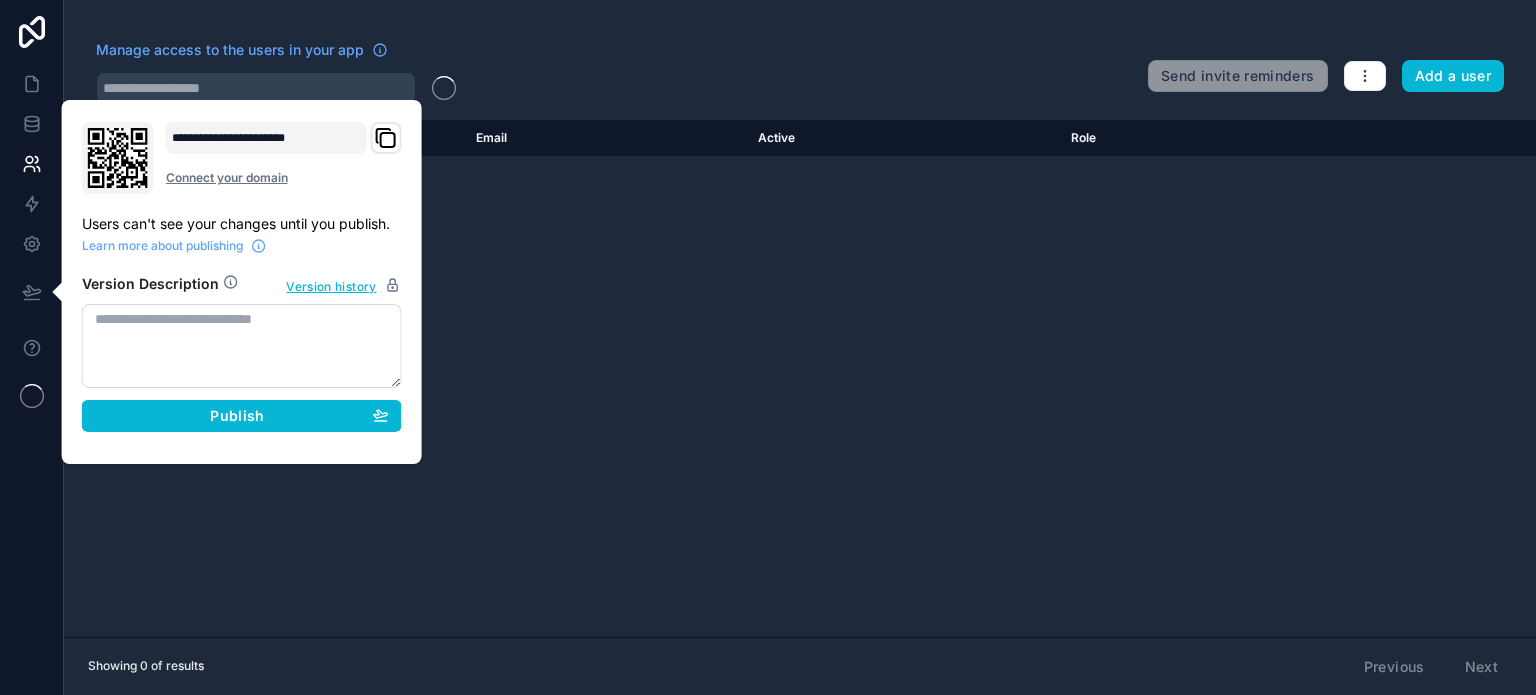 scroll, scrollTop: 0, scrollLeft: 0, axis: both 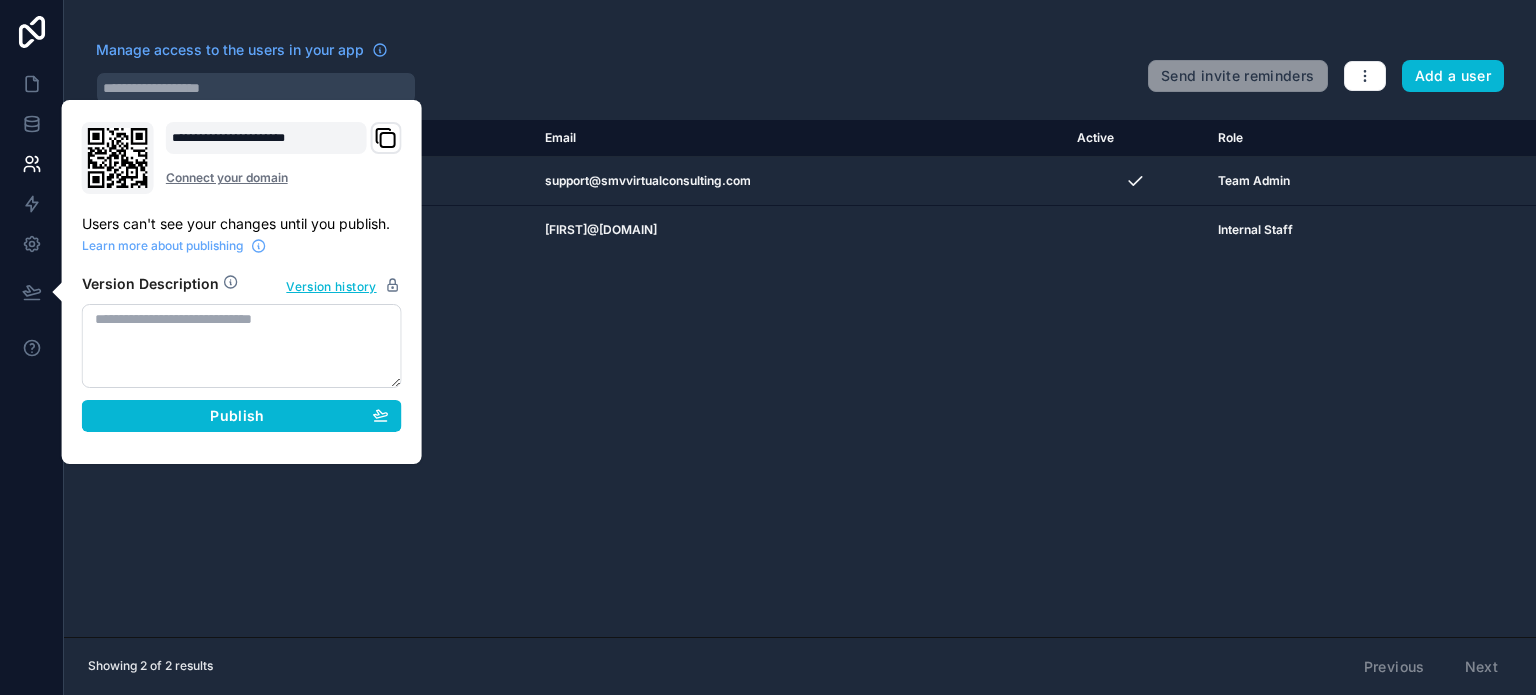 click on "Manage access to the users in your app" at bounding box center [614, 56] 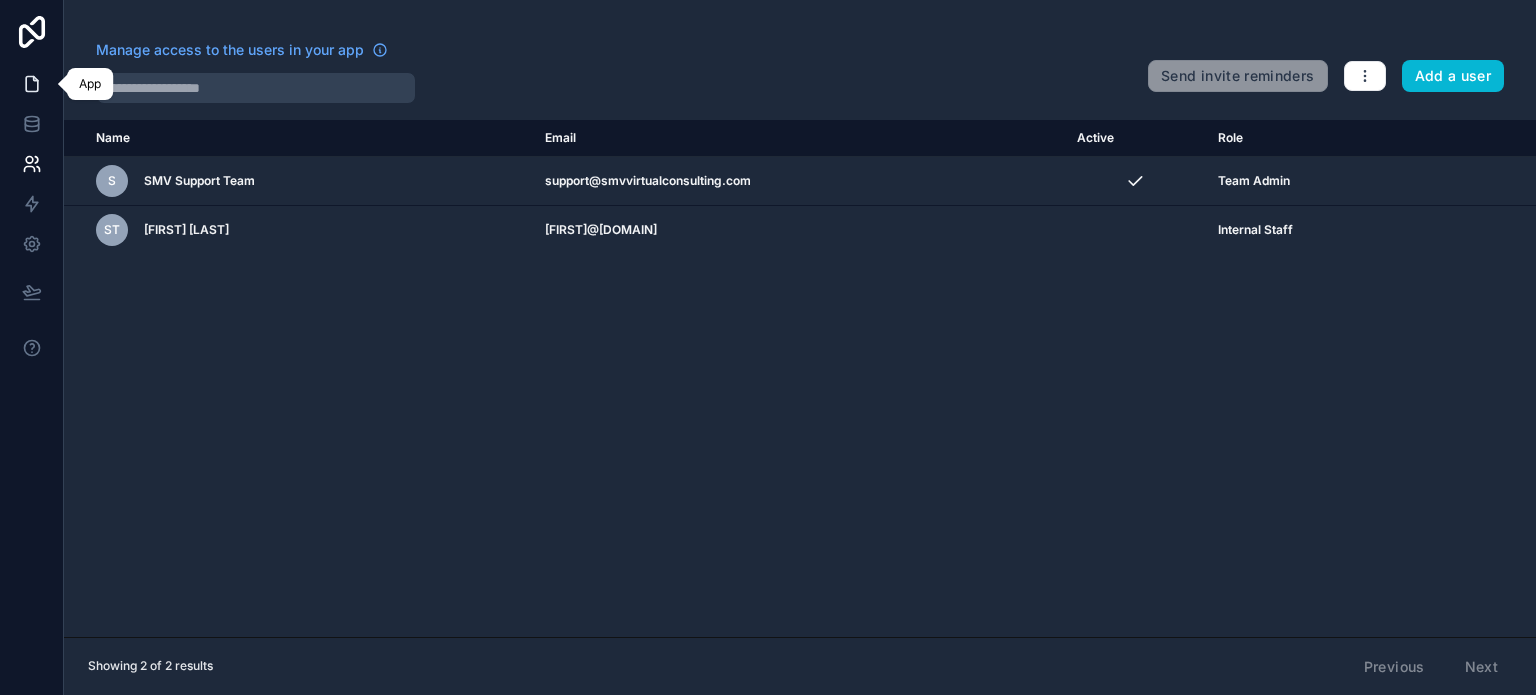click 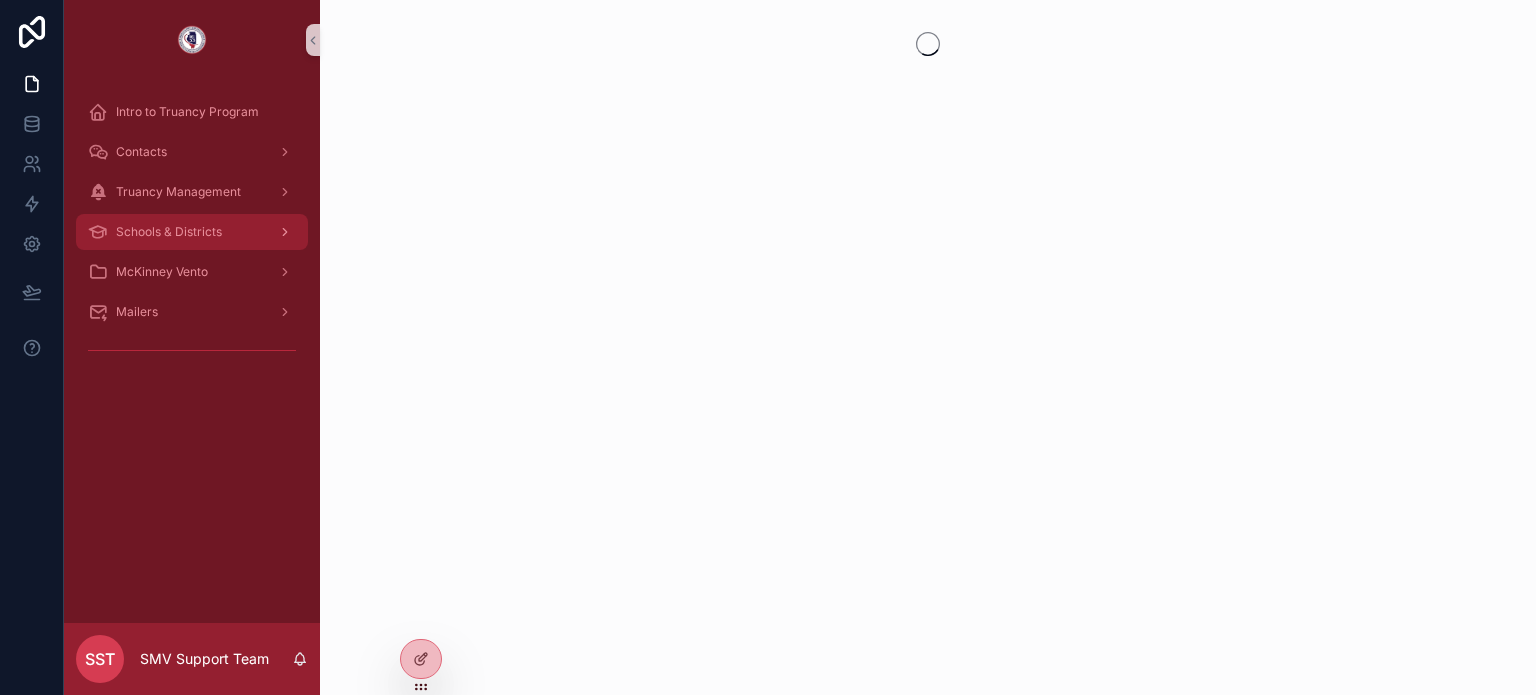click on "Schools & Districts" at bounding box center (192, 232) 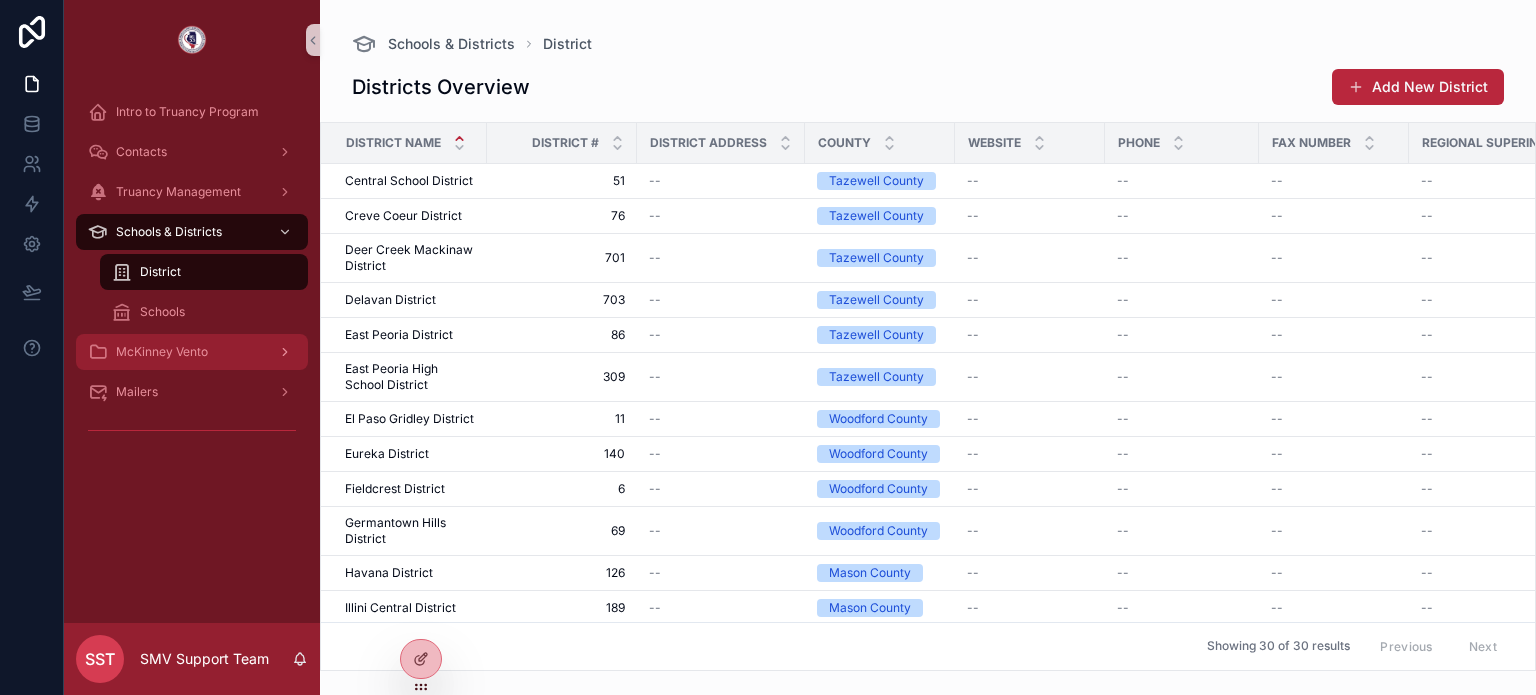 click on "McKinney Vento" at bounding box center [192, 352] 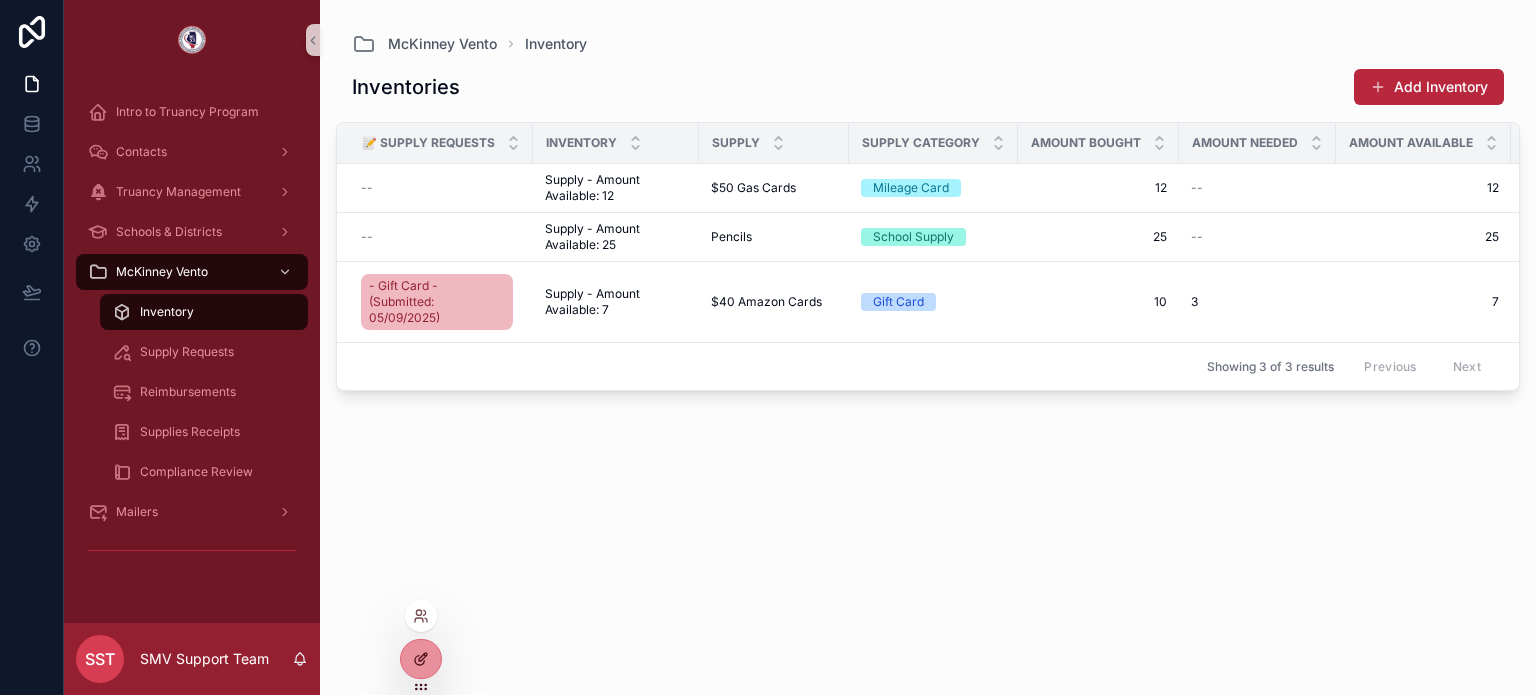 click at bounding box center (421, 659) 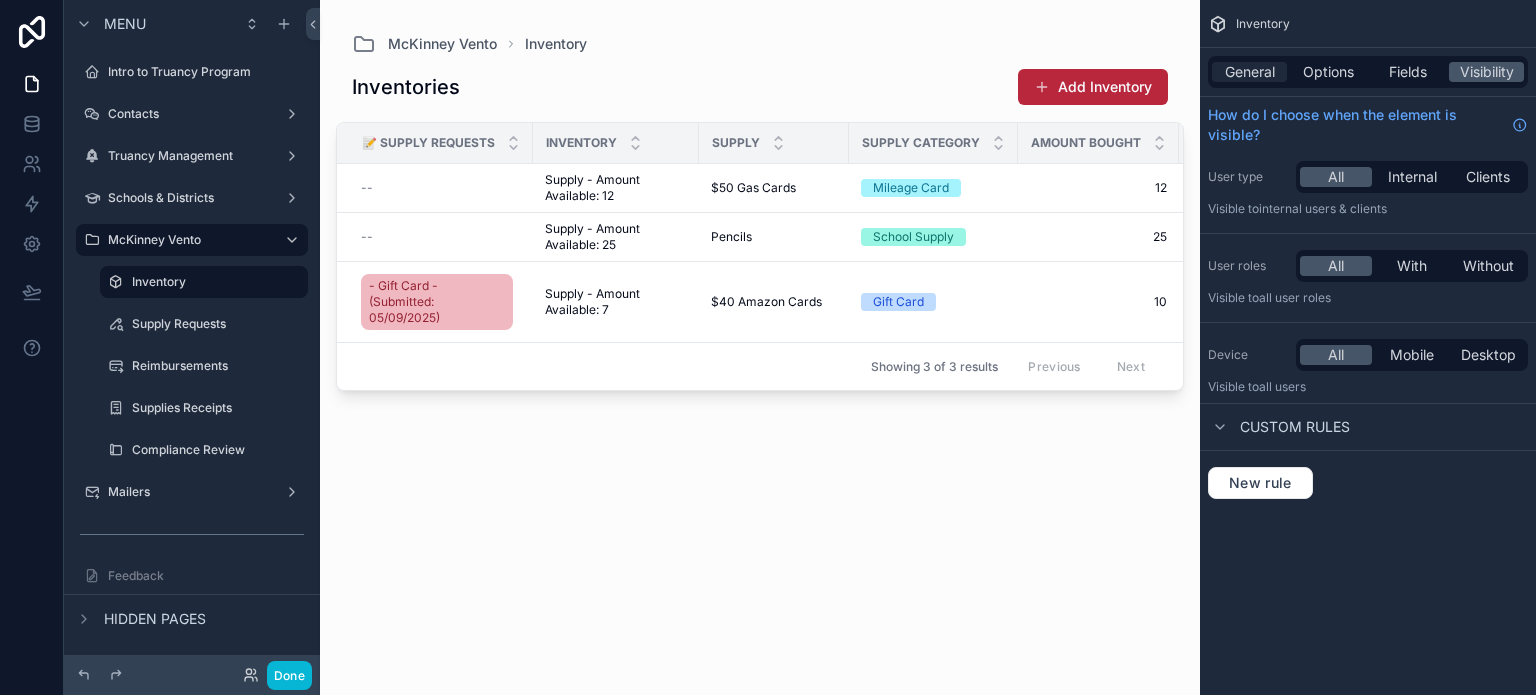 click on "General" at bounding box center (1250, 72) 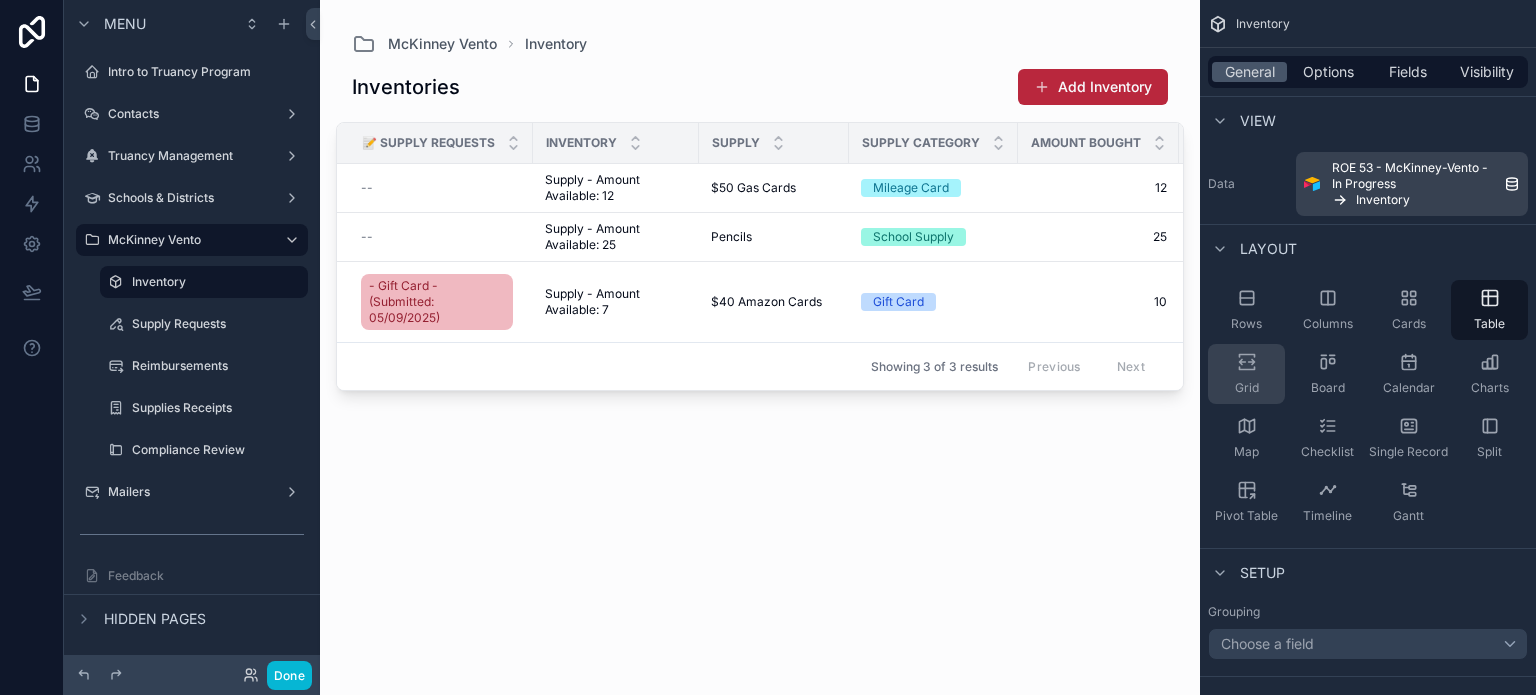 click 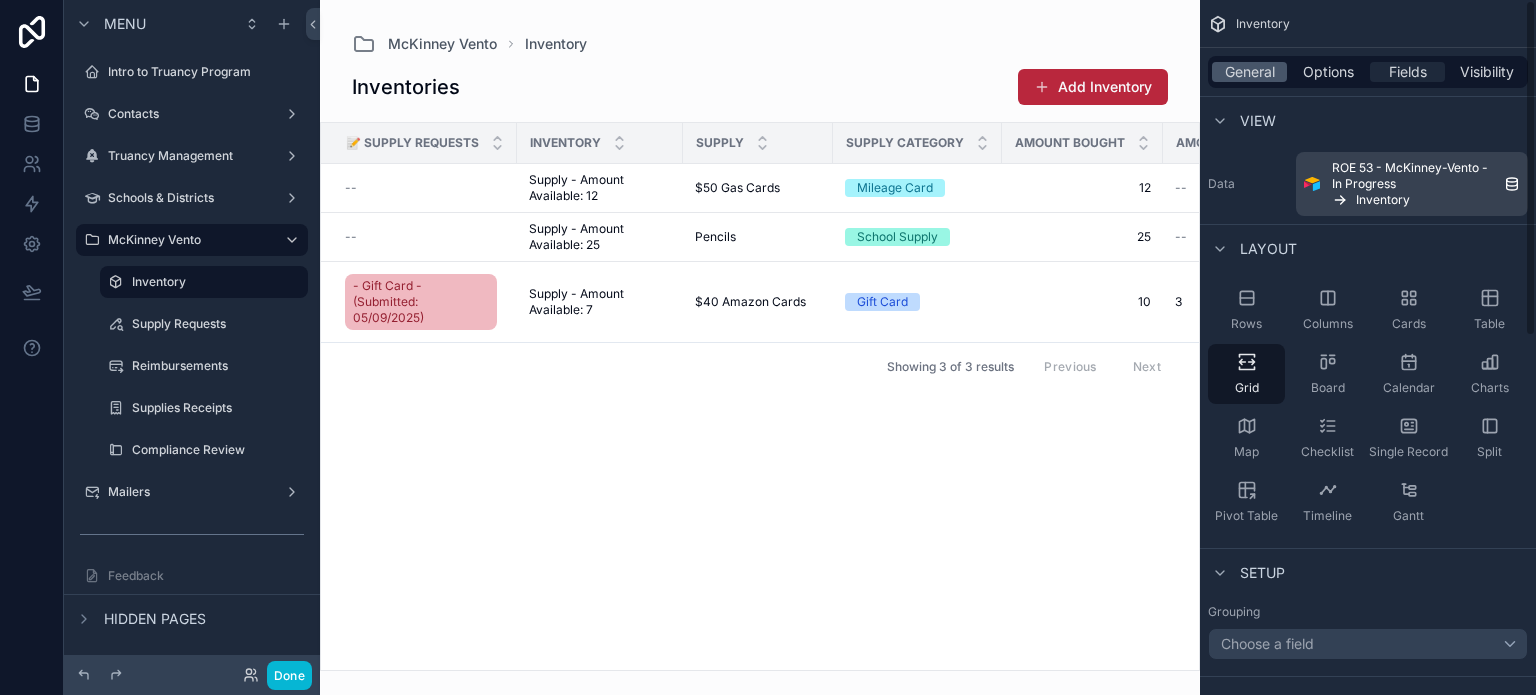 click on "Fields" at bounding box center (1408, 72) 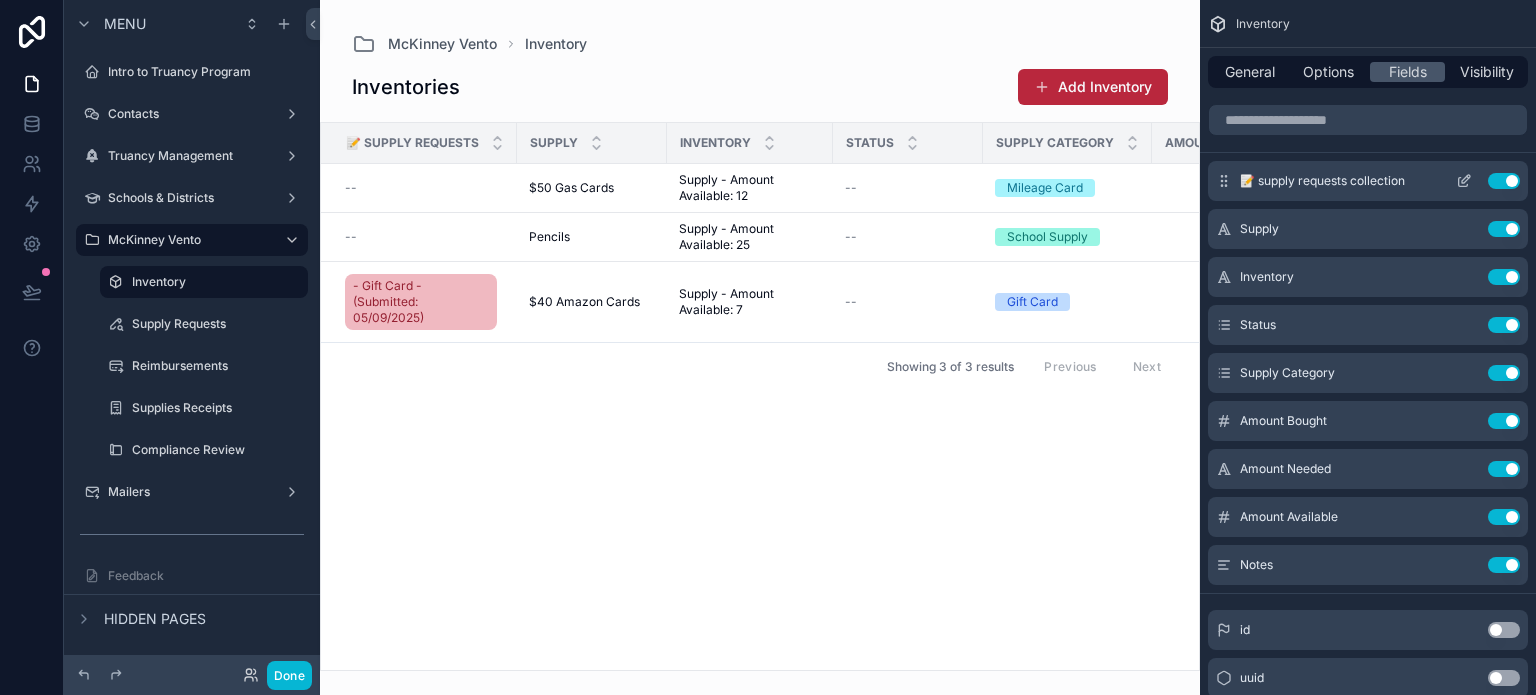 click on "Use setting" at bounding box center (1504, 181) 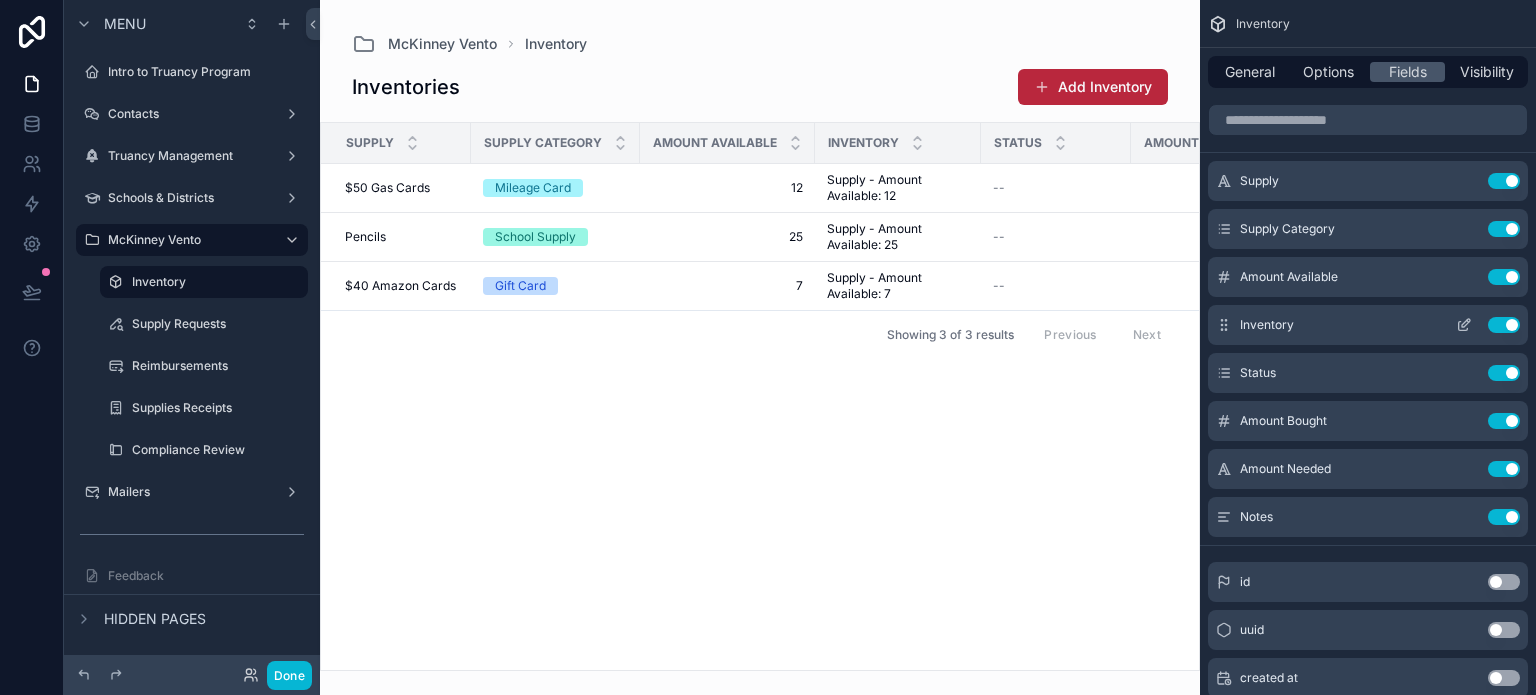 click on "Use setting" at bounding box center [1504, 325] 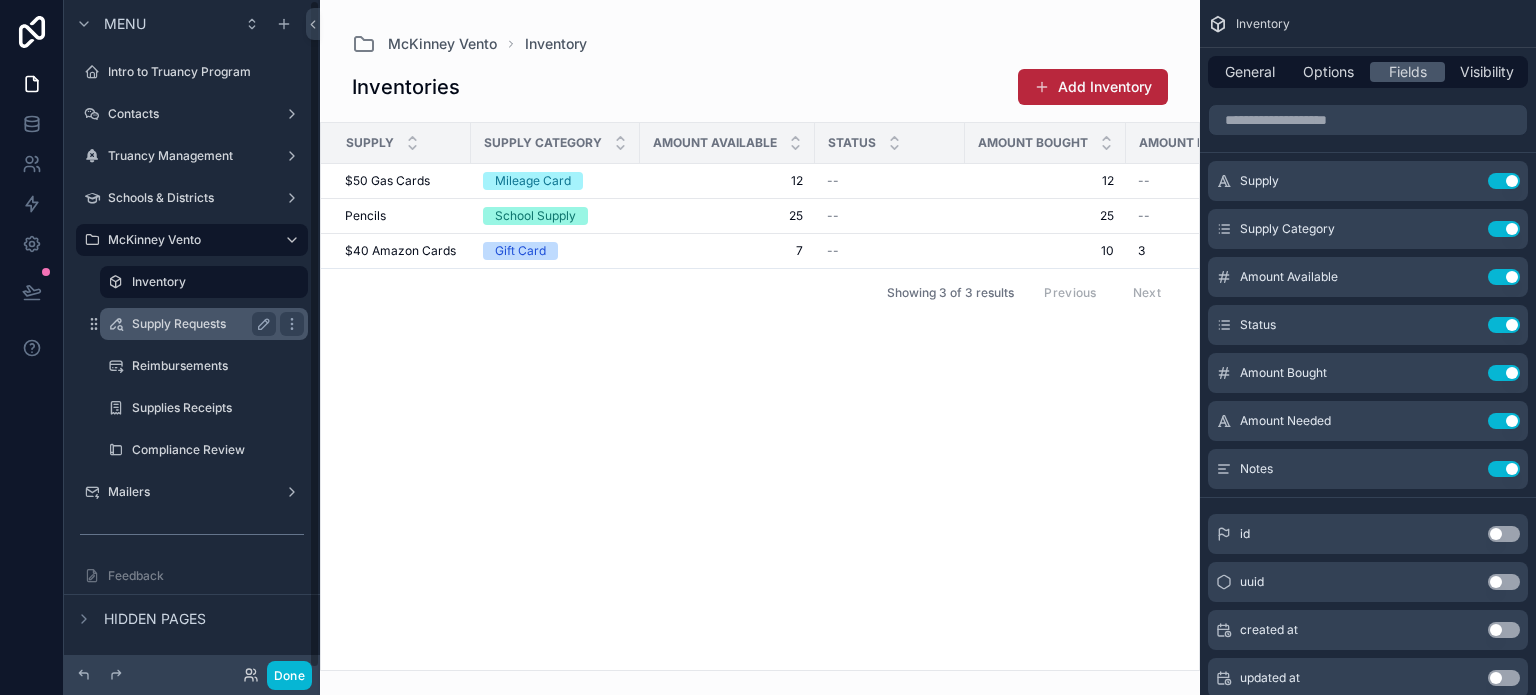 click on "Supply Requests" at bounding box center (200, 324) 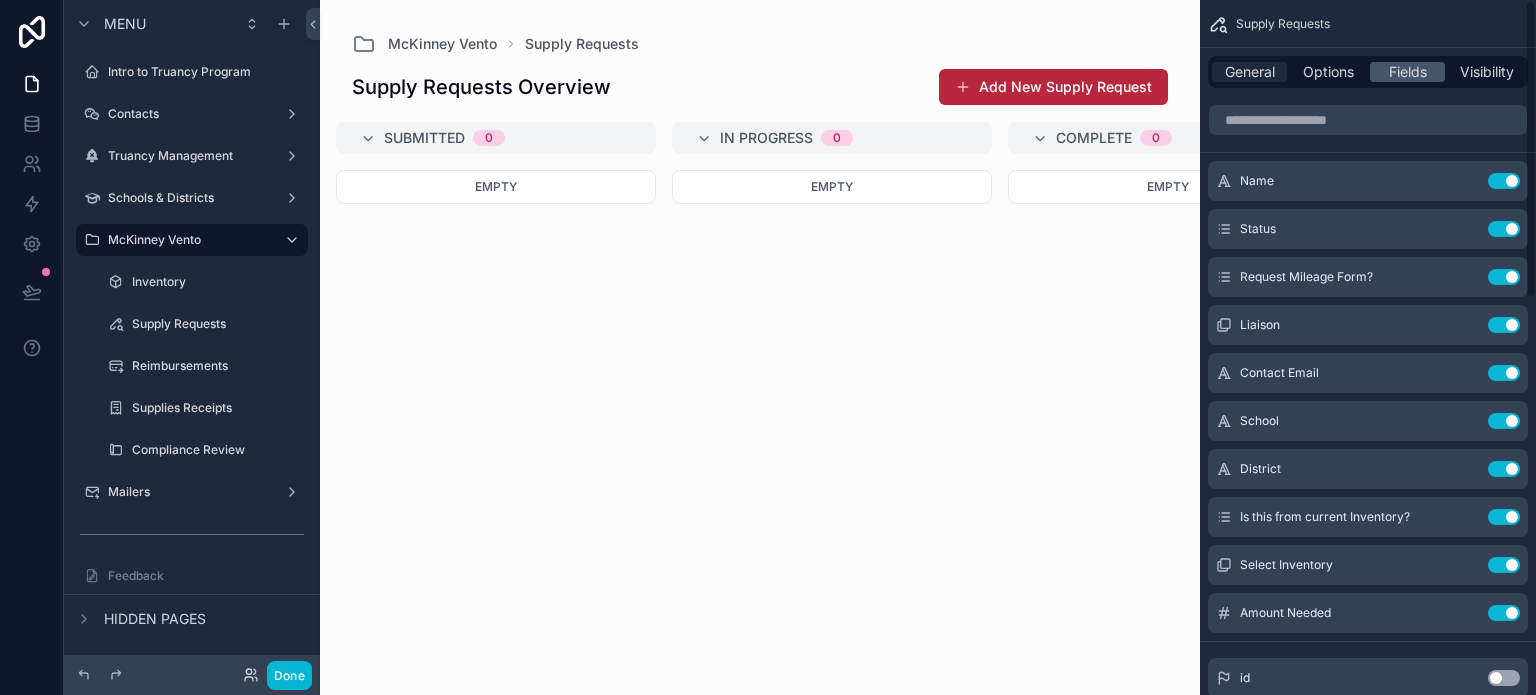 click on "General" at bounding box center [1250, 72] 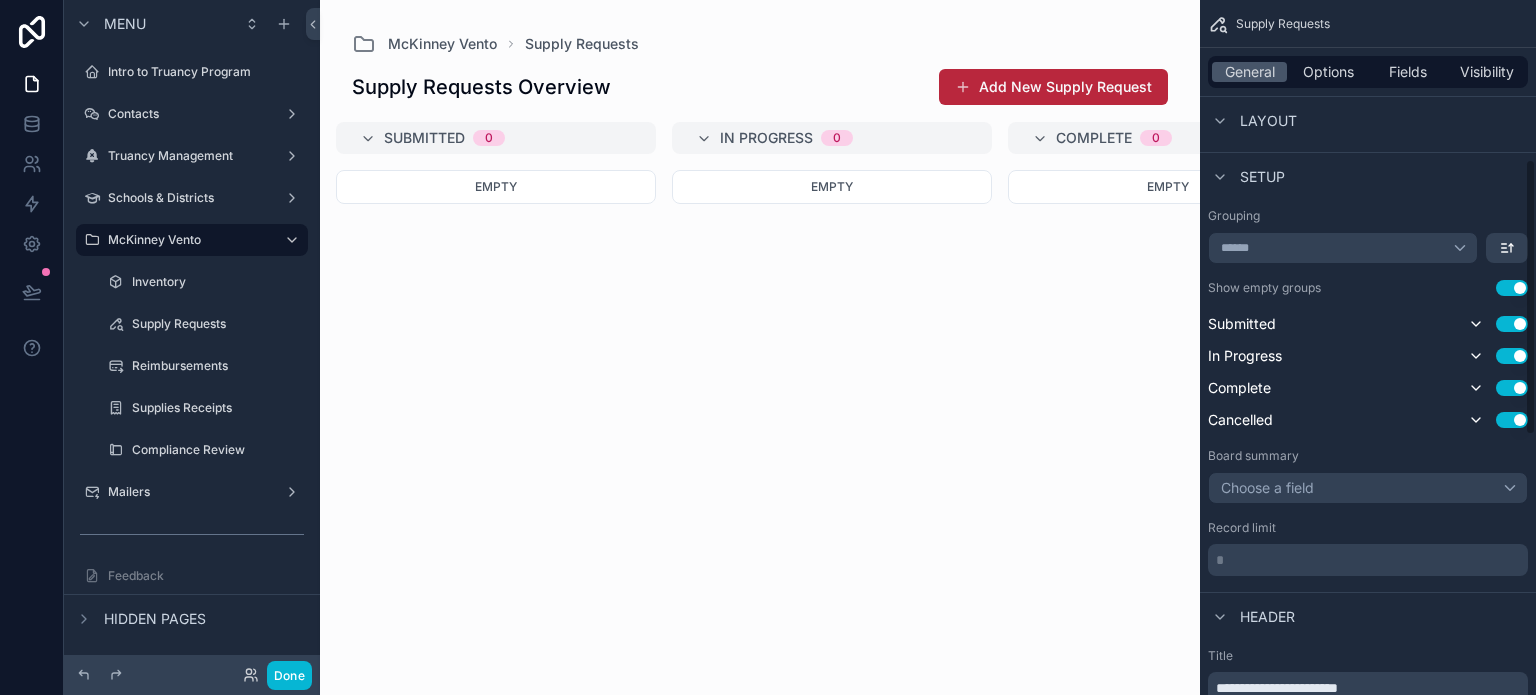 scroll, scrollTop: 400, scrollLeft: 0, axis: vertical 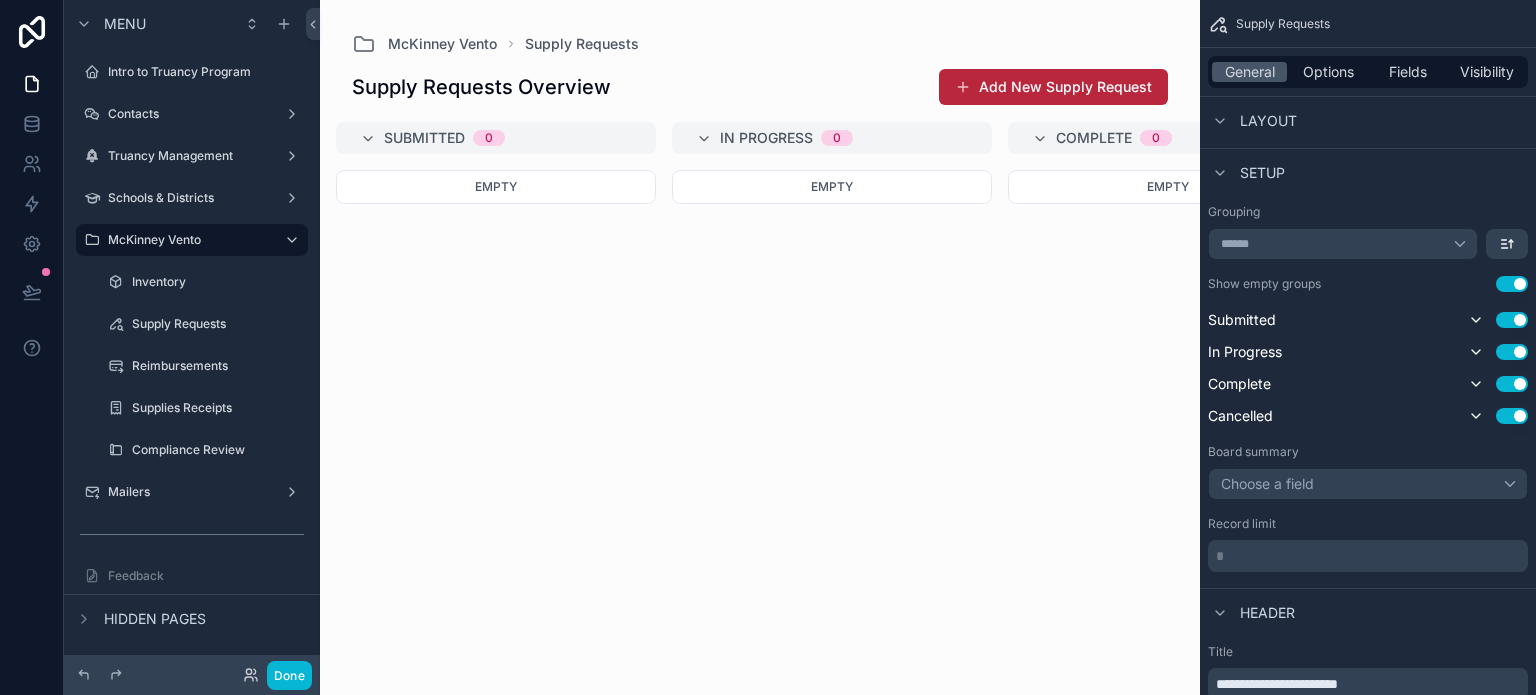 click on "Use setting" at bounding box center [1512, 284] 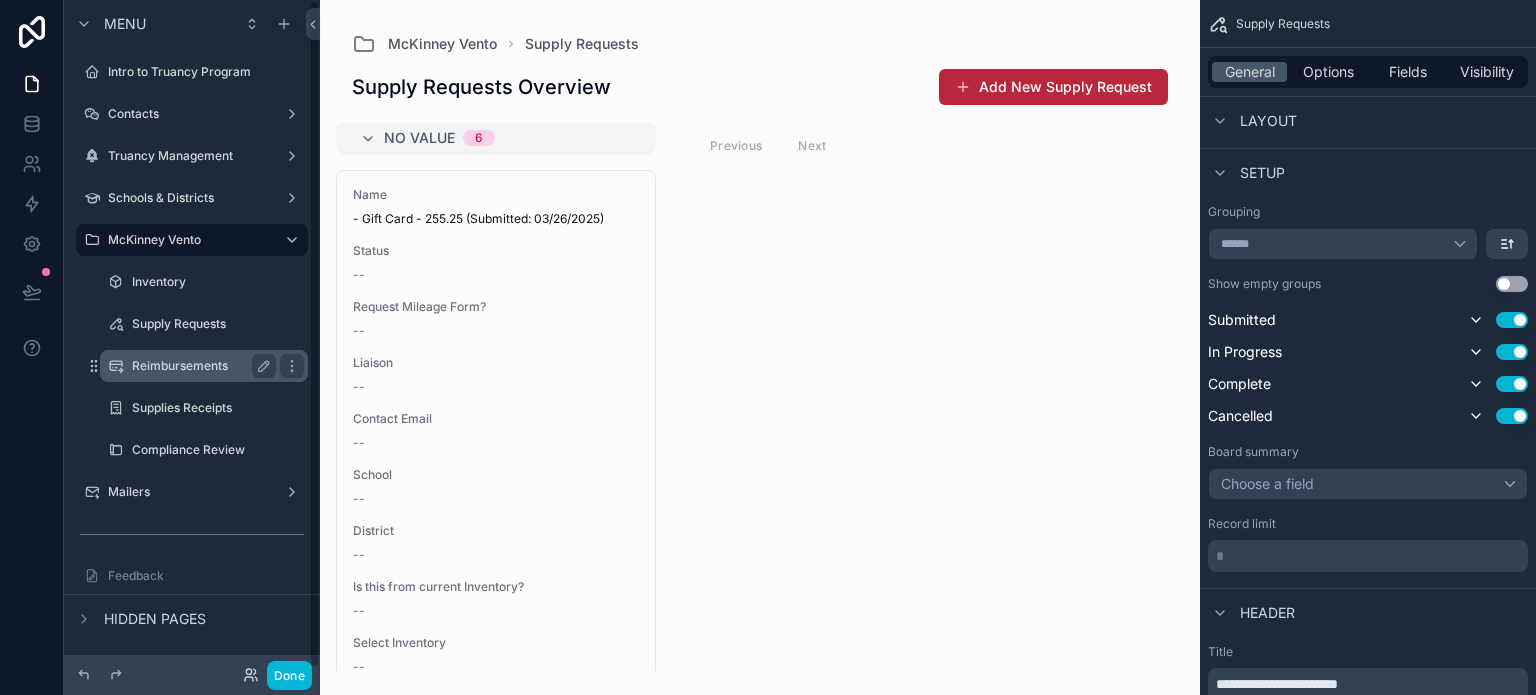 click on "Reimbursements" at bounding box center [200, 366] 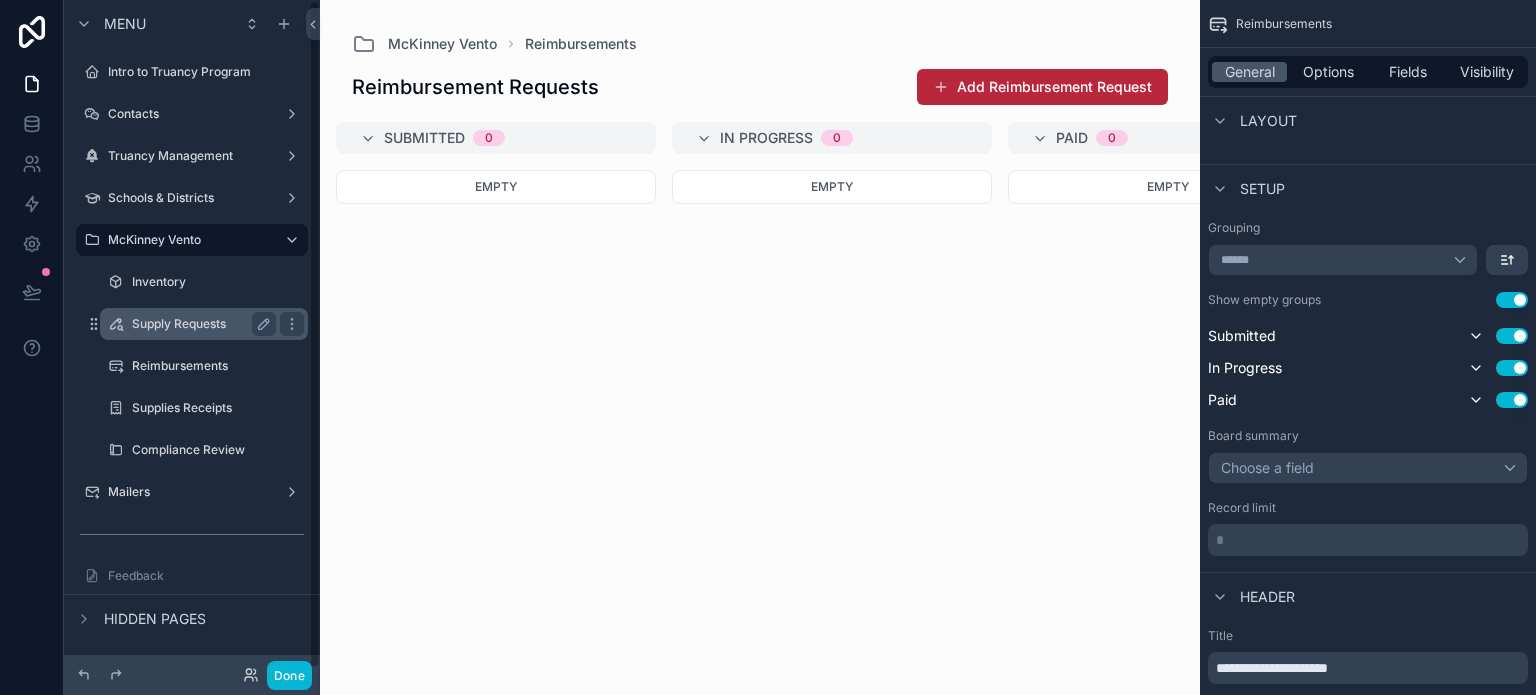 click on "Supply Requests" at bounding box center [204, 324] 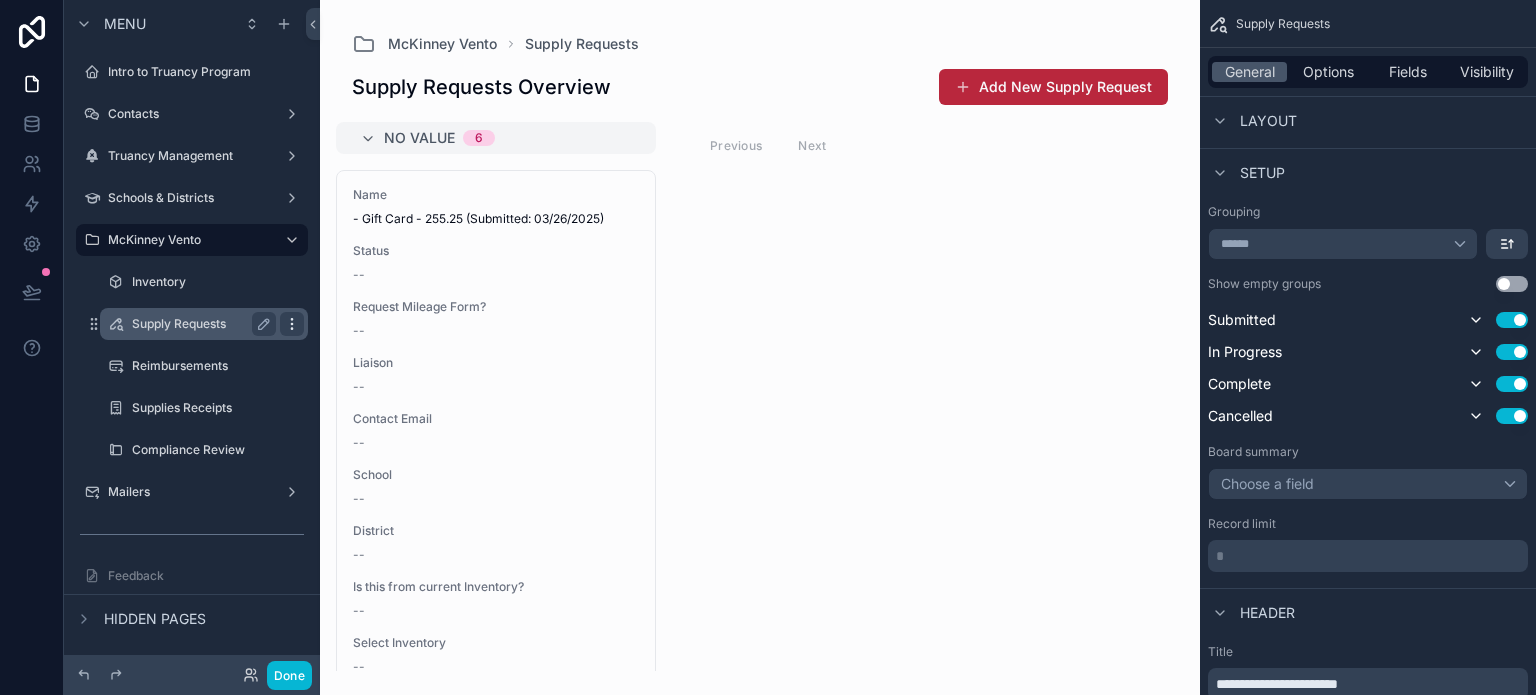 click 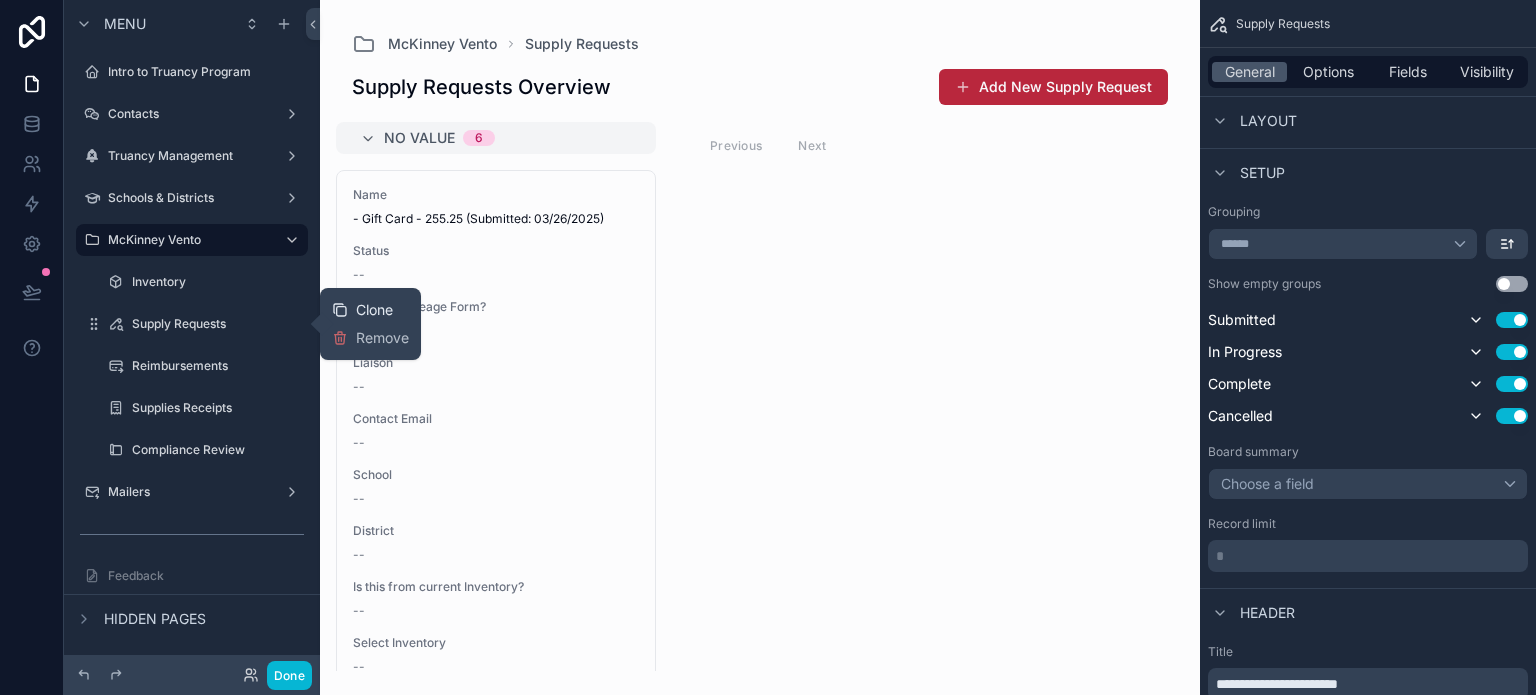 click on "Clone" at bounding box center (374, 310) 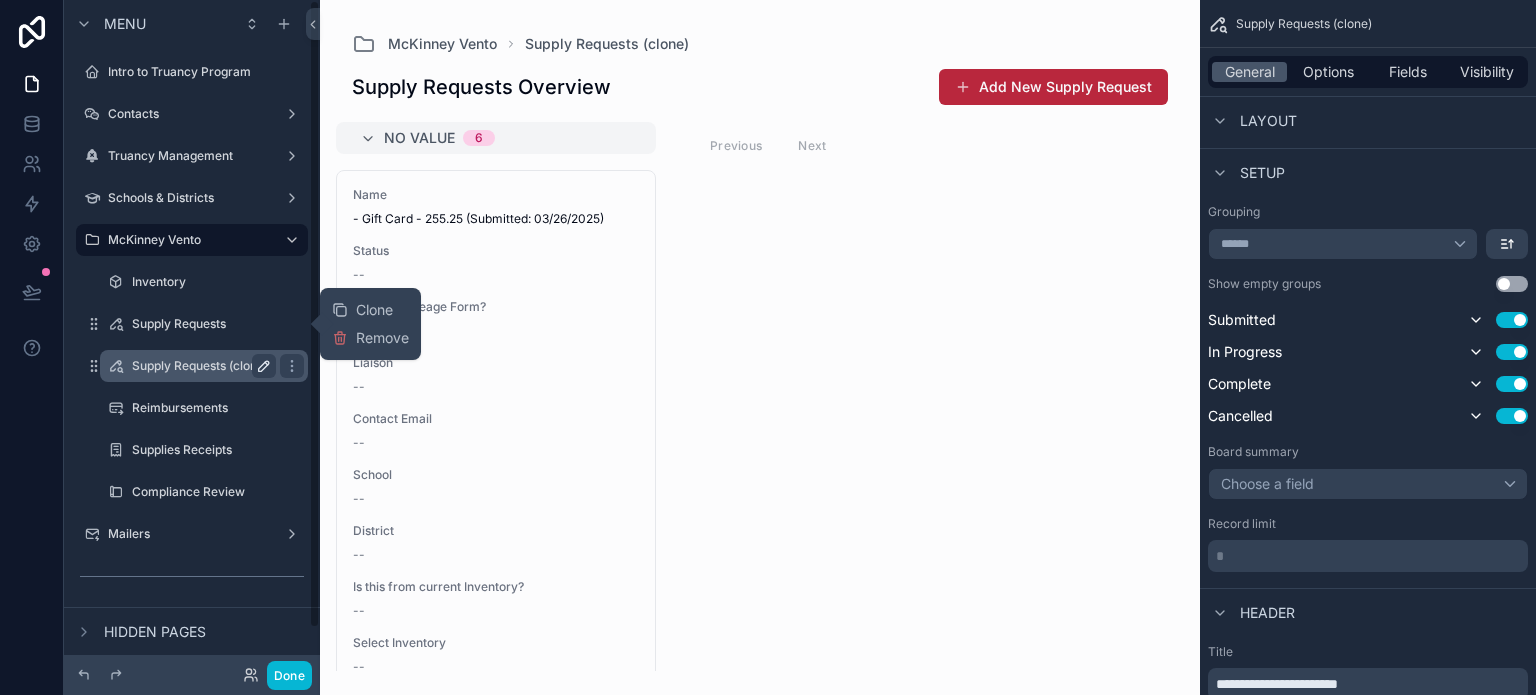 click 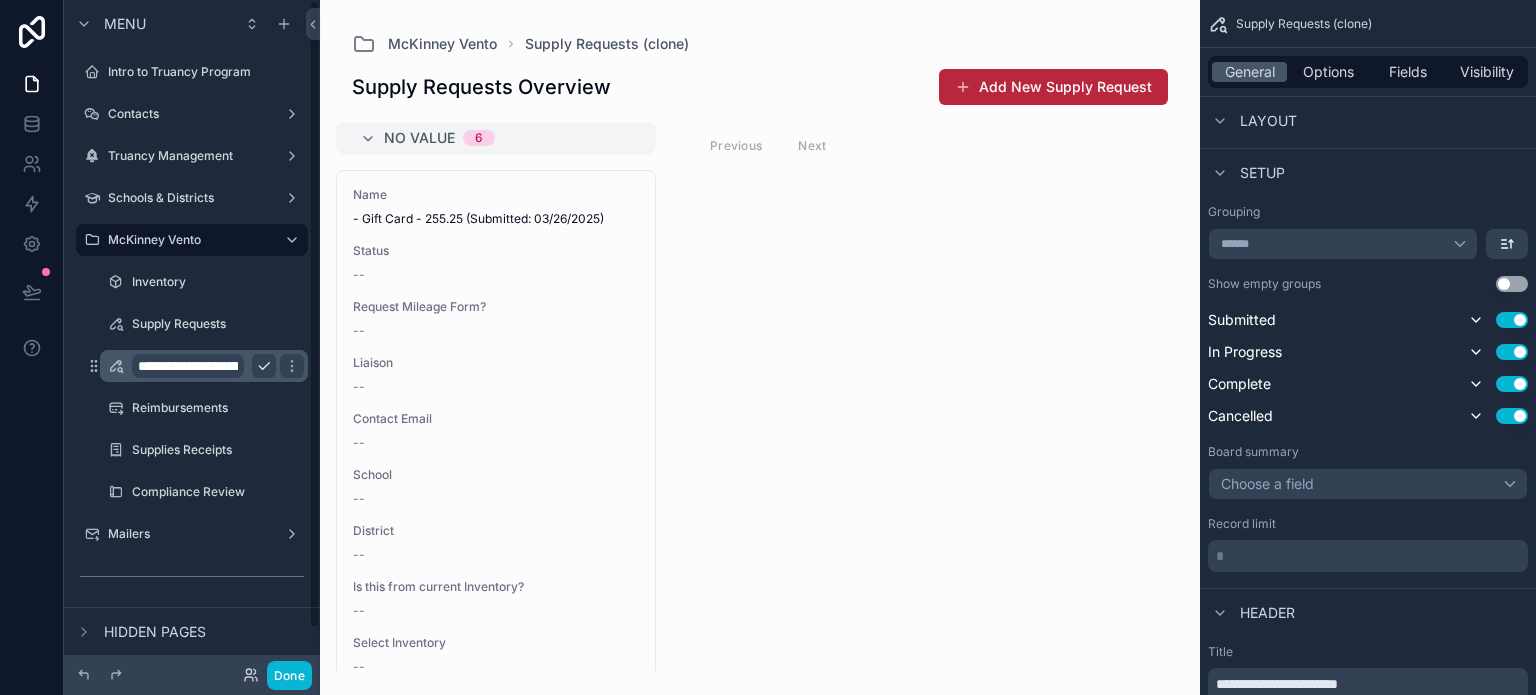 click on "**********" at bounding box center (188, 366) 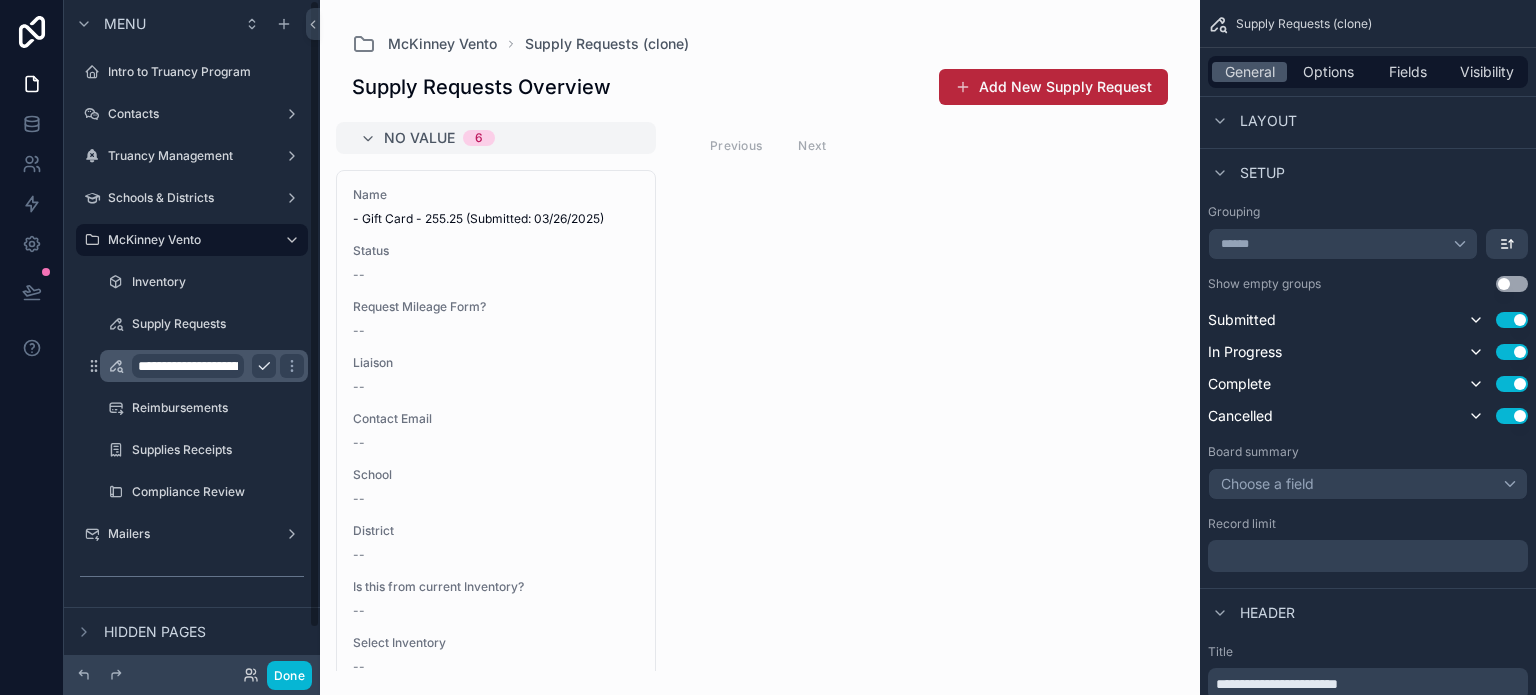 click on "**********" at bounding box center [188, 366] 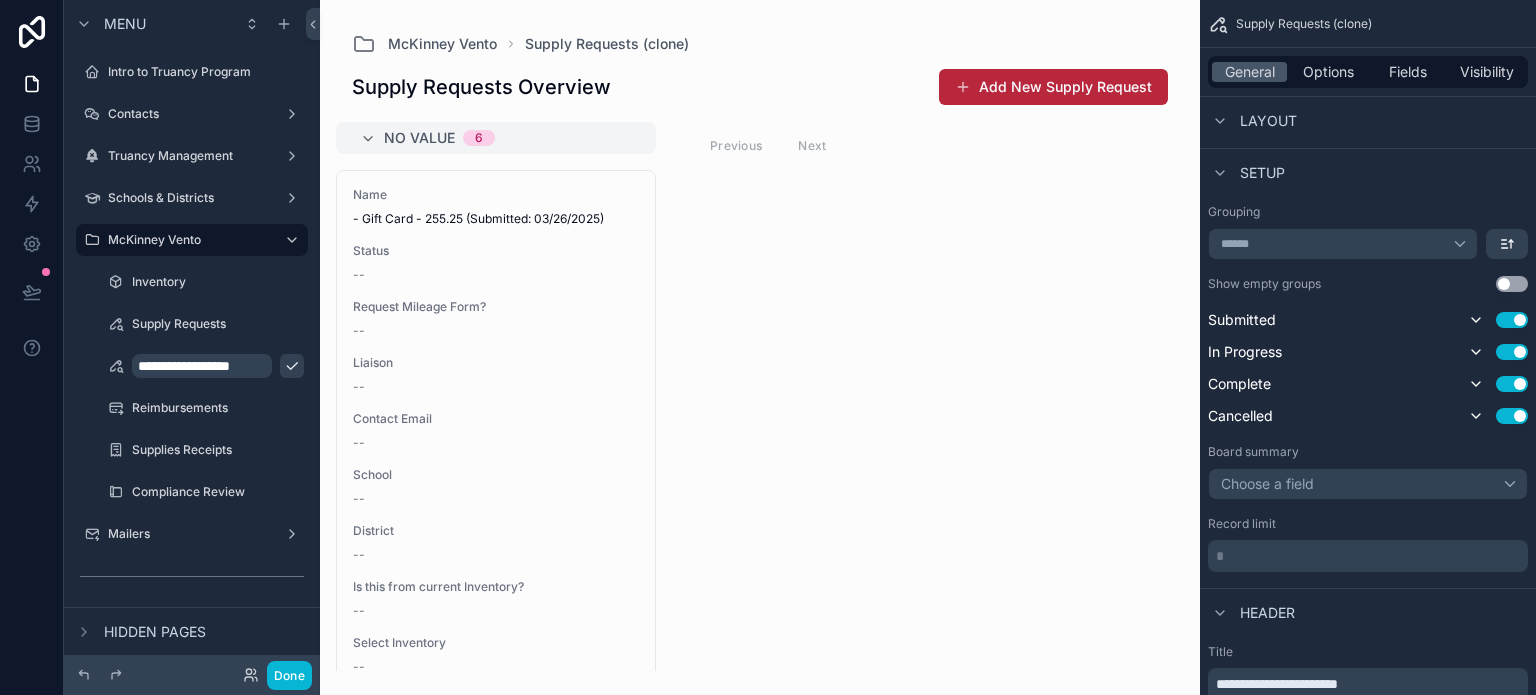 scroll, scrollTop: 0, scrollLeft: 7, axis: horizontal 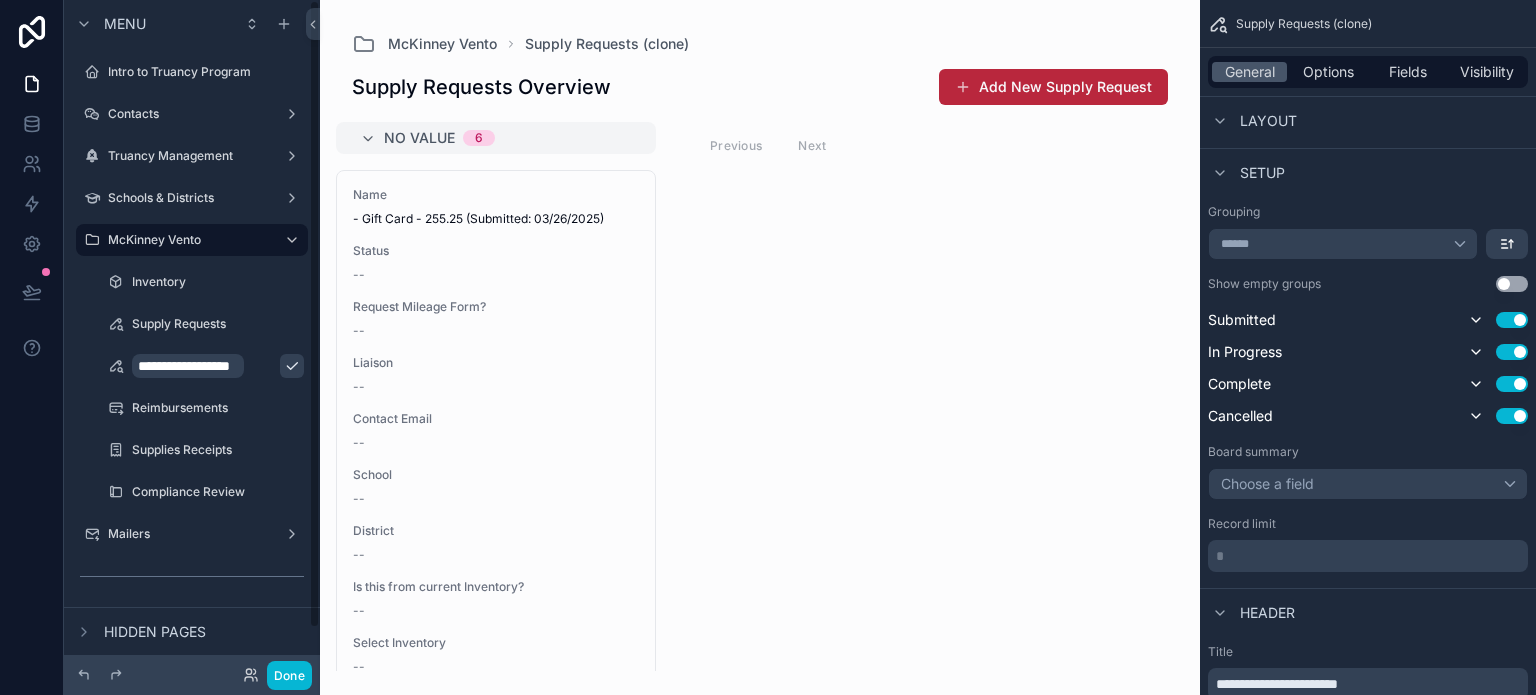 type on "**********" 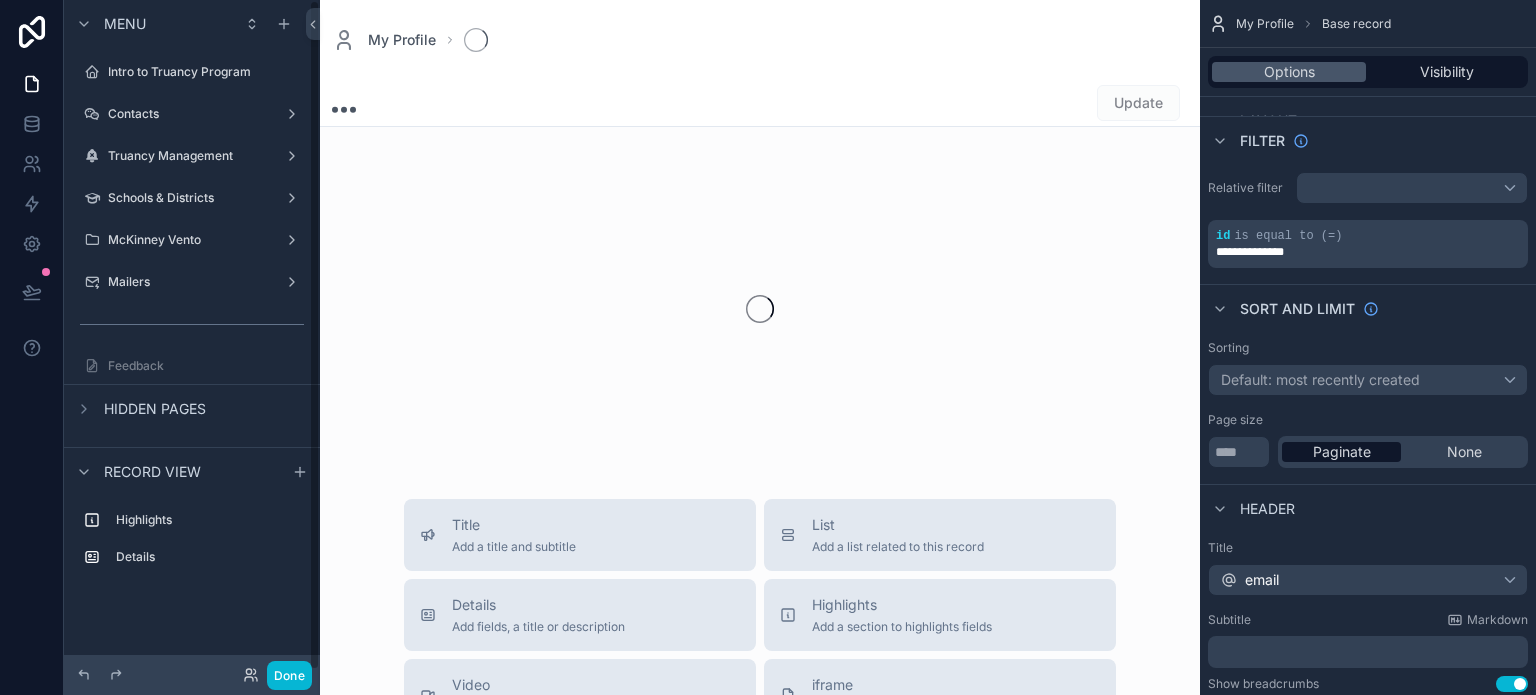 scroll, scrollTop: 0, scrollLeft: 0, axis: both 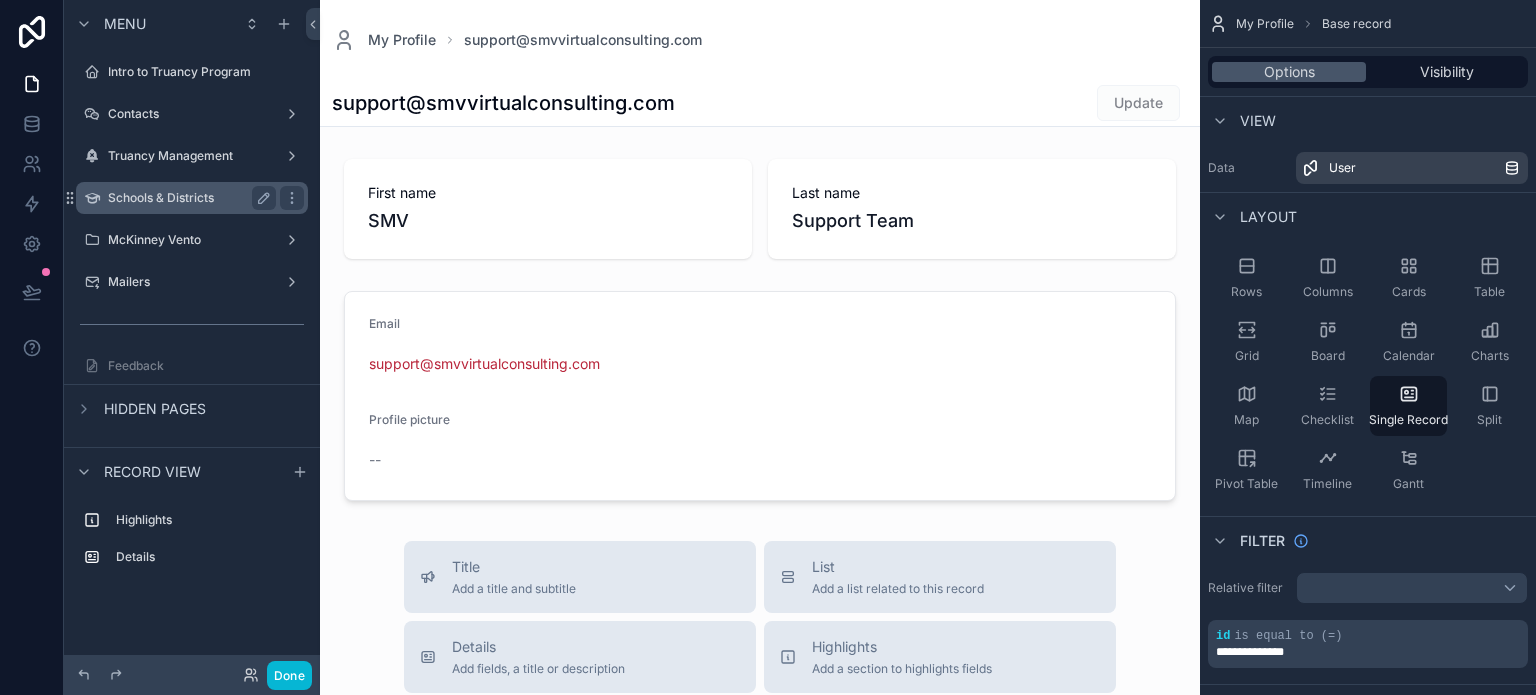 click on "Schools & Districts" at bounding box center [188, 198] 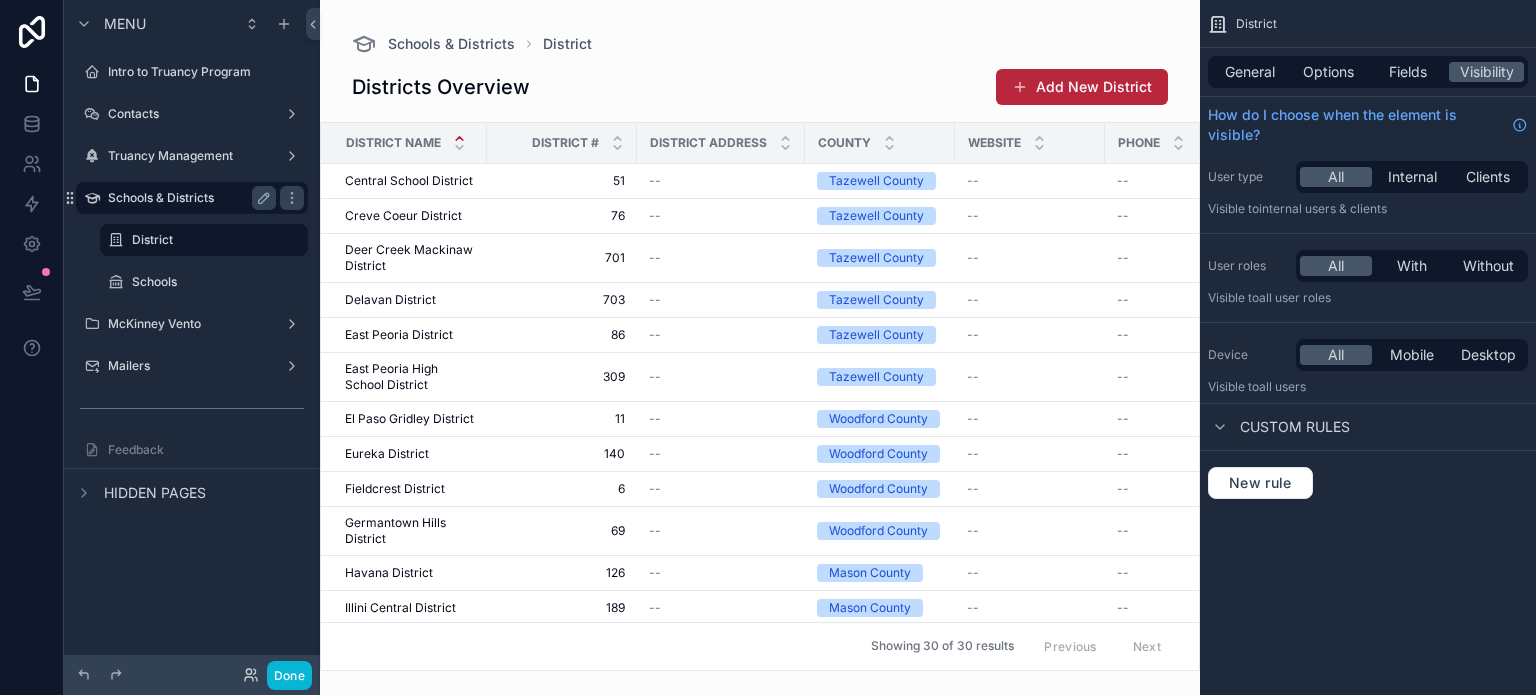 scroll, scrollTop: 0, scrollLeft: 0, axis: both 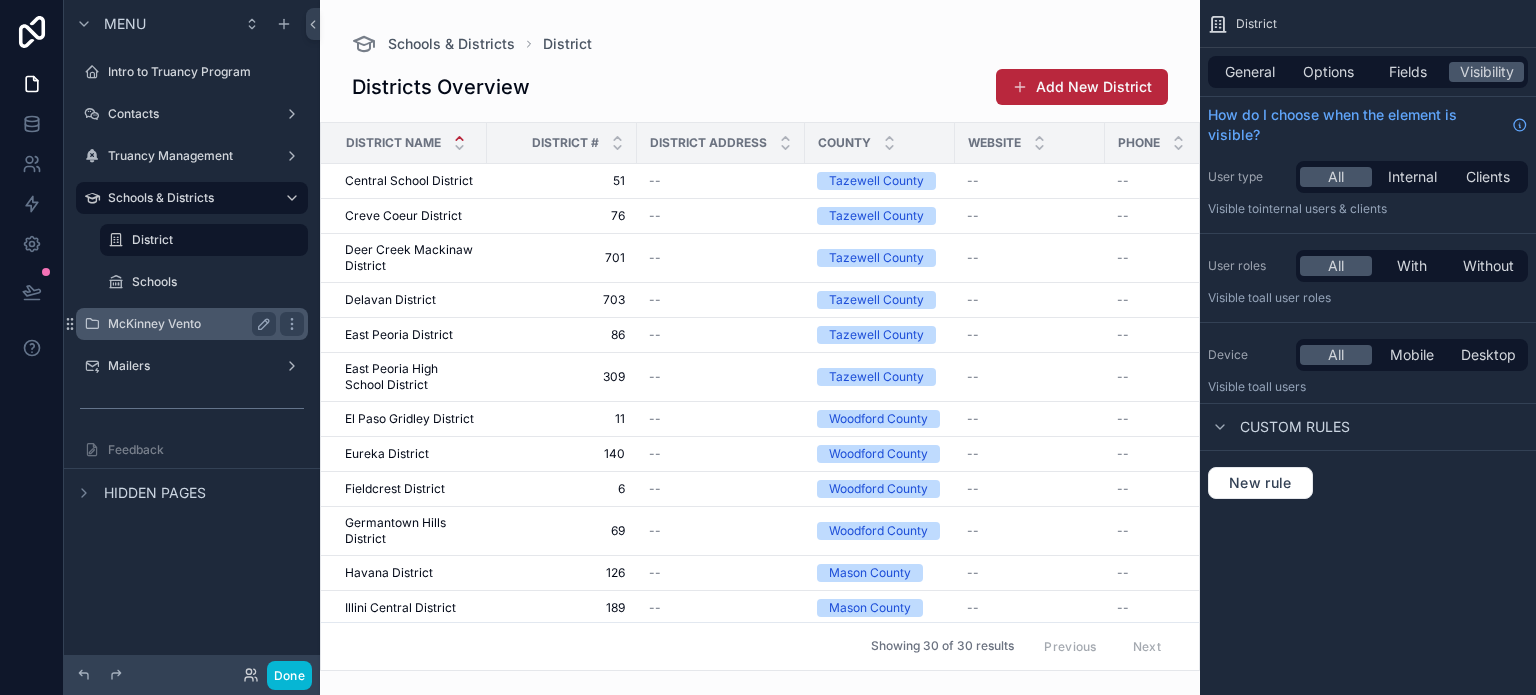 click on "McKinney Vento" at bounding box center (188, 324) 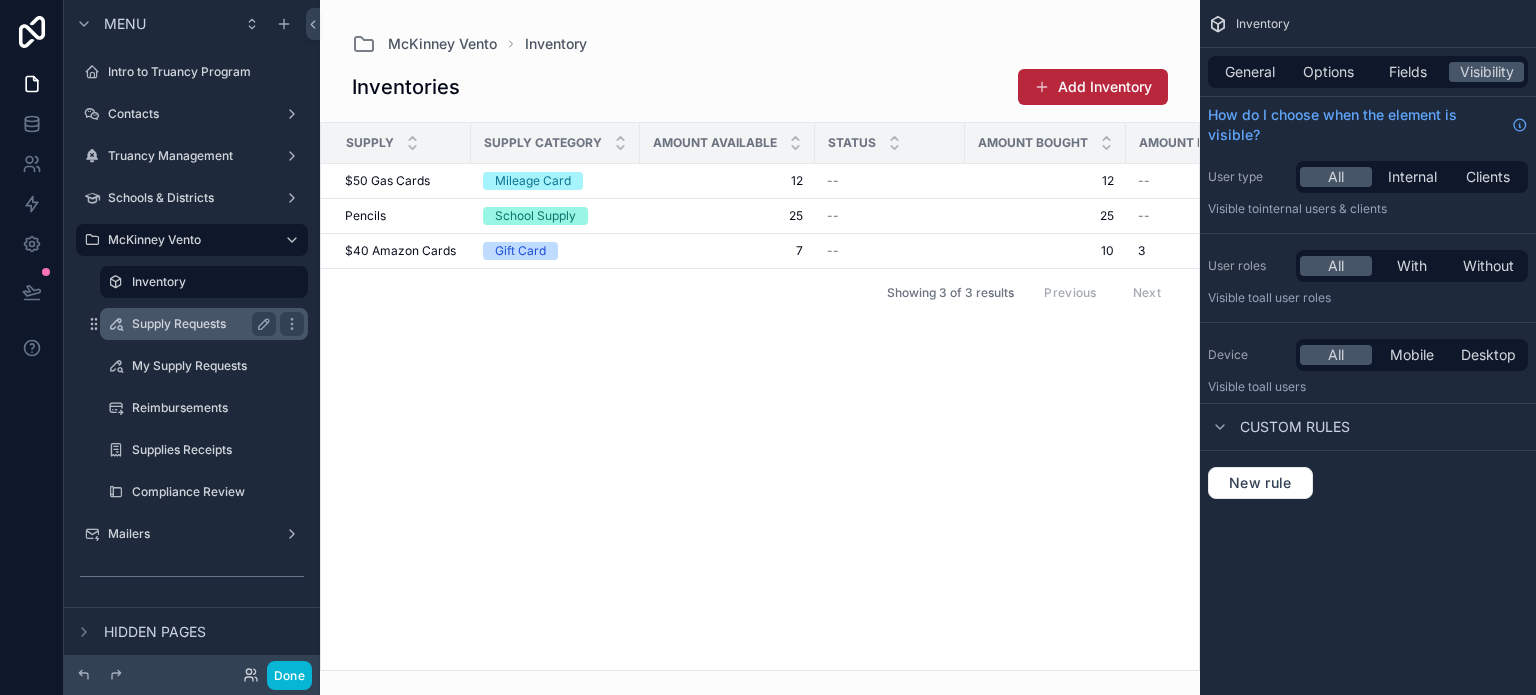scroll, scrollTop: 44, scrollLeft: 0, axis: vertical 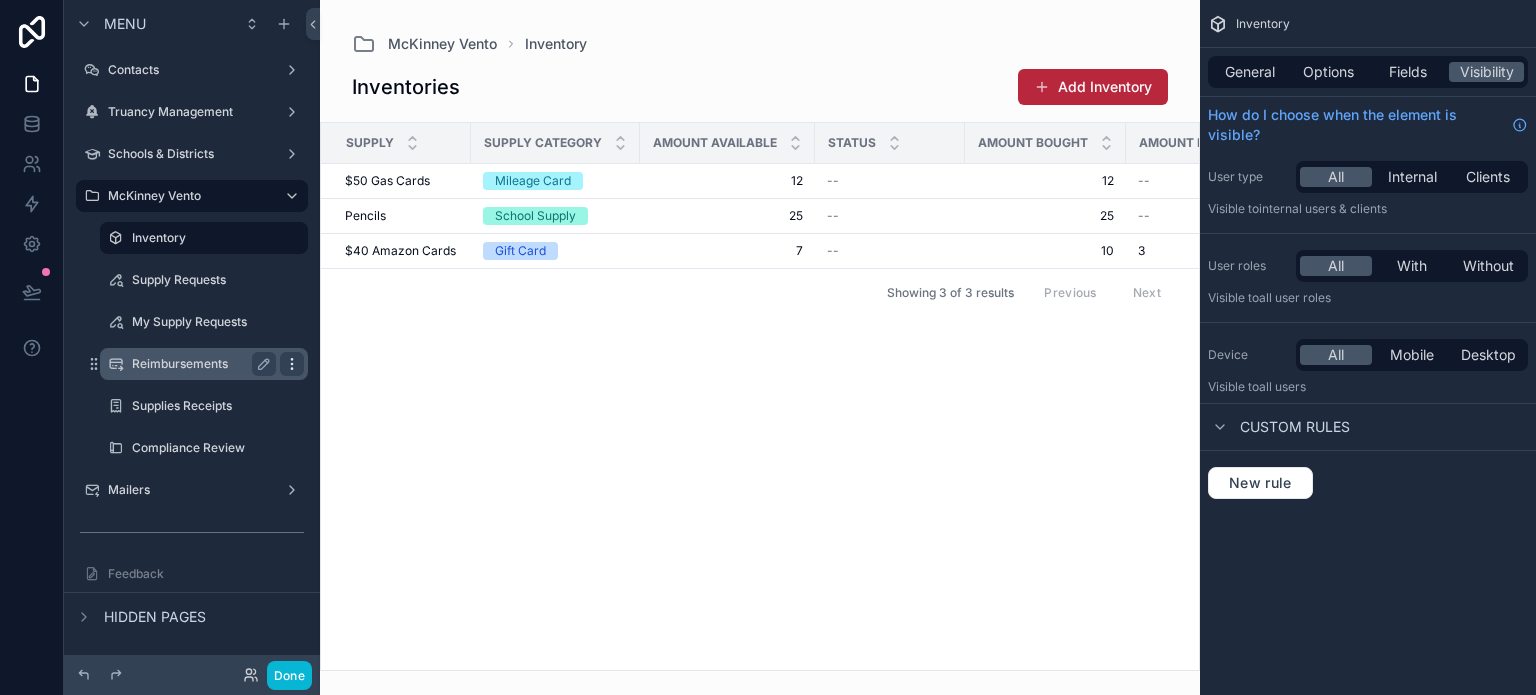 click 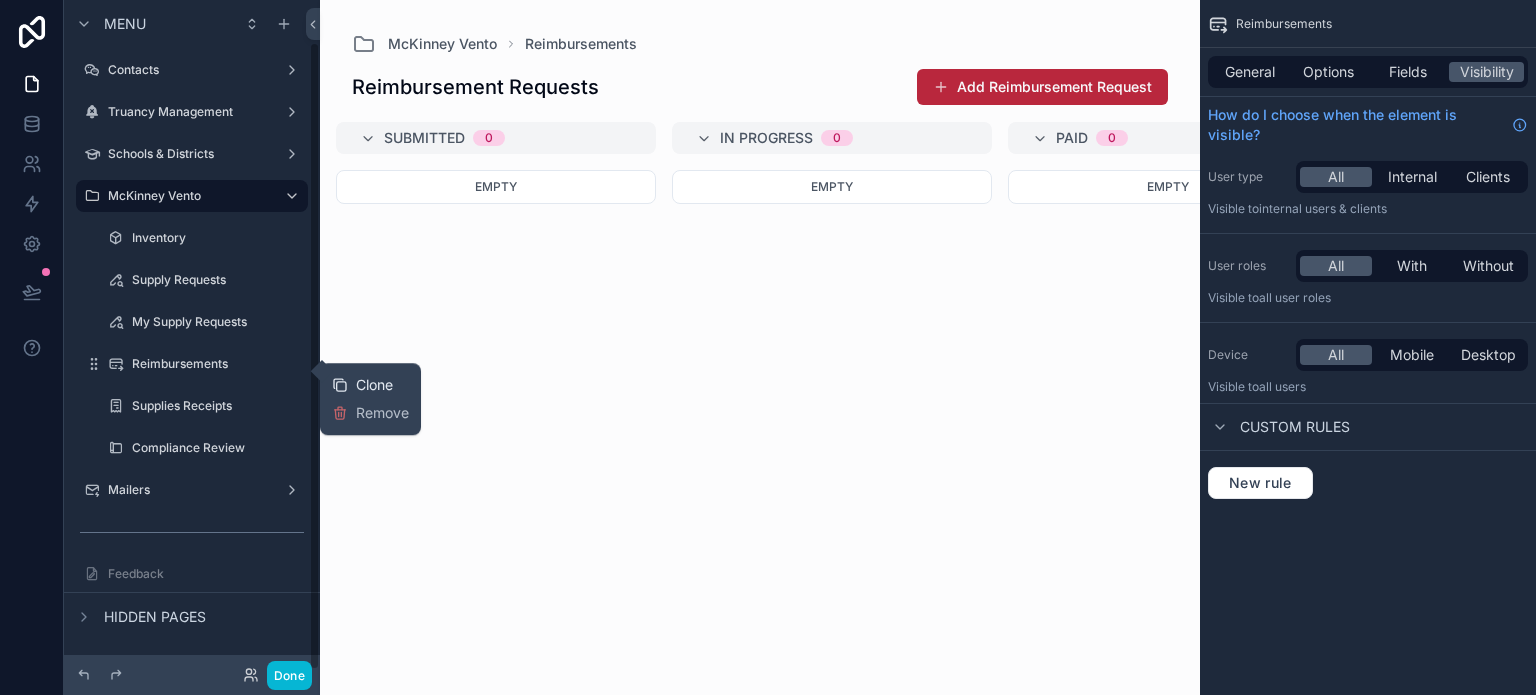 click on "Clone" at bounding box center (362, 385) 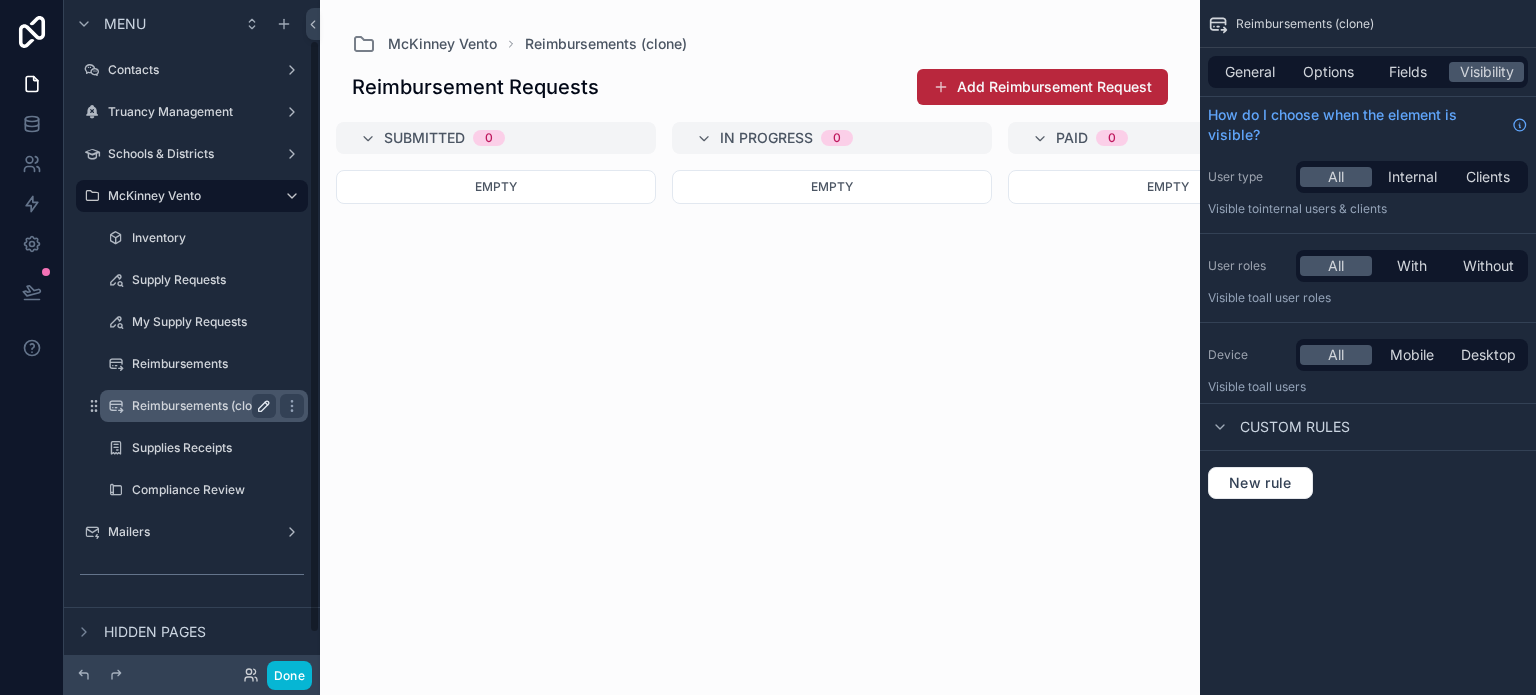 click 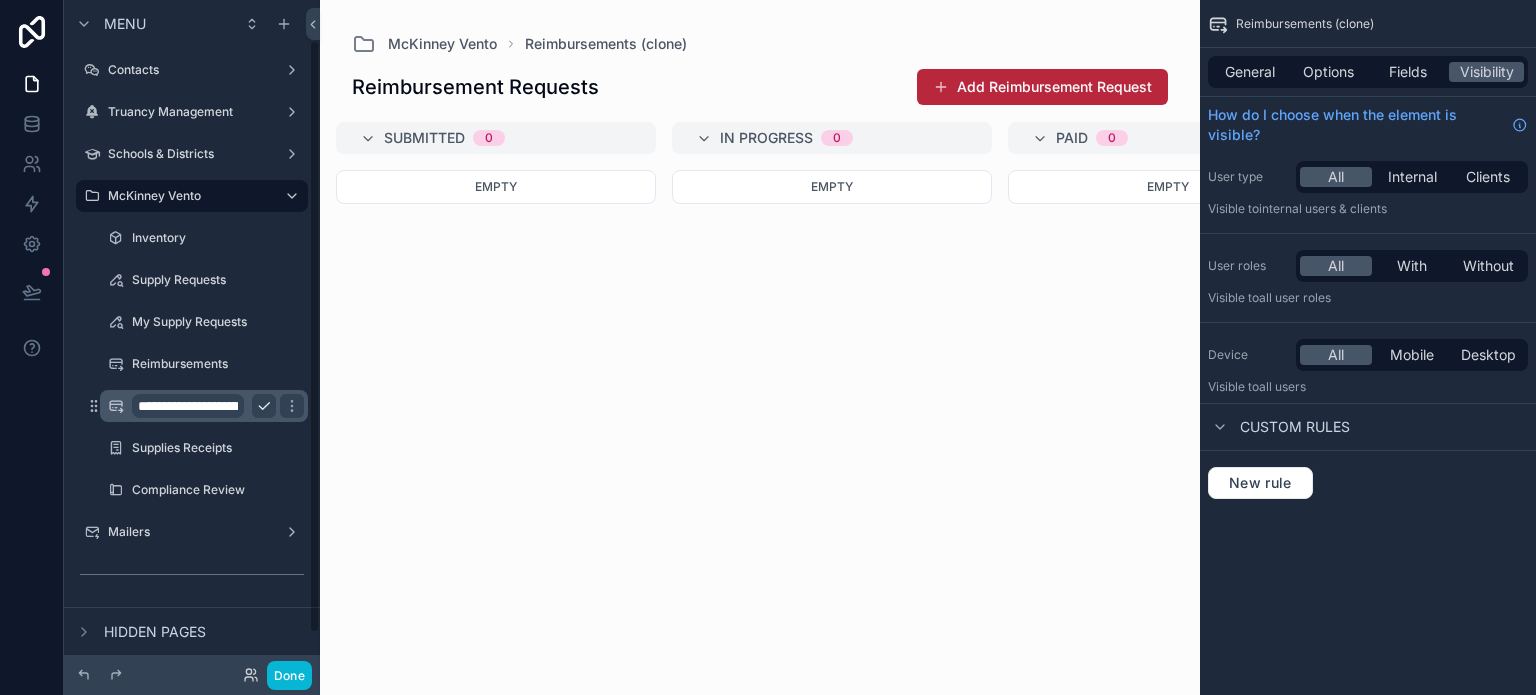 click on "**********" at bounding box center (188, 406) 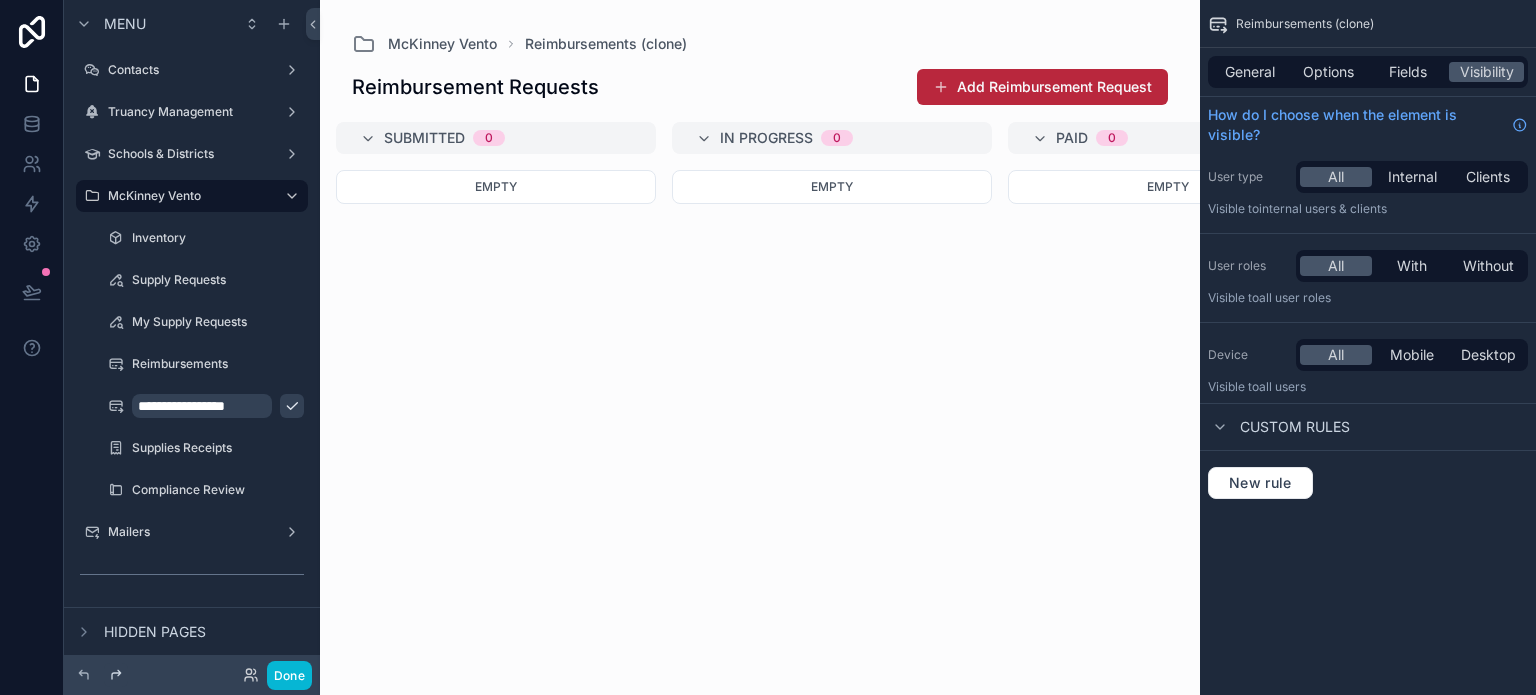 scroll, scrollTop: 0, scrollLeft: 7, axis: horizontal 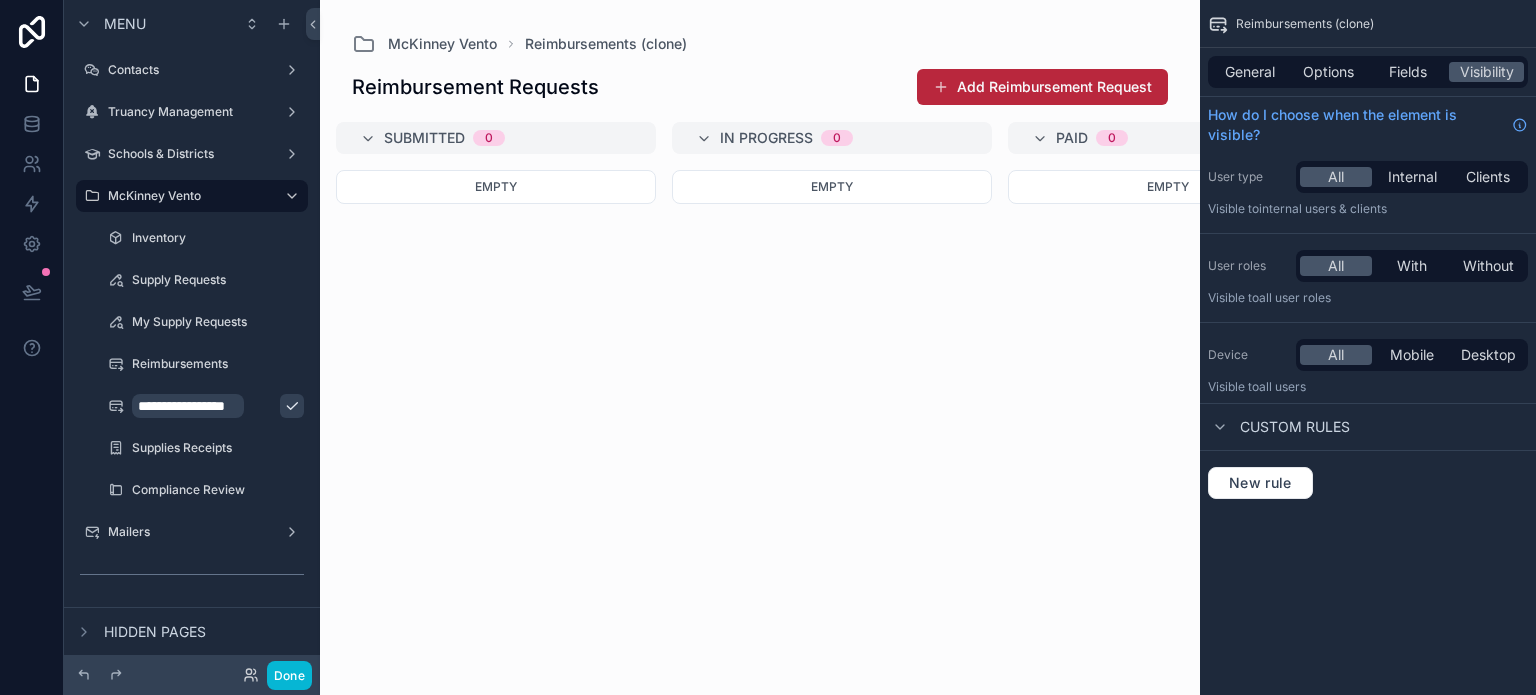 type on "**********" 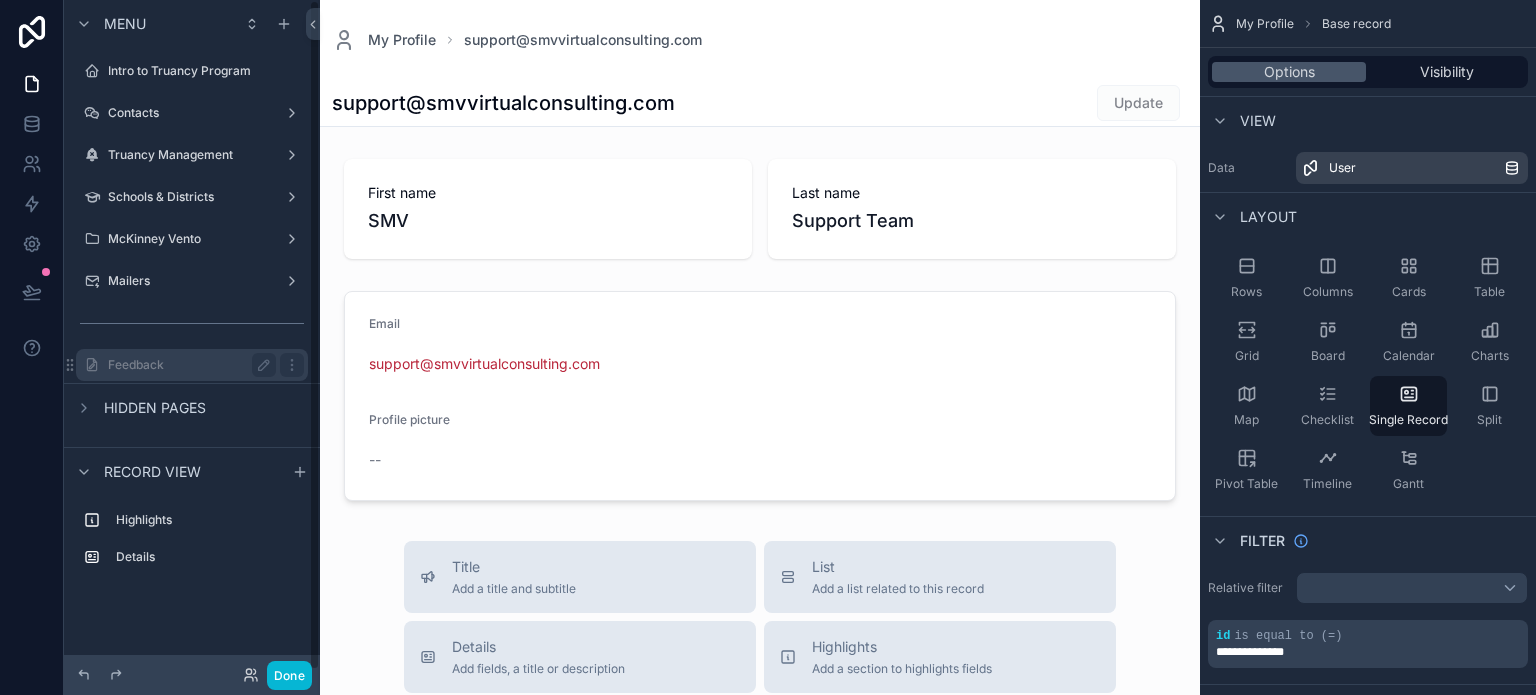 scroll, scrollTop: 0, scrollLeft: 0, axis: both 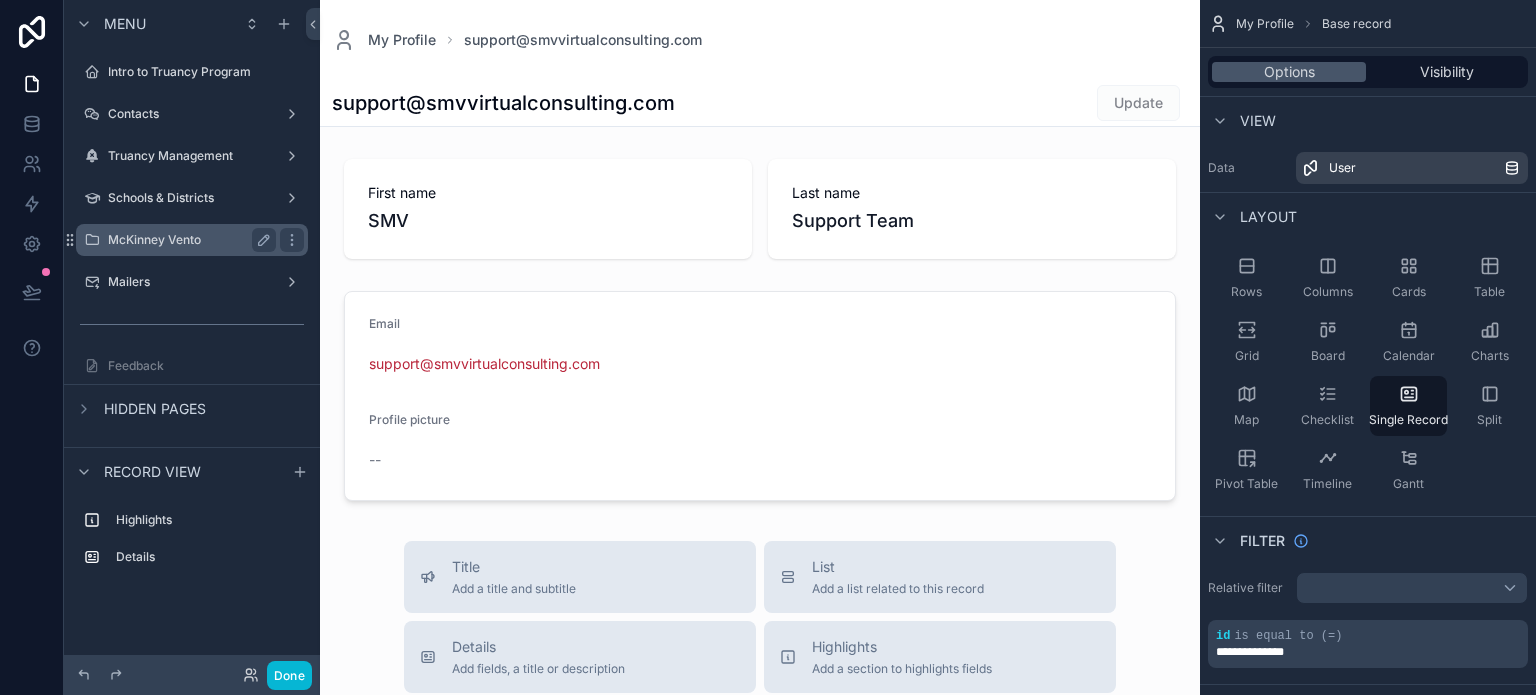 click on "McKinney Vento" at bounding box center (188, 240) 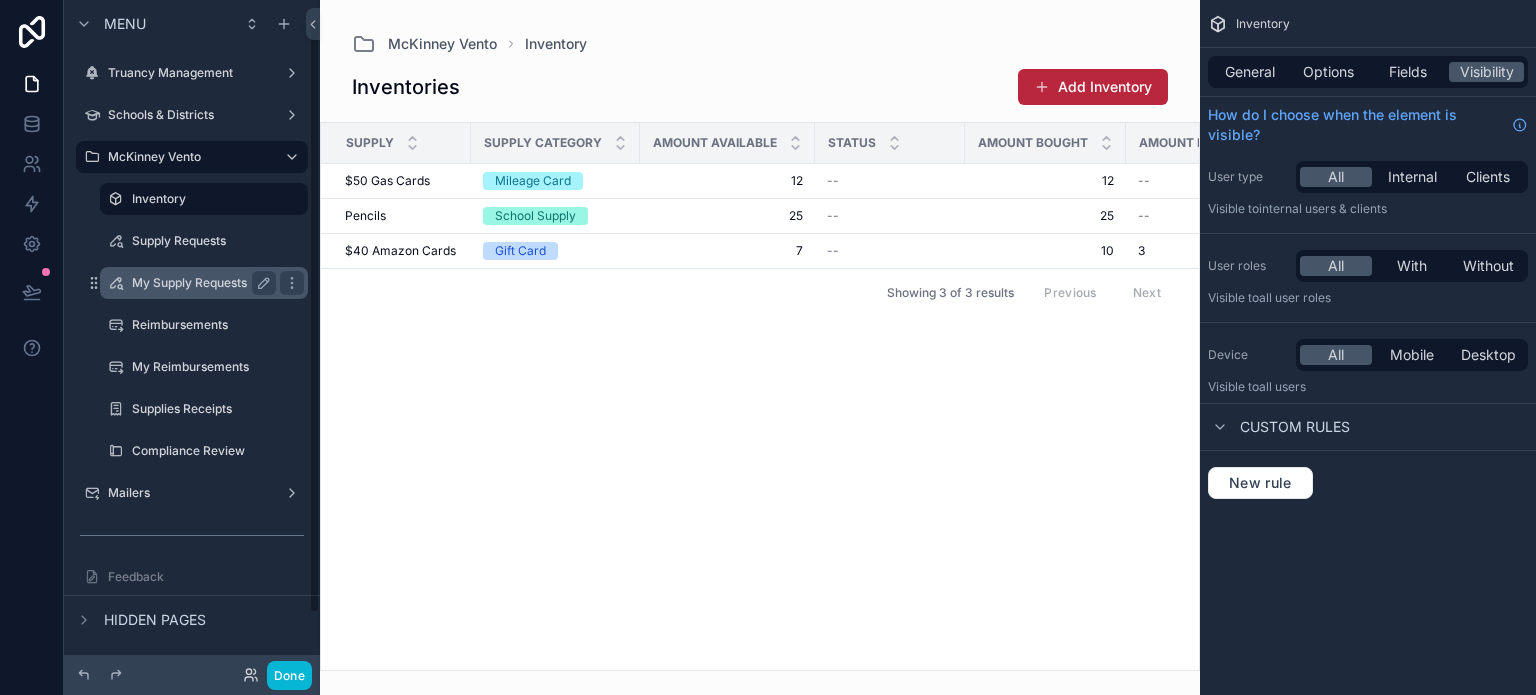 scroll, scrollTop: 87, scrollLeft: 0, axis: vertical 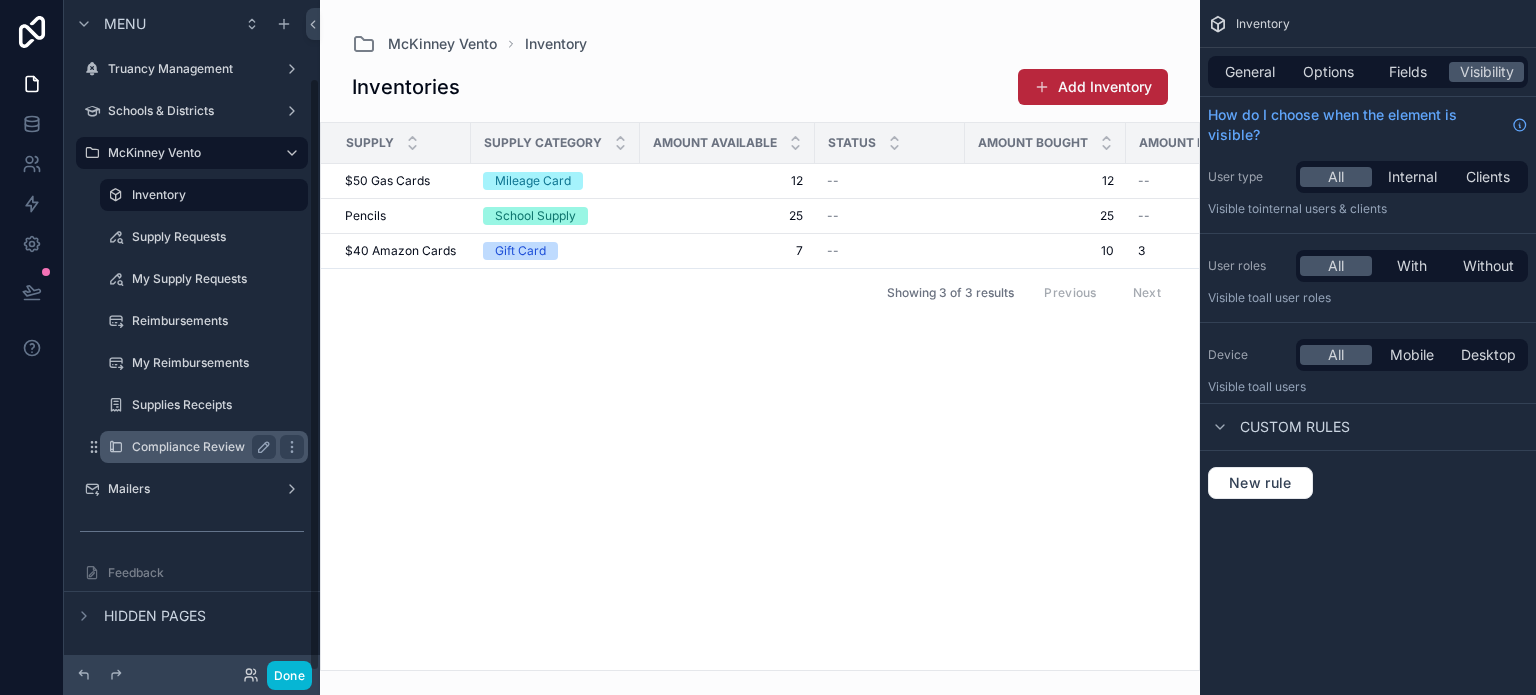click on "Compliance Review" at bounding box center (200, 447) 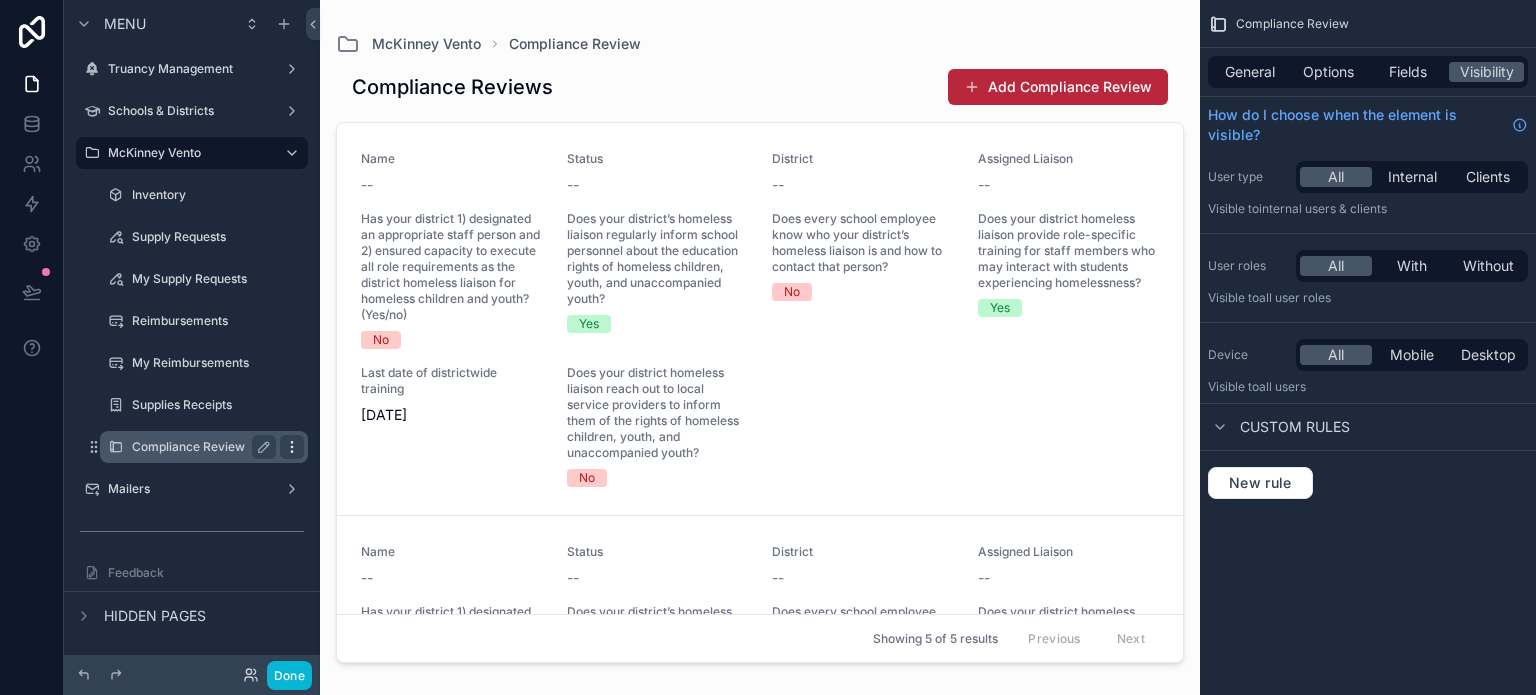 click 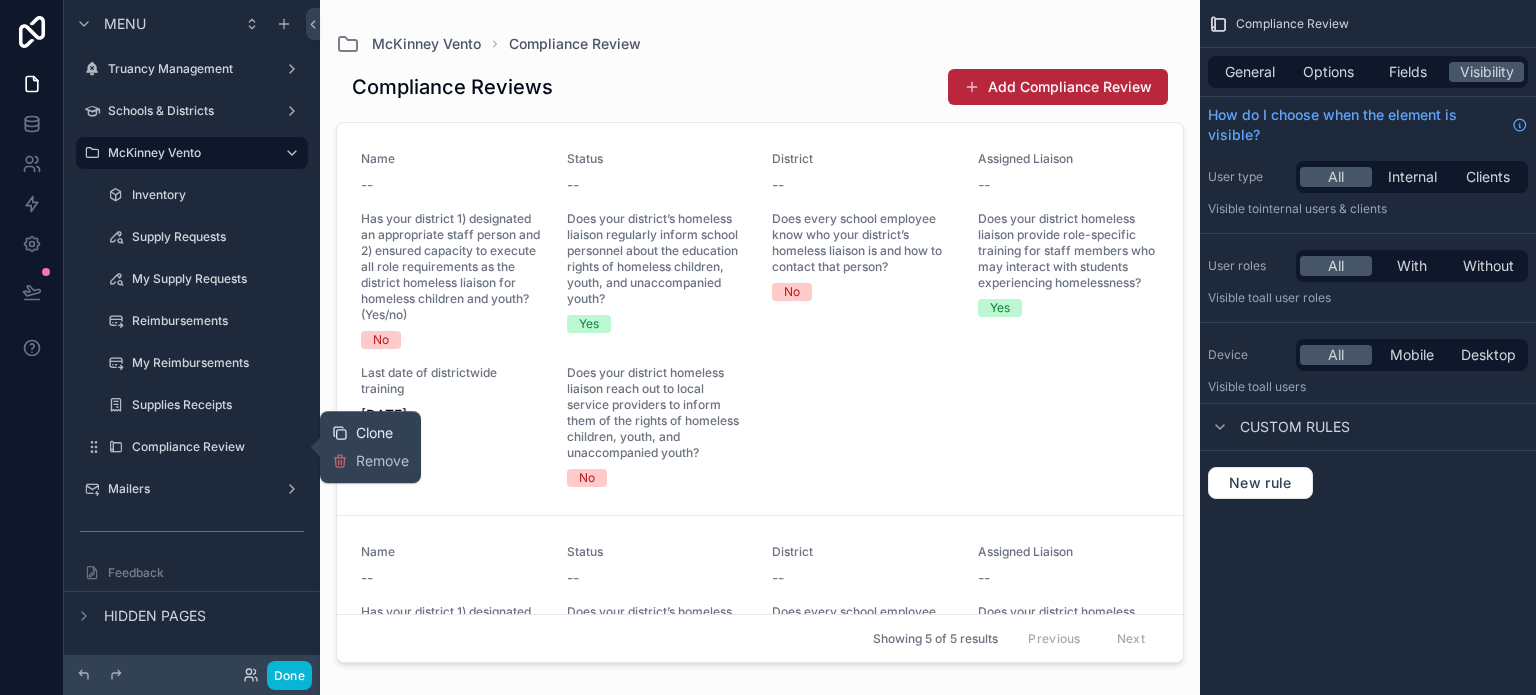 click on "Clone" at bounding box center (374, 433) 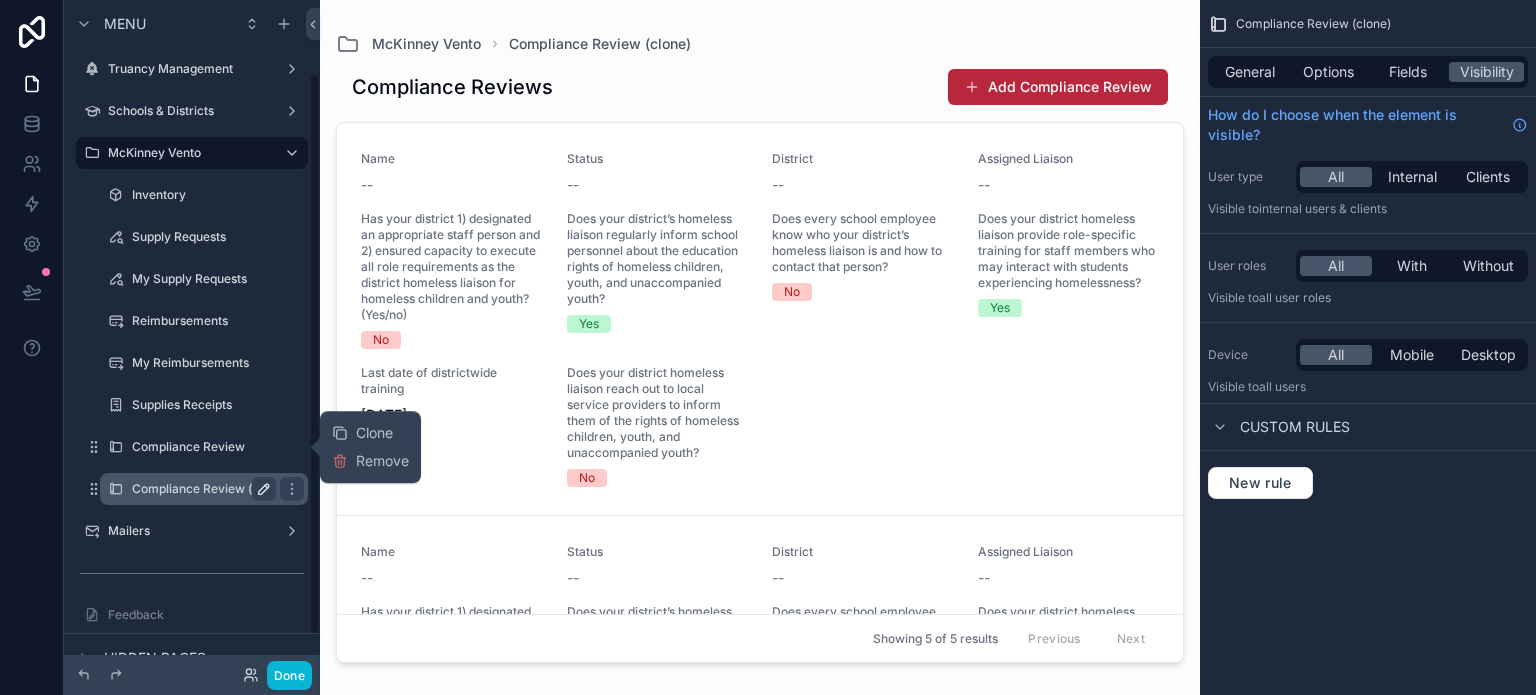 click 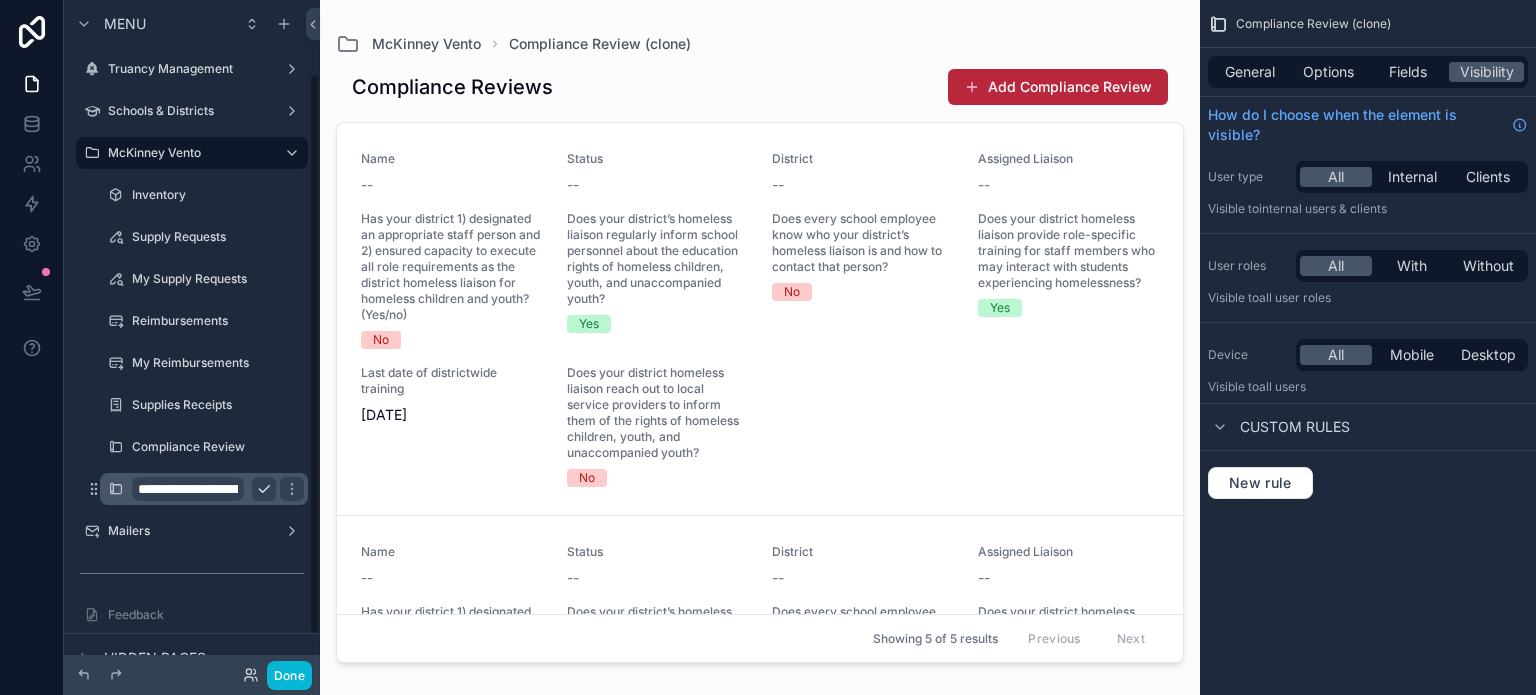 click on "**********" at bounding box center (188, 489) 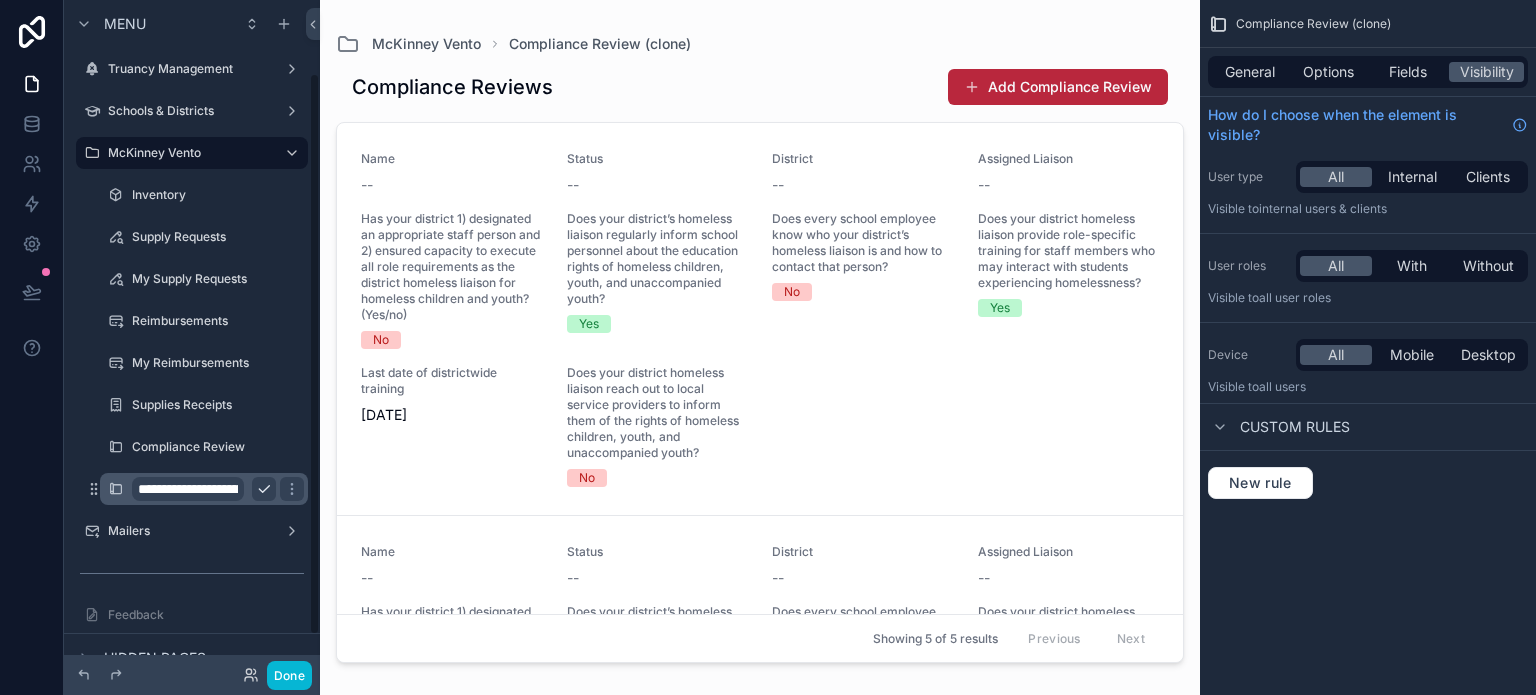 click on "**********" at bounding box center (188, 489) 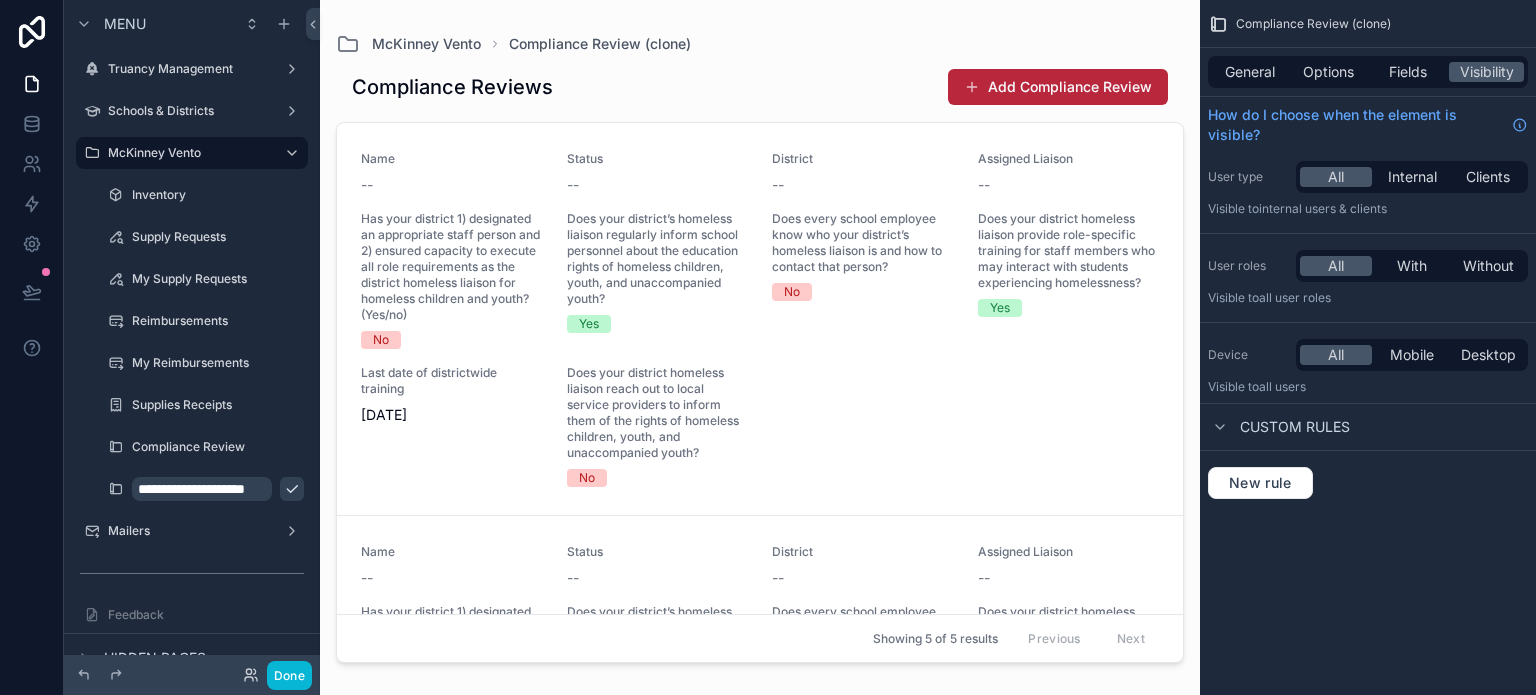 scroll, scrollTop: 0, scrollLeft: 33, axis: horizontal 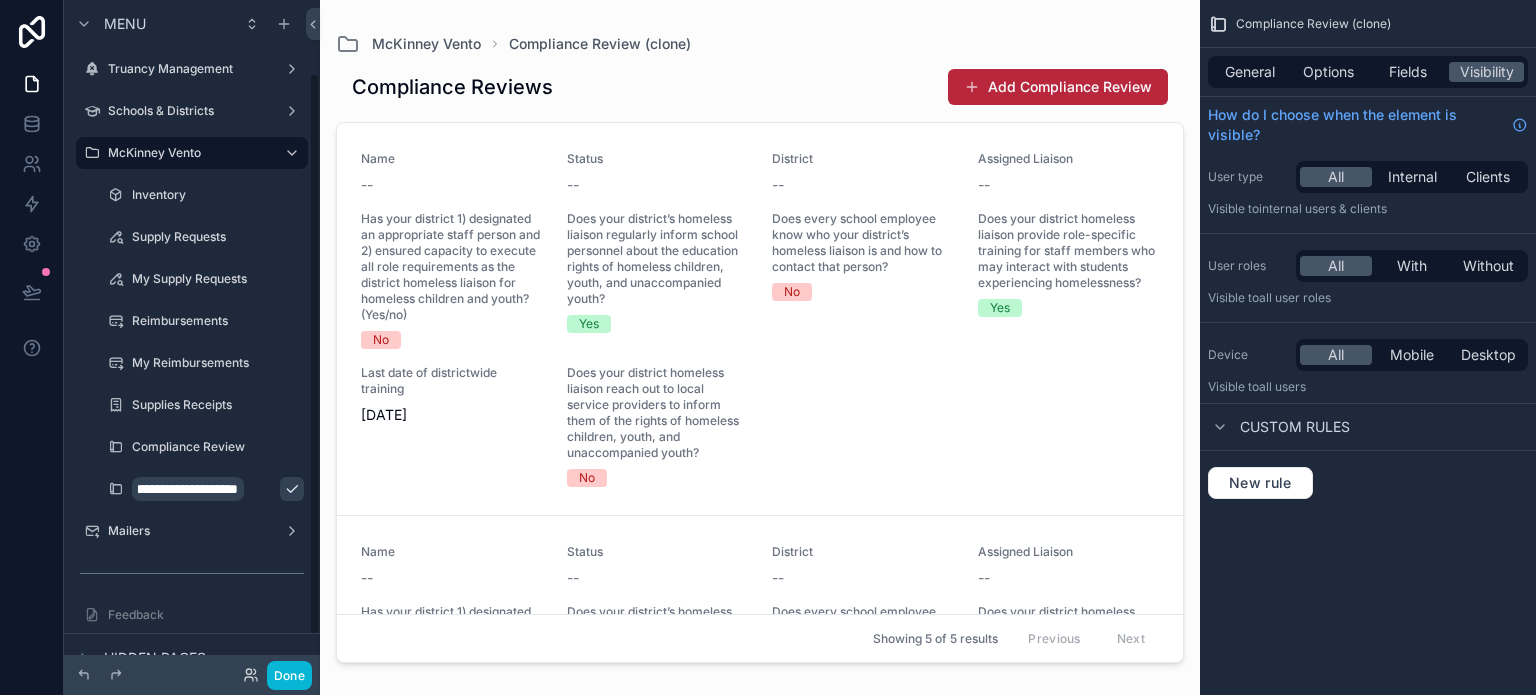 type on "**********" 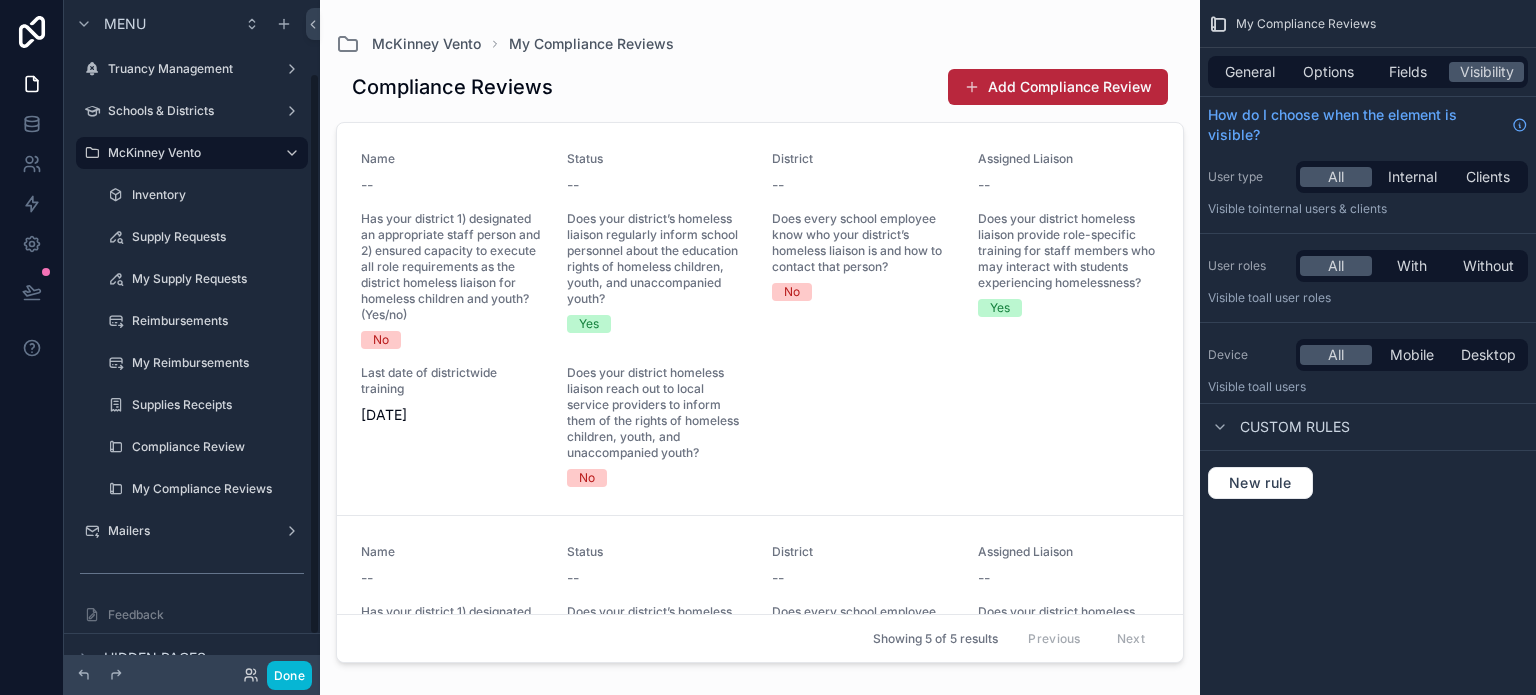 scroll, scrollTop: 0, scrollLeft: 0, axis: both 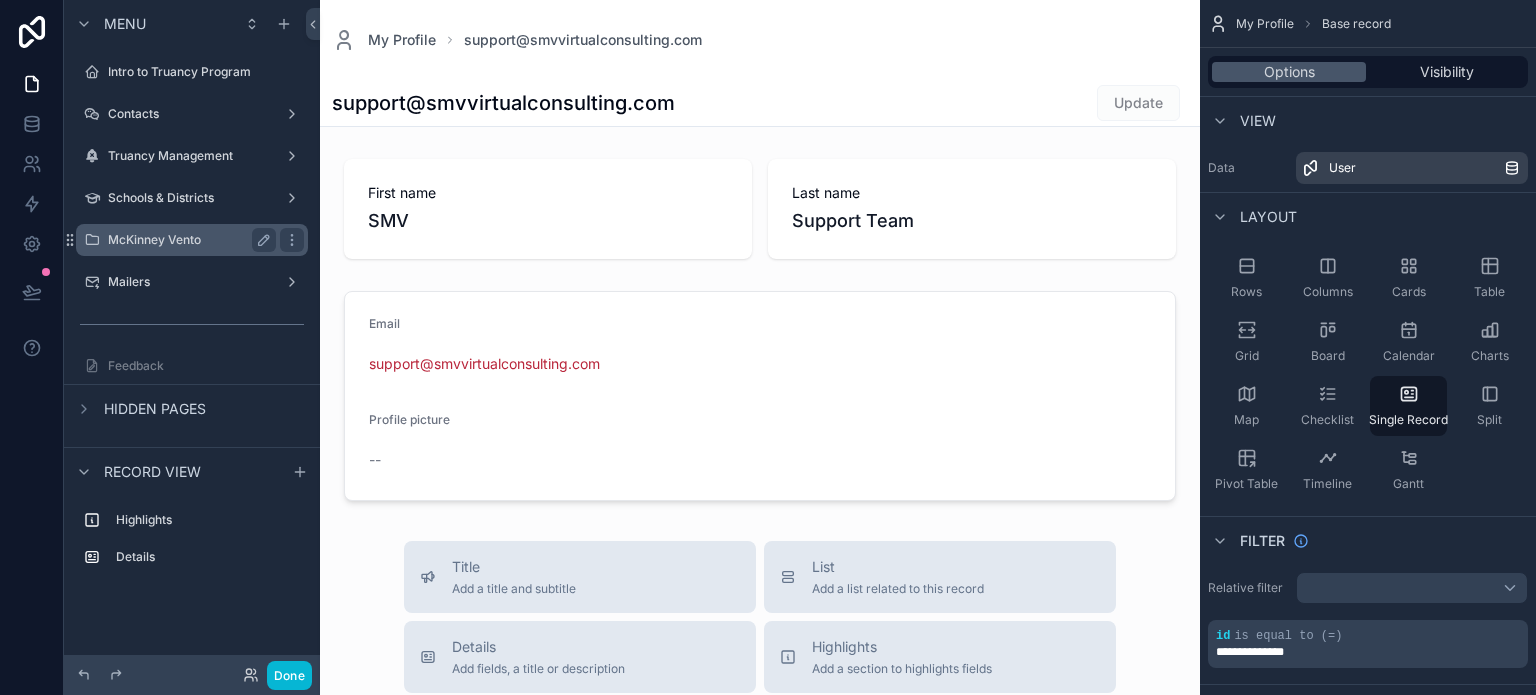 click on "McKinney Vento" at bounding box center (192, 240) 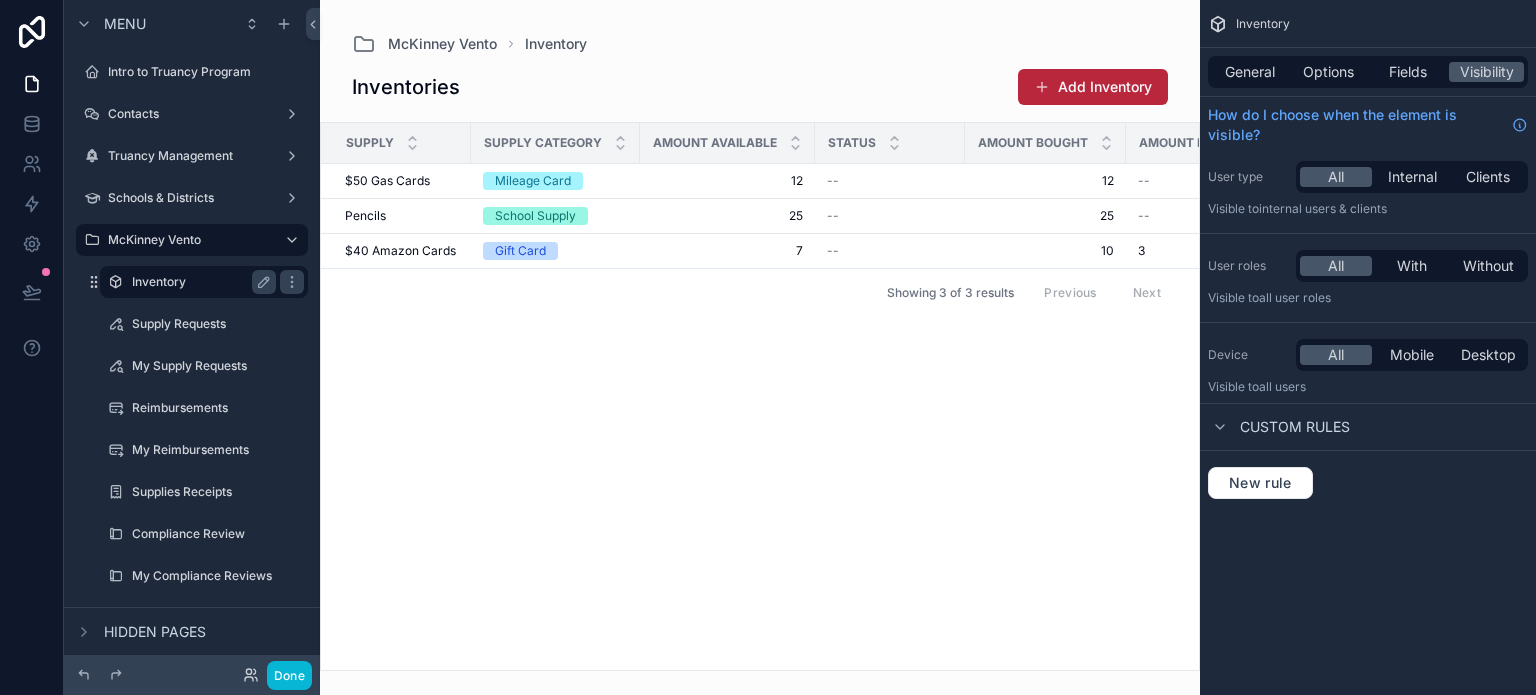 click on "Inventory" at bounding box center [204, 282] 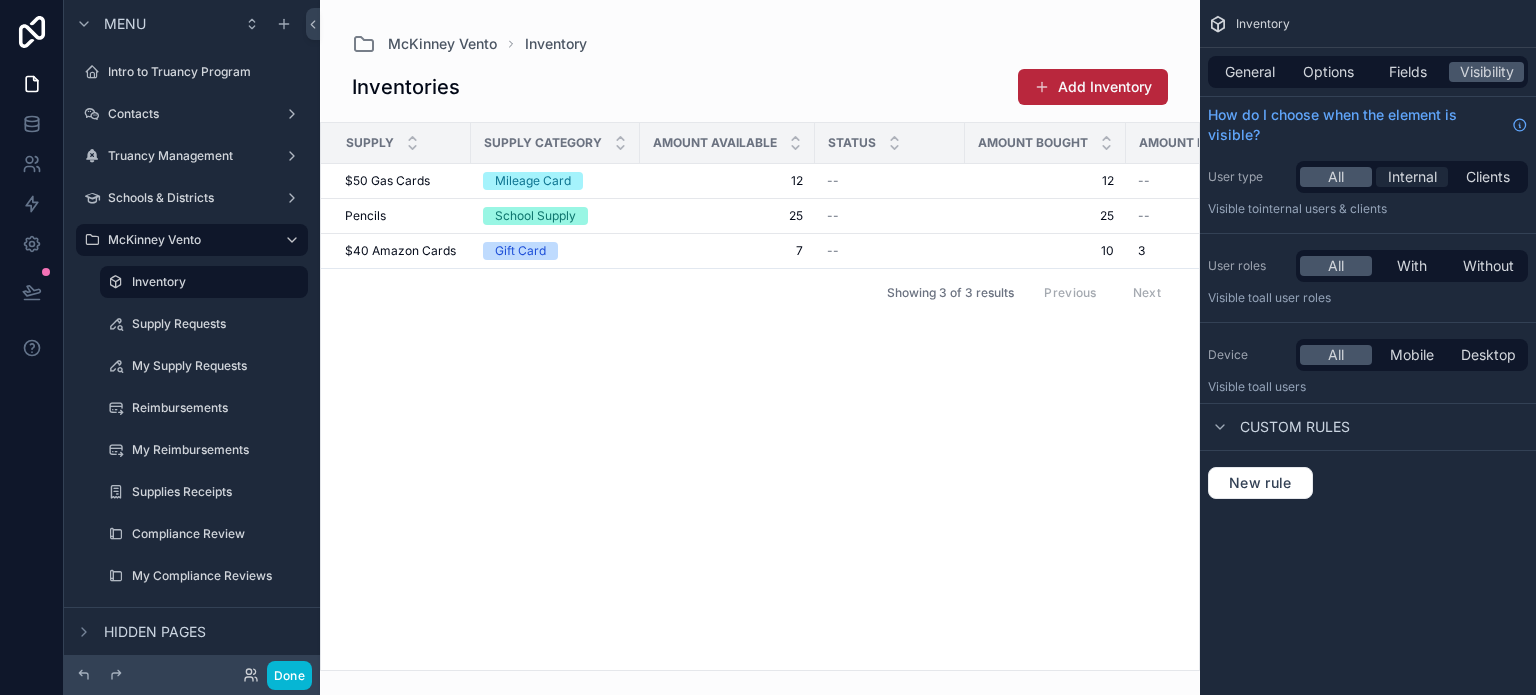 click on "Internal" at bounding box center (1412, 177) 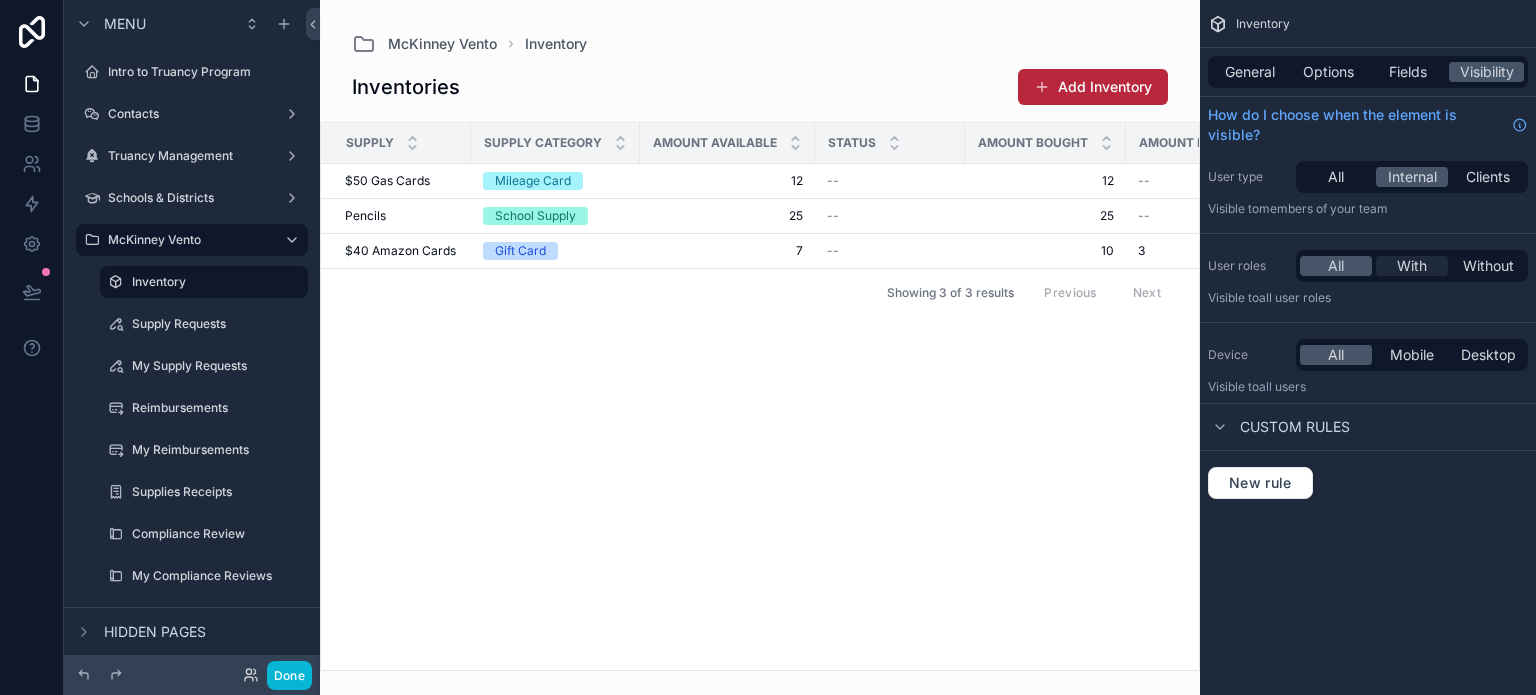 click on "With" at bounding box center [1412, 266] 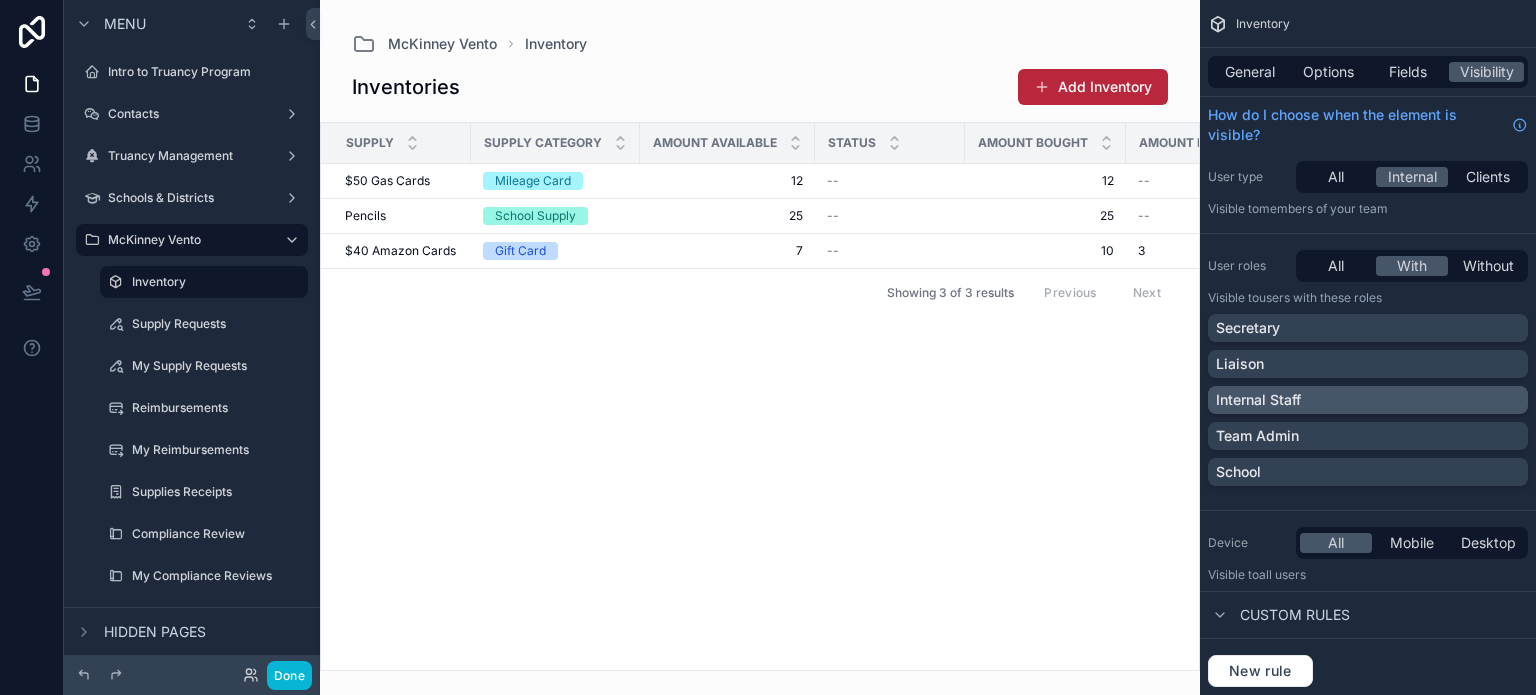 click on "Internal Staff" at bounding box center [1368, 400] 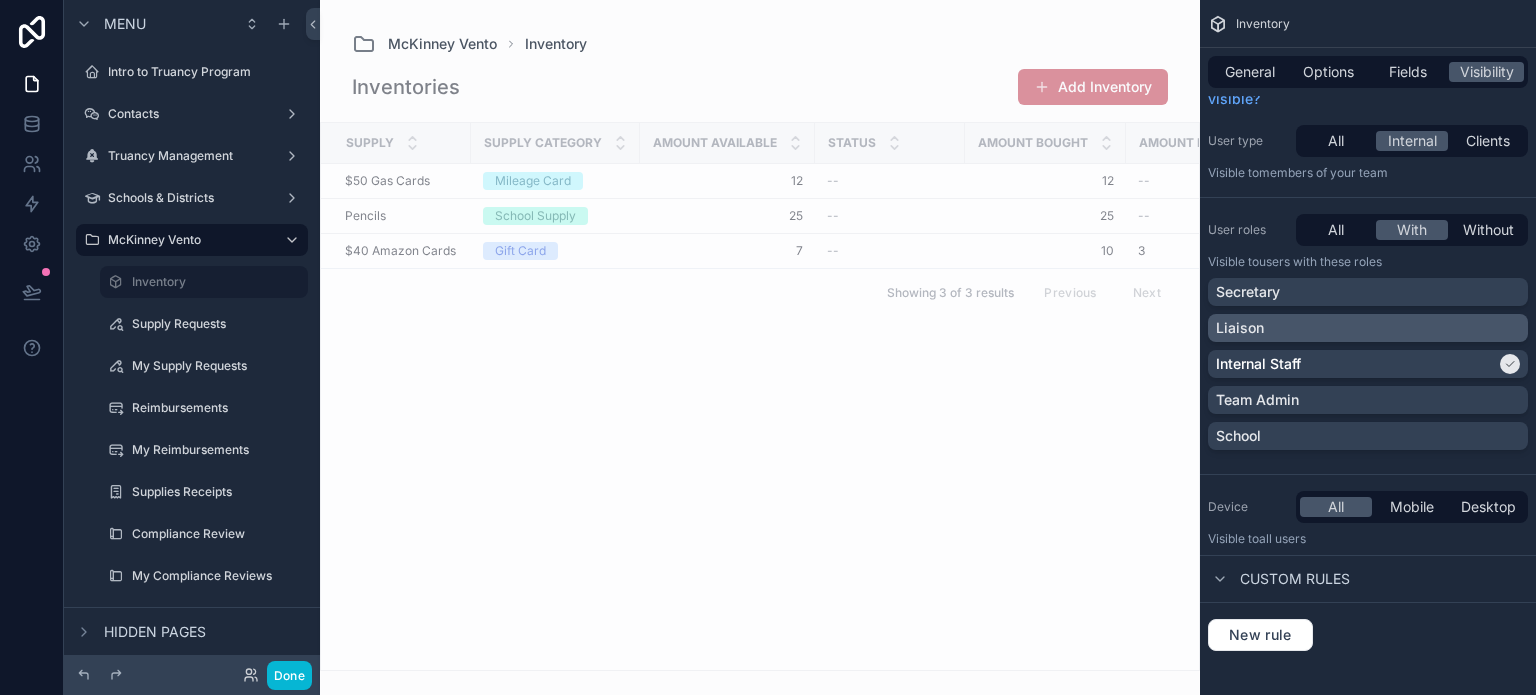 scroll, scrollTop: 38, scrollLeft: 0, axis: vertical 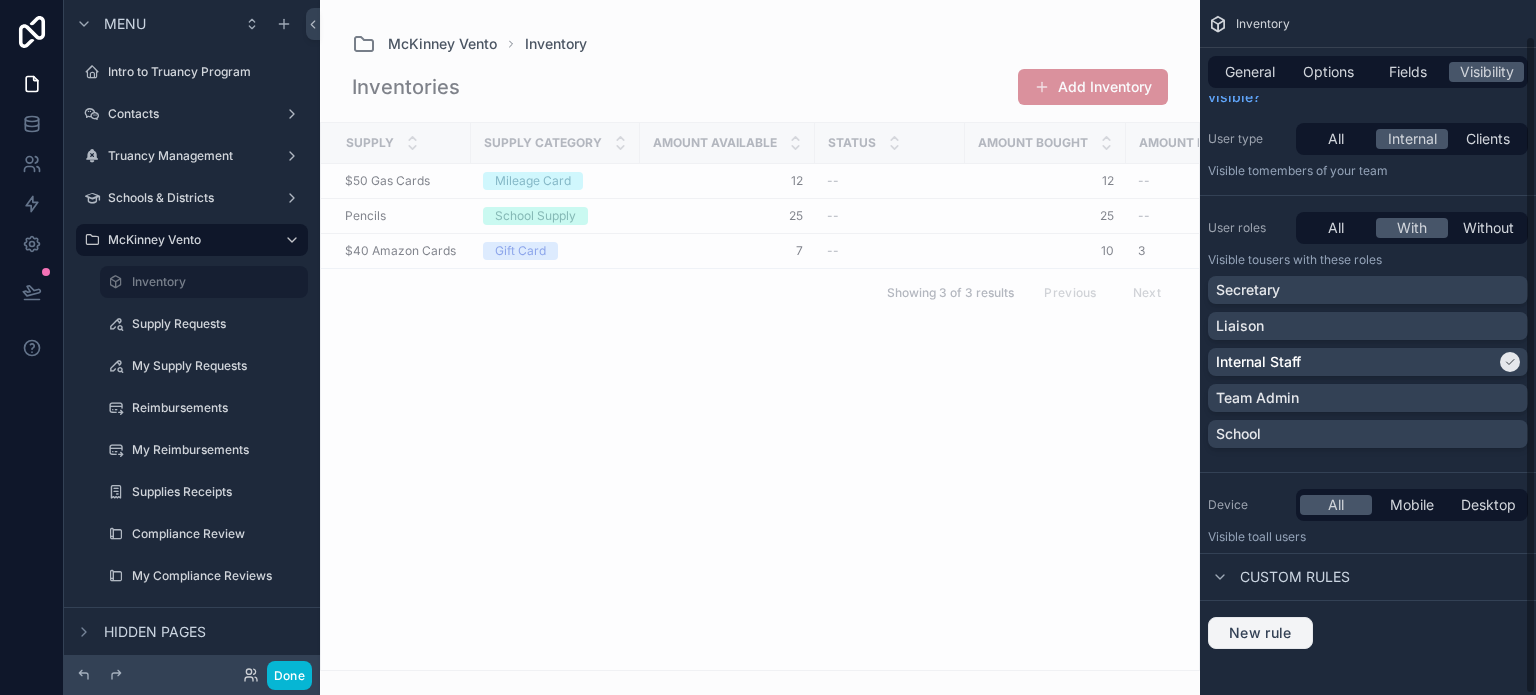 click on "New rule" at bounding box center (1260, 633) 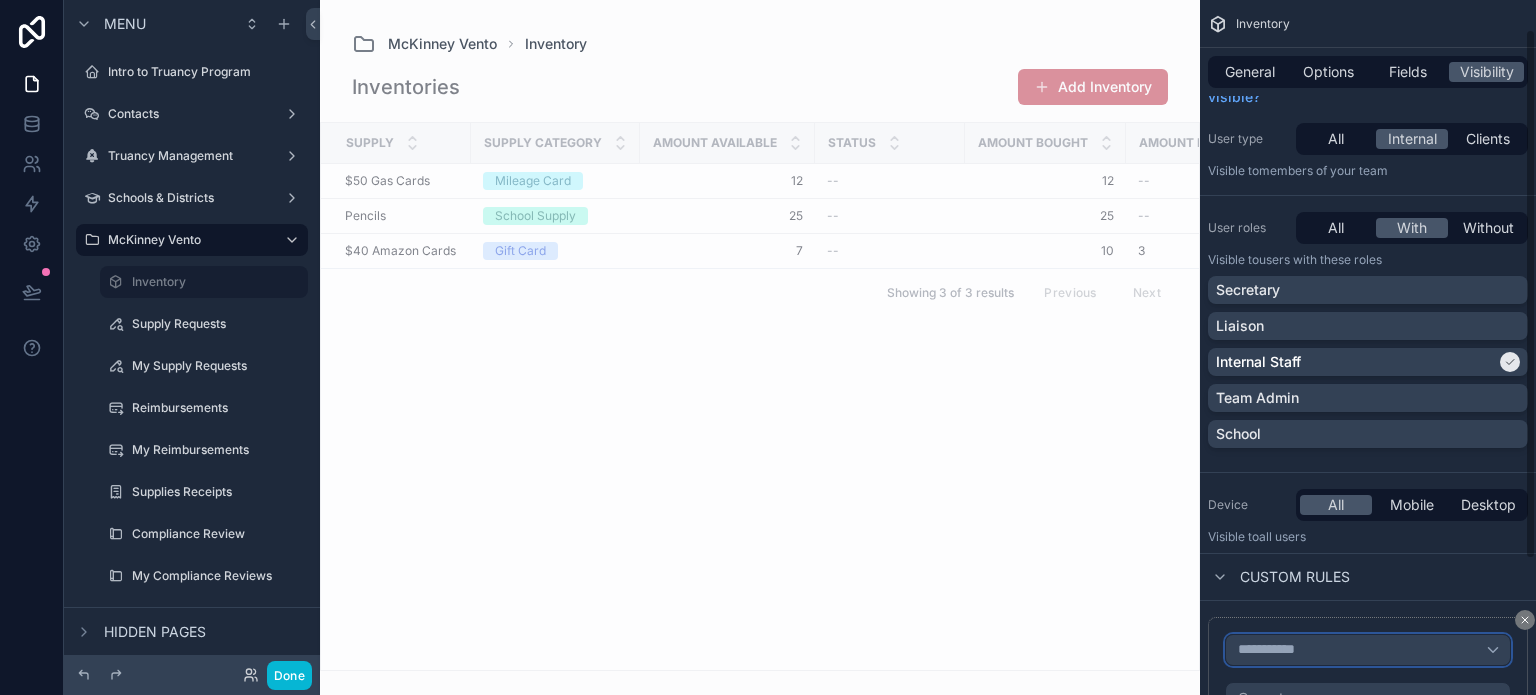 click on "**********" at bounding box center [1275, 650] 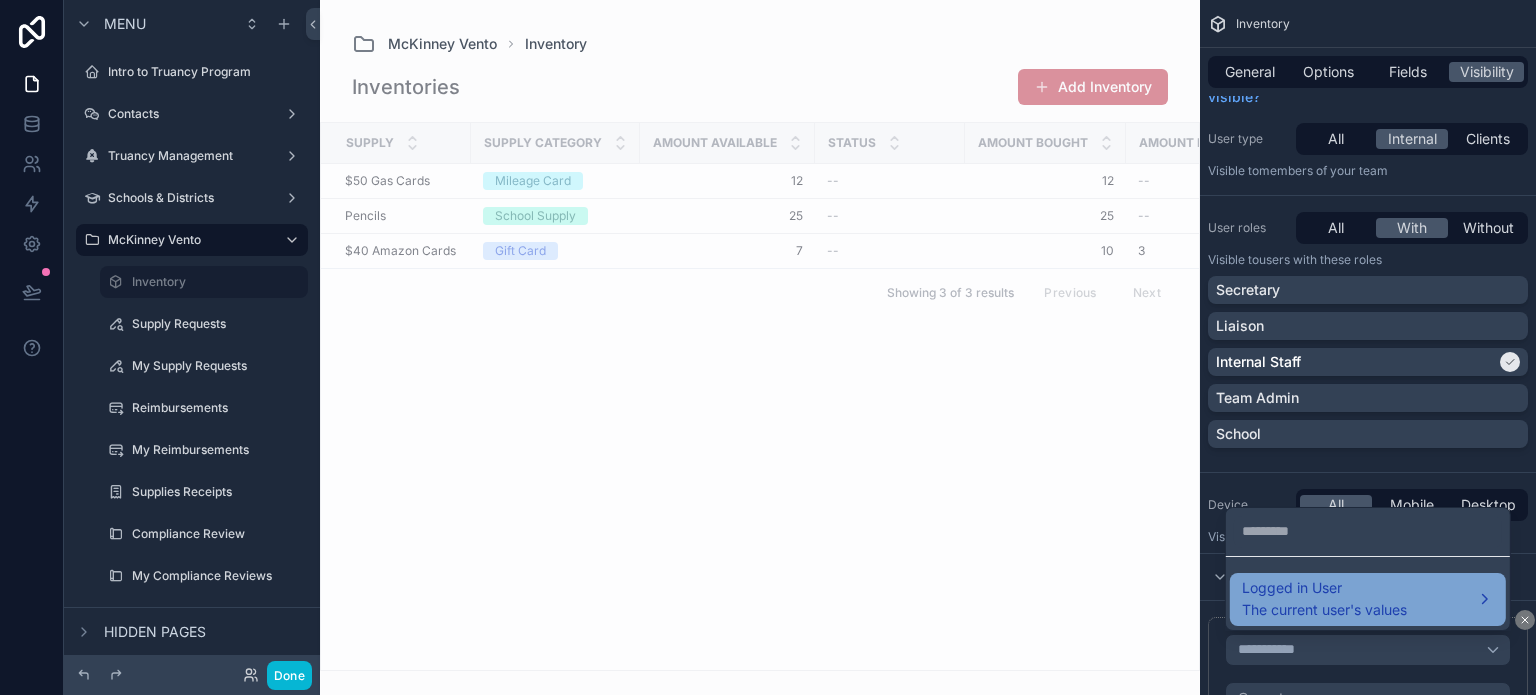 click on "Logged in User" at bounding box center (1324, 588) 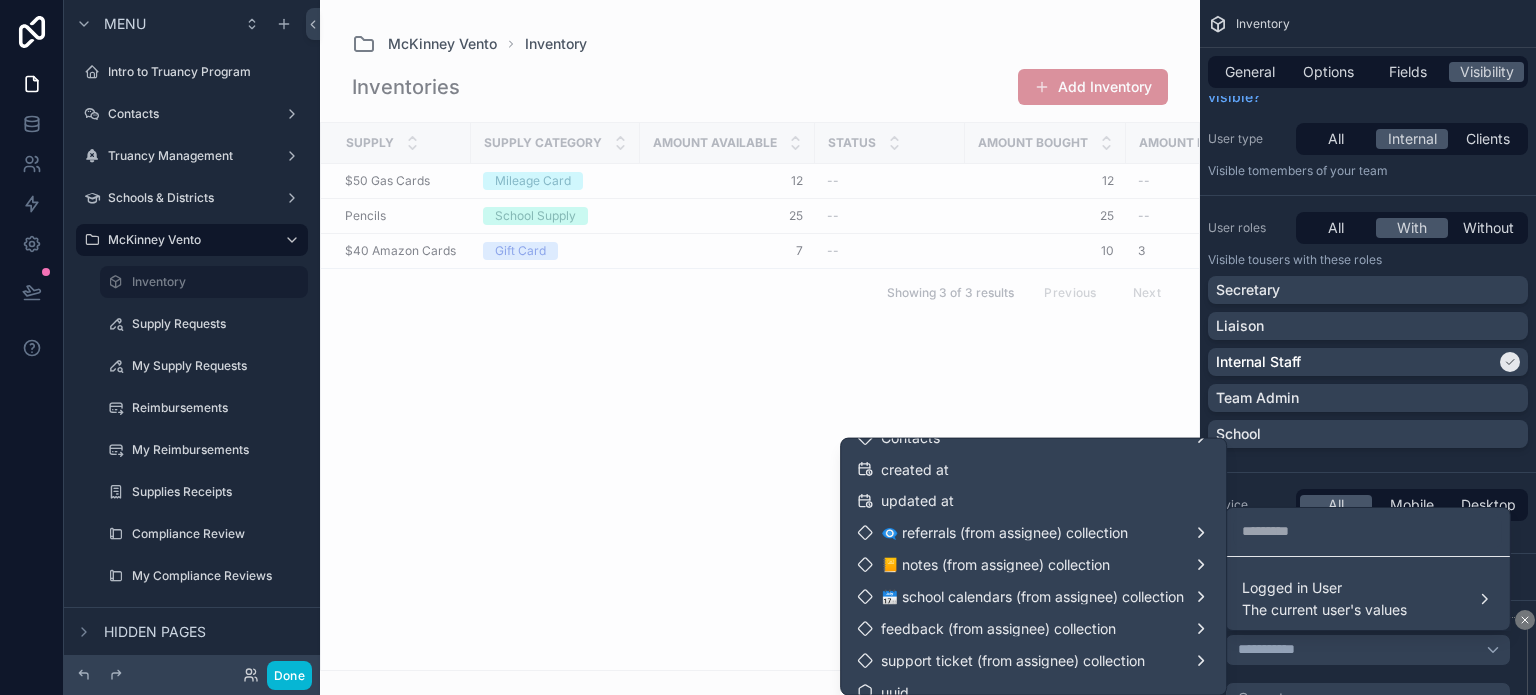 scroll, scrollTop: 416, scrollLeft: 0, axis: vertical 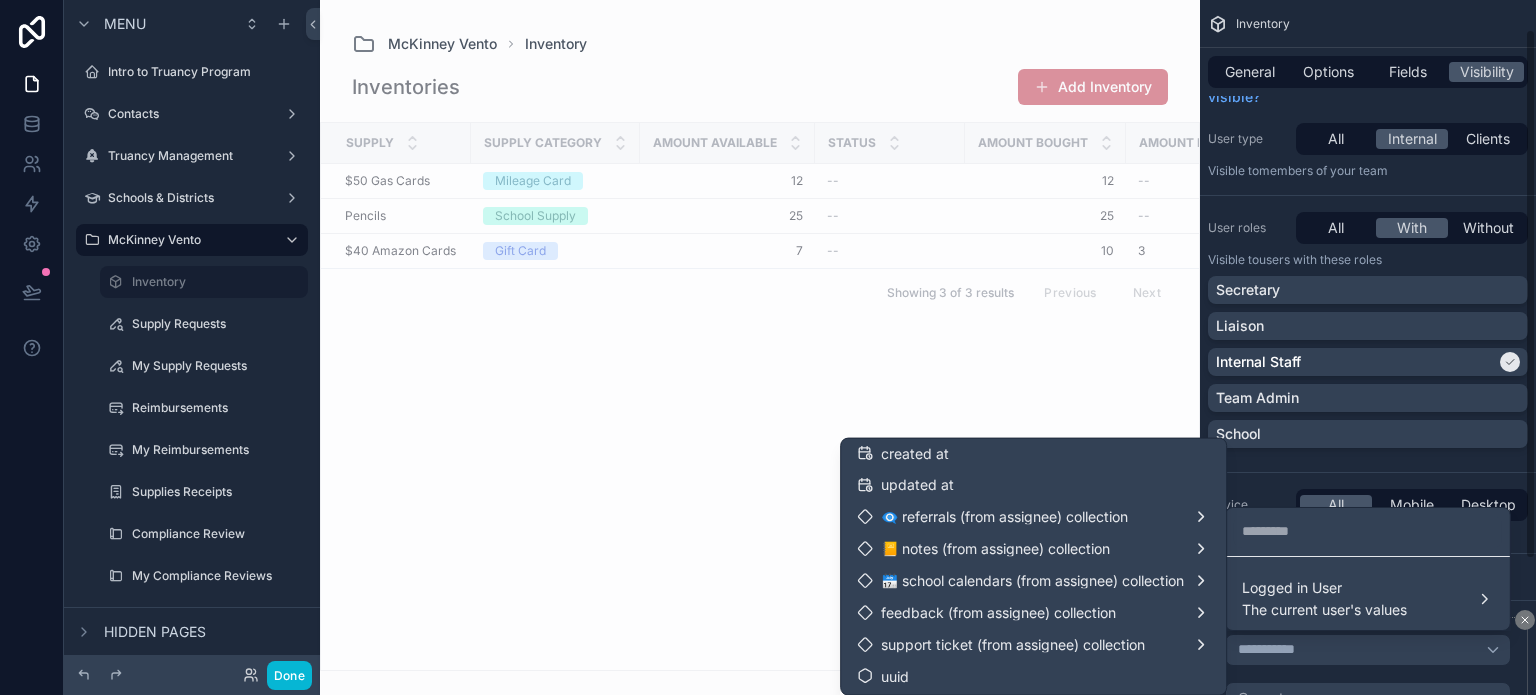 click at bounding box center (768, 347) 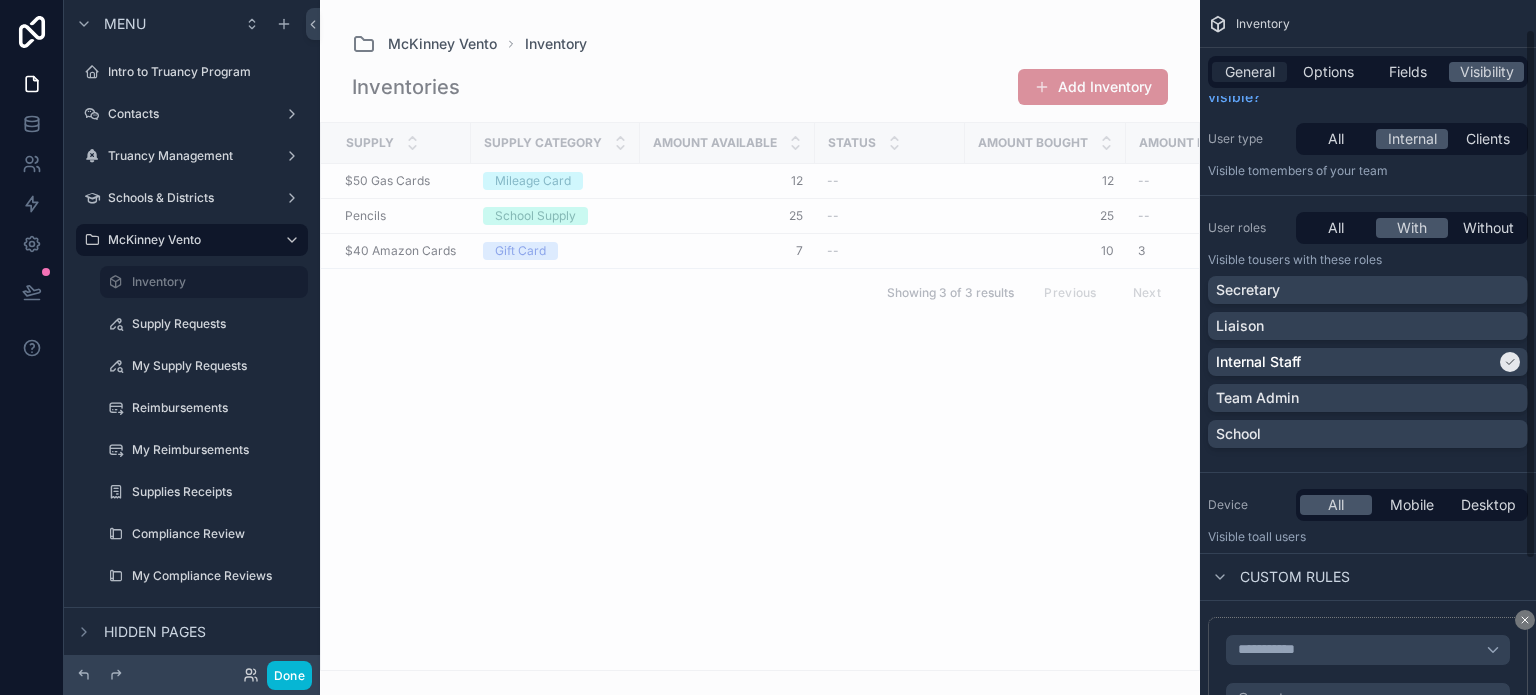 click on "General" at bounding box center [1250, 72] 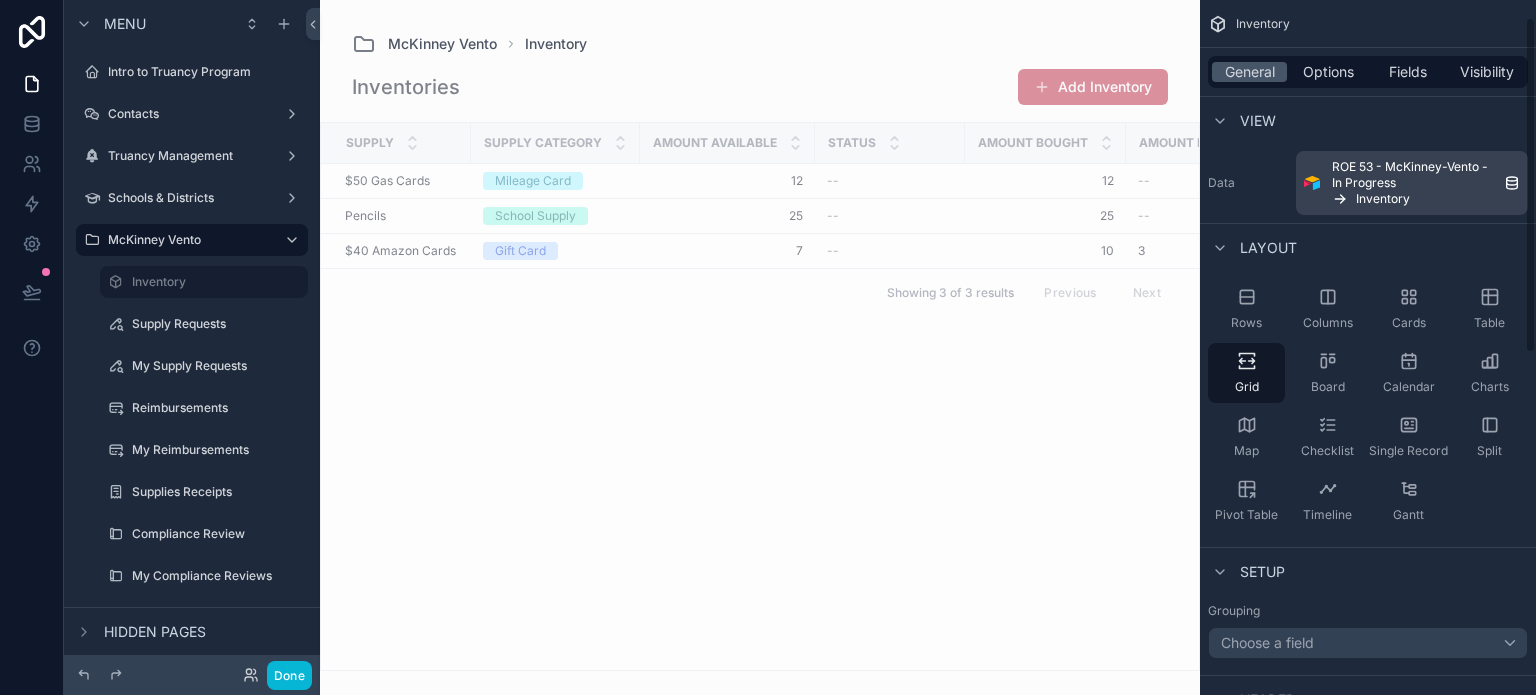 scroll, scrollTop: 0, scrollLeft: 0, axis: both 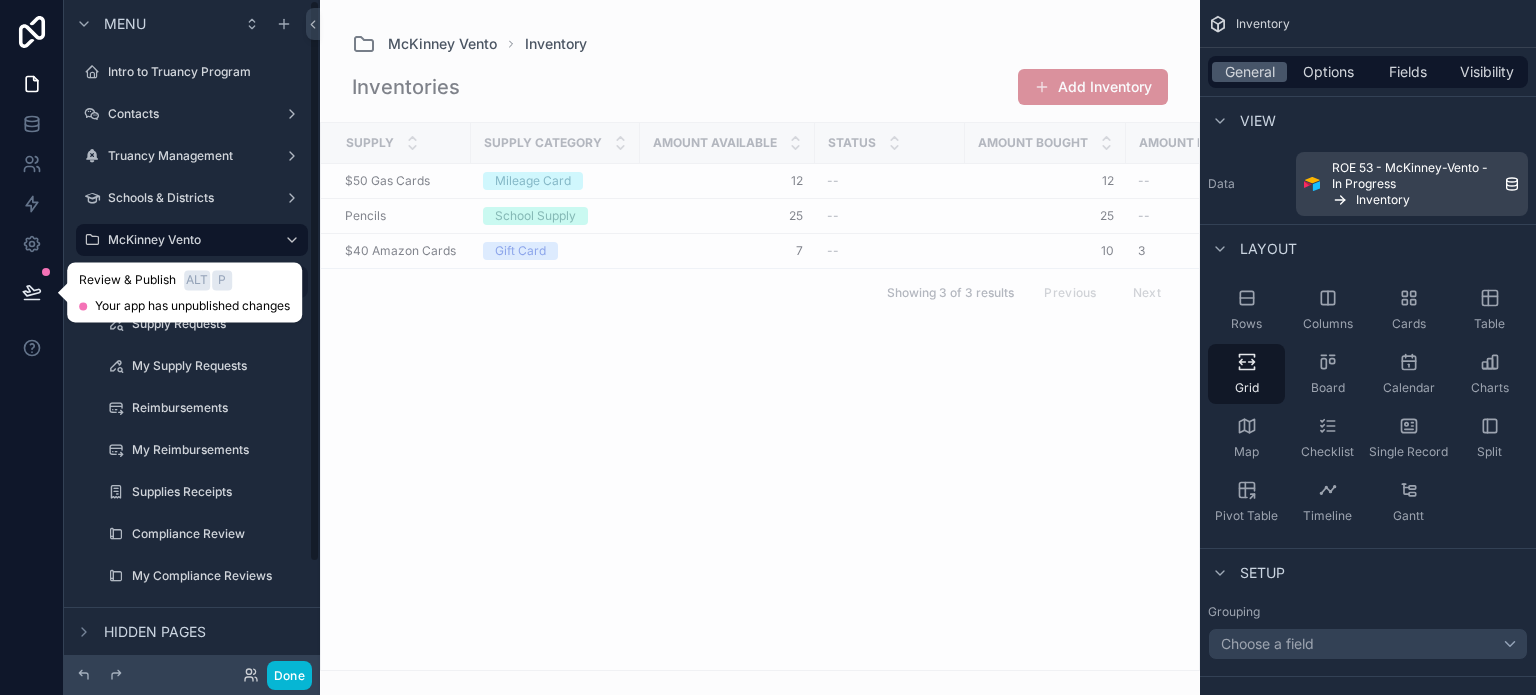 click 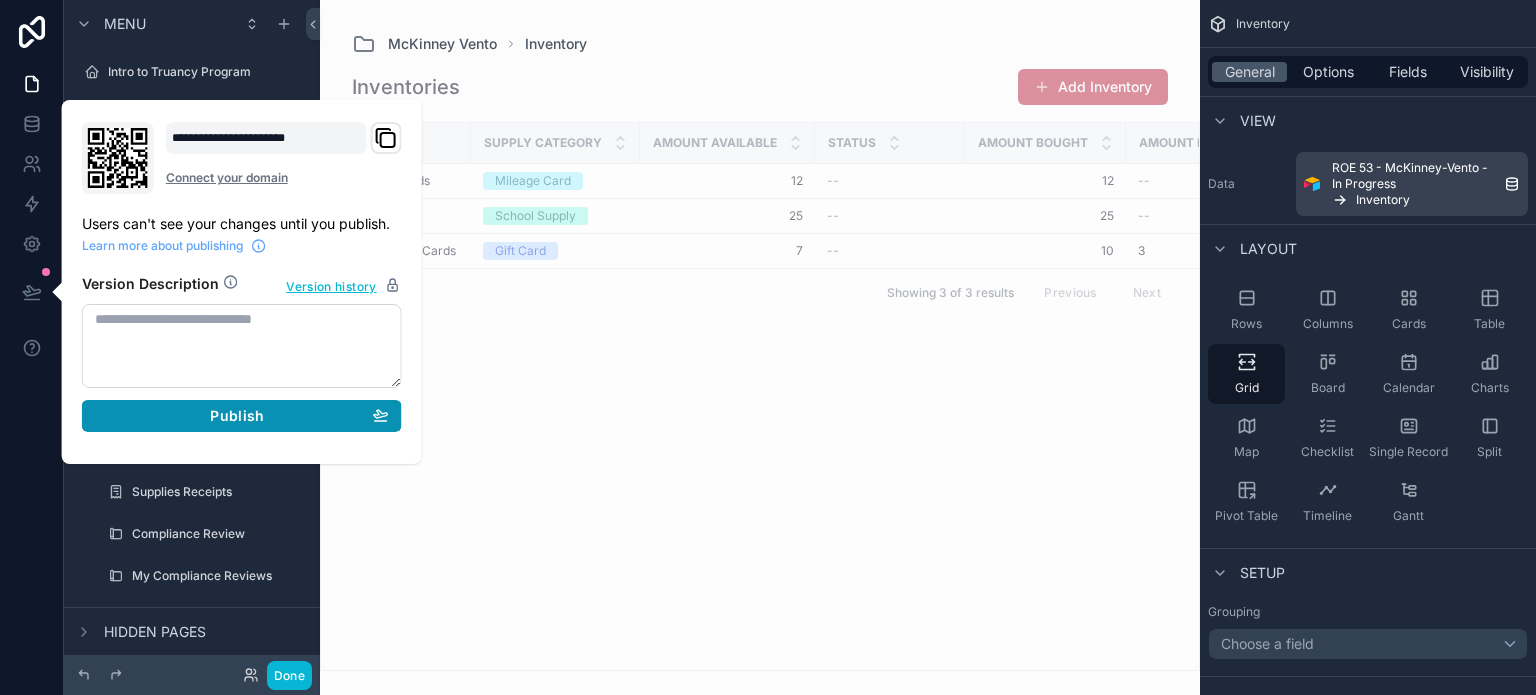click on "Publish" at bounding box center [242, 416] 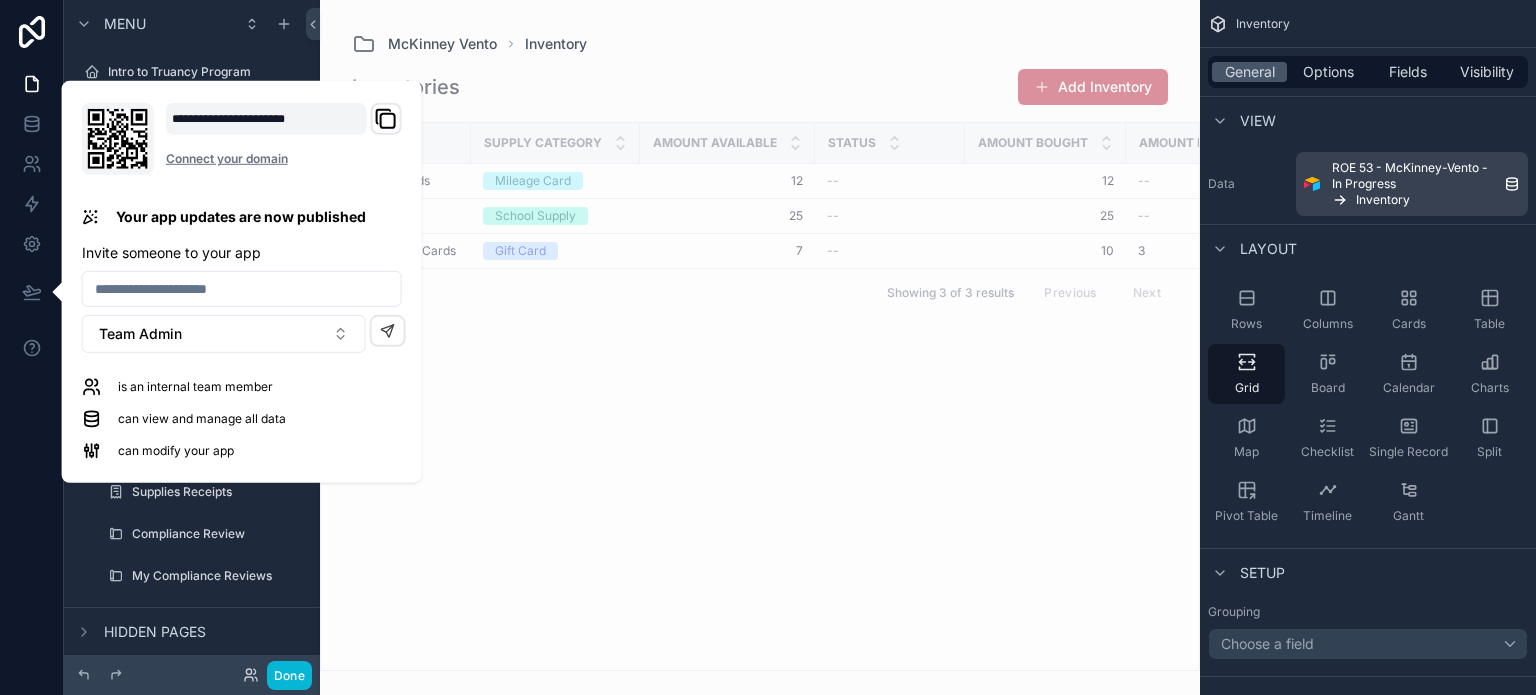 click at bounding box center (760, 347) 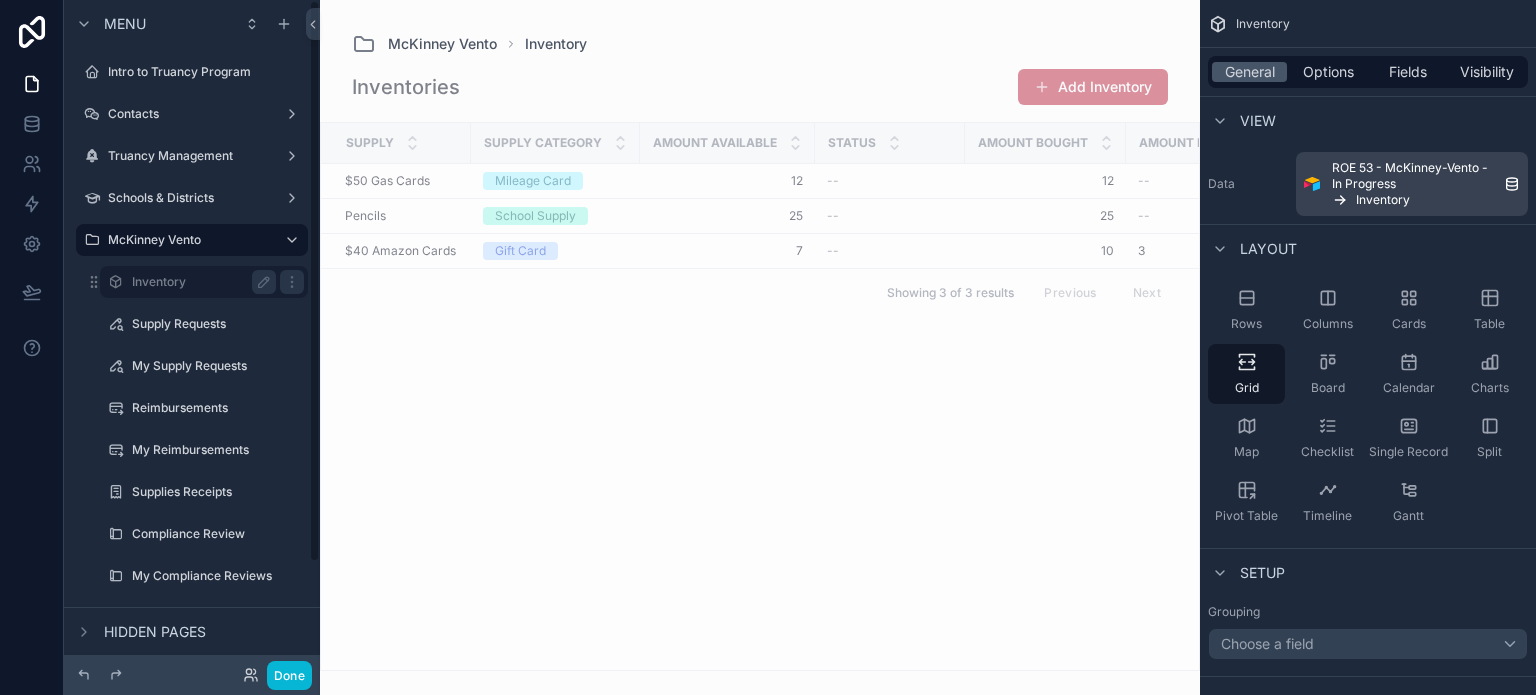 click on "Inventory" at bounding box center [200, 282] 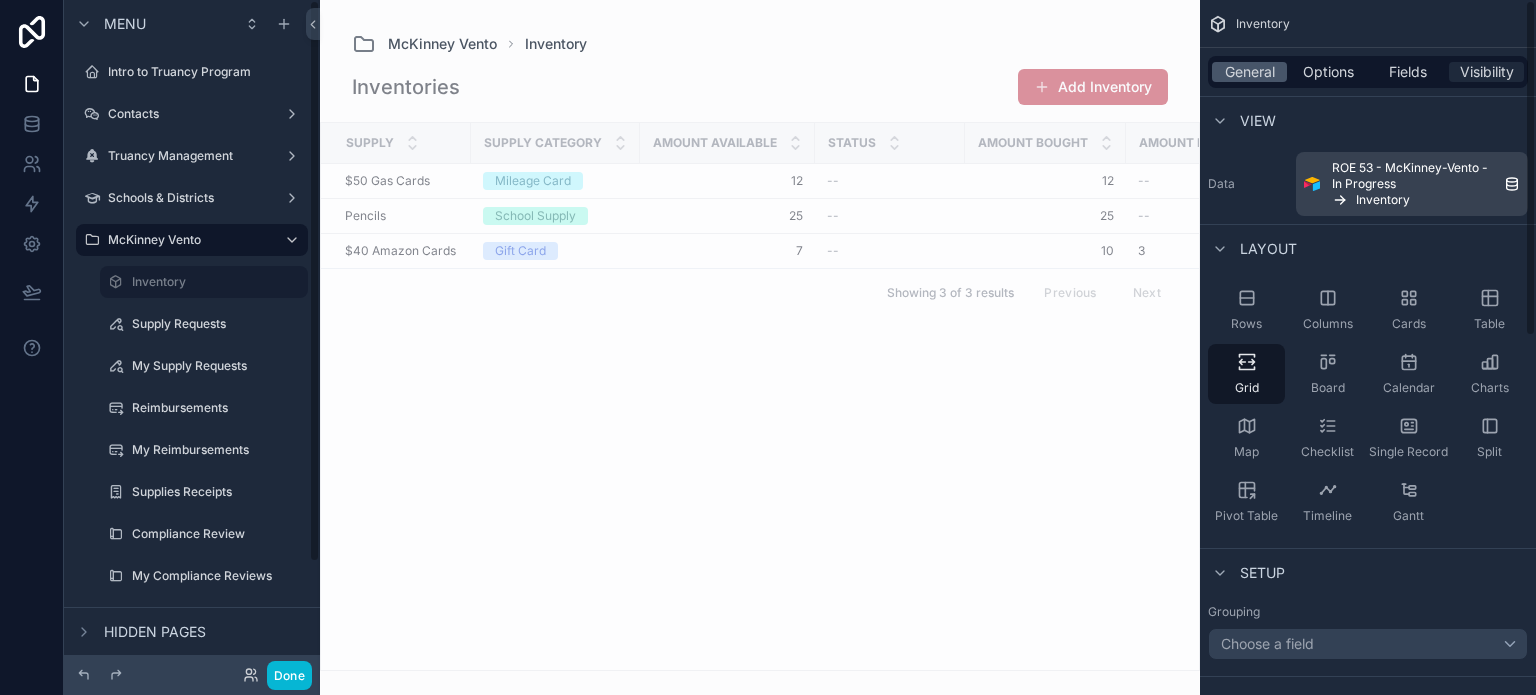 click on "Visibility" at bounding box center (1487, 72) 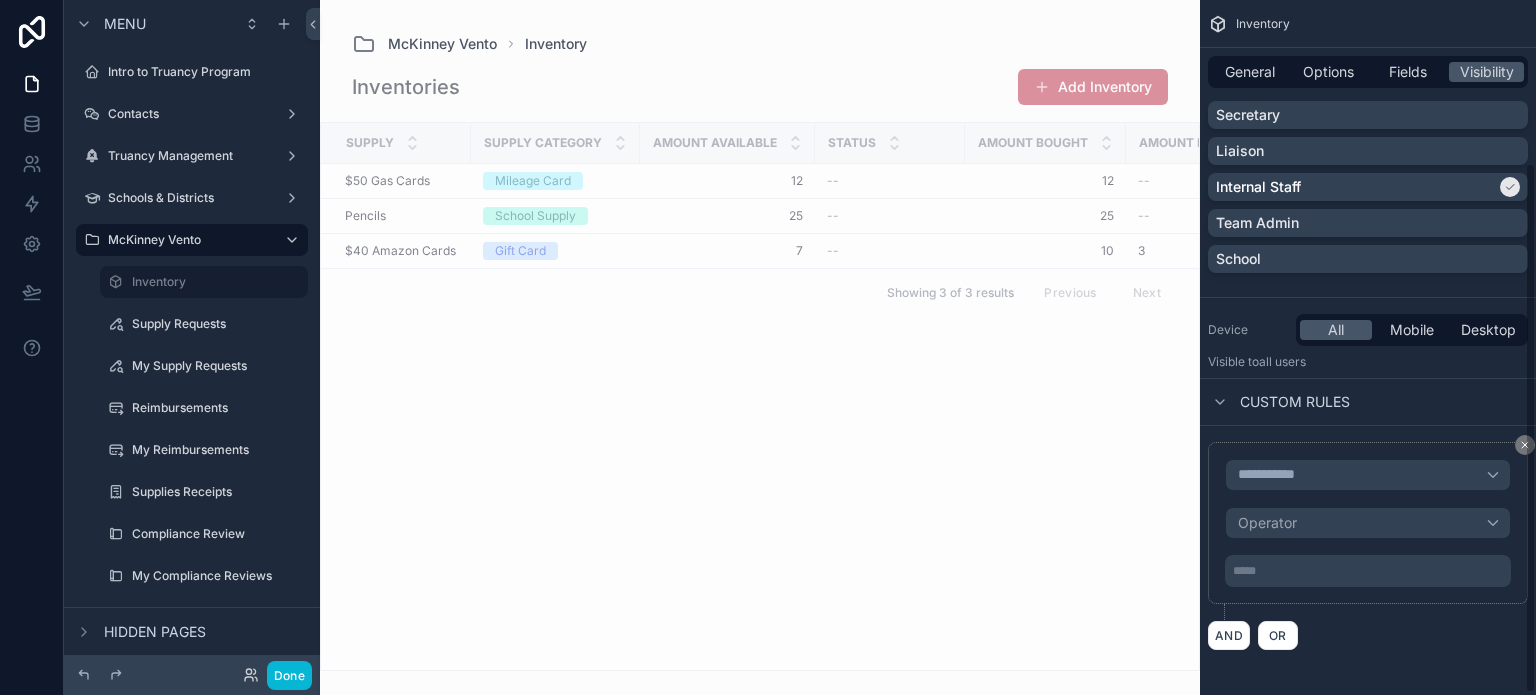 scroll, scrollTop: 214, scrollLeft: 0, axis: vertical 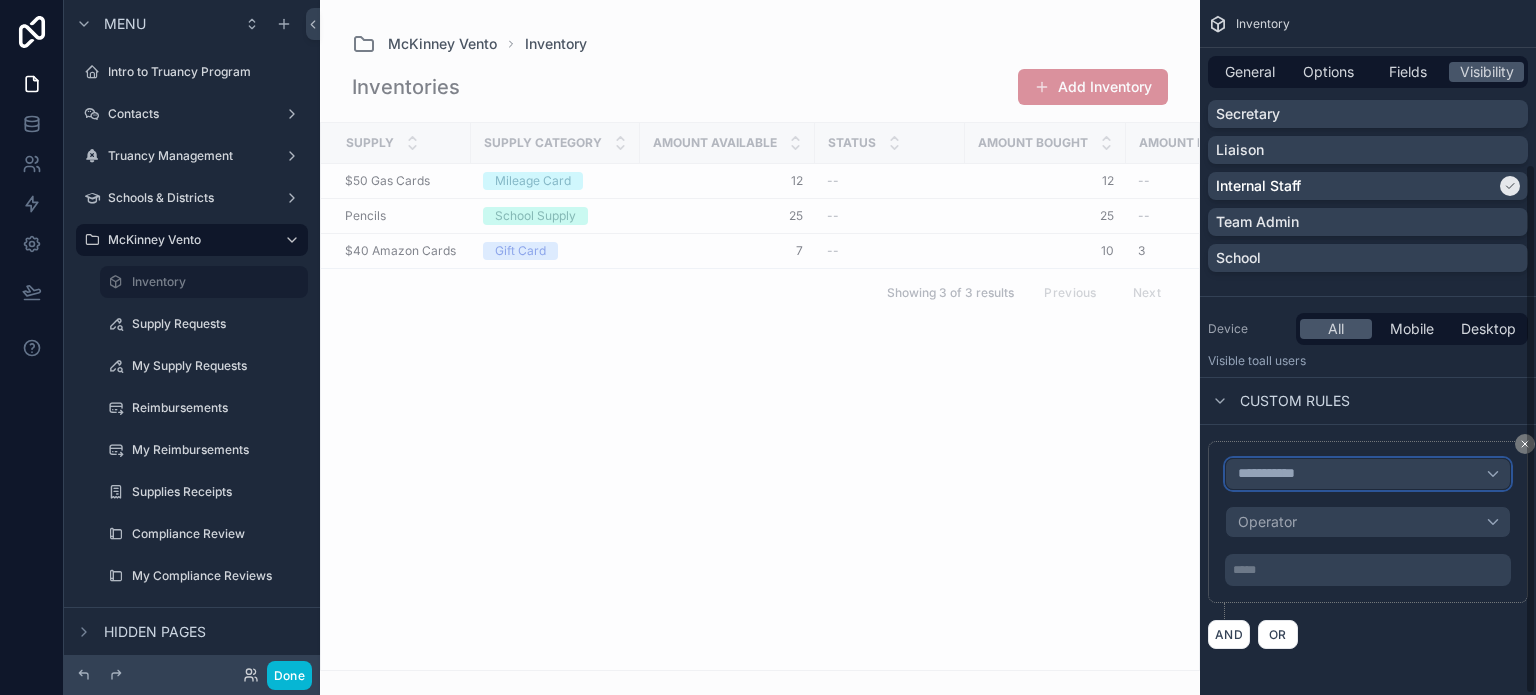 click on "**********" at bounding box center [1368, 474] 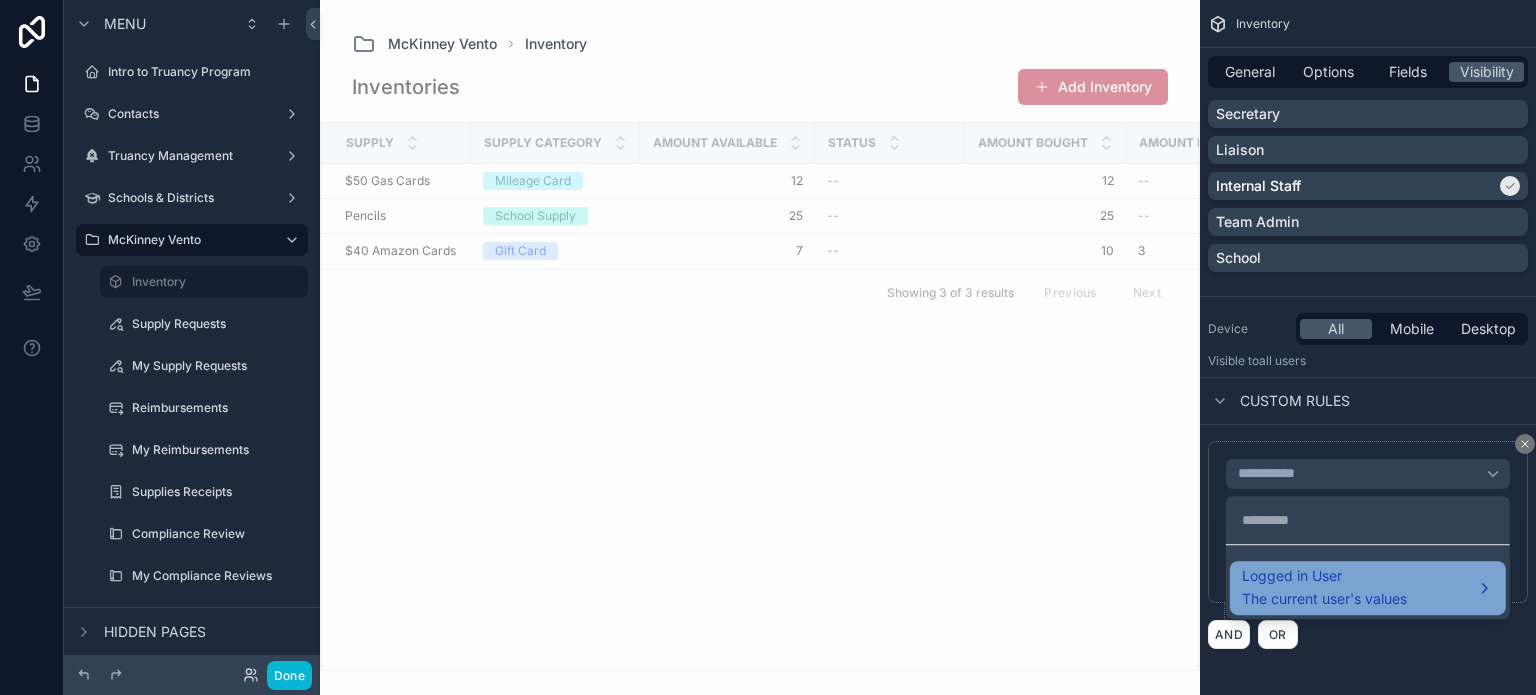click on "The current user's values" at bounding box center [1324, 599] 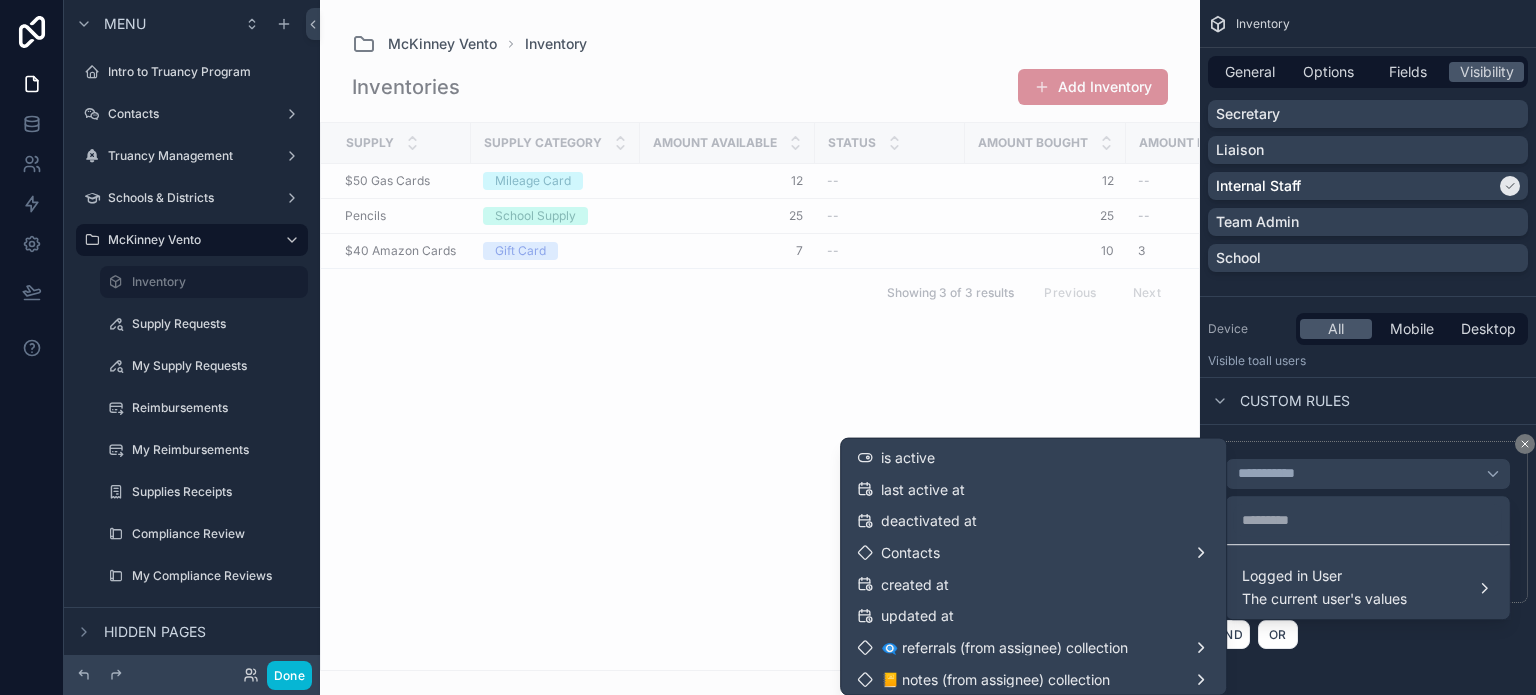 scroll, scrollTop: 300, scrollLeft: 0, axis: vertical 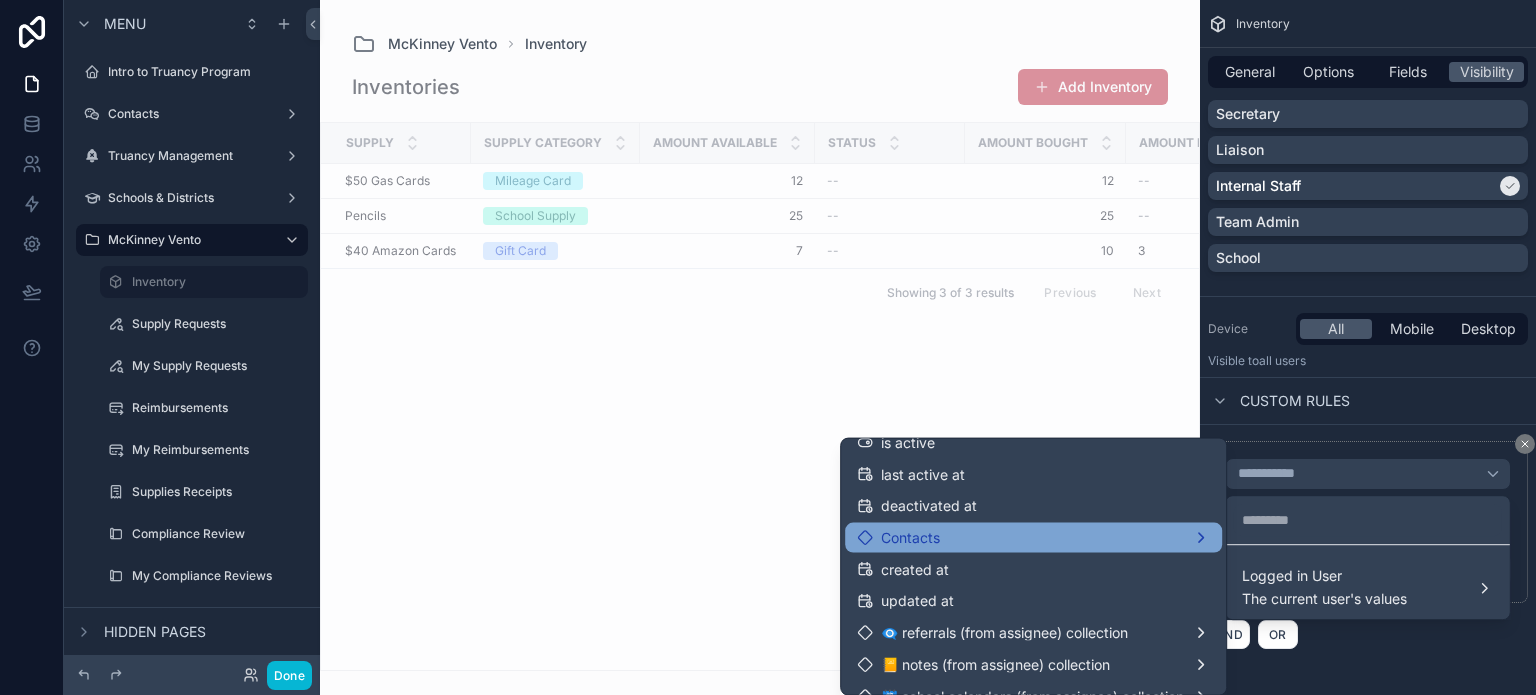 click on "Contacts" at bounding box center [1033, 537] 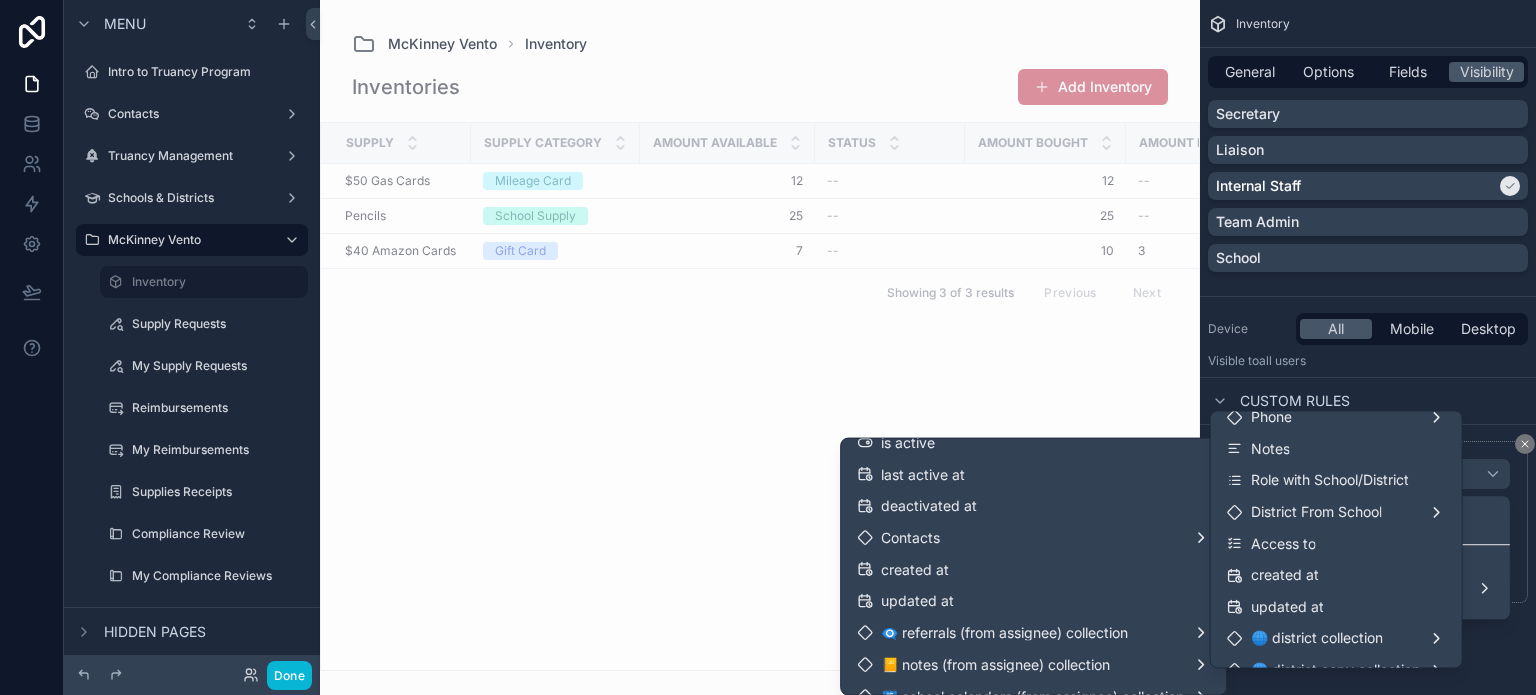 scroll, scrollTop: 300, scrollLeft: 0, axis: vertical 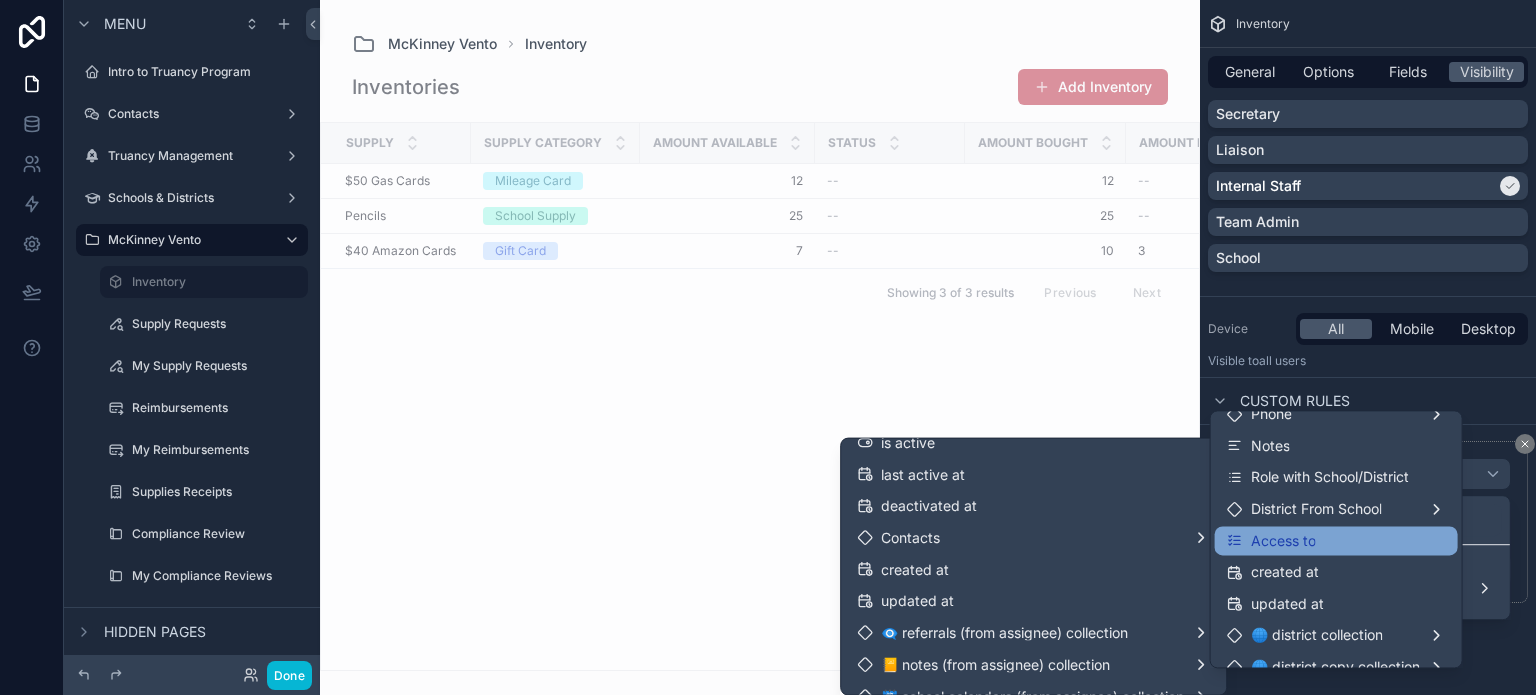 click on "Access to" at bounding box center [1336, 541] 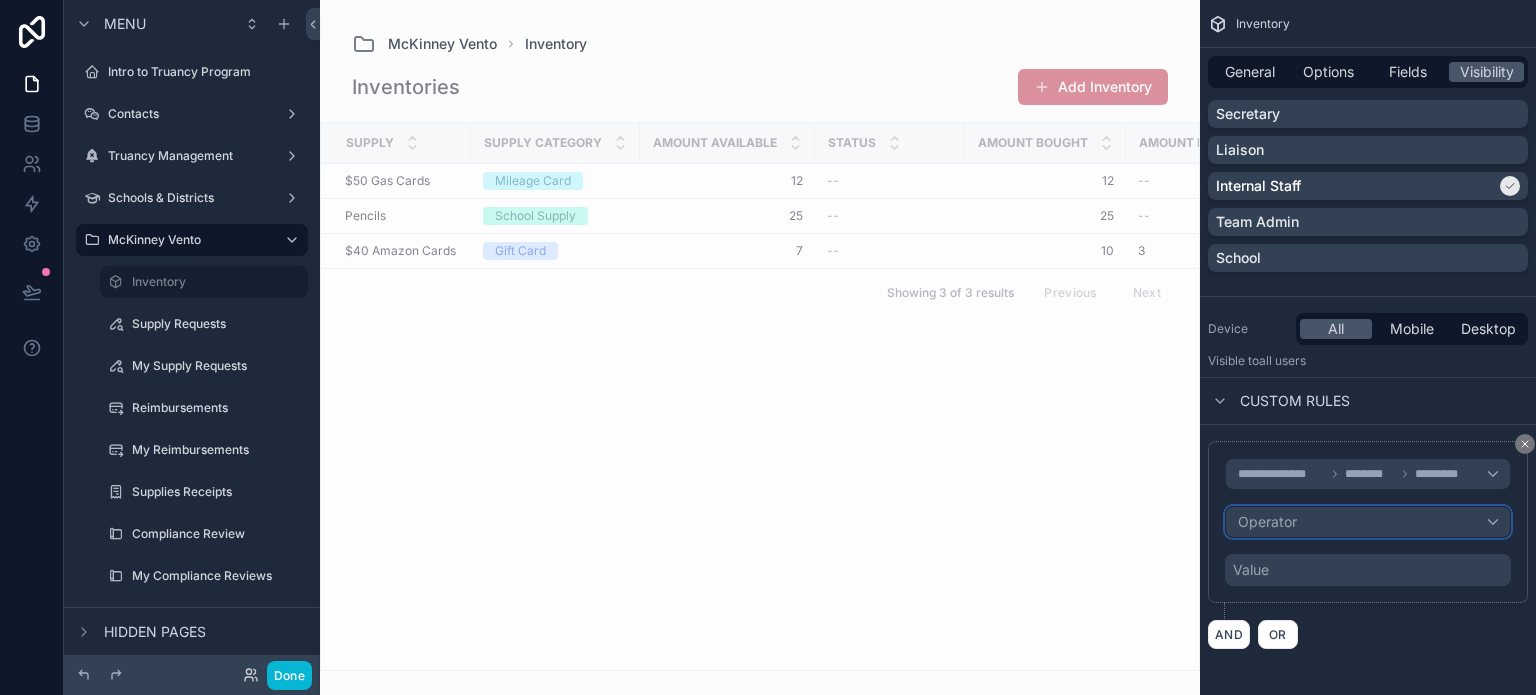 click on "Operator" at bounding box center [1267, 521] 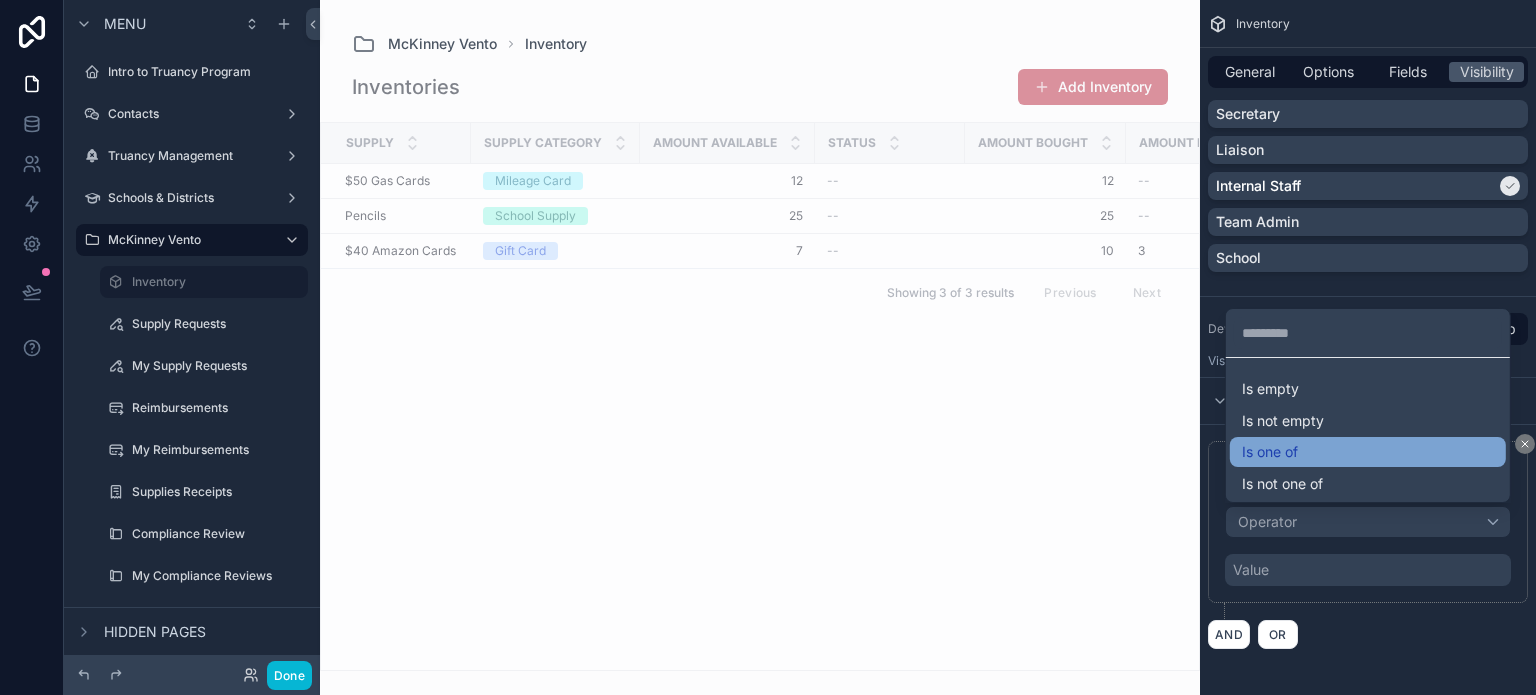 click on "Is one of" at bounding box center [1270, 452] 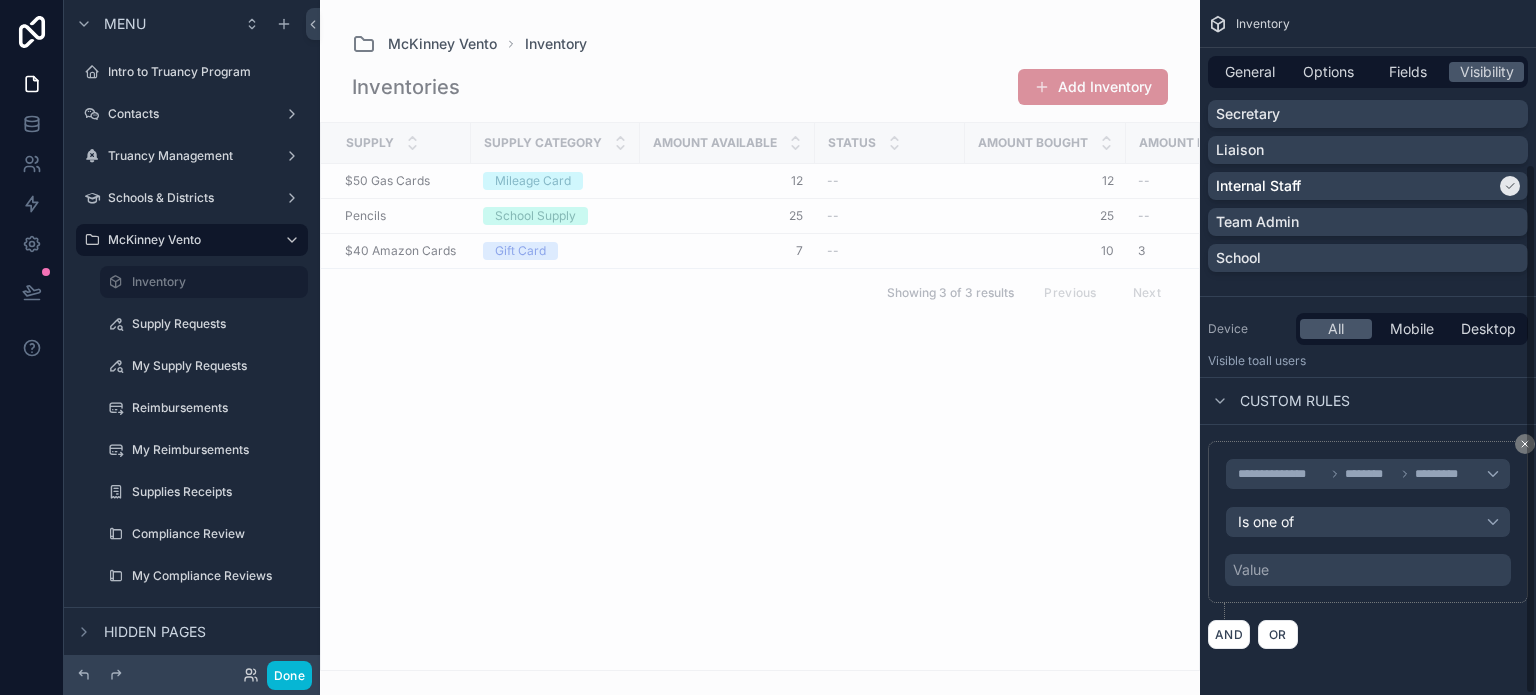click on "Value" at bounding box center [1251, 570] 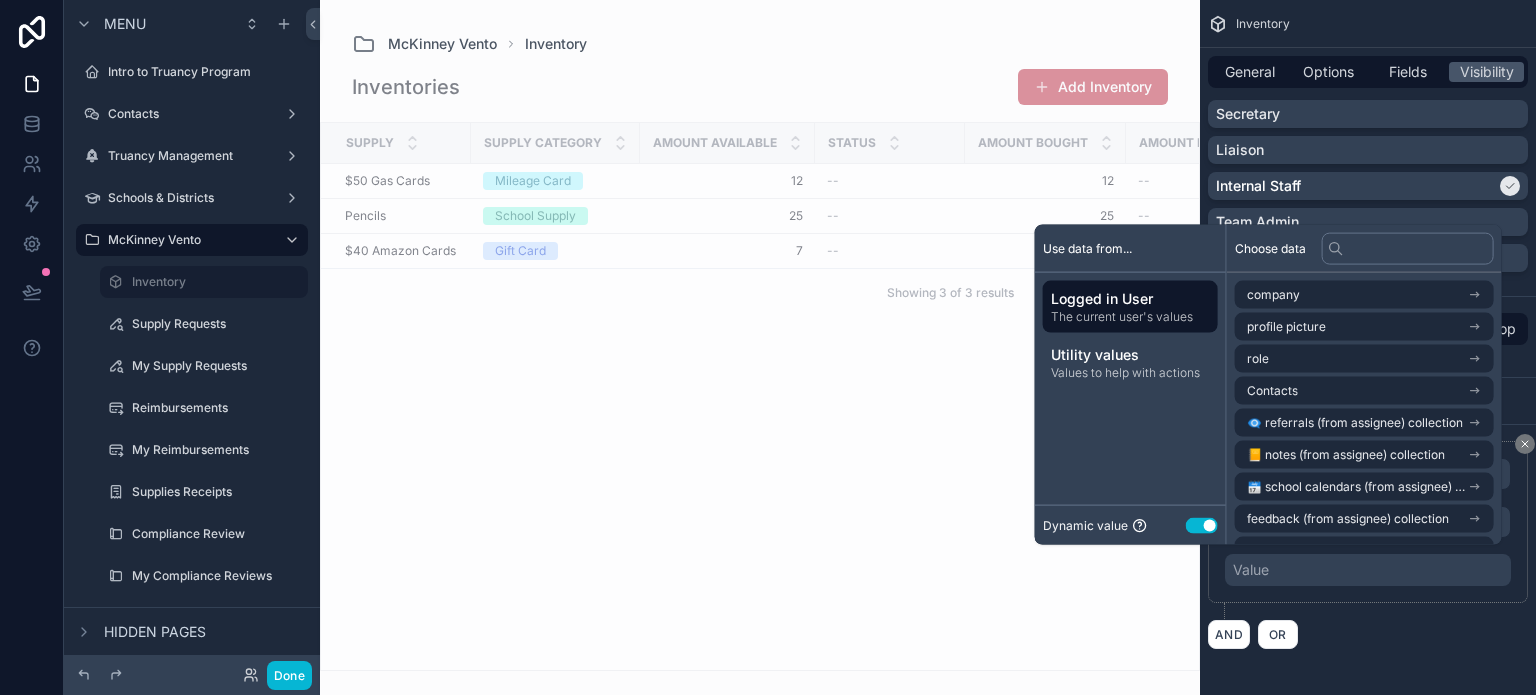 click on "Use setting" at bounding box center [1202, 525] 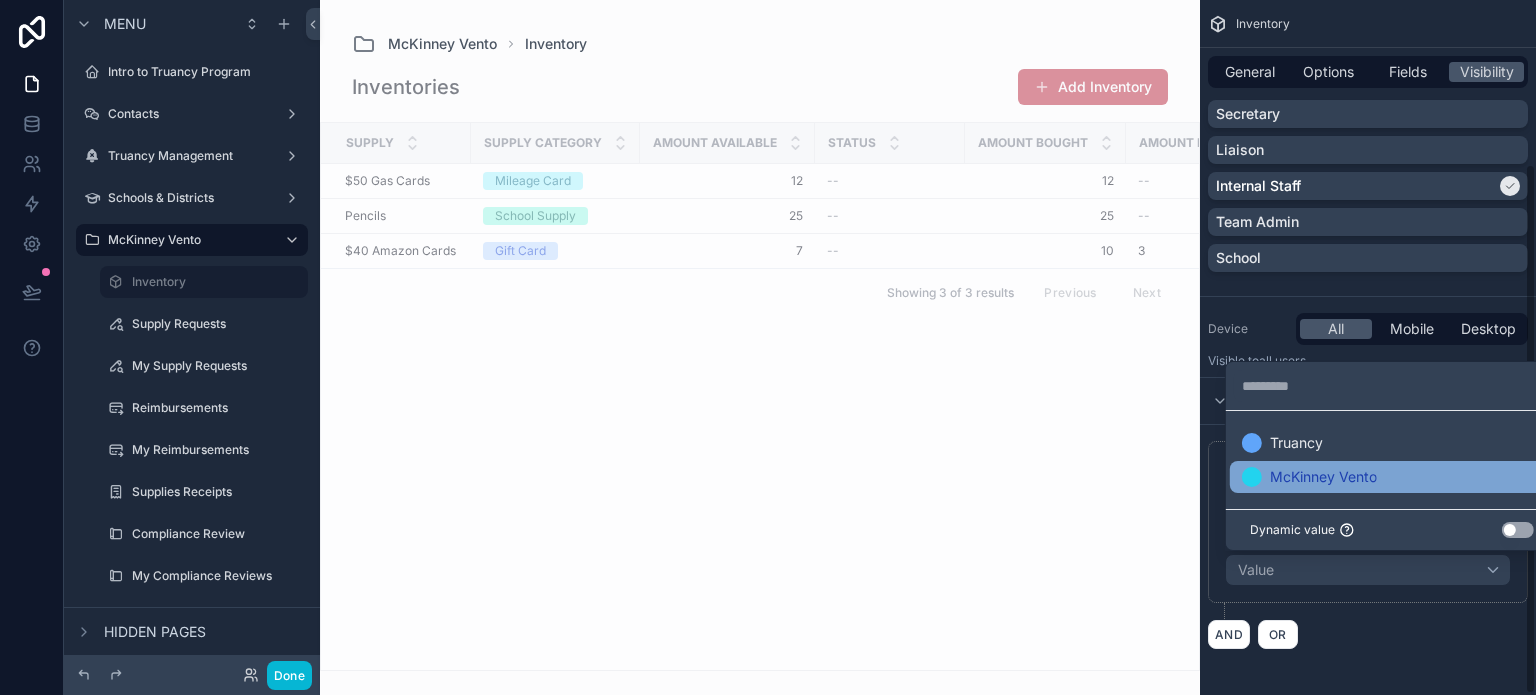 click on "McKinney Vento" at bounding box center [1323, 477] 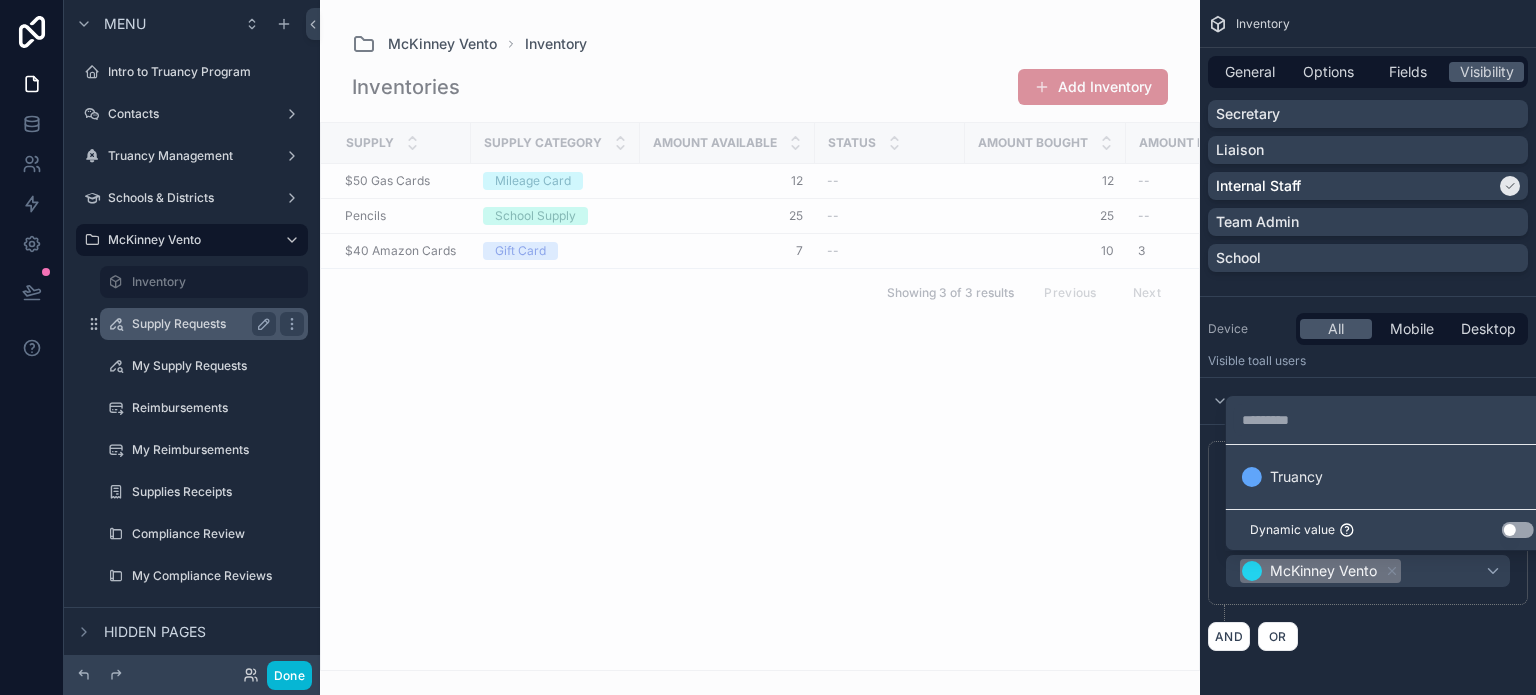 click on "Supply Requests" at bounding box center [200, 324] 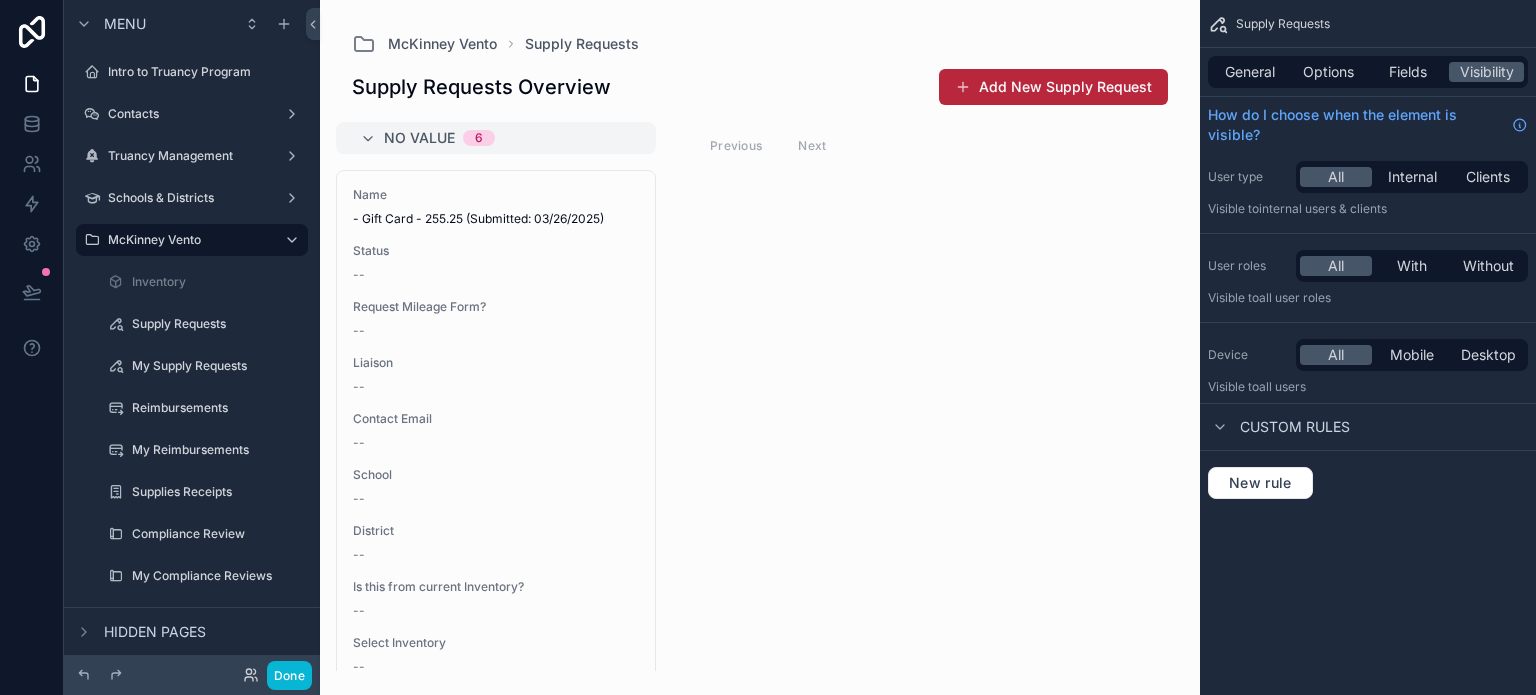 scroll, scrollTop: 0, scrollLeft: 0, axis: both 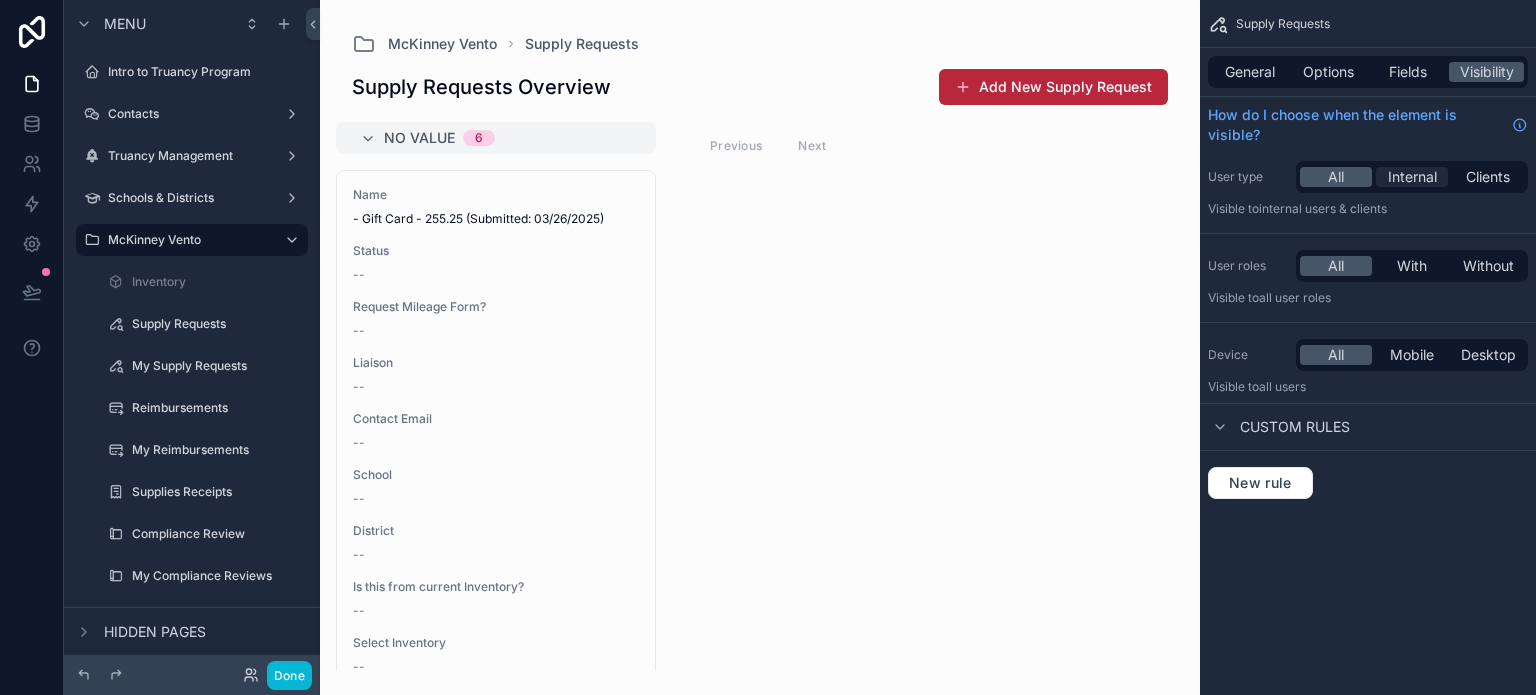 click on "Internal" at bounding box center (1412, 177) 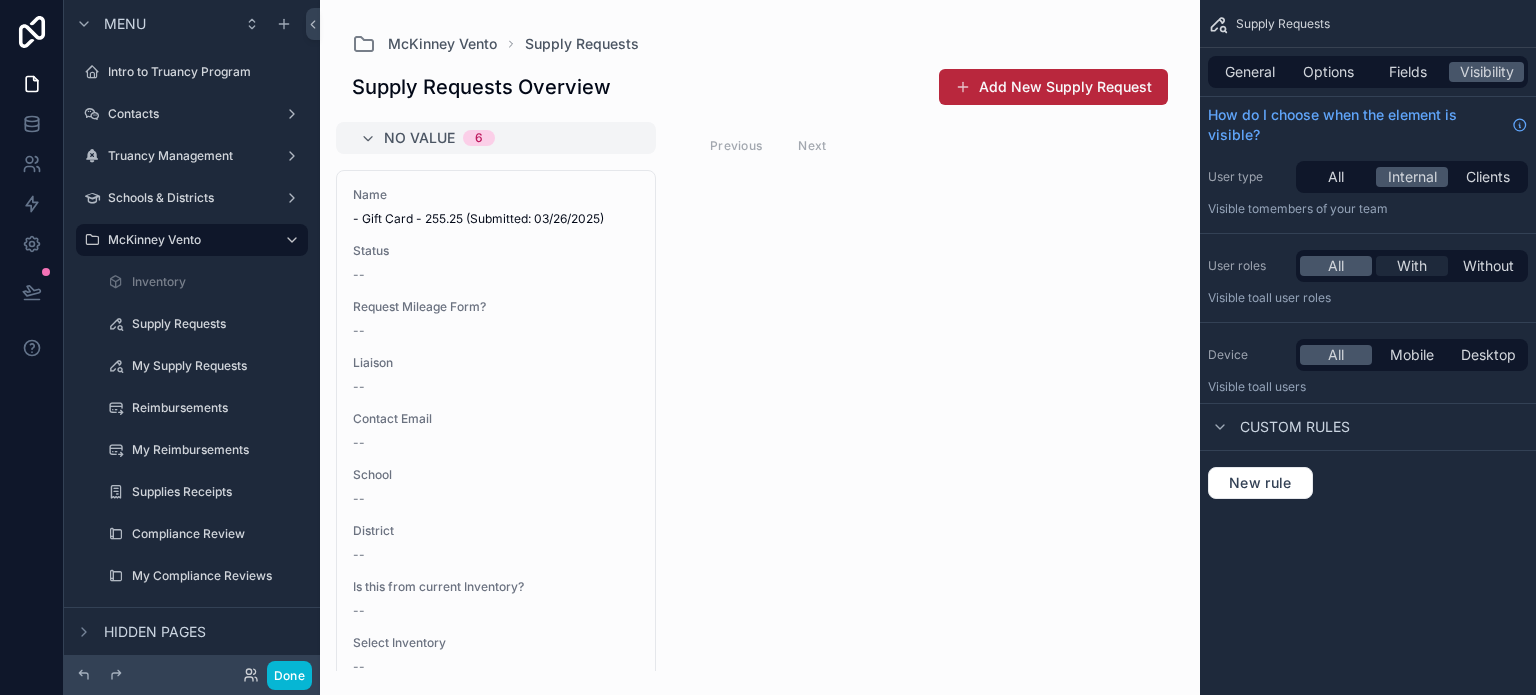click on "With" at bounding box center [1412, 266] 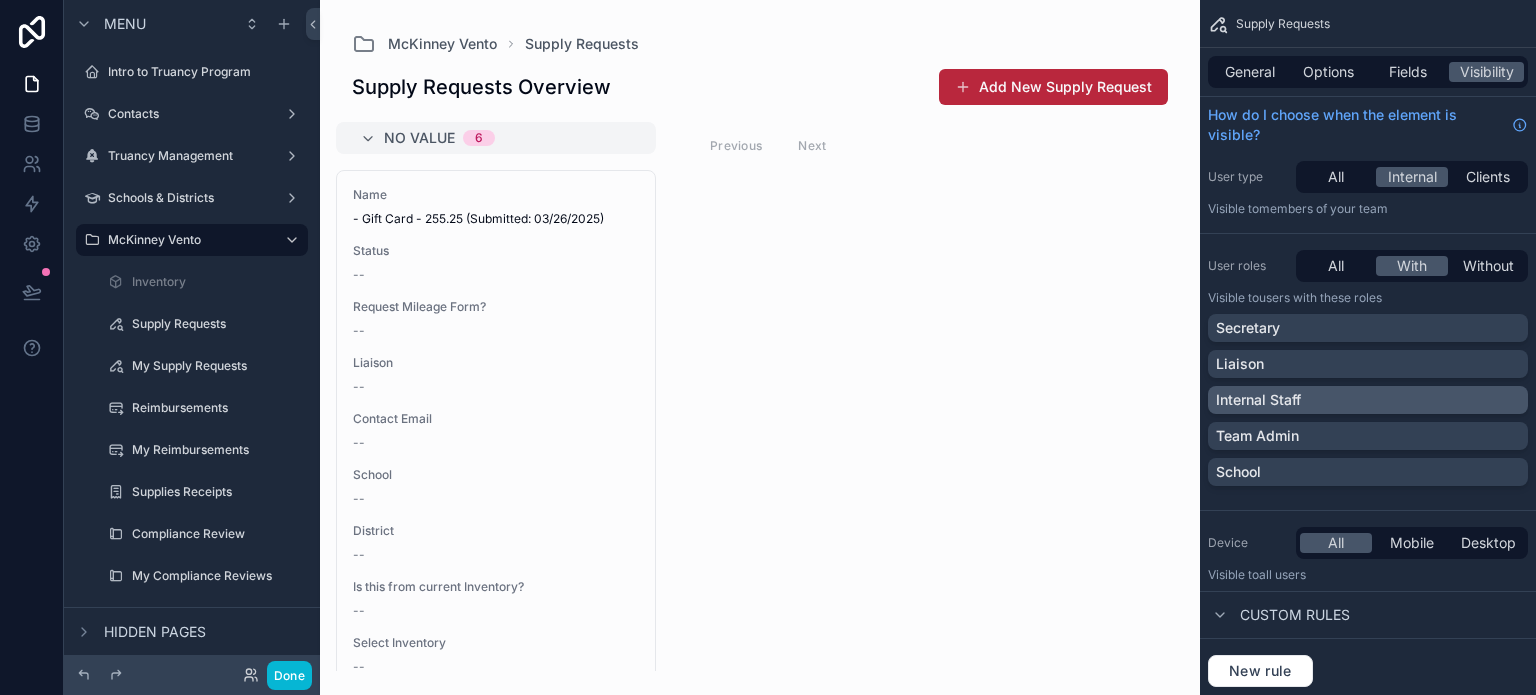 click on "Internal Staff" at bounding box center (1368, 400) 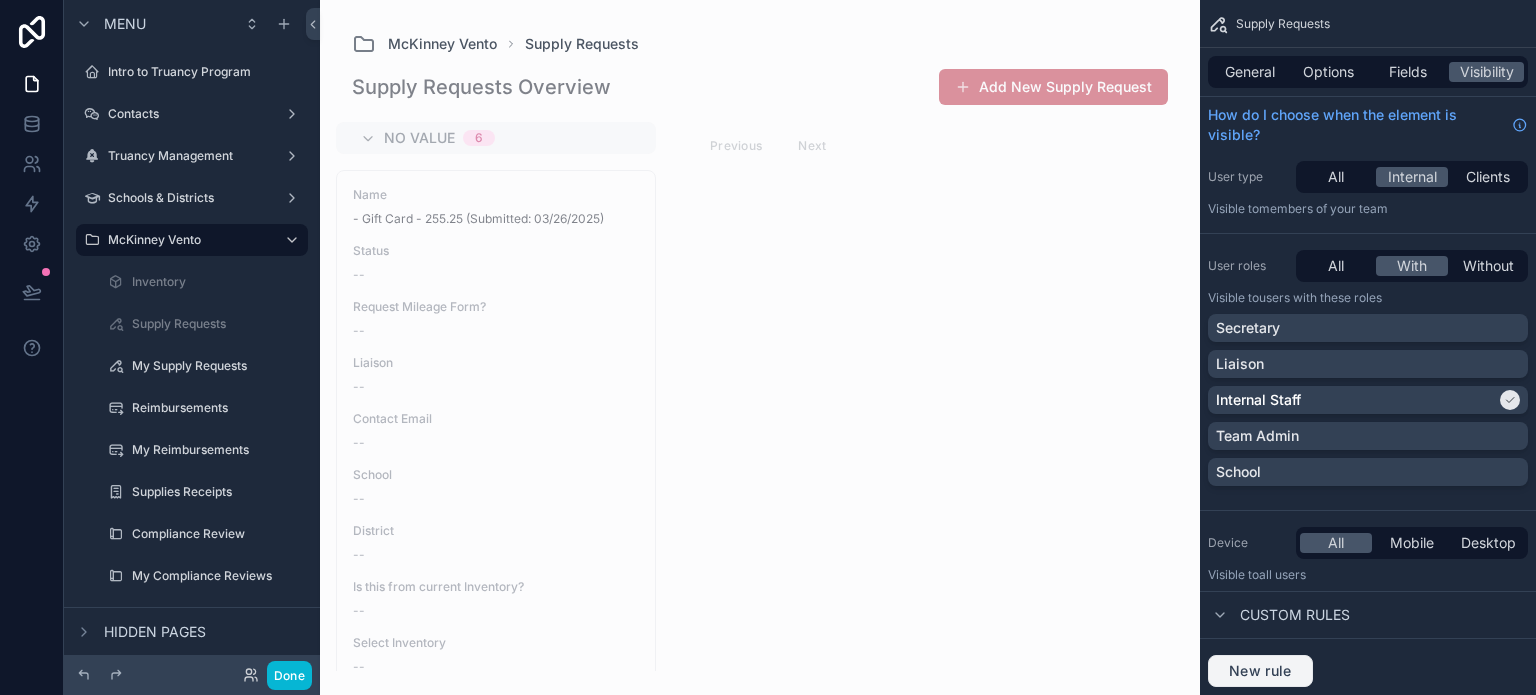 click on "New rule" at bounding box center [1260, 671] 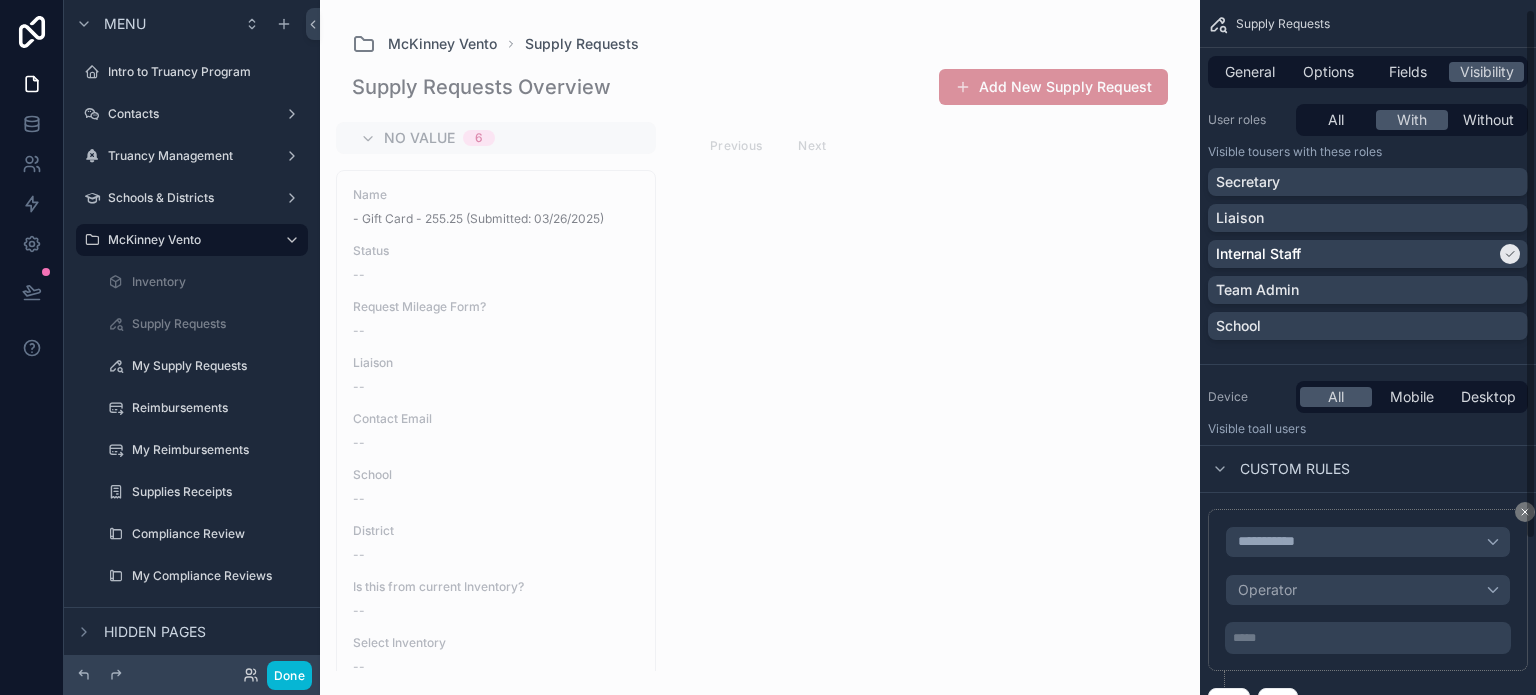 scroll, scrollTop: 200, scrollLeft: 0, axis: vertical 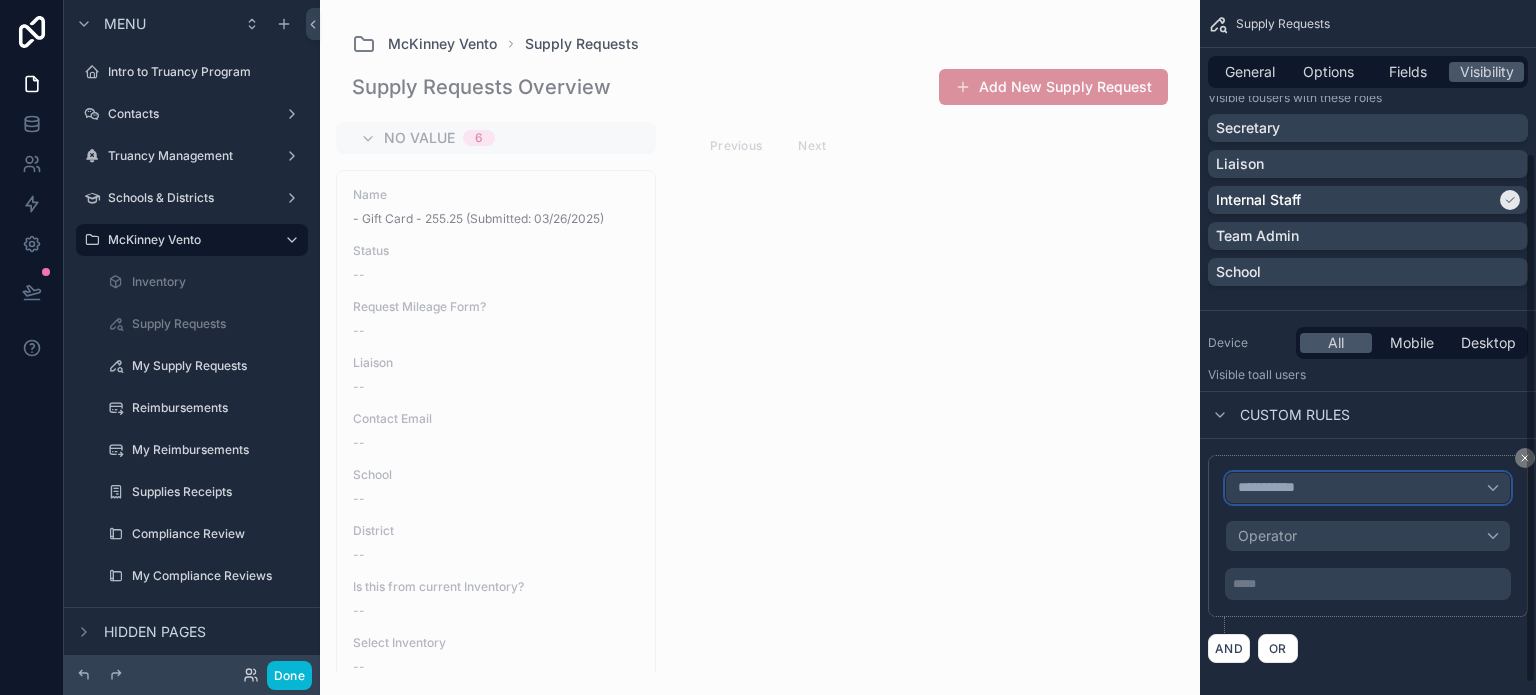 click on "**********" at bounding box center (1275, 488) 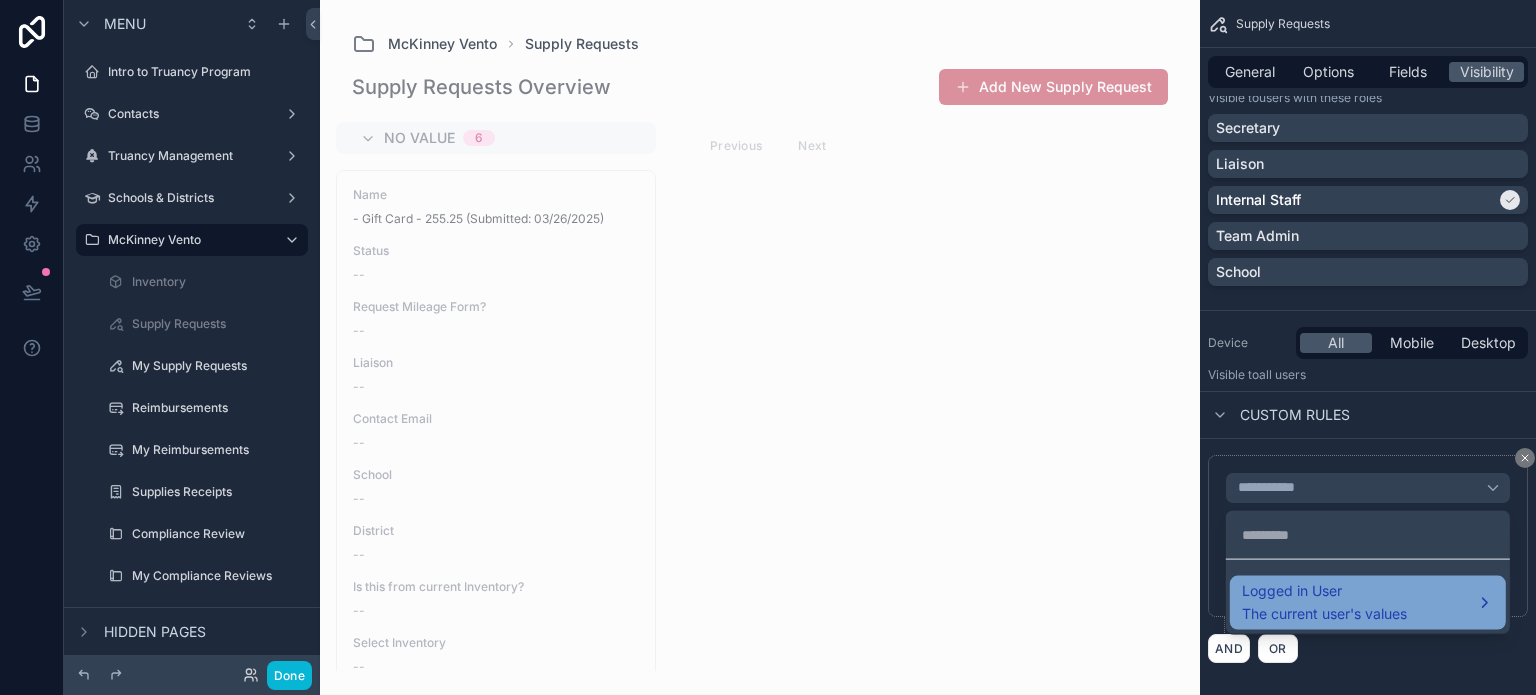 click on "Logged in User" at bounding box center [1324, 591] 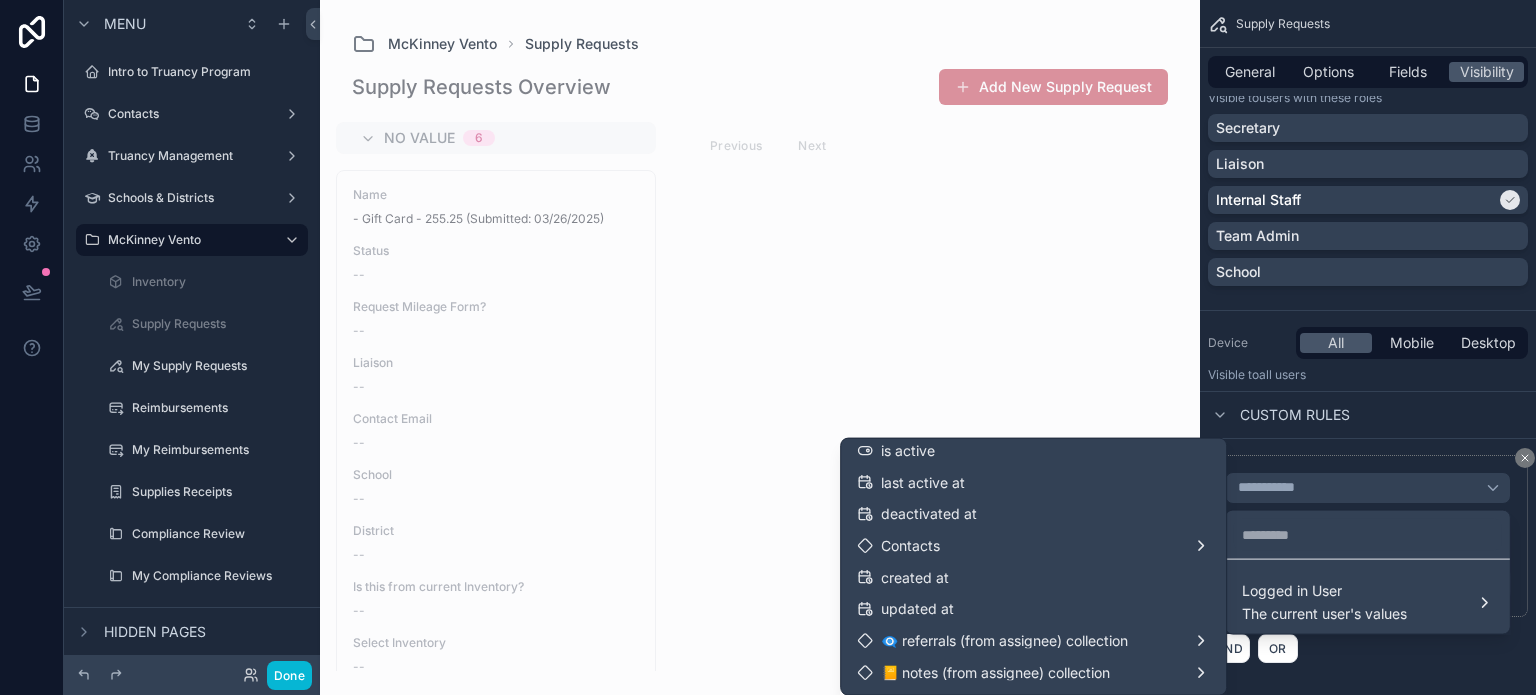 scroll, scrollTop: 300, scrollLeft: 0, axis: vertical 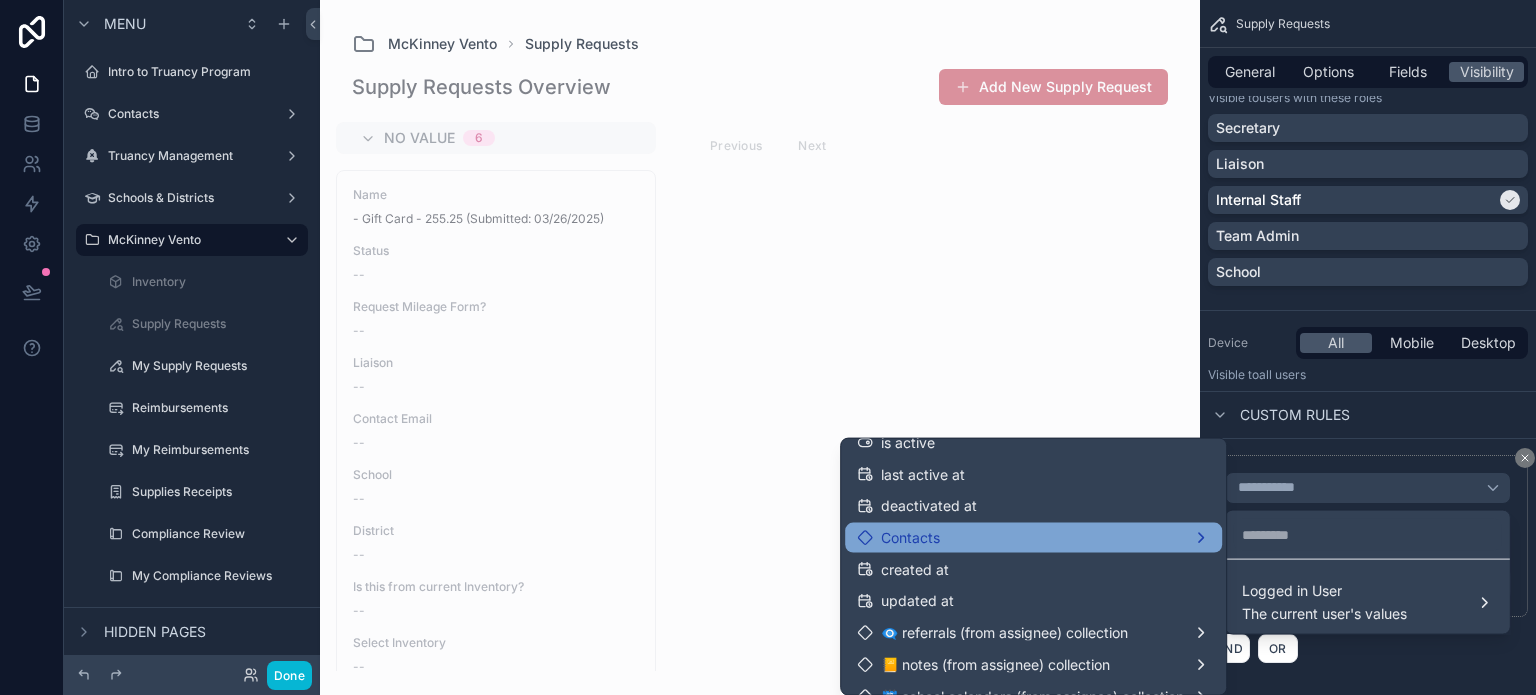 click on "Contacts" at bounding box center [1033, 537] 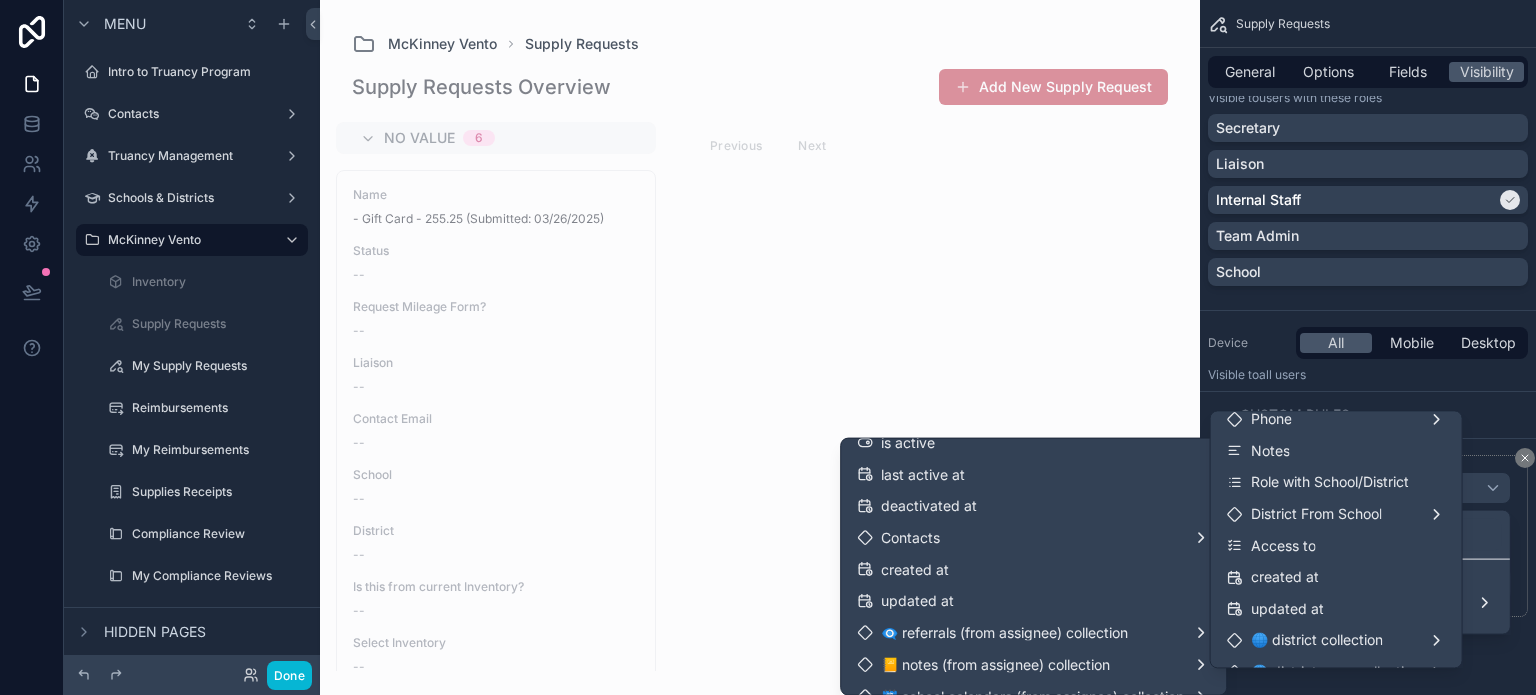scroll, scrollTop: 300, scrollLeft: 0, axis: vertical 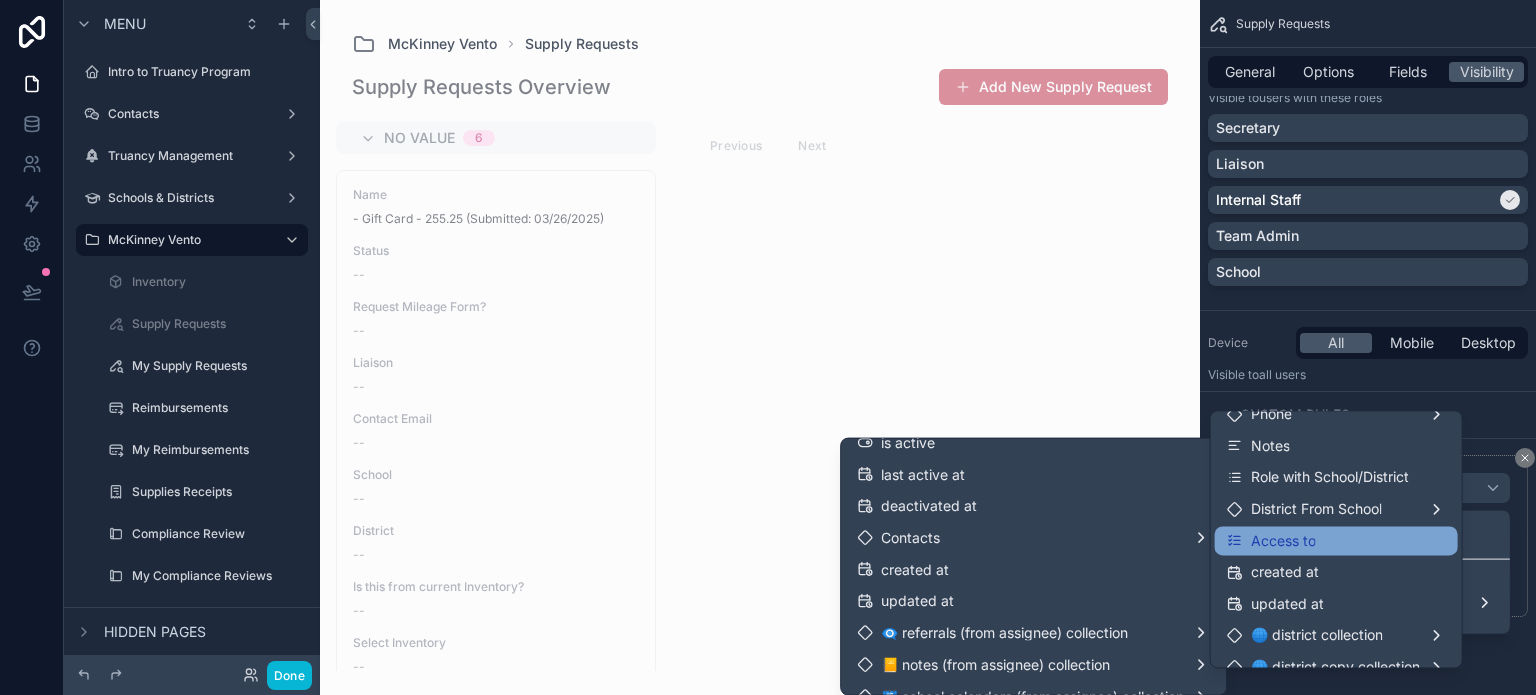 click on "Access to" at bounding box center [1336, 541] 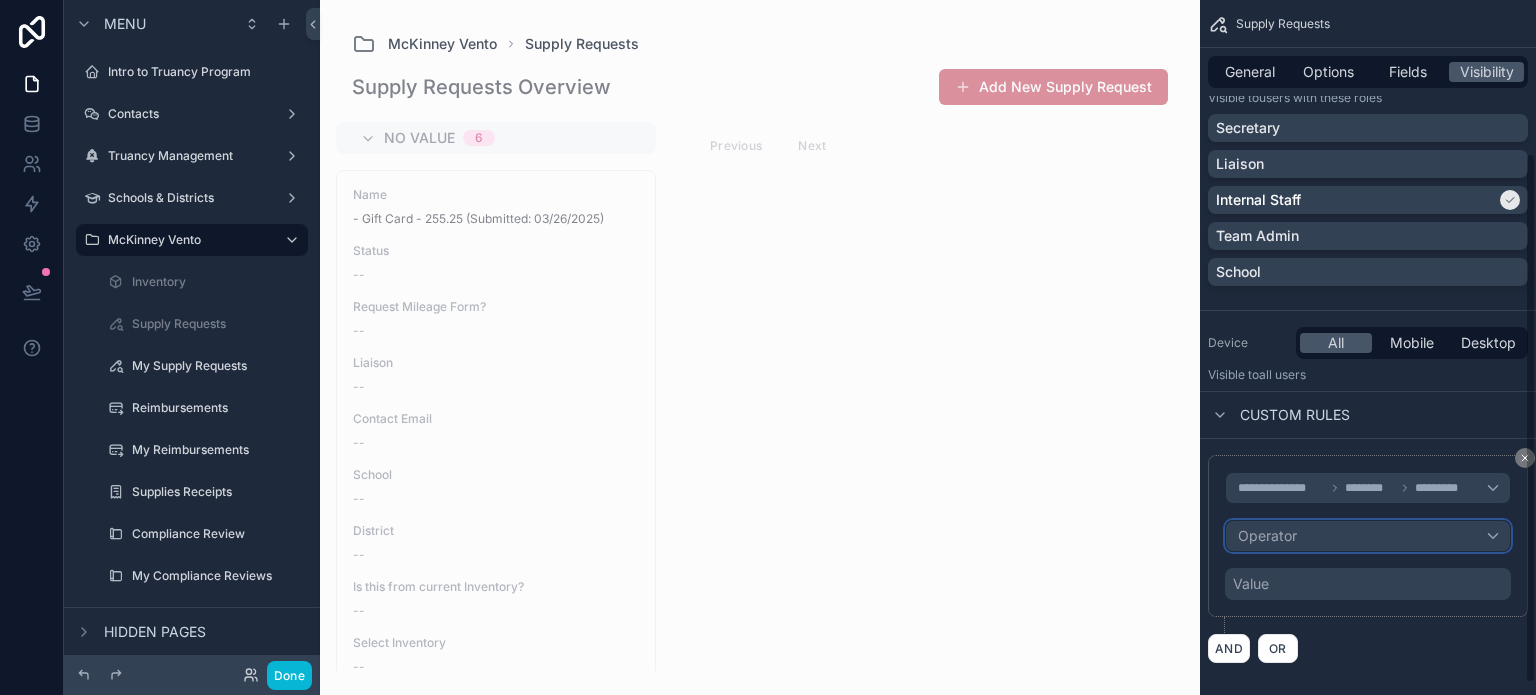 click on "Operator" at bounding box center [1368, 536] 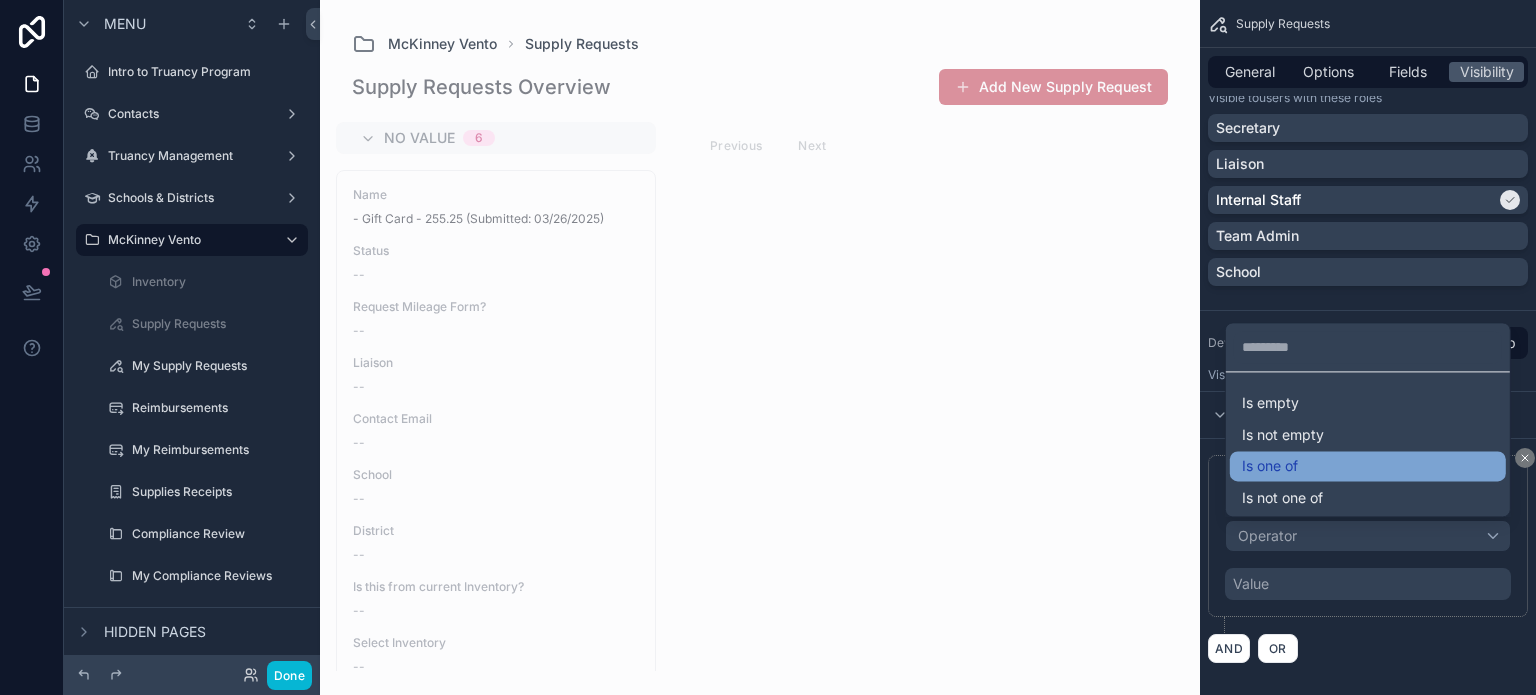 click on "Is one of" at bounding box center (1270, 466) 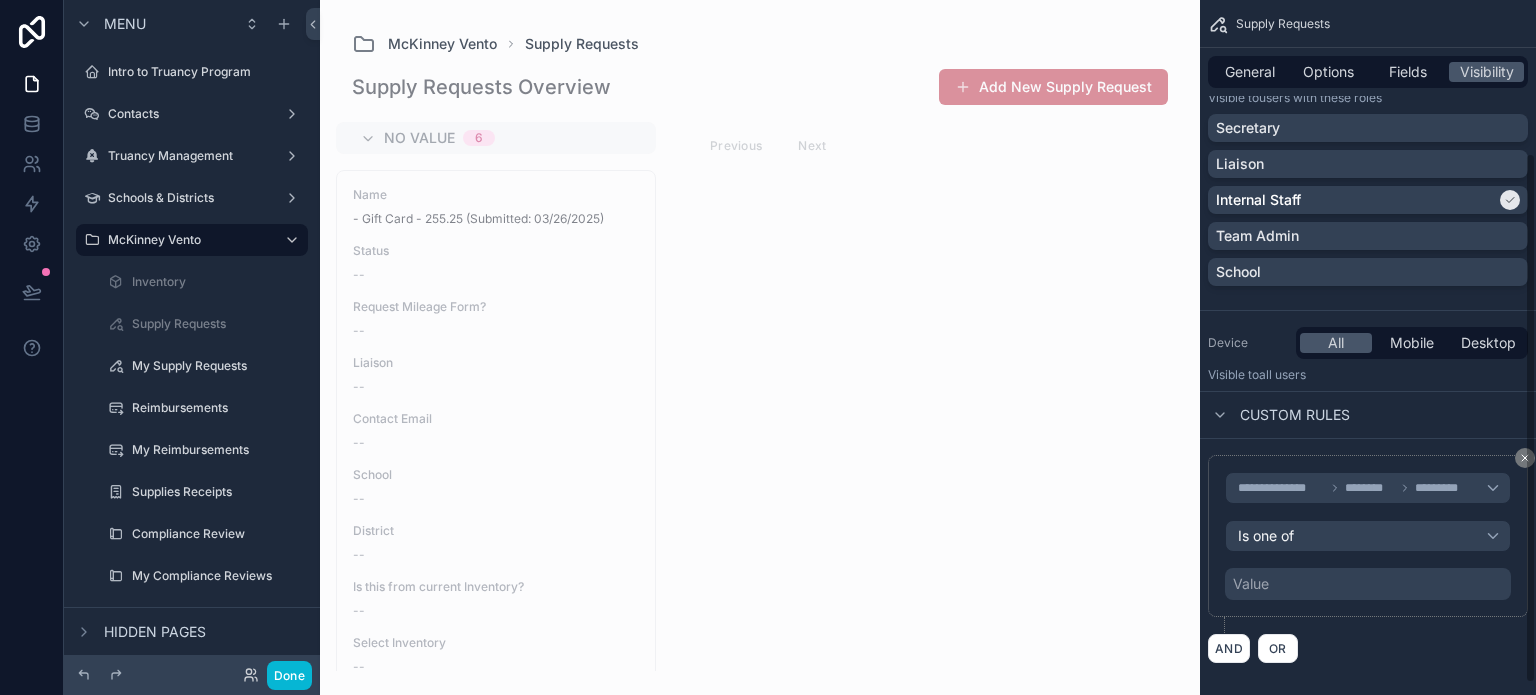 click on "Value" at bounding box center (1251, 584) 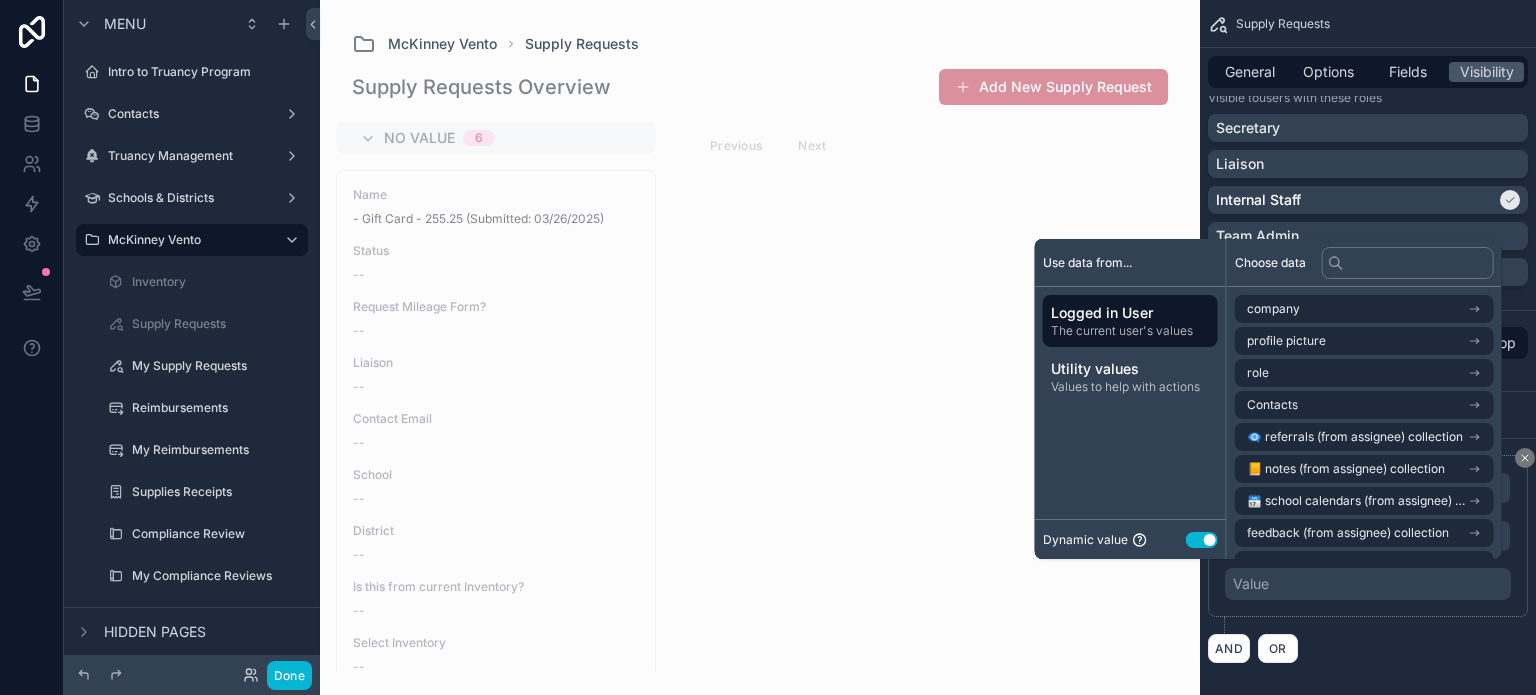 click on "Use setting" at bounding box center [1202, 540] 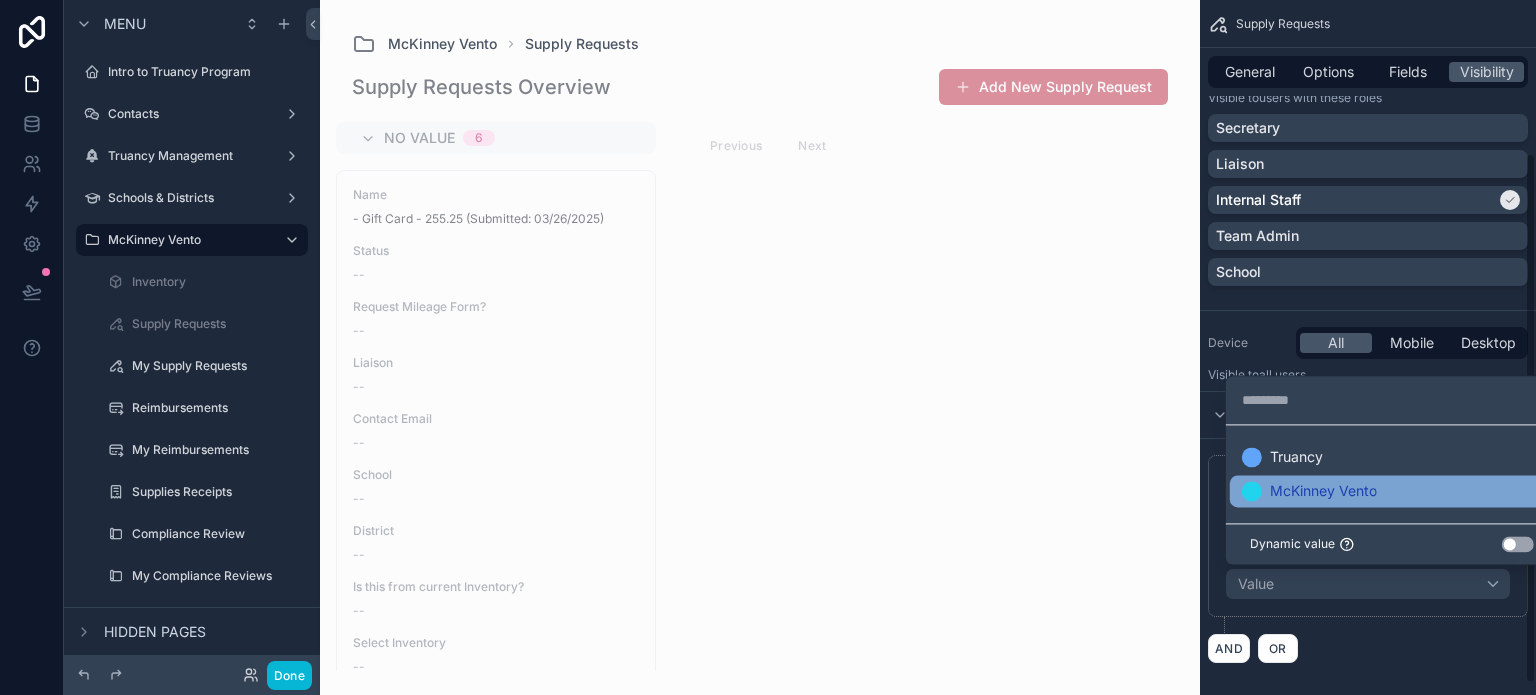 click on "McKinney Vento" at bounding box center [1392, 491] 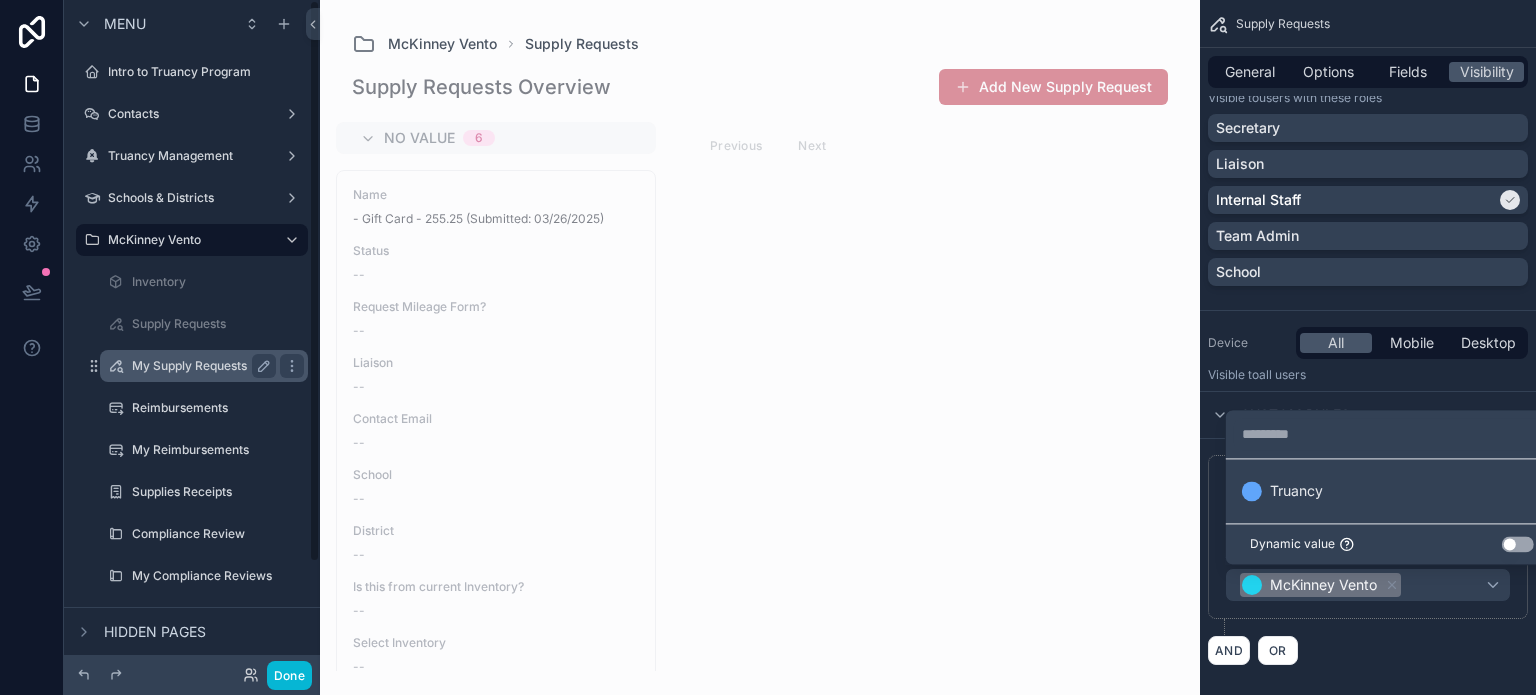 click on "My Supply Requests" at bounding box center [200, 366] 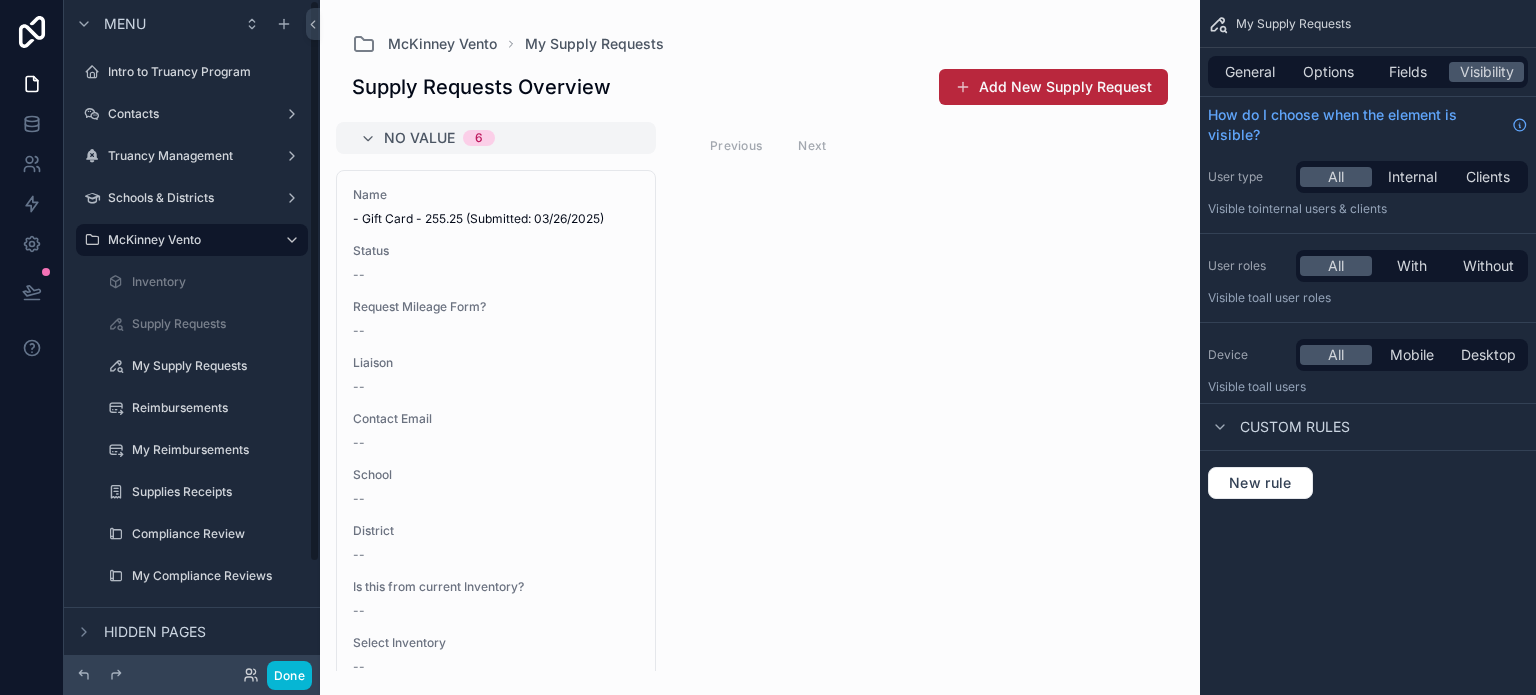 scroll, scrollTop: 0, scrollLeft: 0, axis: both 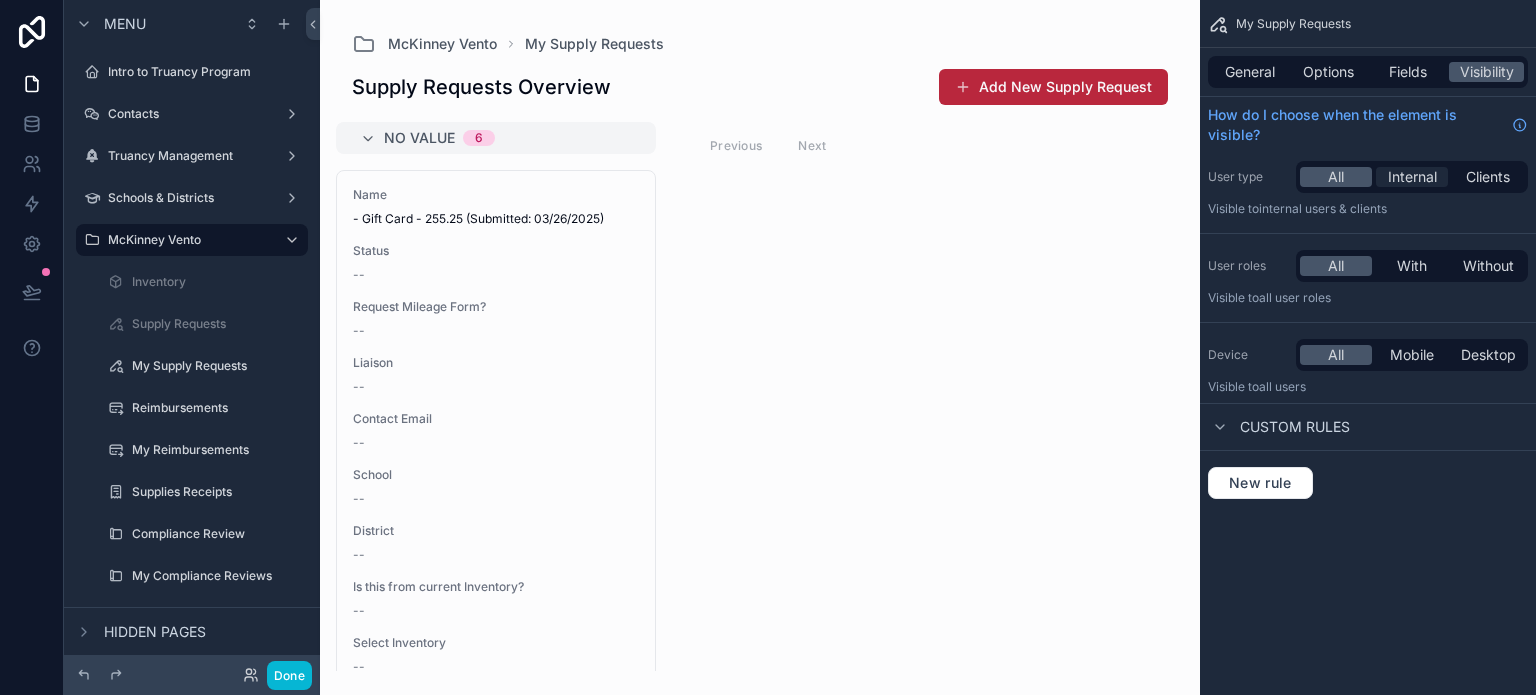 click on "Internal" at bounding box center [1412, 177] 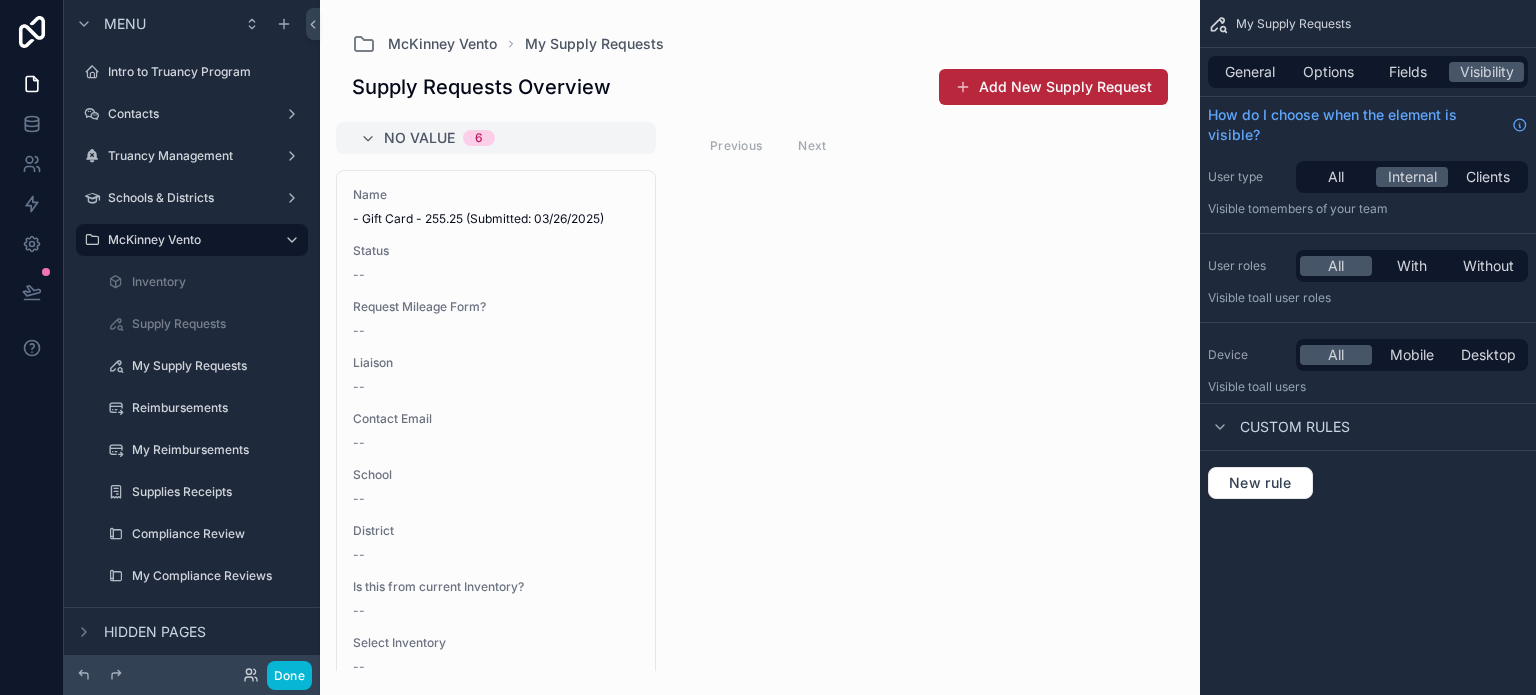 click on "All Internal Clients" at bounding box center [1412, 177] 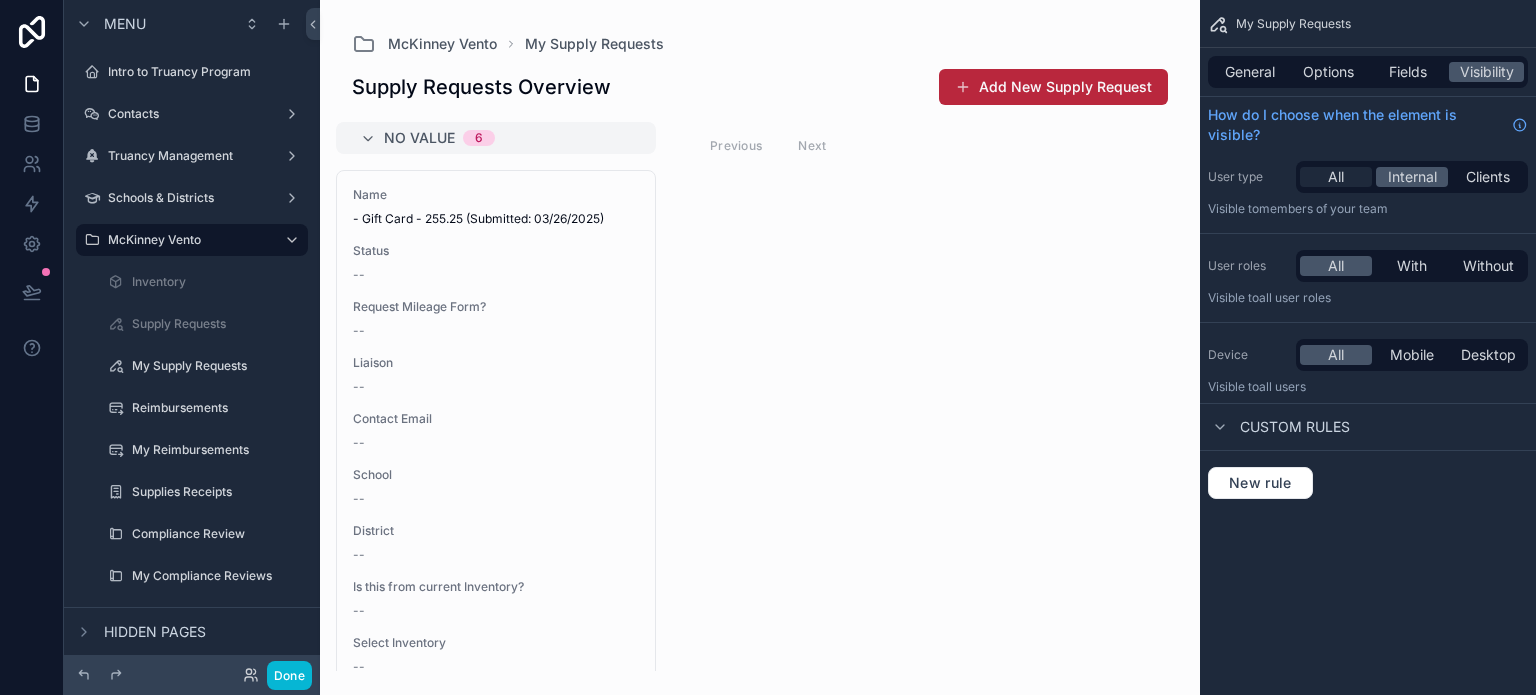 click on "All" at bounding box center [1336, 177] 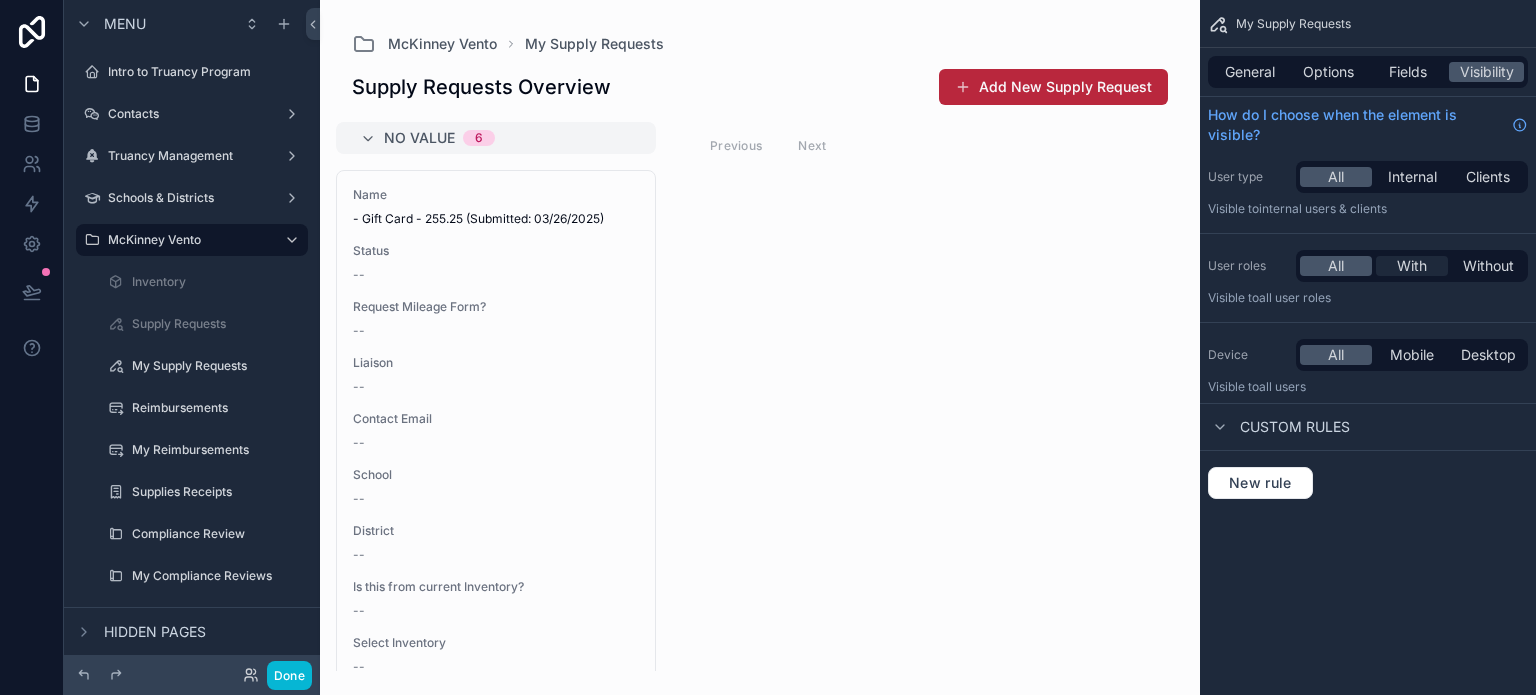 click on "With" at bounding box center (1412, 266) 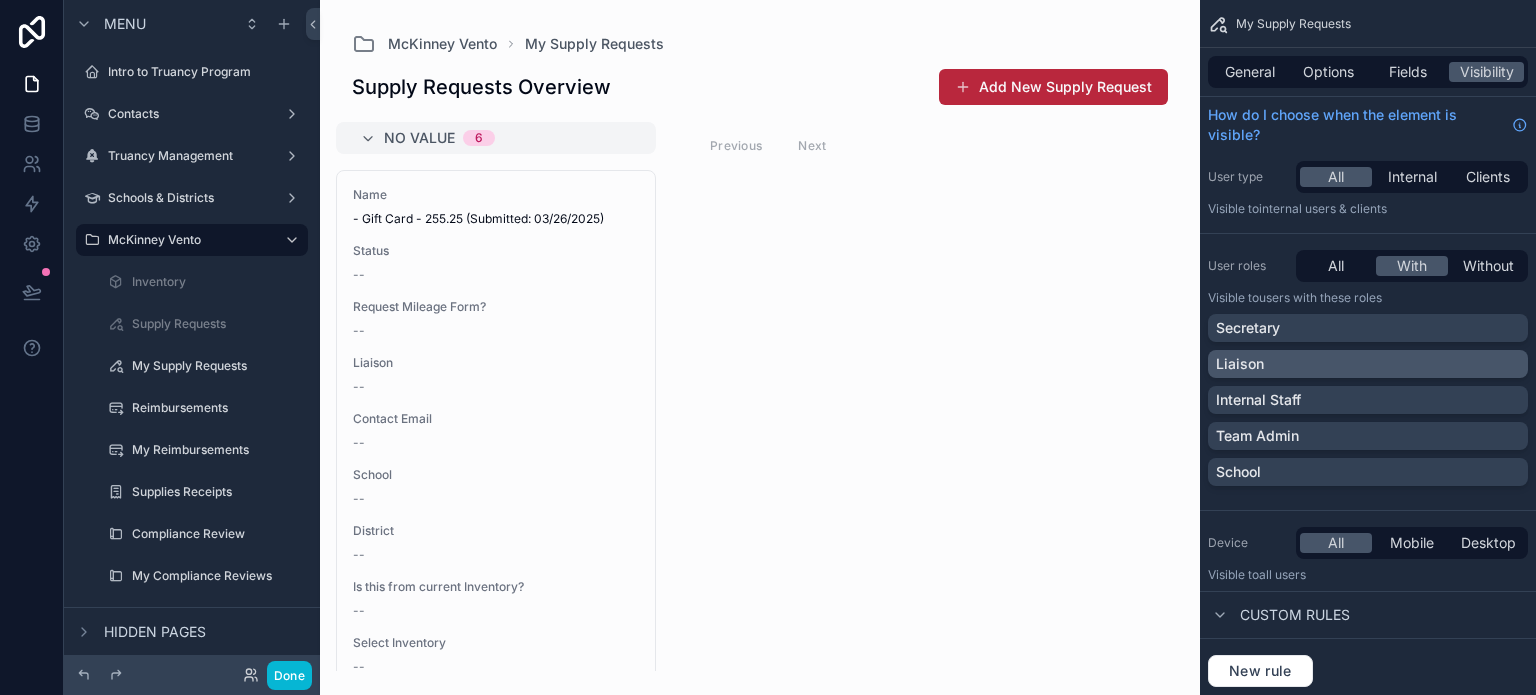 click on "Liaison" at bounding box center (1368, 364) 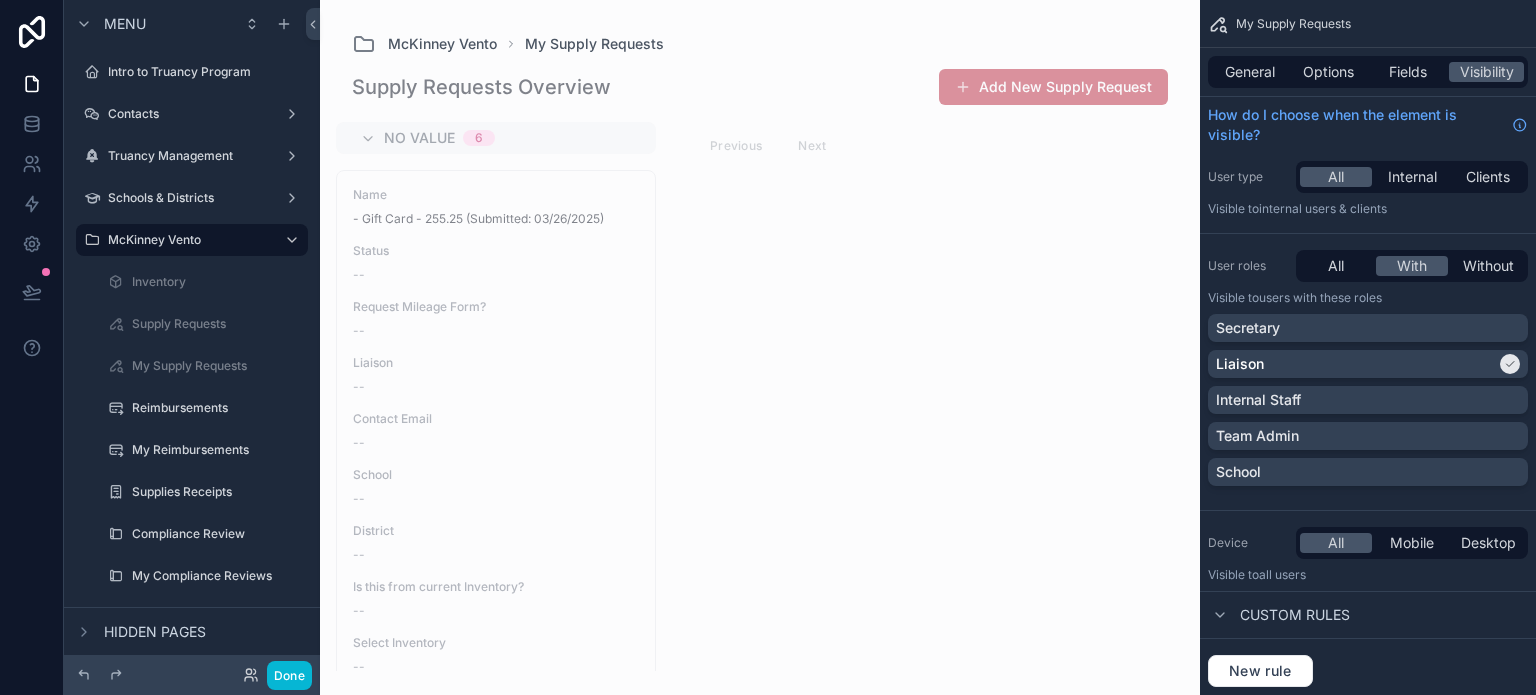 click on "My Supply Requests General Options Fields Visibility How do I choose when the element is visible? User type All Internal Clients Visible to  Internal users & clients User roles All With Without Visible to  Users with these roles Secretary Liaison Internal Staff Team Admin School Device All Mobile Desktop Visible to  all users Custom rules New rule" at bounding box center (1368, 351) 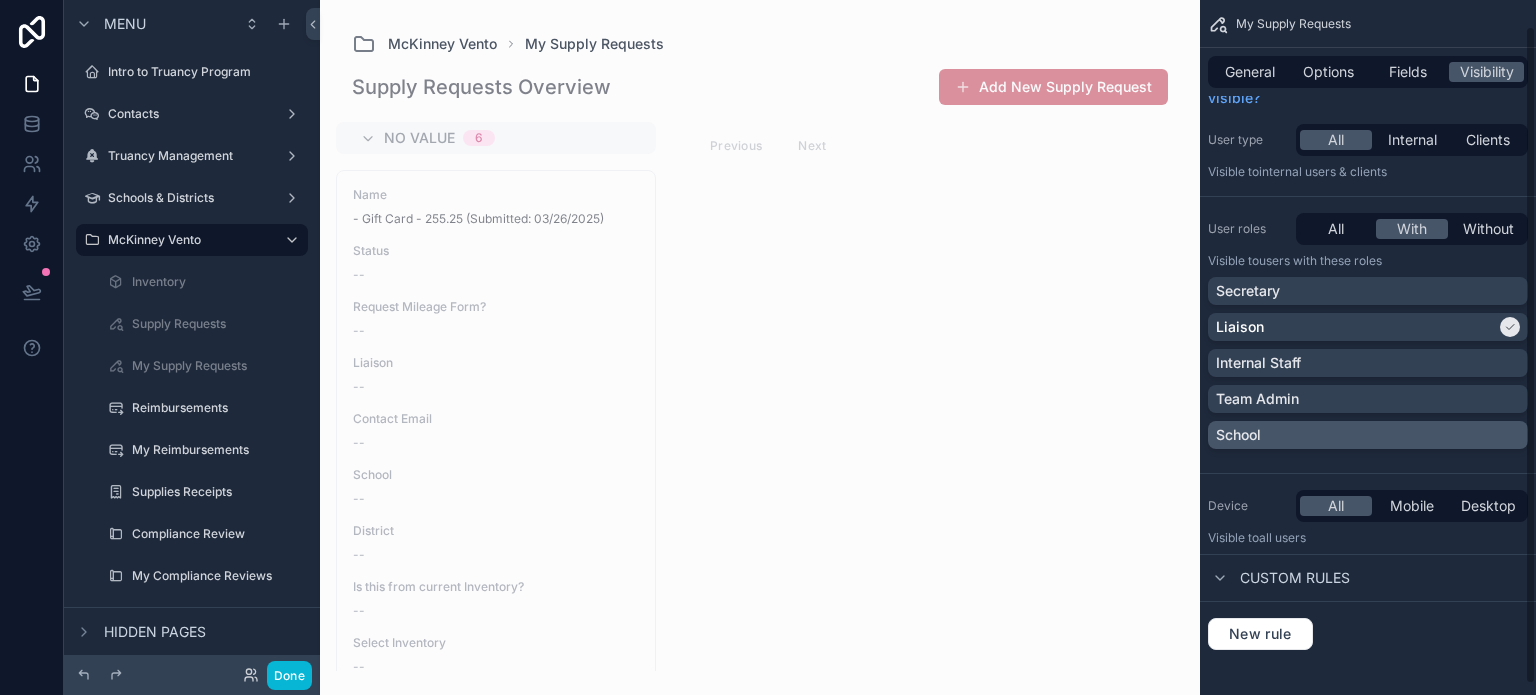 scroll, scrollTop: 38, scrollLeft: 0, axis: vertical 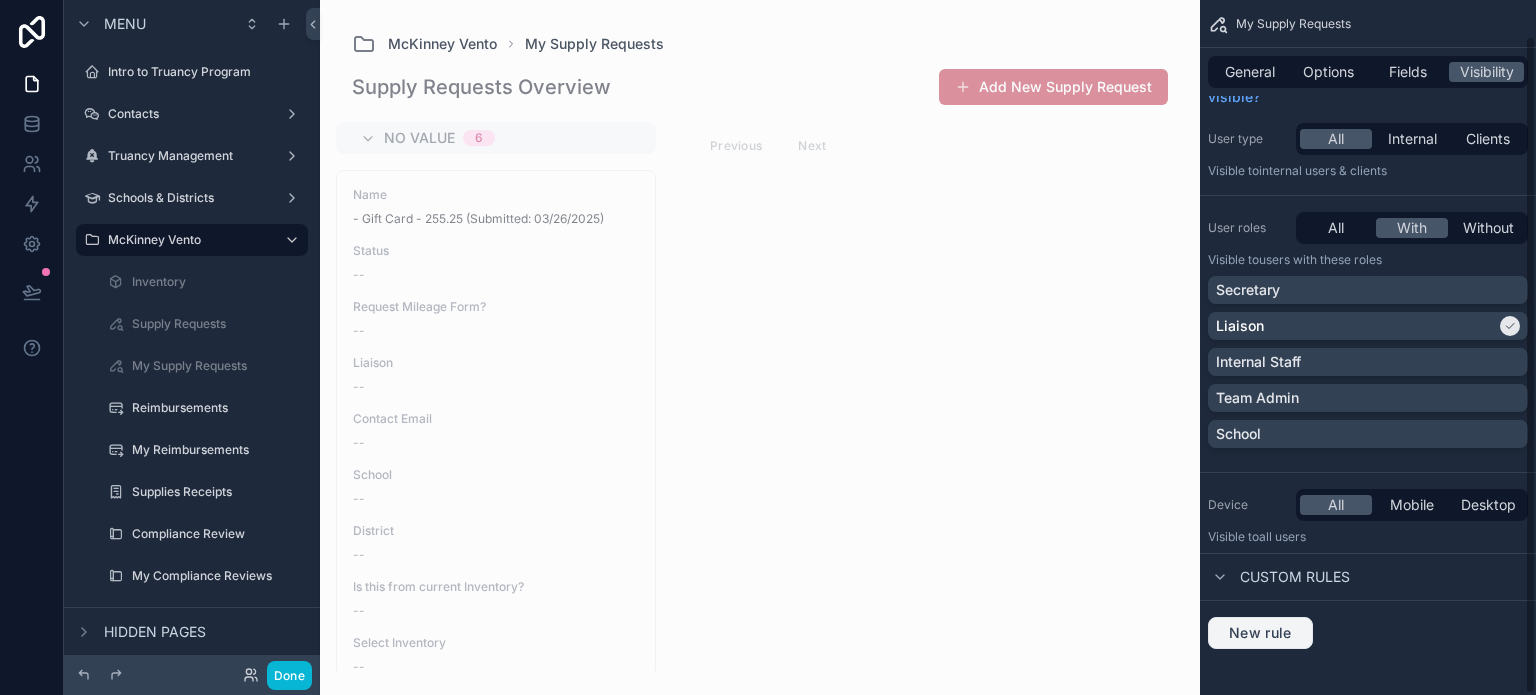 click on "New rule" at bounding box center [1260, 633] 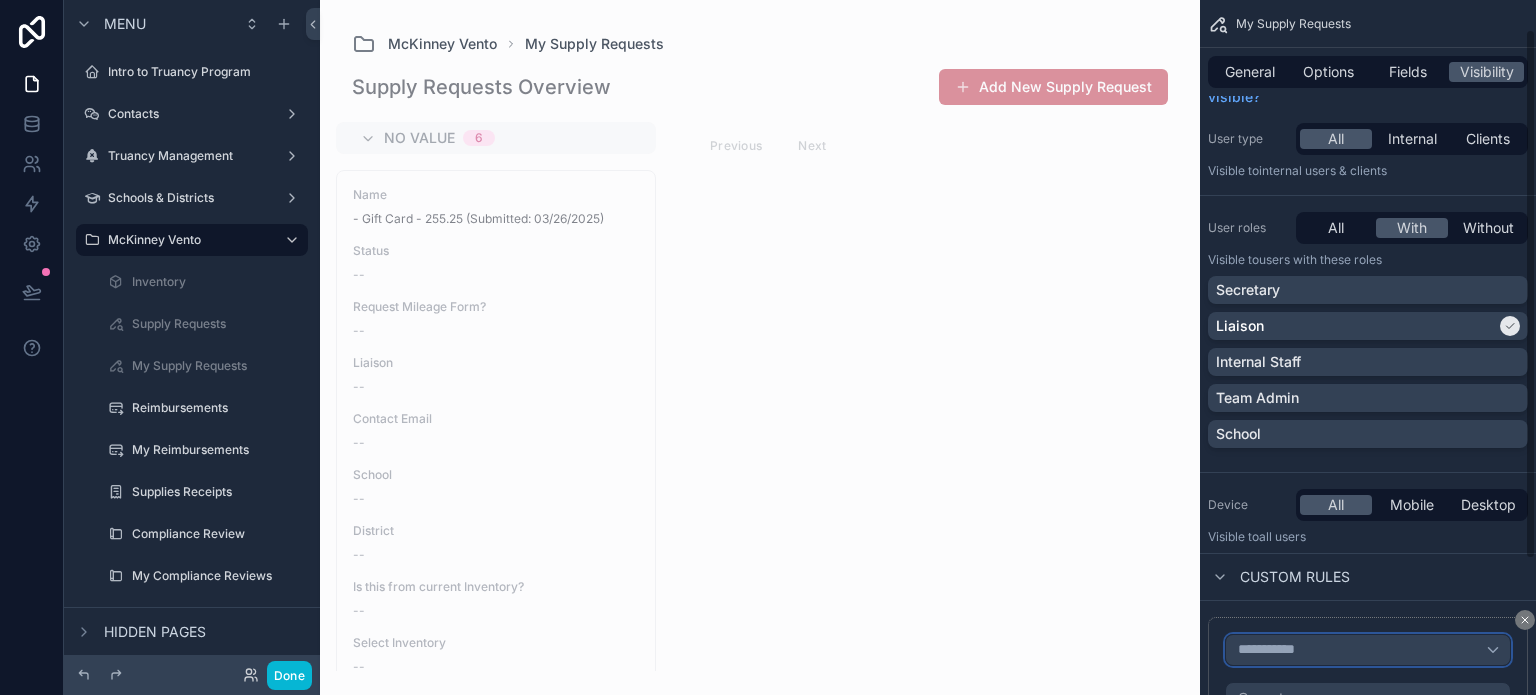 click on "**********" at bounding box center (1275, 650) 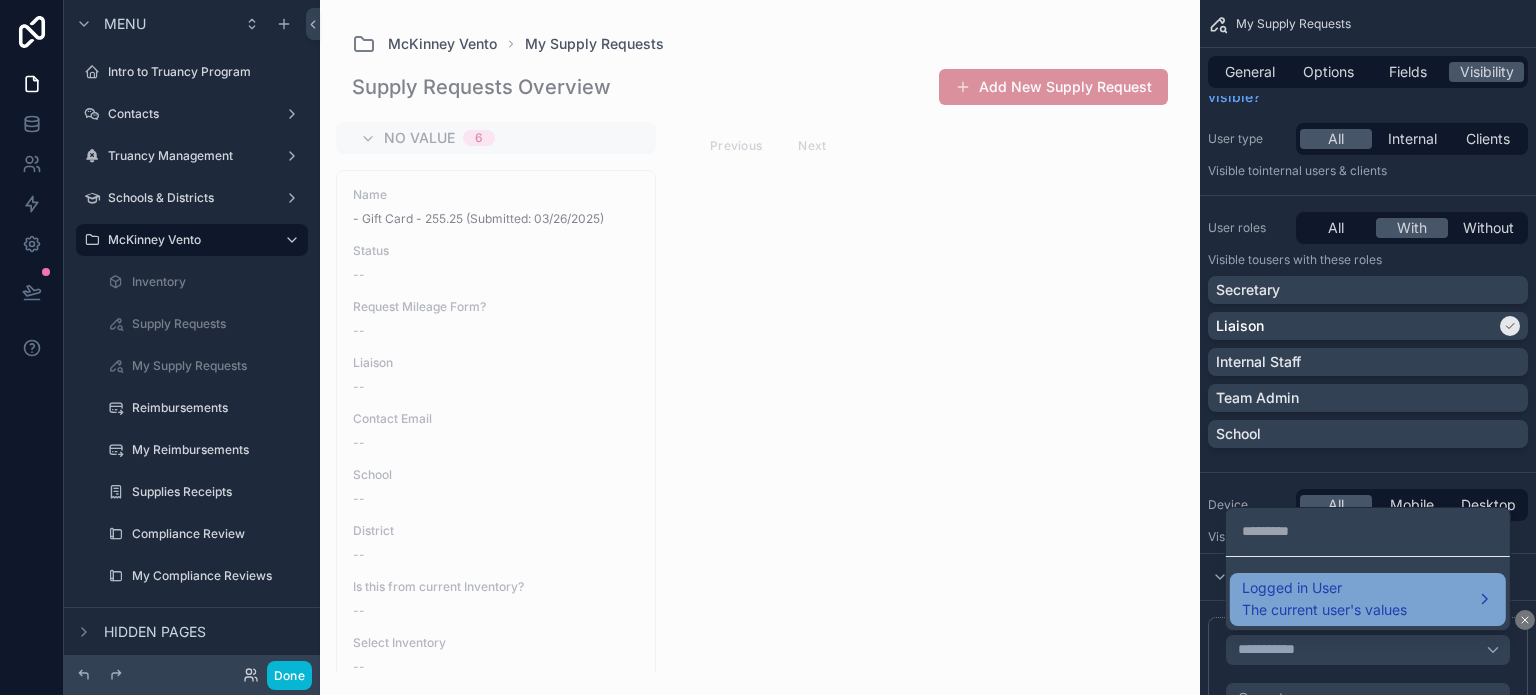 click on "Logged in User" at bounding box center (1324, 588) 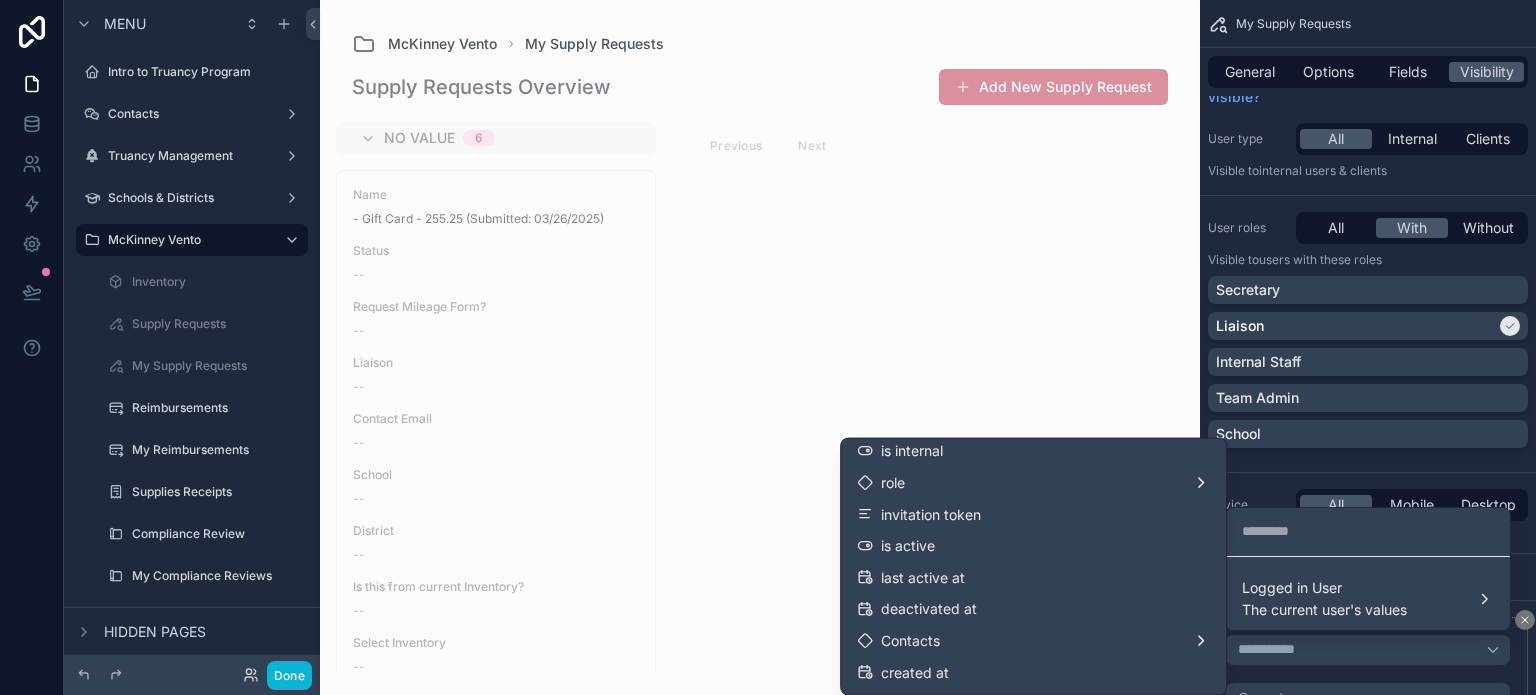 scroll, scrollTop: 200, scrollLeft: 0, axis: vertical 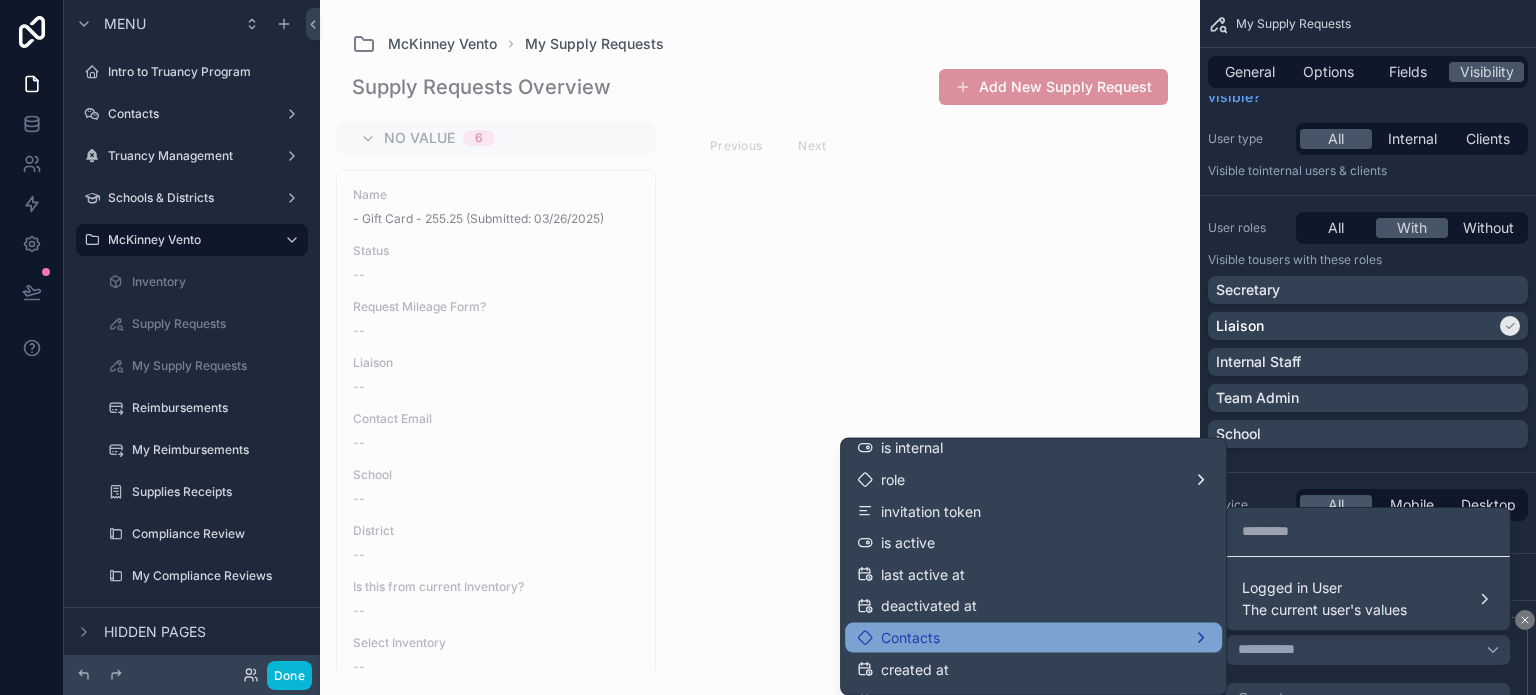 click on "Contacts" at bounding box center (1033, 637) 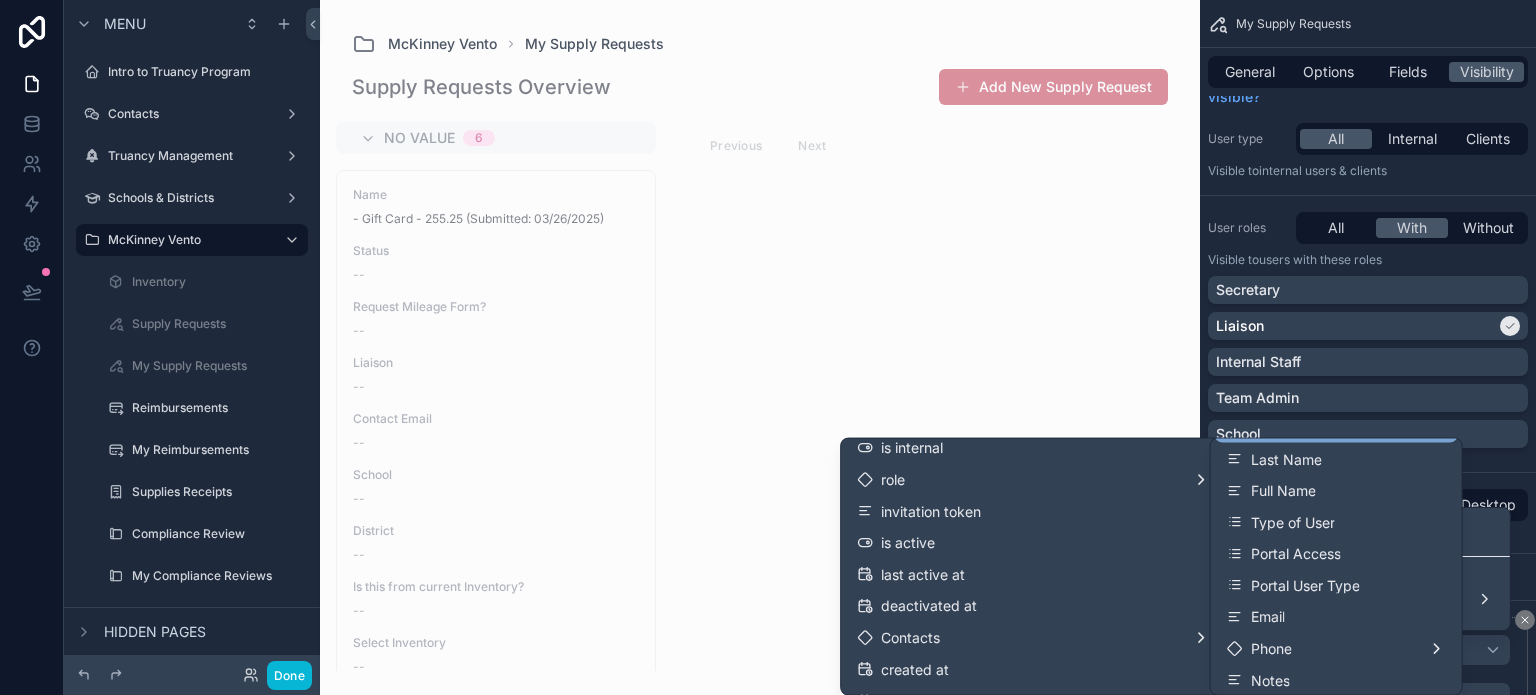 scroll, scrollTop: 100, scrollLeft: 0, axis: vertical 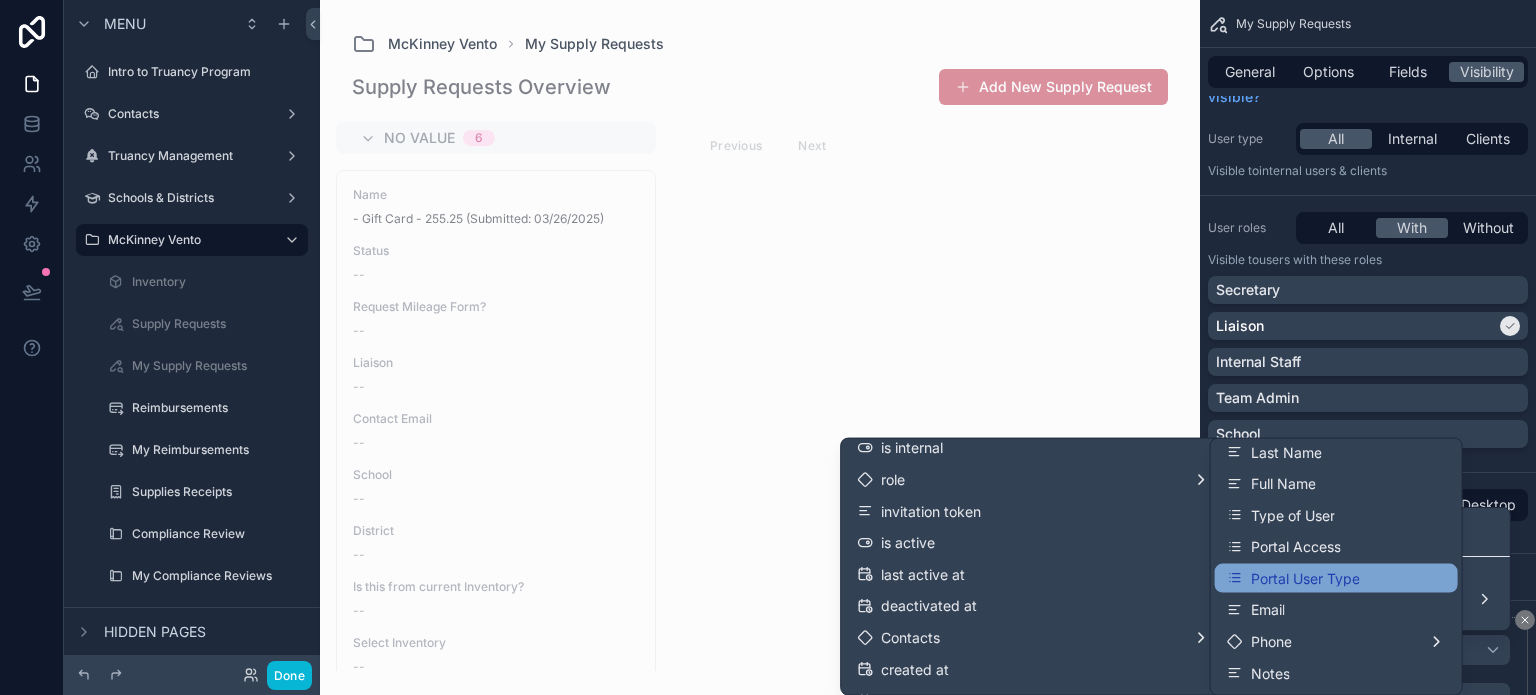 click on "Portal User Type" at bounding box center [1336, 578] 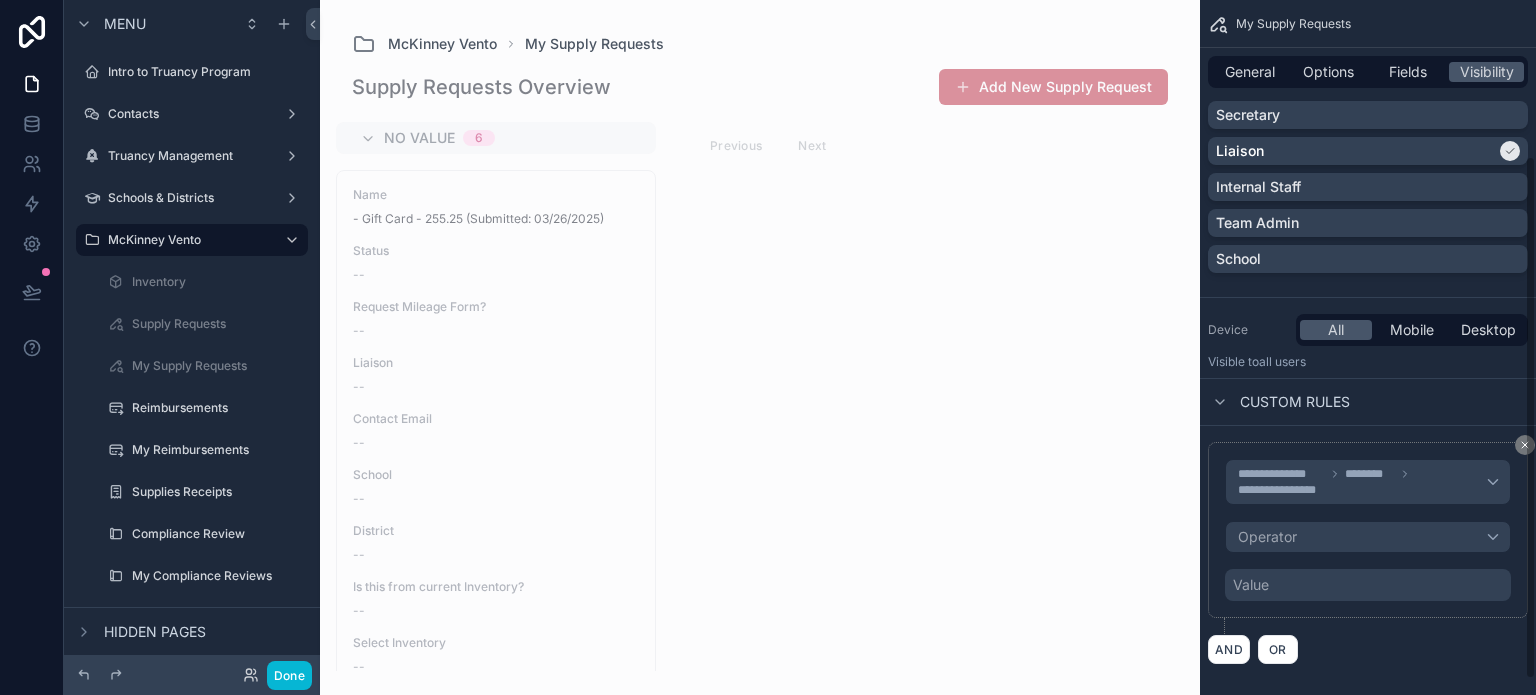 scroll, scrollTop: 228, scrollLeft: 0, axis: vertical 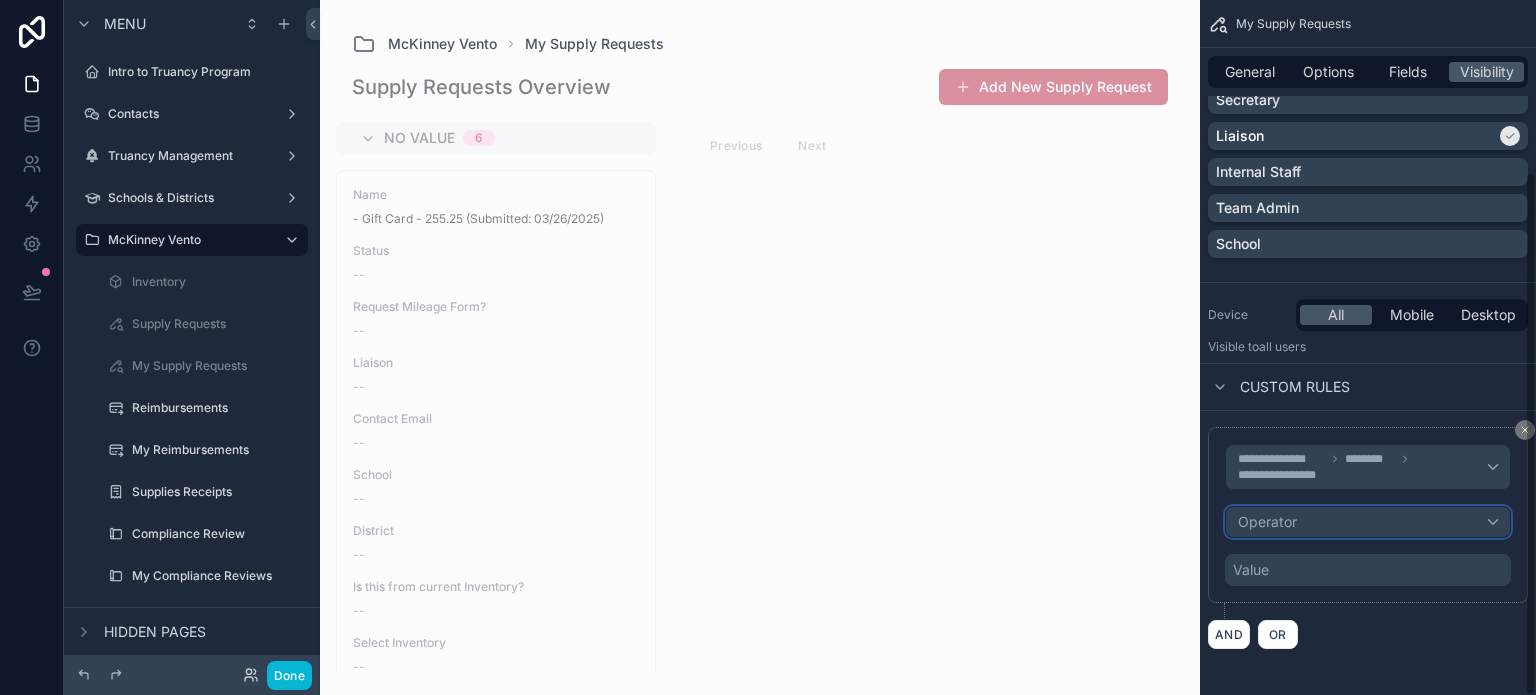 click on "Operator" at bounding box center [1267, 521] 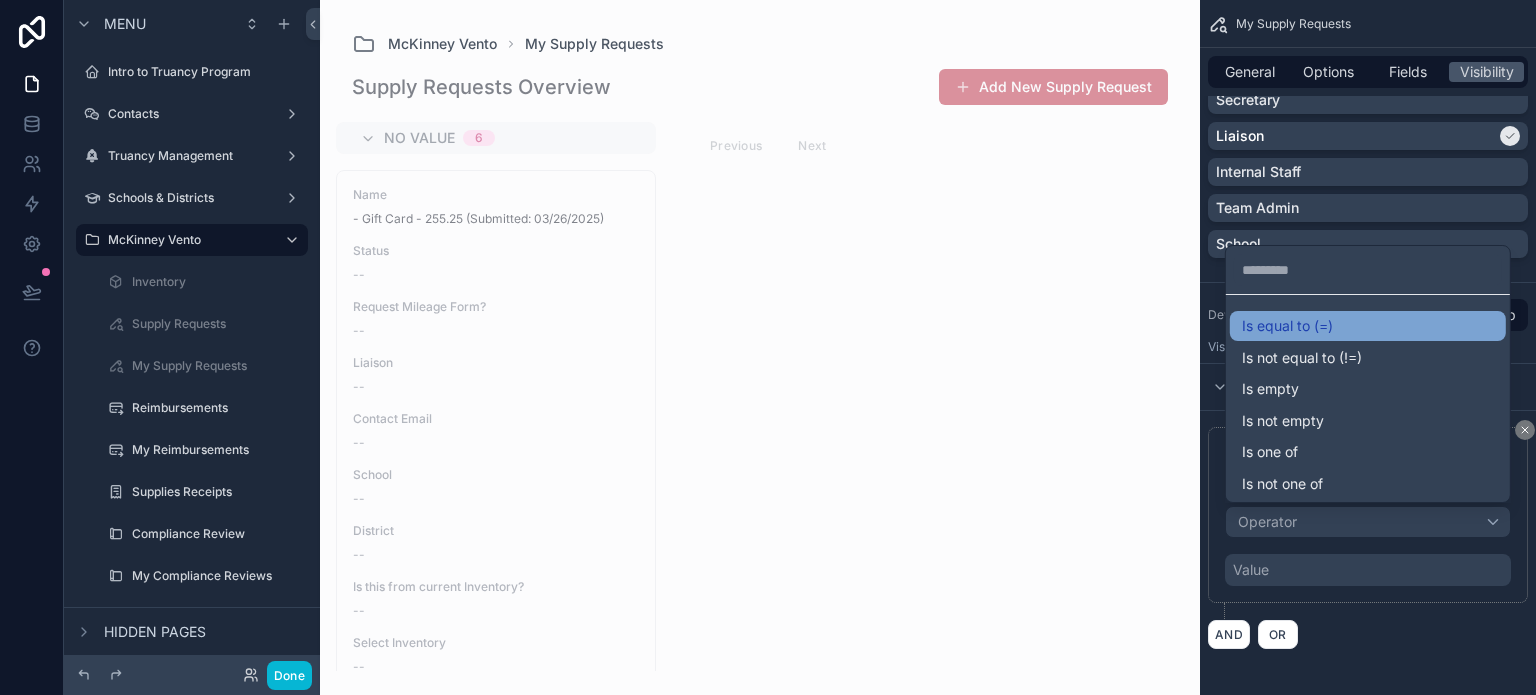 click on "Is equal to (=)" at bounding box center [1287, 326] 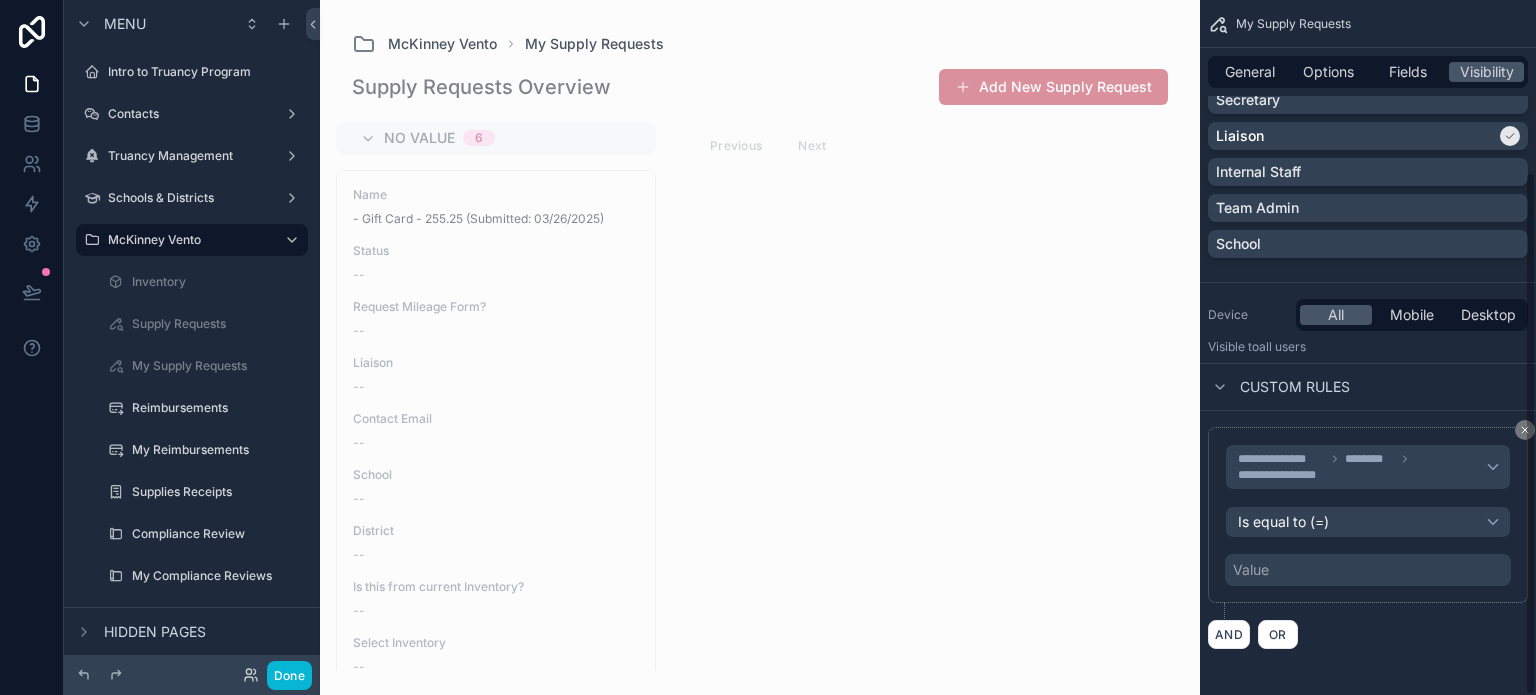 click on "Value" at bounding box center [1251, 570] 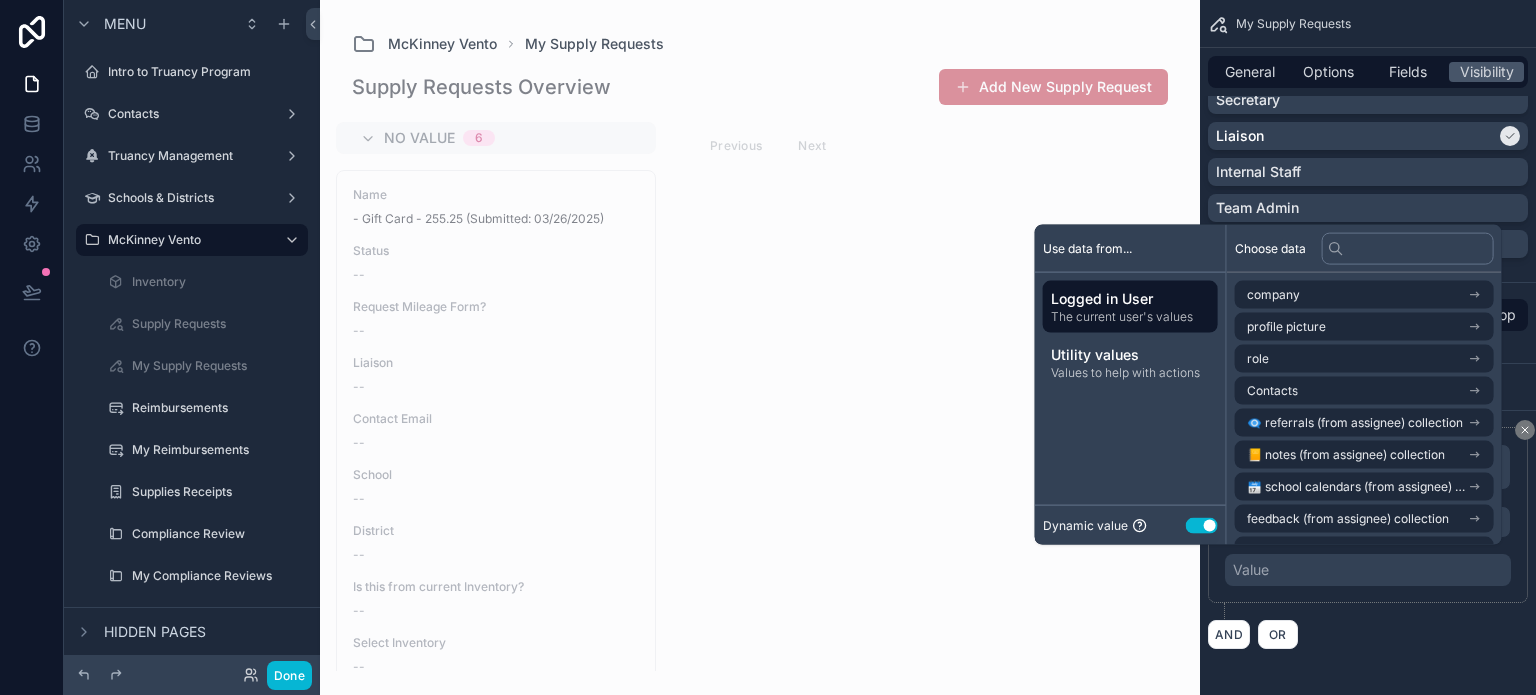 click on "Use setting" at bounding box center [1202, 525] 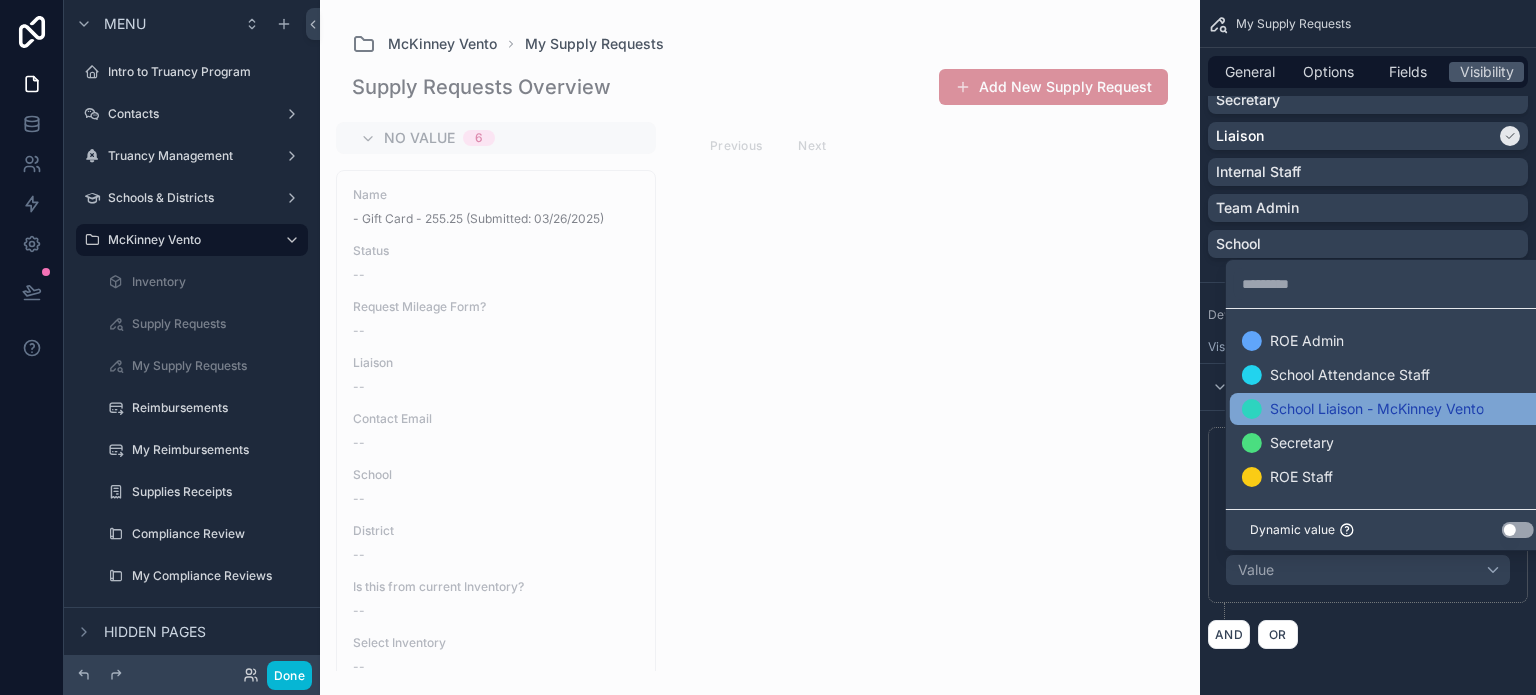 click on "School Liaison - McKinney Vento" at bounding box center (1377, 409) 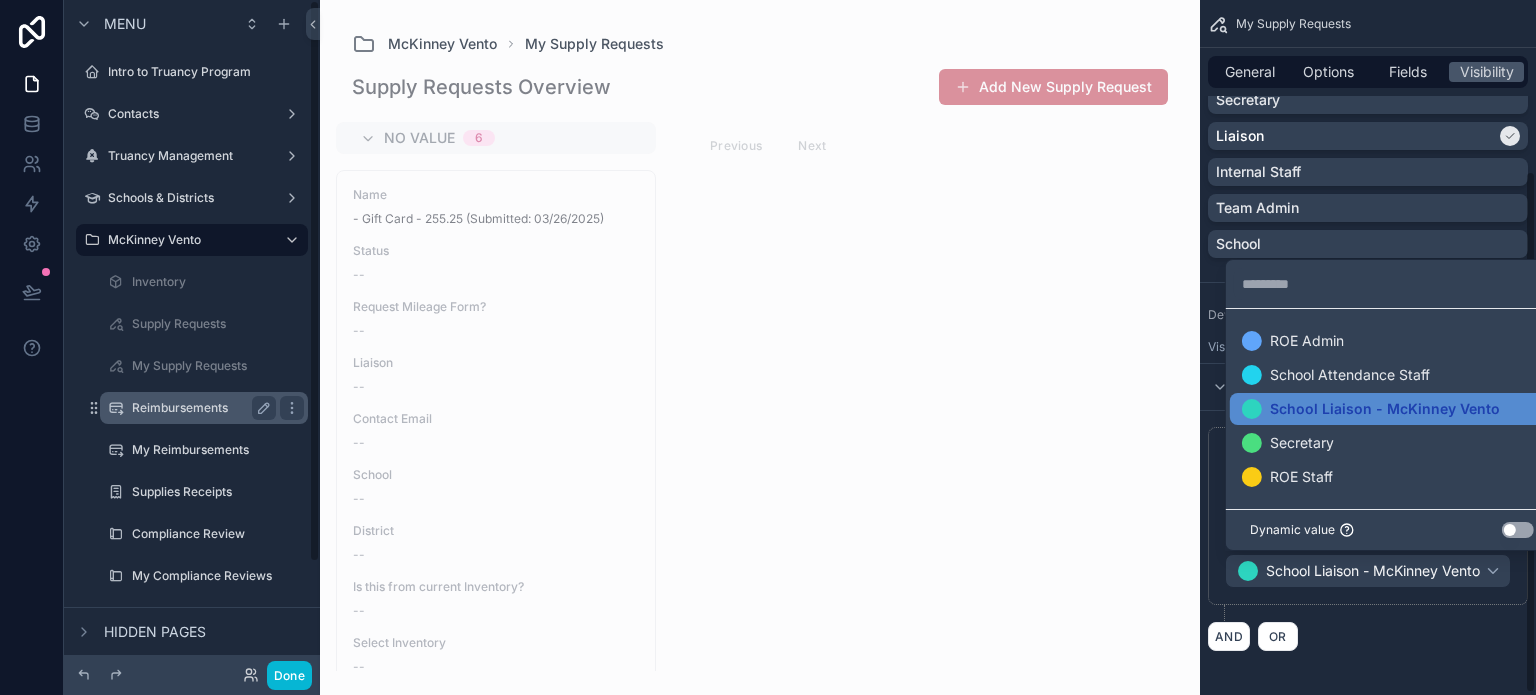click on "Reimbursements" at bounding box center (200, 408) 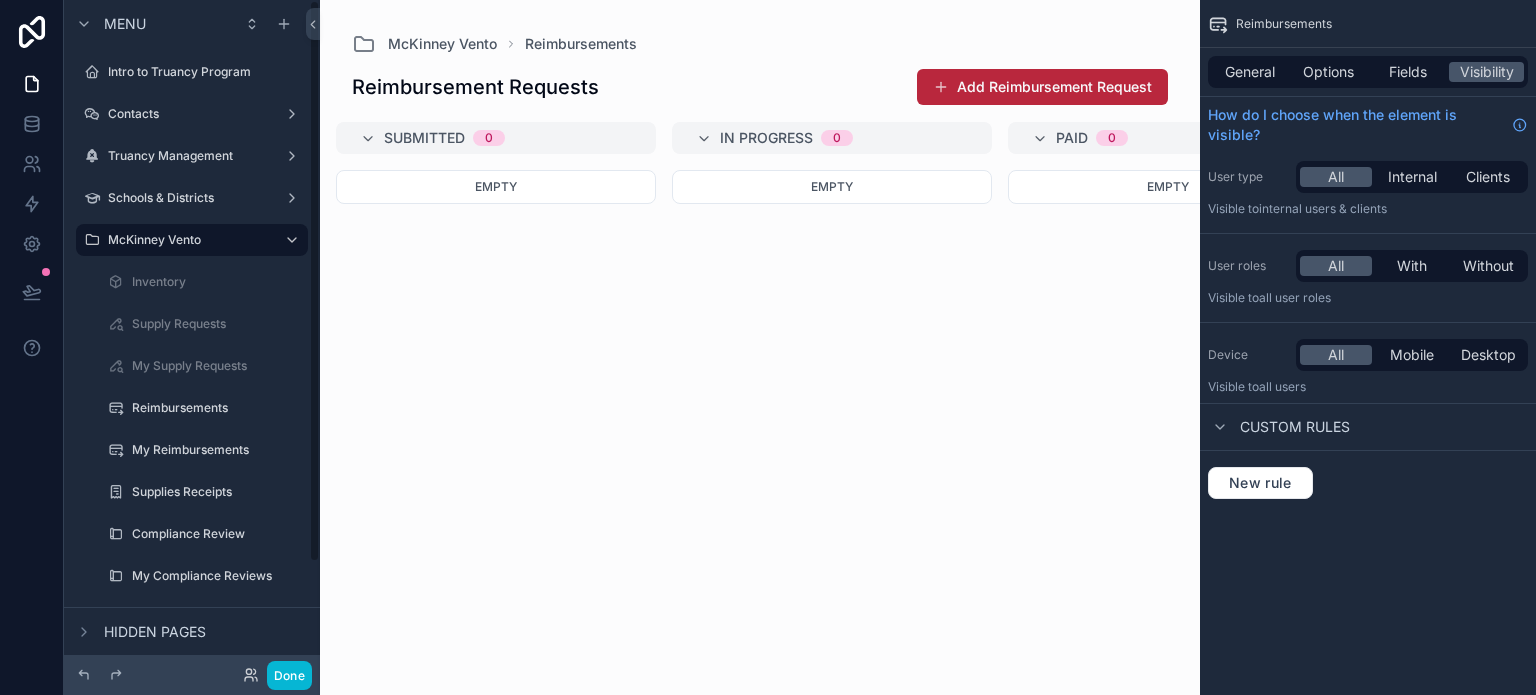 scroll, scrollTop: 0, scrollLeft: 0, axis: both 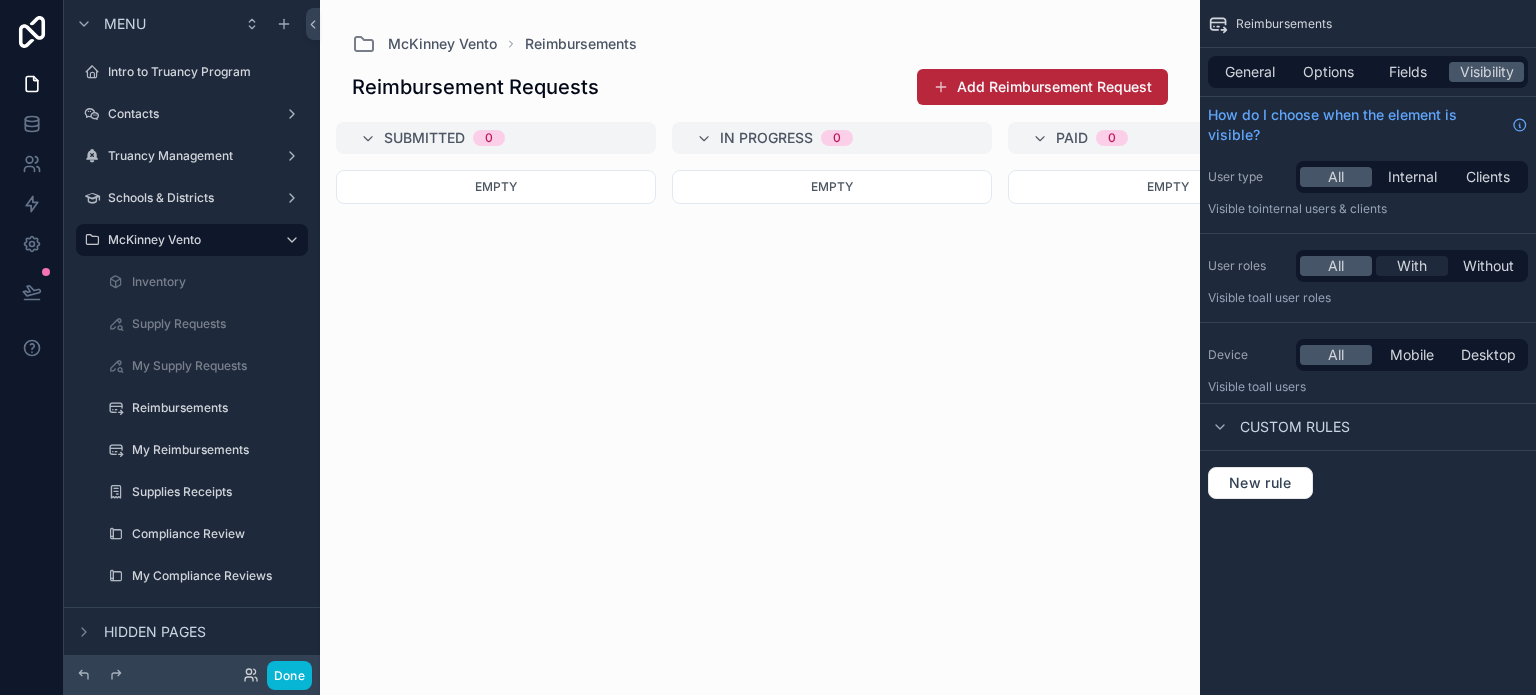 click on "With" at bounding box center [1412, 266] 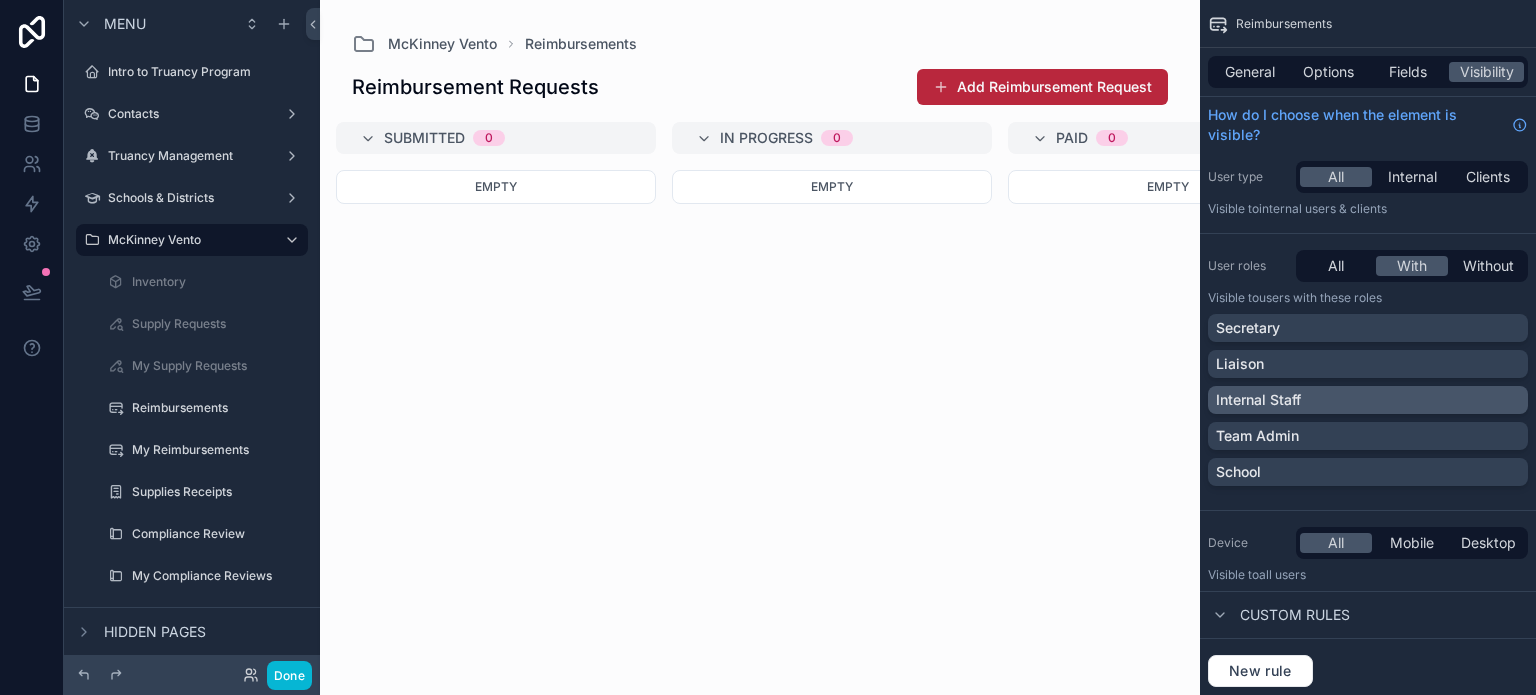 click on "Internal Staff" at bounding box center [1368, 400] 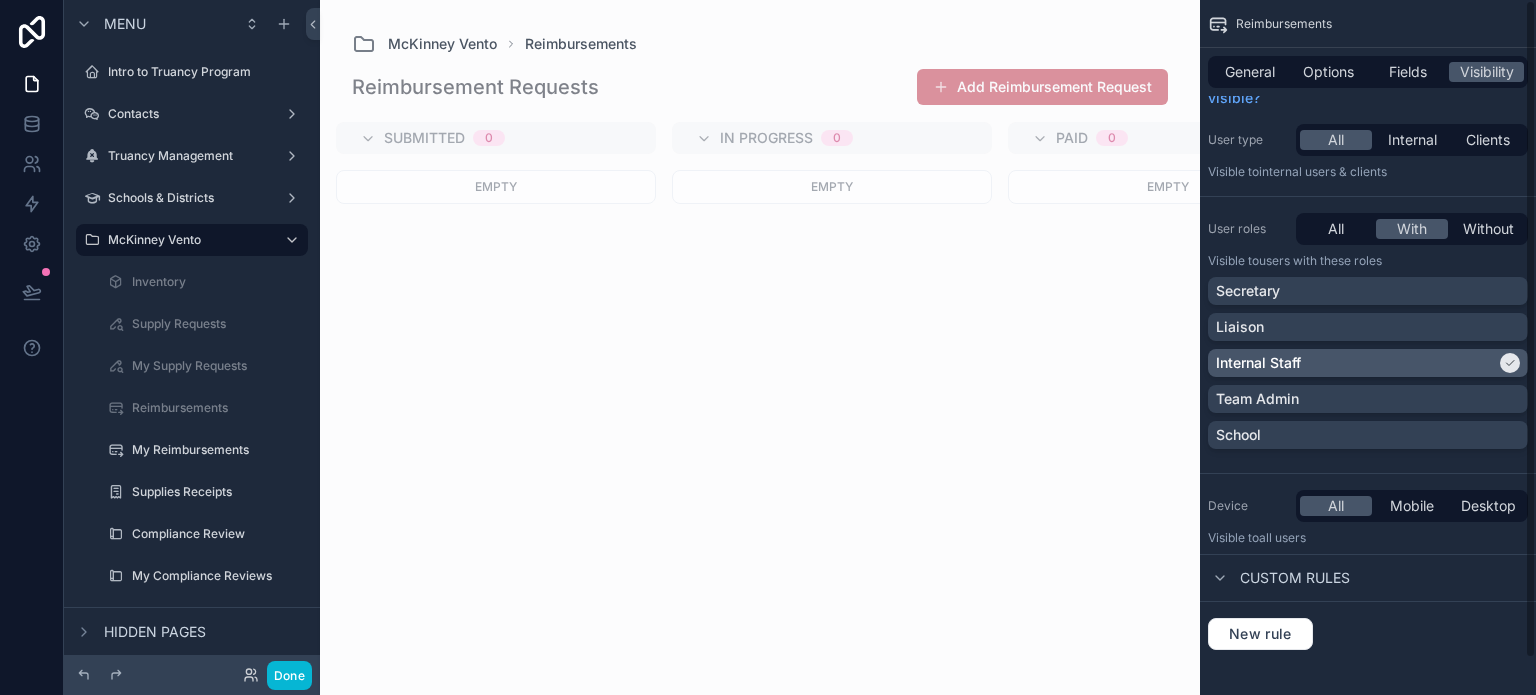 scroll, scrollTop: 38, scrollLeft: 0, axis: vertical 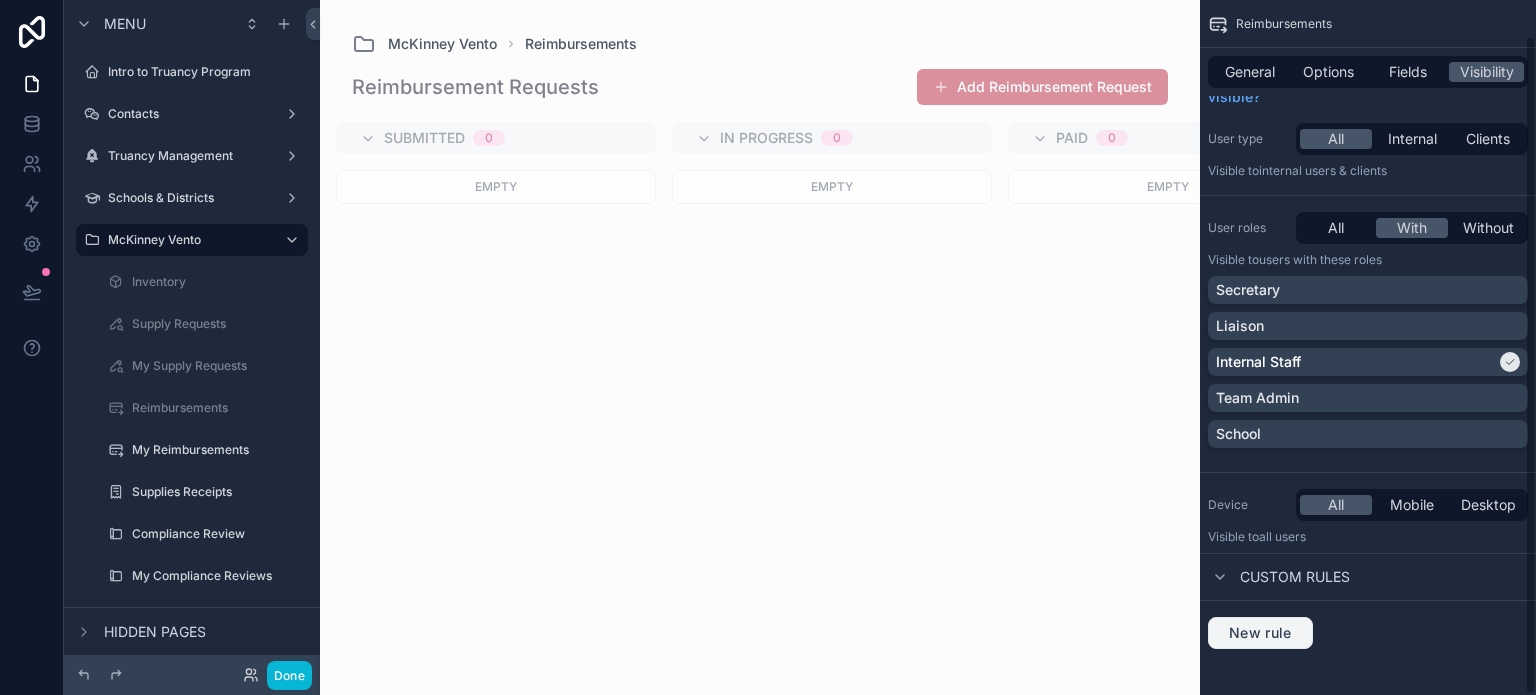 click on "New rule" at bounding box center (1260, 633) 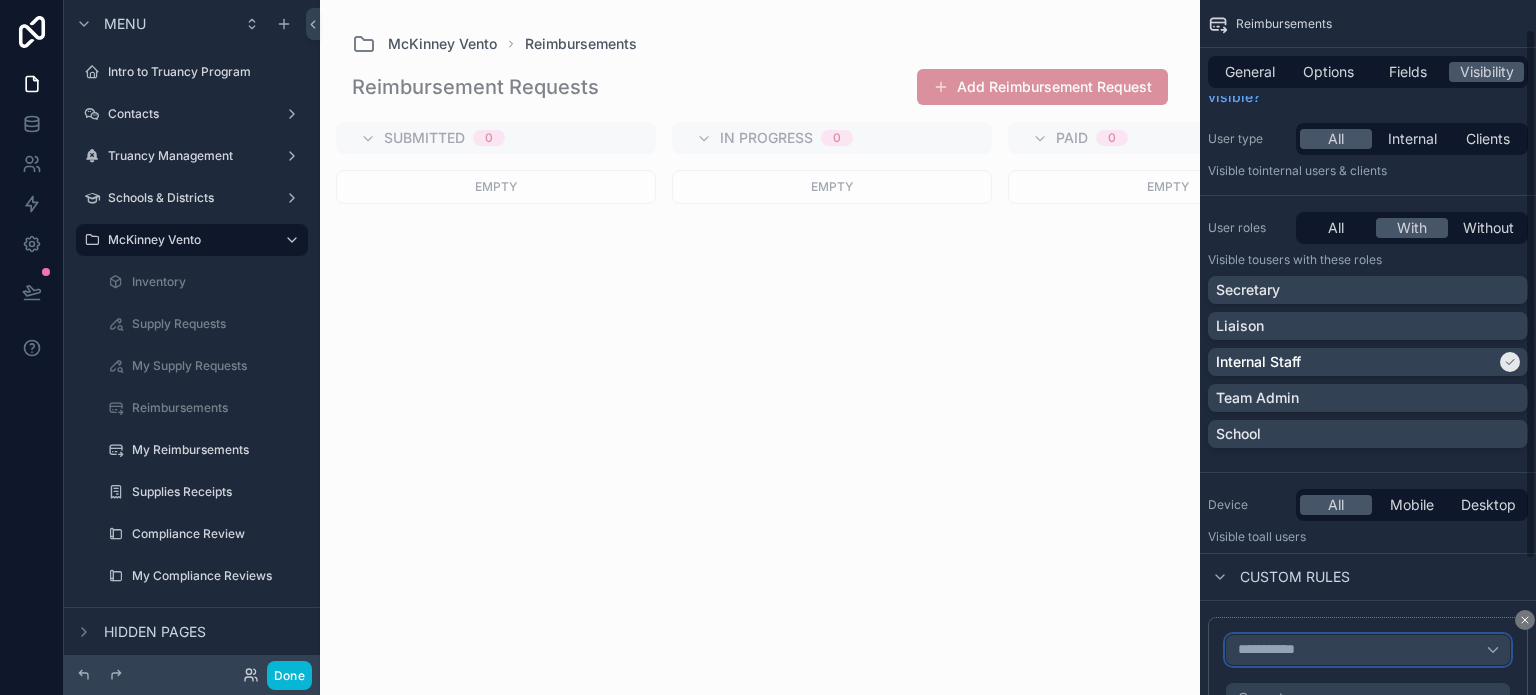click on "**********" at bounding box center [1275, 650] 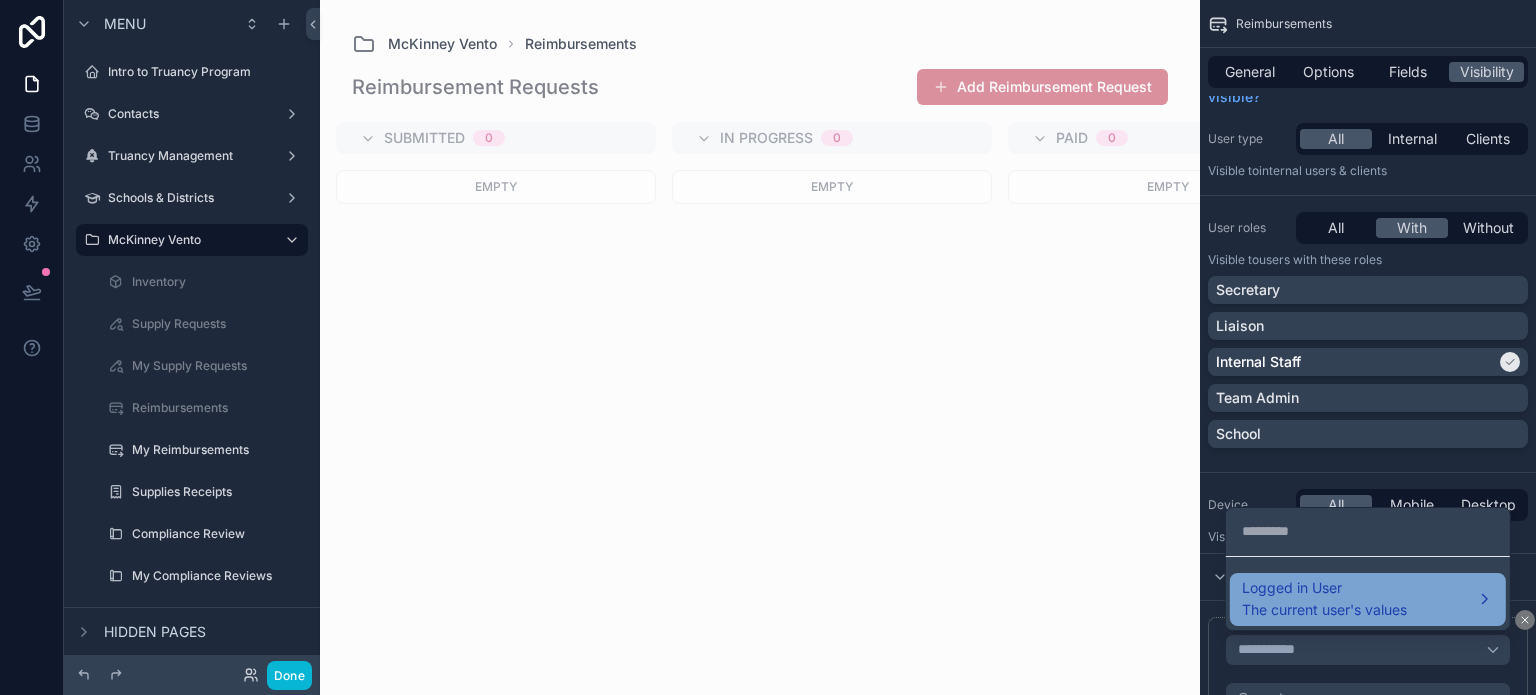 click on "Logged in User The current user's values" at bounding box center [1324, 600] 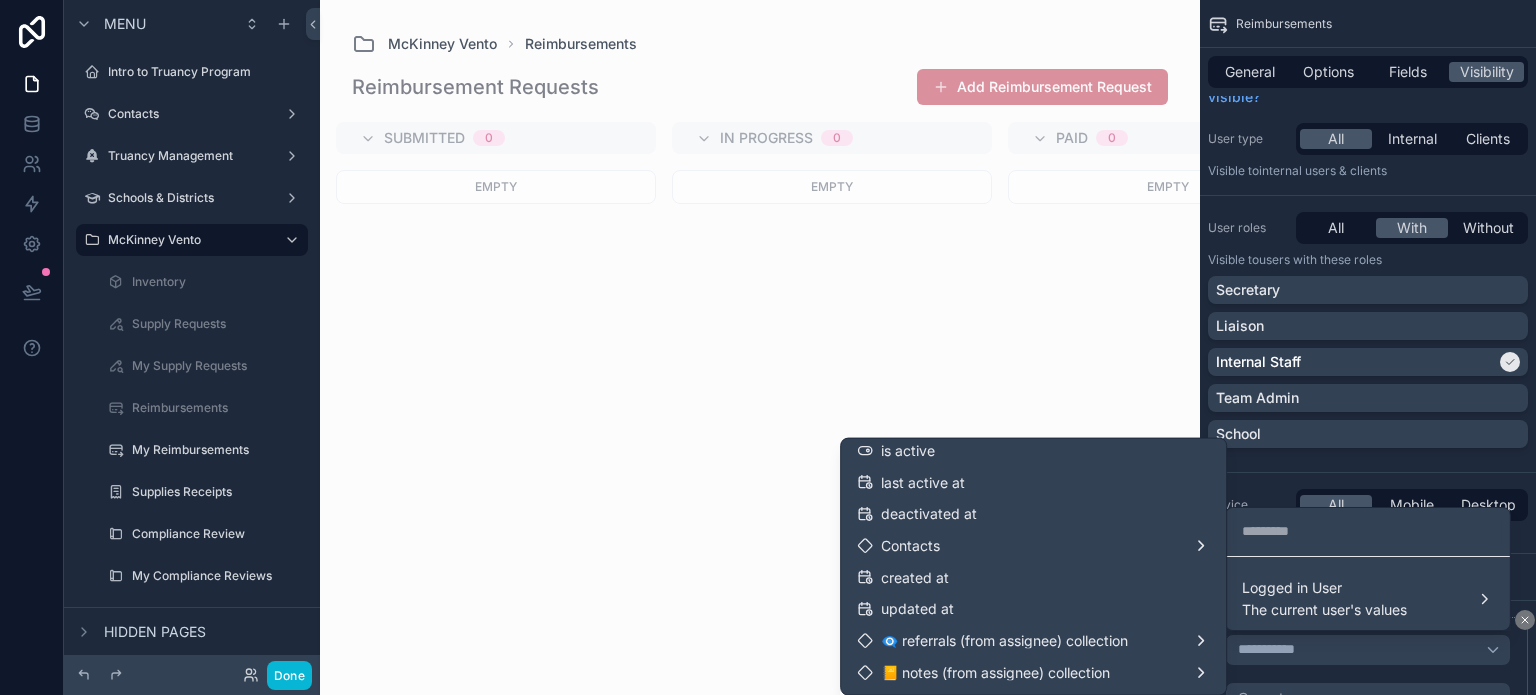 scroll, scrollTop: 300, scrollLeft: 0, axis: vertical 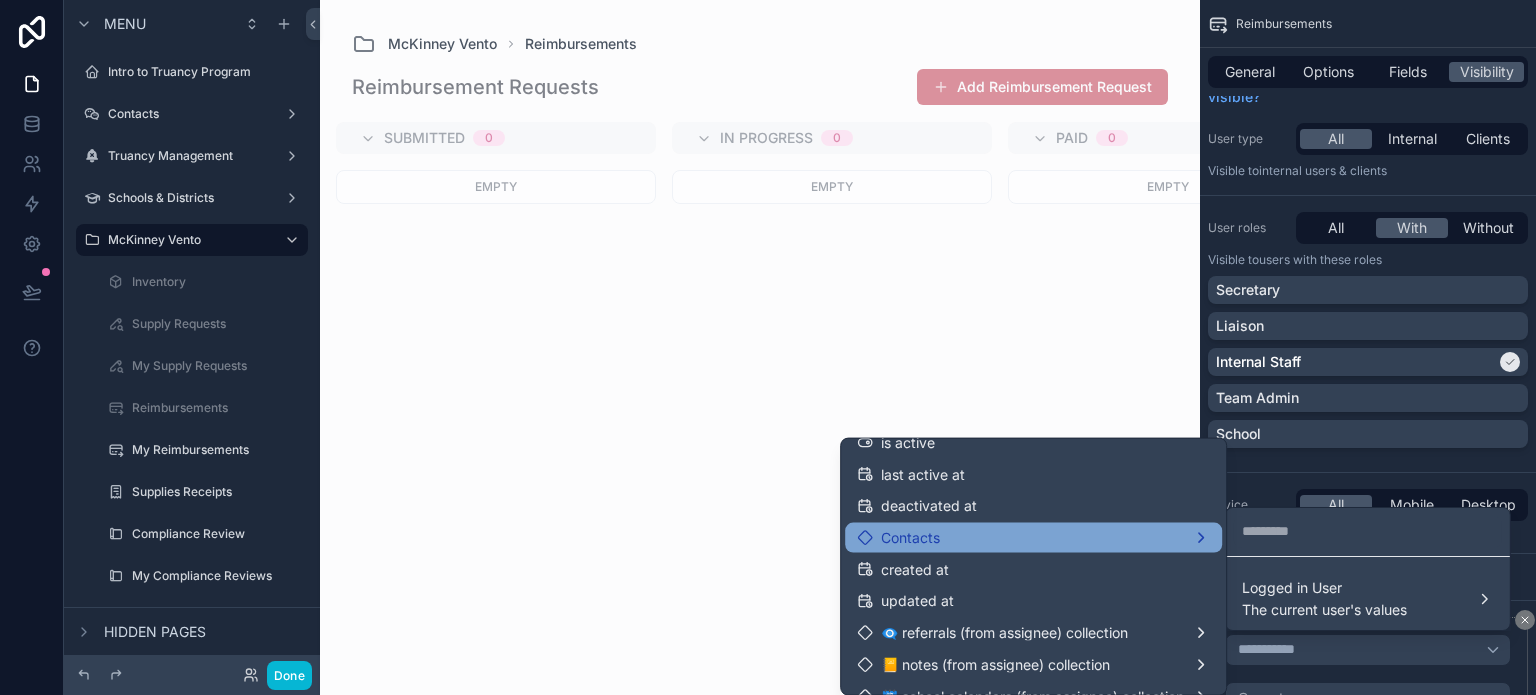 click on "Contacts" at bounding box center [1033, 537] 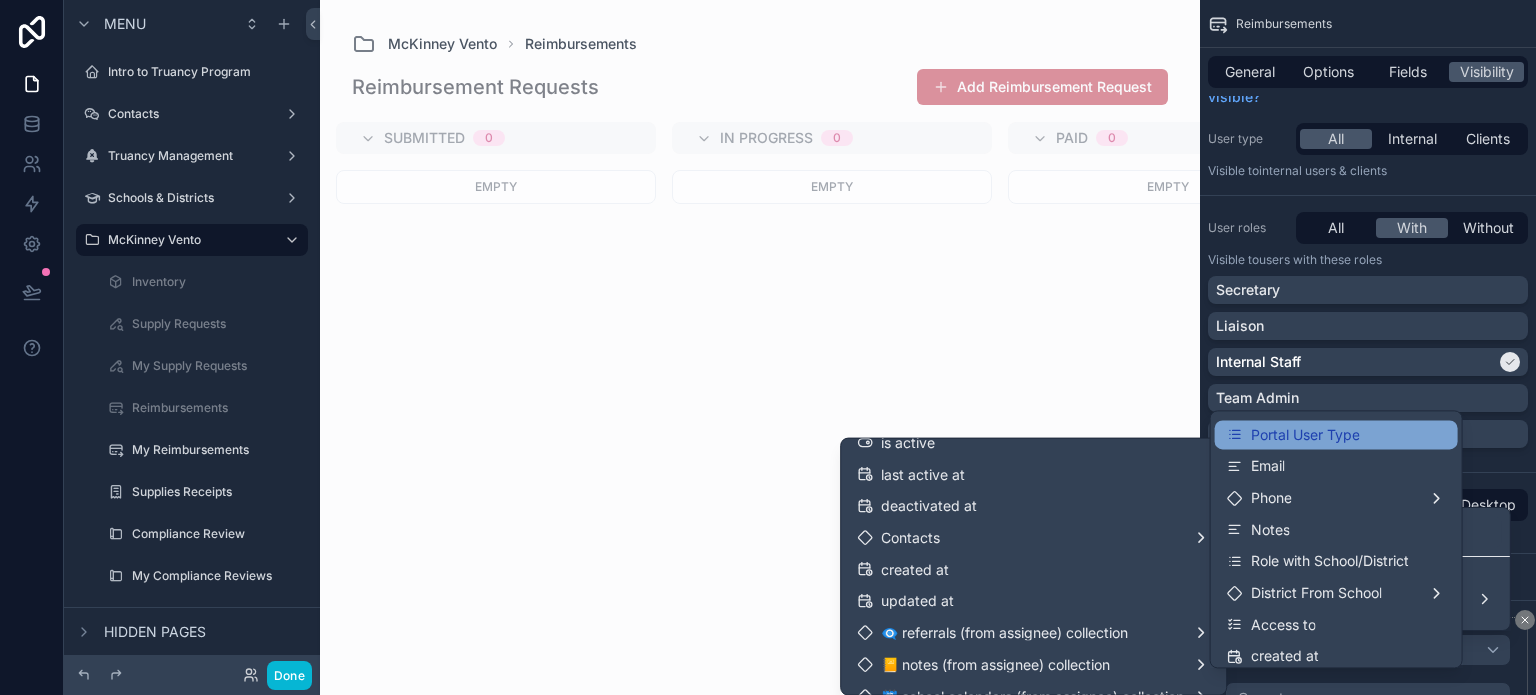 scroll, scrollTop: 246, scrollLeft: 0, axis: vertical 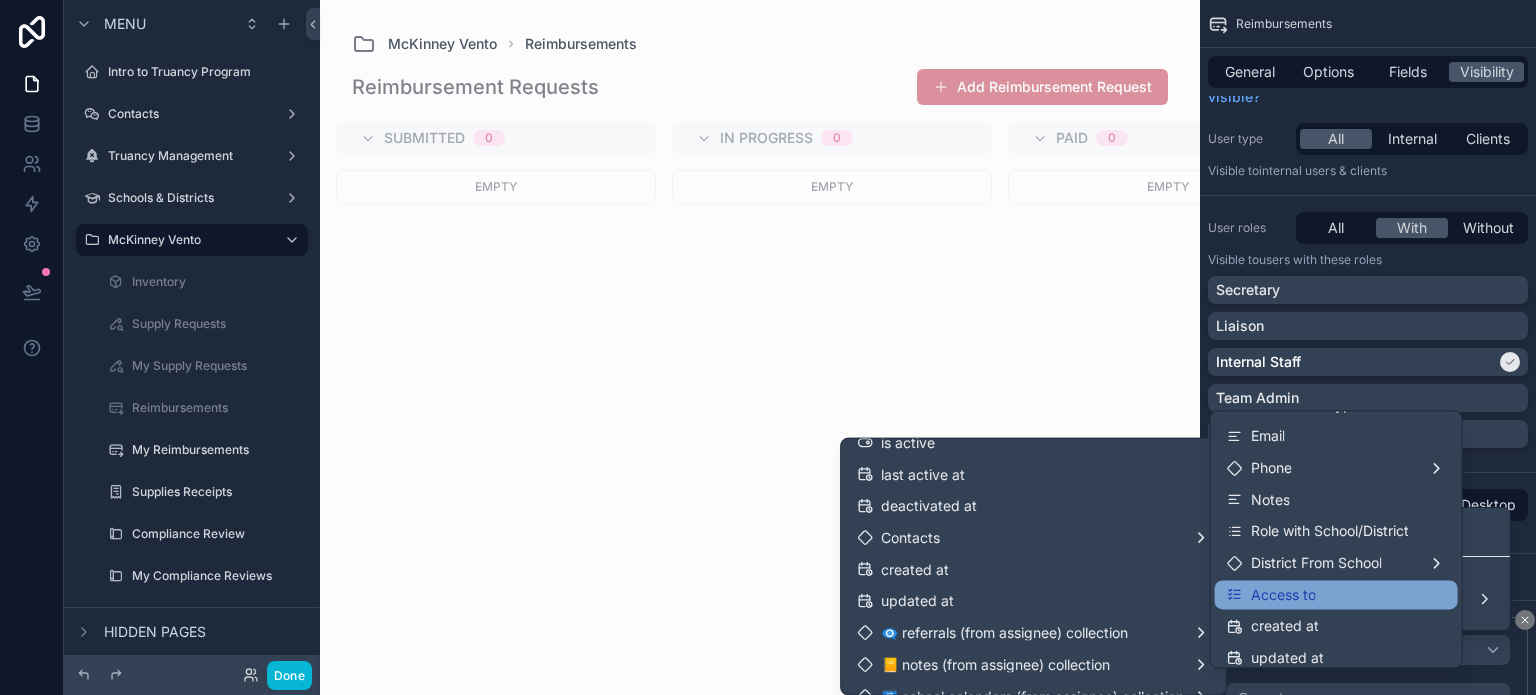 click on "Access to" at bounding box center (1336, 595) 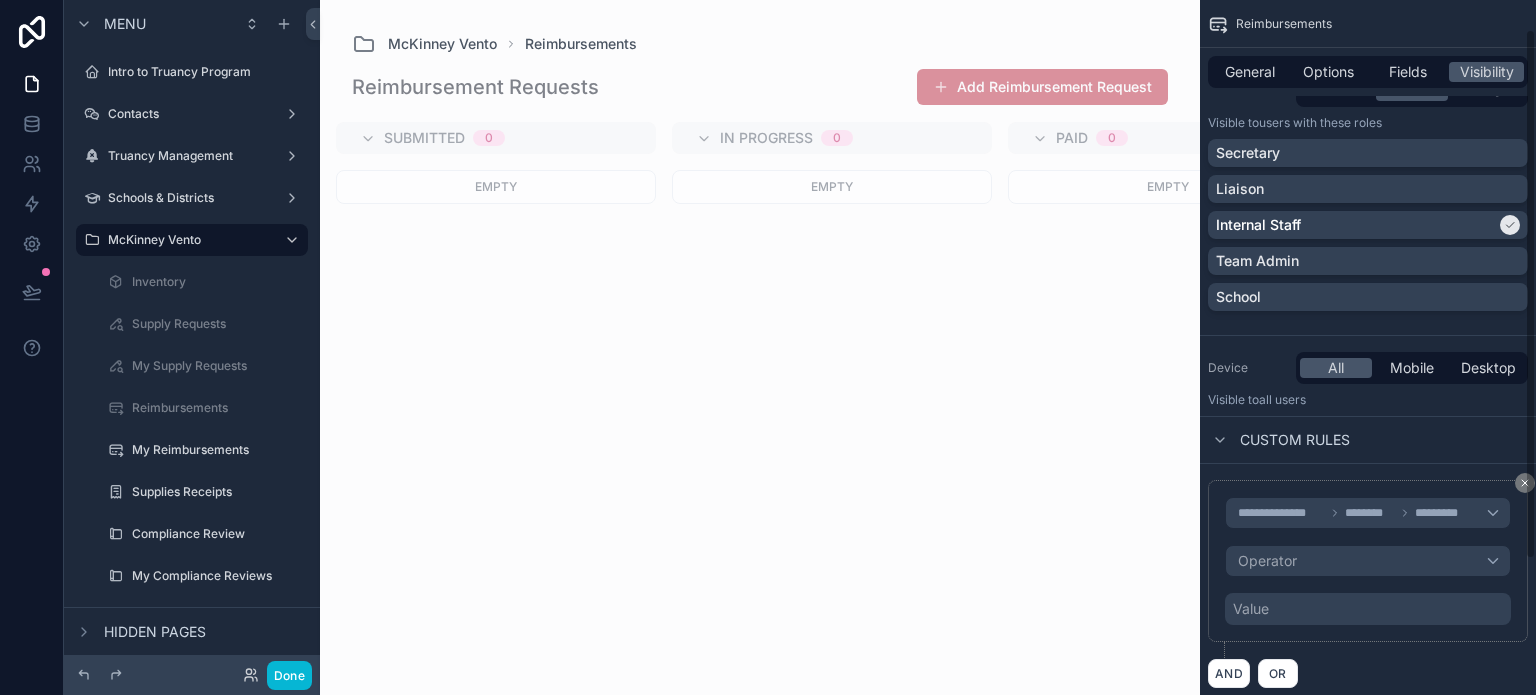 scroll, scrollTop: 214, scrollLeft: 0, axis: vertical 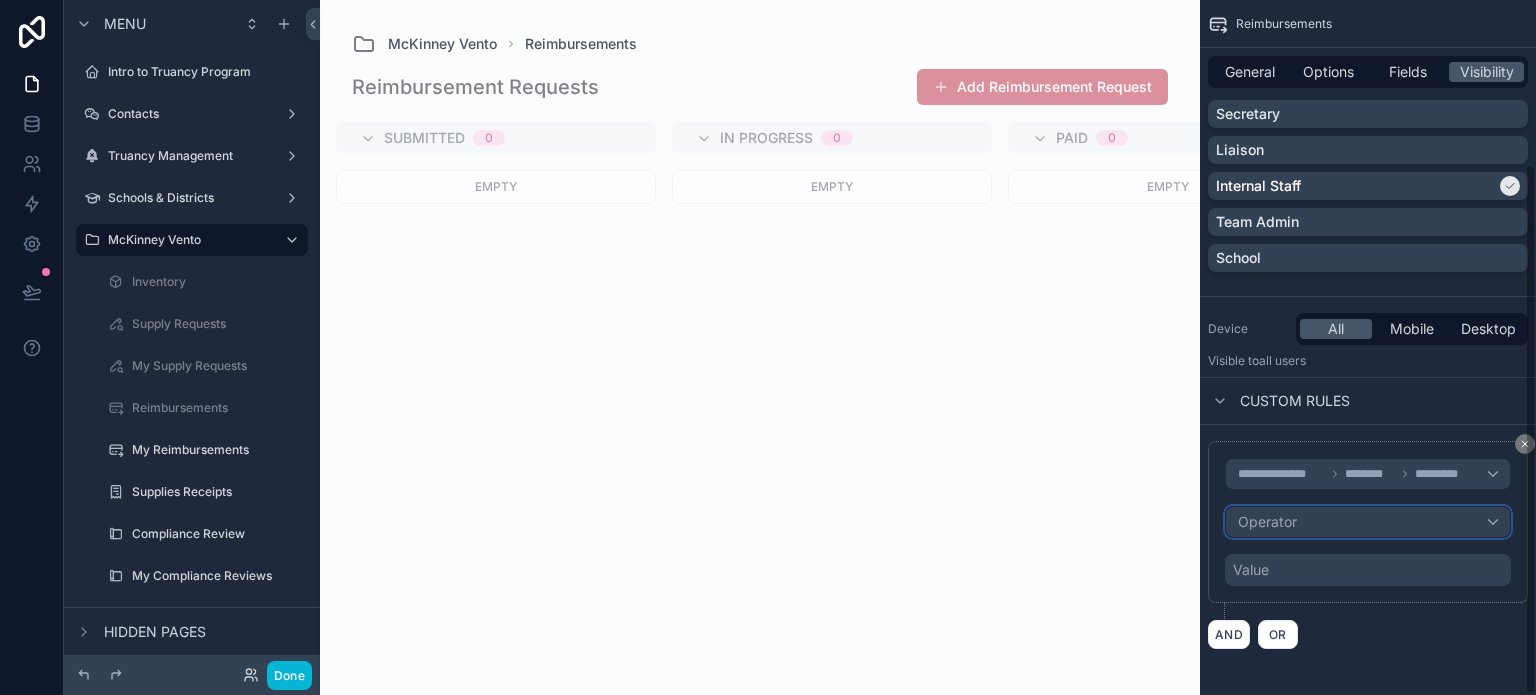 click on "Operator" at bounding box center [1368, 522] 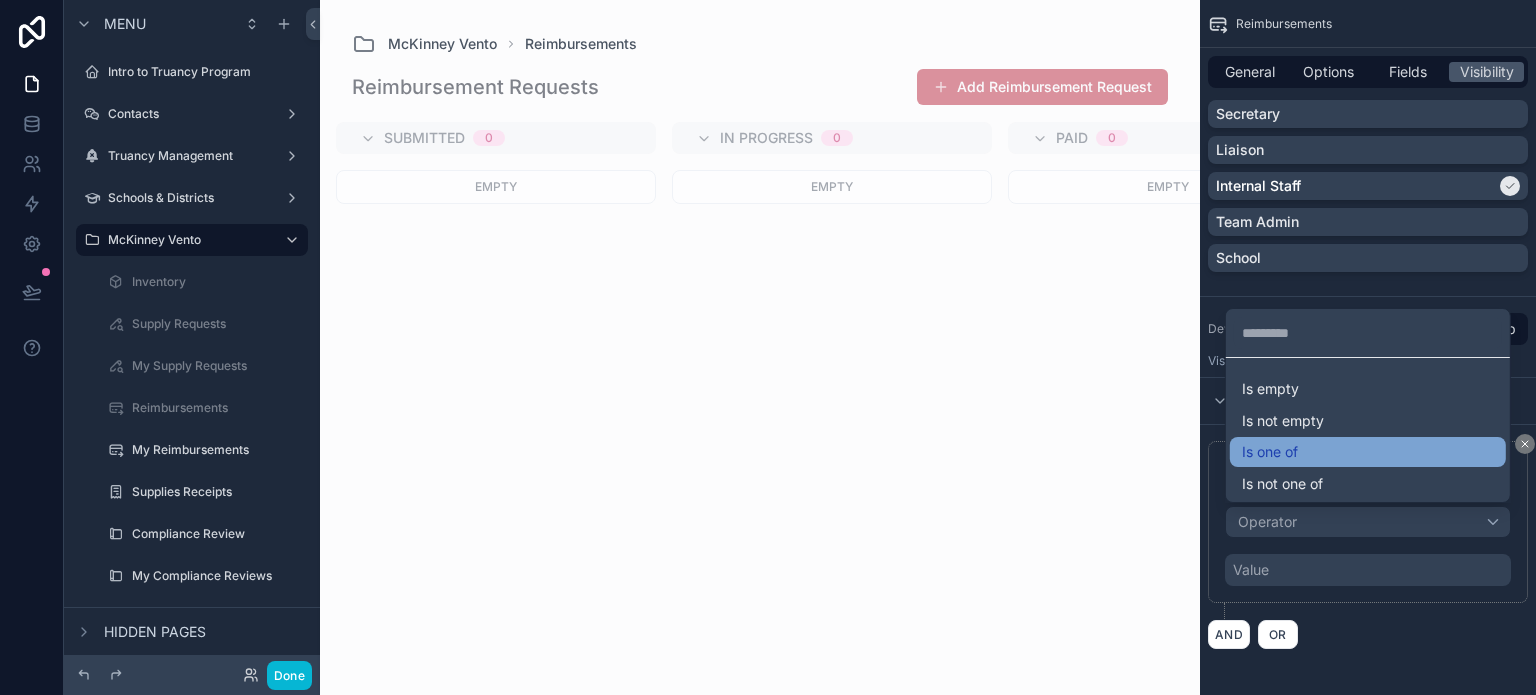 click on "Is one of" at bounding box center (1368, 452) 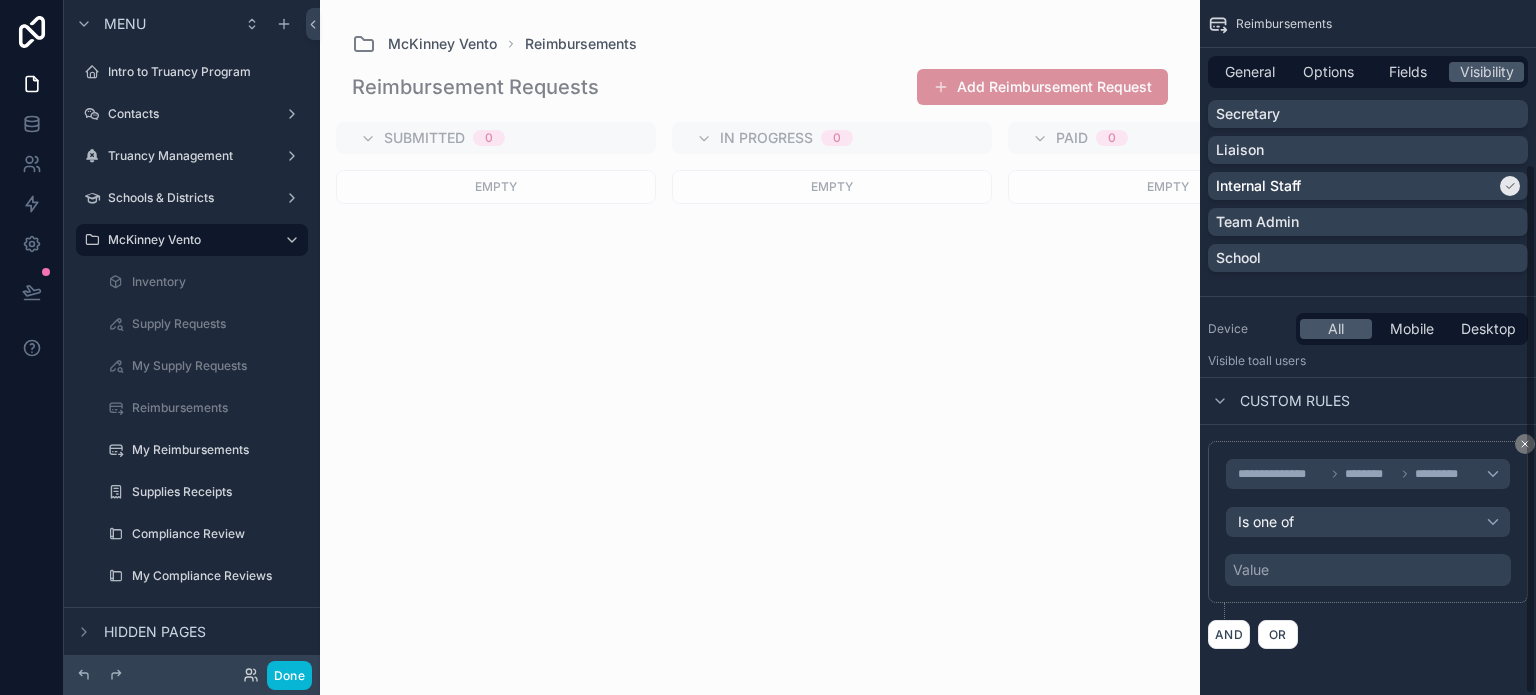 click on "Value" at bounding box center [1251, 570] 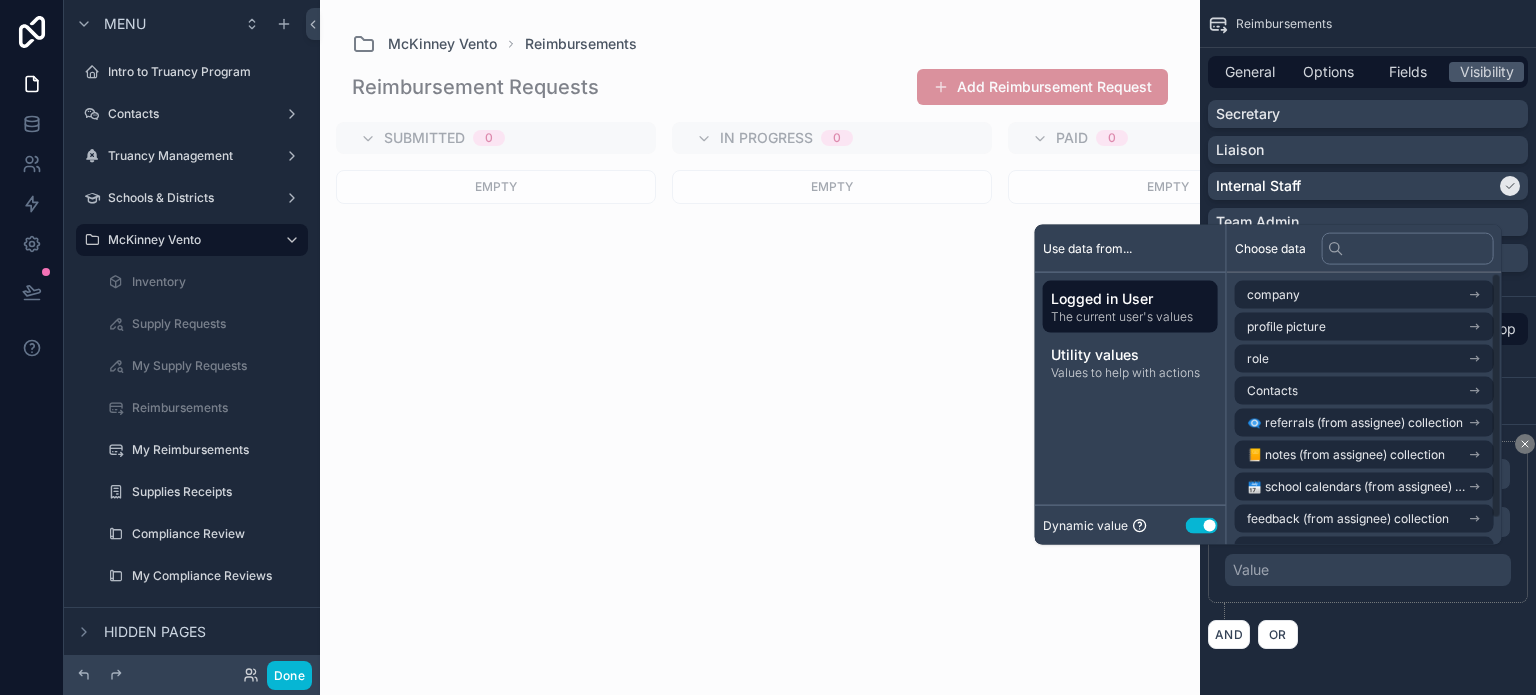 click on "Use setting" at bounding box center (1202, 525) 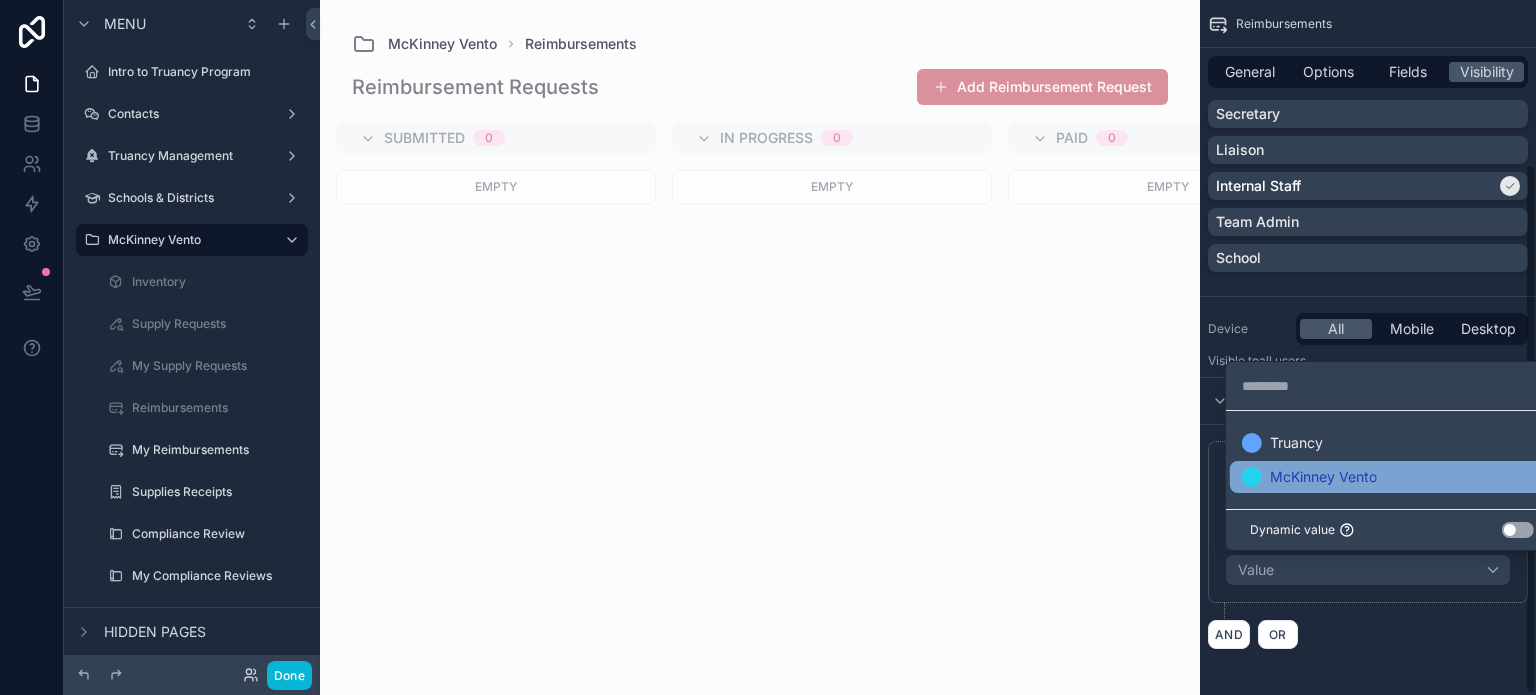 click on "McKinney Vento" at bounding box center [1392, 477] 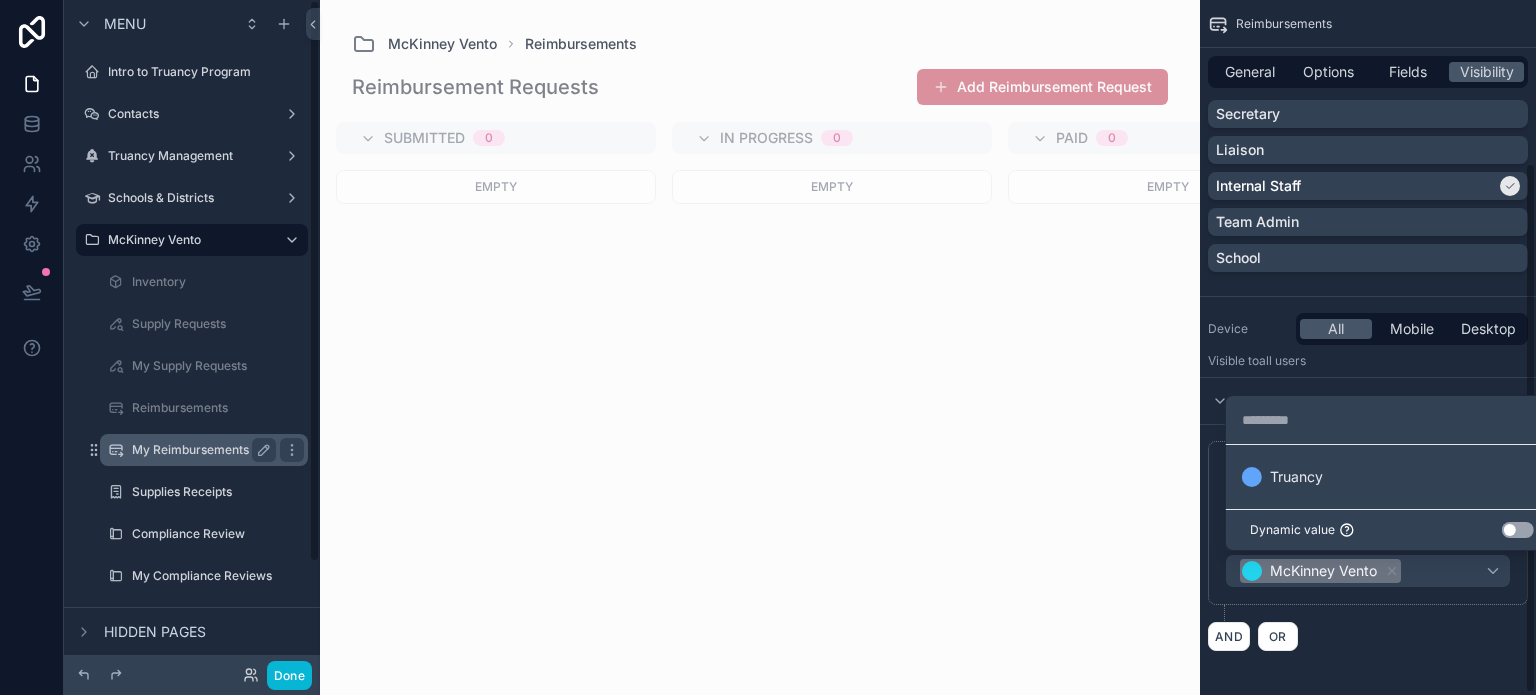click on "My Reimbursements" at bounding box center (200, 450) 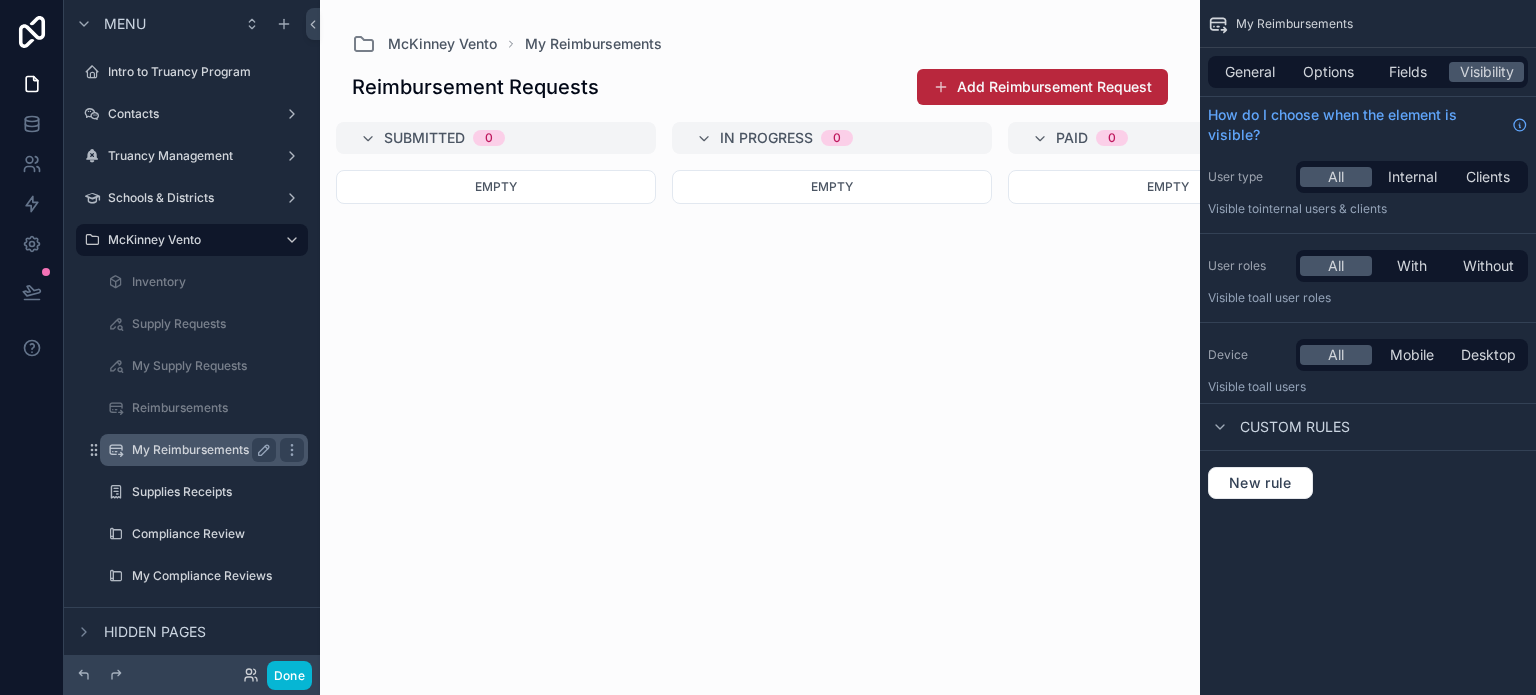 scroll, scrollTop: 0, scrollLeft: 0, axis: both 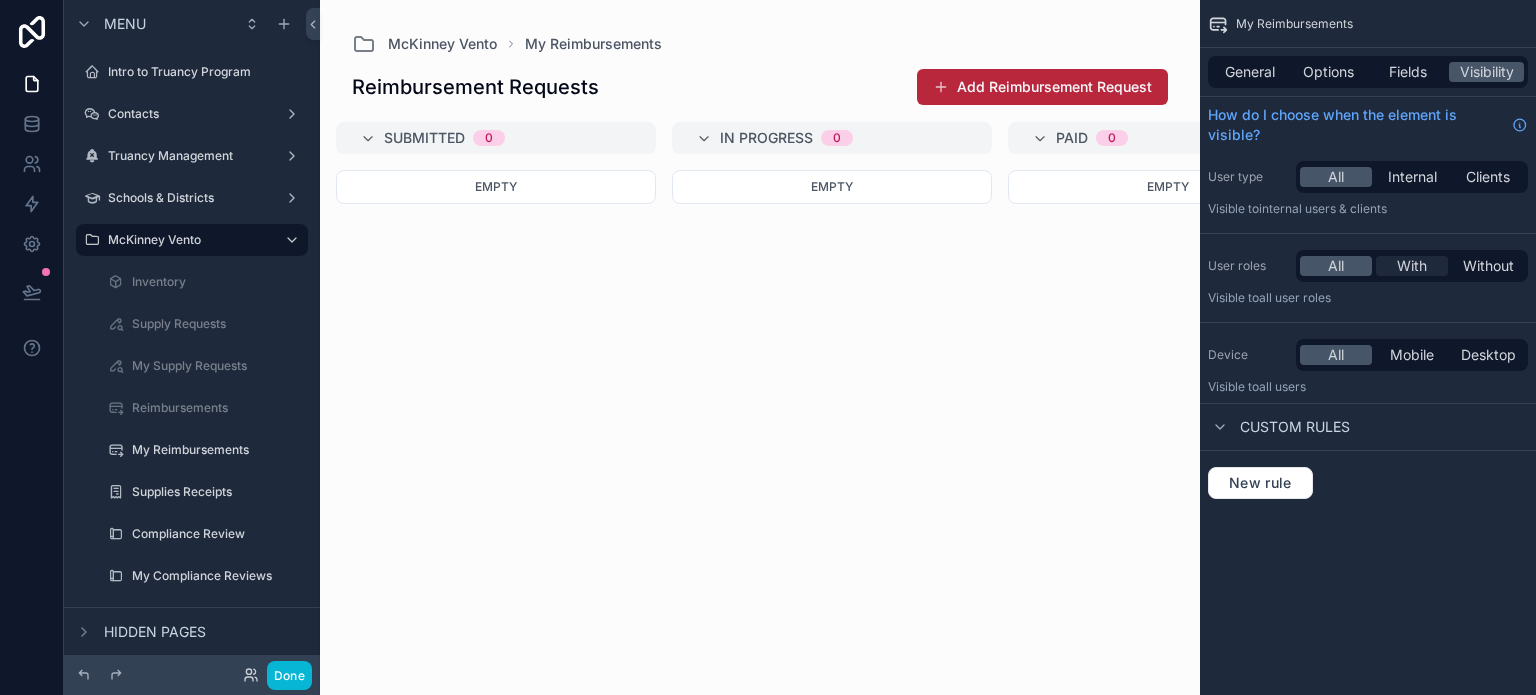 click on "With" at bounding box center (1412, 266) 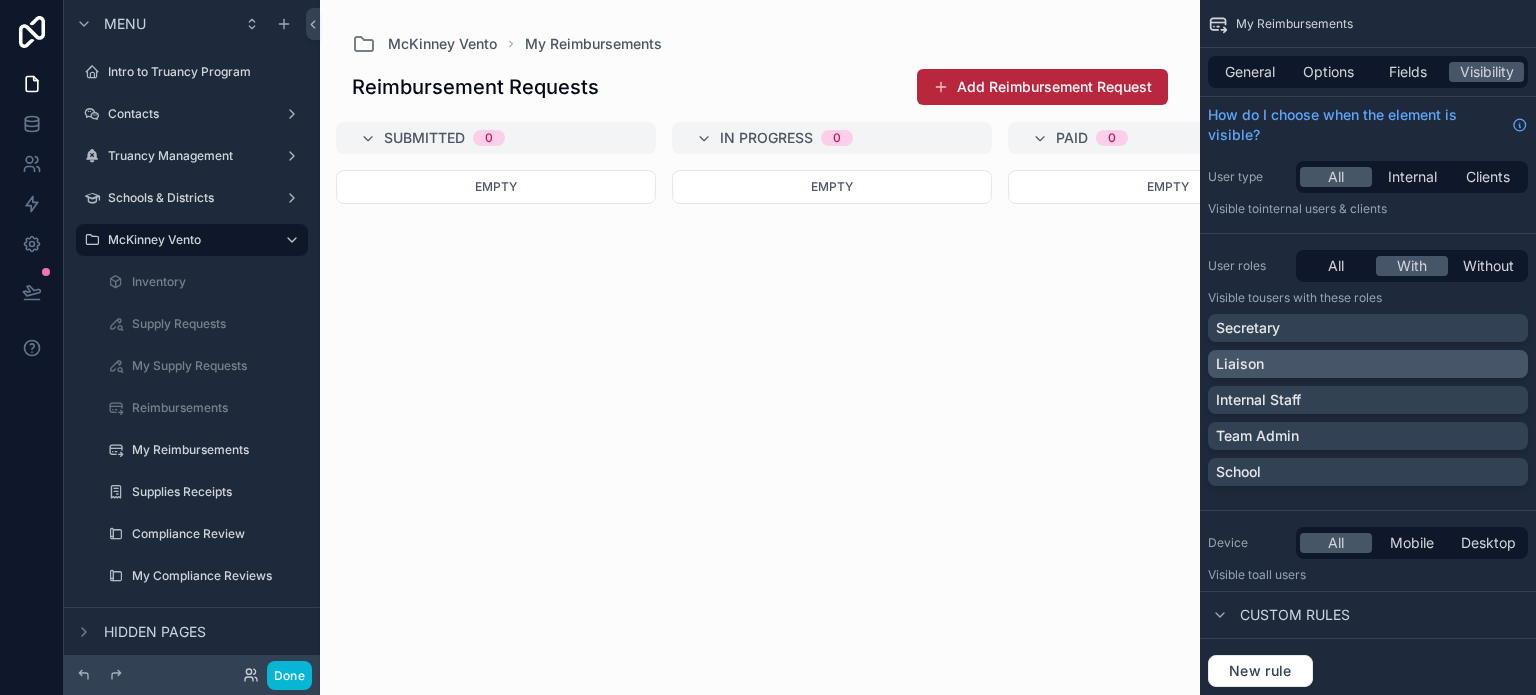 click on "Liaison" at bounding box center [1368, 364] 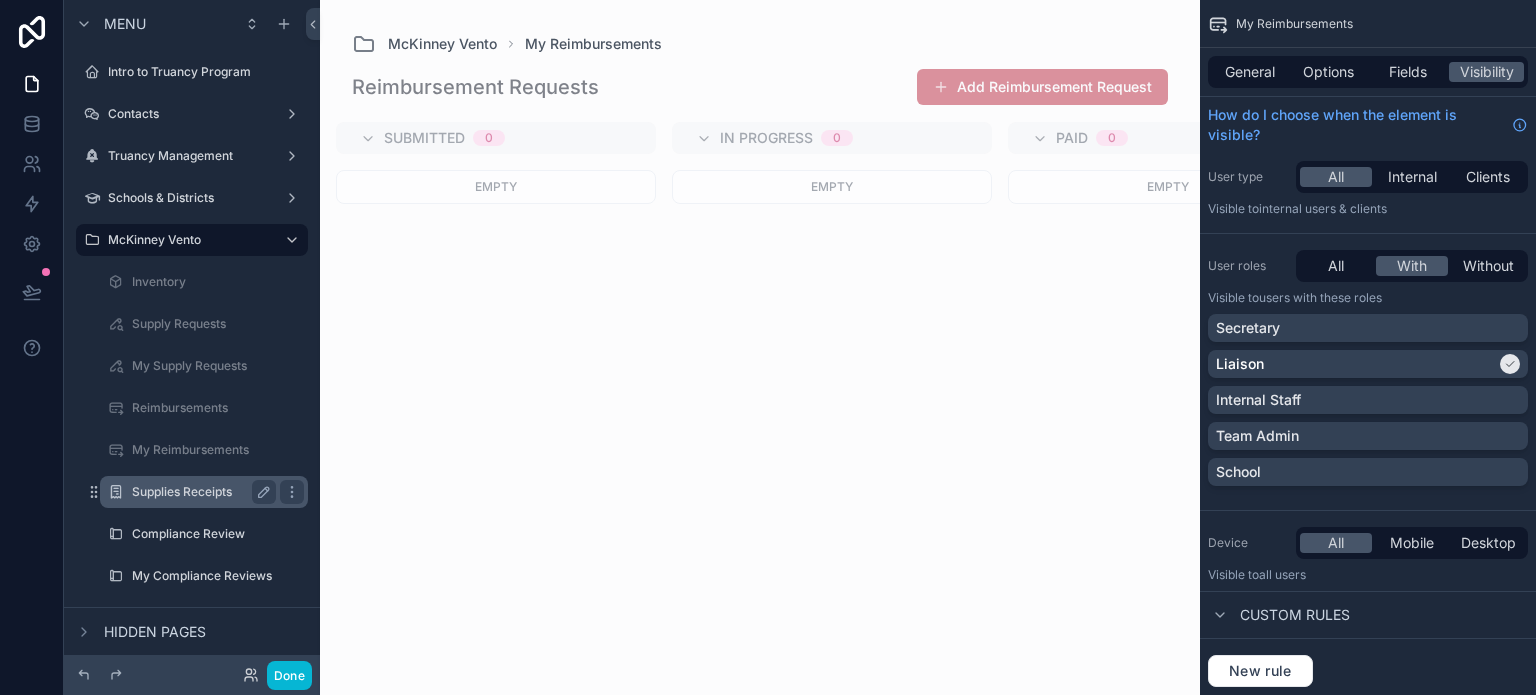 click on "Supplies Receipts" at bounding box center (204, 492) 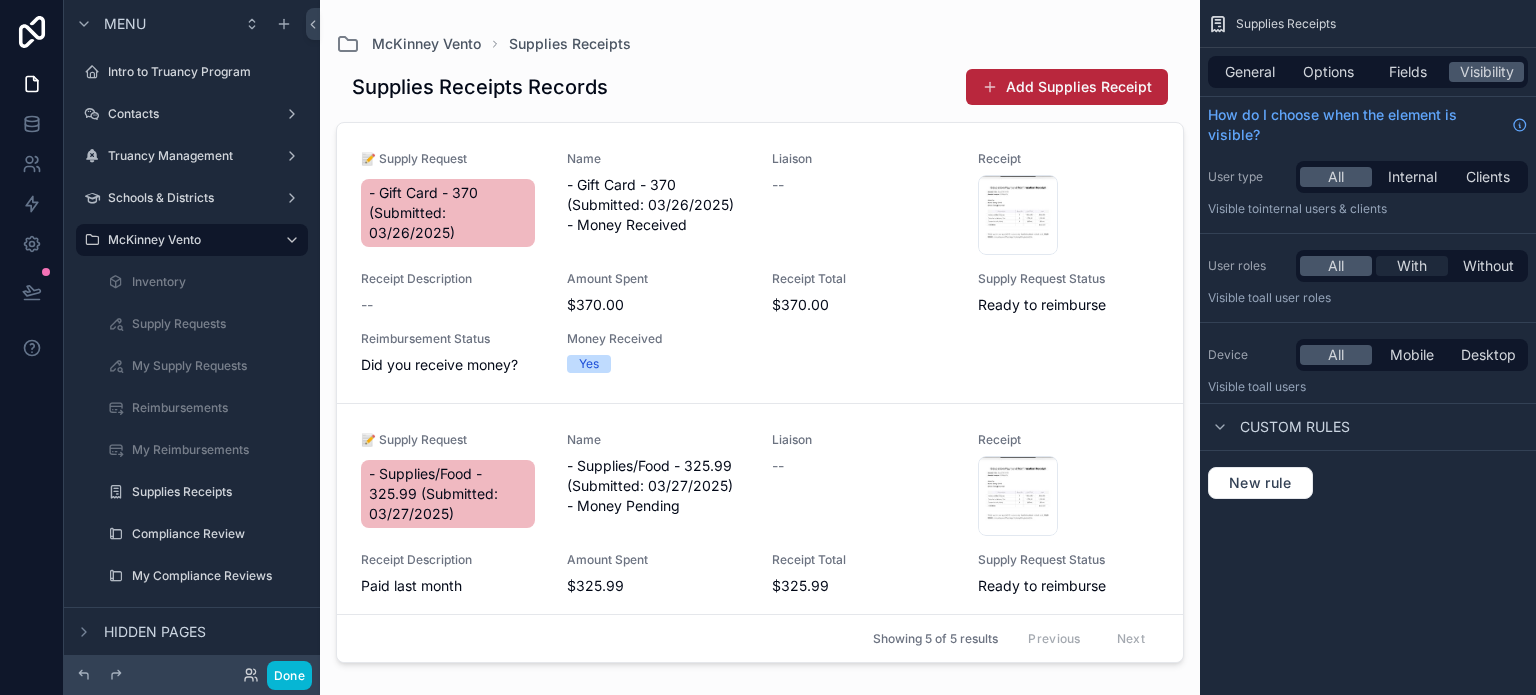 click on "With" at bounding box center (1412, 266) 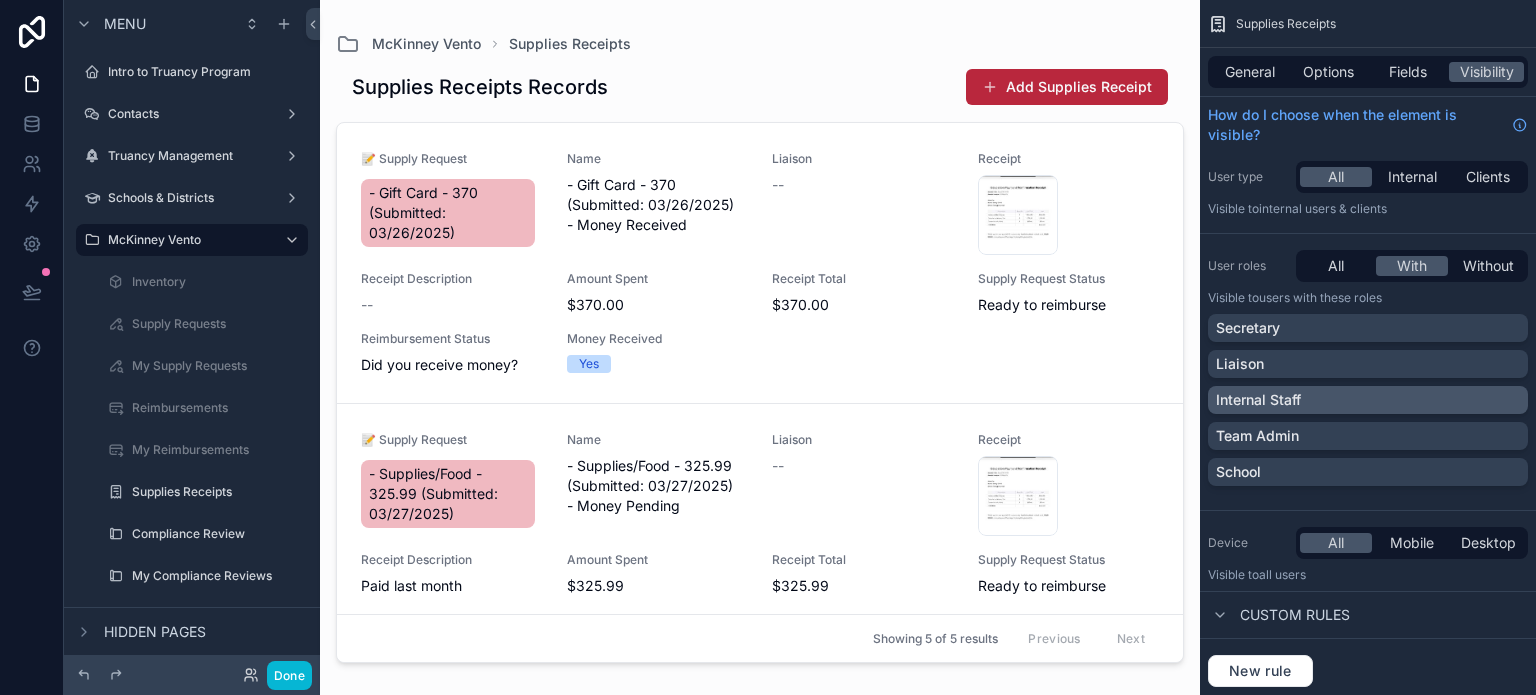 click on "Internal Staff" at bounding box center [1368, 400] 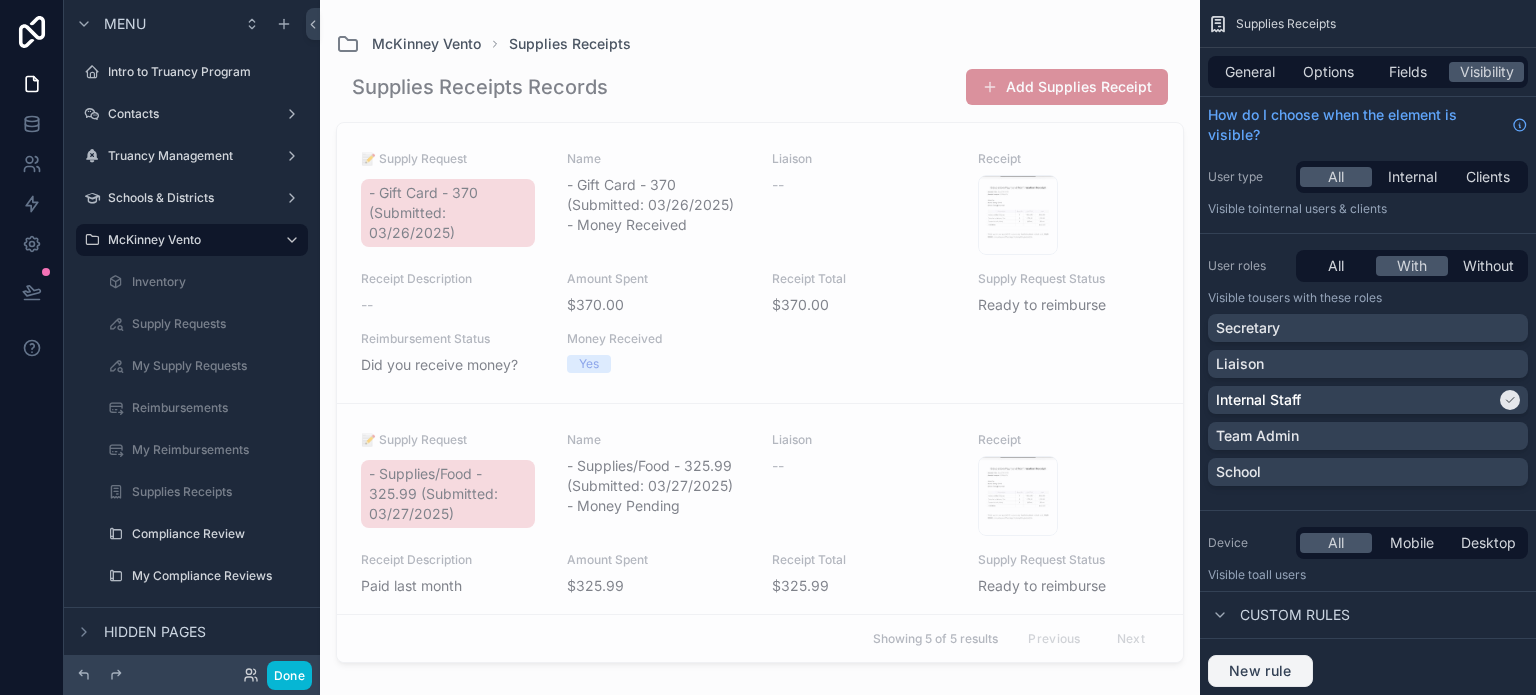 click on "New rule" at bounding box center (1260, 671) 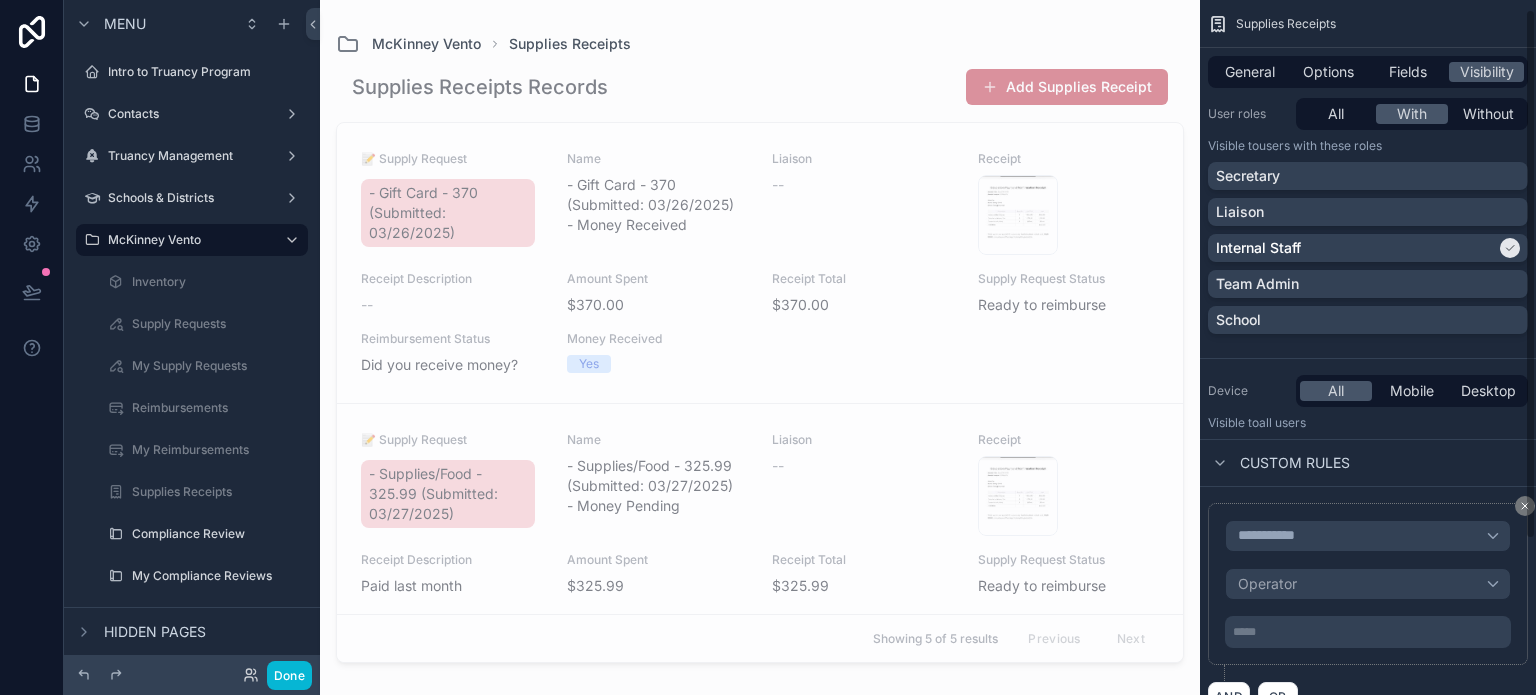 scroll, scrollTop: 200, scrollLeft: 0, axis: vertical 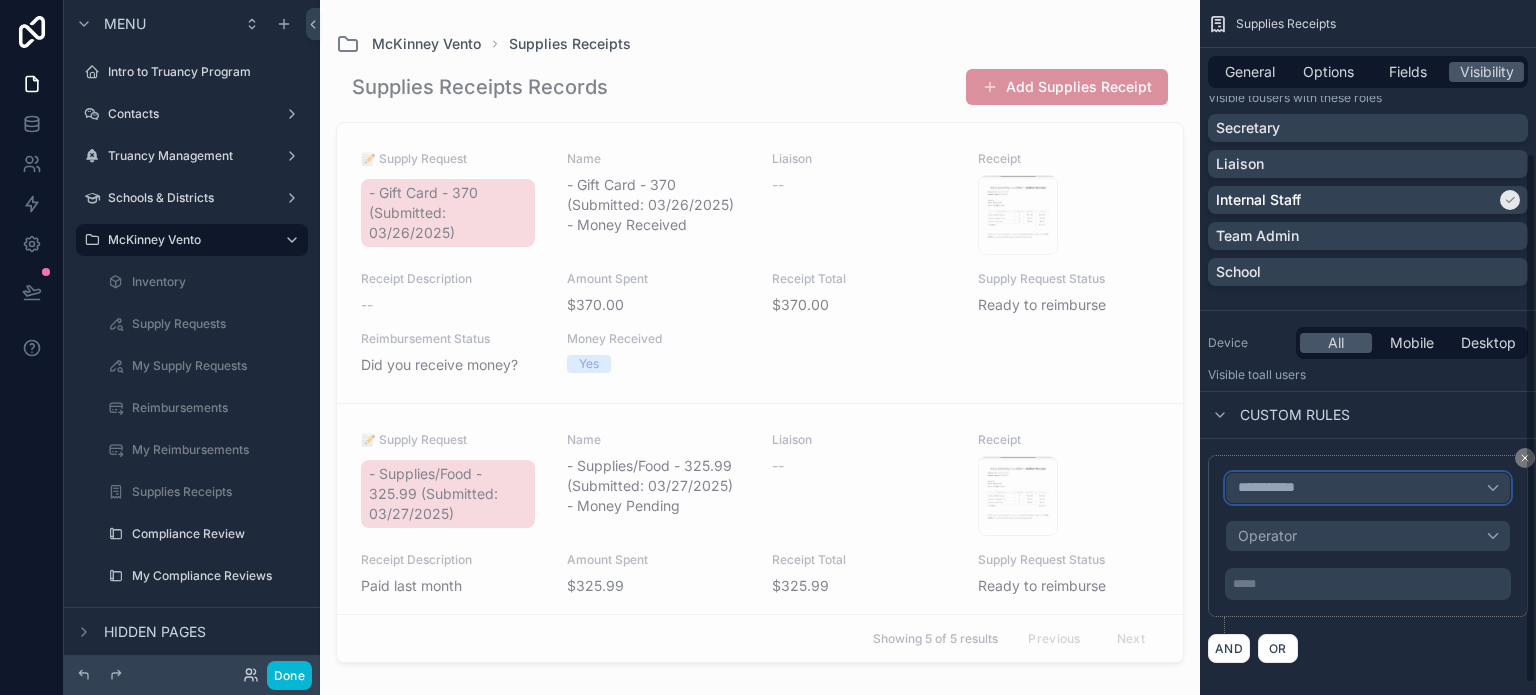 click on "**********" at bounding box center (1275, 488) 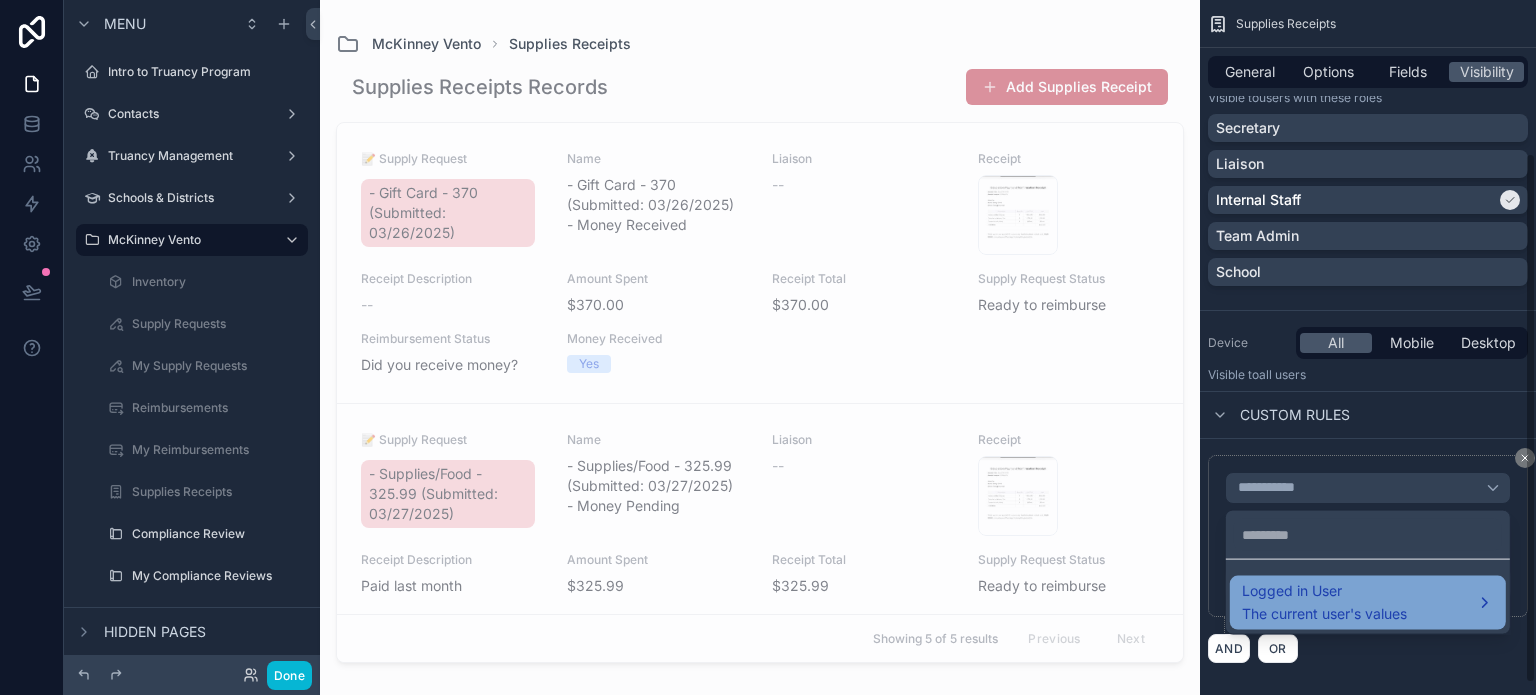 click on "Logged in User" at bounding box center (1324, 591) 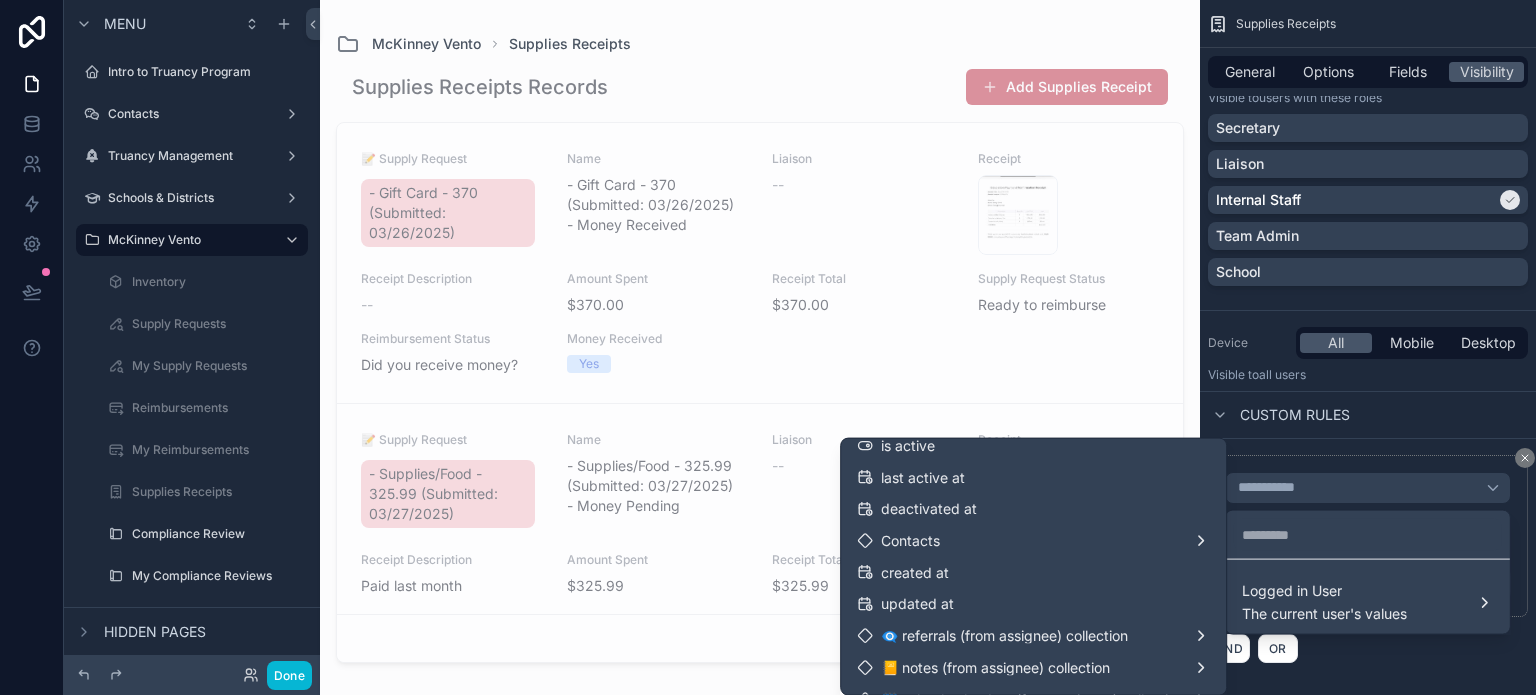 scroll, scrollTop: 300, scrollLeft: 0, axis: vertical 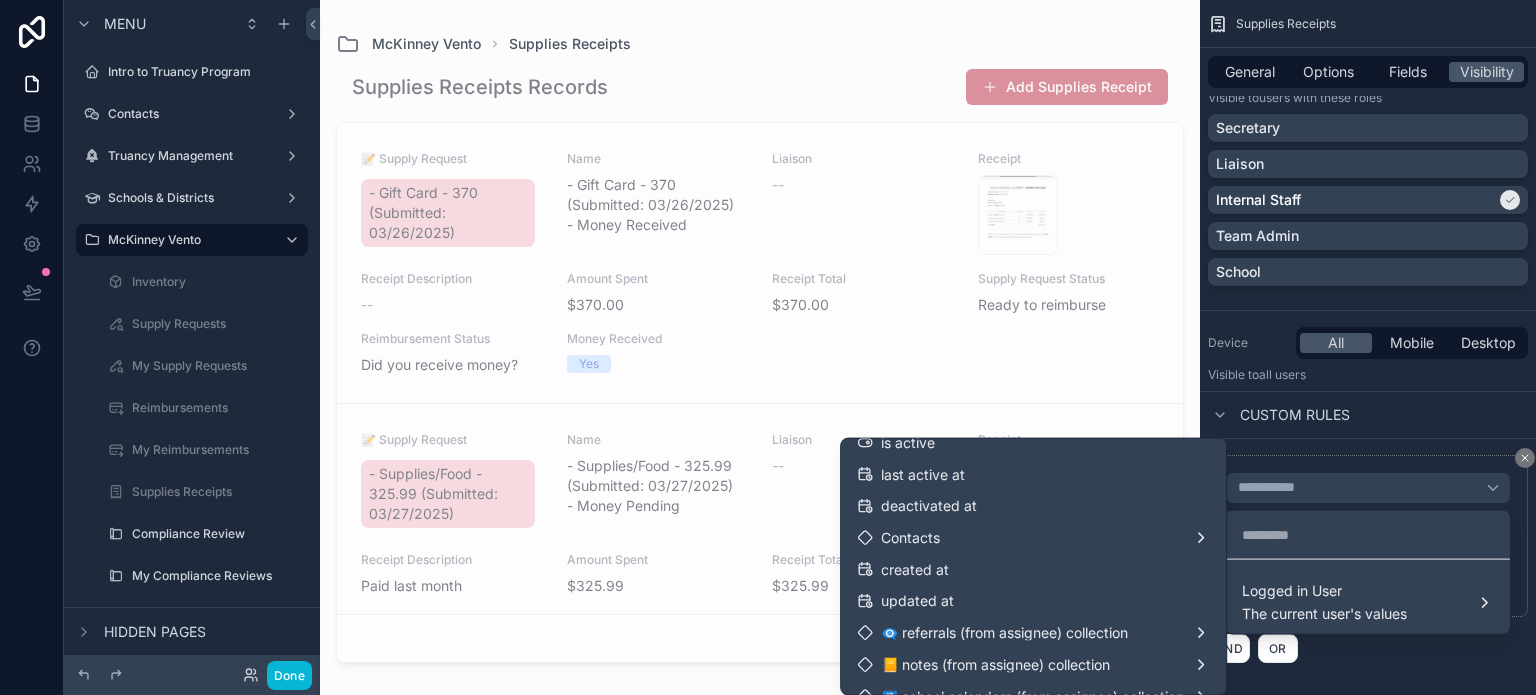 click on "Contacts" at bounding box center [1033, 537] 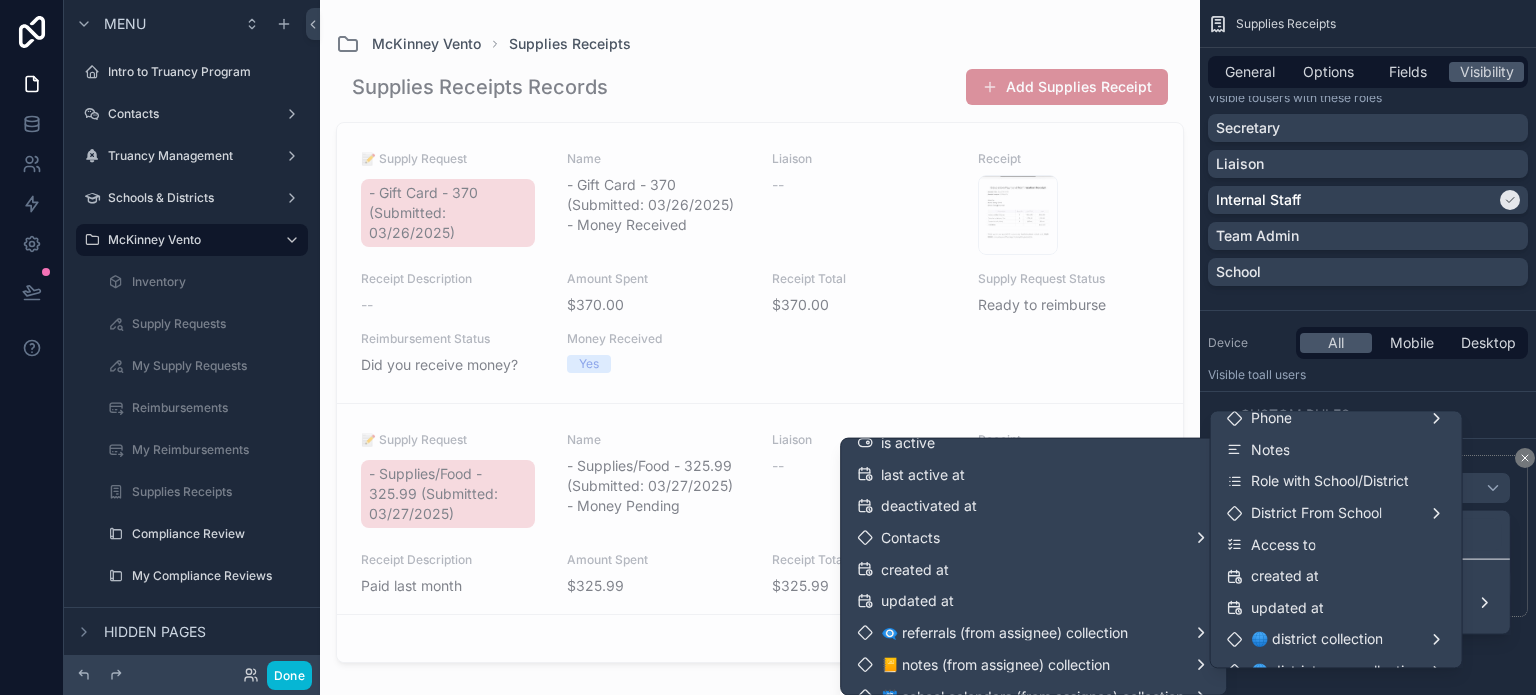 scroll, scrollTop: 300, scrollLeft: 0, axis: vertical 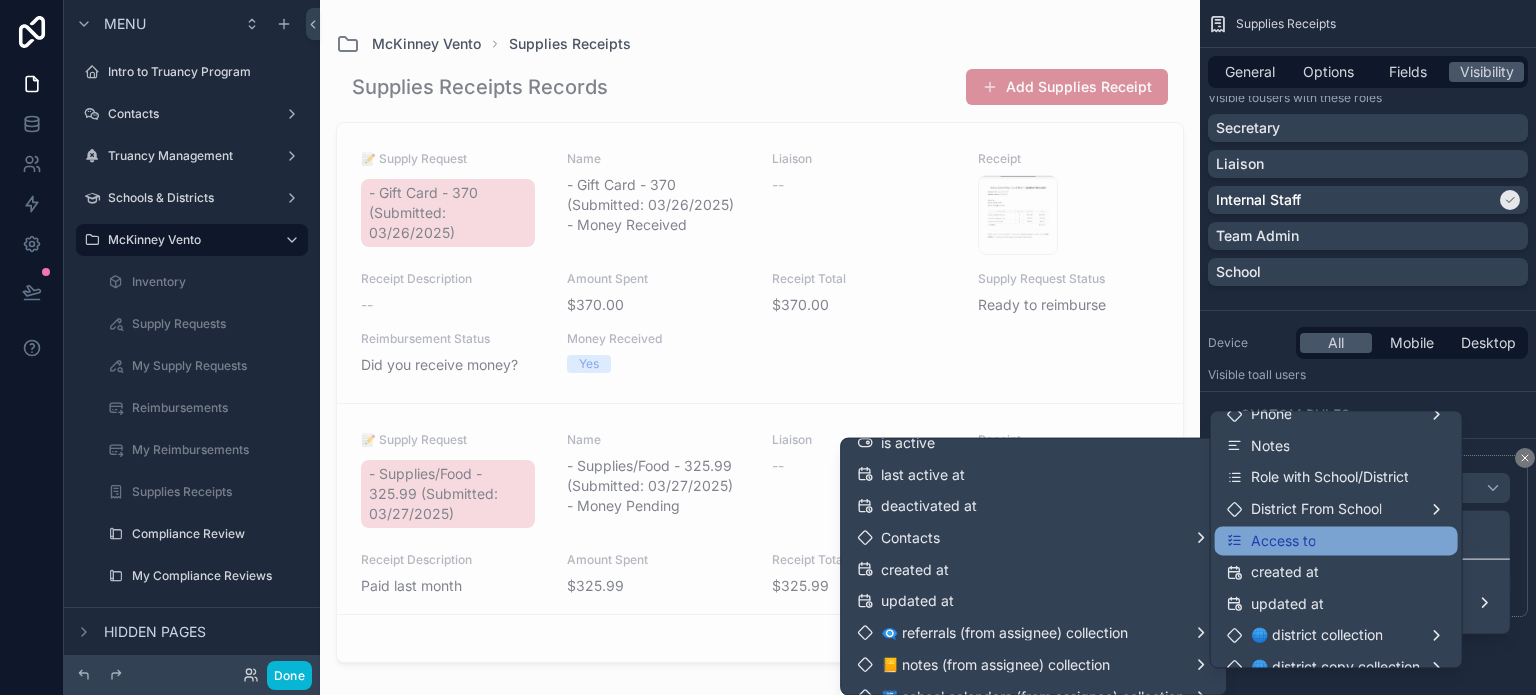 click on "Access to" at bounding box center [1336, 541] 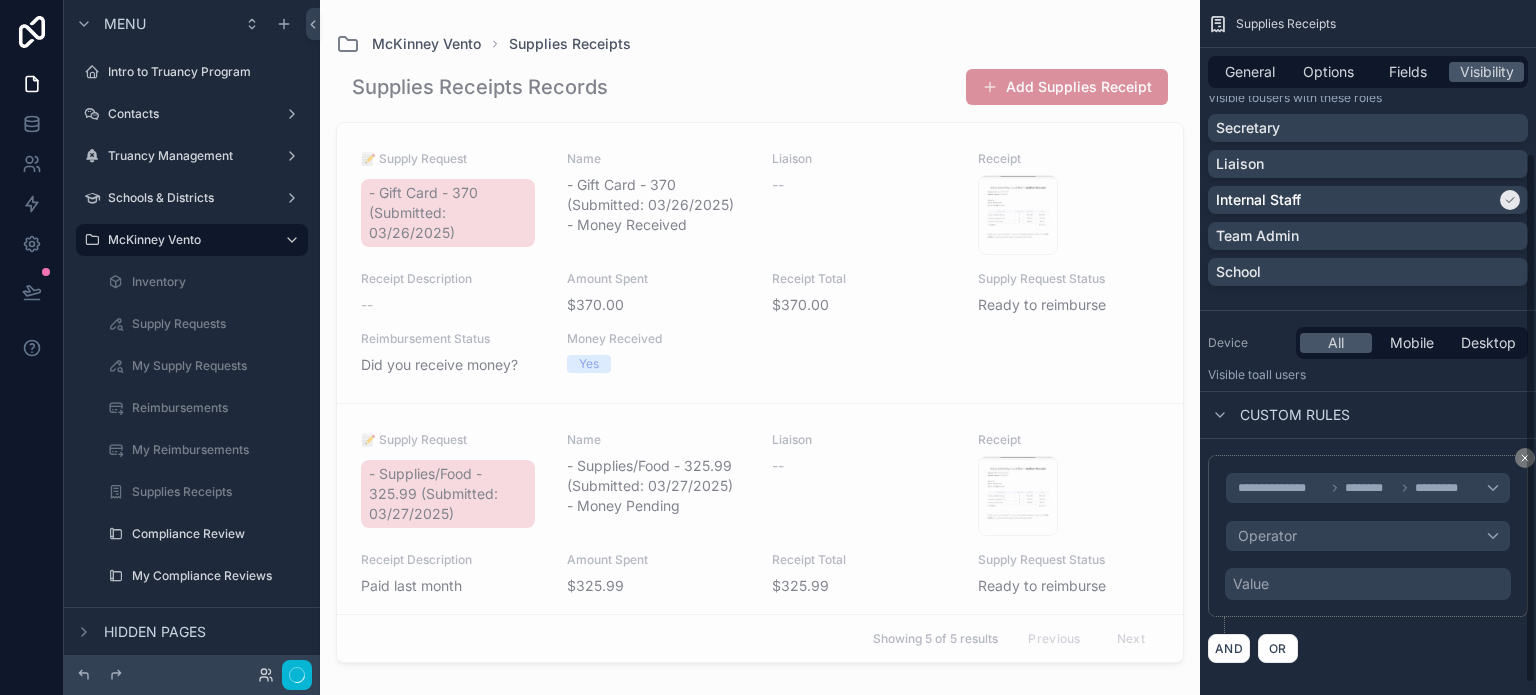 click on "**********" at bounding box center [1368, 536] 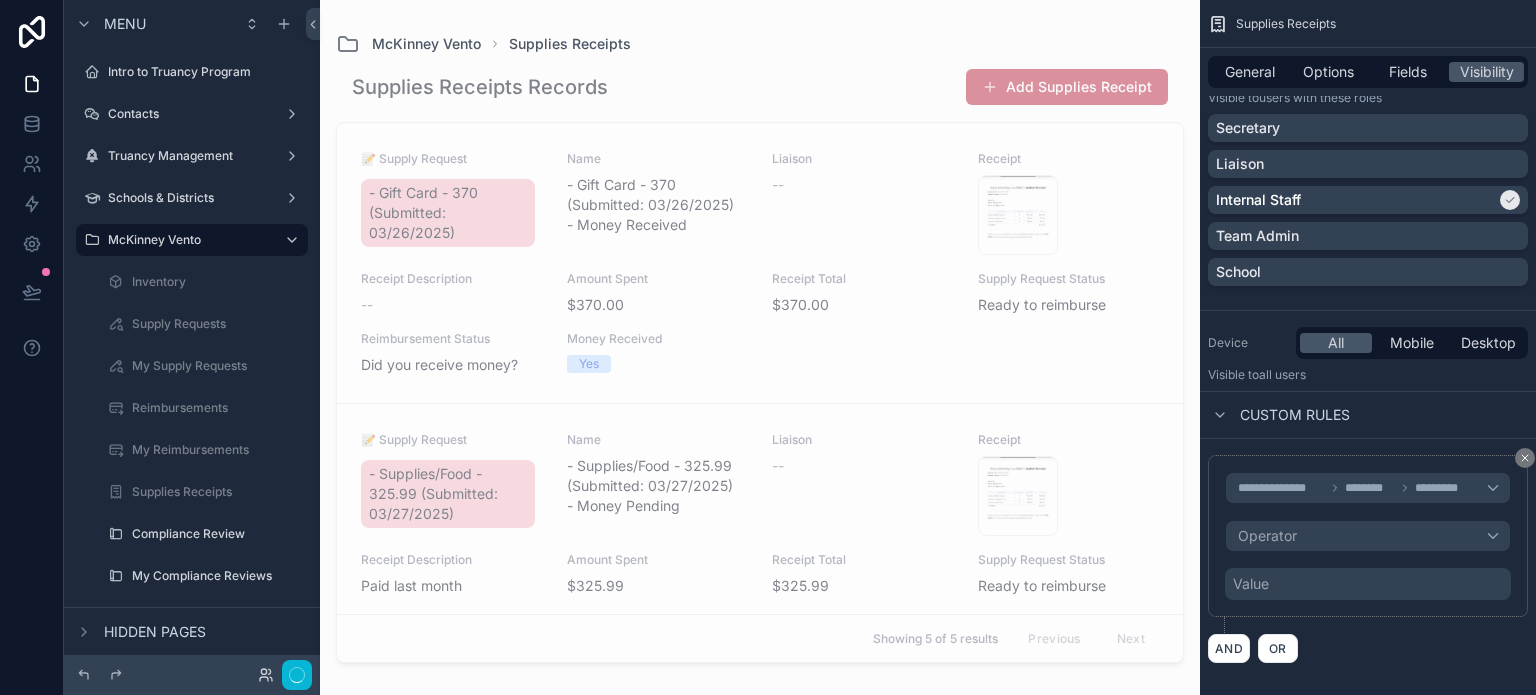 click on "Value" at bounding box center (1368, 584) 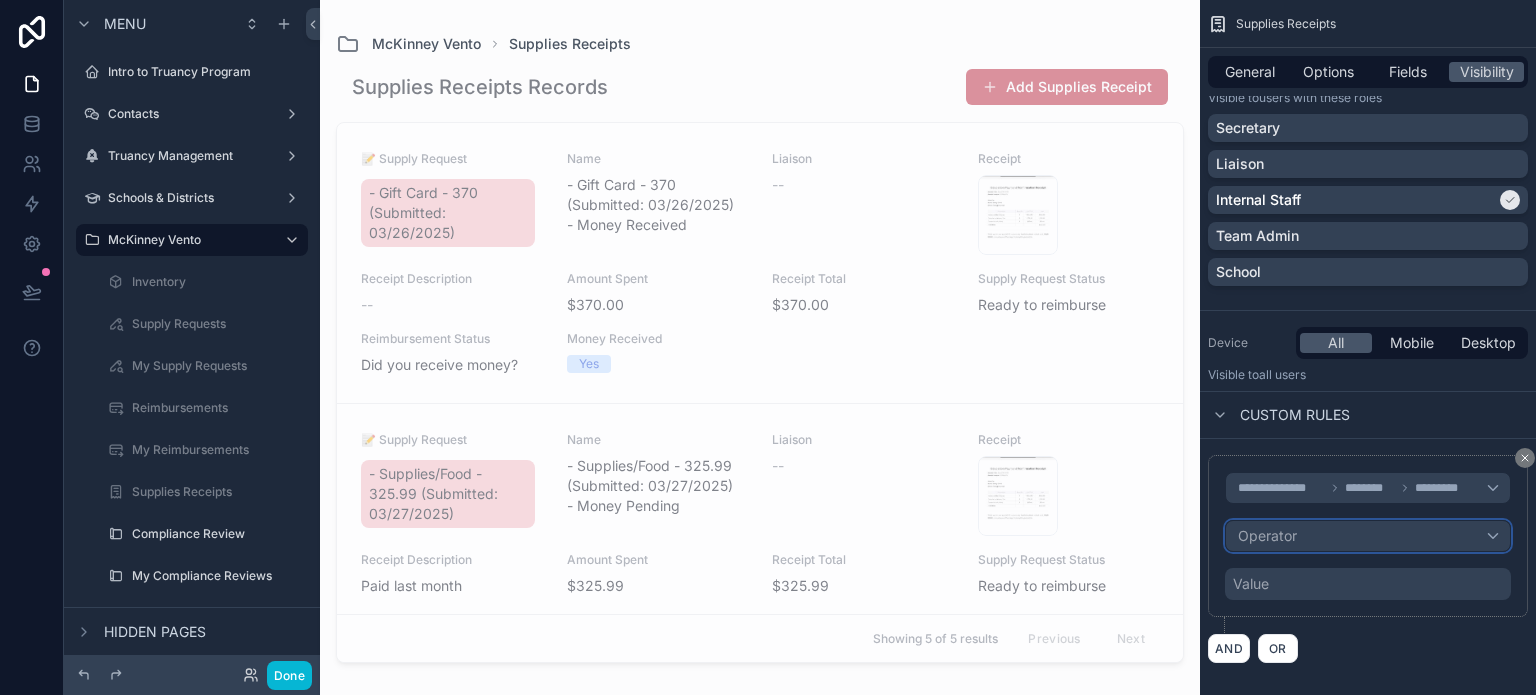 click on "Operator" at bounding box center (1267, 535) 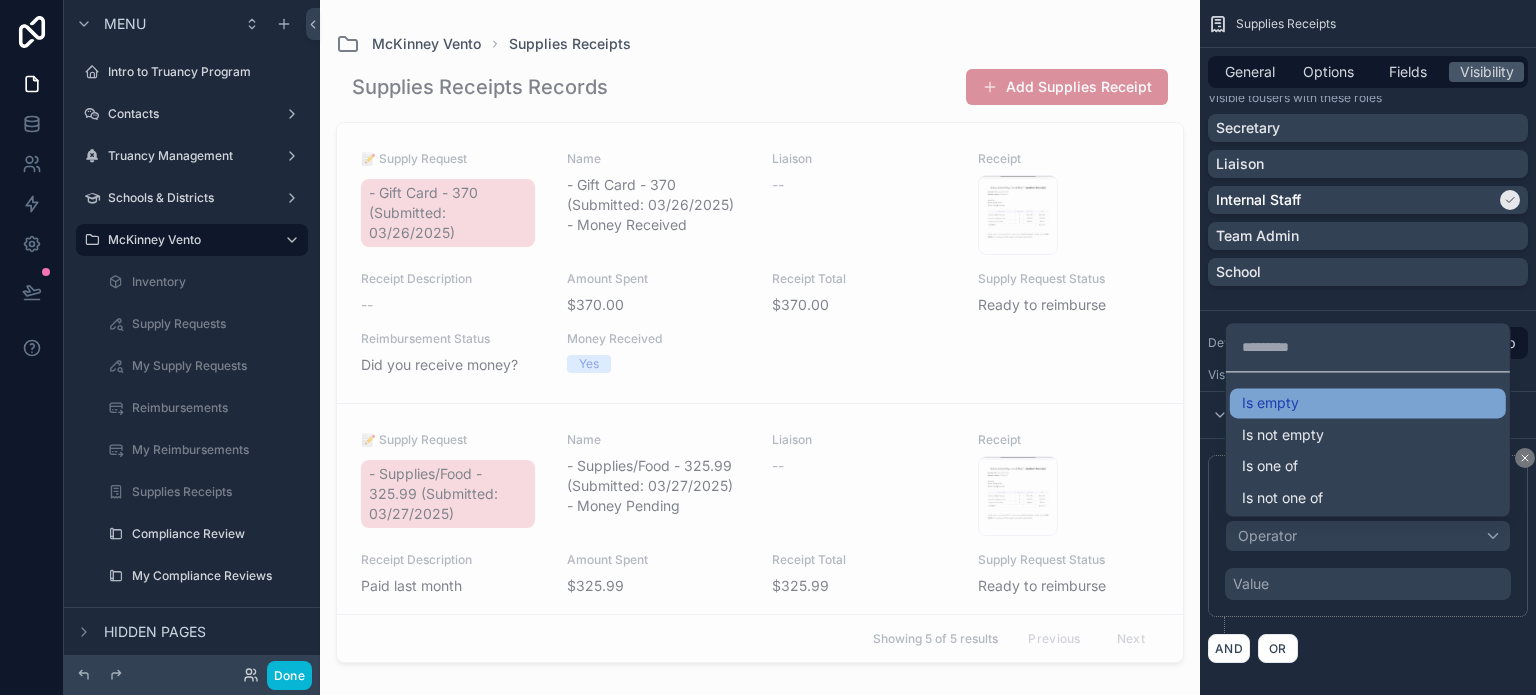 click on "Is empty" at bounding box center [1368, 403] 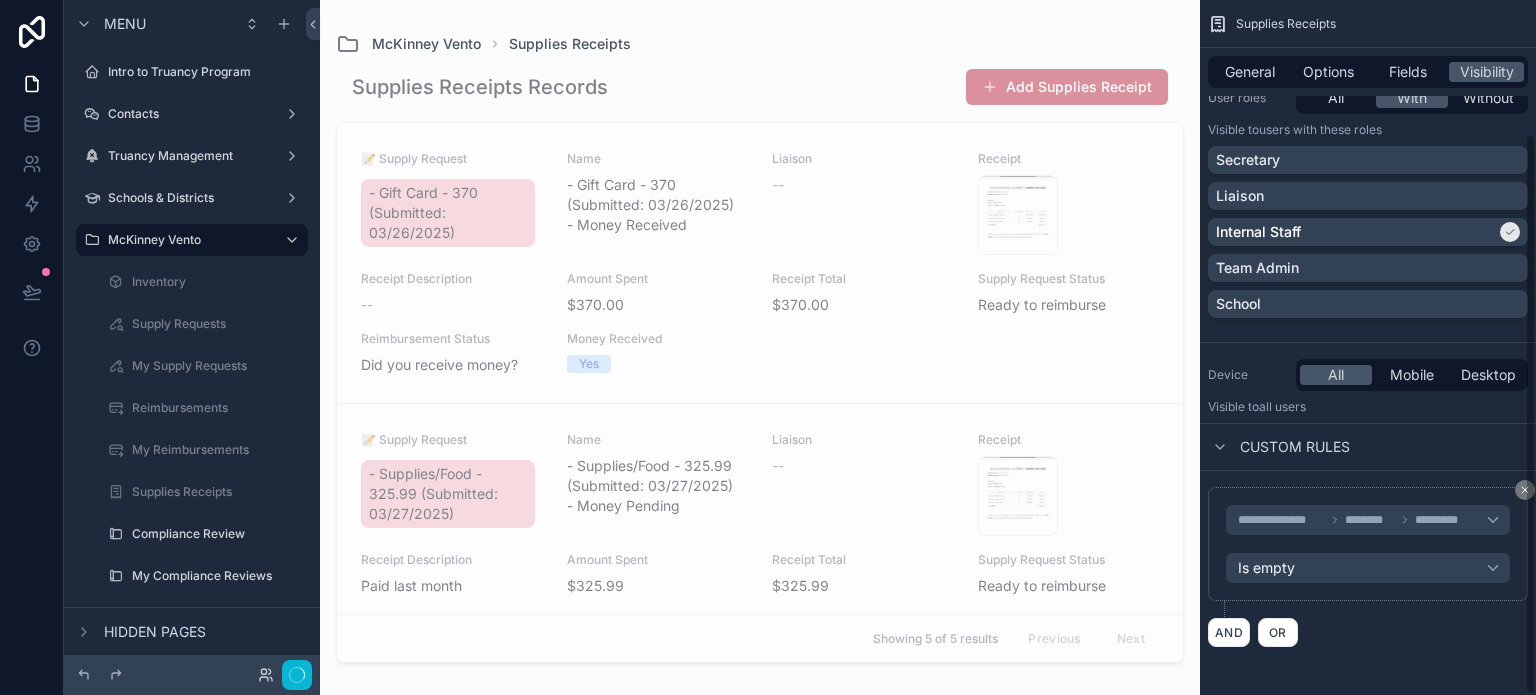 scroll, scrollTop: 166, scrollLeft: 0, axis: vertical 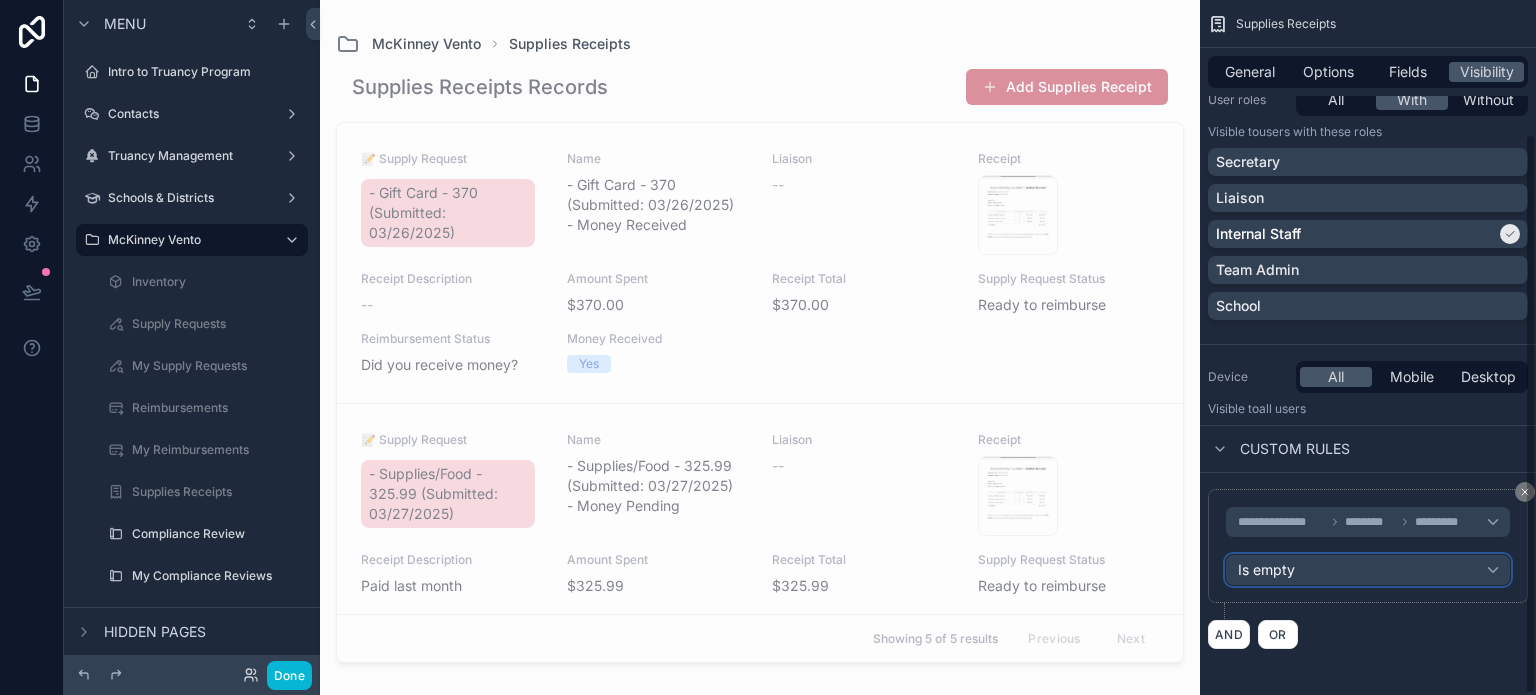 click on "Is empty" at bounding box center (1266, 570) 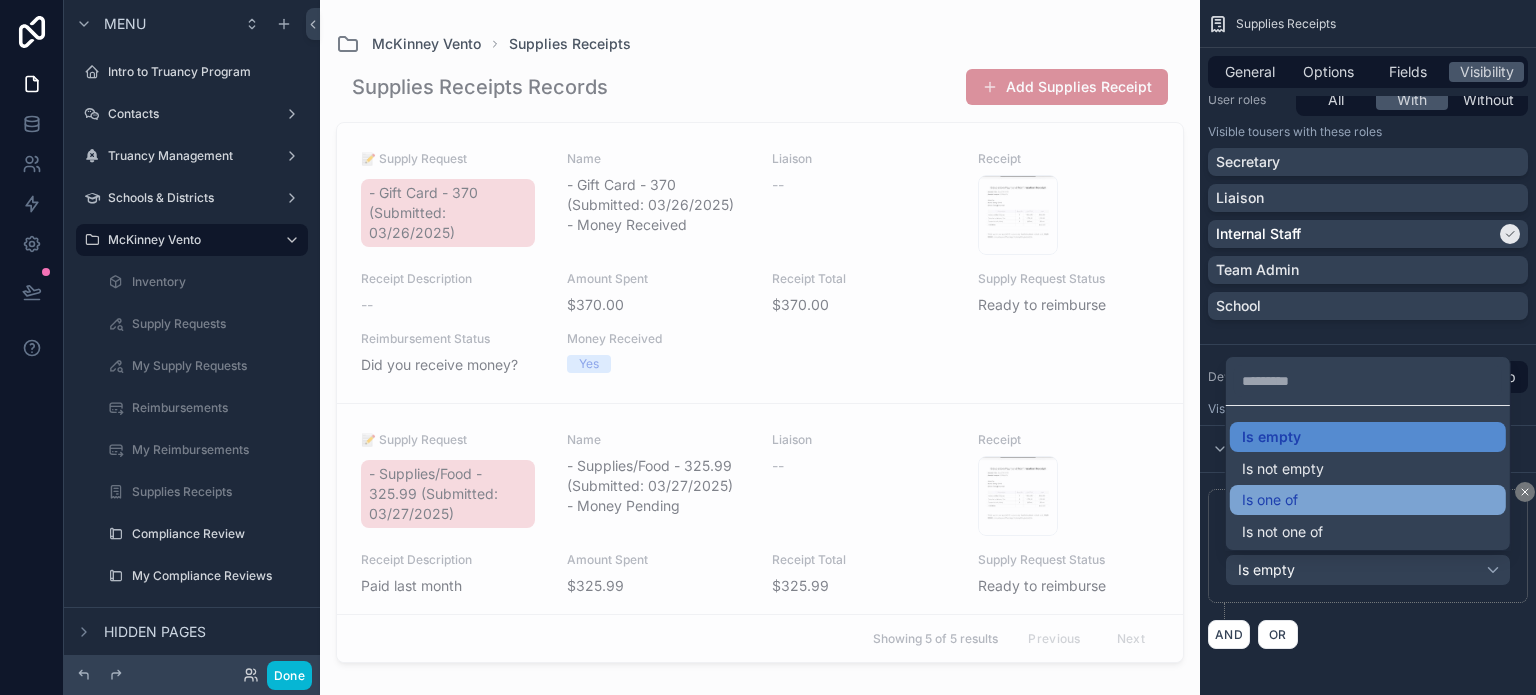 click on "Is one of" at bounding box center [1368, 500] 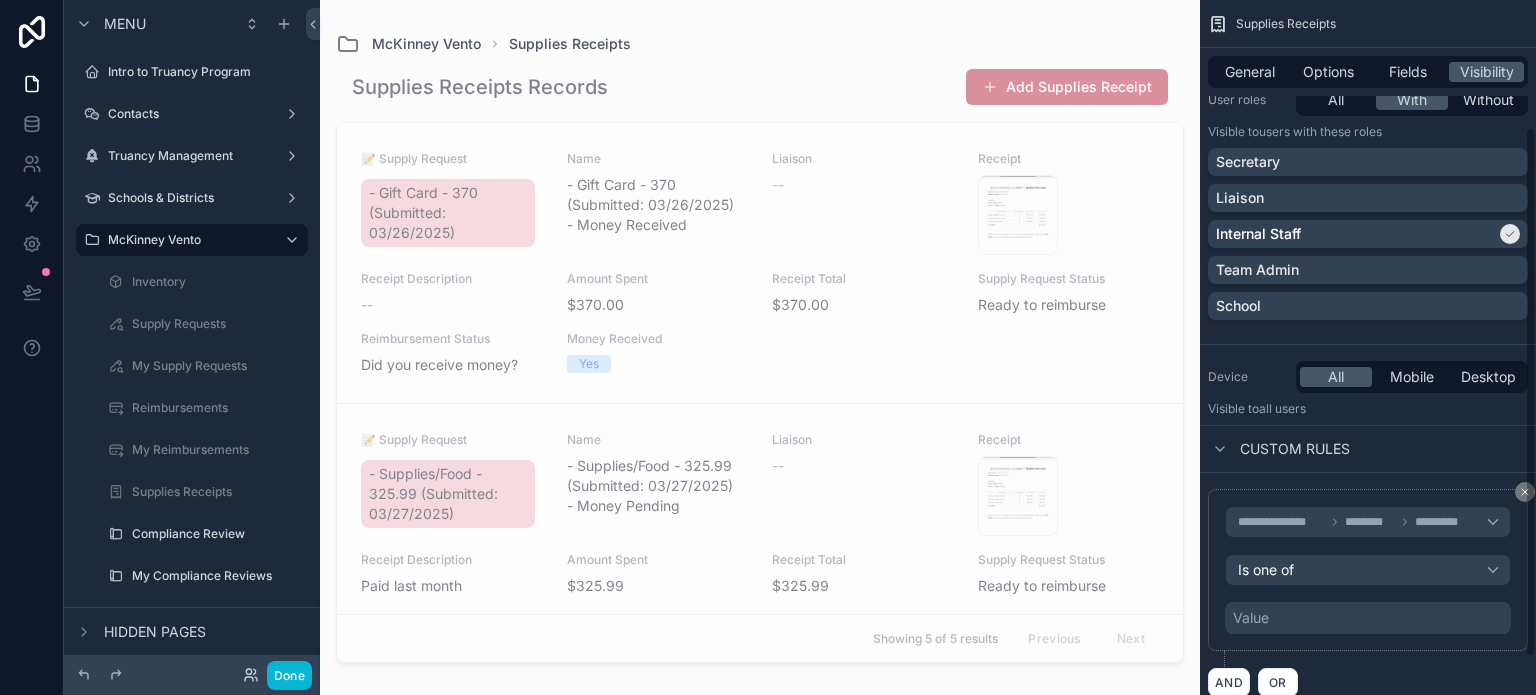 click on "Value" at bounding box center [1368, 618] 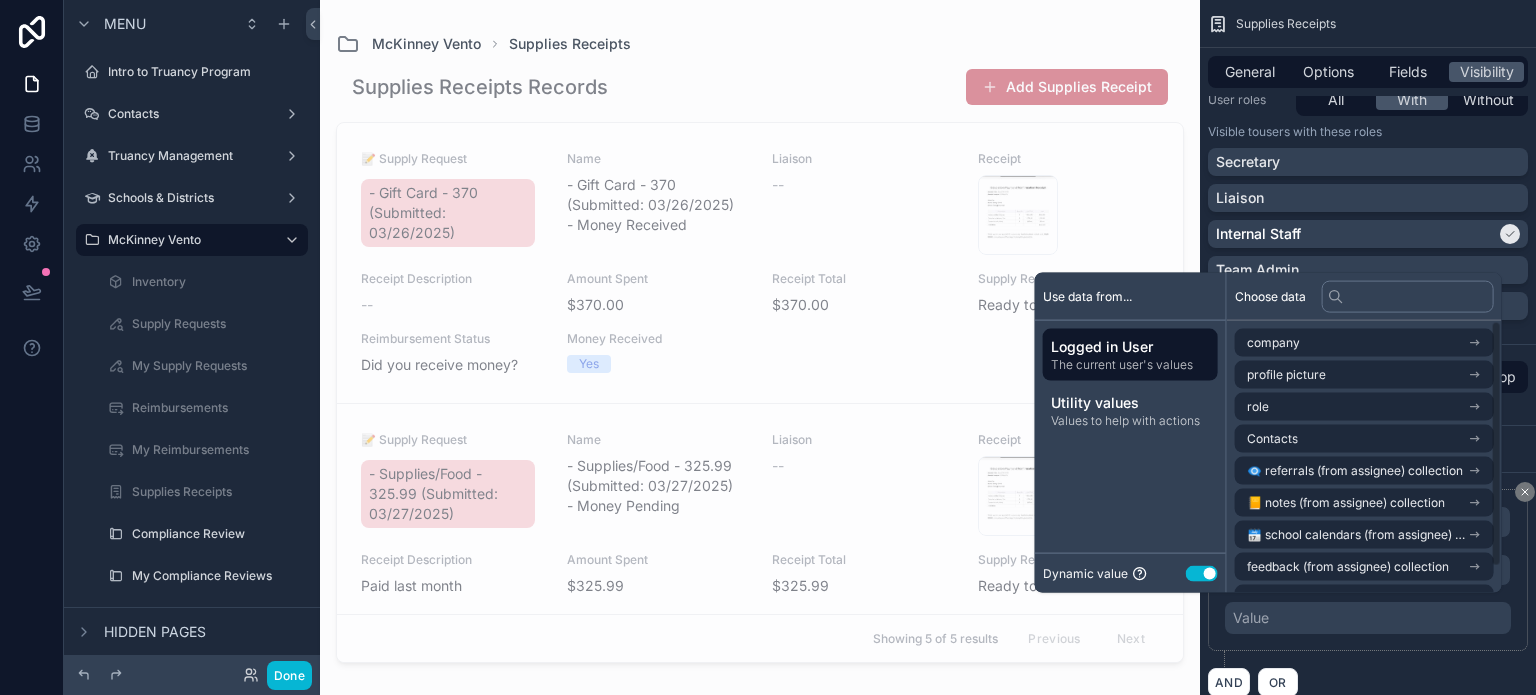 click on "Use setting" at bounding box center (1202, 573) 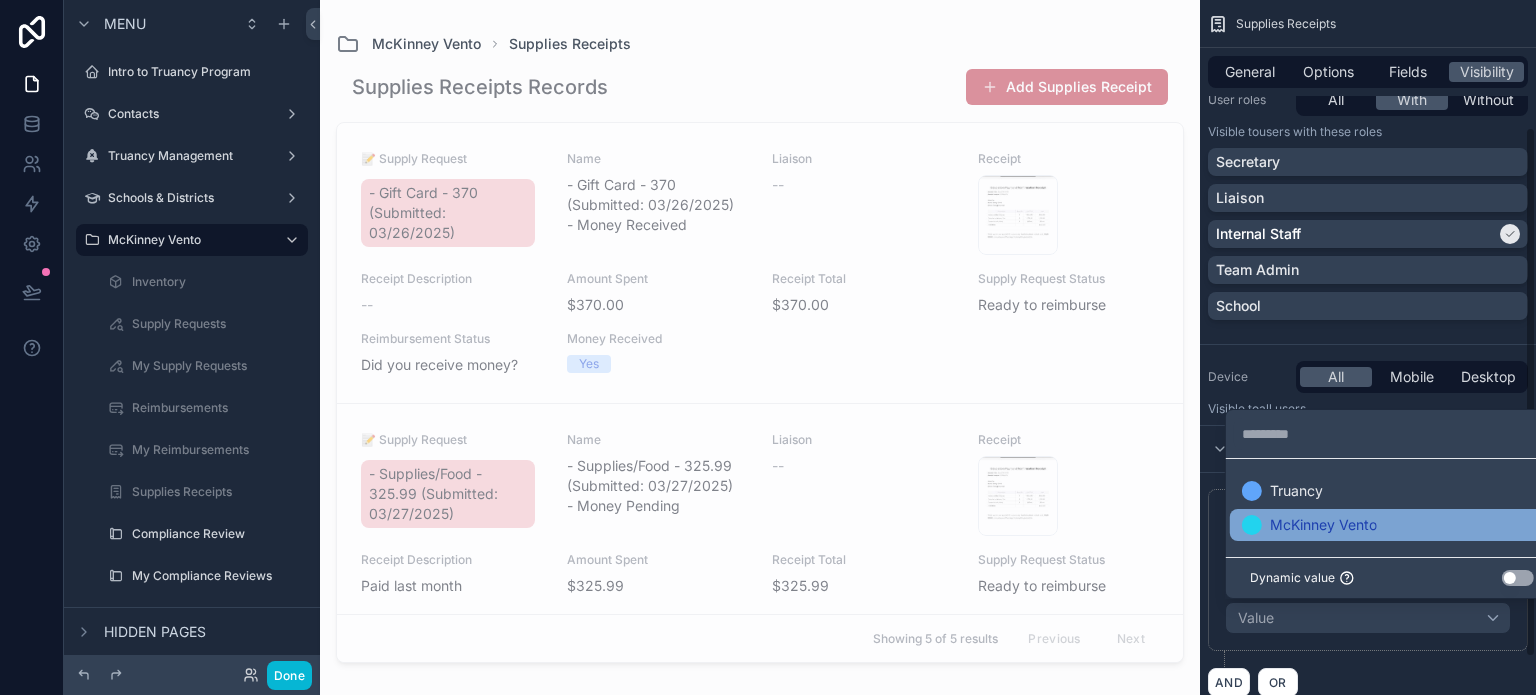 click on "McKinney Vento" at bounding box center [1323, 525] 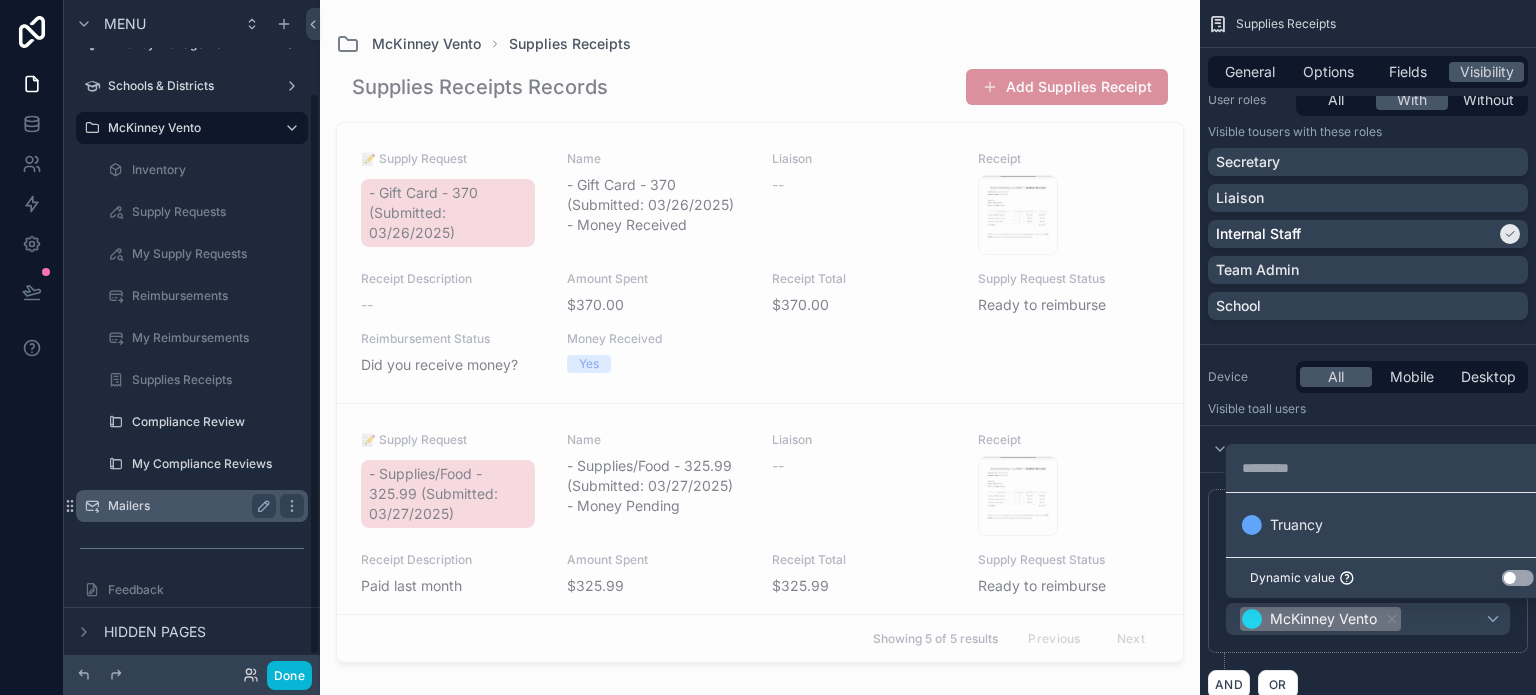 scroll, scrollTop: 128, scrollLeft: 0, axis: vertical 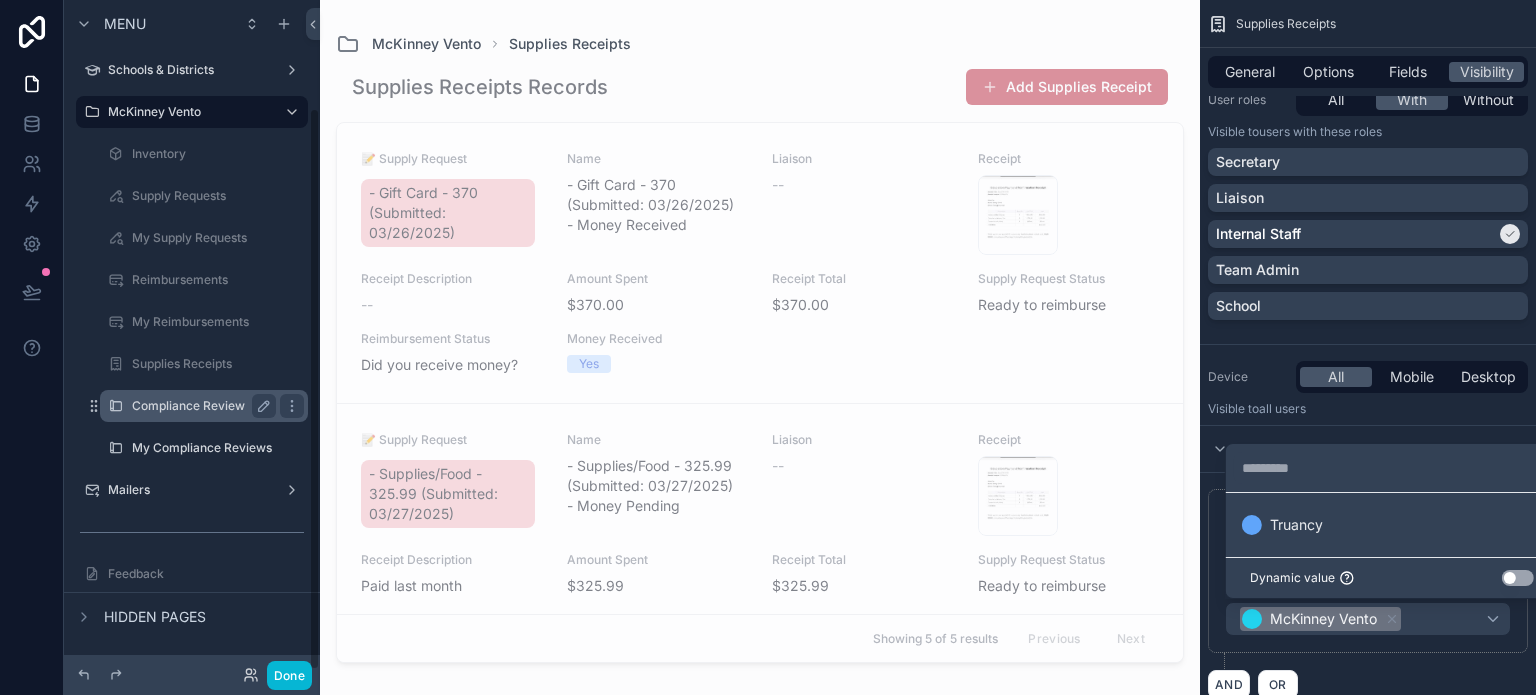 click on "Compliance Review" at bounding box center [204, 406] 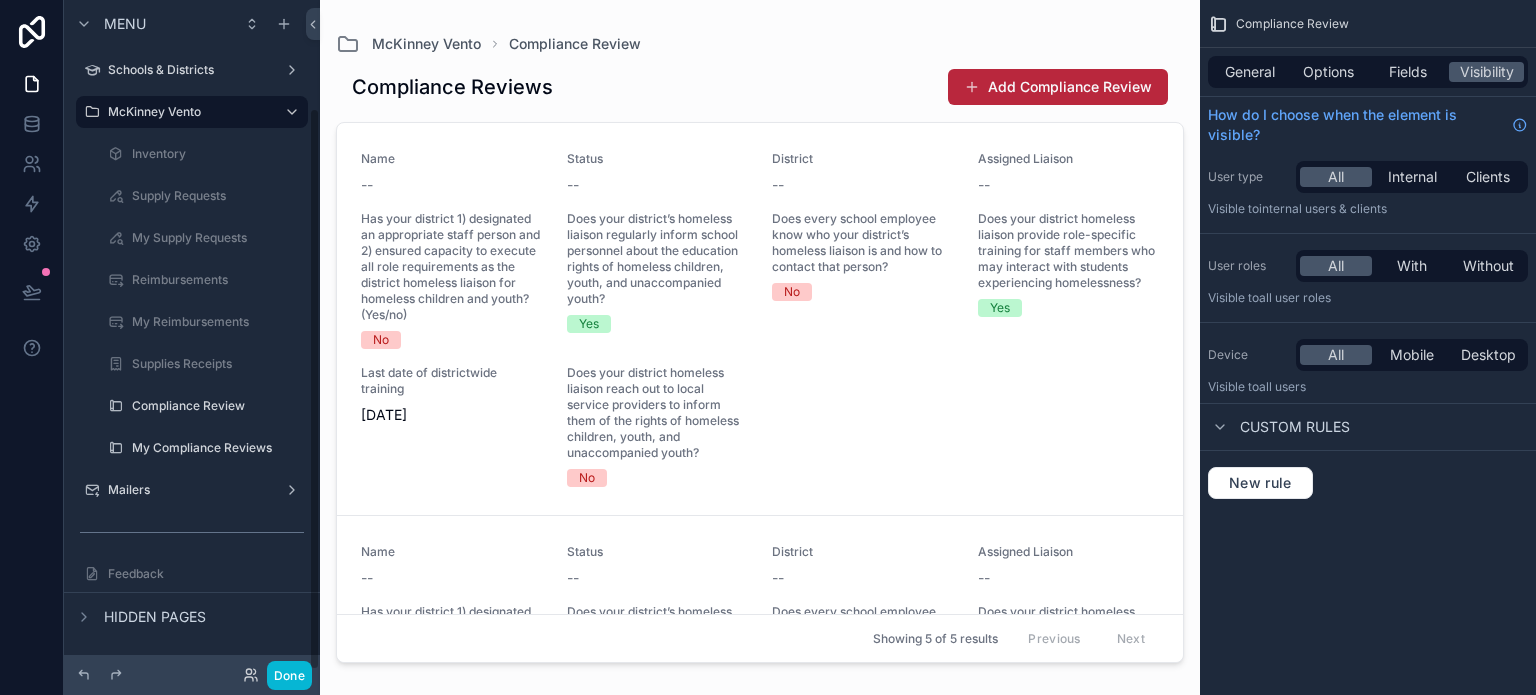 scroll, scrollTop: 0, scrollLeft: 0, axis: both 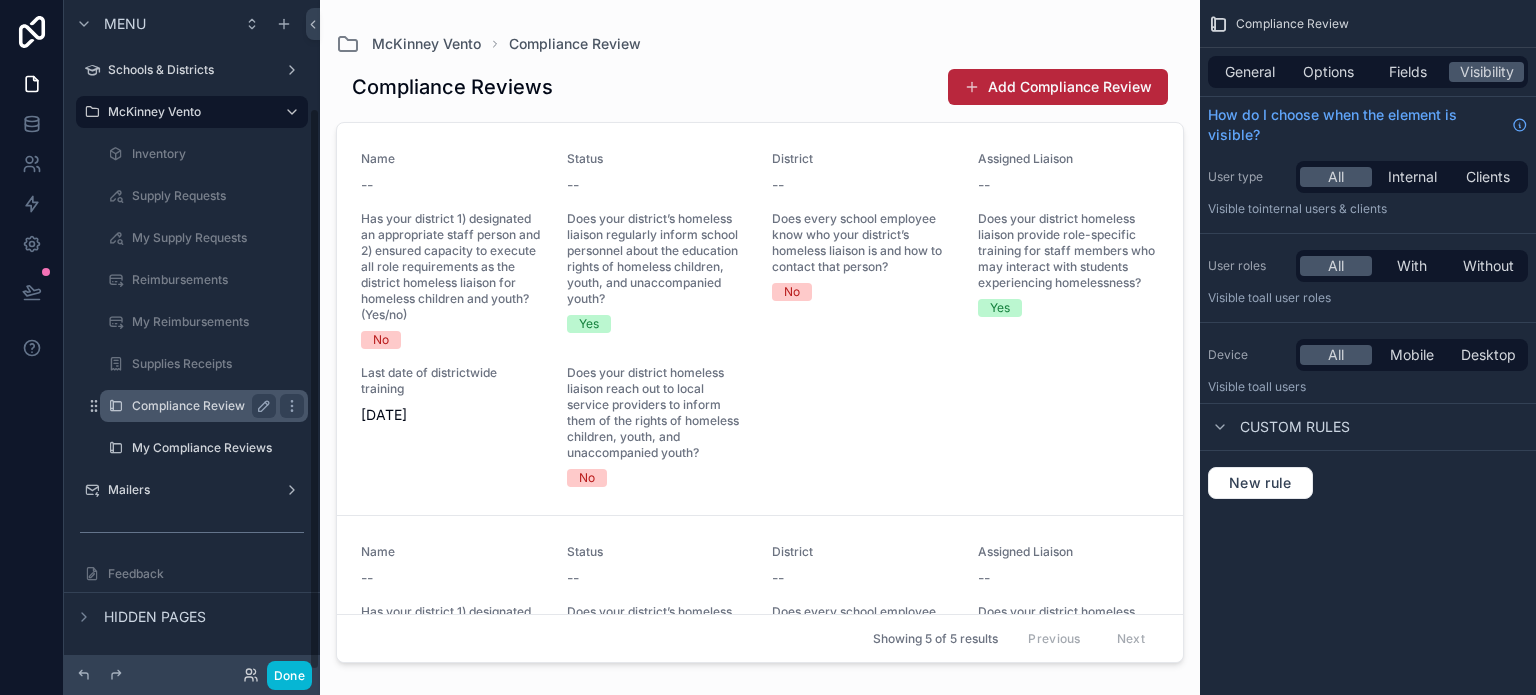 click on "Compliance Review" at bounding box center (200, 406) 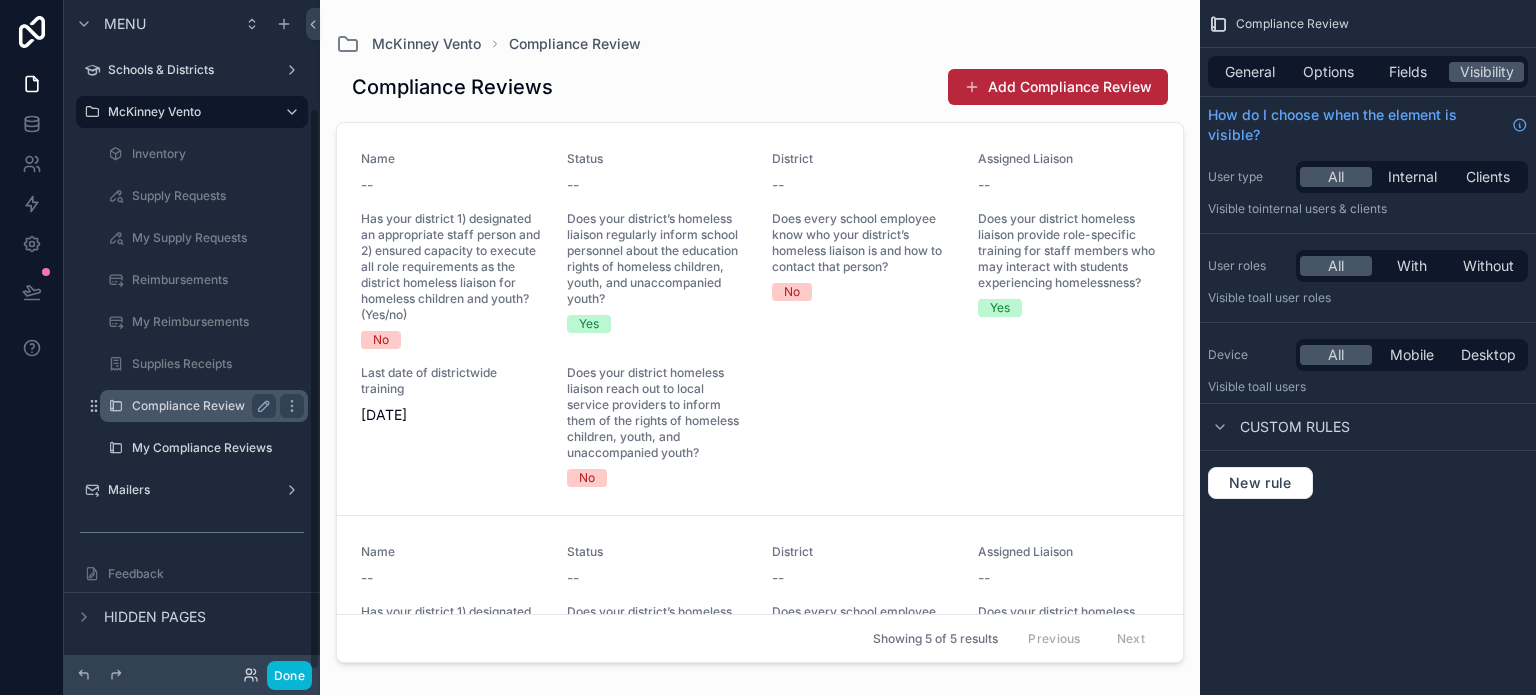 click on "Compliance Review" at bounding box center (200, 406) 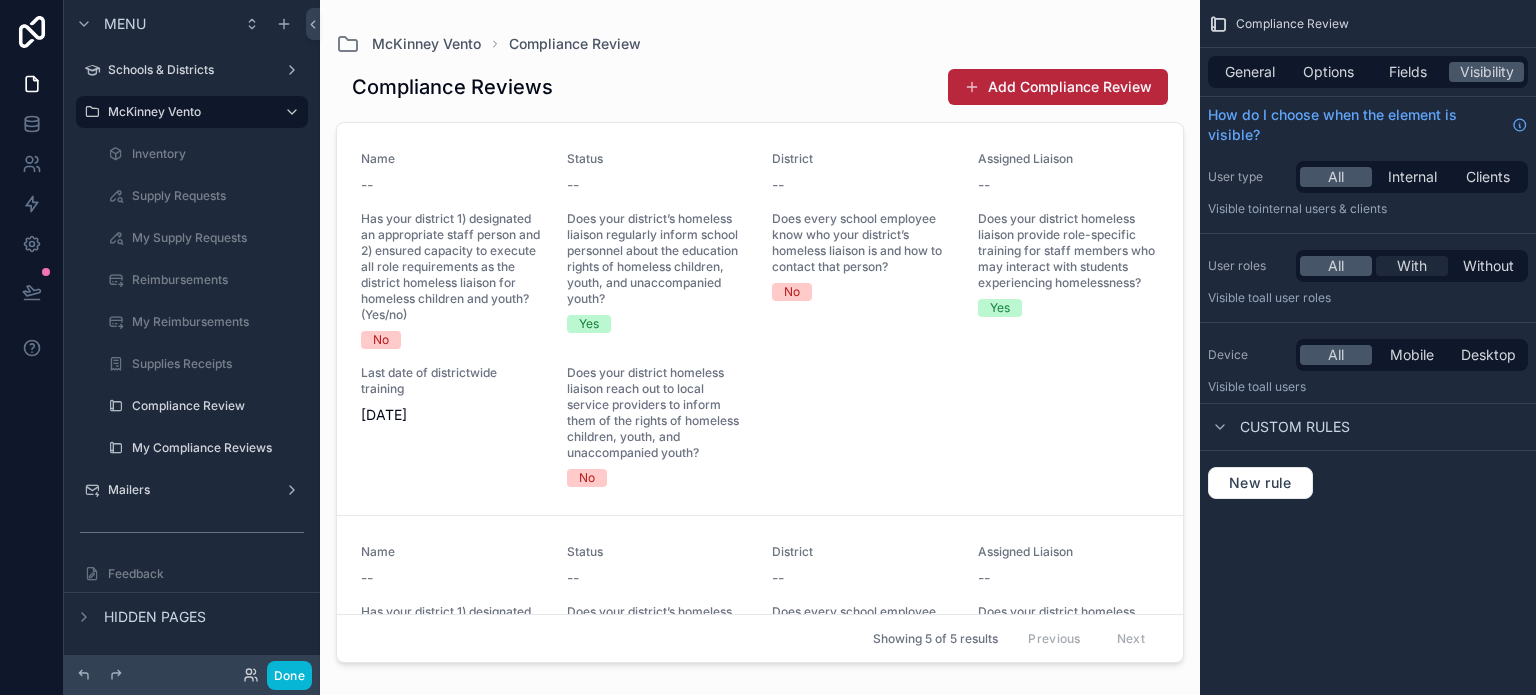 click on "With" at bounding box center (1412, 266) 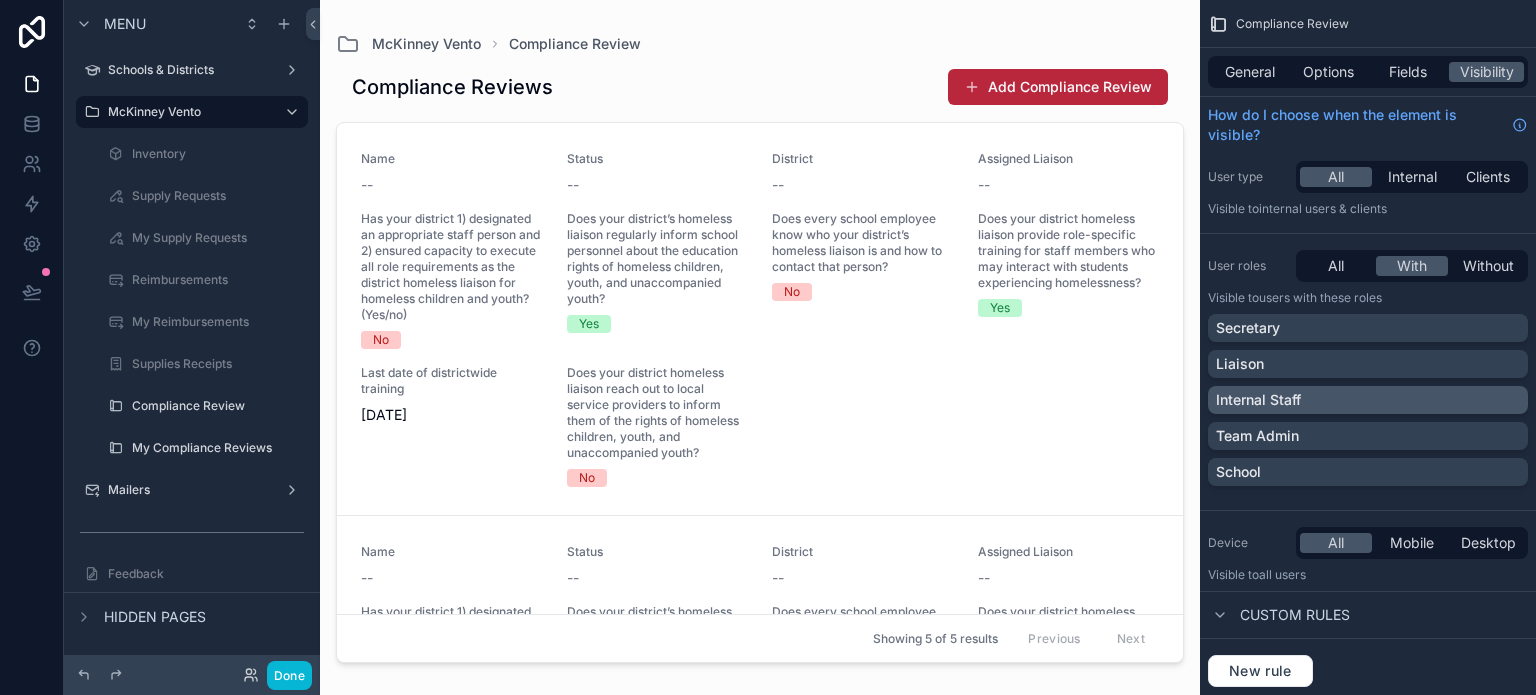 click on "Internal Staff" at bounding box center [1368, 400] 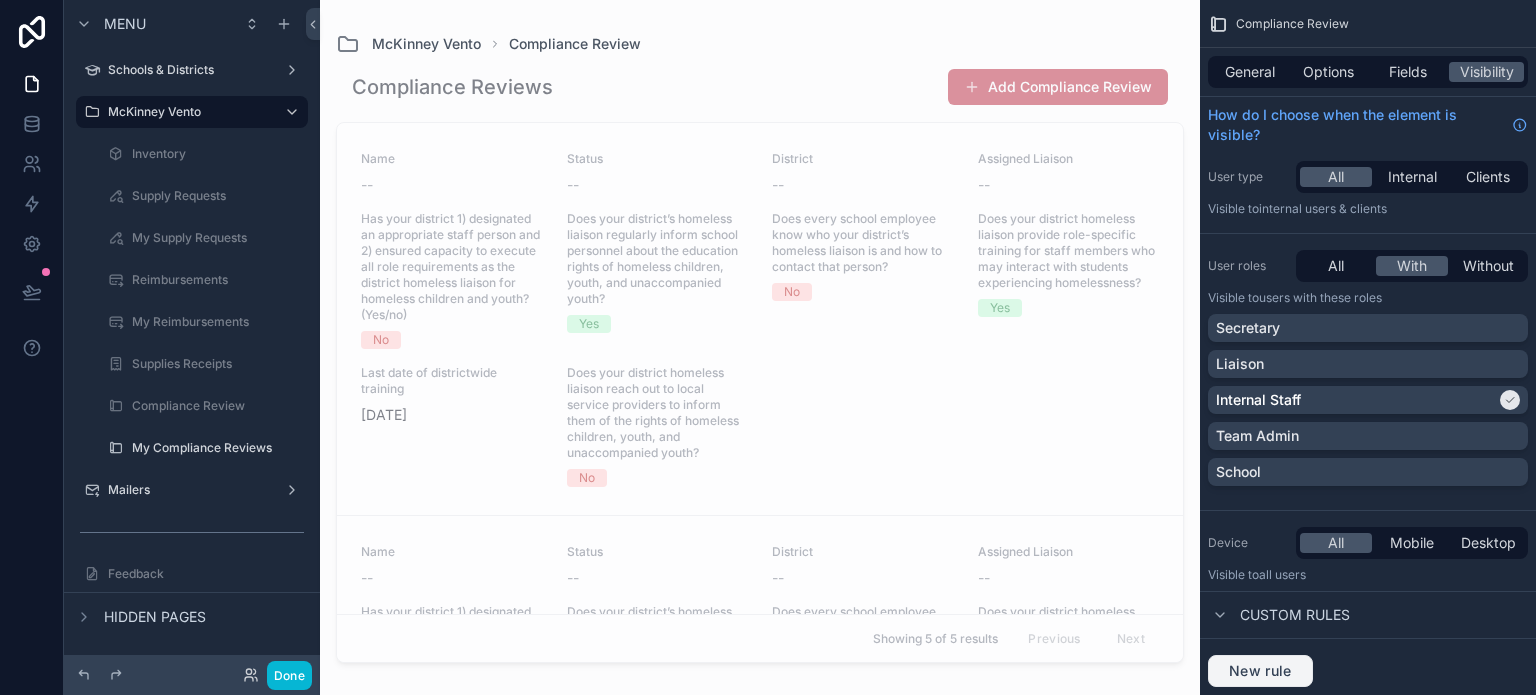 click on "New rule" at bounding box center (1260, 671) 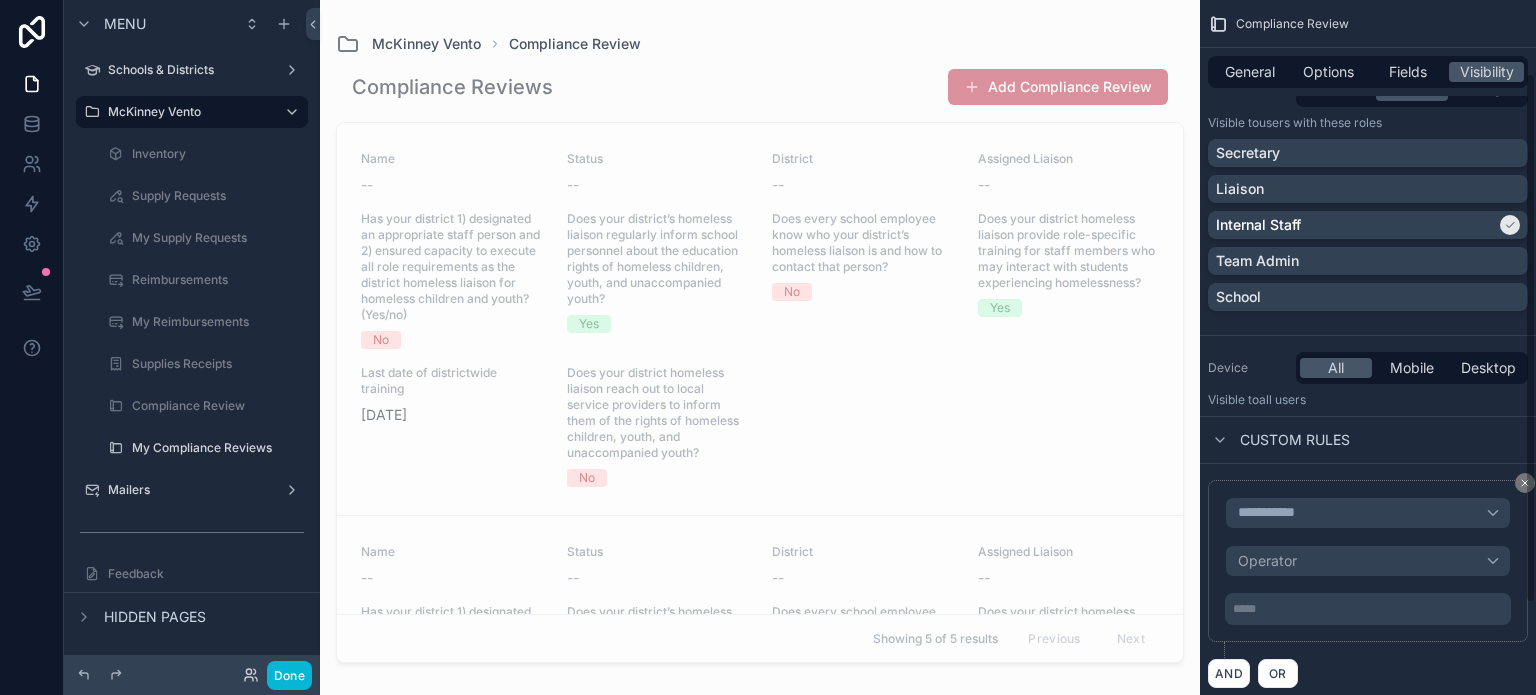 scroll, scrollTop: 200, scrollLeft: 0, axis: vertical 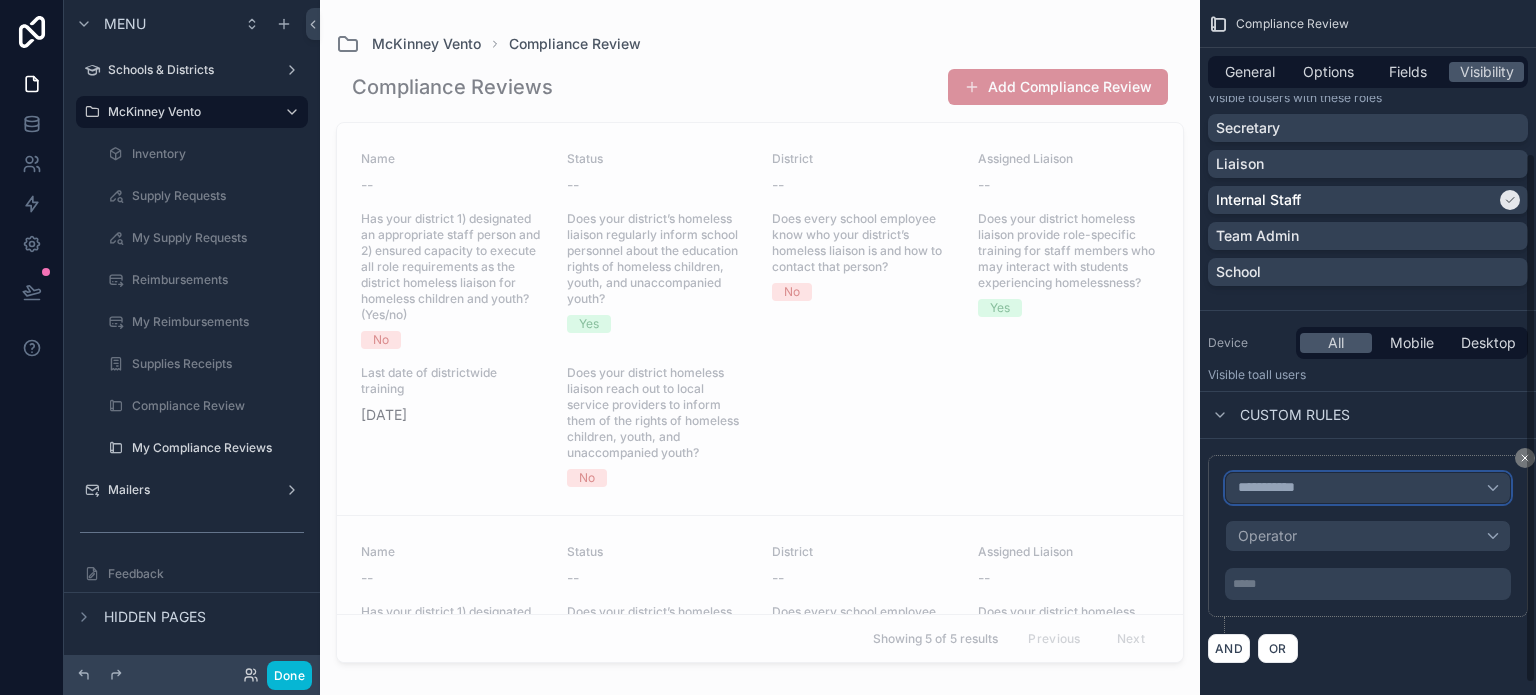 click on "**********" at bounding box center [1275, 488] 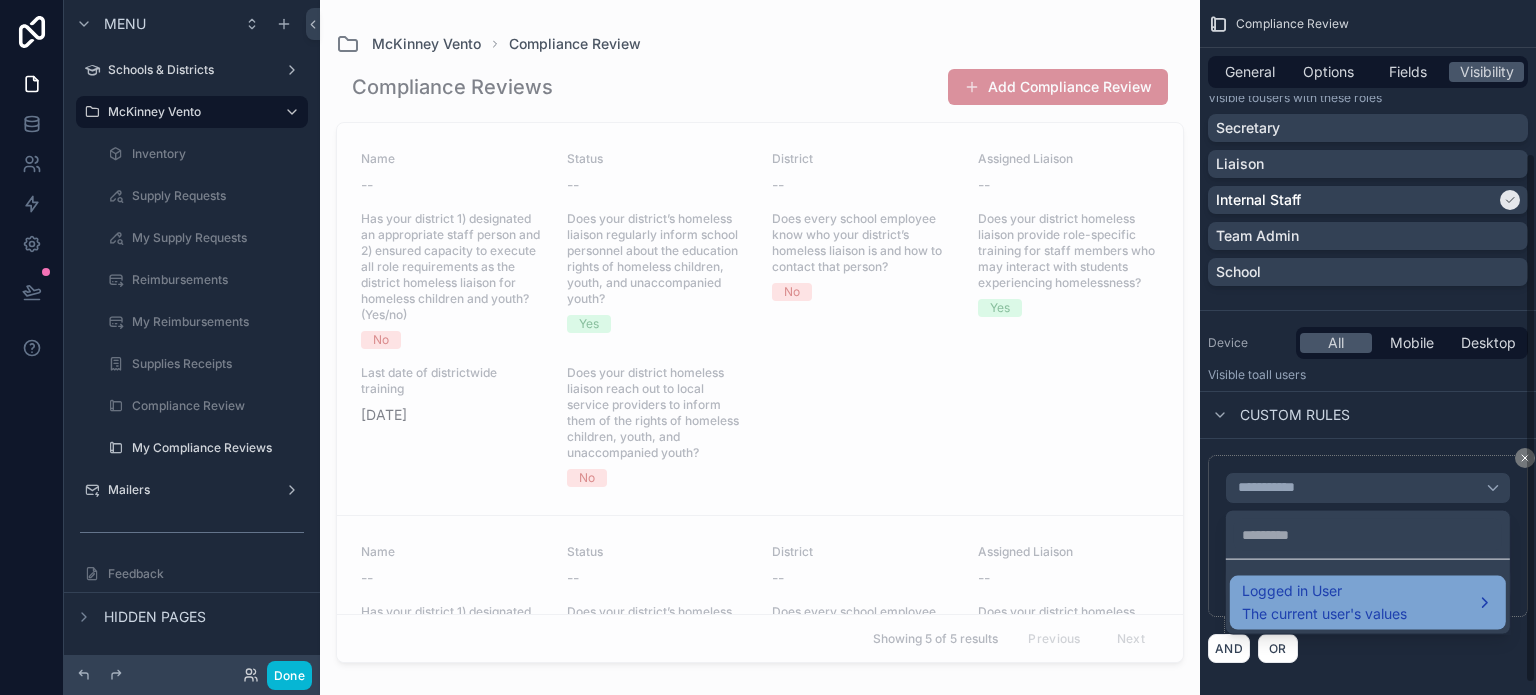 click on "Logged in User" at bounding box center (1324, 591) 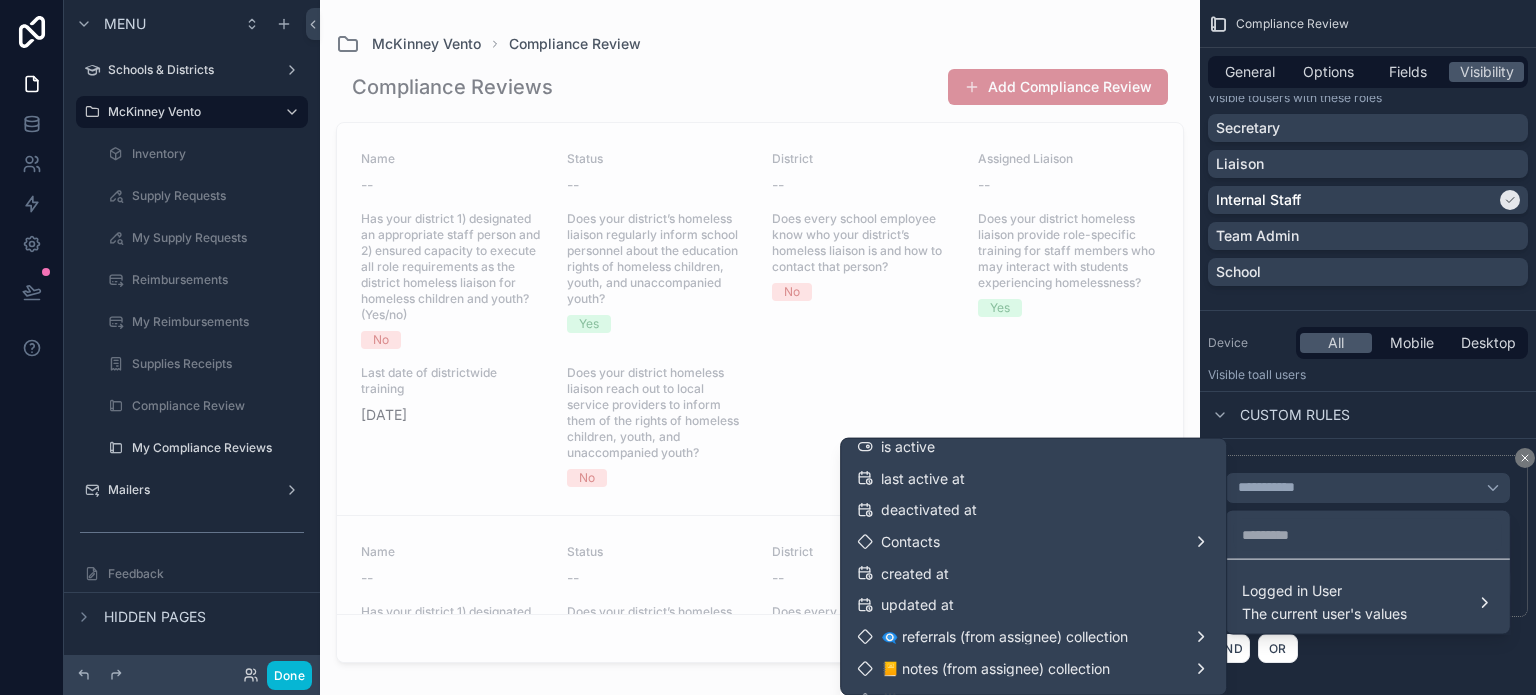 scroll, scrollTop: 300, scrollLeft: 0, axis: vertical 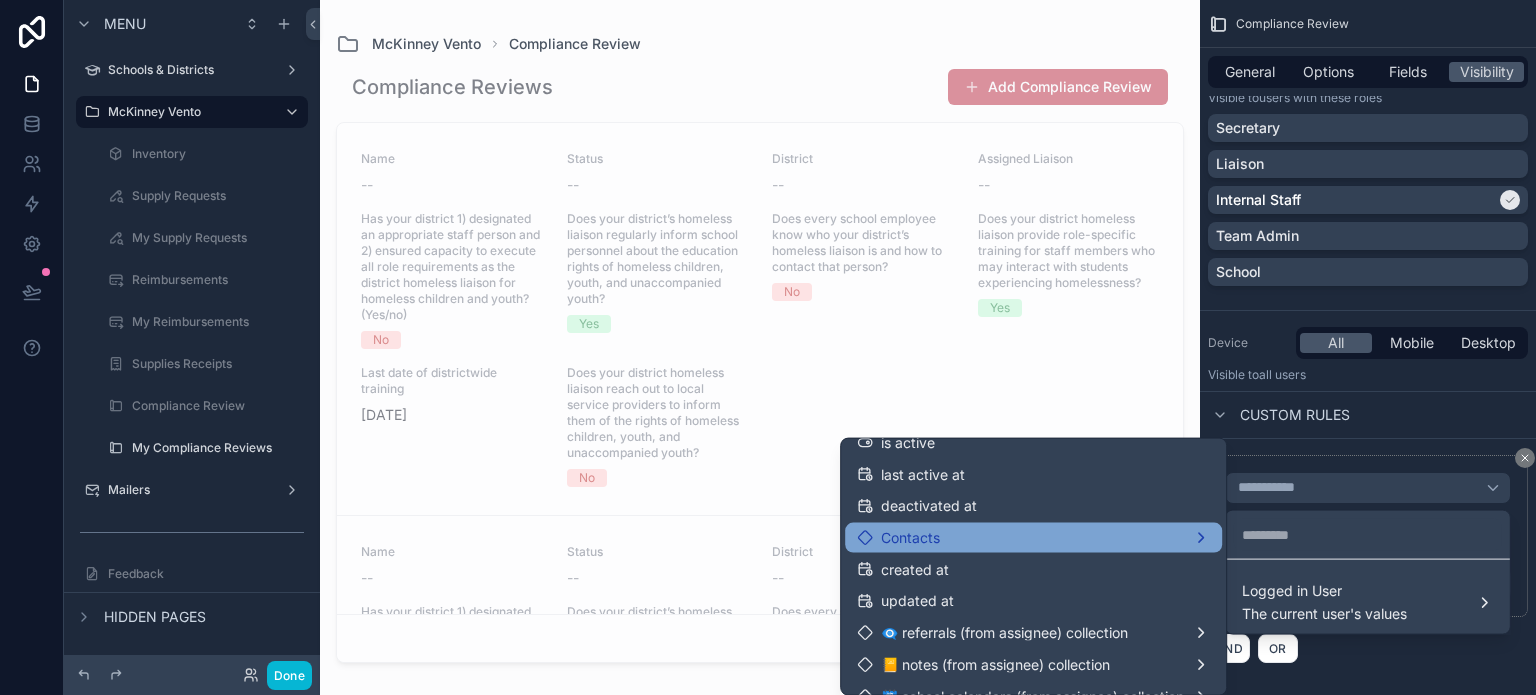 click on "Contacts" at bounding box center [1033, 537] 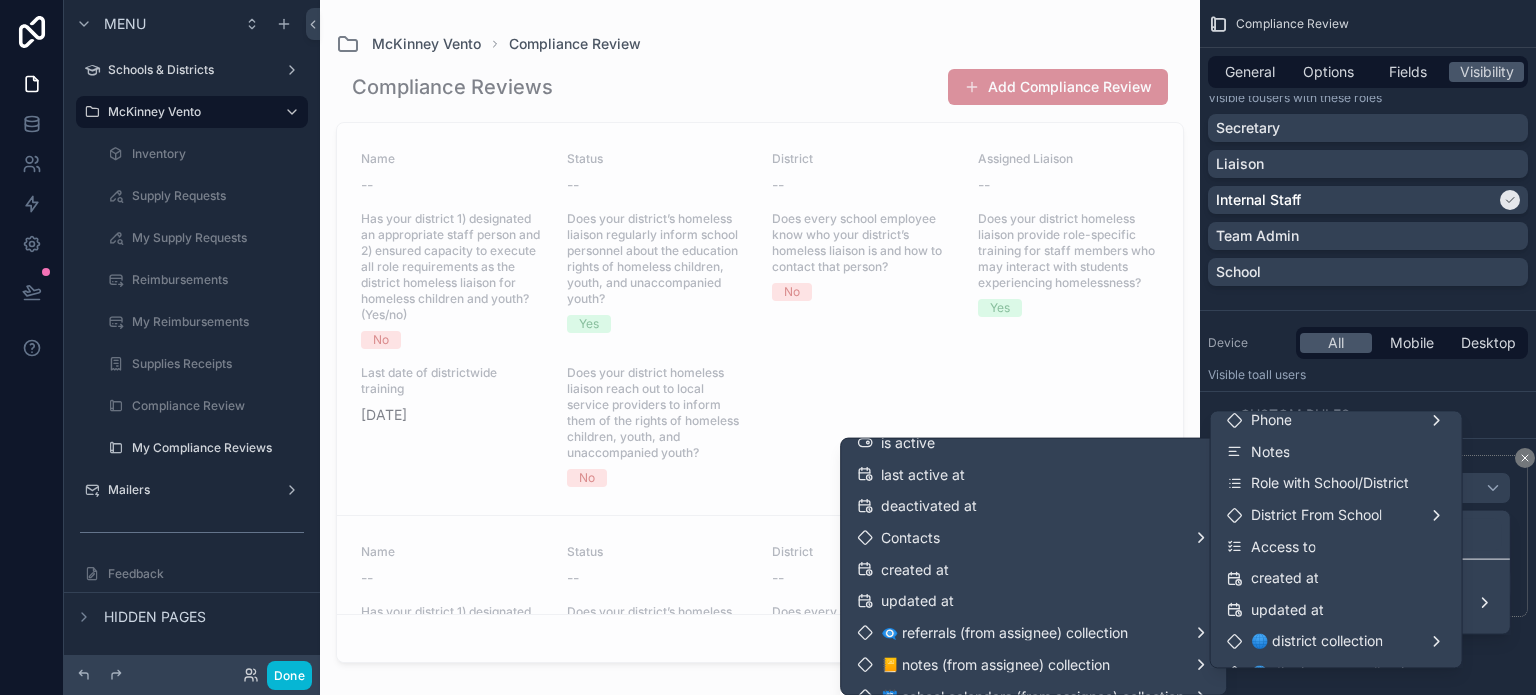 scroll, scrollTop: 300, scrollLeft: 0, axis: vertical 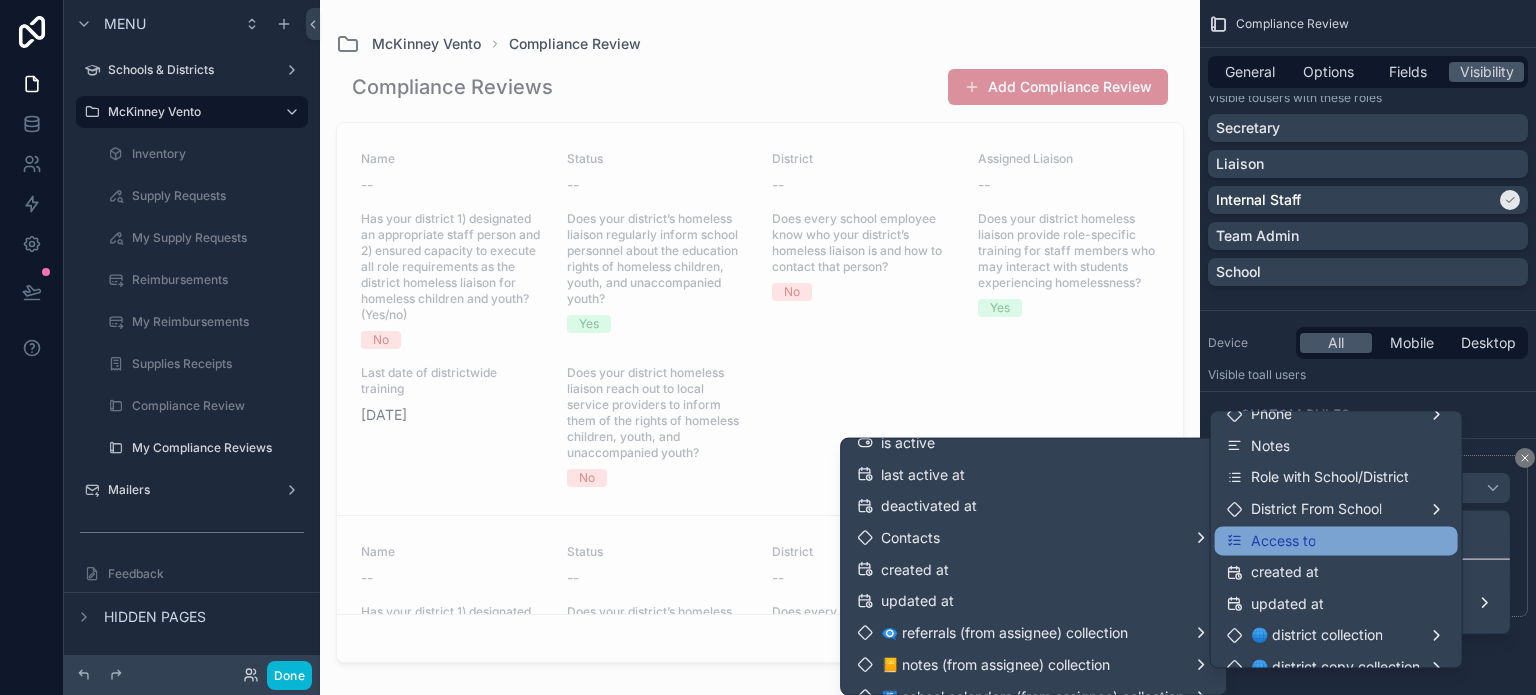 click on "Access to" at bounding box center [1336, 541] 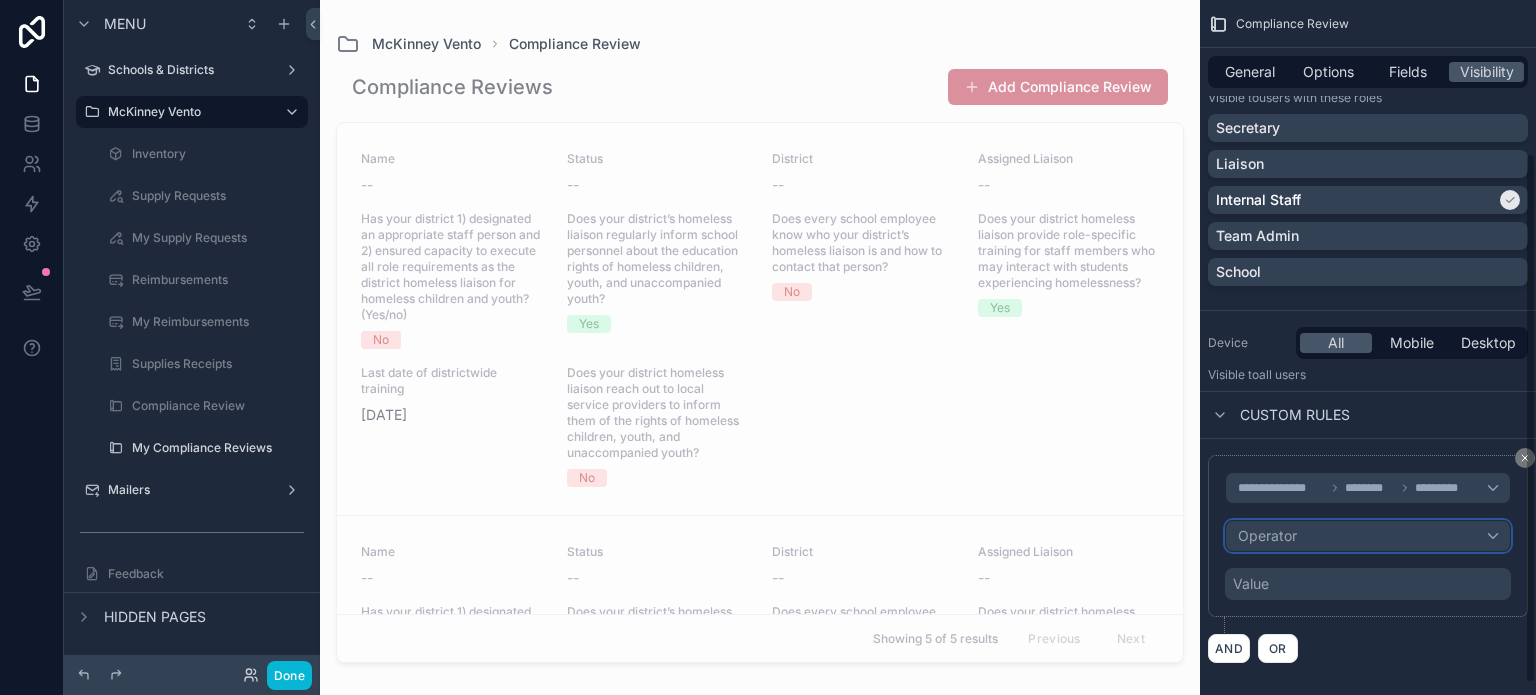 click on "Operator" at bounding box center [1368, 536] 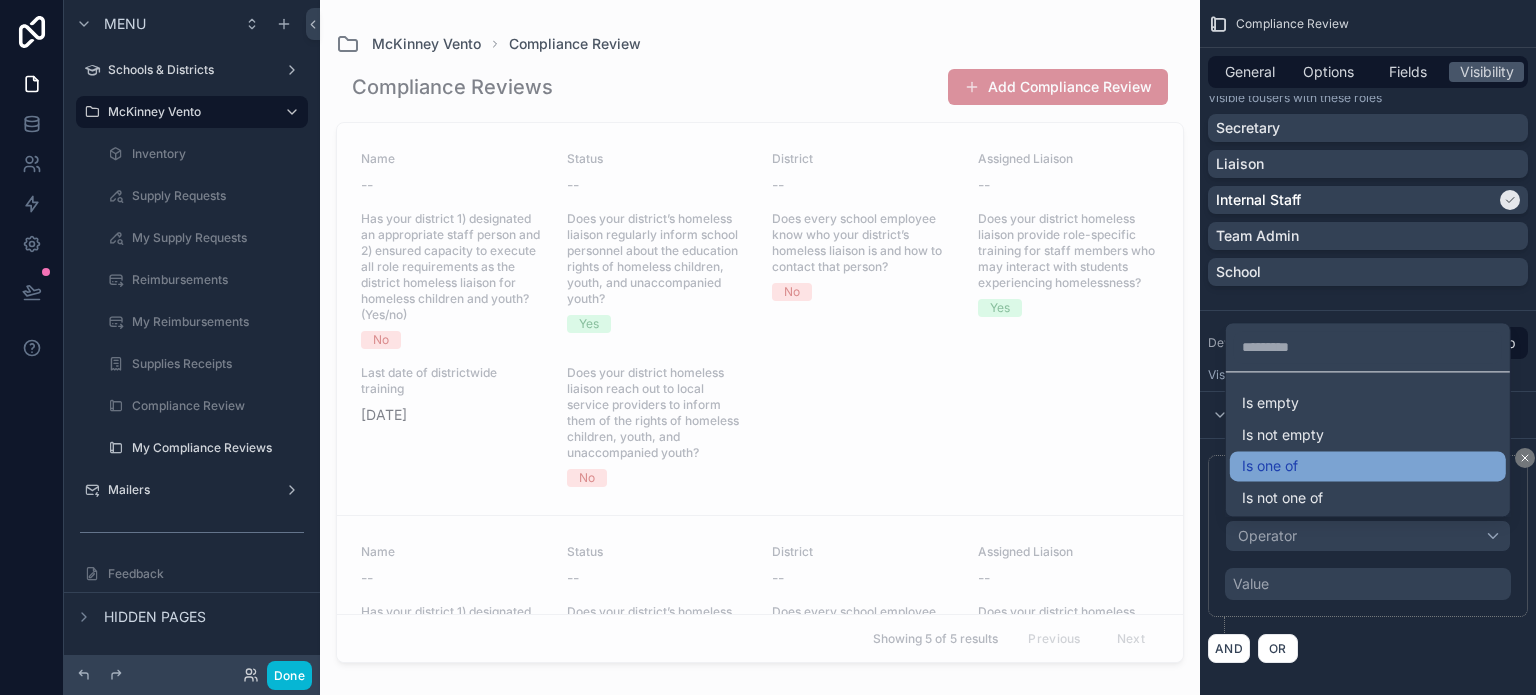 click on "Is one of" at bounding box center (1270, 466) 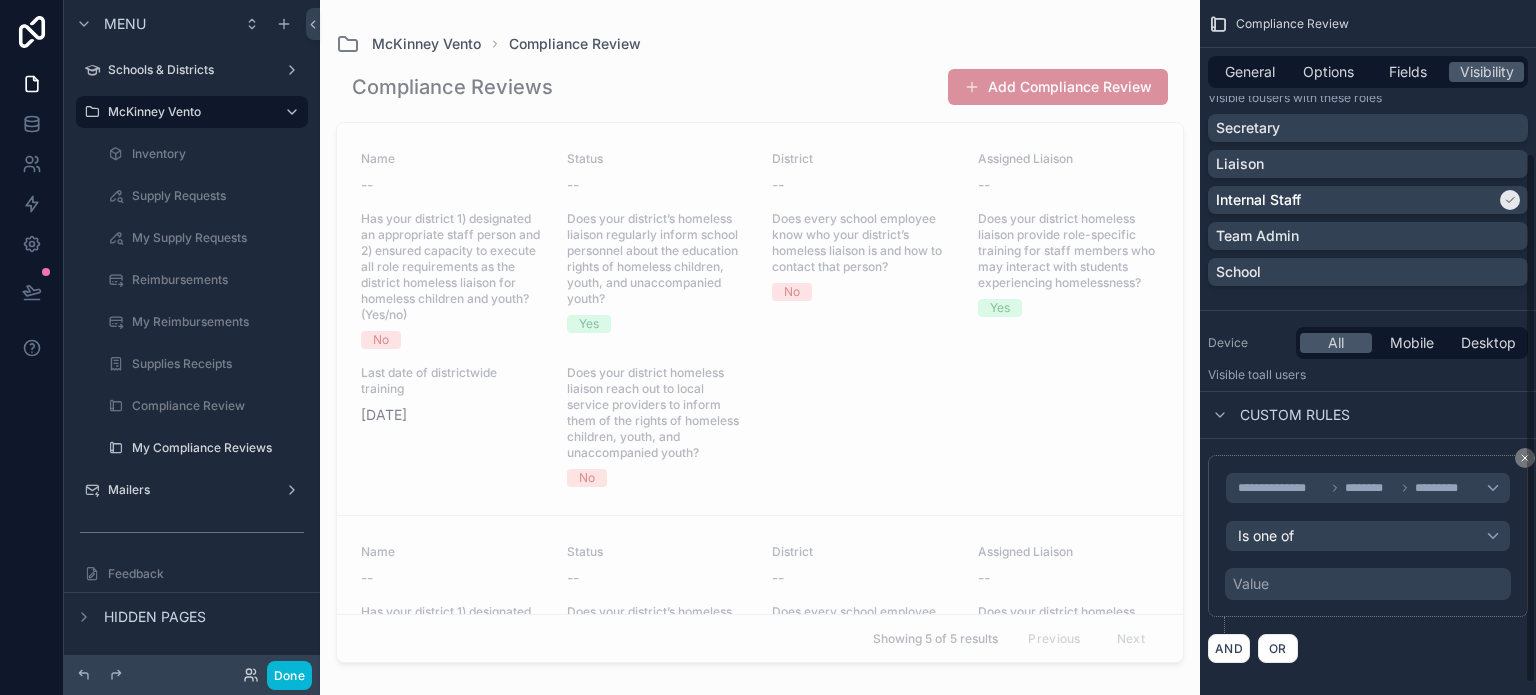 click on "Value" at bounding box center [1368, 584] 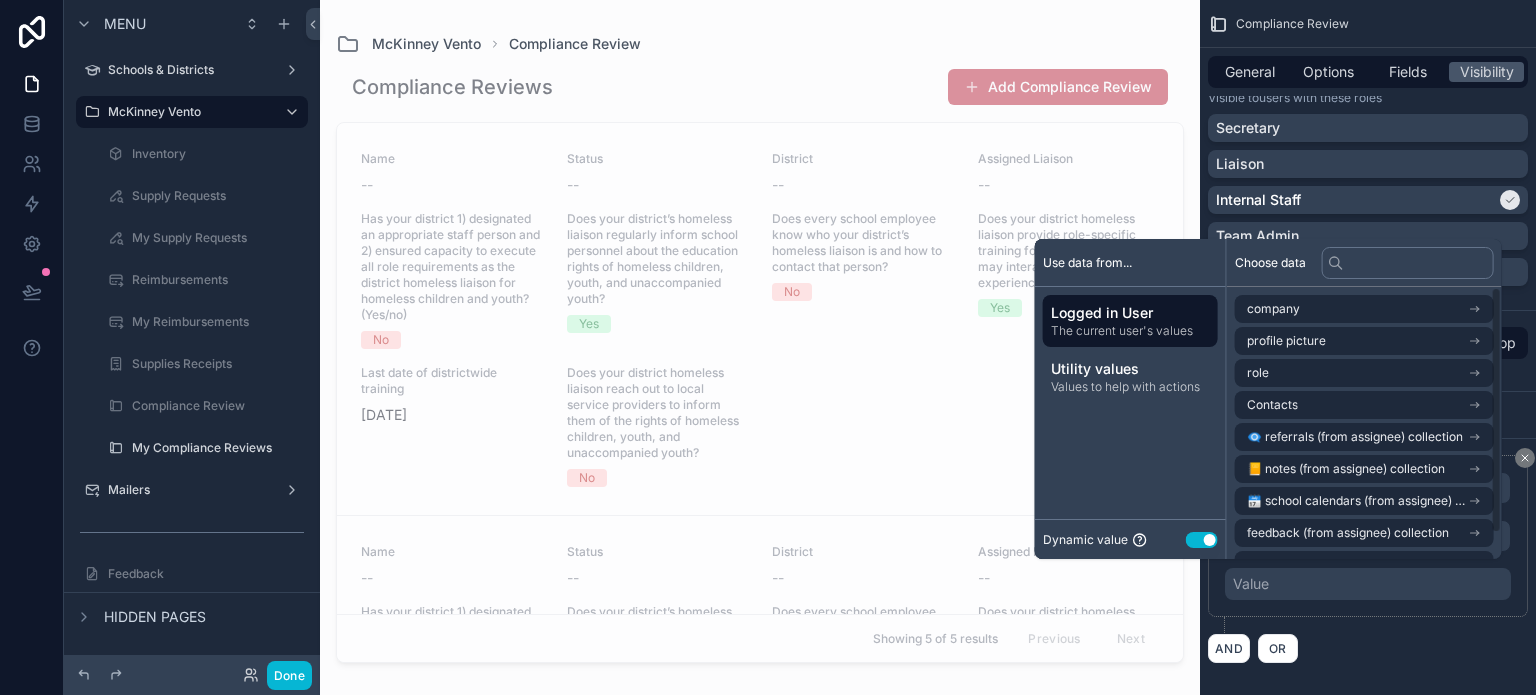 click on "Use setting" at bounding box center [1202, 540] 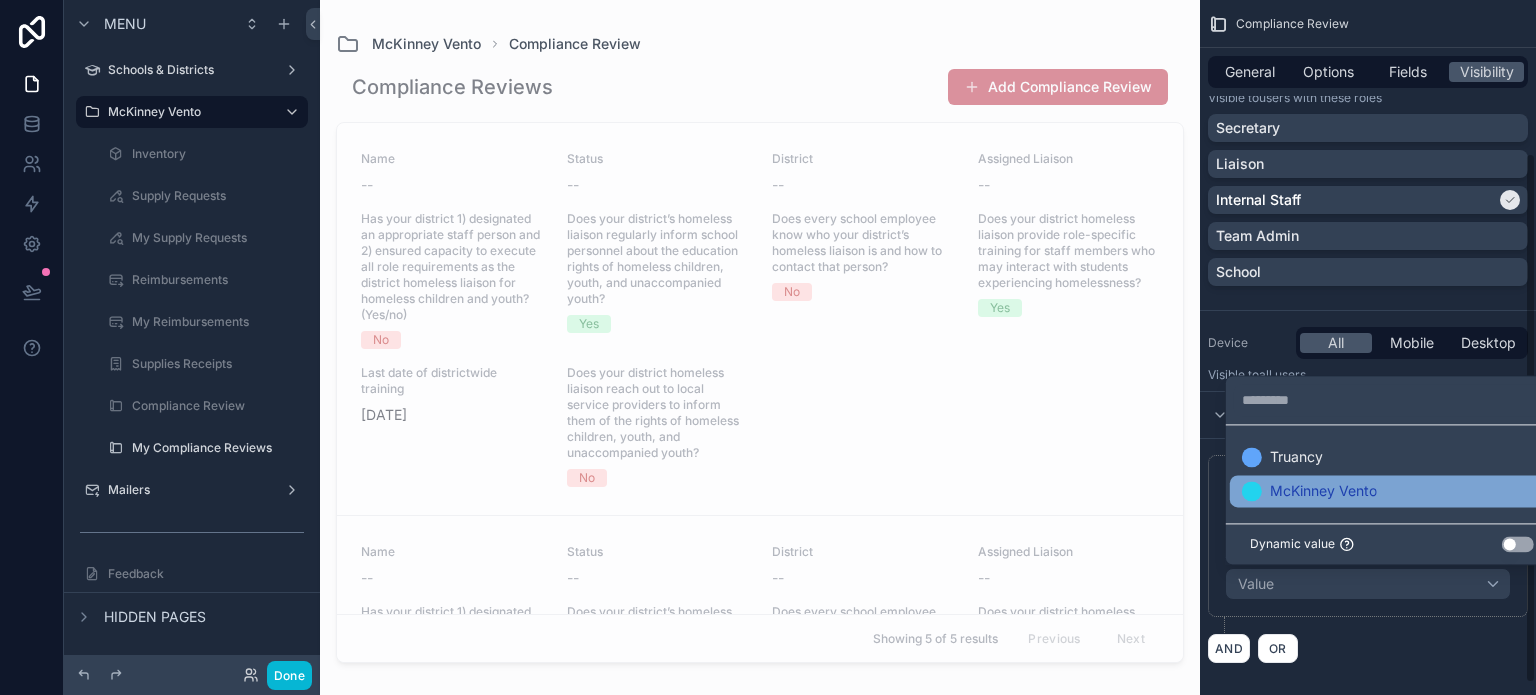 click on "McKinney Vento" at bounding box center [1323, 492] 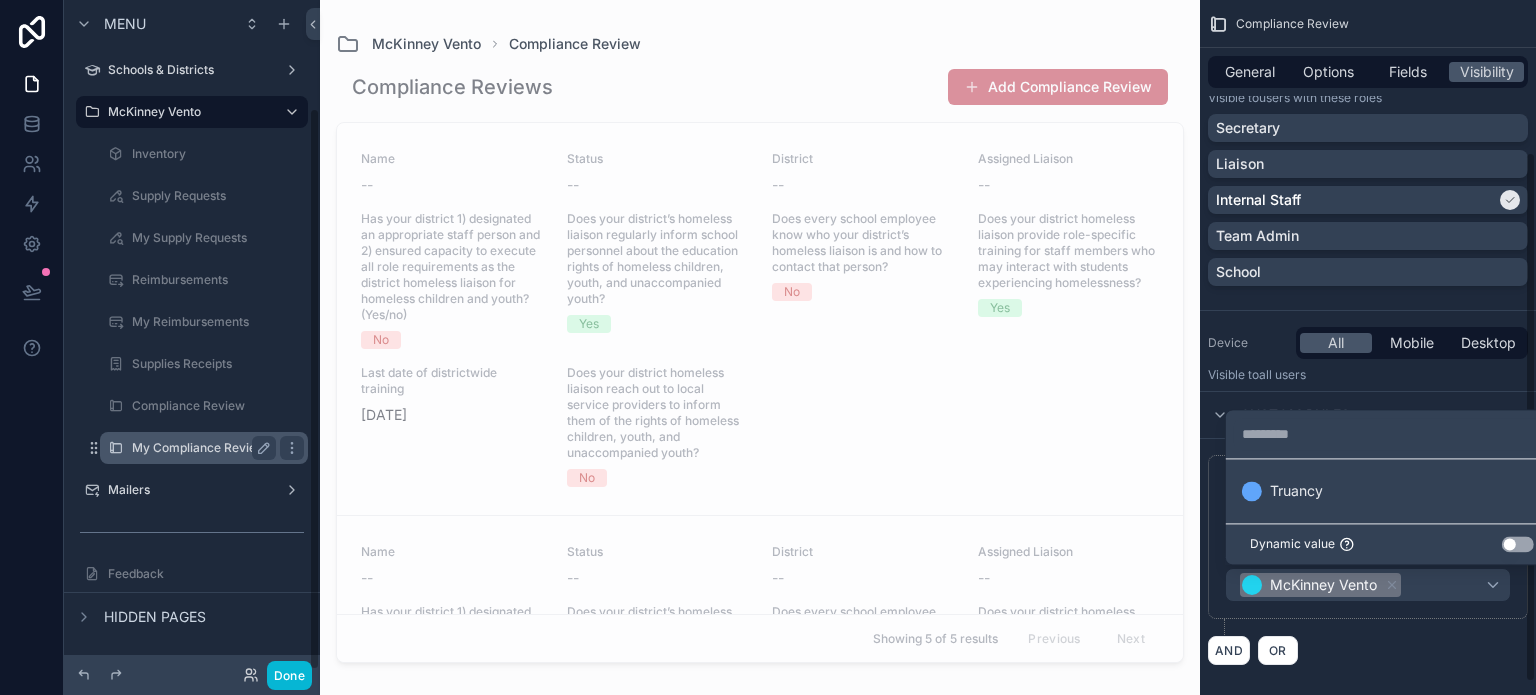 click on "My Compliance Reviews" at bounding box center (202, 448) 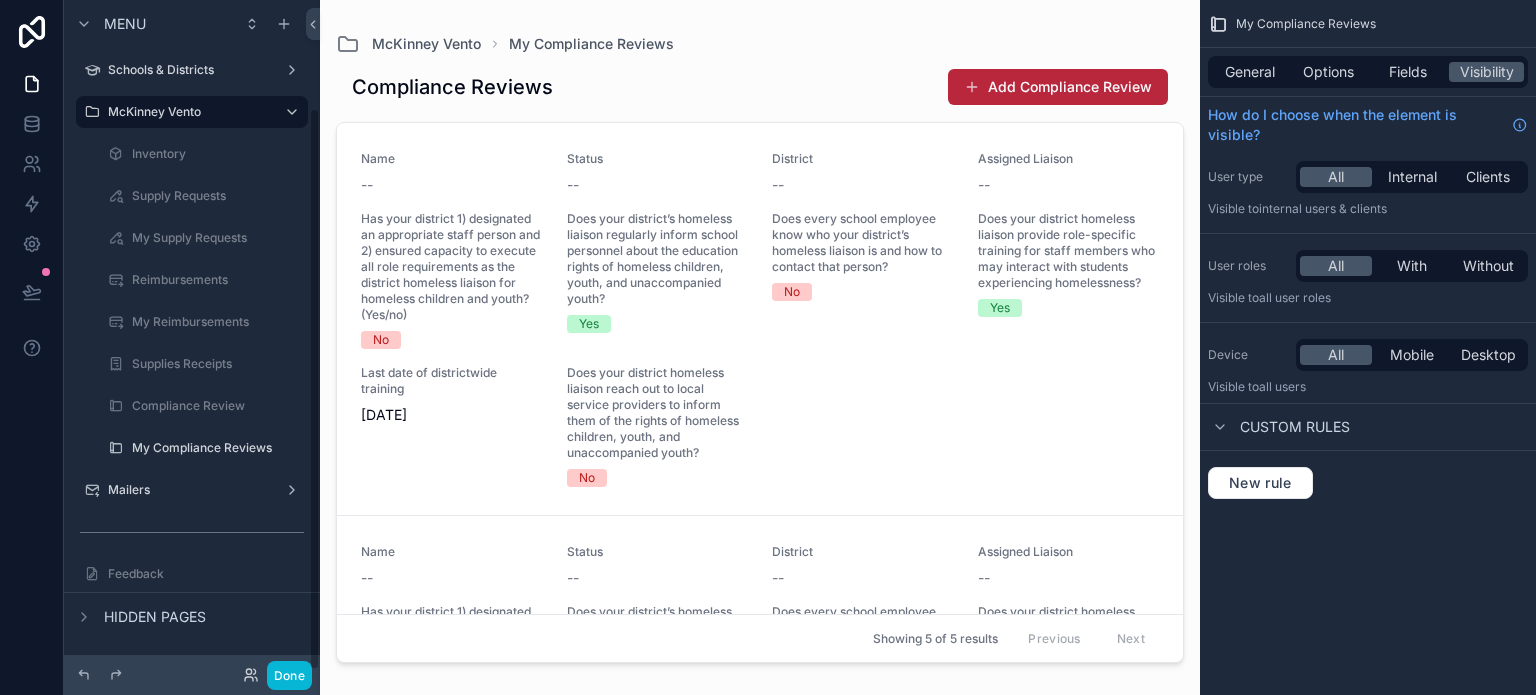 scroll, scrollTop: 0, scrollLeft: 0, axis: both 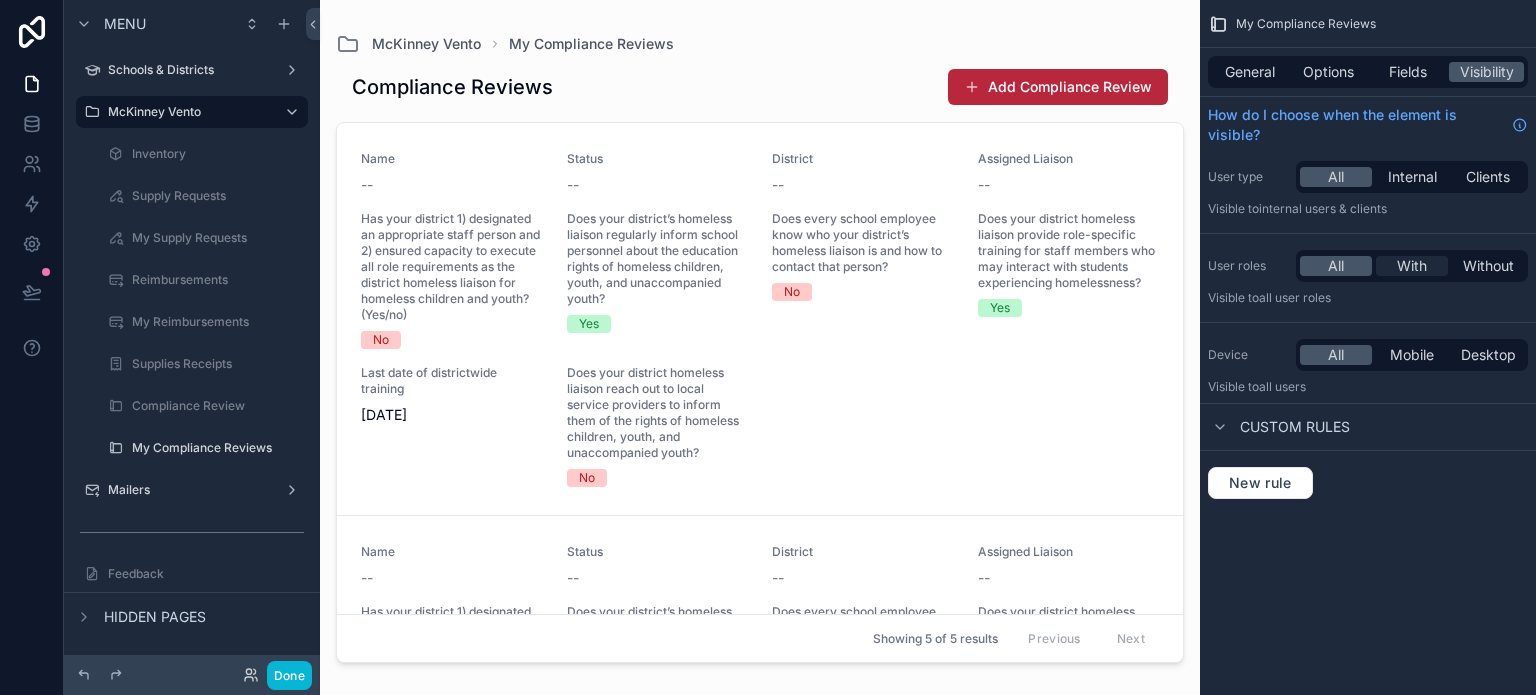 click on "With" at bounding box center (1412, 266) 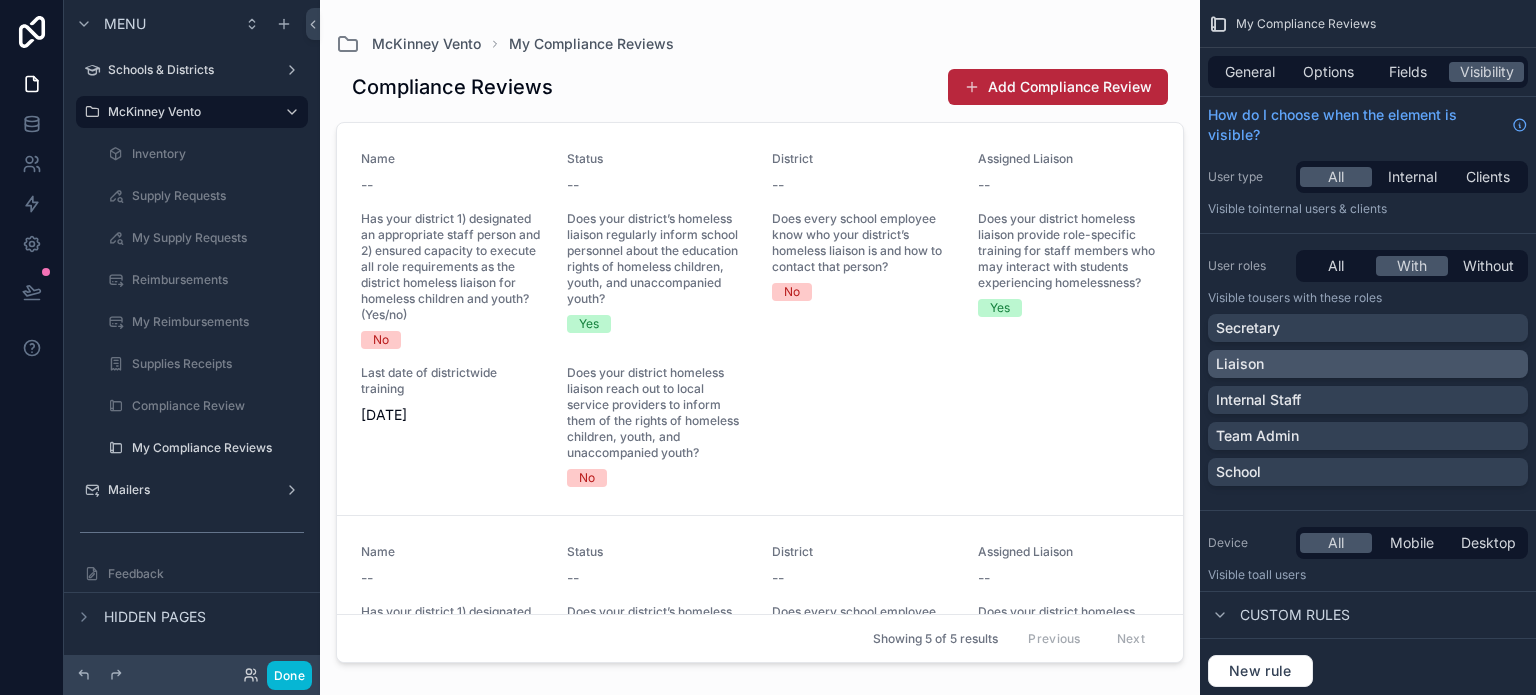 click on "Liaison" at bounding box center [1368, 364] 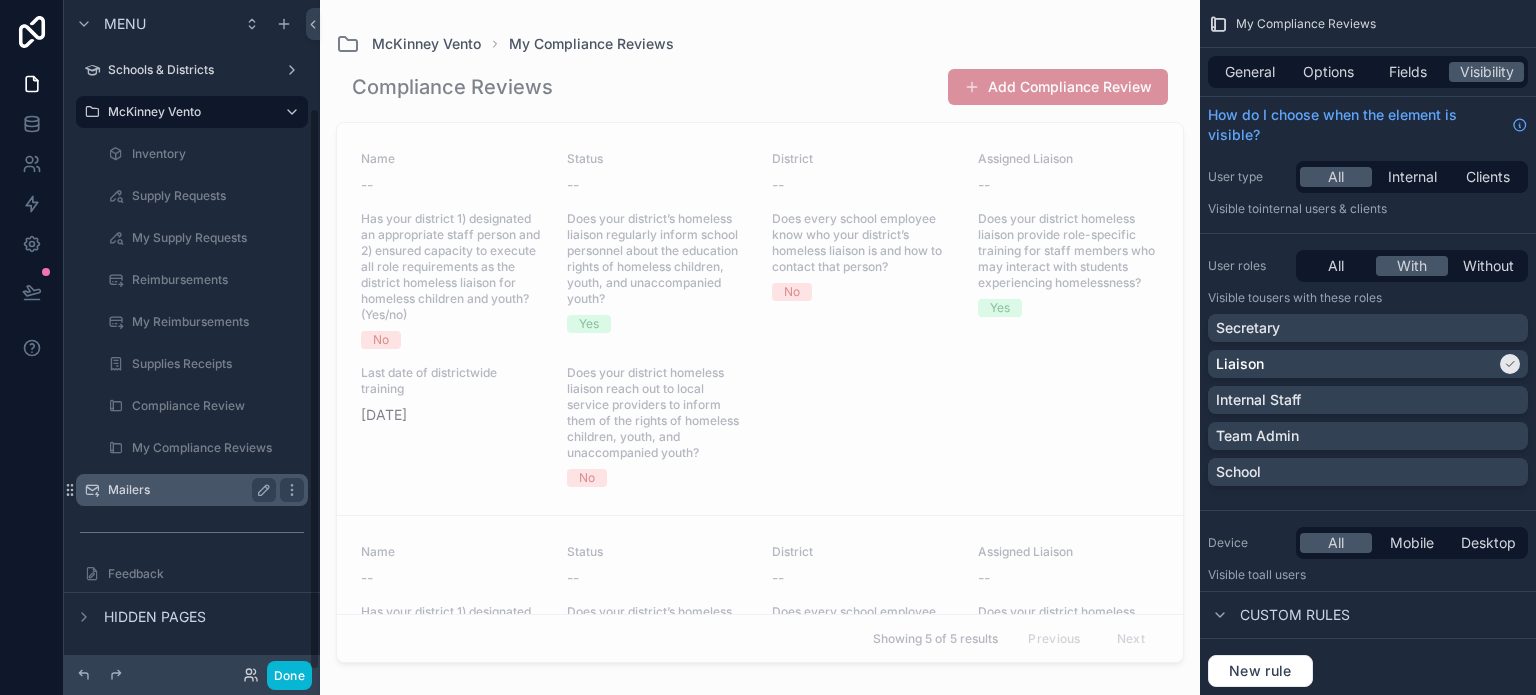 click on "Mailers" at bounding box center [188, 490] 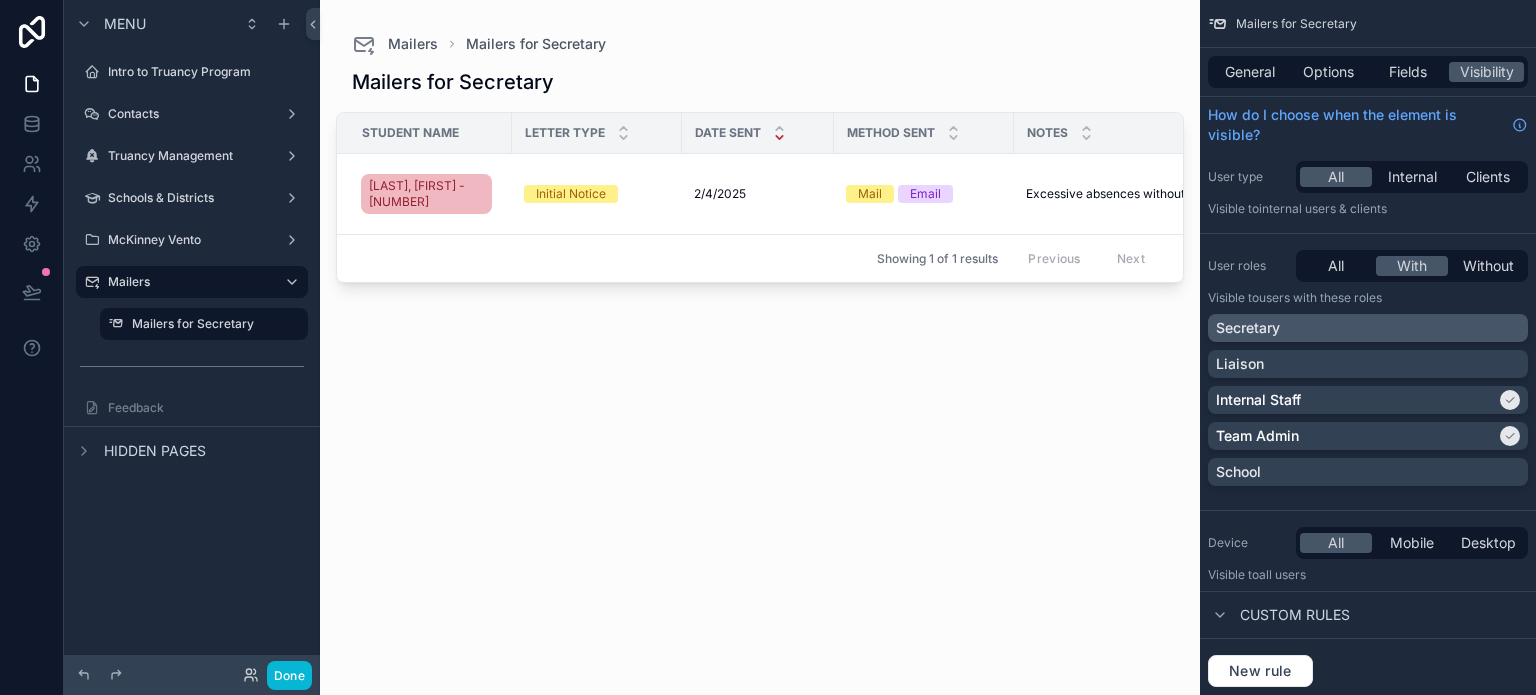 click on "Secretary" at bounding box center (1368, 328) 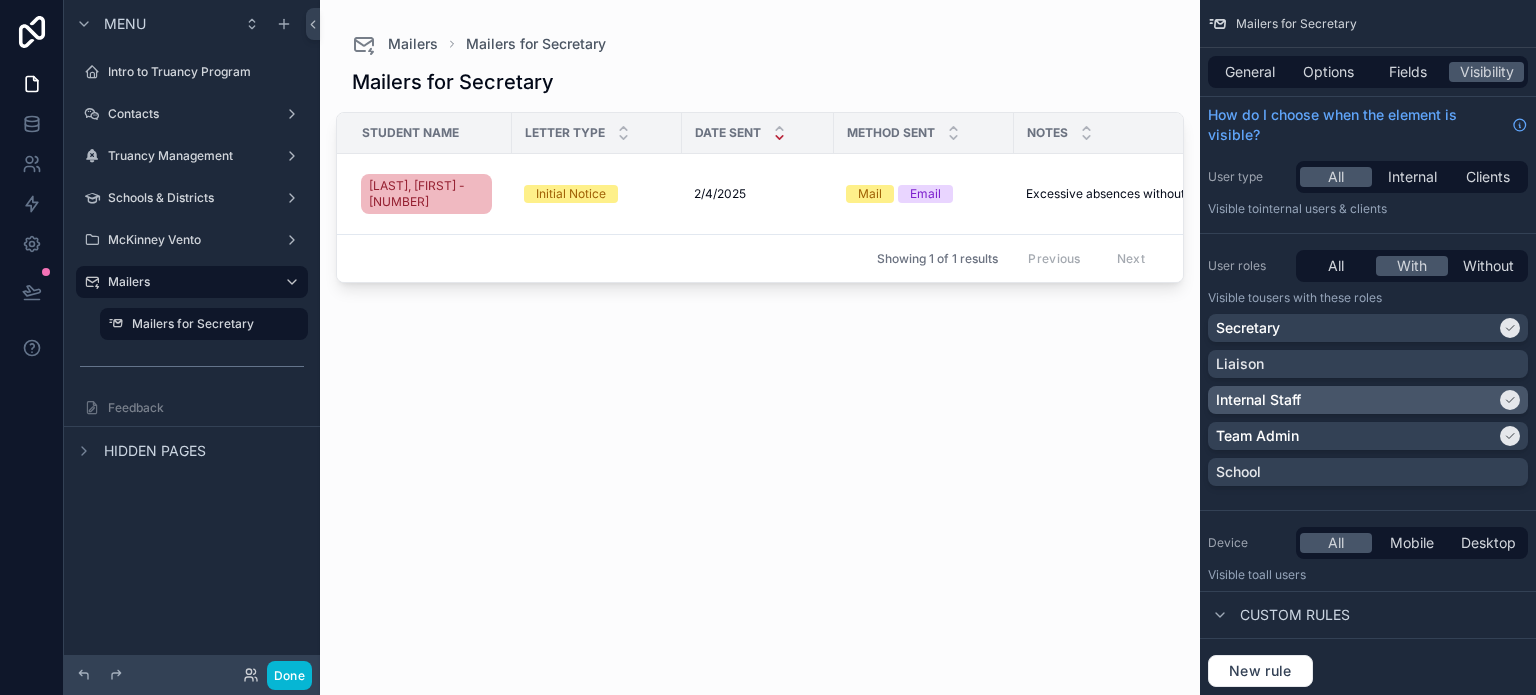click on "Internal Staff" at bounding box center (1356, 400) 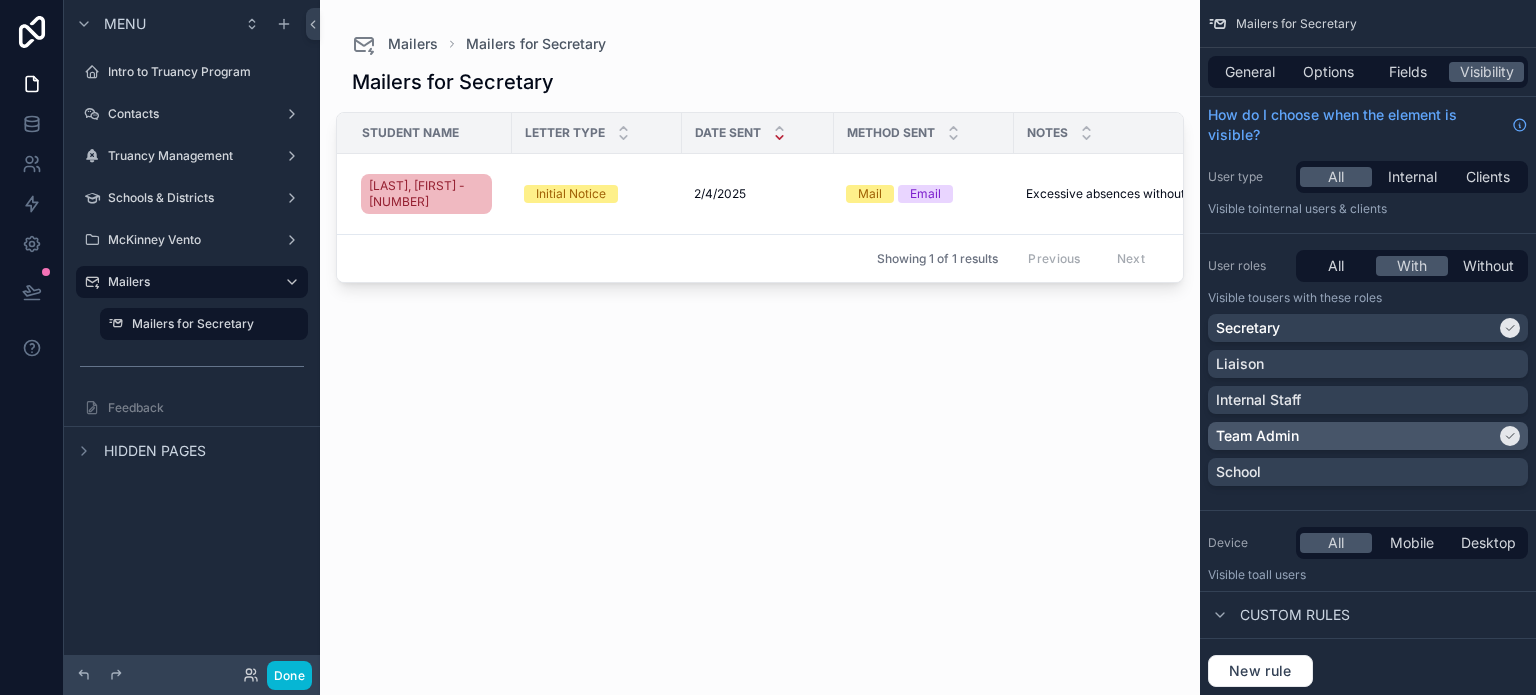 click on "Team Admin" at bounding box center [1368, 436] 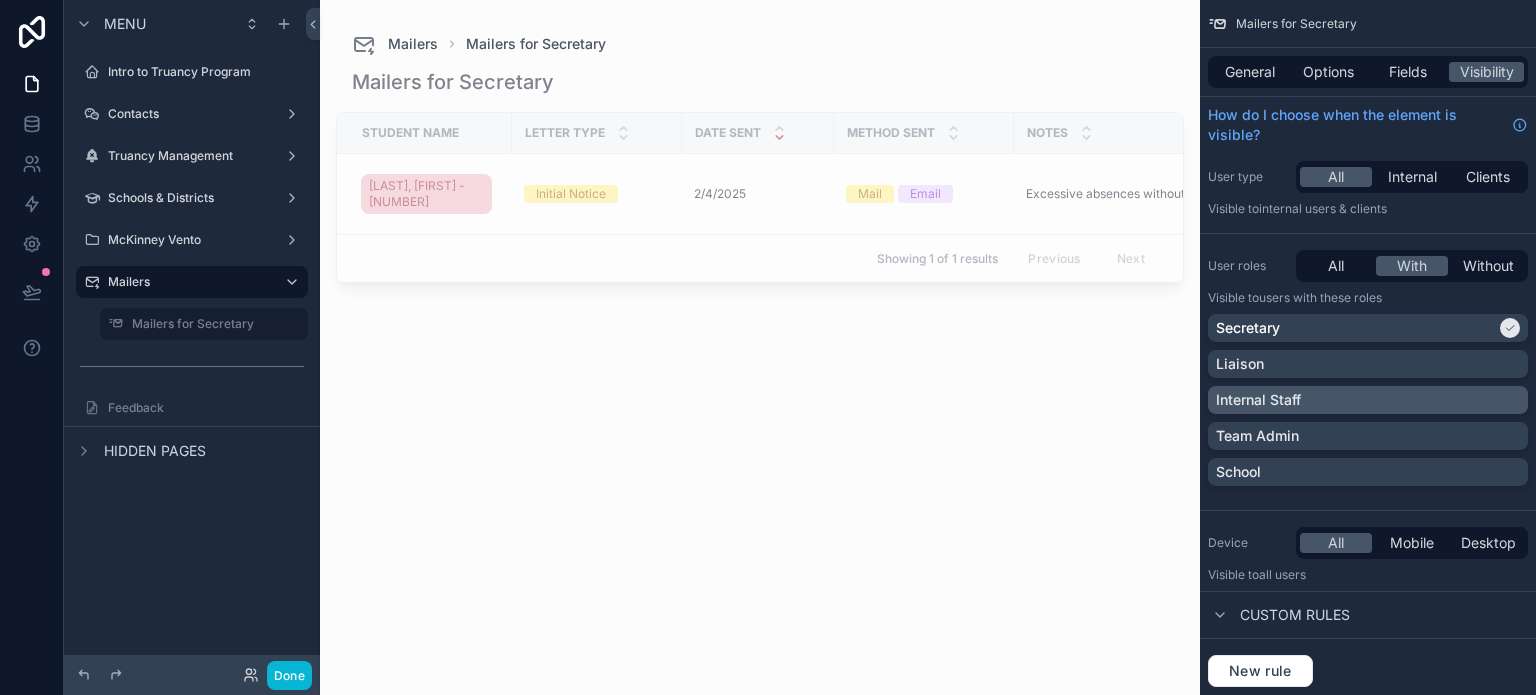 click on "Internal Staff" at bounding box center [1368, 400] 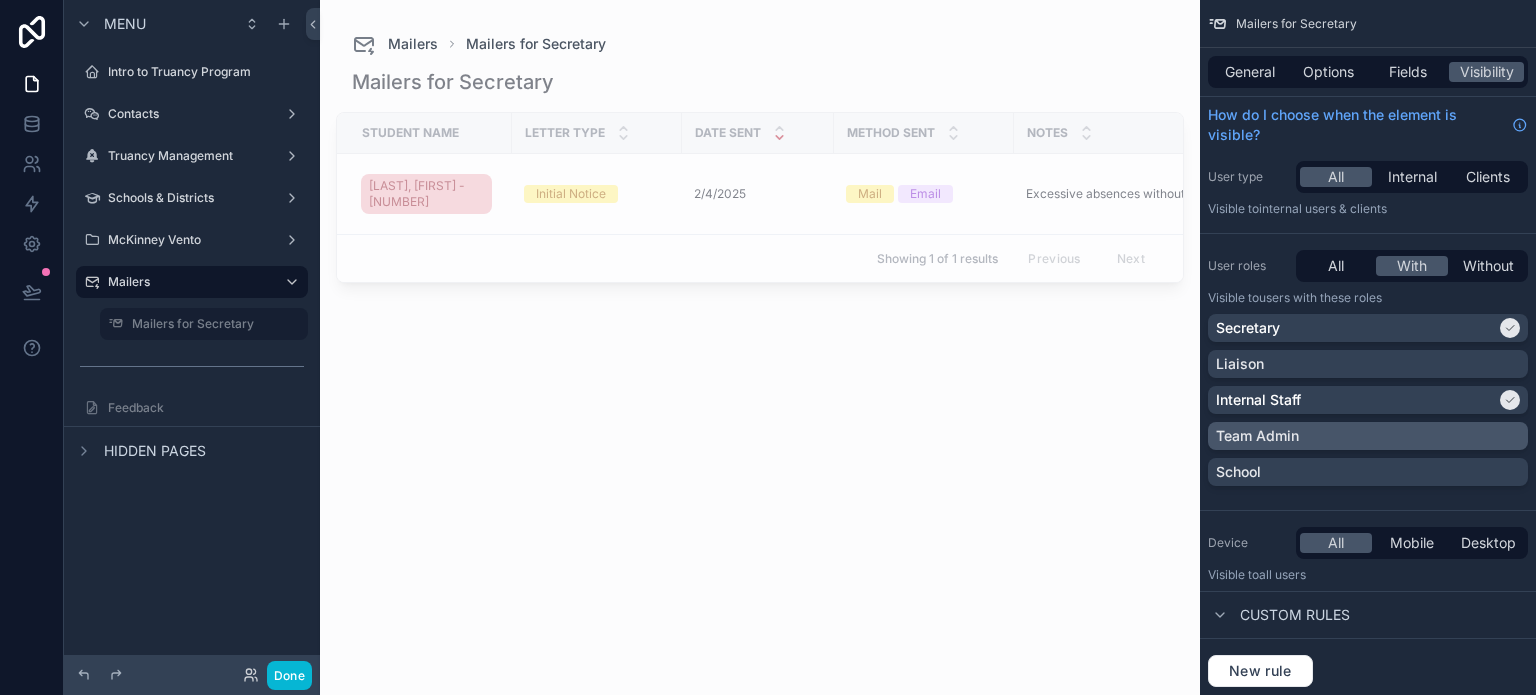 click on "Team Admin" at bounding box center [1368, 436] 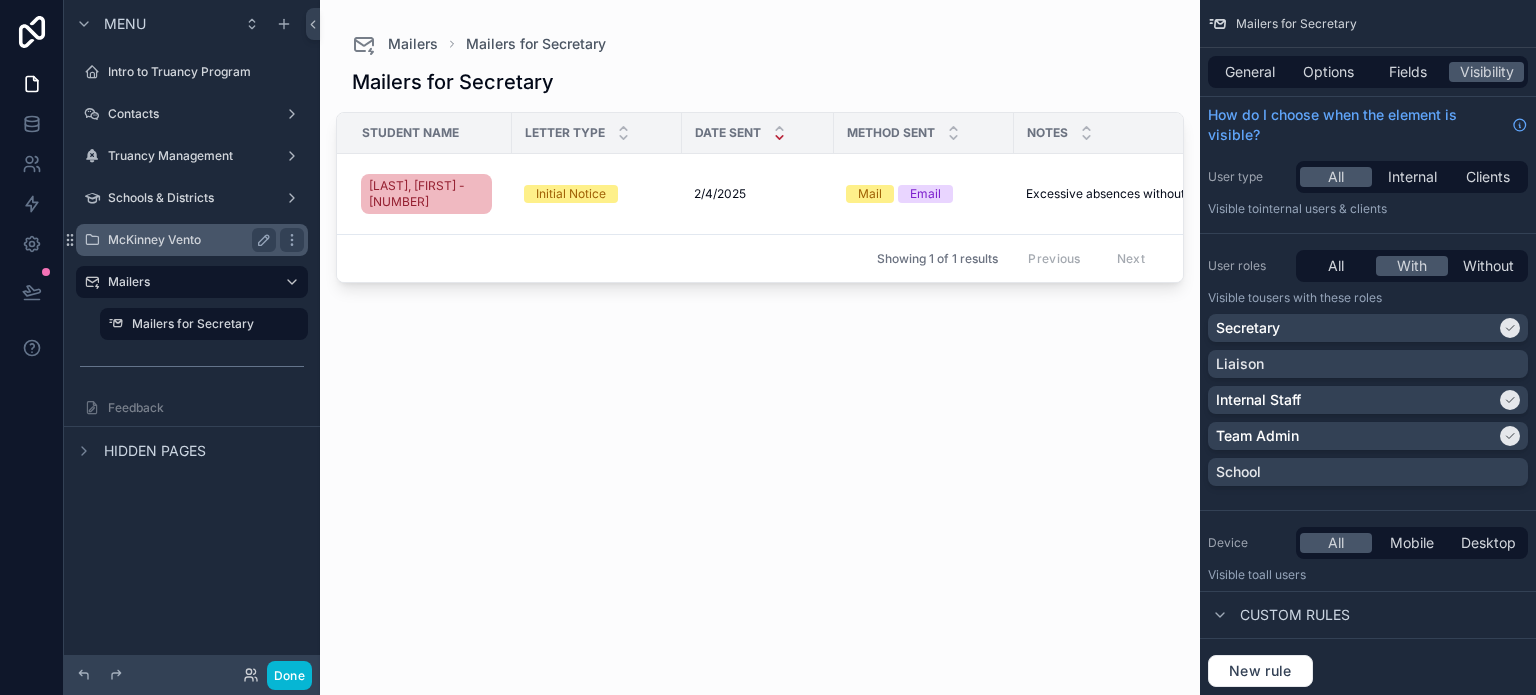 click on "McKinney Vento" at bounding box center [188, 240] 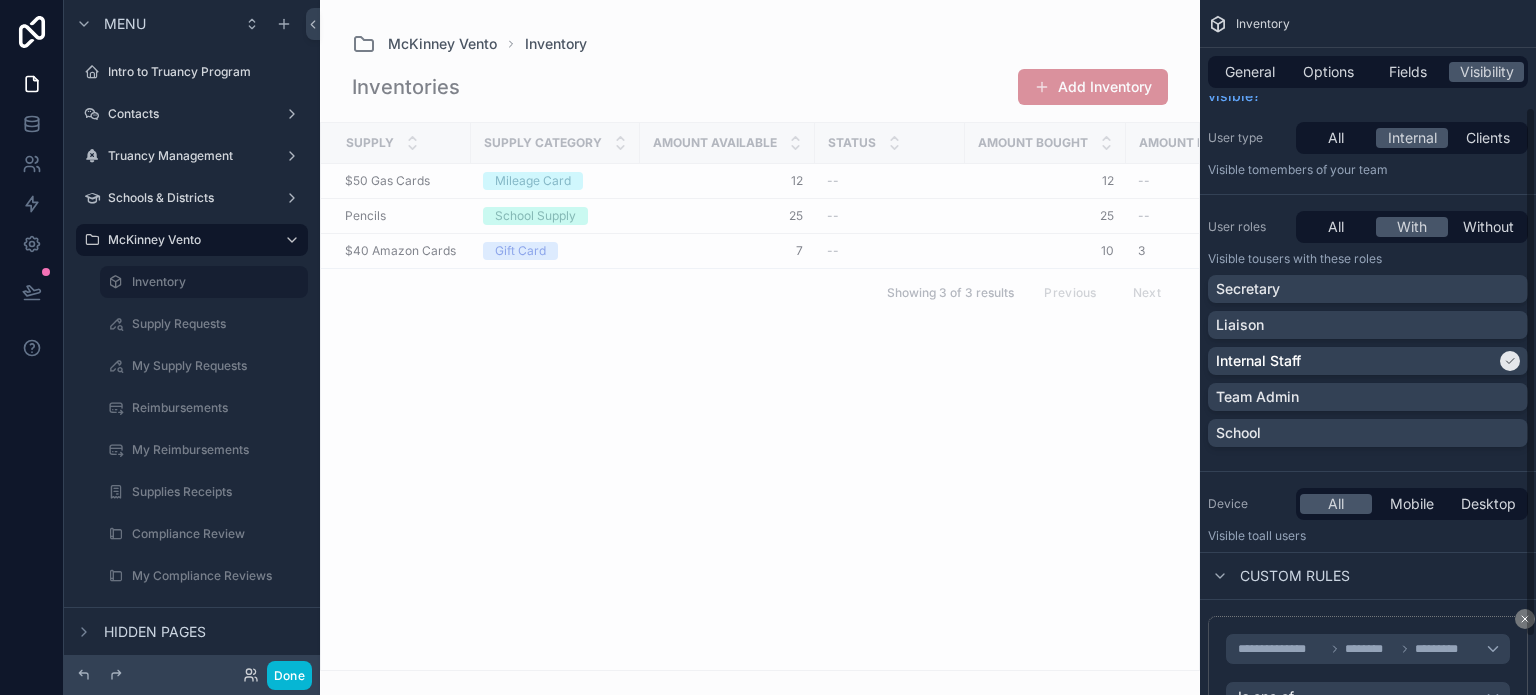 scroll, scrollTop: 200, scrollLeft: 0, axis: vertical 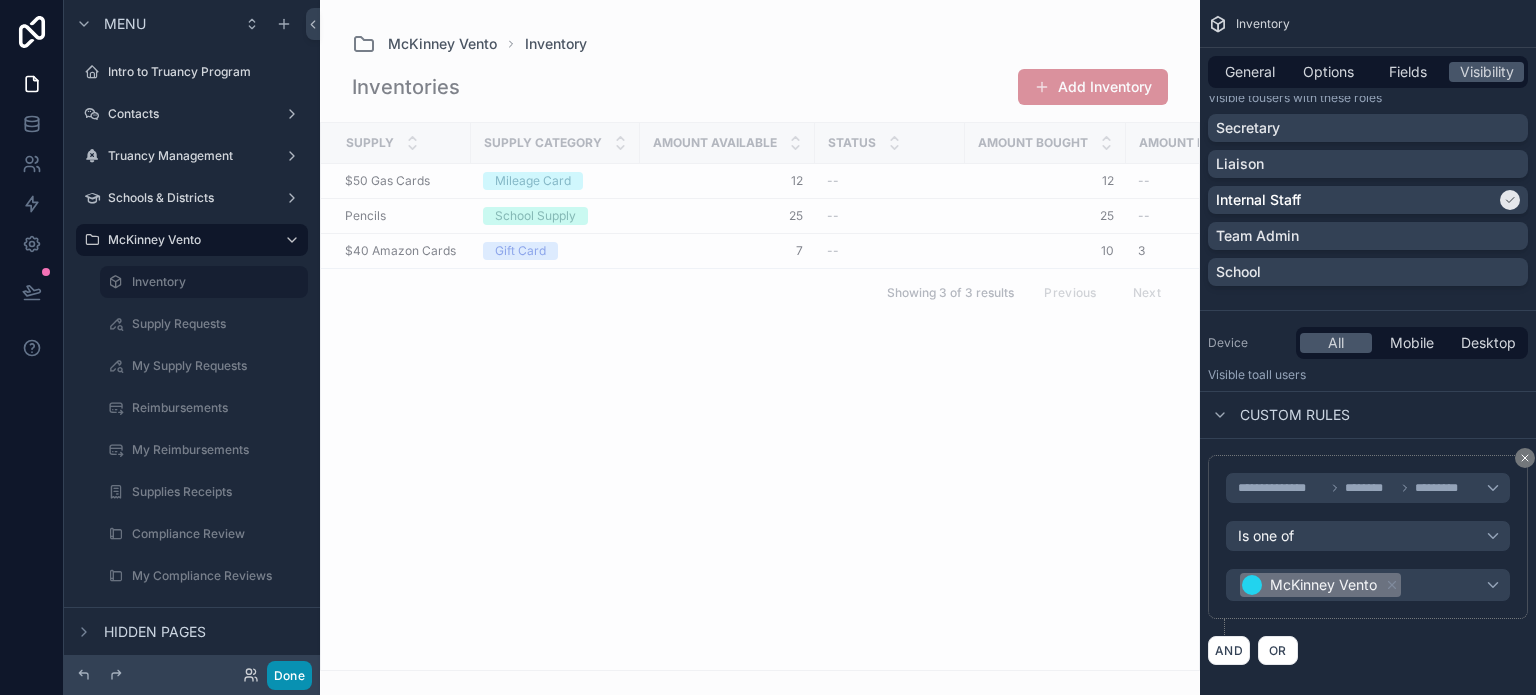 click on "Done" at bounding box center (289, 675) 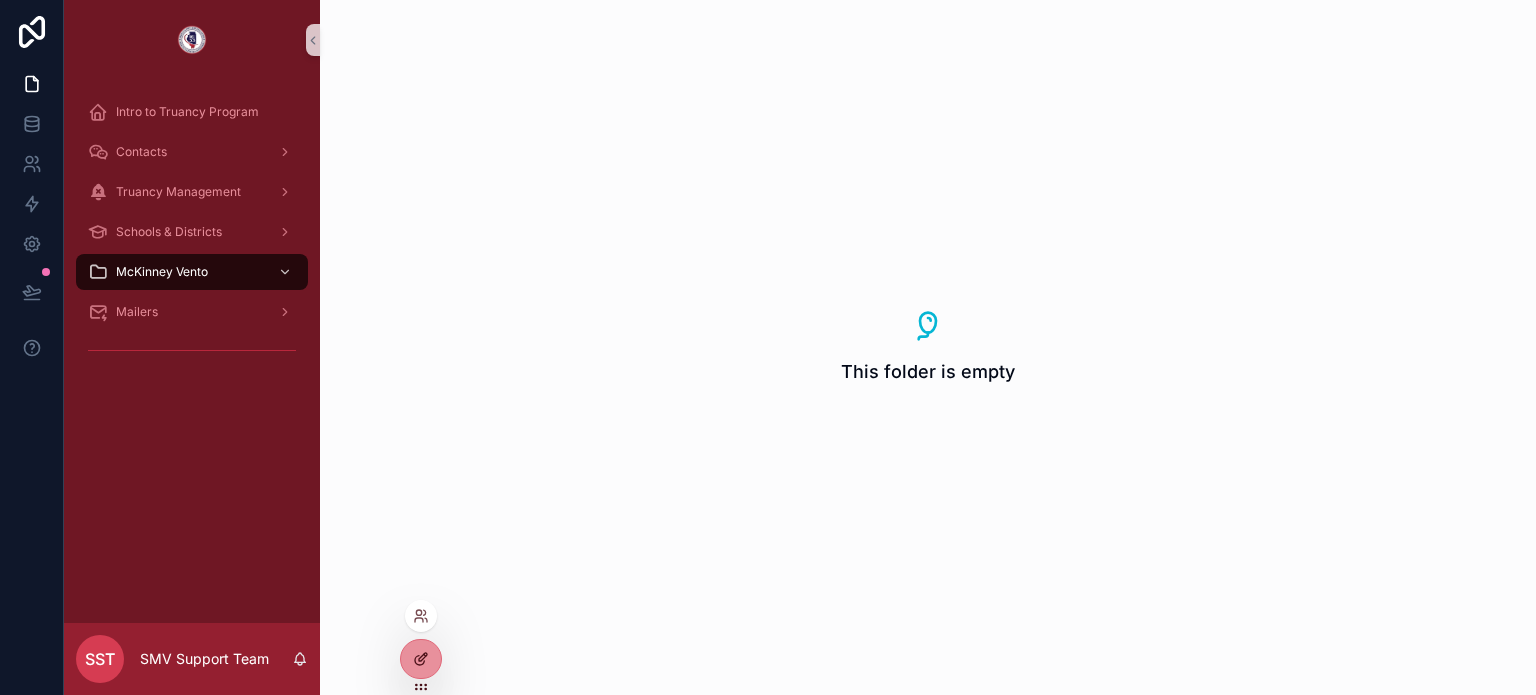 click 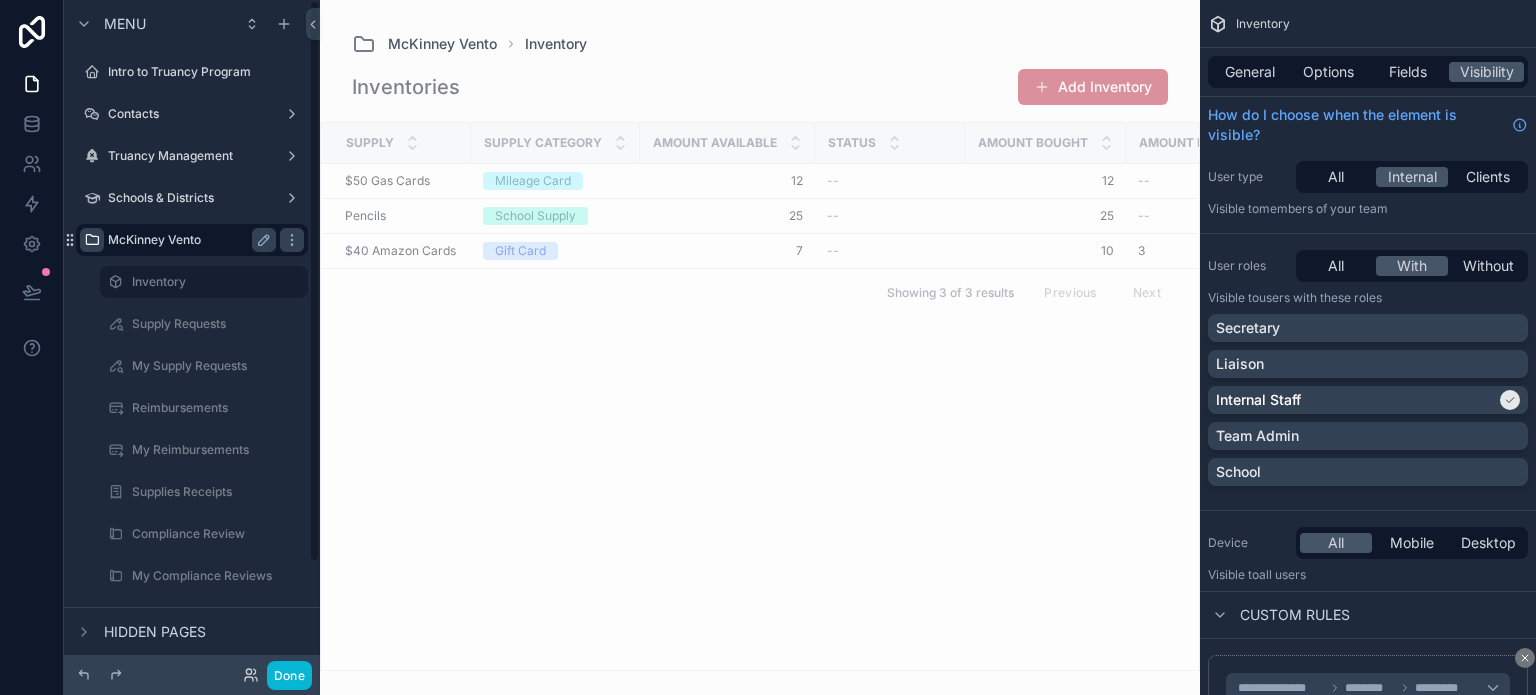 click at bounding box center (92, 240) 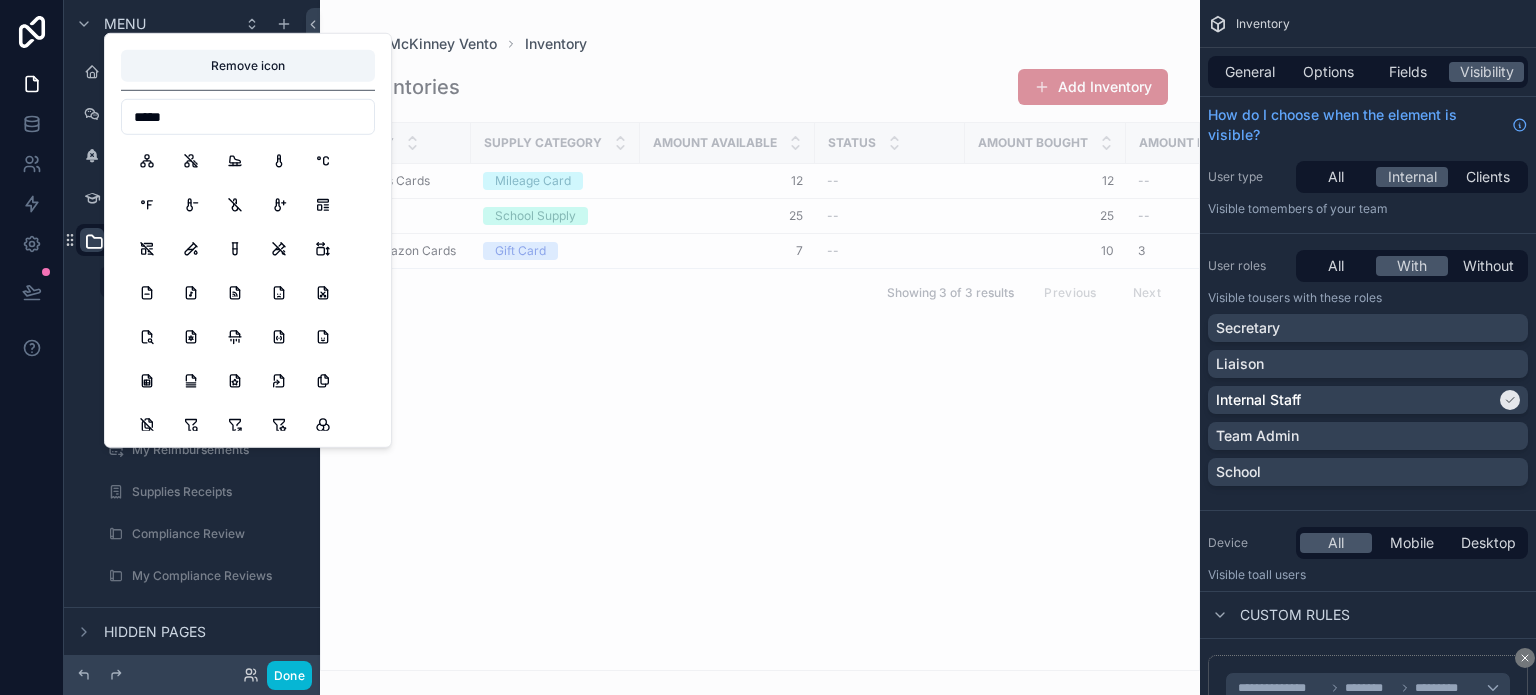 click on "*****" at bounding box center (248, 117) 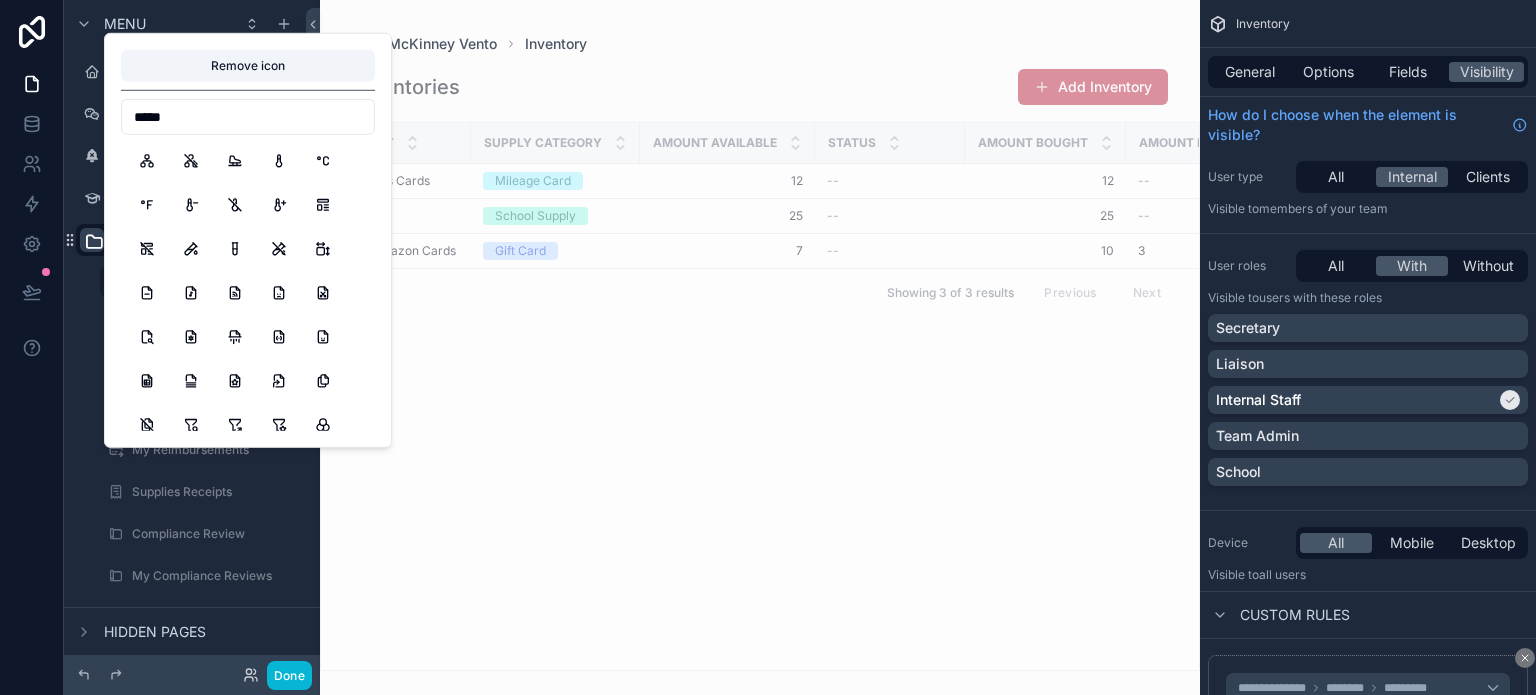 click on "*****" at bounding box center [248, 117] 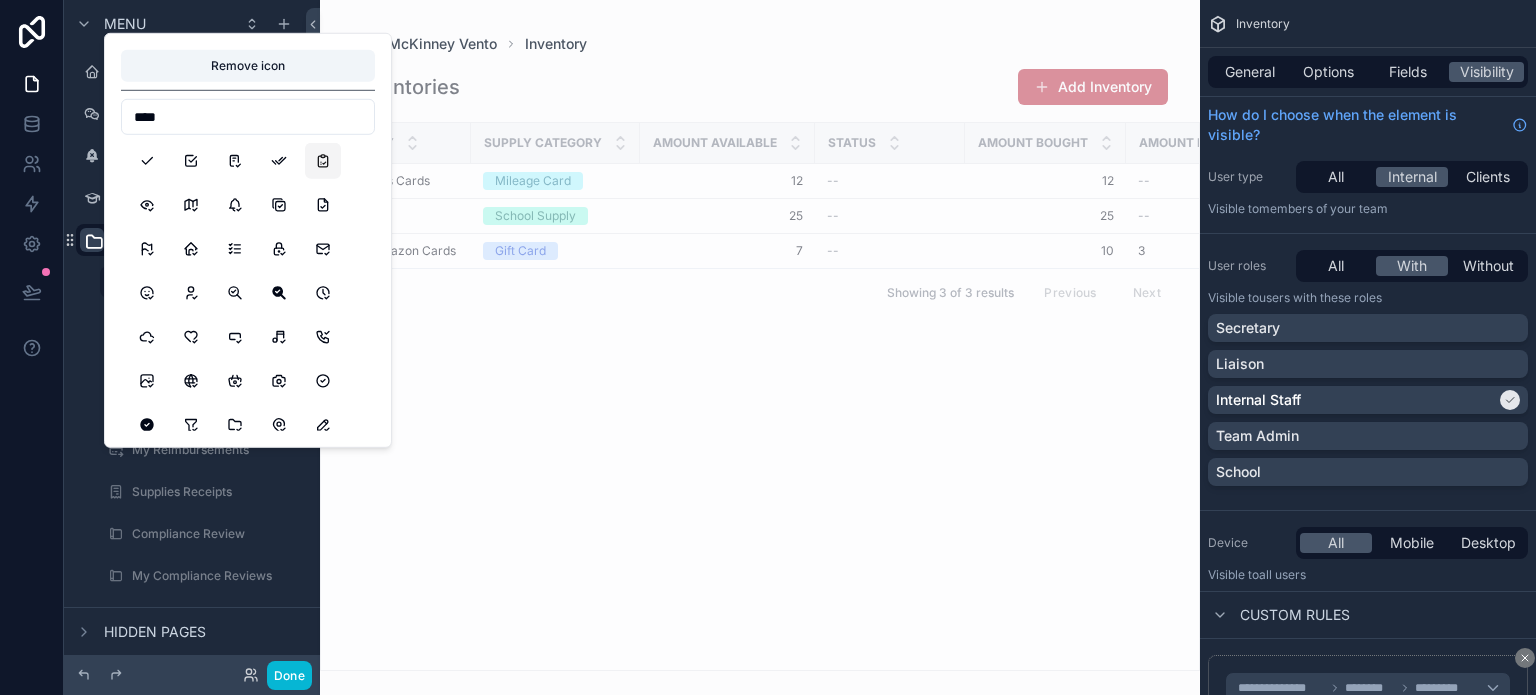type on "****" 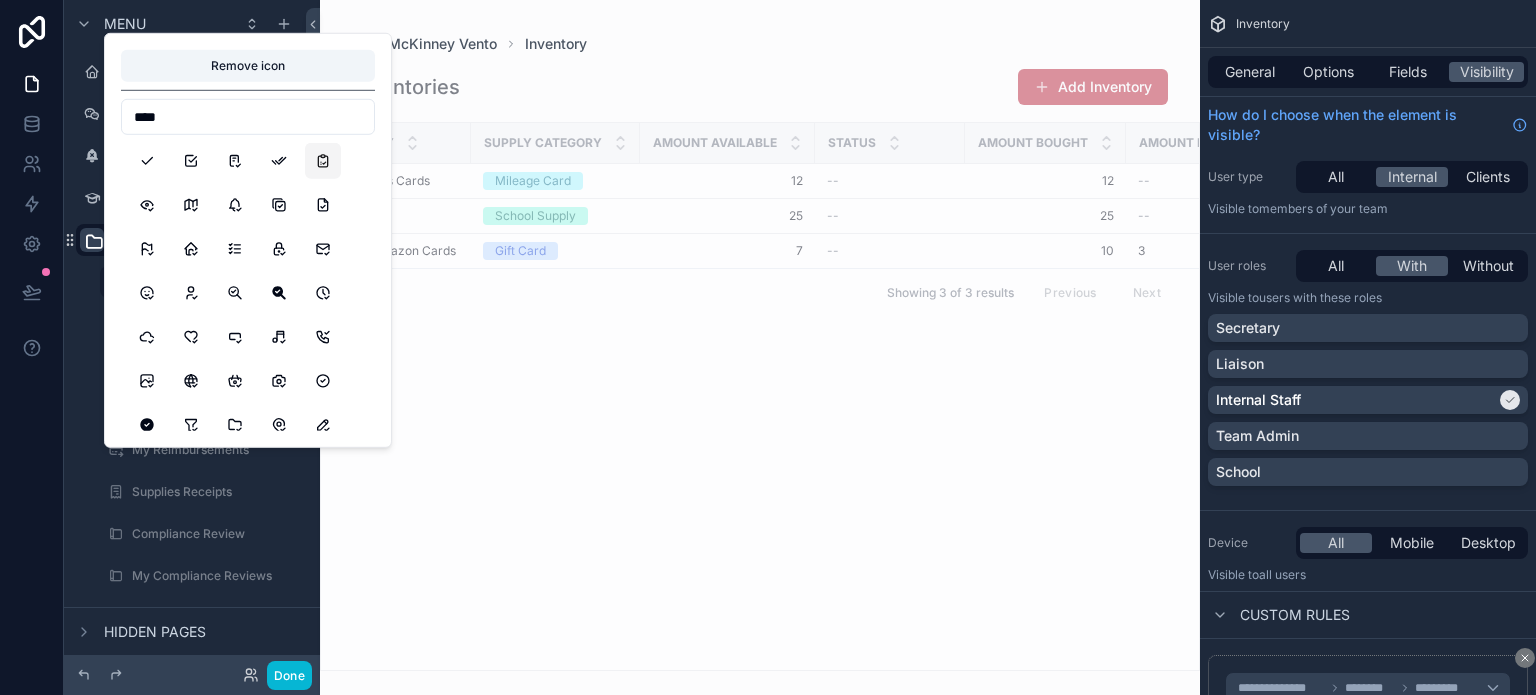 click at bounding box center (323, 161) 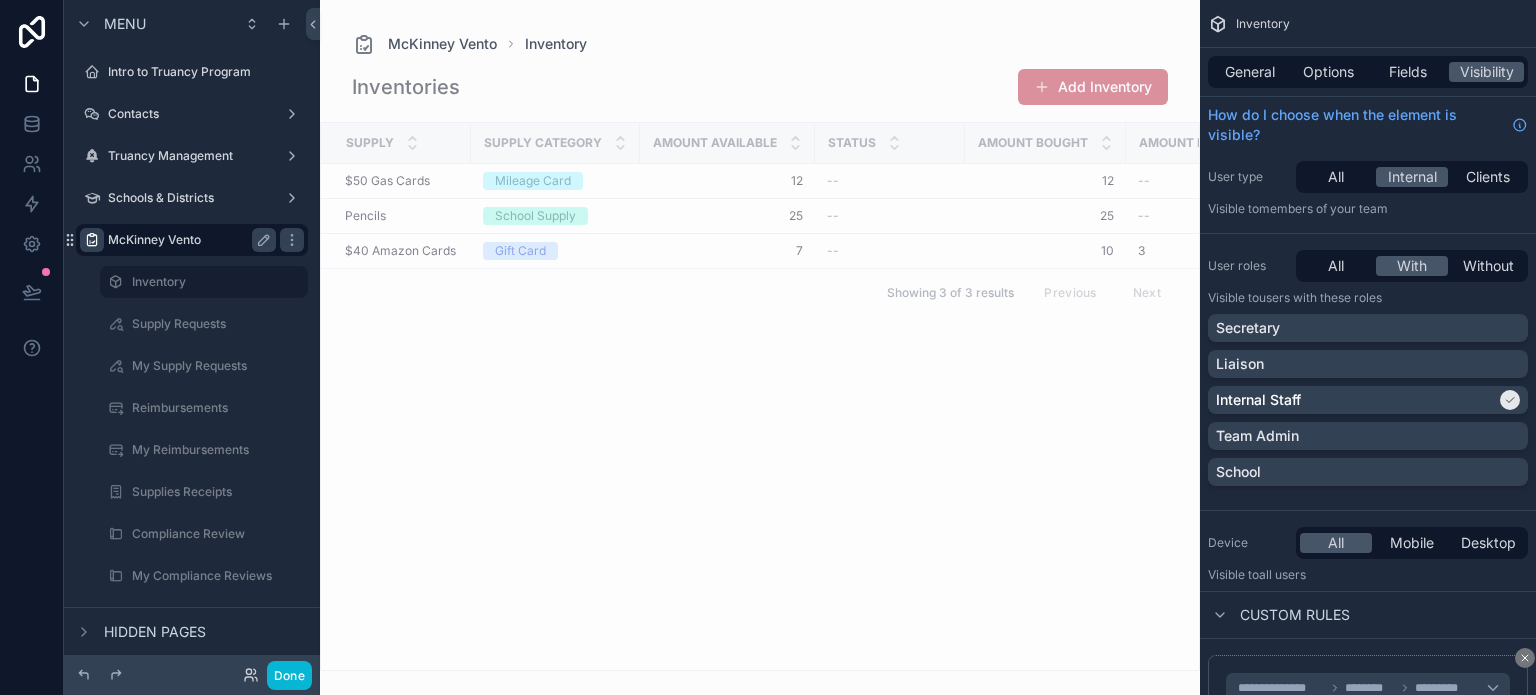 click at bounding box center (760, 347) 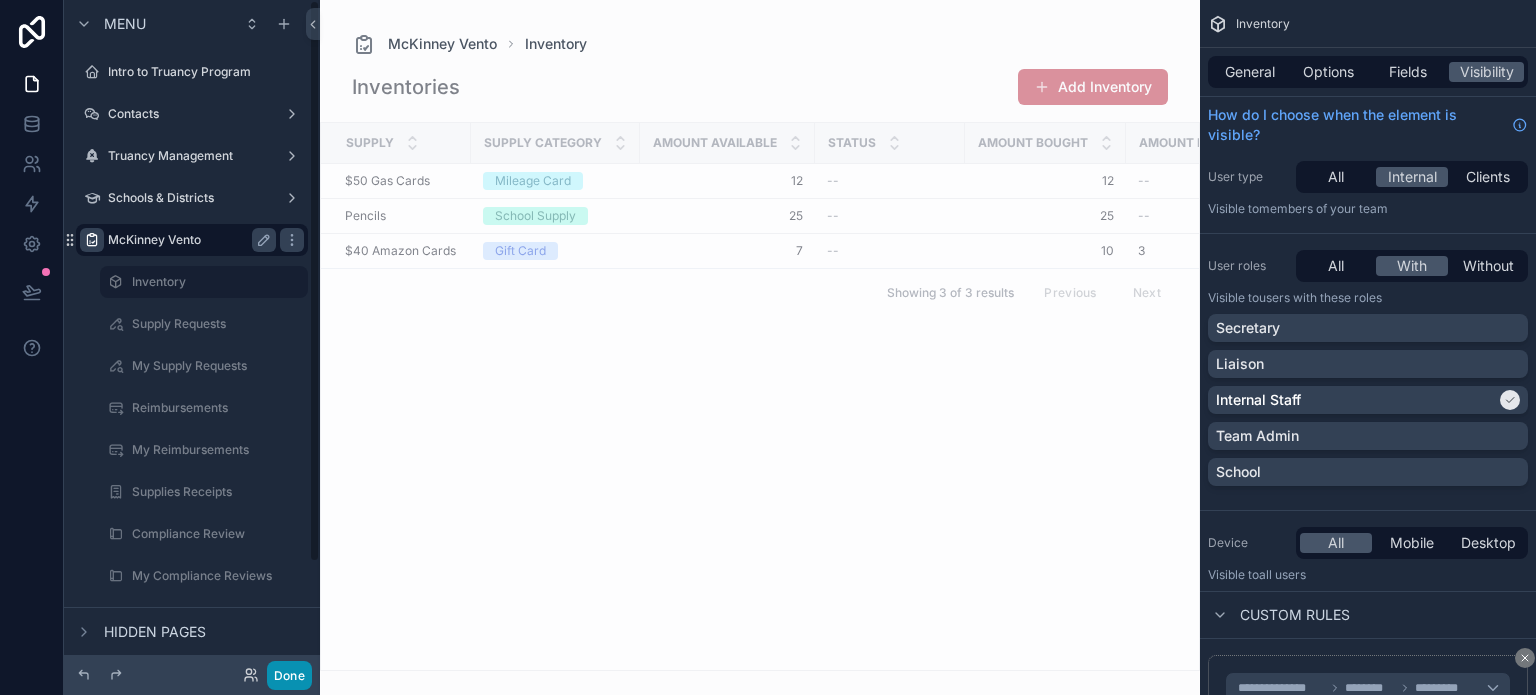 click on "Done" at bounding box center (289, 675) 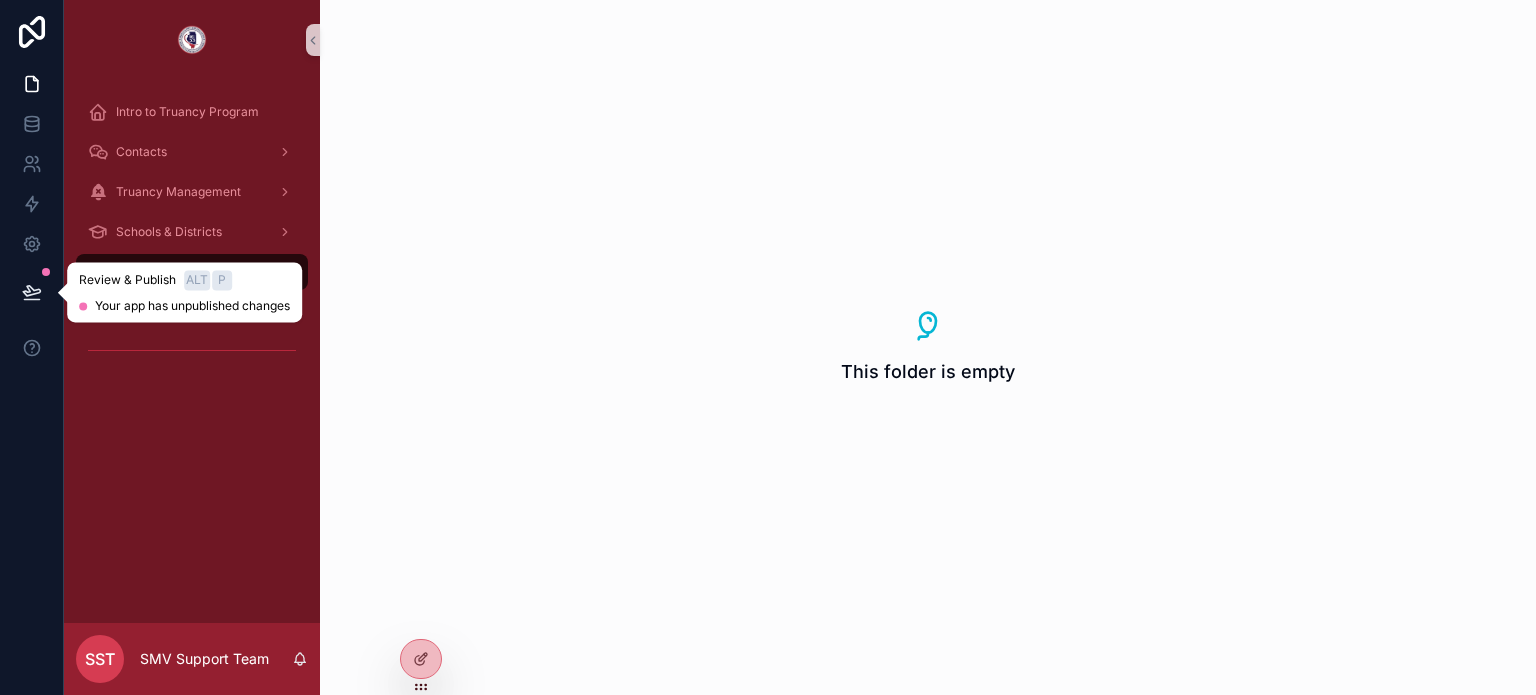 click 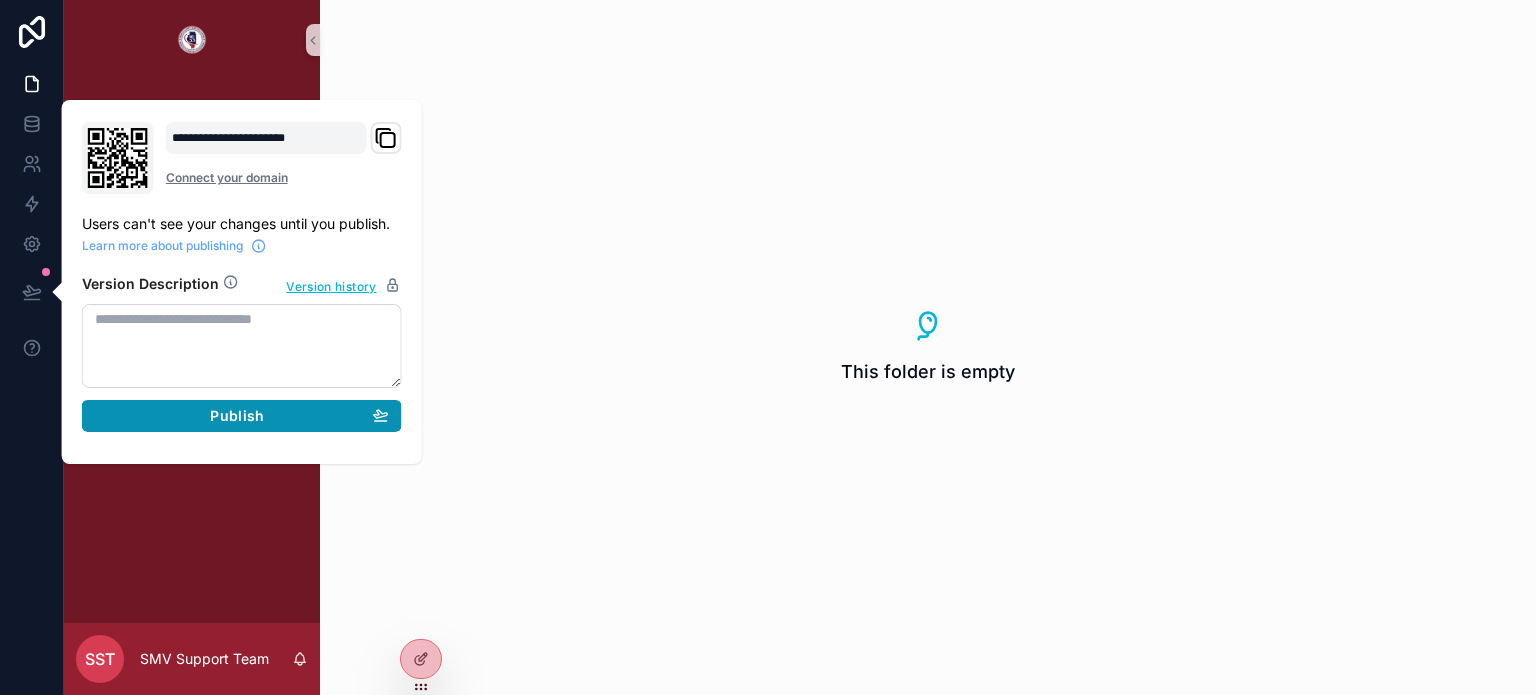 click on "Publish" at bounding box center (237, 416) 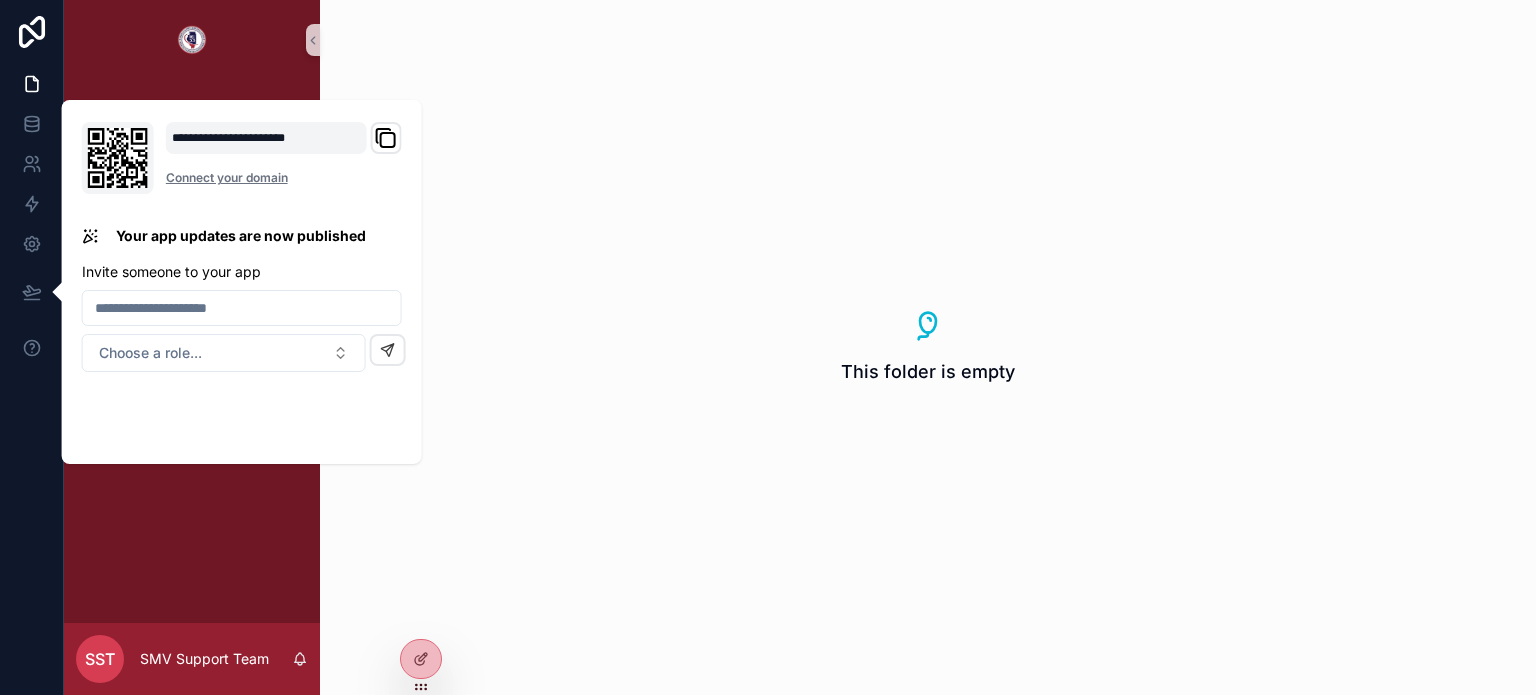 click on "This folder is empty" at bounding box center [928, 347] 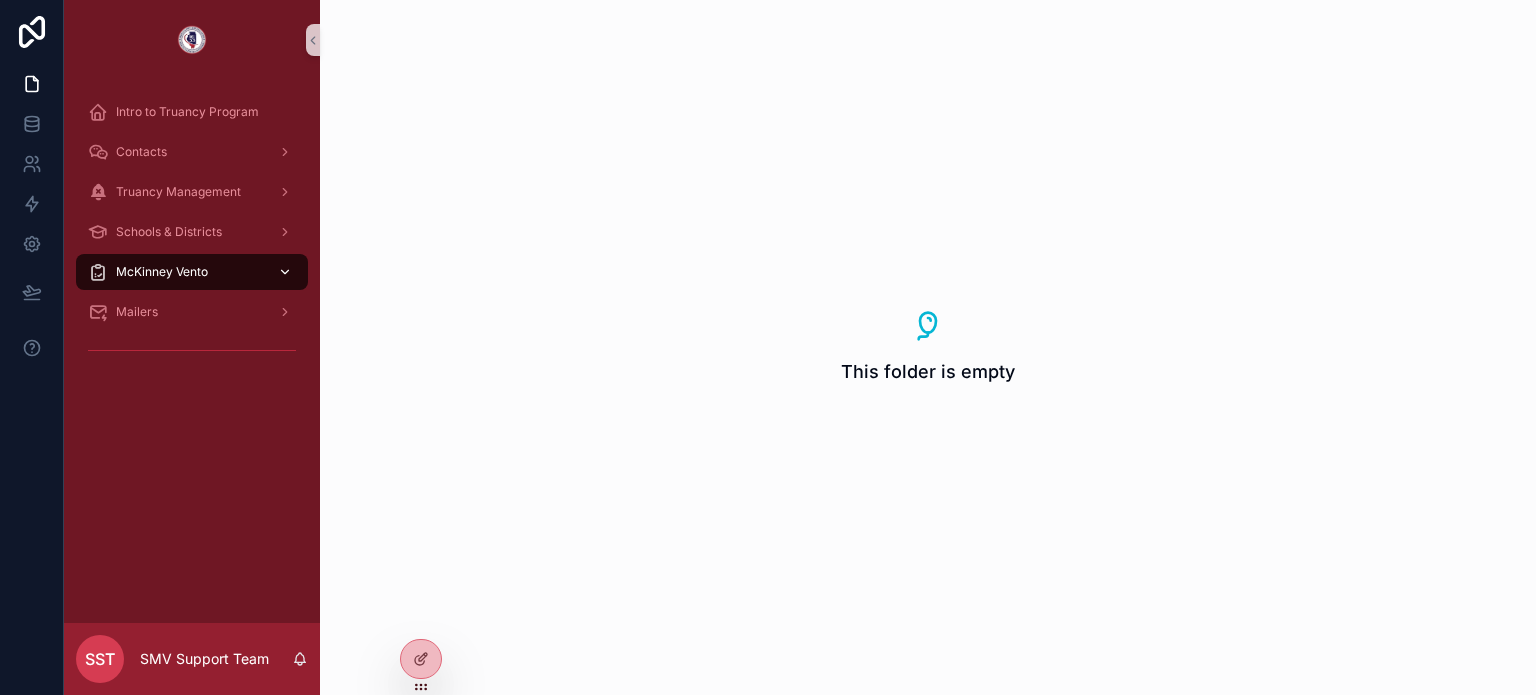 click on "McKinney Vento" at bounding box center [162, 272] 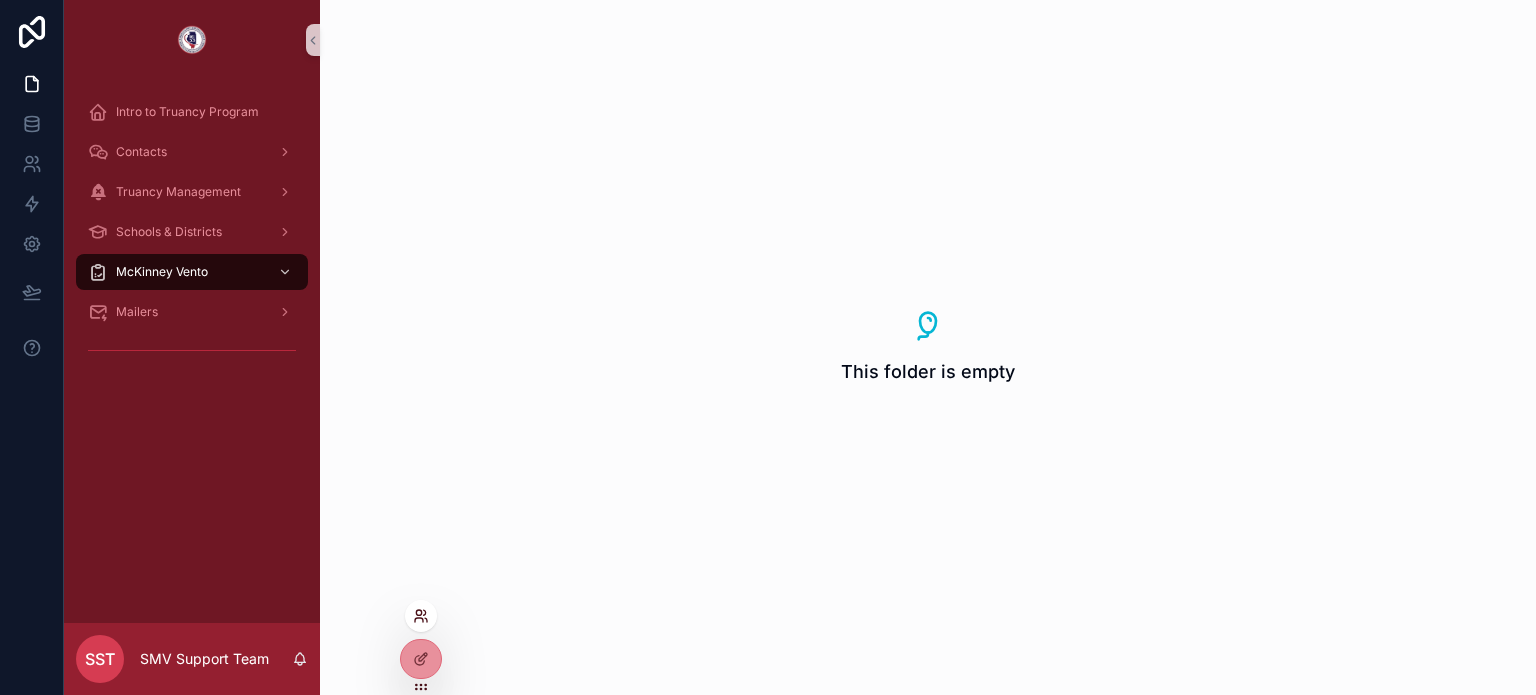 click at bounding box center [421, 616] 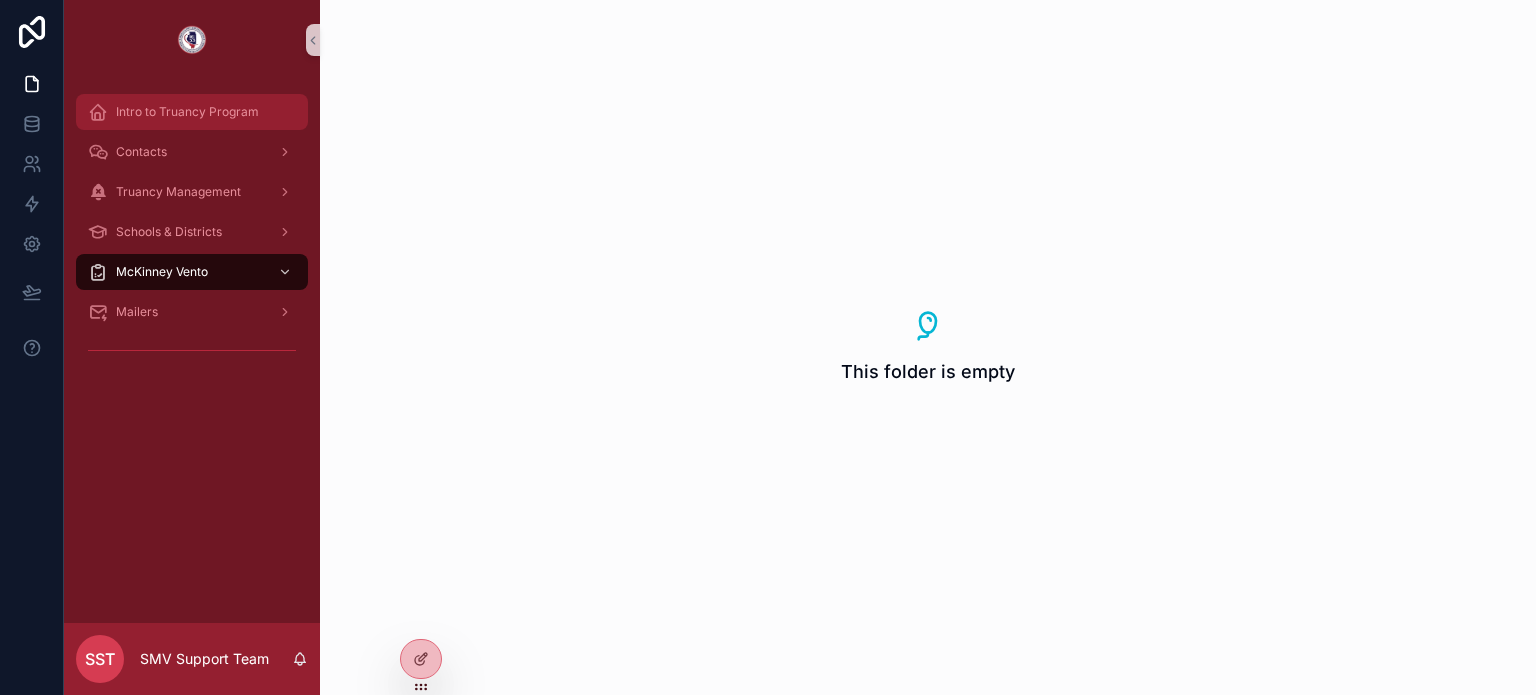 click on "Intro to Truancy Program" at bounding box center [187, 112] 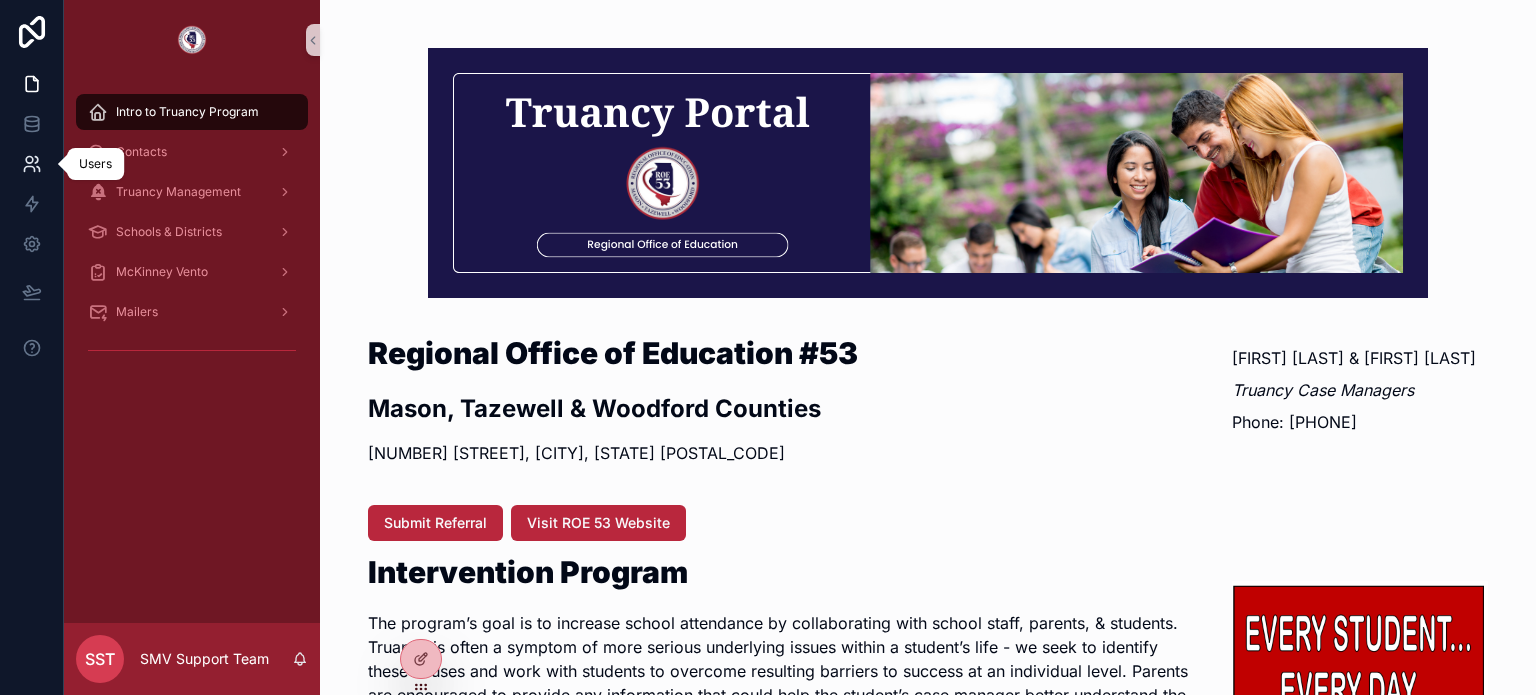 click at bounding box center (31, 164) 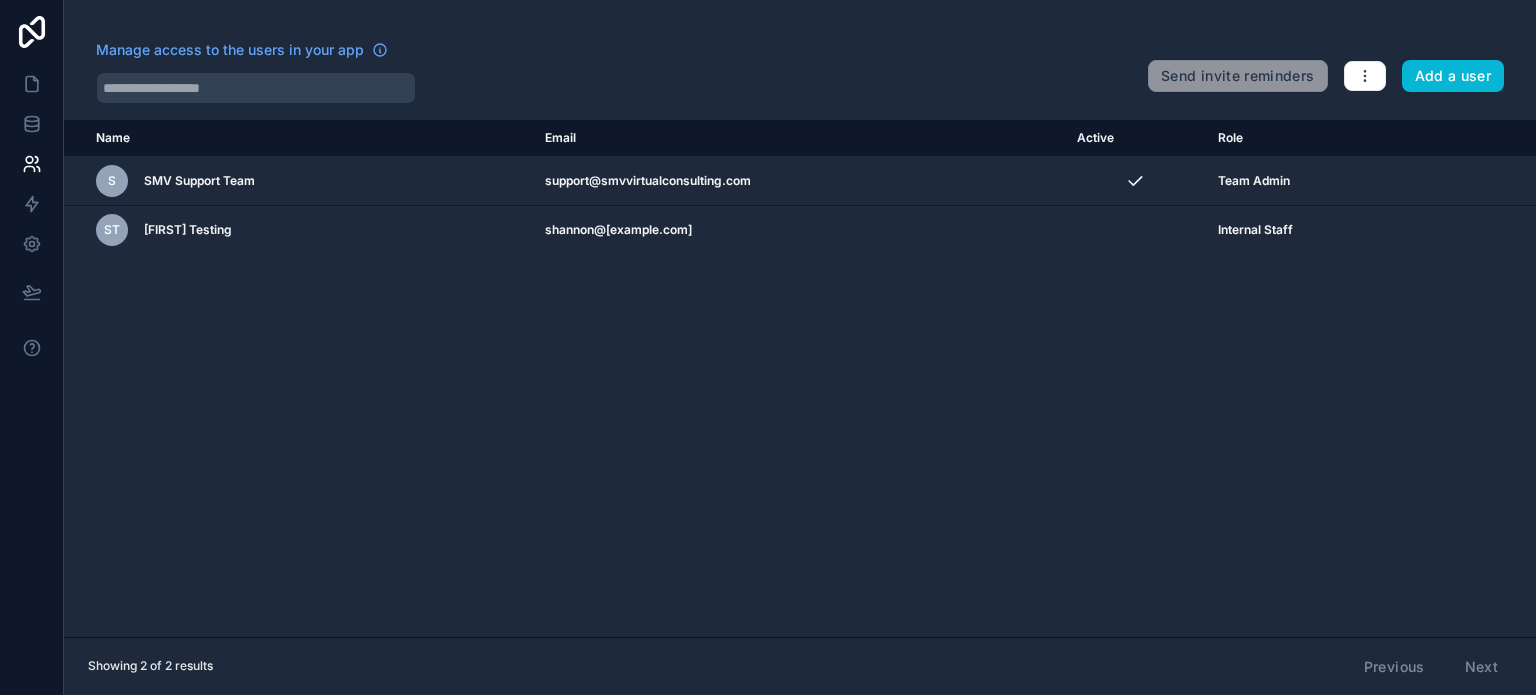 scroll, scrollTop: 0, scrollLeft: 0, axis: both 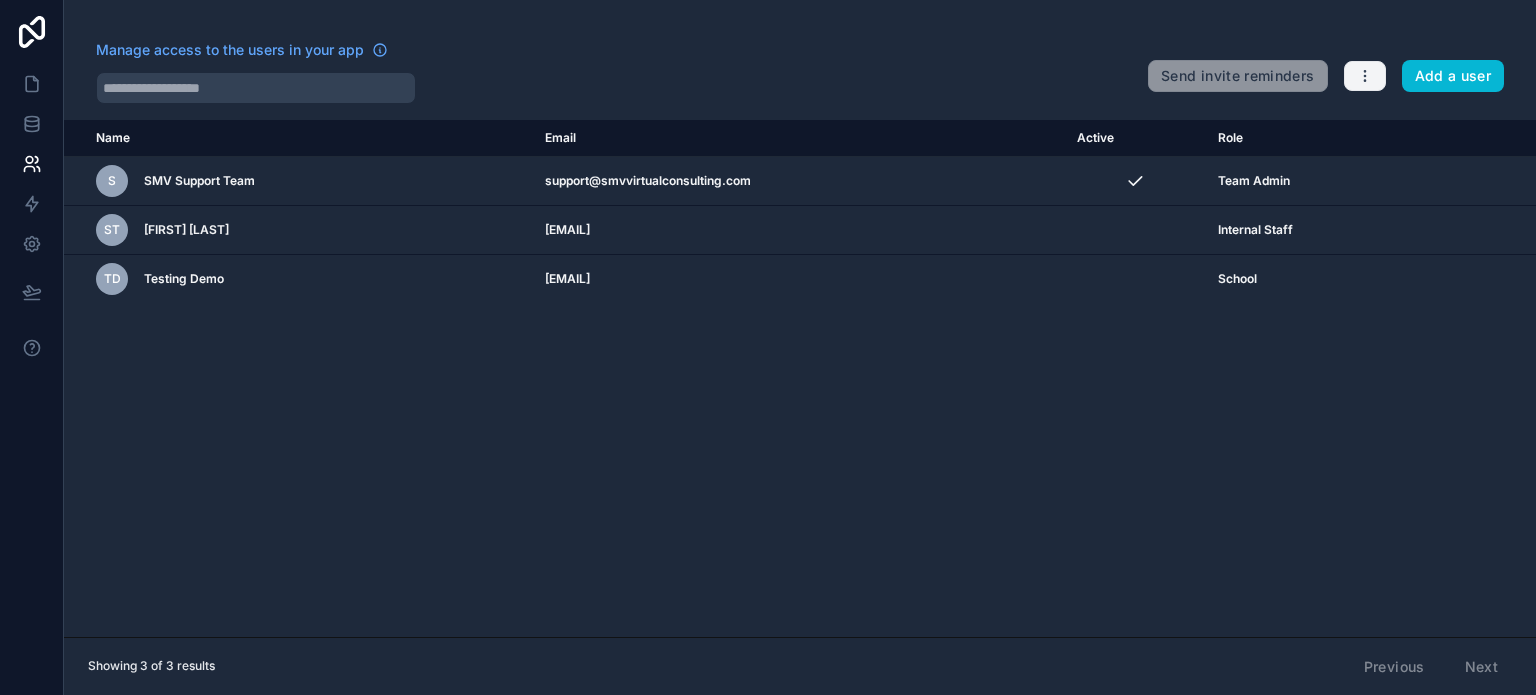 click 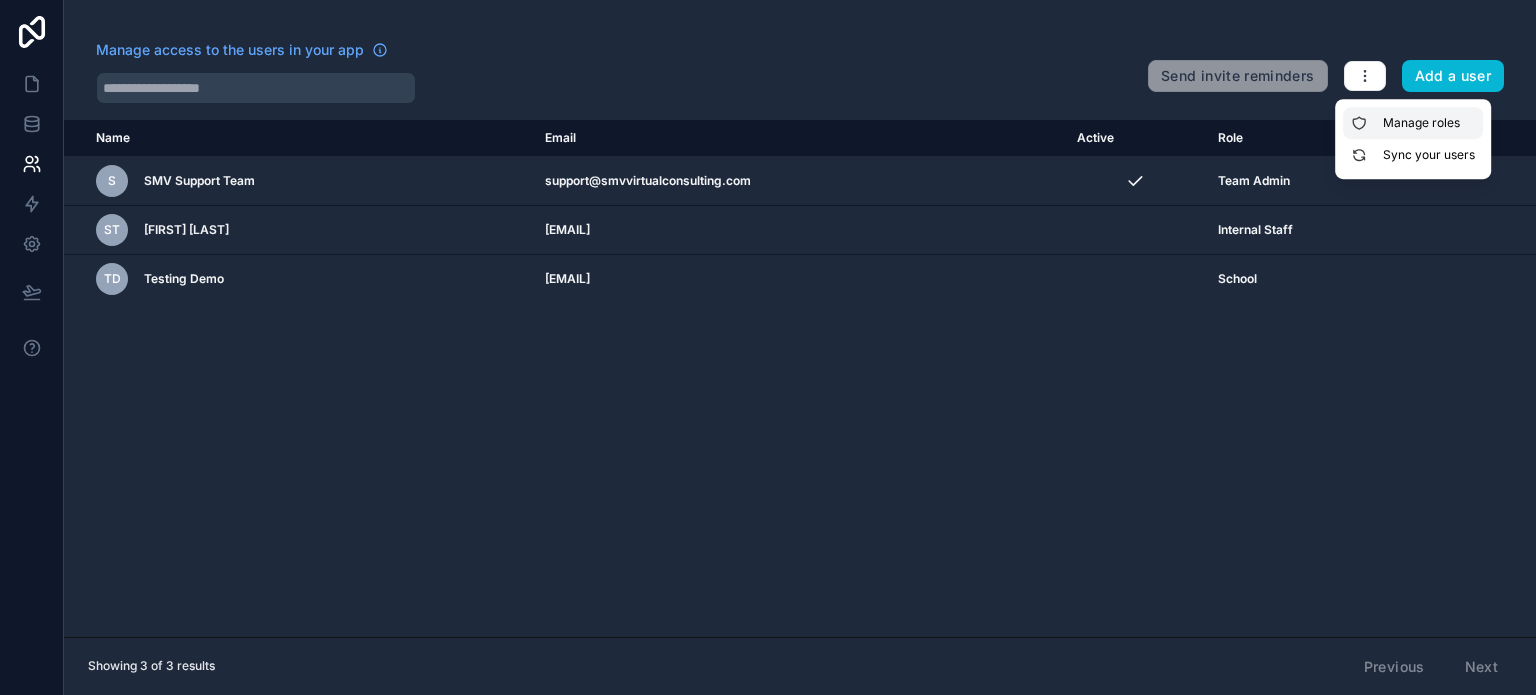 click on "Manage roles" at bounding box center [1413, 123] 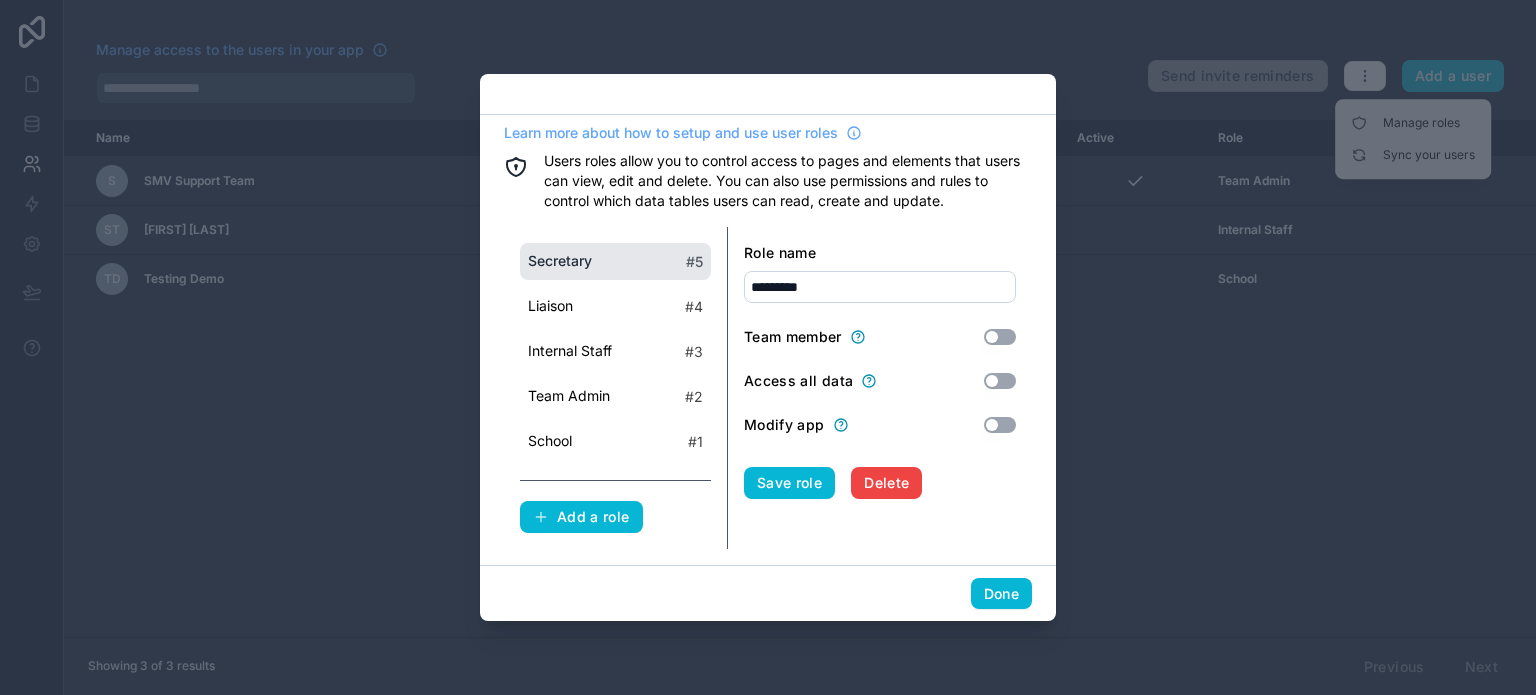 click at bounding box center [768, 347] 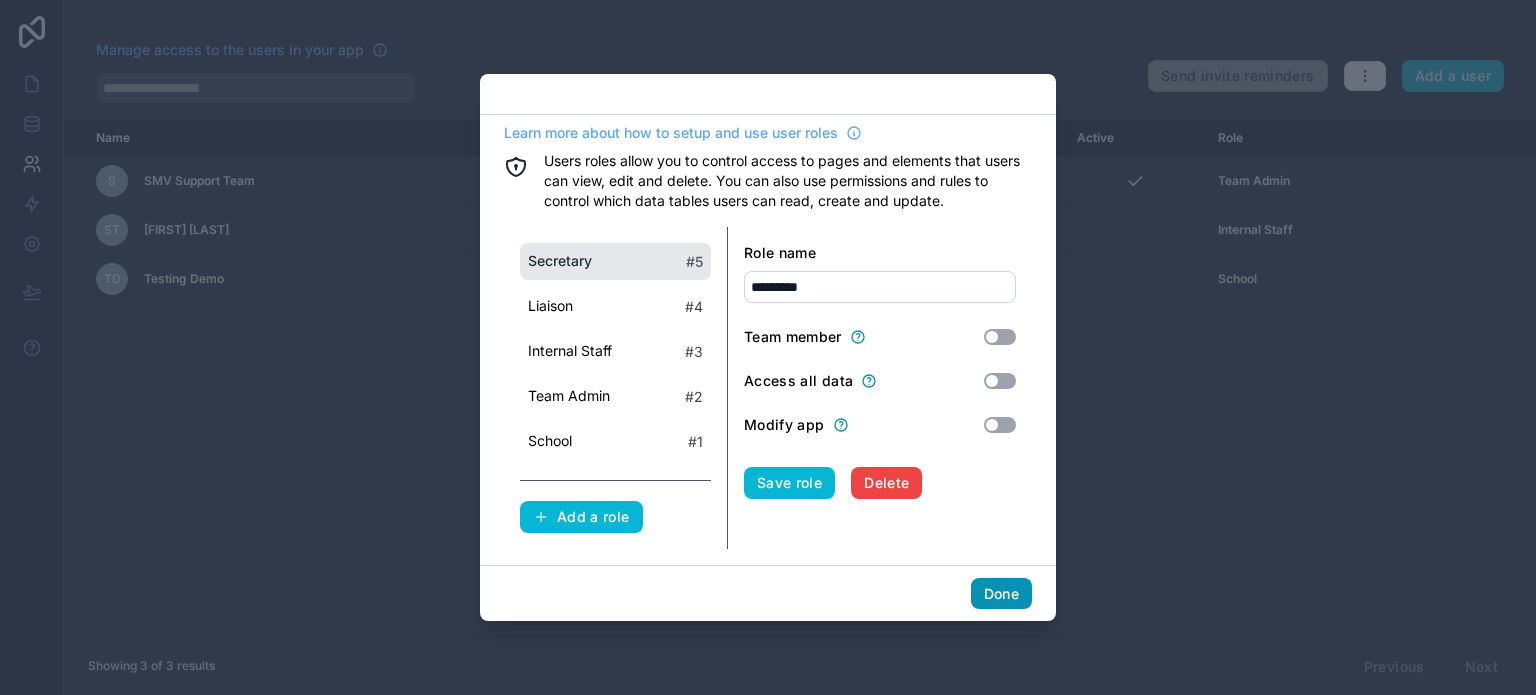 click on "Done" at bounding box center [1001, 594] 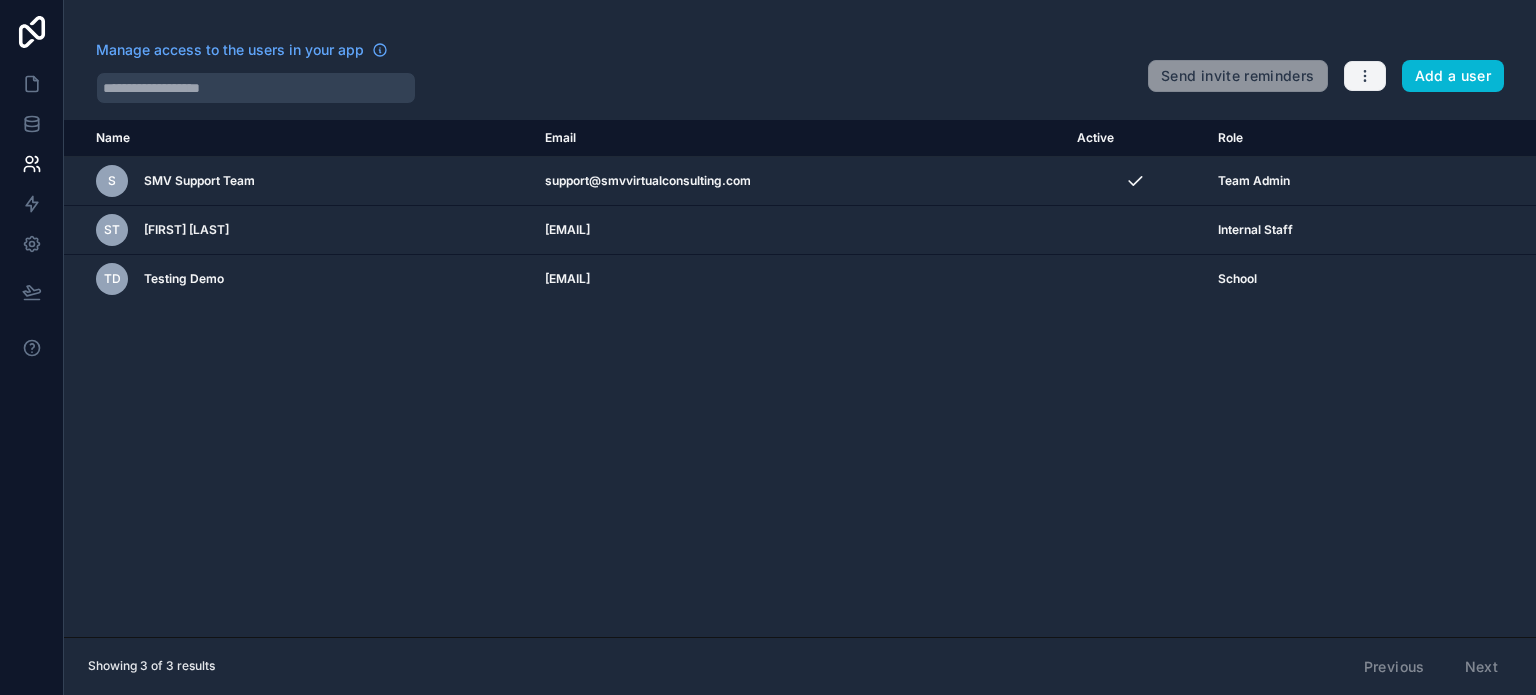 click at bounding box center (1365, 76) 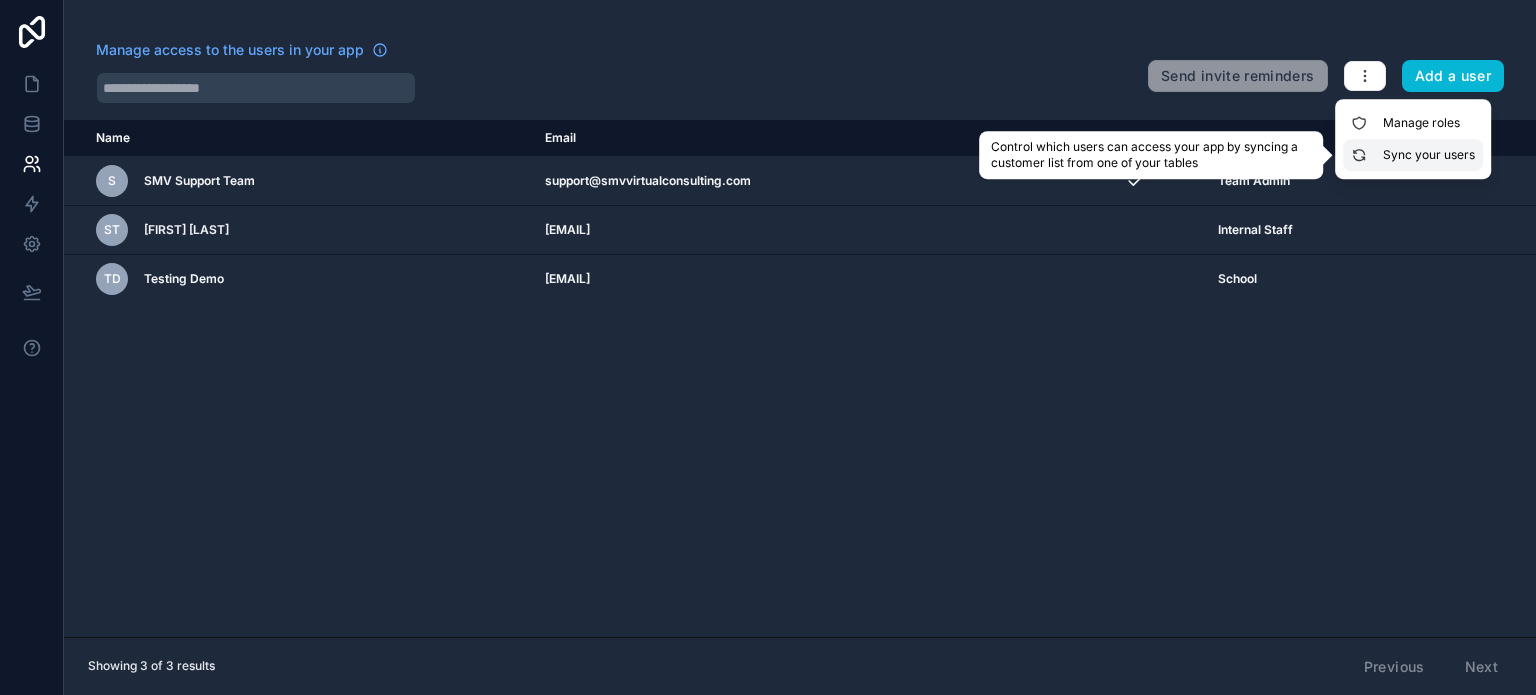 click on "Sync your users" at bounding box center [1413, 155] 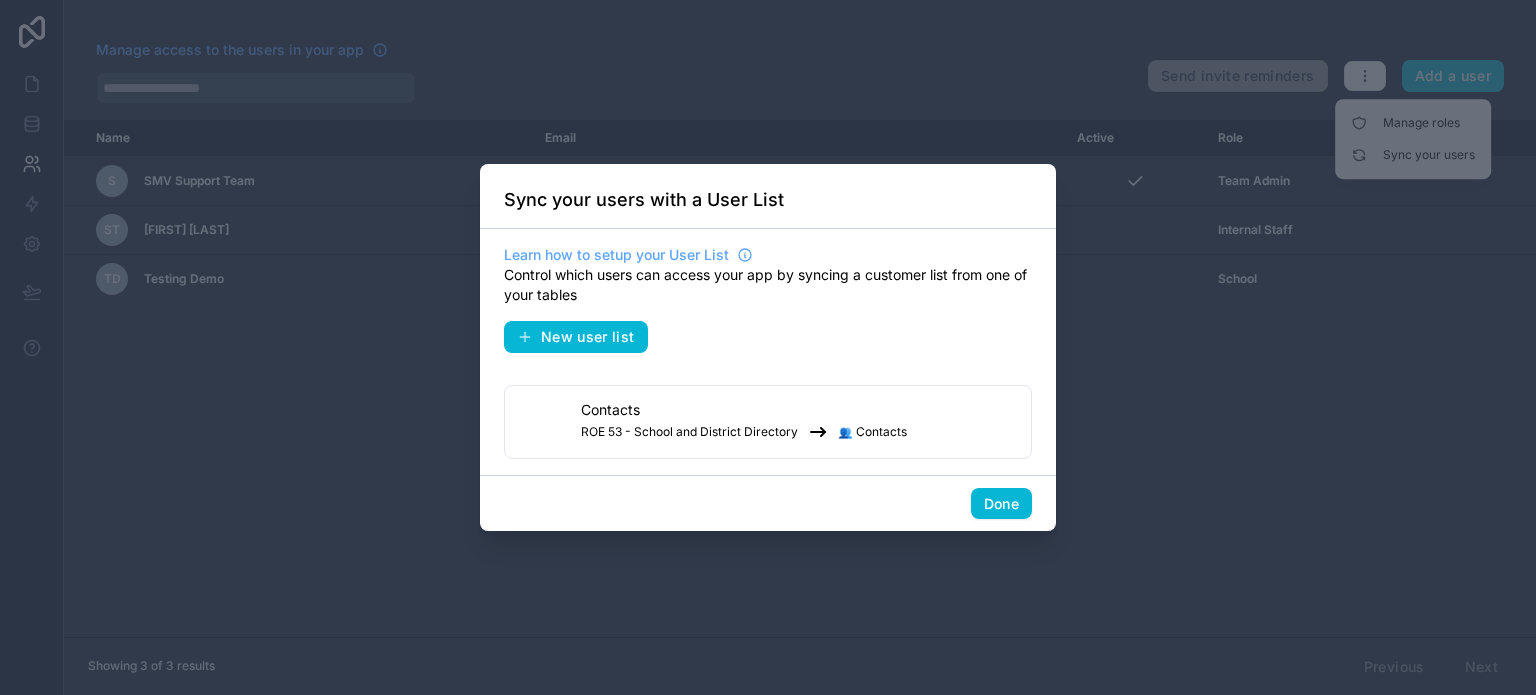 click 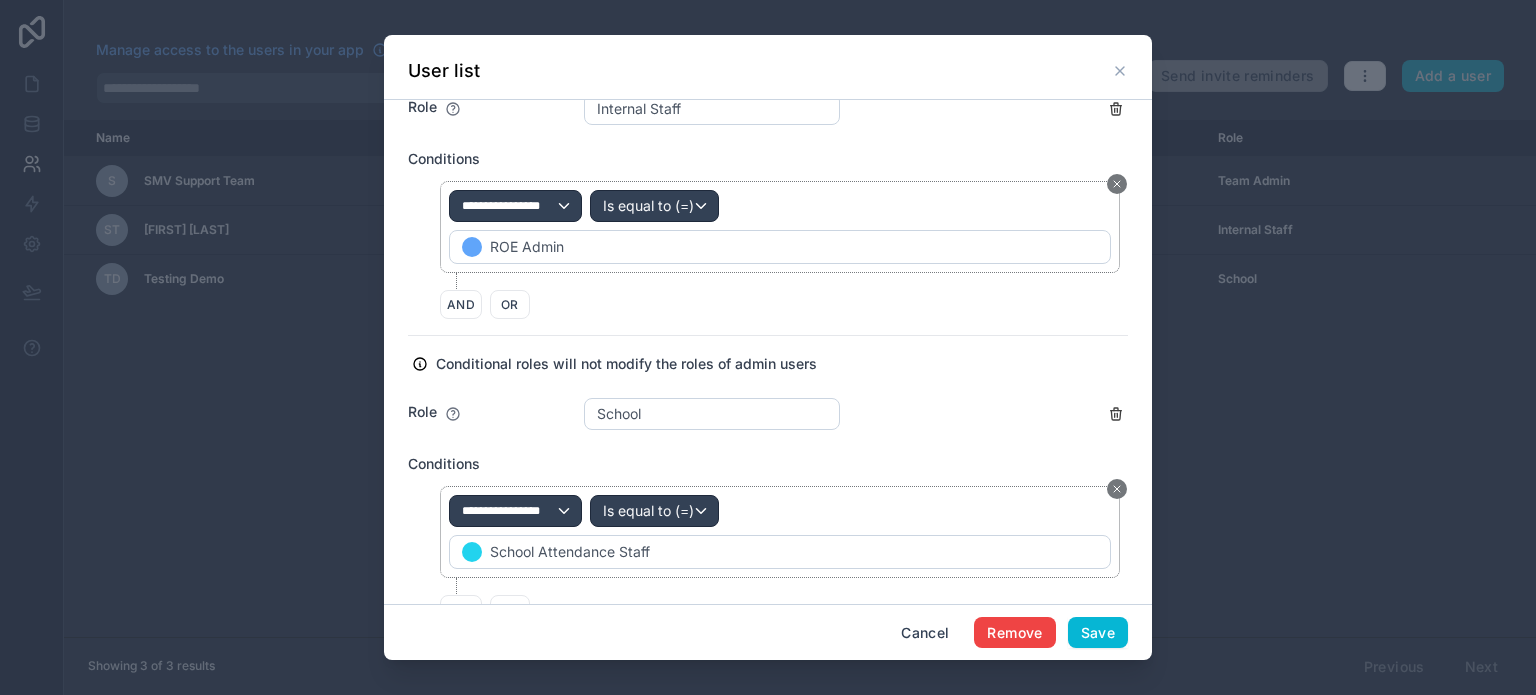 scroll, scrollTop: 1200, scrollLeft: 0, axis: vertical 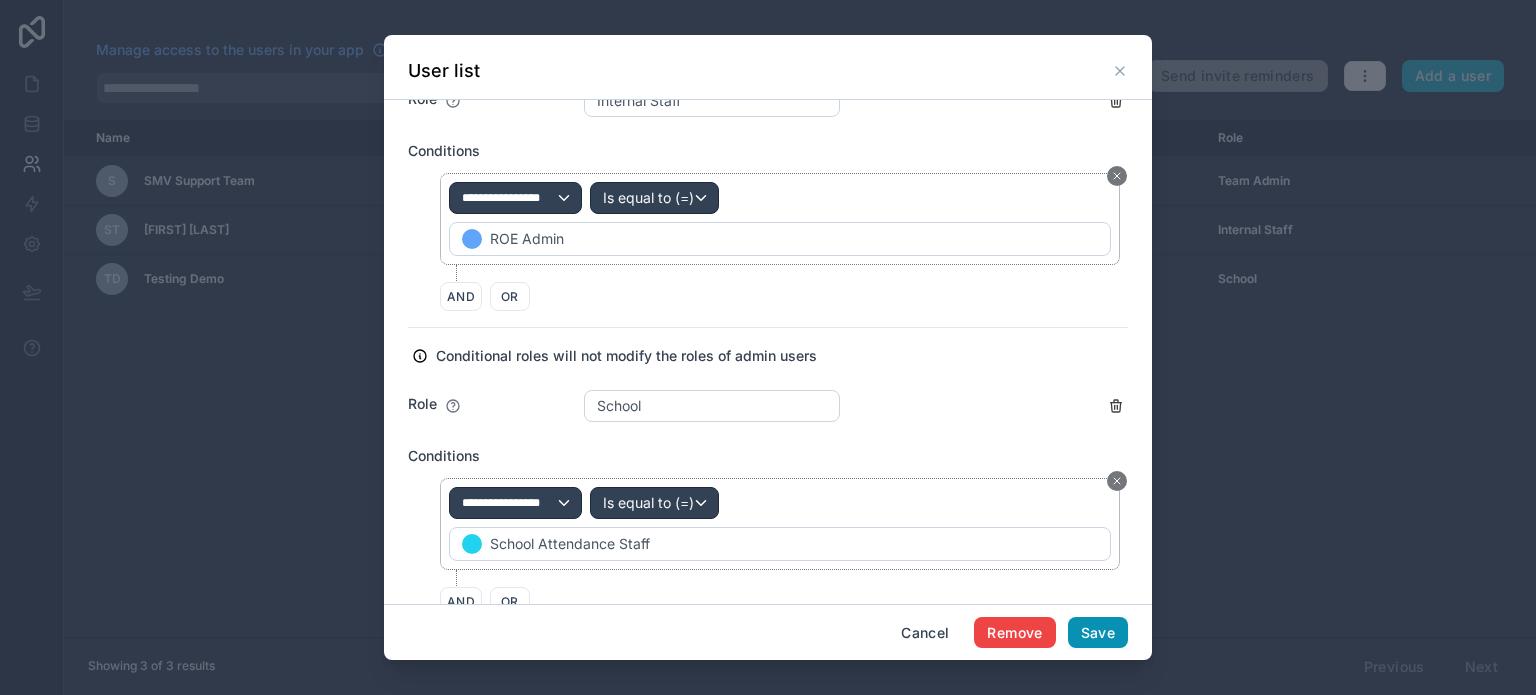 click on "Save" at bounding box center [1098, 633] 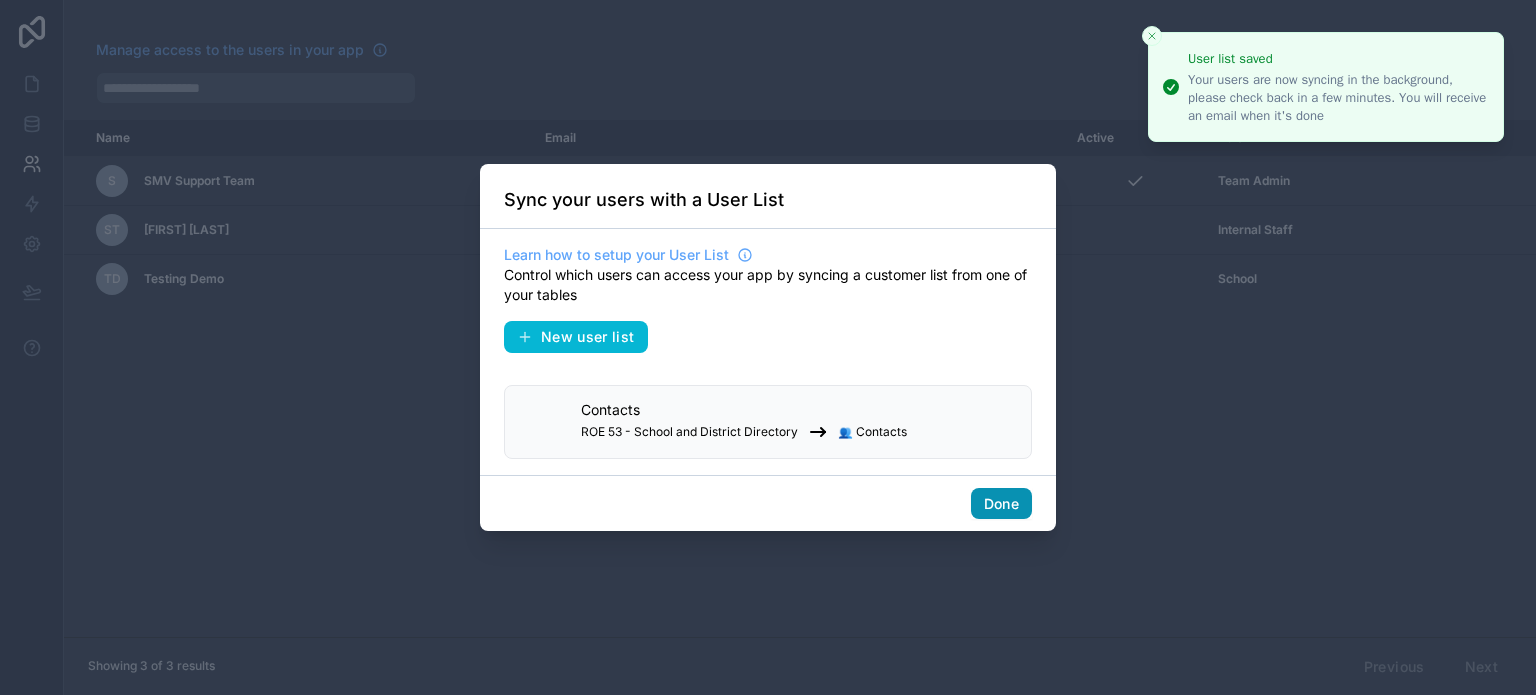 click on "Done" at bounding box center (1001, 504) 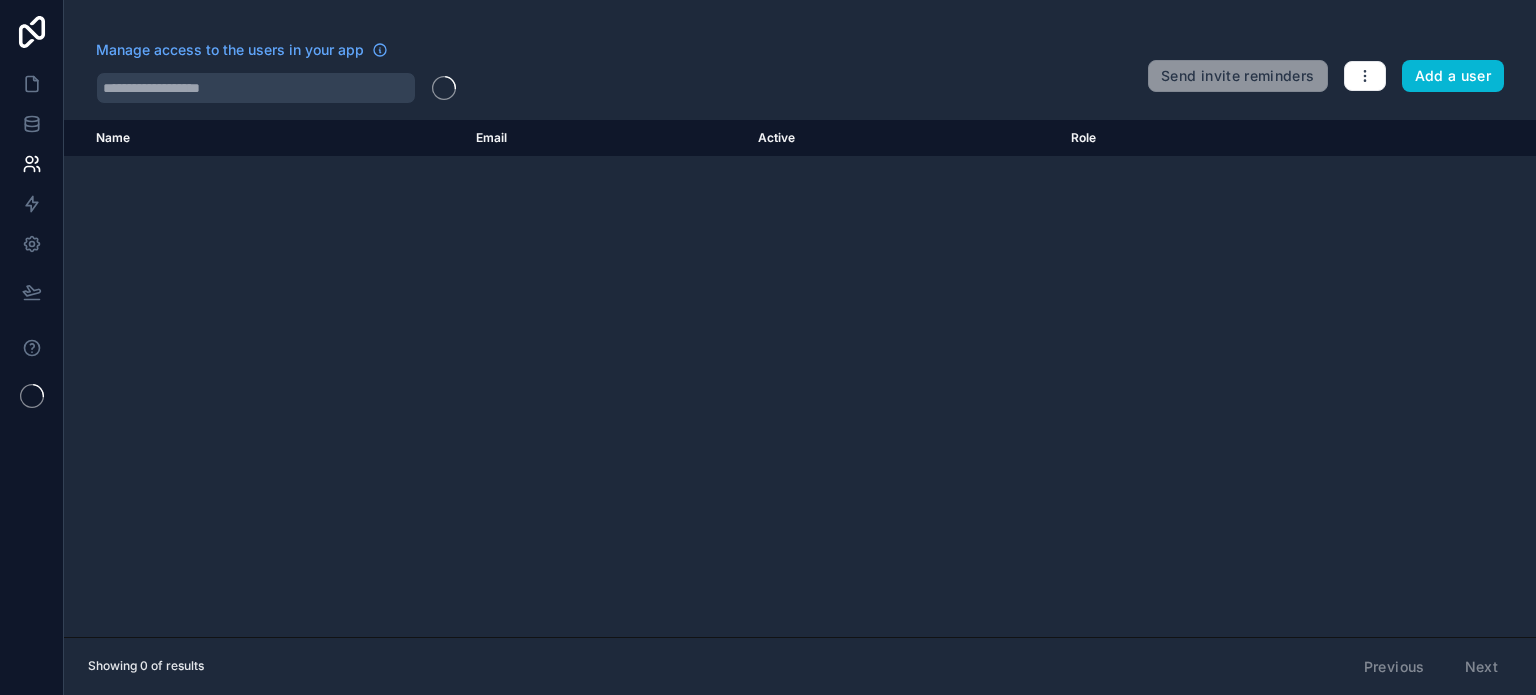 scroll, scrollTop: 0, scrollLeft: 0, axis: both 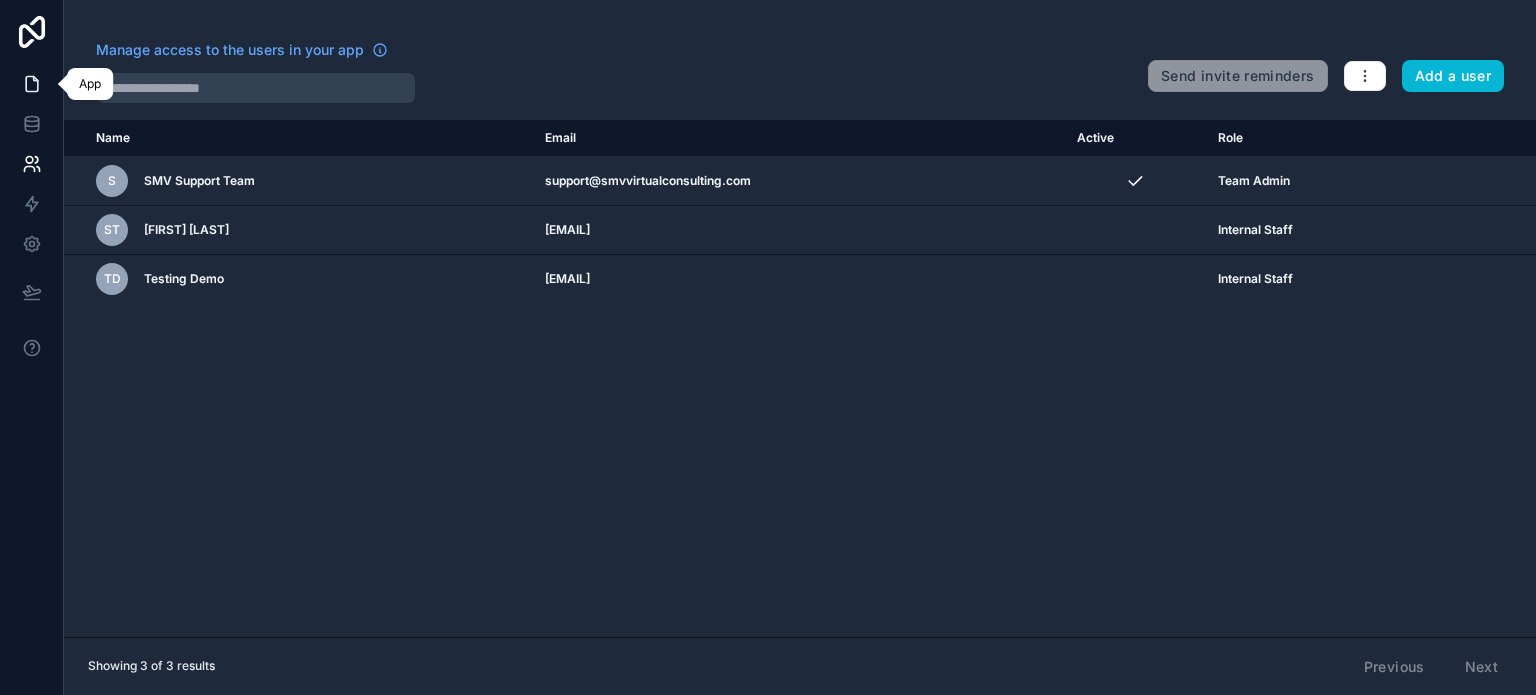 click at bounding box center (31, 84) 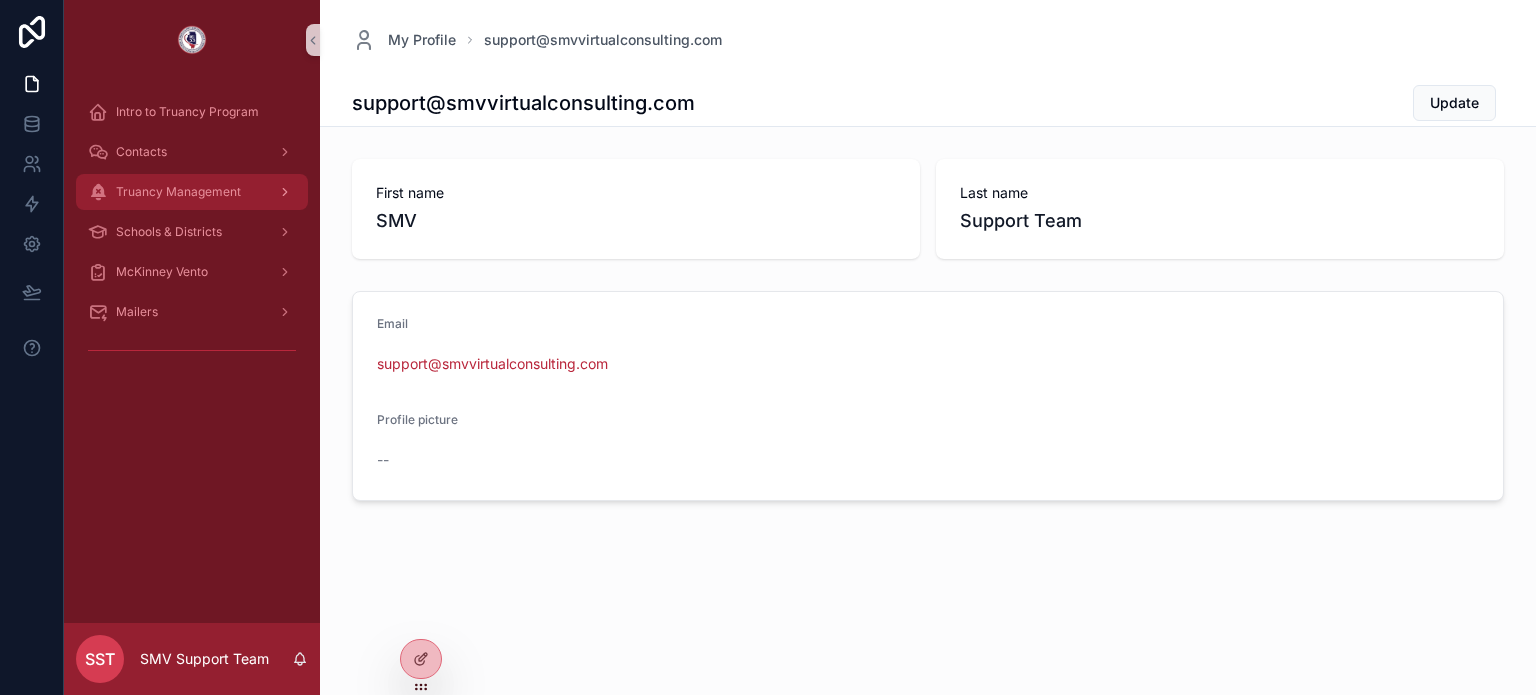 click on "Truancy Management" at bounding box center [192, 192] 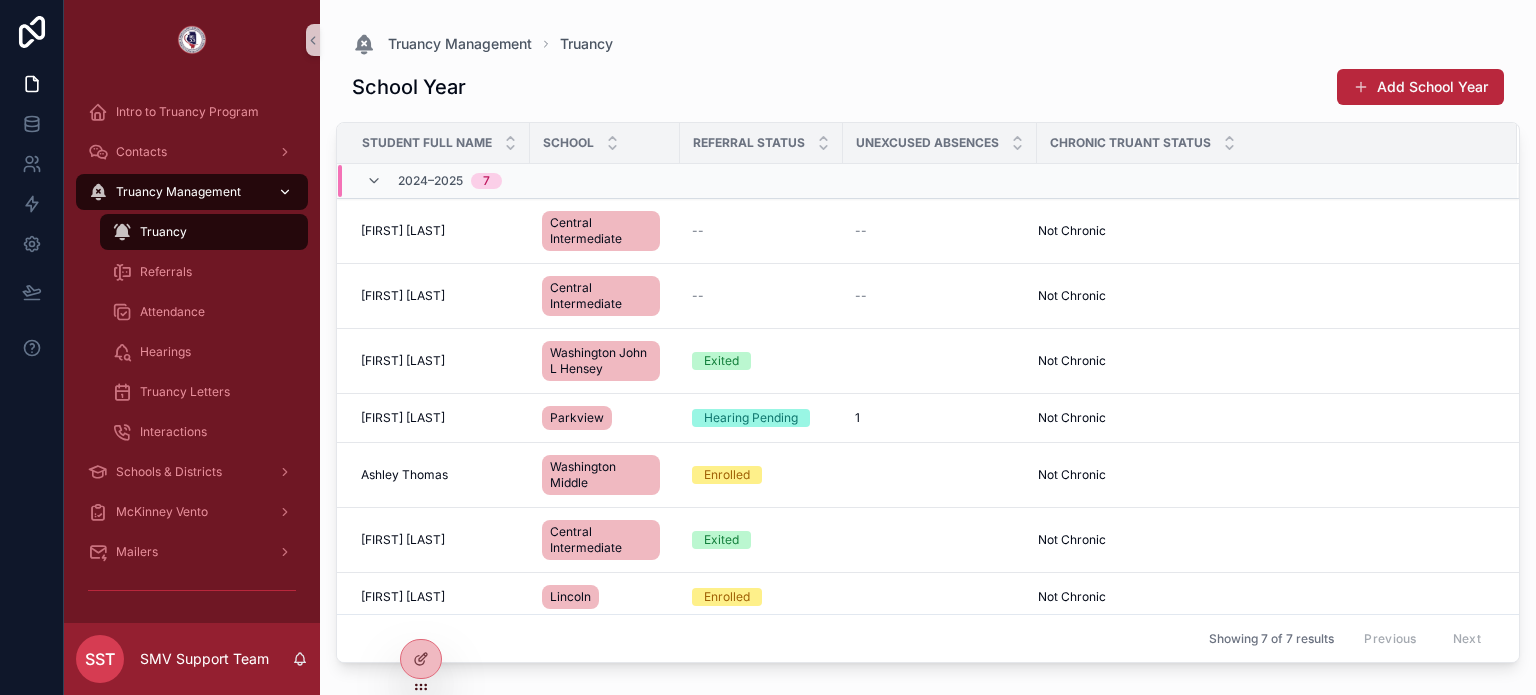 click on "Truancy Management" at bounding box center (192, 192) 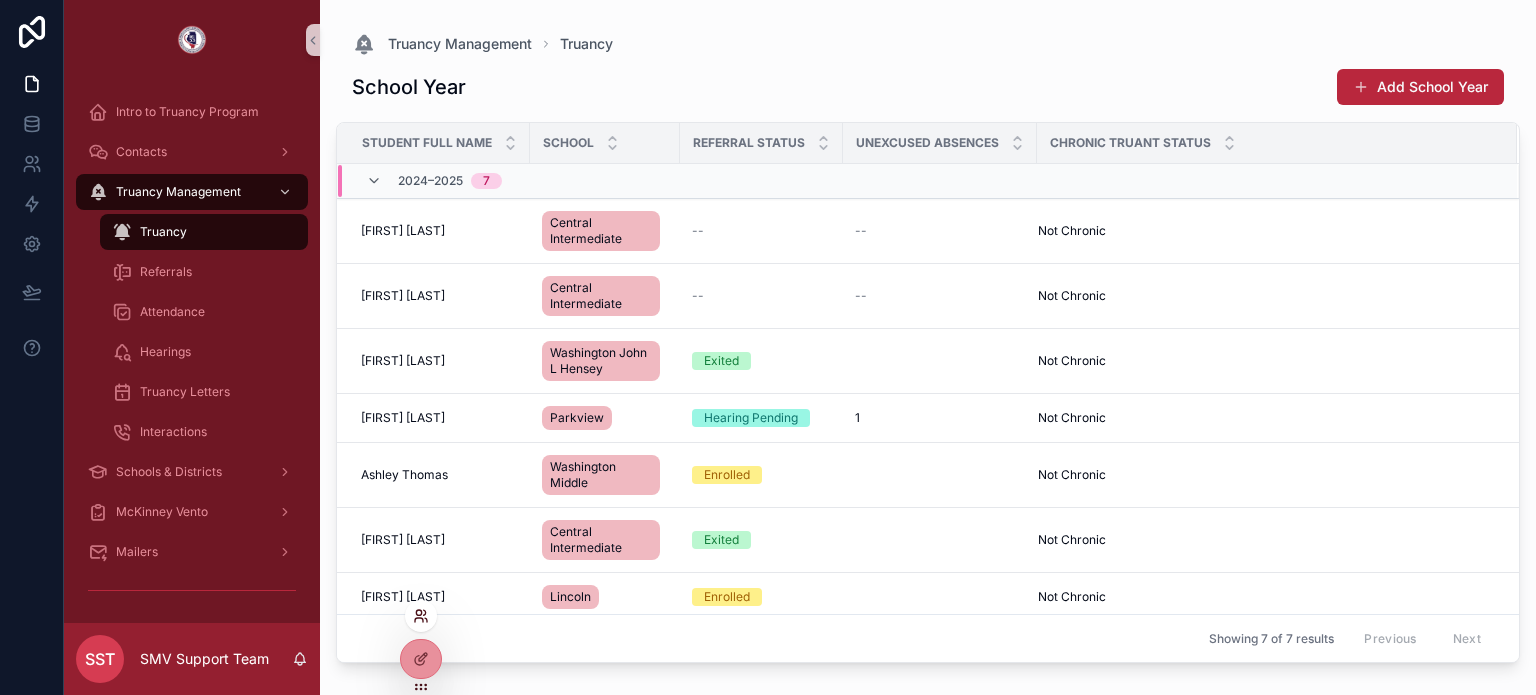 click 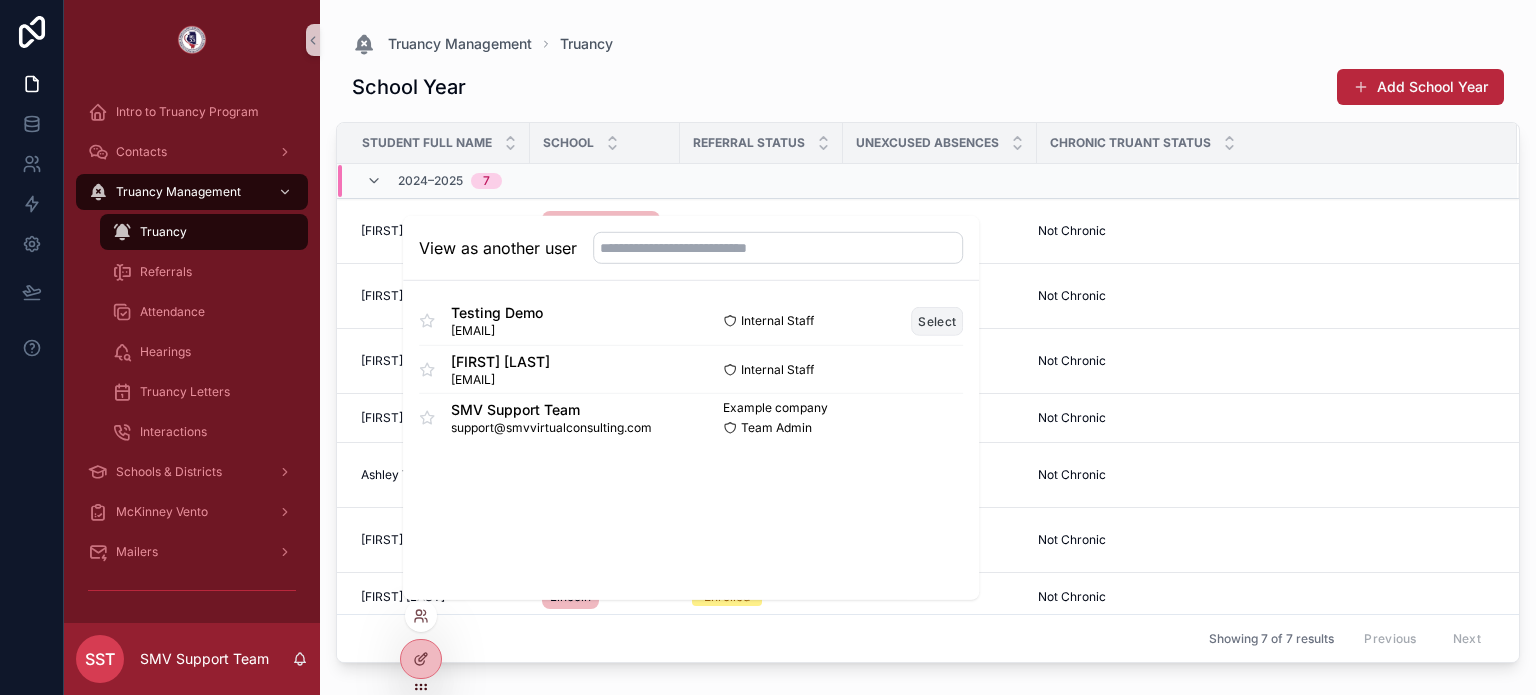 click on "Select" at bounding box center (937, 320) 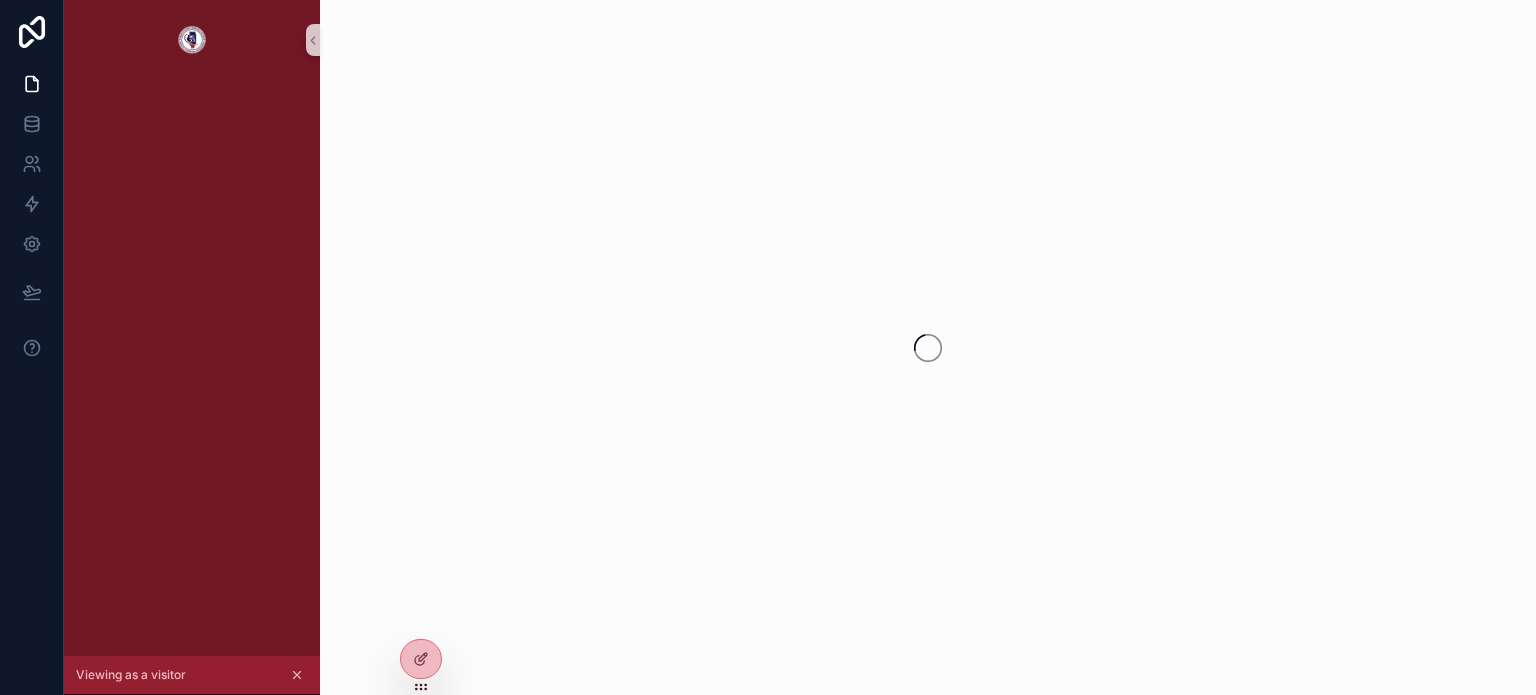 scroll, scrollTop: 0, scrollLeft: 0, axis: both 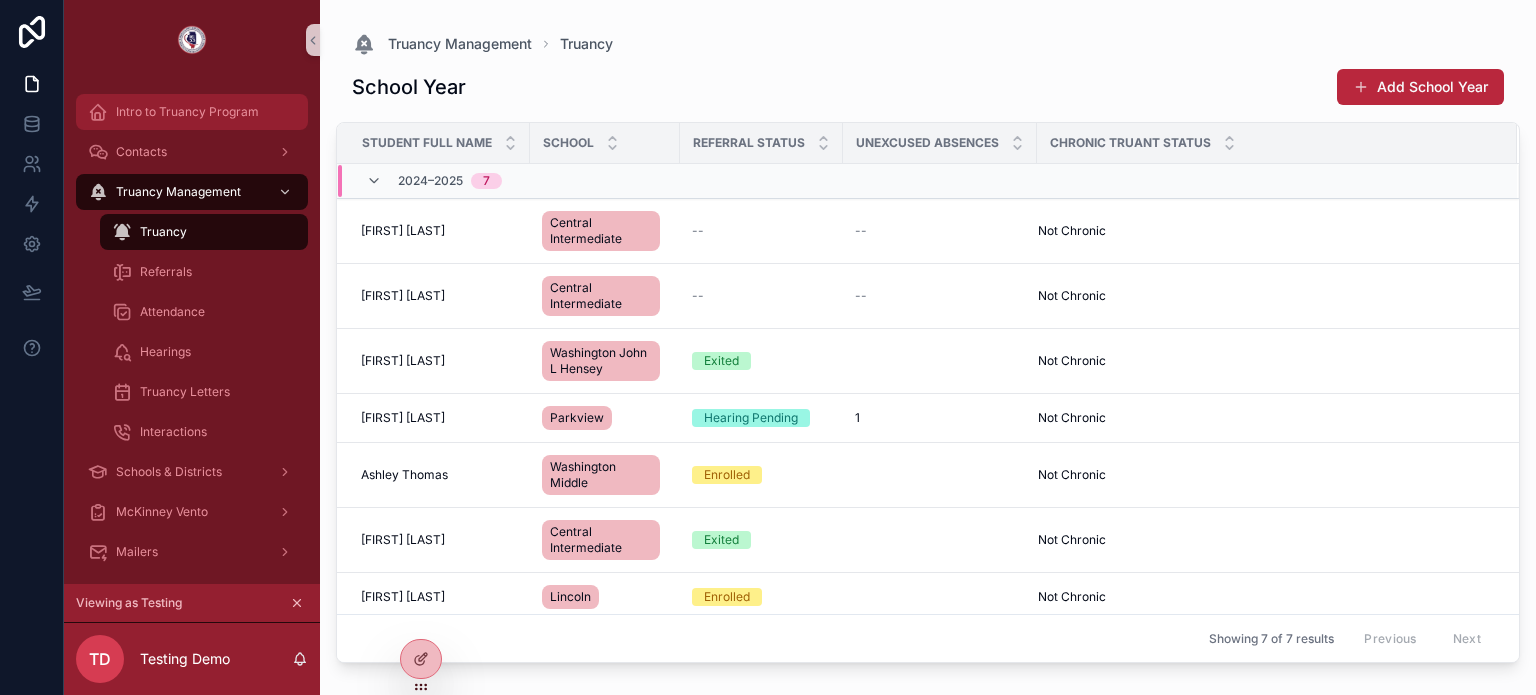click on "Intro to Truancy Program" at bounding box center (187, 112) 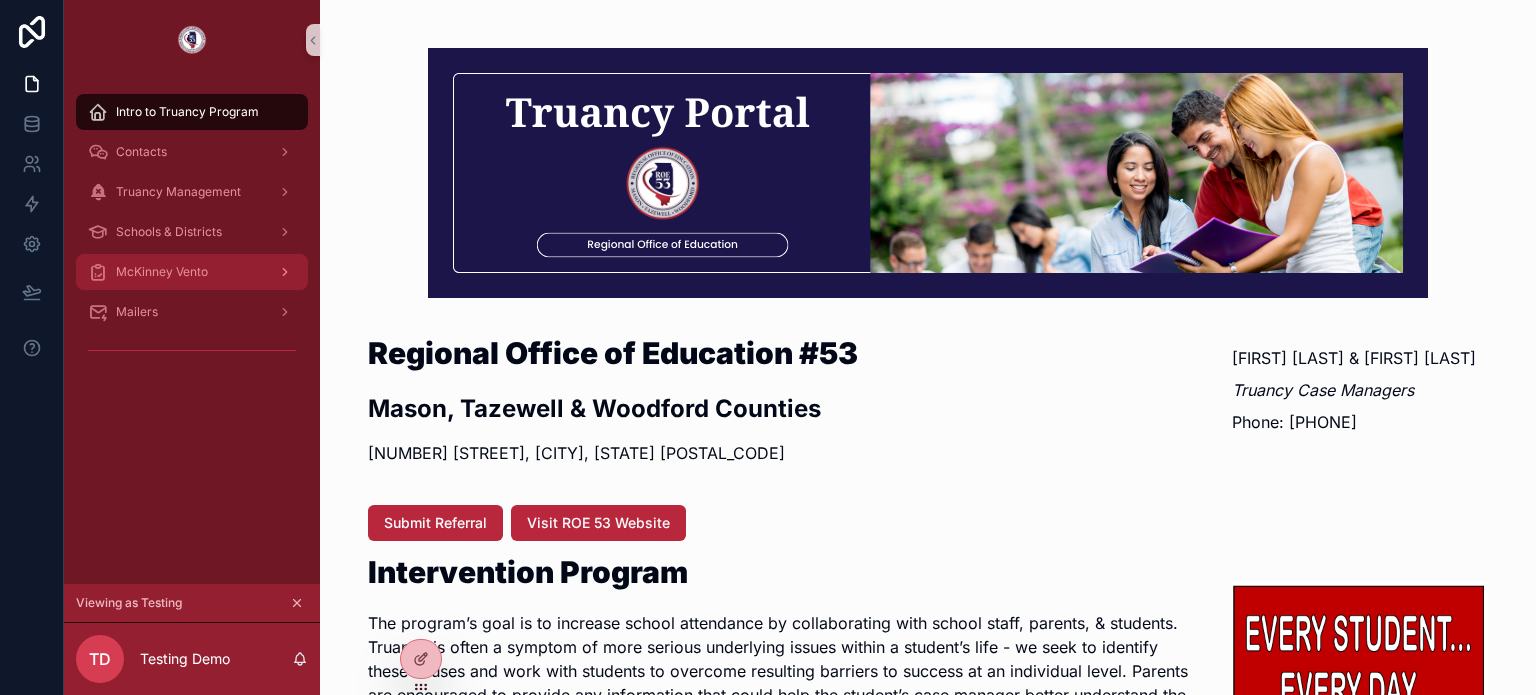 click on "McKinney Vento" at bounding box center (192, 272) 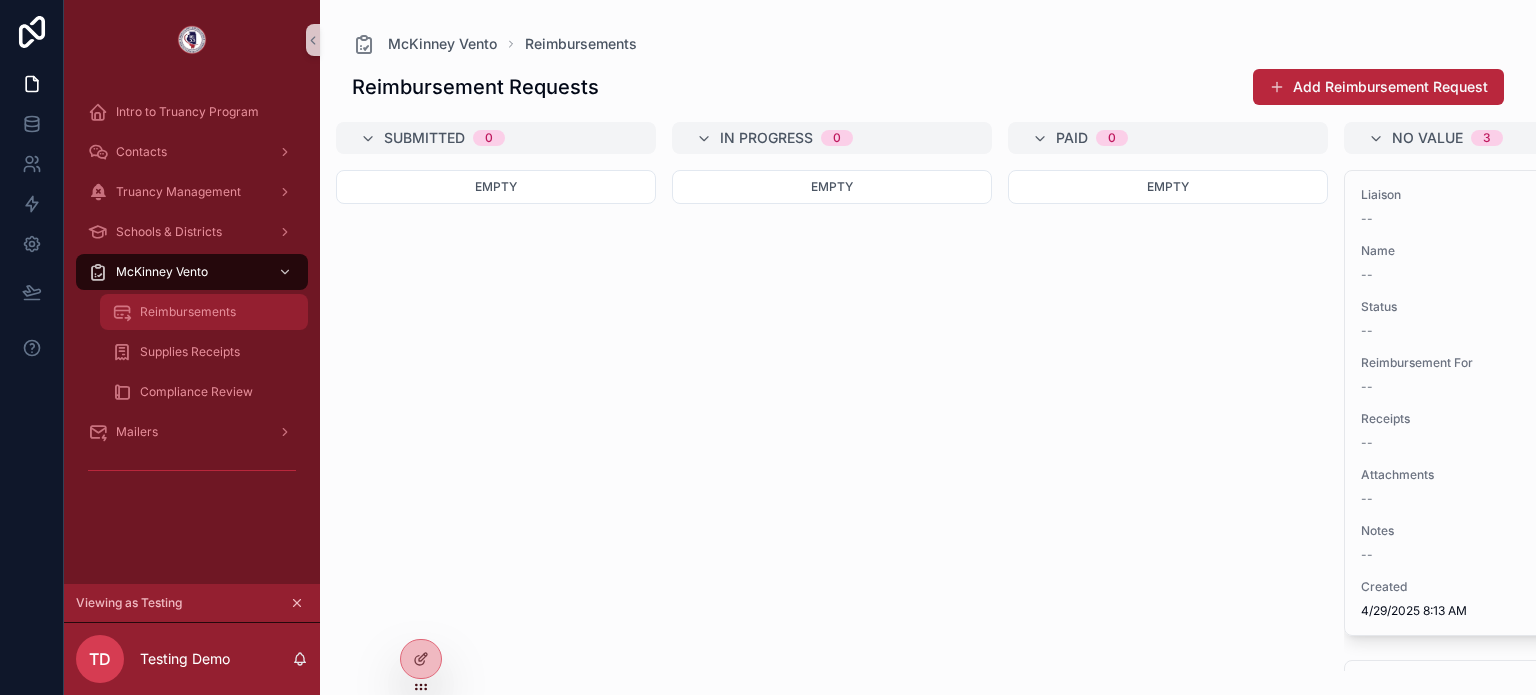 click on "Reimbursements" at bounding box center (204, 312) 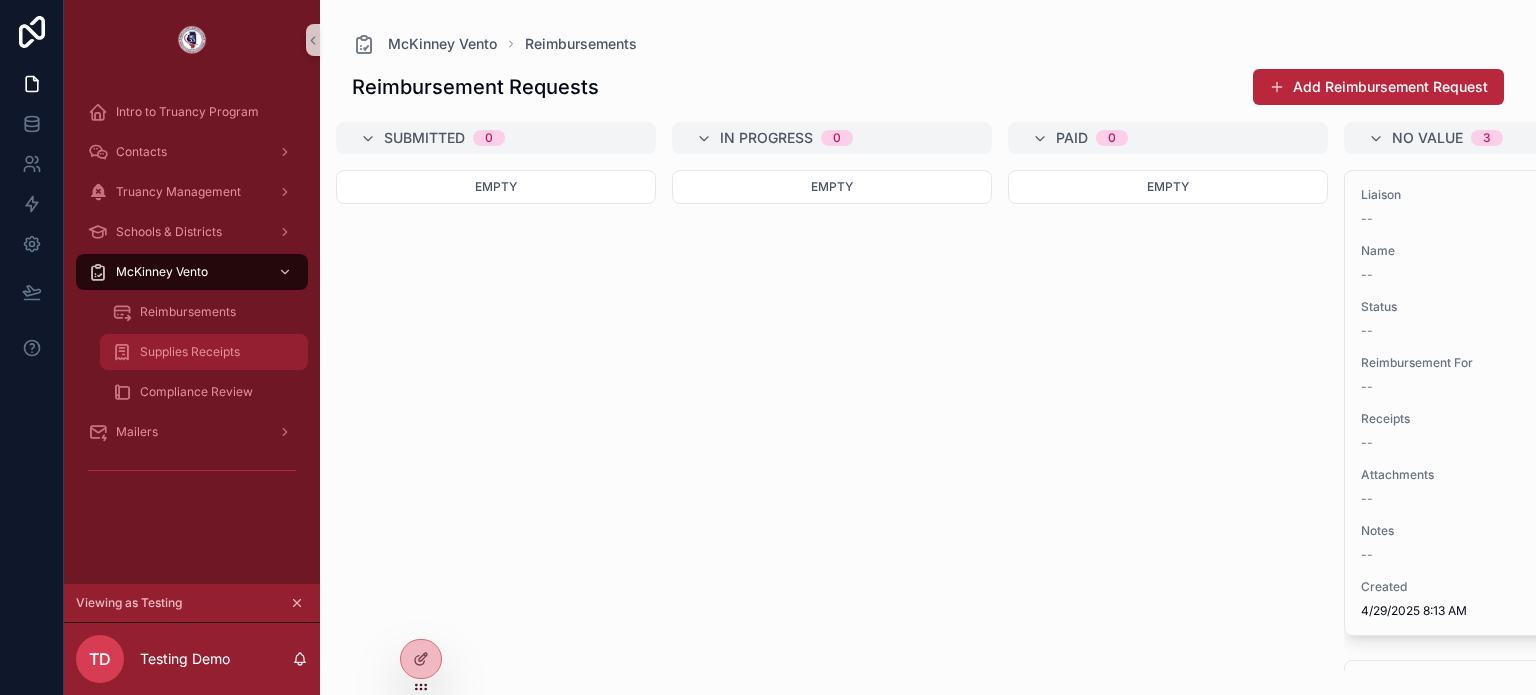 click on "Supplies Receipts" at bounding box center [190, 352] 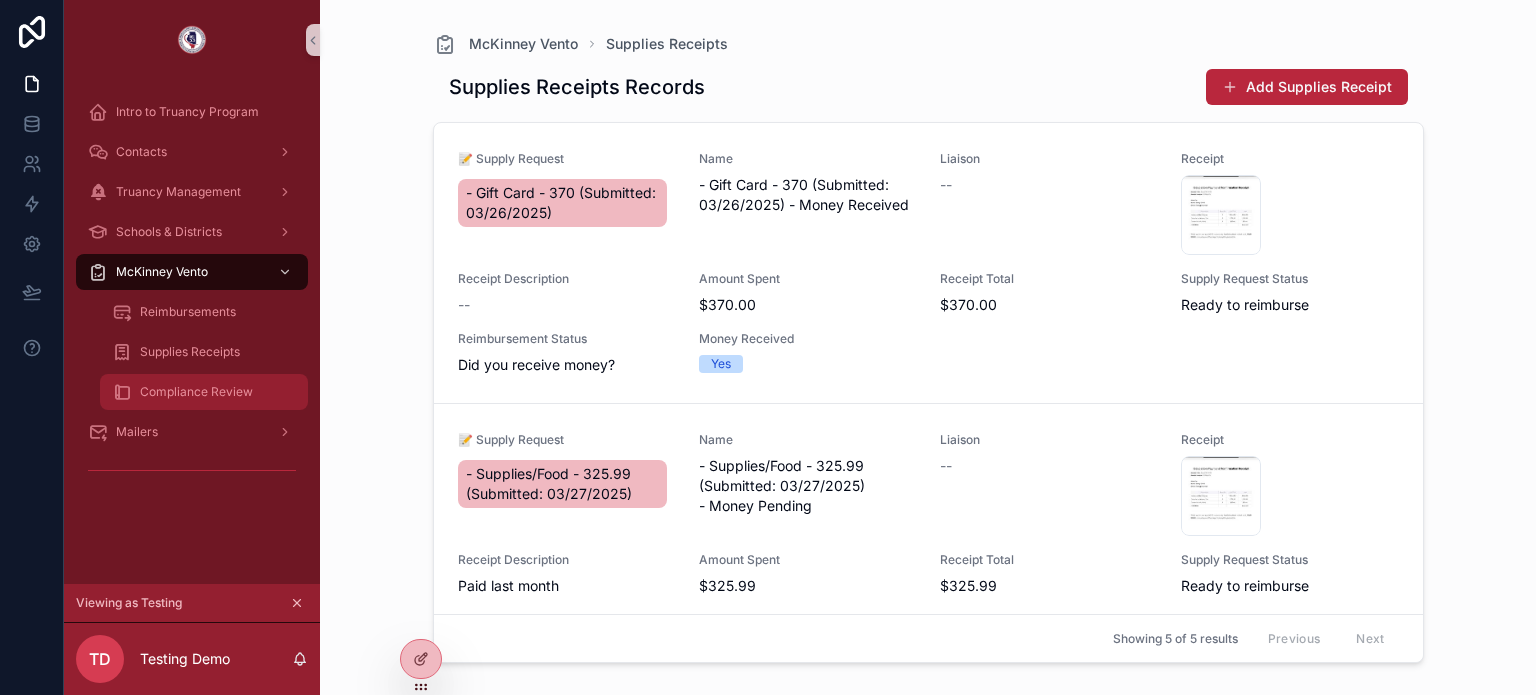 click on "Compliance Review" at bounding box center (196, 392) 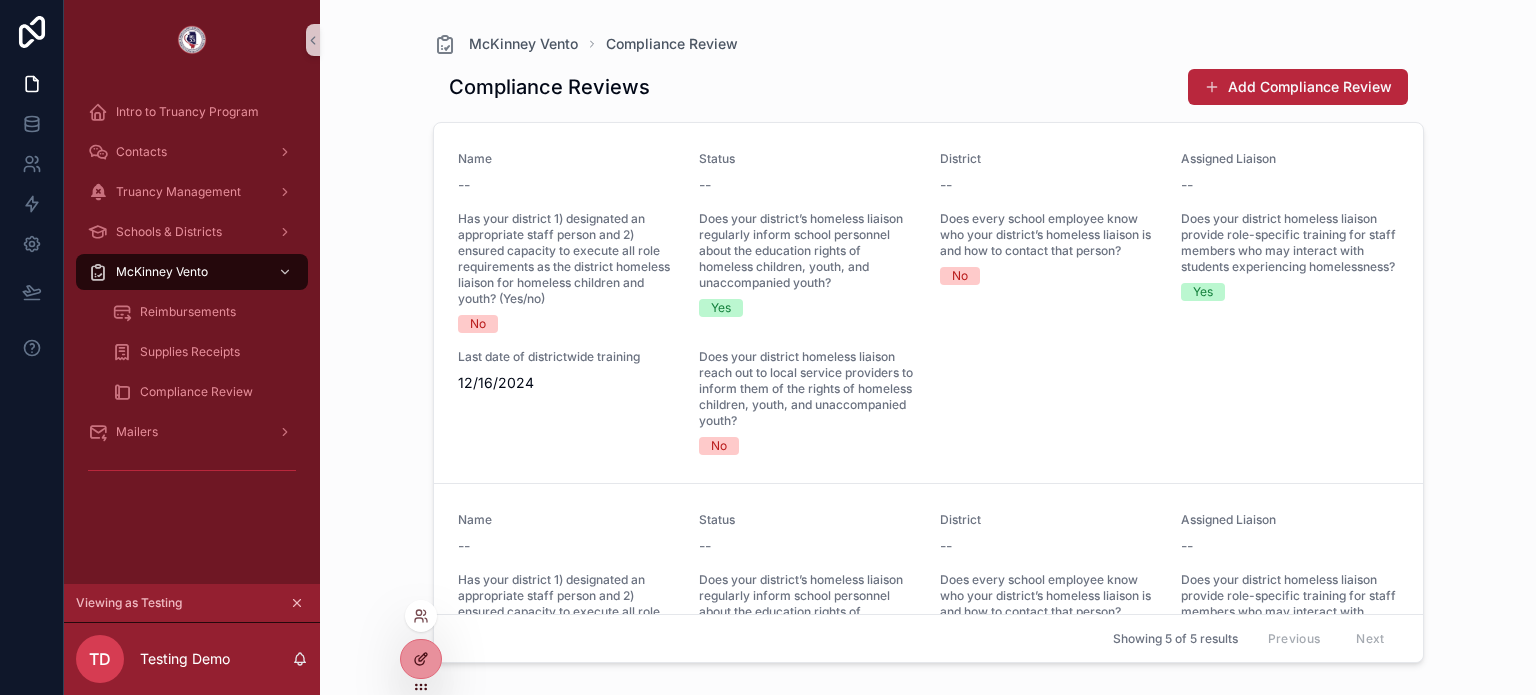 click at bounding box center (421, 659) 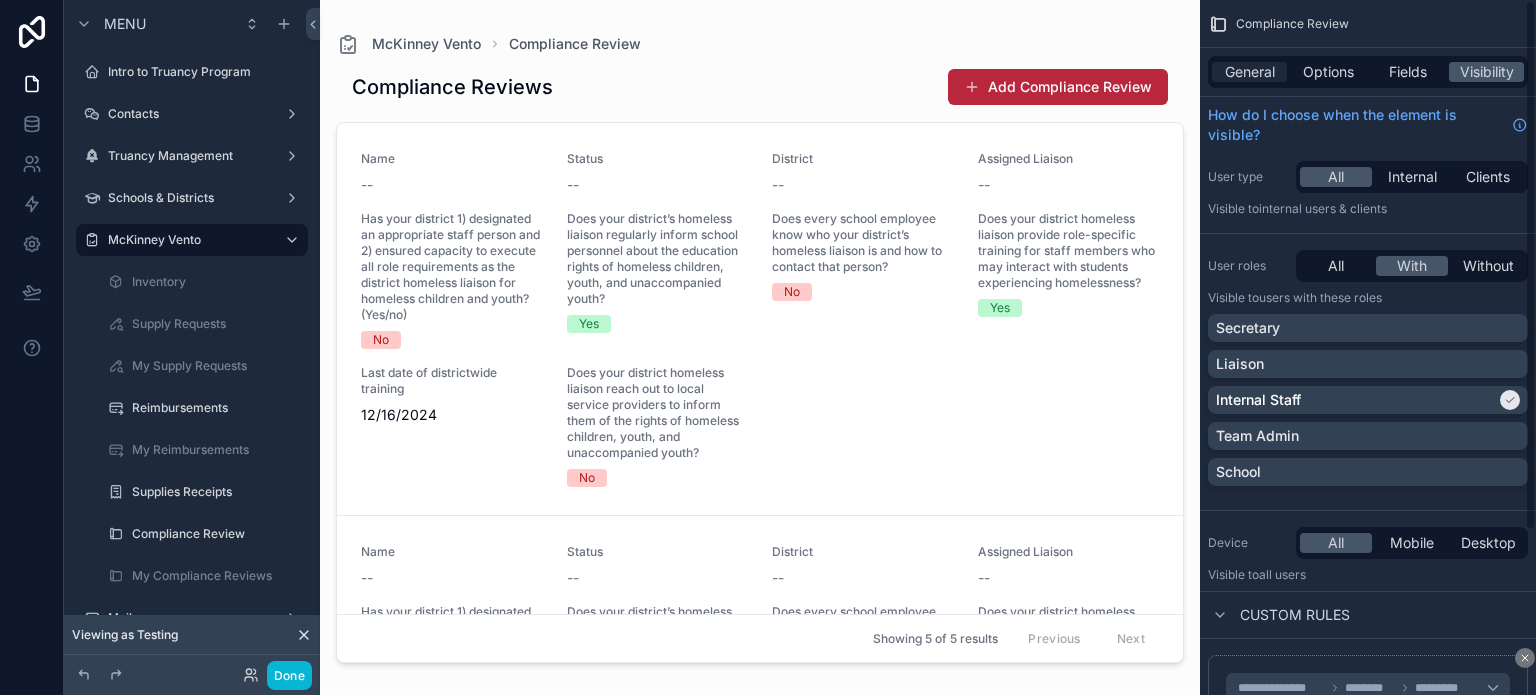 click on "General" at bounding box center (1250, 72) 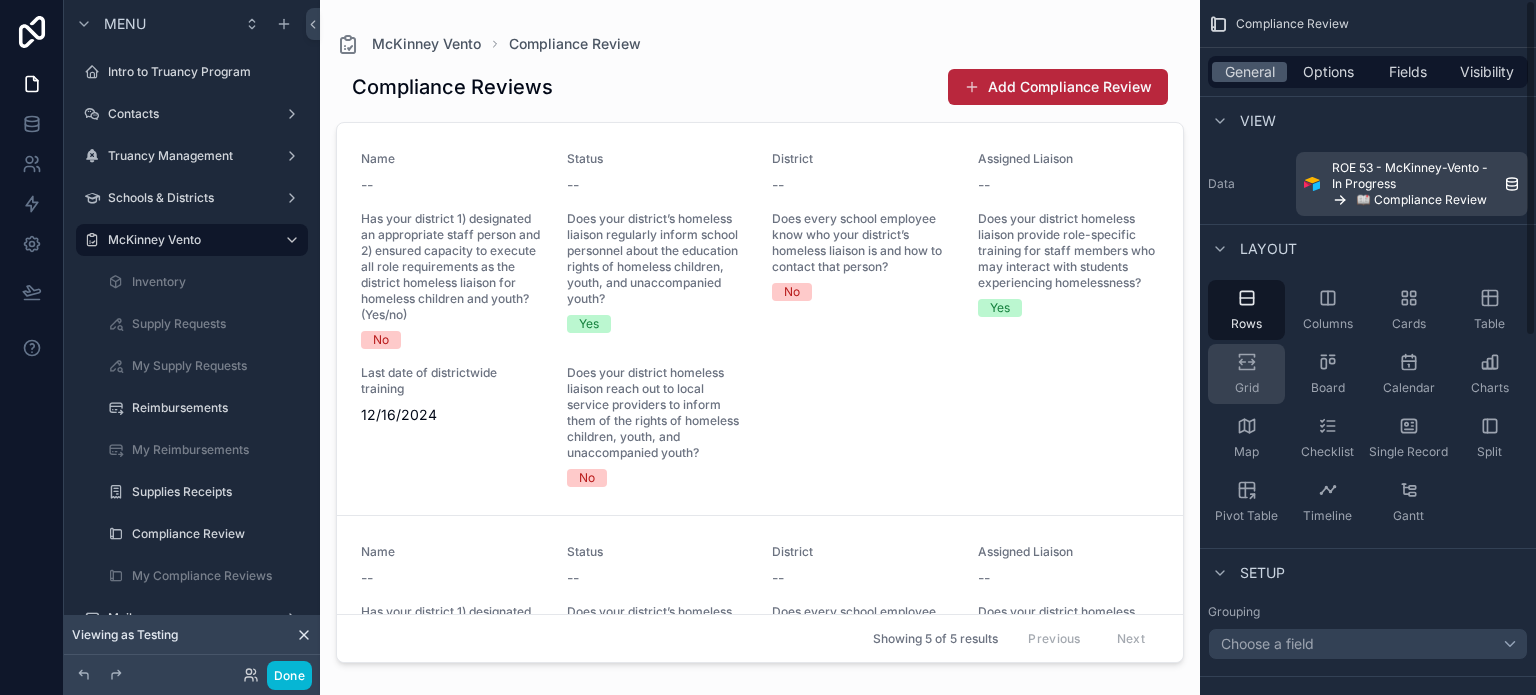 click on "Grid" at bounding box center [1247, 388] 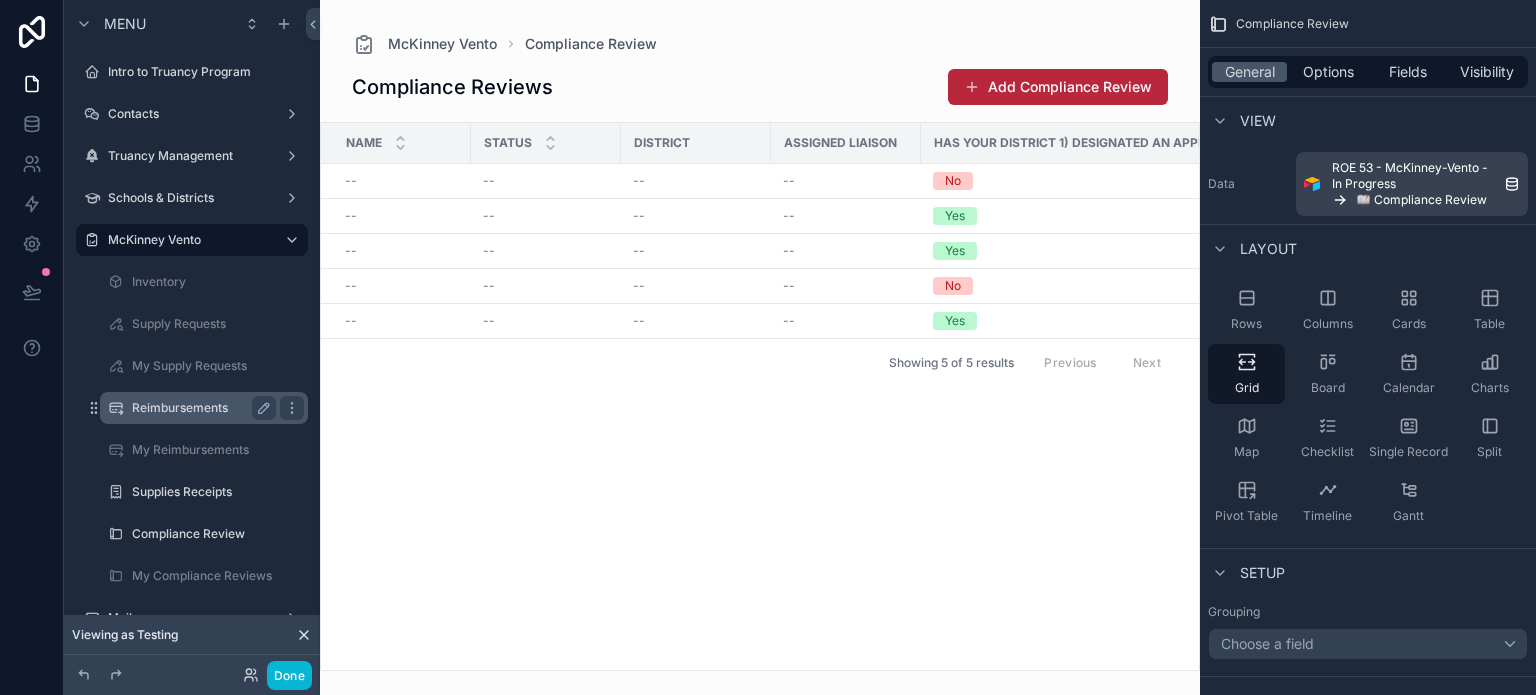 click on "Reimbursements" at bounding box center (200, 408) 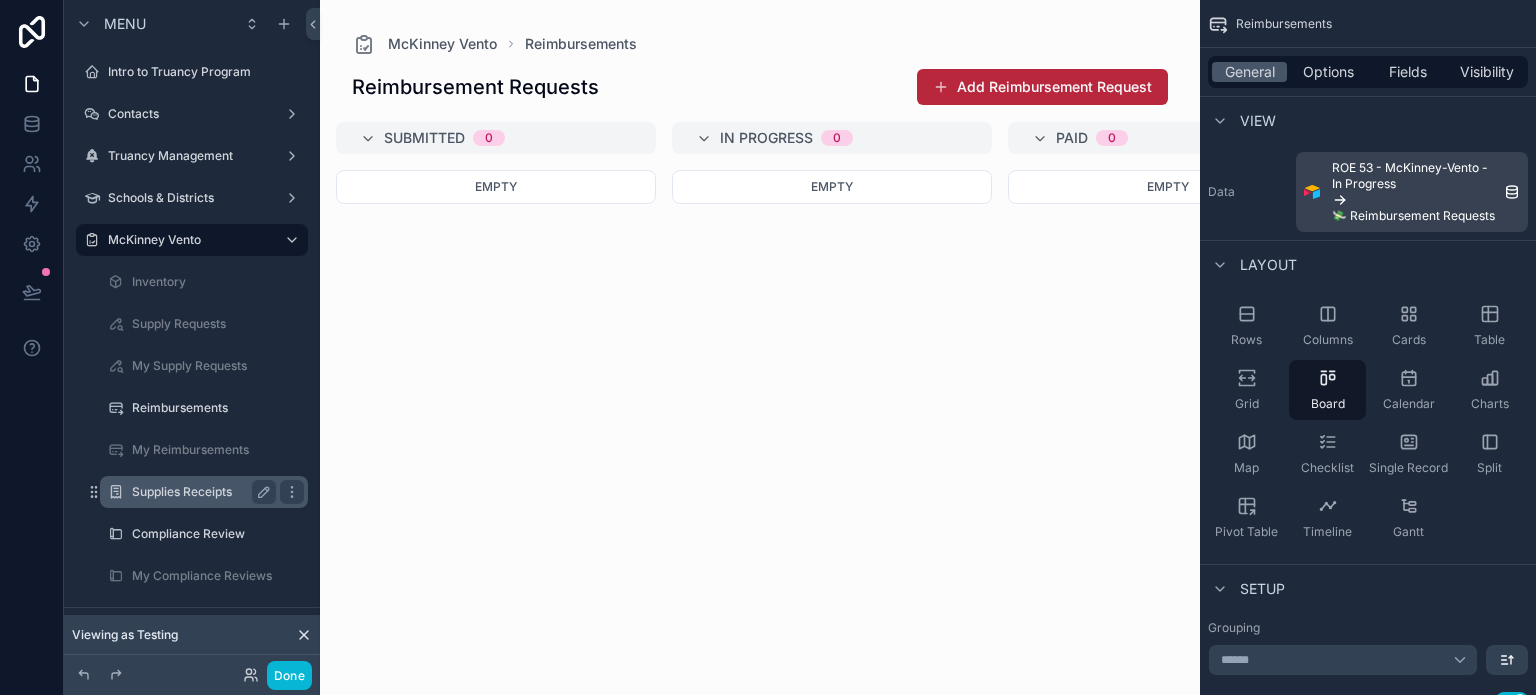 click on "Supplies Receipts" at bounding box center [200, 492] 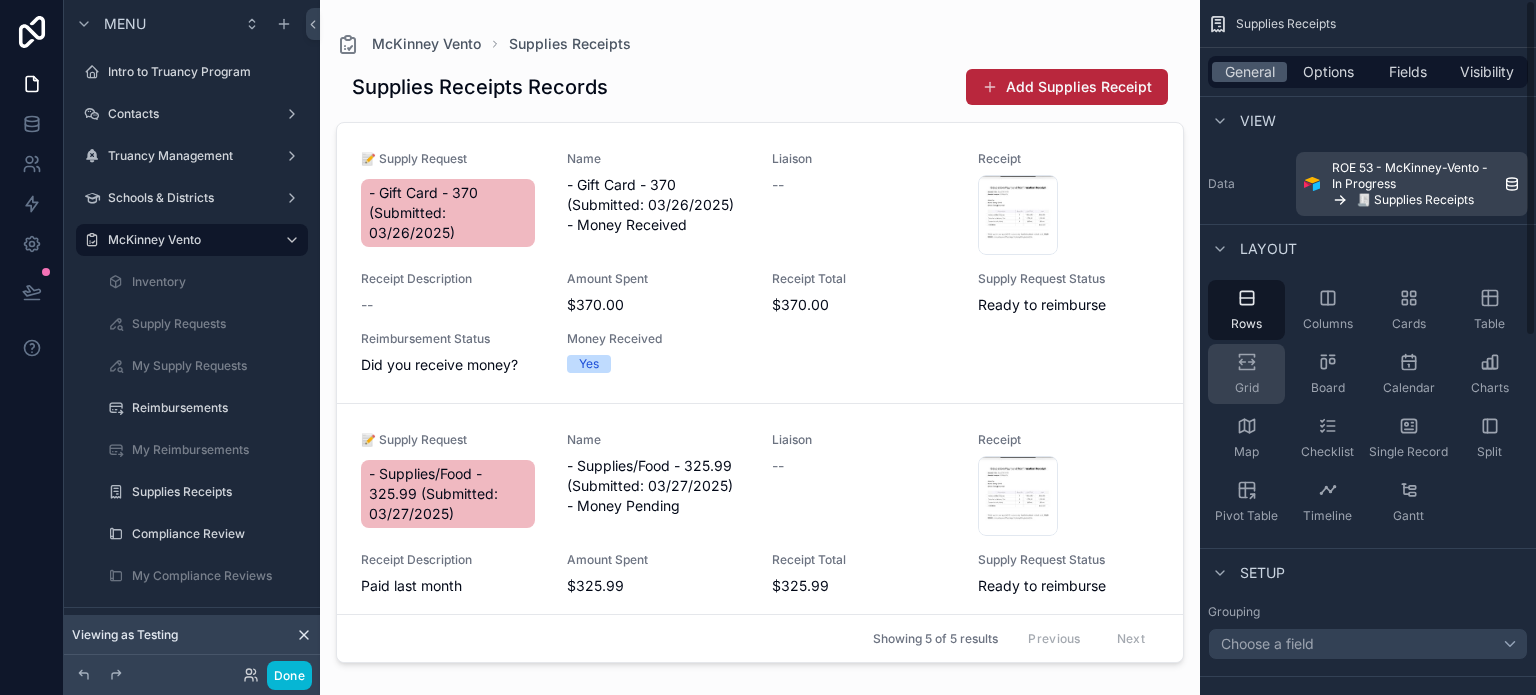 click on "Grid" at bounding box center (1247, 388) 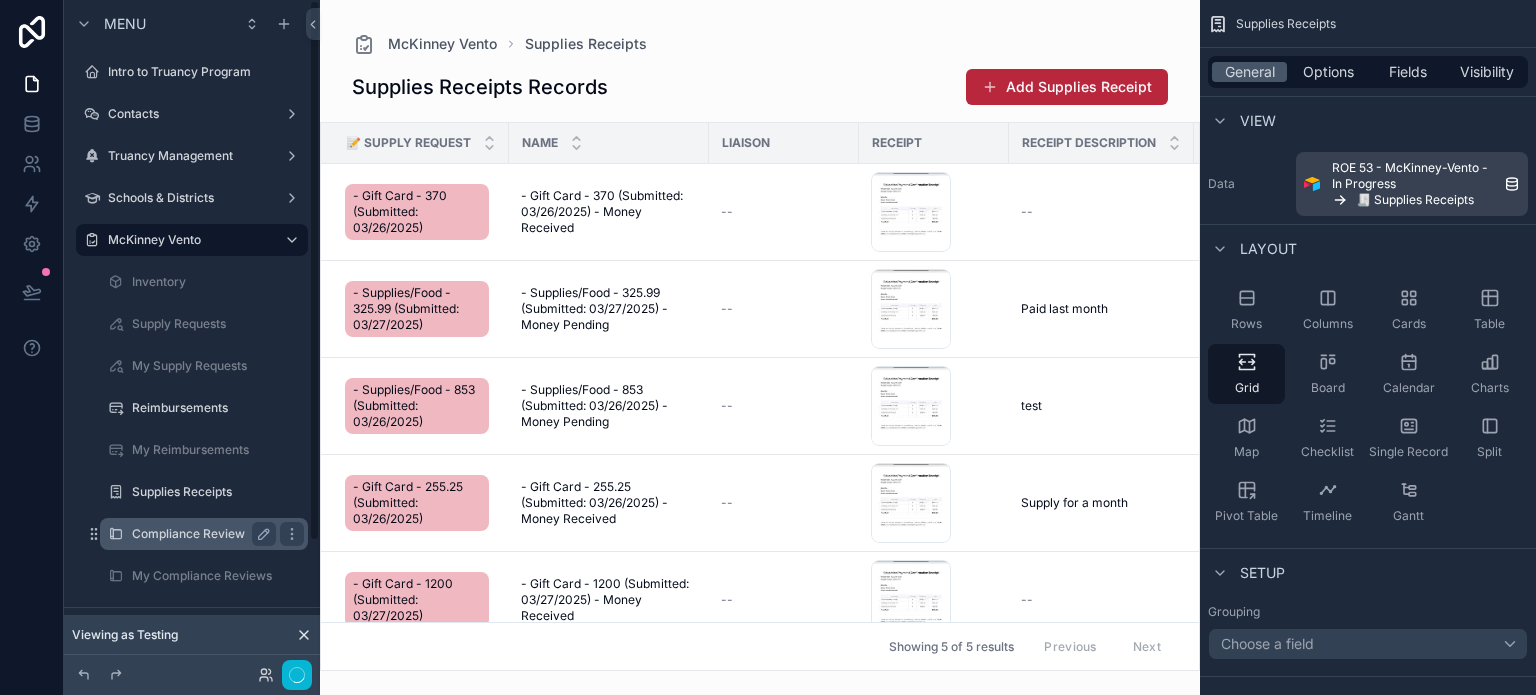 click on "Compliance Review" at bounding box center (200, 534) 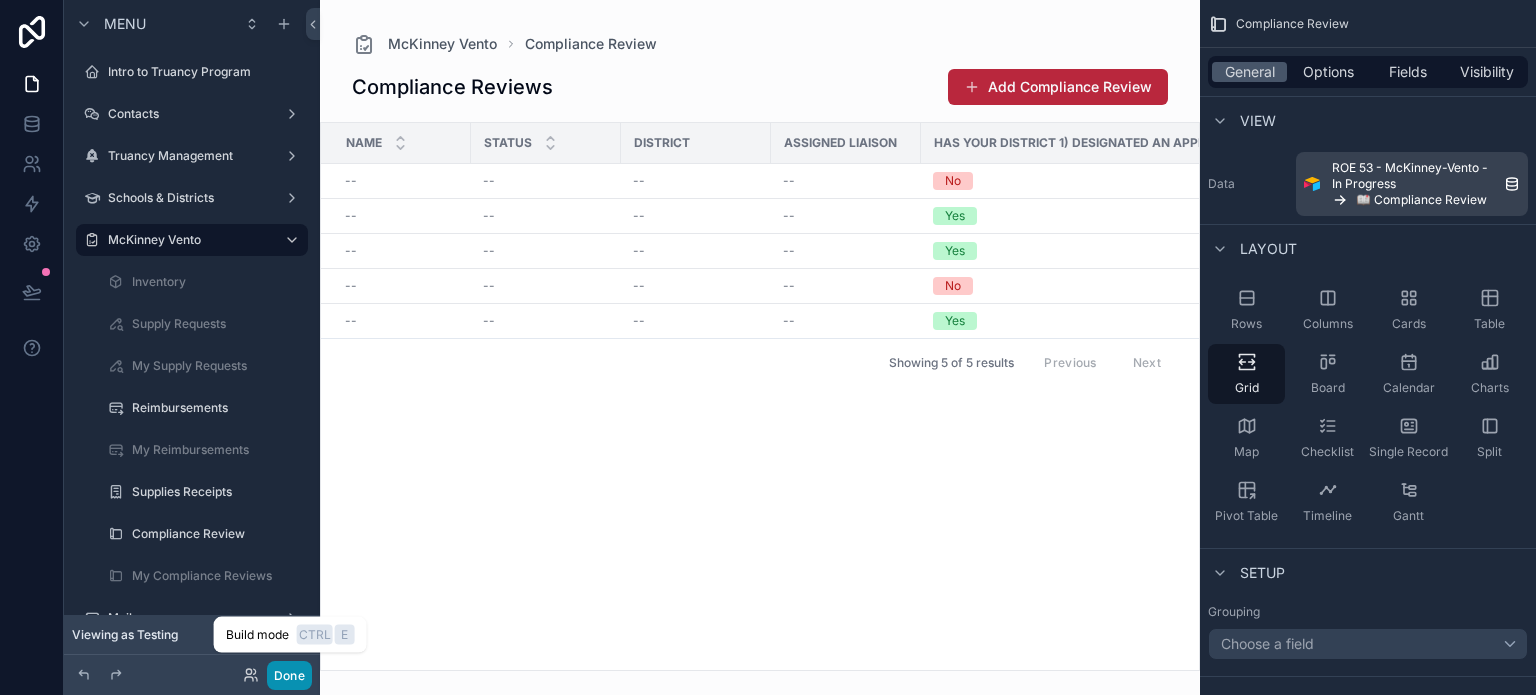 click on "Done" at bounding box center [289, 675] 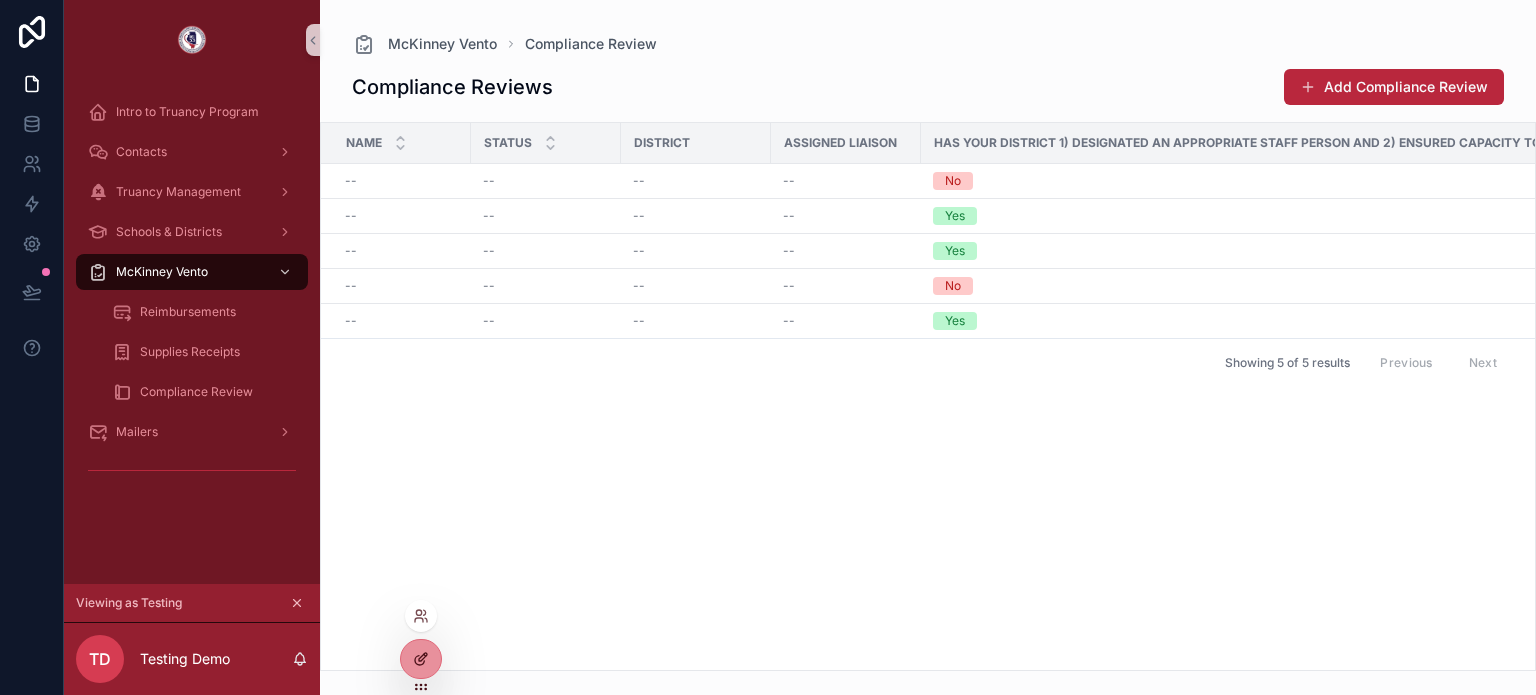 click 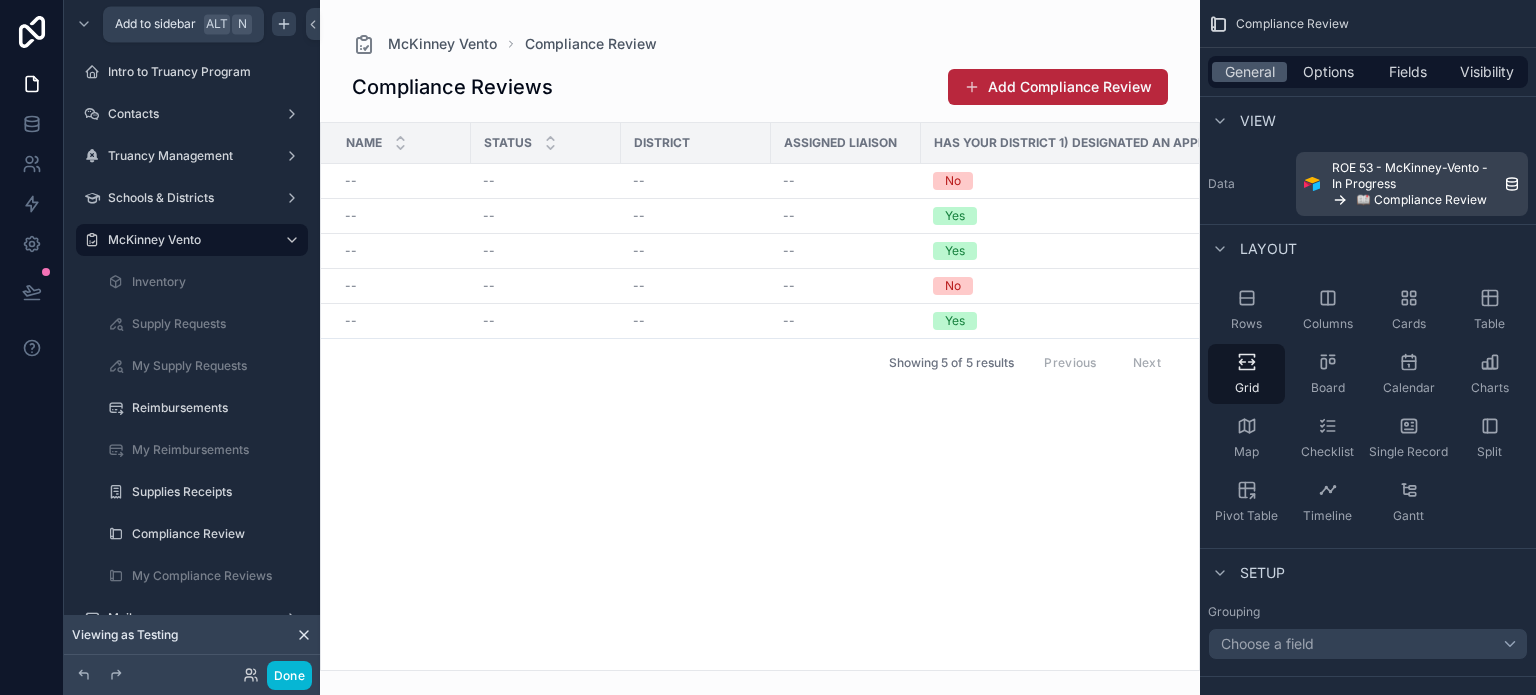 click 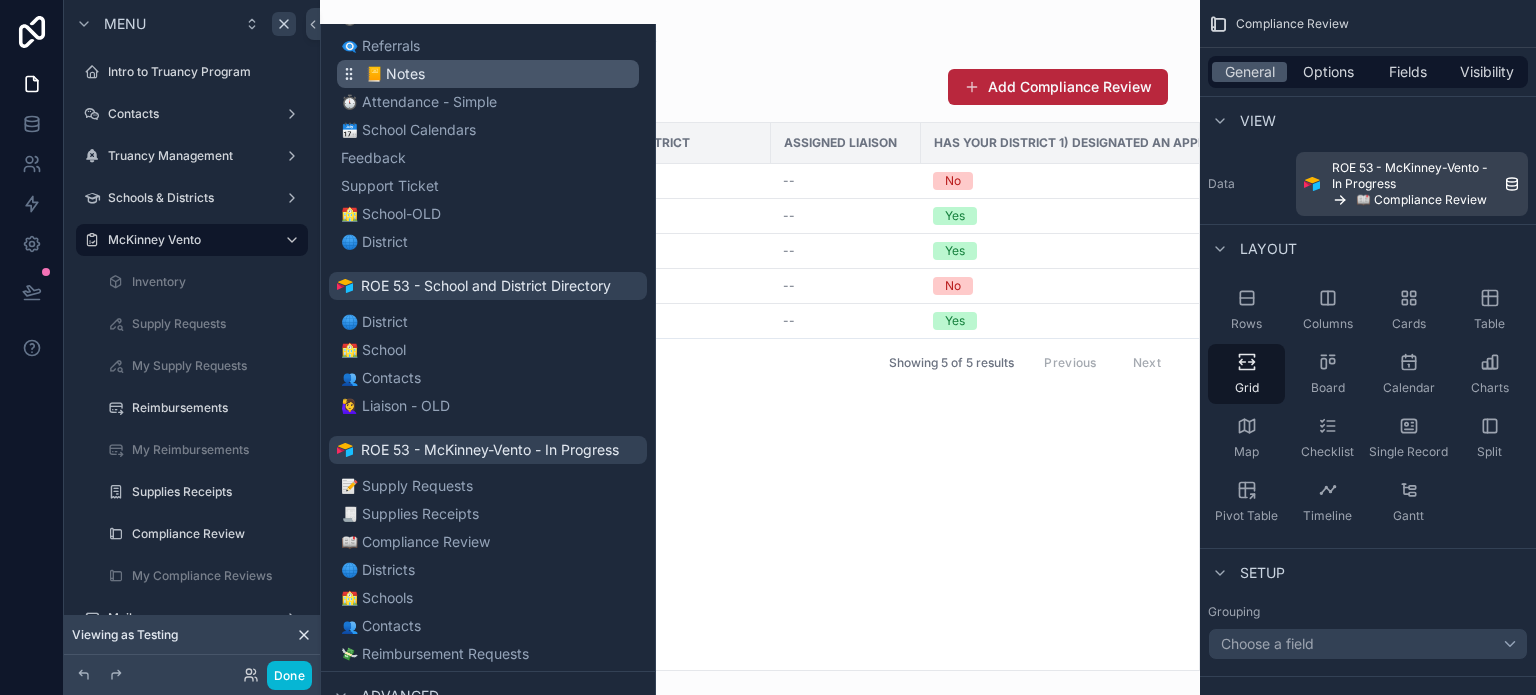 scroll, scrollTop: 500, scrollLeft: 0, axis: vertical 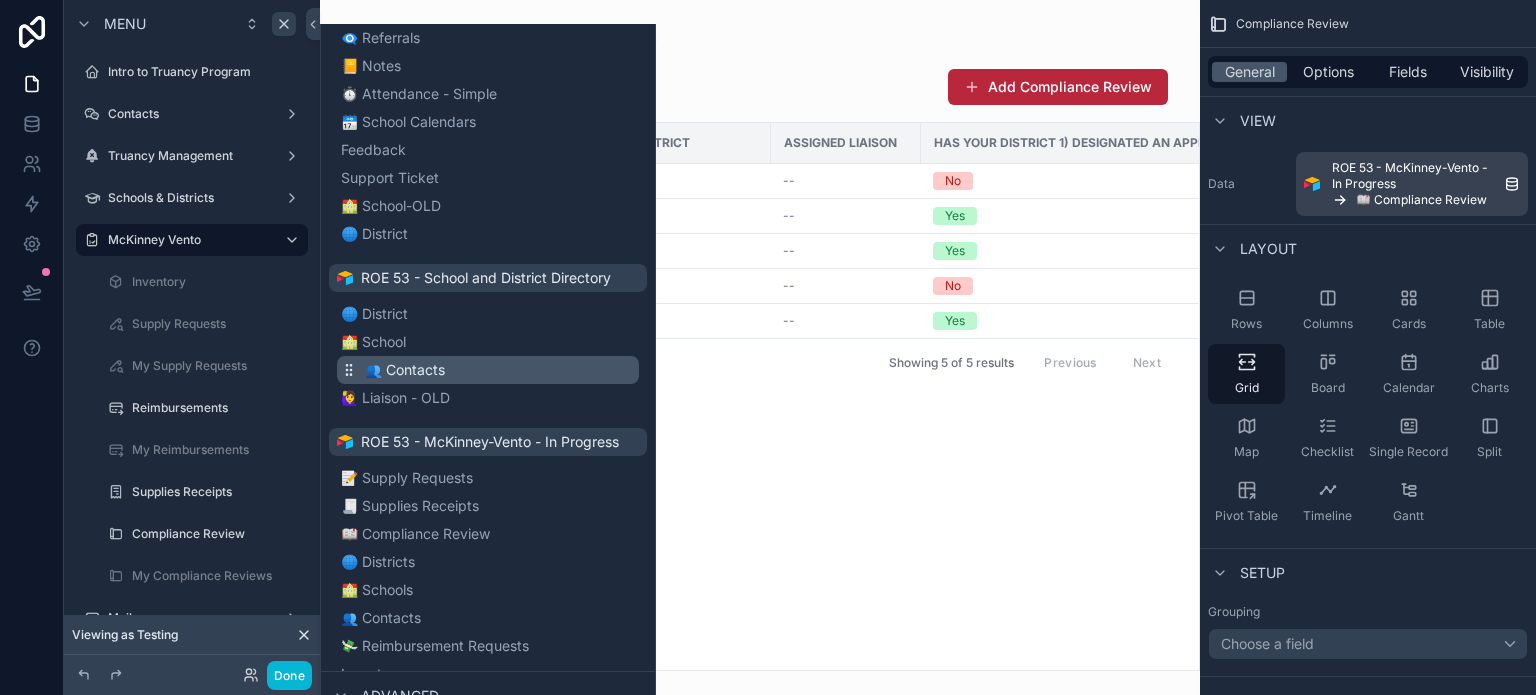 click on "👥 Contacts" at bounding box center [488, 370] 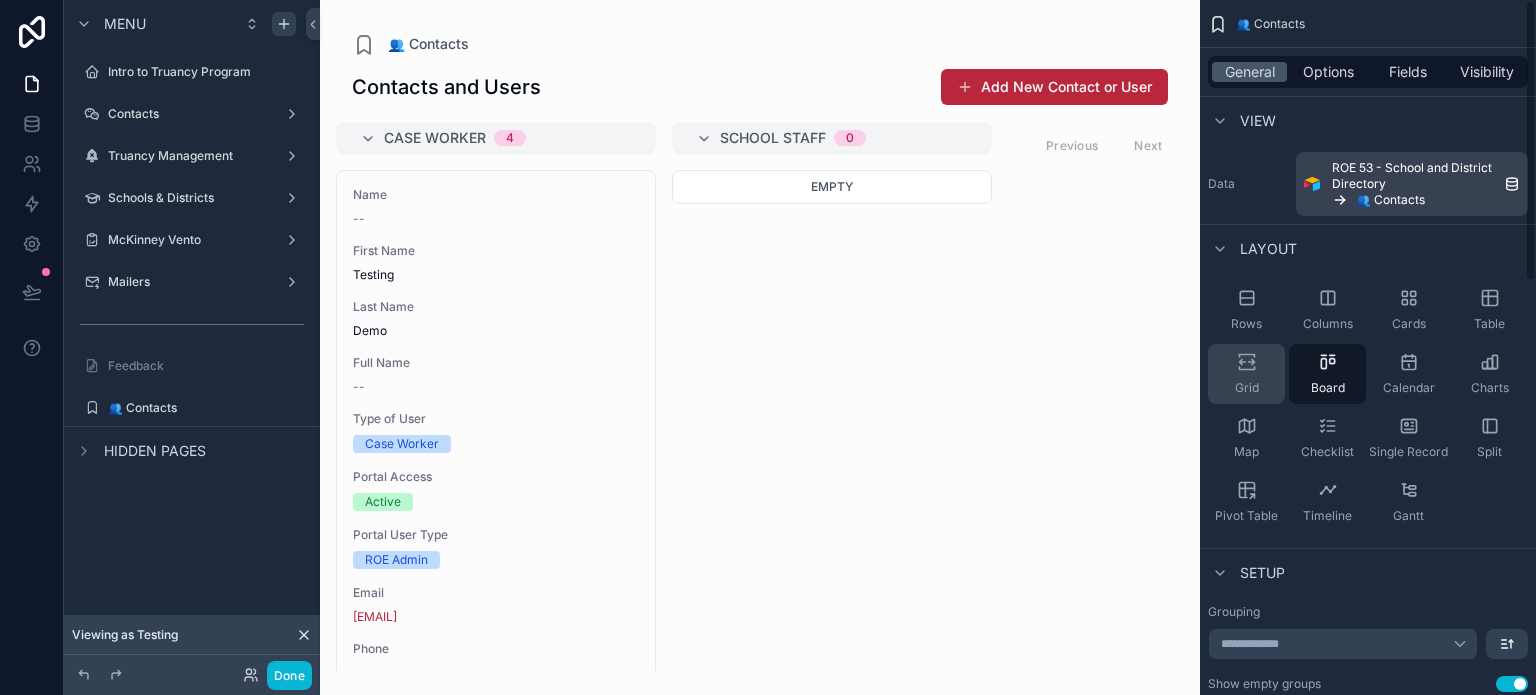 click on "Grid" at bounding box center [1246, 374] 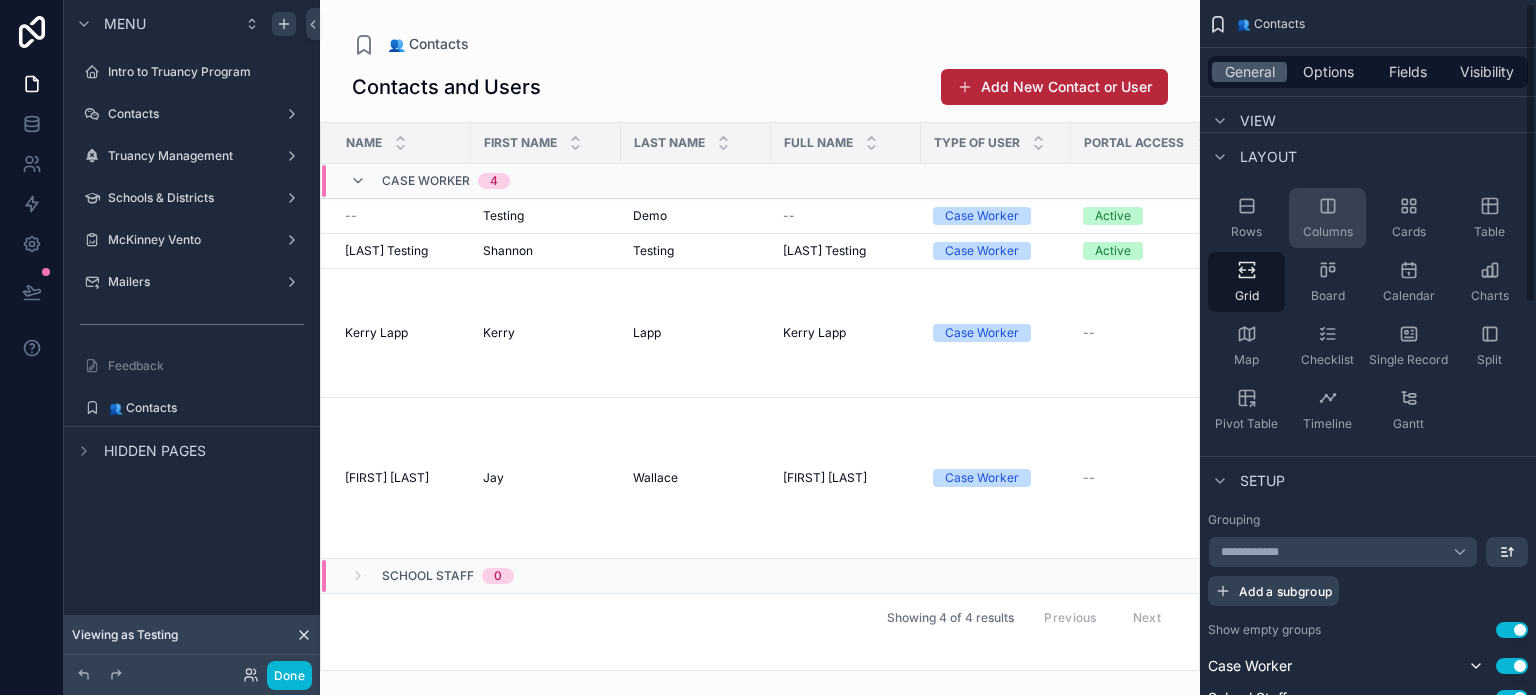 scroll, scrollTop: 100, scrollLeft: 0, axis: vertical 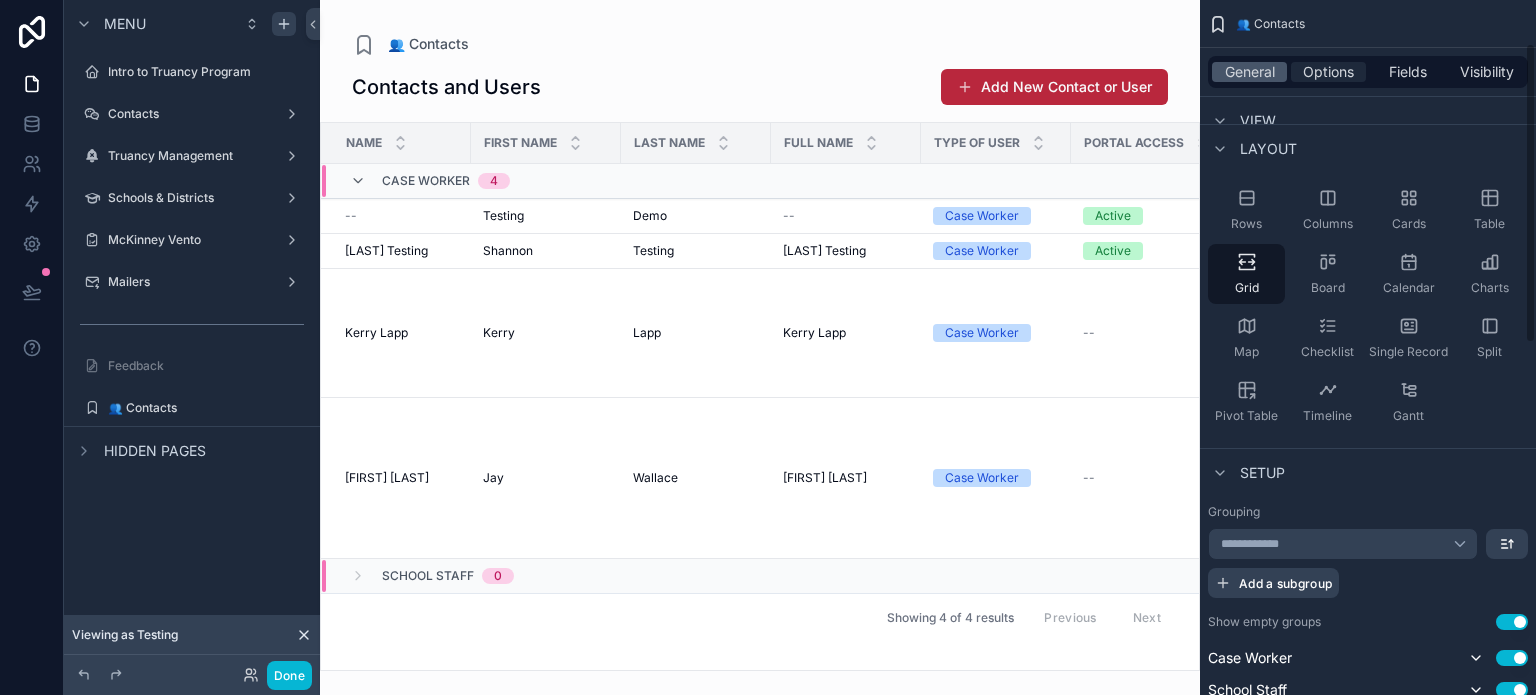 click on "Options" at bounding box center (1328, 72) 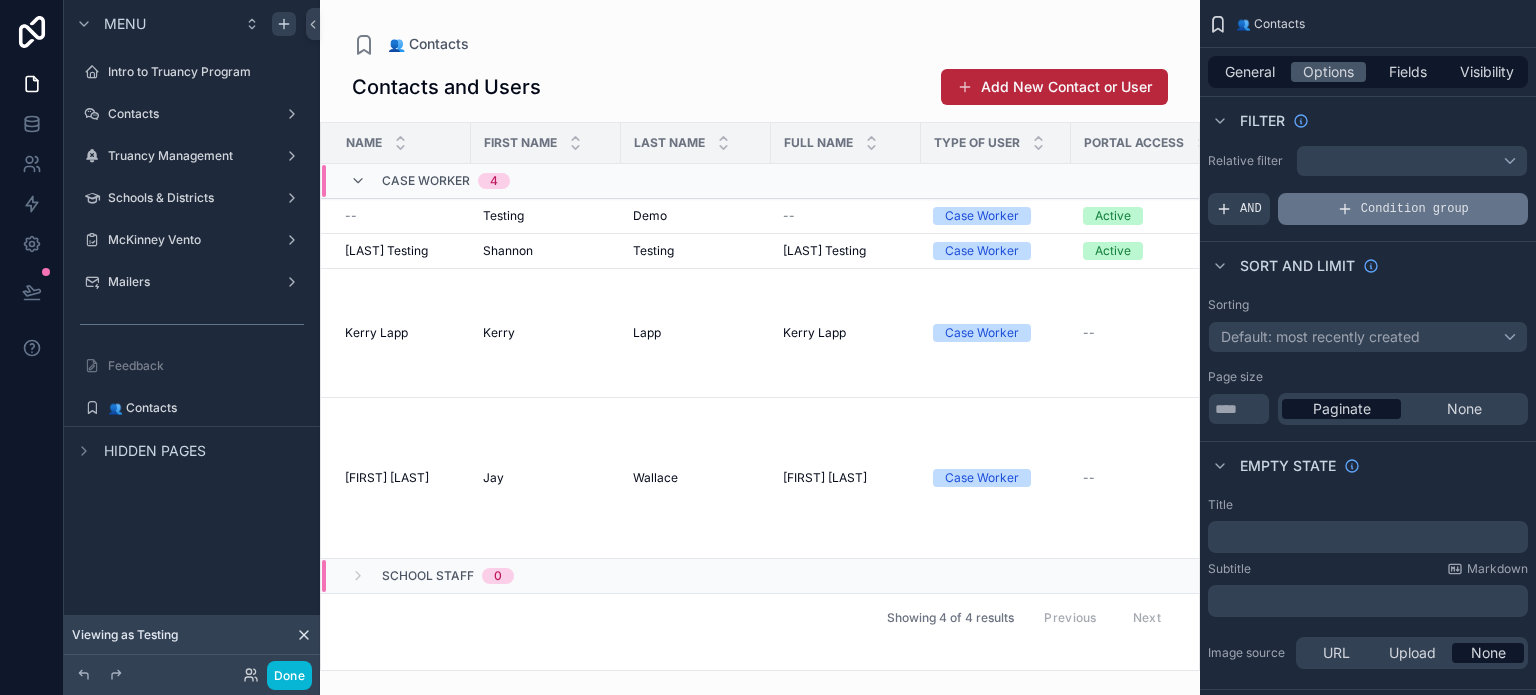 scroll, scrollTop: 0, scrollLeft: 0, axis: both 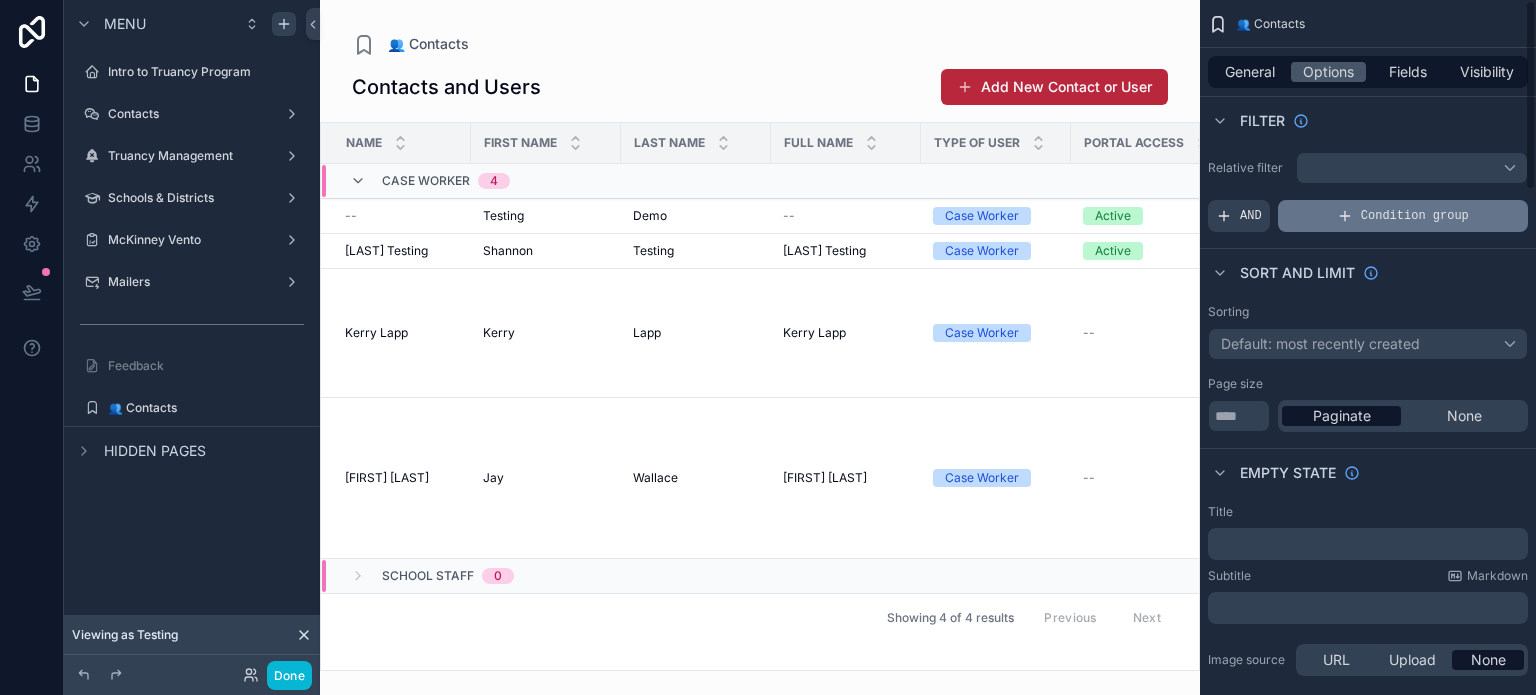click 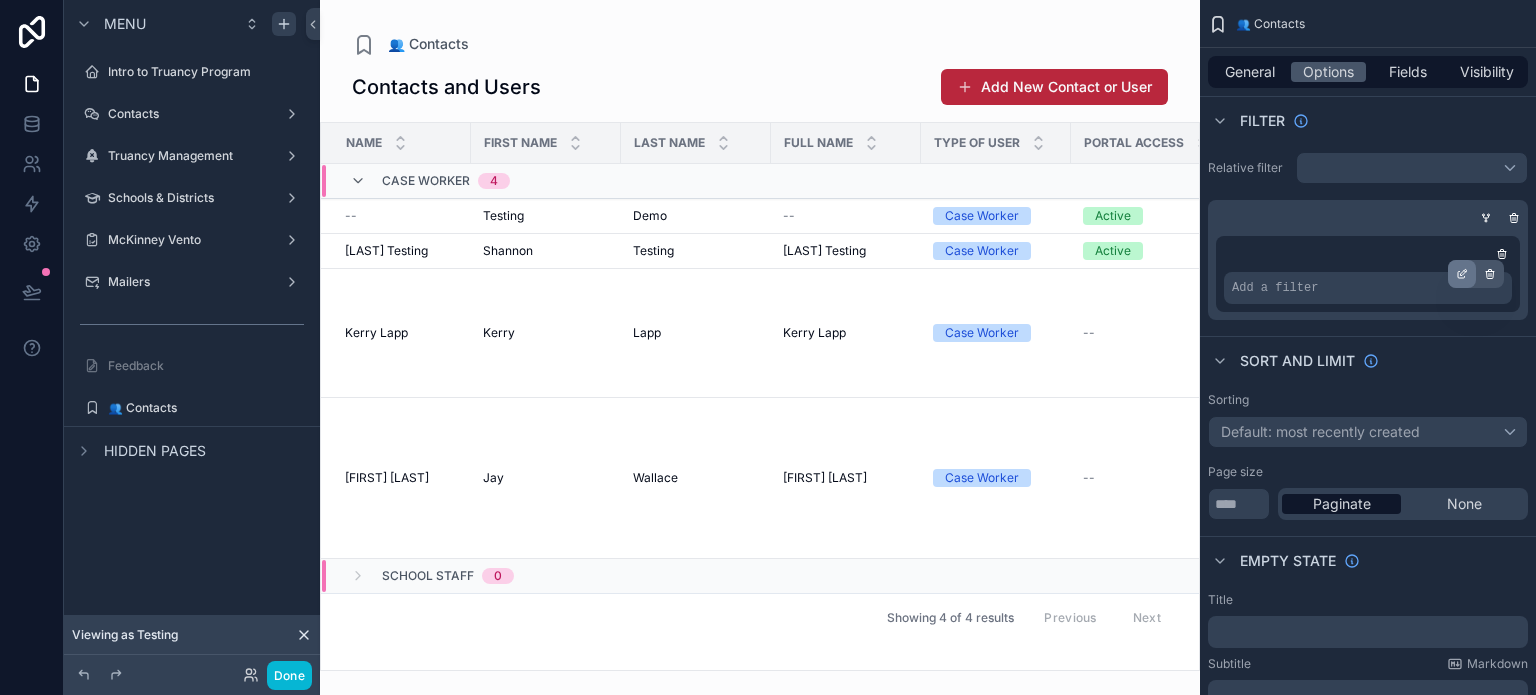 click 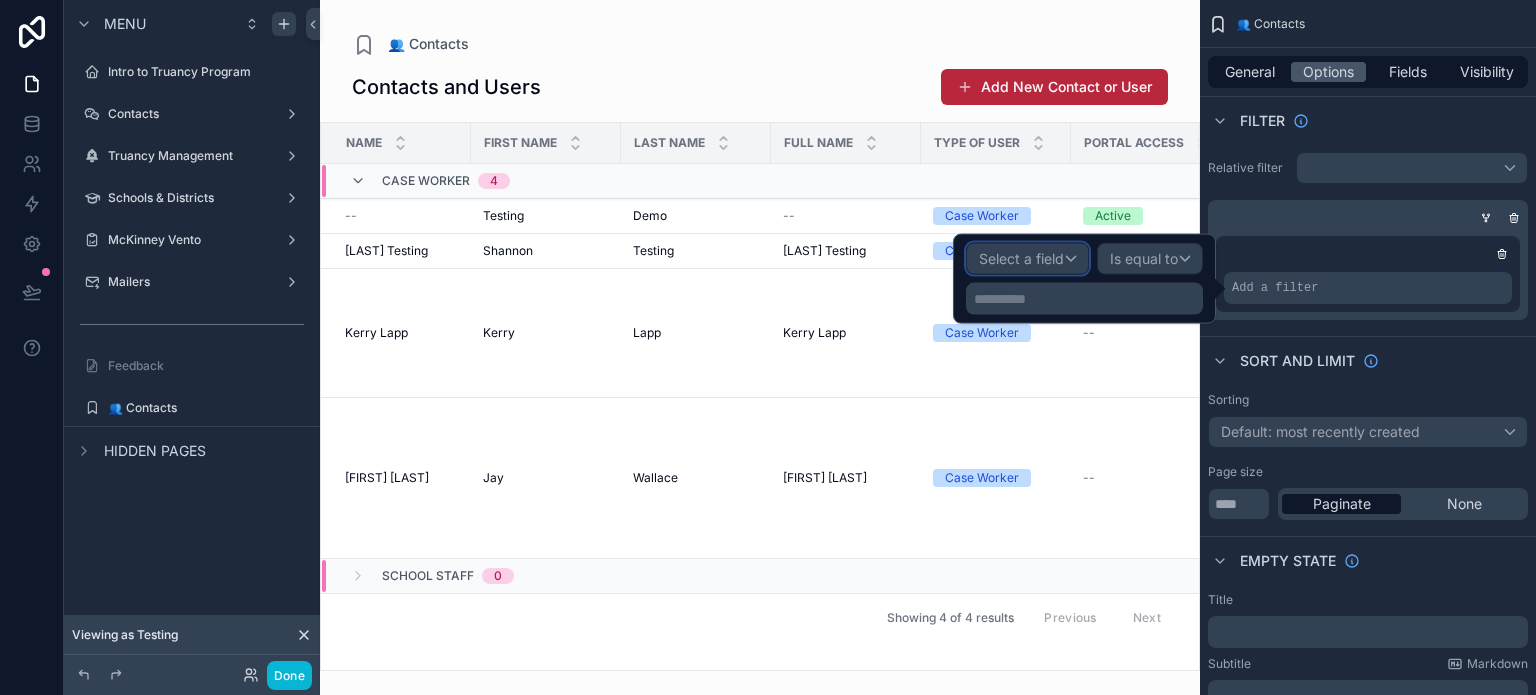 click on "Select a field" at bounding box center (1021, 258) 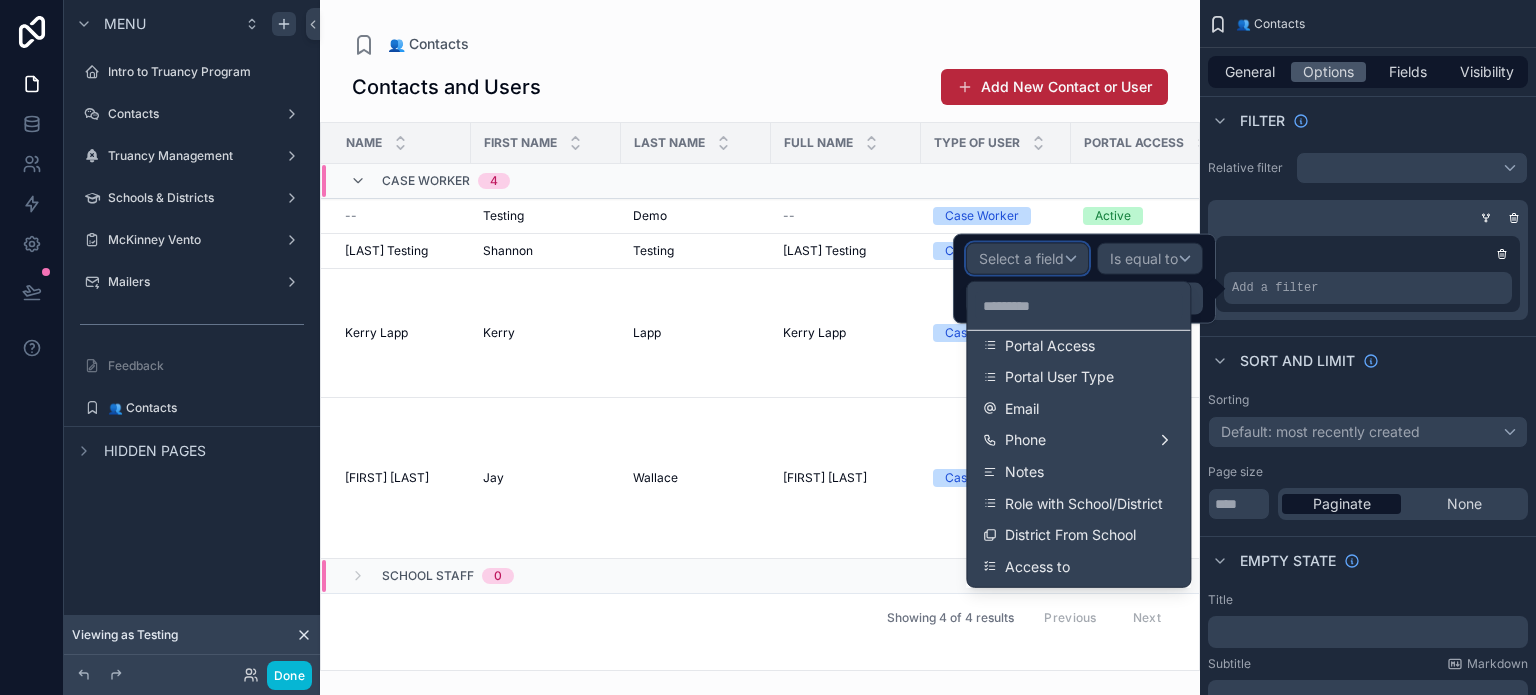 scroll, scrollTop: 400, scrollLeft: 0, axis: vertical 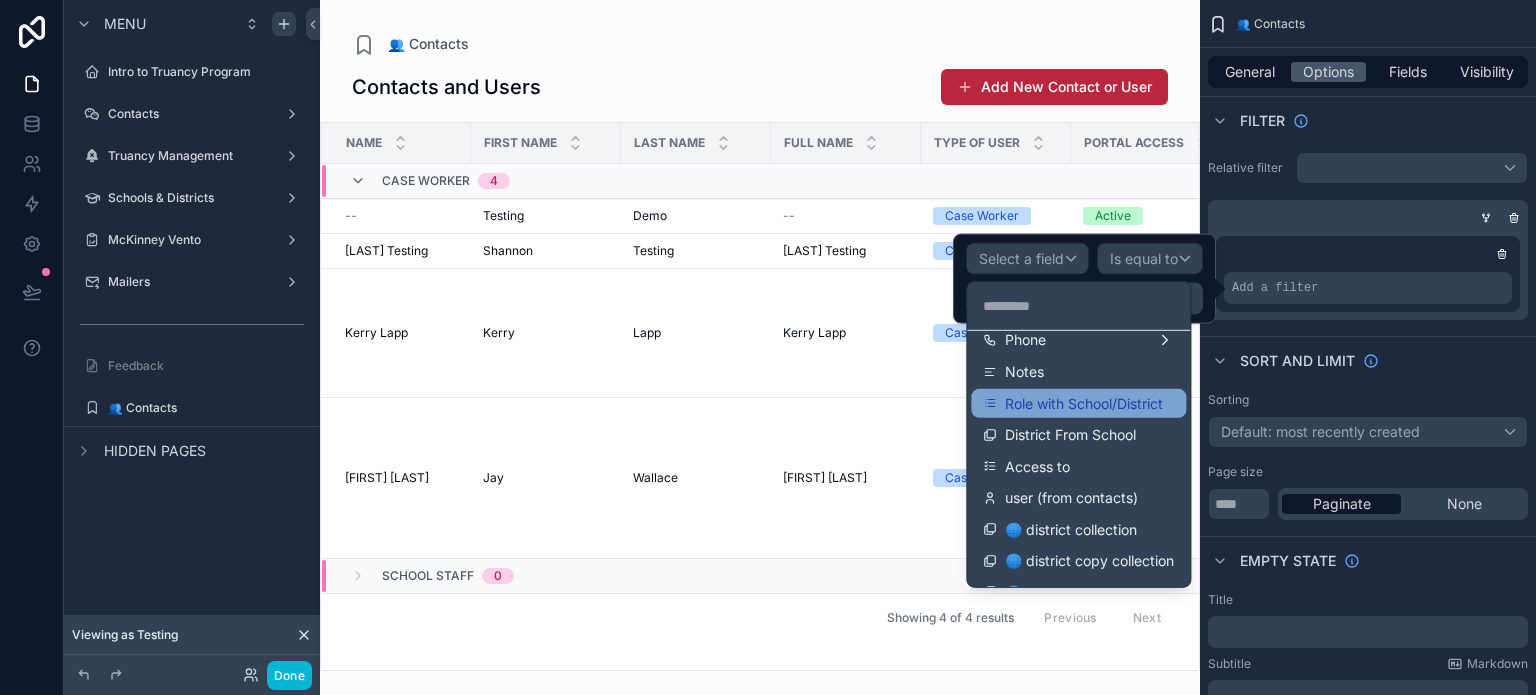 click on "Role with School/District" at bounding box center [1084, 403] 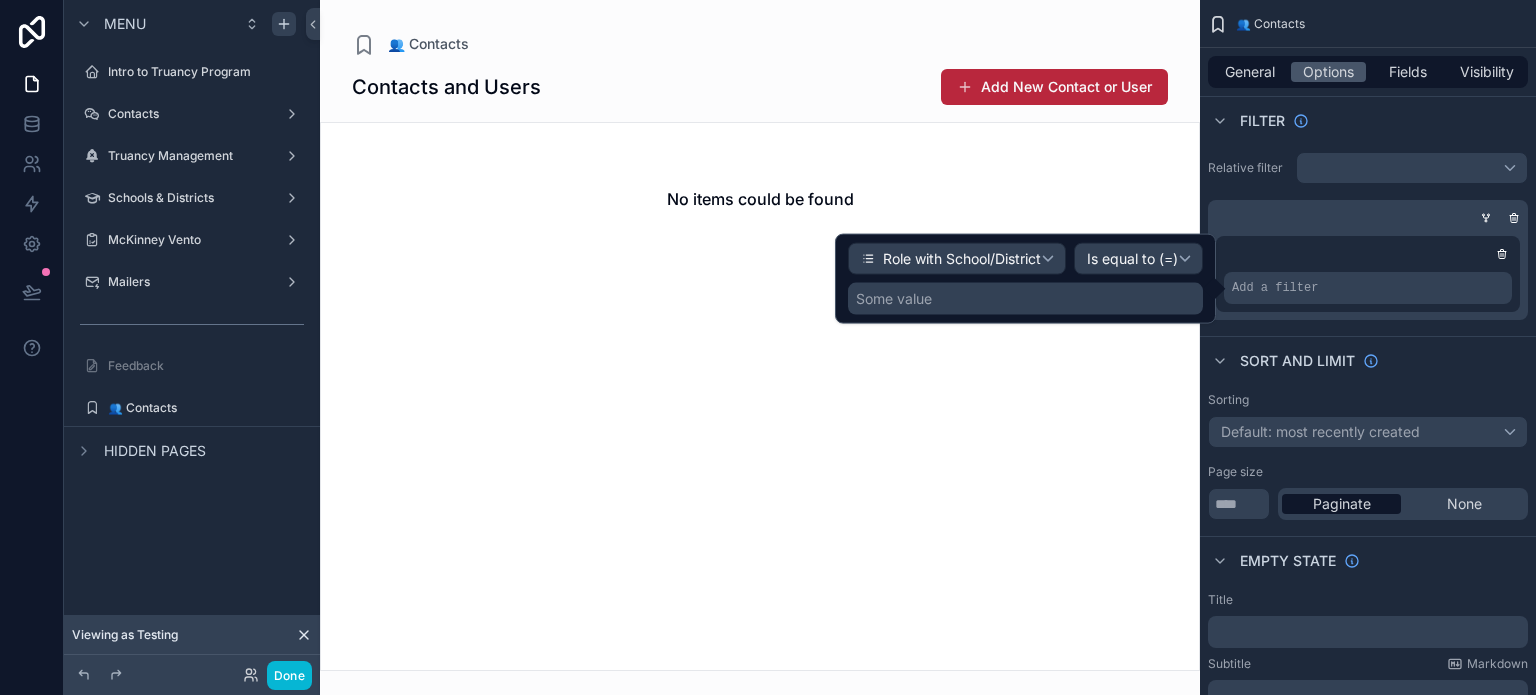 click on "Some value" at bounding box center (1025, 299) 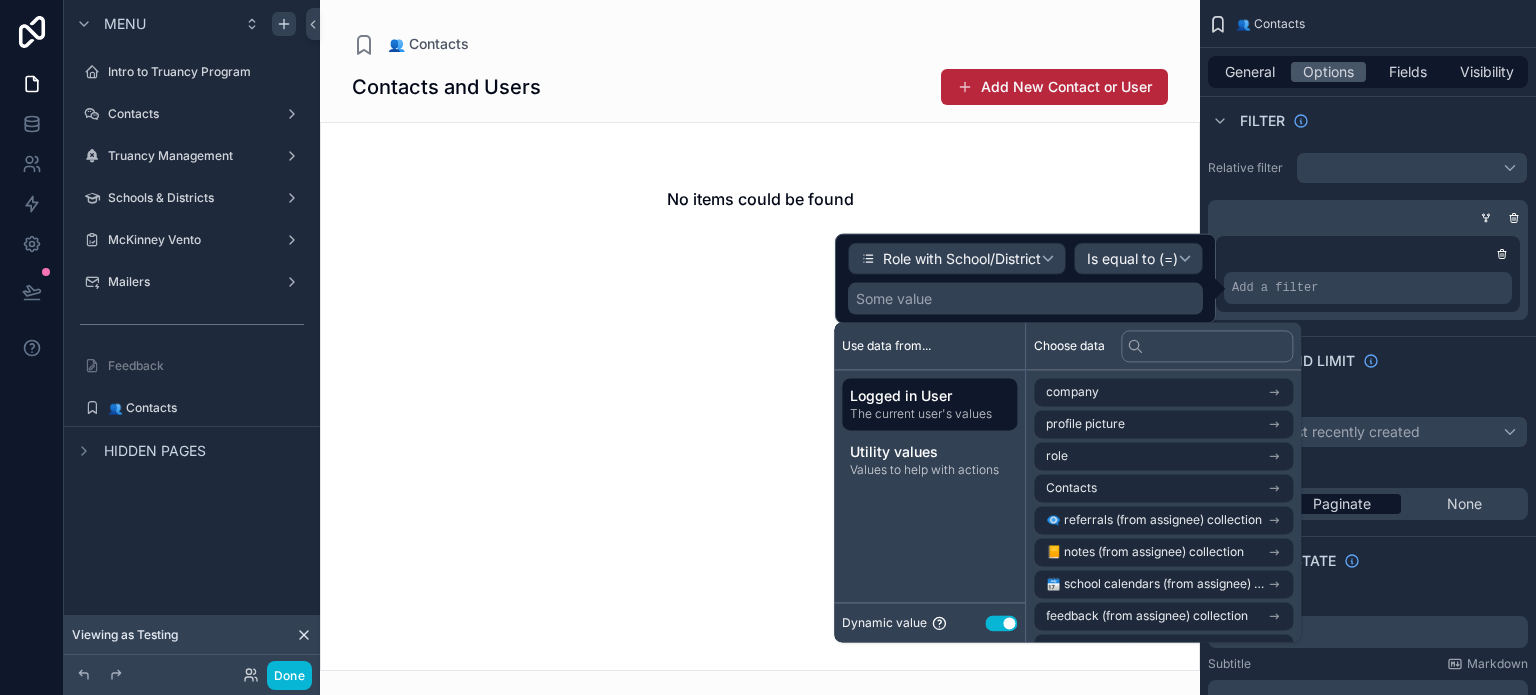 click on "Use setting" at bounding box center (1001, 623) 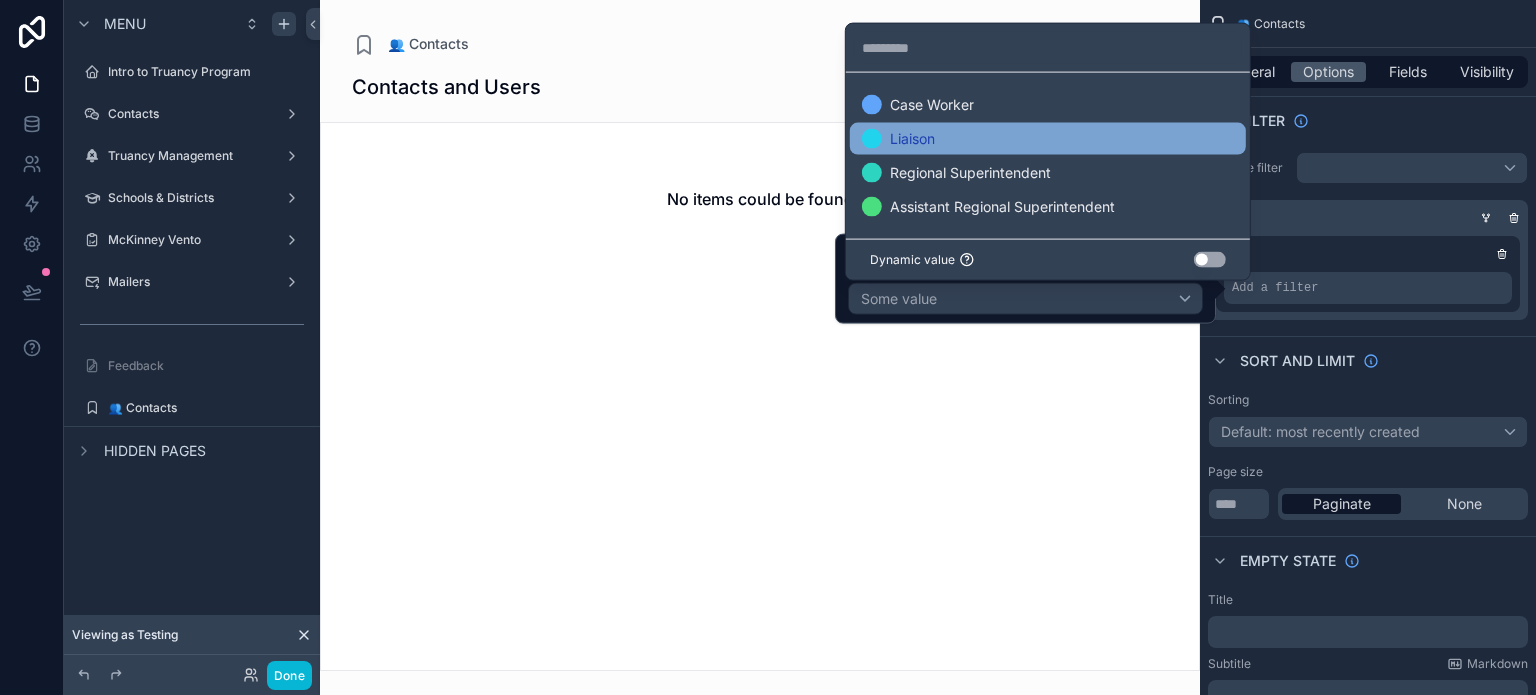 click on "Liaison" at bounding box center [1048, 139] 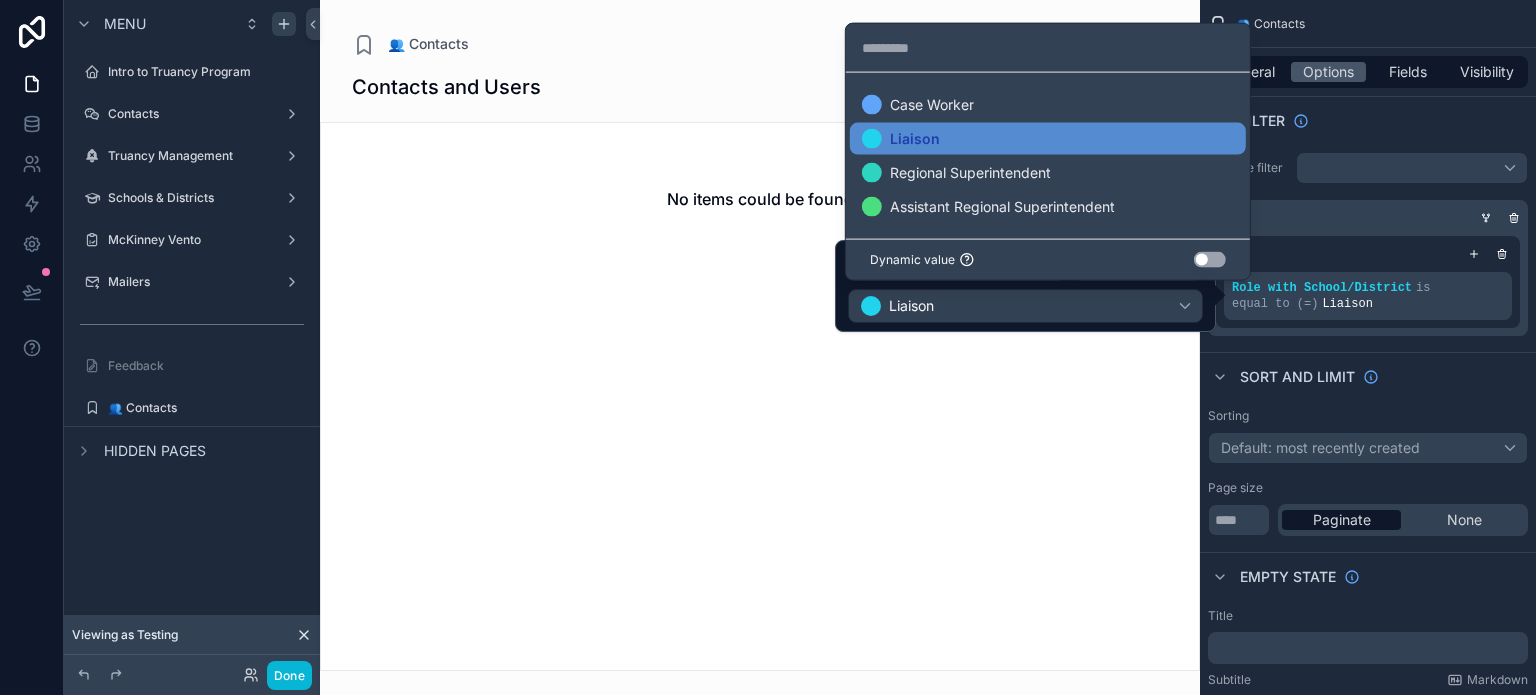 click at bounding box center [760, 347] 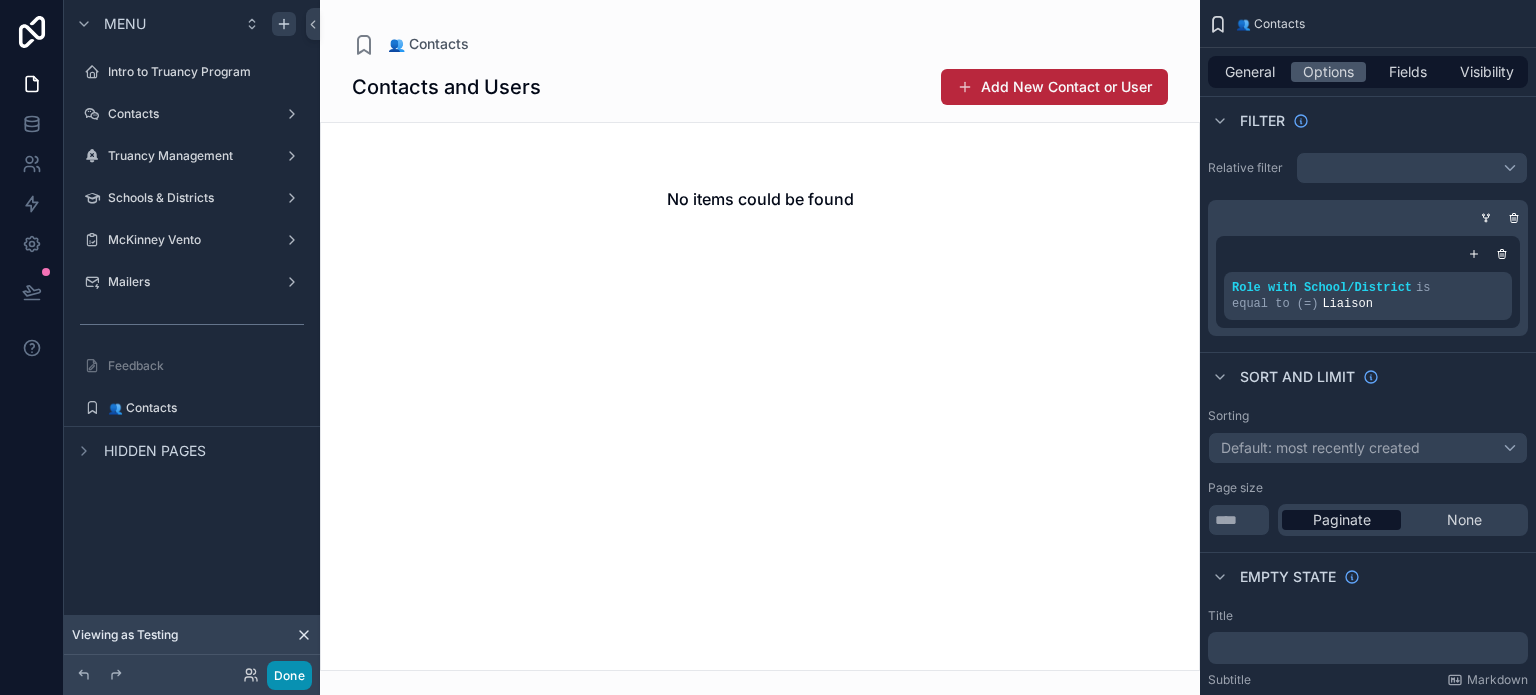 click on "Done" at bounding box center [289, 675] 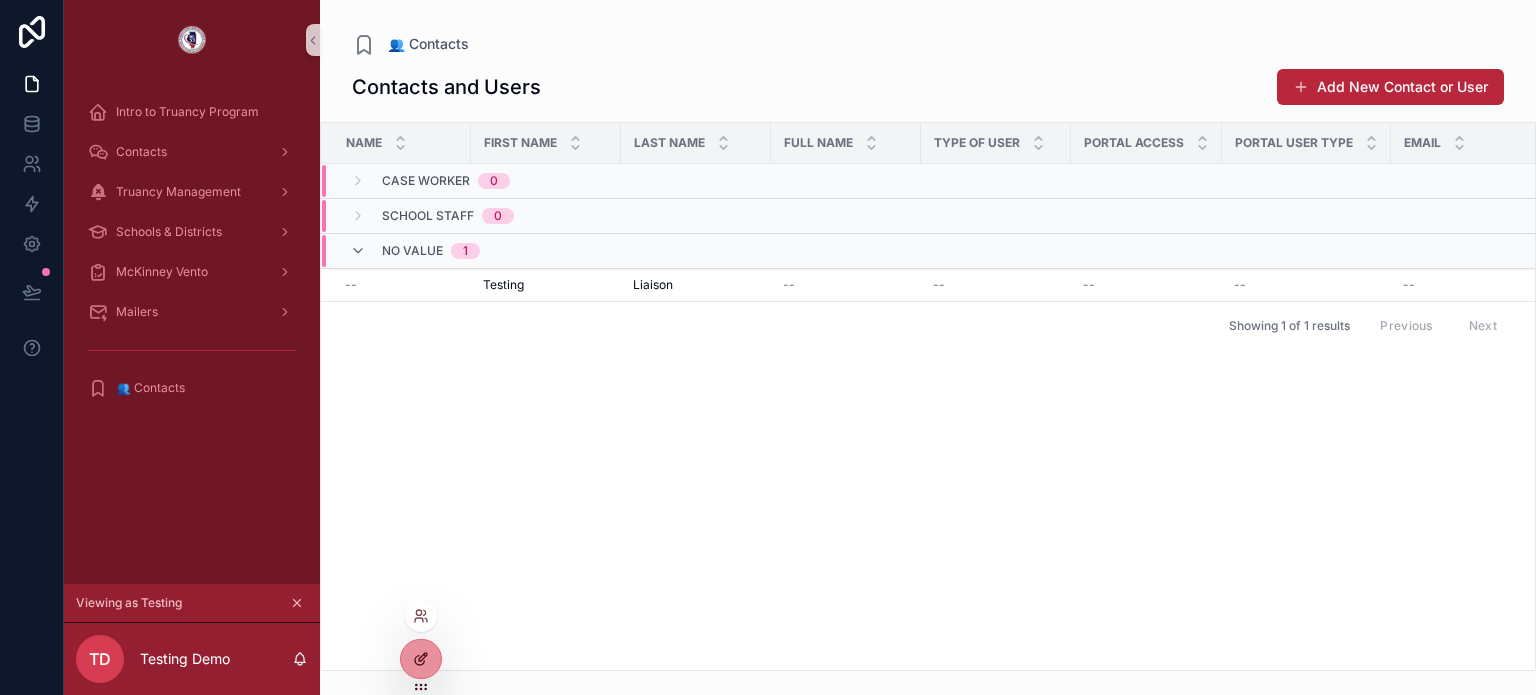 click 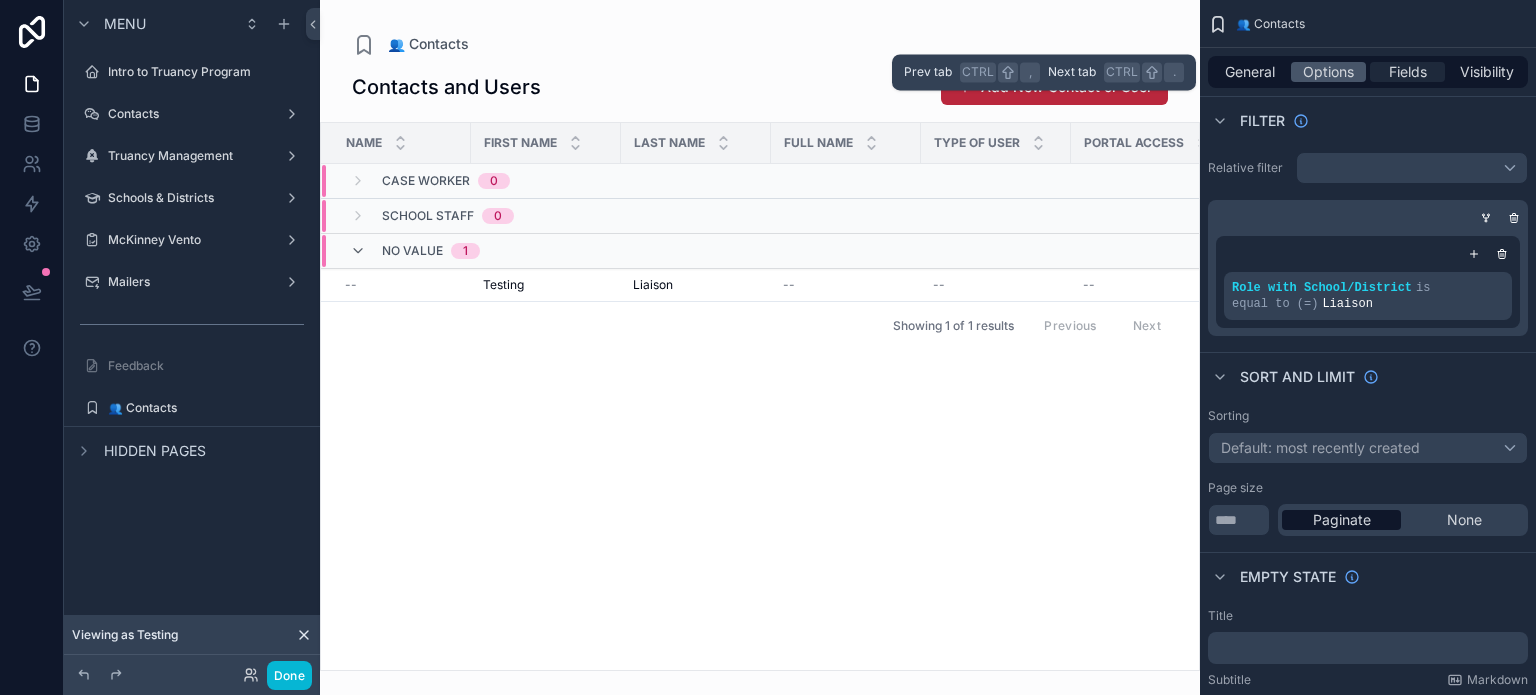 click on "Fields" at bounding box center [1408, 72] 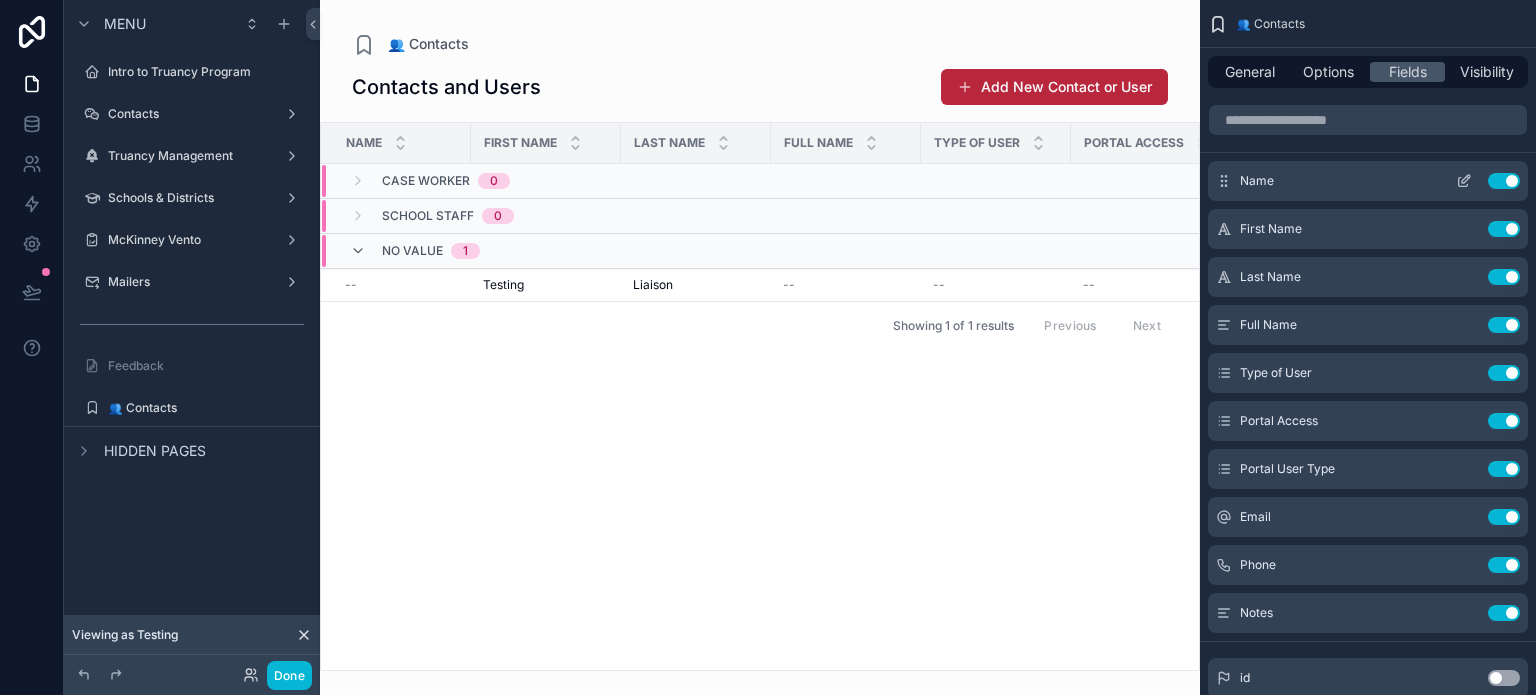 click on "Use setting" at bounding box center [1504, 181] 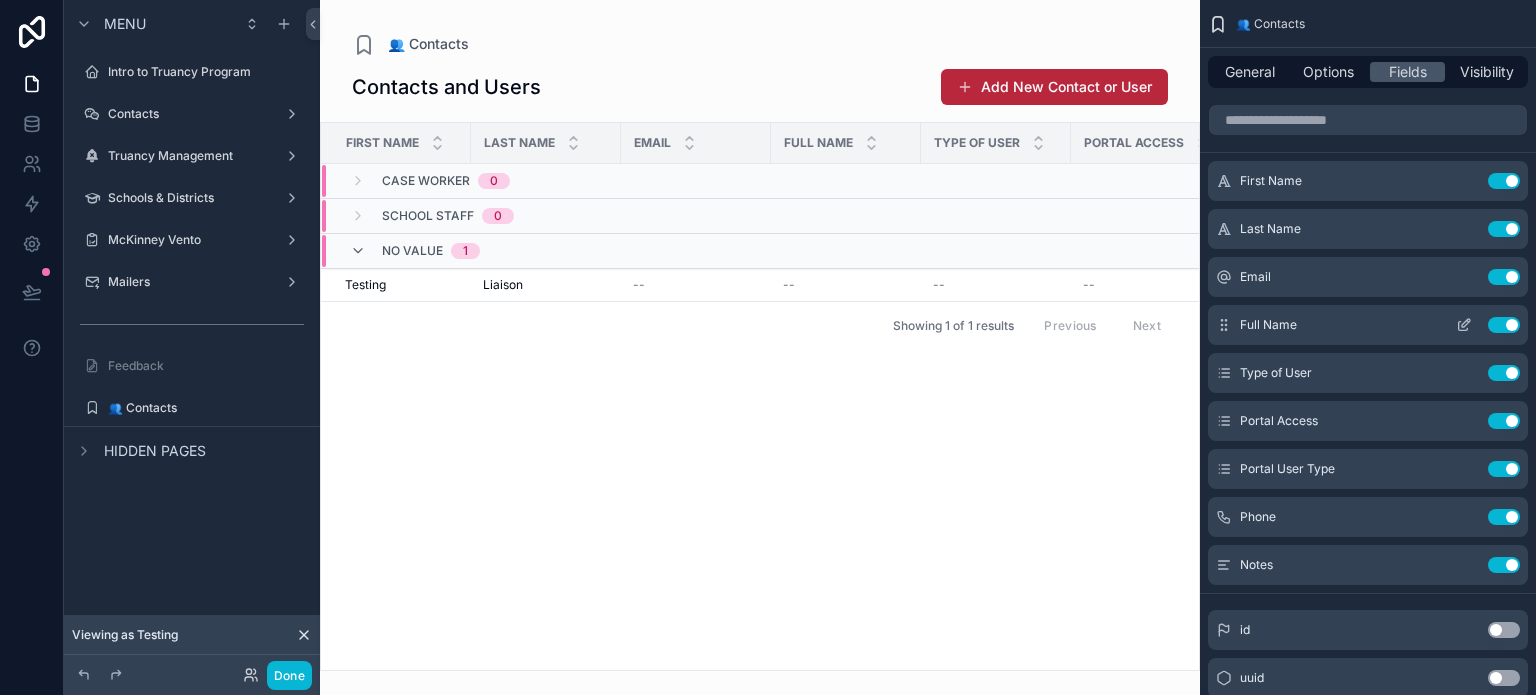 click on "Use setting" at bounding box center [1504, 325] 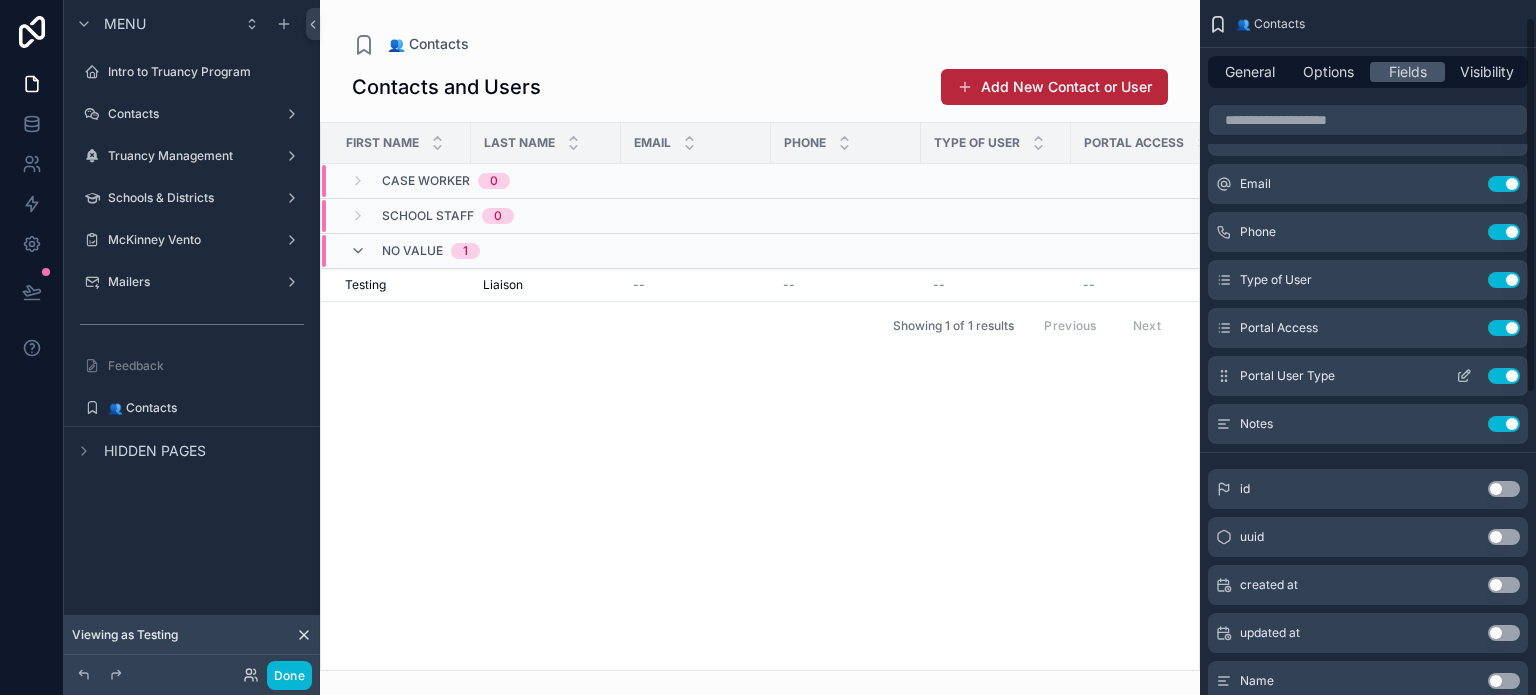scroll, scrollTop: 100, scrollLeft: 0, axis: vertical 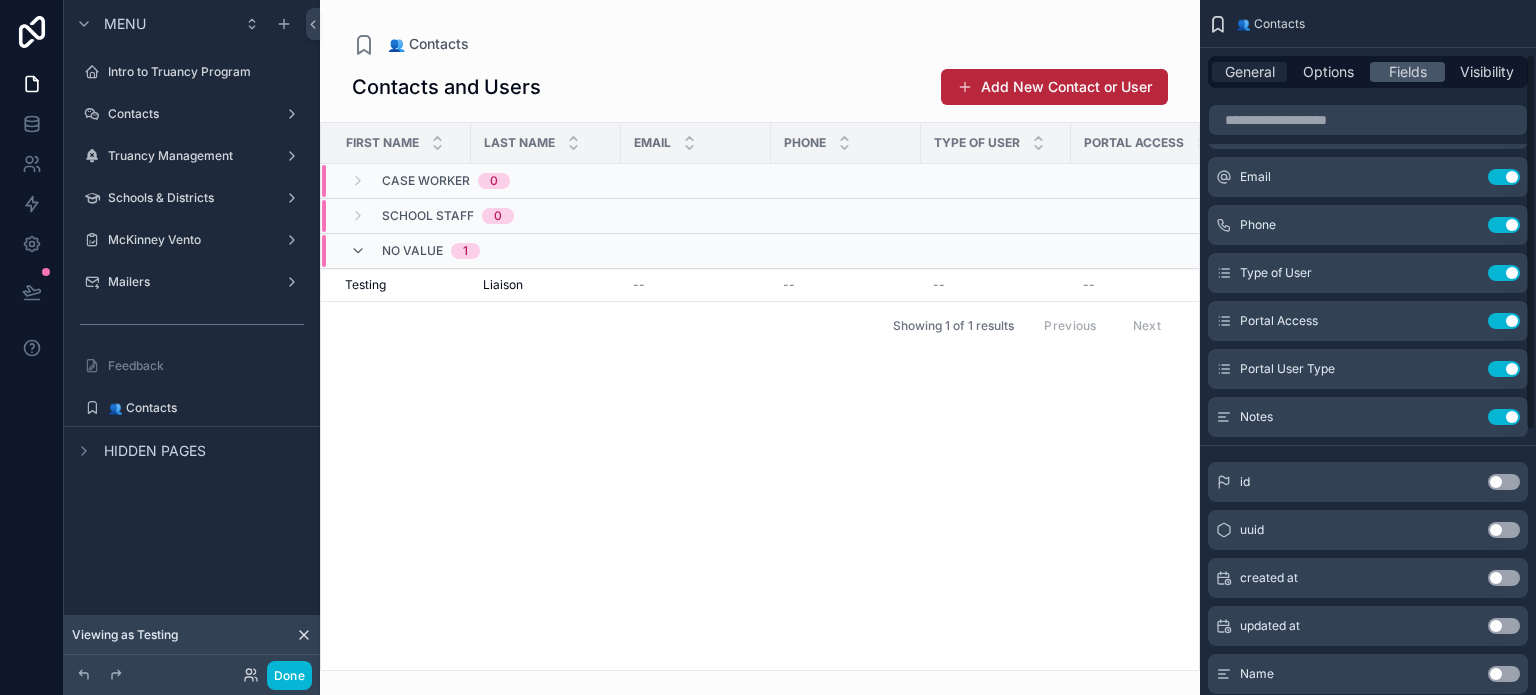 click on "General" at bounding box center [1250, 72] 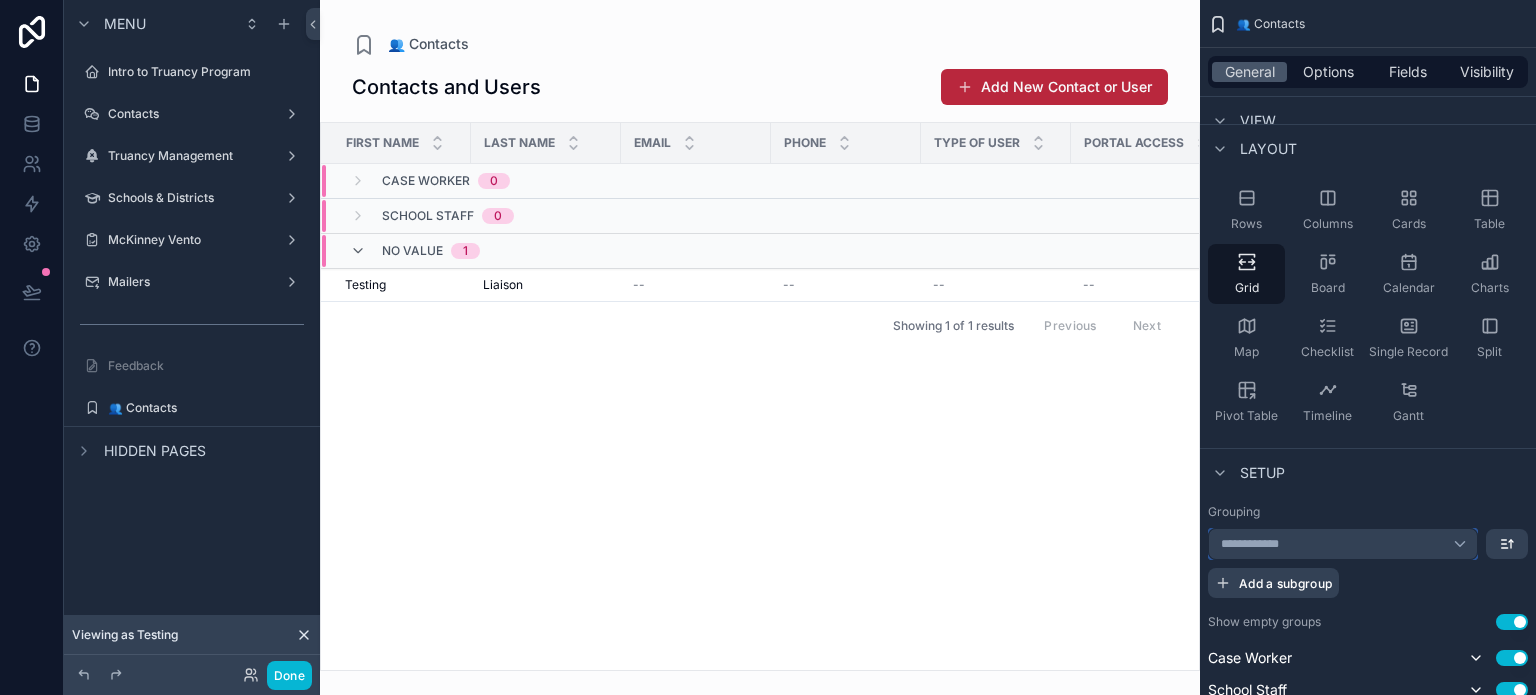 click on "**********" at bounding box center (1343, 544) 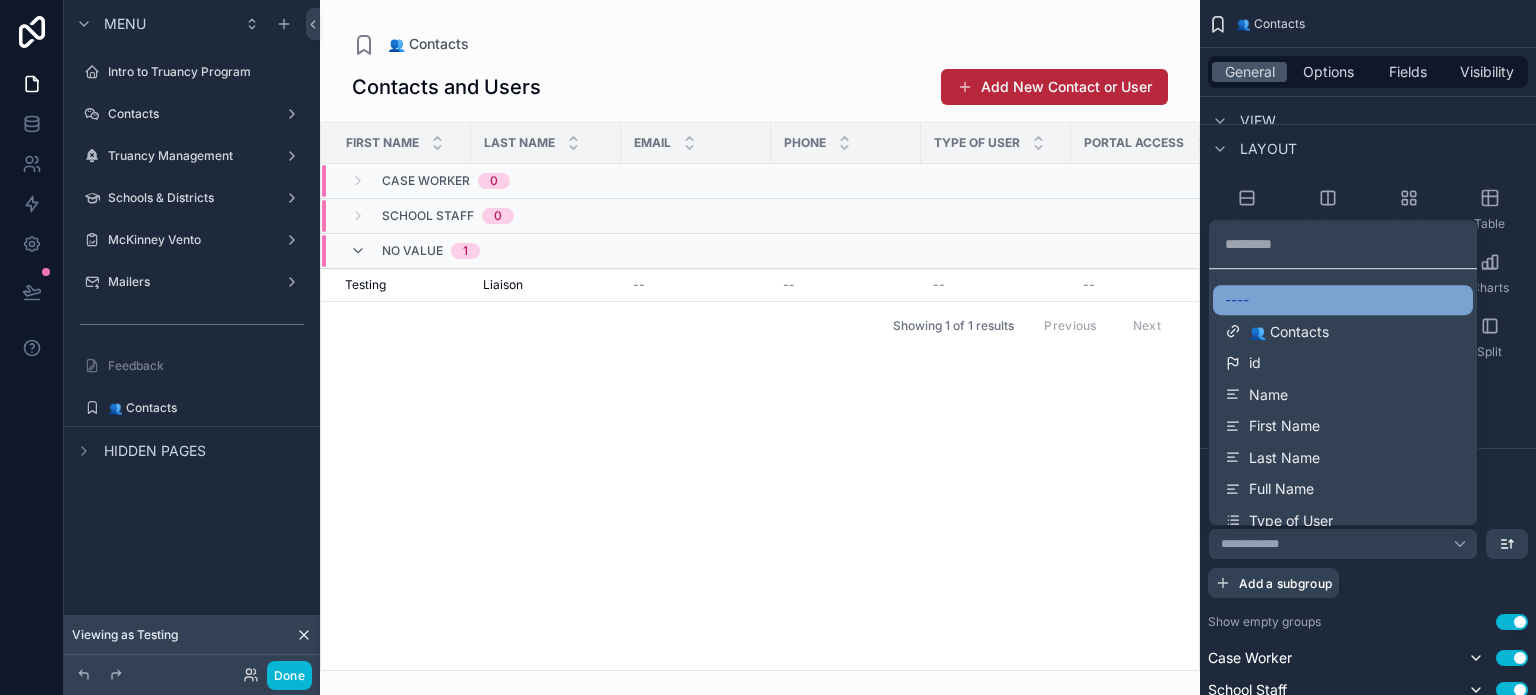 click on "----" at bounding box center [1343, 300] 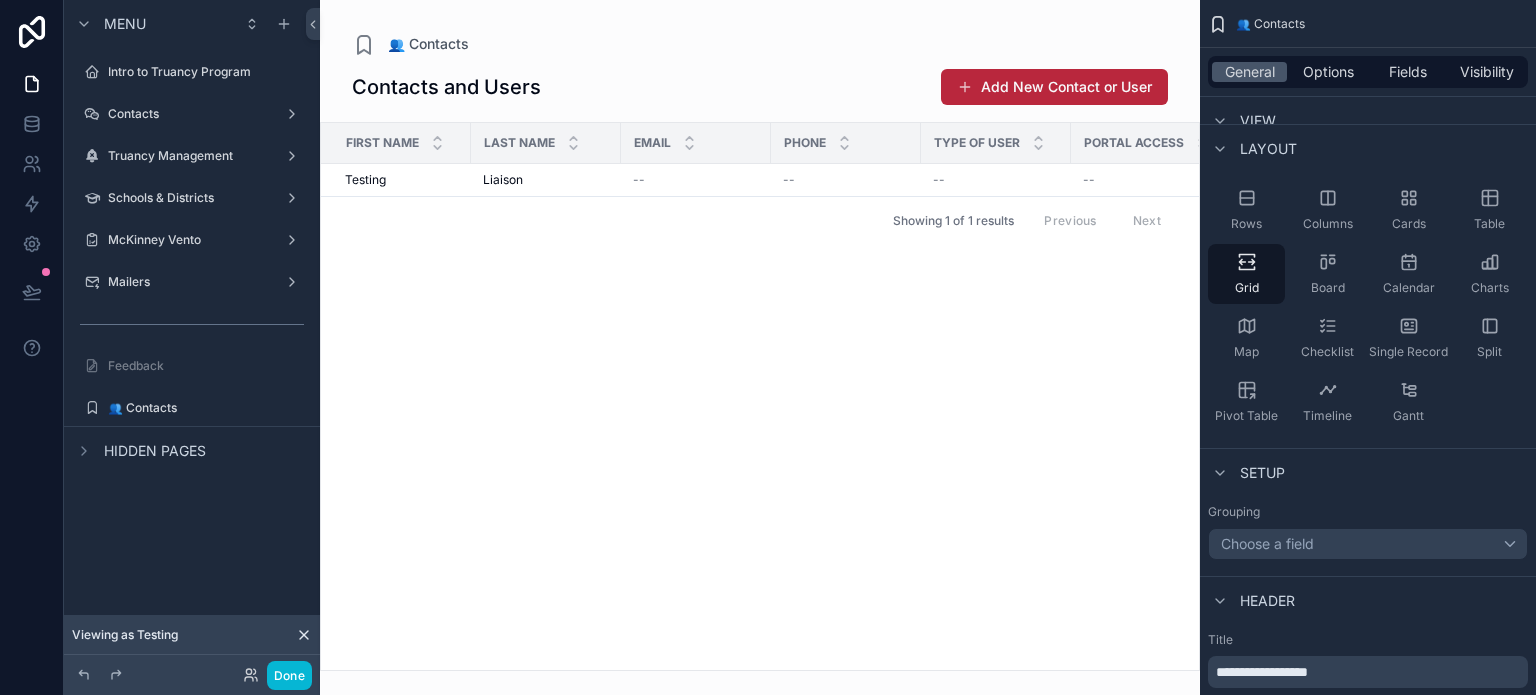 click at bounding box center [760, 347] 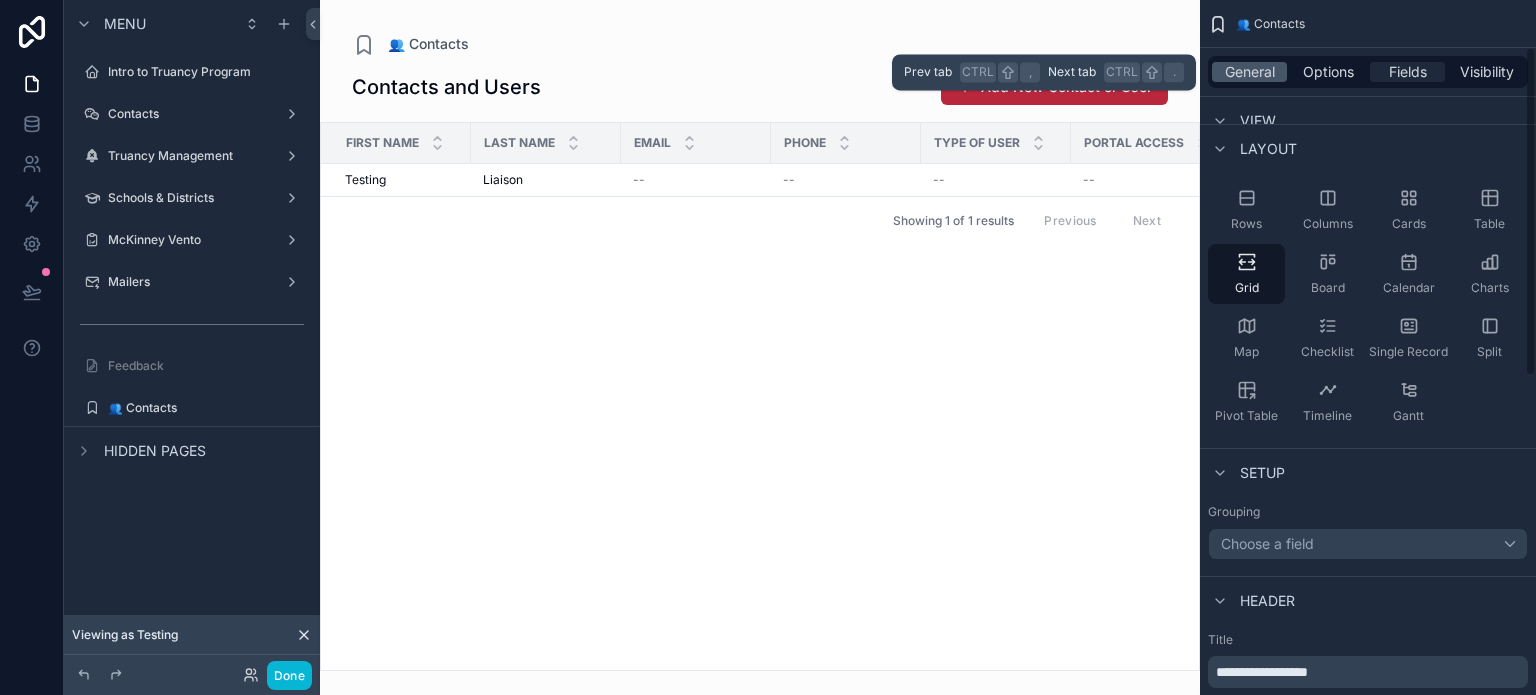 click on "Fields" at bounding box center [1407, 72] 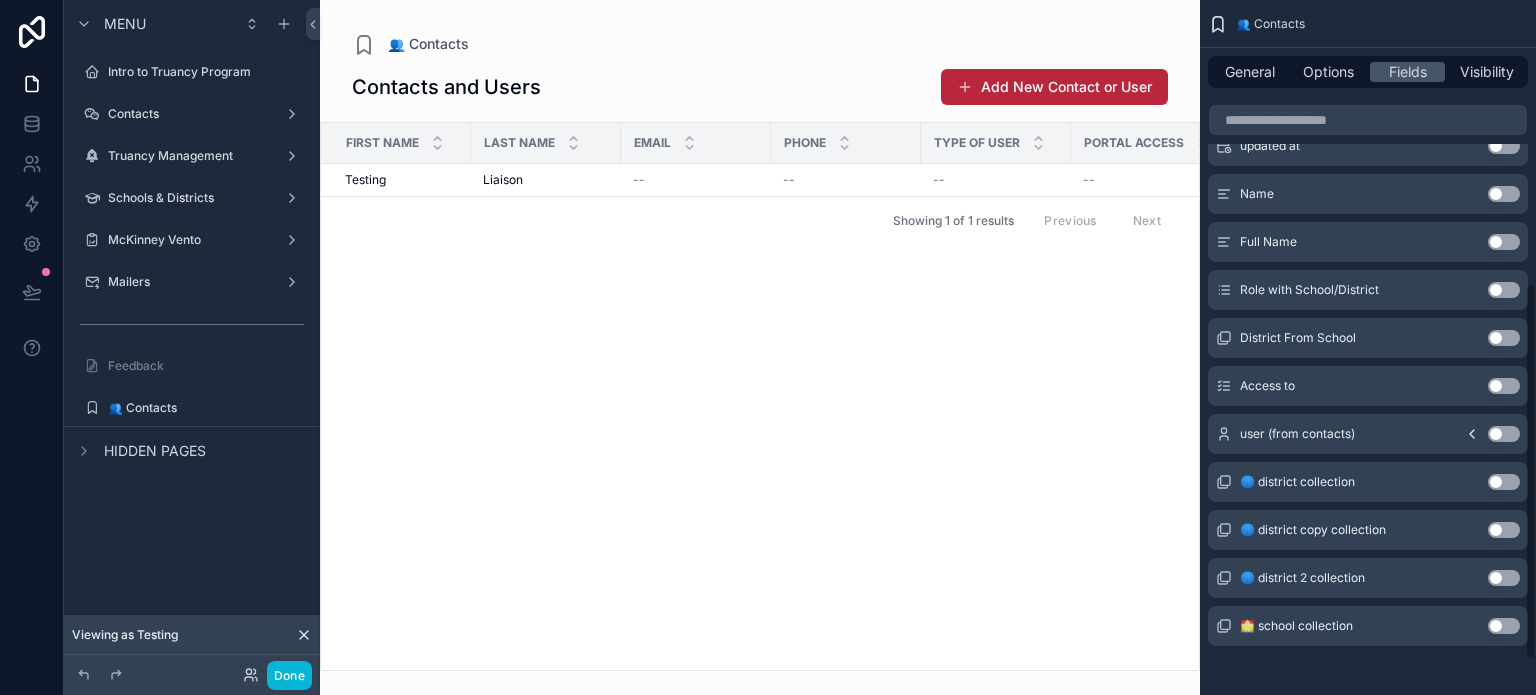 scroll, scrollTop: 586, scrollLeft: 0, axis: vertical 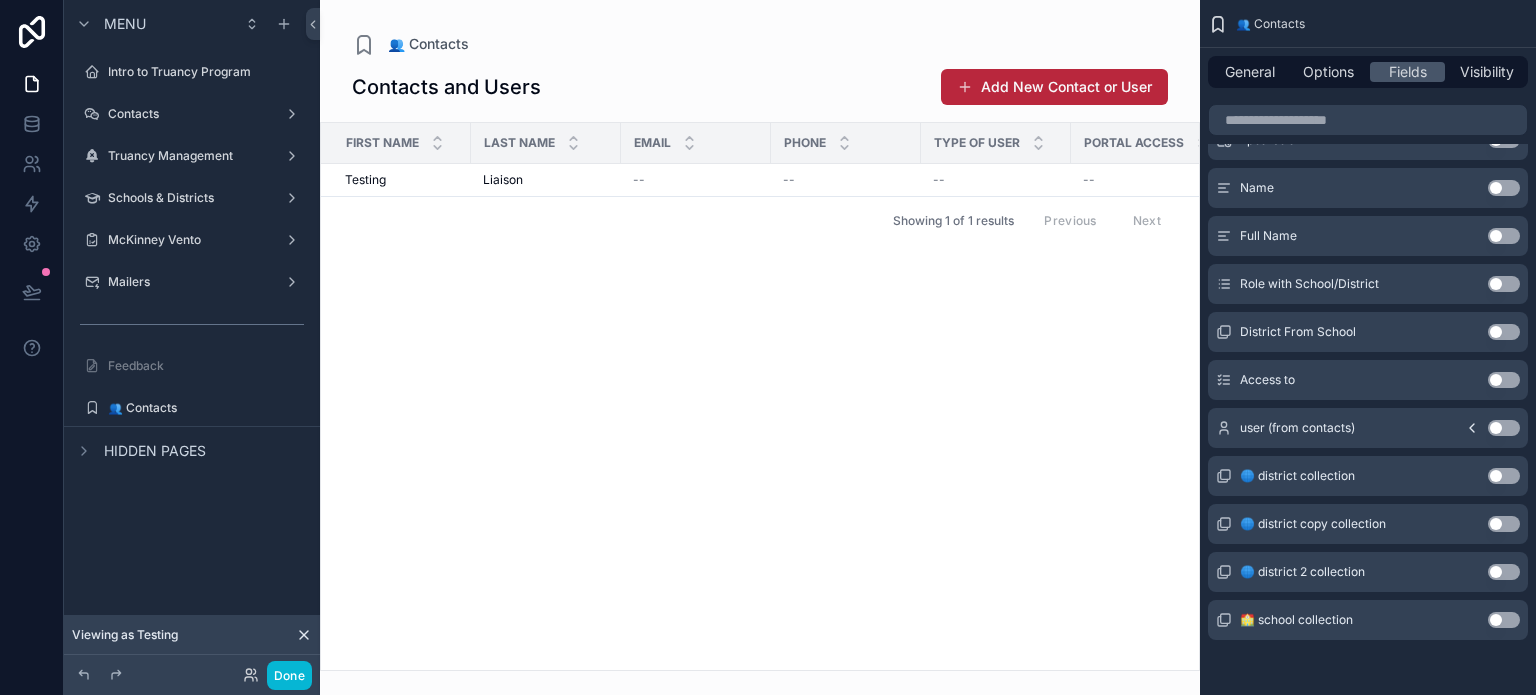 click on "Use setting" at bounding box center (1504, 476) 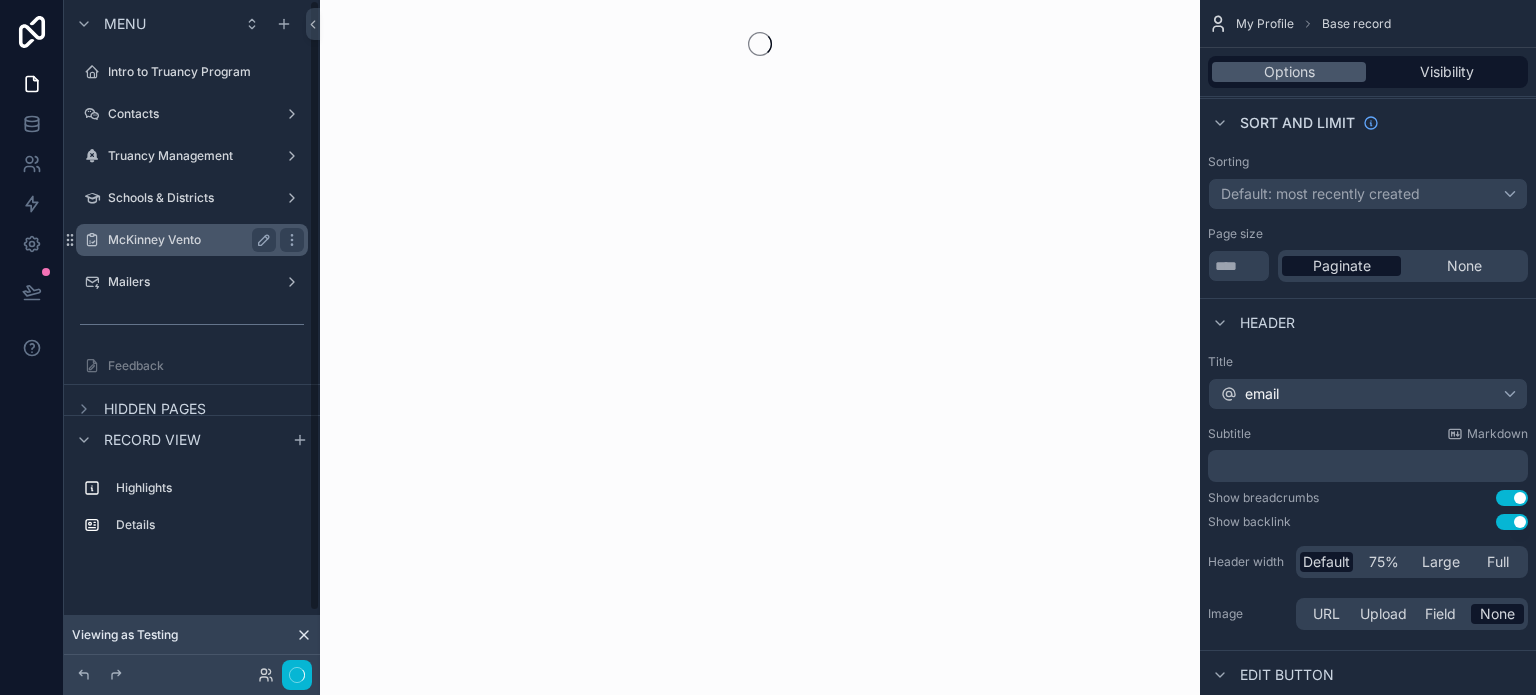scroll, scrollTop: 0, scrollLeft: 0, axis: both 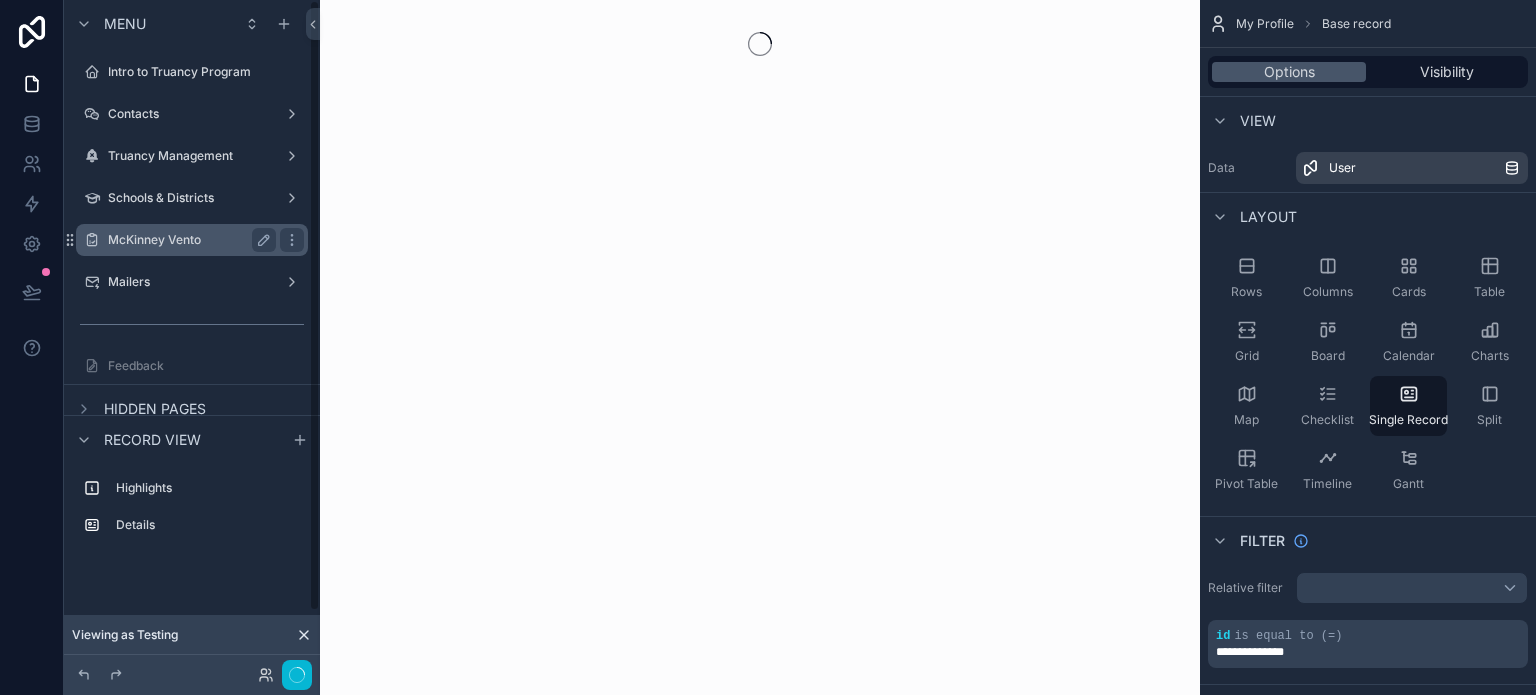 click on "McKinney Vento" at bounding box center [192, 240] 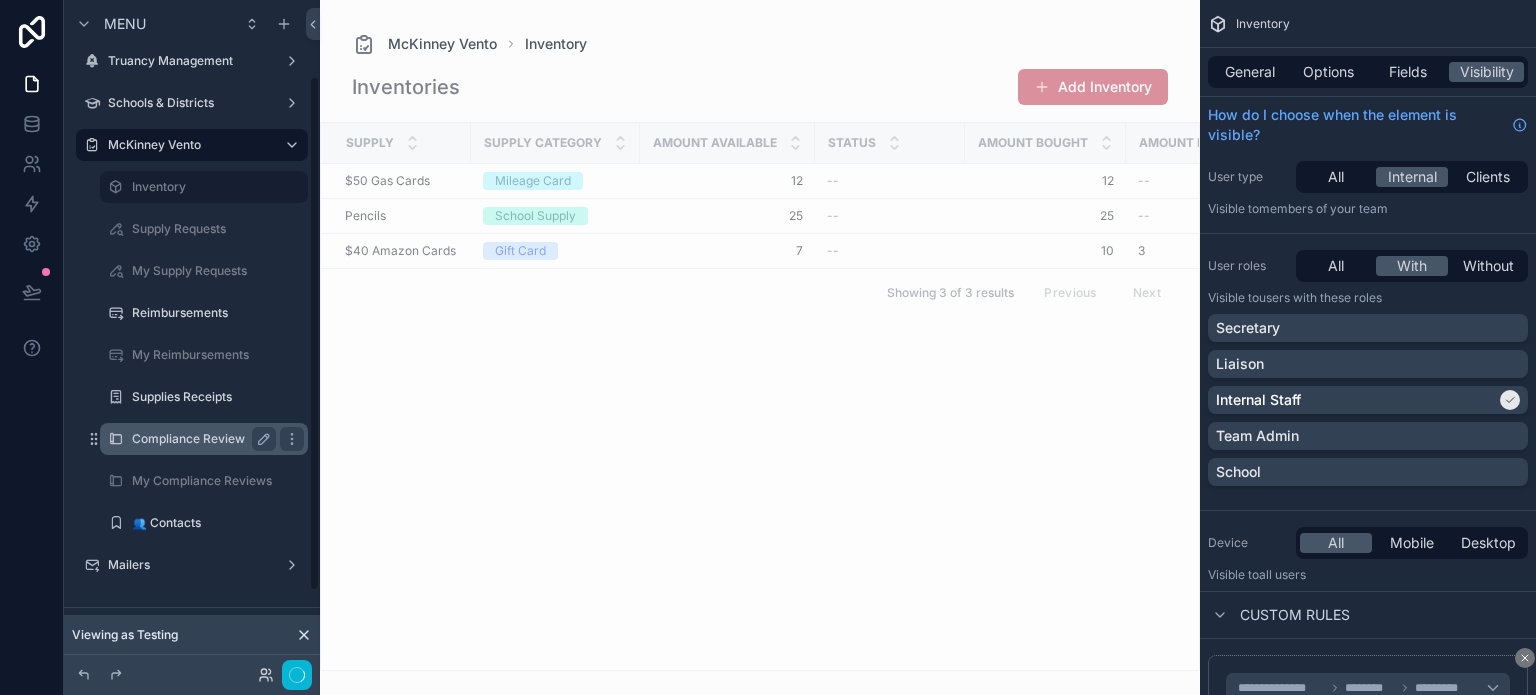 scroll, scrollTop: 100, scrollLeft: 0, axis: vertical 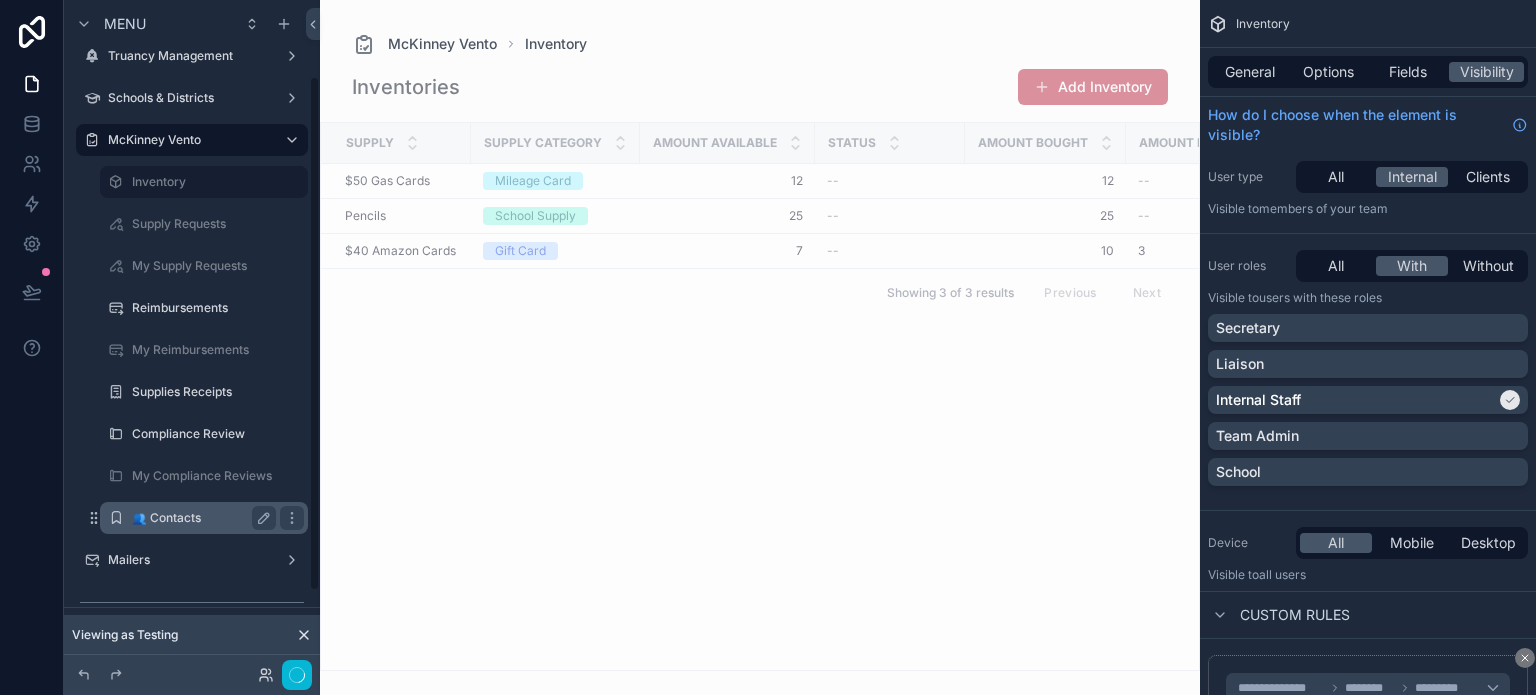 click on "👥 Contacts" at bounding box center [204, 518] 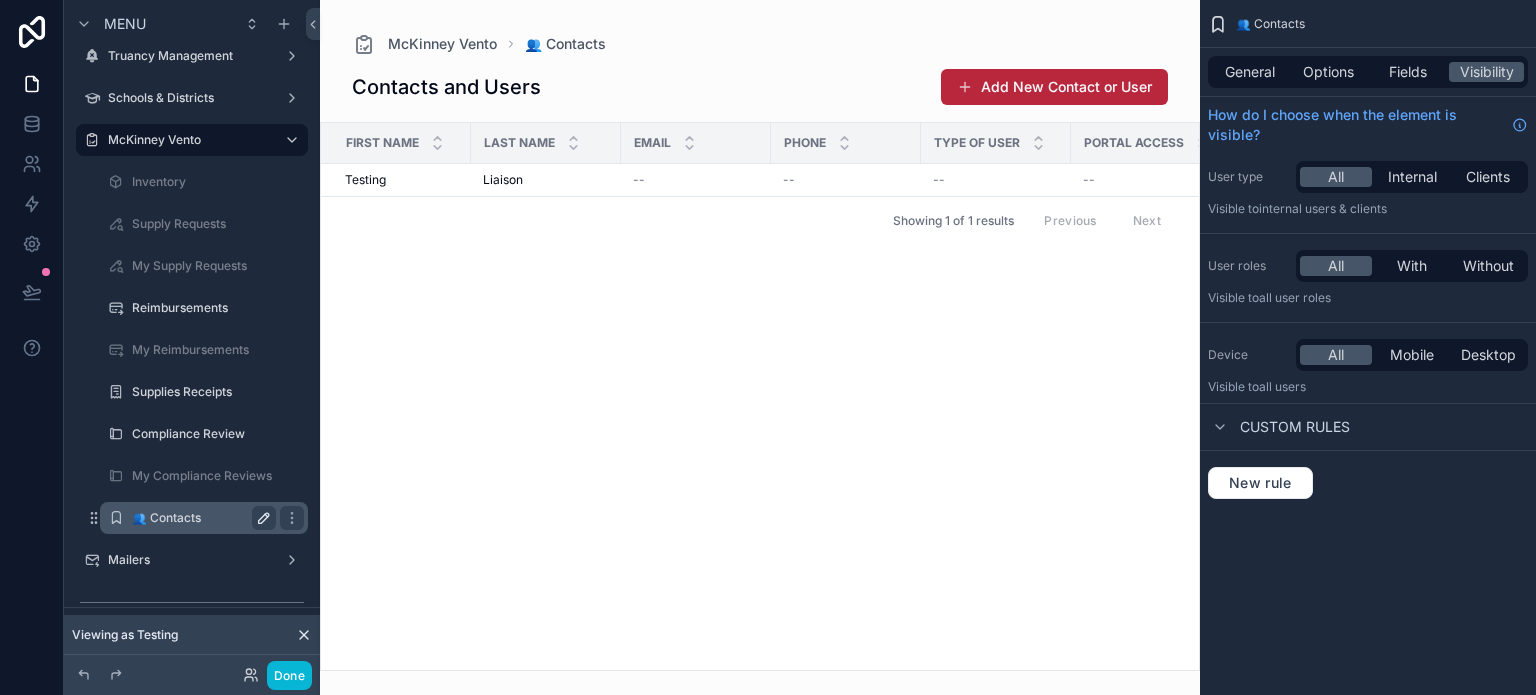 click 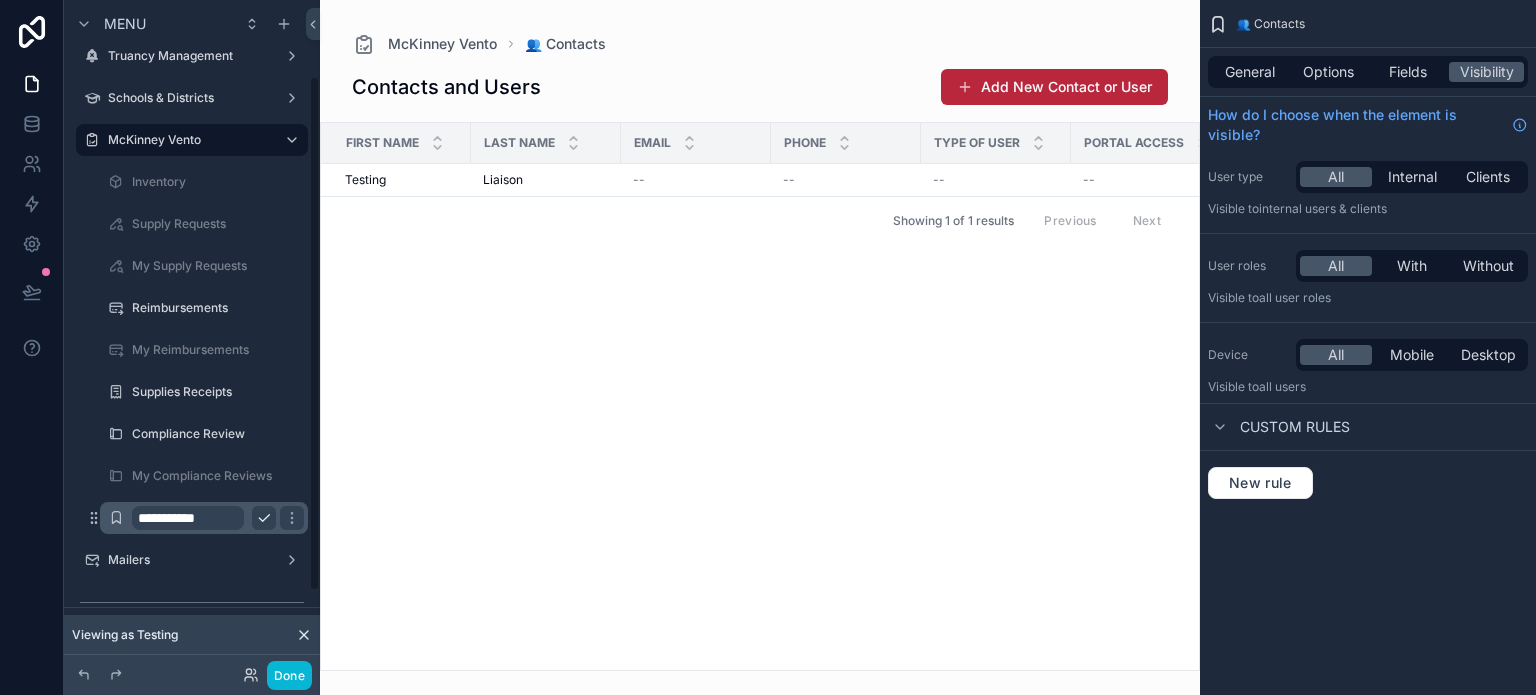 click on "**********" at bounding box center (188, 518) 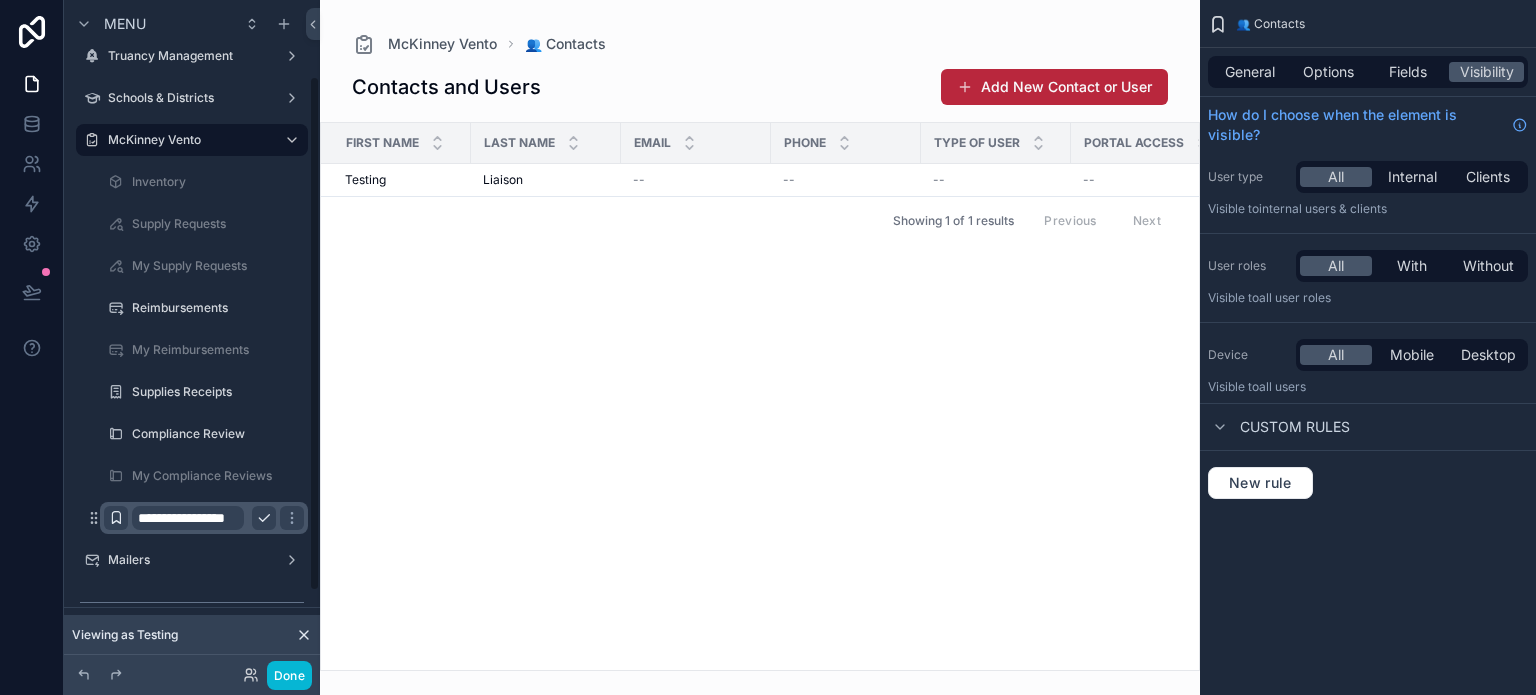type on "**********" 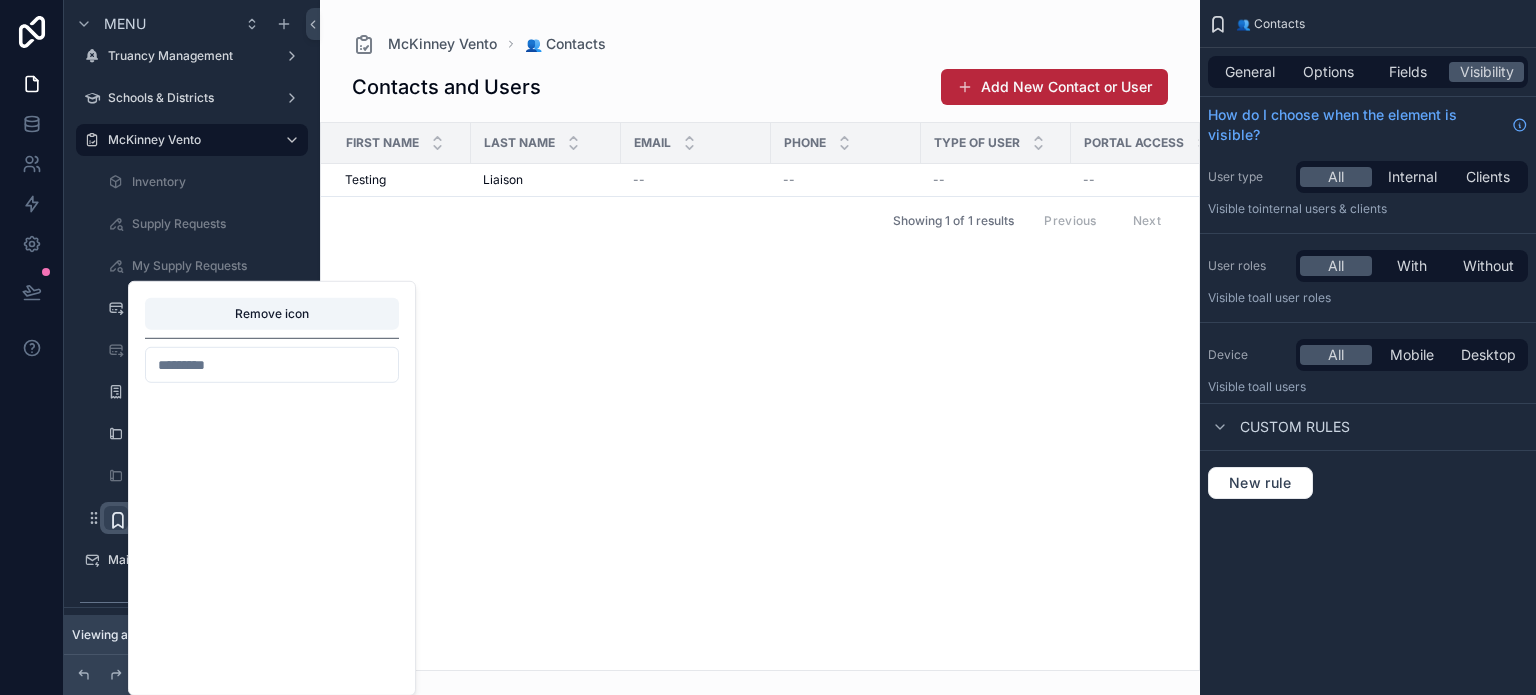scroll, scrollTop: 41486, scrollLeft: 0, axis: vertical 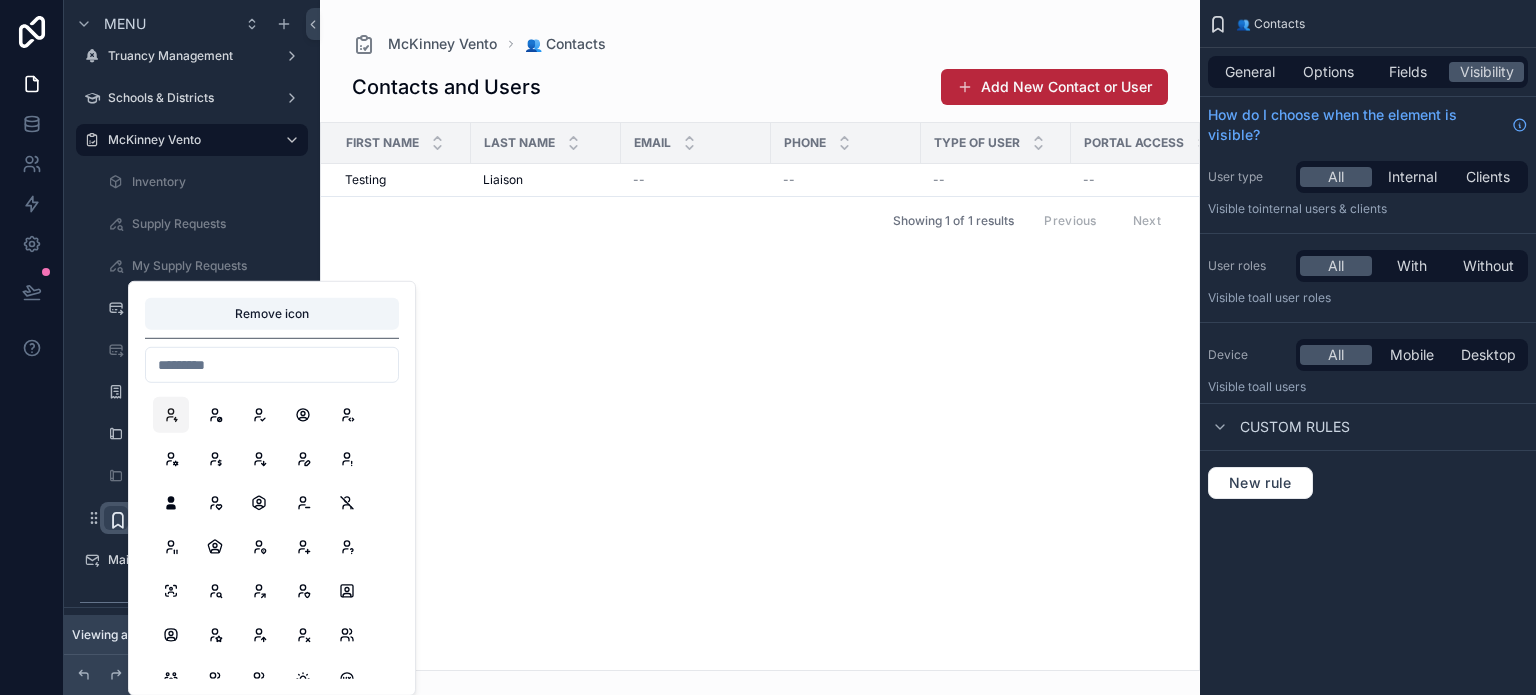 click at bounding box center (171, 415) 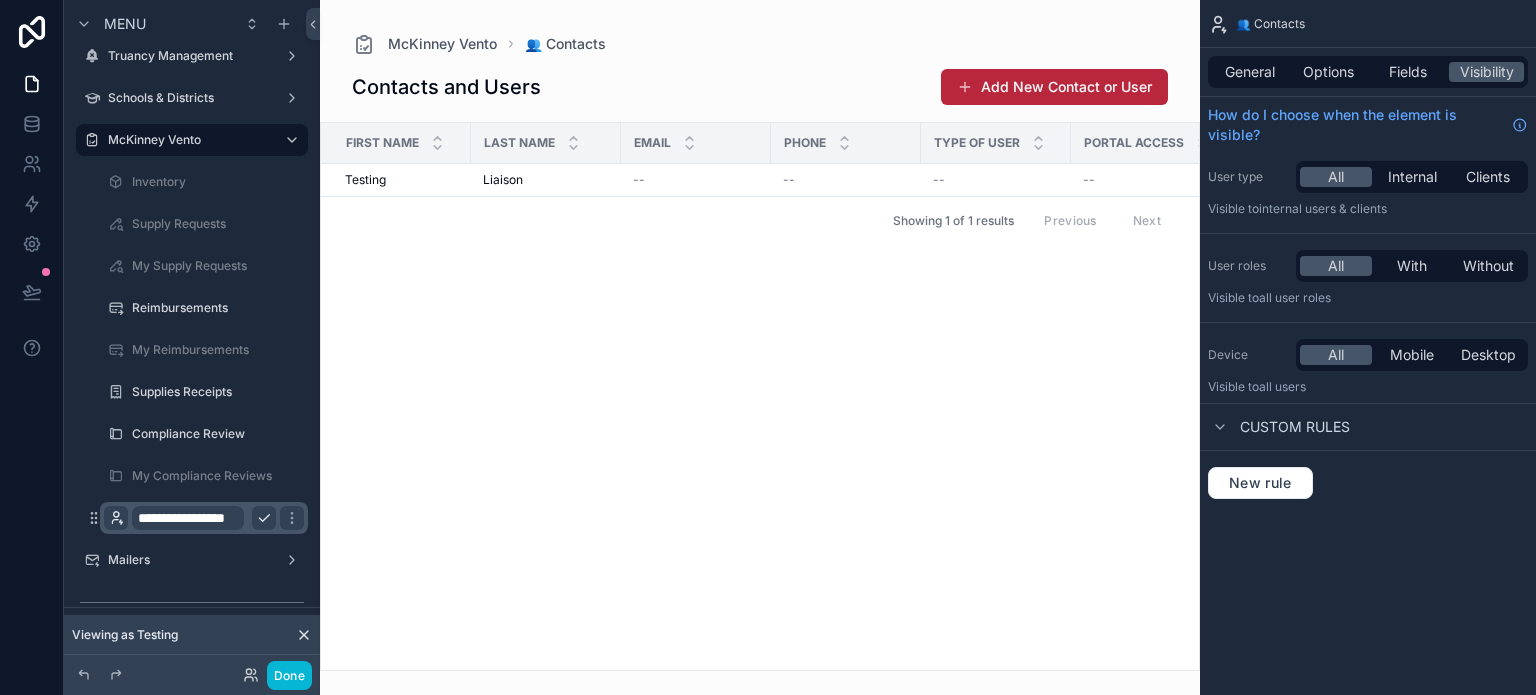 click on "First Name Last Name Email Phone Type of User Portal Access Portal User Type Notes 🌐 district collection Testing Testing Liaison Liaison -- -- -- -- -- -- -- Showing 1 of 1 results Previous Next" at bounding box center [760, 396] 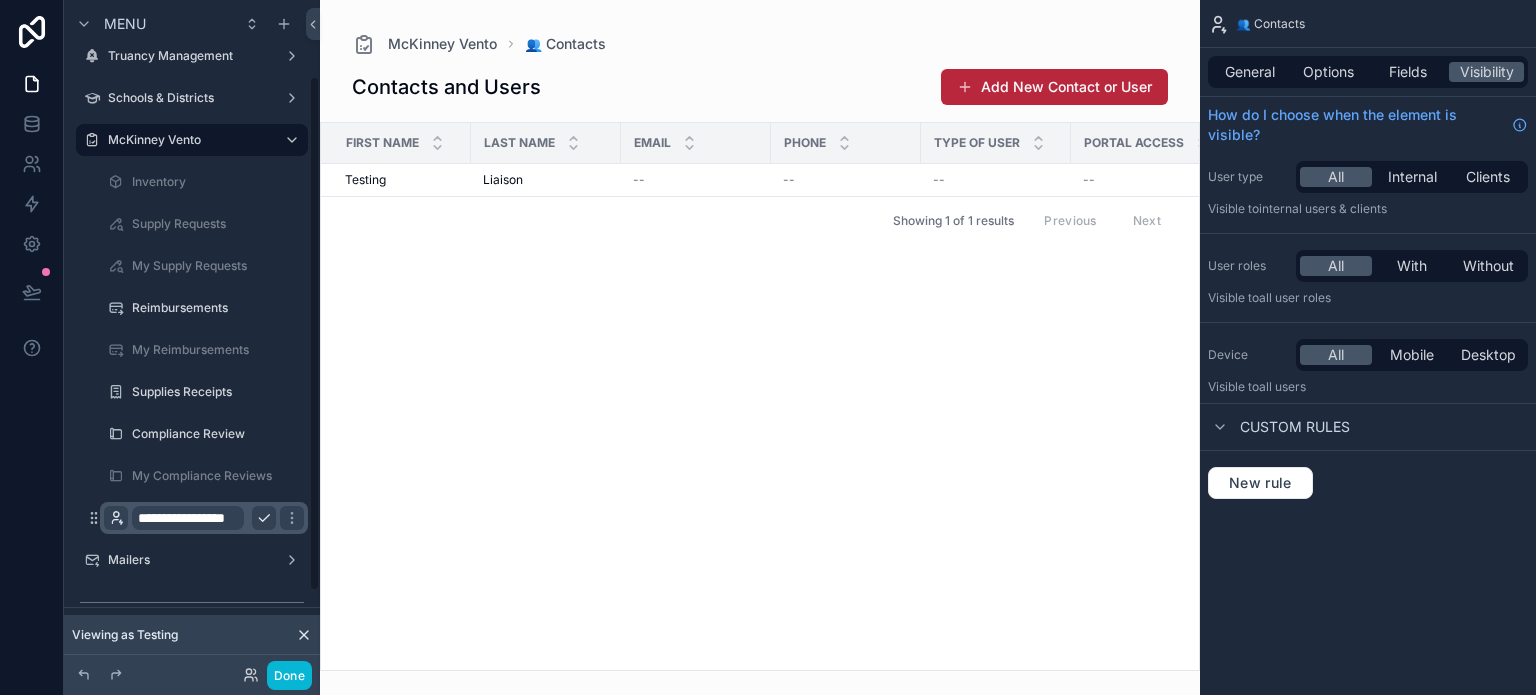 click 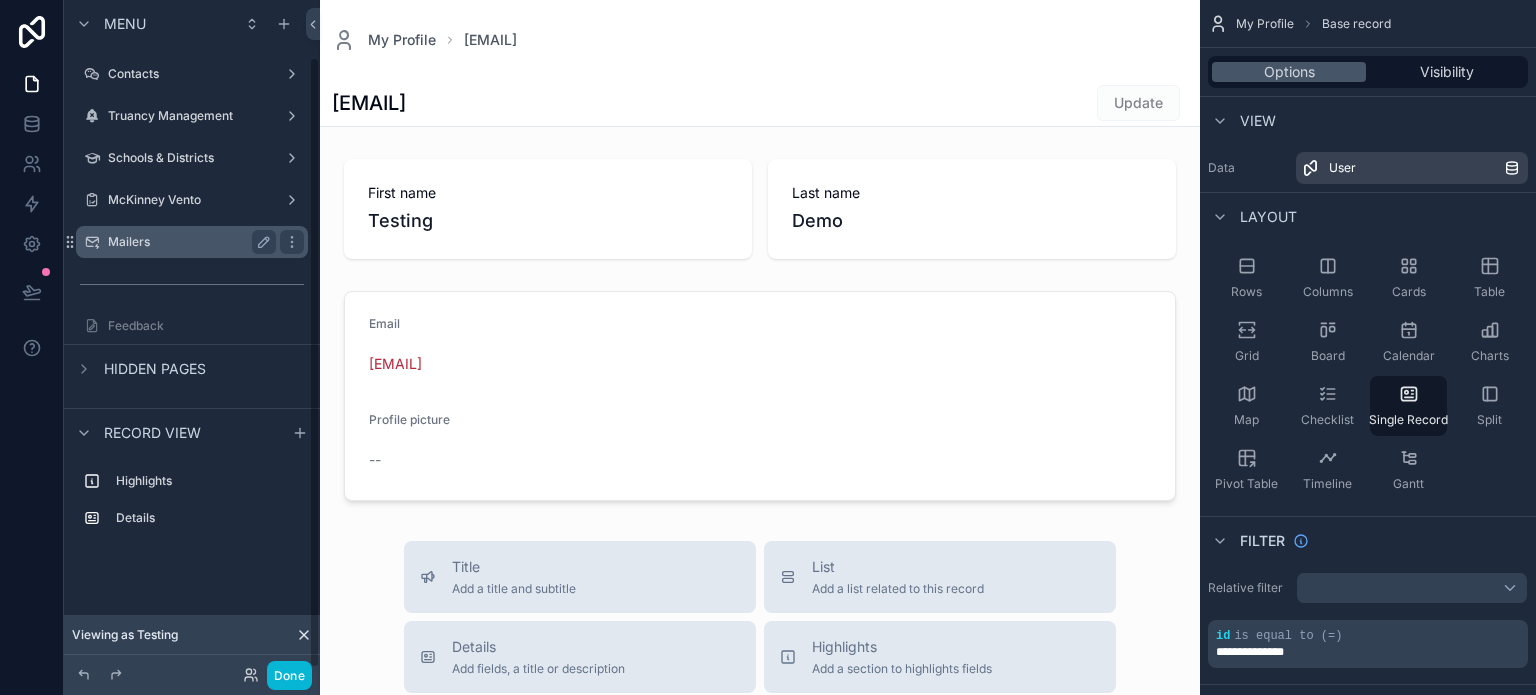 scroll, scrollTop: 0, scrollLeft: 0, axis: both 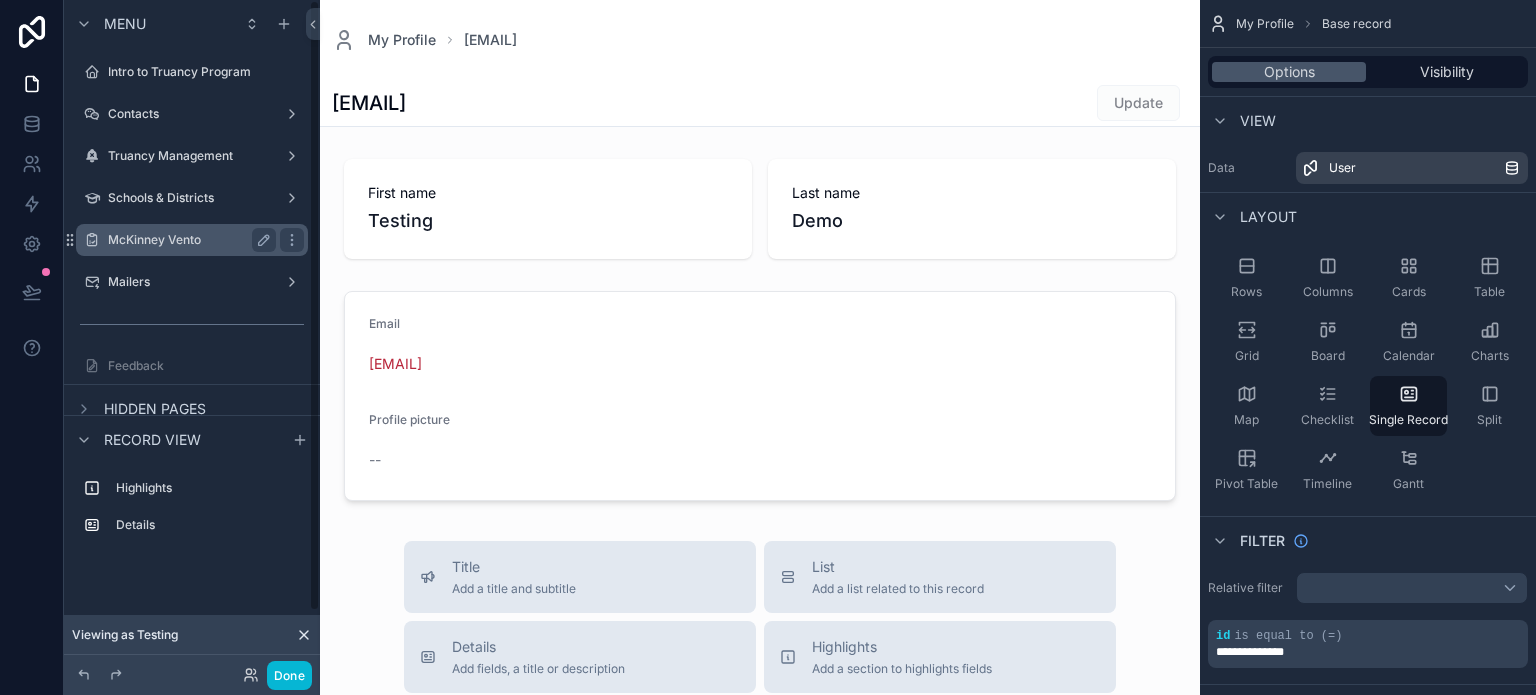 click on "McKinney Vento" at bounding box center [188, 240] 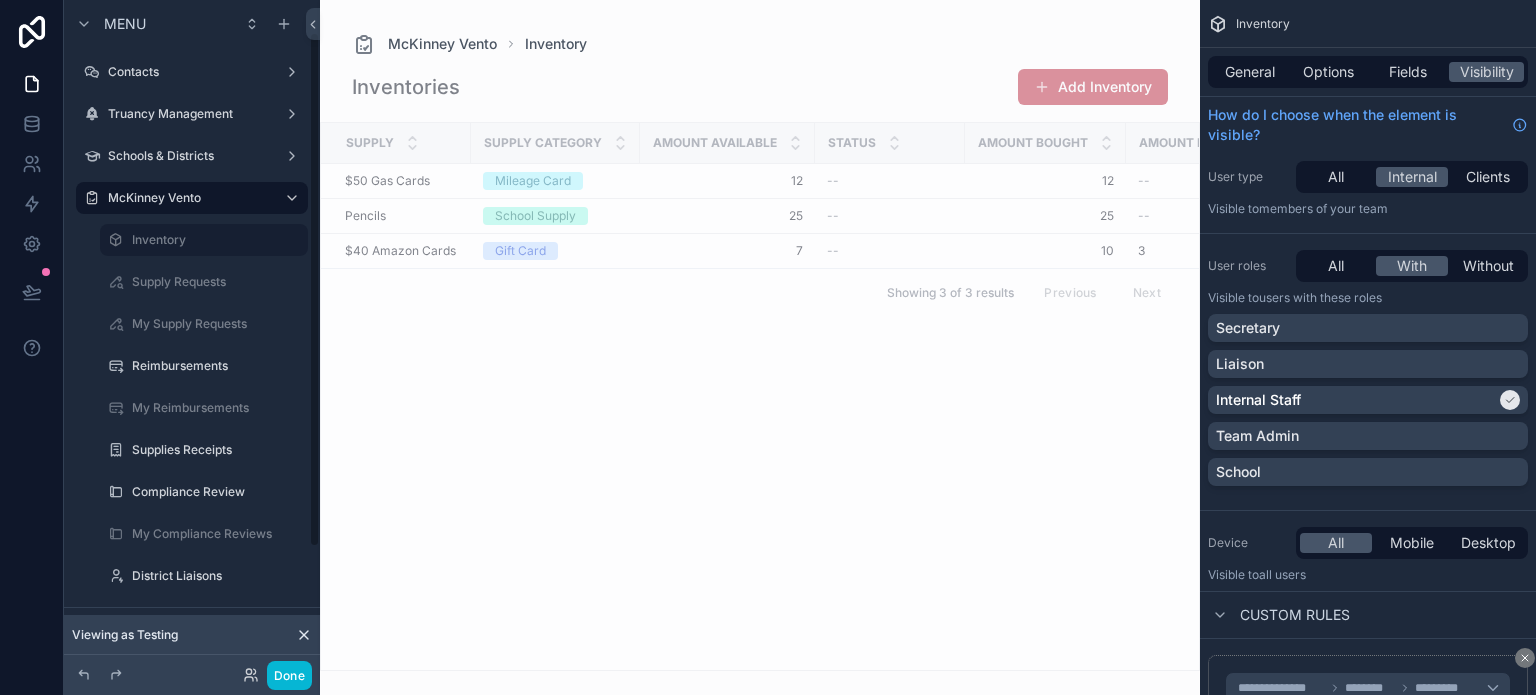 scroll, scrollTop: 100, scrollLeft: 0, axis: vertical 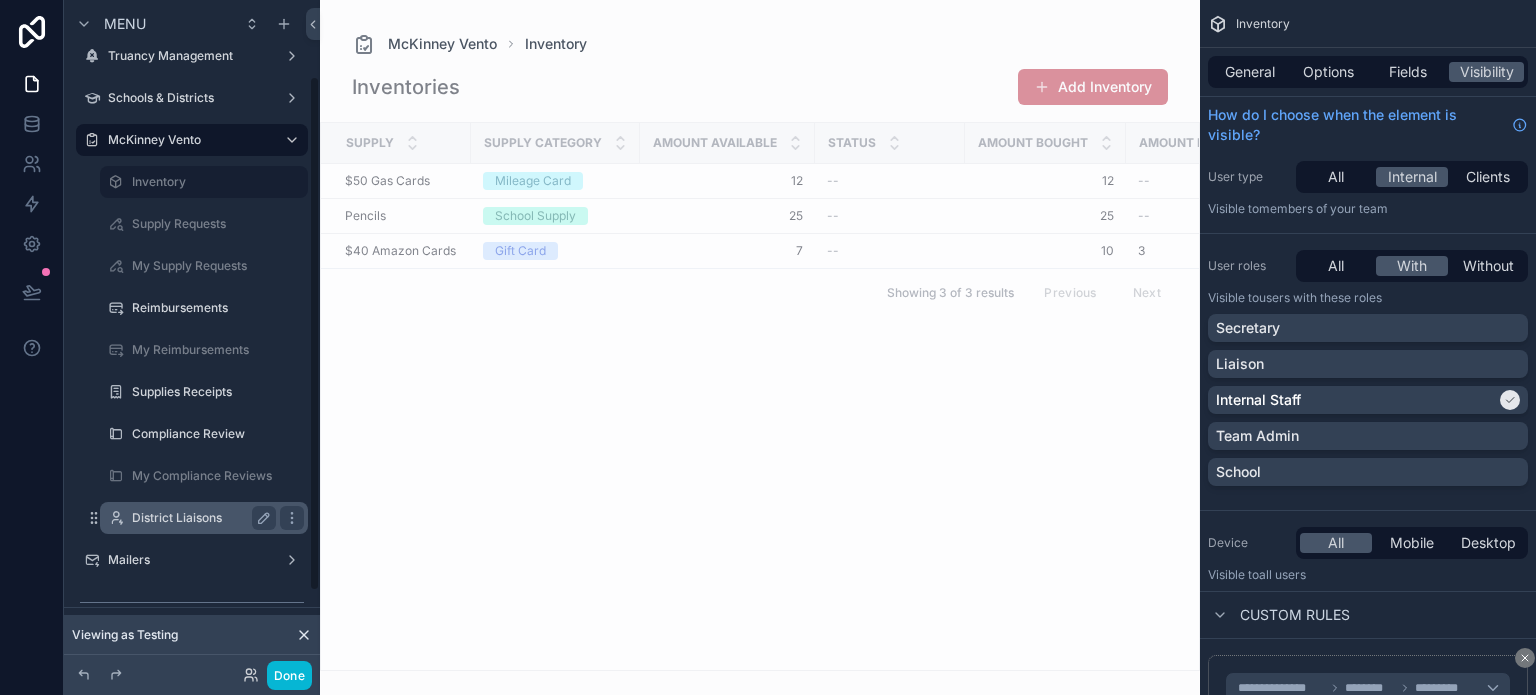 click on "District Liaisons" at bounding box center (200, 518) 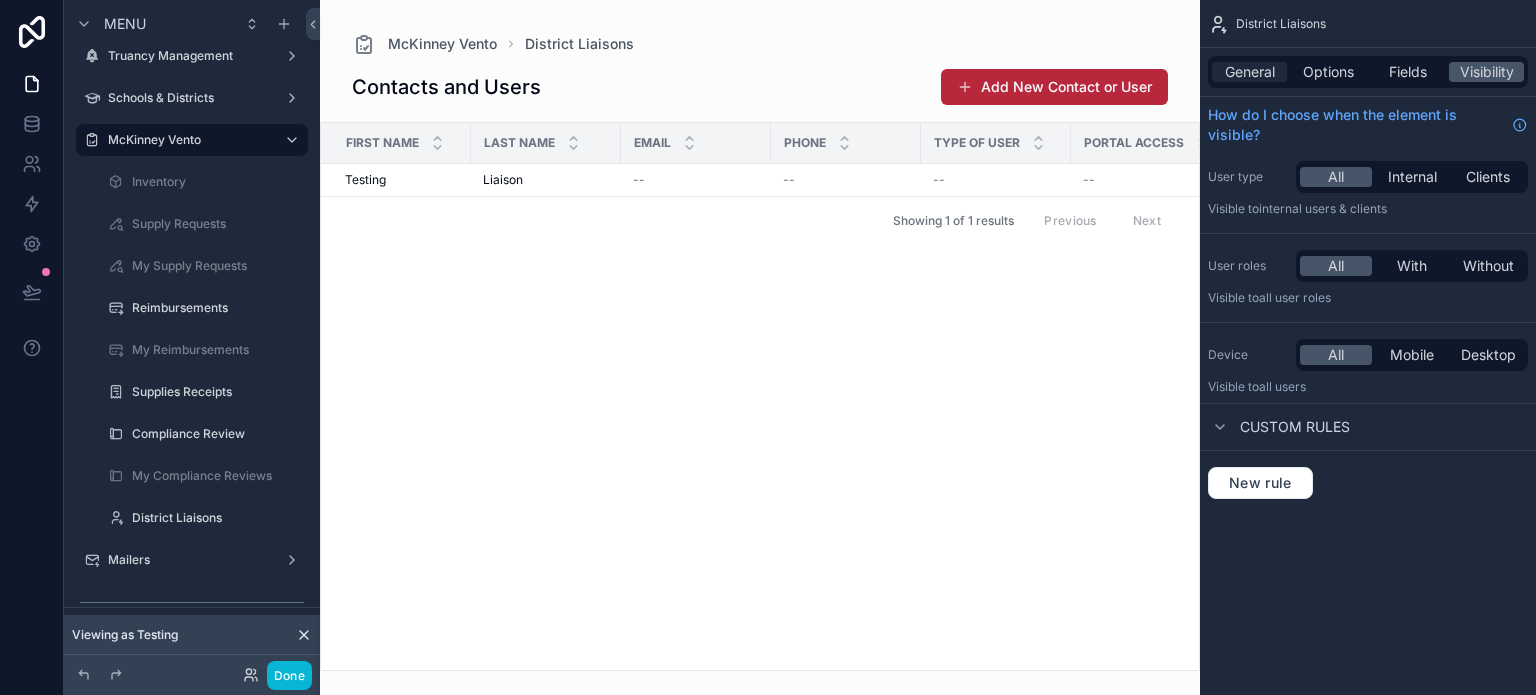 click on "General" at bounding box center [1250, 72] 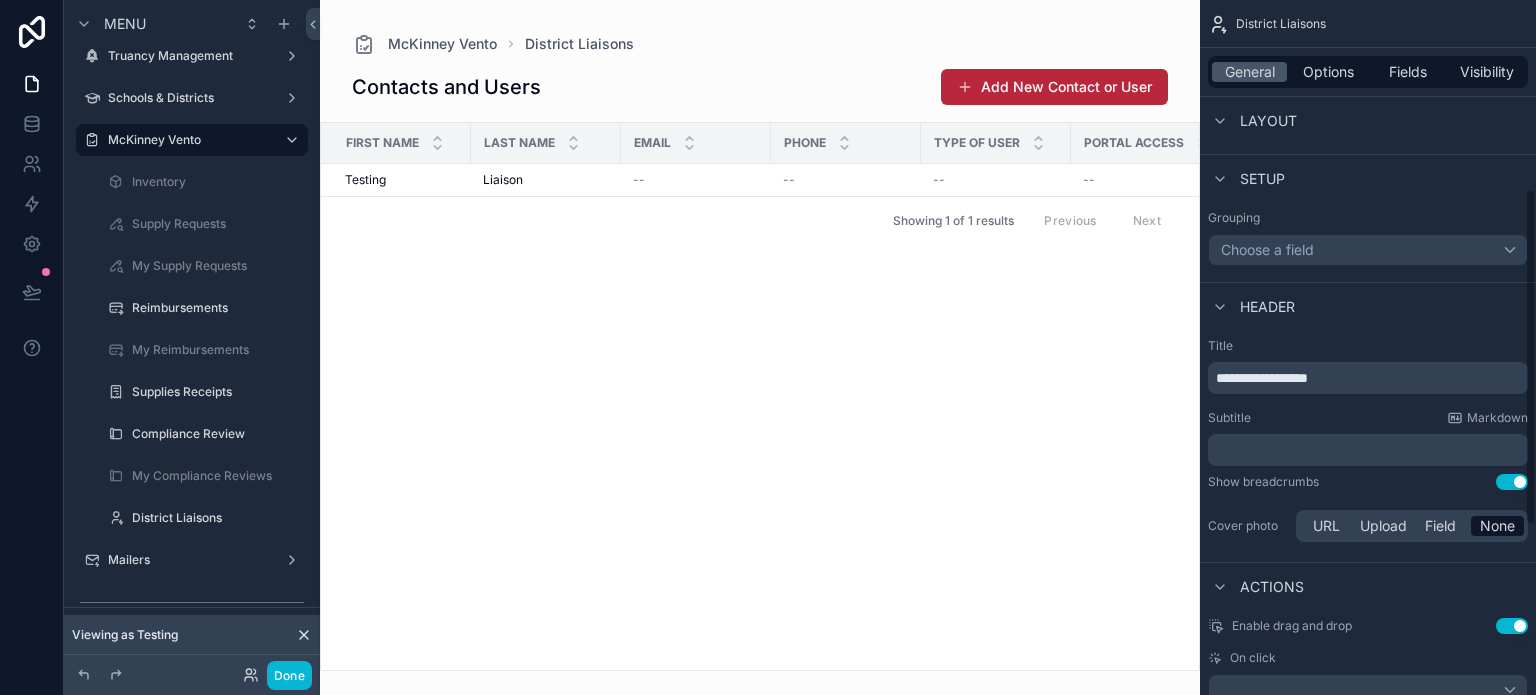 scroll, scrollTop: 400, scrollLeft: 0, axis: vertical 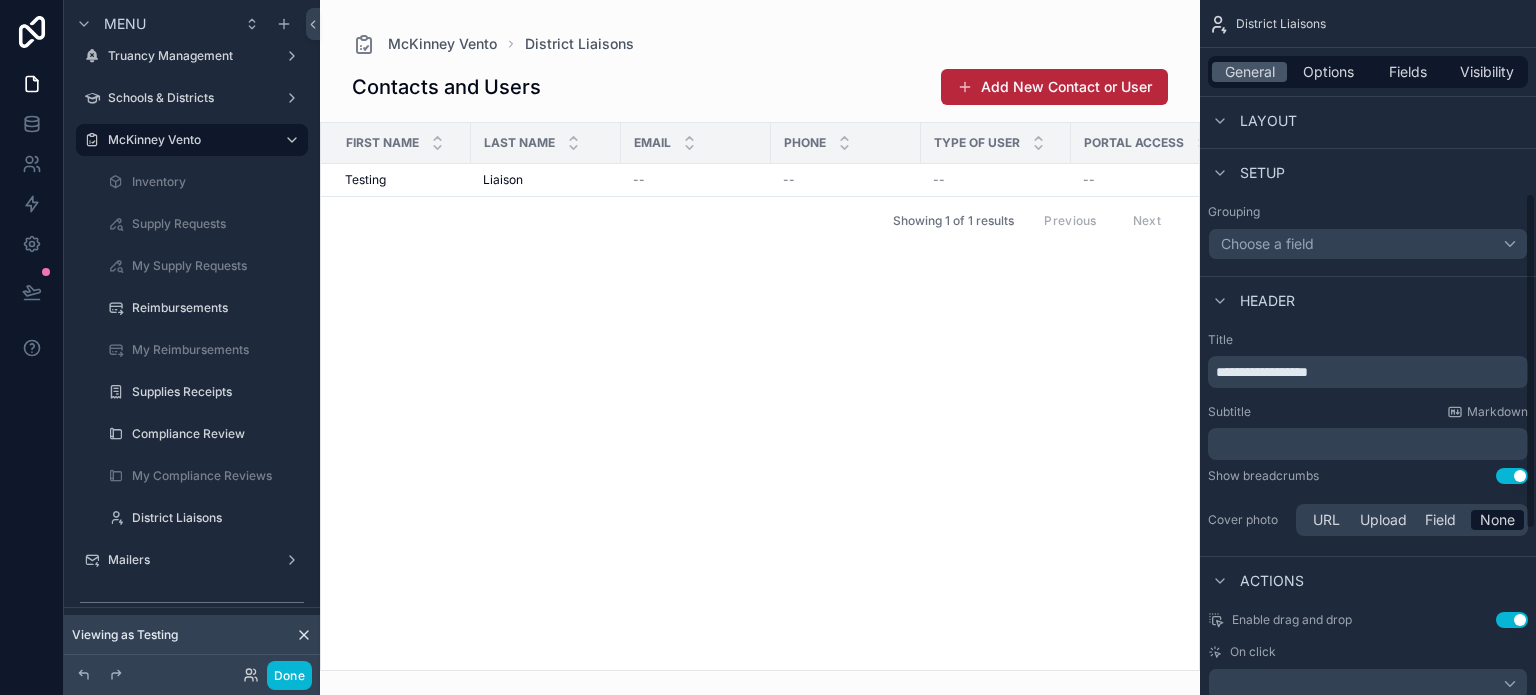 click on "**********" at bounding box center (1262, 372) 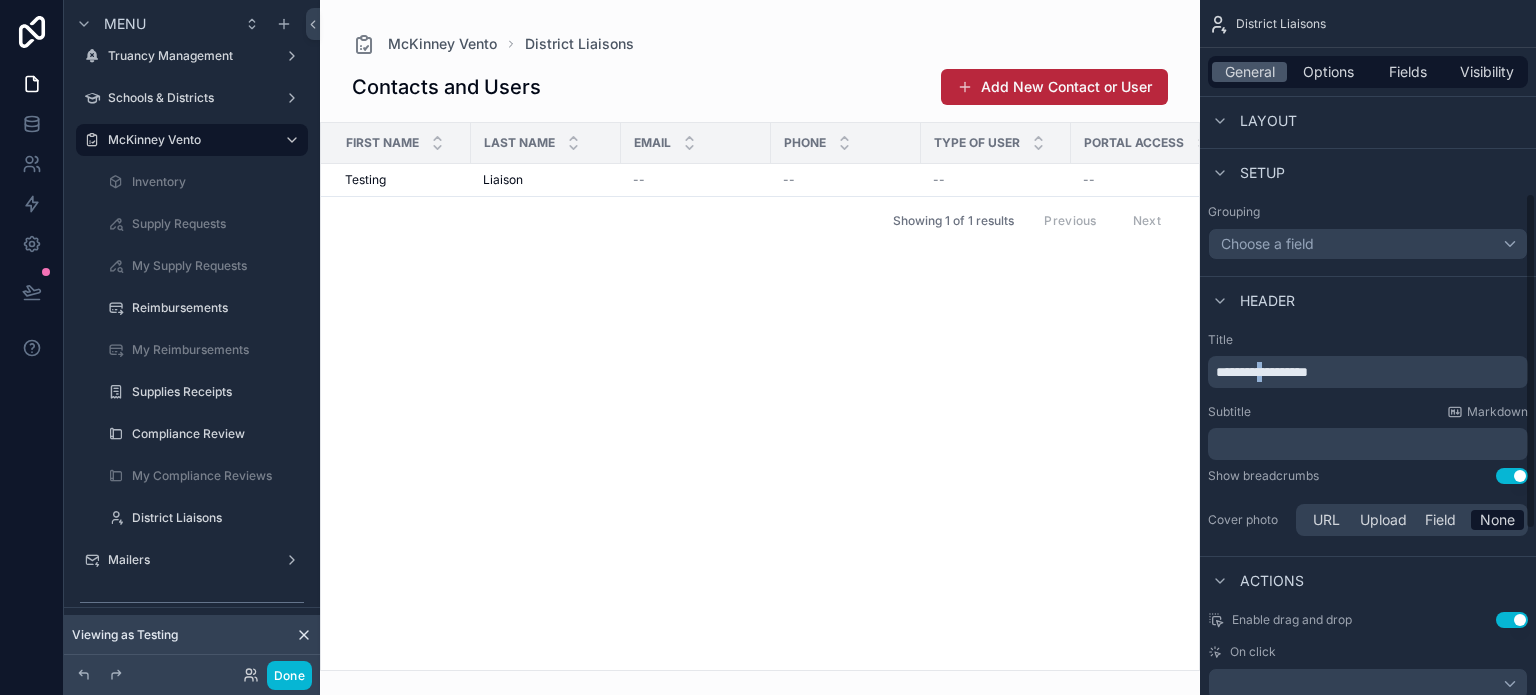 click on "**********" at bounding box center (1262, 372) 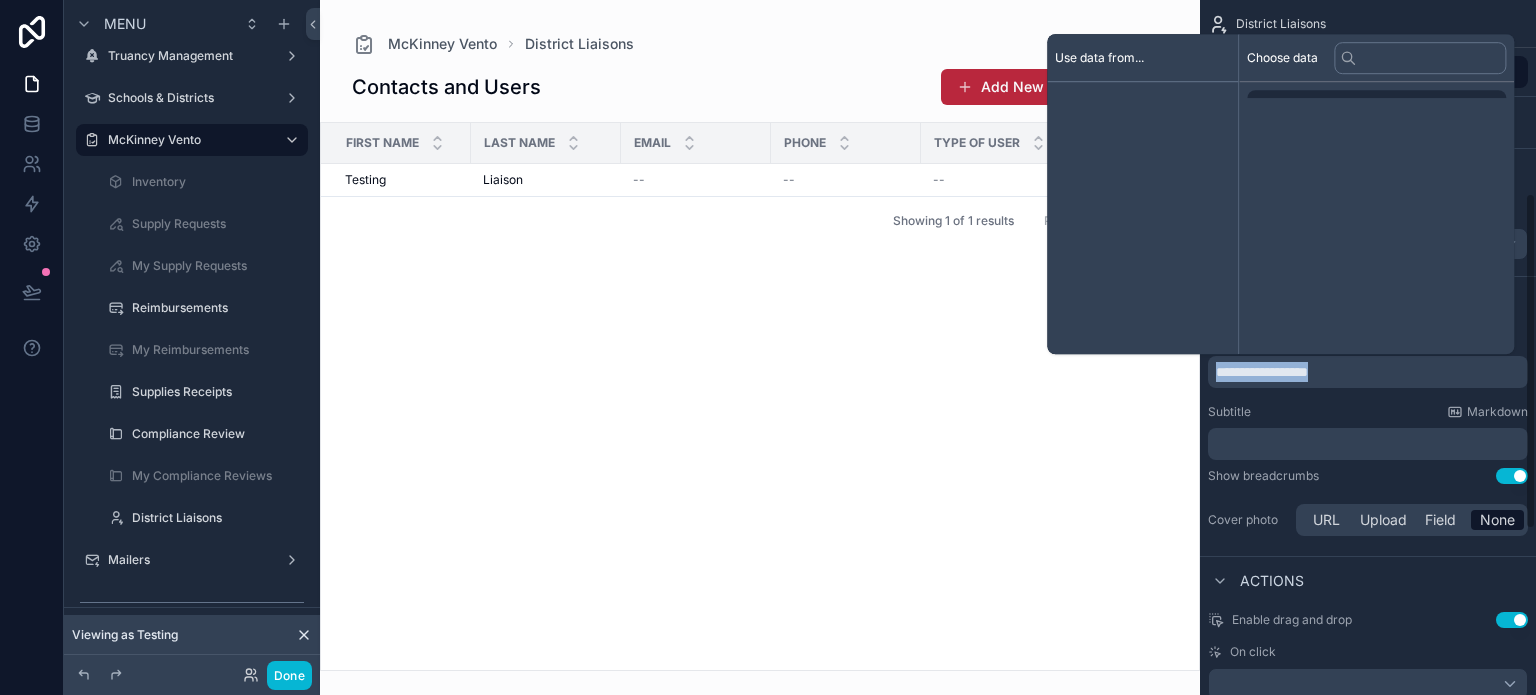 click on "**********" at bounding box center [1262, 372] 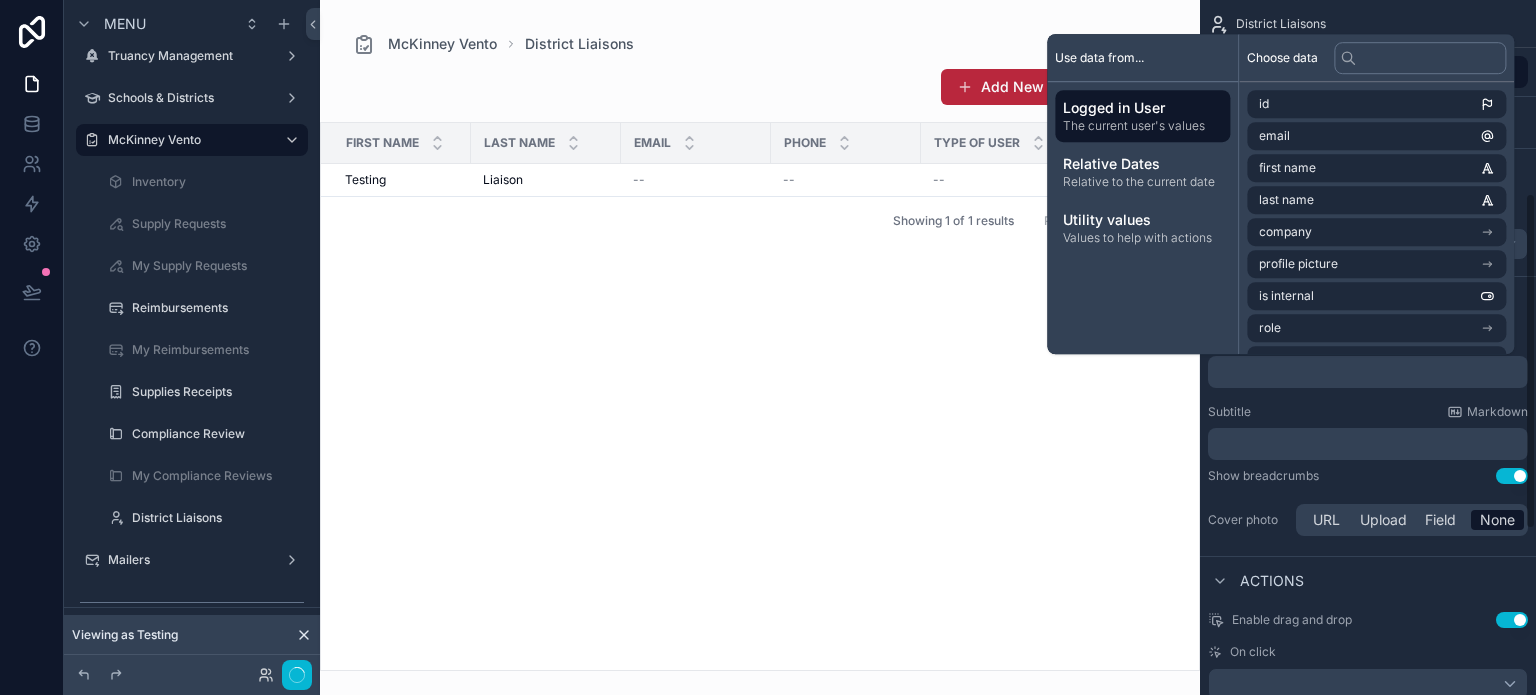 click on "﻿" at bounding box center [1370, 444] 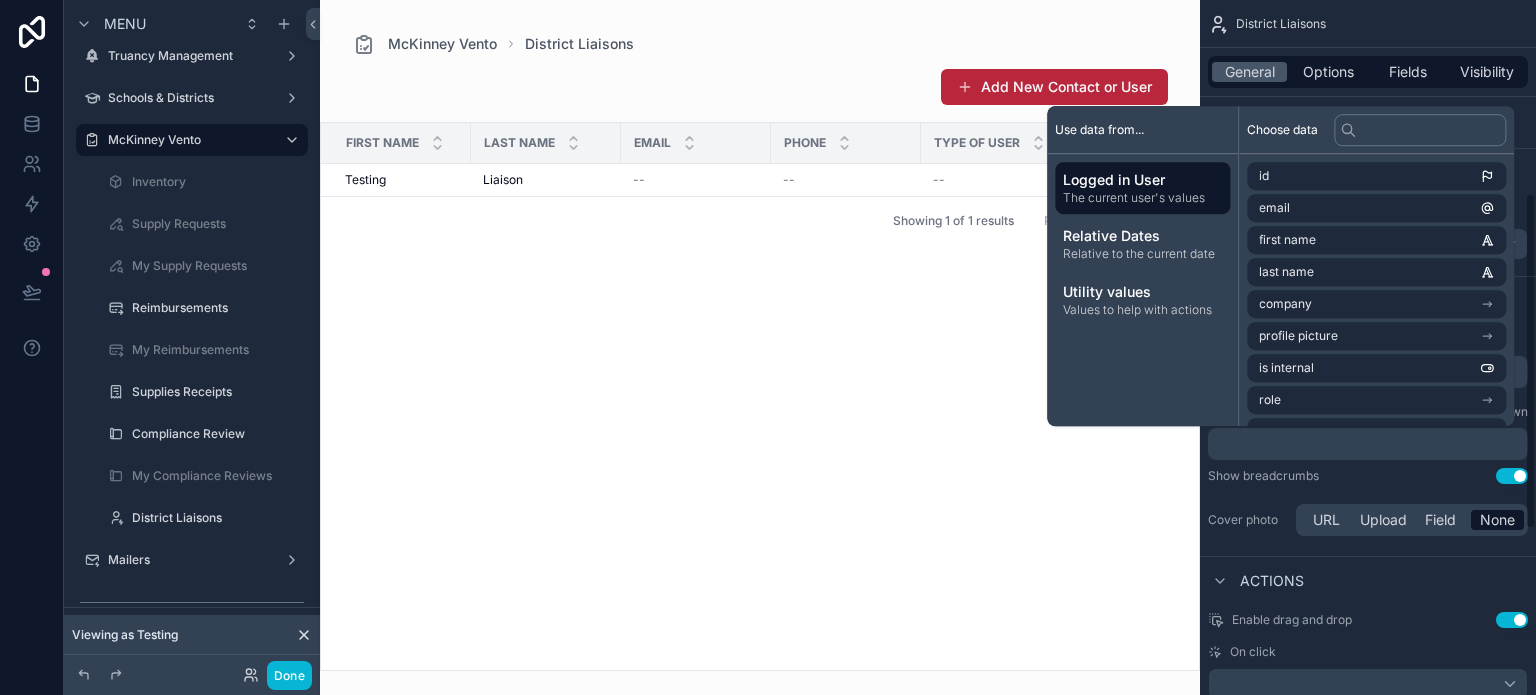 type 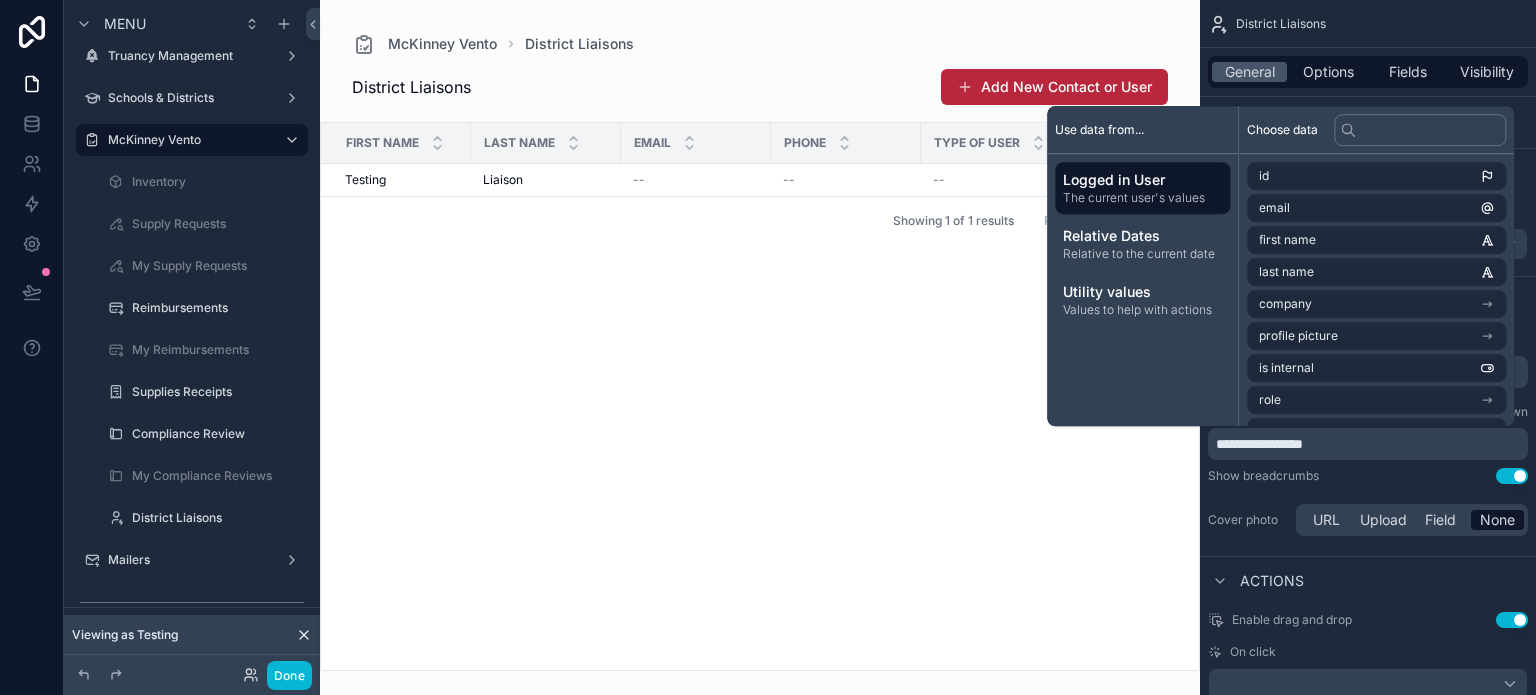click on "First Name Last Name Email Phone Type of User Portal Access Portal User Type Notes 🌐 district collection Testing Testing Liaison Liaison -- -- -- -- -- -- -- Showing 1 of 1 results Previous Next" at bounding box center [760, 396] 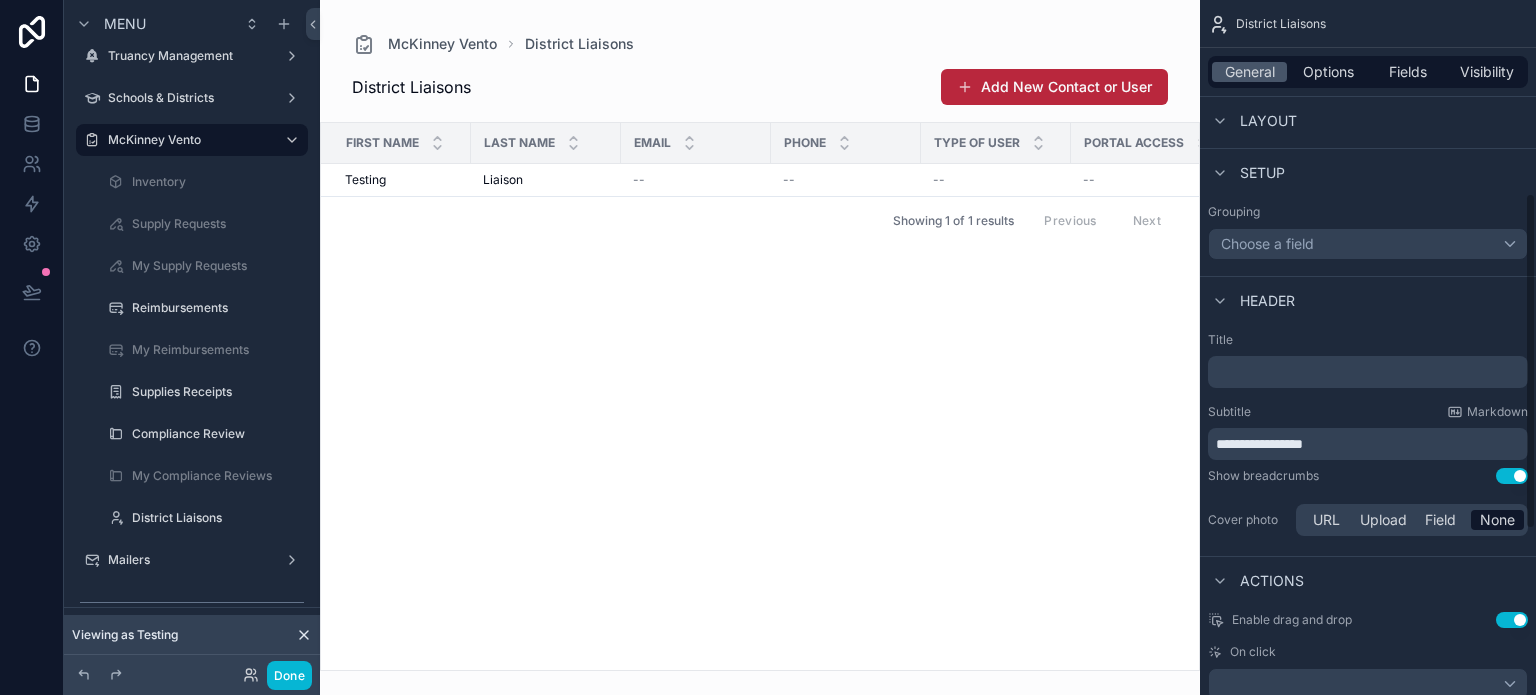click on "**********" at bounding box center (1259, 444) 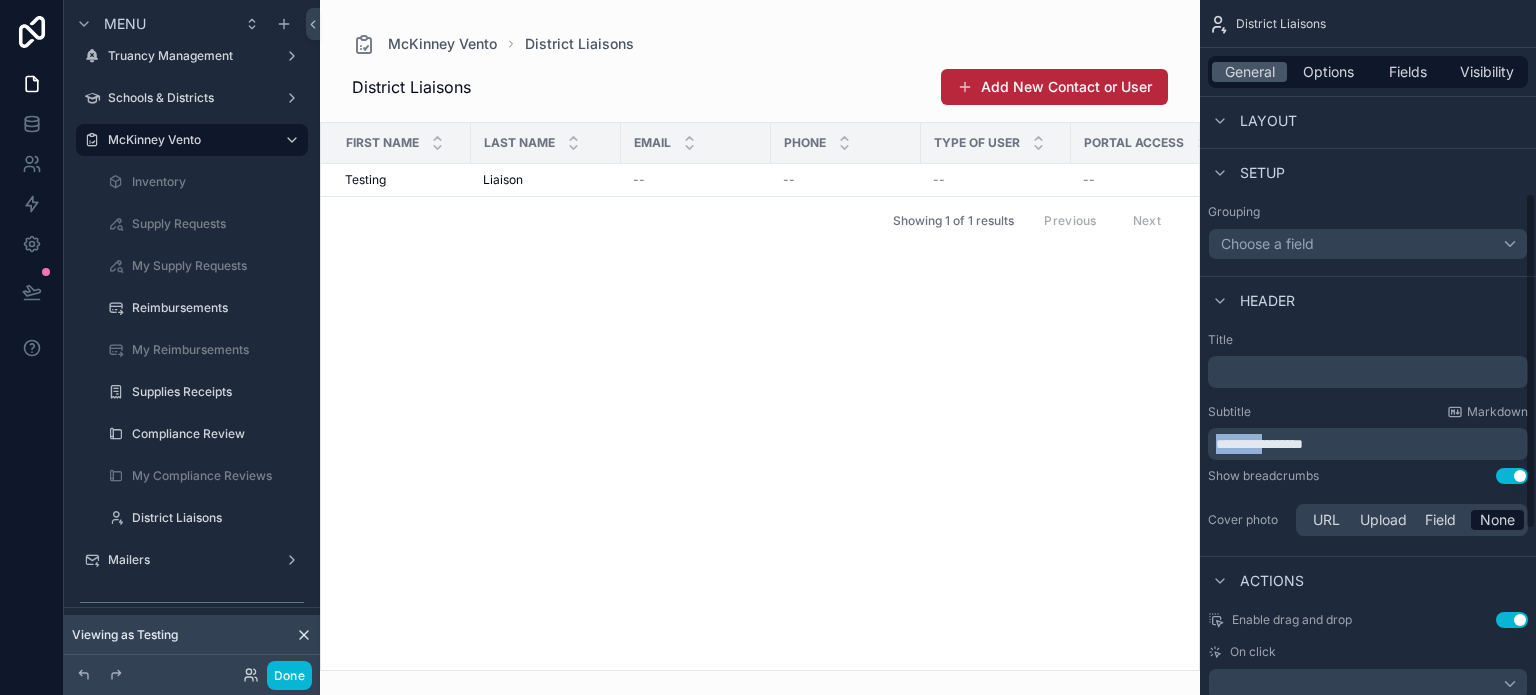 click on "**********" at bounding box center [1259, 444] 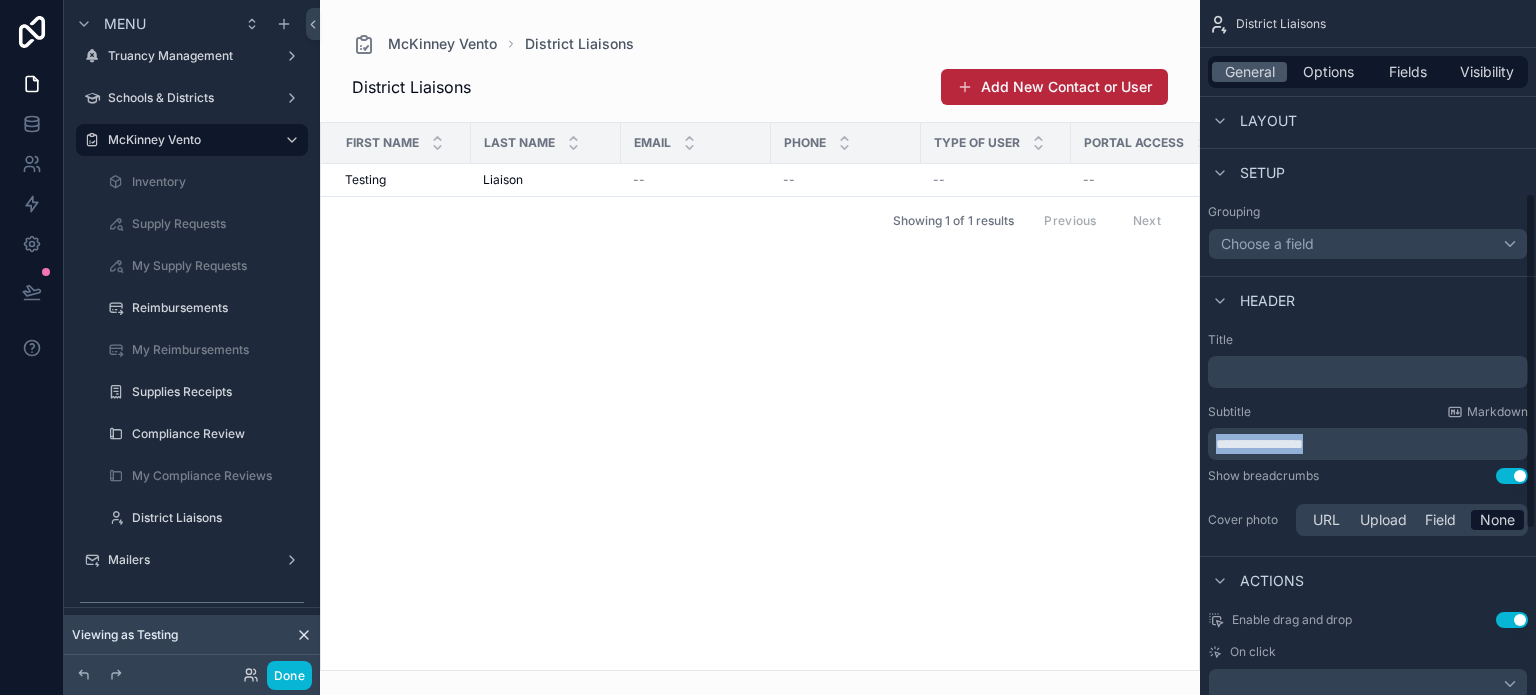 click on "**********" at bounding box center [1259, 444] 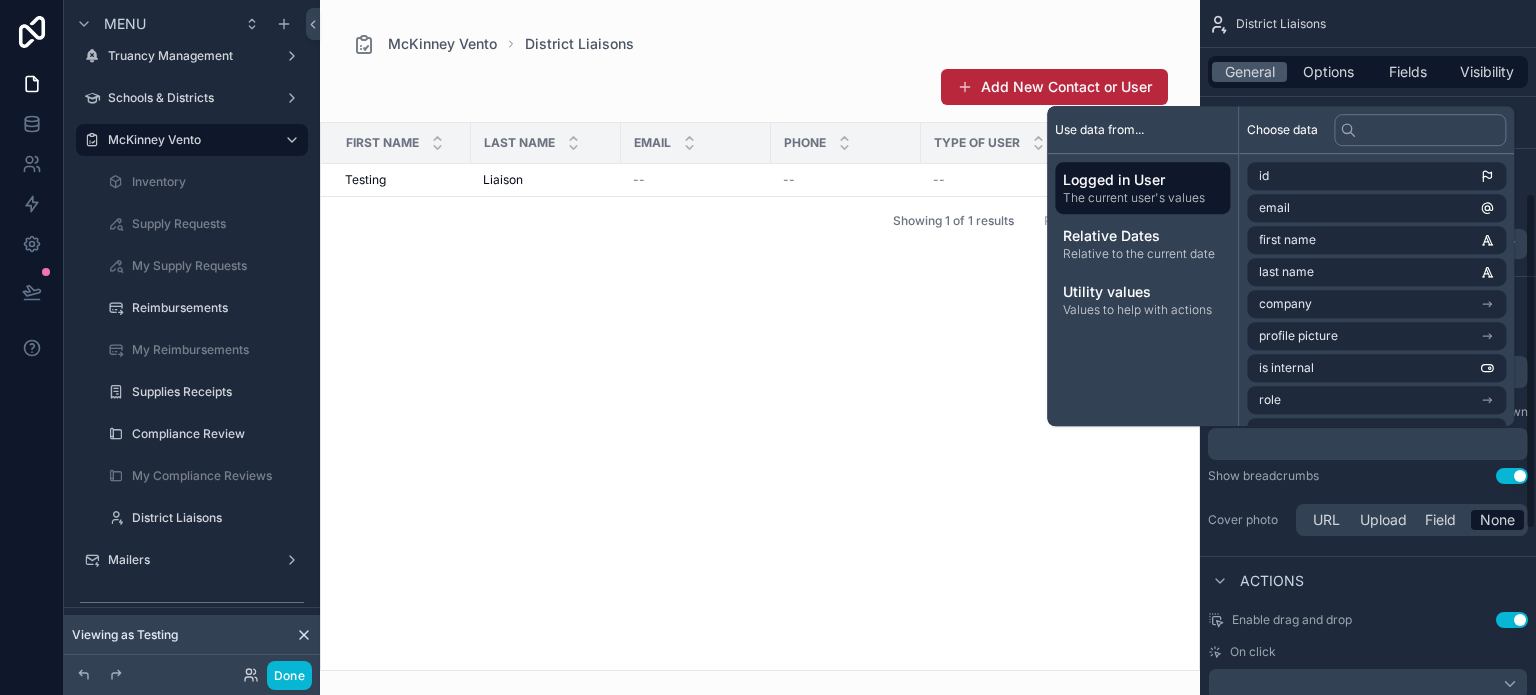 click on "Show breadcrumbs Use setting" at bounding box center (1368, 476) 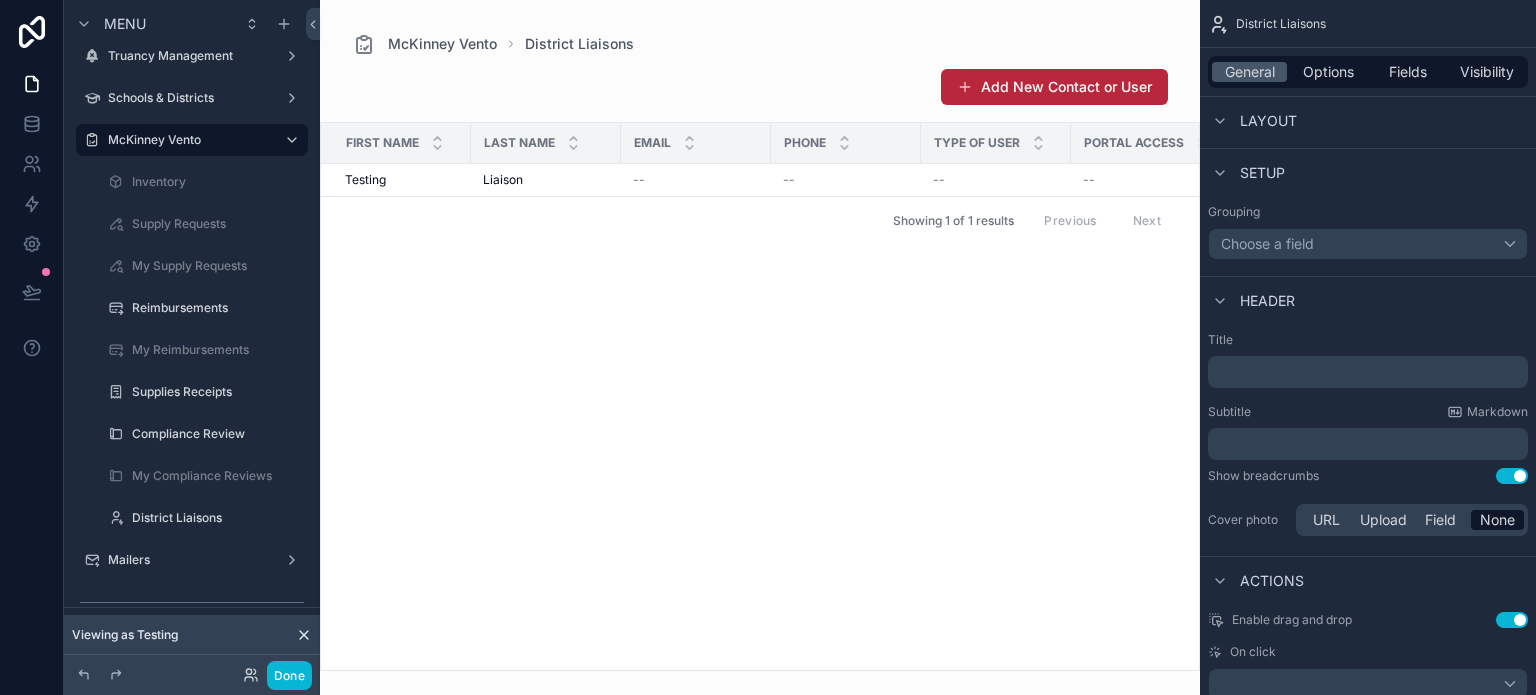 click on "﻿" at bounding box center [1370, 372] 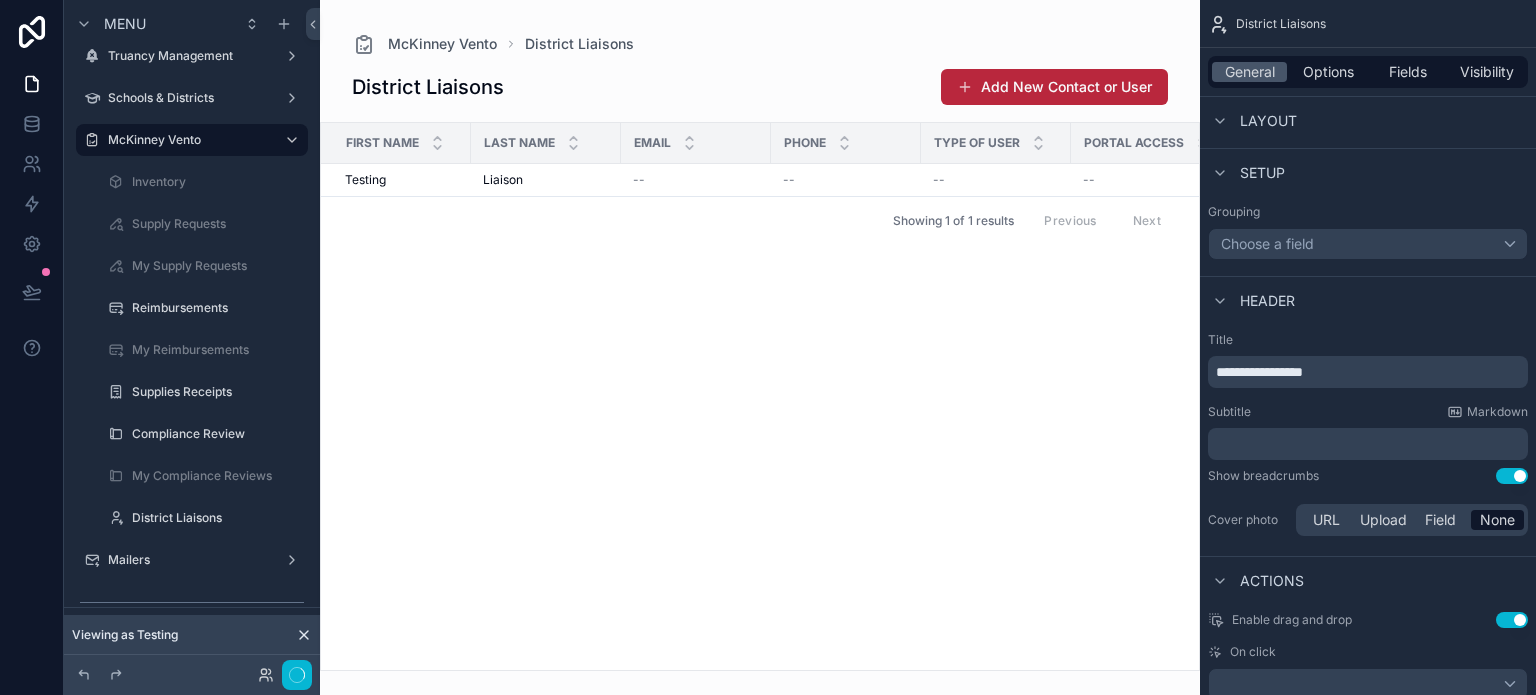 click on "**********" at bounding box center (1368, 436) 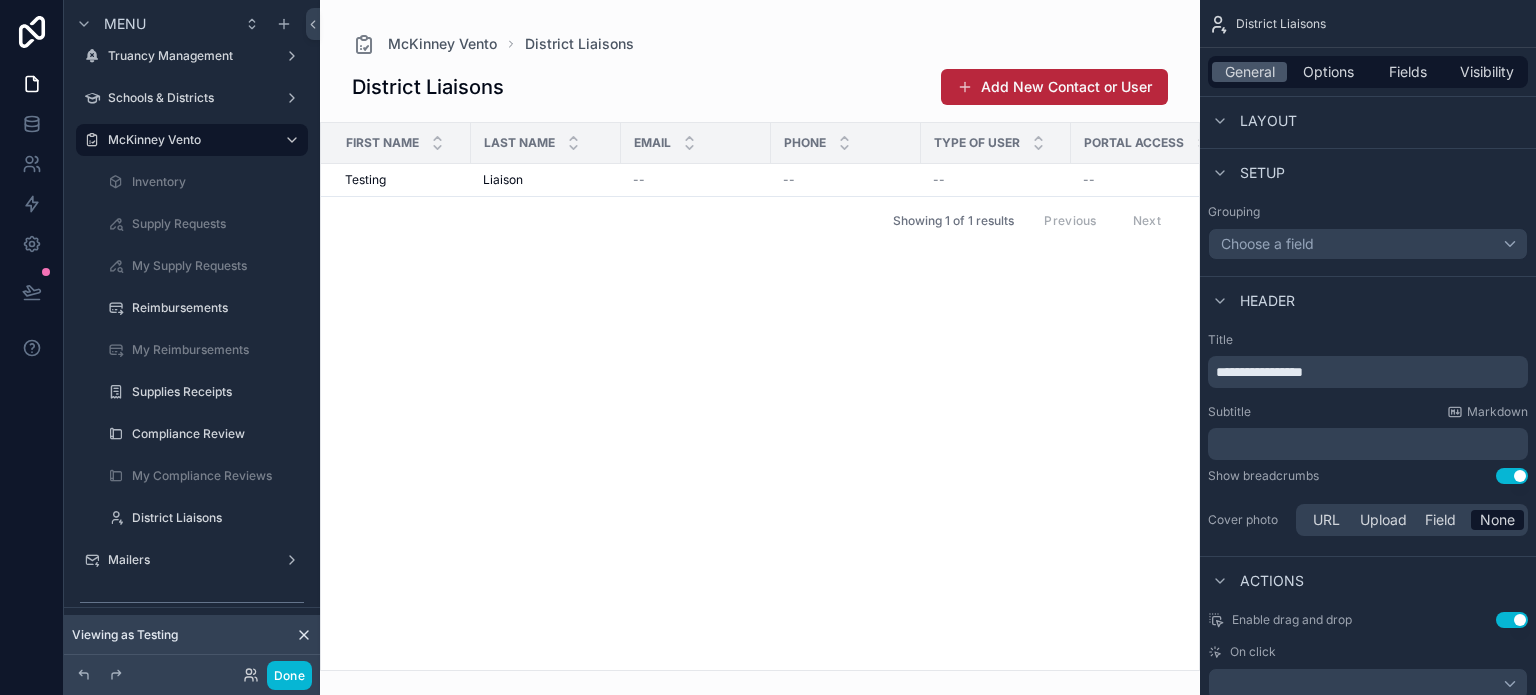 click on "Use setting" at bounding box center [1512, 476] 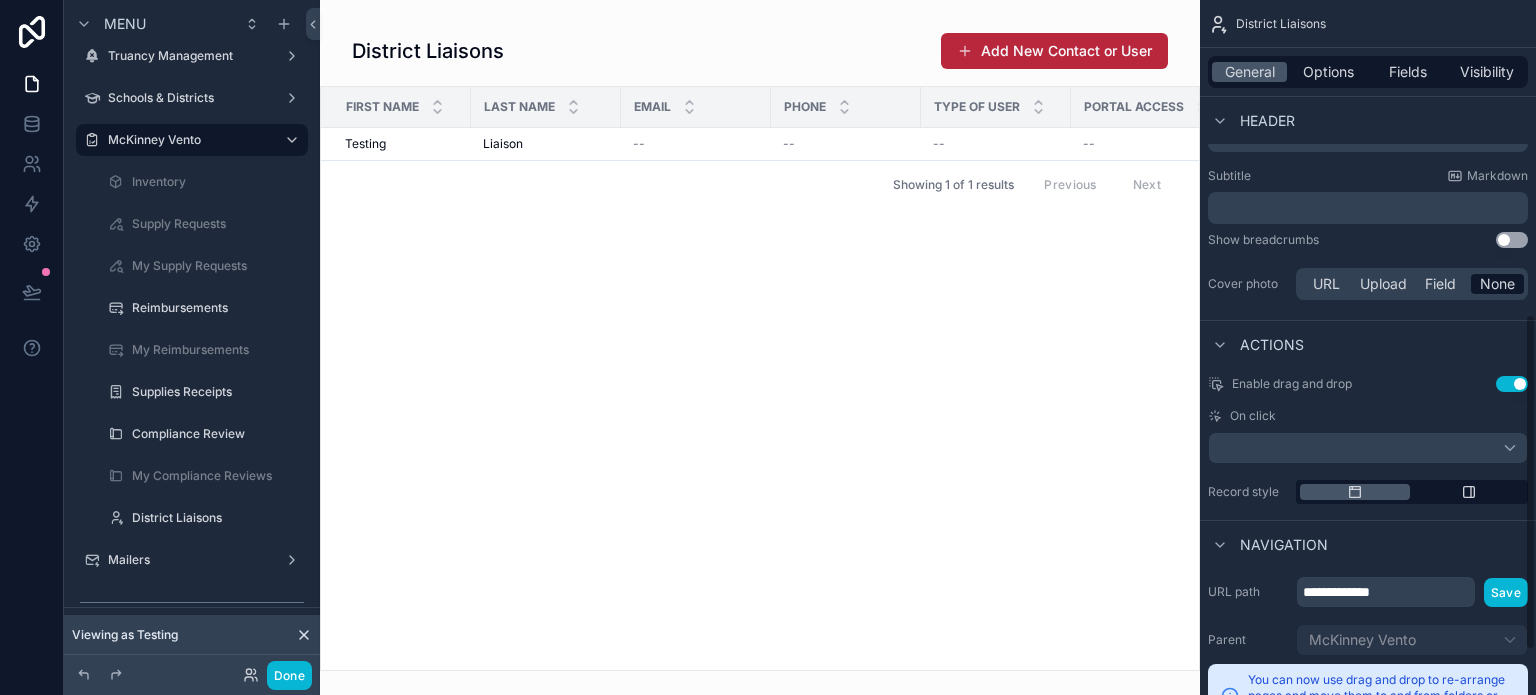 scroll, scrollTop: 740, scrollLeft: 0, axis: vertical 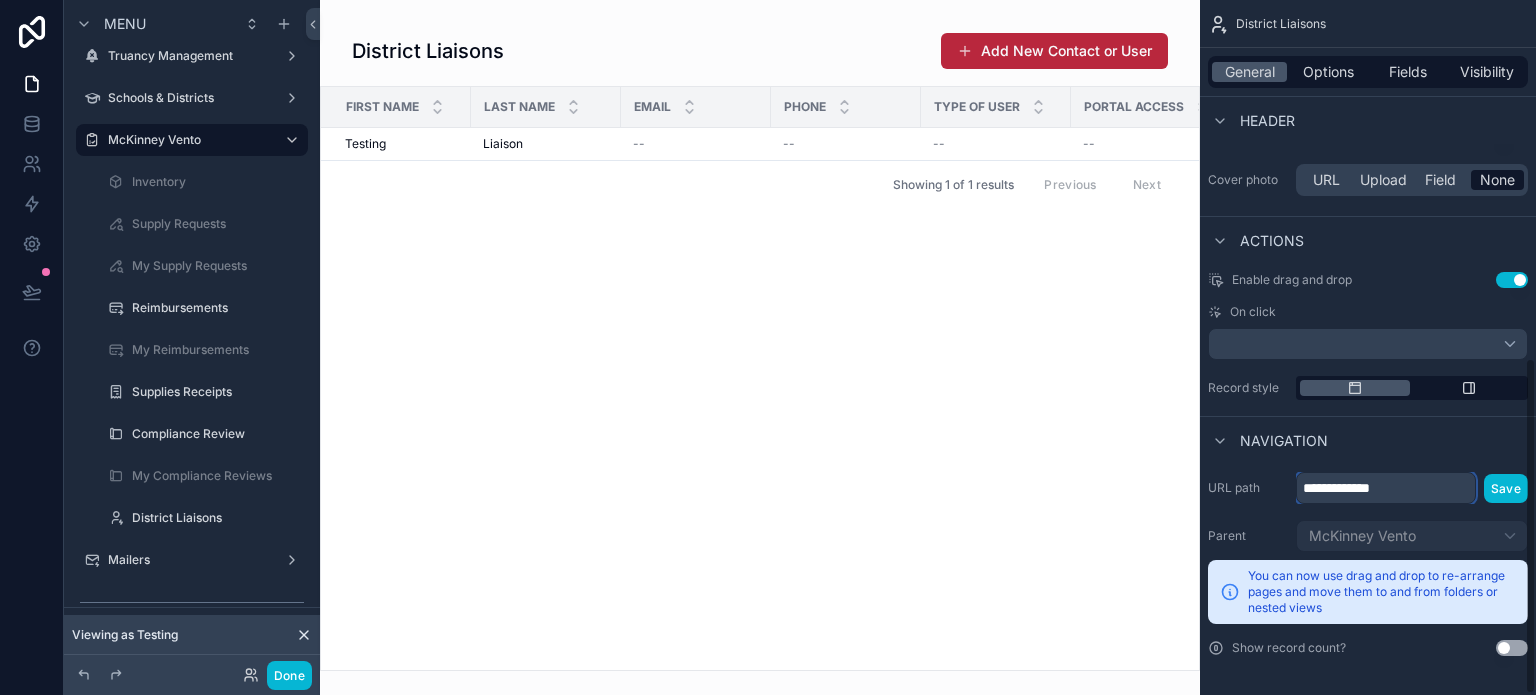 click on "**********" at bounding box center (1386, 488) 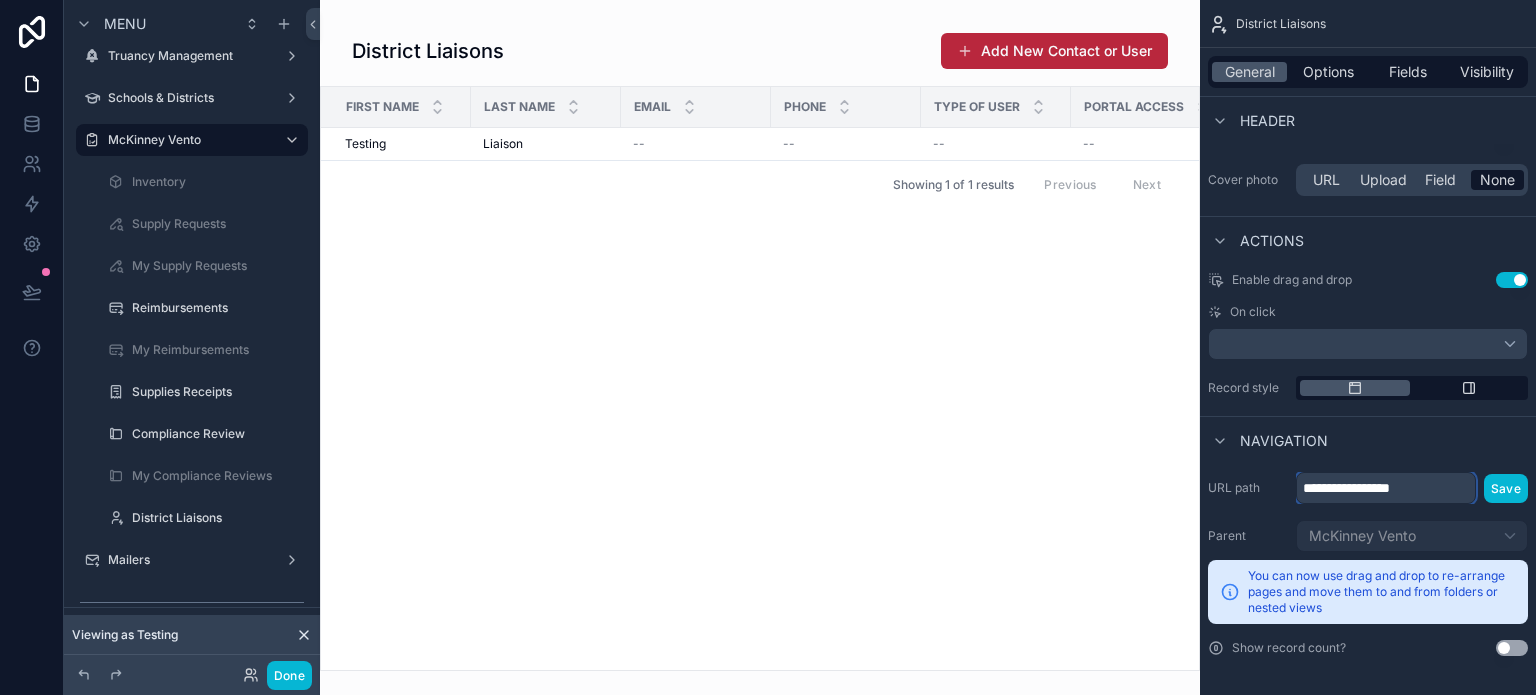 type on "**********" 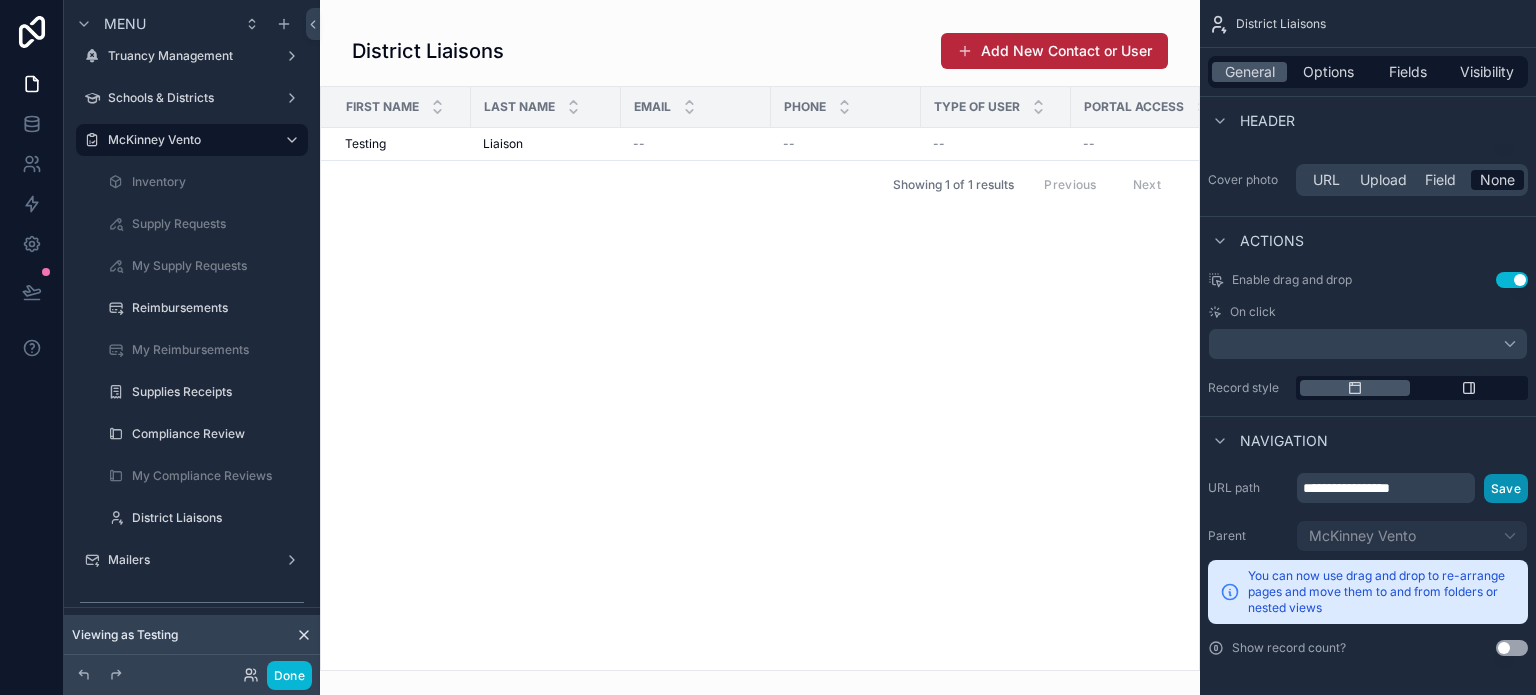 click on "Save" at bounding box center (1506, 488) 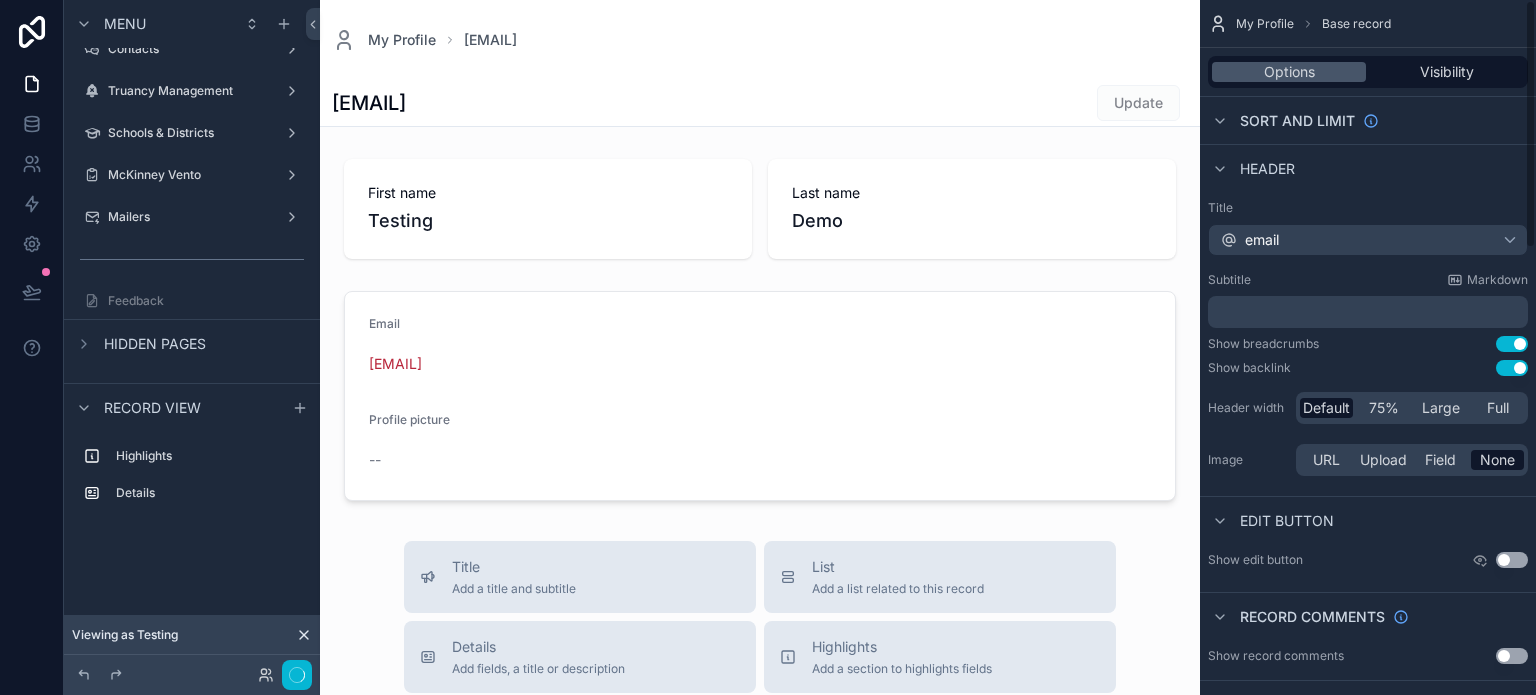 scroll, scrollTop: 0, scrollLeft: 0, axis: both 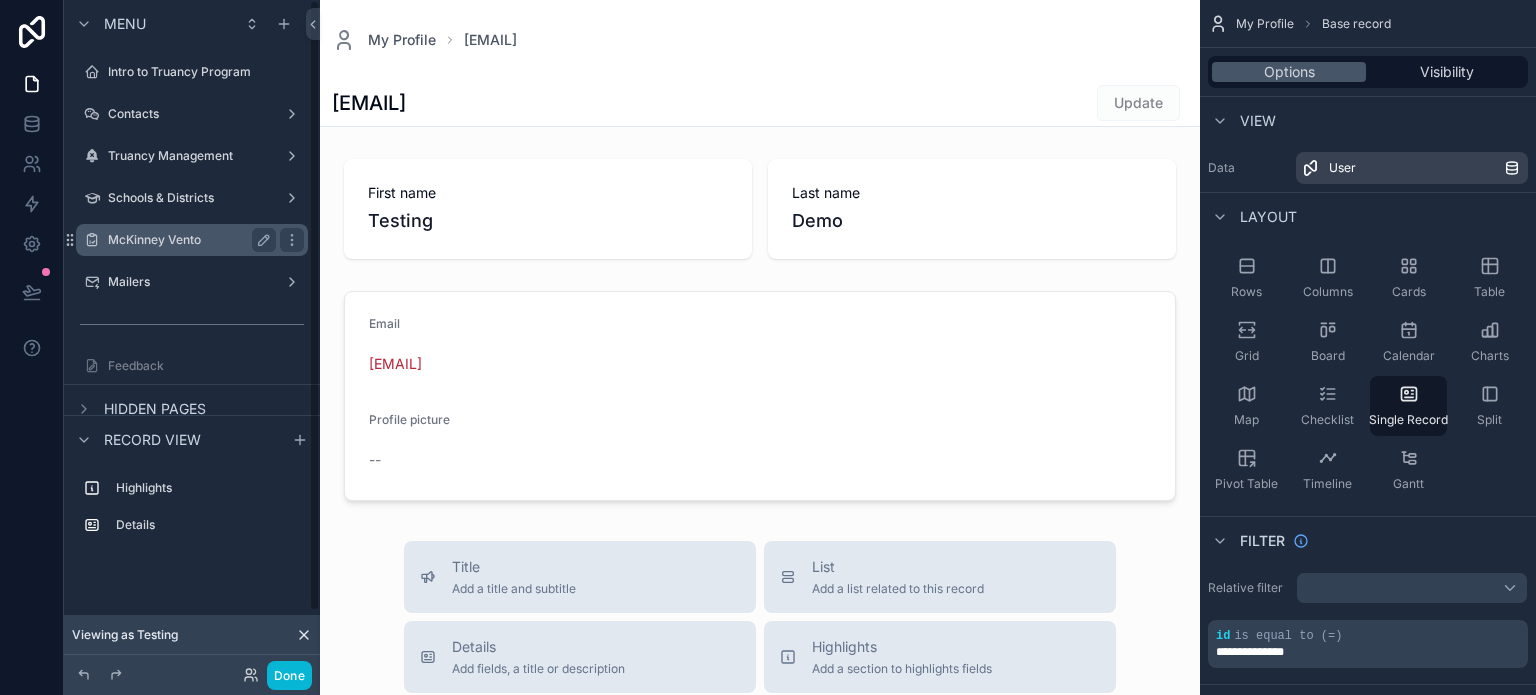 click on "McKinney Vento" at bounding box center [188, 240] 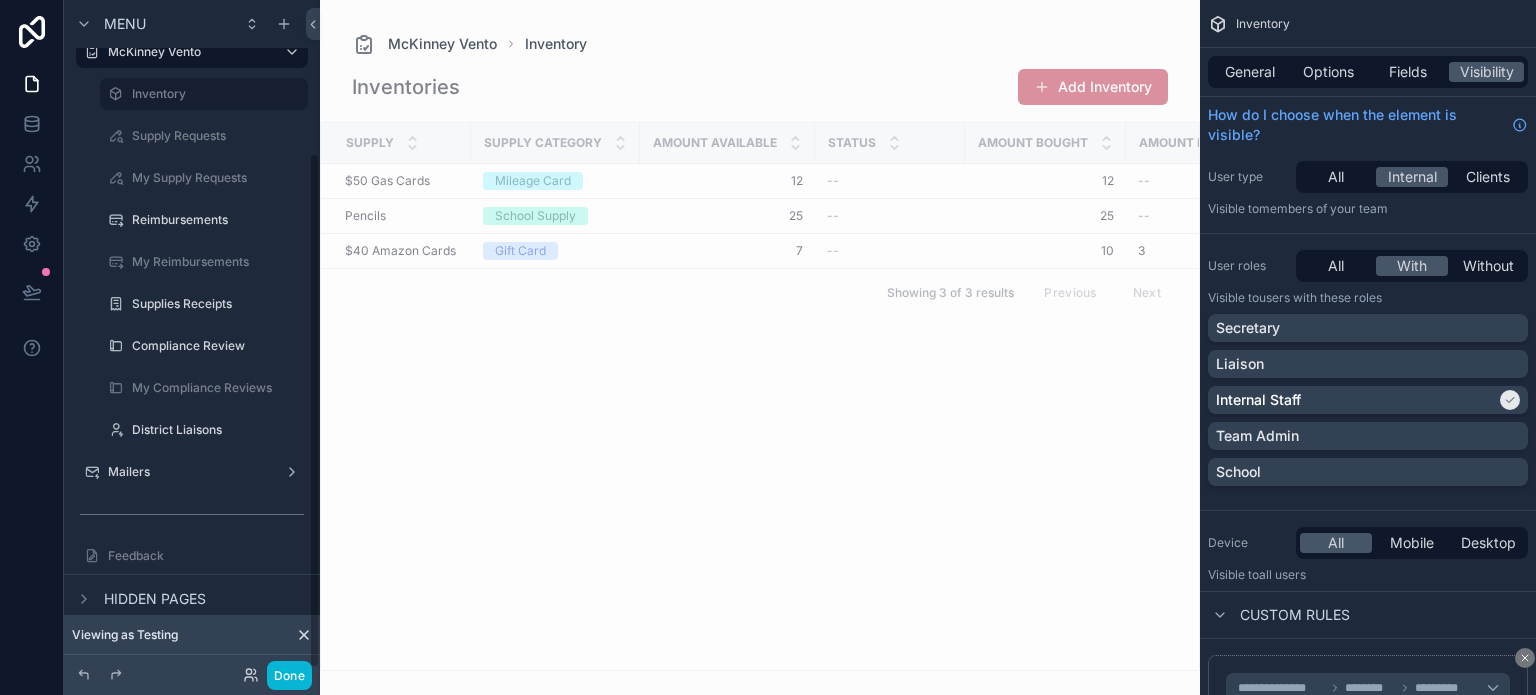 scroll, scrollTop: 200, scrollLeft: 0, axis: vertical 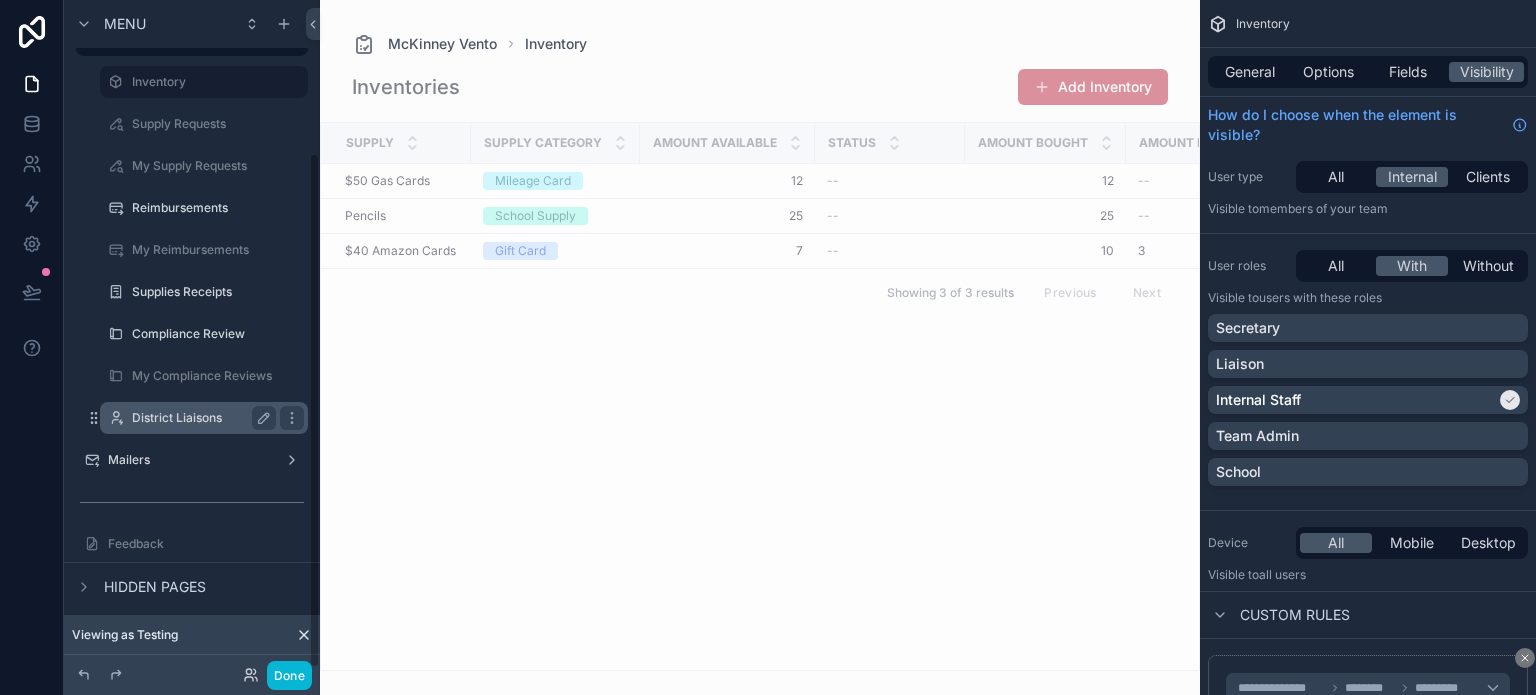 click on "District Liaisons" at bounding box center [200, 418] 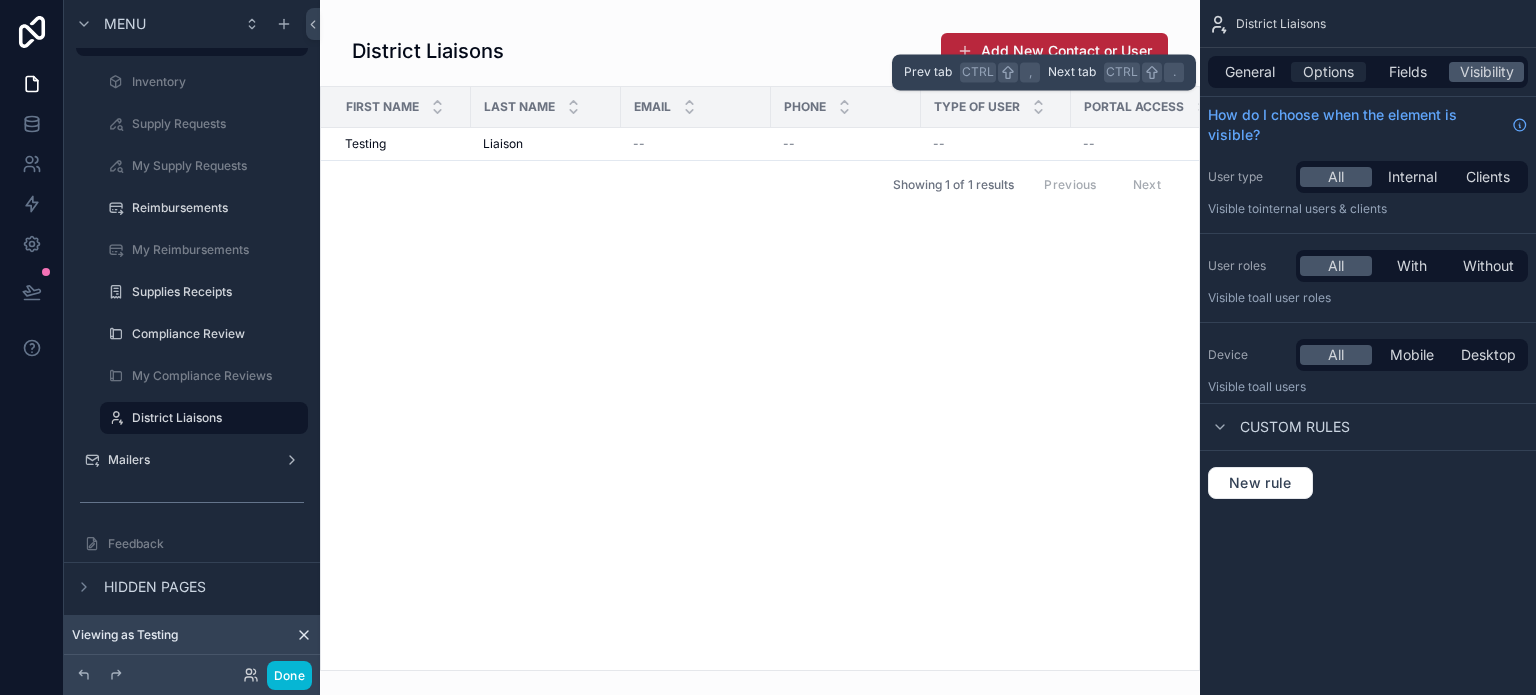click on "Options" at bounding box center (1328, 72) 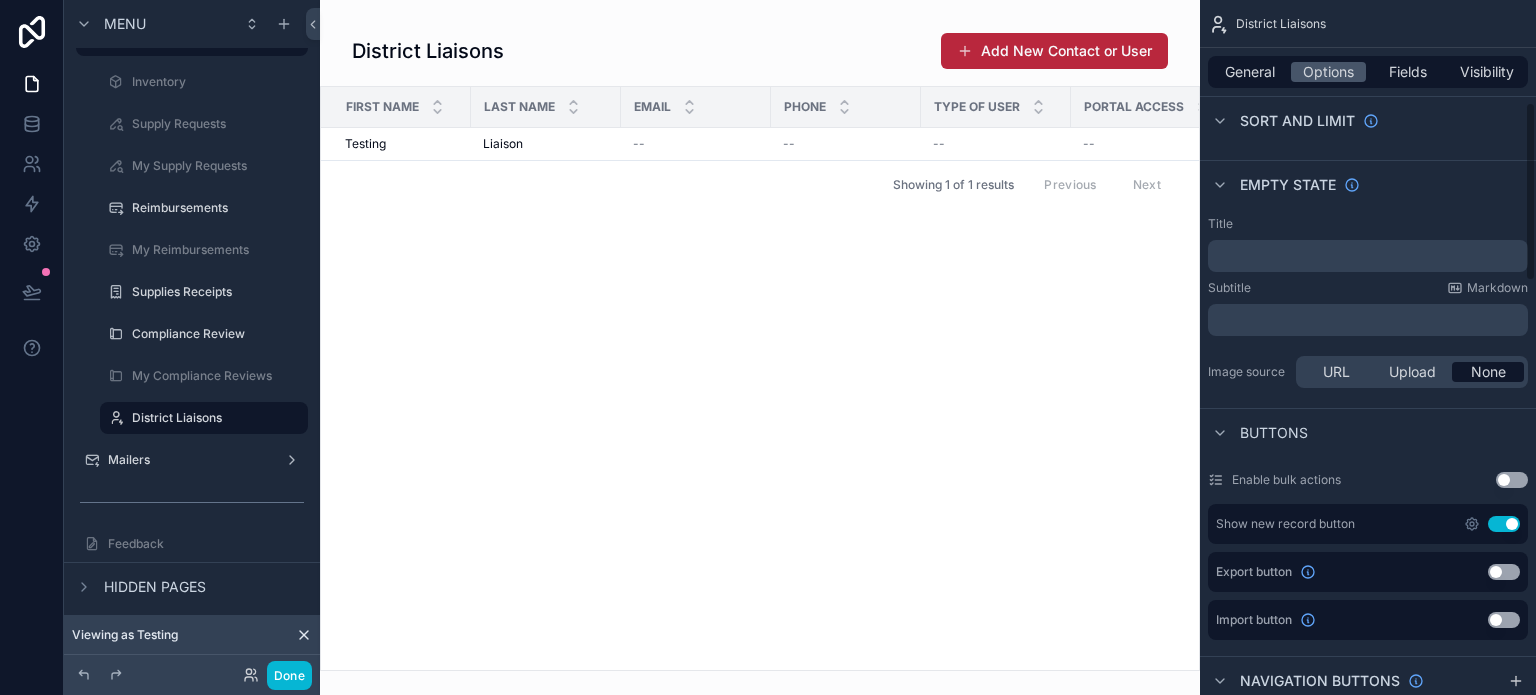 scroll, scrollTop: 400, scrollLeft: 0, axis: vertical 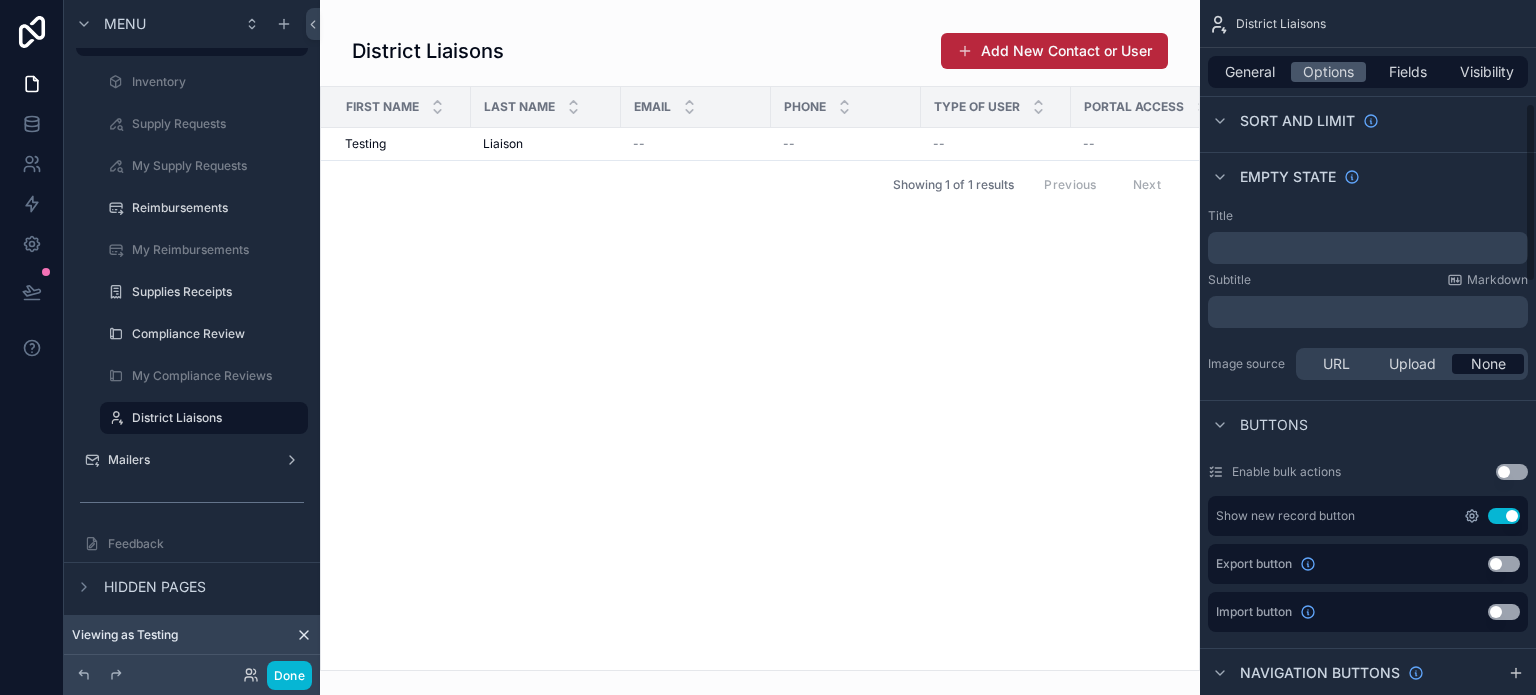 click 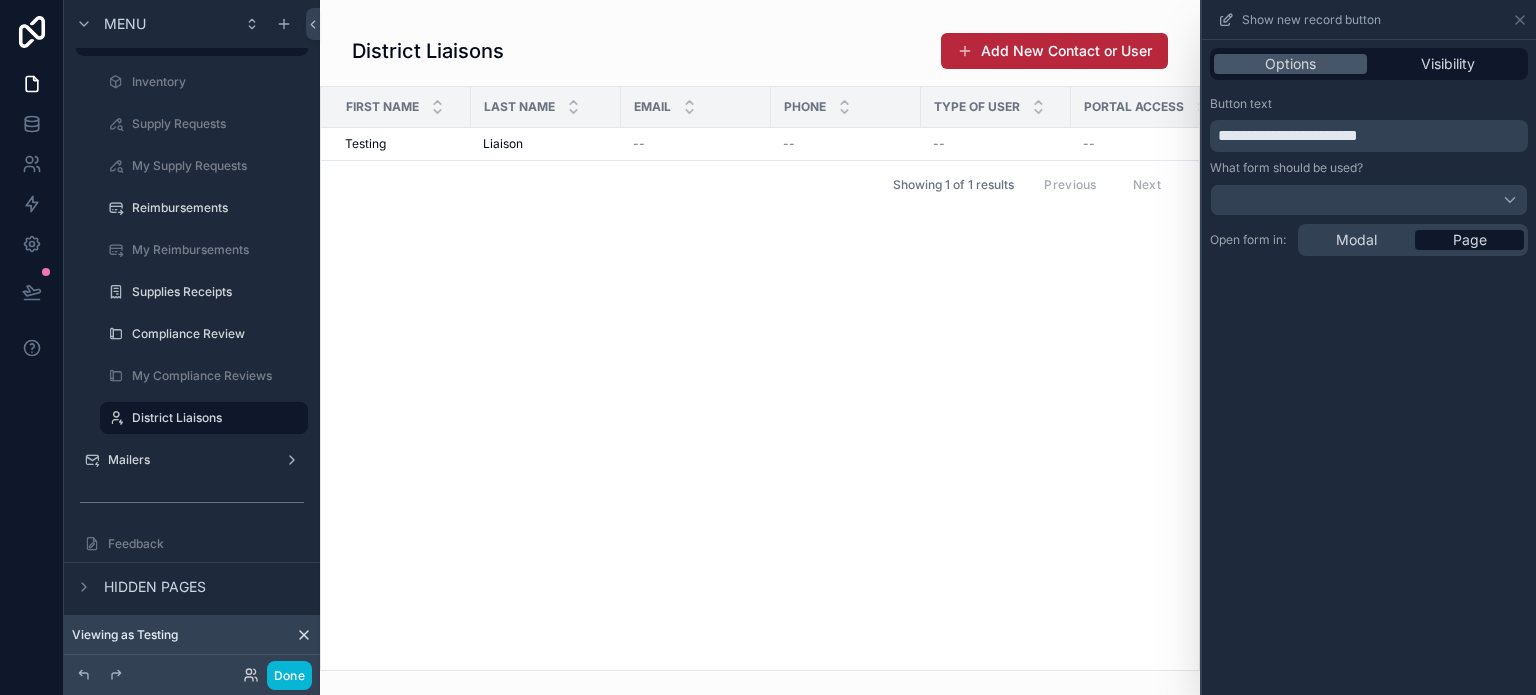 click on "**********" at bounding box center [1288, 135] 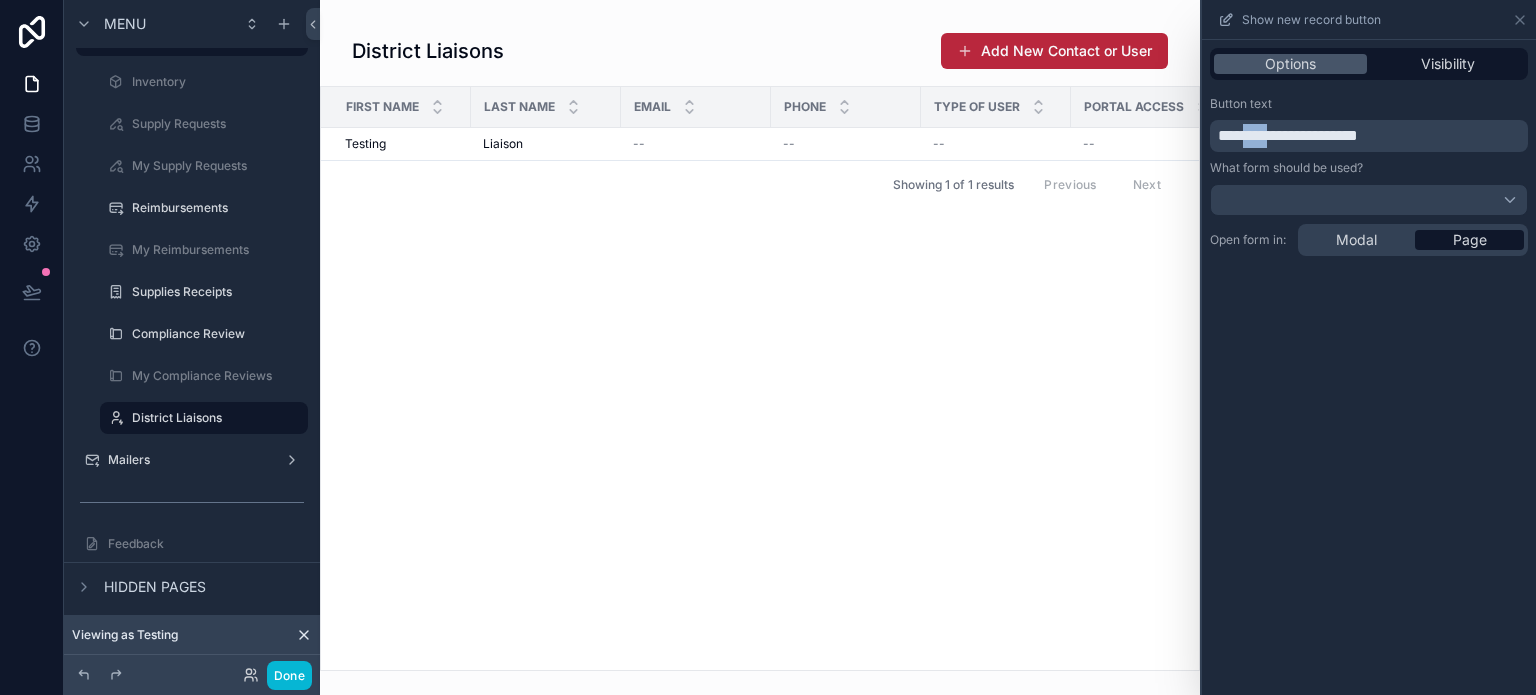 click on "**********" at bounding box center [1288, 135] 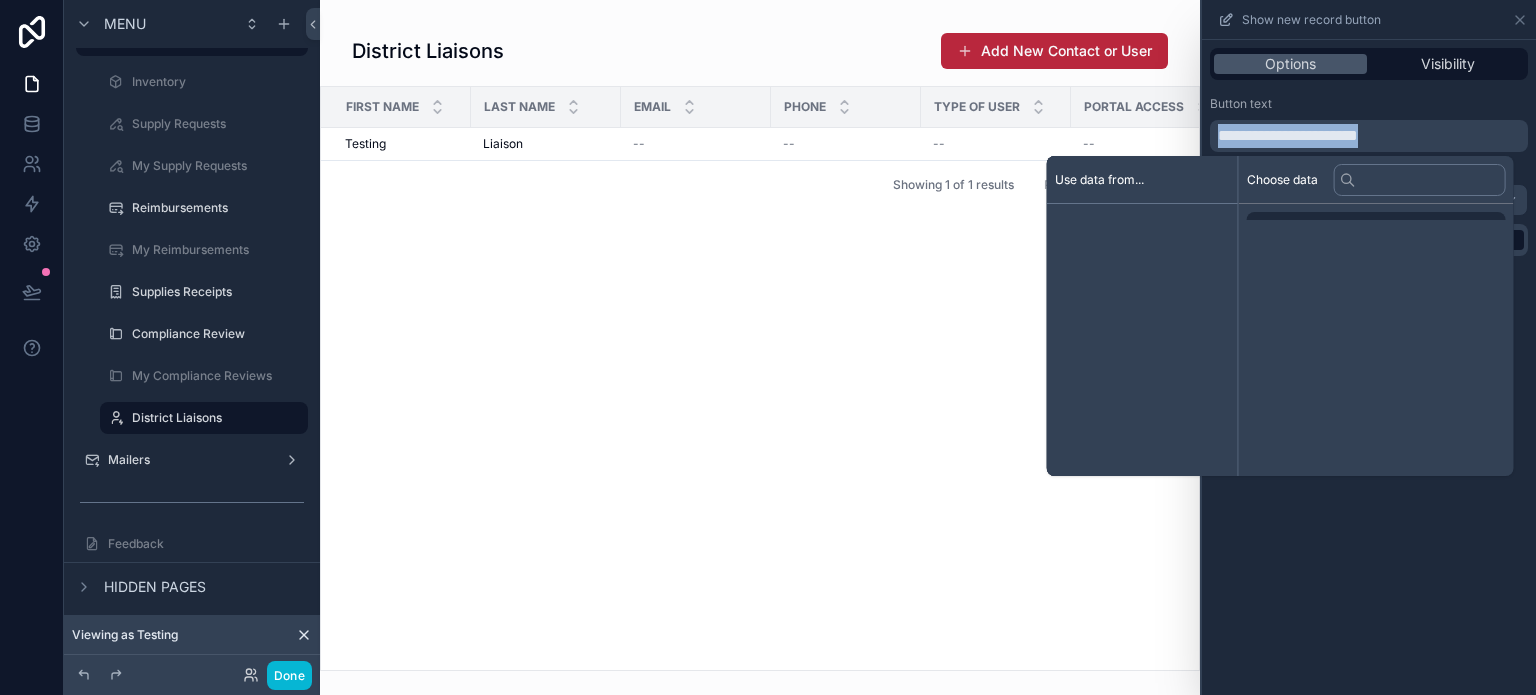 click on "**********" at bounding box center (1288, 135) 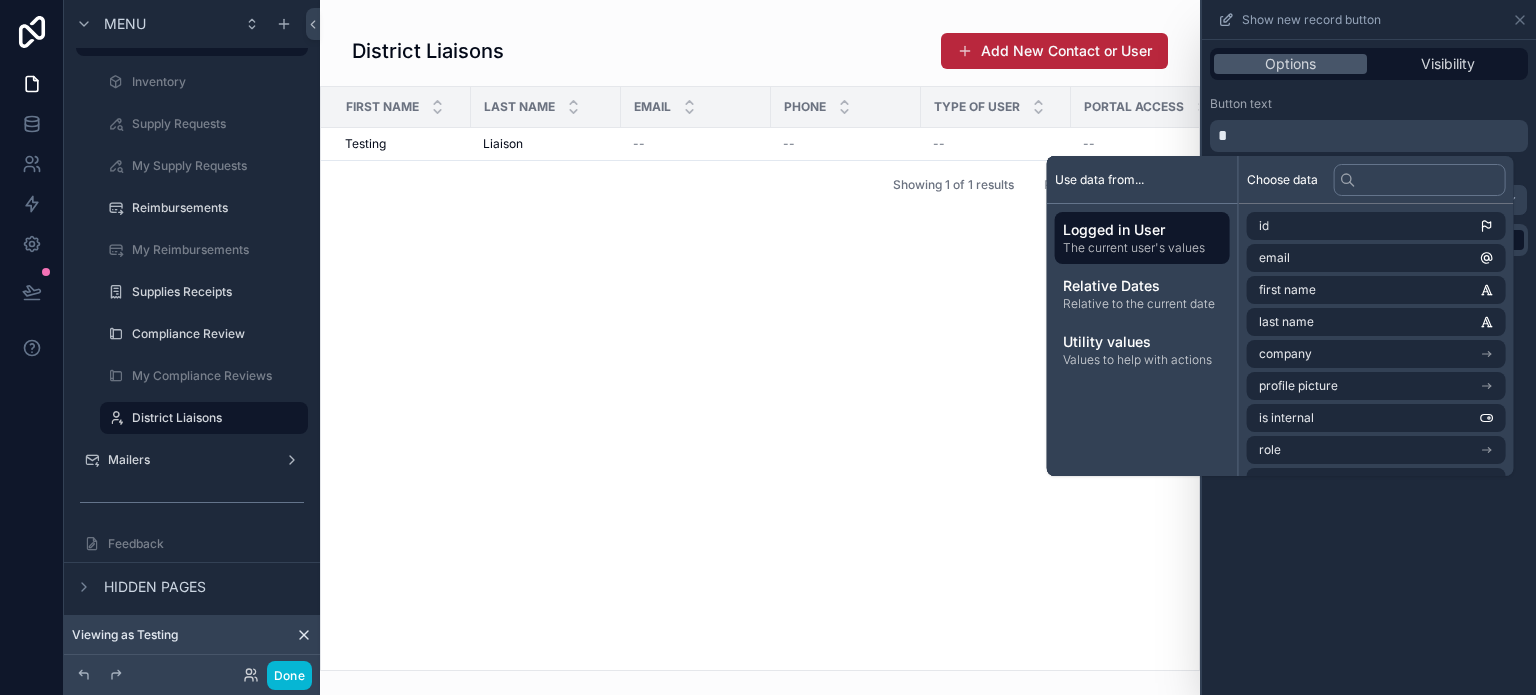 type 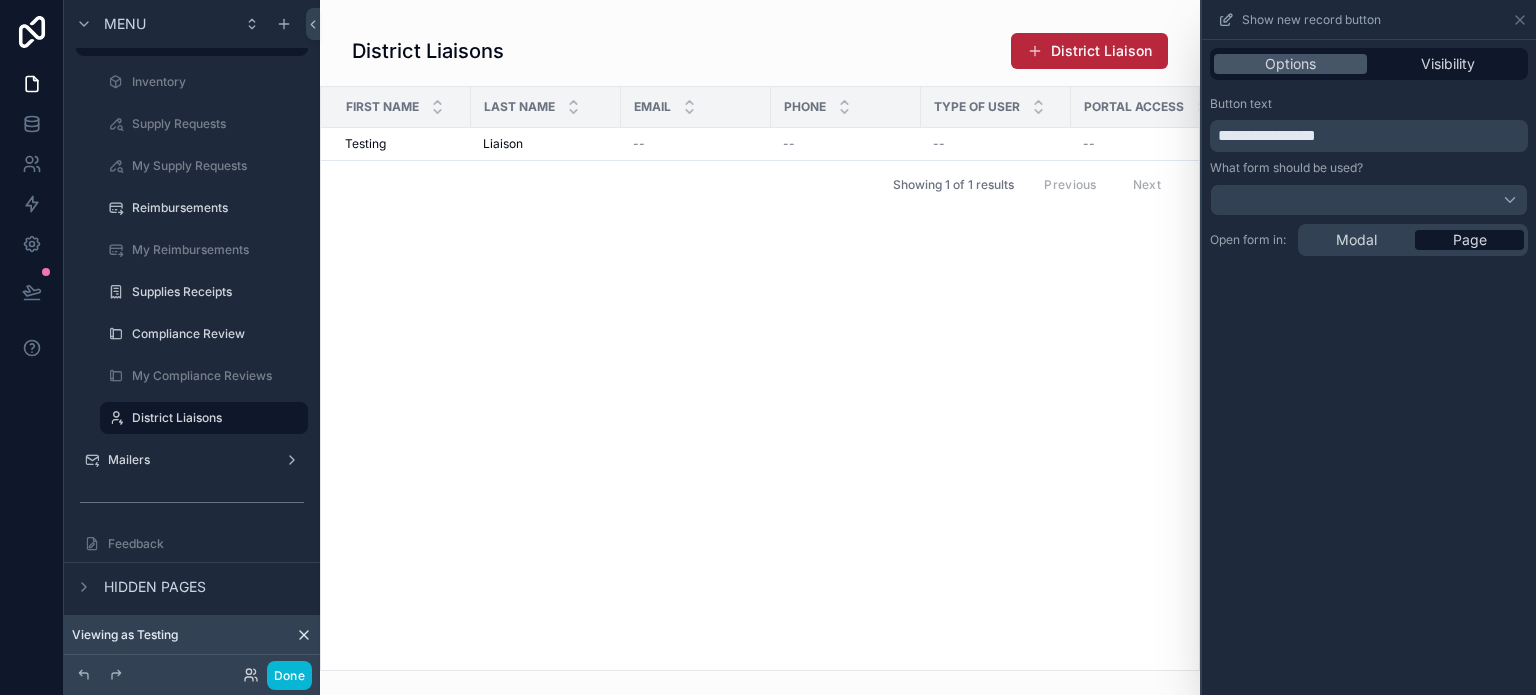 click on "District Liaisons District Liaison" at bounding box center [760, 51] 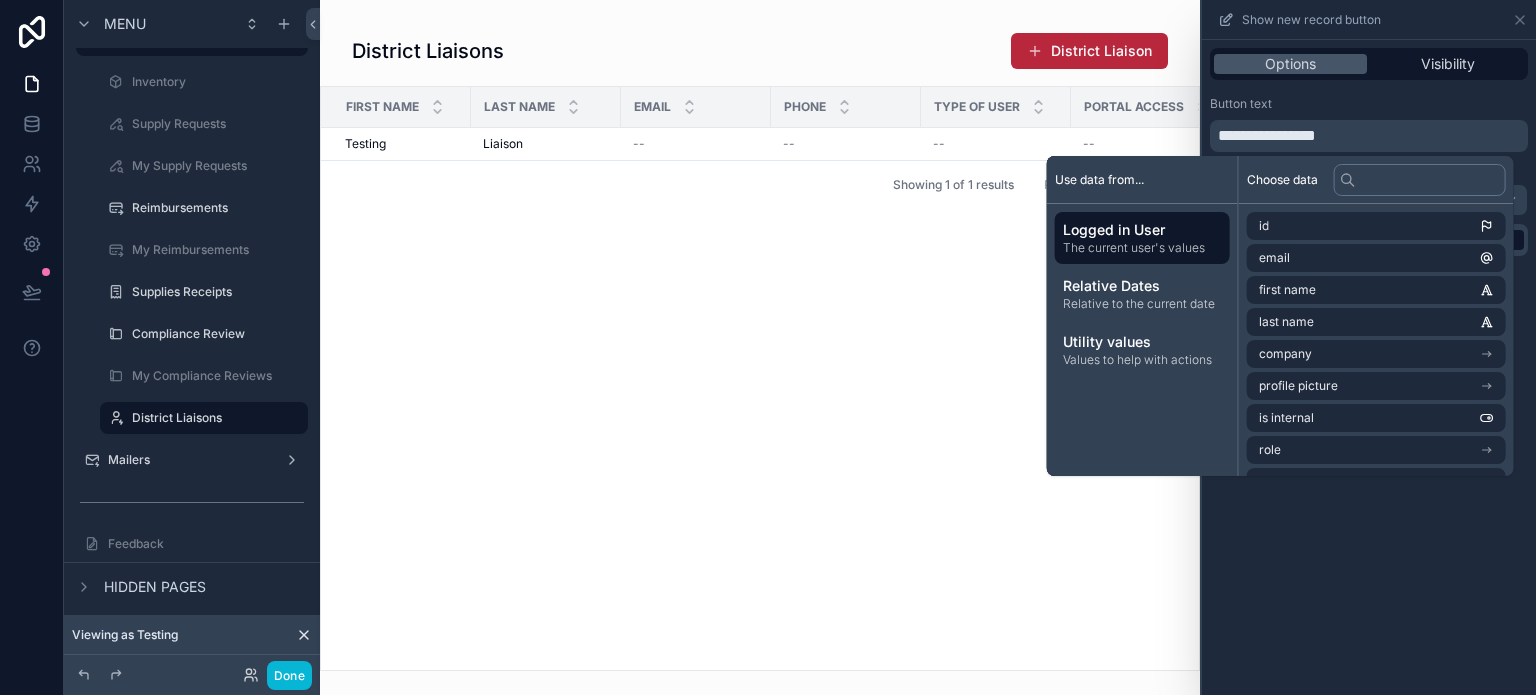 click on "**********" at bounding box center [1369, 124] 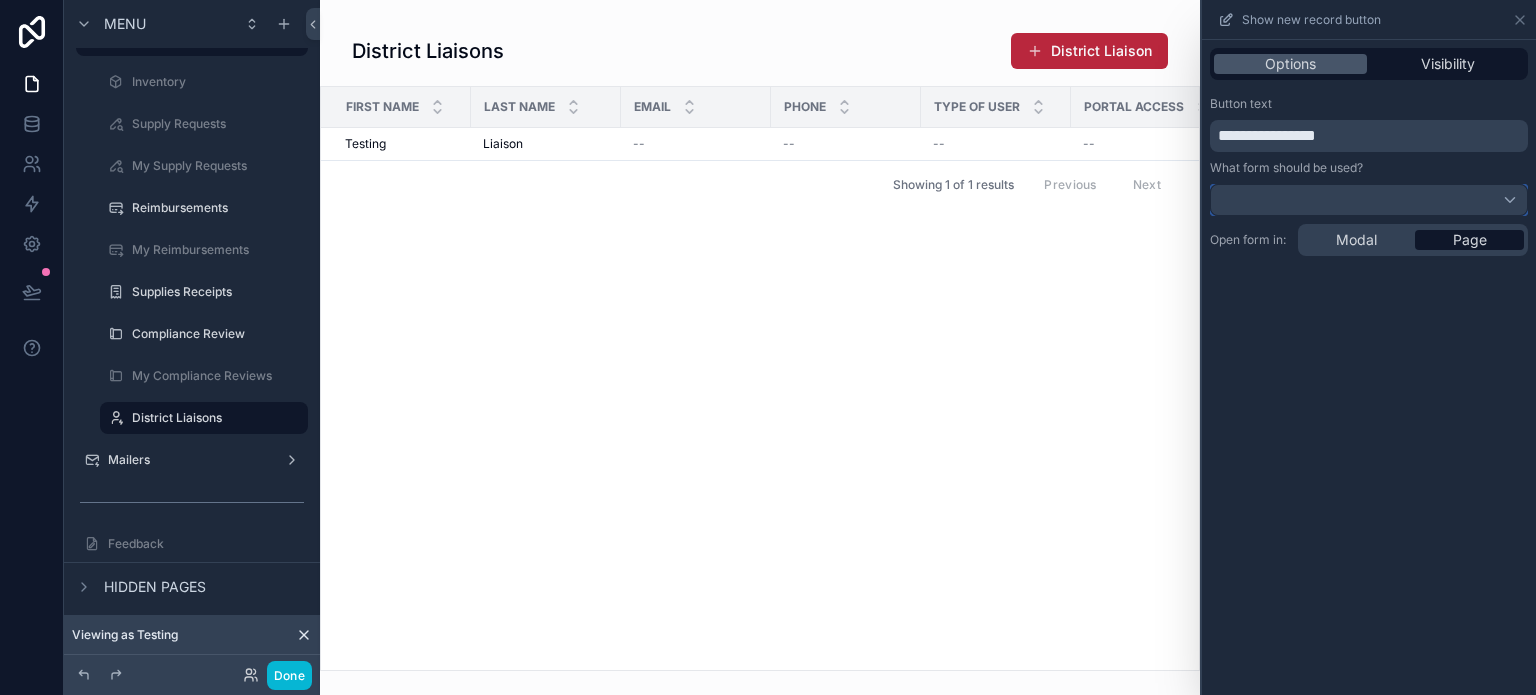 click at bounding box center [1369, 200] 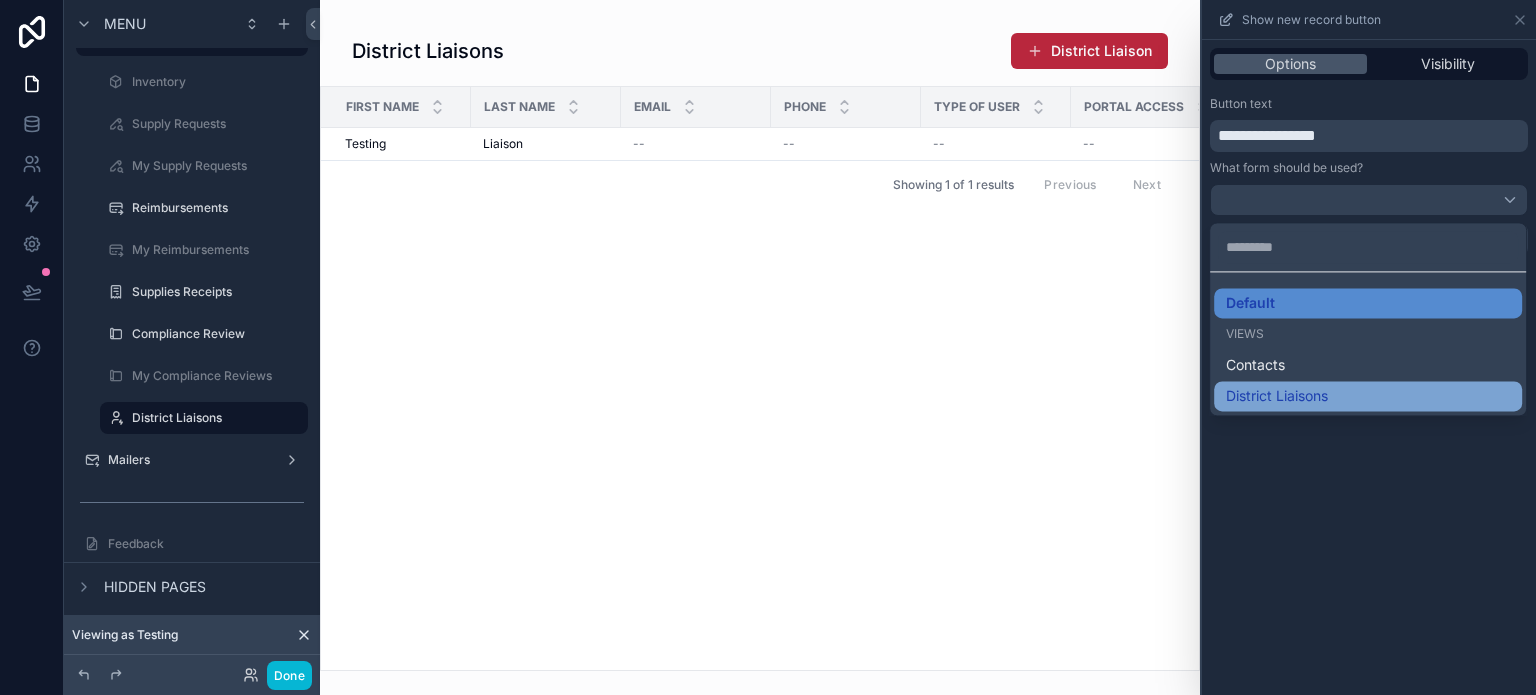 click on "District Liaisons" at bounding box center (1368, 396) 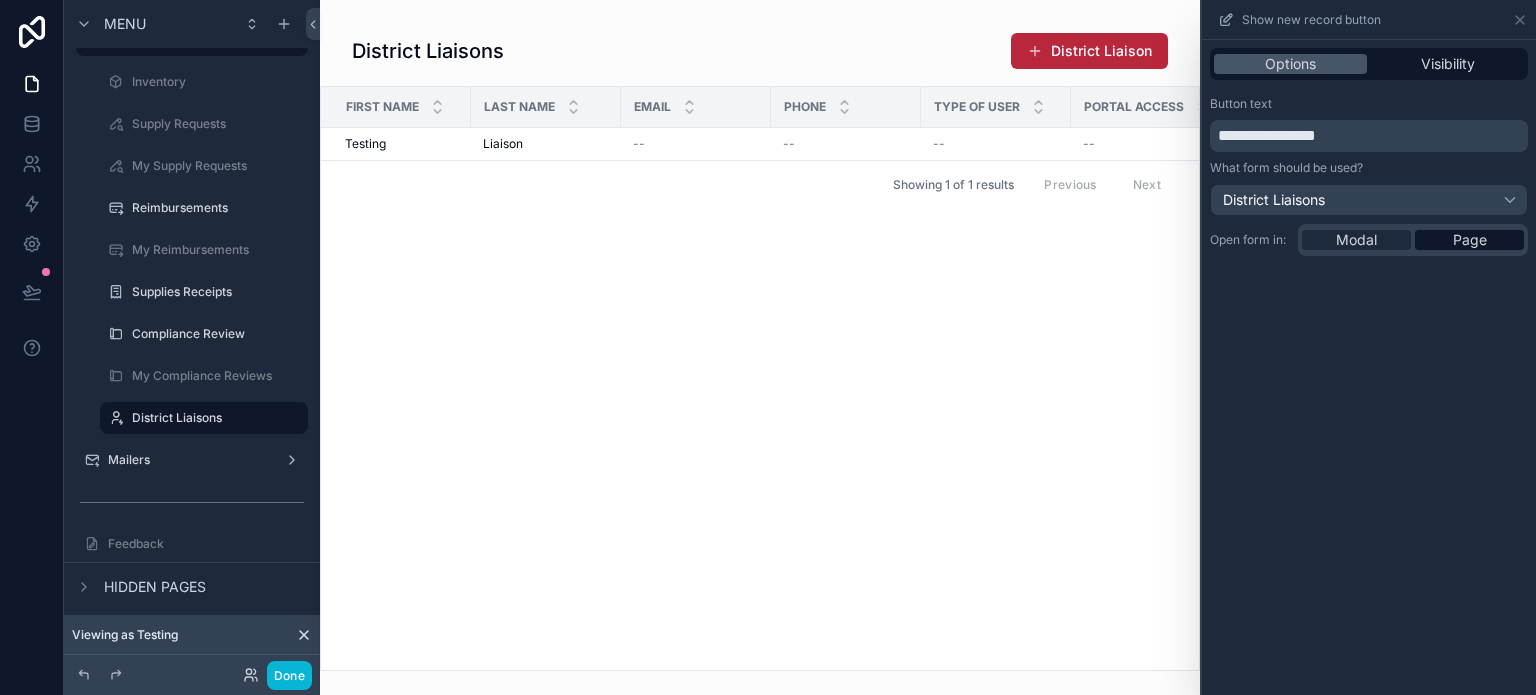 click on "Modal" at bounding box center [1356, 240] 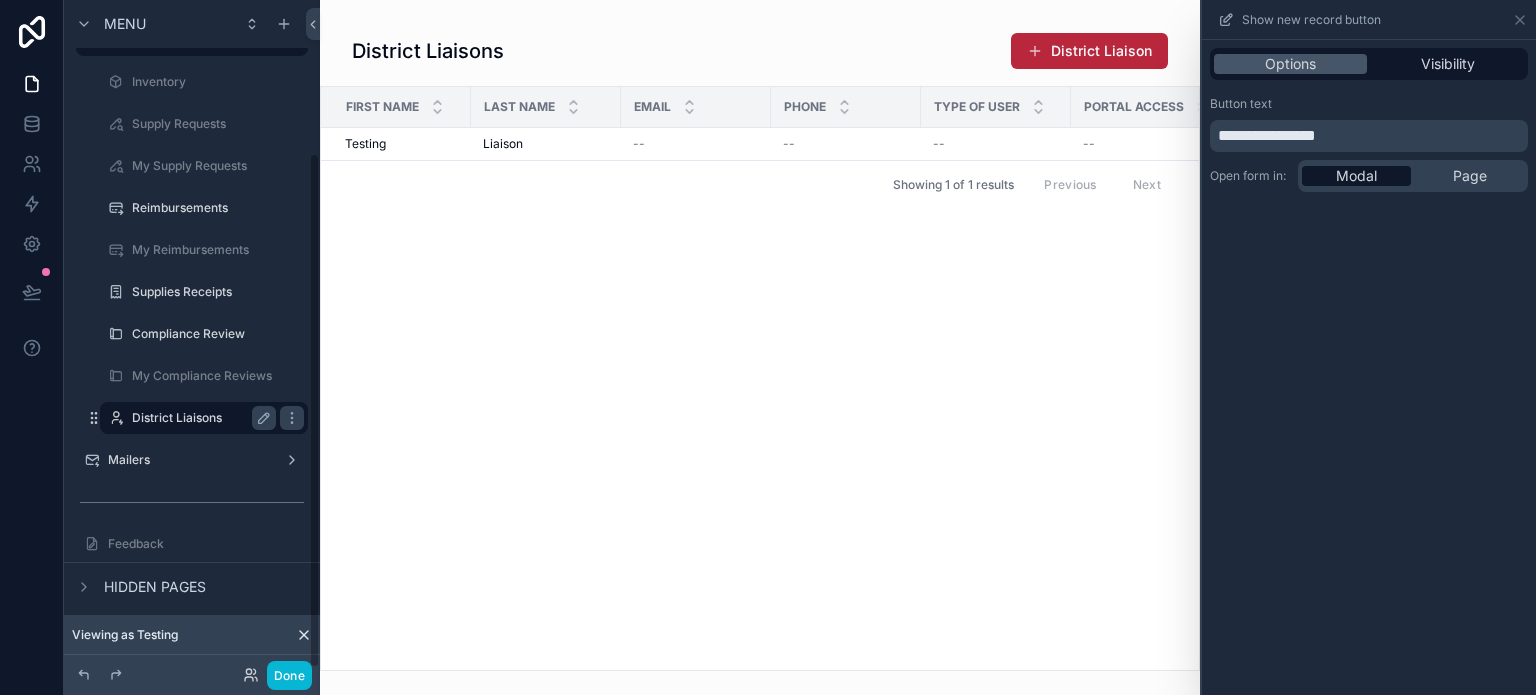 click on "District Liaisons" at bounding box center (200, 418) 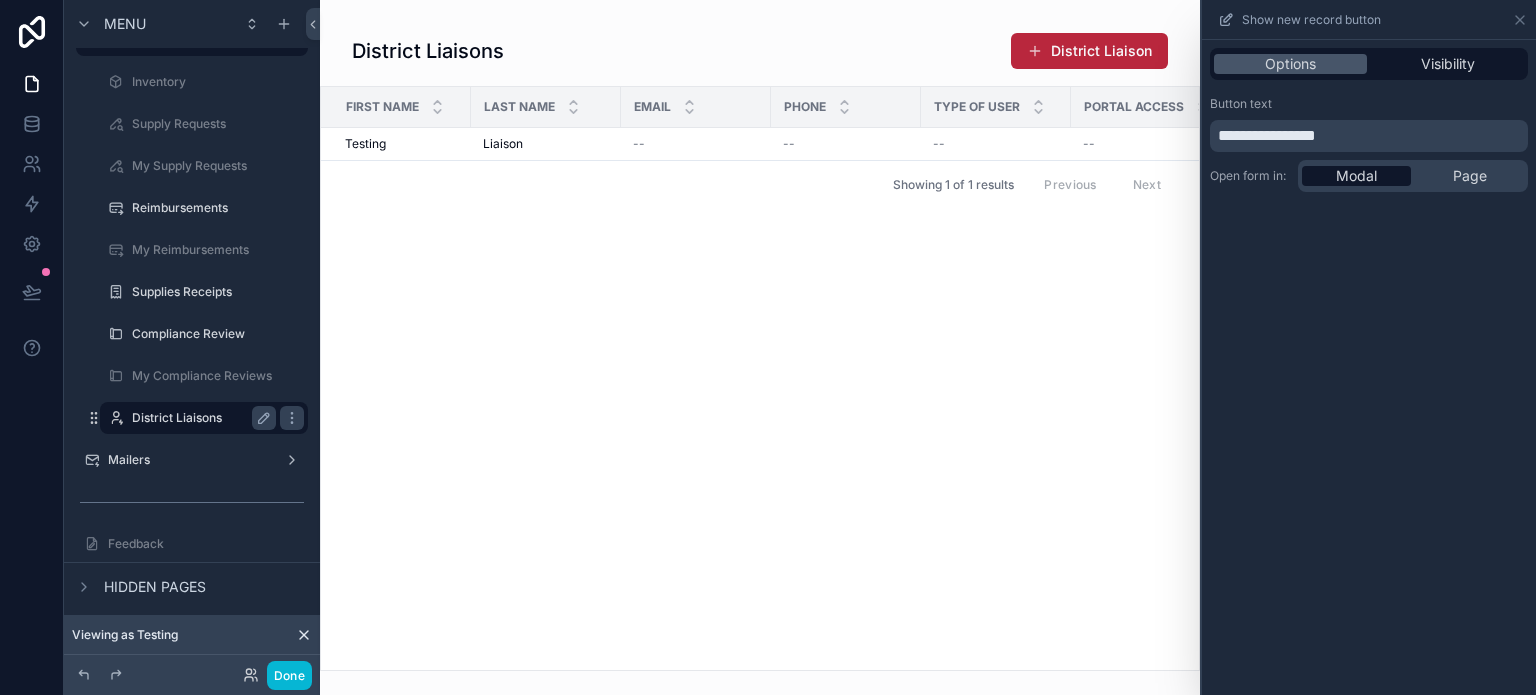 click on "District Liaisons" at bounding box center [200, 418] 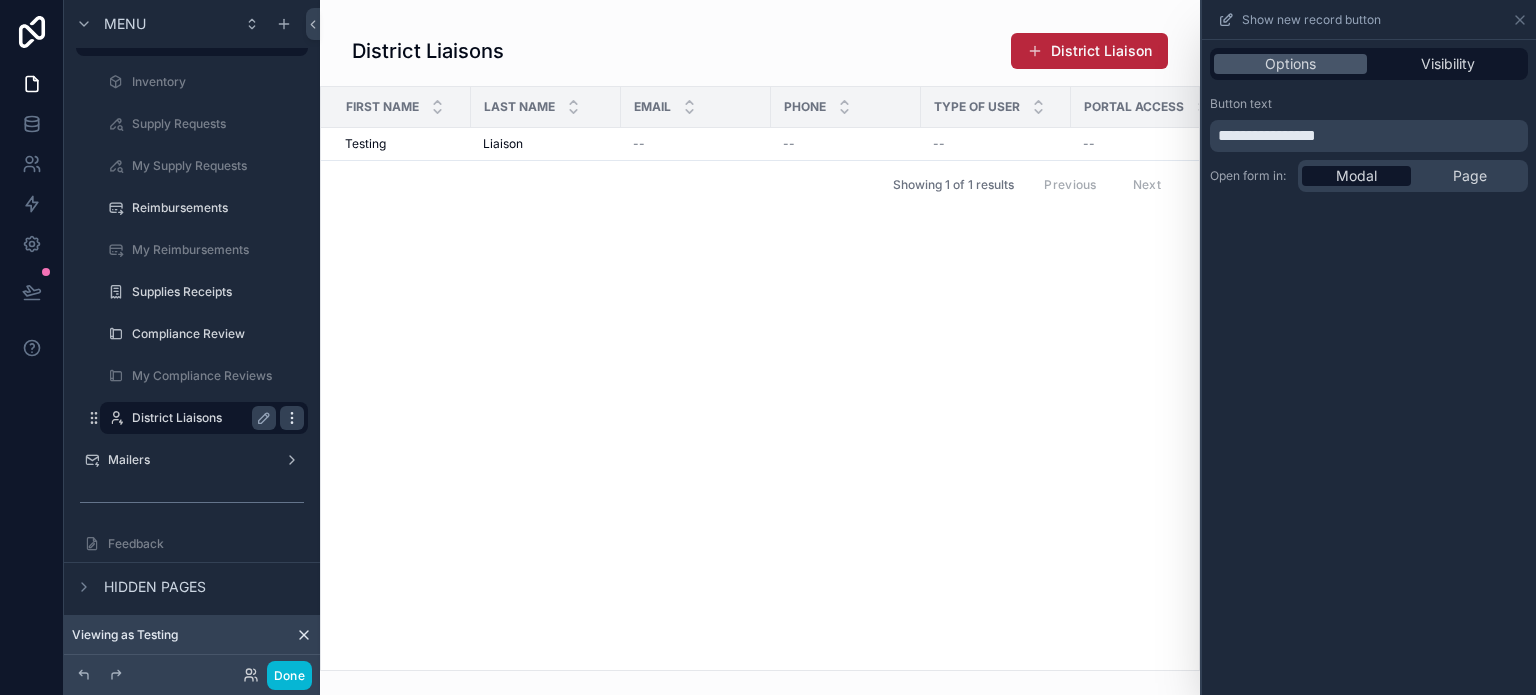 click 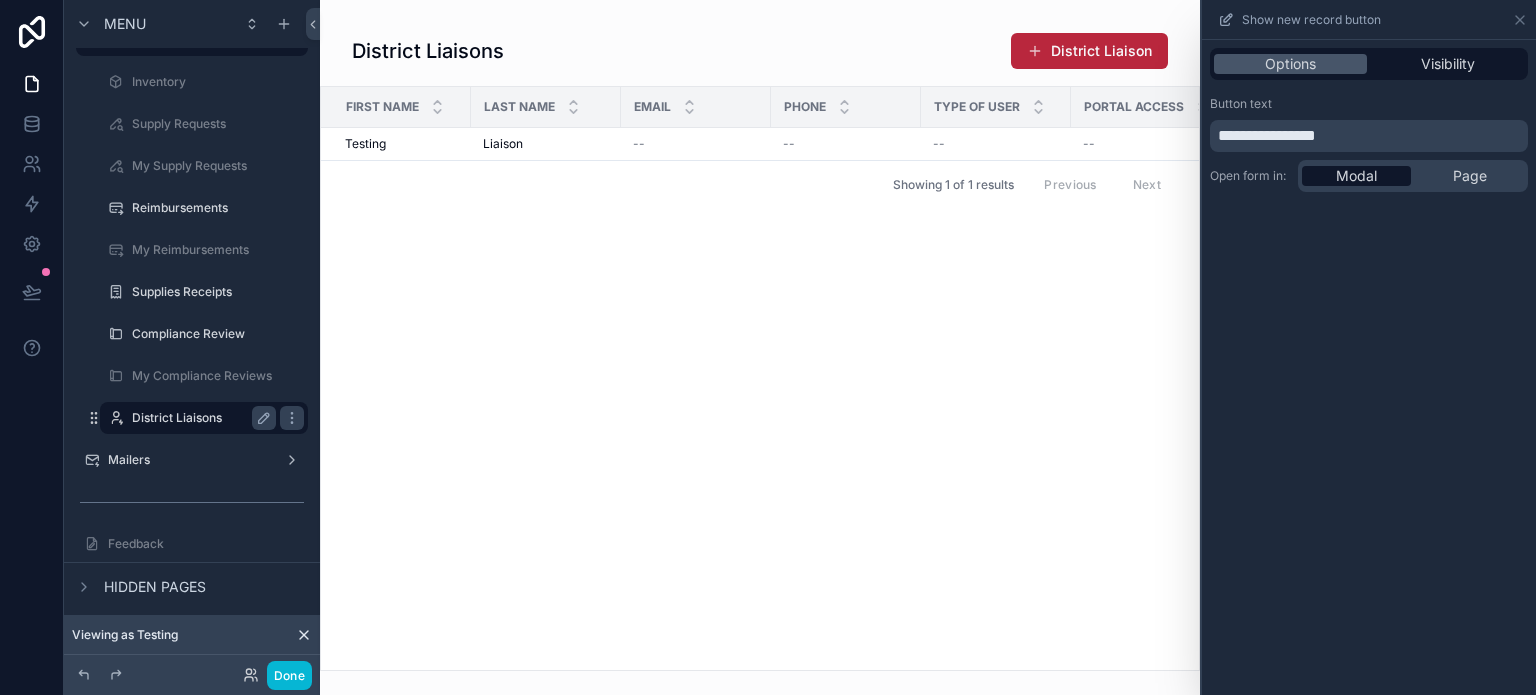 click on "District Liaisons" at bounding box center (200, 418) 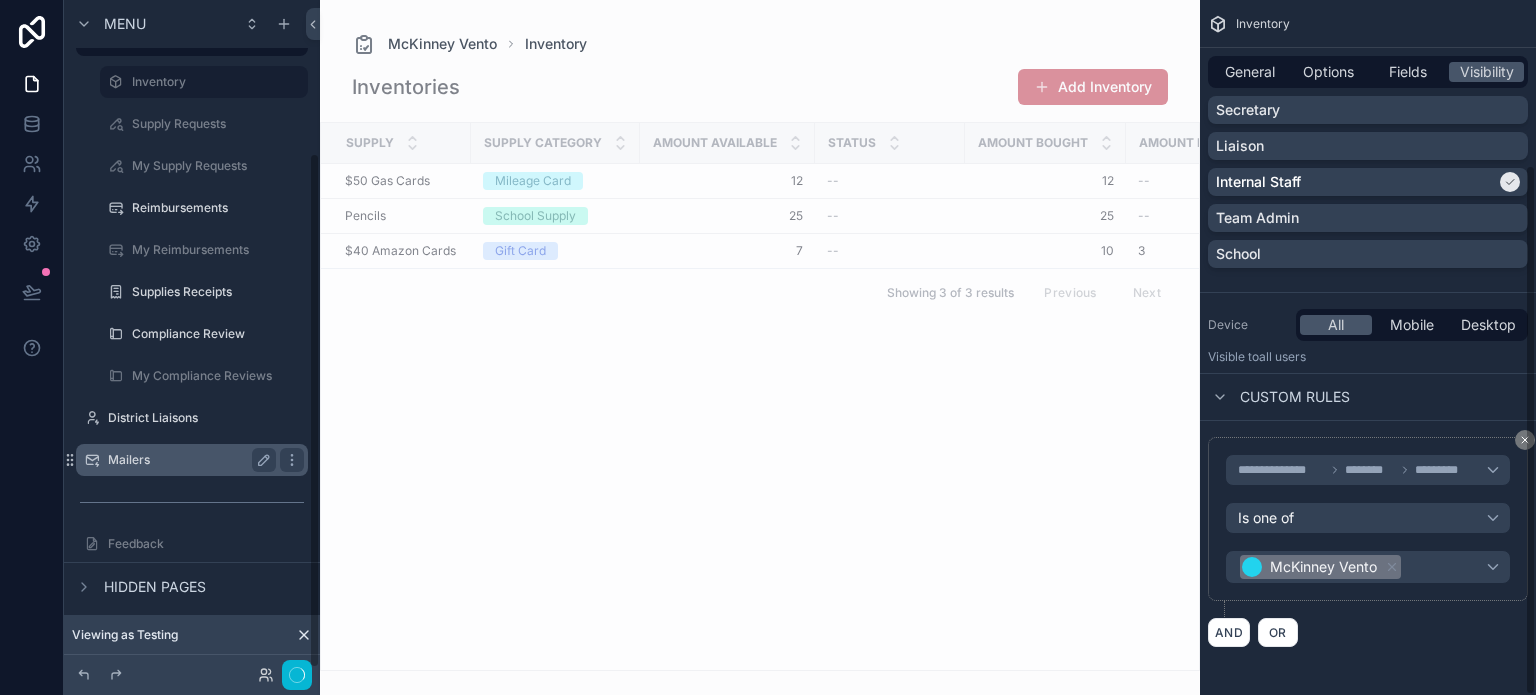 scroll, scrollTop: 216, scrollLeft: 0, axis: vertical 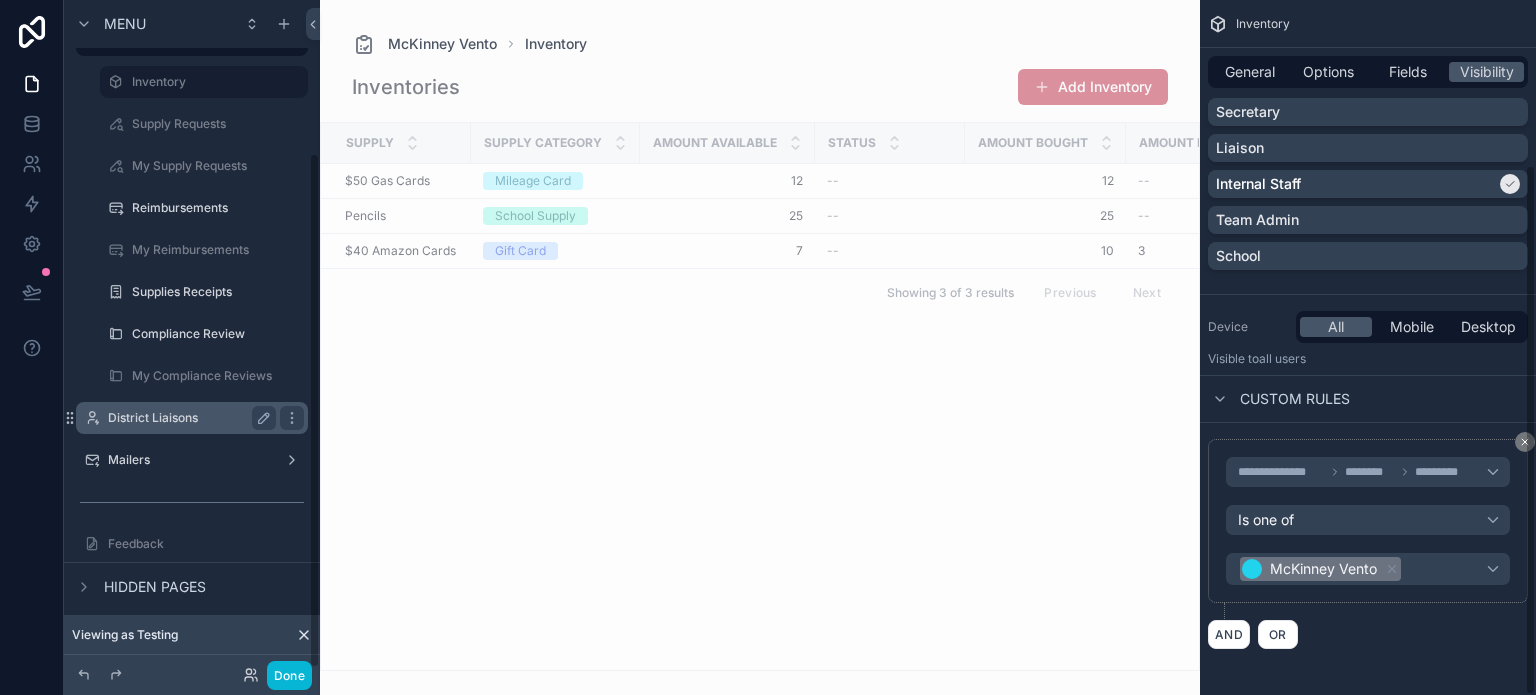 click on "District Liaisons" at bounding box center (188, 418) 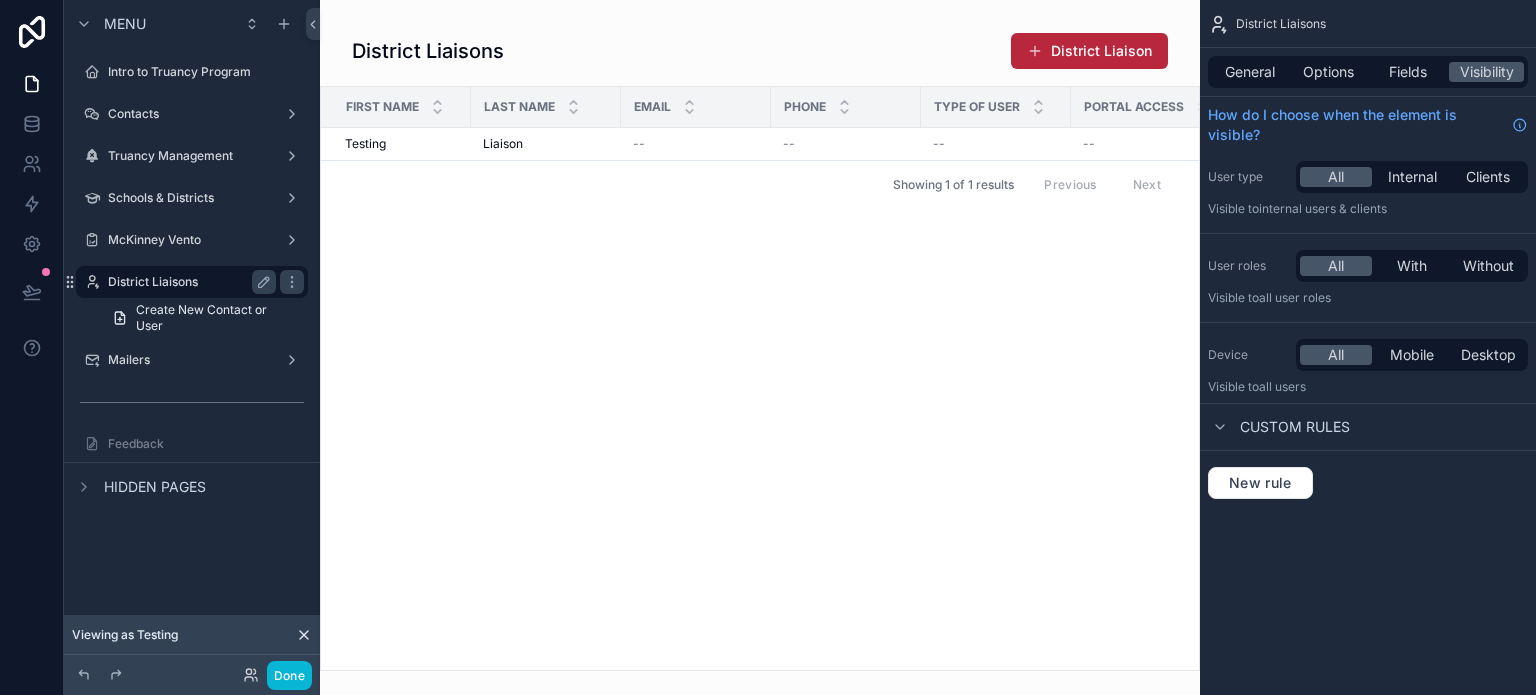 scroll, scrollTop: 0, scrollLeft: 0, axis: both 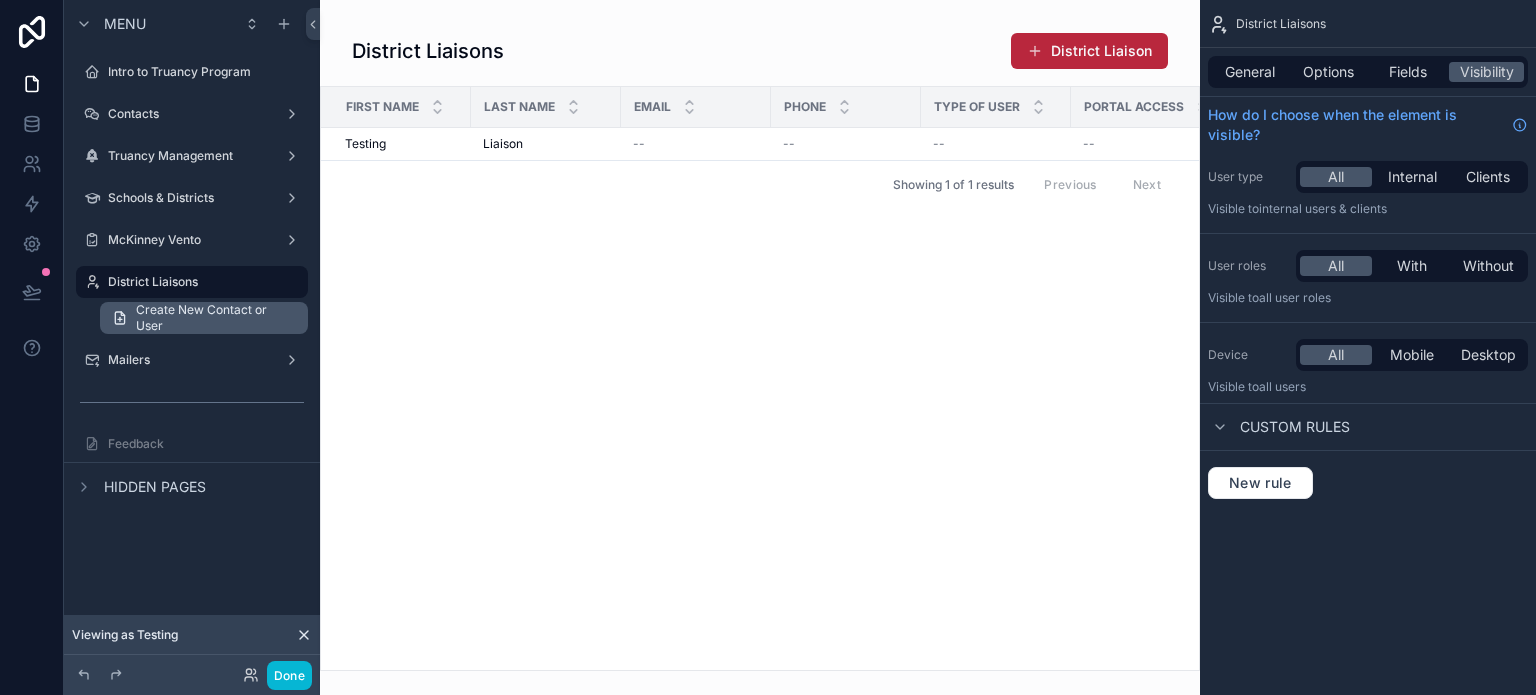 click on "Create New Contact or User" at bounding box center (216, 318) 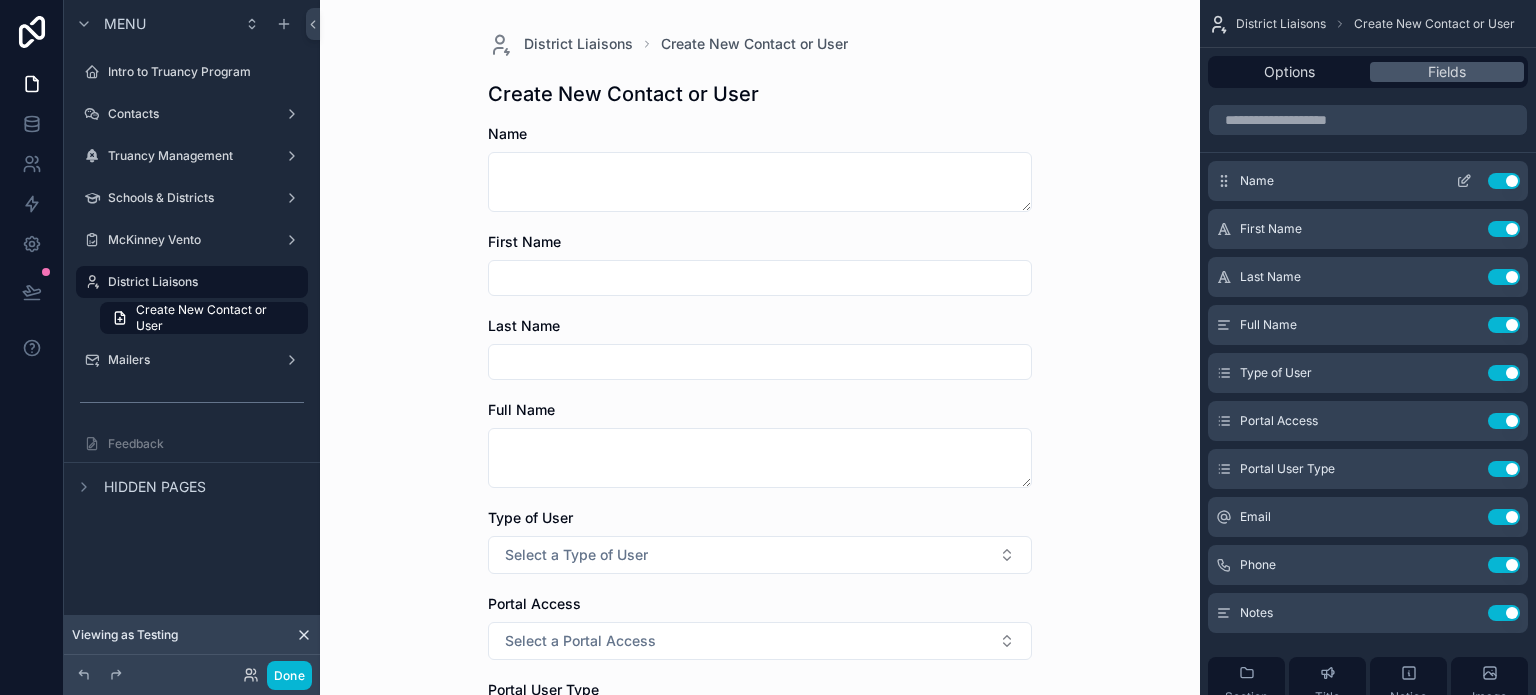click on "Use setting" at bounding box center (1504, 181) 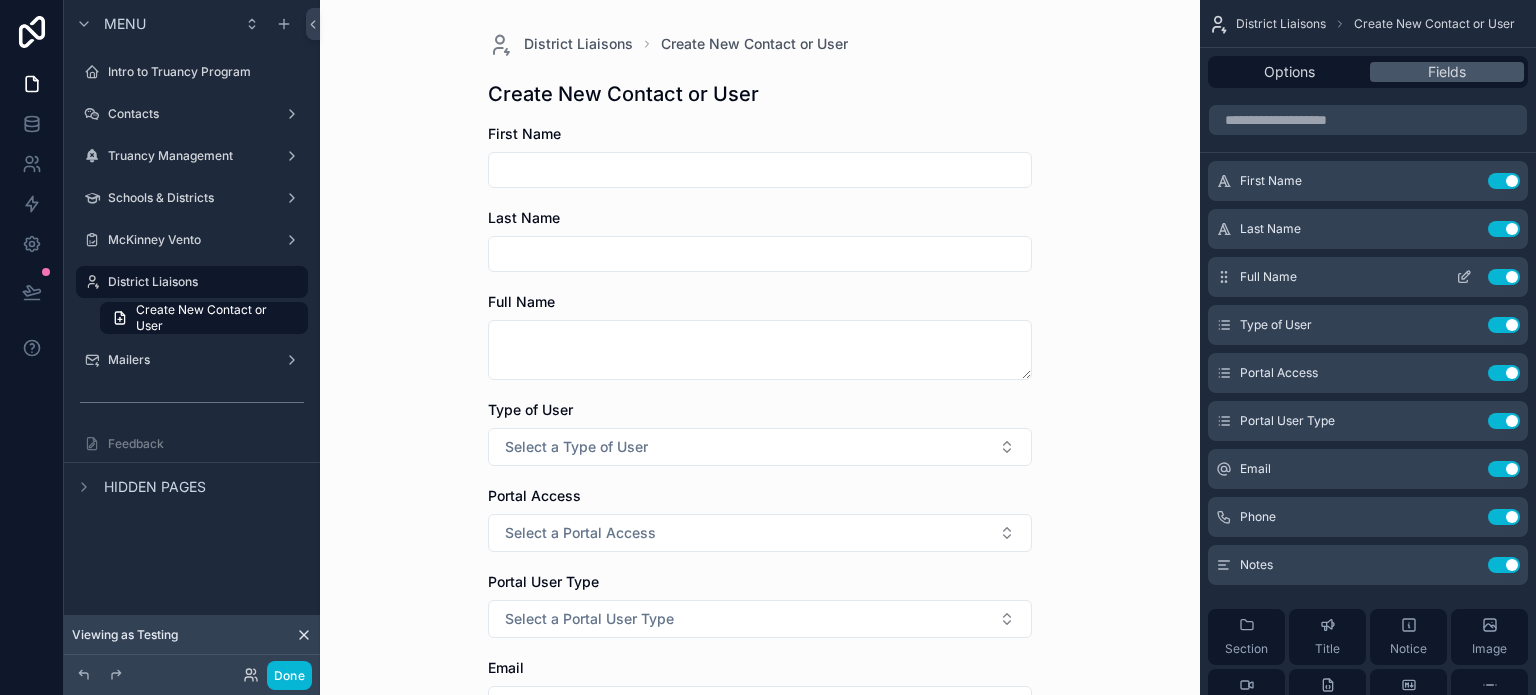click on "Use setting" at bounding box center (1504, 277) 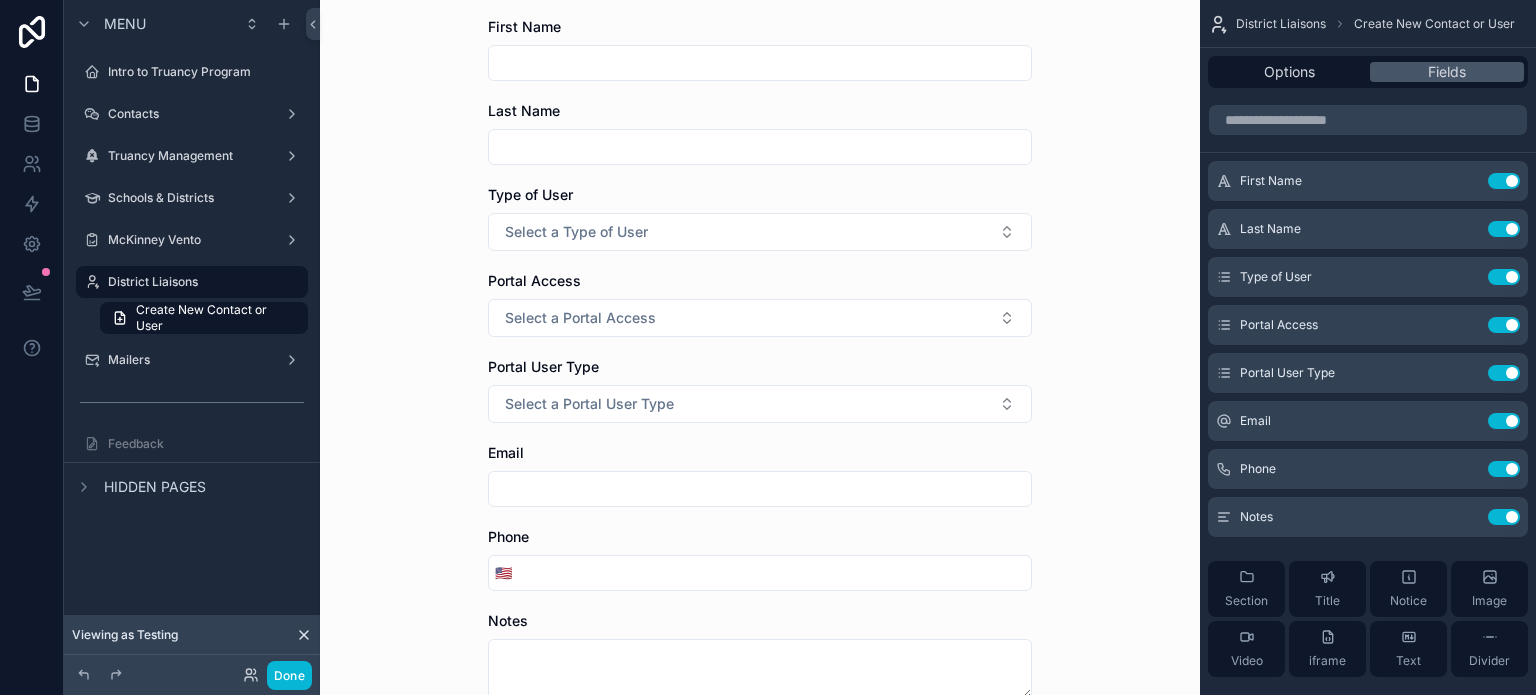 scroll, scrollTop: 105, scrollLeft: 0, axis: vertical 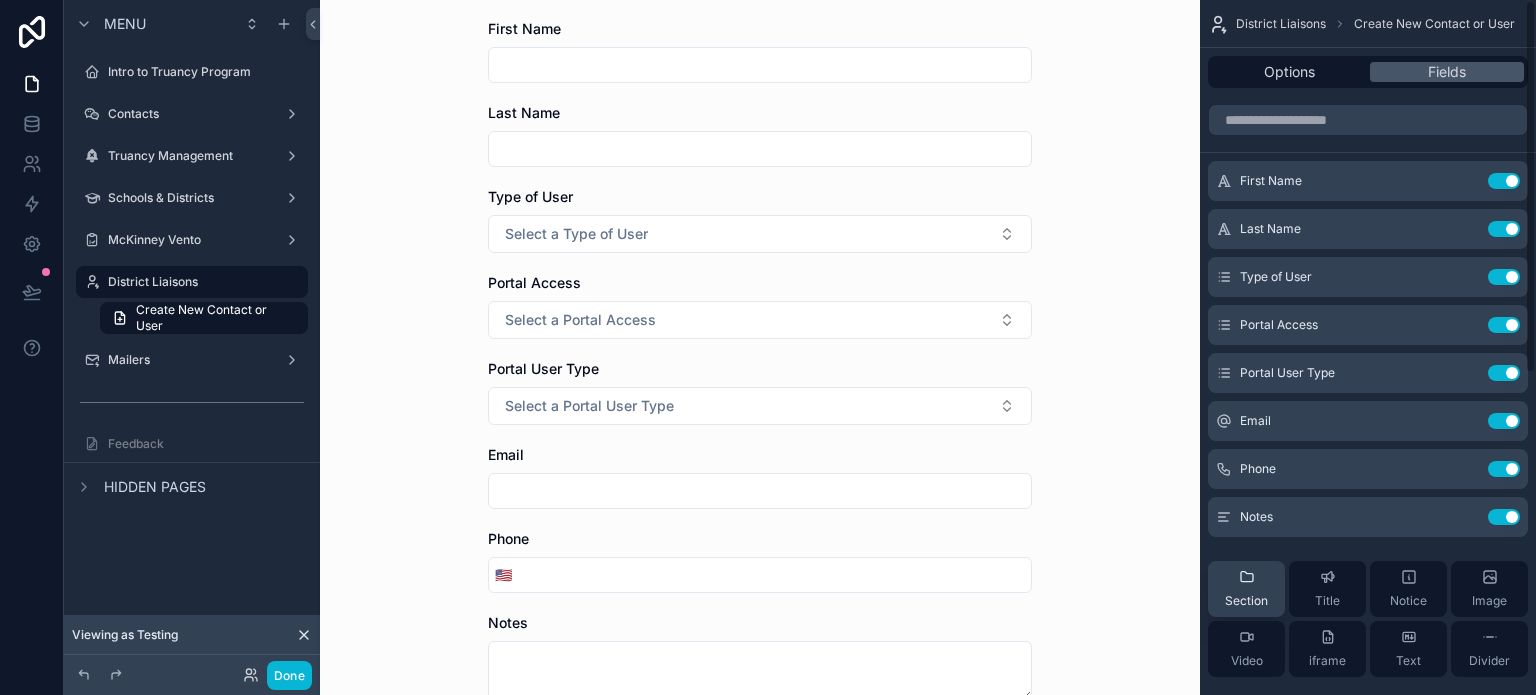 click on "Section" at bounding box center (1246, 589) 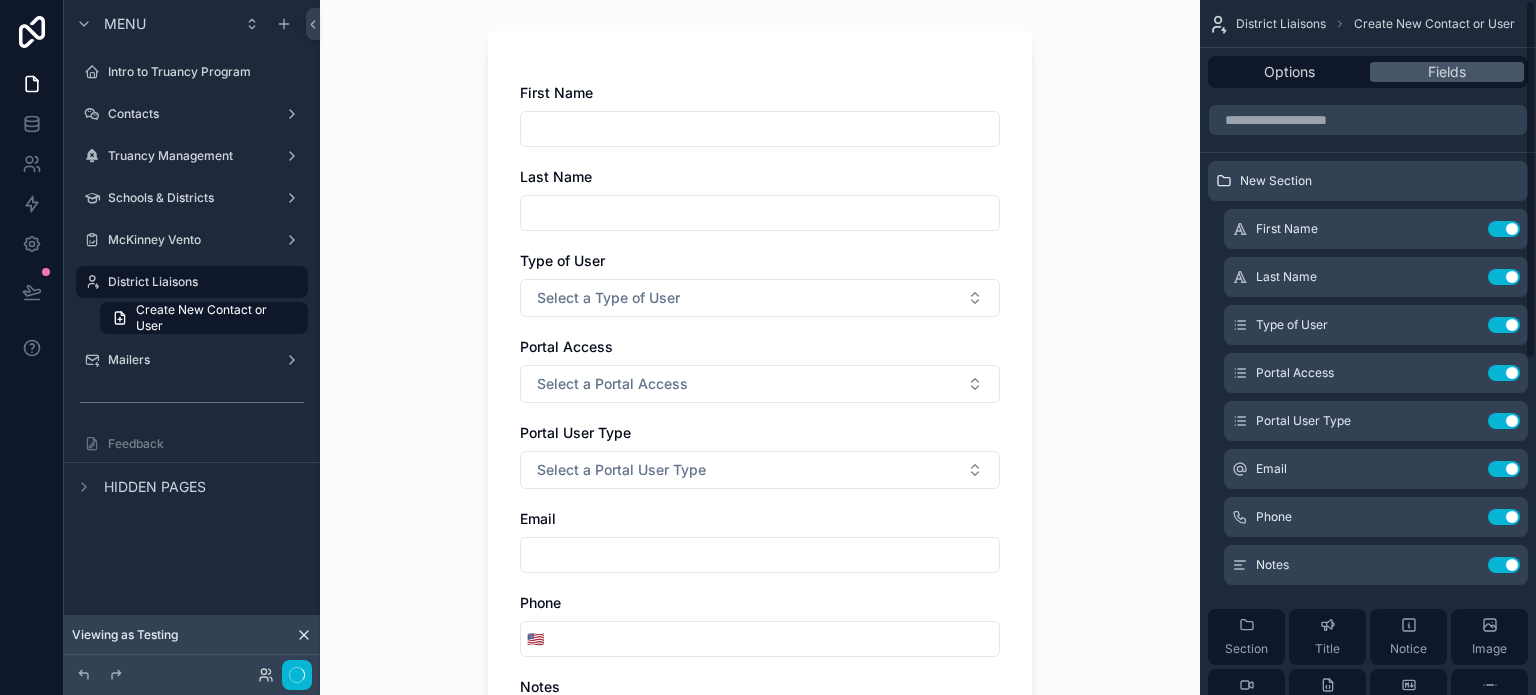 scroll, scrollTop: 0, scrollLeft: 0, axis: both 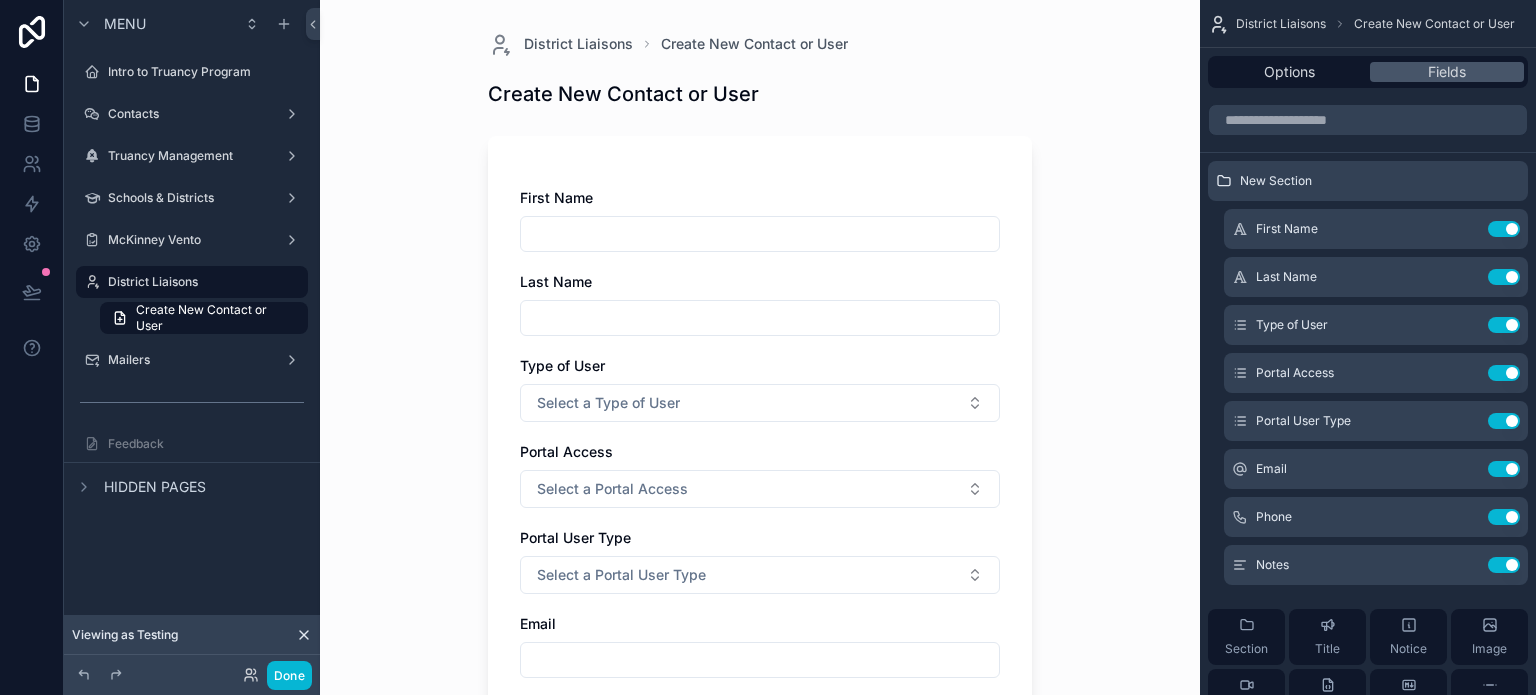 click on "New Section First Name Use setting Last Name Use setting Type of User Use setting Portal Access Use setting Portal User Type Use setting Email Use setting Phone Use setting Notes Use setting Section Title Notice Image Video iframe Text Divider" at bounding box center (1368, 451) 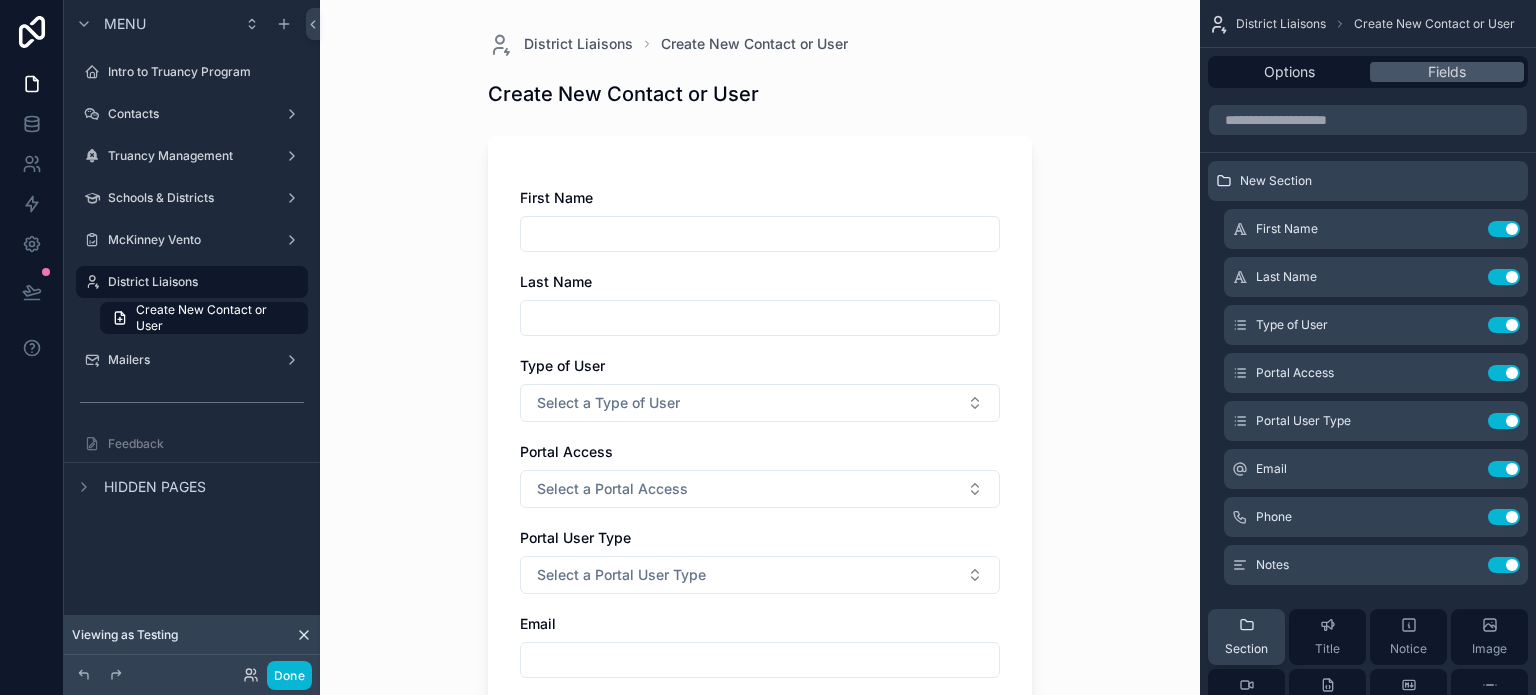 click on "Section" at bounding box center (1246, 637) 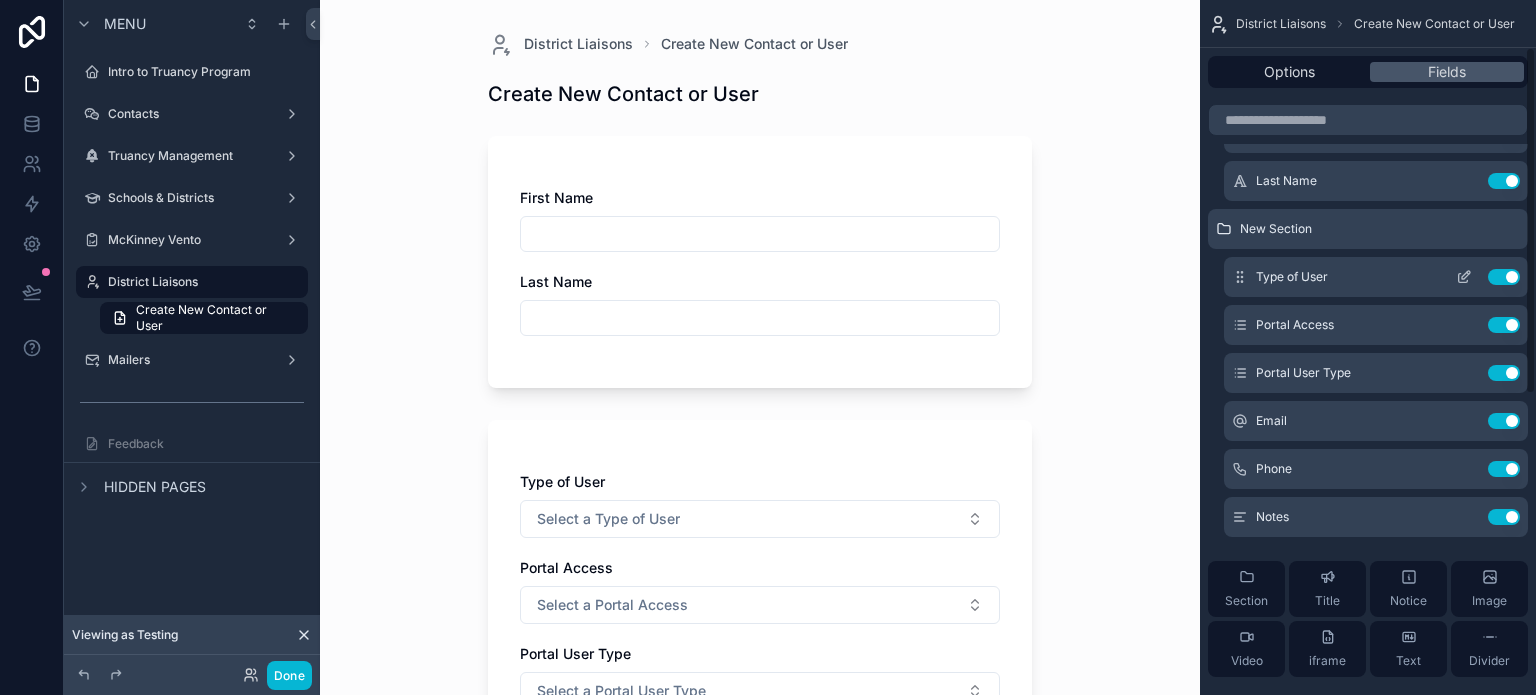 scroll, scrollTop: 100, scrollLeft: 0, axis: vertical 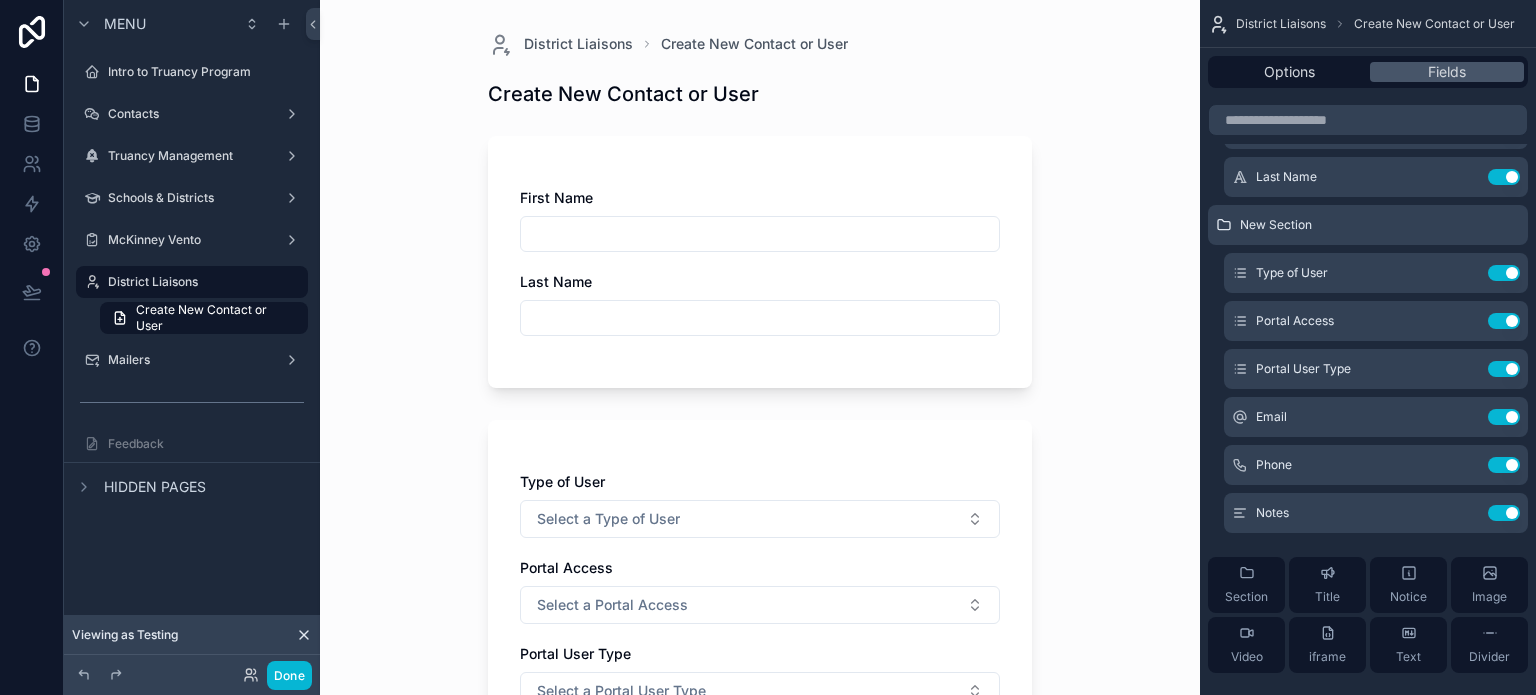 click on "New Section First Name Use setting Last Name Use setting New Section Type of User Use setting Portal Access Use setting Portal User Type Use setting Email Use setting Phone Use setting Notes Use setting Section Title Notice Image Video iframe Text Divider" at bounding box center (1368, 375) 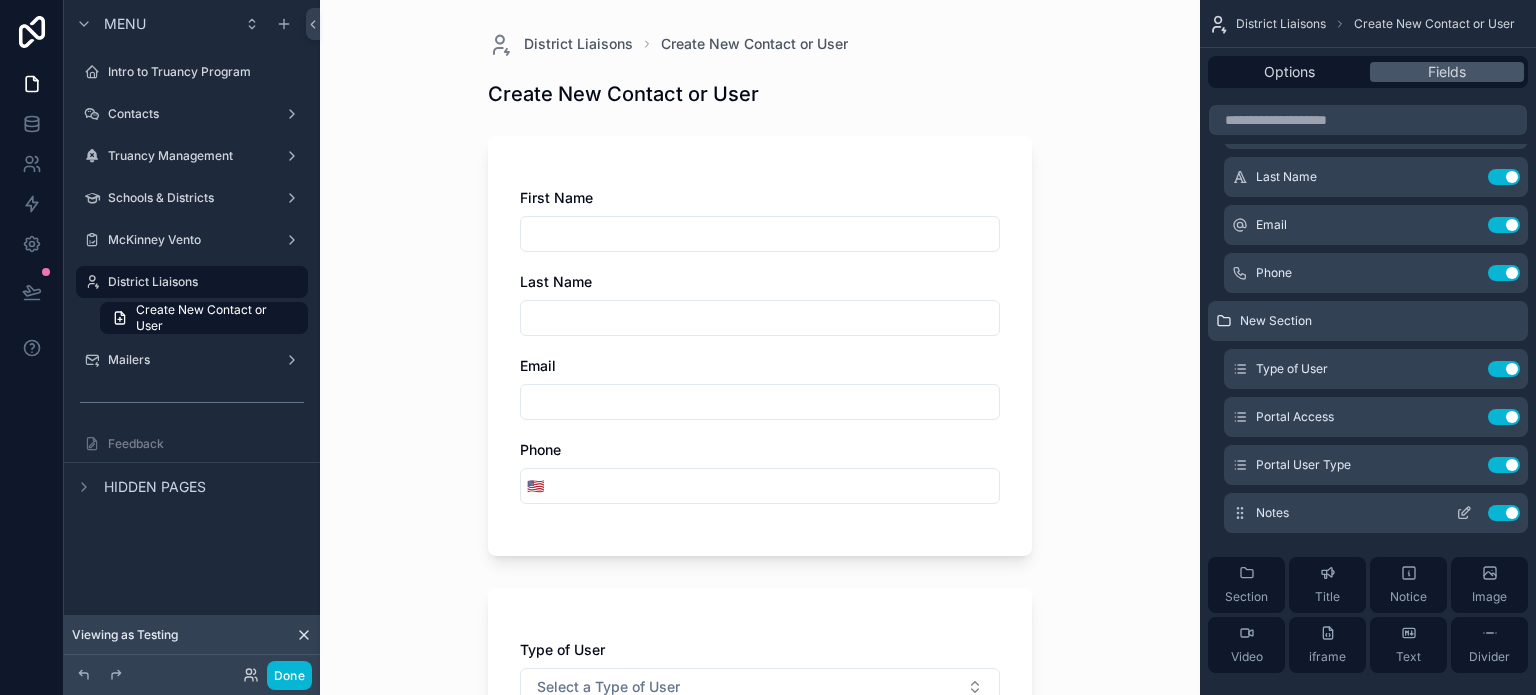 click 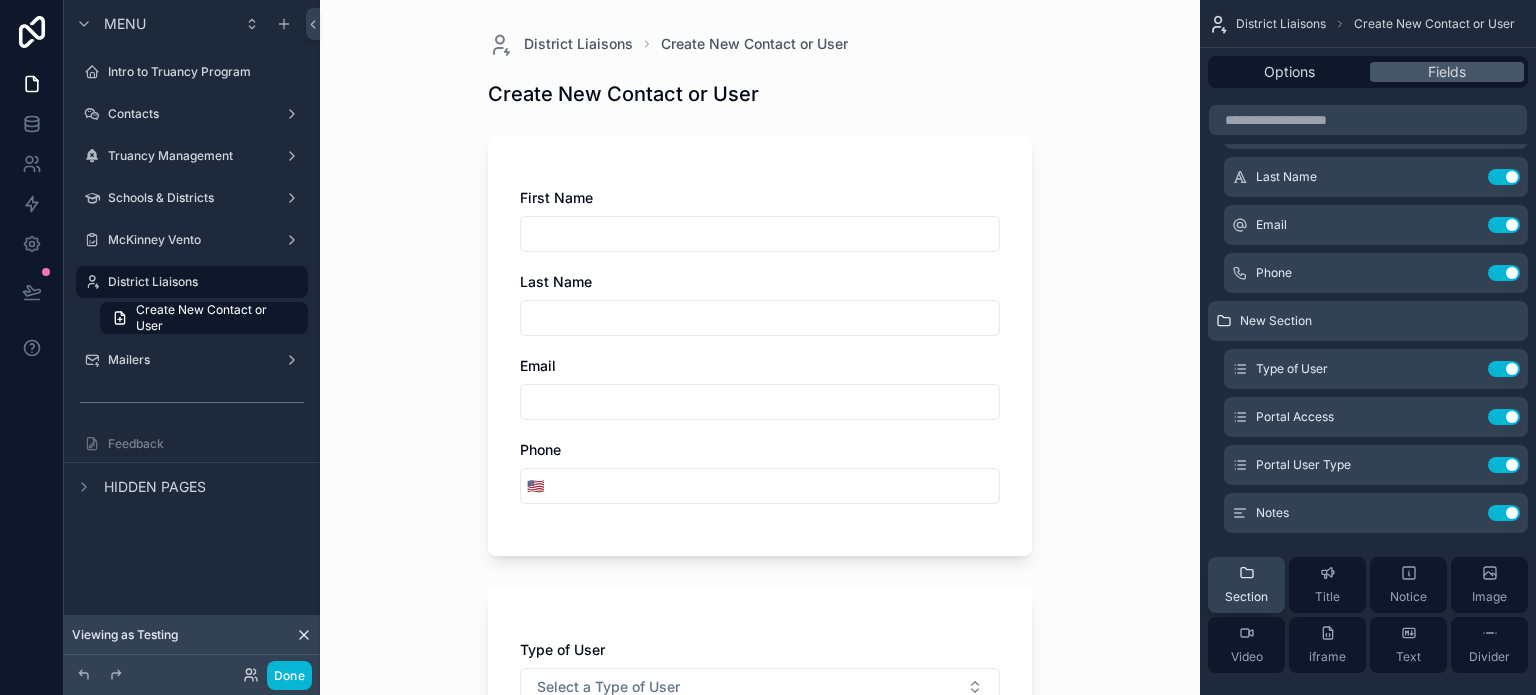 click 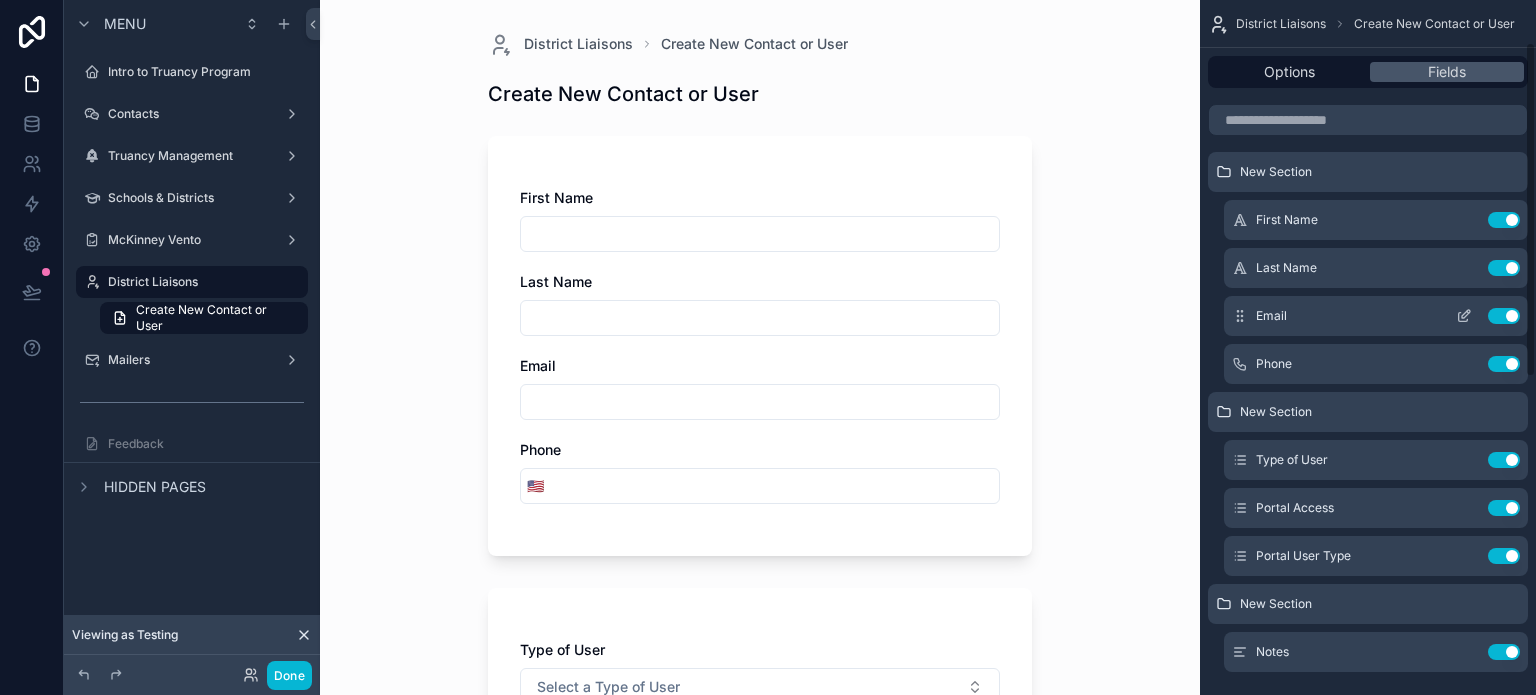 scroll, scrollTop: 0, scrollLeft: 0, axis: both 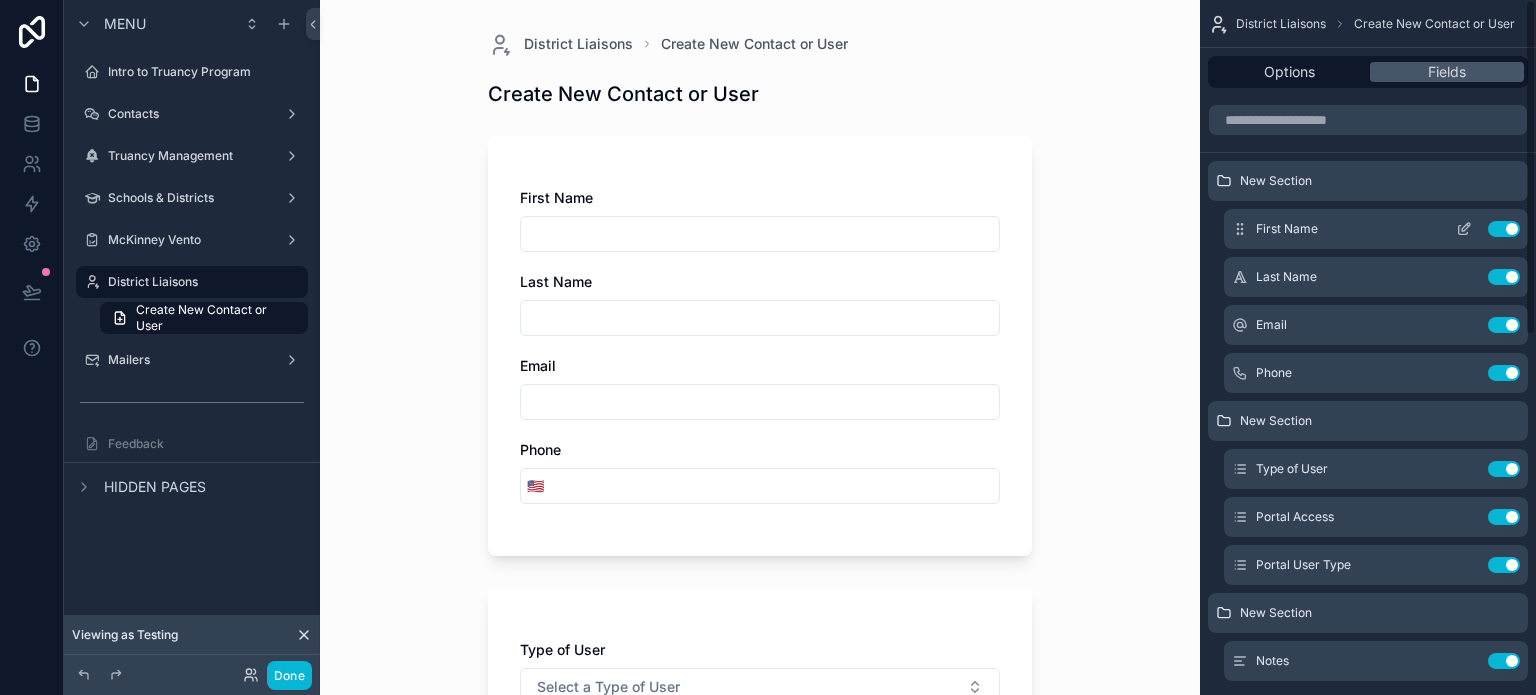 click 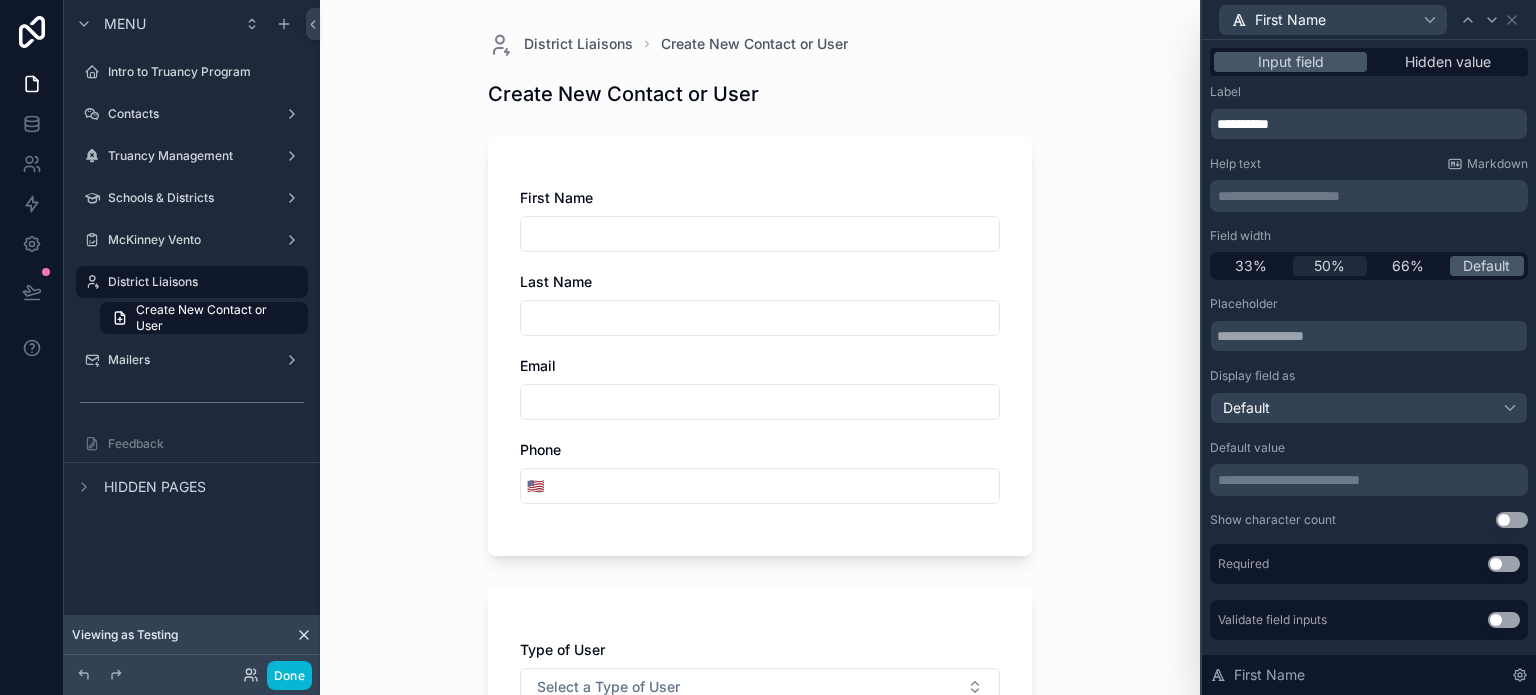 click on "50%" at bounding box center [1329, 266] 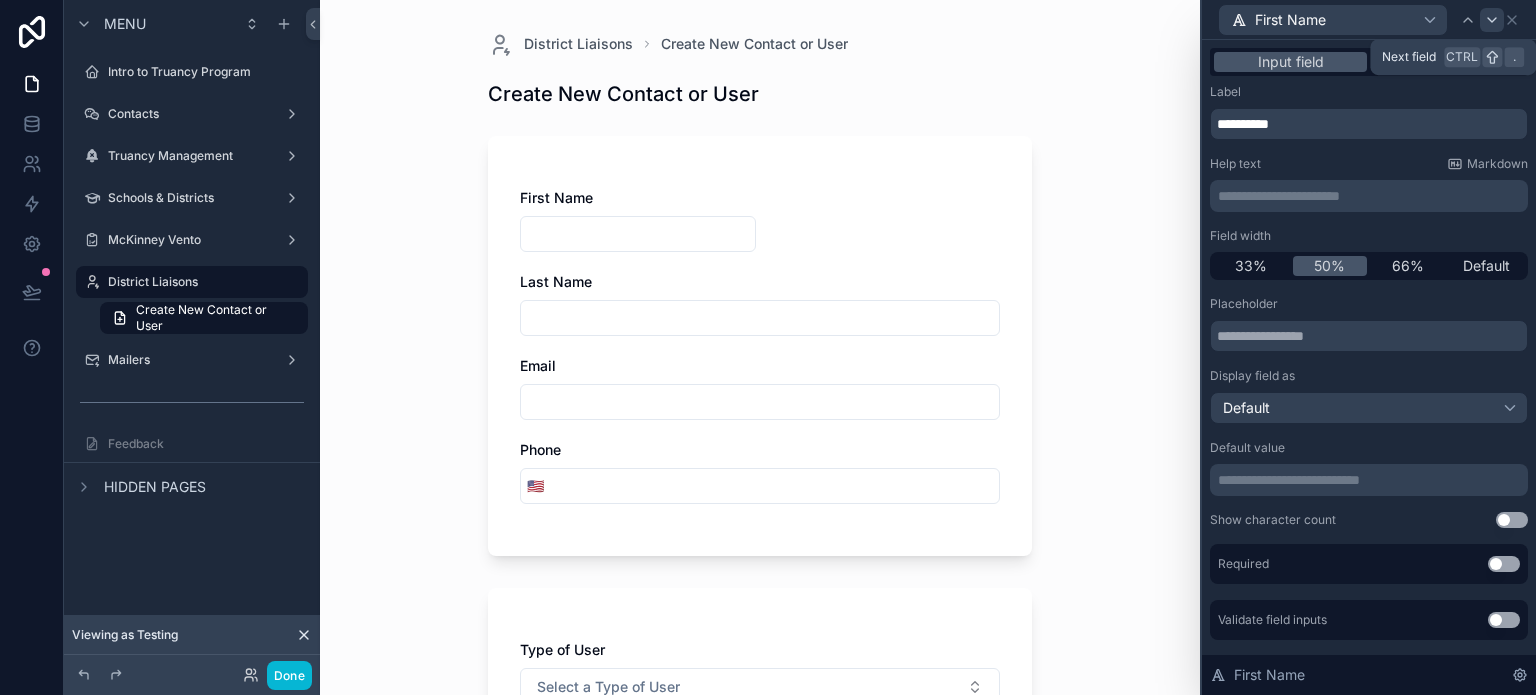 click 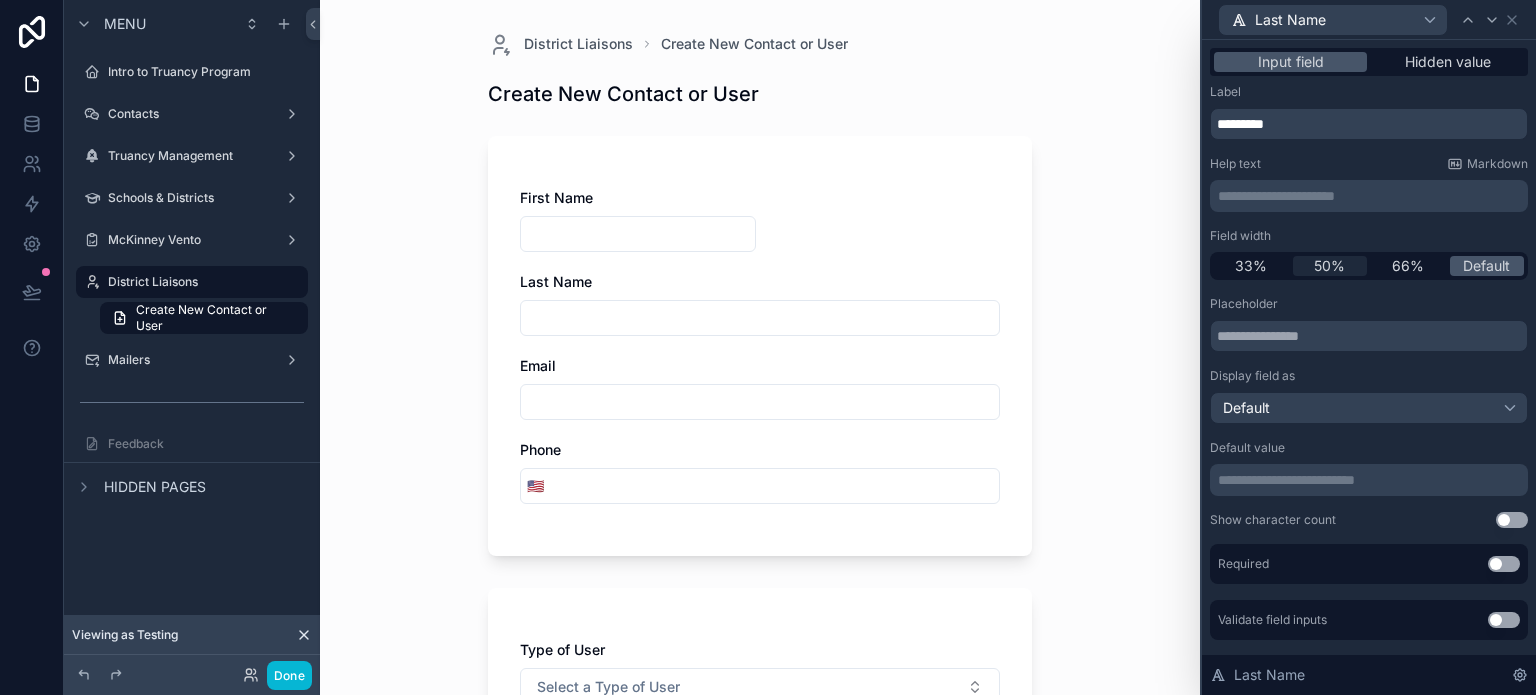 click on "50%" at bounding box center (1329, 266) 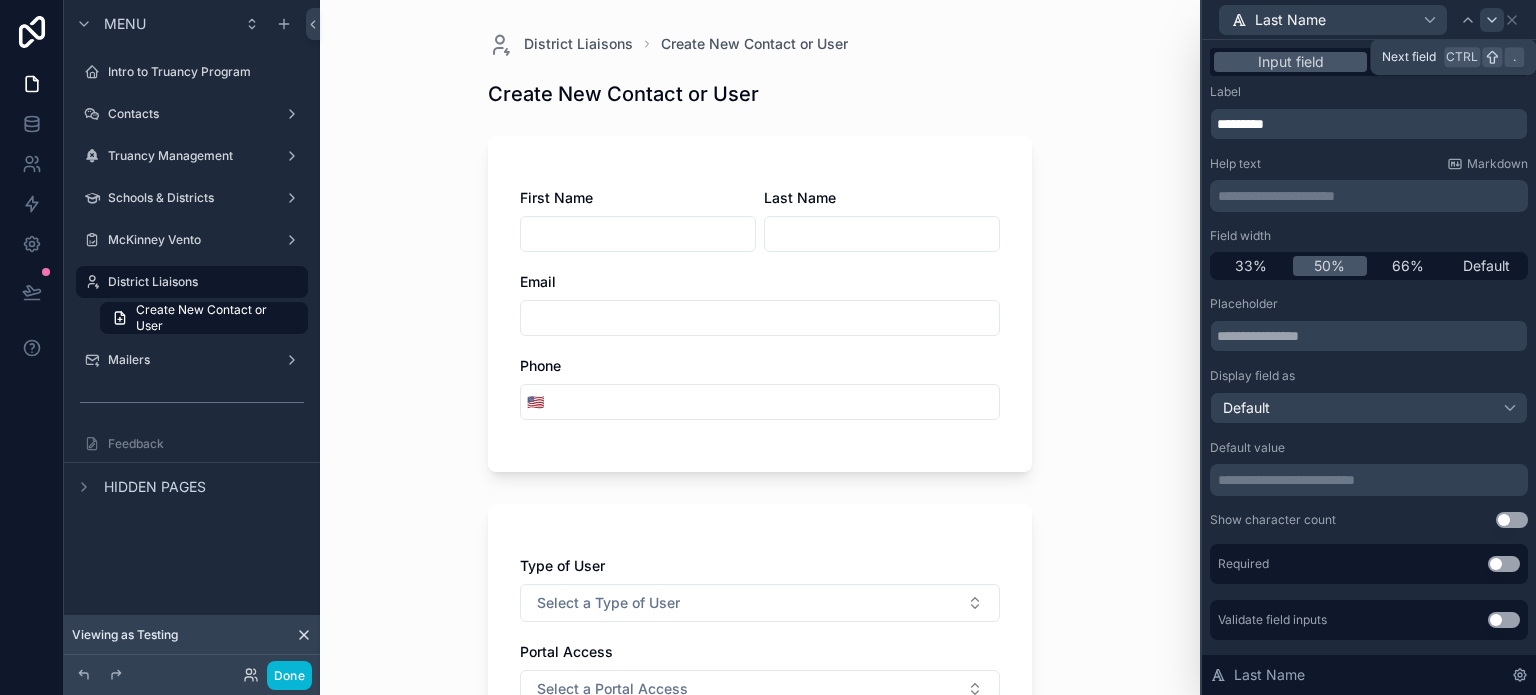 click 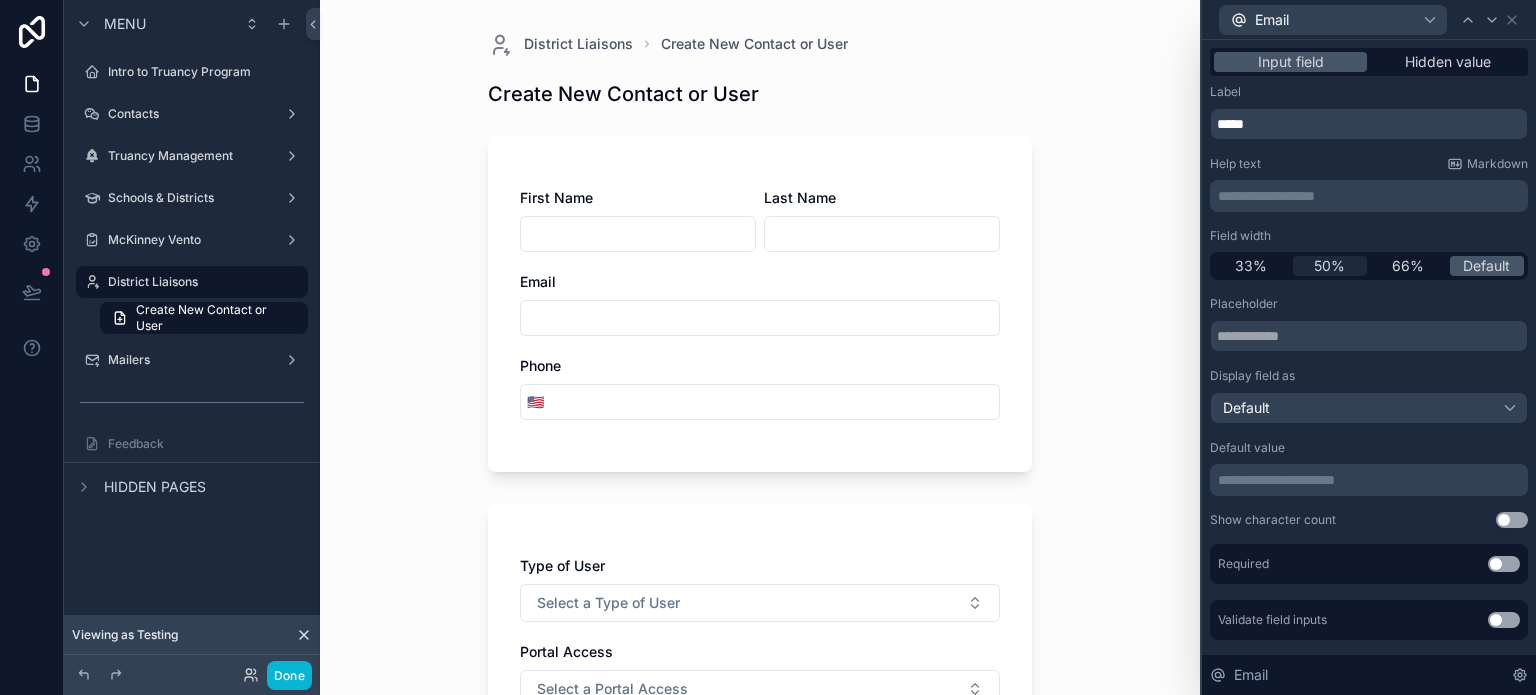 click on "50%" at bounding box center (1329, 266) 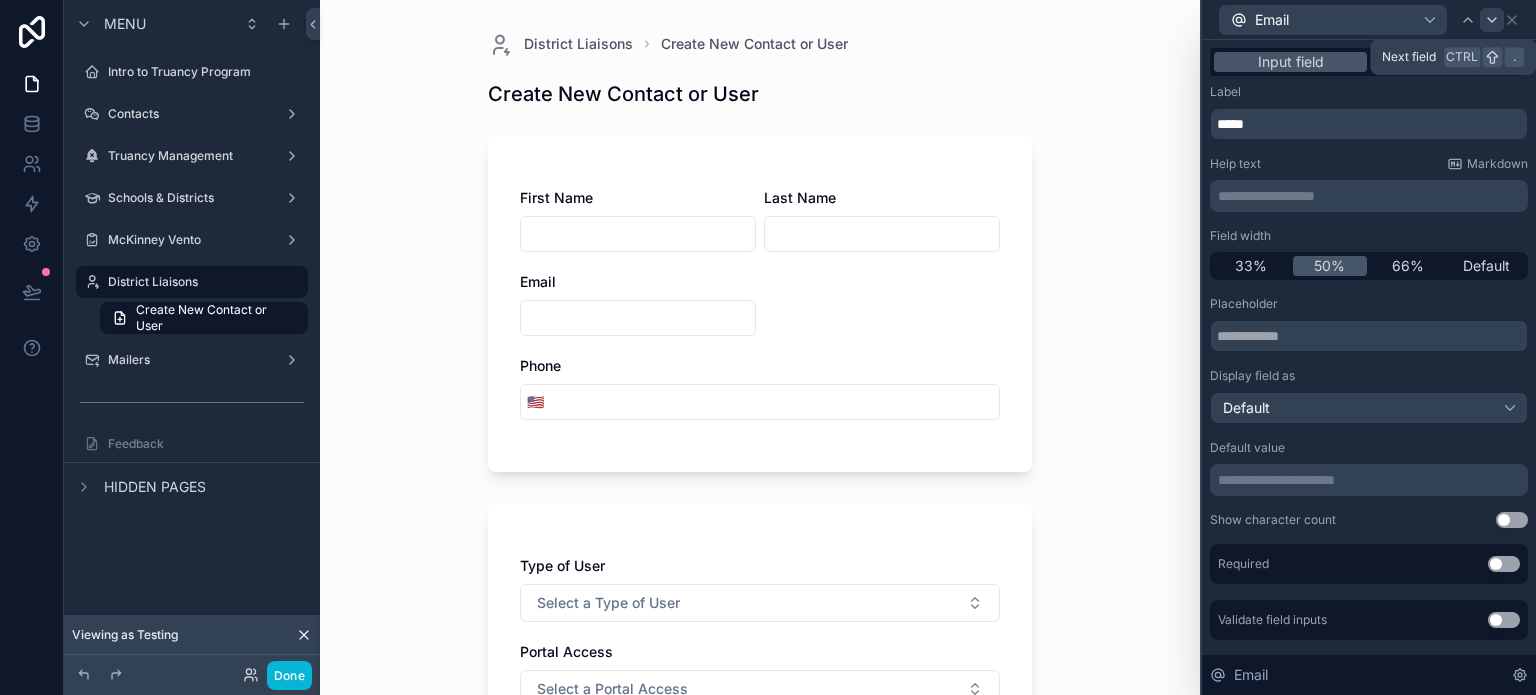 click at bounding box center [1492, 20] 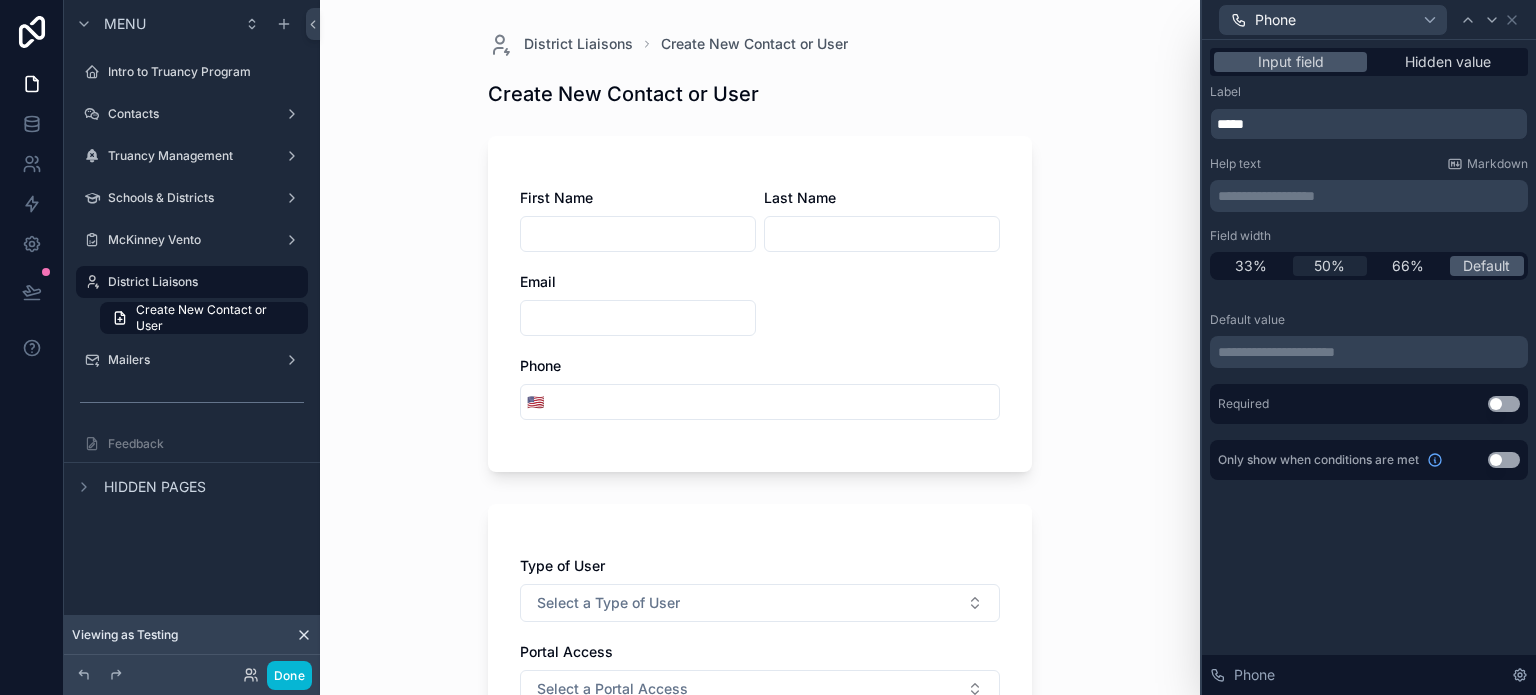 click on "50%" at bounding box center [1329, 266] 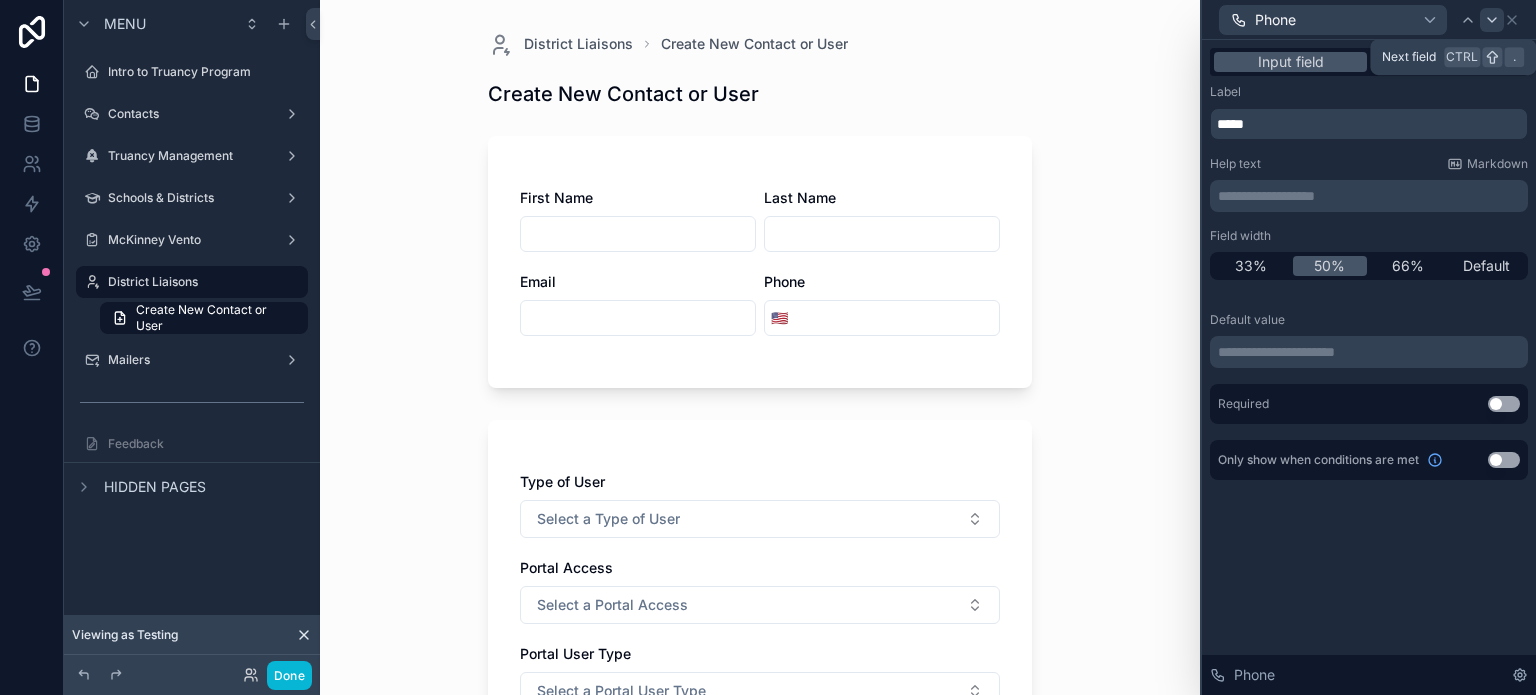 click 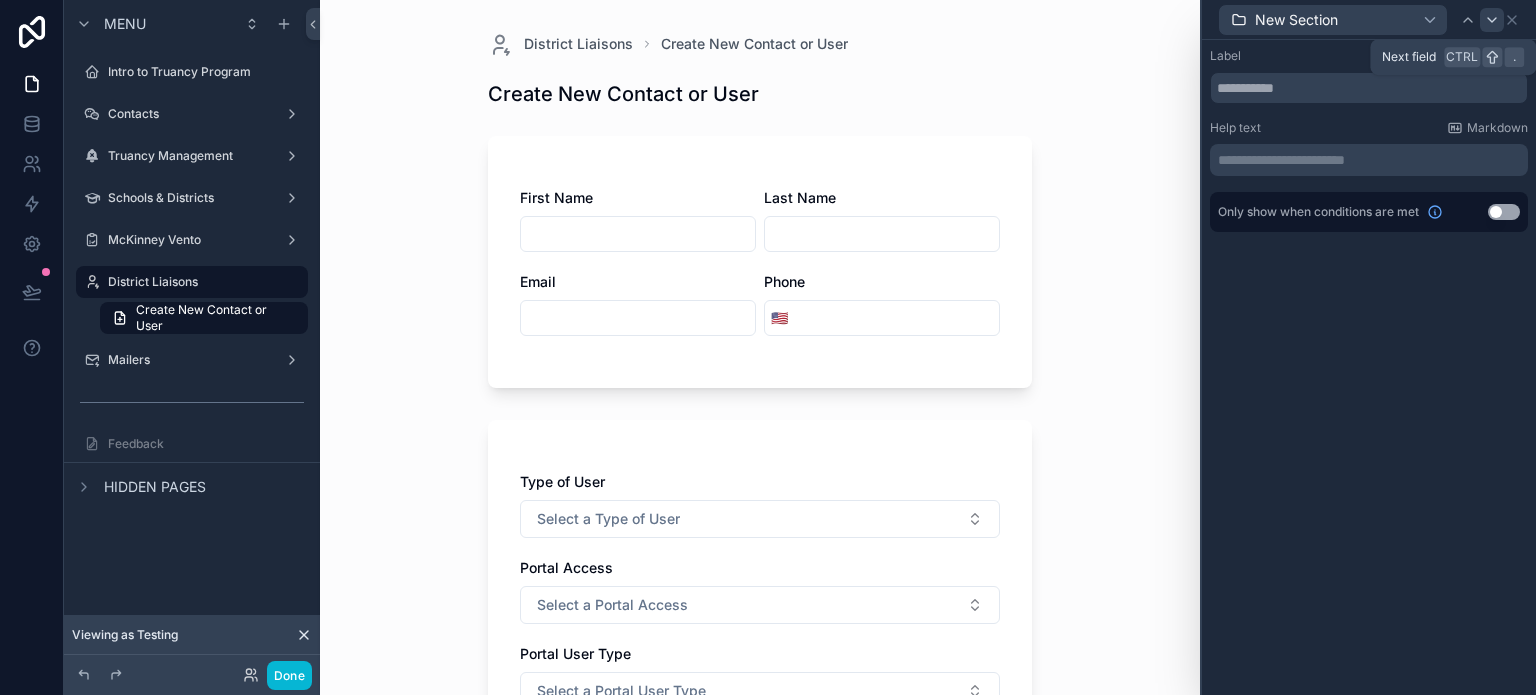 click 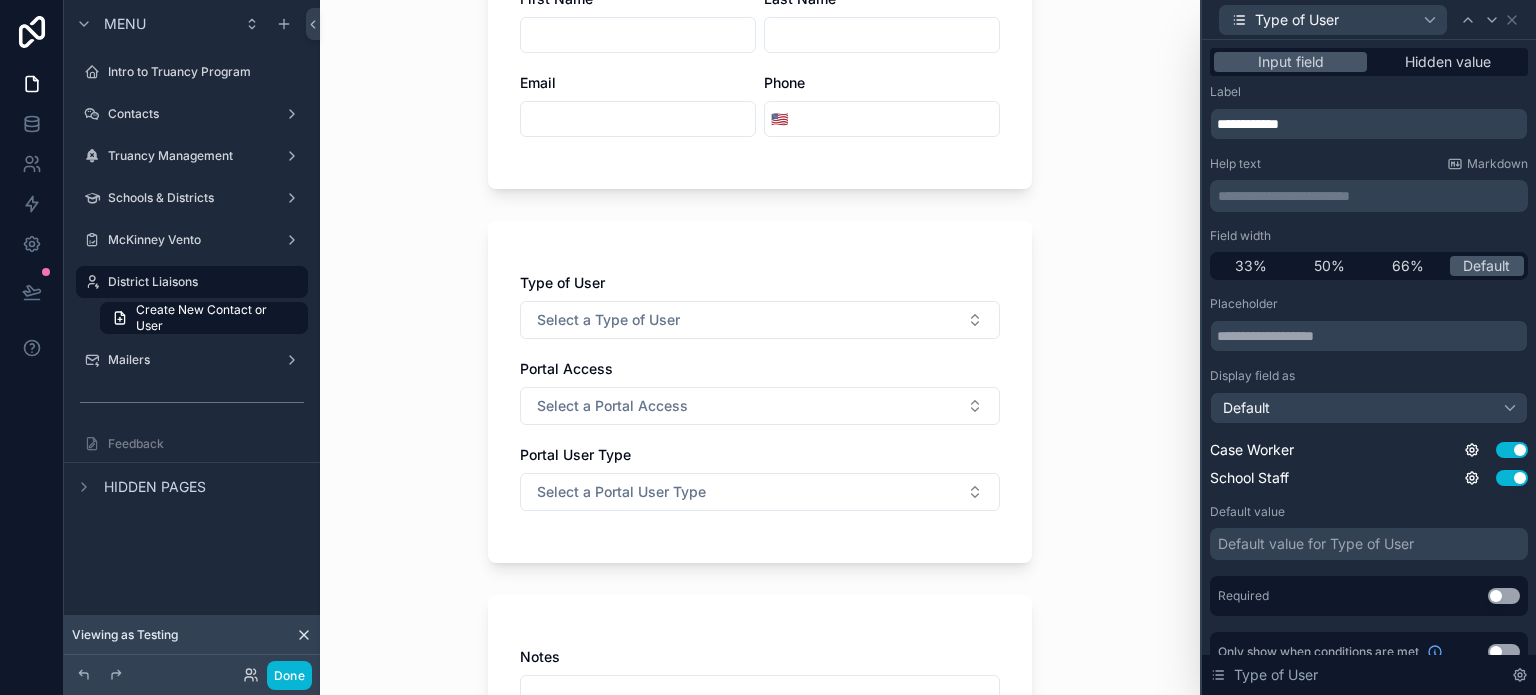 scroll, scrollTop: 200, scrollLeft: 0, axis: vertical 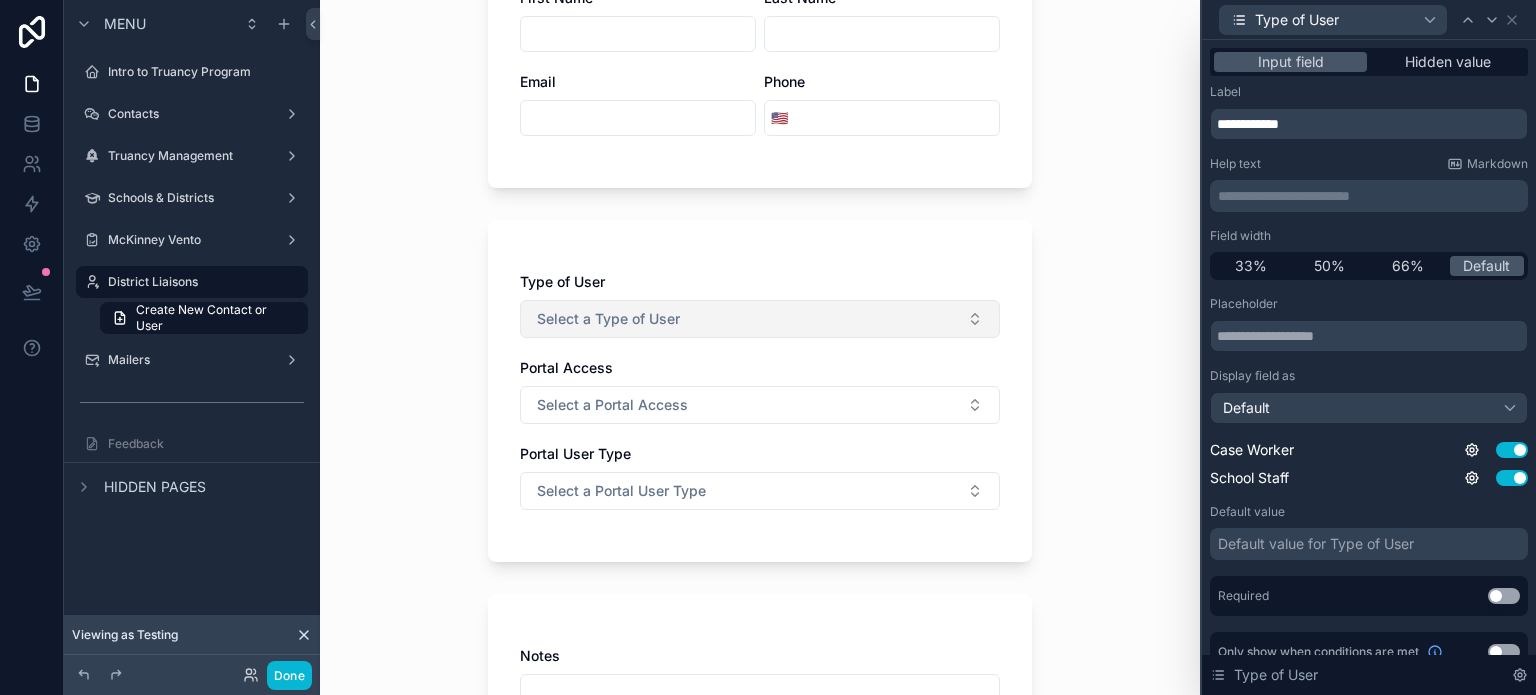 click on "Select a Type of User" at bounding box center [760, 319] 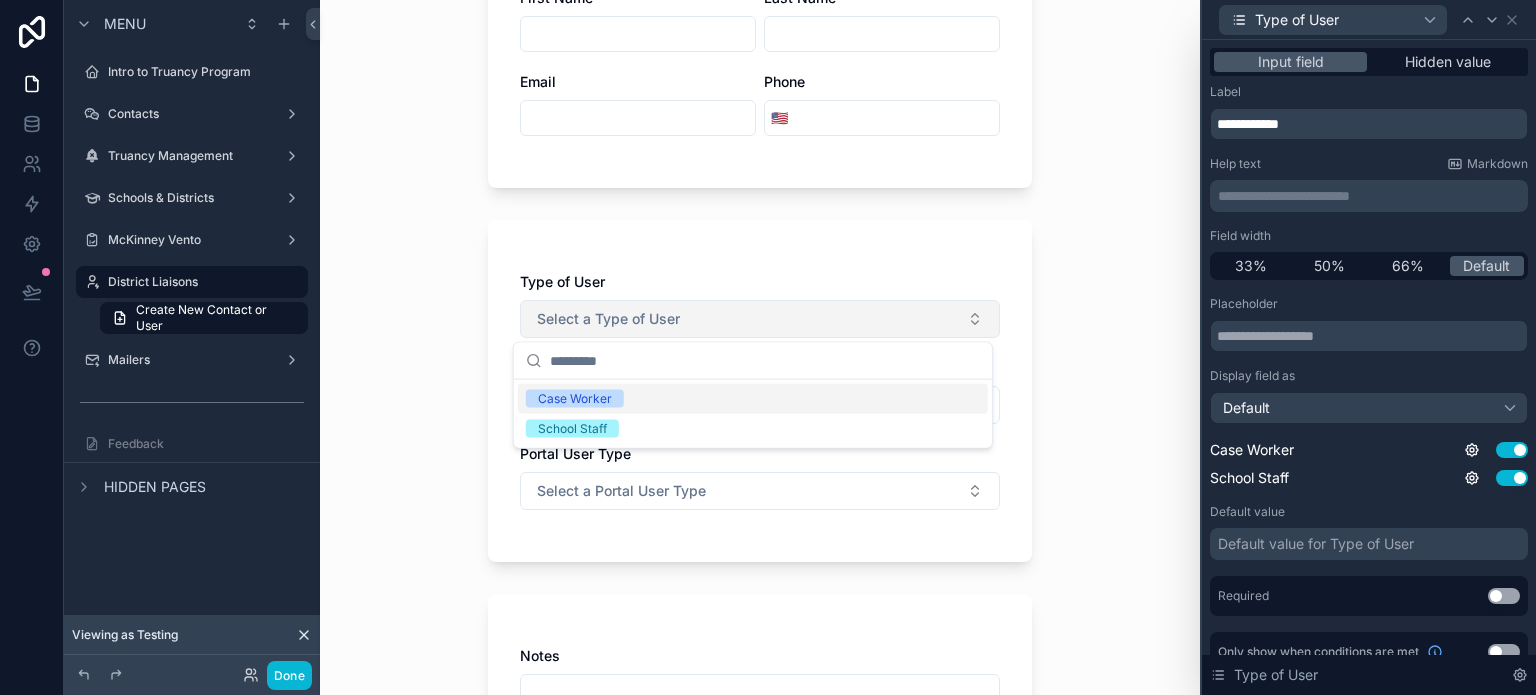click on "Select a Type of User" at bounding box center (760, 319) 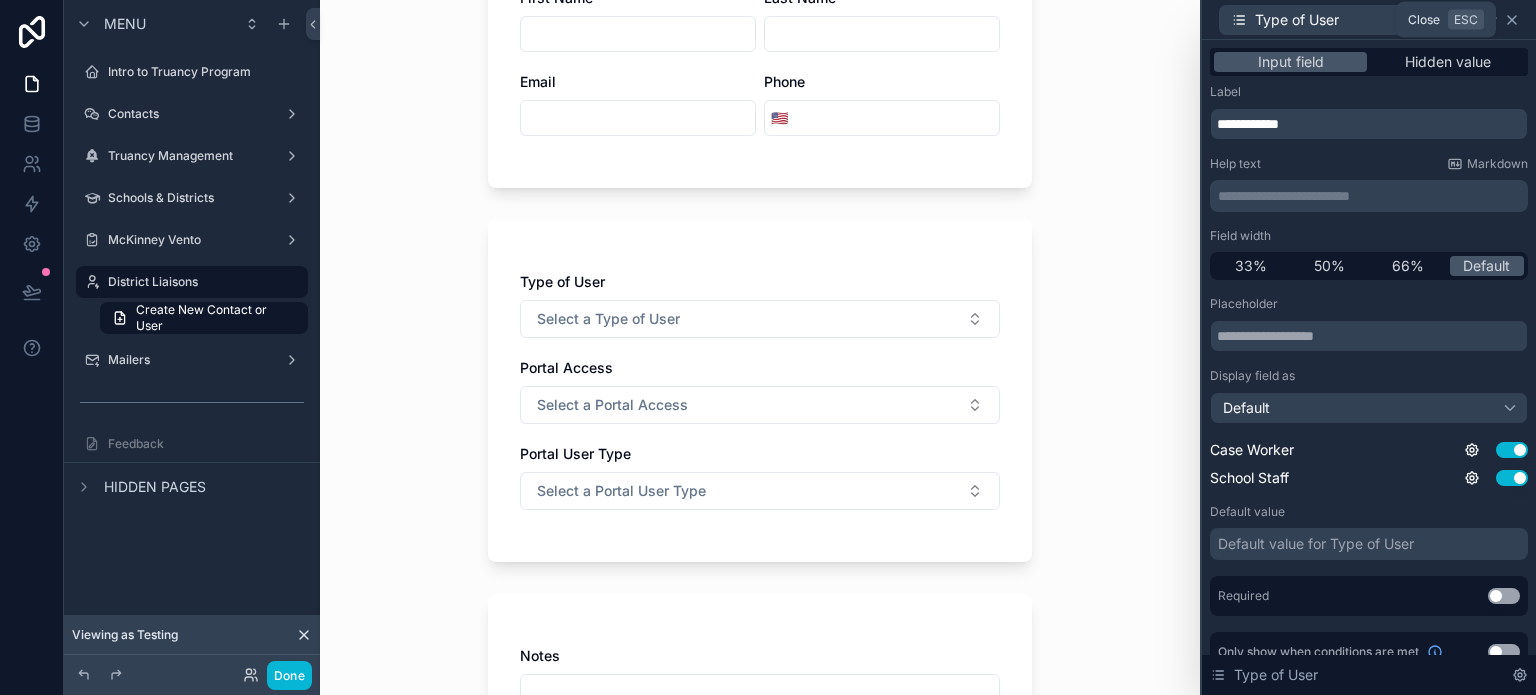 click 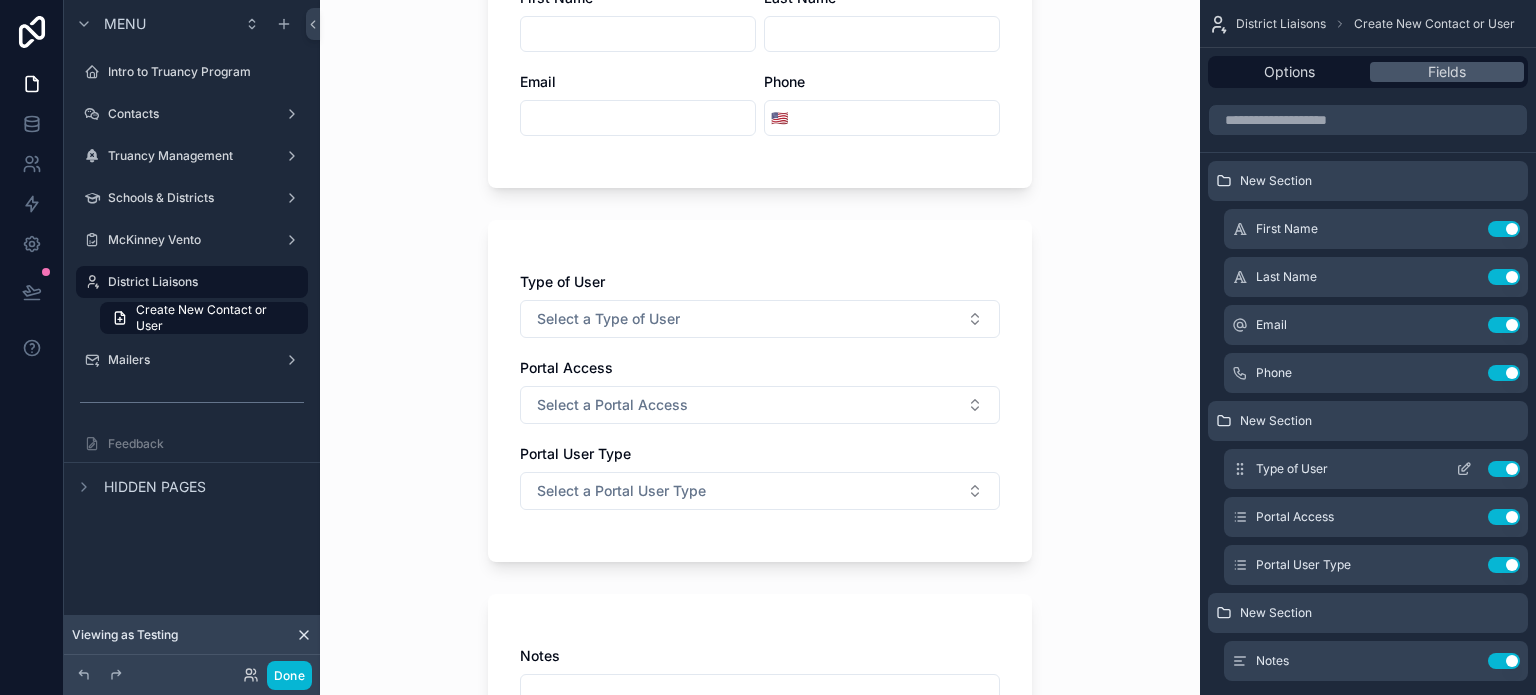 click on "Use setting" at bounding box center [1504, 469] 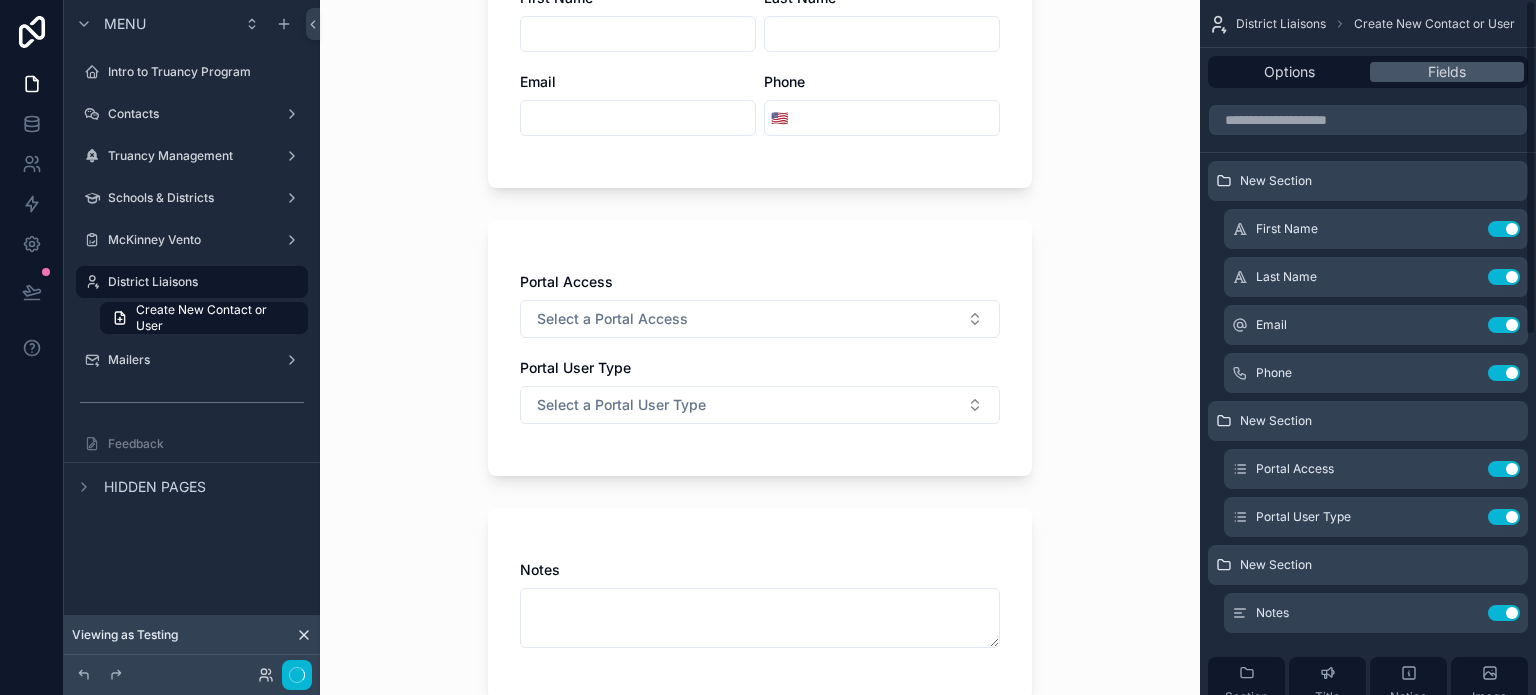 scroll, scrollTop: 0, scrollLeft: 0, axis: both 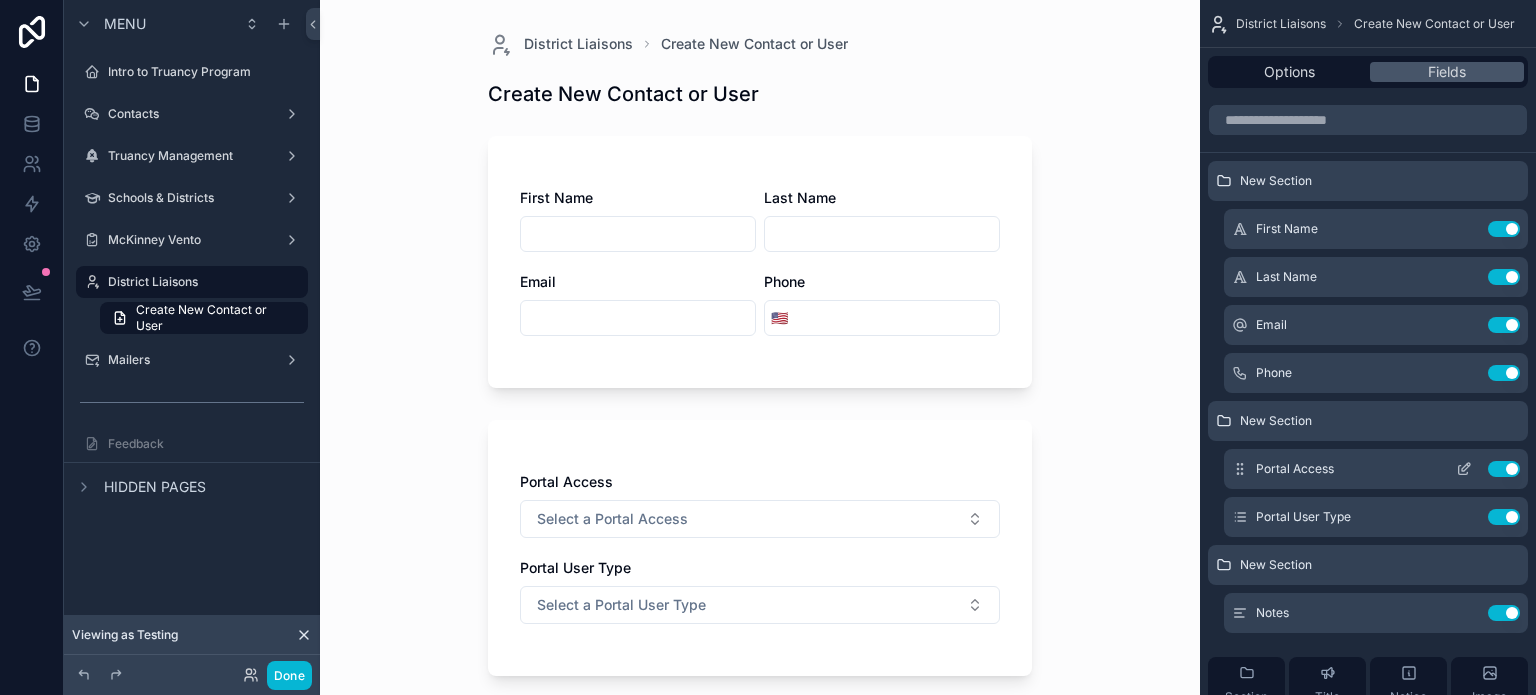 click 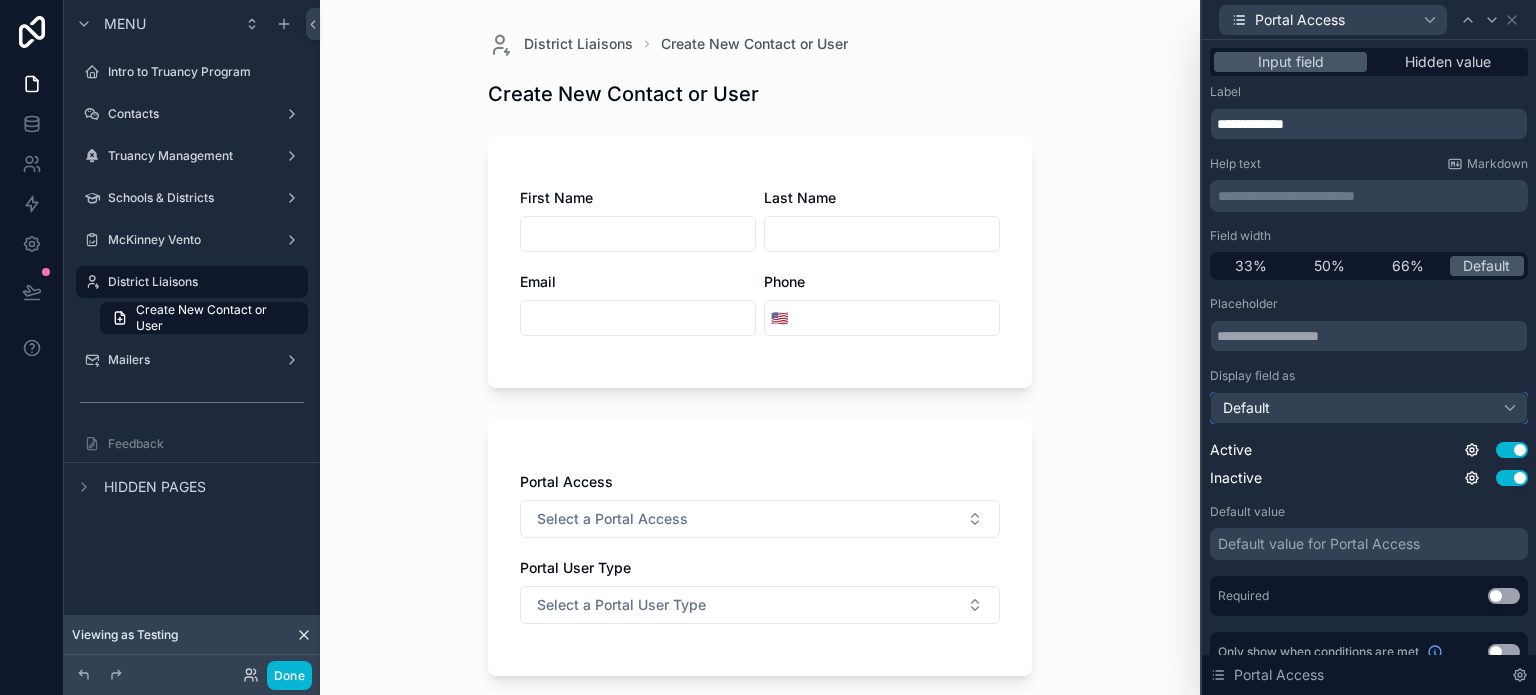 click on "Default" at bounding box center [1369, 408] 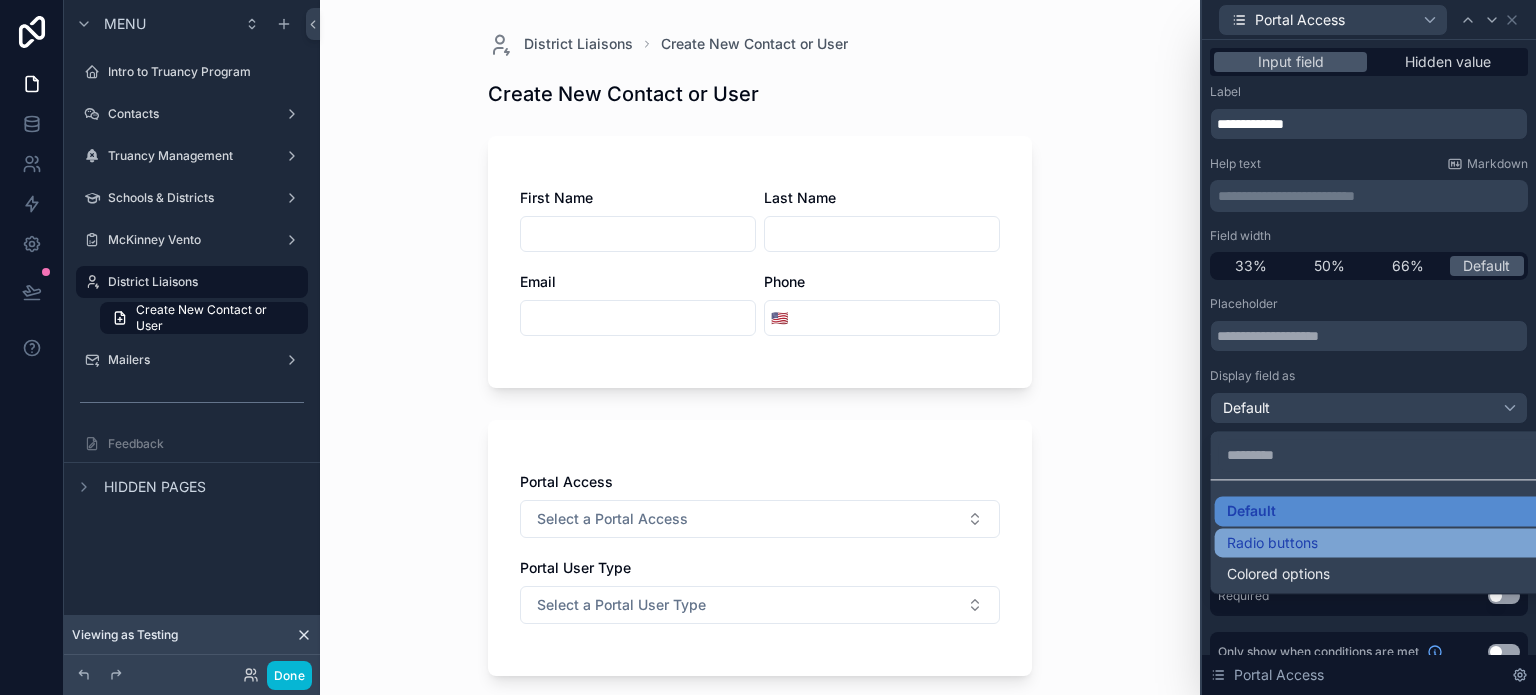 click on "Radio buttons" at bounding box center [1385, 543] 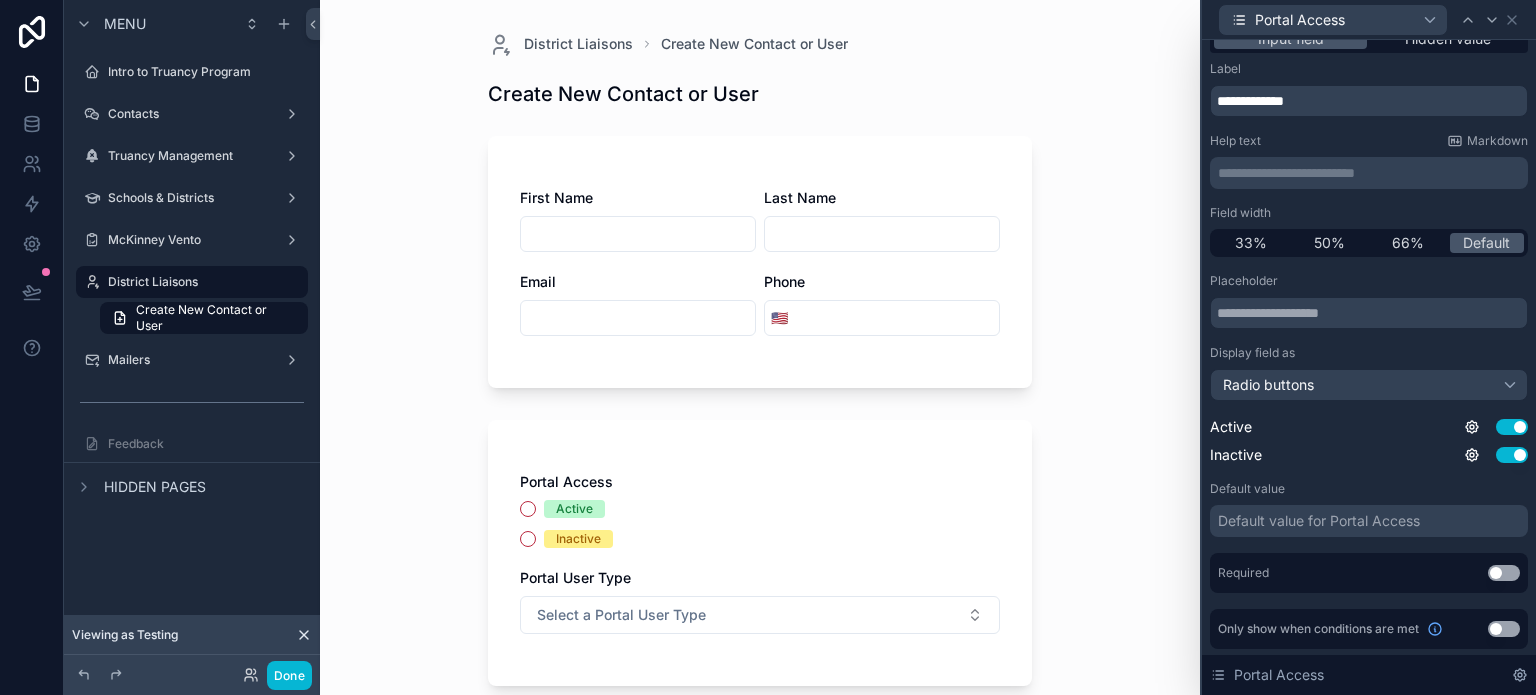 scroll, scrollTop: 24, scrollLeft: 0, axis: vertical 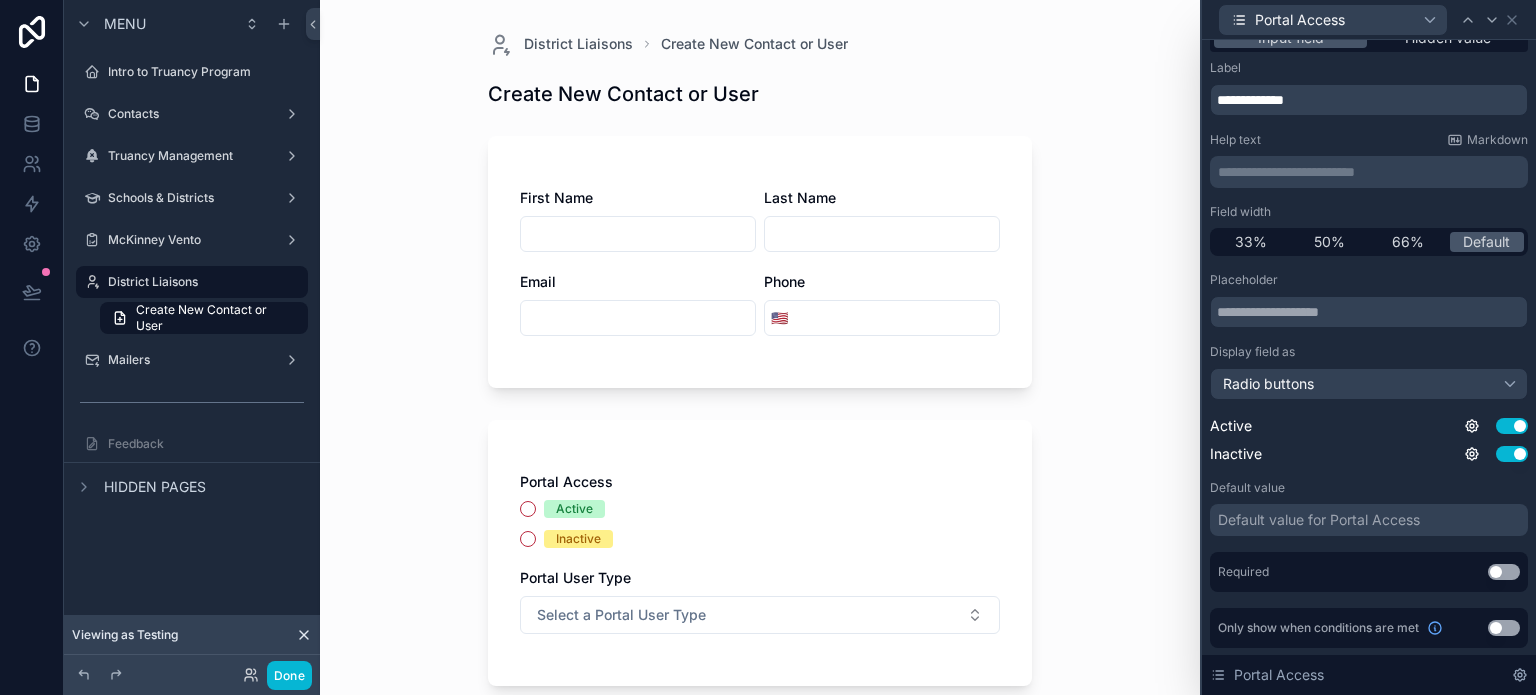 click on "Default value for Portal Access" at bounding box center [1319, 520] 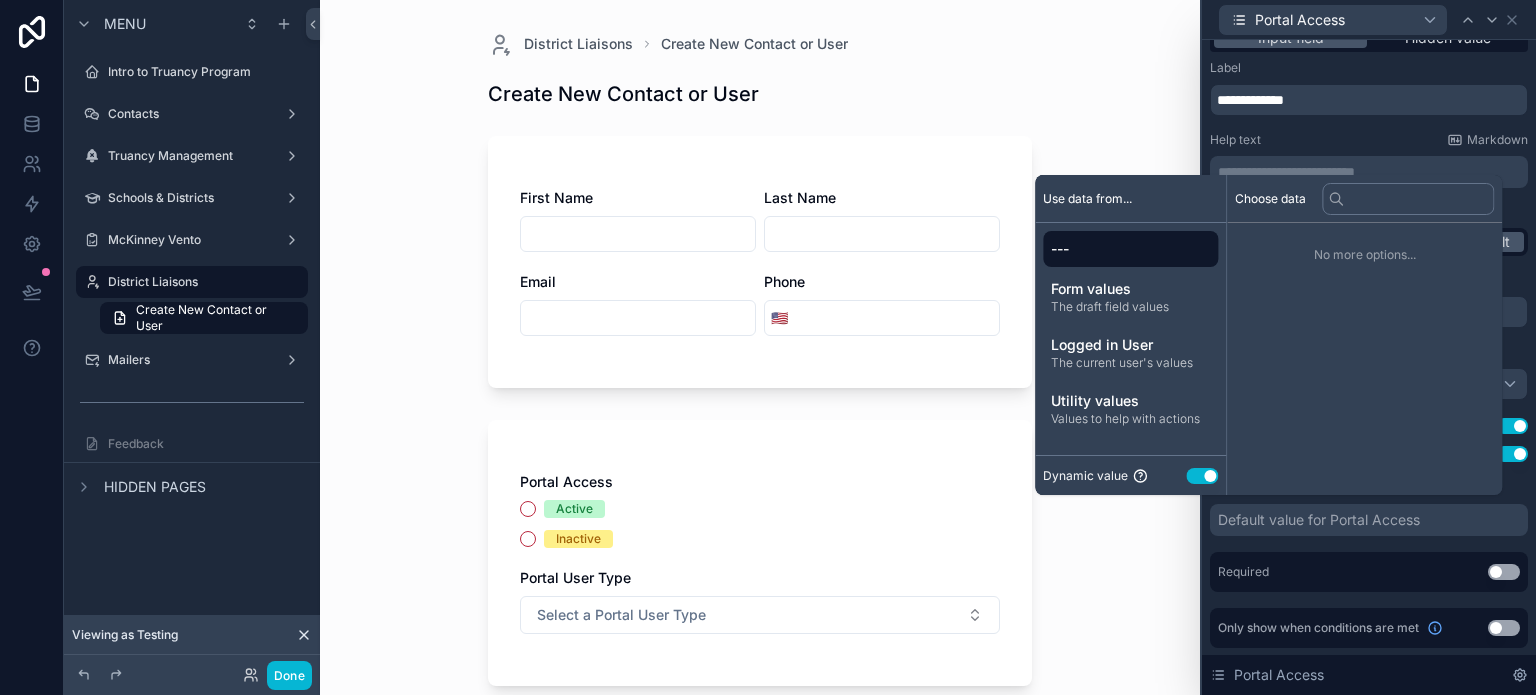 click on "Use setting" at bounding box center [1202, 476] 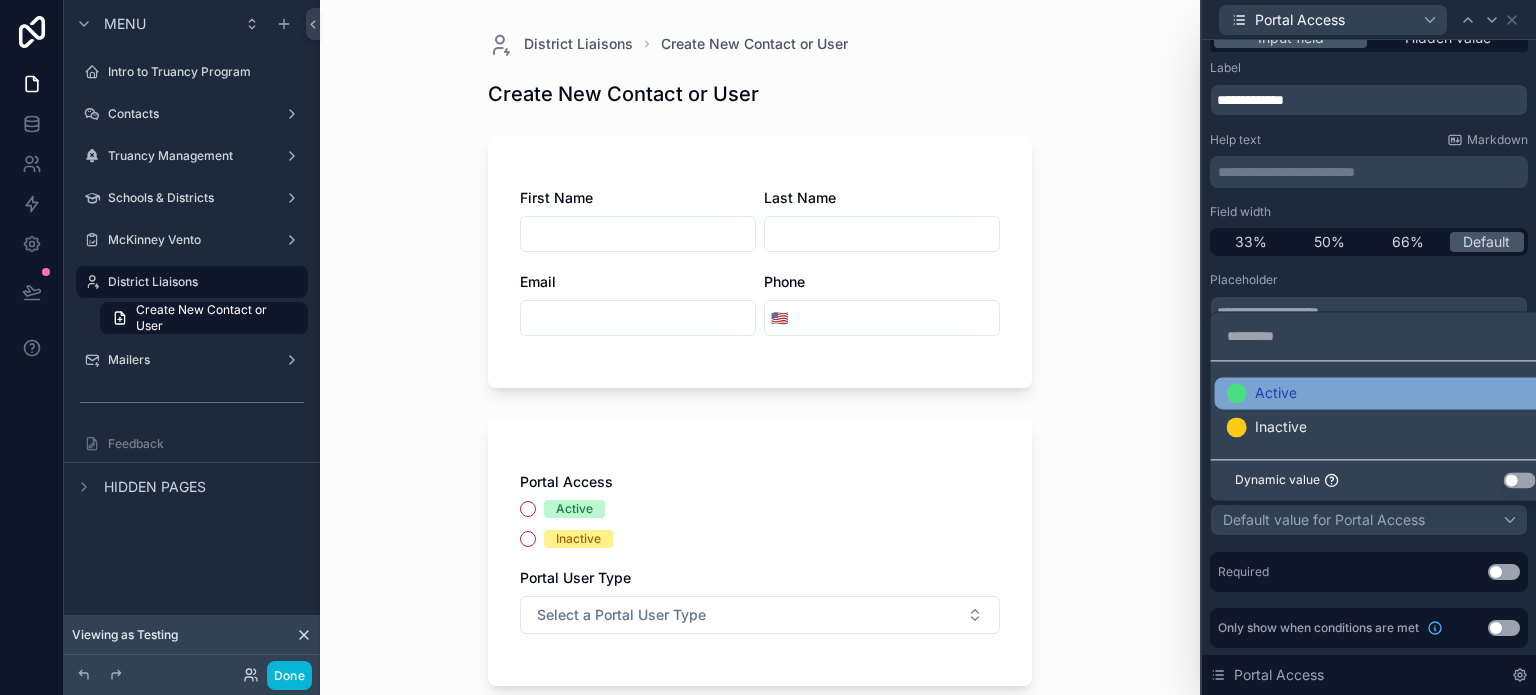 click on "Active" at bounding box center (1276, 394) 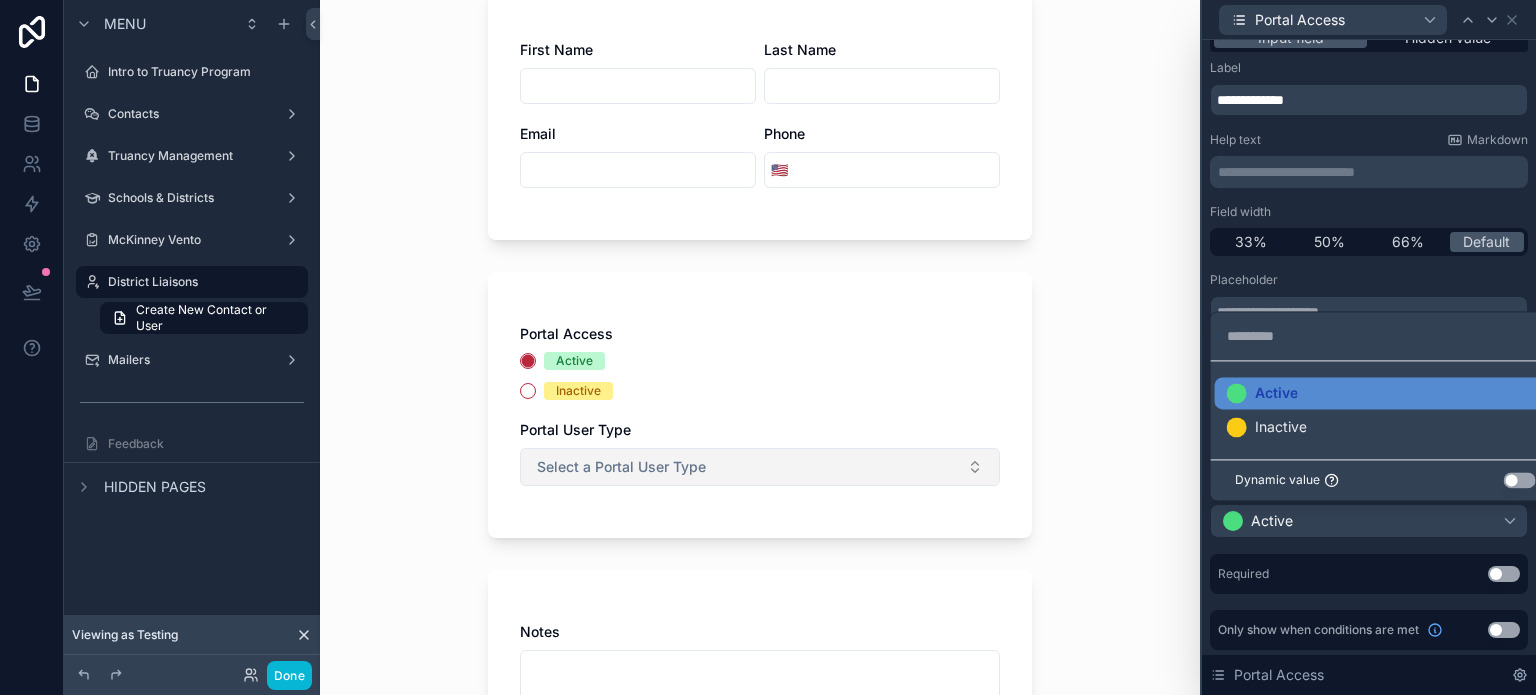 scroll, scrollTop: 200, scrollLeft: 0, axis: vertical 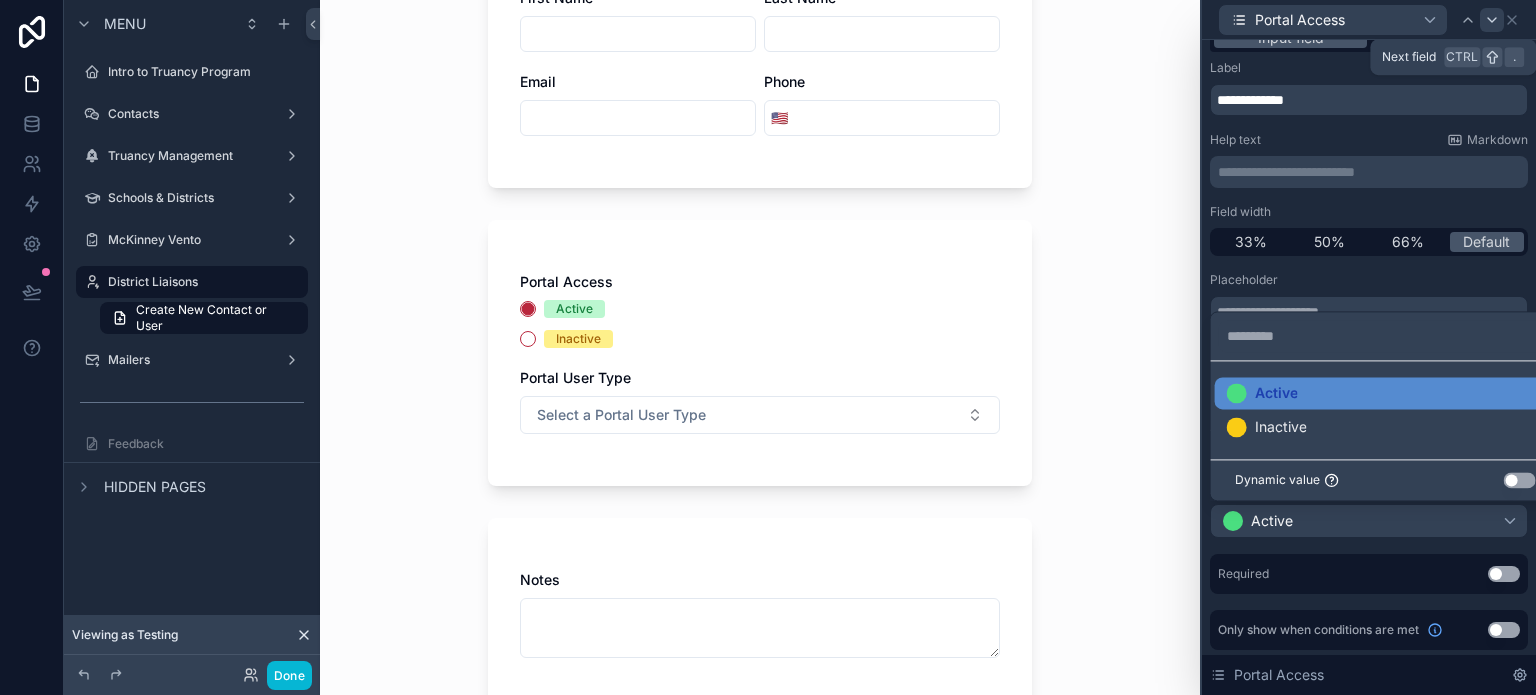 click 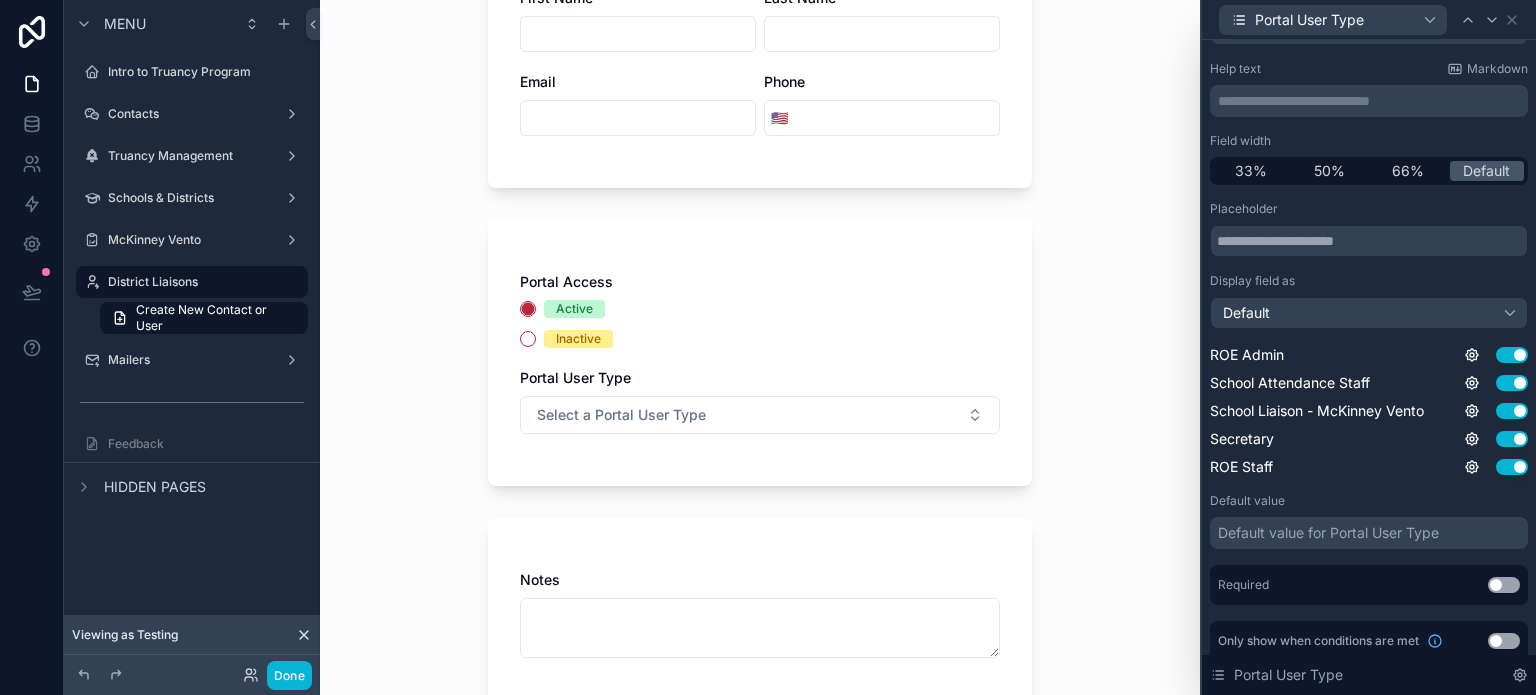 scroll, scrollTop: 100, scrollLeft: 0, axis: vertical 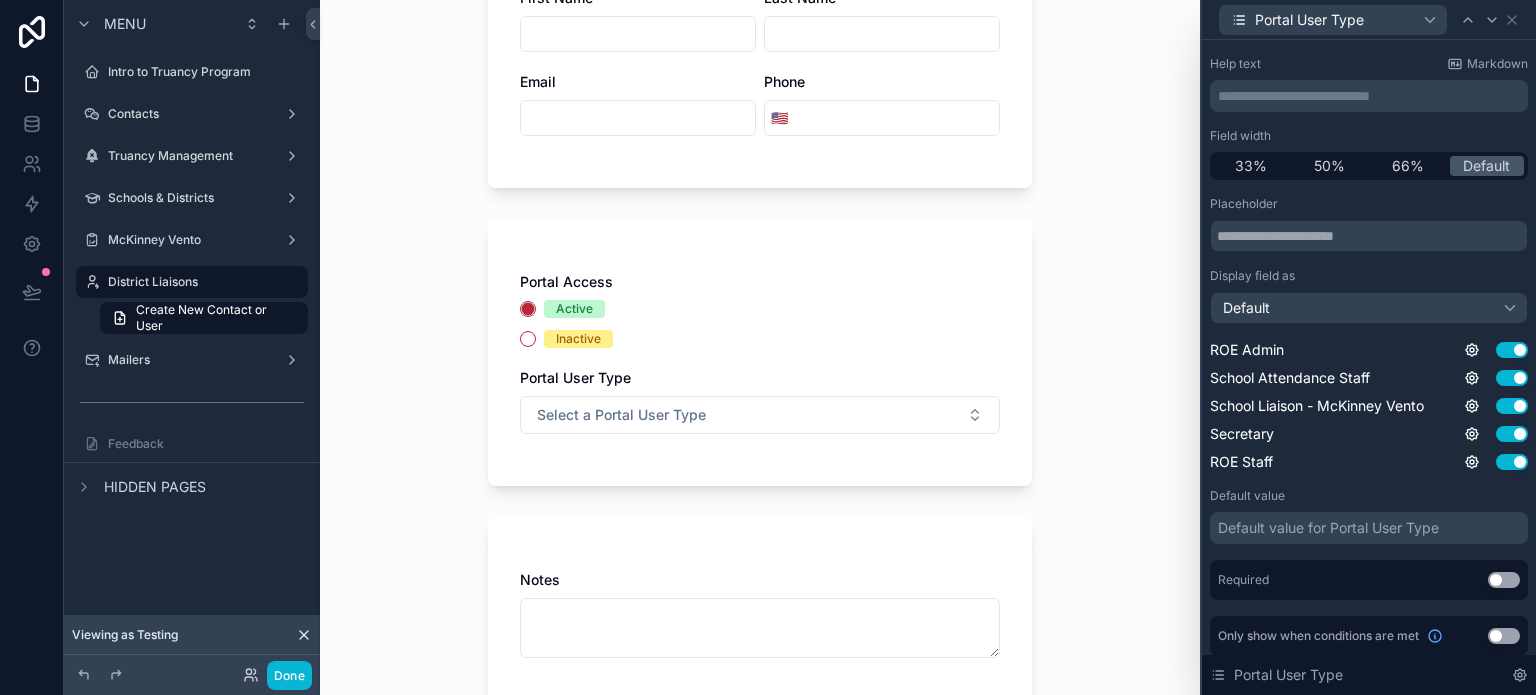 click on "Default value for Portal User Type" at bounding box center (1328, 528) 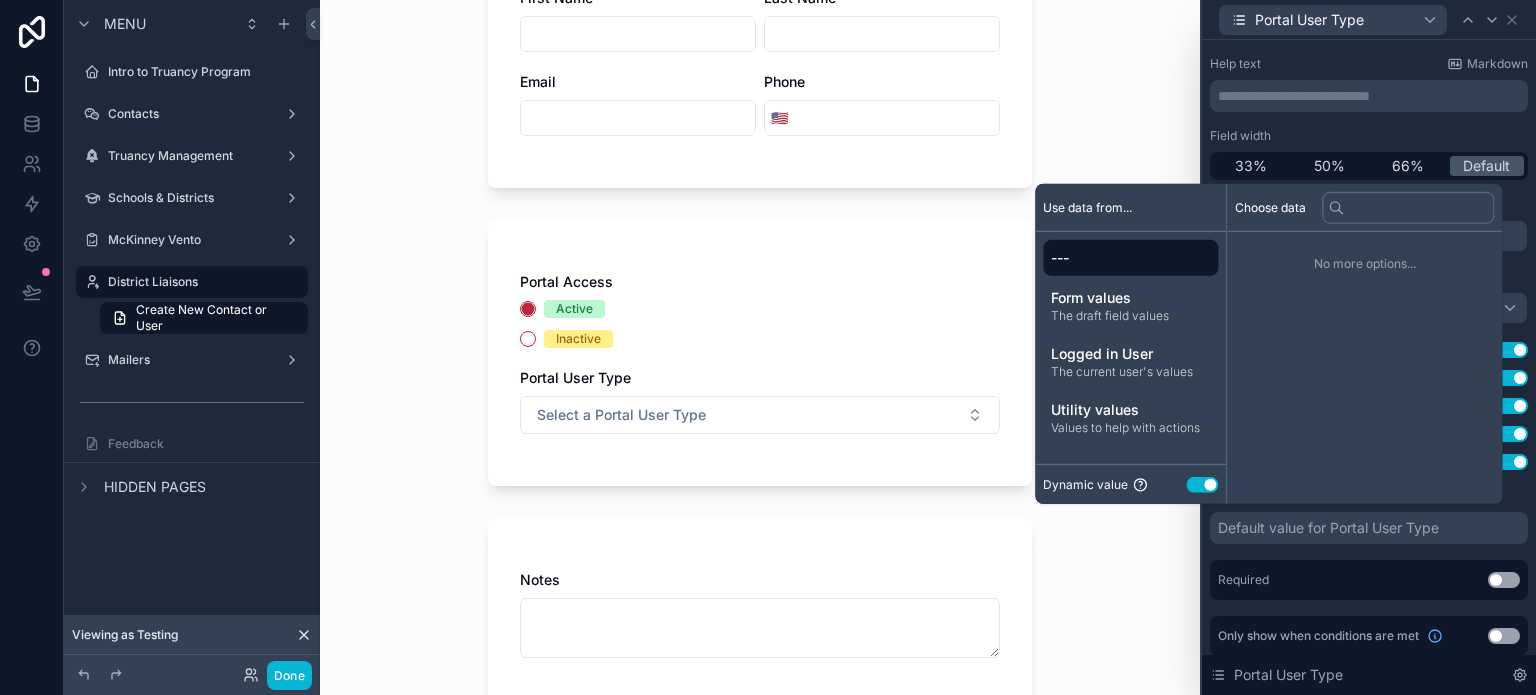 click on "Use setting" at bounding box center (1202, 484) 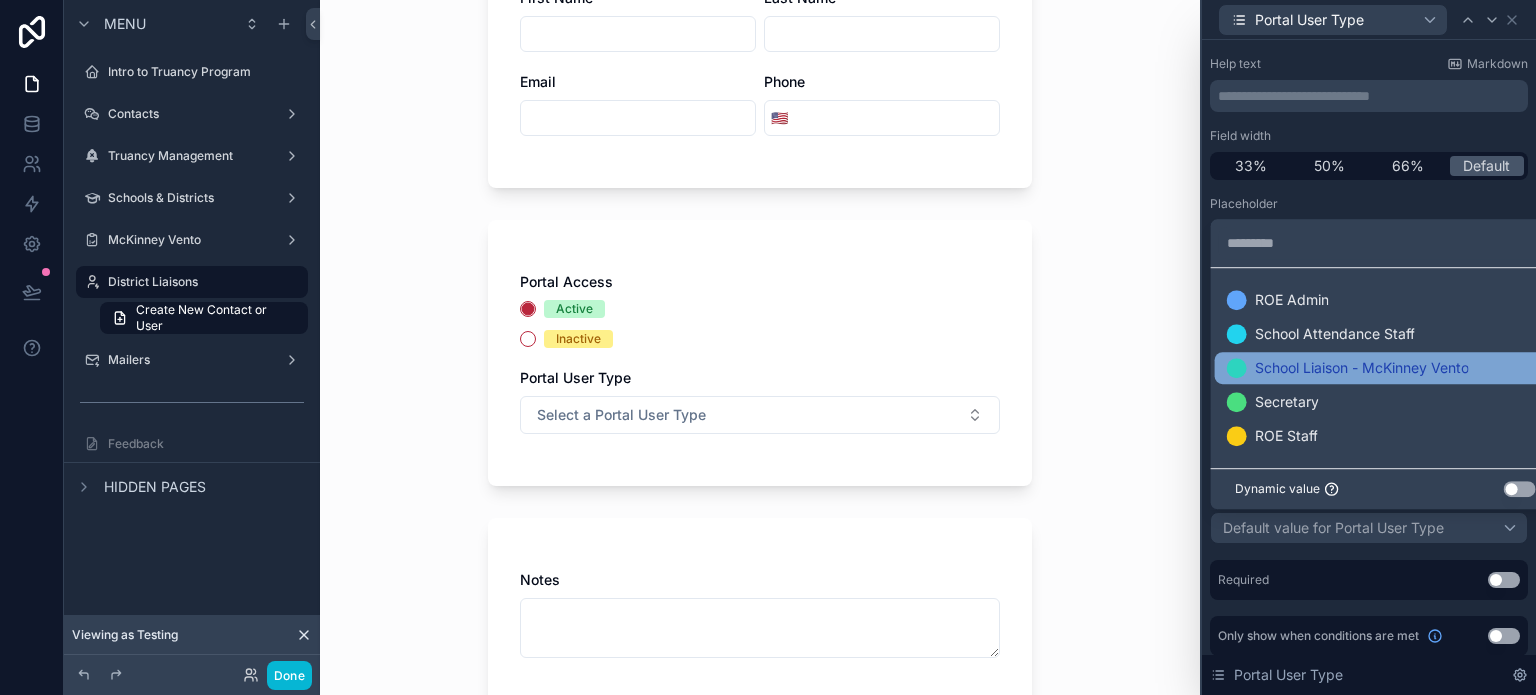 click on "School Liaison - McKinney Vento" at bounding box center (1362, 368) 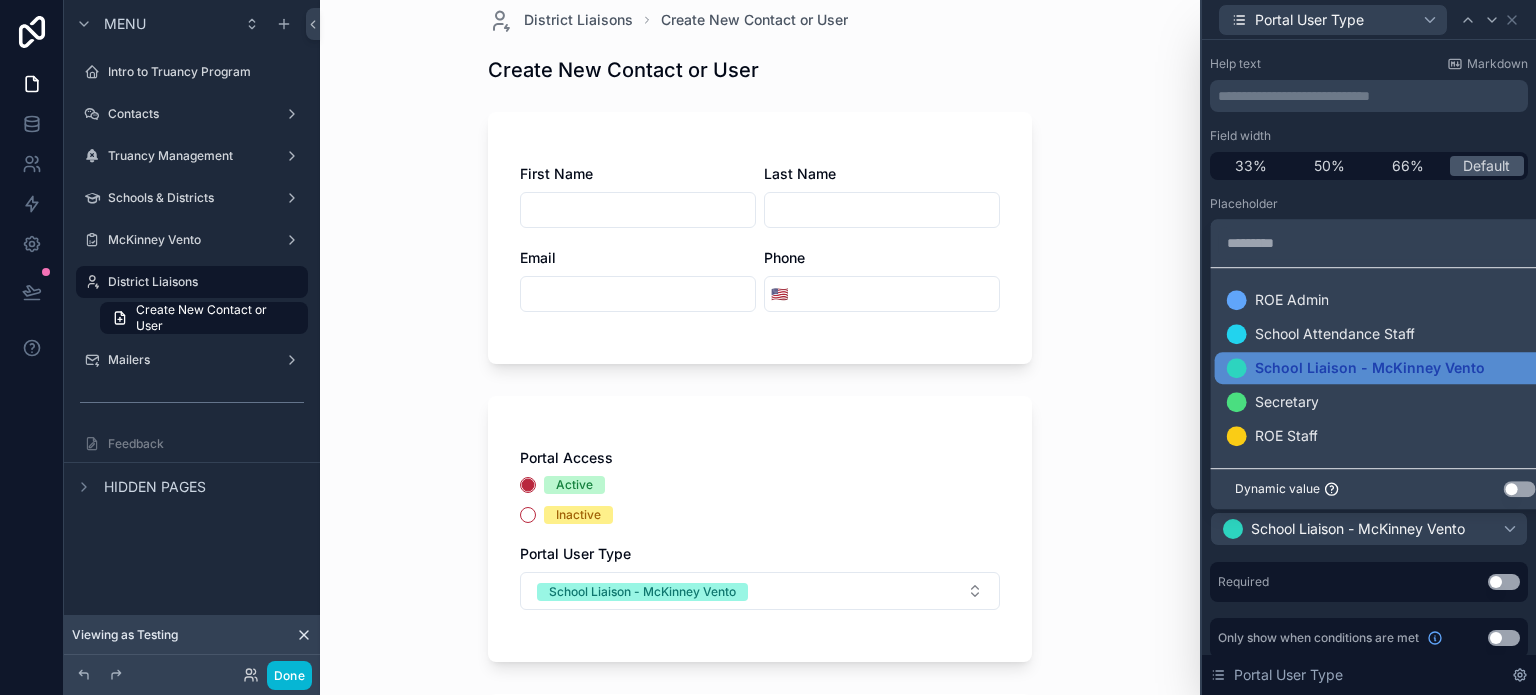 scroll, scrollTop: 0, scrollLeft: 0, axis: both 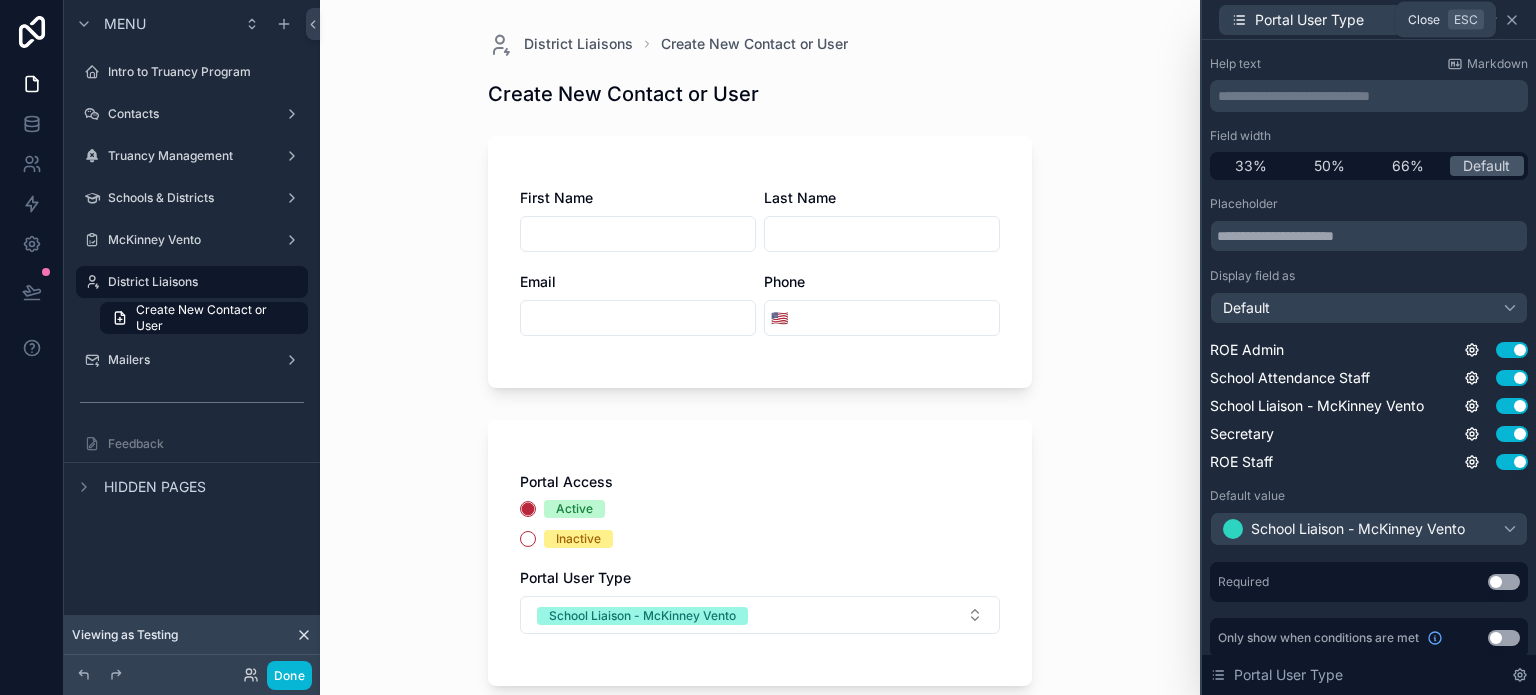 click 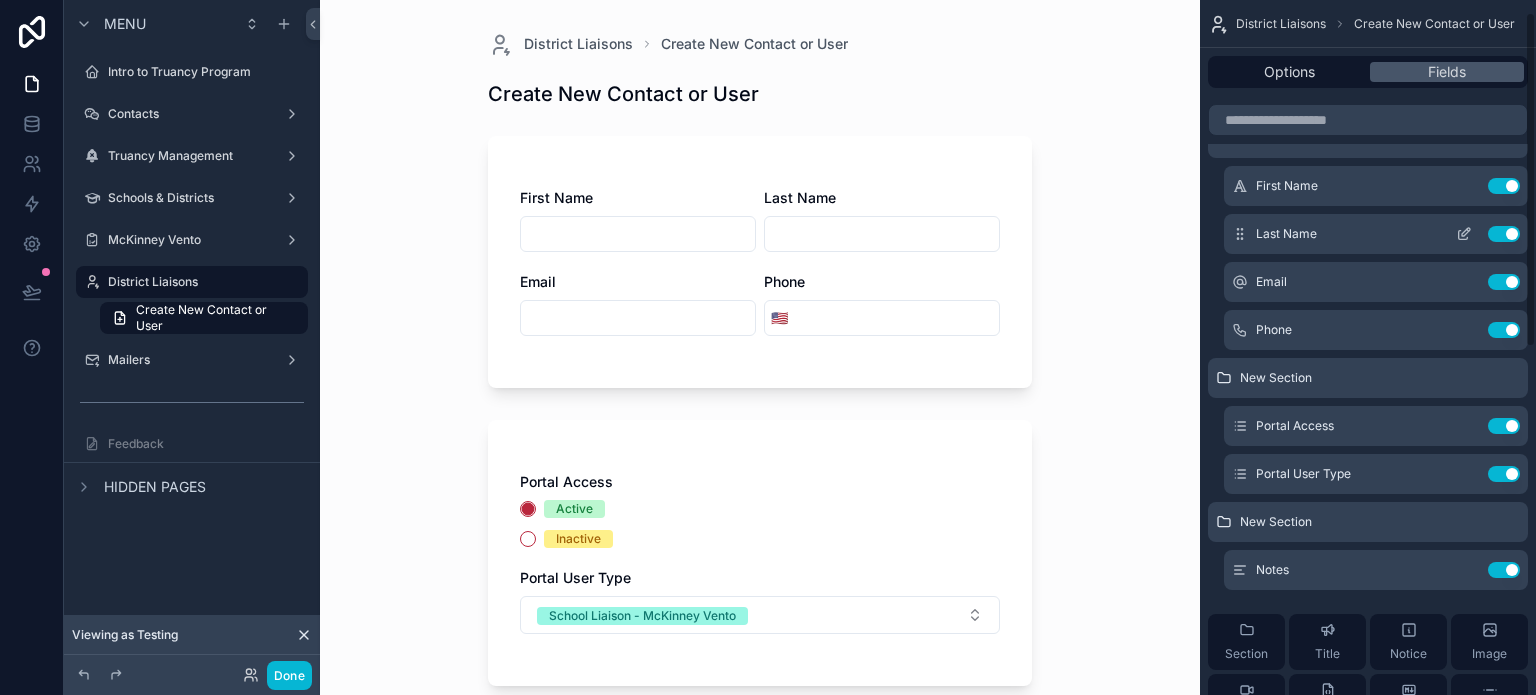 scroll, scrollTop: 100, scrollLeft: 0, axis: vertical 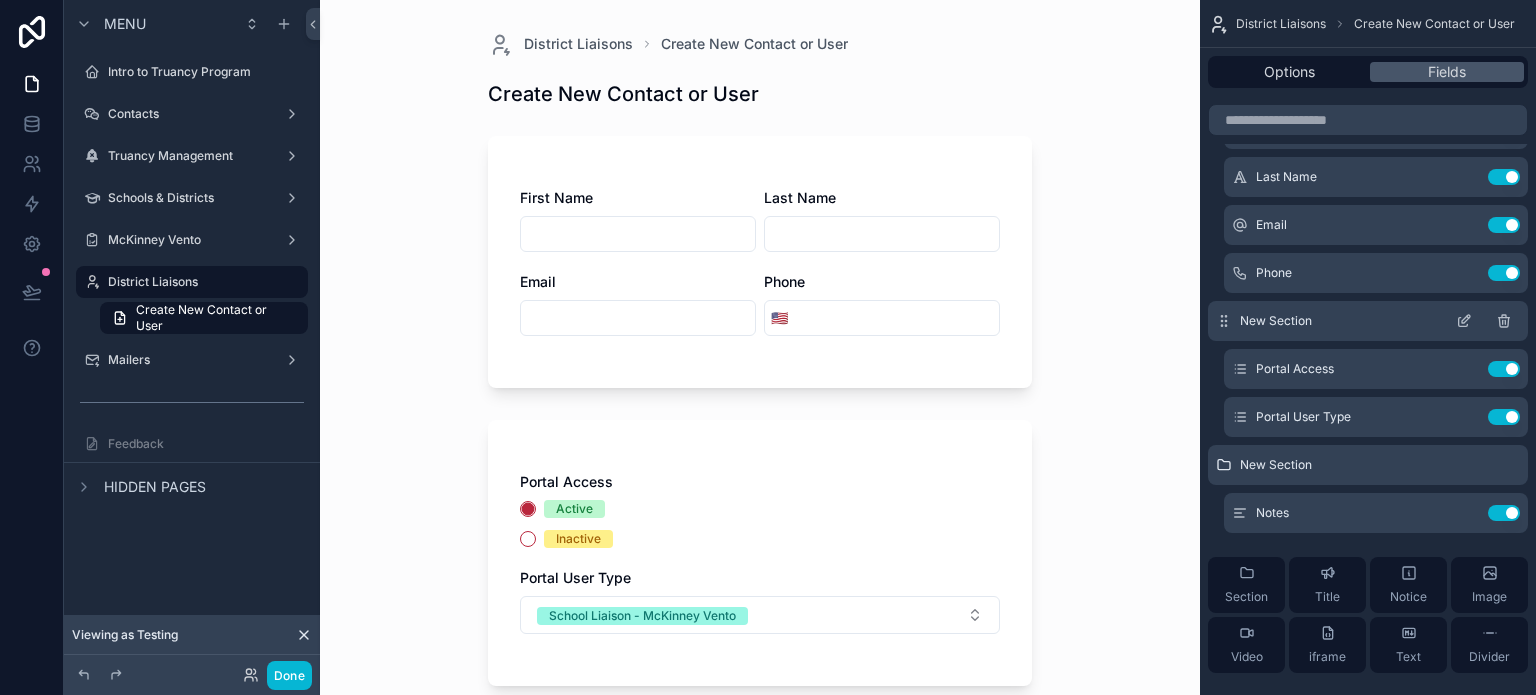 click 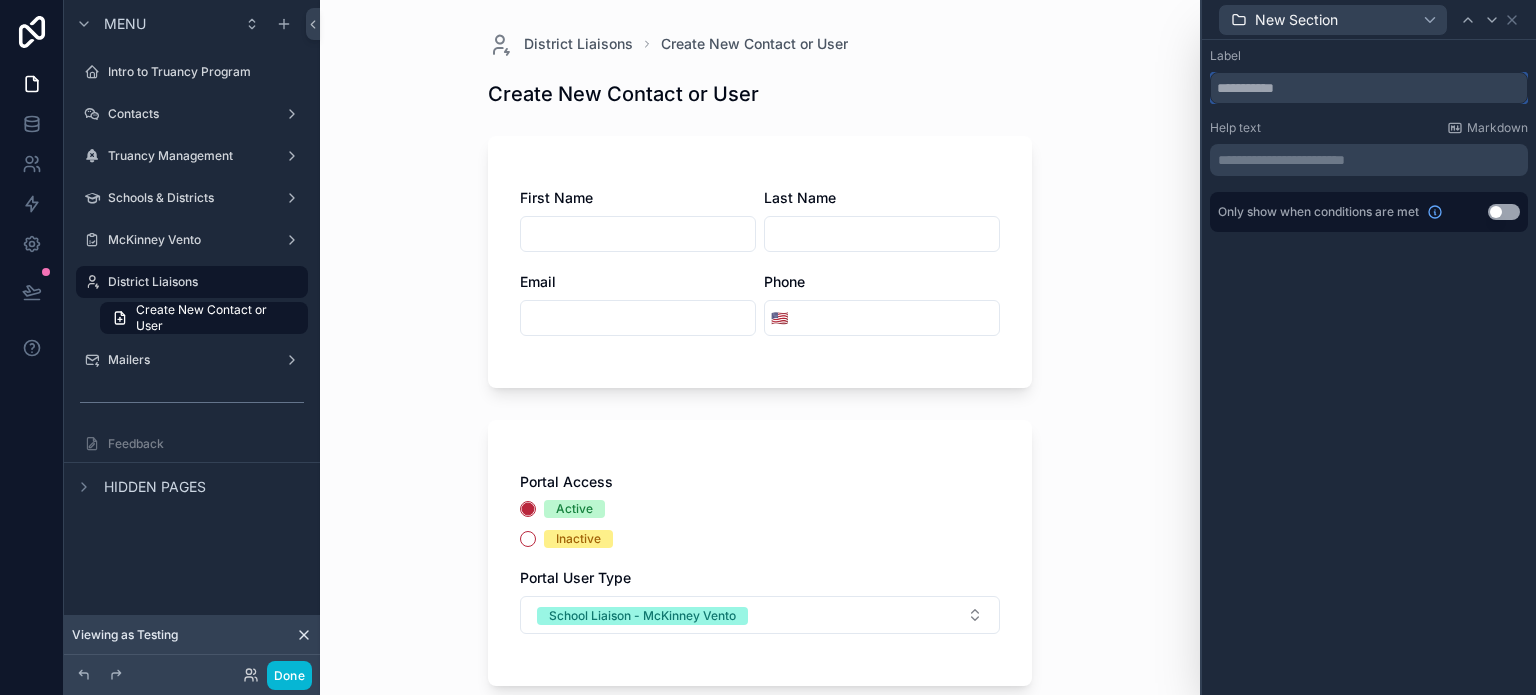 click at bounding box center (1369, 88) 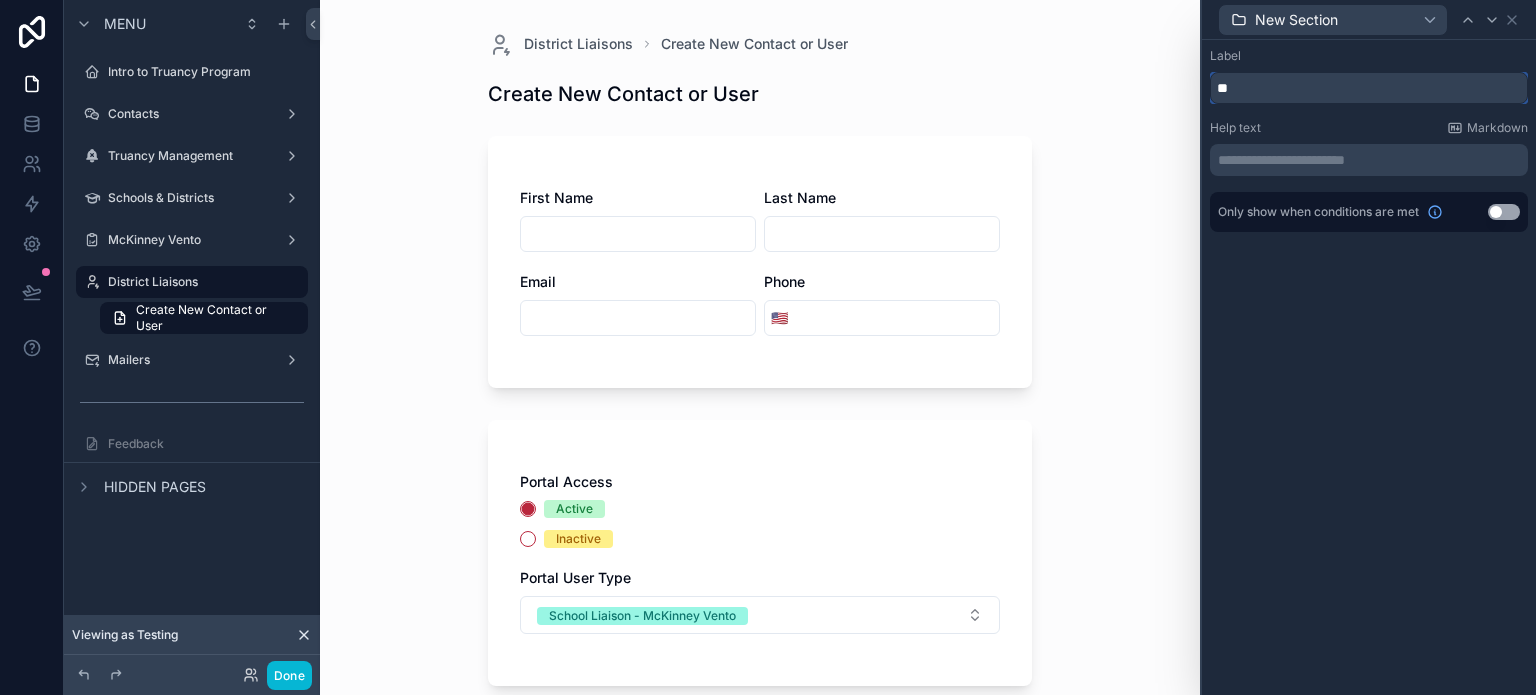 type on "*" 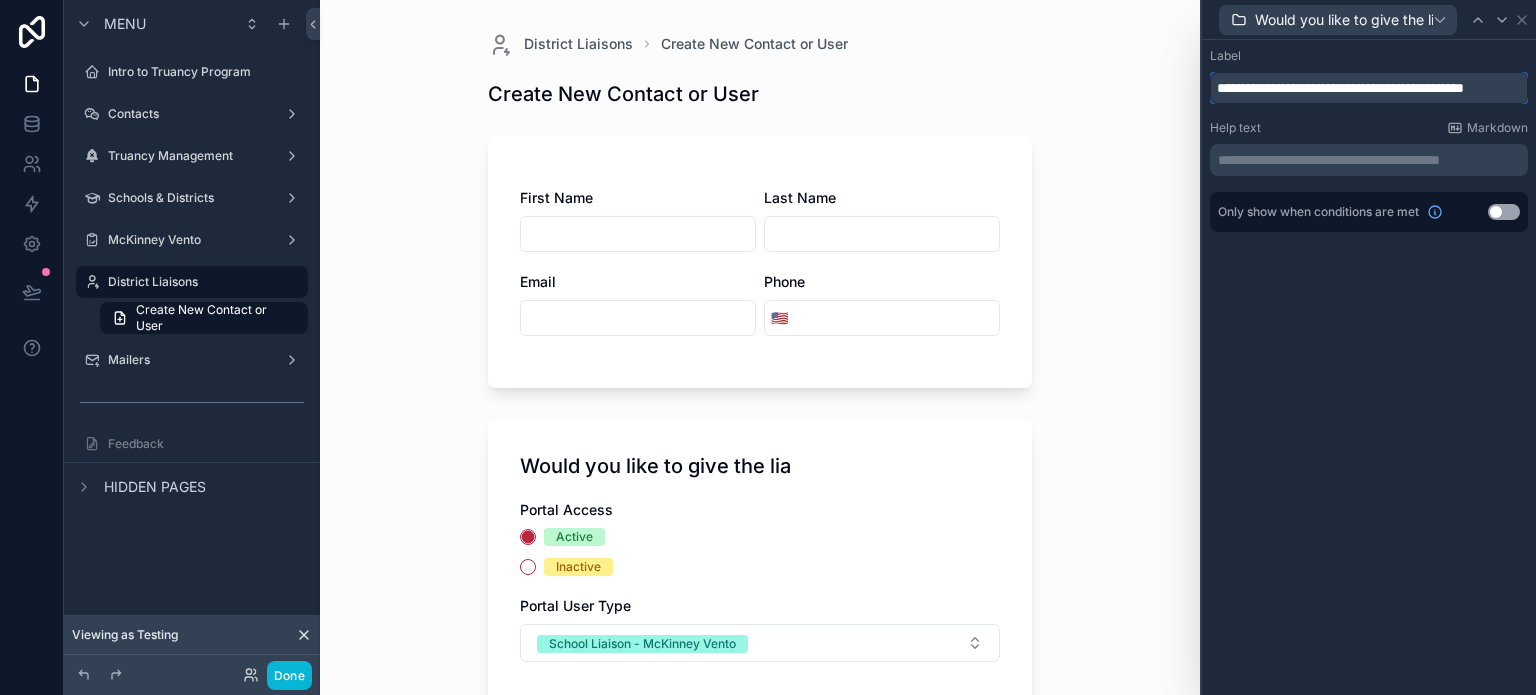 scroll, scrollTop: 0, scrollLeft: 11, axis: horizontal 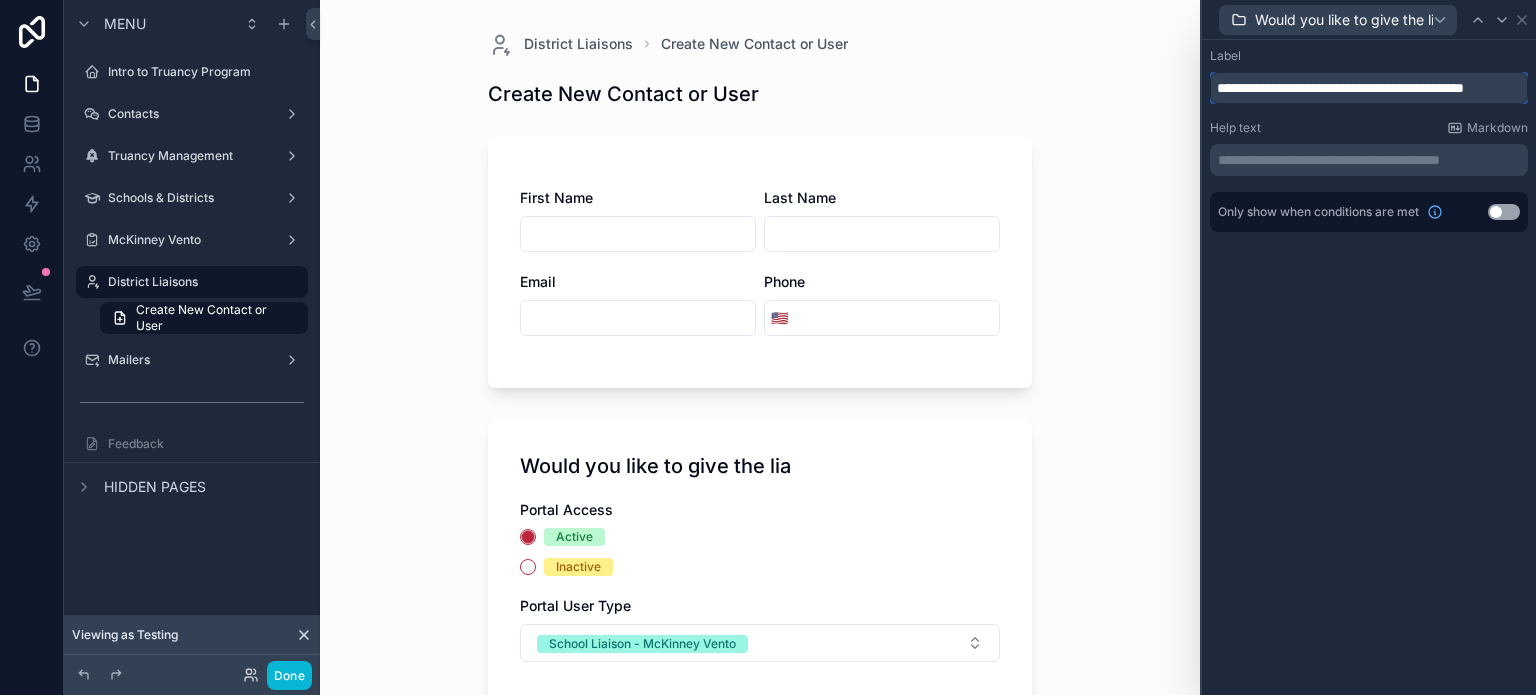 type on "**********" 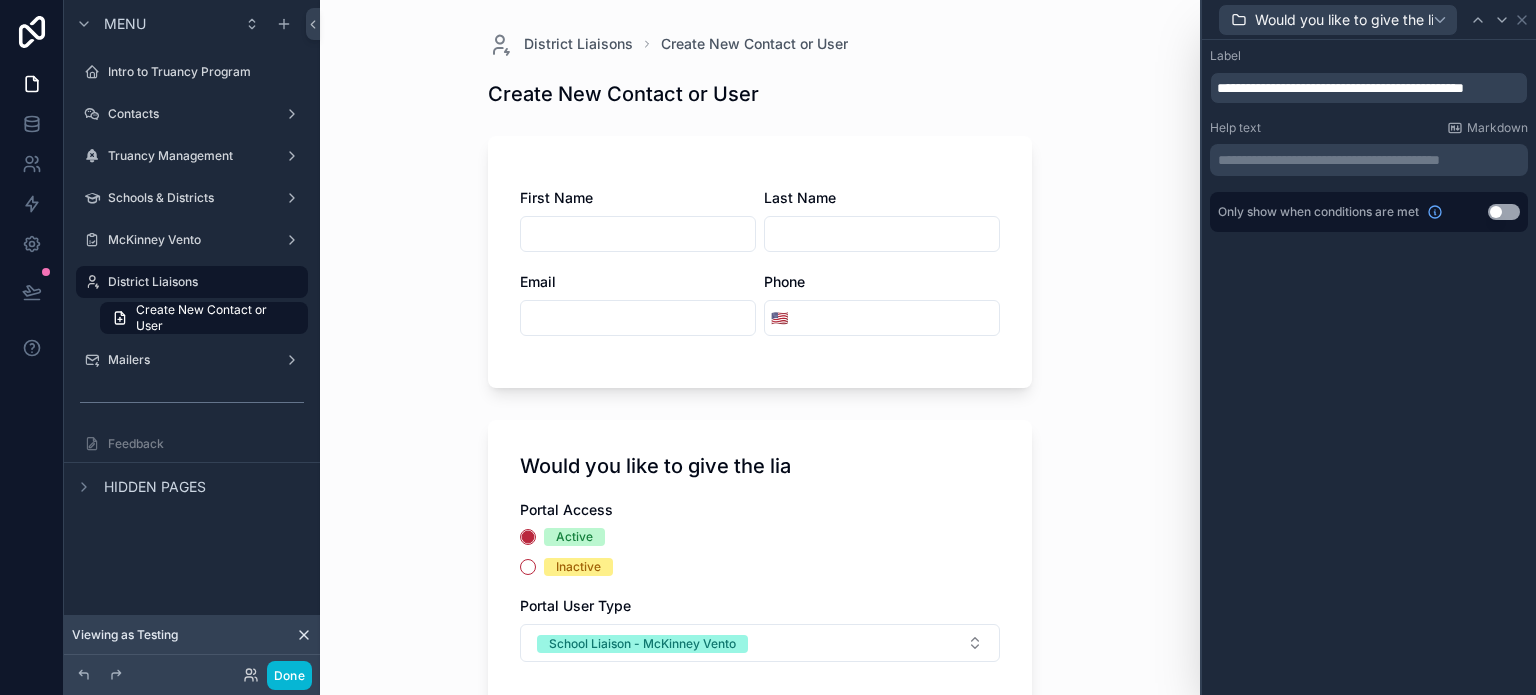 scroll, scrollTop: 0, scrollLeft: 0, axis: both 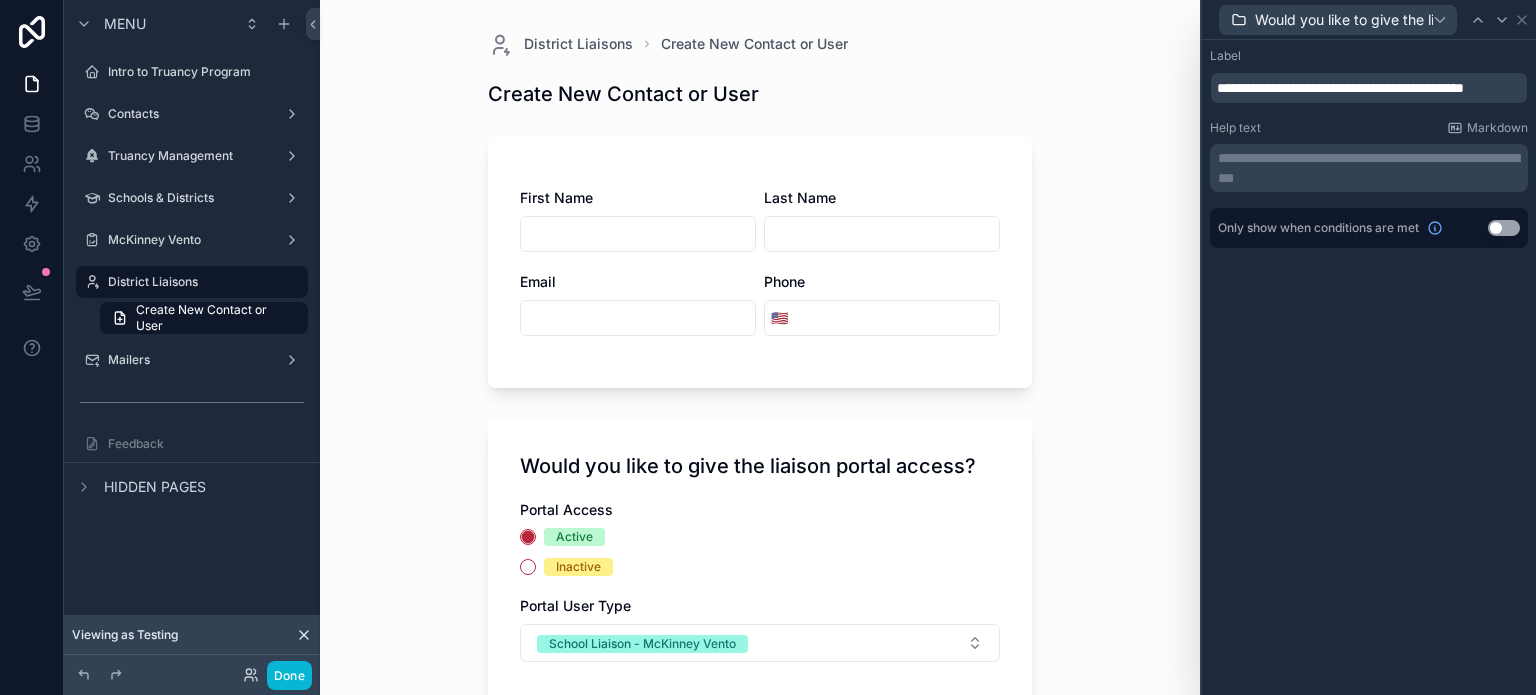 click on "**********" at bounding box center (1371, 158) 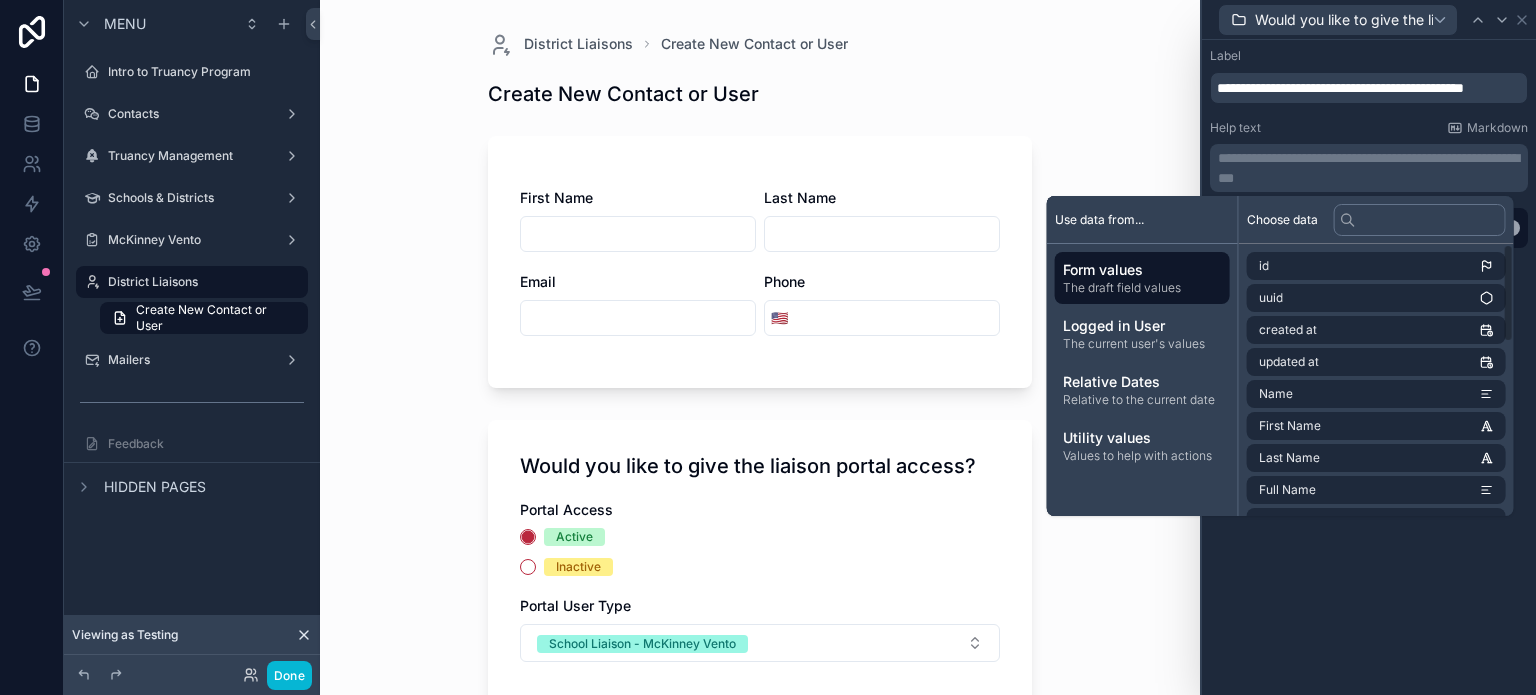 type 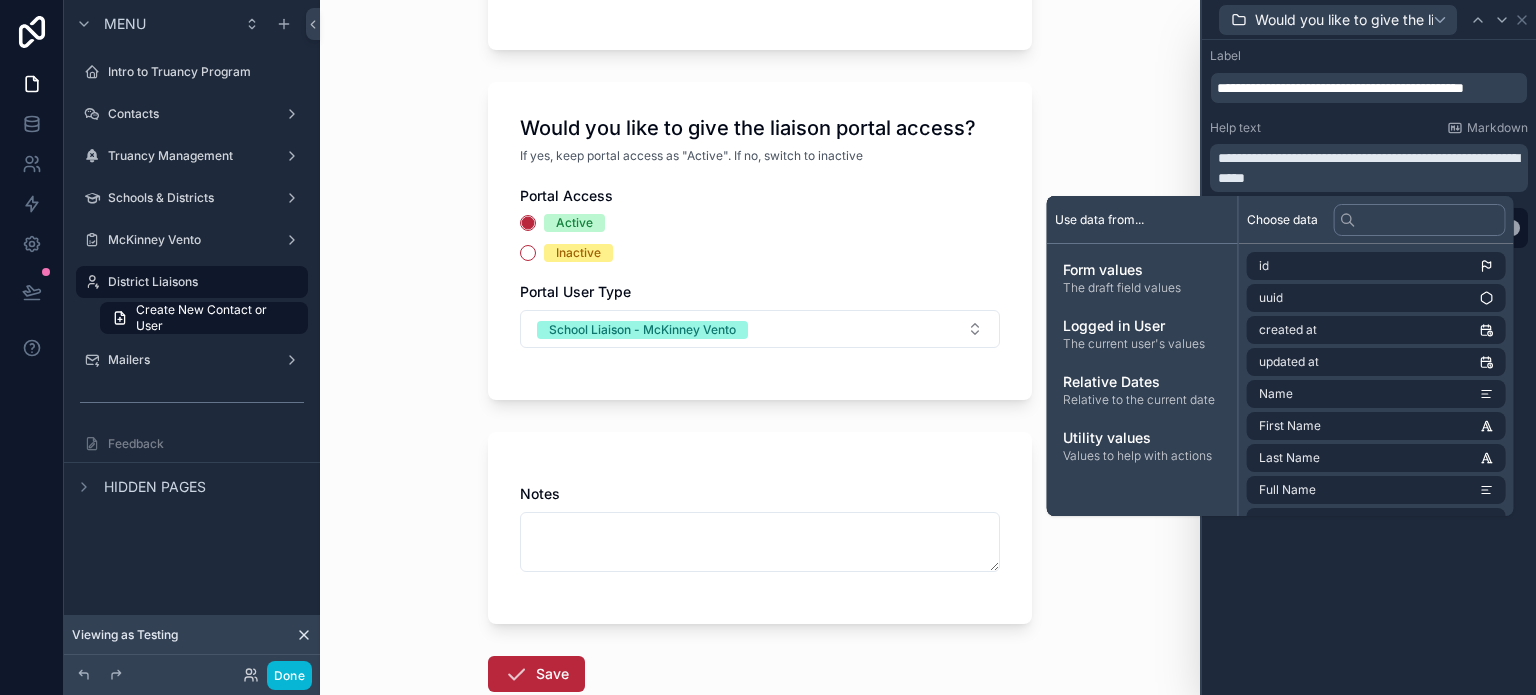 scroll, scrollTop: 400, scrollLeft: 0, axis: vertical 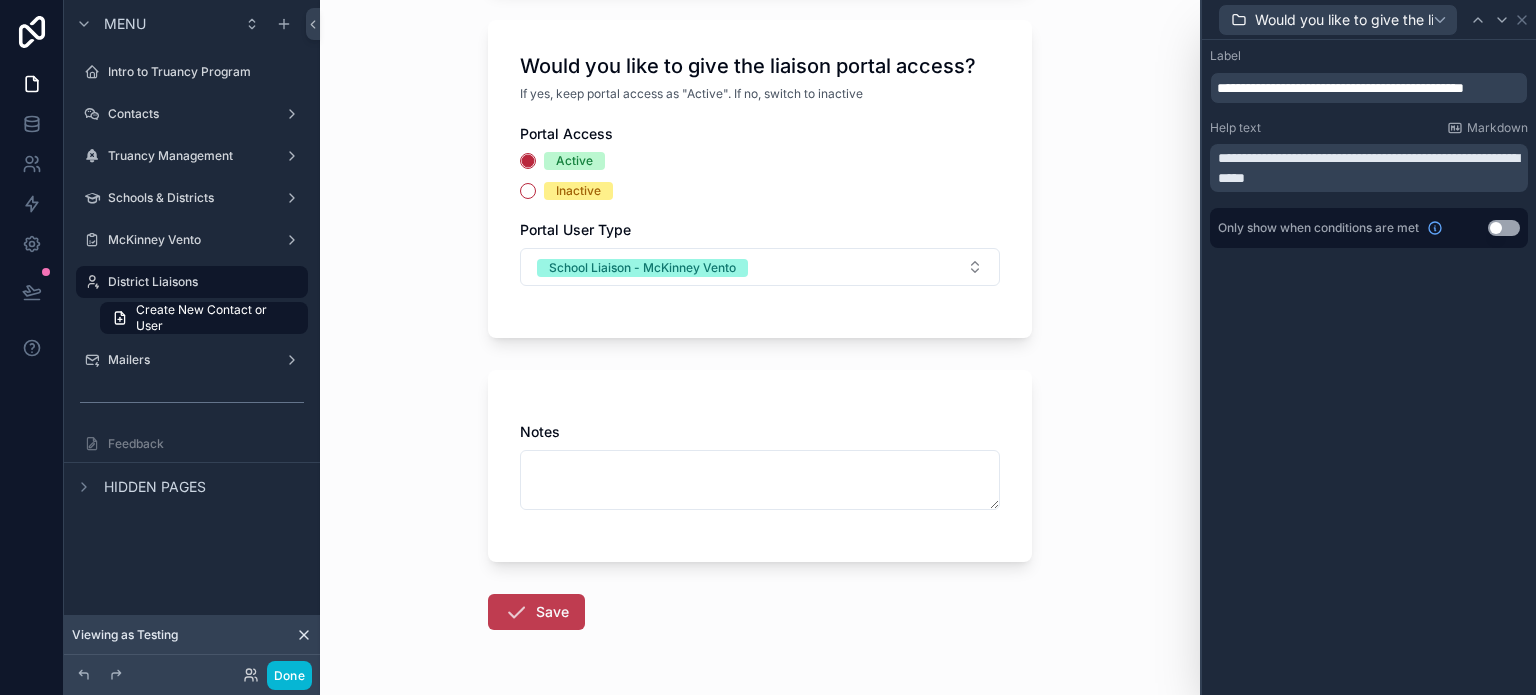 click on "Save" at bounding box center (536, 612) 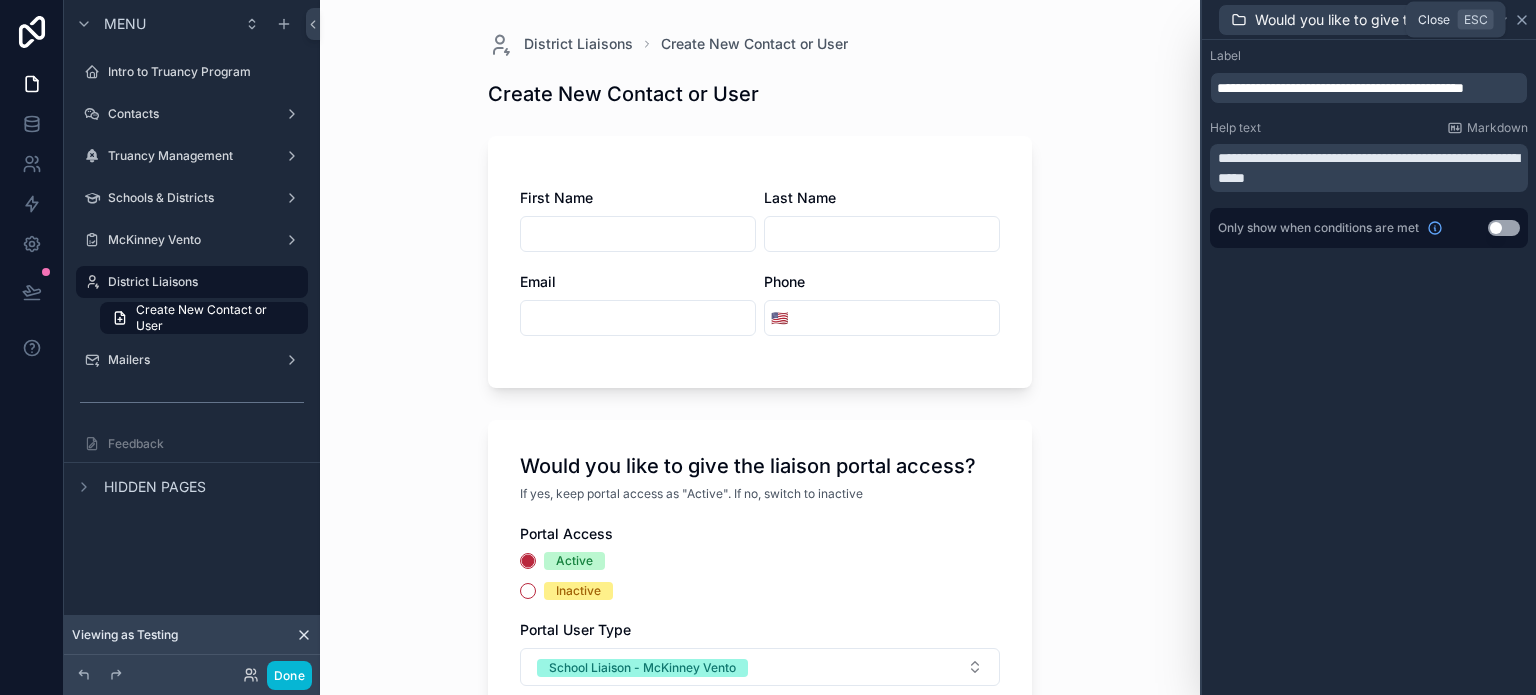 click 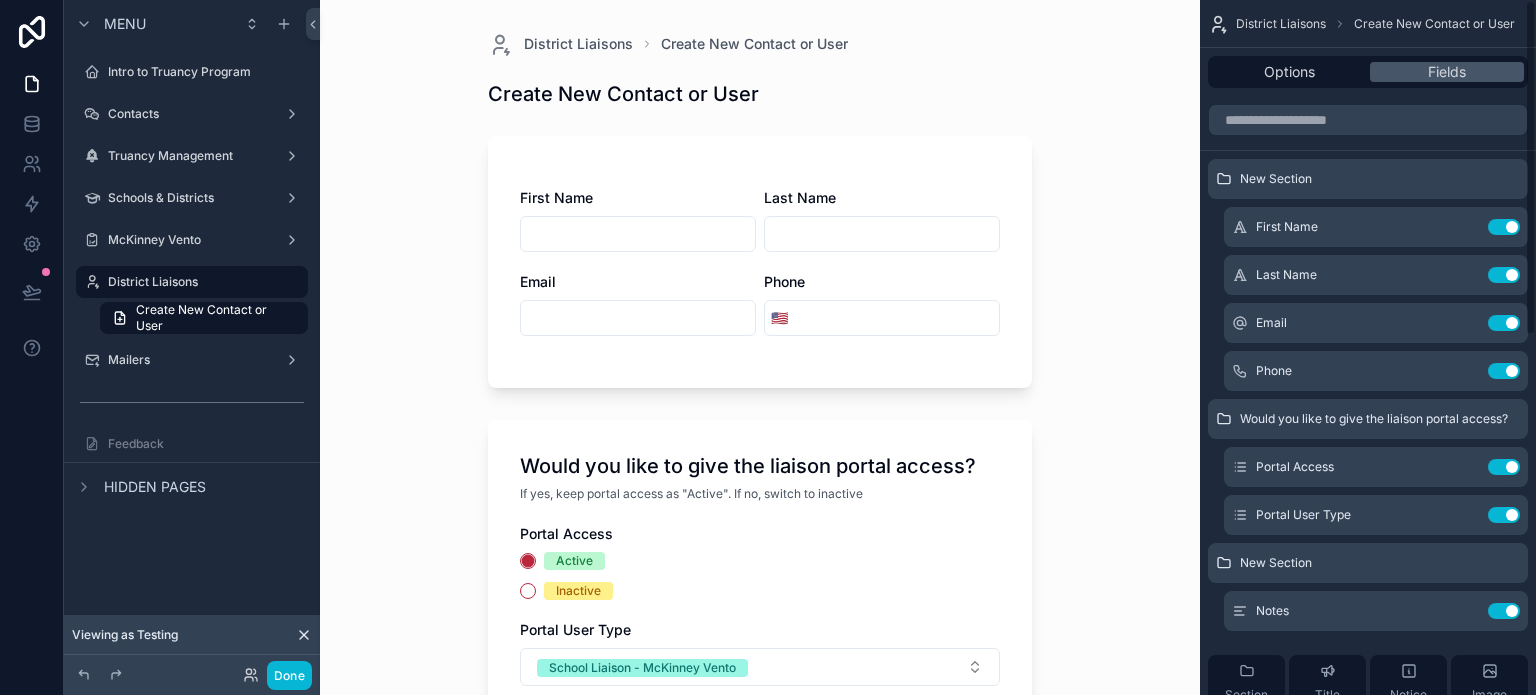 scroll, scrollTop: 0, scrollLeft: 0, axis: both 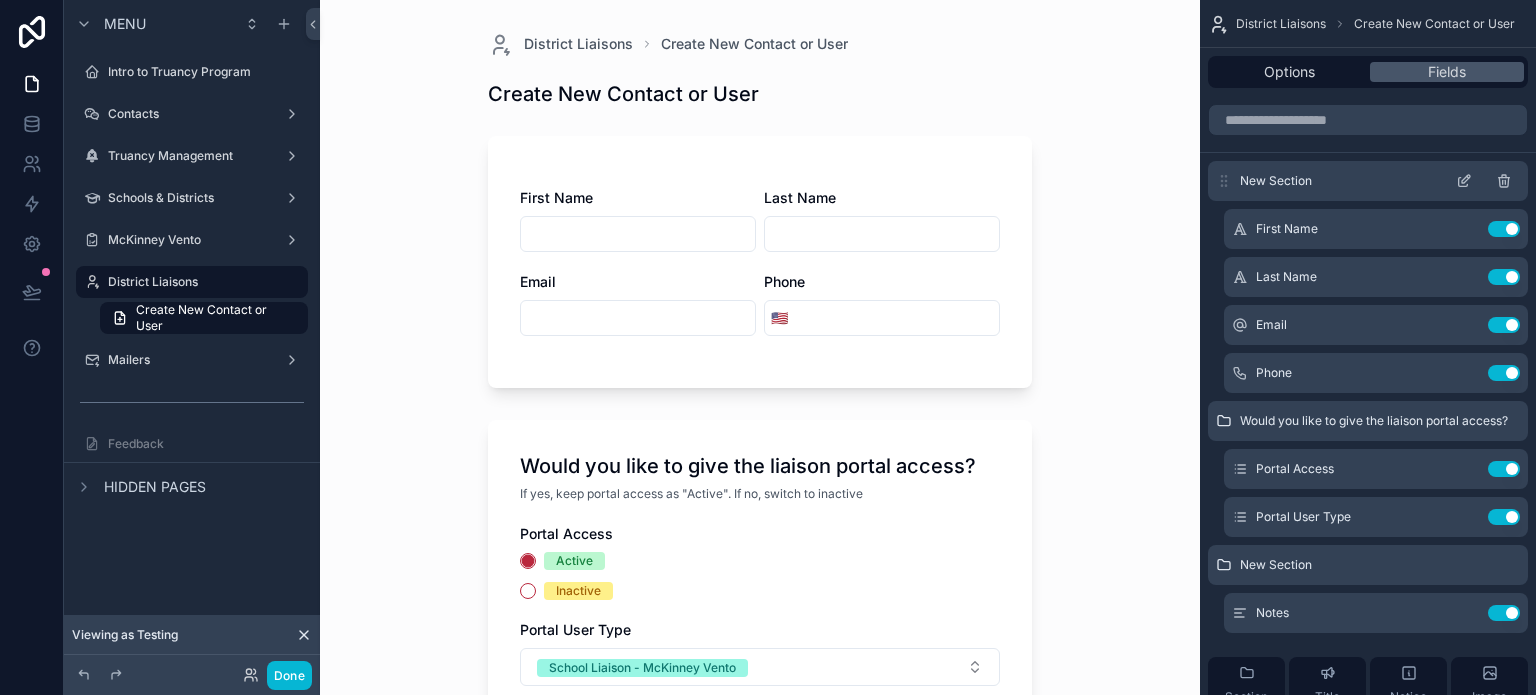 click 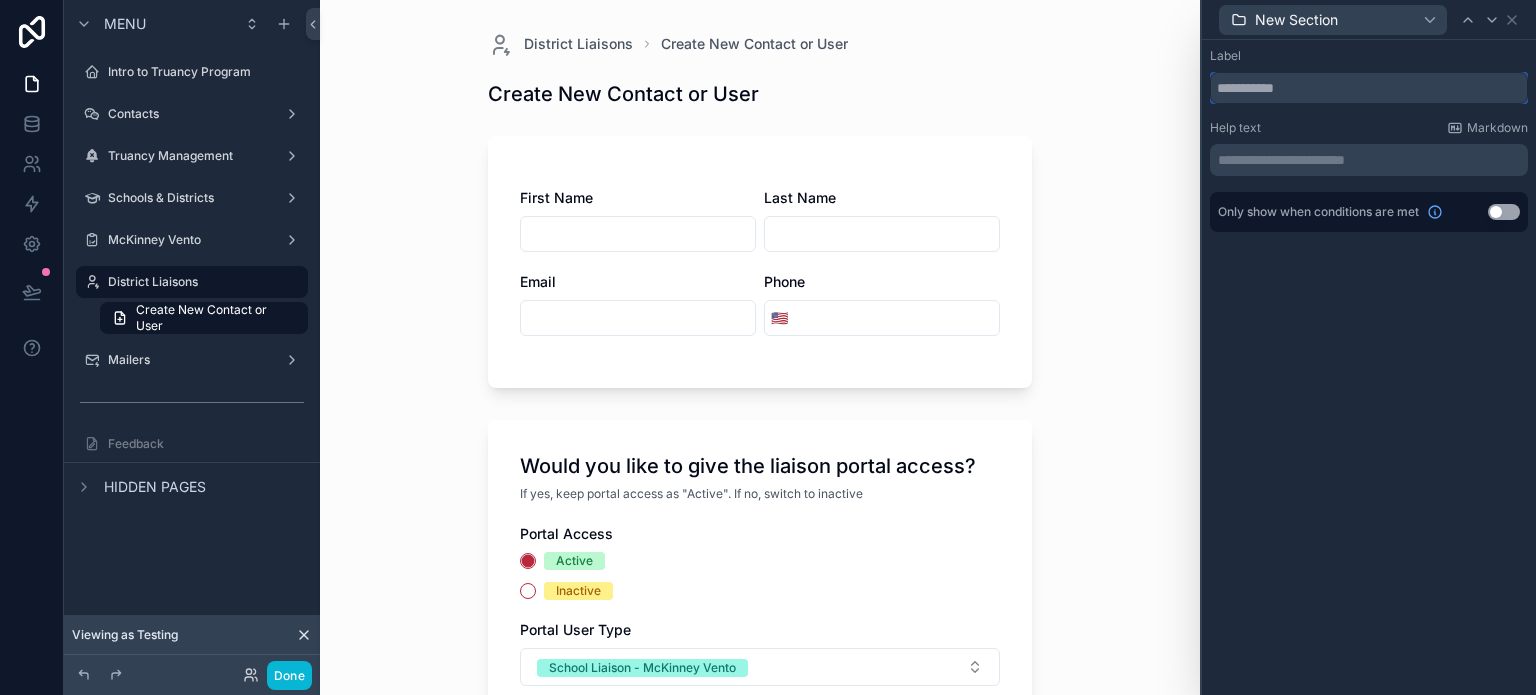 click at bounding box center (1369, 88) 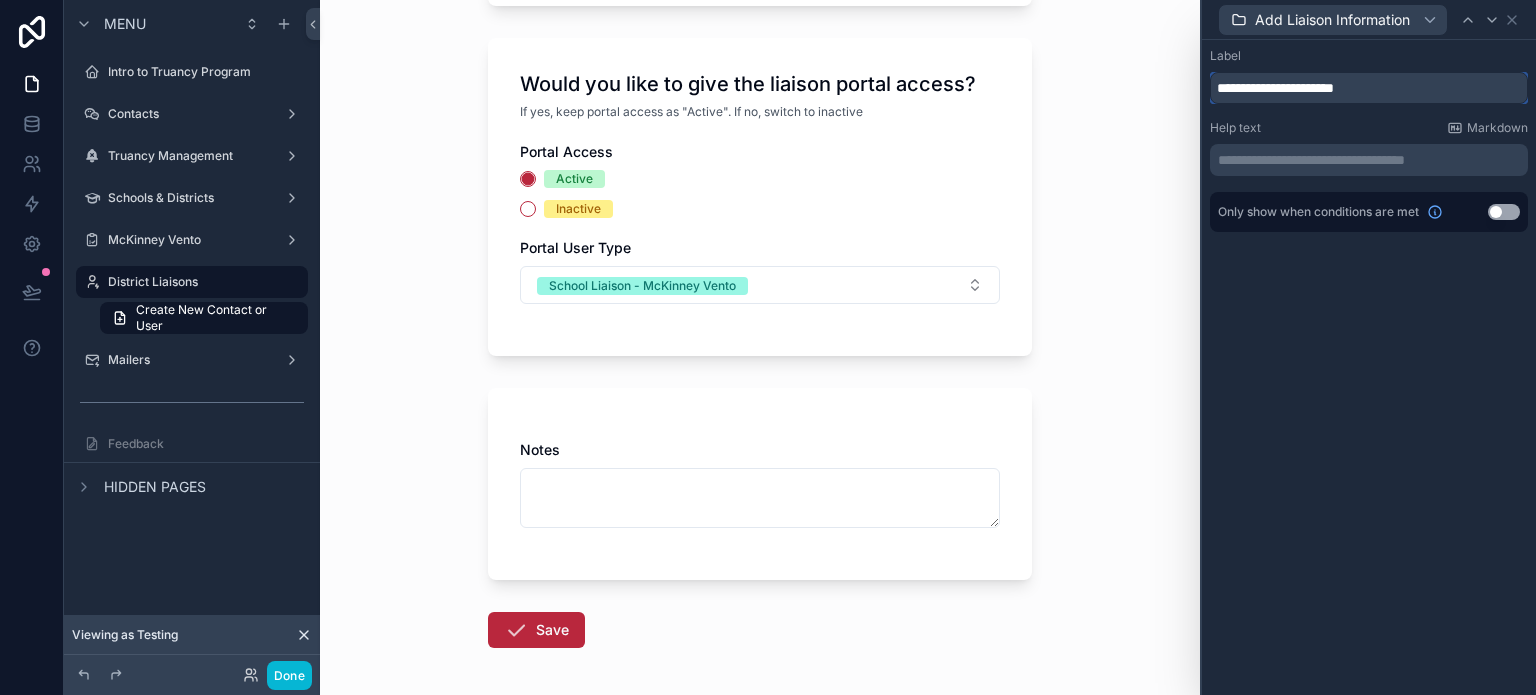 scroll, scrollTop: 491, scrollLeft: 0, axis: vertical 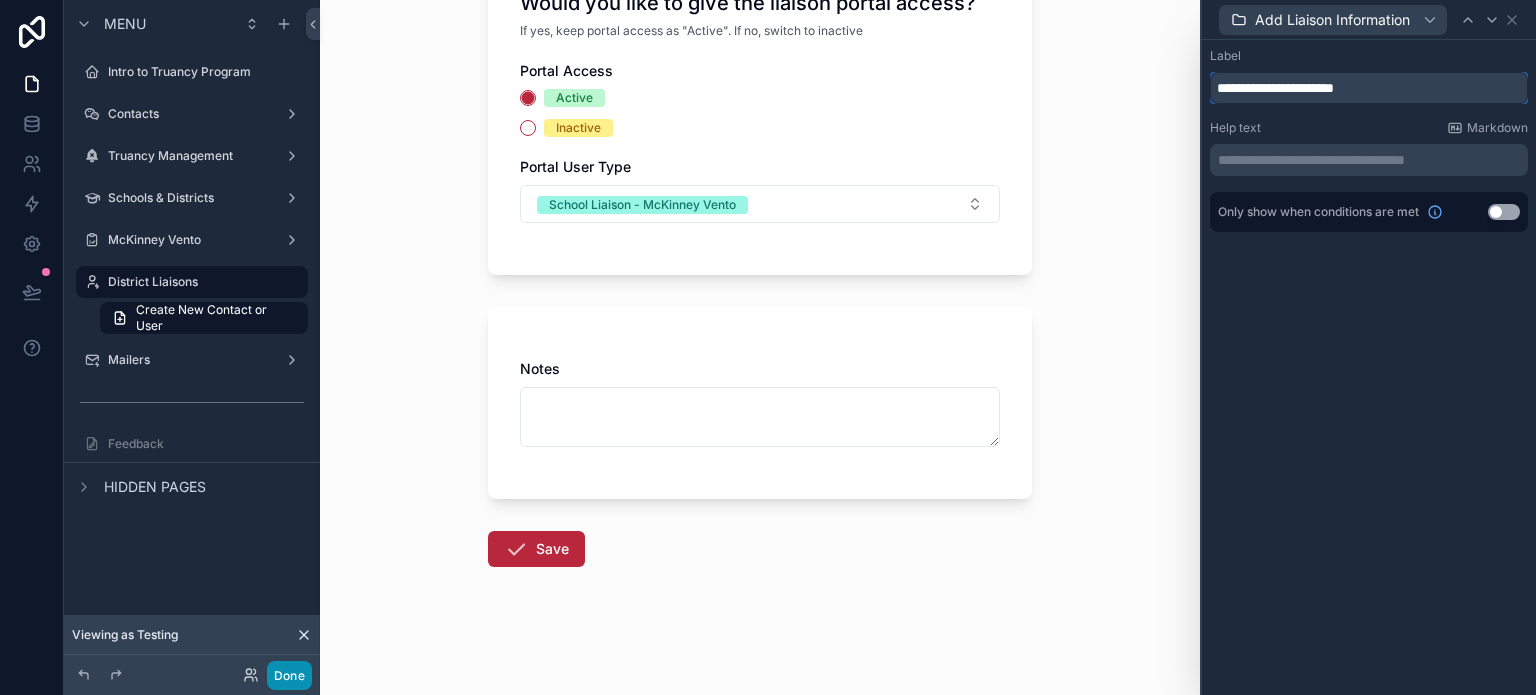 type on "**********" 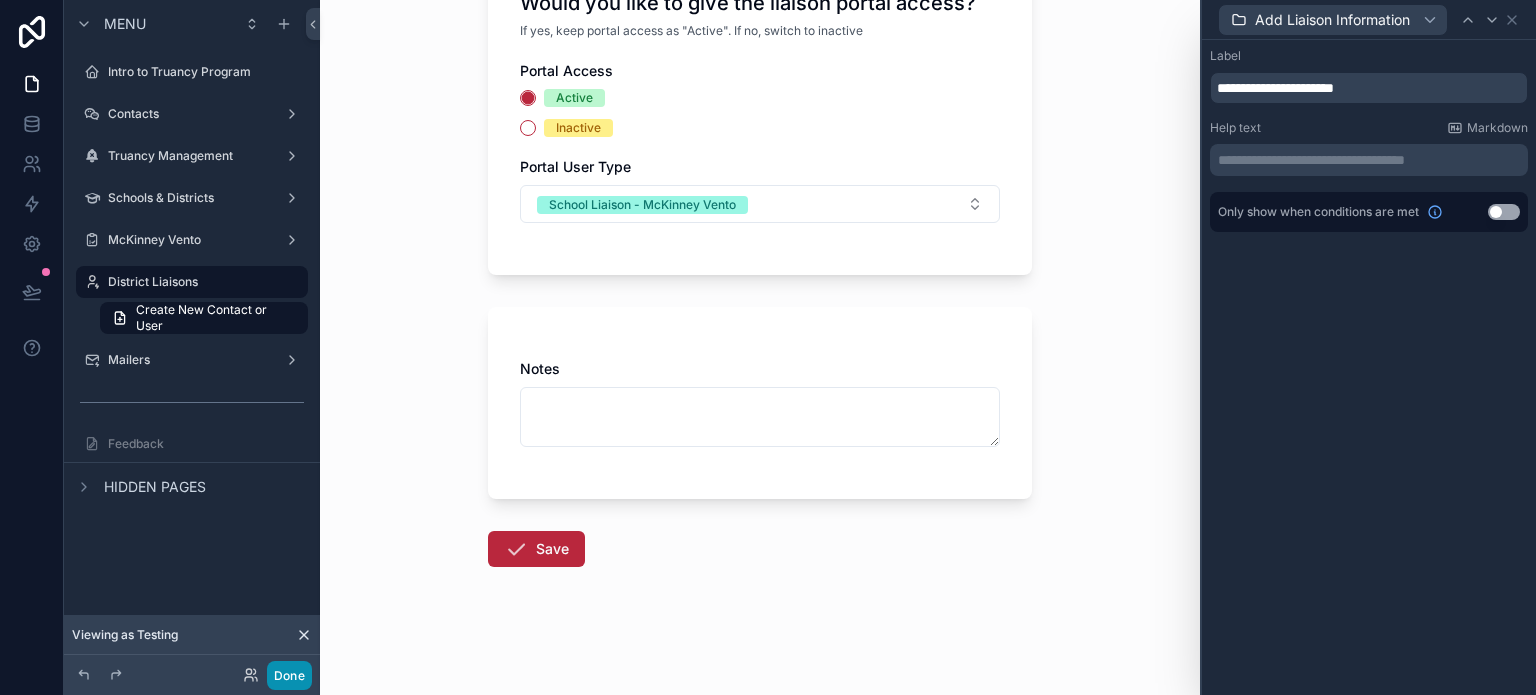 click on "Done" at bounding box center (289, 675) 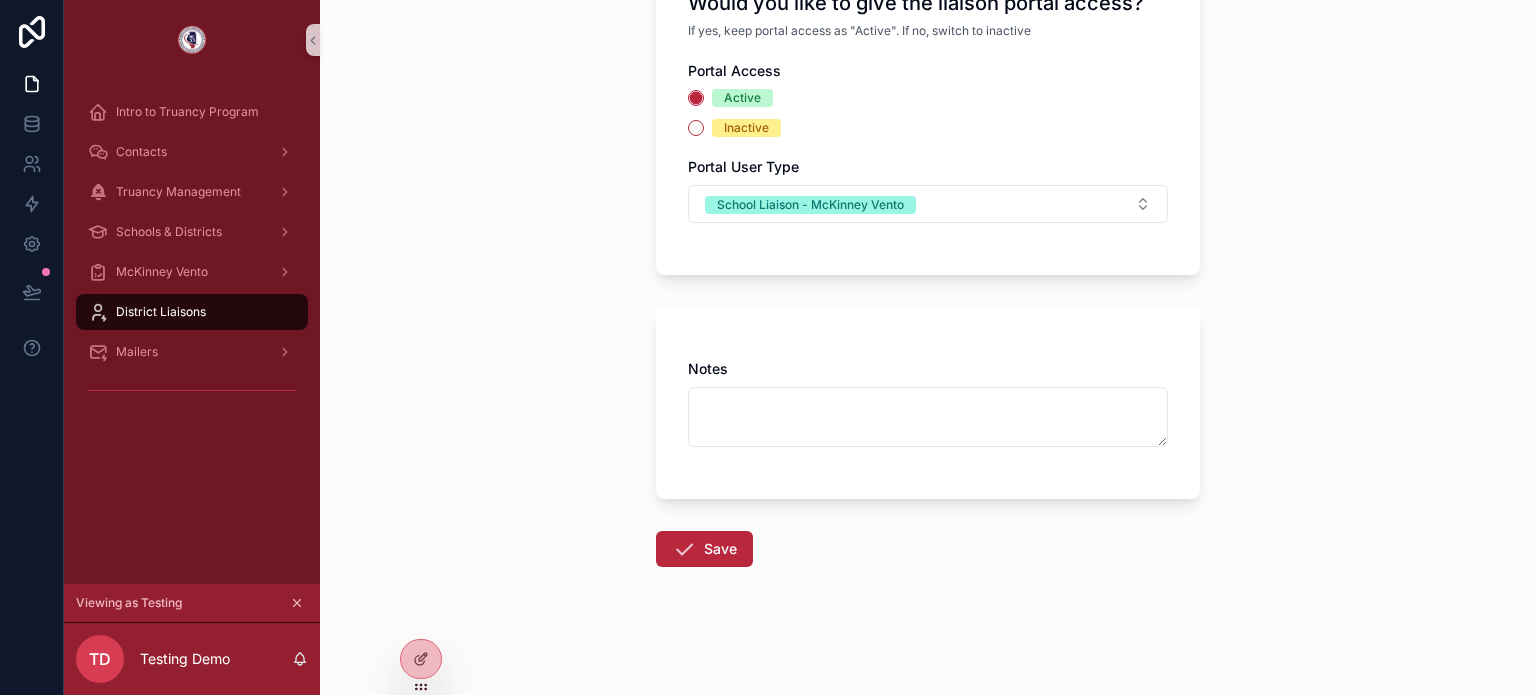 scroll, scrollTop: 0, scrollLeft: 0, axis: both 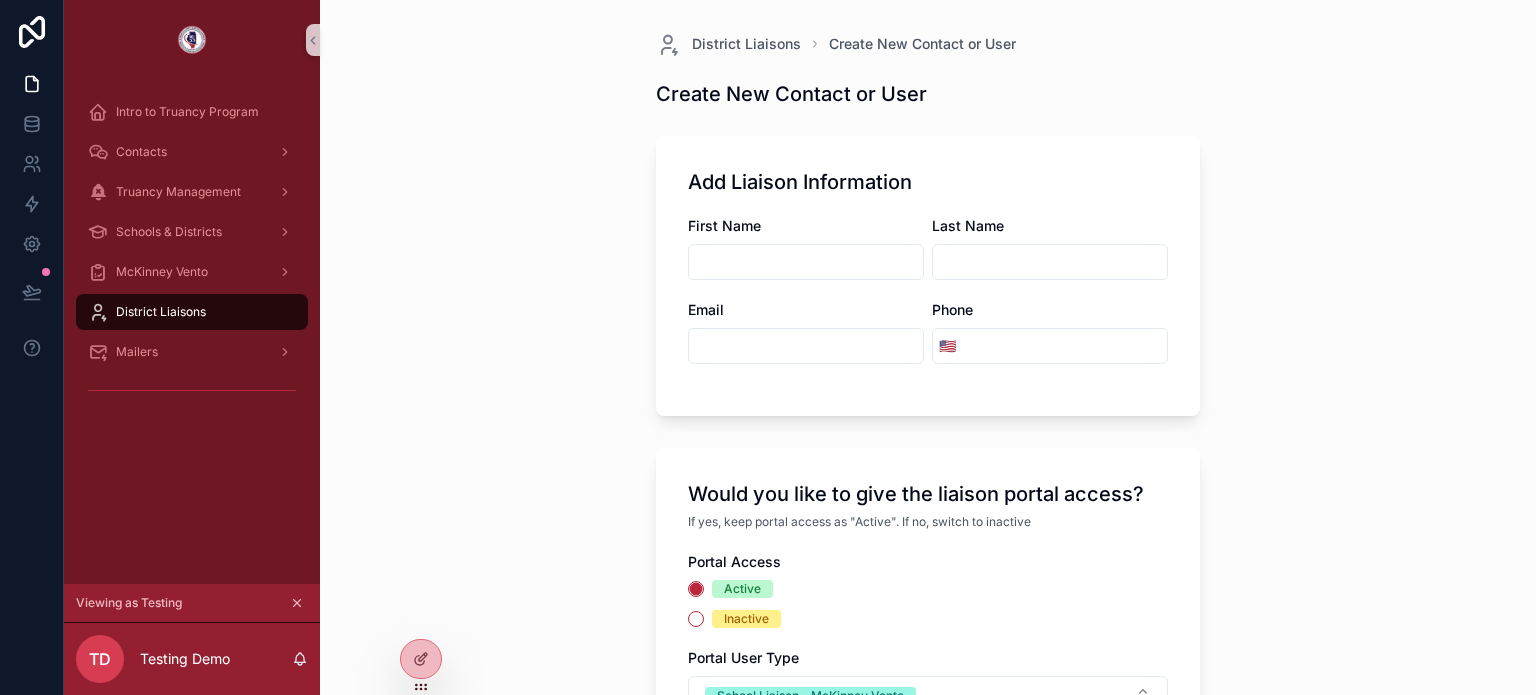 click on "District Liaisons" at bounding box center (192, 312) 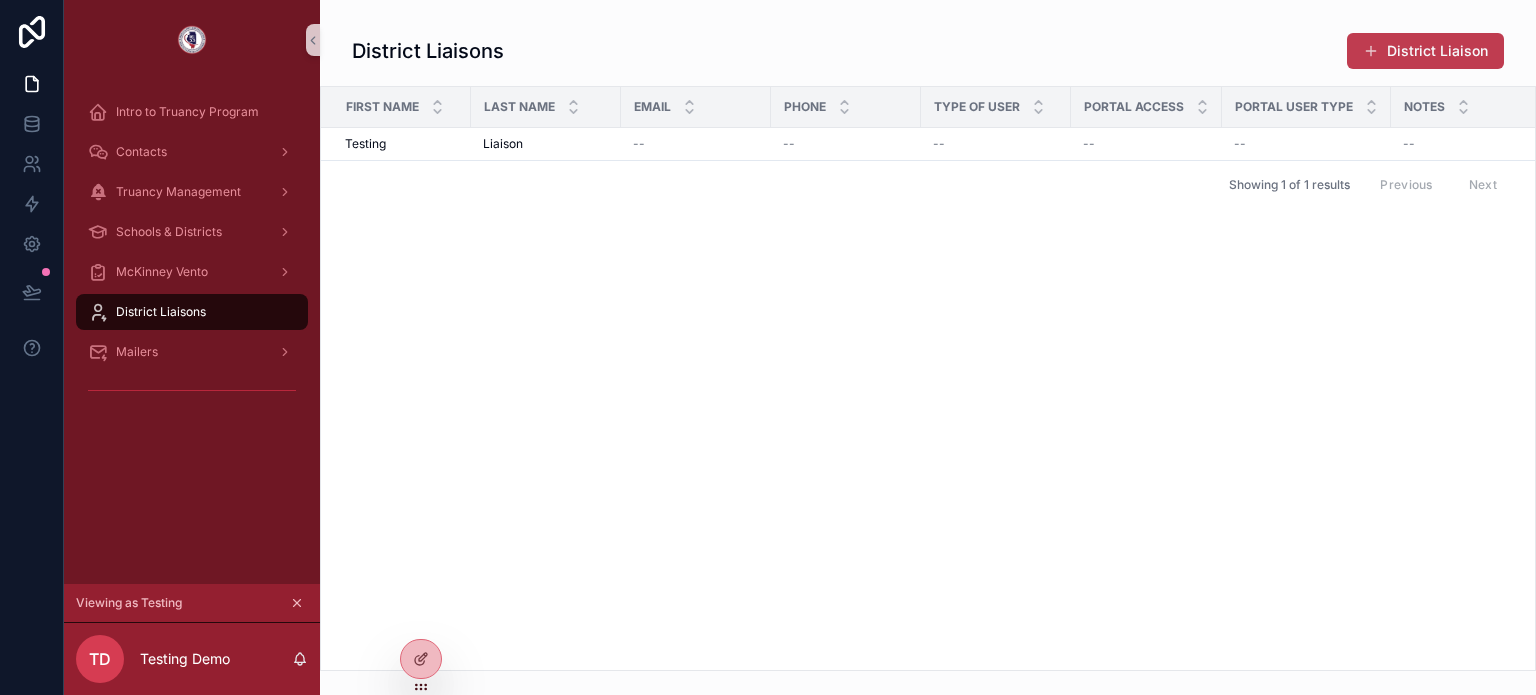 click on "District Liaison" at bounding box center (1425, 51) 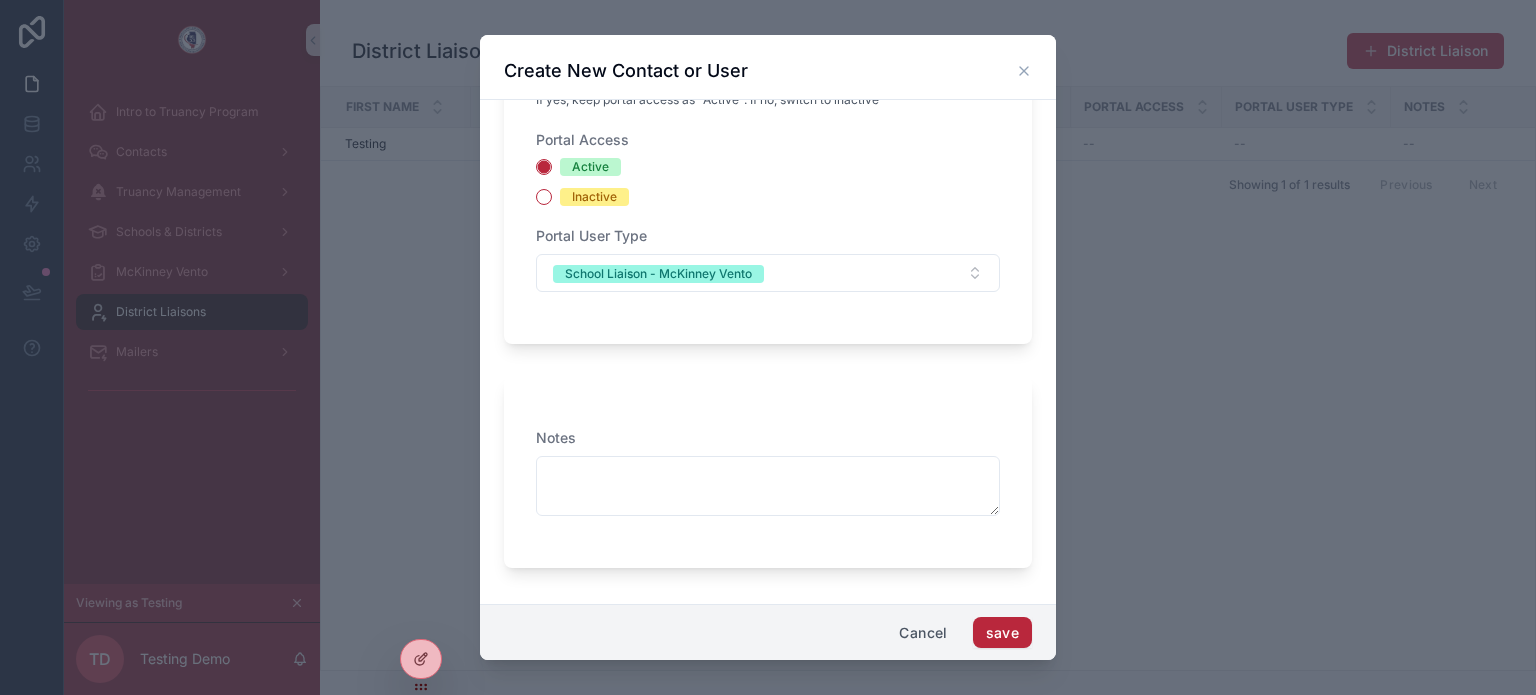scroll, scrollTop: 432, scrollLeft: 0, axis: vertical 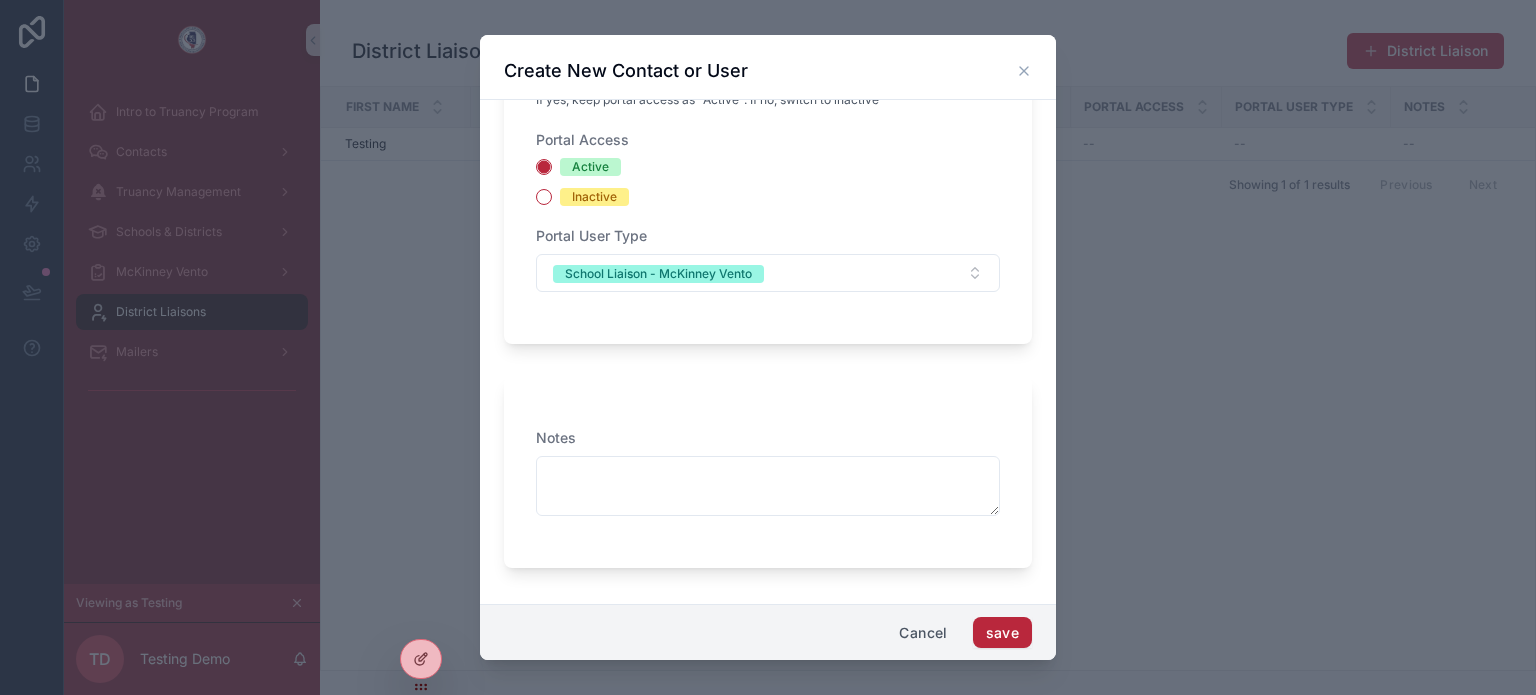 click 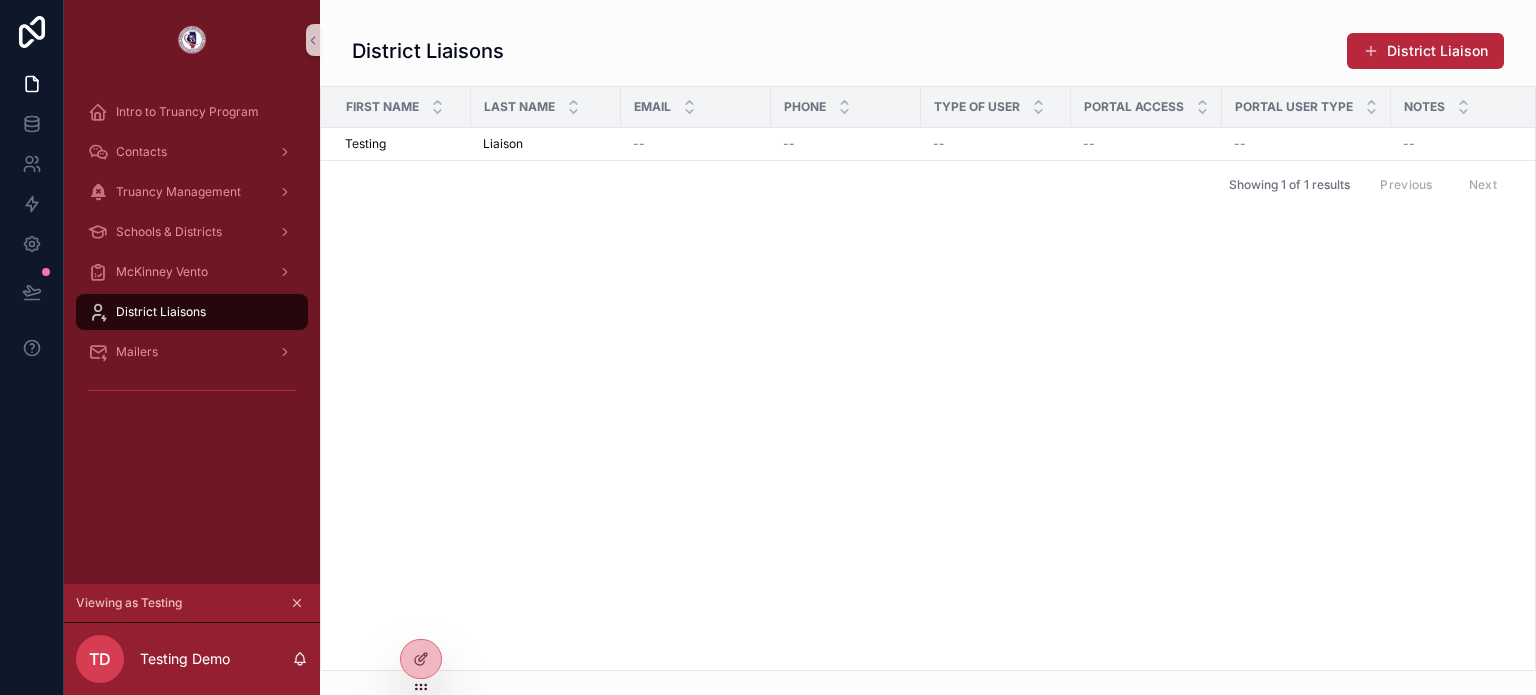 click on "District Liaisons" at bounding box center (192, 312) 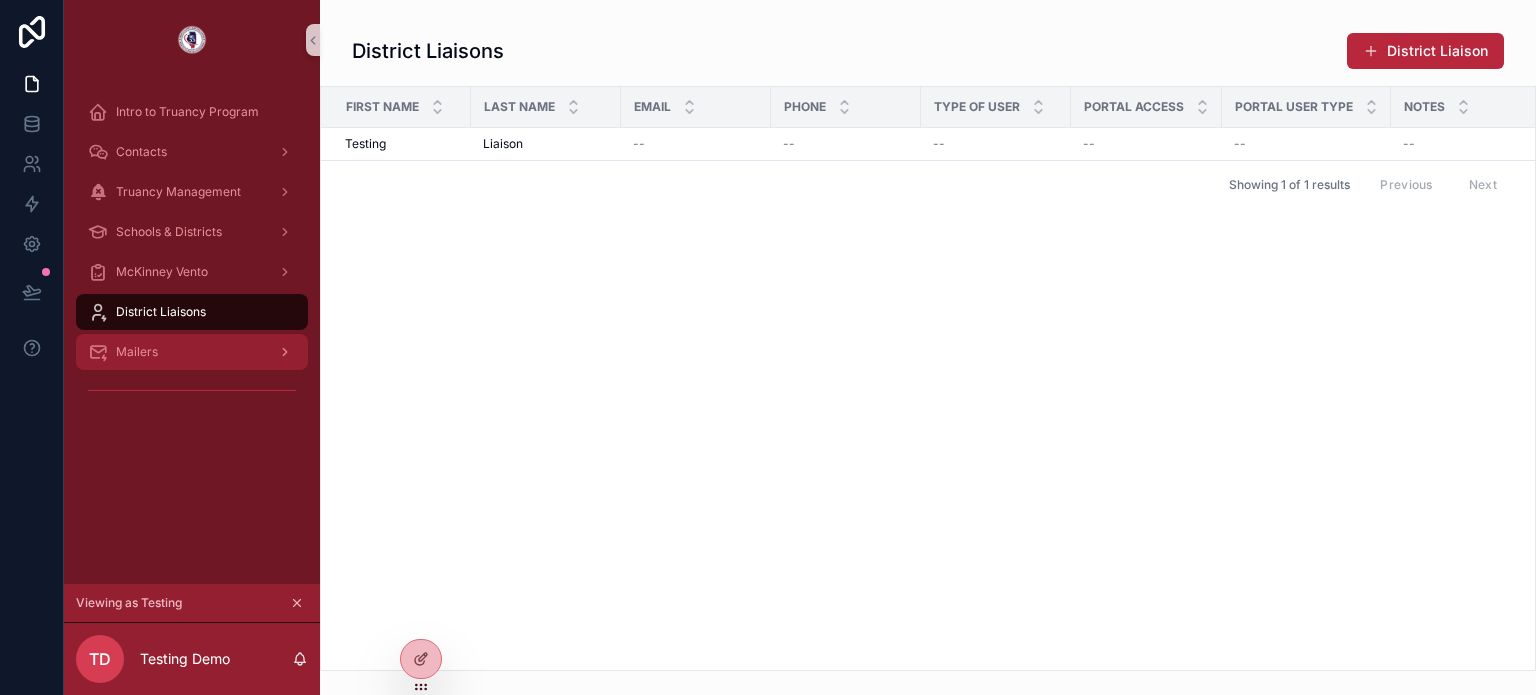 click on "Mailers" at bounding box center (192, 352) 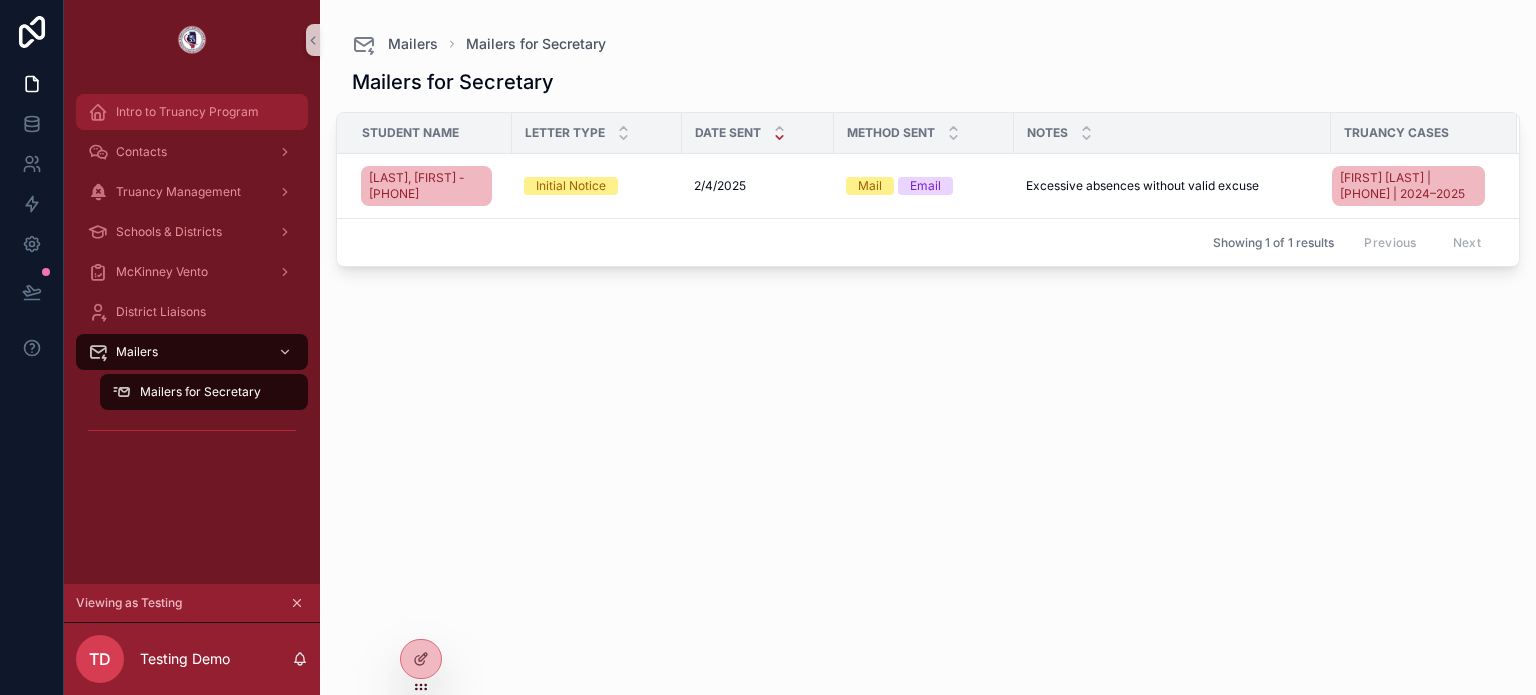click on "Intro to Truancy Program" at bounding box center [187, 112] 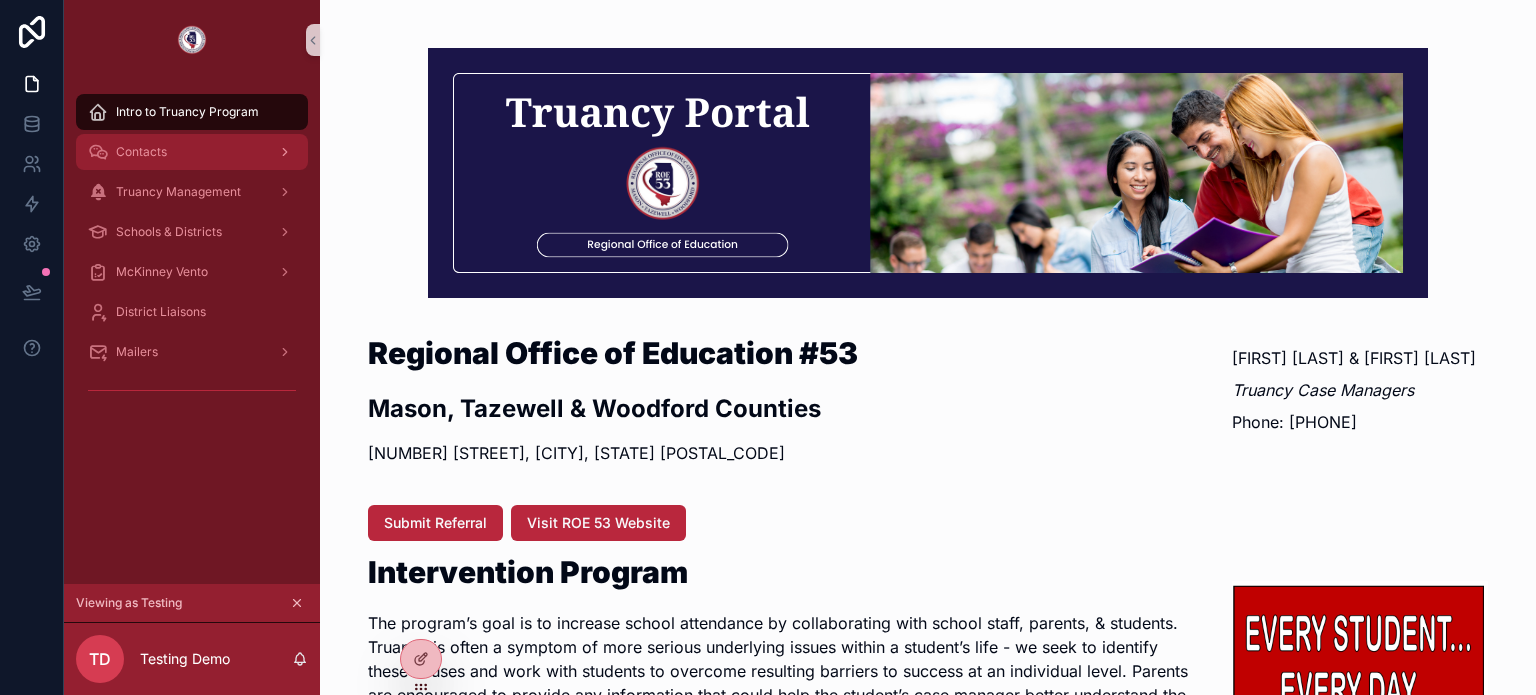 click on "Contacts" at bounding box center (192, 152) 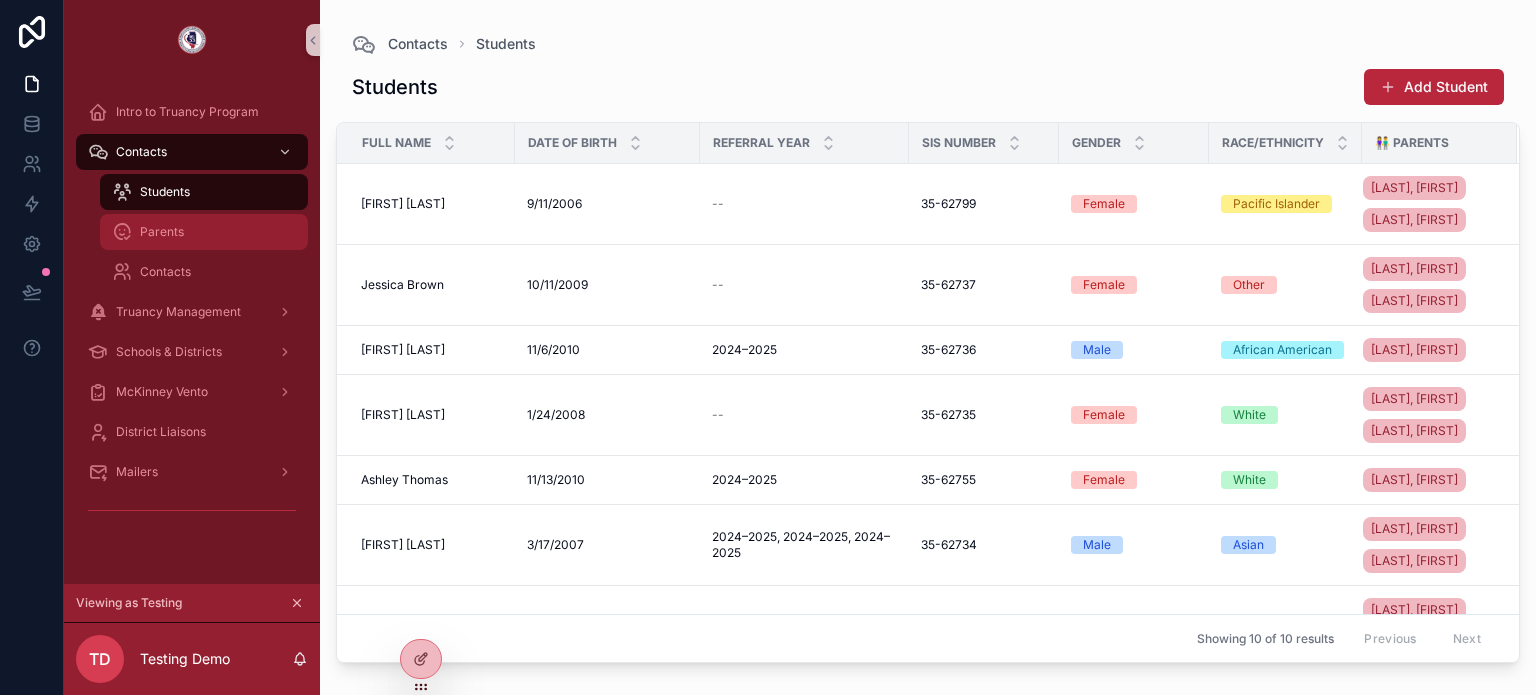 click on "Parents" at bounding box center (204, 232) 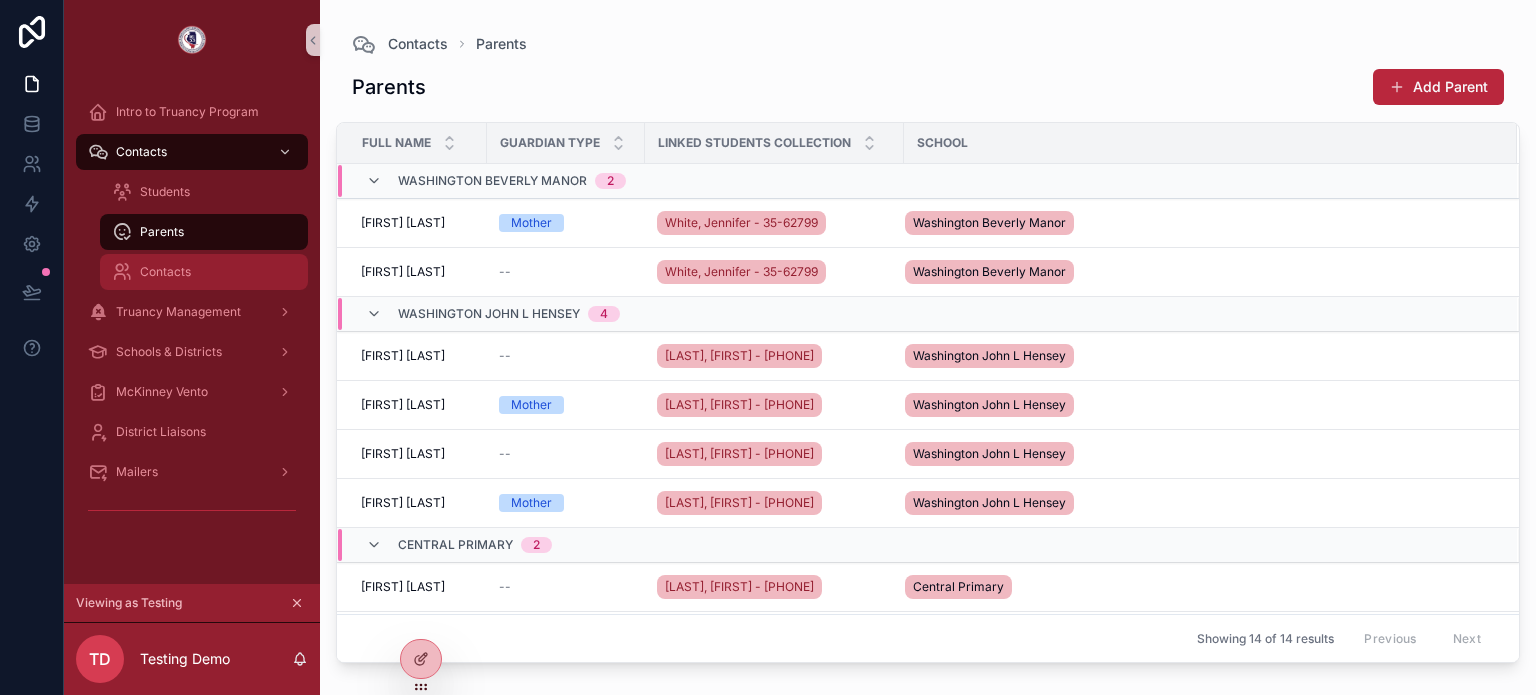 click on "Contacts" at bounding box center (165, 272) 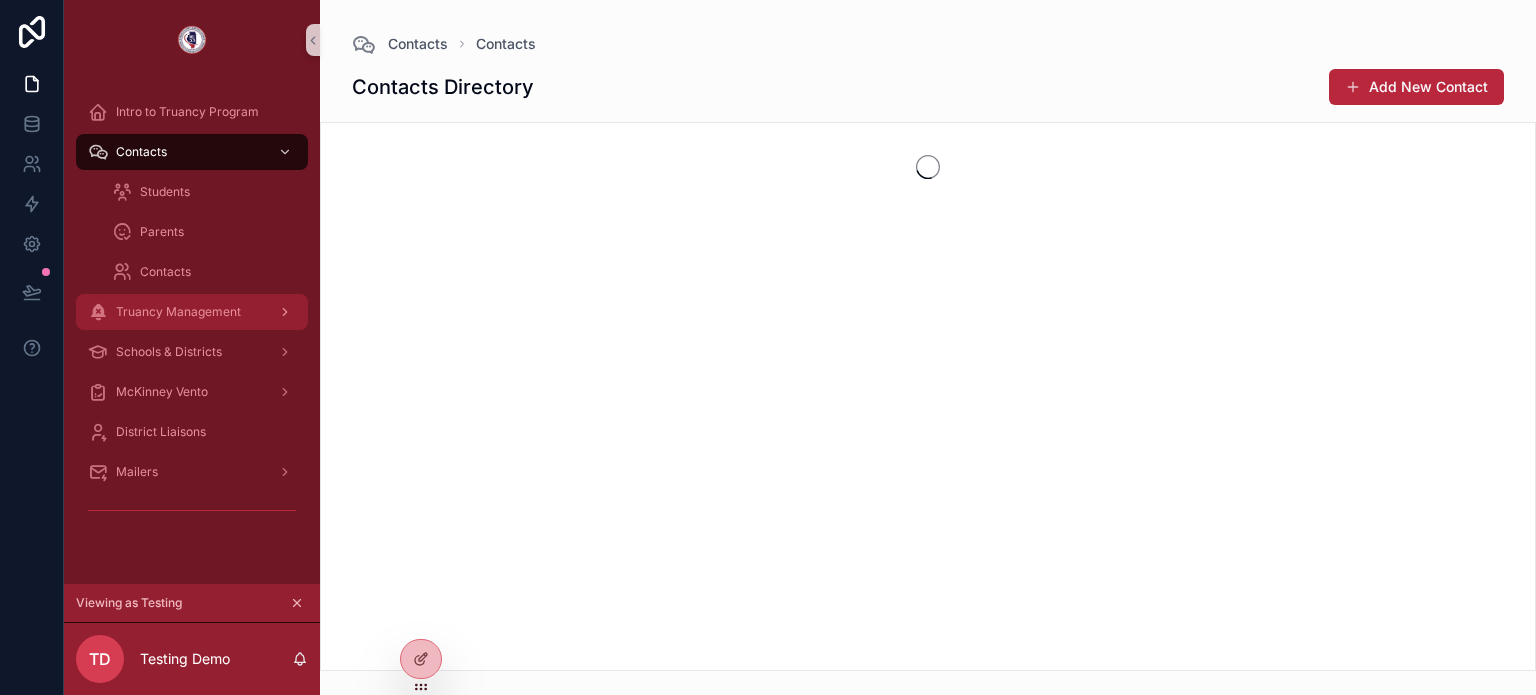 click on "Truancy Management" at bounding box center (192, 312) 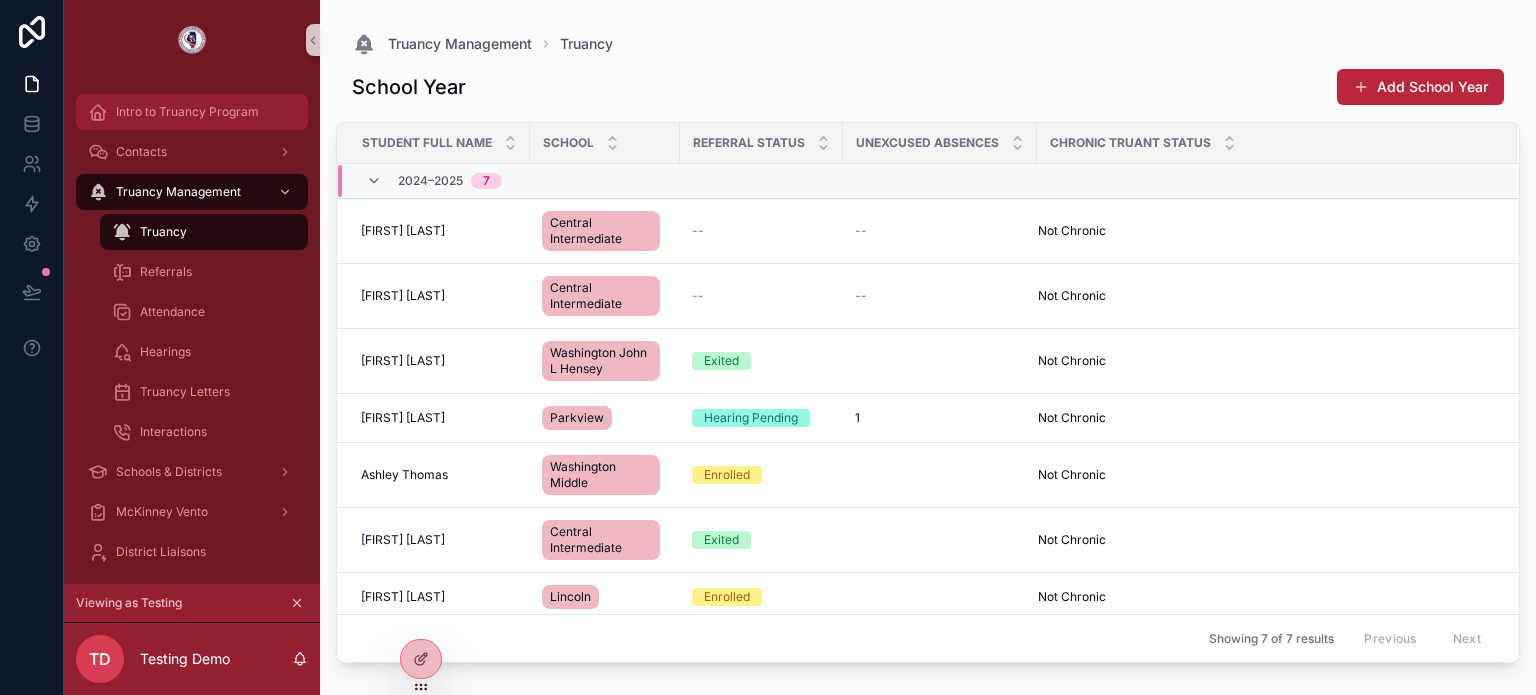 click on "Intro to Truancy Program" at bounding box center [187, 112] 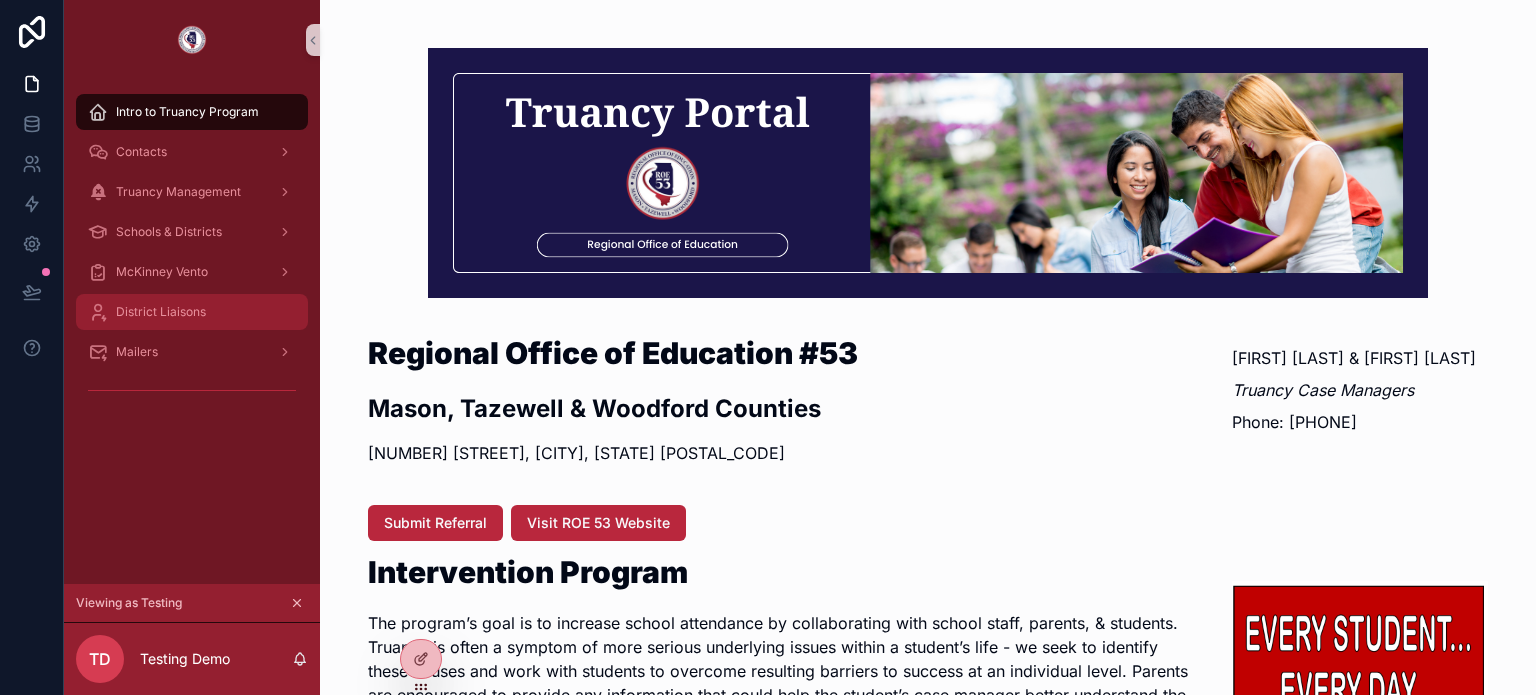 click on "District Liaisons" at bounding box center [161, 312] 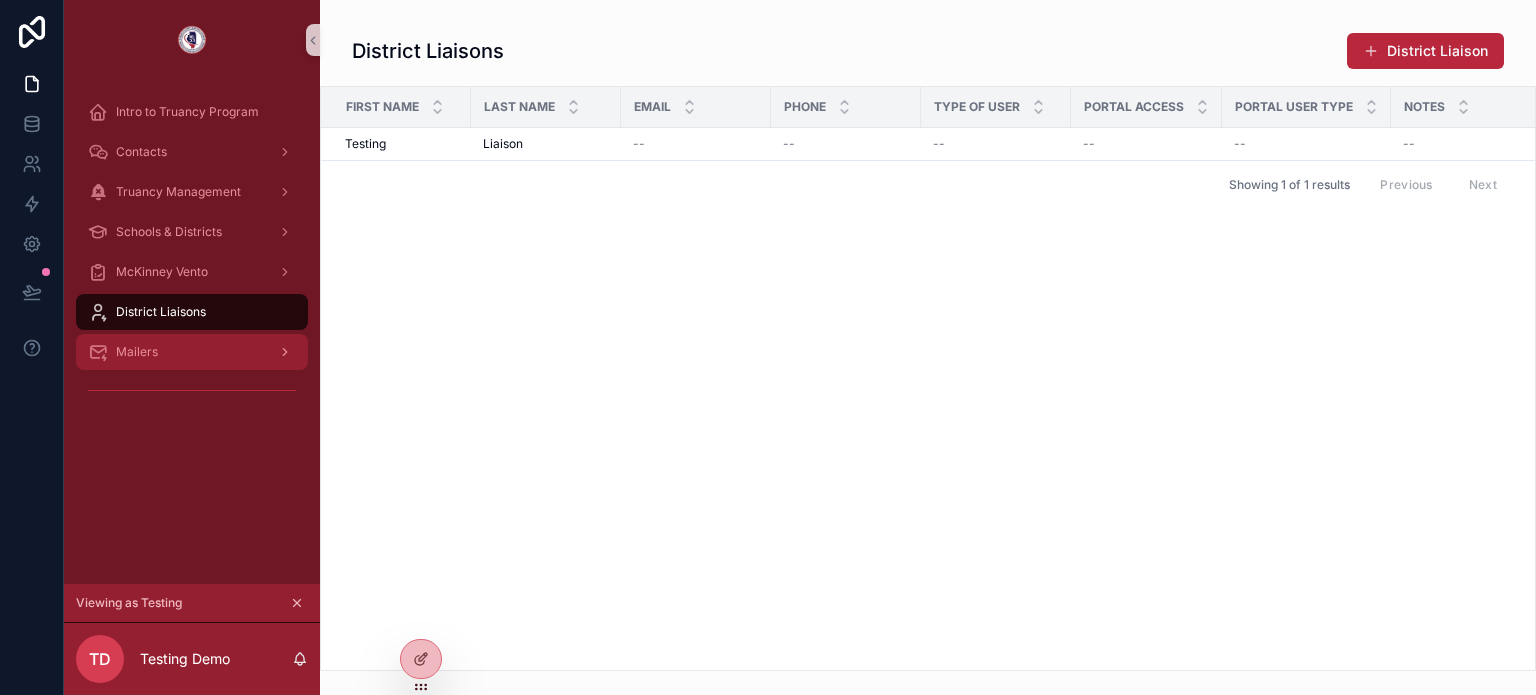 click on "Mailers" at bounding box center [192, 352] 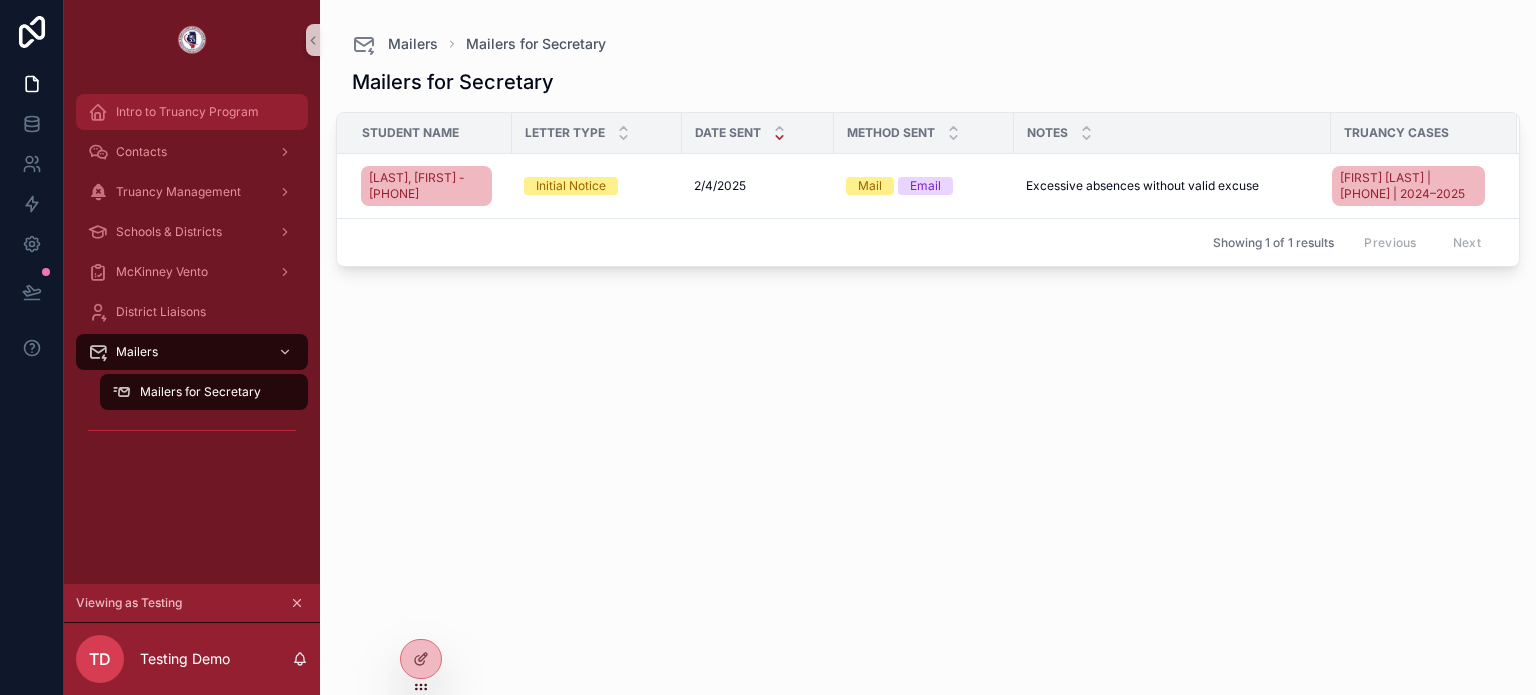 click on "Intro to Truancy Program" at bounding box center (192, 112) 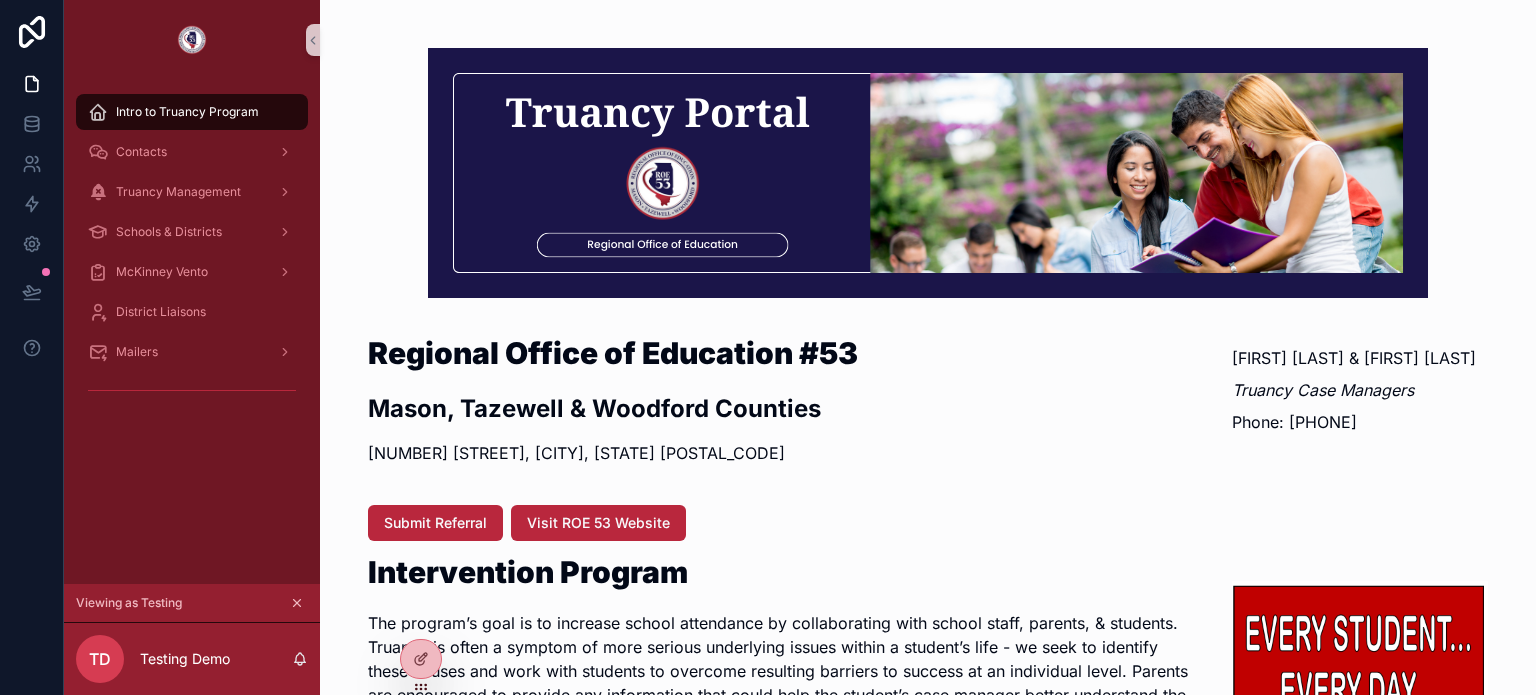 click on "Contacts" at bounding box center (192, 152) 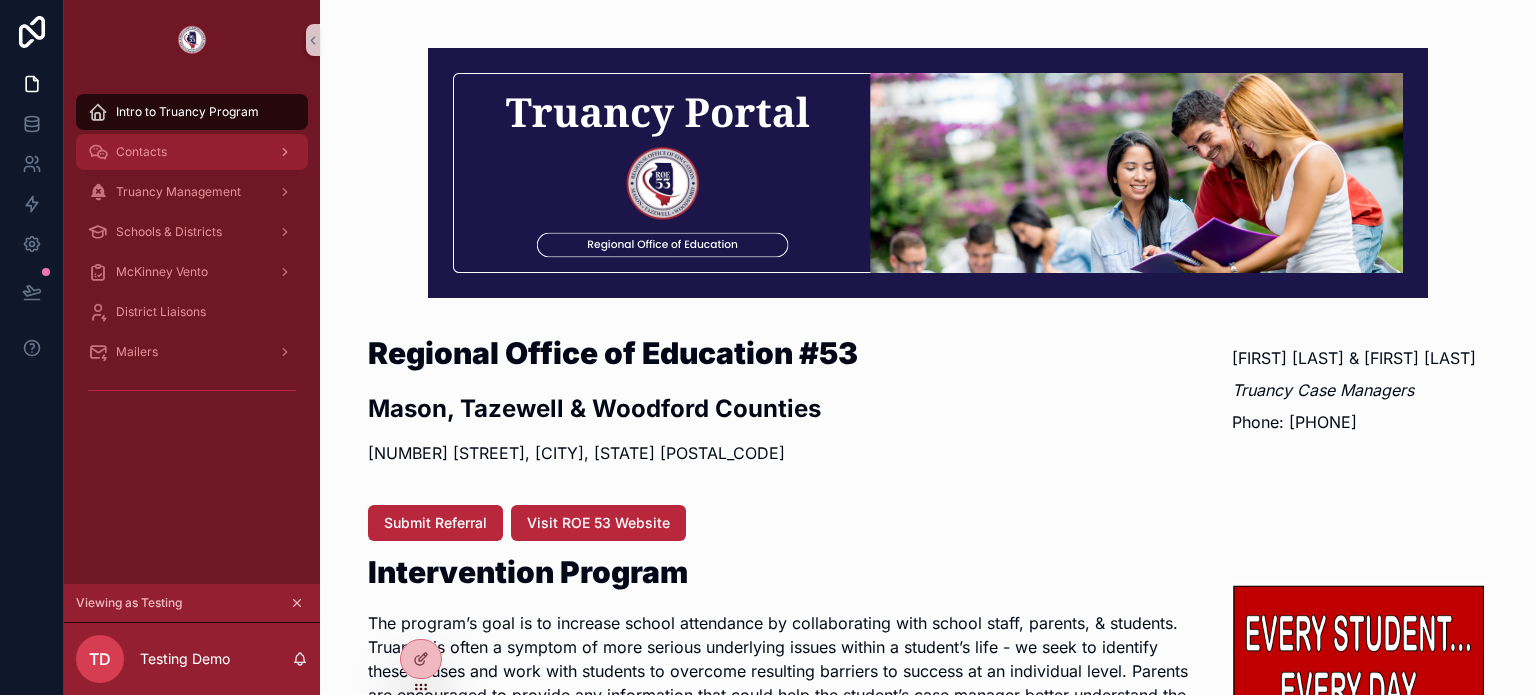 click on "Contacts" at bounding box center [192, 152] 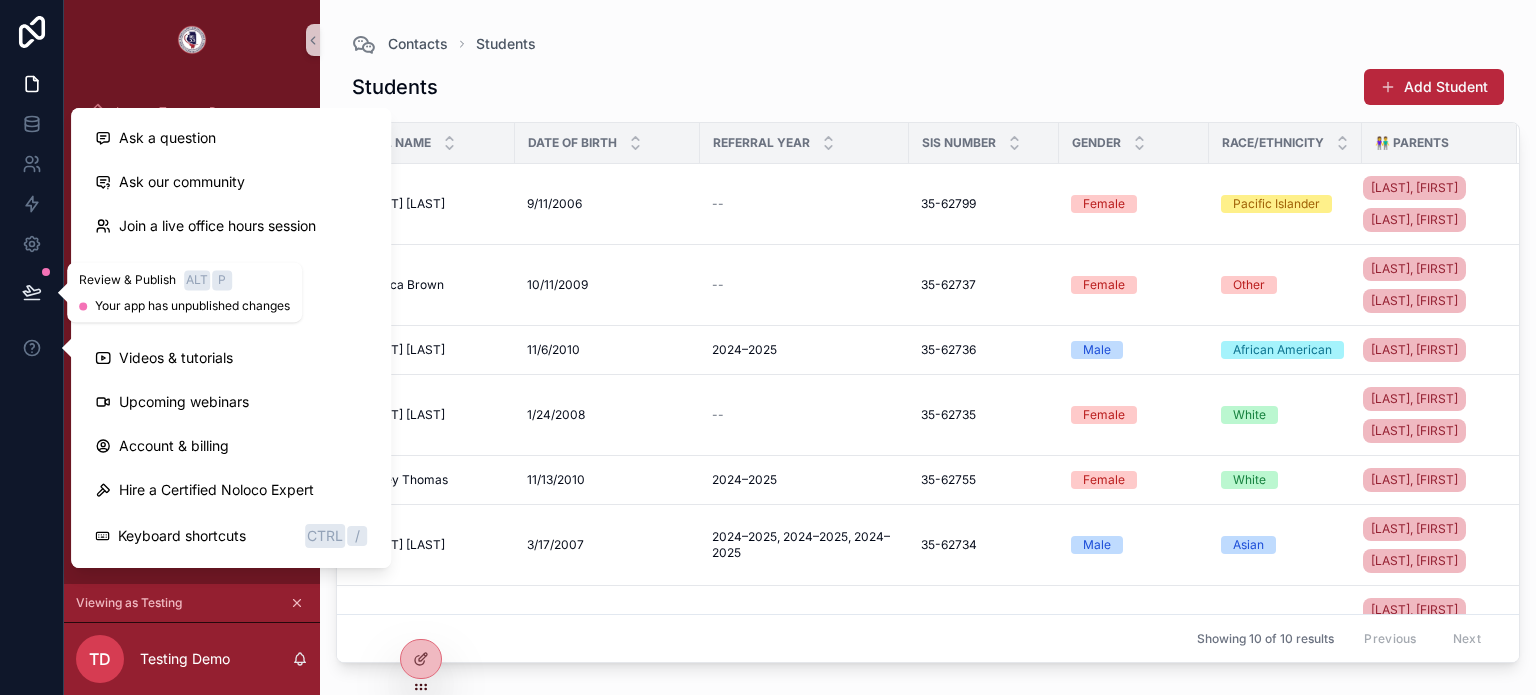 click 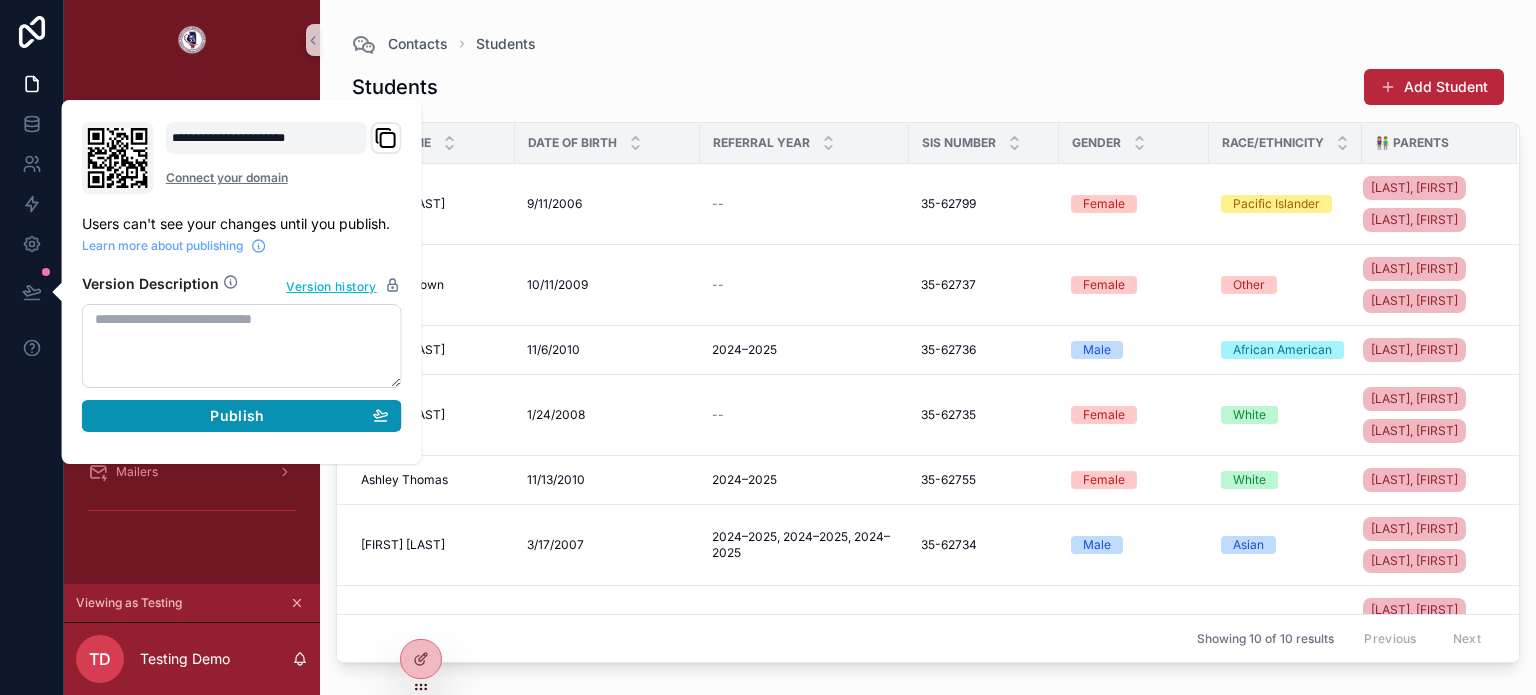 click on "Publish" at bounding box center [242, 416] 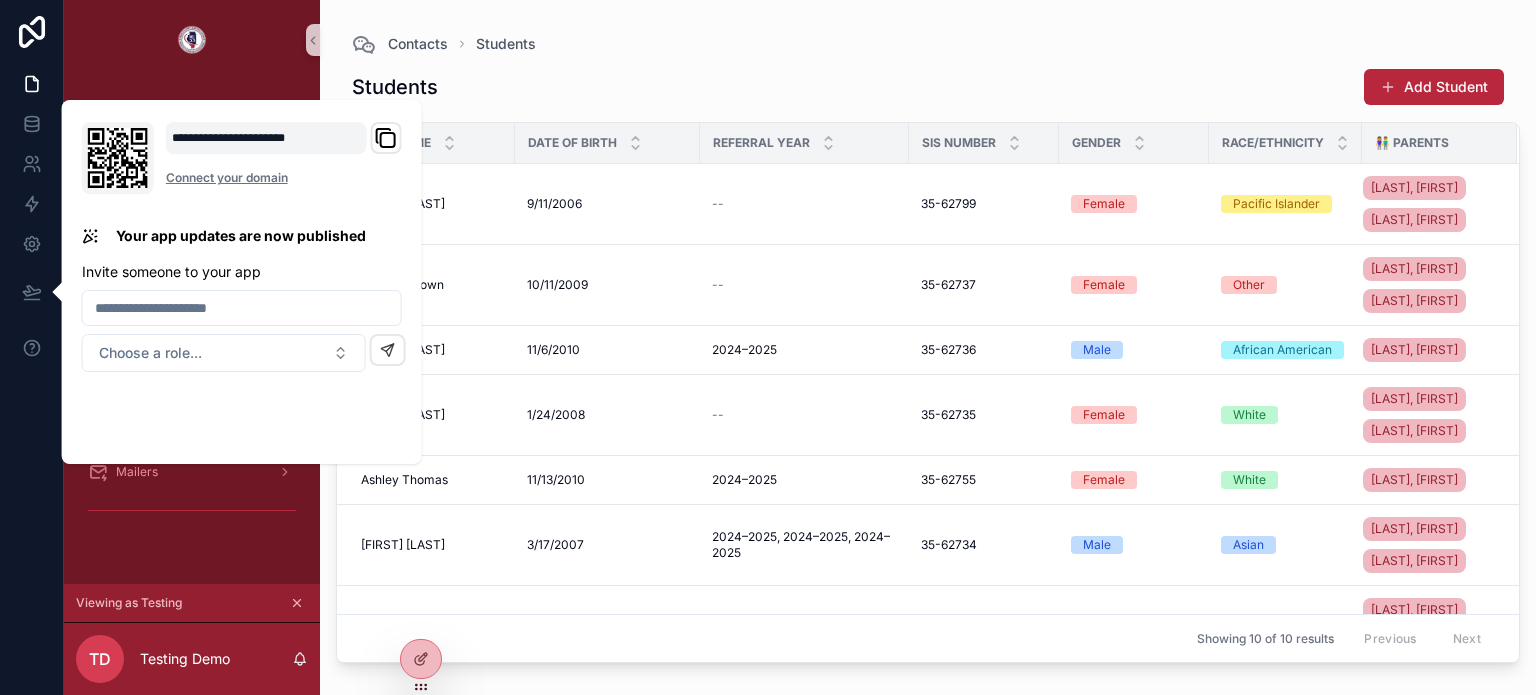 click on "Students Add Student" at bounding box center (928, 87) 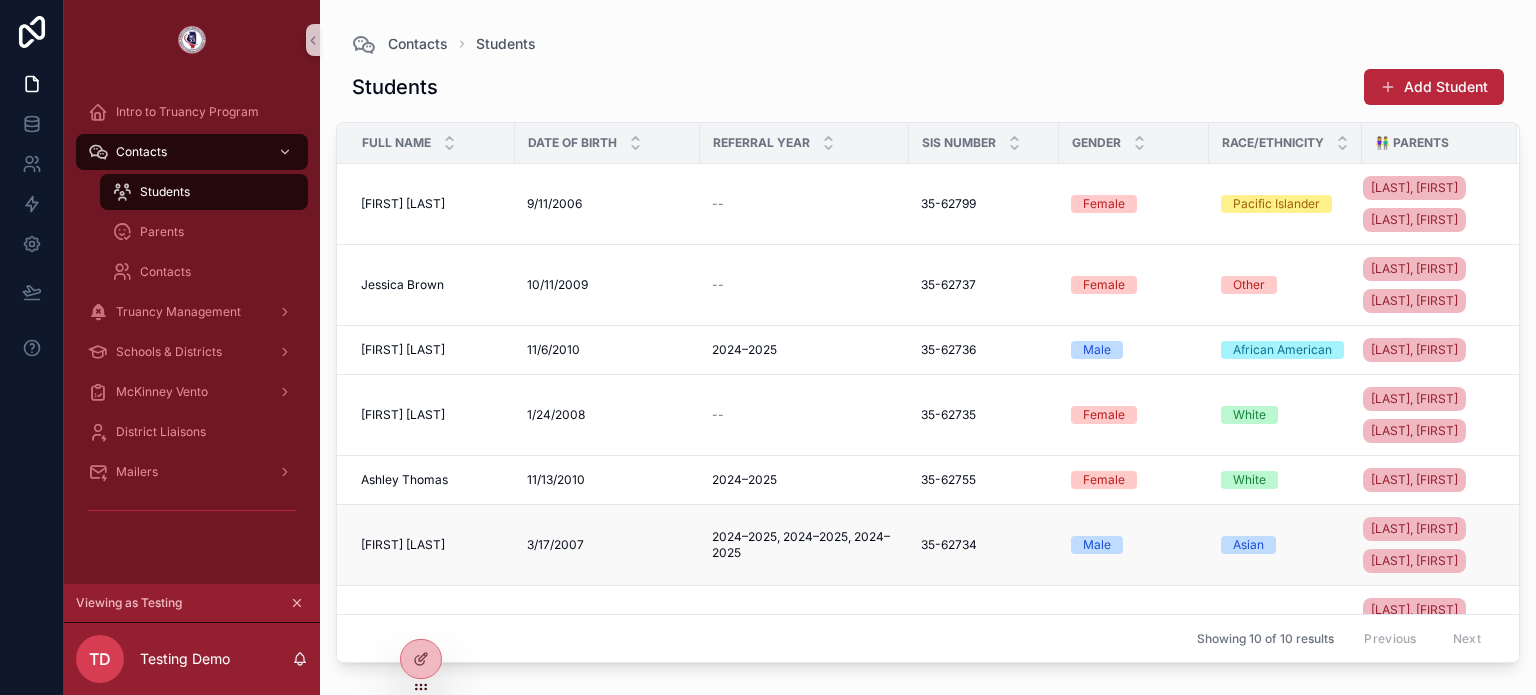 click on "Michael Johnson Michael Johnson" at bounding box center (432, 545) 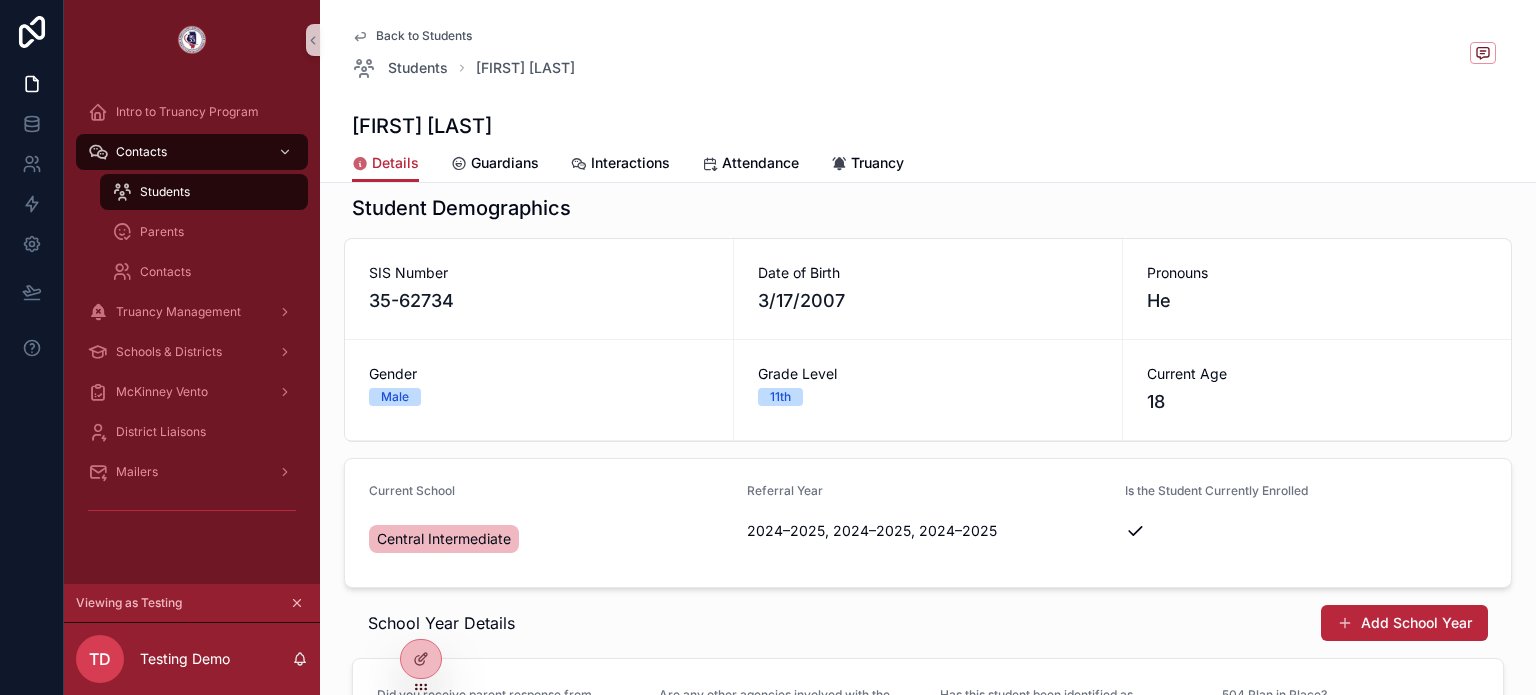 scroll, scrollTop: 16, scrollLeft: 0, axis: vertical 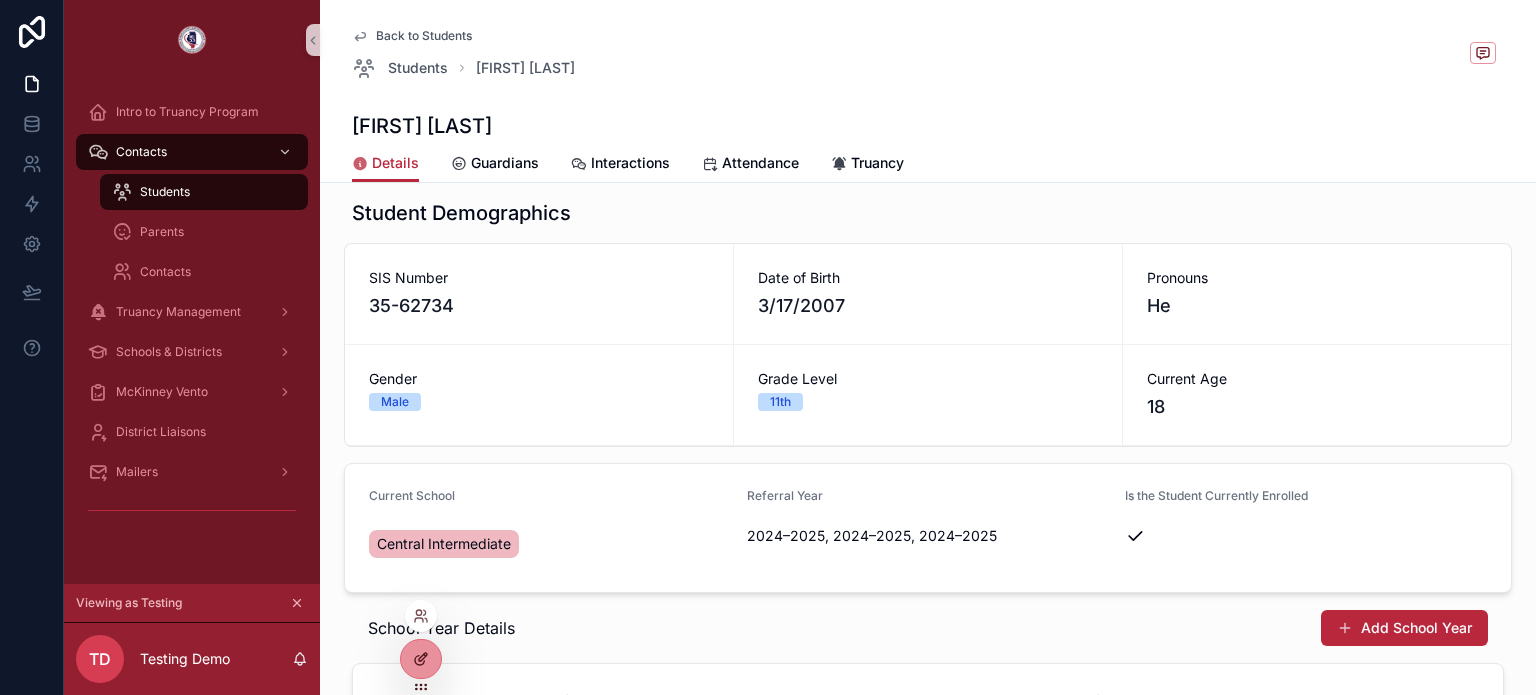 click 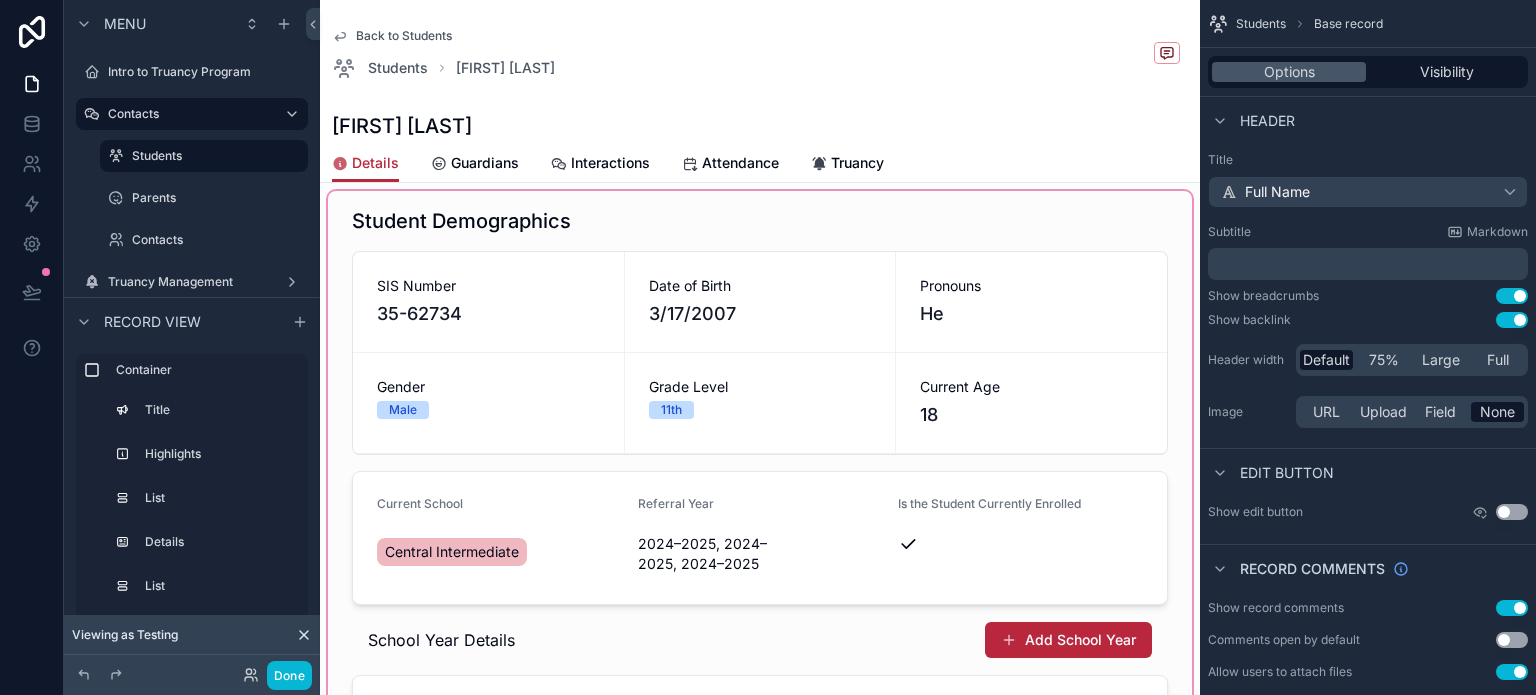 click at bounding box center (760, 705) 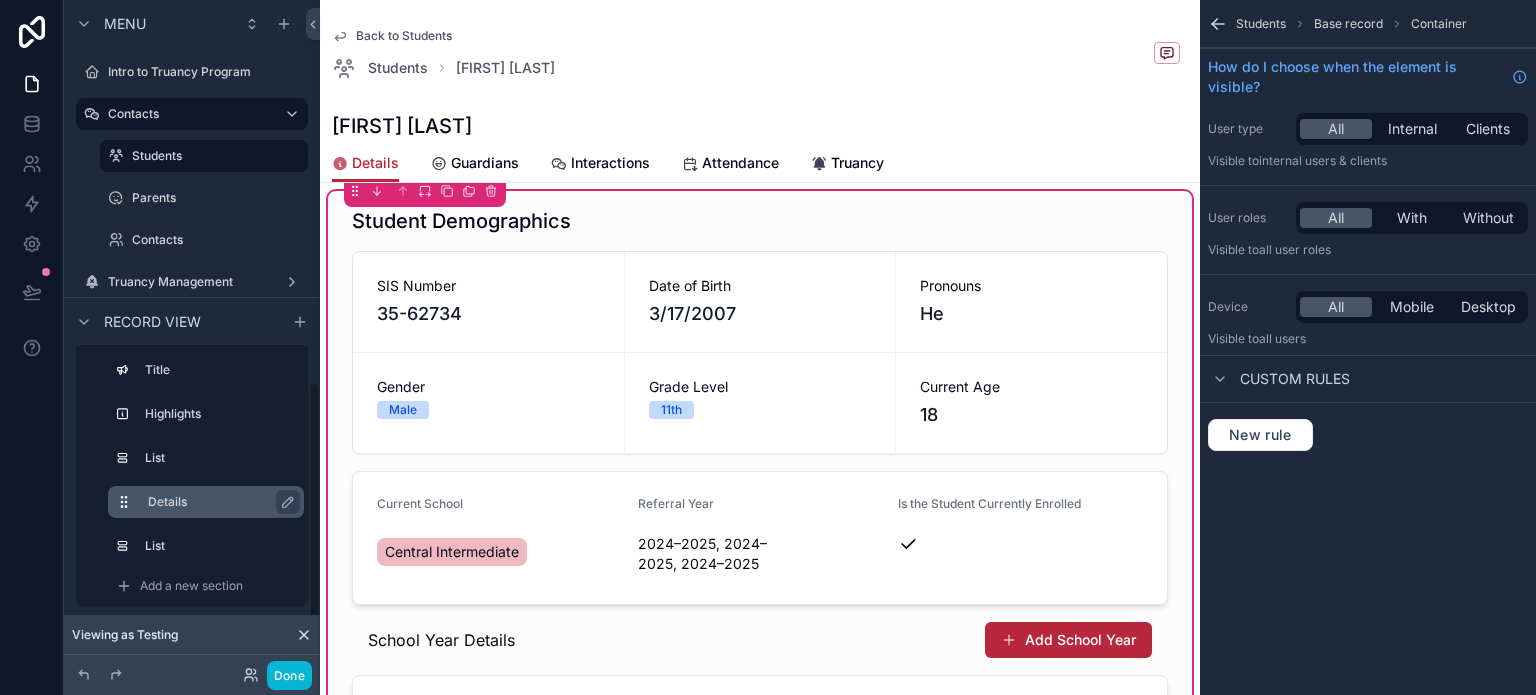 scroll, scrollTop: 42, scrollLeft: 0, axis: vertical 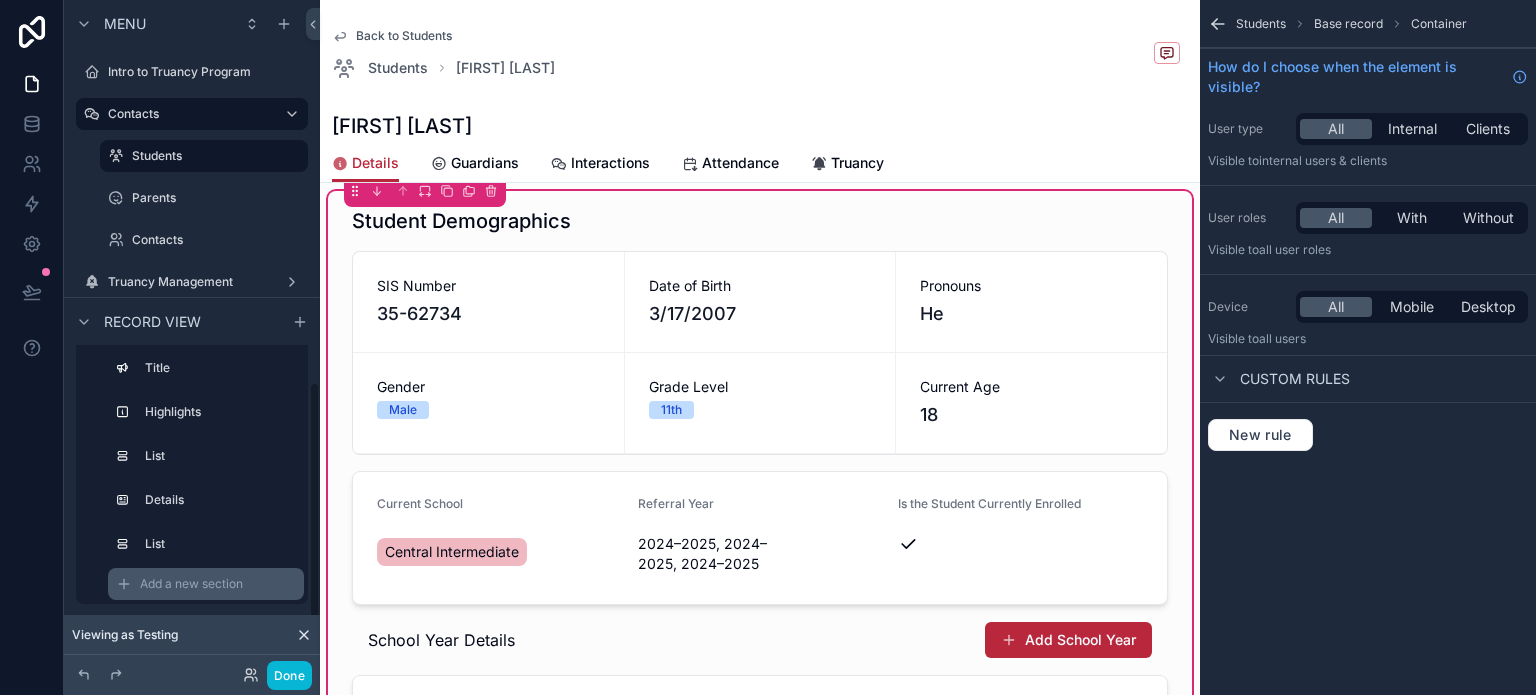 click on "Add a new section" at bounding box center (191, 584) 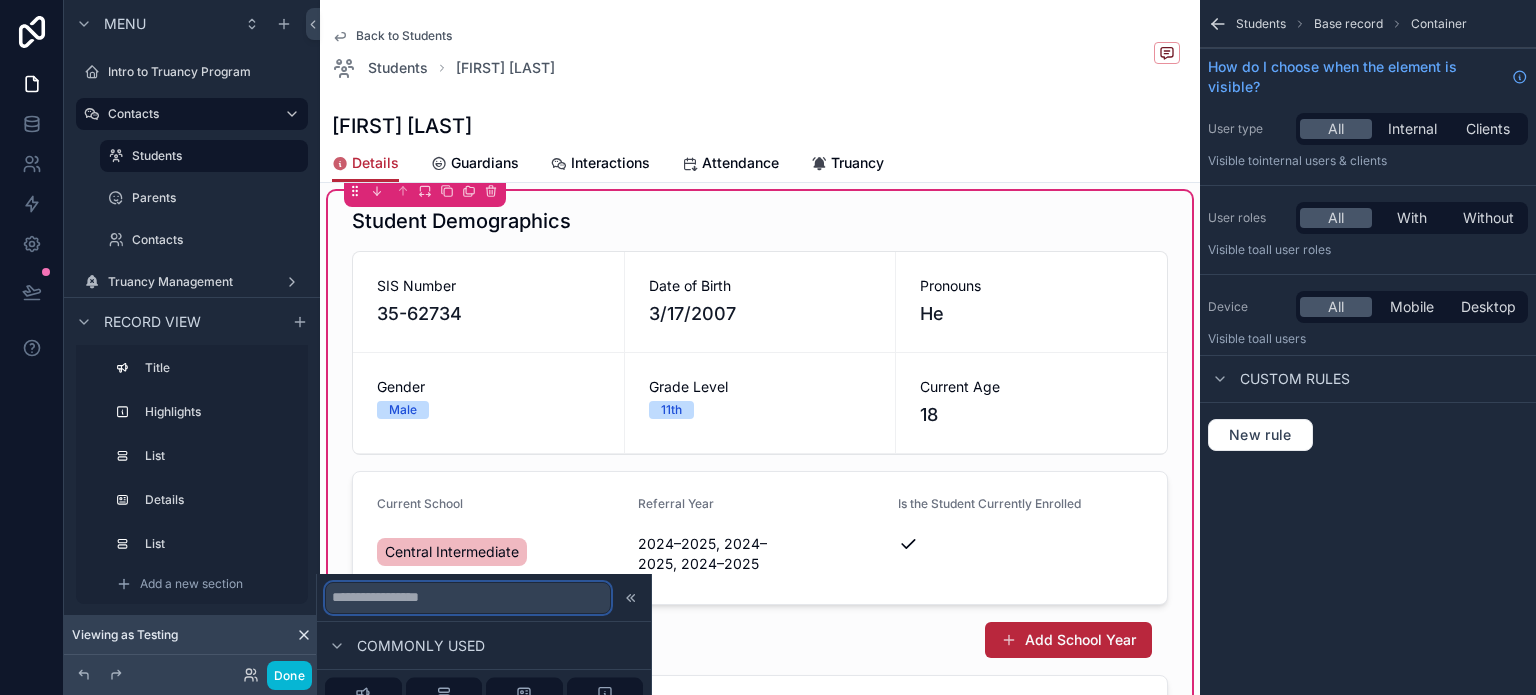 click at bounding box center (468, 597) 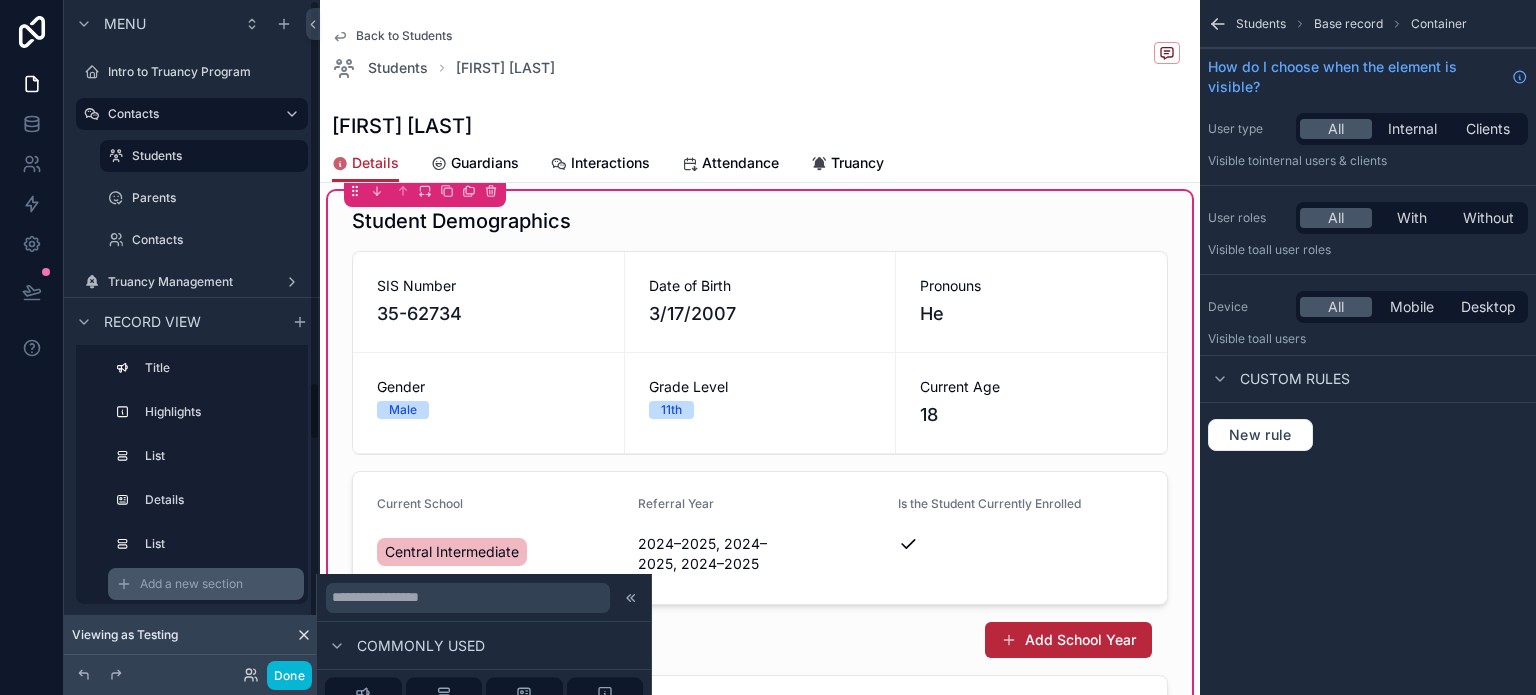 click on "Add a new section" at bounding box center (191, 584) 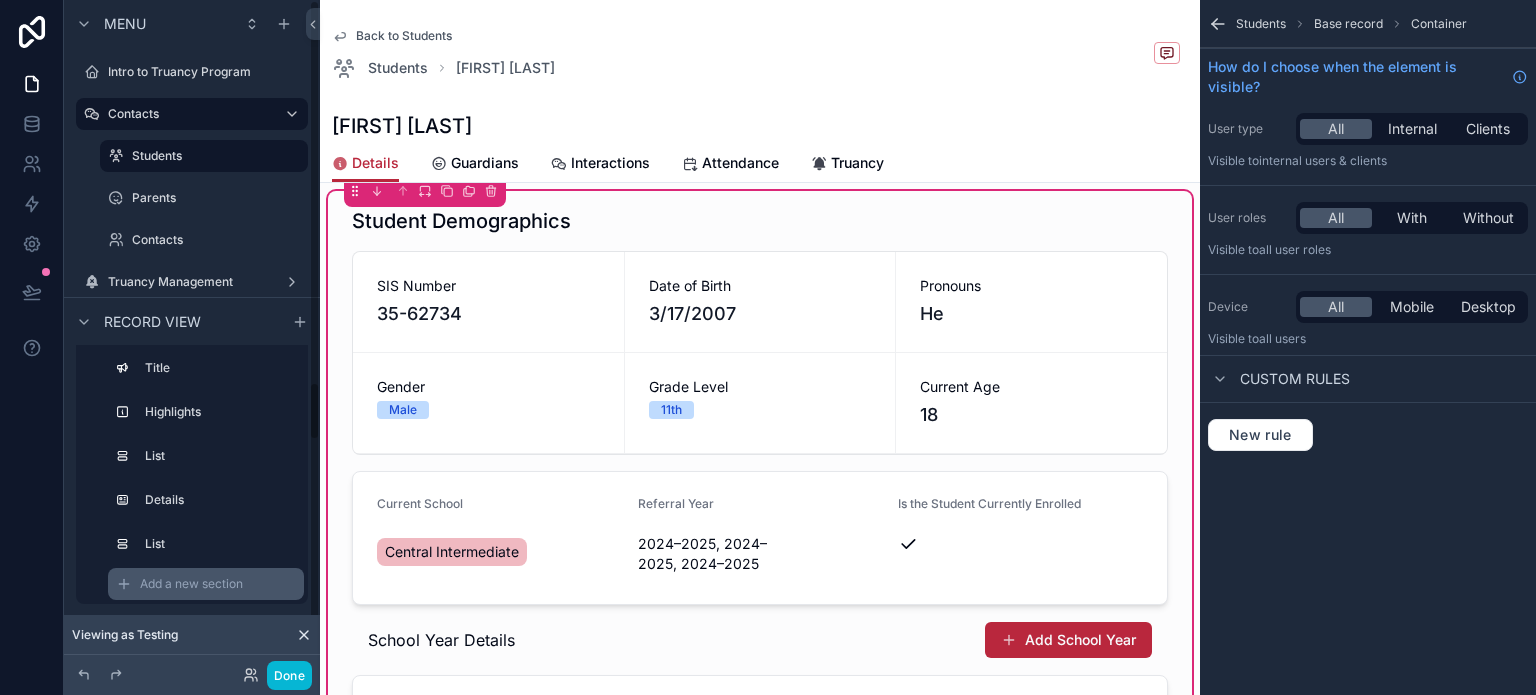 click on "Add a new section" at bounding box center [191, 584] 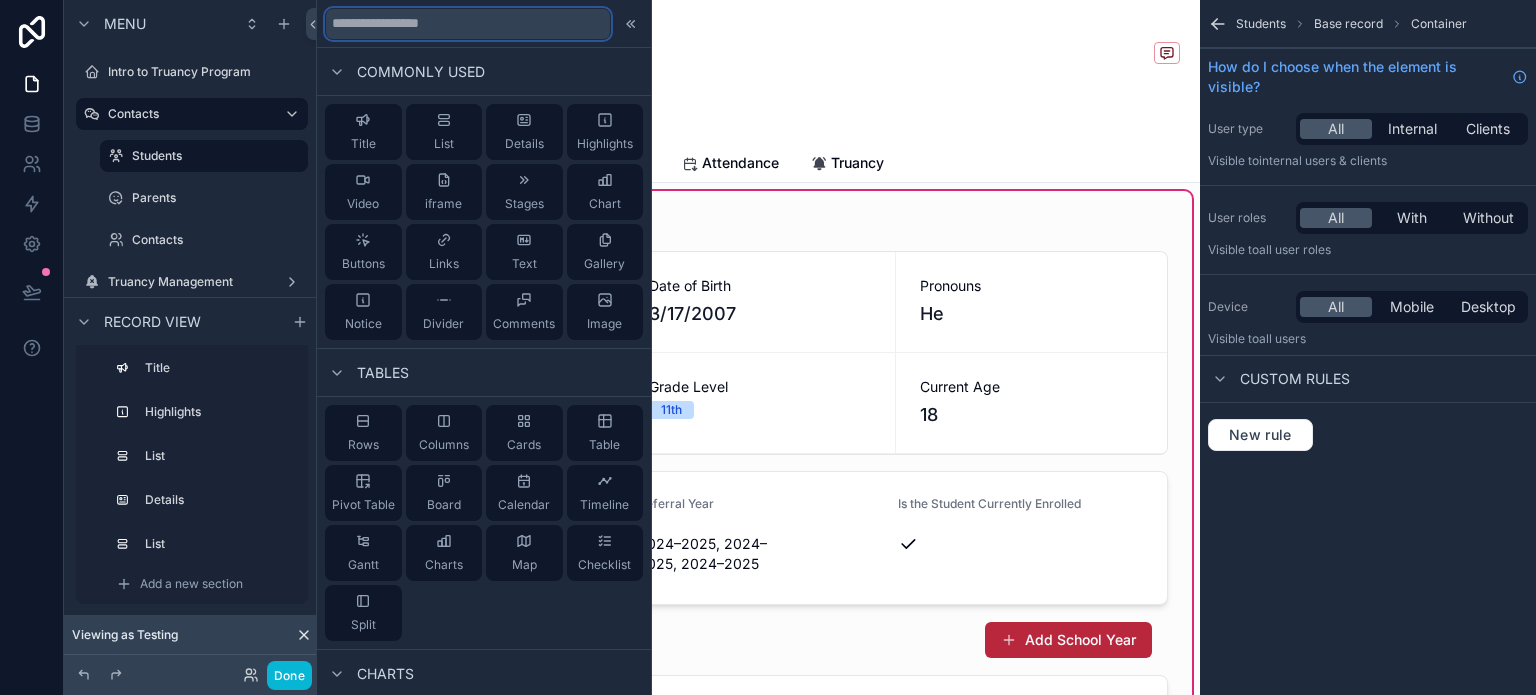 click at bounding box center (468, 24) 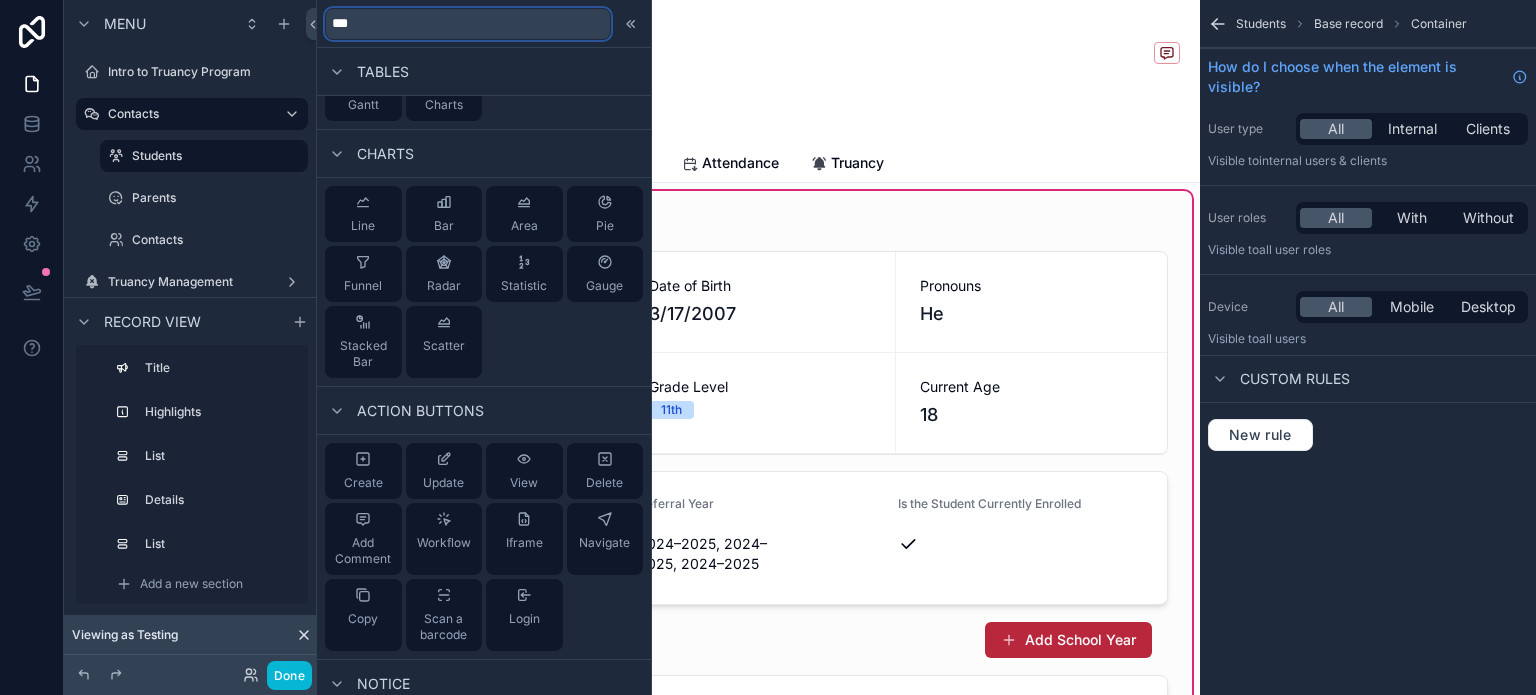 scroll, scrollTop: 200, scrollLeft: 0, axis: vertical 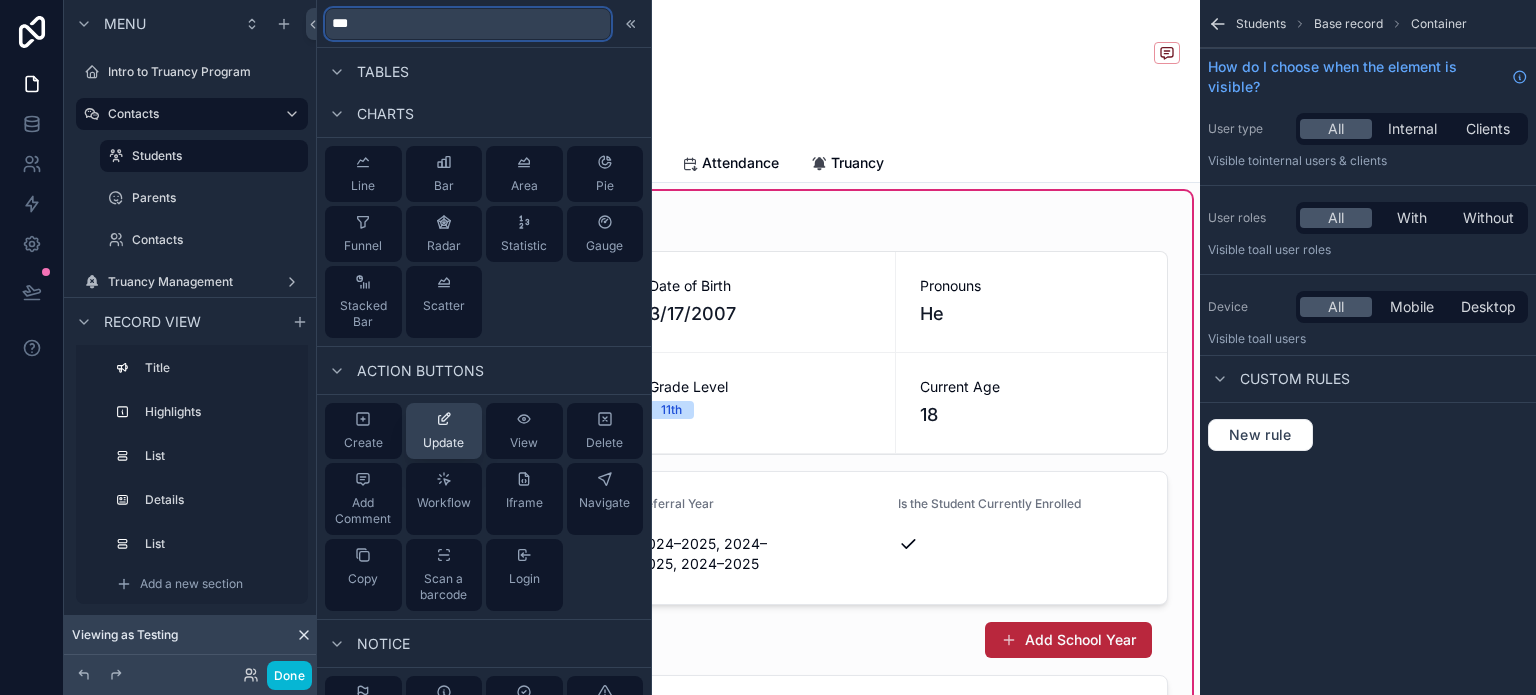 type on "***" 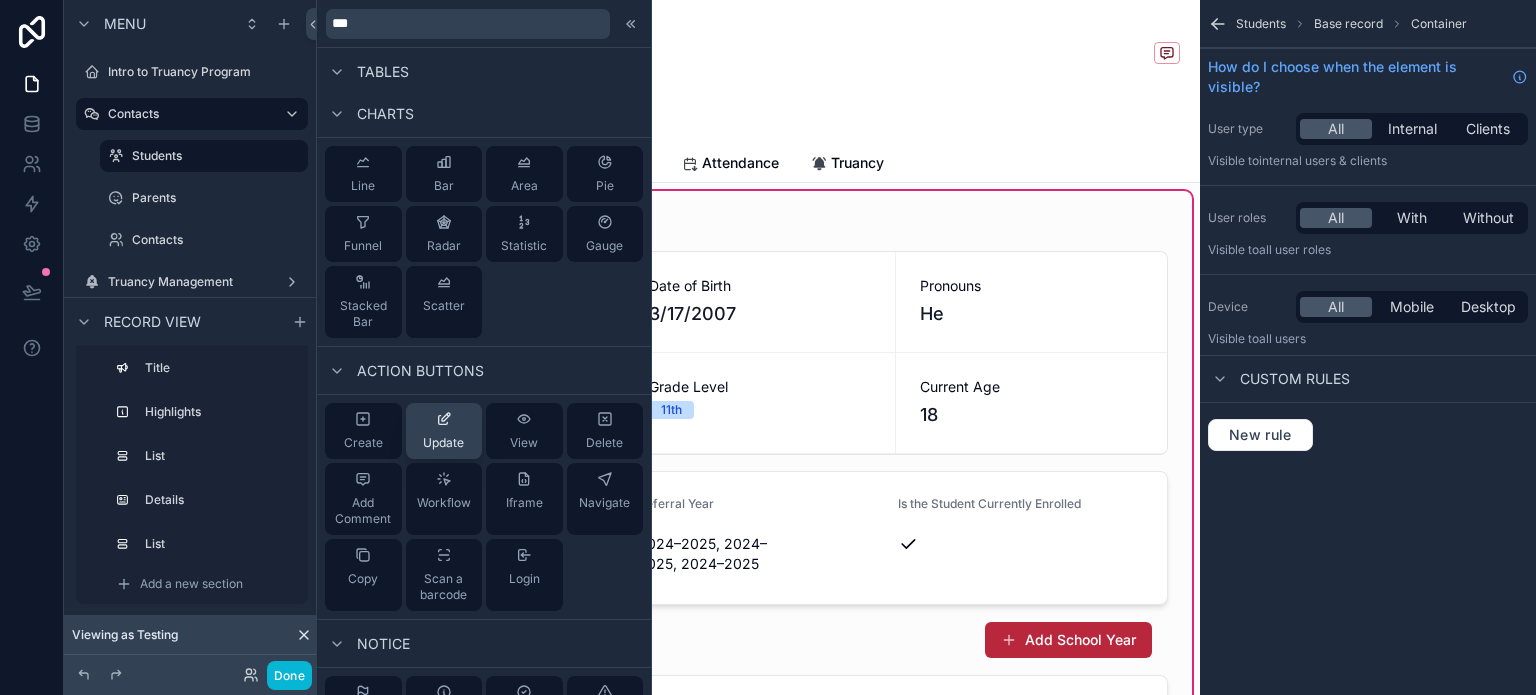 click 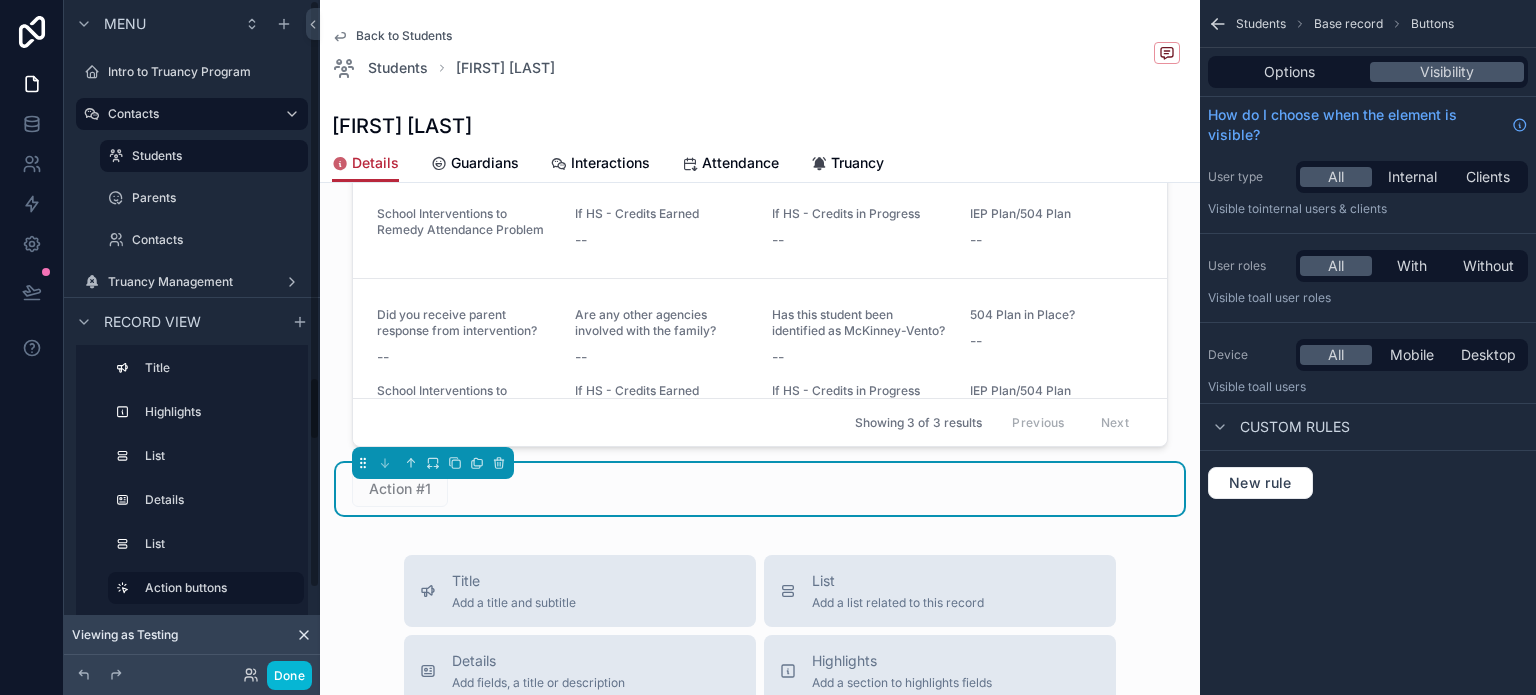 scroll, scrollTop: 905, scrollLeft: 0, axis: vertical 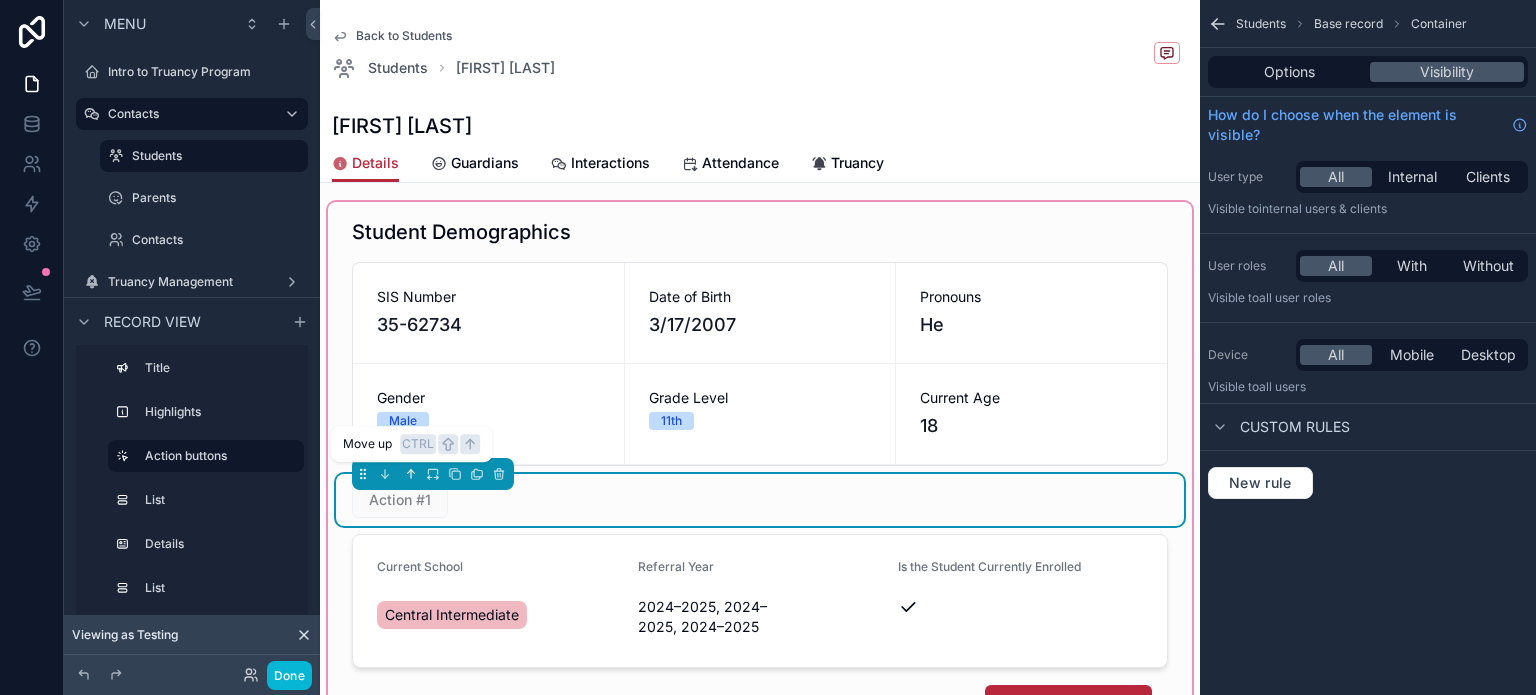 click 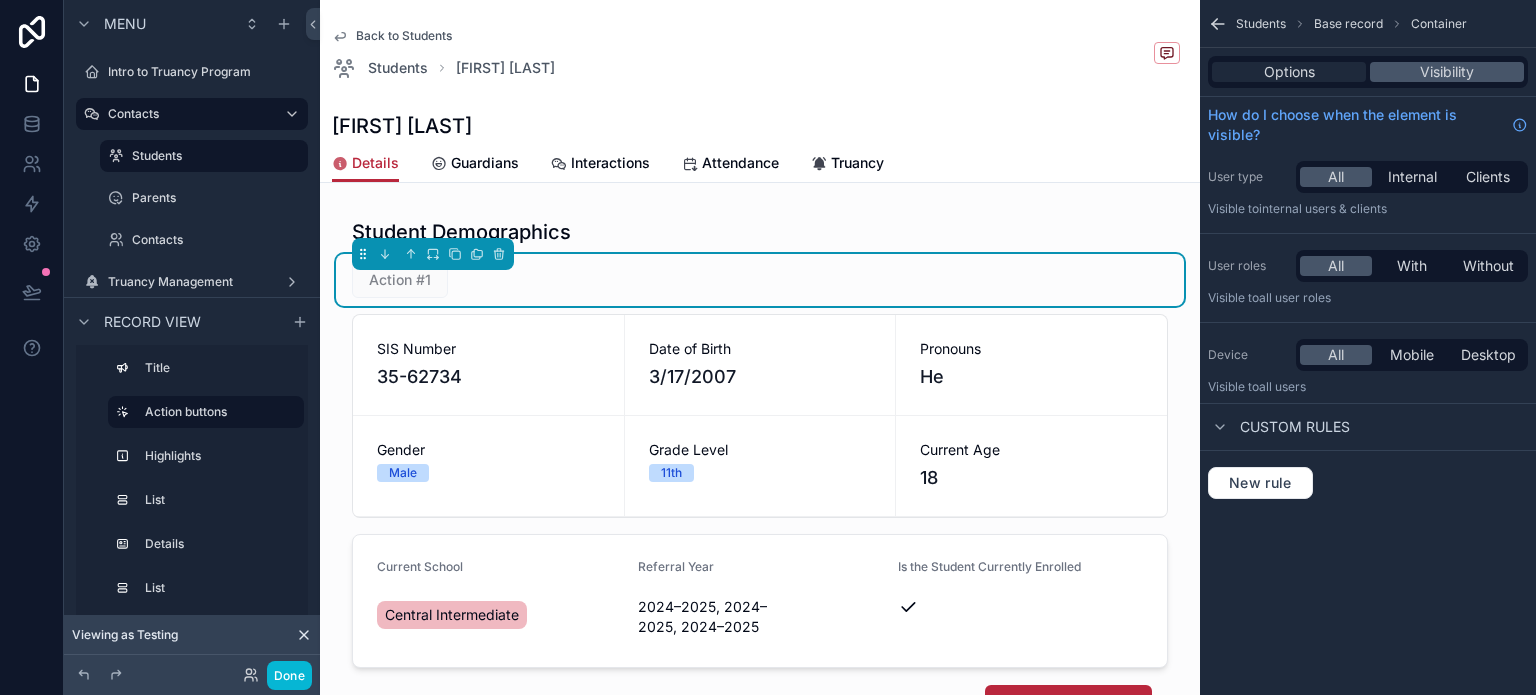 click on "Options" at bounding box center (1289, 72) 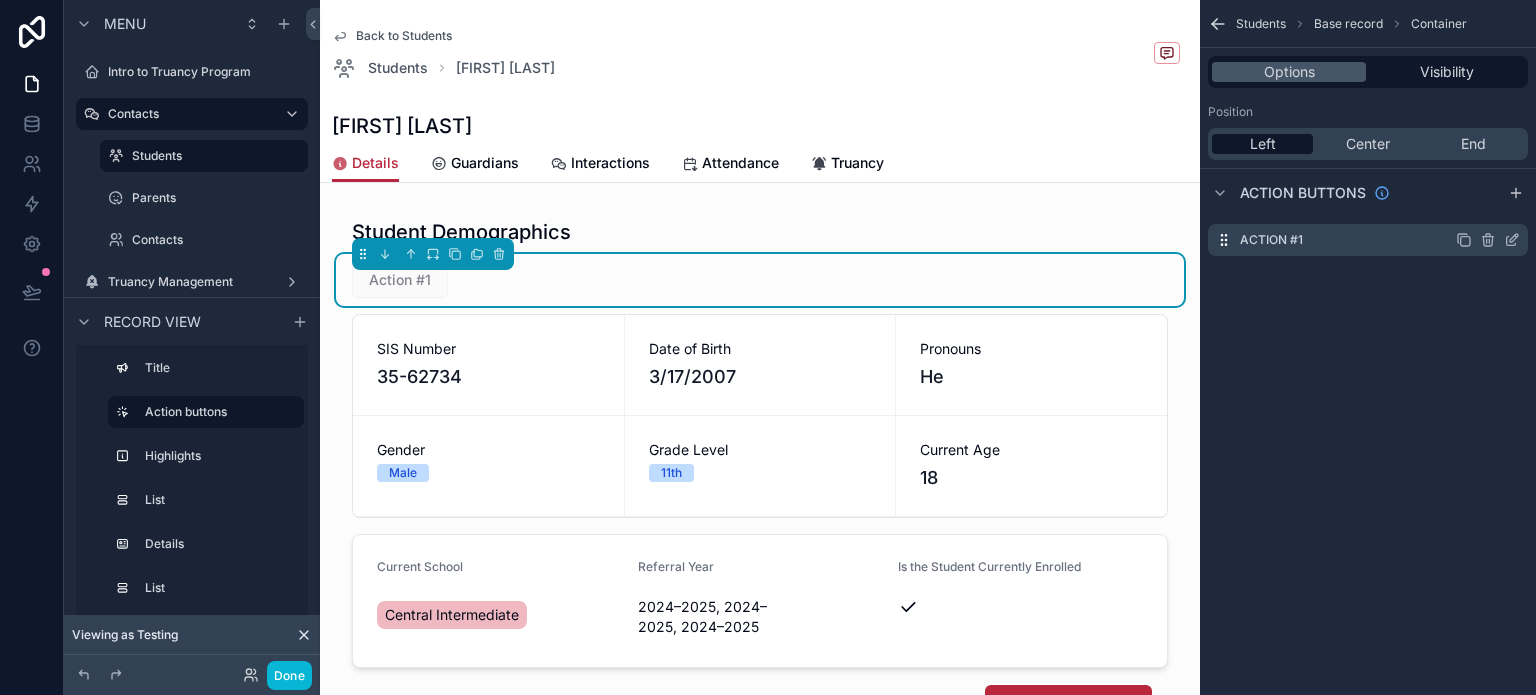 click 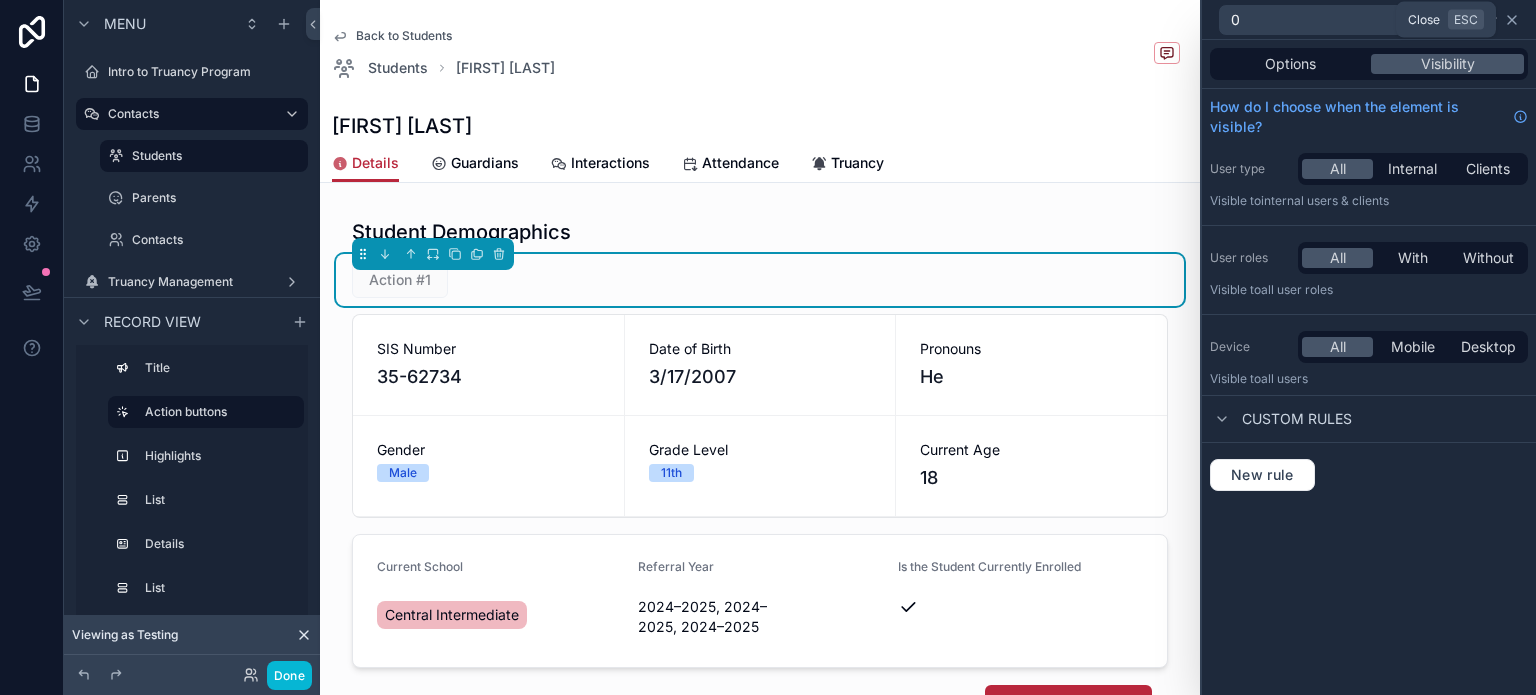 click 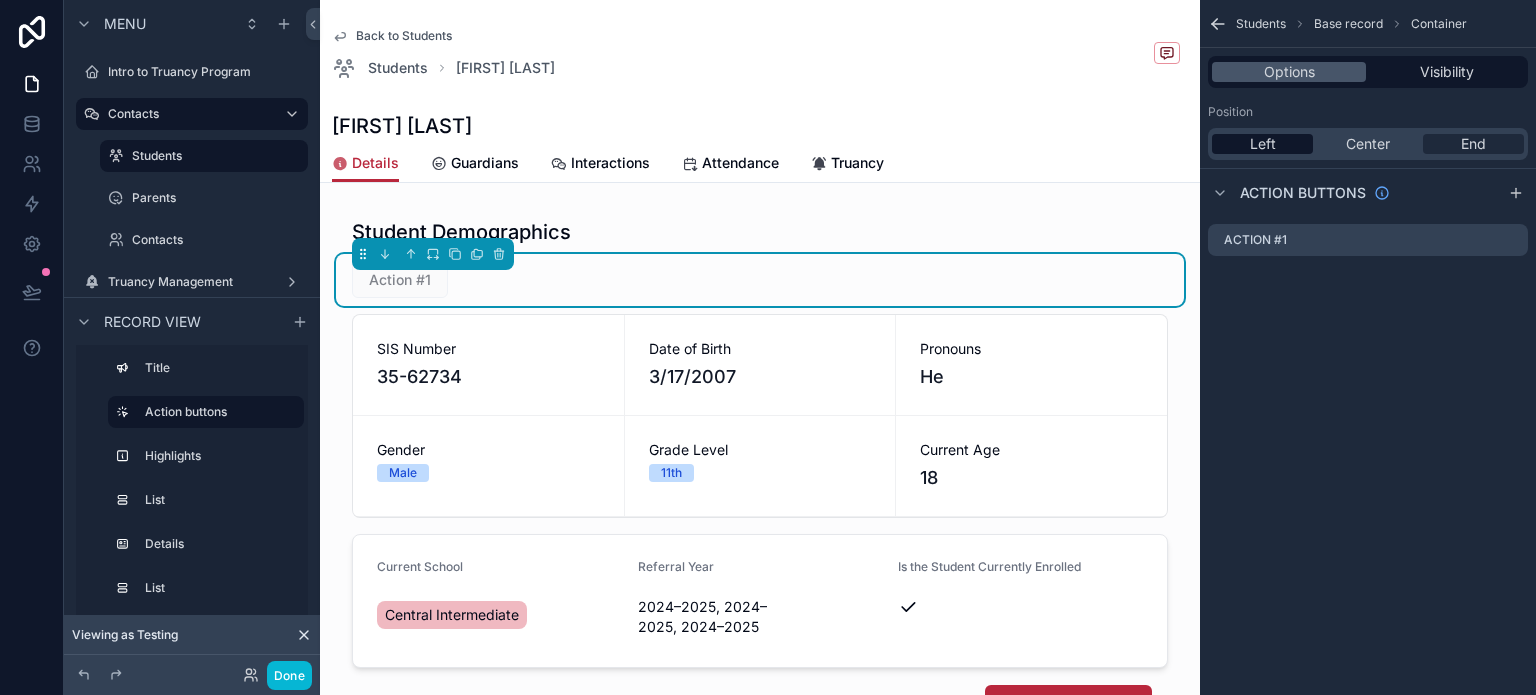 click on "End" at bounding box center (1473, 144) 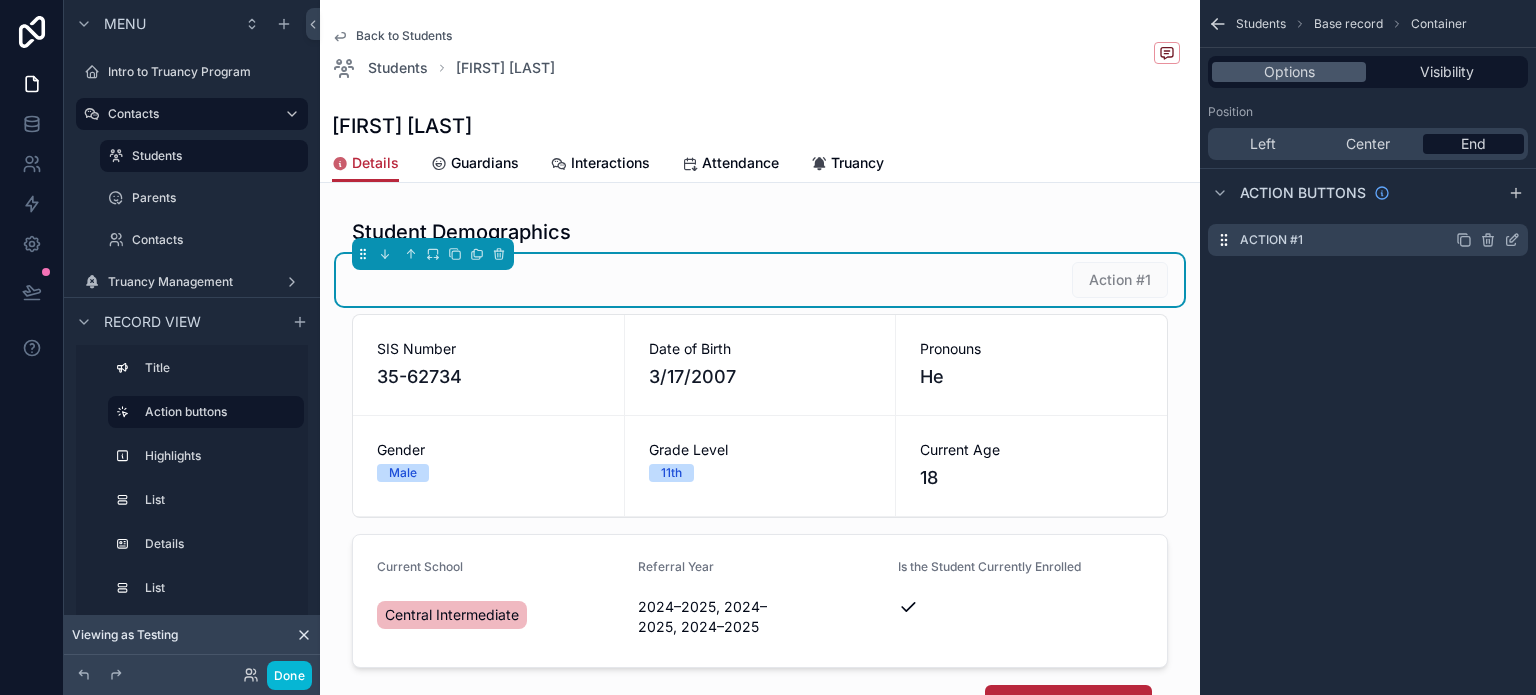 click 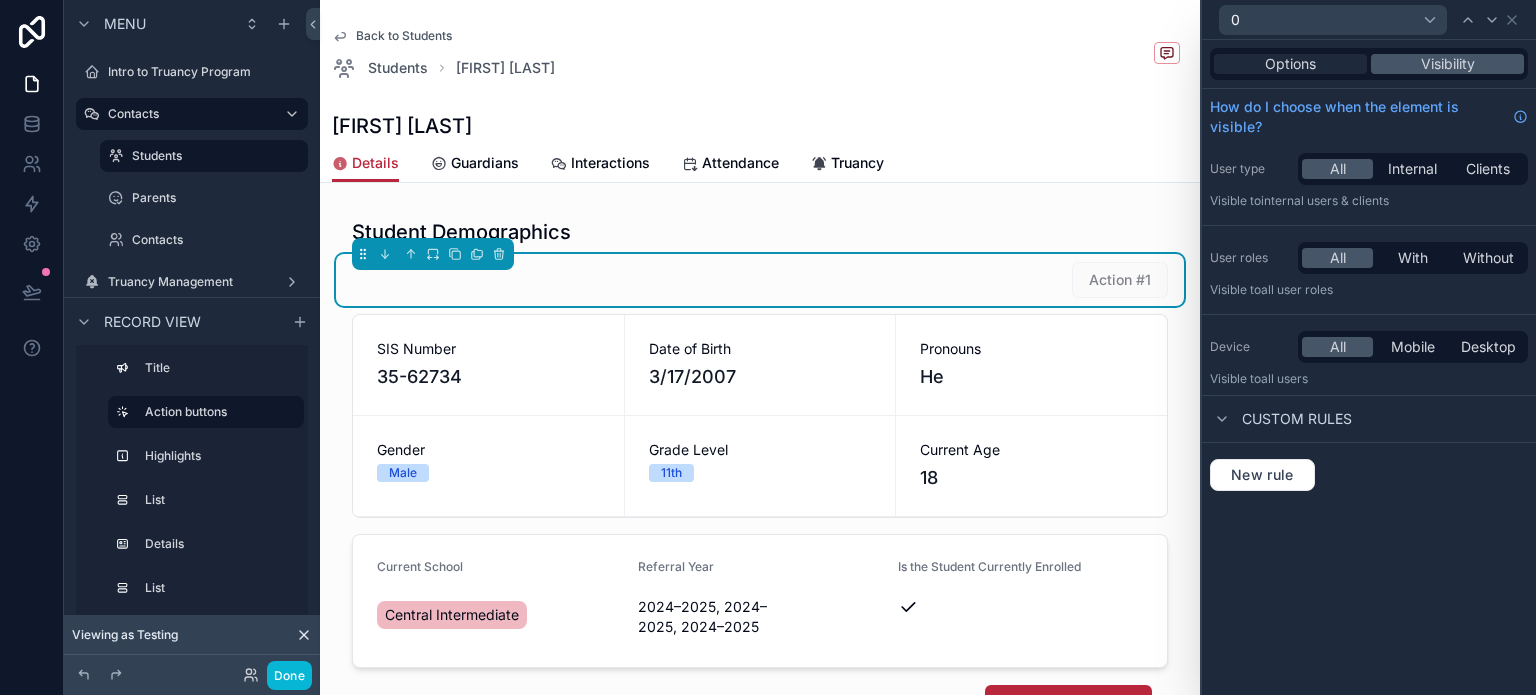 click on "Options" at bounding box center (1290, 64) 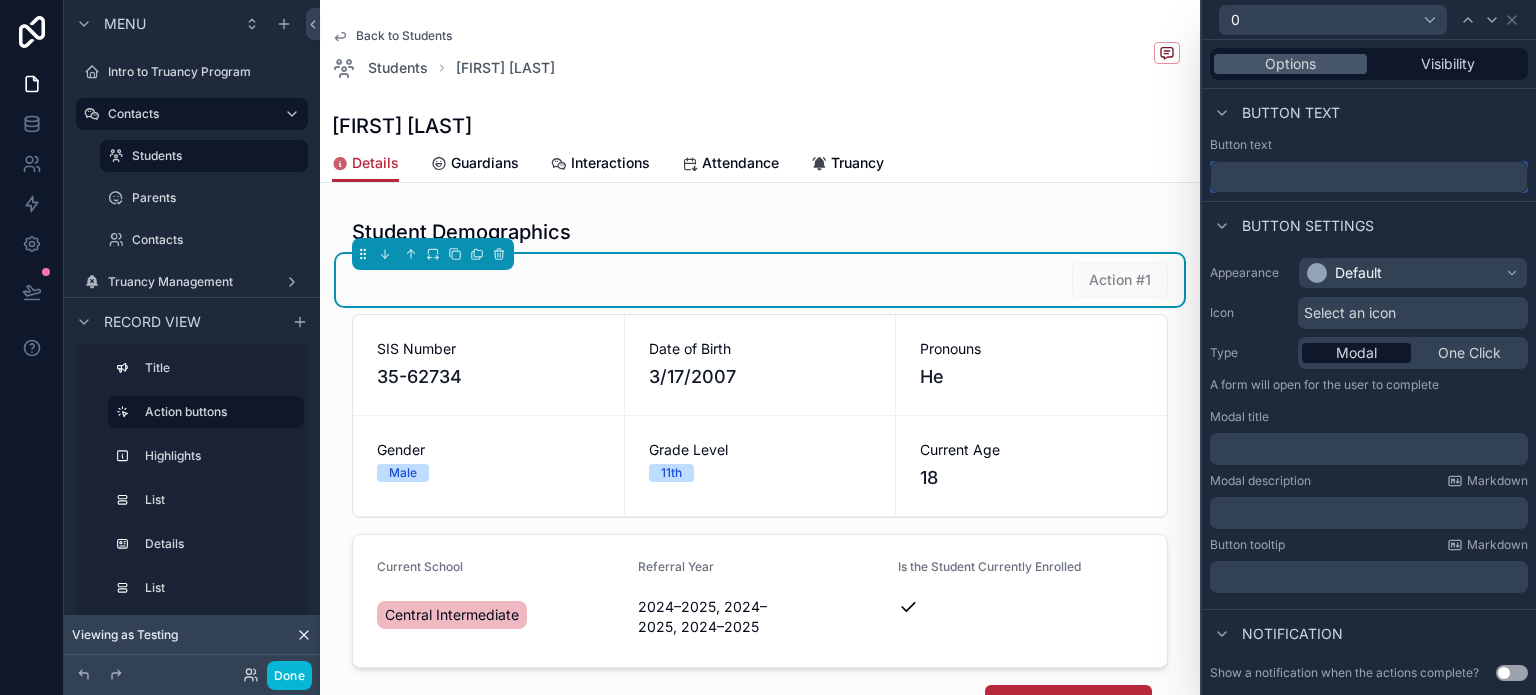 click at bounding box center [1369, 177] 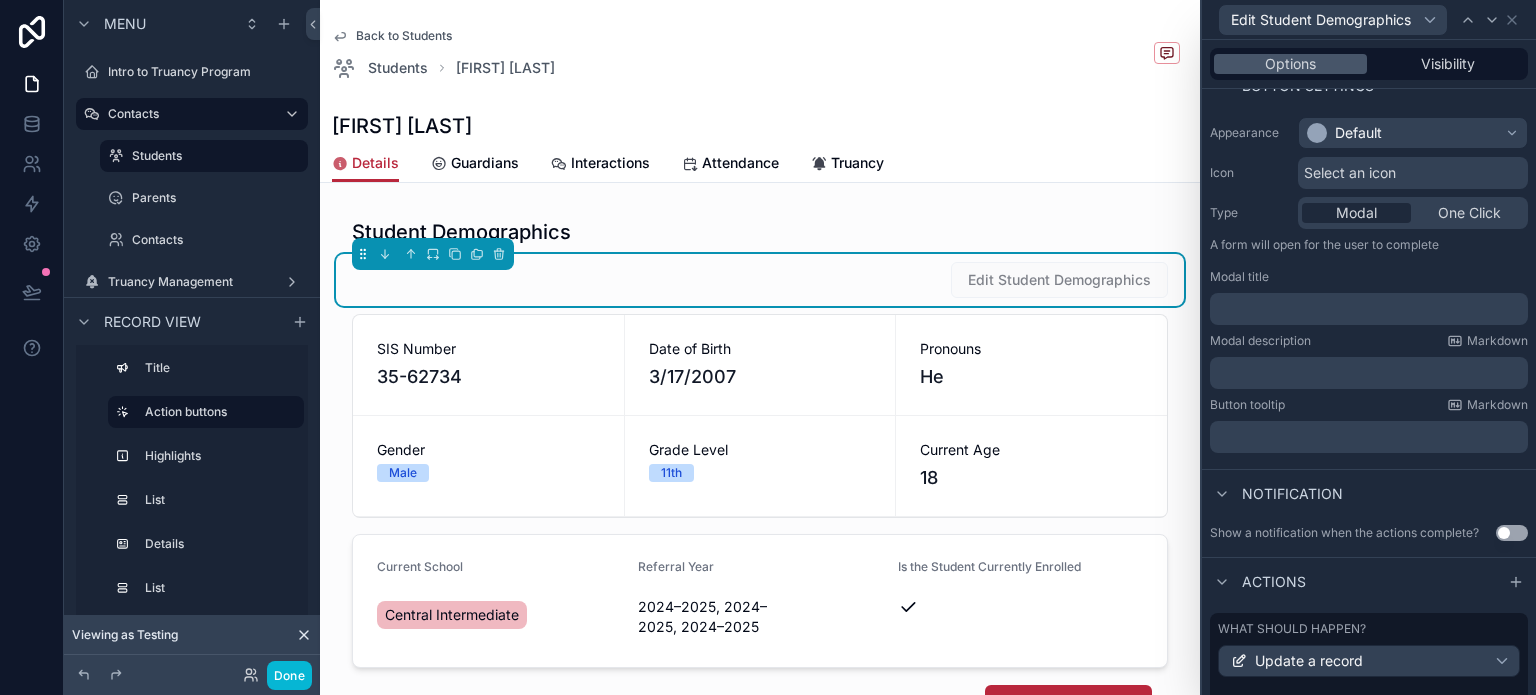 scroll, scrollTop: 200, scrollLeft: 0, axis: vertical 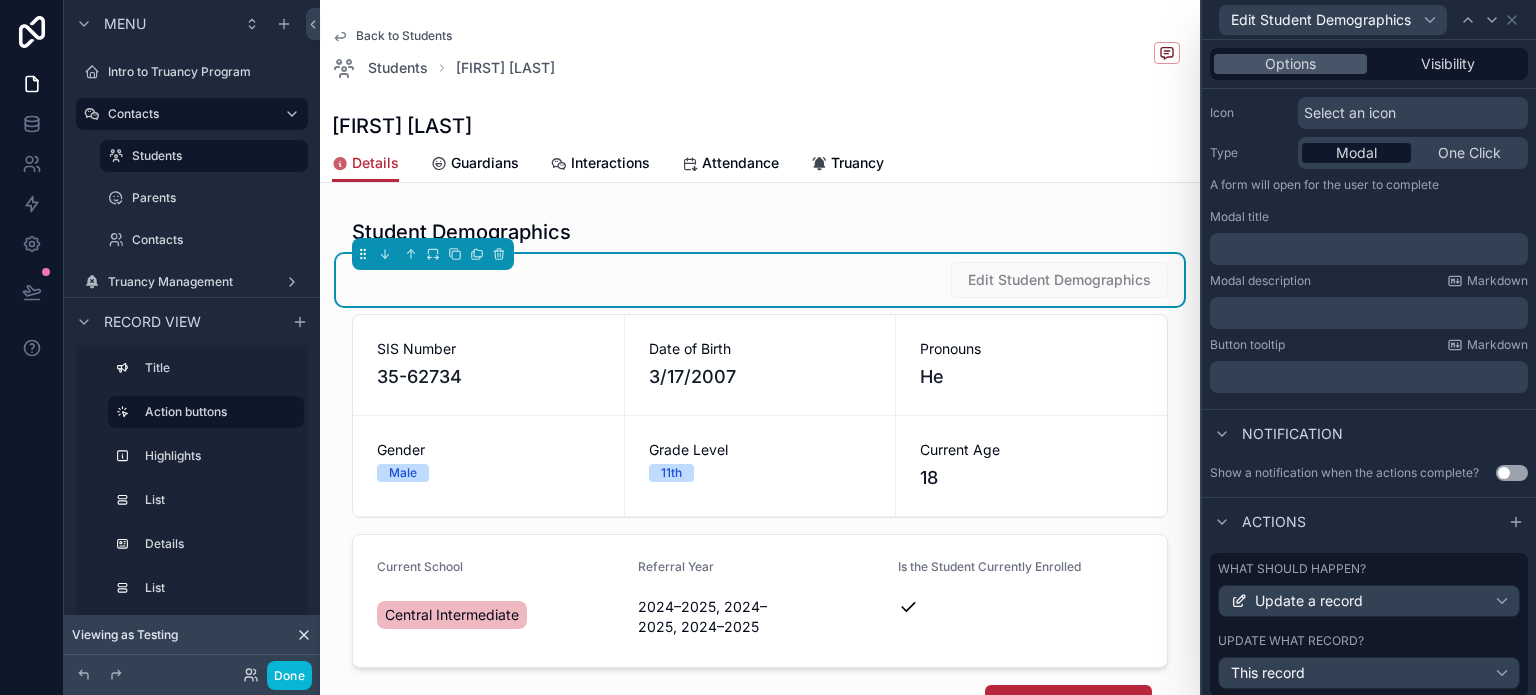 type on "**********" 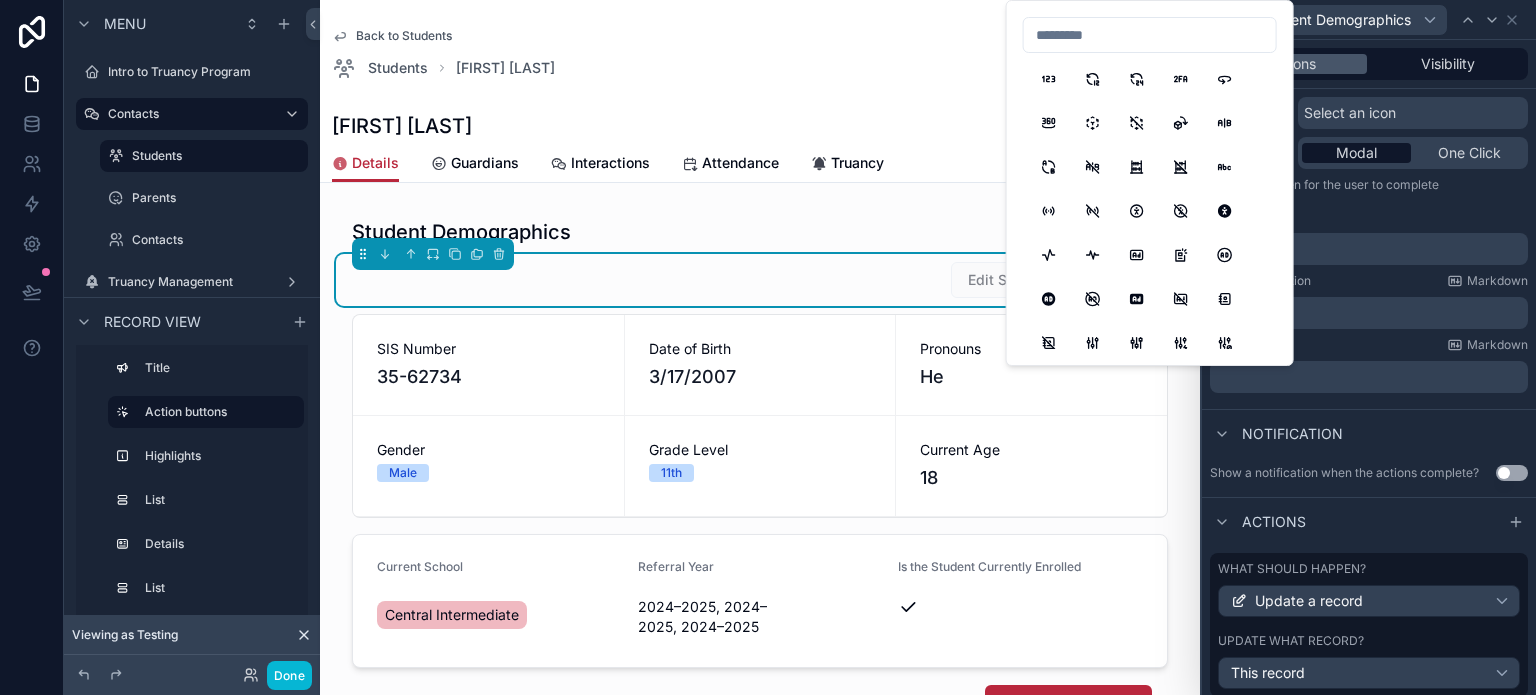 click at bounding box center [1150, 35] 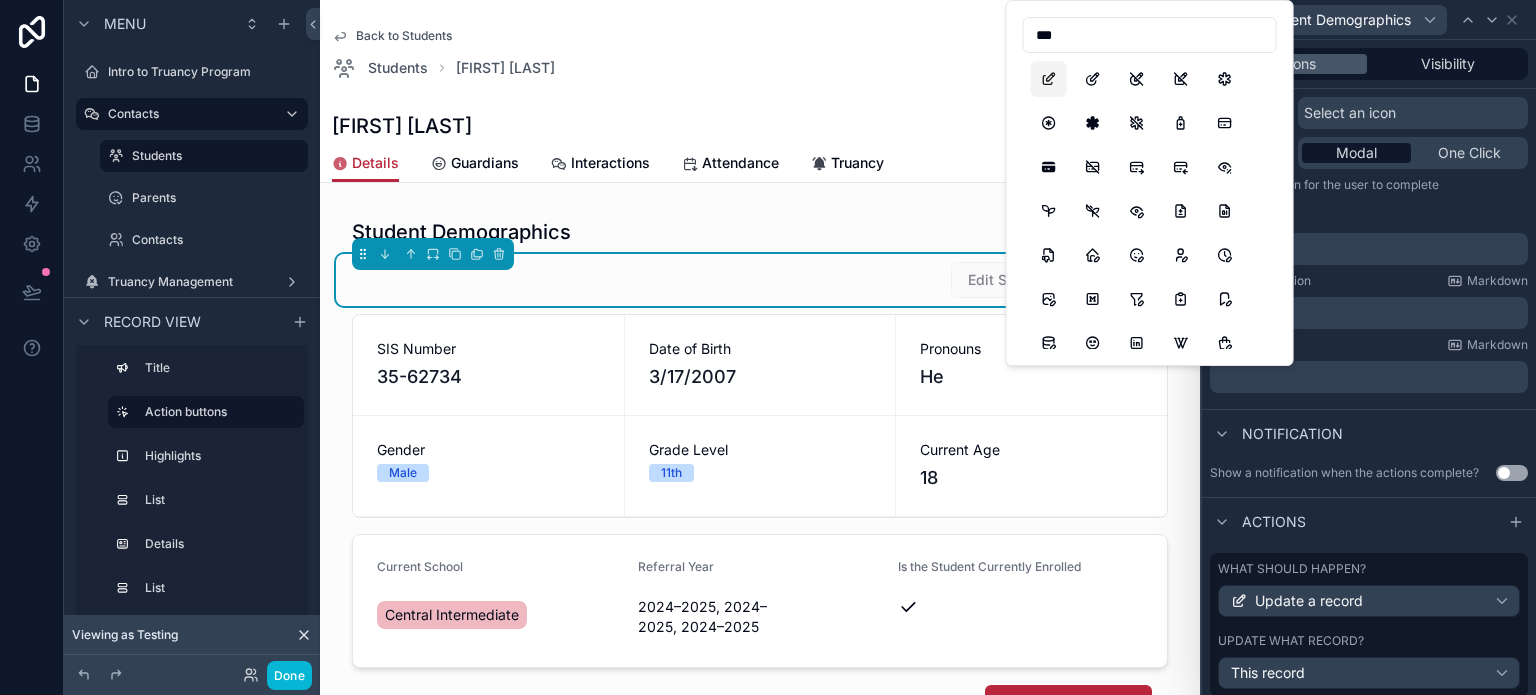 type on "***" 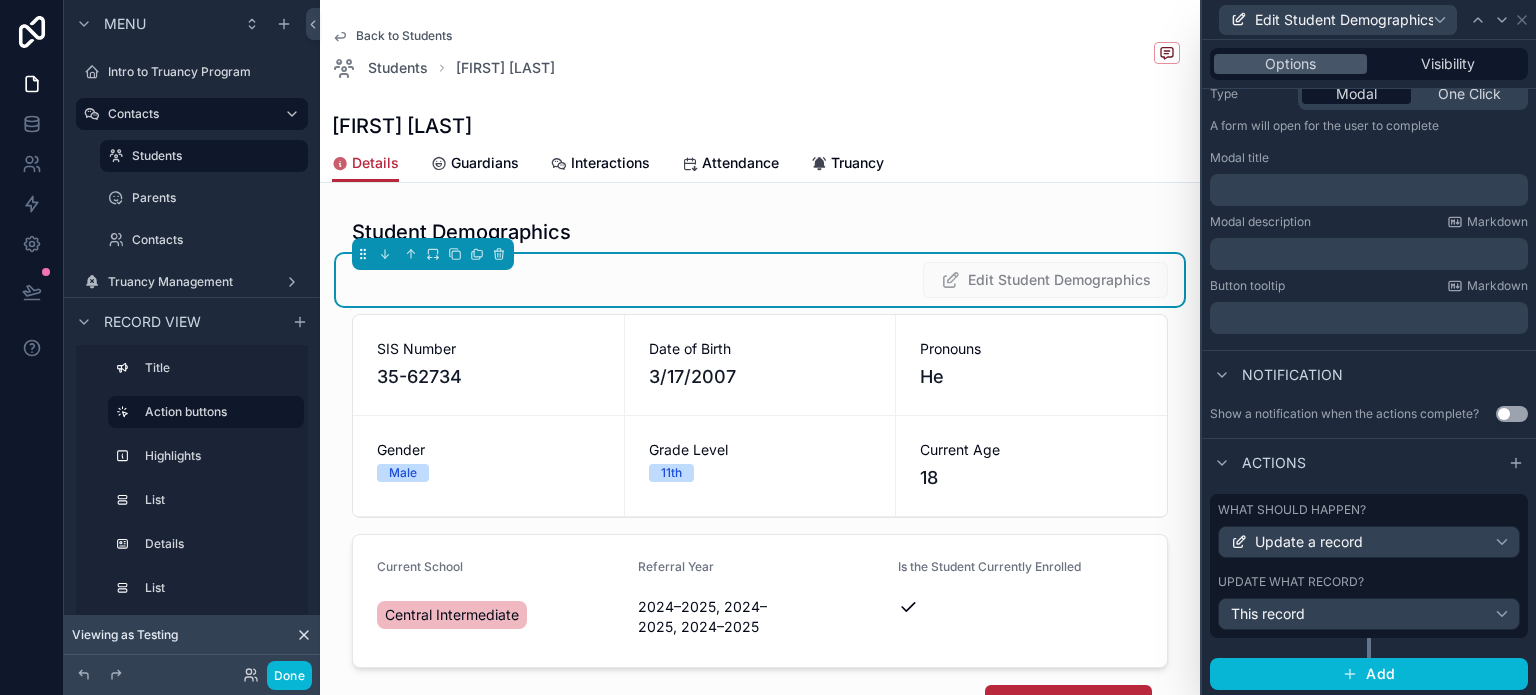 scroll, scrollTop: 260, scrollLeft: 0, axis: vertical 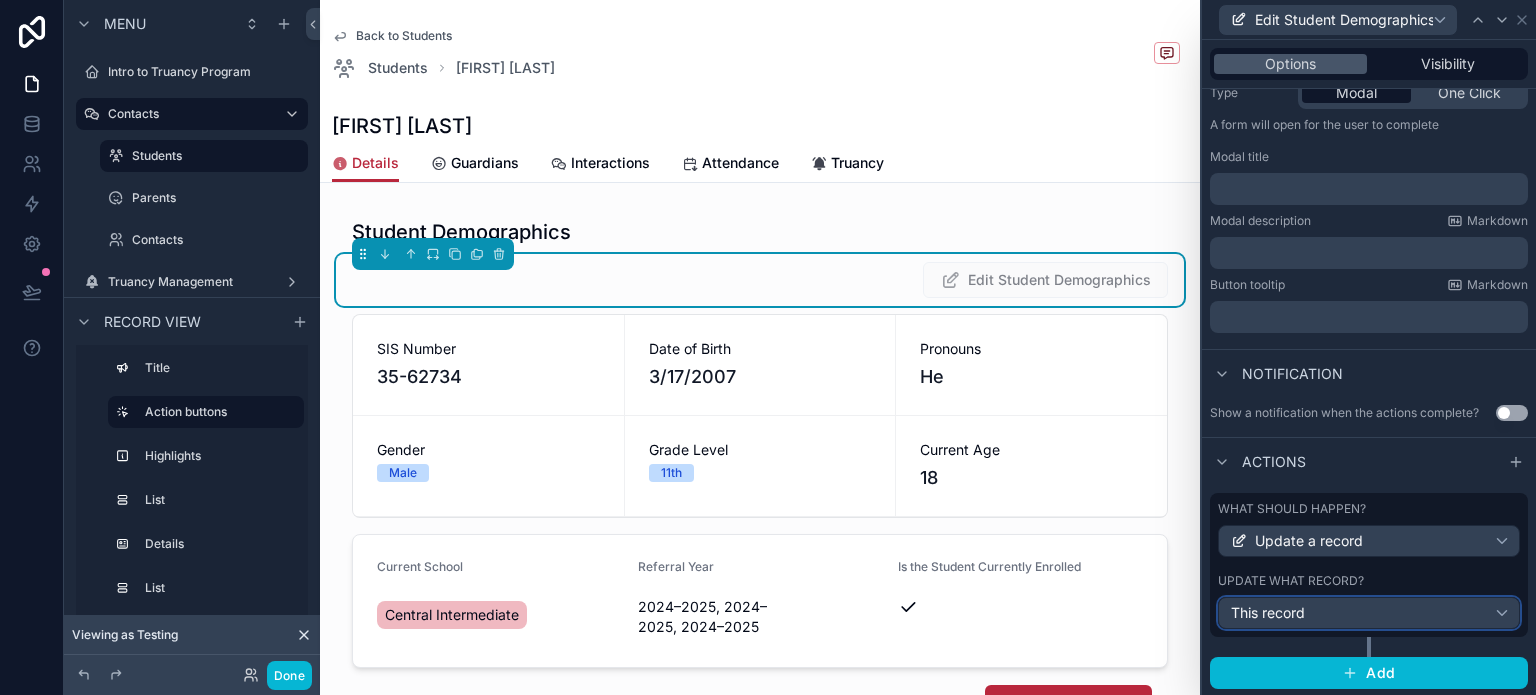 click on "This record" at bounding box center [1369, 613] 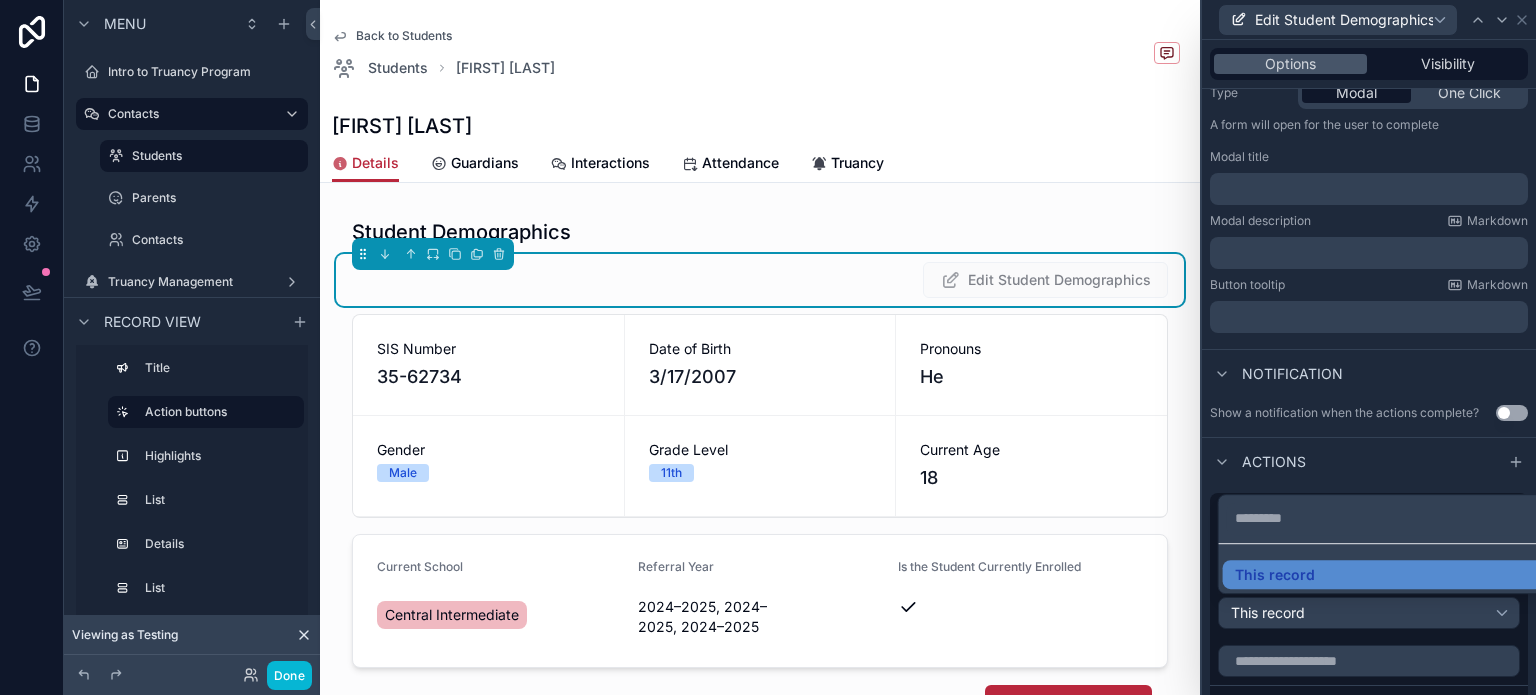 click at bounding box center (1369, 347) 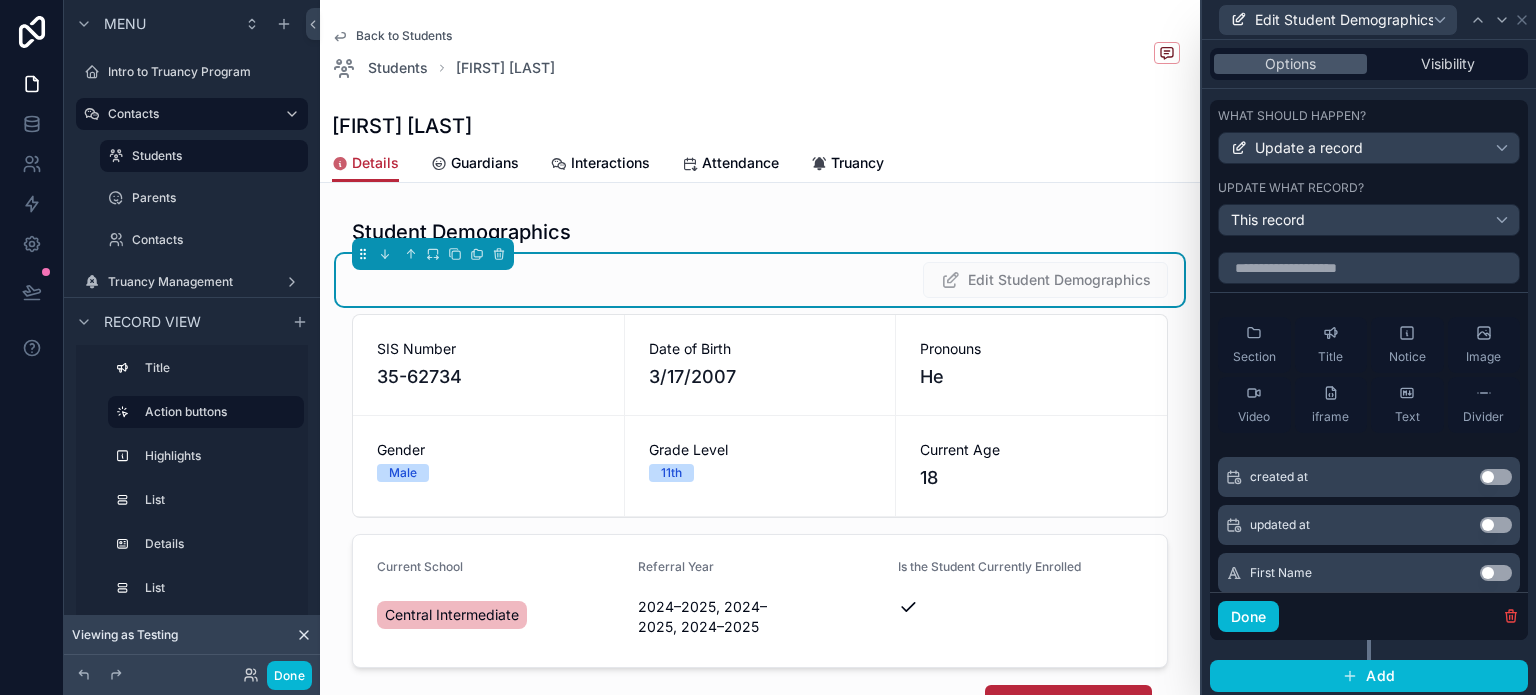 scroll, scrollTop: 656, scrollLeft: 0, axis: vertical 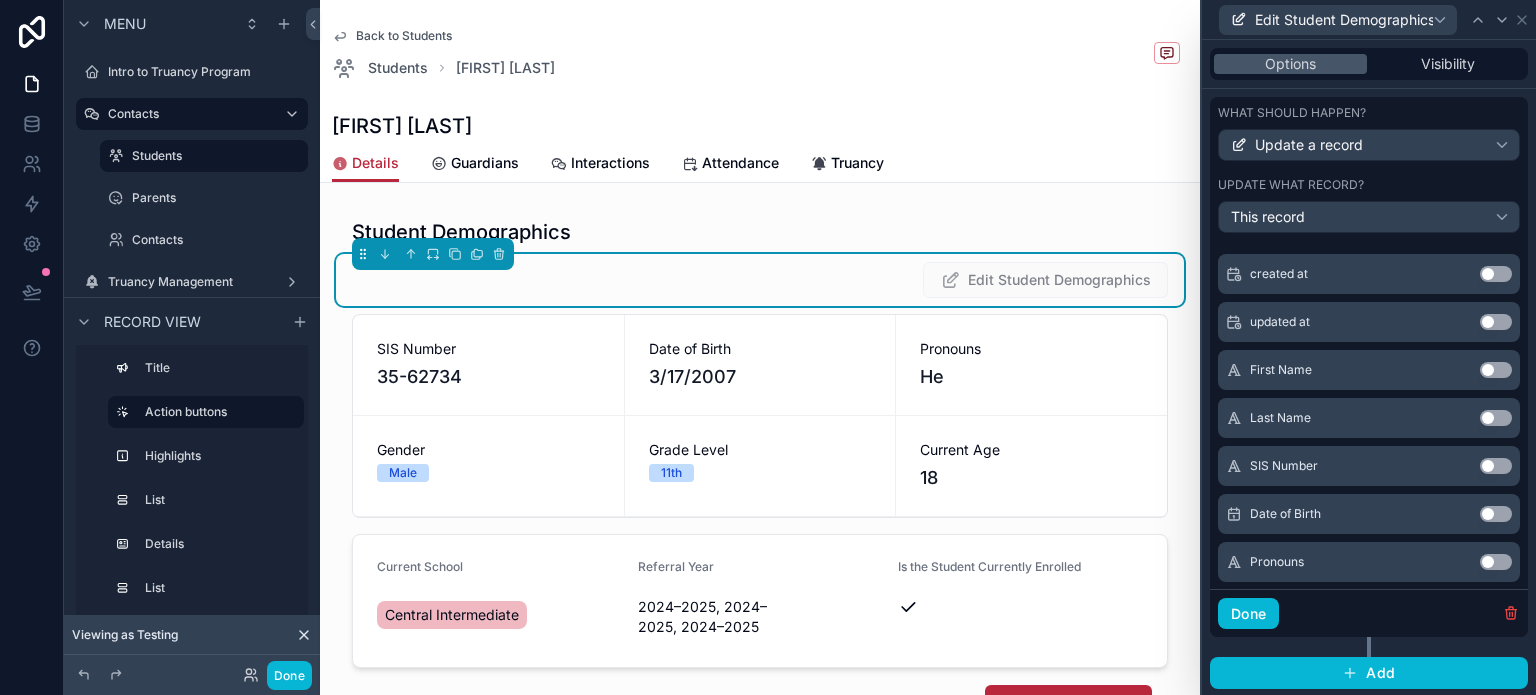 click on "Use setting" at bounding box center [1496, 466] 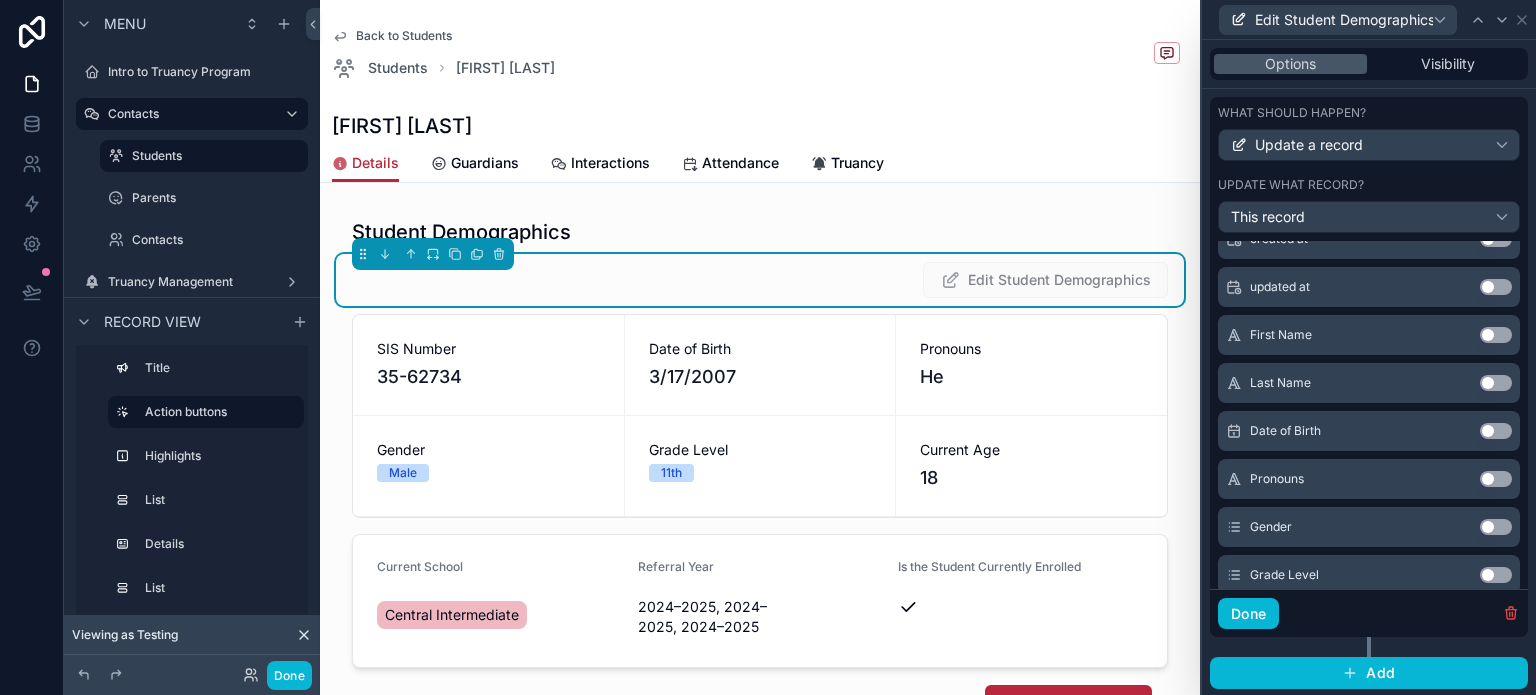 click on "Use setting" at bounding box center [1496, 431] 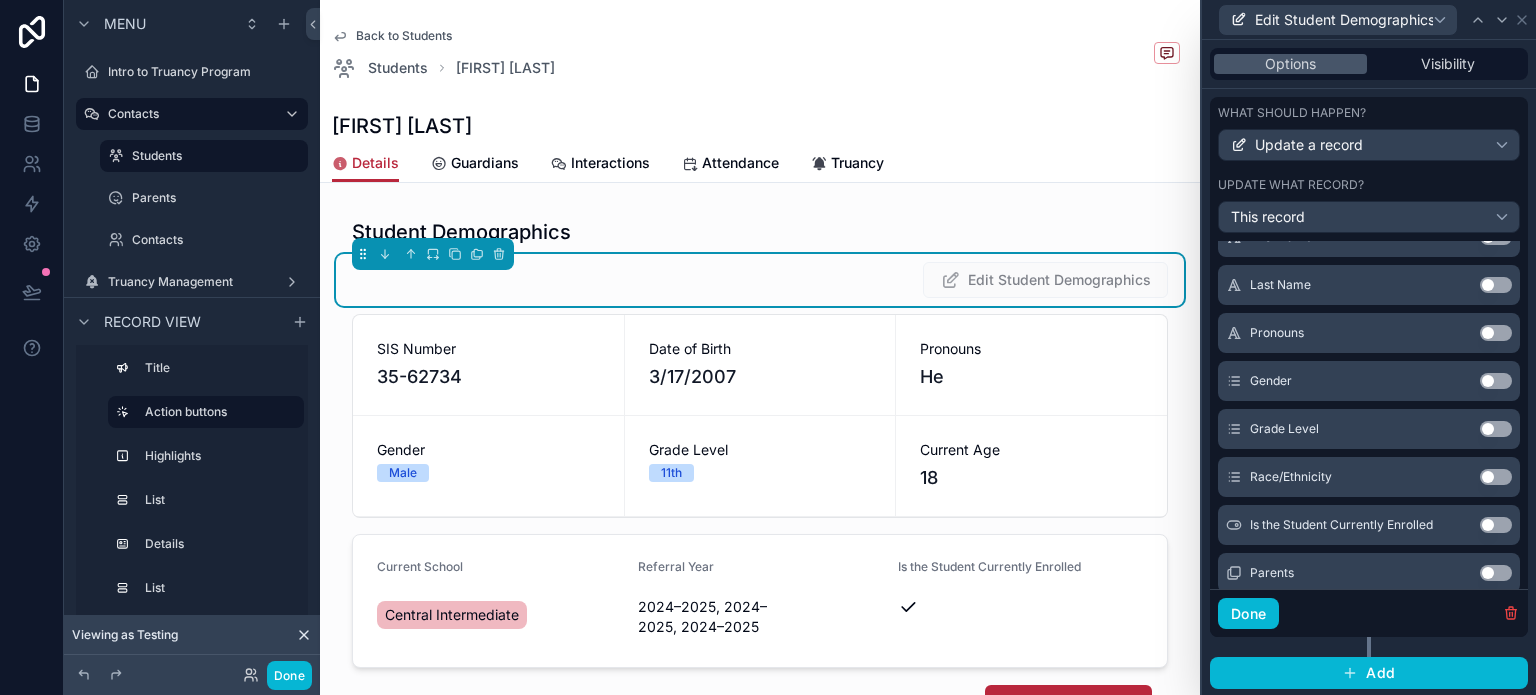 scroll, scrollTop: 448, scrollLeft: 0, axis: vertical 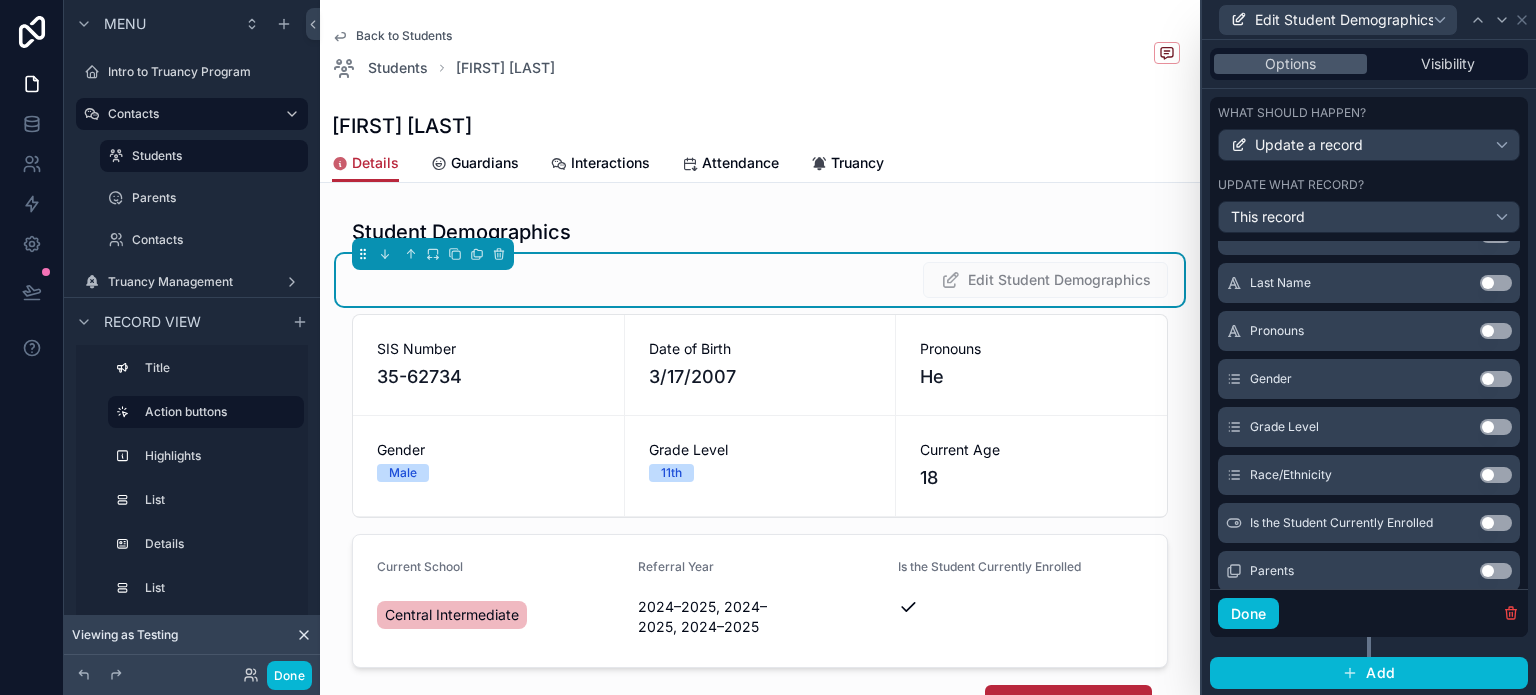 click on "Use setting" at bounding box center [1496, 379] 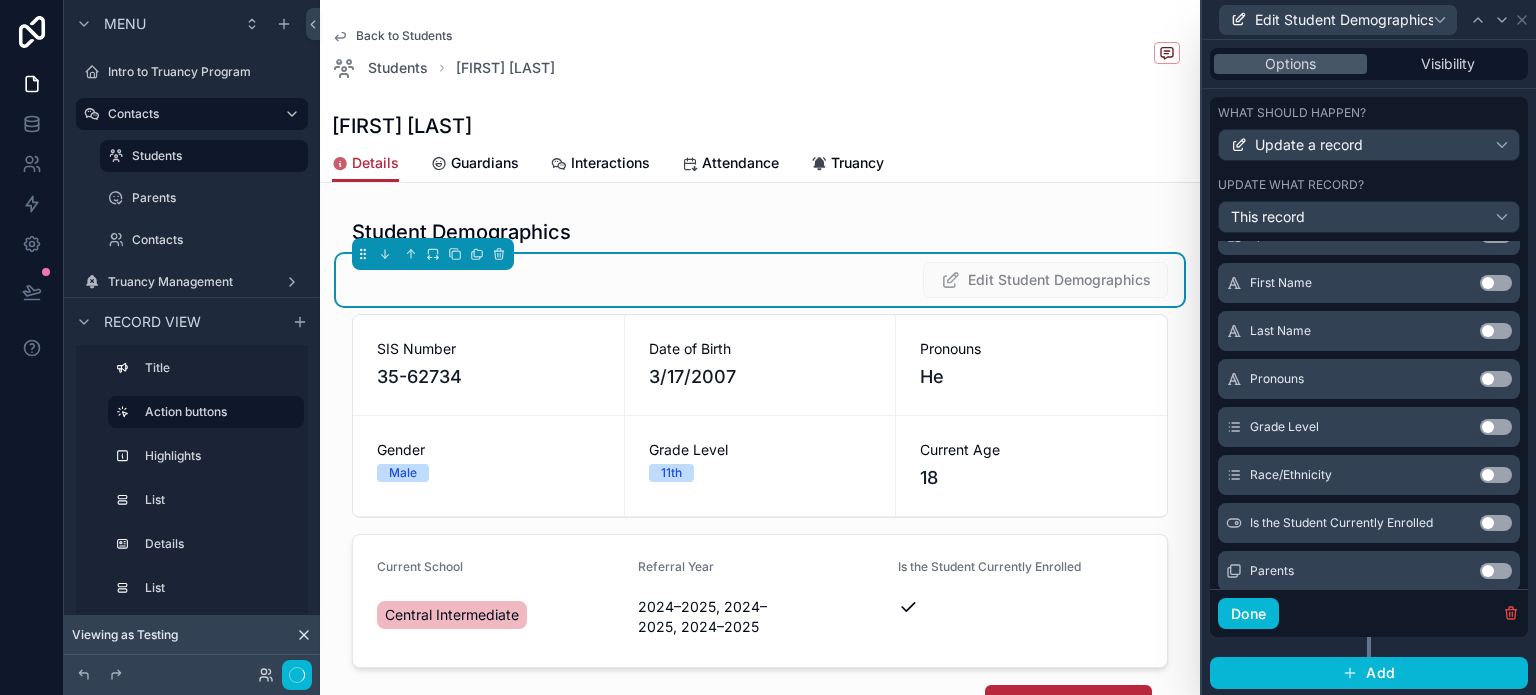scroll, scrollTop: 496, scrollLeft: 0, axis: vertical 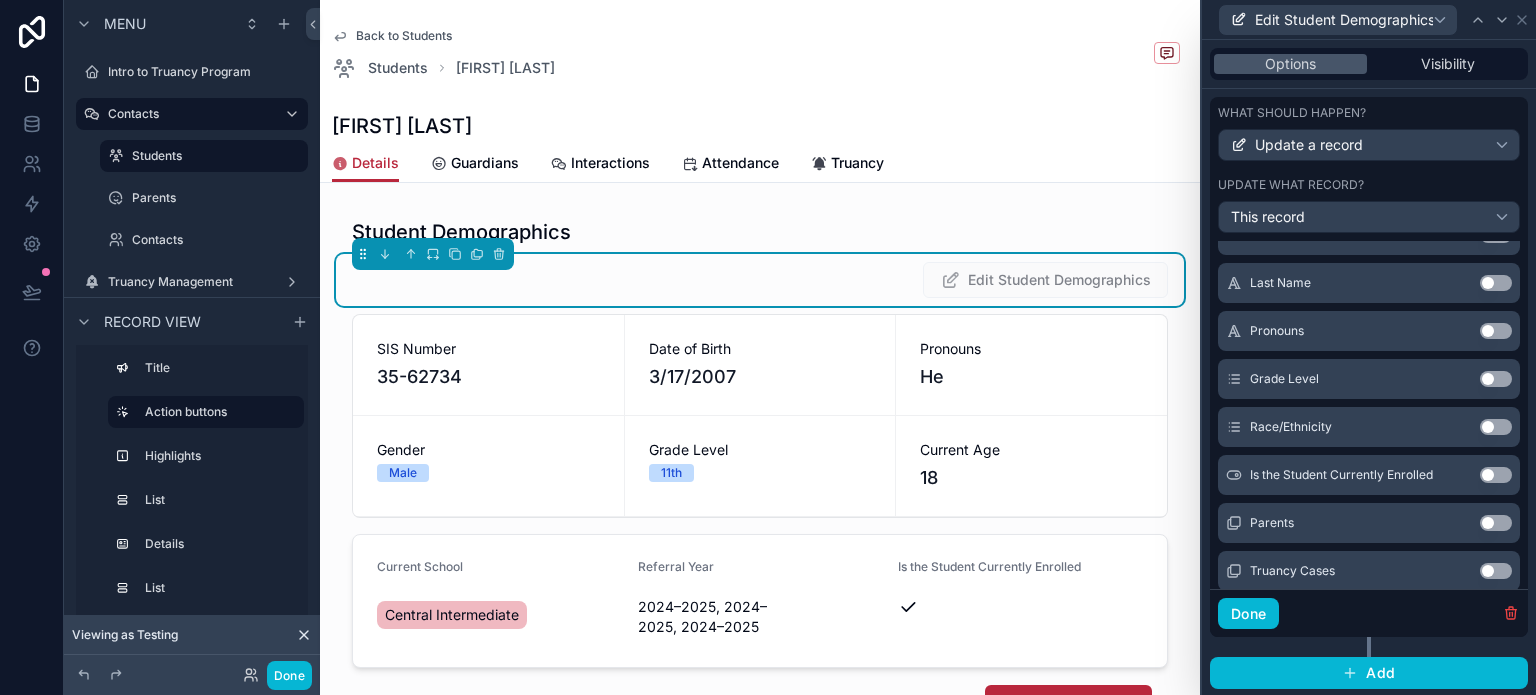 click on "Use setting" at bounding box center (1496, 427) 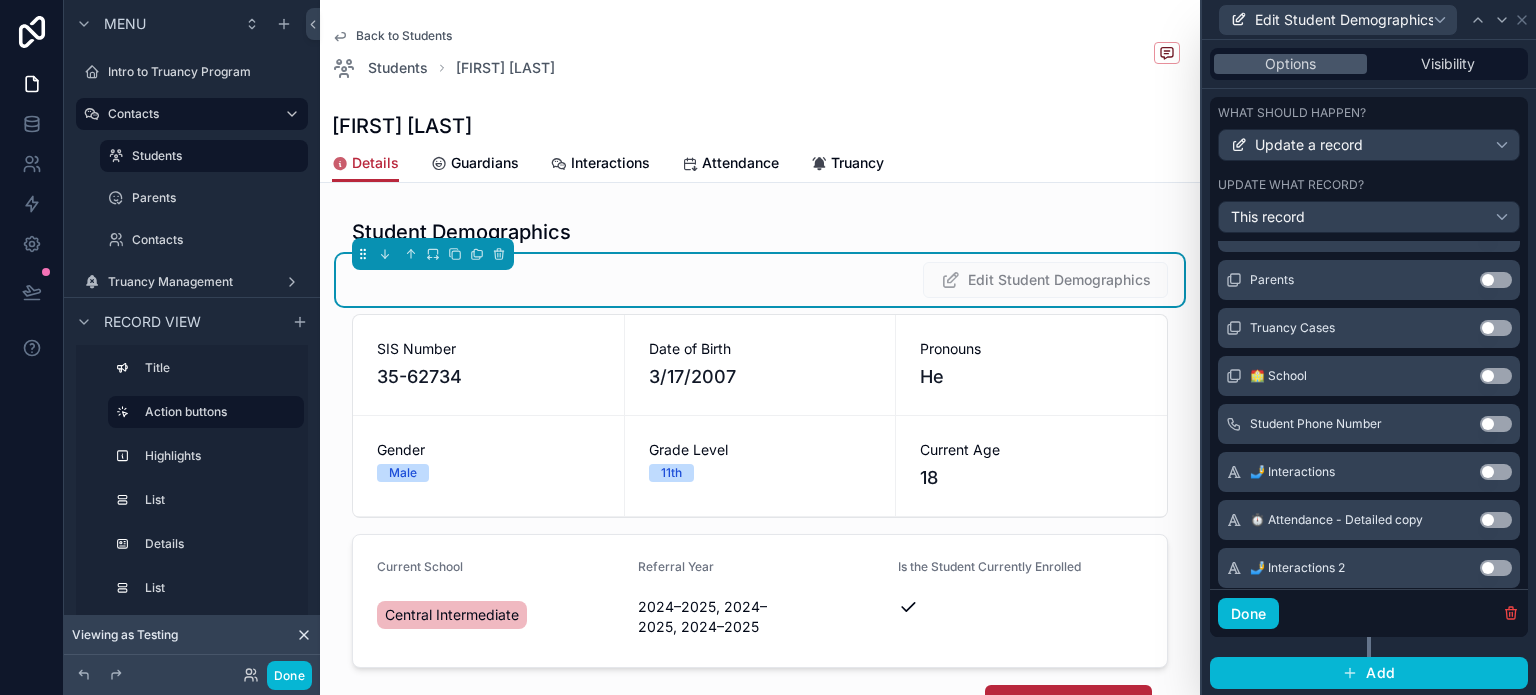 scroll, scrollTop: 744, scrollLeft: 0, axis: vertical 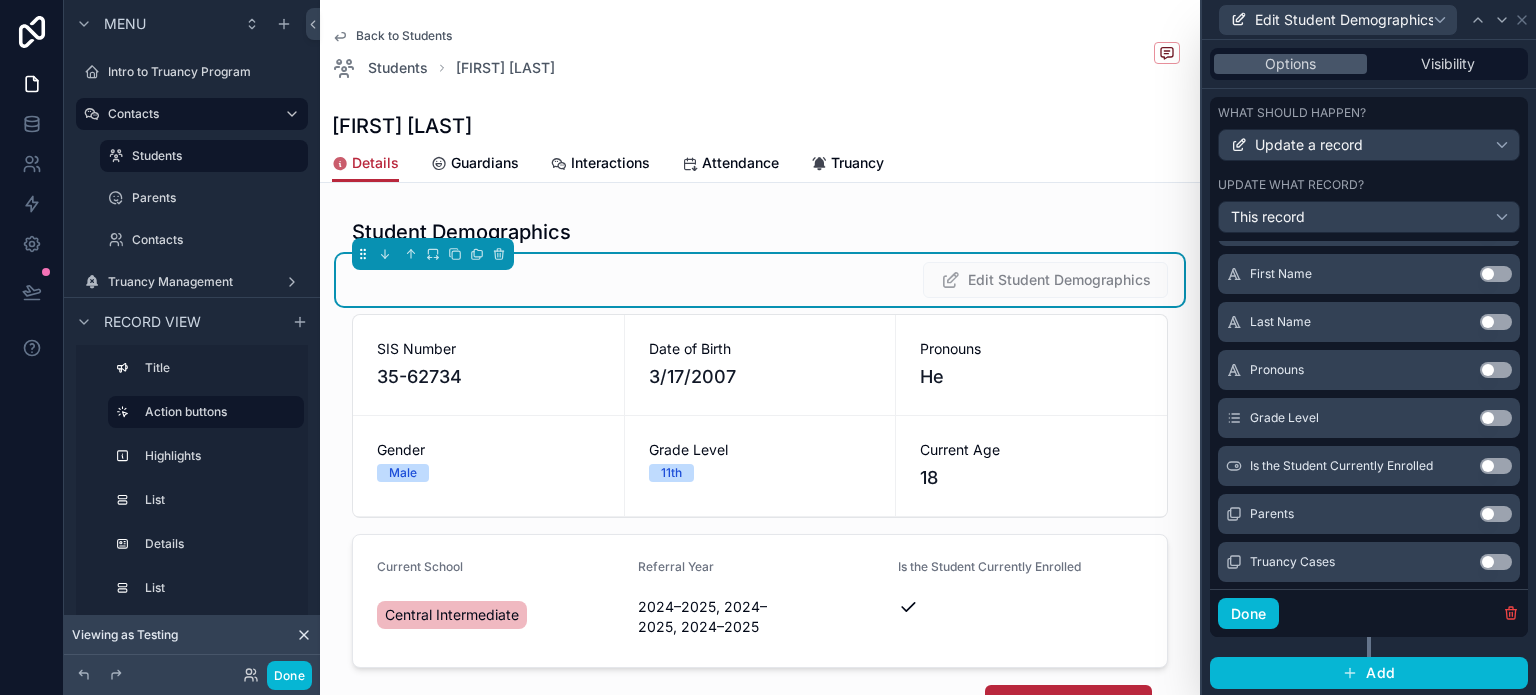 click on "Use setting" at bounding box center [1496, 370] 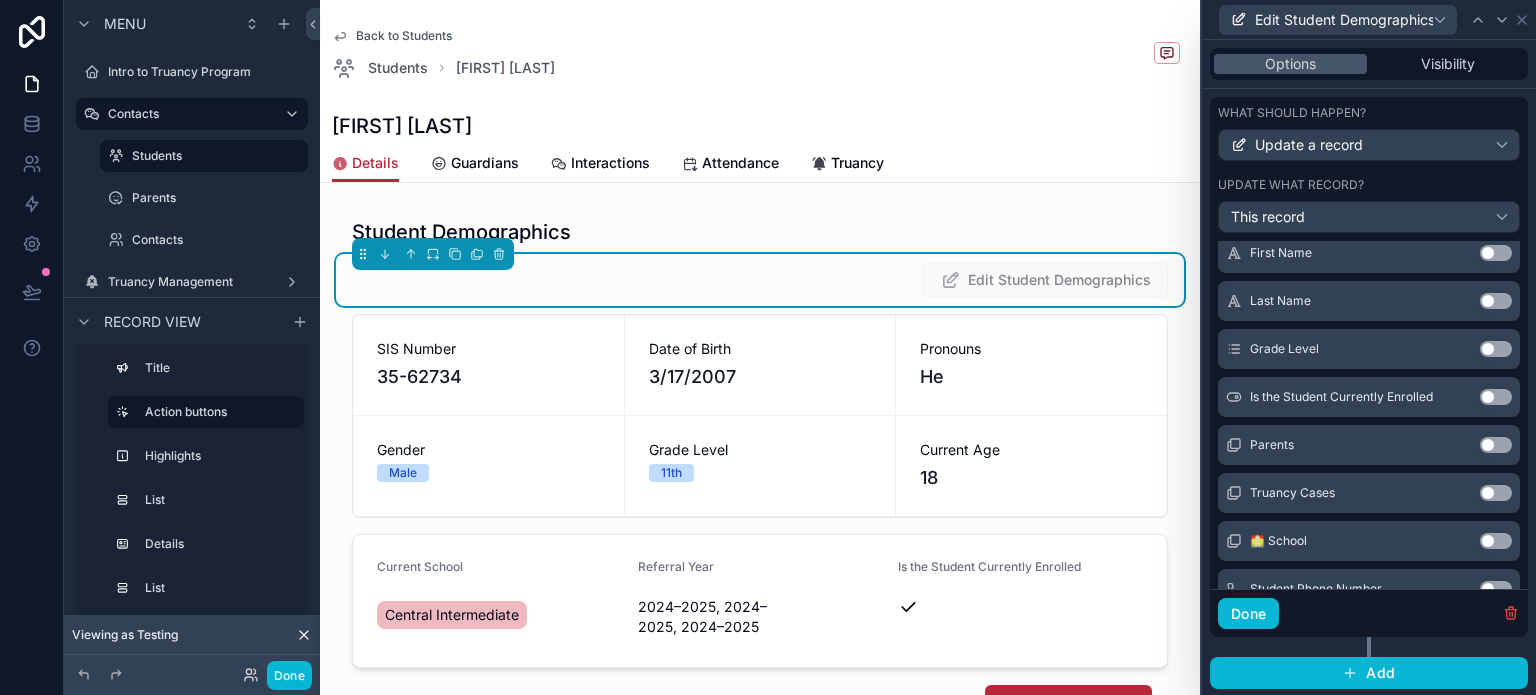 scroll, scrollTop: 505, scrollLeft: 0, axis: vertical 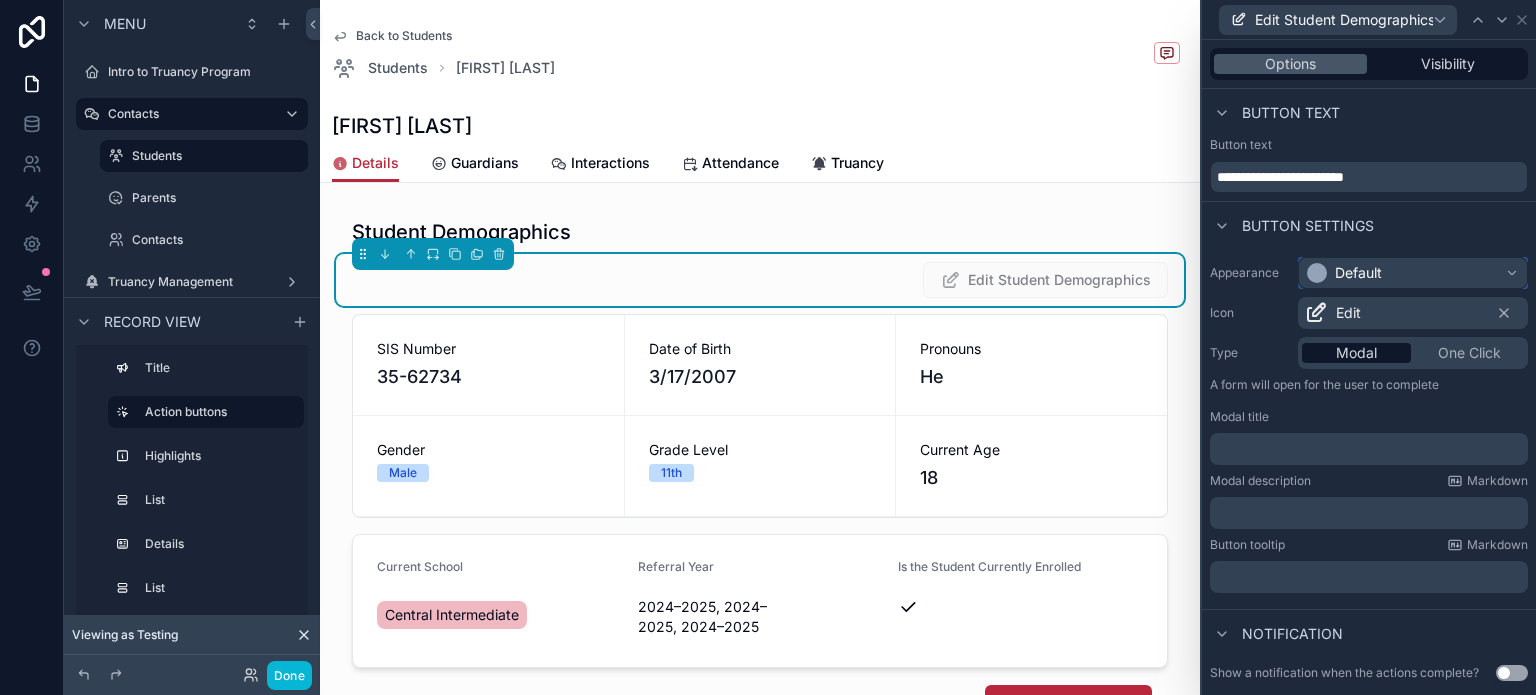 click on "Default" at bounding box center (1344, 273) 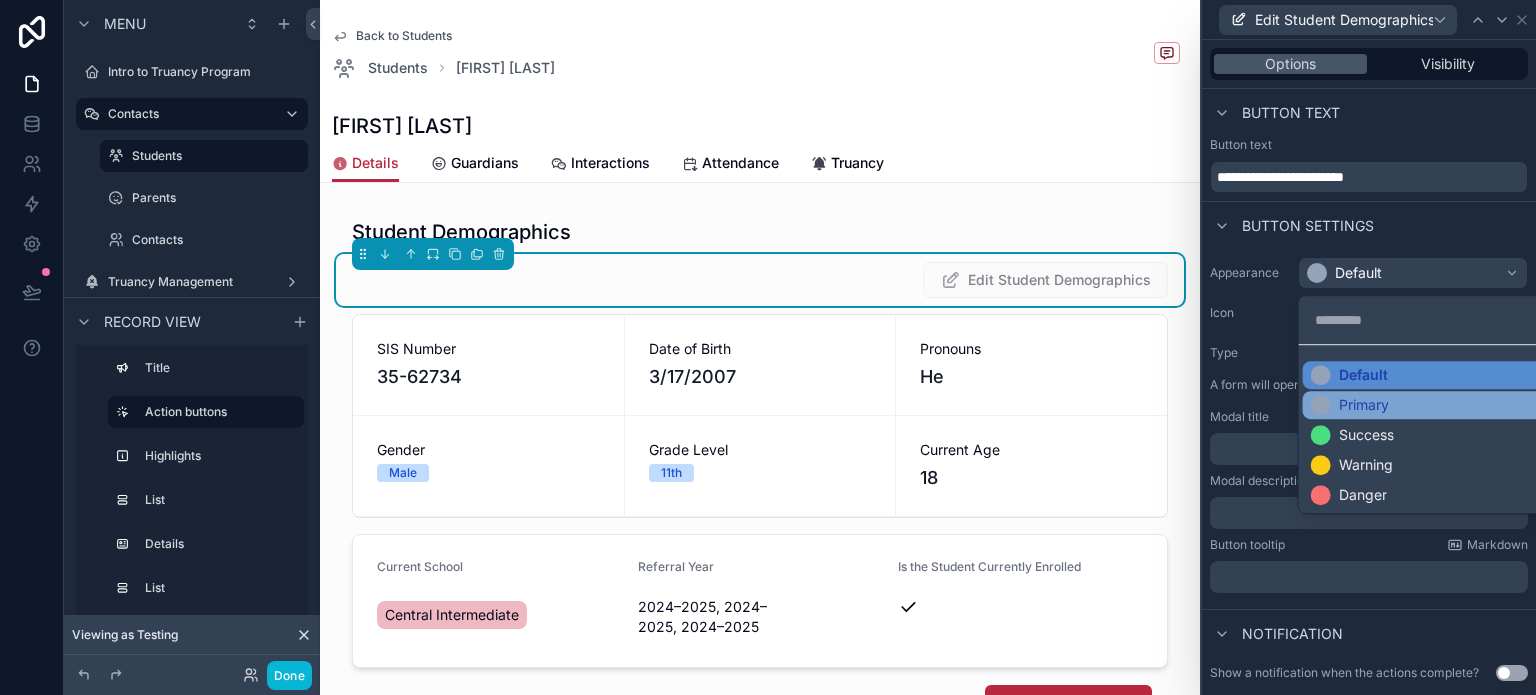 click on "Primary" at bounding box center [1364, 405] 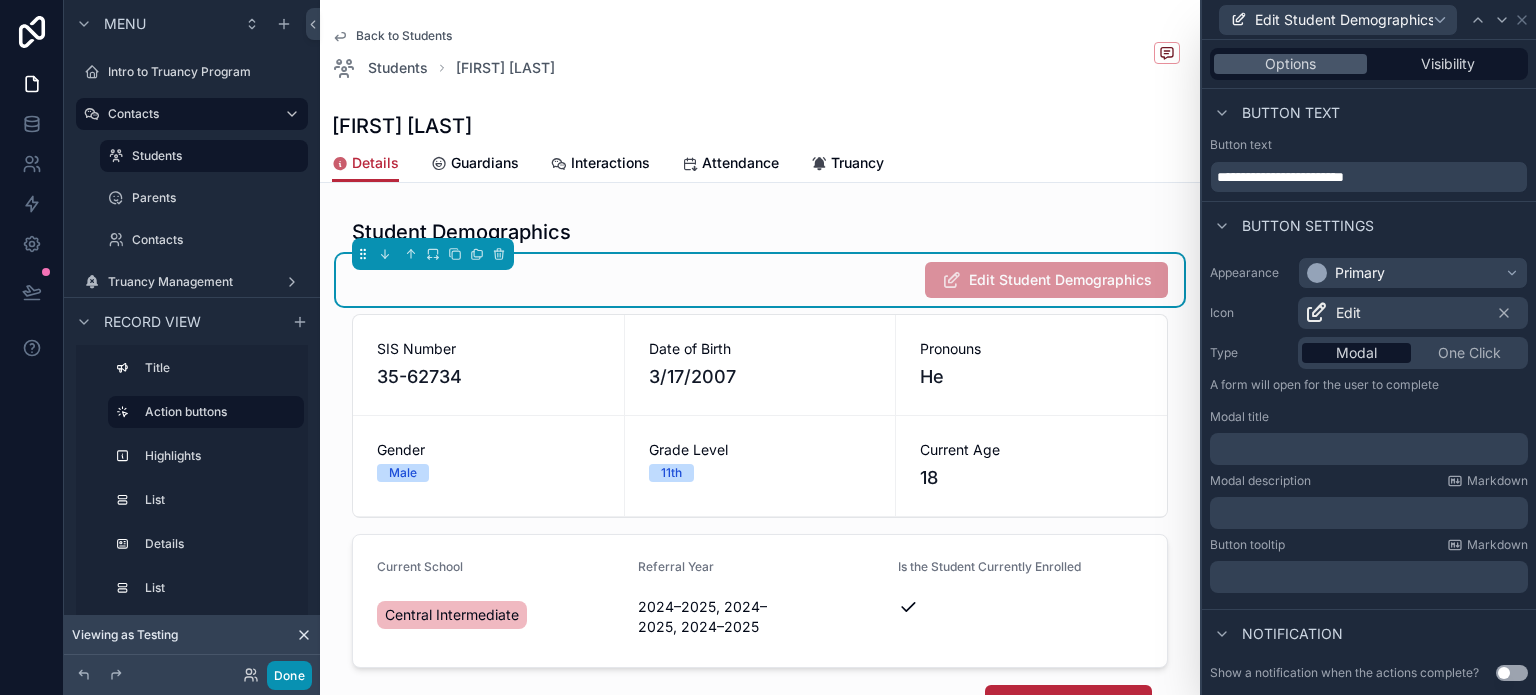 click on "Done" at bounding box center [289, 675] 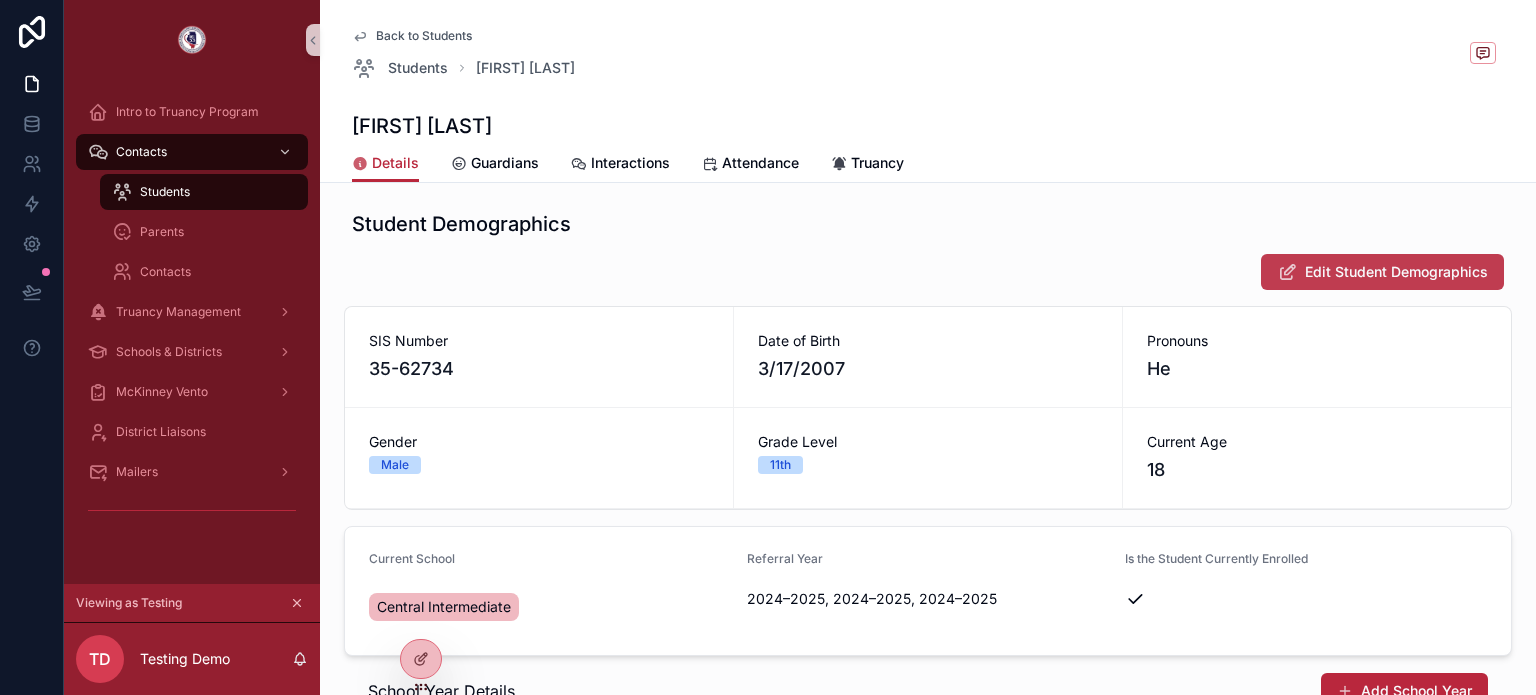 click on "Edit Student Demographics" at bounding box center (1396, 272) 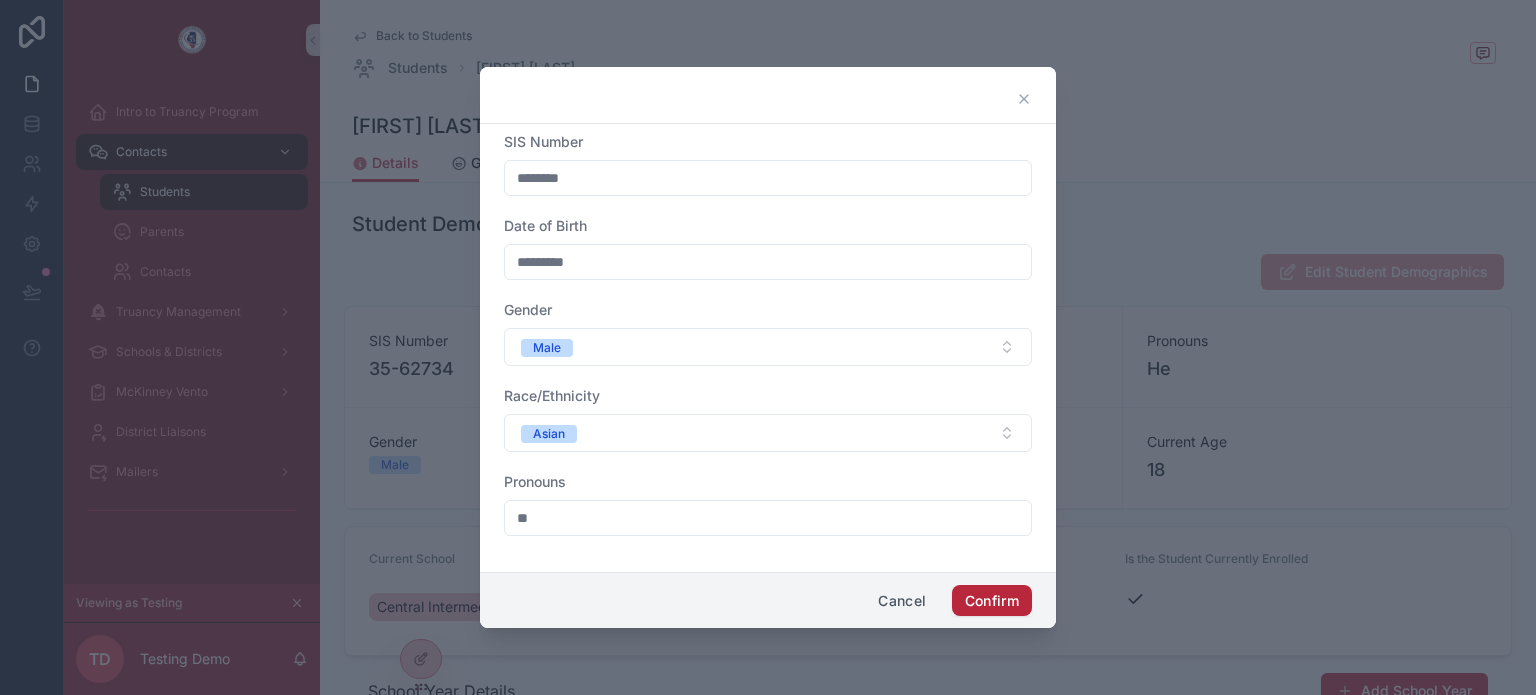 click 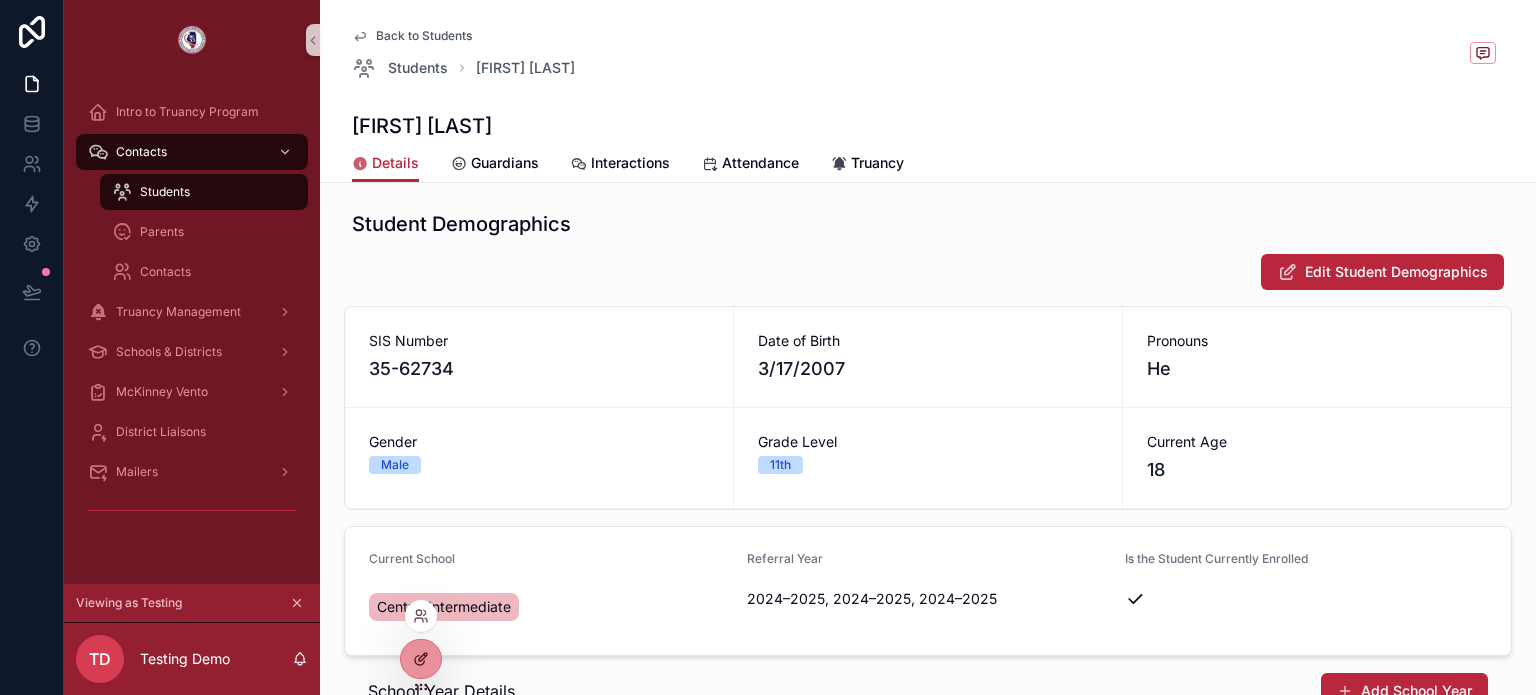 click 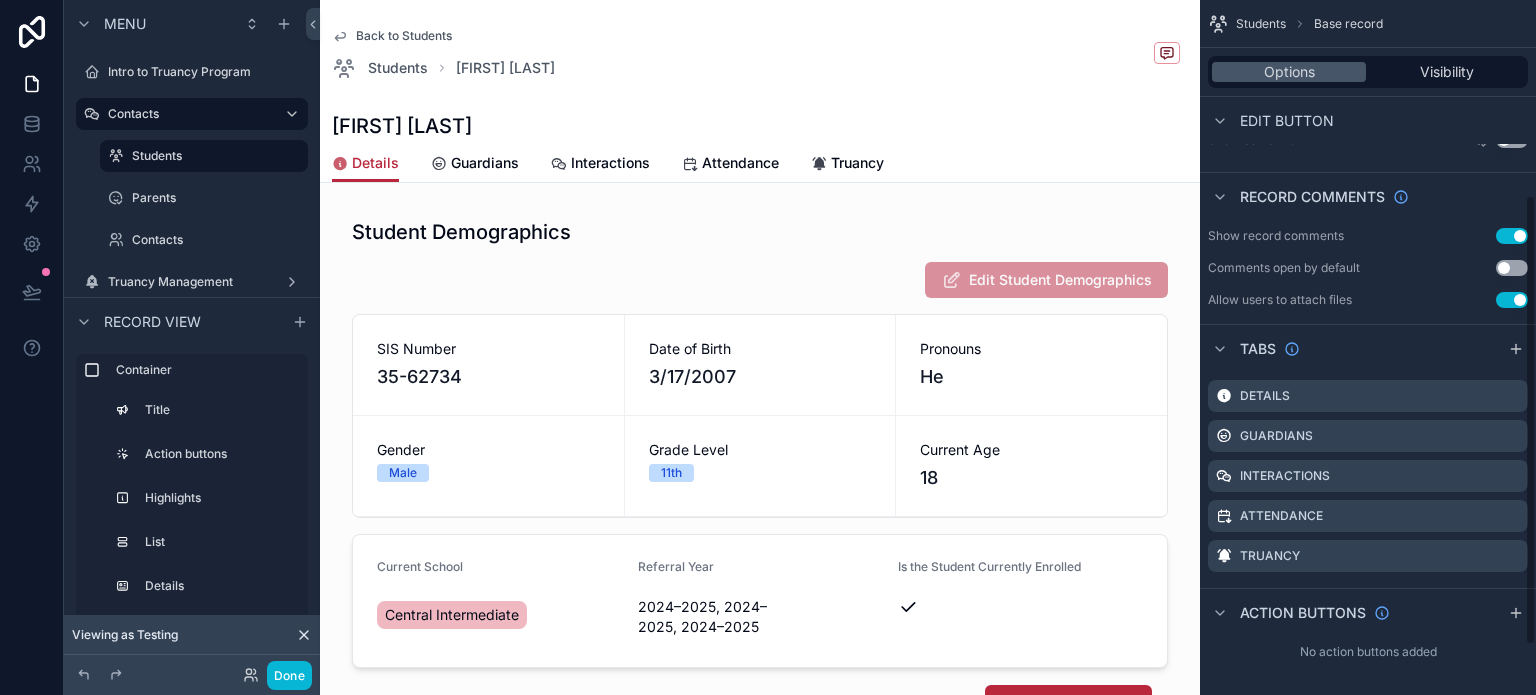 scroll, scrollTop: 376, scrollLeft: 0, axis: vertical 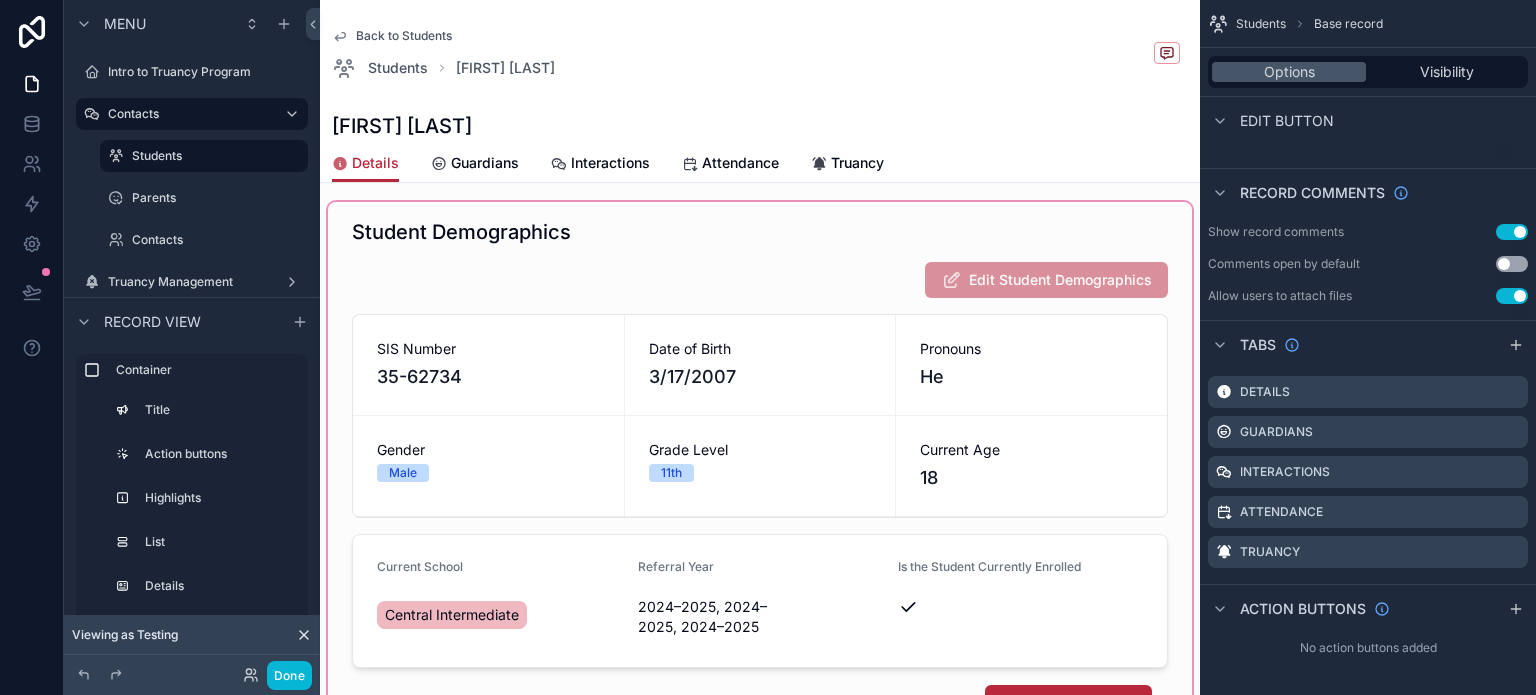click at bounding box center (760, 742) 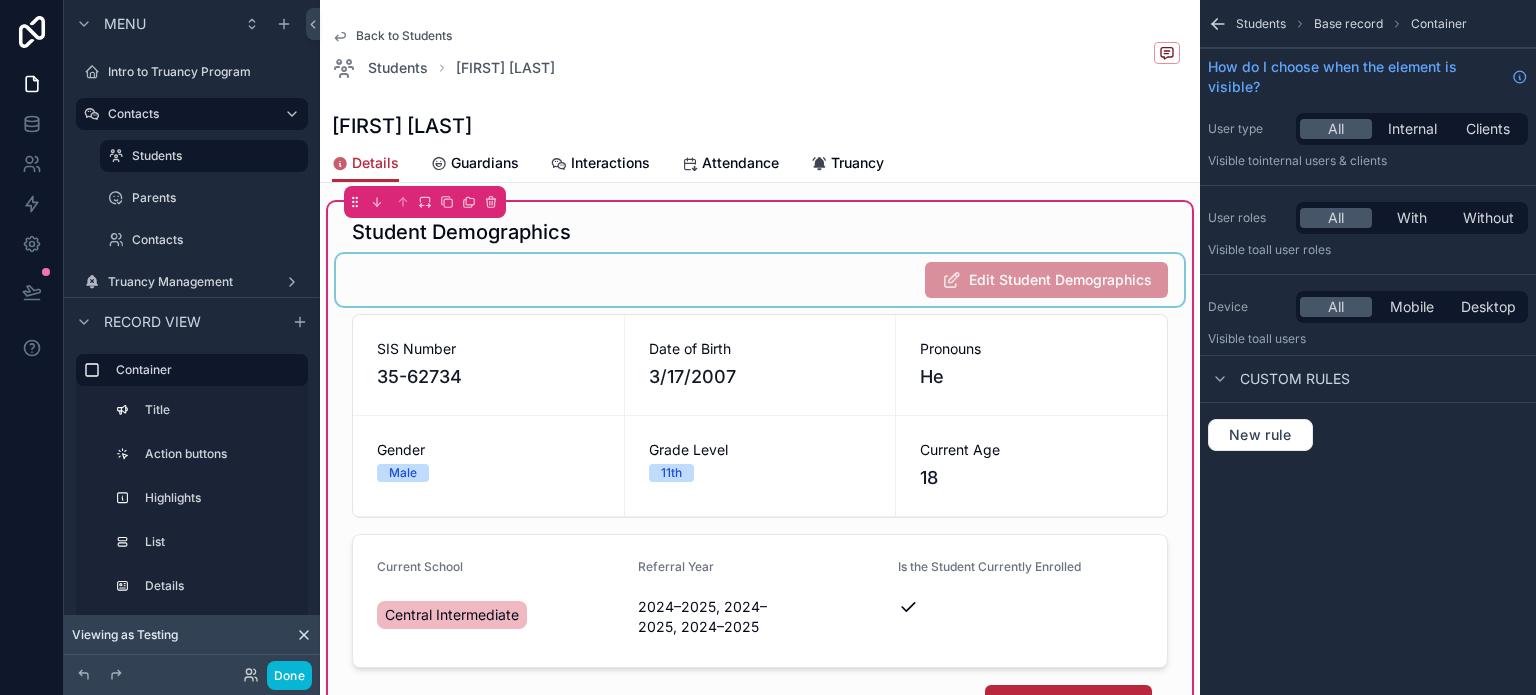 click at bounding box center [760, 280] 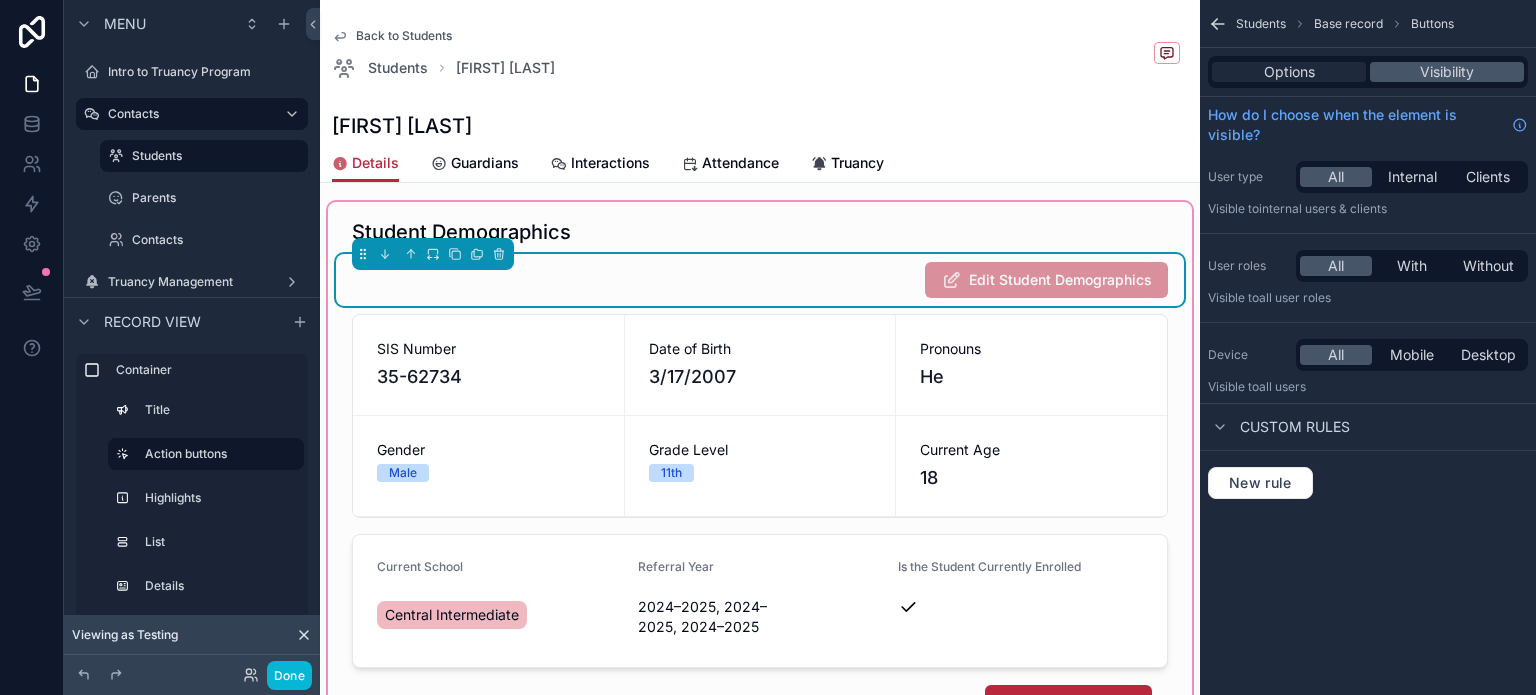 click on "Options" at bounding box center (1289, 72) 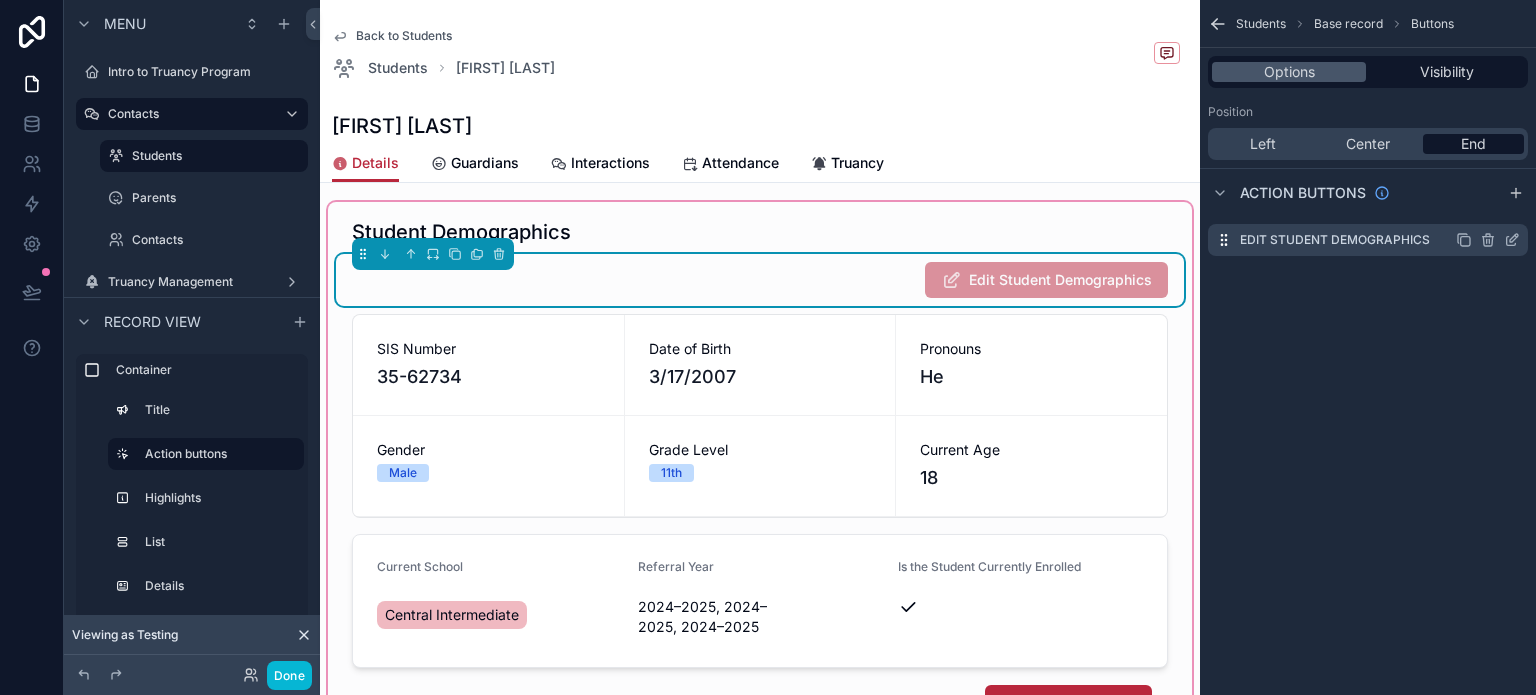 click 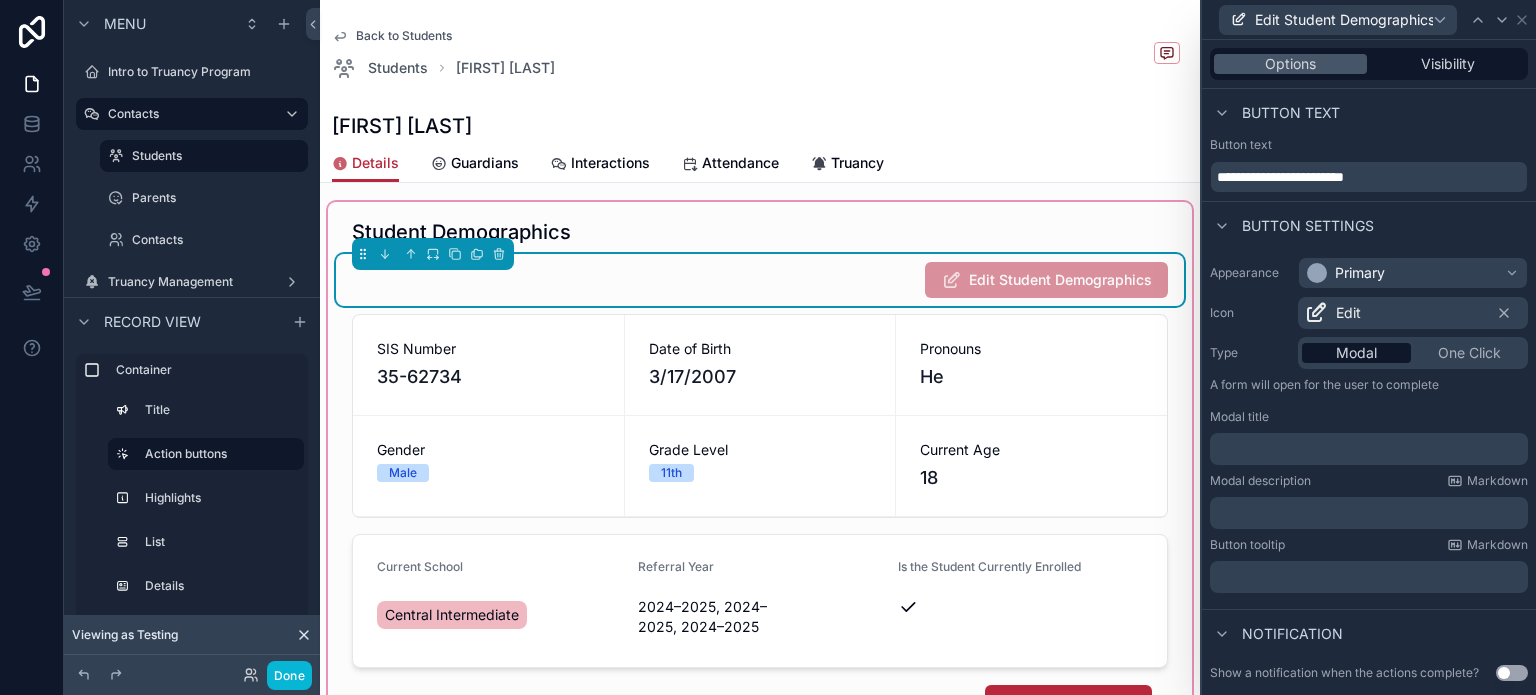 click on "﻿" at bounding box center [1371, 449] 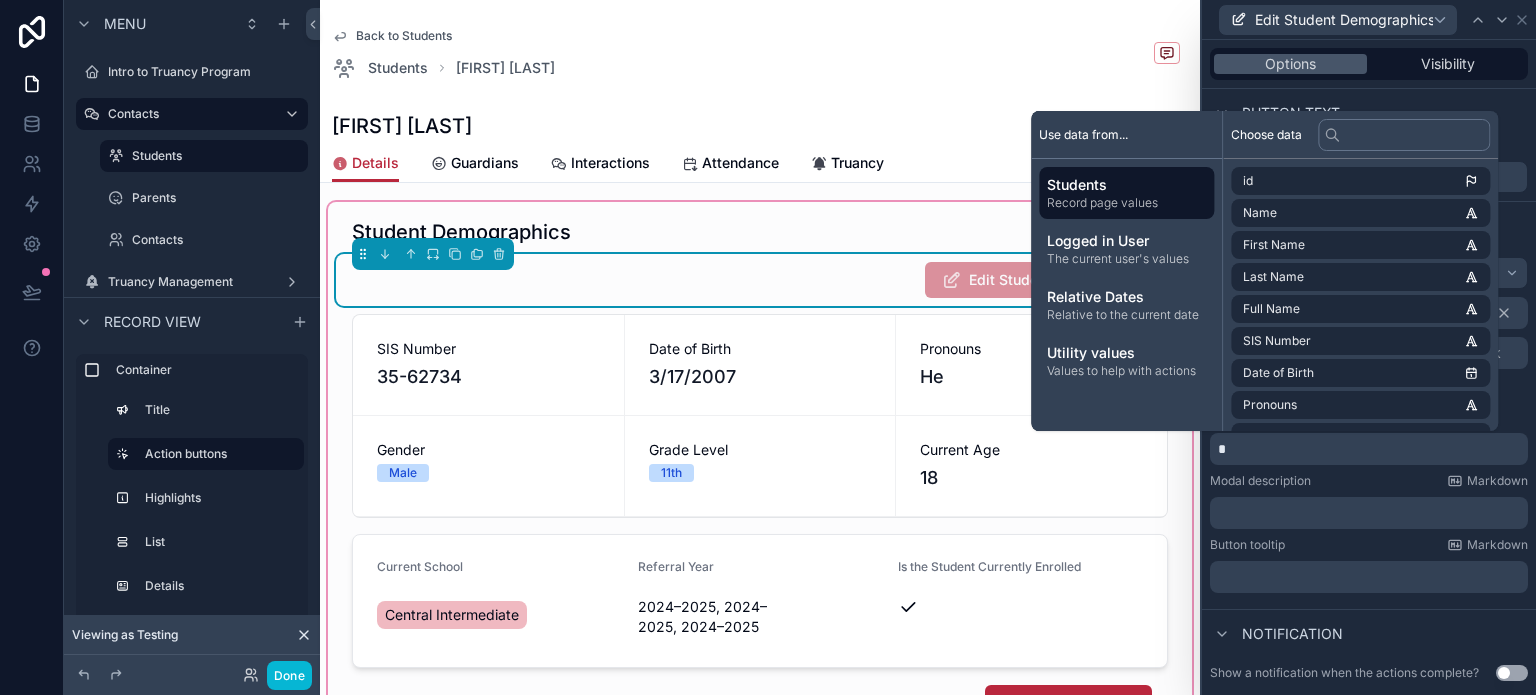 type 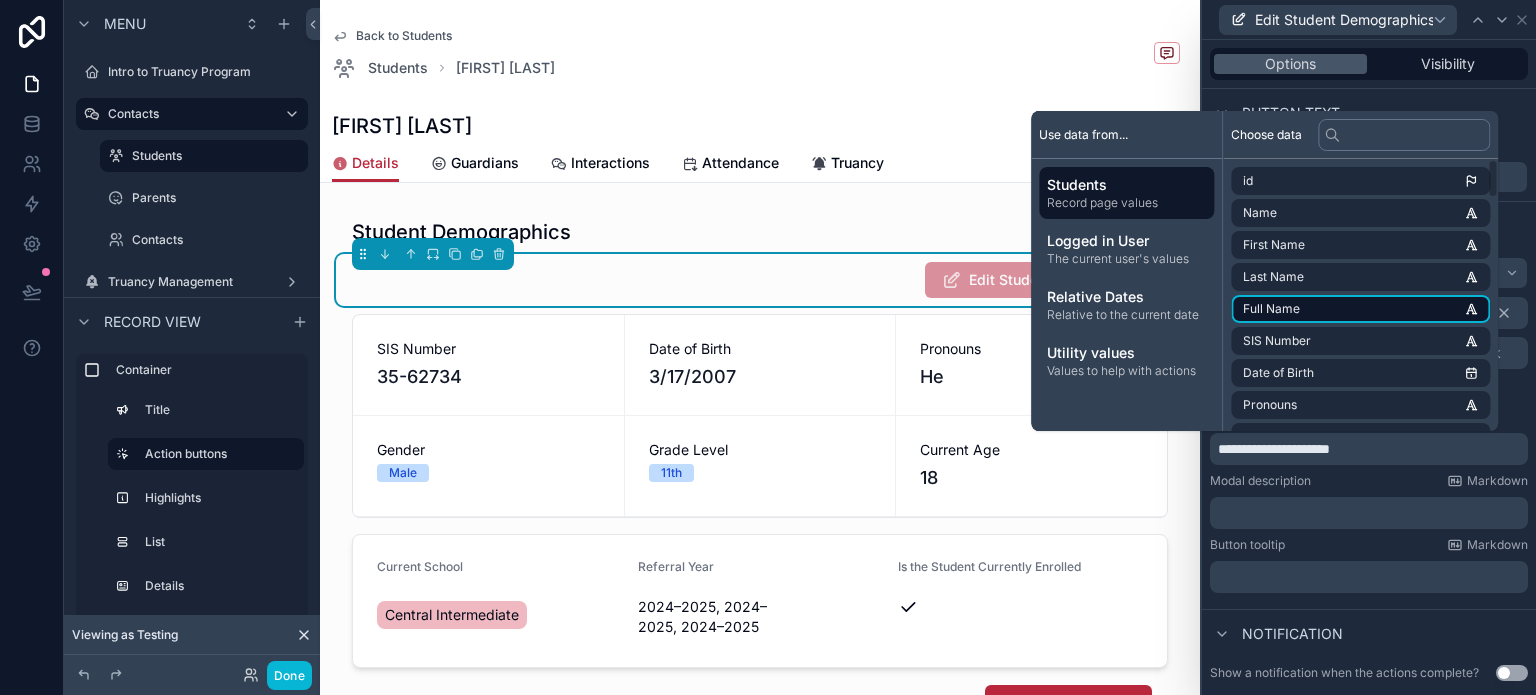 click on "Full Name" at bounding box center (1360, 309) 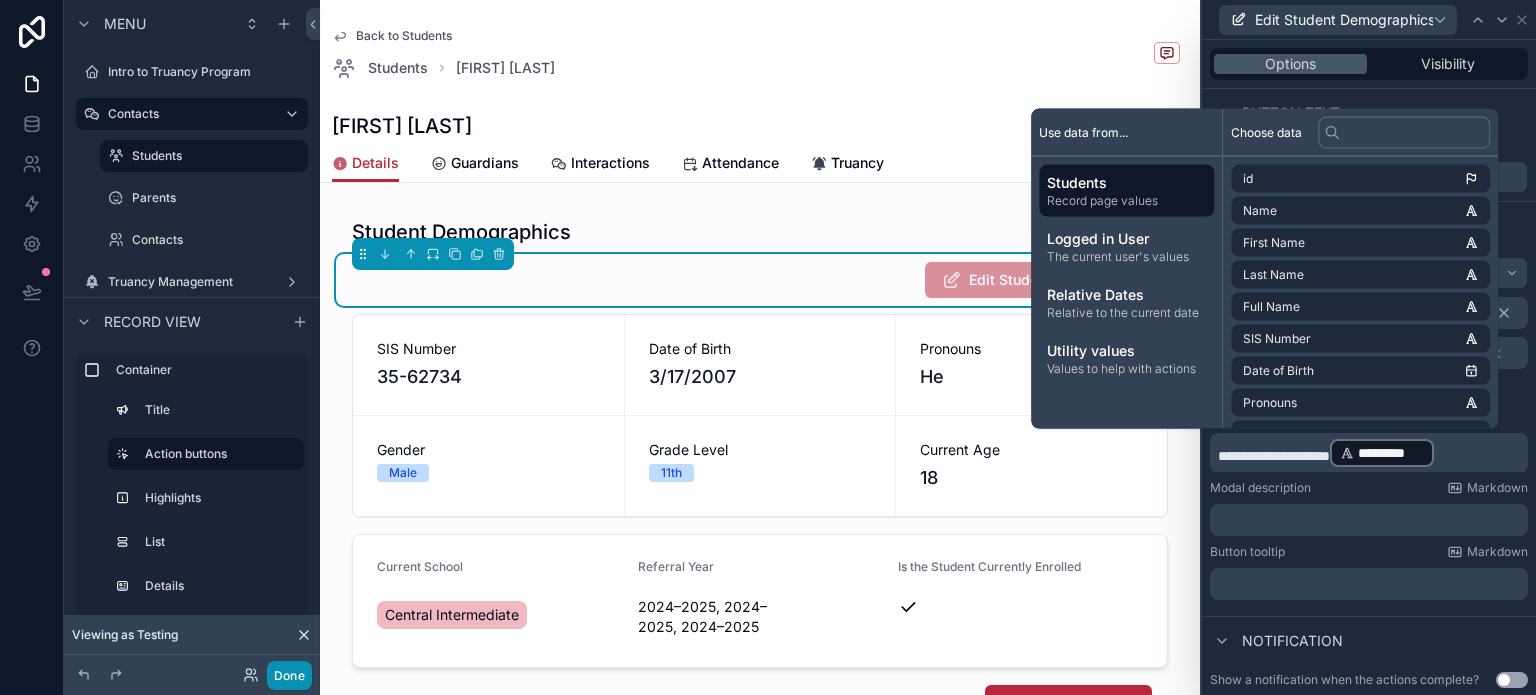click on "Done" at bounding box center (289, 675) 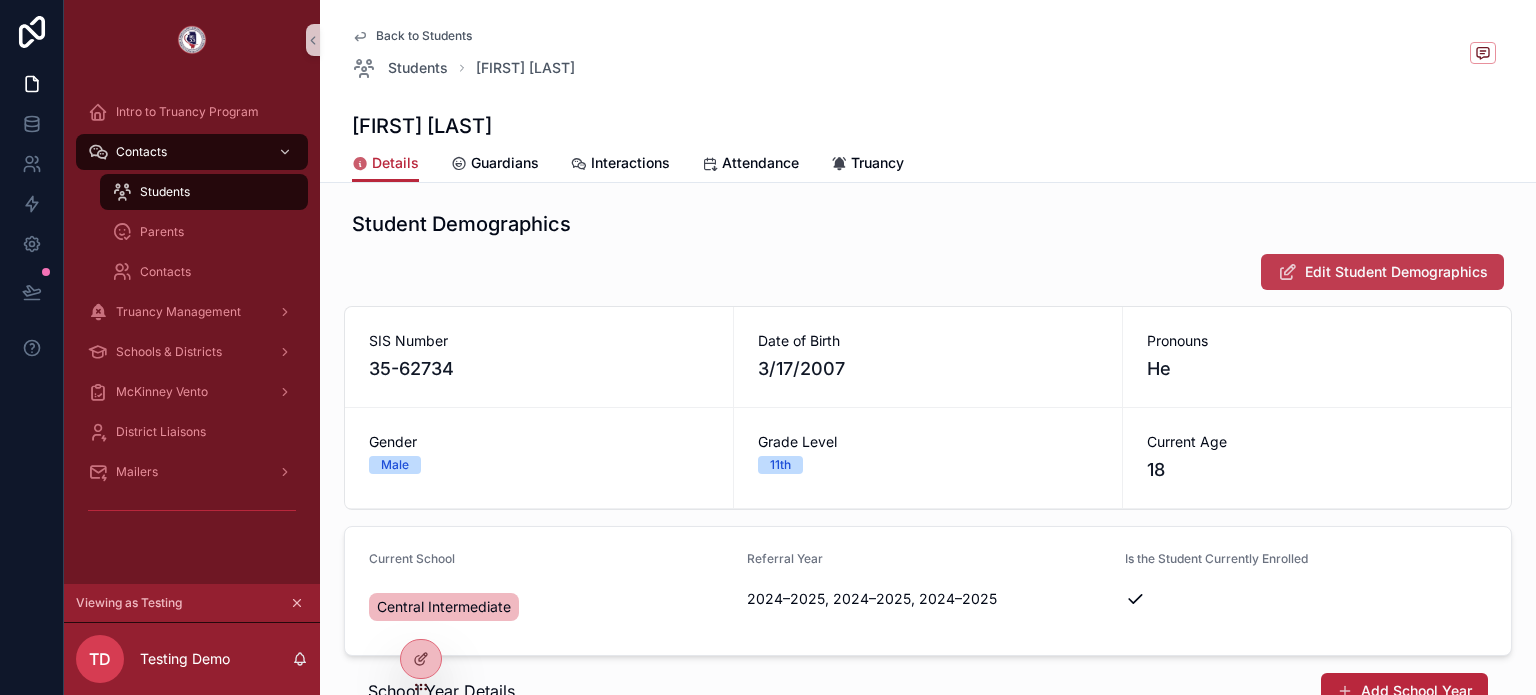 click on "Edit Student Demographics" at bounding box center [1396, 272] 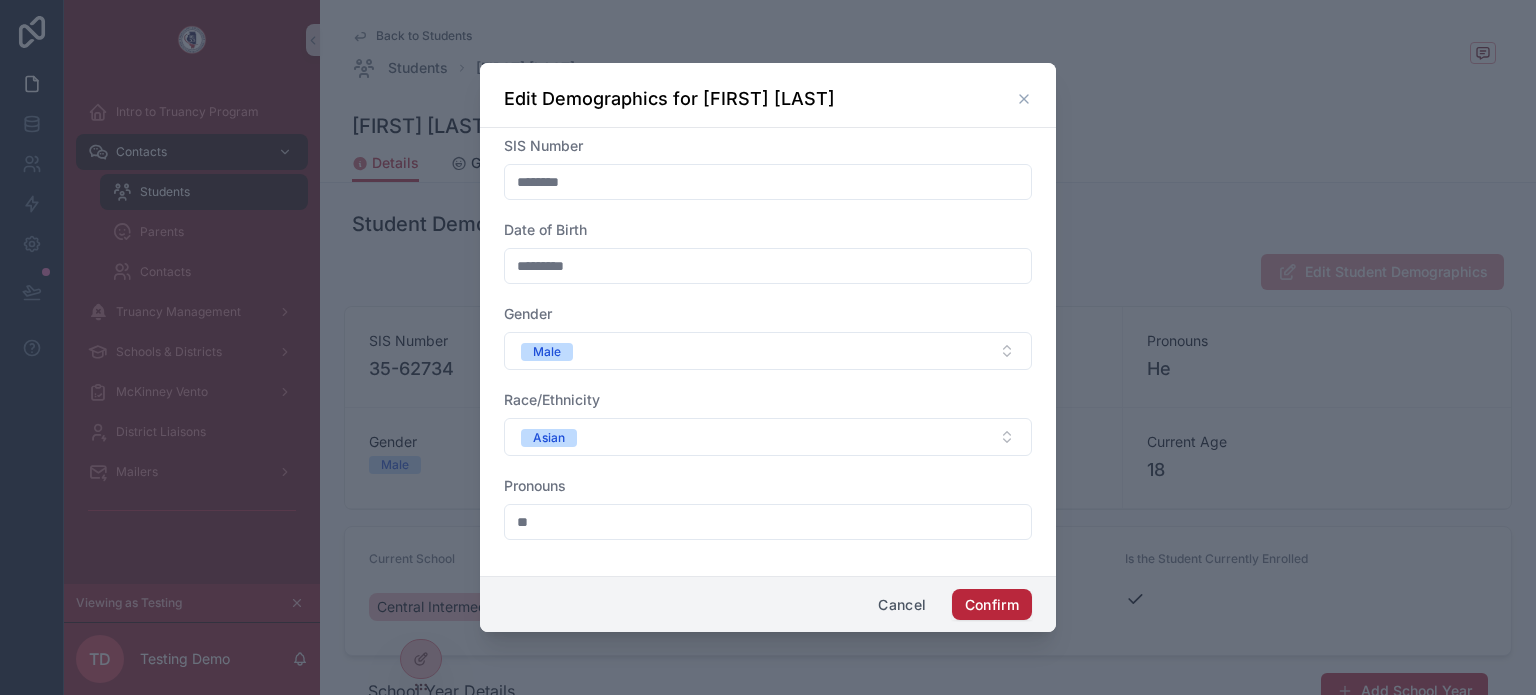 click 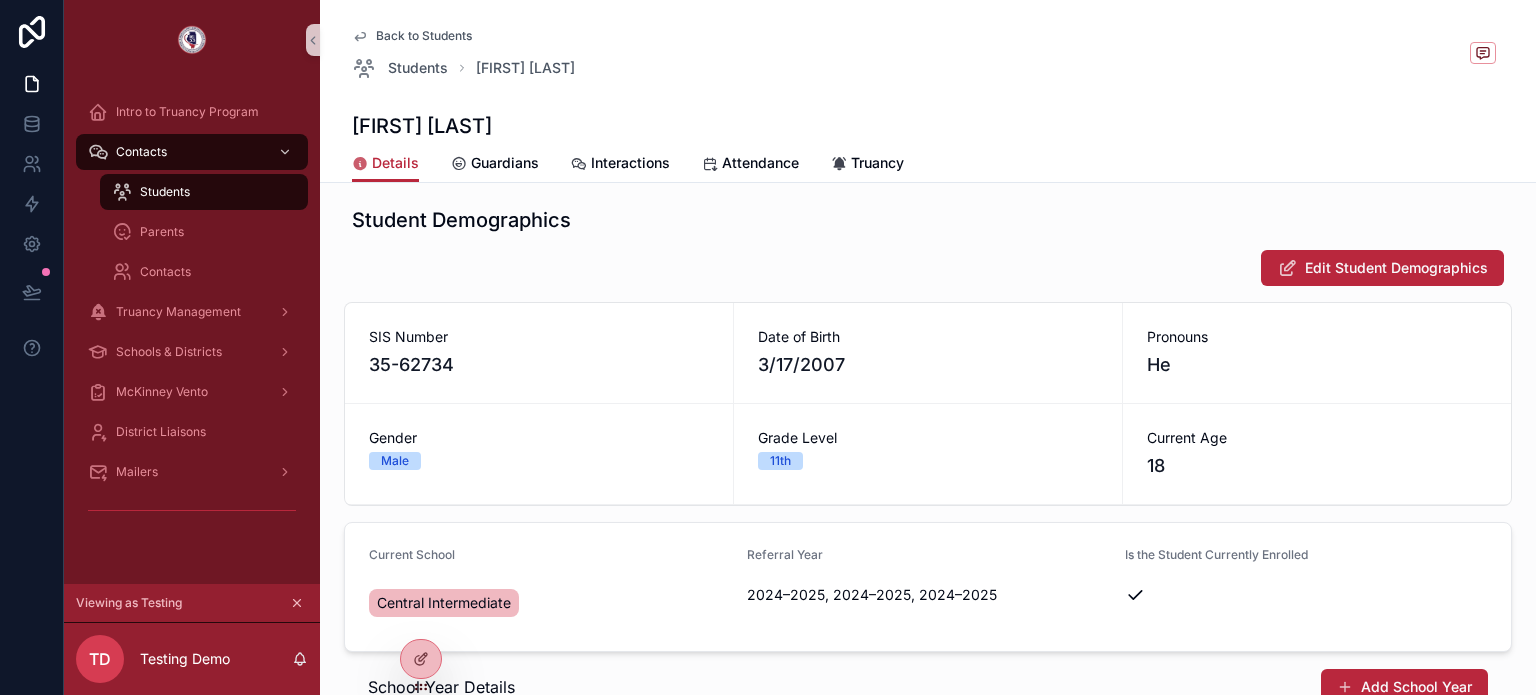 scroll, scrollTop: 0, scrollLeft: 0, axis: both 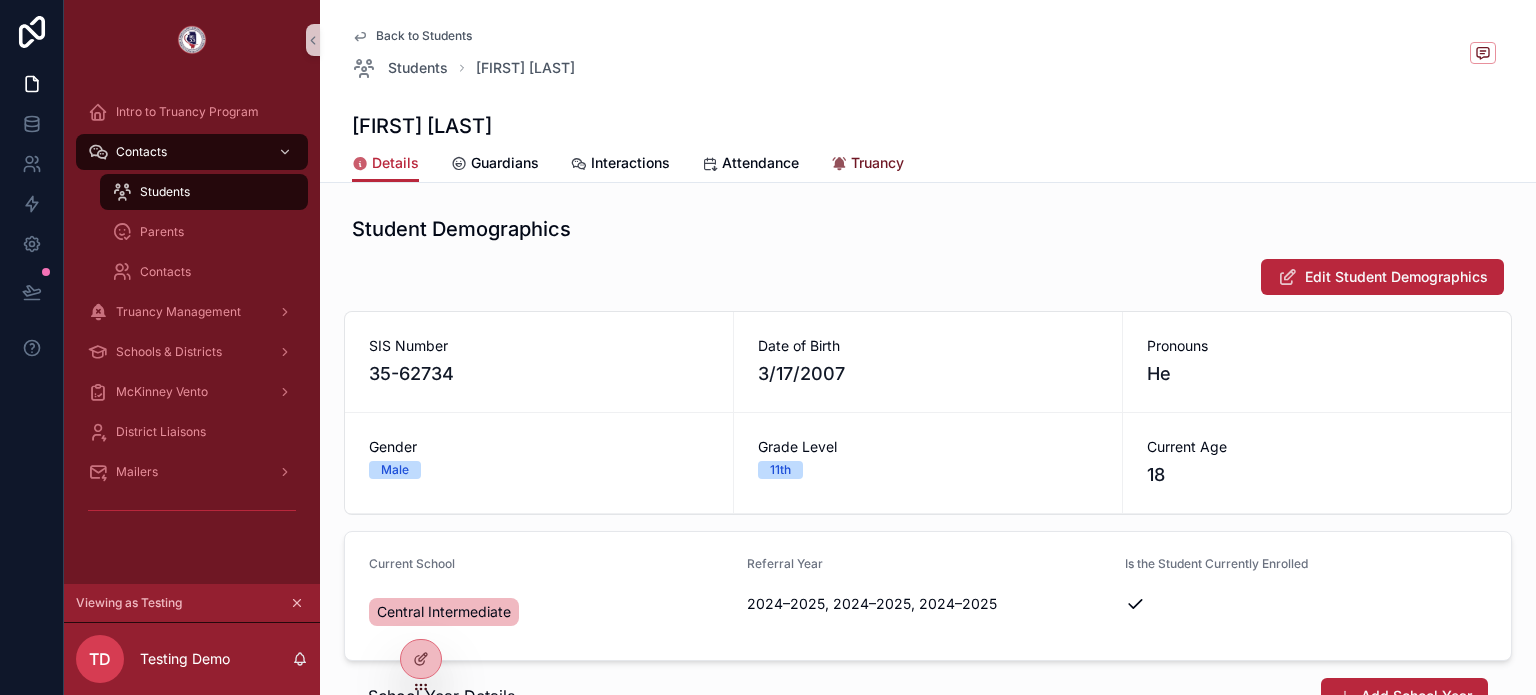 click on "Truancy" at bounding box center (877, 163) 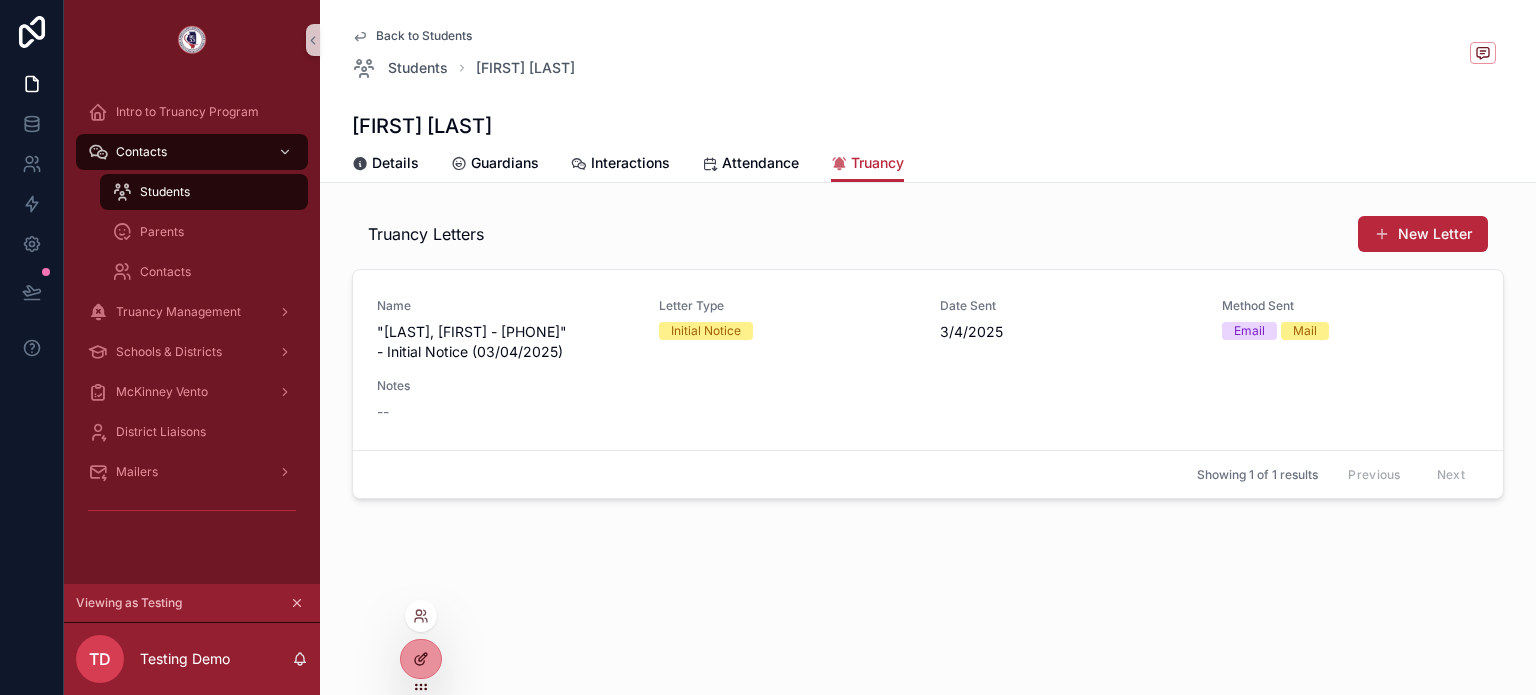 click at bounding box center (421, 659) 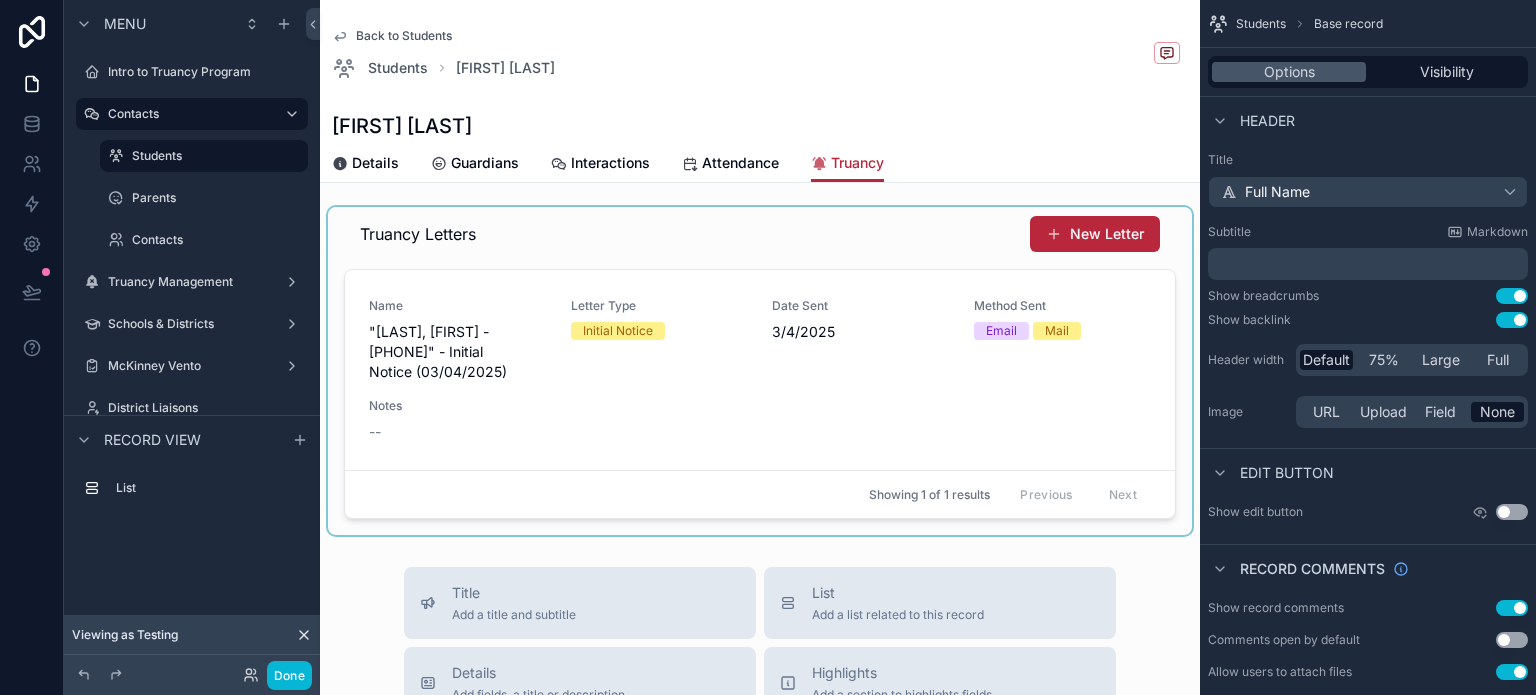 click at bounding box center (760, 371) 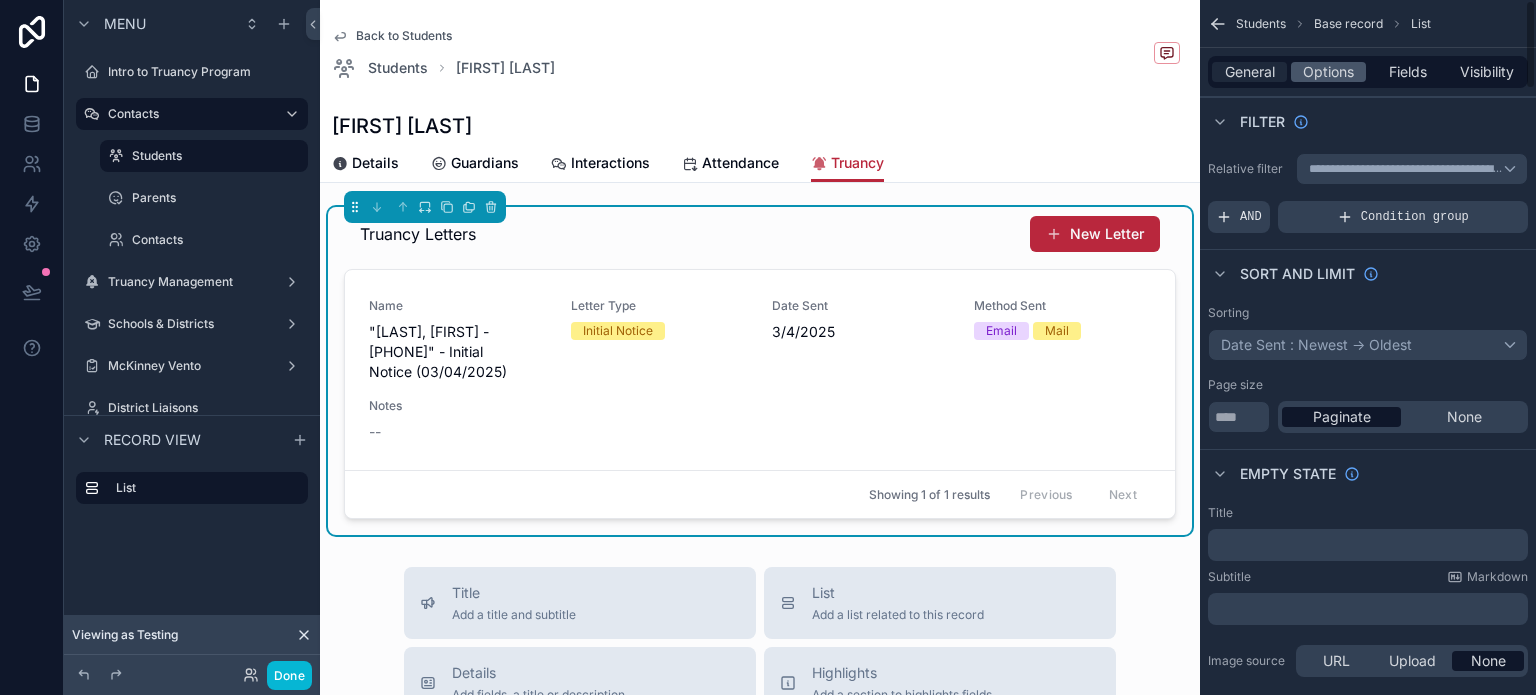 click on "General" at bounding box center (1250, 72) 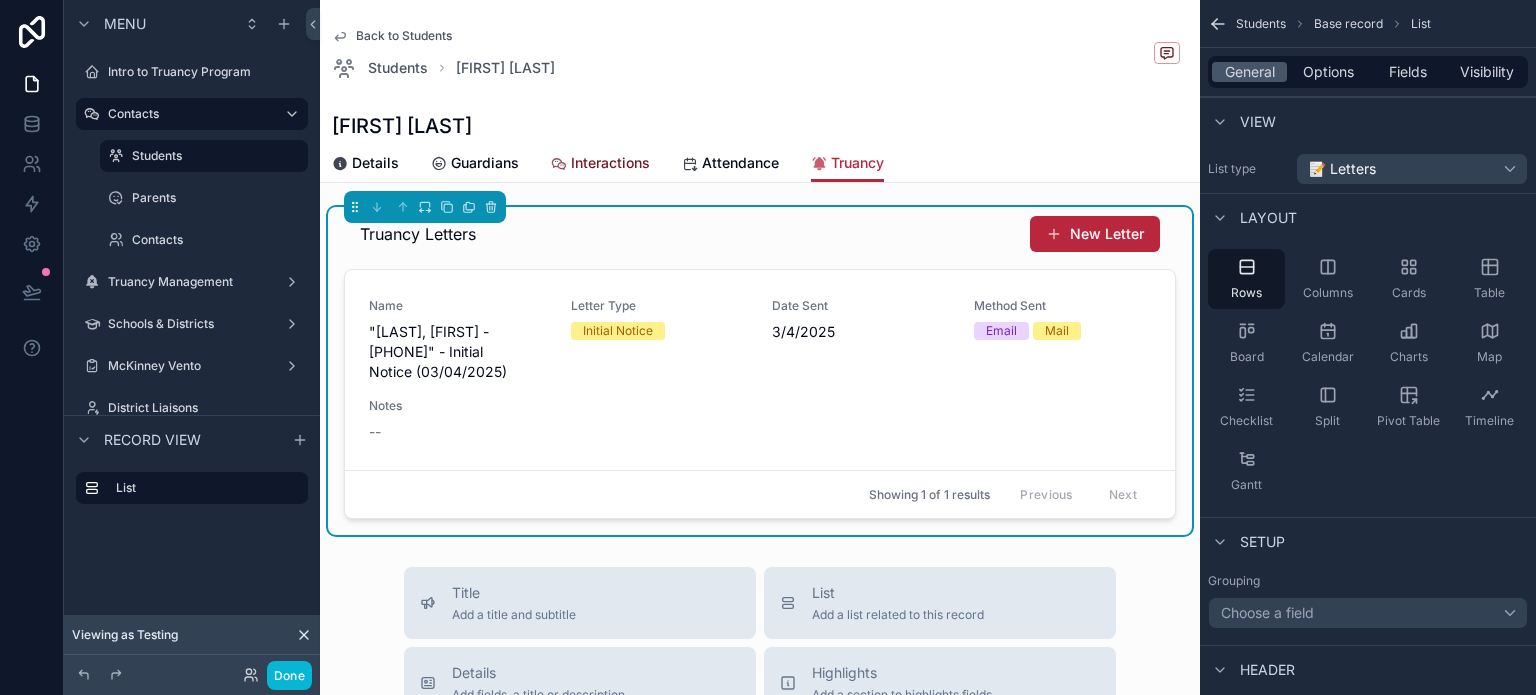 click on "Interactions" at bounding box center [610, 163] 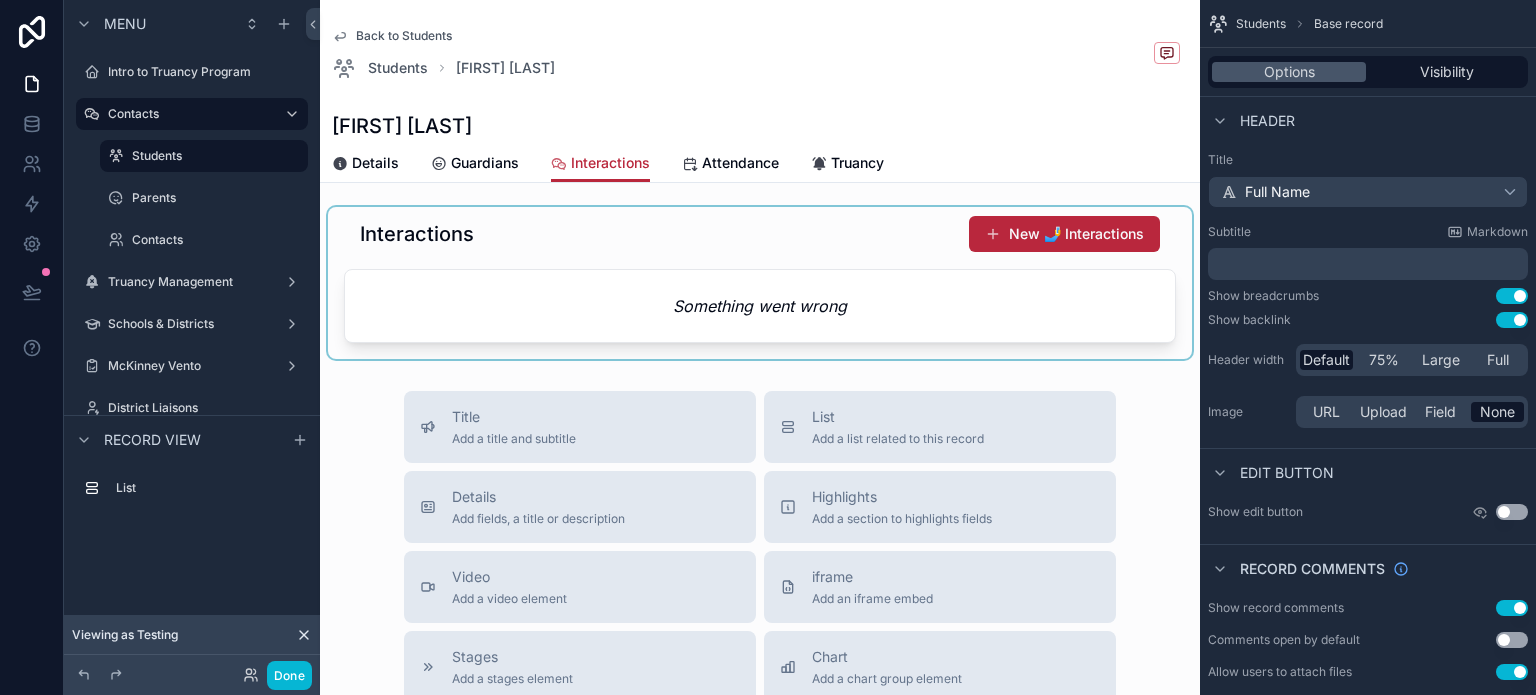click at bounding box center (760, 283) 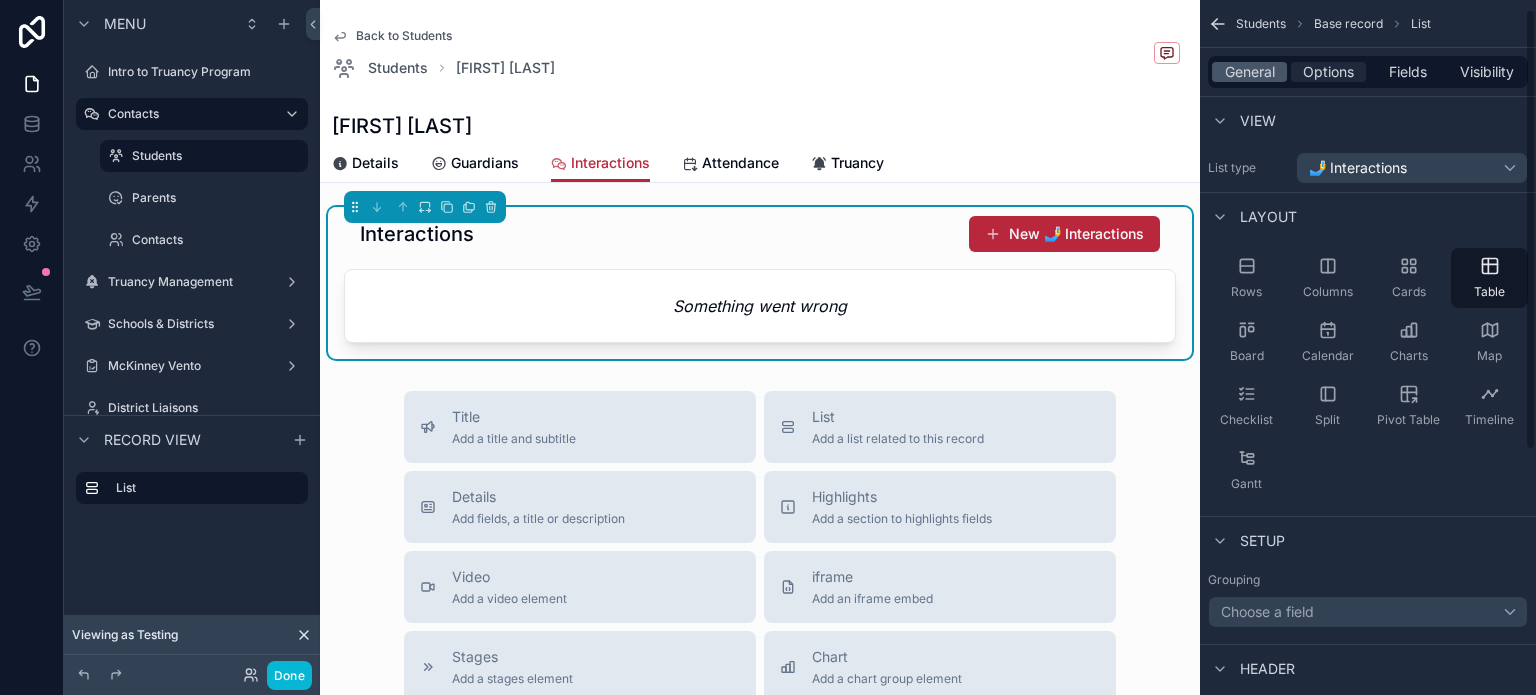 scroll, scrollTop: 0, scrollLeft: 0, axis: both 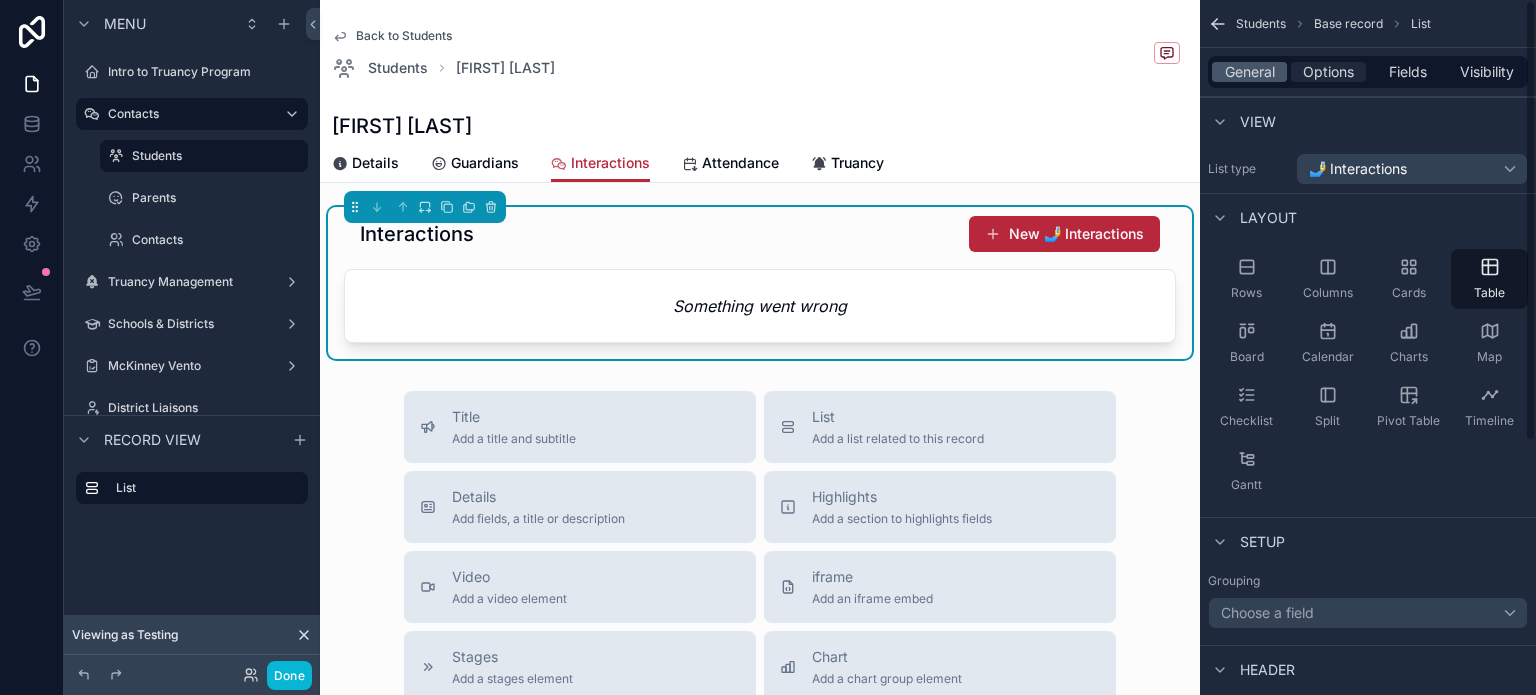 click on "Options" at bounding box center (1328, 72) 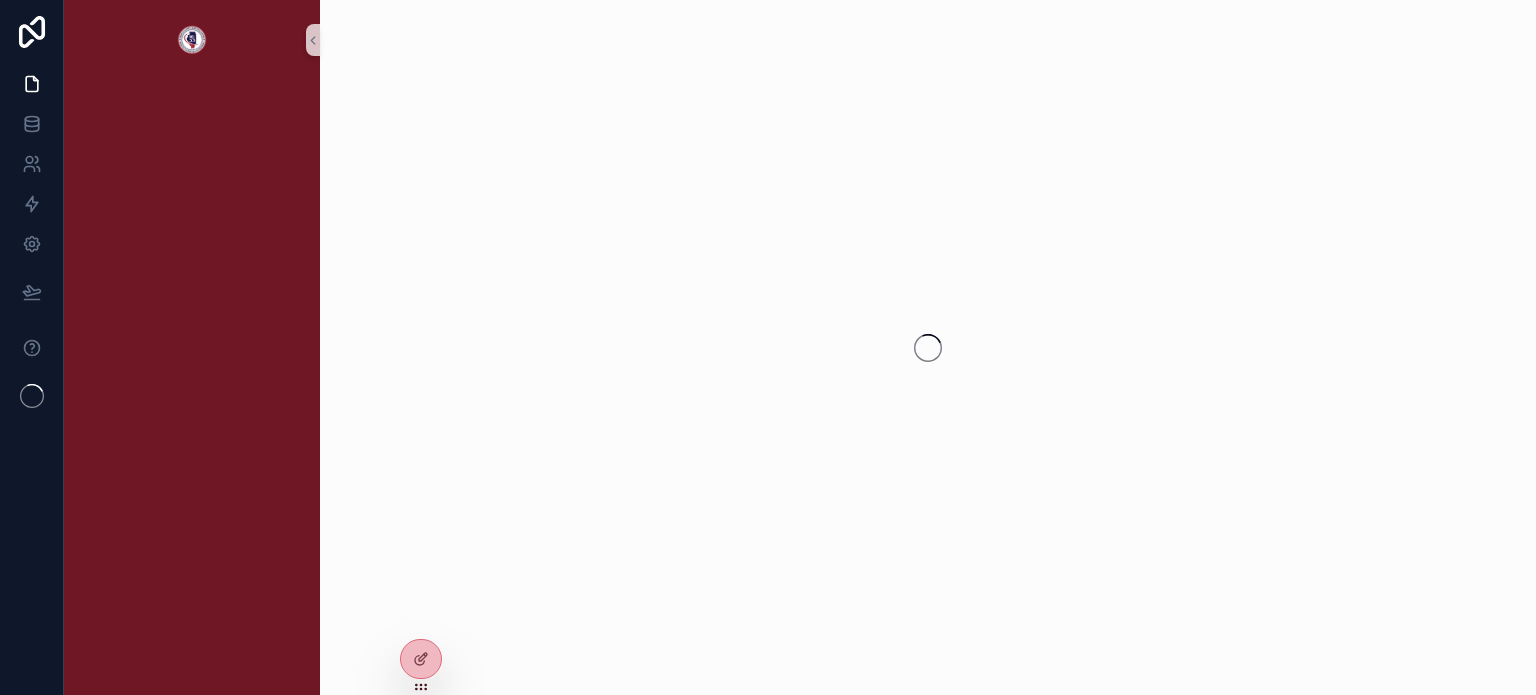 scroll, scrollTop: 0, scrollLeft: 0, axis: both 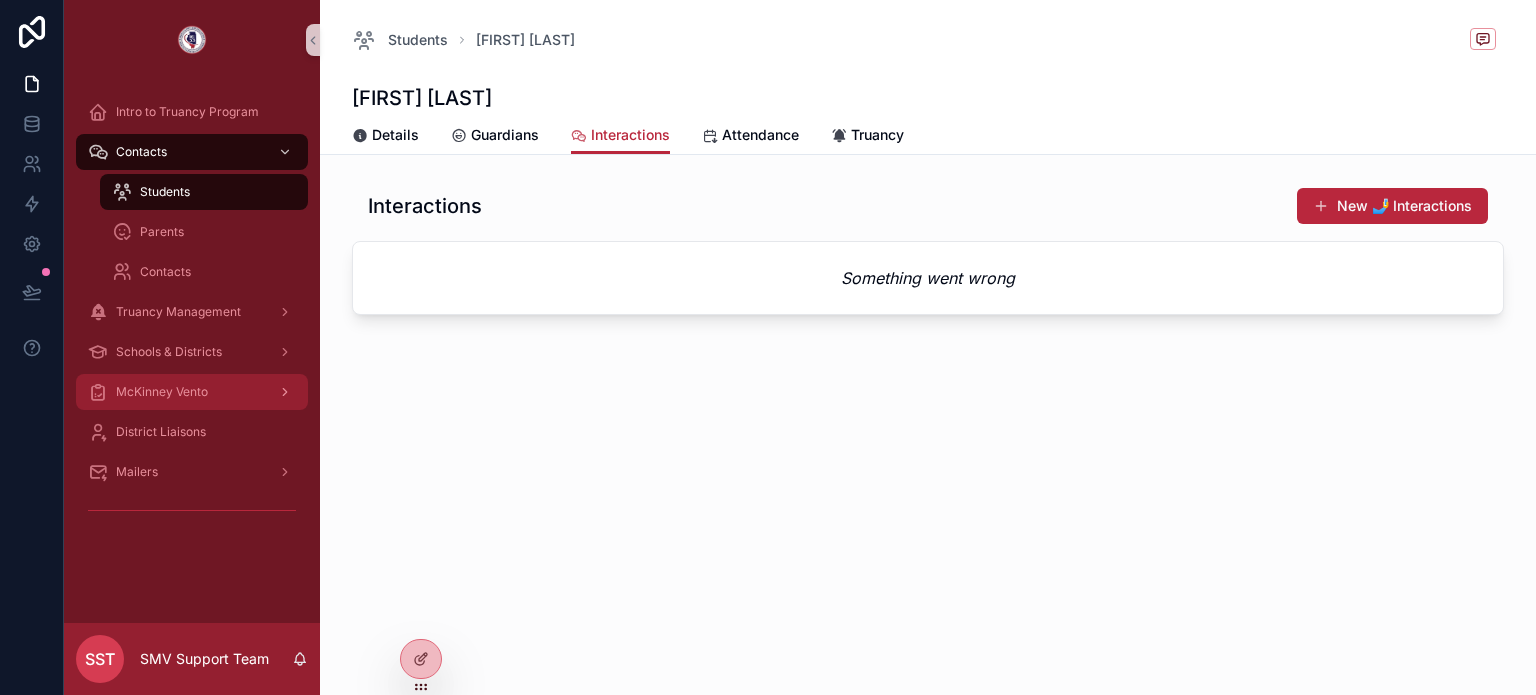 click on "McKinney Vento" at bounding box center (192, 392) 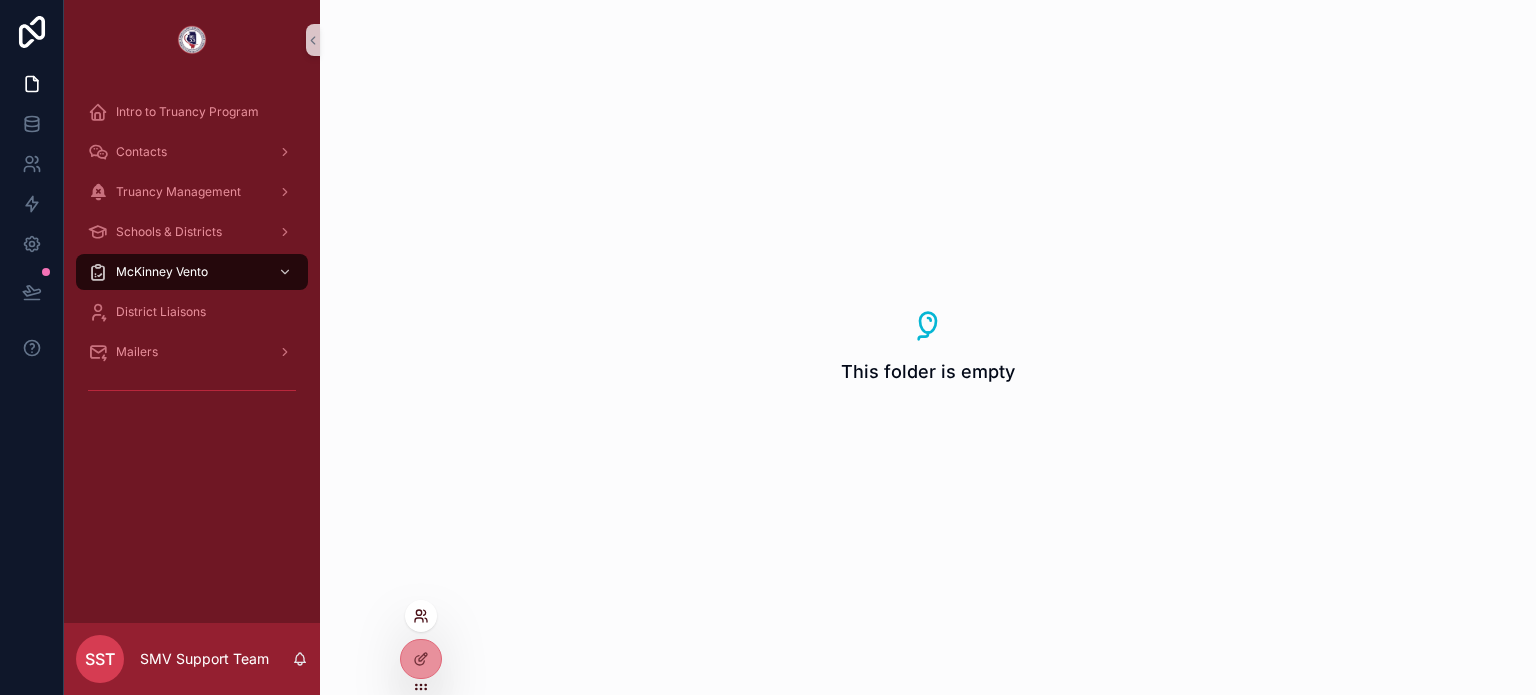 click 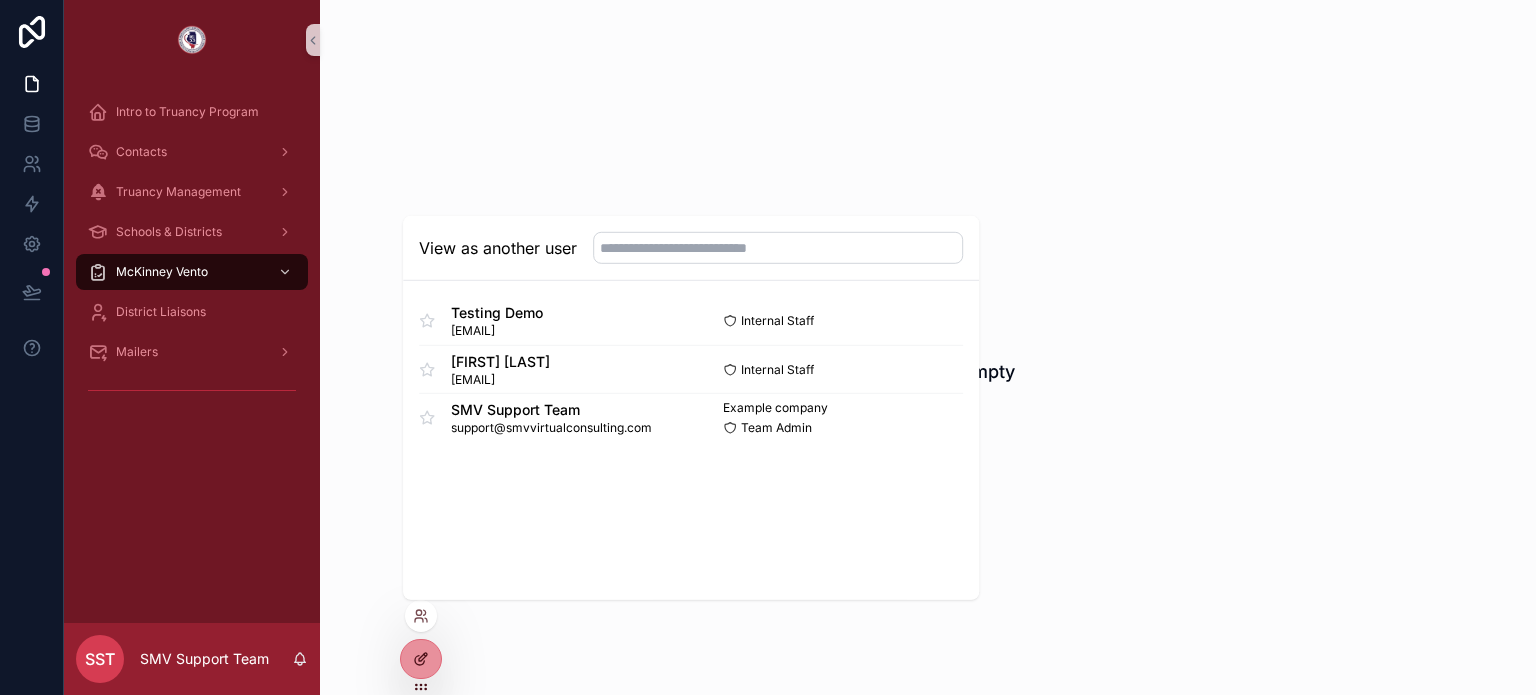 click at bounding box center (421, 659) 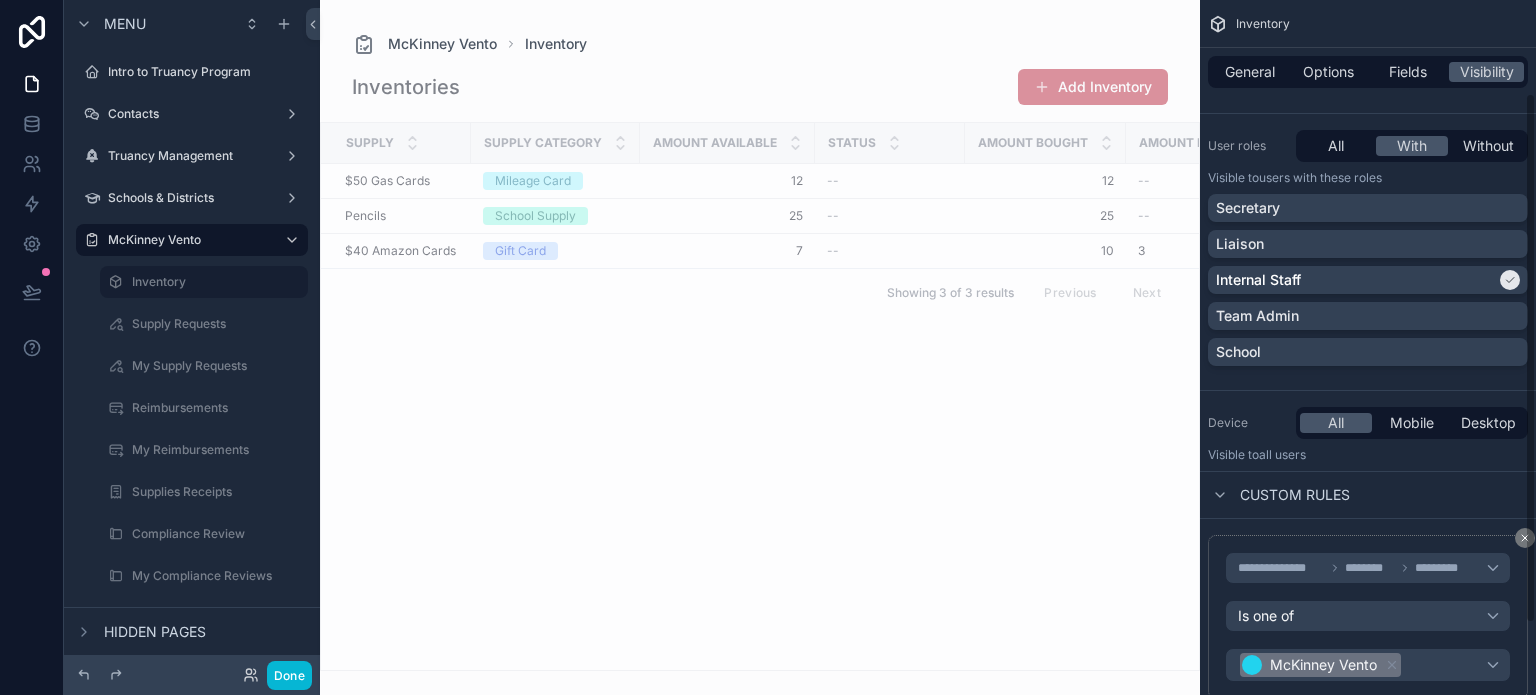 scroll, scrollTop: 116, scrollLeft: 0, axis: vertical 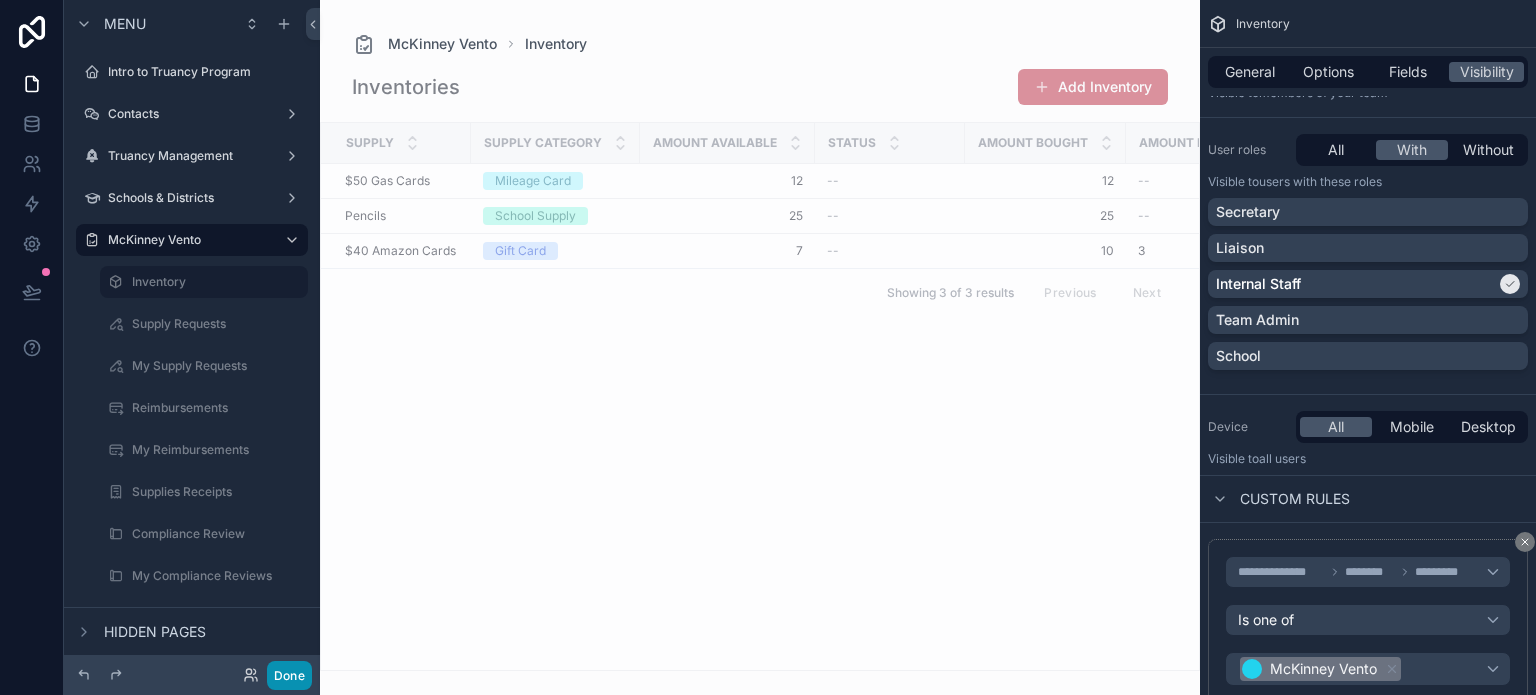 click on "Done" at bounding box center (289, 675) 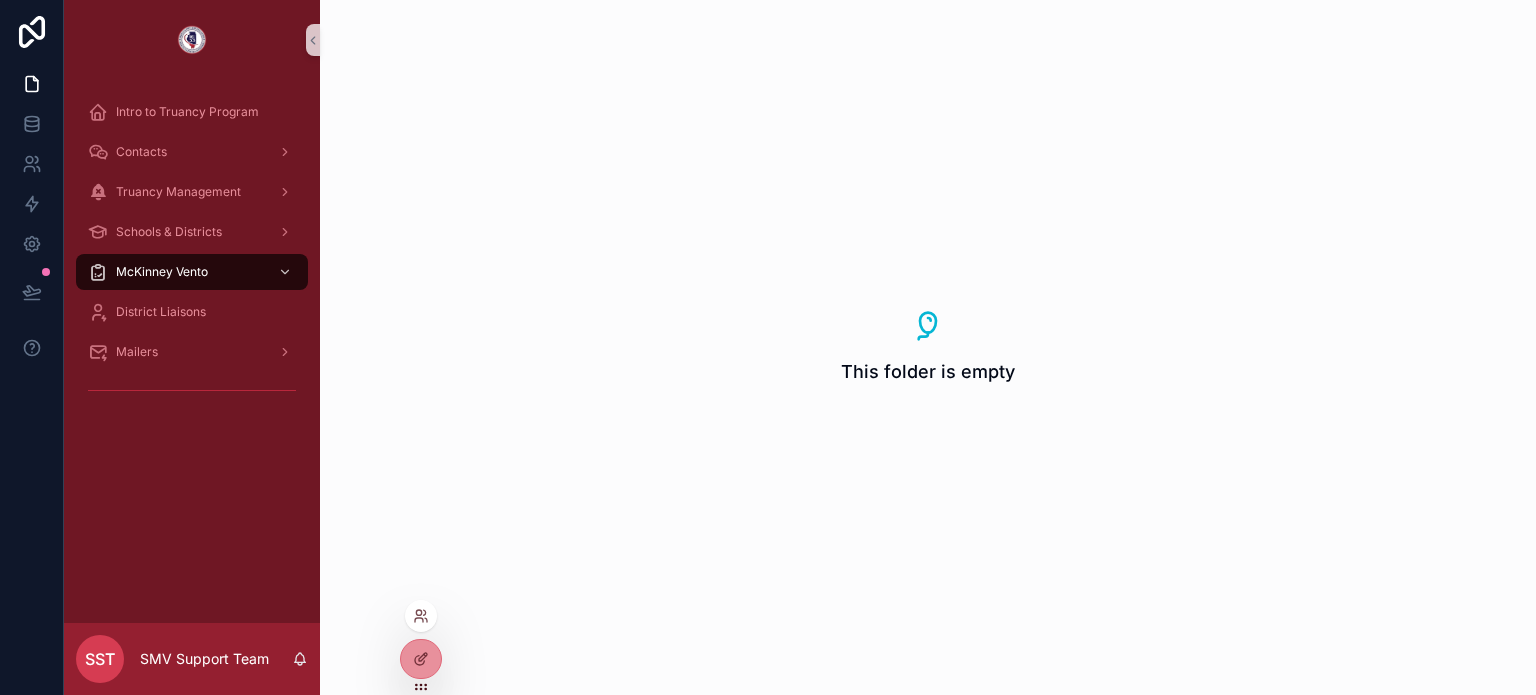 click at bounding box center [421, 616] 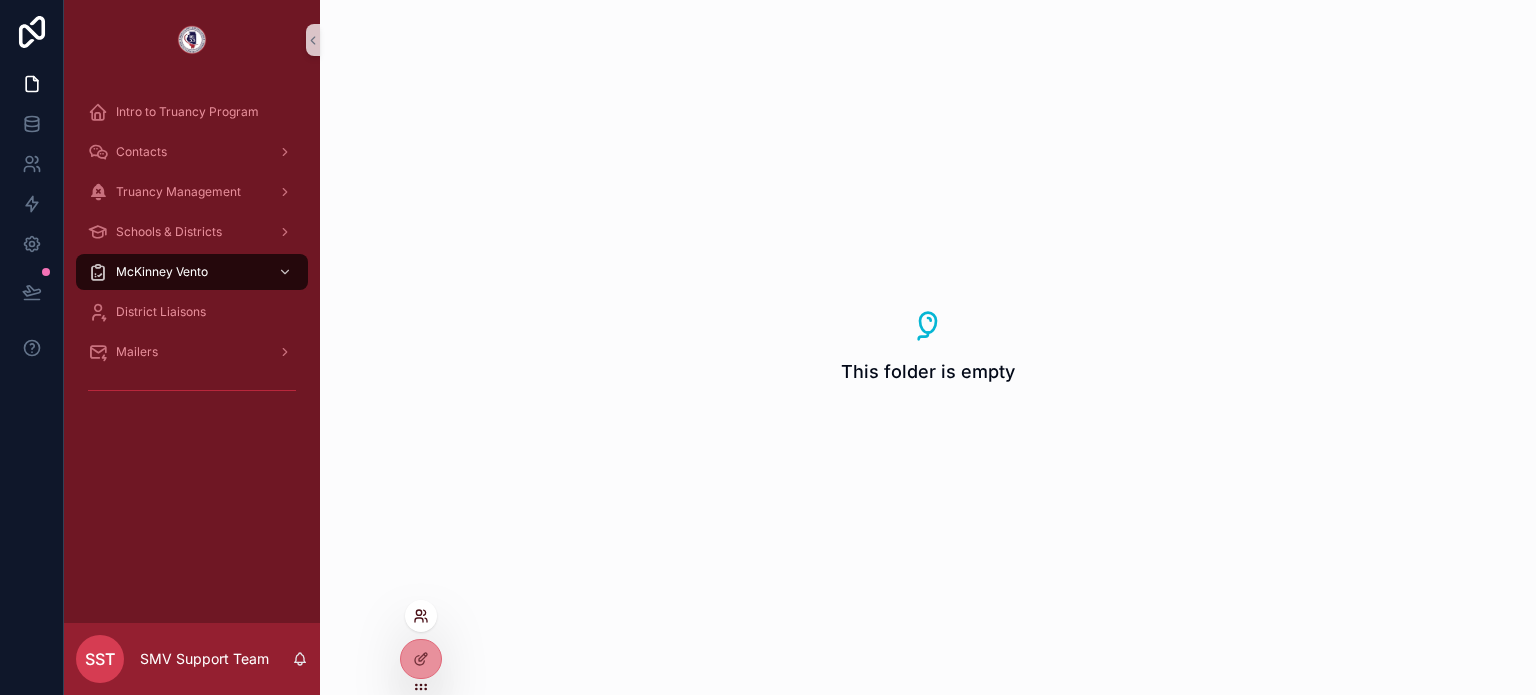 click 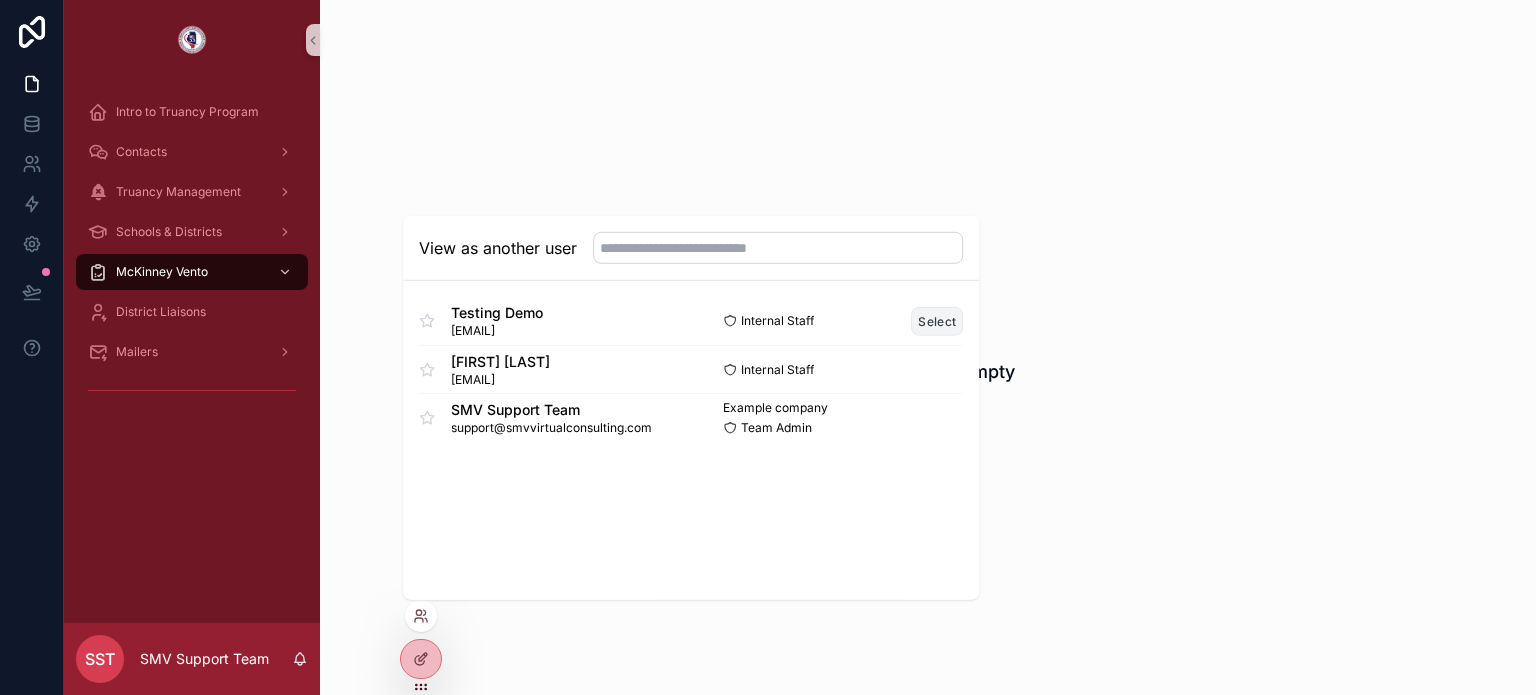 click on "Select" at bounding box center (937, 320) 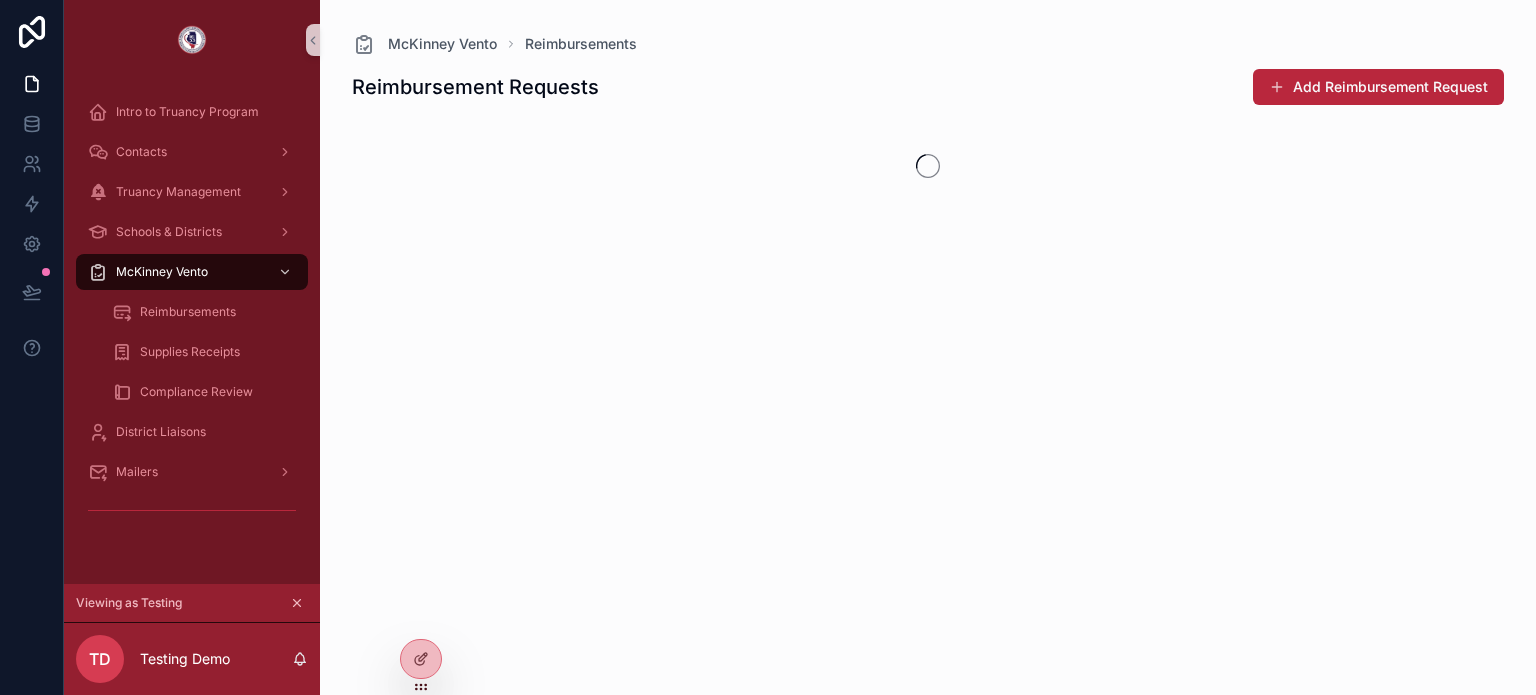 scroll, scrollTop: 0, scrollLeft: 0, axis: both 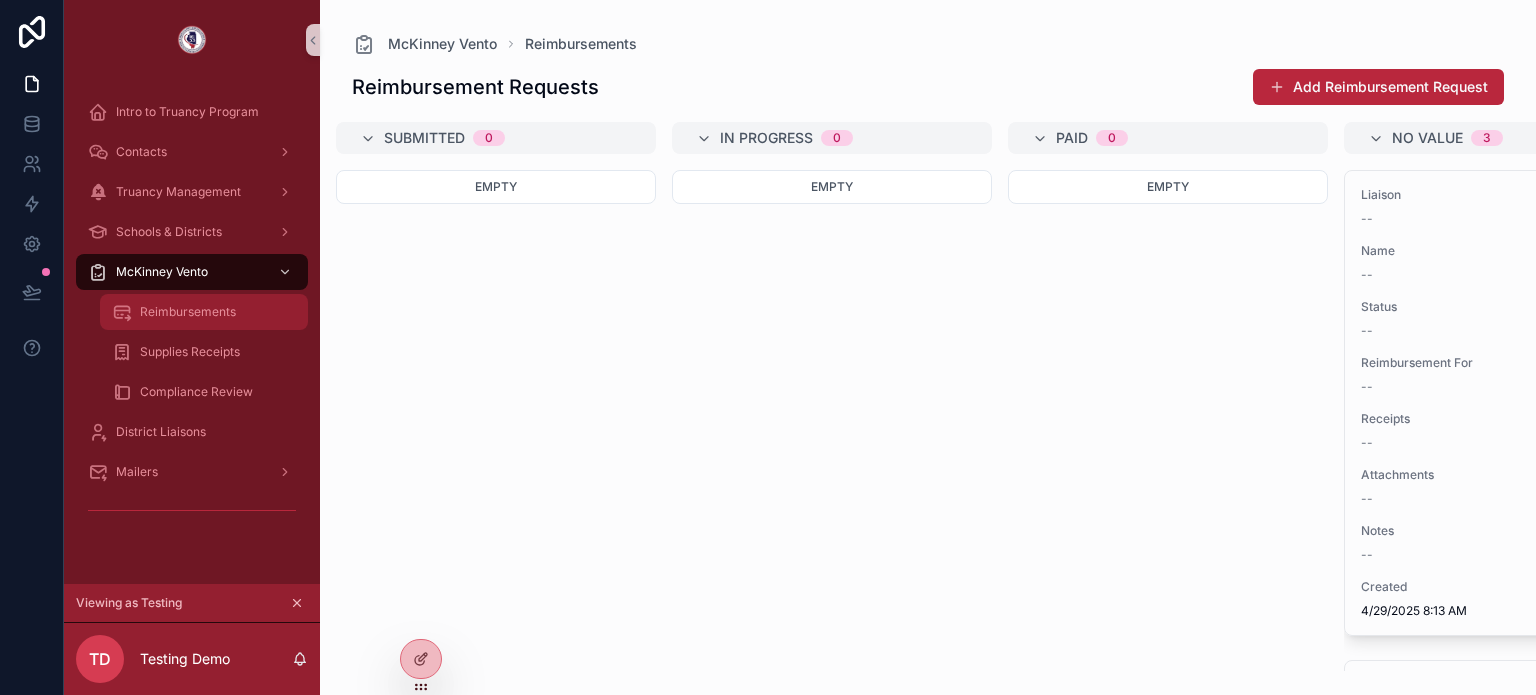 click on "Reimbursements" at bounding box center (204, 312) 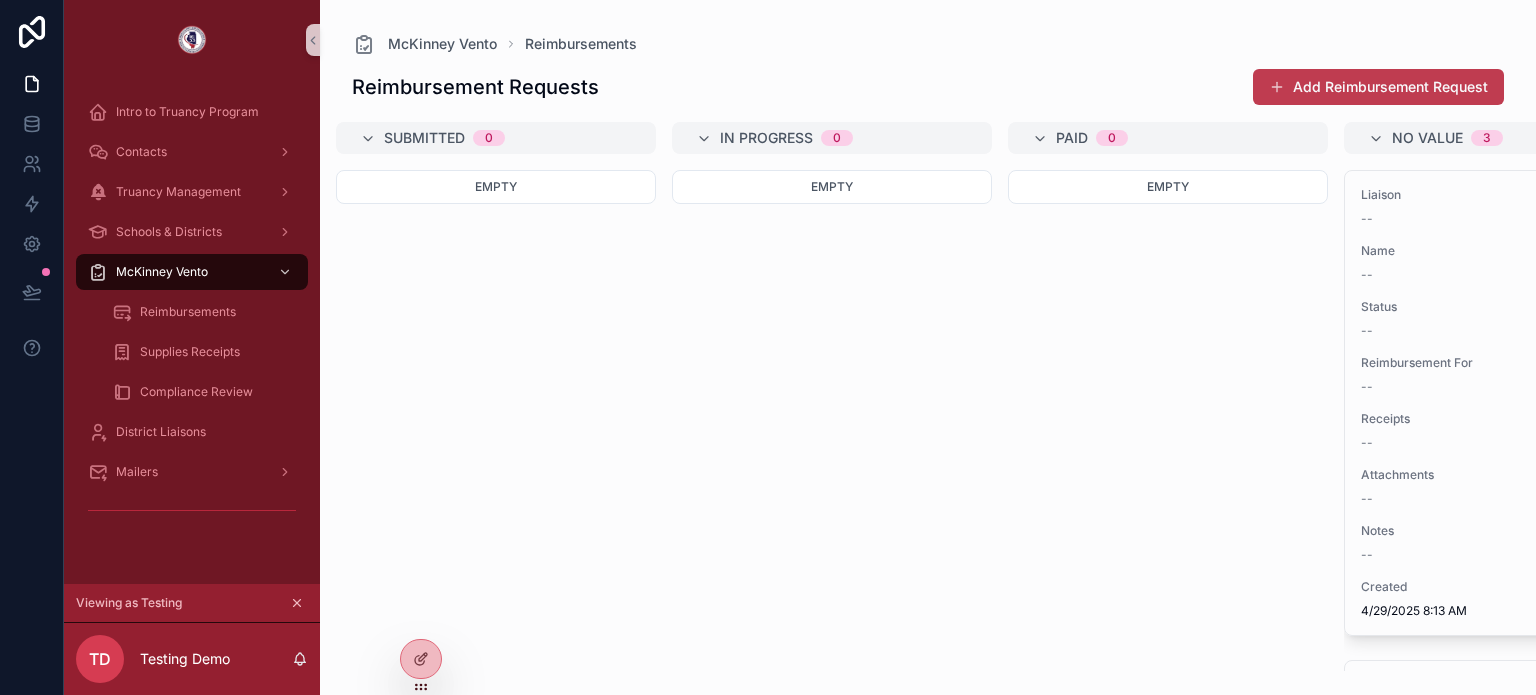 click on "Add Reimbursement Request" at bounding box center (1378, 87) 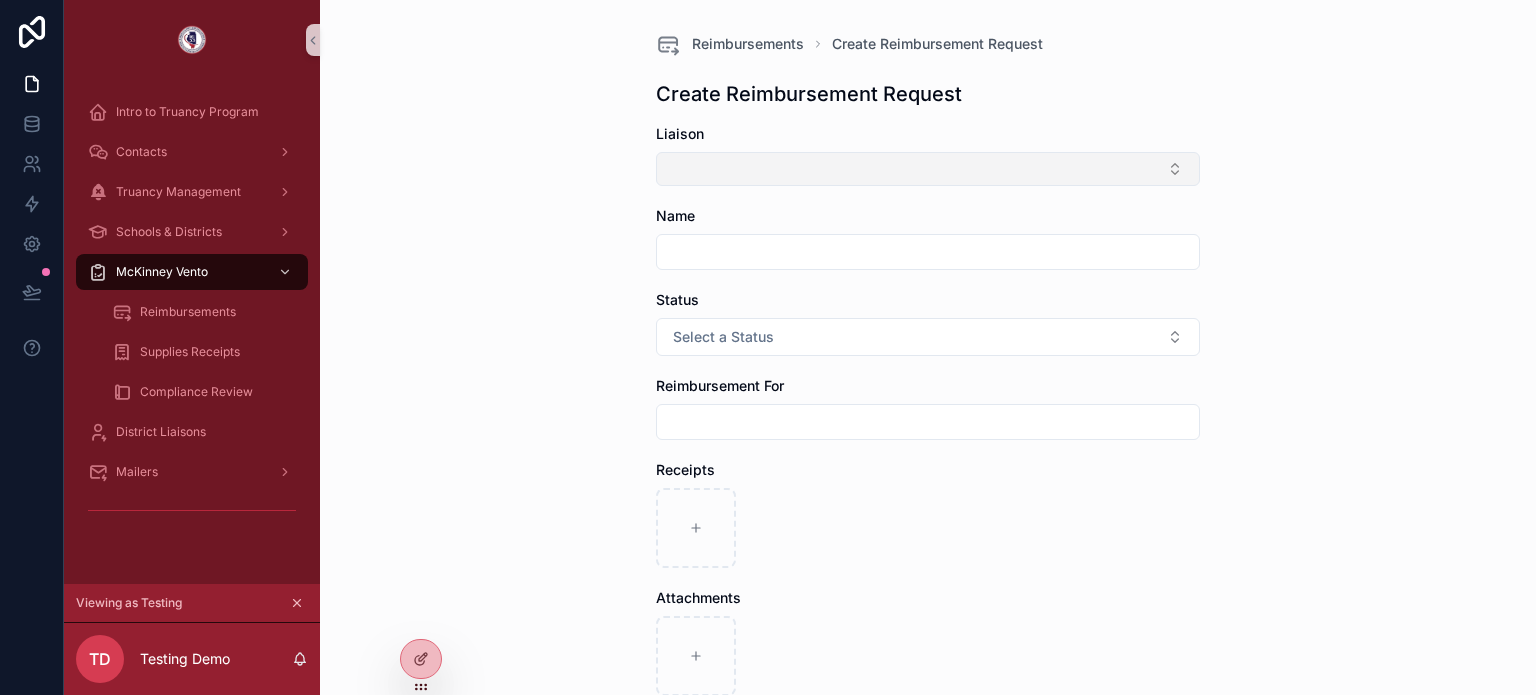 click at bounding box center [928, 169] 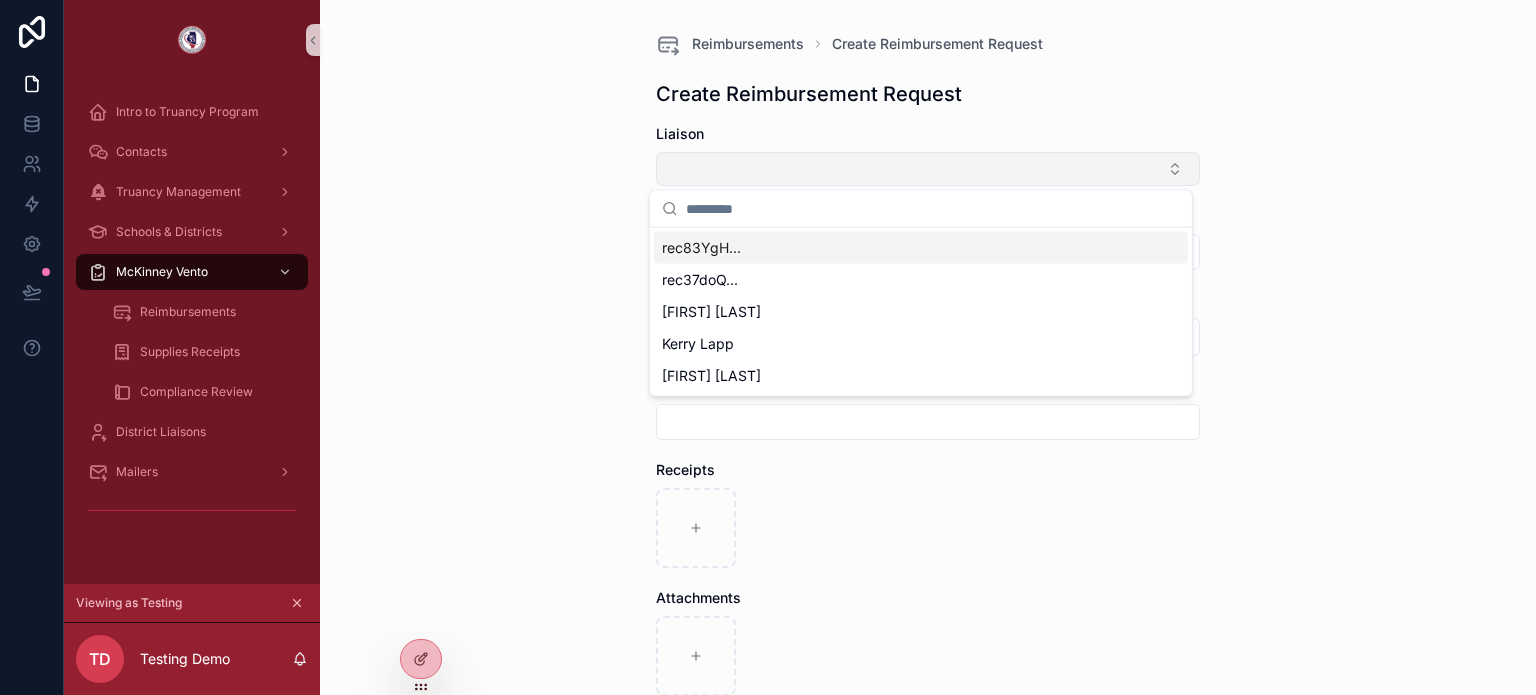 click at bounding box center [928, 169] 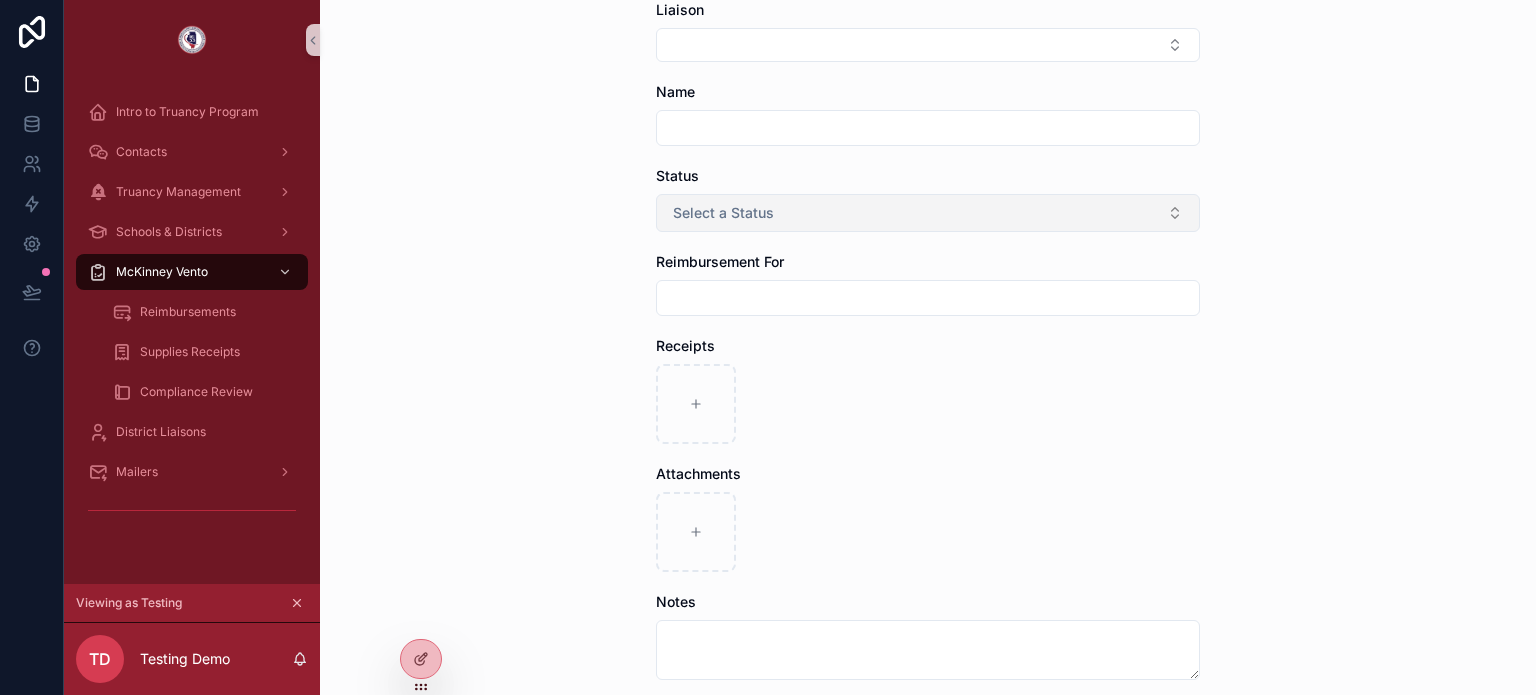 scroll, scrollTop: 104, scrollLeft: 0, axis: vertical 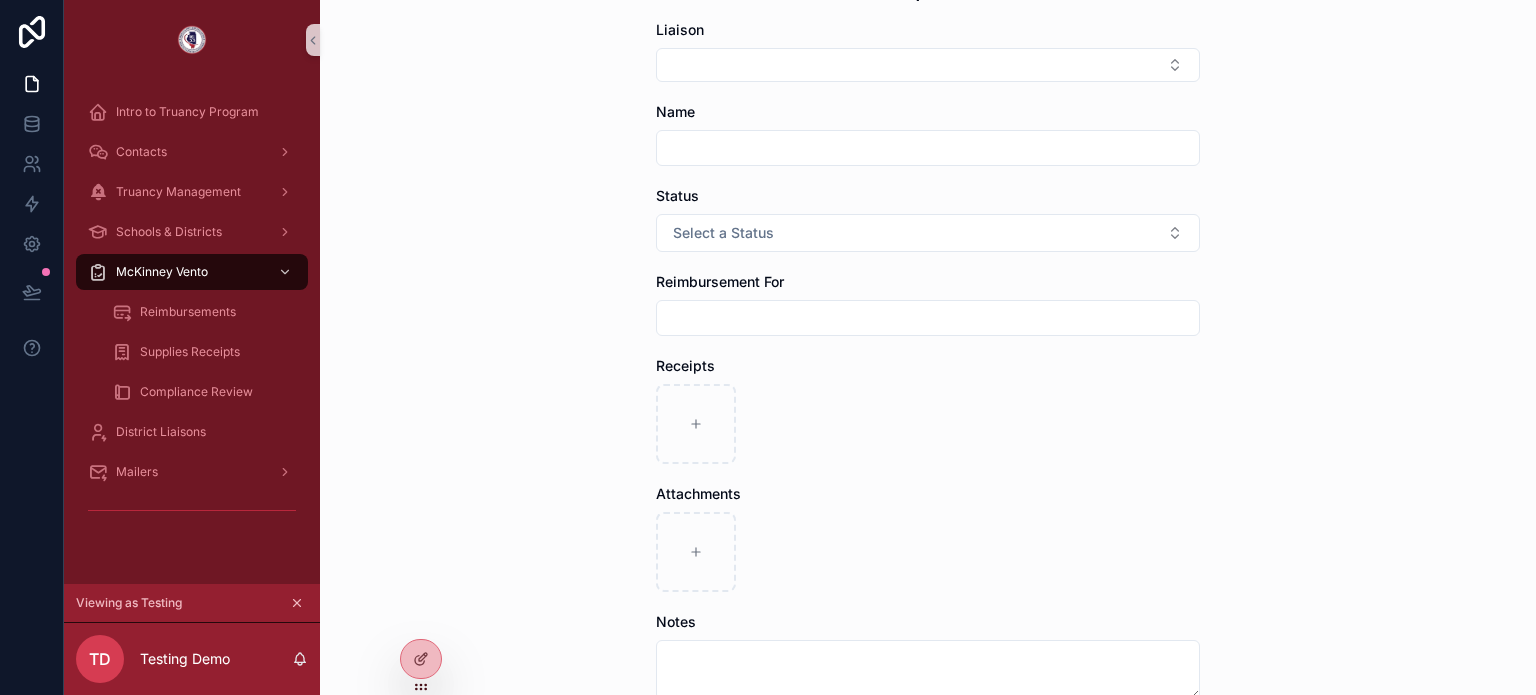 click at bounding box center (928, 318) 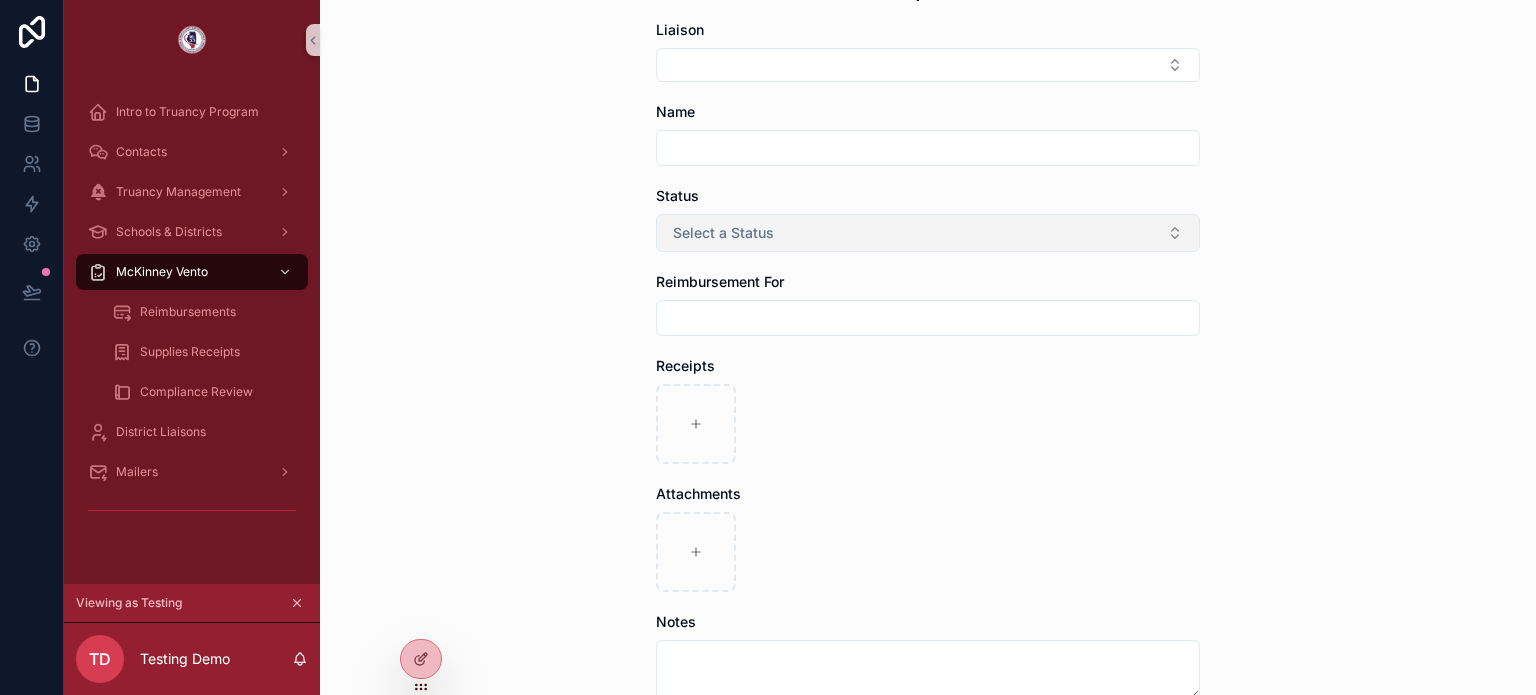 click on "Select a Status" at bounding box center [928, 233] 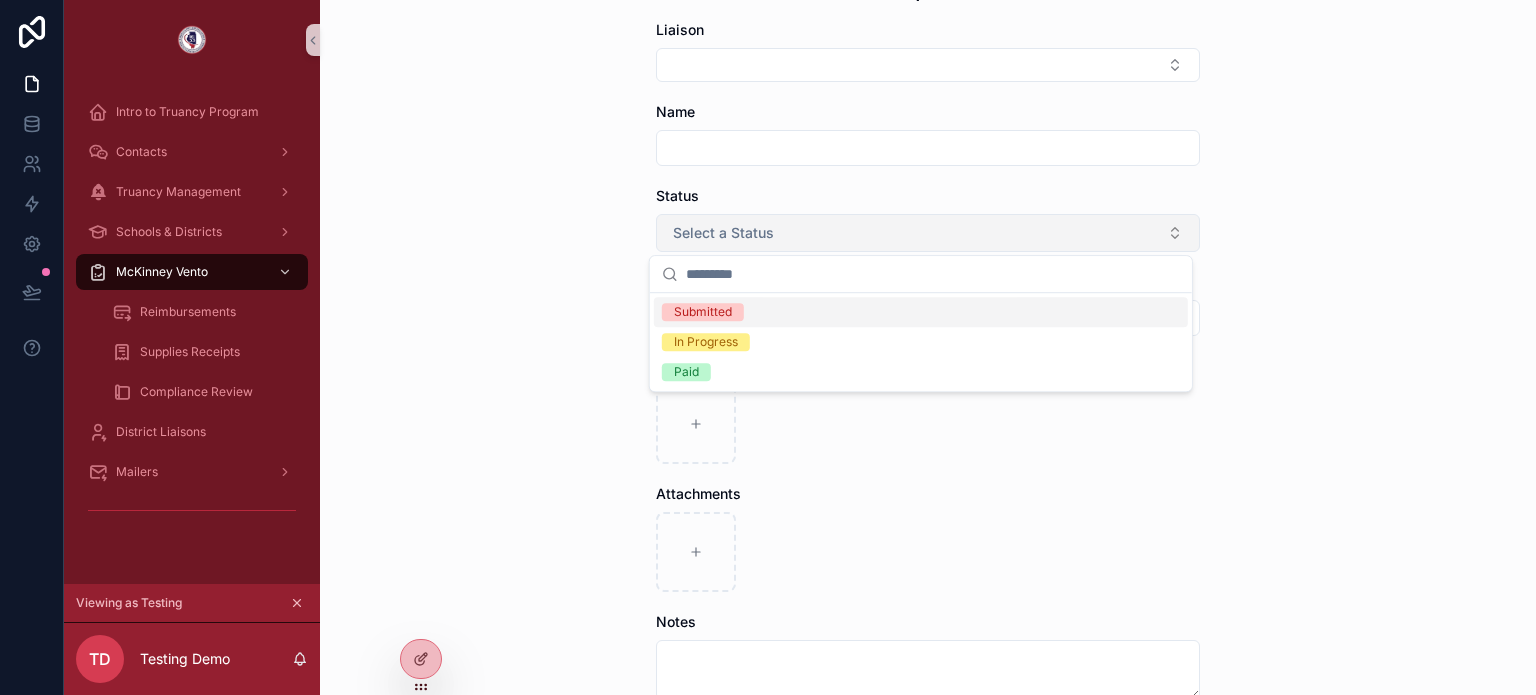 click on "Select a Status" at bounding box center (928, 233) 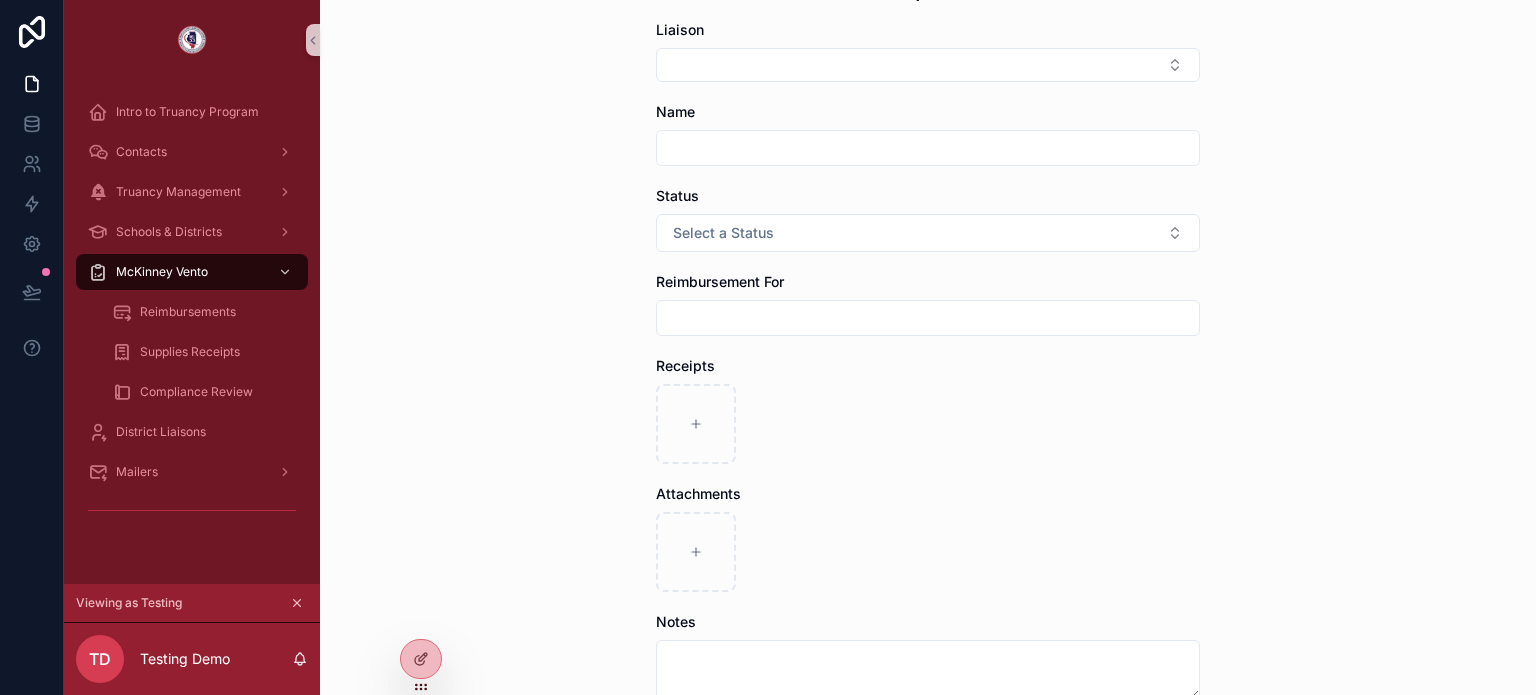click at bounding box center [928, 318] 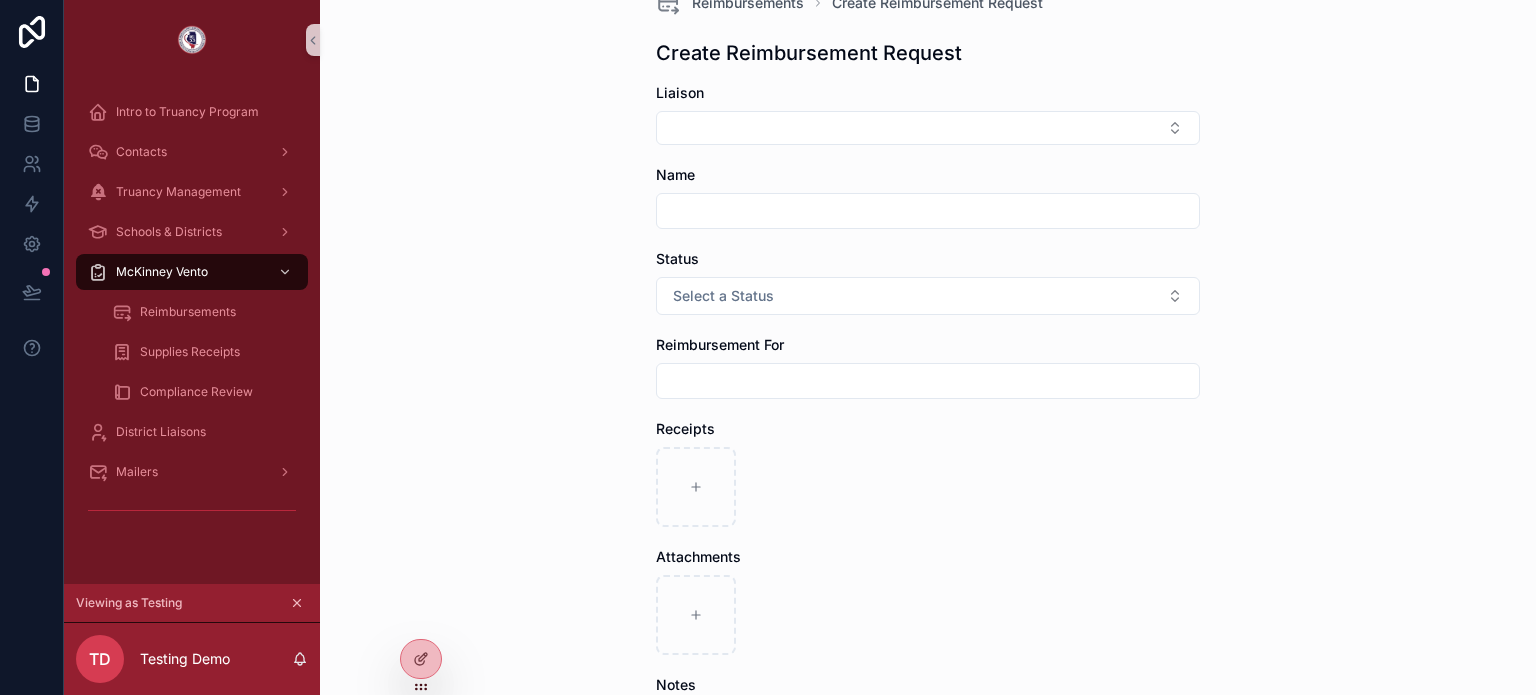 scroll, scrollTop: 4, scrollLeft: 0, axis: vertical 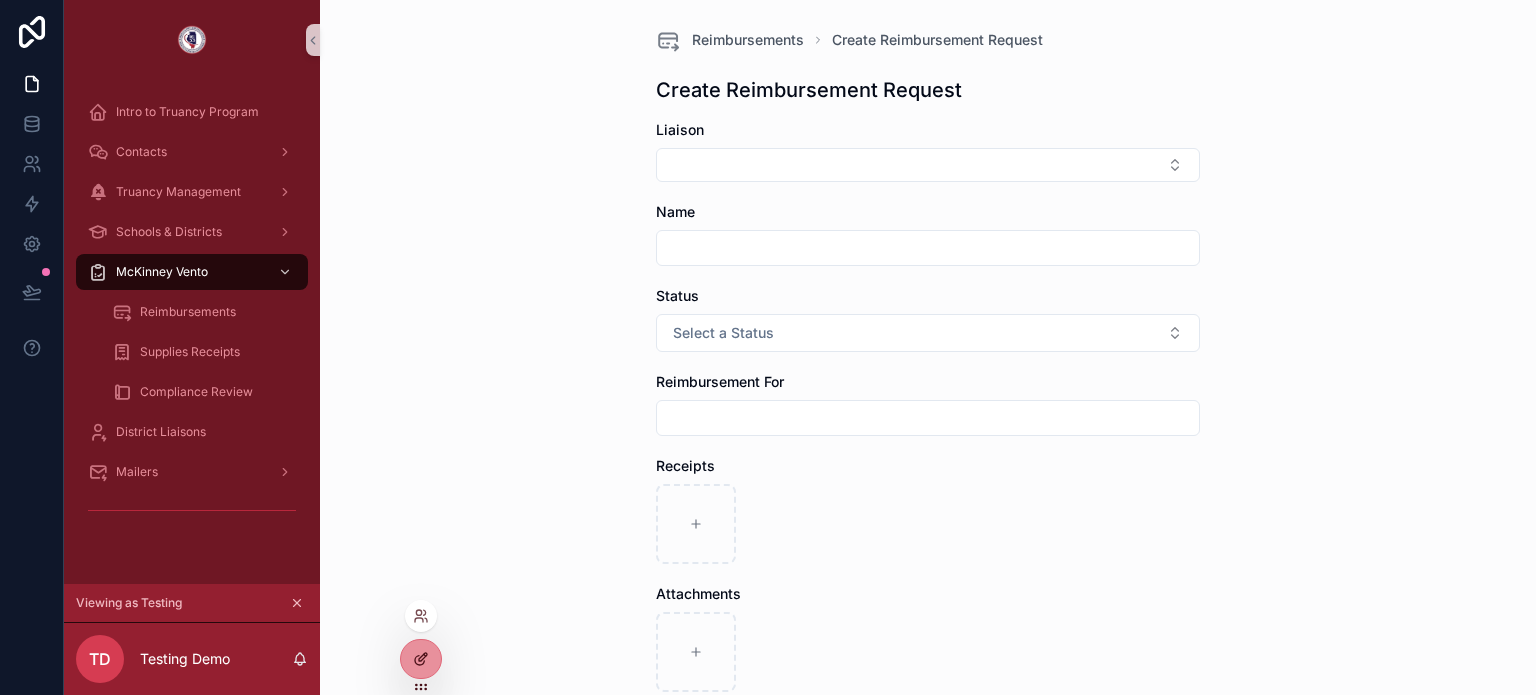 click 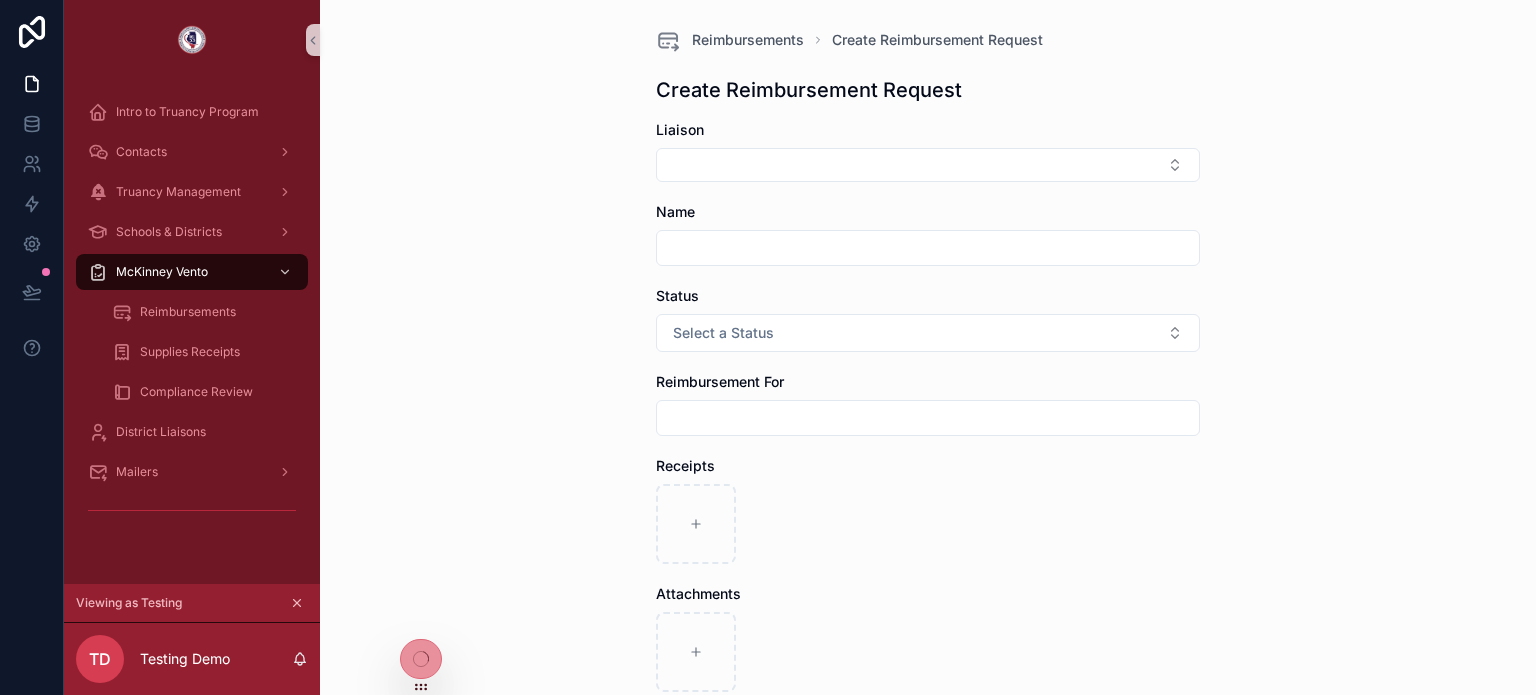 scroll, scrollTop: 0, scrollLeft: 0, axis: both 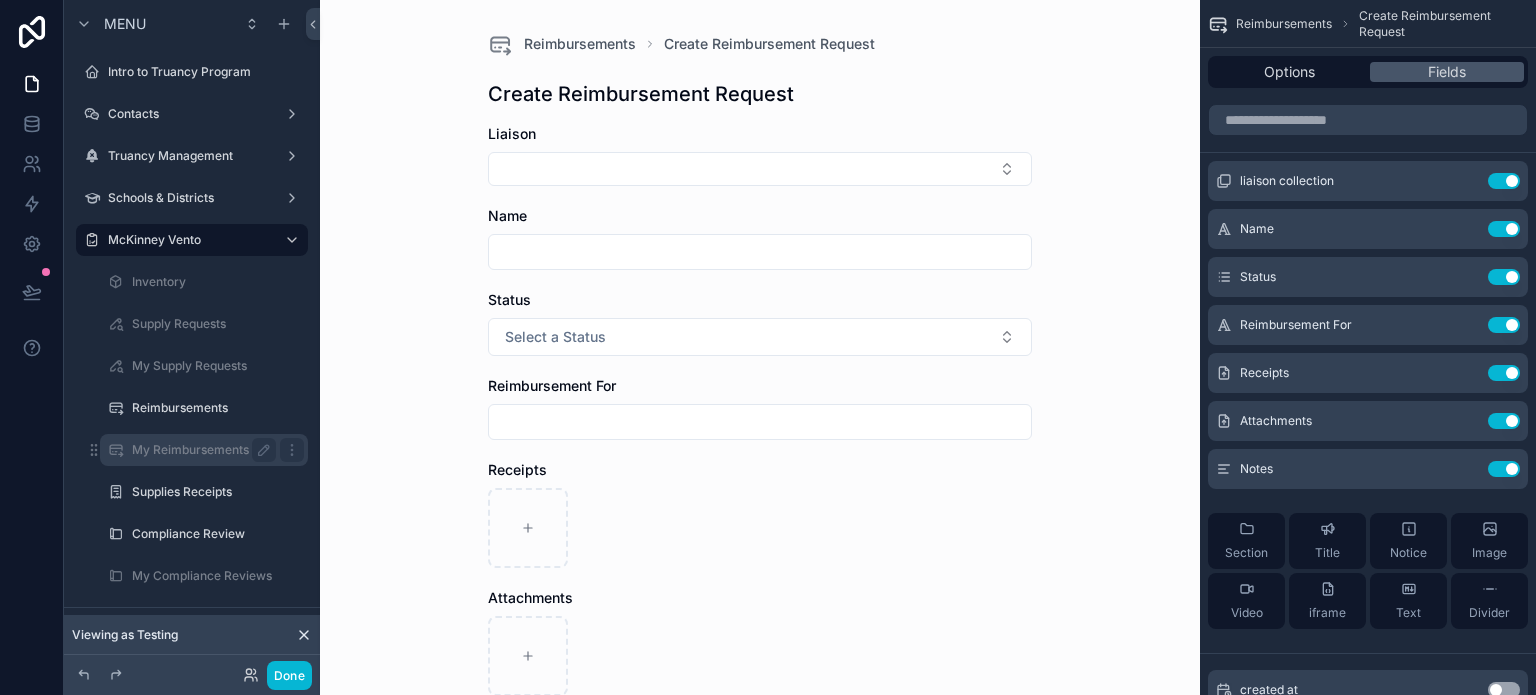 click on "My Reimbursements" at bounding box center (204, 450) 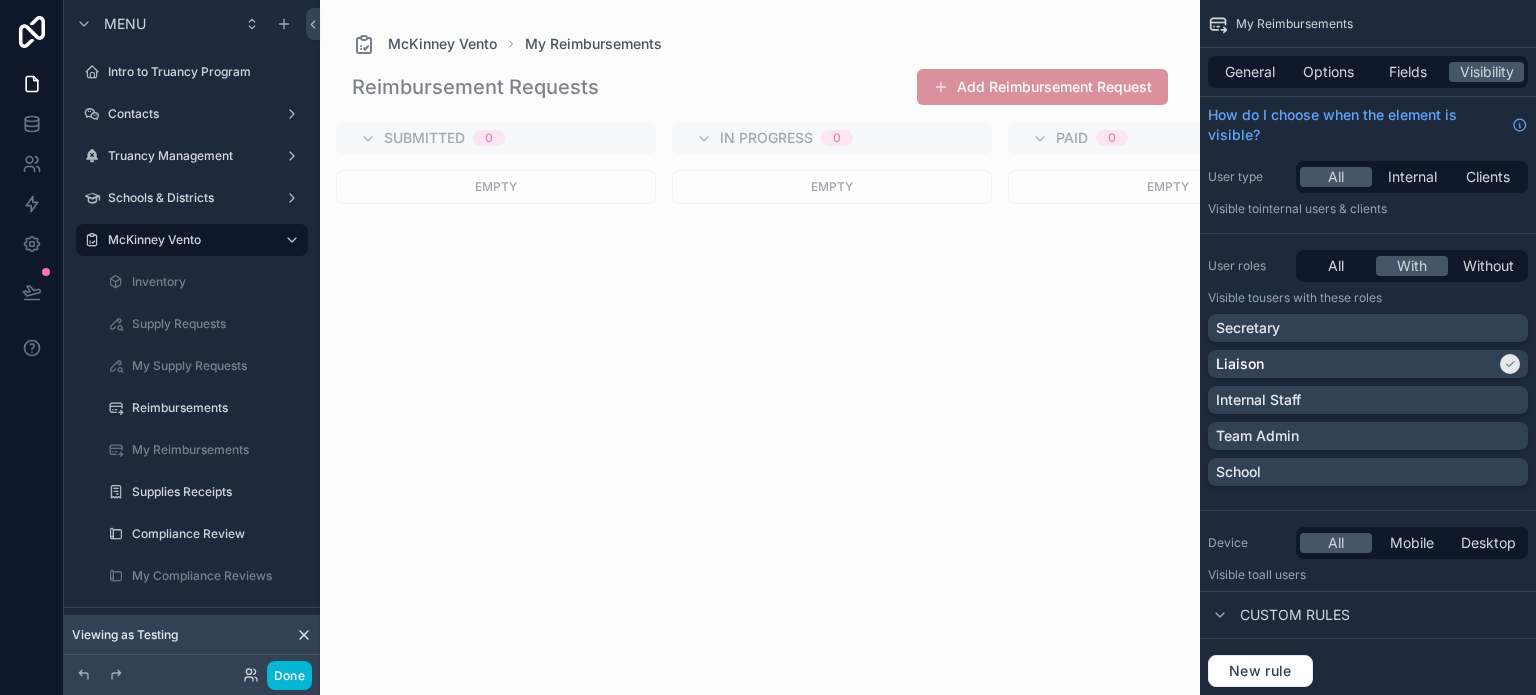 click at bounding box center [760, 347] 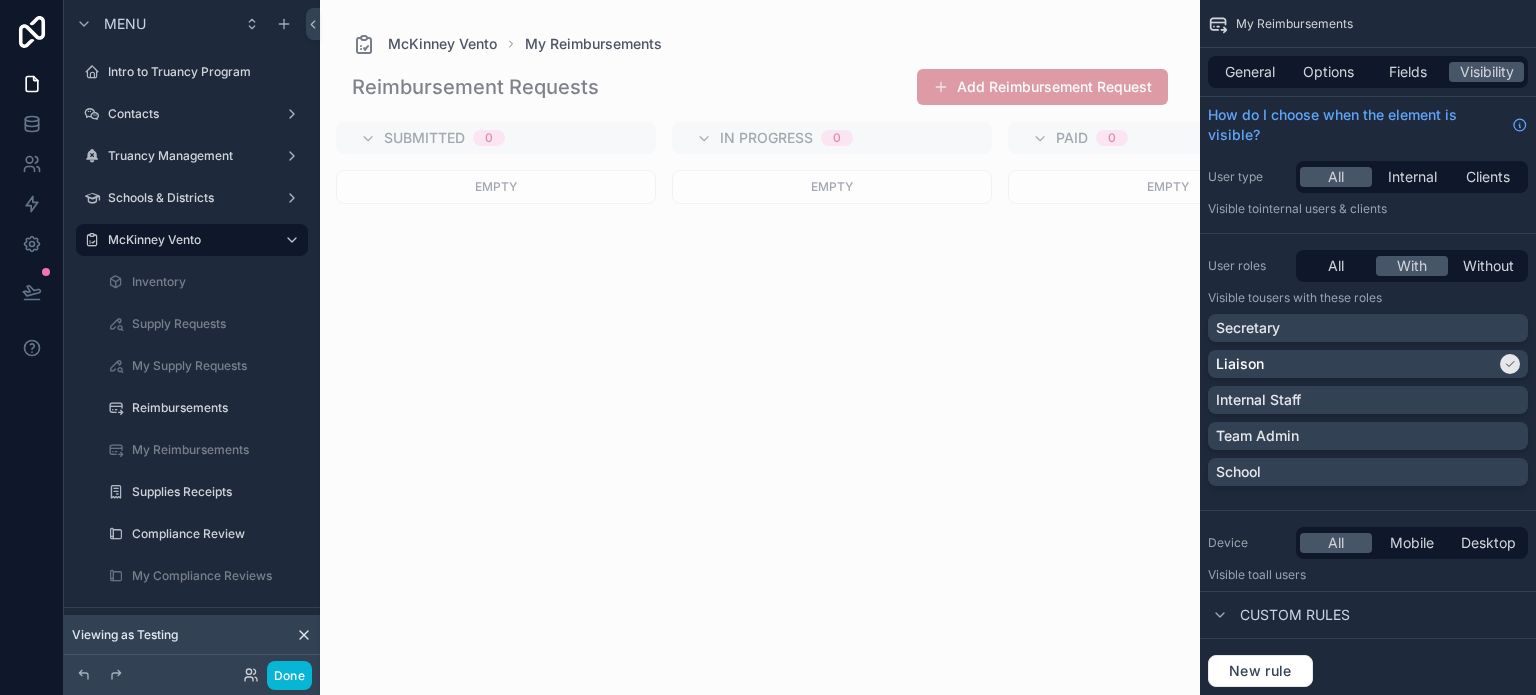 click on "Add Reimbursement Request" at bounding box center (1042, 87) 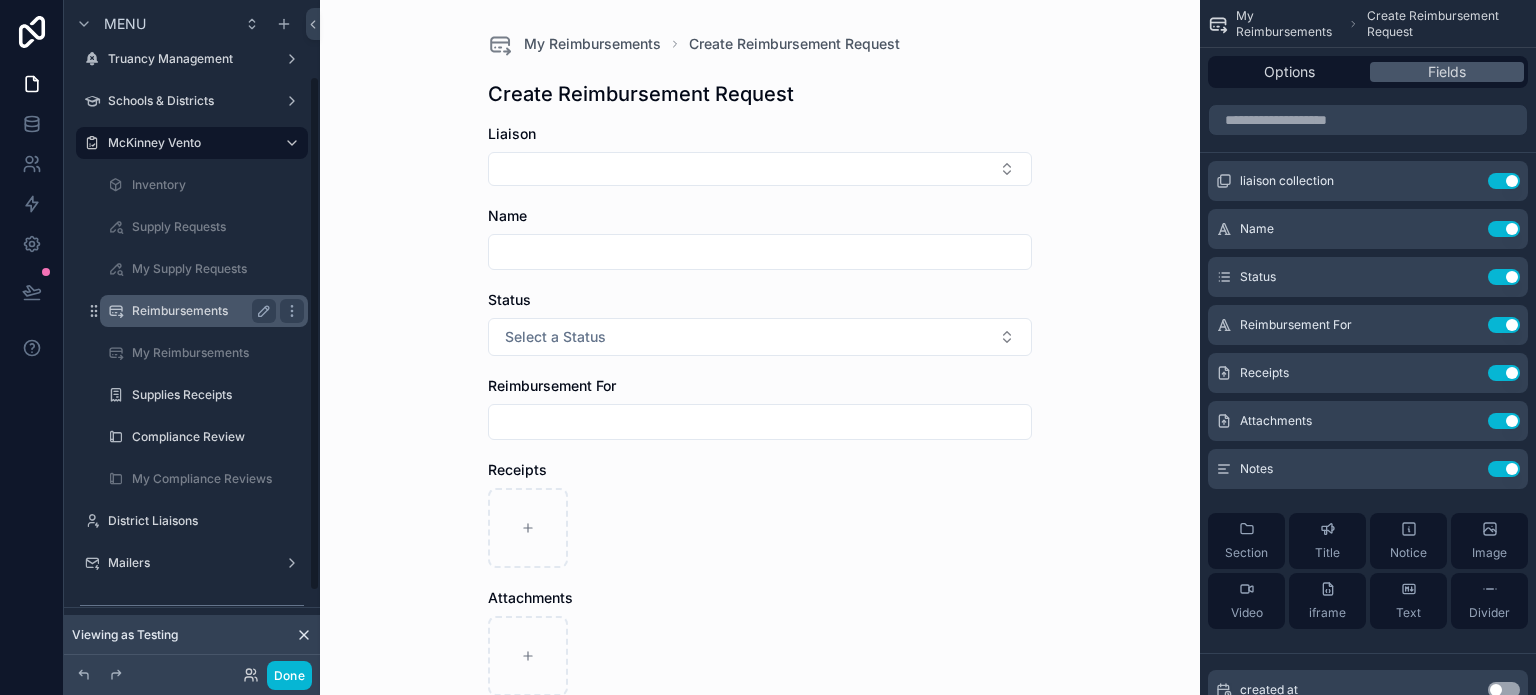 scroll, scrollTop: 100, scrollLeft: 0, axis: vertical 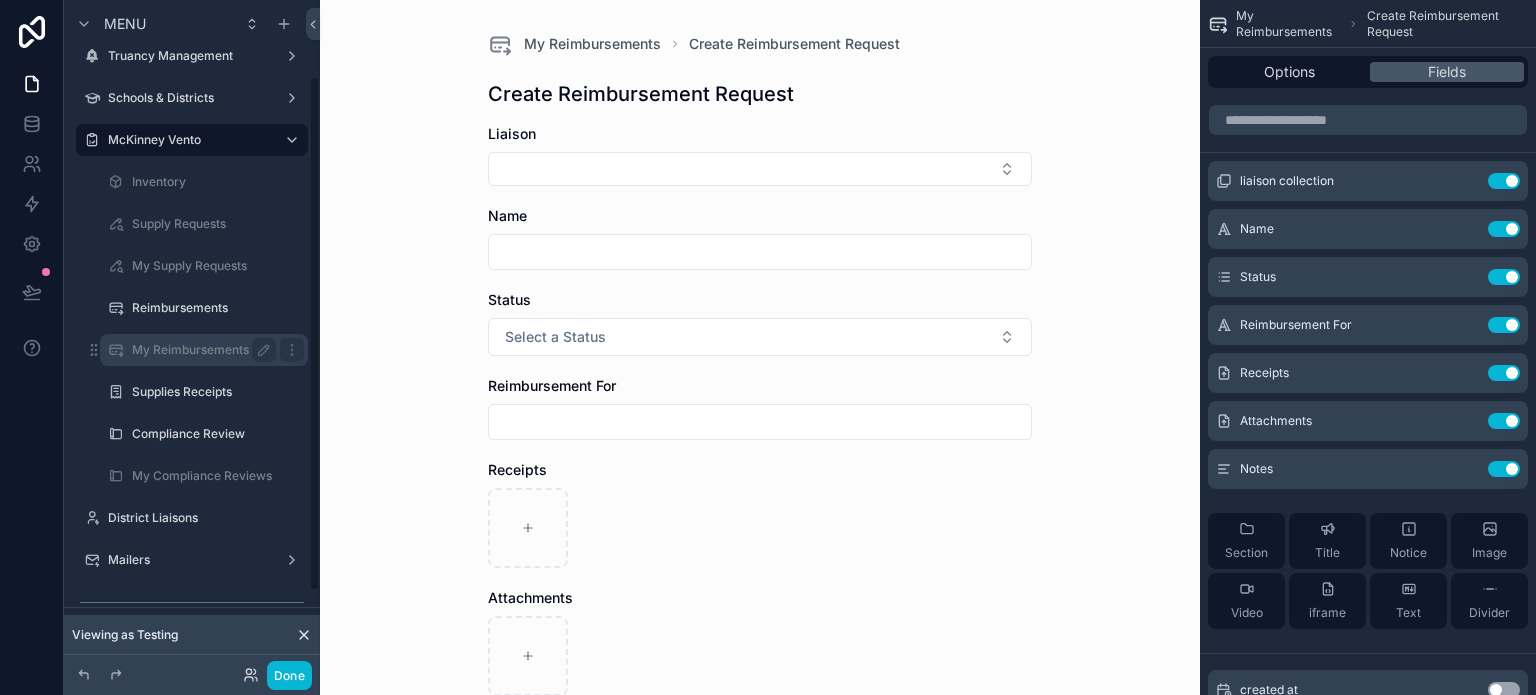 click on "My Reimbursements" at bounding box center [200, 350] 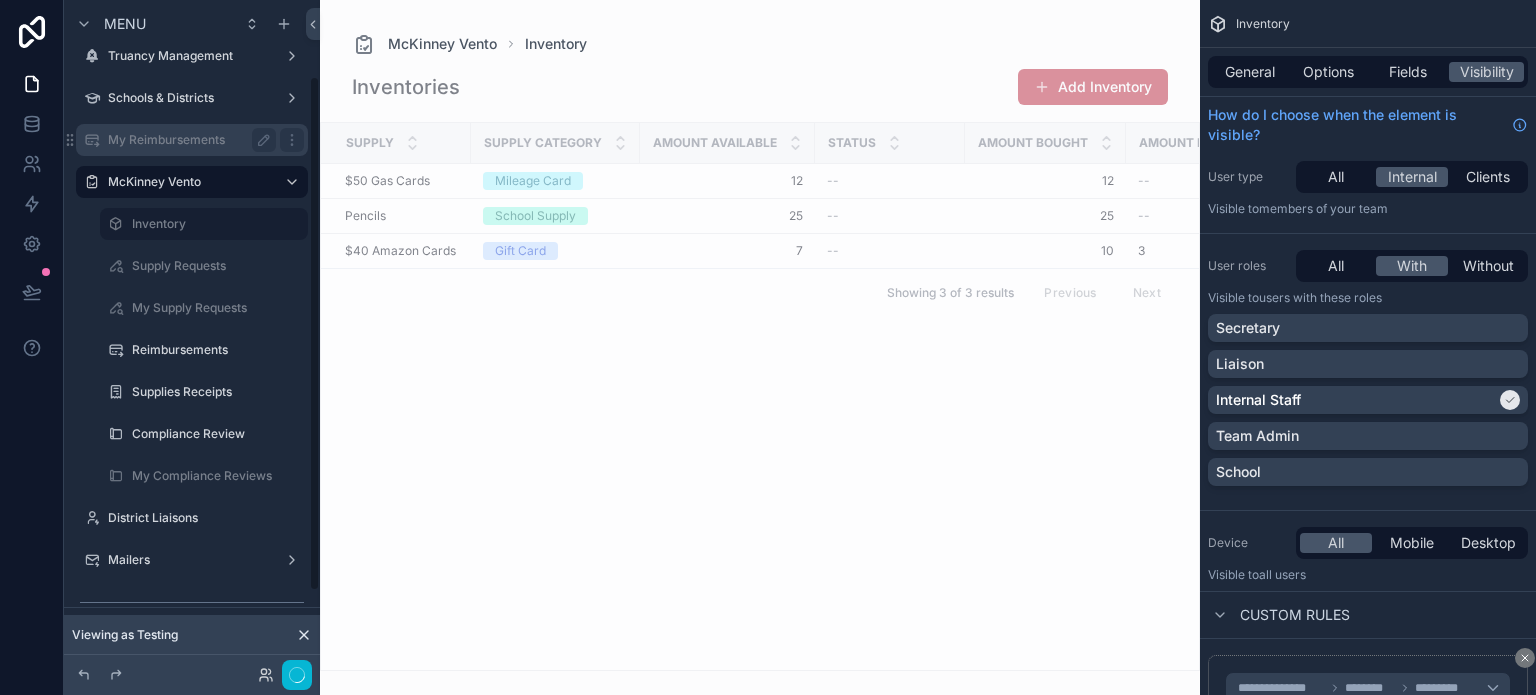 click on "My Reimbursements" at bounding box center [192, 140] 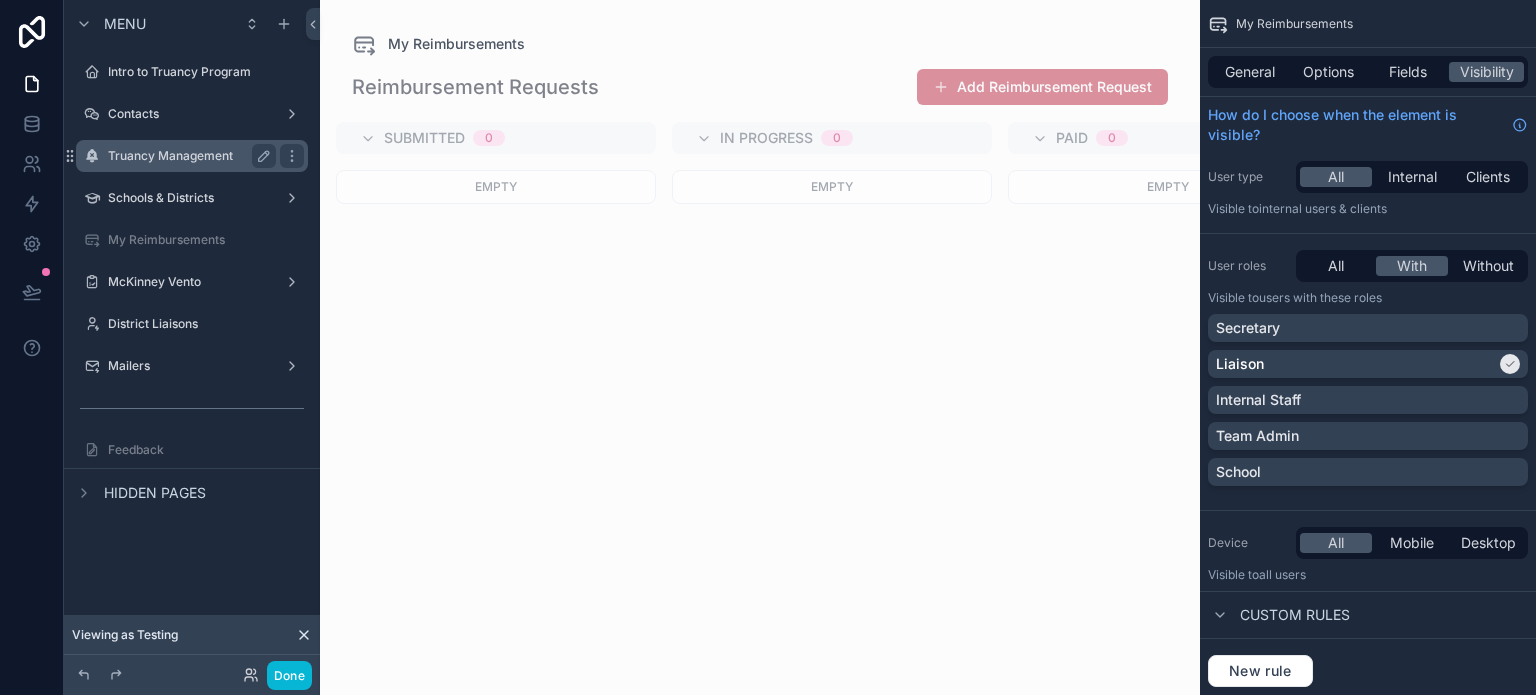 scroll, scrollTop: 0, scrollLeft: 0, axis: both 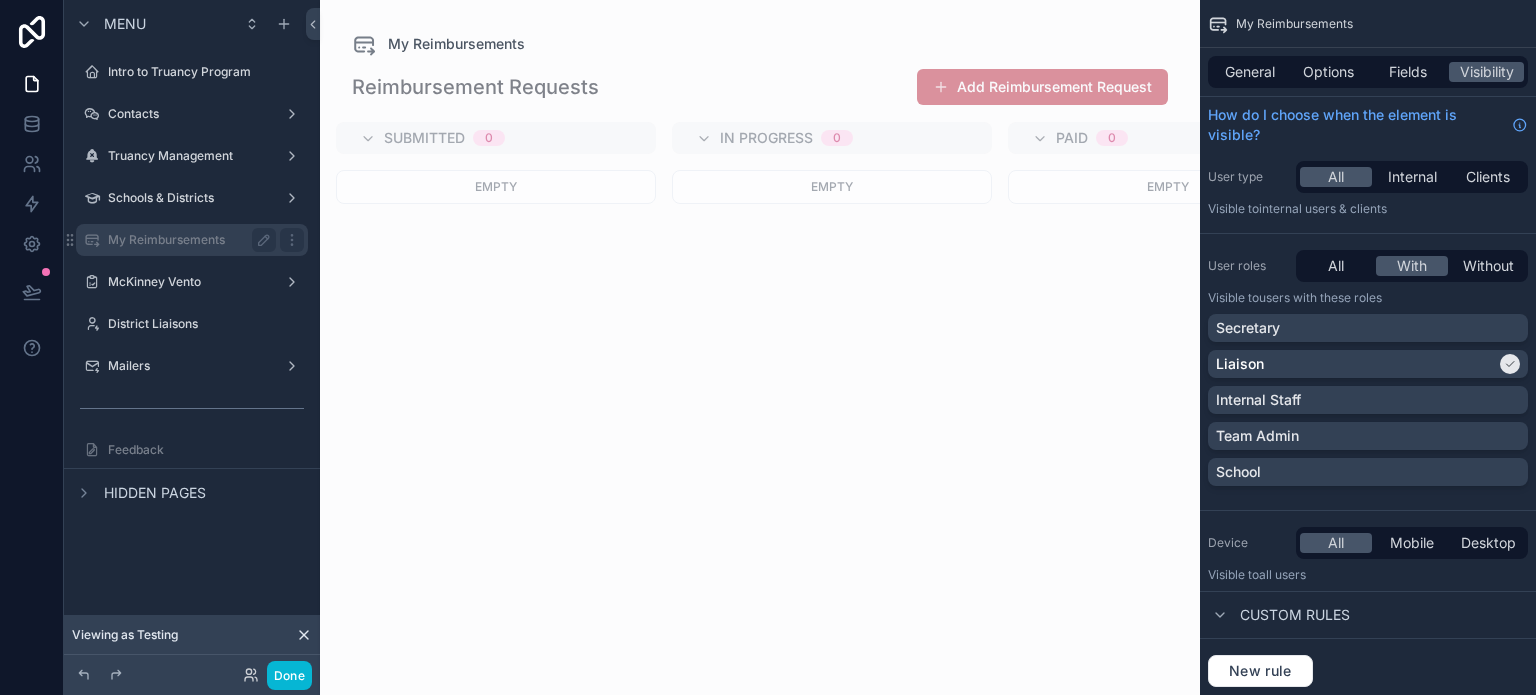 click on "My Reimbursements" at bounding box center (188, 240) 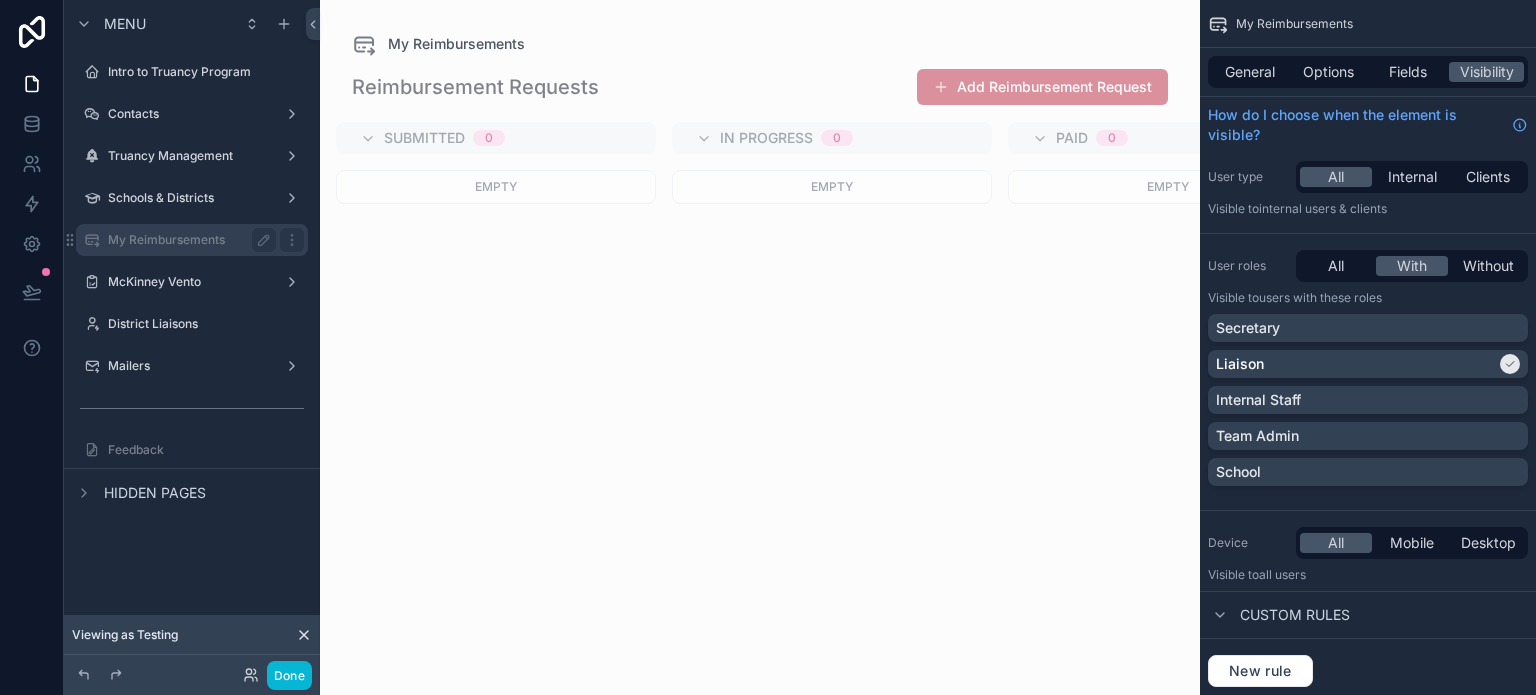 click on "My Reimbursements" at bounding box center [188, 240] 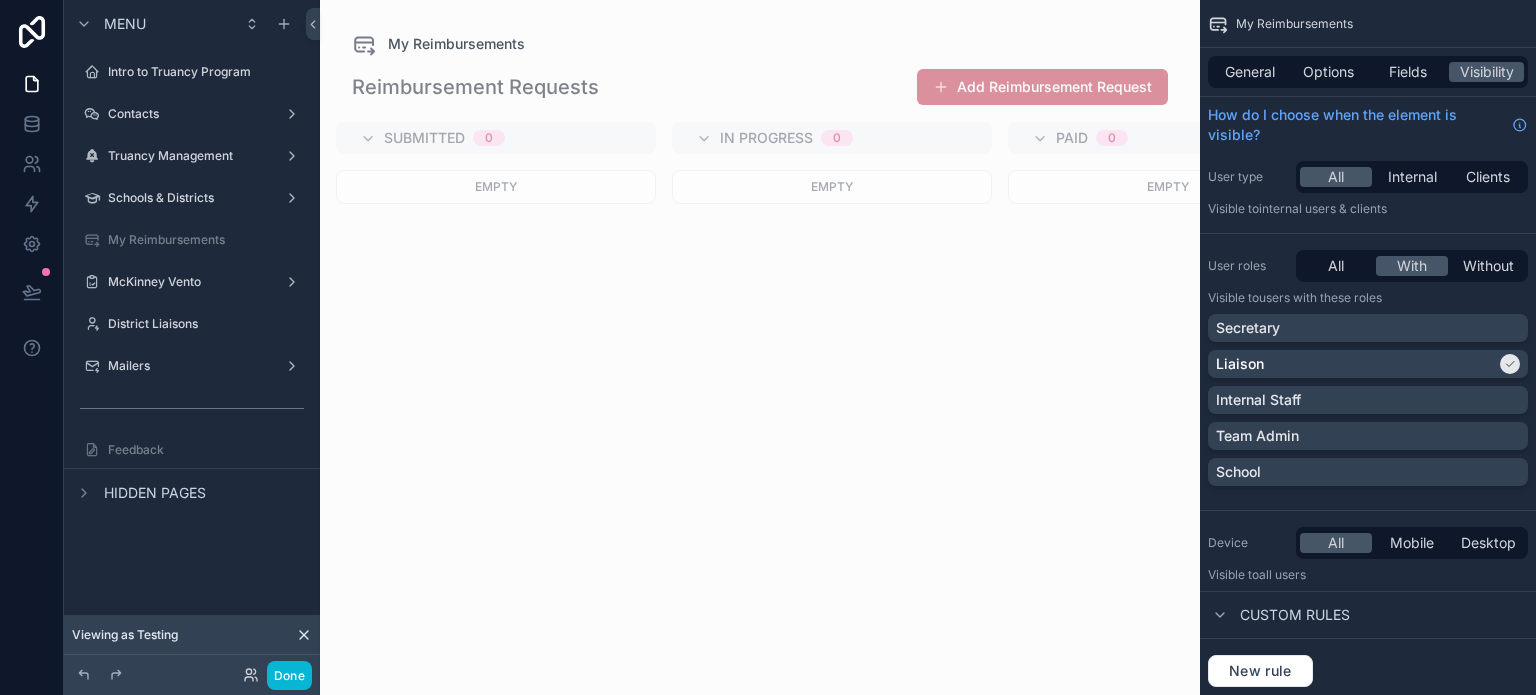 click at bounding box center [760, 347] 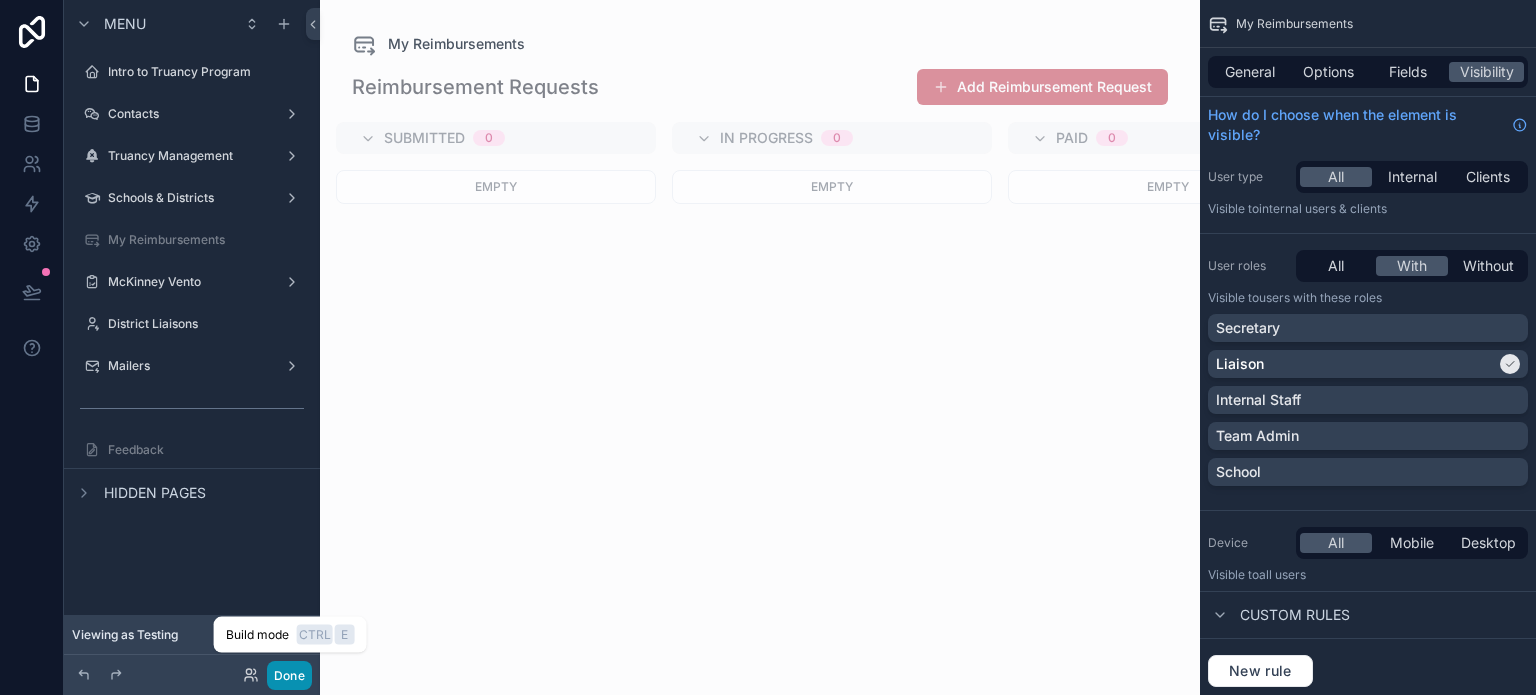 click on "Done" at bounding box center (289, 675) 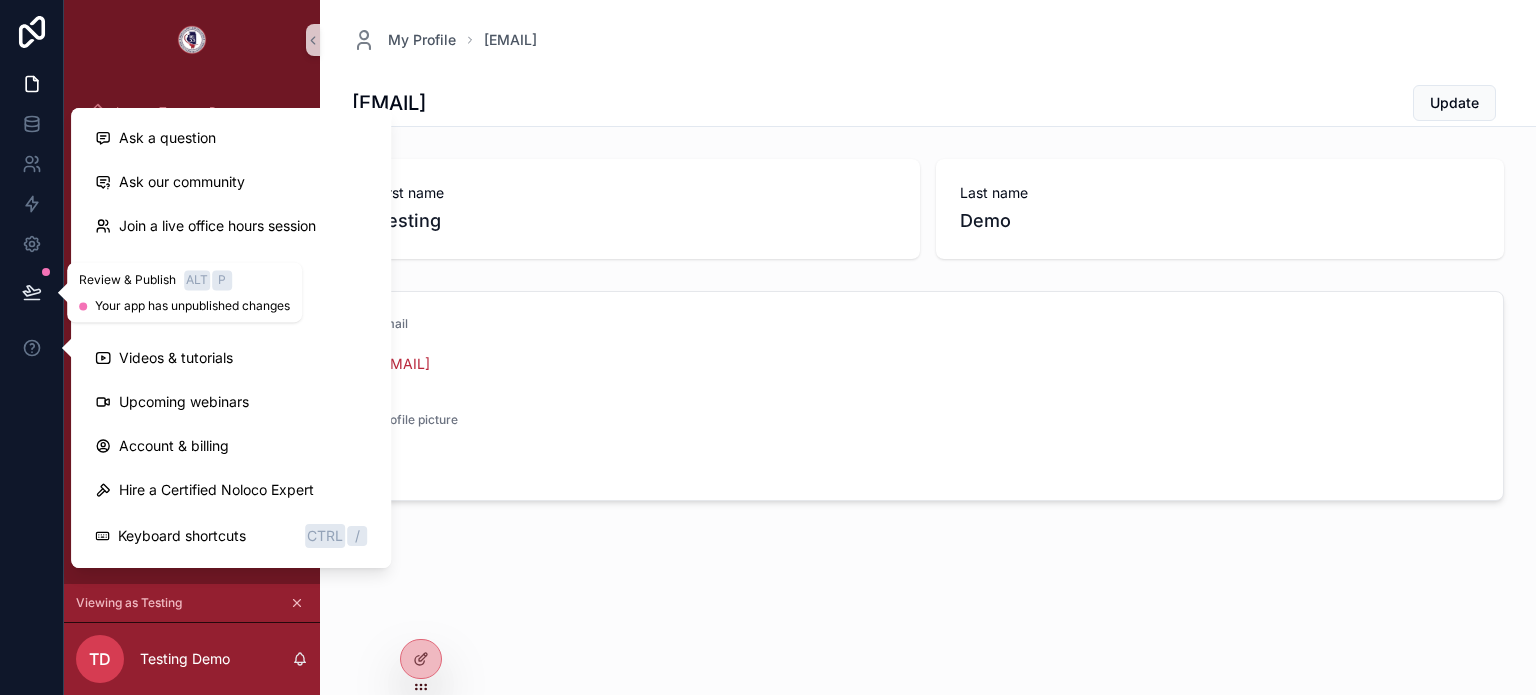 click 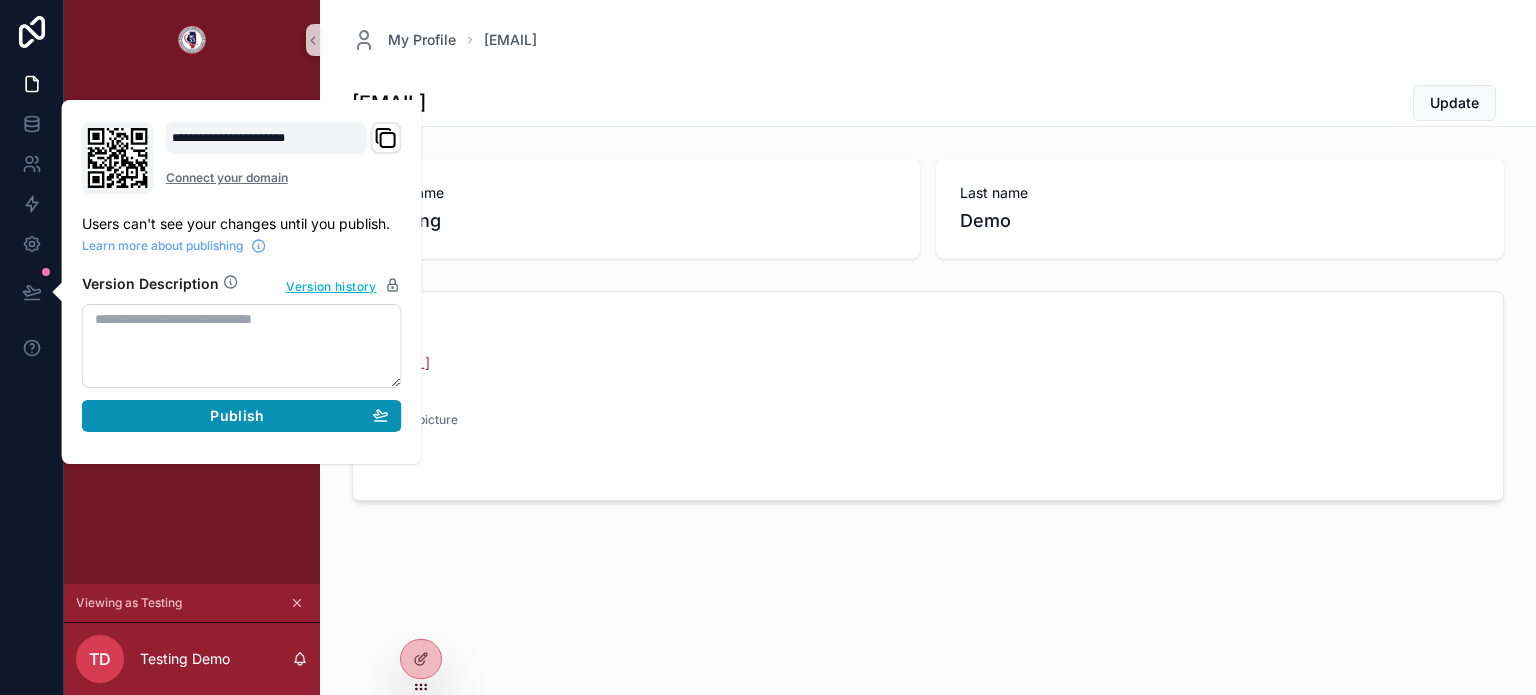 click on "Publish" at bounding box center [242, 416] 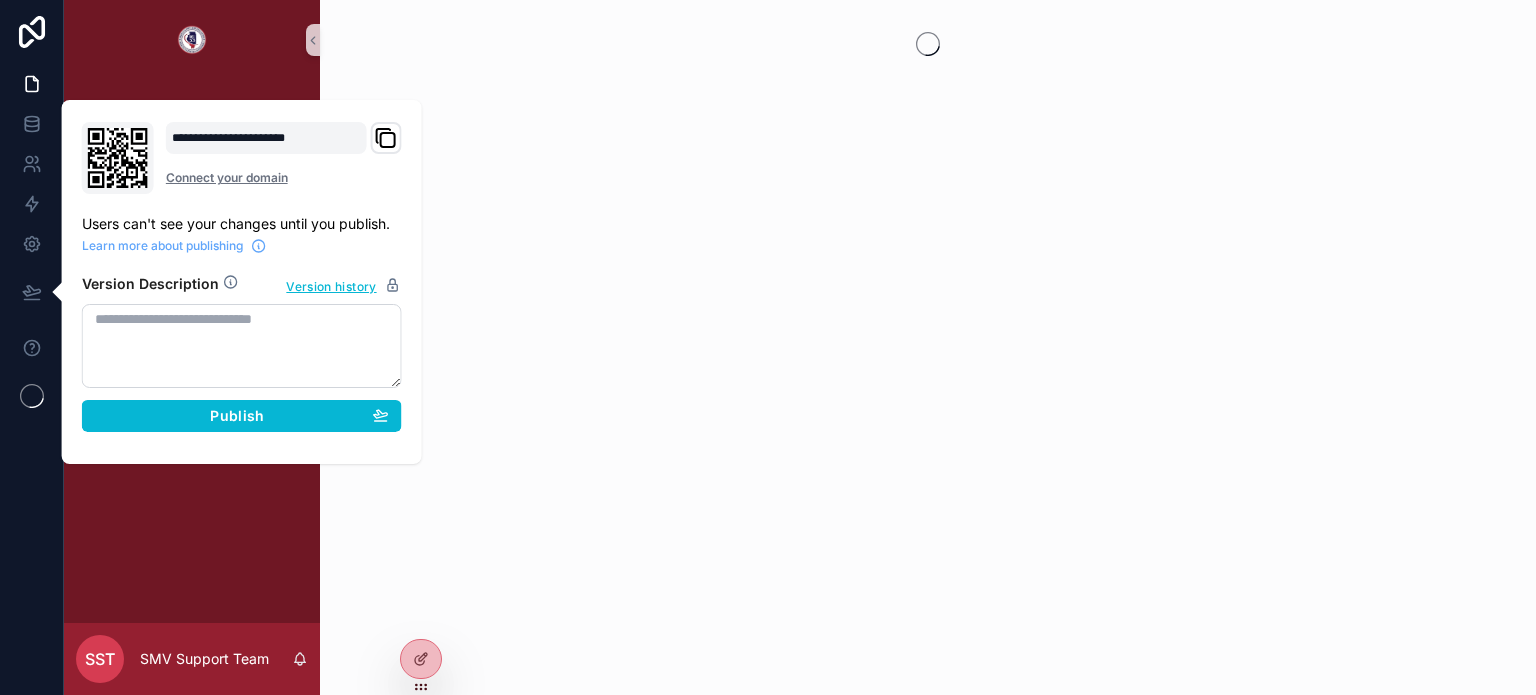 scroll, scrollTop: 0, scrollLeft: 0, axis: both 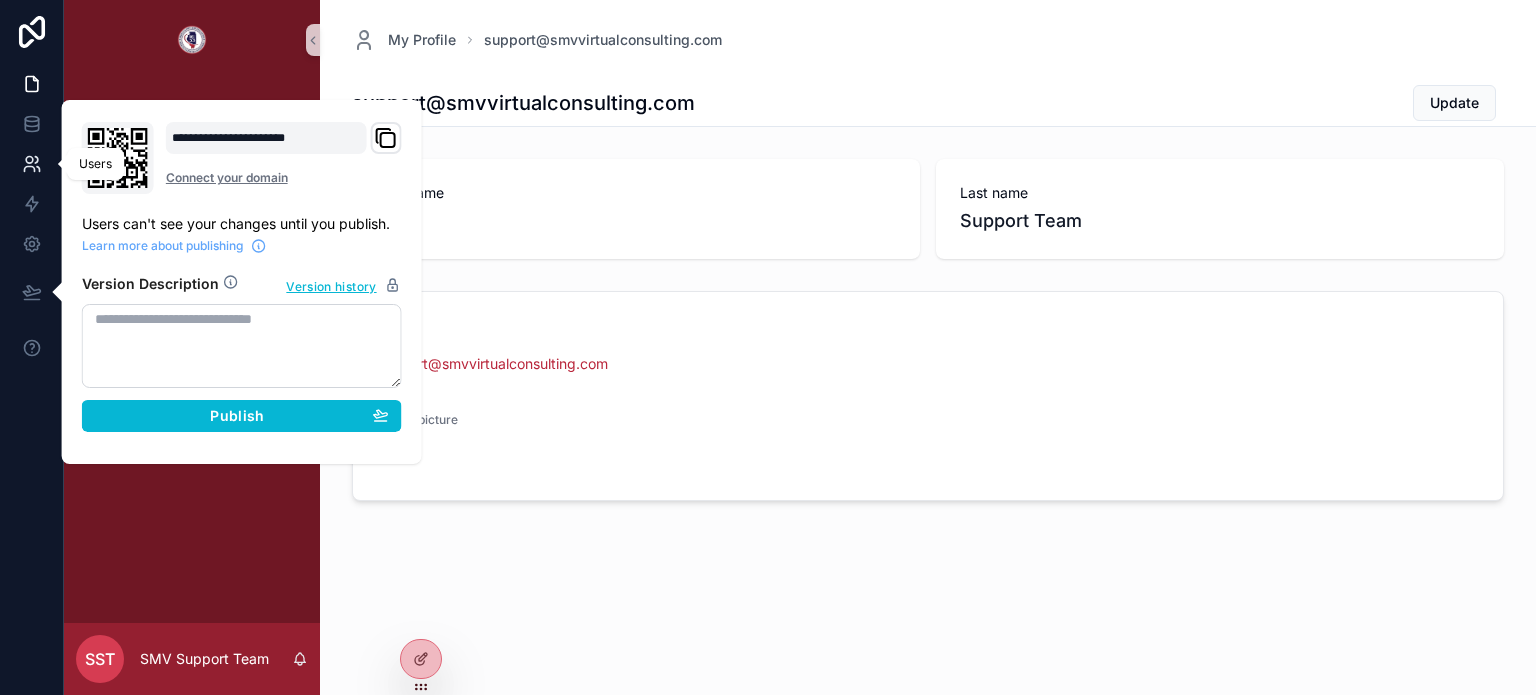 click 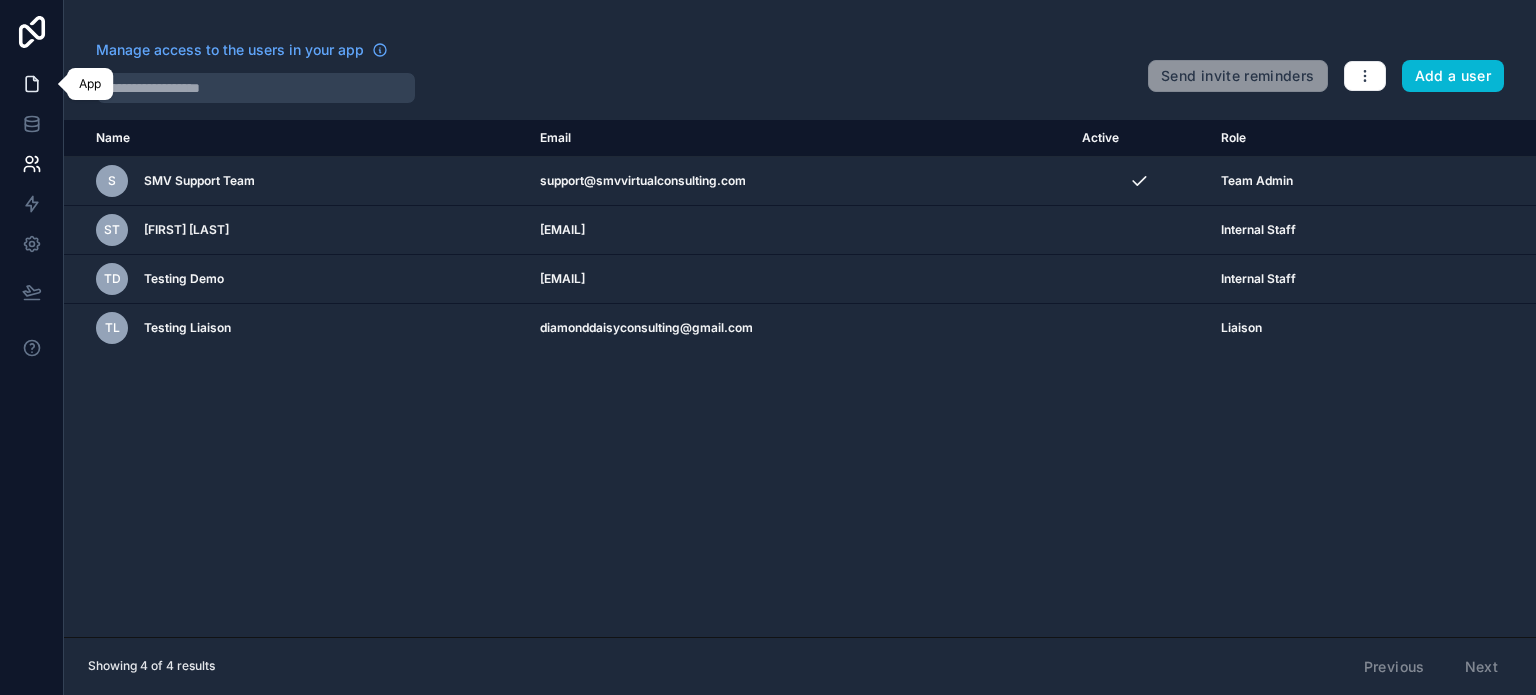 click at bounding box center (31, 84) 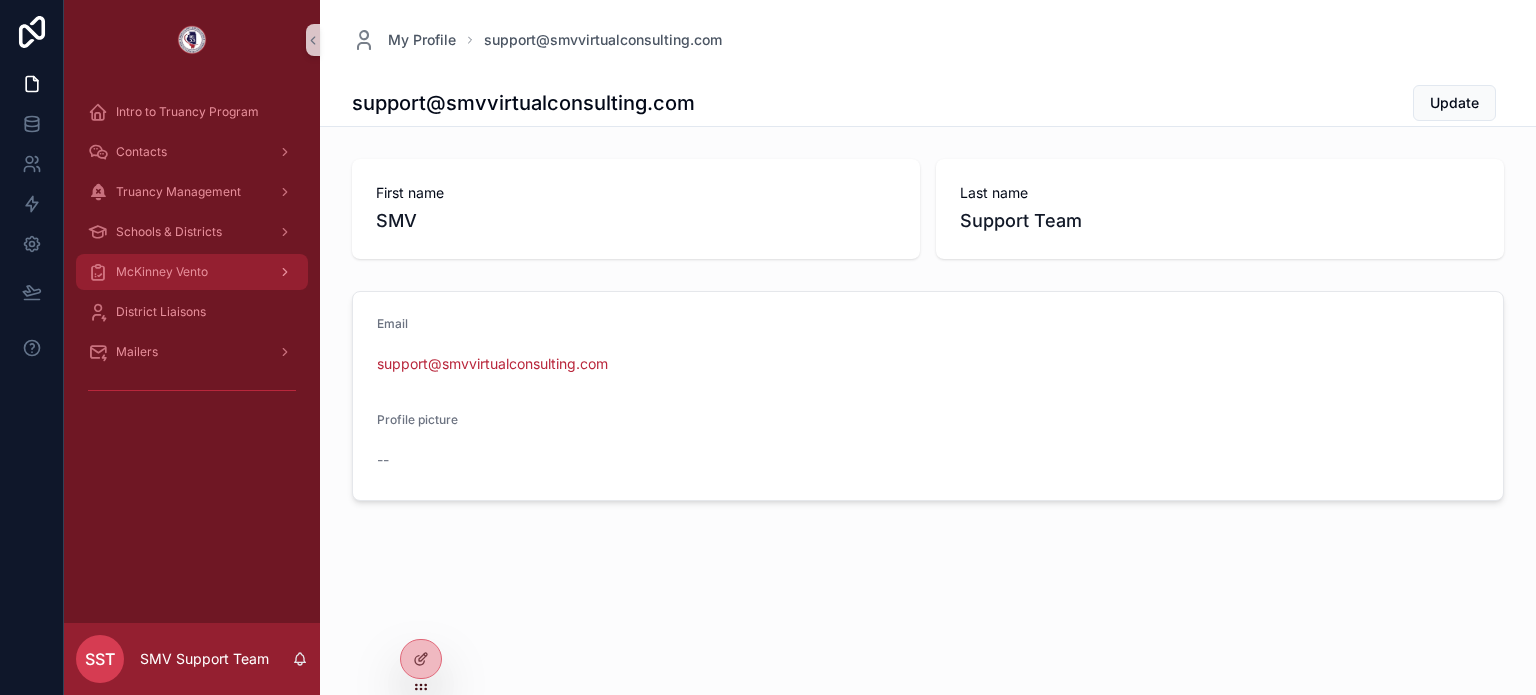 click on "McKinney Vento" at bounding box center [192, 272] 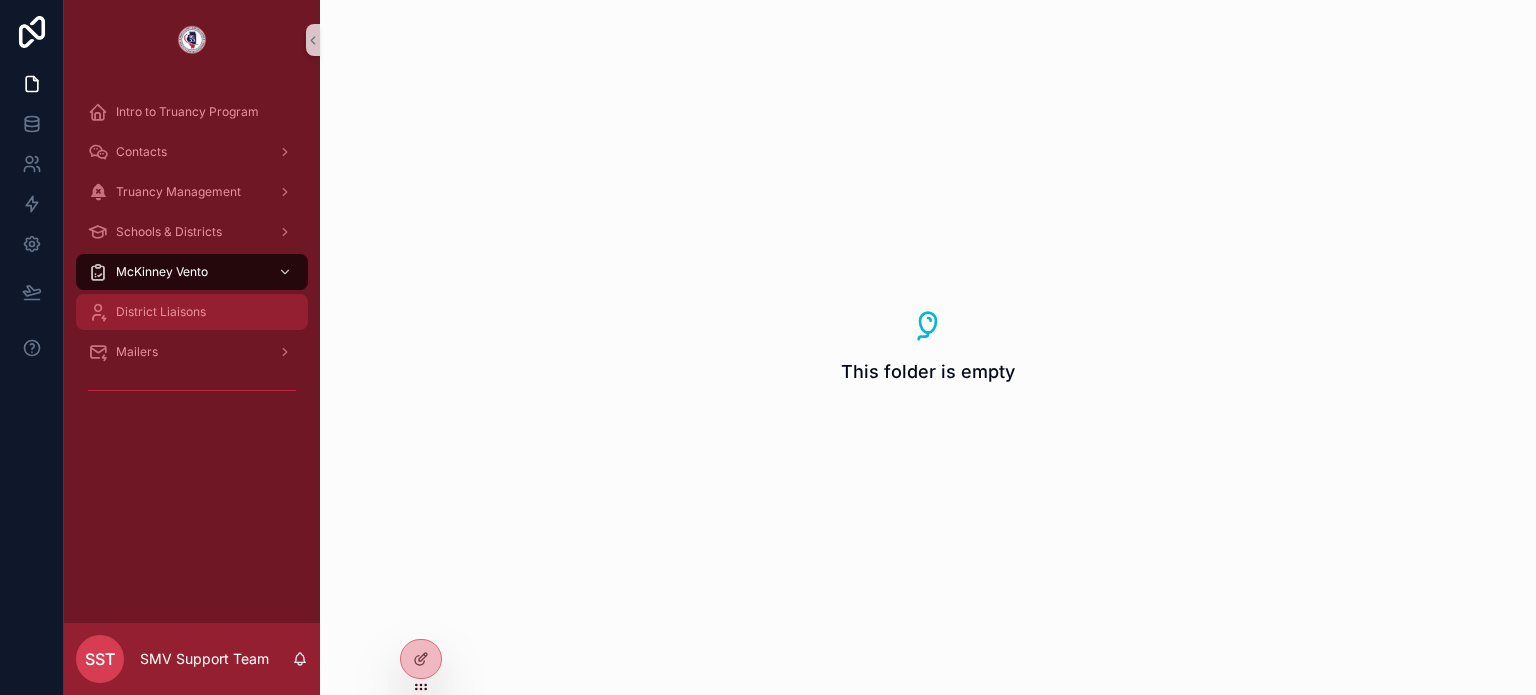 click on "District Liaisons" at bounding box center [192, 312] 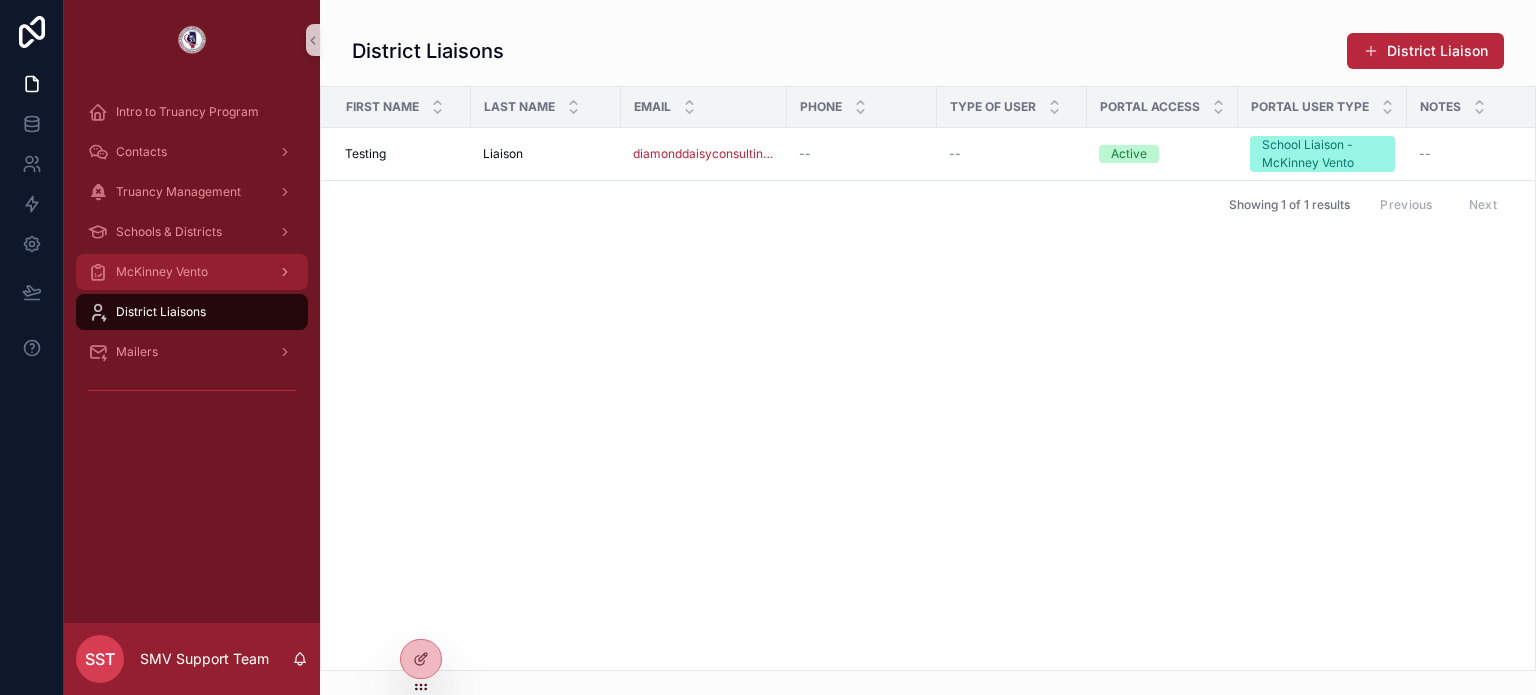 click on "McKinney Vento" at bounding box center [192, 272] 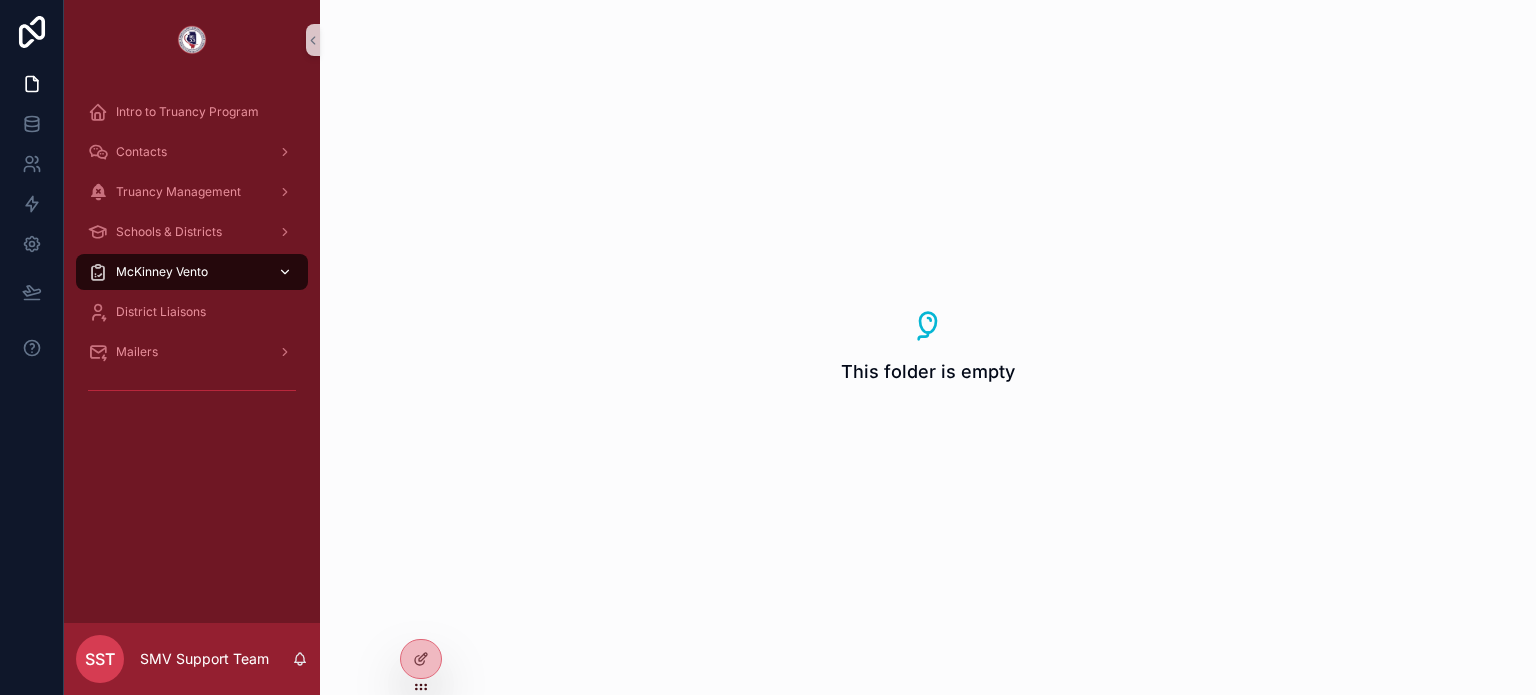 click on "McKinney Vento" at bounding box center (192, 272) 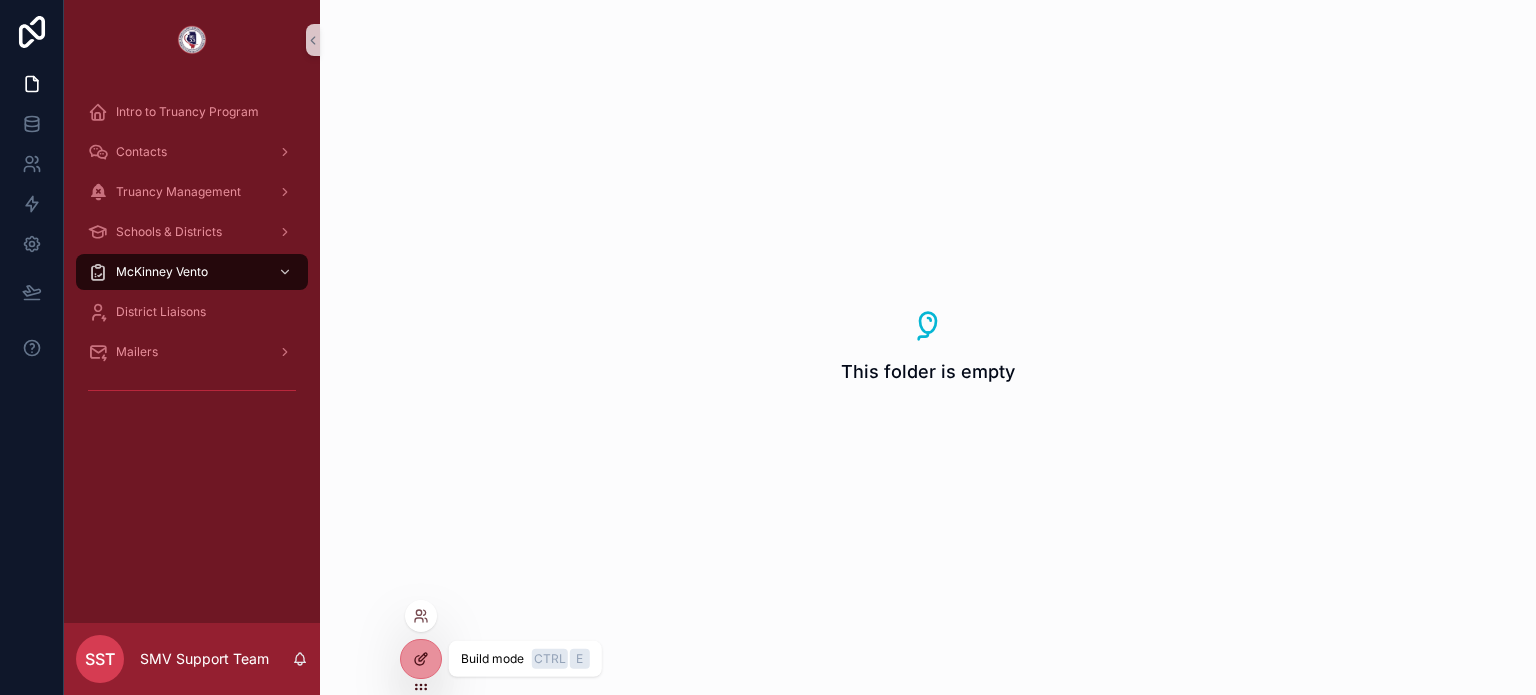 click at bounding box center [421, 659] 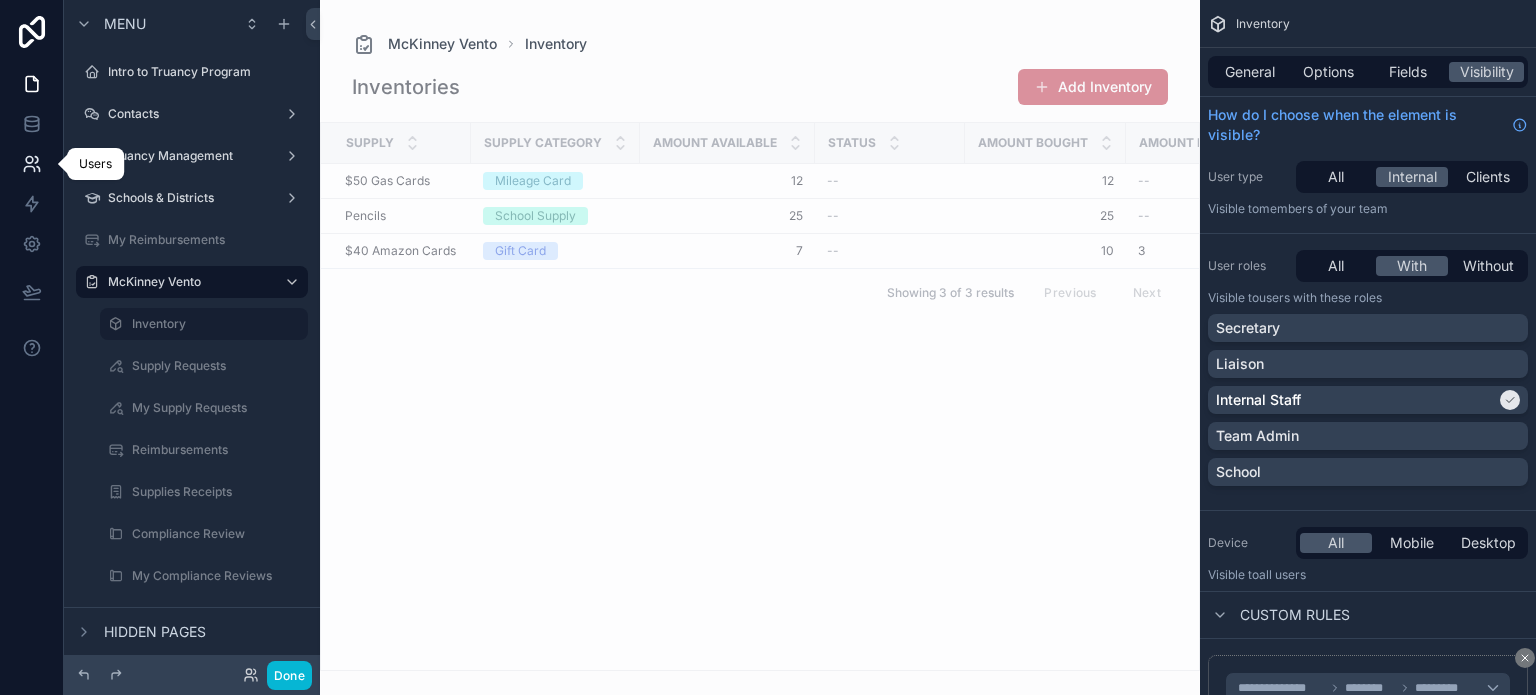 click 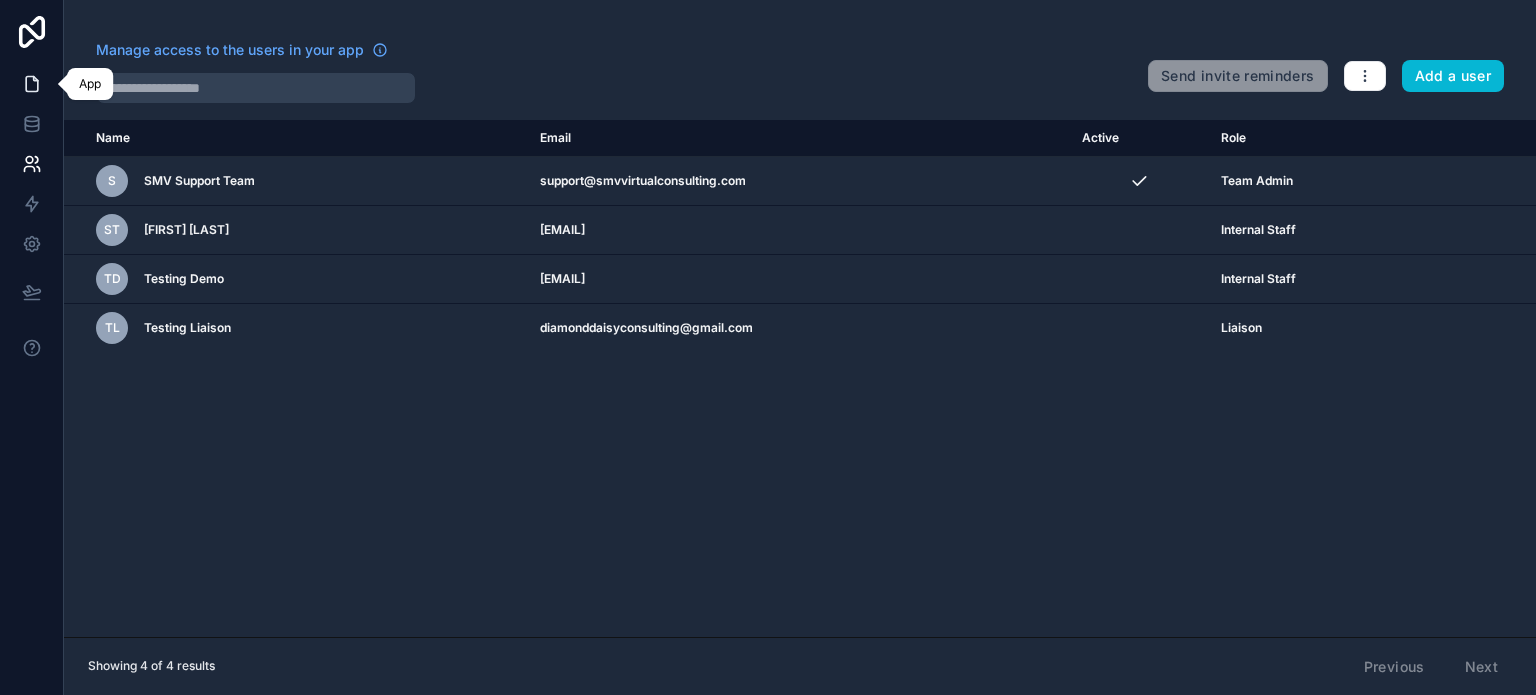 click at bounding box center (31, 84) 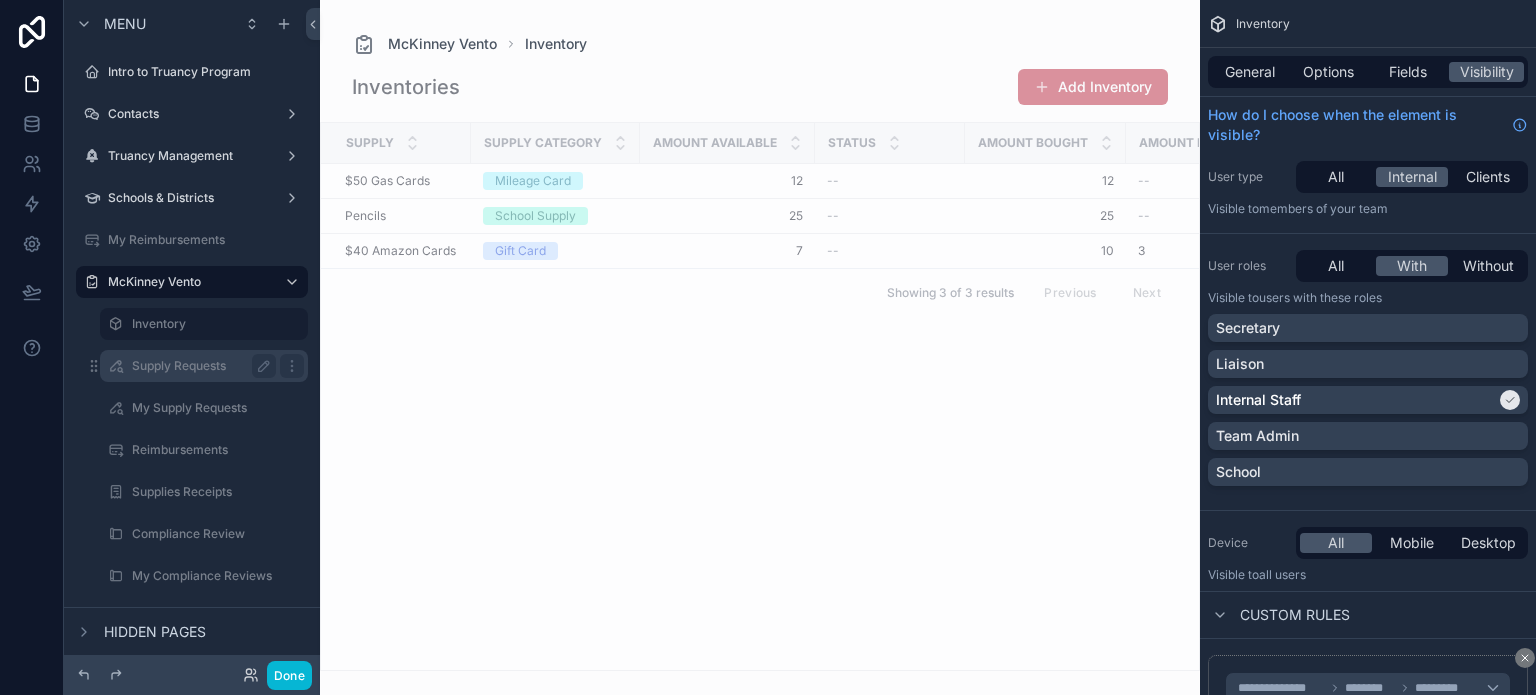 click on "Supply Requests" at bounding box center (200, 366) 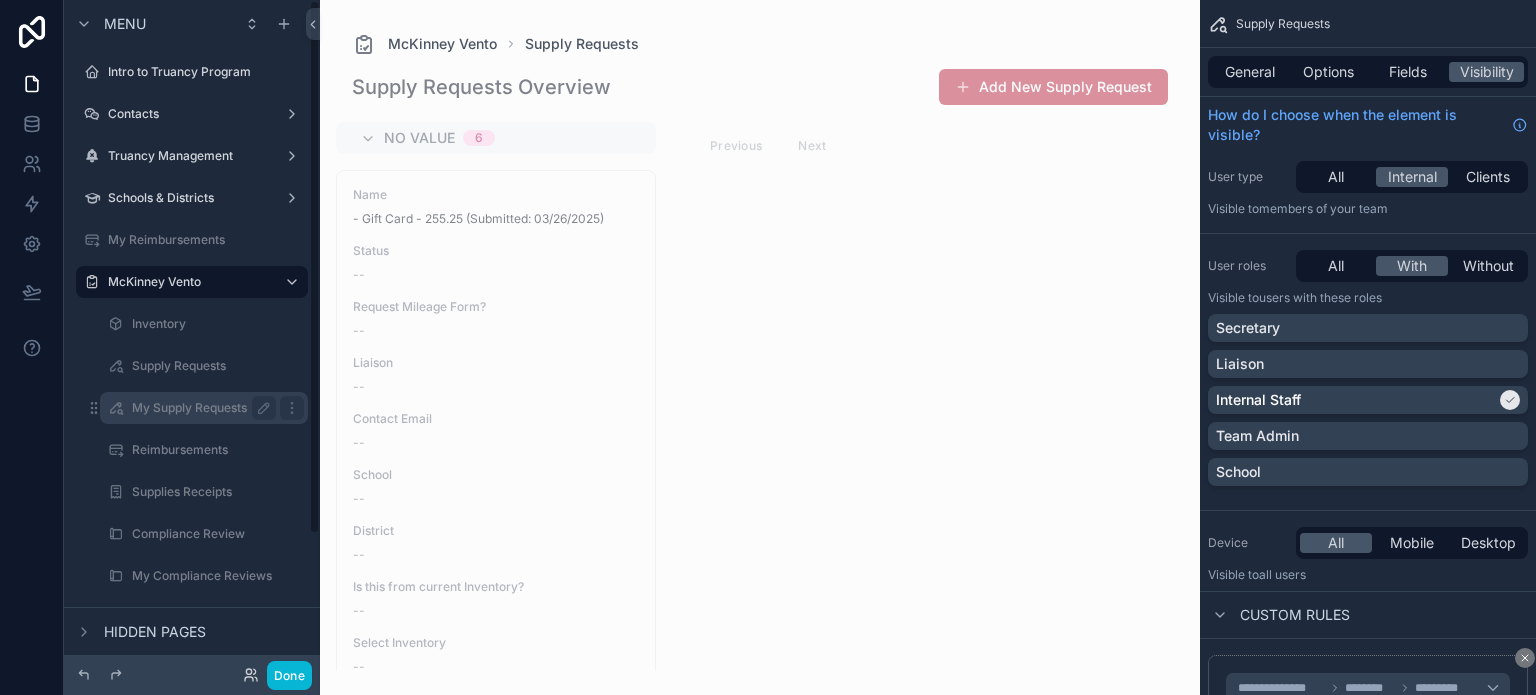 click on "My Supply Requests" at bounding box center [200, 408] 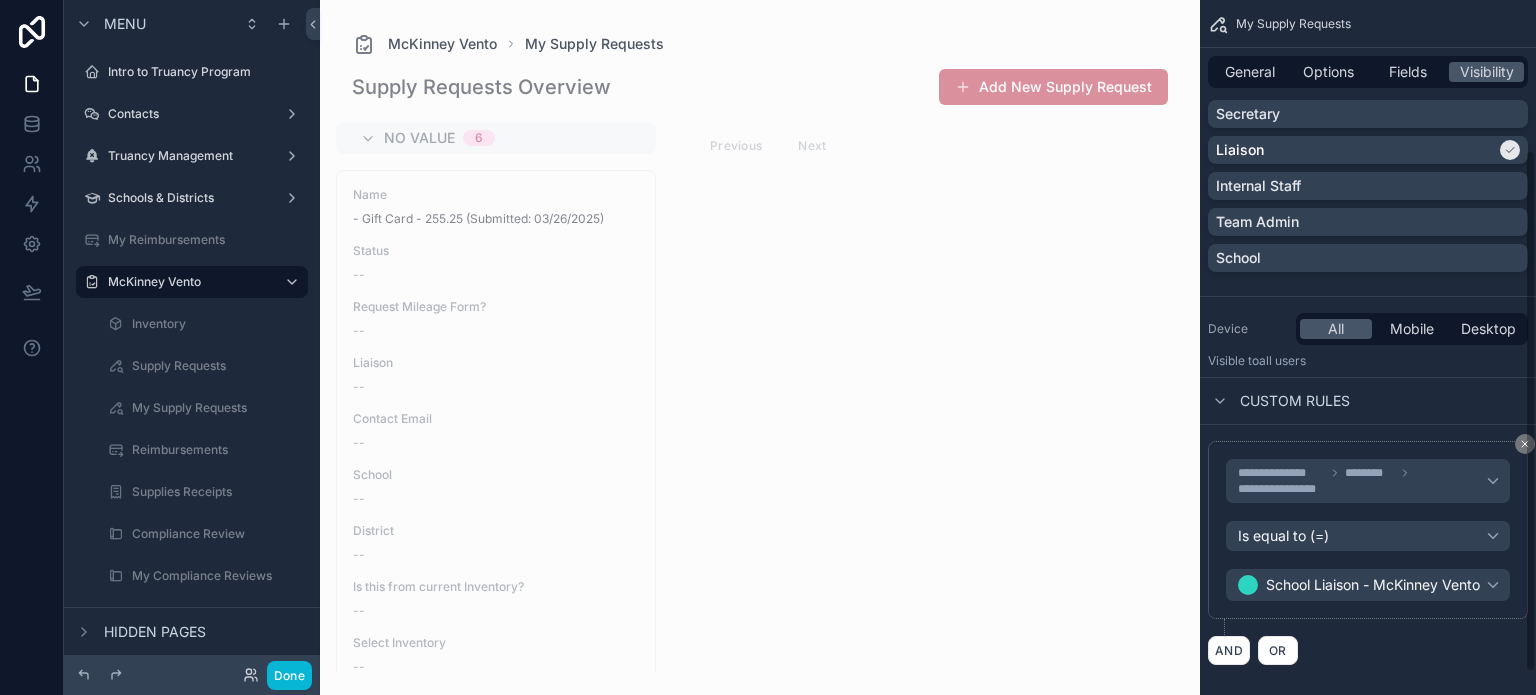 scroll, scrollTop: 229, scrollLeft: 0, axis: vertical 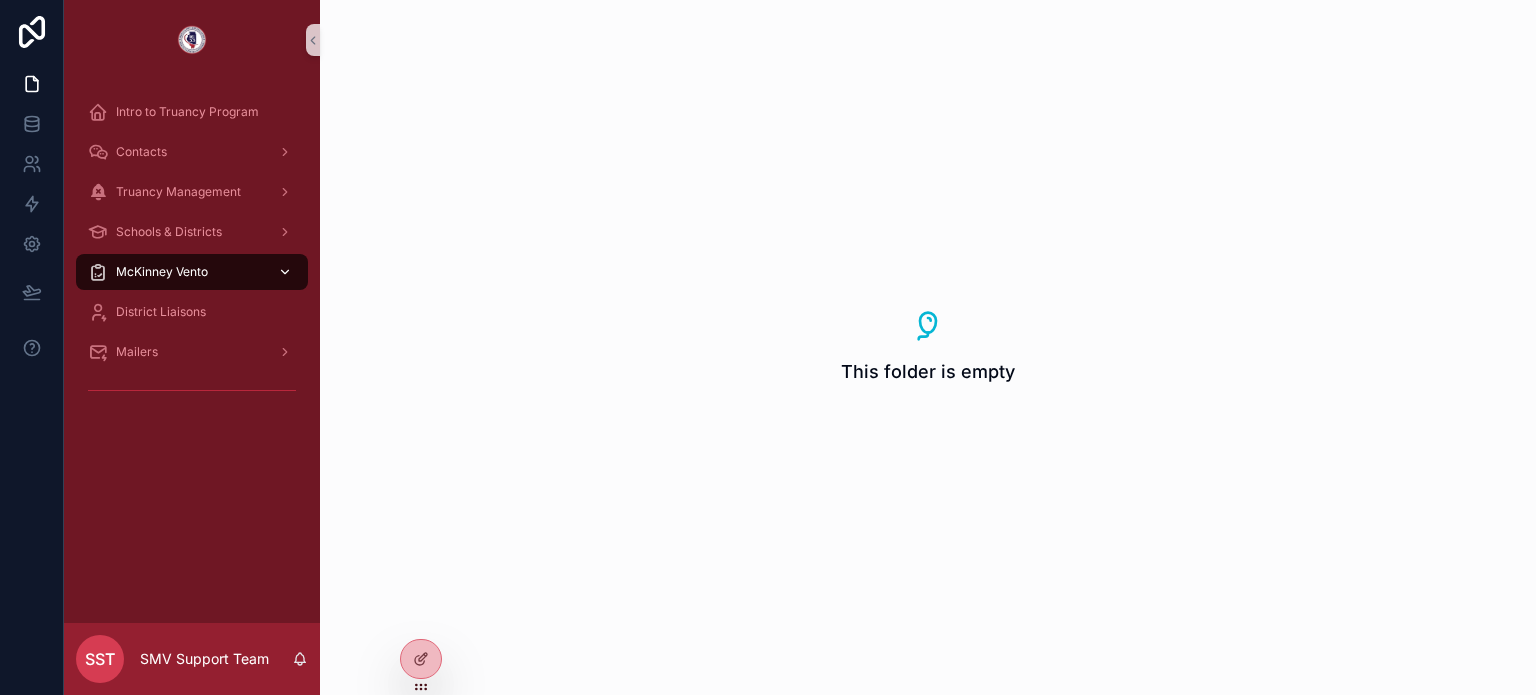 click on "McKinney Vento" at bounding box center (162, 272) 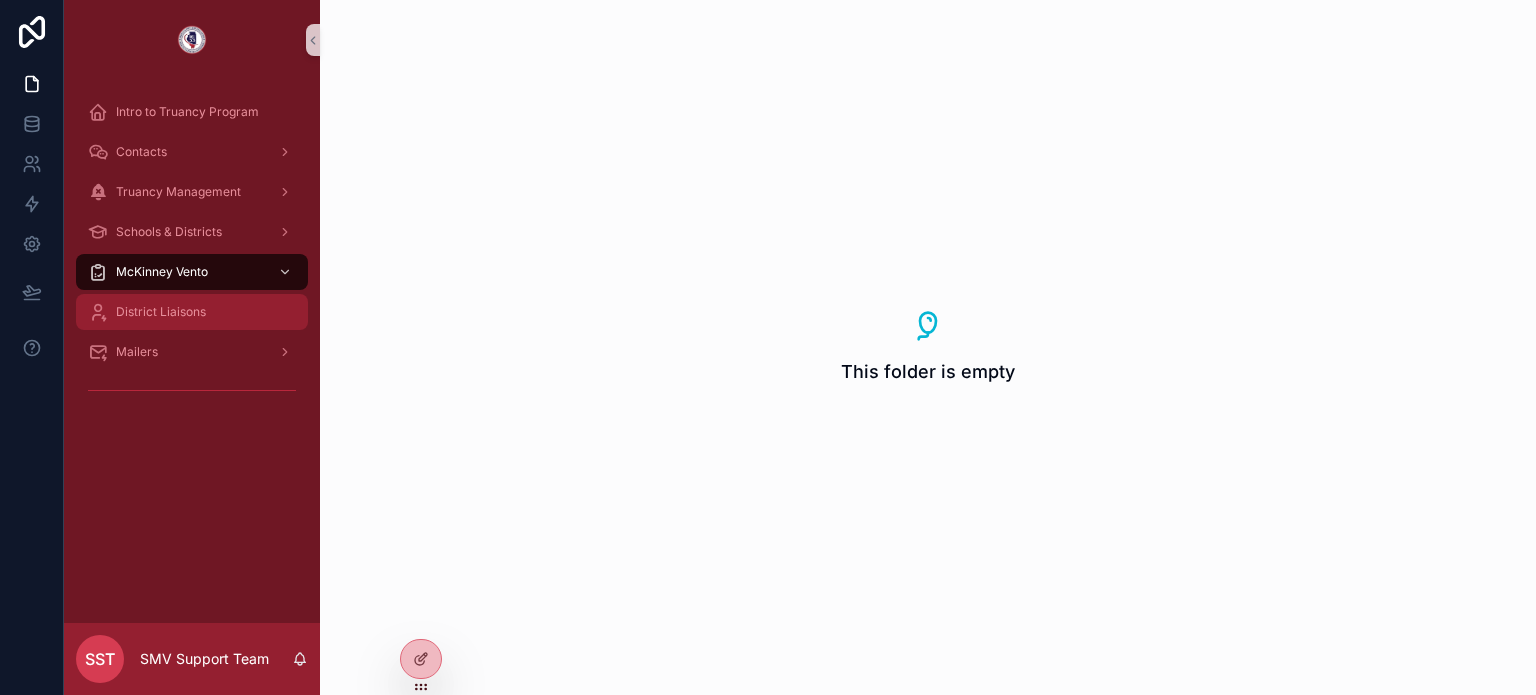 click on "District Liaisons" at bounding box center (161, 312) 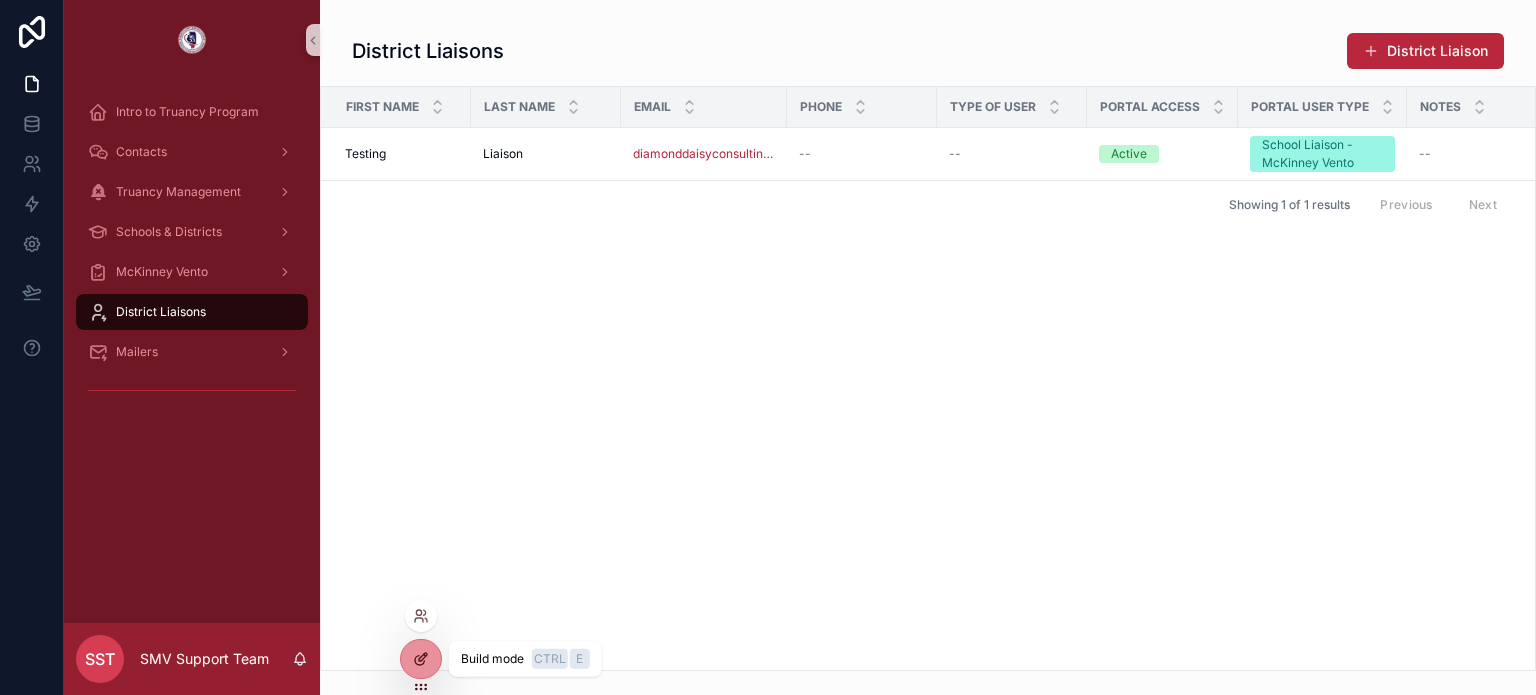 click at bounding box center [421, 659] 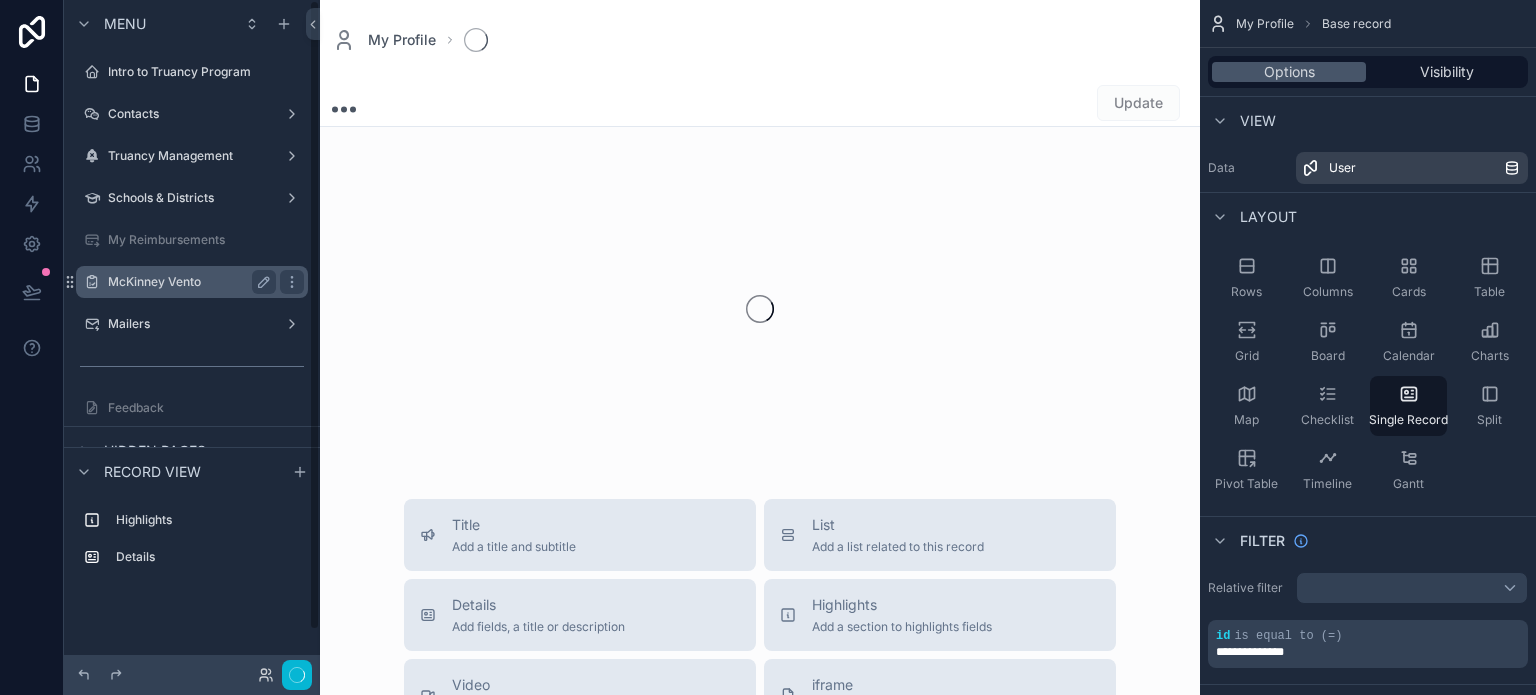 click on "McKinney Vento" at bounding box center [188, 282] 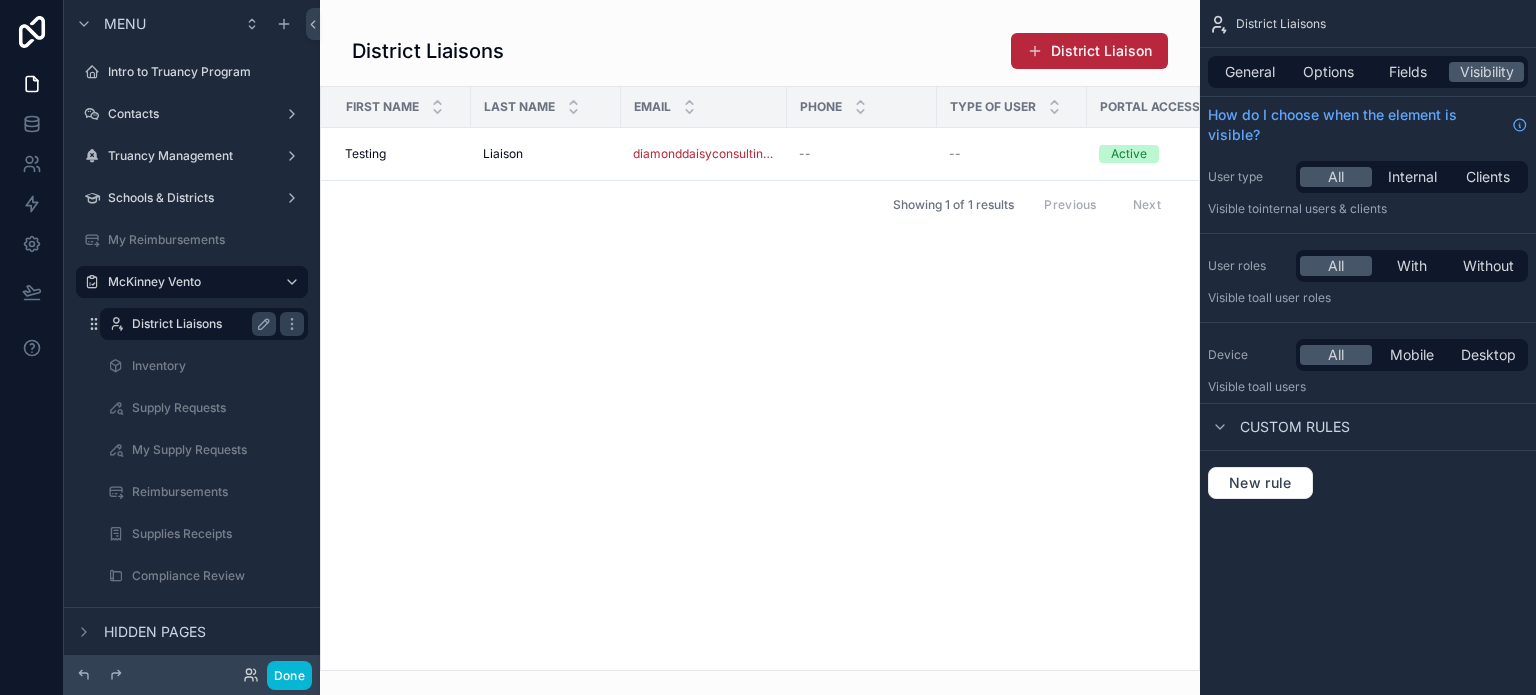 click on "District Liaisons" at bounding box center [200, 324] 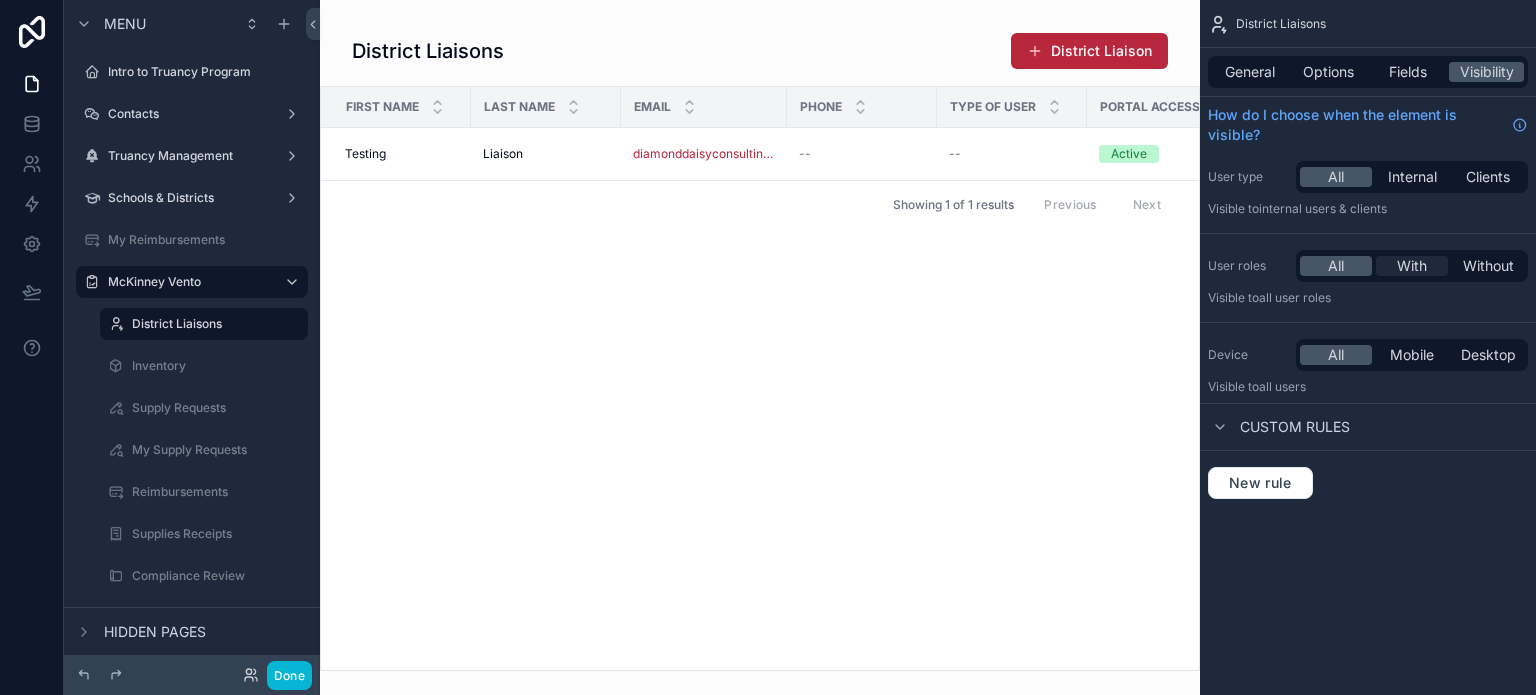 click on "With" at bounding box center (1412, 266) 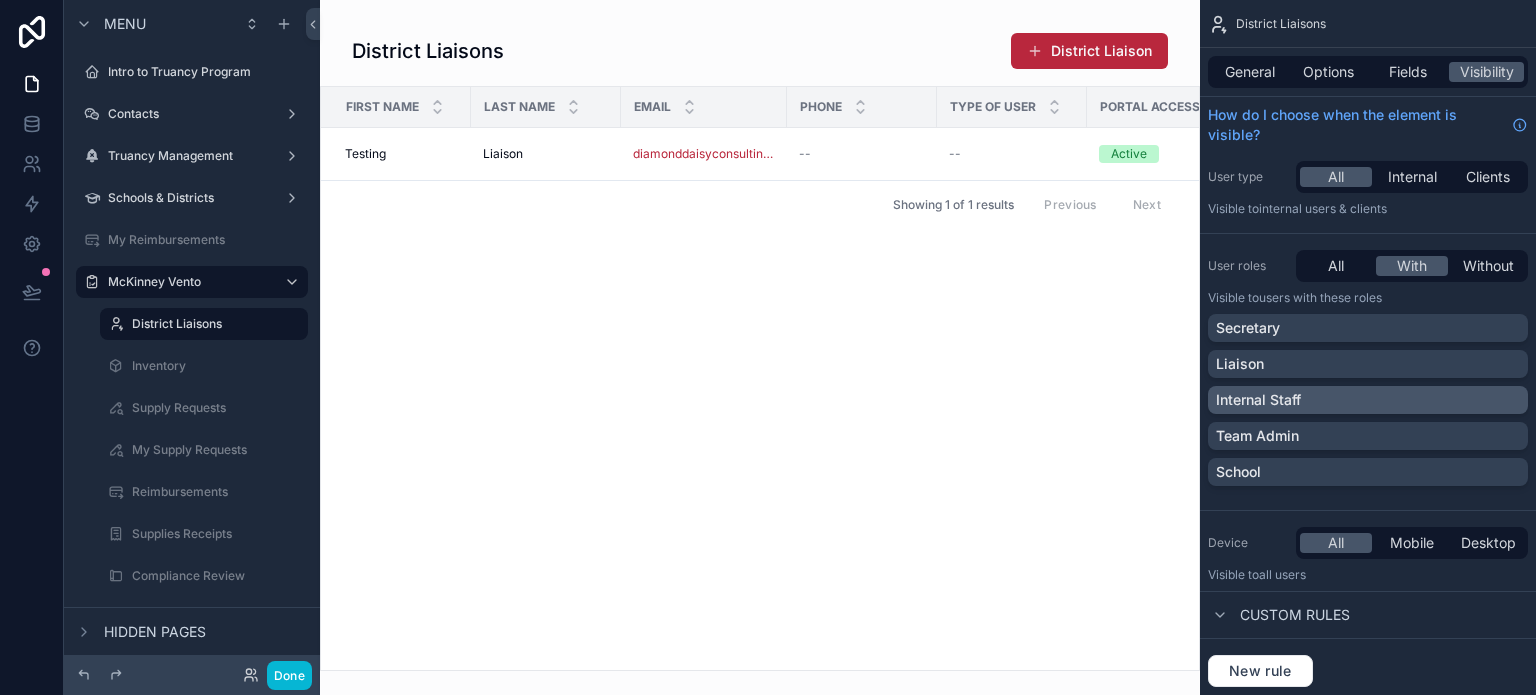 click on "Internal Staff" at bounding box center (1368, 400) 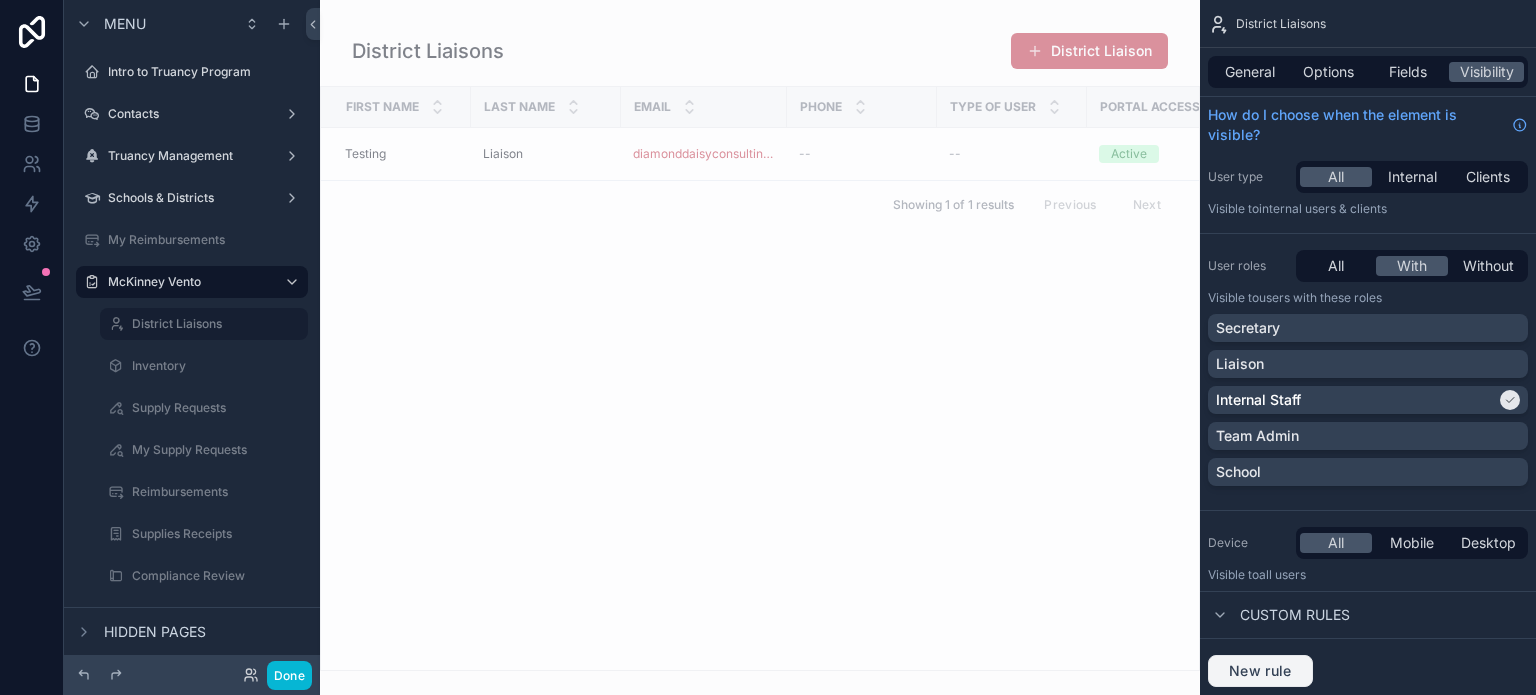 click on "New rule" at bounding box center (1260, 671) 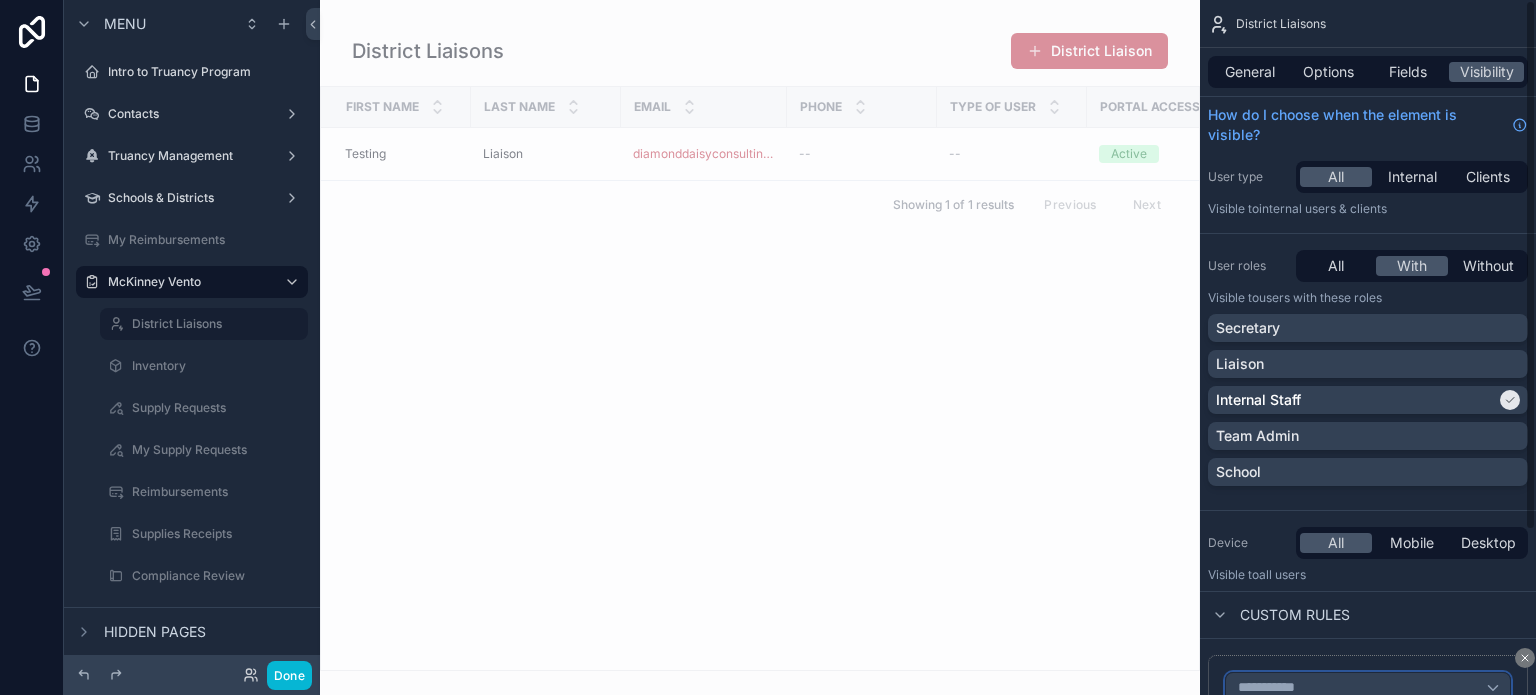 click on "**********" at bounding box center (1275, 688) 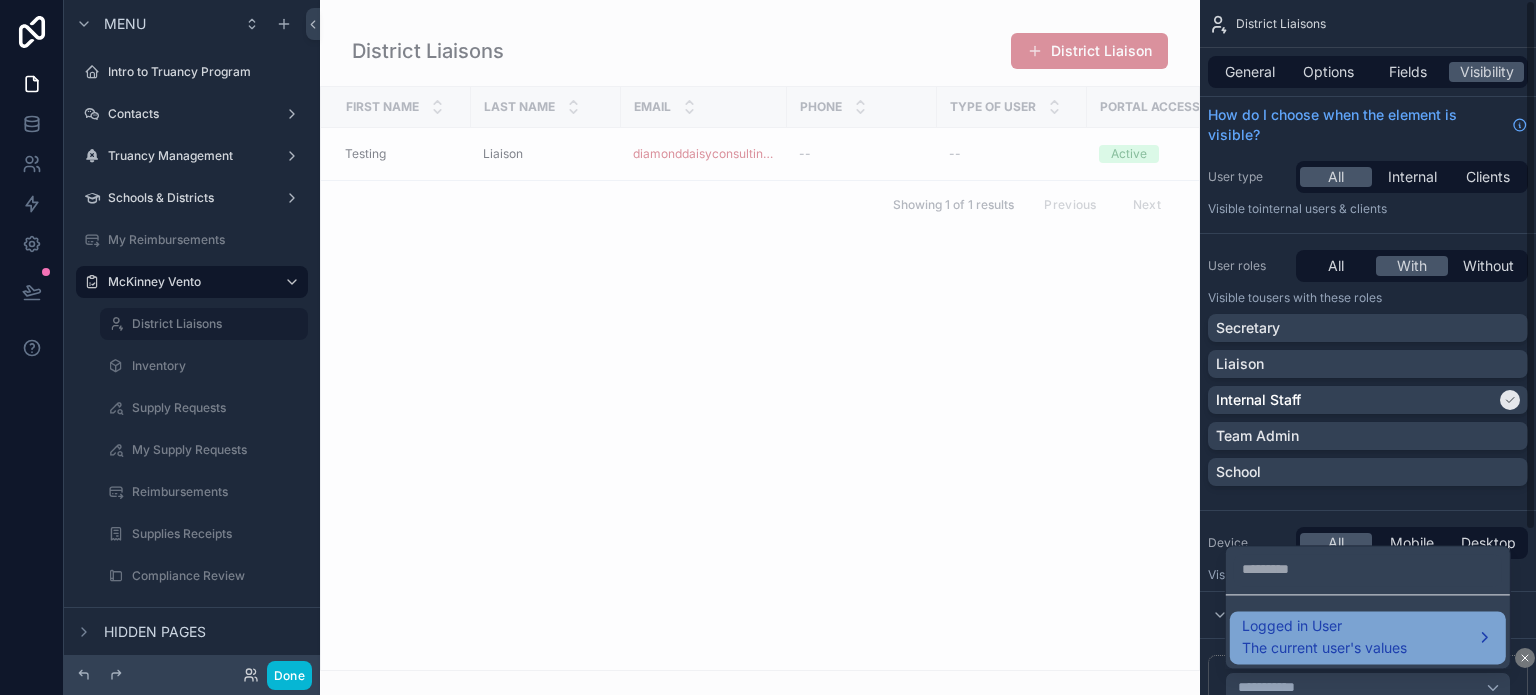 click on "Logged in User" at bounding box center [1324, 626] 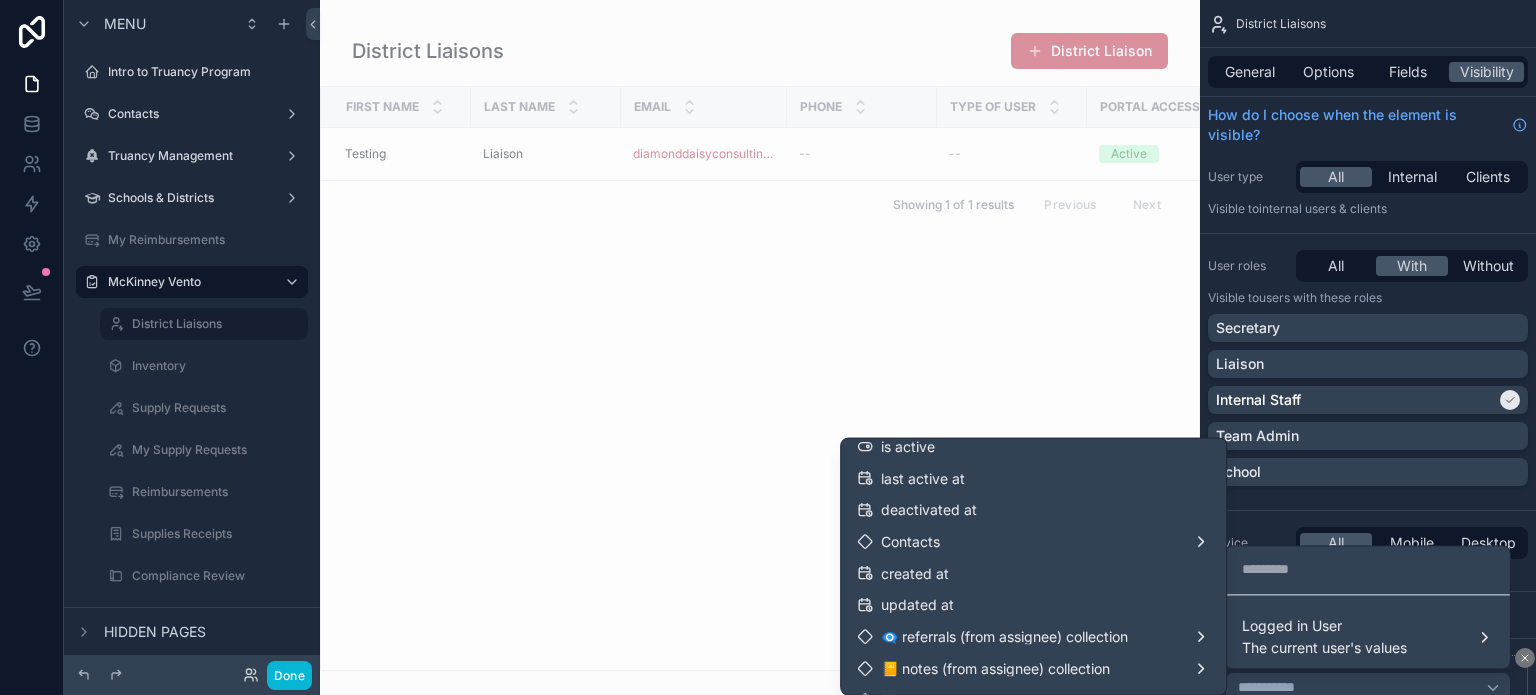 scroll, scrollTop: 300, scrollLeft: 0, axis: vertical 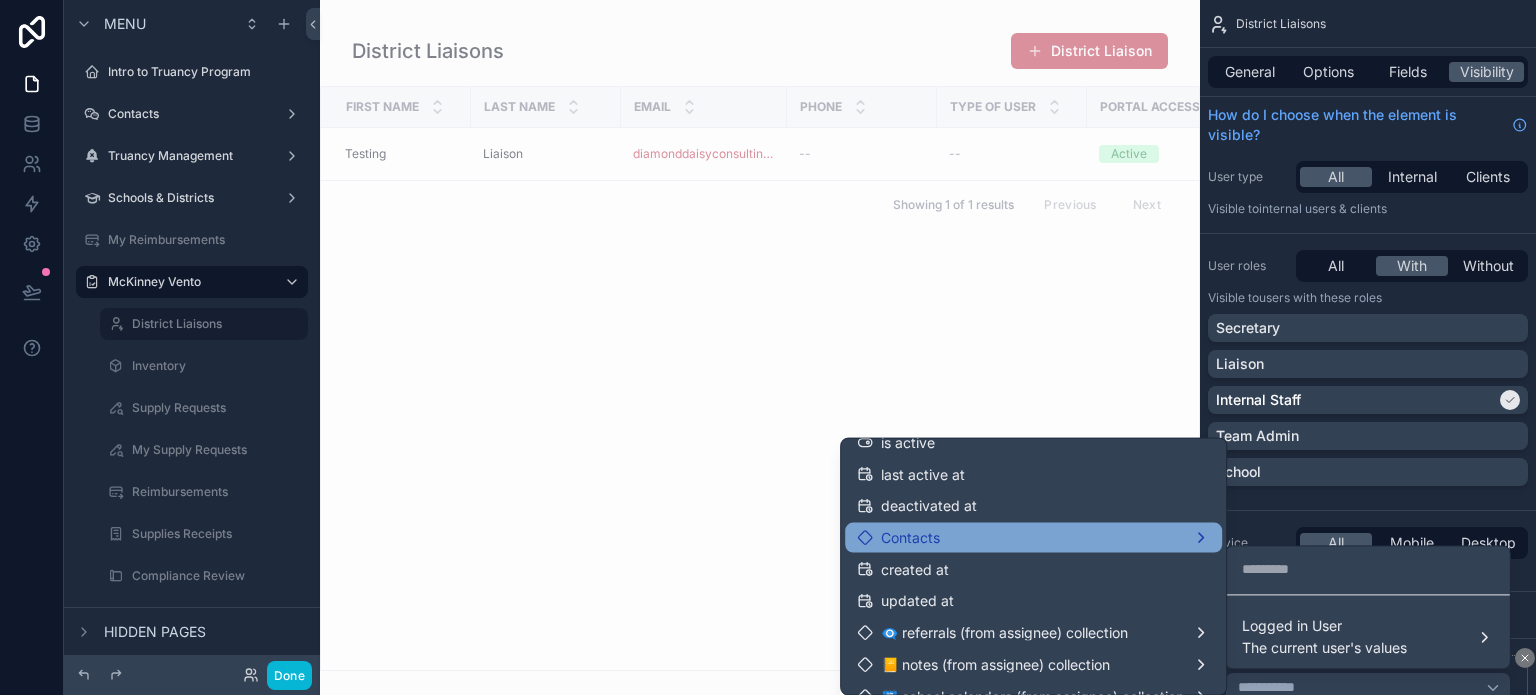click on "Contacts" at bounding box center (1033, 537) 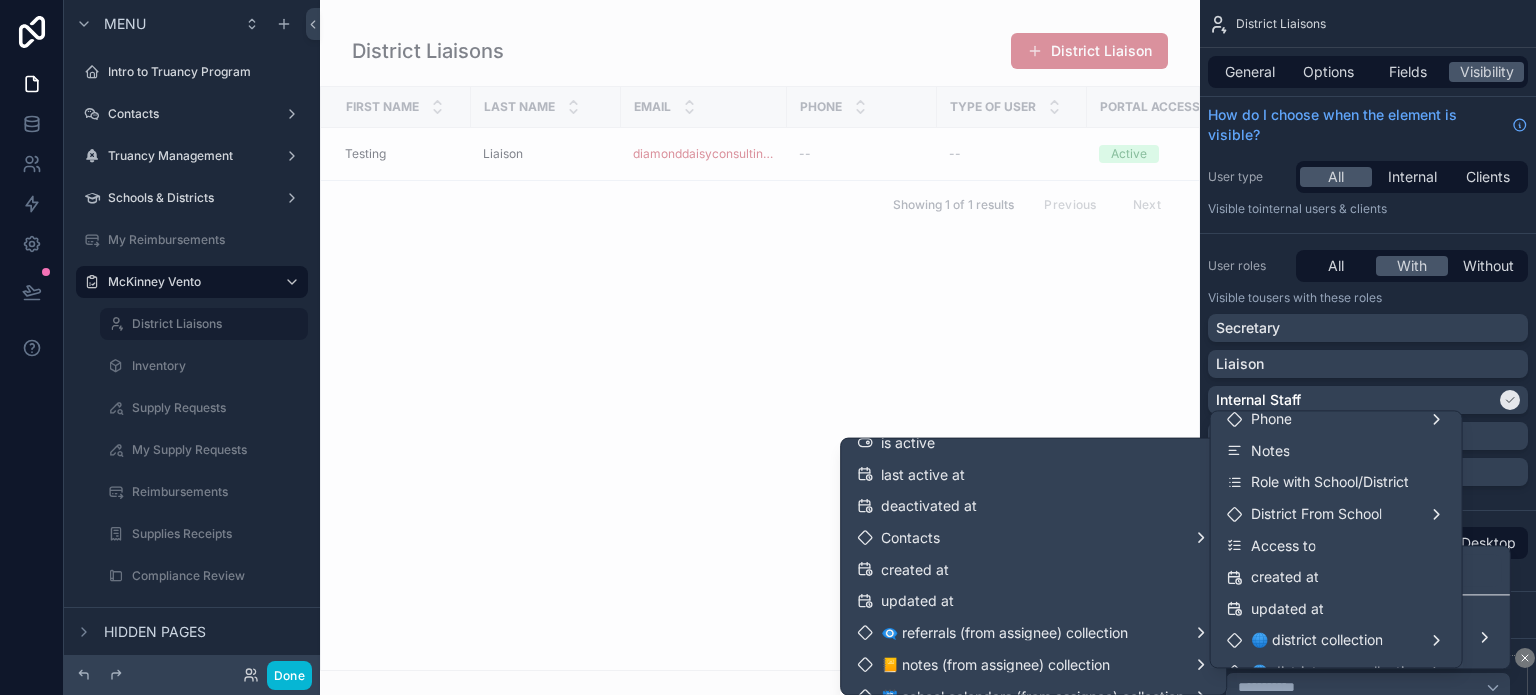 scroll, scrollTop: 300, scrollLeft: 0, axis: vertical 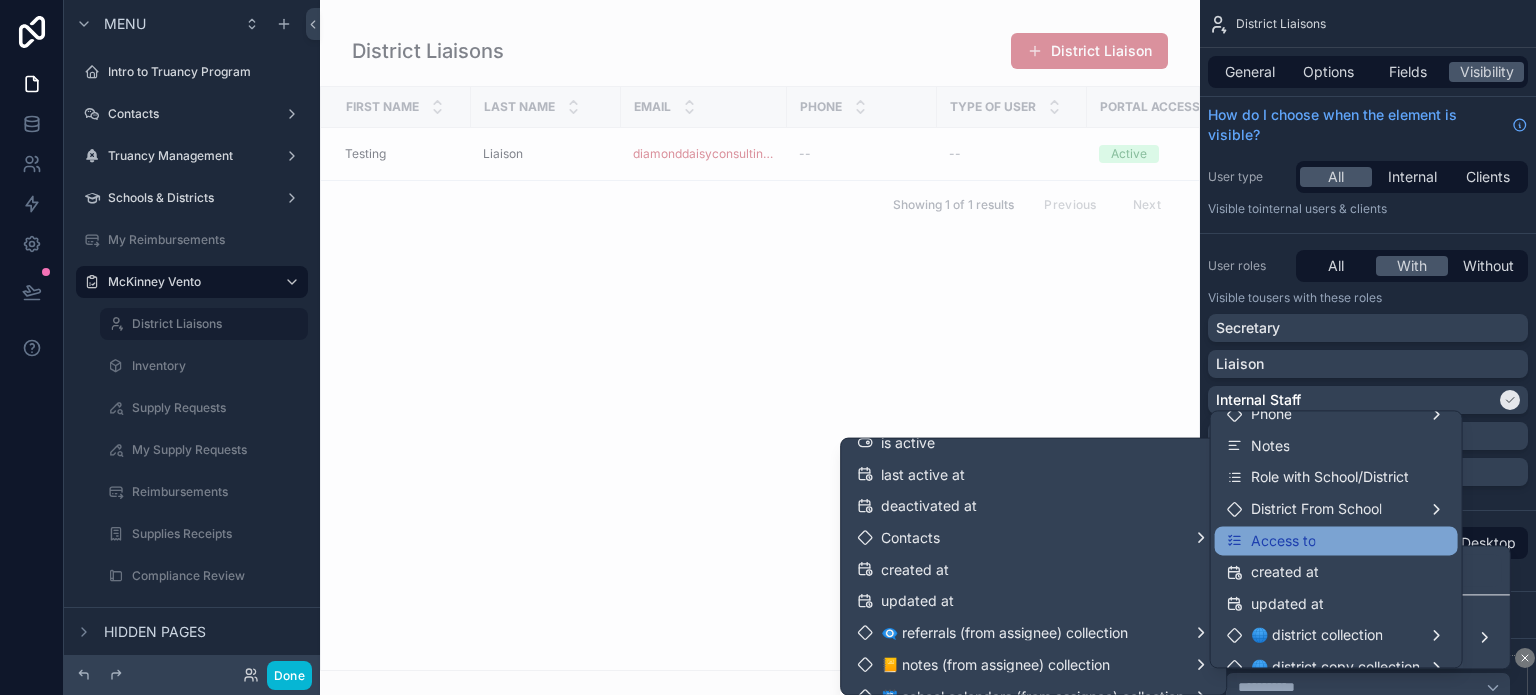 click on "Access to" at bounding box center [1336, 541] 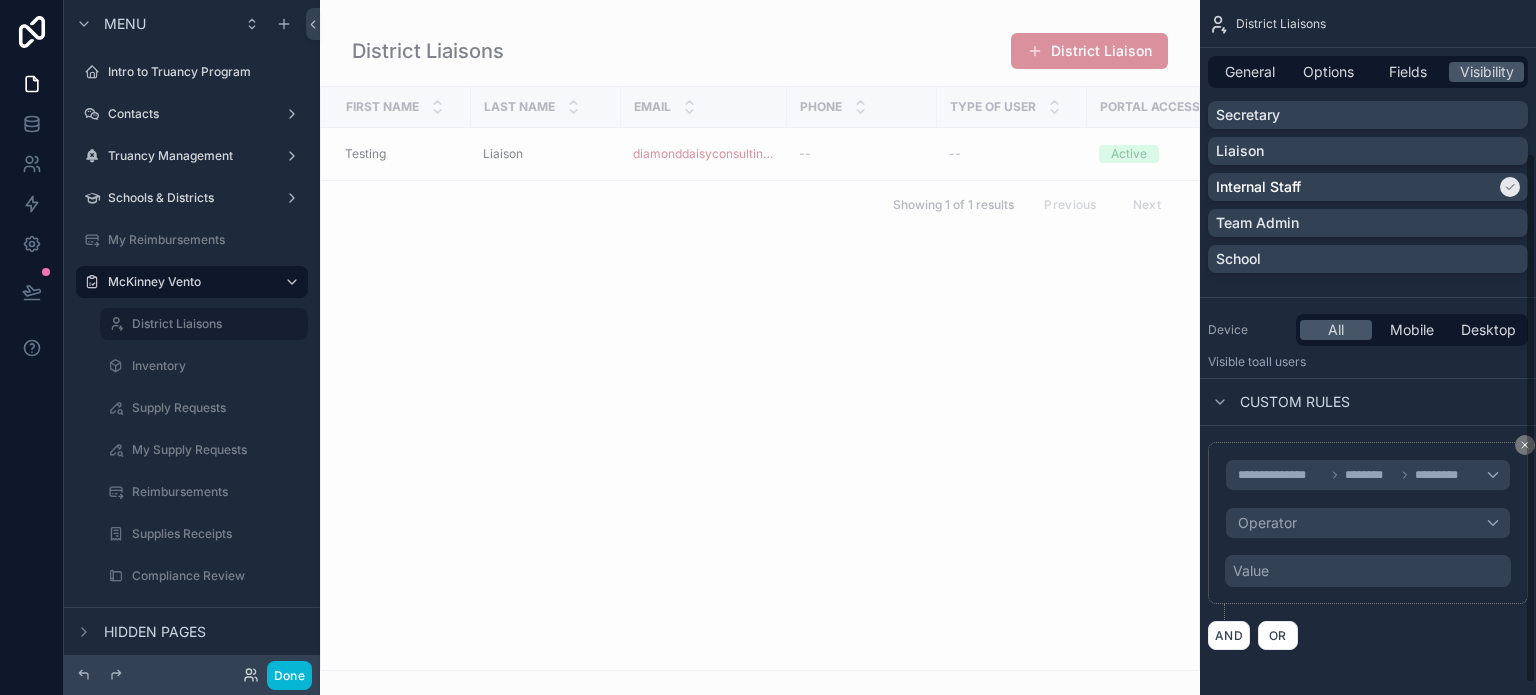 scroll, scrollTop: 214, scrollLeft: 0, axis: vertical 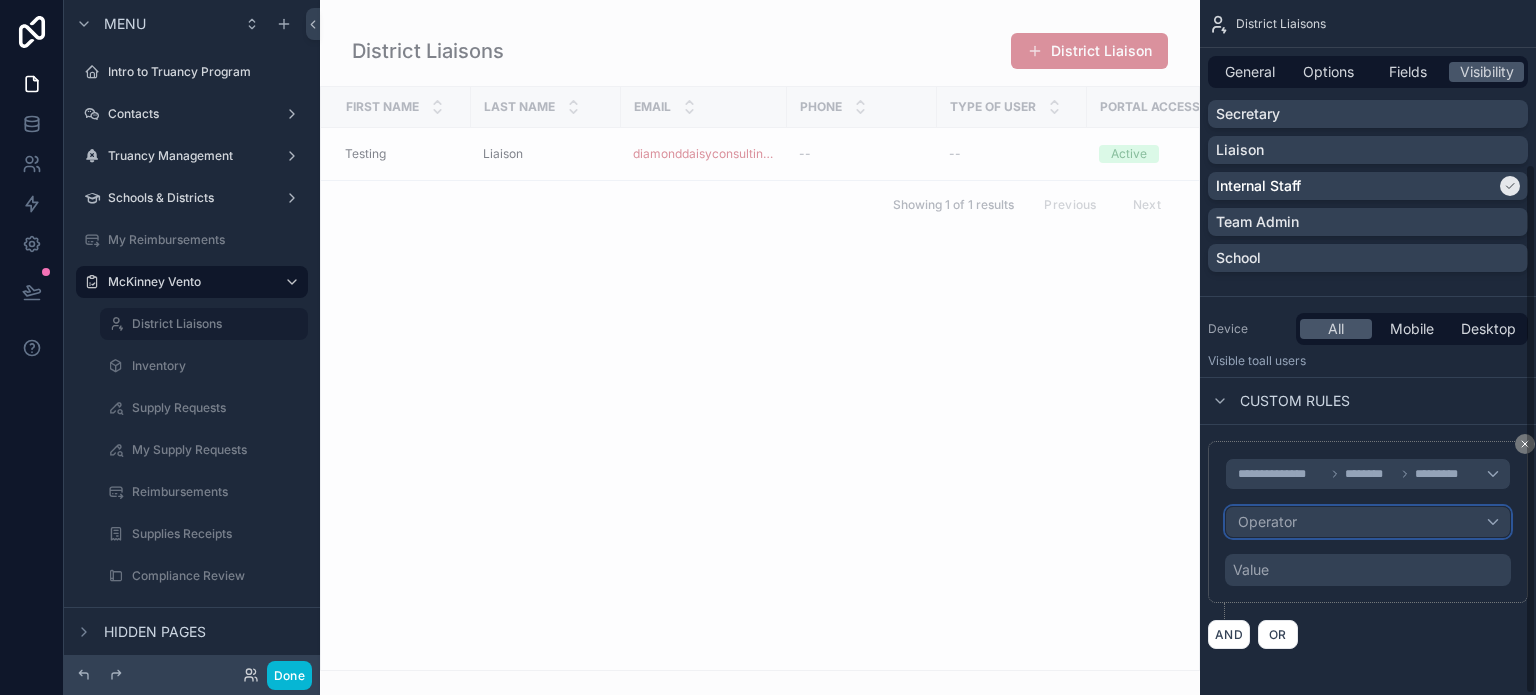 click on "Operator" at bounding box center [1368, 522] 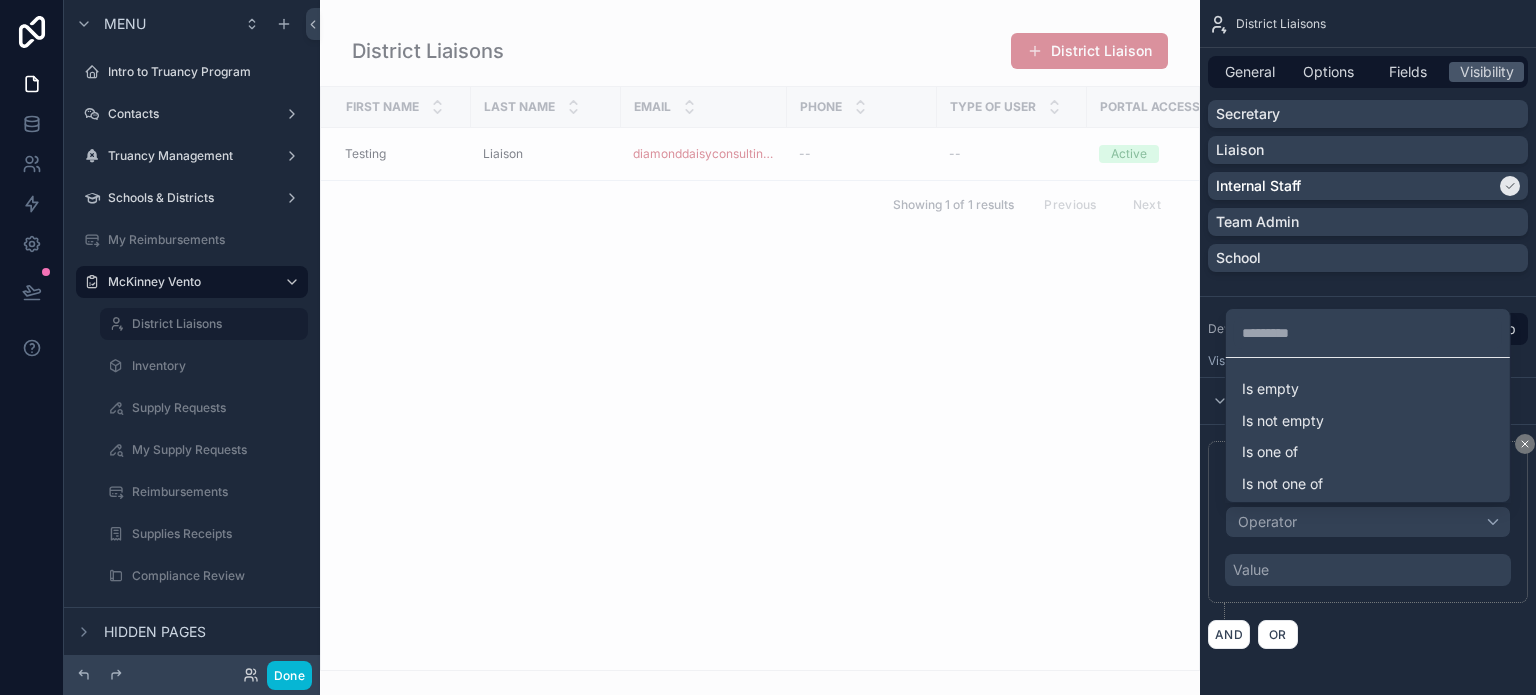 click on "Is empty" at bounding box center [1368, 389] 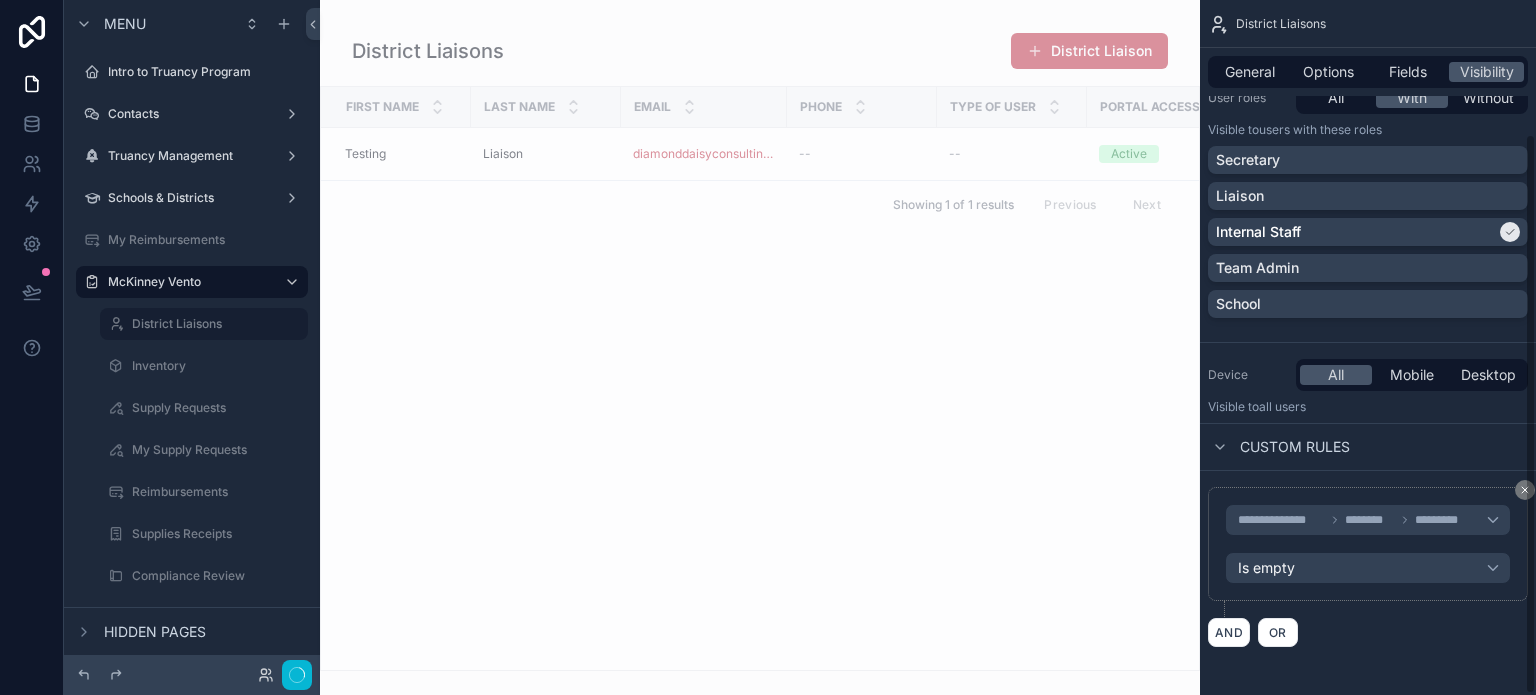 scroll, scrollTop: 166, scrollLeft: 0, axis: vertical 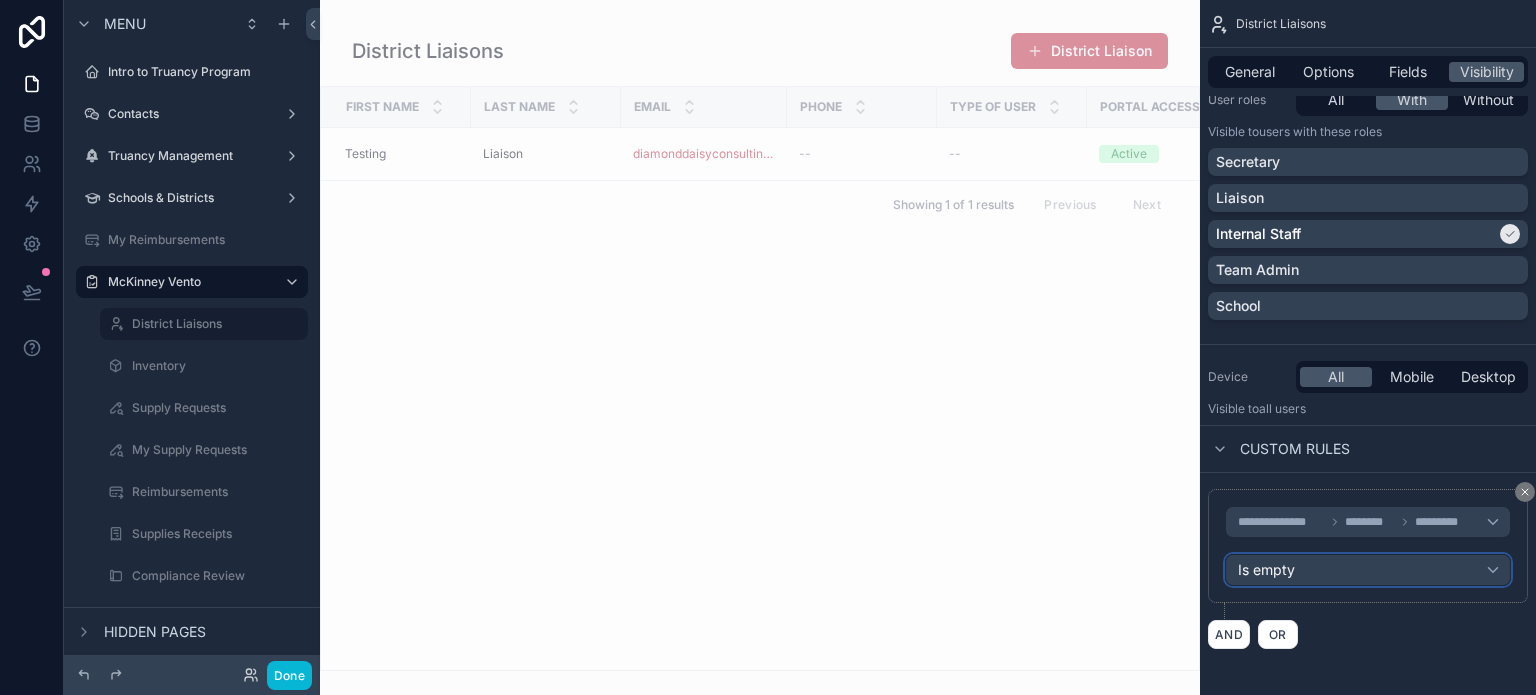 click on "Is empty" at bounding box center [1368, 570] 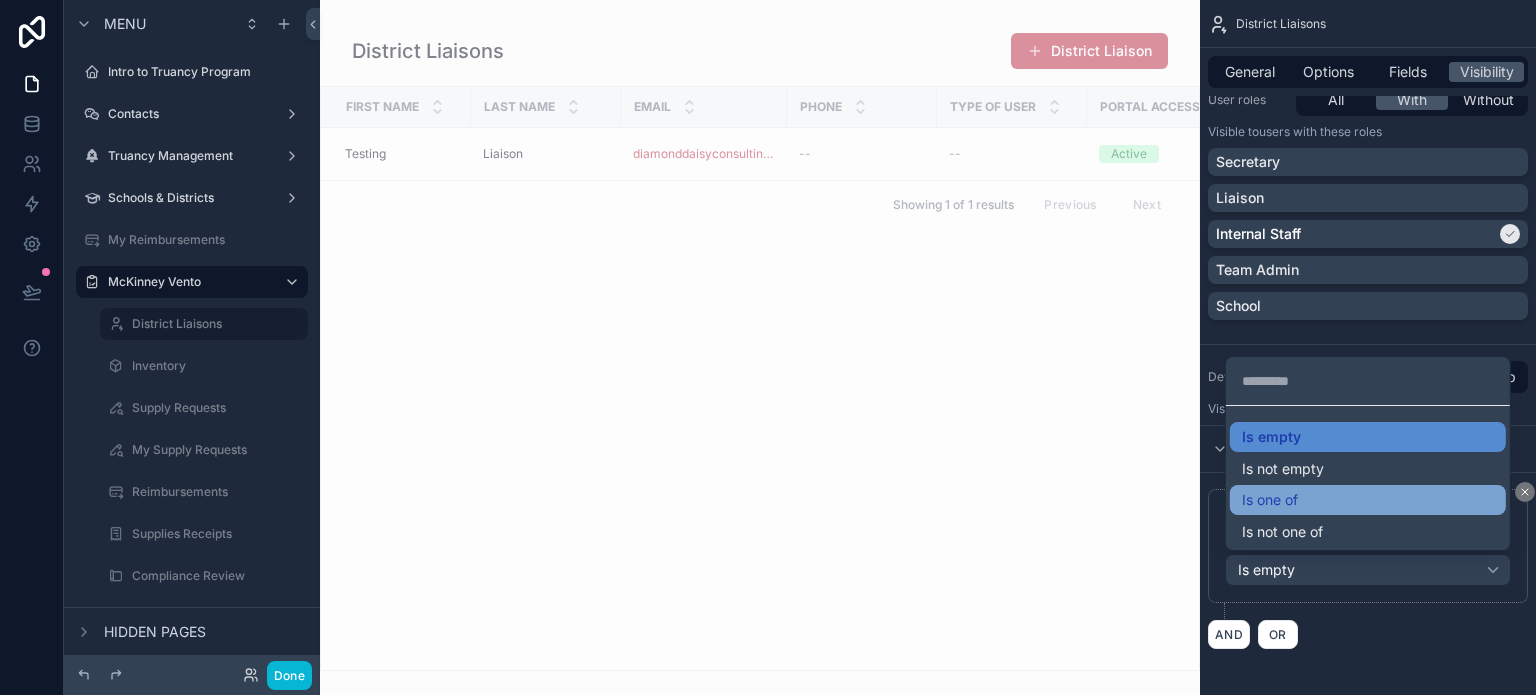 click on "Is one of" at bounding box center [1368, 500] 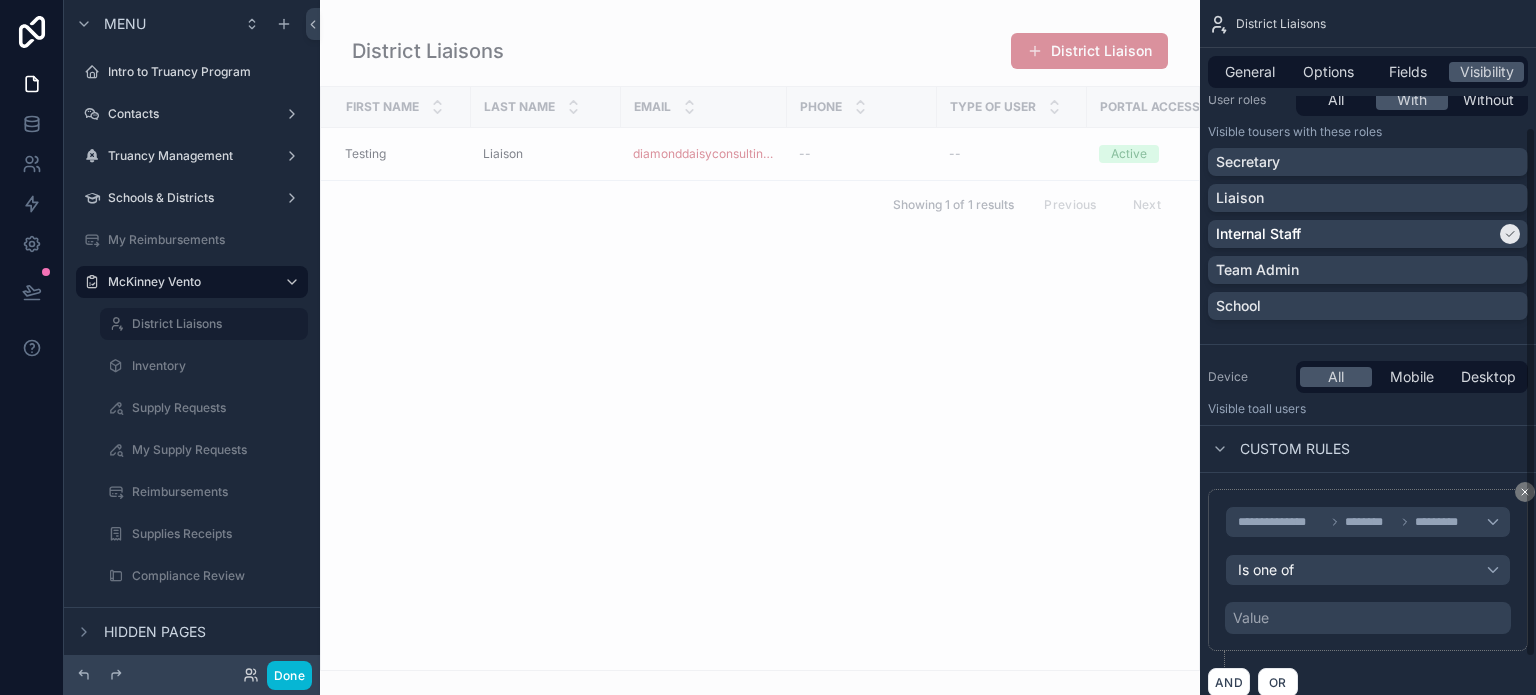click on "Value" at bounding box center (1368, 618) 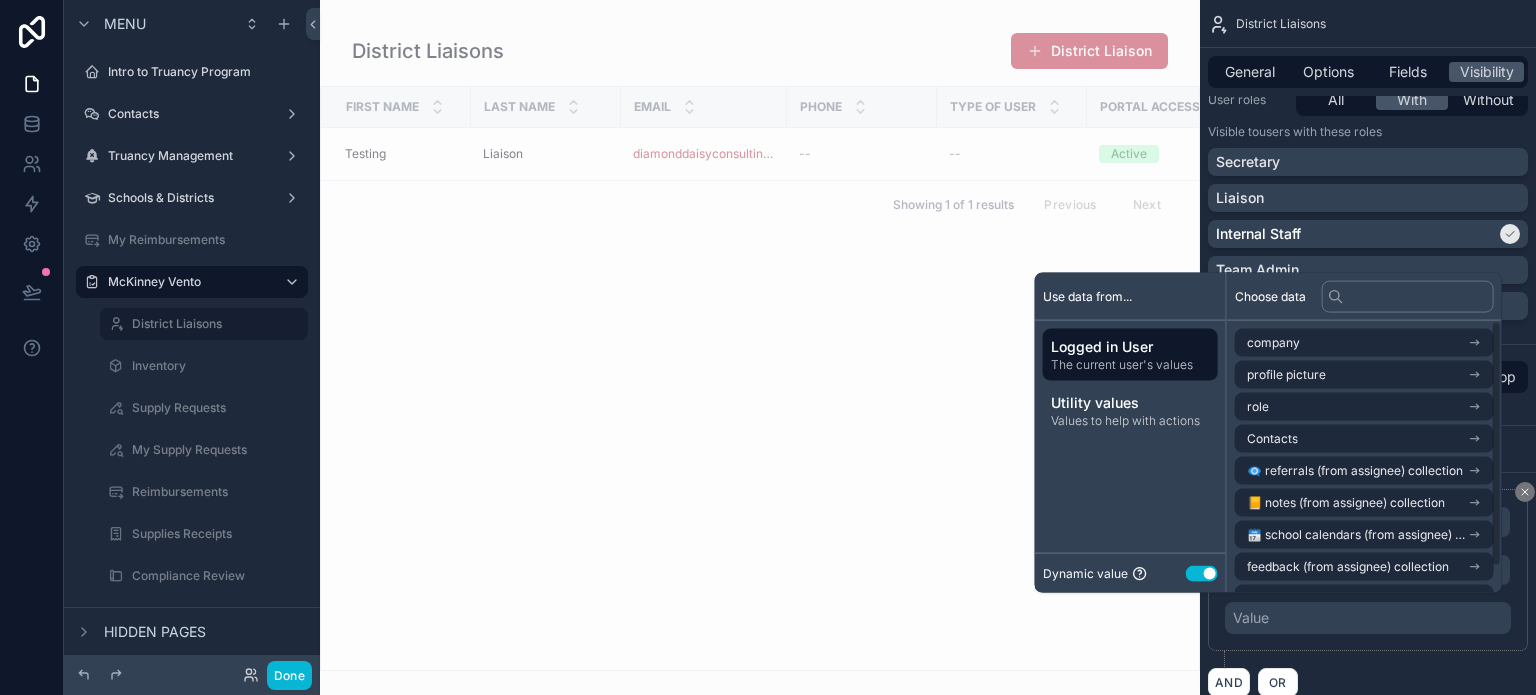 click on "Use setting" at bounding box center (1202, 573) 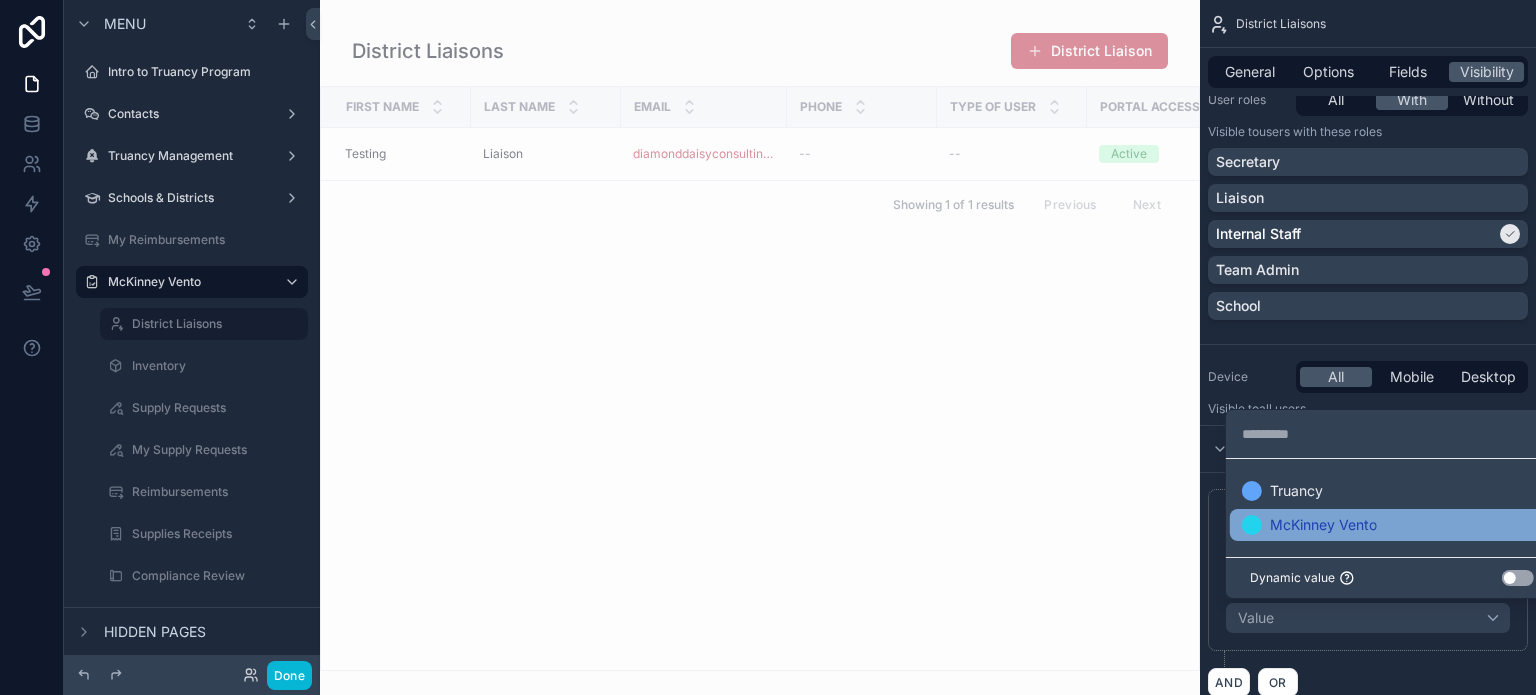 click on "McKinney Vento" at bounding box center (1392, 525) 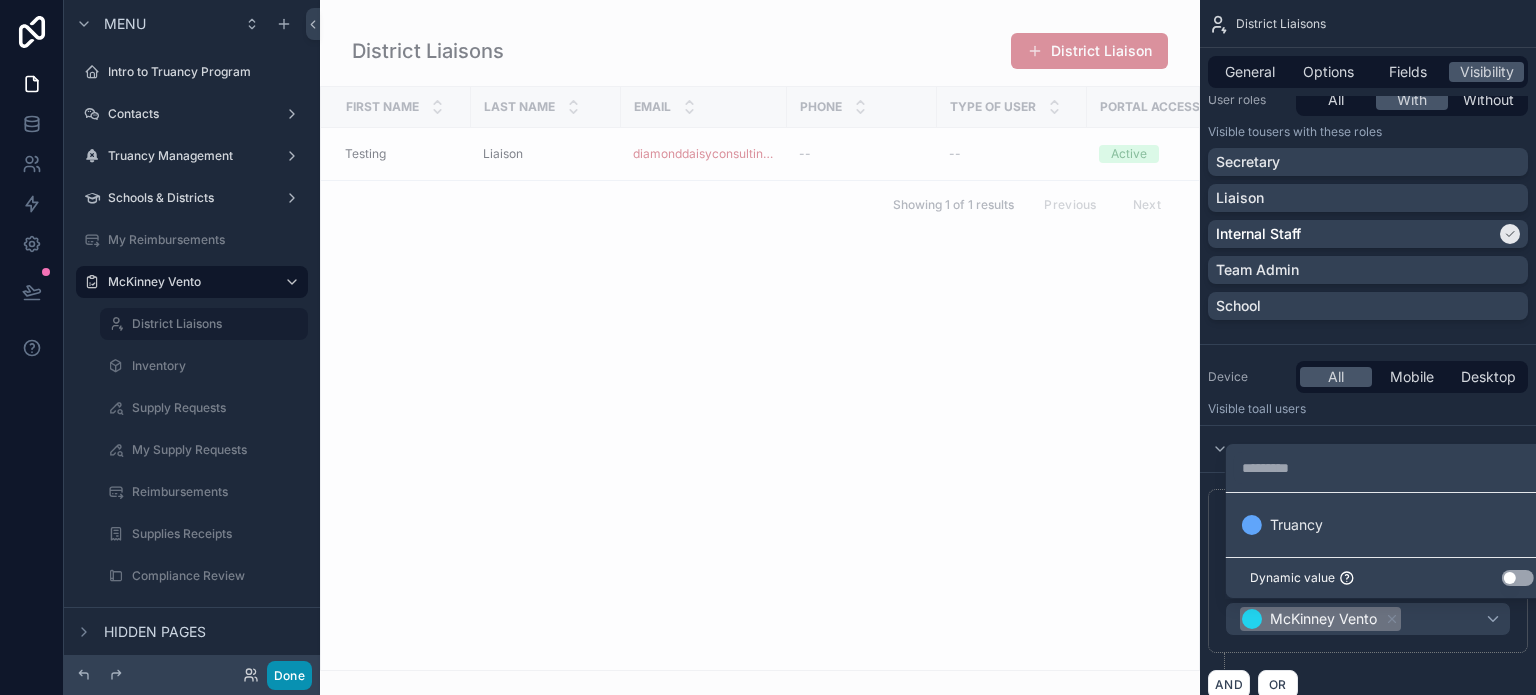 click on "Done" at bounding box center (289, 675) 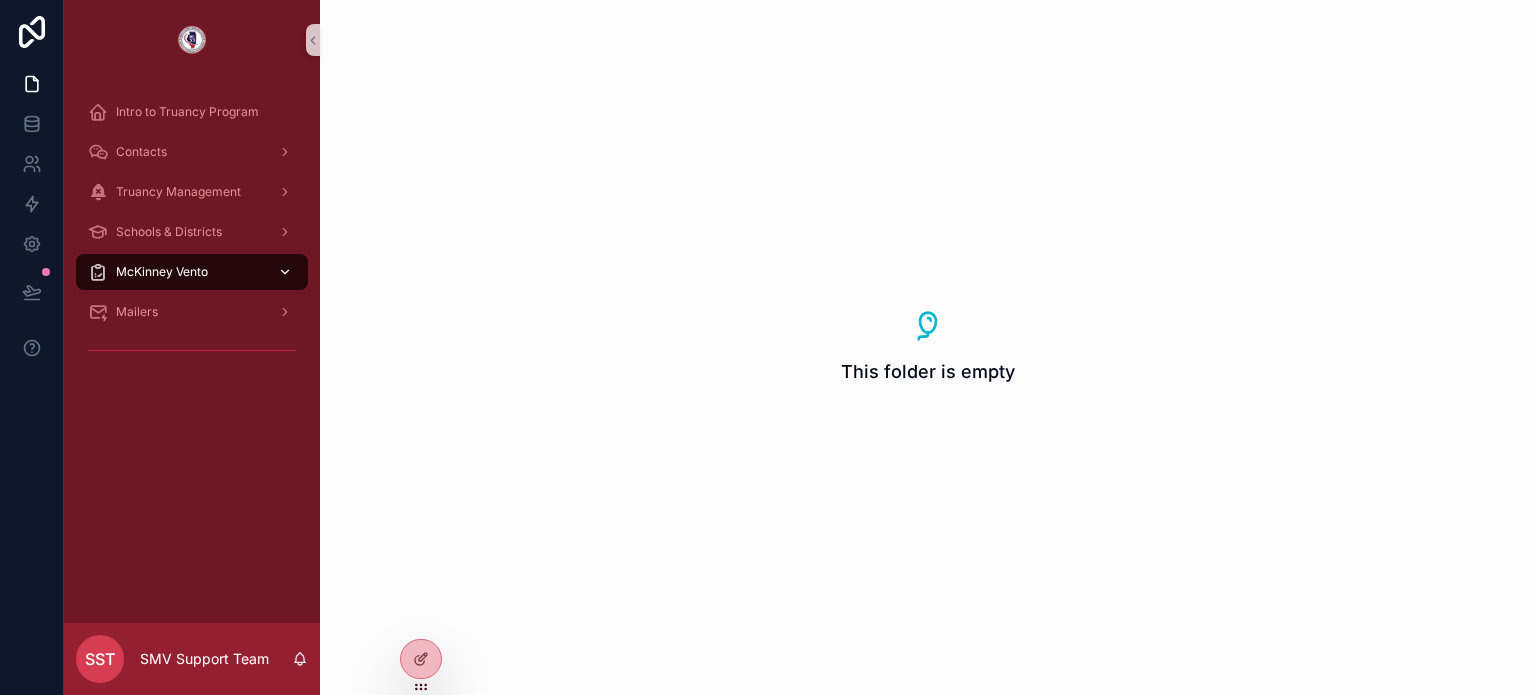 click on "McKinney Vento" at bounding box center (162, 272) 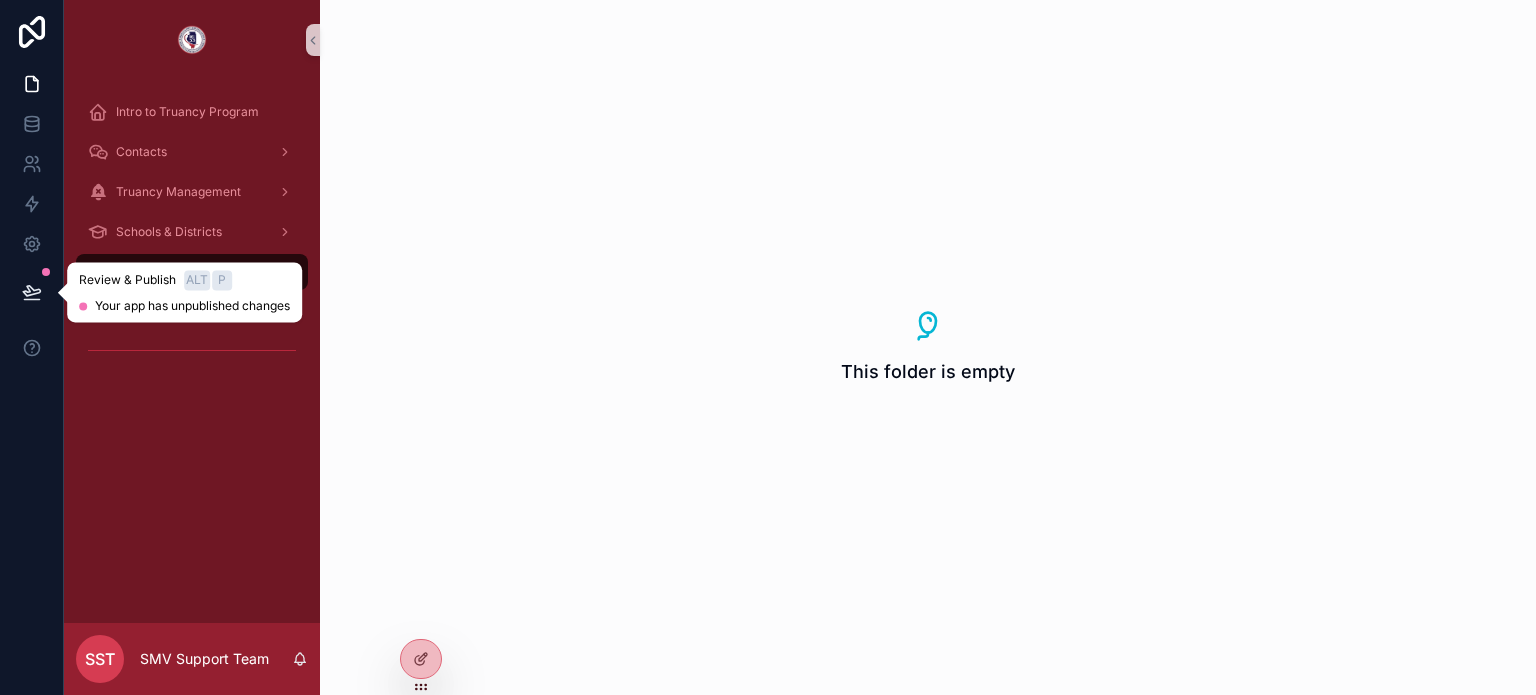 click at bounding box center [32, 292] 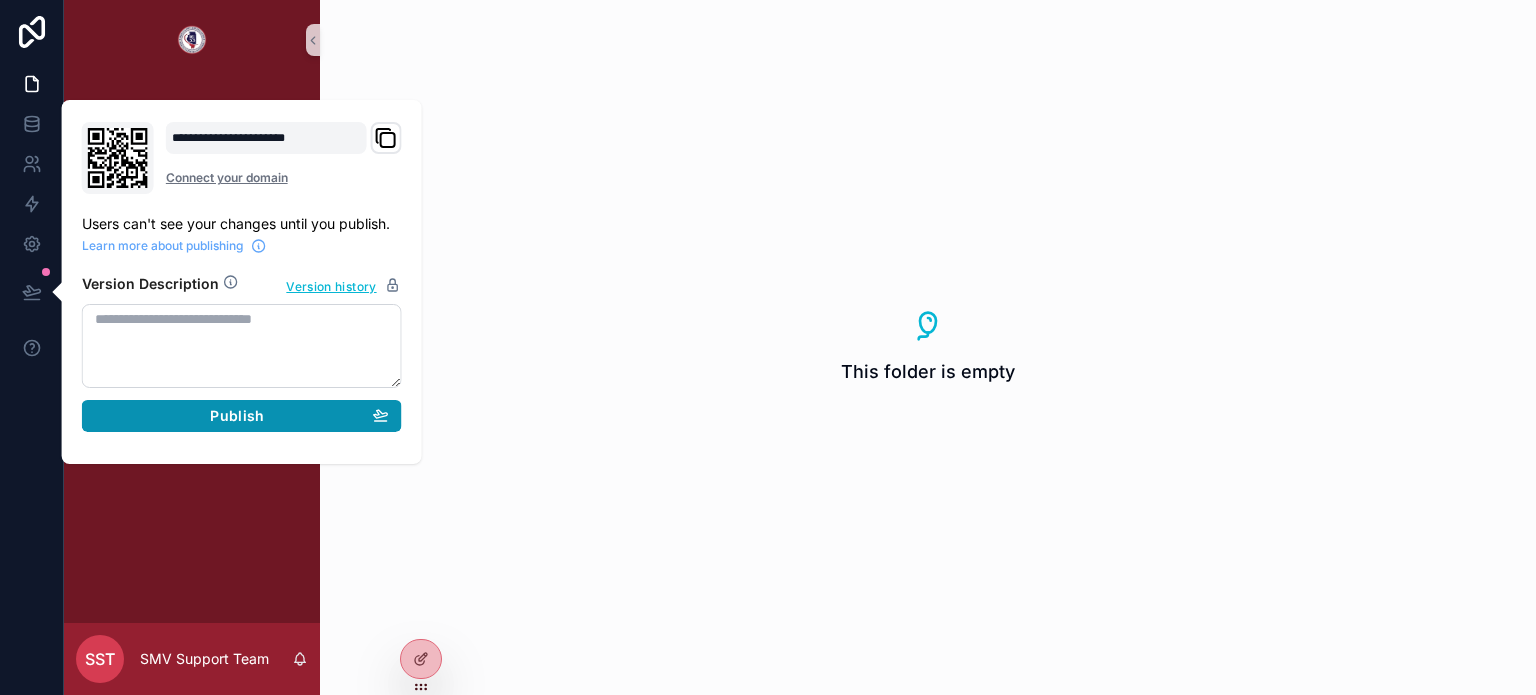 click on "Publish" at bounding box center [237, 416] 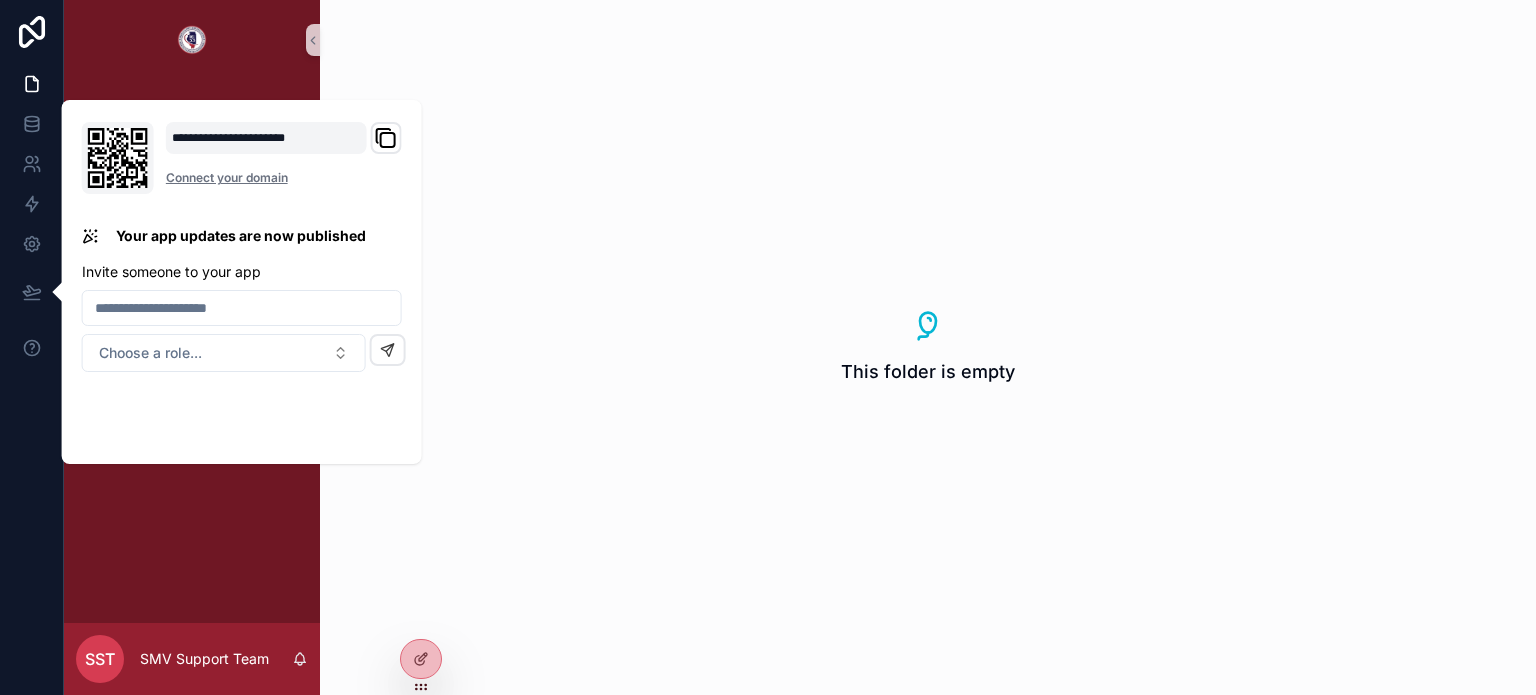 click on "This folder is empty" at bounding box center (928, 347) 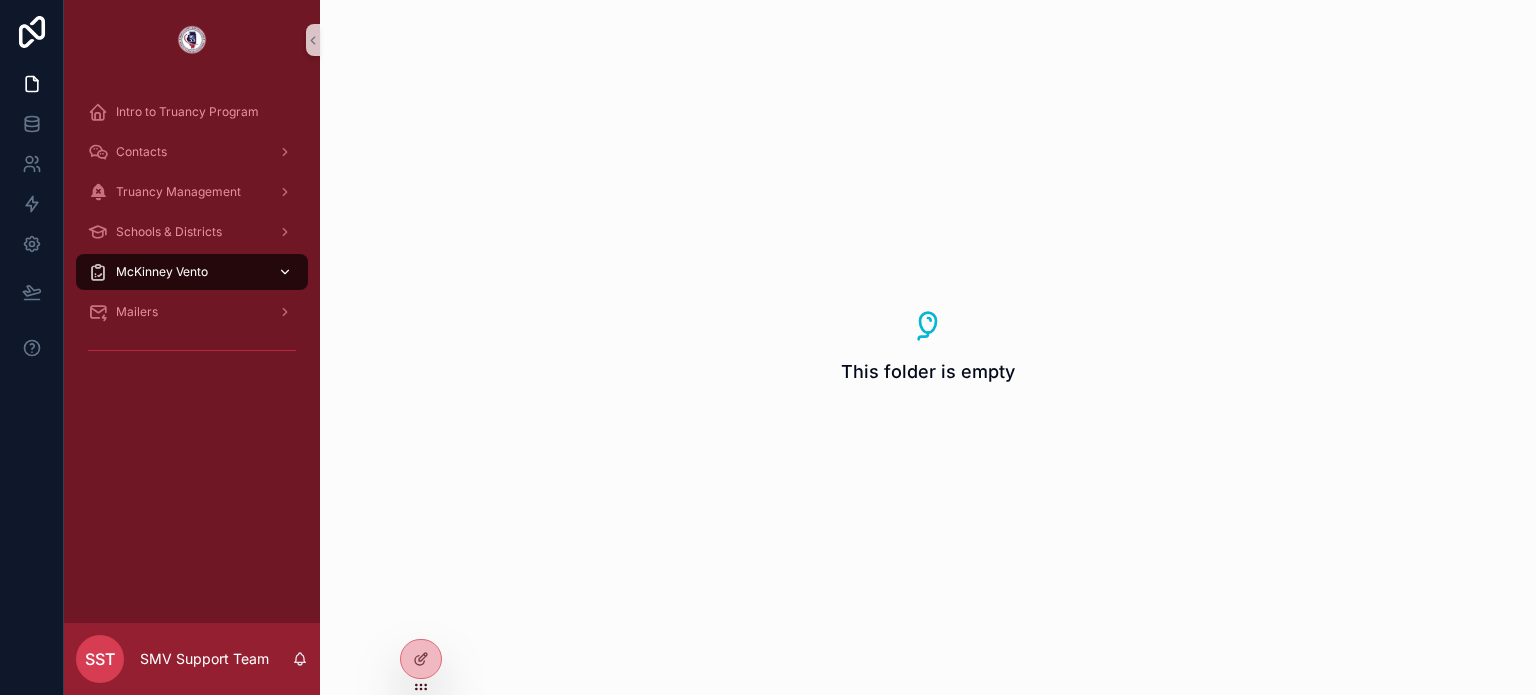 click on "McKinney Vento" at bounding box center (192, 272) 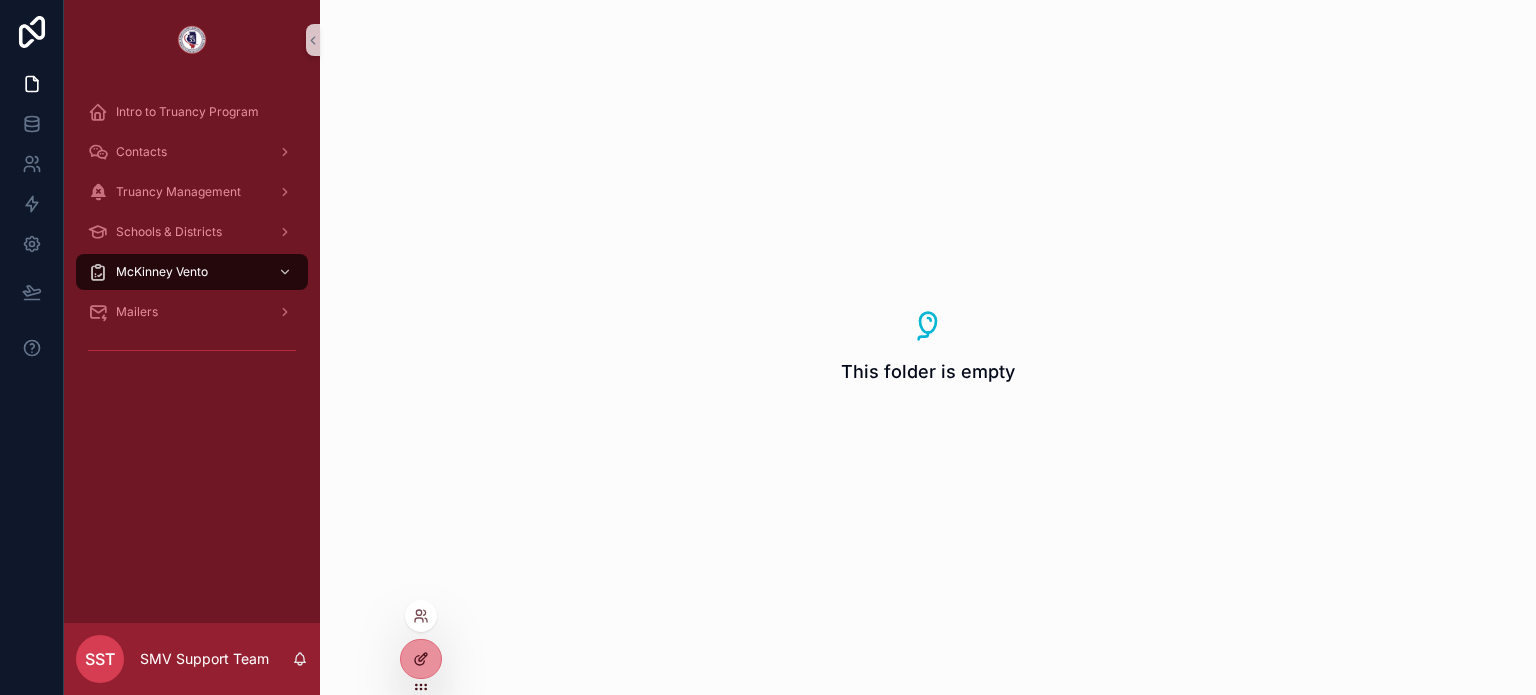 click at bounding box center [421, 659] 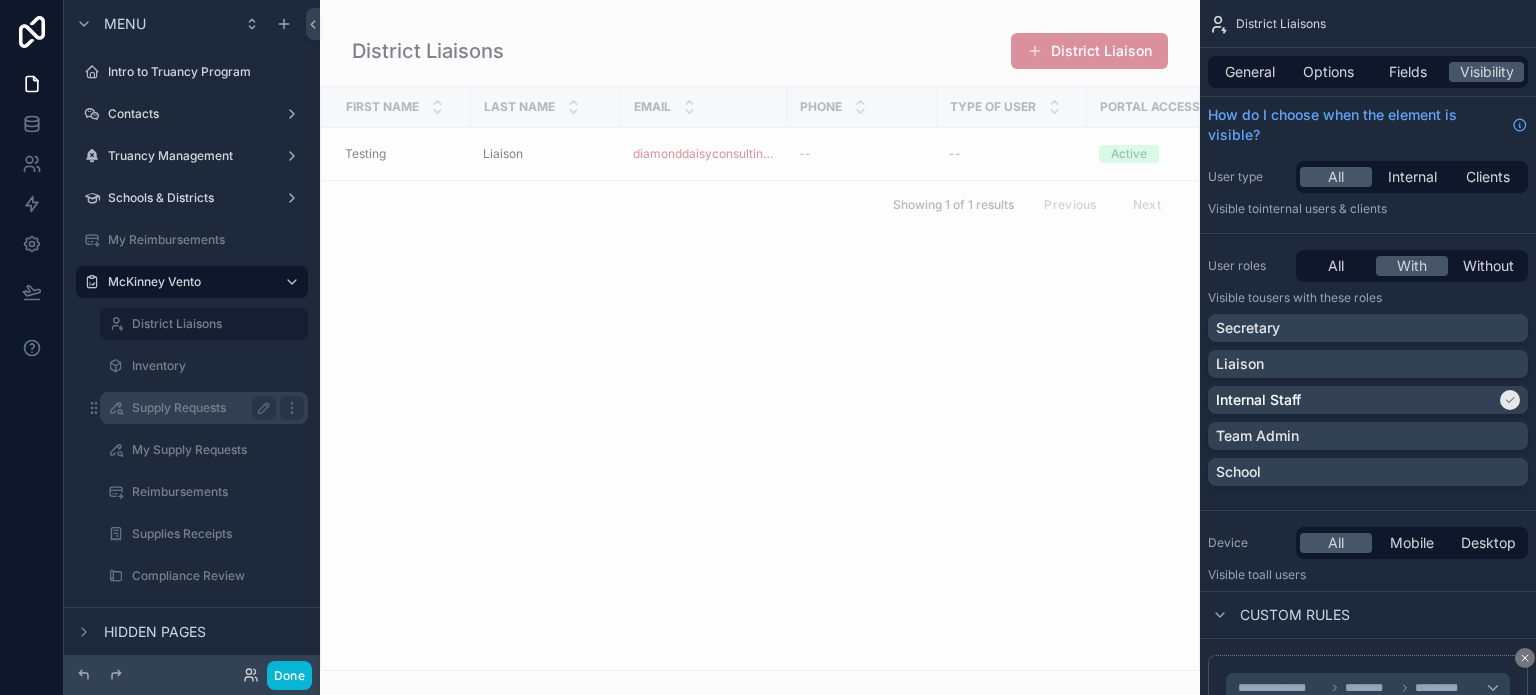 click on "Supply Requests" at bounding box center (200, 408) 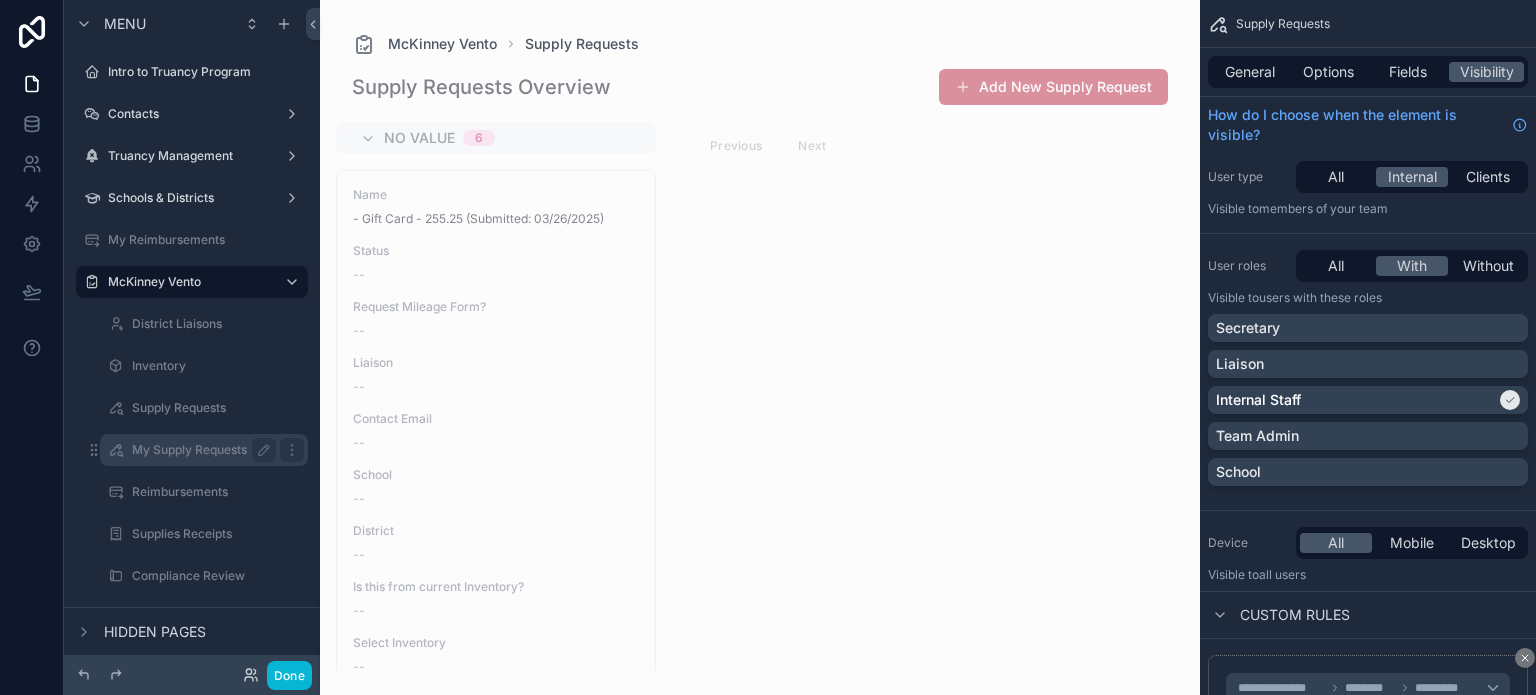 click on "My Supply Requests" at bounding box center (200, 450) 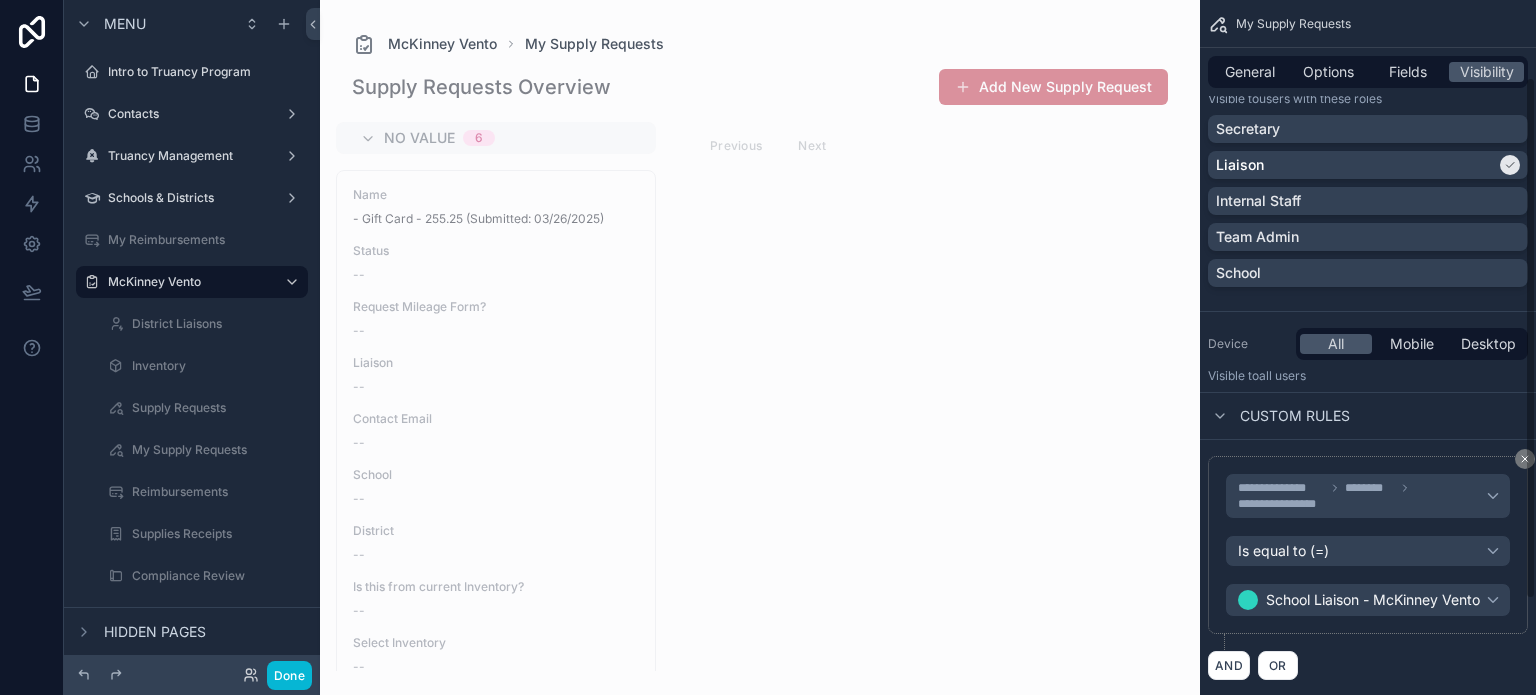 scroll, scrollTop: 200, scrollLeft: 0, axis: vertical 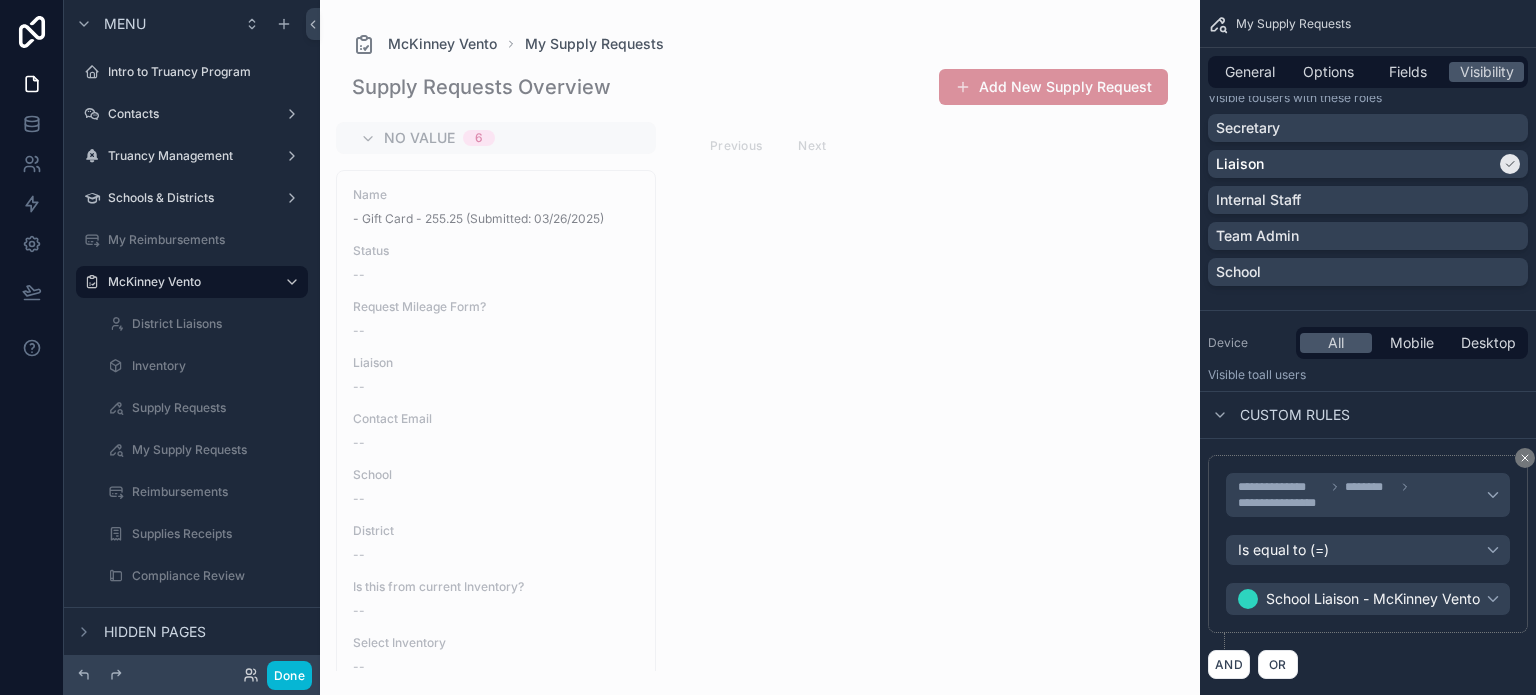 click 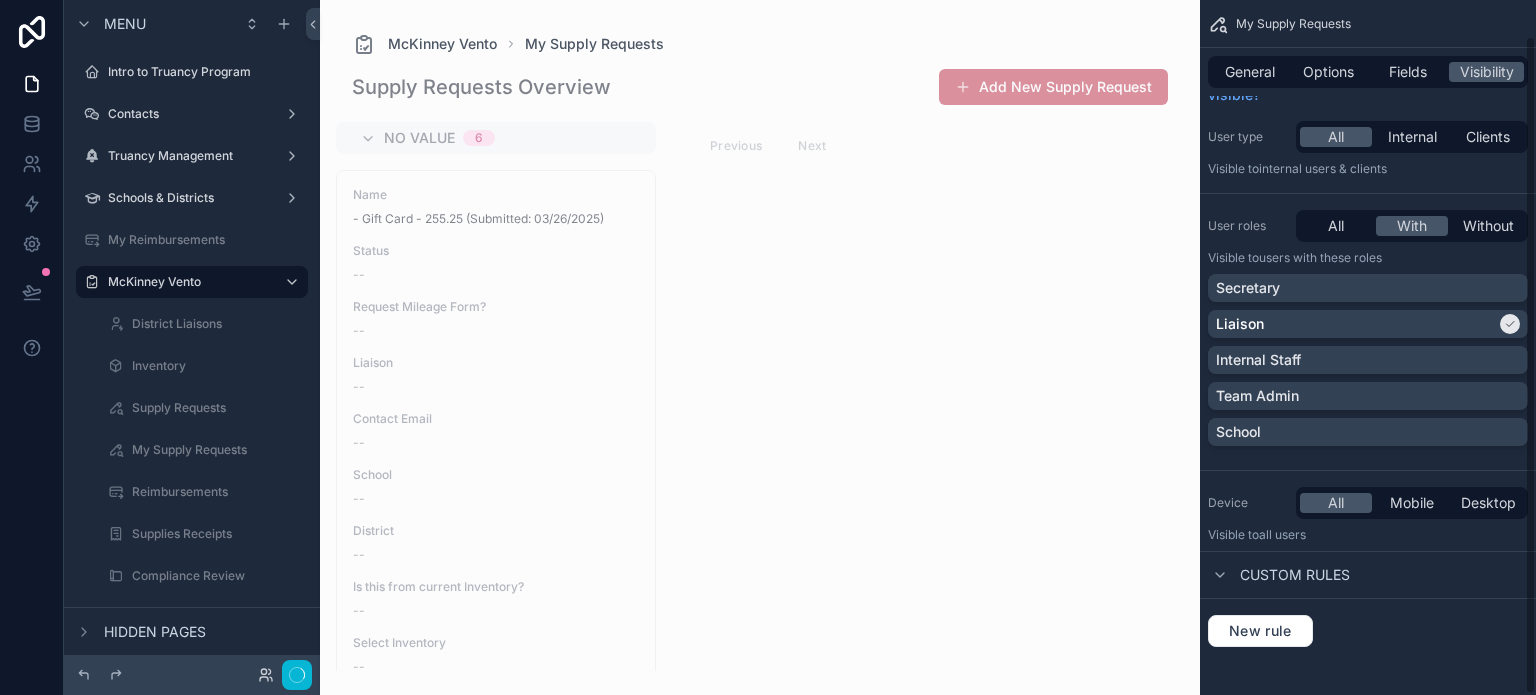 scroll, scrollTop: 38, scrollLeft: 0, axis: vertical 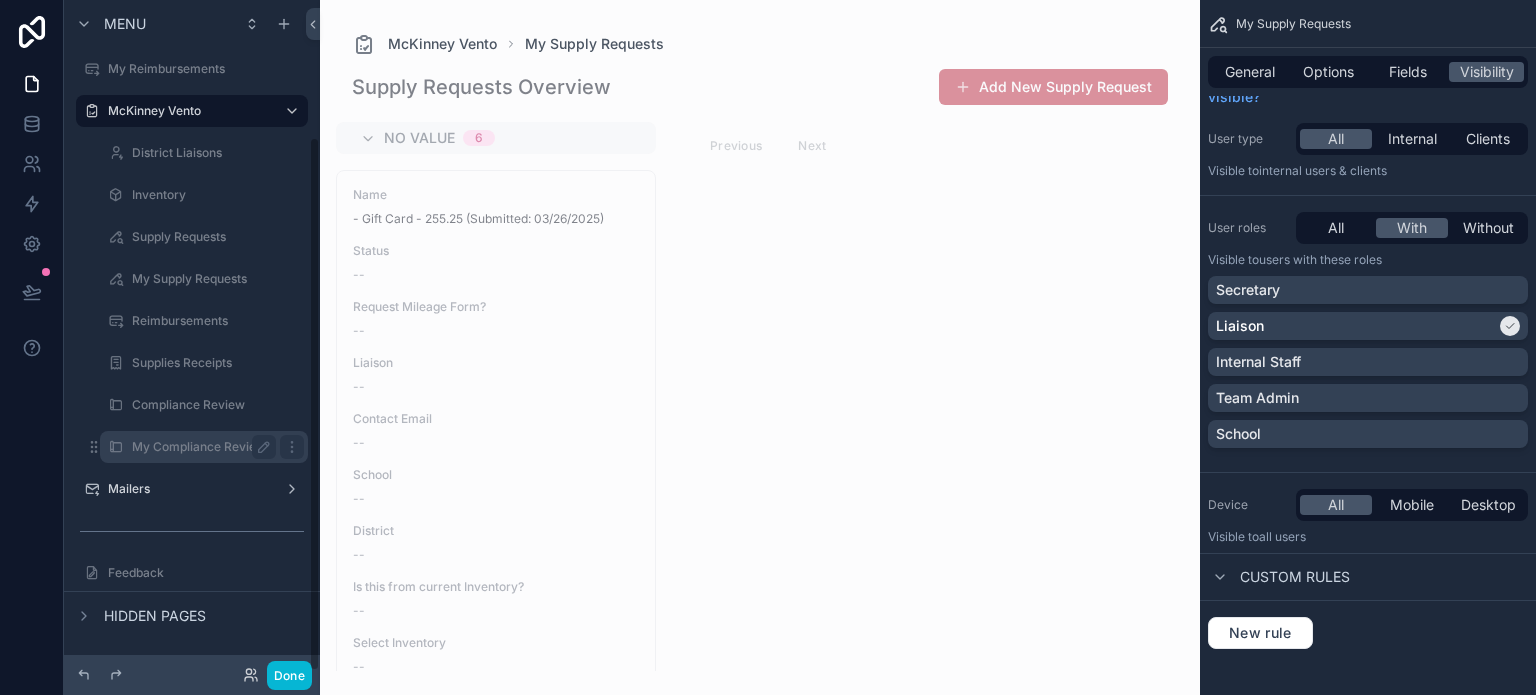 click on "My Compliance Reviews" at bounding box center [202, 447] 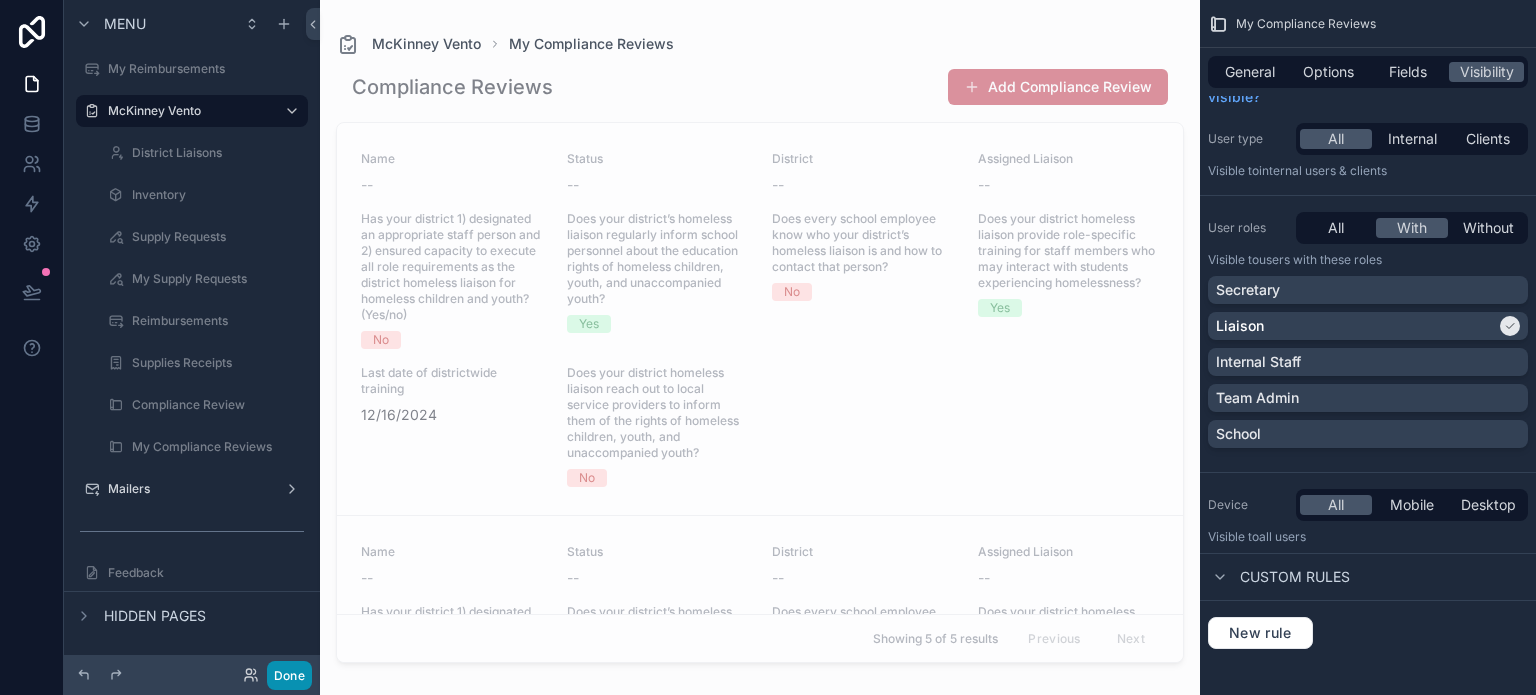click on "Done" at bounding box center [289, 675] 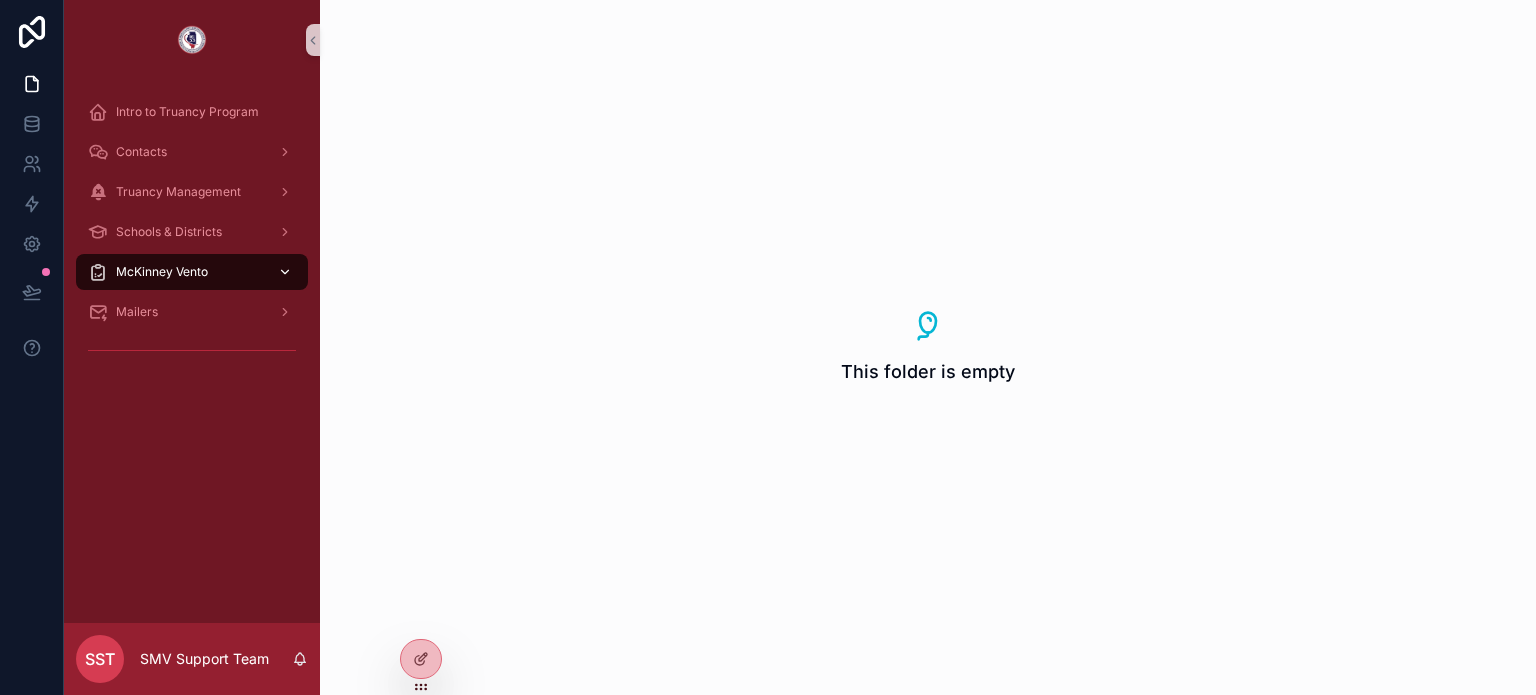 click on "McKinney Vento" at bounding box center (192, 272) 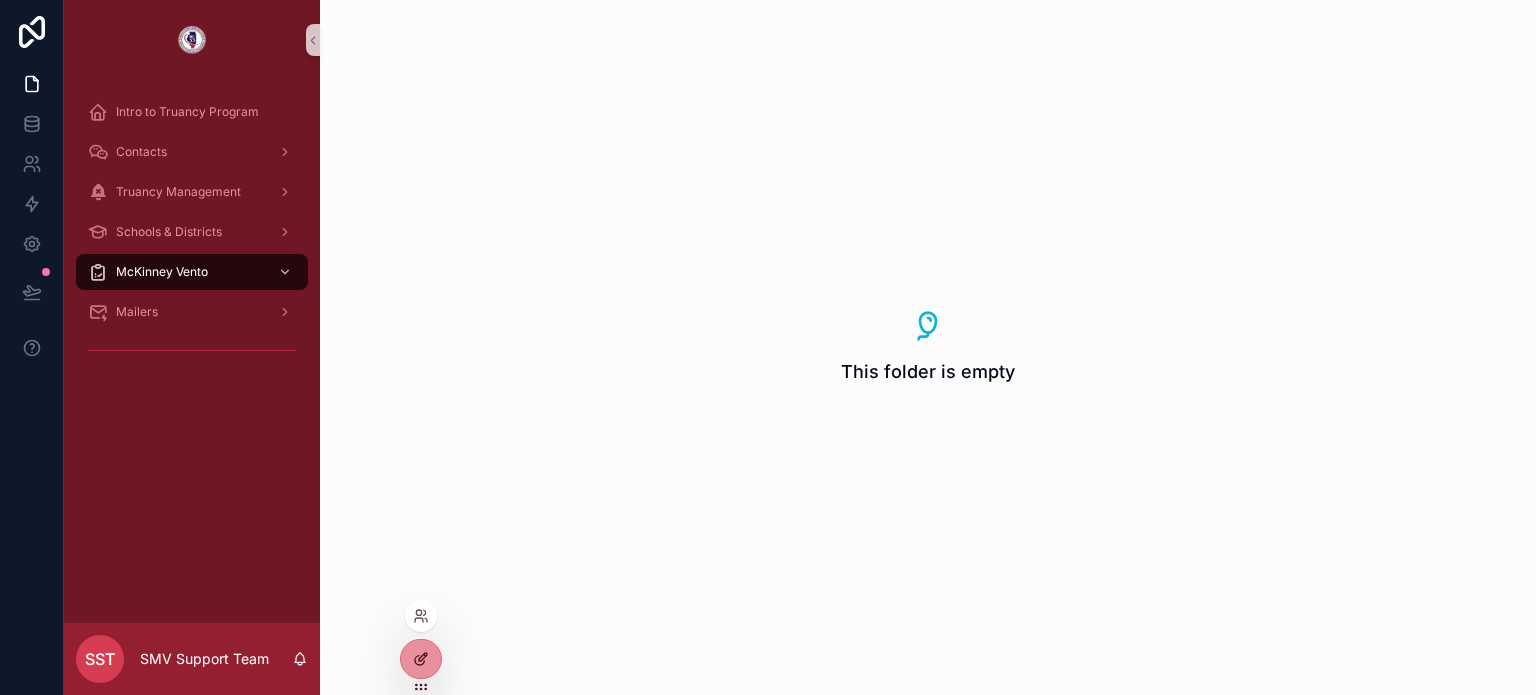 click at bounding box center (421, 659) 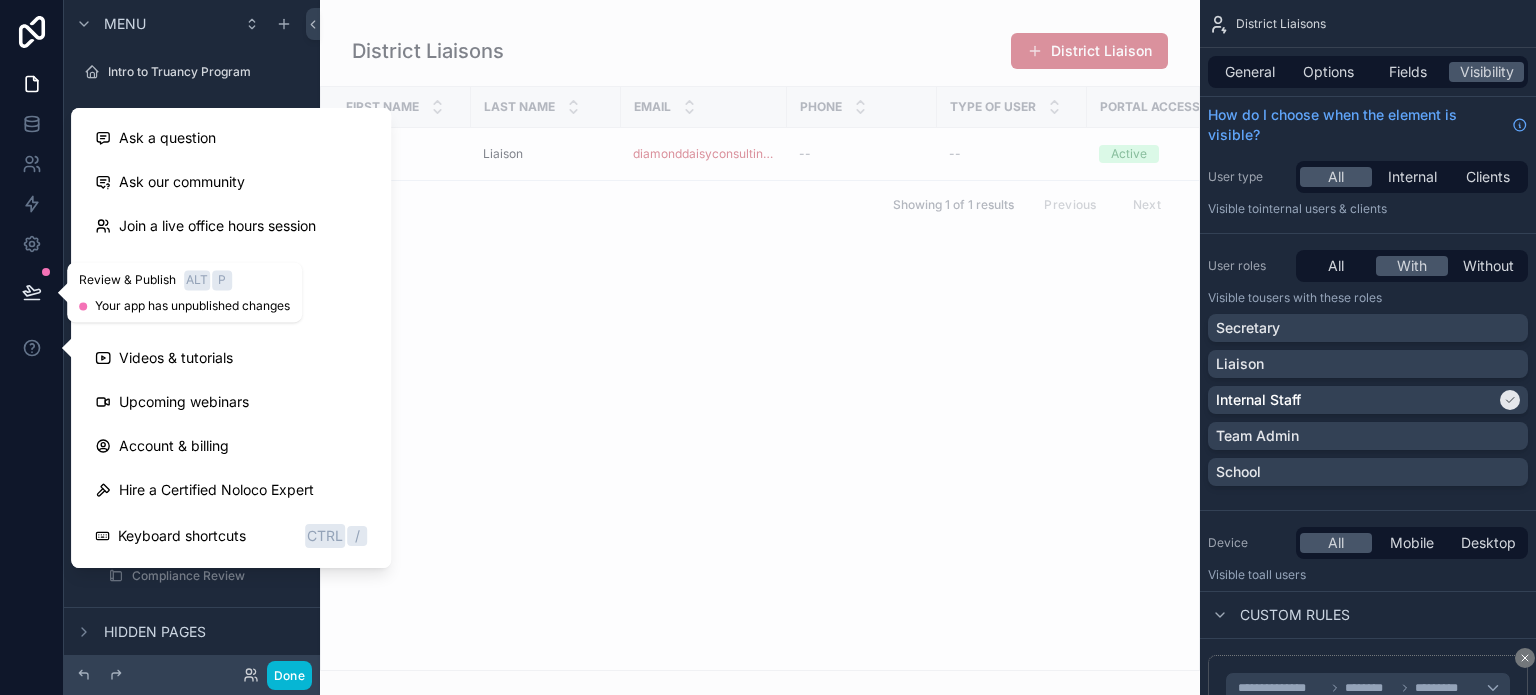 click 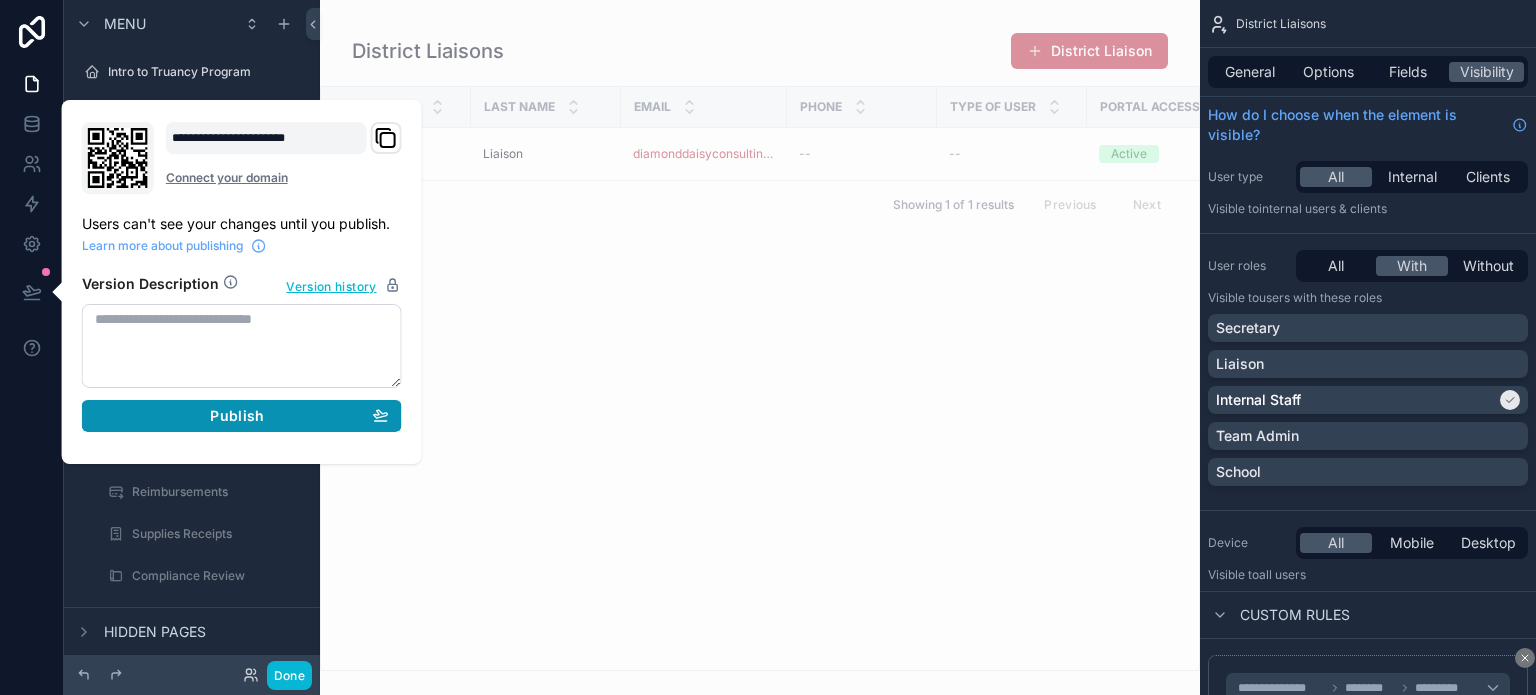 click on "Publish" at bounding box center (242, 416) 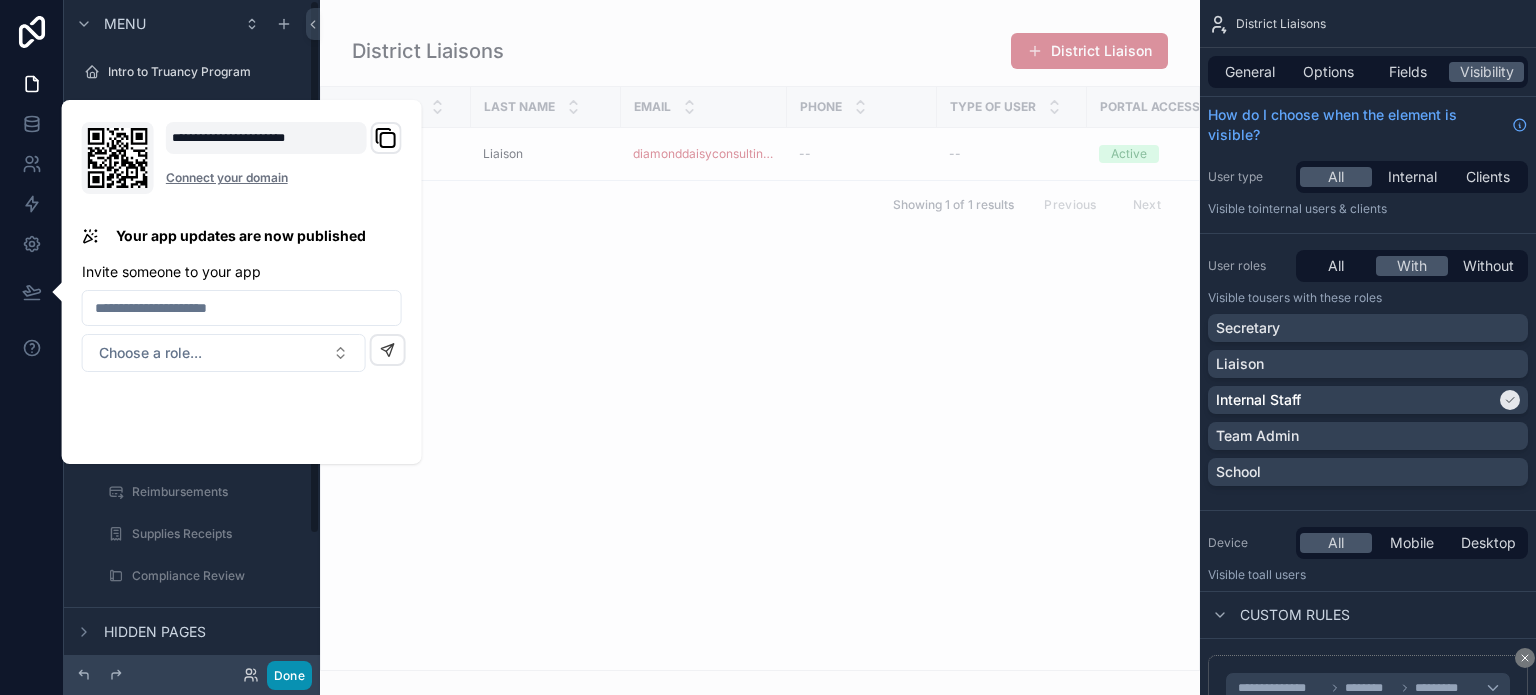 click on "Done" at bounding box center (289, 675) 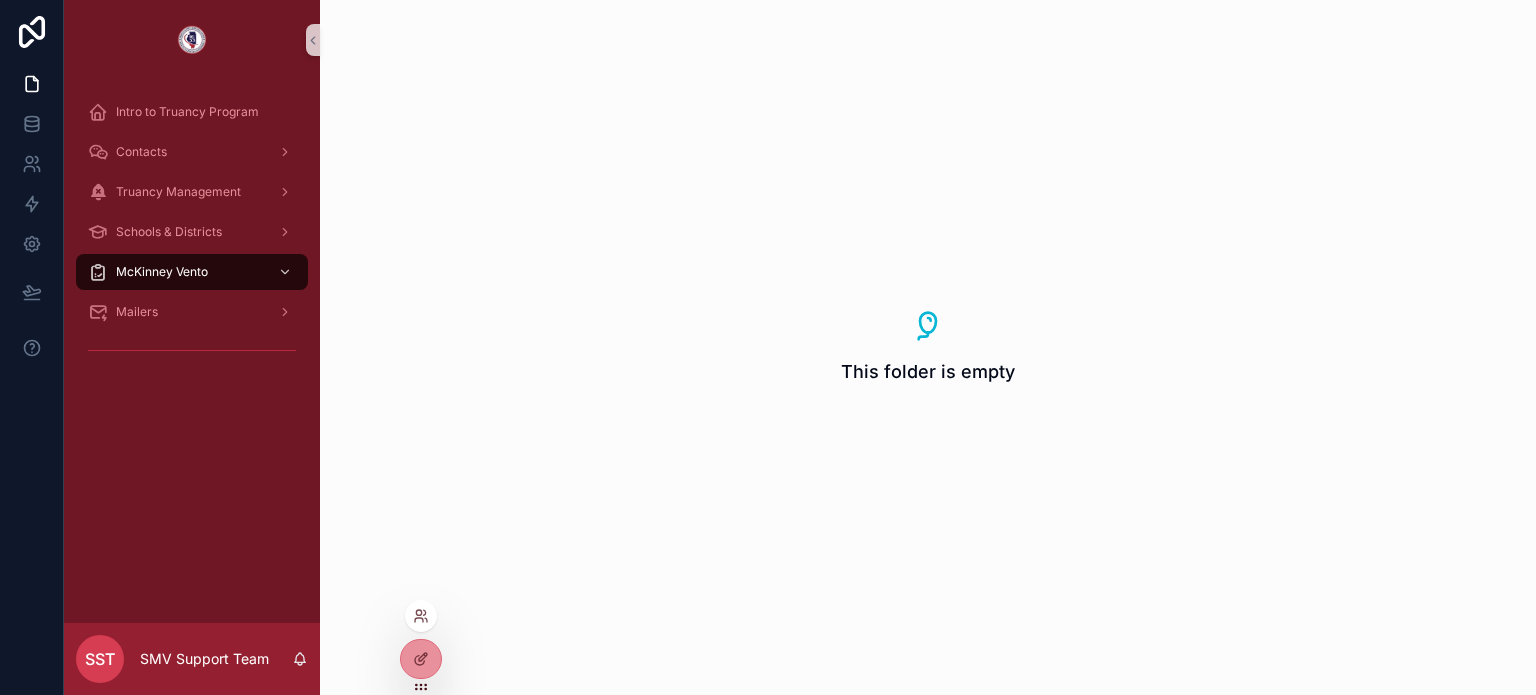 click at bounding box center (421, 616) 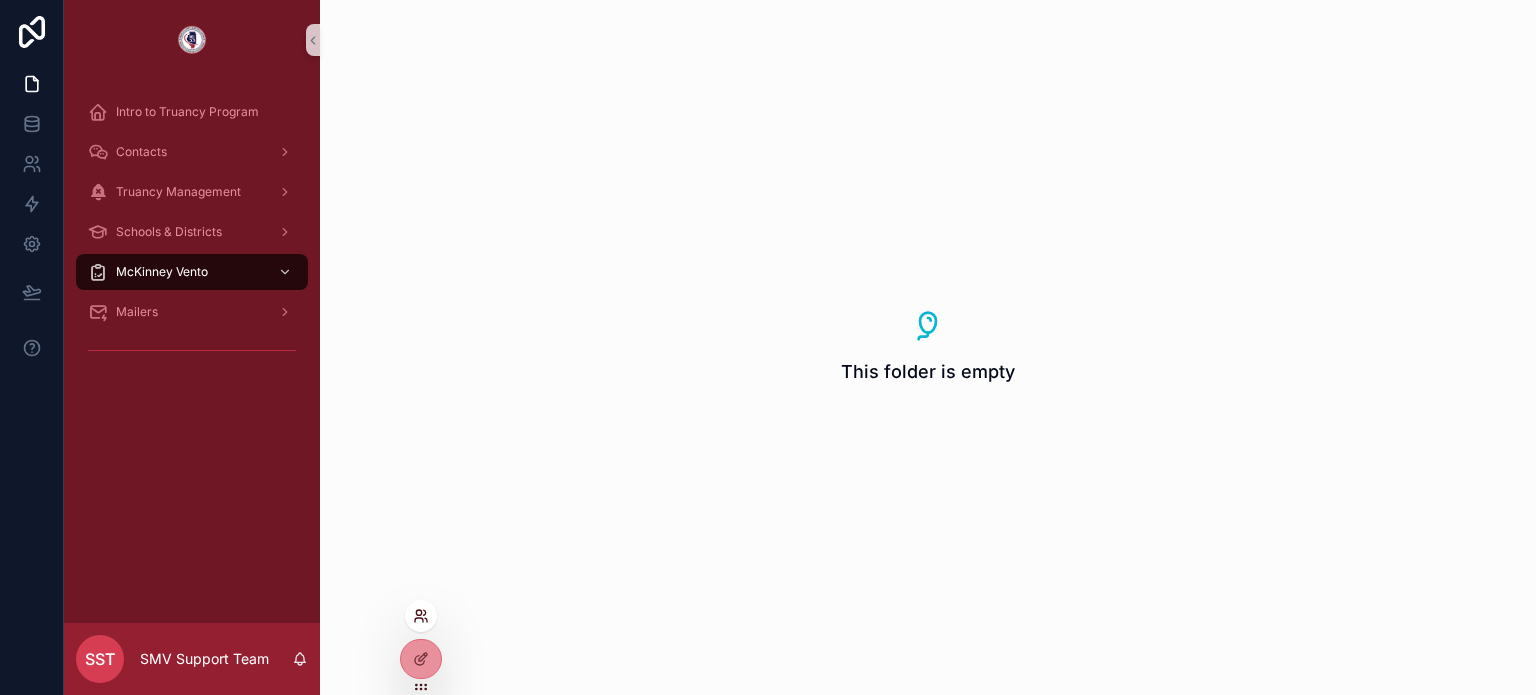 click 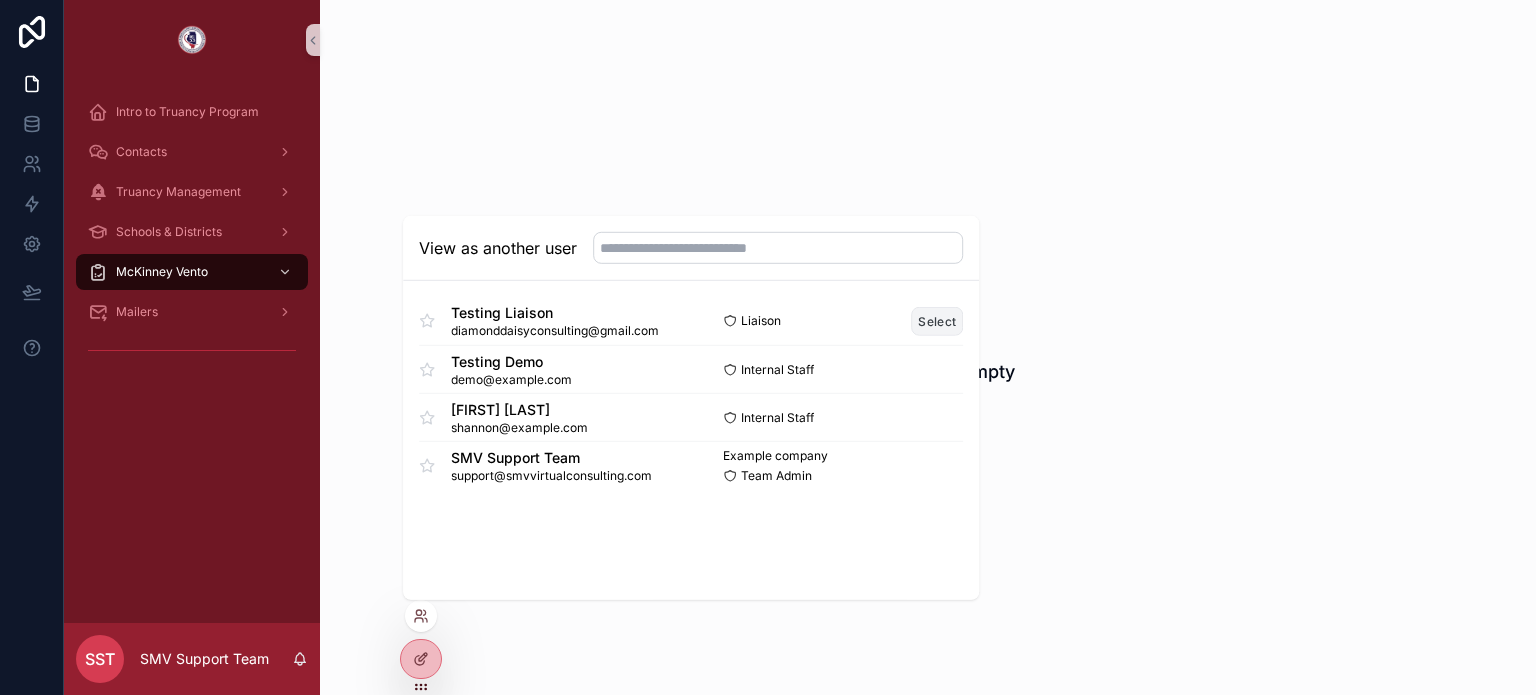 click on "Select" at bounding box center [937, 320] 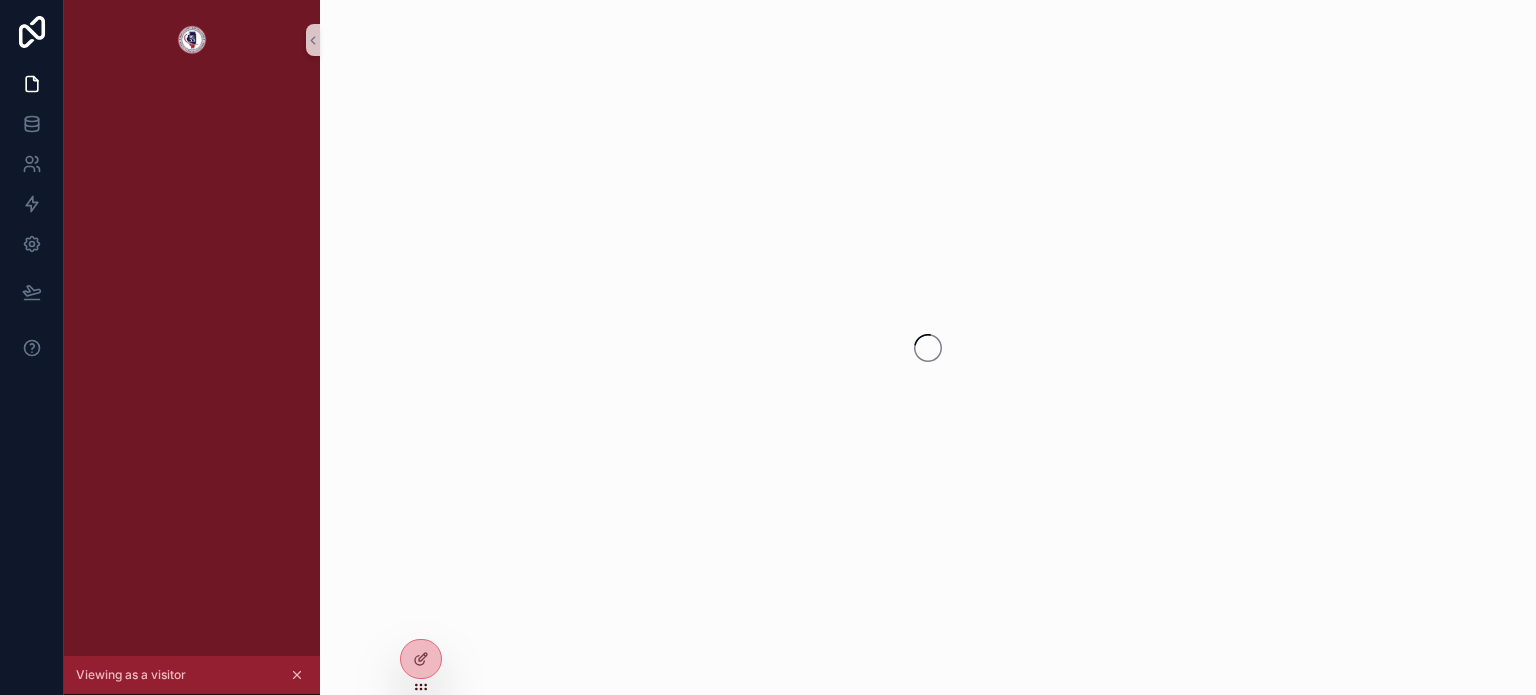 scroll, scrollTop: 0, scrollLeft: 0, axis: both 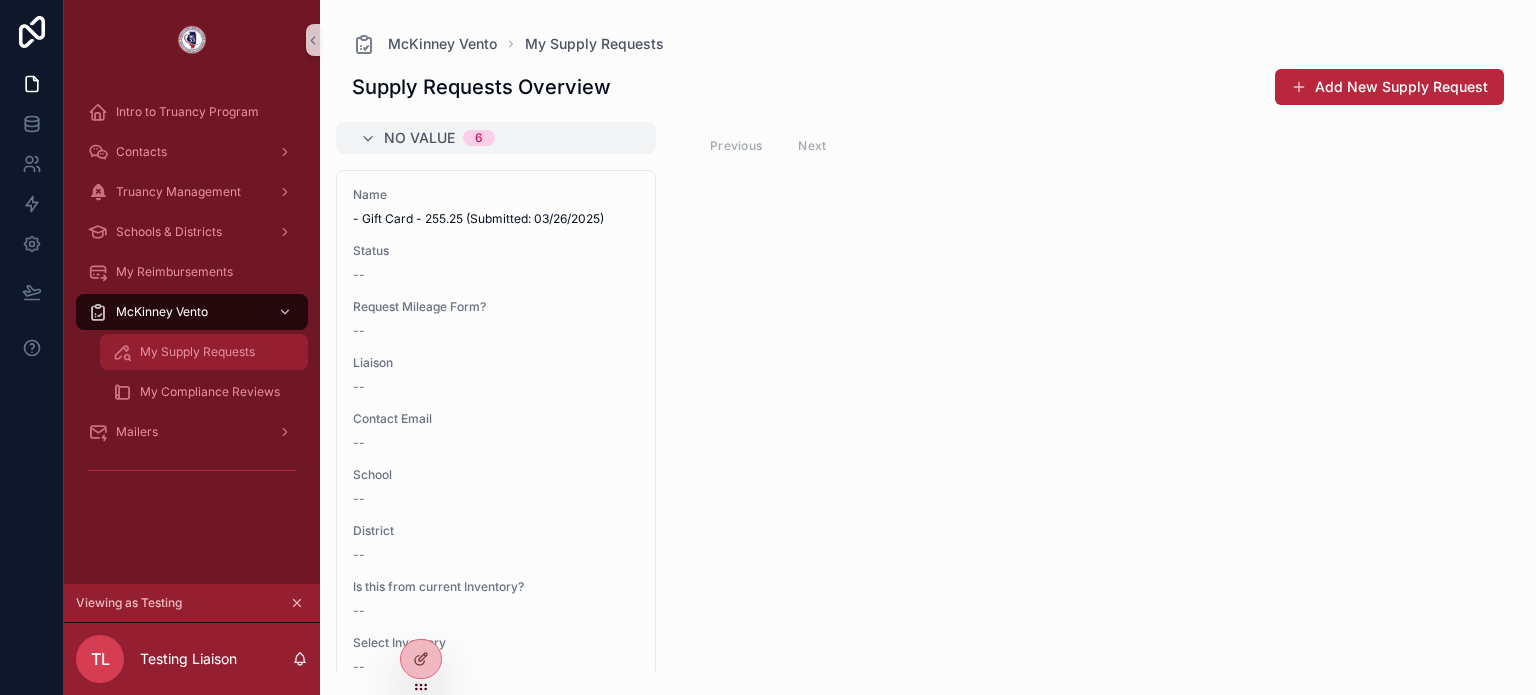click on "My Supply Requests" at bounding box center [197, 352] 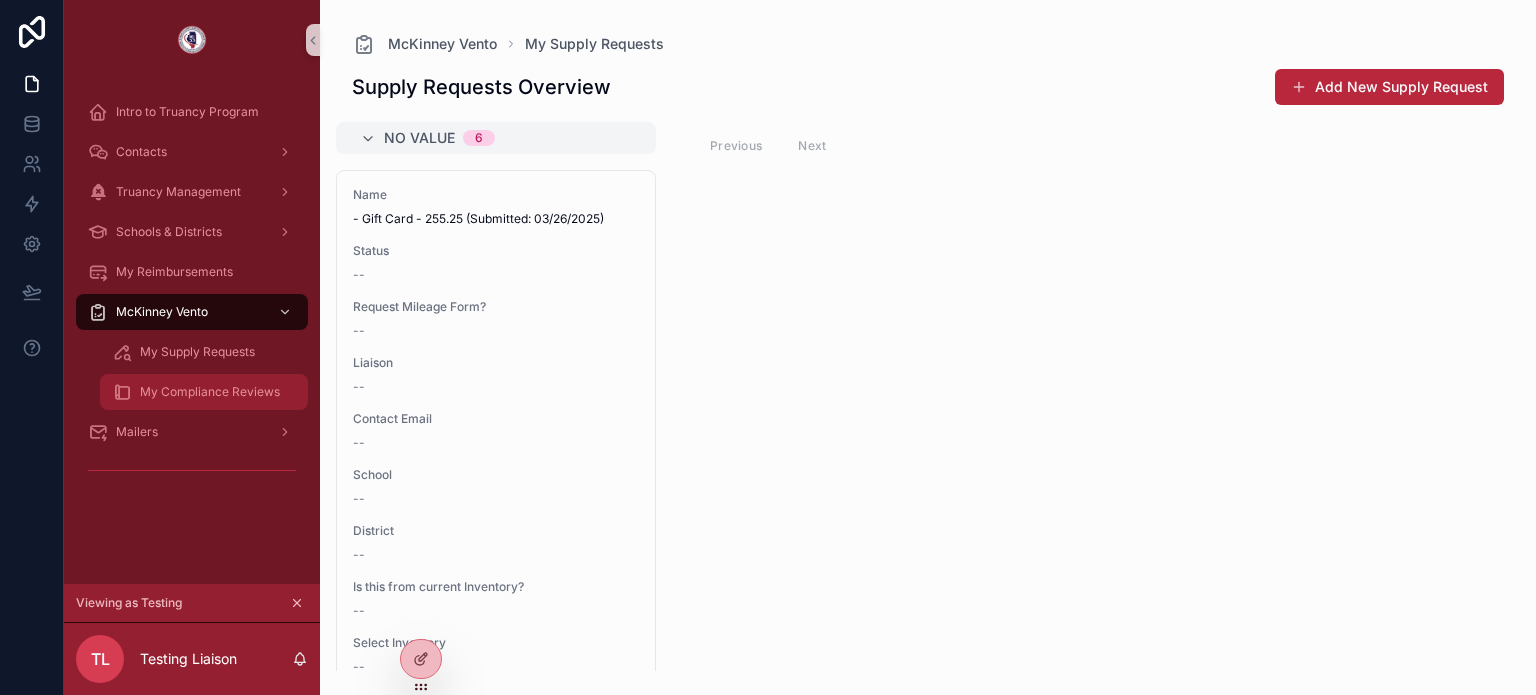 click on "My Compliance Reviews" at bounding box center [210, 392] 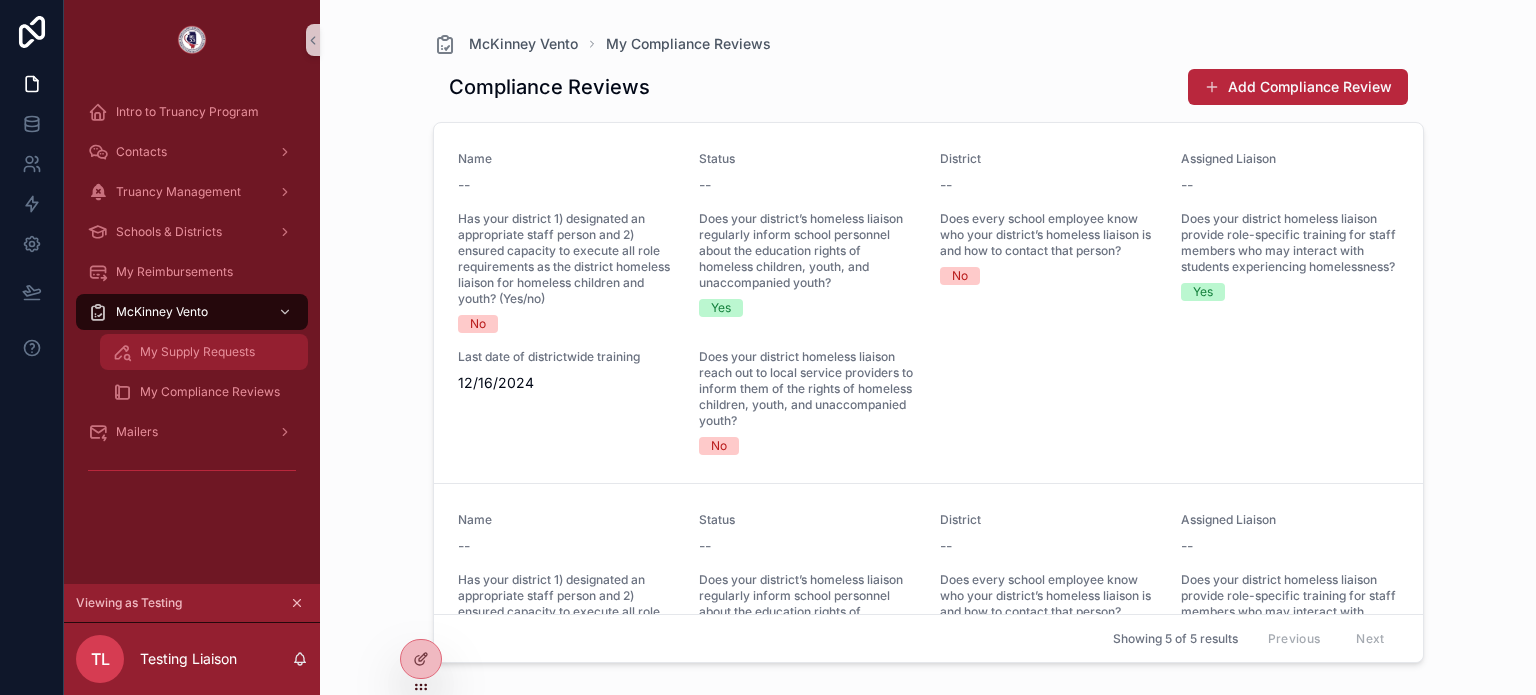 click on "My Supply Requests" at bounding box center (204, 352) 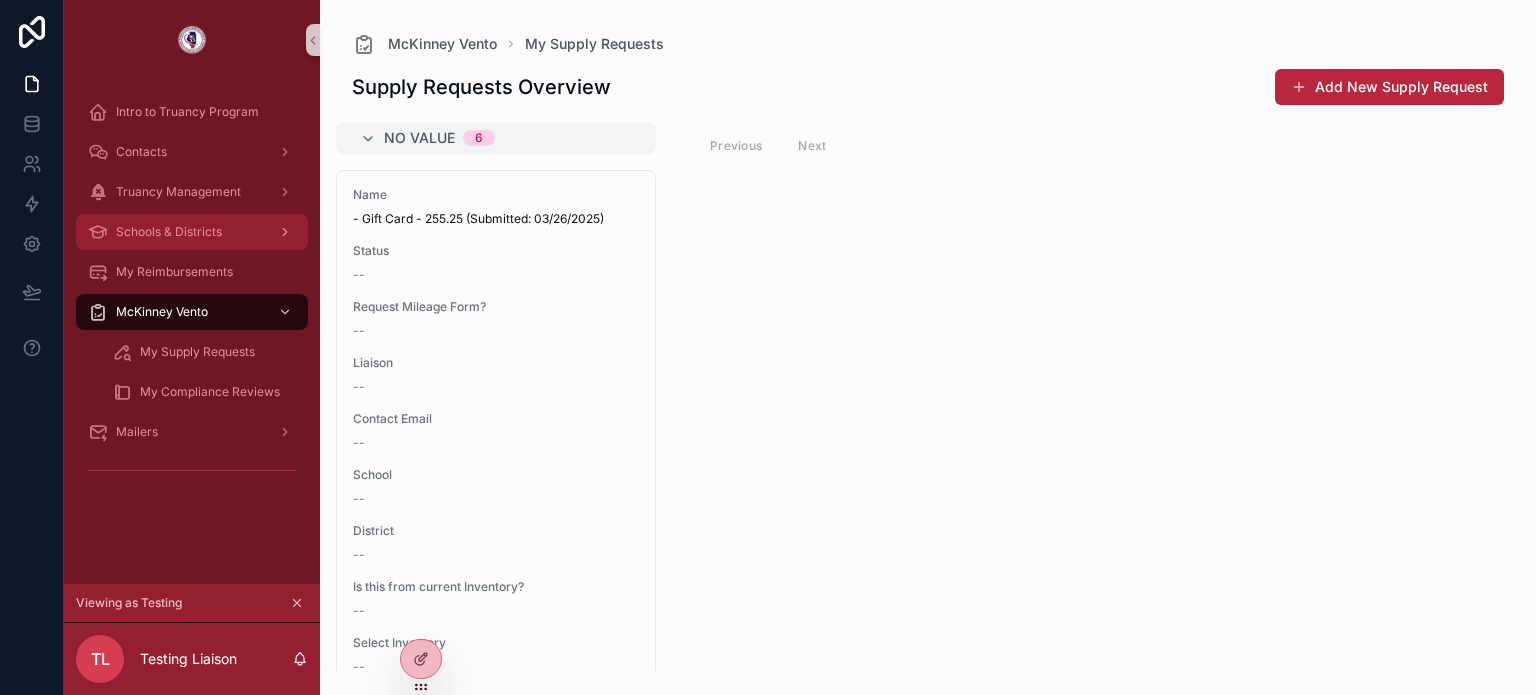 click on "Schools & Districts" at bounding box center (192, 232) 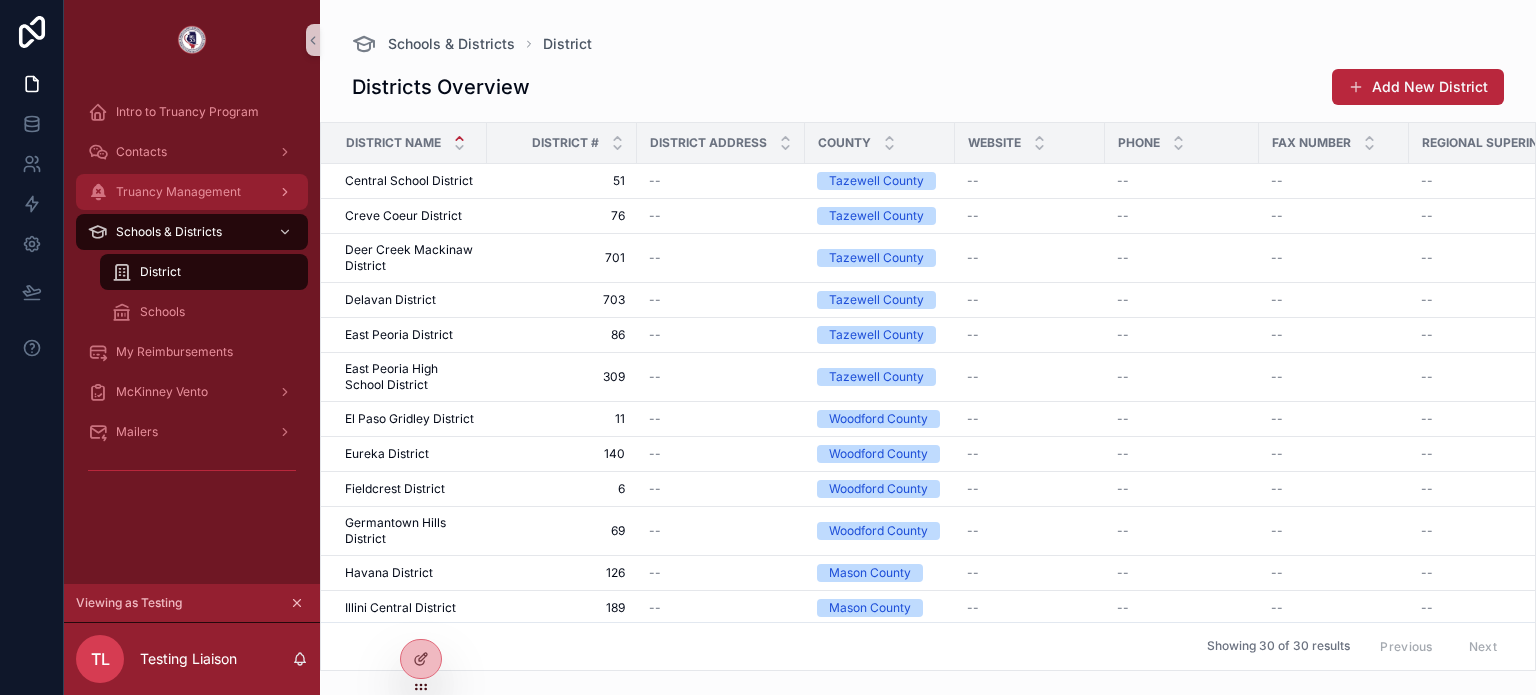 click on "Truancy Management" at bounding box center [192, 192] 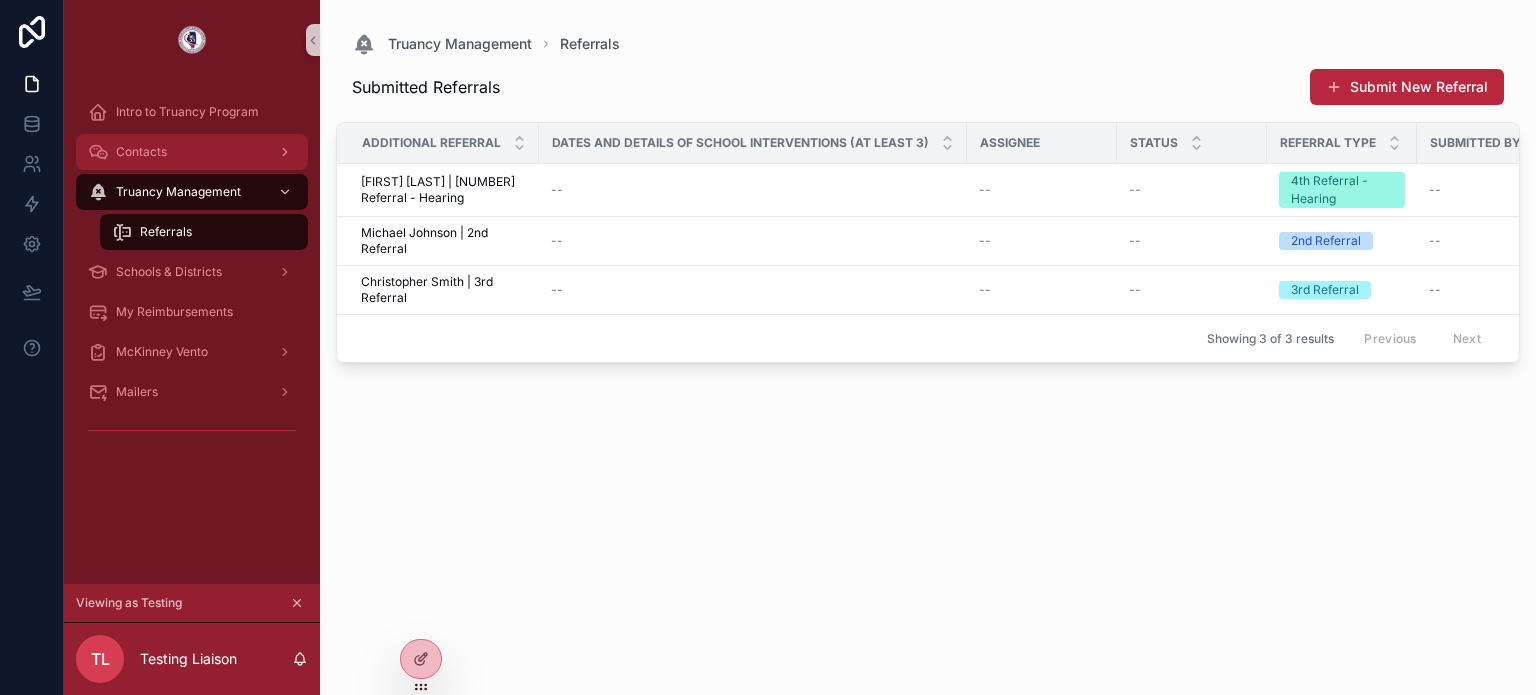 click on "Contacts" at bounding box center [192, 152] 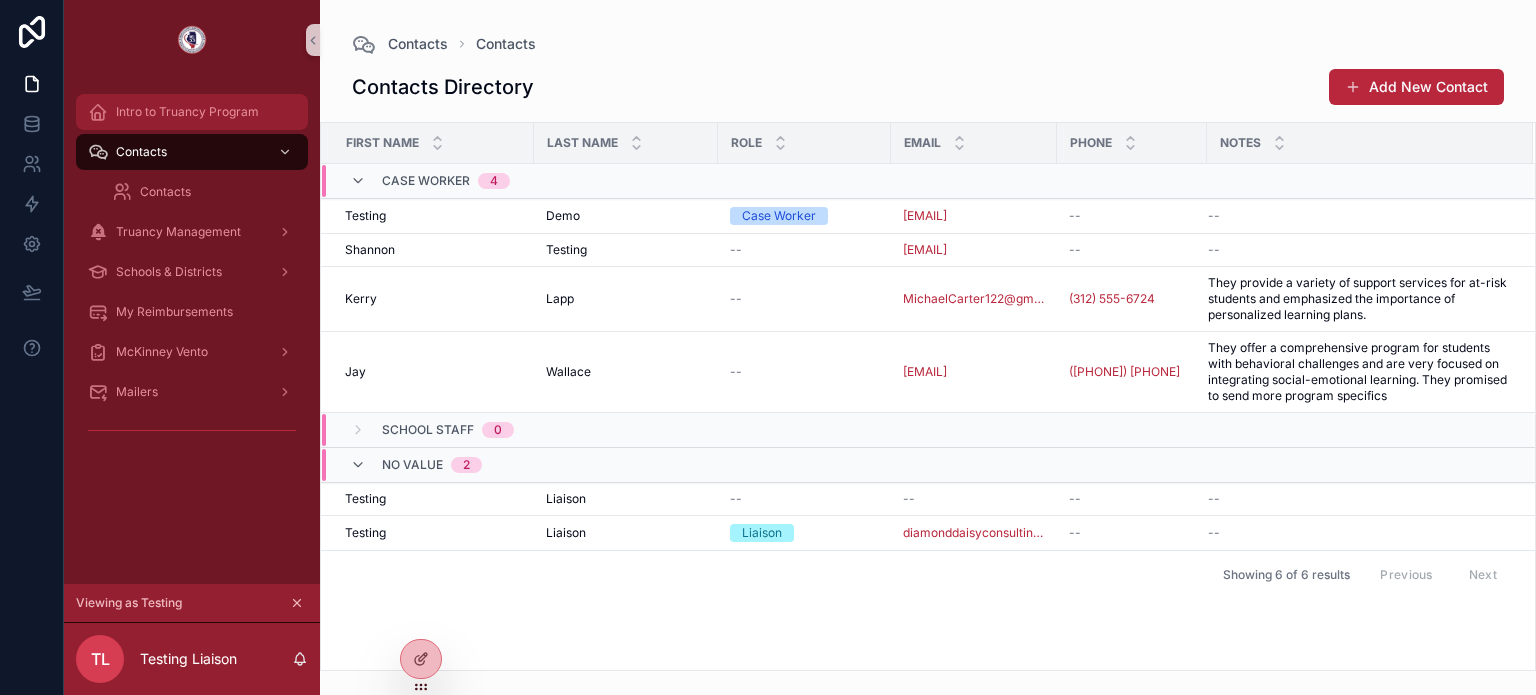 click on "Intro to Truancy Program" at bounding box center [187, 112] 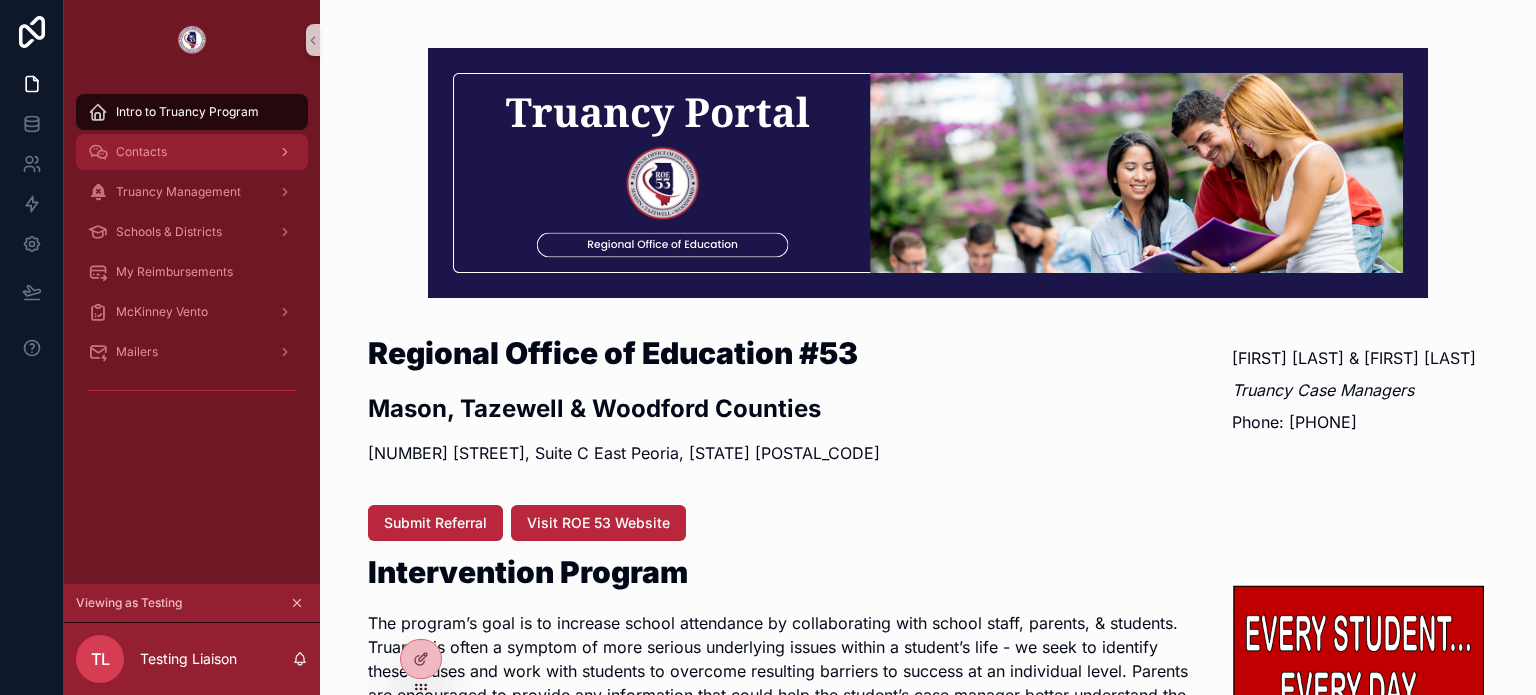 click on "Contacts" at bounding box center [192, 152] 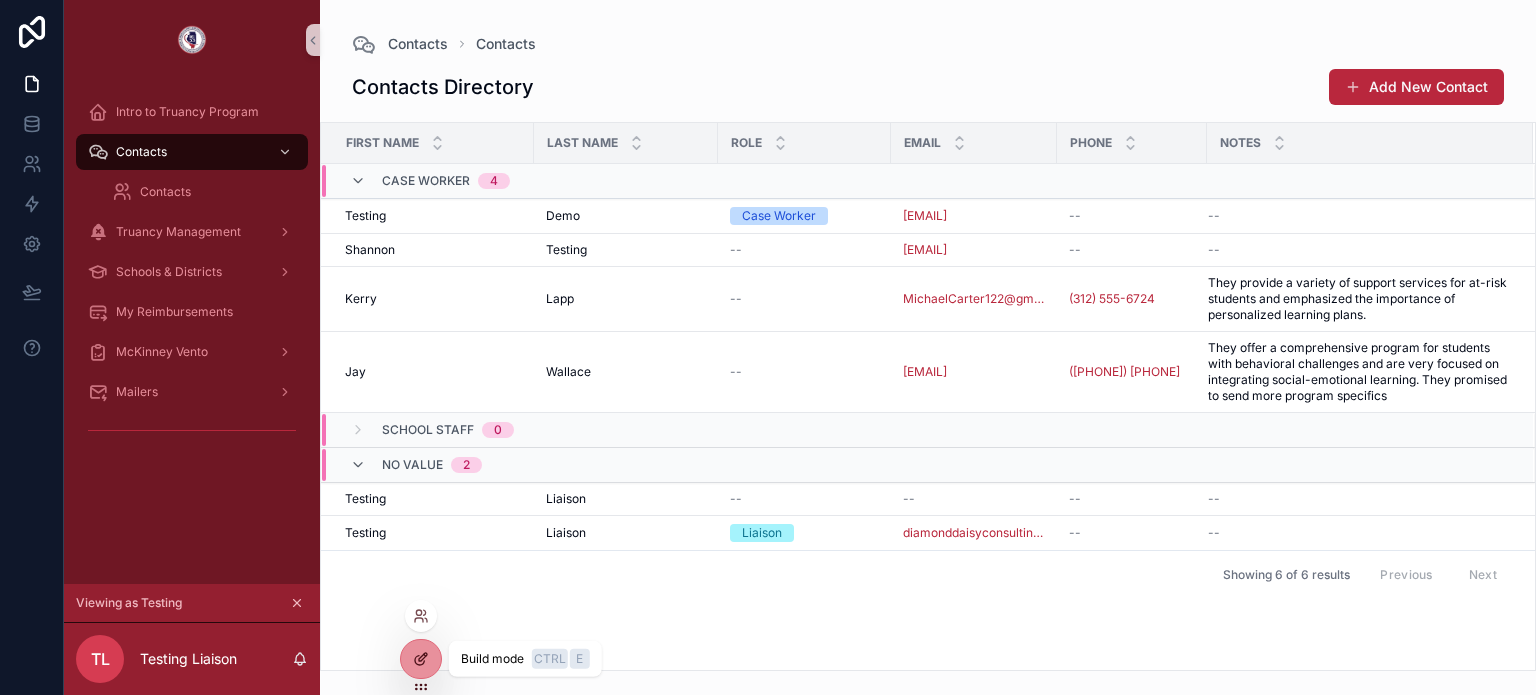 click at bounding box center [421, 659] 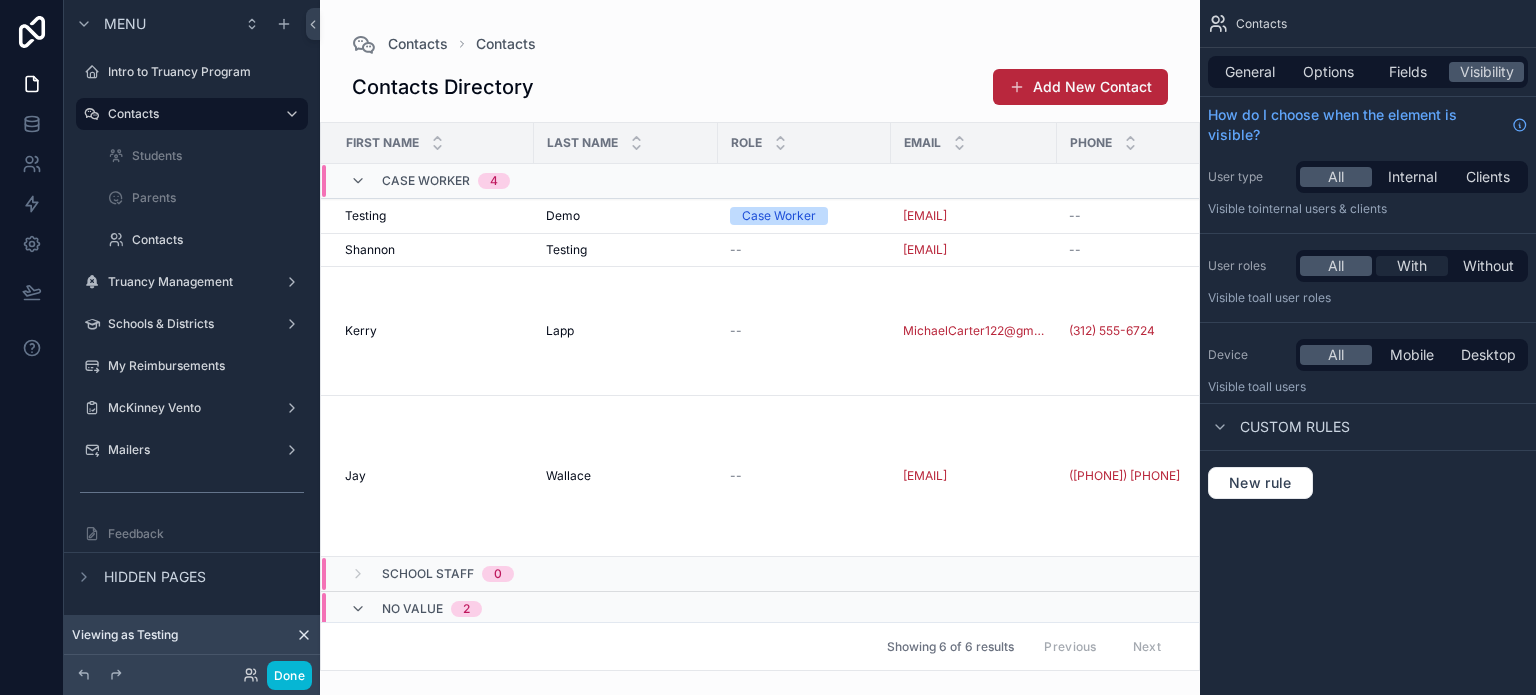 click on "With" at bounding box center (1412, 266) 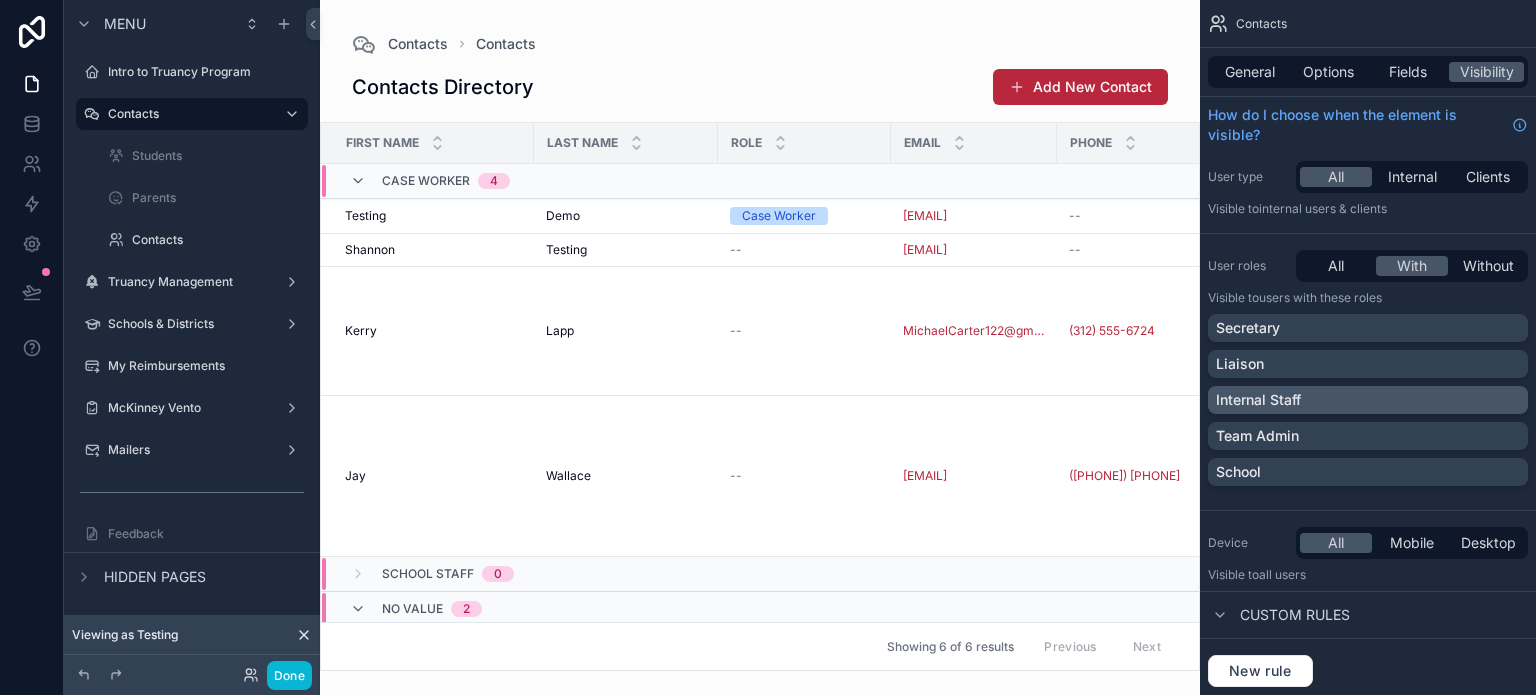 click on "Internal Staff" at bounding box center (1368, 400) 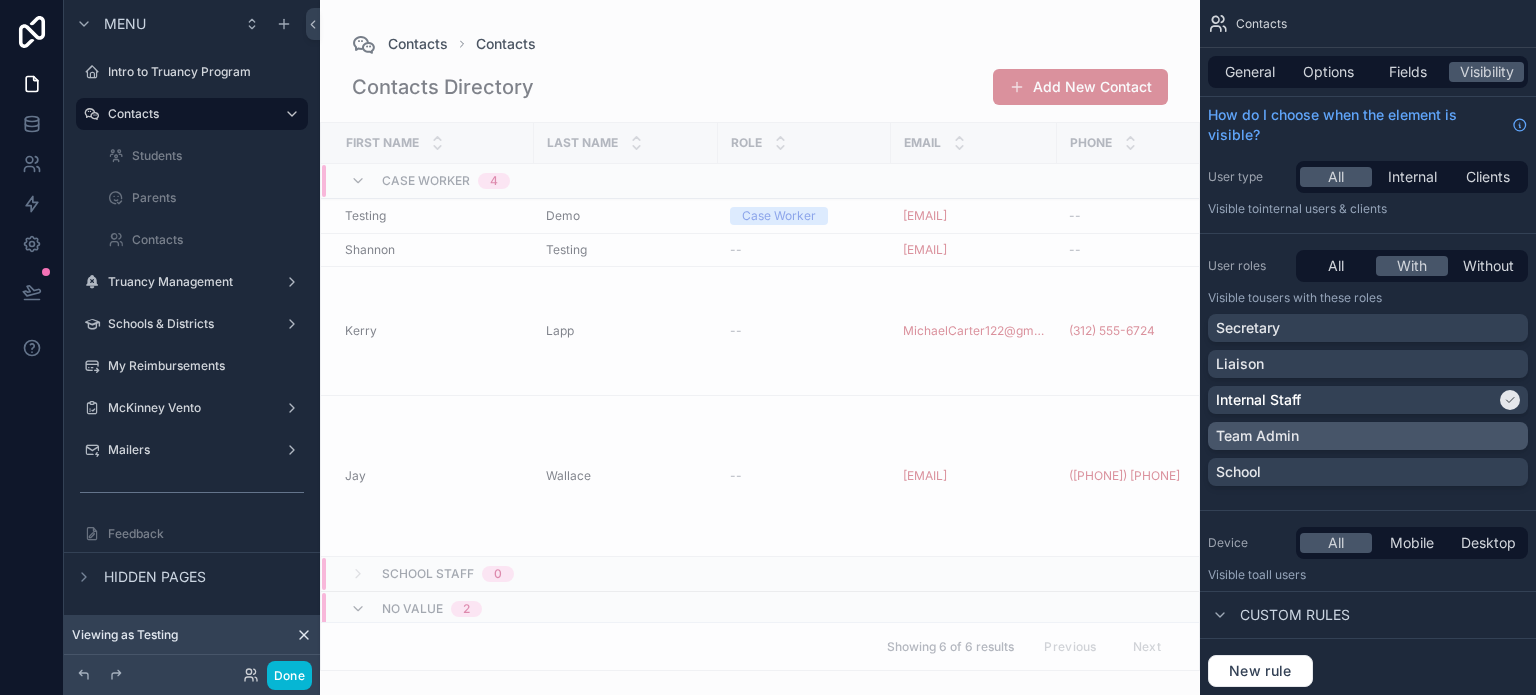 click on "Team Admin" at bounding box center [1368, 436] 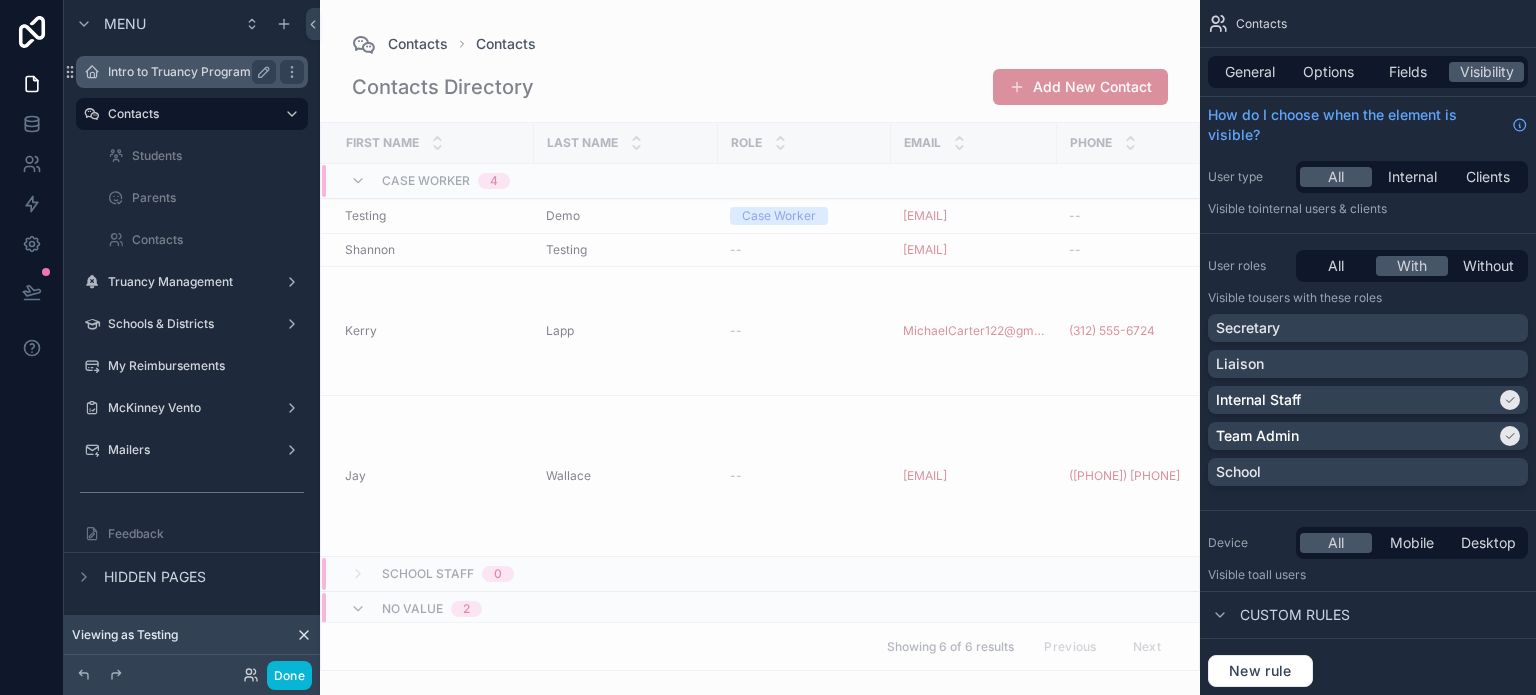 click on "Intro to Truancy Program" at bounding box center [188, 72] 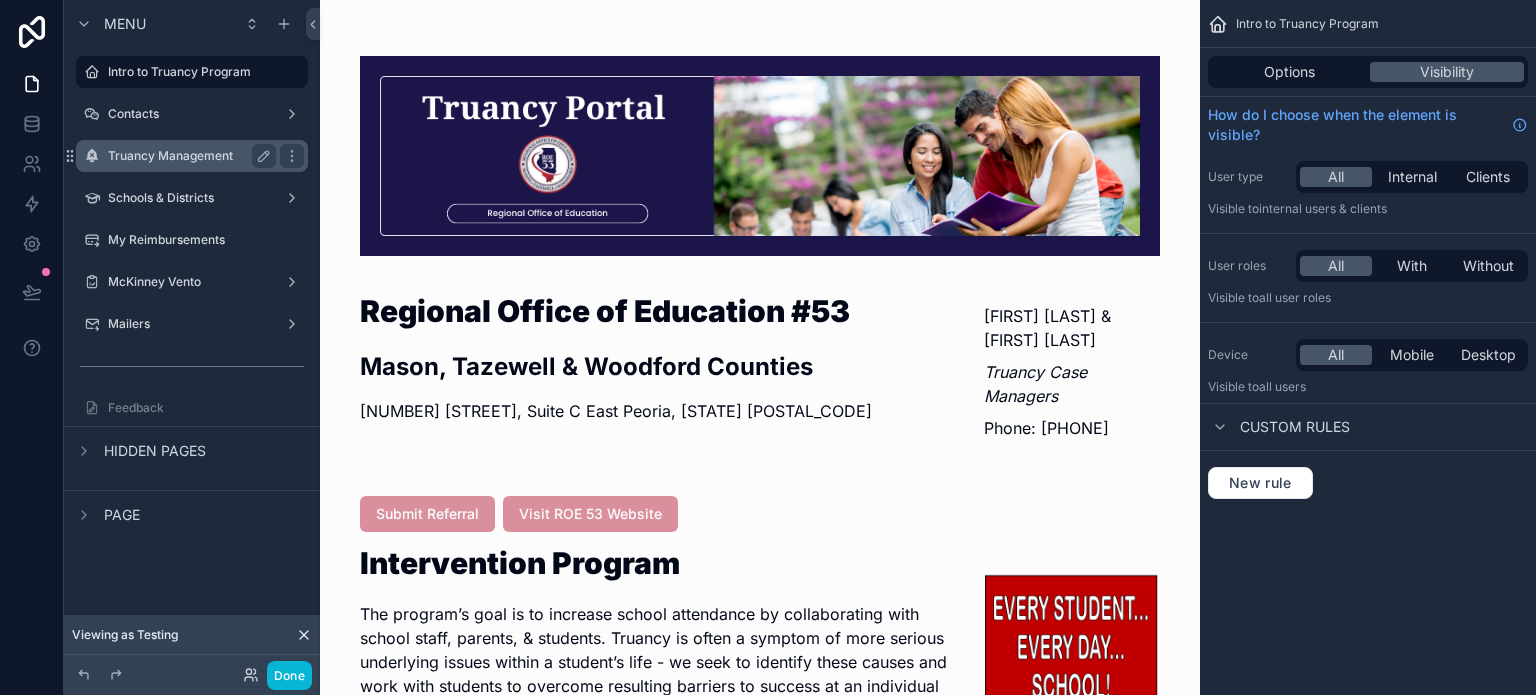 click on "Truancy Management" at bounding box center (192, 156) 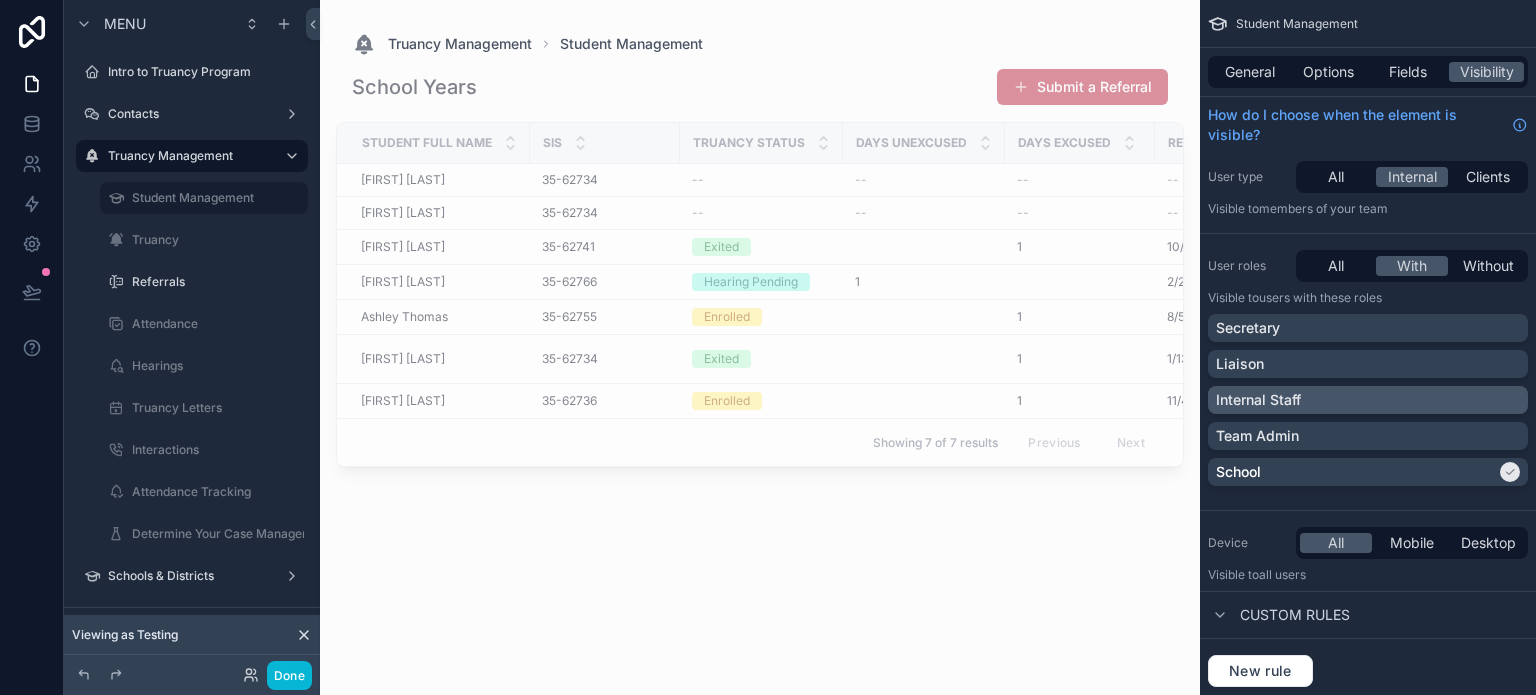 click on "Internal Staff" at bounding box center [1368, 400] 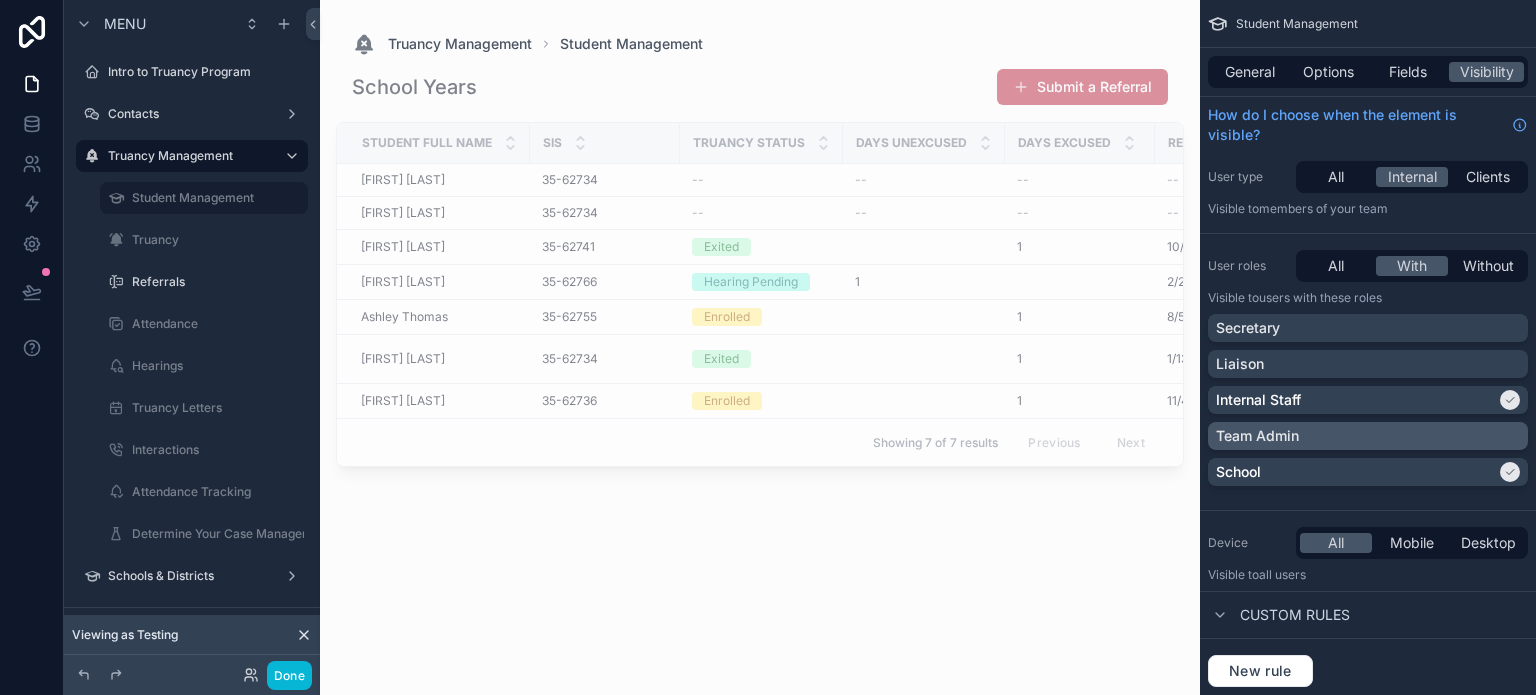click on "Team Admin" at bounding box center [1368, 436] 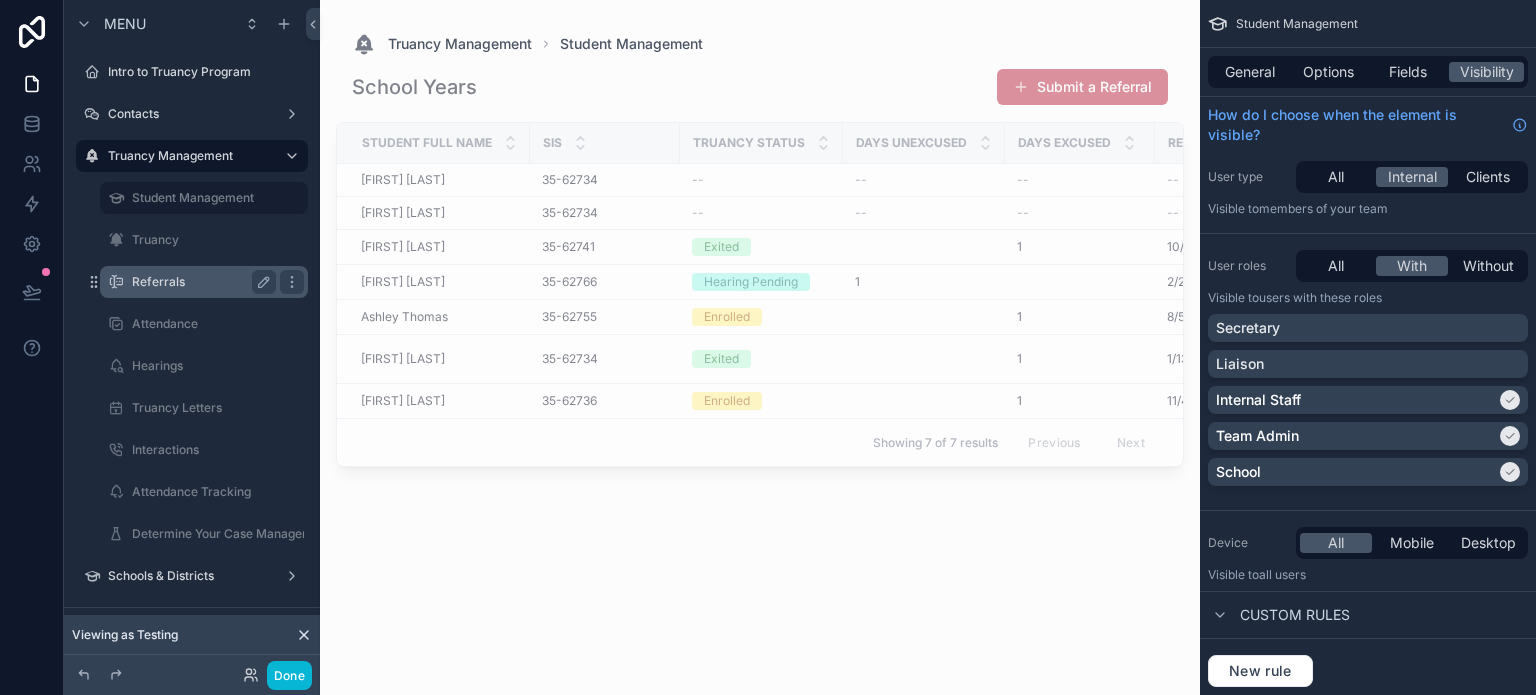 click on "Referrals" at bounding box center (204, 282) 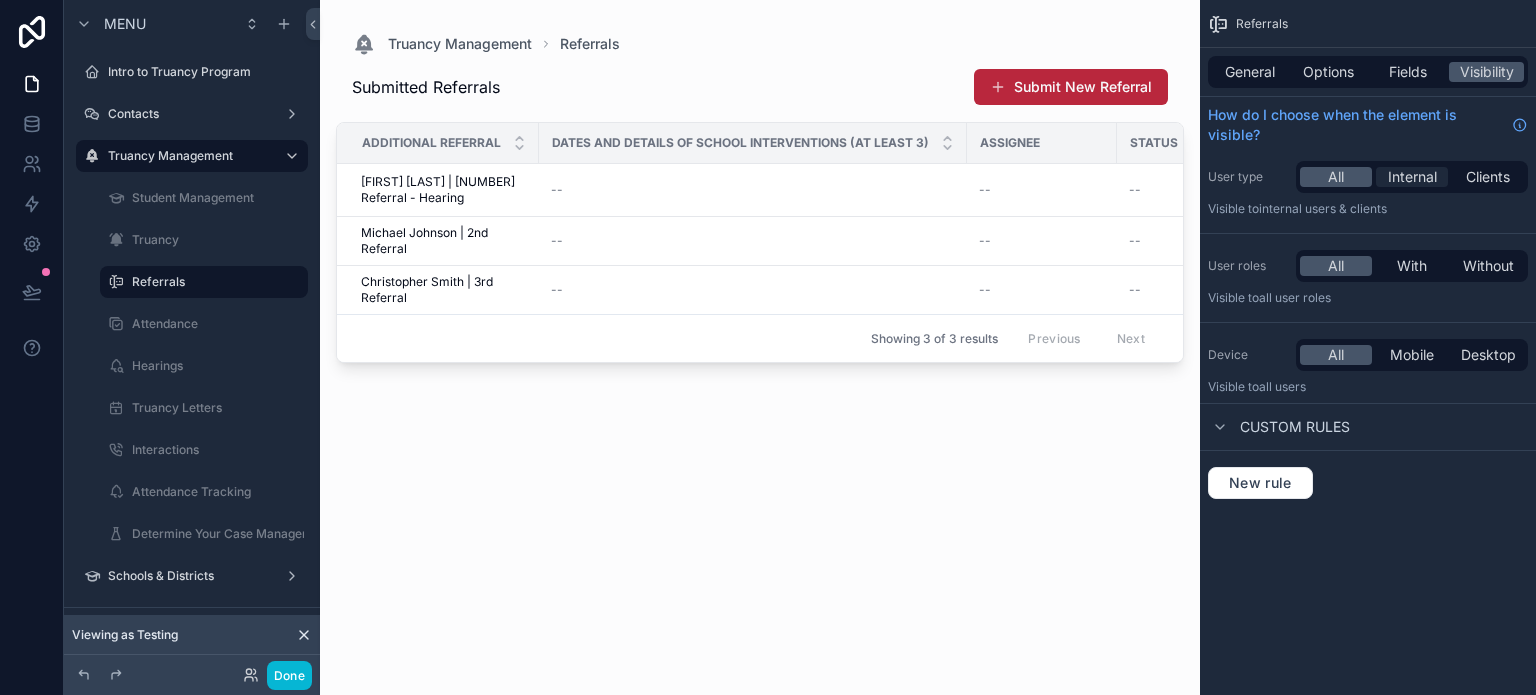 click on "Internal" at bounding box center (1412, 177) 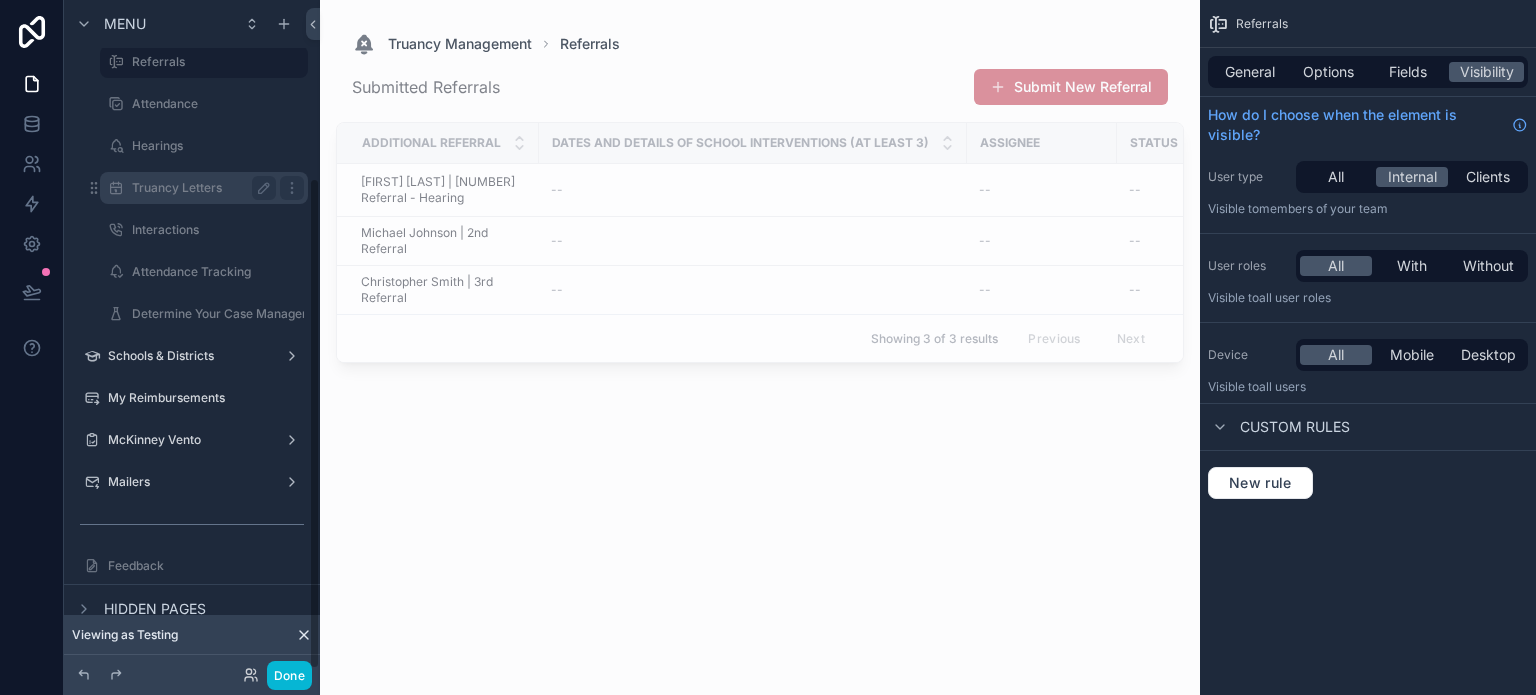 scroll, scrollTop: 244, scrollLeft: 0, axis: vertical 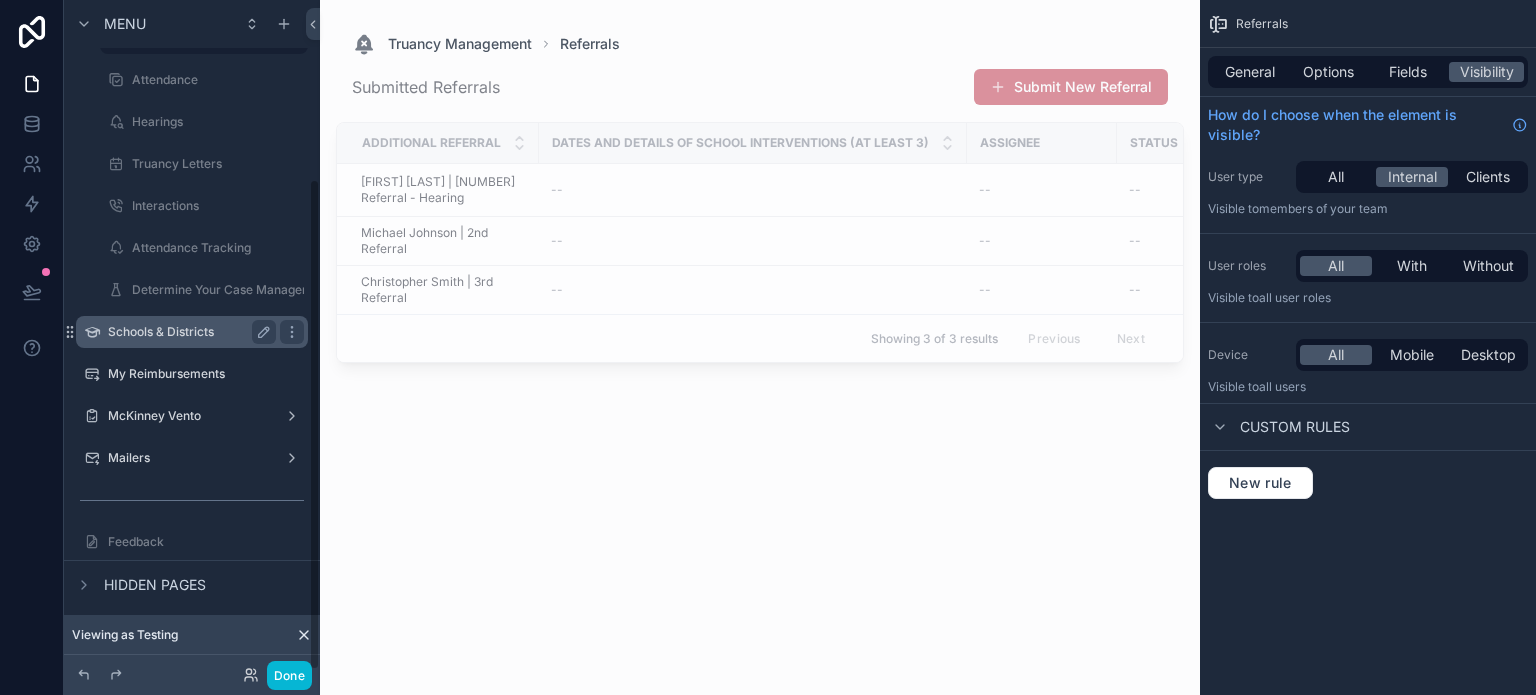 click on "Schools & Districts" at bounding box center [188, 332] 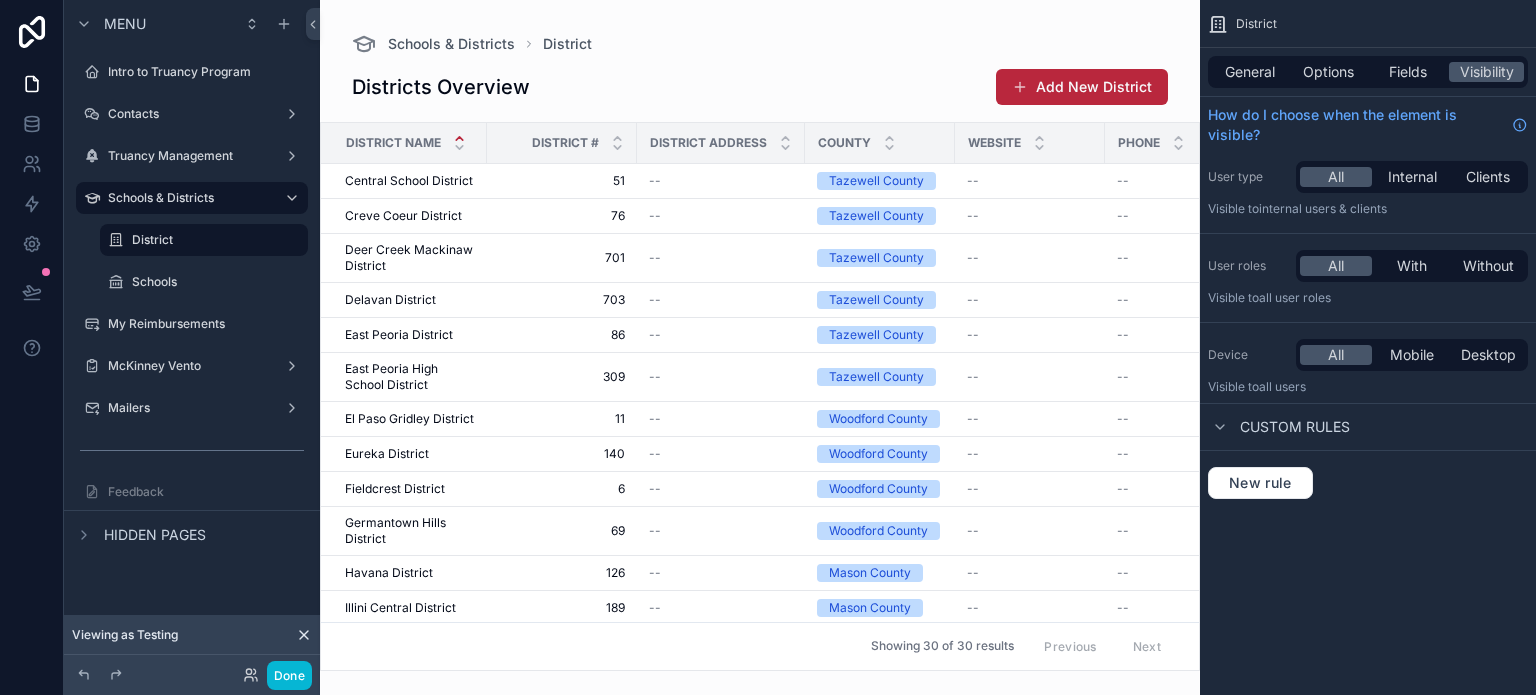 scroll, scrollTop: 0, scrollLeft: 0, axis: both 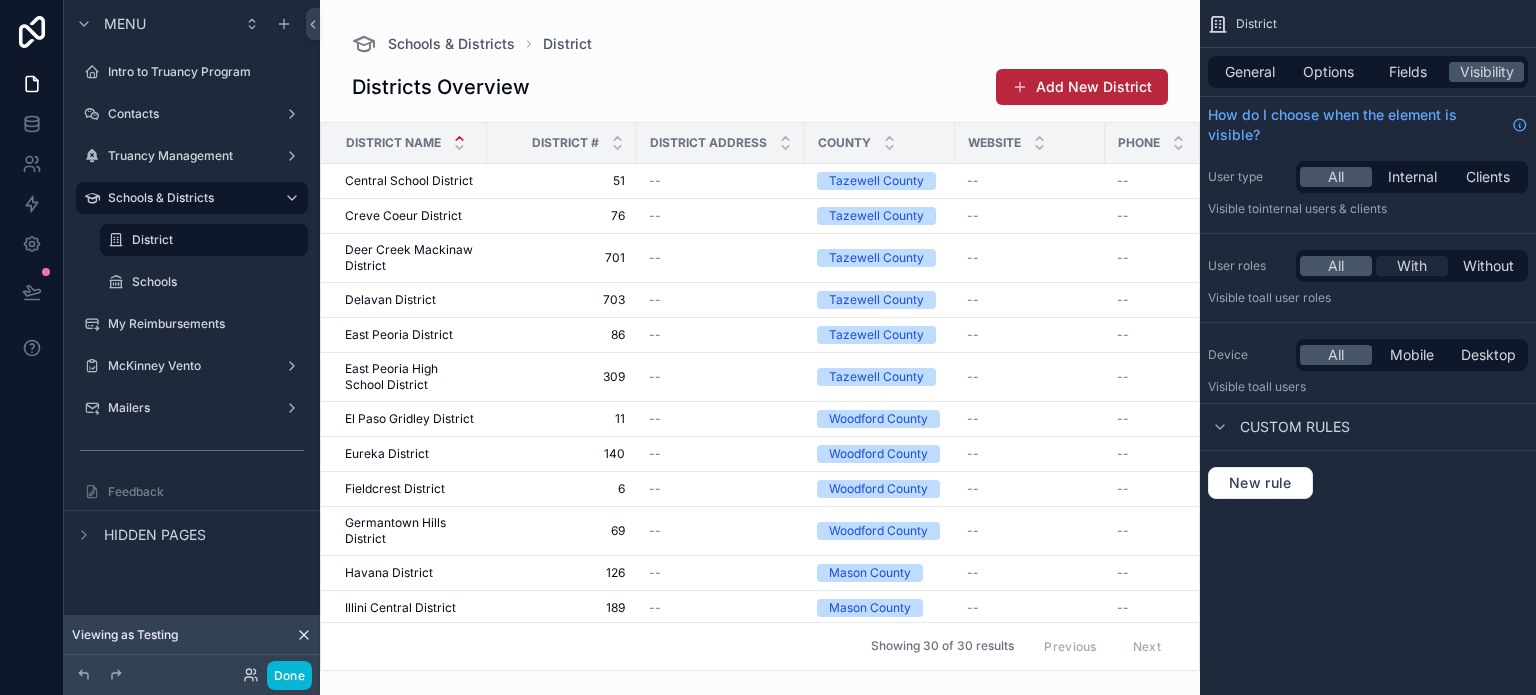 click on "With" at bounding box center [1412, 266] 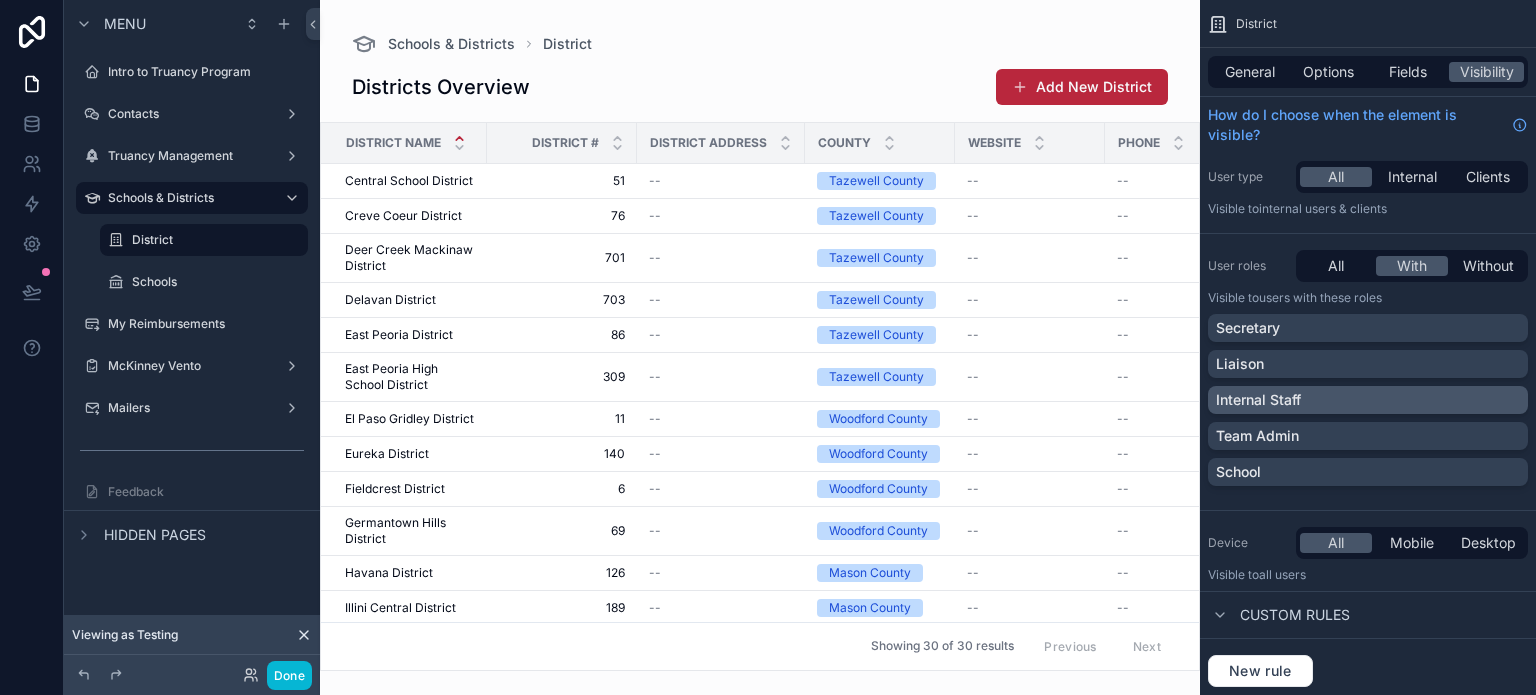 click on "Internal Staff" at bounding box center [1368, 400] 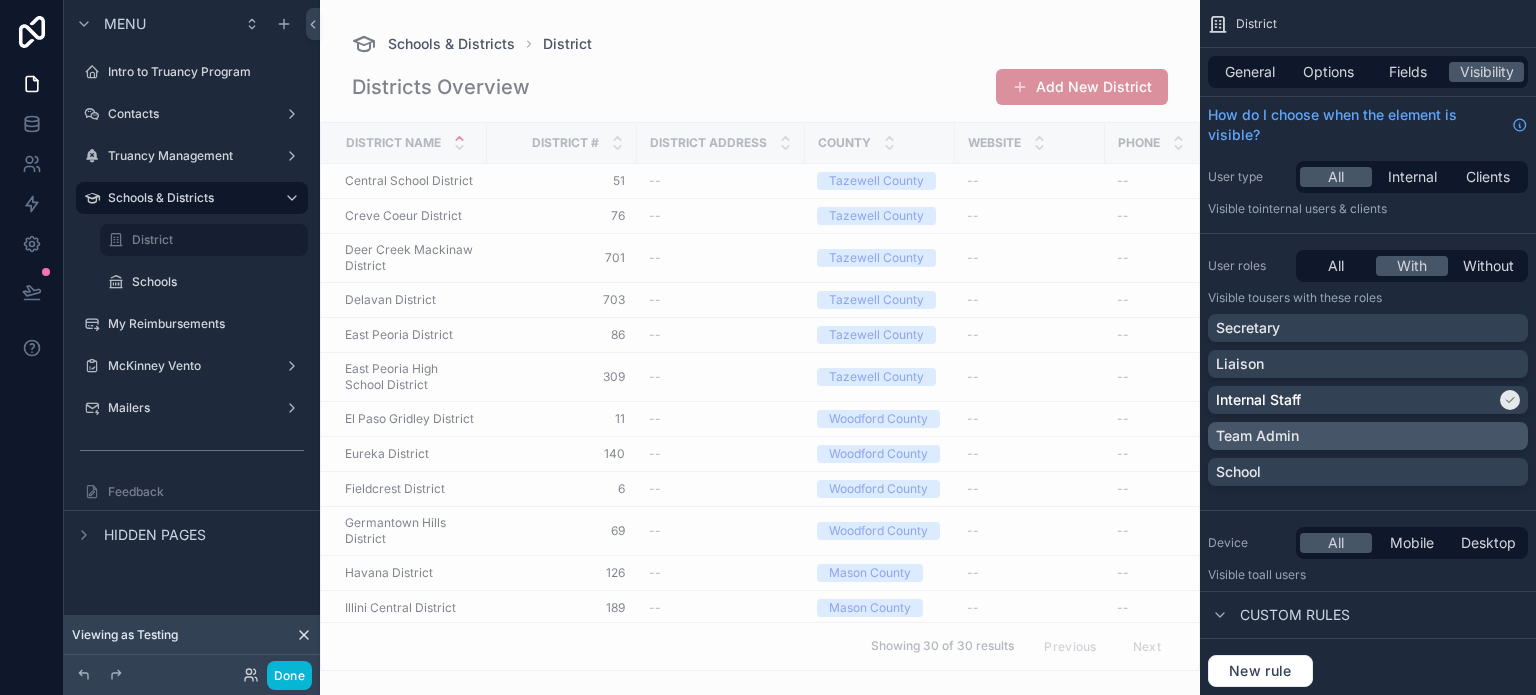 click on "Team Admin" at bounding box center (1368, 436) 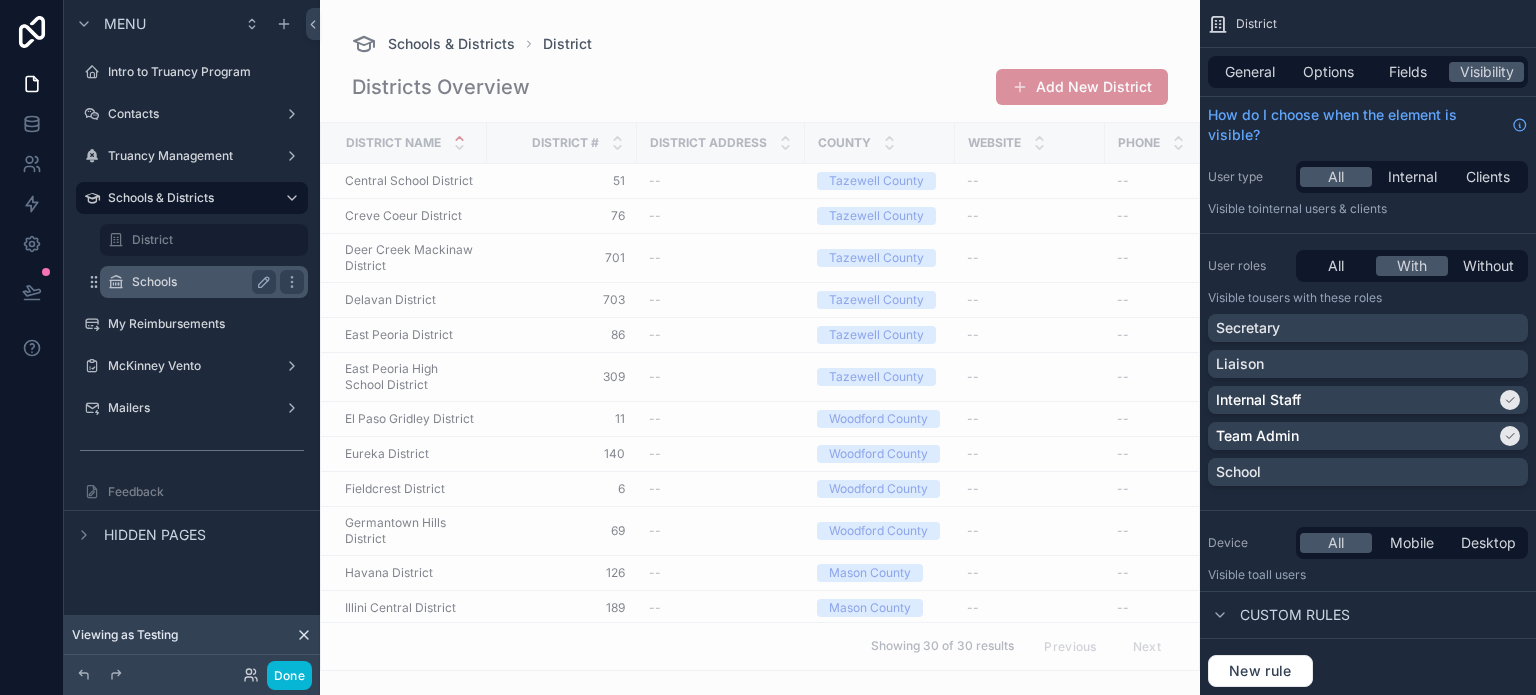 click on "Schools" at bounding box center [200, 282] 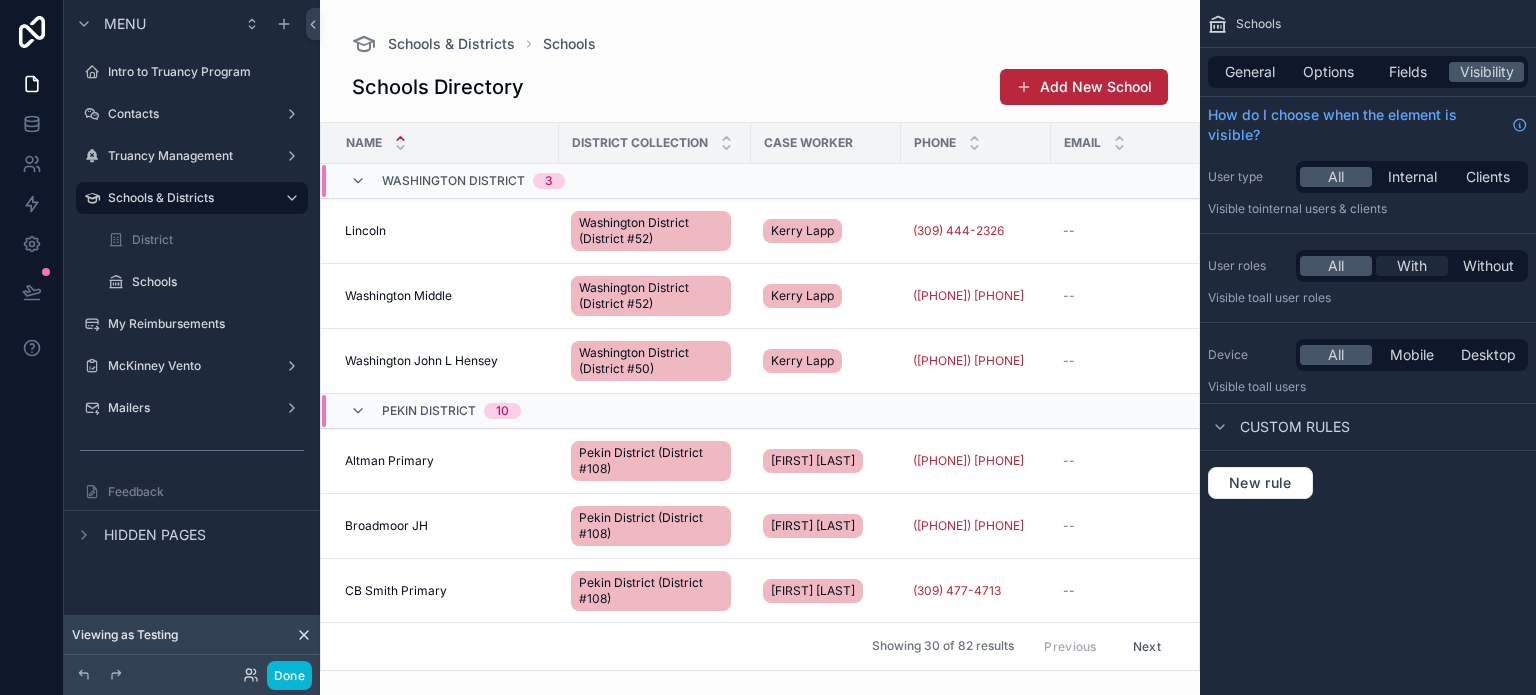 click on "With" at bounding box center [1412, 266] 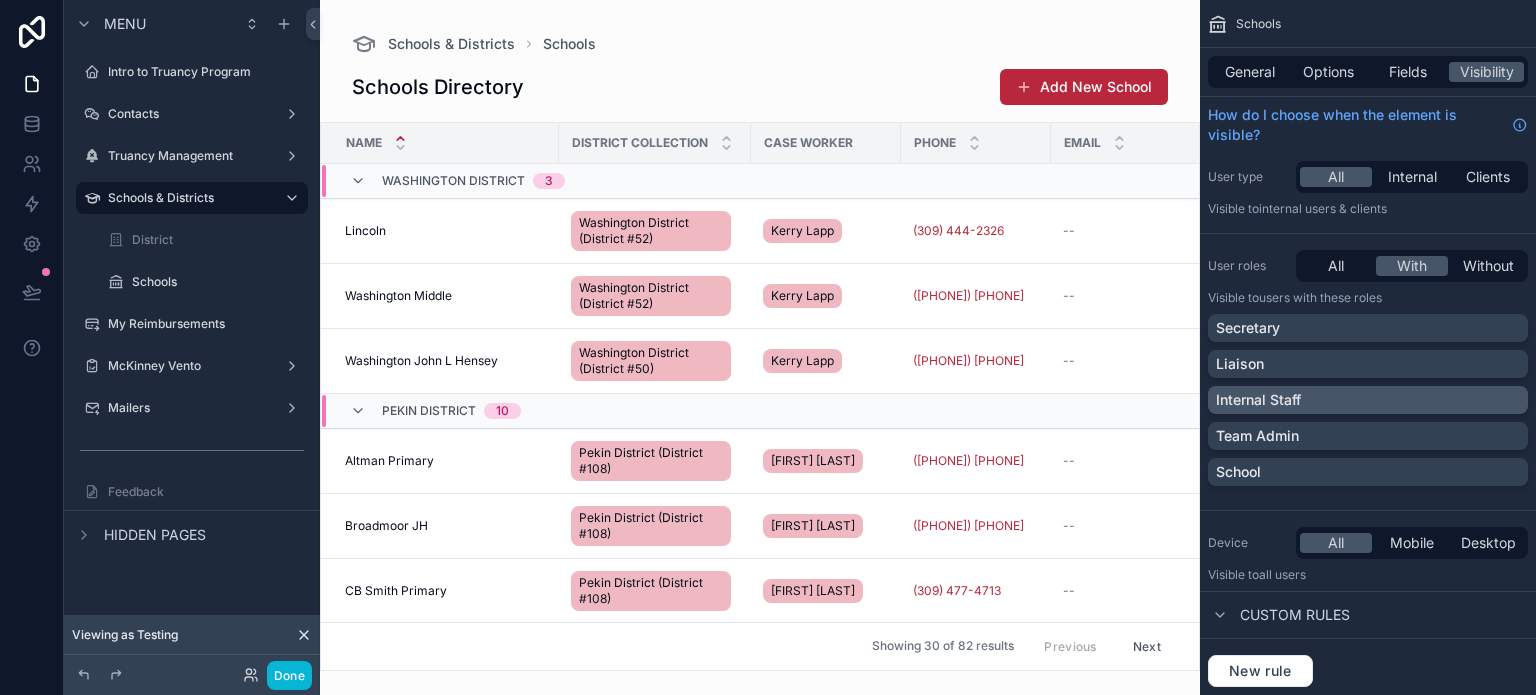 click on "Internal Staff" at bounding box center (1368, 400) 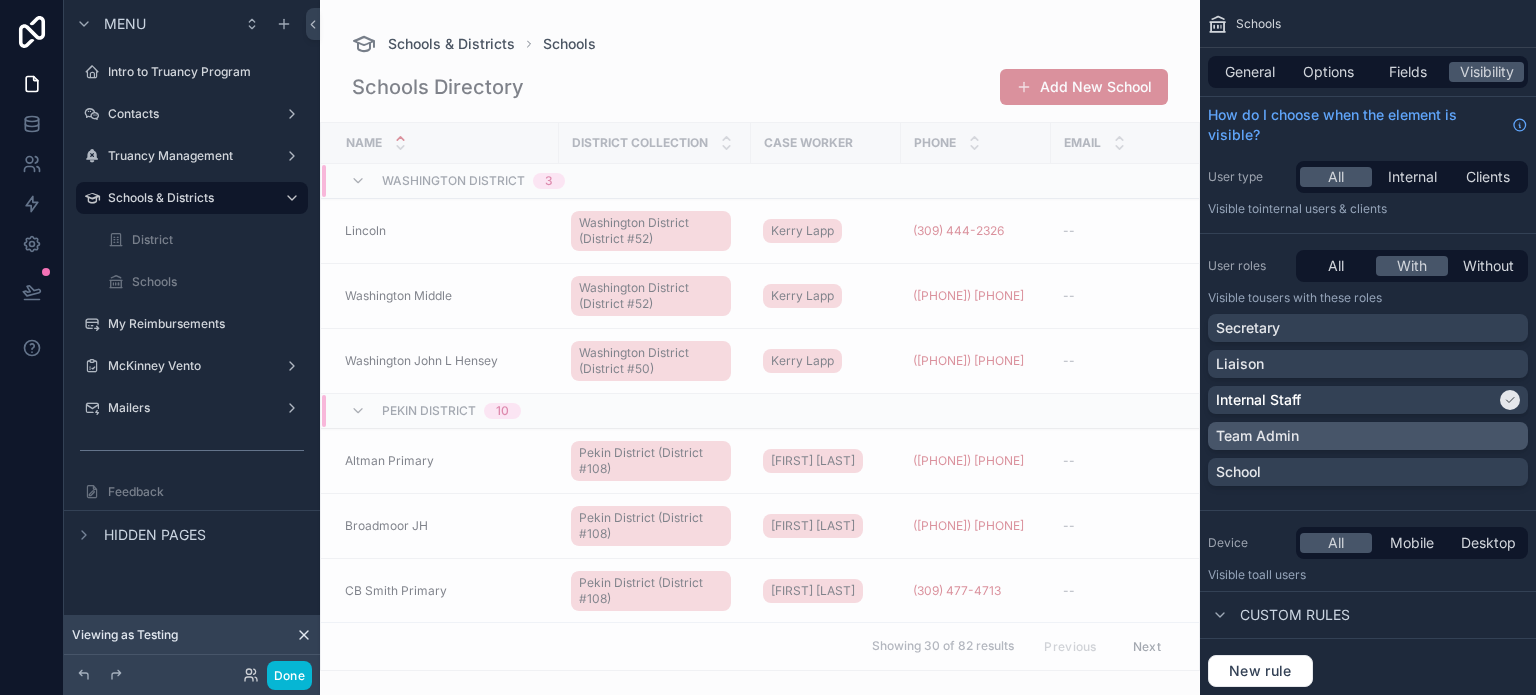 click on "Team Admin" at bounding box center (1368, 436) 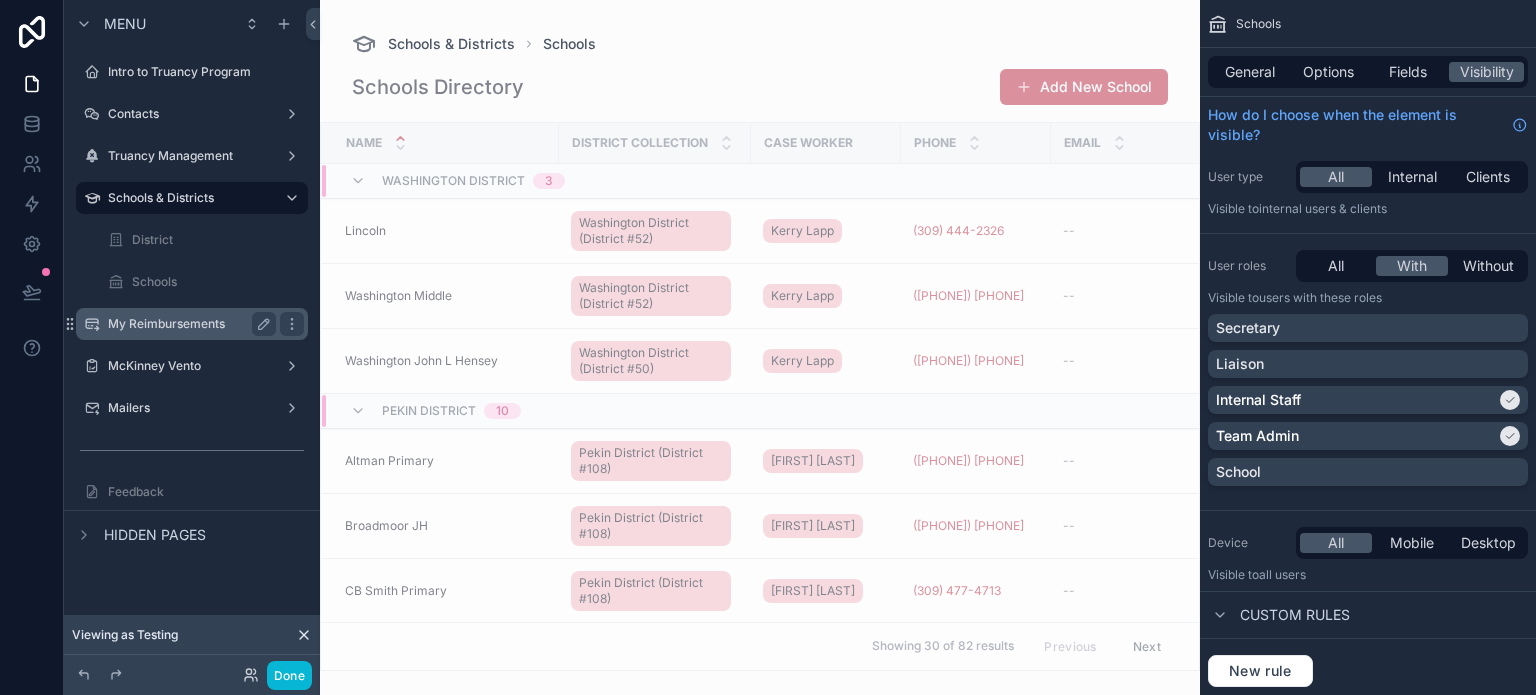 click on "My Reimbursements" at bounding box center [188, 324] 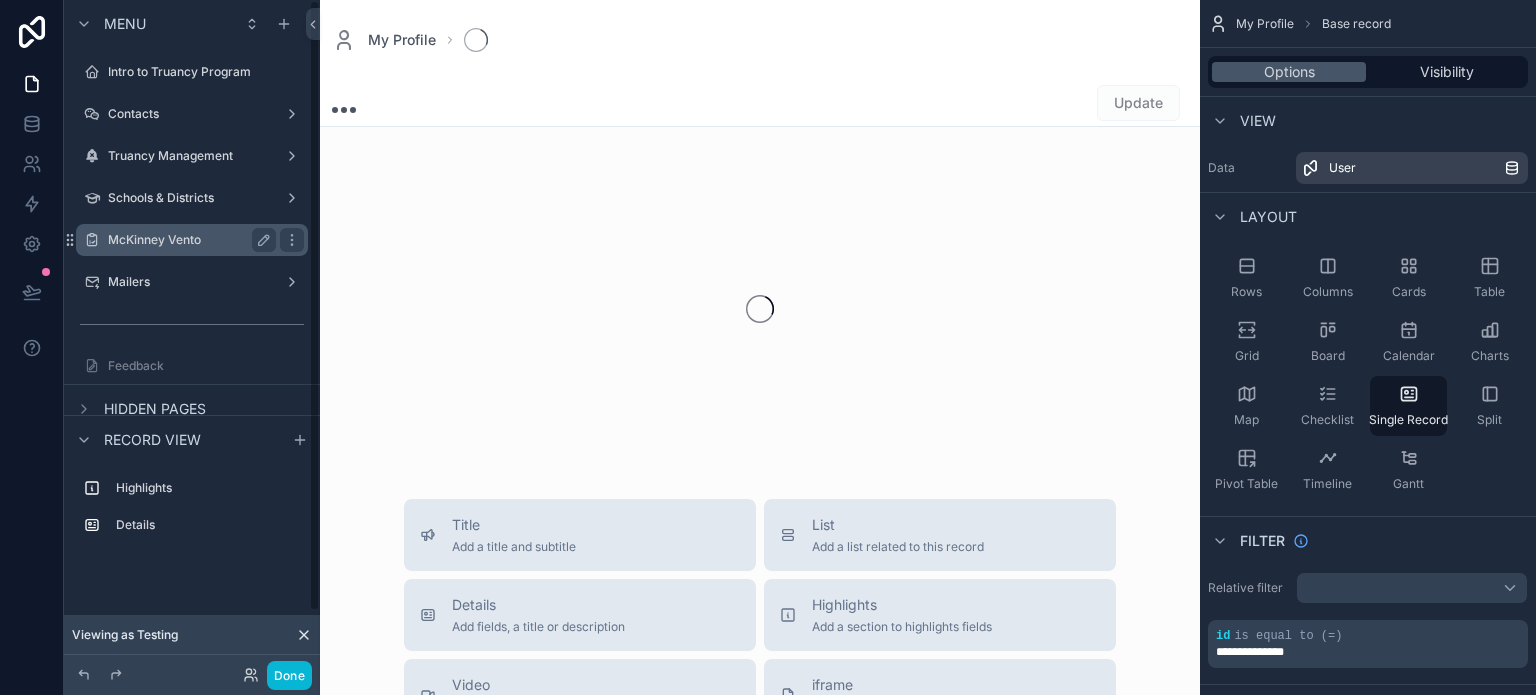 click on "McKinney Vento" at bounding box center [188, 240] 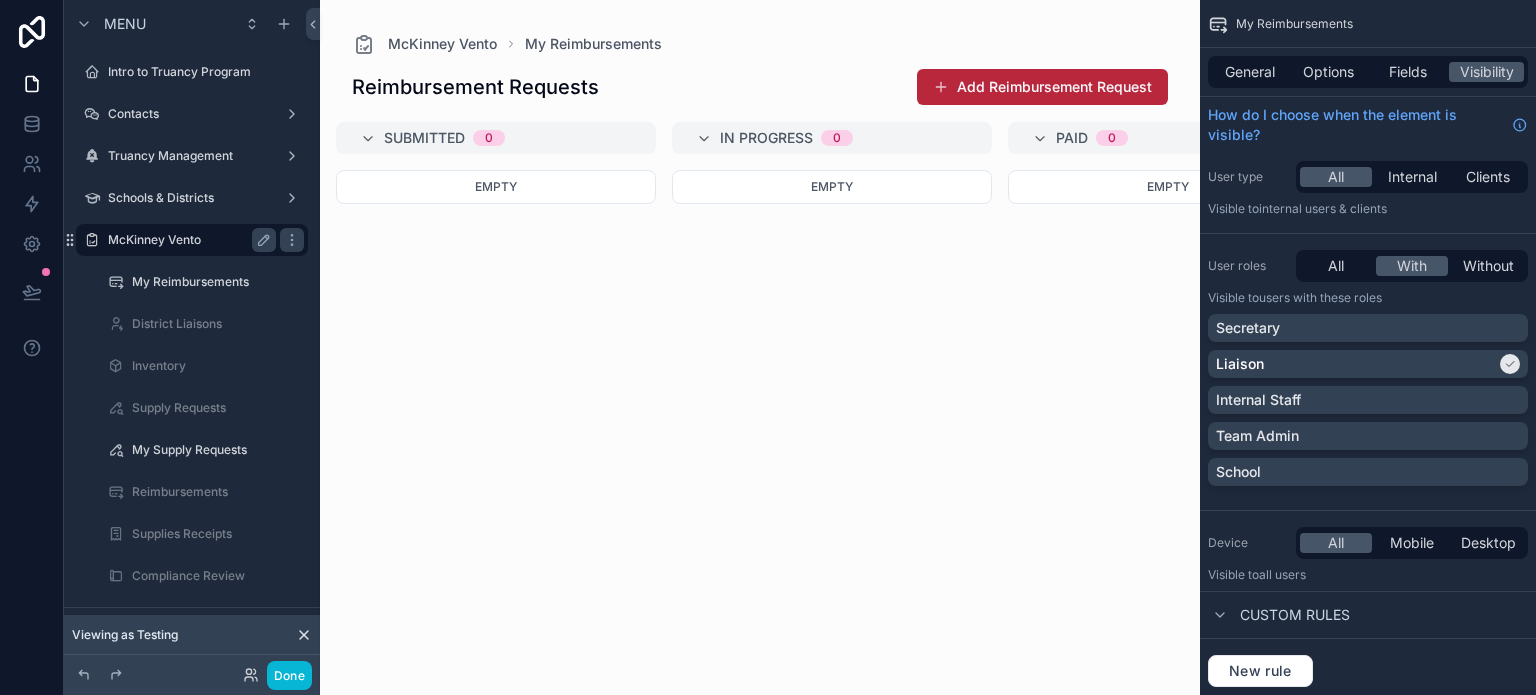 click on "McKinney Vento" at bounding box center (188, 240) 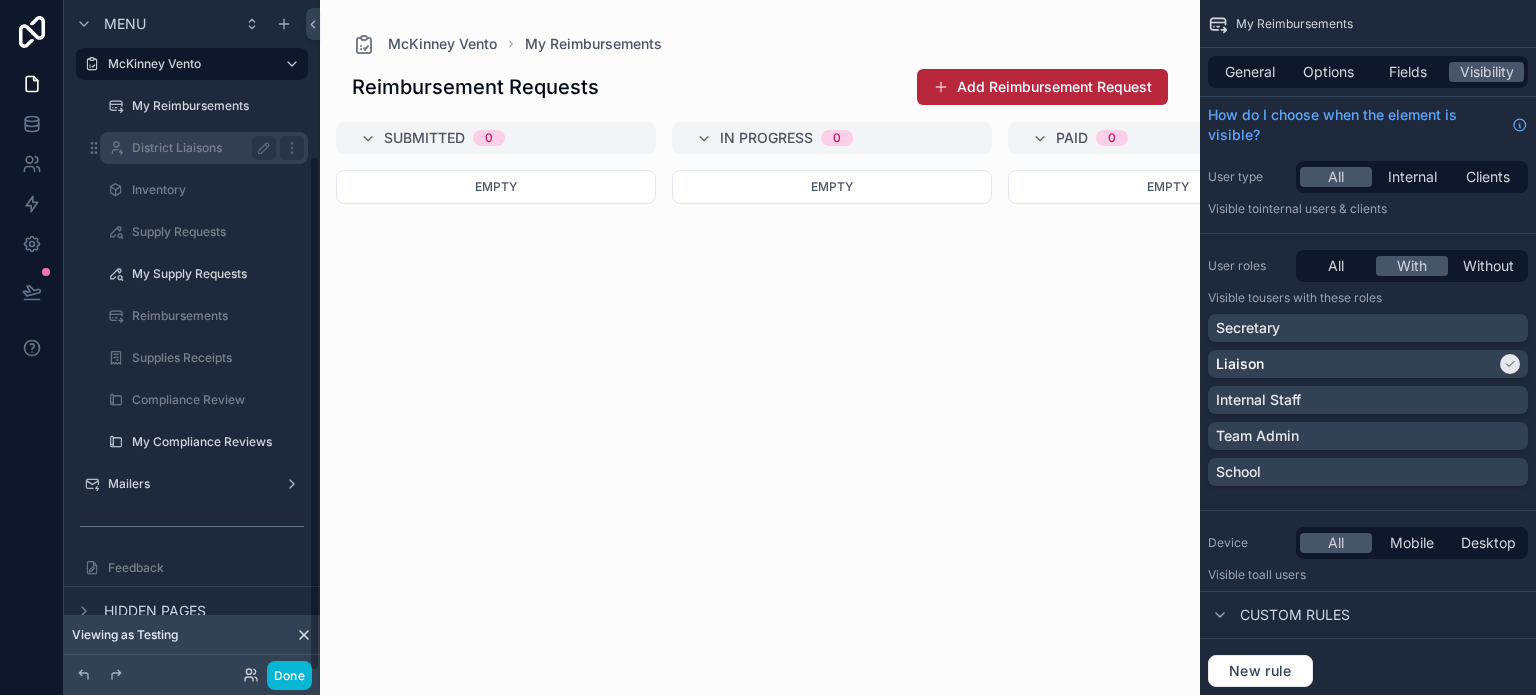 scroll, scrollTop: 203, scrollLeft: 0, axis: vertical 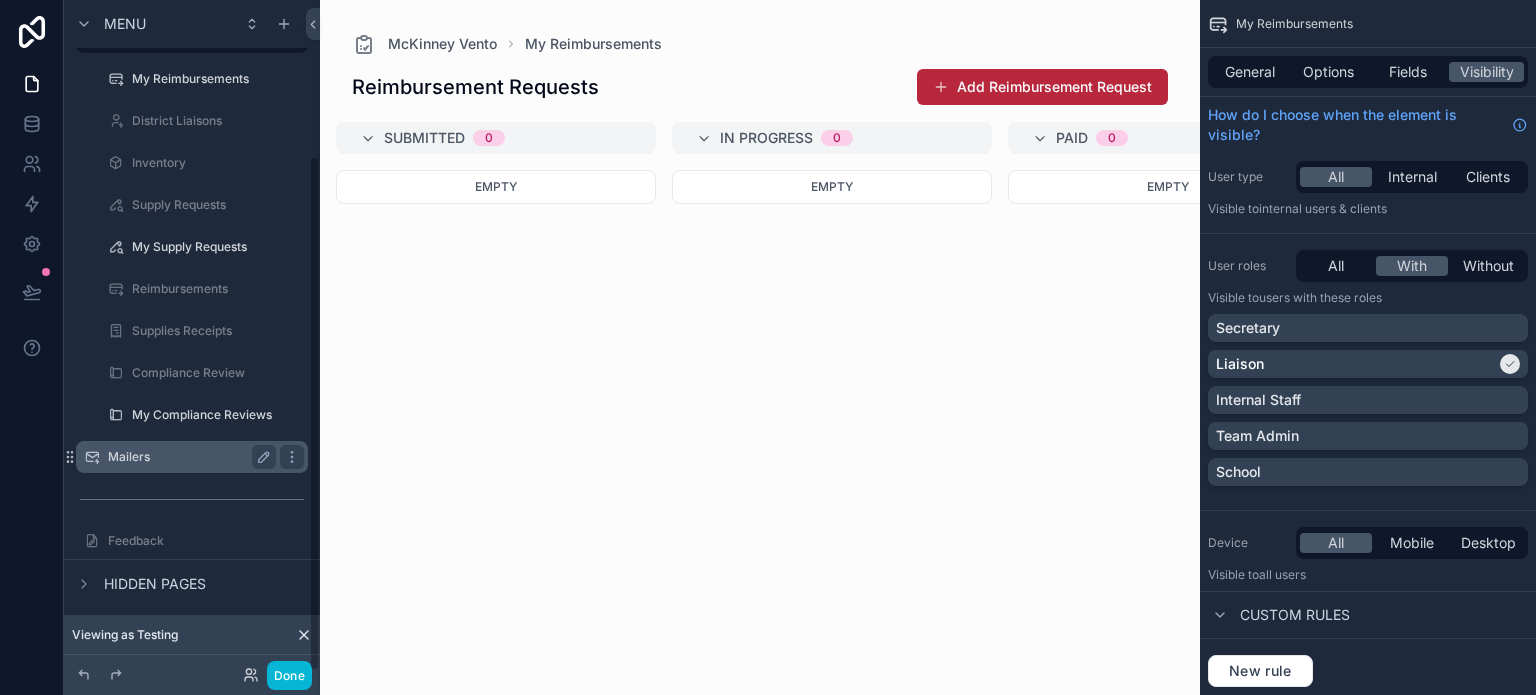click on "Mailers" at bounding box center [192, 457] 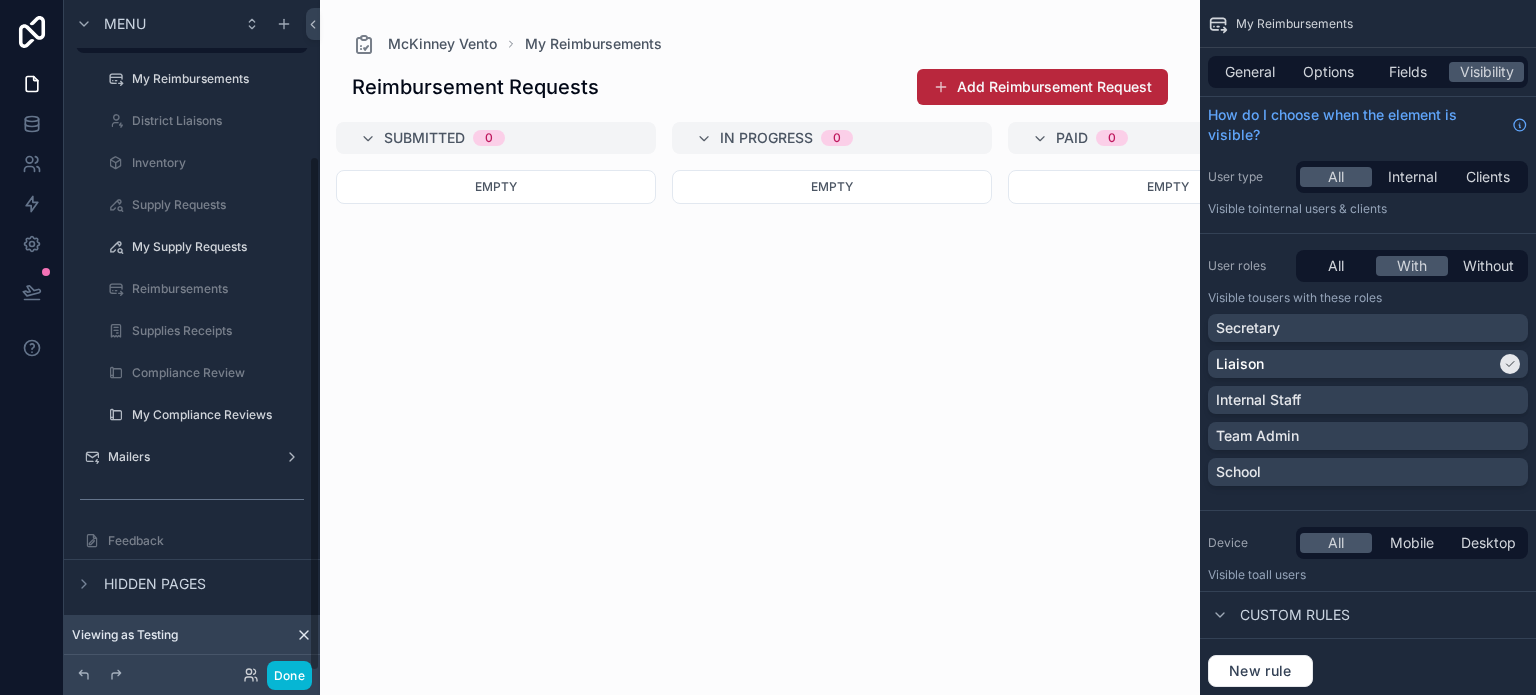 scroll, scrollTop: 0, scrollLeft: 0, axis: both 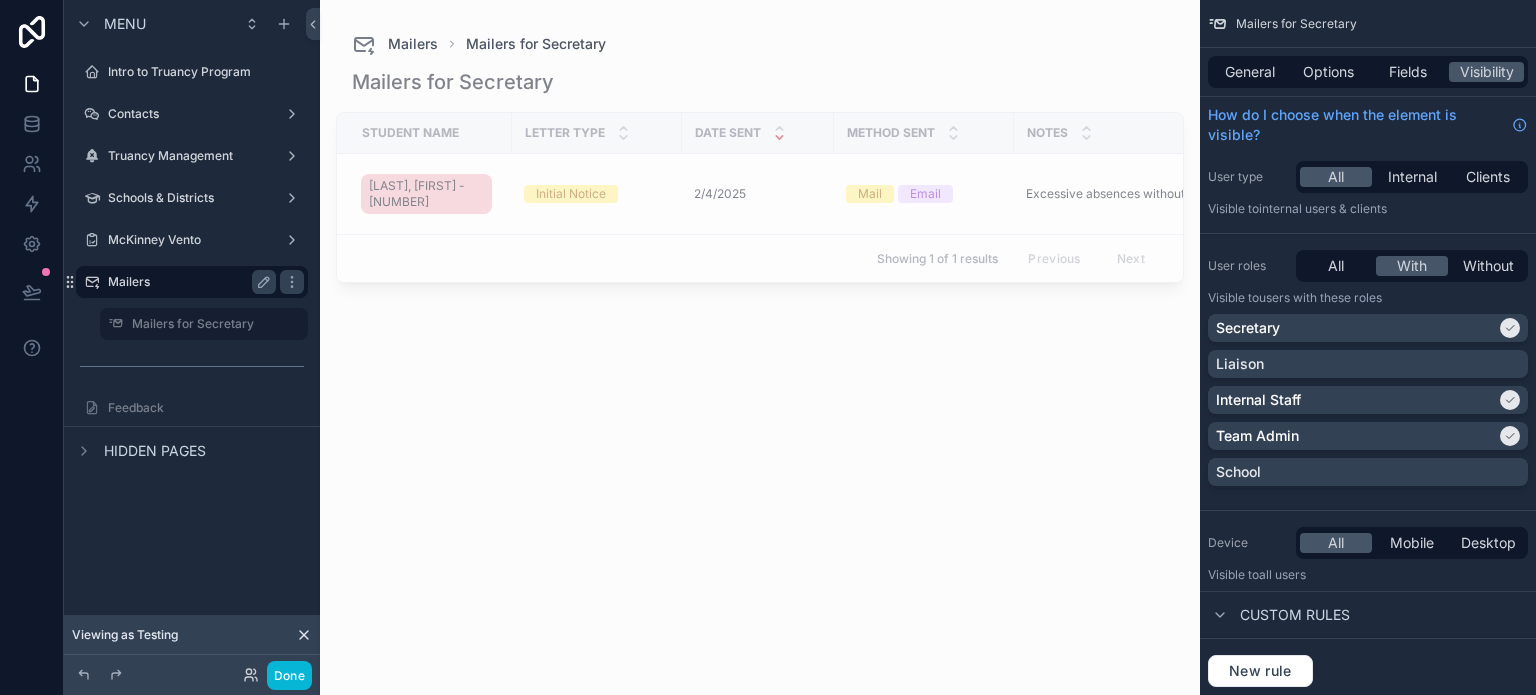 click on "Mailers" at bounding box center [188, 282] 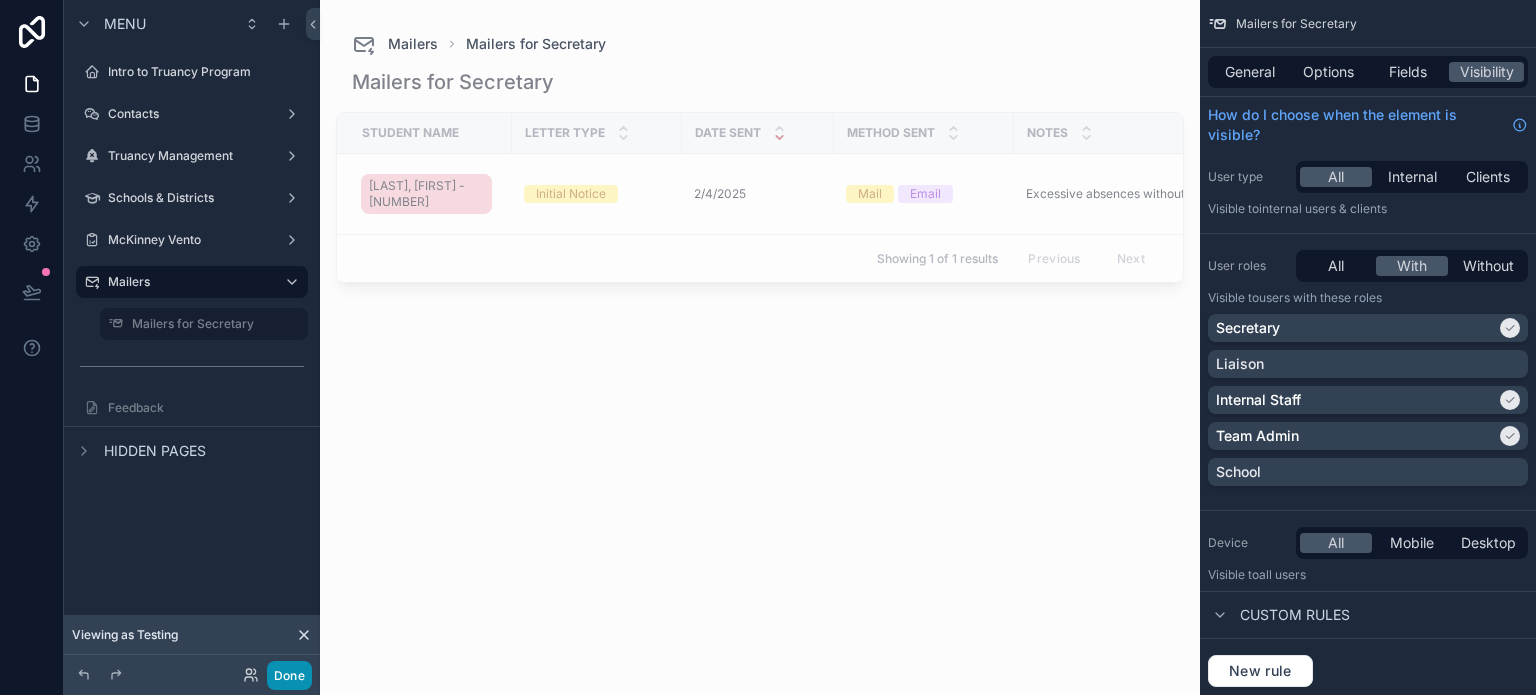 click on "Done" at bounding box center [289, 675] 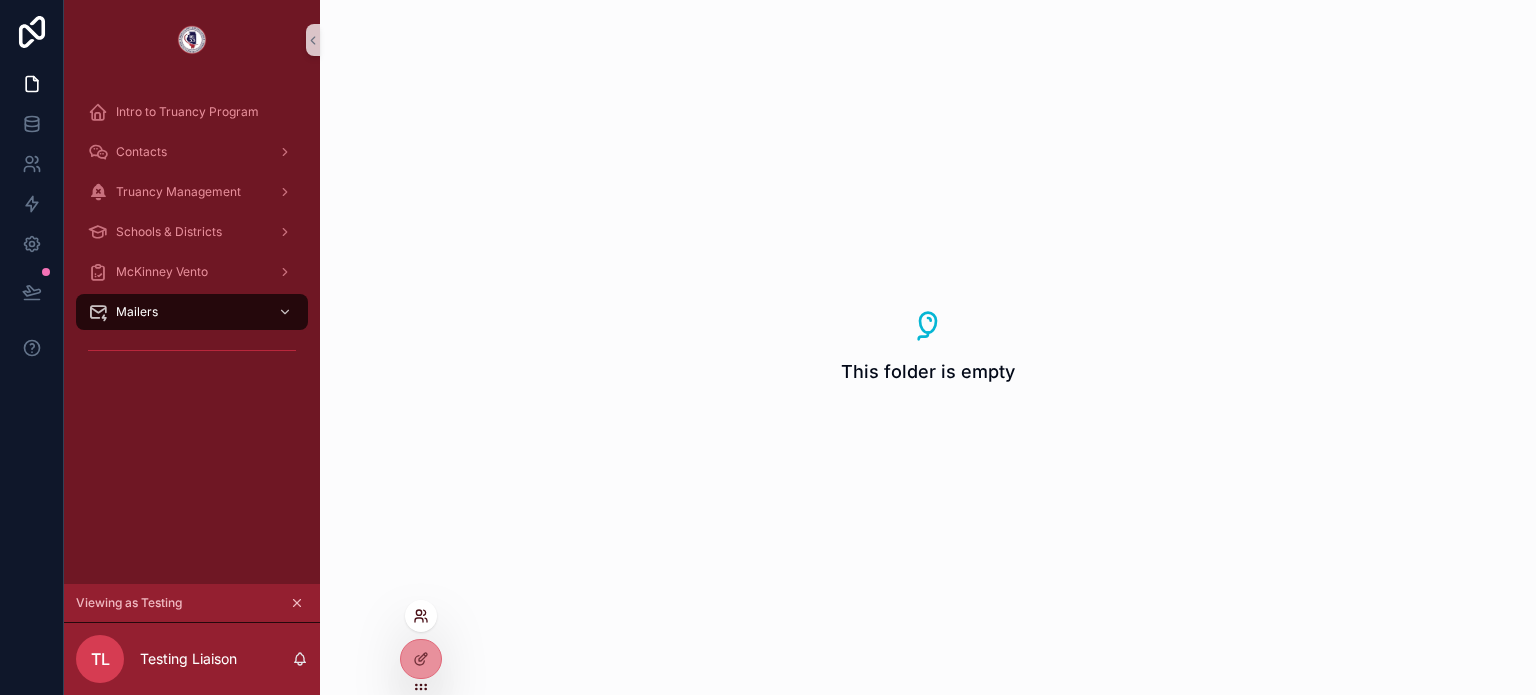 click 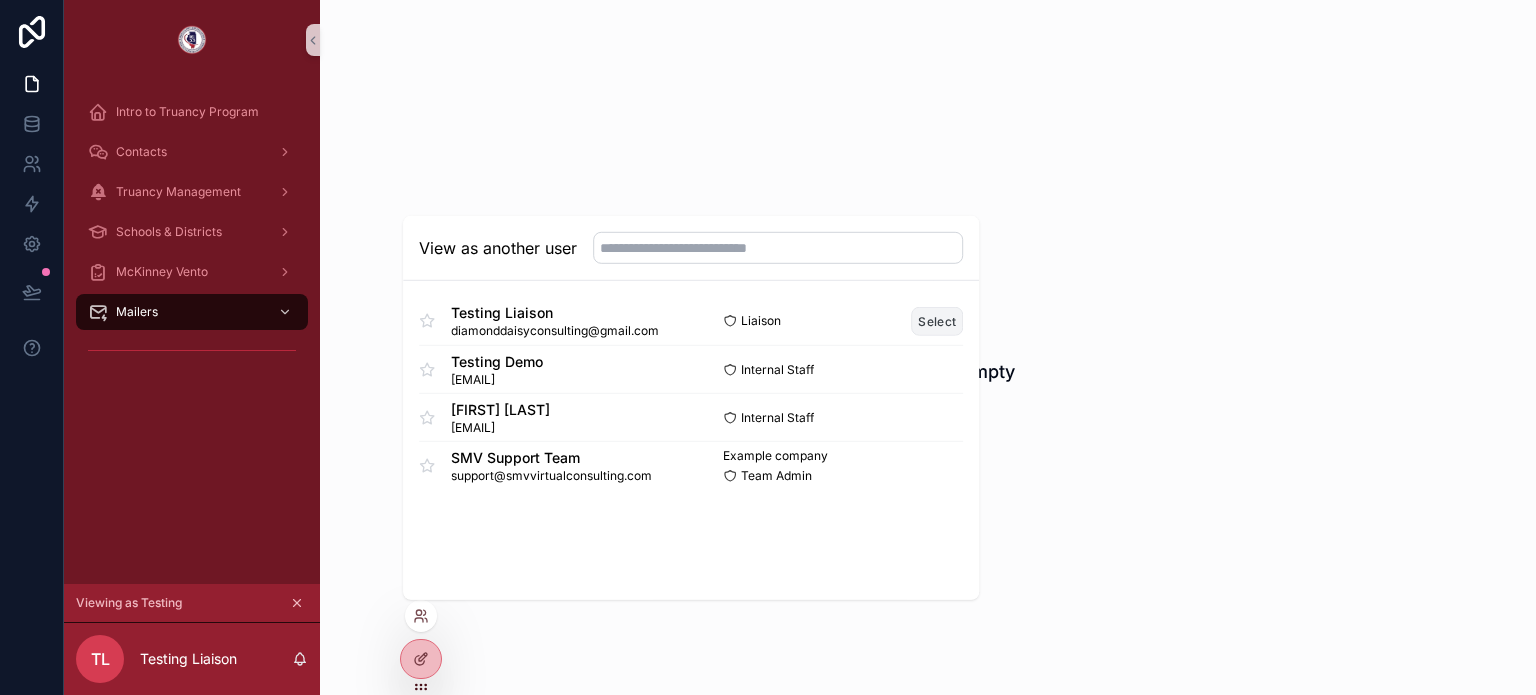 click on "Select" at bounding box center (937, 320) 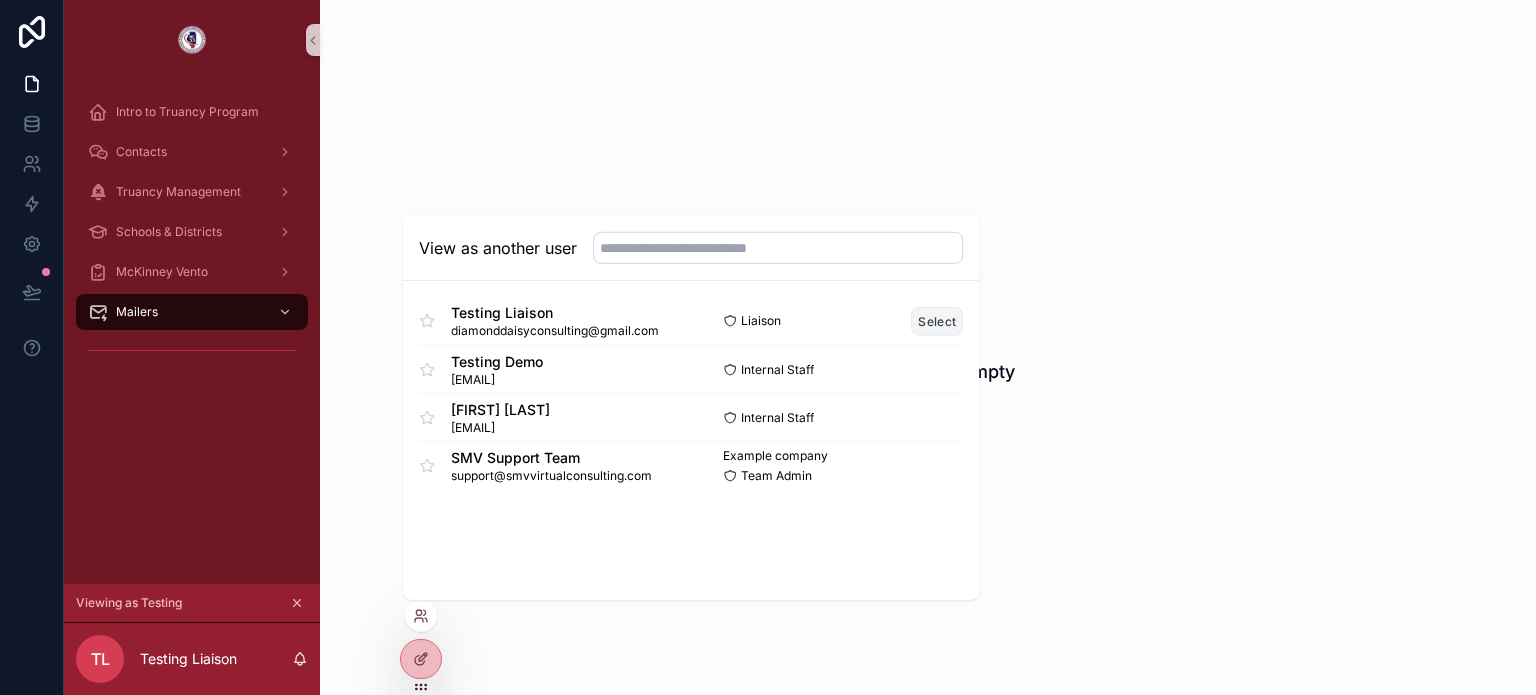 click on "Select" at bounding box center (937, 320) 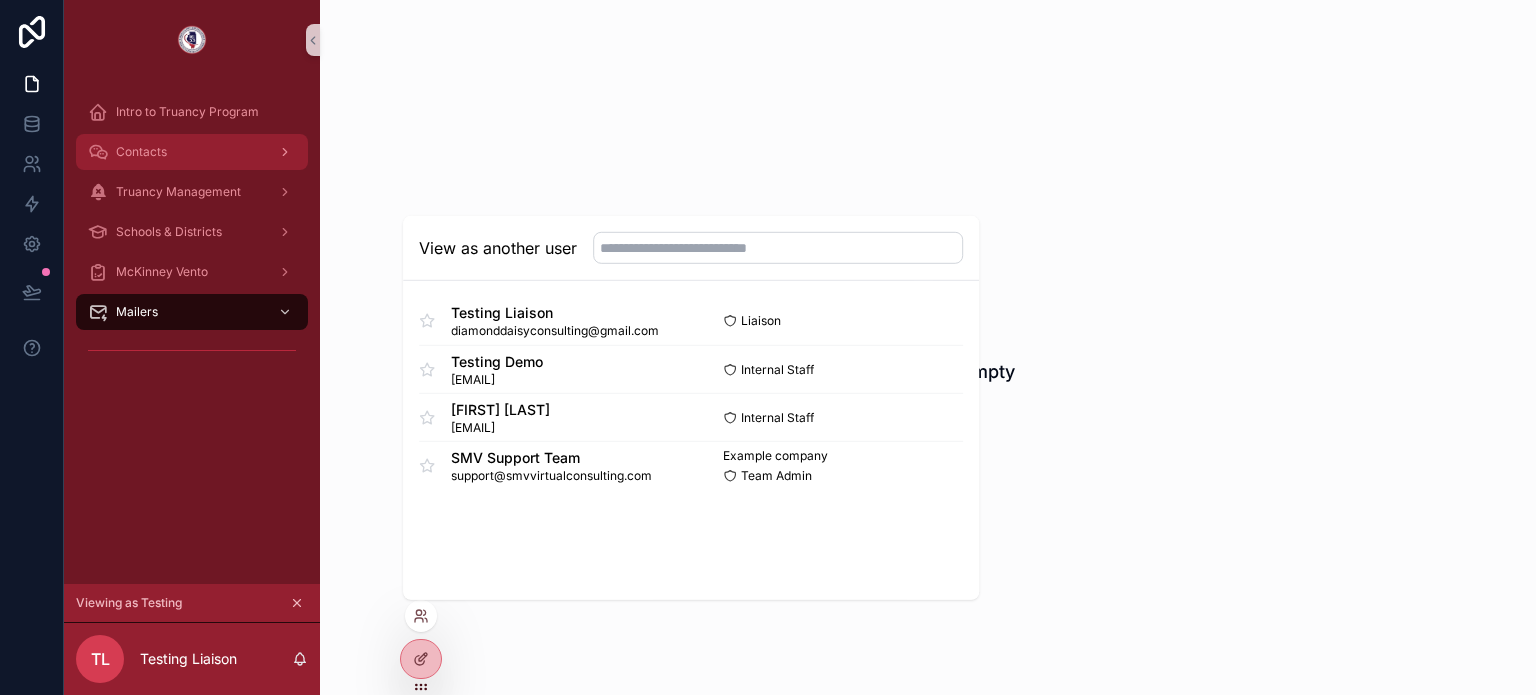 click on "Contacts" at bounding box center (192, 152) 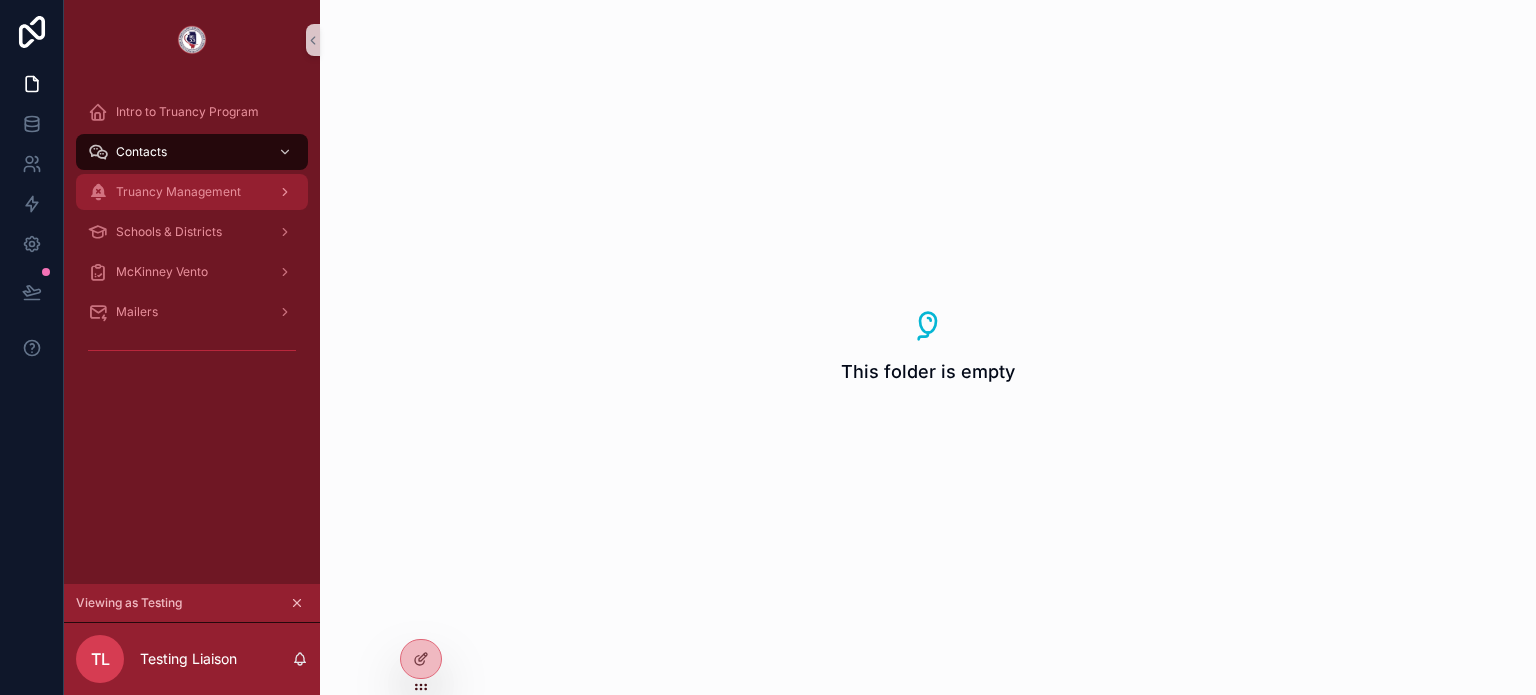 click on "Truancy Management" at bounding box center [192, 192] 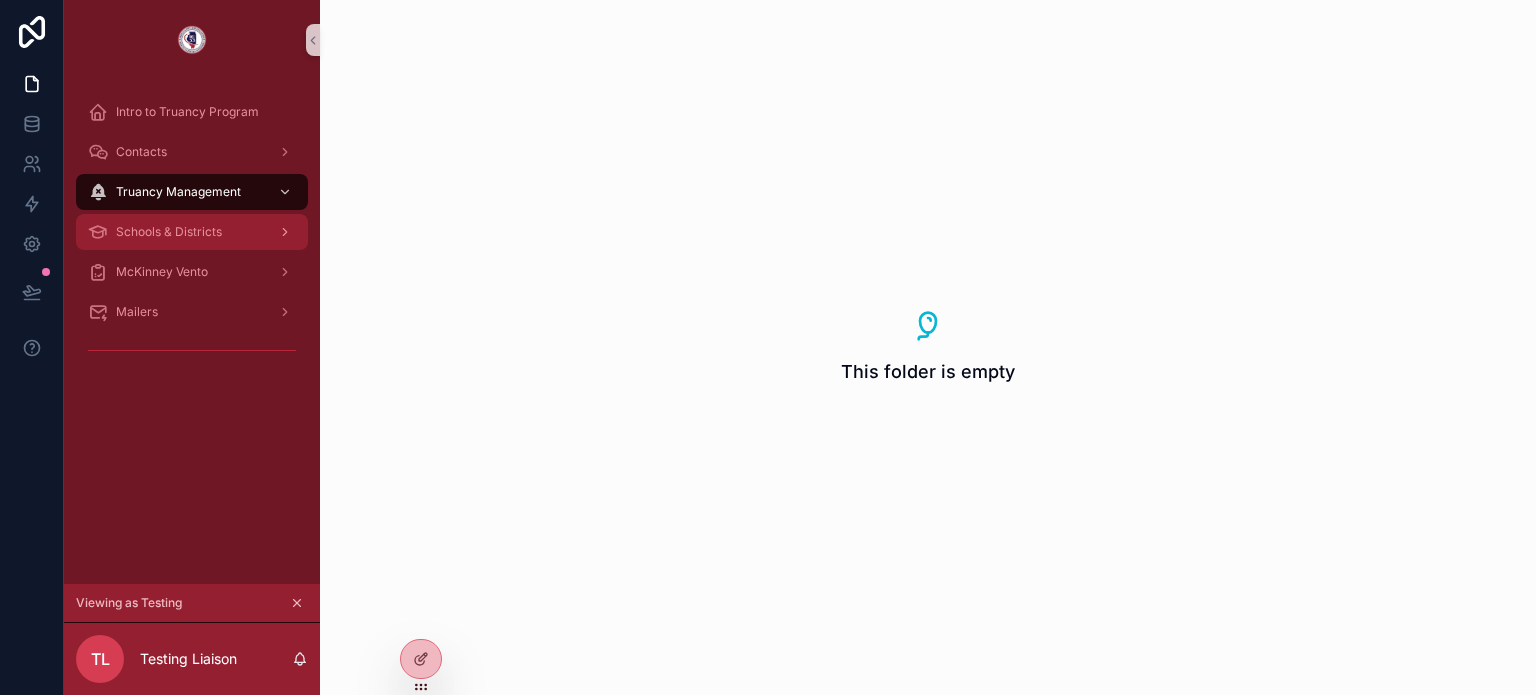 click on "Schools & Districts" at bounding box center [169, 232] 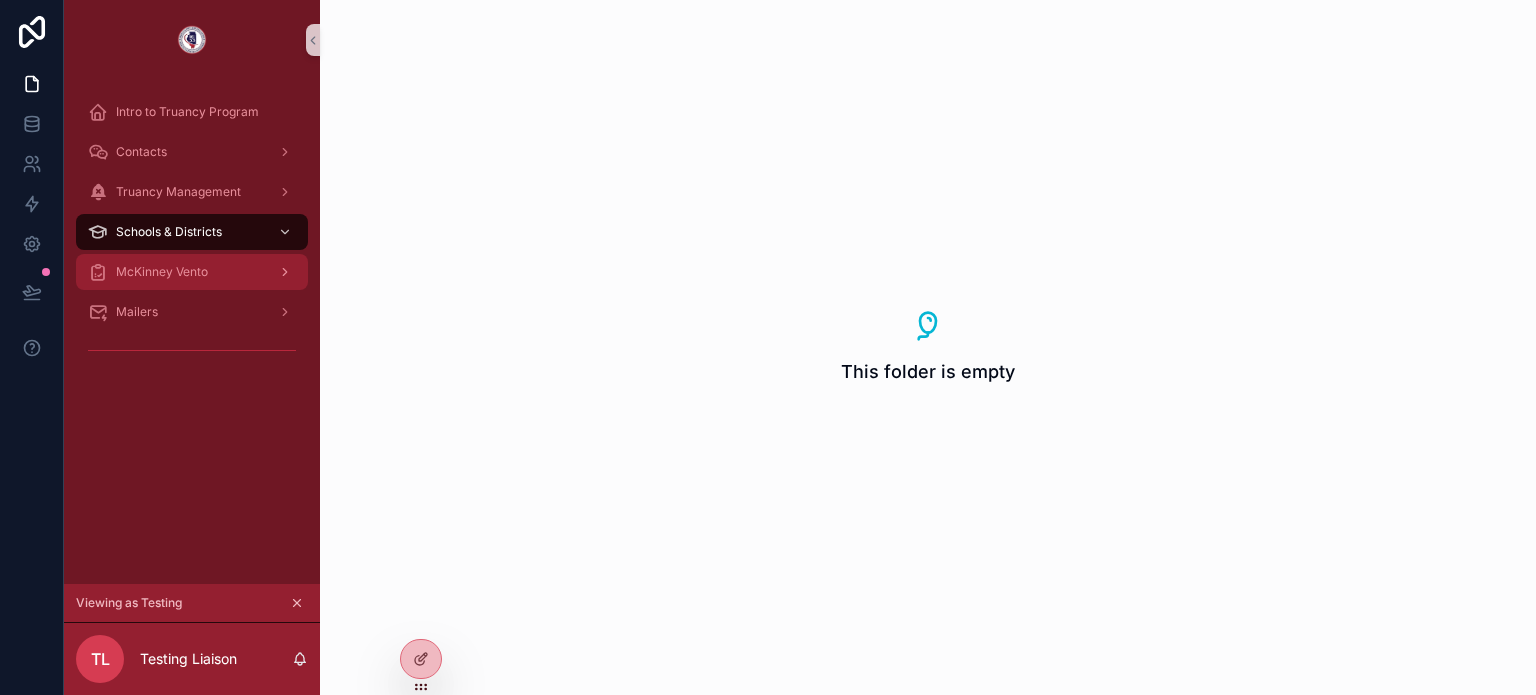click on "McKinney Vento" at bounding box center [192, 272] 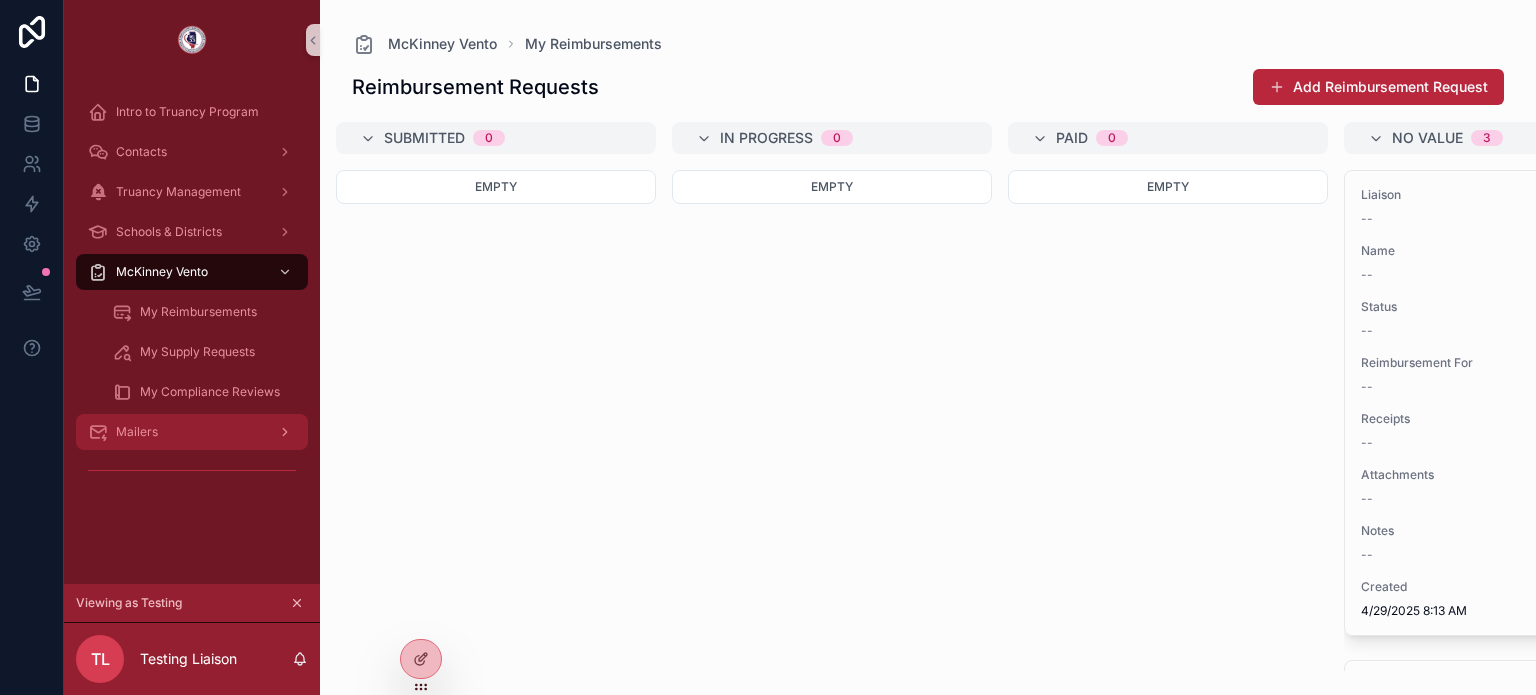 click on "Mailers" at bounding box center [192, 432] 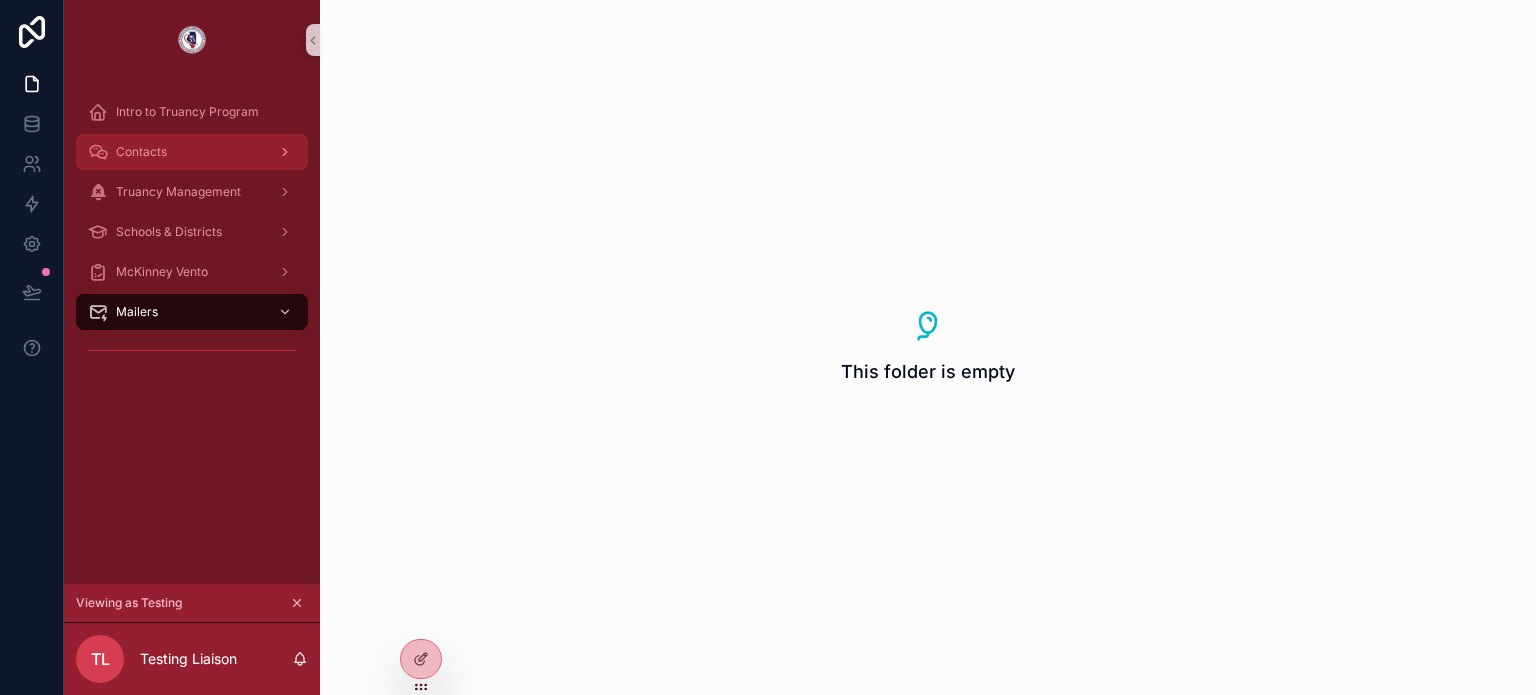 click on "Contacts" at bounding box center (192, 152) 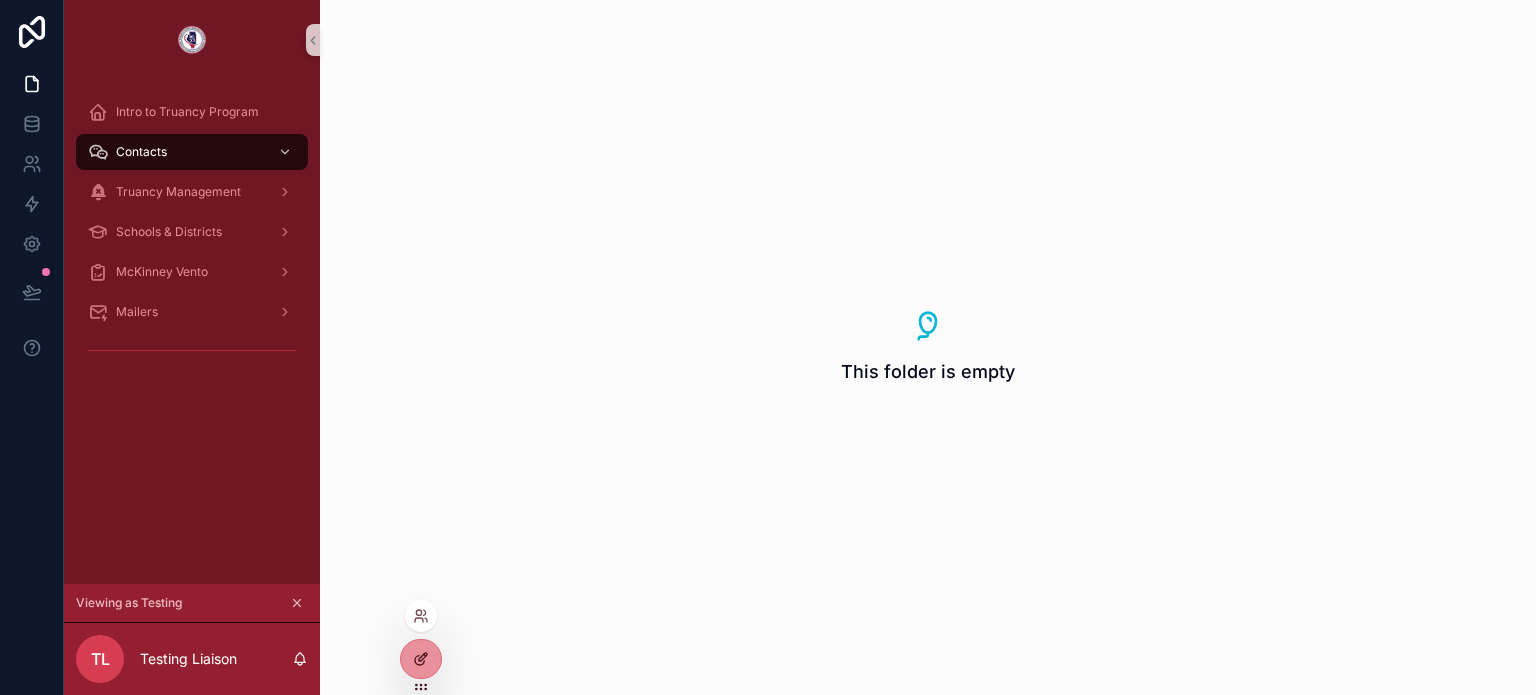 click at bounding box center (421, 659) 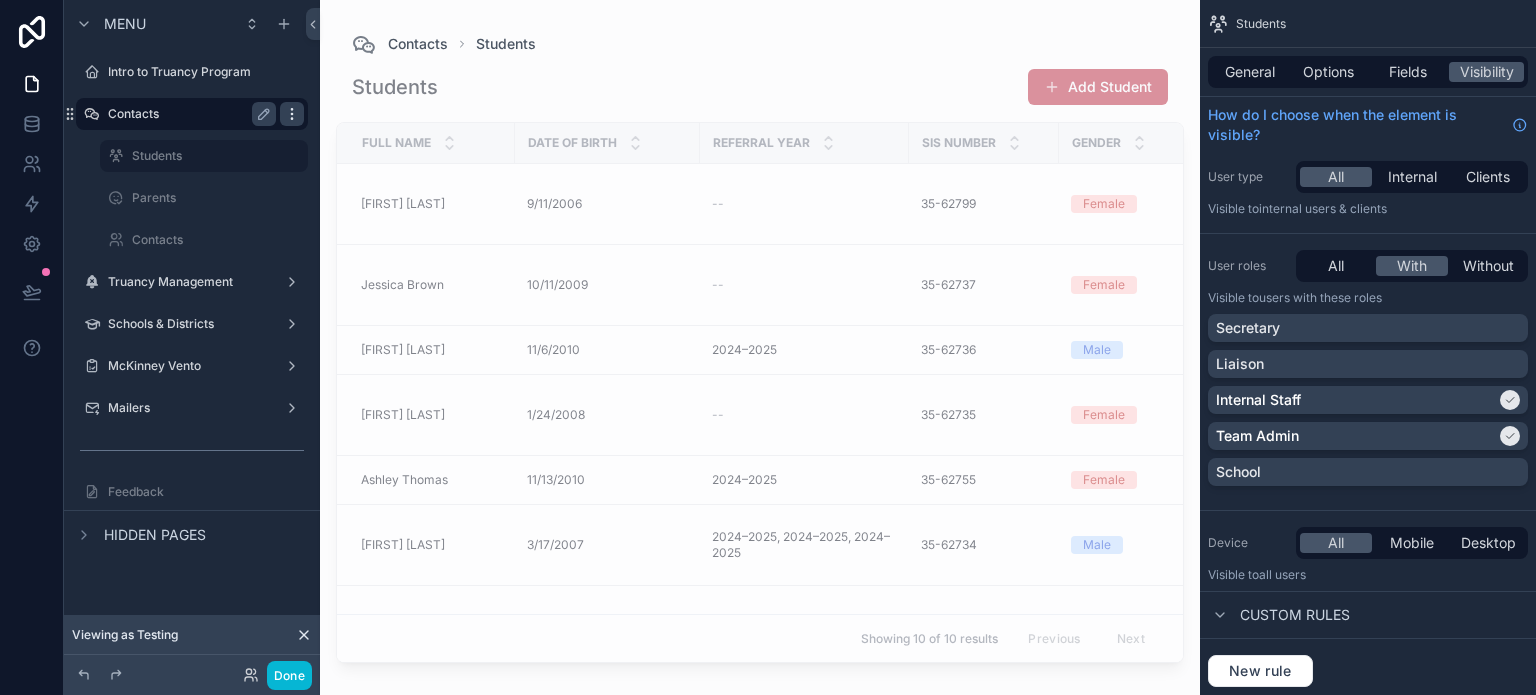 click 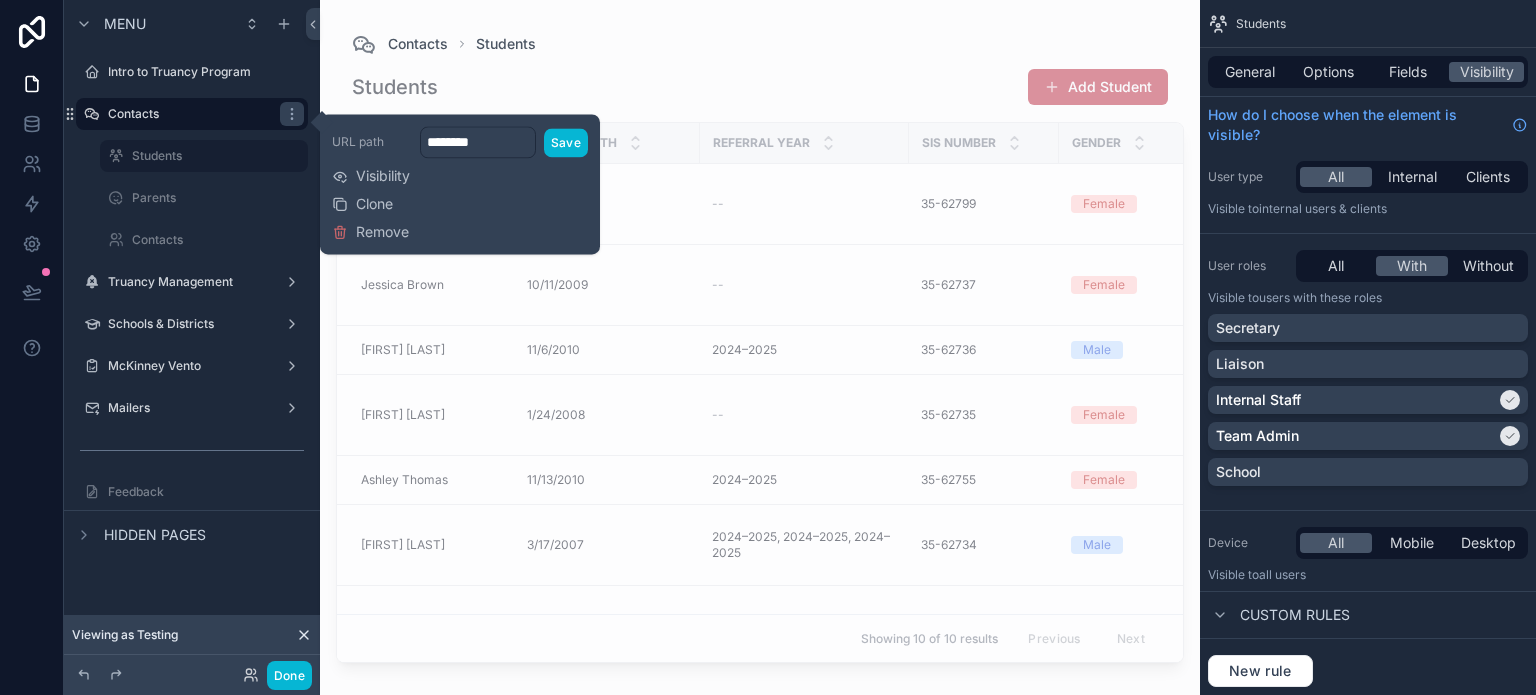 click on "URL path ******** Save Visibility Clone Remove" at bounding box center (460, 184) 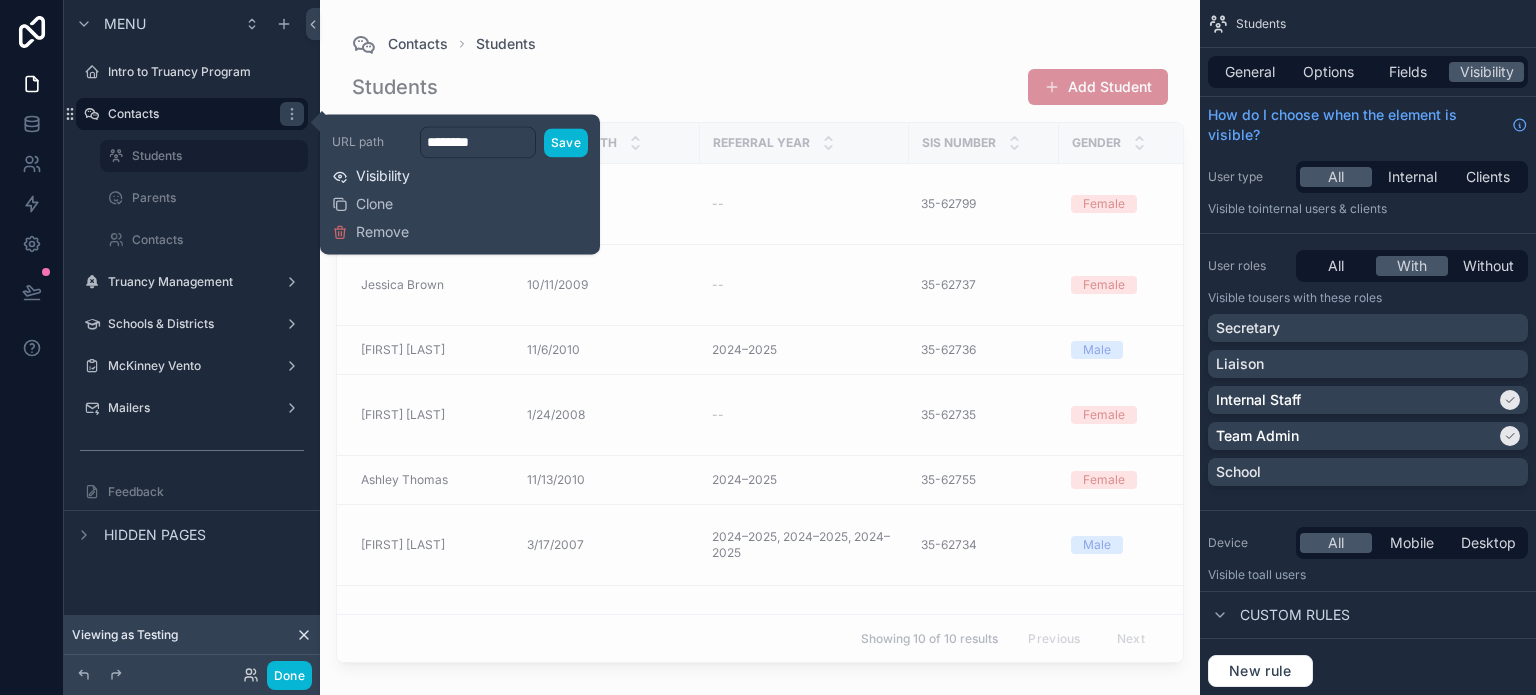 click on "Visibility" at bounding box center [383, 176] 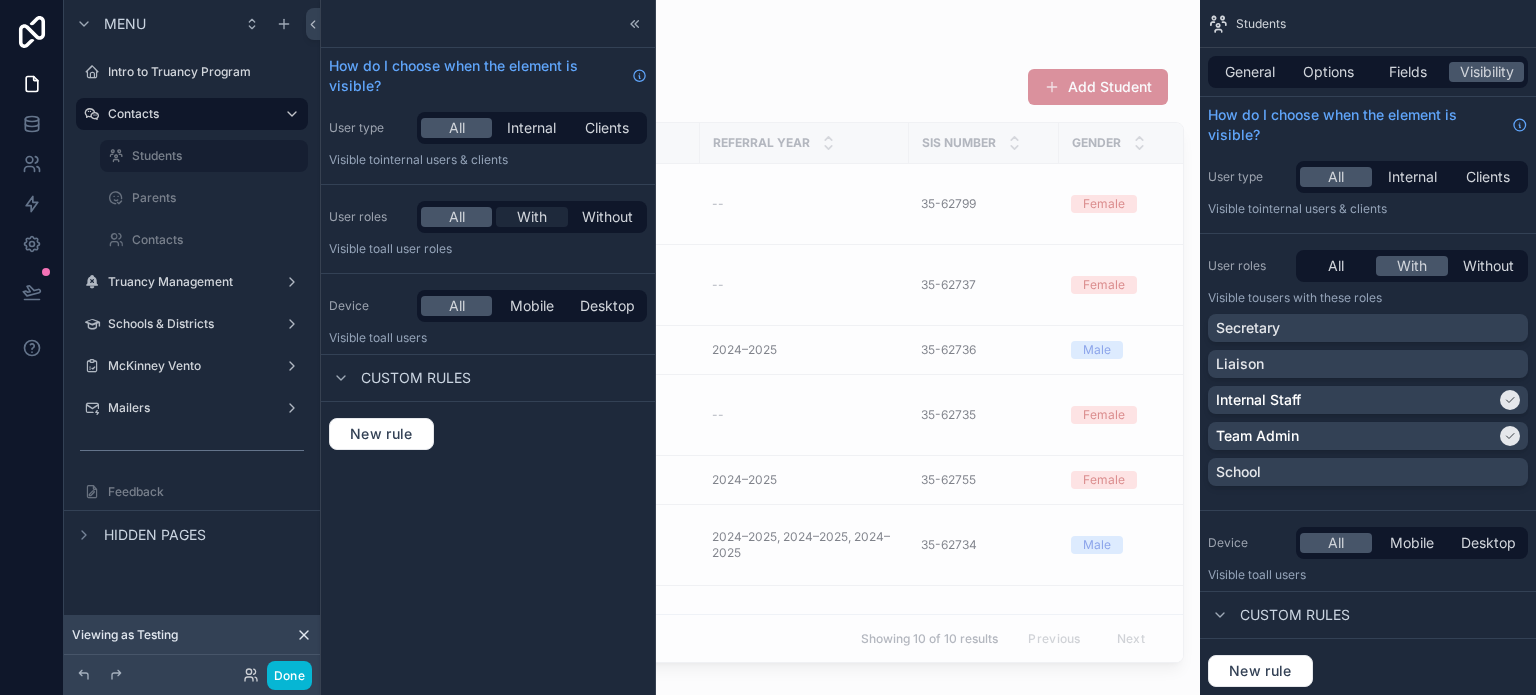 click on "With" at bounding box center (532, 217) 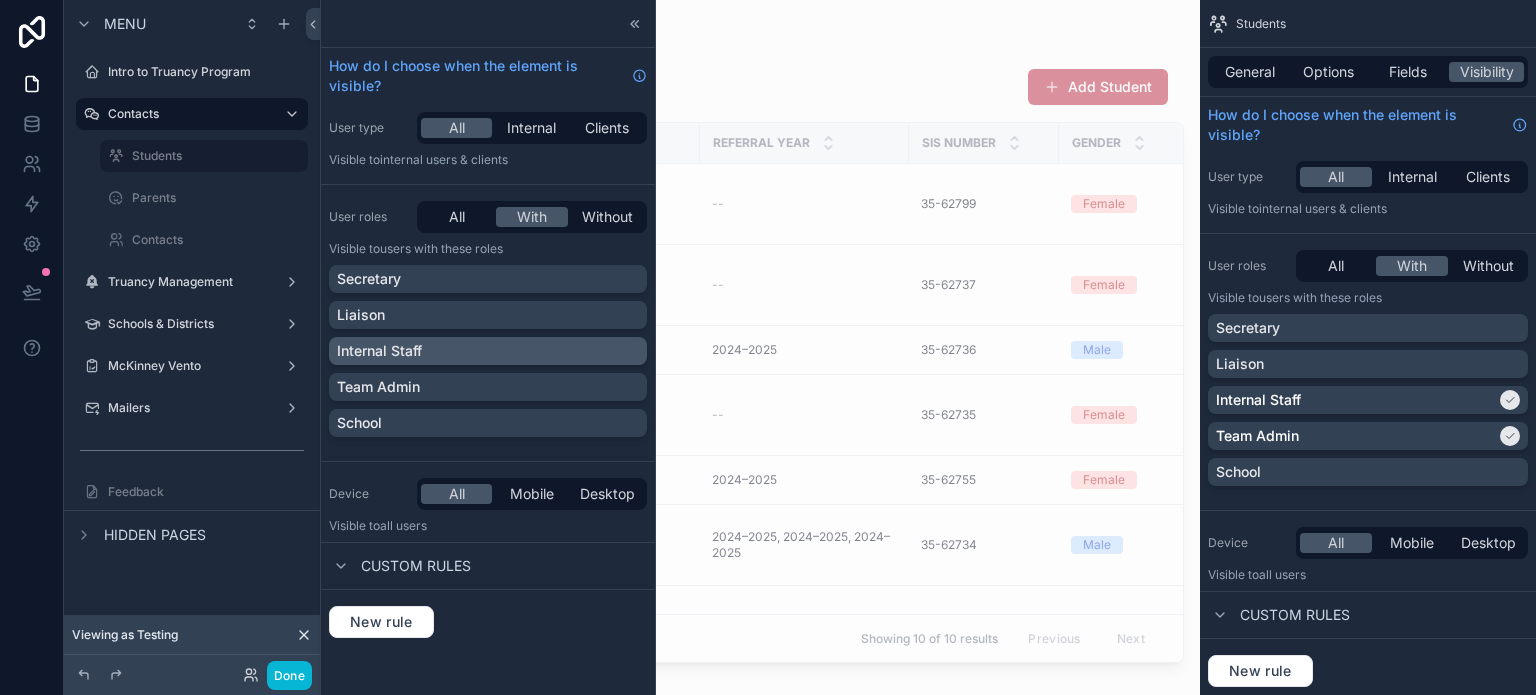 click on "Internal Staff" at bounding box center (488, 351) 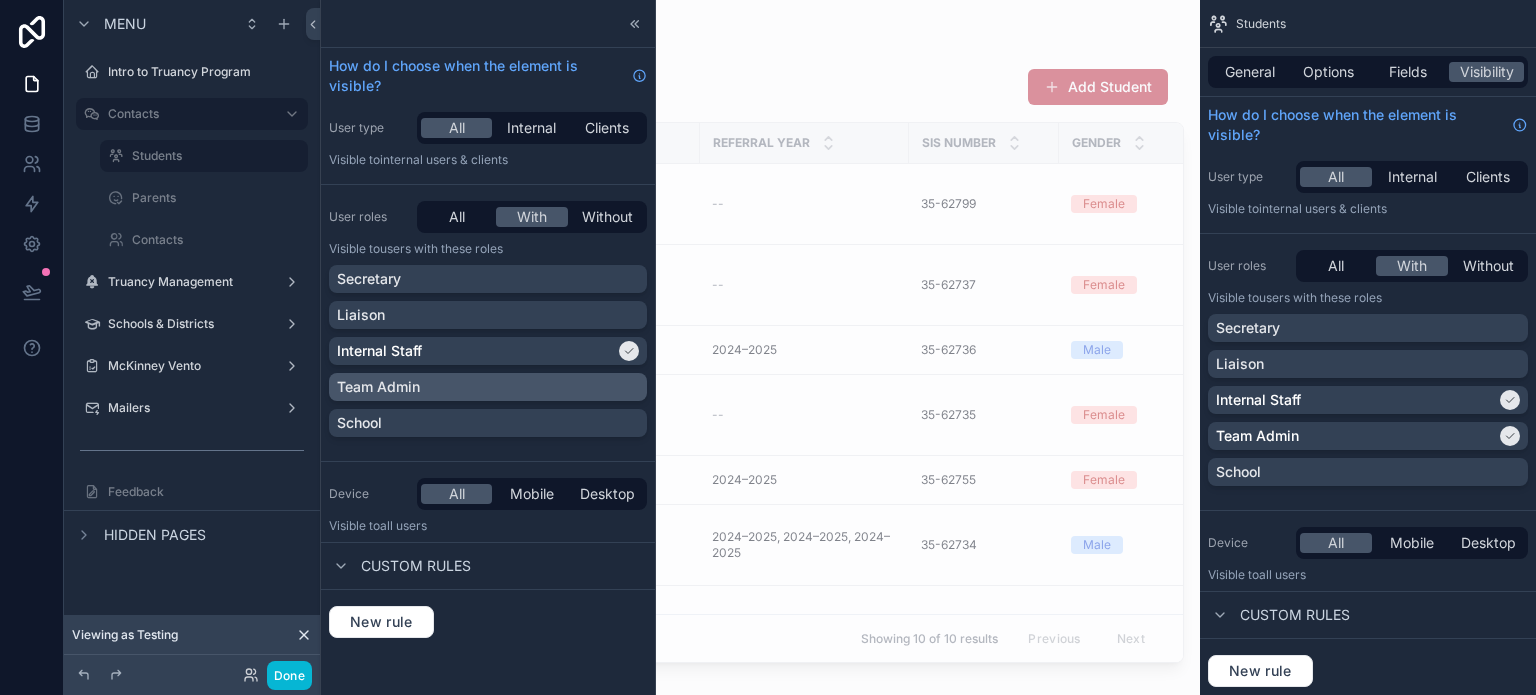click on "Team Admin" at bounding box center (488, 387) 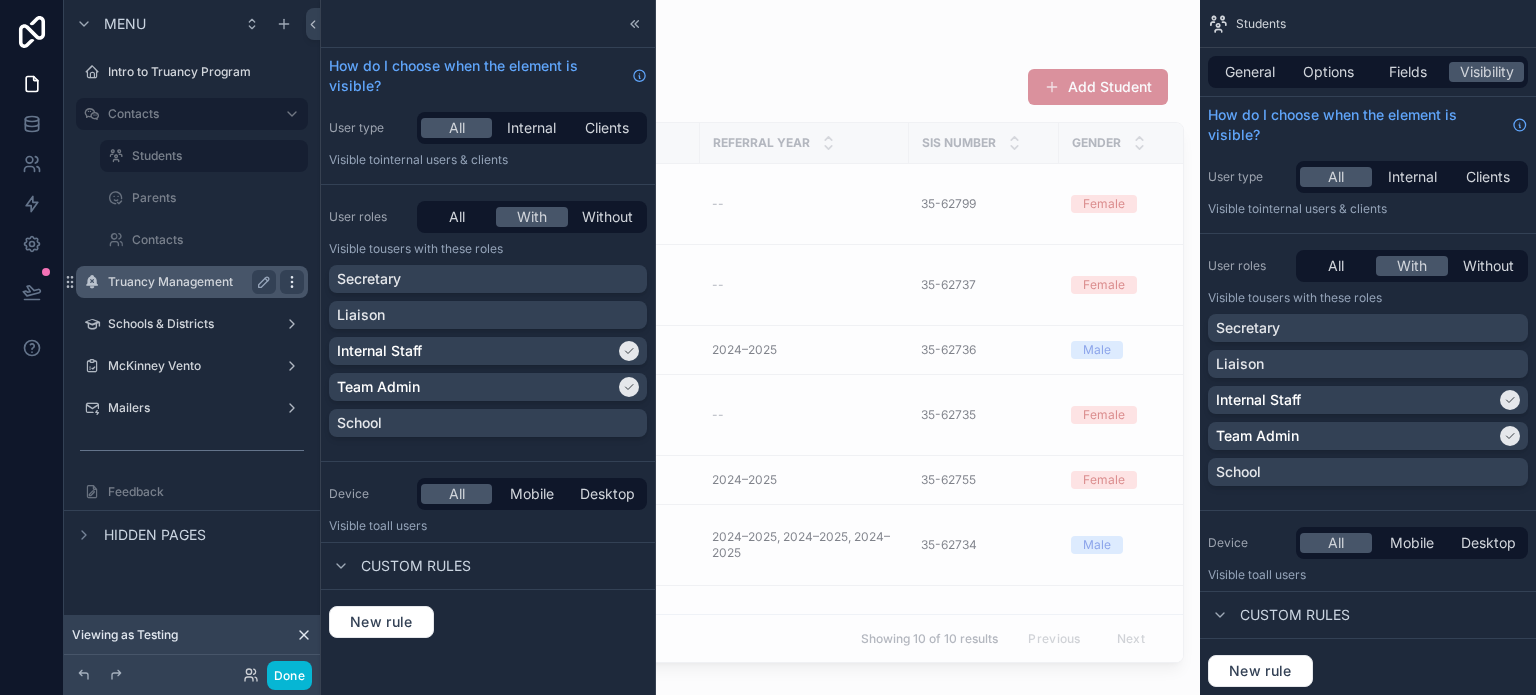 click 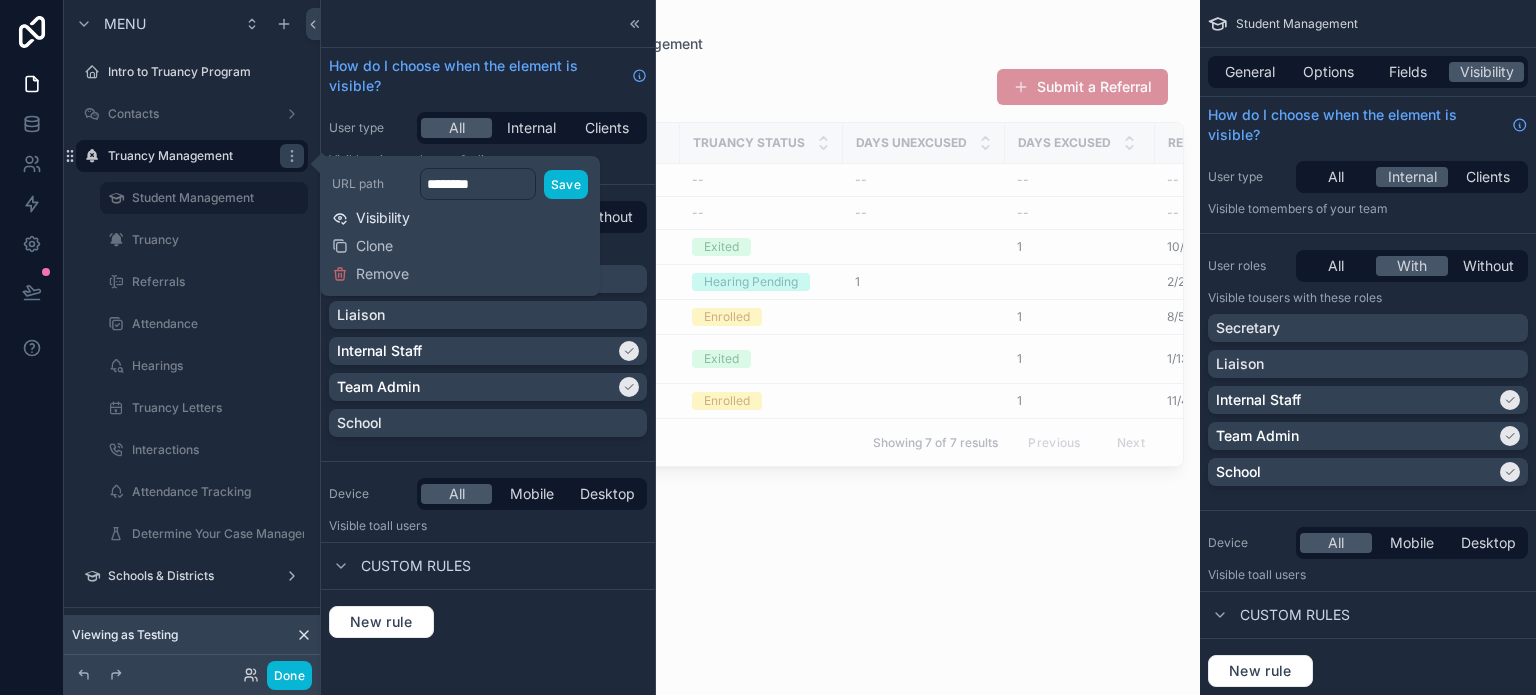 click on "Visibility" at bounding box center (383, 218) 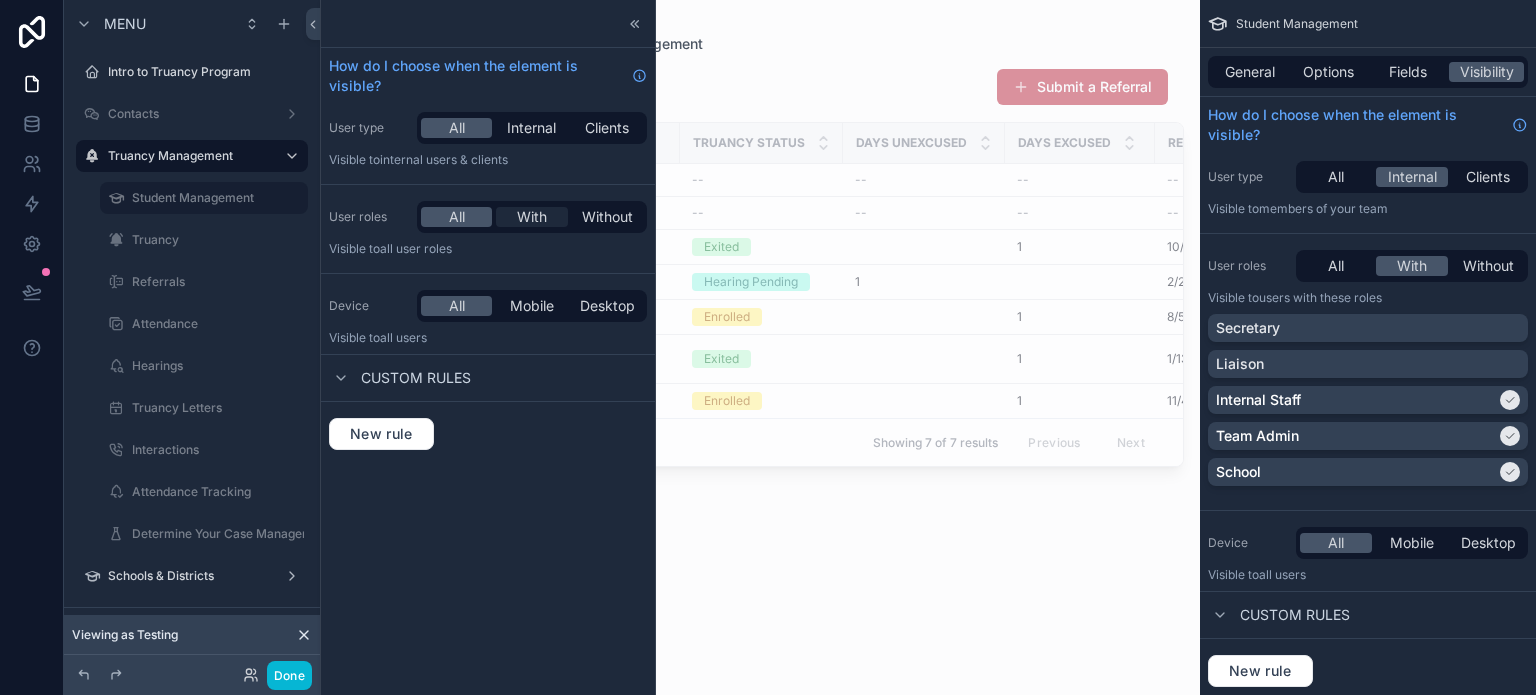 click on "With" at bounding box center [532, 217] 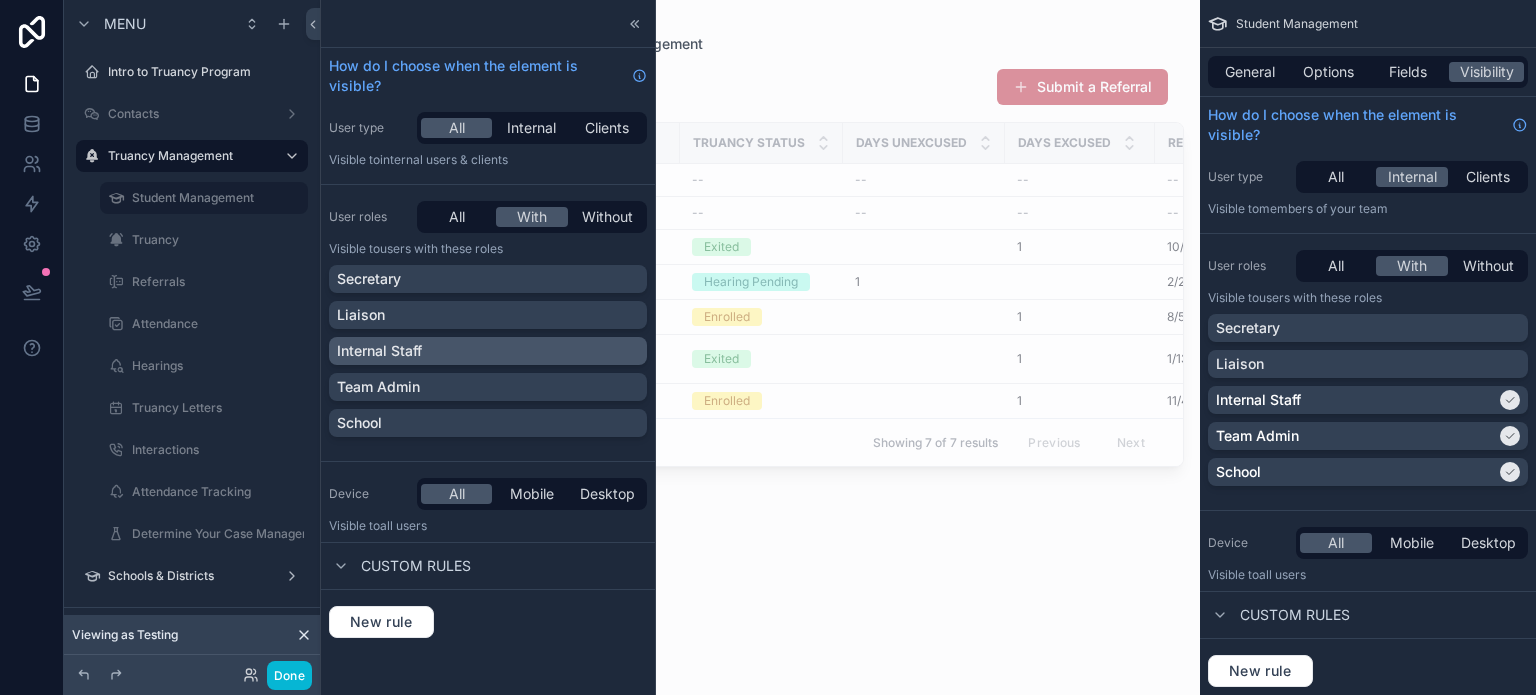 click on "Internal Staff" at bounding box center (488, 351) 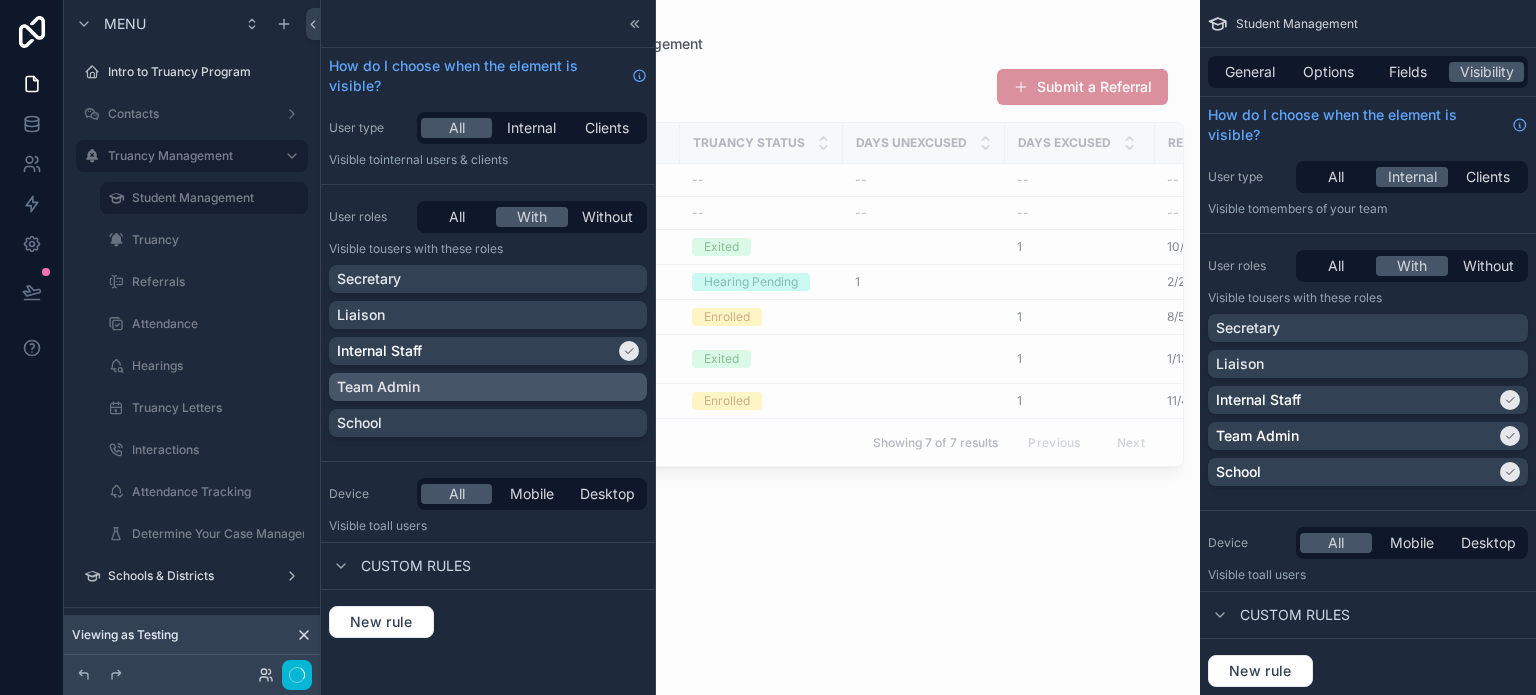 click on "Team Admin" at bounding box center [488, 387] 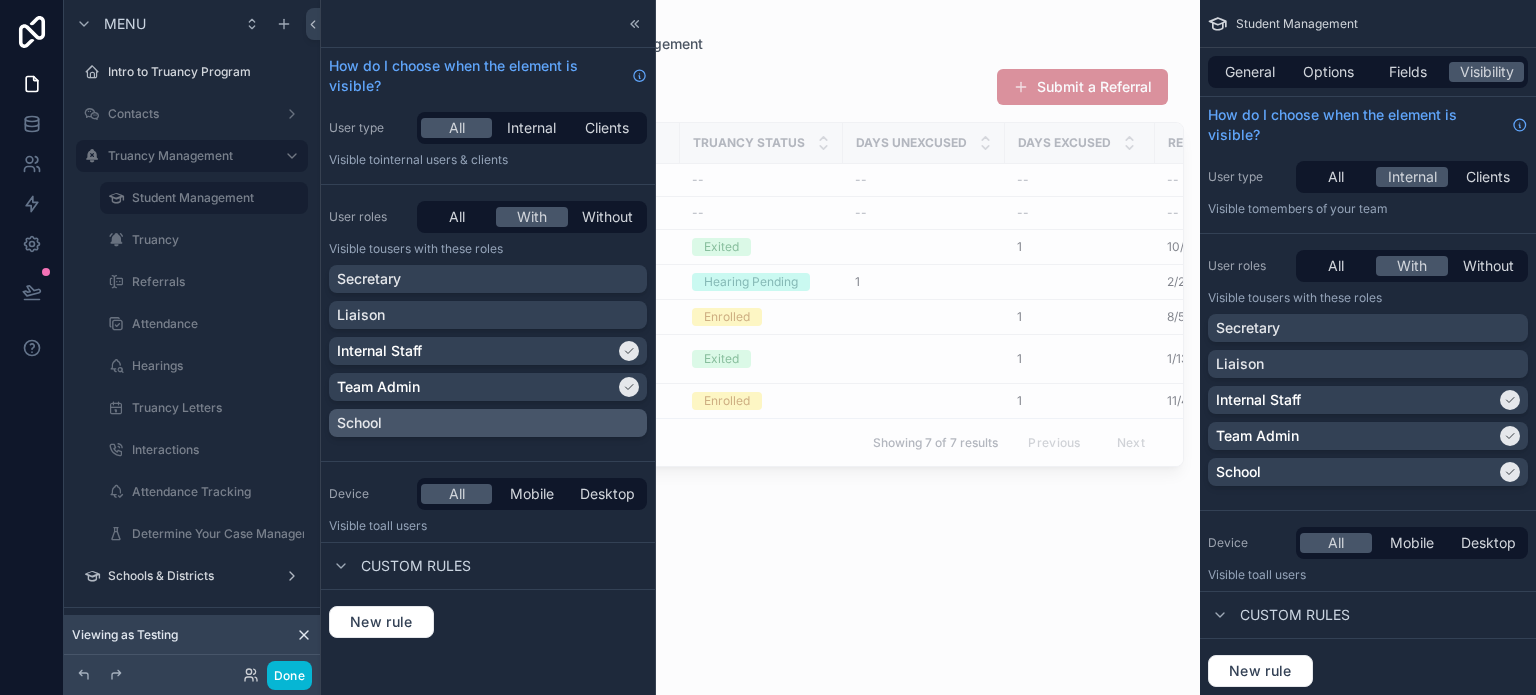 click on "School" at bounding box center [488, 423] 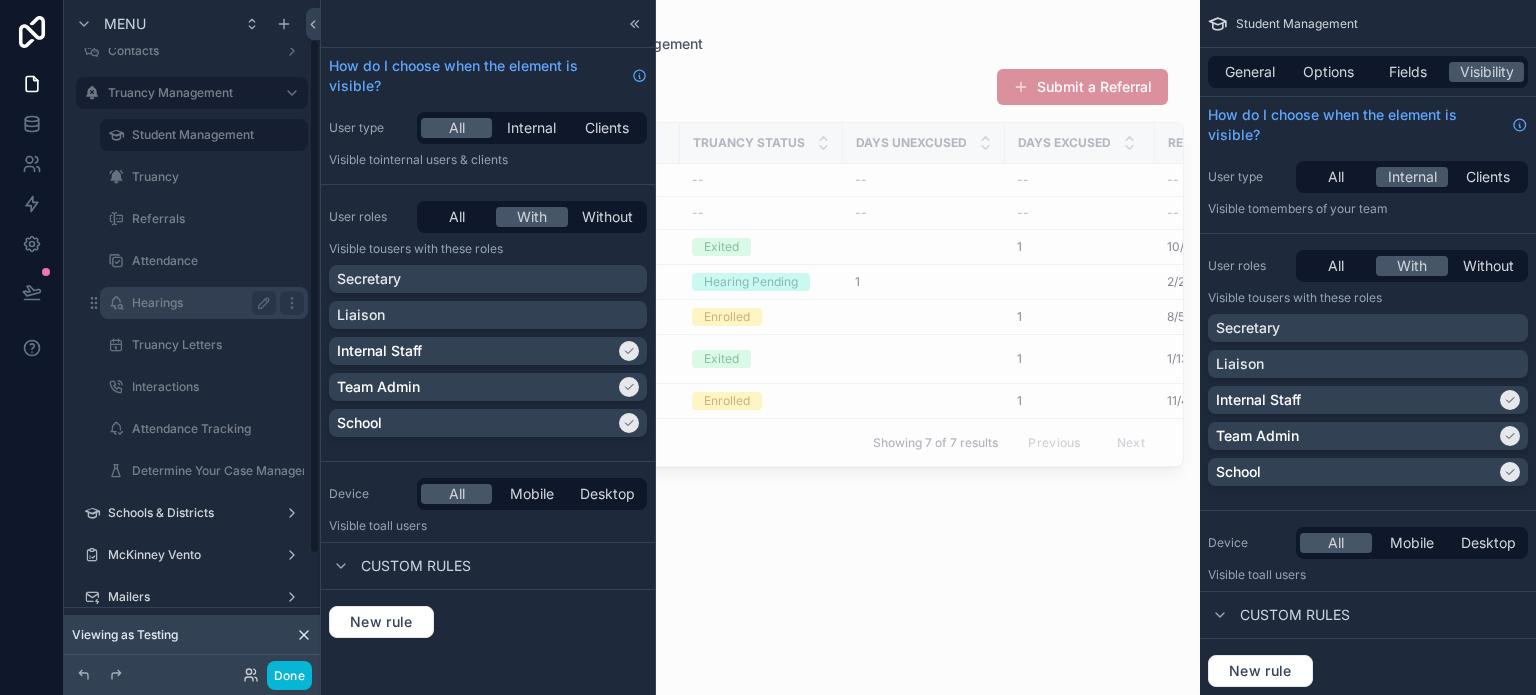 scroll, scrollTop: 200, scrollLeft: 0, axis: vertical 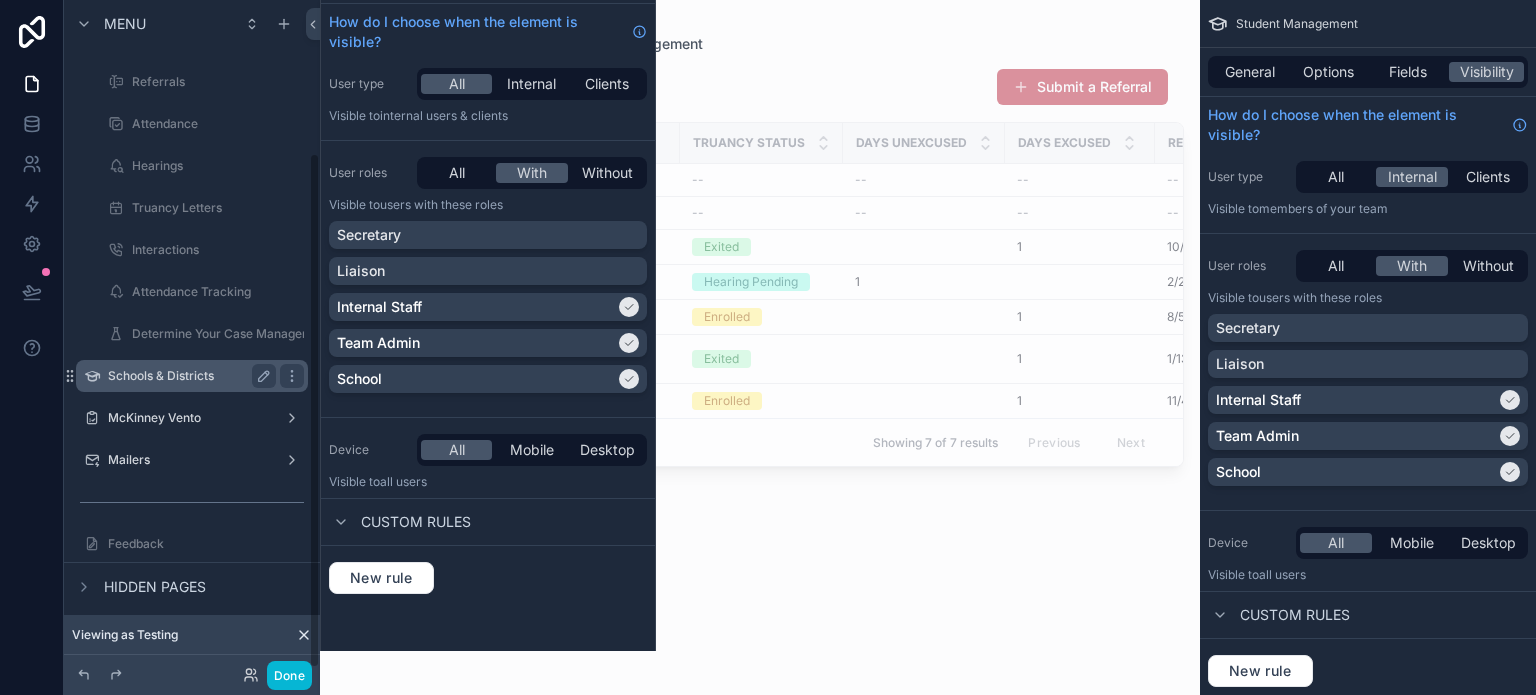 click on "Schools & Districts" at bounding box center [188, 376] 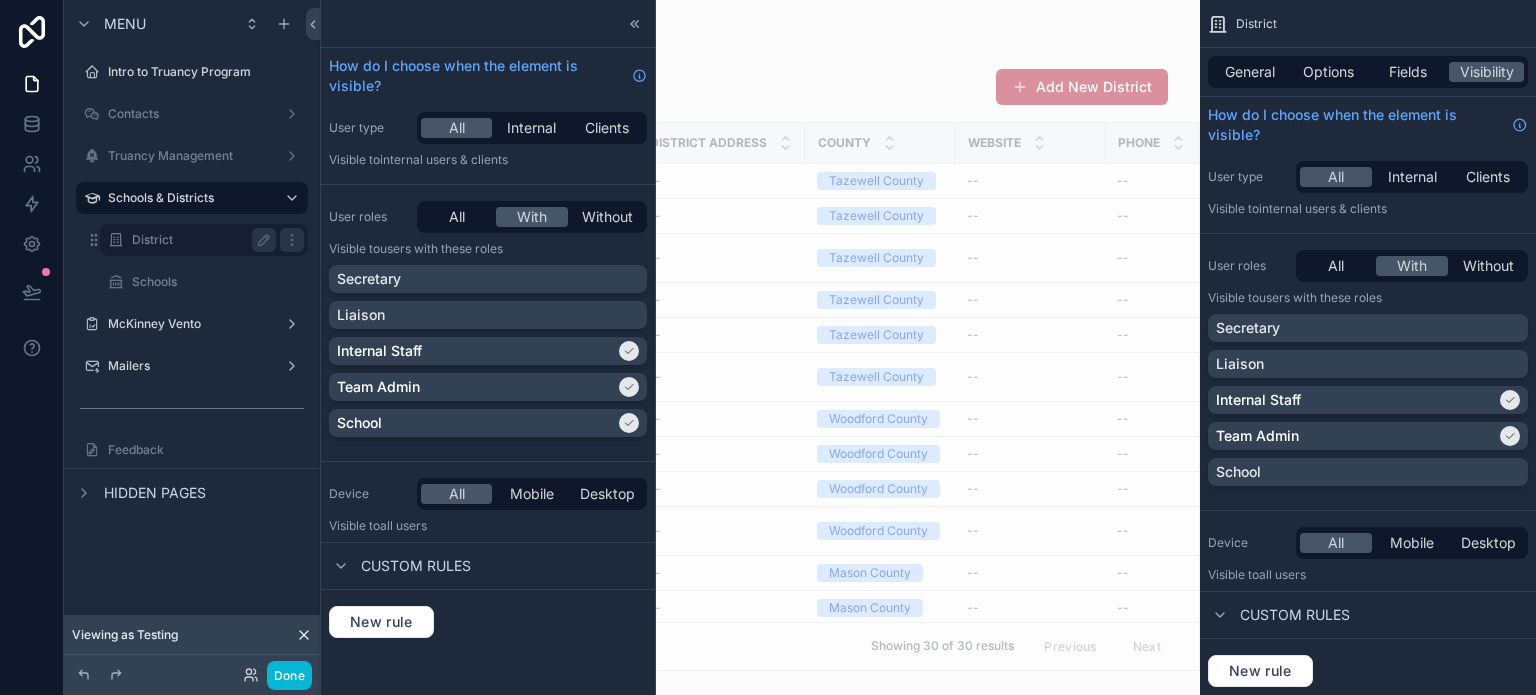 scroll, scrollTop: 0, scrollLeft: 0, axis: both 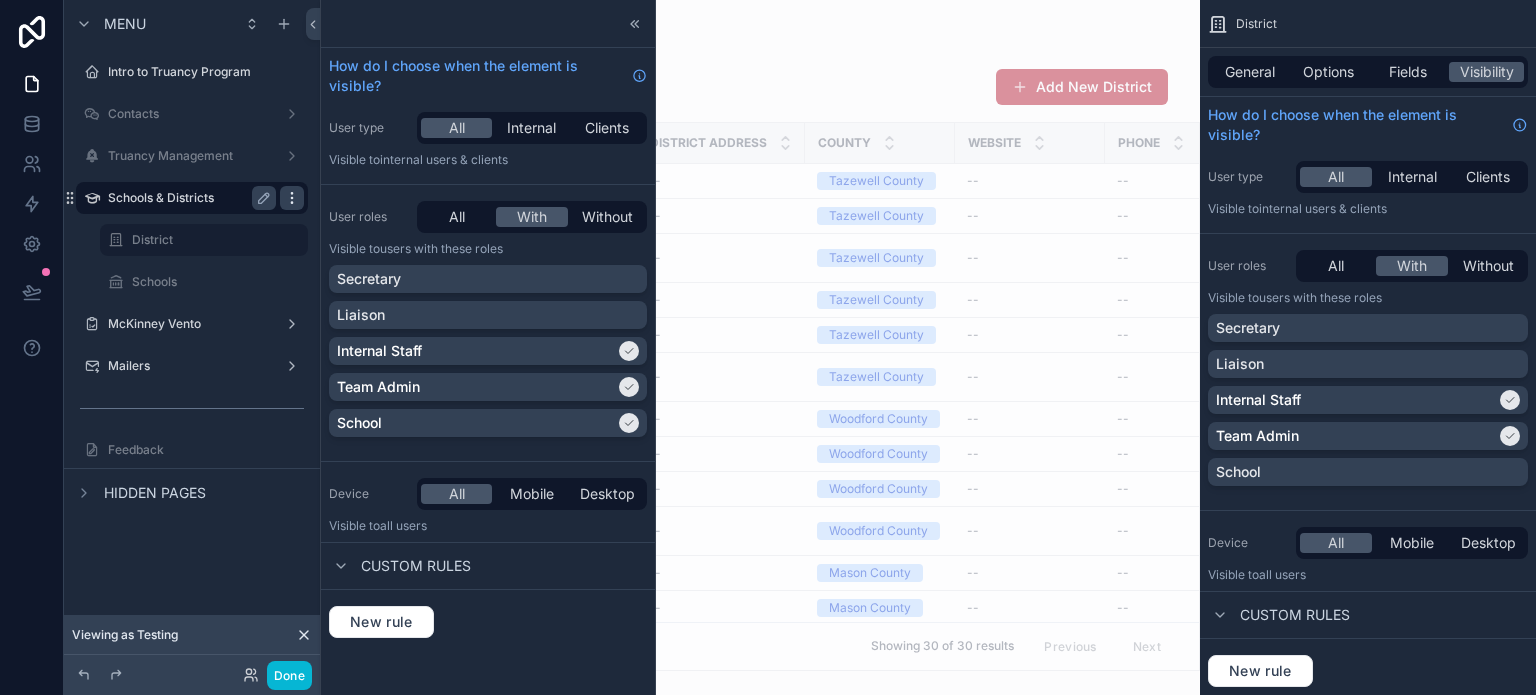 click 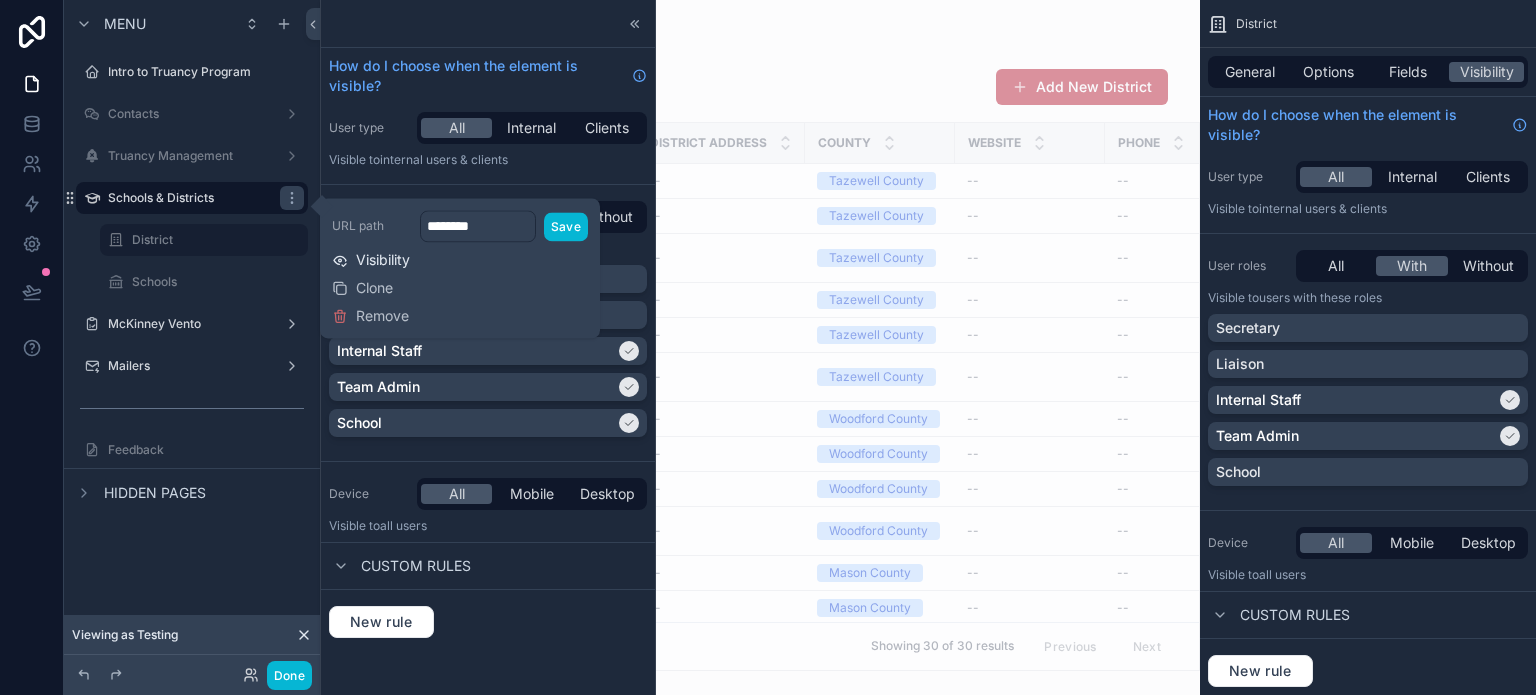 click on "Visibility" at bounding box center [383, 260] 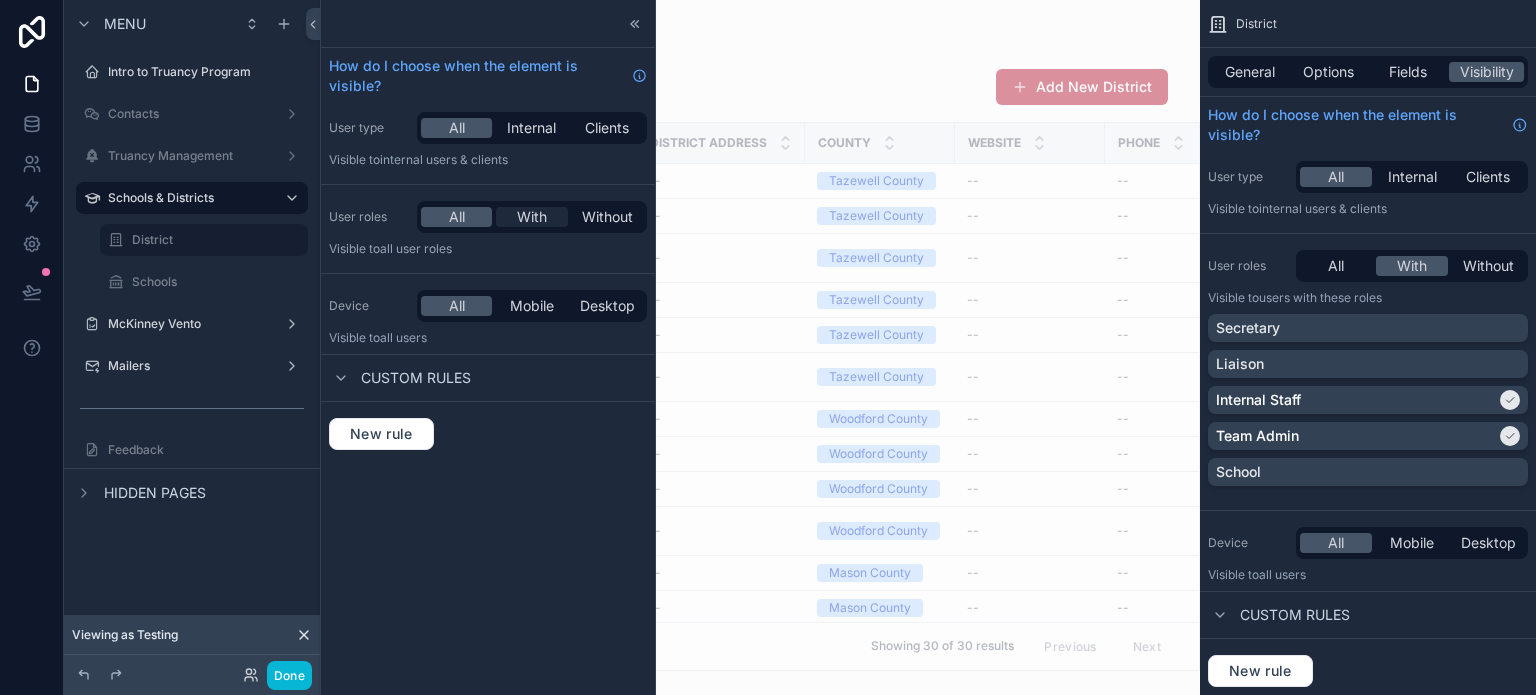 click on "With" at bounding box center [532, 217] 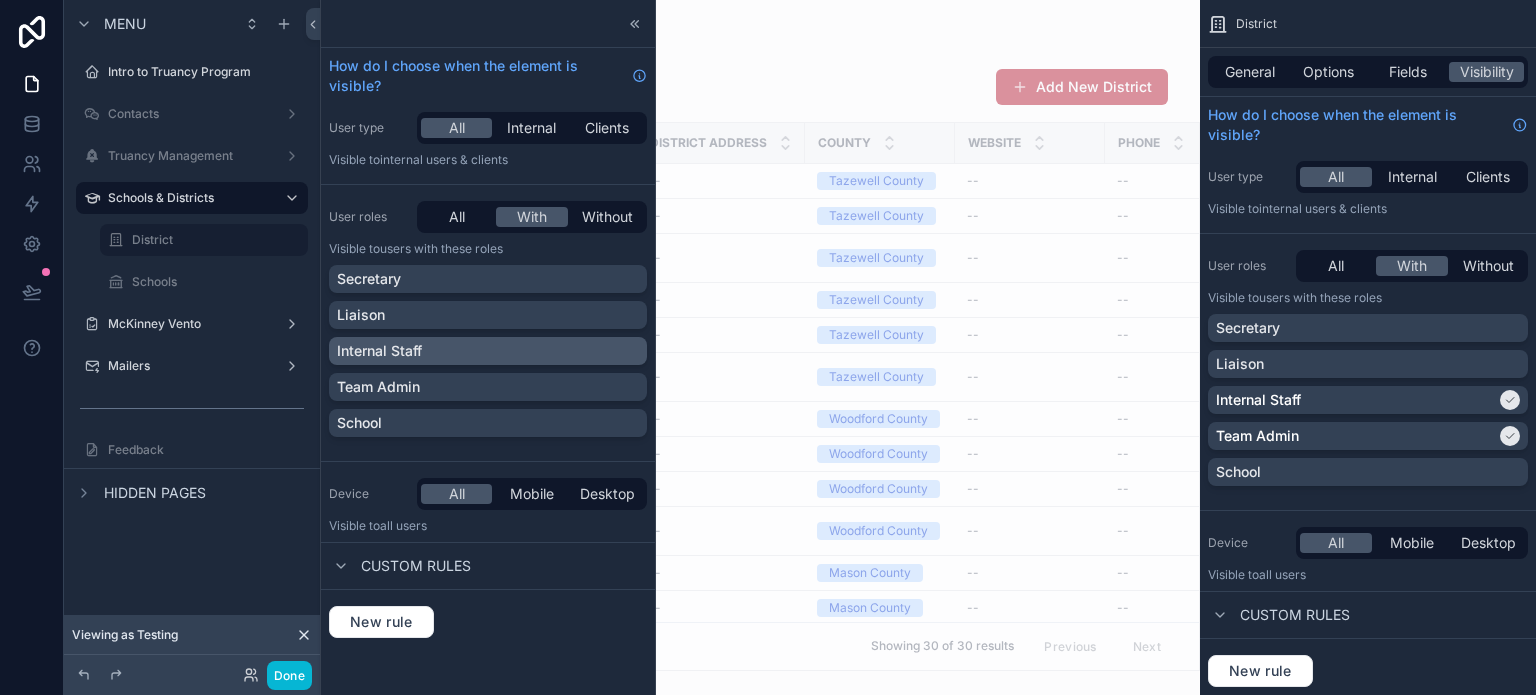click on "Internal Staff" at bounding box center [488, 351] 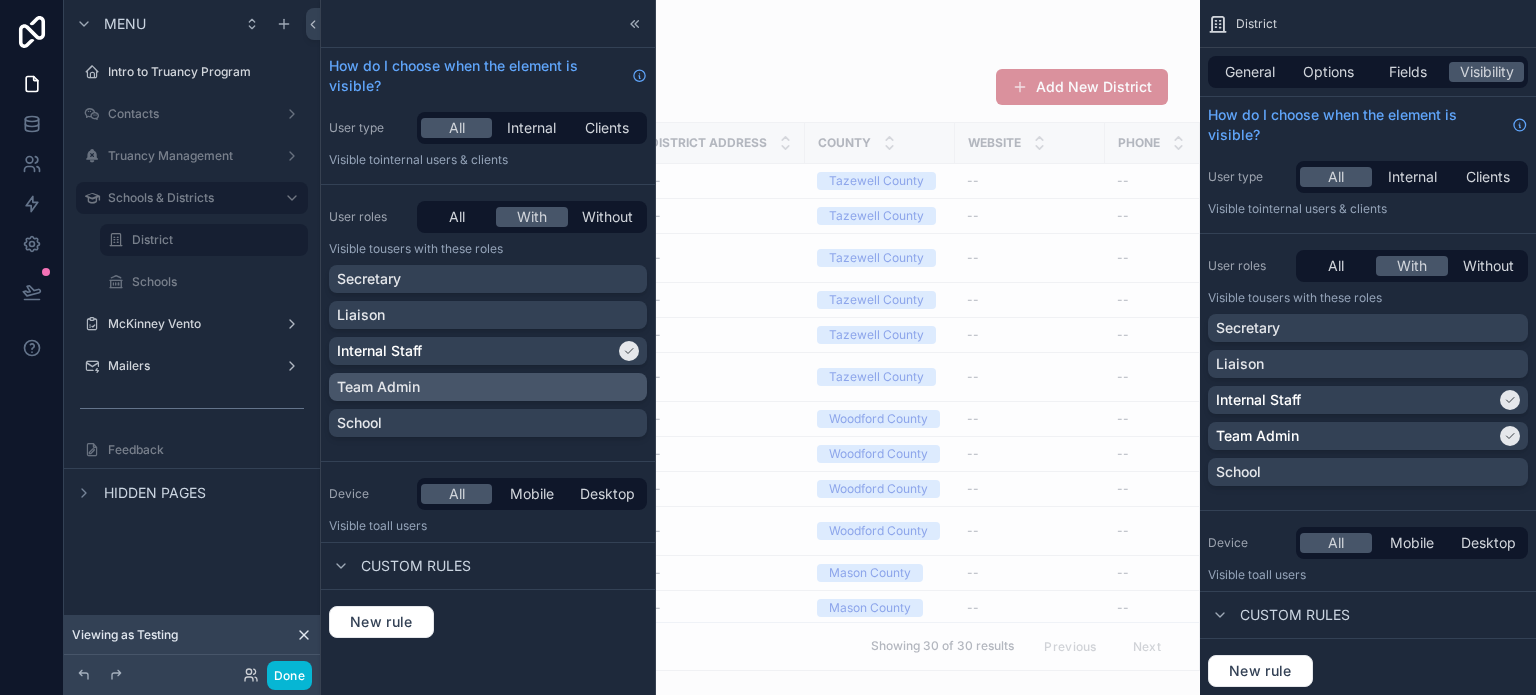 click on "Team Admin" at bounding box center (488, 387) 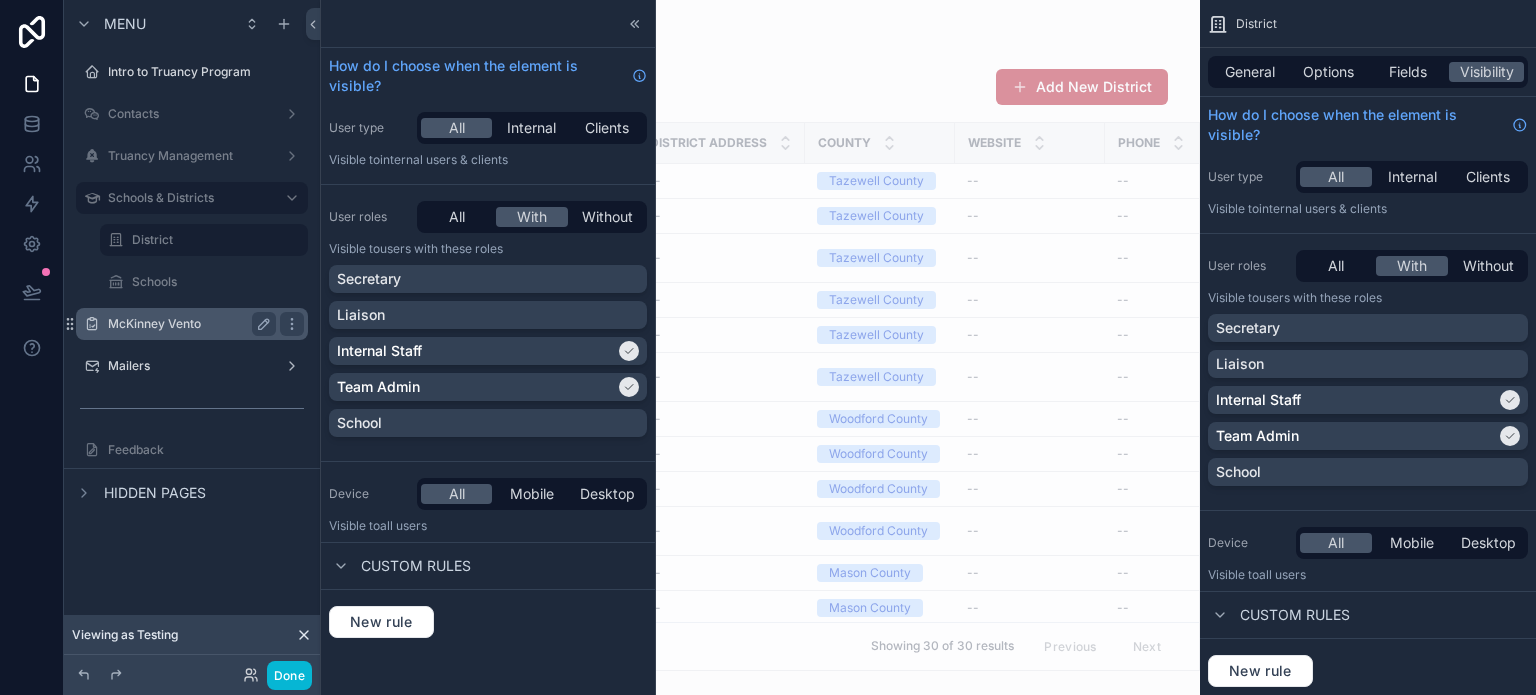 click on "McKinney Vento" at bounding box center (188, 324) 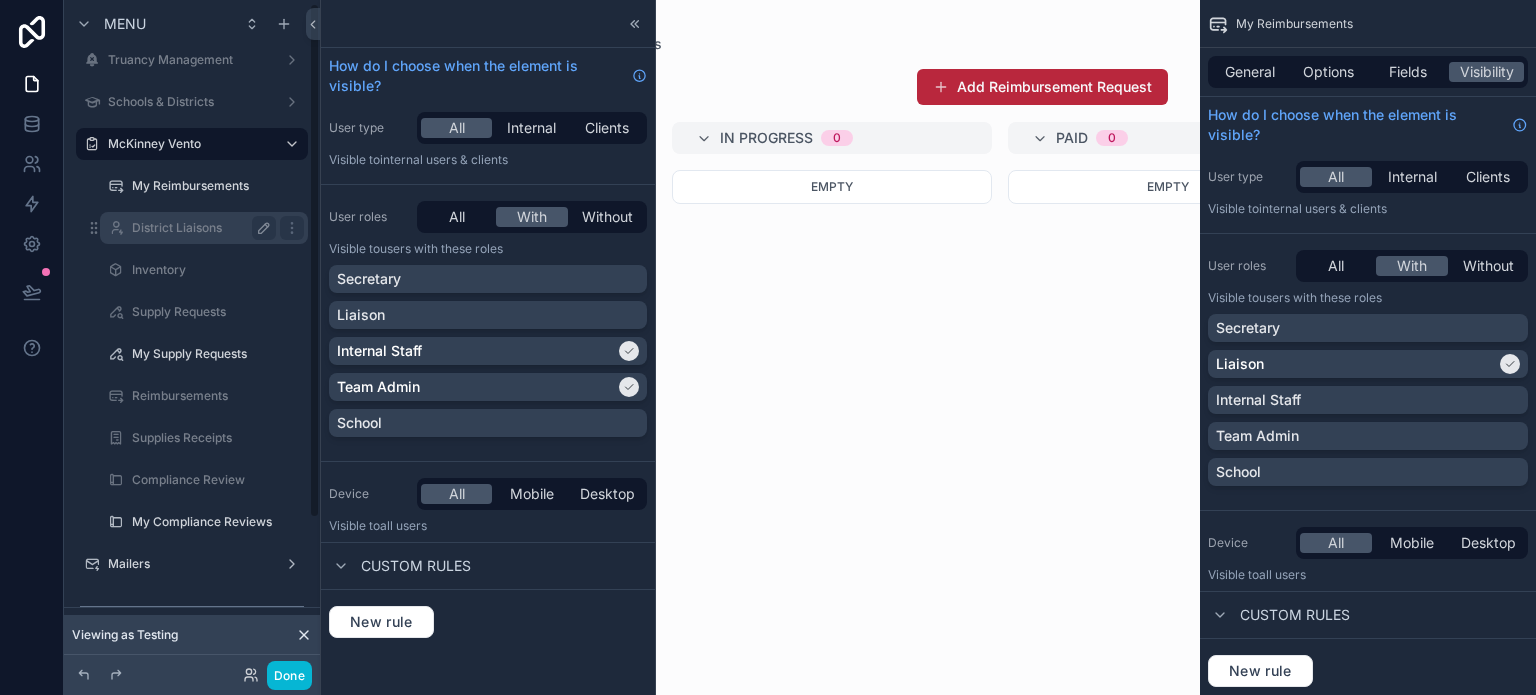 scroll, scrollTop: 100, scrollLeft: 0, axis: vertical 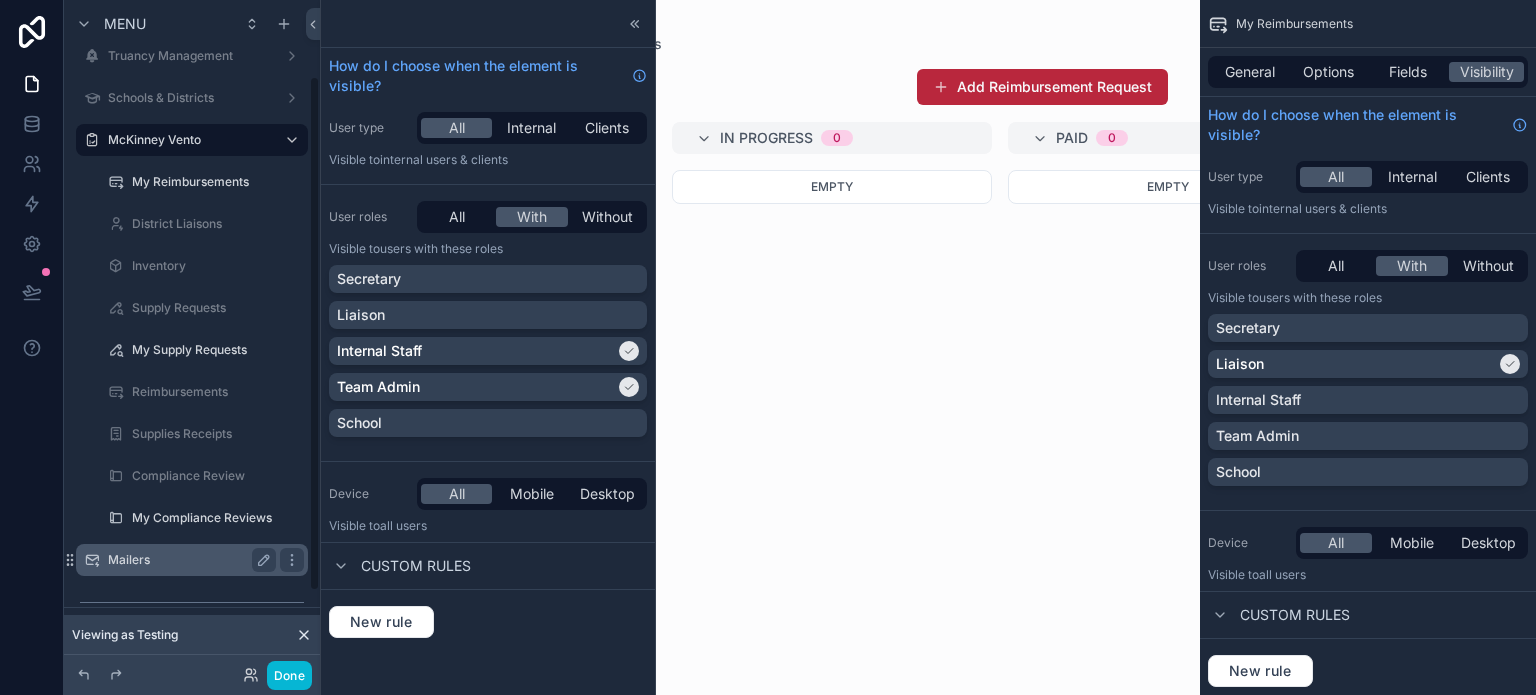 click on "Mailers" at bounding box center (192, 560) 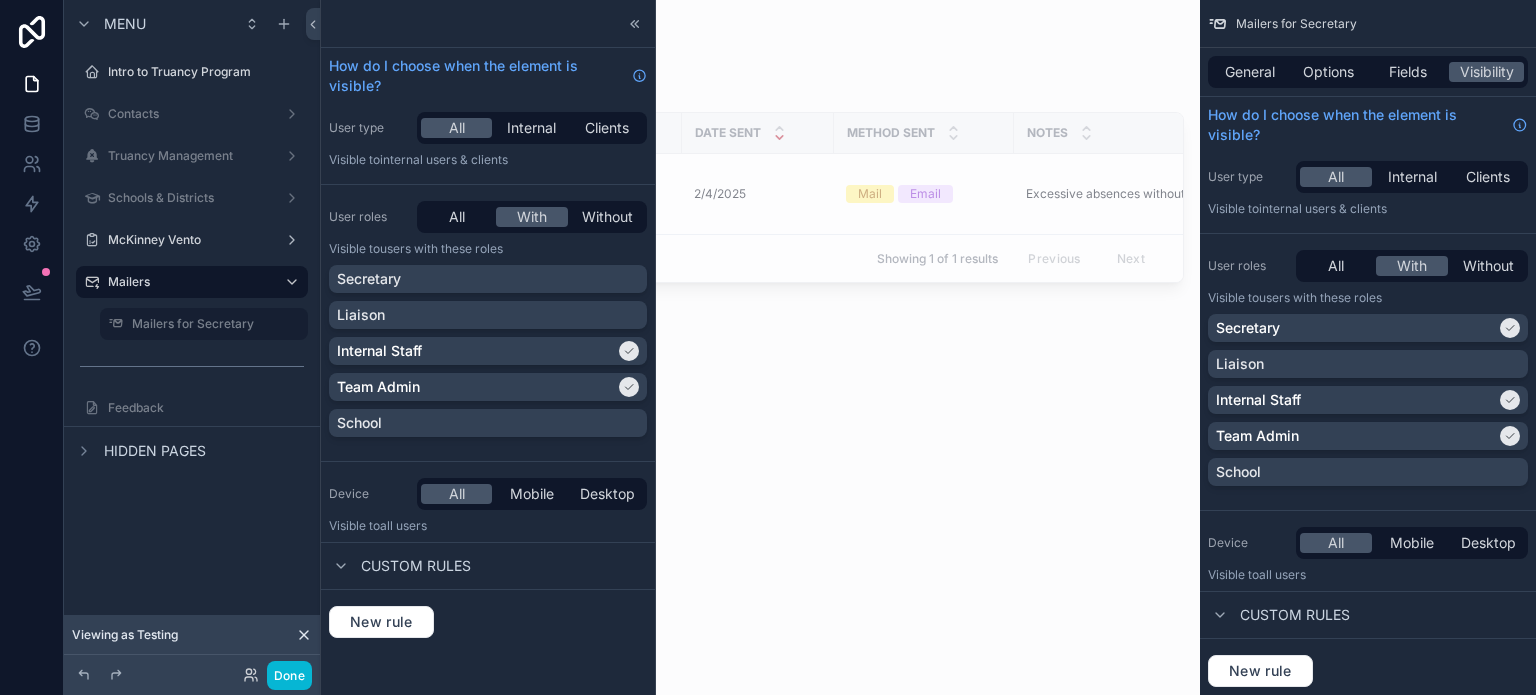 scroll, scrollTop: 0, scrollLeft: 0, axis: both 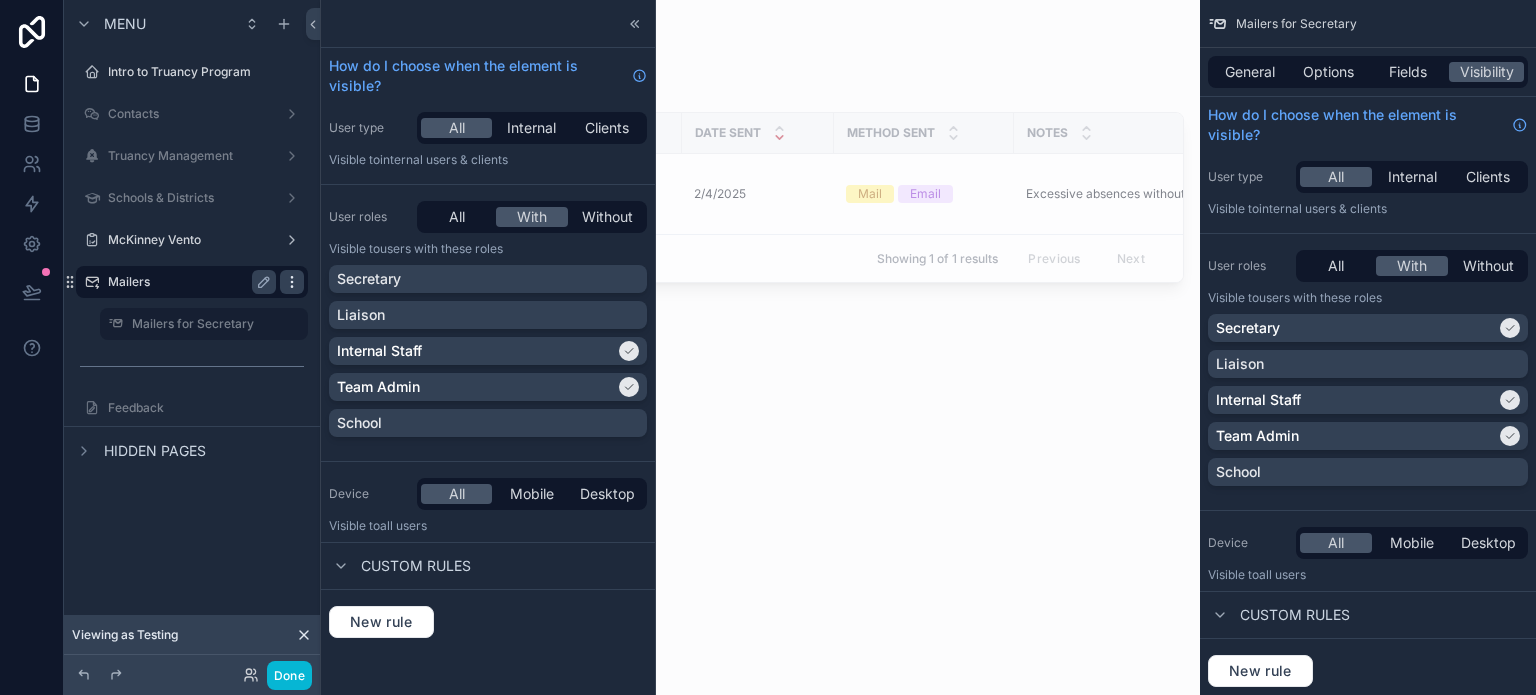 click 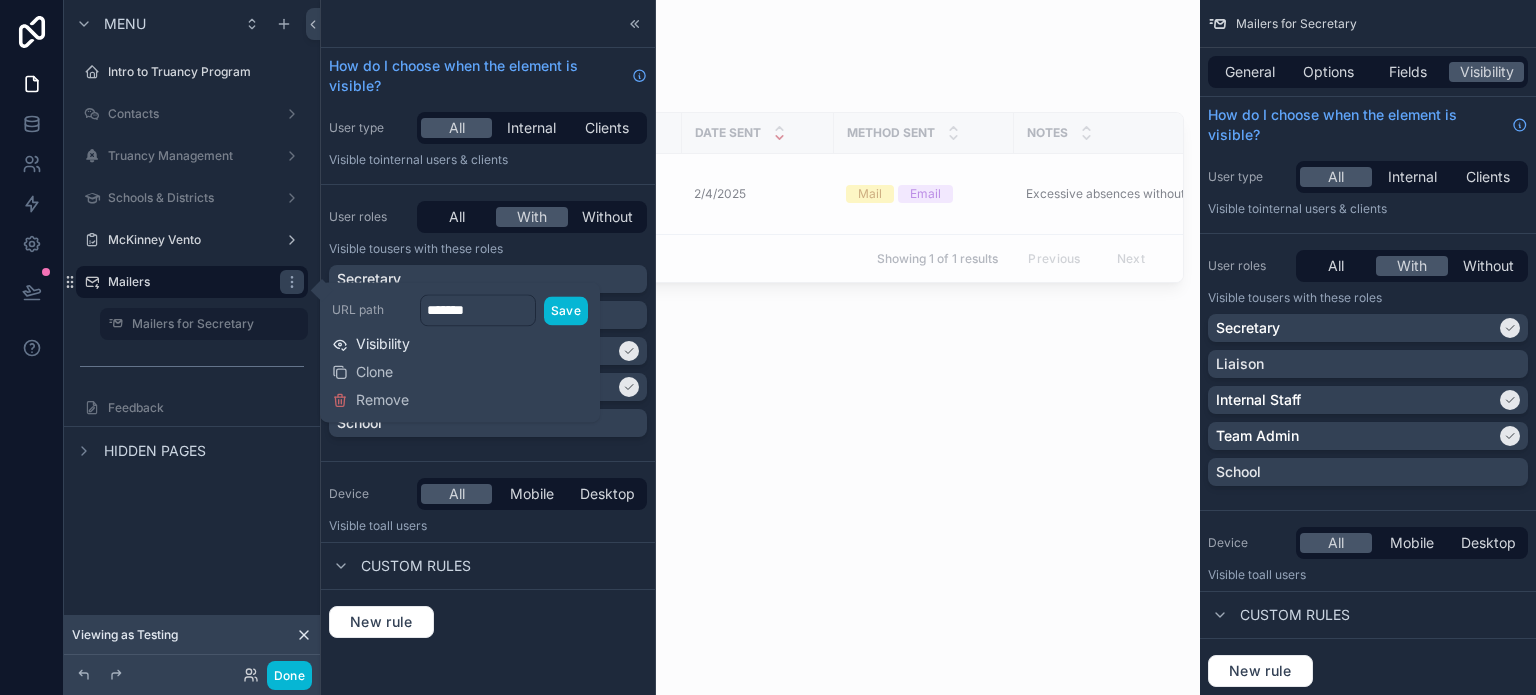 click on "Visibility" at bounding box center (383, 344) 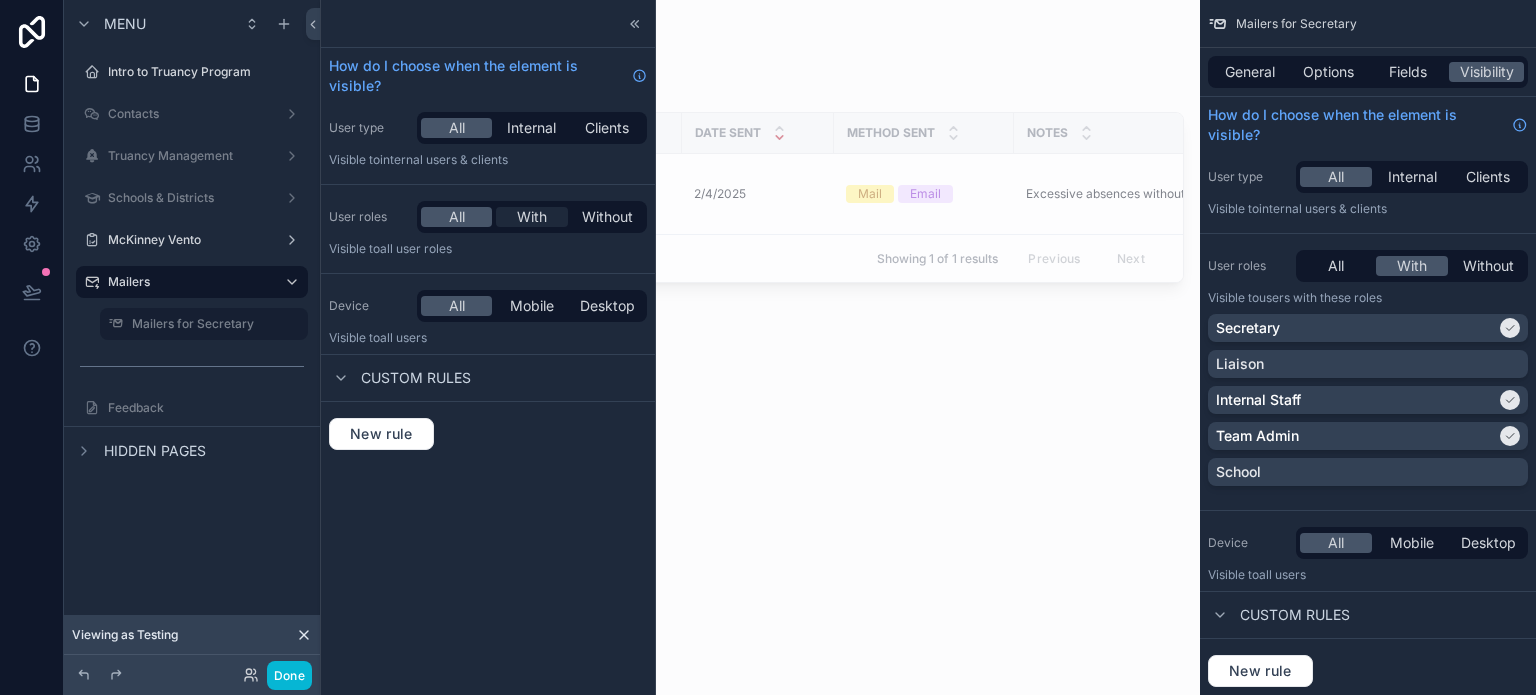 click on "With" at bounding box center [532, 217] 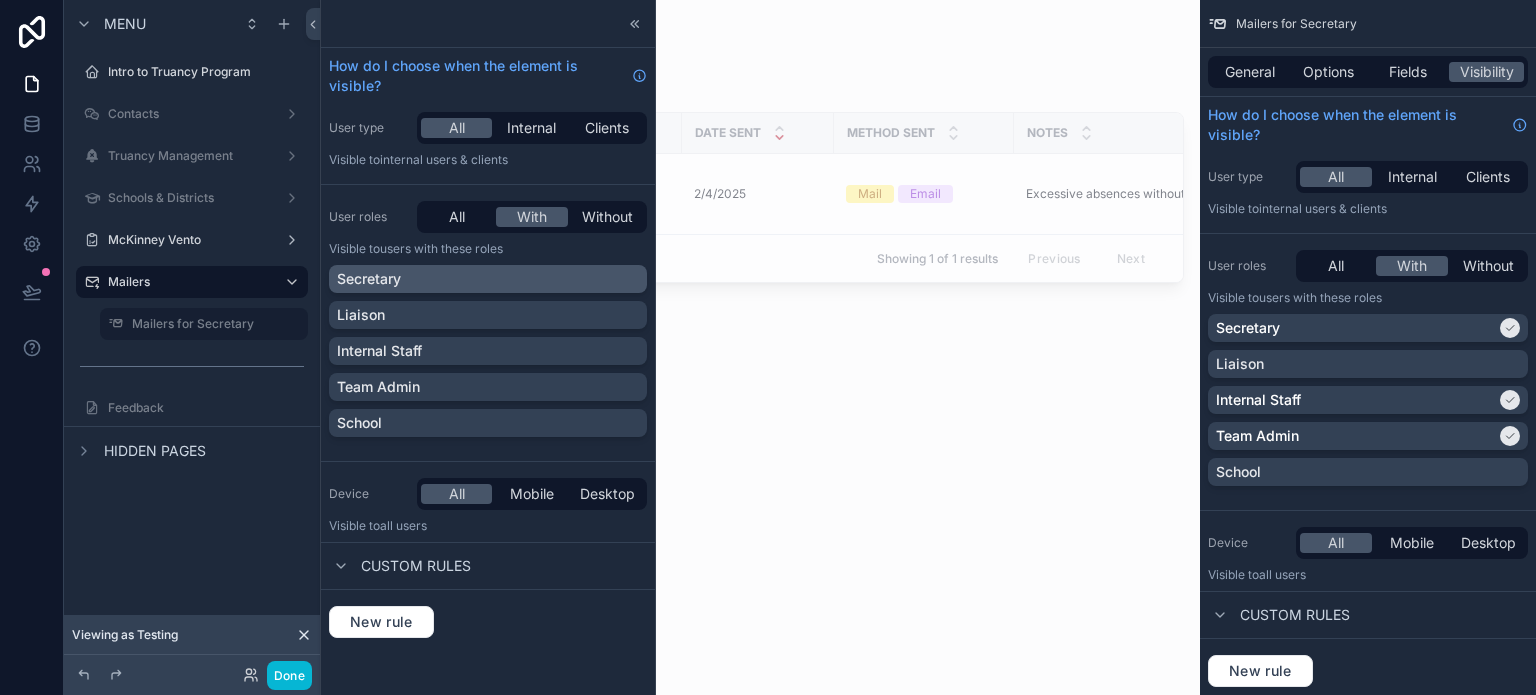 click on "Secretary" at bounding box center [488, 279] 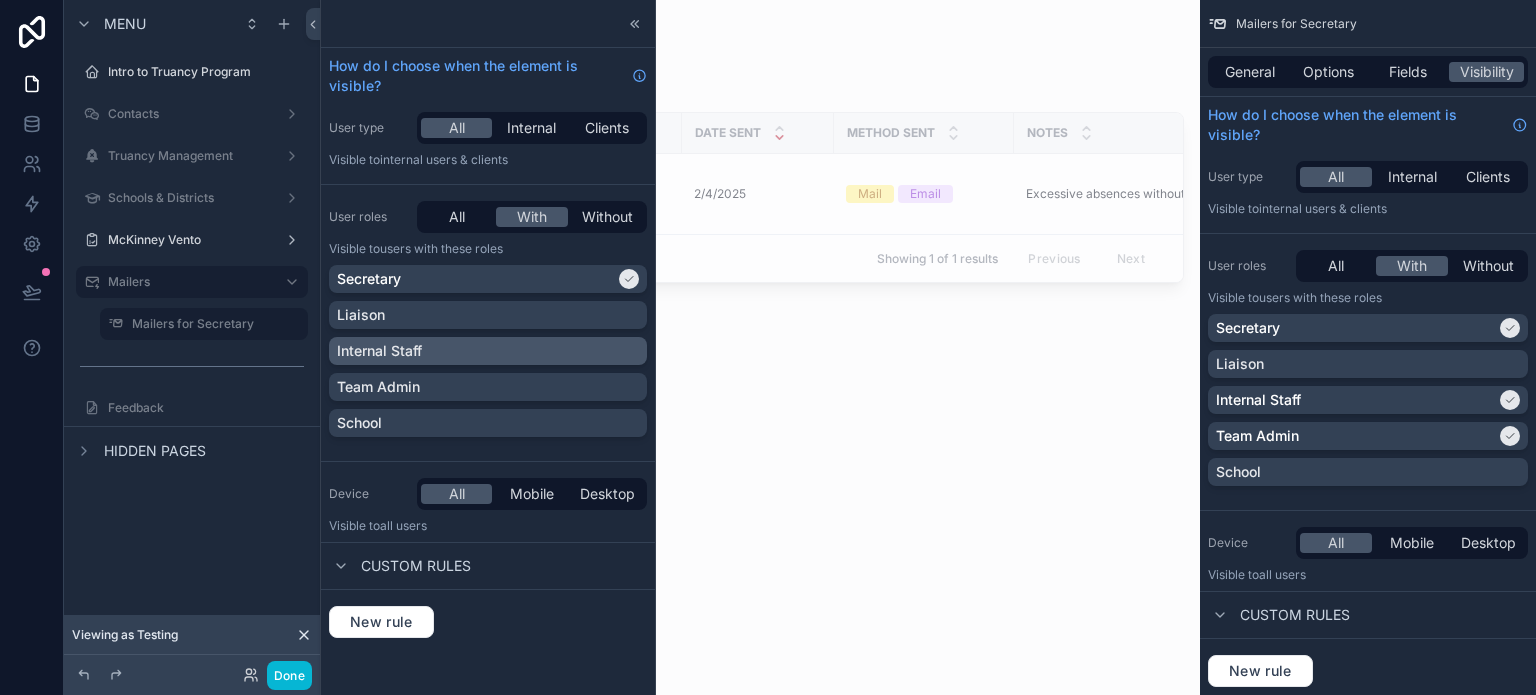 click on "Internal Staff" at bounding box center [488, 351] 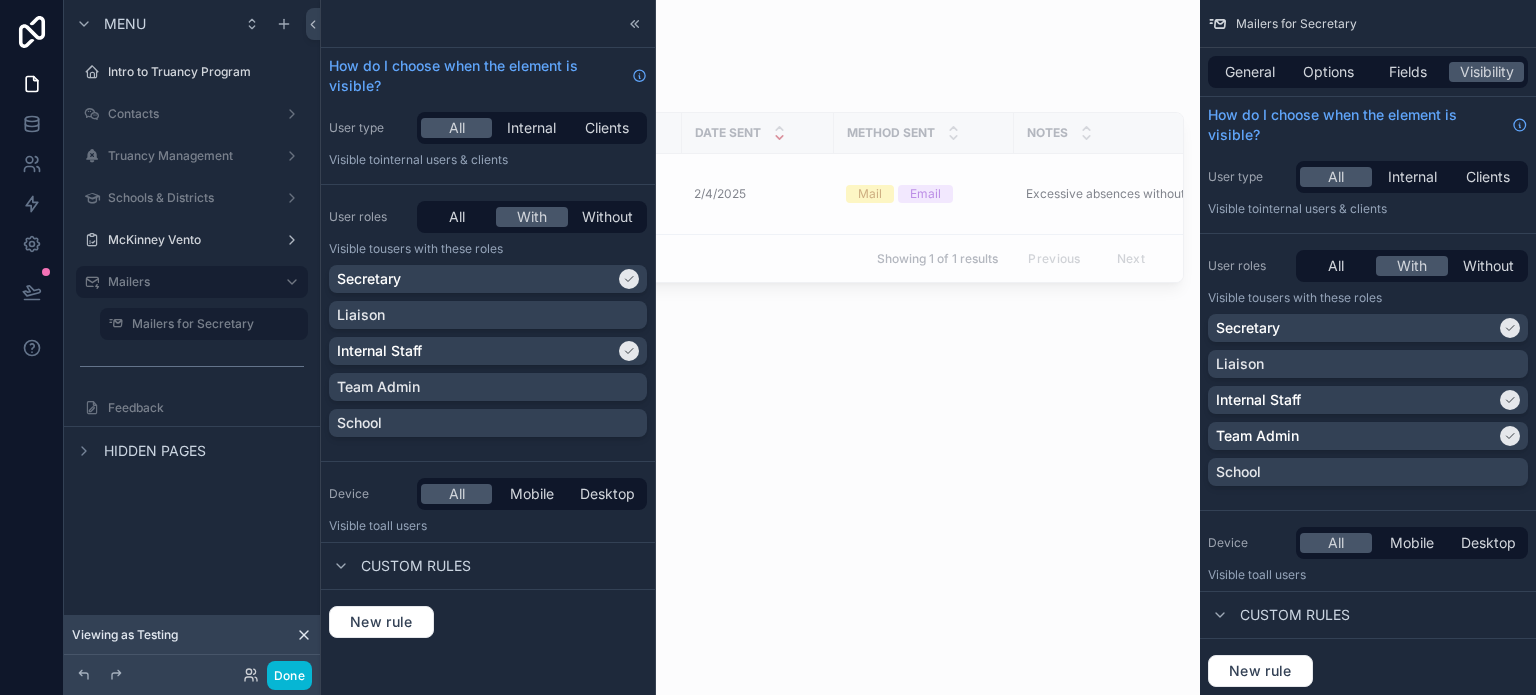 click on "Team Admin" at bounding box center (488, 387) 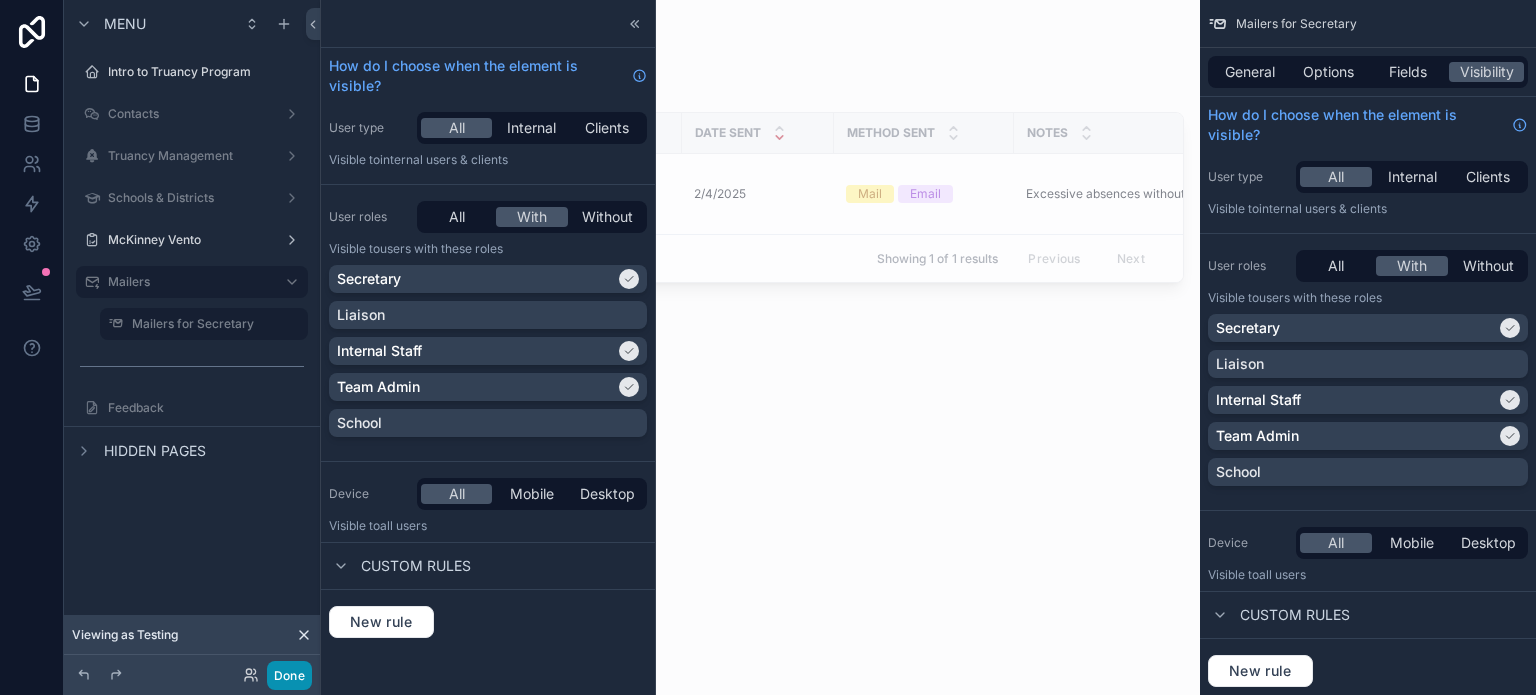 click on "Done" at bounding box center [289, 675] 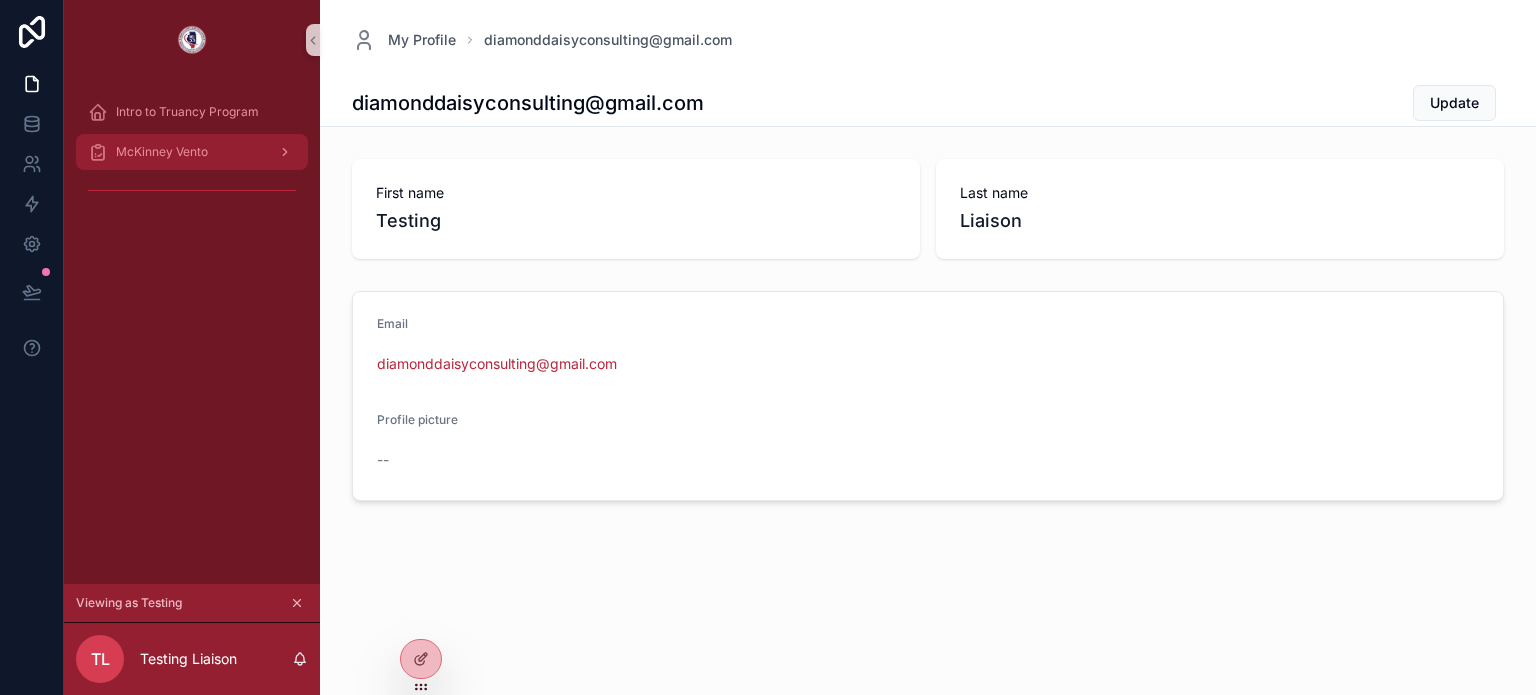 click on "McKinney Vento" at bounding box center [192, 152] 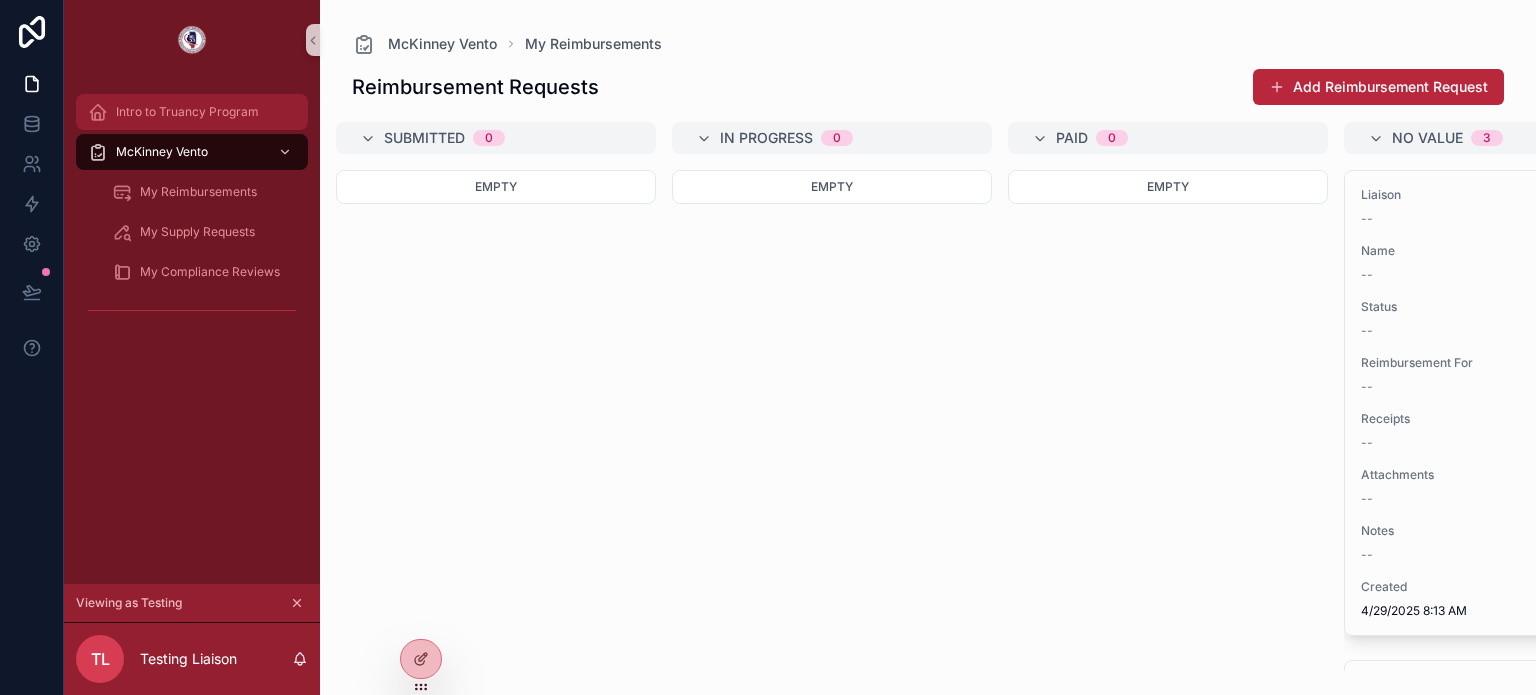 click on "Intro to Truancy Program" at bounding box center (187, 112) 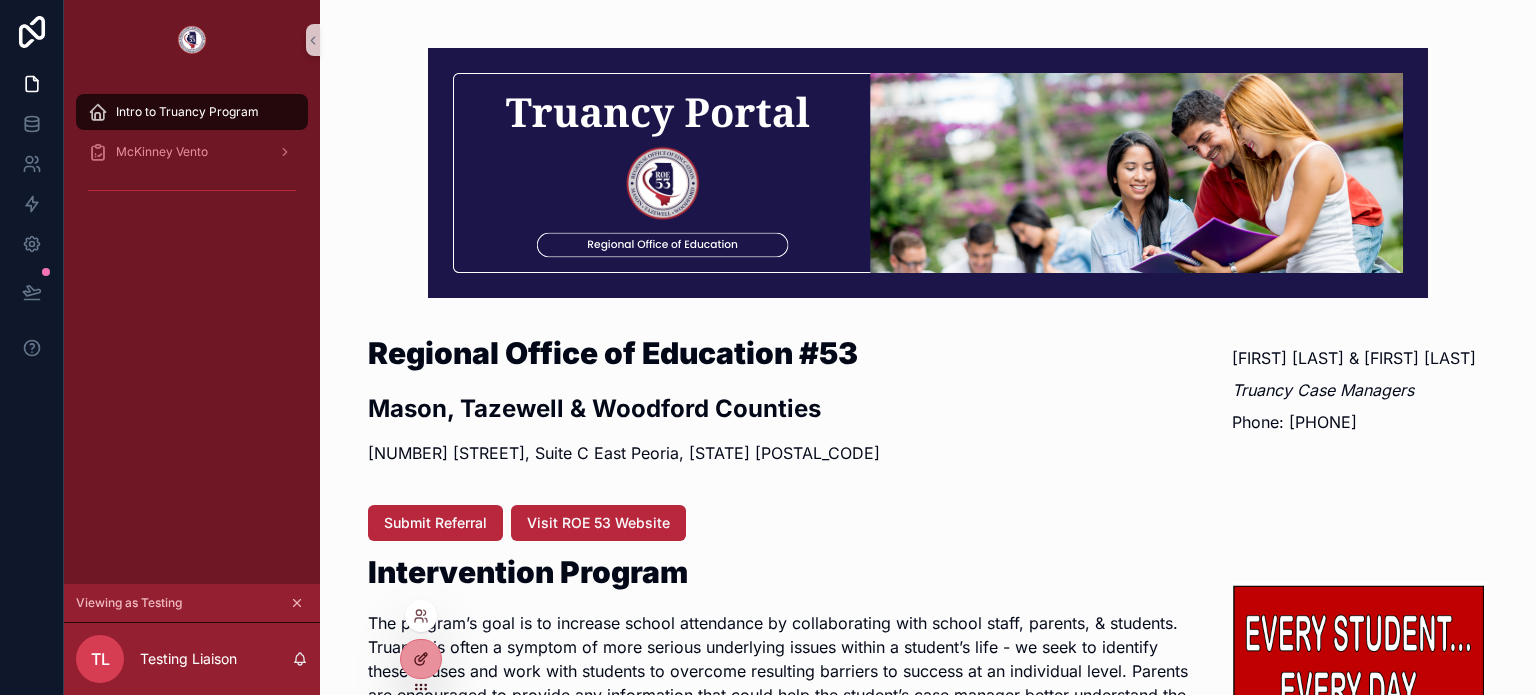 click at bounding box center [421, 659] 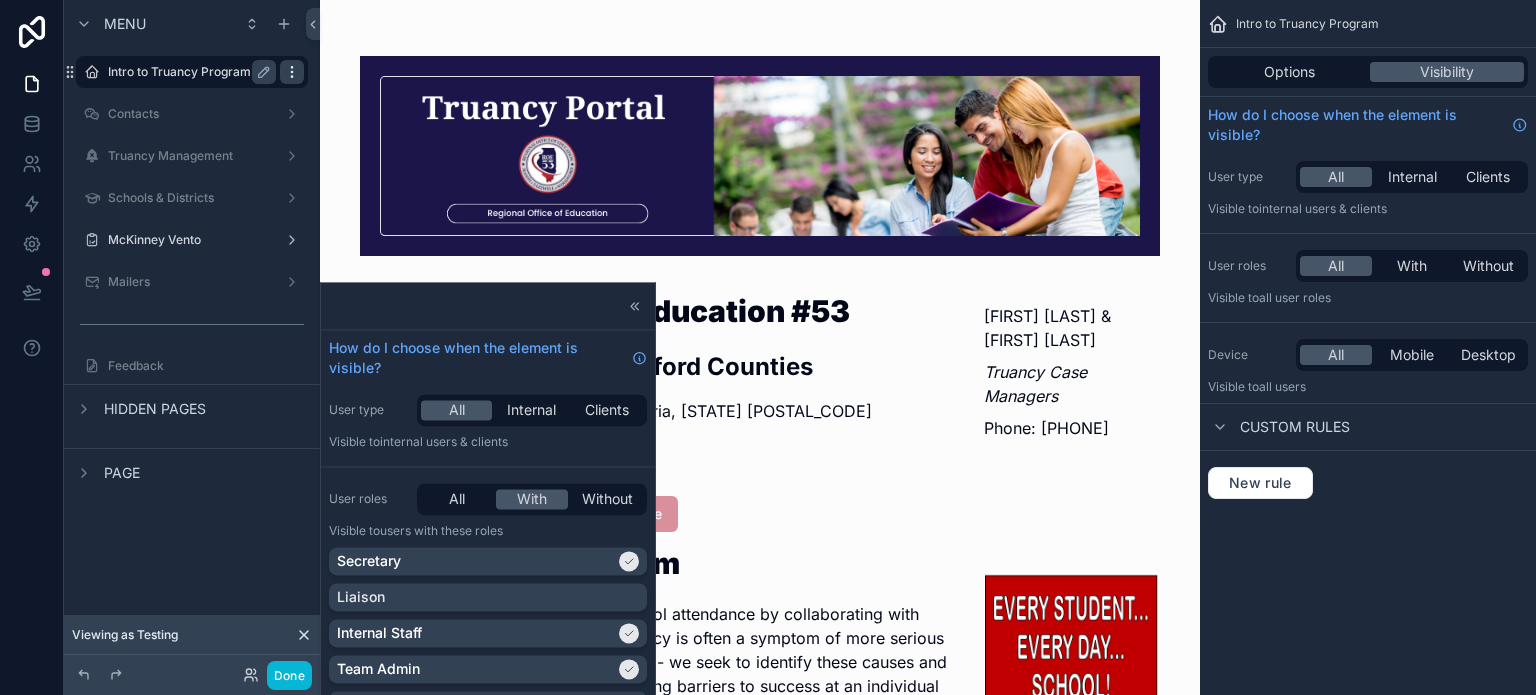 click 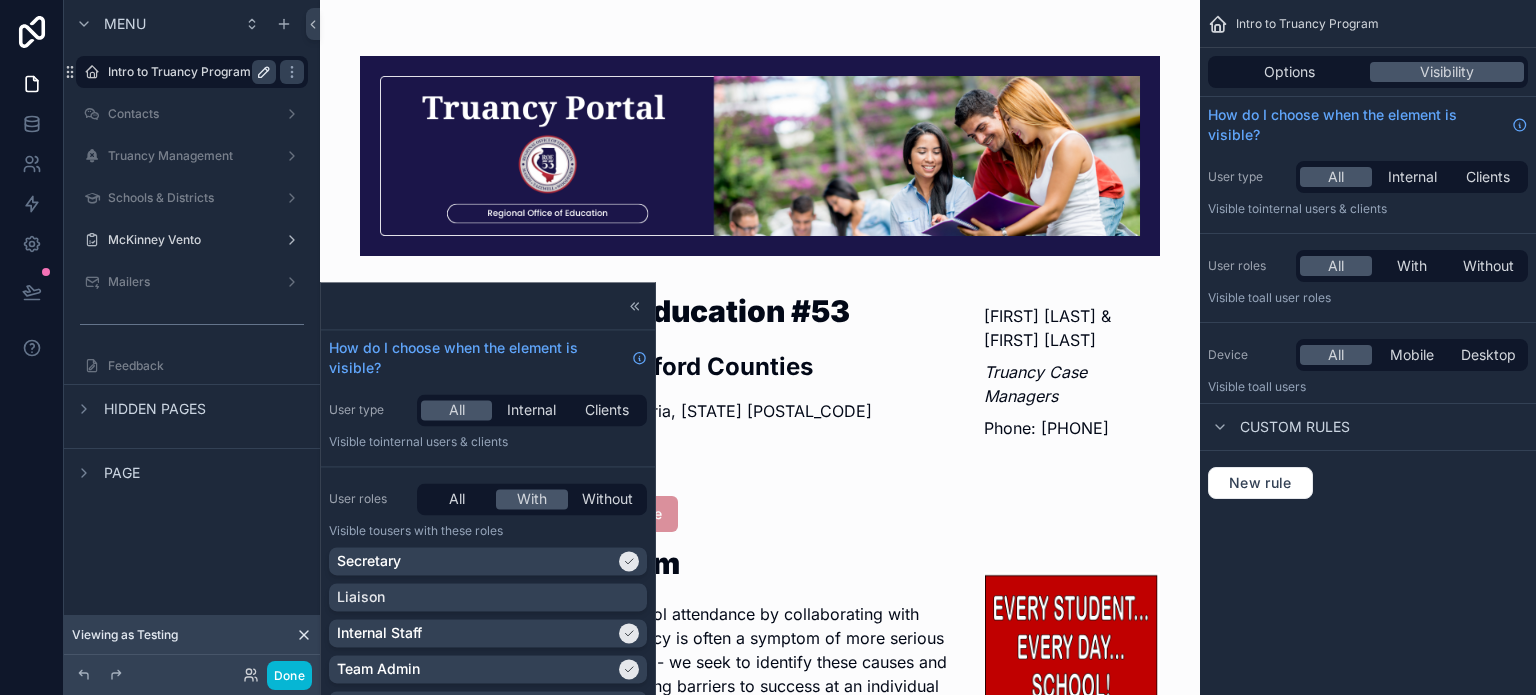 click 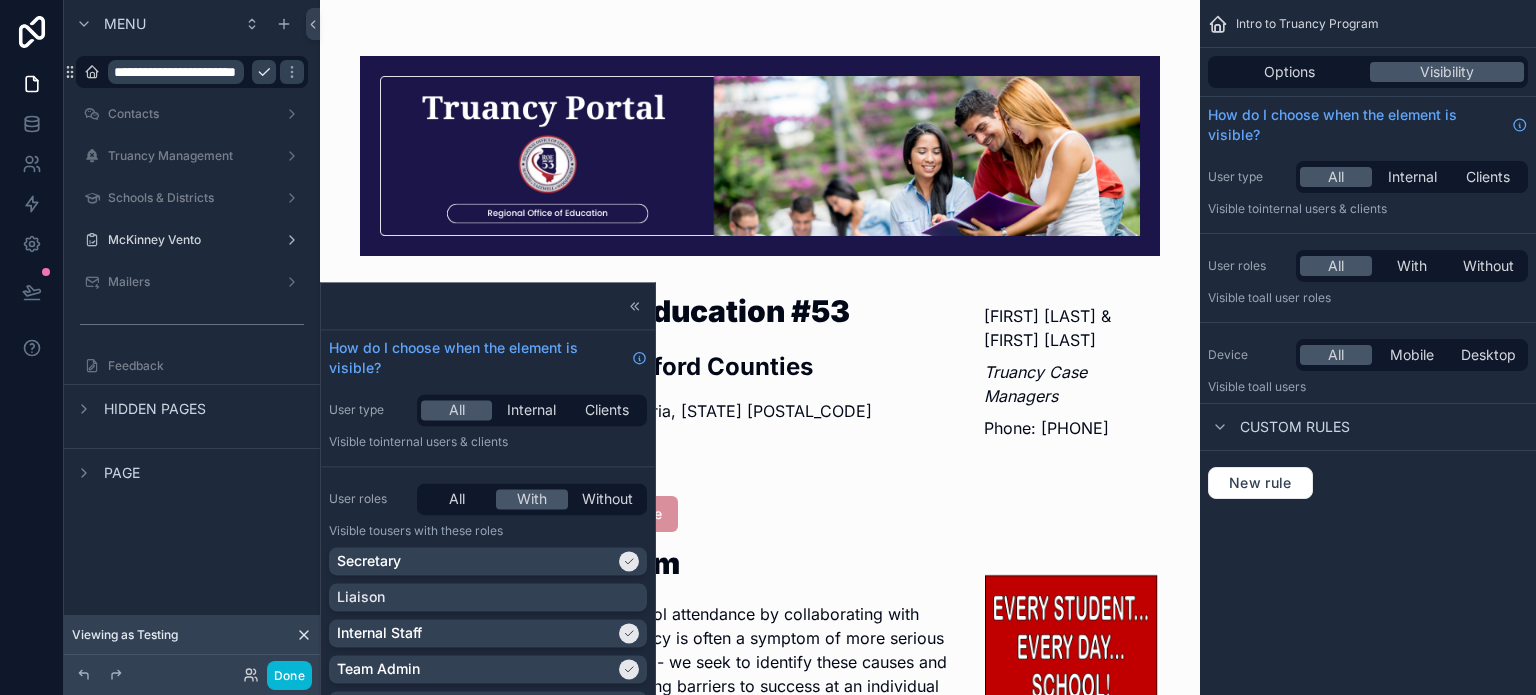 click on "**********" at bounding box center [176, 72] 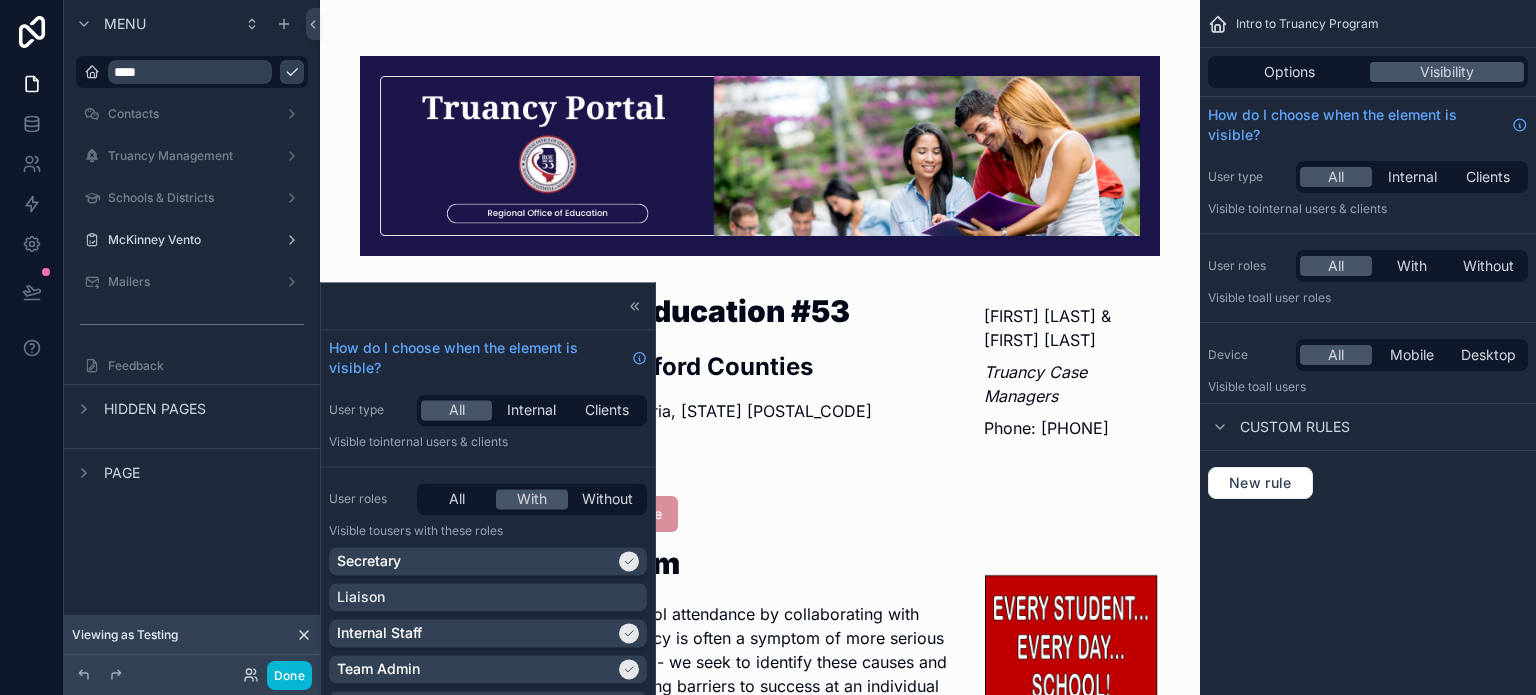 type on "****" 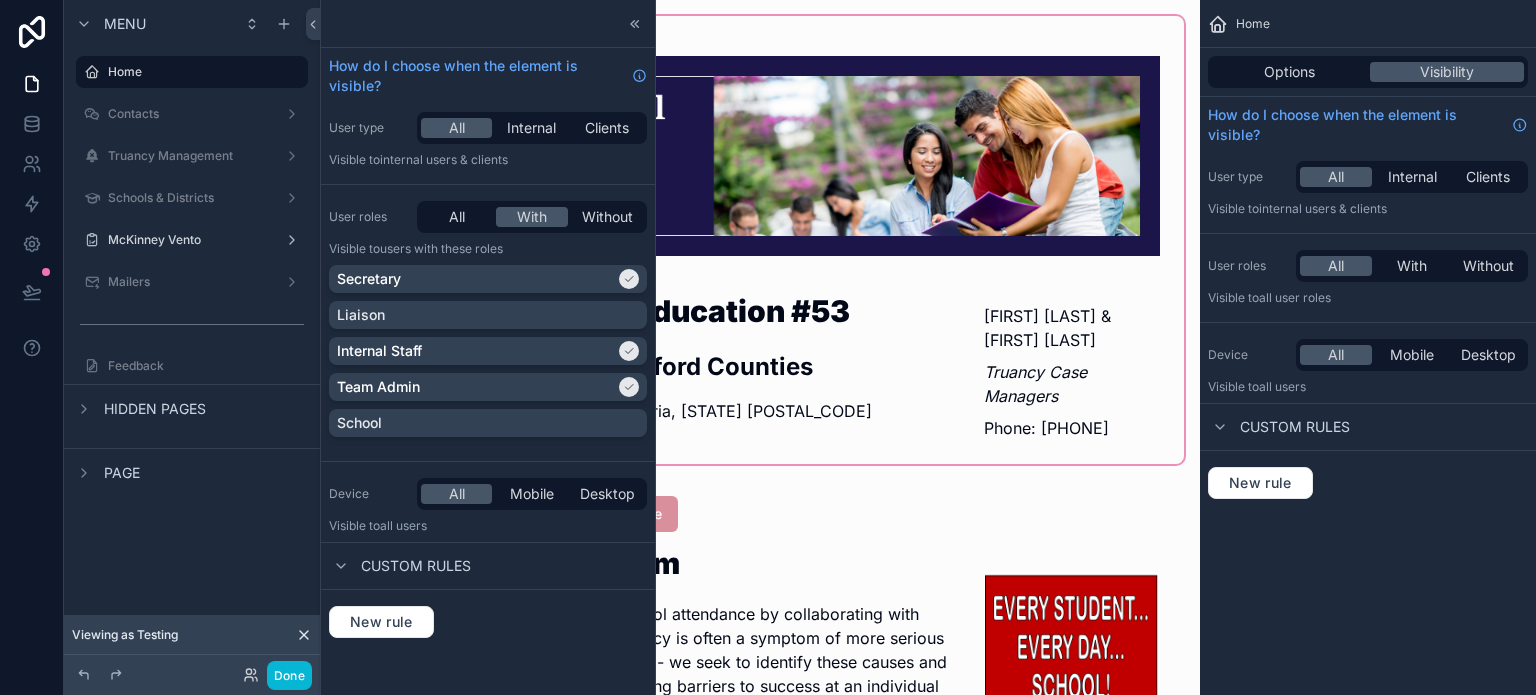 click at bounding box center [760, 240] 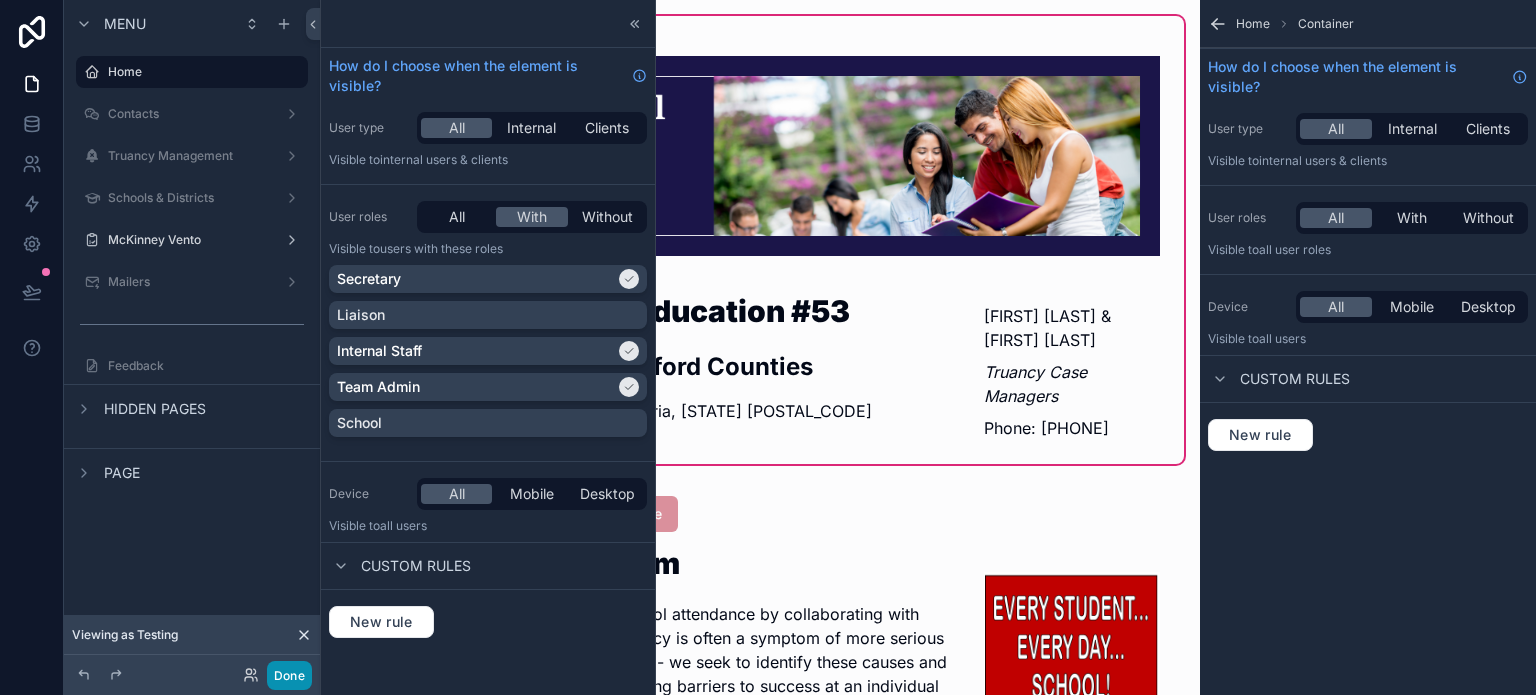 click on "Done" at bounding box center (289, 675) 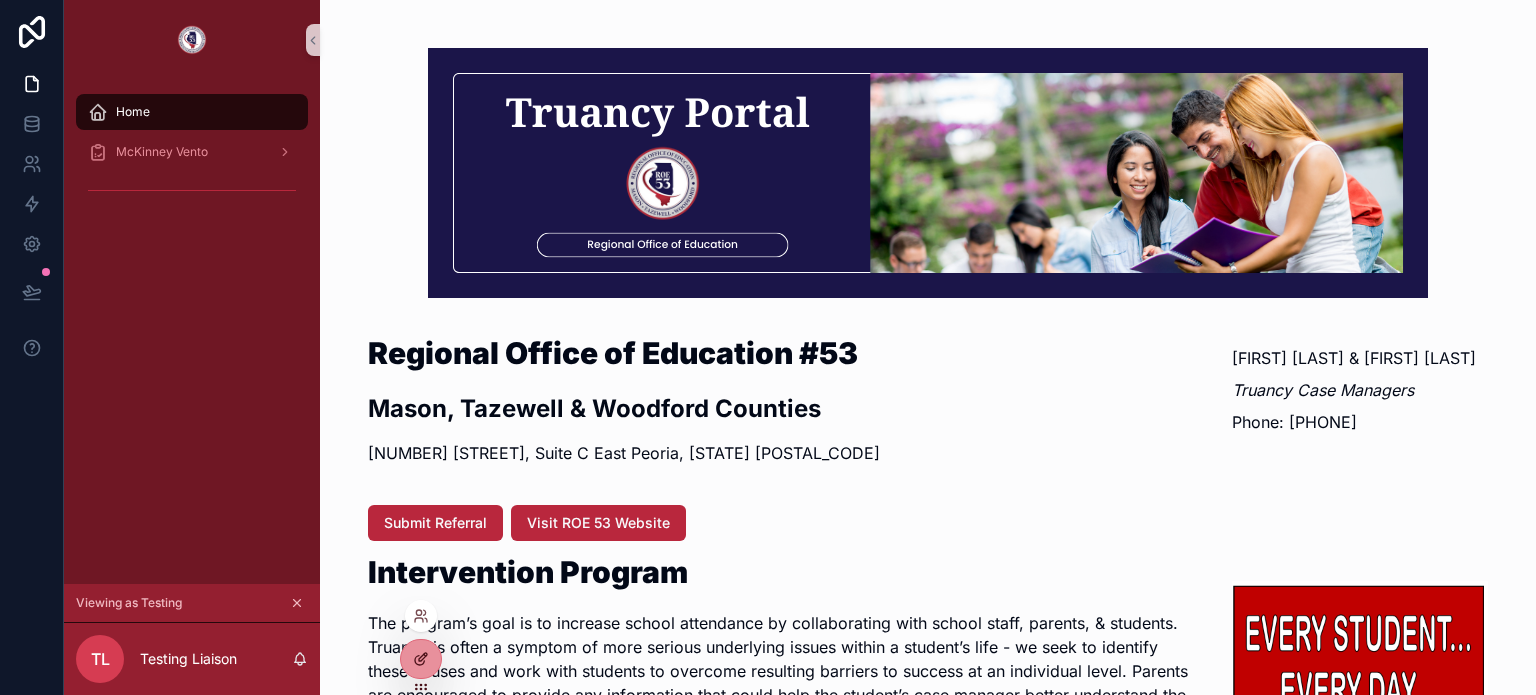 click at bounding box center (421, 659) 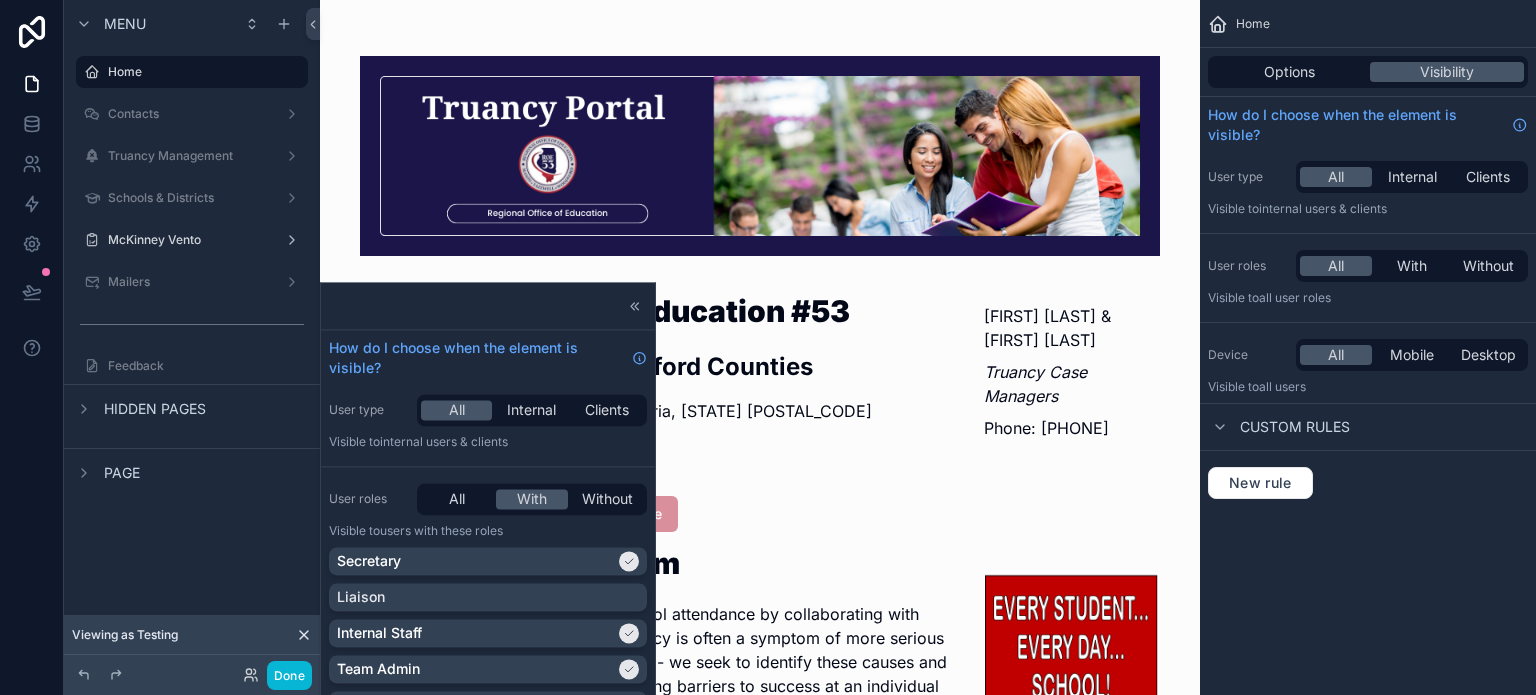 click on "Page" at bounding box center [192, 472] 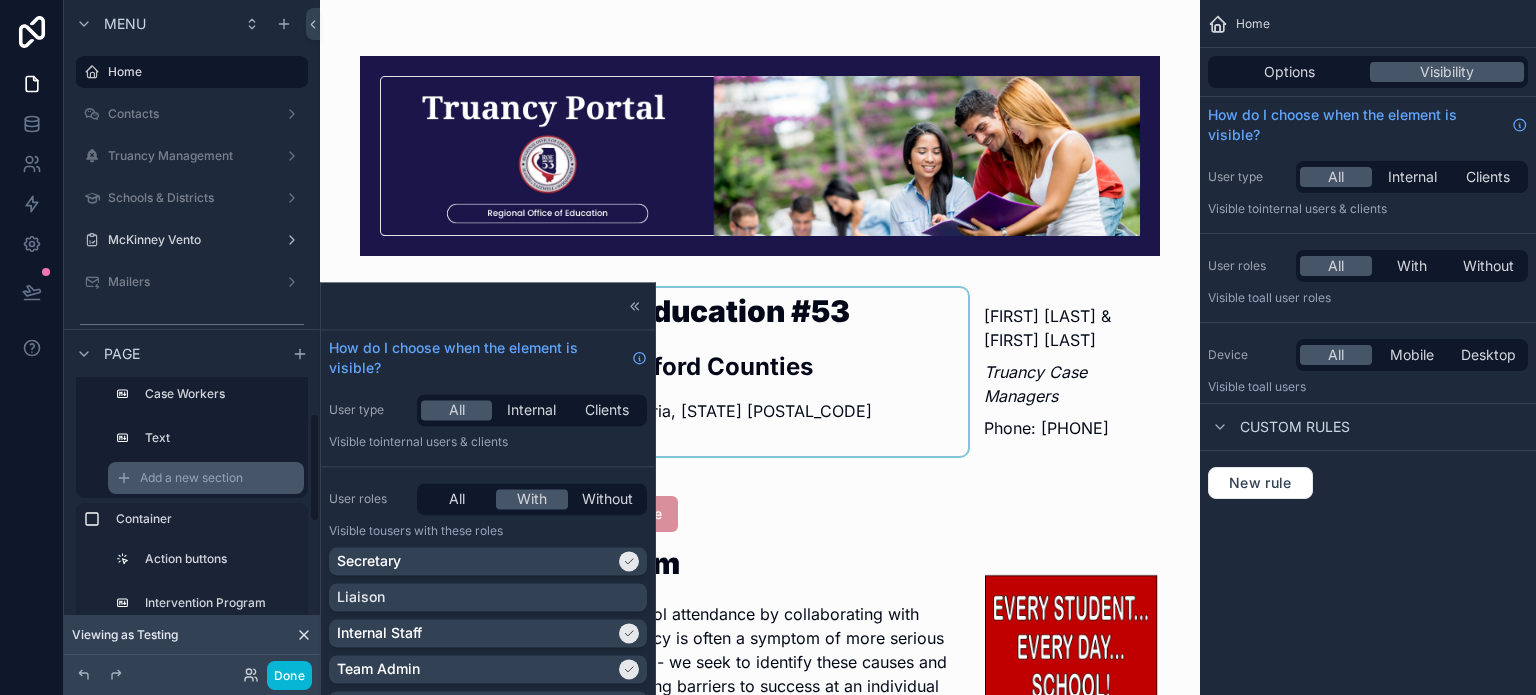 scroll, scrollTop: 96, scrollLeft: 0, axis: vertical 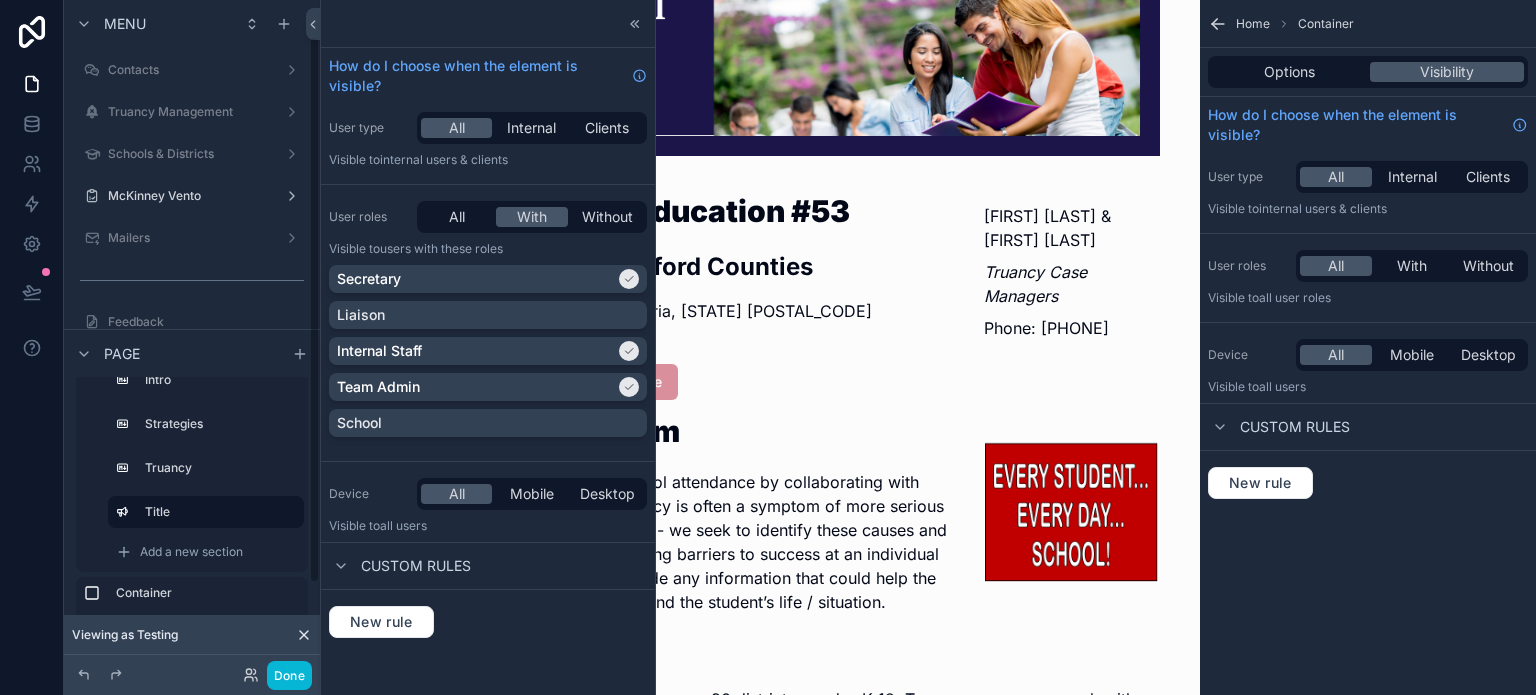 drag, startPoint x: 309, startPoint y: 403, endPoint x: 316, endPoint y: 439, distance: 36.67424 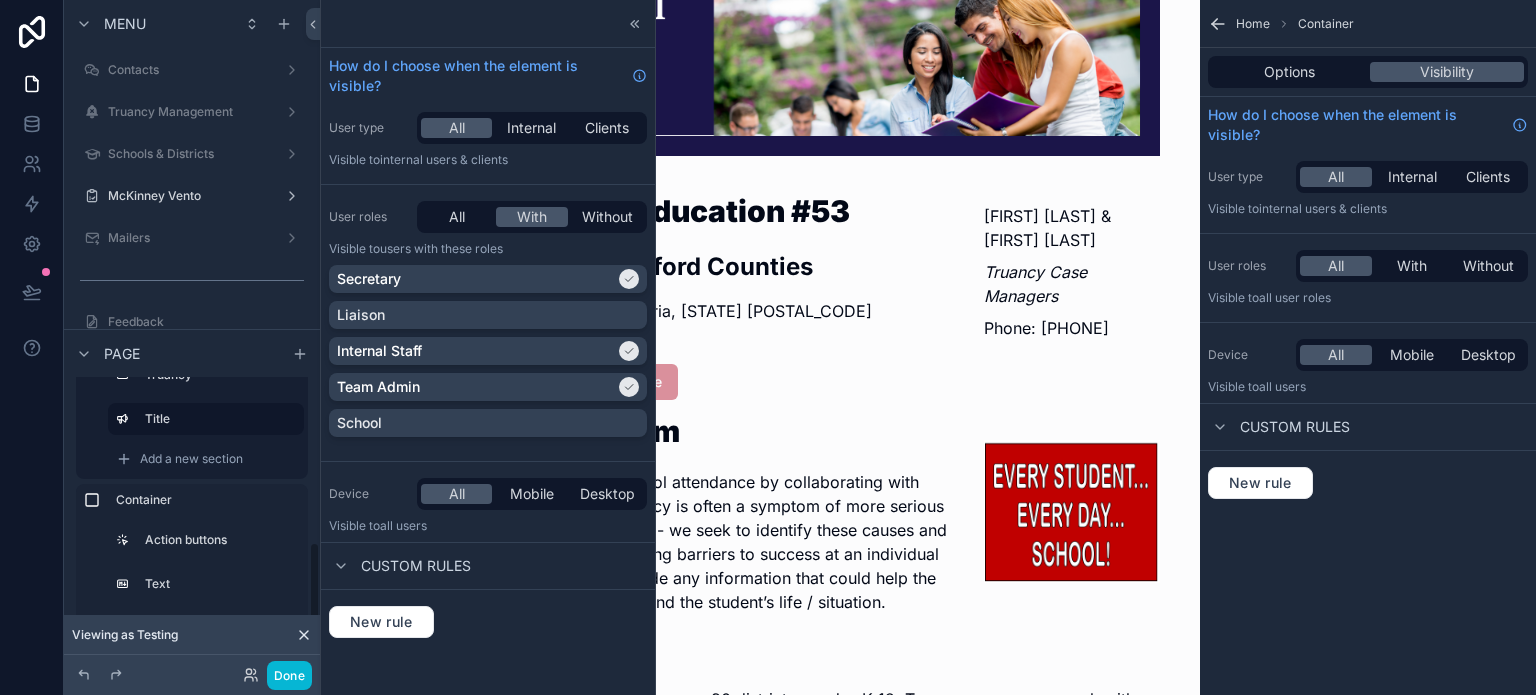 scroll, scrollTop: 426, scrollLeft: 0, axis: vertical 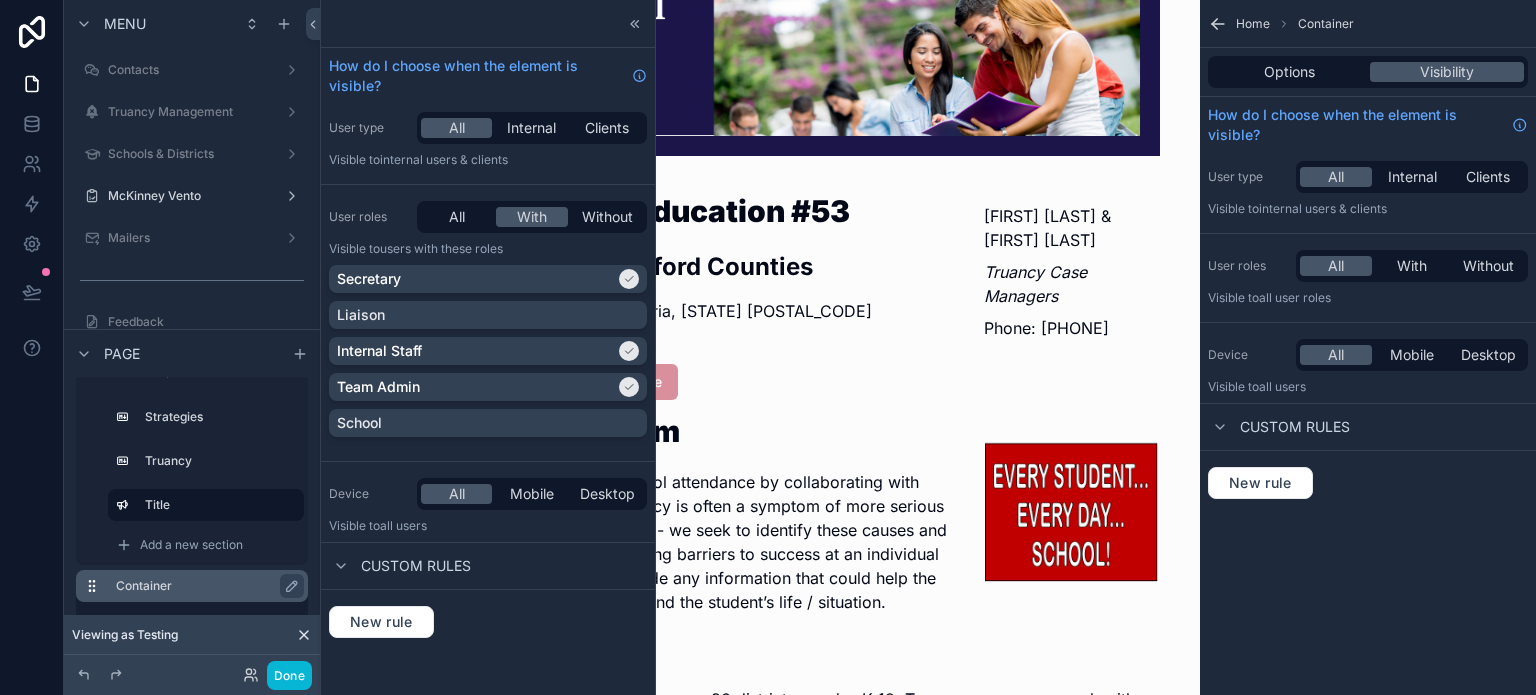 click on "Container Image Case Workers Text Action buttons Intervention Program Image Intro Strategies Truancy Title Add a new section Container Action buttons Text Add a new section" at bounding box center [192, 397] 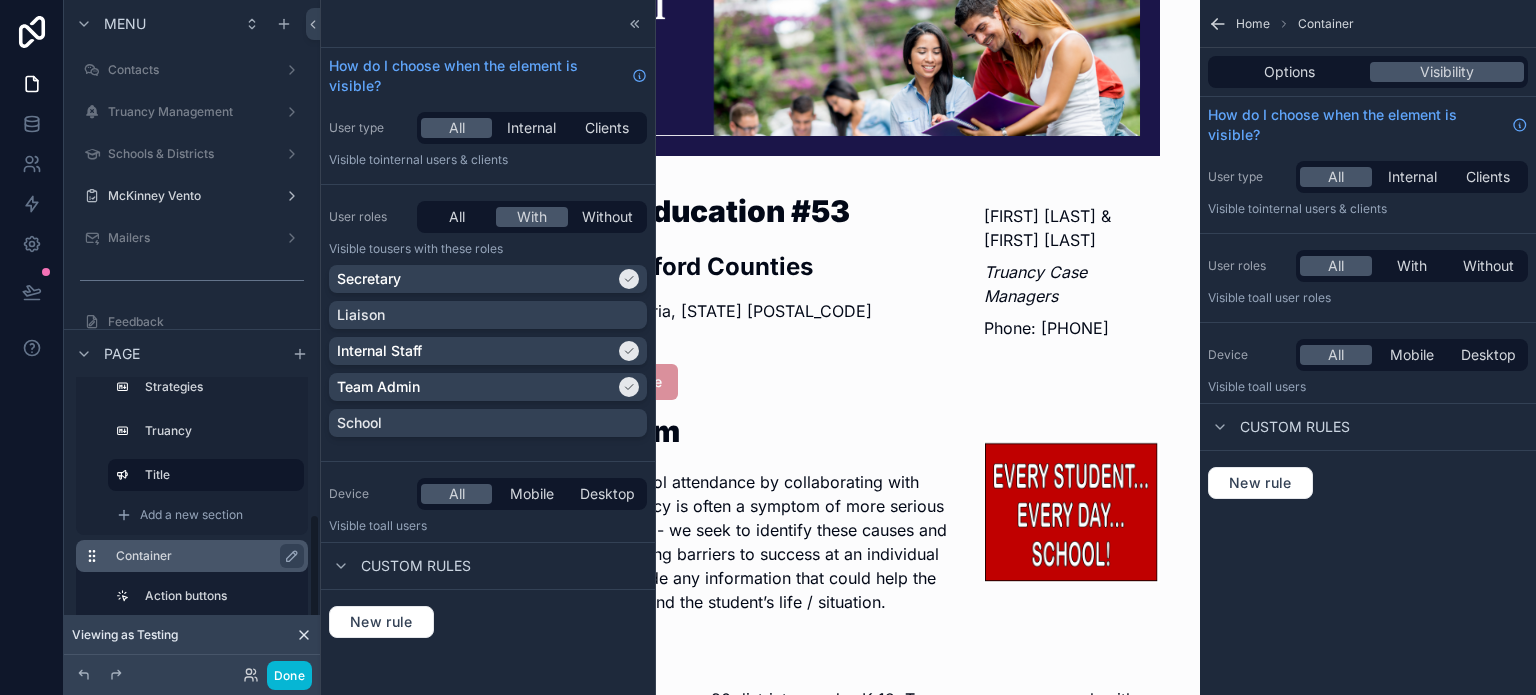 scroll, scrollTop: 426, scrollLeft: 0, axis: vertical 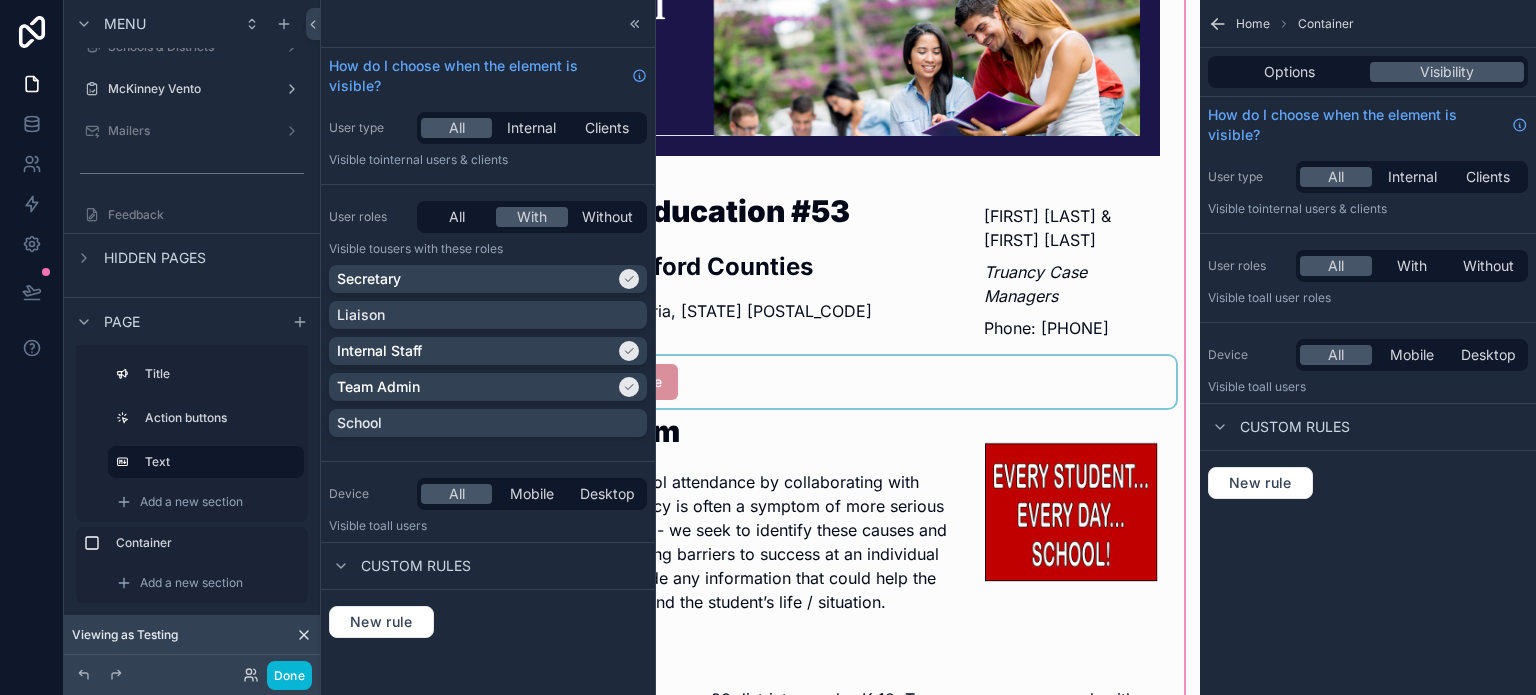click at bounding box center [760, 382] 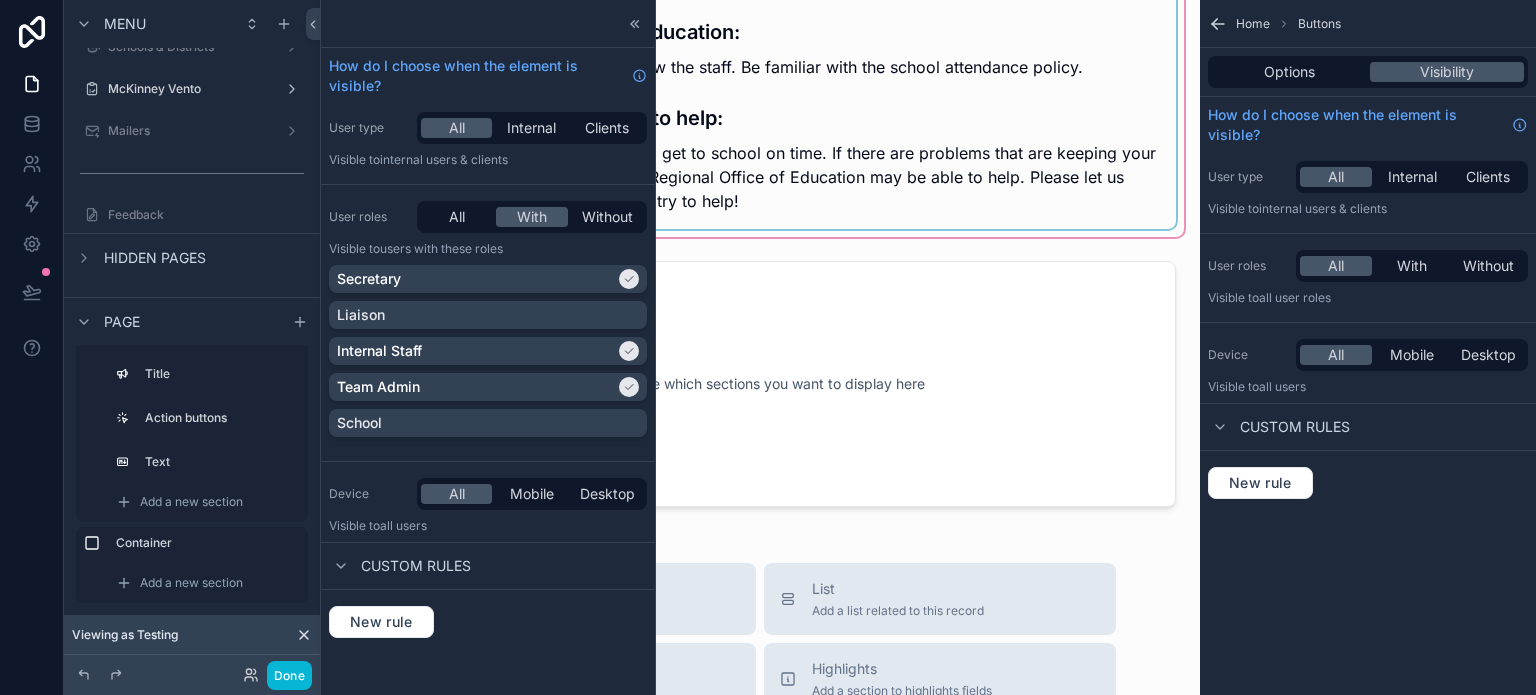 scroll, scrollTop: 1700, scrollLeft: 0, axis: vertical 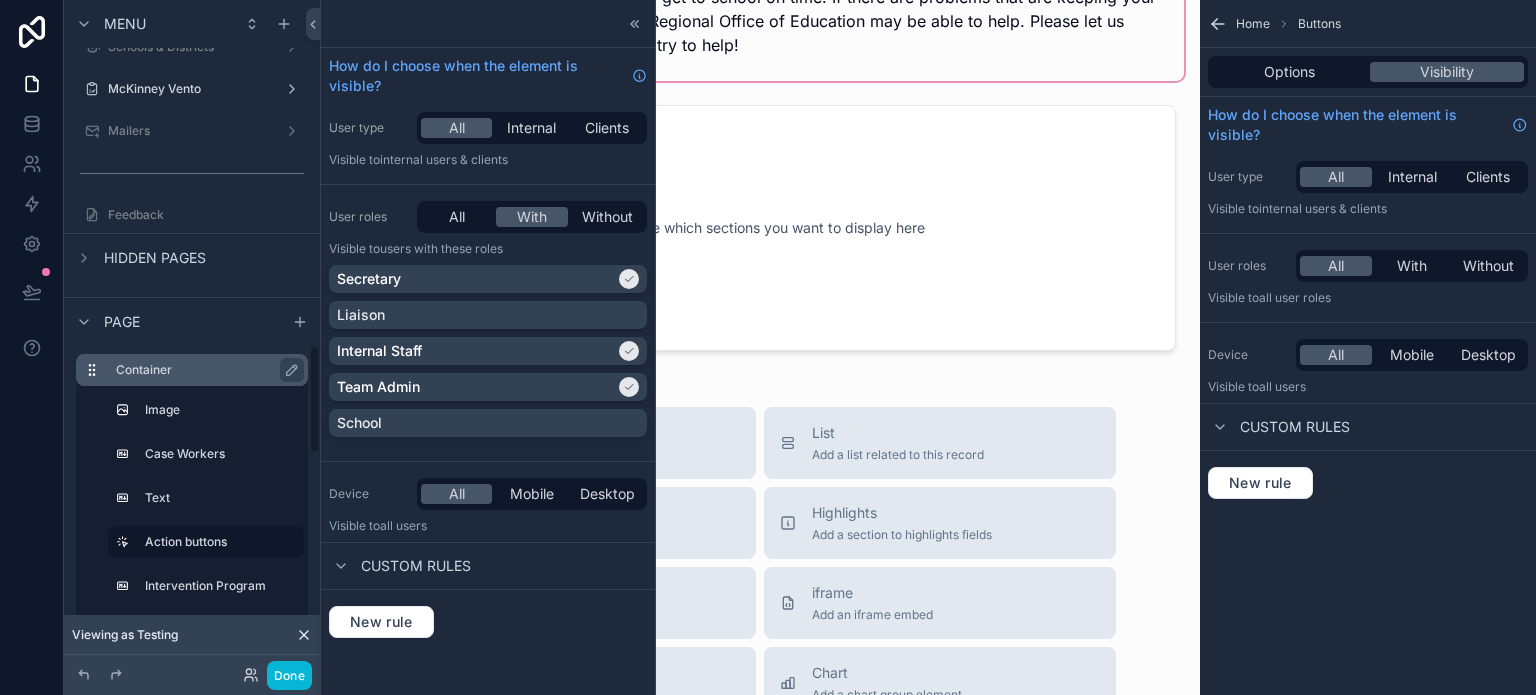 click on "Container" at bounding box center (204, 370) 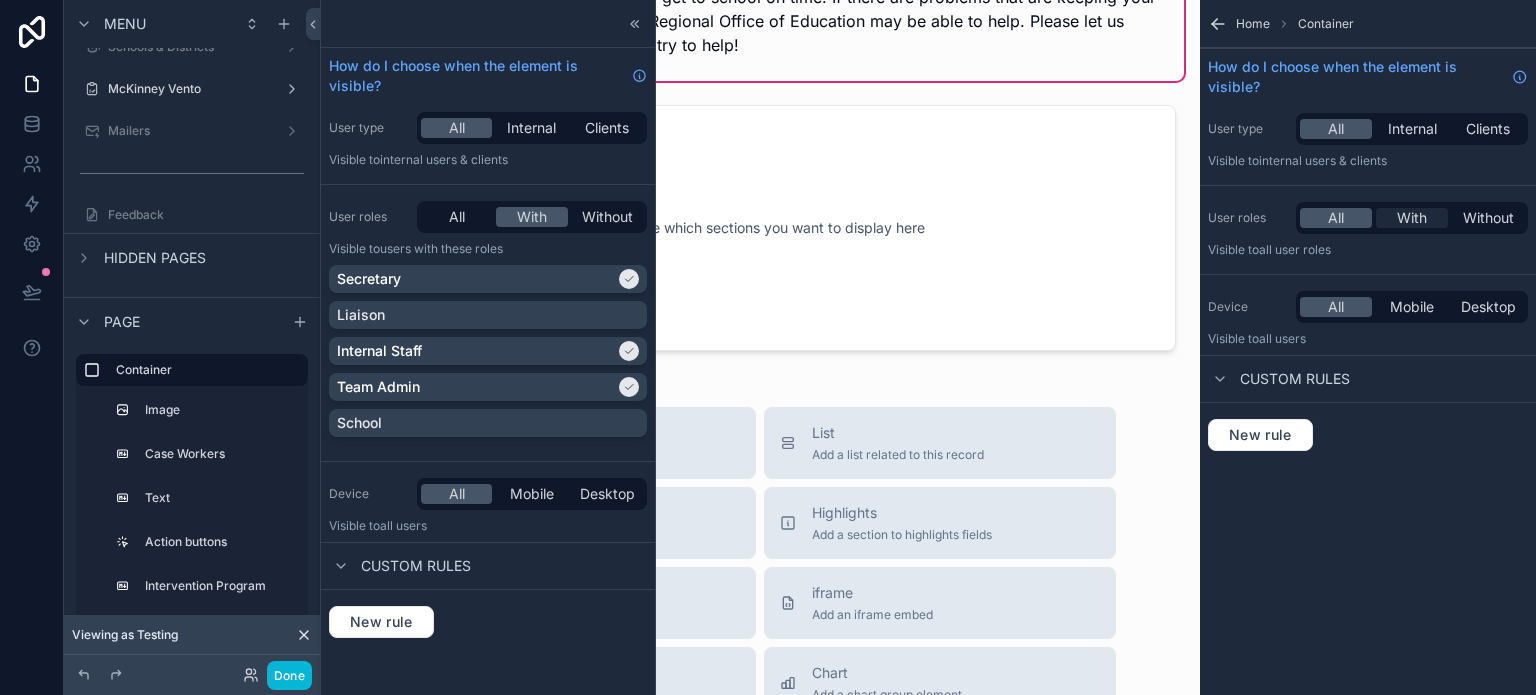 click on "With" at bounding box center (1412, 218) 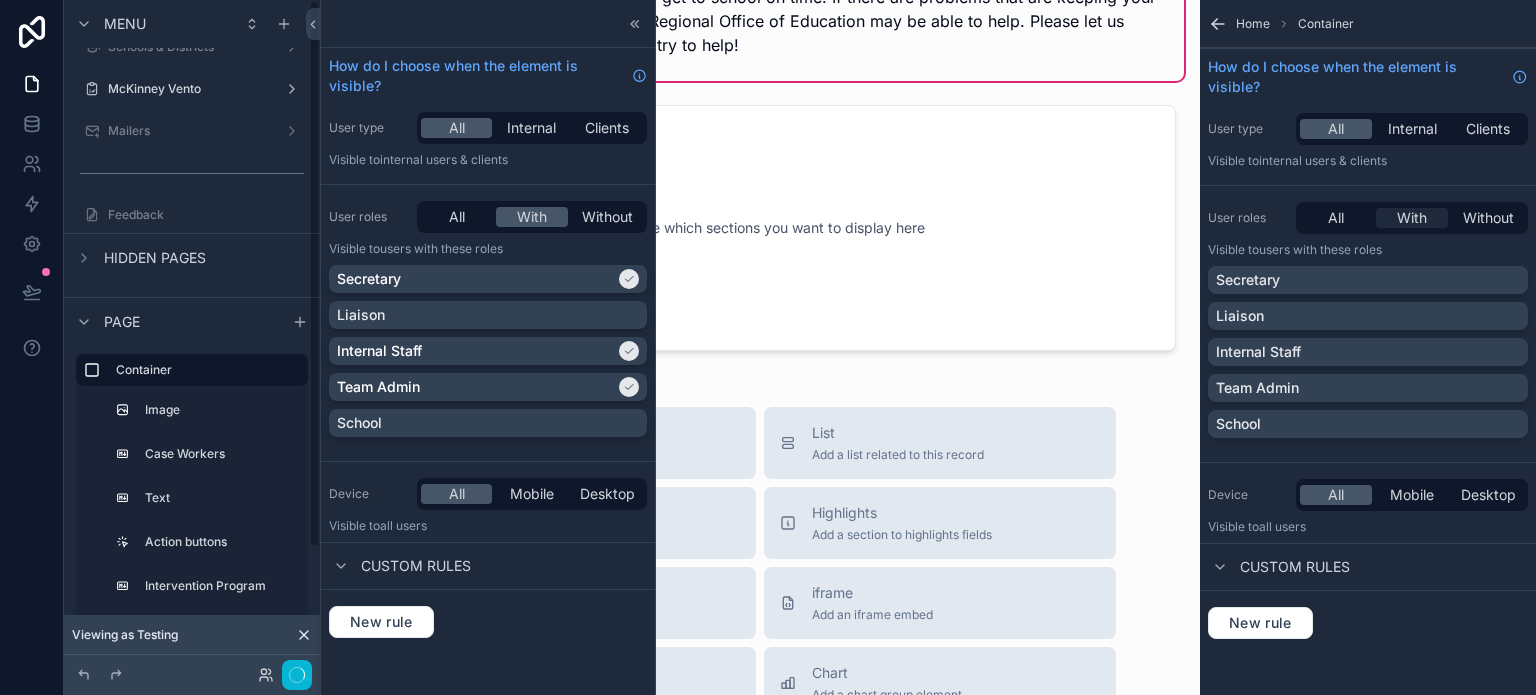 scroll, scrollTop: 0, scrollLeft: 0, axis: both 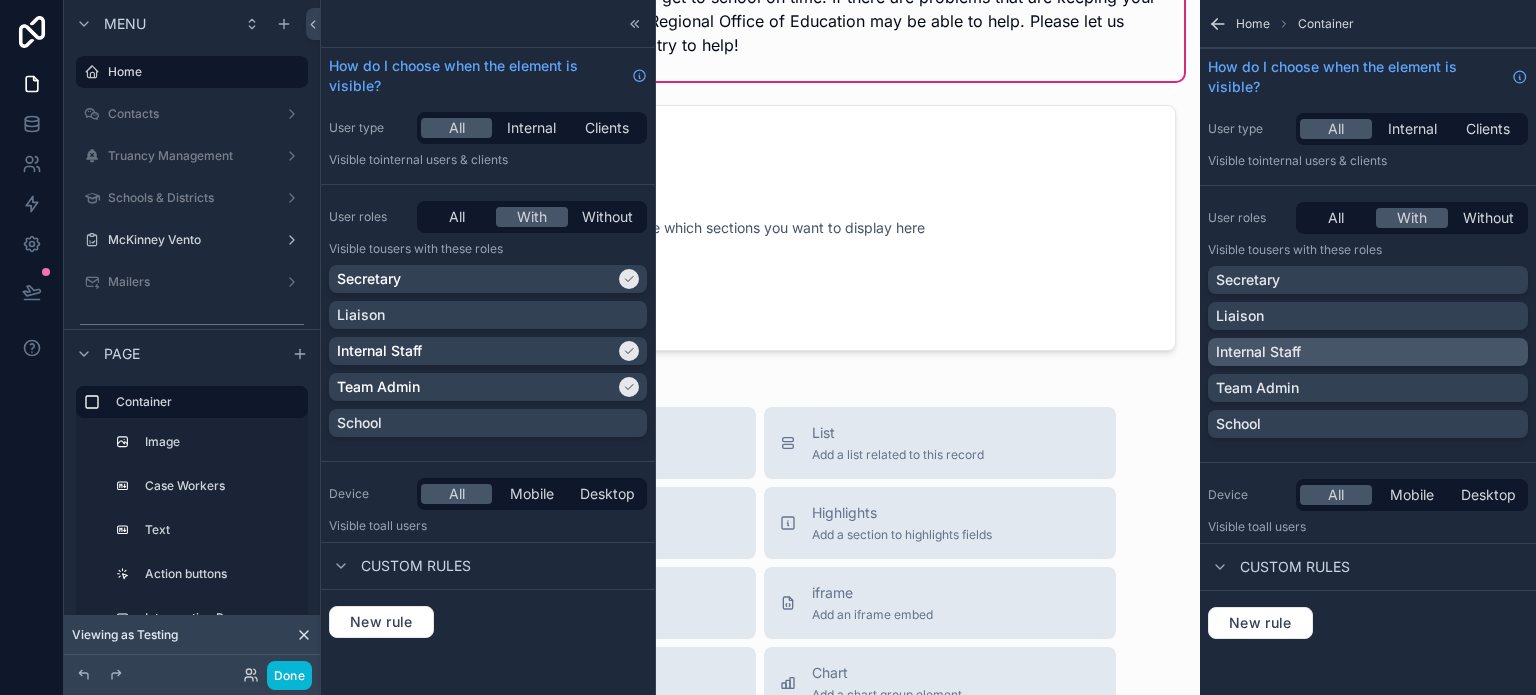 click on "Internal Staff" at bounding box center (1368, 352) 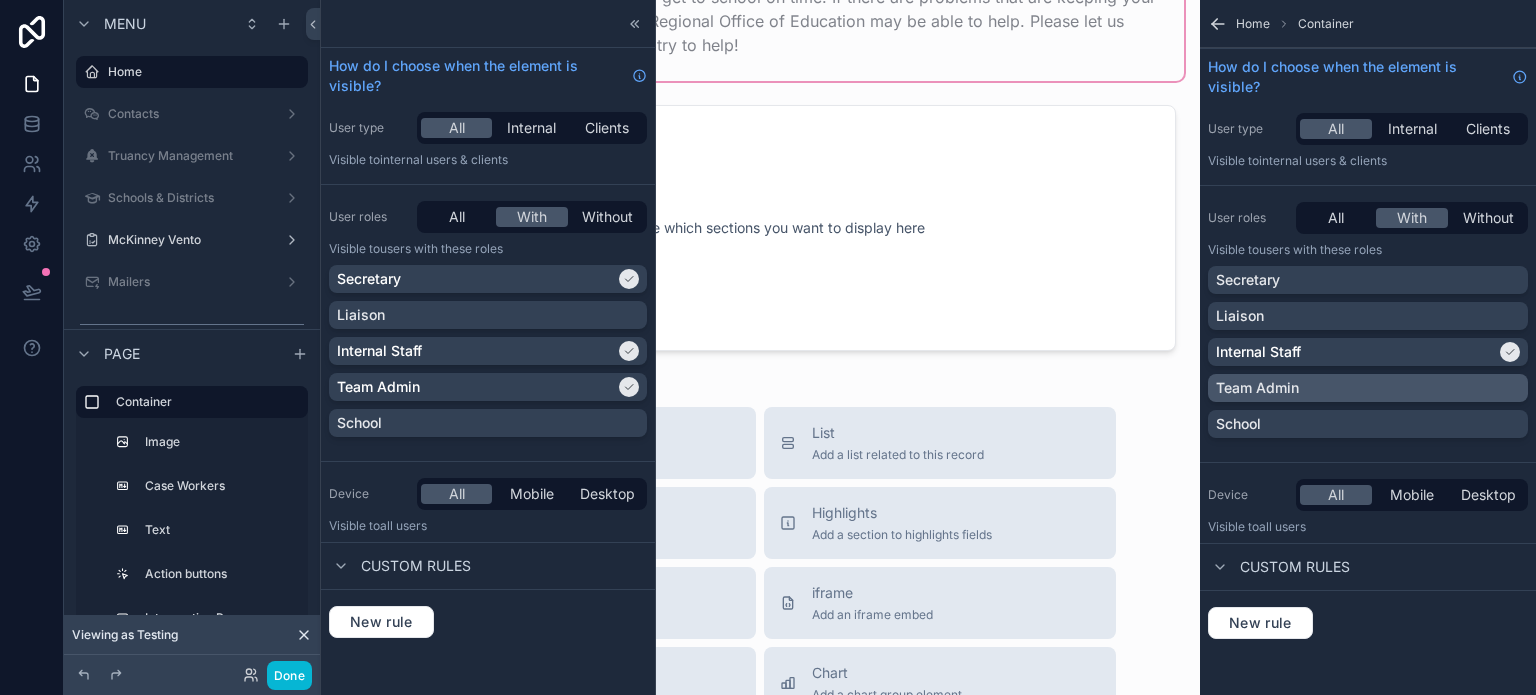 click on "Team Admin" at bounding box center (1368, 388) 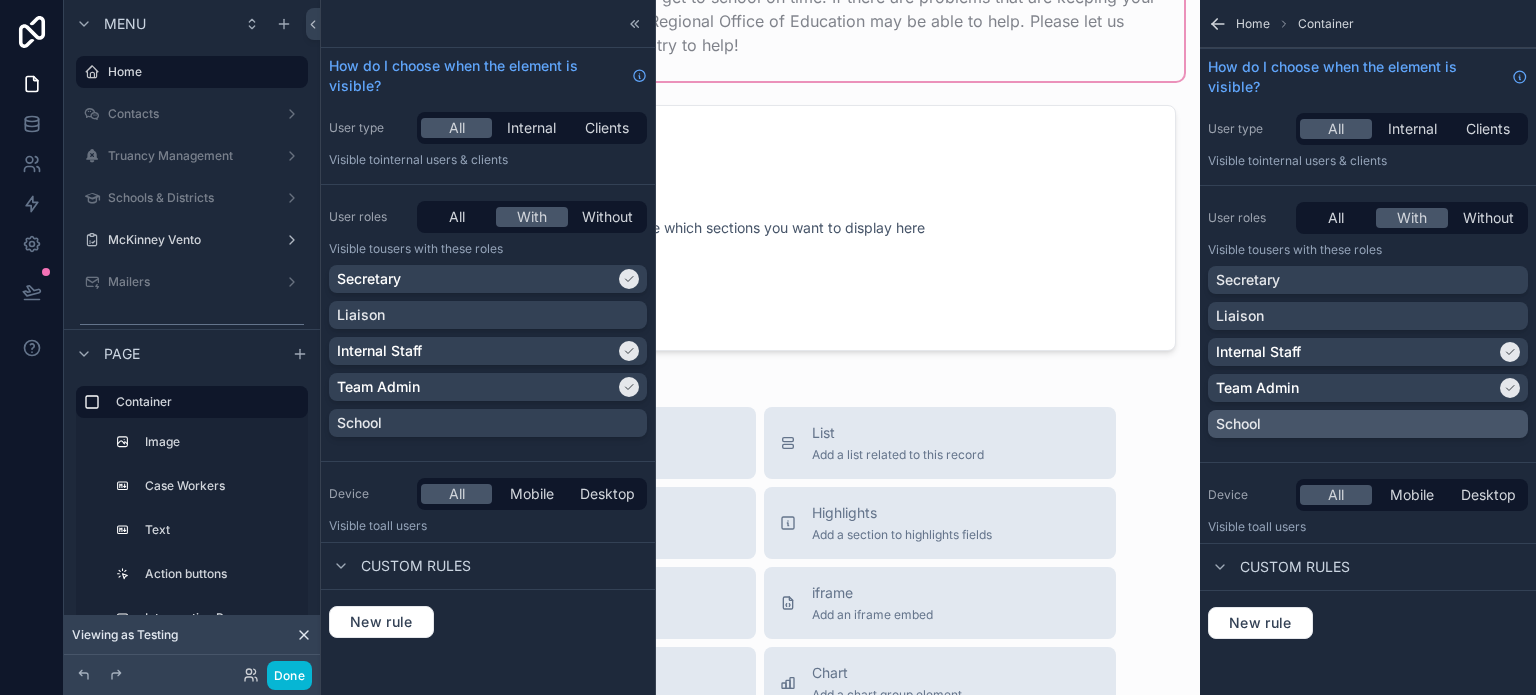 click on "School" at bounding box center [1368, 424] 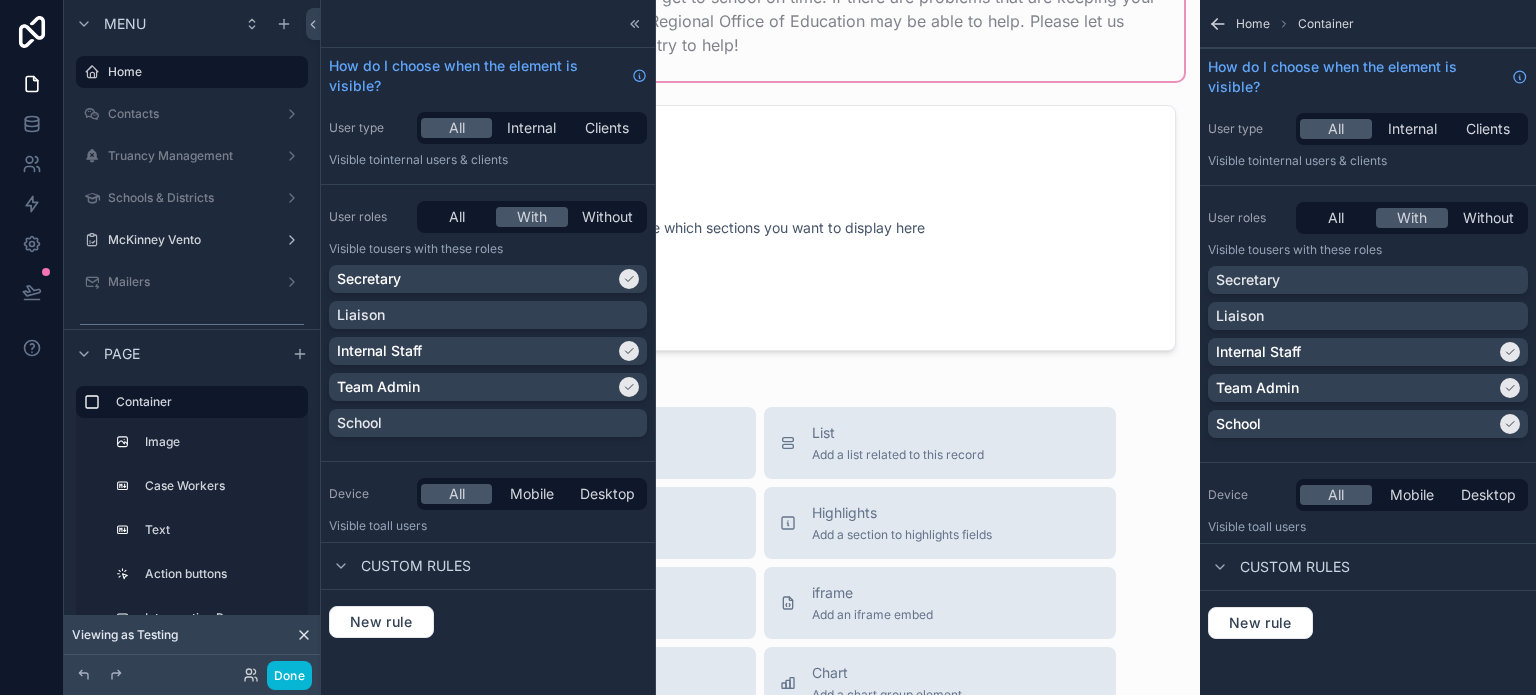 click on "Users with these roles" at bounding box center (1320, 249) 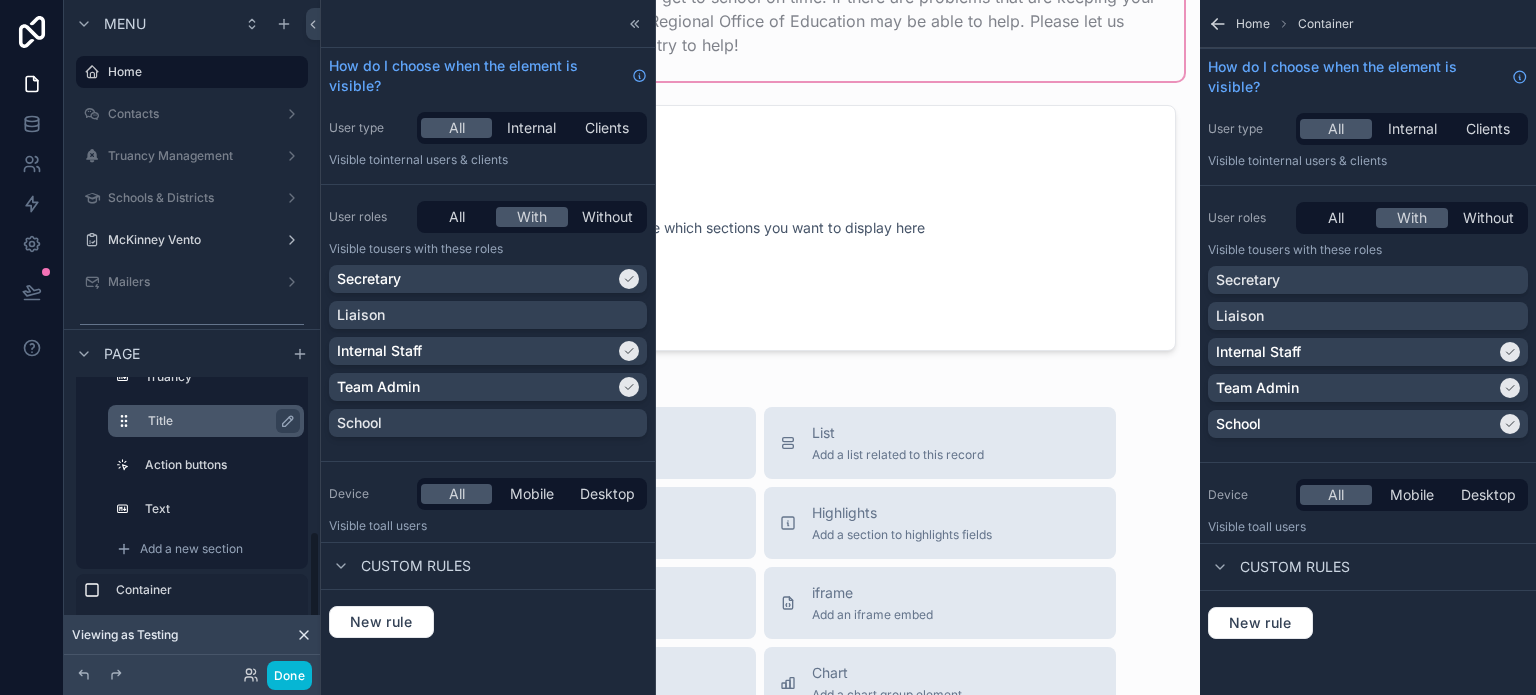 scroll, scrollTop: 432, scrollLeft: 0, axis: vertical 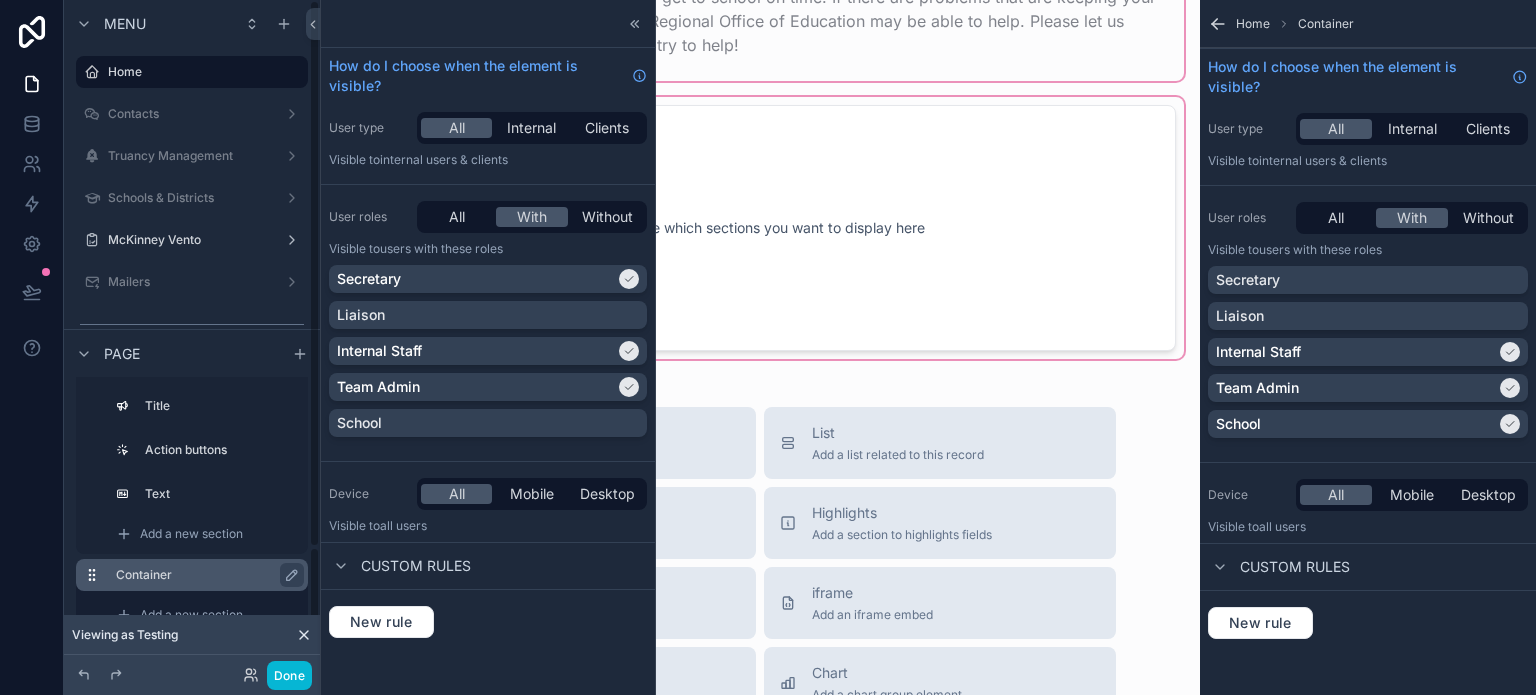 click on "Container" at bounding box center (204, 575) 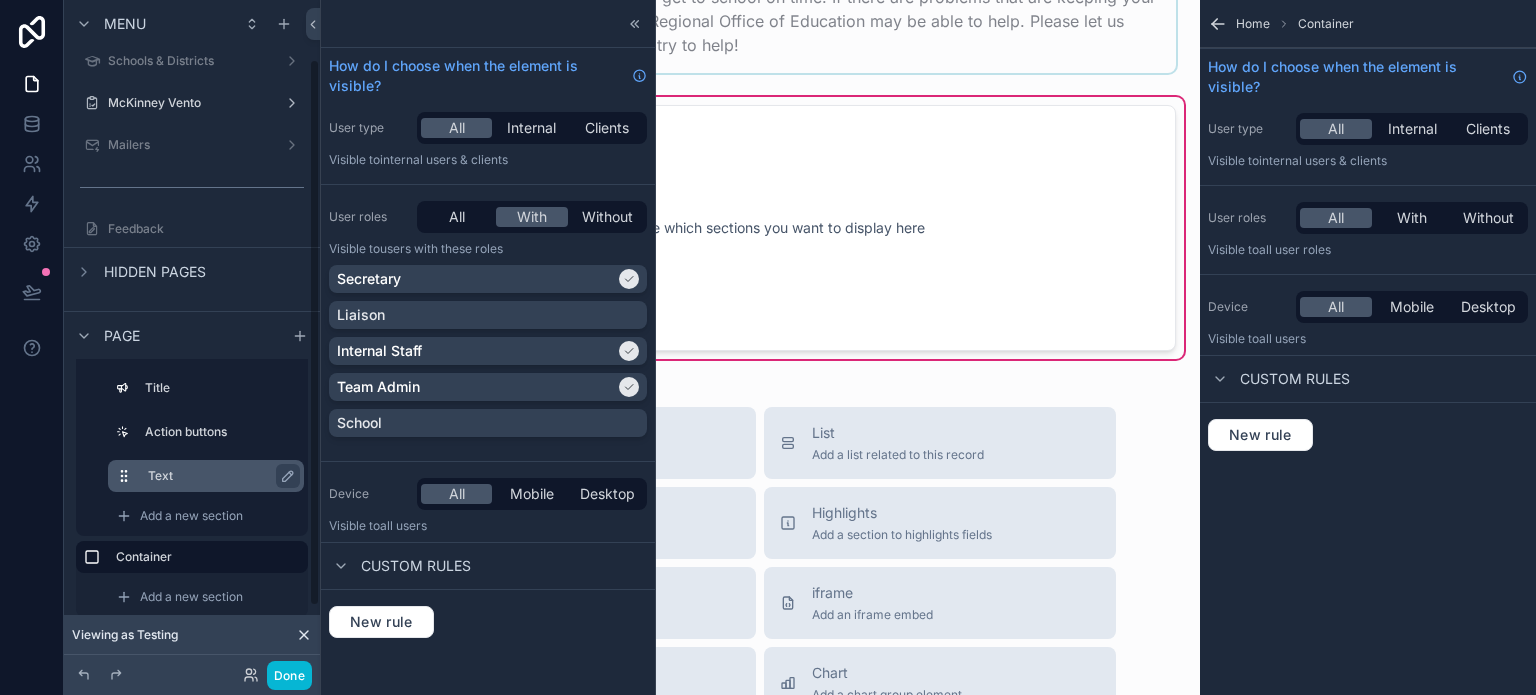 scroll, scrollTop: 151, scrollLeft: 0, axis: vertical 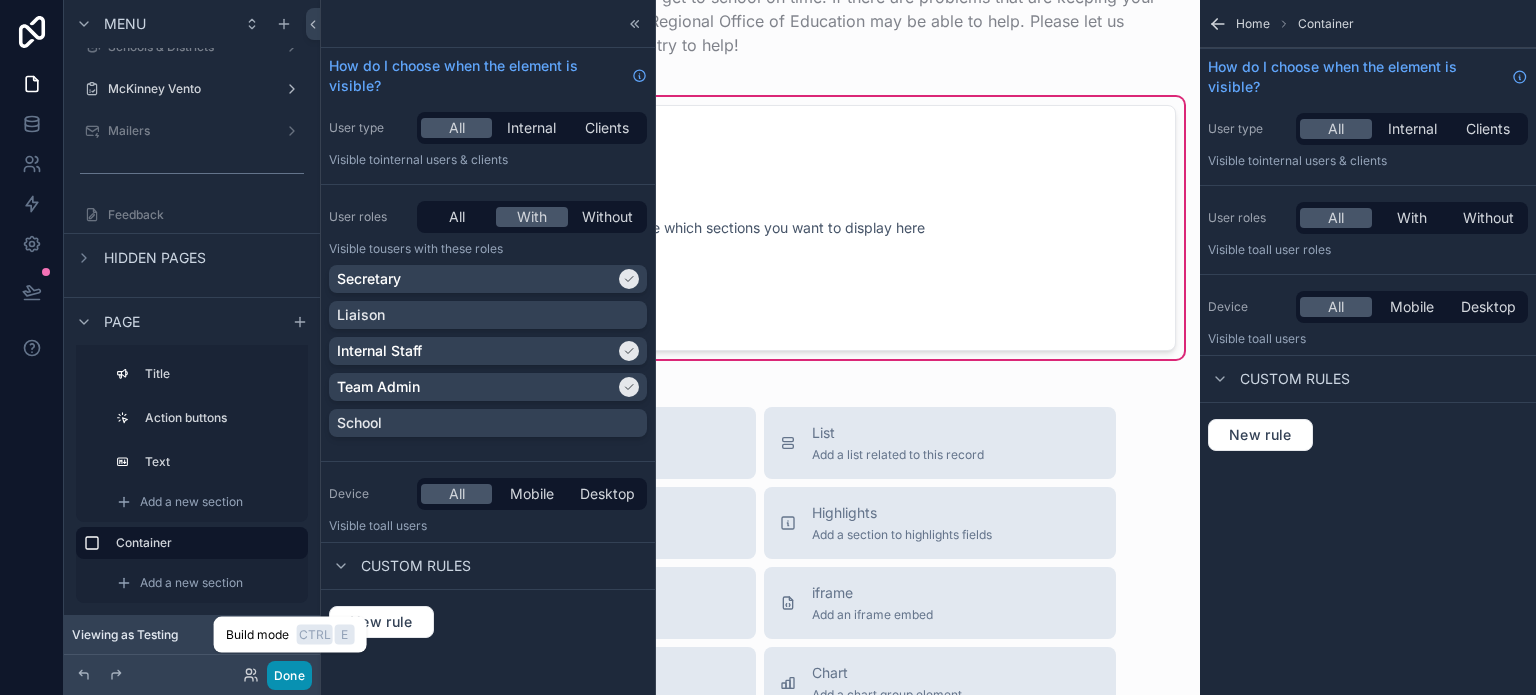 click on "Done" at bounding box center [289, 675] 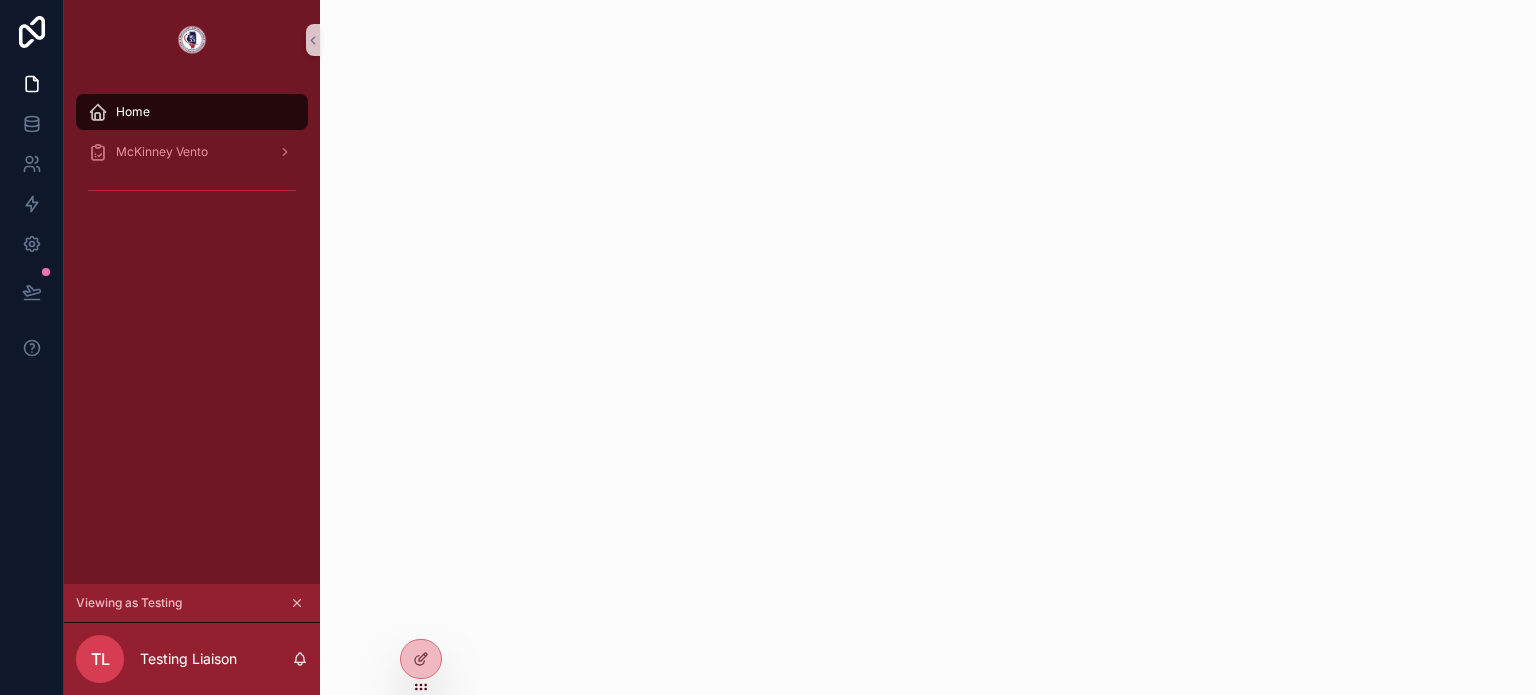 scroll, scrollTop: 0, scrollLeft: 0, axis: both 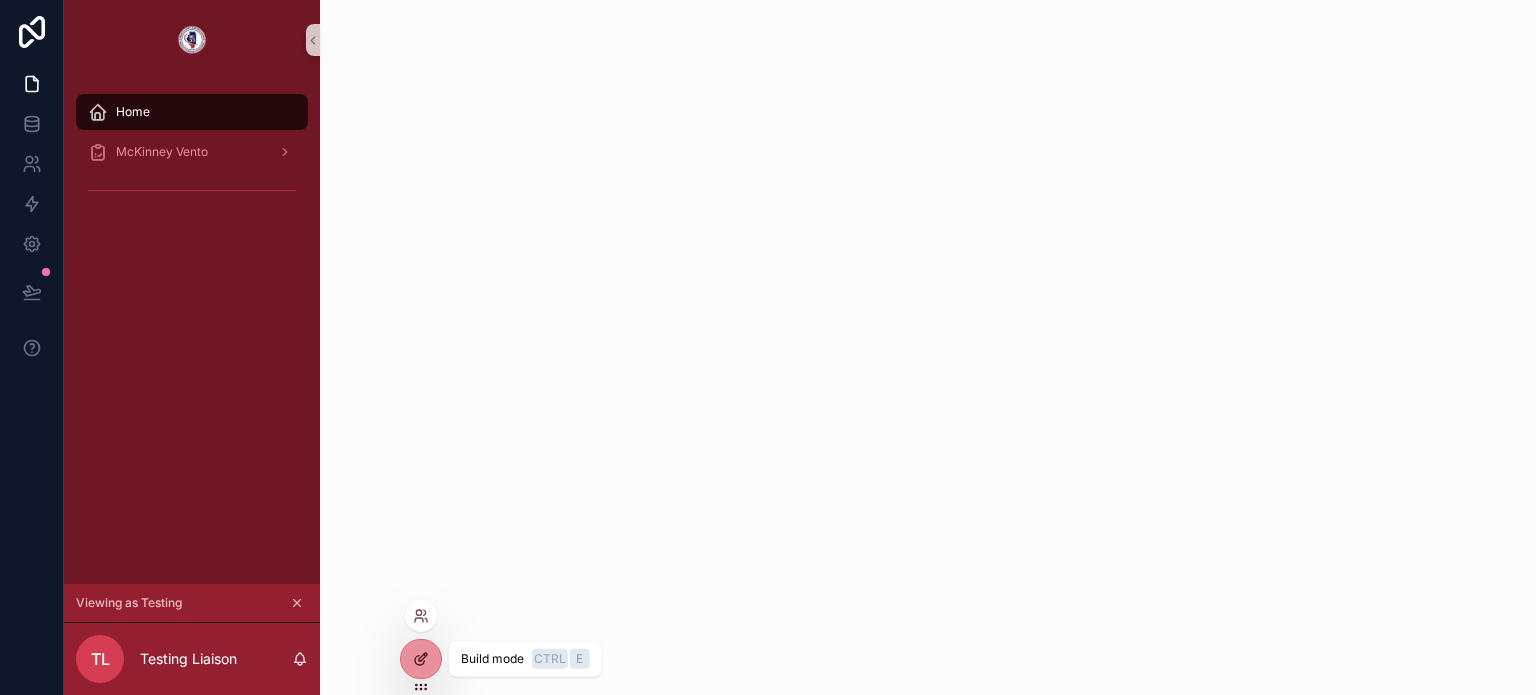 click at bounding box center (421, 659) 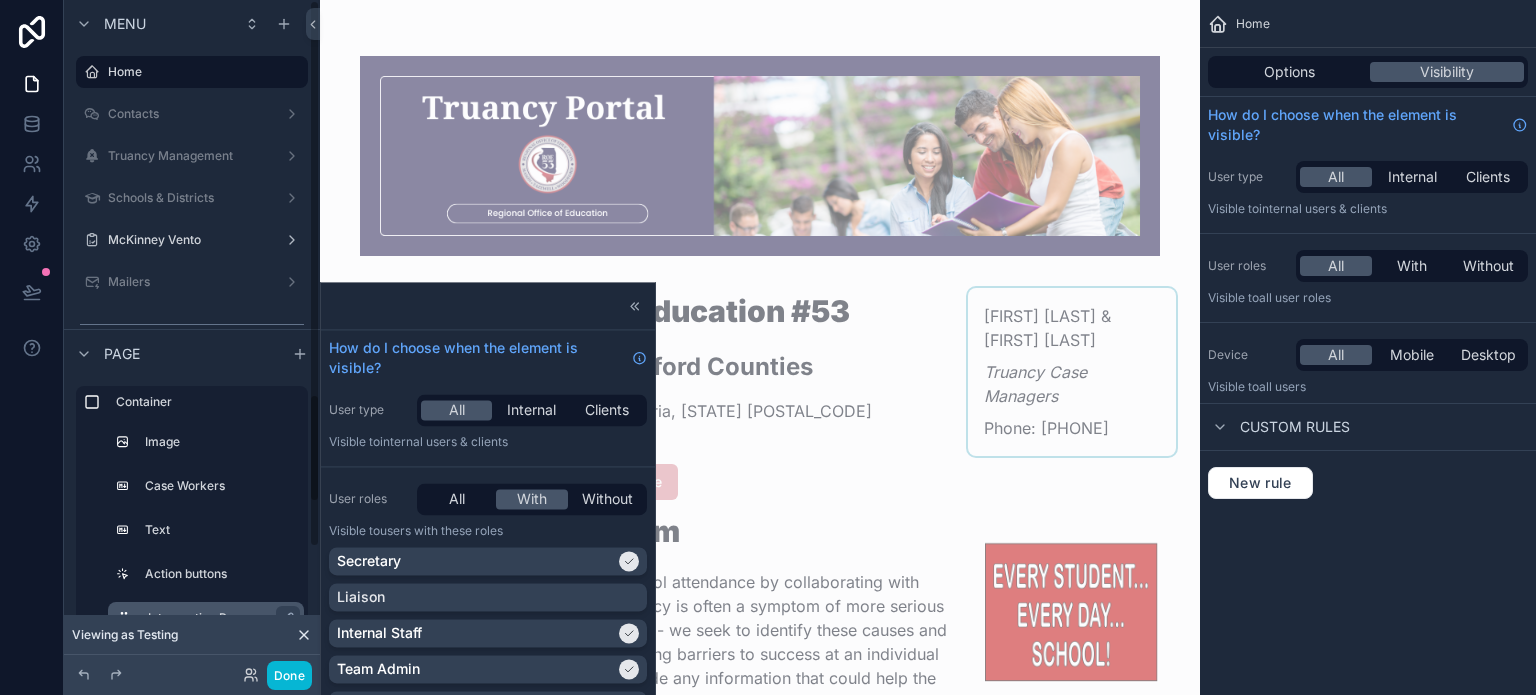 scroll, scrollTop: 432, scrollLeft: 0, axis: vertical 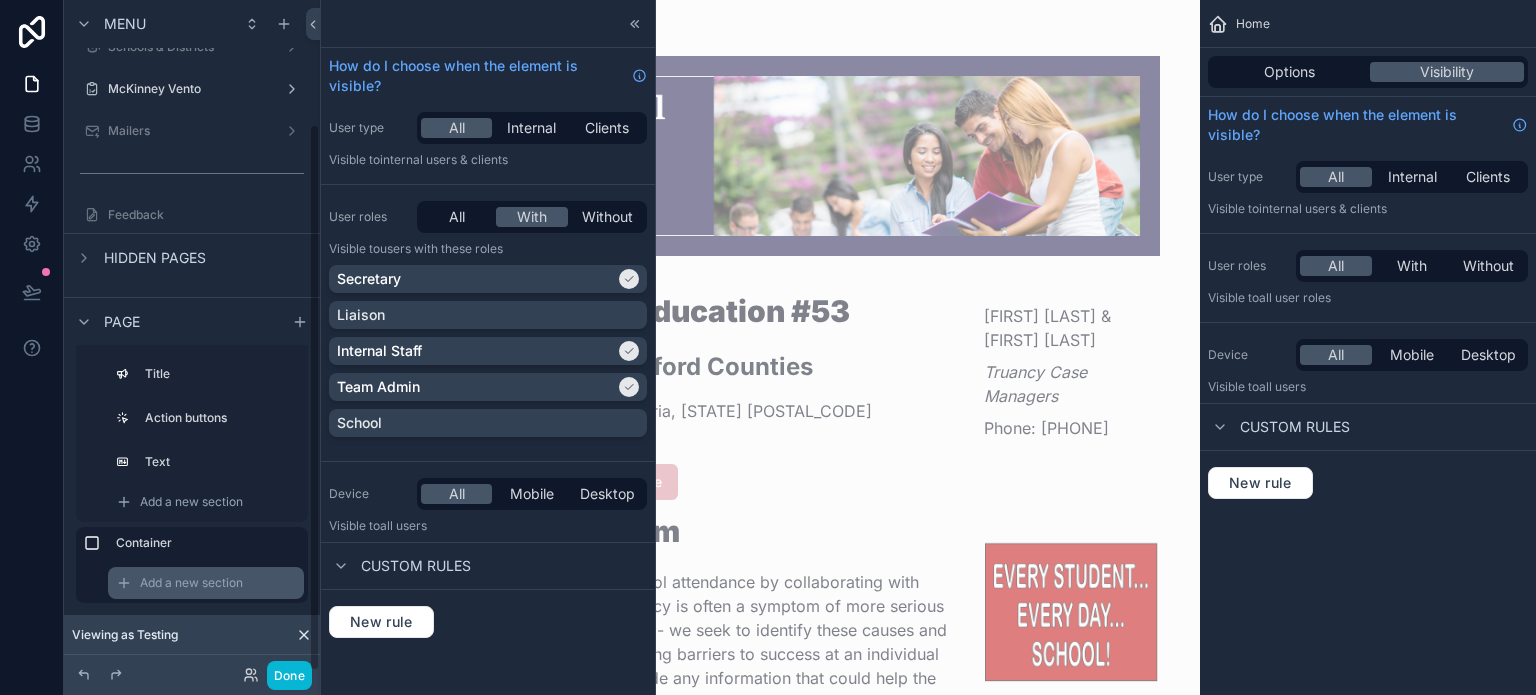 click on "Add a new section" at bounding box center [191, 583] 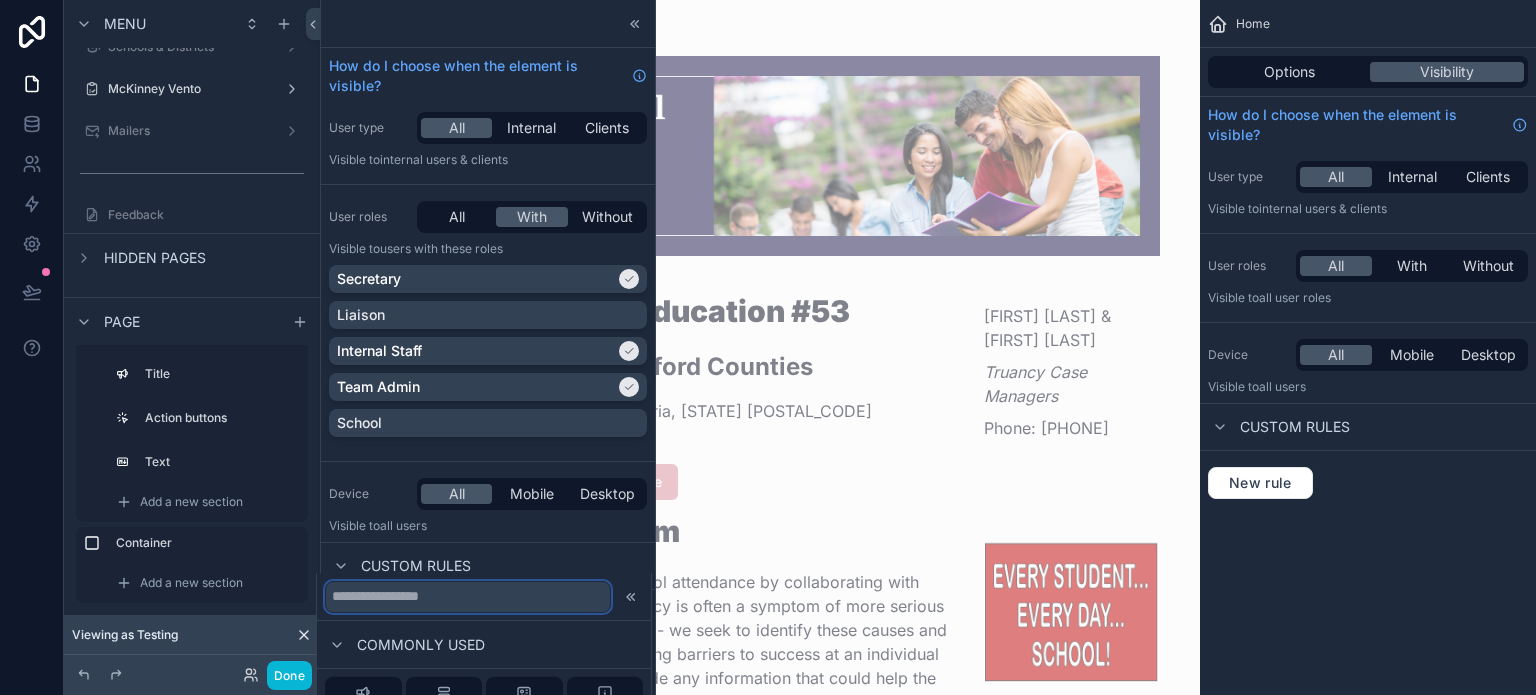 click at bounding box center [468, 596] 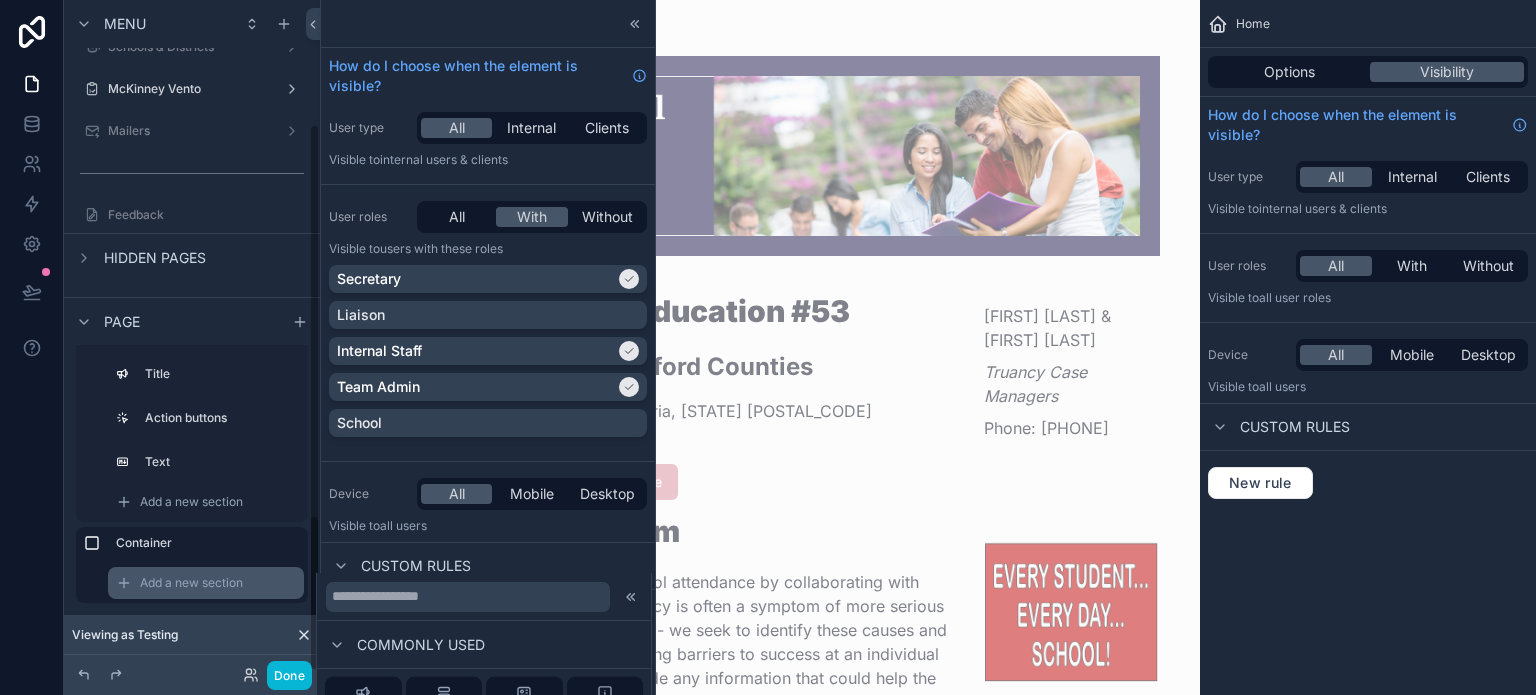 click on "Add a new section" at bounding box center [191, 583] 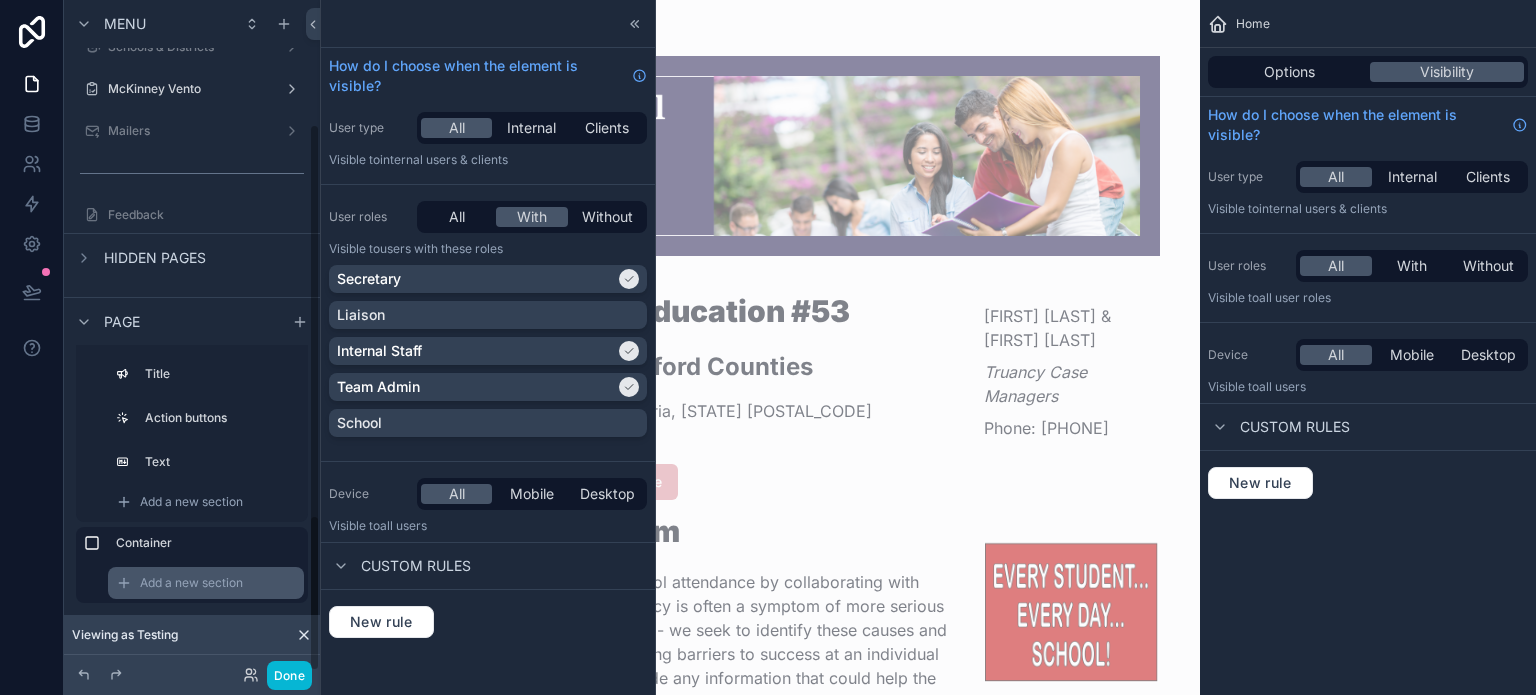 click on "Add a new section" at bounding box center [191, 583] 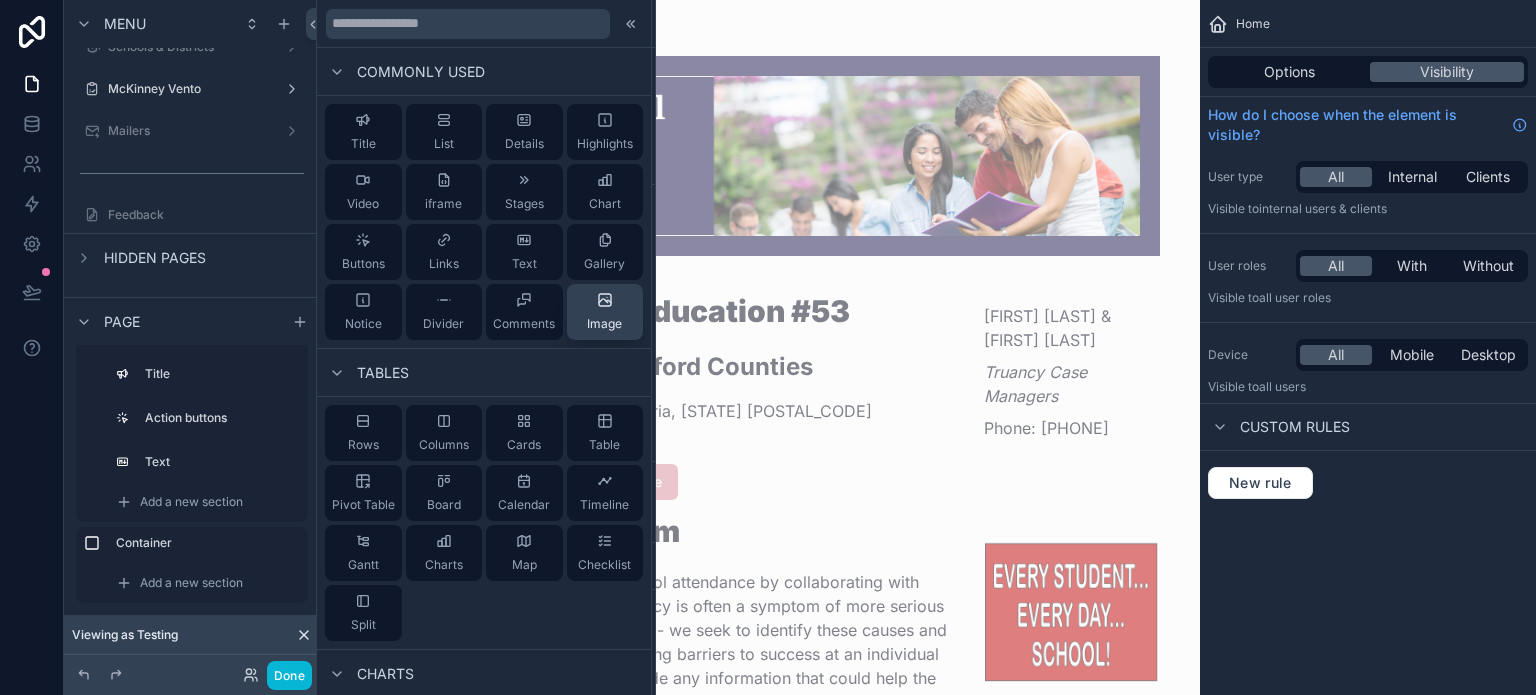 click on "Image" at bounding box center (604, 312) 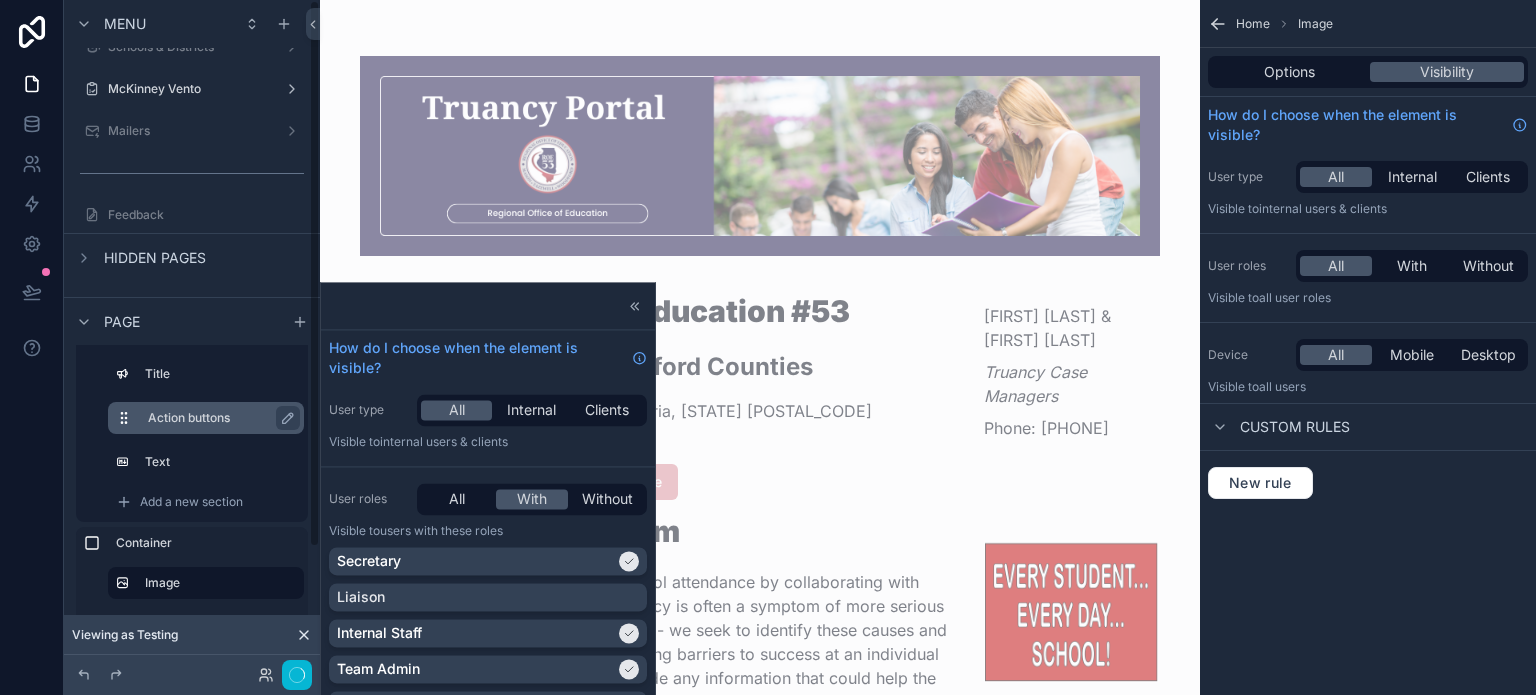 scroll, scrollTop: 0, scrollLeft: 0, axis: both 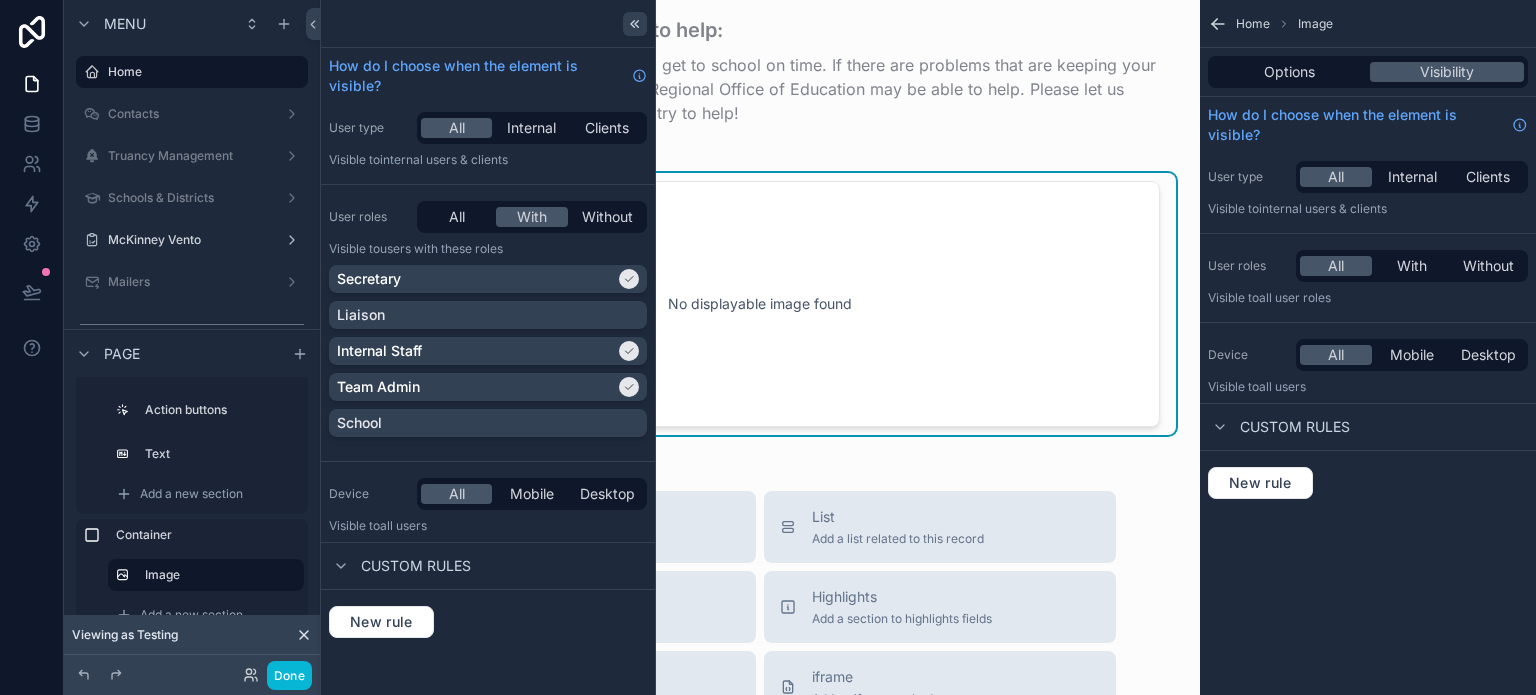 click 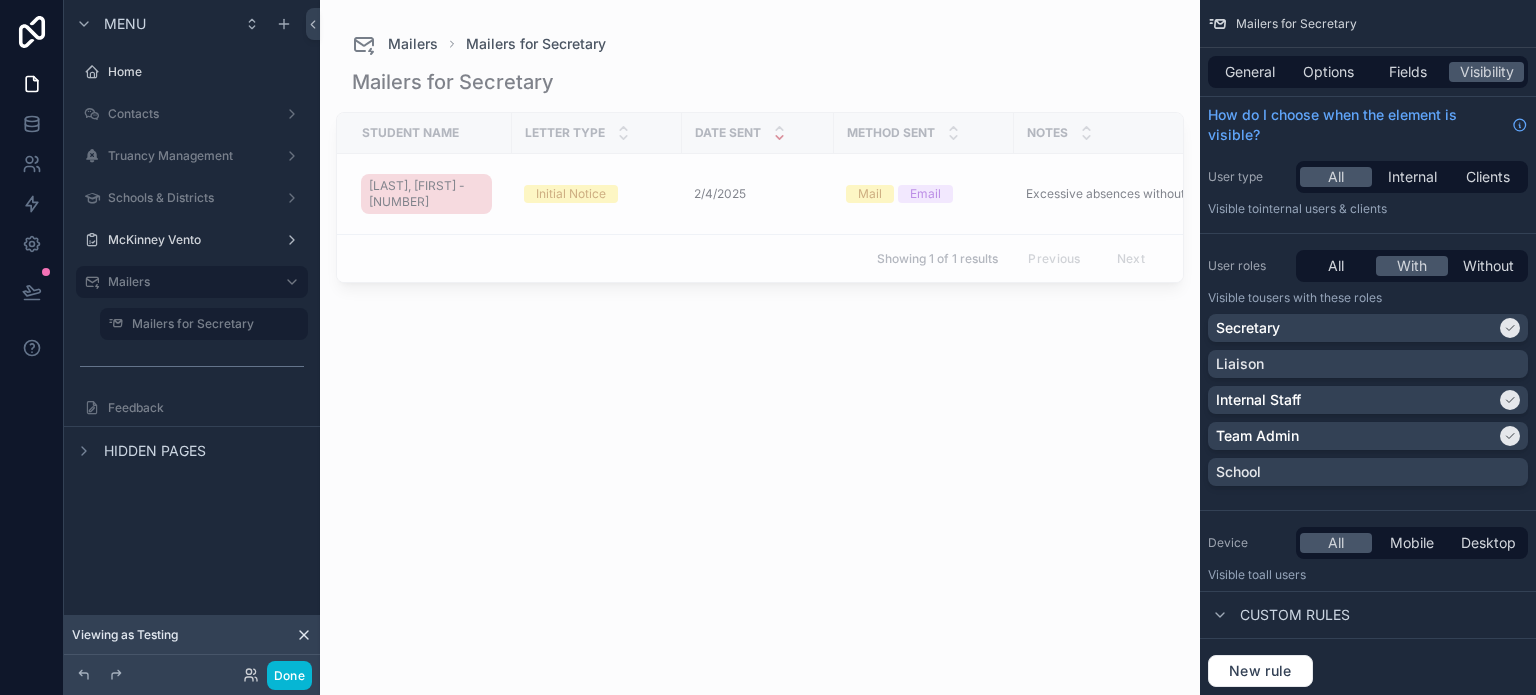 scroll, scrollTop: 0, scrollLeft: 0, axis: both 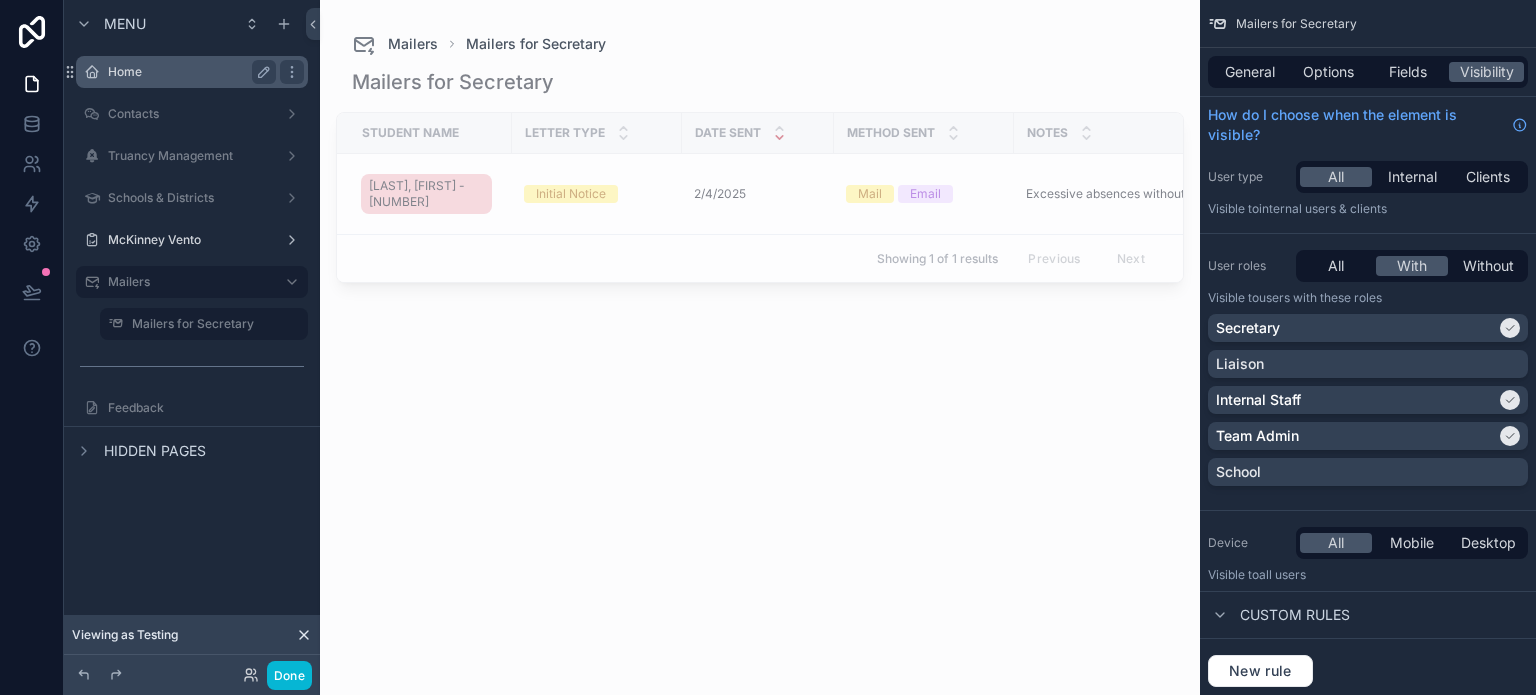 click on "Home" at bounding box center [188, 72] 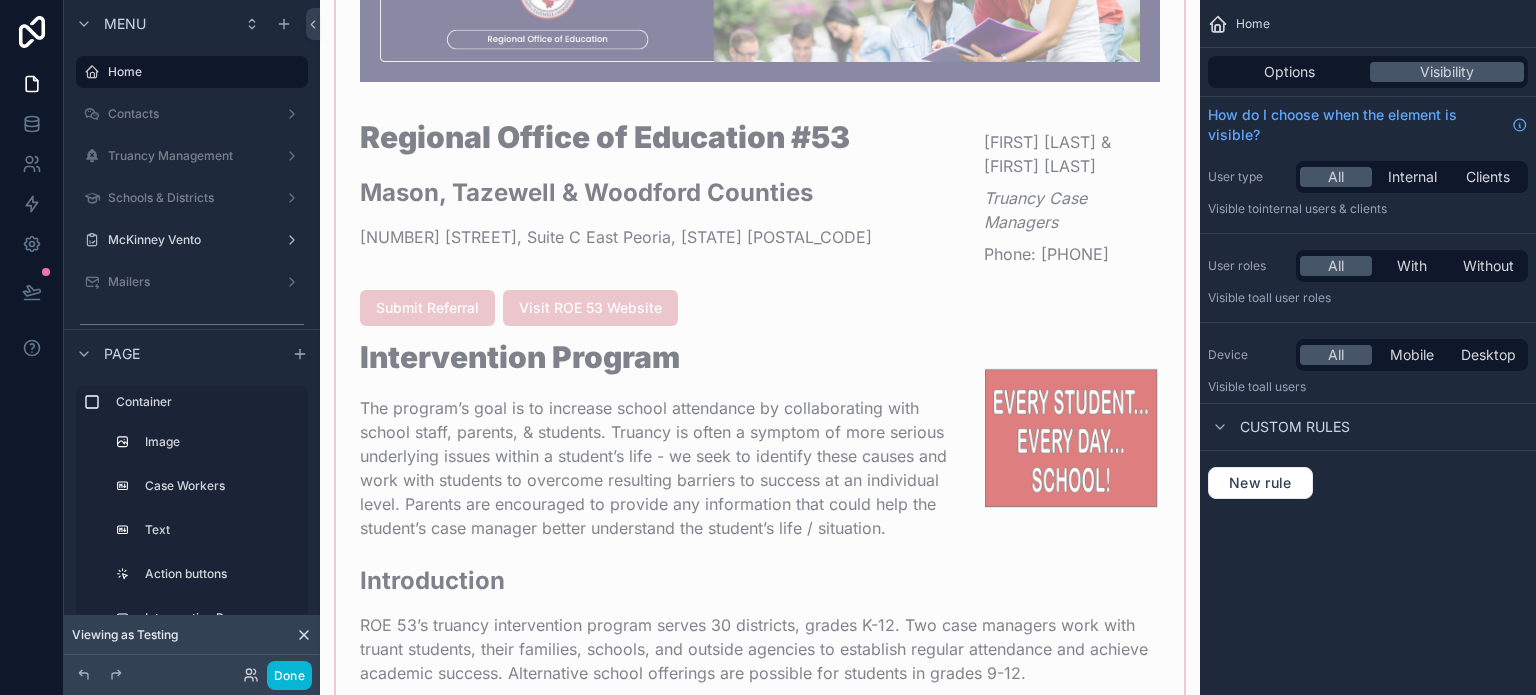 scroll, scrollTop: 200, scrollLeft: 0, axis: vertical 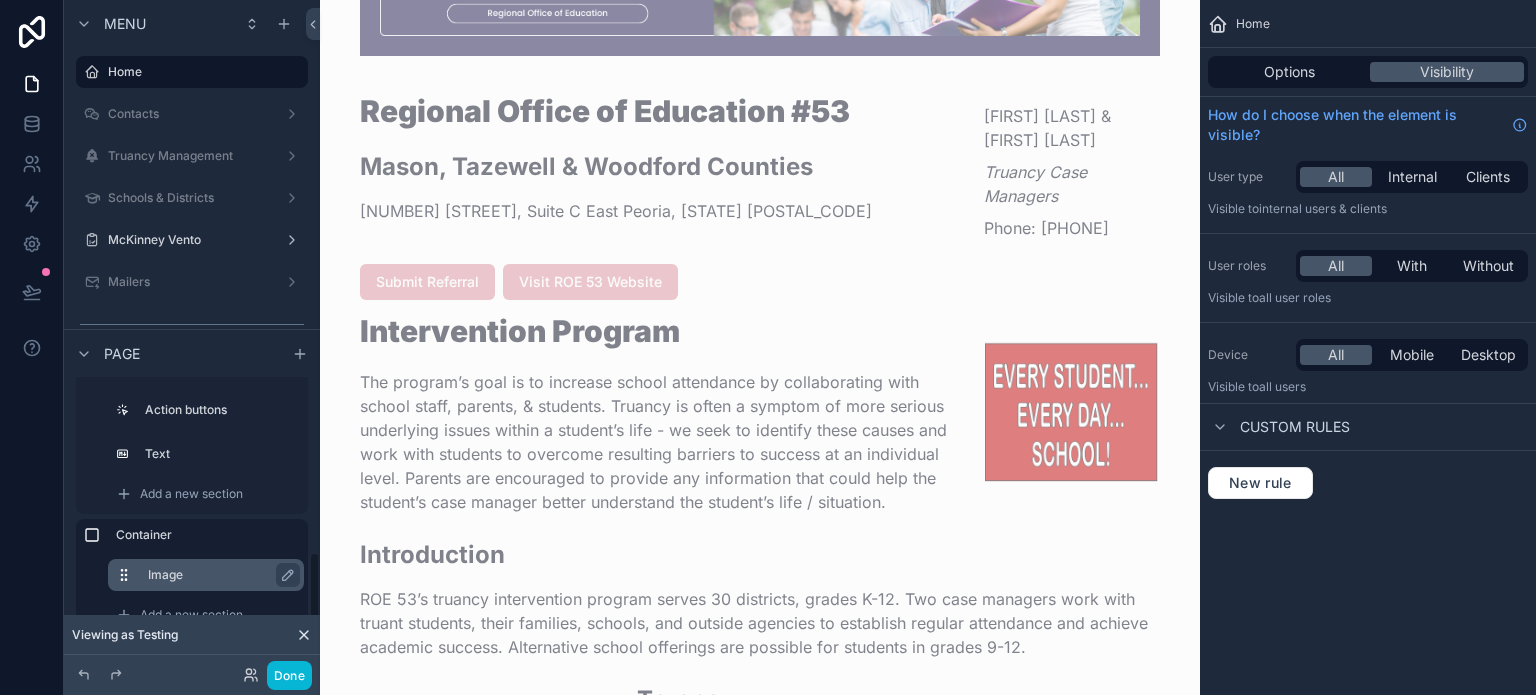 click on "Image" at bounding box center (218, 575) 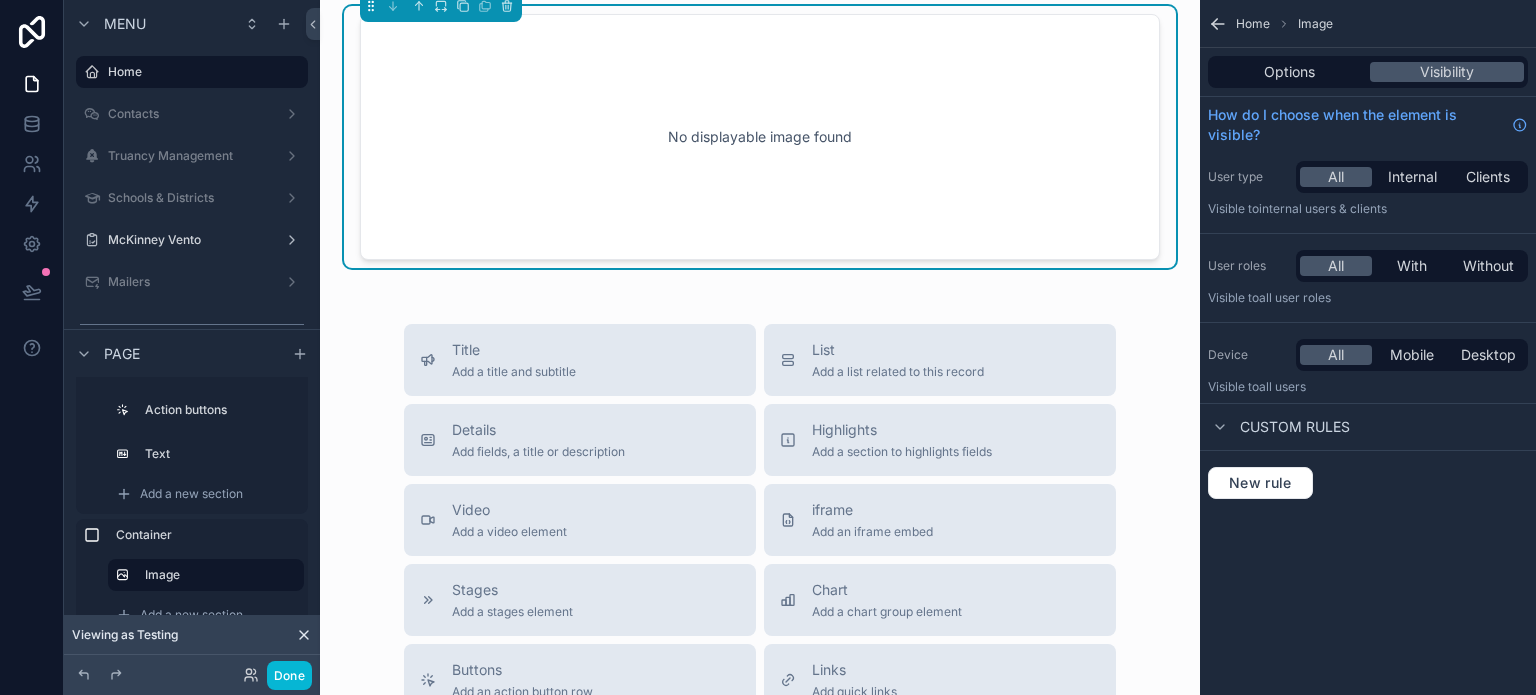 scroll, scrollTop: 1800, scrollLeft: 0, axis: vertical 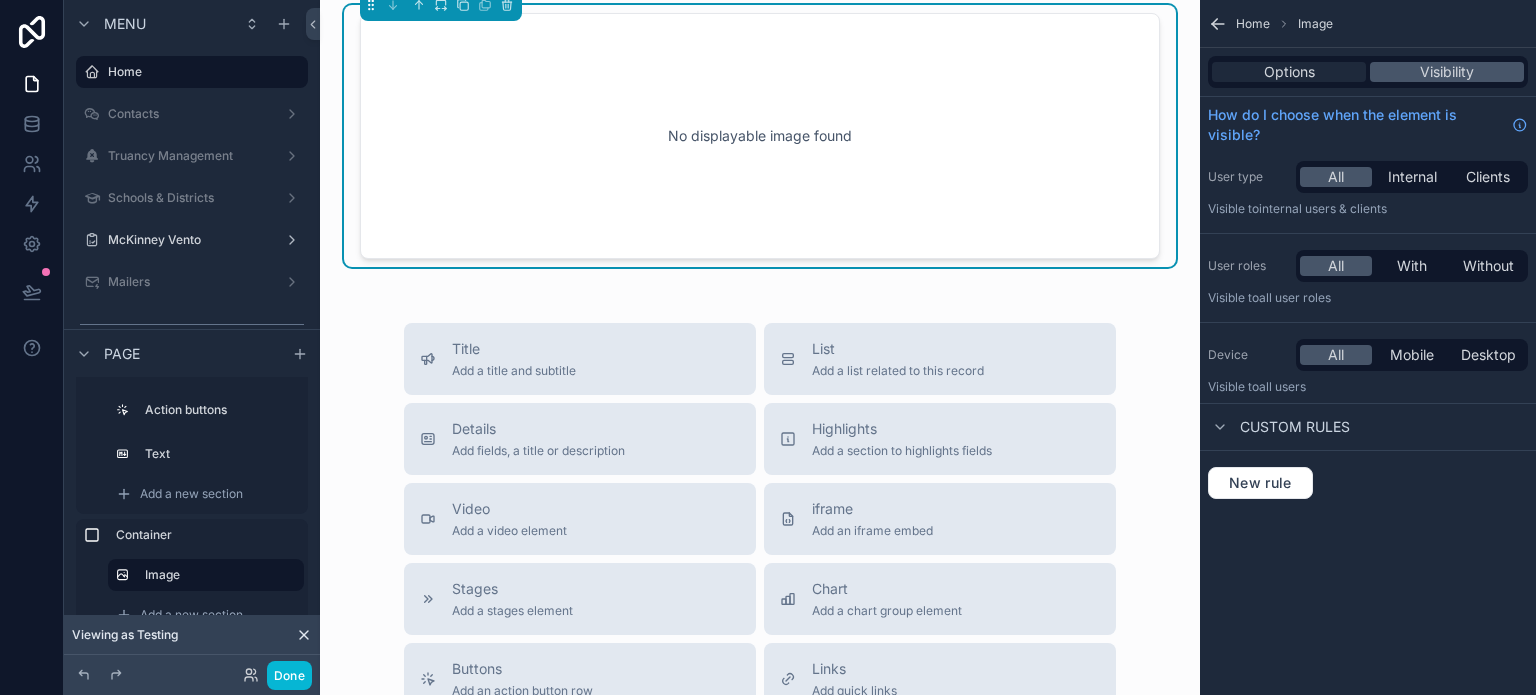 click on "Options" at bounding box center (1289, 72) 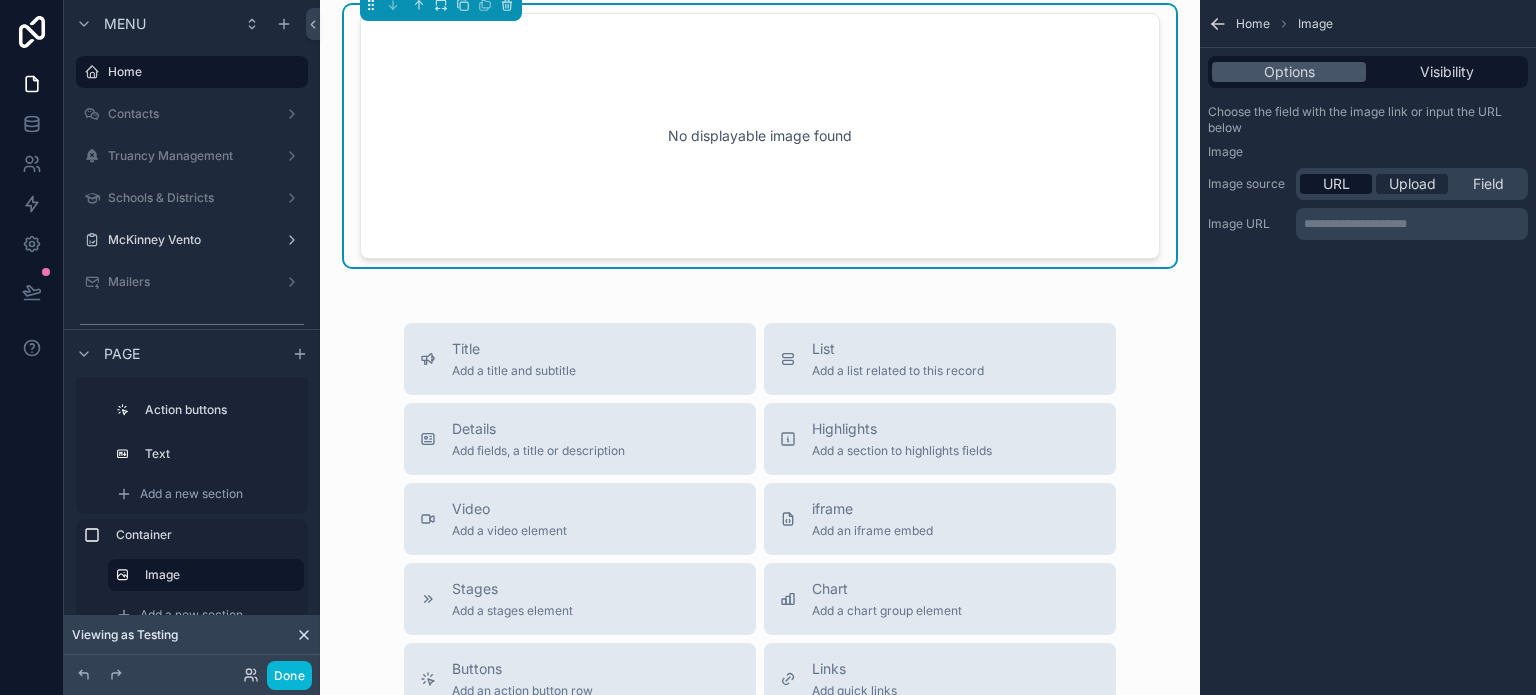 click on "Upload" at bounding box center (1412, 184) 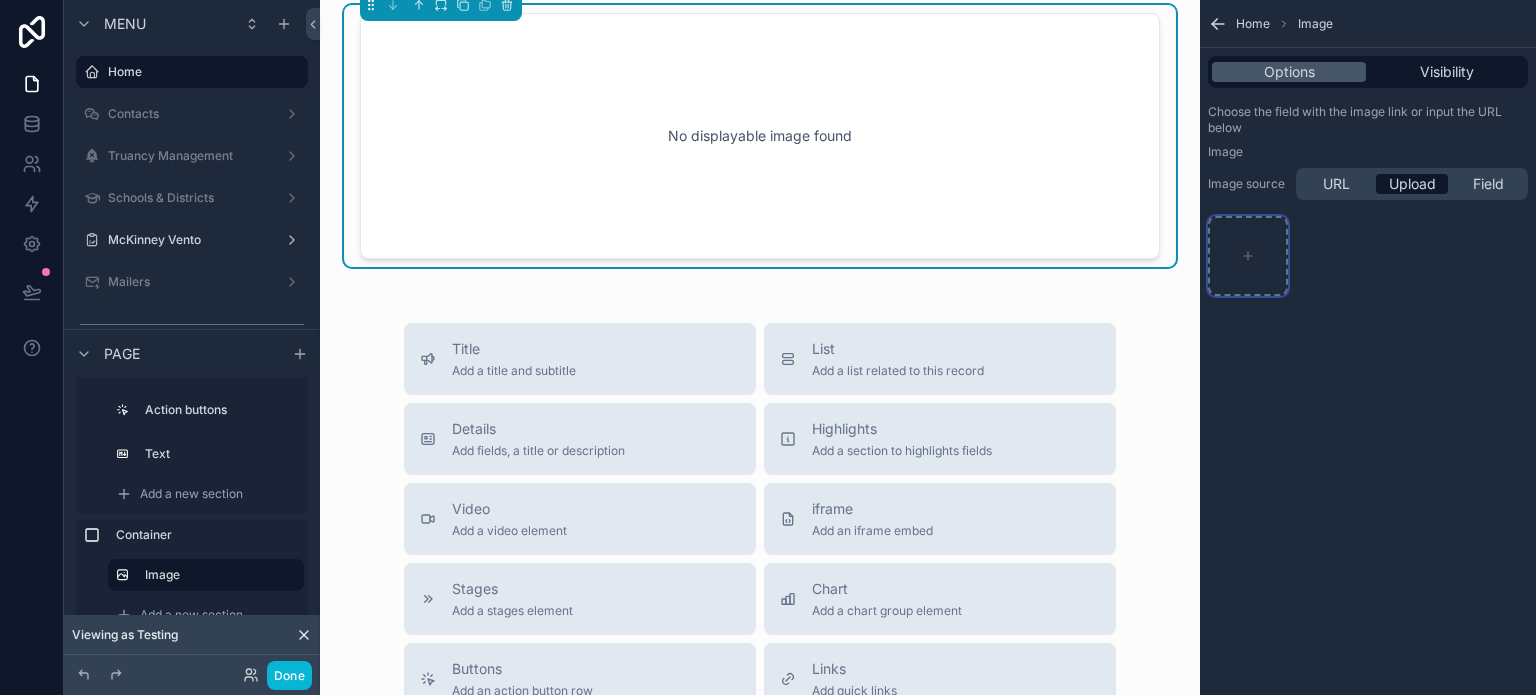 click at bounding box center [1248, 256] 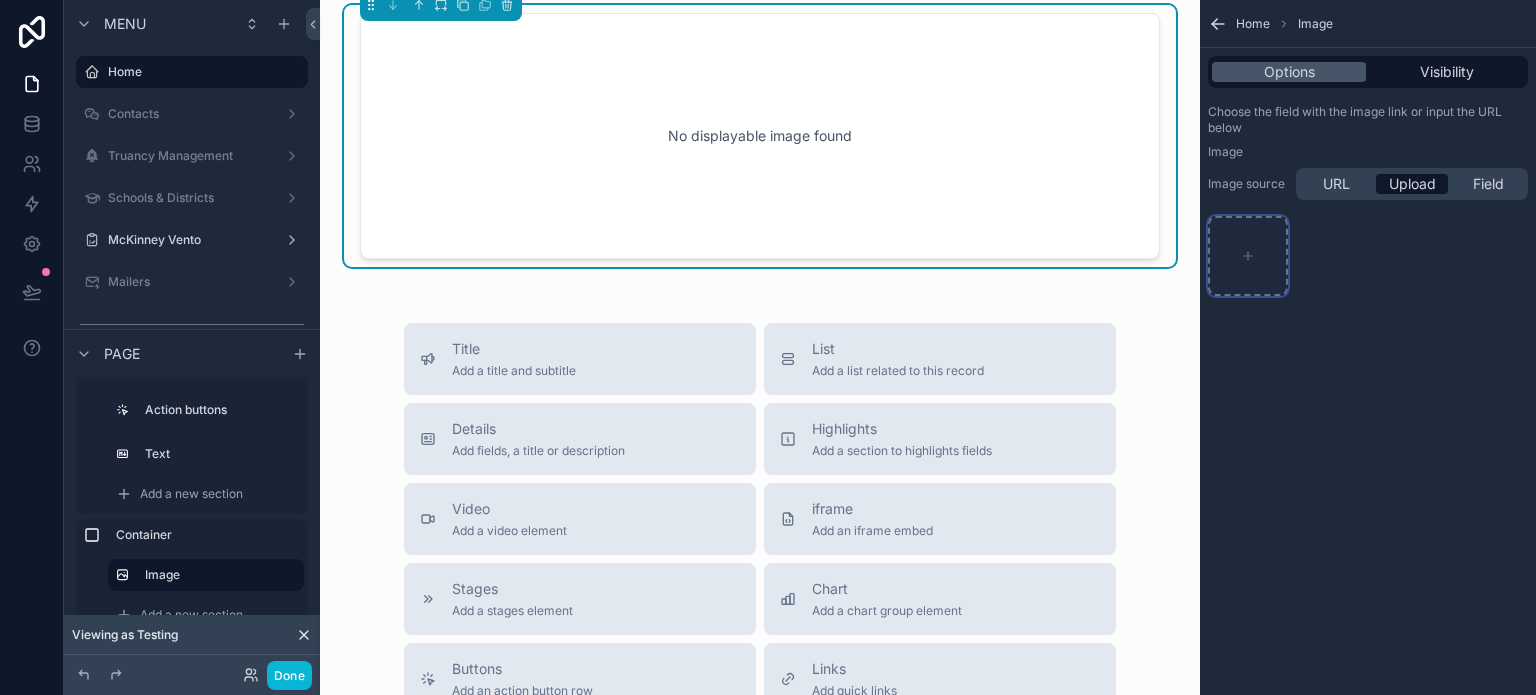 type on "**********" 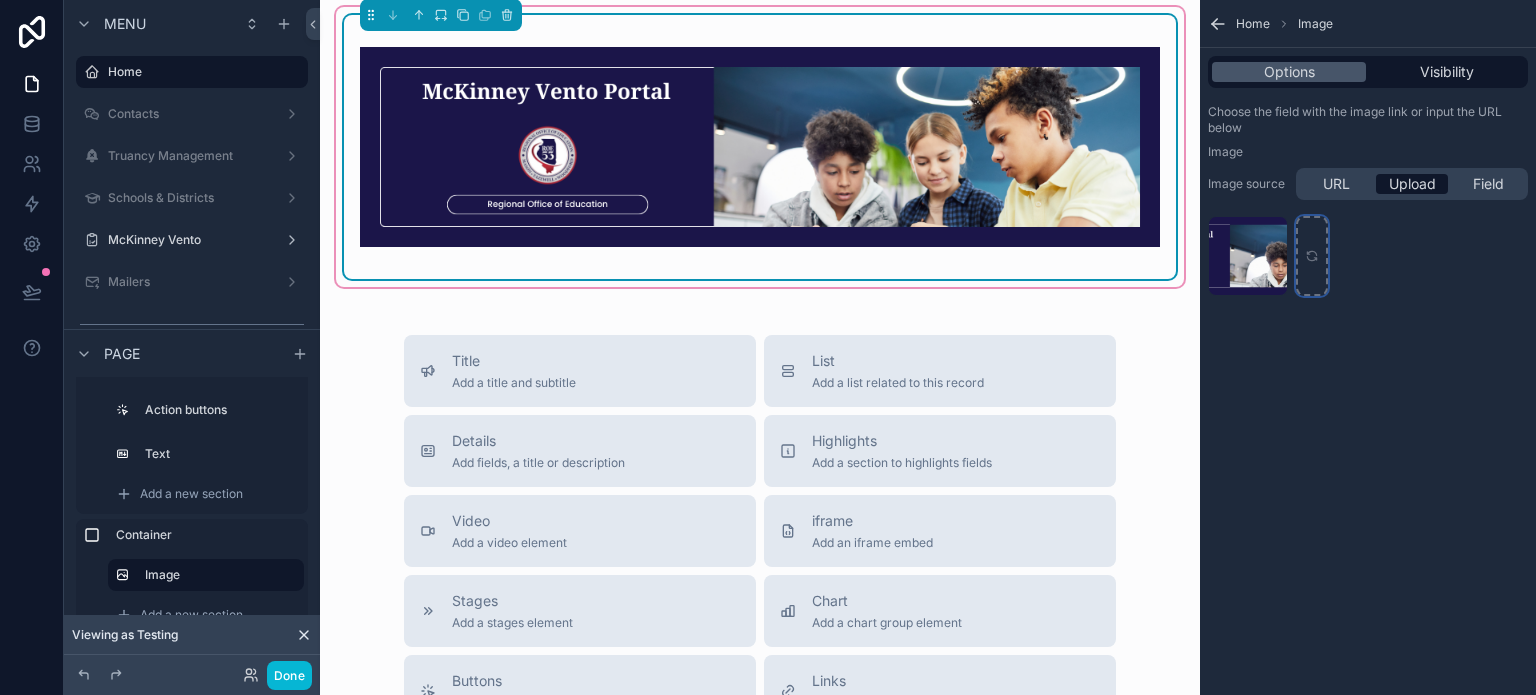 scroll, scrollTop: 1800, scrollLeft: 0, axis: vertical 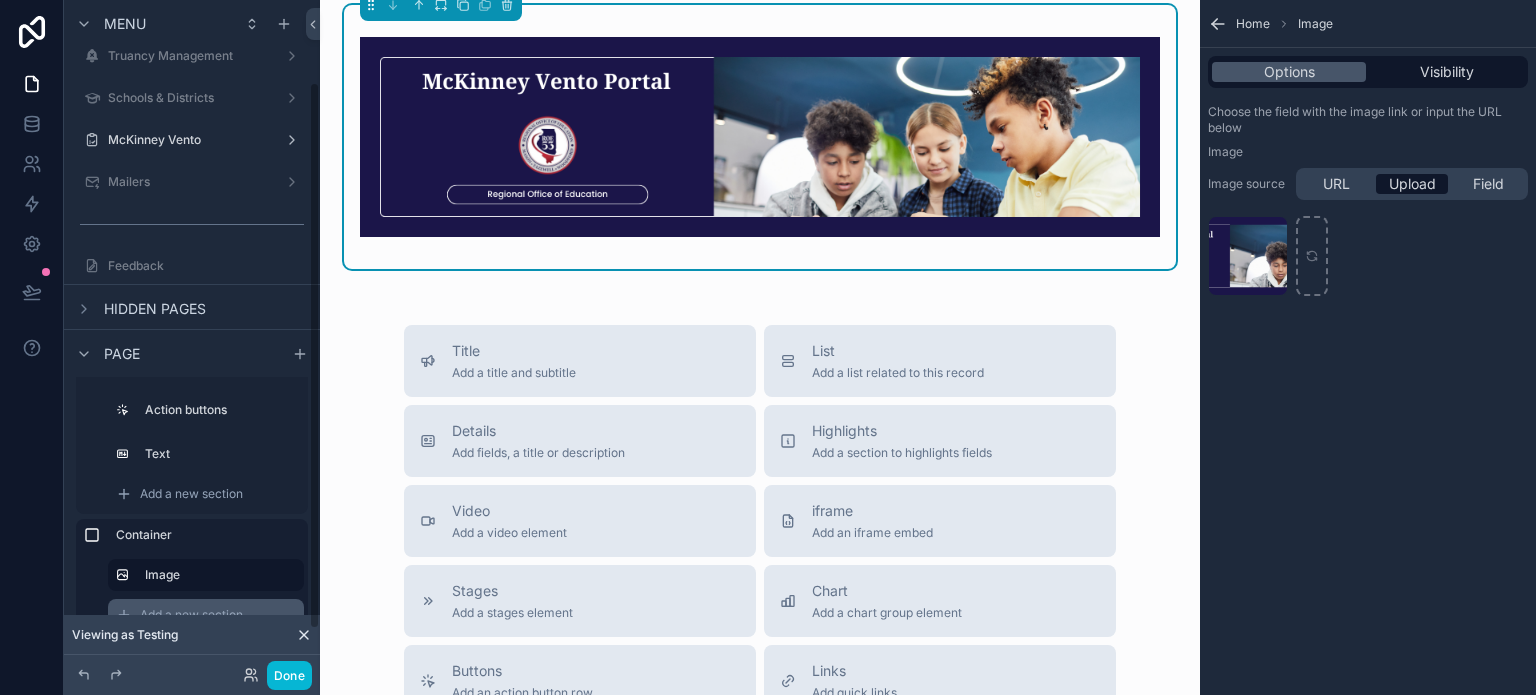 click on "Add a new section" at bounding box center [191, 615] 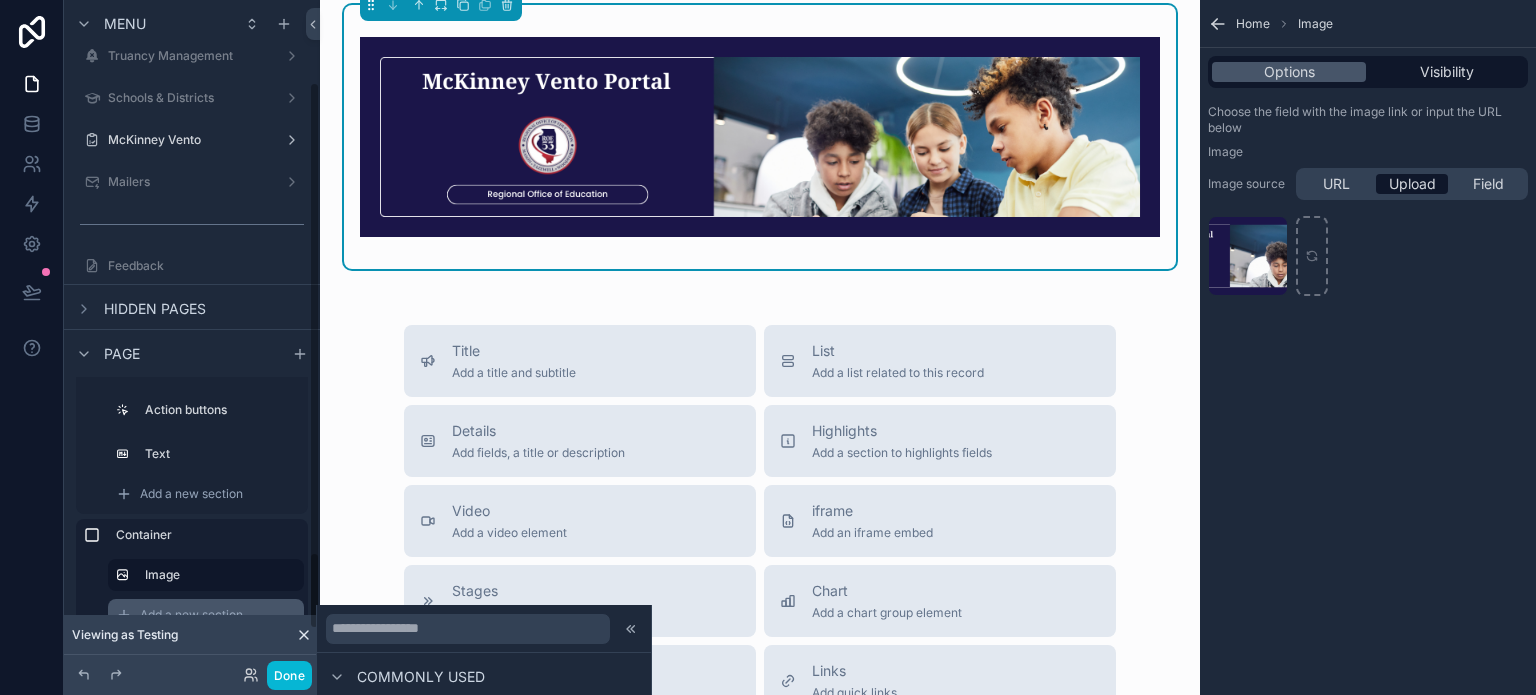 click on "Add a new section" at bounding box center (191, 615) 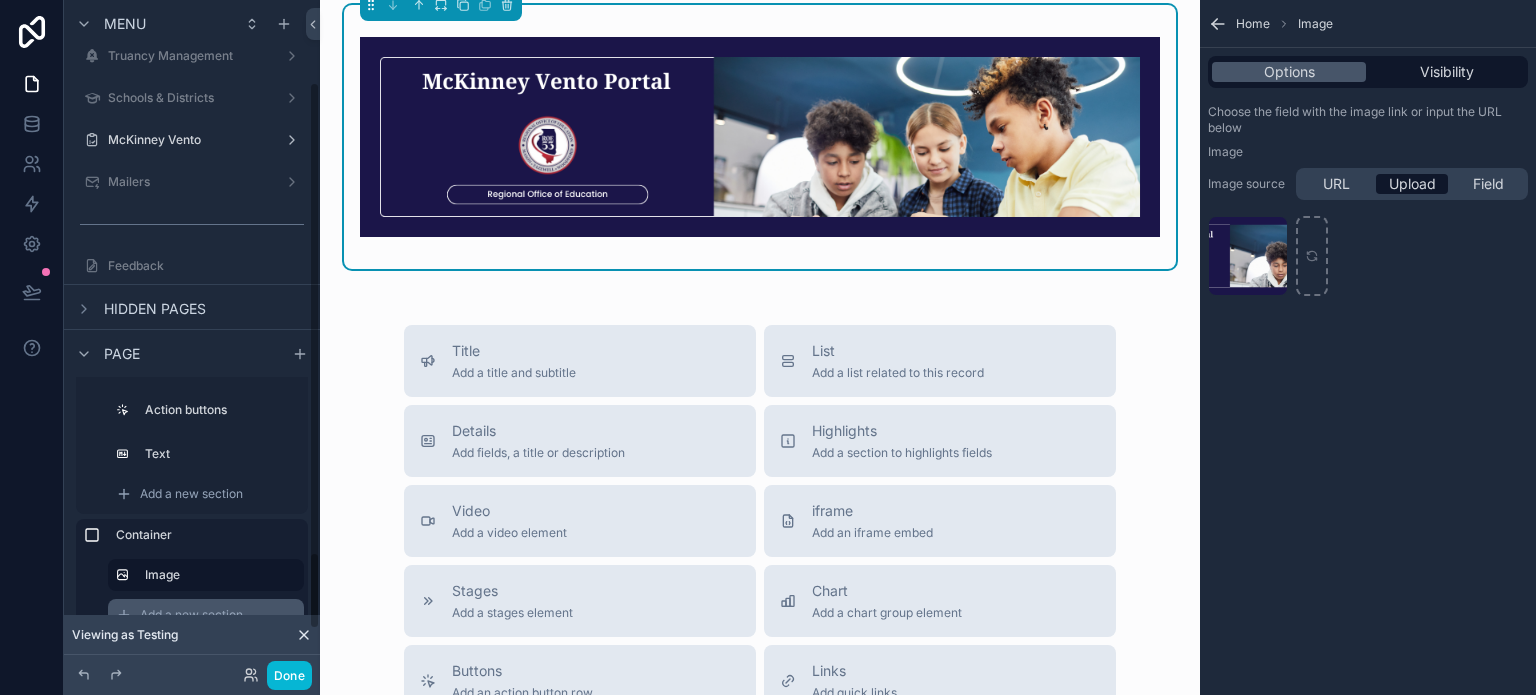 click on "Add a new section" at bounding box center [191, 615] 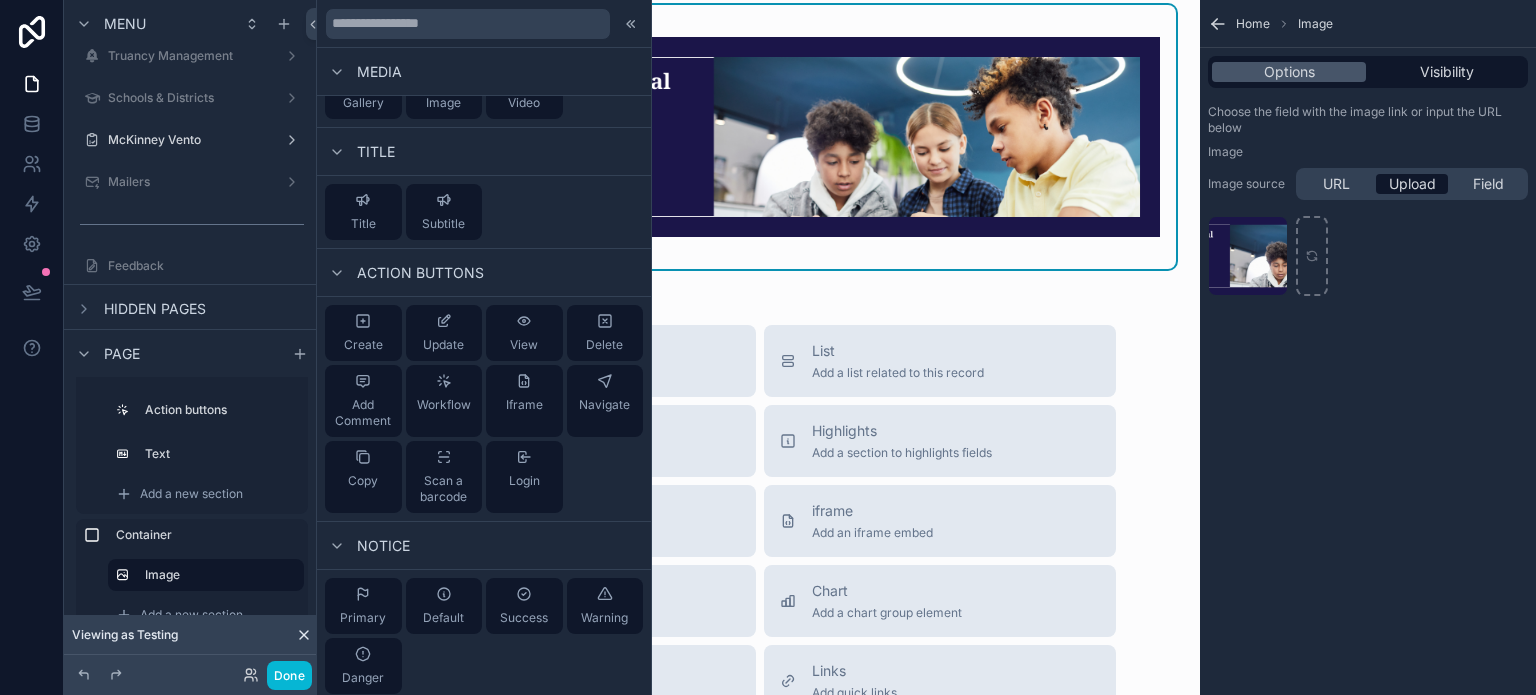 scroll, scrollTop: 906, scrollLeft: 0, axis: vertical 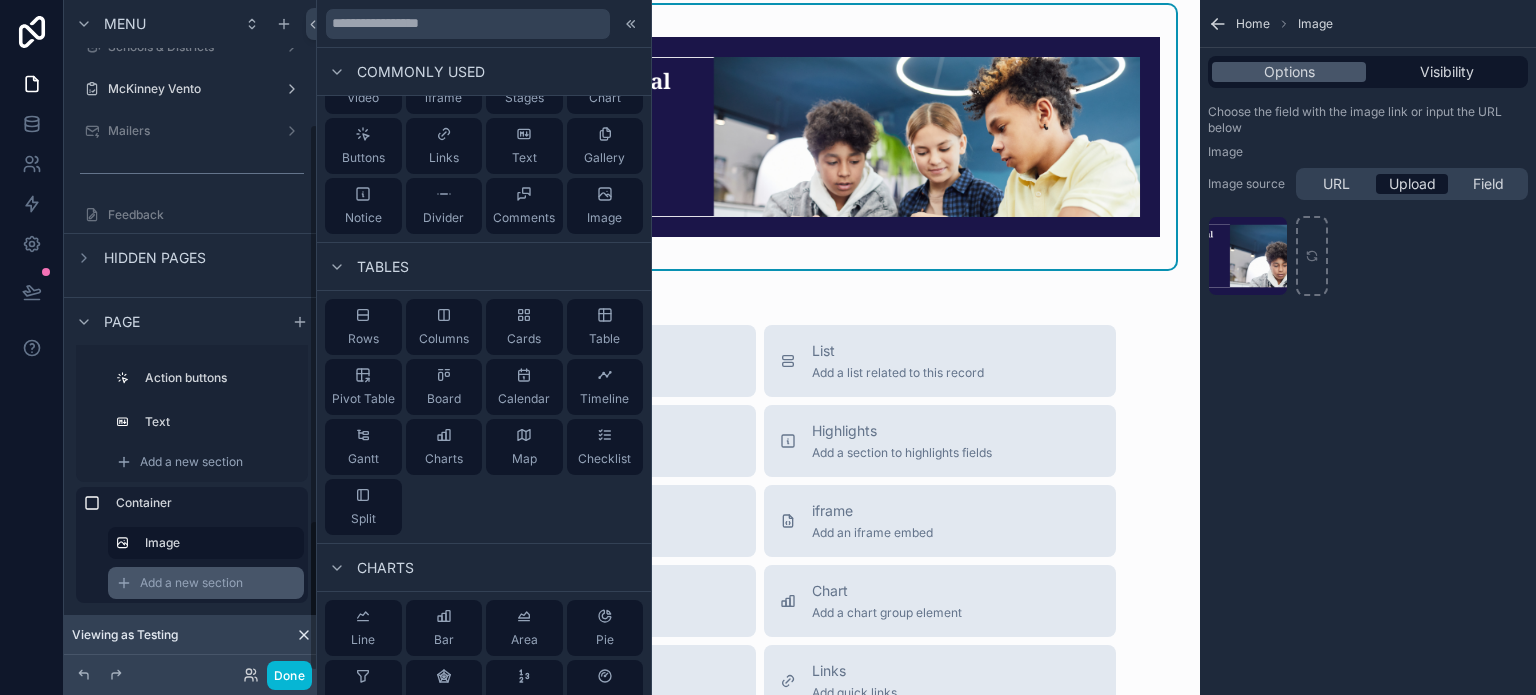 click on "Add a new section" at bounding box center (206, 583) 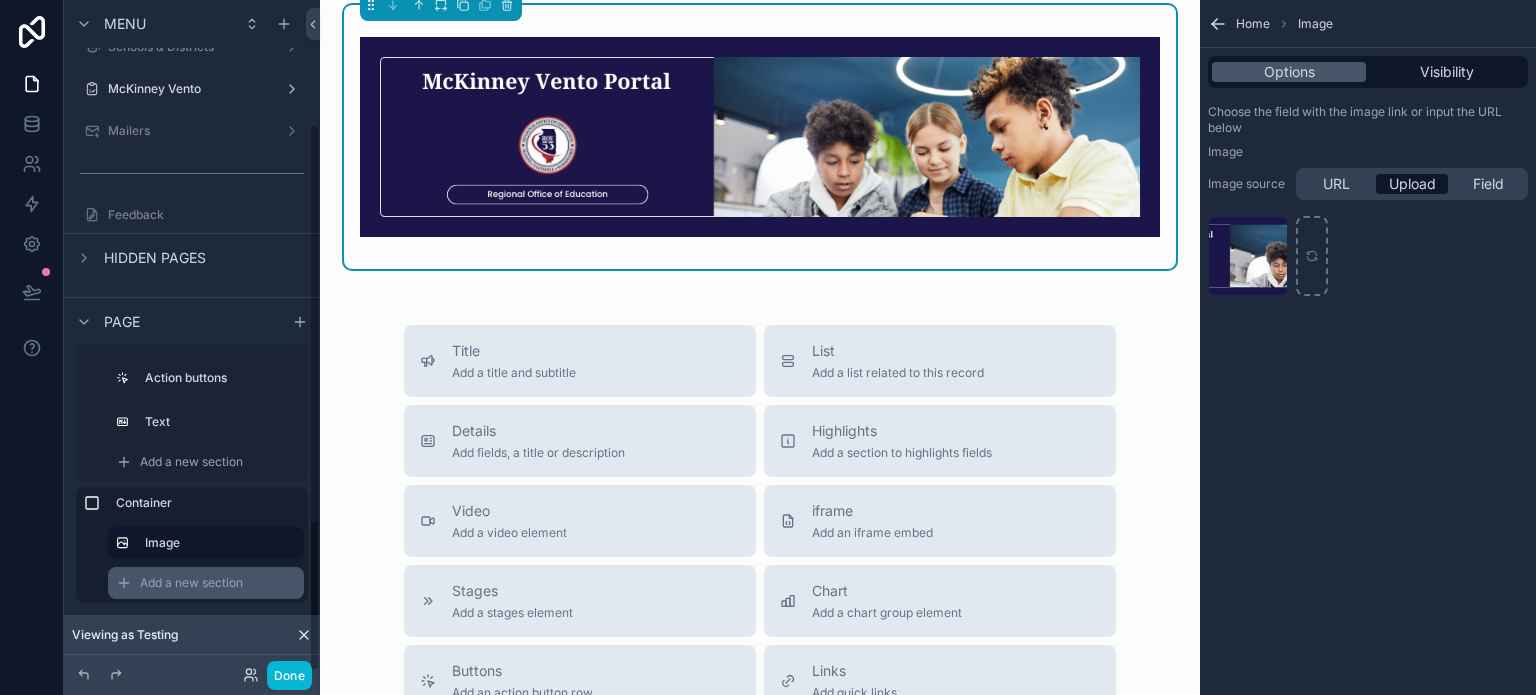 click on "Add a new section" at bounding box center (191, 583) 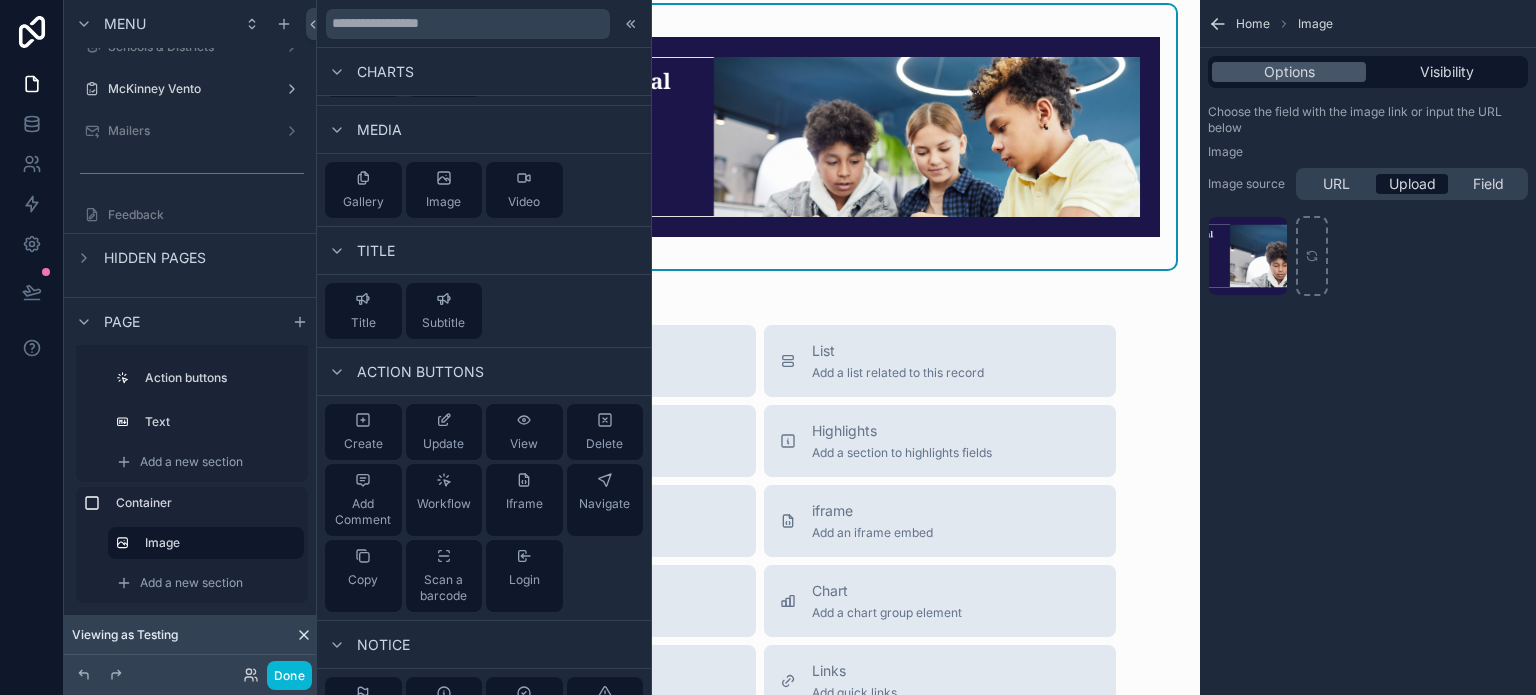 scroll, scrollTop: 806, scrollLeft: 0, axis: vertical 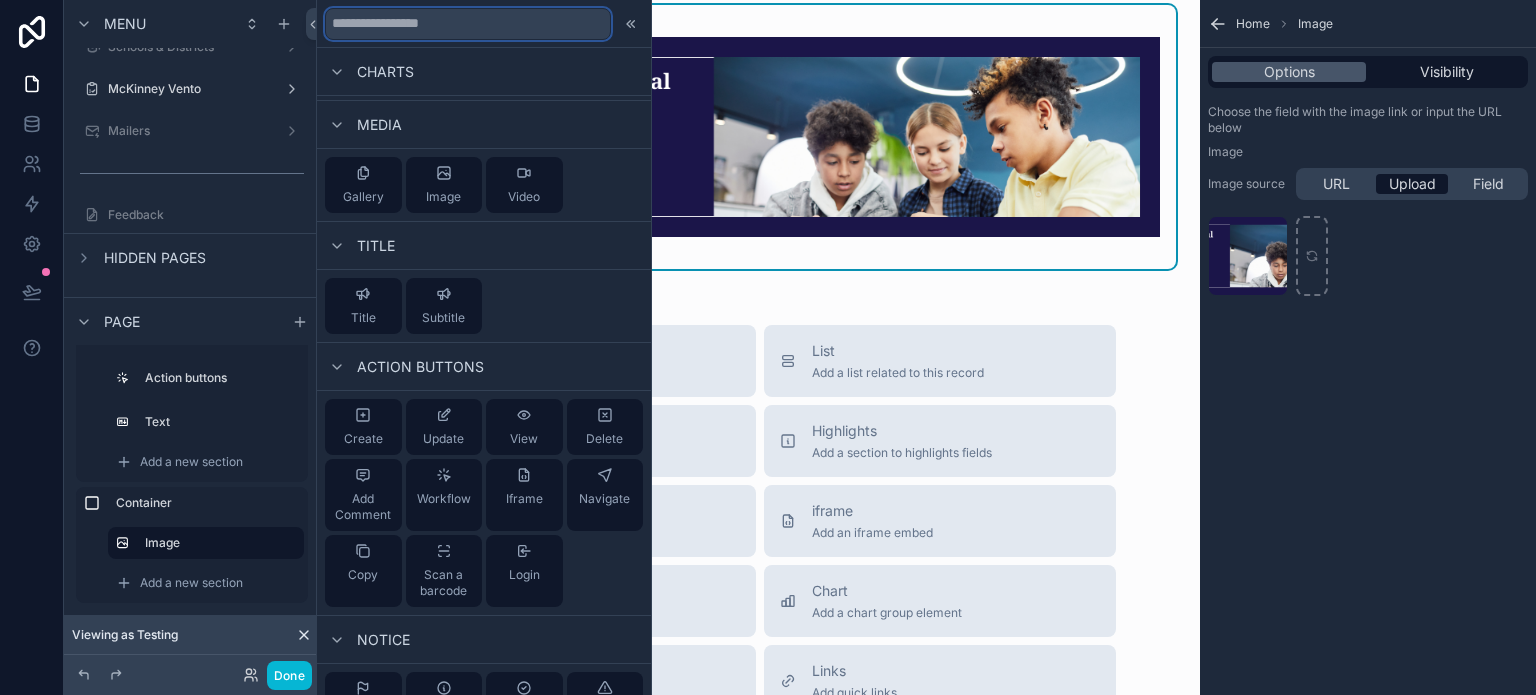 click at bounding box center [468, 24] 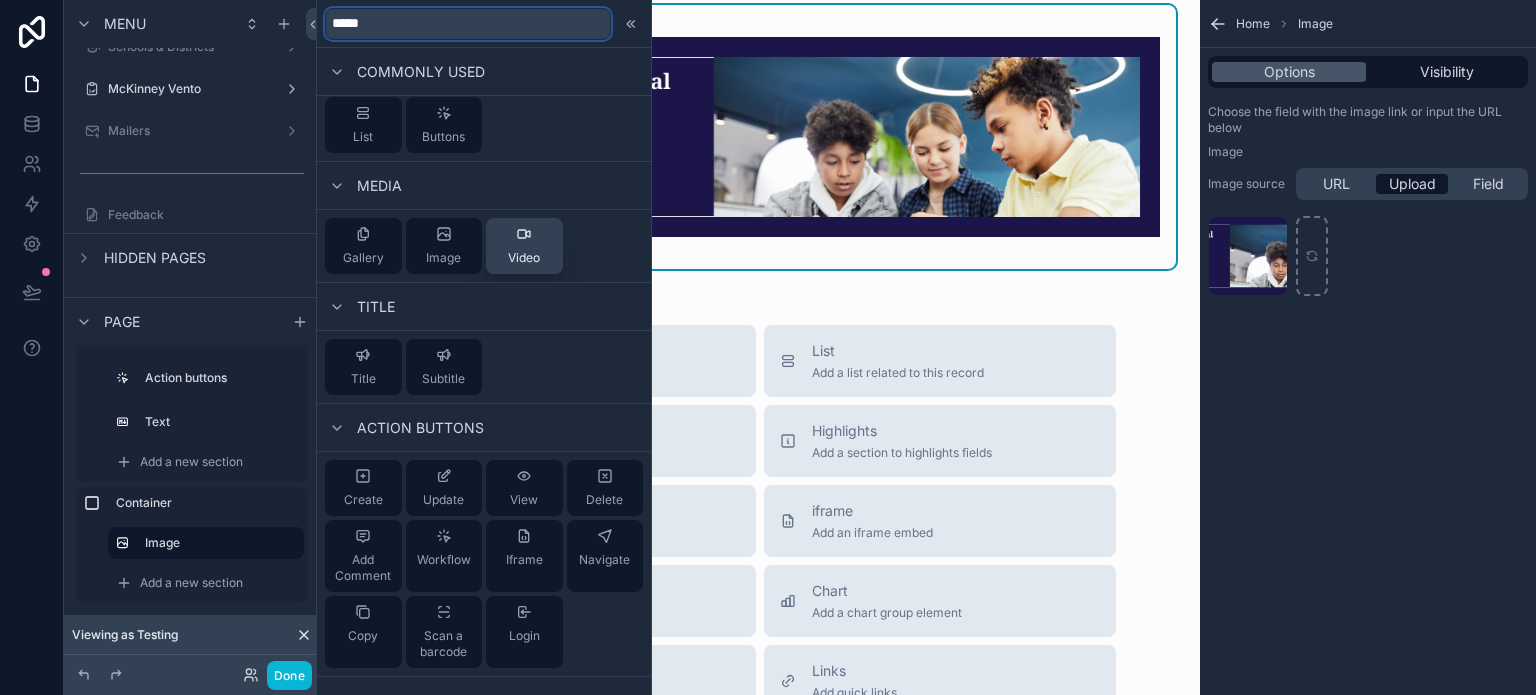 scroll, scrollTop: 0, scrollLeft: 0, axis: both 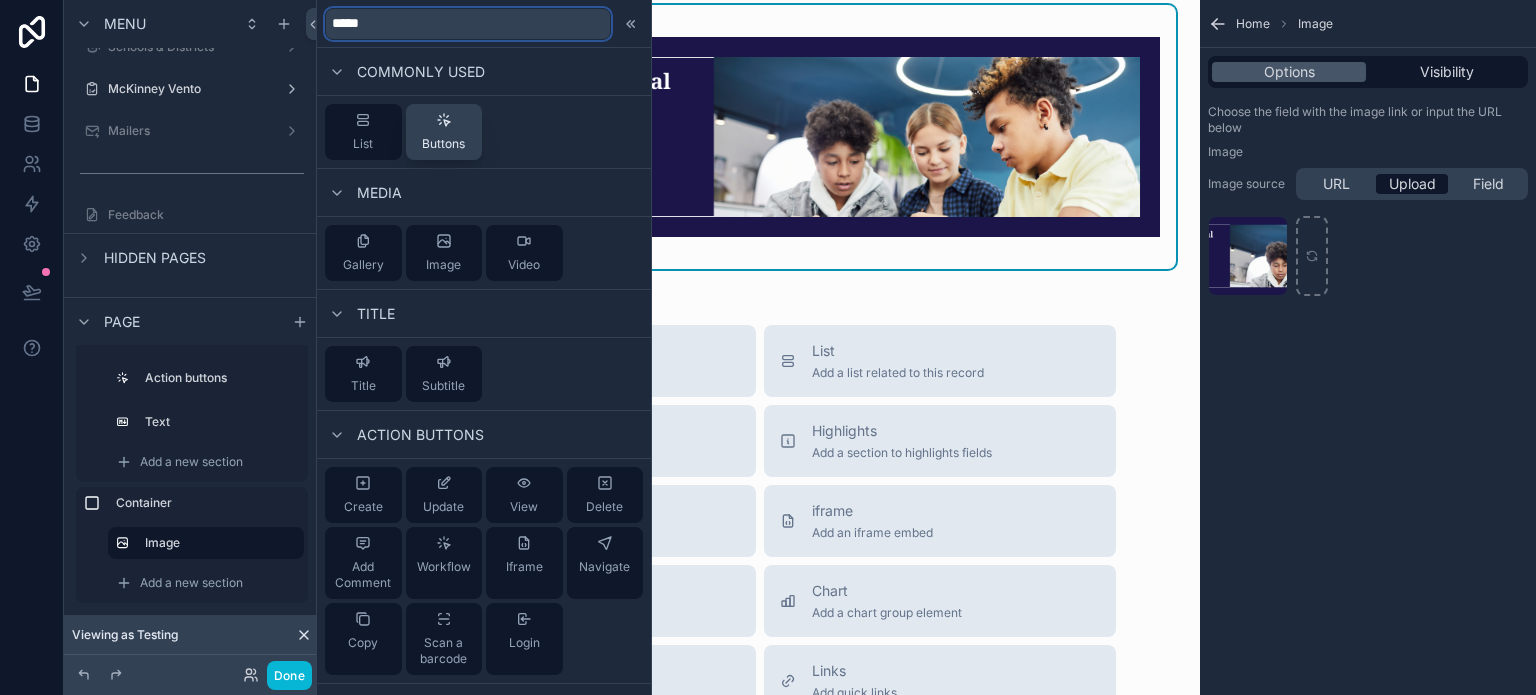type on "*****" 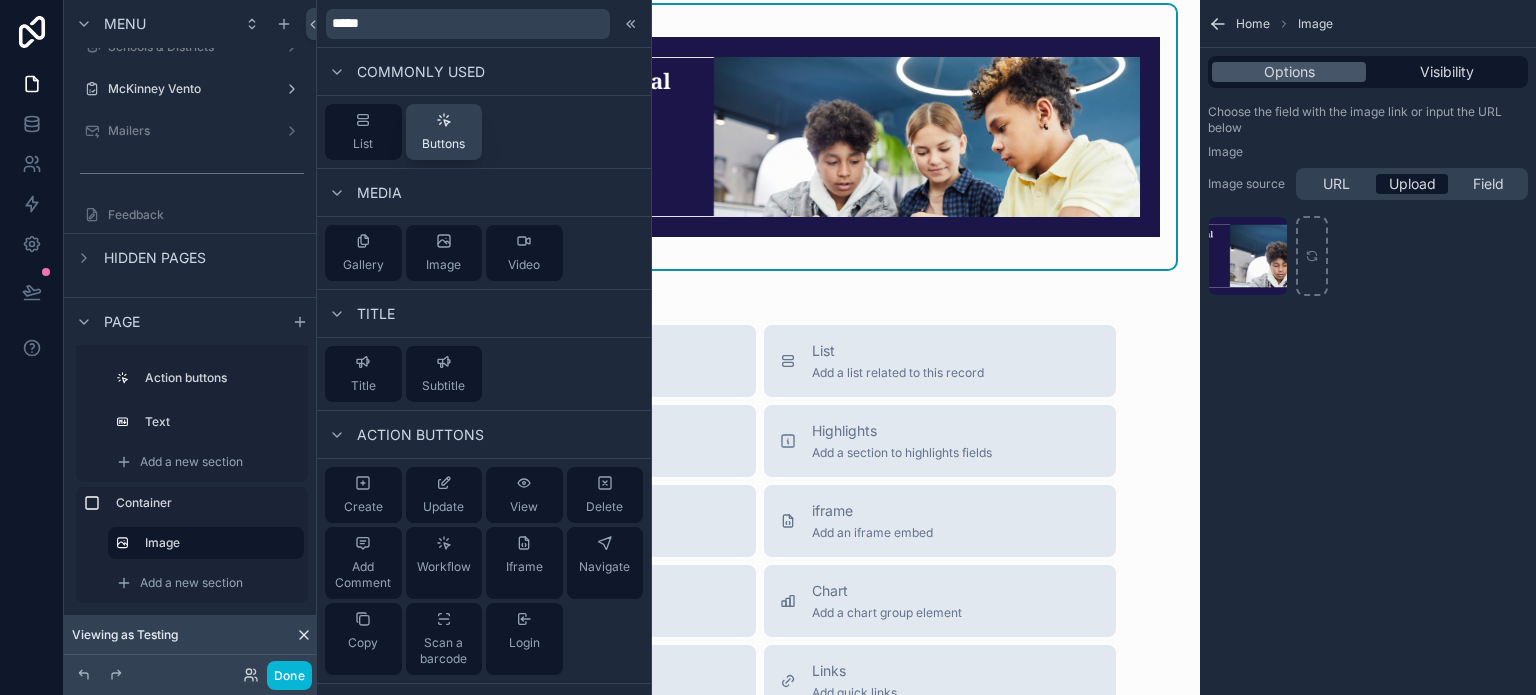 click 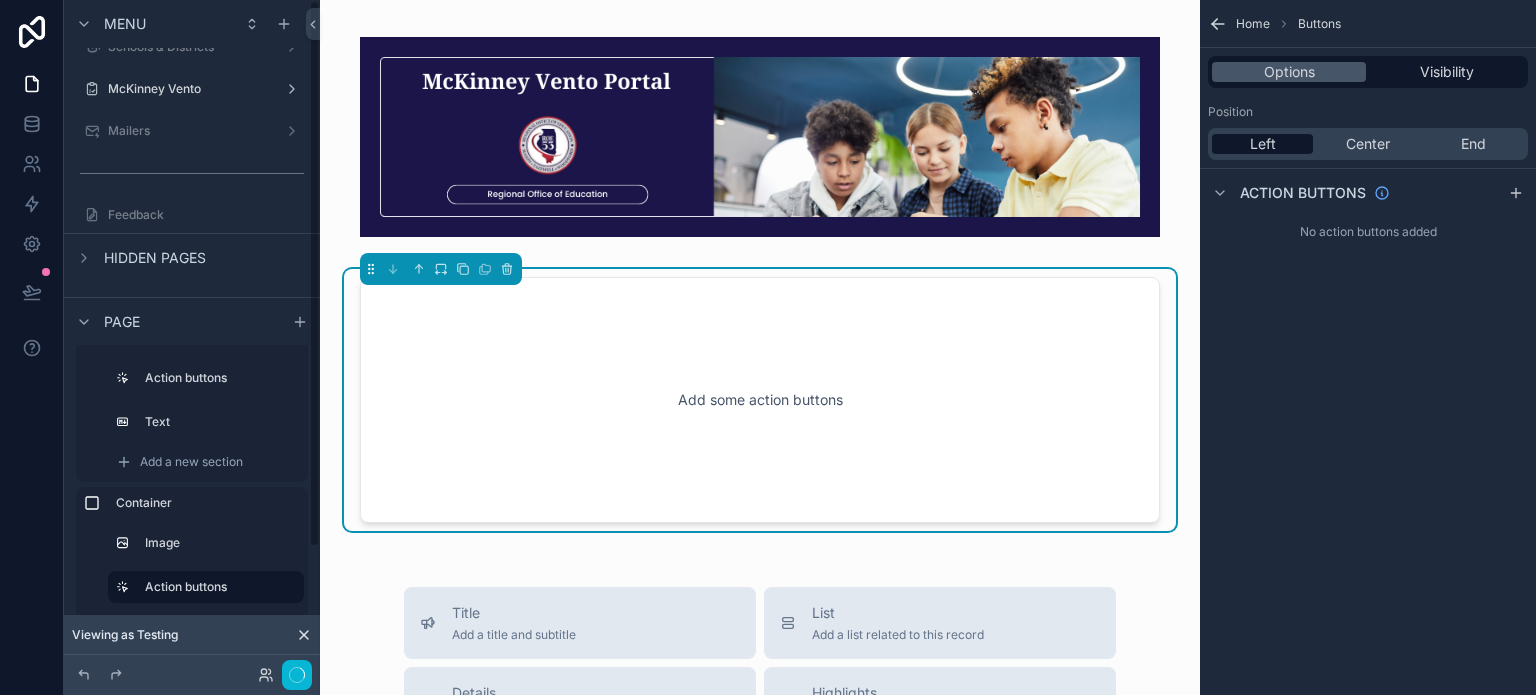 scroll, scrollTop: 0, scrollLeft: 0, axis: both 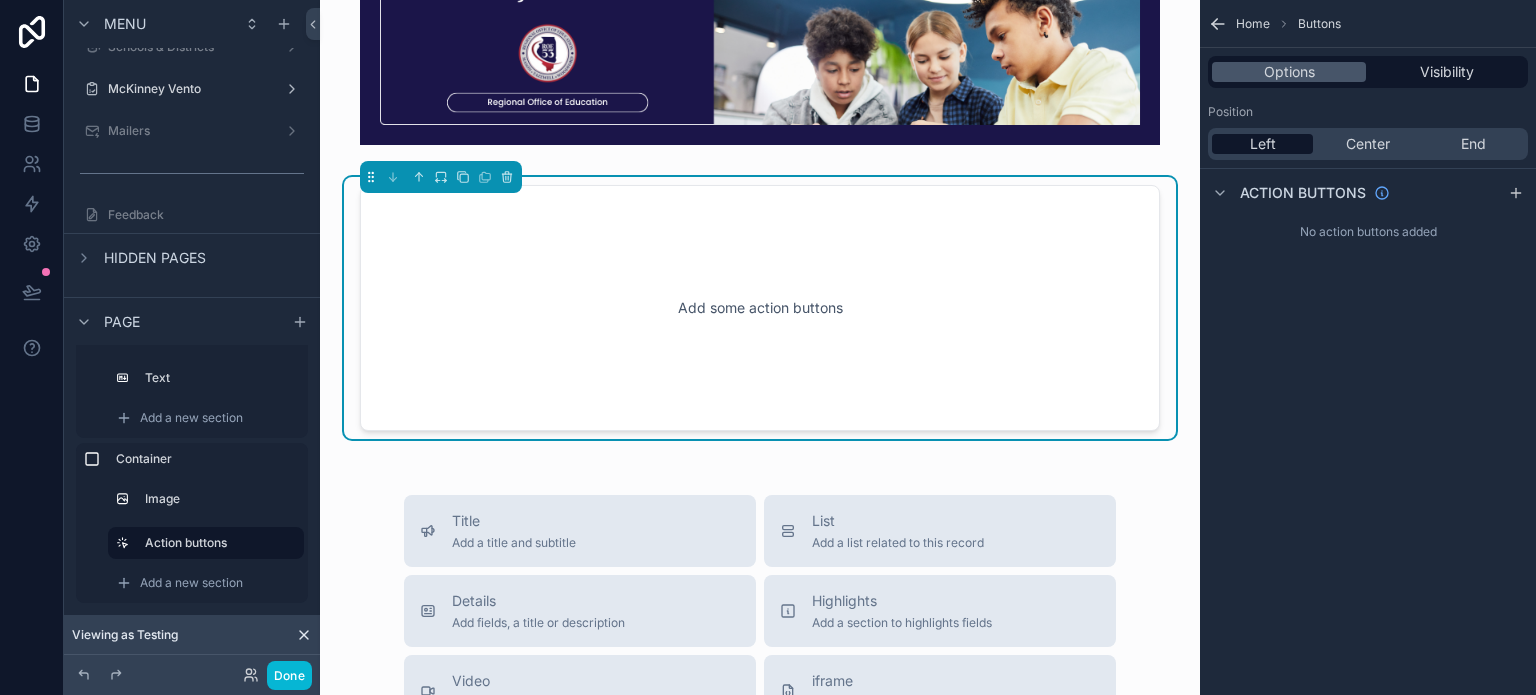 click on "Left Center End" at bounding box center (1368, 144) 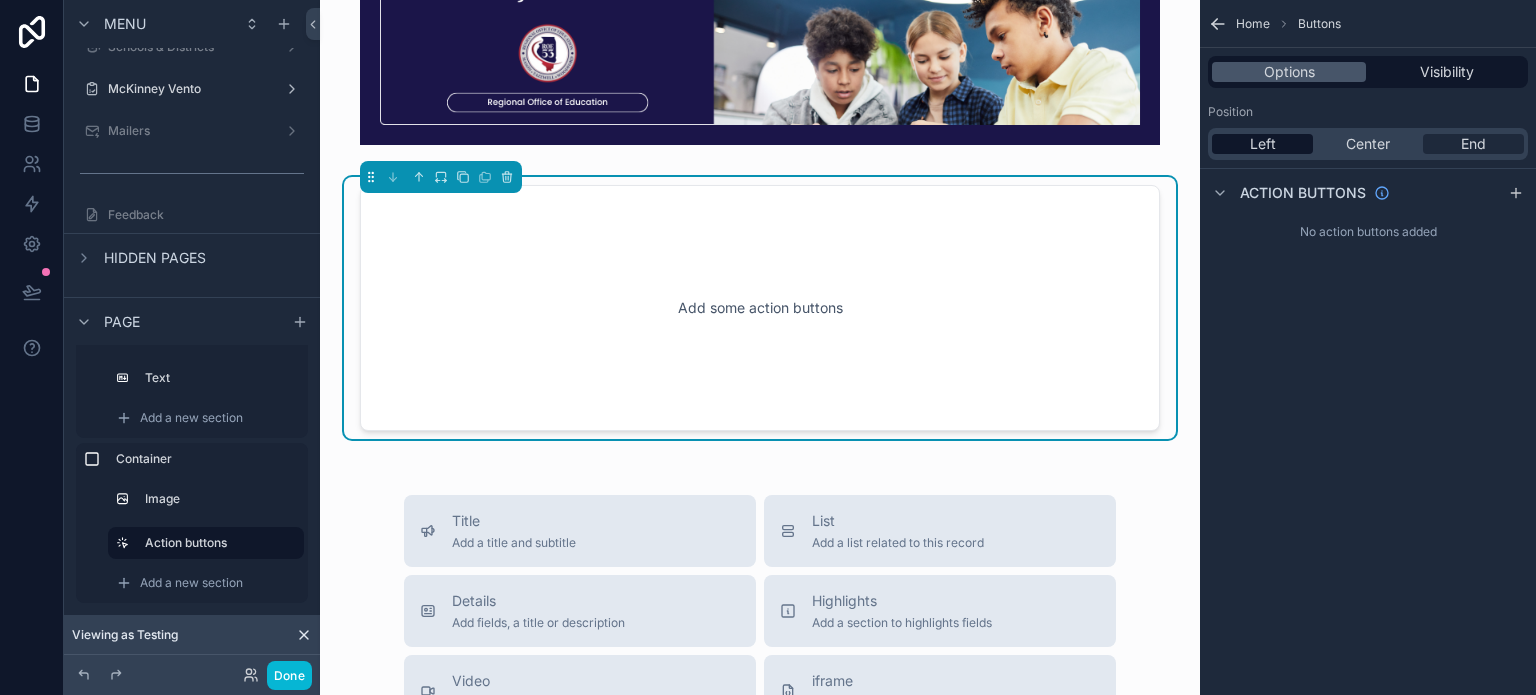 click on "End" at bounding box center [1473, 144] 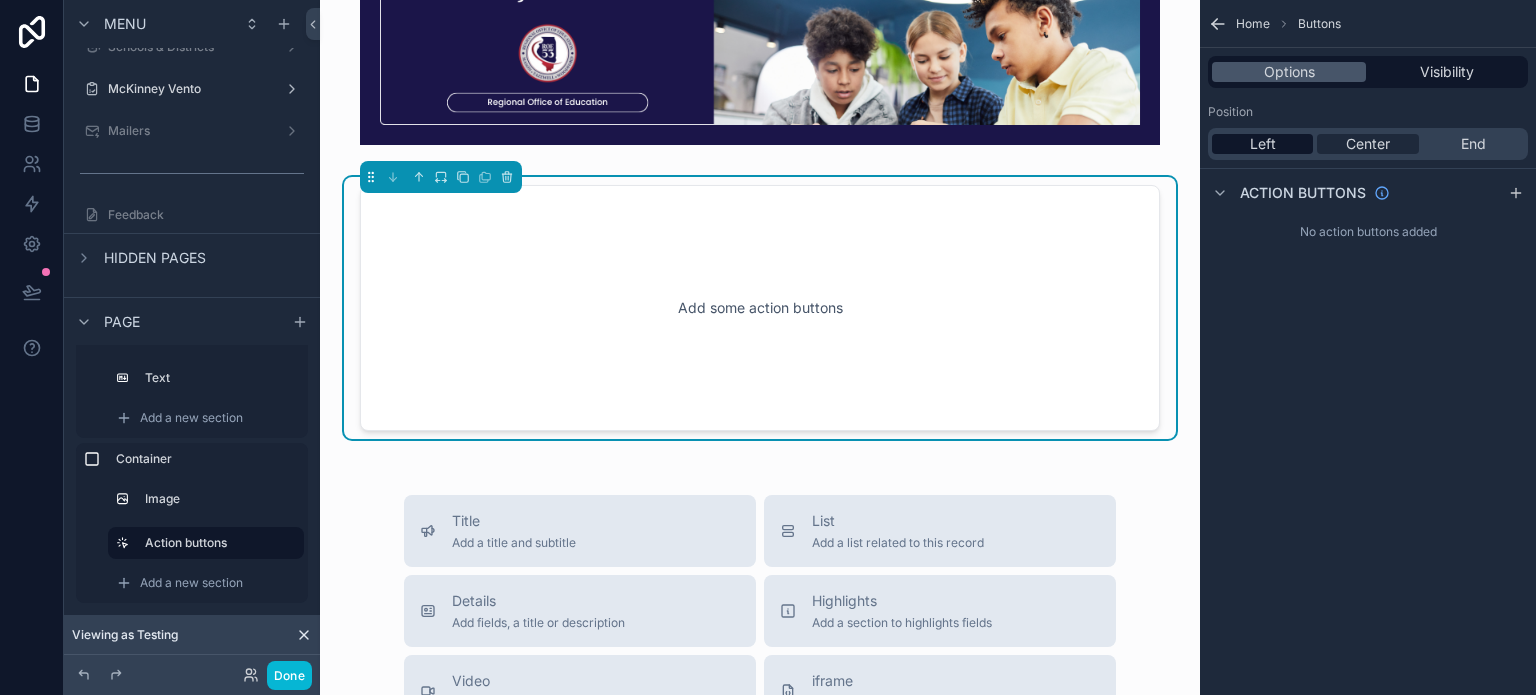 scroll, scrollTop: 0, scrollLeft: 0, axis: both 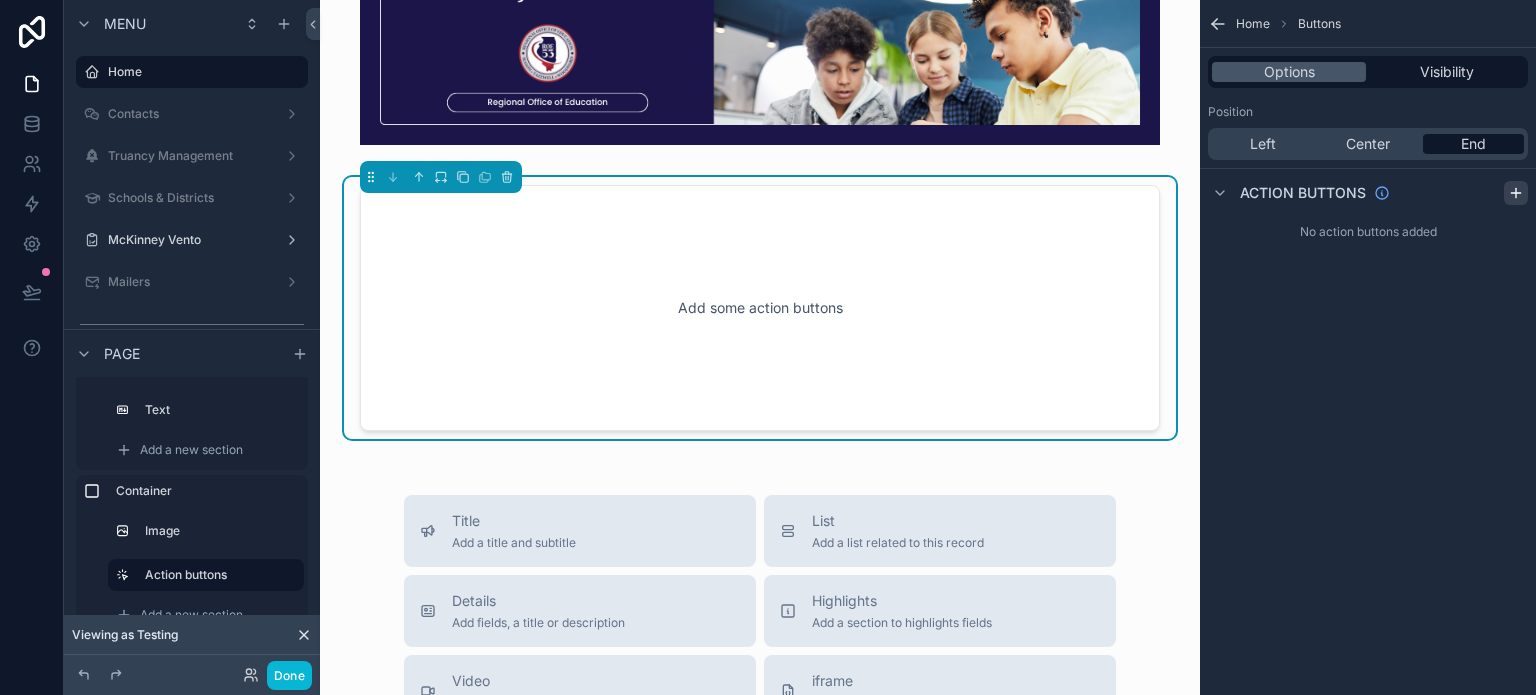 click 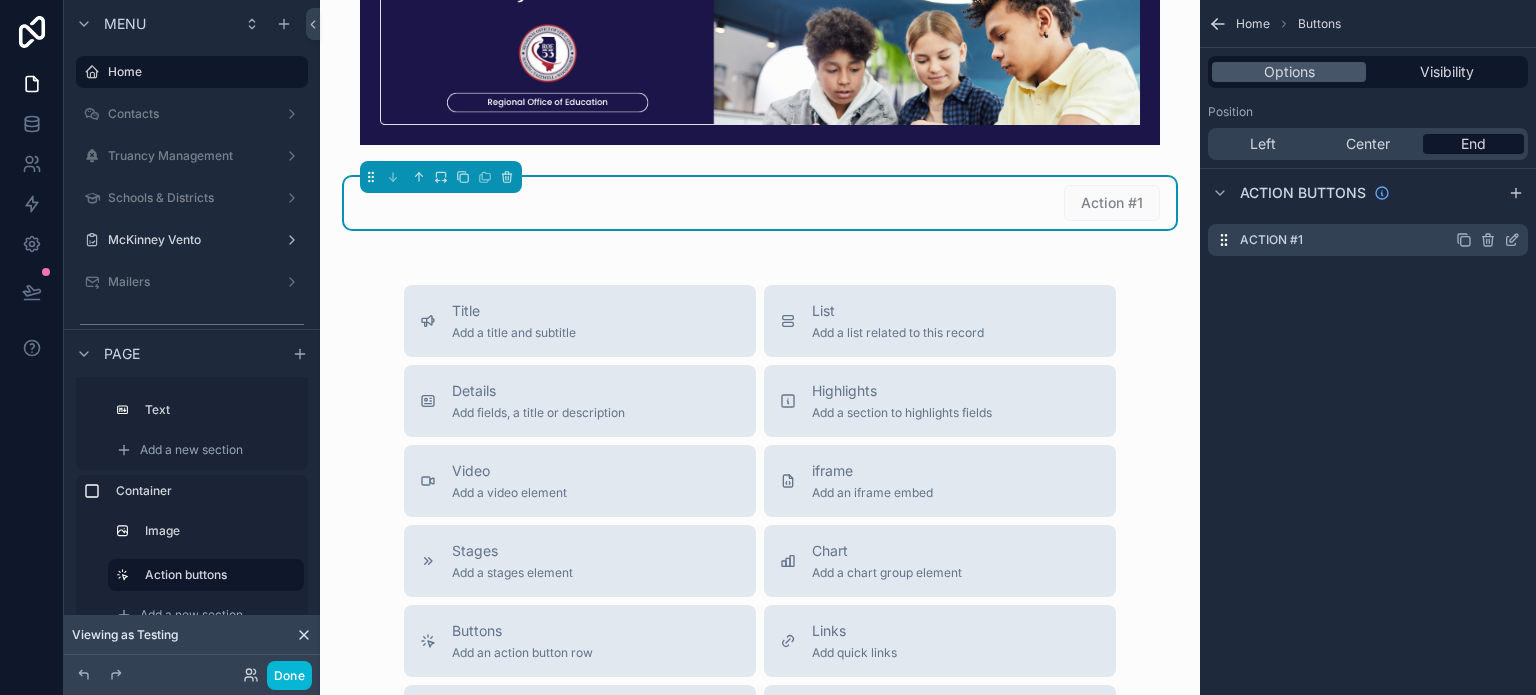 click 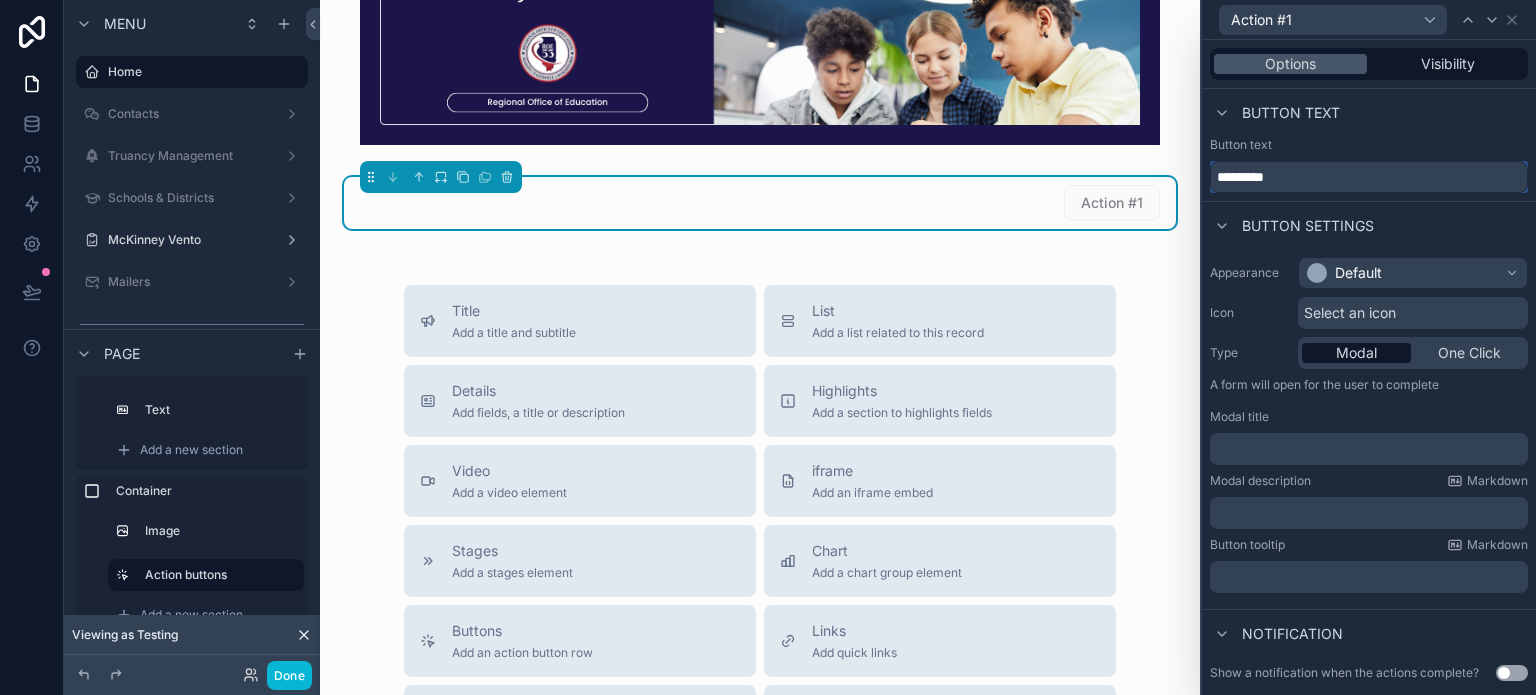 click on "*********" at bounding box center [1369, 177] 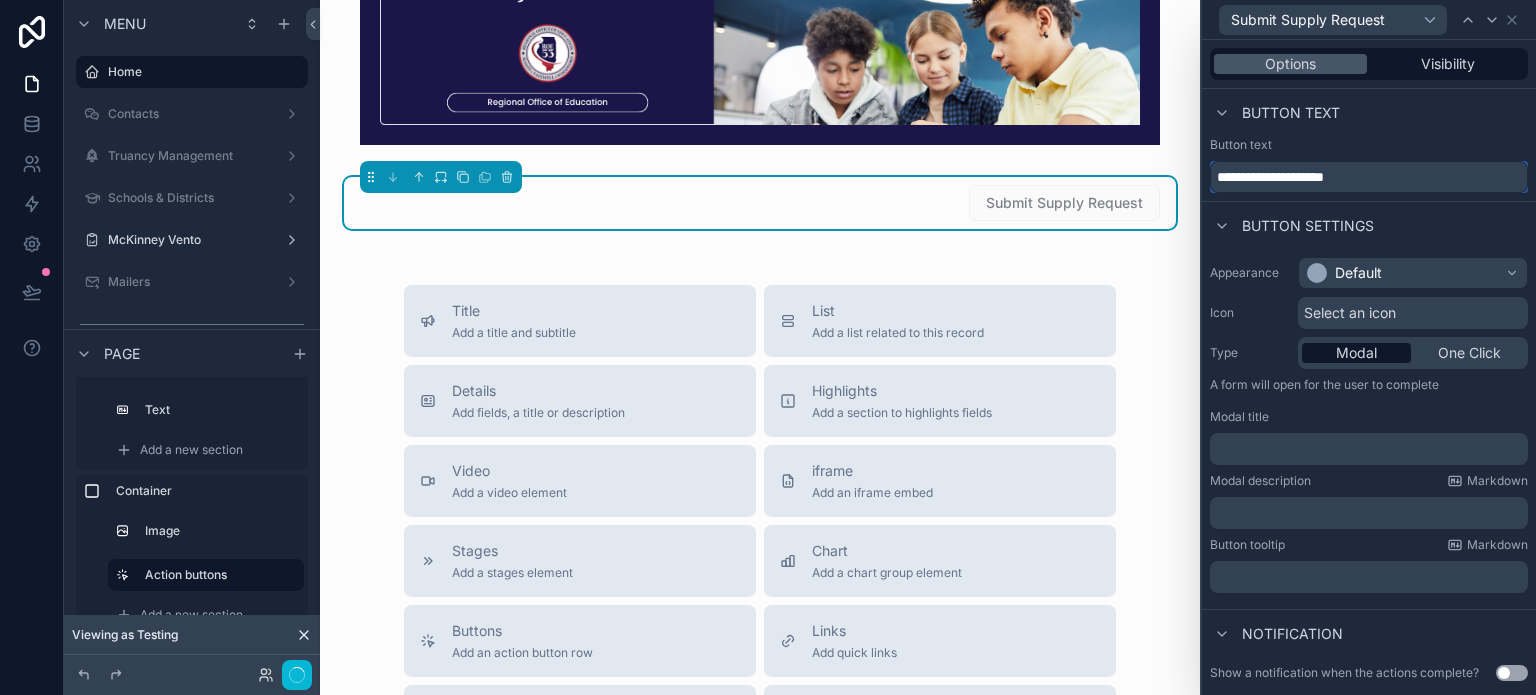 type on "**********" 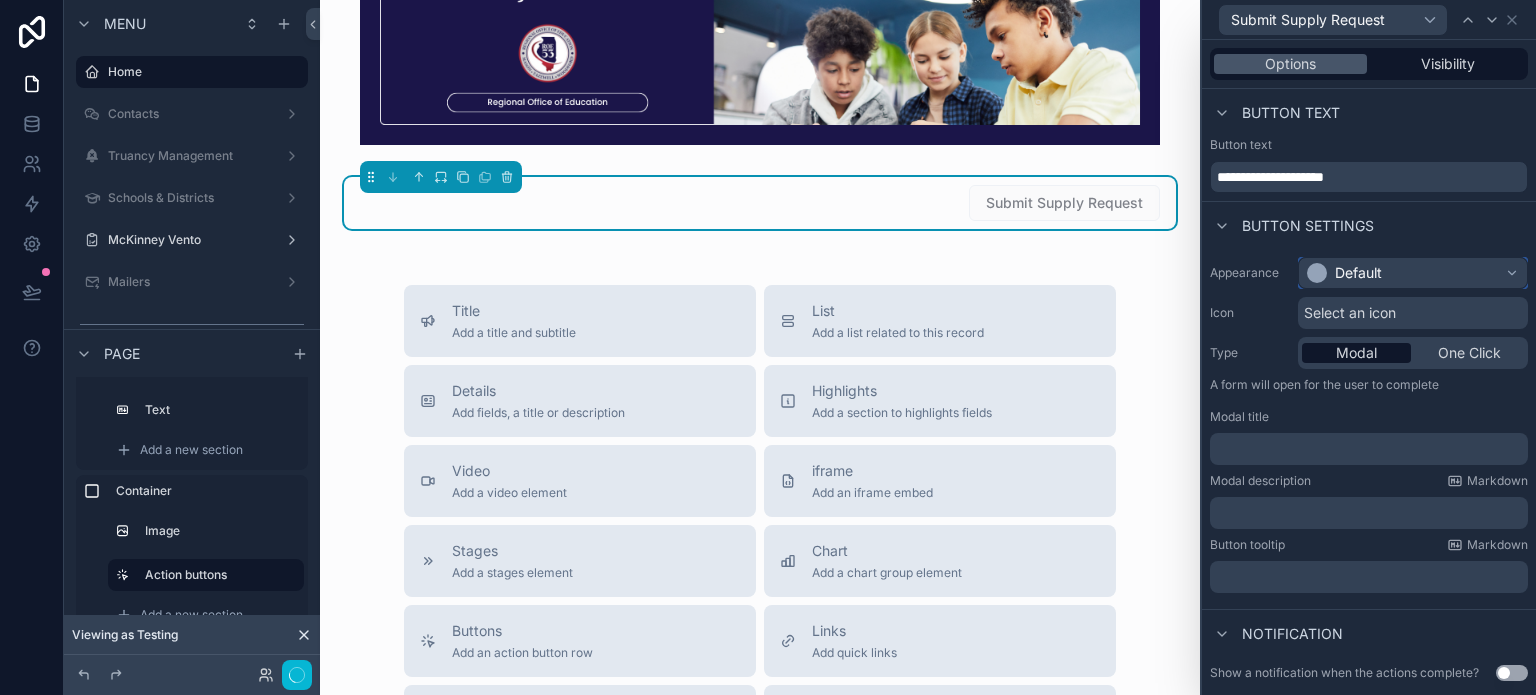 click on "Default" at bounding box center [1344, 273] 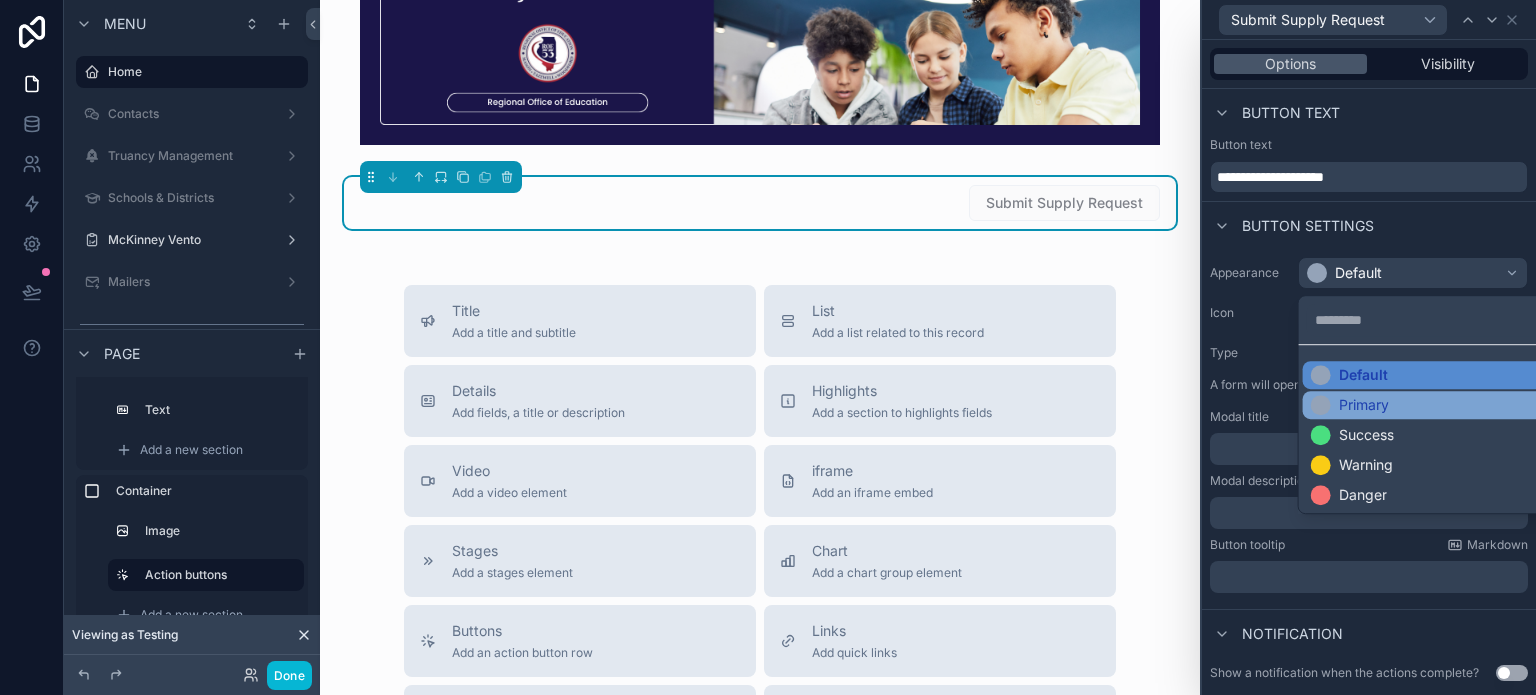 click on "Primary" at bounding box center [1364, 405] 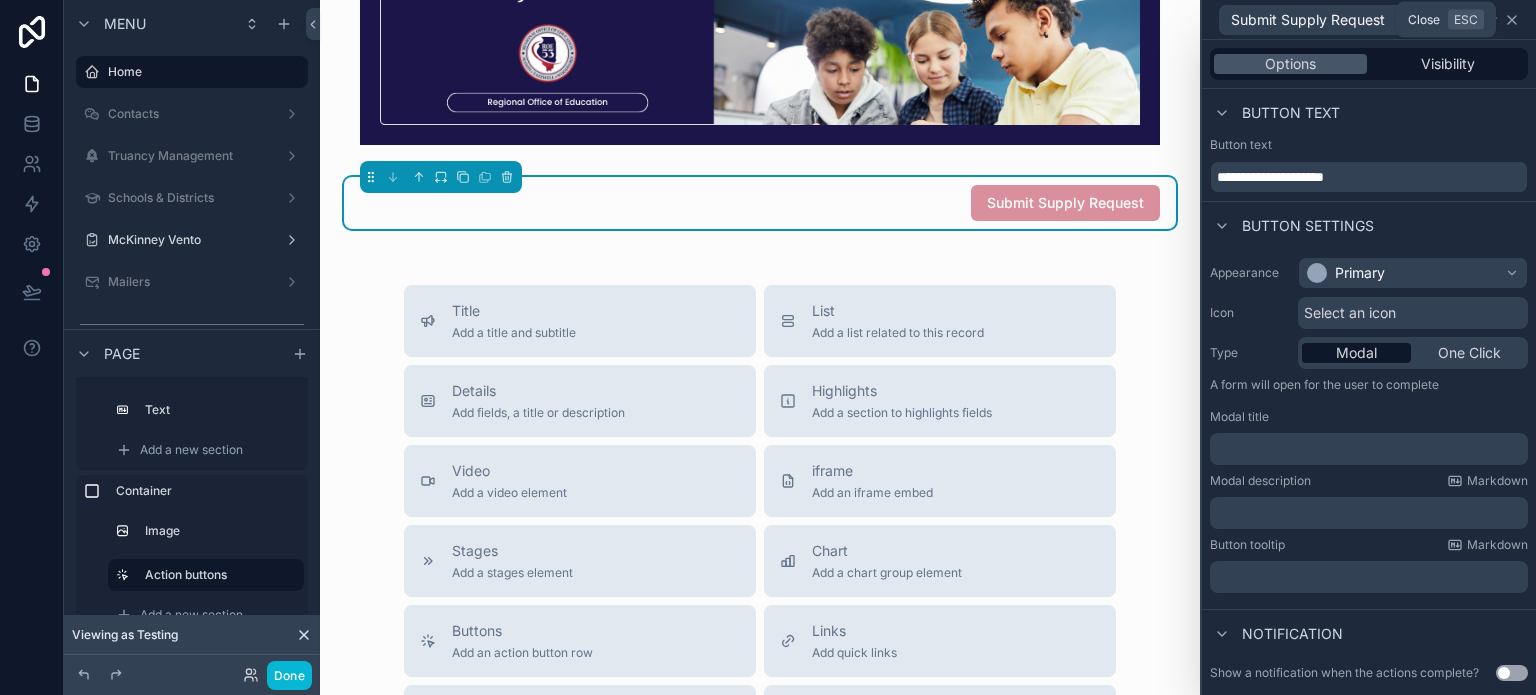click 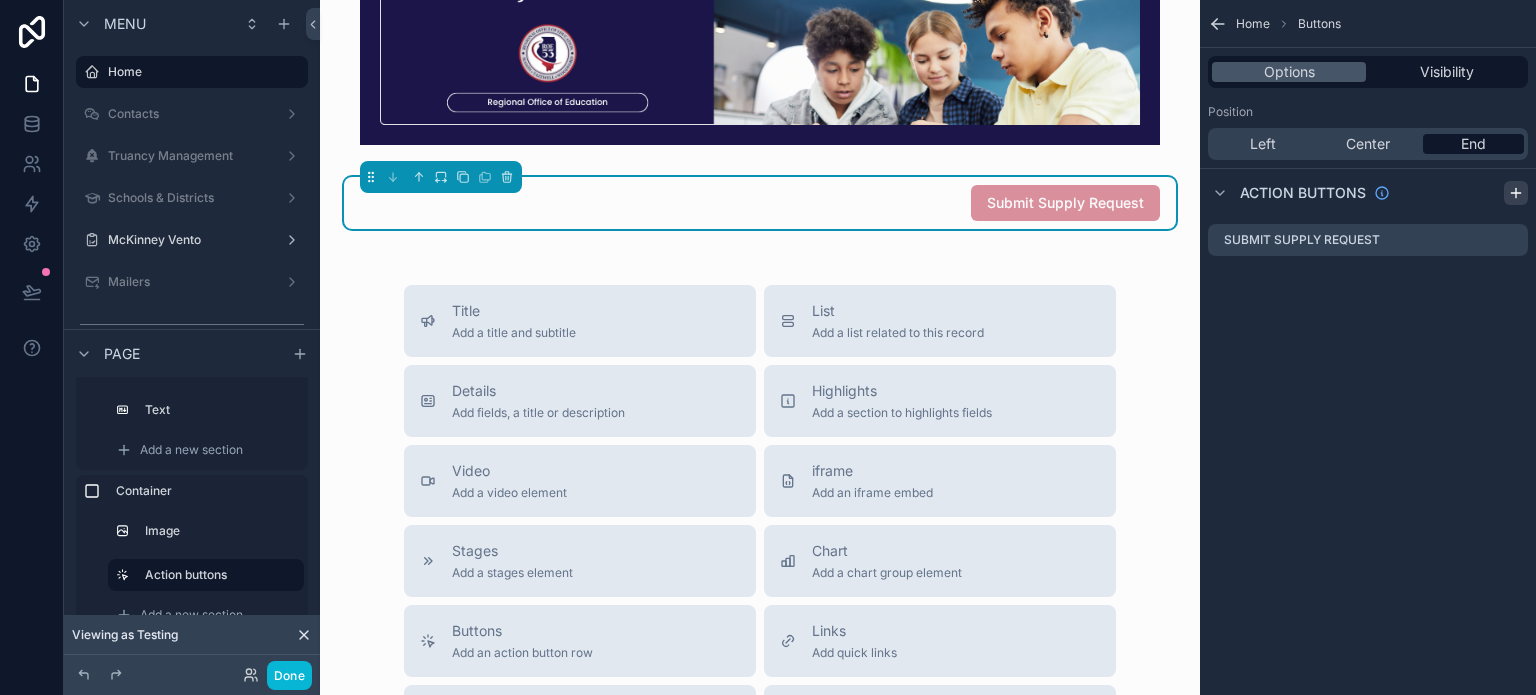 click 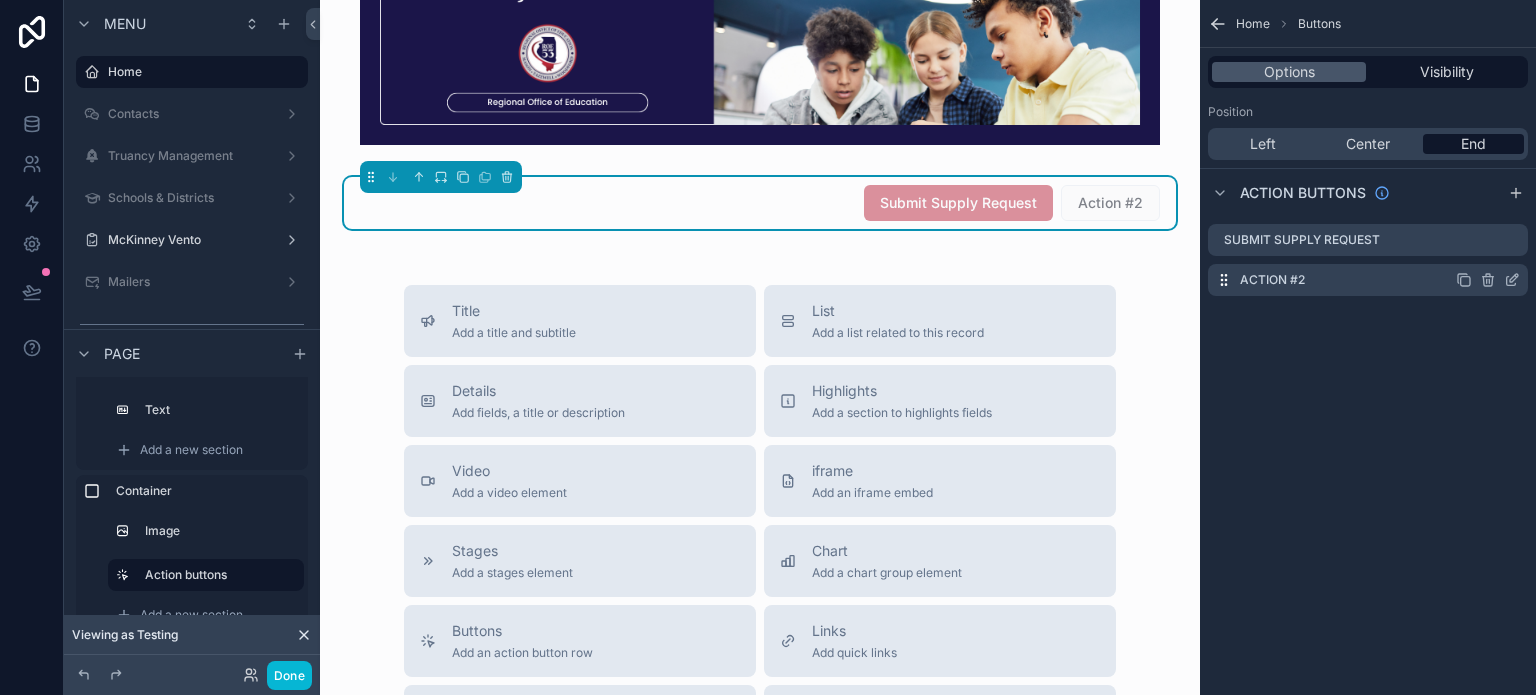 click 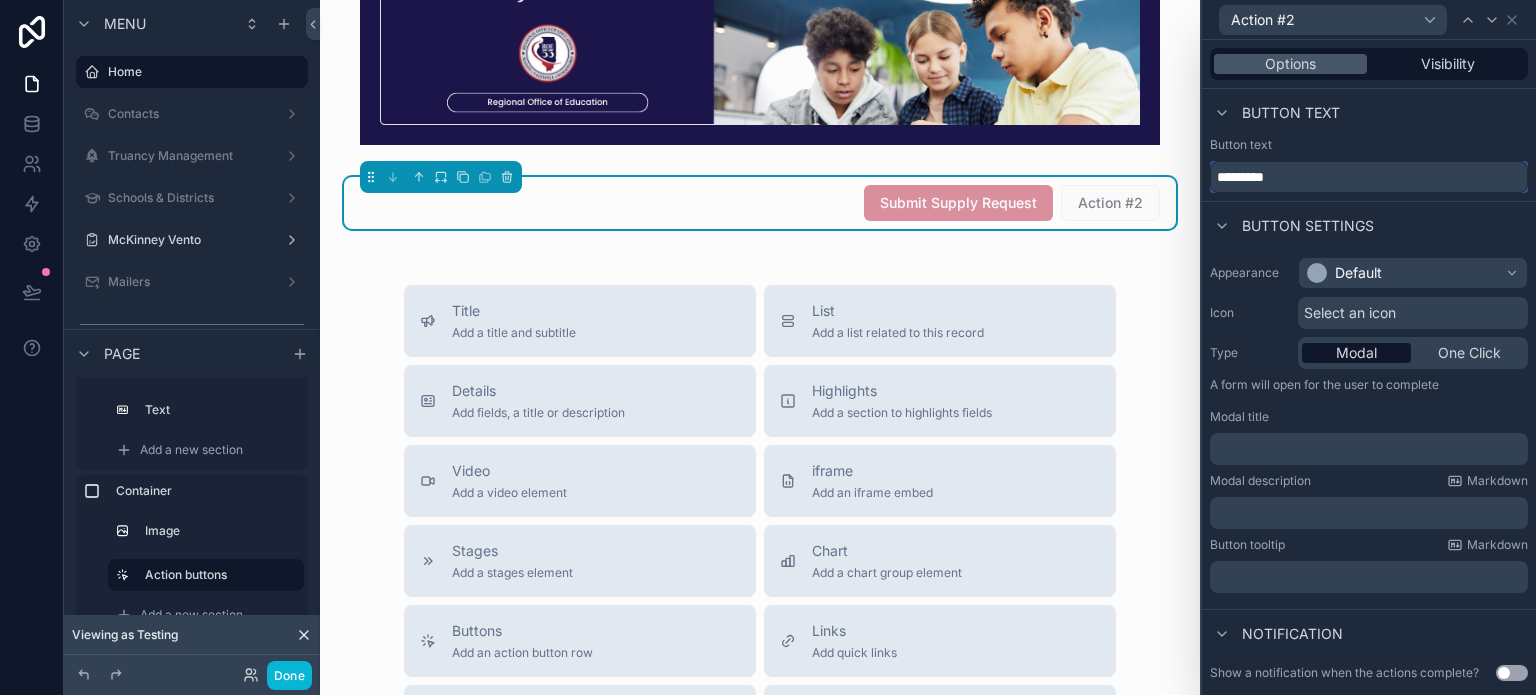 click on "*********" at bounding box center (1369, 177) 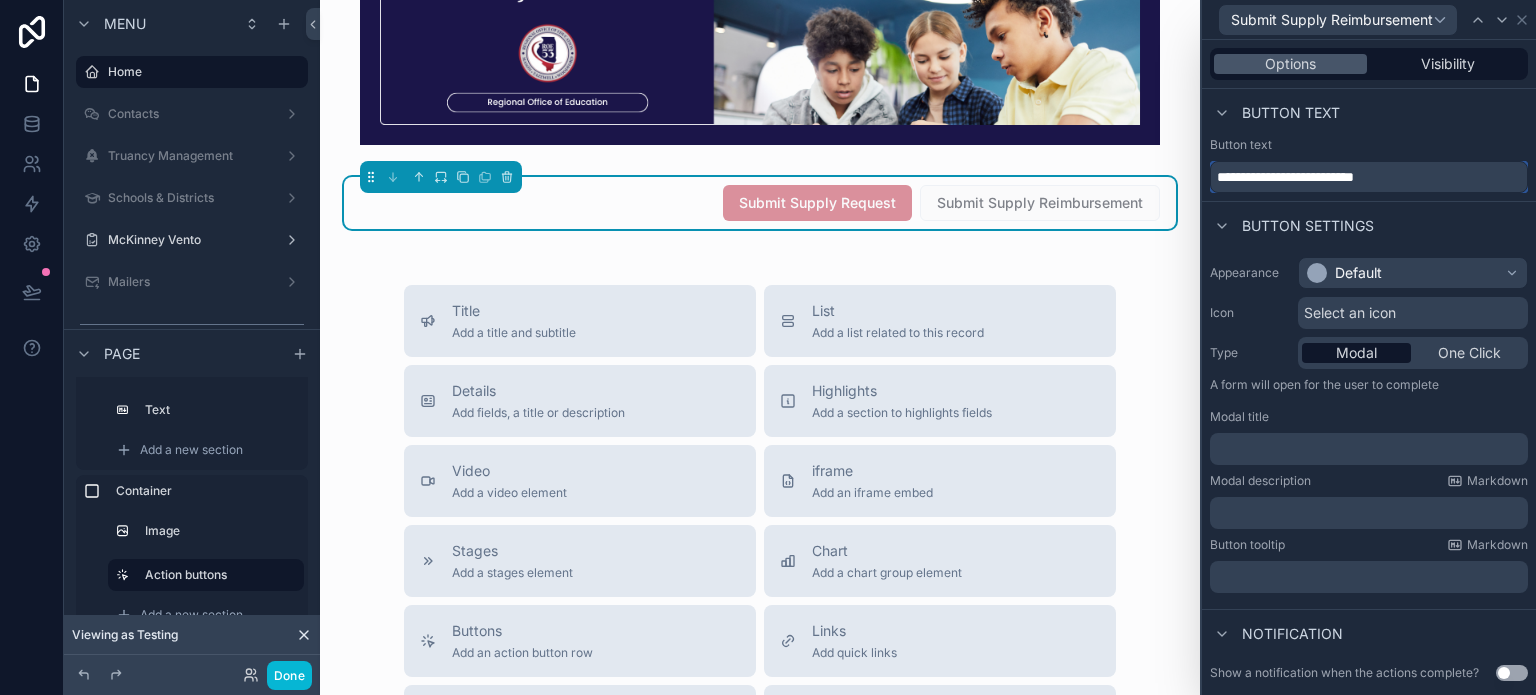type on "**********" 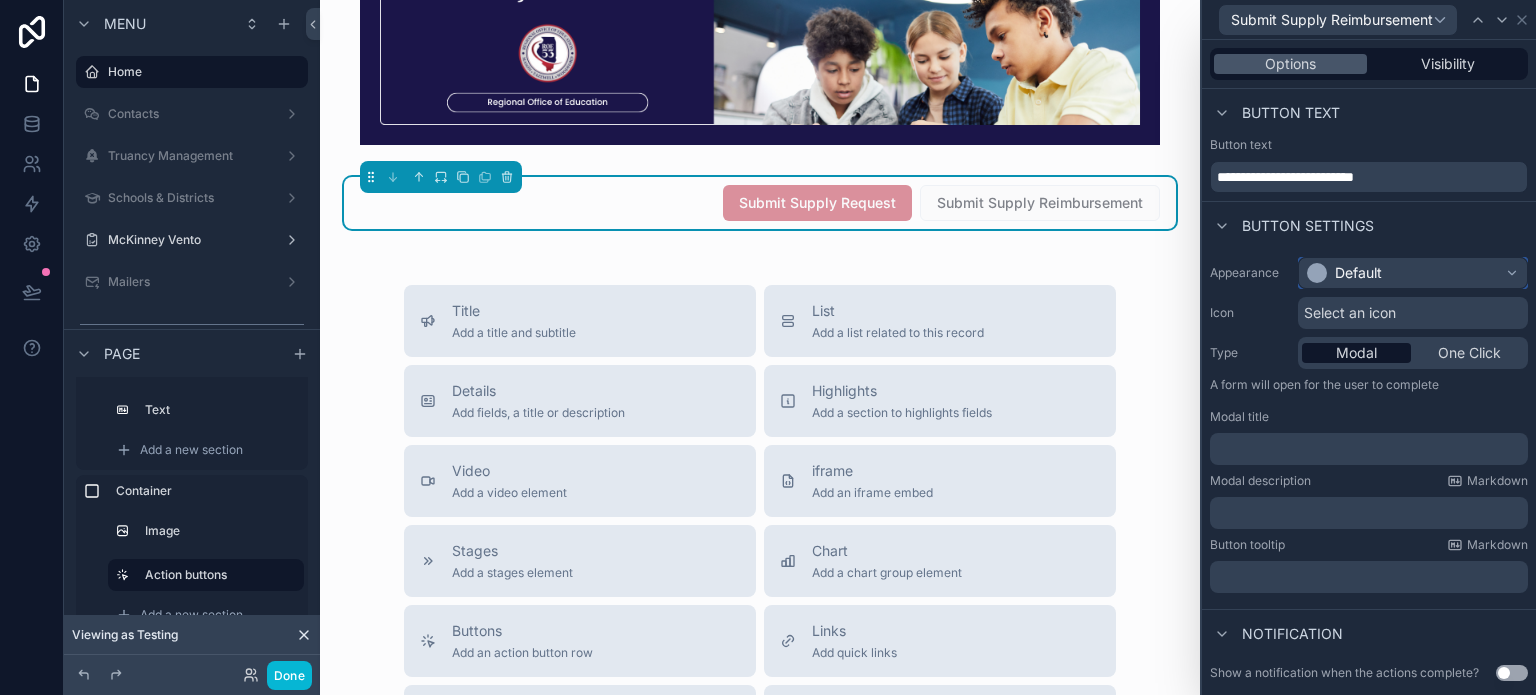 click on "Default" at bounding box center [1344, 273] 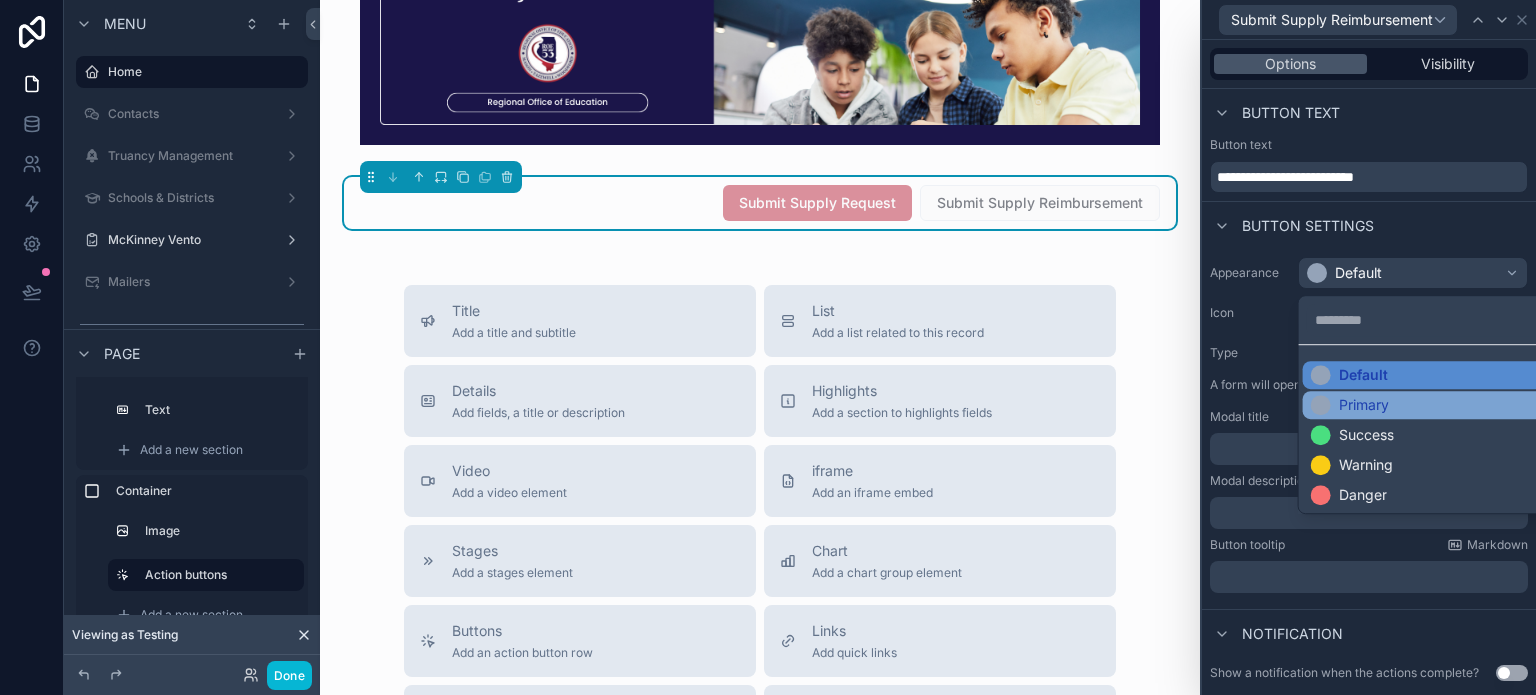 click on "Primary" at bounding box center [1364, 405] 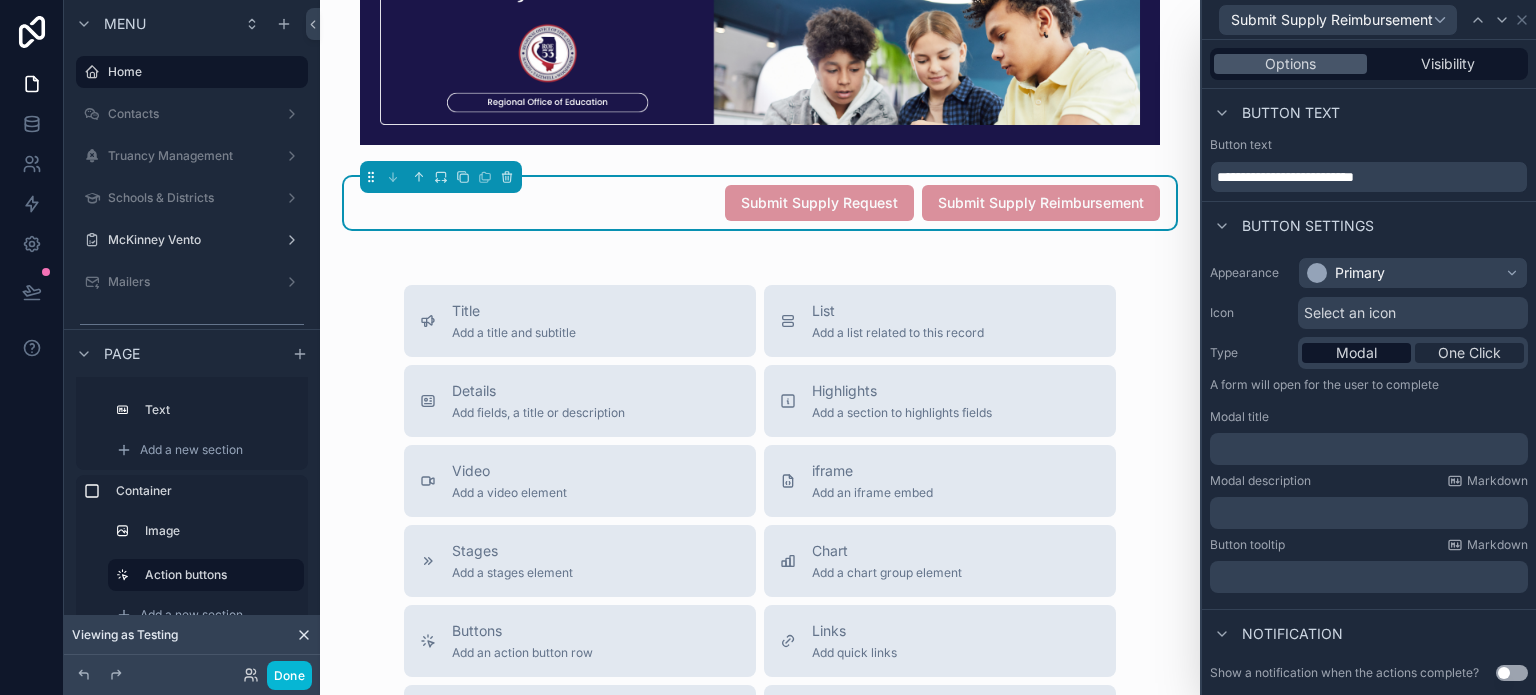 click on "One Click" at bounding box center [1469, 353] 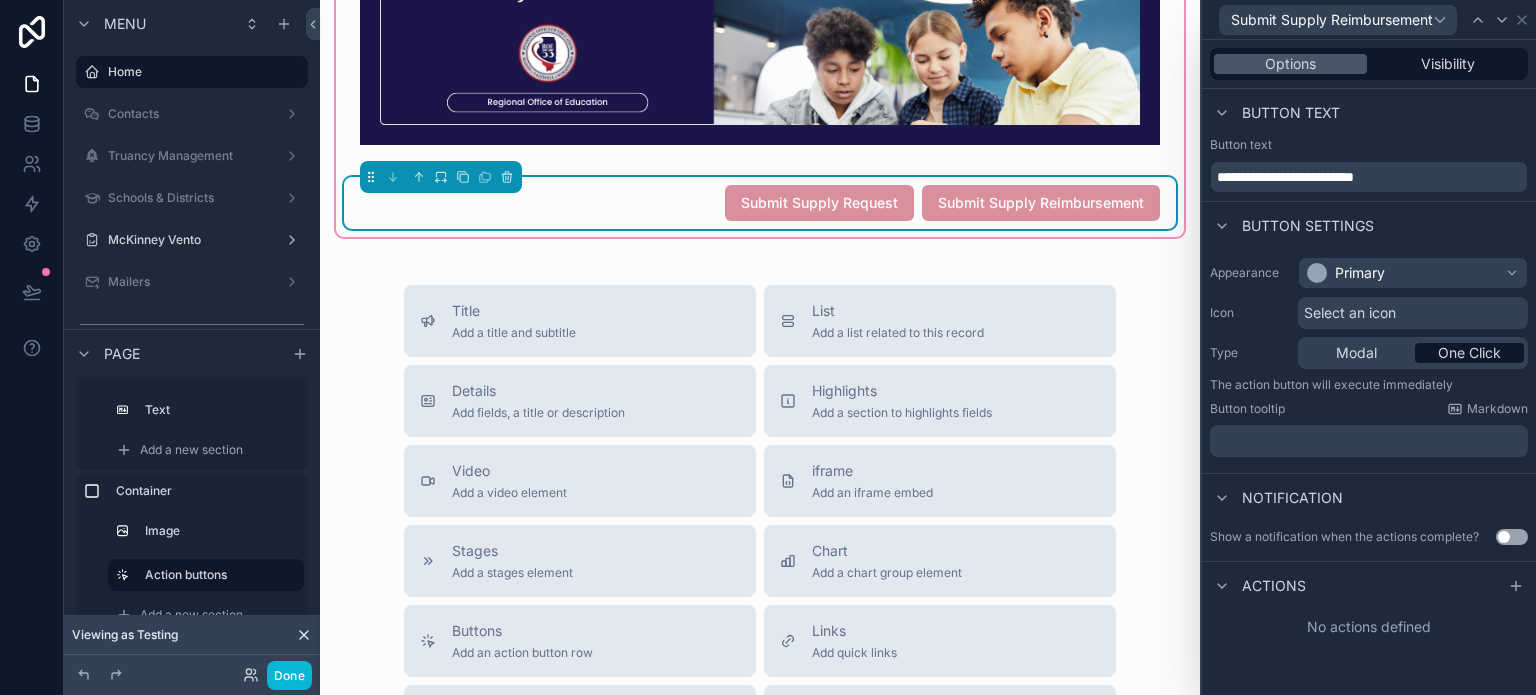 click on "Submit Supply Request" at bounding box center [819, 202] 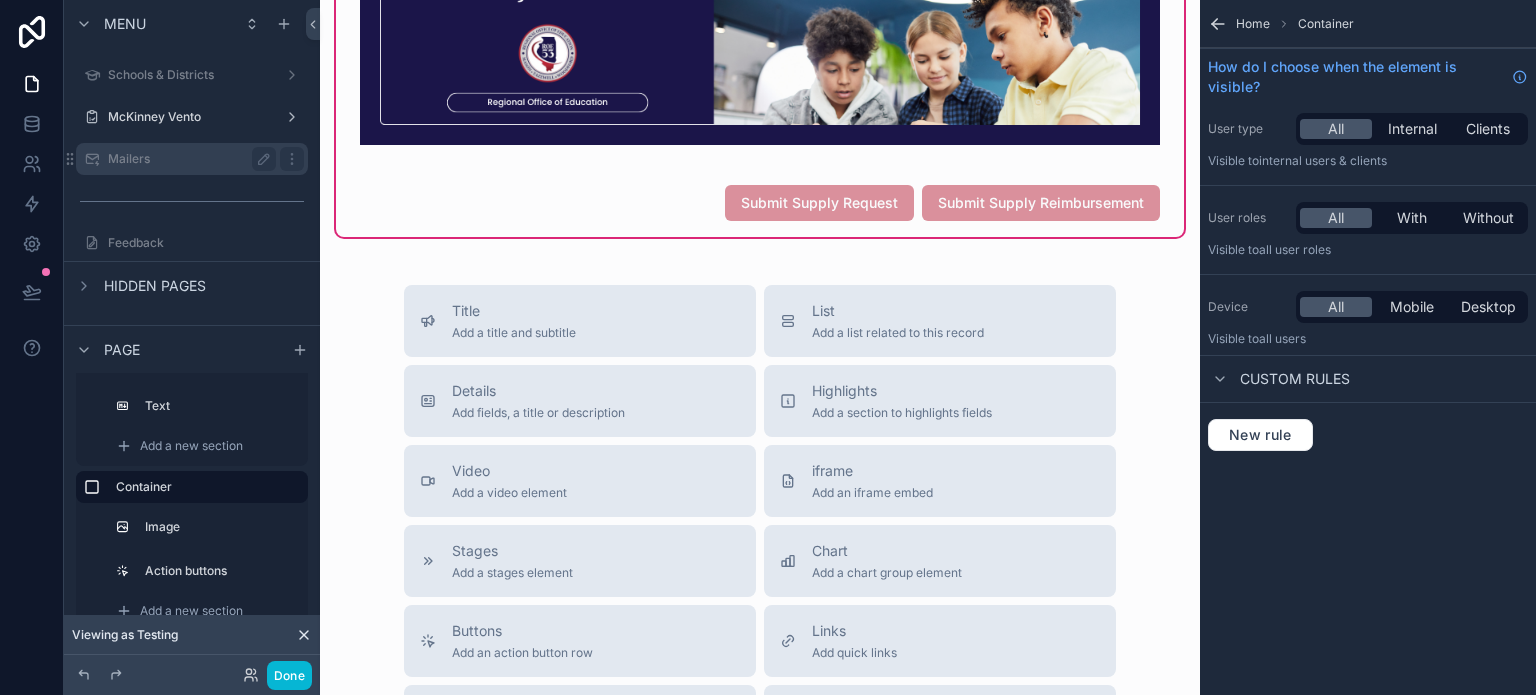 scroll, scrollTop: 151, scrollLeft: 0, axis: vertical 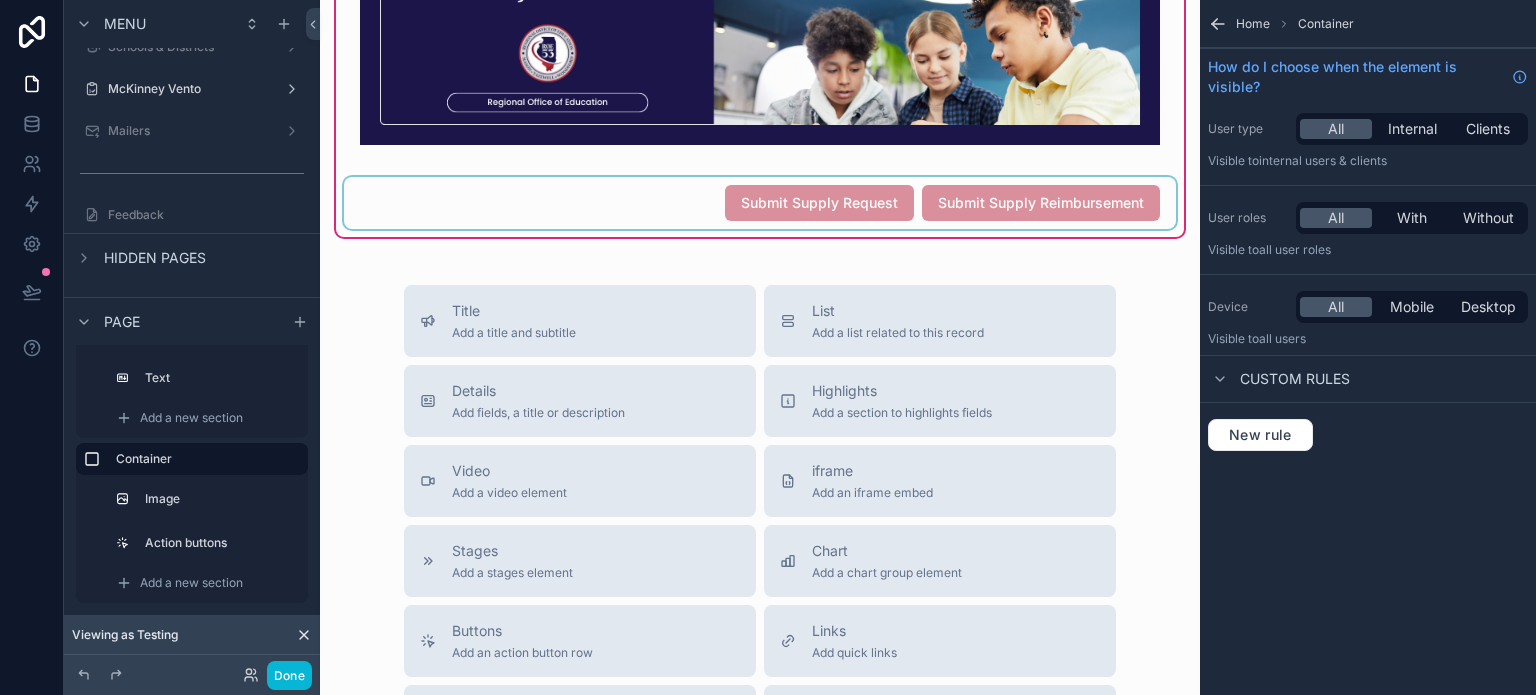 click at bounding box center [760, 203] 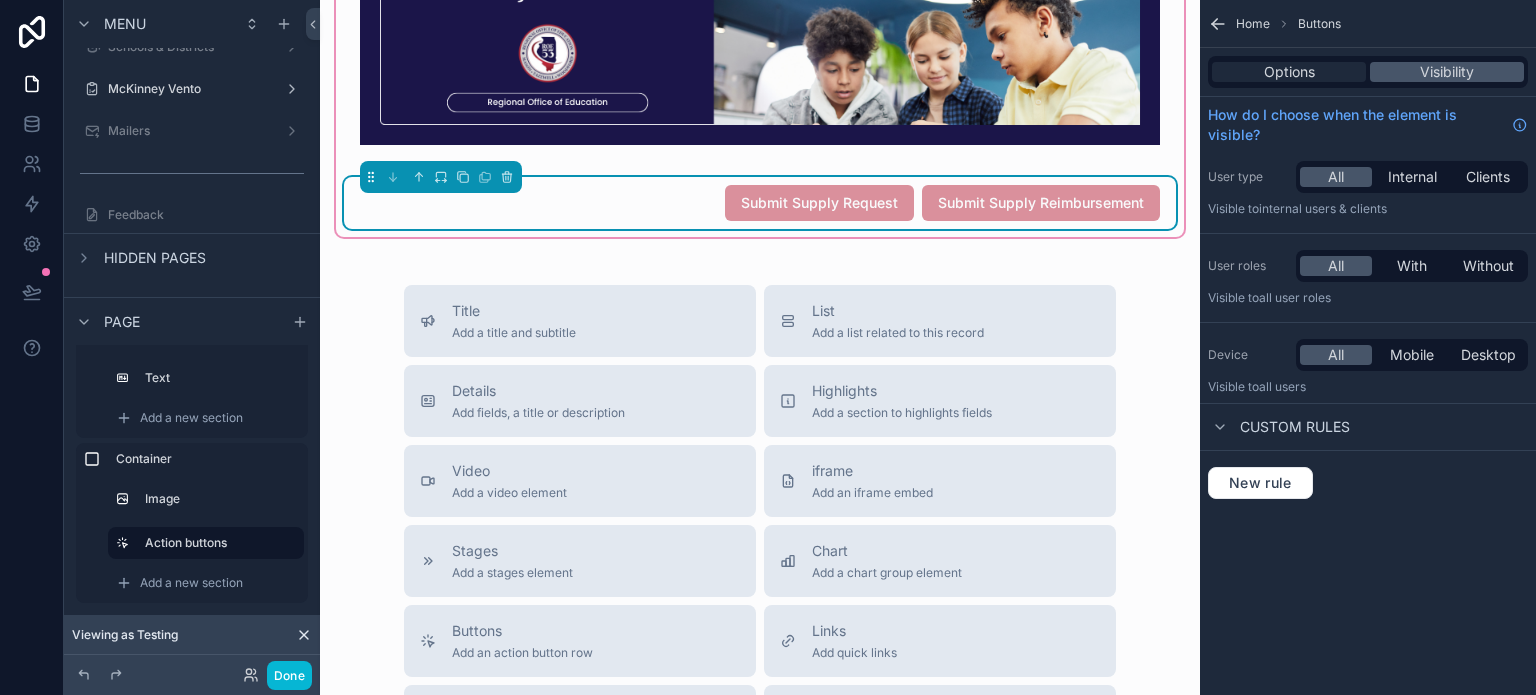 click on "Options" at bounding box center (1289, 72) 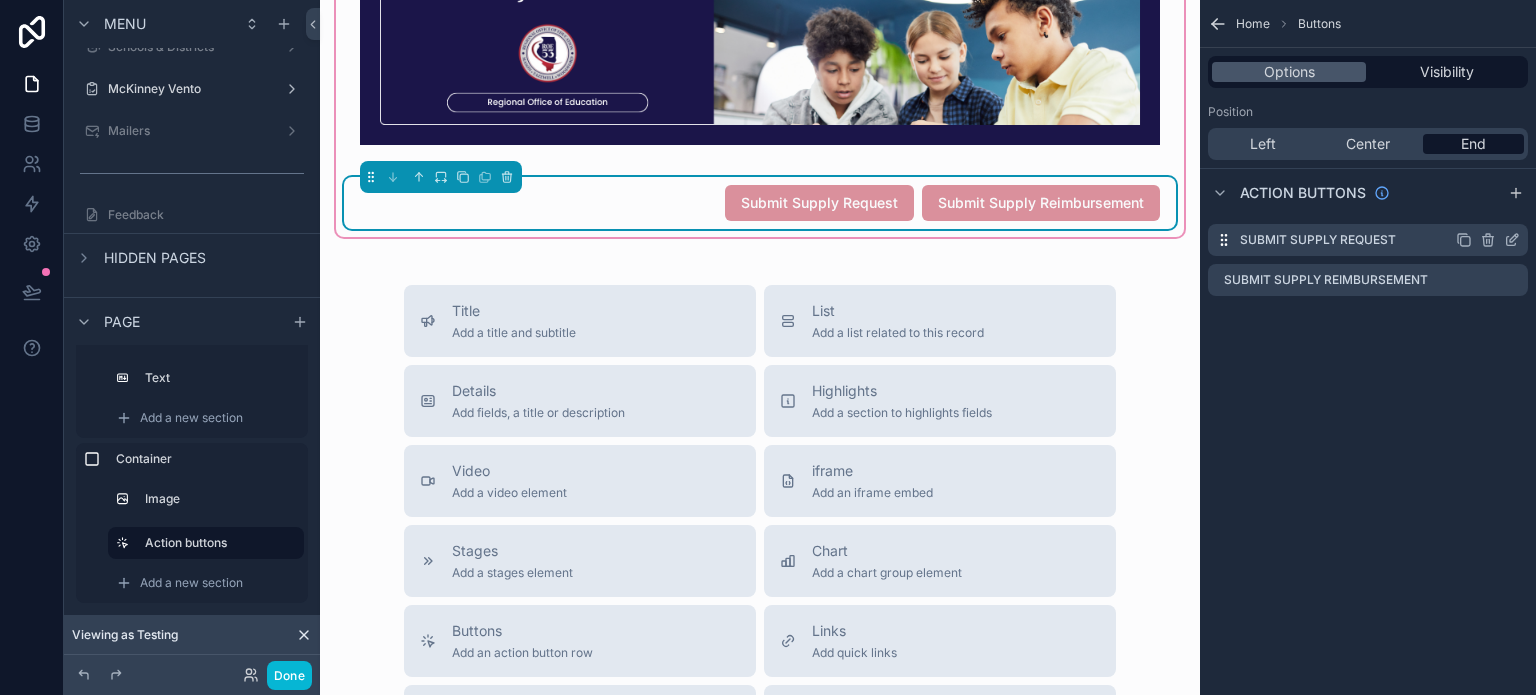click 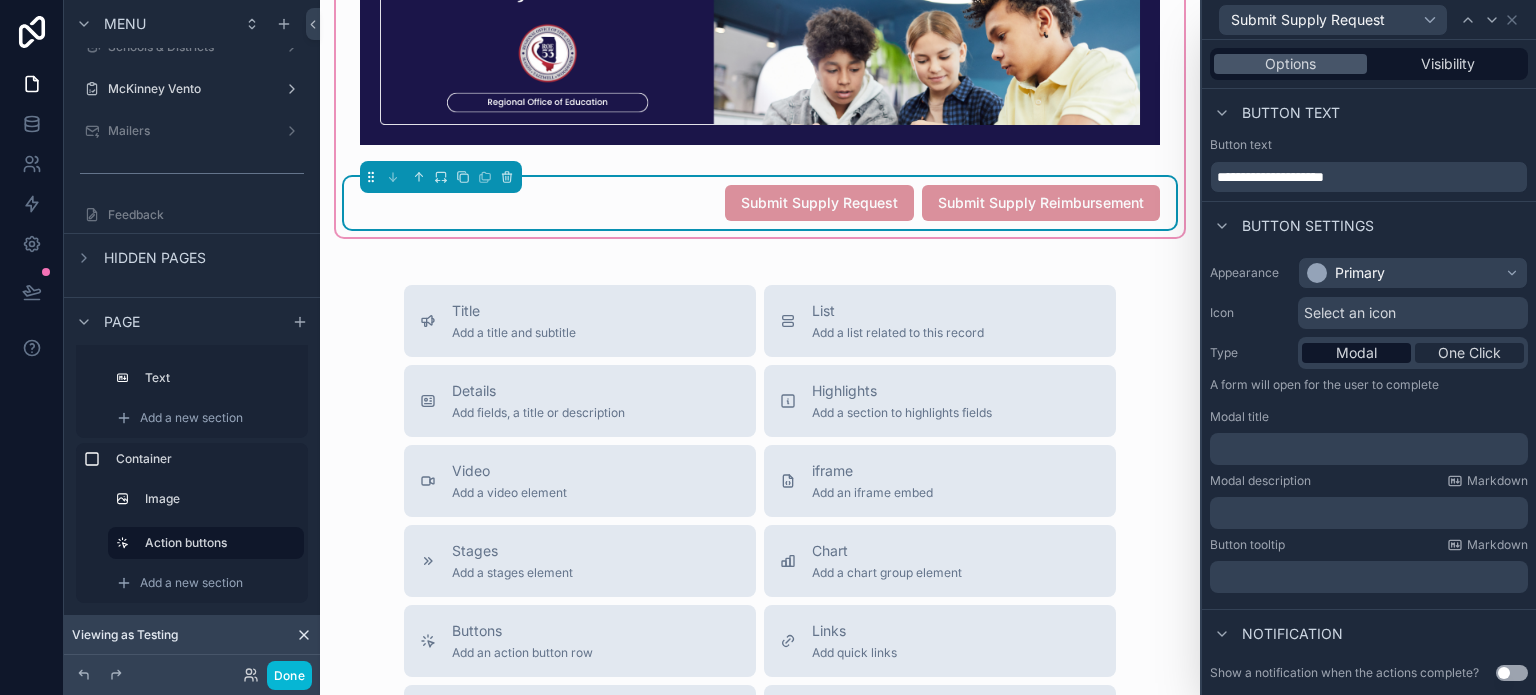 click on "One Click" at bounding box center (1469, 353) 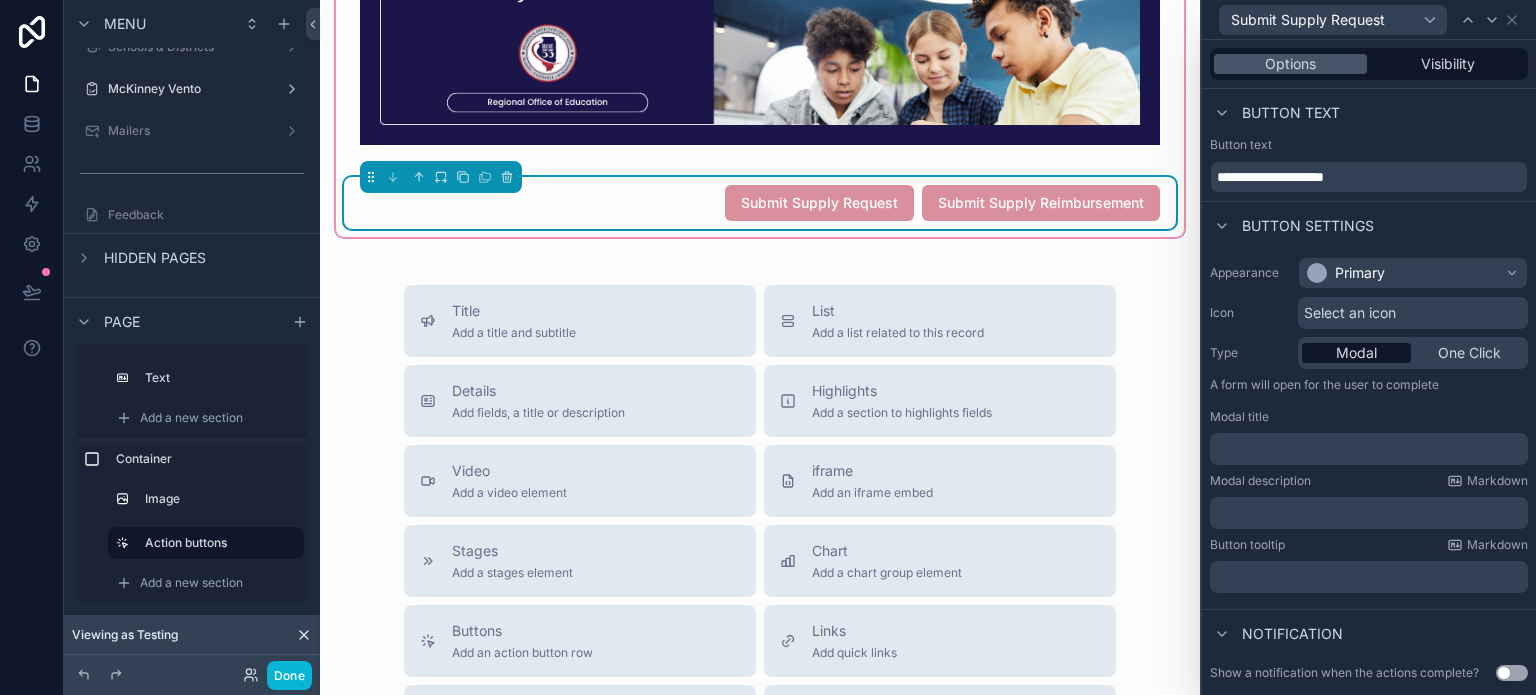 scroll, scrollTop: 0, scrollLeft: 0, axis: both 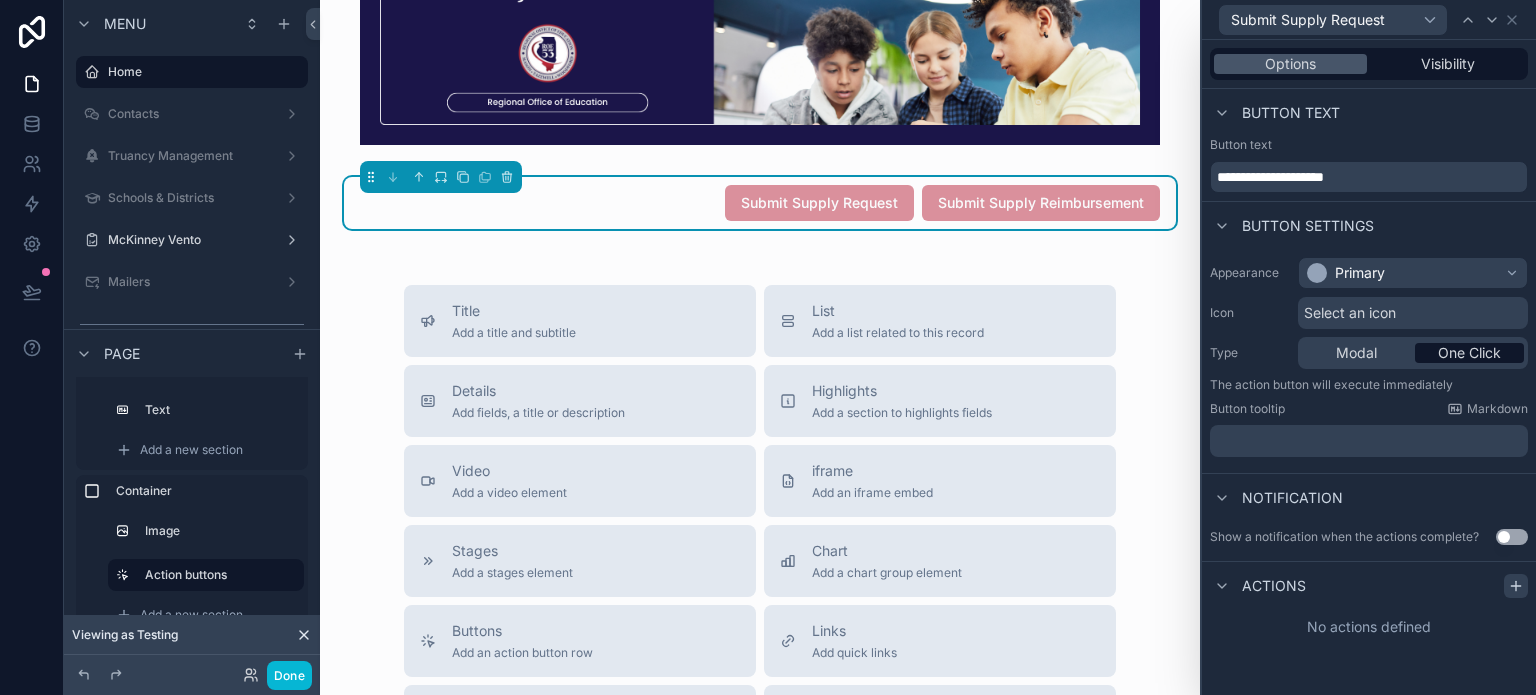 click 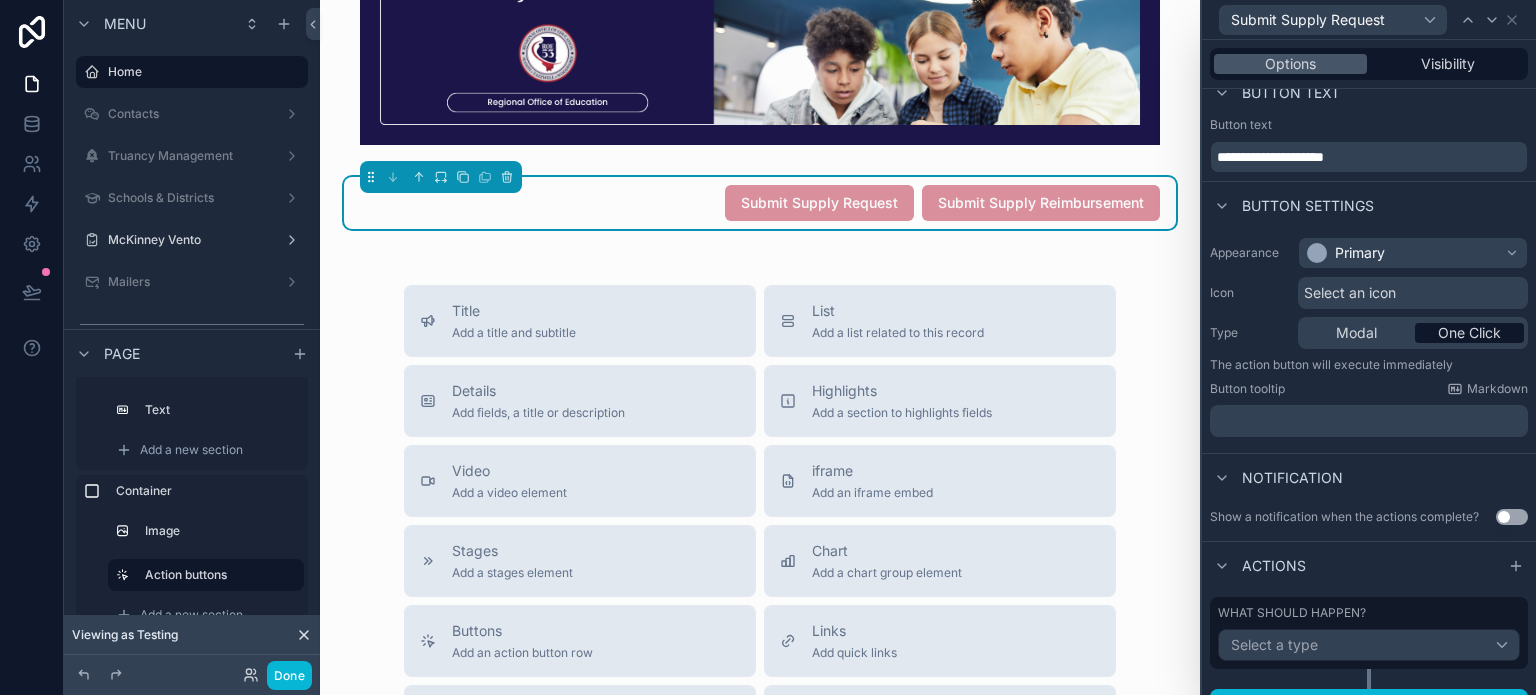 scroll, scrollTop: 52, scrollLeft: 0, axis: vertical 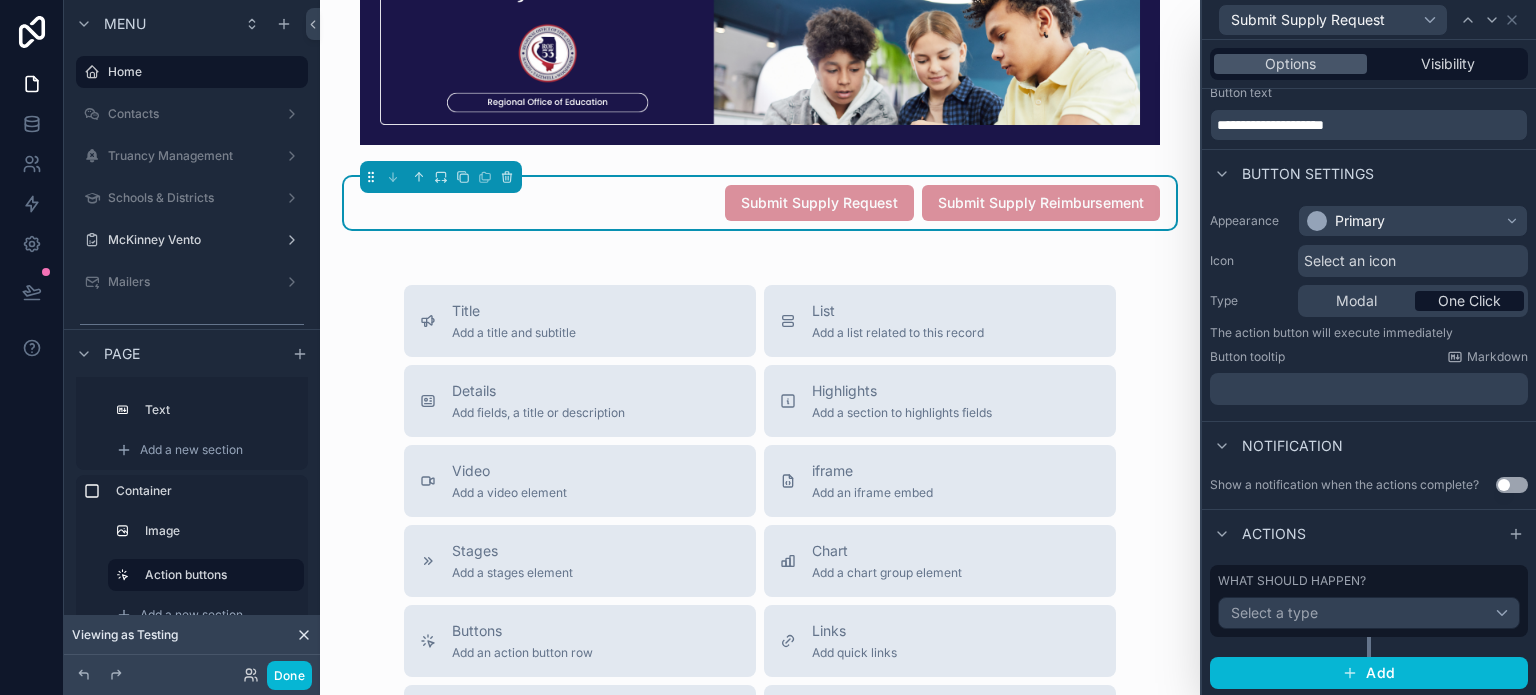 click on "What should happen? Select a type" at bounding box center [1369, 601] 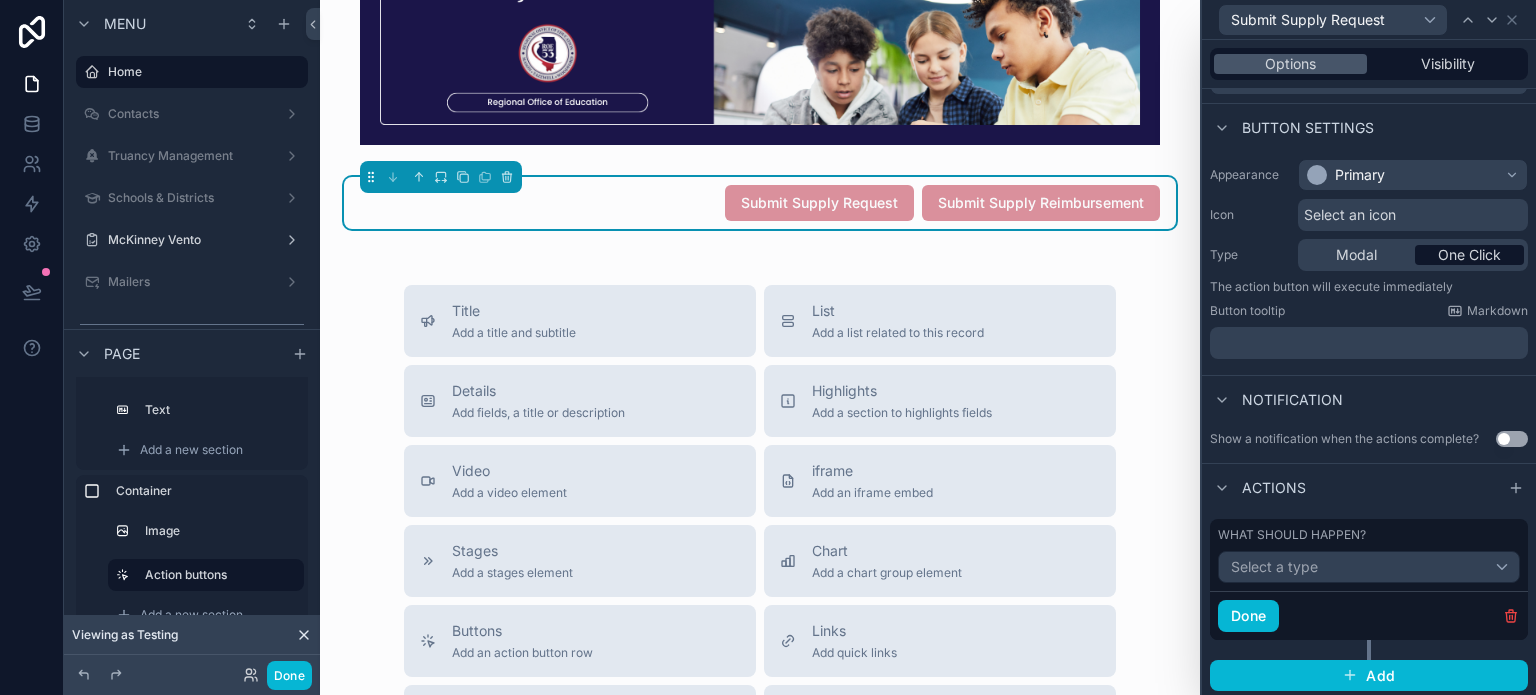 scroll, scrollTop: 100, scrollLeft: 0, axis: vertical 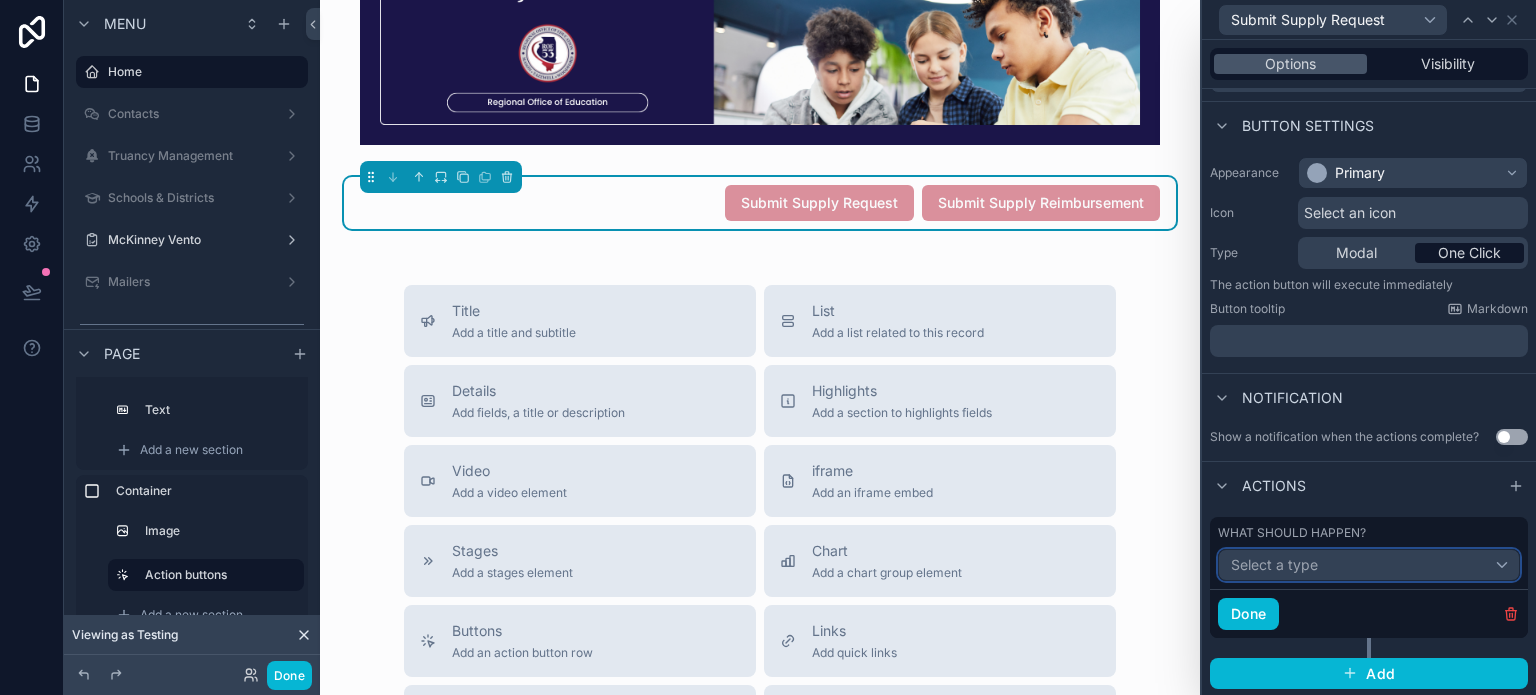 click on "Select a type" at bounding box center (1369, 565) 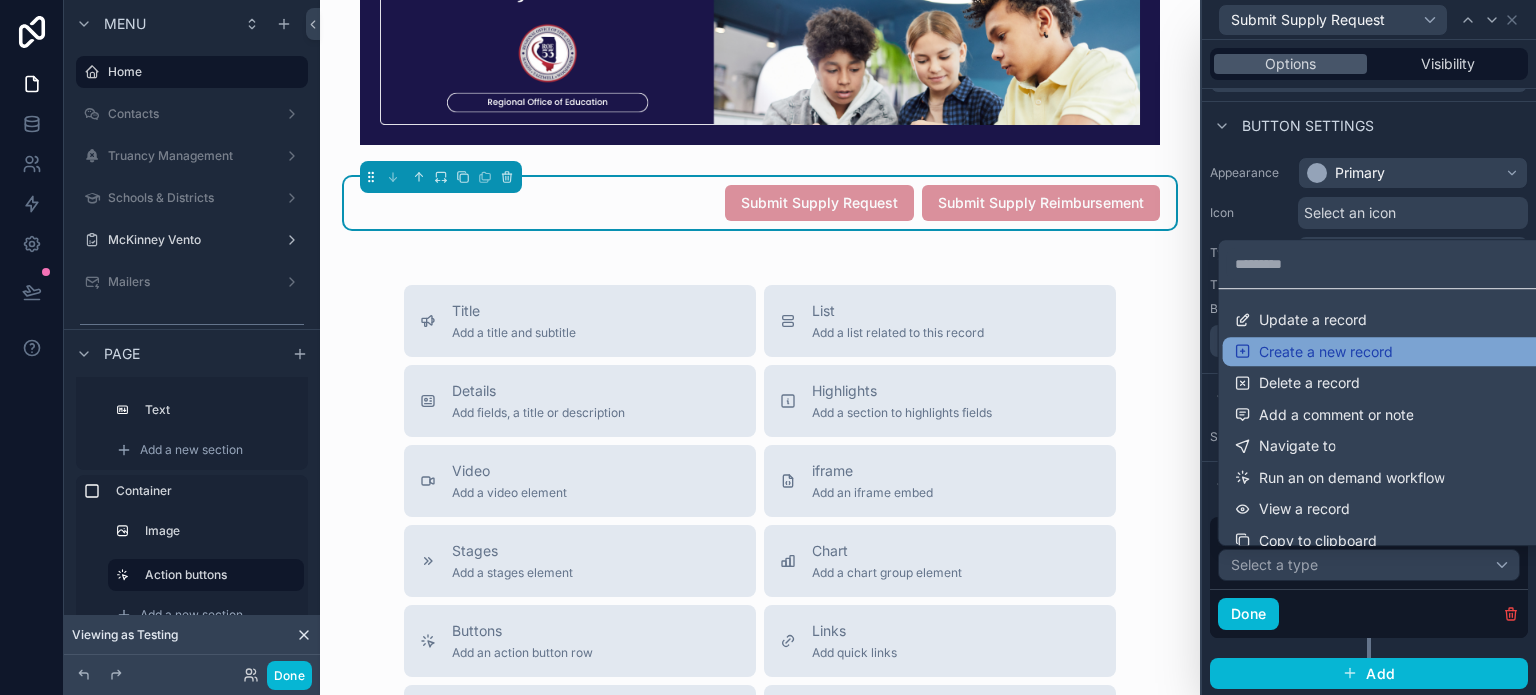 click on "Create a new record" at bounding box center (1385, 352) 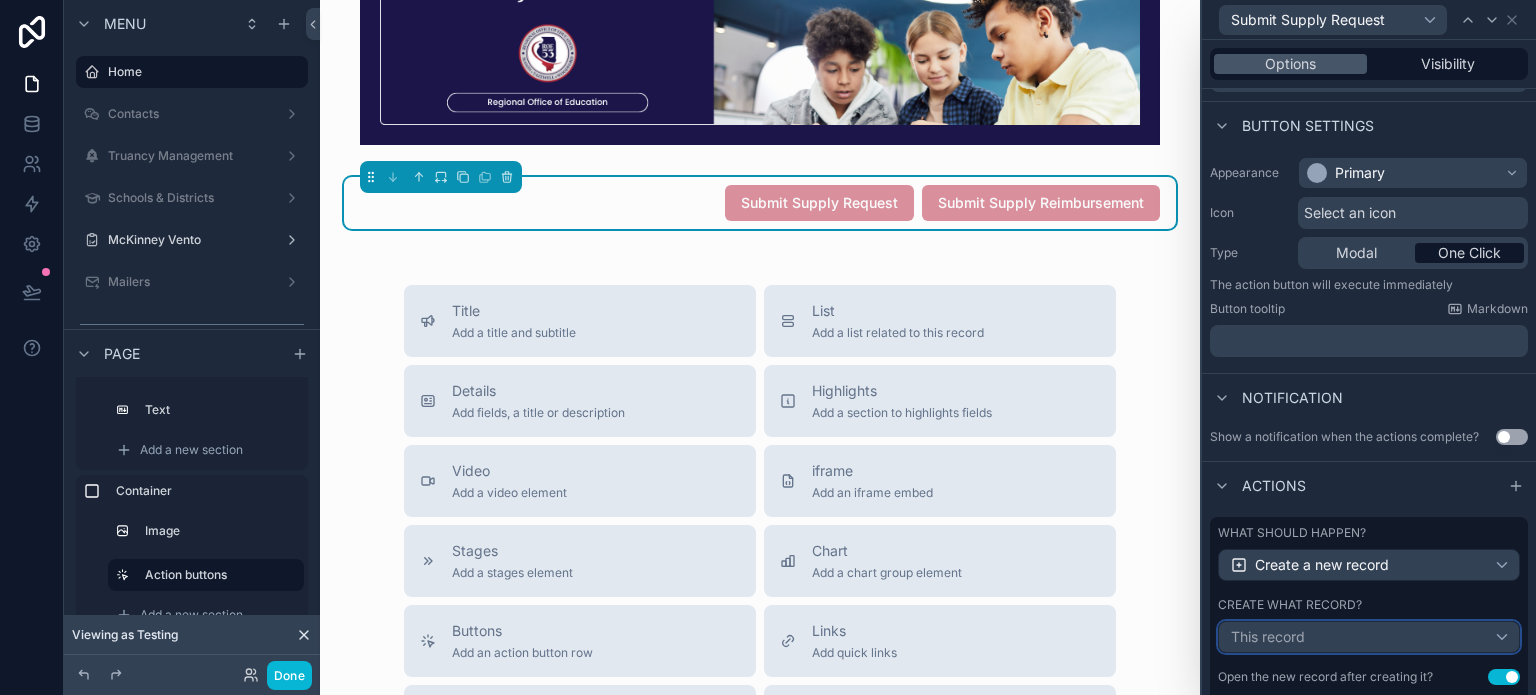 click on "This record" at bounding box center (1369, 637) 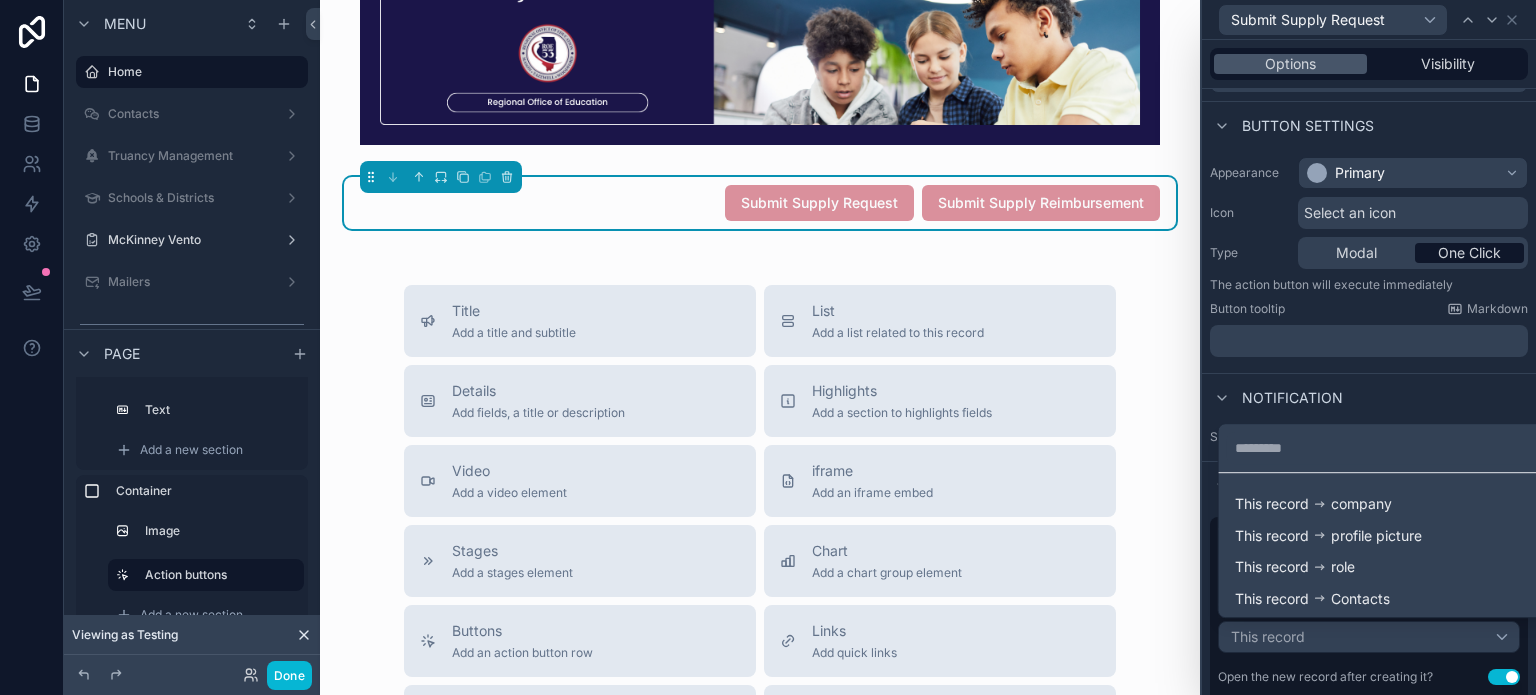 click at bounding box center (1369, 347) 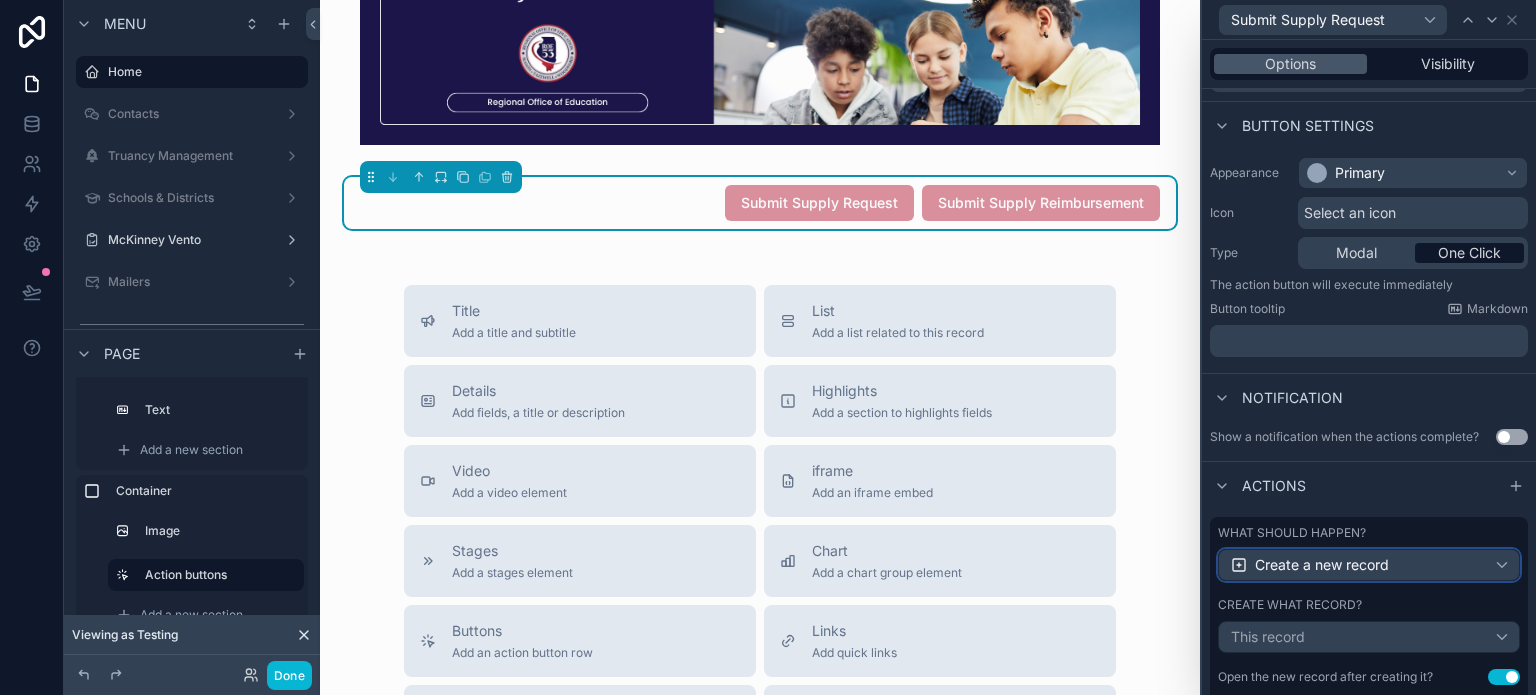 click on "Create a new record" at bounding box center (1322, 565) 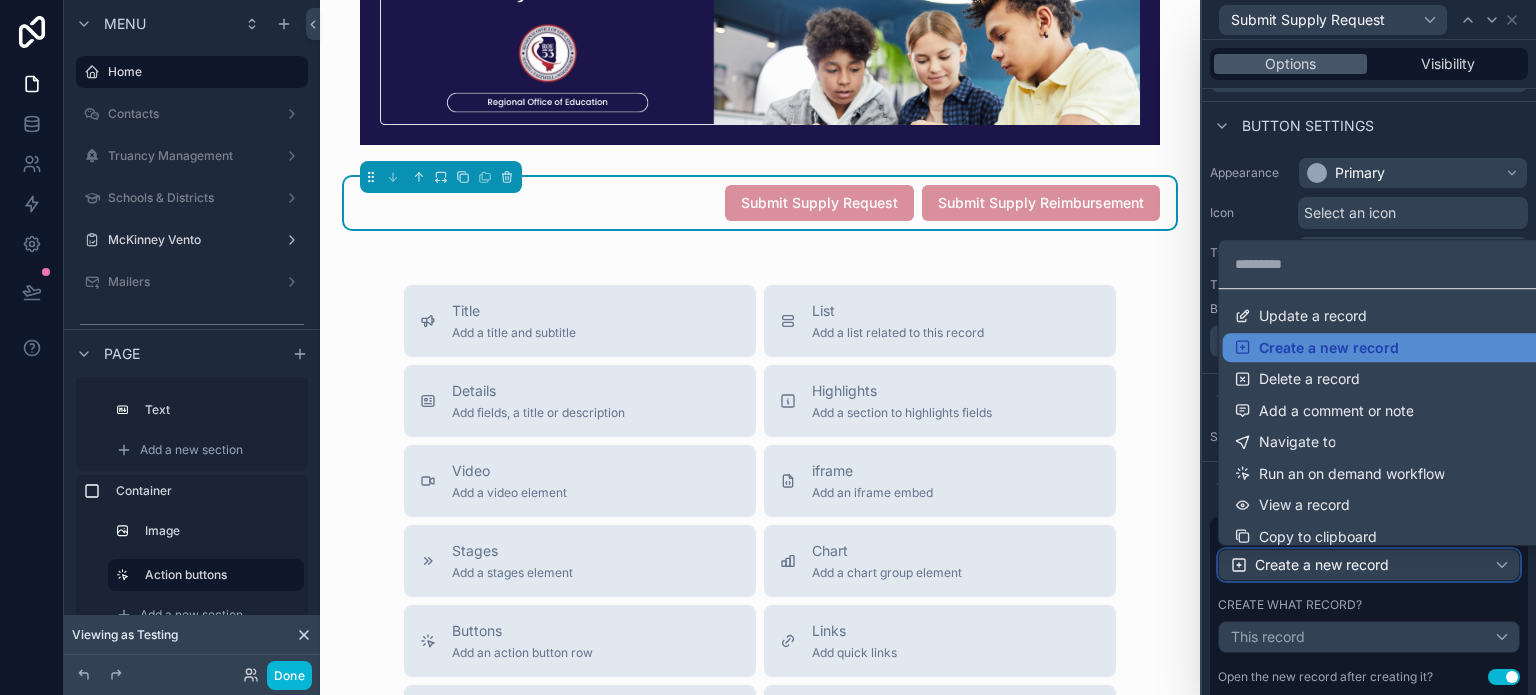 scroll, scrollTop: 0, scrollLeft: 0, axis: both 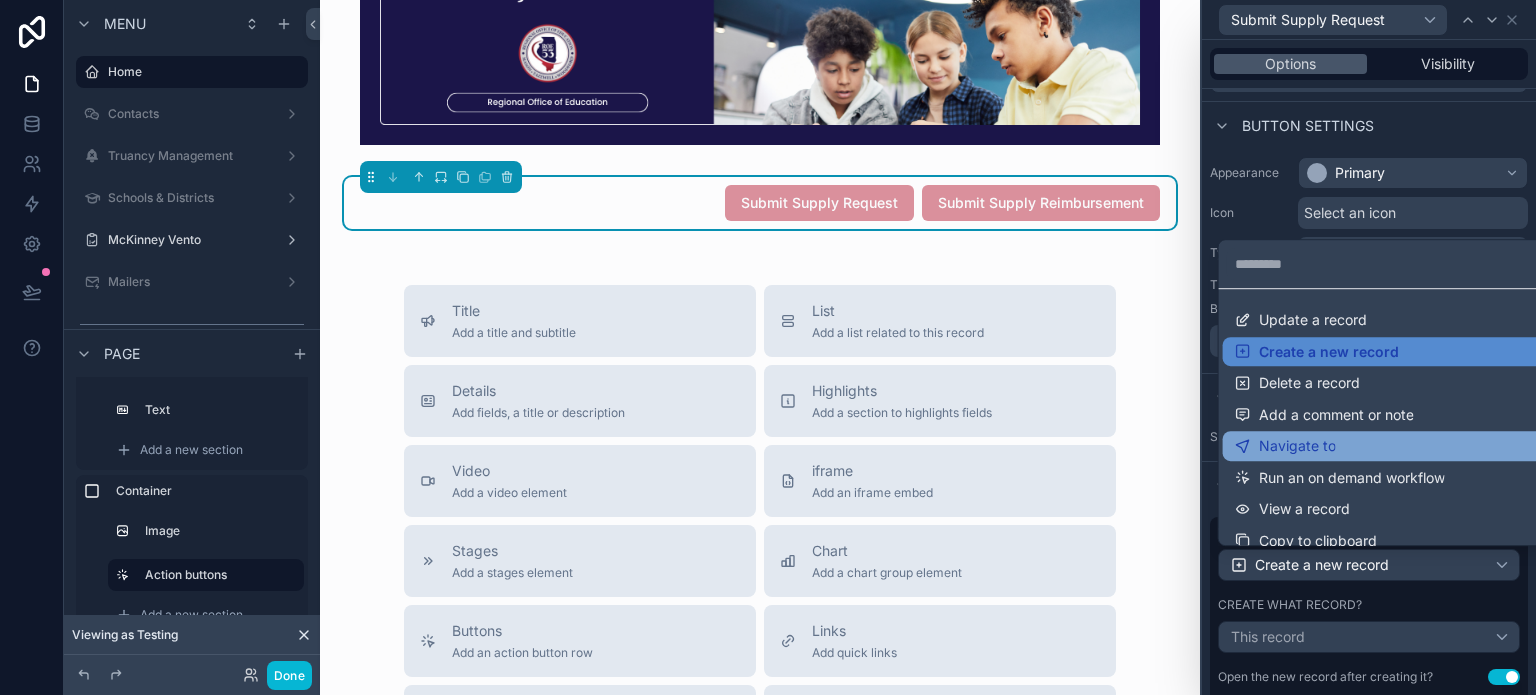 click on "Navigate to" at bounding box center [1385, 446] 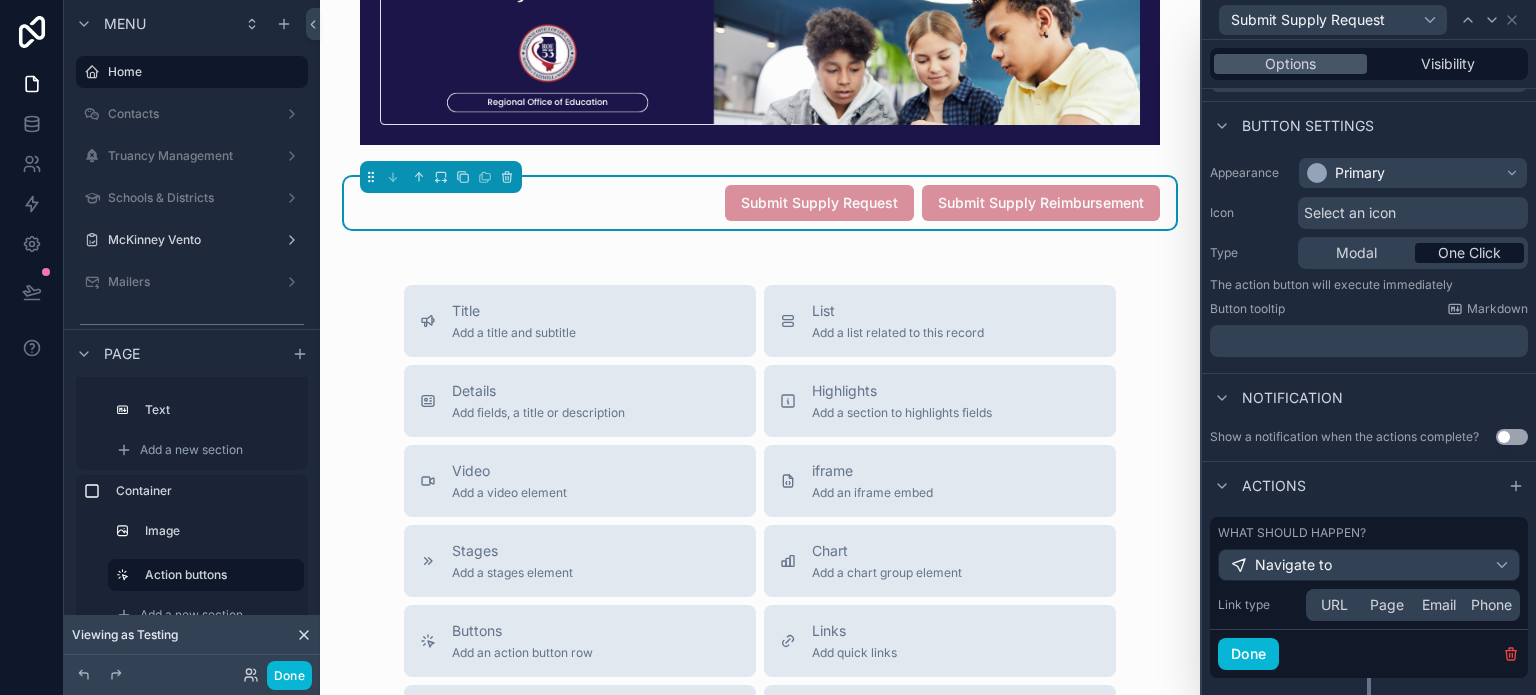 scroll, scrollTop: 140, scrollLeft: 0, axis: vertical 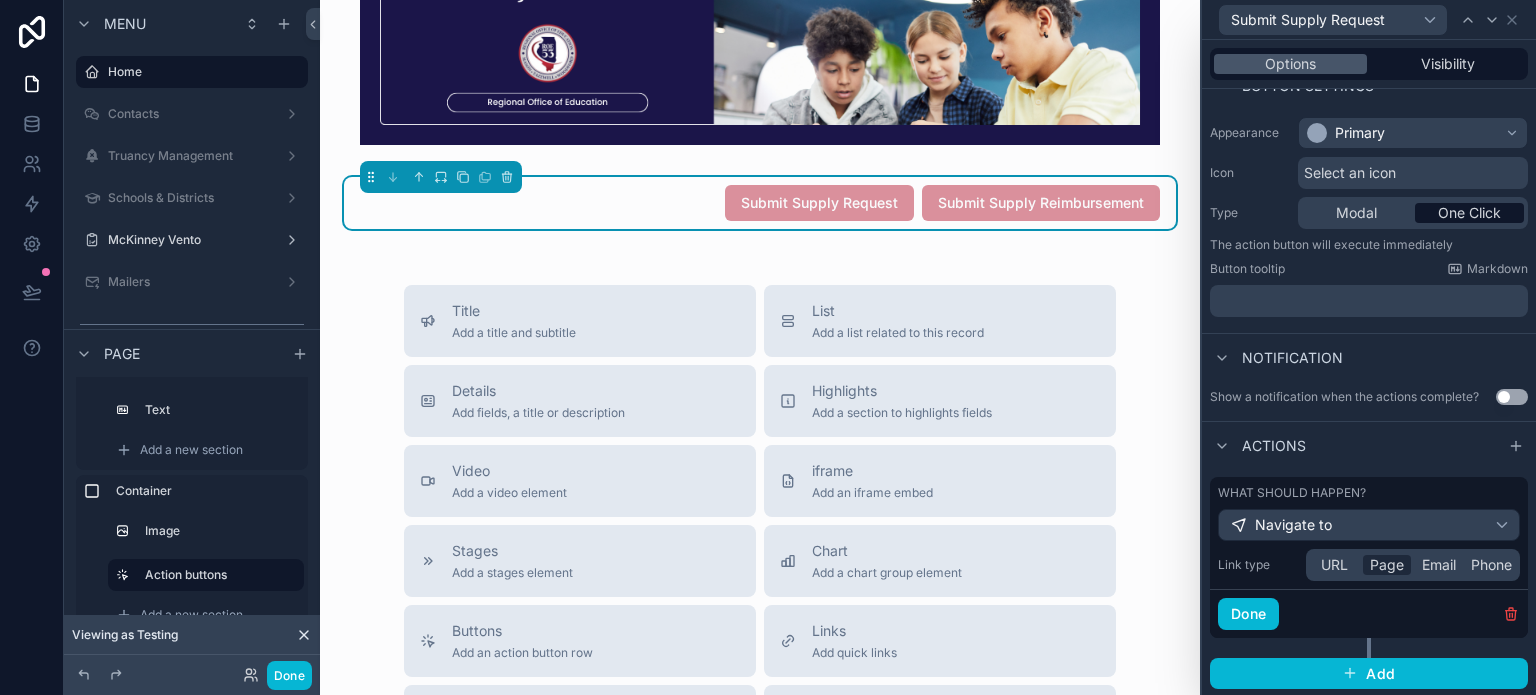 click on "Page" at bounding box center [1387, 565] 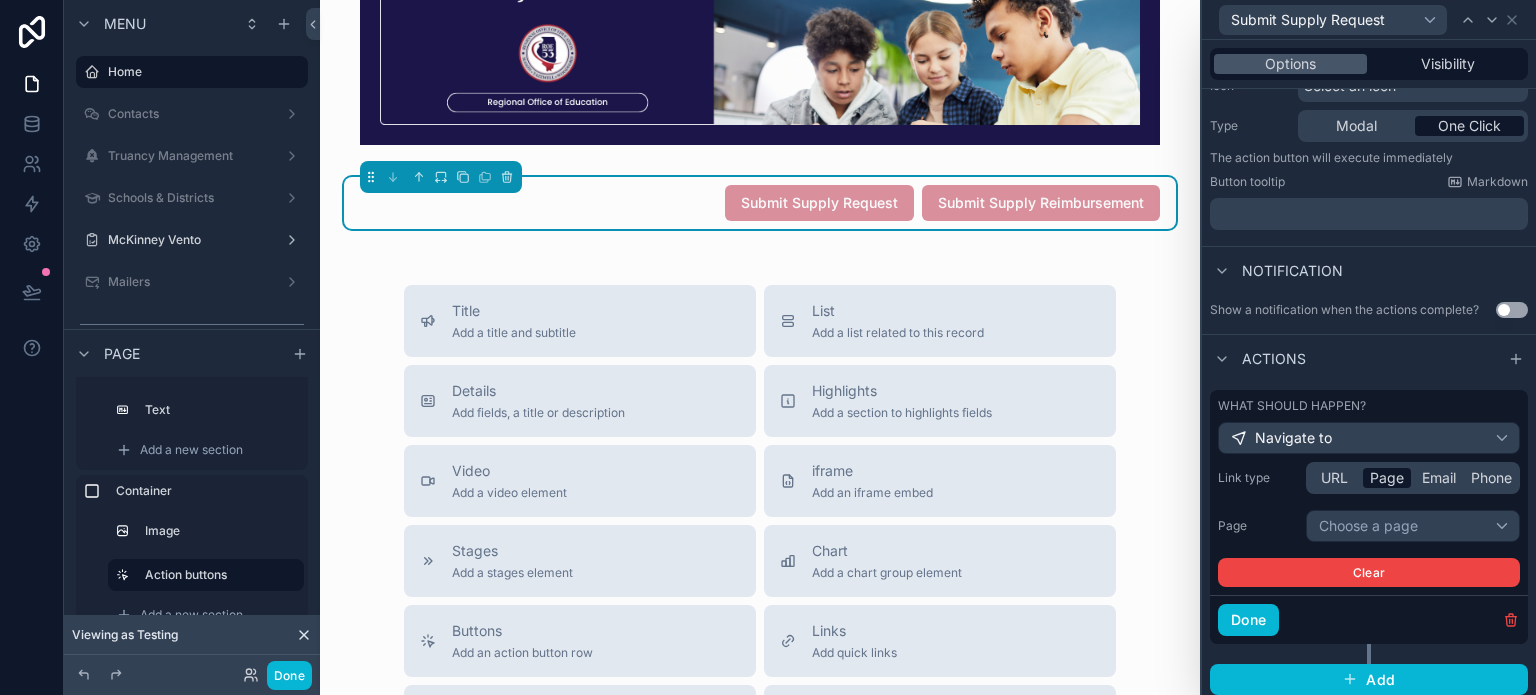 scroll, scrollTop: 233, scrollLeft: 0, axis: vertical 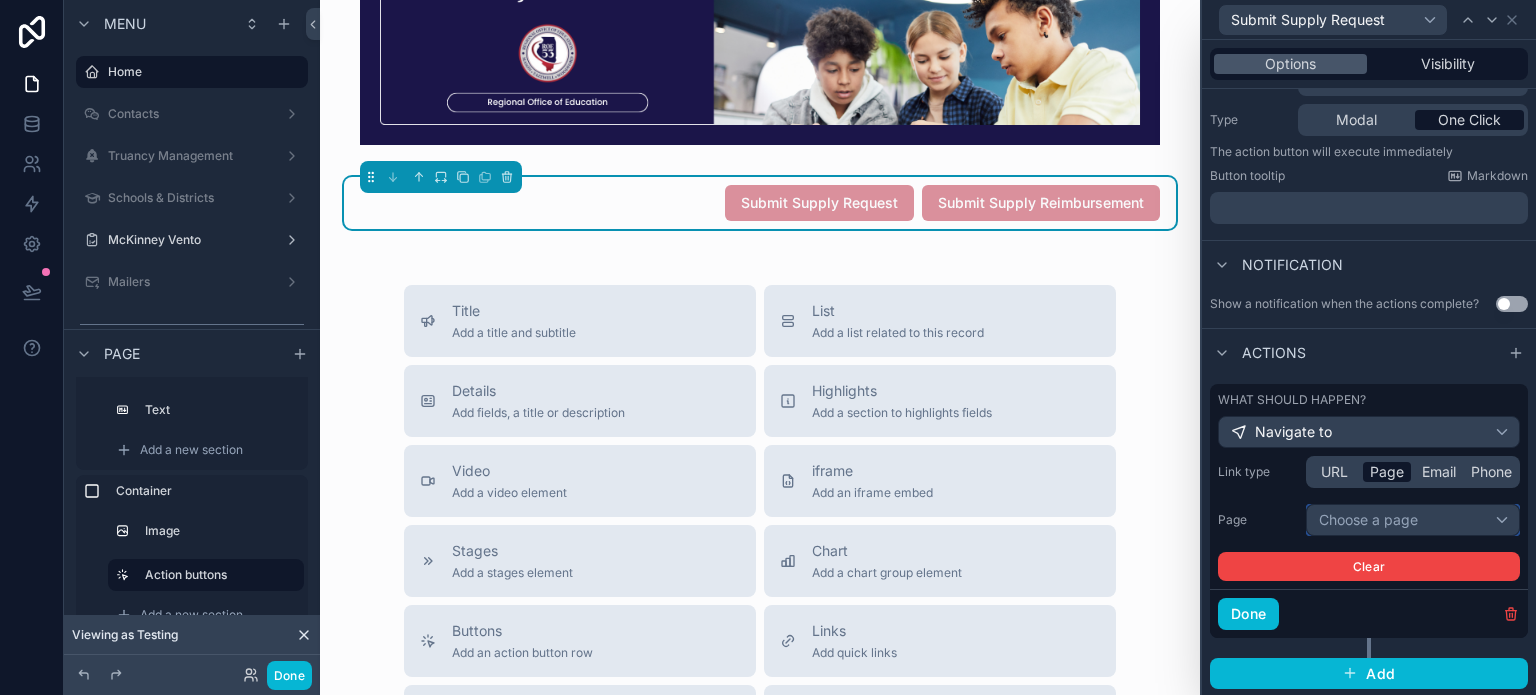 click on "Choose a page" at bounding box center (1413, 520) 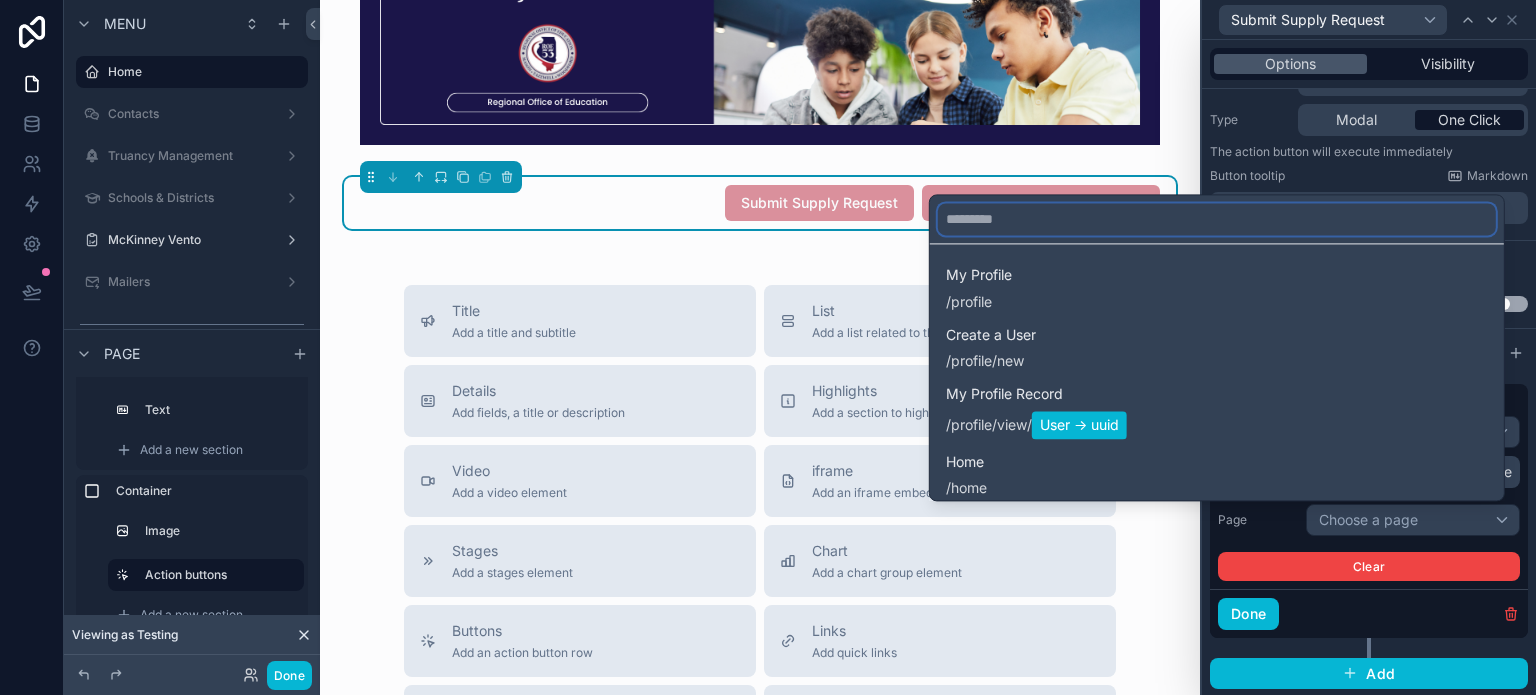 click at bounding box center (1217, 219) 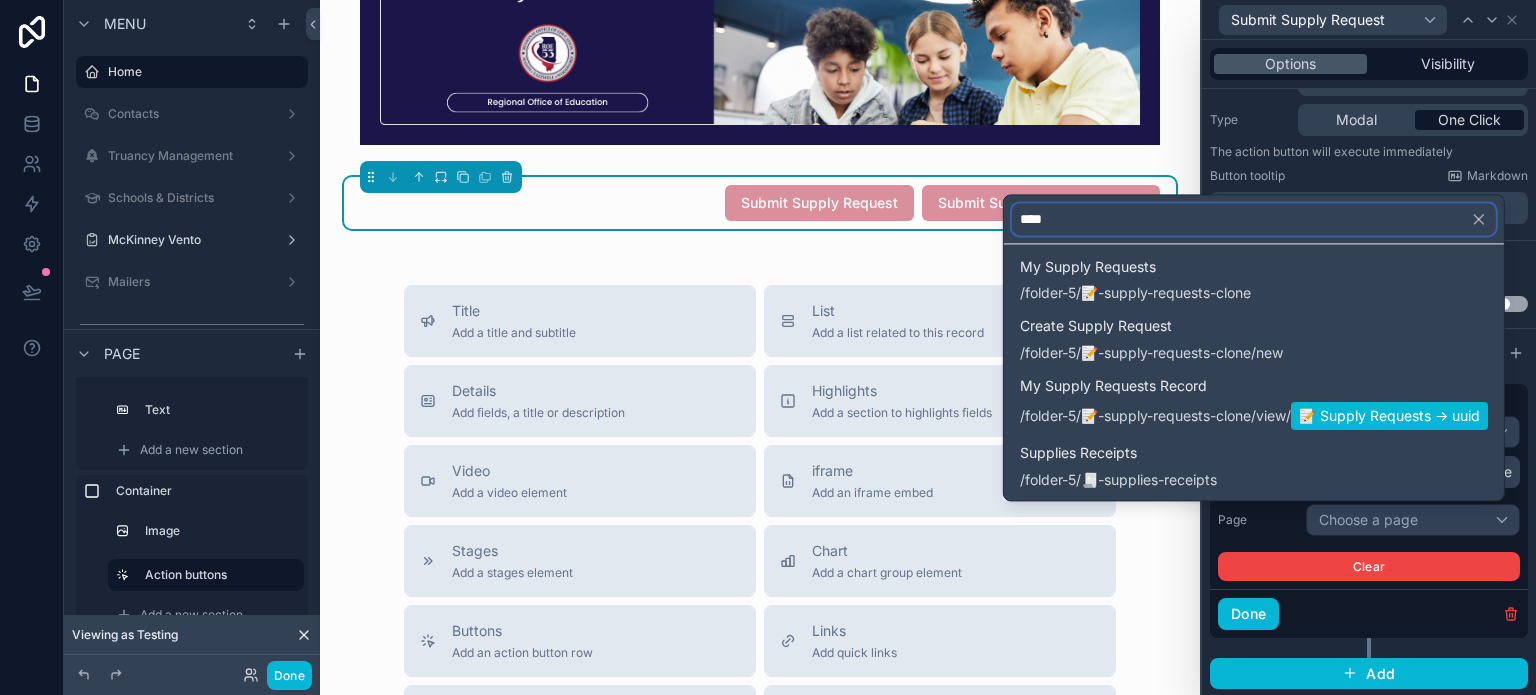 scroll, scrollTop: 200, scrollLeft: 0, axis: vertical 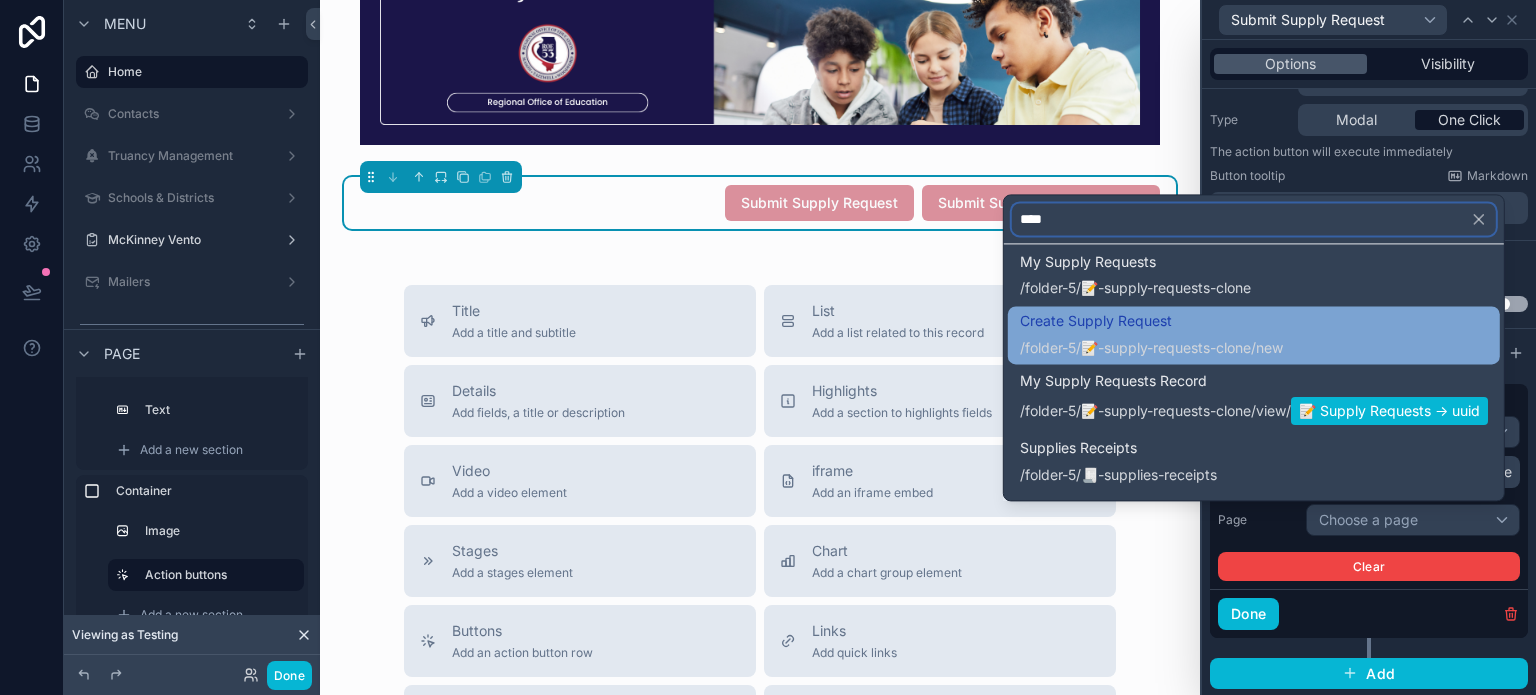 type on "****" 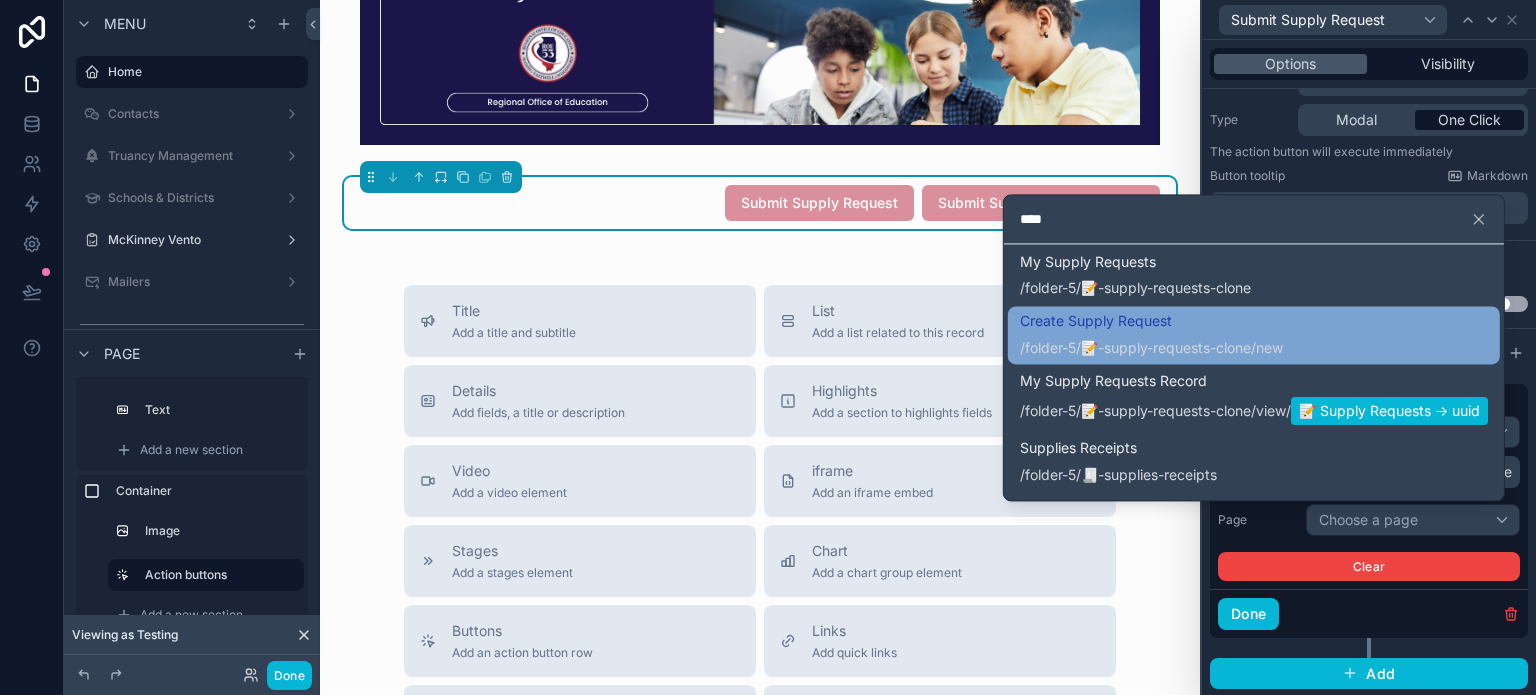click on "/folder-5/📝-supply-requests-clone /new" at bounding box center [1151, 348] 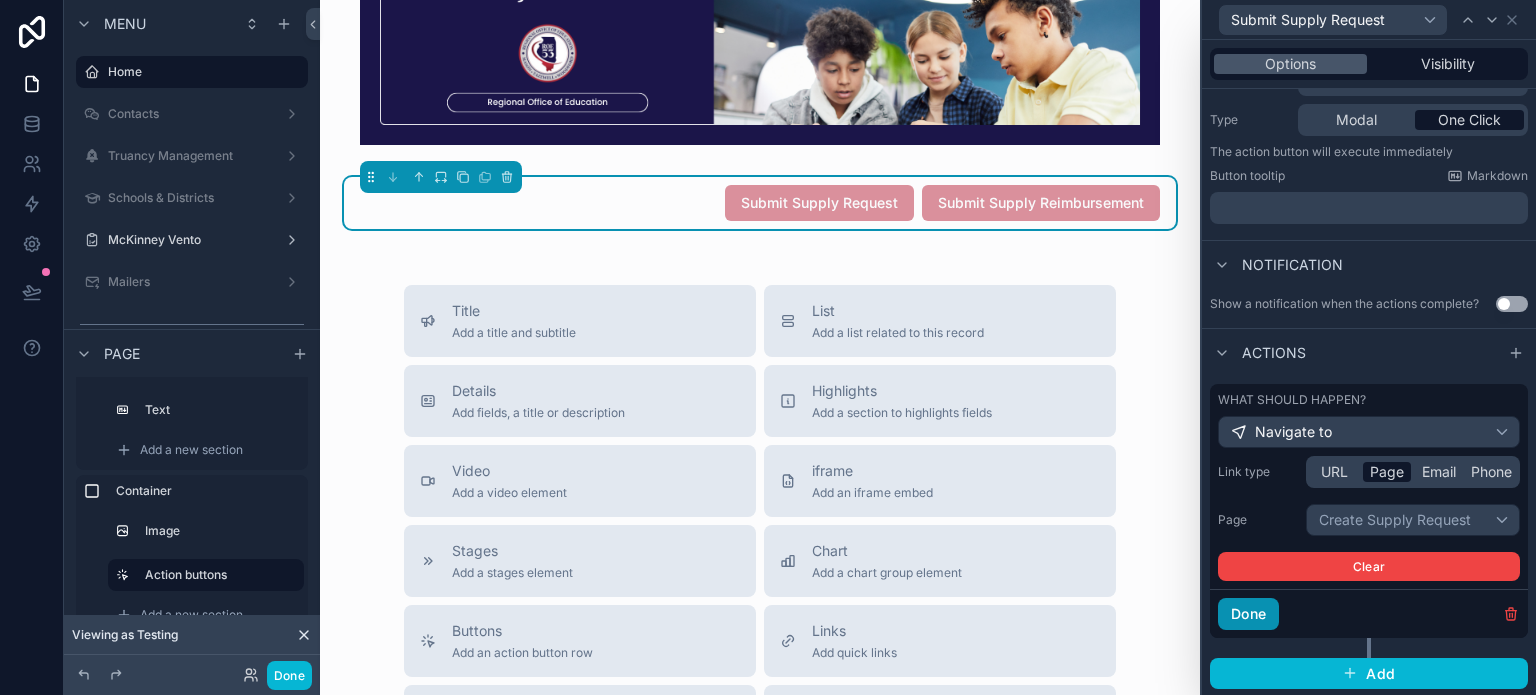 click on "Done" at bounding box center (1248, 614) 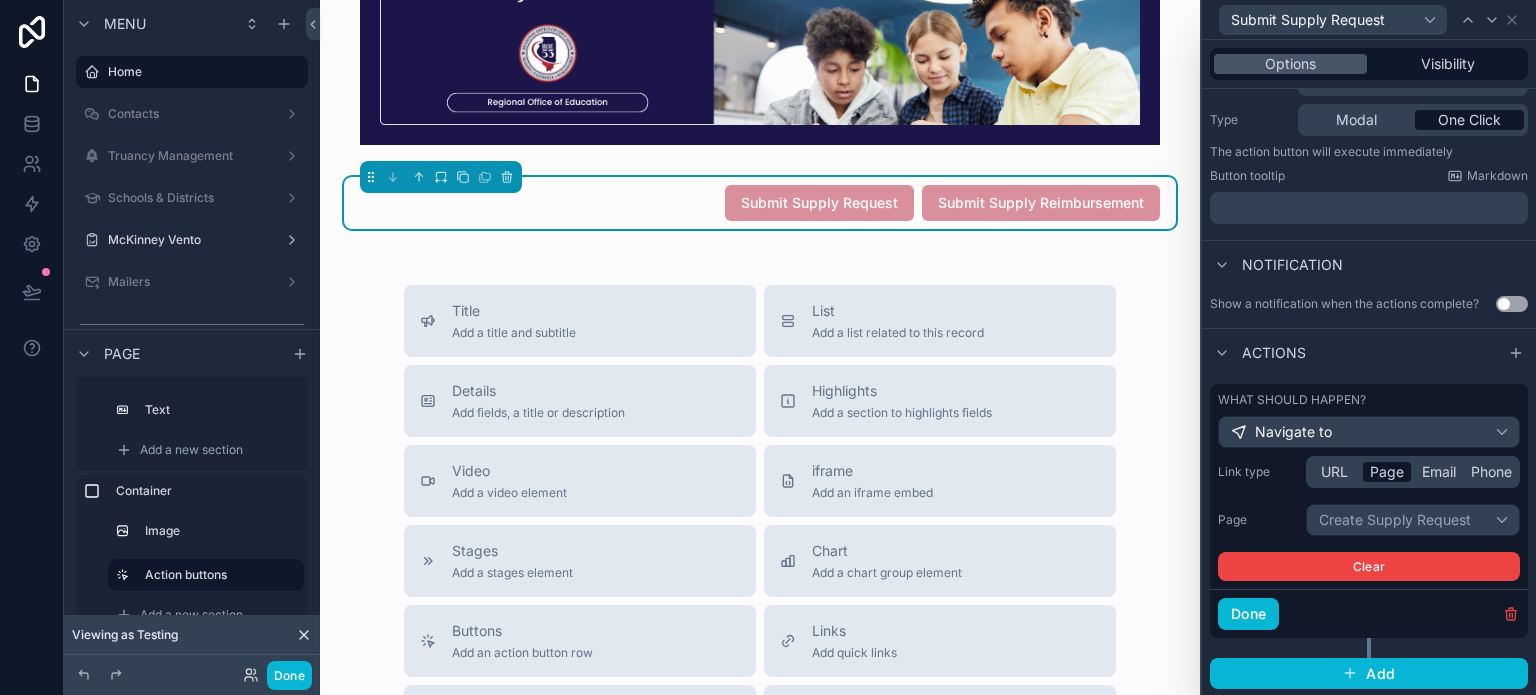 scroll, scrollTop: 52, scrollLeft: 0, axis: vertical 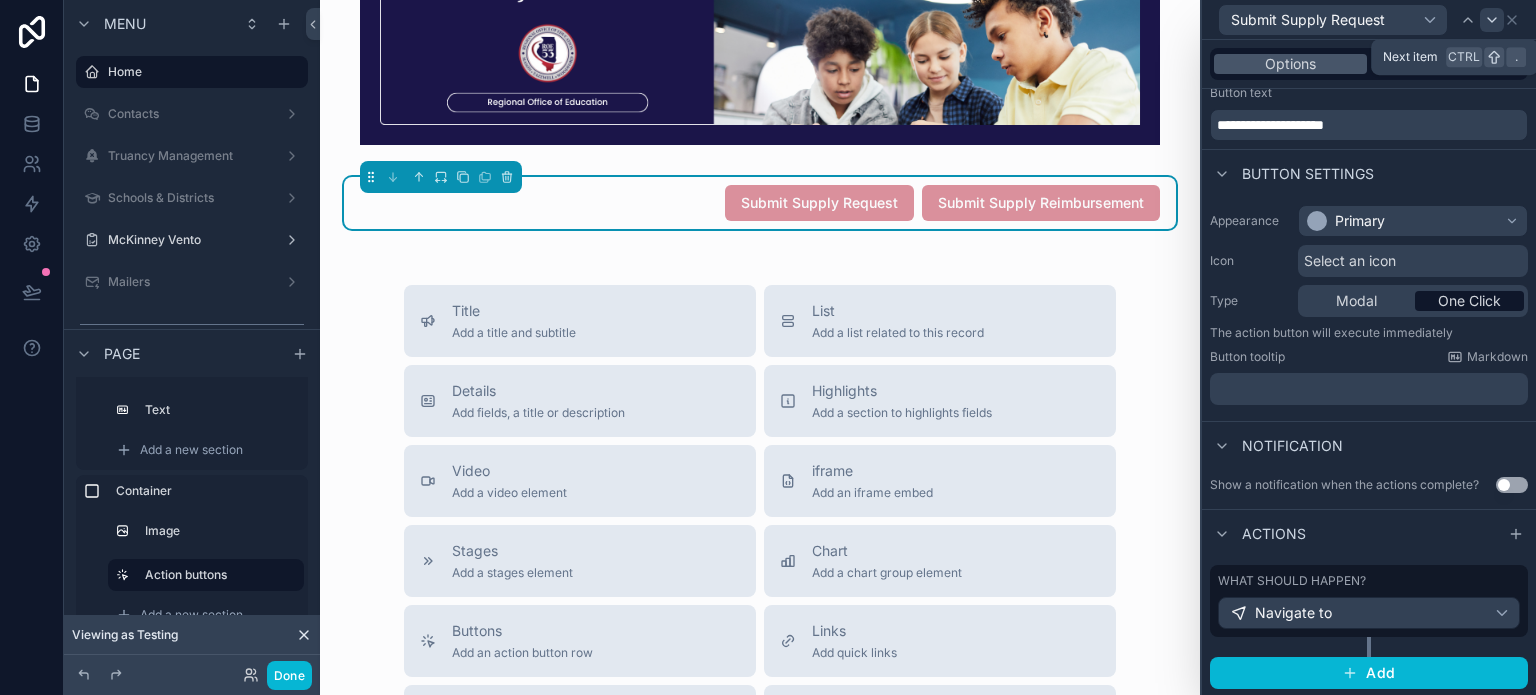 click 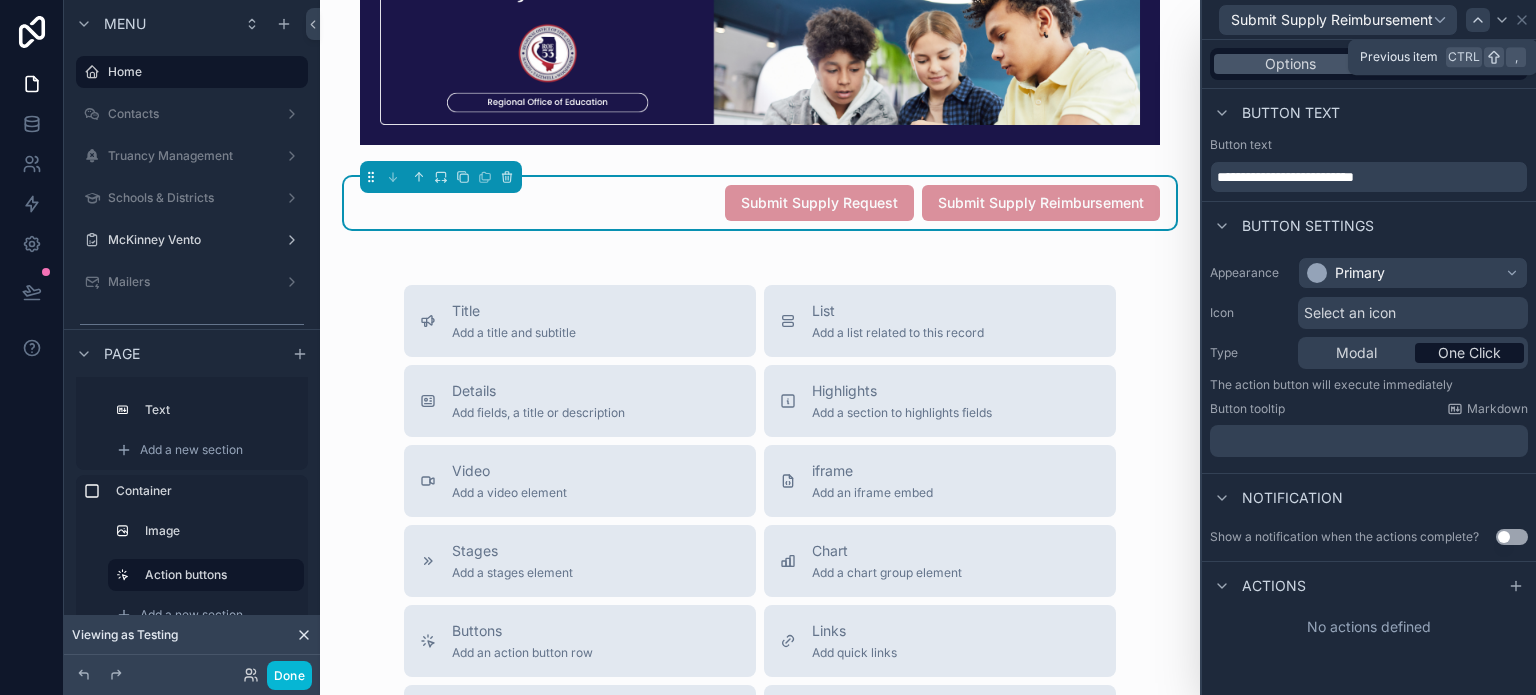click at bounding box center [1478, 20] 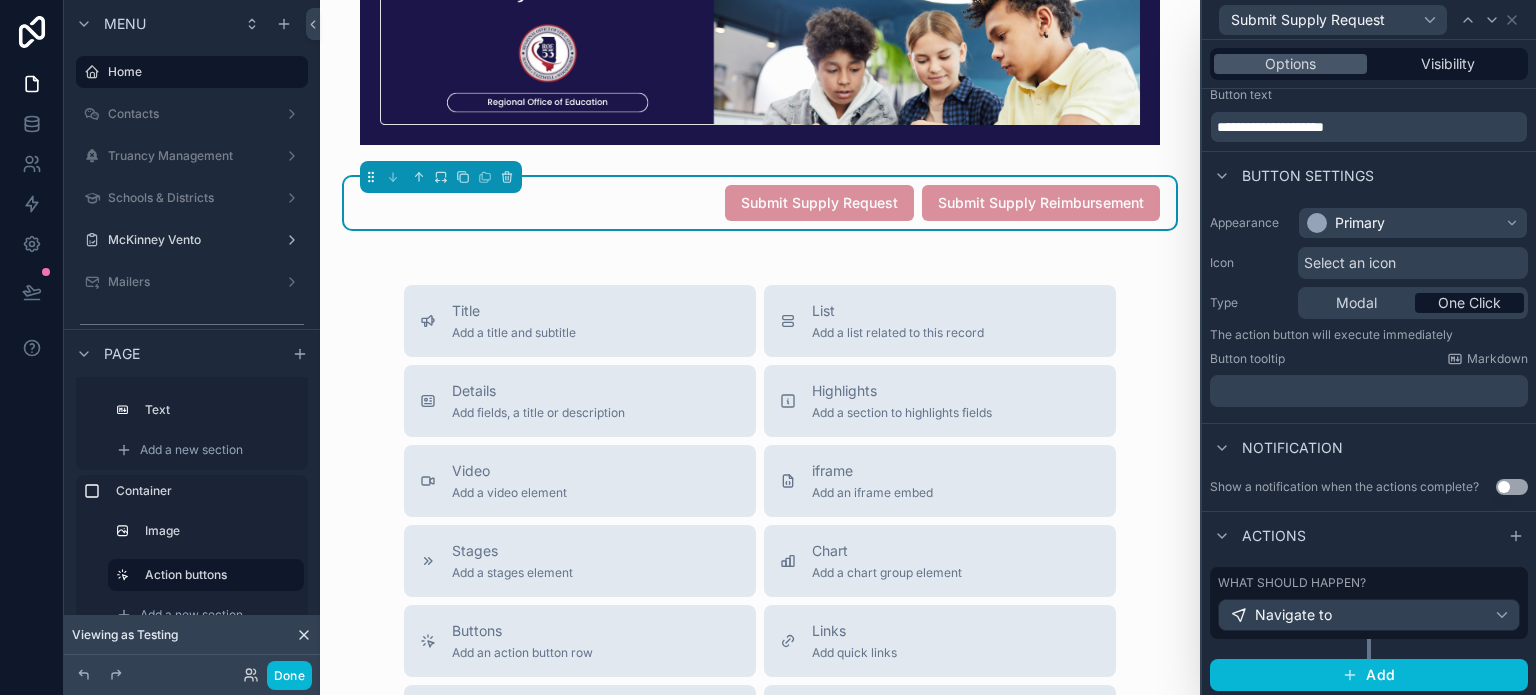 scroll, scrollTop: 52, scrollLeft: 0, axis: vertical 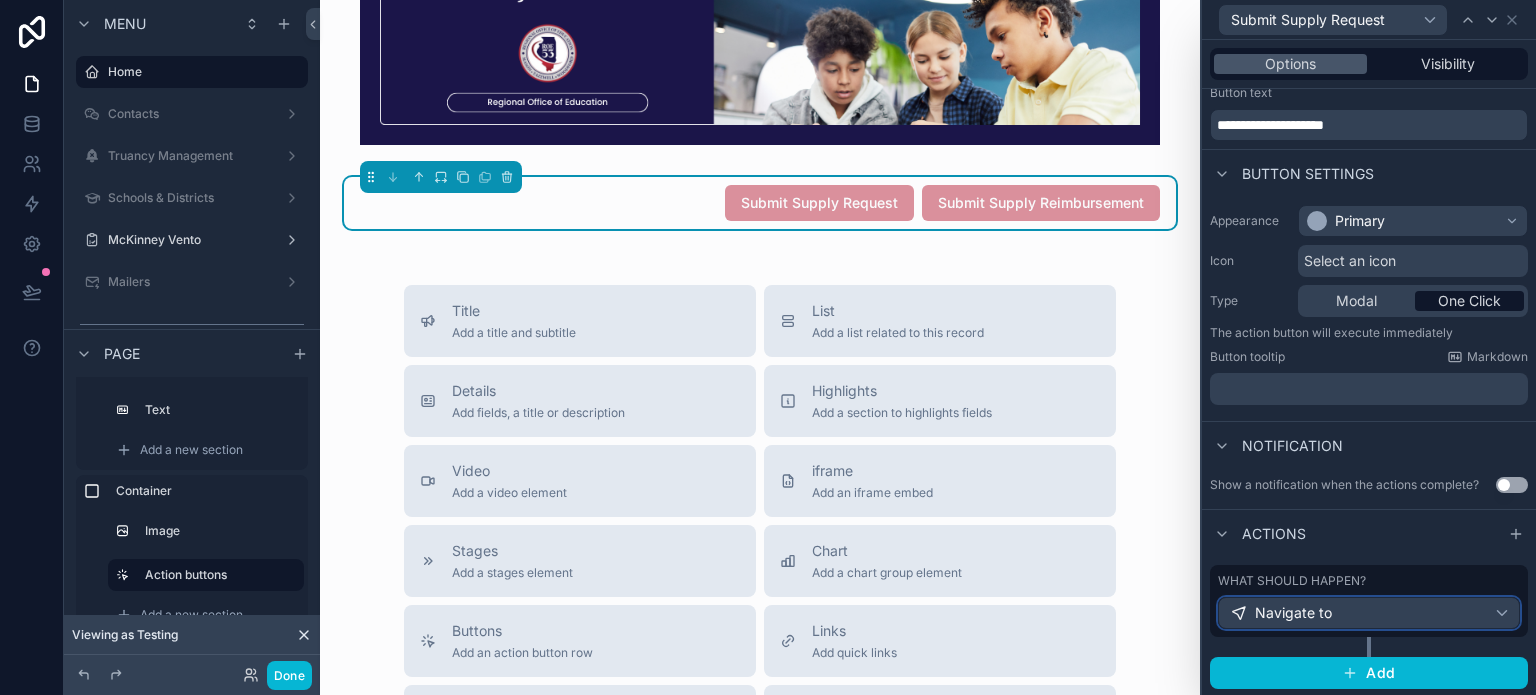 click on "Navigate to" at bounding box center [1369, 613] 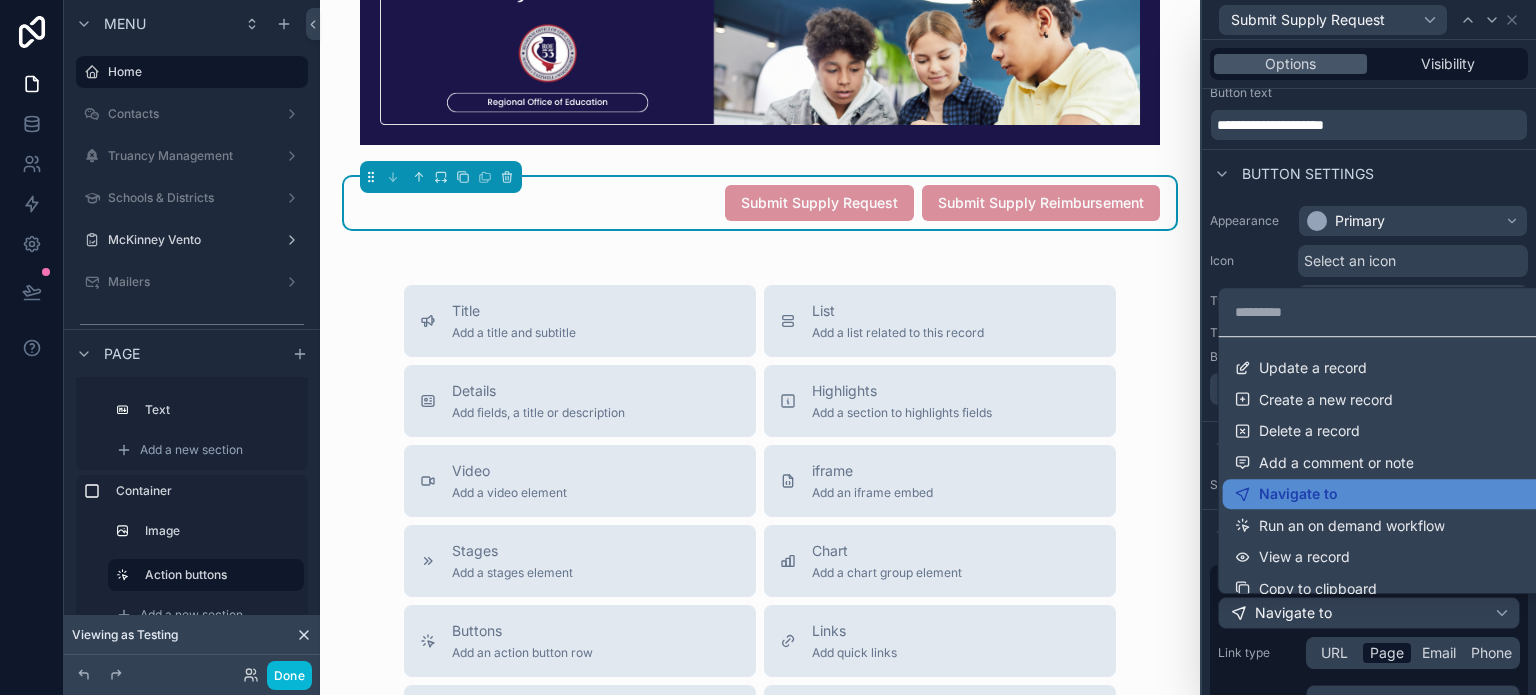 click at bounding box center [1369, 347] 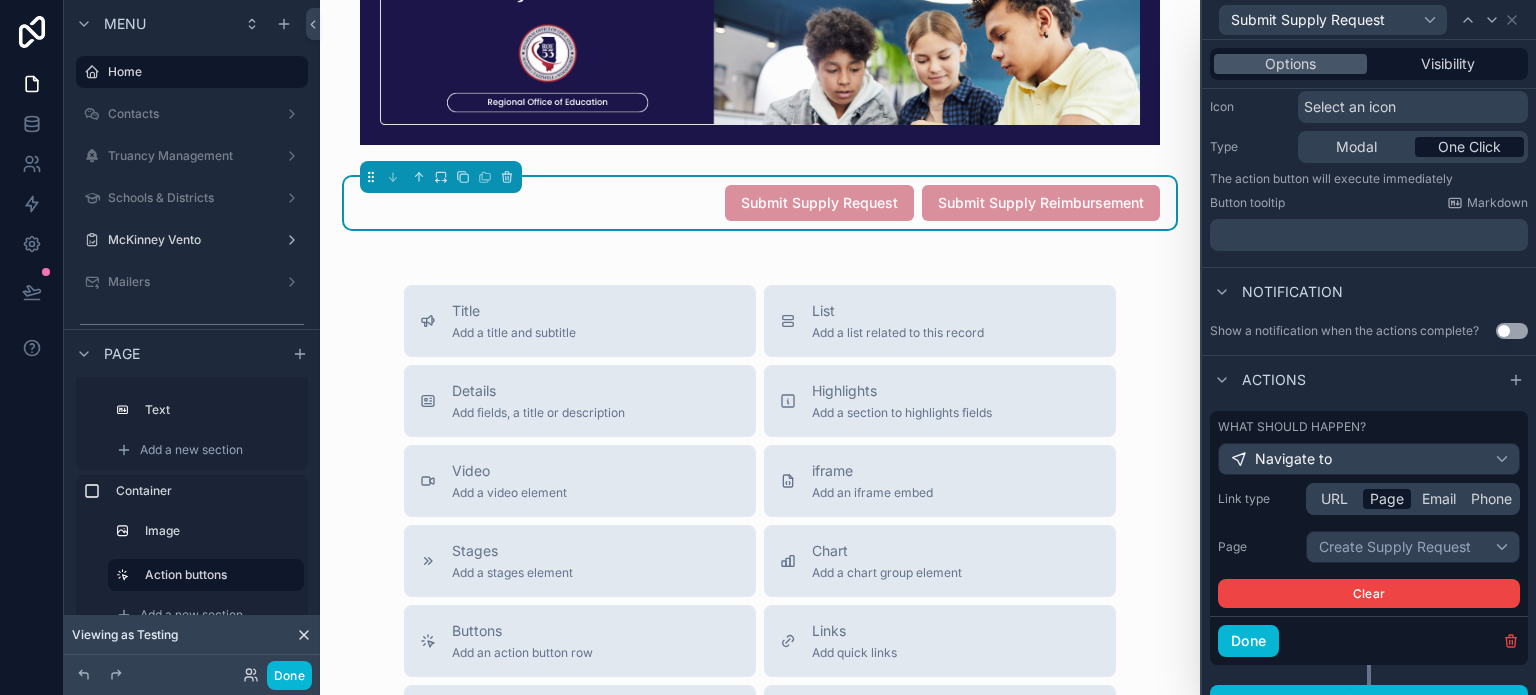 scroll, scrollTop: 233, scrollLeft: 0, axis: vertical 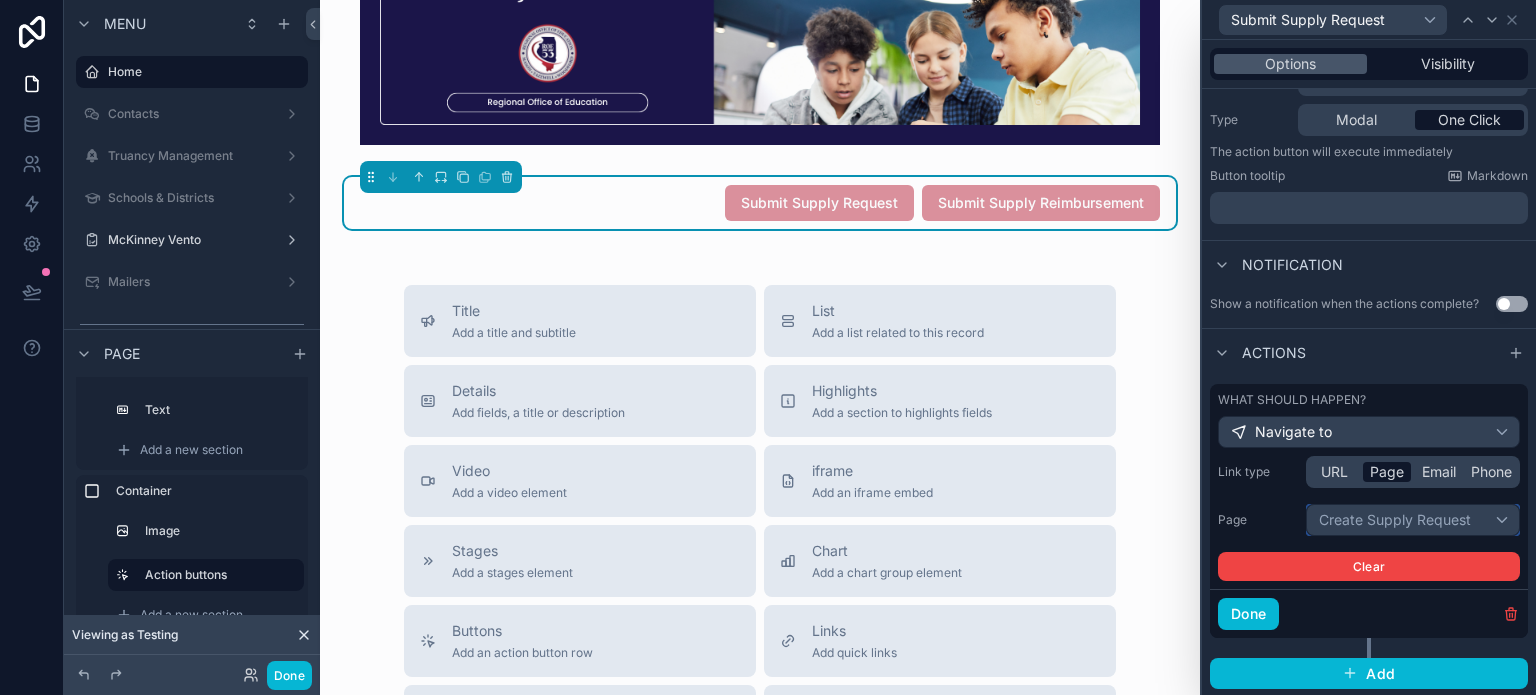 click on "Create Supply Request" at bounding box center (1413, 520) 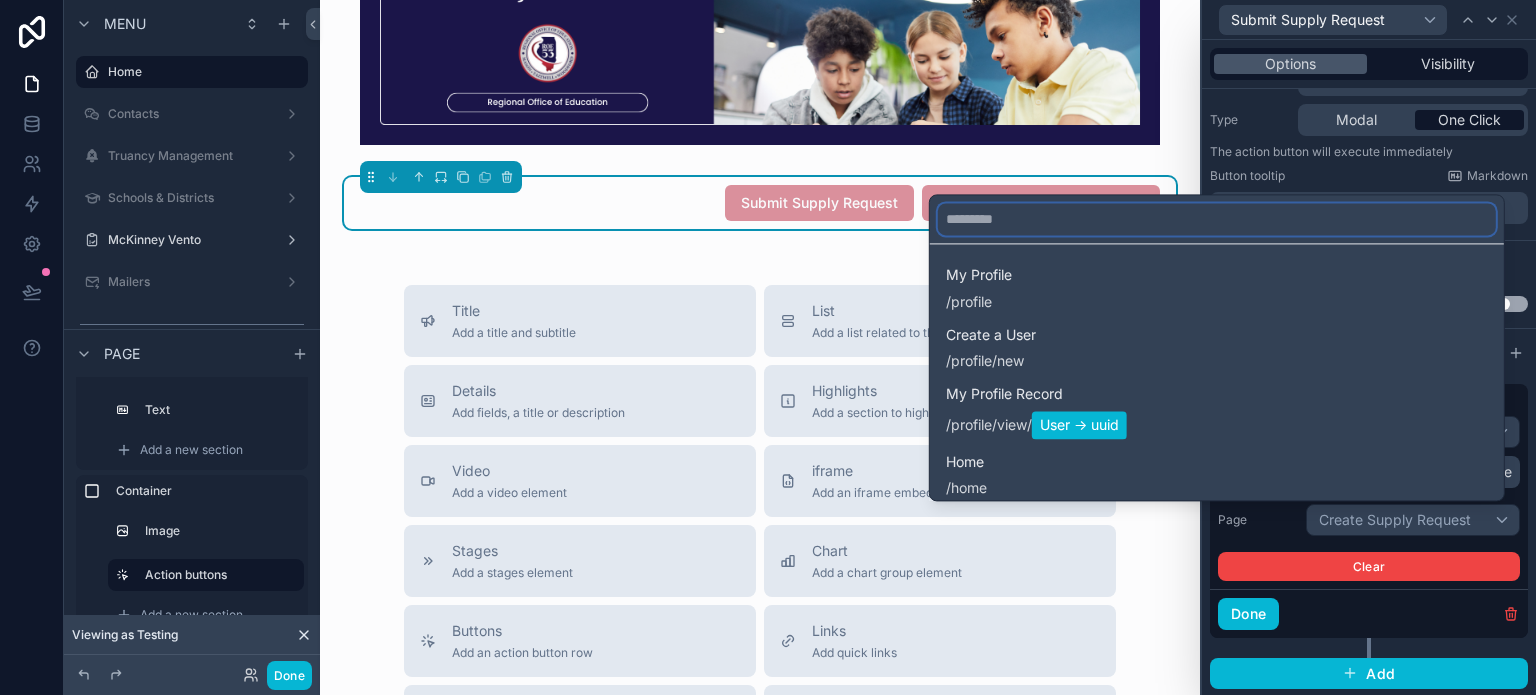 click at bounding box center (1217, 219) 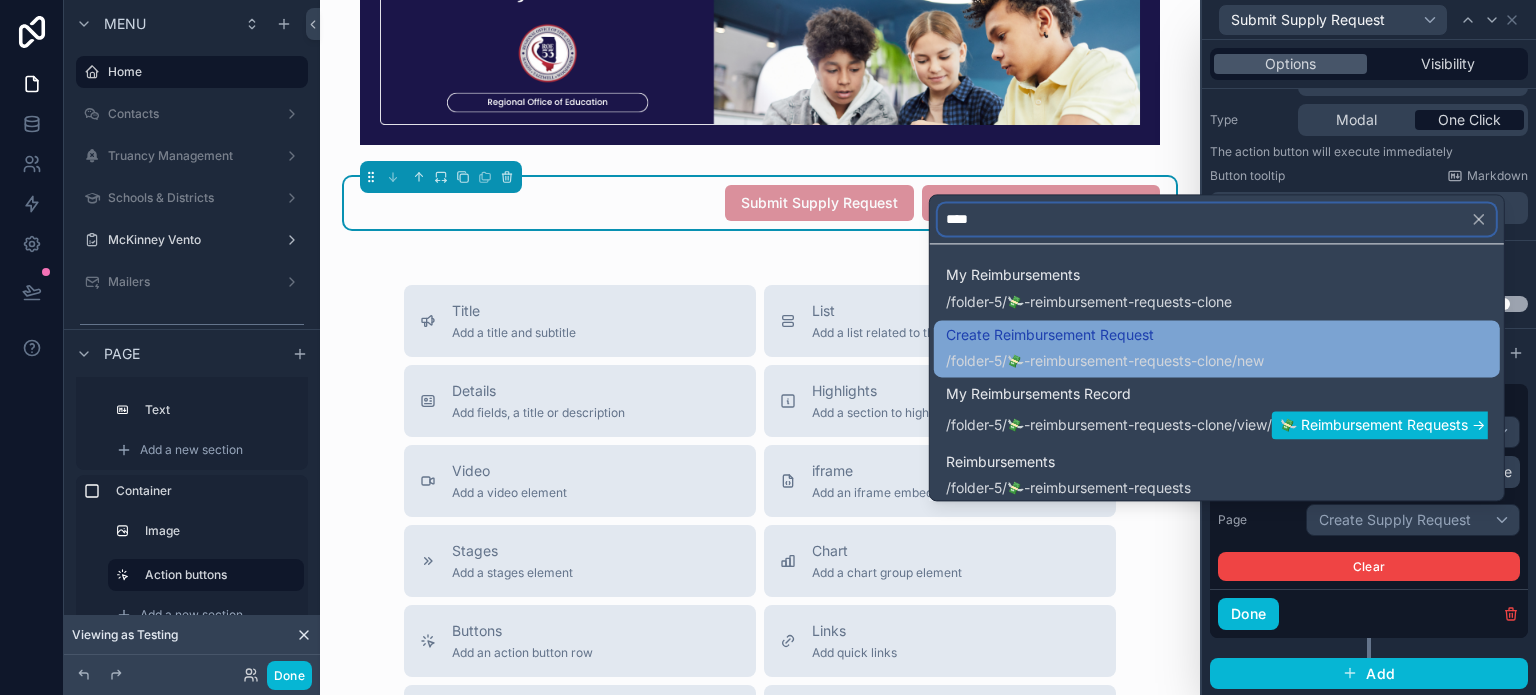 scroll, scrollTop: 0, scrollLeft: 0, axis: both 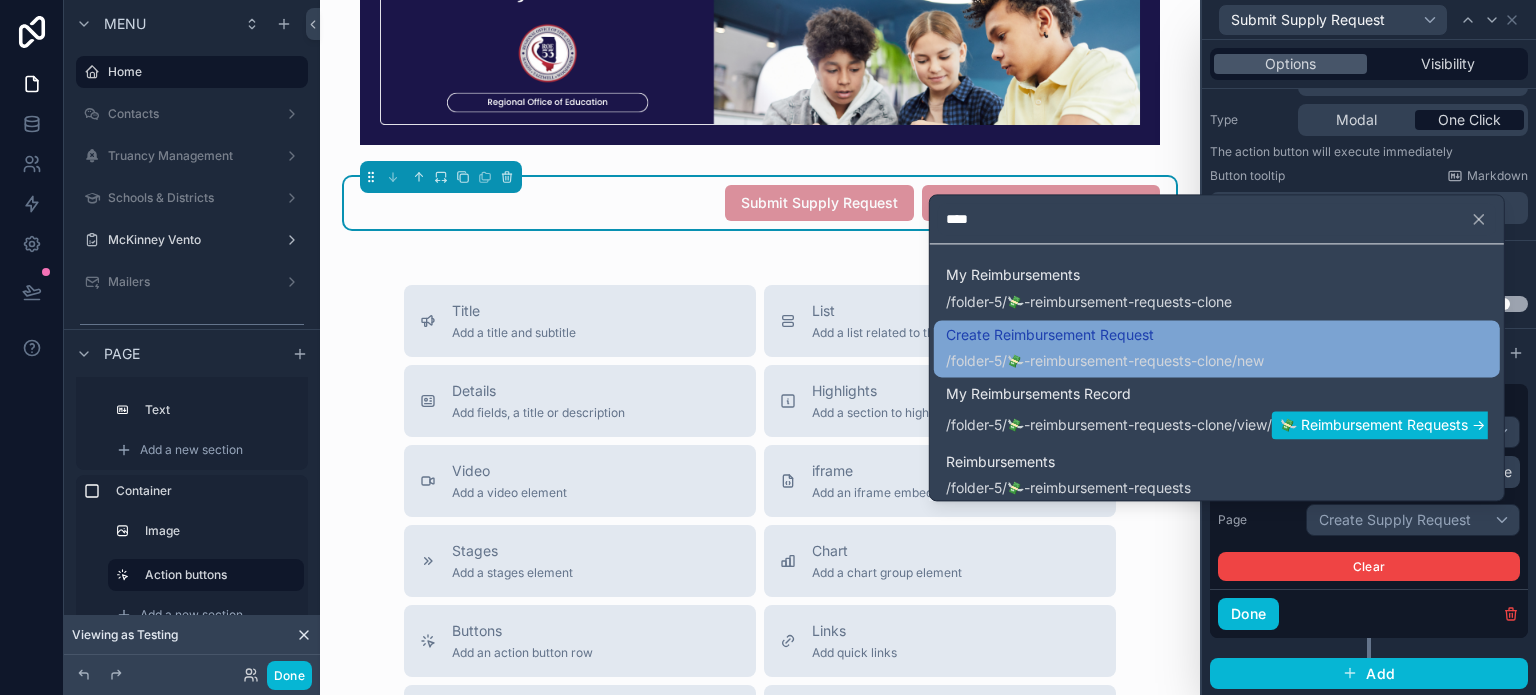 click on "Create Reimbursement Request" at bounding box center (1105, 335) 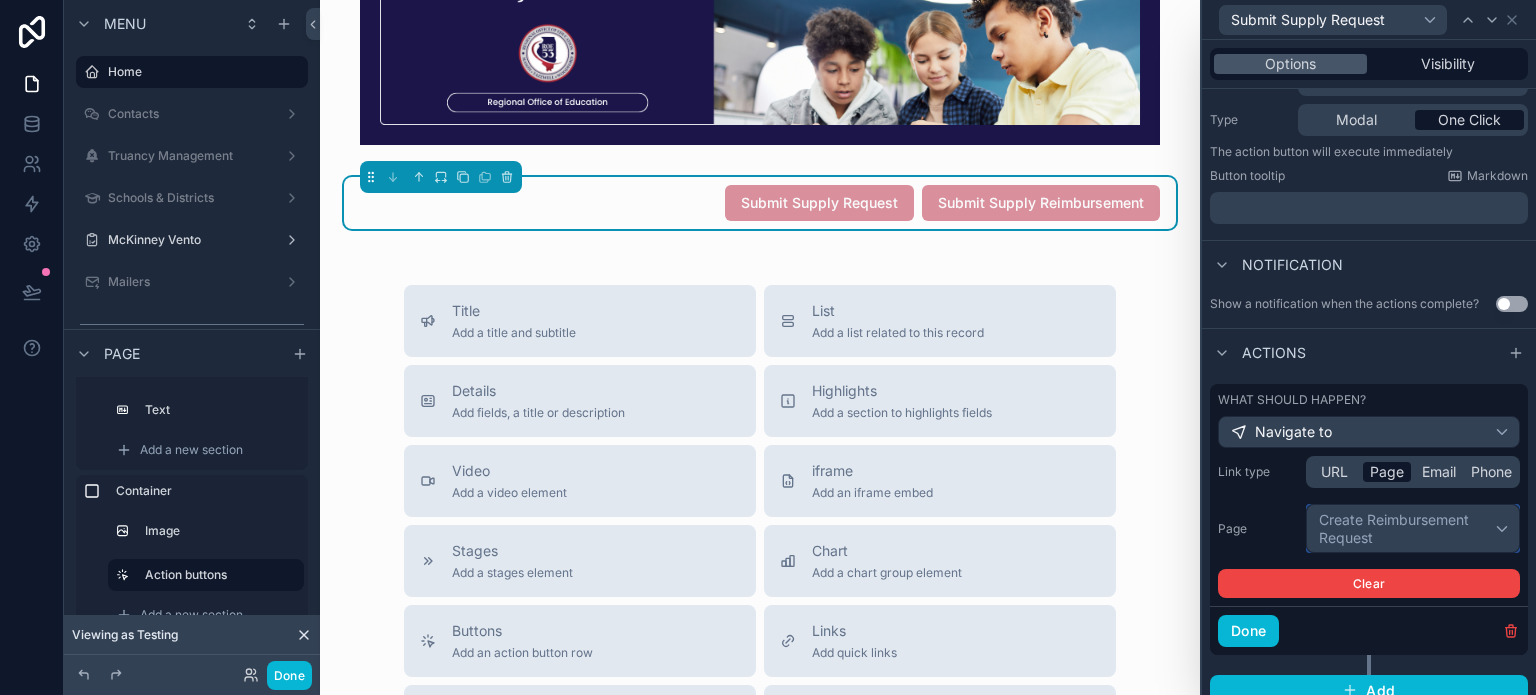click on "Create Reimbursement Request" at bounding box center [1413, 528] 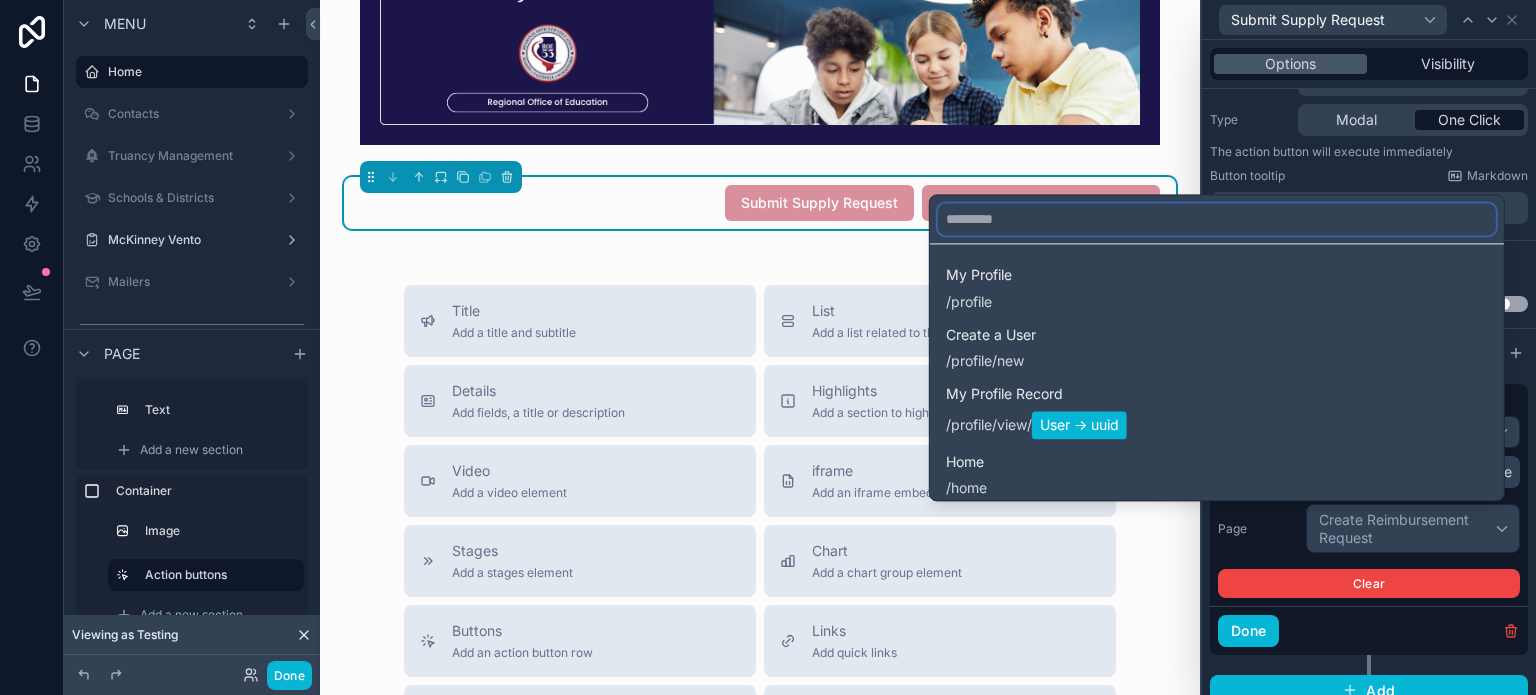click at bounding box center (1217, 219) 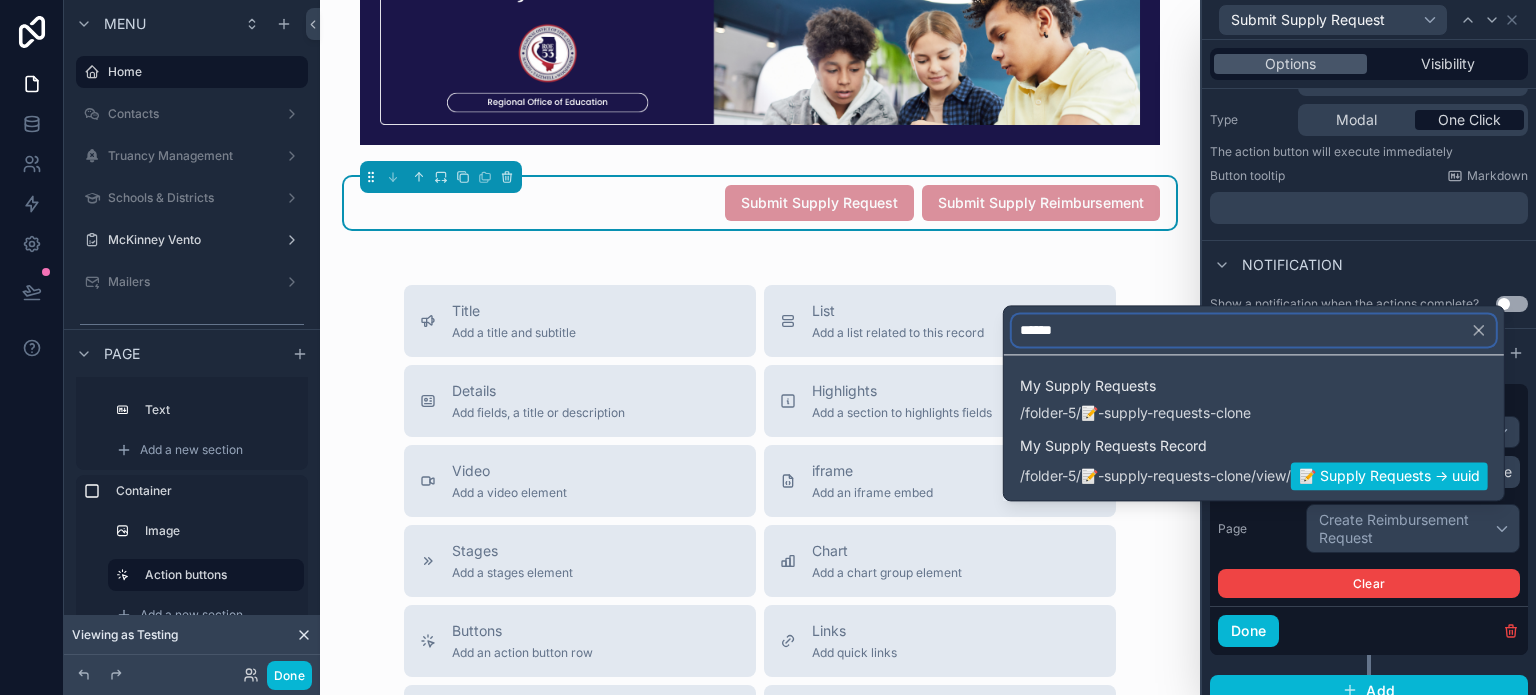 click on "******" at bounding box center [1254, 330] 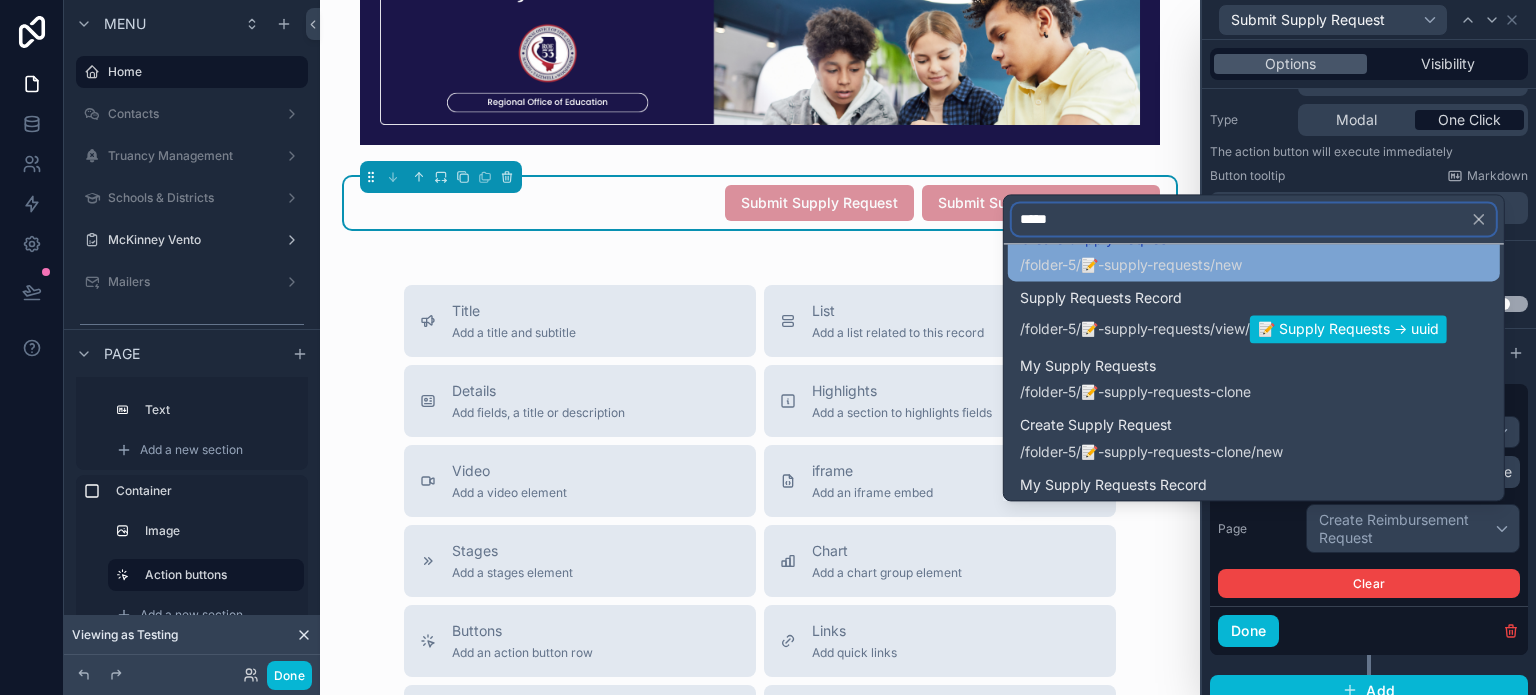 scroll, scrollTop: 100, scrollLeft: 0, axis: vertical 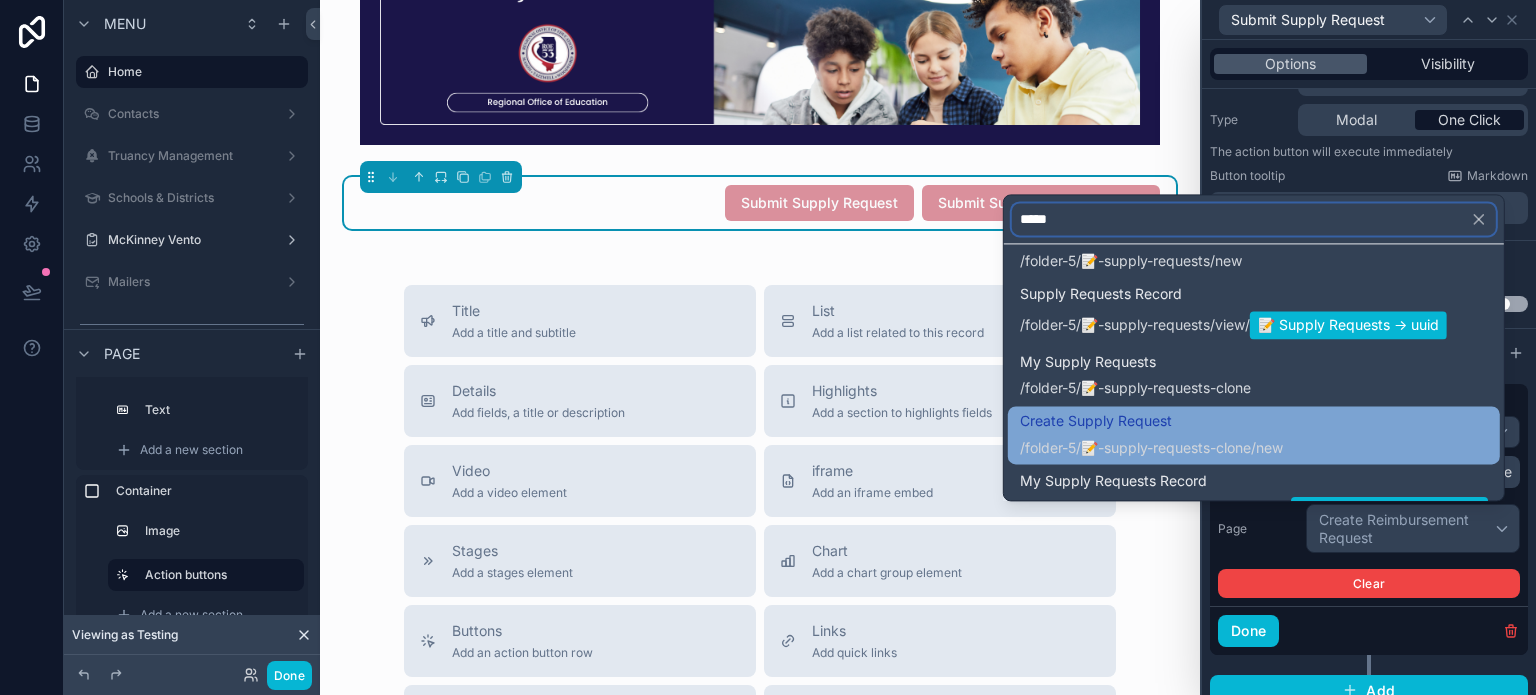 type on "*****" 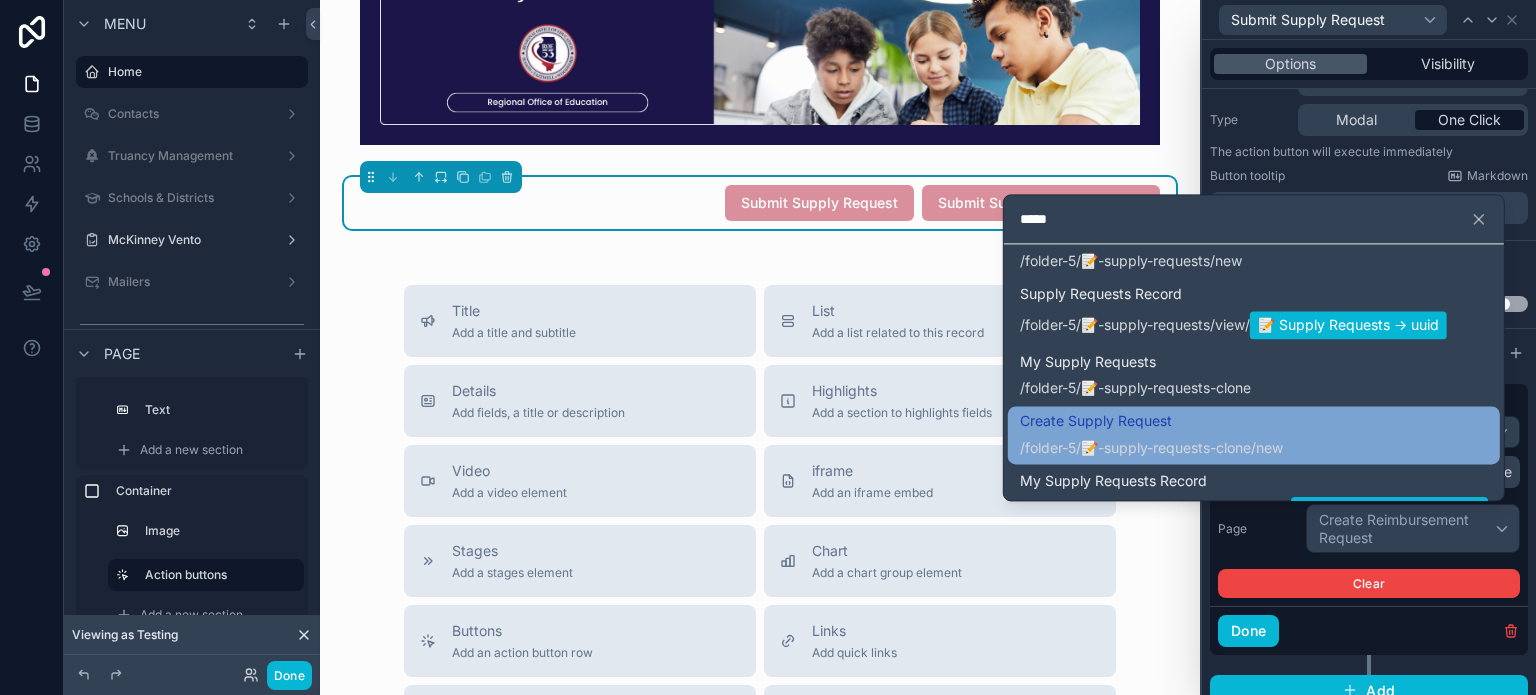 click on "/folder-5/📝-supply-requests-clone /new" at bounding box center (1151, 448) 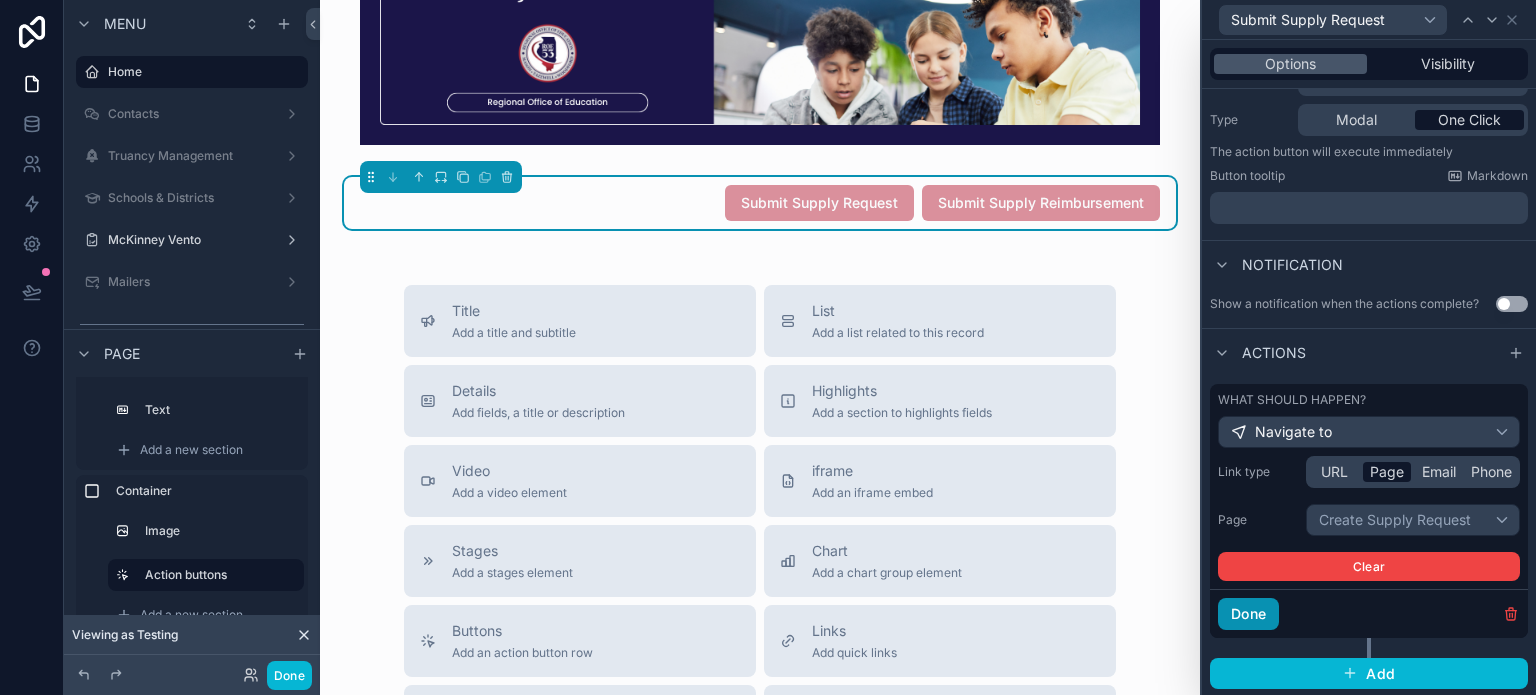 click on "Done" at bounding box center [1248, 614] 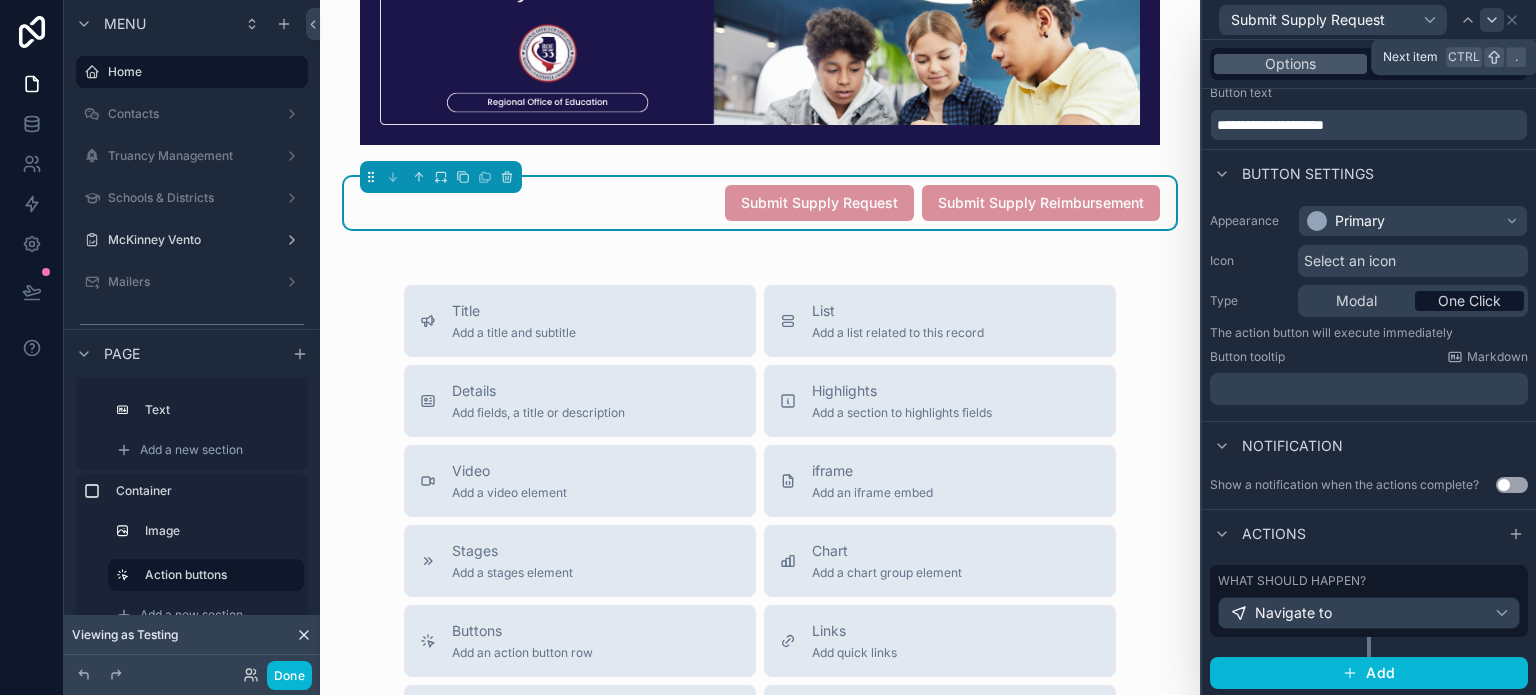 click 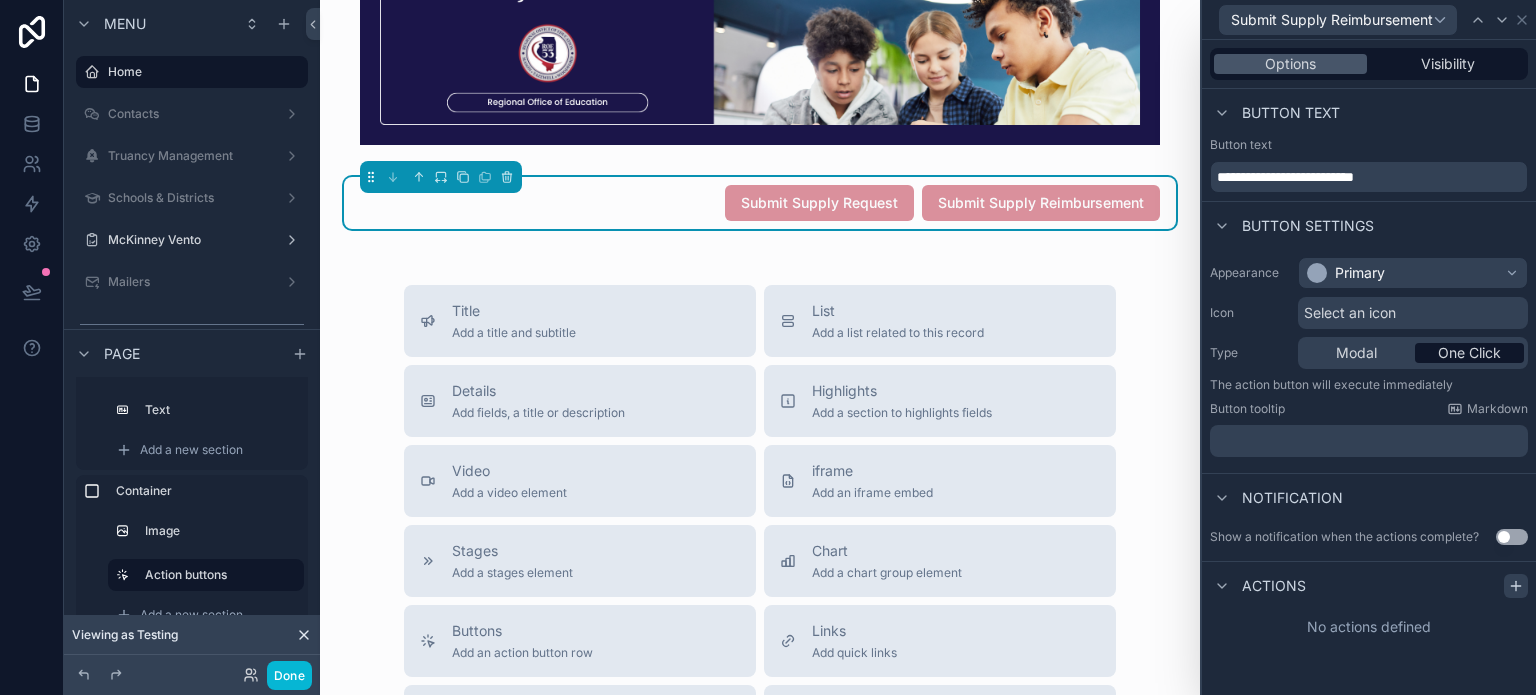 click 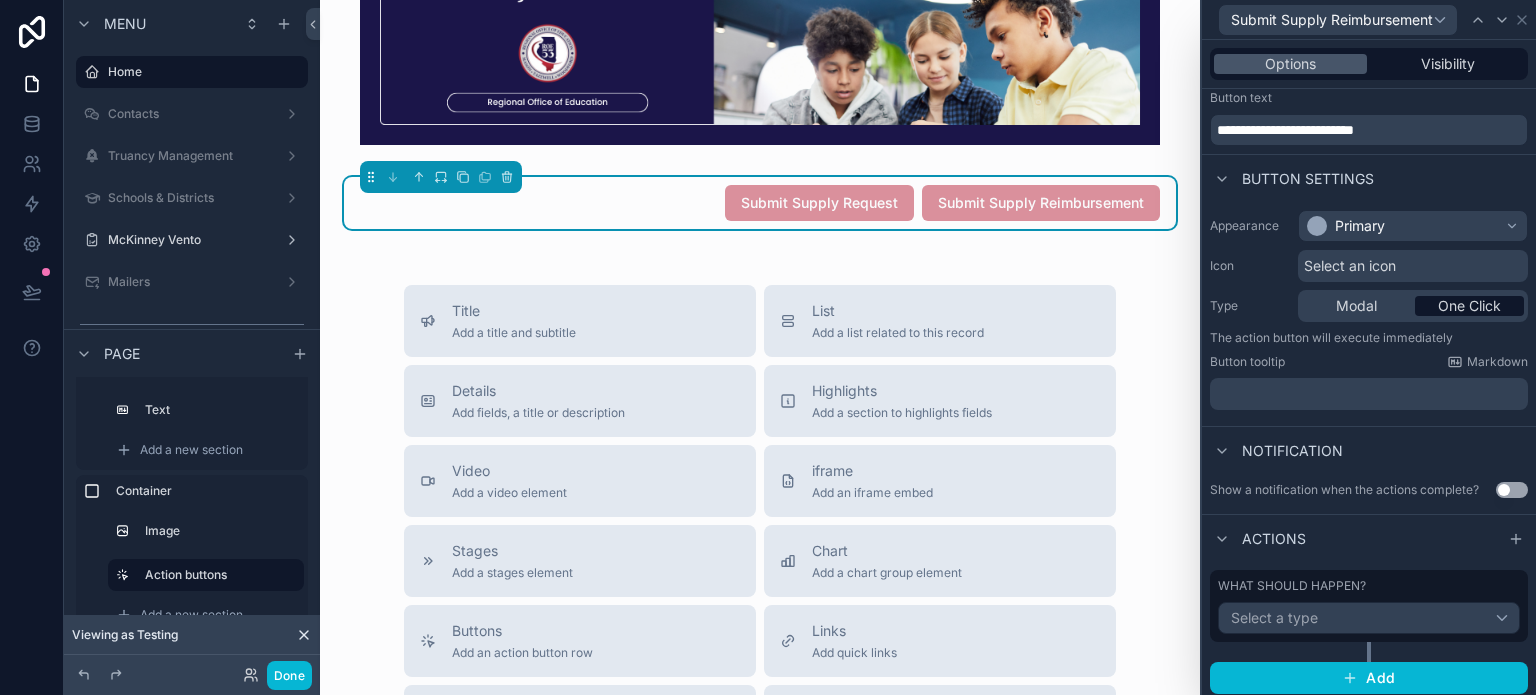 scroll, scrollTop: 52, scrollLeft: 0, axis: vertical 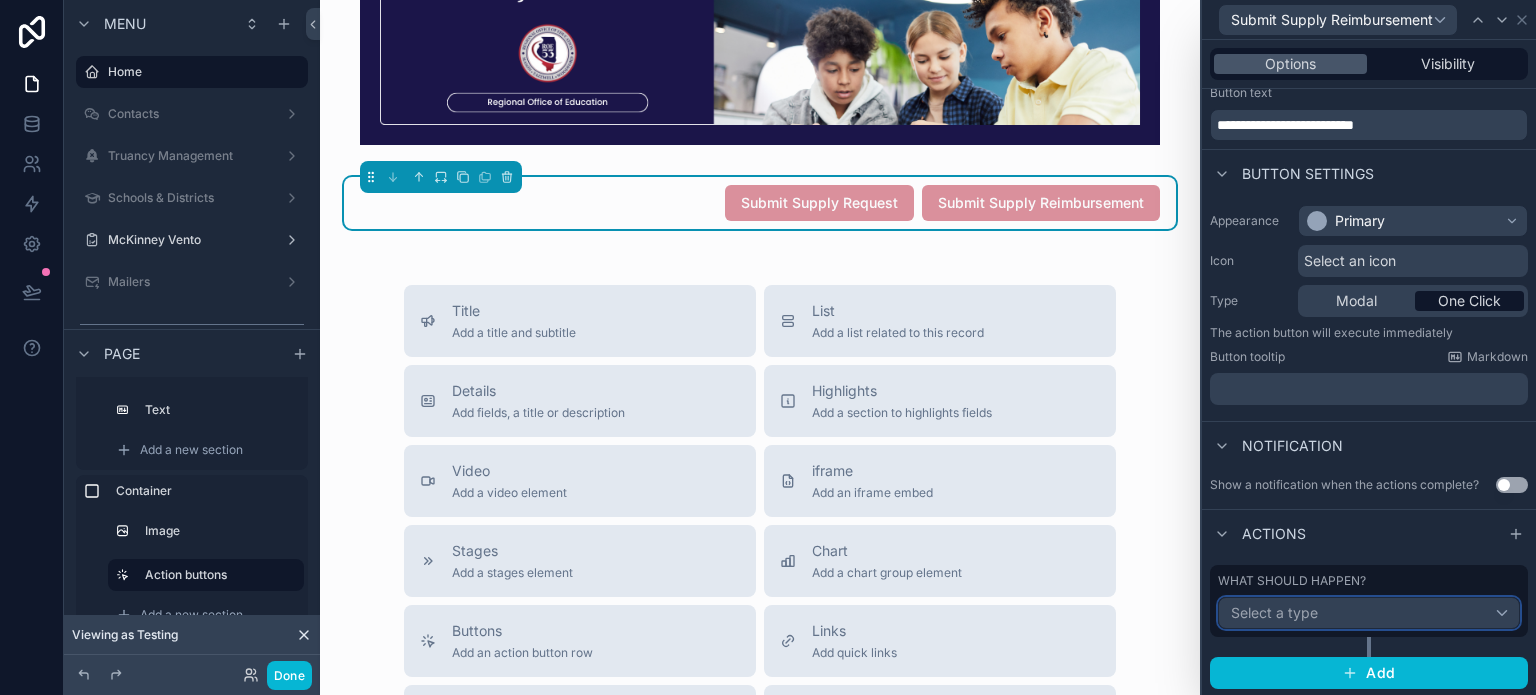 click on "Select a type" at bounding box center [1274, 612] 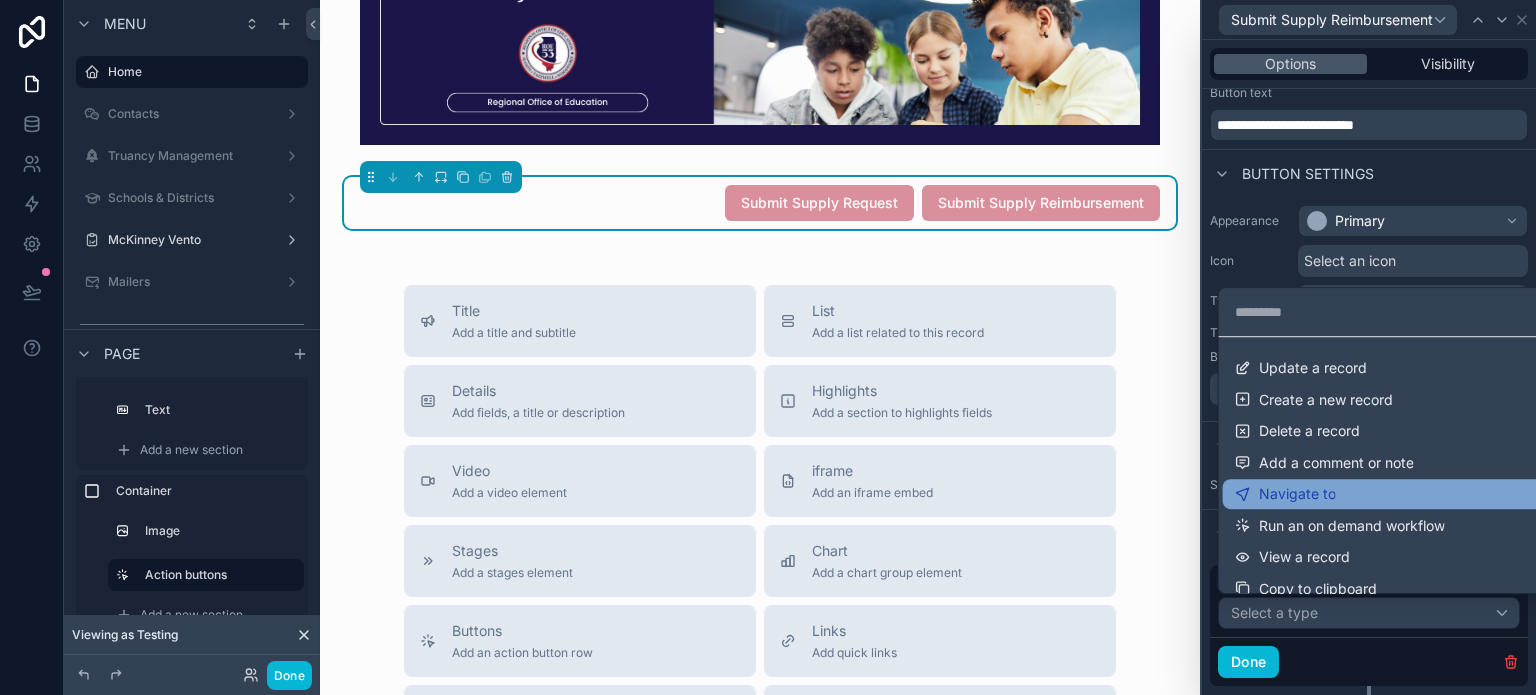 click on "Navigate to" at bounding box center (1385, 494) 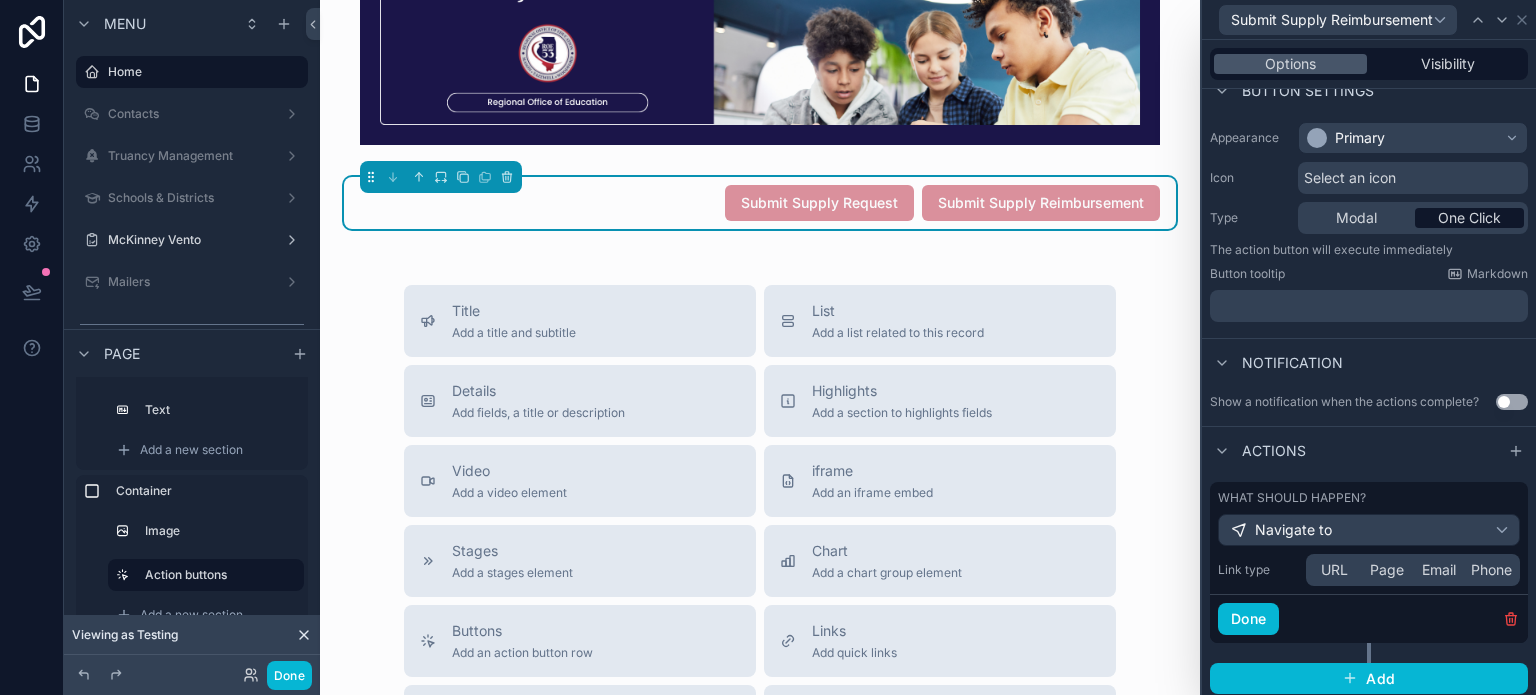 scroll, scrollTop: 140, scrollLeft: 0, axis: vertical 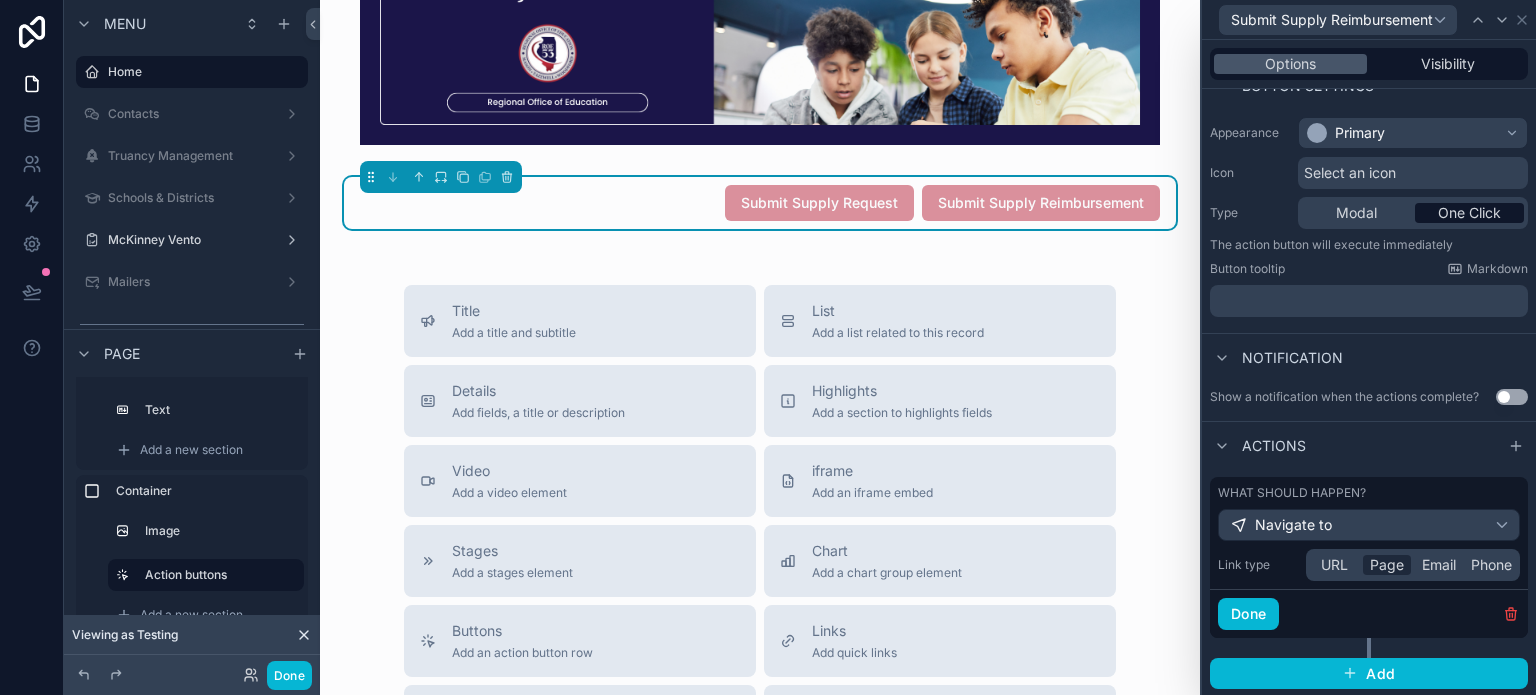 click on "Page" at bounding box center (1387, 565) 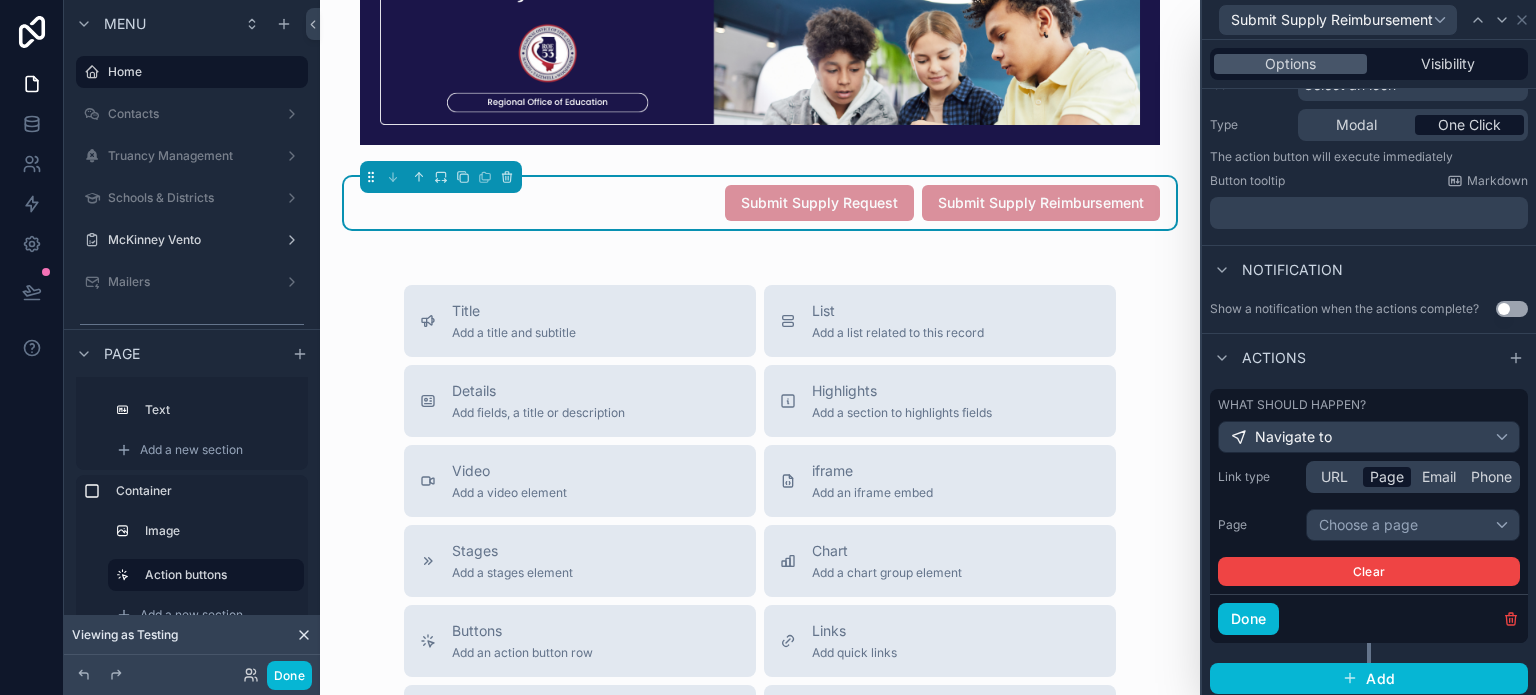 scroll, scrollTop: 233, scrollLeft: 0, axis: vertical 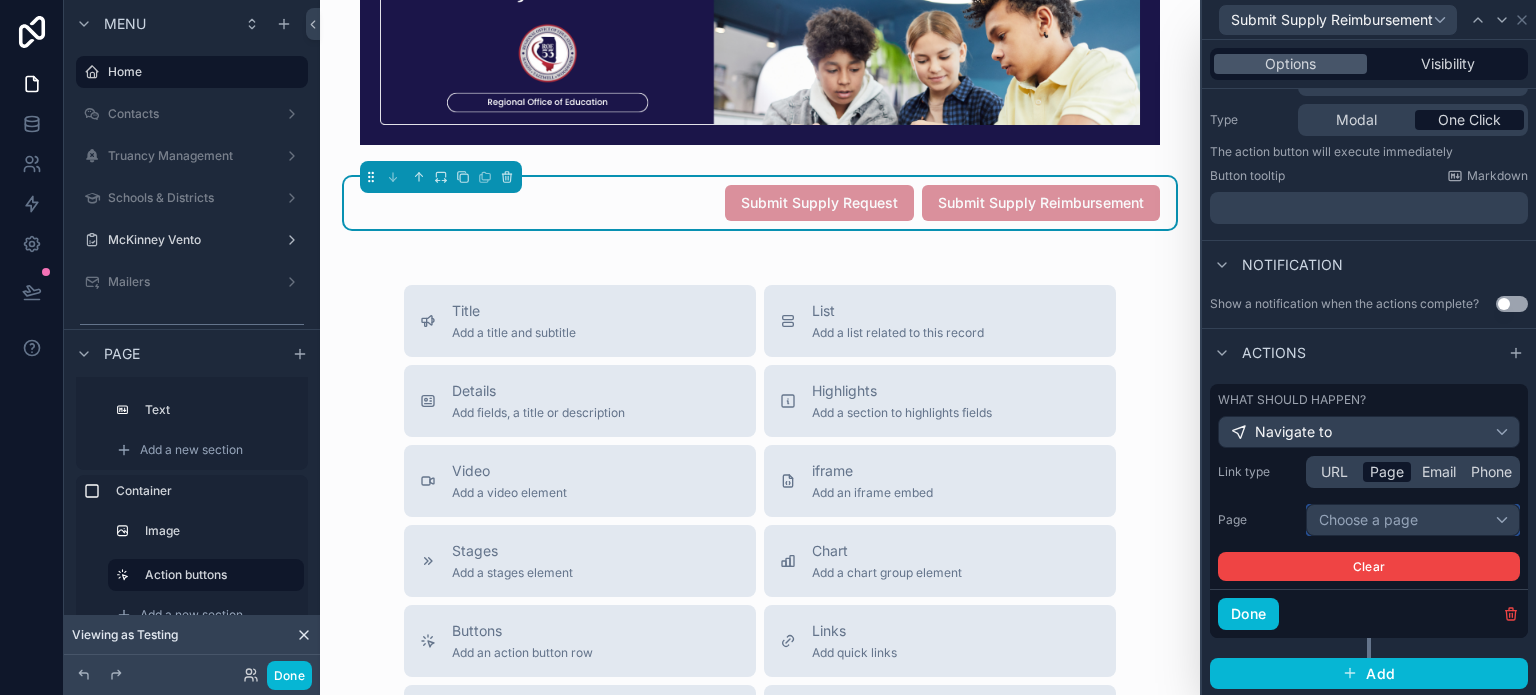 click on "Choose a page" at bounding box center (1413, 520) 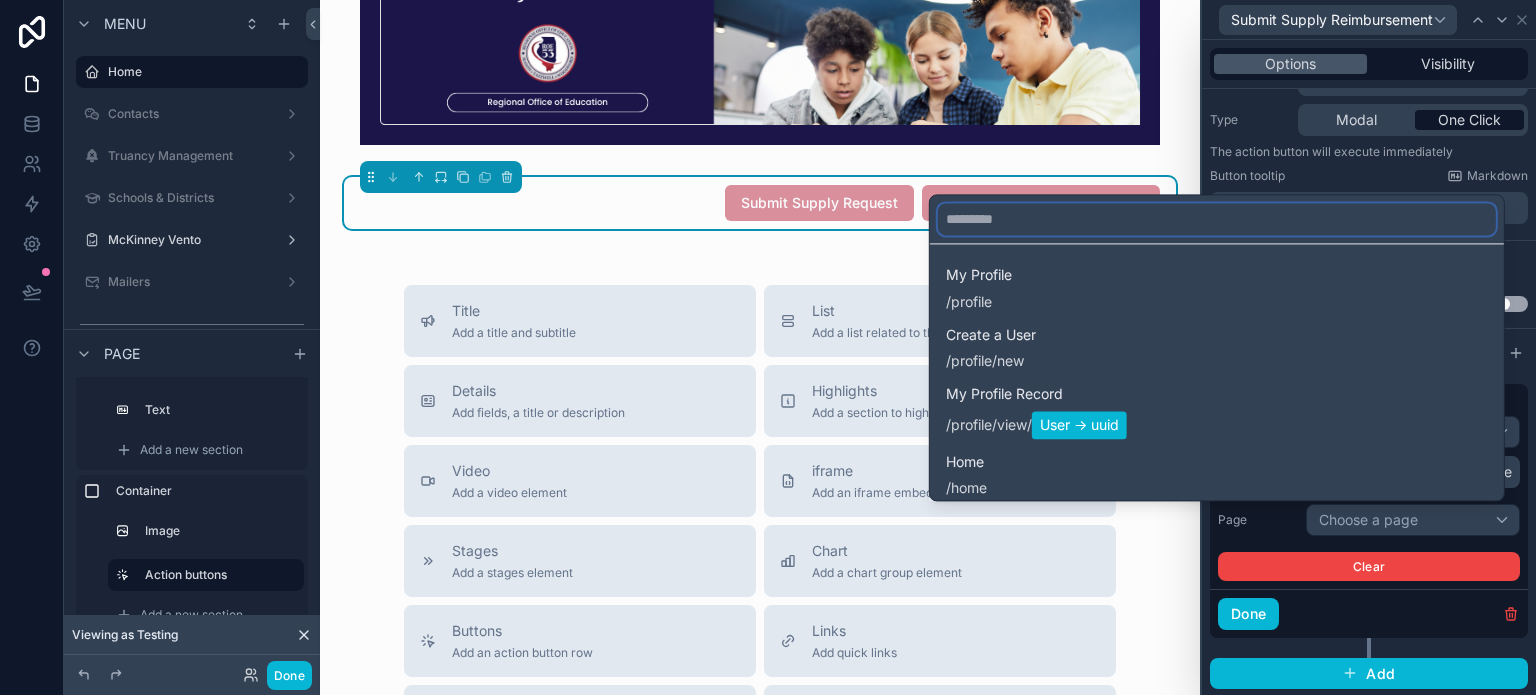 click at bounding box center (1217, 219) 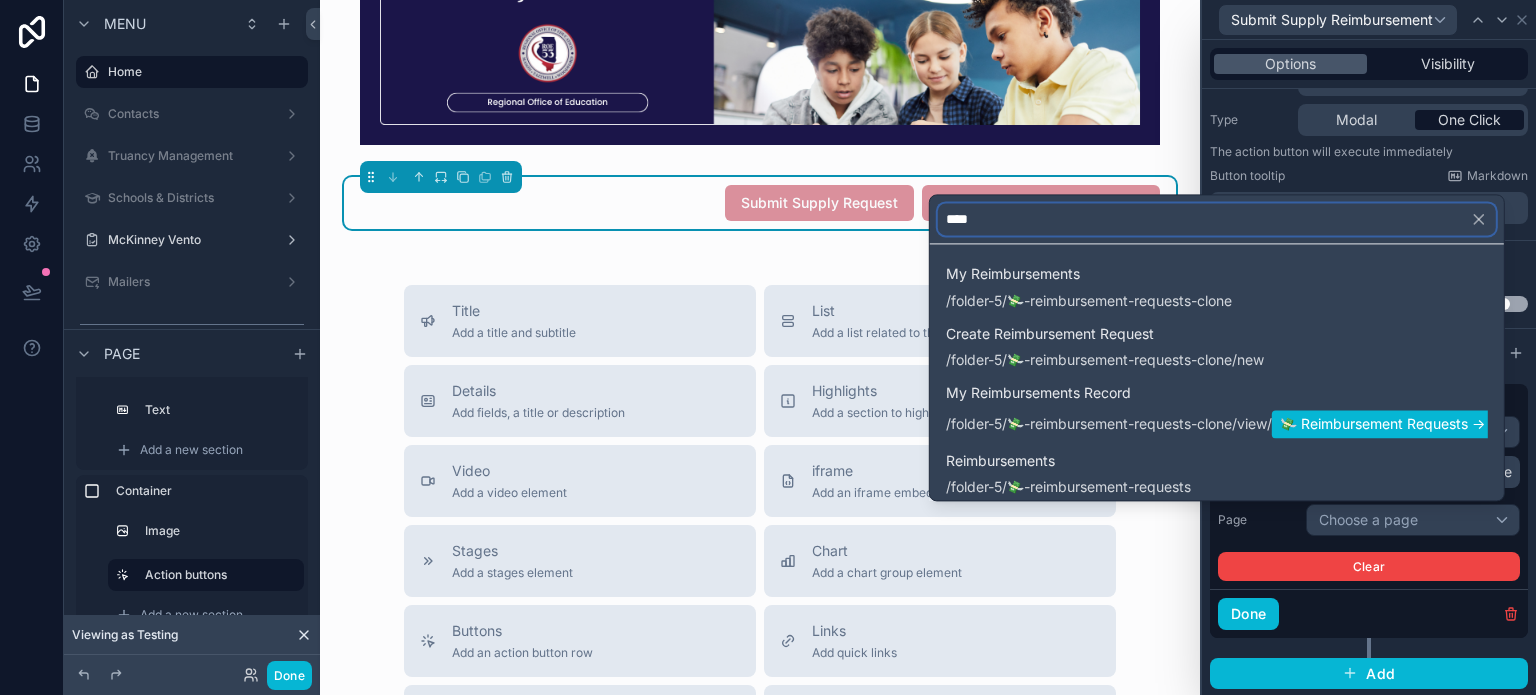 scroll, scrollTop: 0, scrollLeft: 0, axis: both 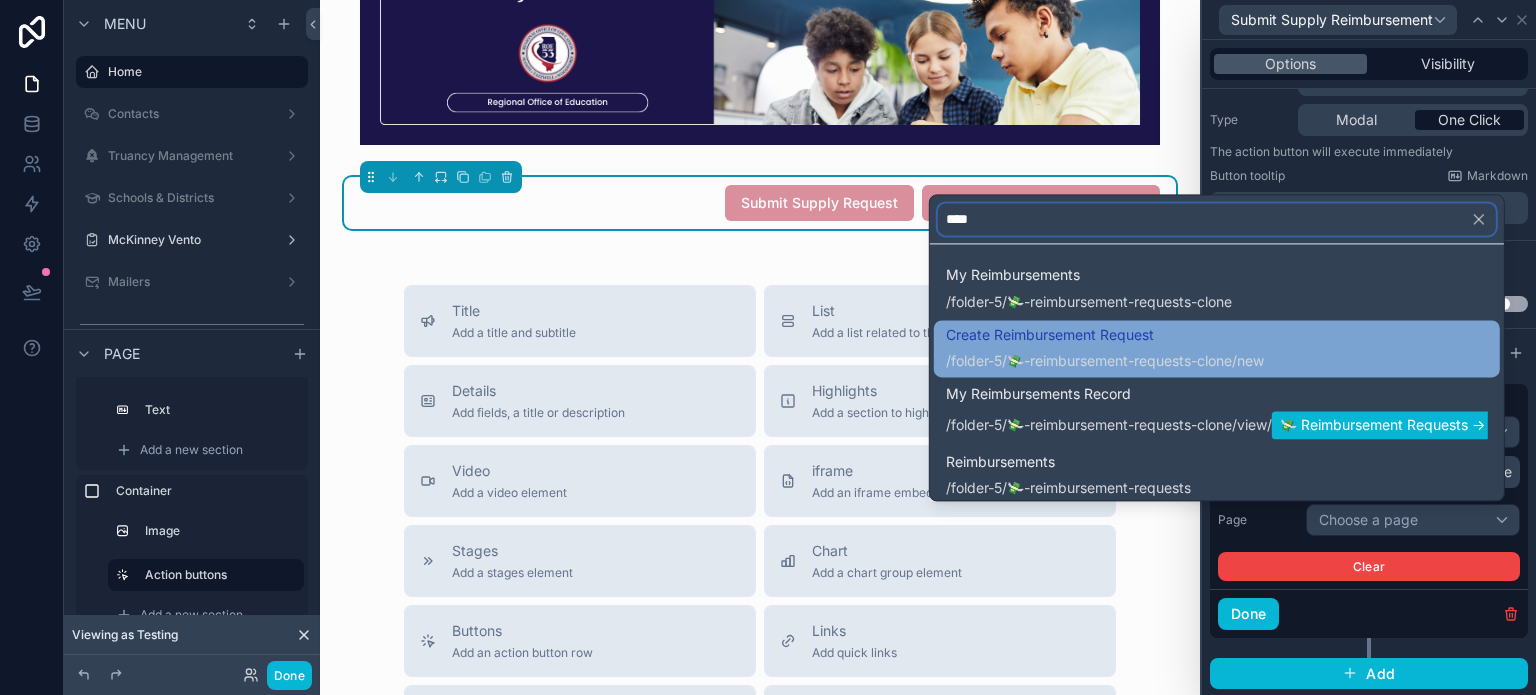 type on "****" 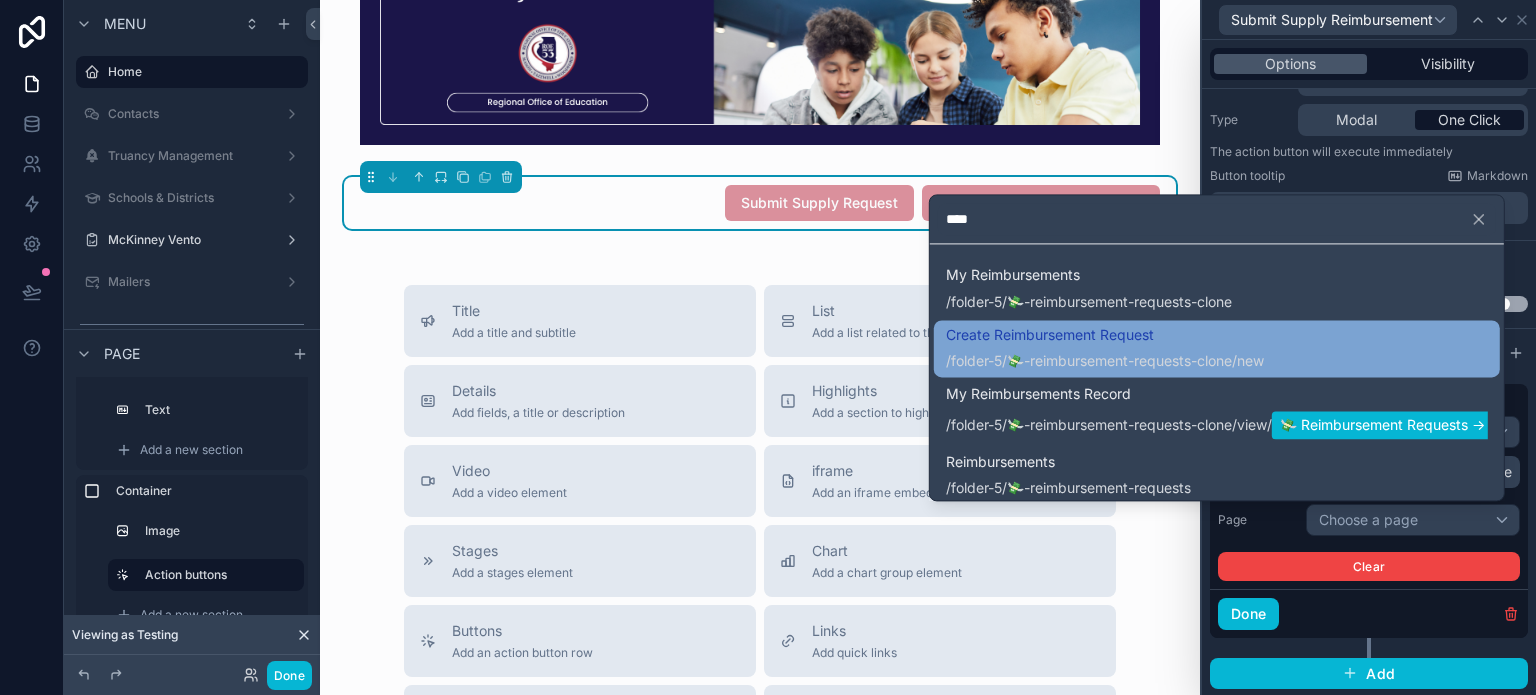 click on "/folder-5/💸-reimbursement-requests-clone /new" at bounding box center [1105, 361] 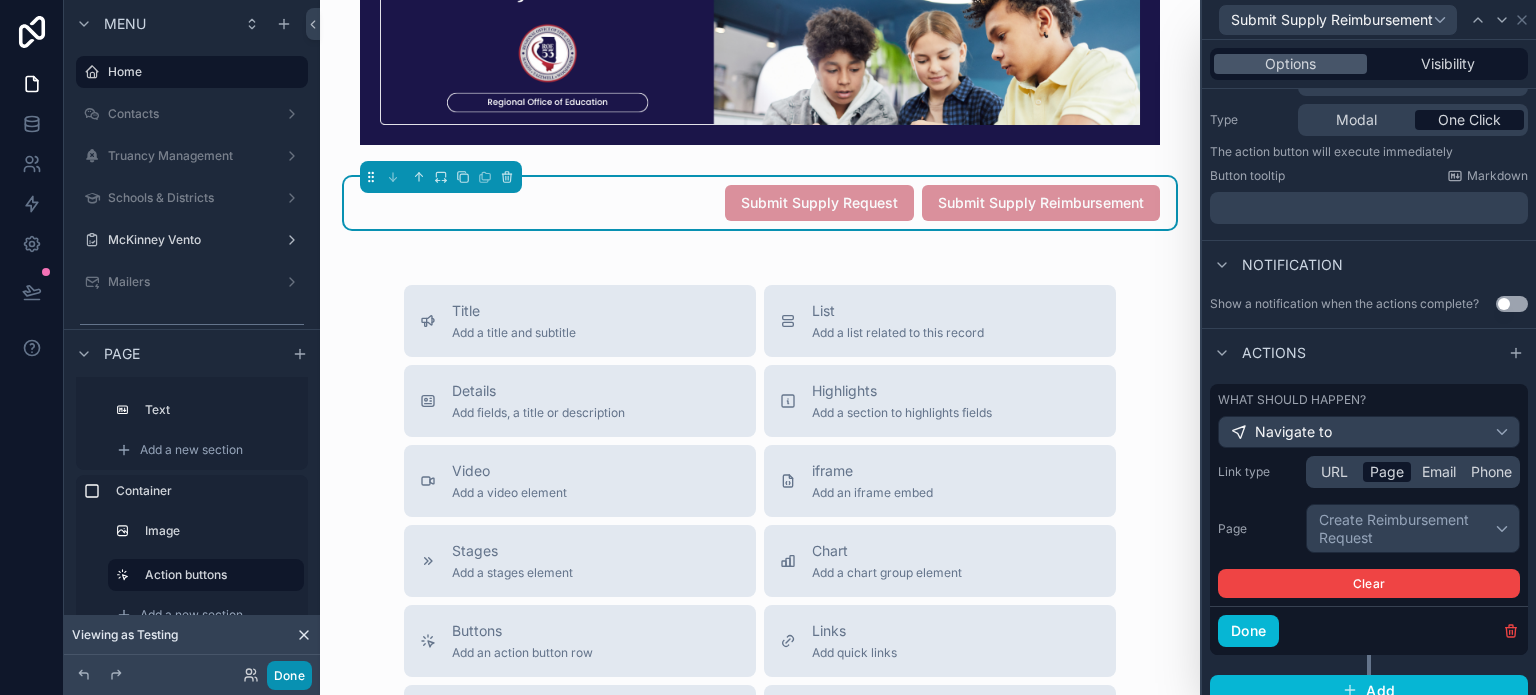 click on "Done" at bounding box center (289, 675) 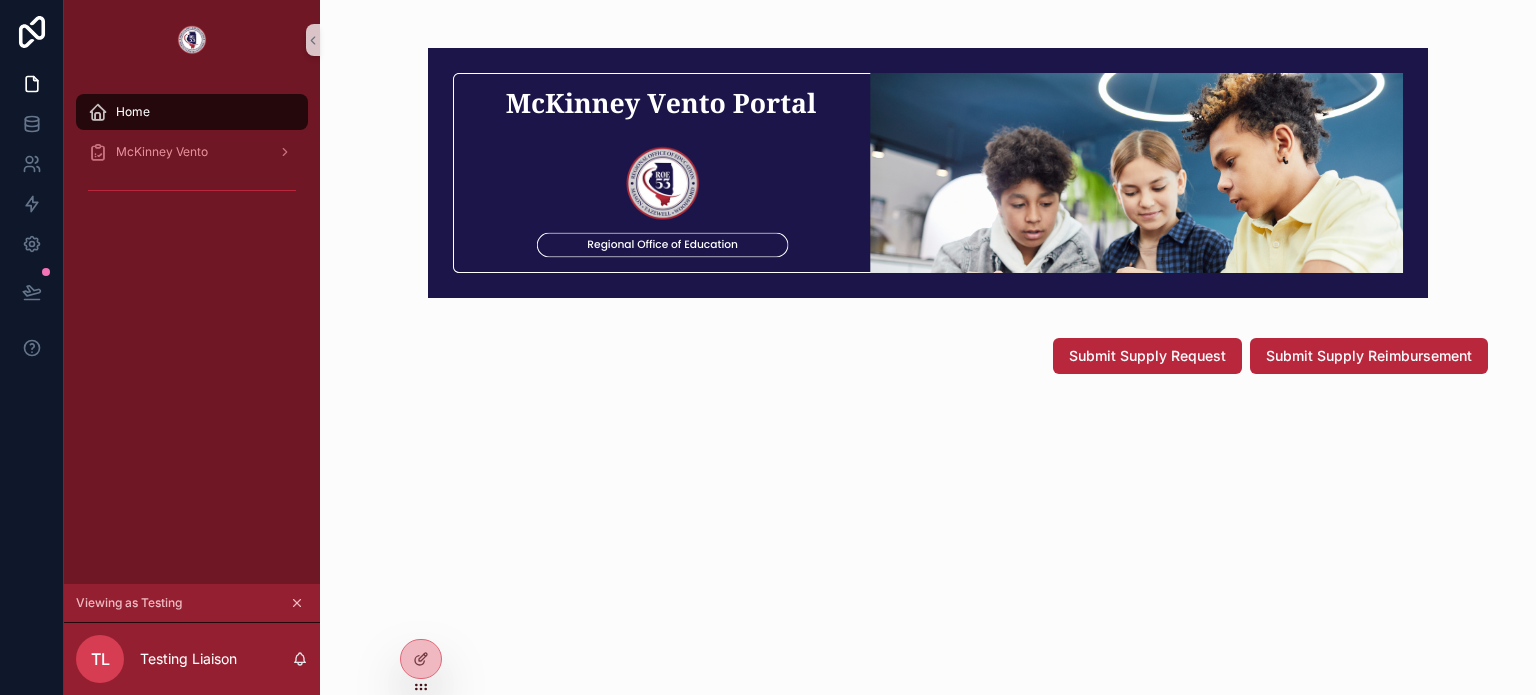 scroll, scrollTop: 0, scrollLeft: 0, axis: both 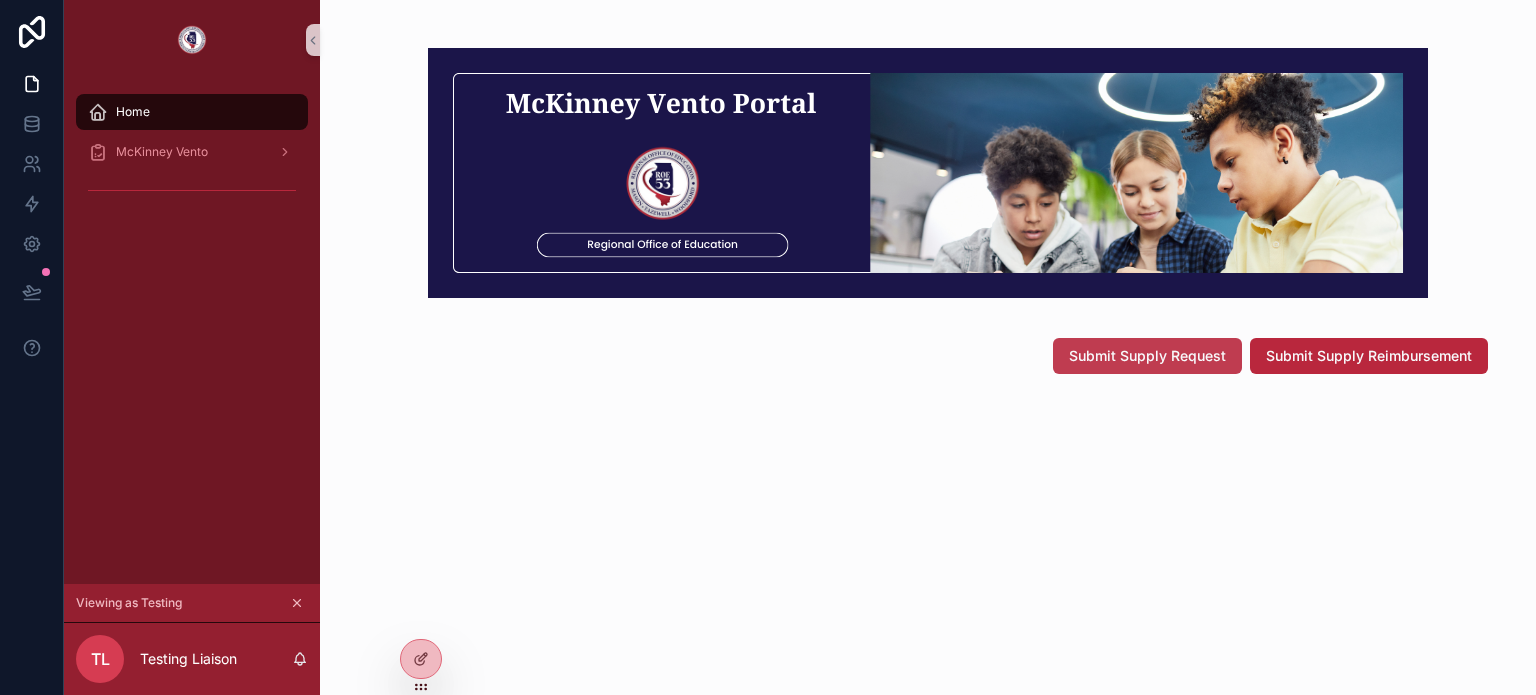 click on "Submit Supply Request" at bounding box center (1147, 356) 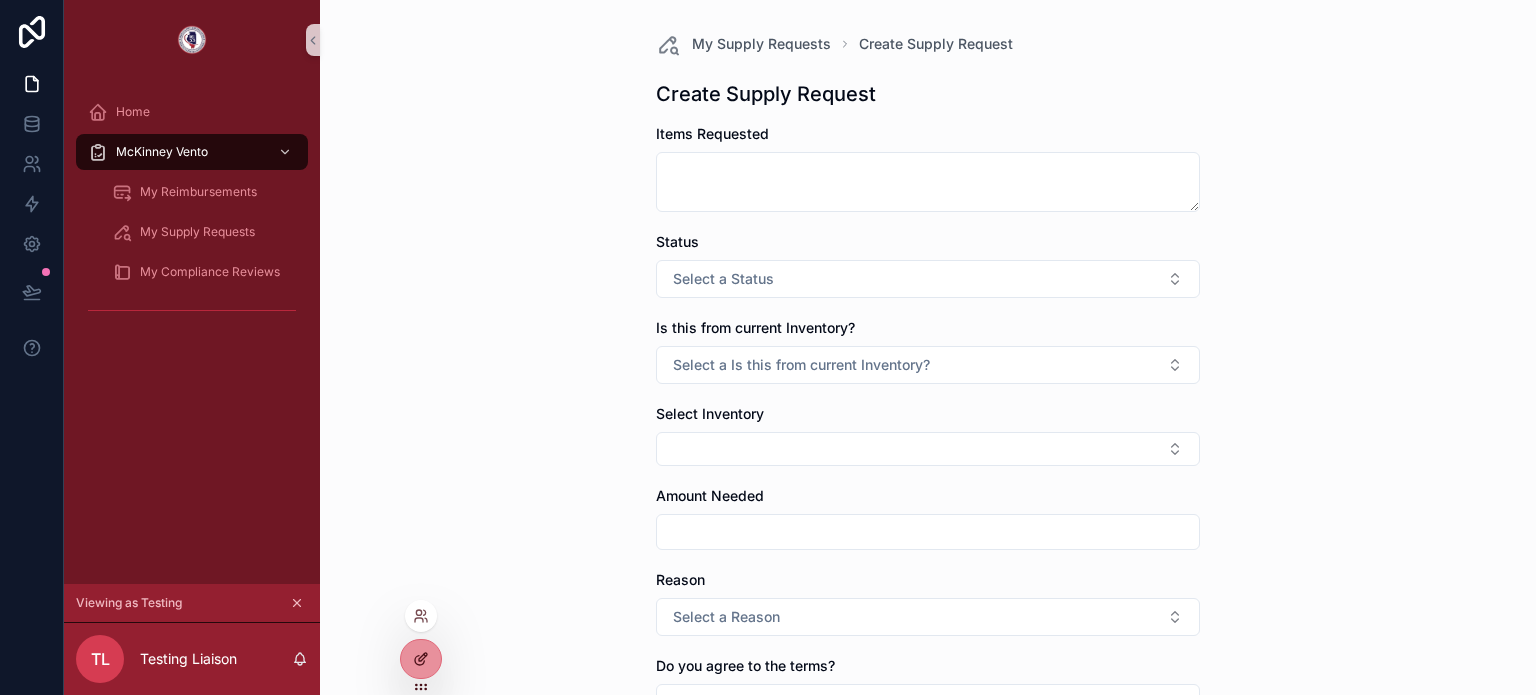 click 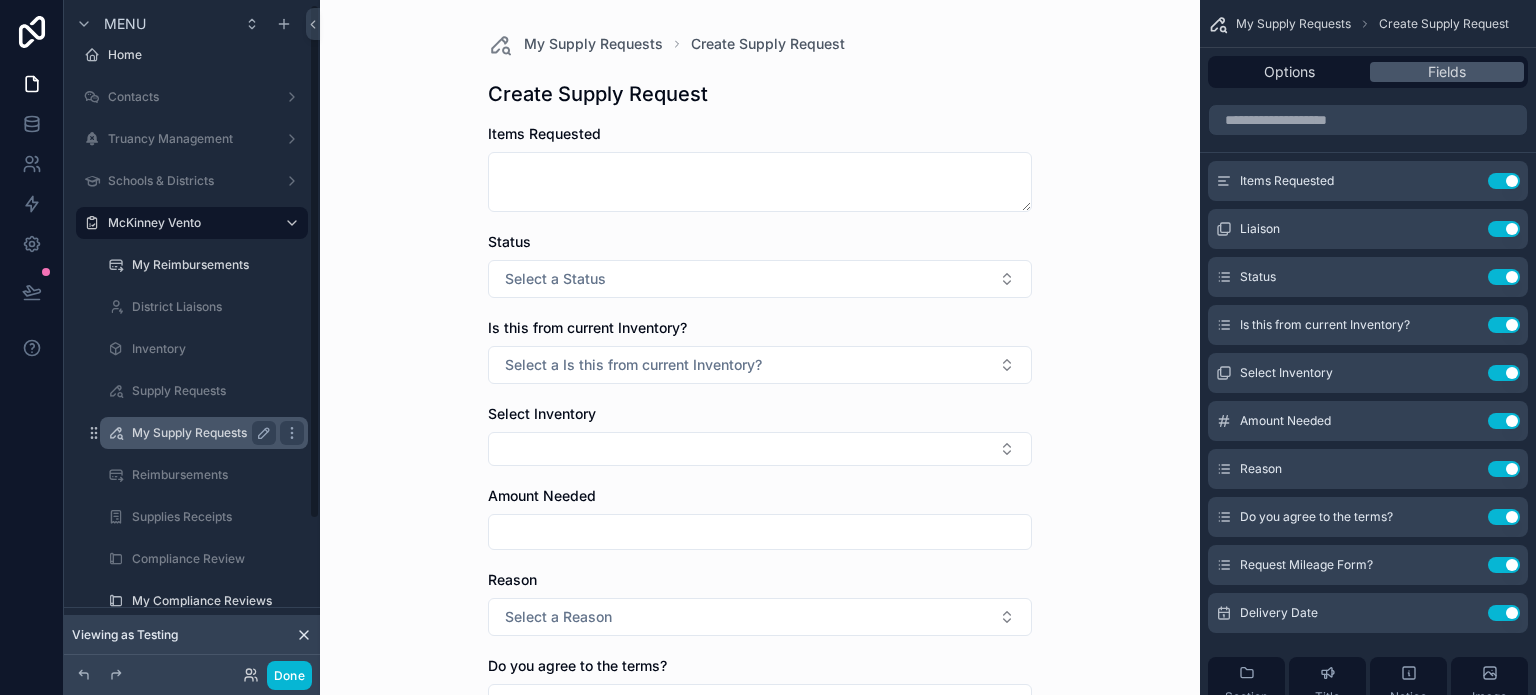 scroll, scrollTop: 0, scrollLeft: 0, axis: both 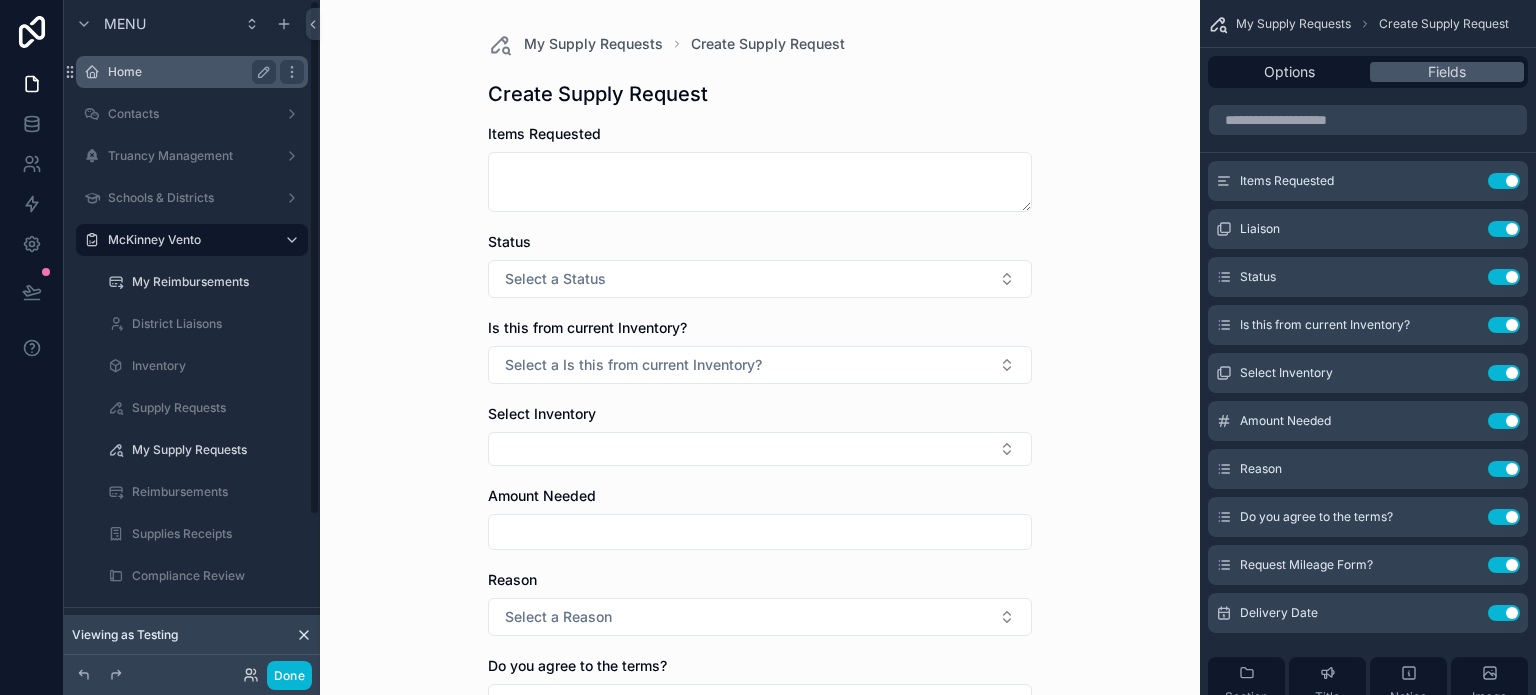 click on "Home" at bounding box center [188, 72] 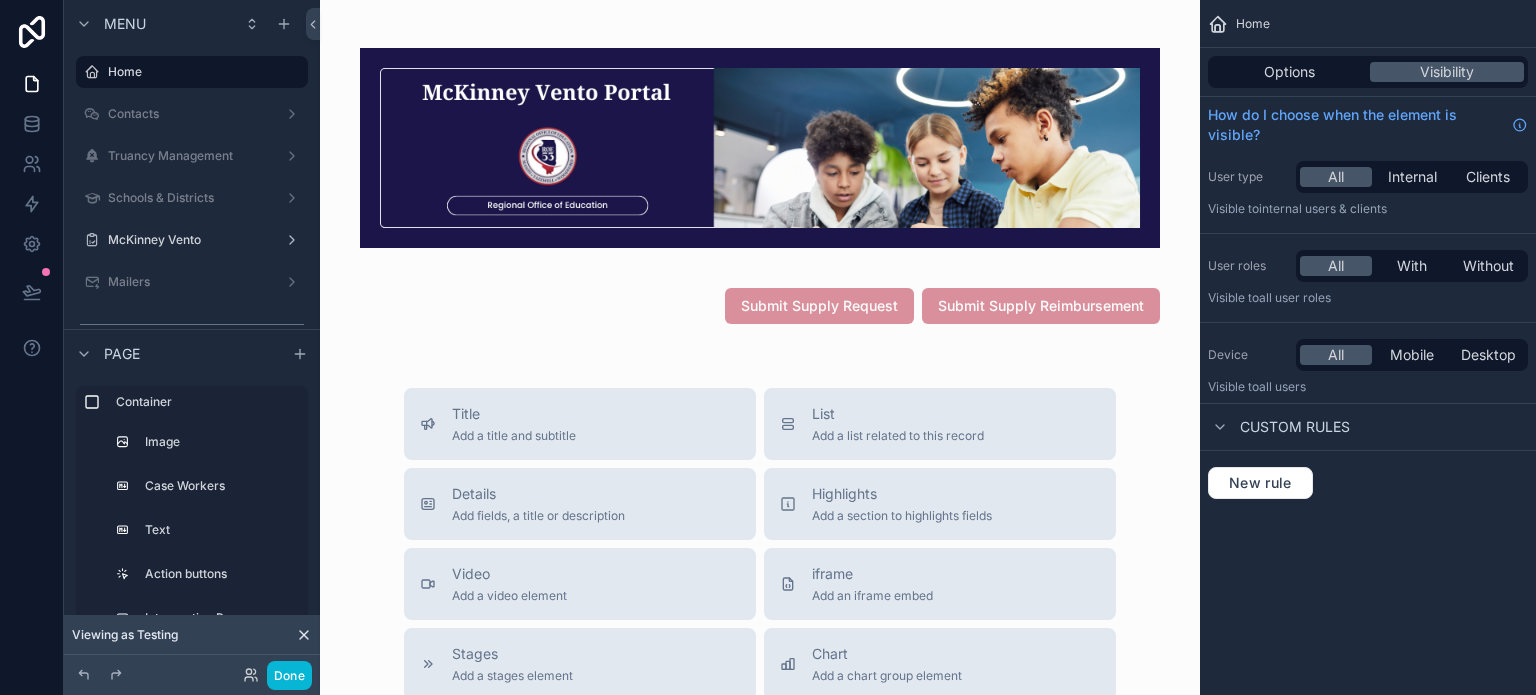 scroll, scrollTop: 1800, scrollLeft: 0, axis: vertical 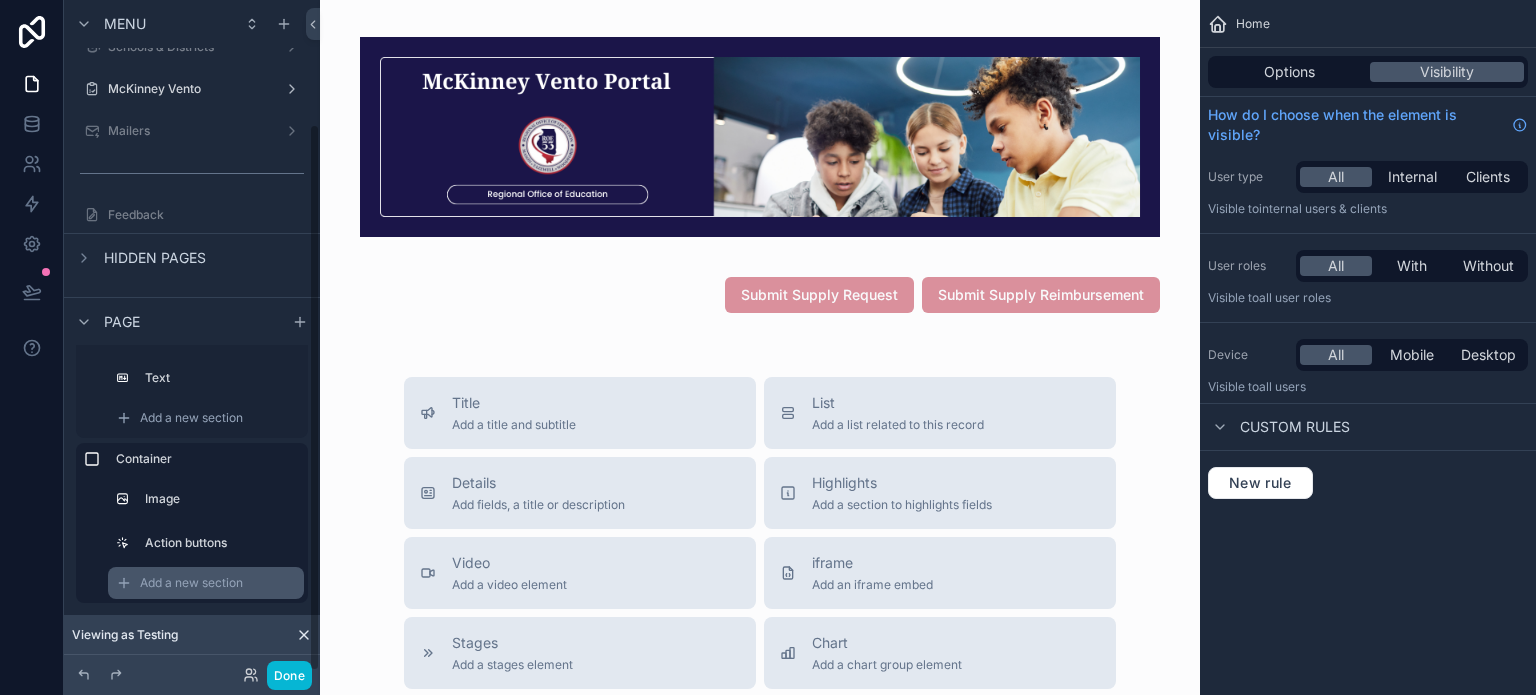 click on "Add a new section" at bounding box center (191, 583) 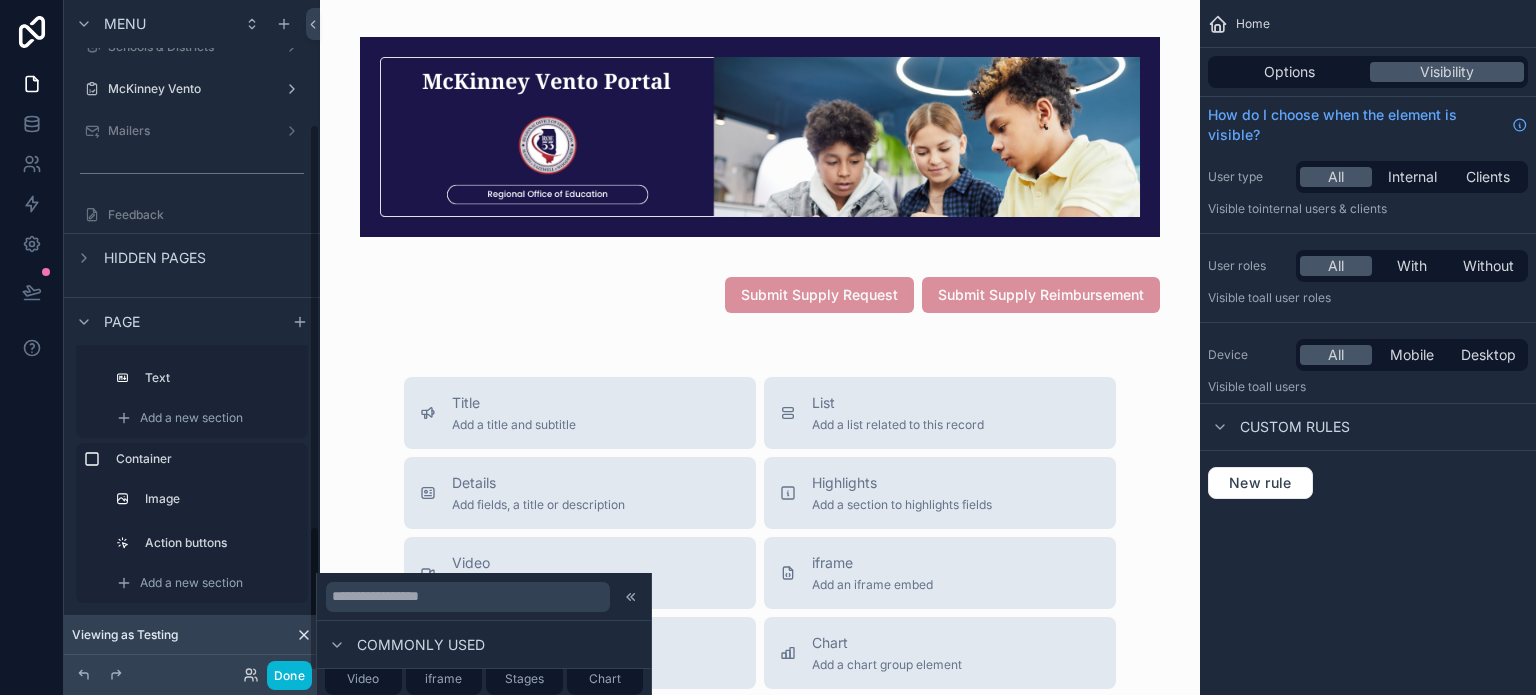 scroll, scrollTop: 100, scrollLeft: 0, axis: vertical 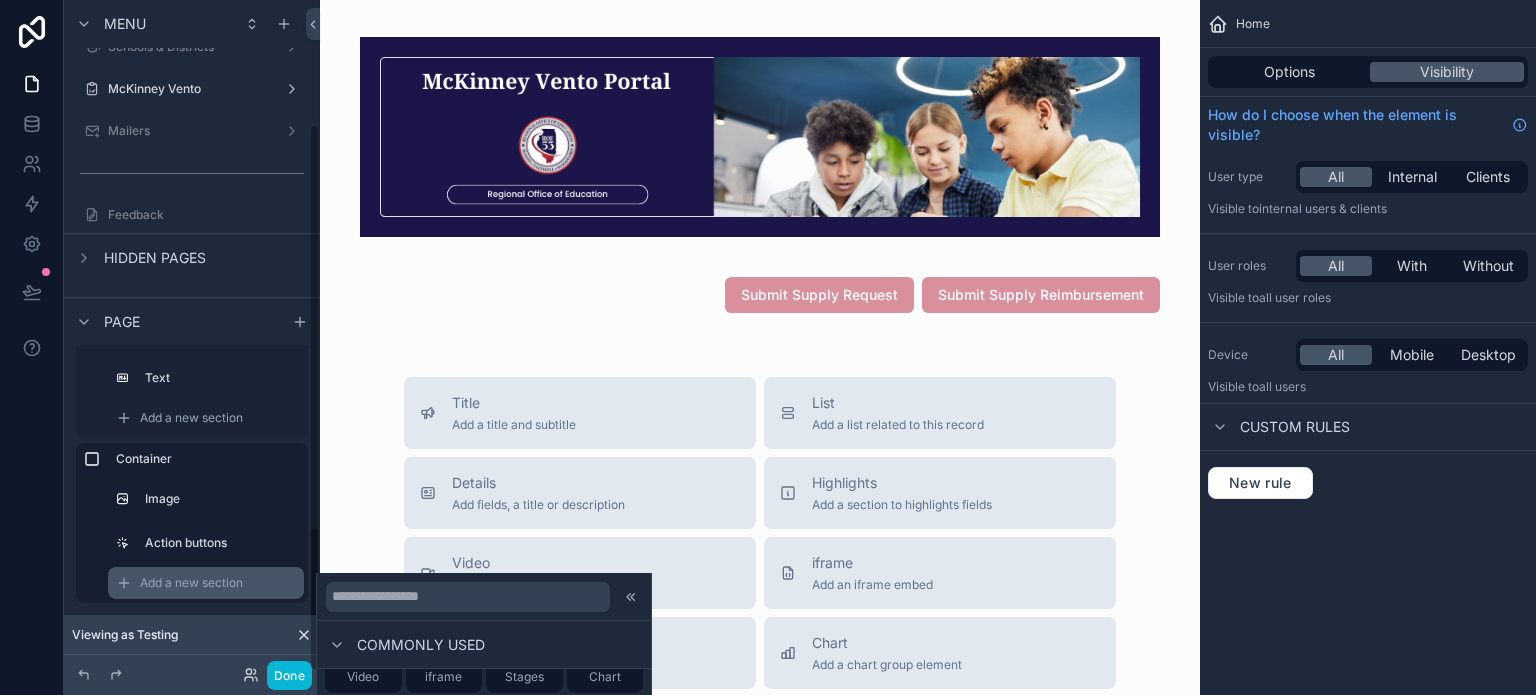 click on "Add a new section" at bounding box center (206, 583) 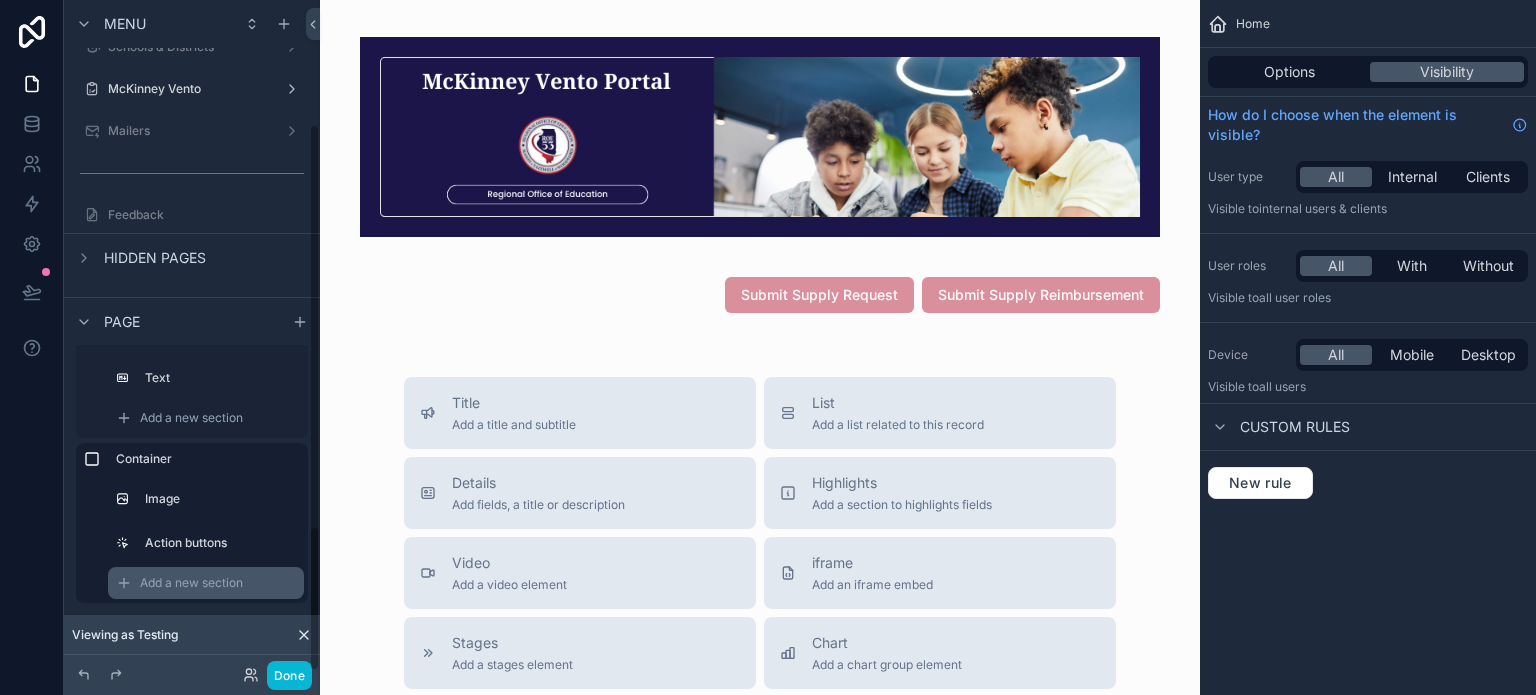 click on "Add a new section" at bounding box center [206, 583] 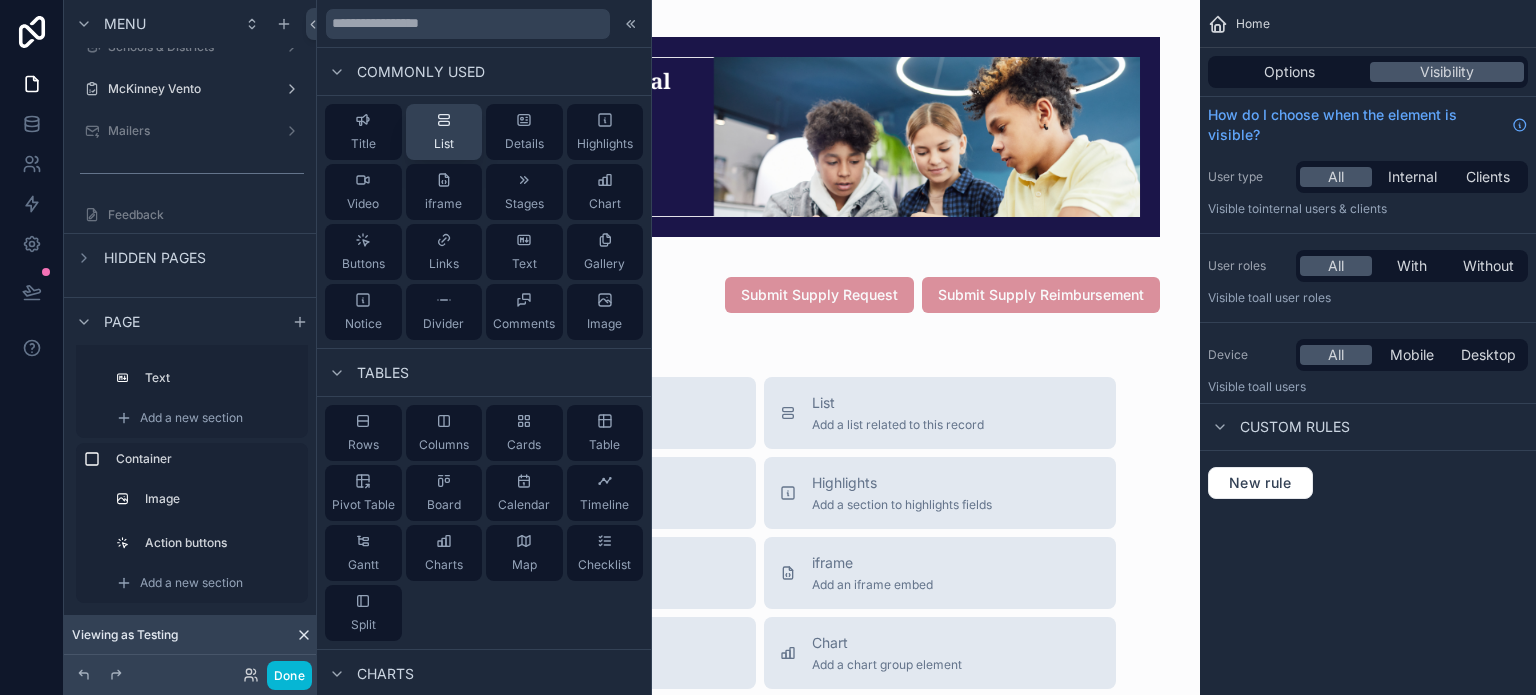 click 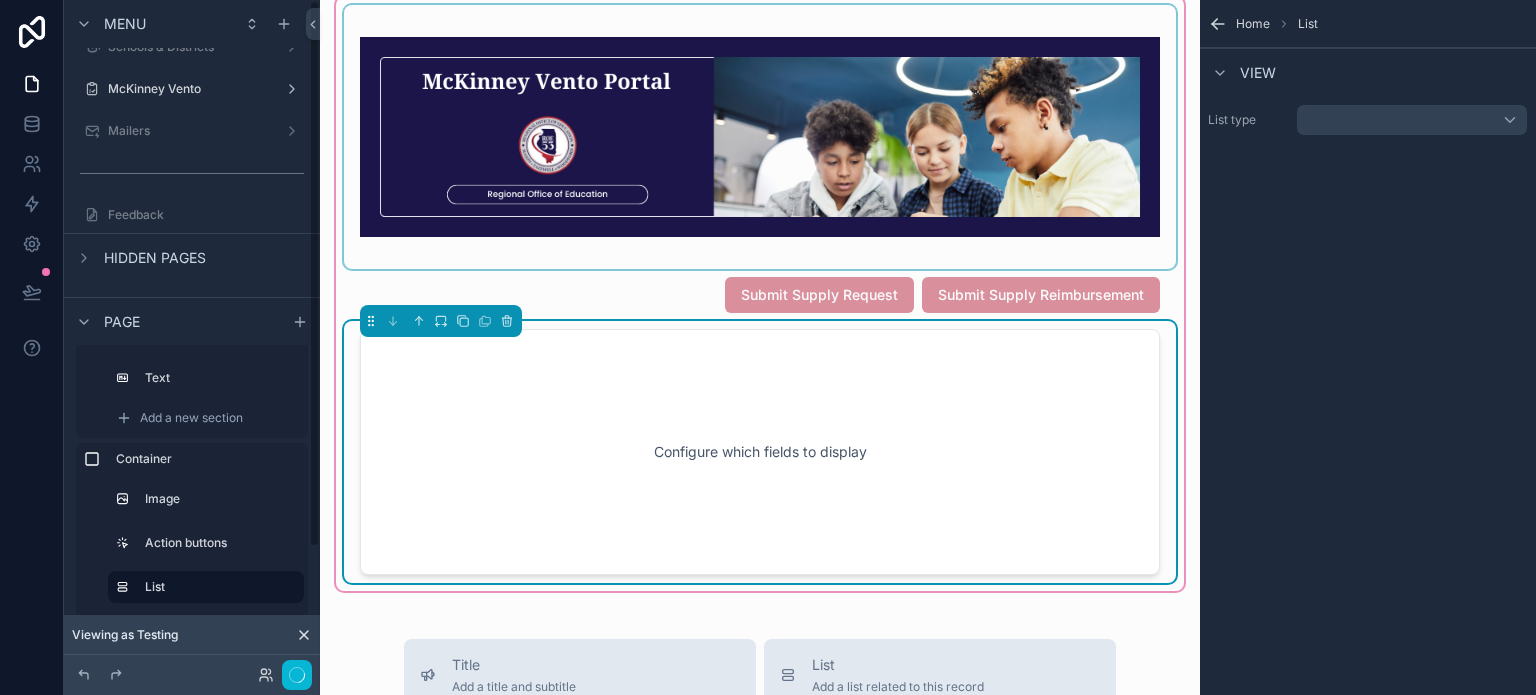 scroll, scrollTop: 0, scrollLeft: 0, axis: both 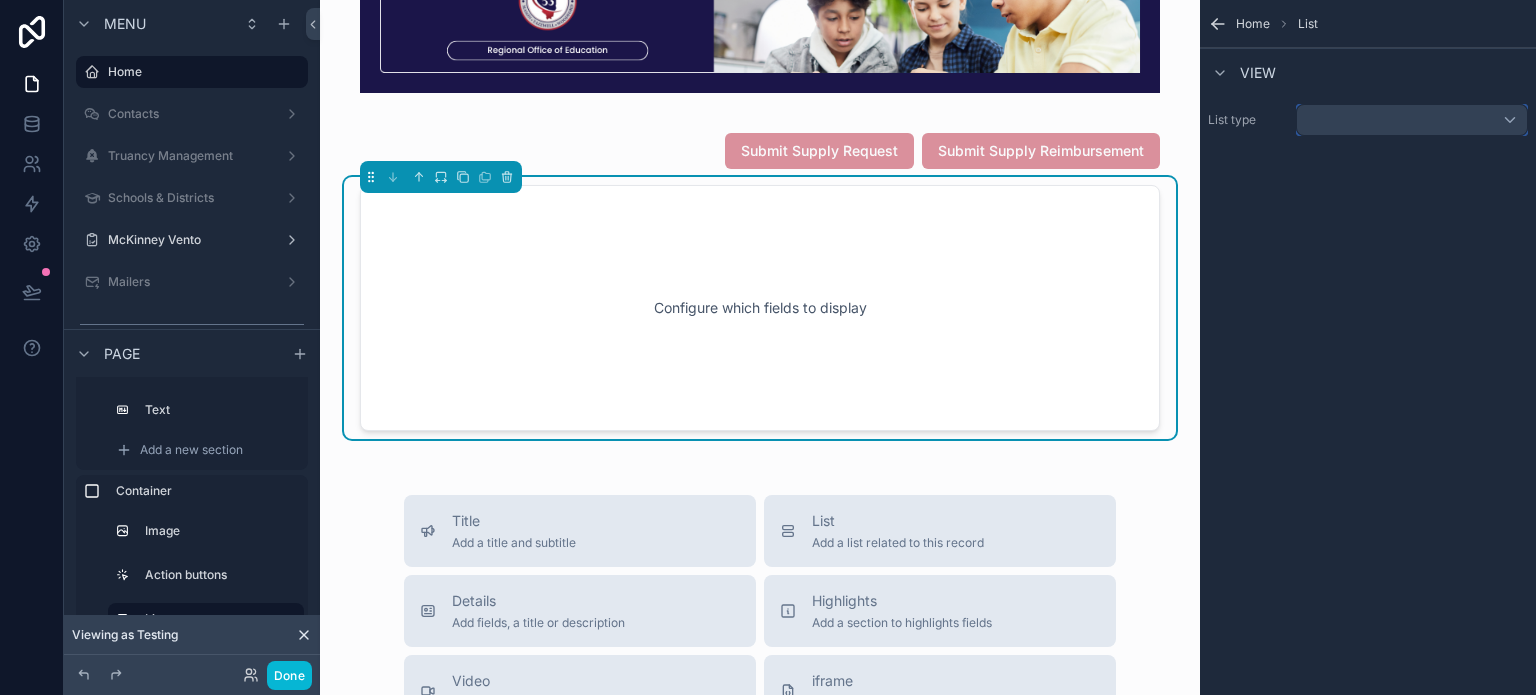 click at bounding box center (1412, 120) 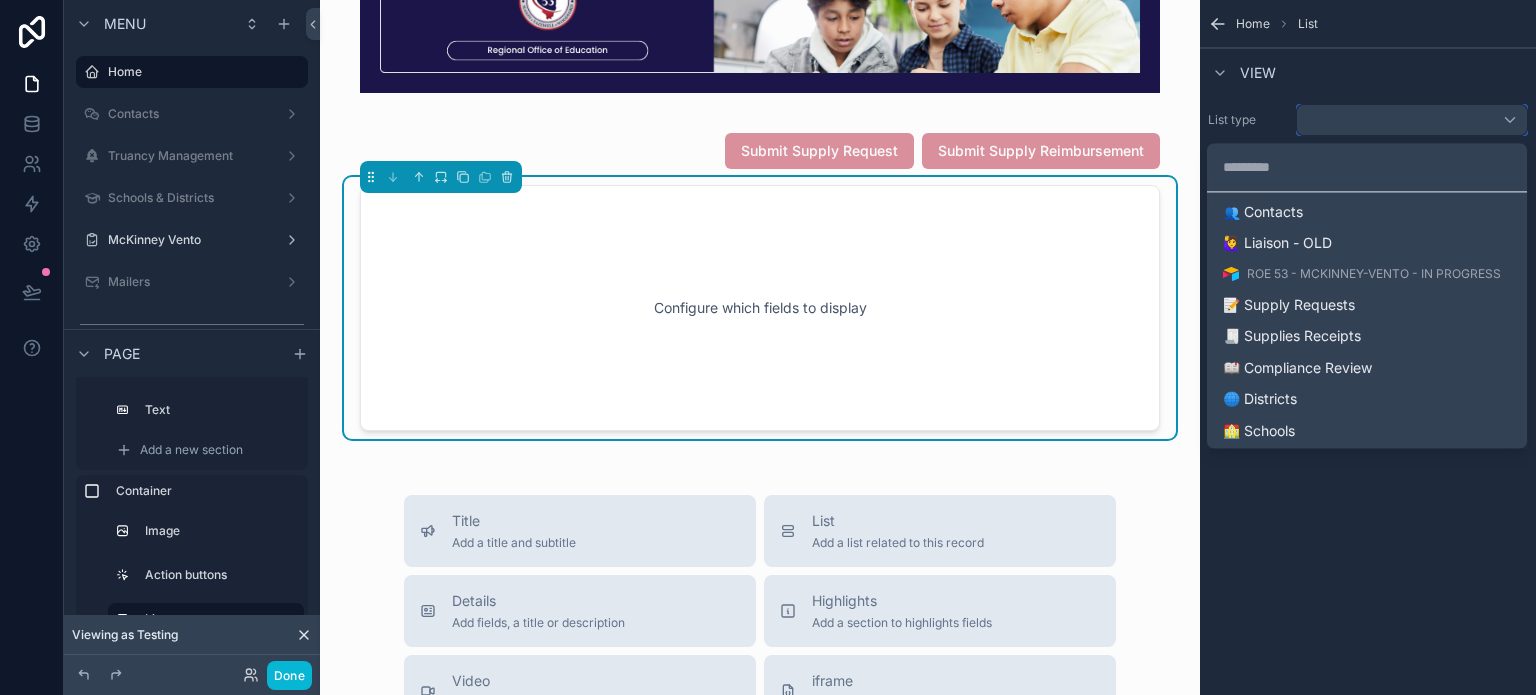 scroll, scrollTop: 758, scrollLeft: 0, axis: vertical 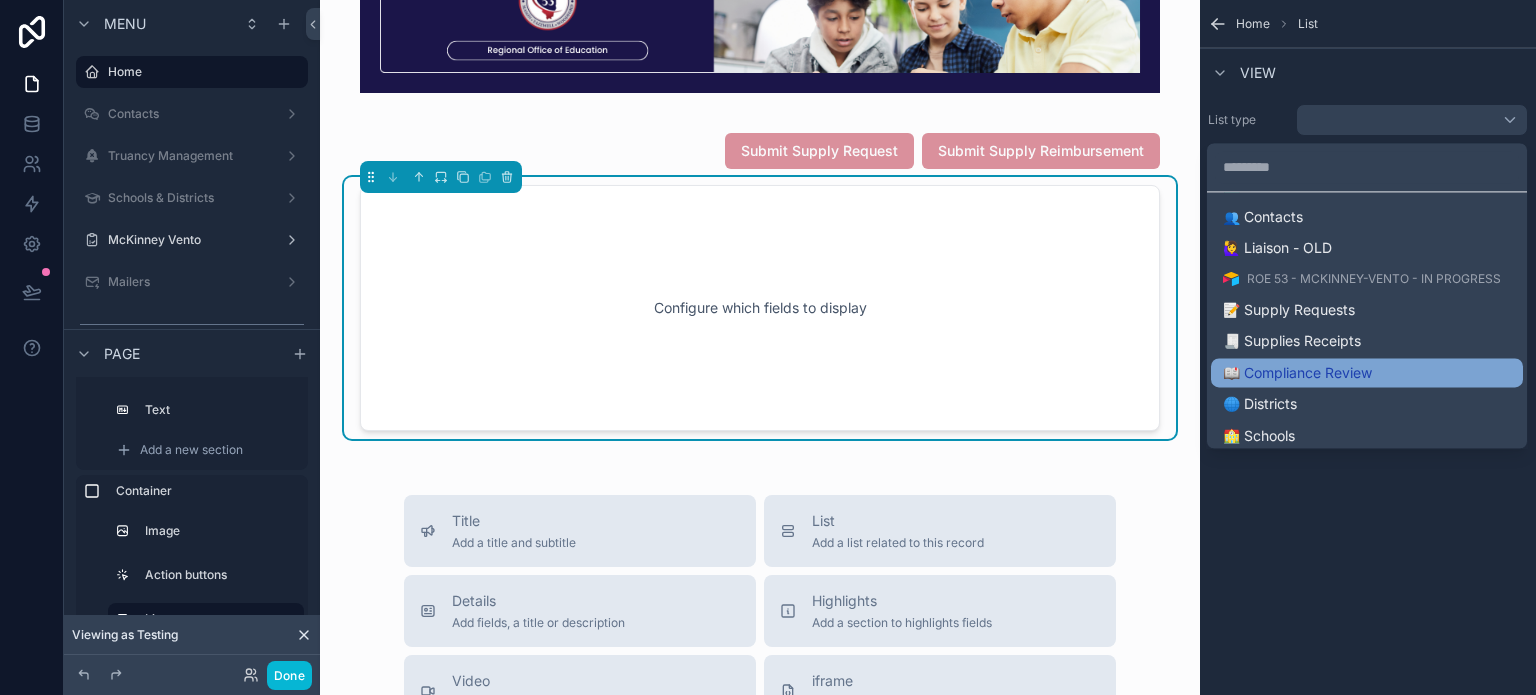click on "📖 Compliance Review" at bounding box center [1367, 373] 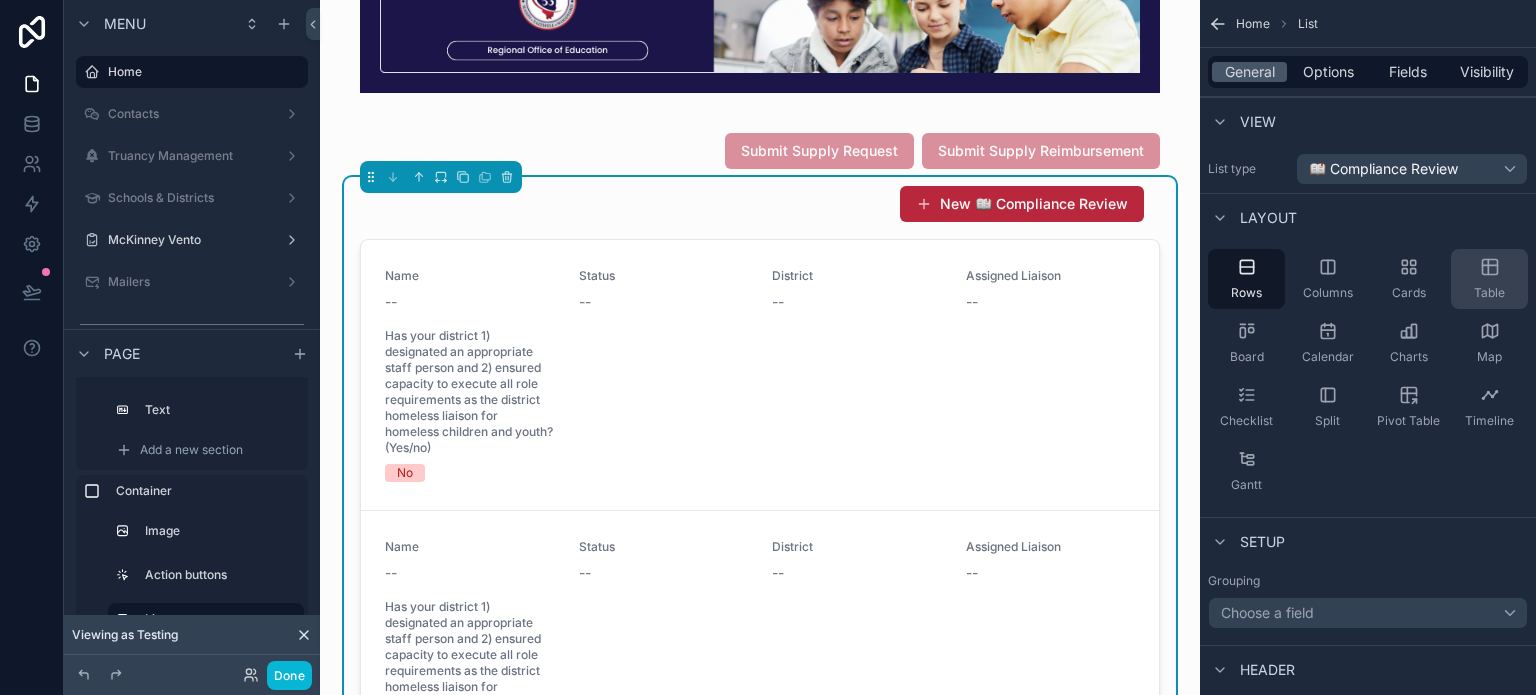click on "Table" at bounding box center [1489, 279] 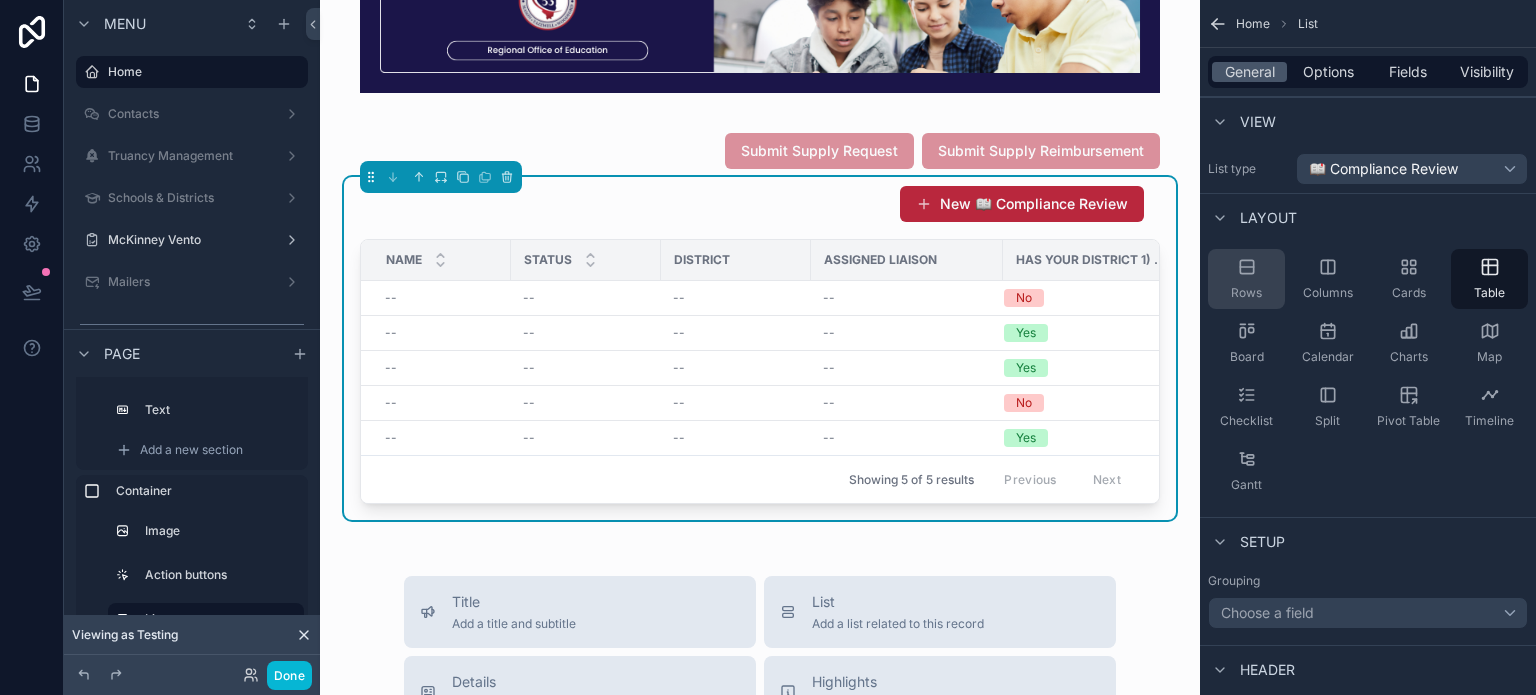 click on "Rows" at bounding box center [1246, 279] 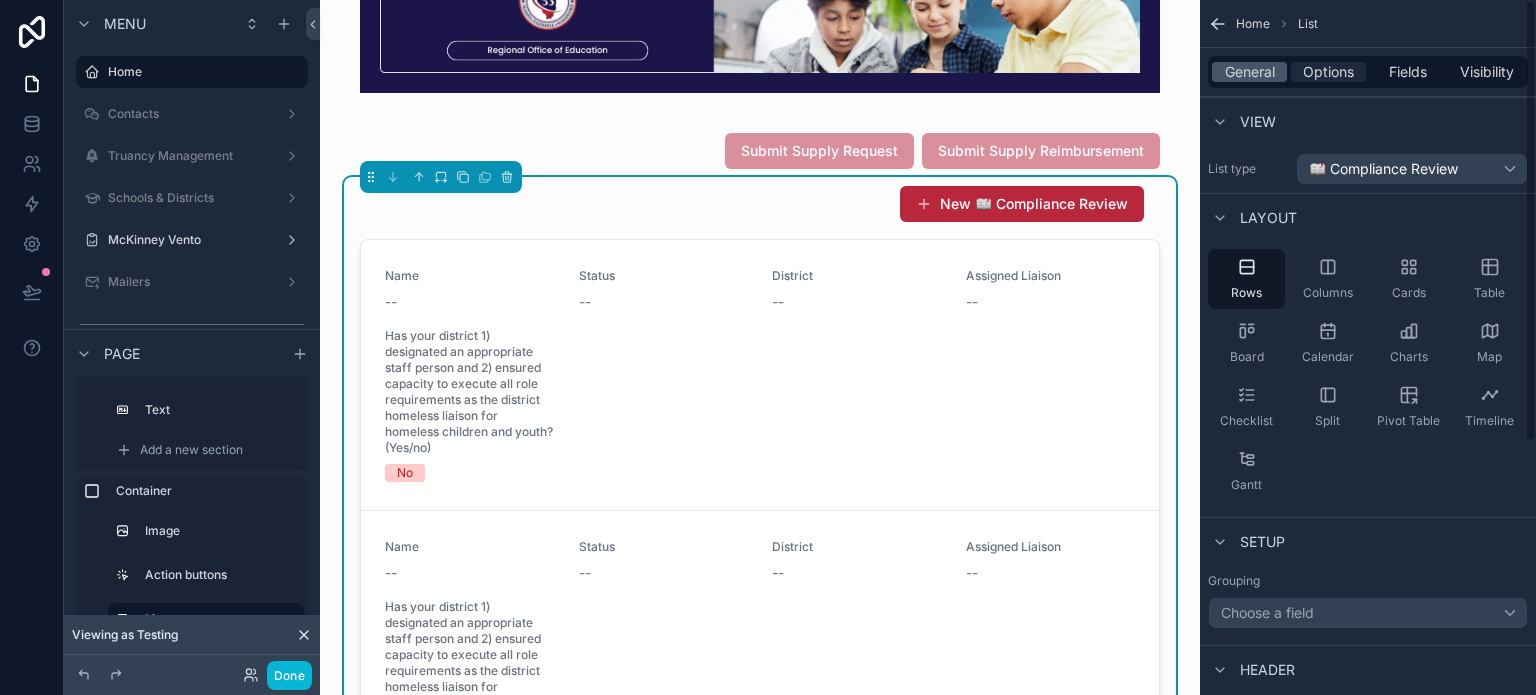 click on "Options" at bounding box center (1328, 72) 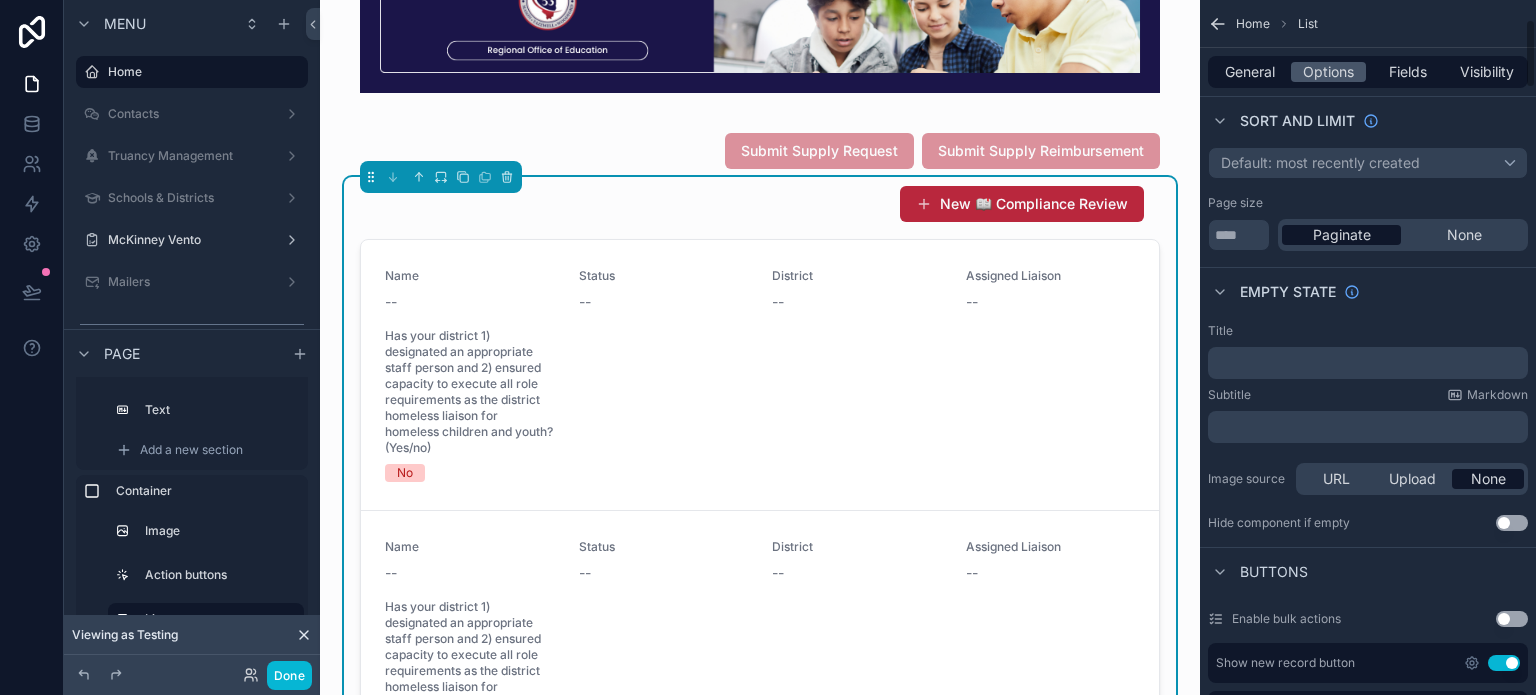 scroll, scrollTop: 200, scrollLeft: 0, axis: vertical 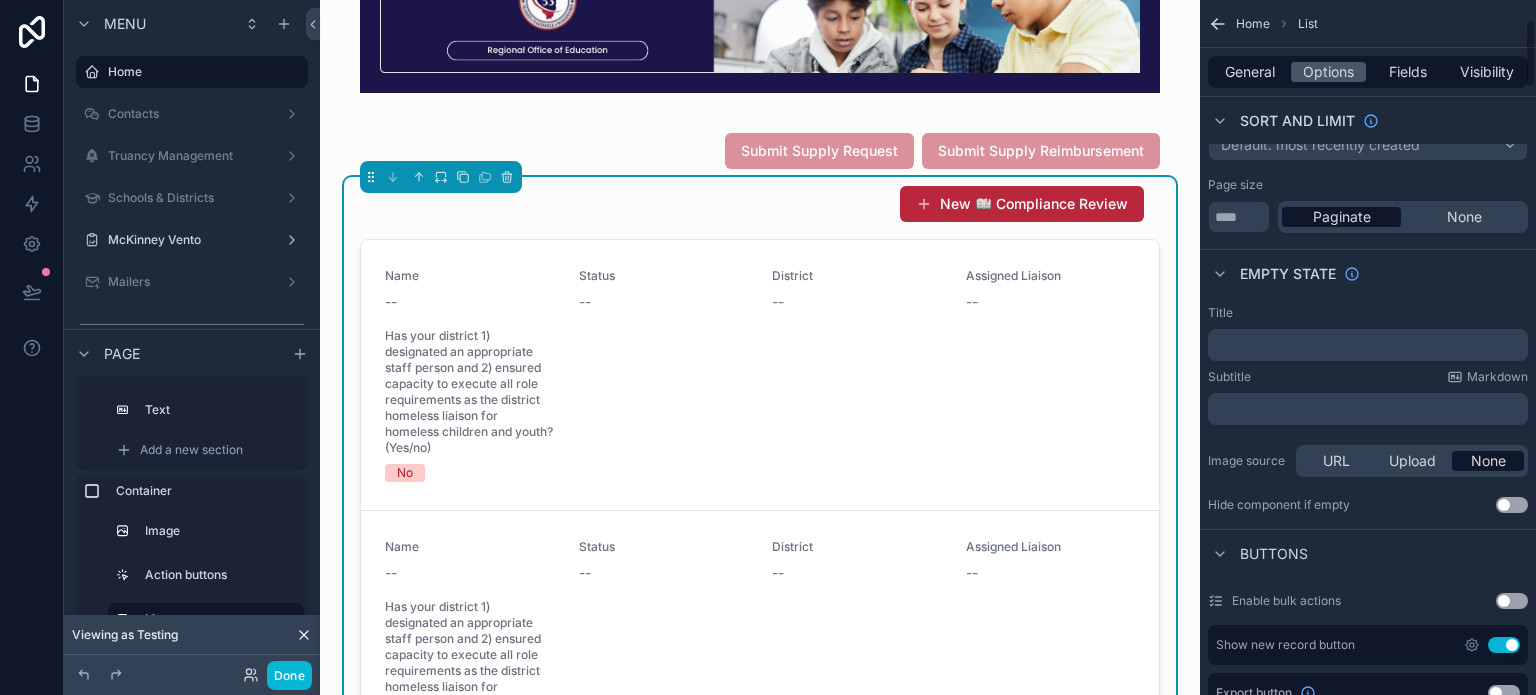 click on "Use setting" at bounding box center [1504, 645] 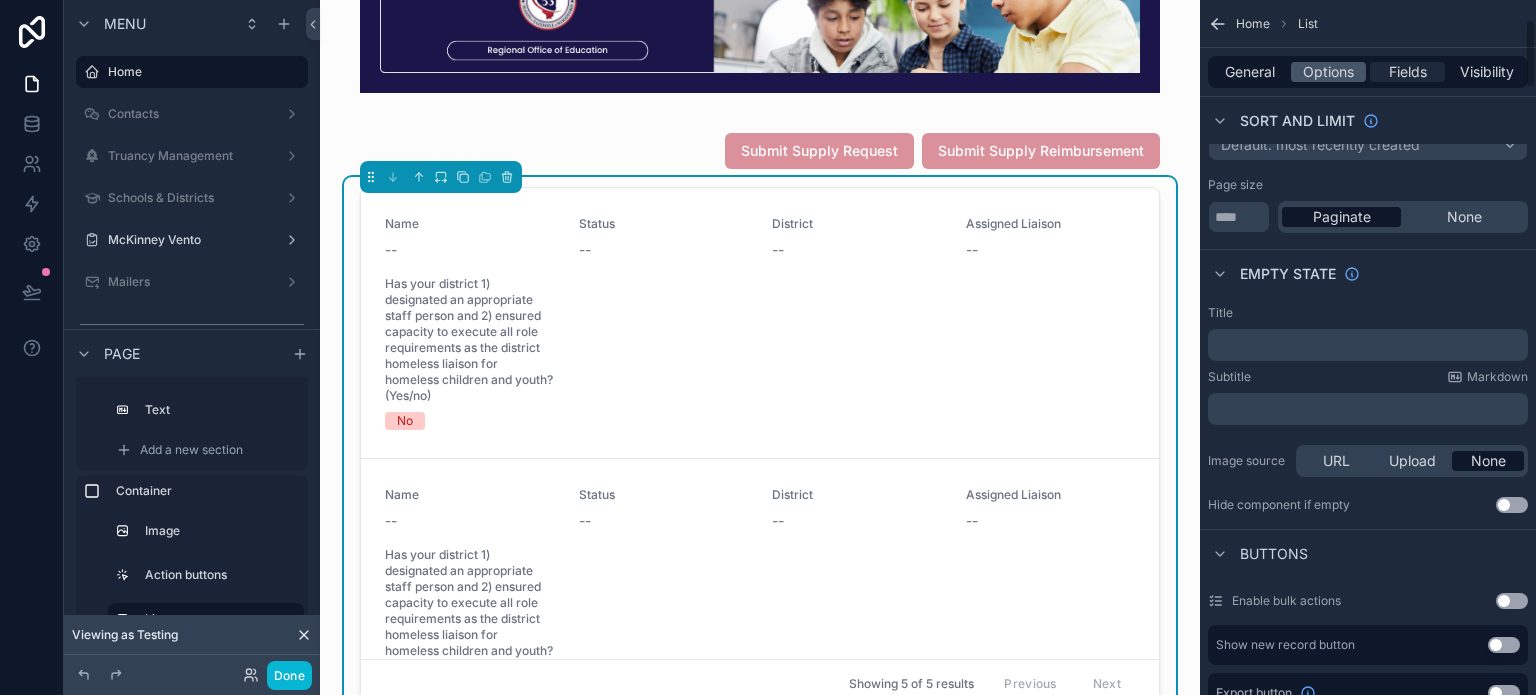 click on "Fields" at bounding box center (1408, 72) 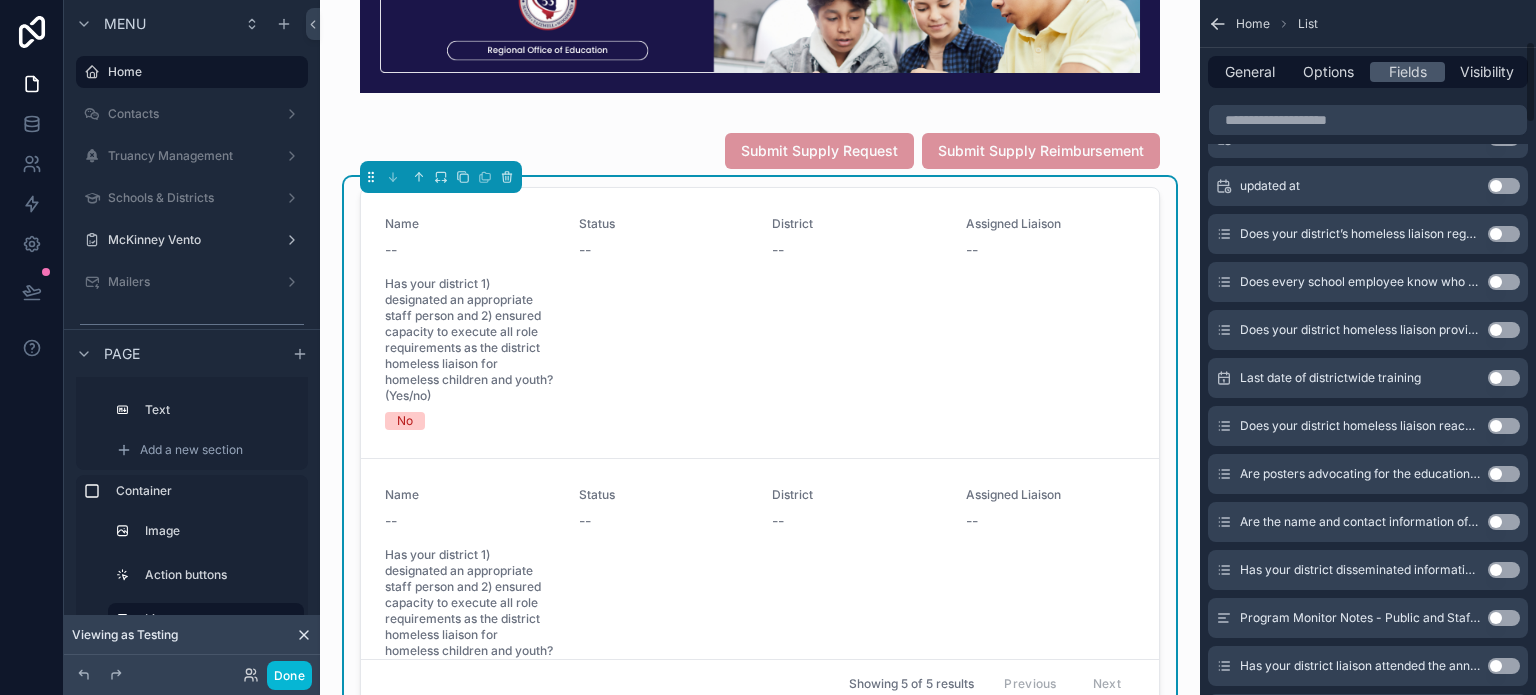 scroll, scrollTop: 400, scrollLeft: 0, axis: vertical 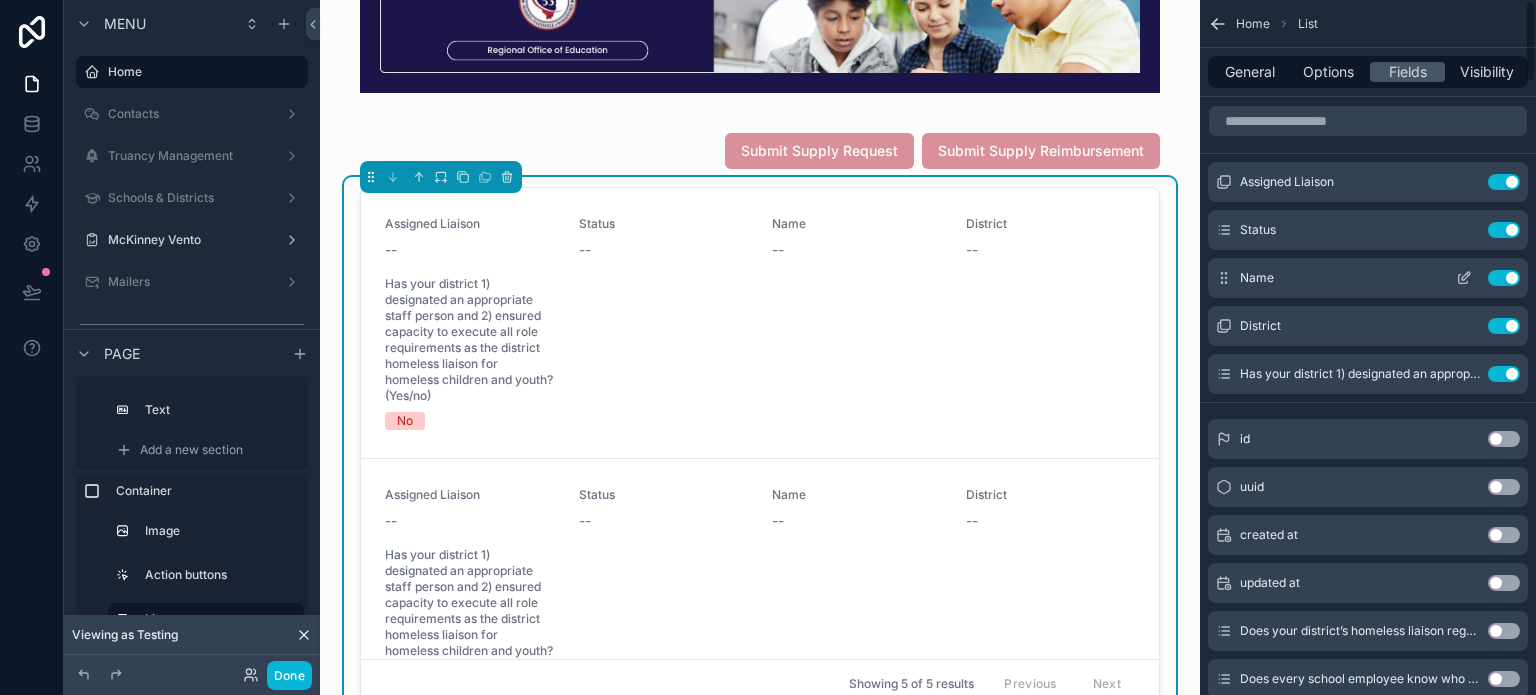 click on "Use setting" at bounding box center (1504, 278) 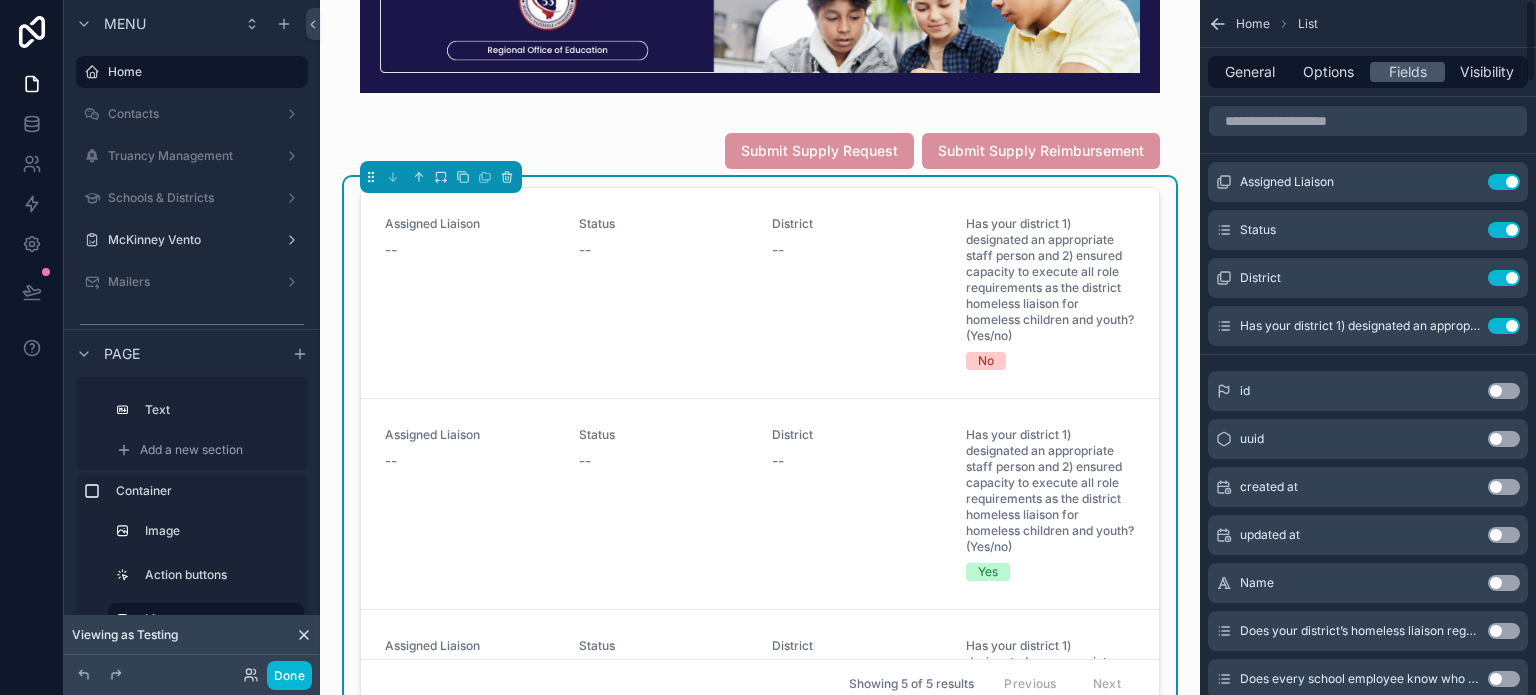 click on "Use setting" at bounding box center [1504, 278] 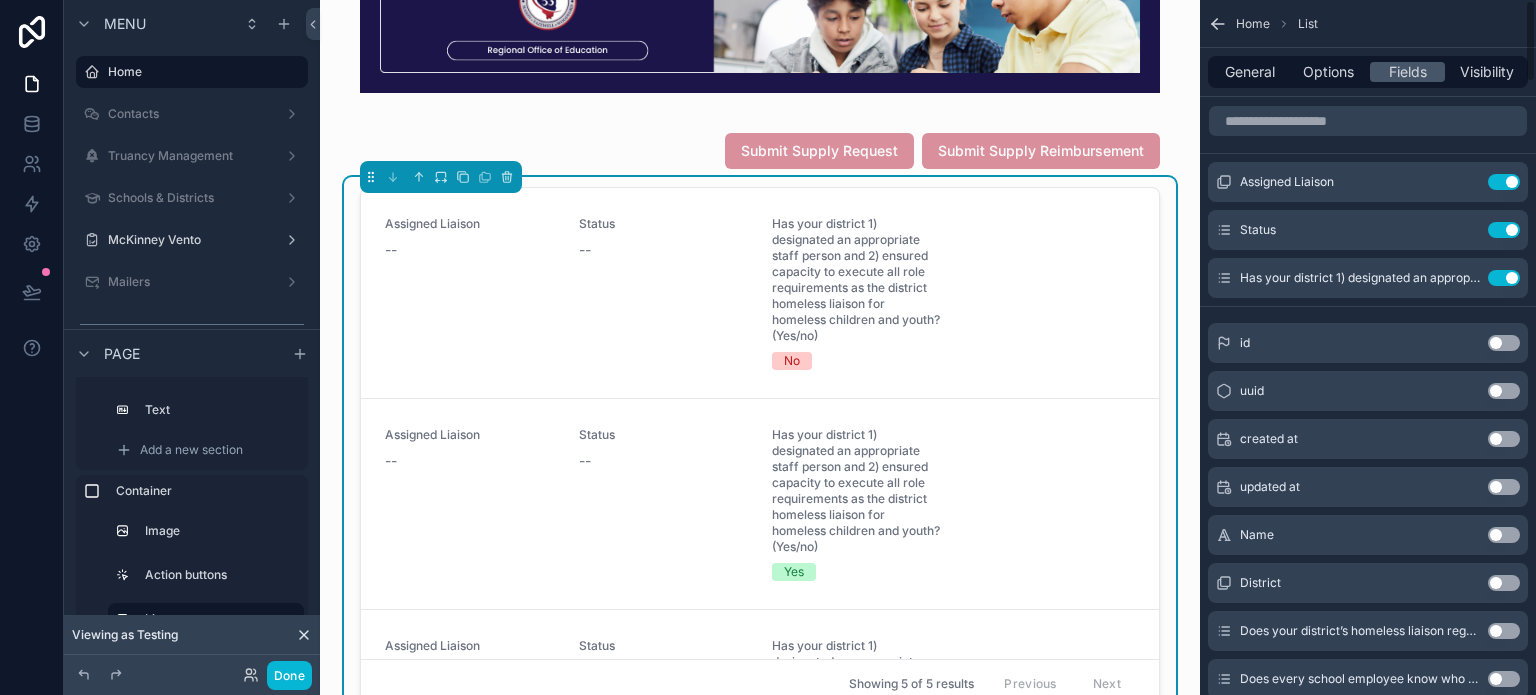 click on "Use setting" at bounding box center [1504, 278] 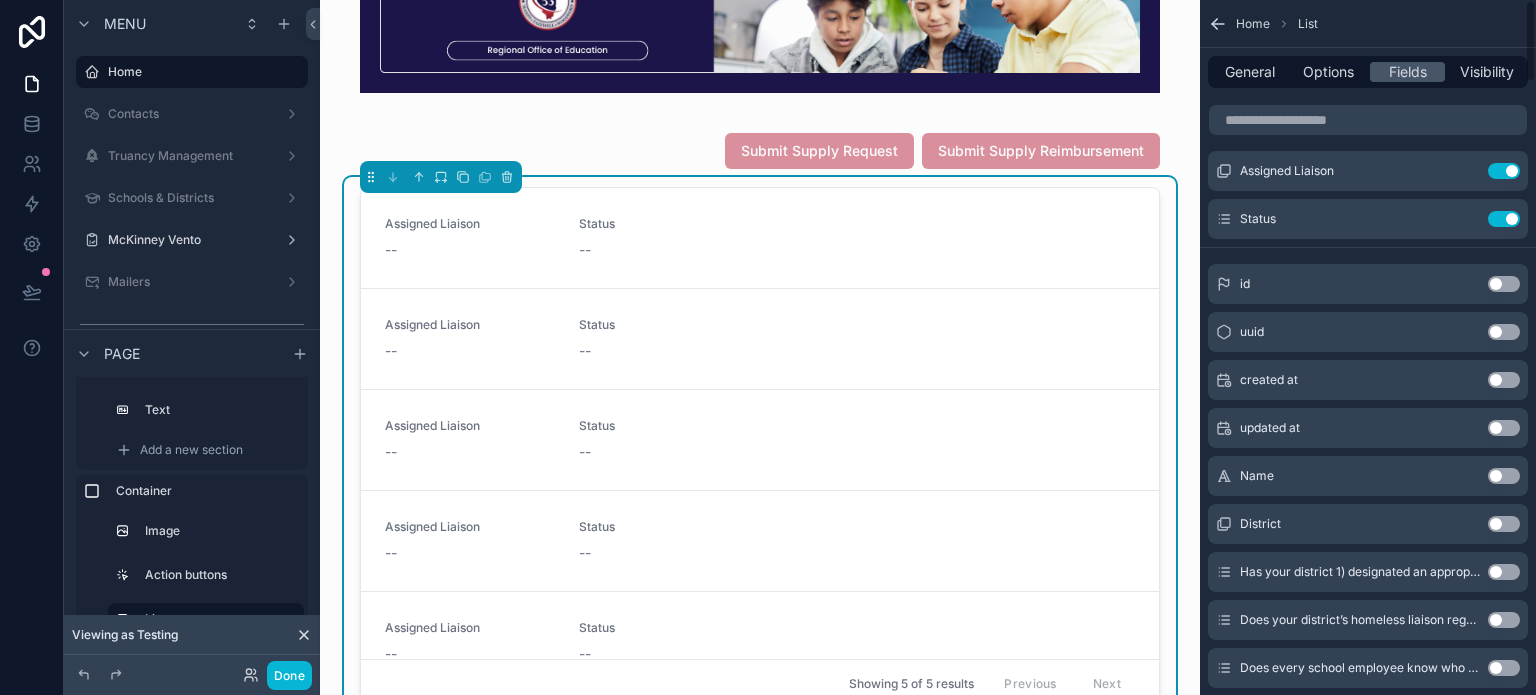 scroll, scrollTop: 0, scrollLeft: 0, axis: both 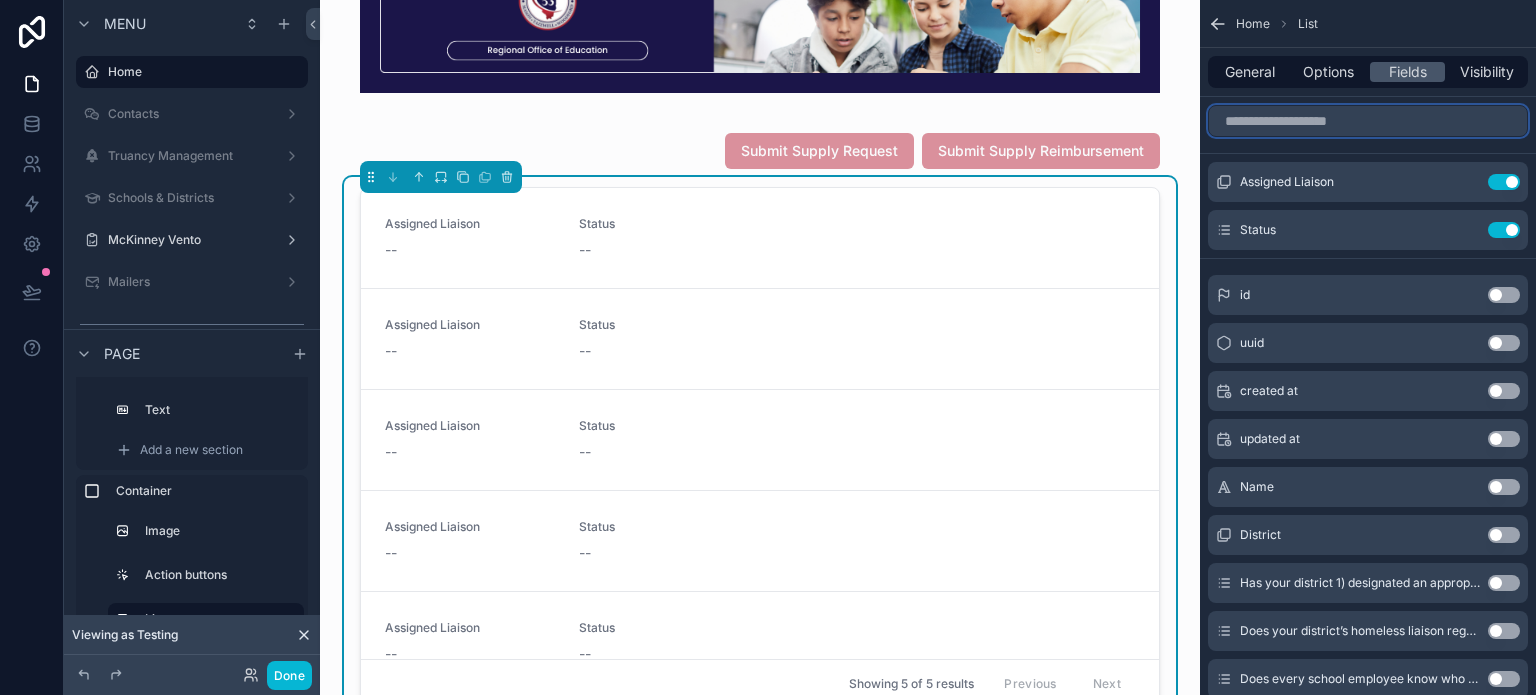 click at bounding box center (1368, 121) 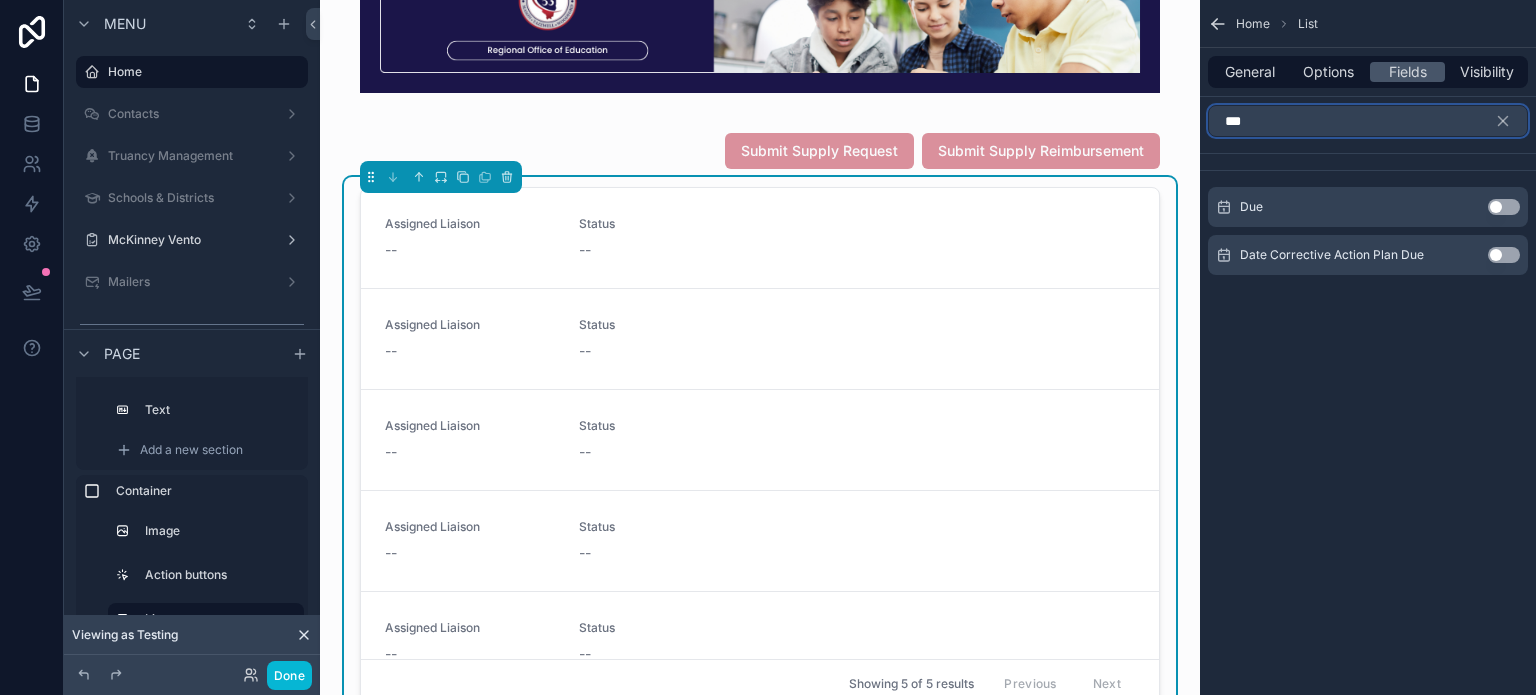 type on "***" 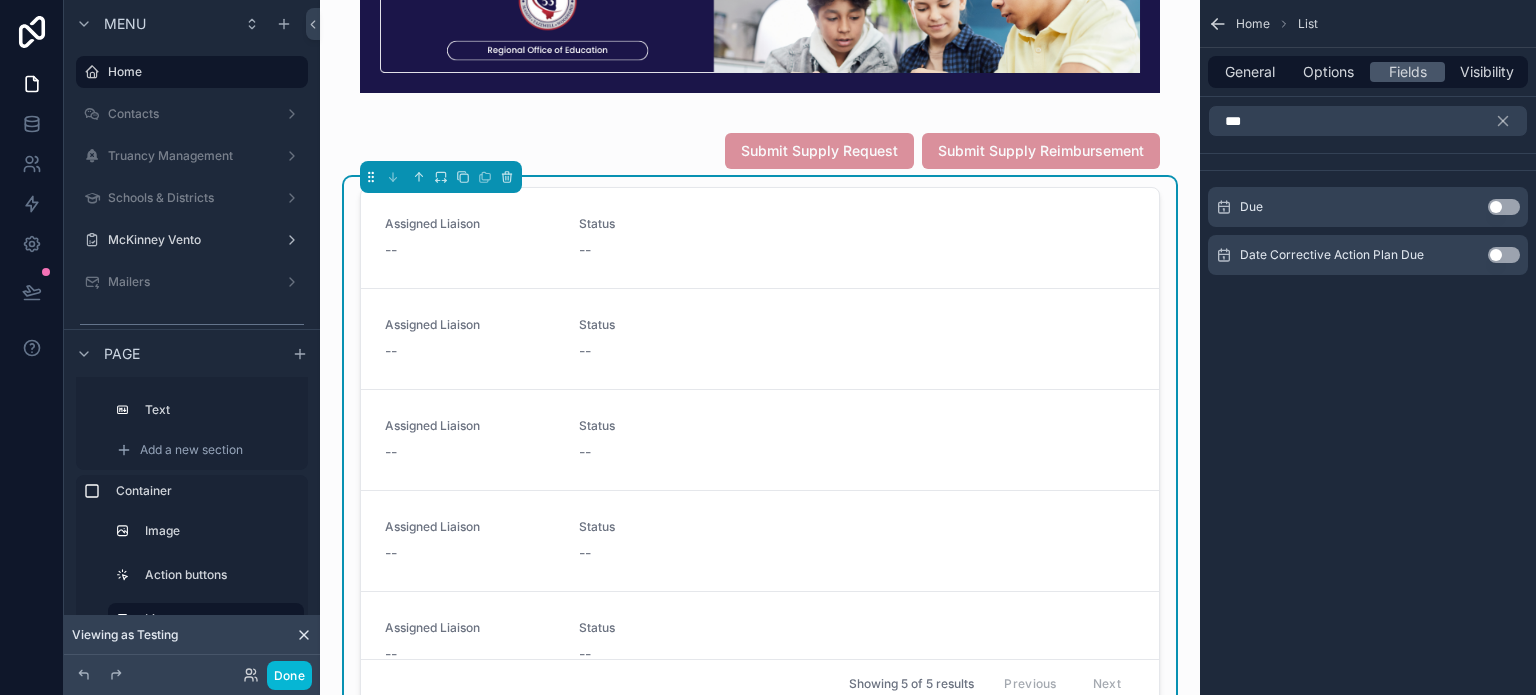 click on "Use setting" at bounding box center (1504, 207) 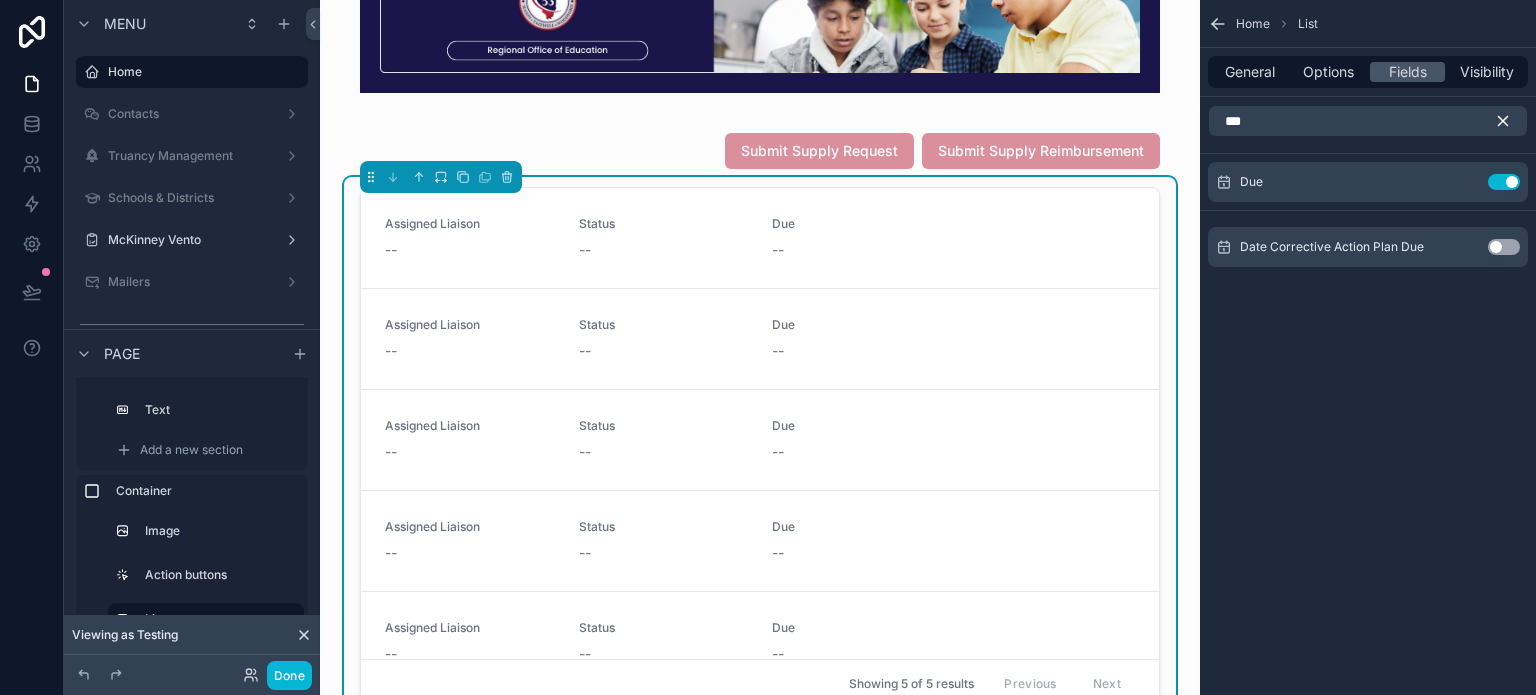 click 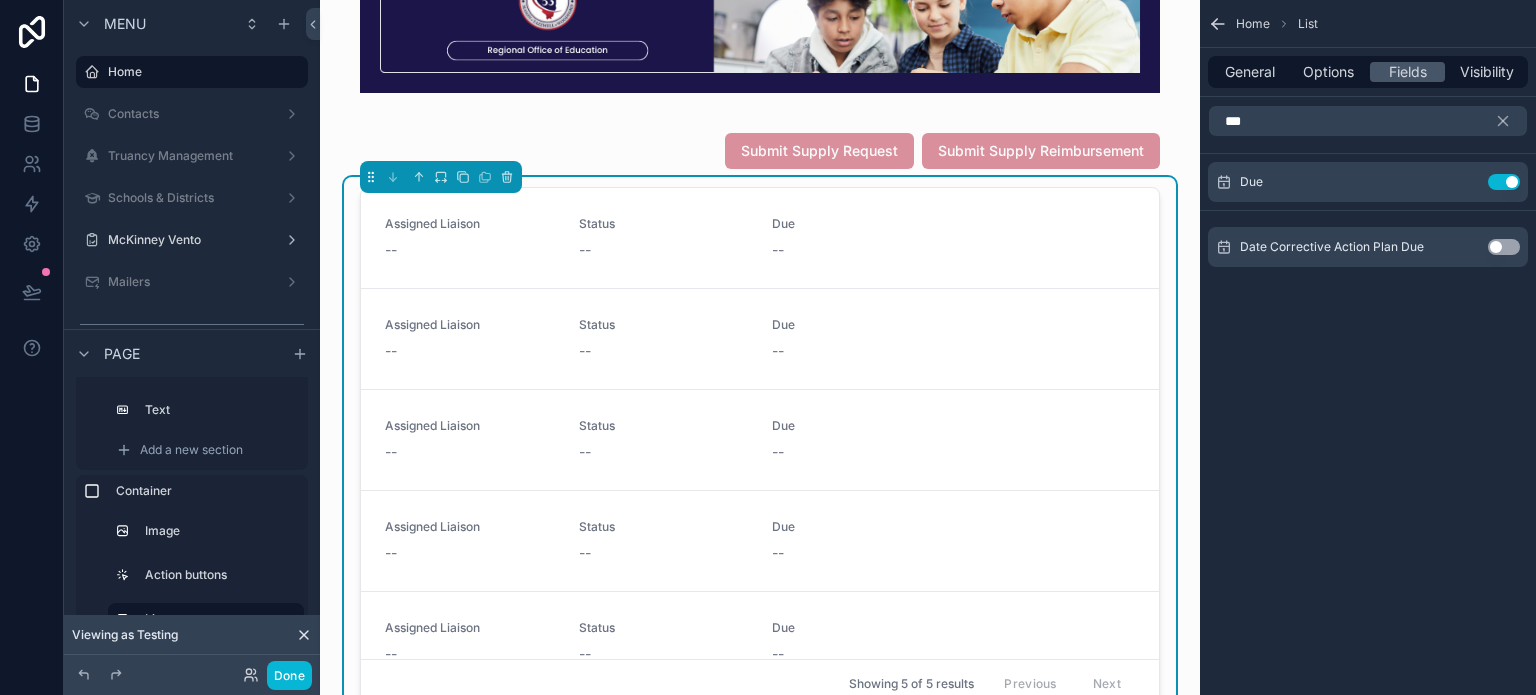 type 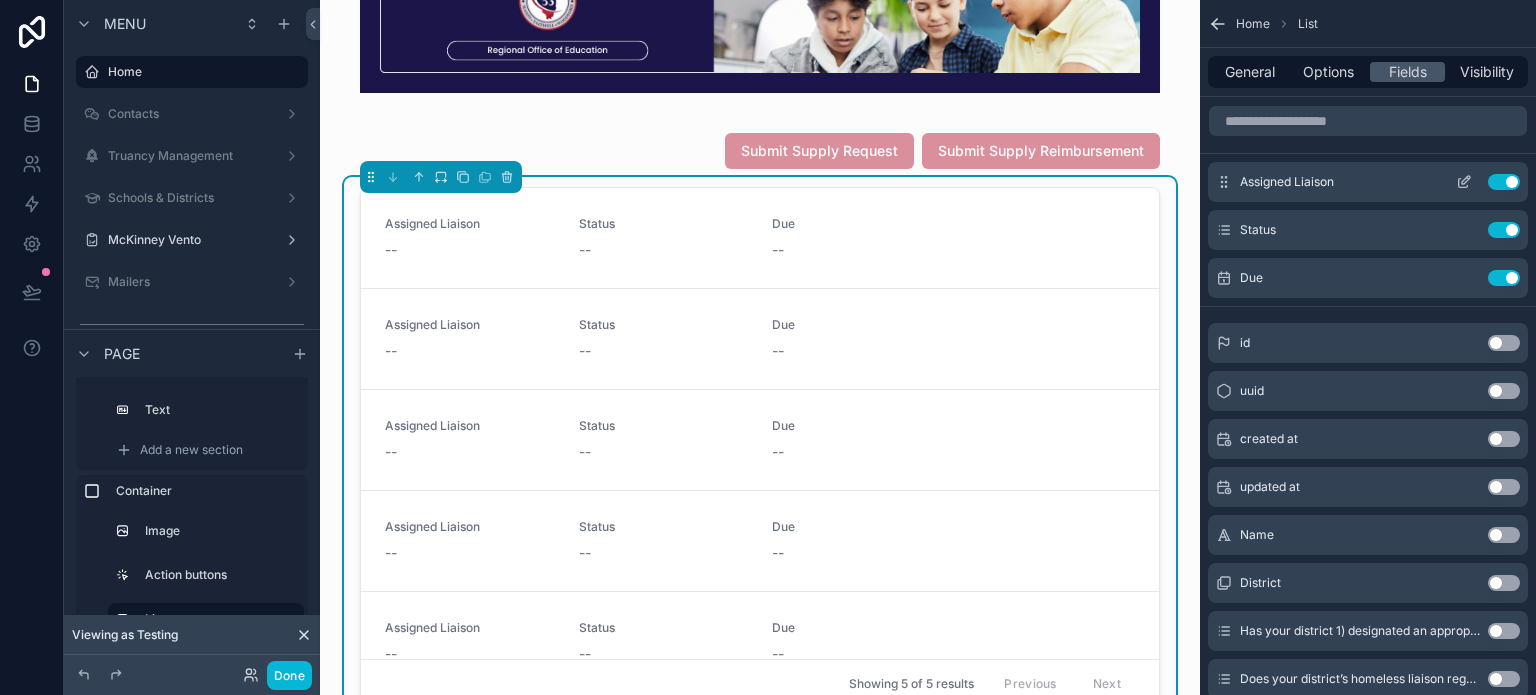 click 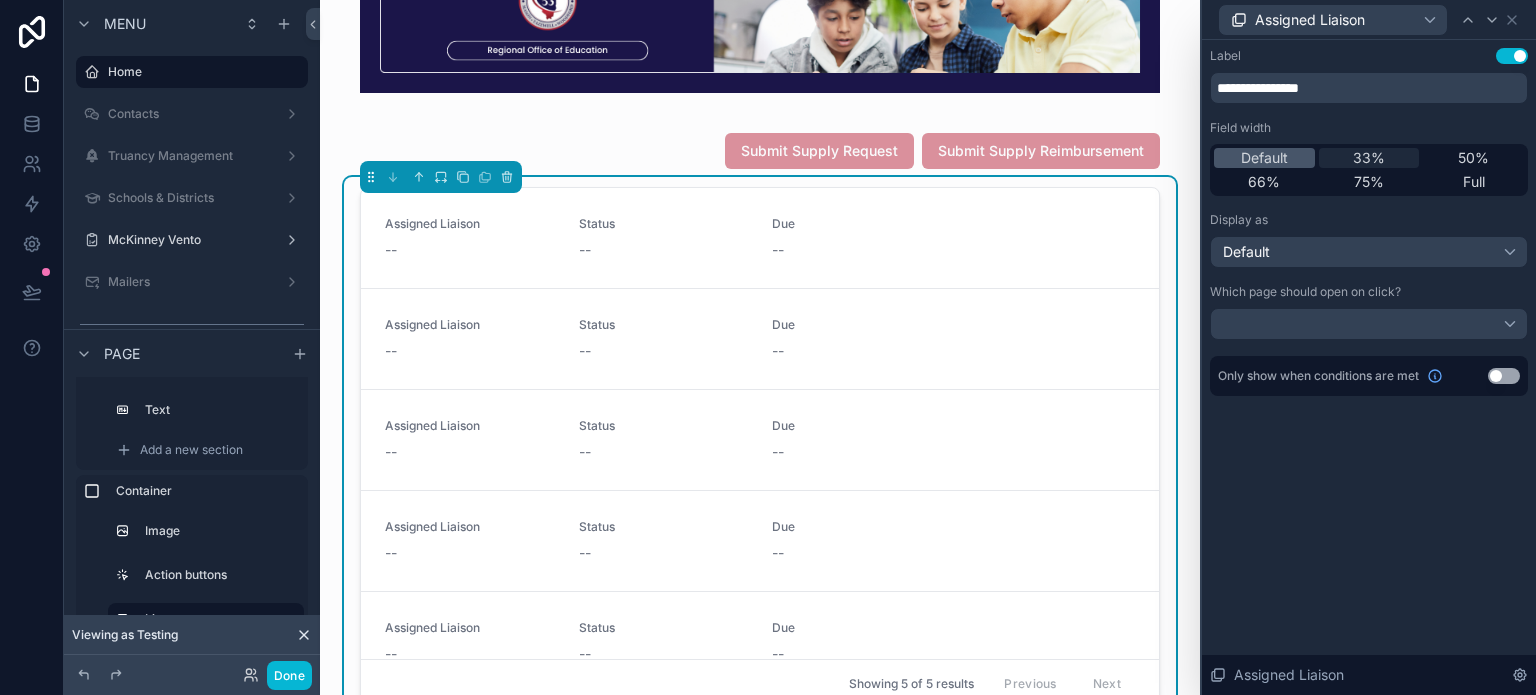 click on "33%" at bounding box center [1369, 158] 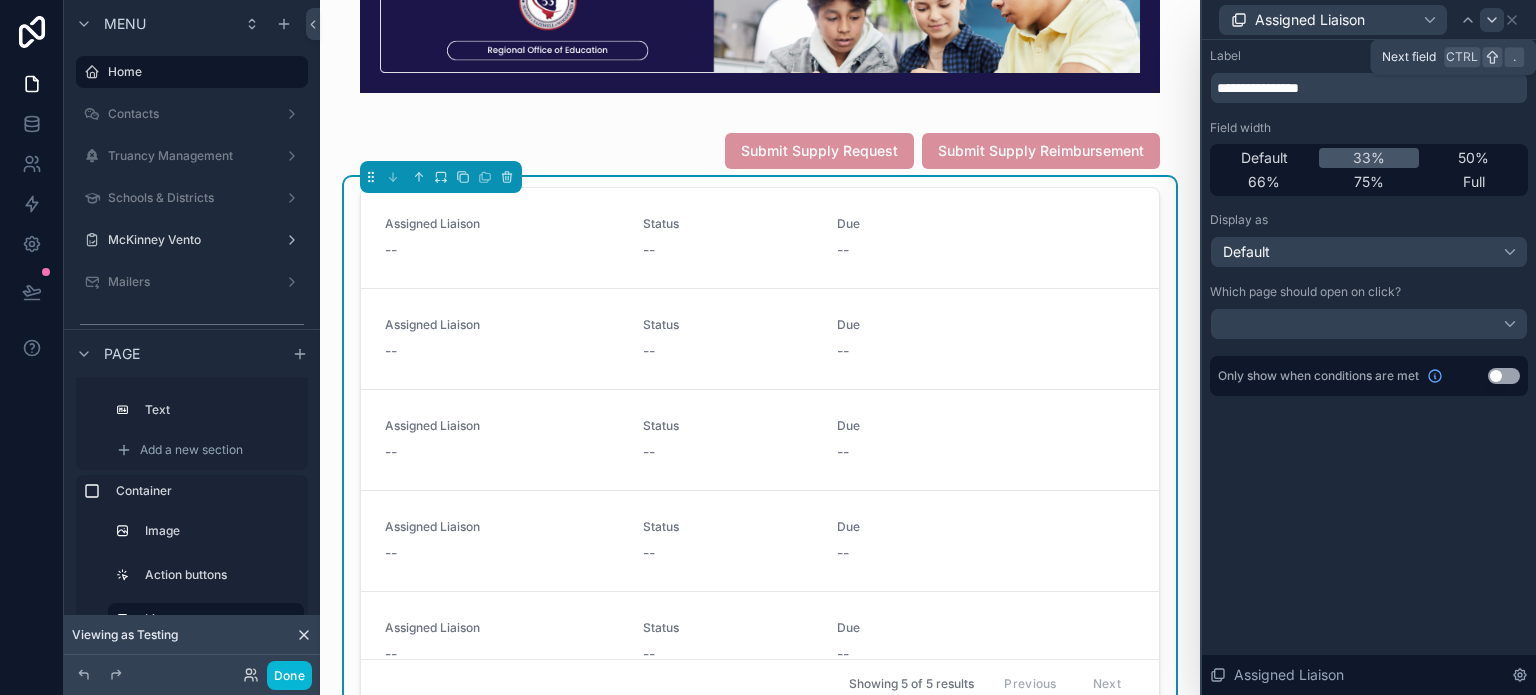 click 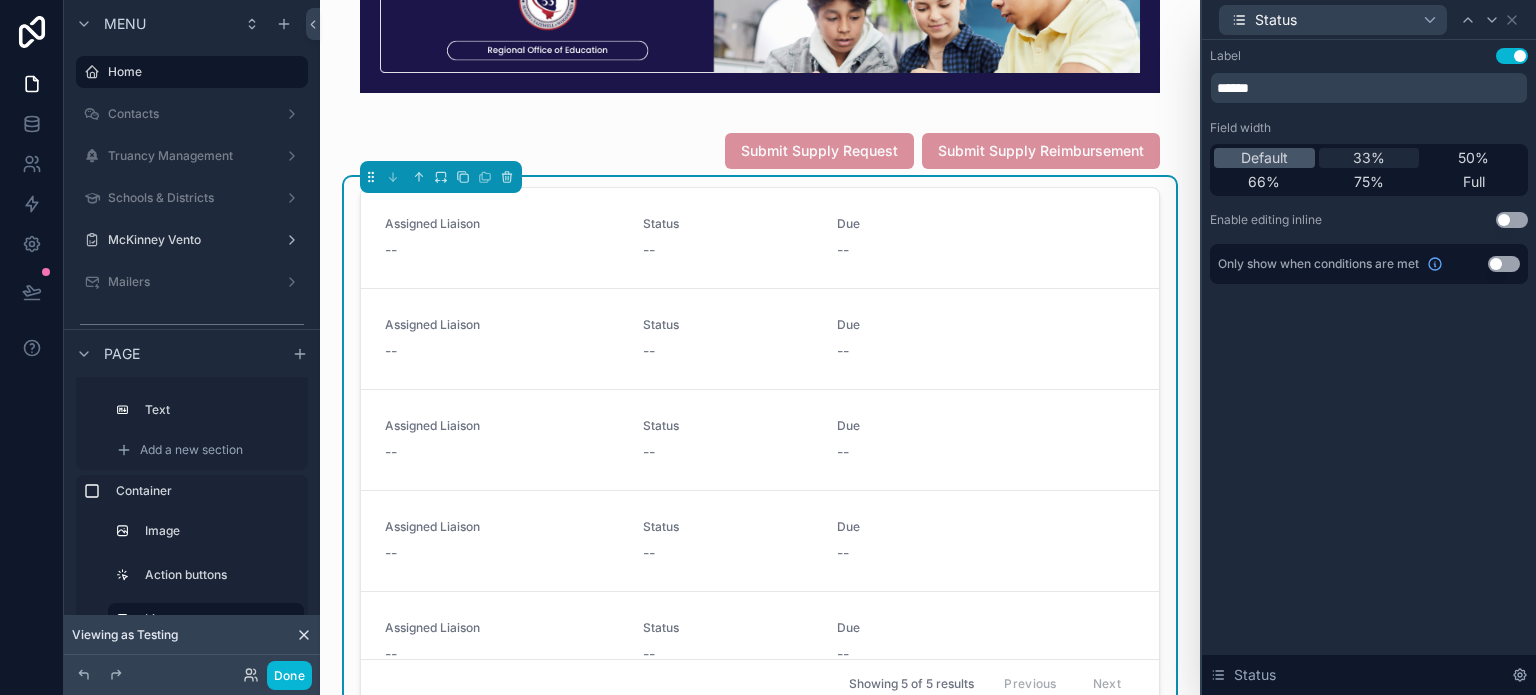 click on "33%" at bounding box center (1369, 158) 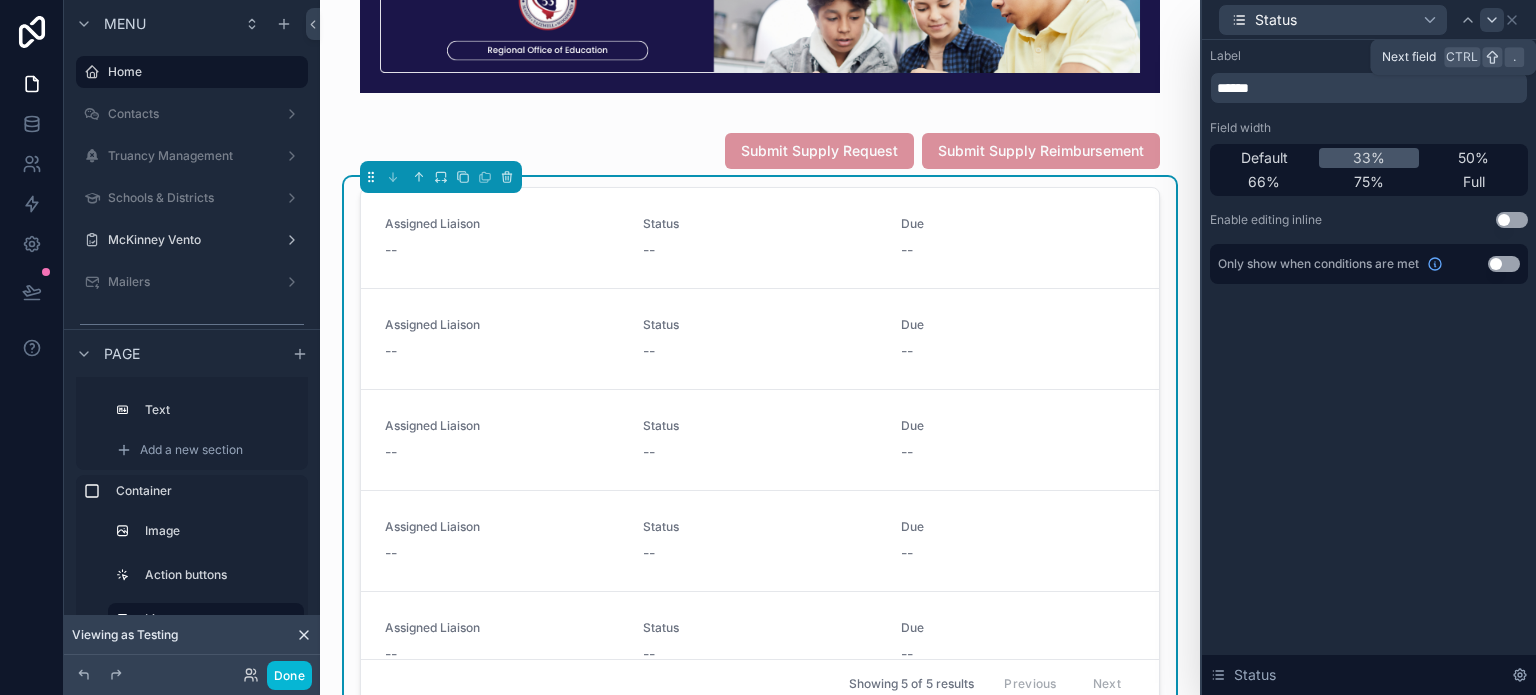 click 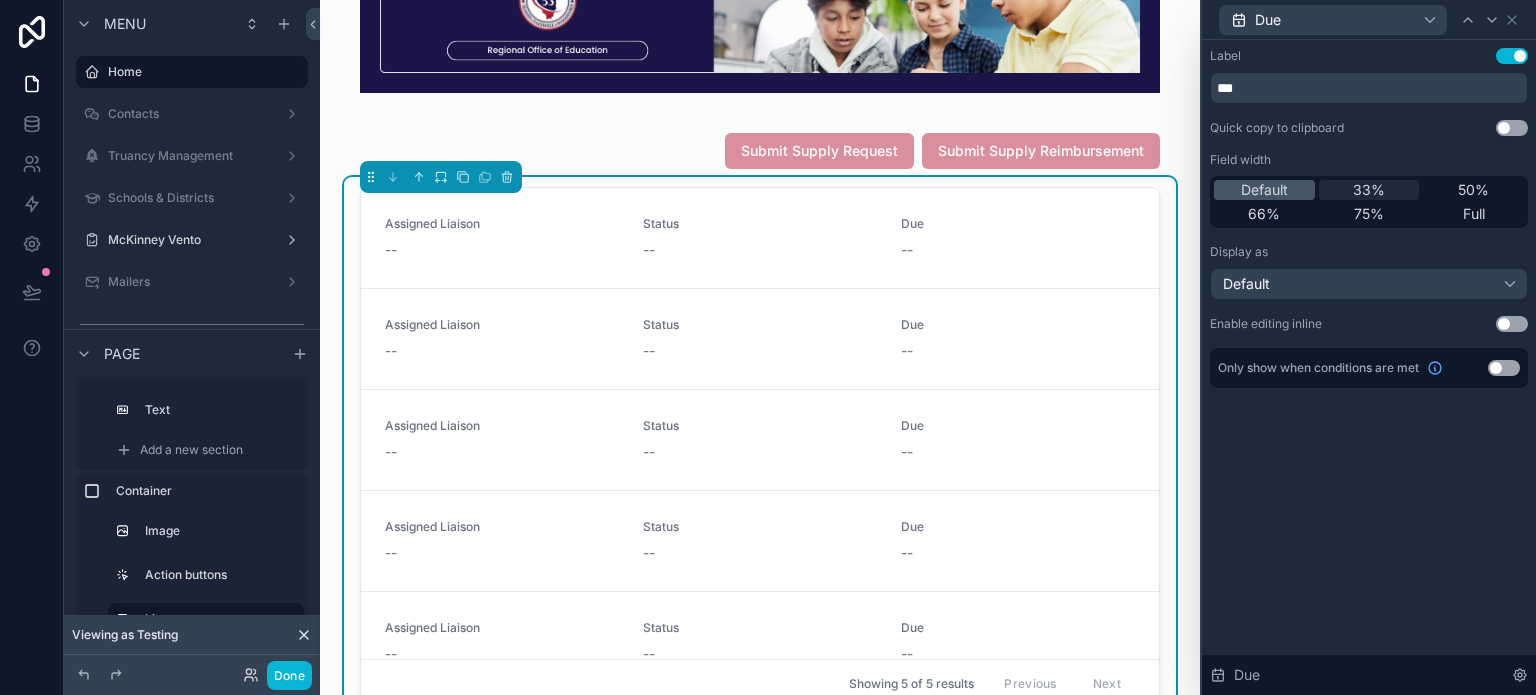 click on "33%" at bounding box center [1369, 190] 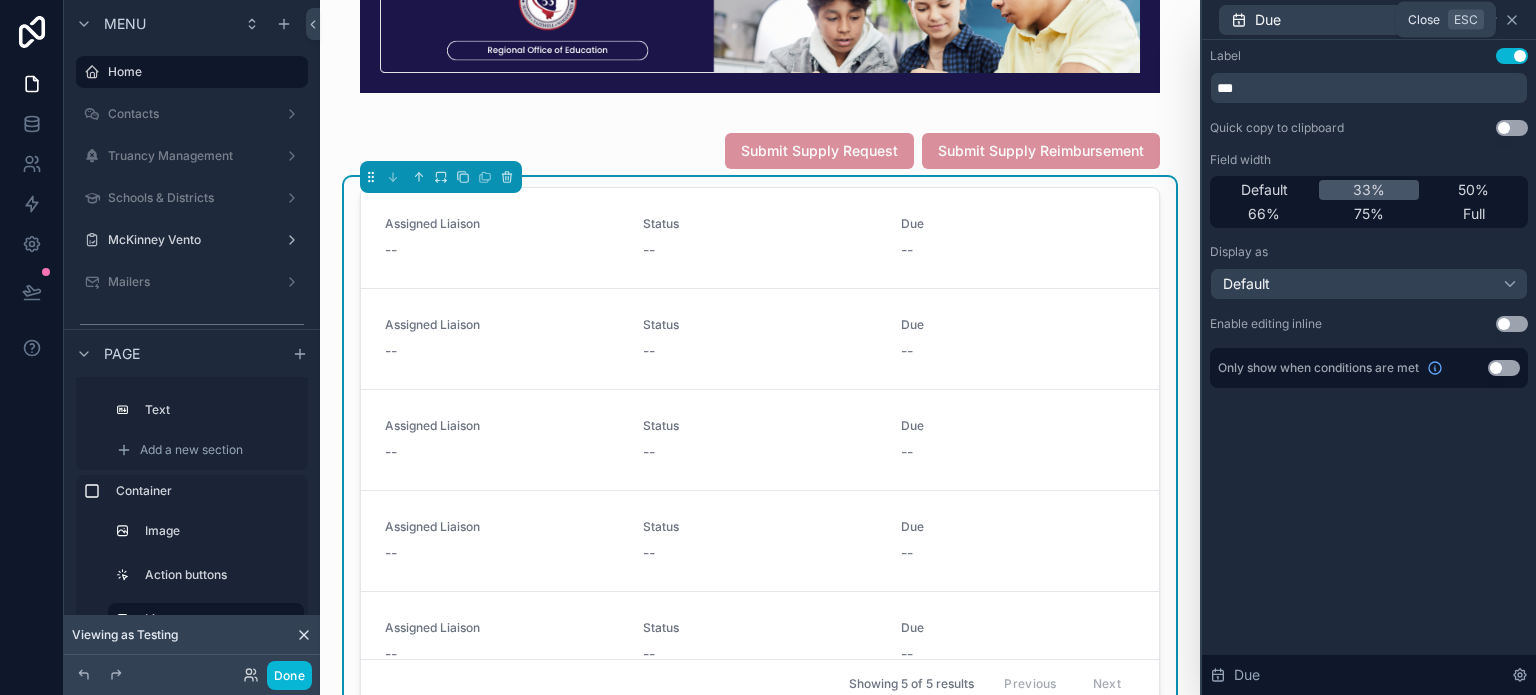click 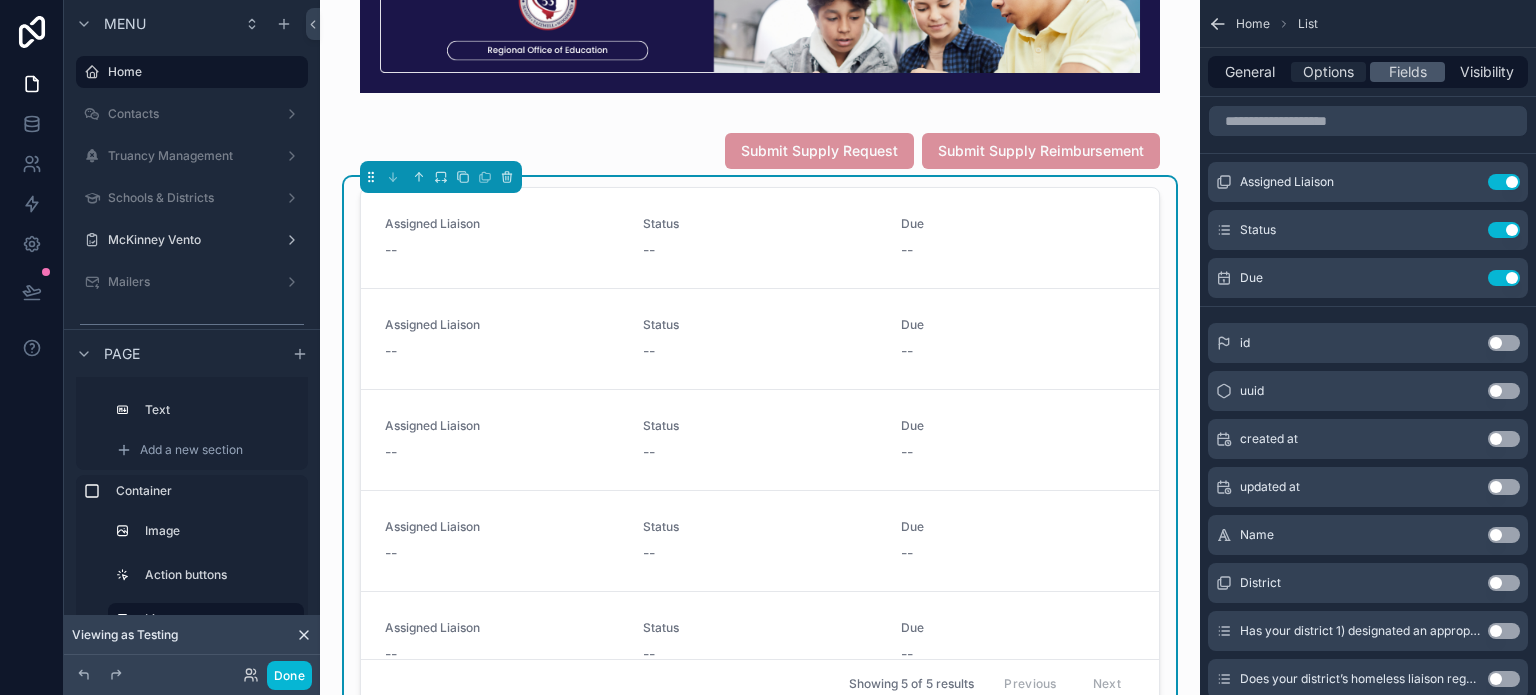 click on "Options" at bounding box center [1328, 72] 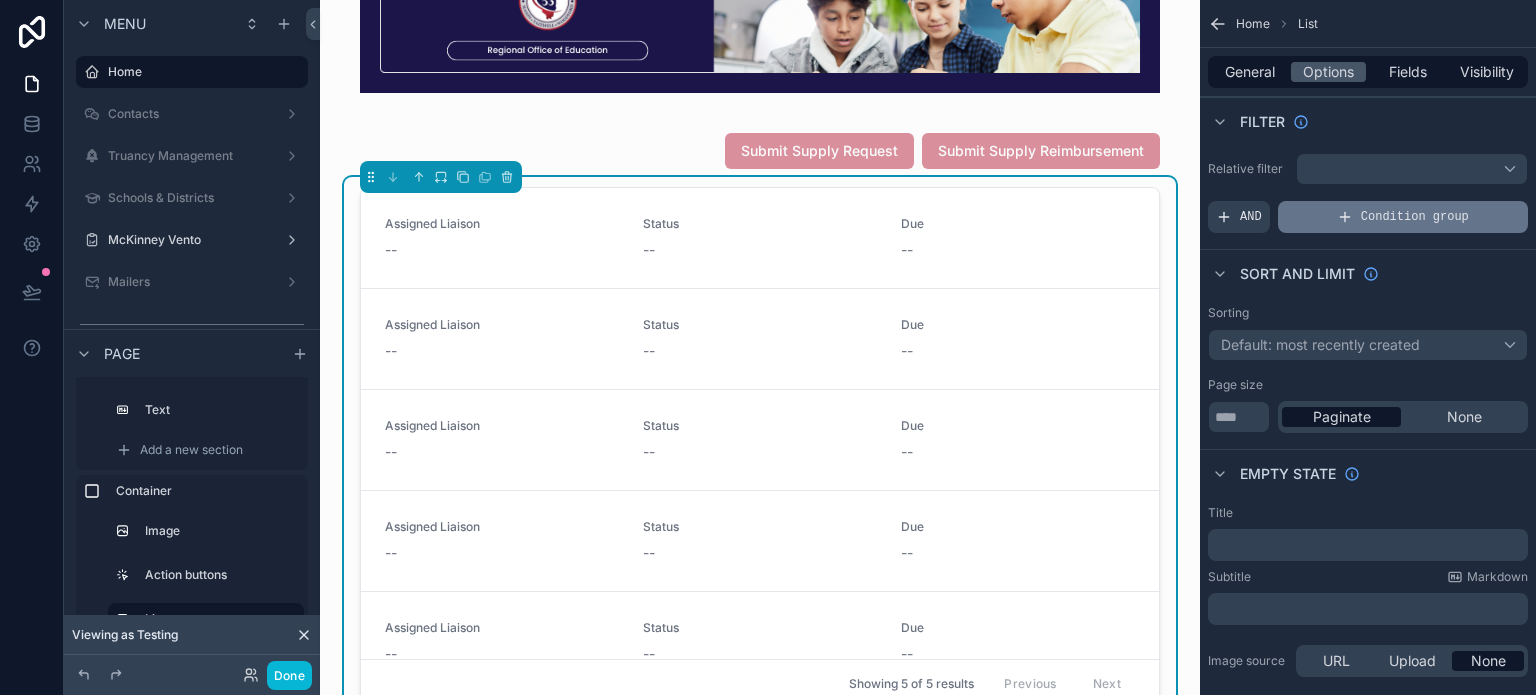 click on "Condition group" at bounding box center (1415, 217) 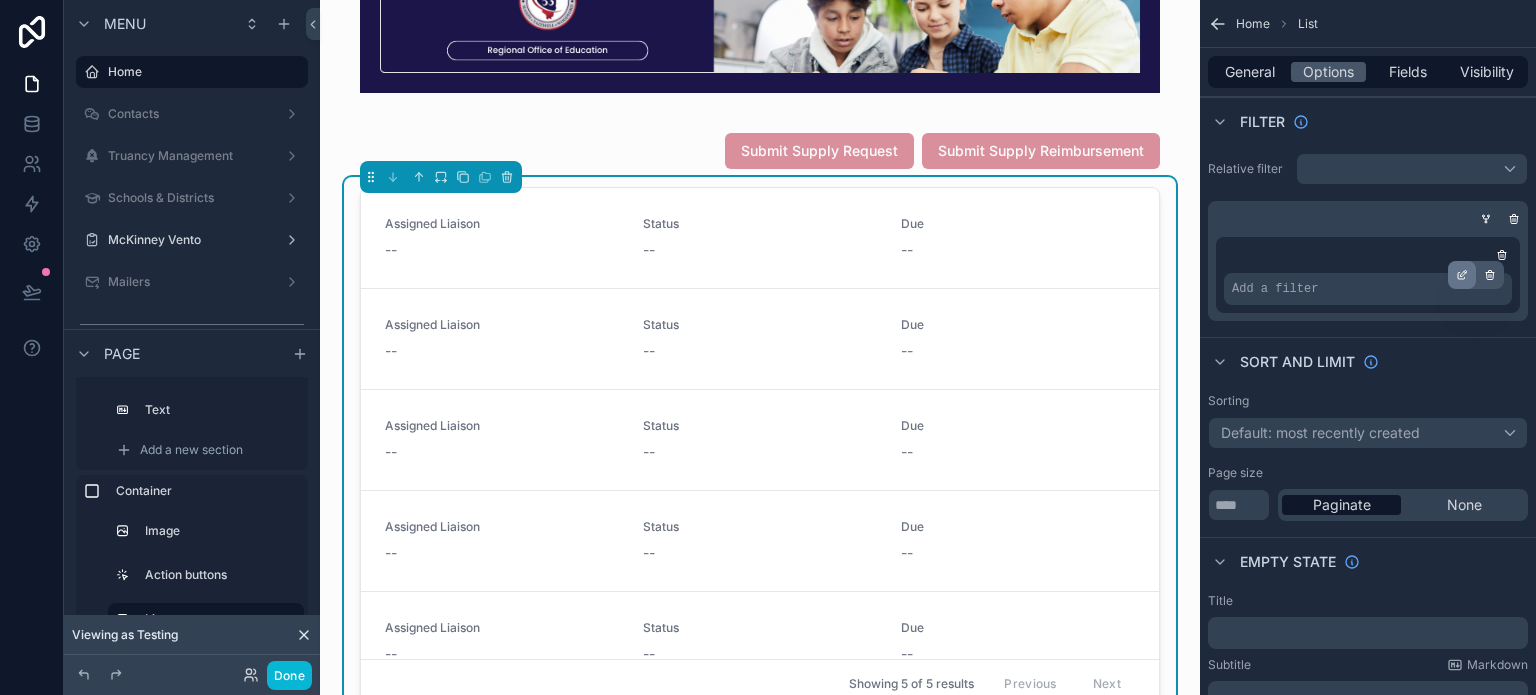 click 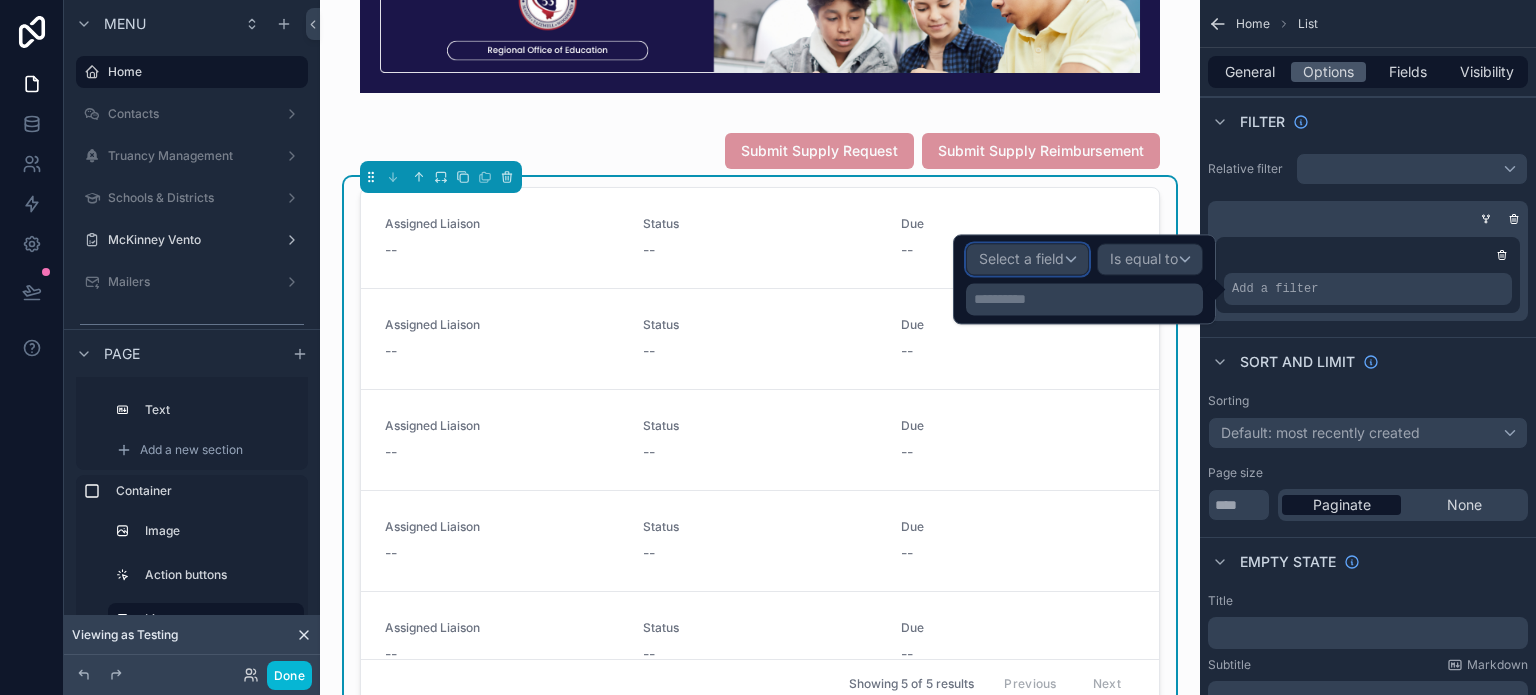 click on "Select a field" at bounding box center [1027, 259] 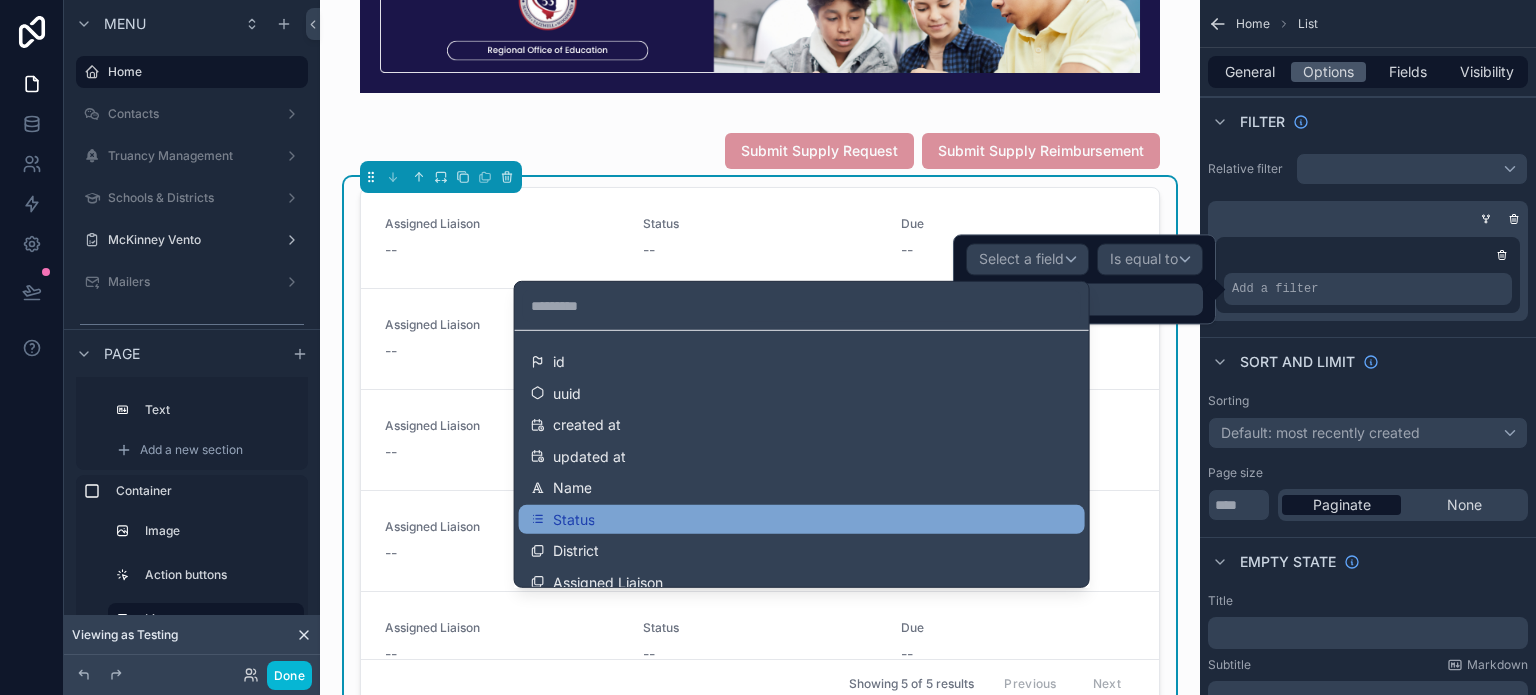 click on "Status" at bounding box center (802, 519) 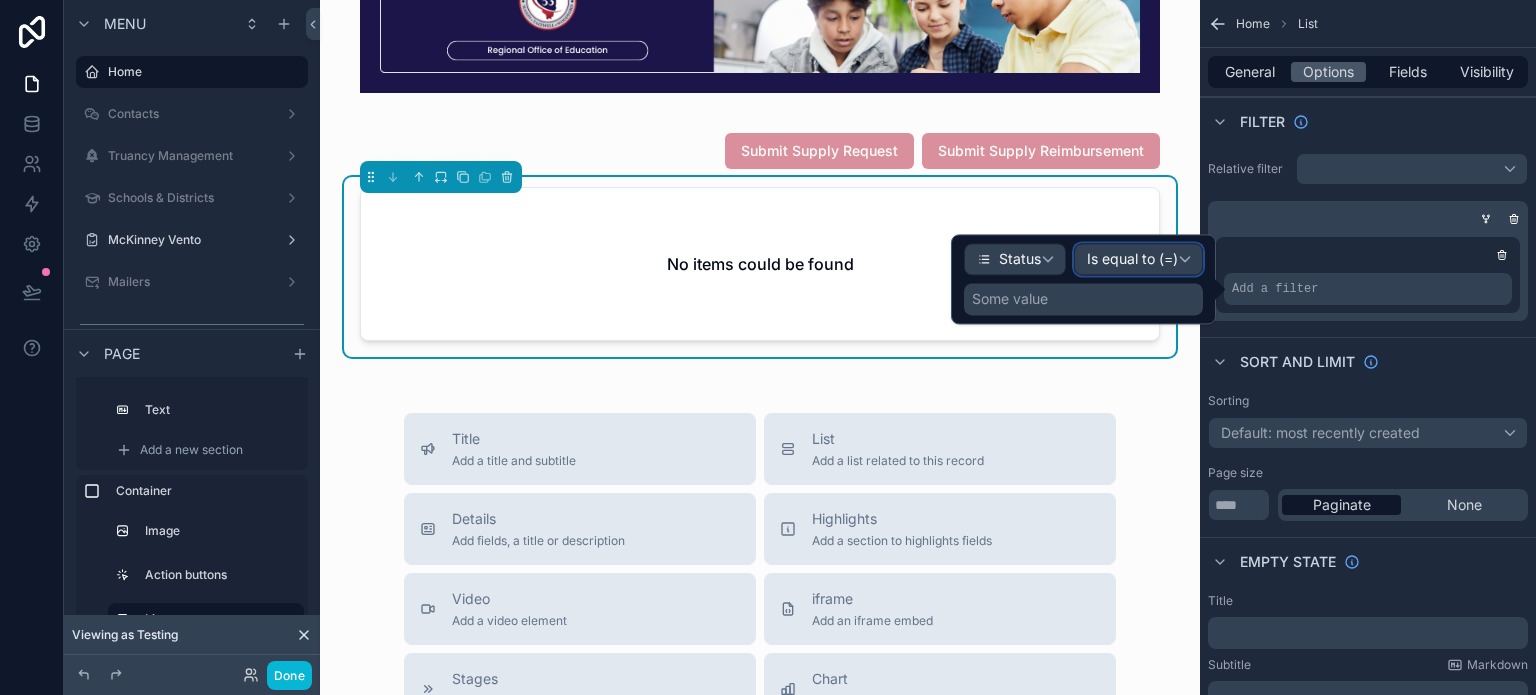 click on "Is equal to (=)" at bounding box center (1132, 260) 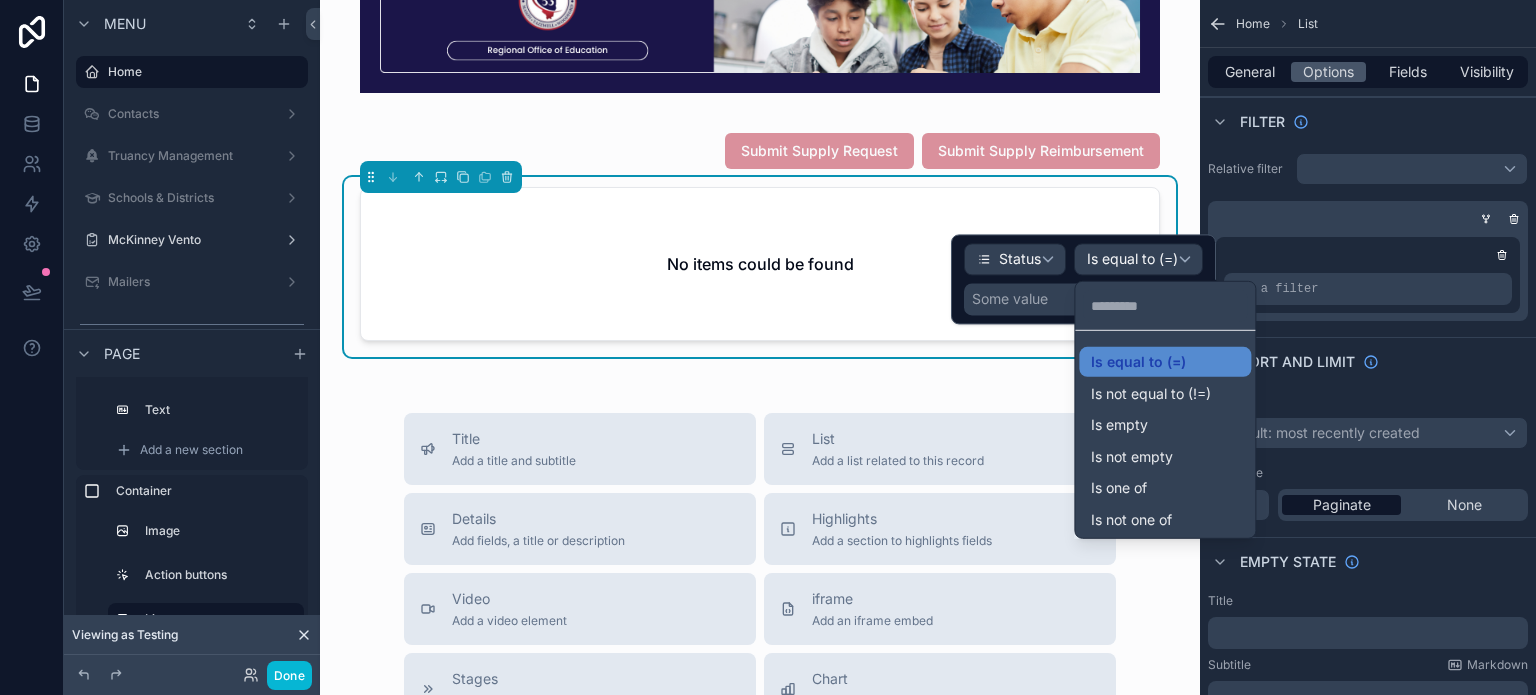 click at bounding box center [1083, 279] 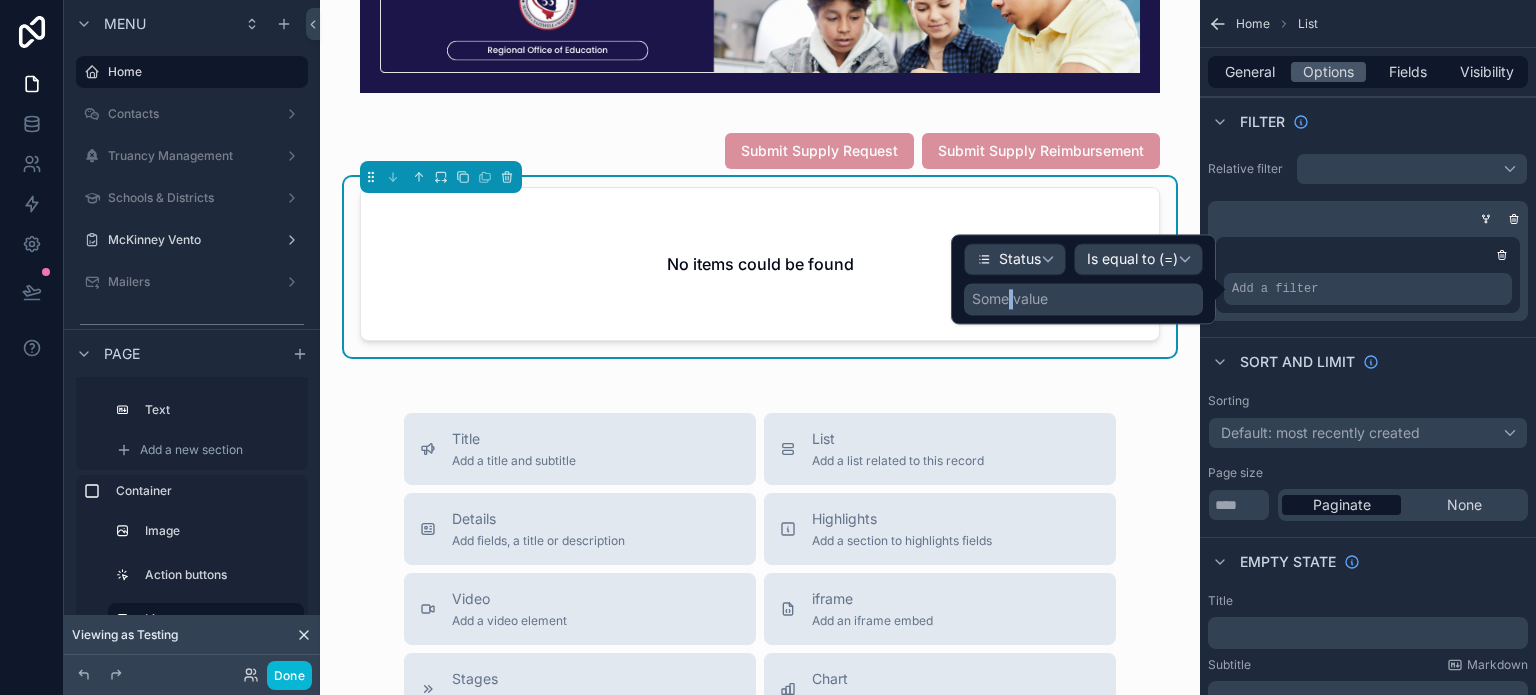 click on "Some value" at bounding box center (1010, 299) 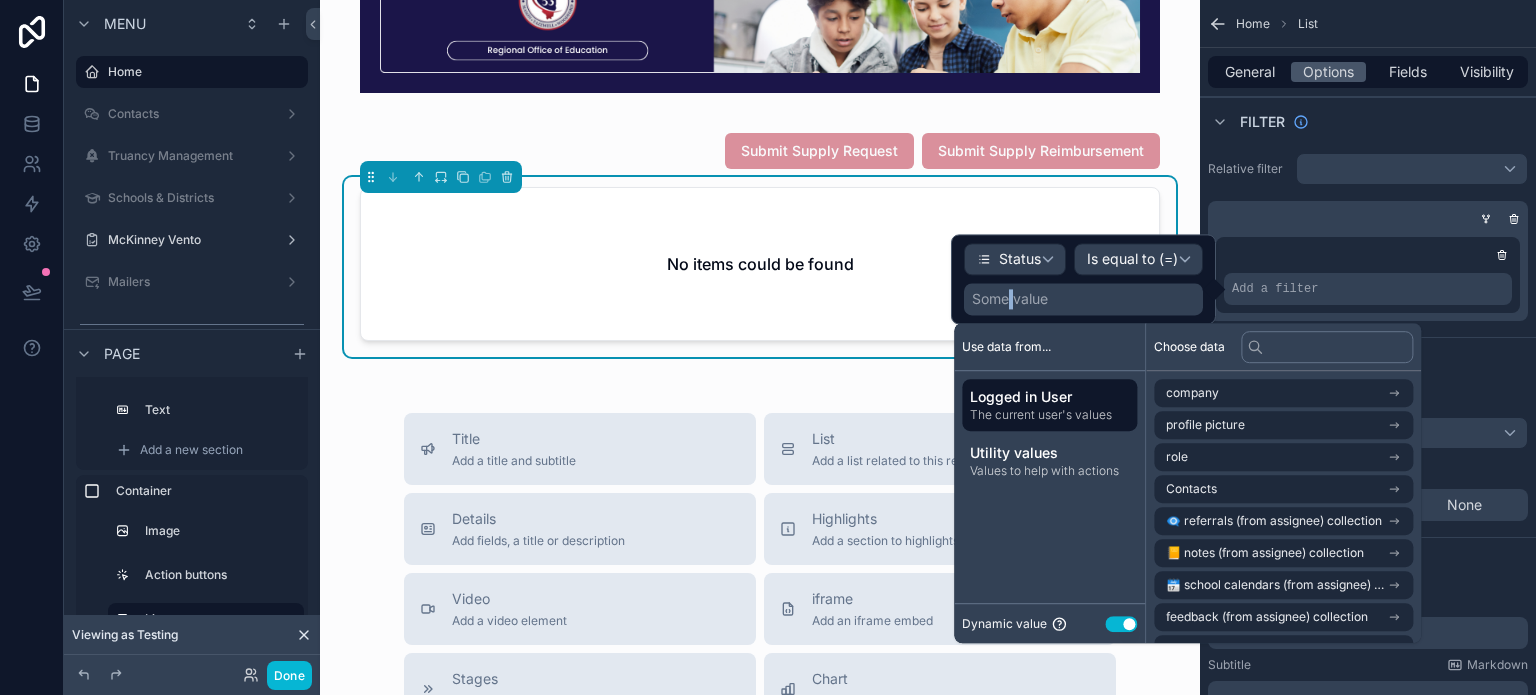 click on "Use setting" at bounding box center [1121, 624] 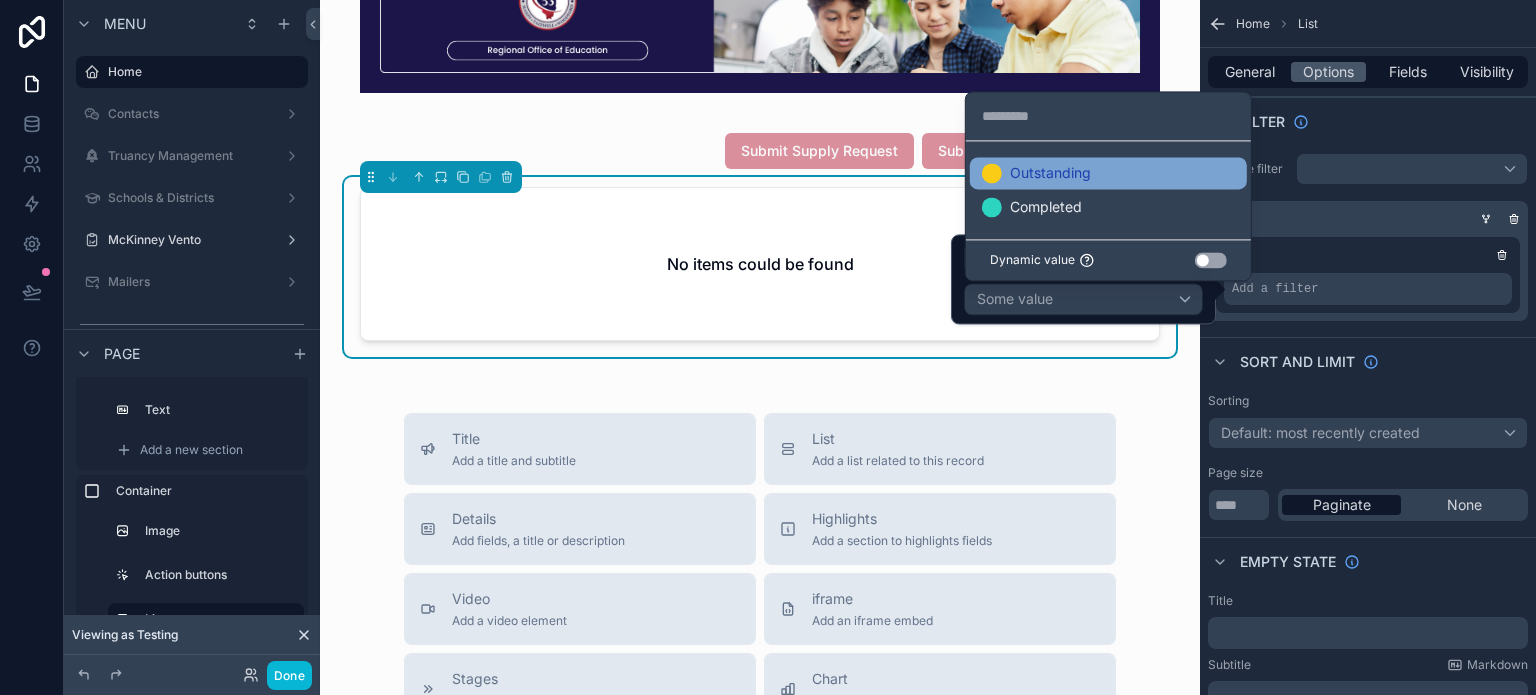 click on "Outstanding" at bounding box center (1108, 173) 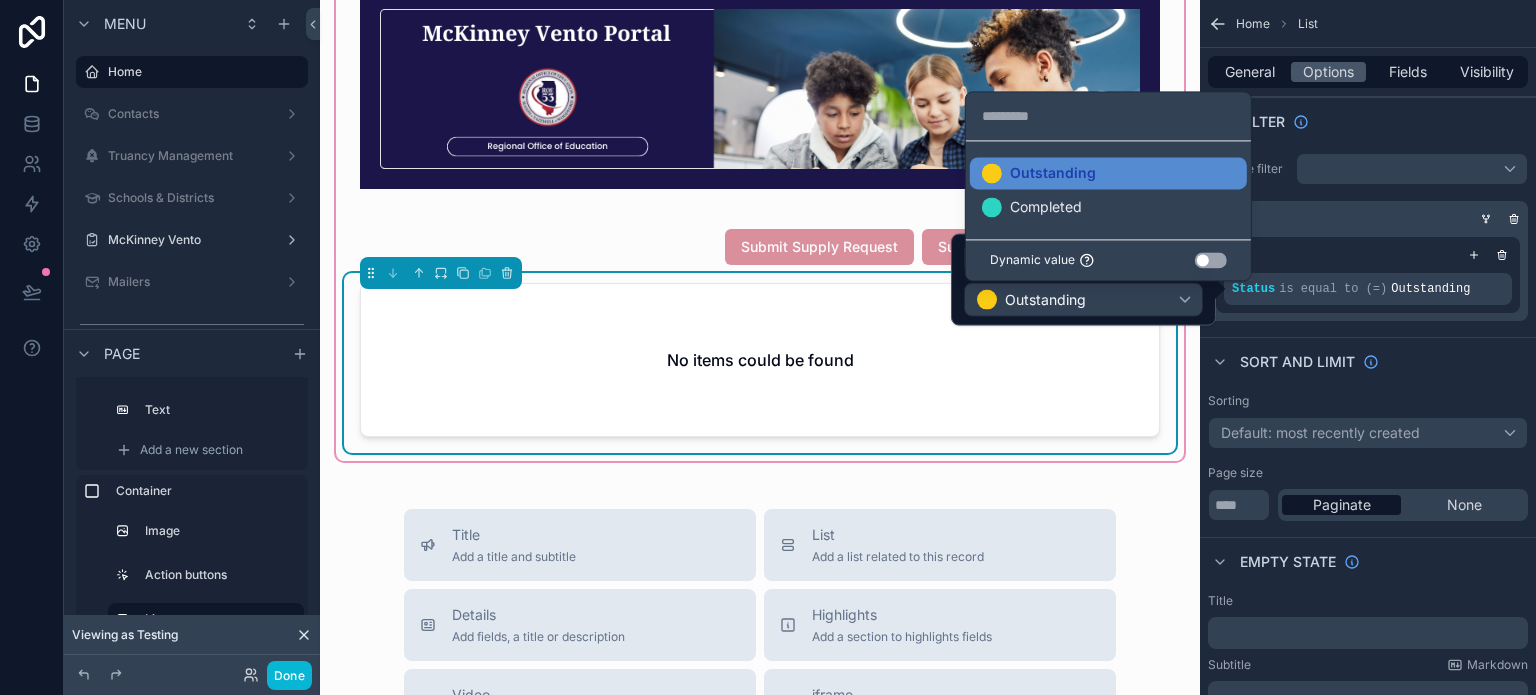 scroll, scrollTop: 1844, scrollLeft: 0, axis: vertical 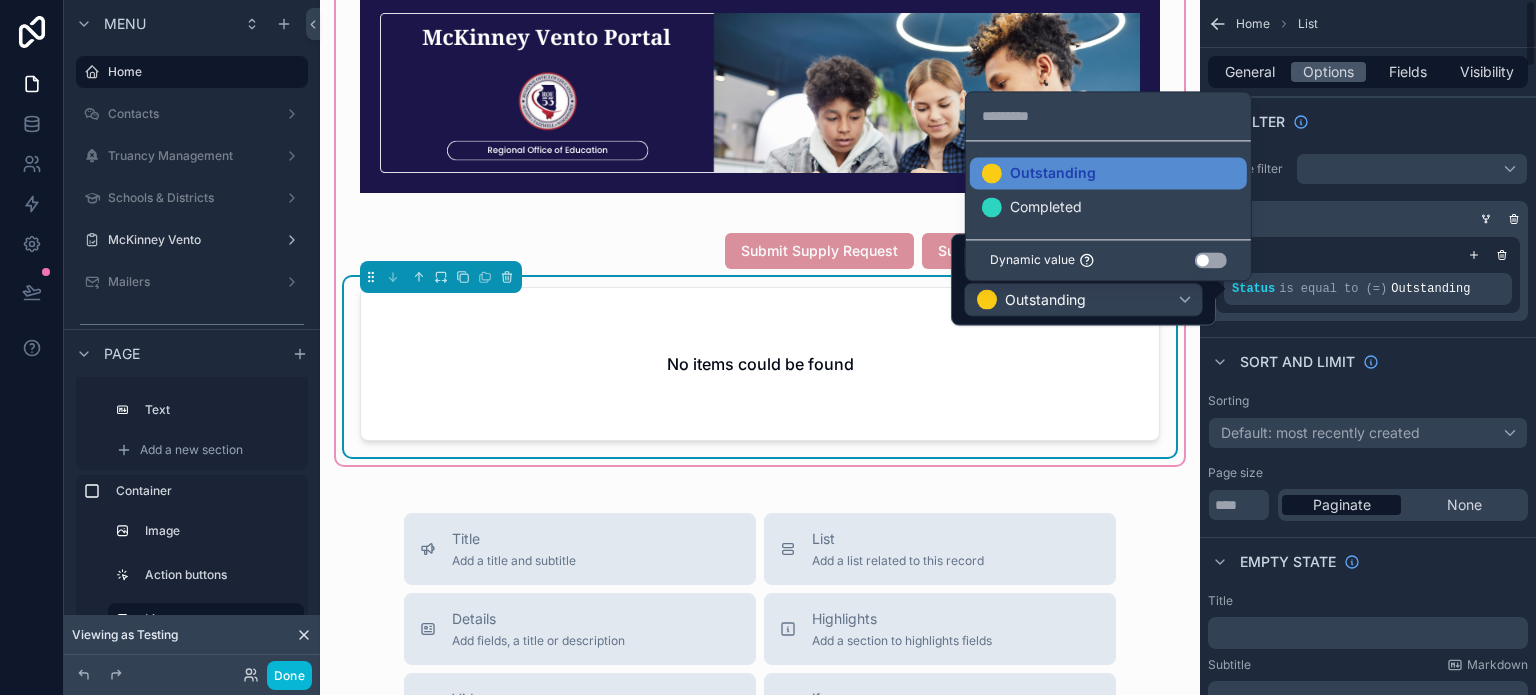 click on "Sort And Limit" at bounding box center [1368, 361] 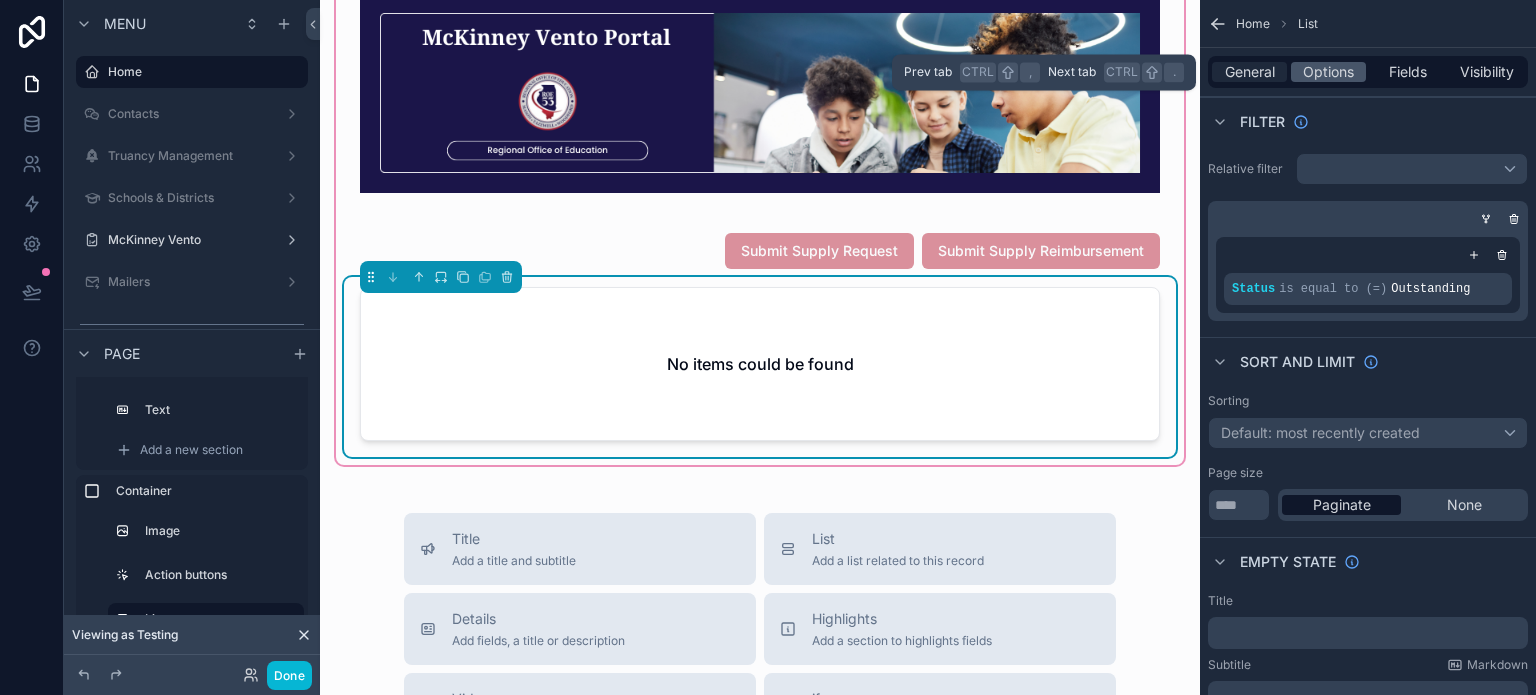 click on "General" at bounding box center [1250, 72] 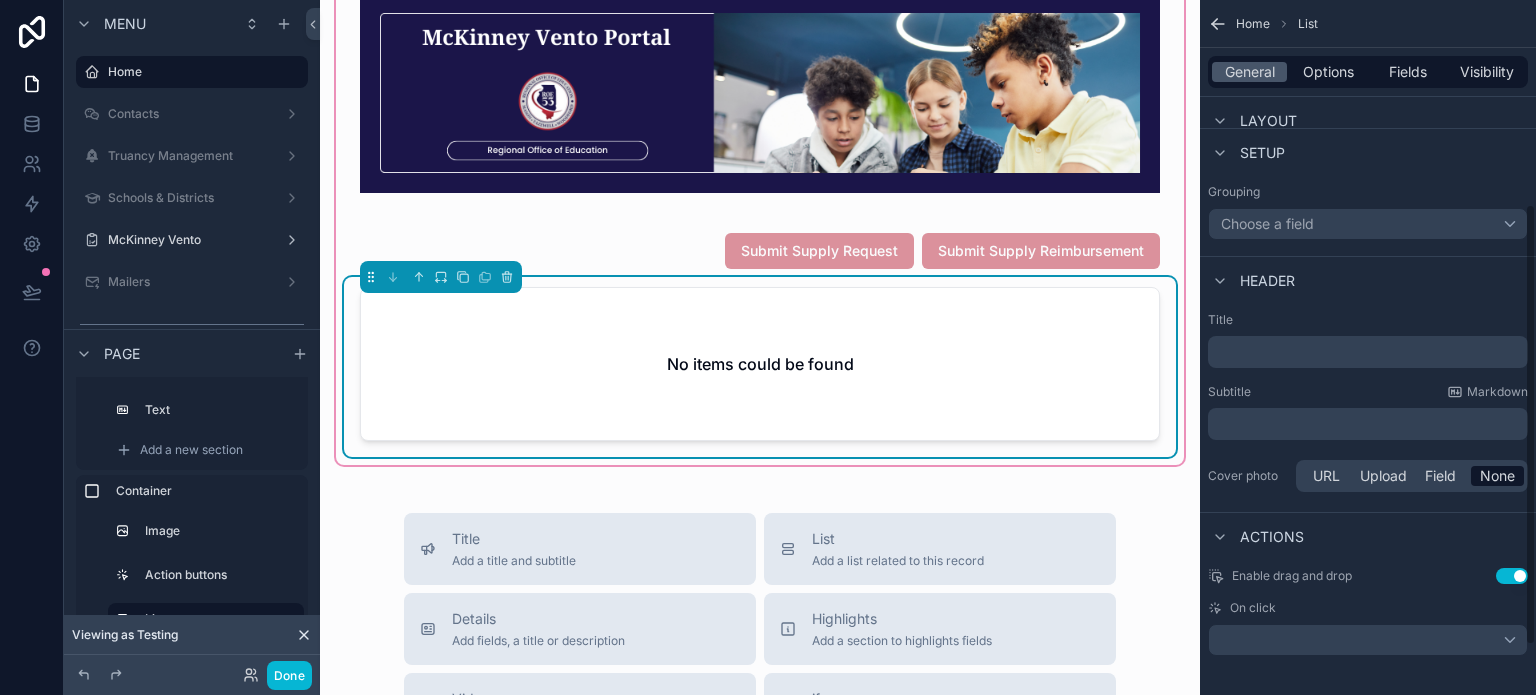 scroll, scrollTop: 397, scrollLeft: 0, axis: vertical 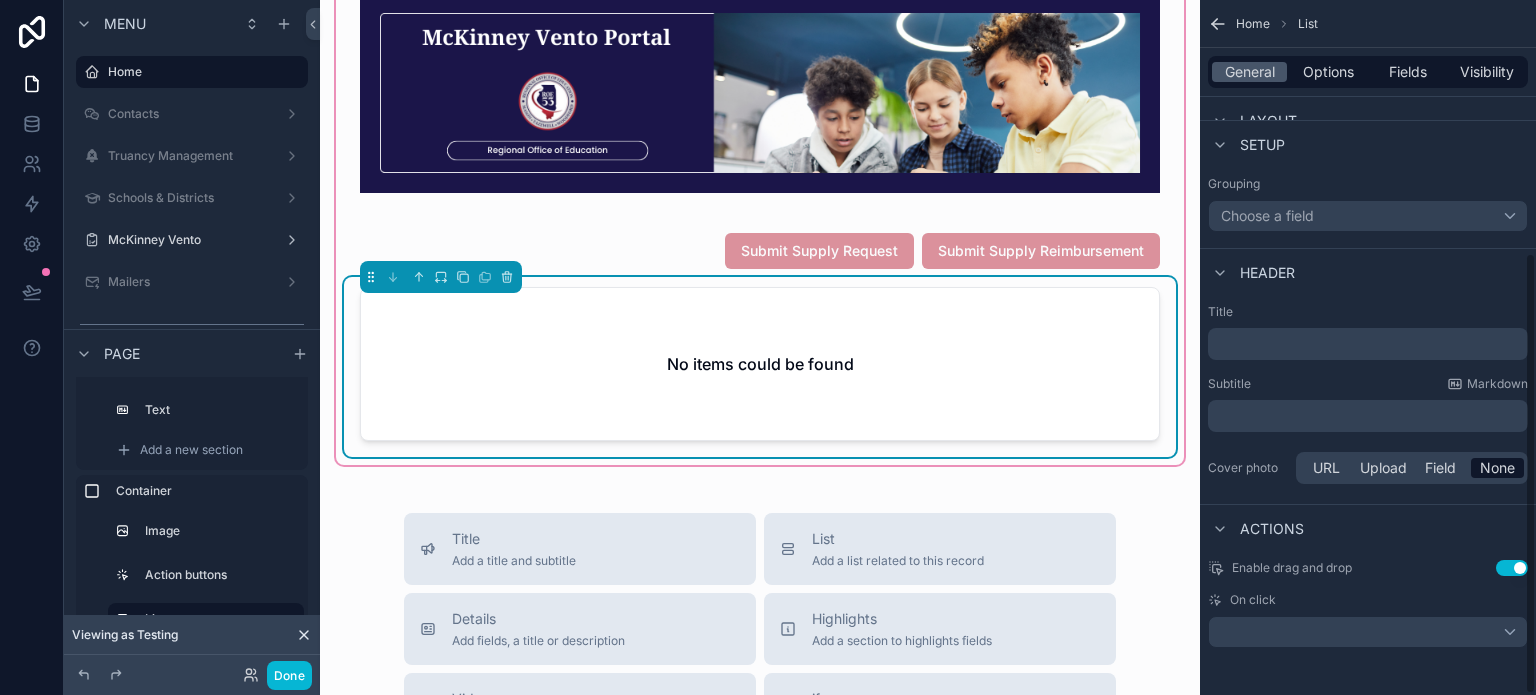 click on "﻿" at bounding box center (1368, 416) 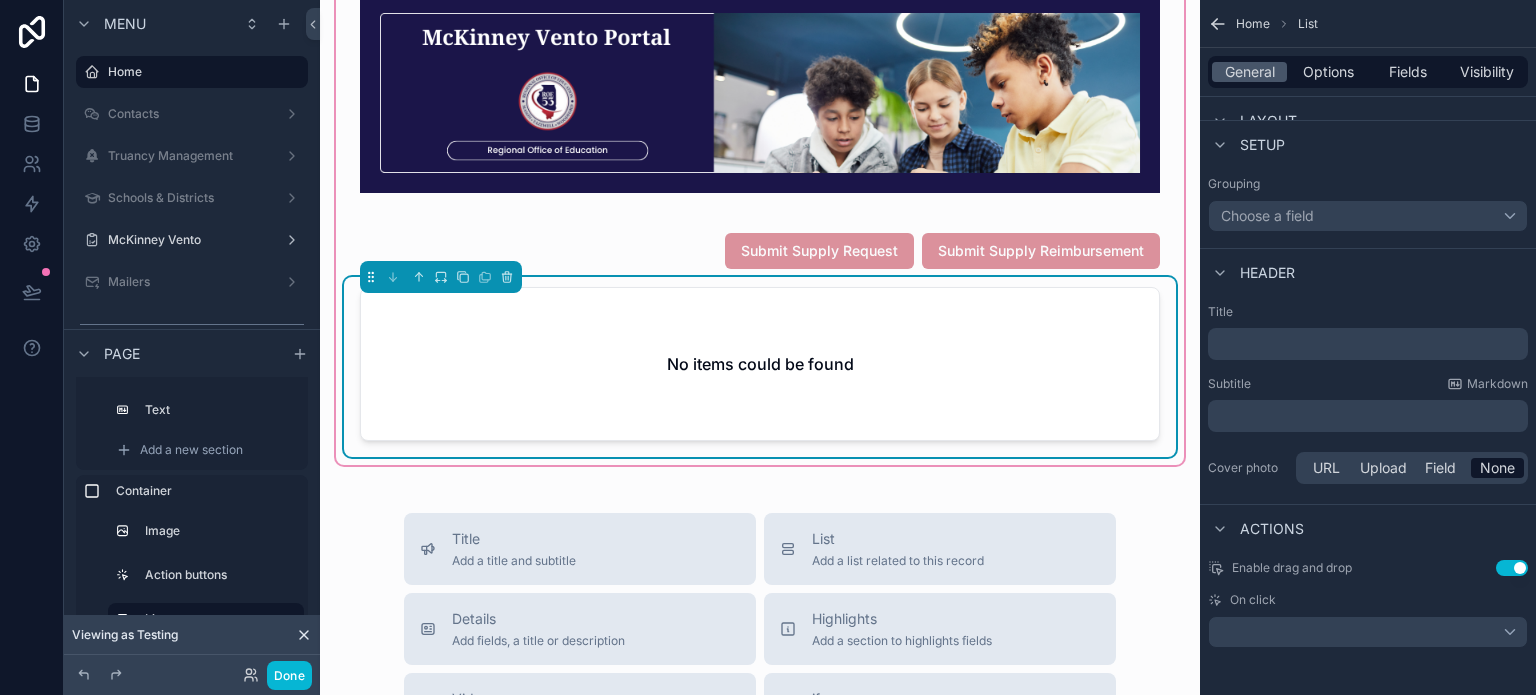 click on "﻿" at bounding box center [1370, 416] 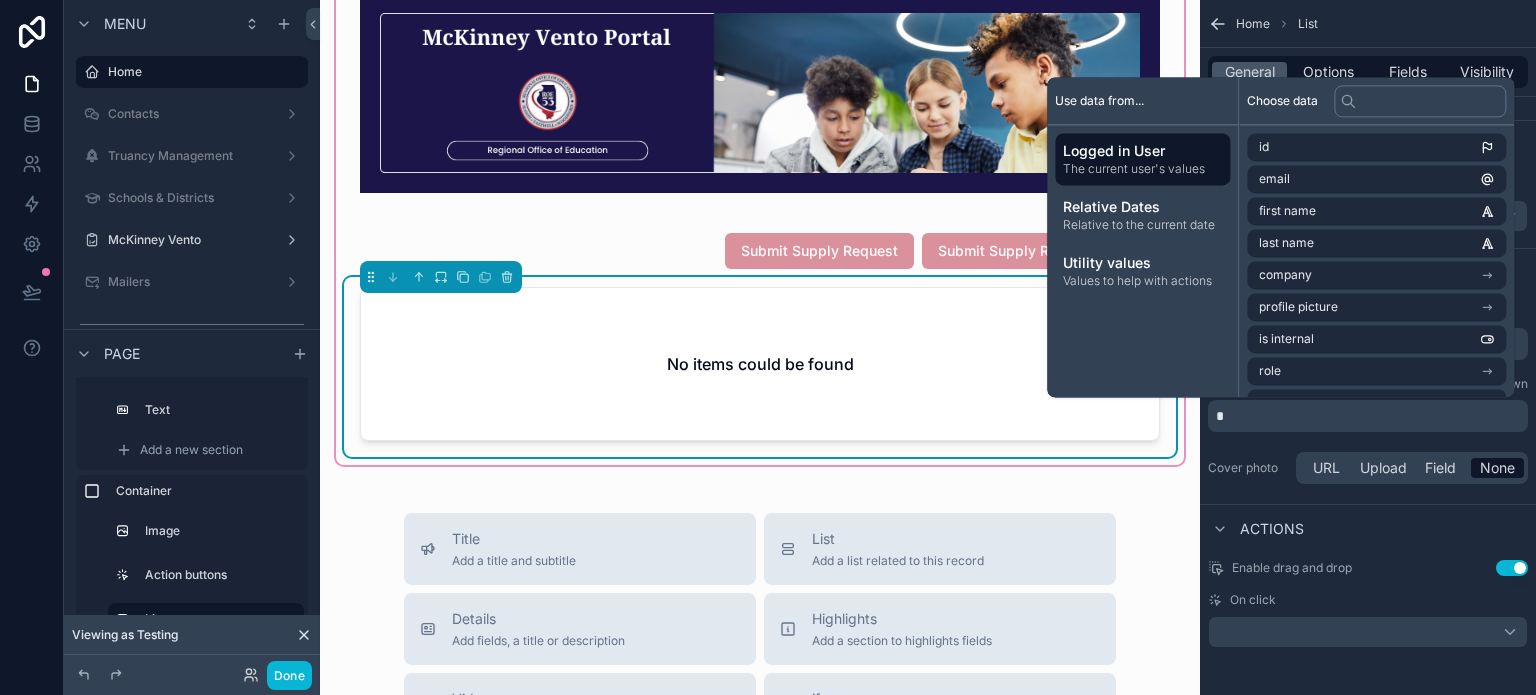type 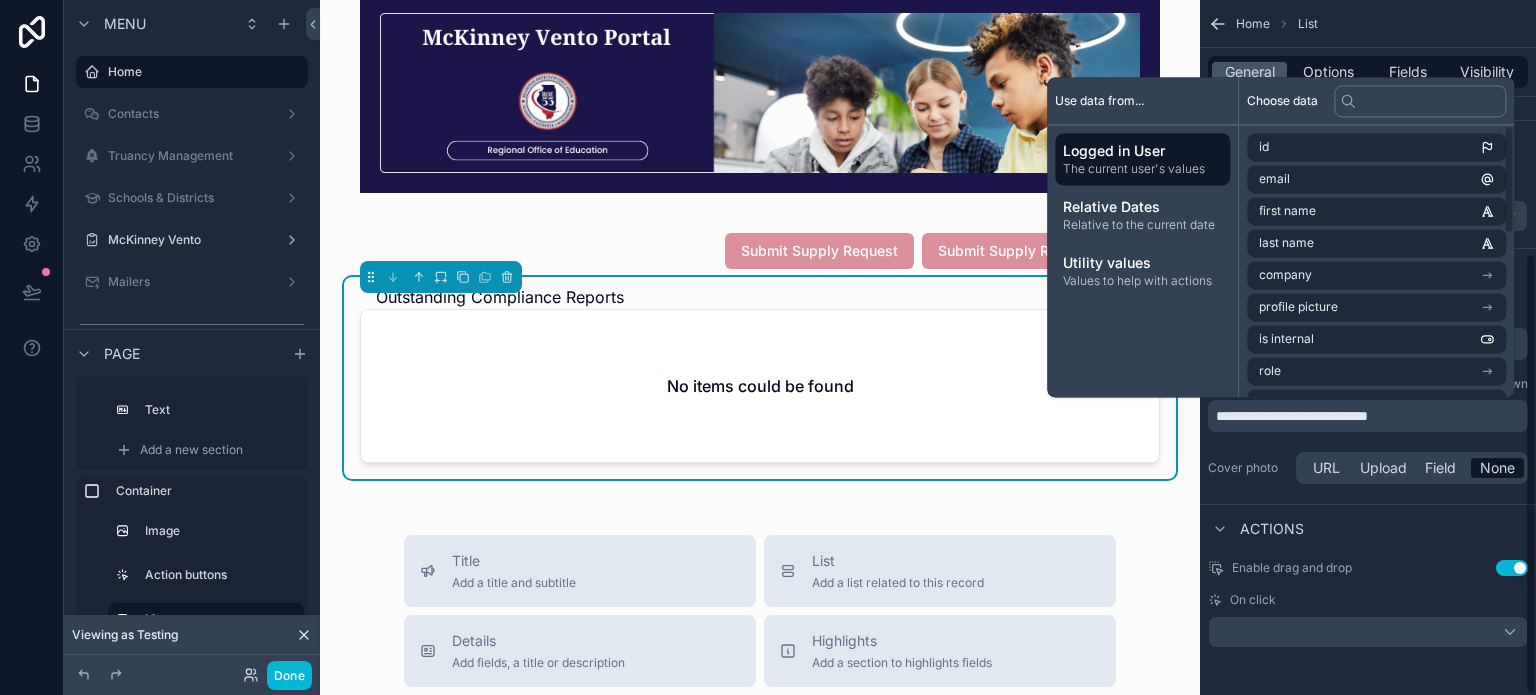 click on "Use setting" at bounding box center (1512, 568) 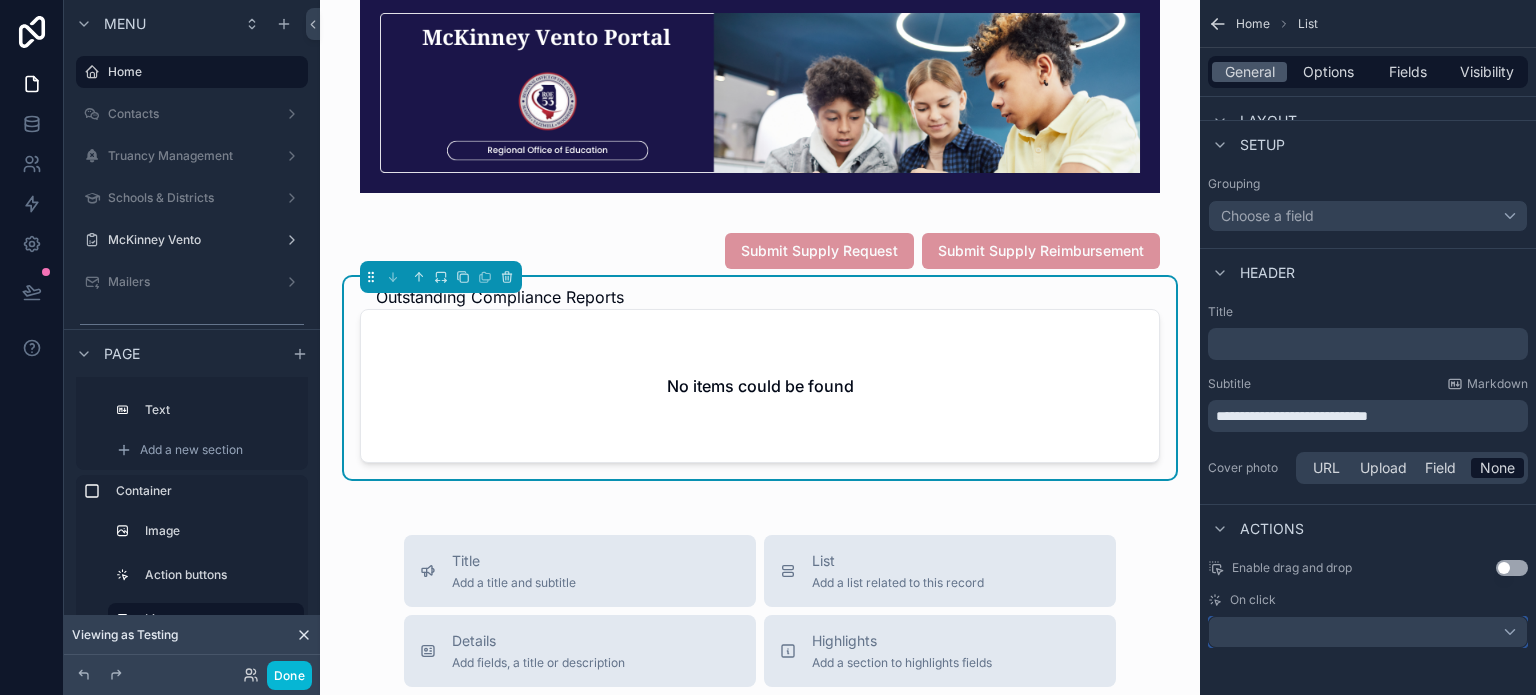 click at bounding box center (1368, 632) 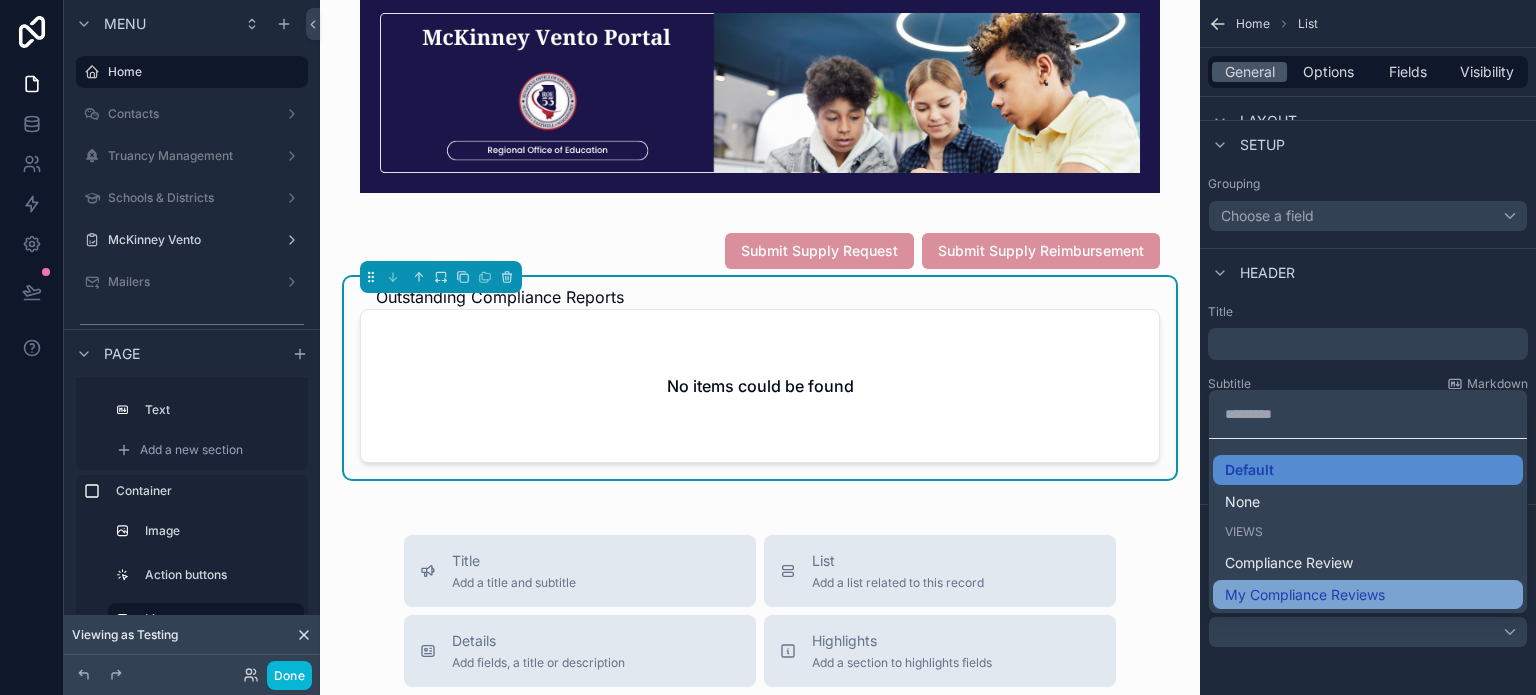 click on "My Compliance Reviews" at bounding box center [1368, 595] 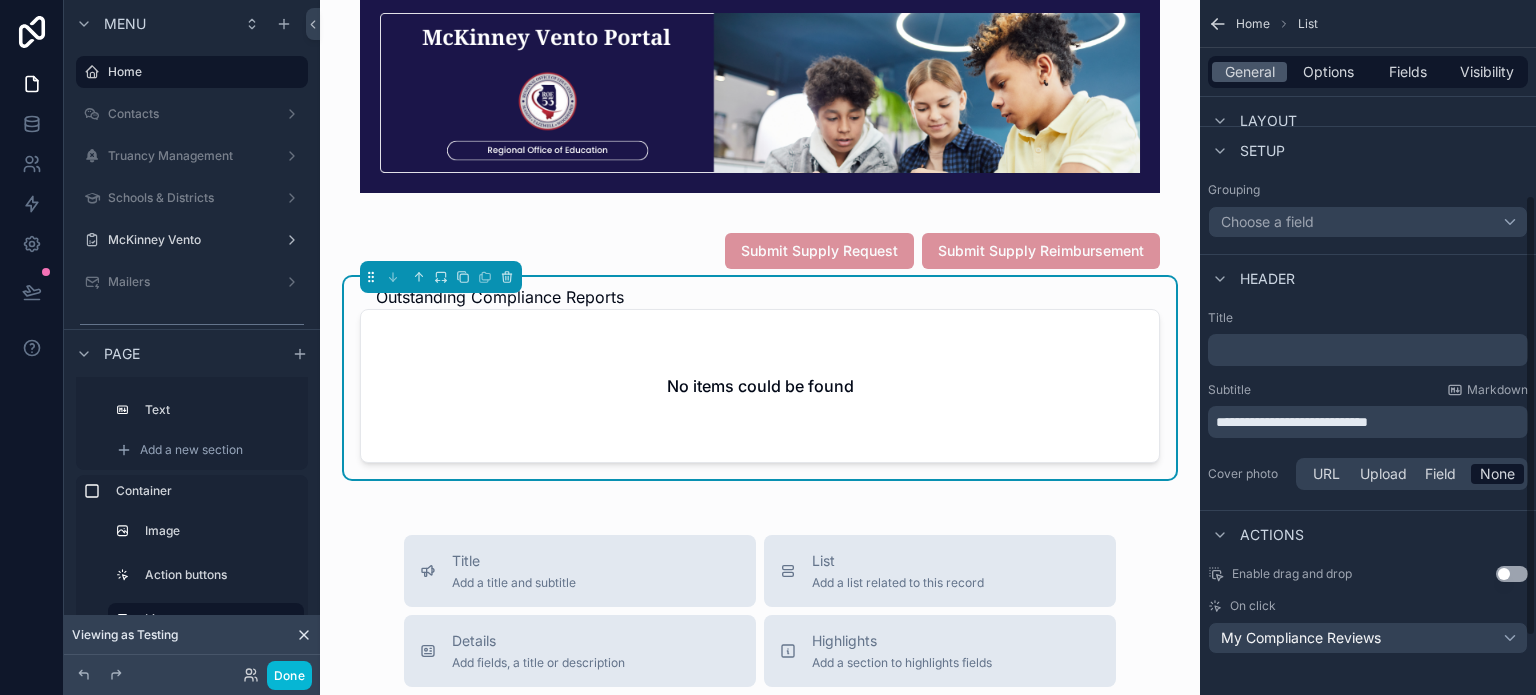 scroll, scrollTop: 397, scrollLeft: 0, axis: vertical 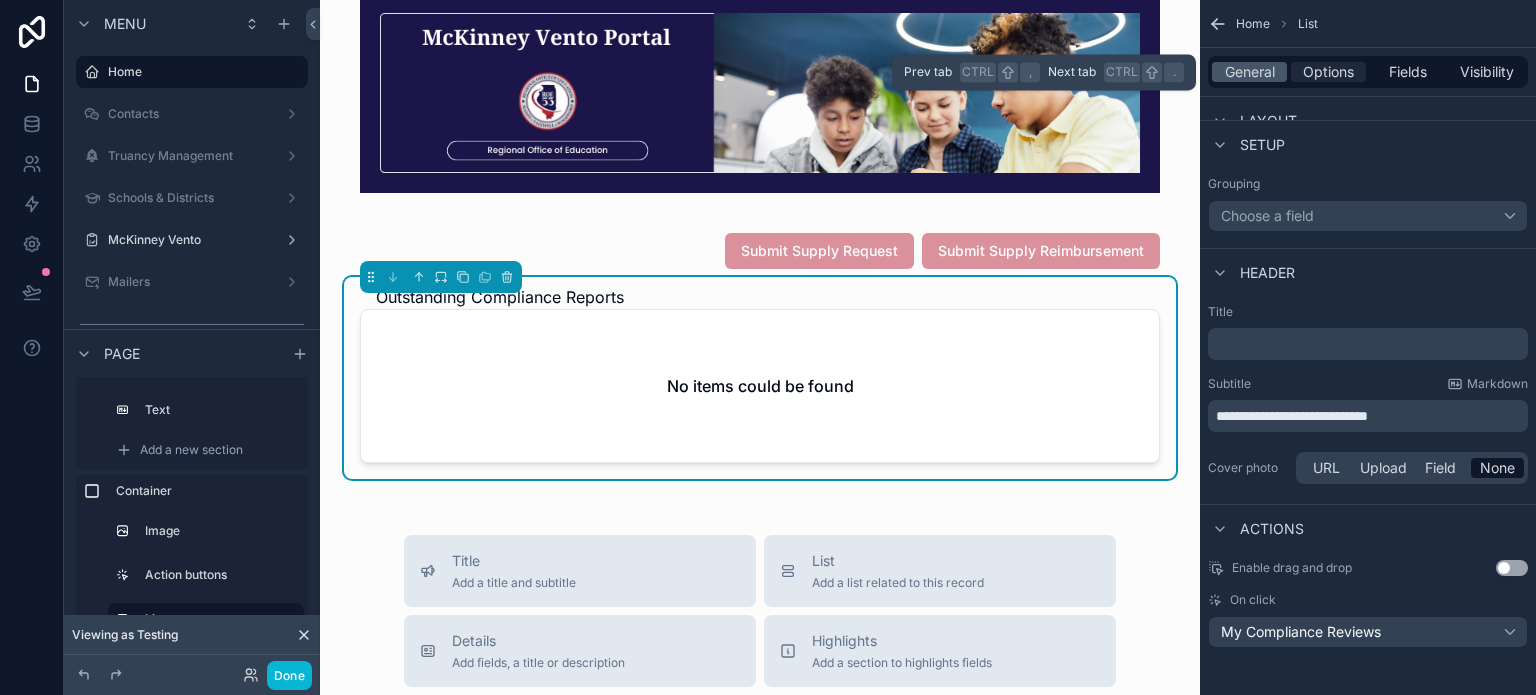 click on "Options" at bounding box center (1328, 72) 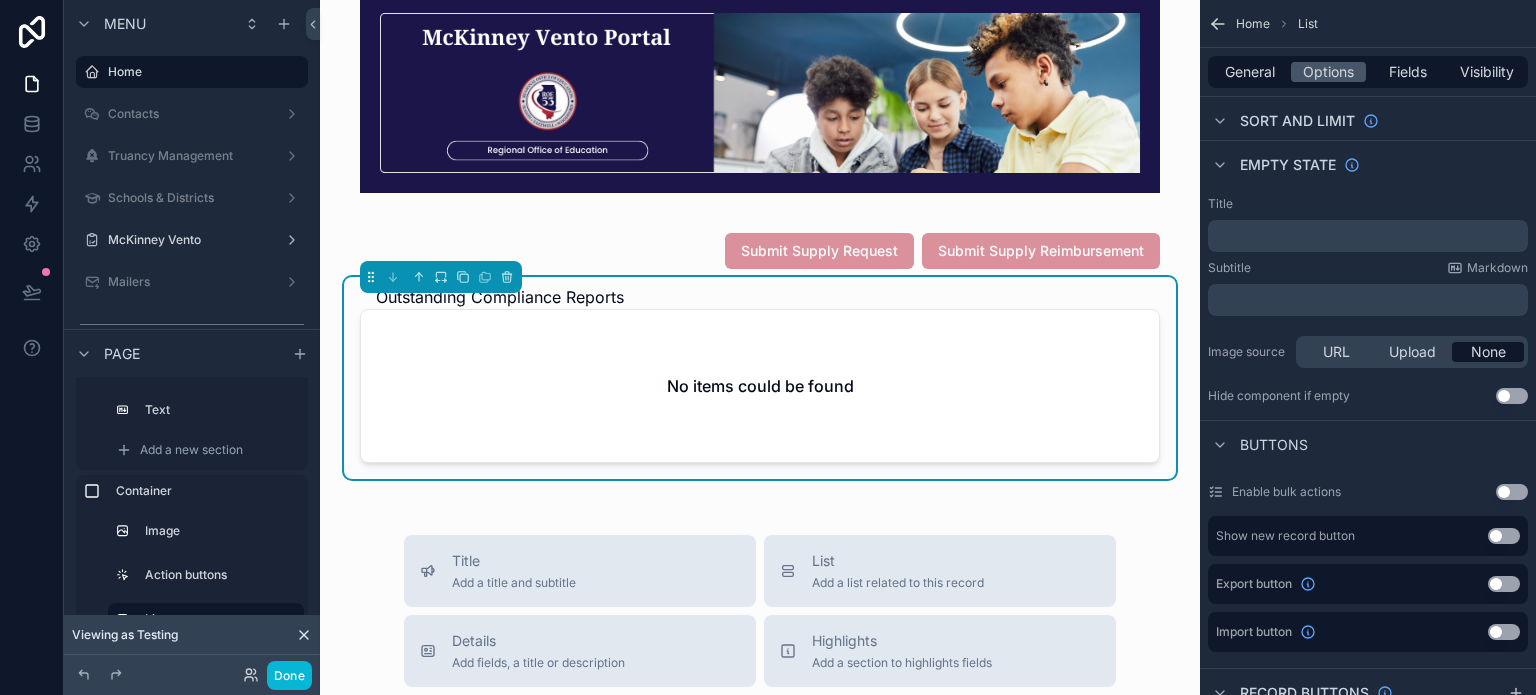 click on "Use setting" at bounding box center (1512, 396) 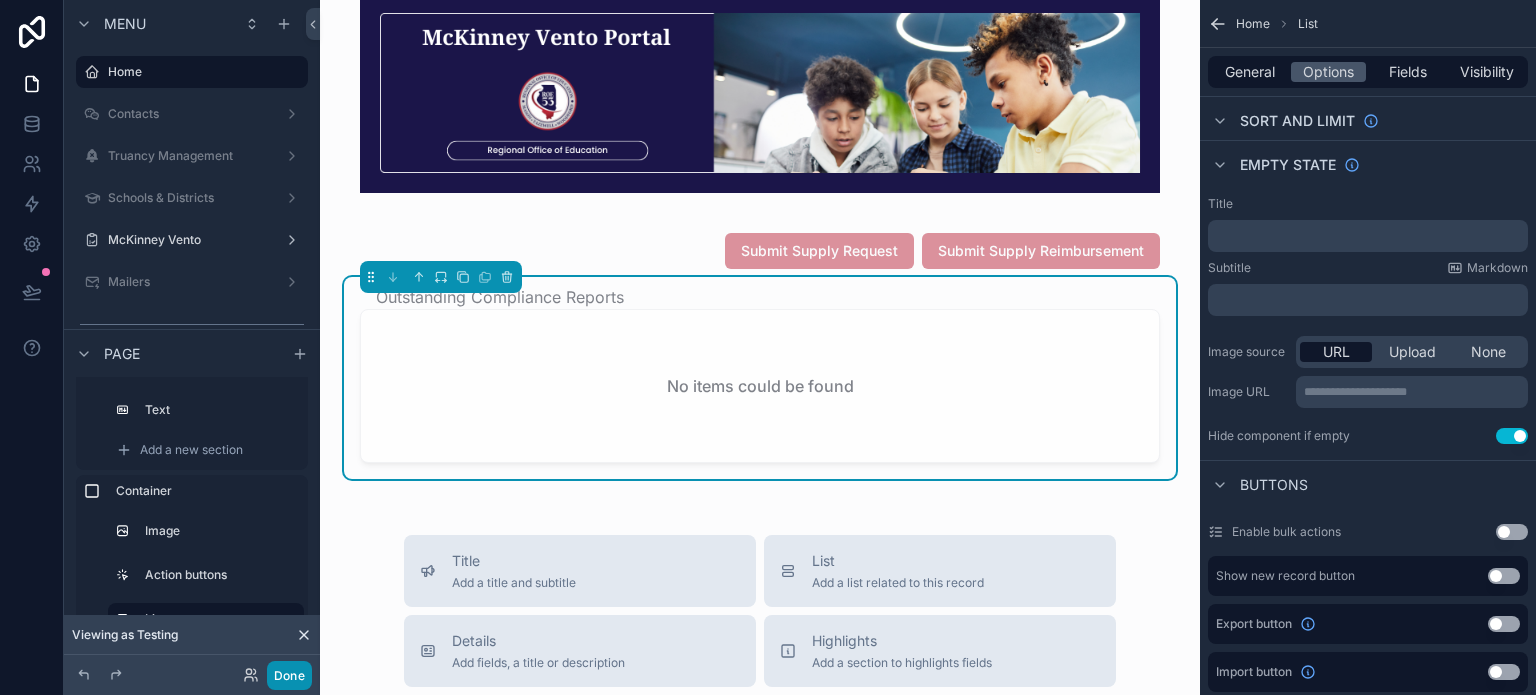 click on "Done" at bounding box center (289, 675) 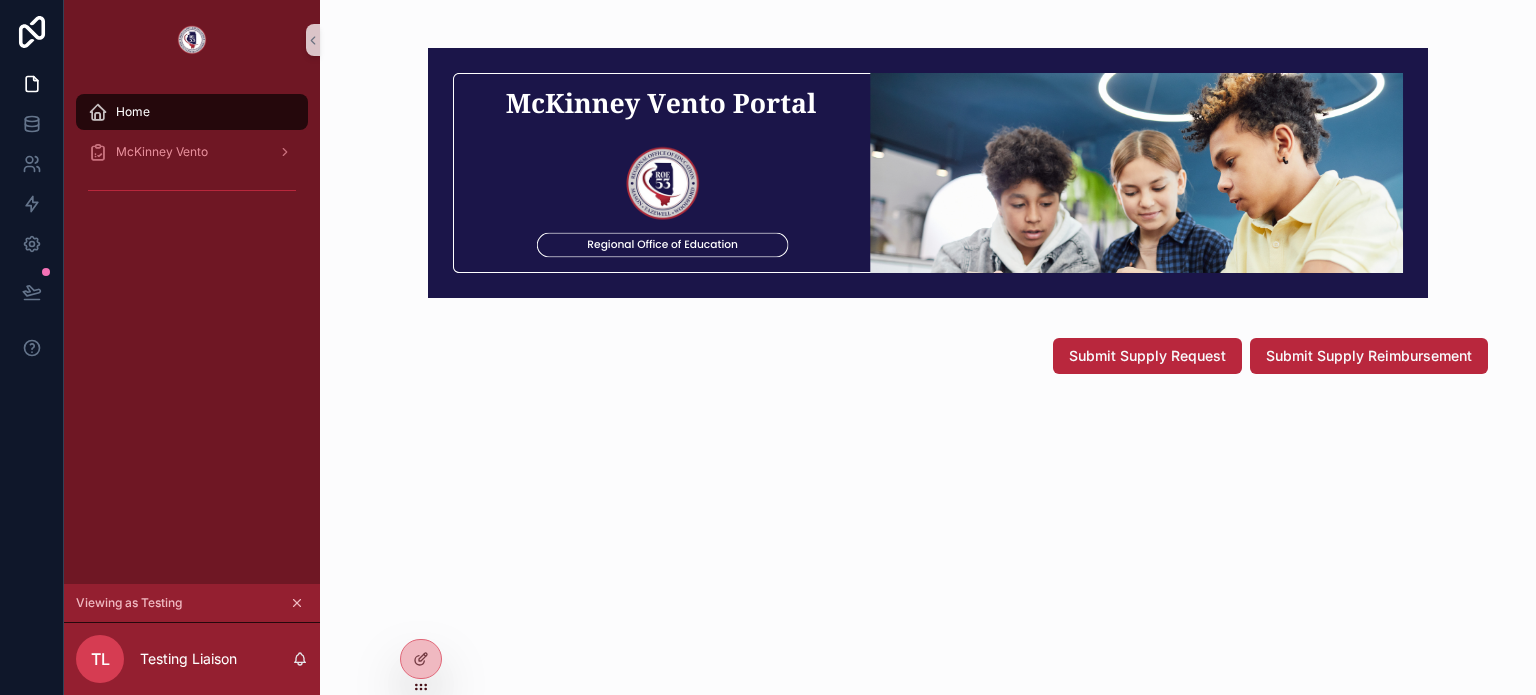 scroll, scrollTop: 0, scrollLeft: 0, axis: both 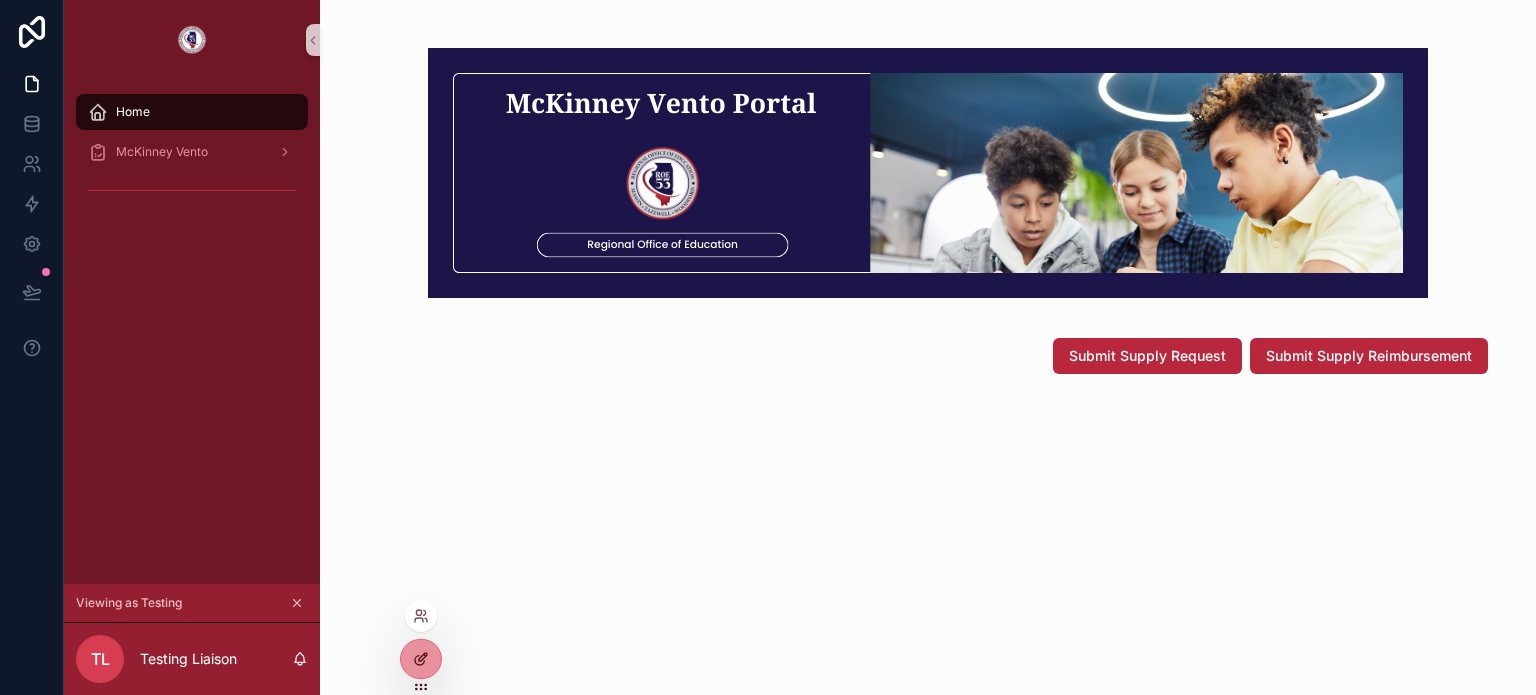click at bounding box center [421, 659] 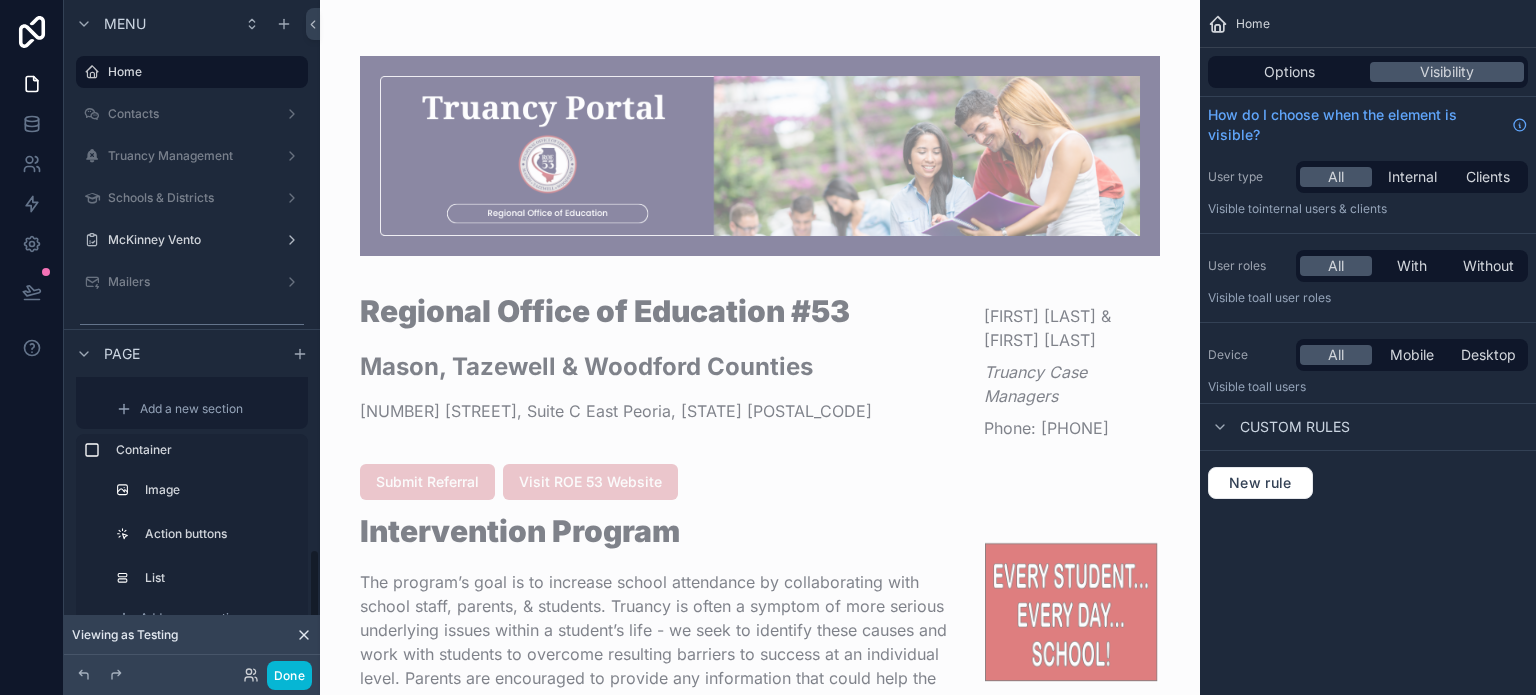 scroll, scrollTop: 560, scrollLeft: 0, axis: vertical 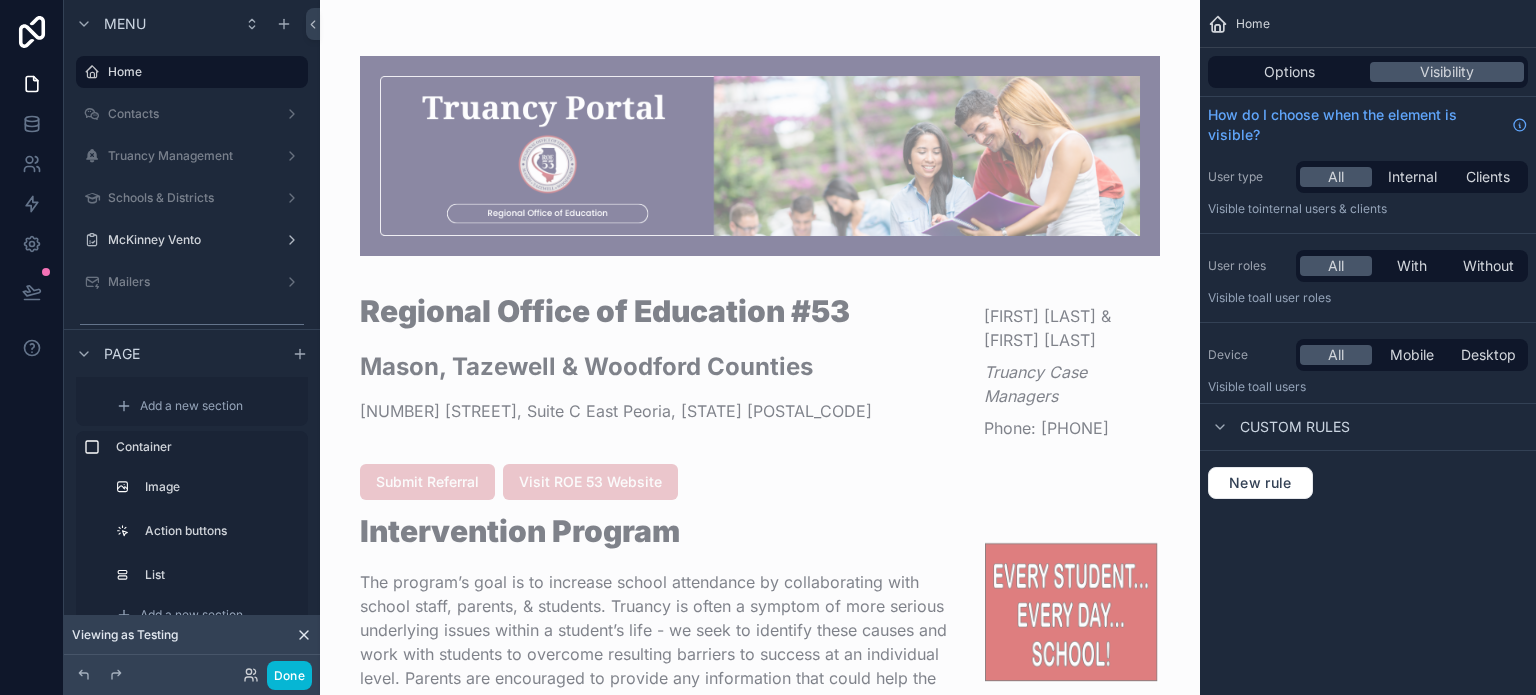 click on "Viewing as Testing" at bounding box center (192, 635) 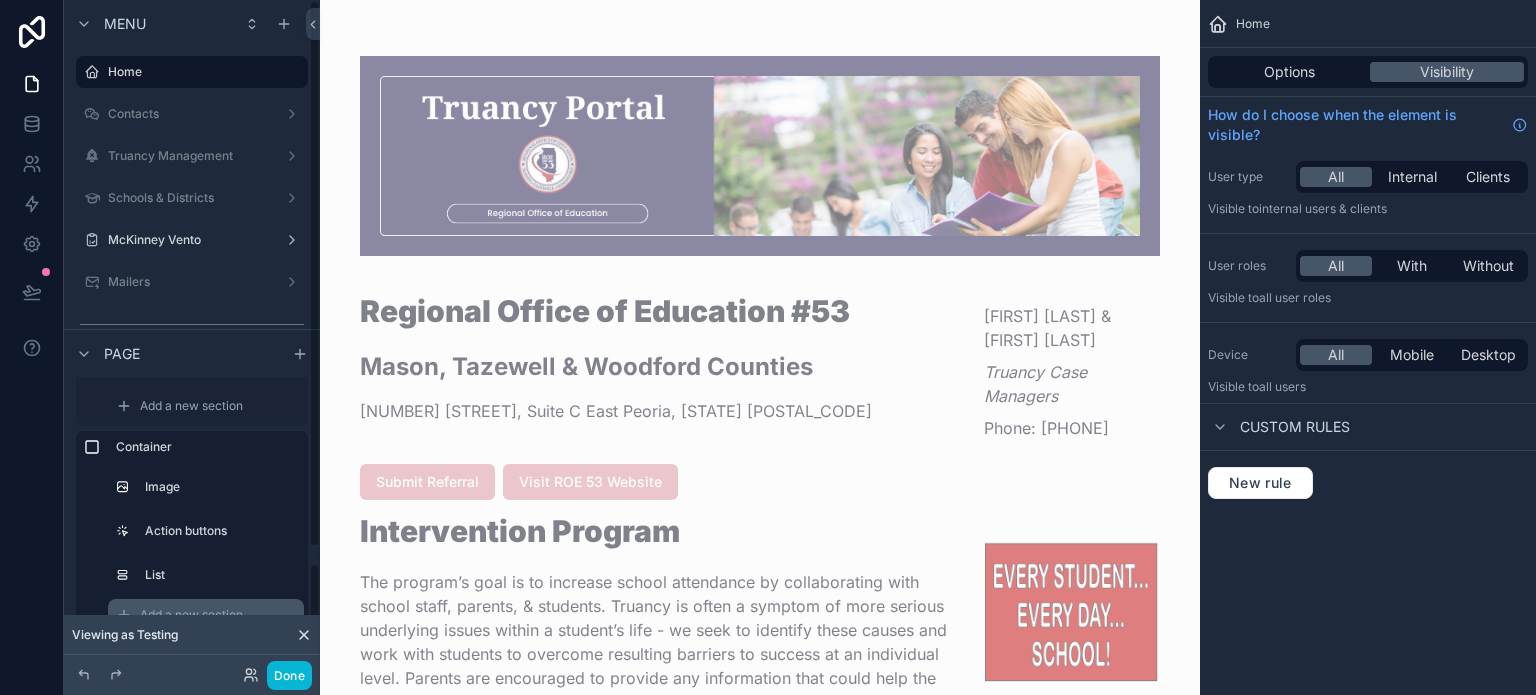 click on "Add a new section" at bounding box center [191, 615] 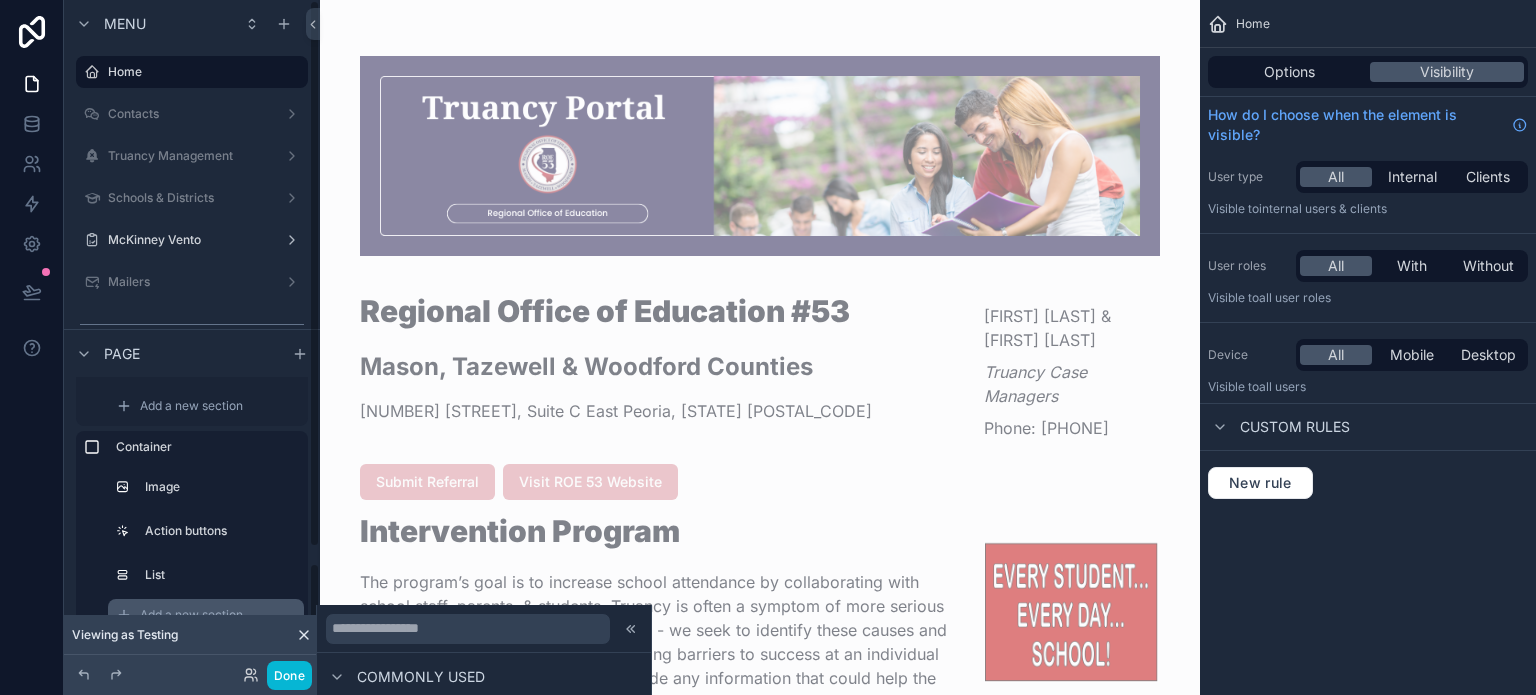 click on "Add a new section" at bounding box center [191, 615] 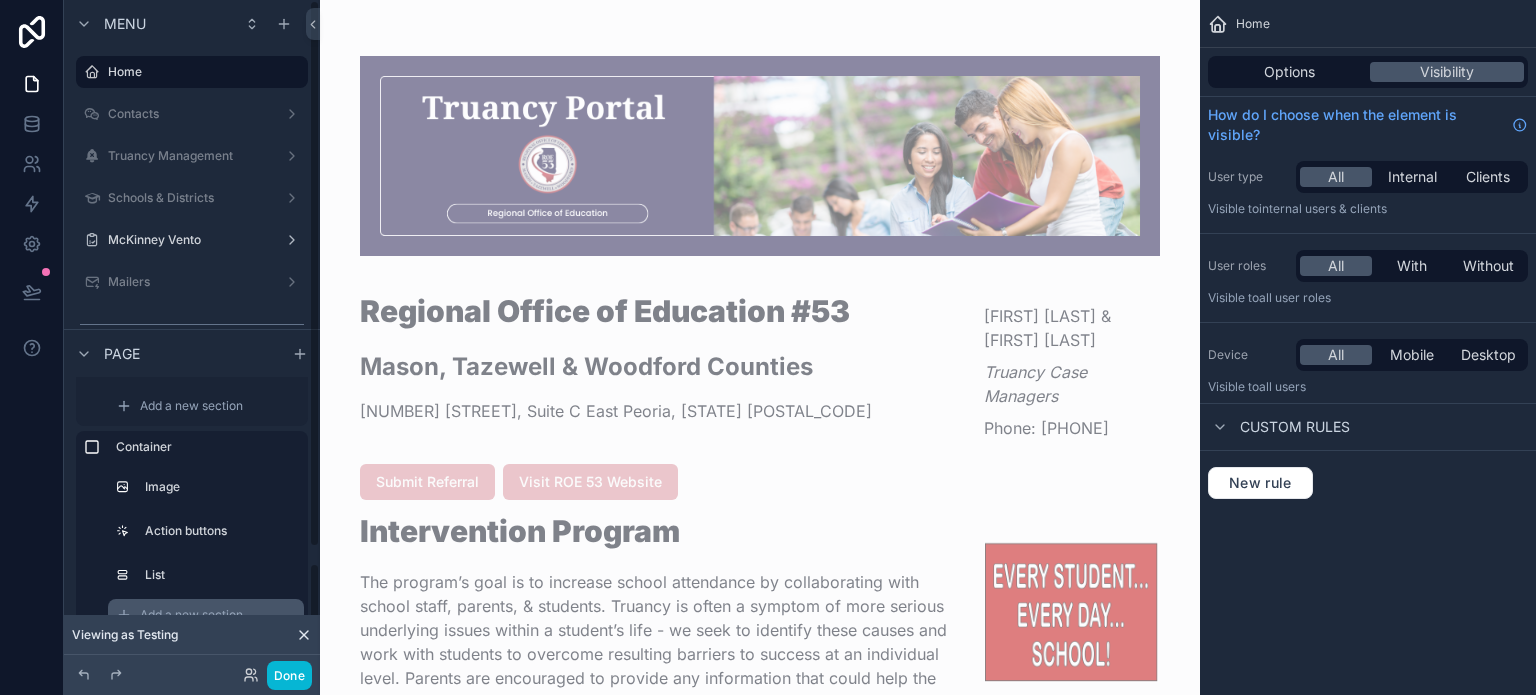 click on "Add a new section" at bounding box center (191, 615) 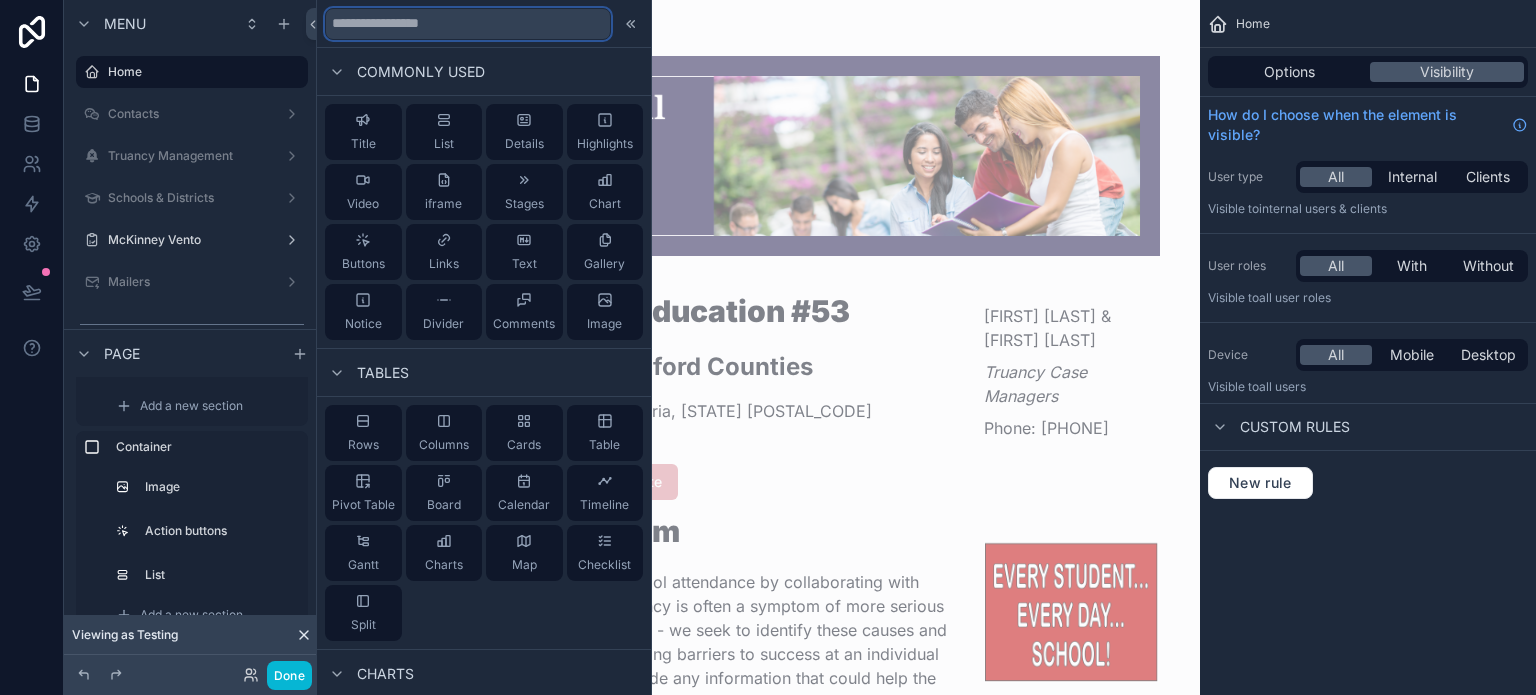 click at bounding box center [468, 24] 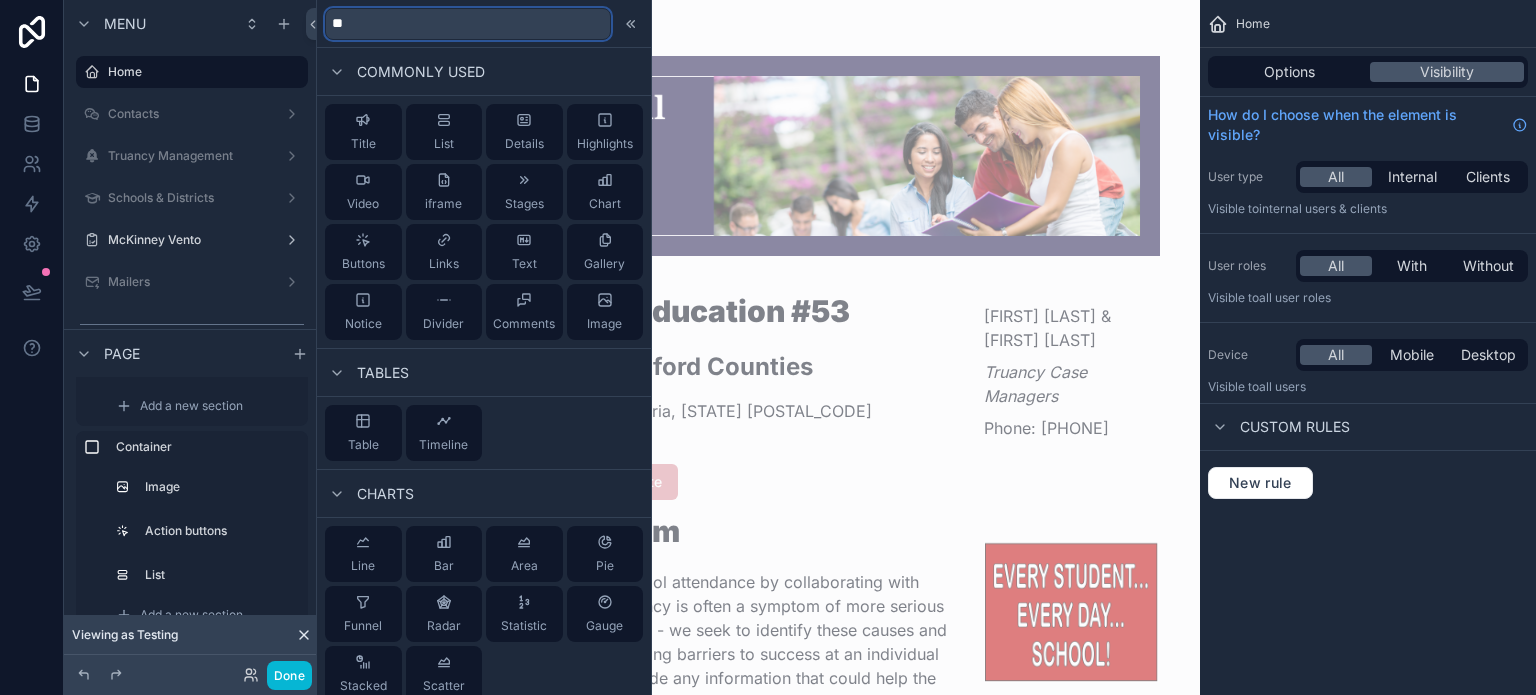 type on "*" 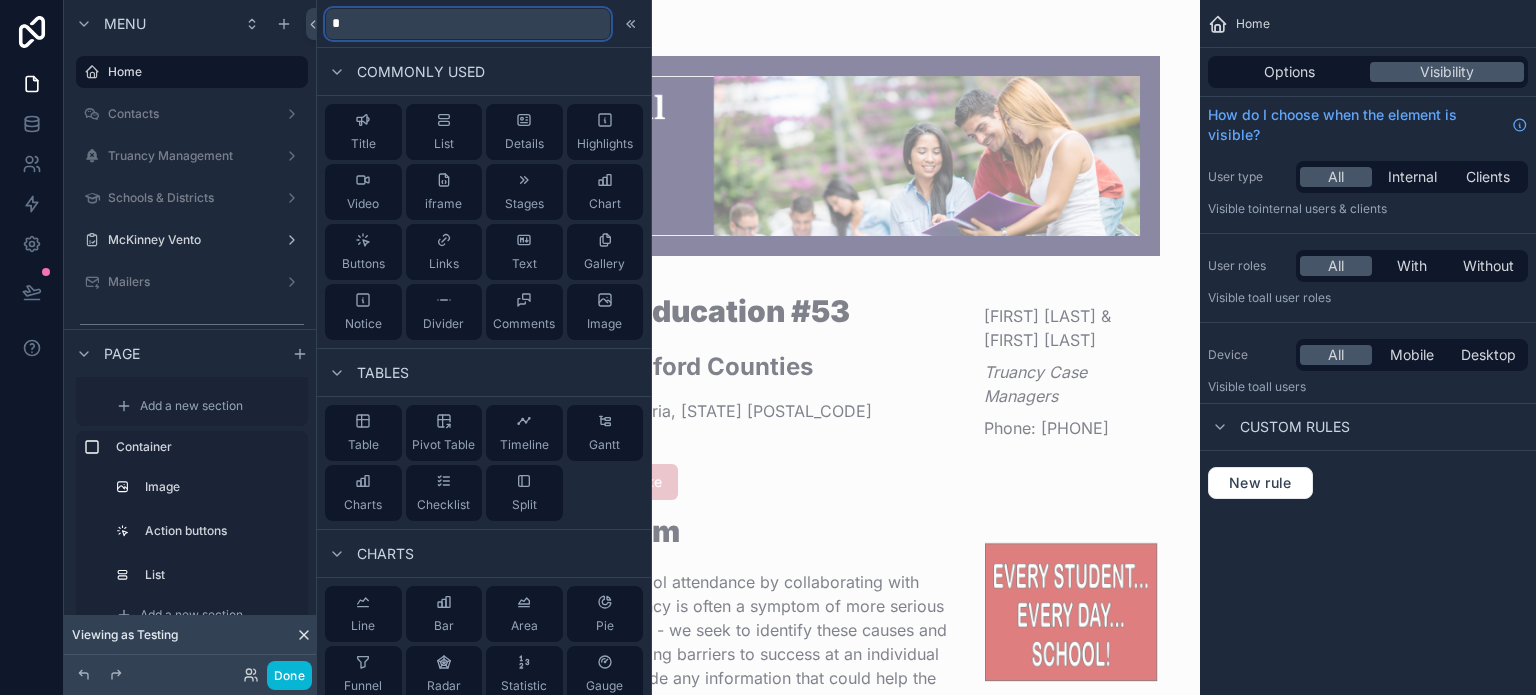 type 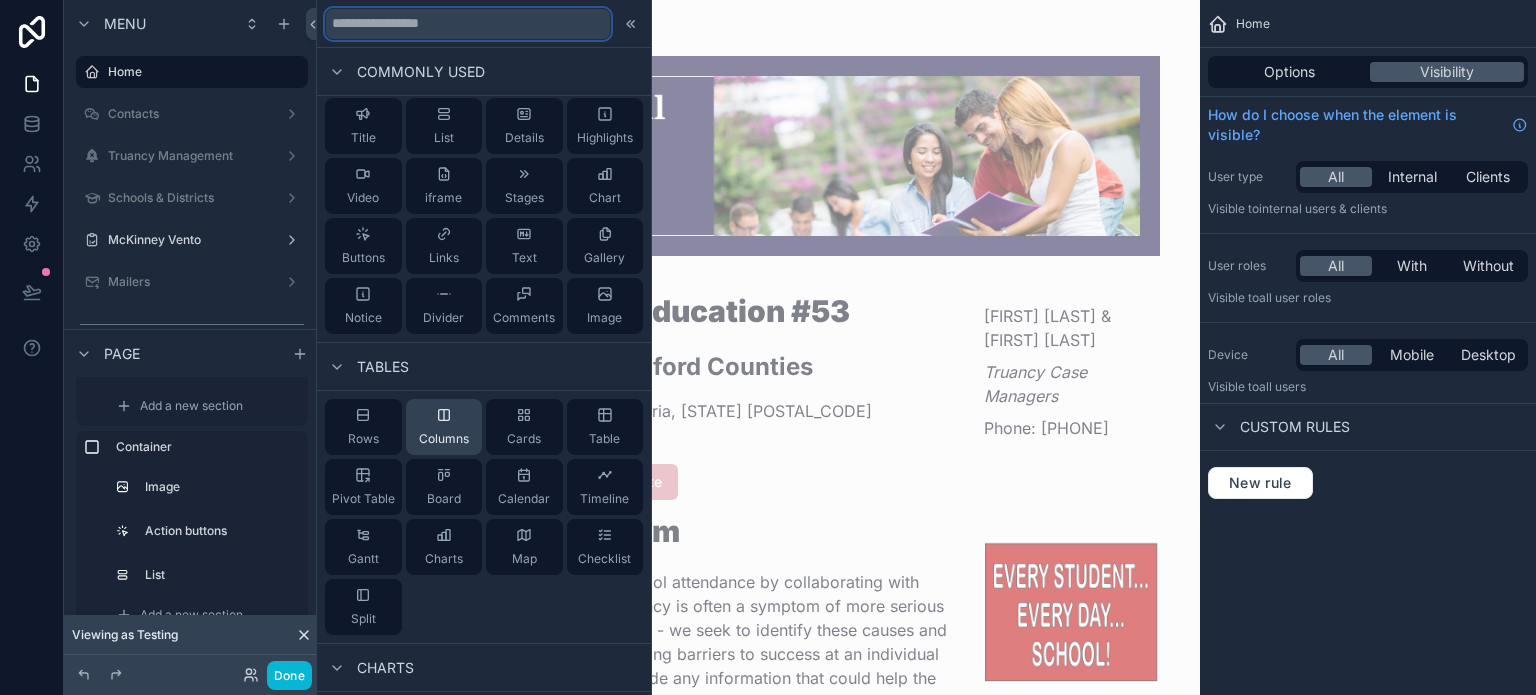 scroll, scrollTop: 0, scrollLeft: 0, axis: both 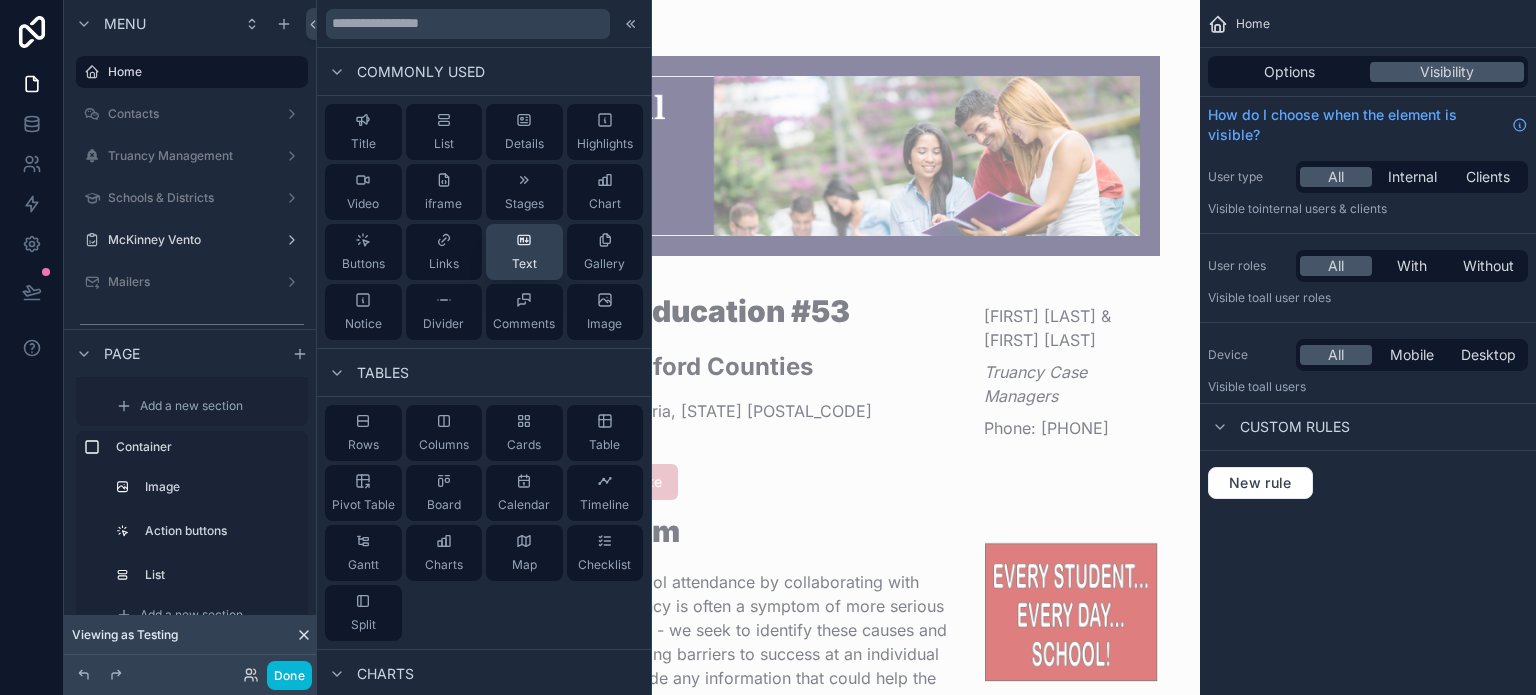 click on "Text" at bounding box center (524, 252) 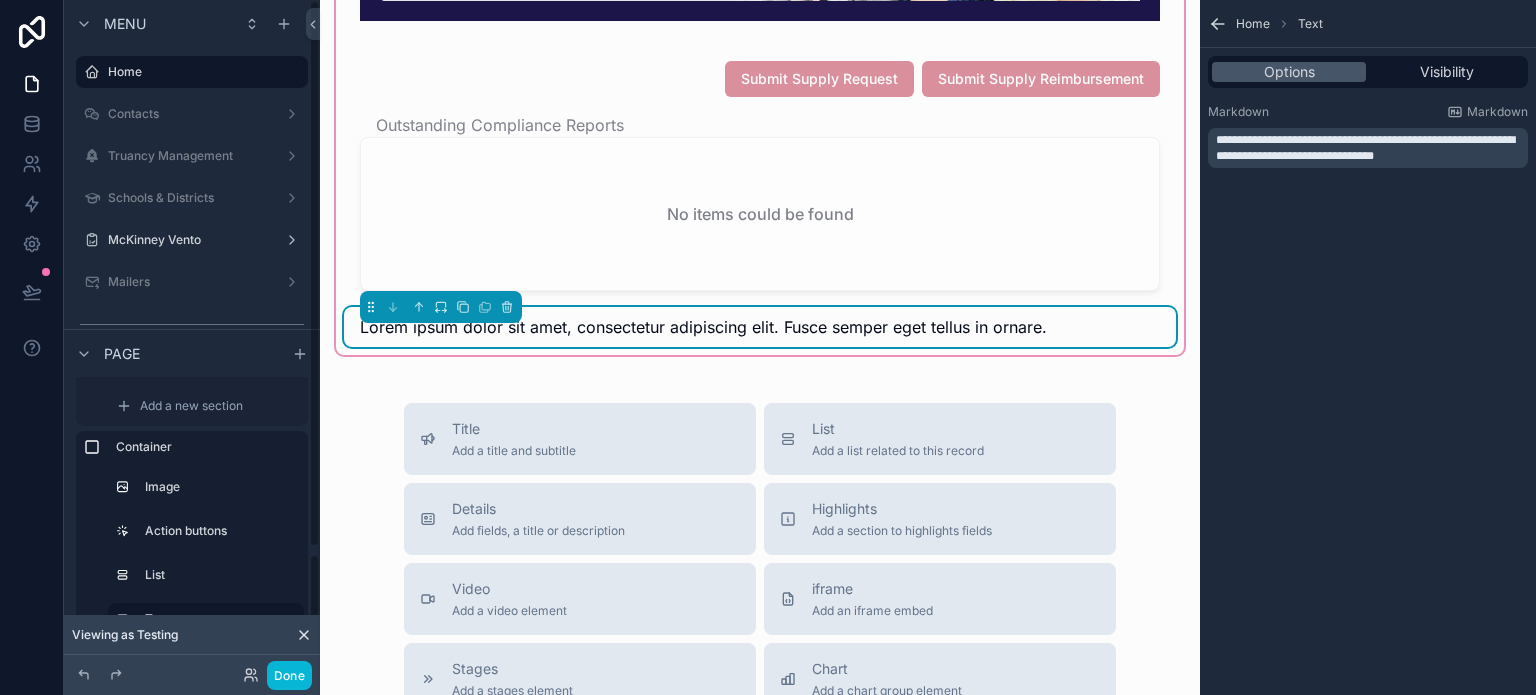 scroll, scrollTop: 2035, scrollLeft: 0, axis: vertical 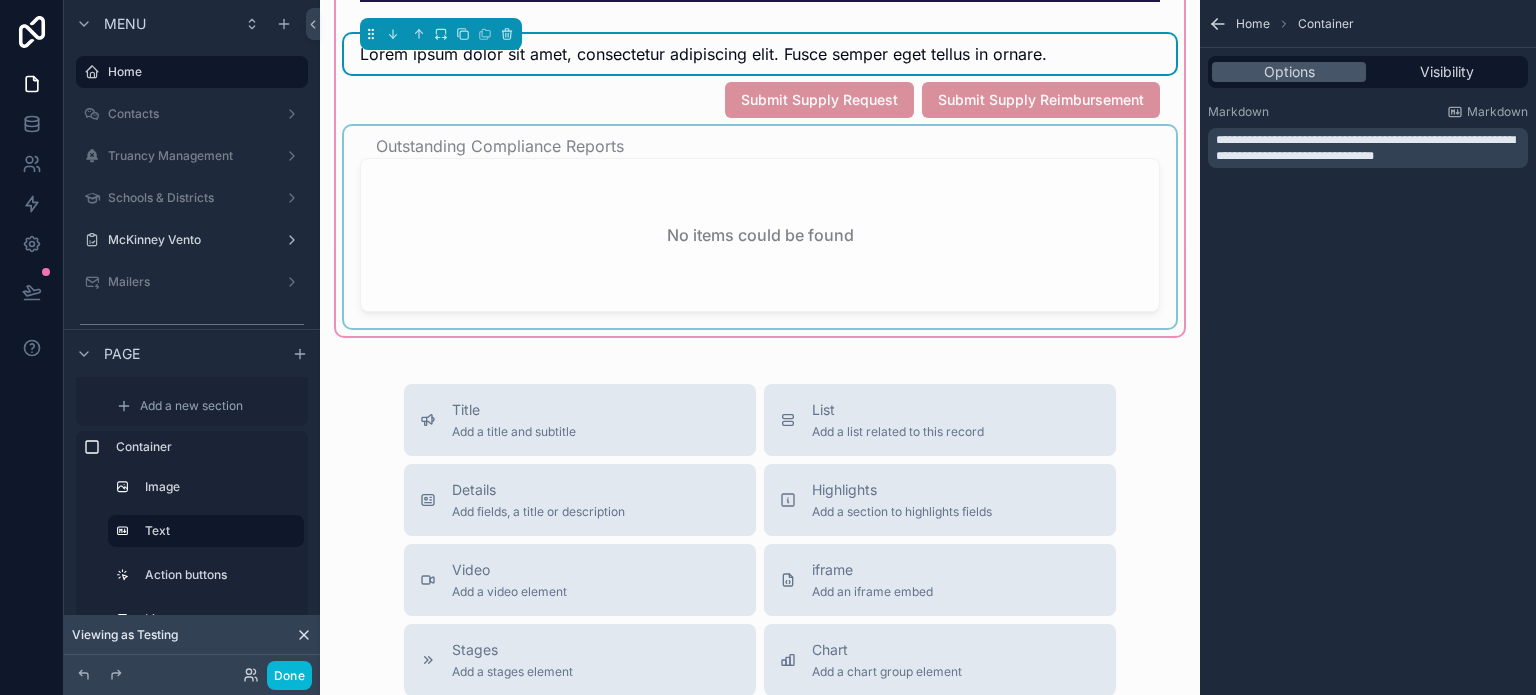 click at bounding box center [760, 227] 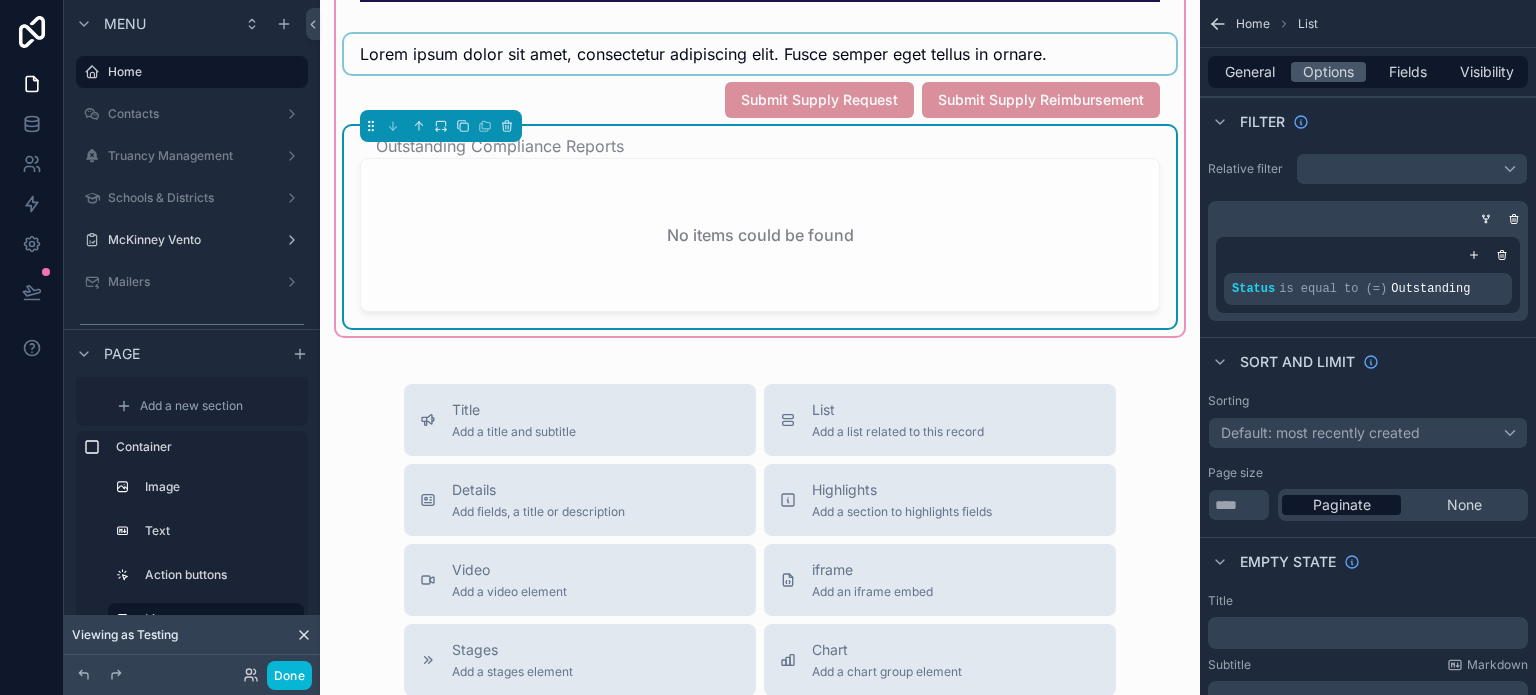 click at bounding box center (760, 54) 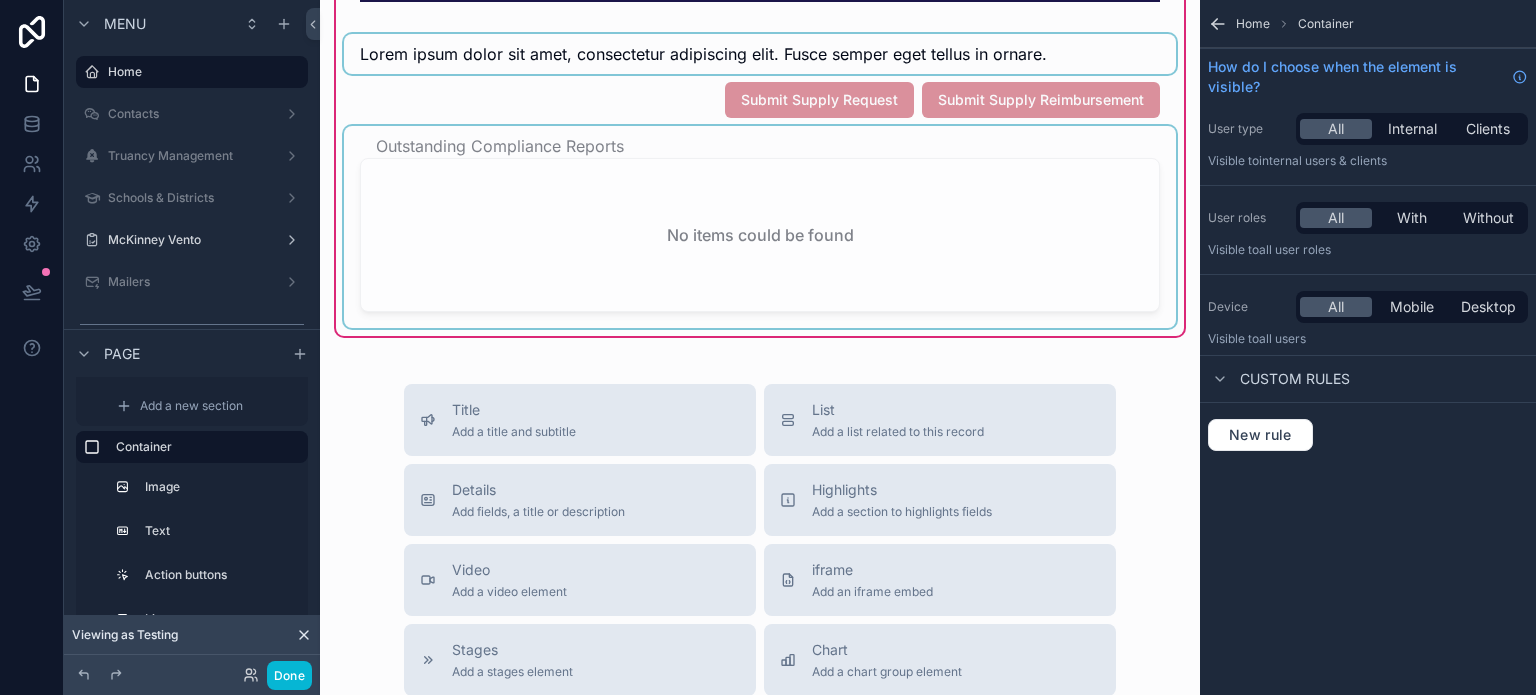 click at bounding box center [760, 54] 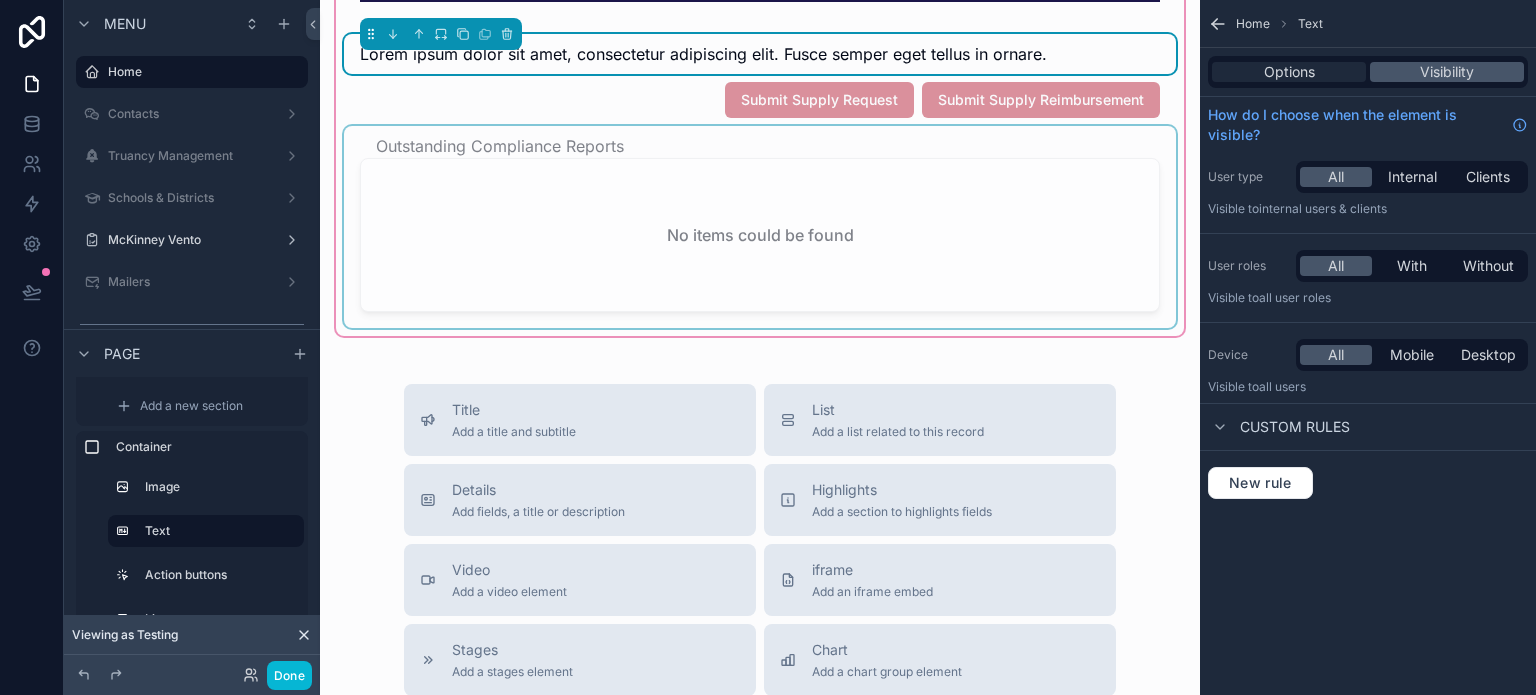click on "Options" at bounding box center [1289, 72] 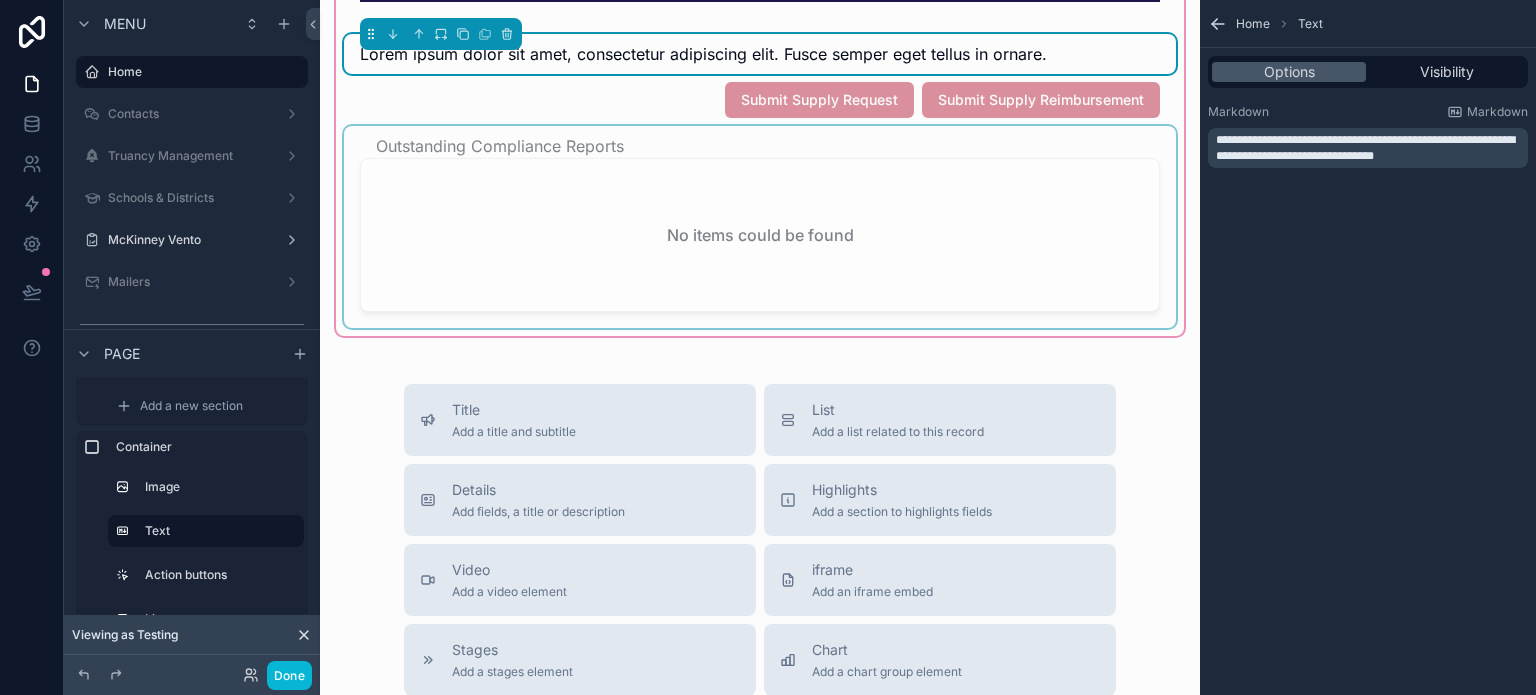 click on "**********" at bounding box center [1365, 148] 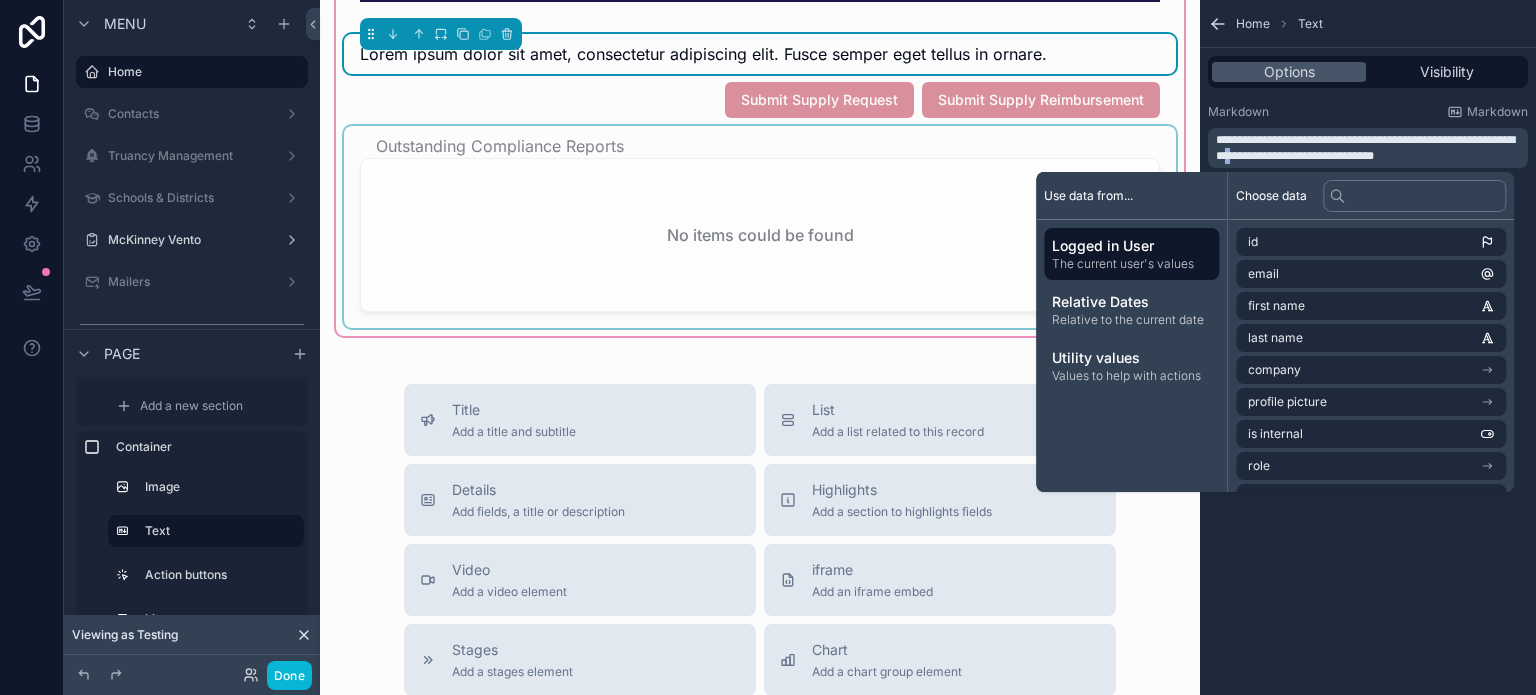 click on "**********" at bounding box center [1365, 148] 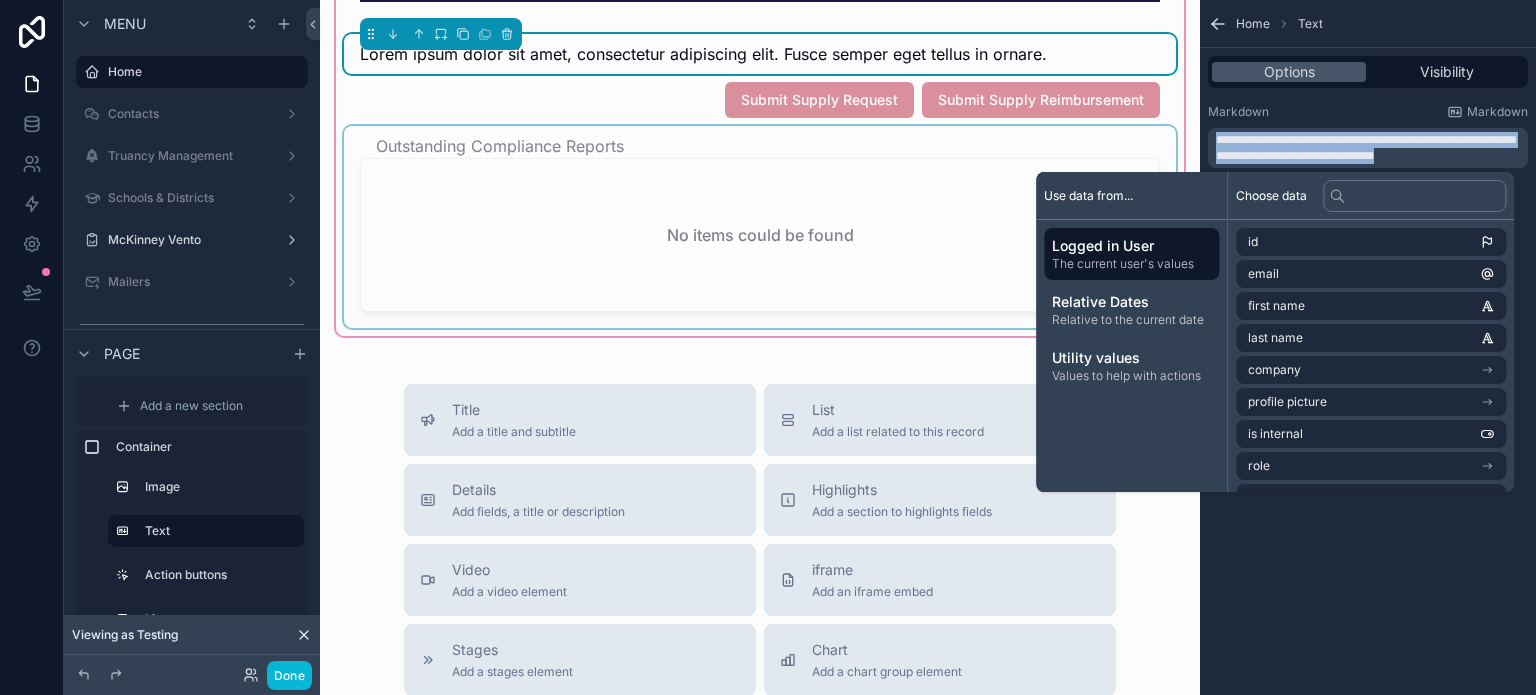click on "**********" at bounding box center (1365, 148) 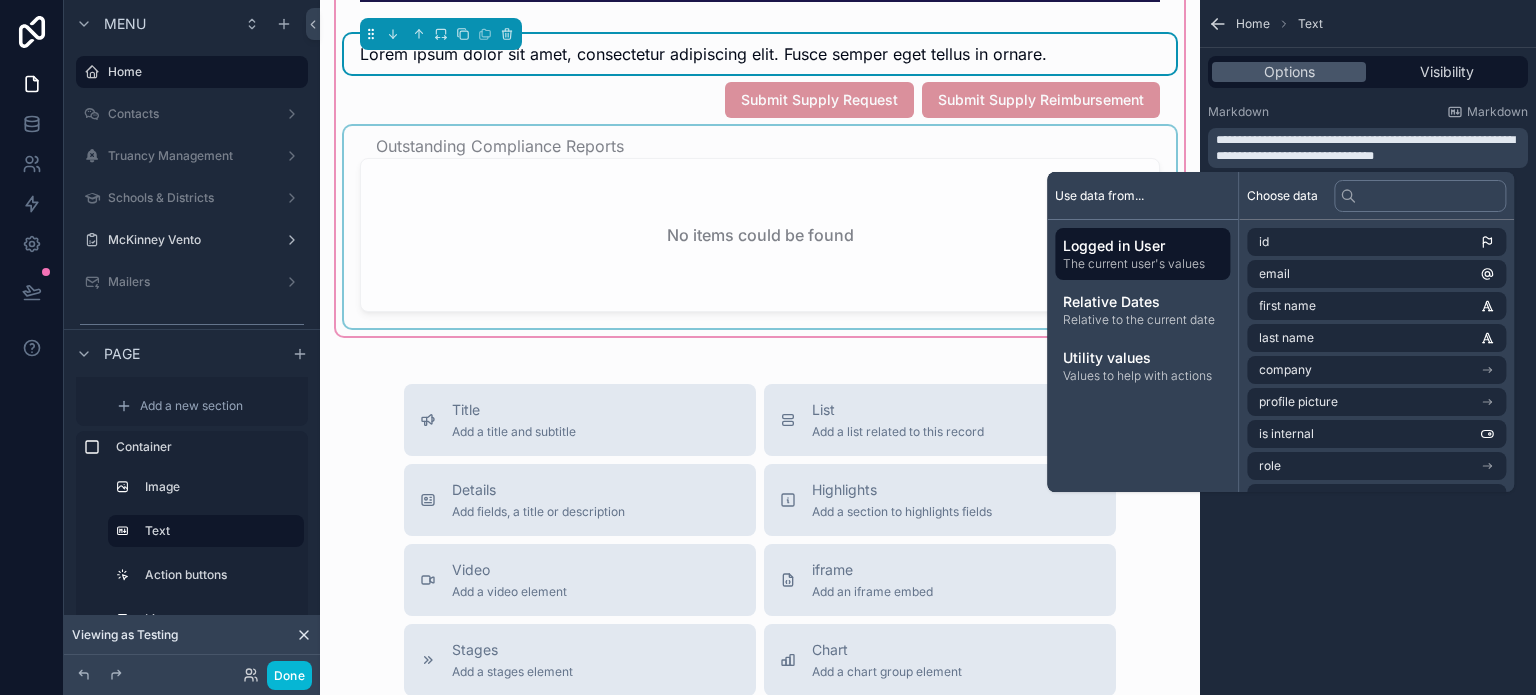 scroll, scrollTop: 0, scrollLeft: 0, axis: both 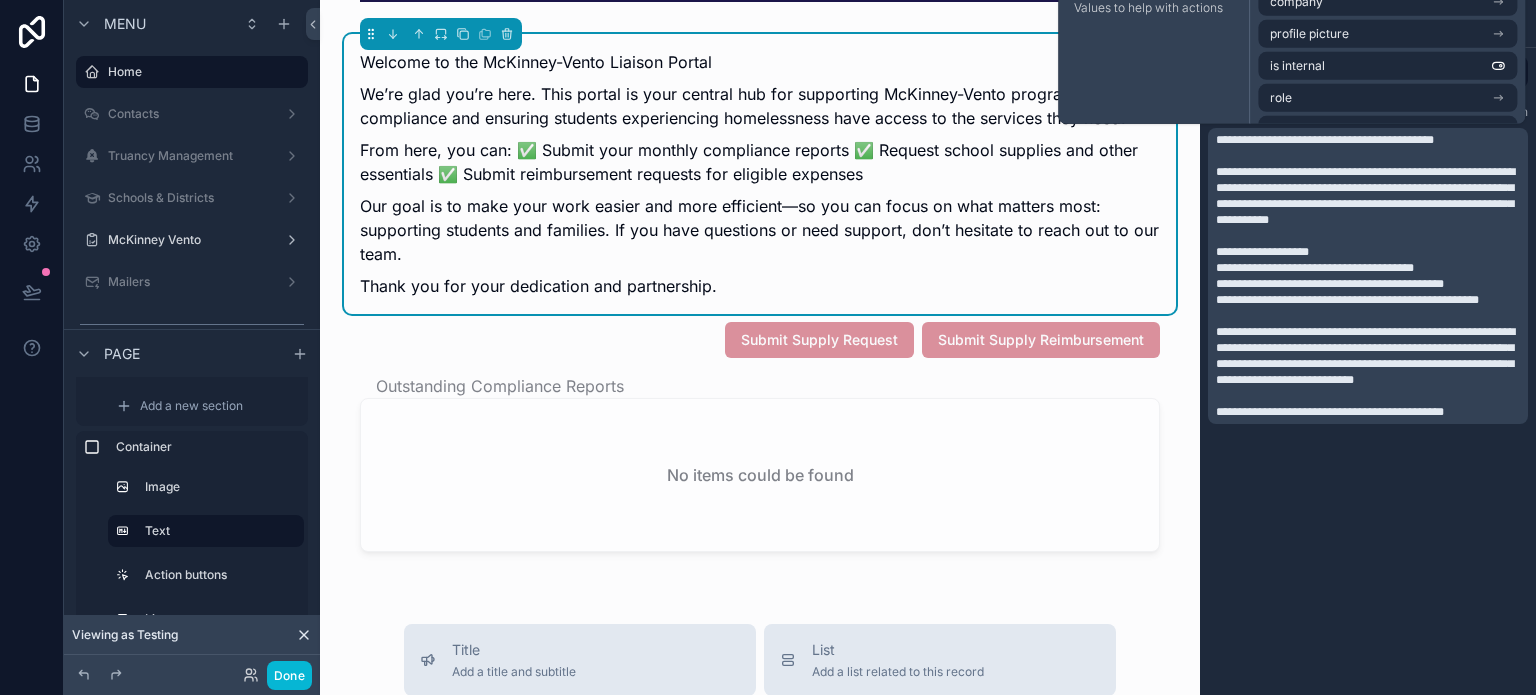 click on "**********" at bounding box center [1368, 347] 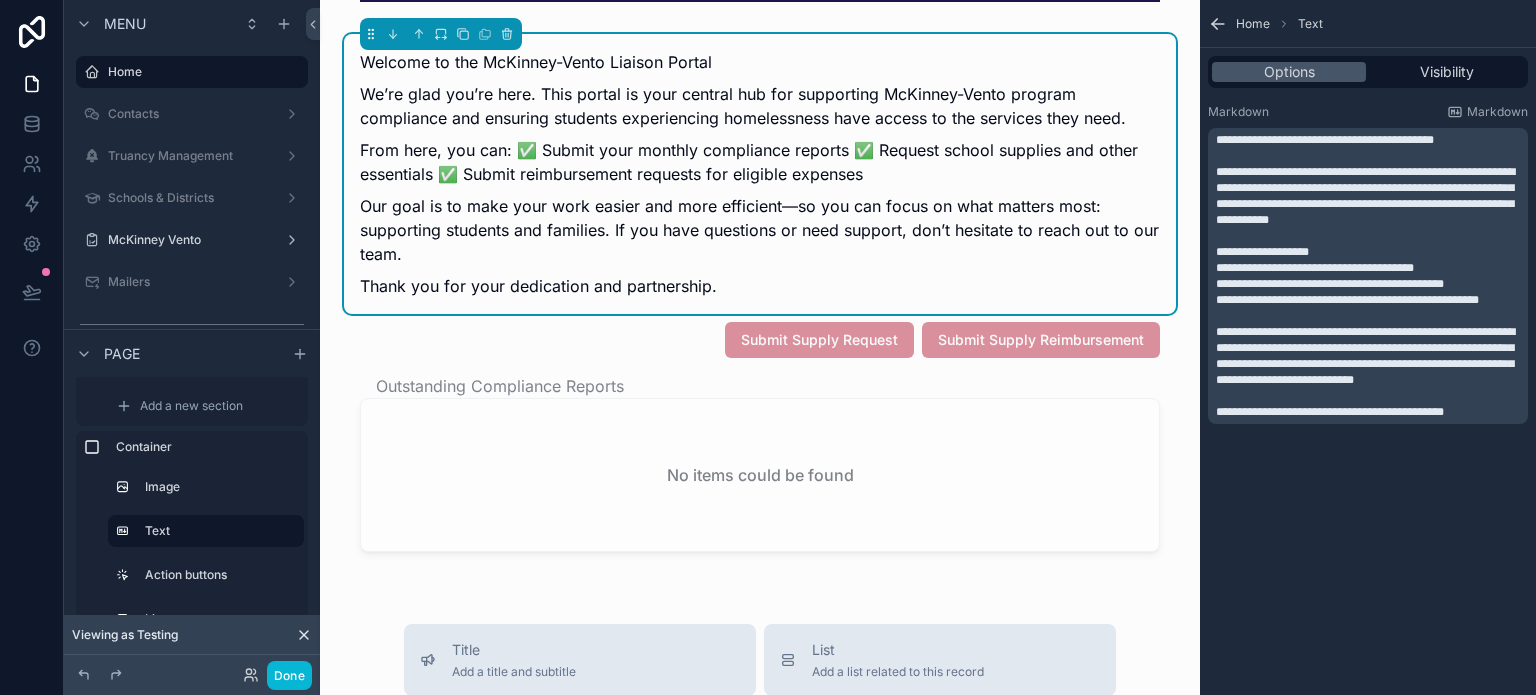 click on "**********" at bounding box center [1347, 300] 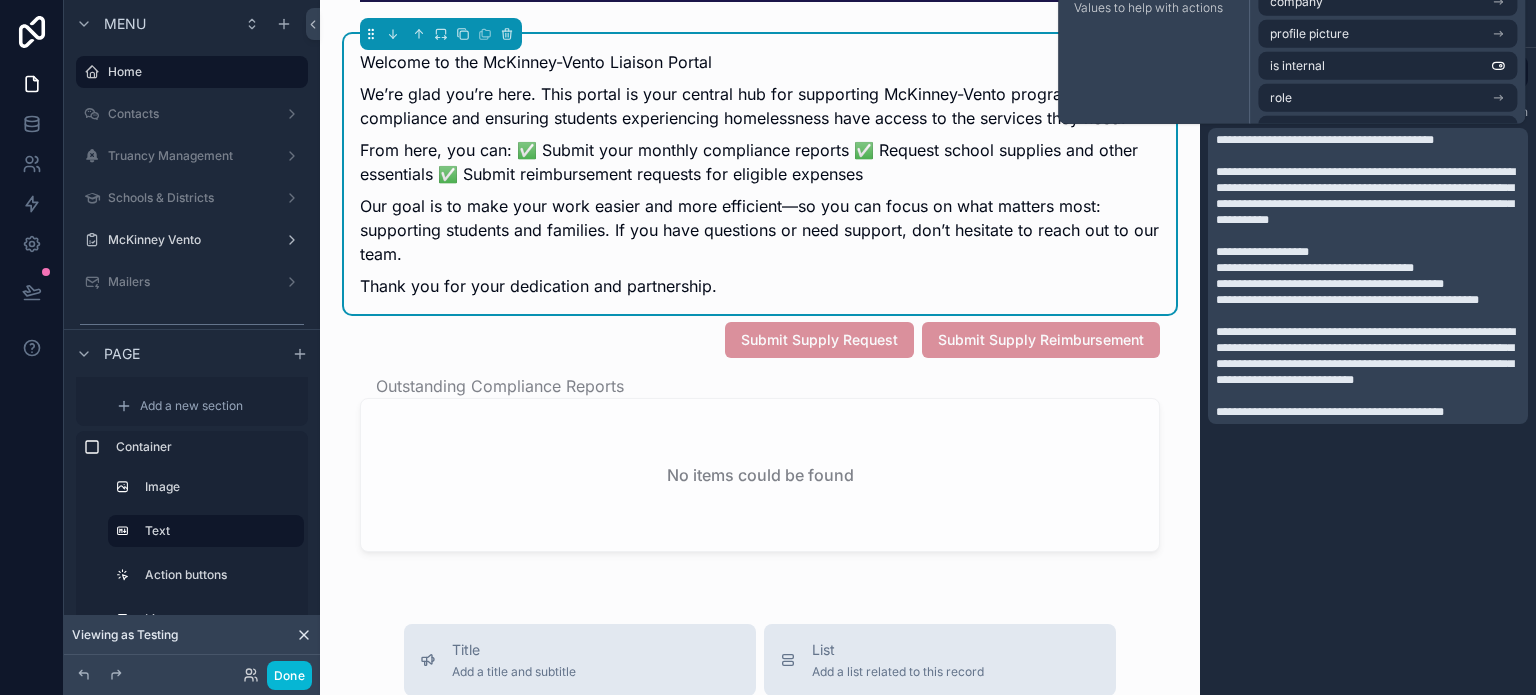scroll, scrollTop: 12, scrollLeft: 0, axis: vertical 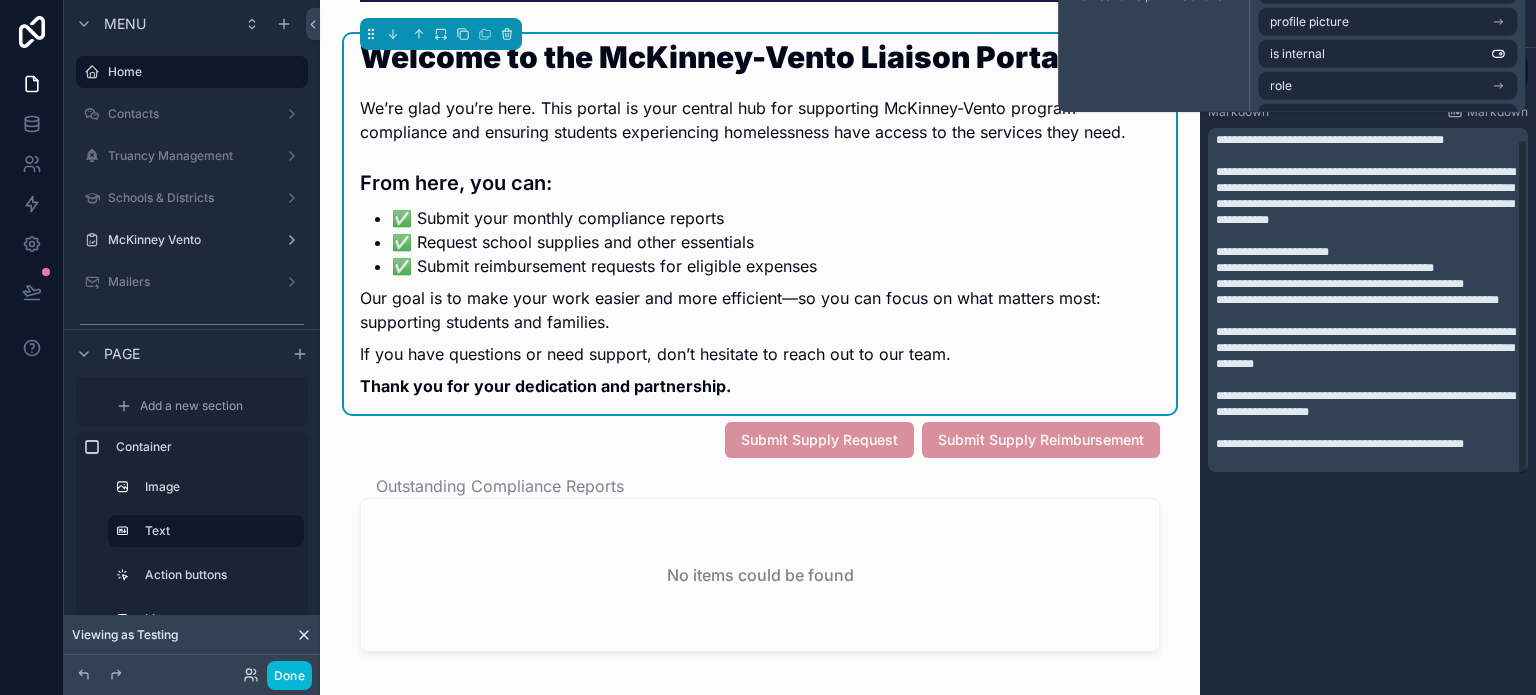 click on "**********" at bounding box center [1325, 268] 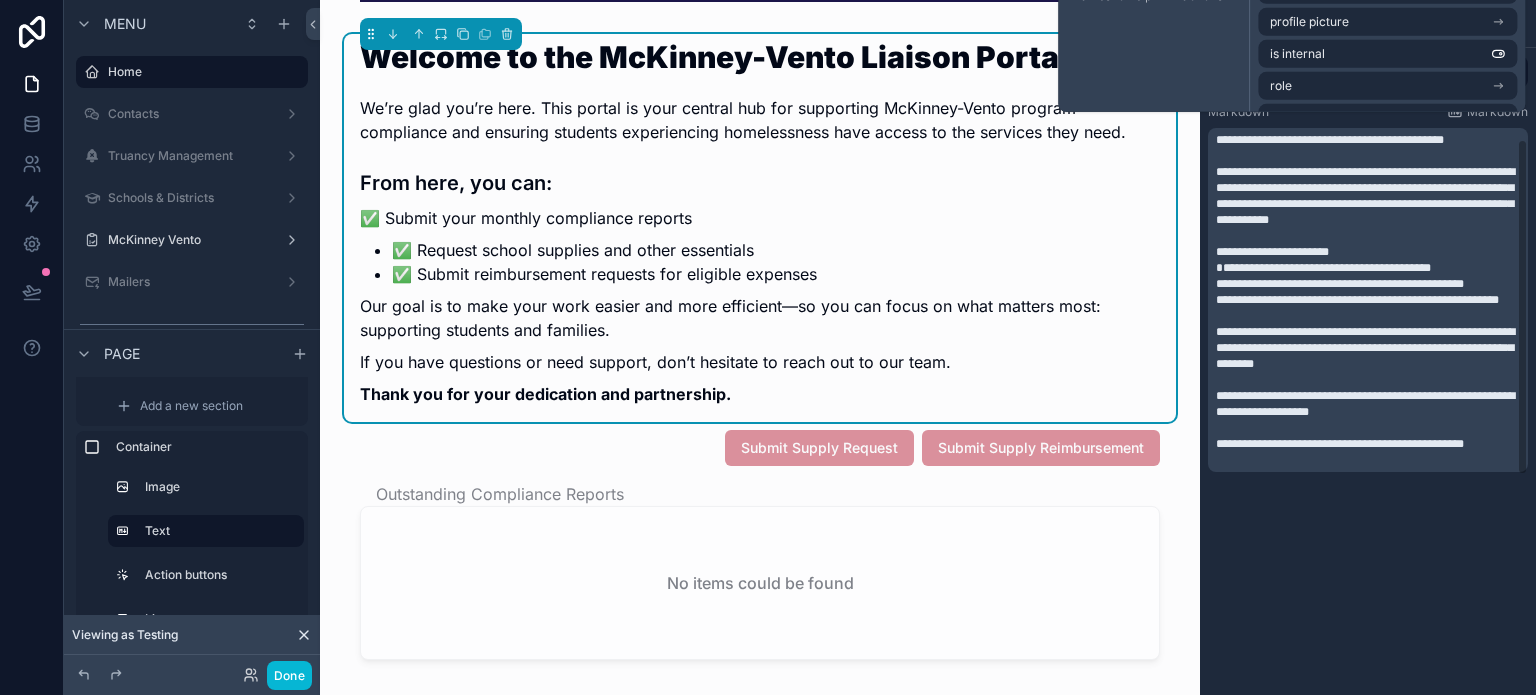 click on "**********" at bounding box center [1340, 284] 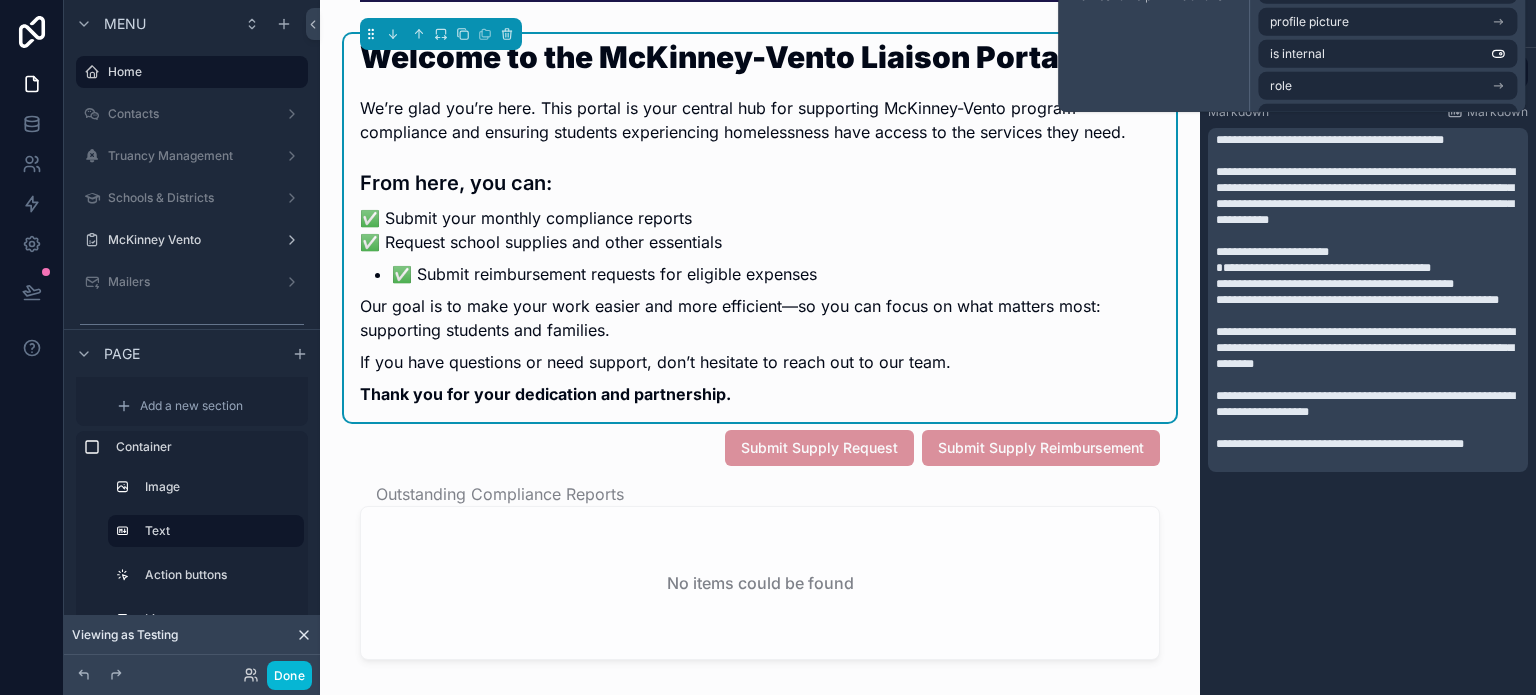 click on "**********" at bounding box center [1323, 268] 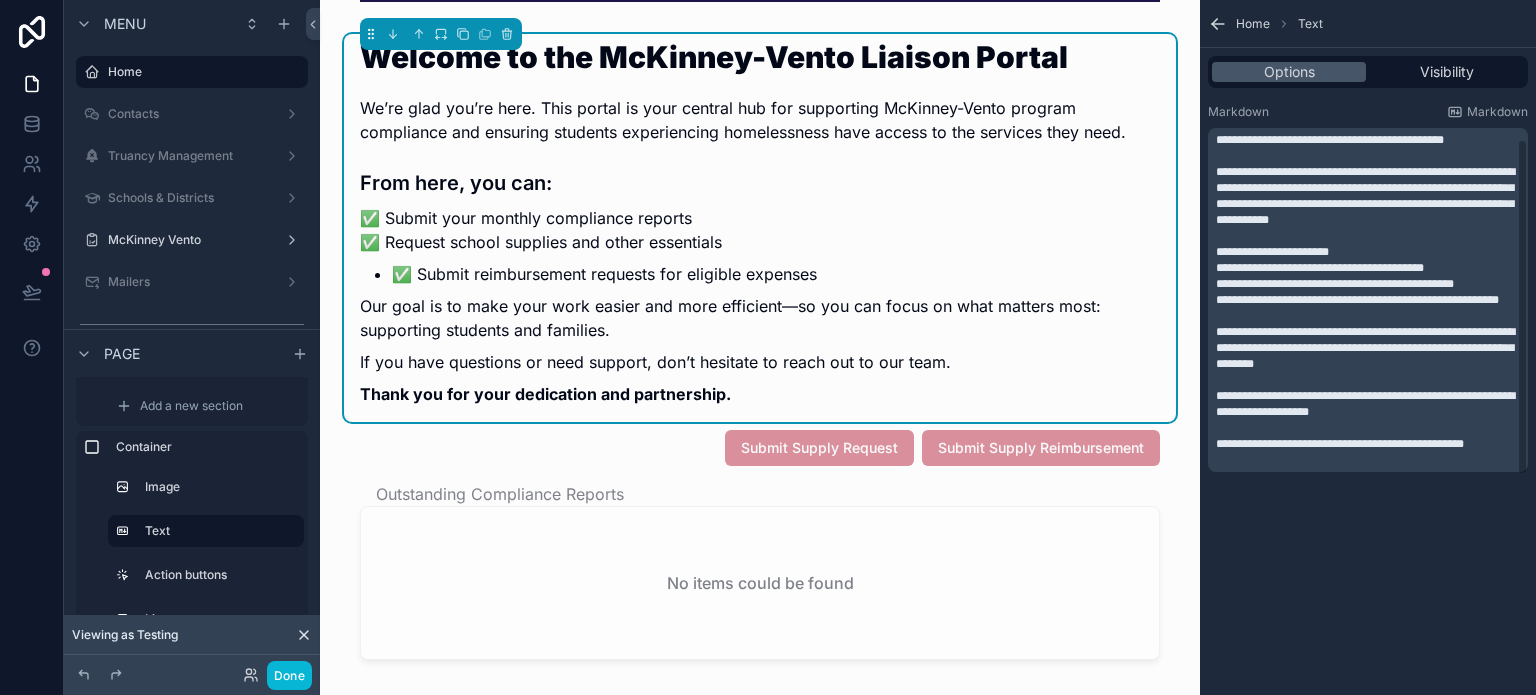 click on "**********" at bounding box center [1357, 300] 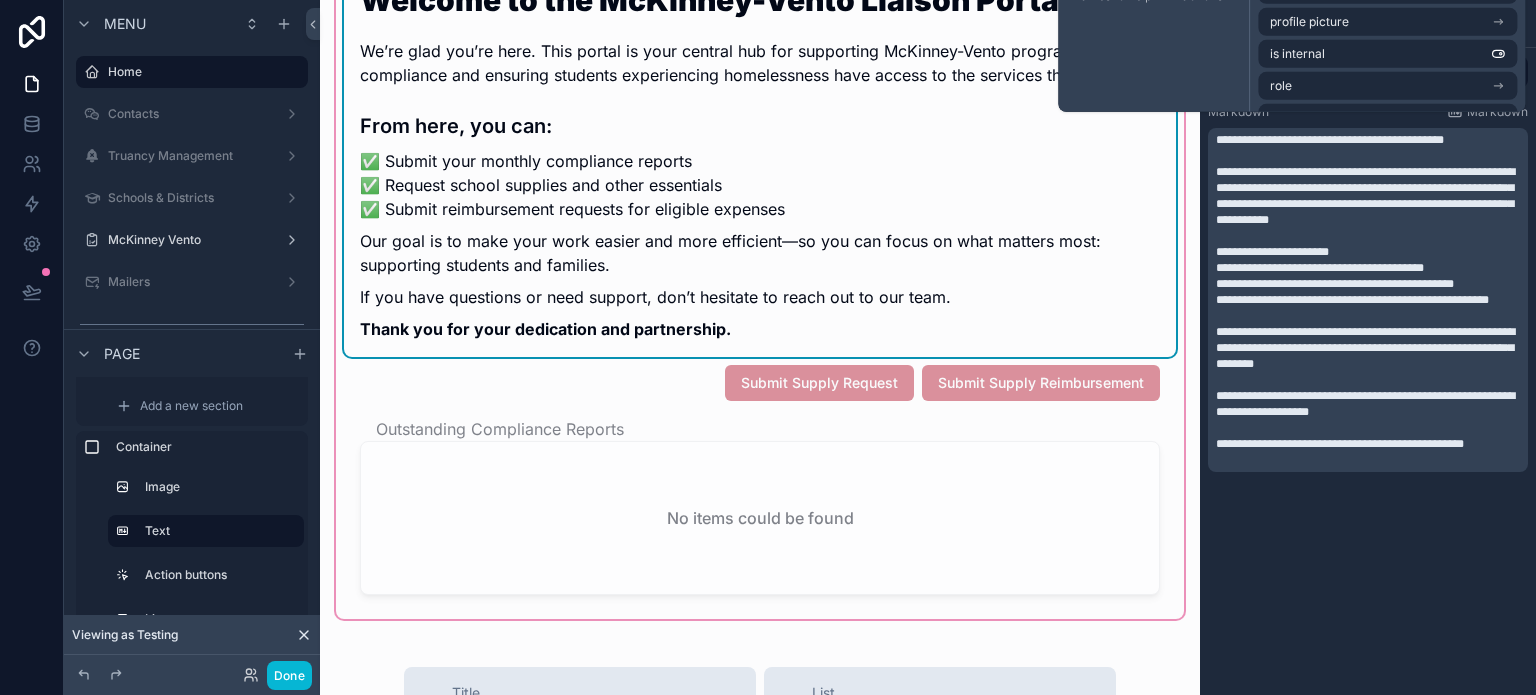 scroll, scrollTop: 2100, scrollLeft: 0, axis: vertical 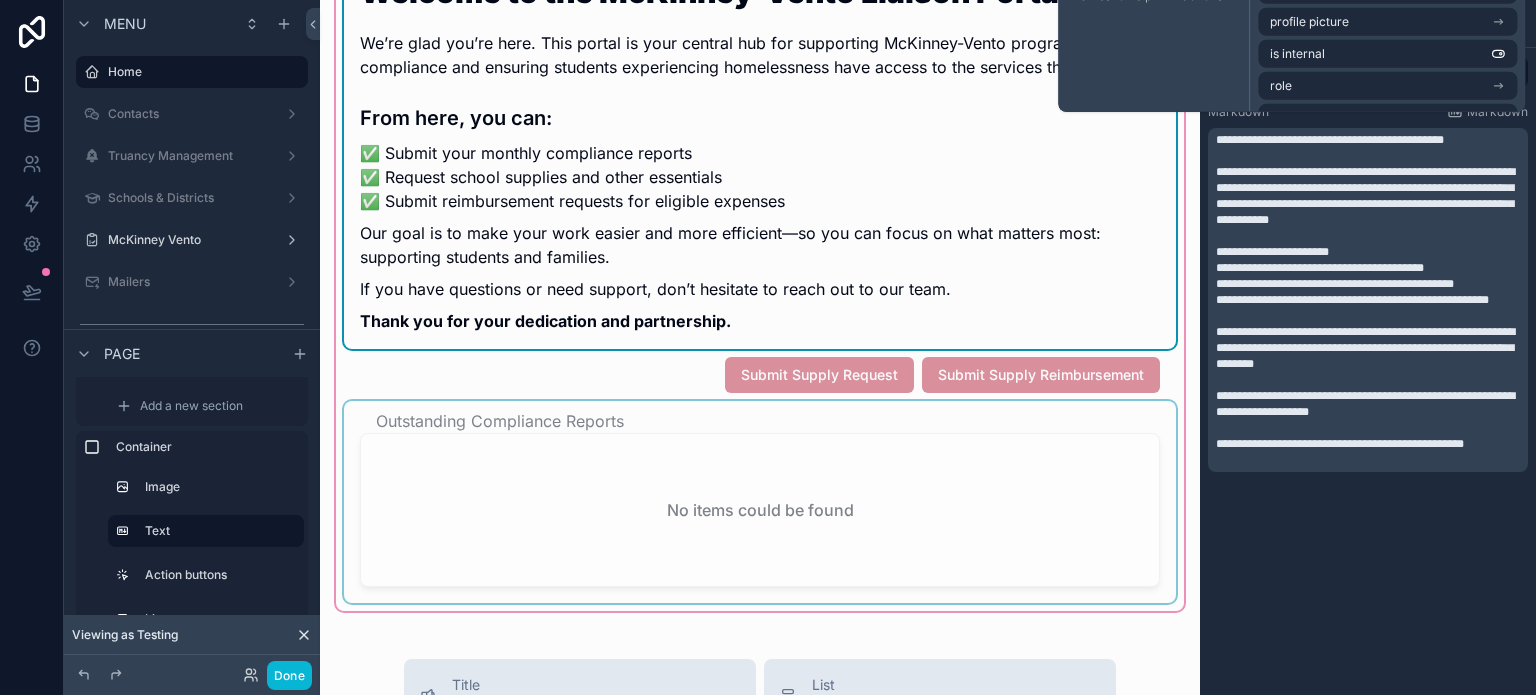 click at bounding box center [760, 502] 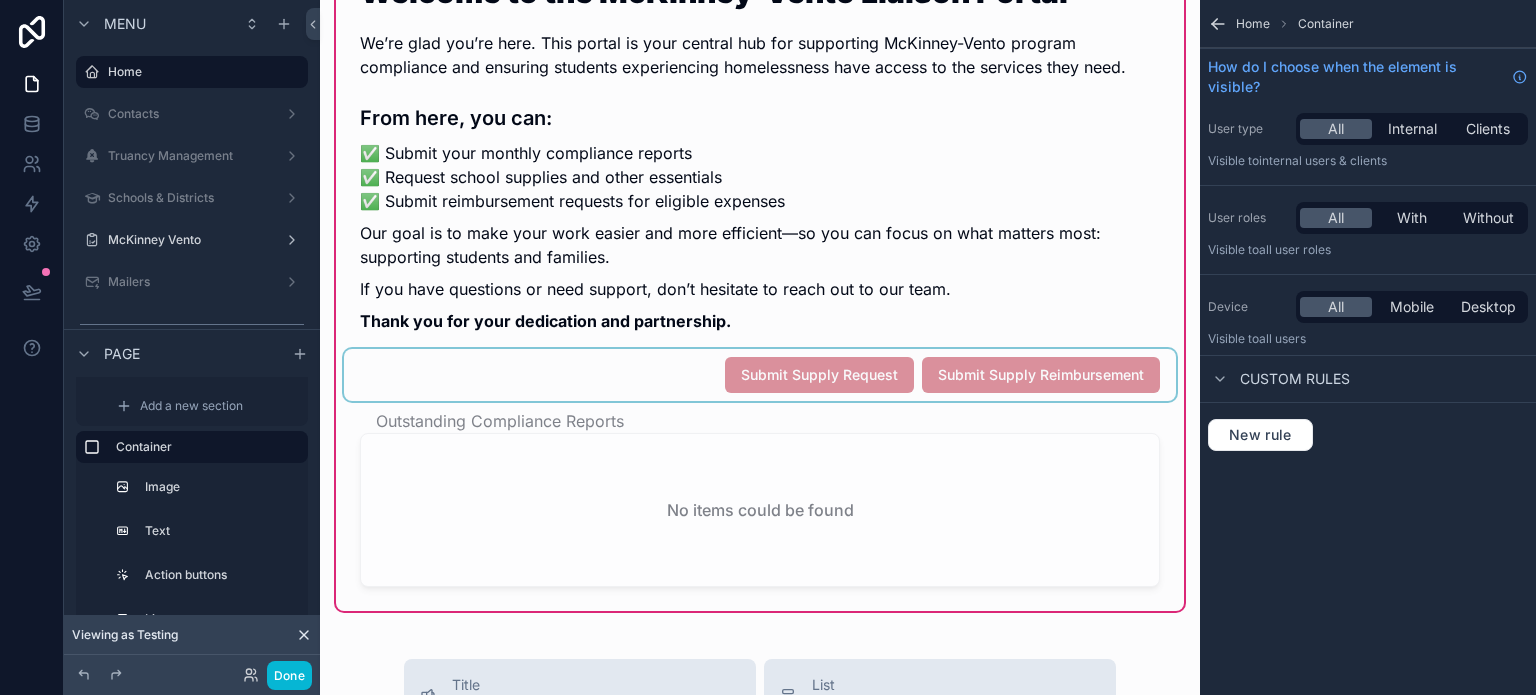 click at bounding box center (760, 375) 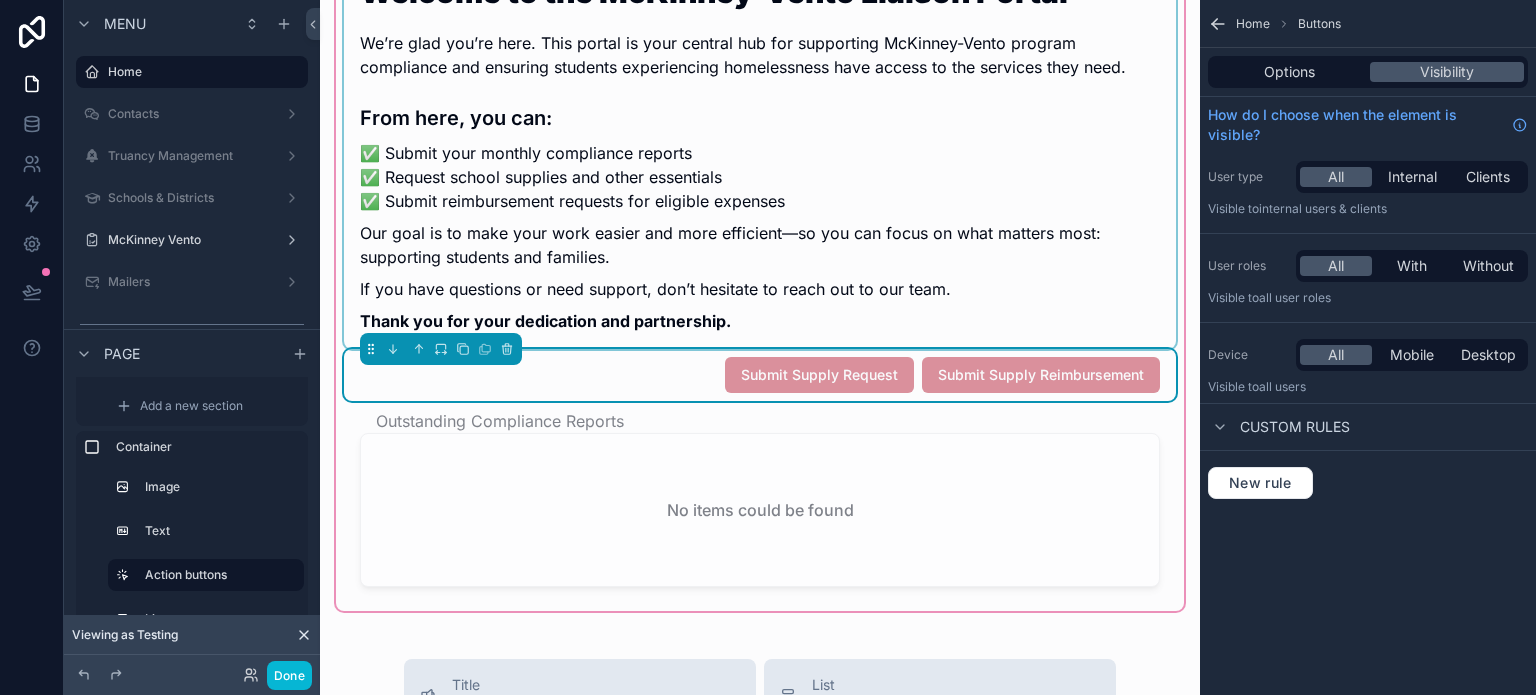 click at bounding box center (760, 159) 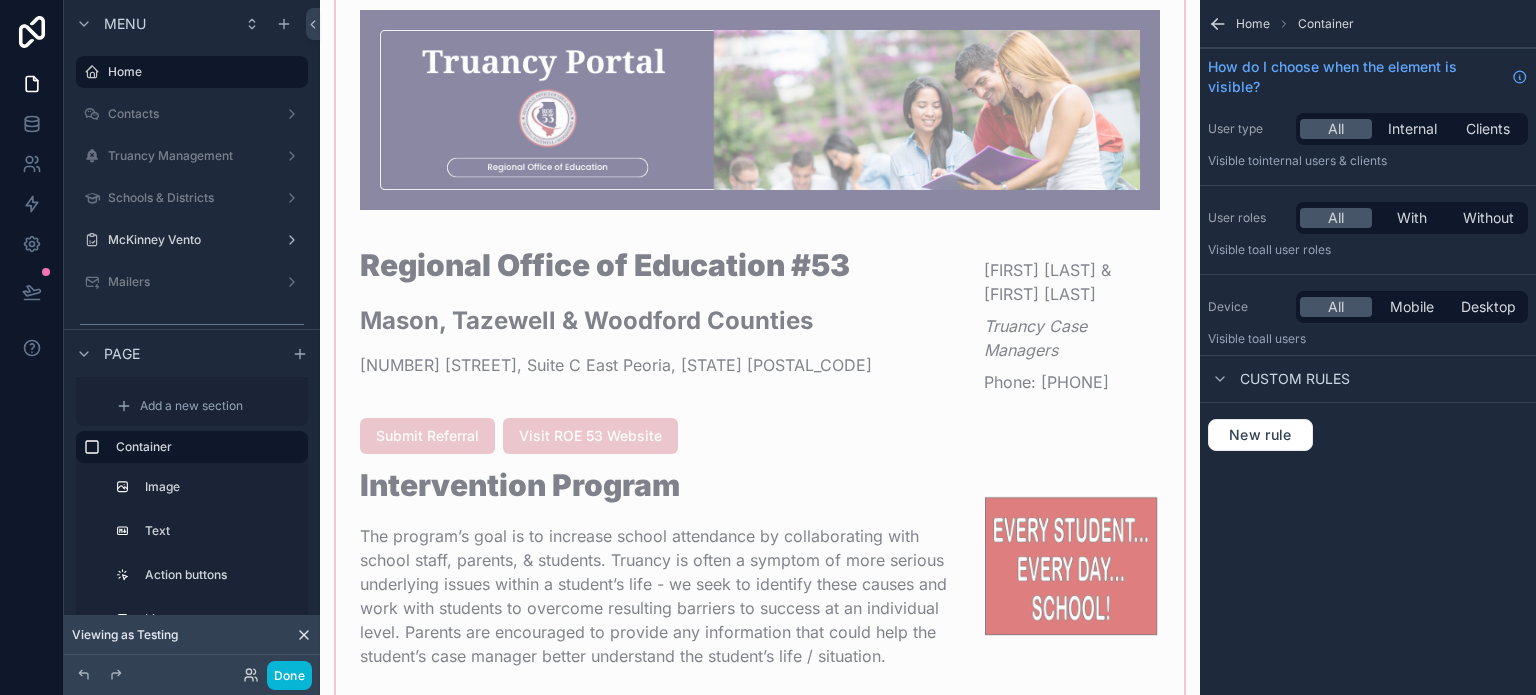 scroll, scrollTop: 0, scrollLeft: 0, axis: both 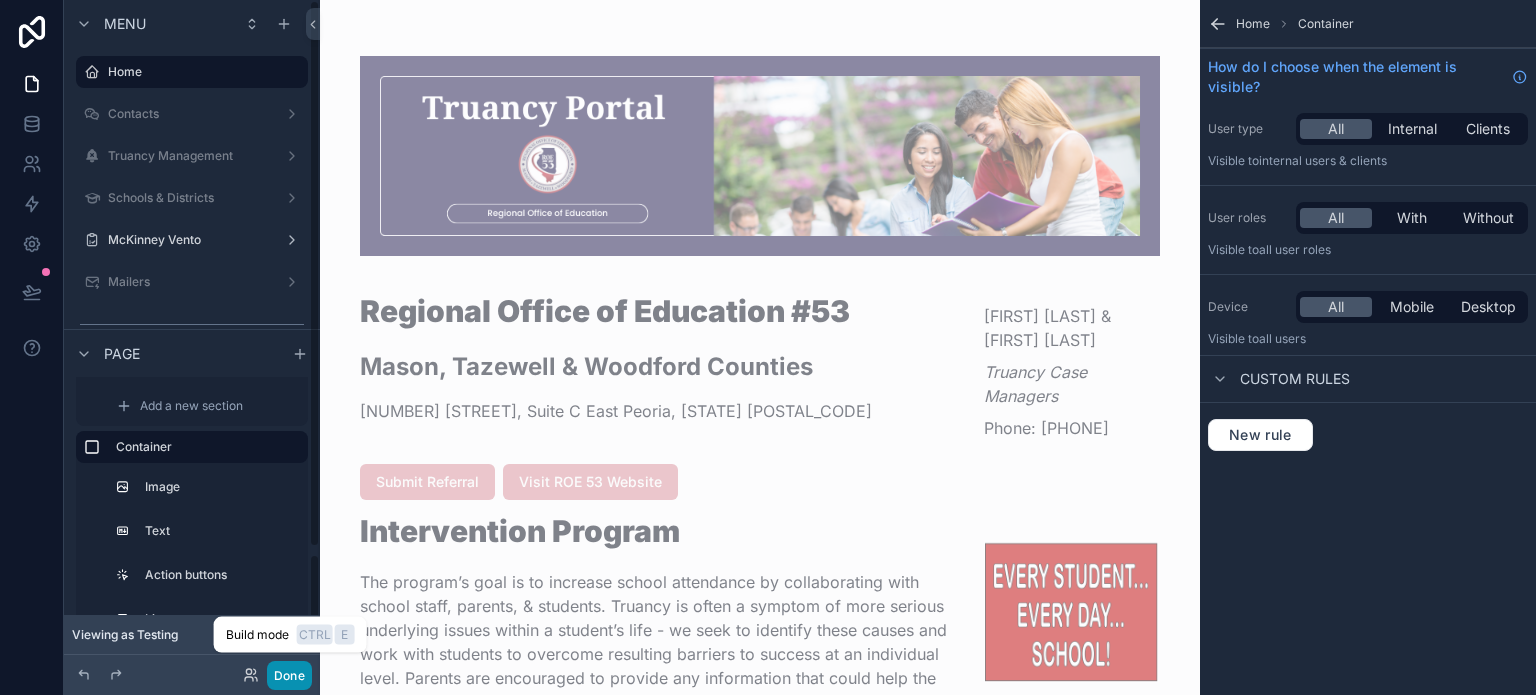 click on "Done" at bounding box center (289, 675) 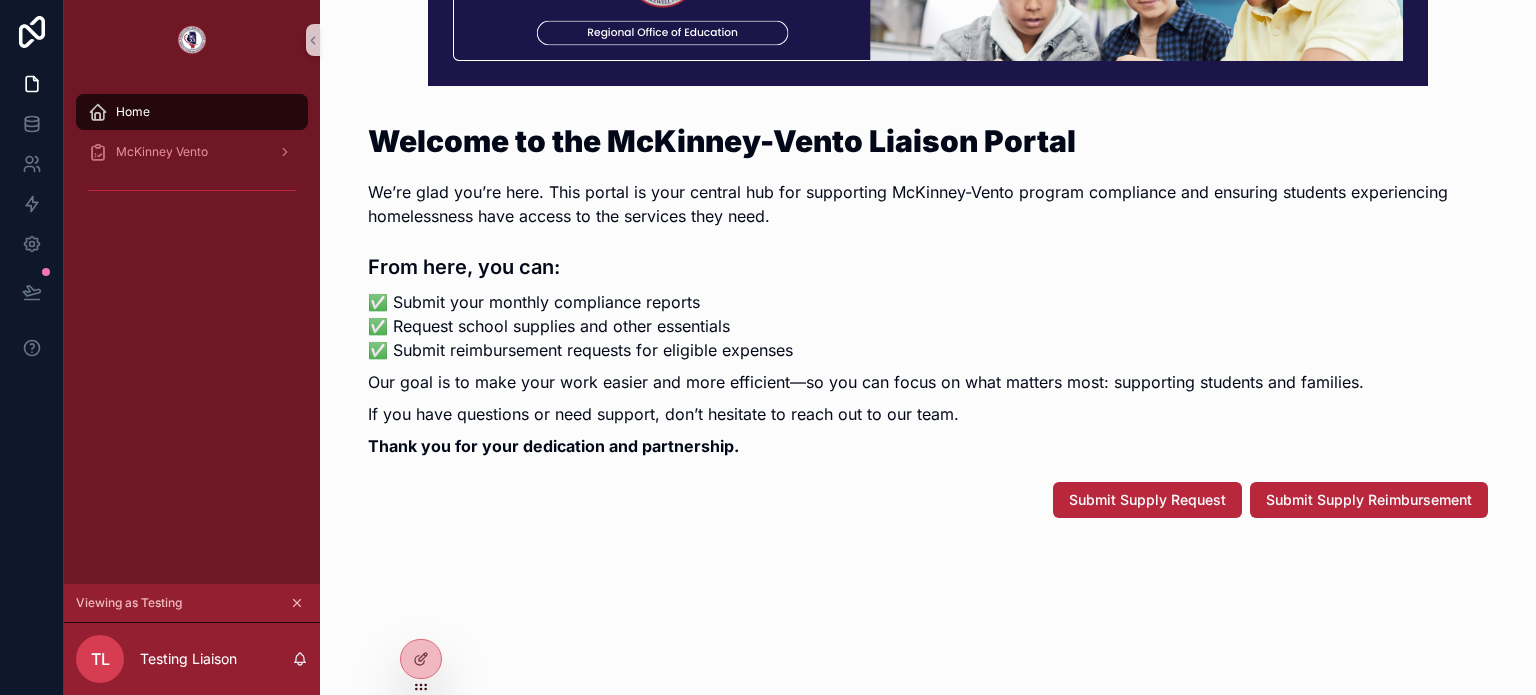 scroll, scrollTop: 219, scrollLeft: 0, axis: vertical 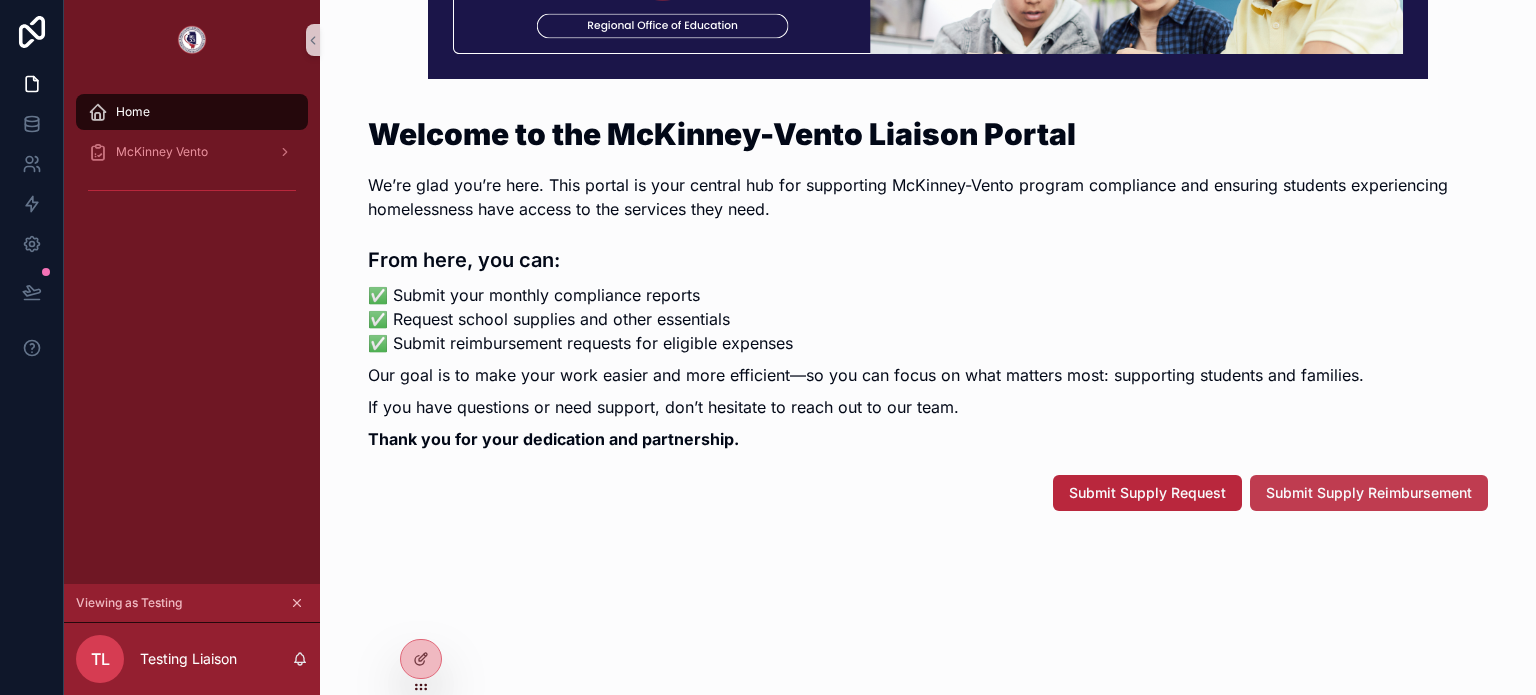 click on "Submit Supply Reimbursement" at bounding box center (1369, 493) 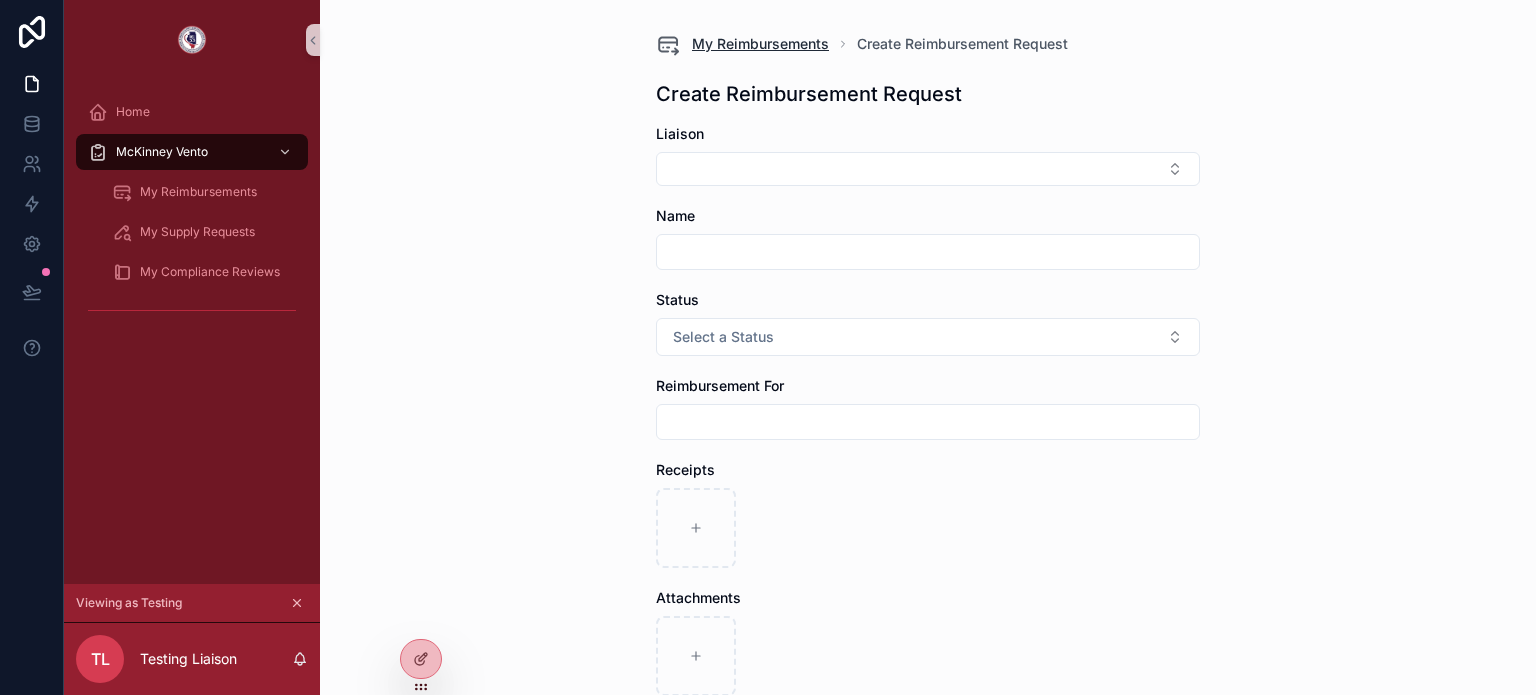 click on "My Reimbursements" at bounding box center [760, 44] 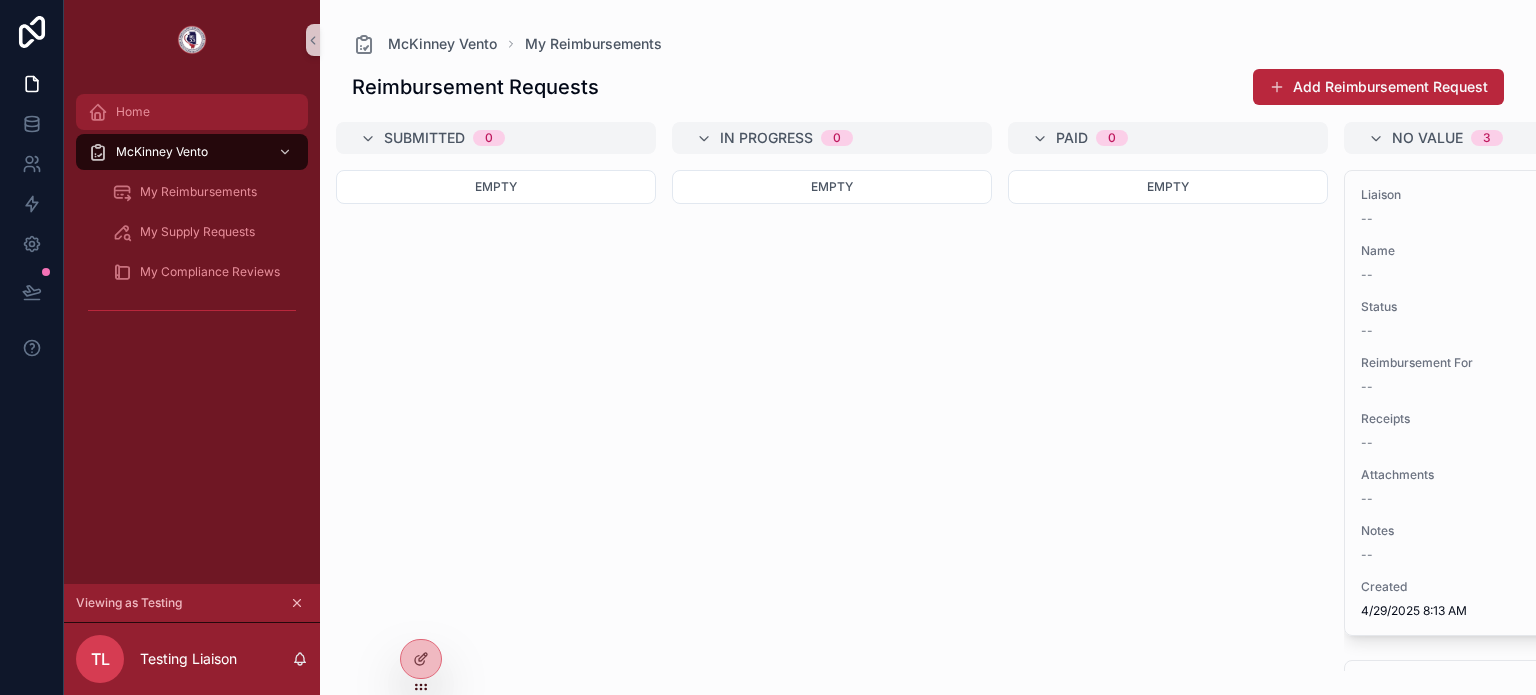 click on "Home" at bounding box center [192, 112] 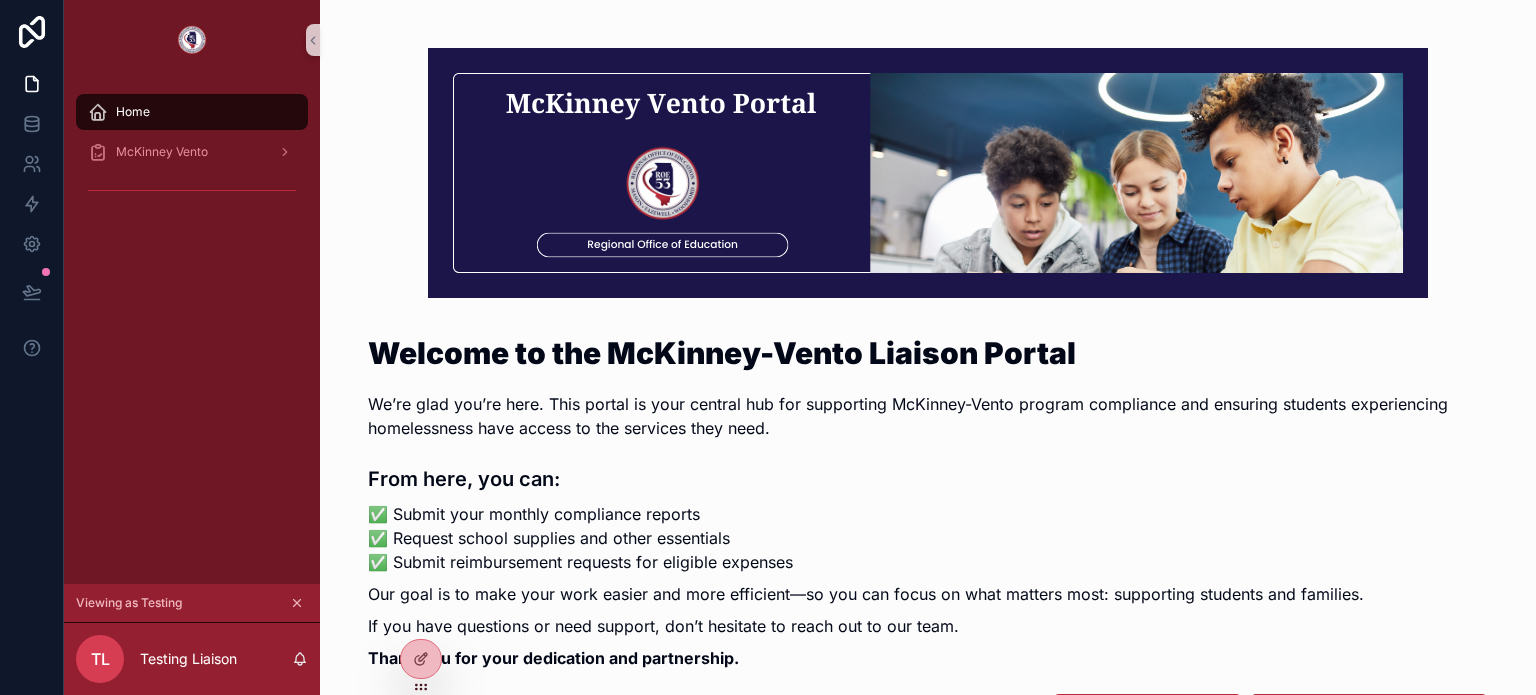 scroll, scrollTop: 0, scrollLeft: 0, axis: both 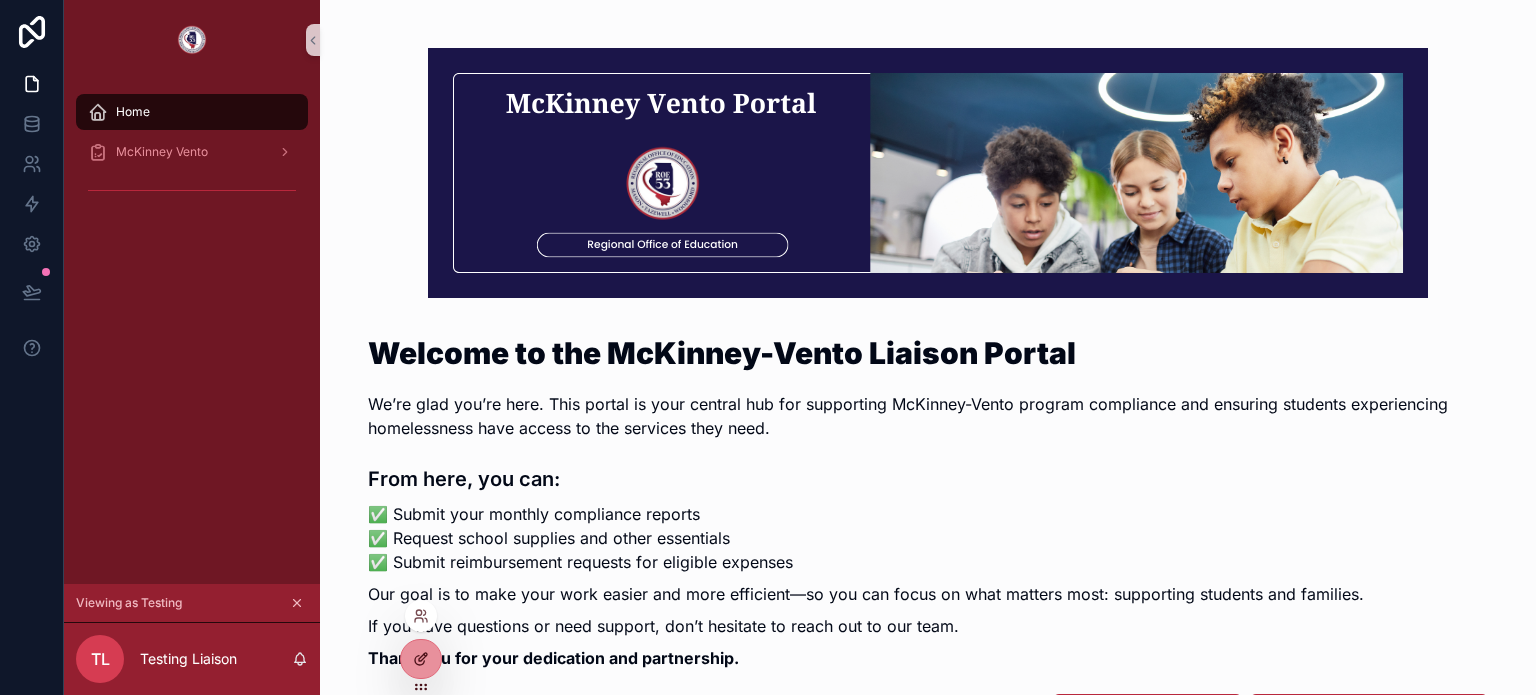 click 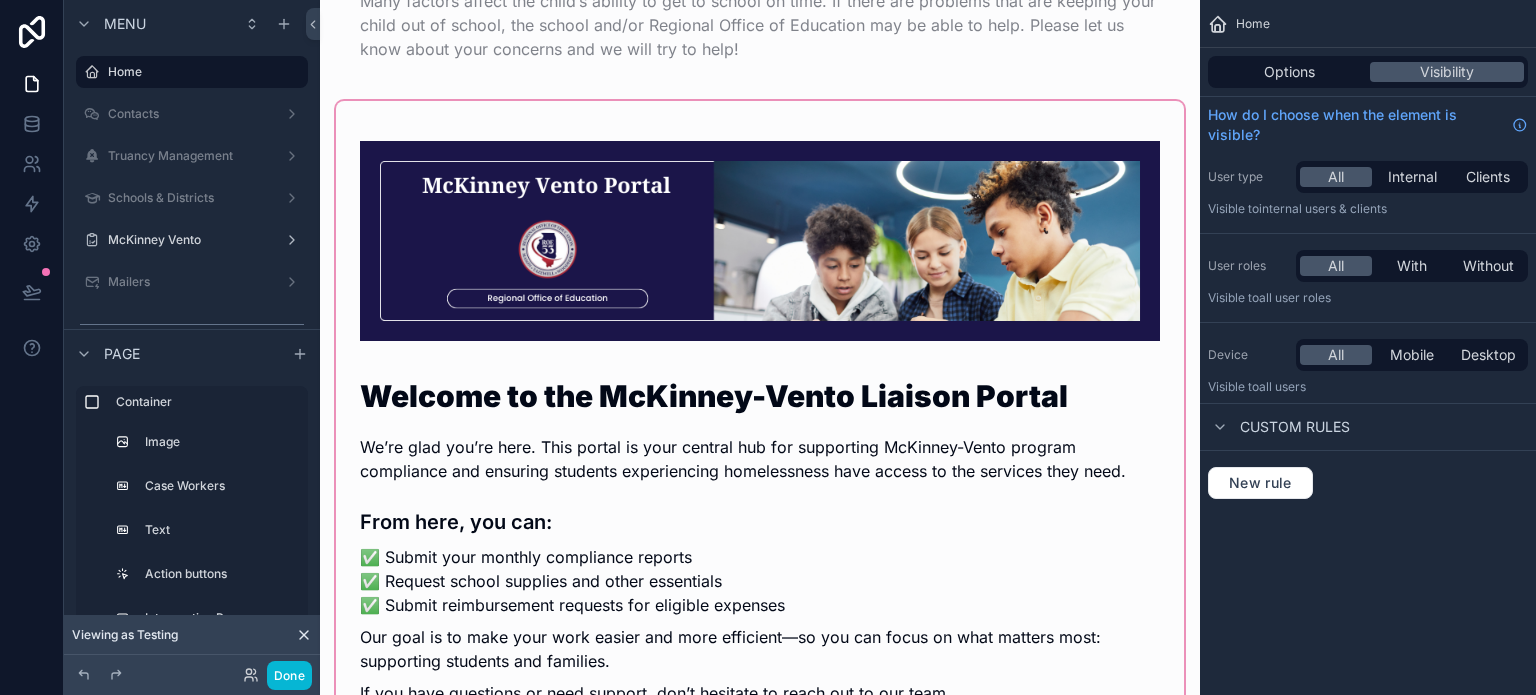 scroll, scrollTop: 1700, scrollLeft: 0, axis: vertical 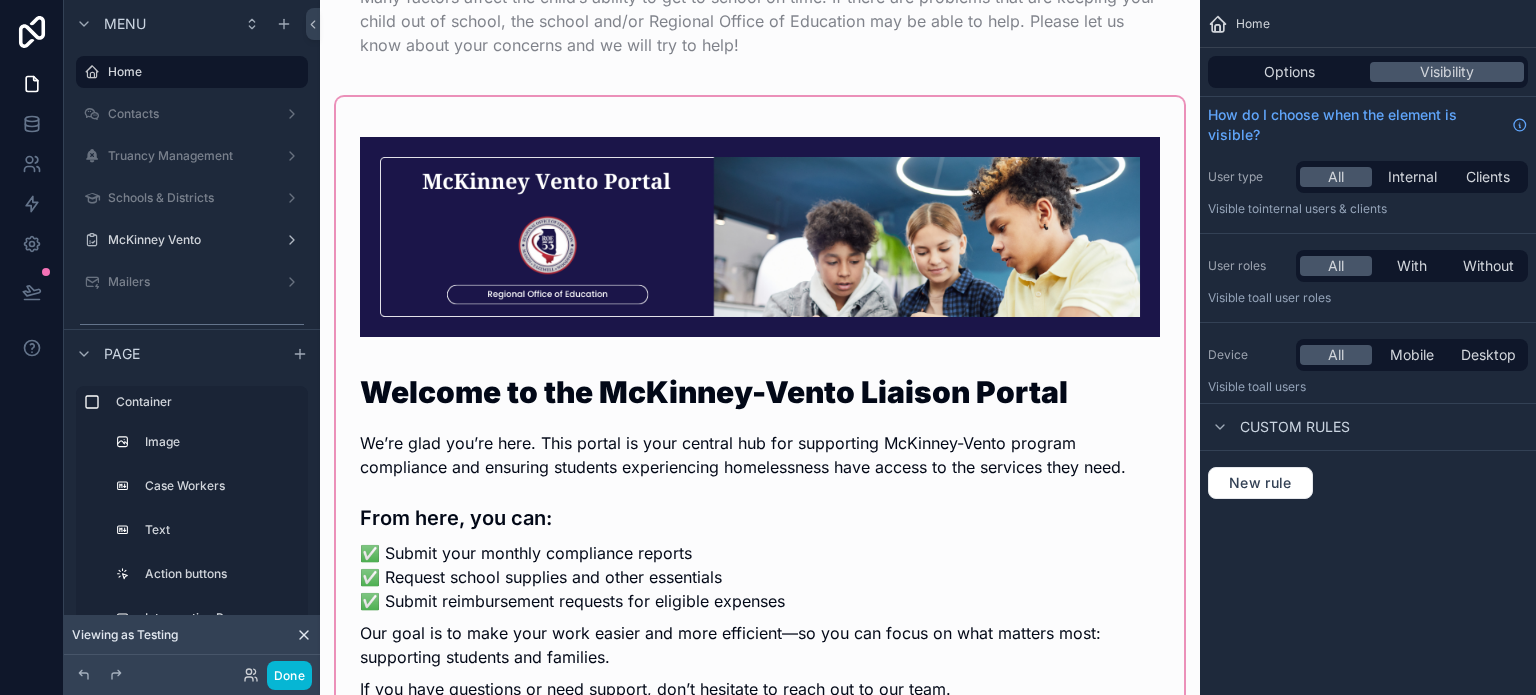 click at bounding box center [760, 554] 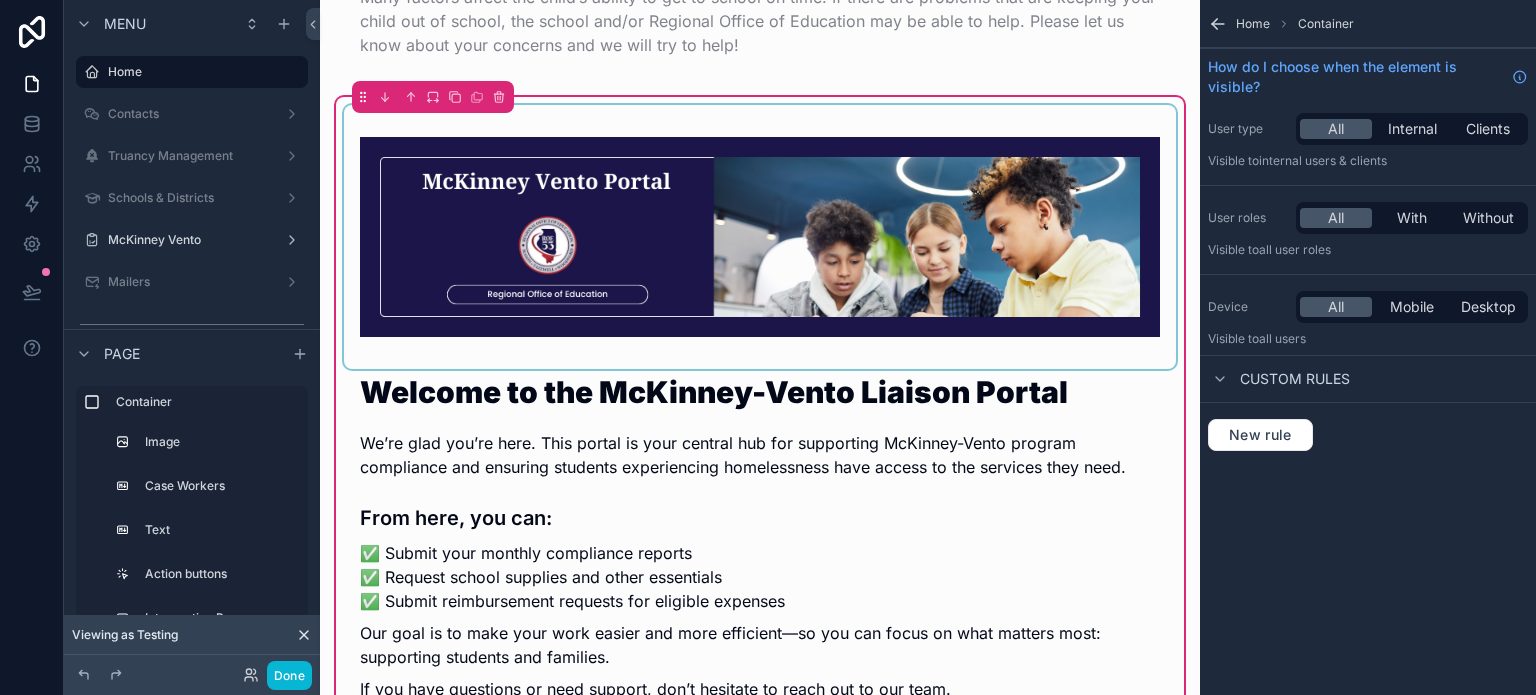 click at bounding box center [760, 237] 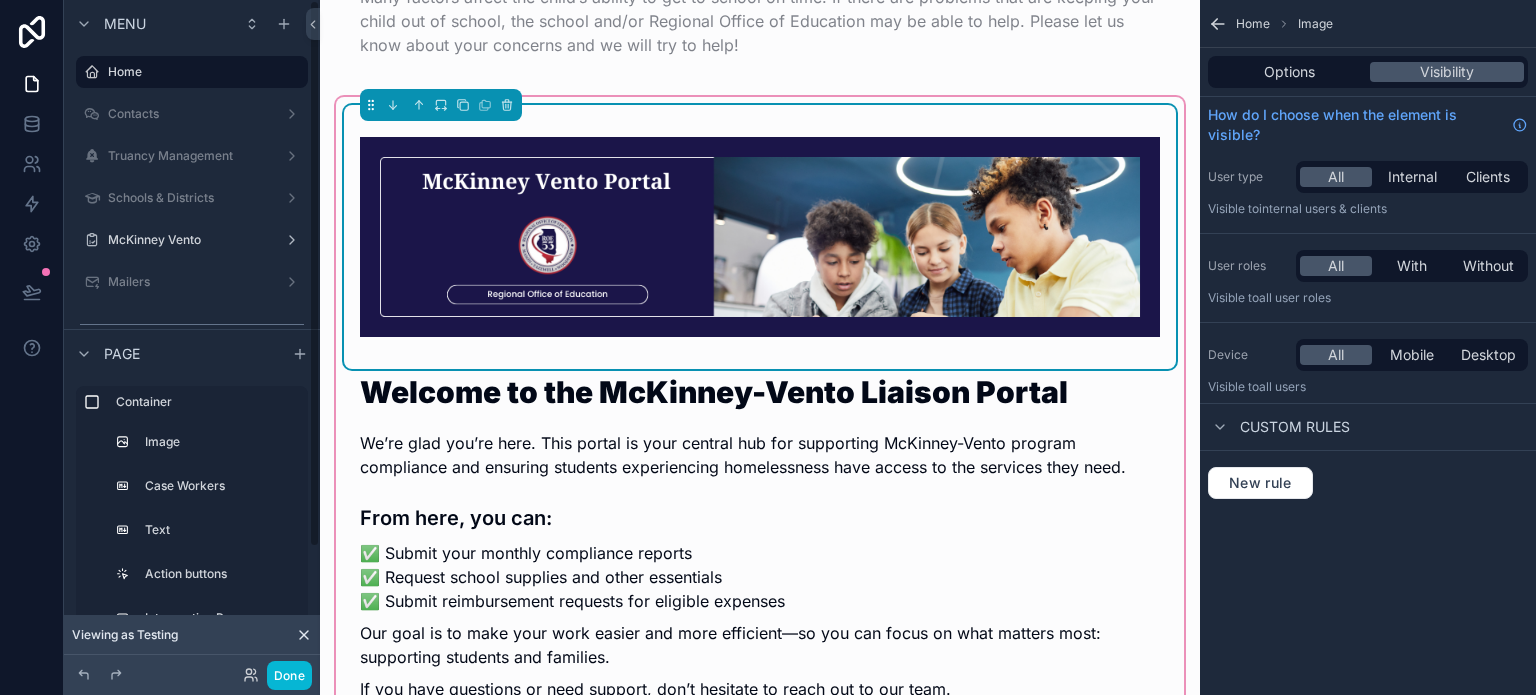 click on "Welcome to the McKinney-Vento Liaison Portal We’re glad you’re here. This portal is your central hub for supporting McKinney-Vento program compliance and ensuring students experiencing homelessness have access to the services they need. From here, you can: ✅ Submit your monthly compliance reports ✅ Request school supplies and other essentials ✅ Submit reimbursement requests for eligible expenses Our goal is to make your work easier and more efficient—so you can focus on what matters most: supporting students and families. If you have questions or need support, don’t hesitate to reach out to our team. Thank you for your dedication and partnership. Submit Supply Request Submit Supply Reimbursement Outstanding Compliance Reports No items could be found" at bounding box center (760, 554) 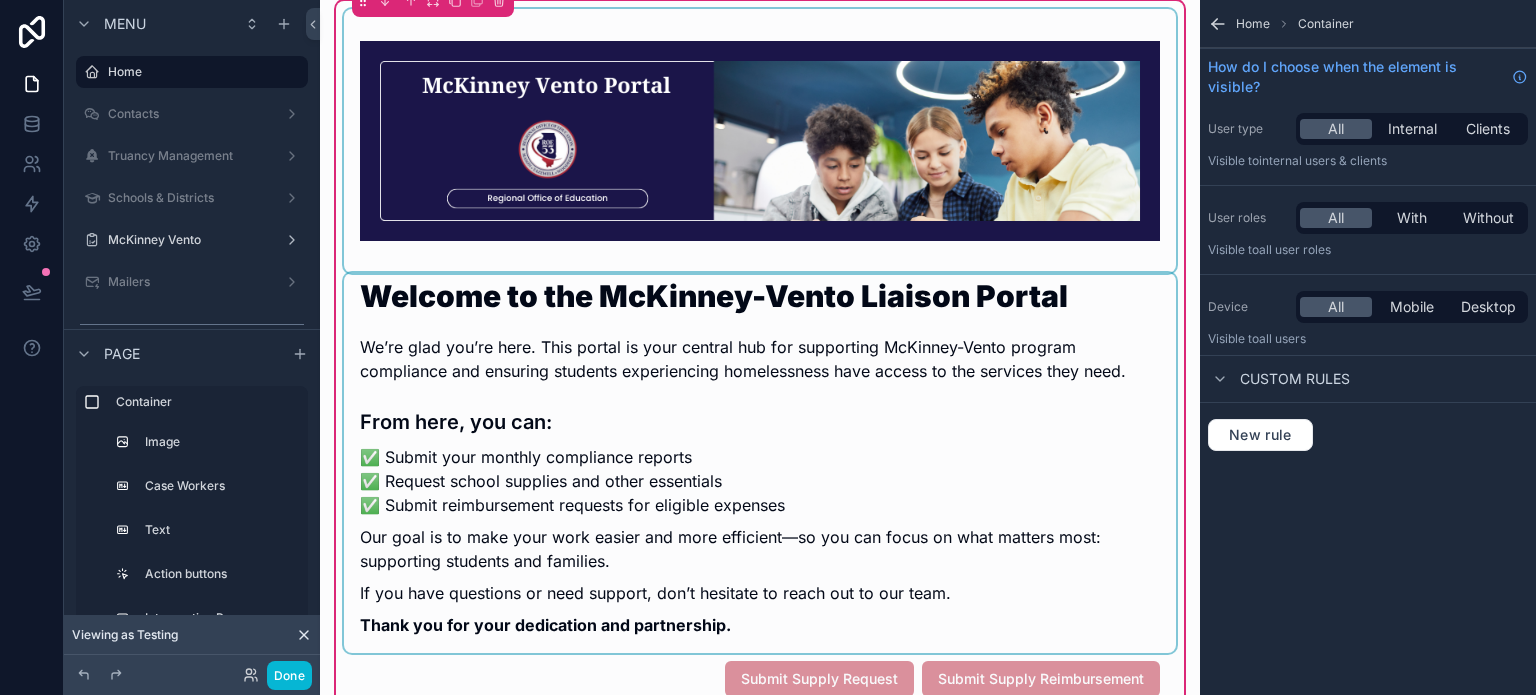 scroll, scrollTop: 1800, scrollLeft: 0, axis: vertical 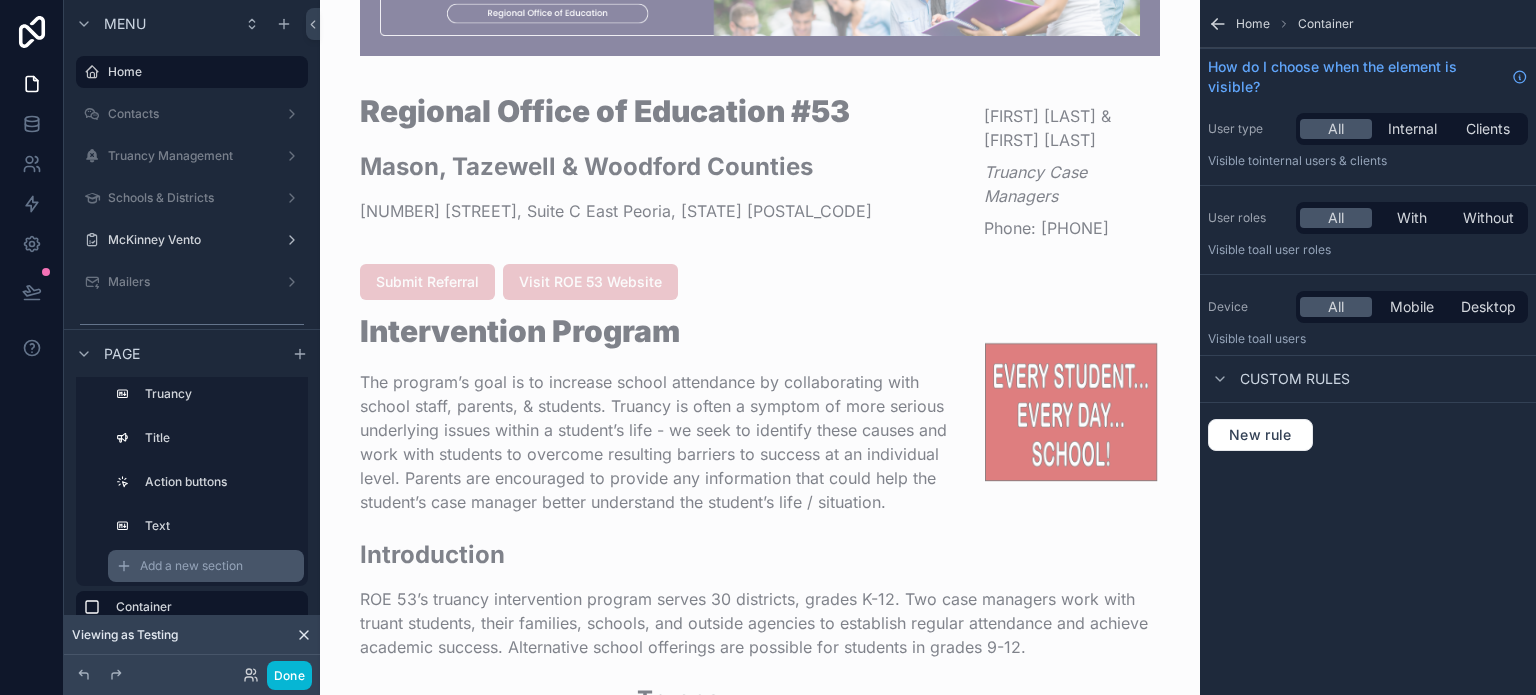 click on "Add a new section" at bounding box center [191, 566] 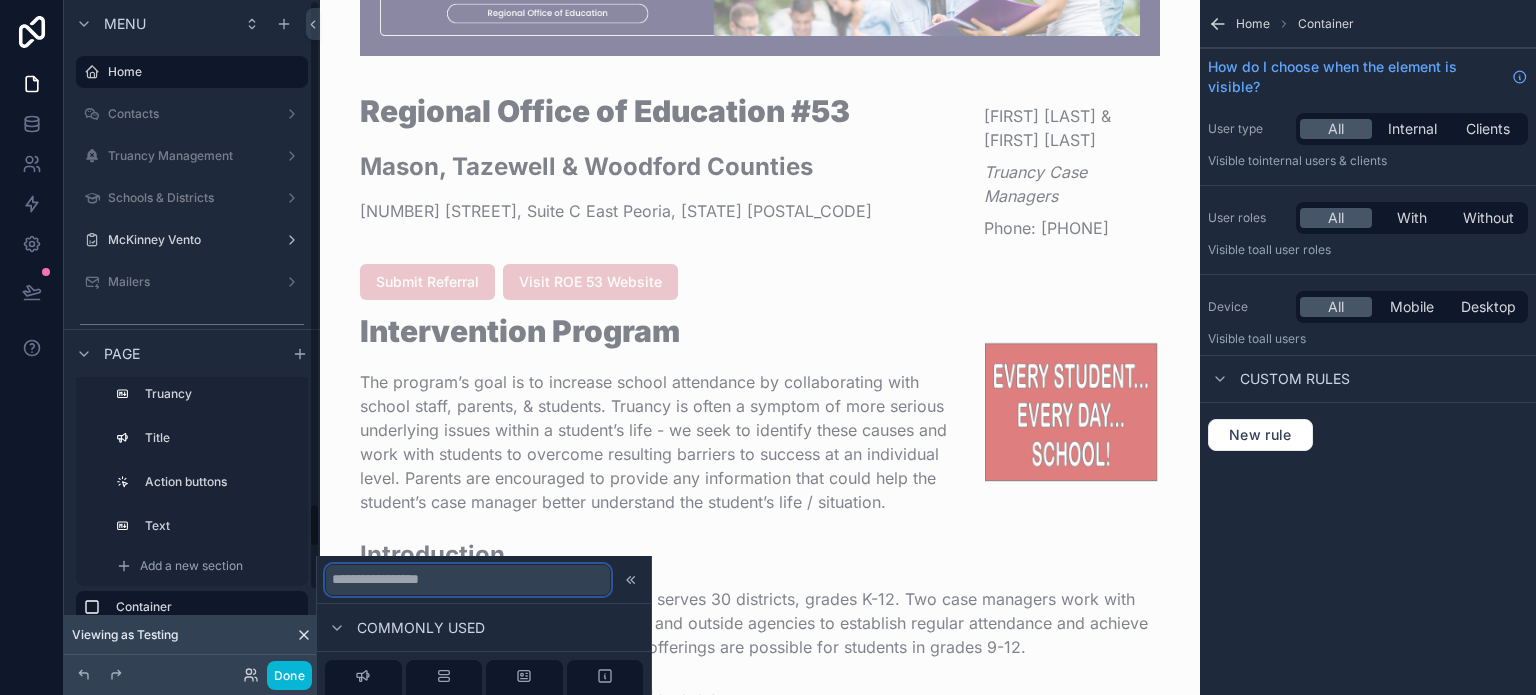 click at bounding box center [468, 580] 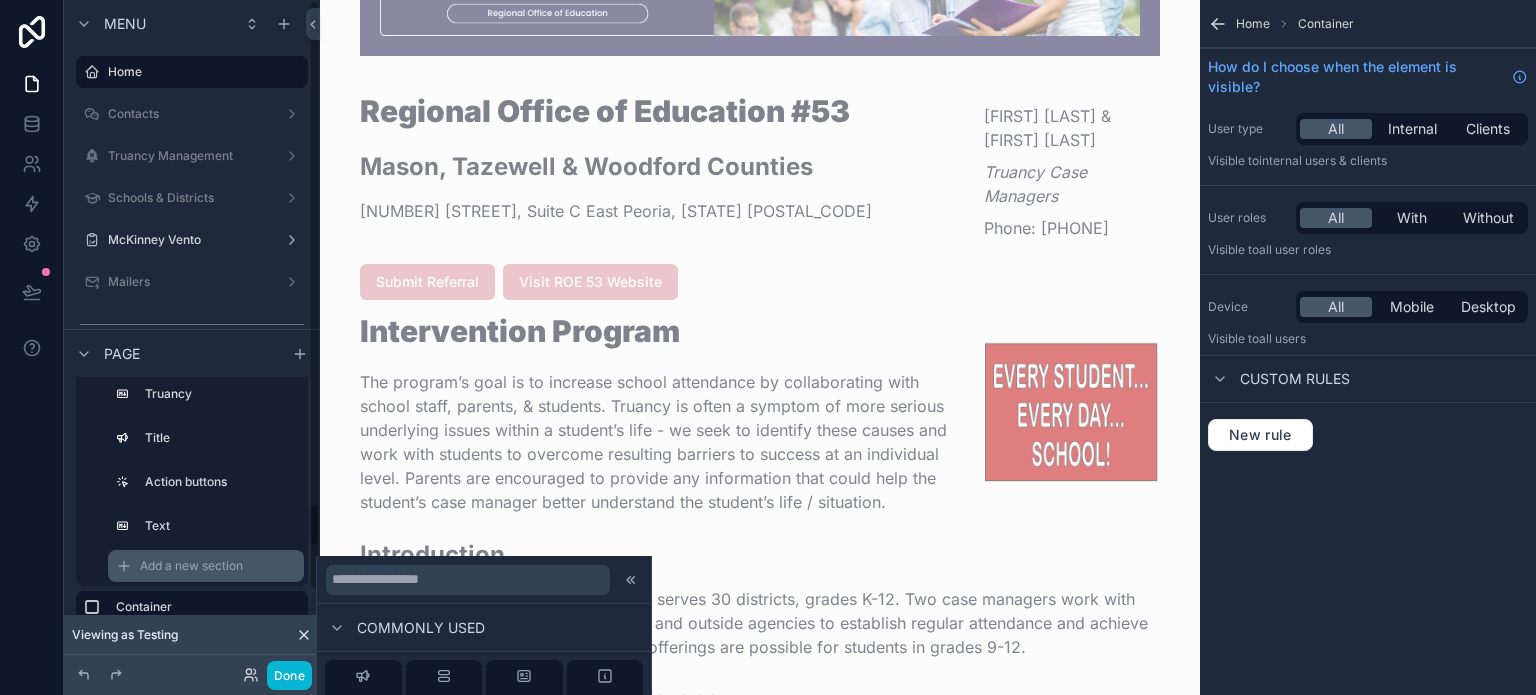 click on "Add a new section" at bounding box center (191, 566) 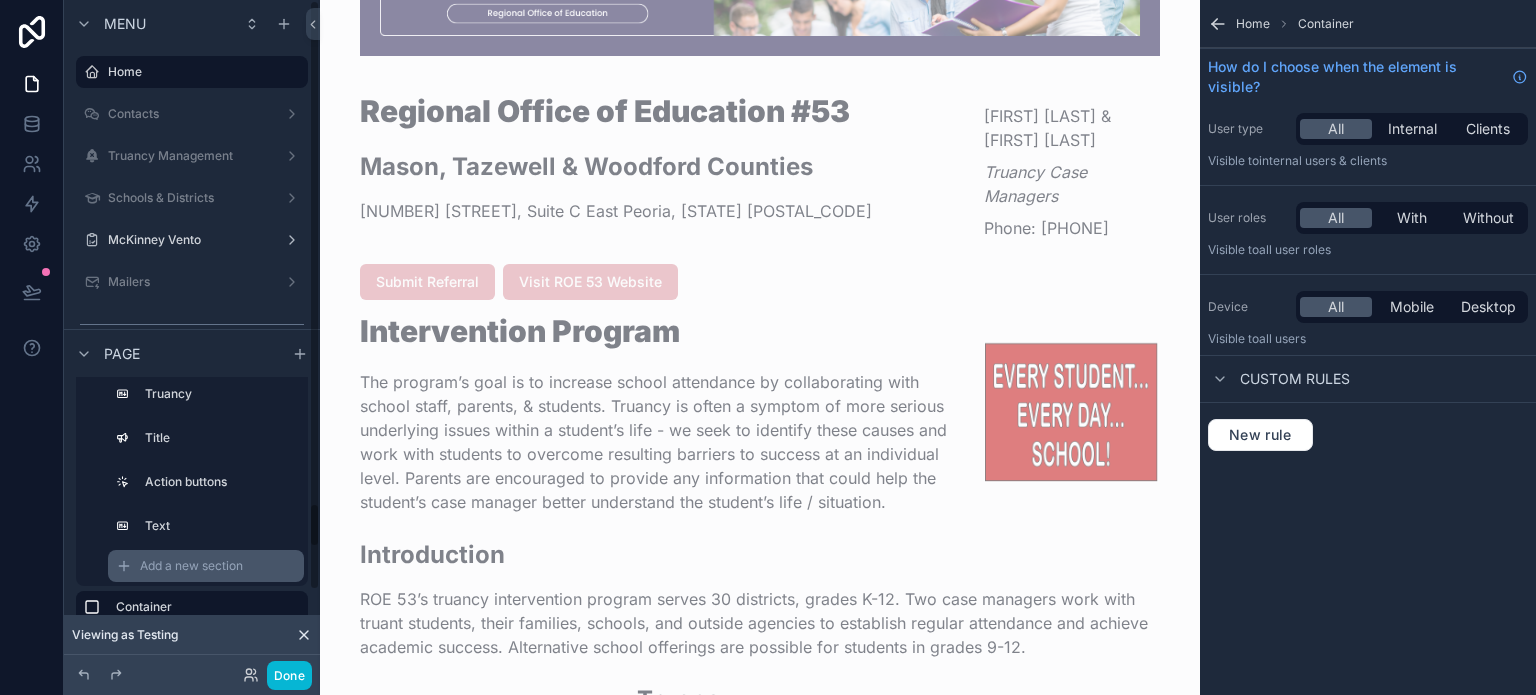 click on "Add a new section" at bounding box center (191, 566) 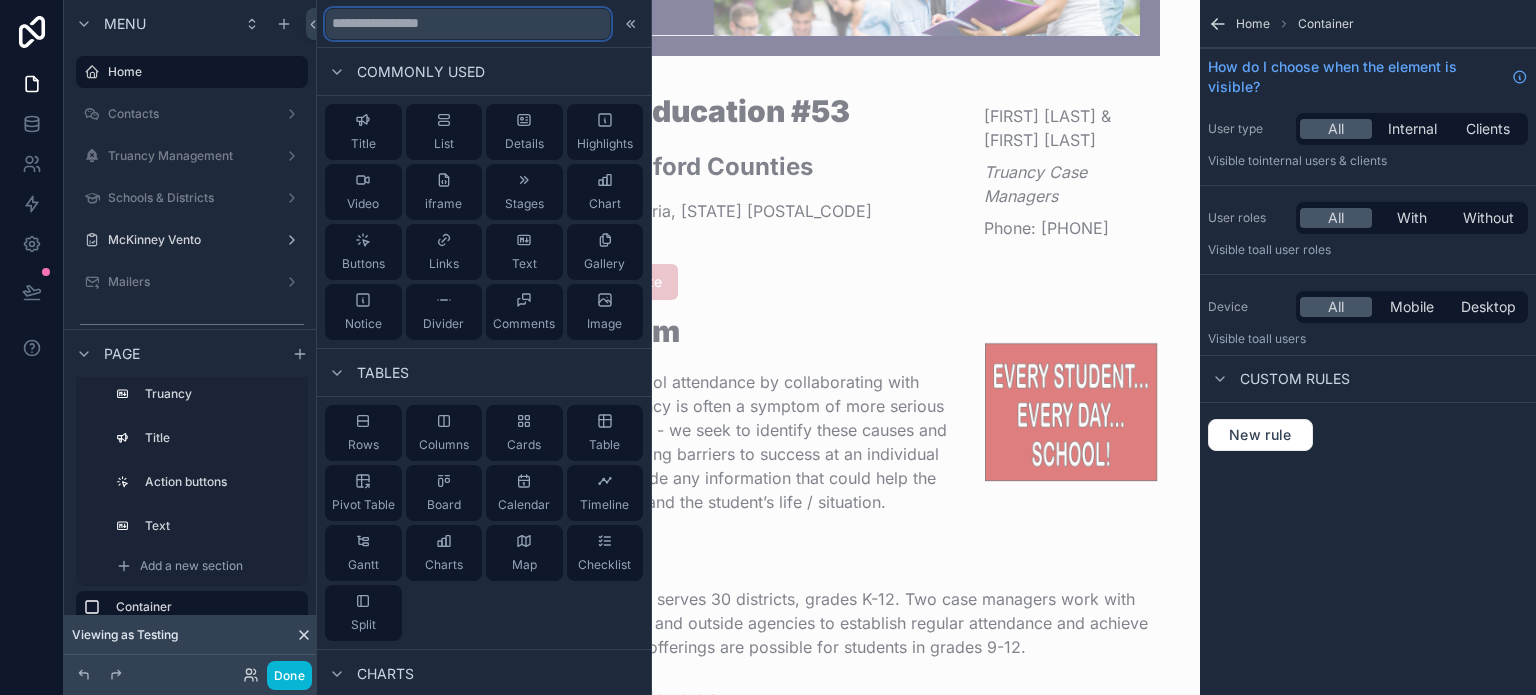click at bounding box center (468, 24) 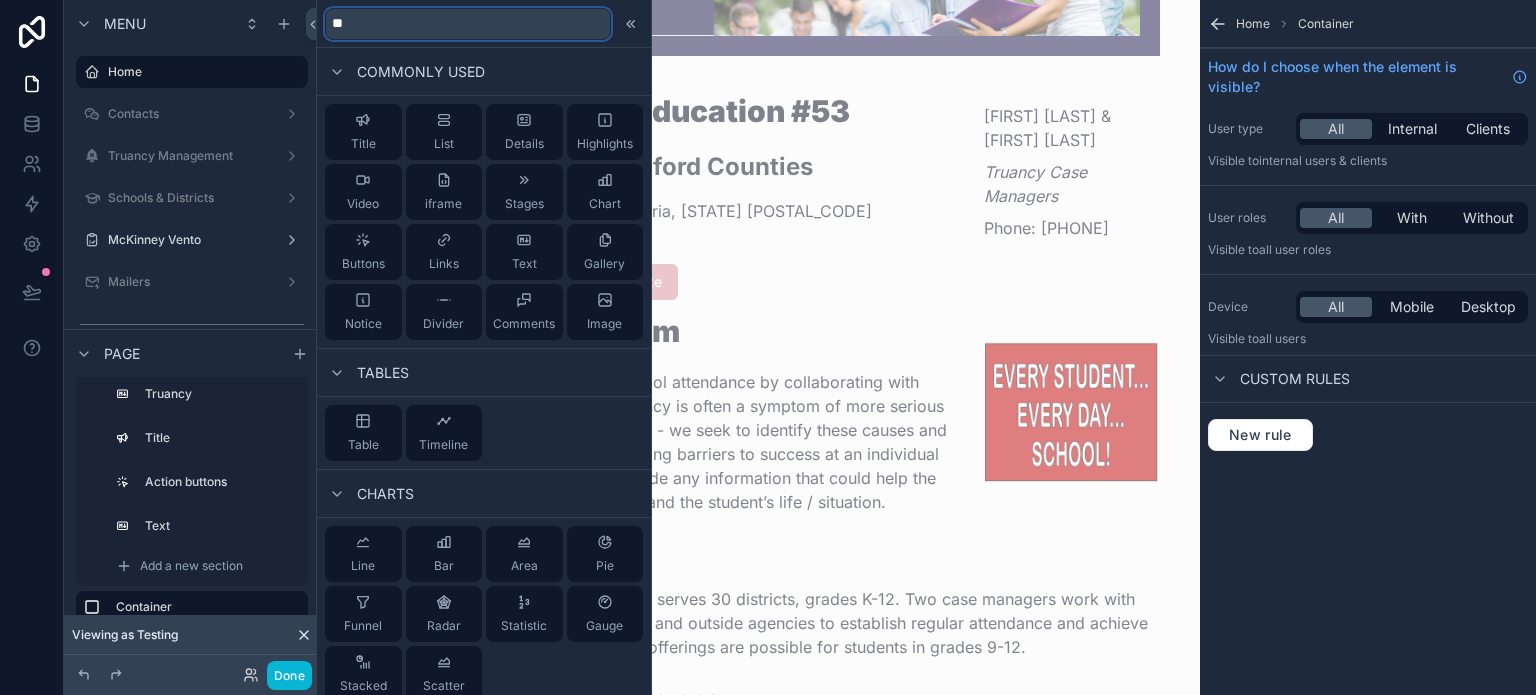 type on "*" 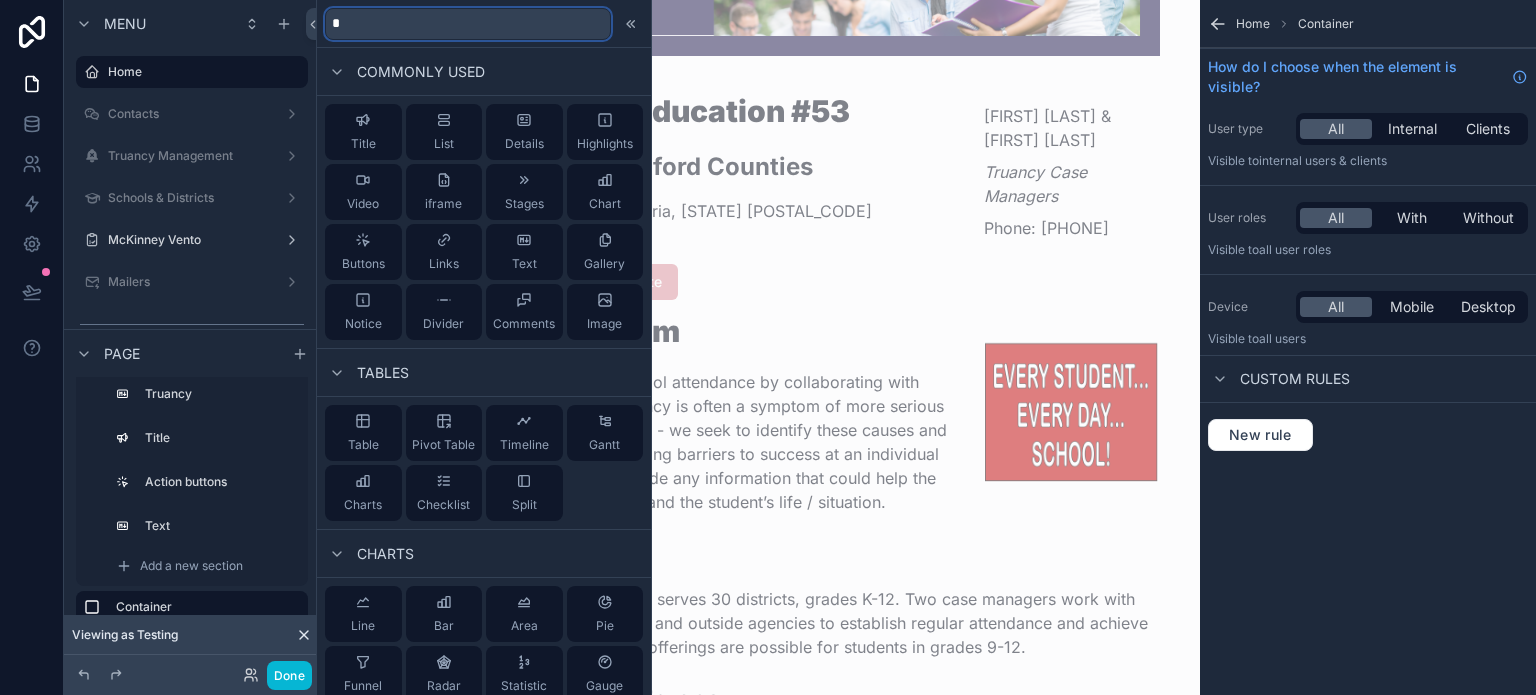type 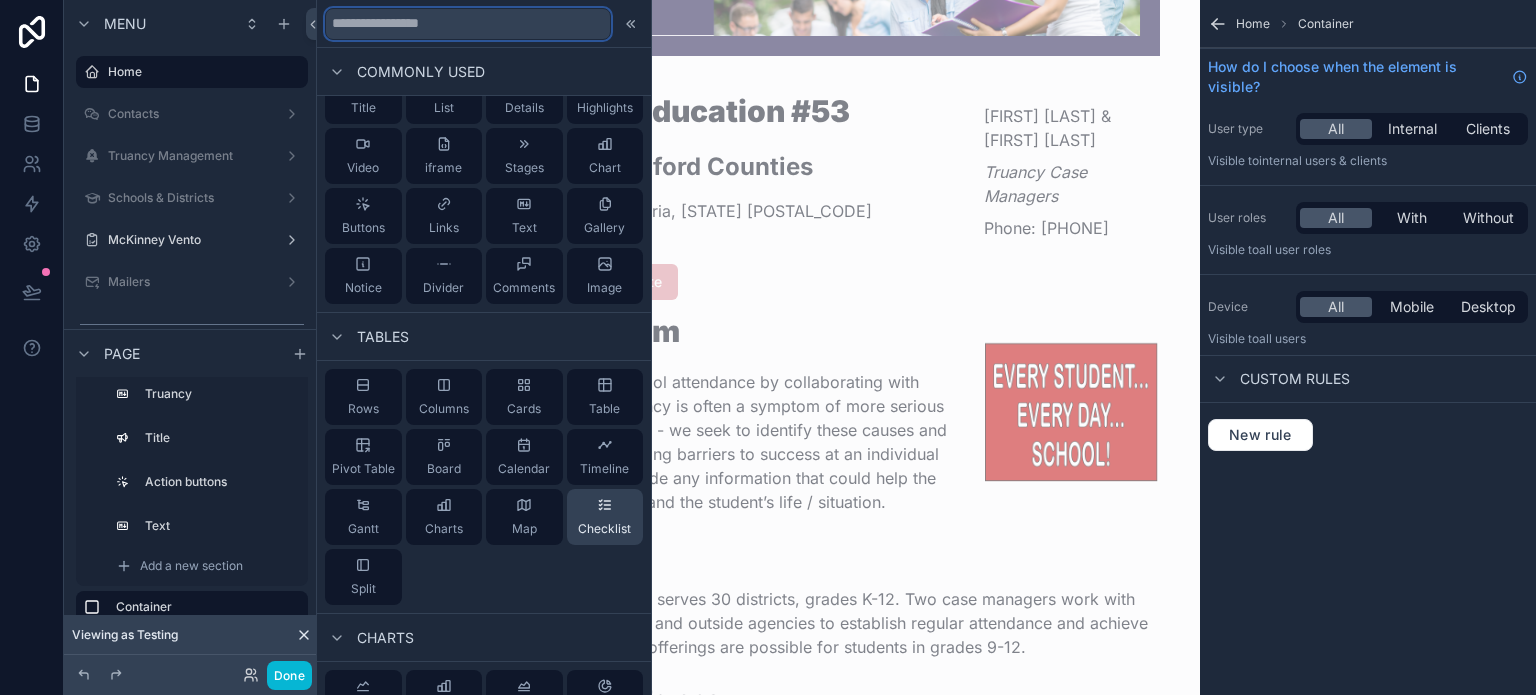 scroll, scrollTop: 0, scrollLeft: 0, axis: both 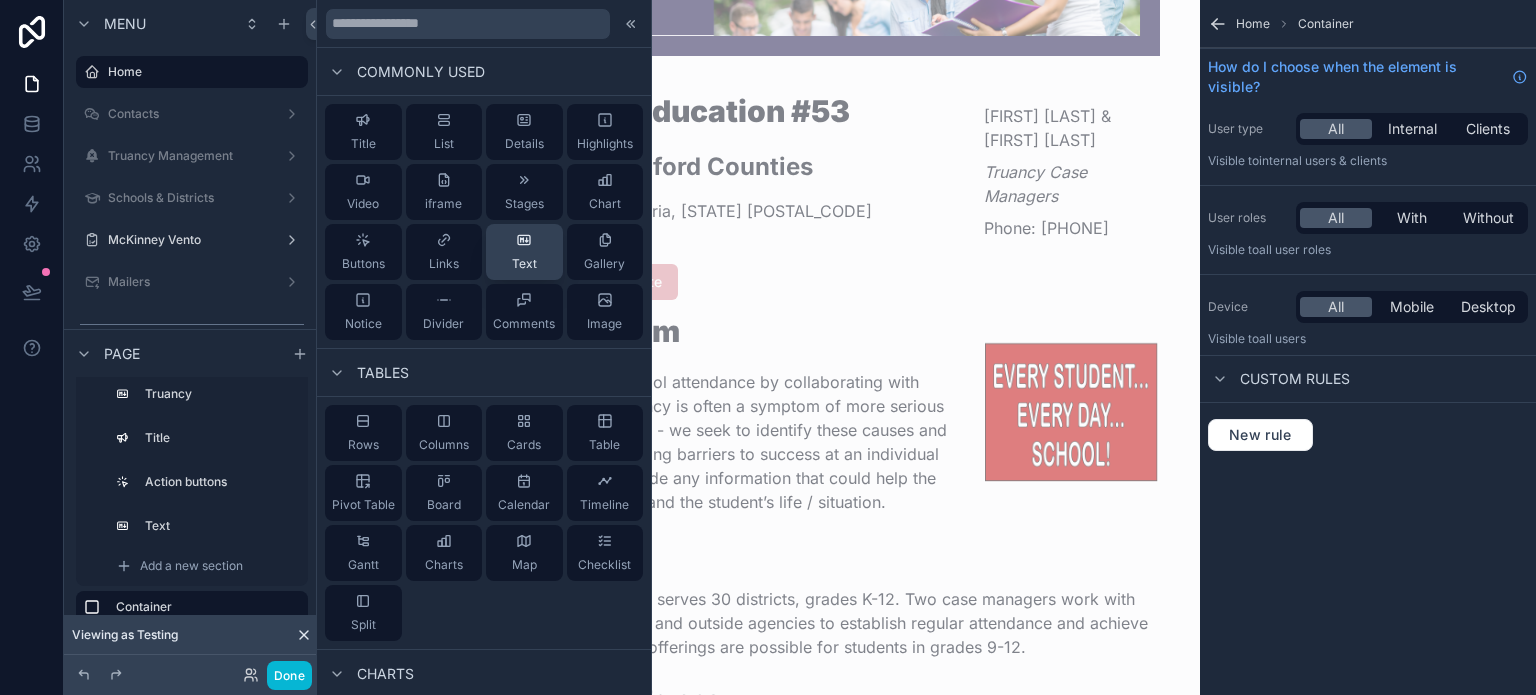 click 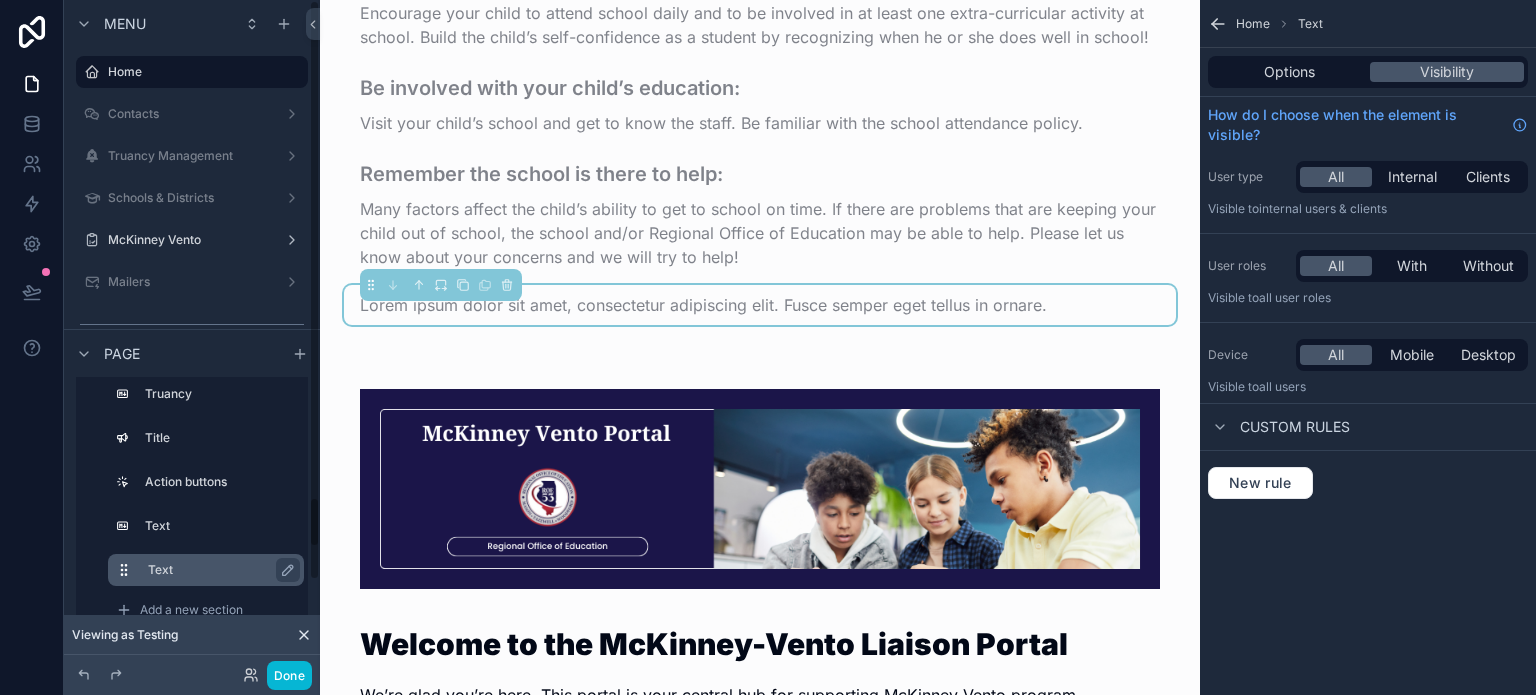 scroll, scrollTop: 1489, scrollLeft: 0, axis: vertical 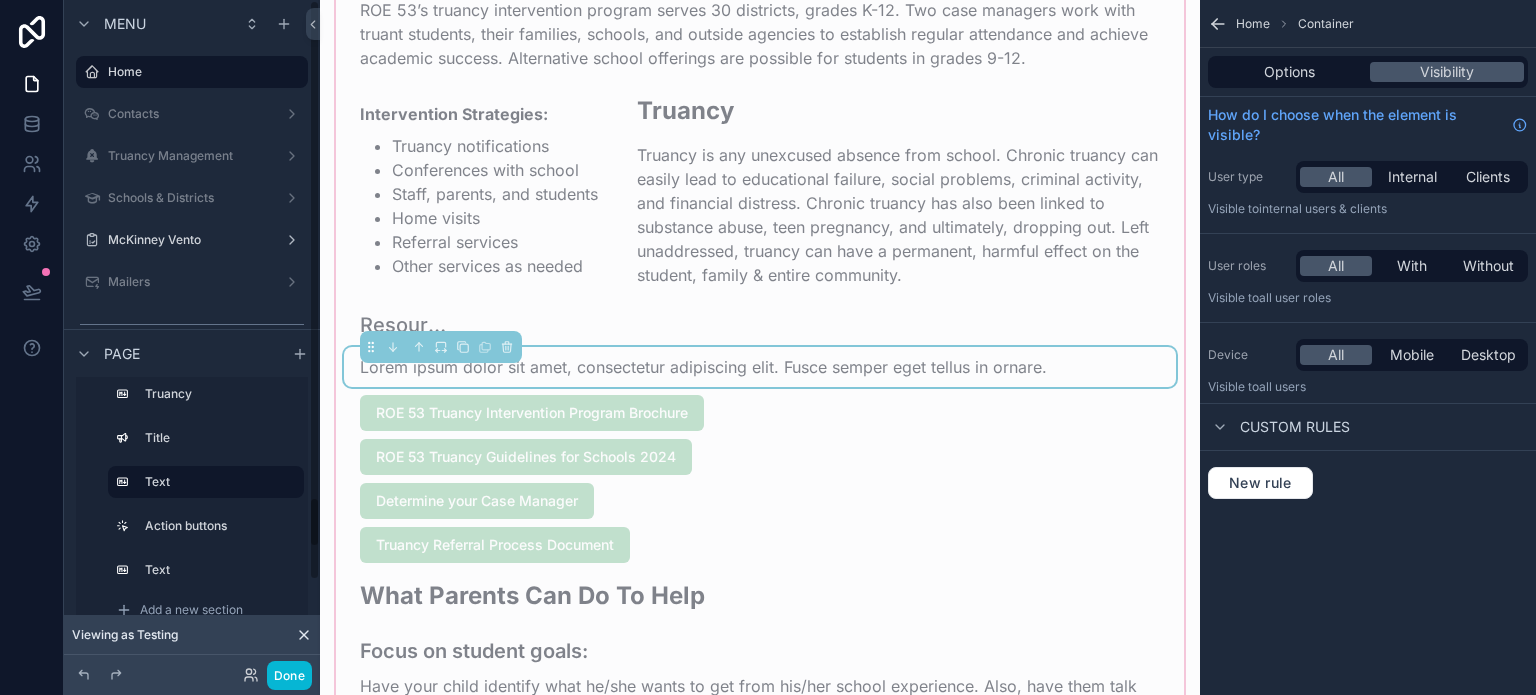click on "Lorem ipsum dolor sit amet, consectetur adipiscing elit. Fusce semper eget tellus in ornare." at bounding box center [703, 367] 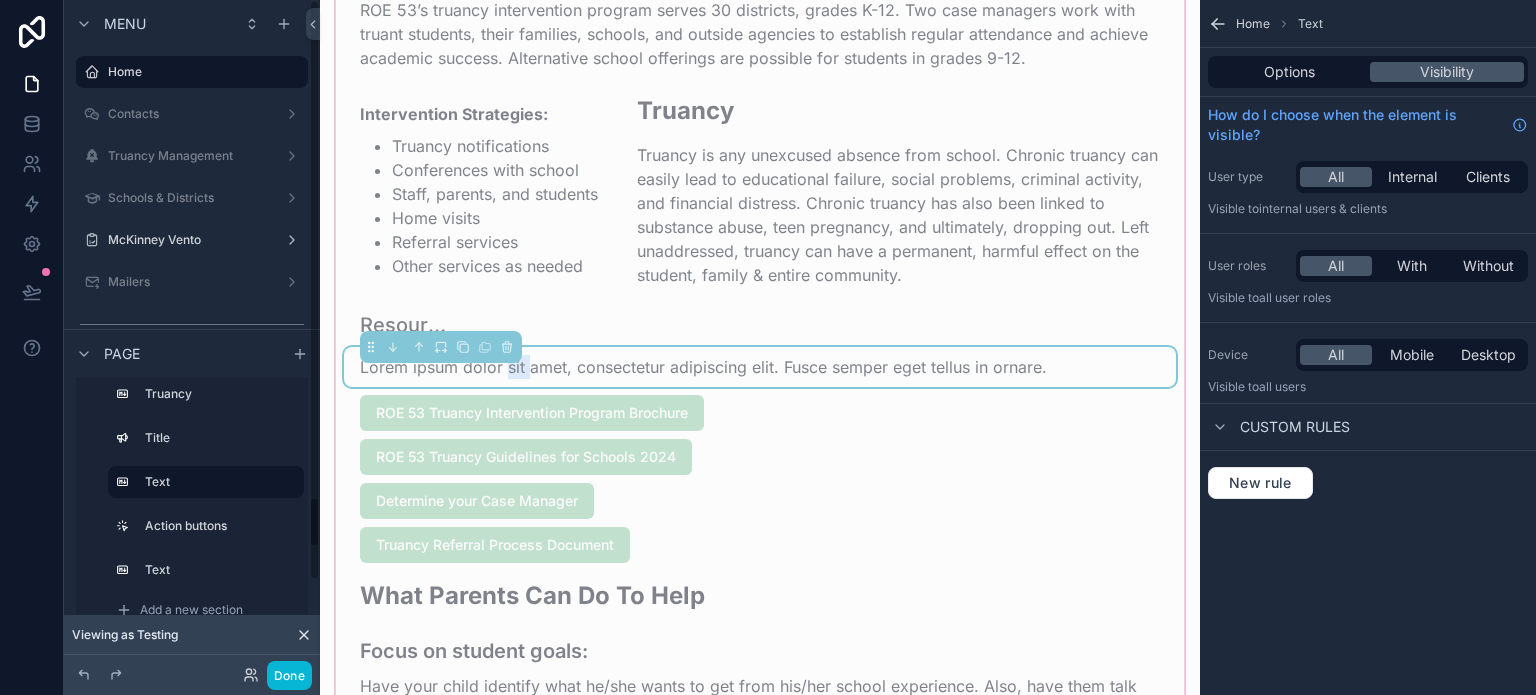 click on "Lorem ipsum dolor sit amet, consectetur adipiscing elit. Fusce semper eget tellus in ornare." at bounding box center [703, 367] 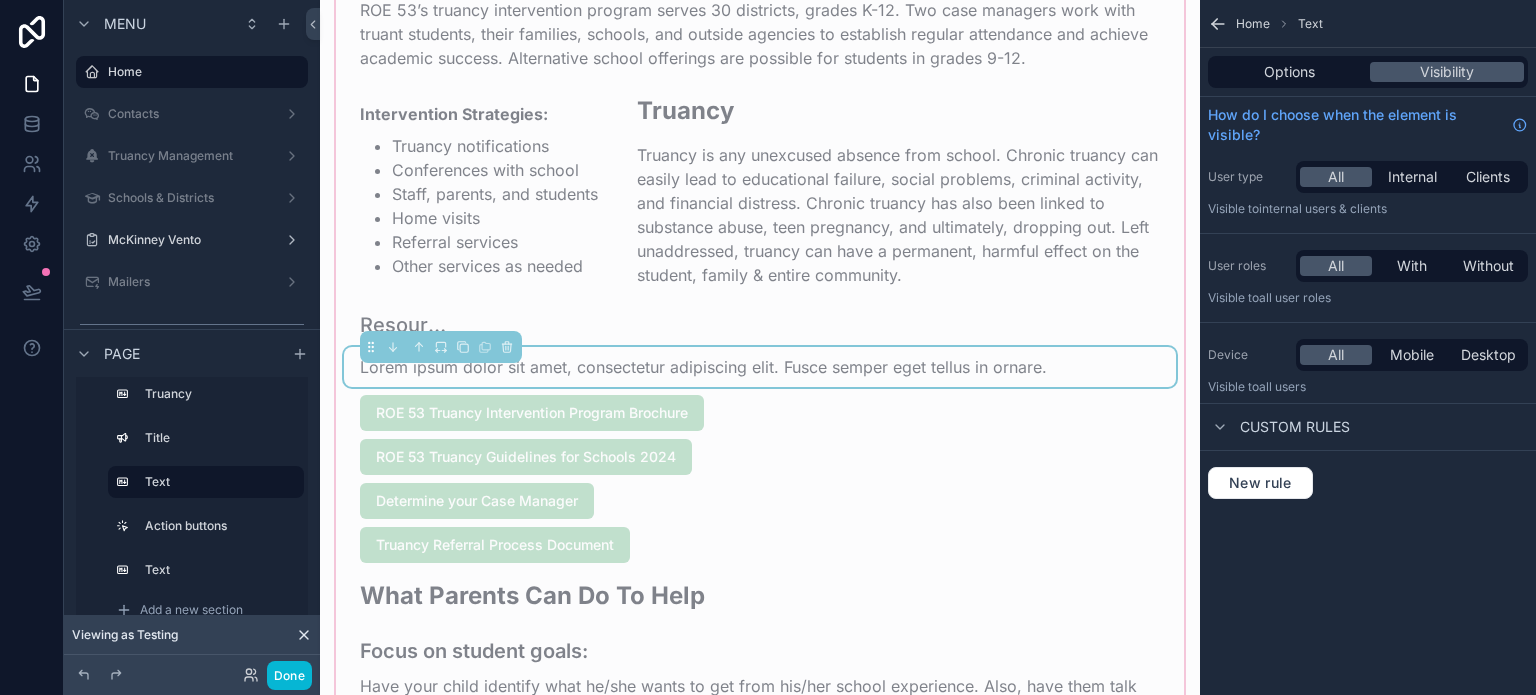 click on "Lorem ipsum dolor sit amet, consectetur adipiscing elit. Fusce semper eget tellus in ornare." at bounding box center (703, 367) 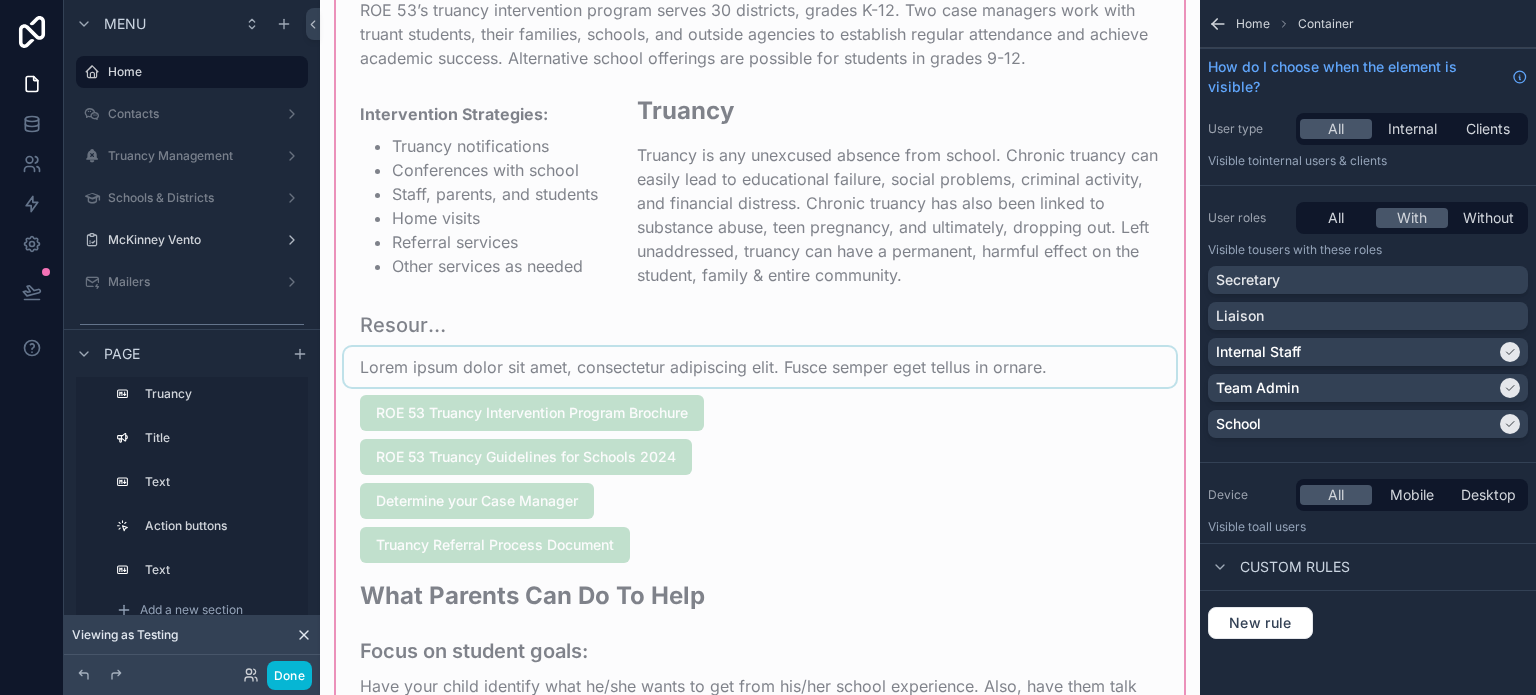 click at bounding box center [760, 367] 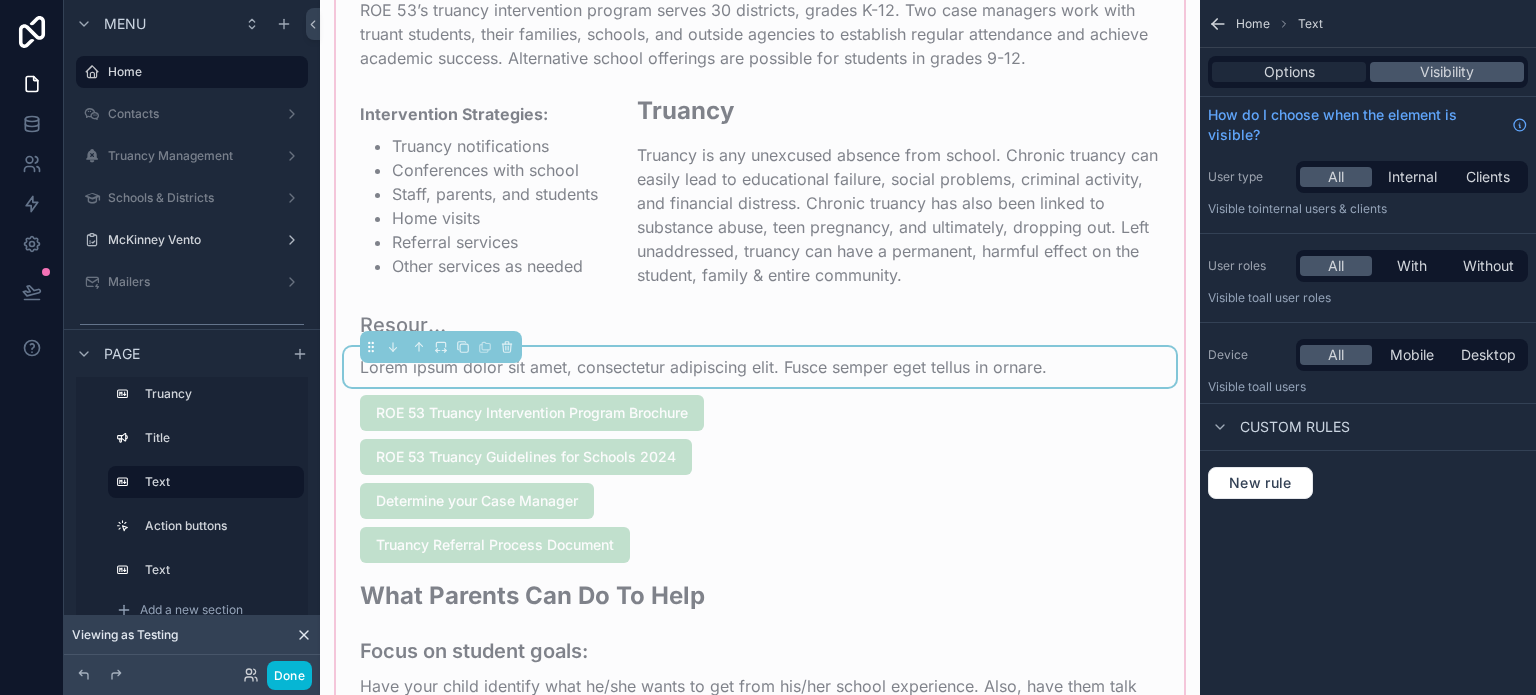 click on "Options" at bounding box center (1289, 72) 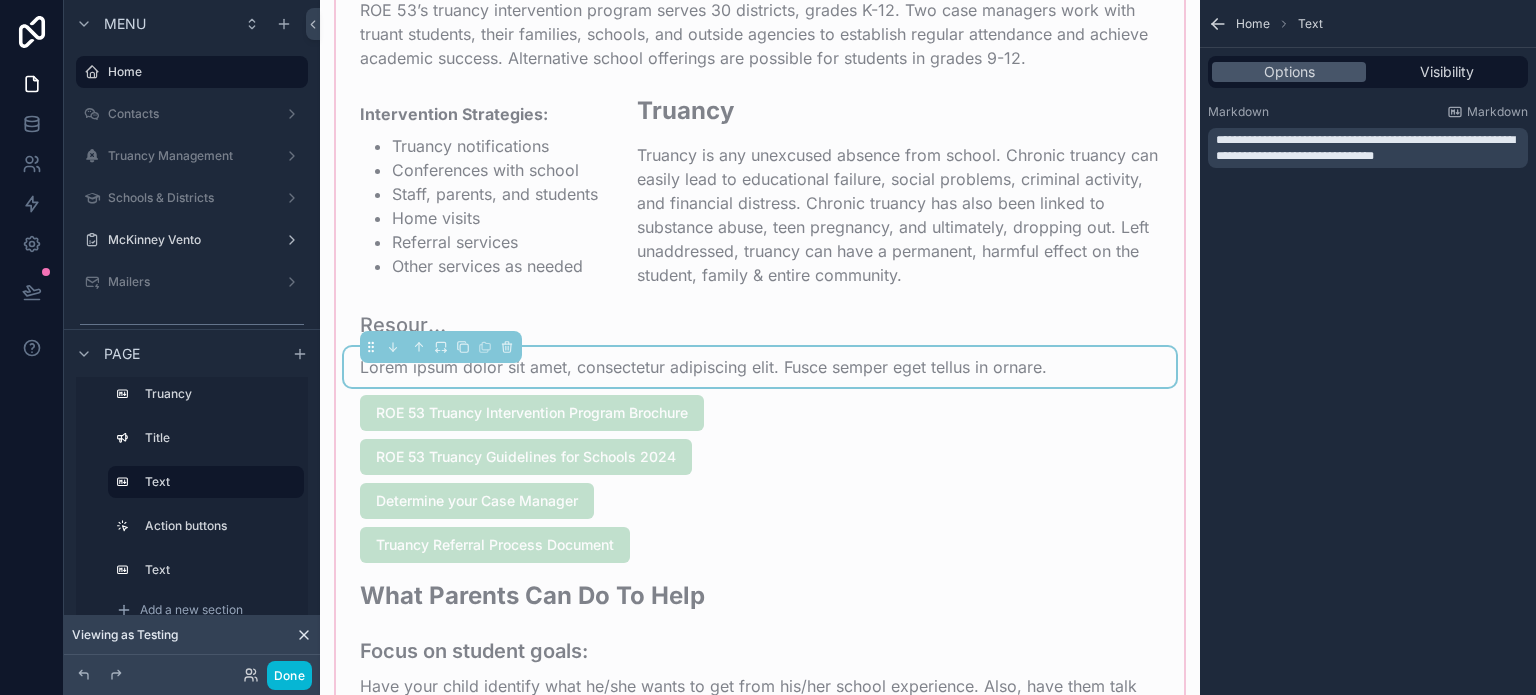 click on "**********" at bounding box center (1365, 148) 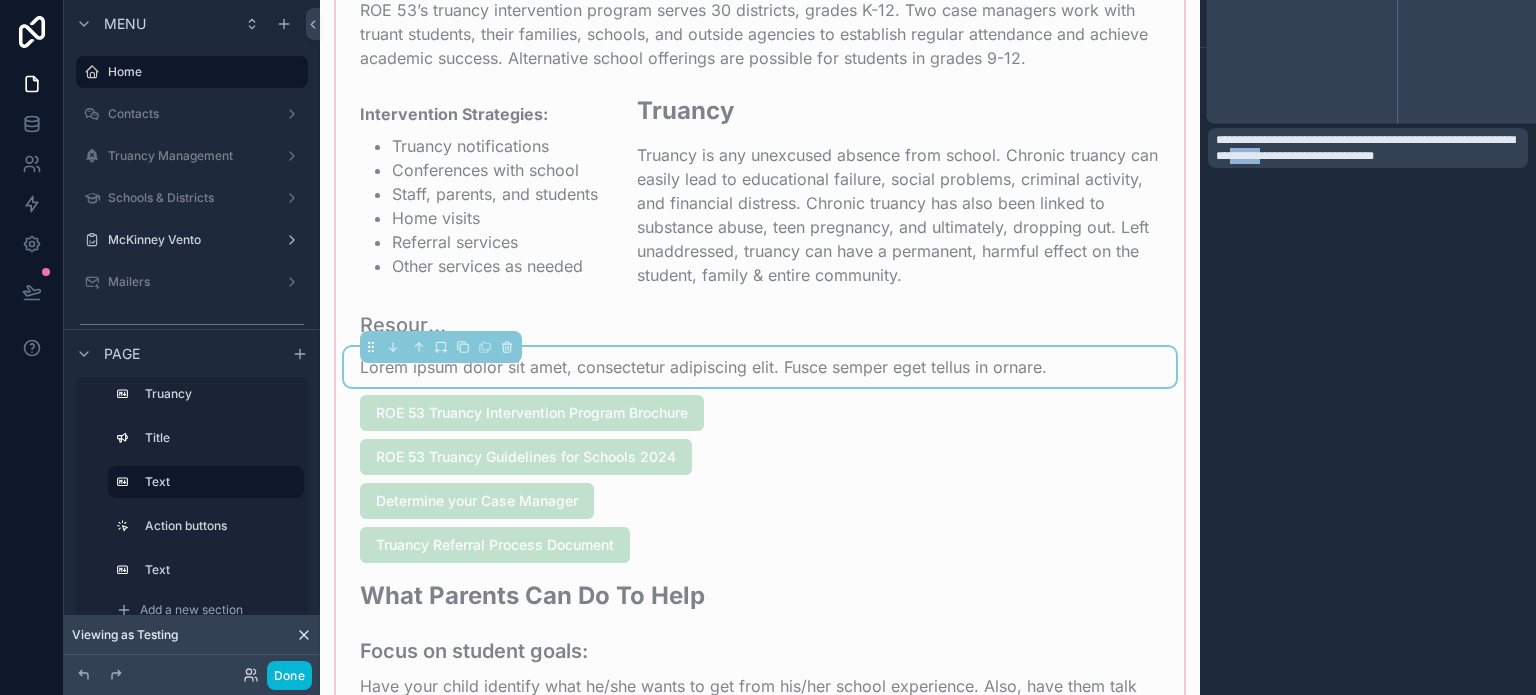 click on "**********" at bounding box center (1365, 148) 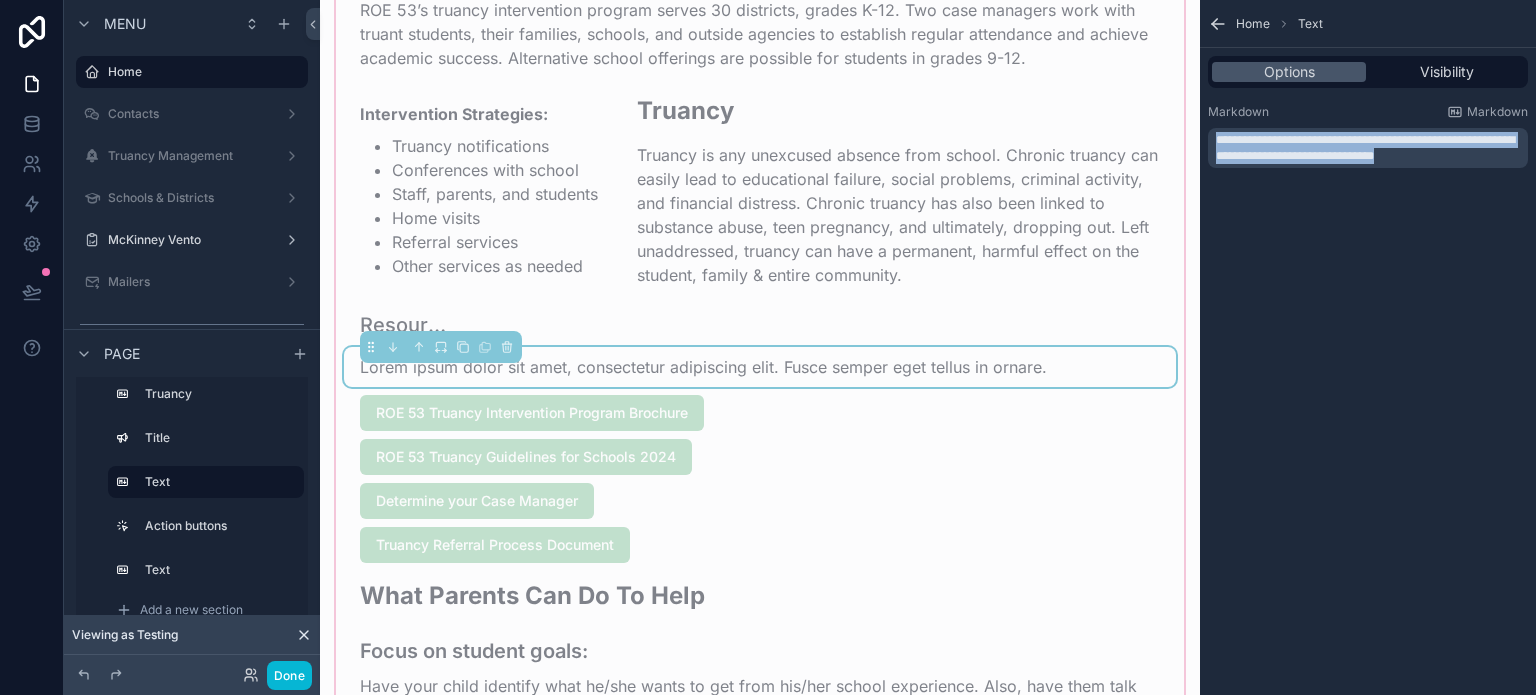 click on "**********" at bounding box center (1365, 148) 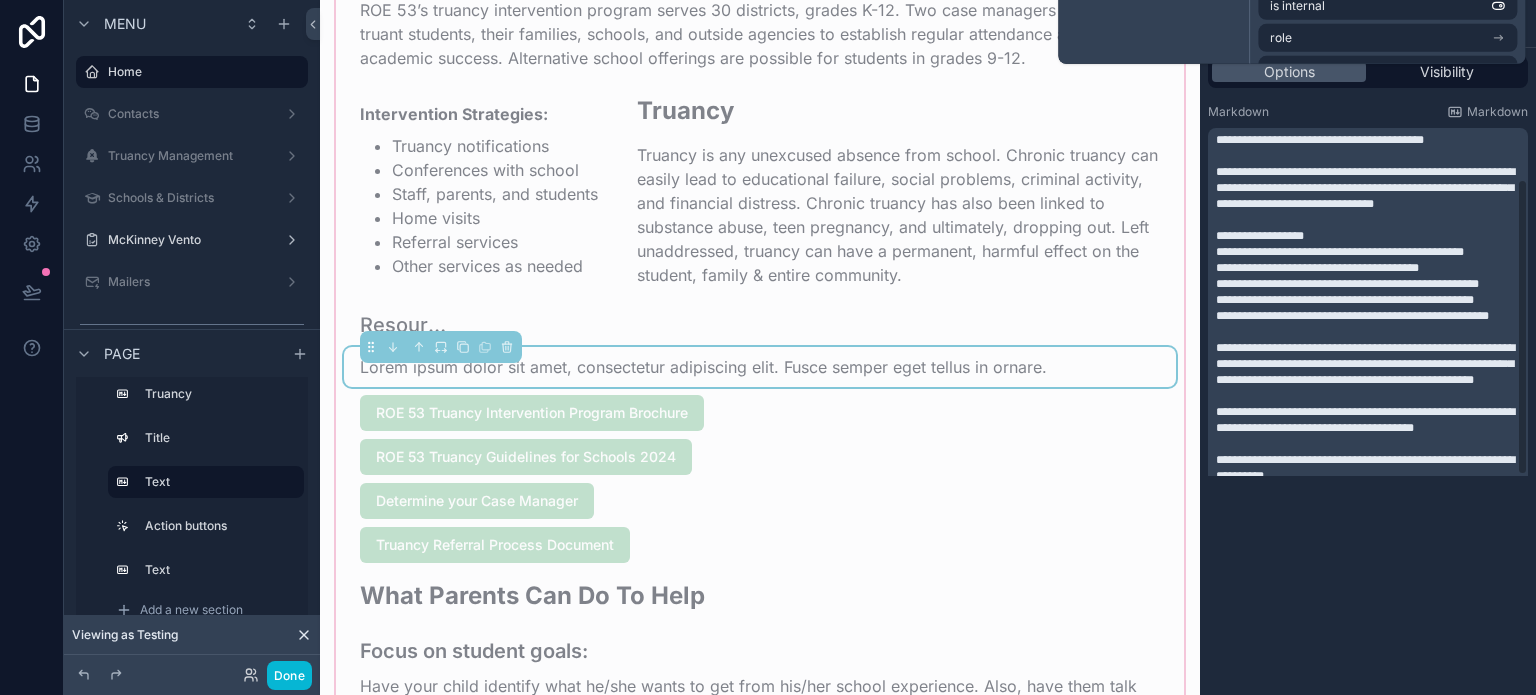 scroll, scrollTop: 60, scrollLeft: 0, axis: vertical 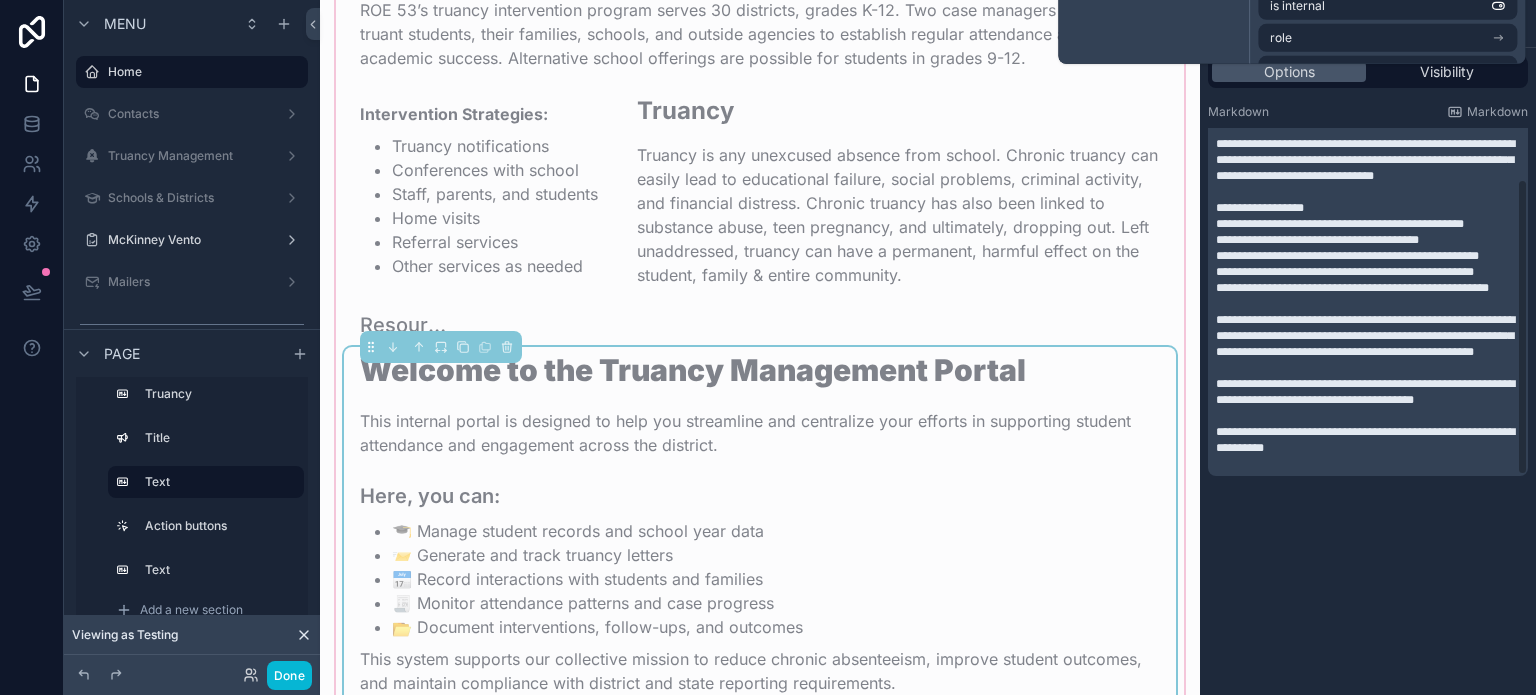 click on "This internal portal is designed to help you streamline and centralize your efforts in supporting student attendance and engagement across the district." at bounding box center (760, 433) 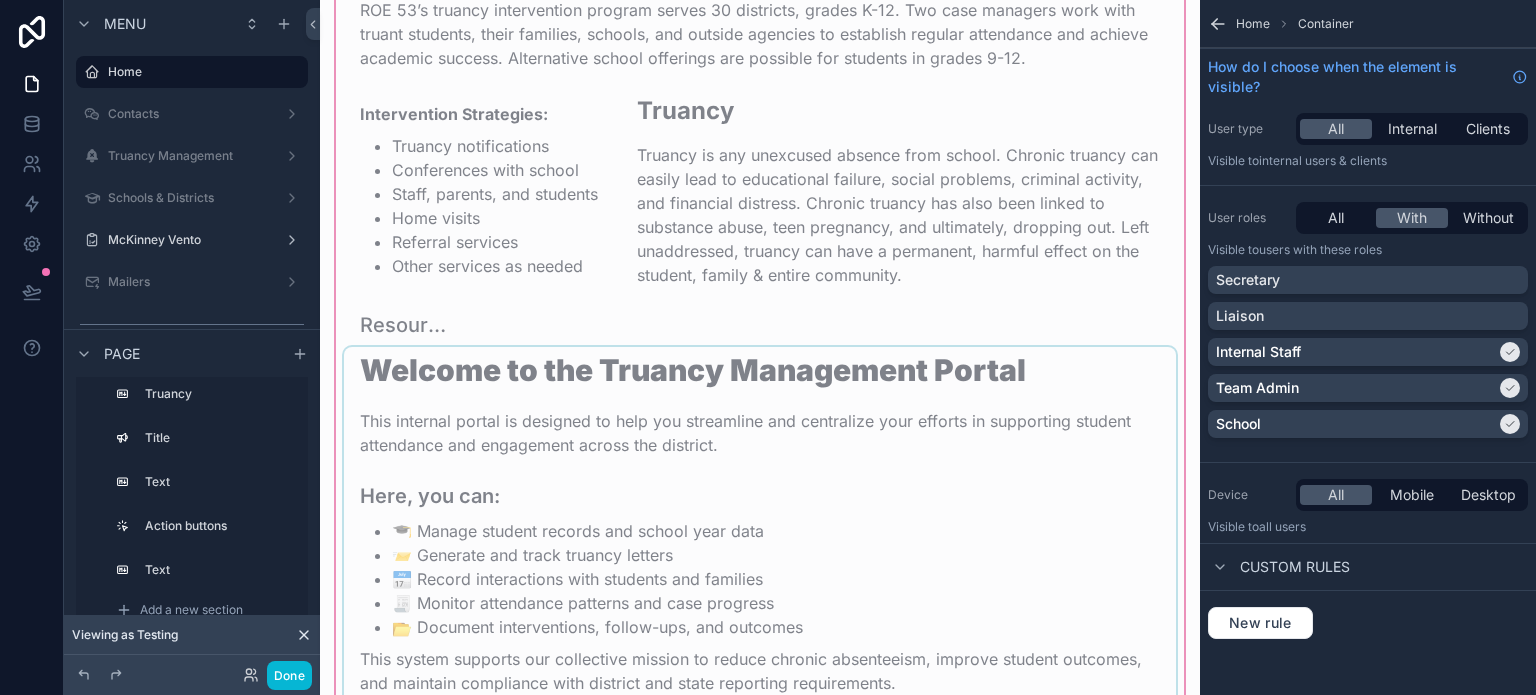 click at bounding box center [760, 561] 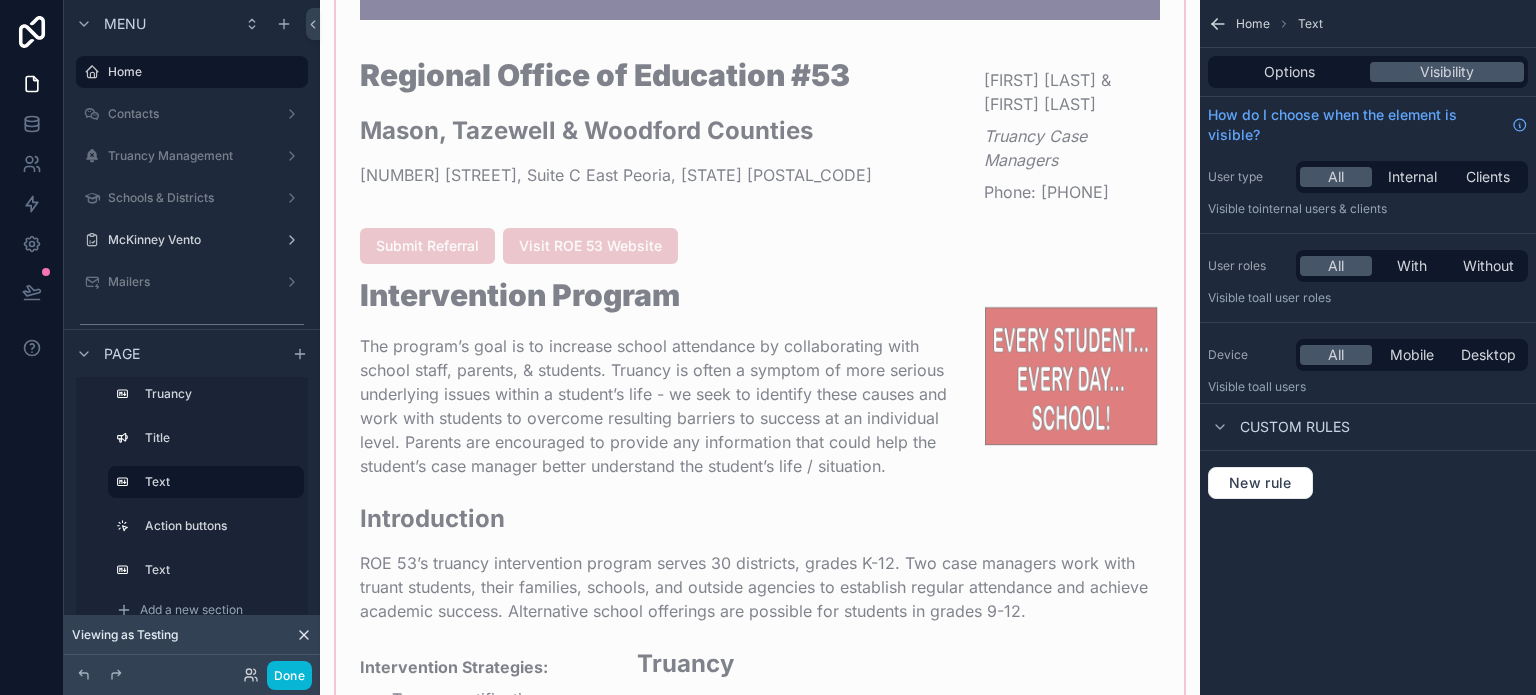 scroll, scrollTop: 189, scrollLeft: 0, axis: vertical 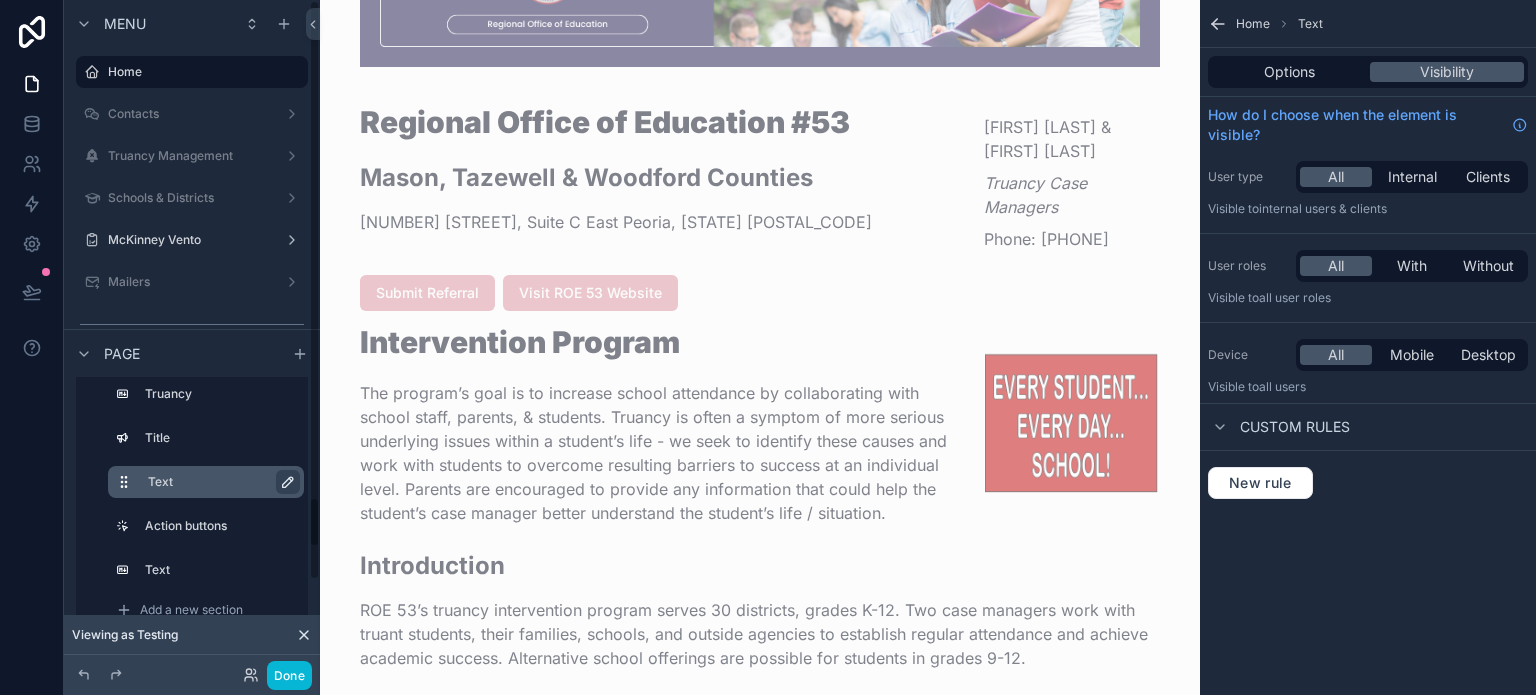 click 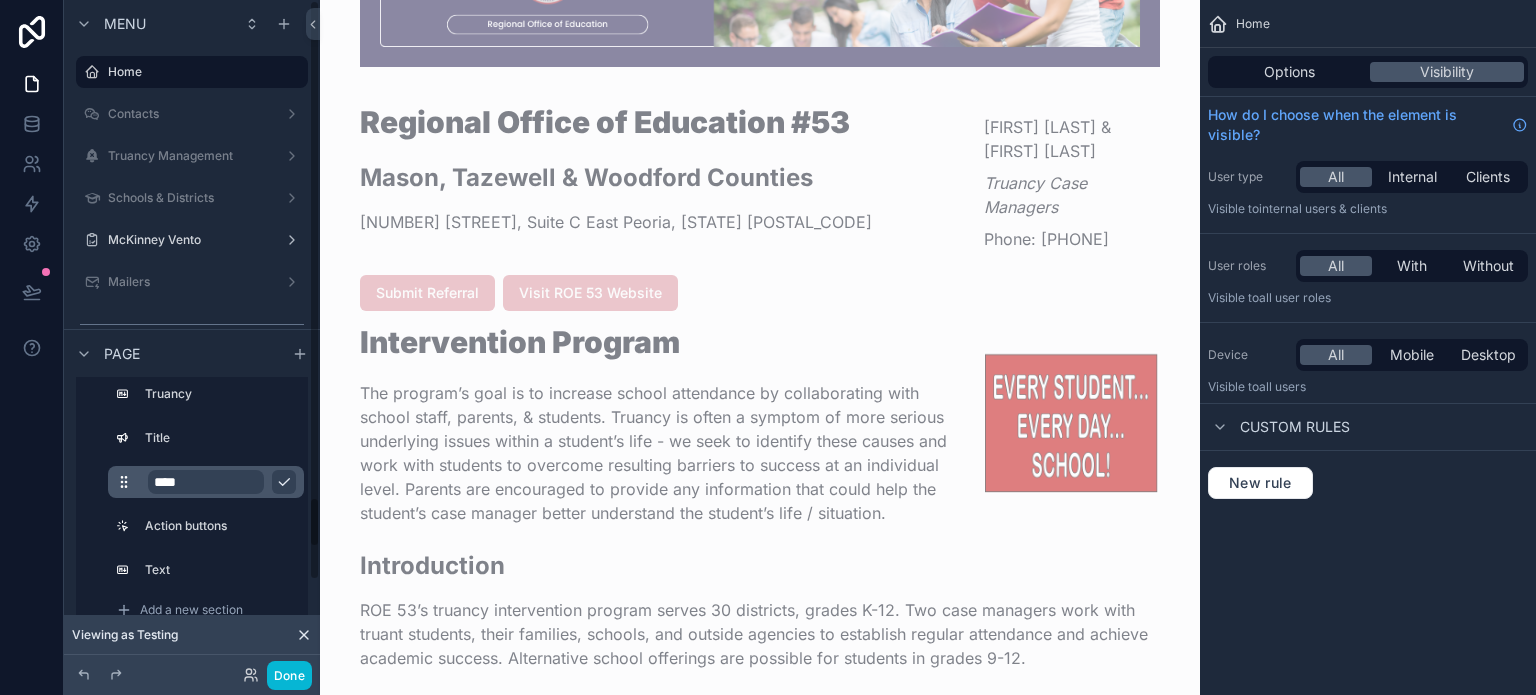 click on "****" at bounding box center (206, 482) 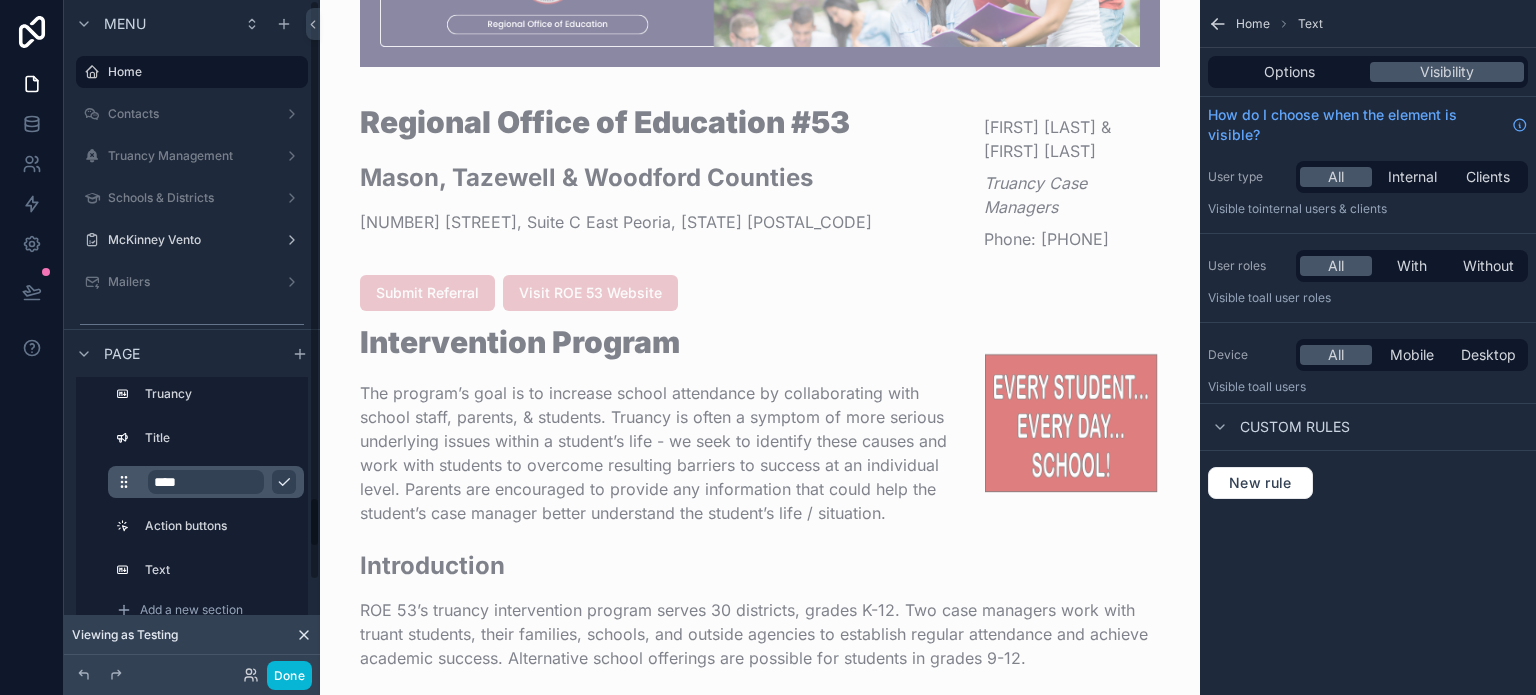 click on "****" at bounding box center [206, 482] 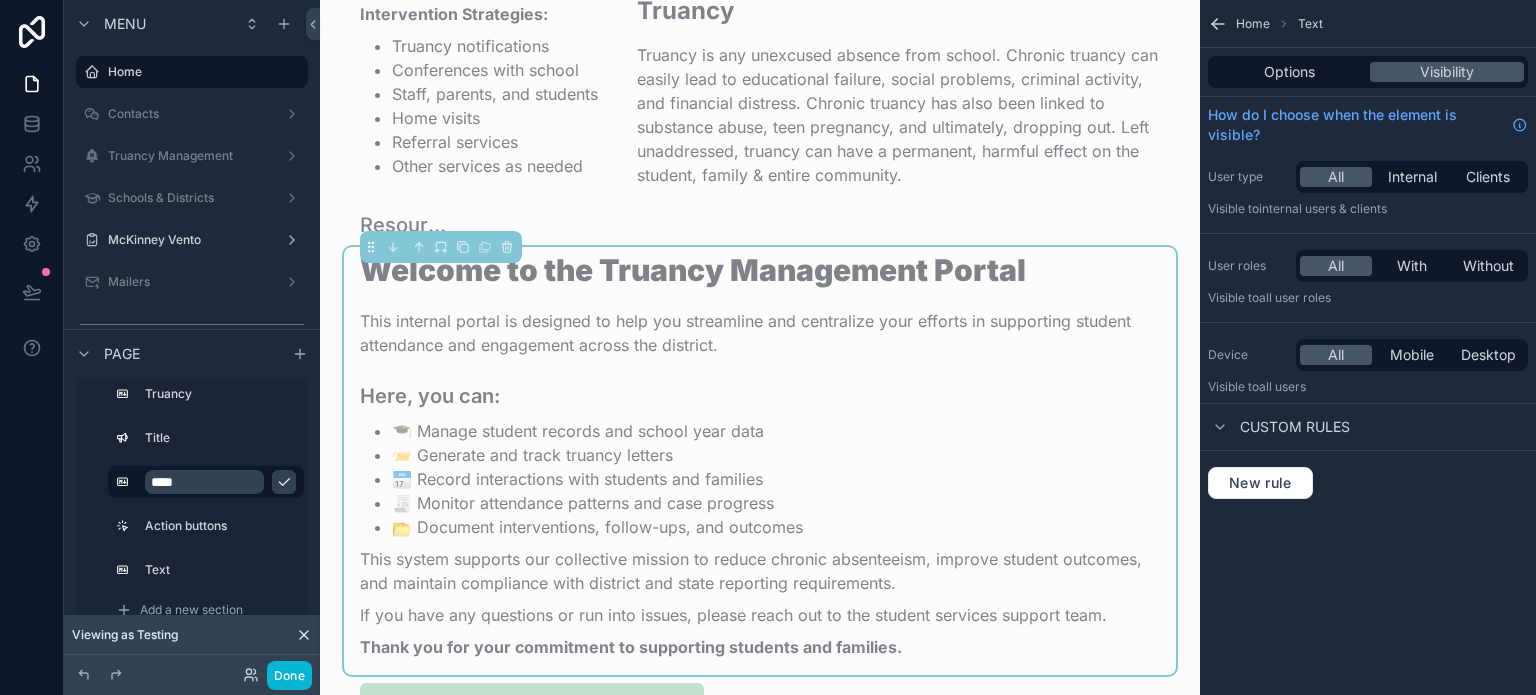 scroll, scrollTop: 1022, scrollLeft: 0, axis: vertical 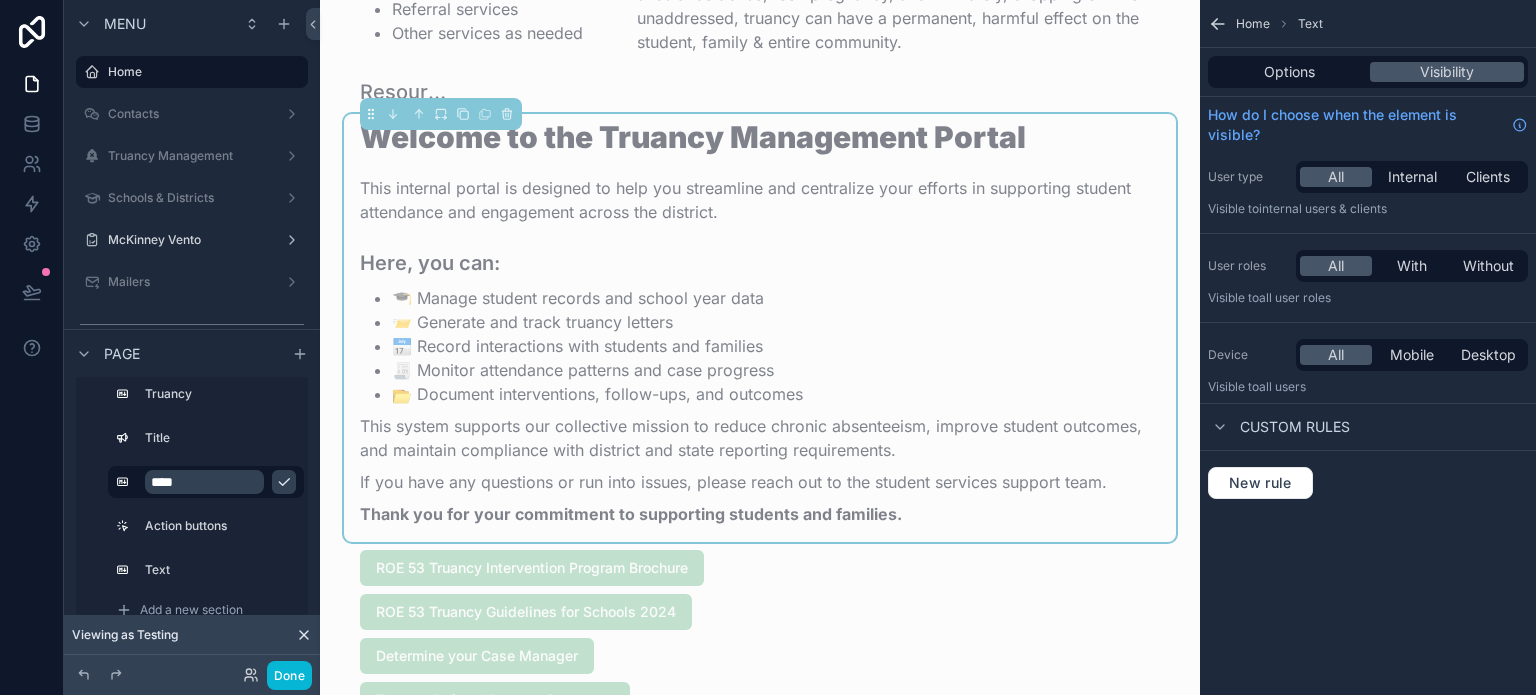 type on "*" 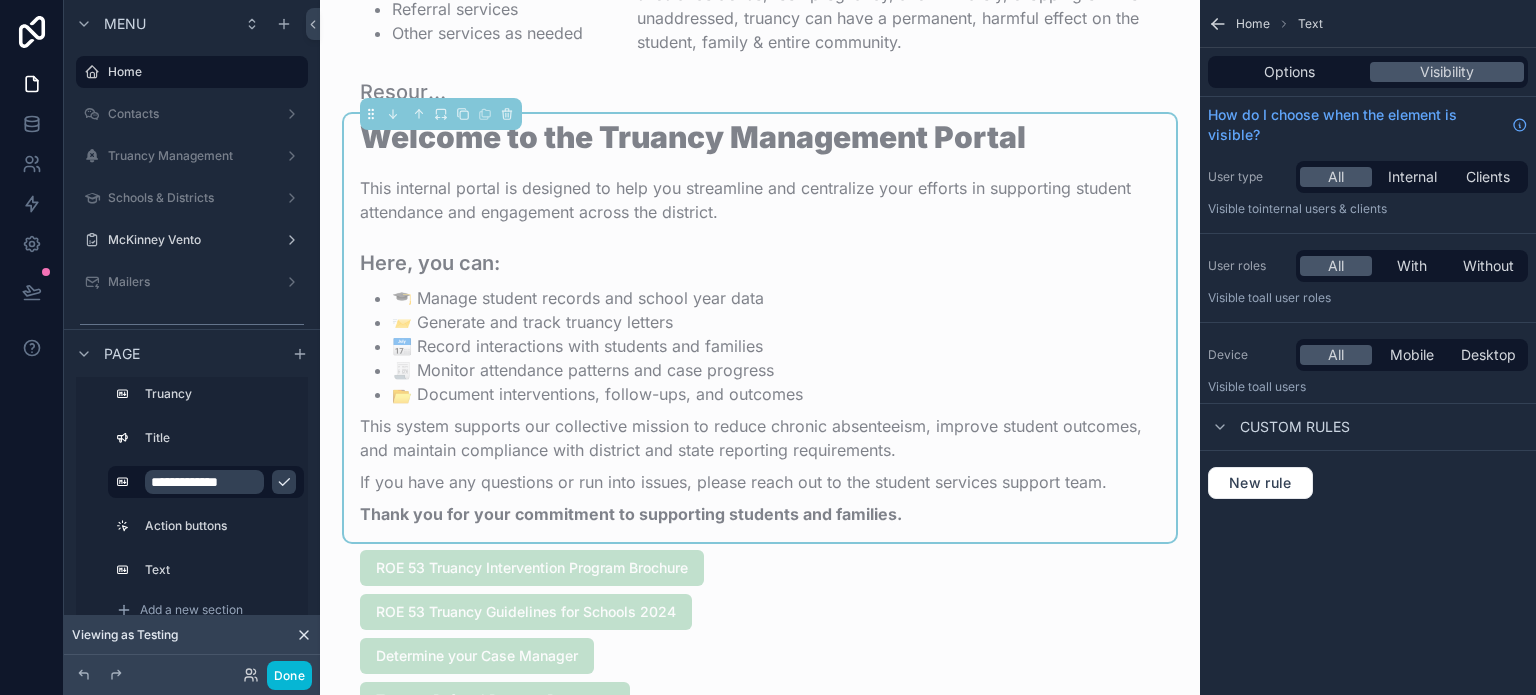 type on "**********" 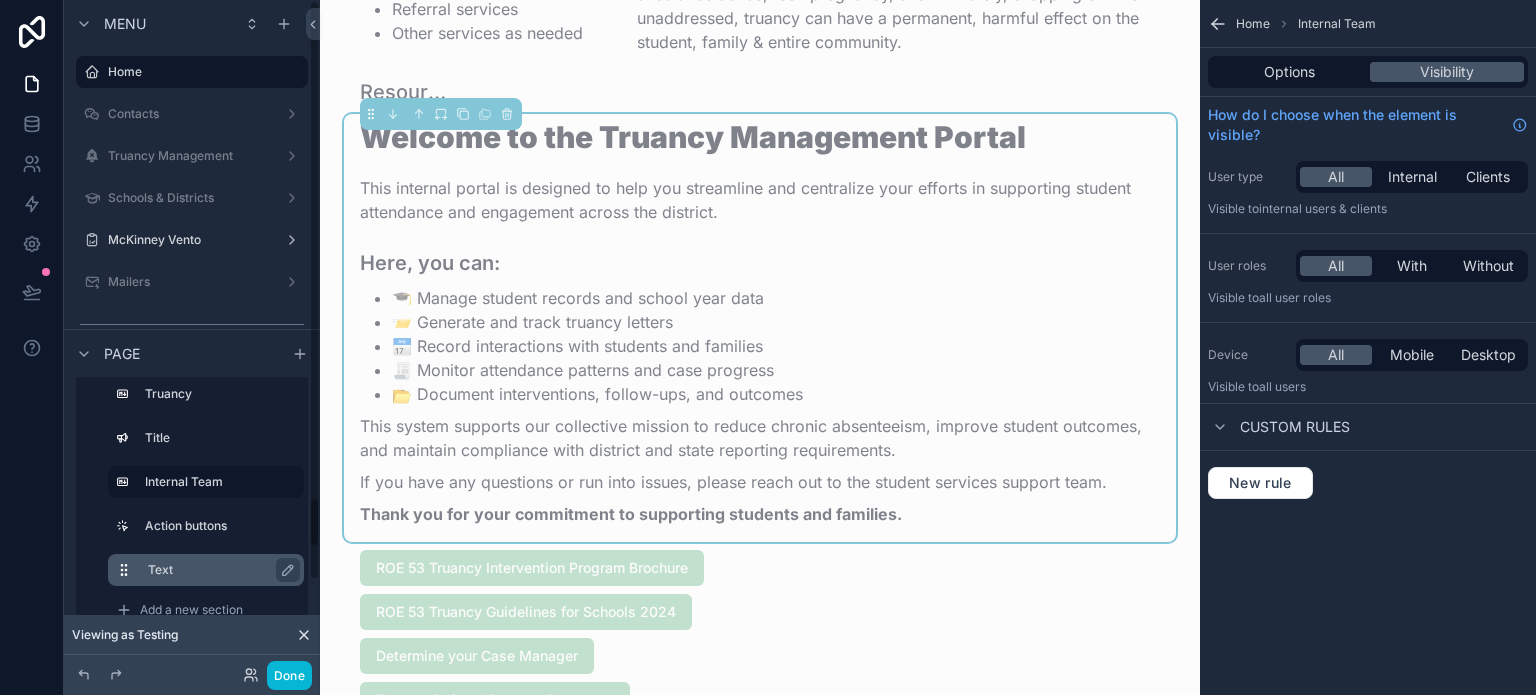 click on "Text" at bounding box center (218, 570) 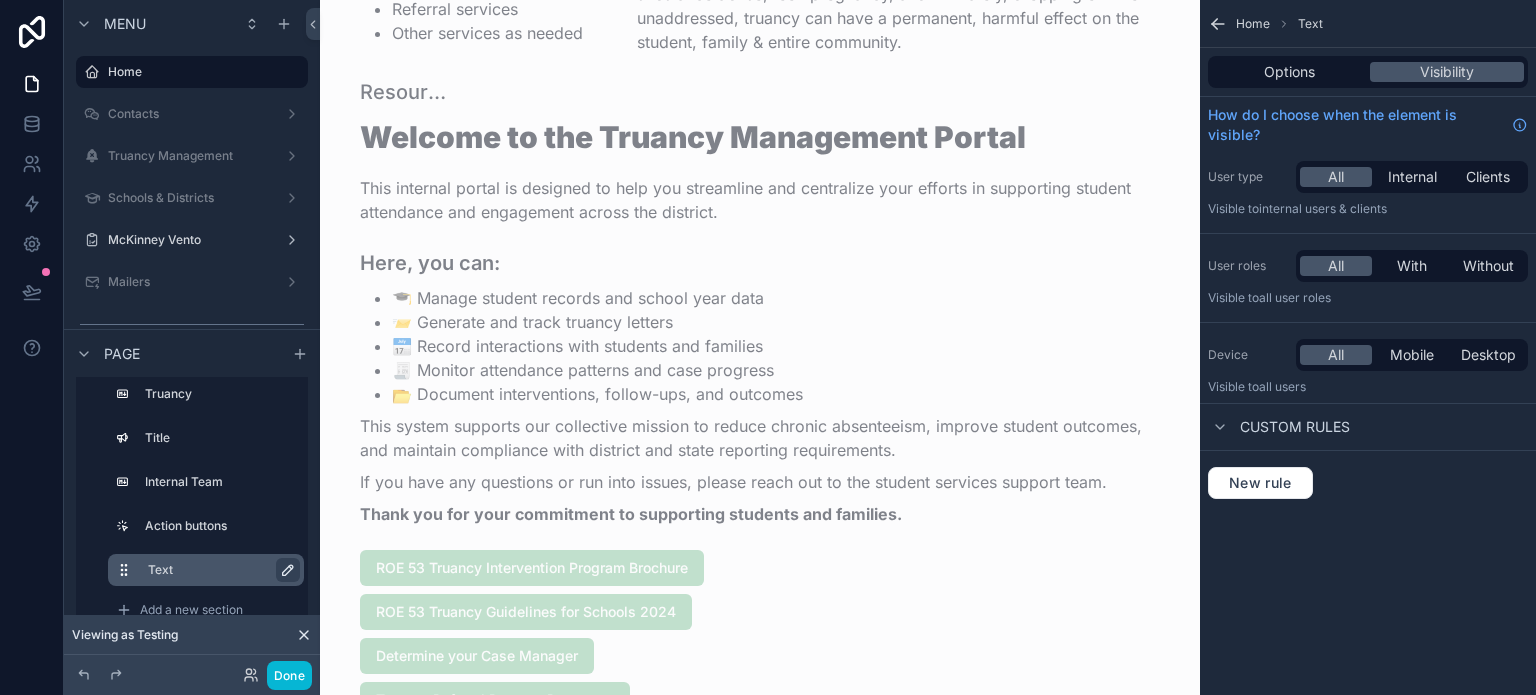 click 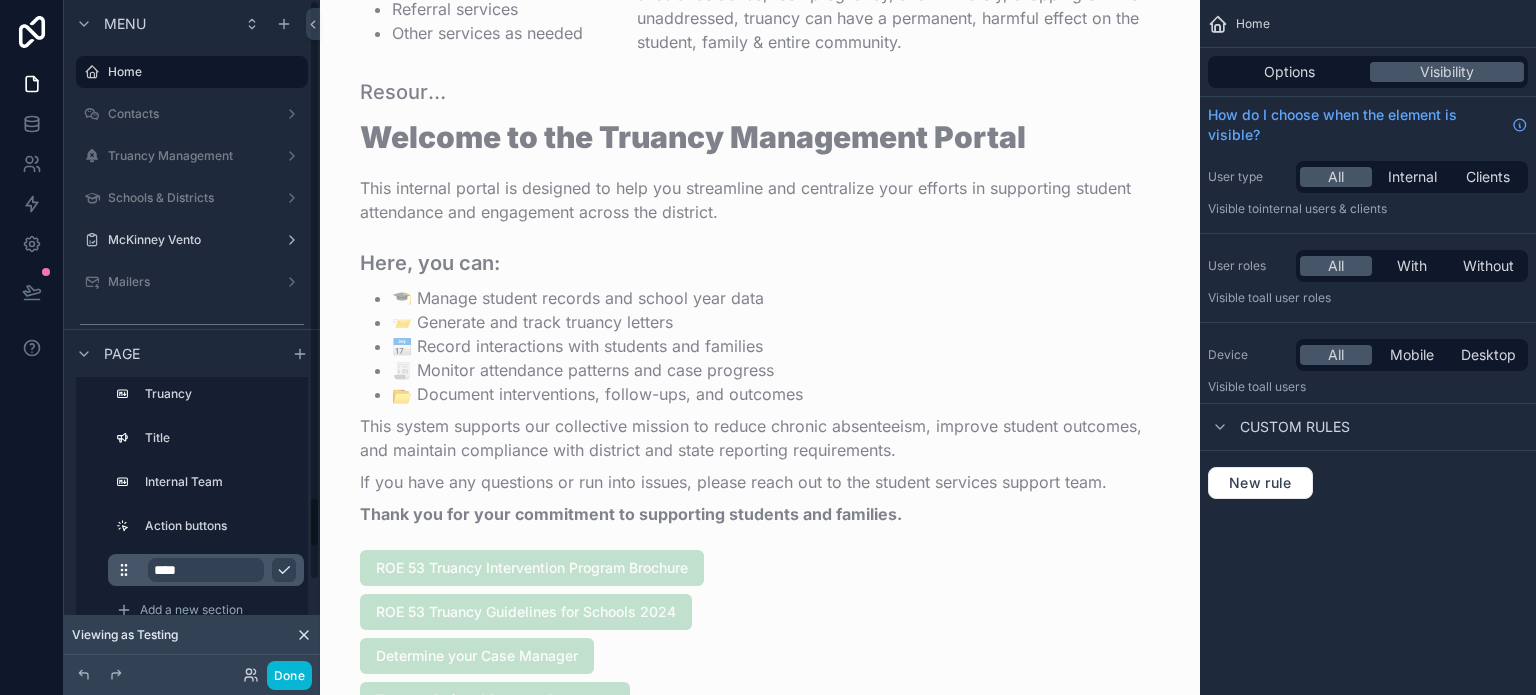 click on "****" at bounding box center [206, 570] 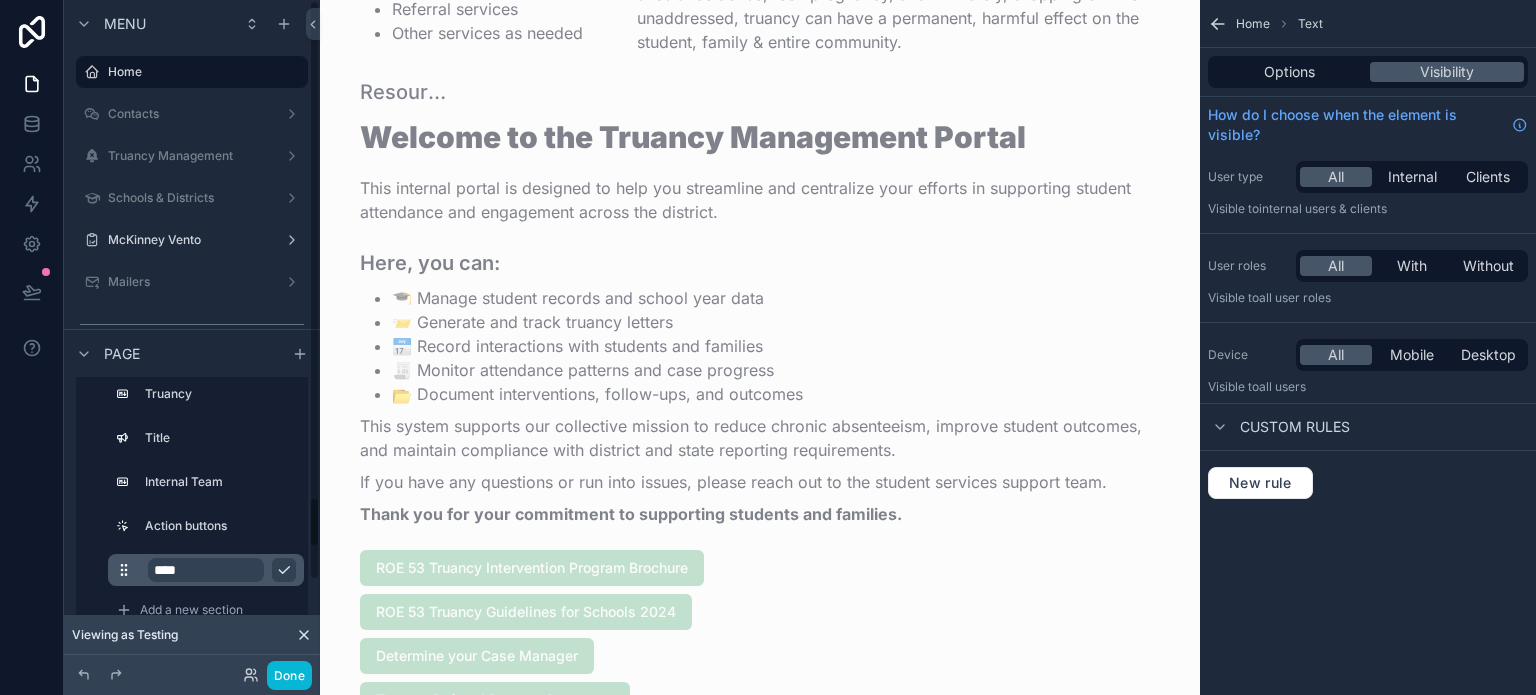 click on "****" at bounding box center [206, 570] 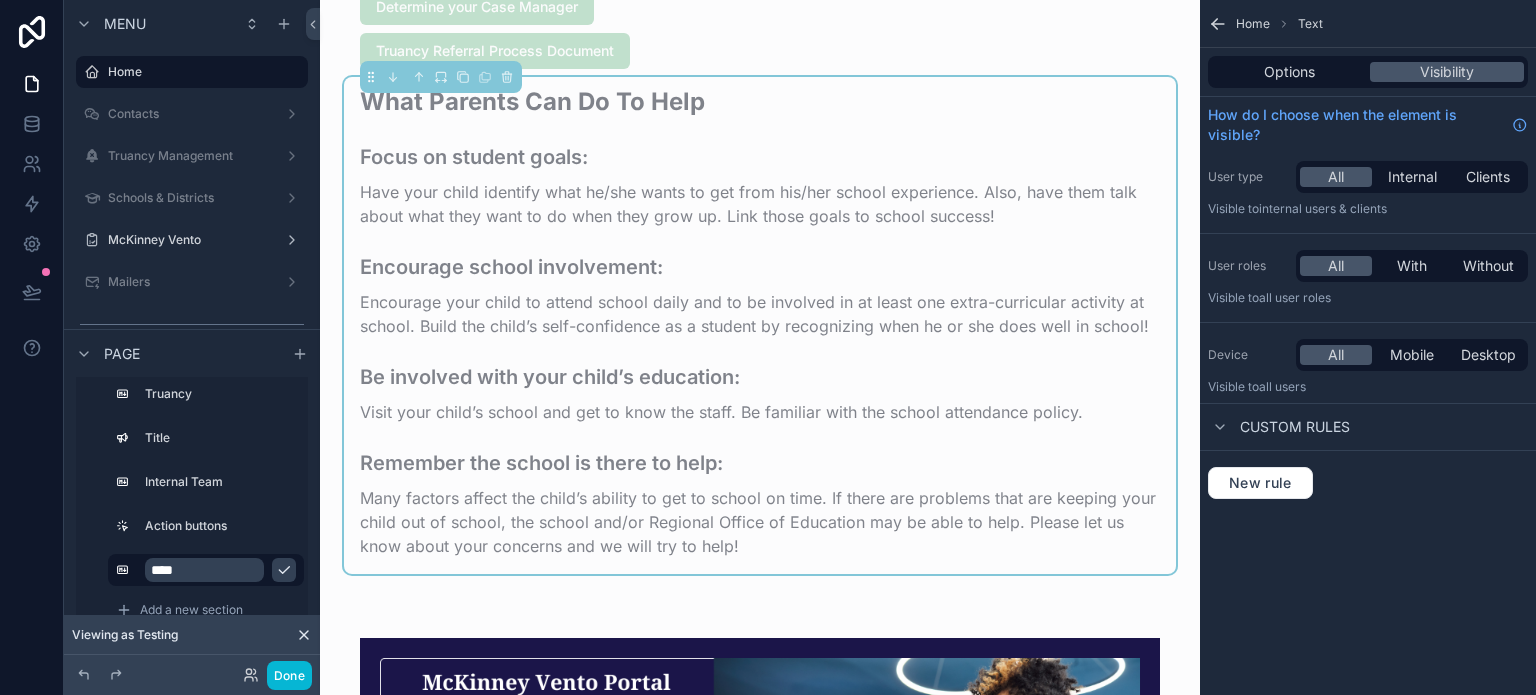 scroll, scrollTop: 1680, scrollLeft: 0, axis: vertical 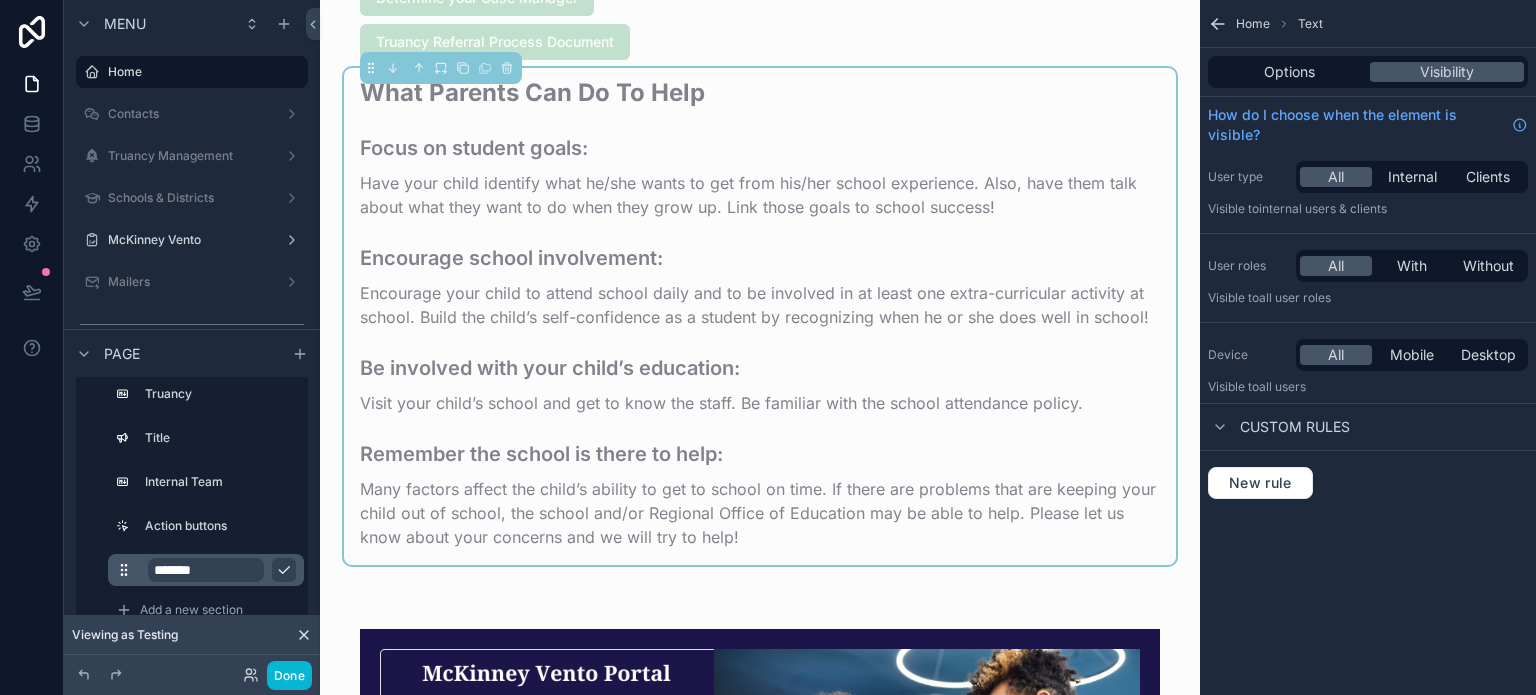 click on "*******" at bounding box center [206, 570] 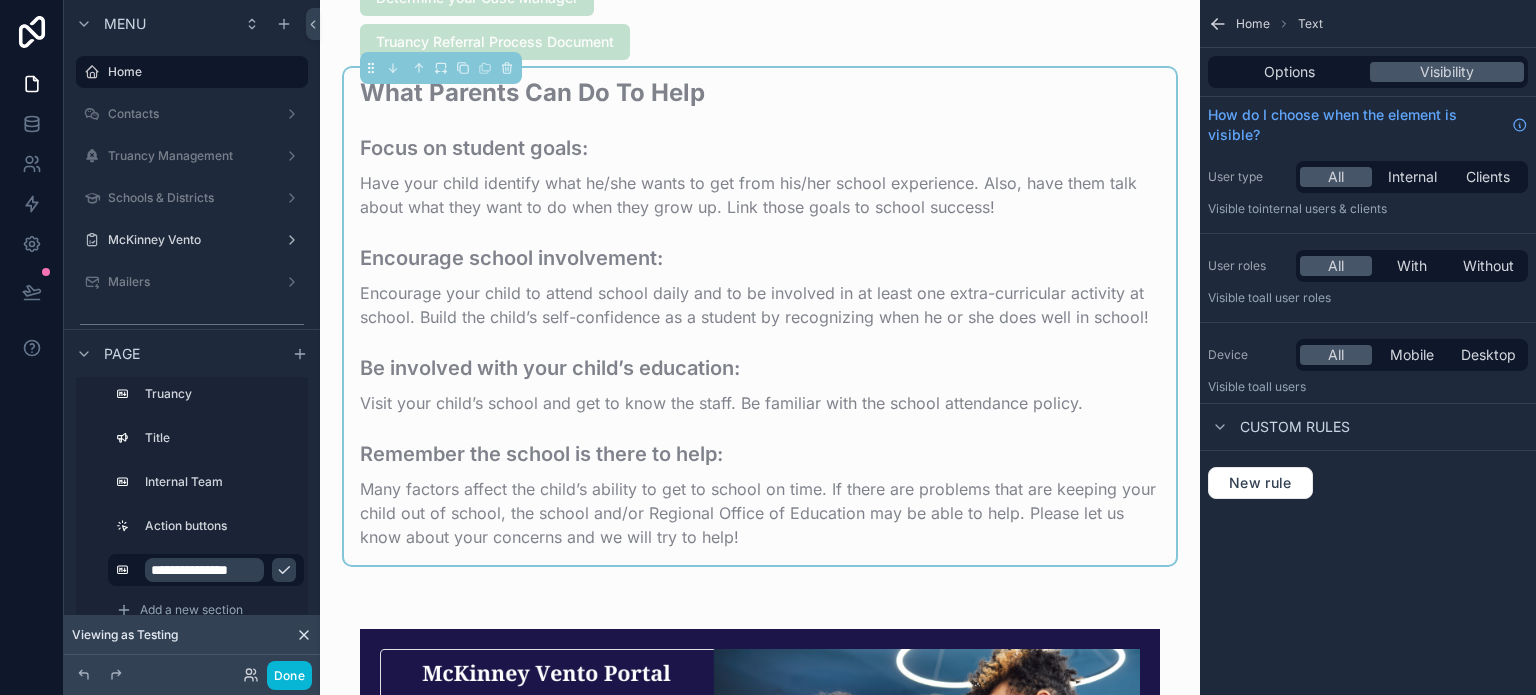 scroll, scrollTop: 0, scrollLeft: 12, axis: horizontal 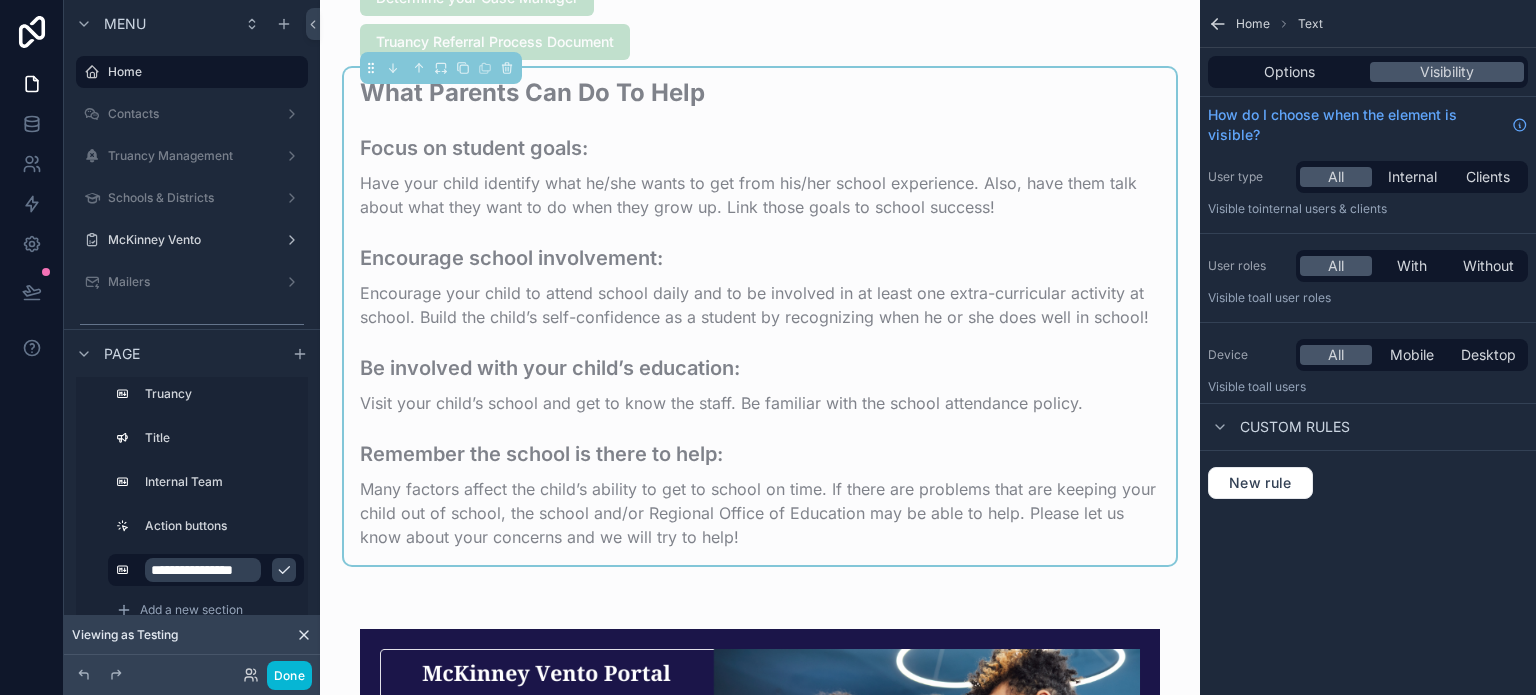 type on "**********" 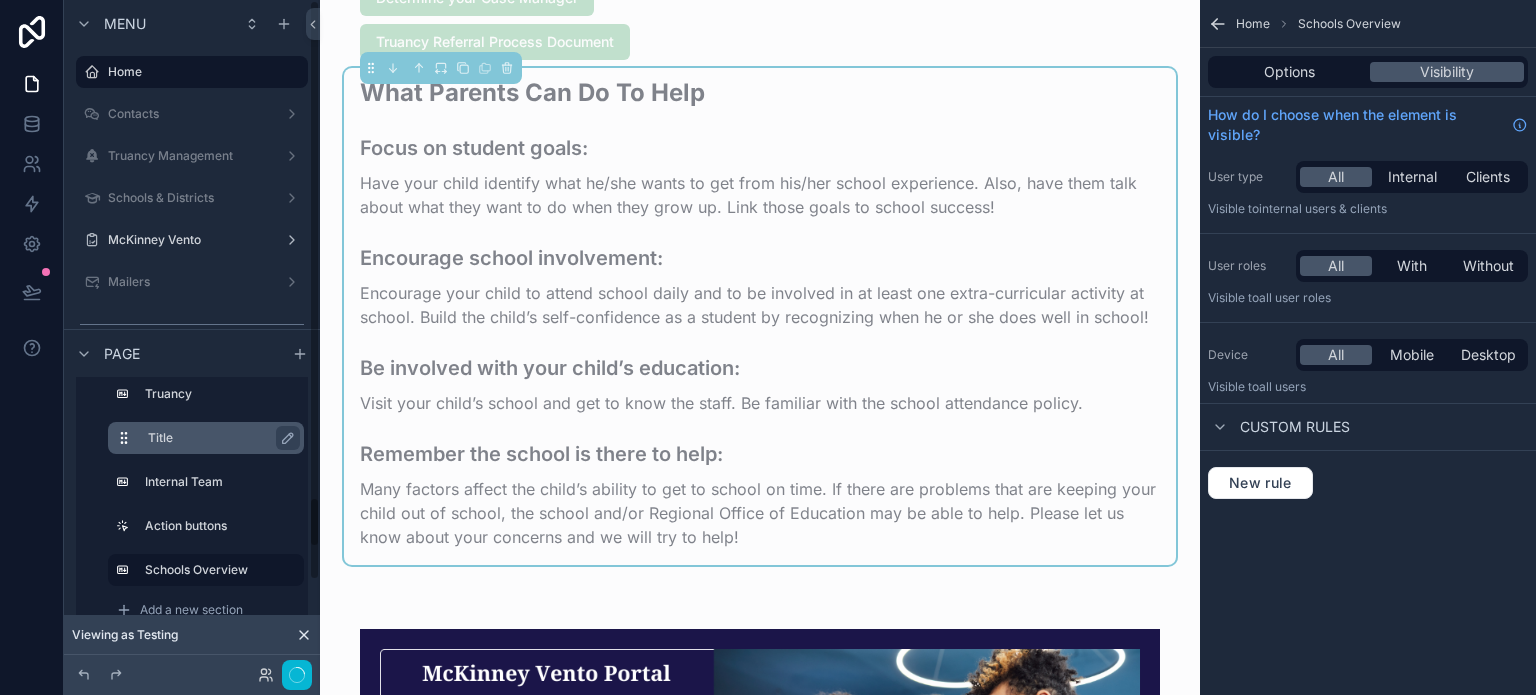 click on "Title" at bounding box center (222, 438) 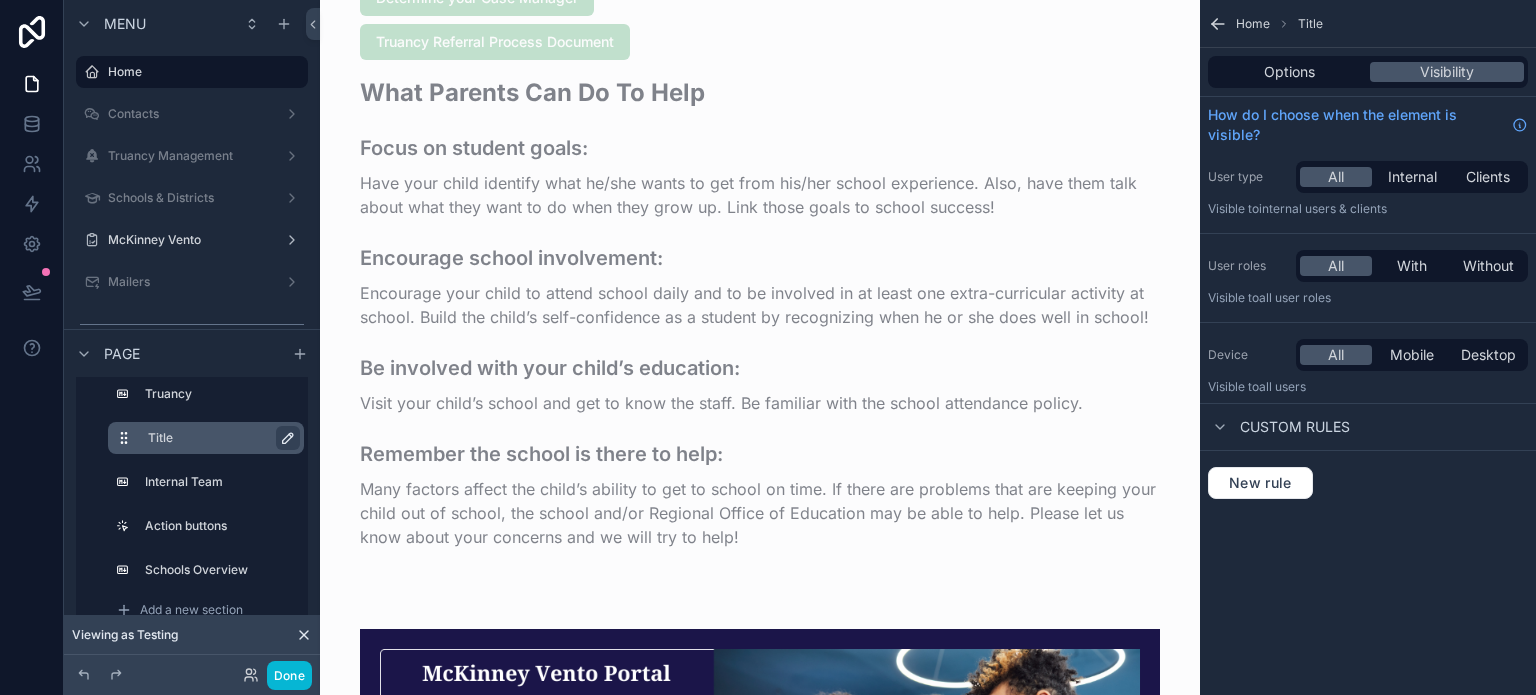 click 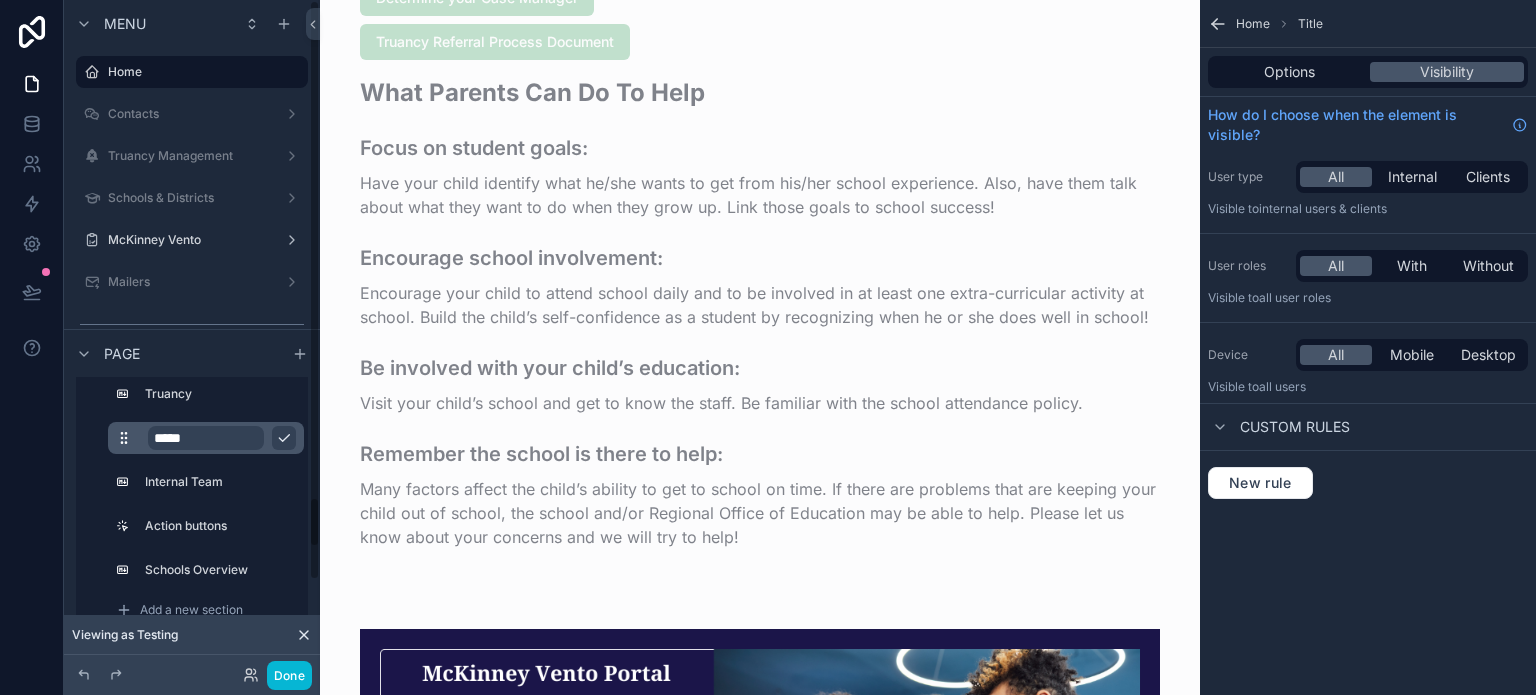 click on "*****" at bounding box center [206, 438] 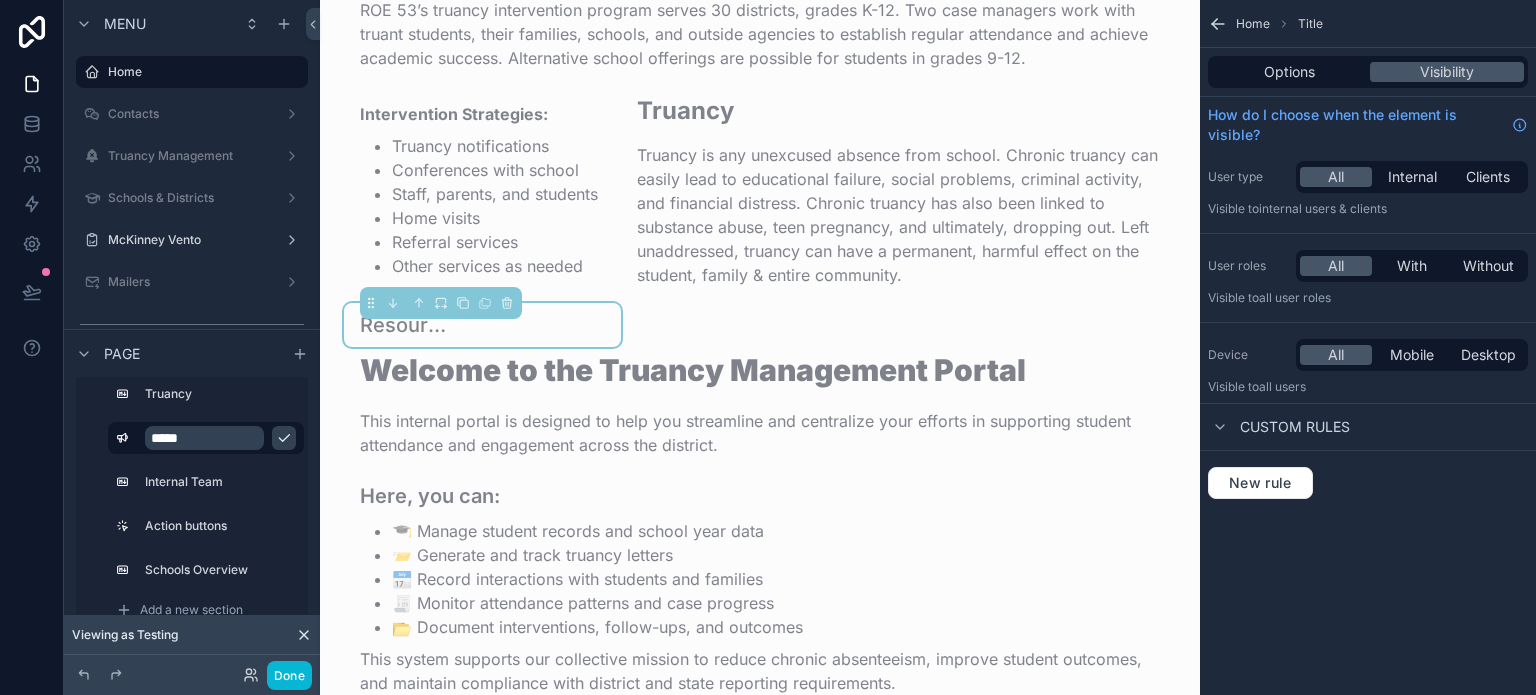 scroll, scrollTop: 786, scrollLeft: 0, axis: vertical 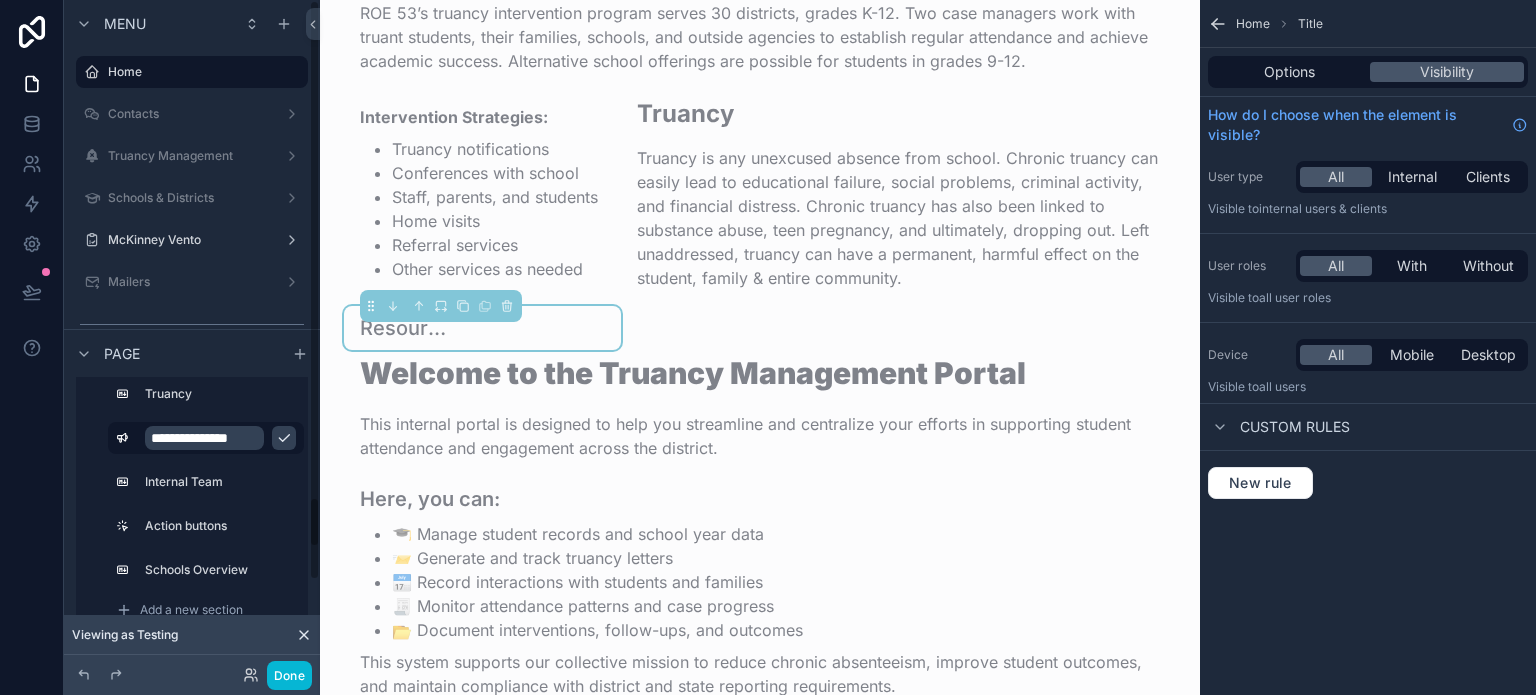 type on "**********" 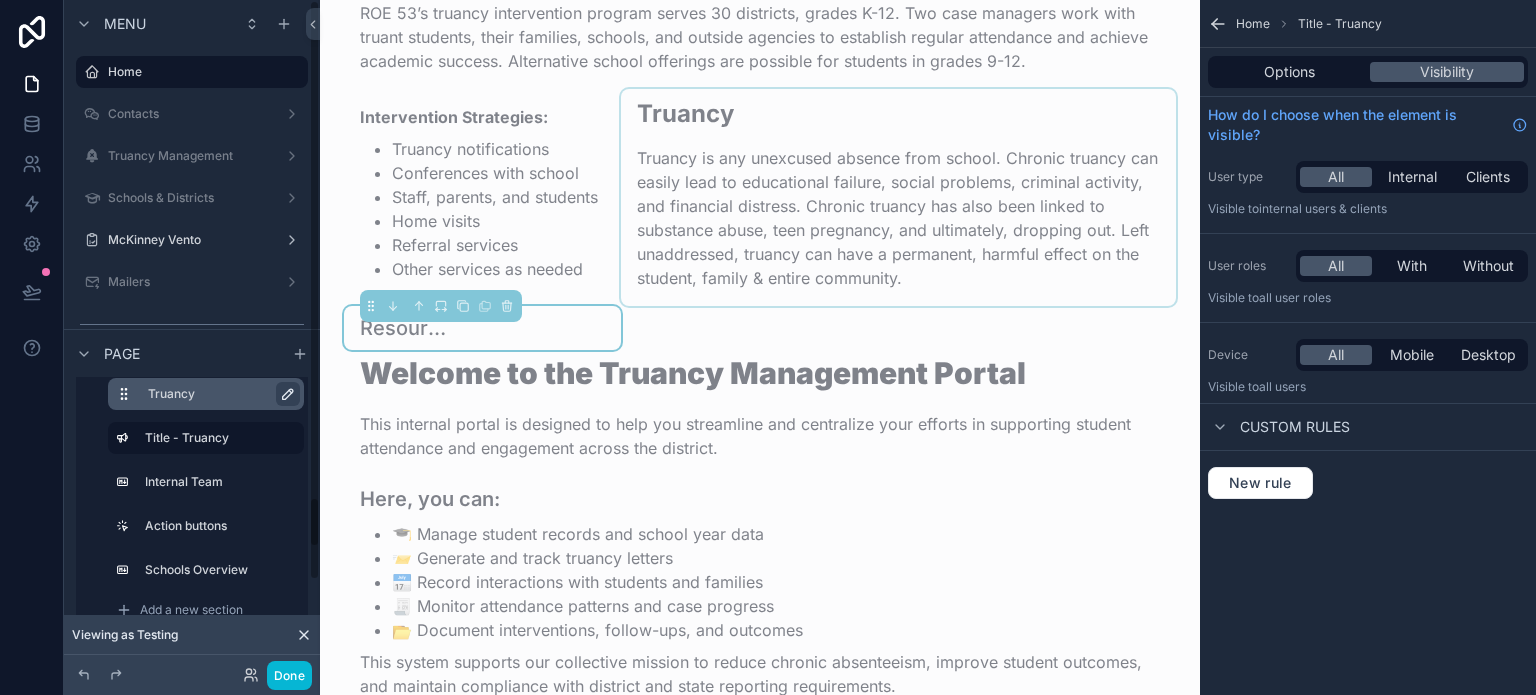 click 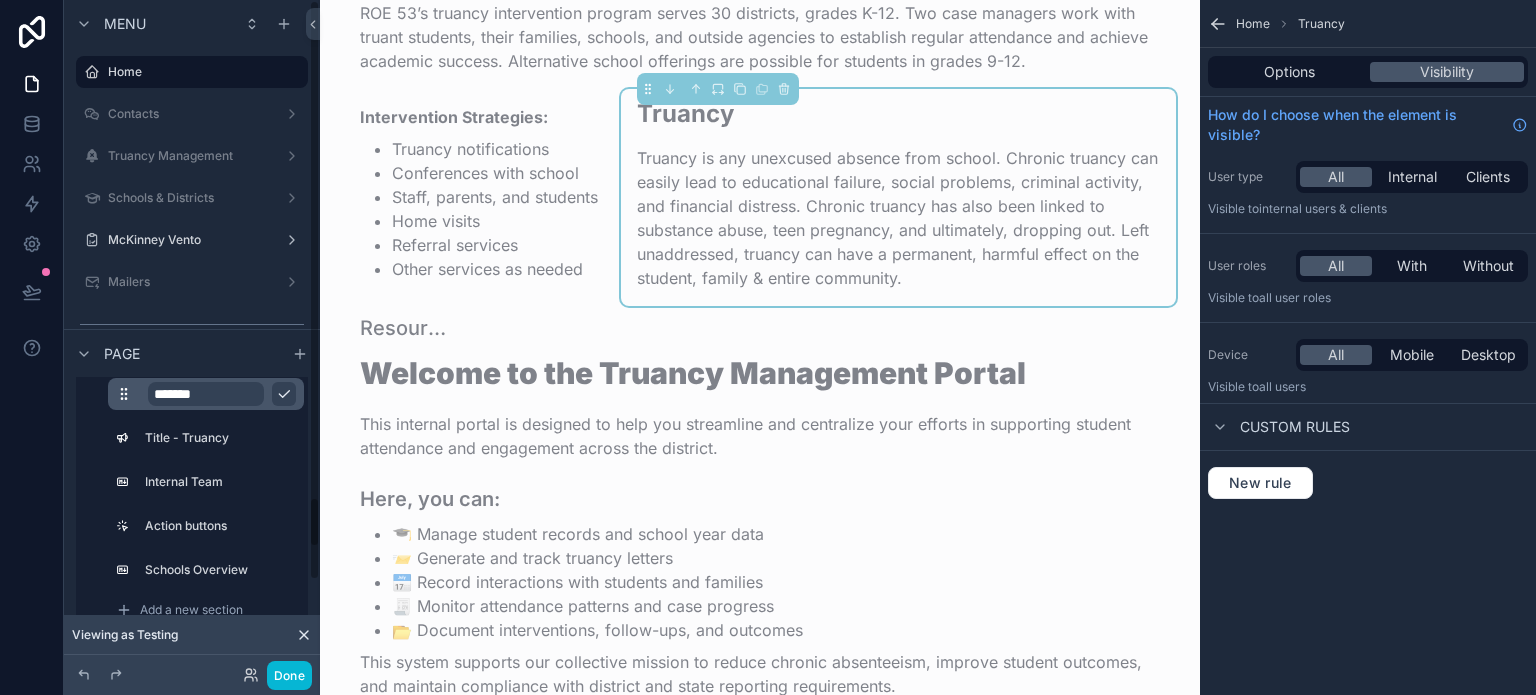click on "*******" at bounding box center (206, 394) 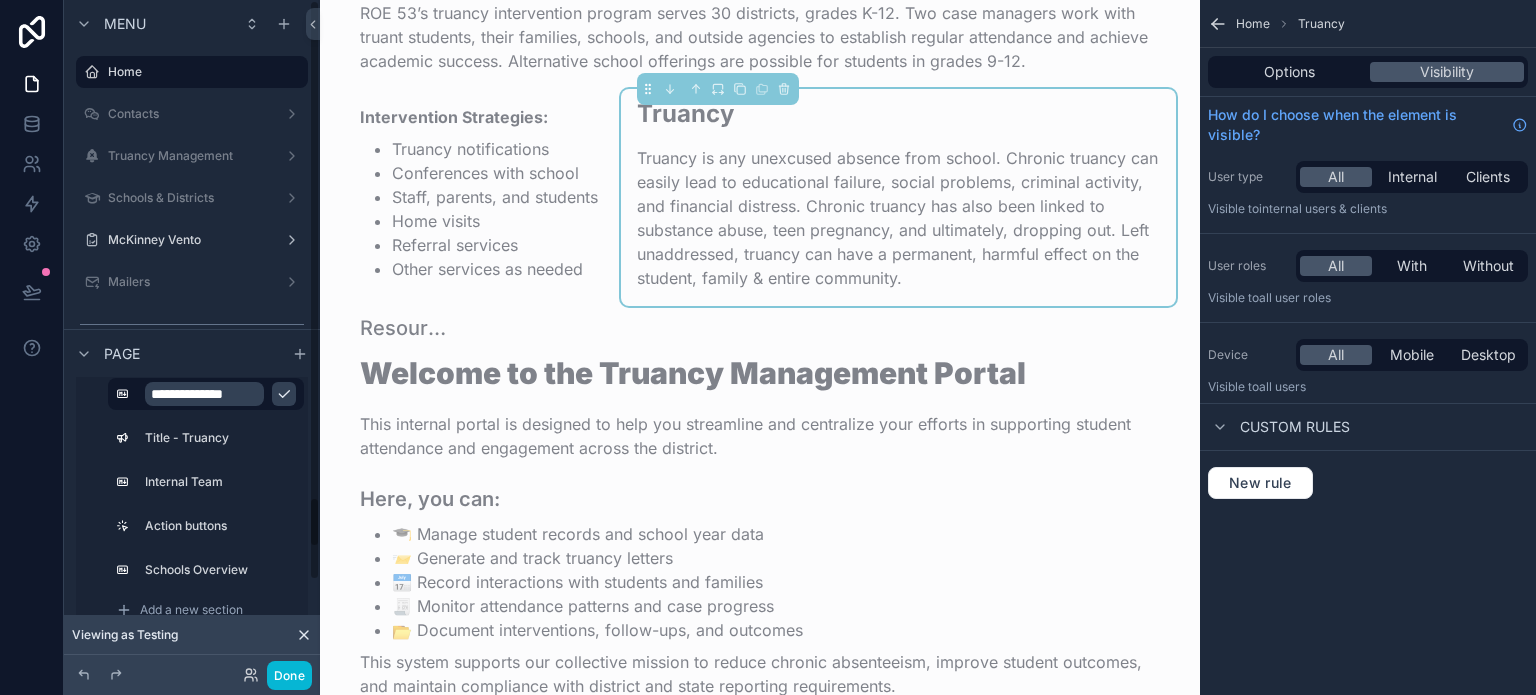 type on "**********" 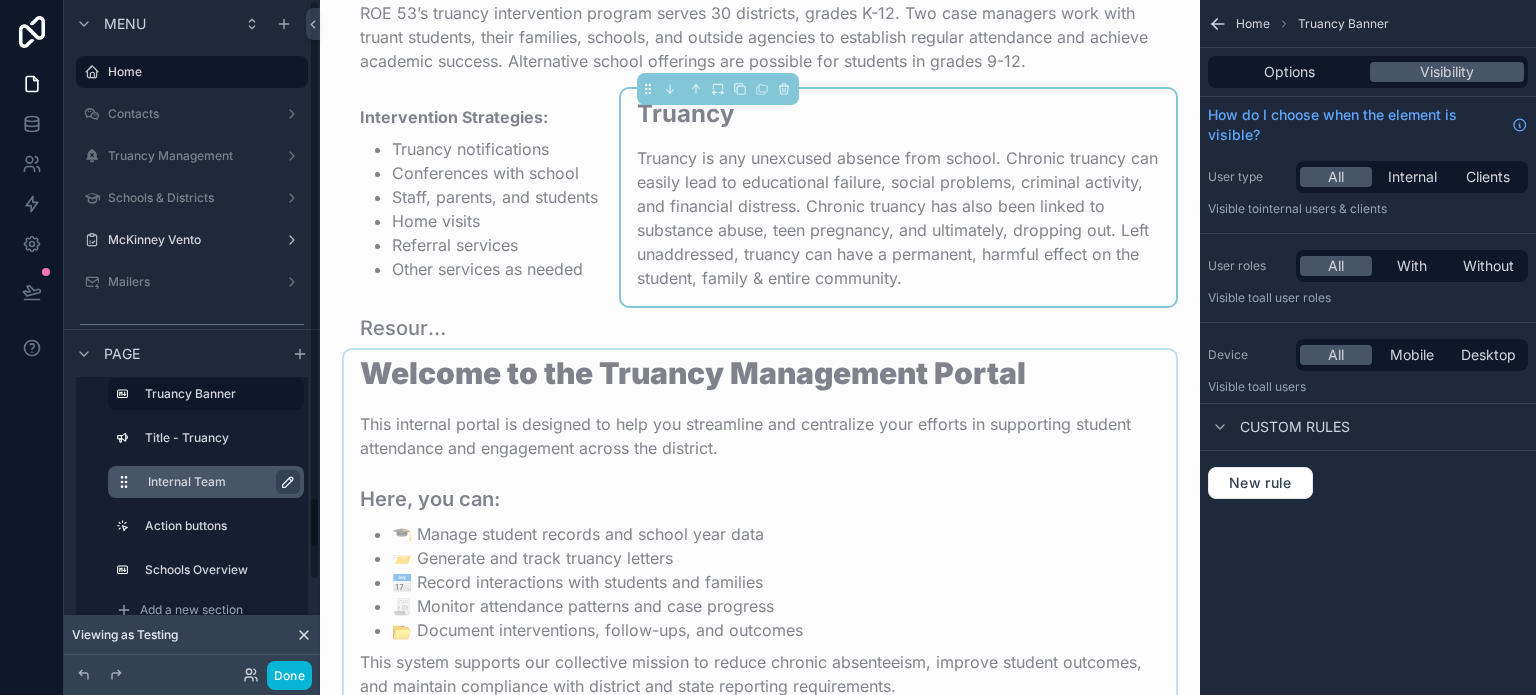 click on "Internal Team" at bounding box center (218, 482) 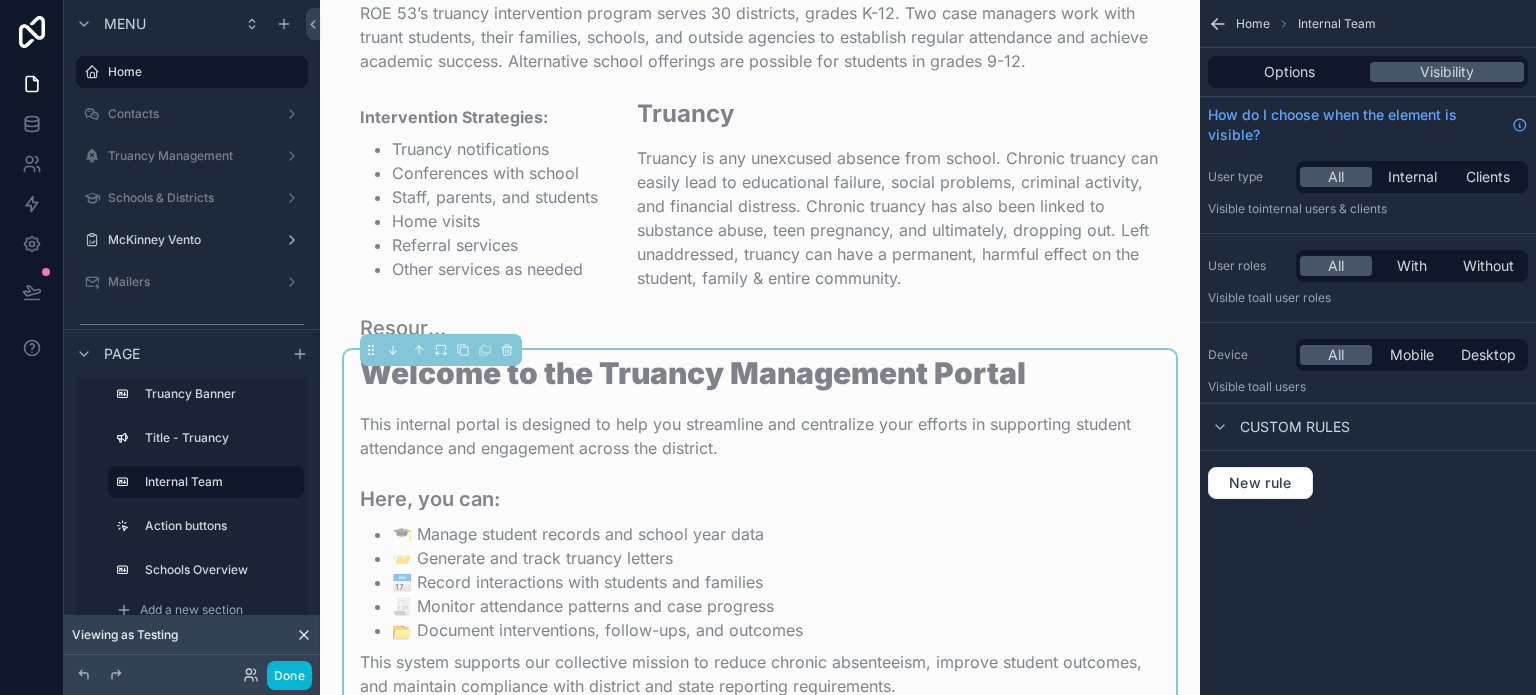 click 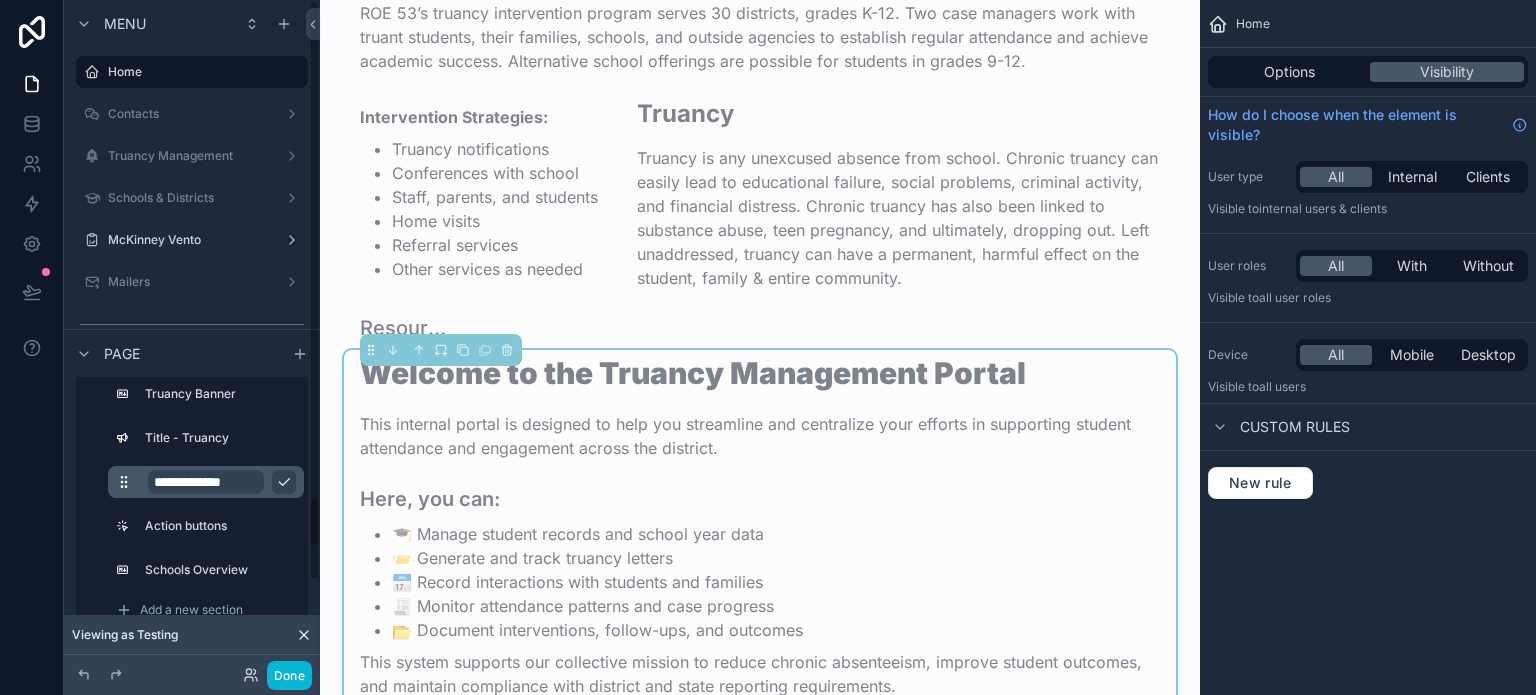 click on "**********" at bounding box center [206, 482] 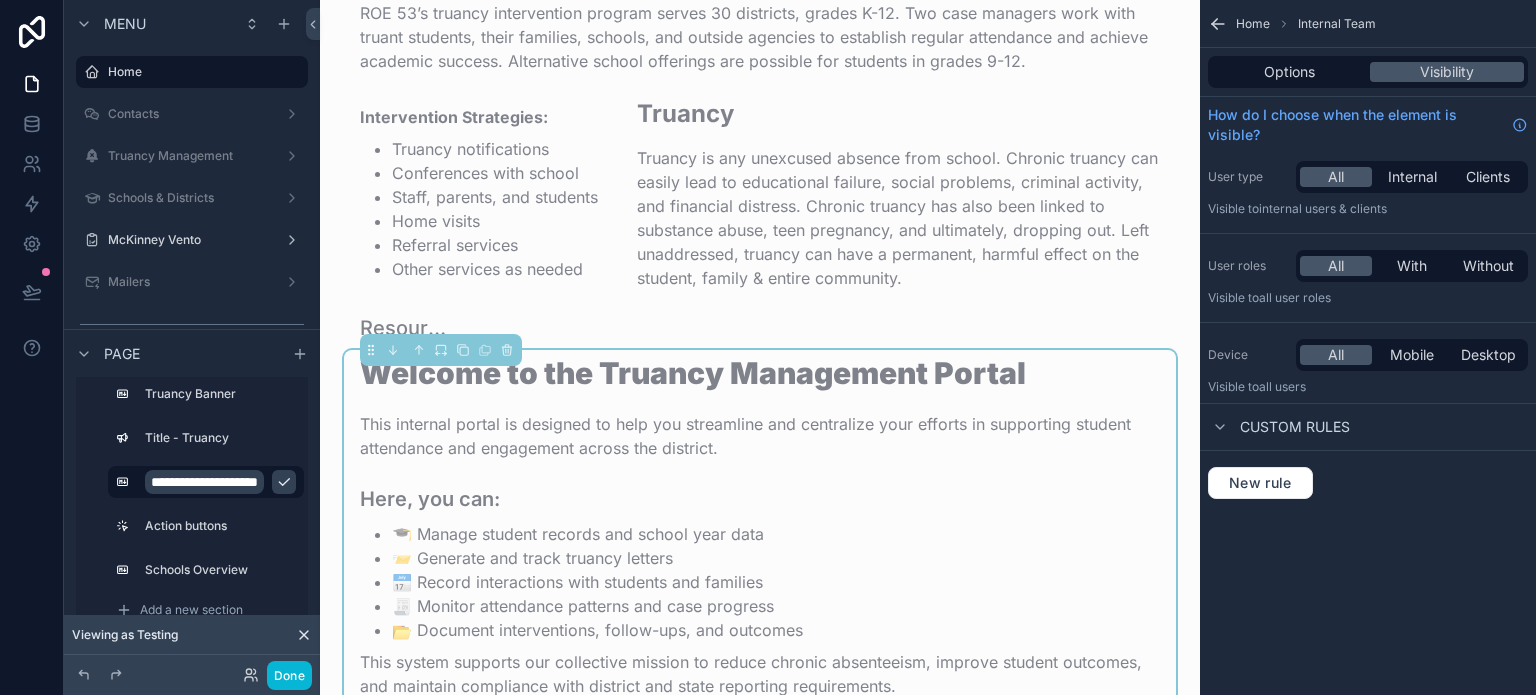 scroll, scrollTop: 0, scrollLeft: 48, axis: horizontal 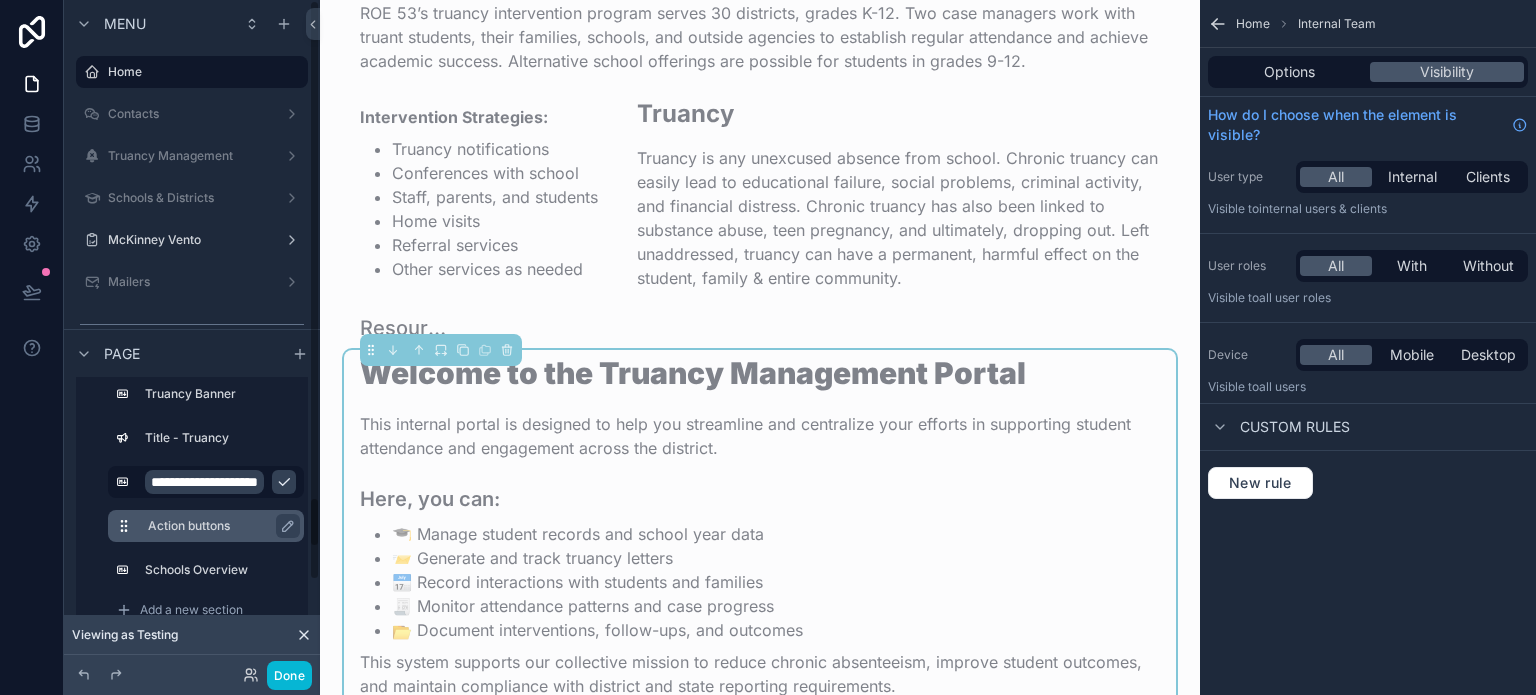 type on "**********" 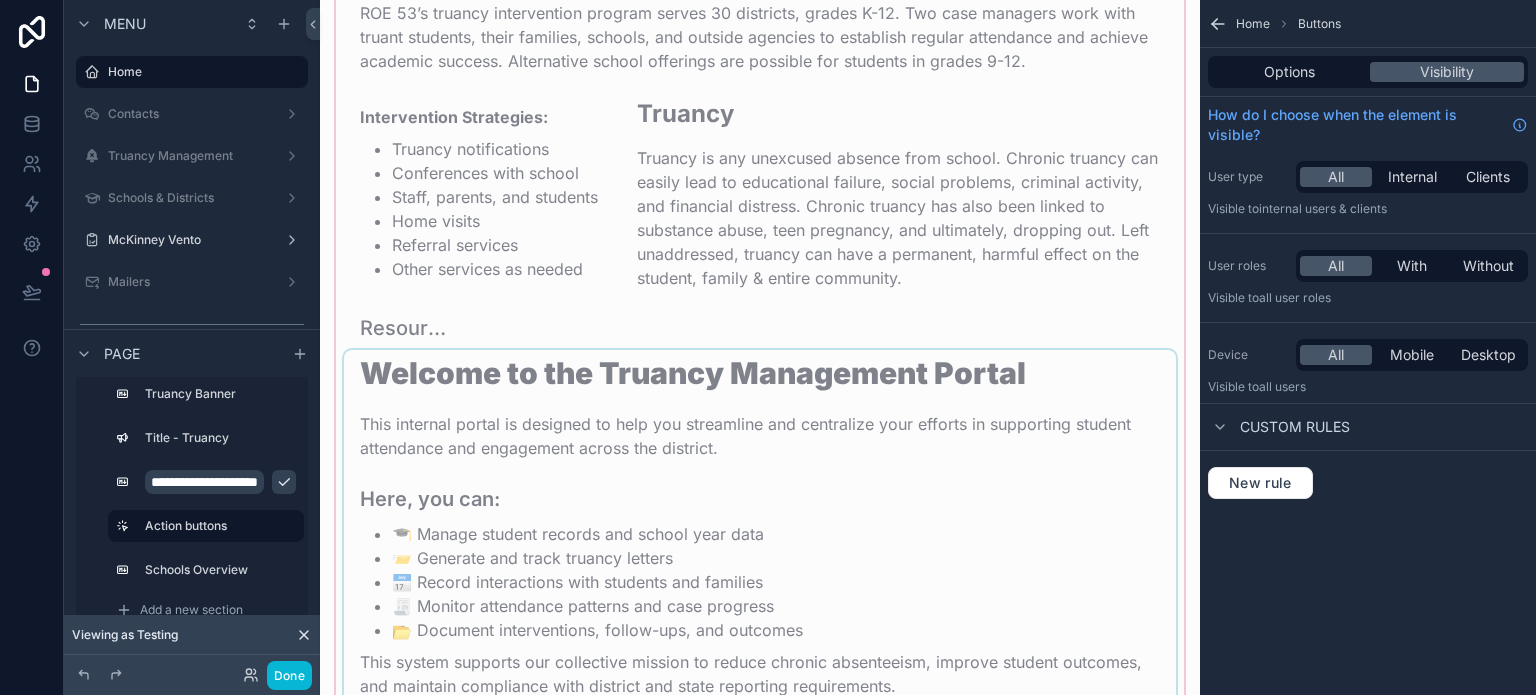 click at bounding box center (760, 564) 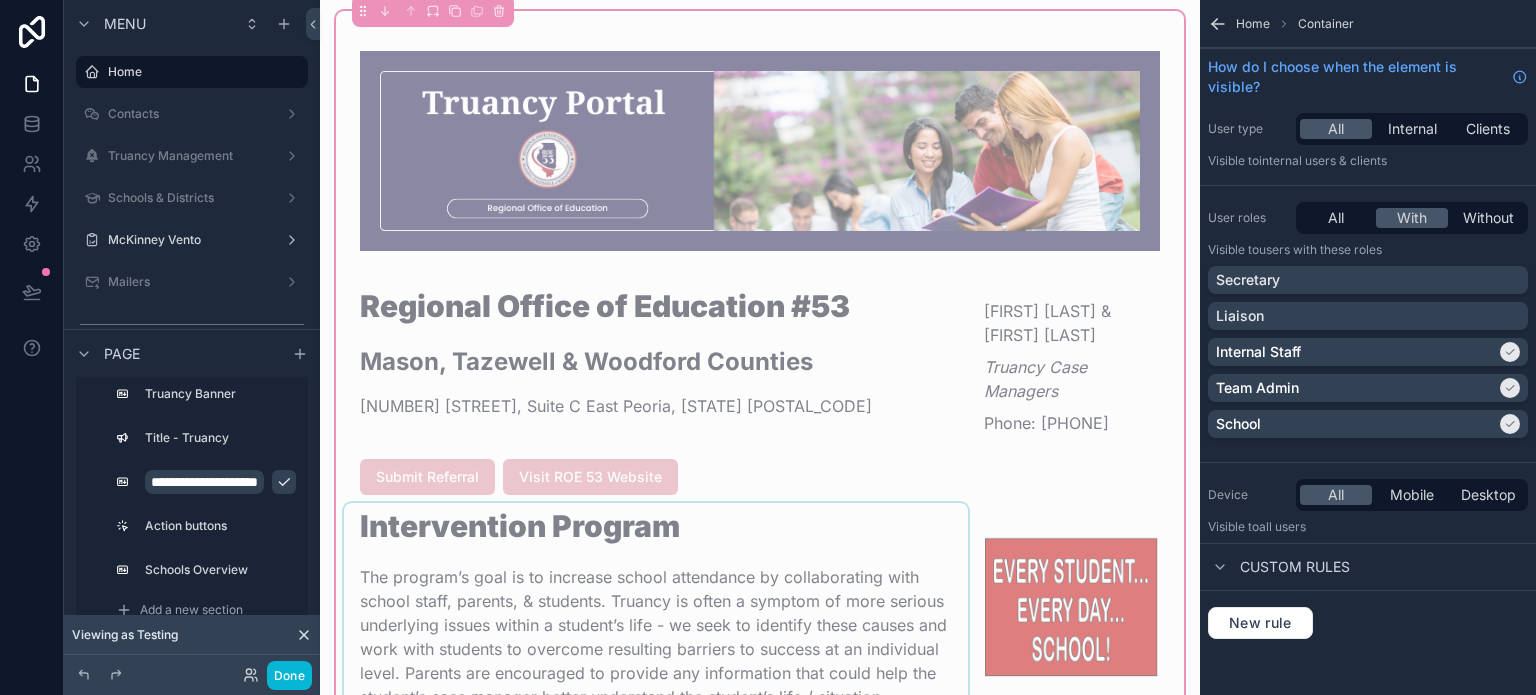 scroll, scrollTop: 0, scrollLeft: 0, axis: both 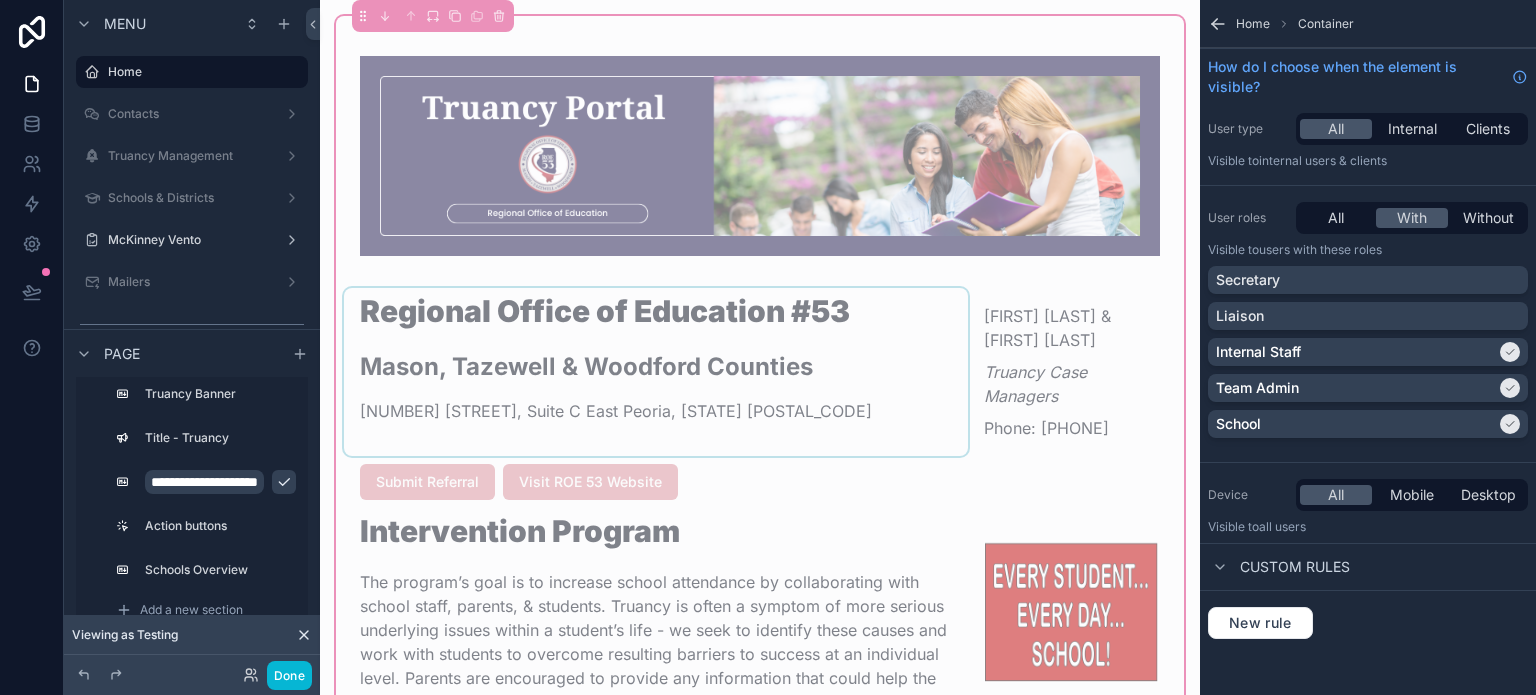 click at bounding box center [656, 372] 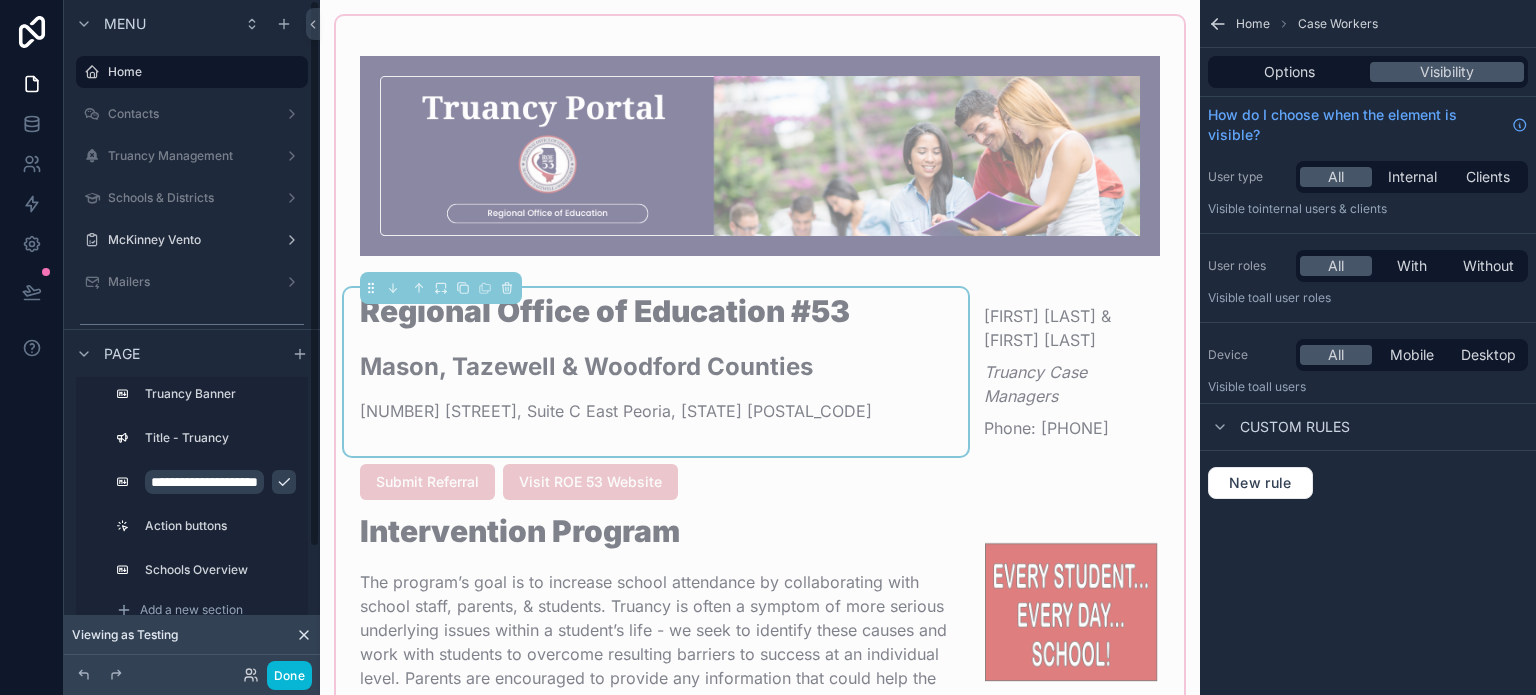 click on "Regional Office of Education #53 Mason, Tazewell & Woodford Counties 2400 Main Street, Suite C
East Peoria, IL 61611 Jermaine Wallace & Kerry Lapp Truancy Case Managers Phone: 309-477-2290 Submit Referral Visit ROE 53 Website Intervention Program The program’s goal is to increase
school attendance by
collaborating with school staff,
parents, & students.
Truancy is often a symptom of
more serious underlying issues
within a student’s life - we seek
to identify these causes and
work with students to overcome
resulting barriers to success at
an individual level.
Parents are encouraged to
provide any information that
could help the student’s case
manager better understand the
student’s life / situation. Introduction  Intervention Strategies:  Truancy notifications Conferences with school Staff, parents, and students Home visits Referral services Other services as needed Truancy Resources Welcome to the Truancy Management Portal Here, you can: 🎓 Manage student records and school year data" at bounding box center (760, 1134) 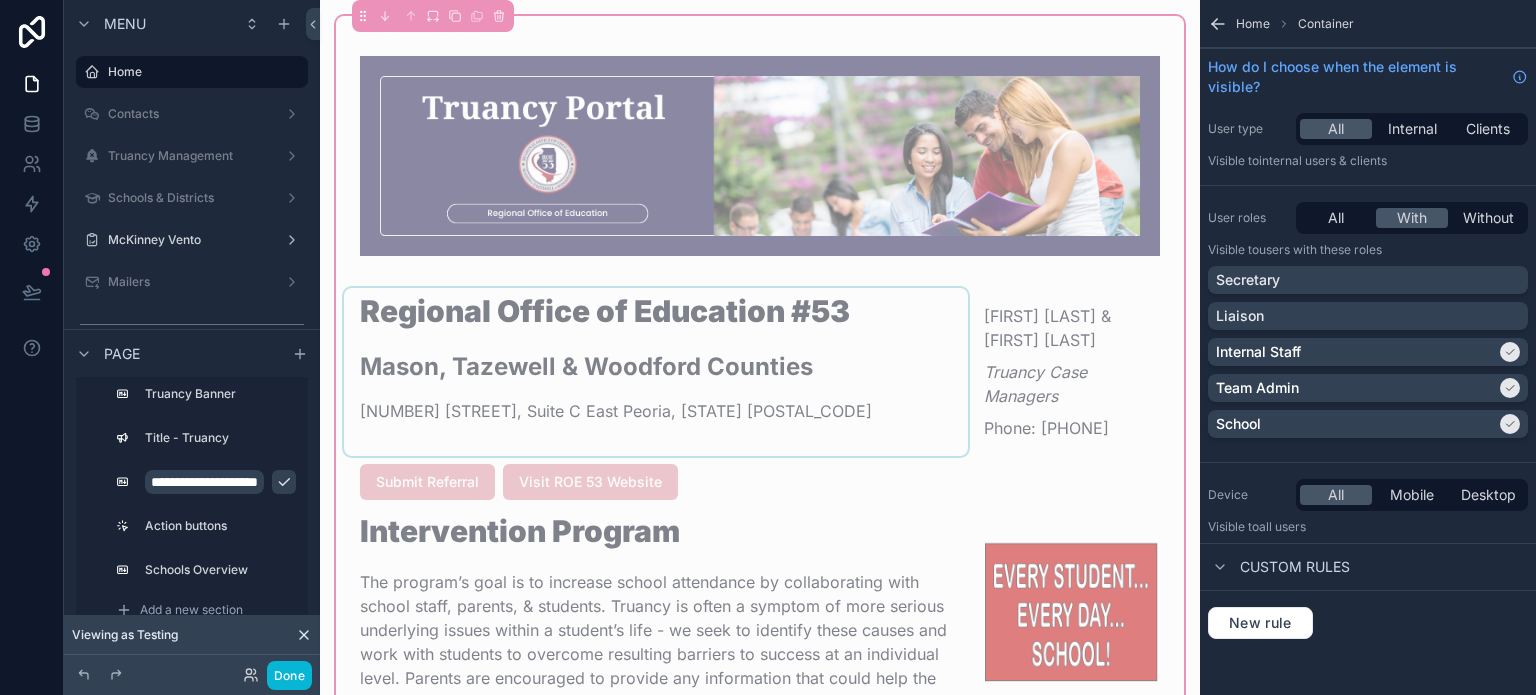 click at bounding box center (656, 372) 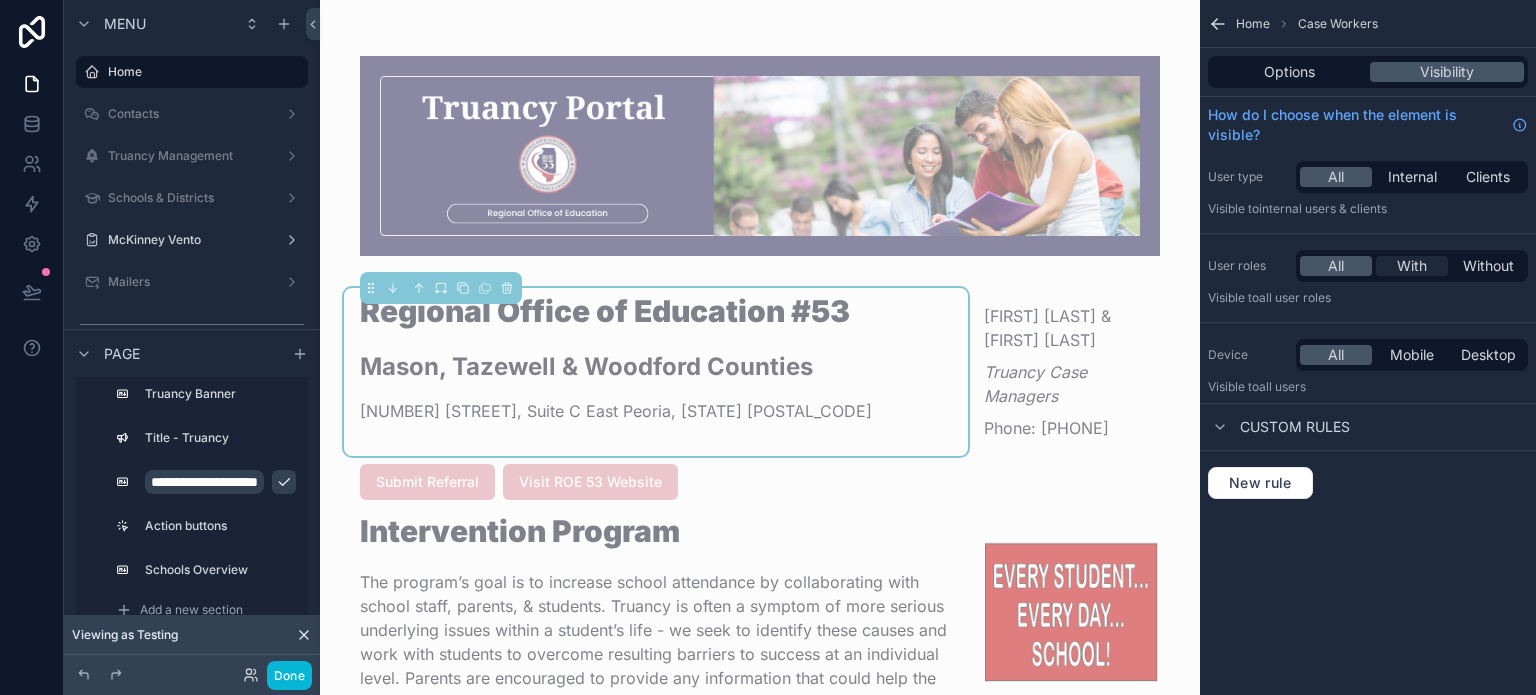 click on "With" at bounding box center (1412, 266) 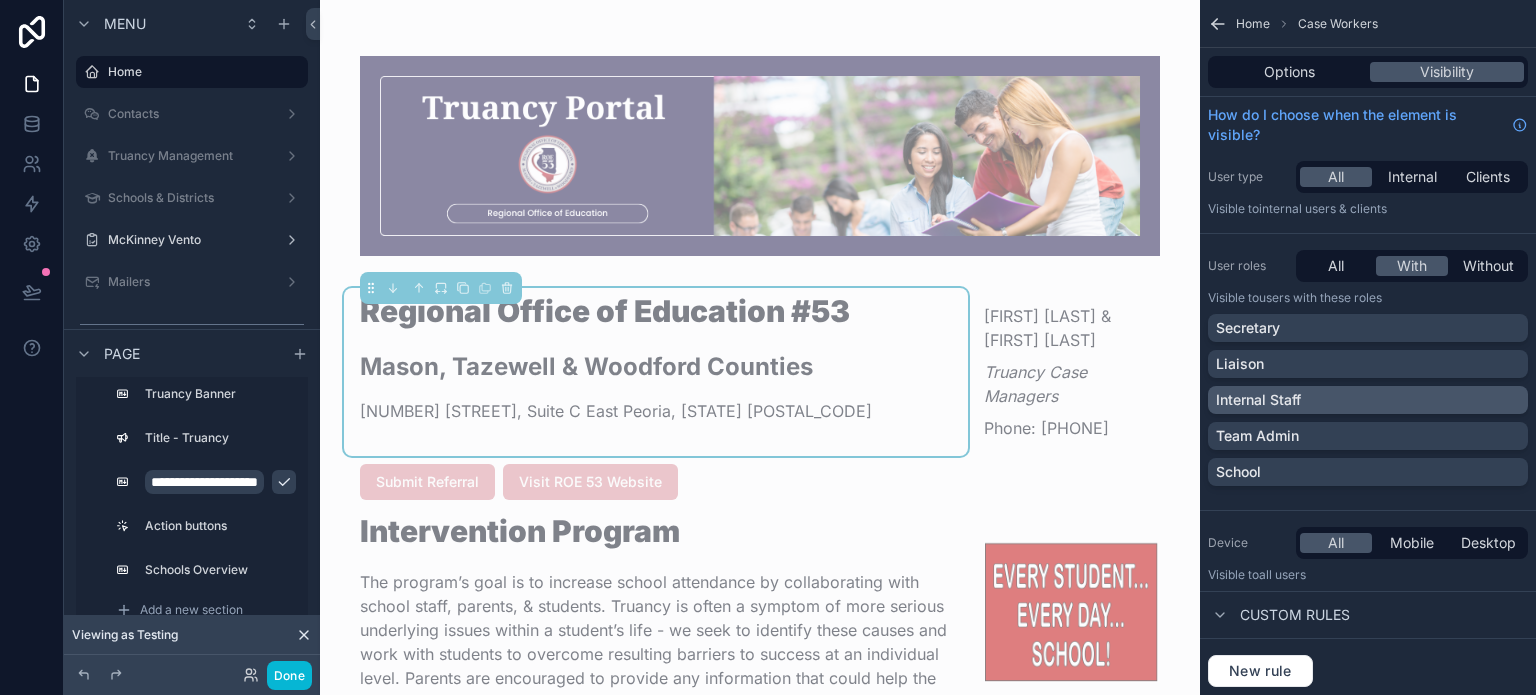 click on "Internal Staff" at bounding box center [1368, 400] 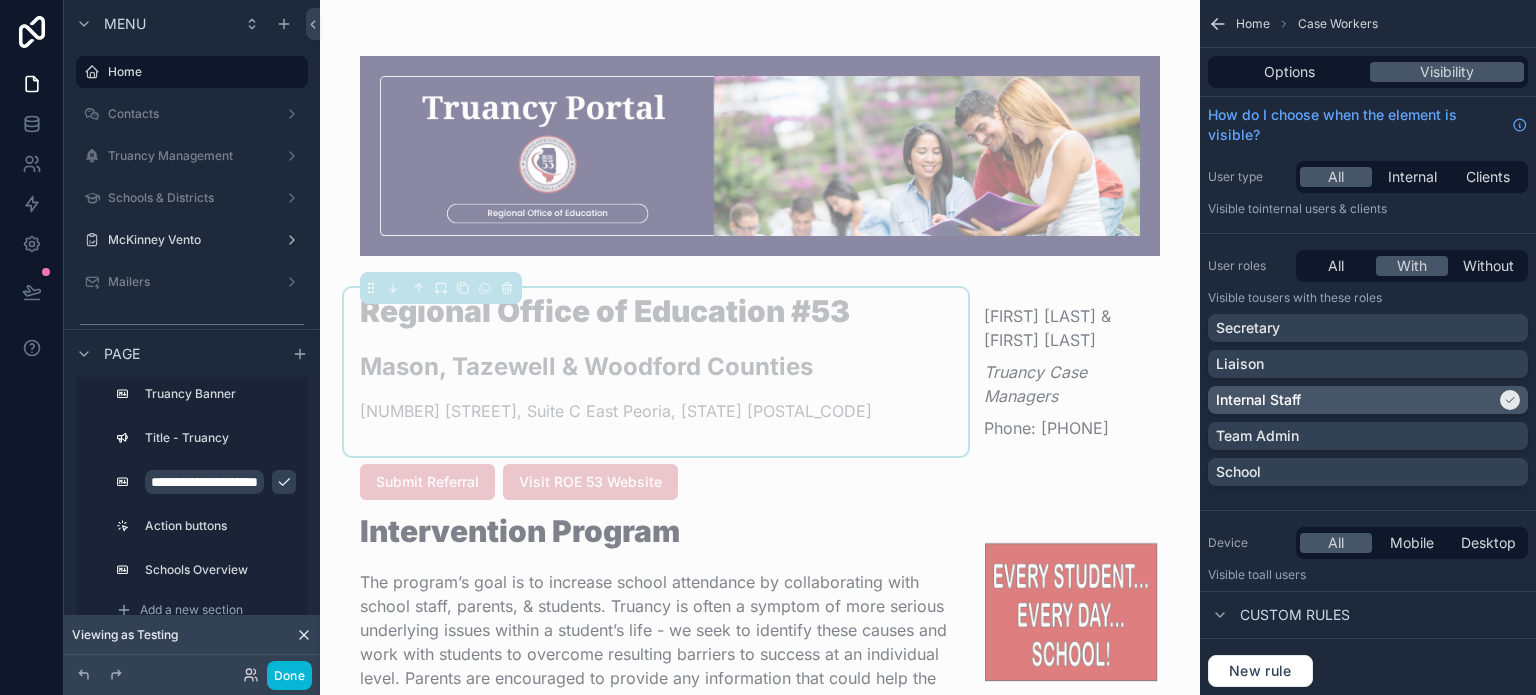 click on "Internal Staff" at bounding box center (1356, 400) 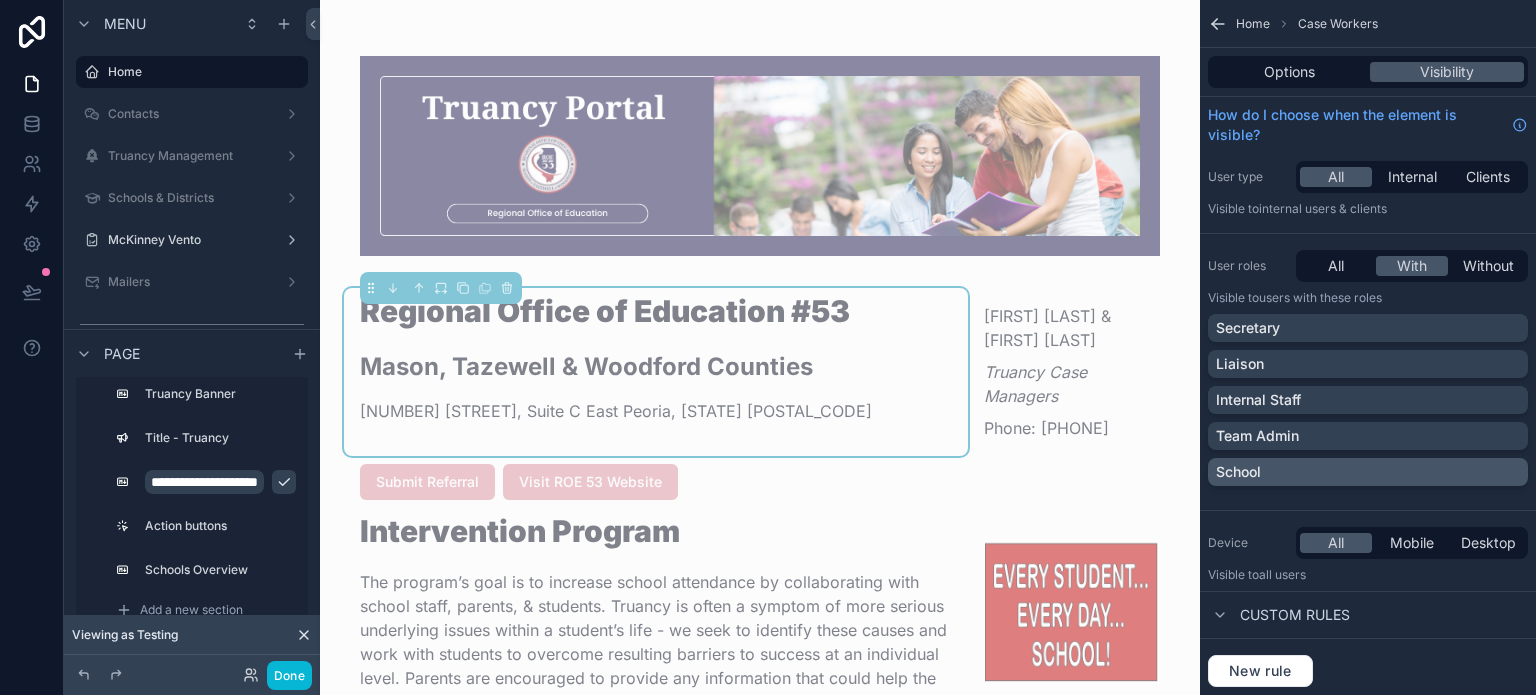 click on "School" at bounding box center [1368, 472] 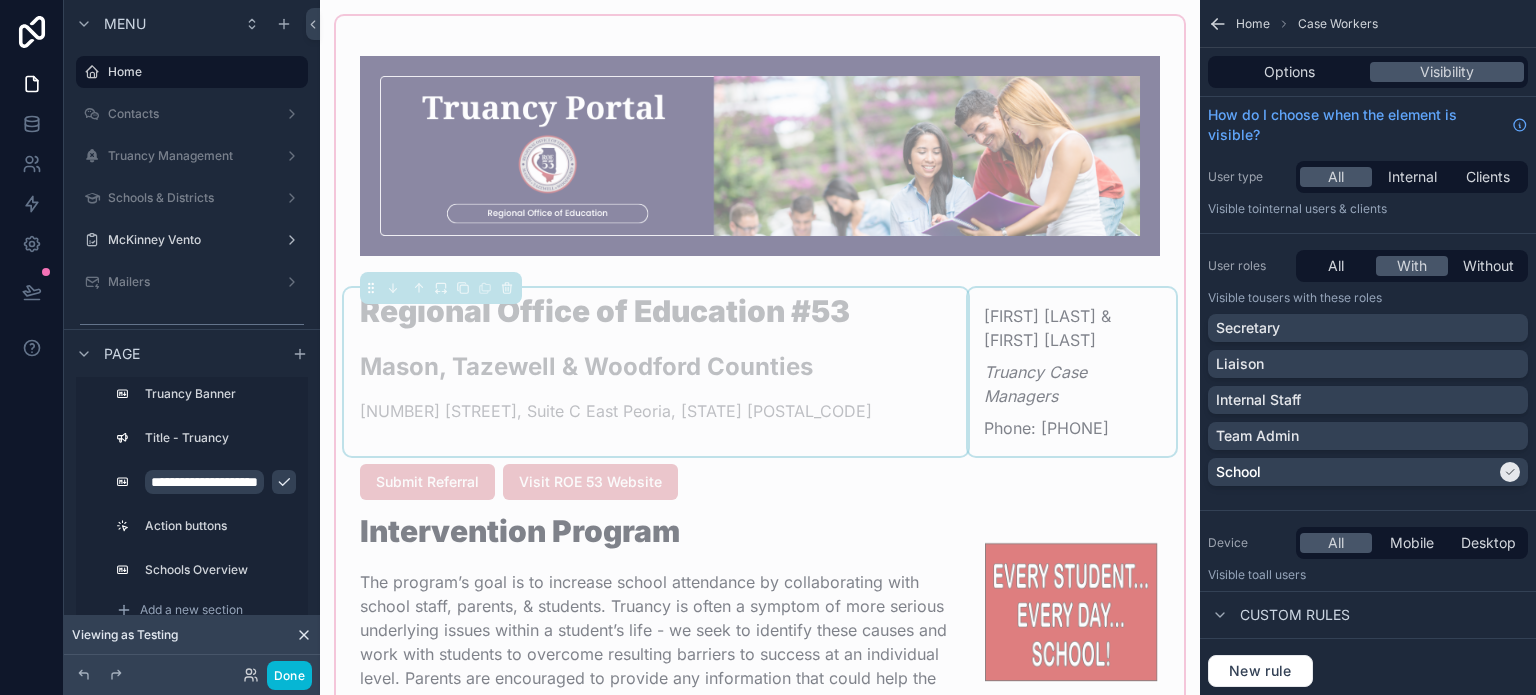 click at bounding box center [1072, 372] 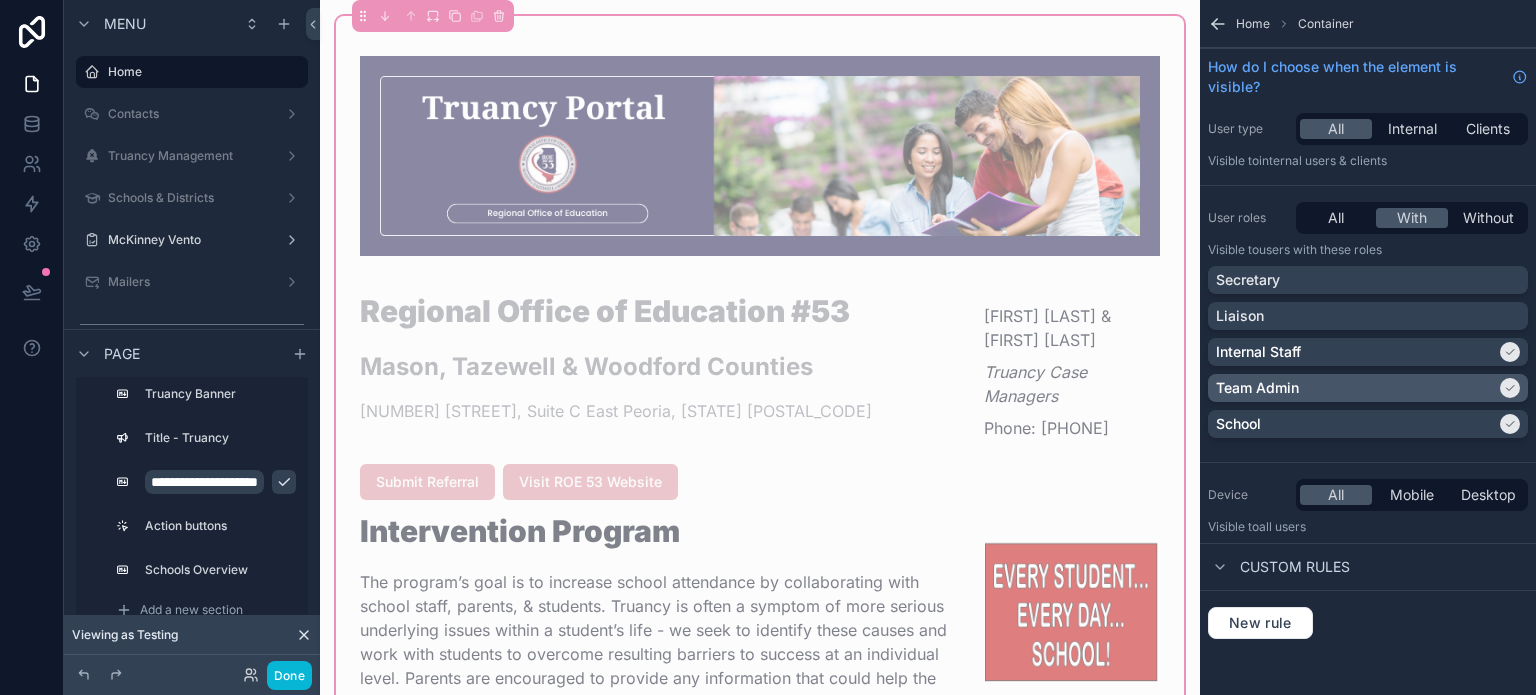 click on "Team Admin" at bounding box center (1356, 388) 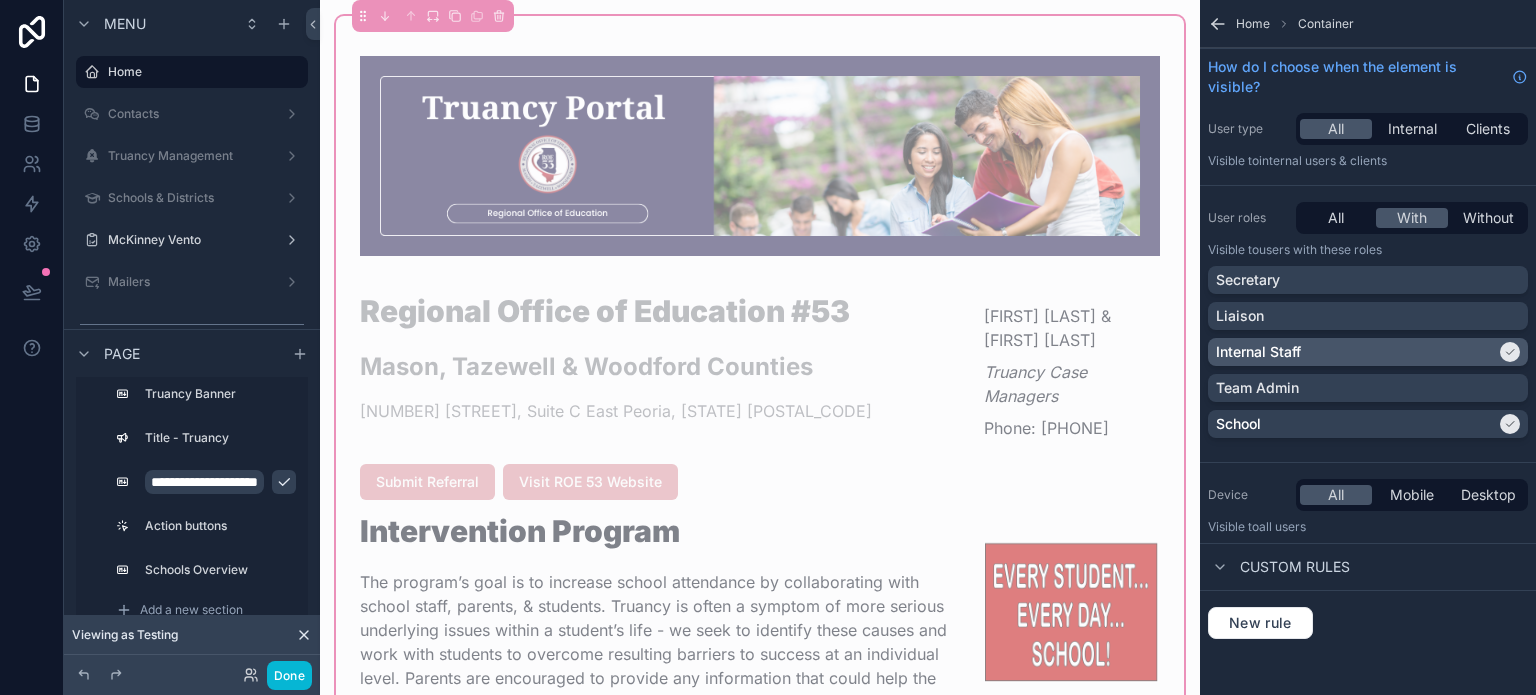 click on "Internal Staff" at bounding box center [1356, 352] 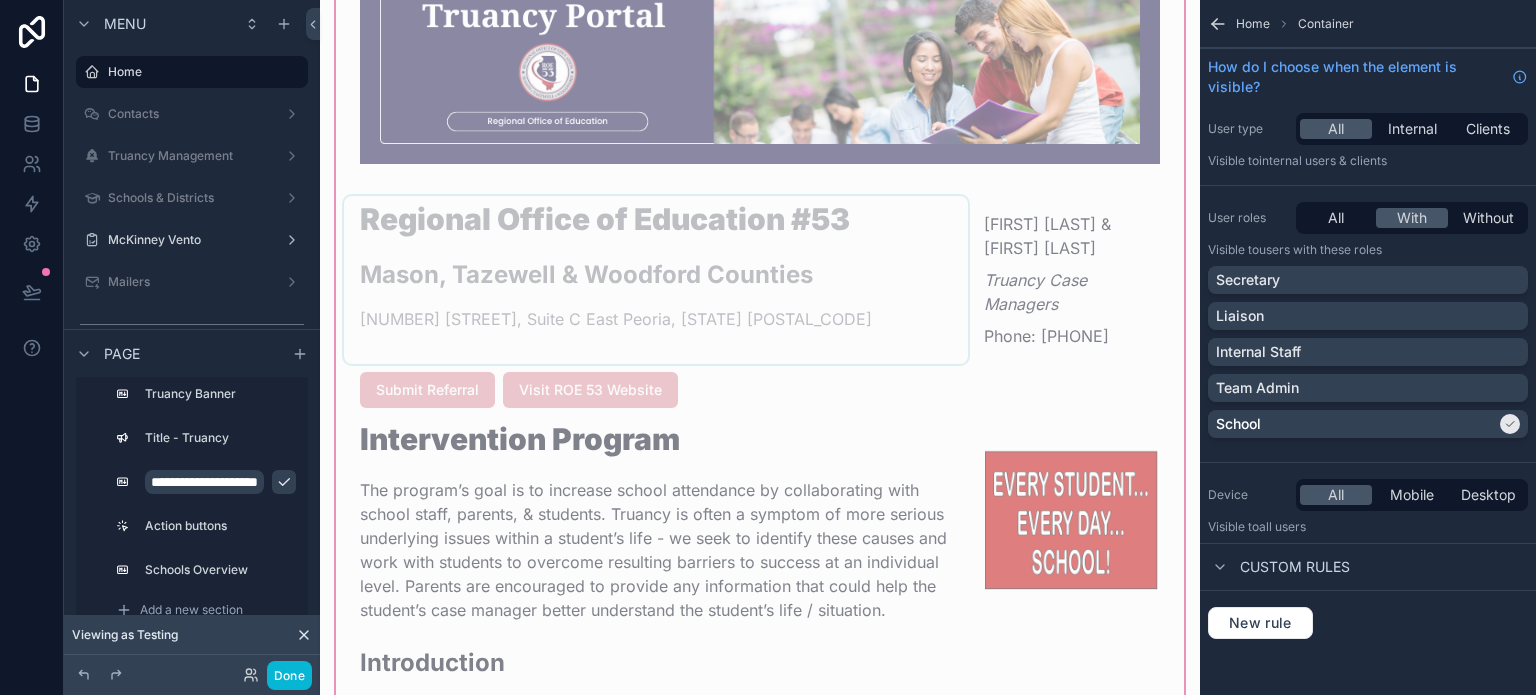 scroll, scrollTop: 100, scrollLeft: 0, axis: vertical 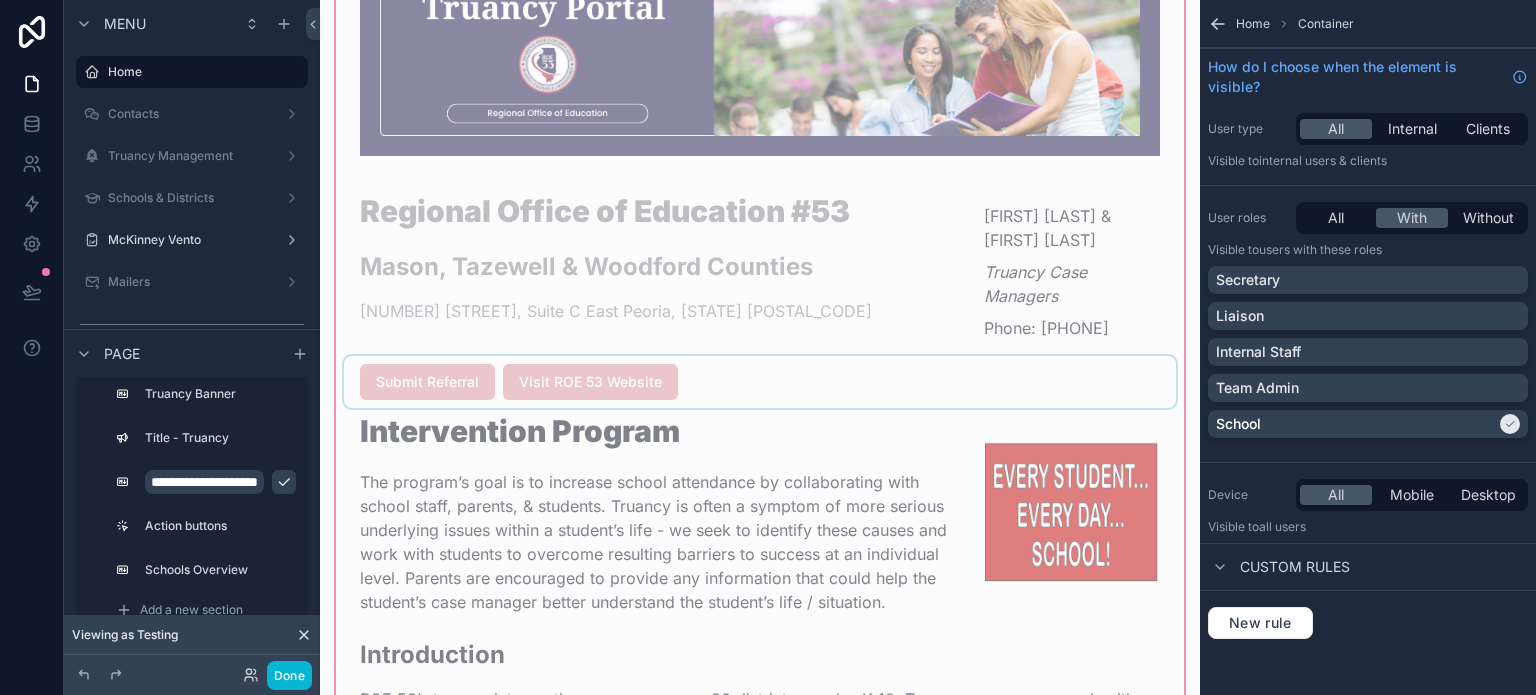 click at bounding box center (760, 382) 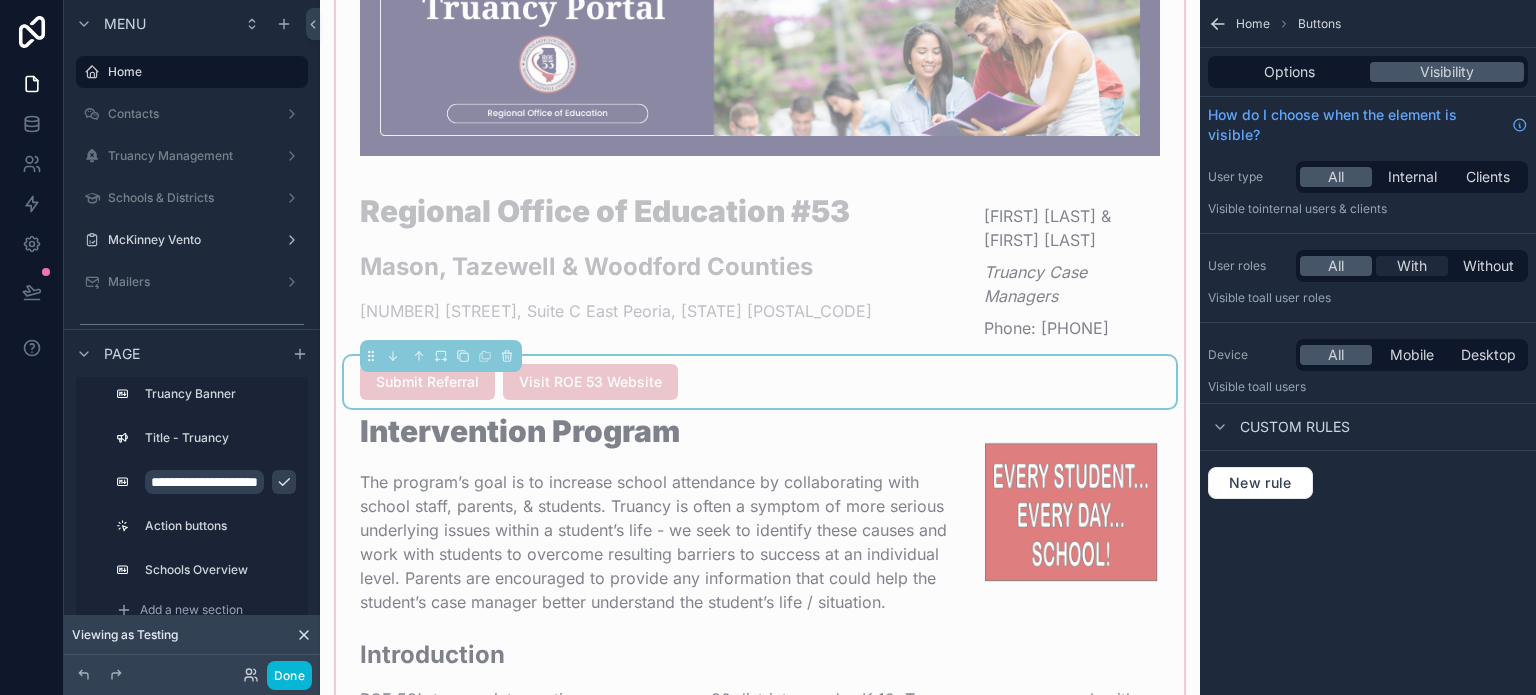 click on "With" at bounding box center [1412, 266] 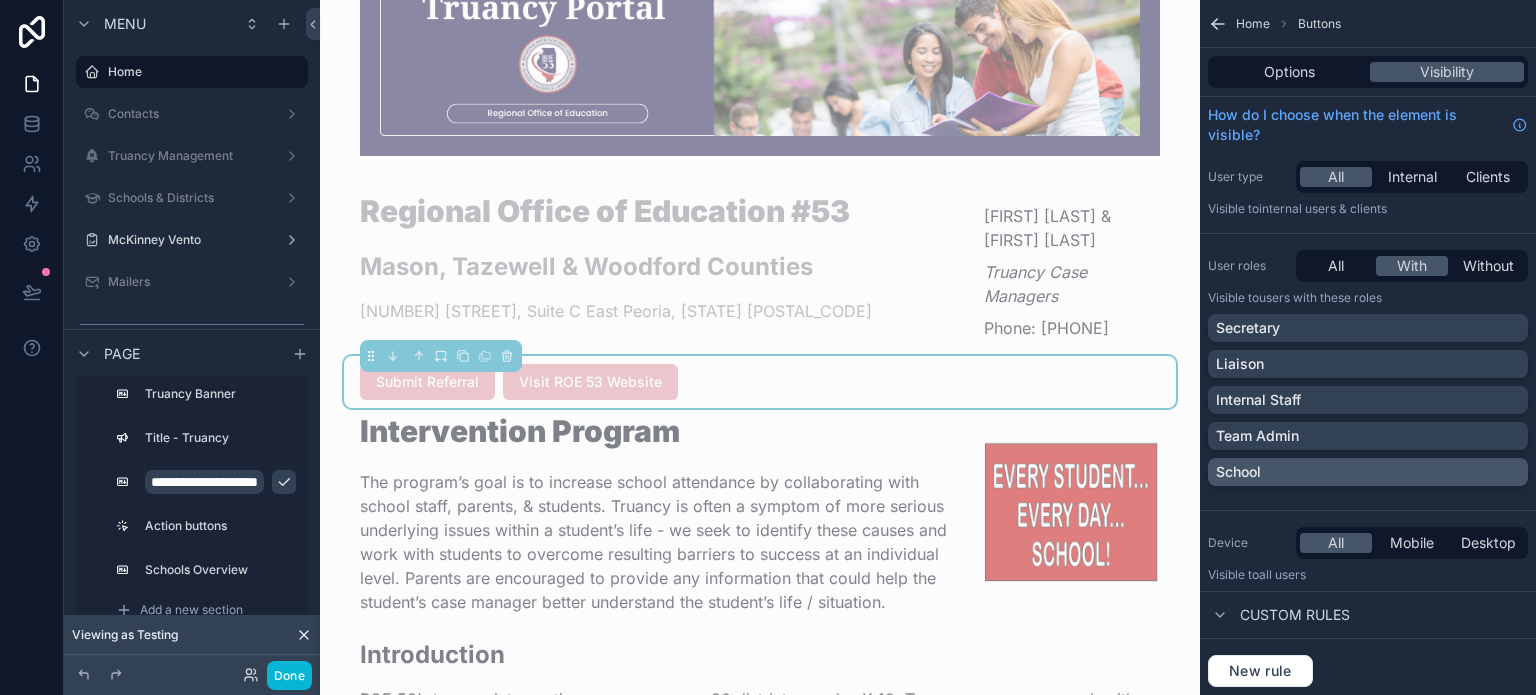 click on "School" at bounding box center [1368, 472] 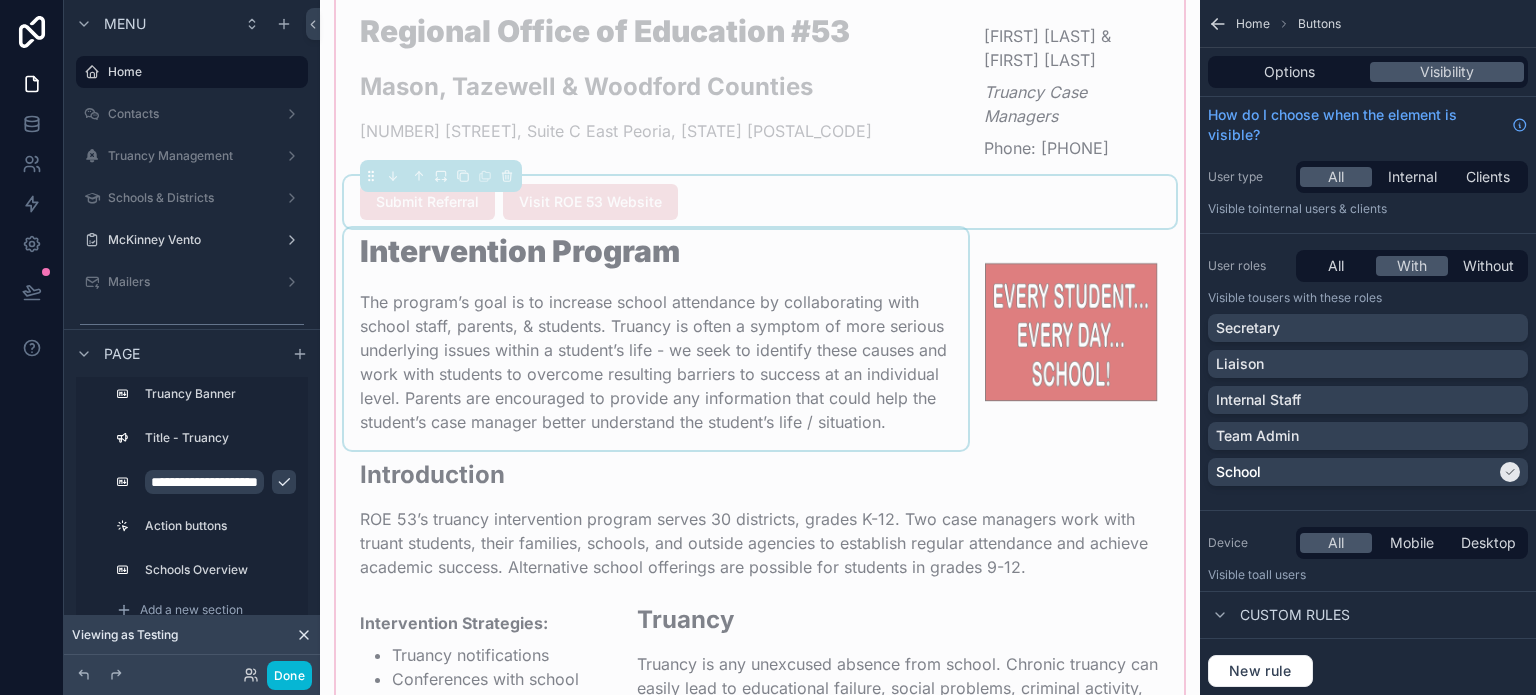 scroll, scrollTop: 300, scrollLeft: 0, axis: vertical 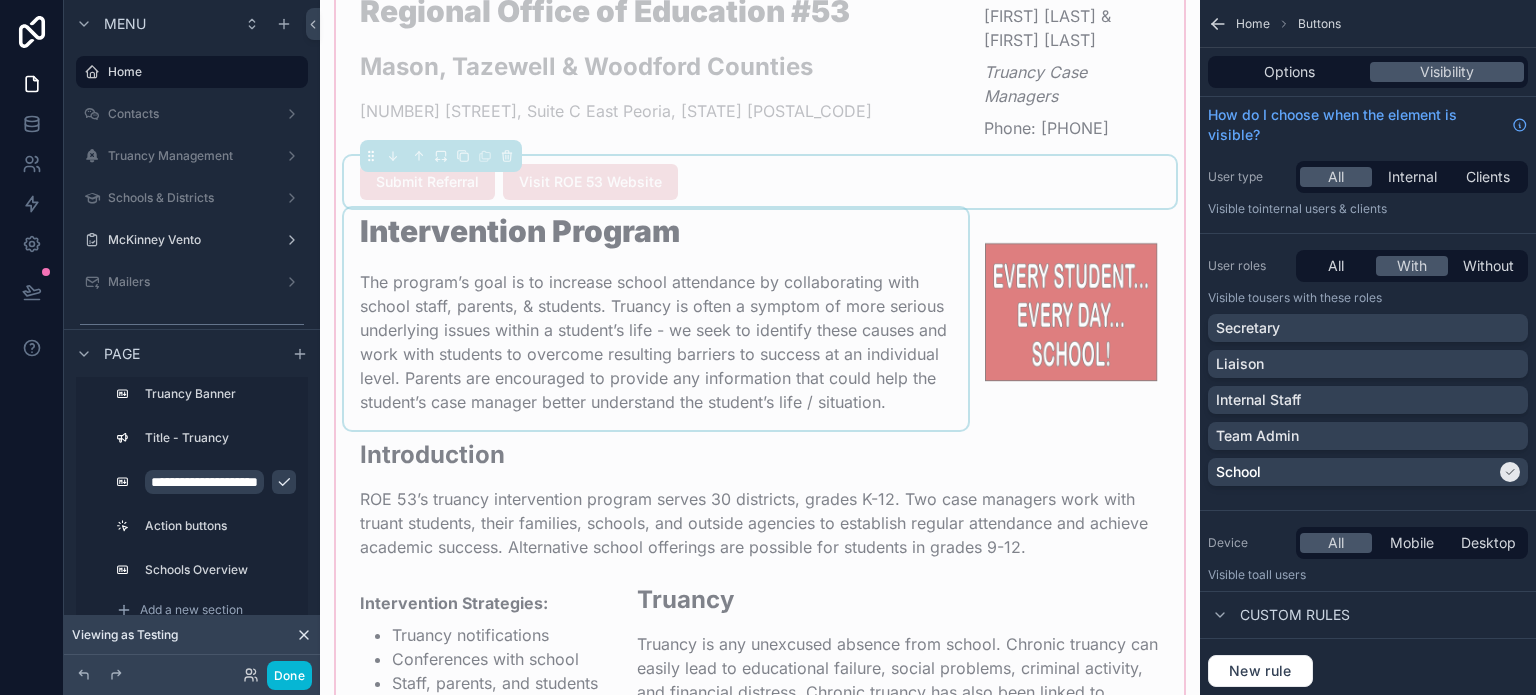 click at bounding box center [656, 319] 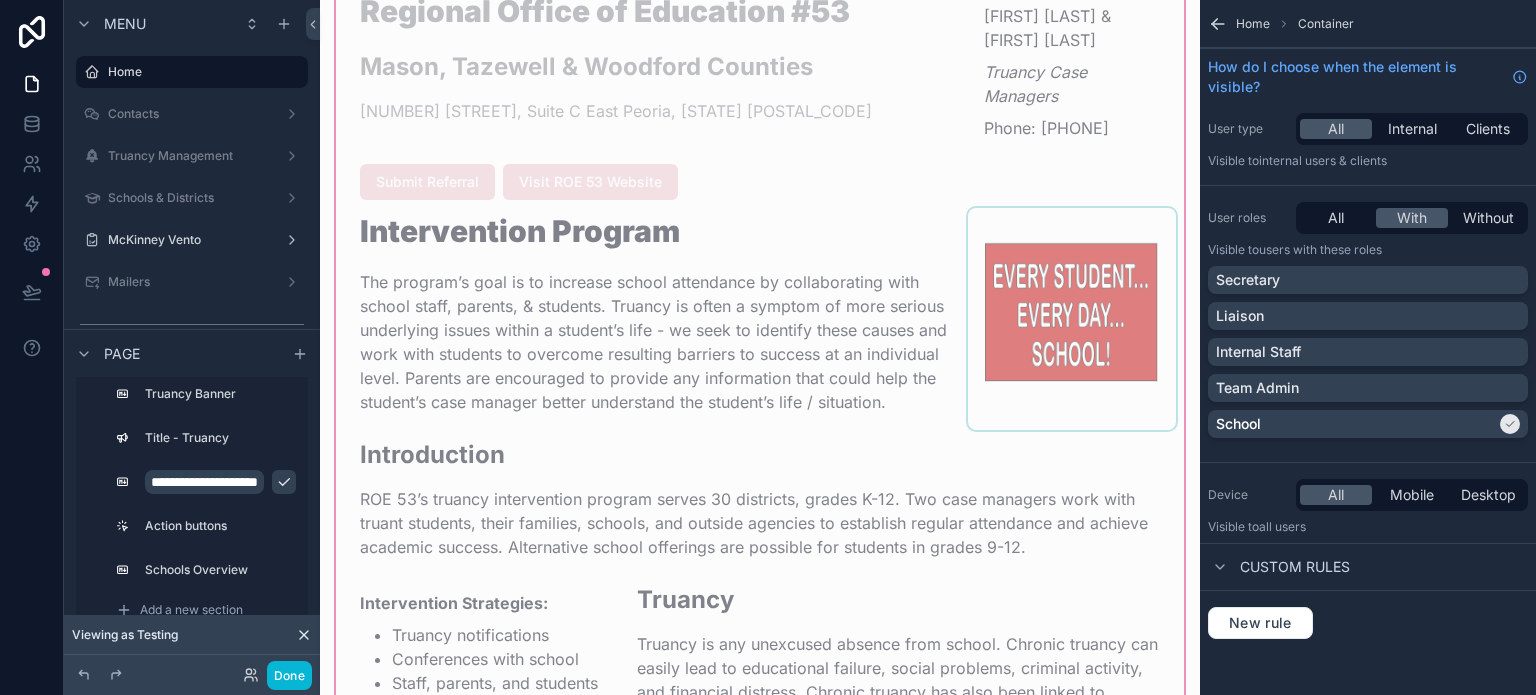 click at bounding box center (1072, 319) 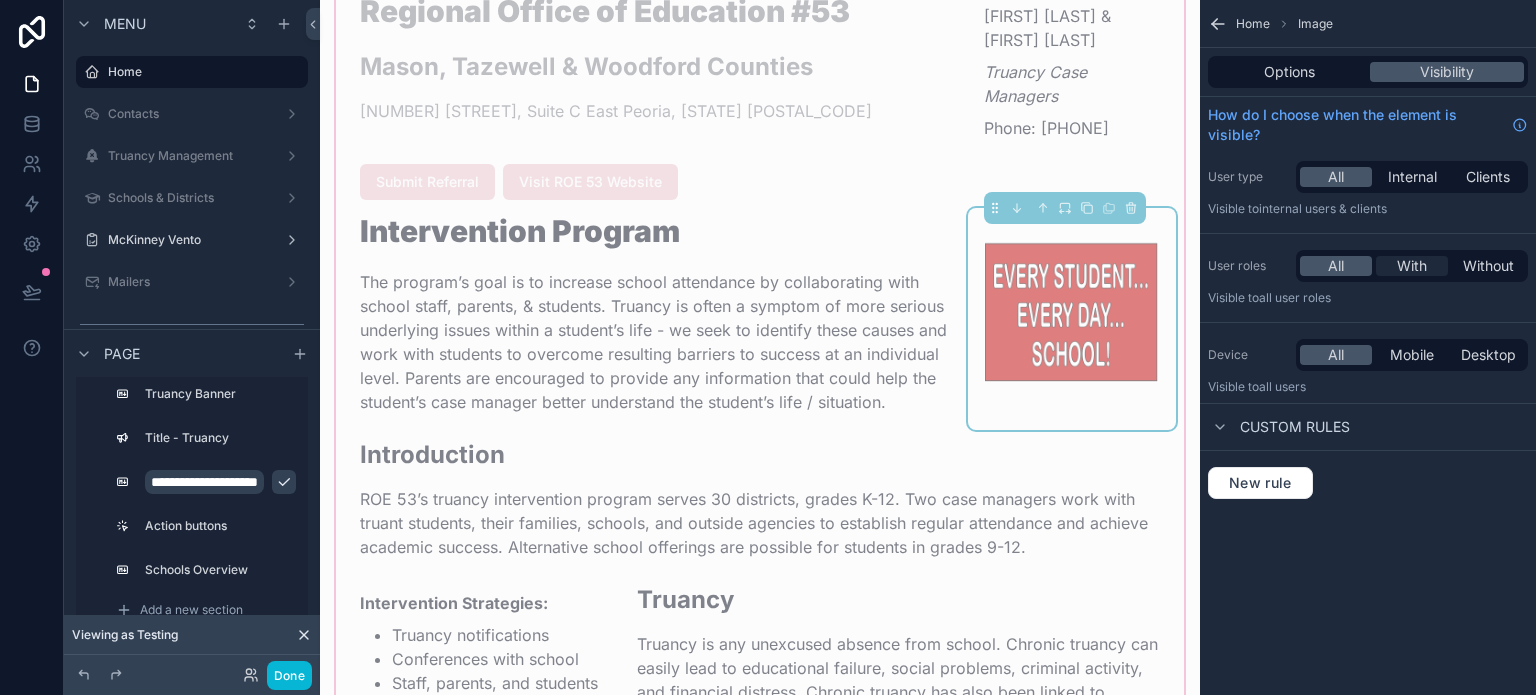 click on "With" at bounding box center (1412, 266) 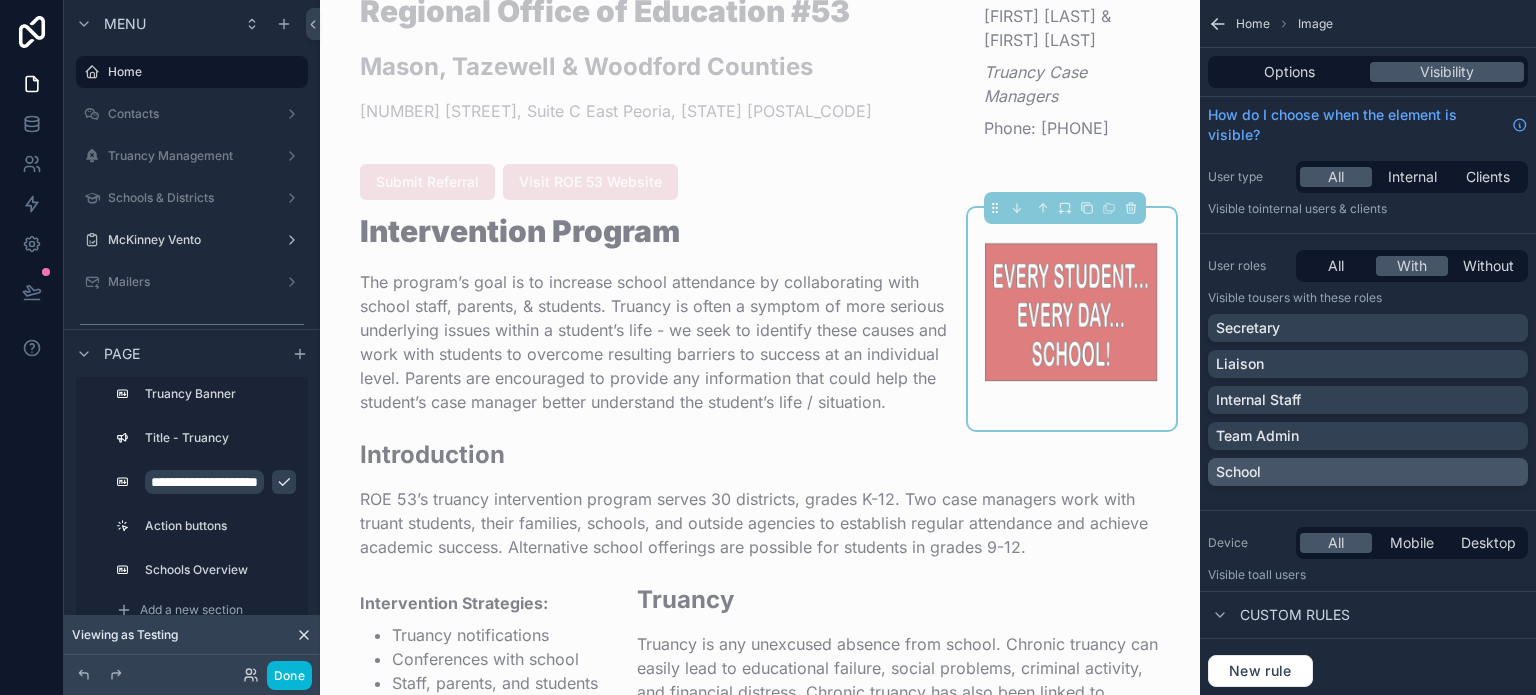 click on "School" at bounding box center [1368, 472] 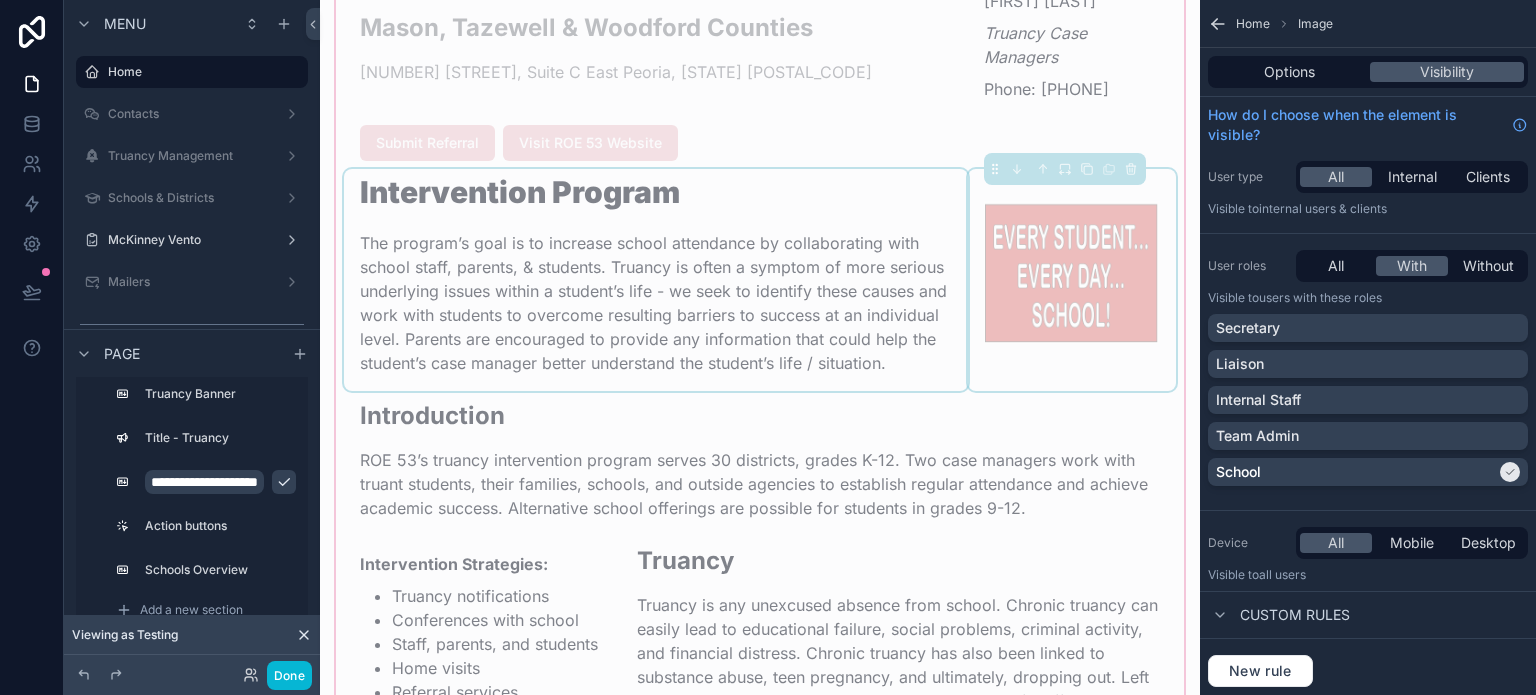 scroll, scrollTop: 500, scrollLeft: 0, axis: vertical 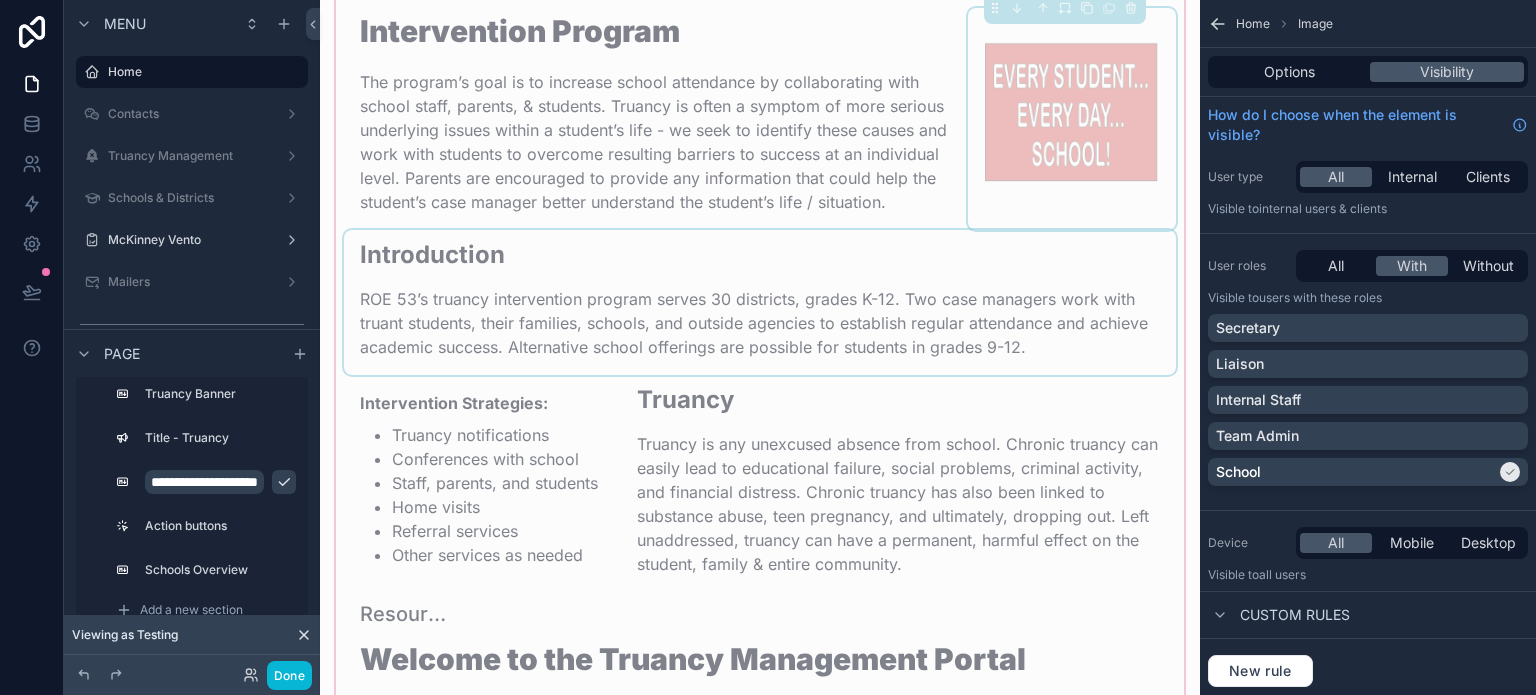 click at bounding box center (760, 302) 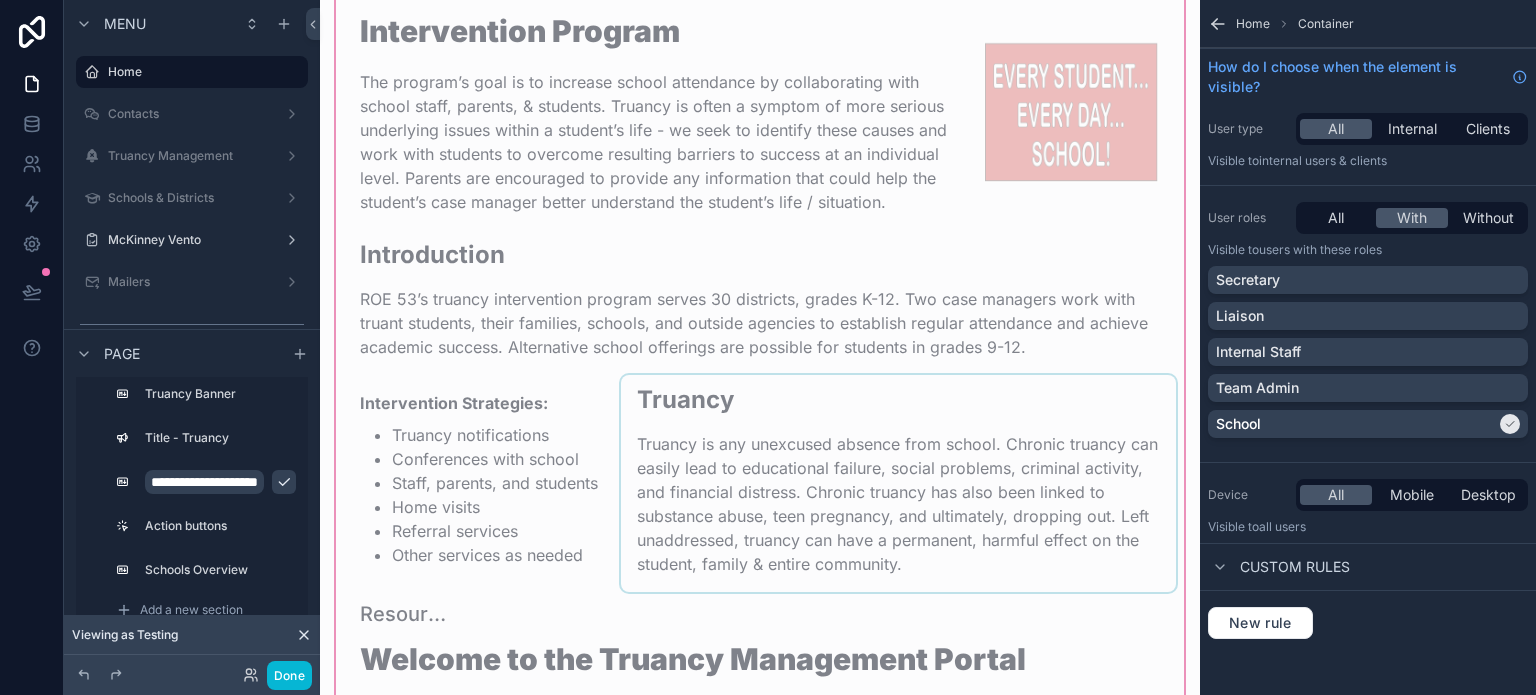 click at bounding box center (898, 483) 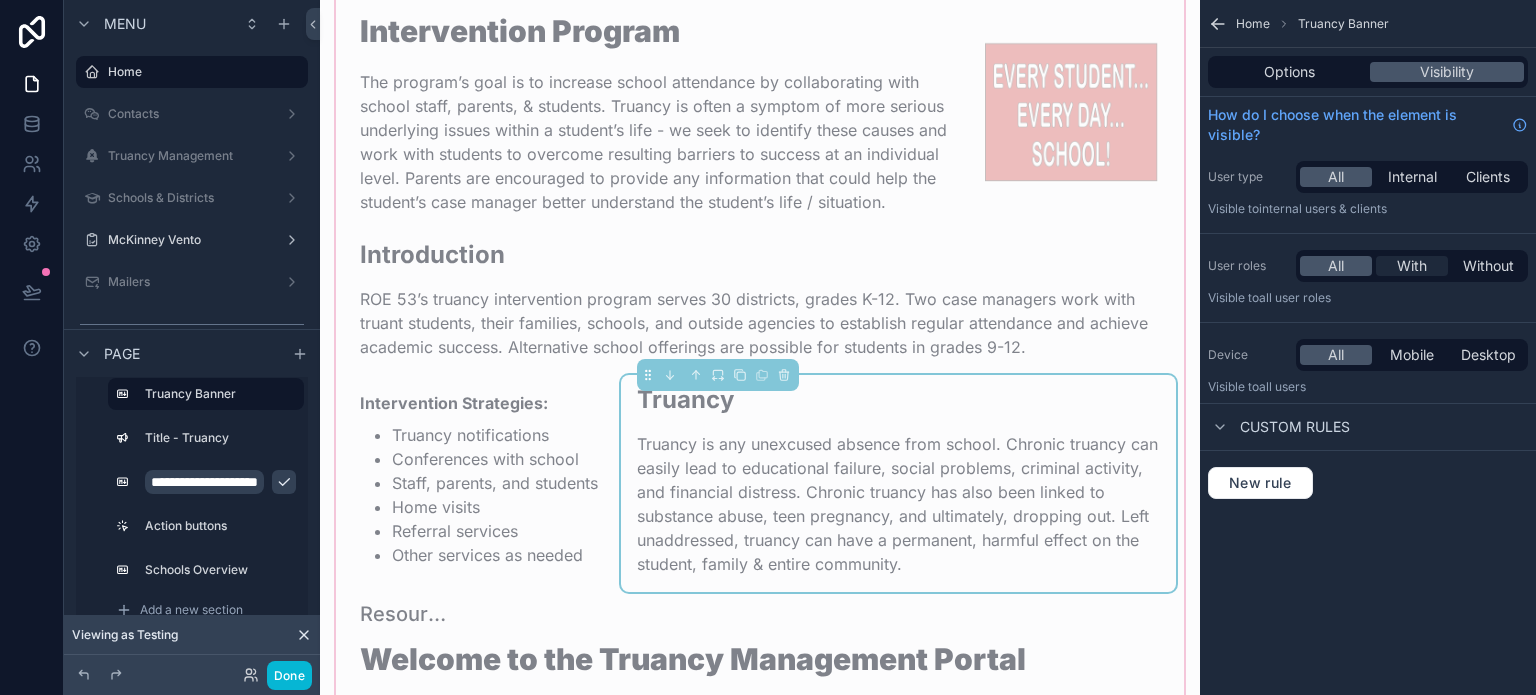 click on "With" at bounding box center [1412, 266] 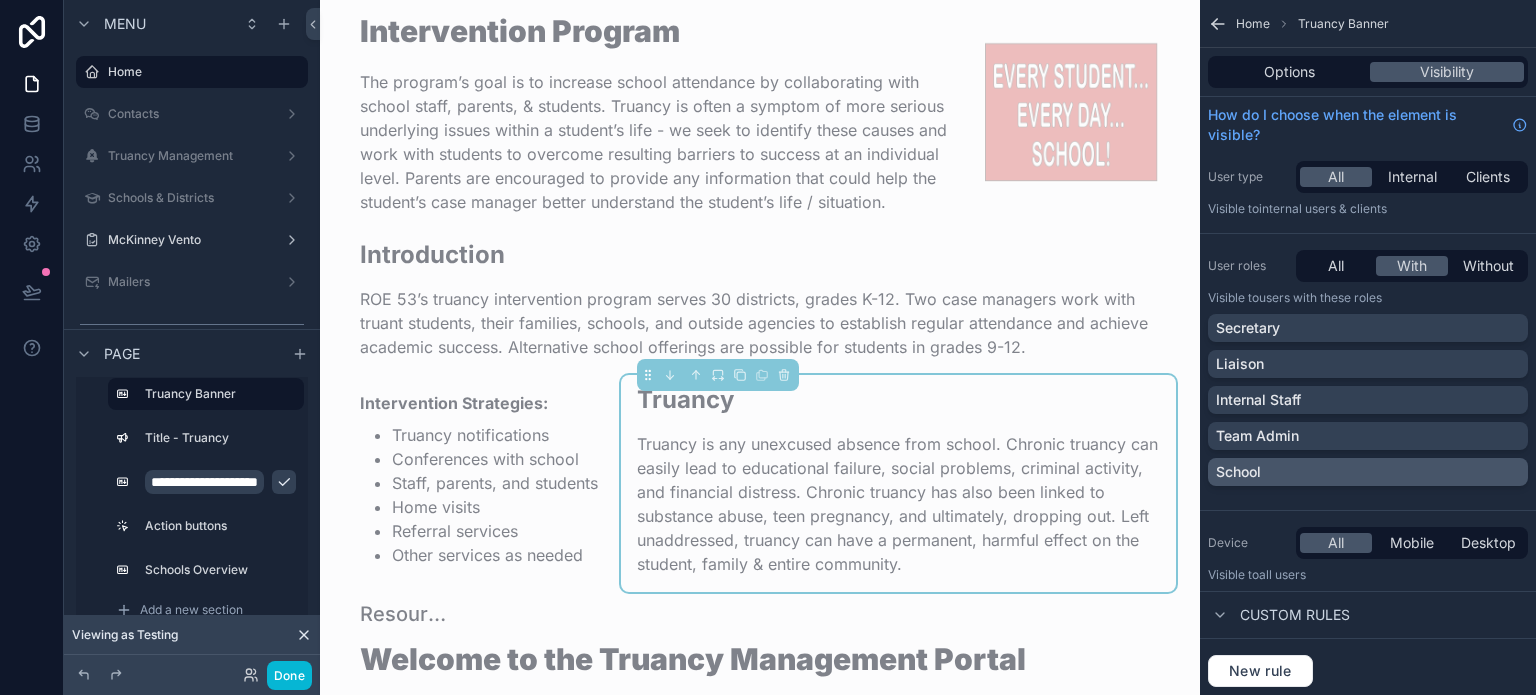 click on "School" at bounding box center [1368, 472] 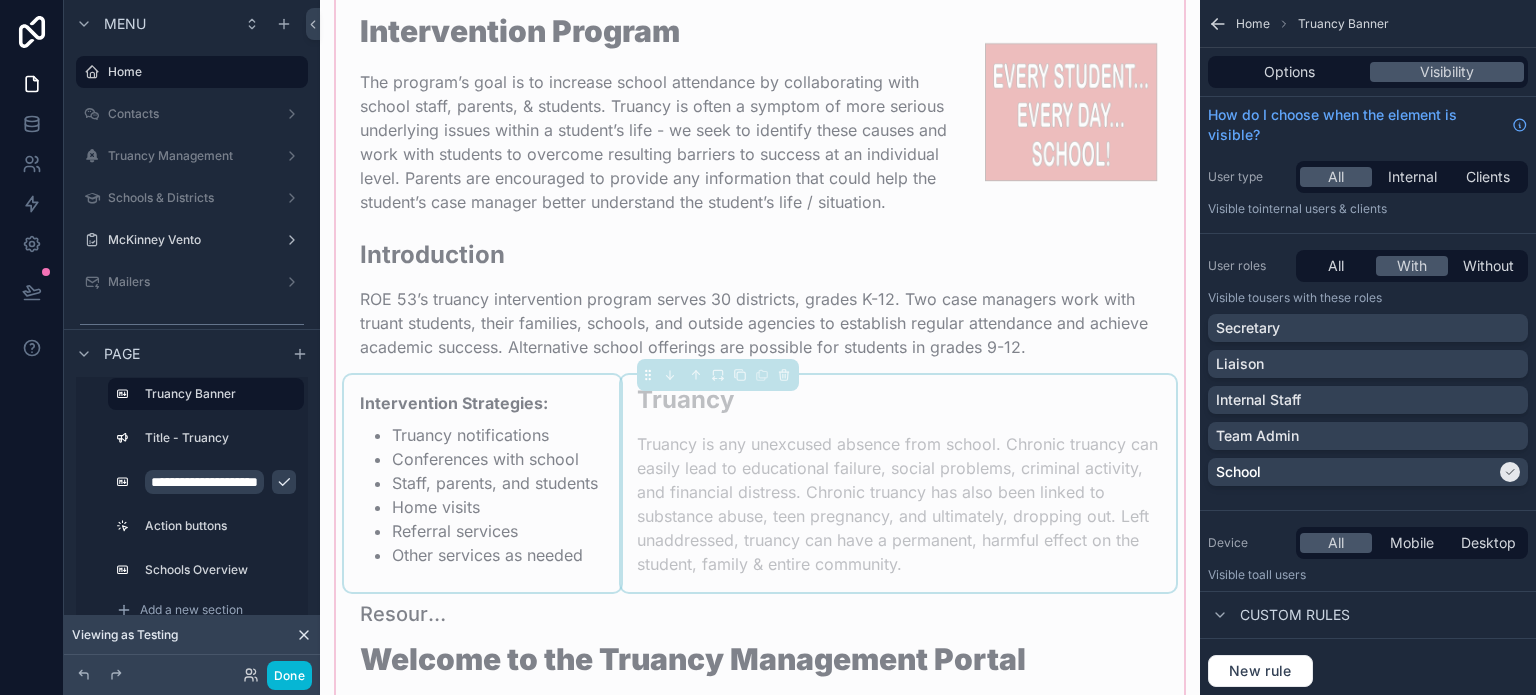 click at bounding box center [482, 483] 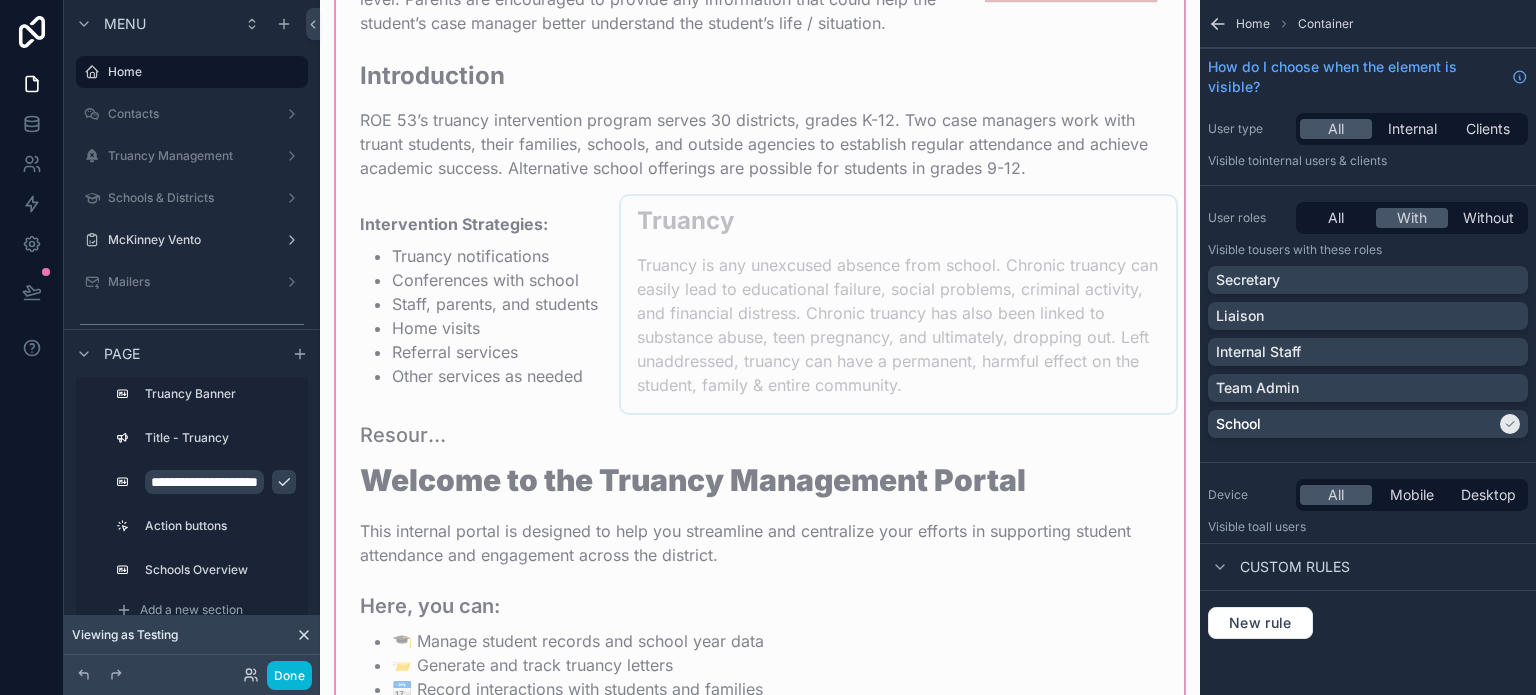 scroll, scrollTop: 700, scrollLeft: 0, axis: vertical 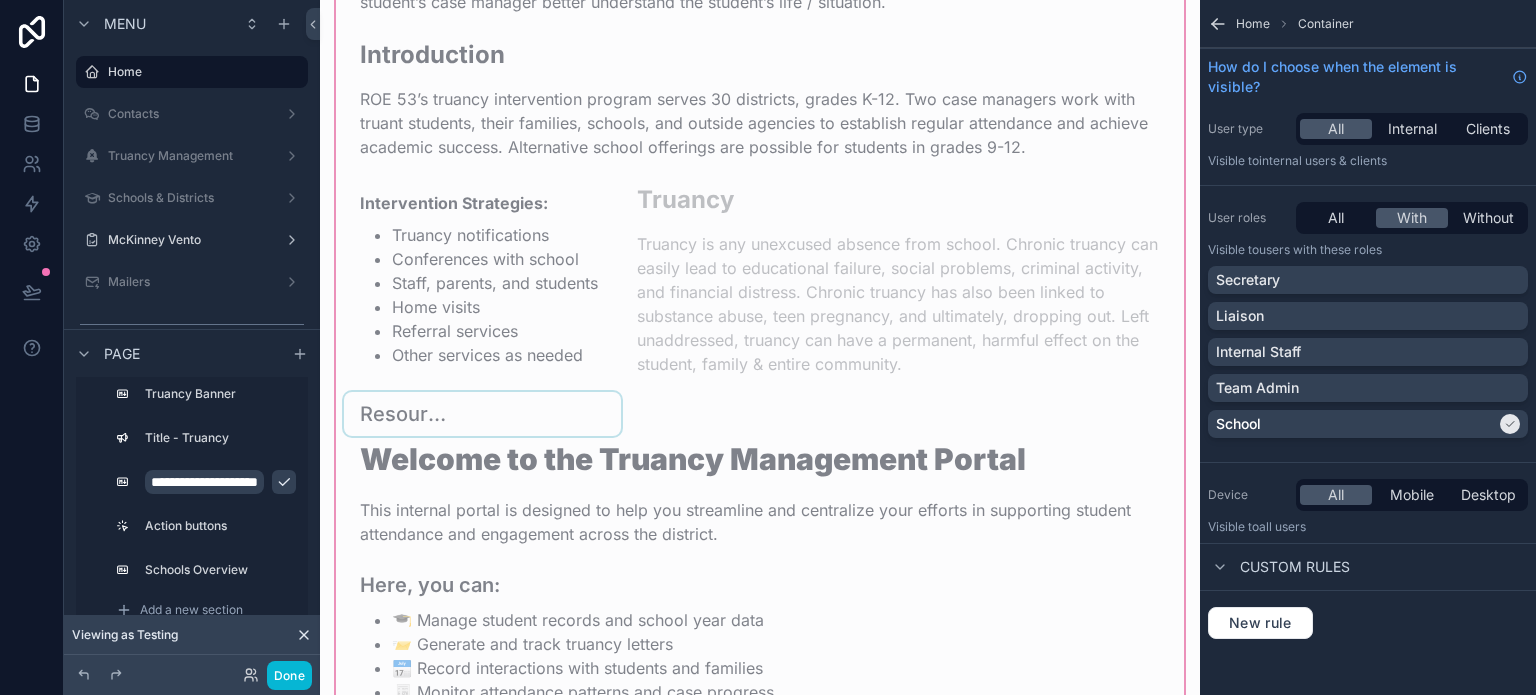 click at bounding box center [482, 414] 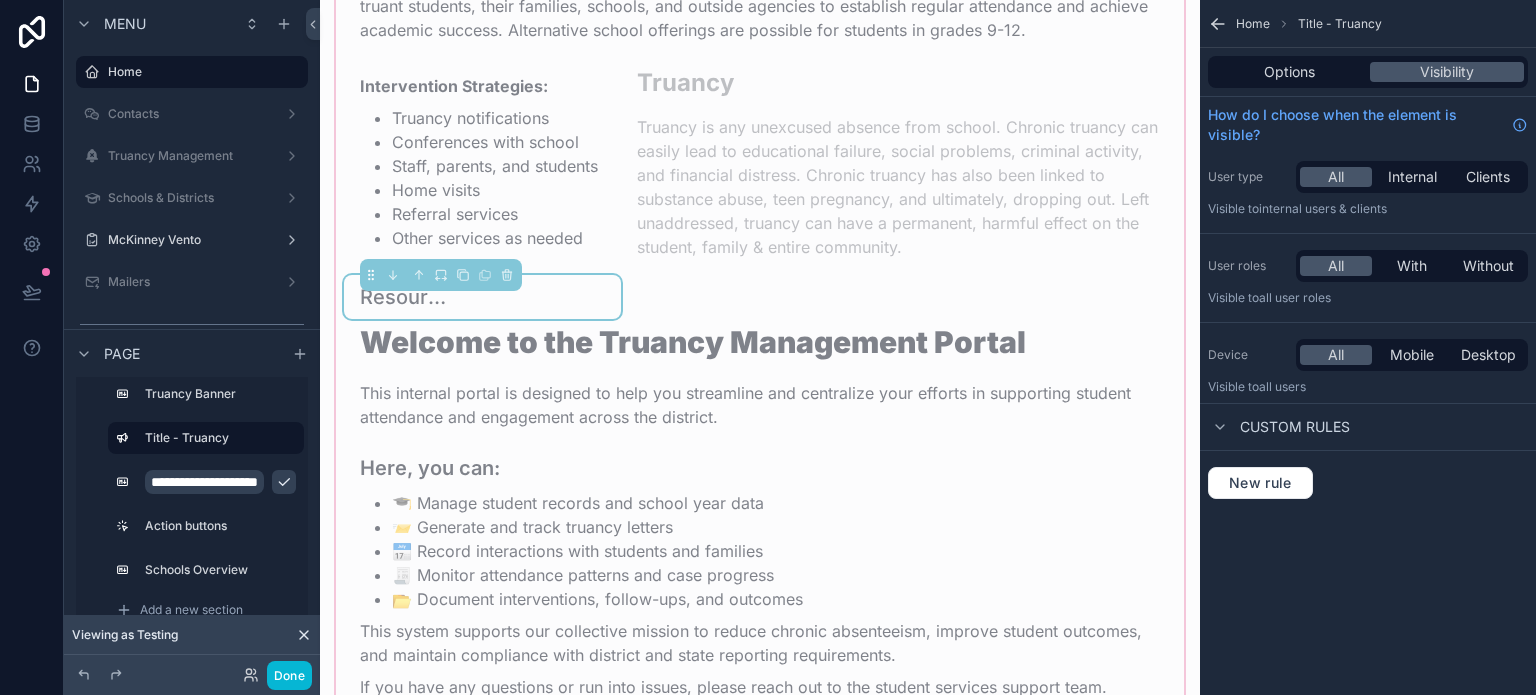 scroll, scrollTop: 900, scrollLeft: 0, axis: vertical 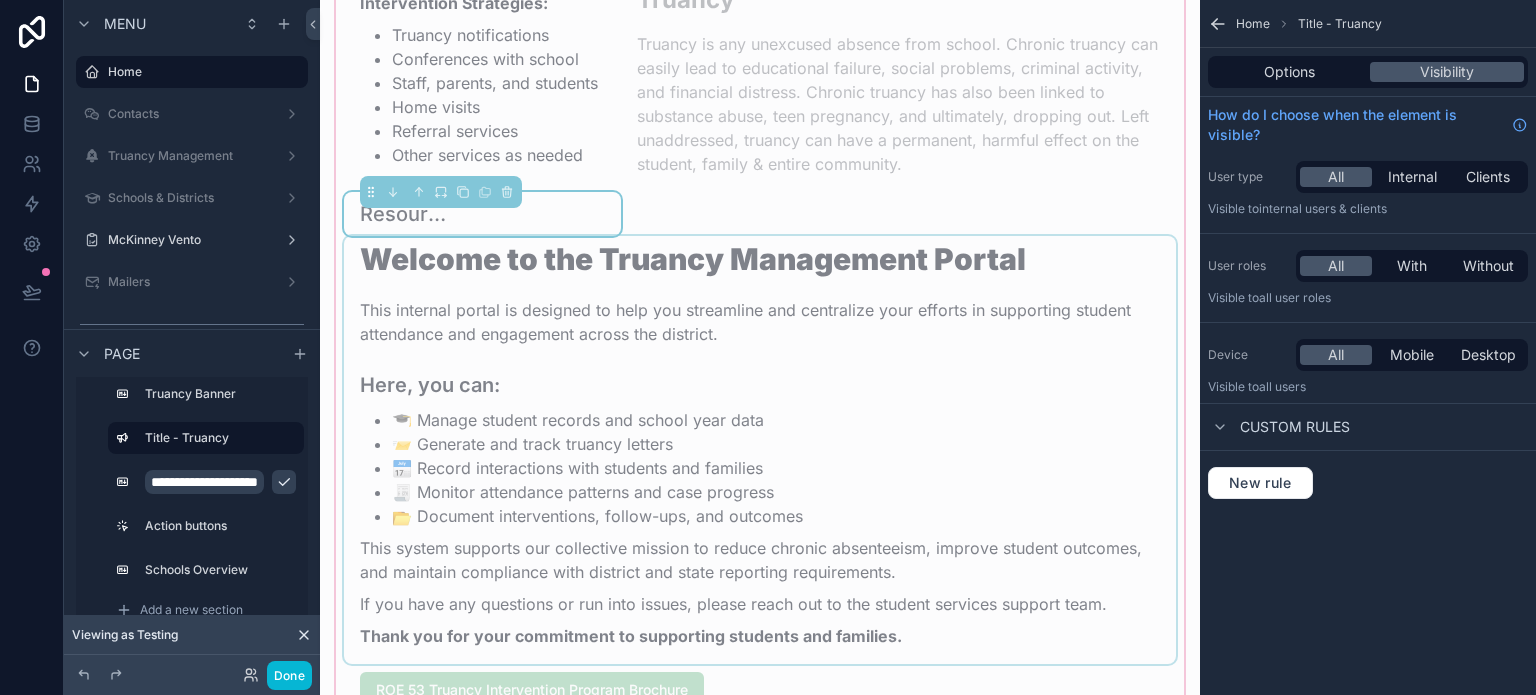 click at bounding box center [760, 450] 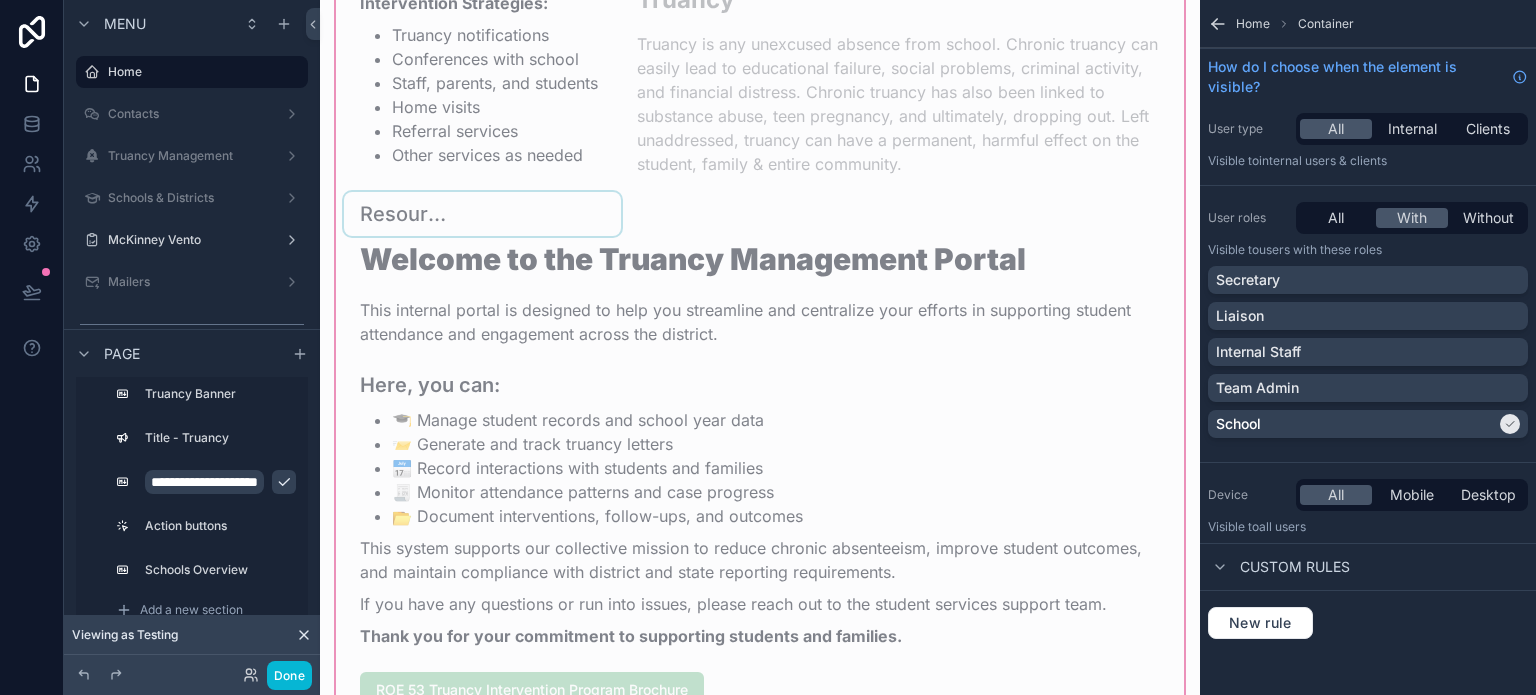 click at bounding box center (482, 214) 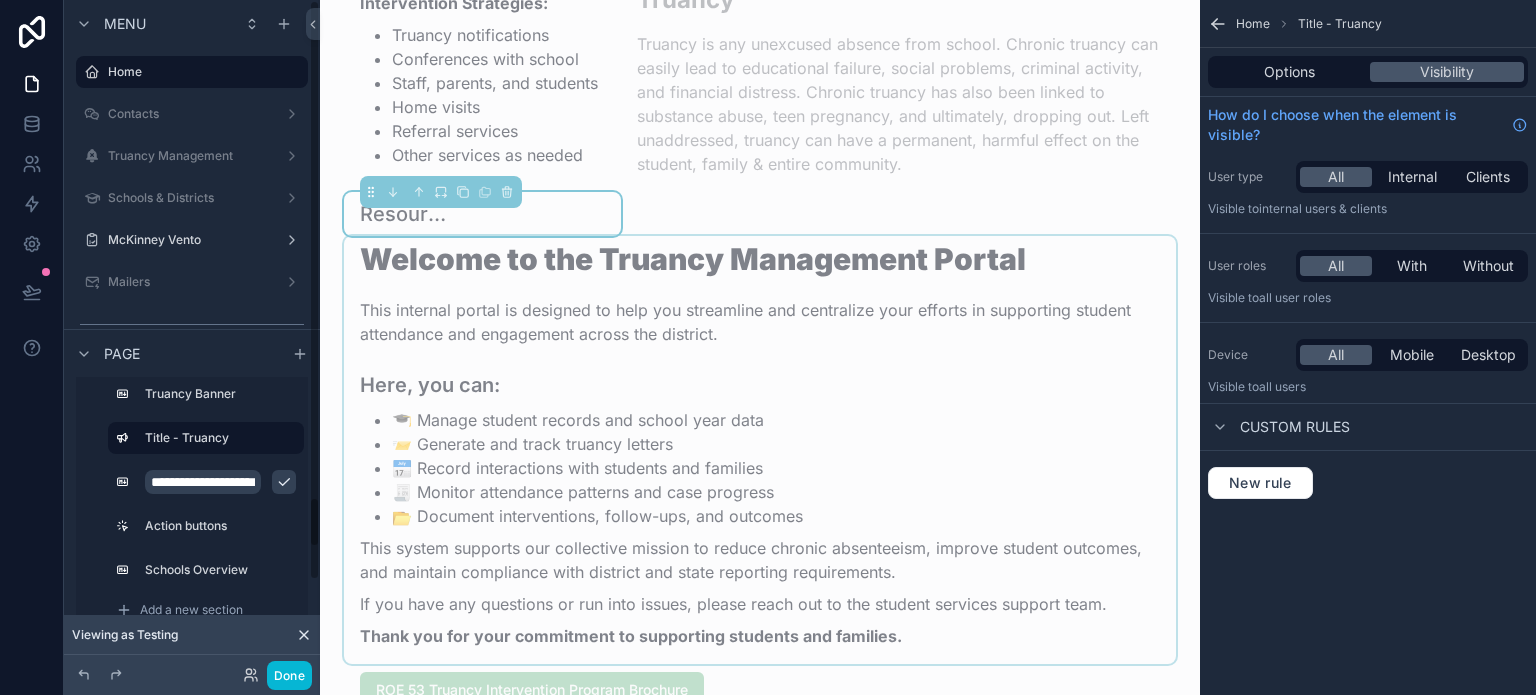 click 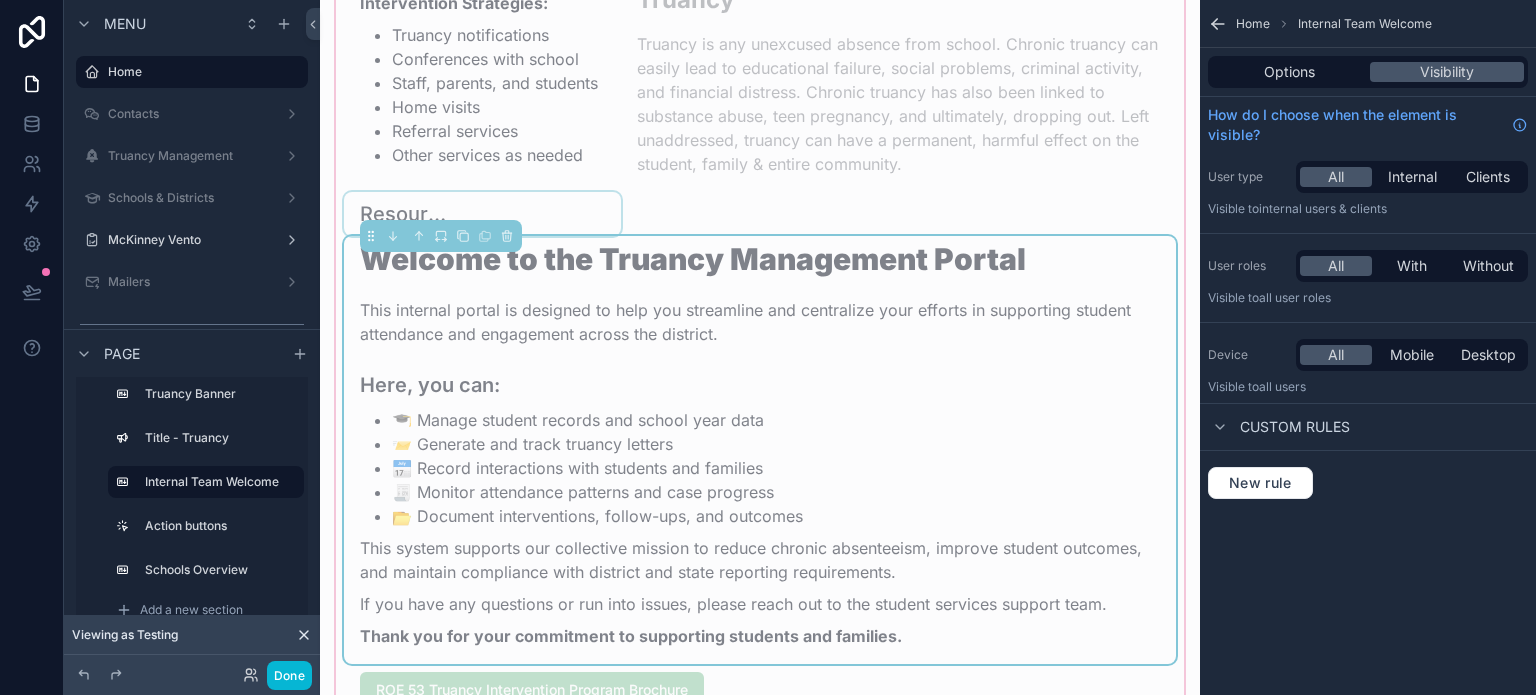 click at bounding box center [482, 214] 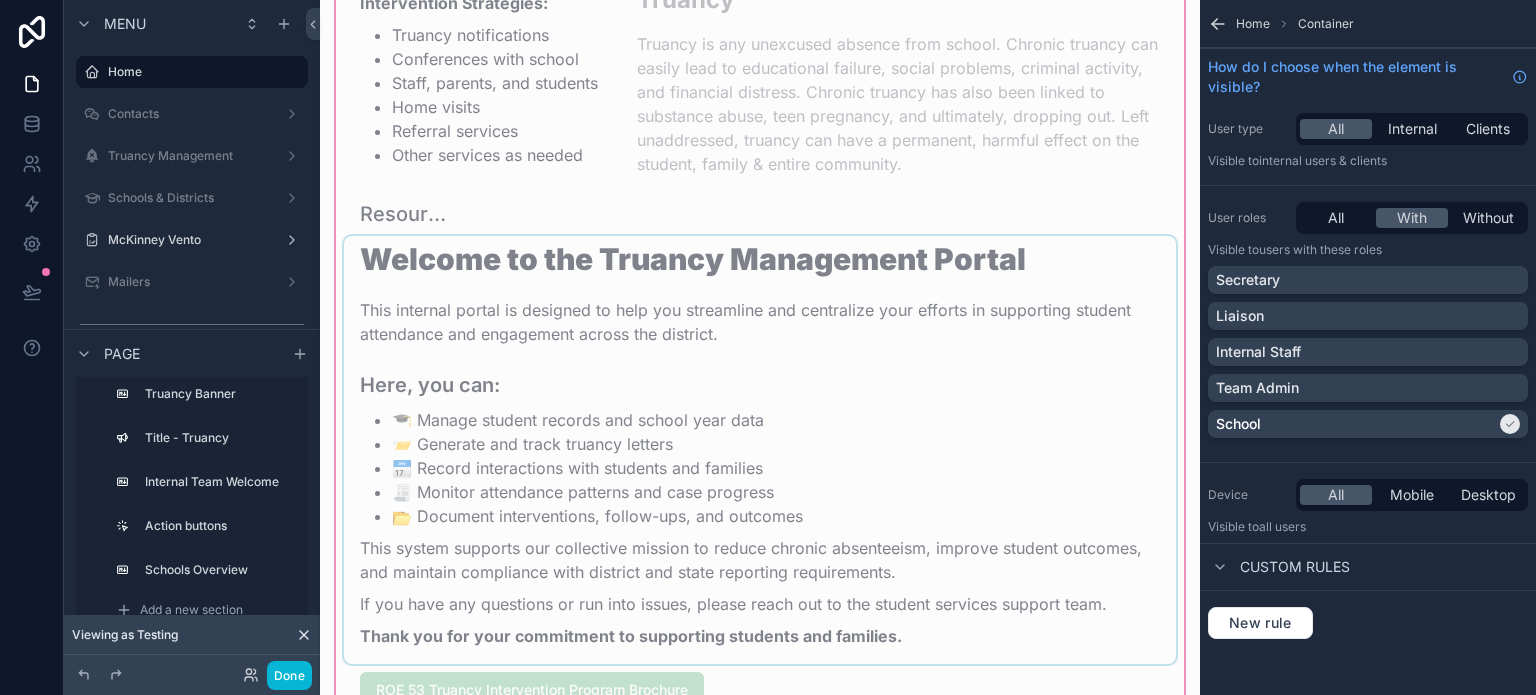 click at bounding box center [760, 450] 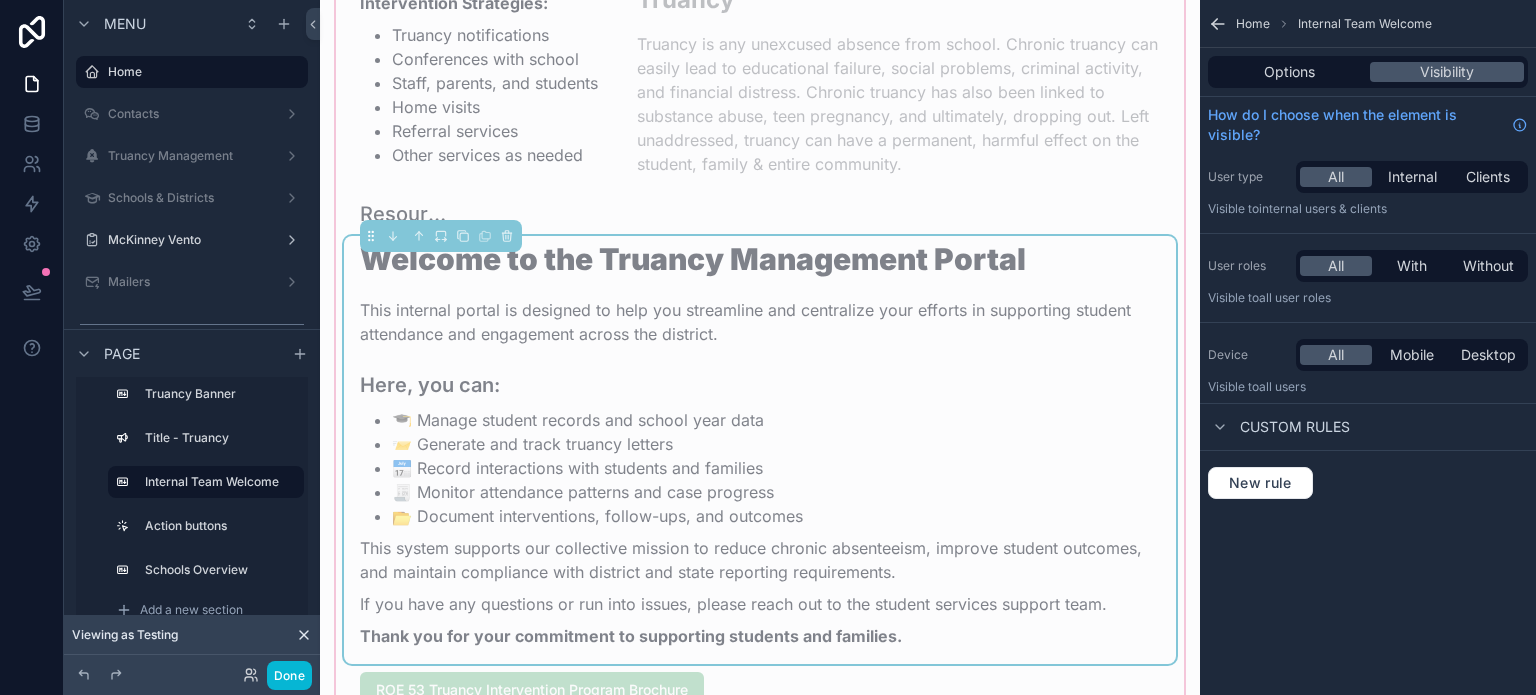 click on "User roles All With Without Visible to  All user roles" at bounding box center [1368, 278] 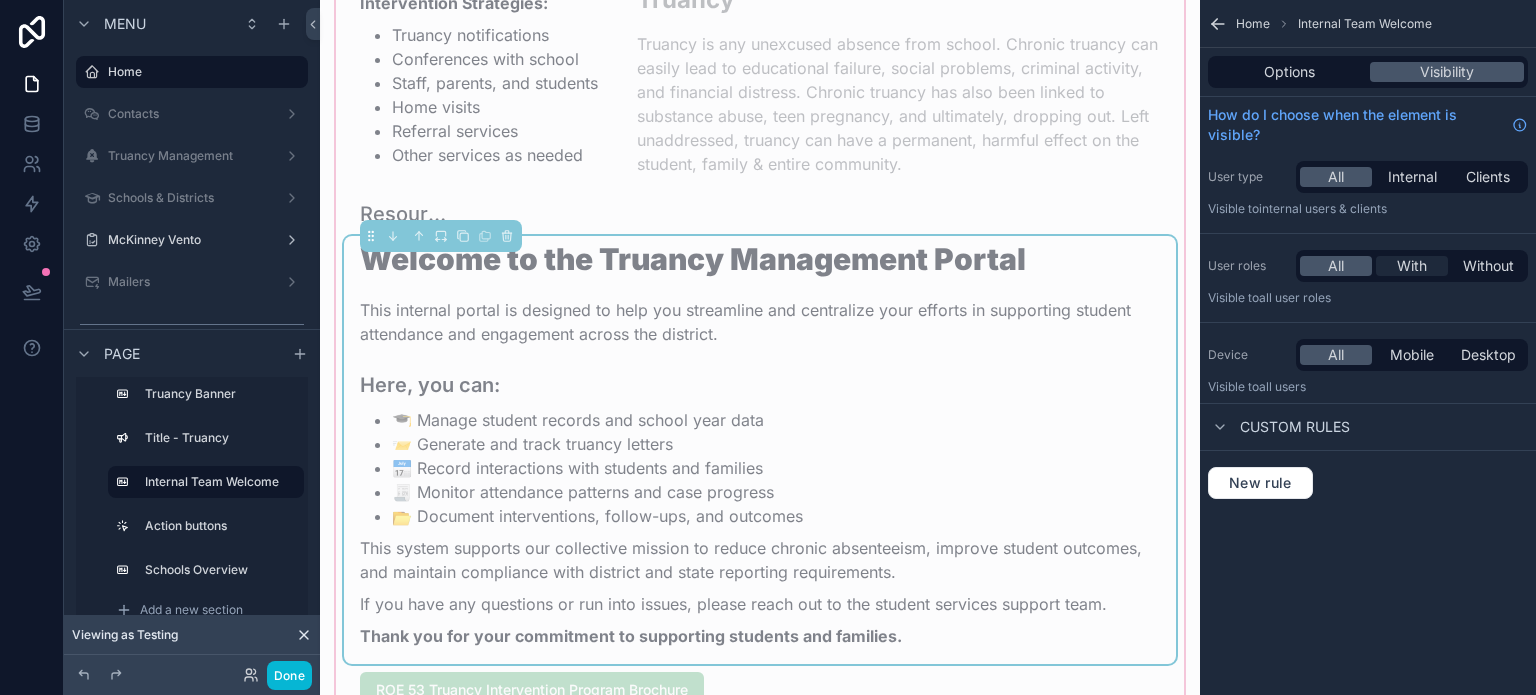 click on "With" at bounding box center [1412, 266] 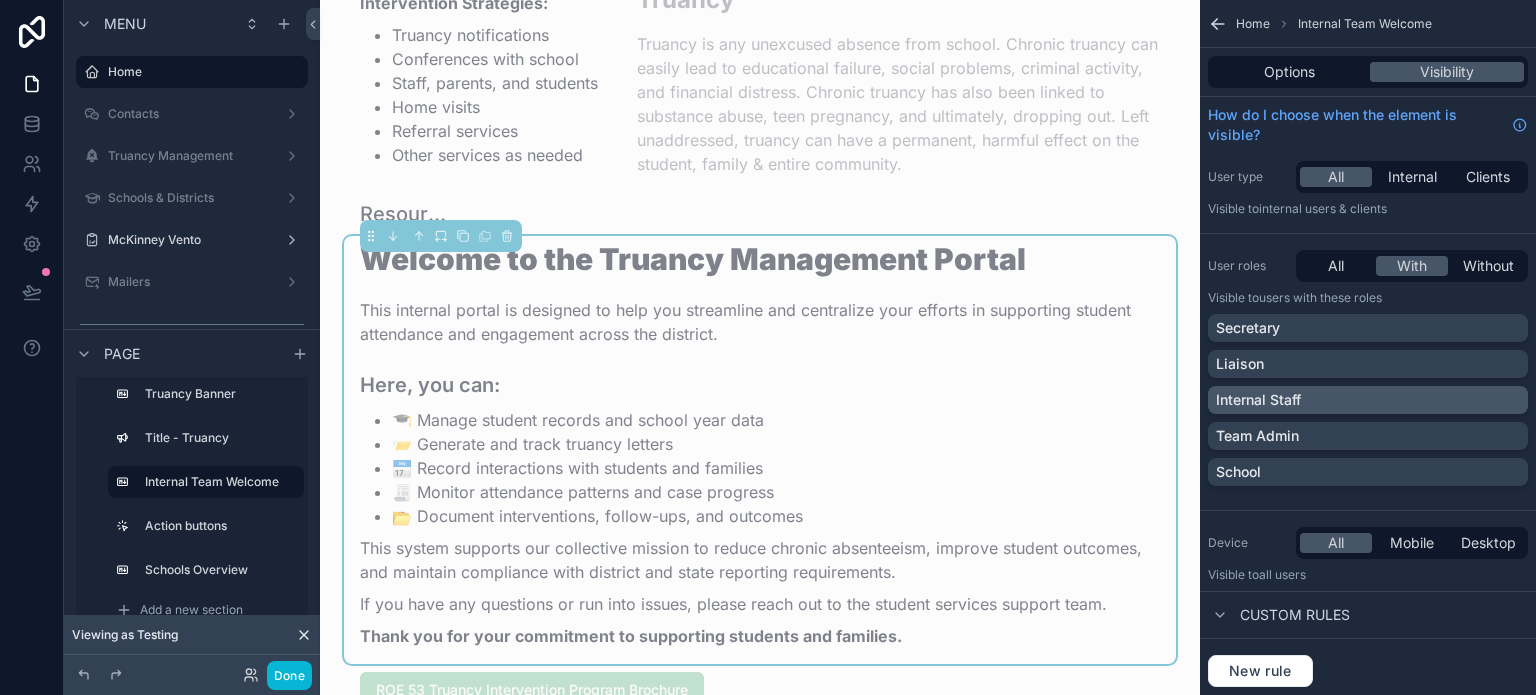click on "Internal Staff" at bounding box center [1368, 400] 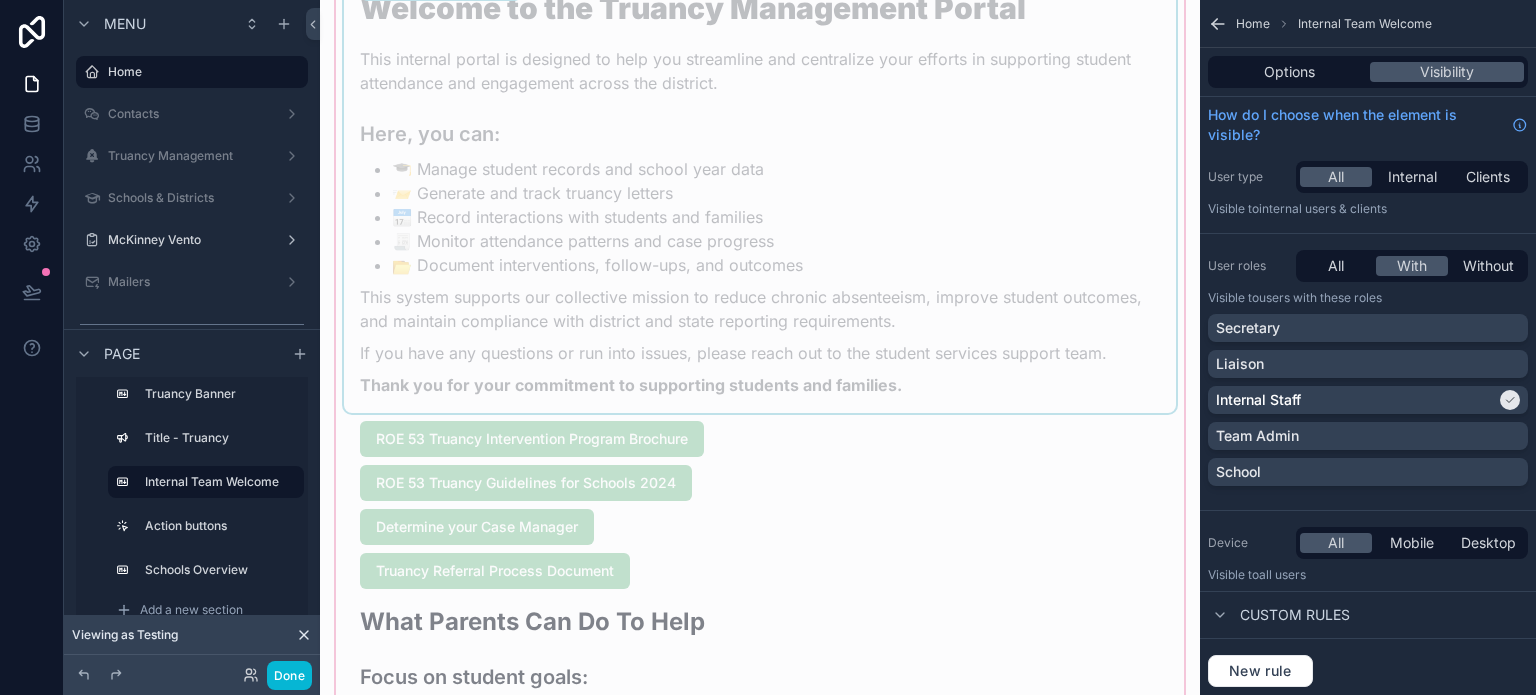 scroll, scrollTop: 1400, scrollLeft: 0, axis: vertical 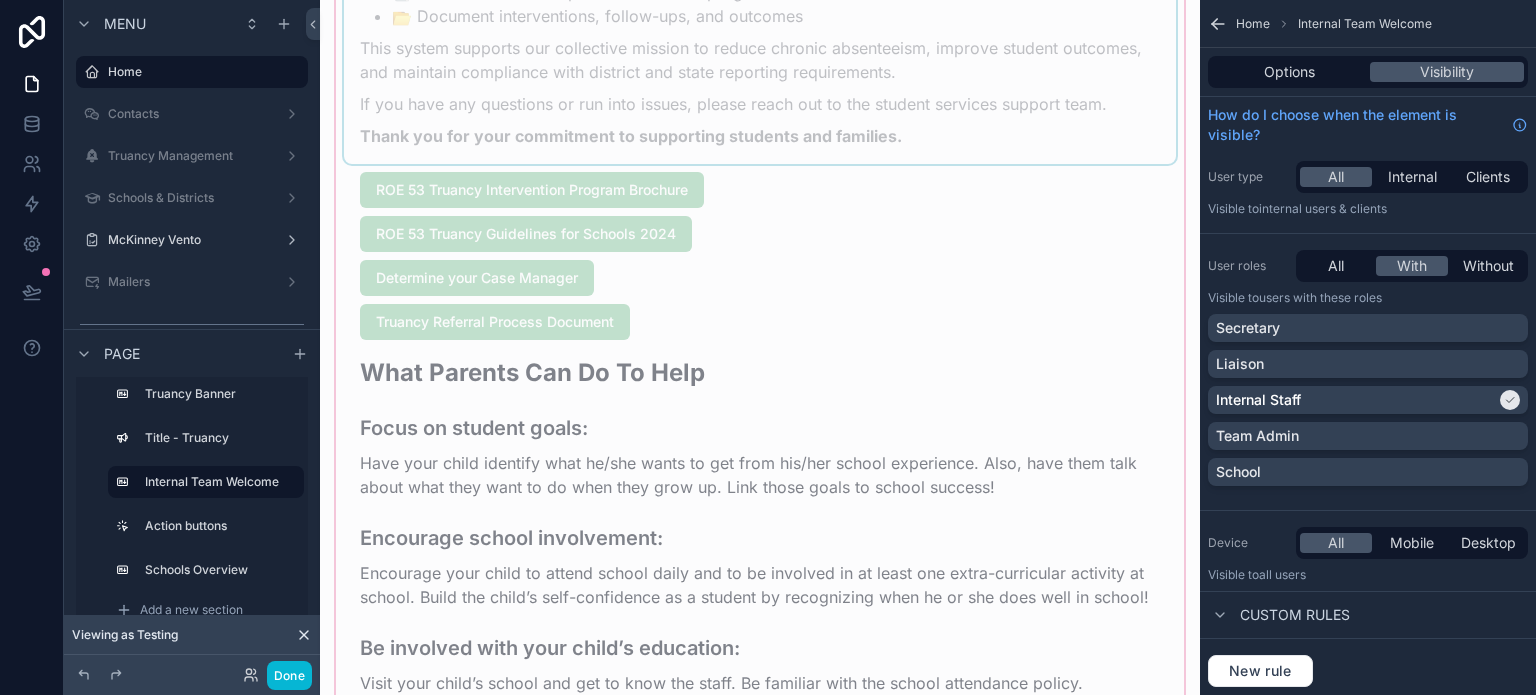 click on "Regional Office of Education #53 Mason, Tazewell & Woodford Counties 2400 Main Street, Suite C
East Peoria, IL 61611 Jermaine Wallace & Kerry Lapp Truancy Case Managers Phone: 309-477-2290 Submit Referral Visit ROE 53 Website Intervention Program The program’s goal is to increase
school attendance by
collaborating with school staff,
parents, & students.
Truancy is often a symptom of
more serious underlying issues
within a student’s life - we seek
to identify these causes and
work with students to overcome
resulting barriers to success at
an individual level.
Parents are encouraged to
provide any information that
could help the student’s case
manager better understand the
student’s life / situation. Introduction  Intervention Strategies:  Truancy notifications Conferences with school Staff, parents, and students Home visits Referral services Other services as needed Truancy Resources Welcome to the Truancy Management Portal Here, you can: 🎓 Manage student records and school year data" at bounding box center (760, -266) 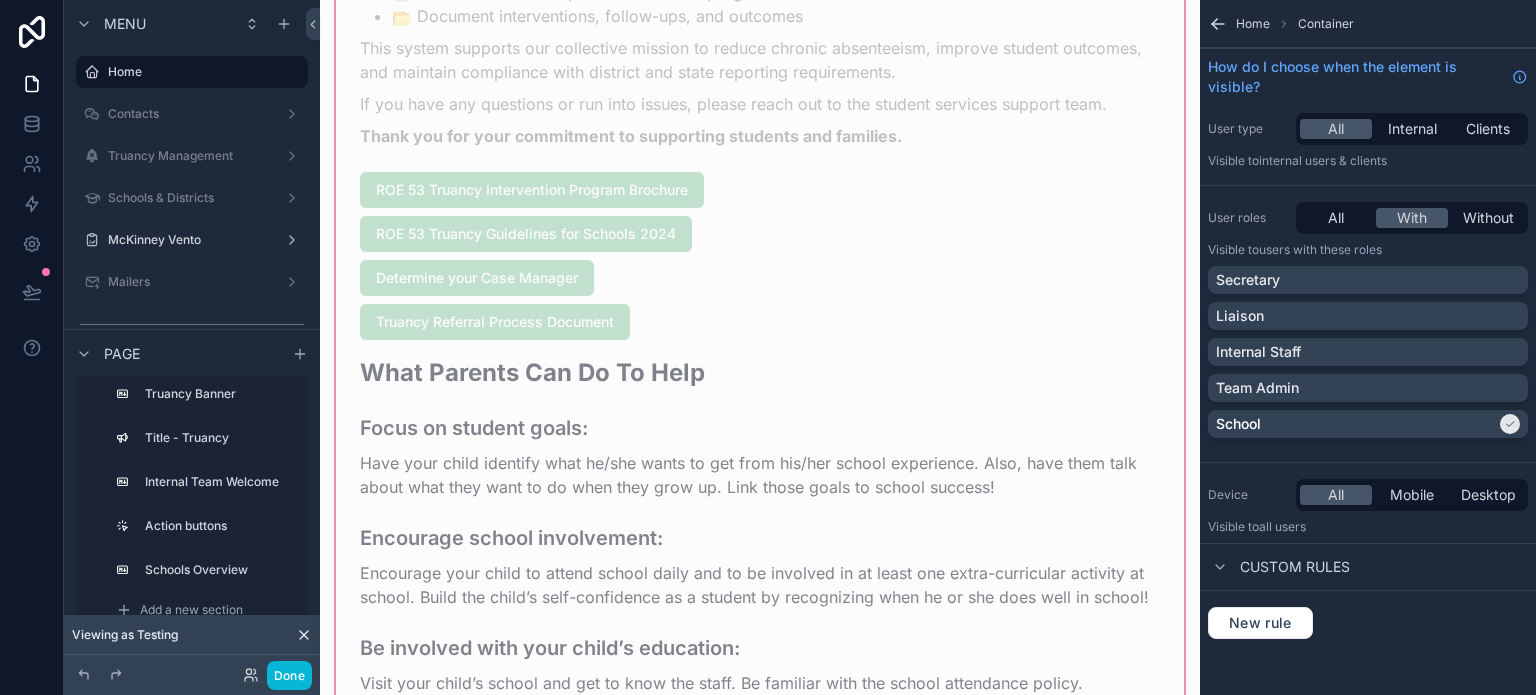 click on "Regional Office of Education #53 Mason, Tazewell & Woodford Counties 2400 Main Street, Suite C
East Peoria, IL 61611 Jermaine Wallace & Kerry Lapp Truancy Case Managers Phone: 309-477-2290 Submit Referral Visit ROE 53 Website Intervention Program The program’s goal is to increase
school attendance by
collaborating with school staff,
parents, & students.
Truancy is often a symptom of
more serious underlying issues
within a student’s life - we seek
to identify these causes and
work with students to overcome
resulting barriers to success at
an individual level.
Parents are encouraged to
provide any information that
could help the student’s case
manager better understand the
student’s life / situation. Introduction  Intervention Strategies:  Truancy notifications Conferences with school Staff, parents, and students Home visits Referral services Other services as needed Truancy Resources Welcome to the Truancy Management Portal Here, you can: 🎓 Manage student records and school year data" at bounding box center [760, -266] 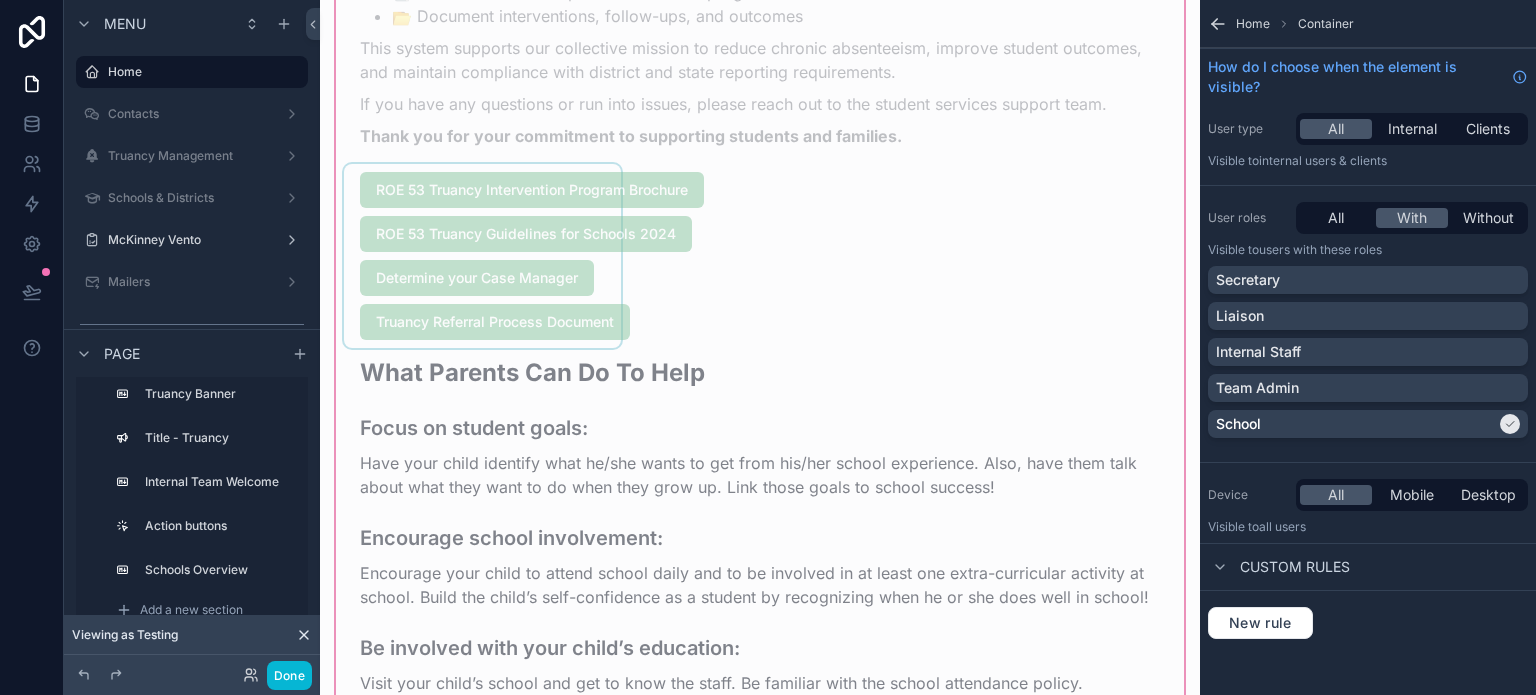 click at bounding box center (482, 256) 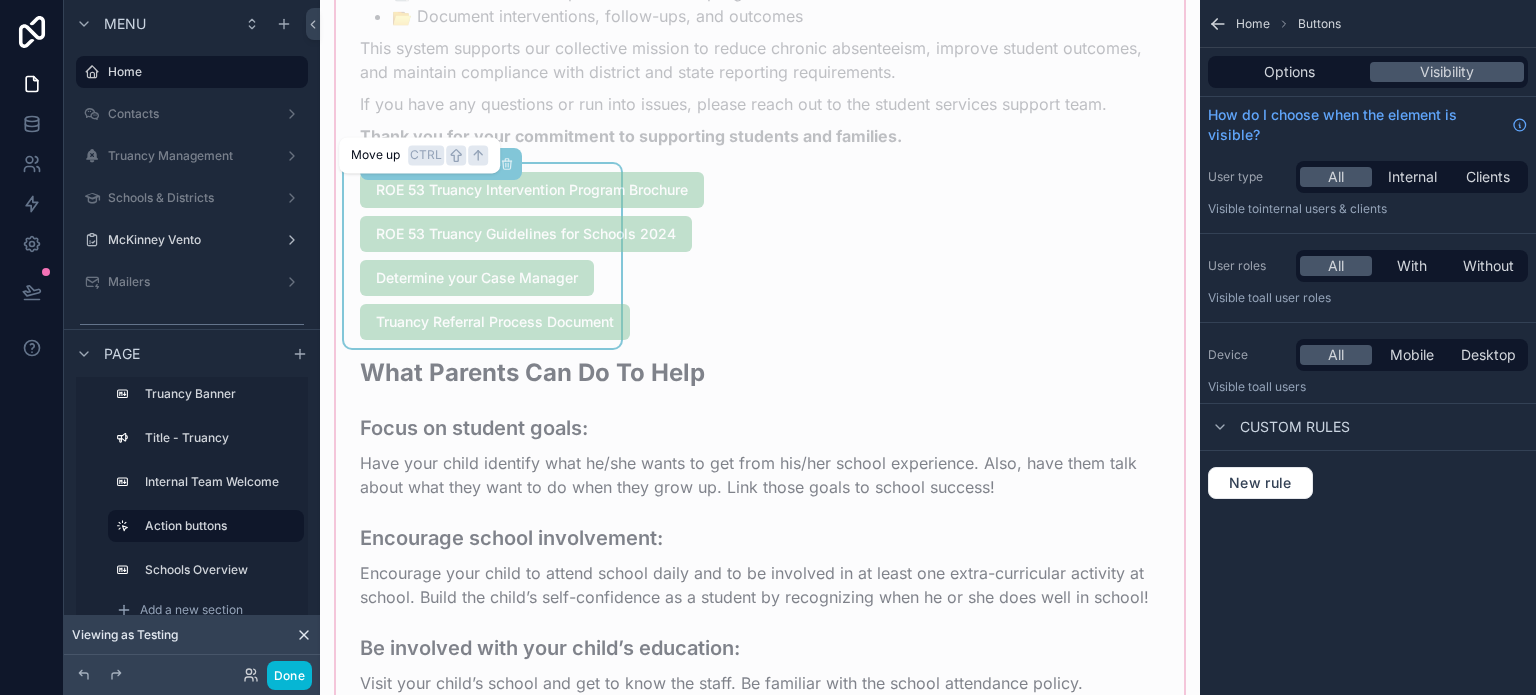 click 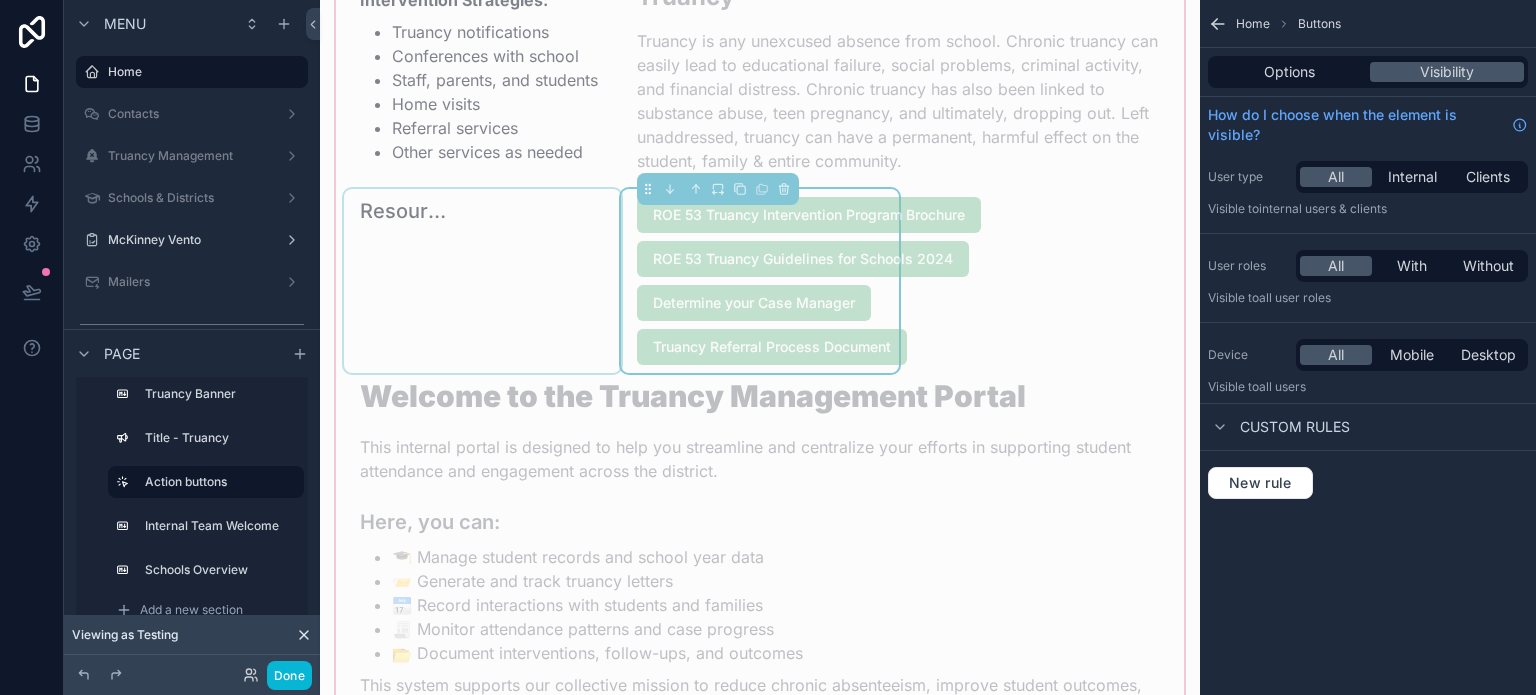 scroll, scrollTop: 900, scrollLeft: 0, axis: vertical 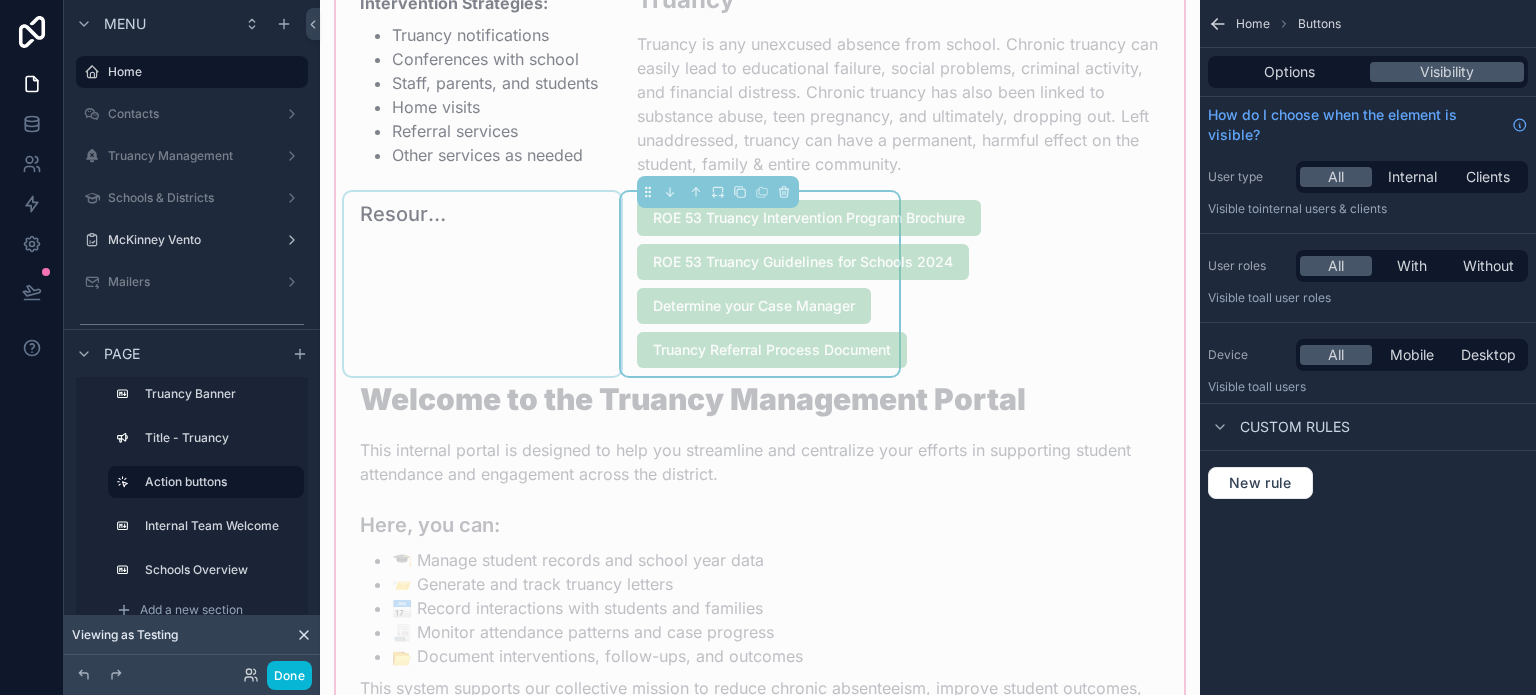 click at bounding box center [482, 284] 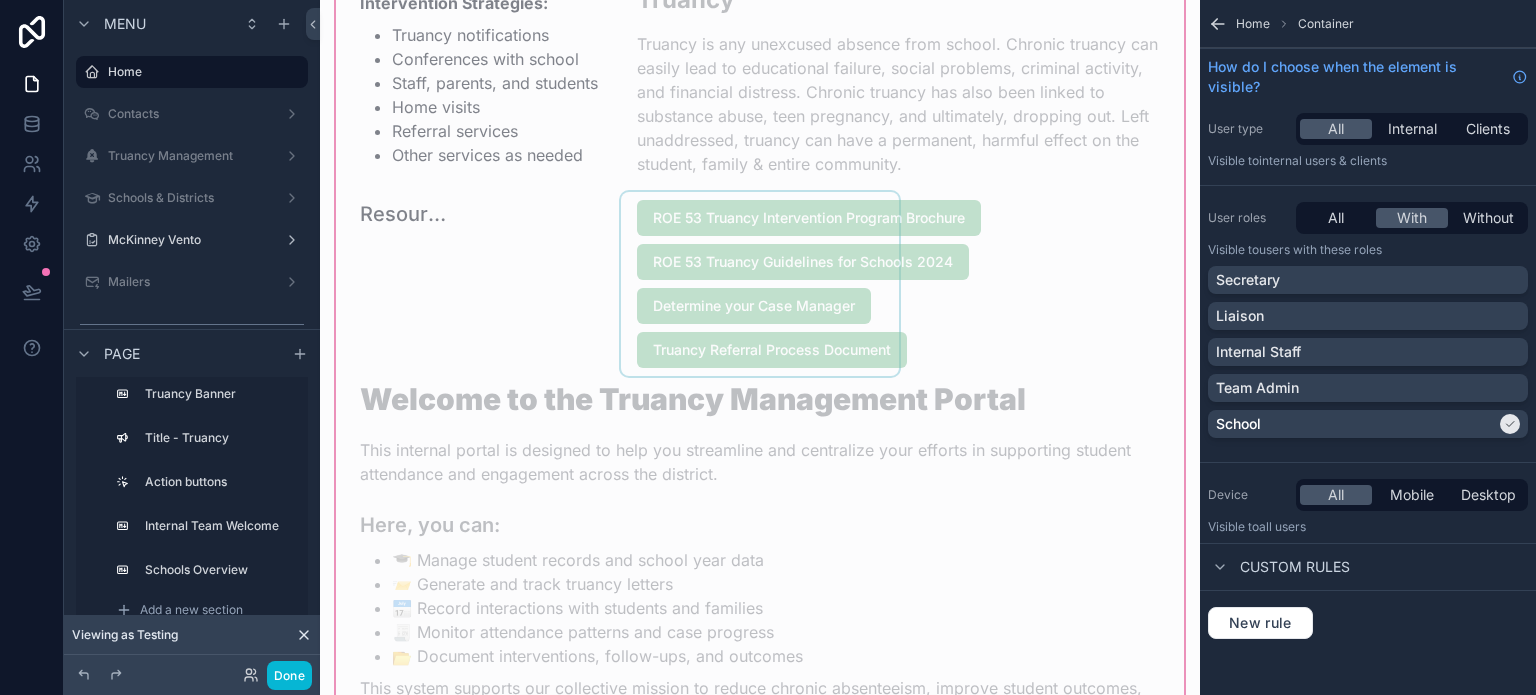 click at bounding box center (759, 284) 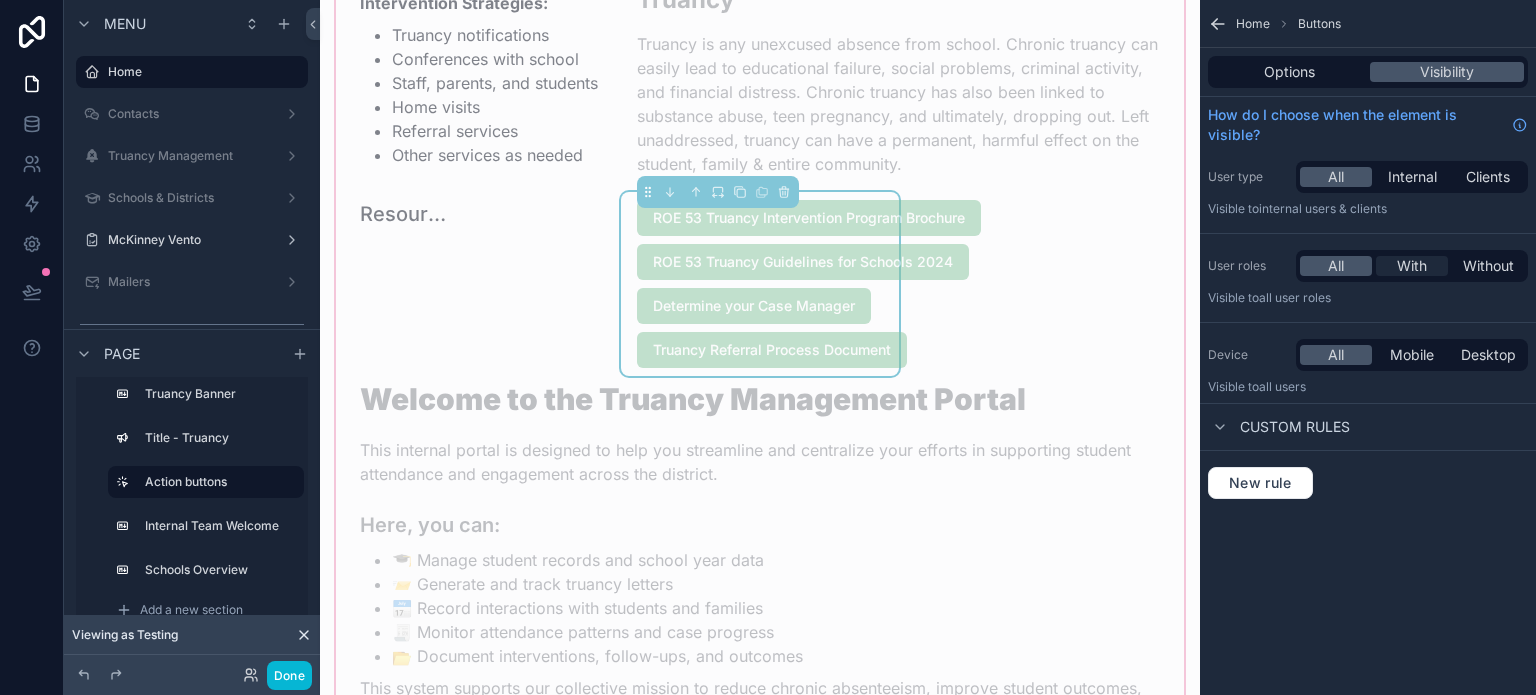 click on "With" at bounding box center [1412, 266] 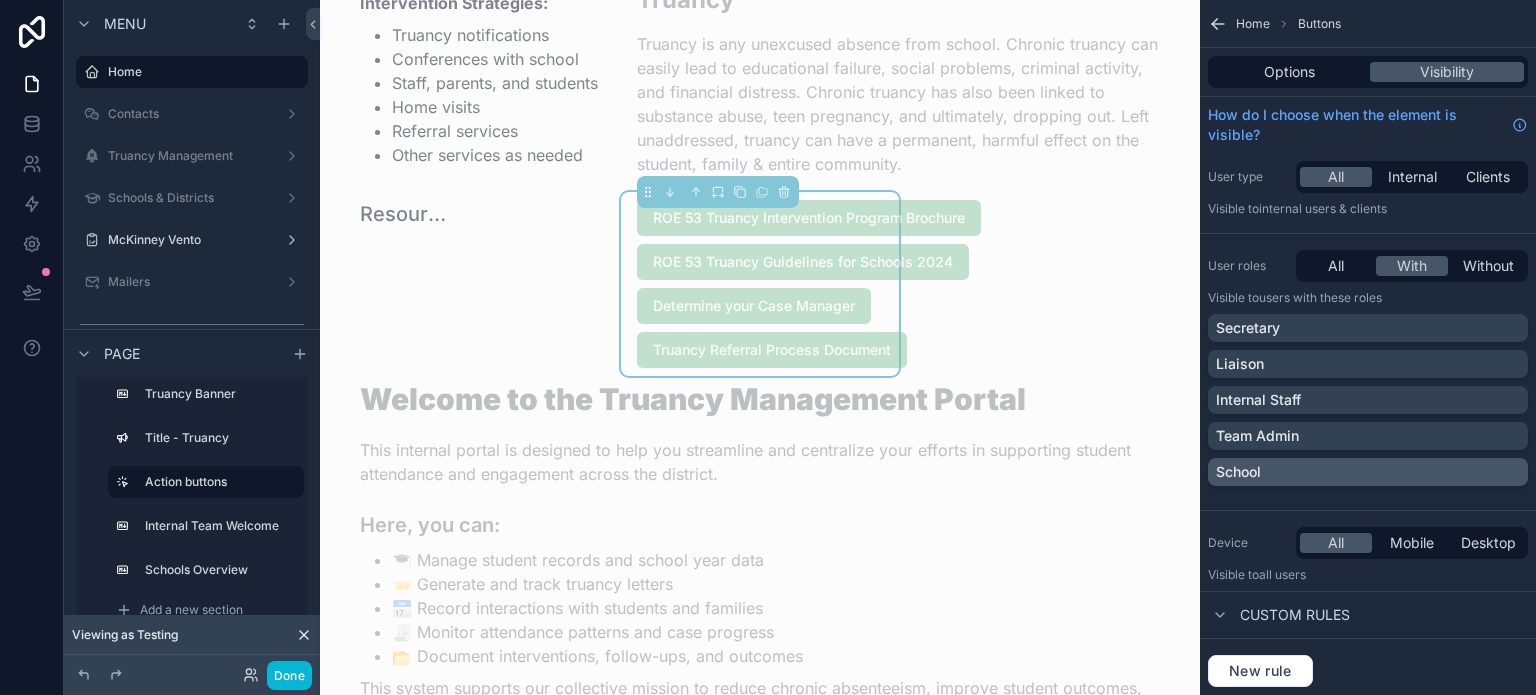 click on "School" at bounding box center (1368, 472) 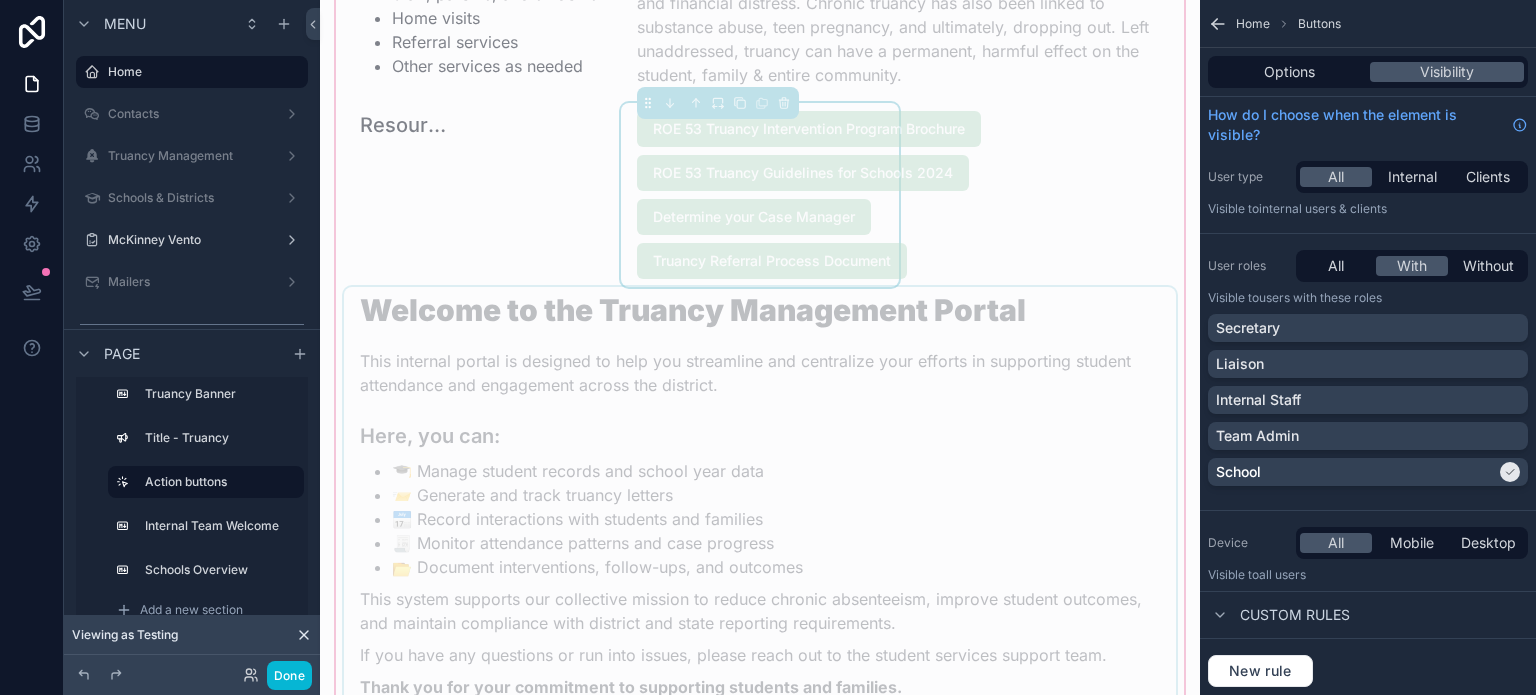 scroll, scrollTop: 1000, scrollLeft: 0, axis: vertical 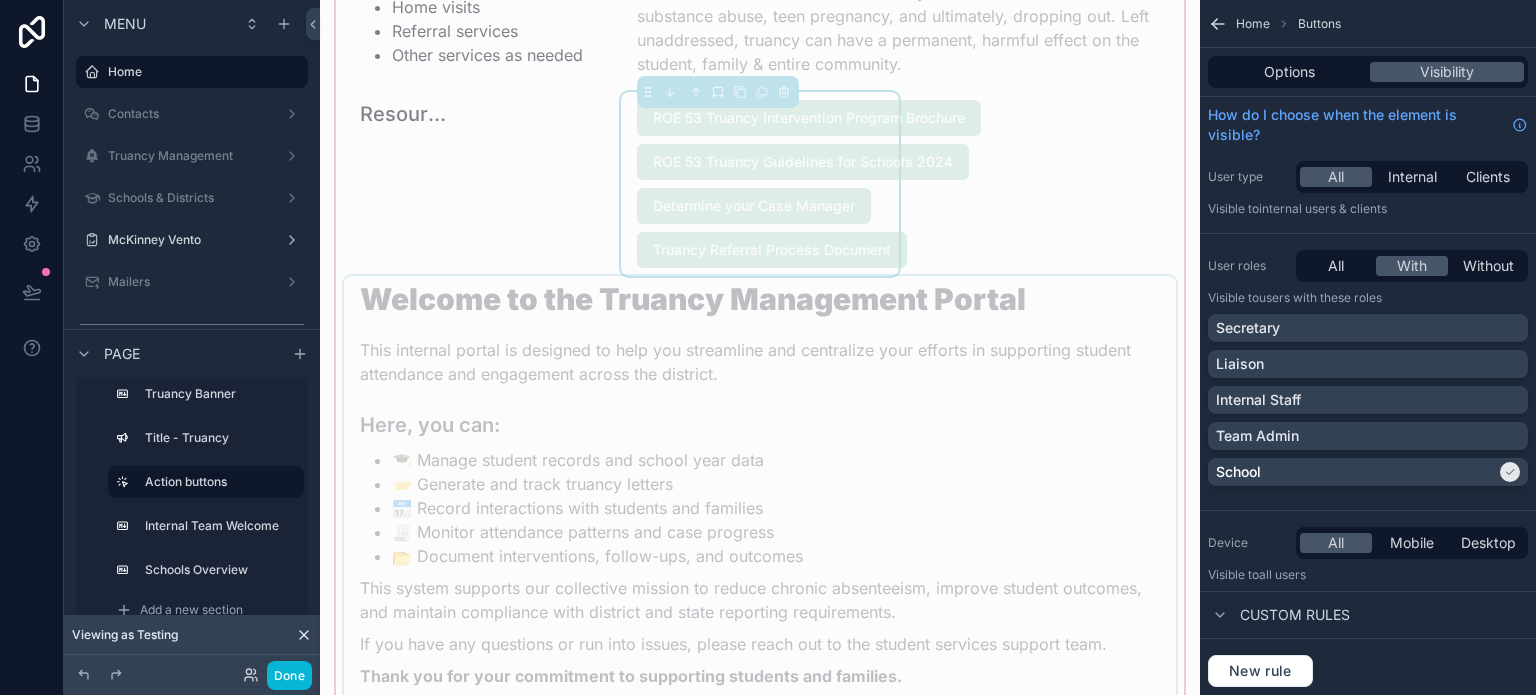 click at bounding box center [760, 490] 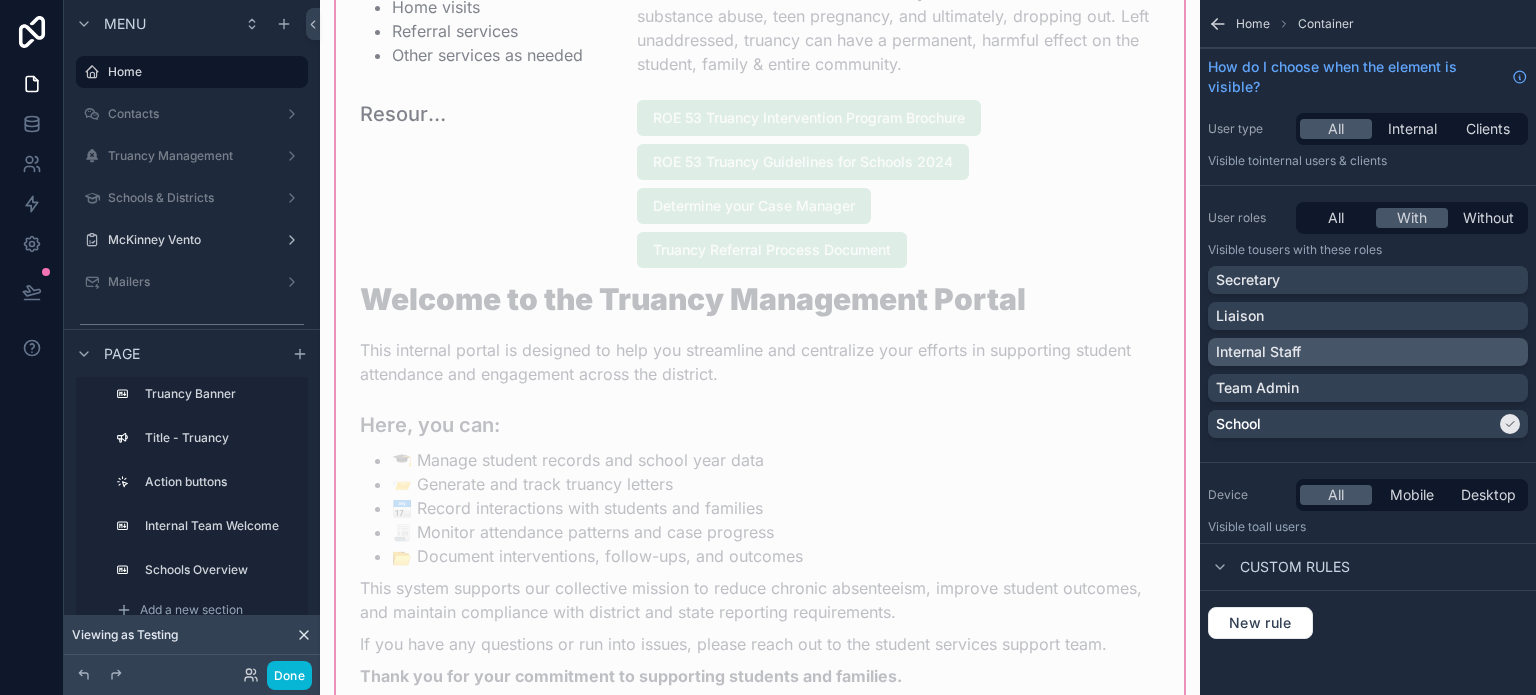 click on "Internal Staff" at bounding box center [1368, 352] 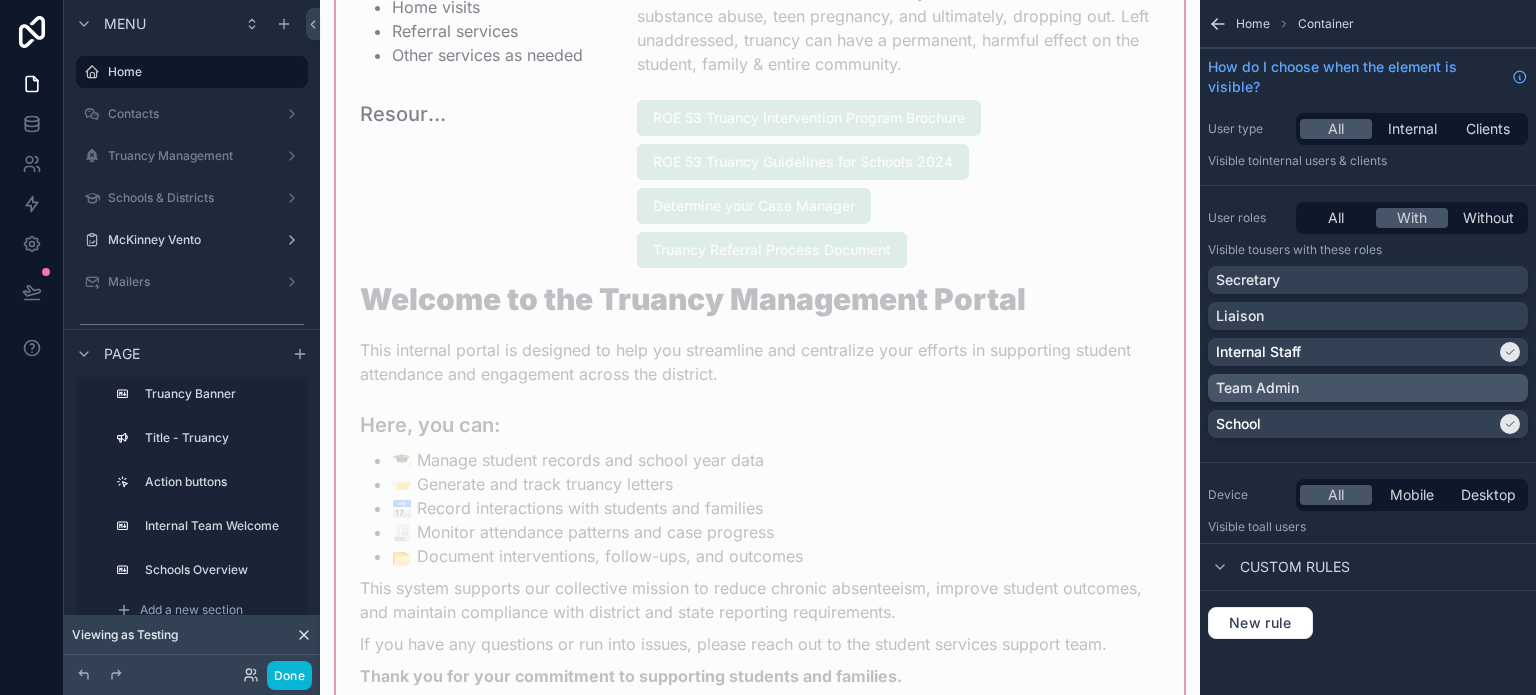 click on "Team Admin" at bounding box center [1368, 388] 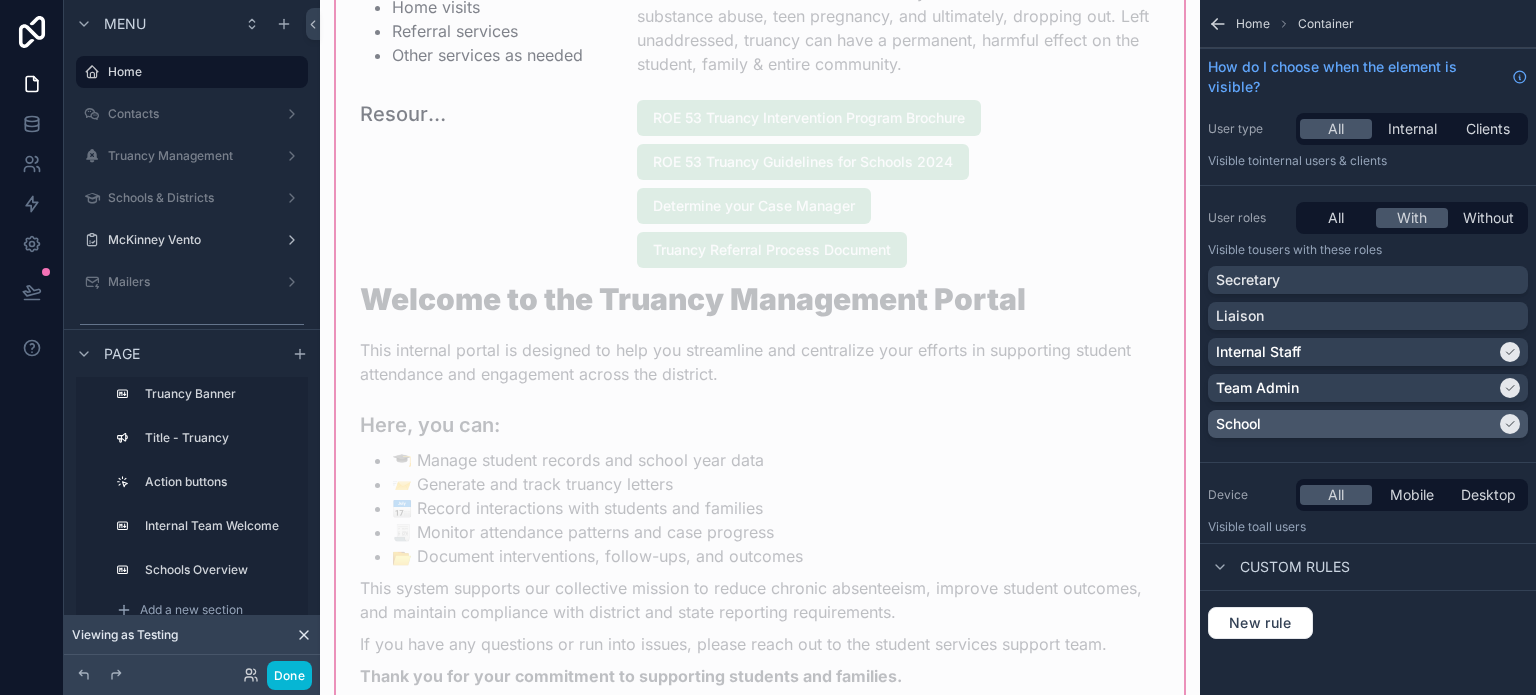 click on "School" at bounding box center [1356, 424] 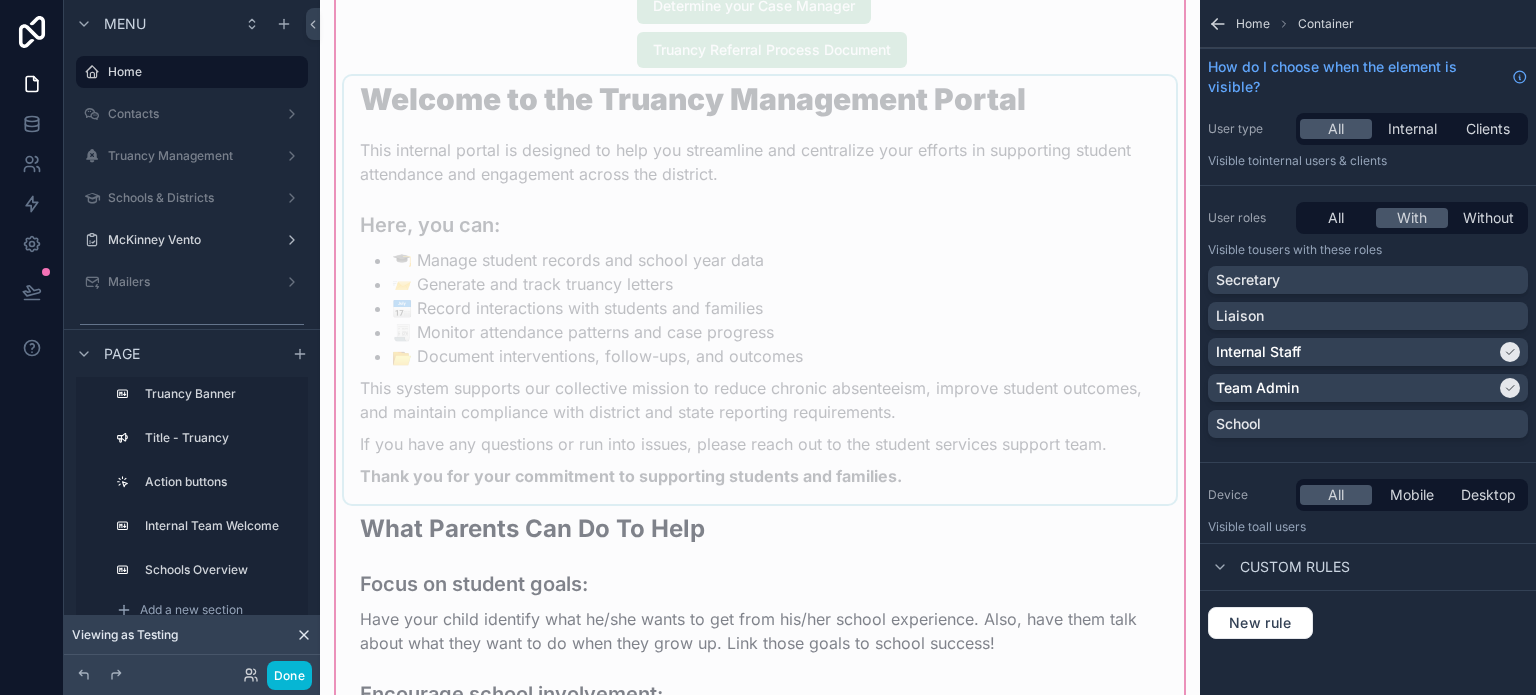 scroll, scrollTop: 1400, scrollLeft: 0, axis: vertical 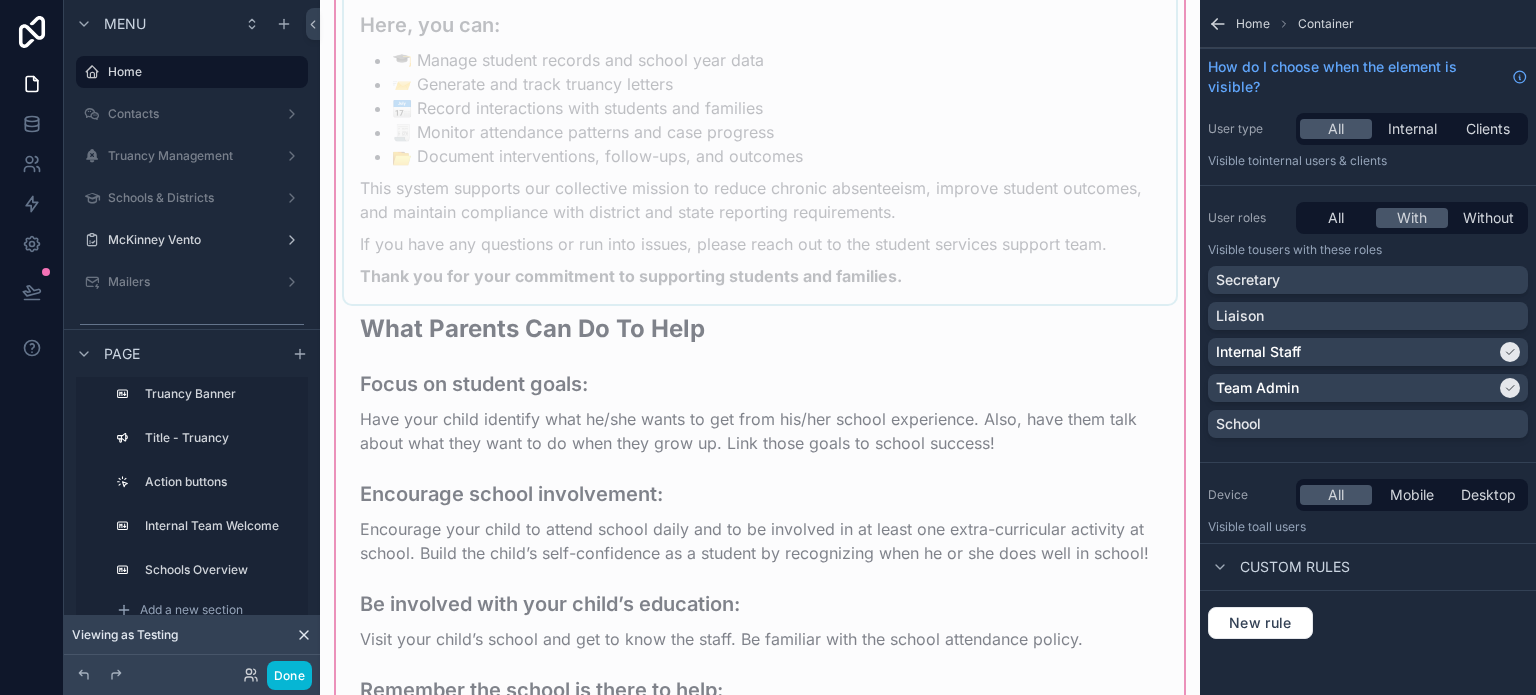 click at bounding box center (760, 90) 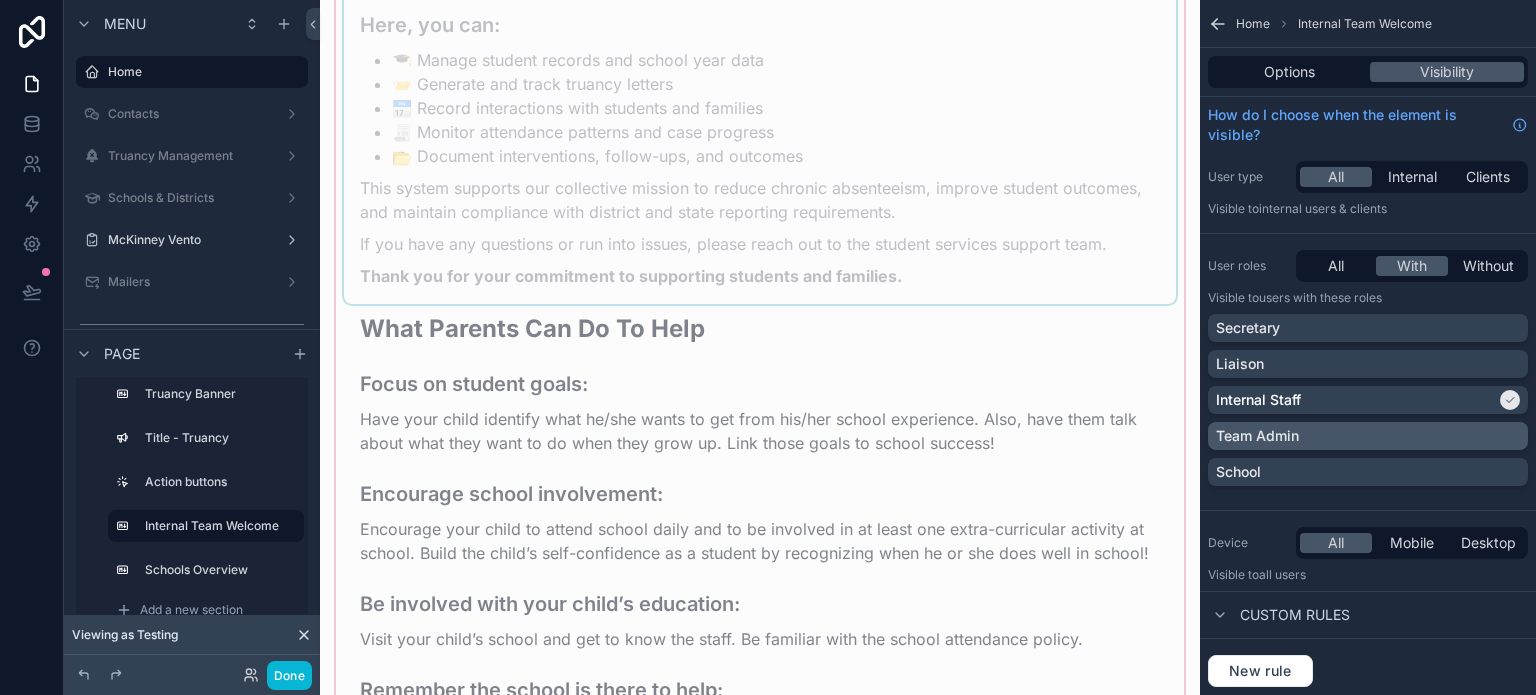 click on "Team Admin" at bounding box center (1368, 436) 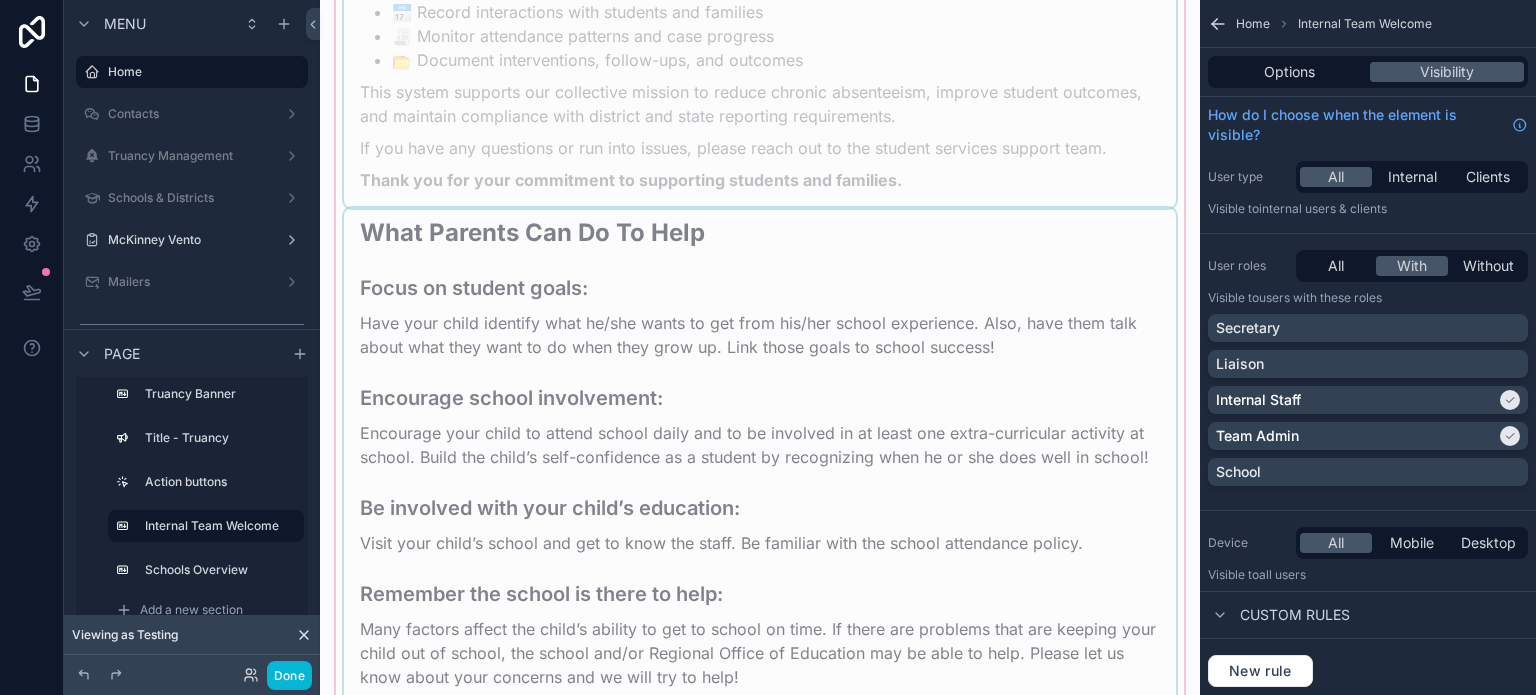 scroll, scrollTop: 1500, scrollLeft: 0, axis: vertical 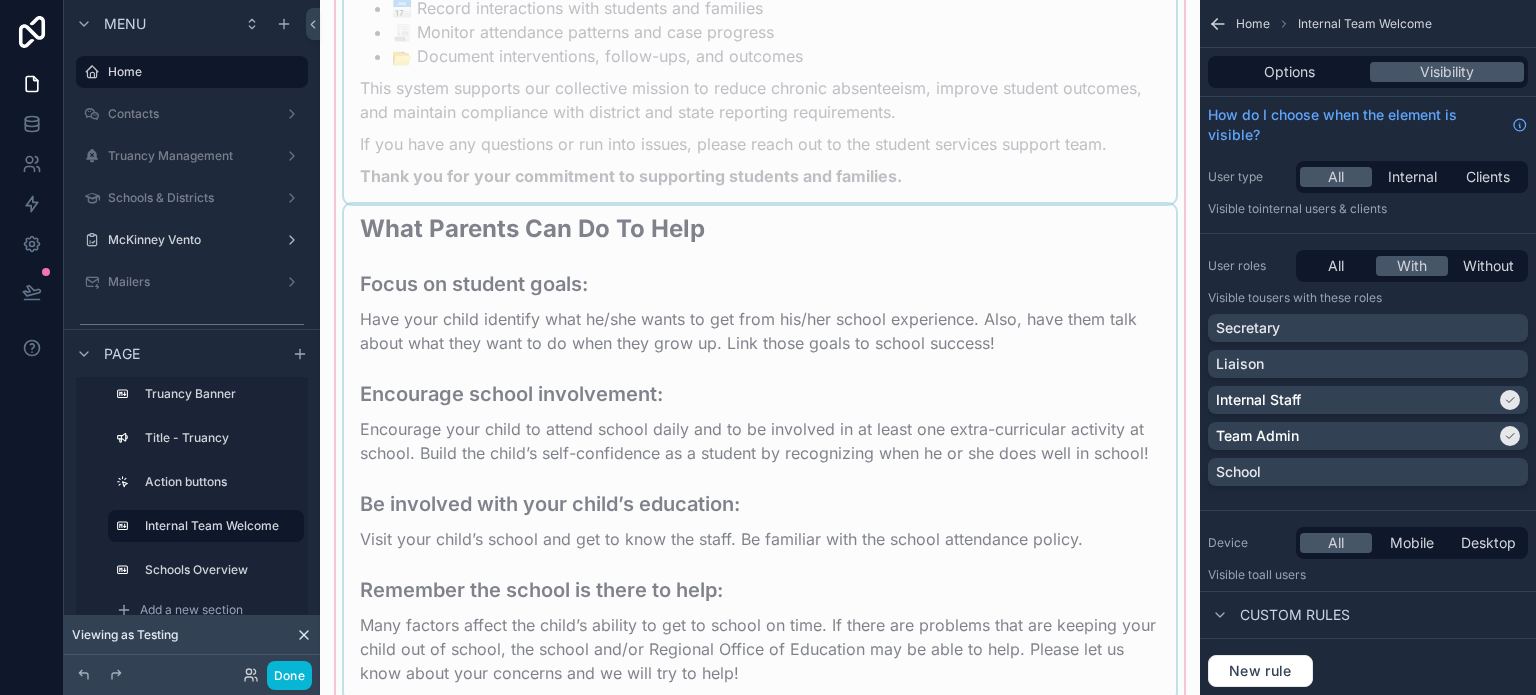 click at bounding box center [760, 452] 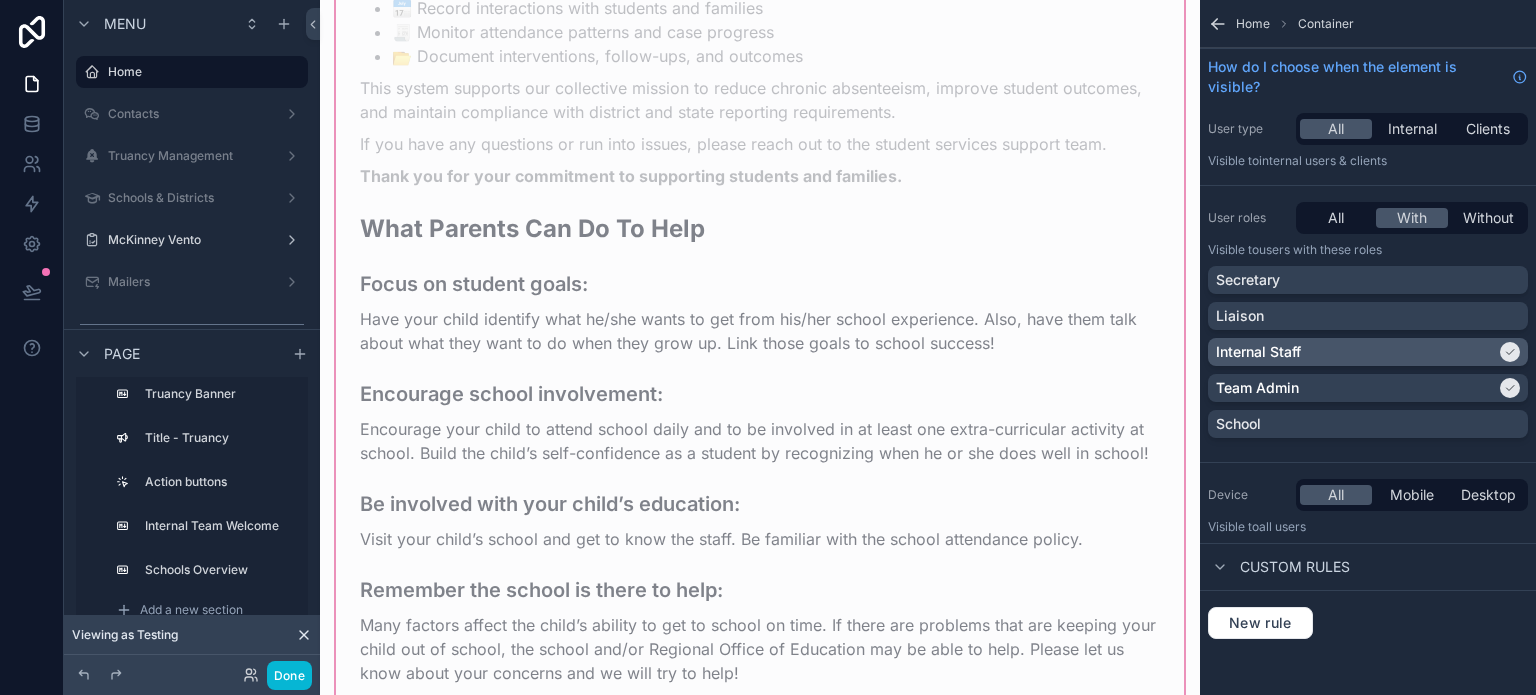 click on "Internal Staff" at bounding box center [1356, 352] 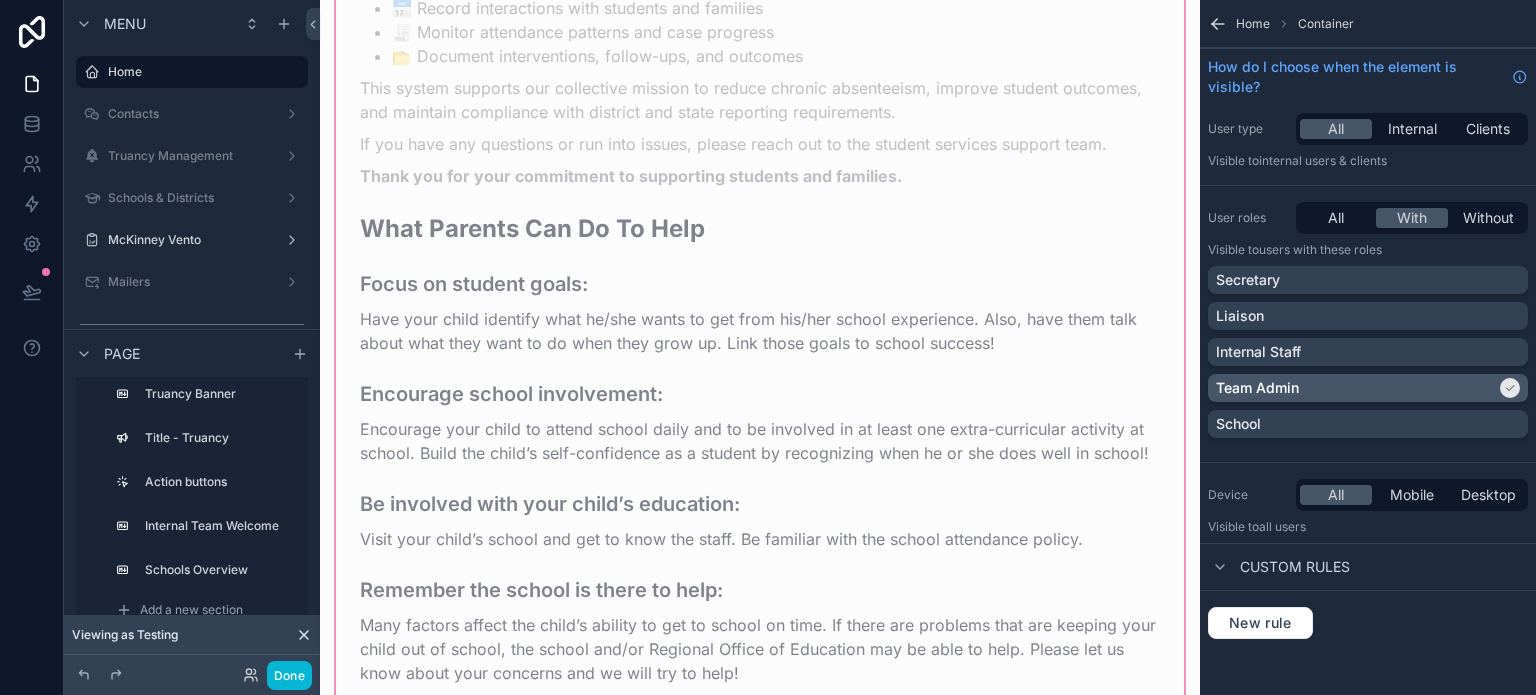 click on "Team Admin" at bounding box center [1356, 388] 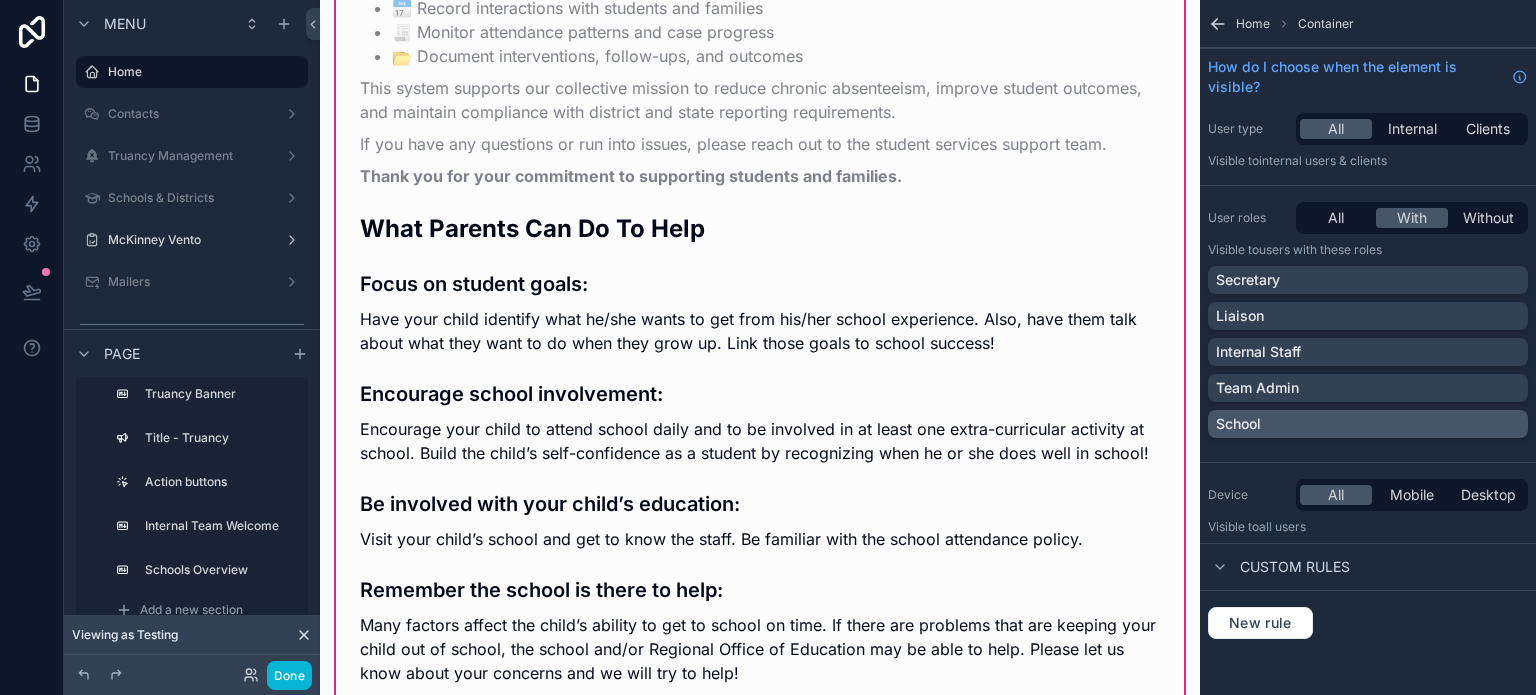 click on "School" at bounding box center (1368, 424) 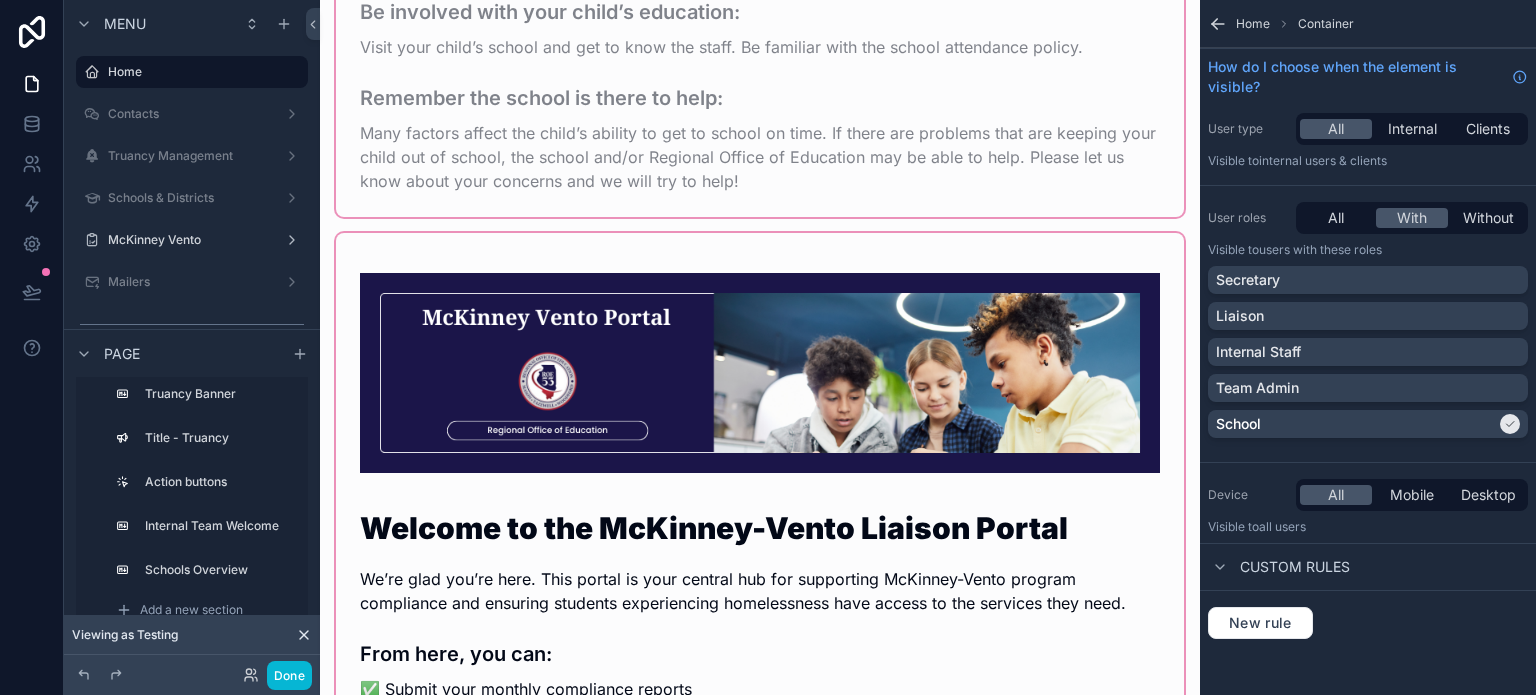 scroll, scrollTop: 2000, scrollLeft: 0, axis: vertical 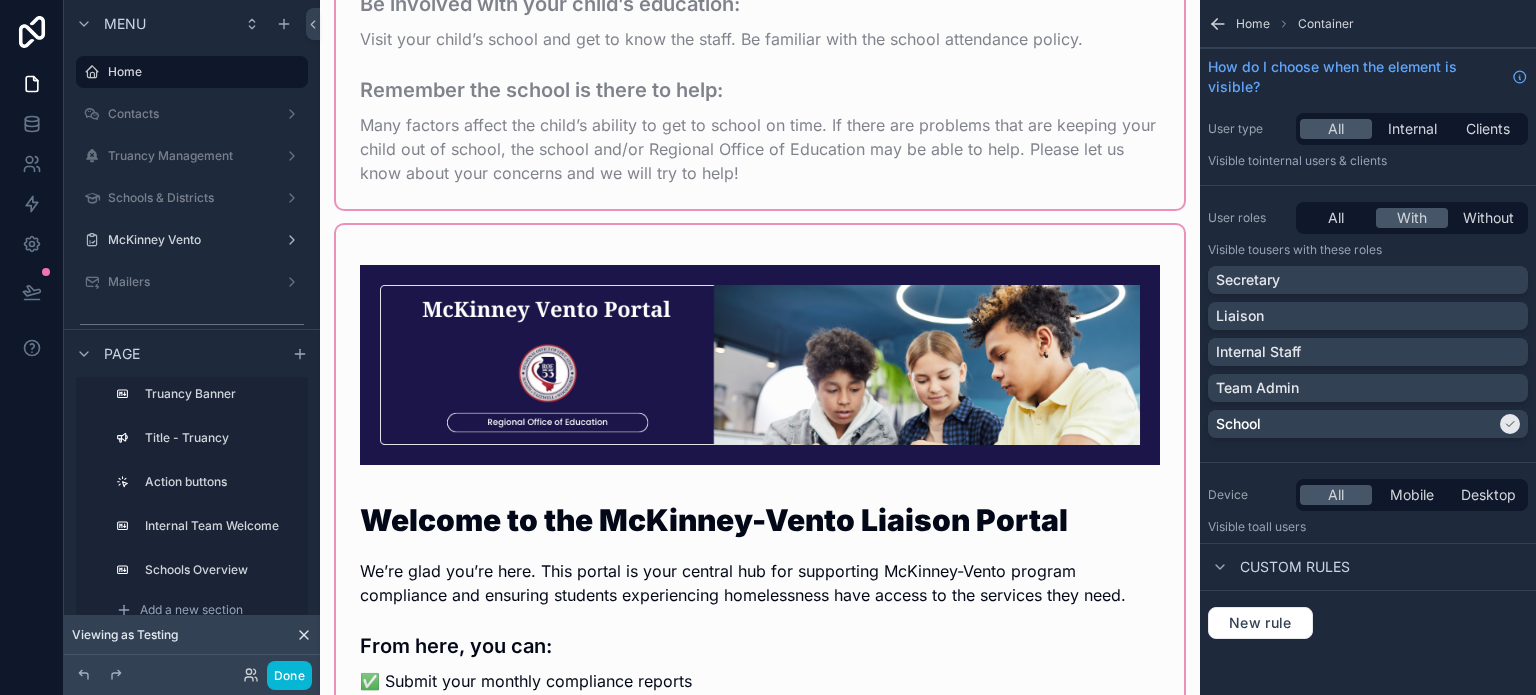 click at bounding box center (760, 682) 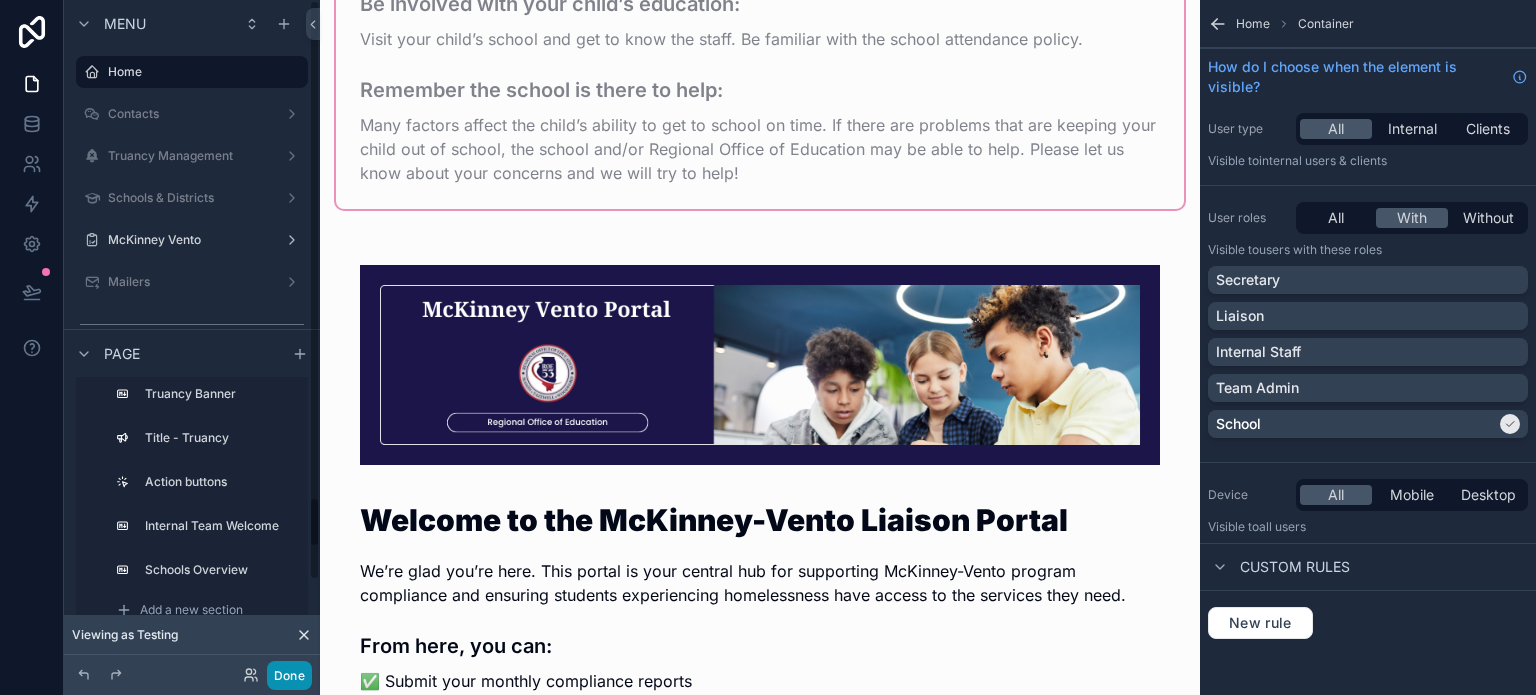 click on "Done" at bounding box center [289, 675] 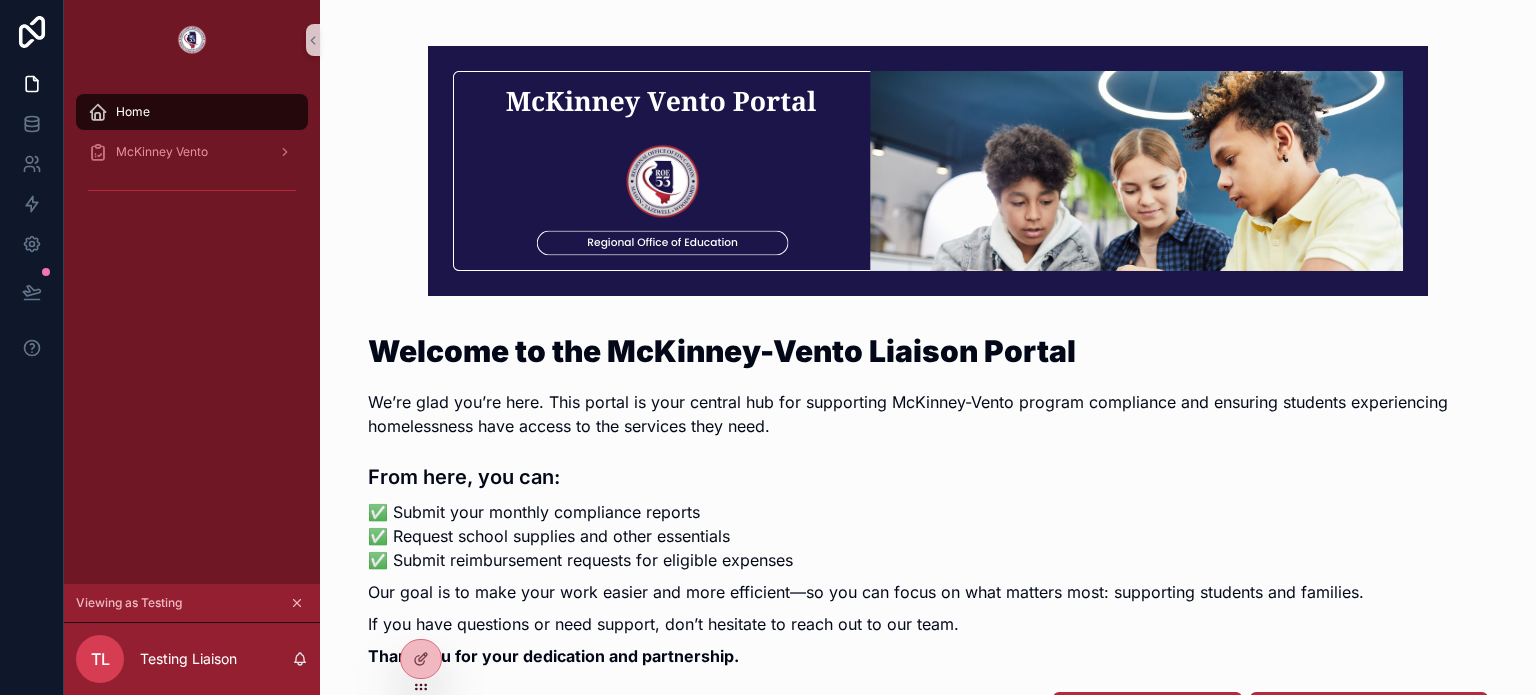 scroll, scrollTop: 0, scrollLeft: 0, axis: both 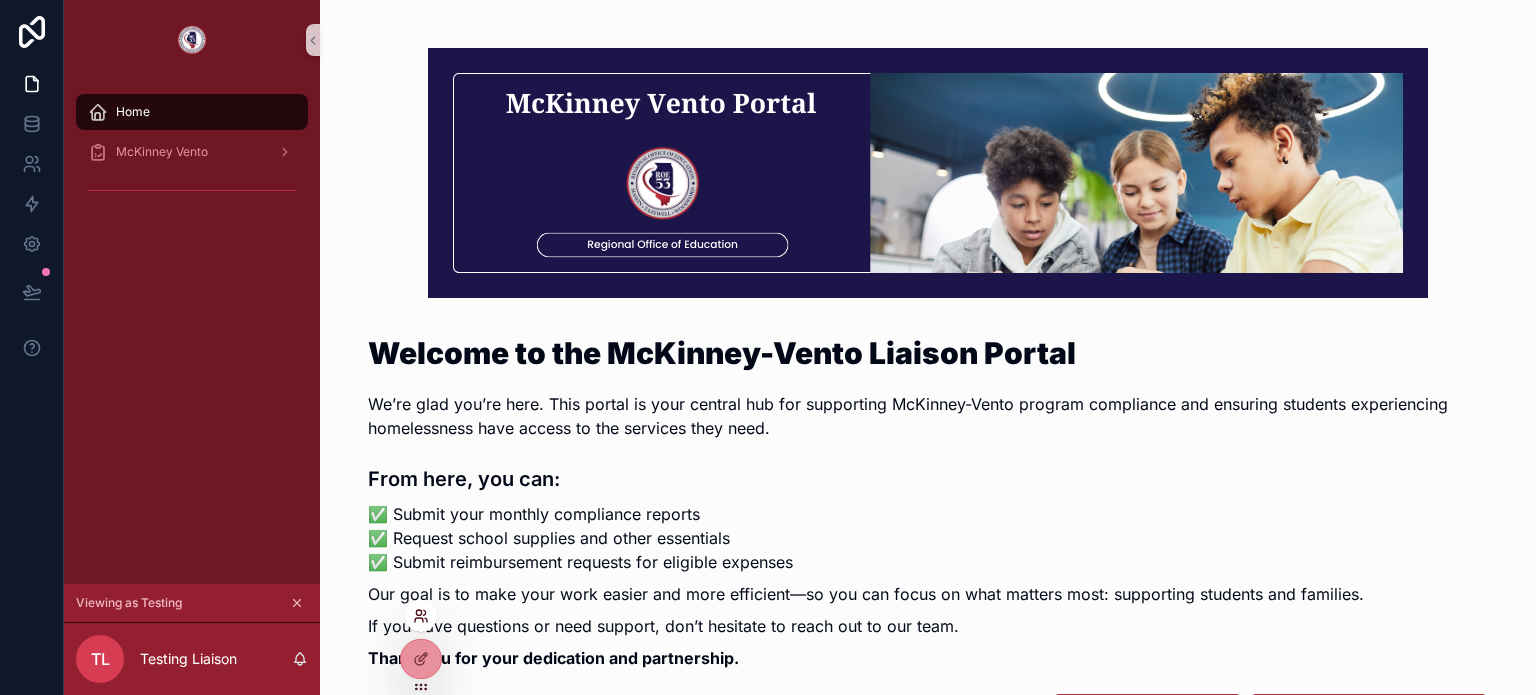 click 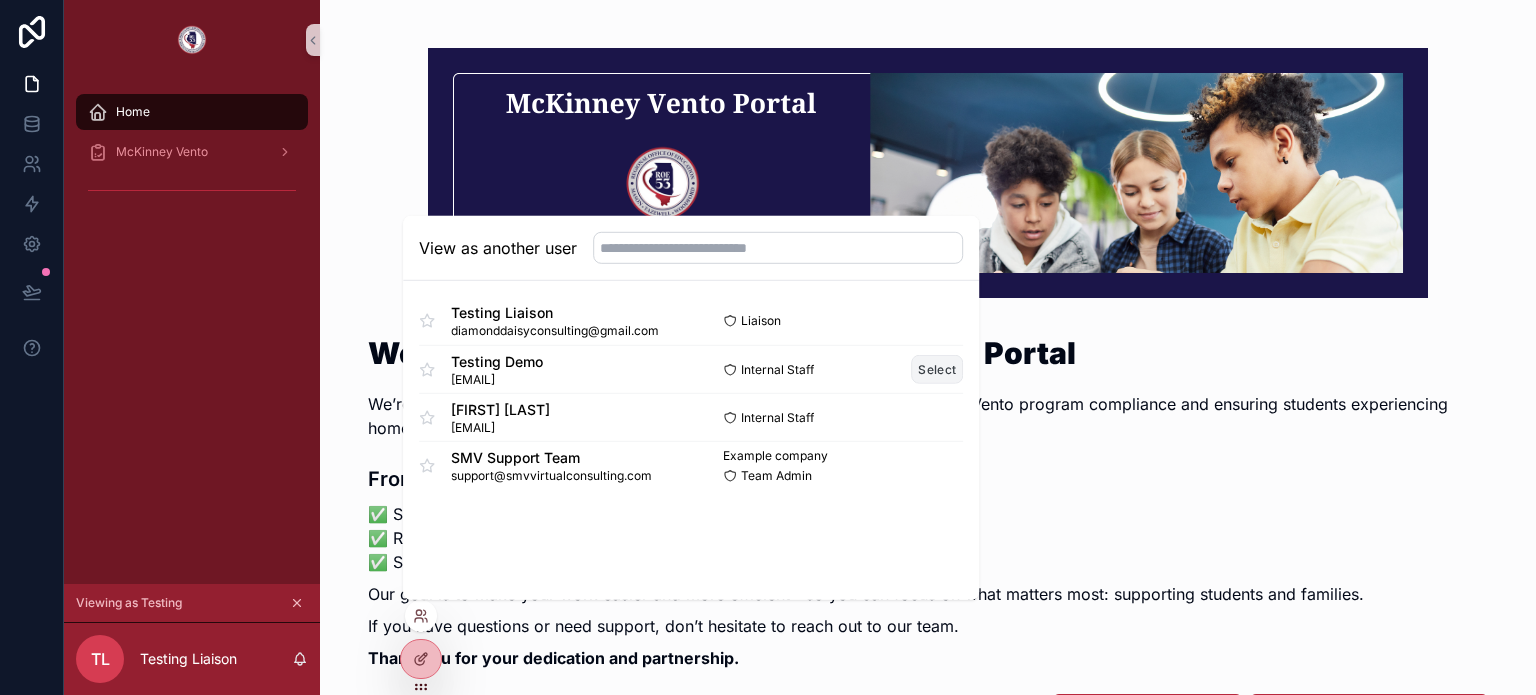 click on "Select" at bounding box center [937, 369] 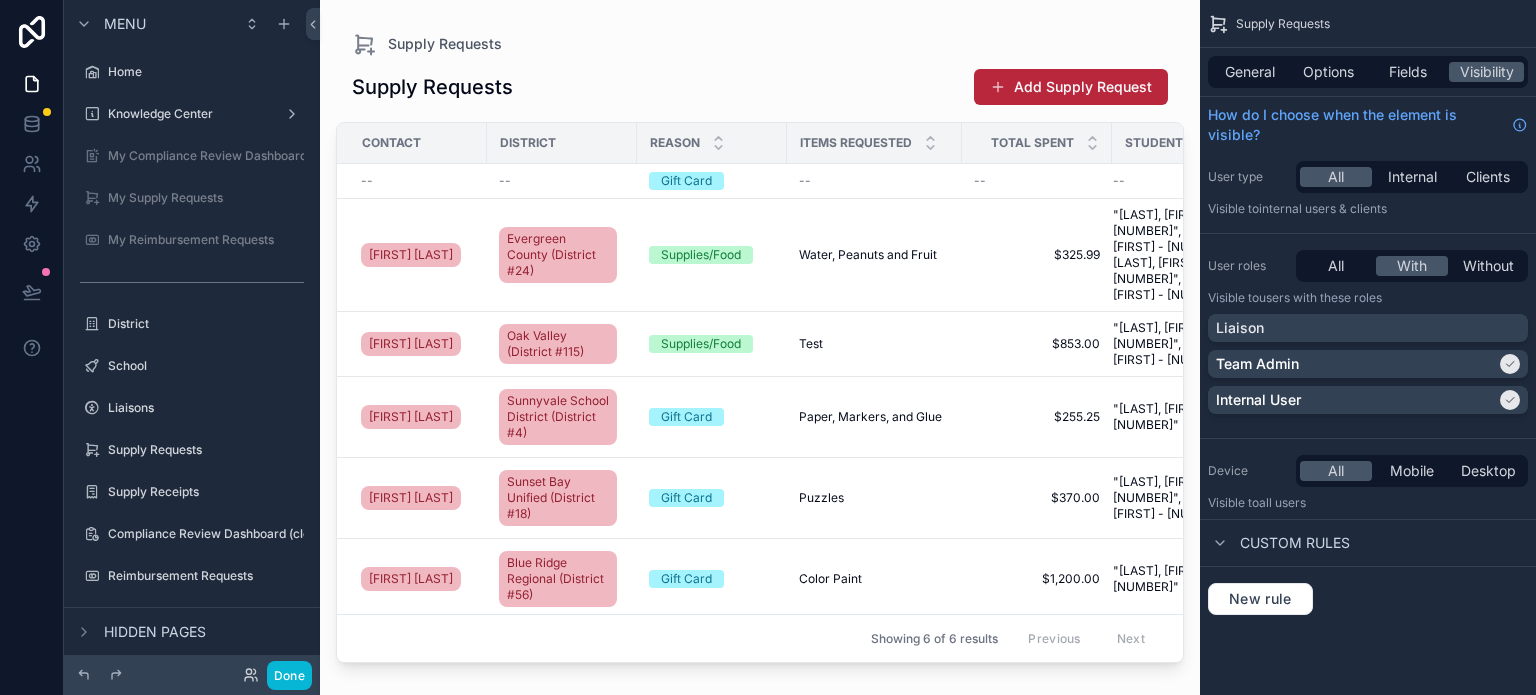 scroll, scrollTop: 0, scrollLeft: 0, axis: both 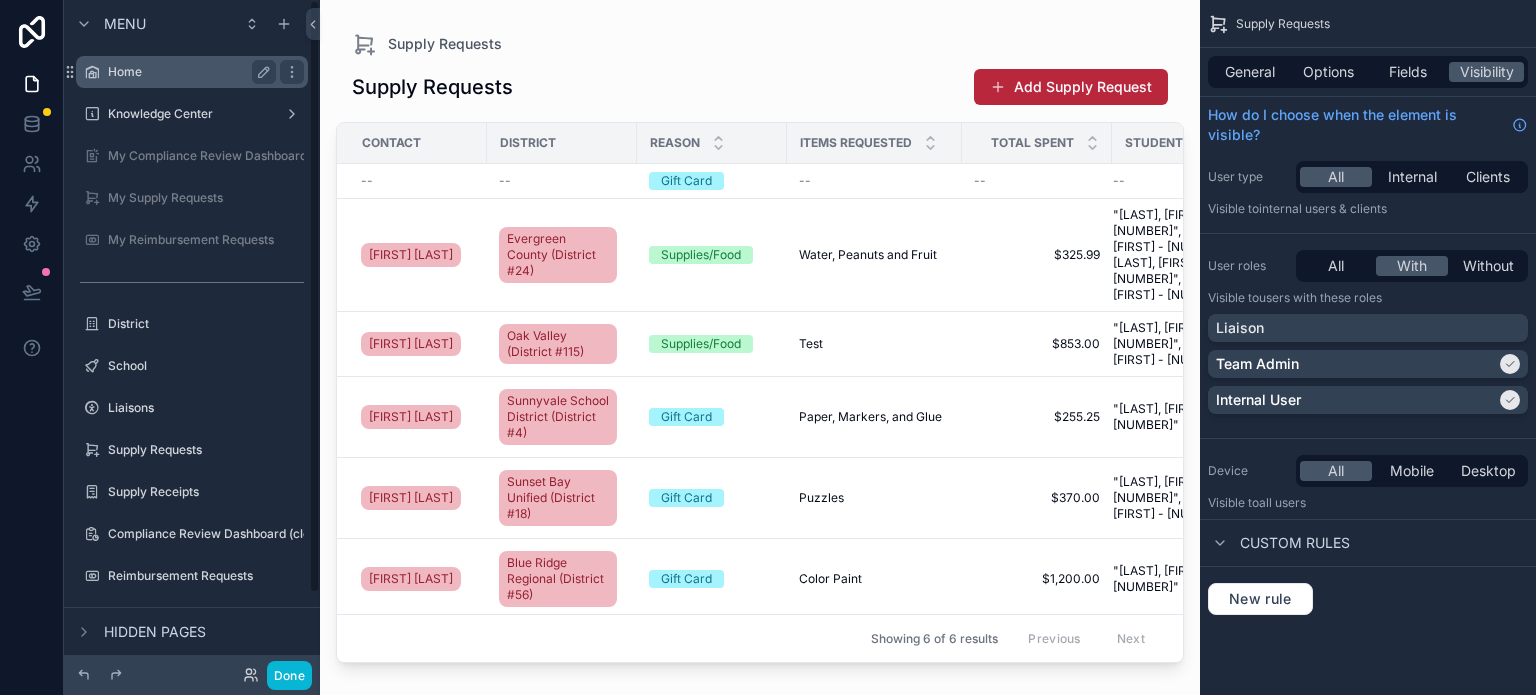 click on "Home" at bounding box center [188, 72] 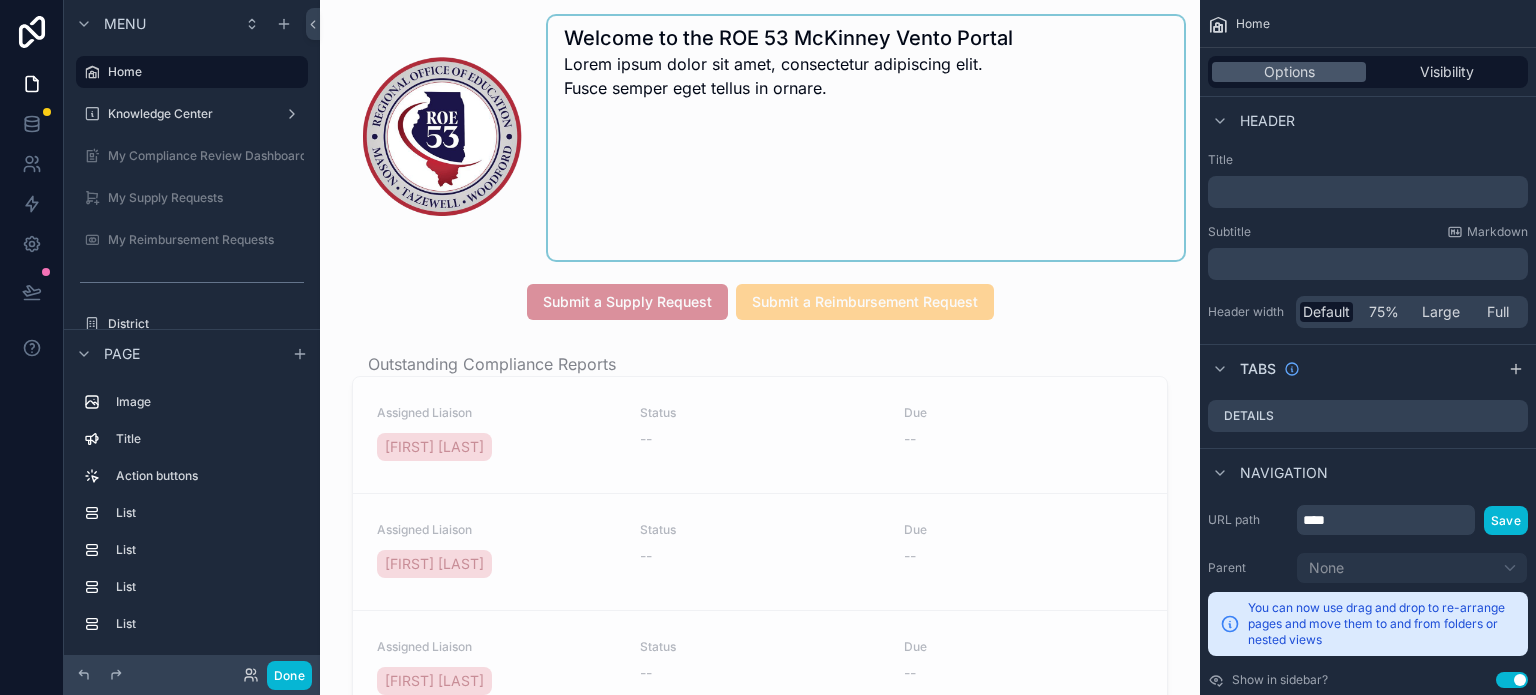 click at bounding box center [866, 138] 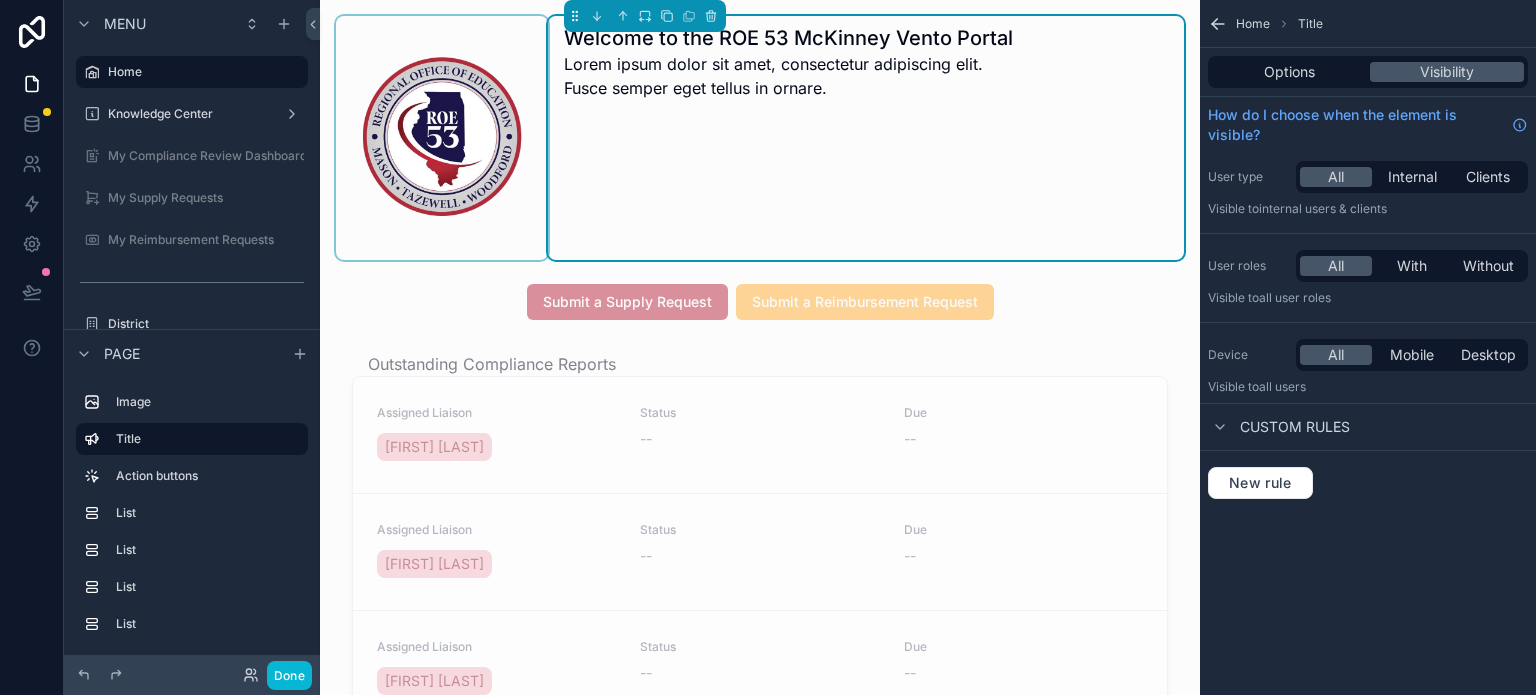 click at bounding box center (442, 138) 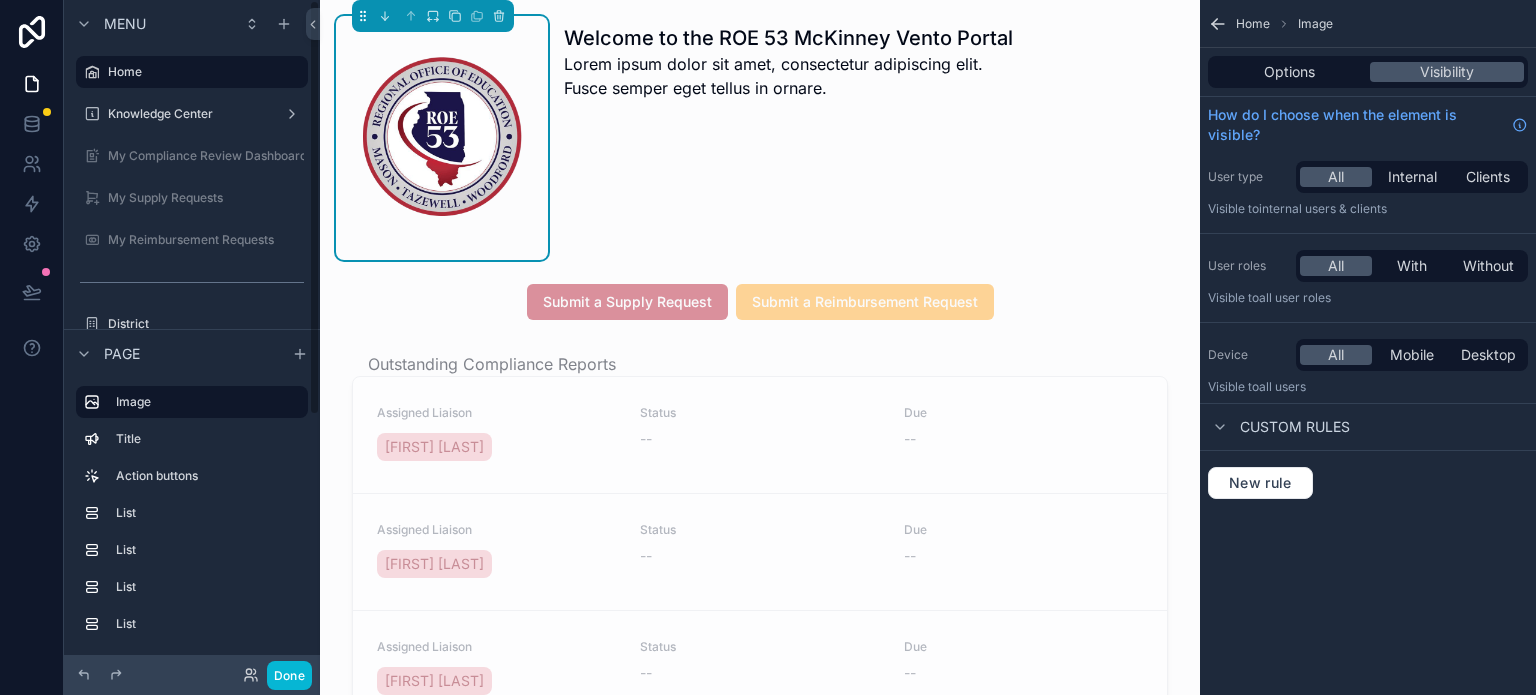 scroll, scrollTop: 0, scrollLeft: 0, axis: both 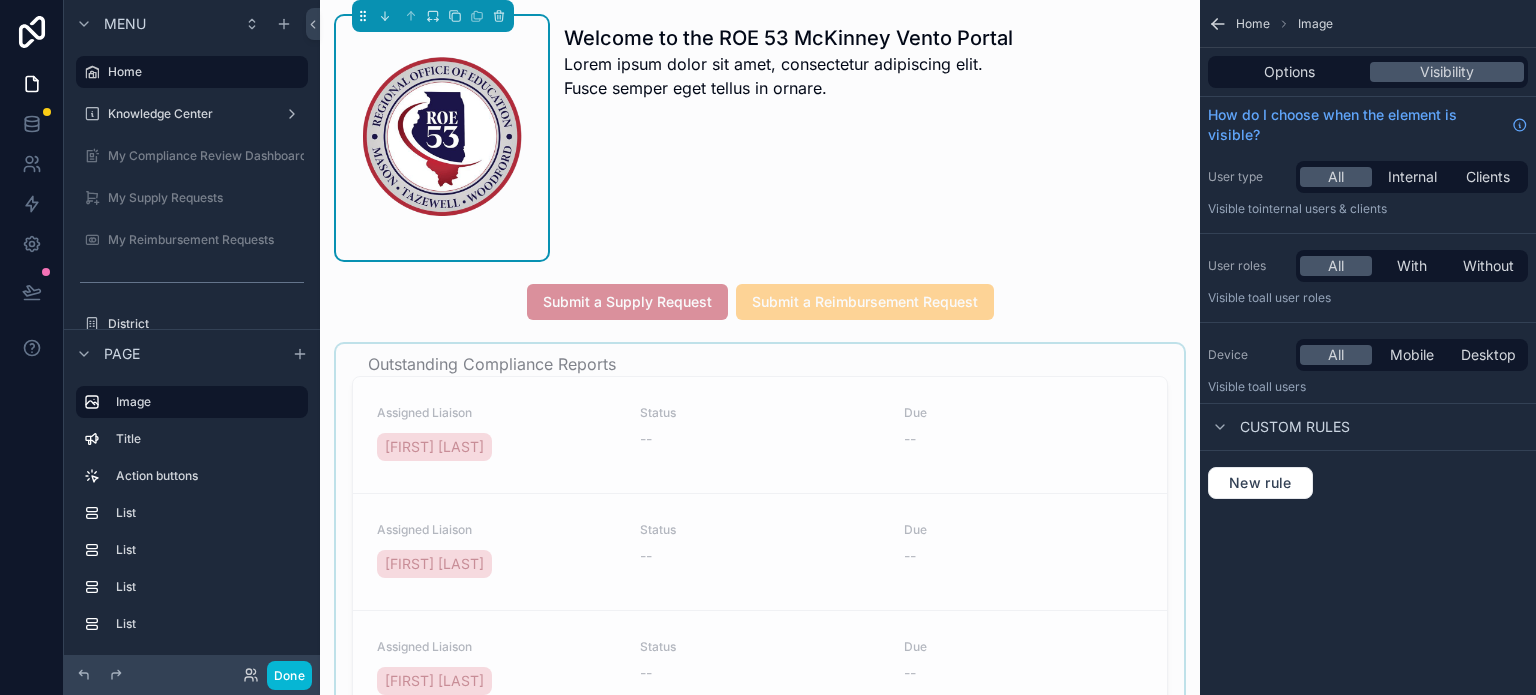 click at bounding box center [760, 628] 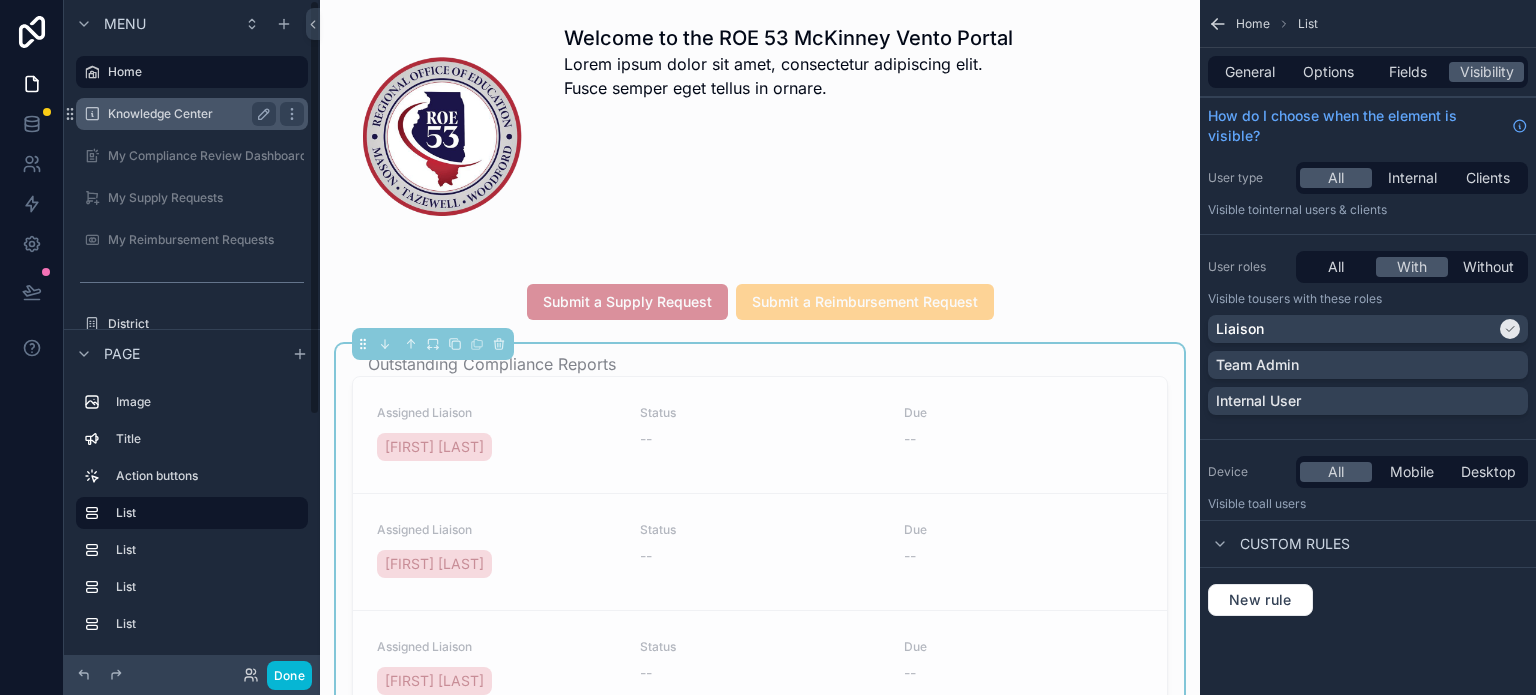 click on "Knowledge Center" at bounding box center [192, 114] 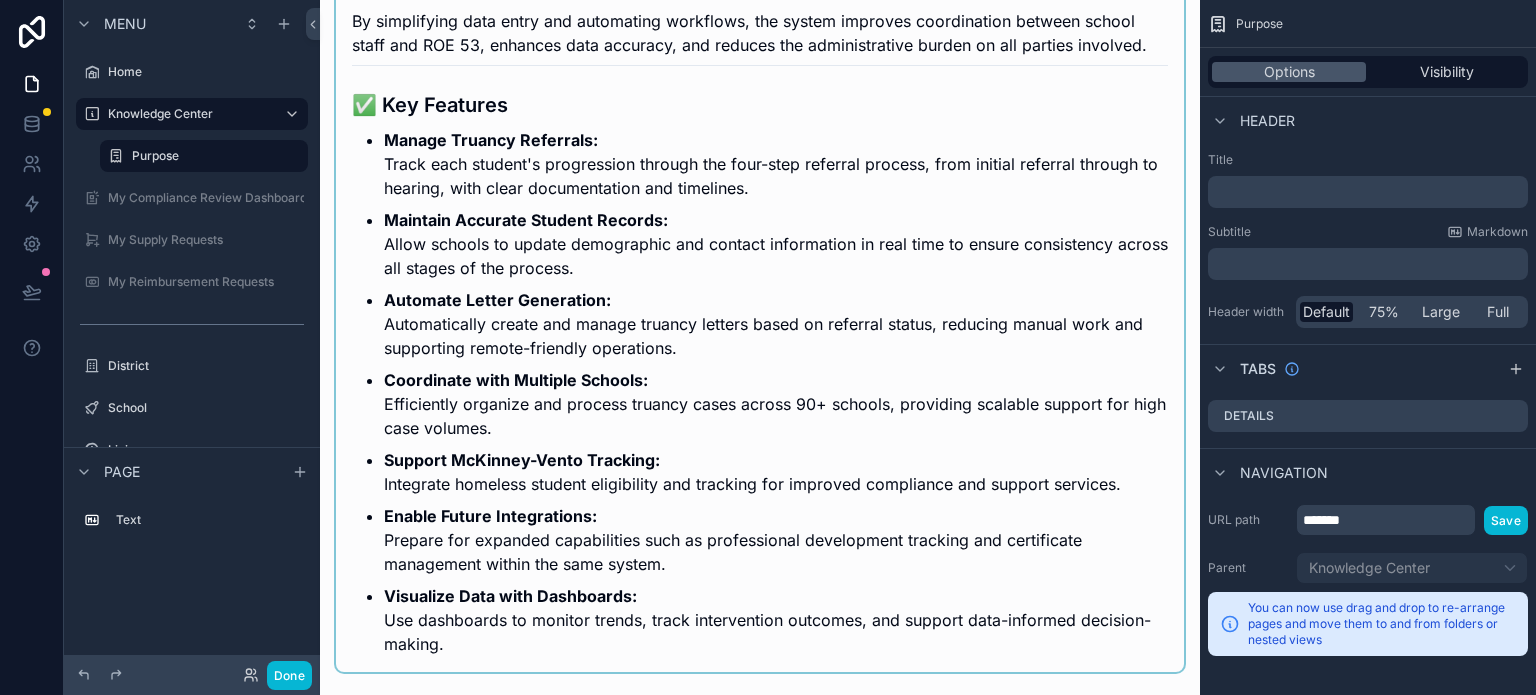 scroll, scrollTop: 200, scrollLeft: 0, axis: vertical 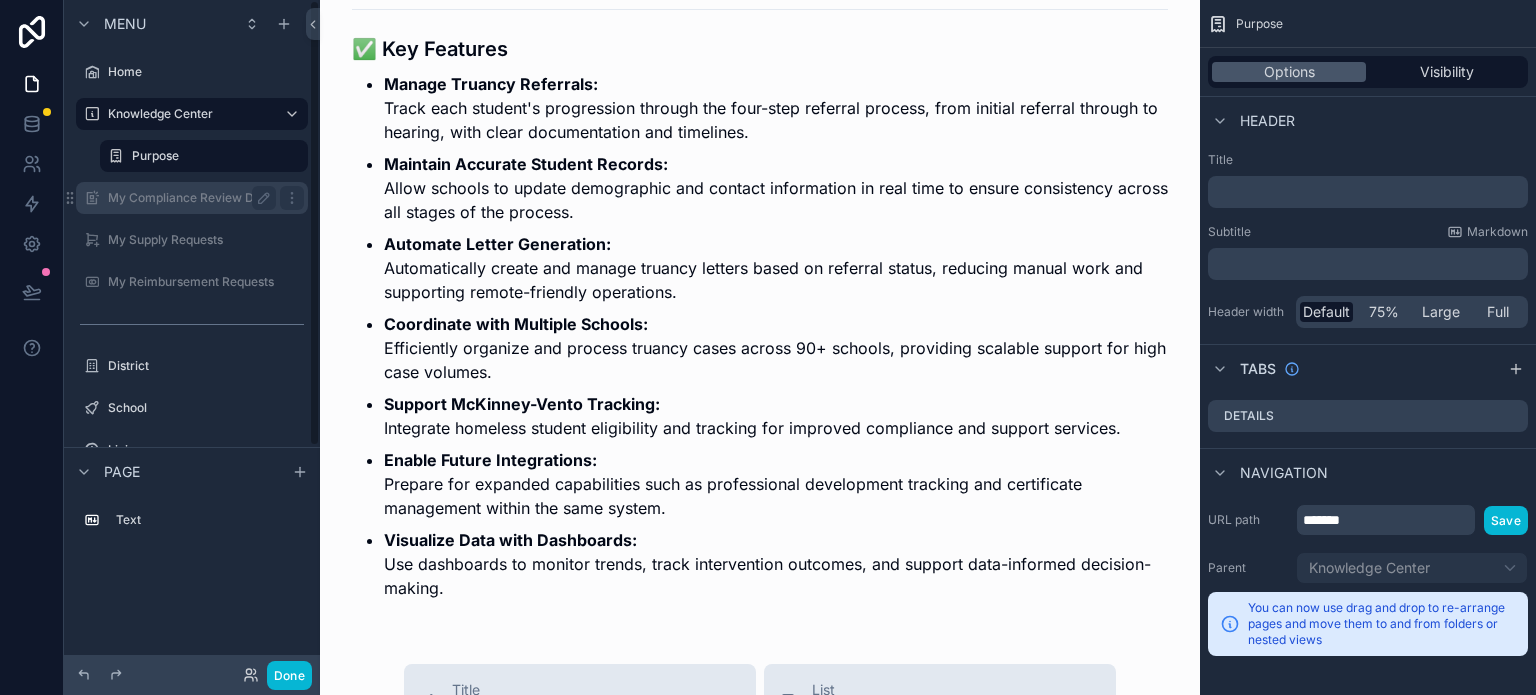 click on "My Compliance Review Dashboard" at bounding box center [192, 198] 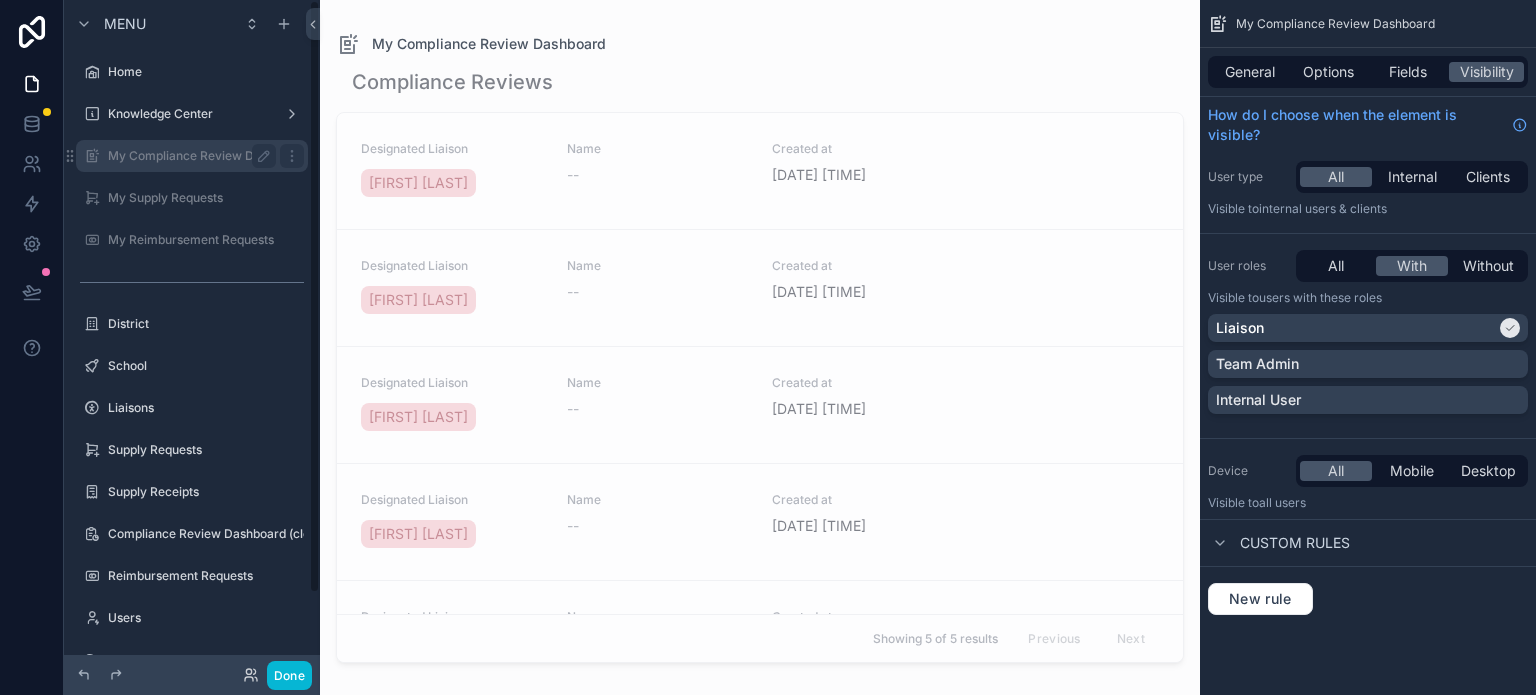 scroll, scrollTop: 0, scrollLeft: 0, axis: both 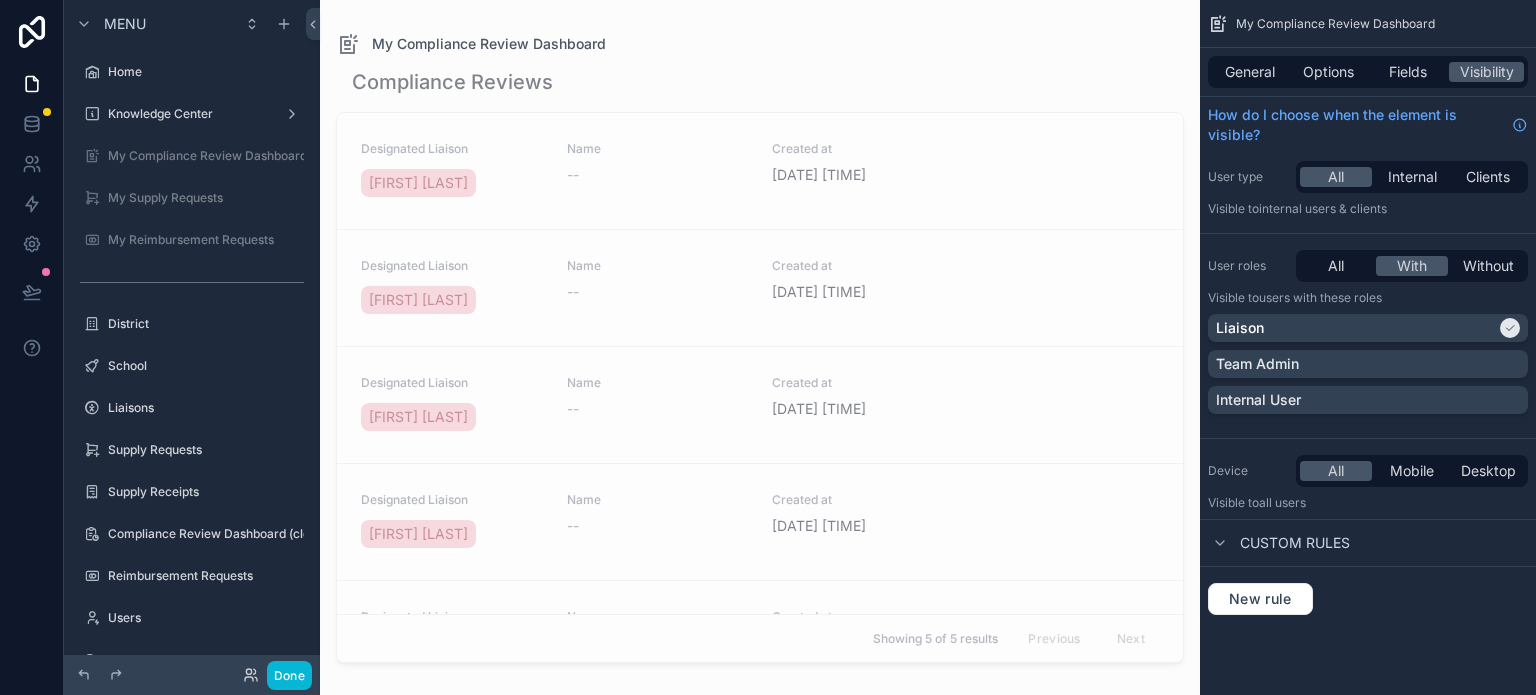click at bounding box center (760, 335) 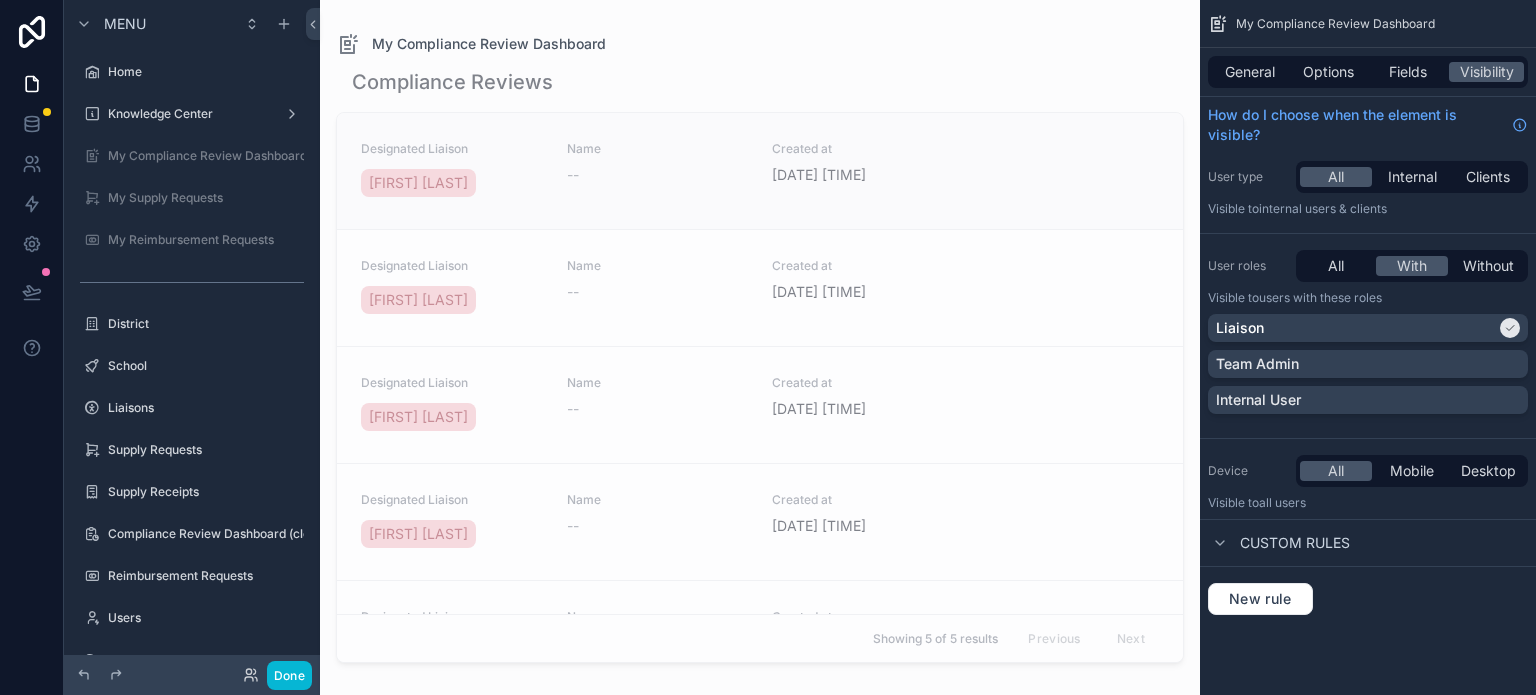 click on "[FIRST]  [LAST]" at bounding box center (452, 183) 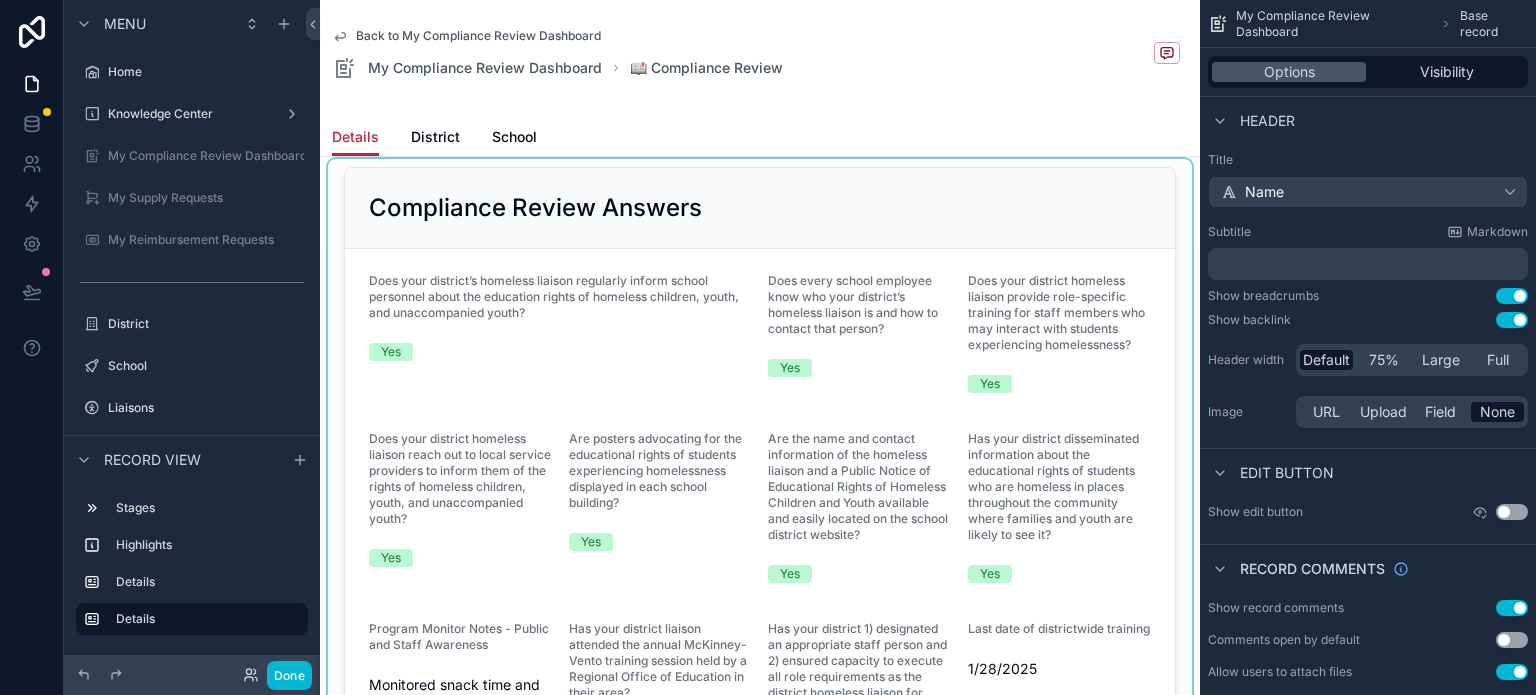 scroll, scrollTop: 200, scrollLeft: 0, axis: vertical 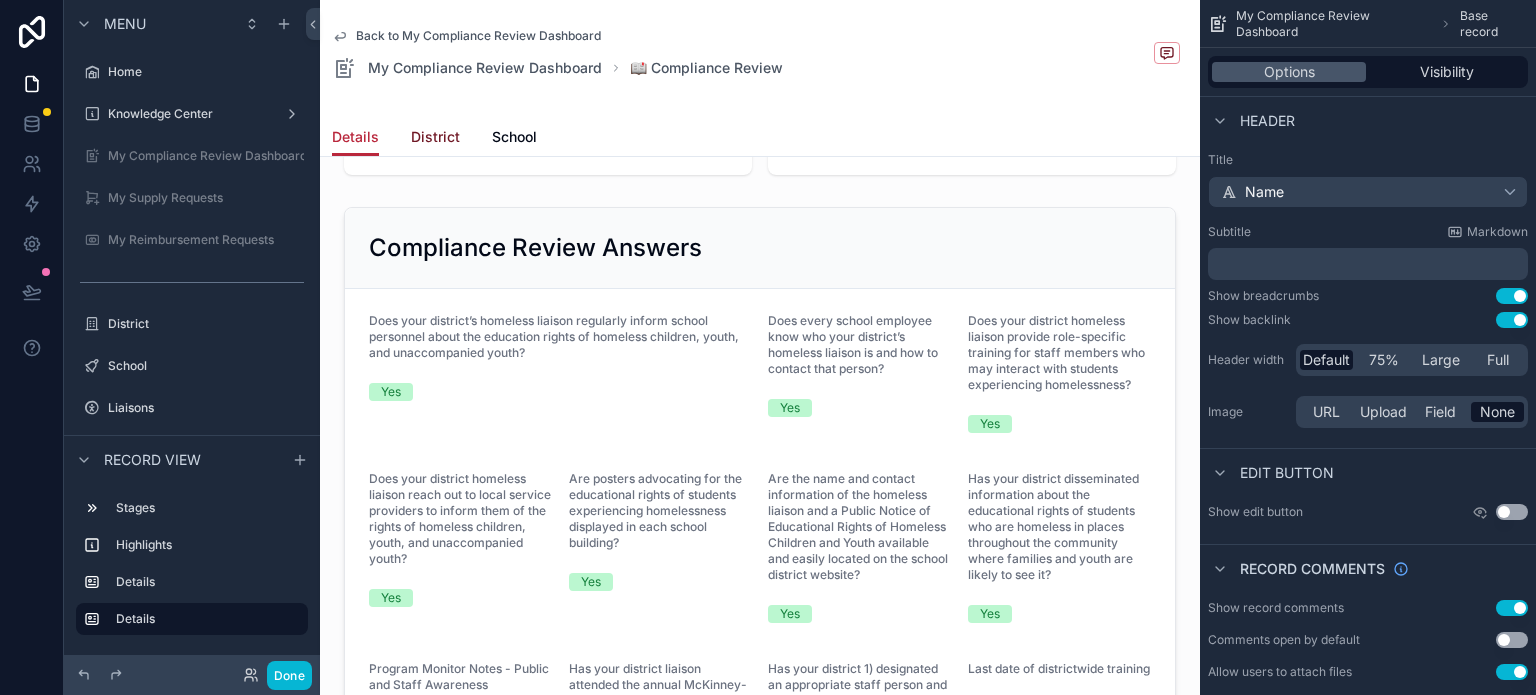 click on "District" at bounding box center [435, 137] 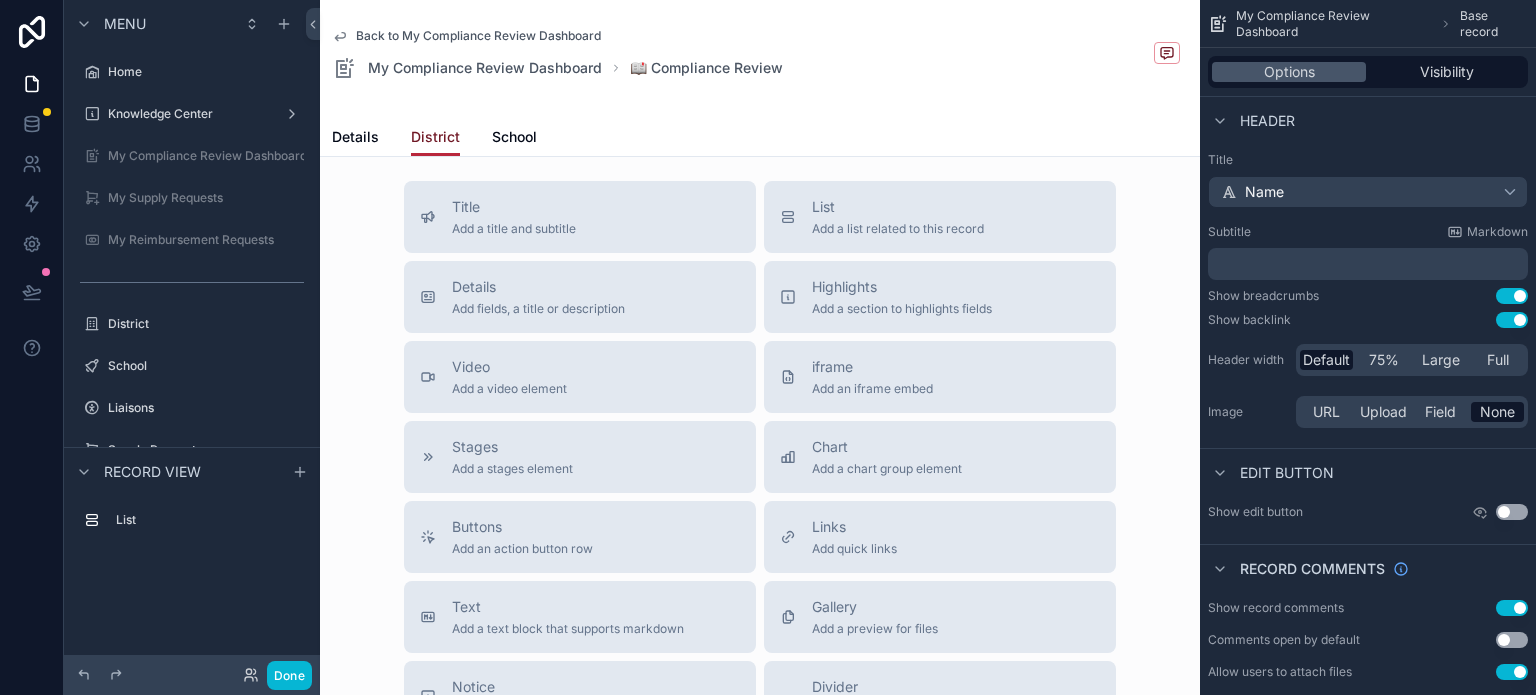 scroll, scrollTop: 0, scrollLeft: 0, axis: both 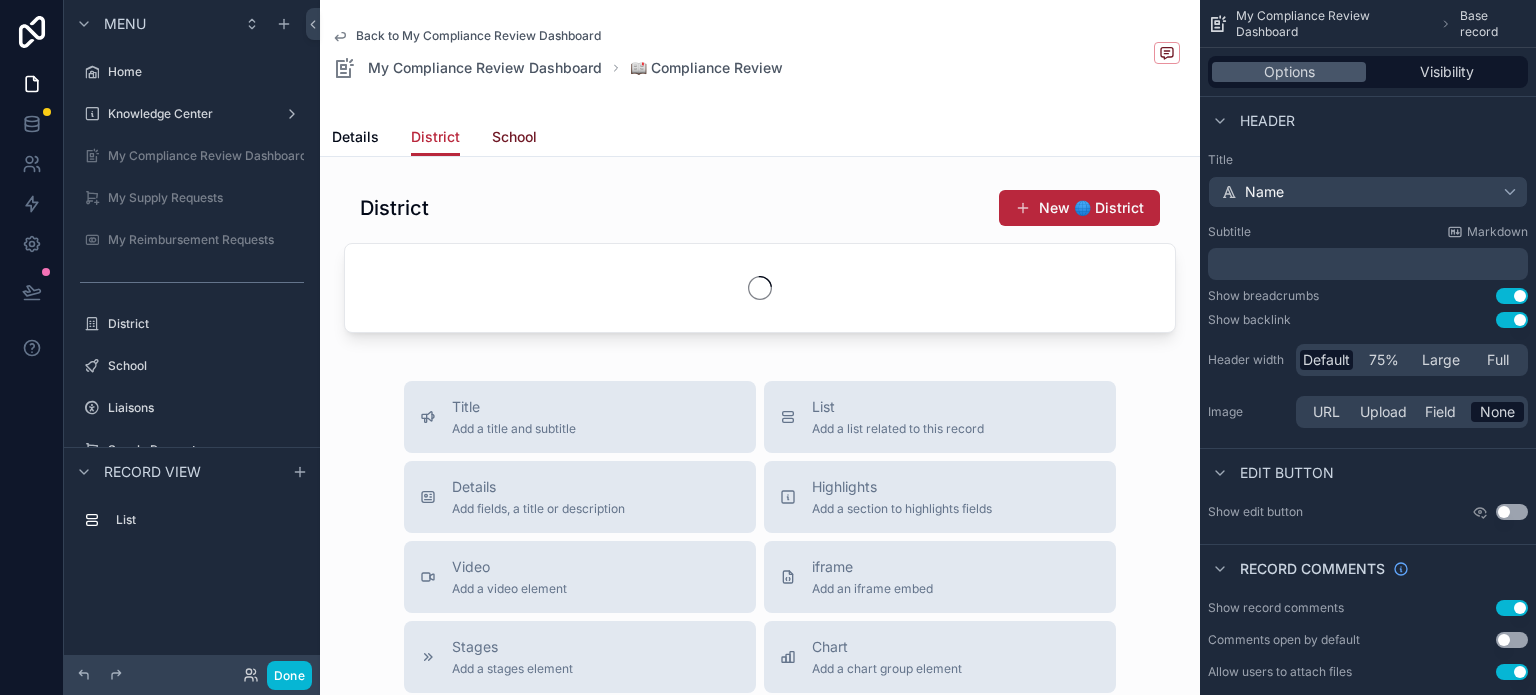 click on "School" at bounding box center (514, 137) 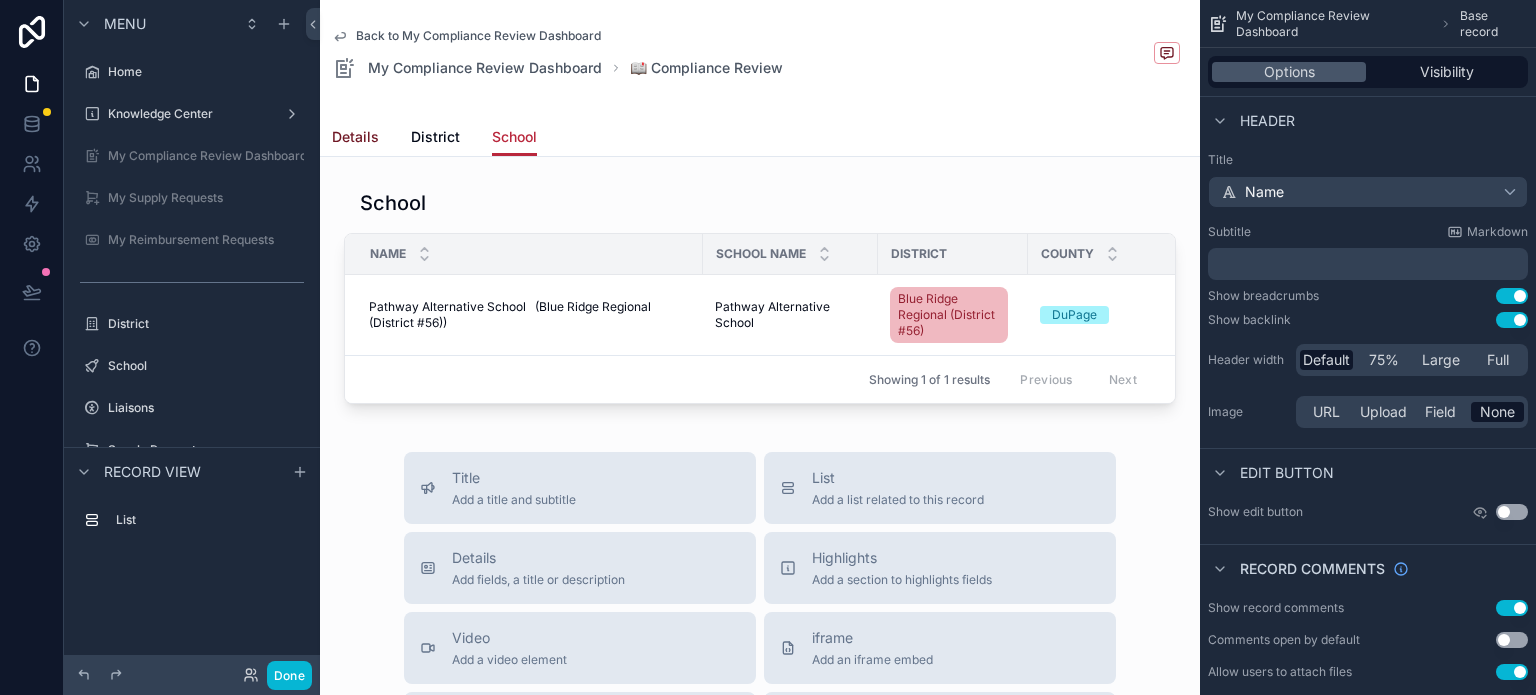 click on "Details" at bounding box center (355, 137) 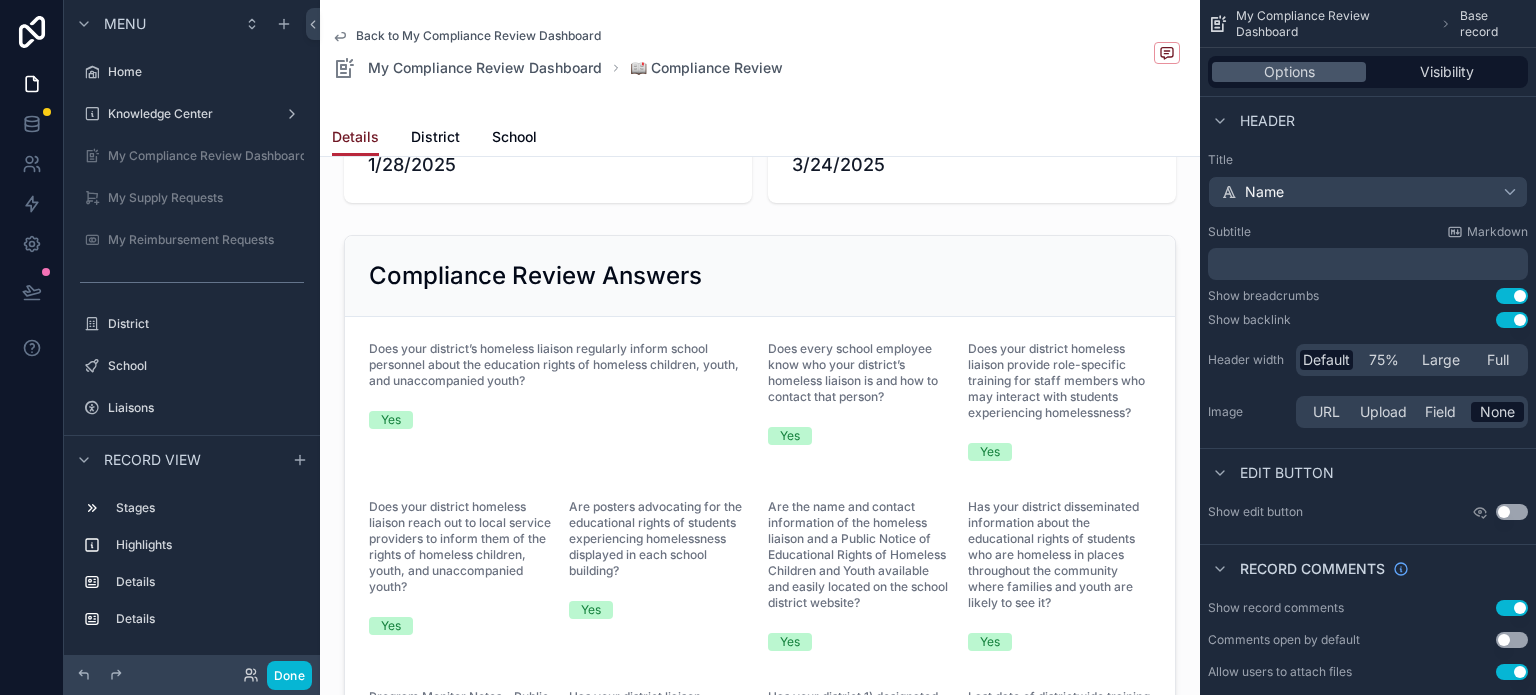 scroll, scrollTop: 200, scrollLeft: 0, axis: vertical 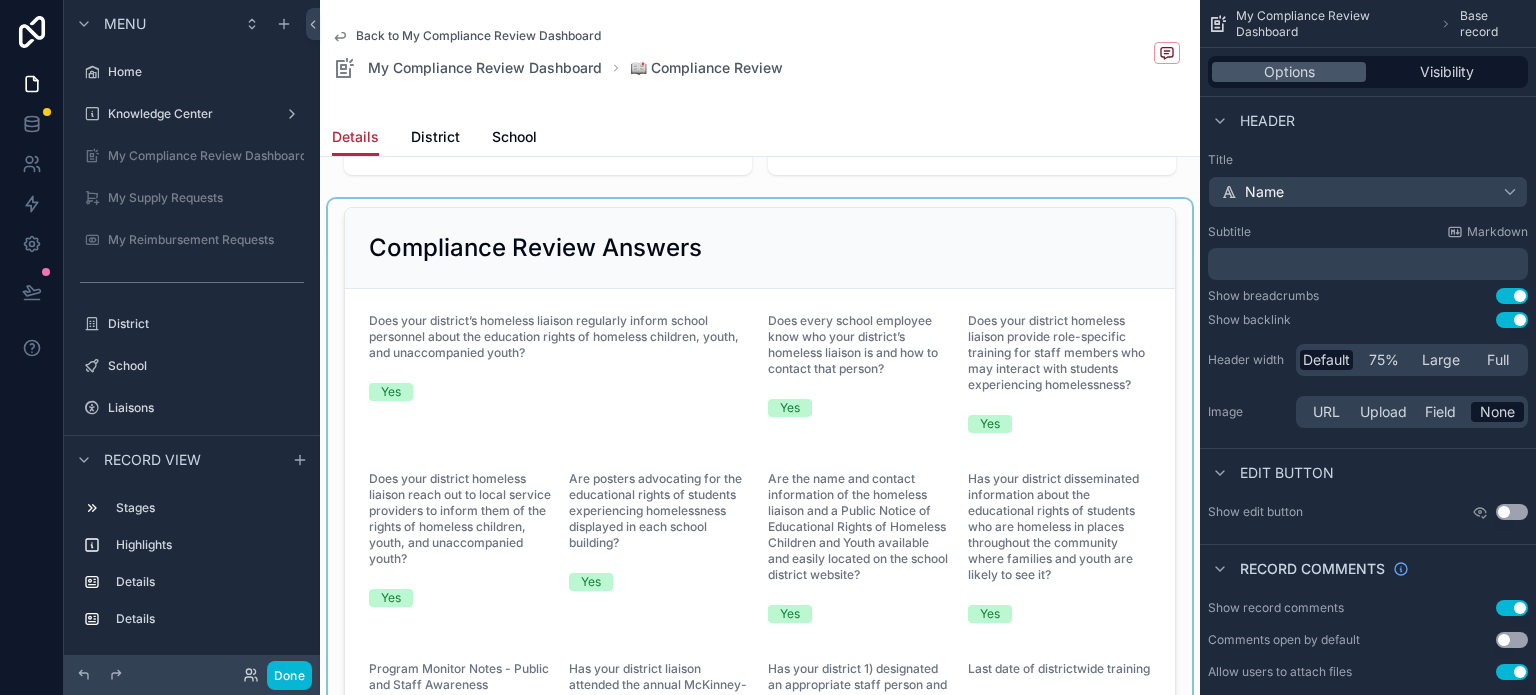 click at bounding box center [760, 1419] 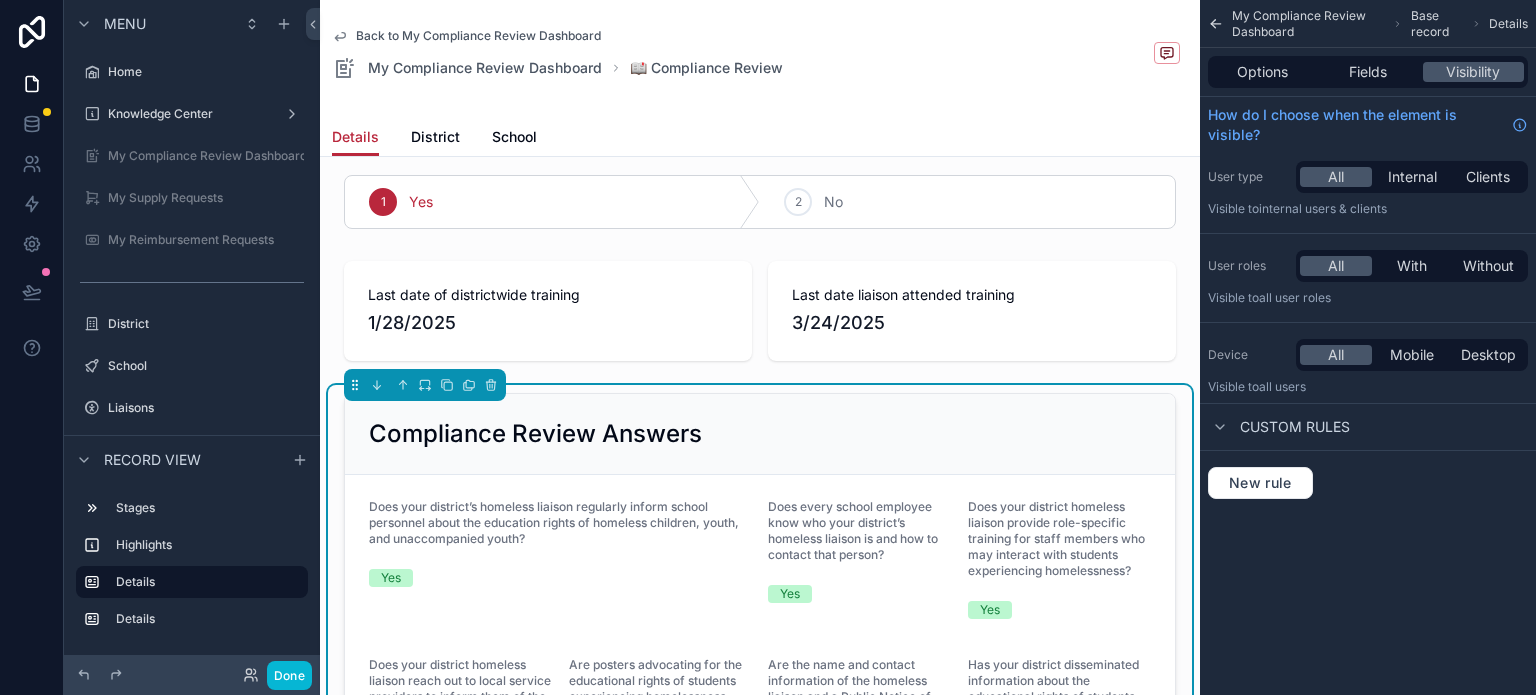 scroll, scrollTop: 0, scrollLeft: 0, axis: both 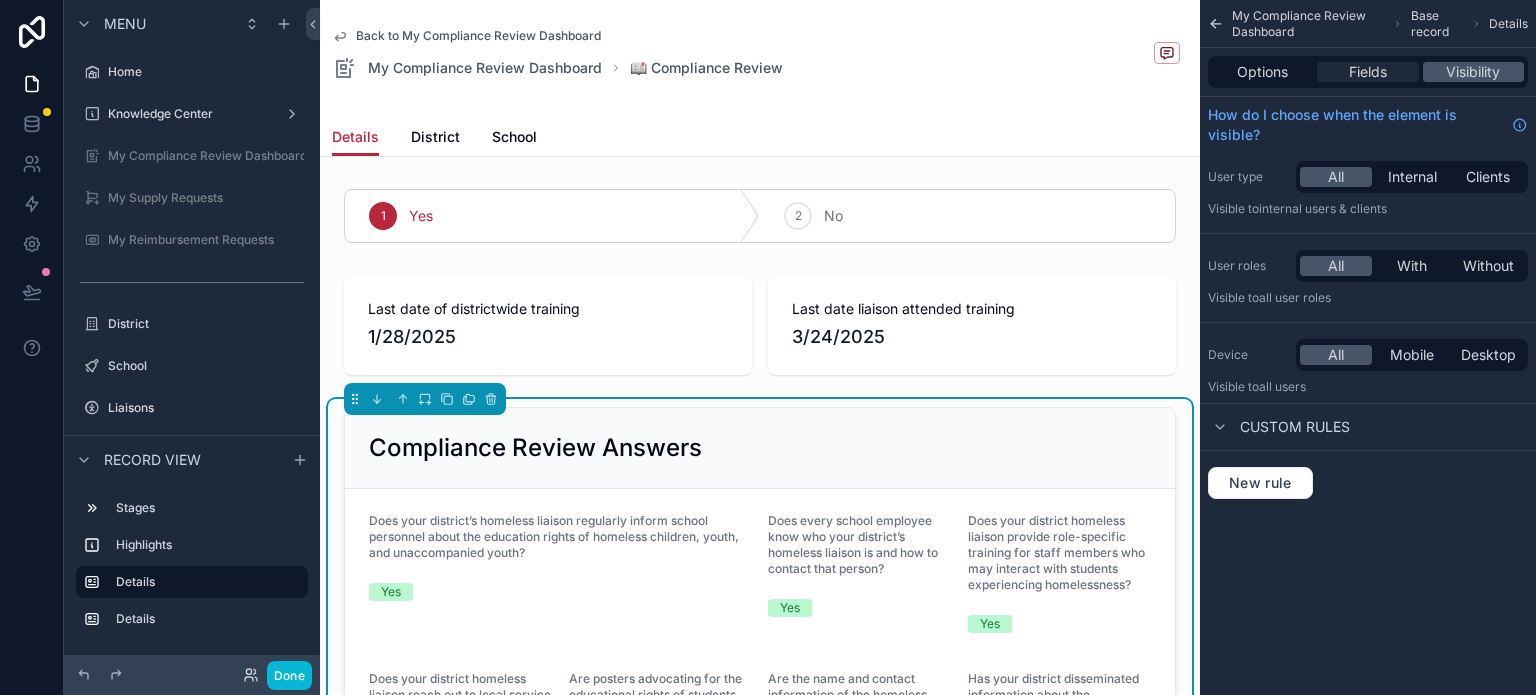 click on "Fields" at bounding box center (1367, 72) 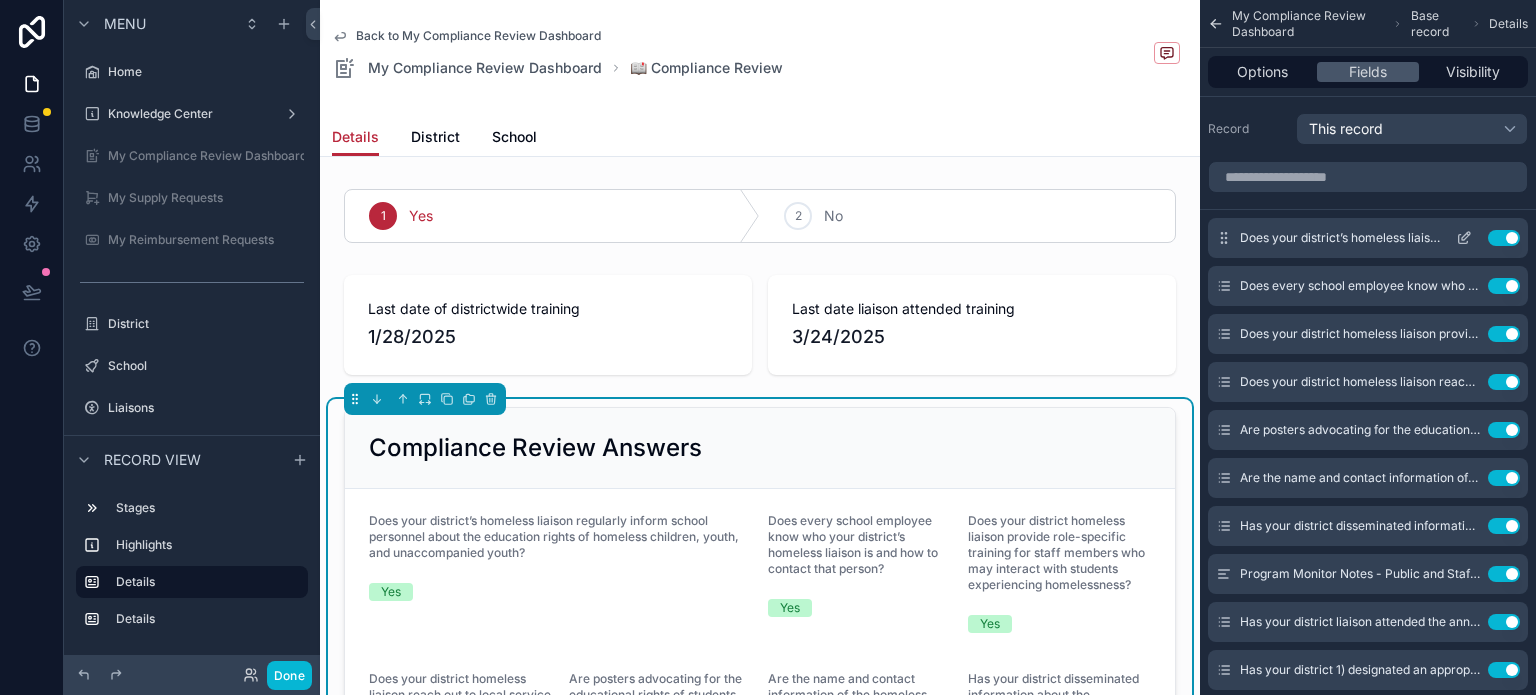 click on "Use setting" at bounding box center [1504, 238] 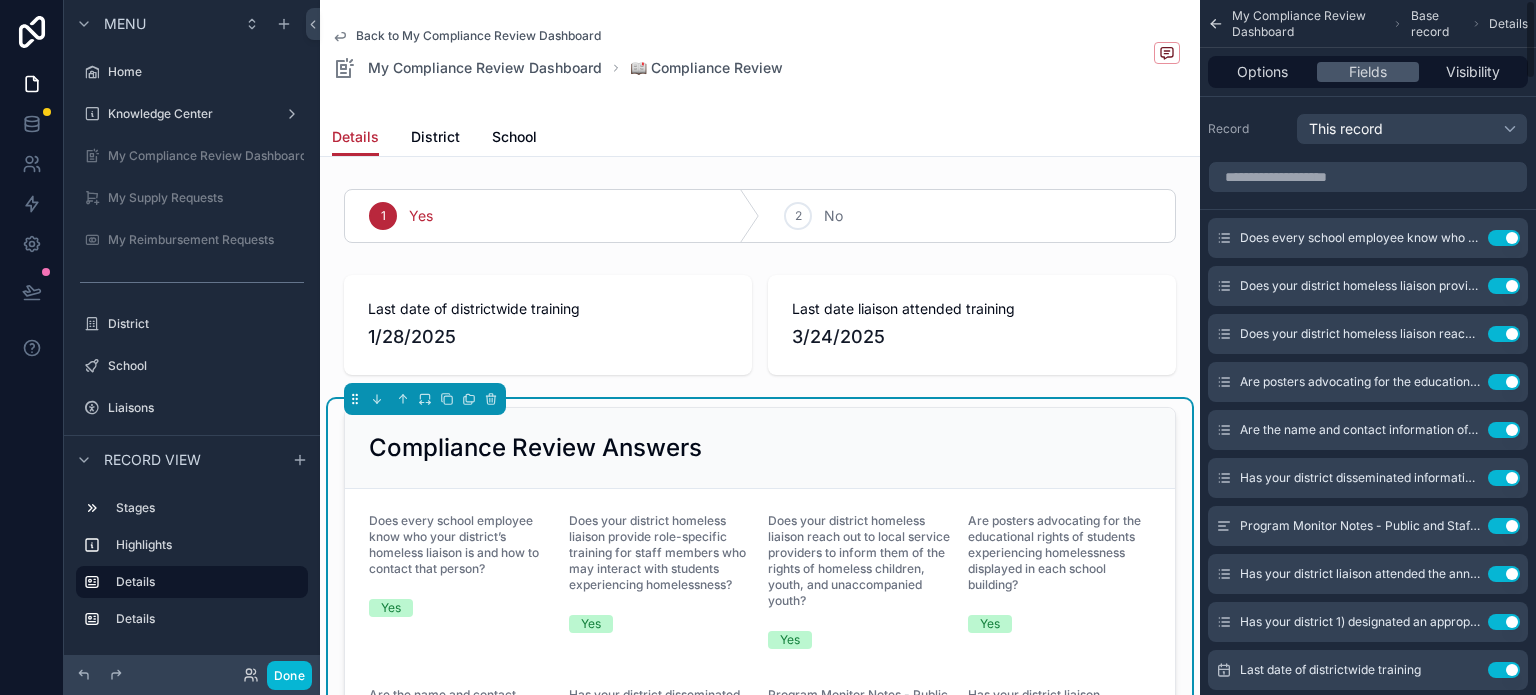 click on "Use setting" at bounding box center [1504, 238] 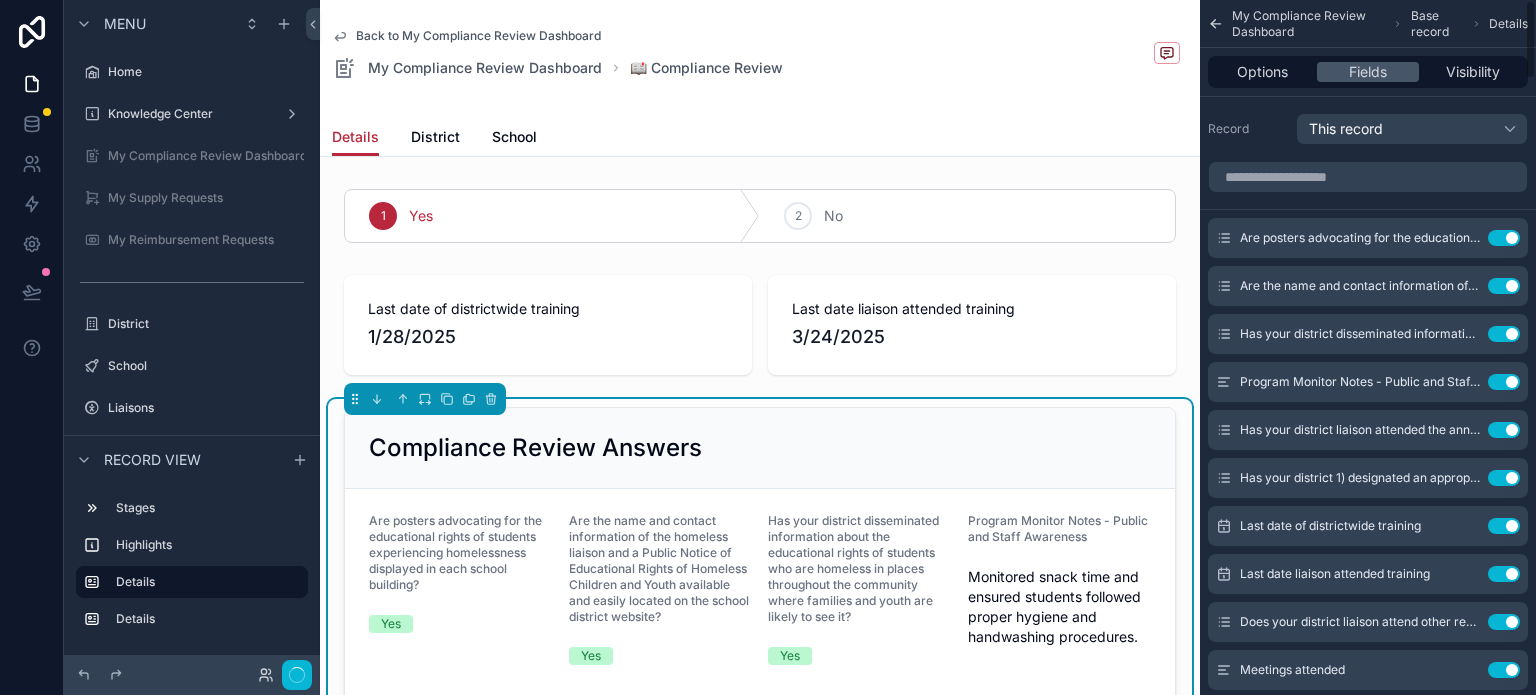 click on "Use setting" at bounding box center [1504, 238] 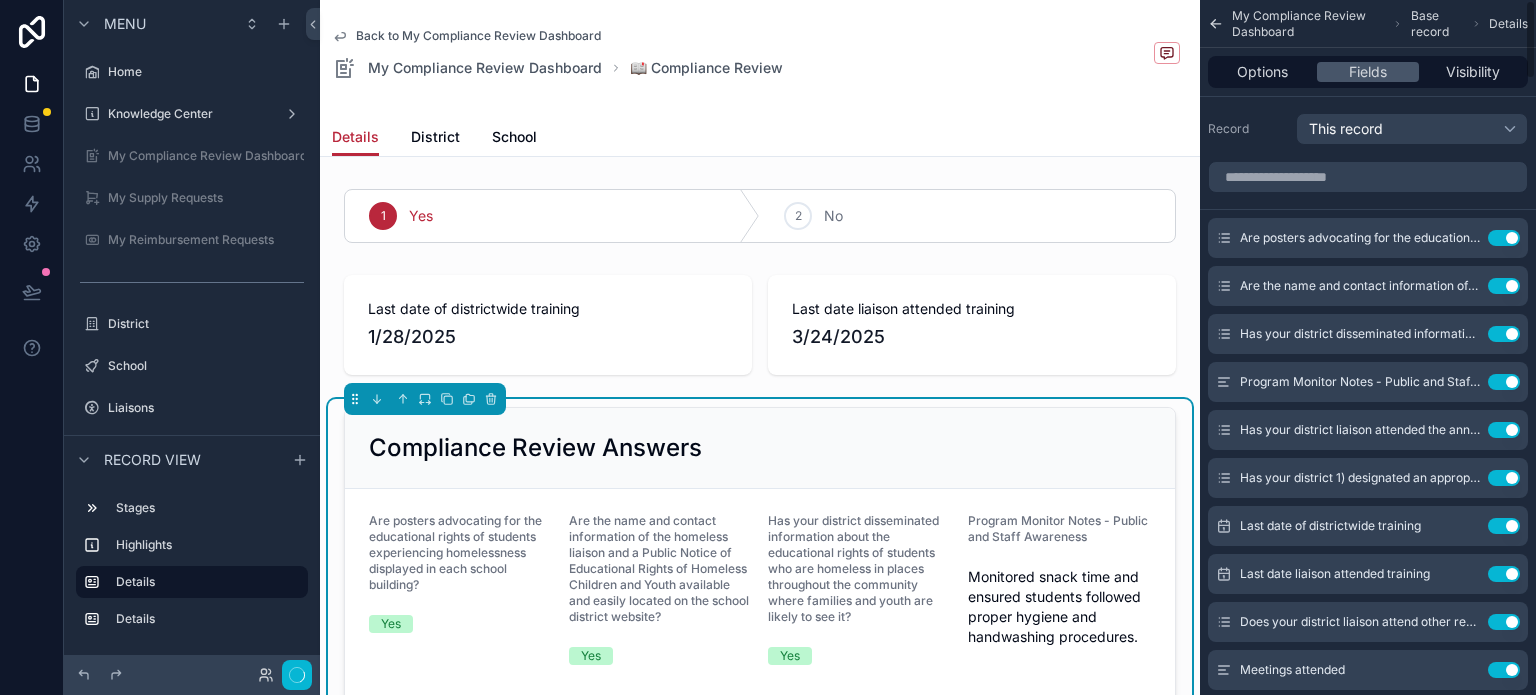 click on "Use setting" at bounding box center [1504, 286] 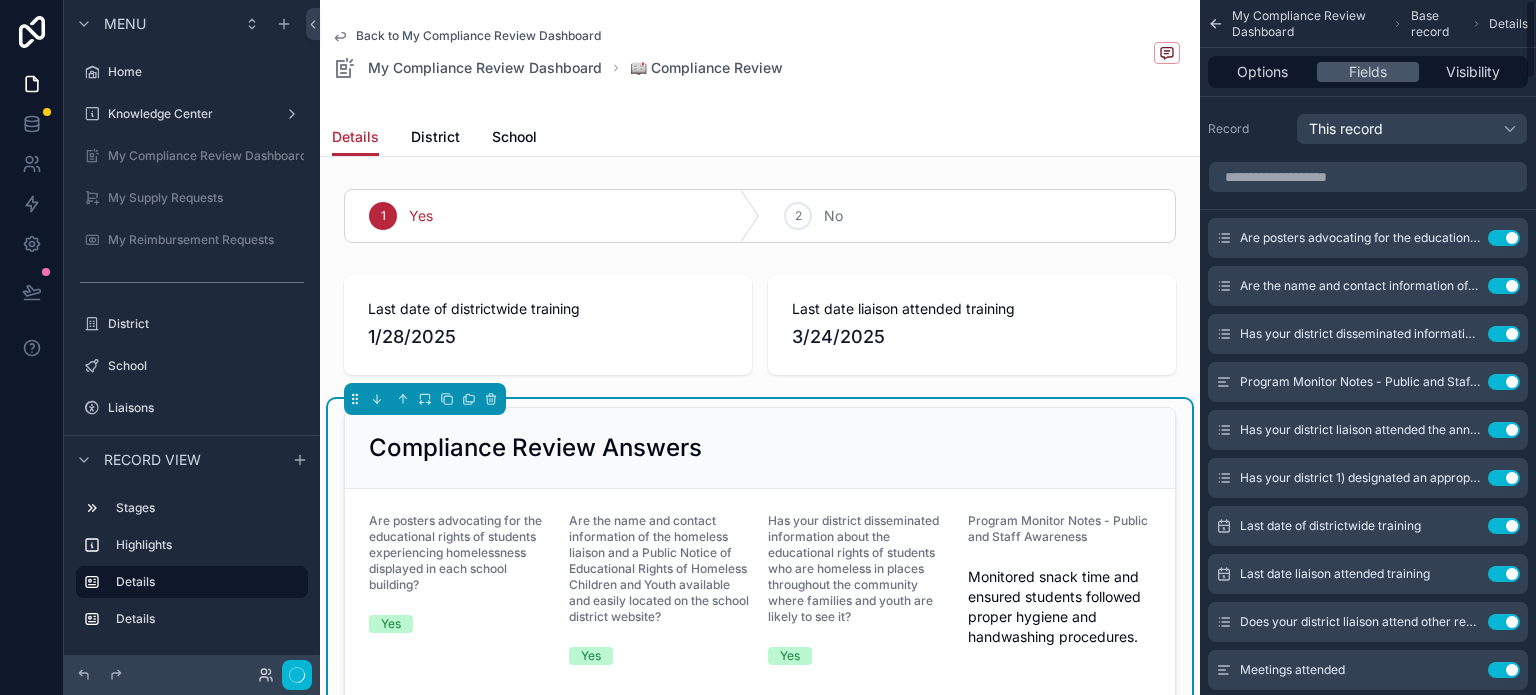 click on "Use setting" at bounding box center [1504, 334] 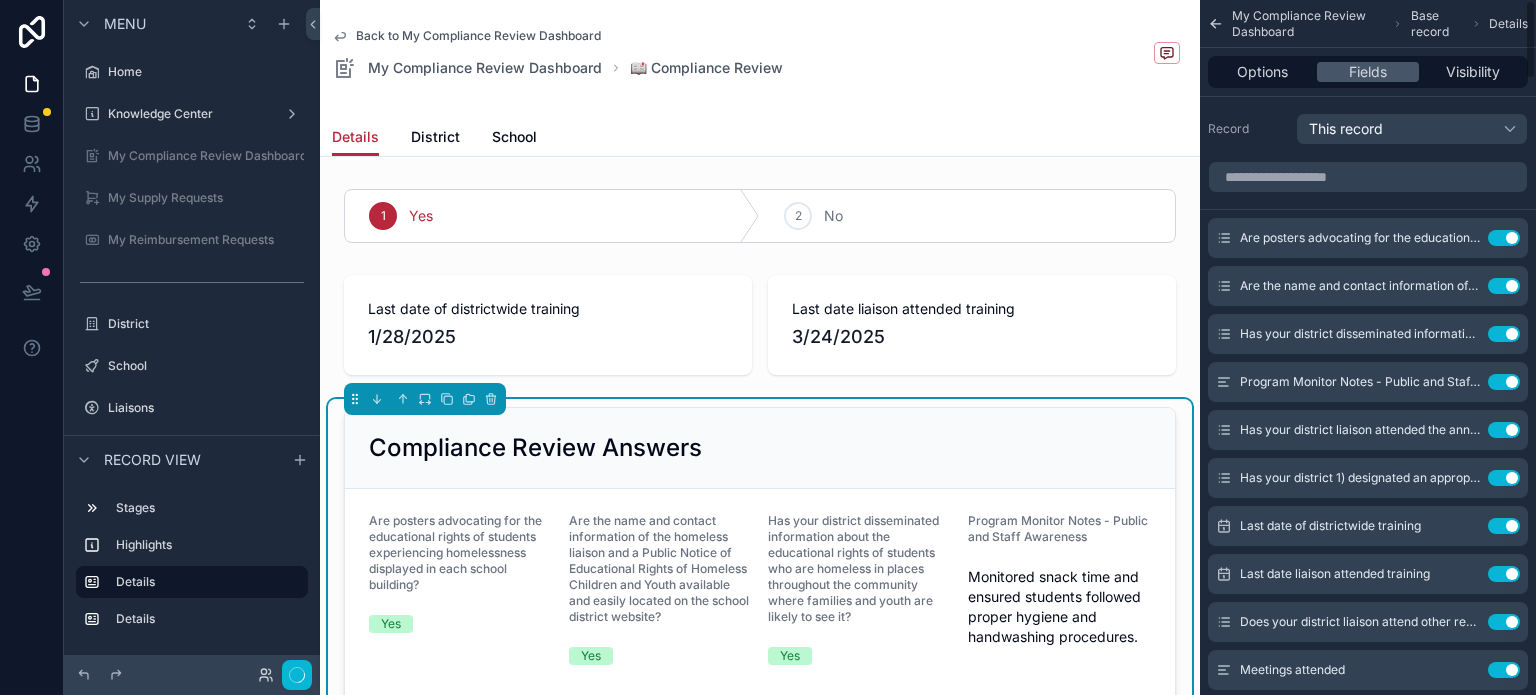 click on "Use setting" at bounding box center (1504, 382) 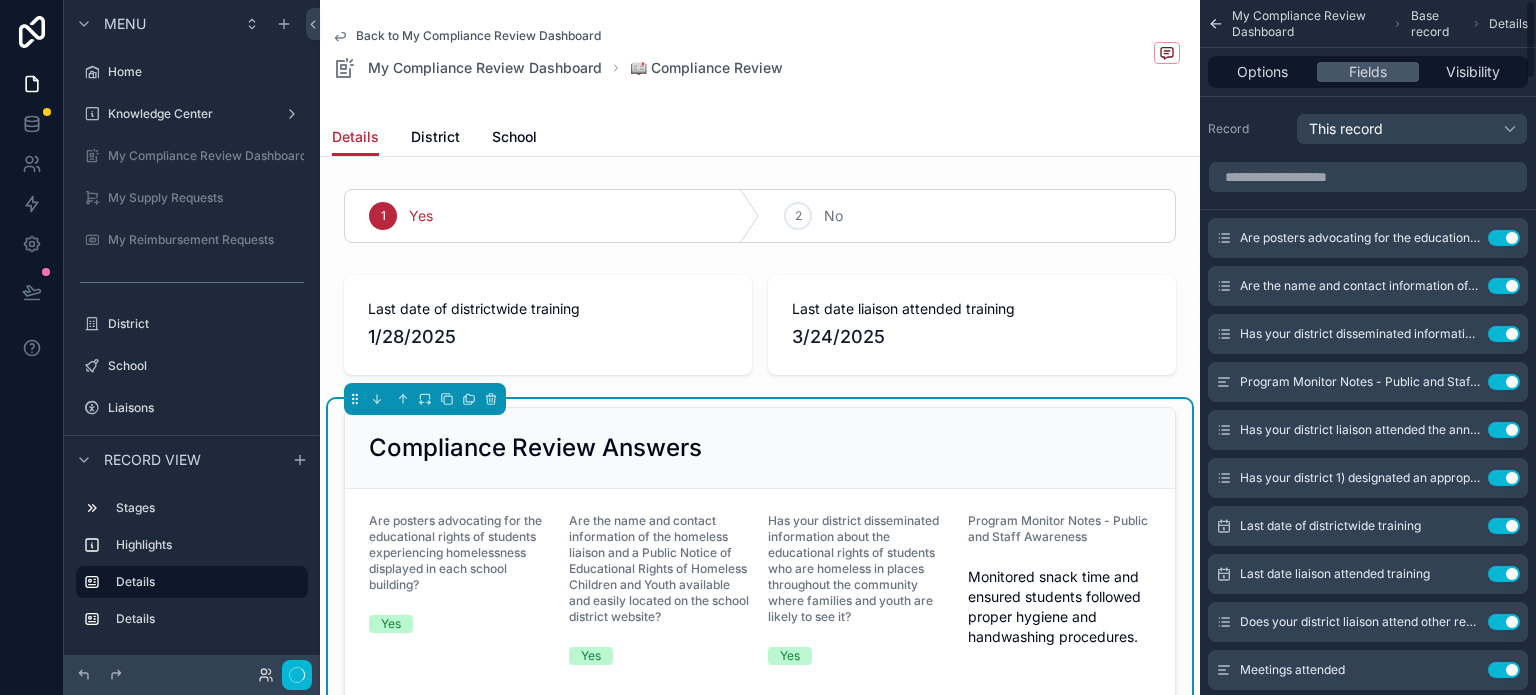 click on "Use setting" at bounding box center (1504, 430) 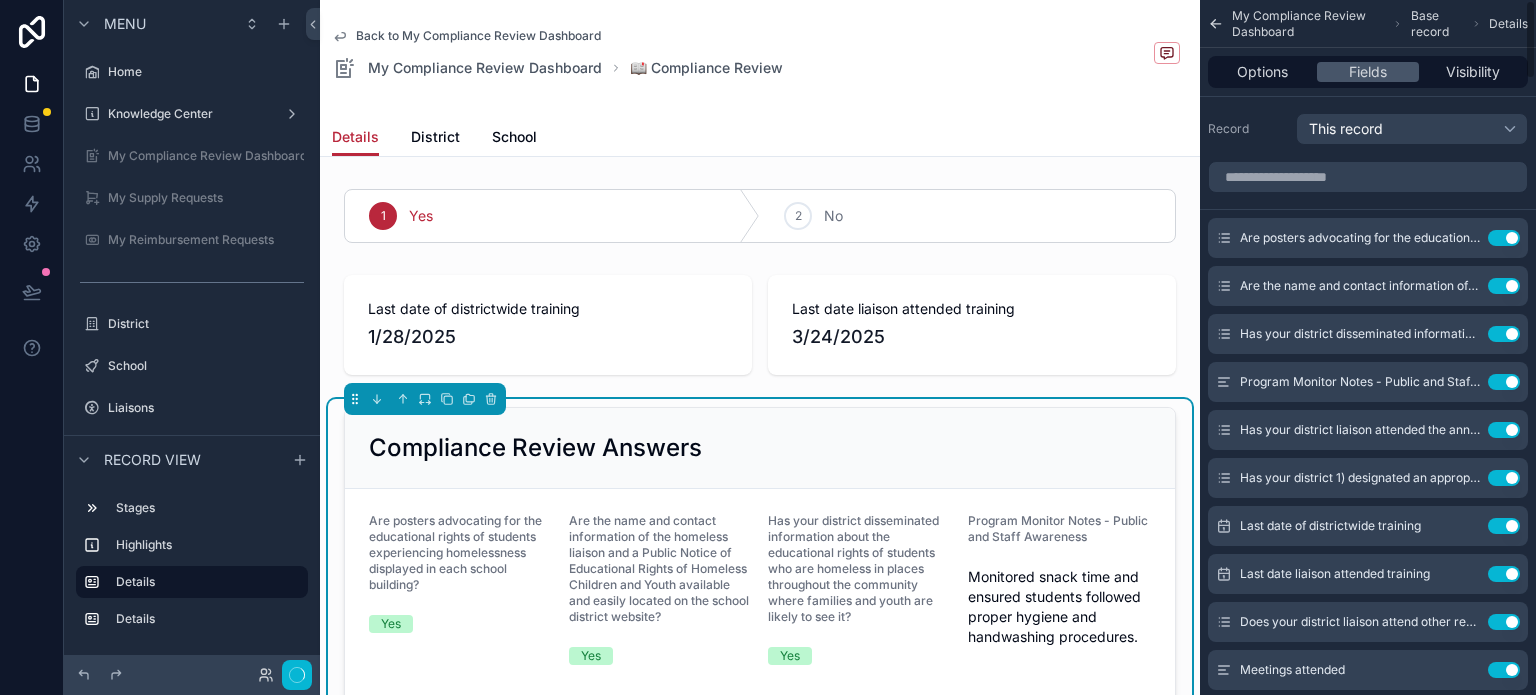 click on "Use setting" at bounding box center (1504, 478) 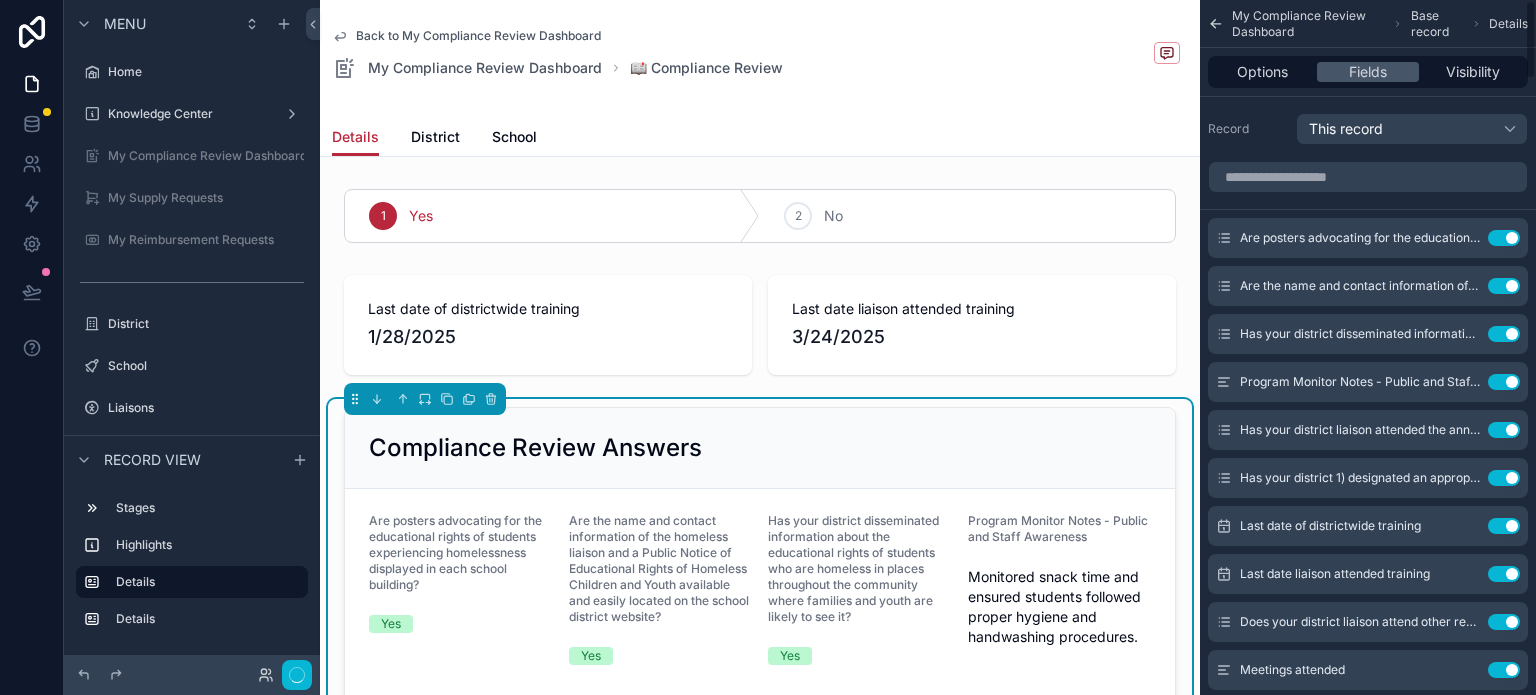 click on "Use setting" at bounding box center [1504, 526] 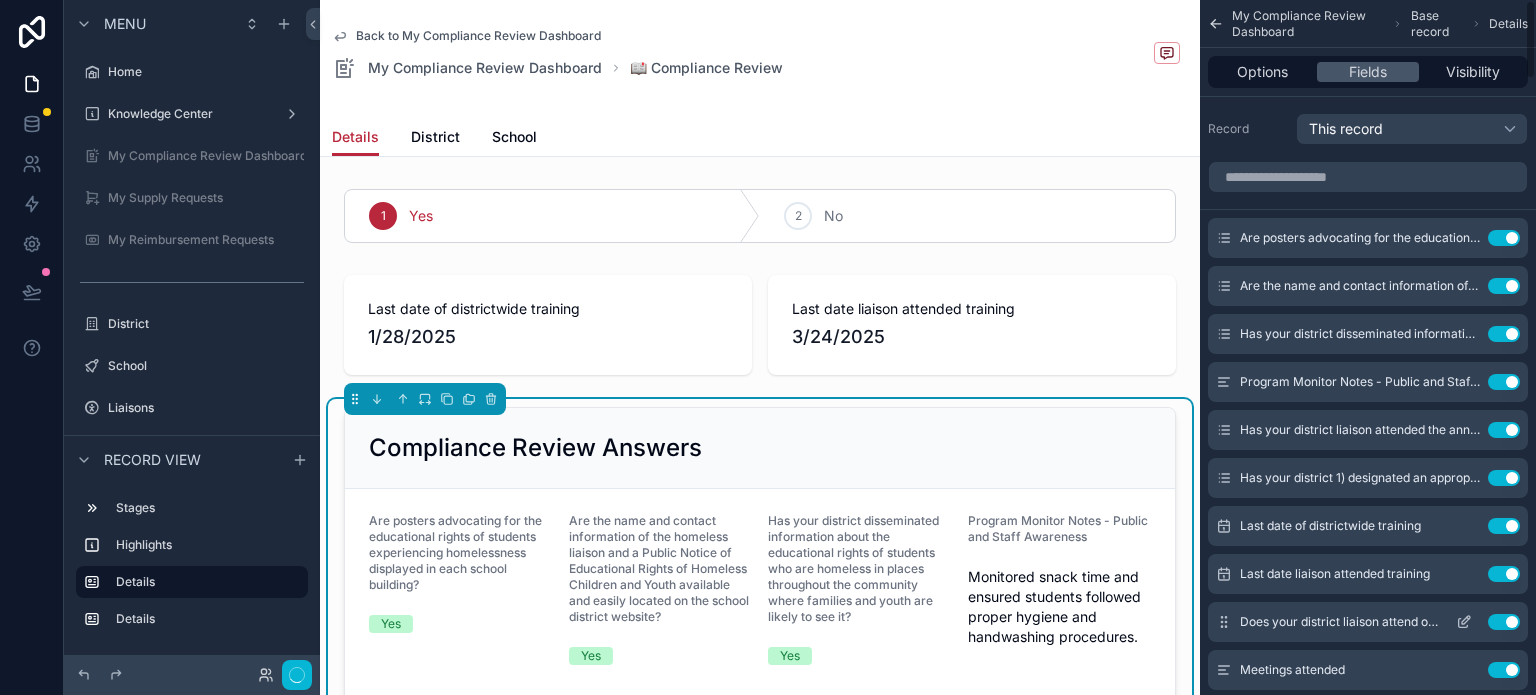 click on "Use setting" at bounding box center [1504, 574] 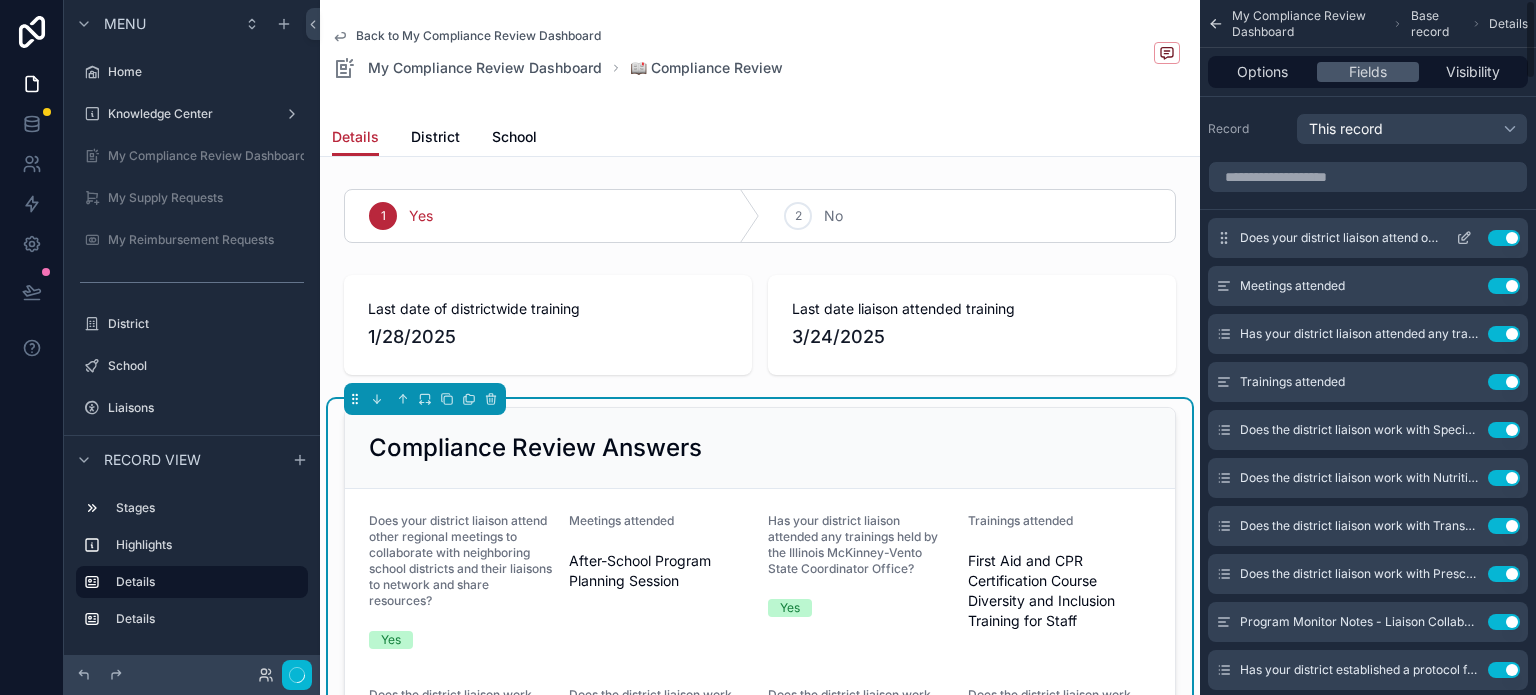 click on "Use setting" at bounding box center [1504, 238] 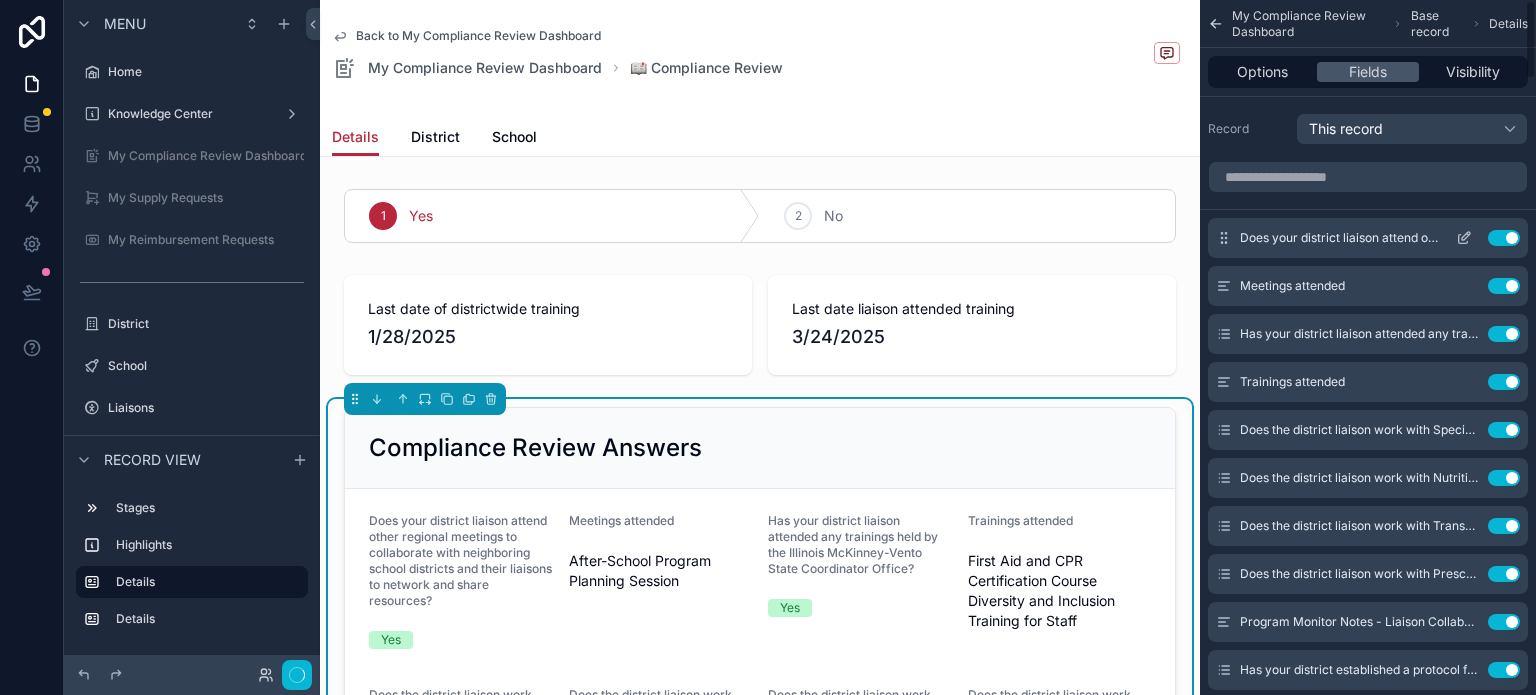 click on "Use setting" at bounding box center (1504, 286) 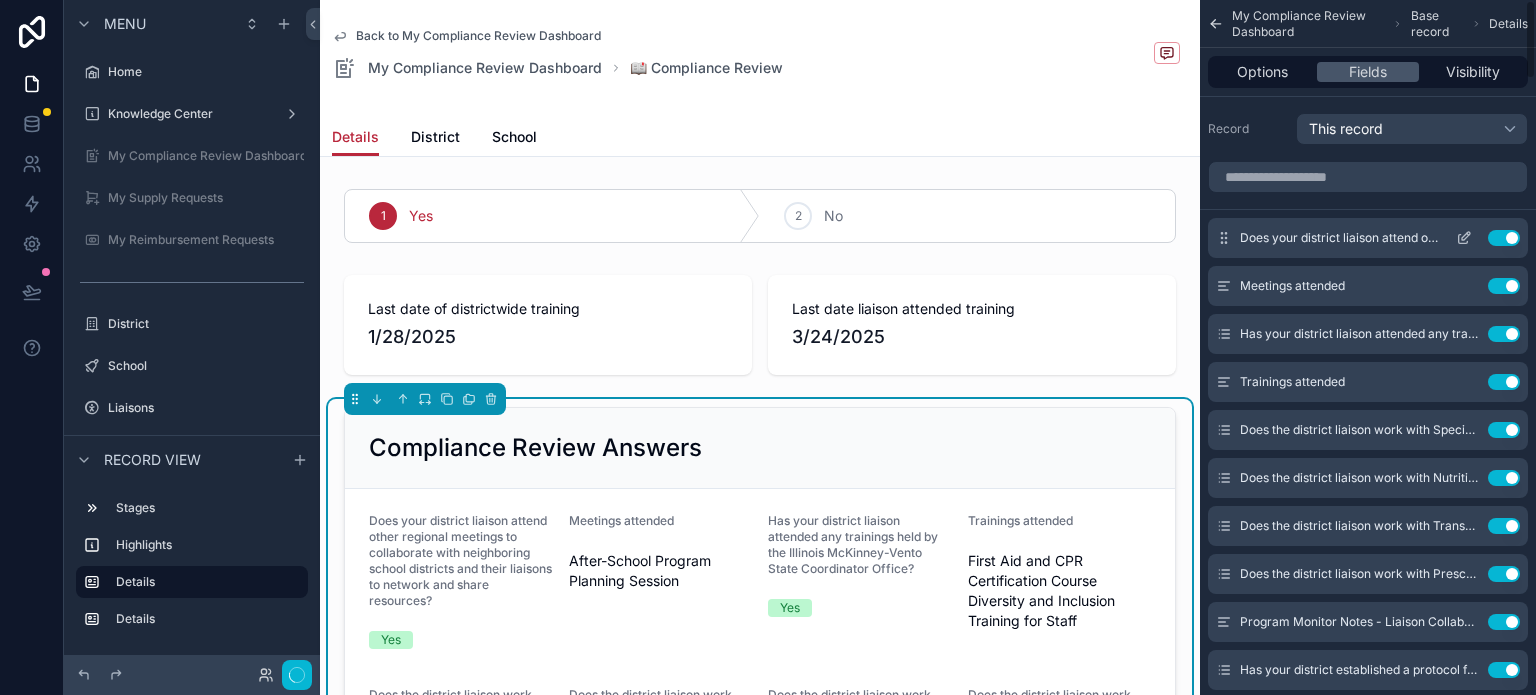 click on "Use setting" at bounding box center (1504, 334) 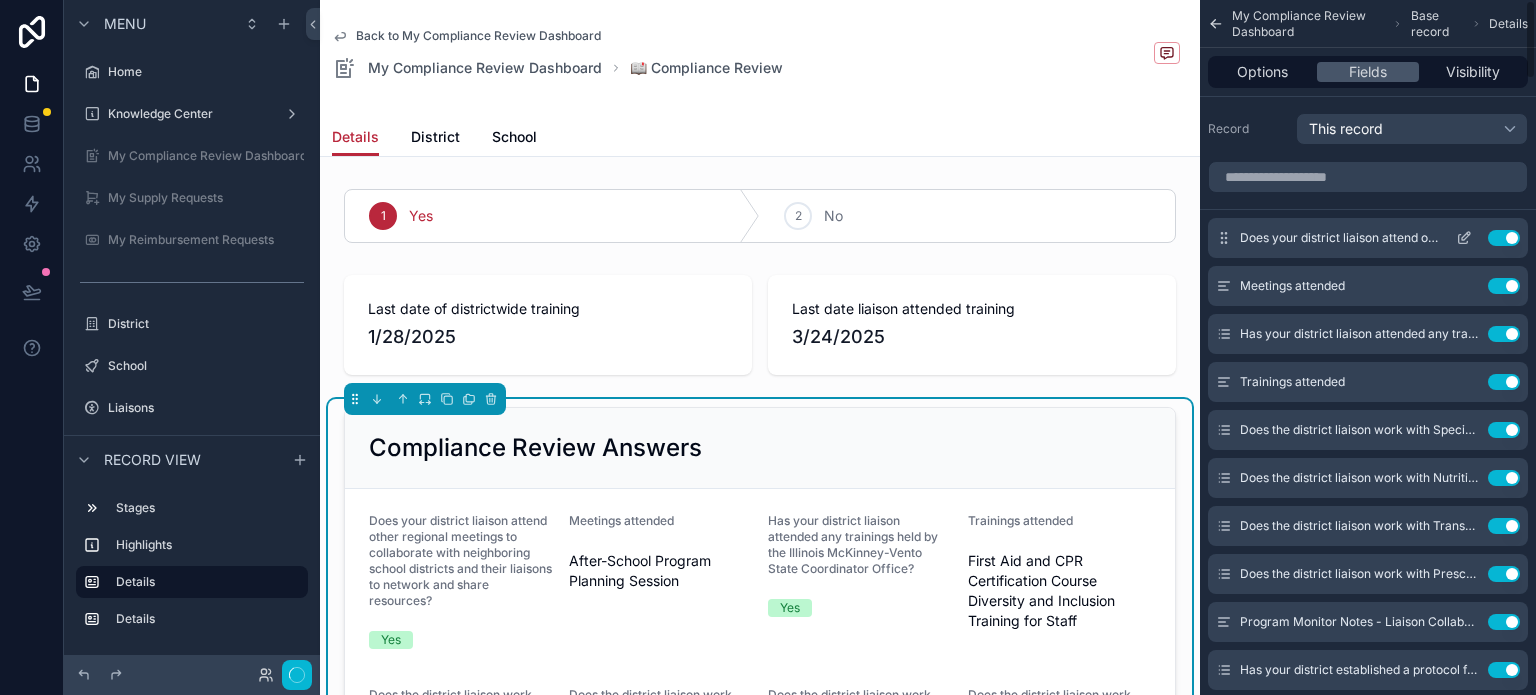 click on "Use setting" at bounding box center [1504, 382] 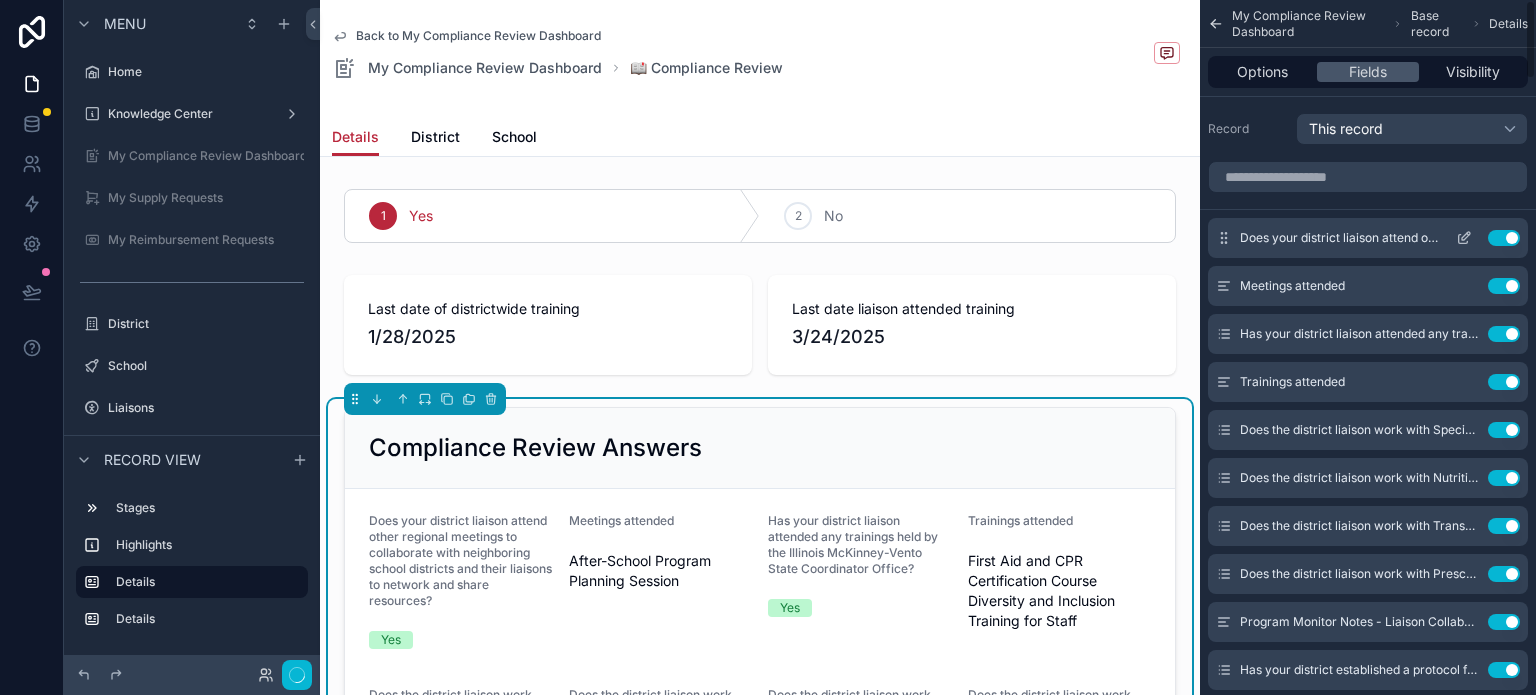 click on "Use setting" at bounding box center [1504, 430] 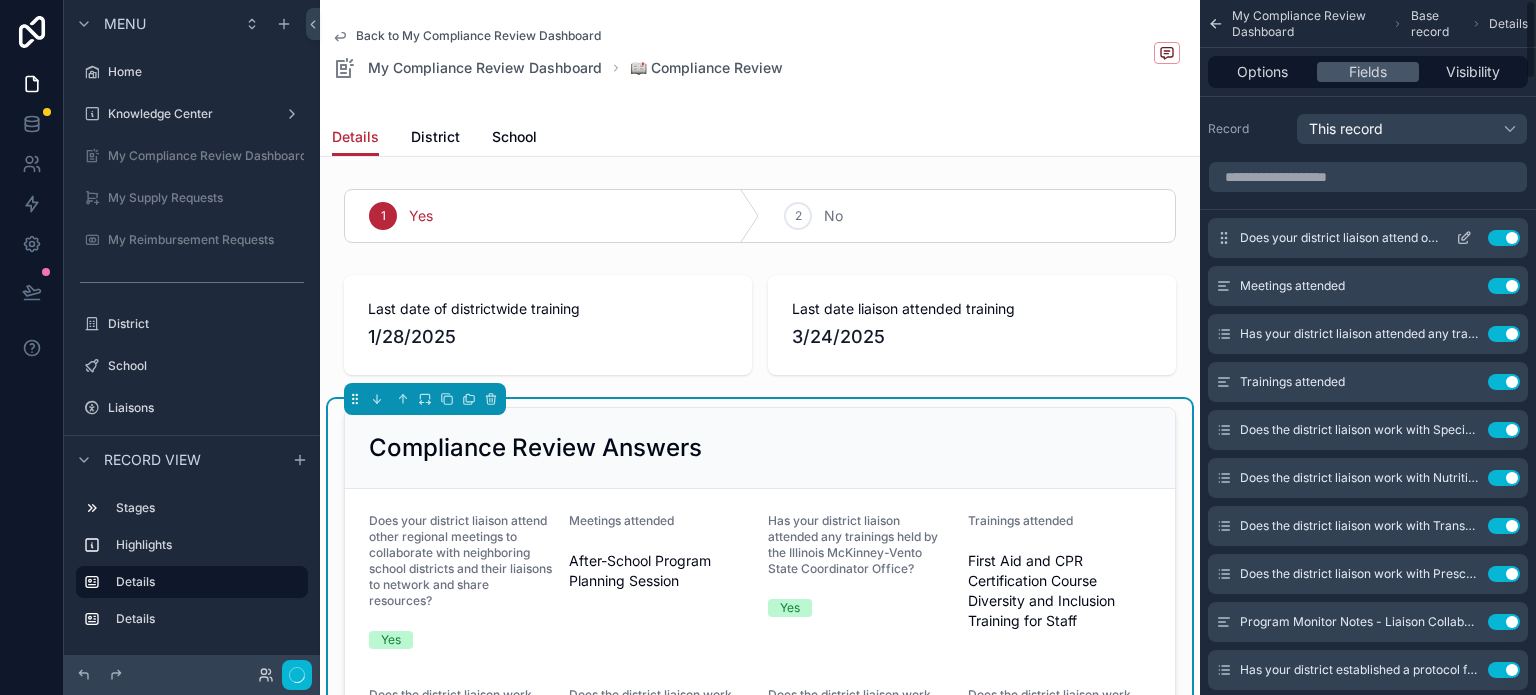 click on "Use setting" at bounding box center (1504, 478) 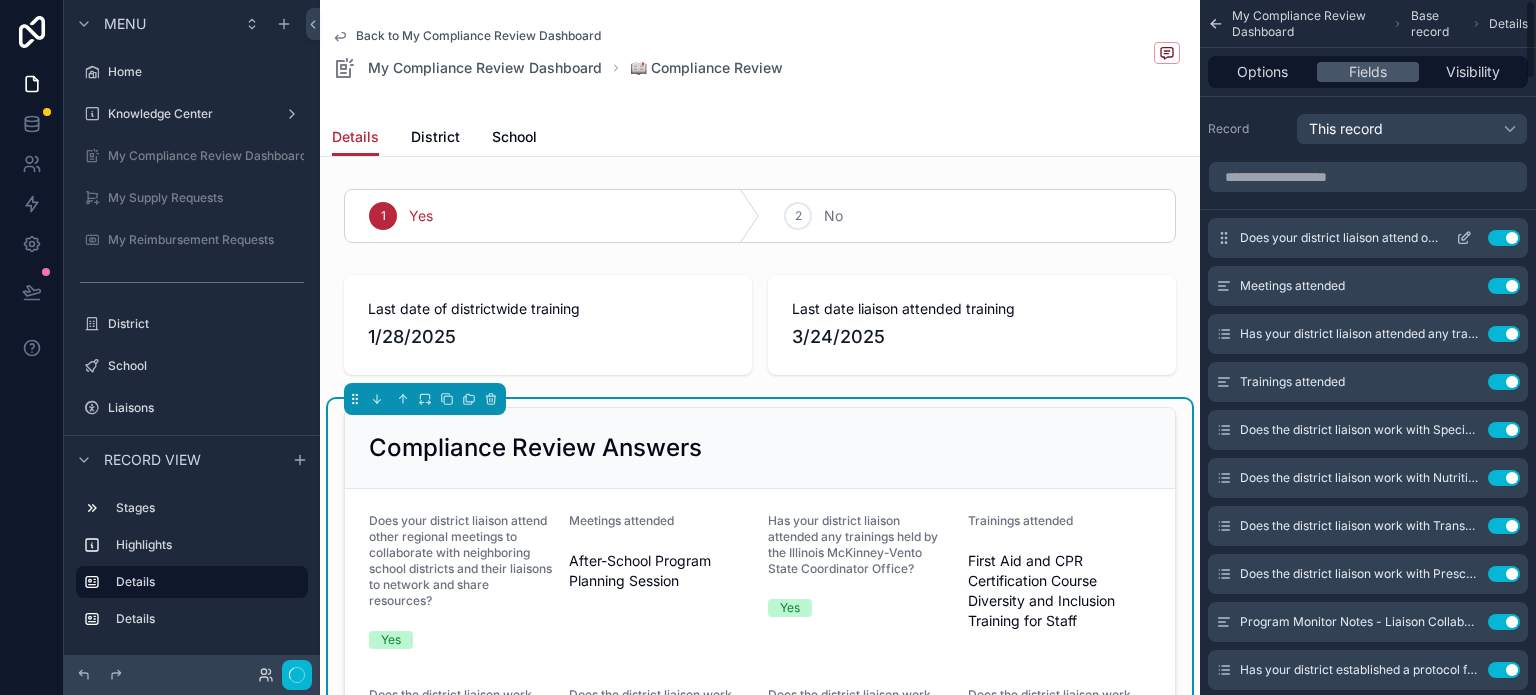 click on "Use setting" at bounding box center [1504, 526] 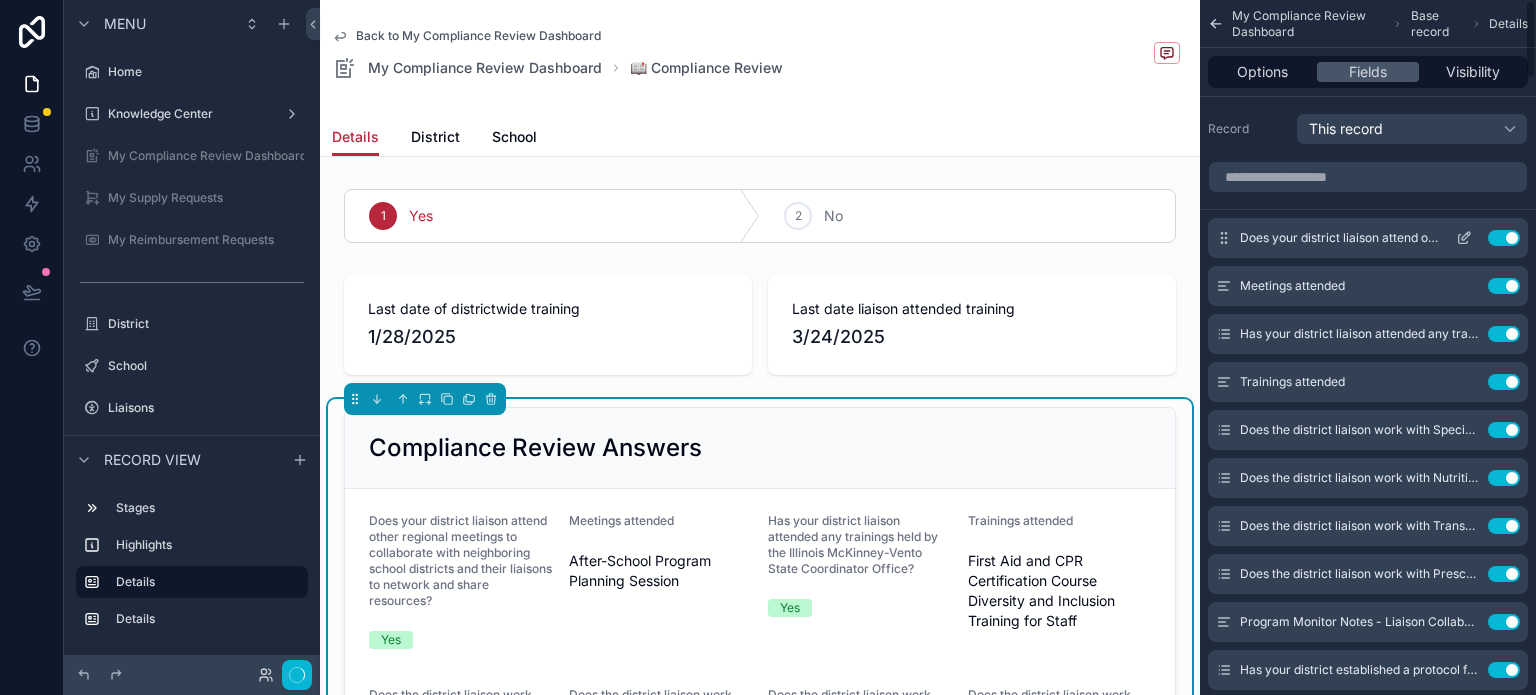 click on "Use setting" at bounding box center (1504, 574) 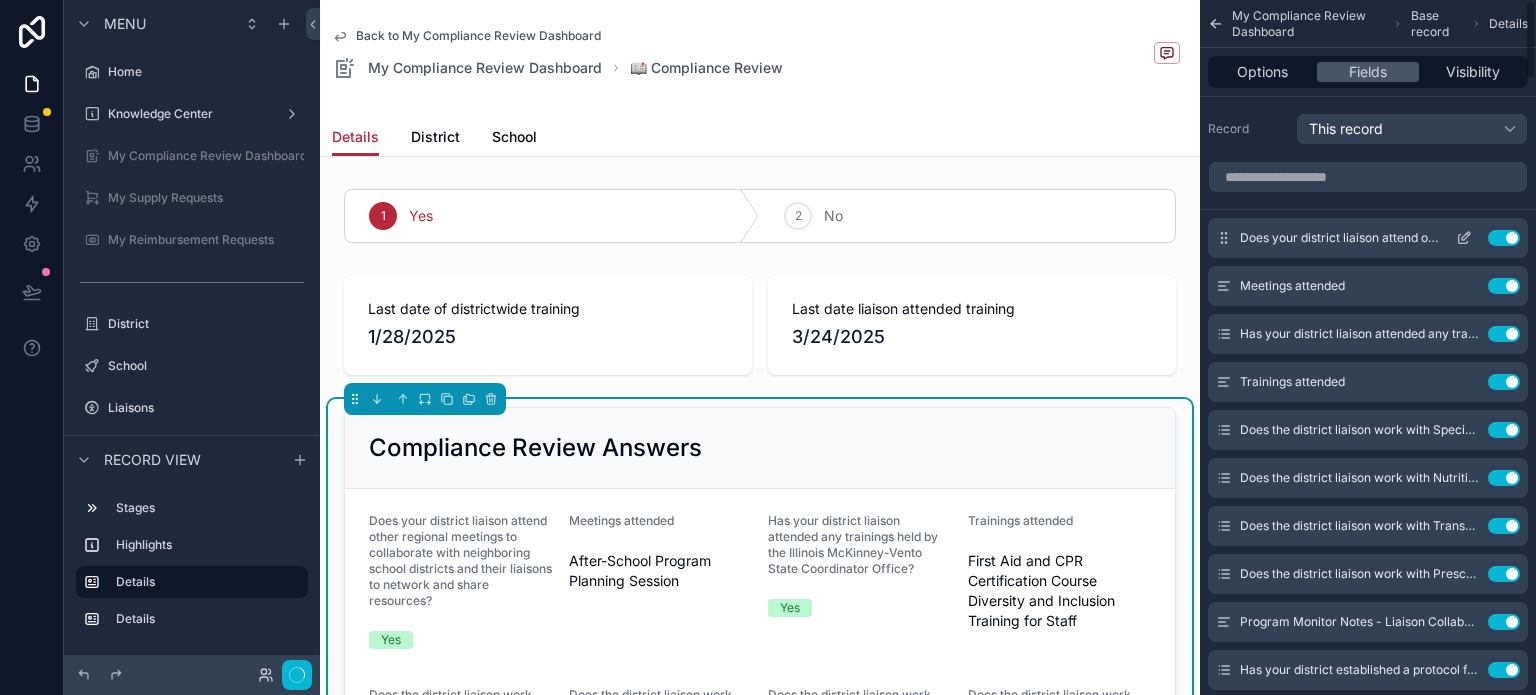 click on "Use setting" at bounding box center [1504, 622] 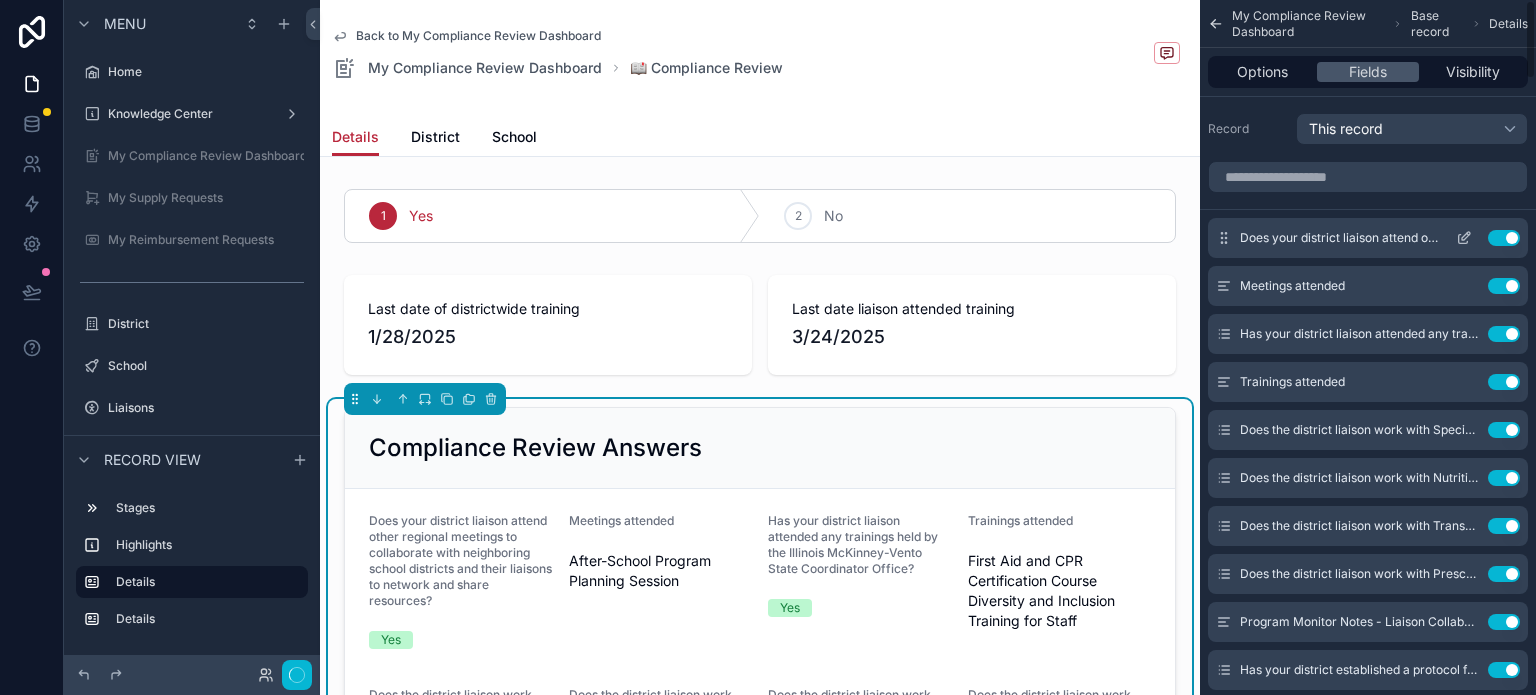click on "Use setting" at bounding box center [1504, 670] 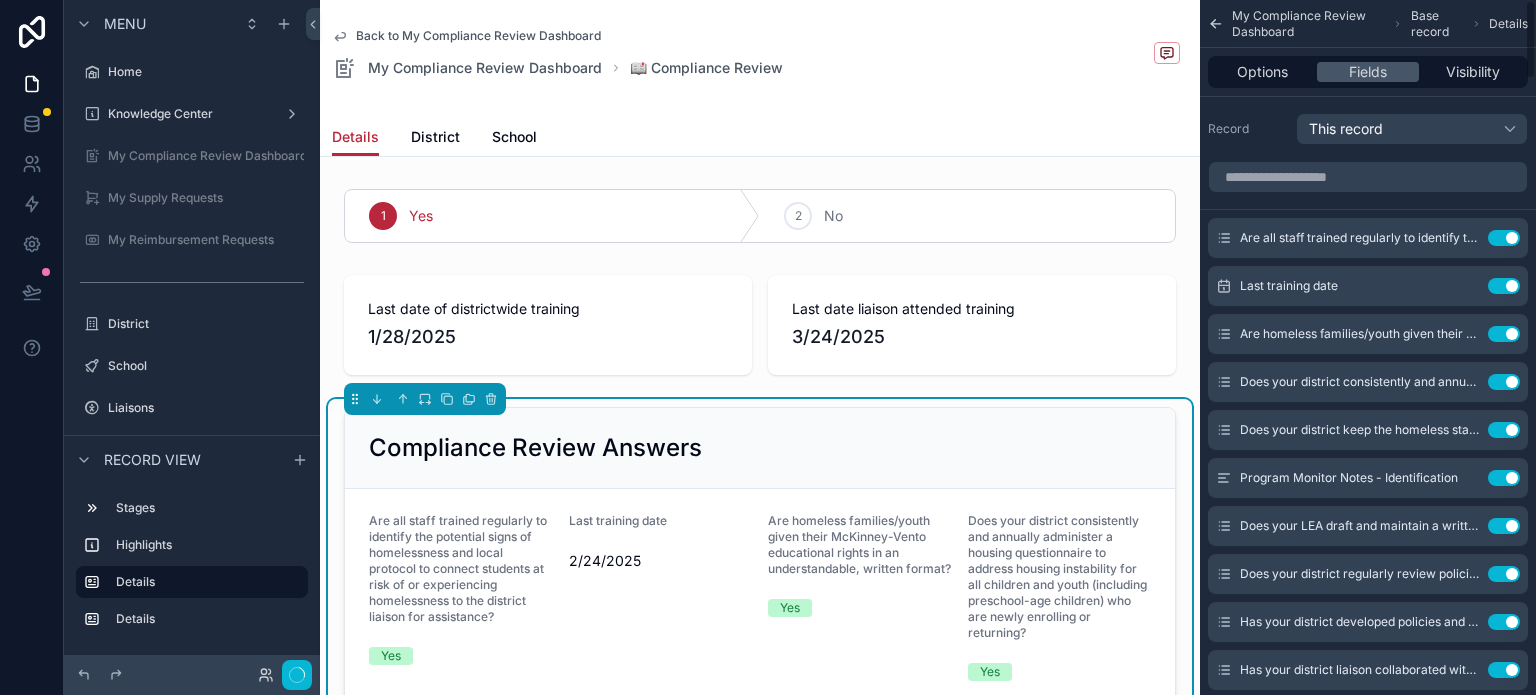 click on "Use setting" at bounding box center [1504, 238] 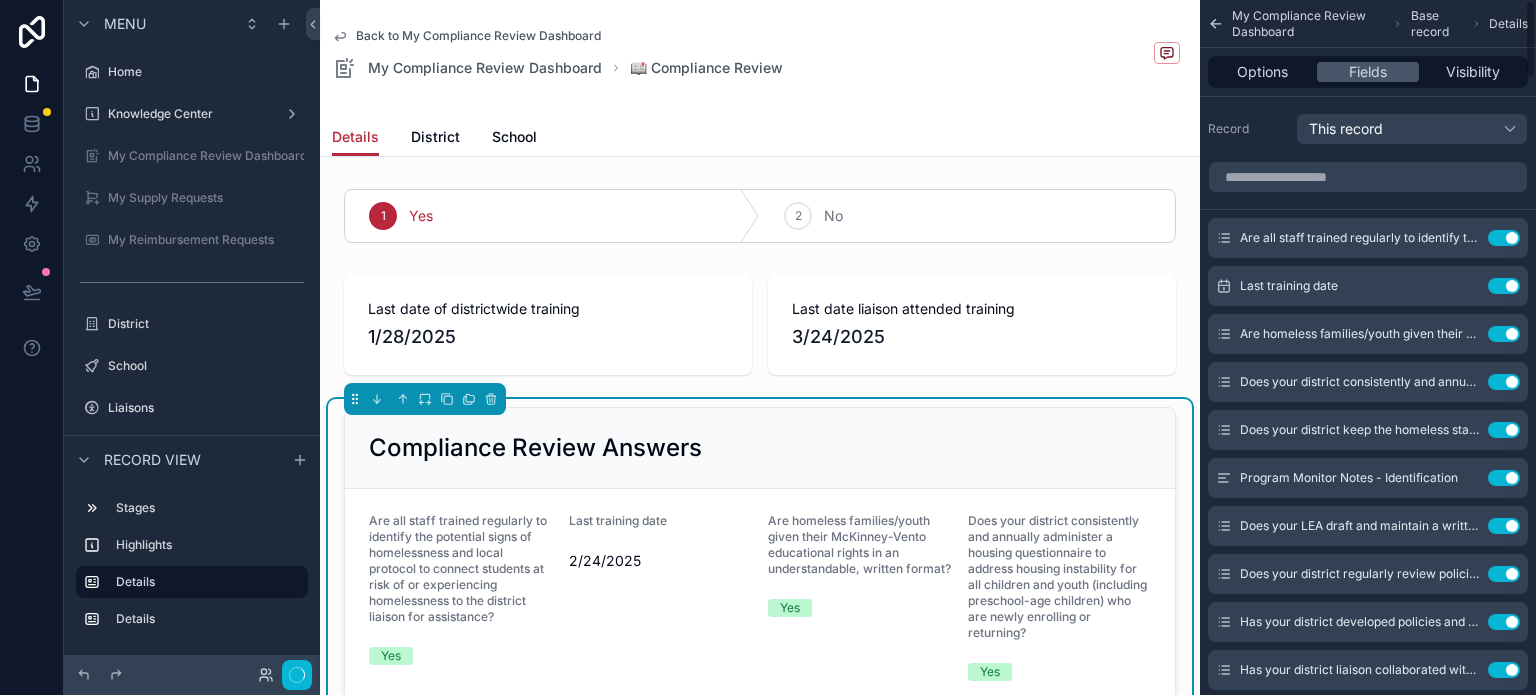click on "Use setting" at bounding box center [1504, 286] 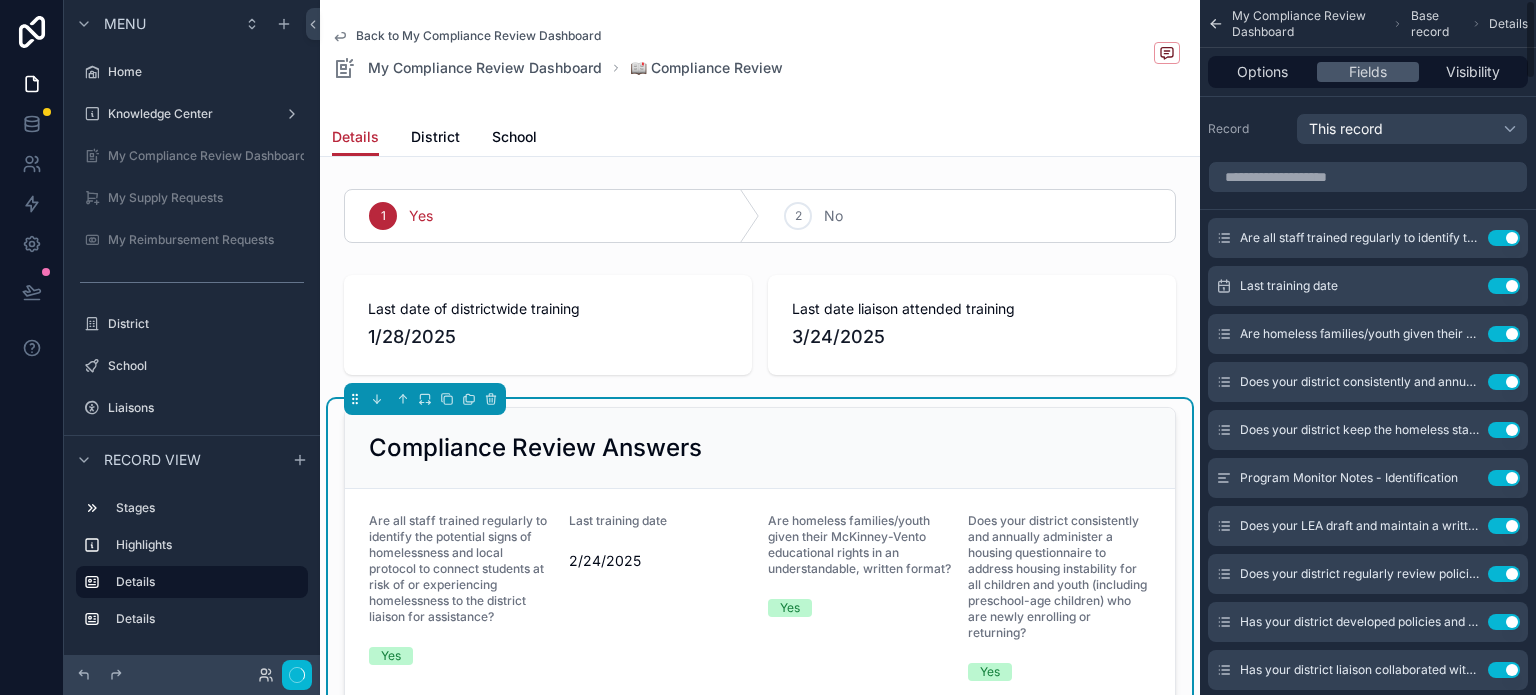 click on "Use setting" at bounding box center [1504, 334] 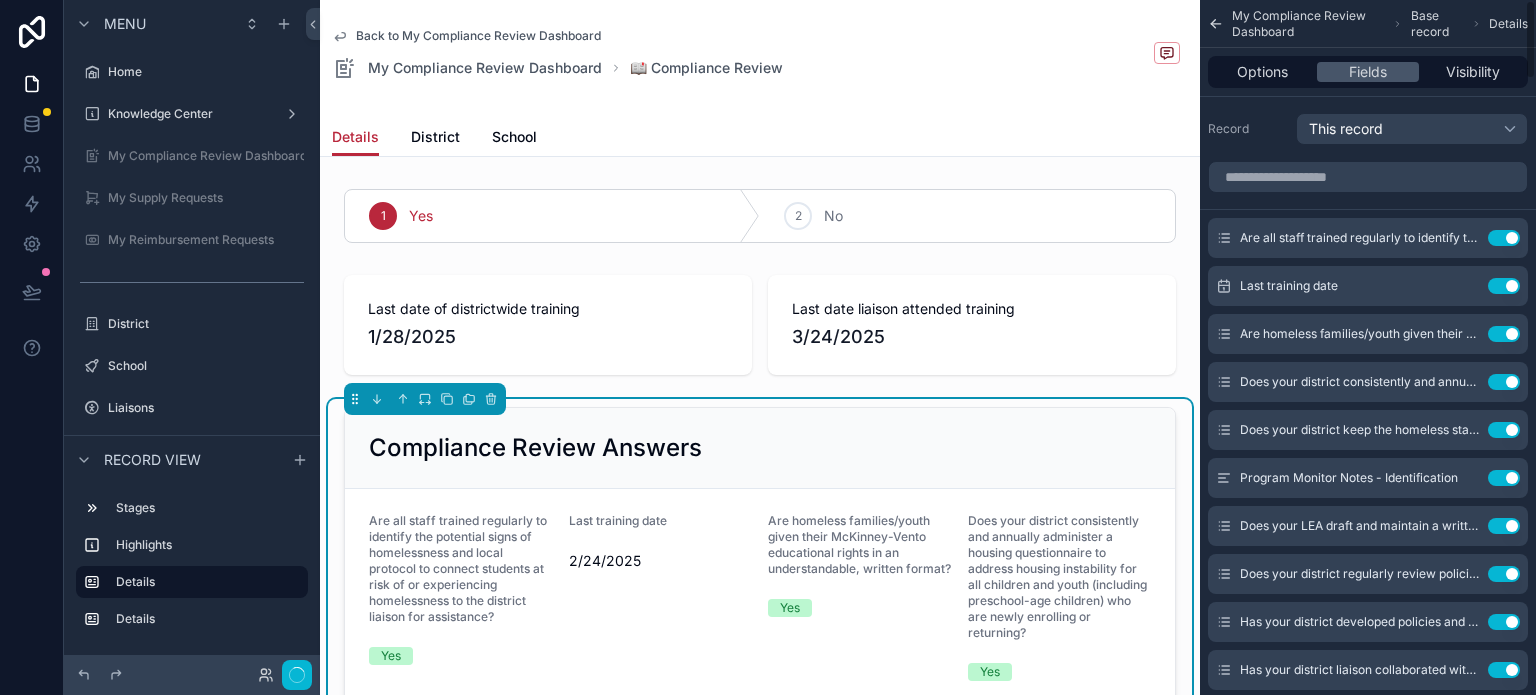 click on "Use setting" at bounding box center (1504, 382) 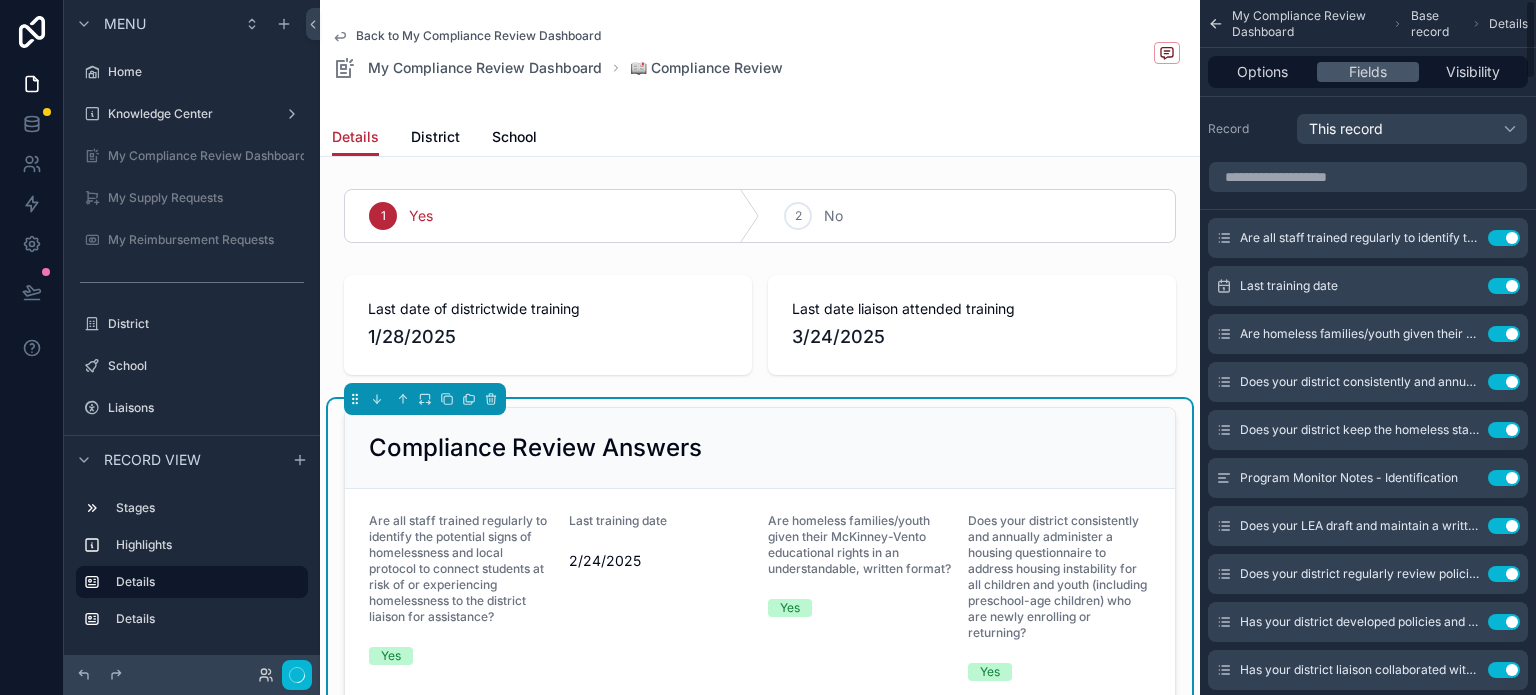 click on "Use setting" at bounding box center (1504, 430) 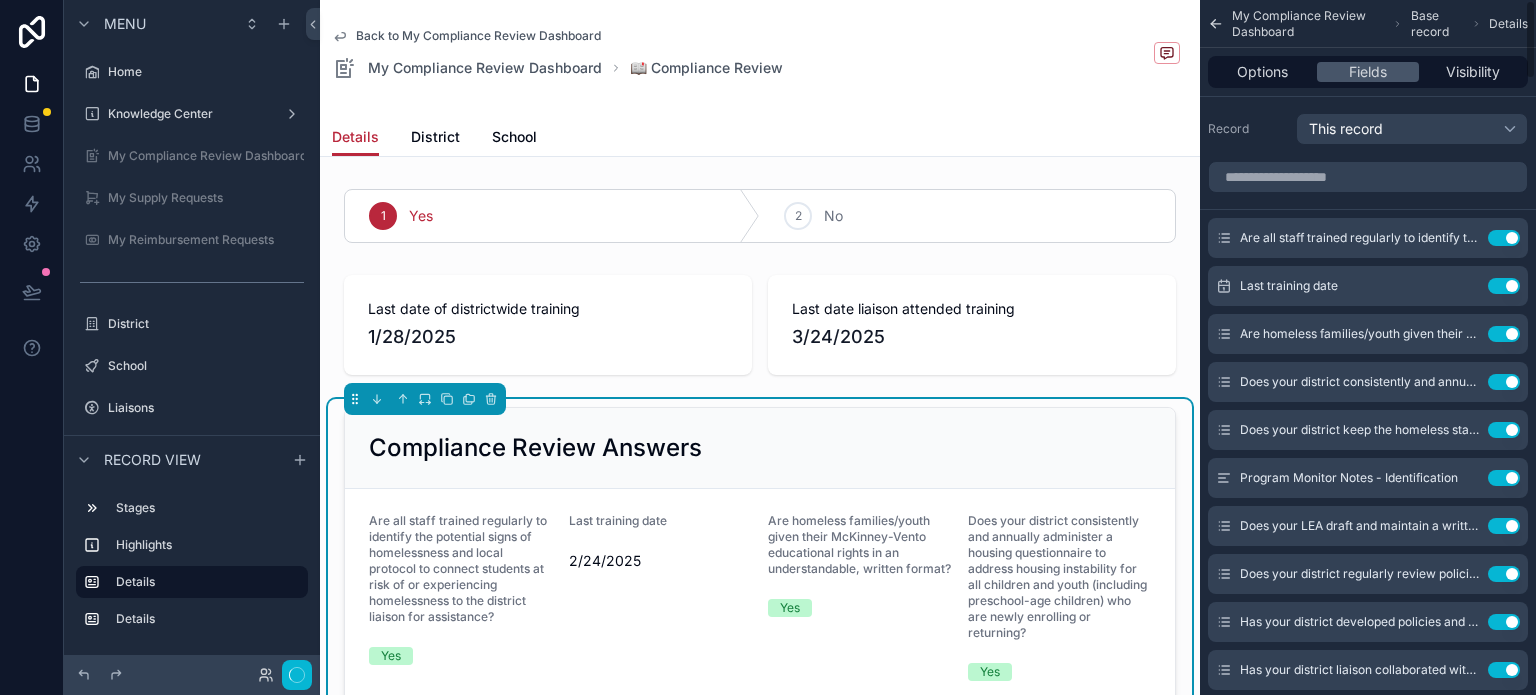 click on "Use setting" at bounding box center (1504, 478) 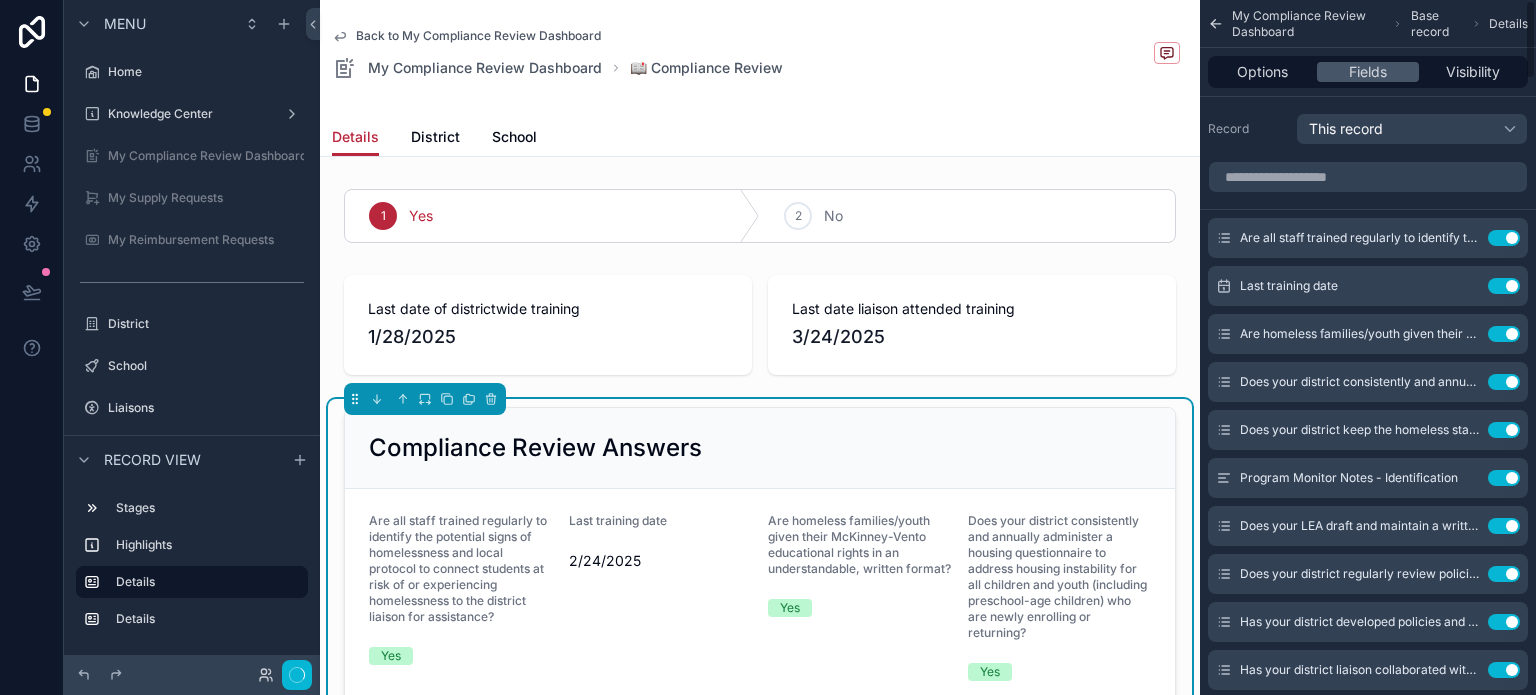 click on "Use setting" at bounding box center (1504, 526) 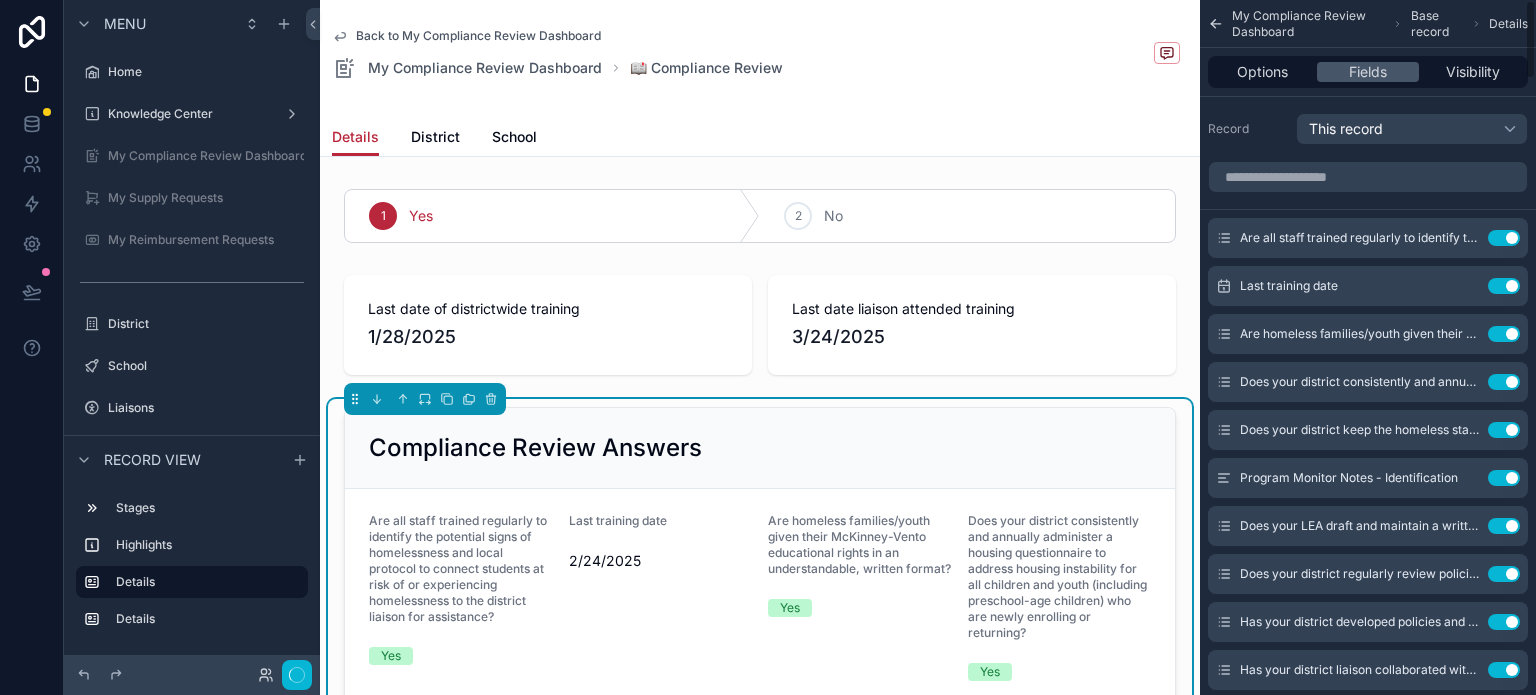 click on "Use setting" at bounding box center [1504, 574] 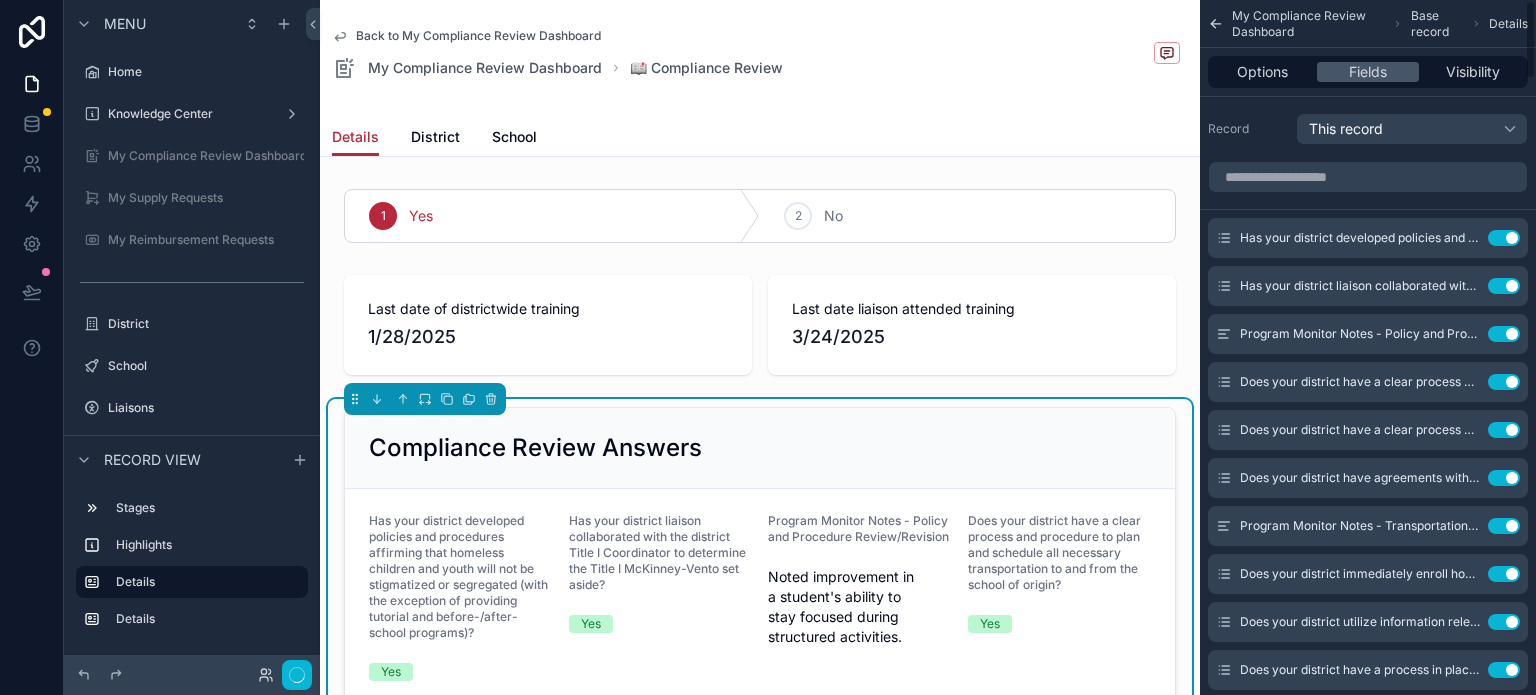 click on "Use setting" at bounding box center (1504, 238) 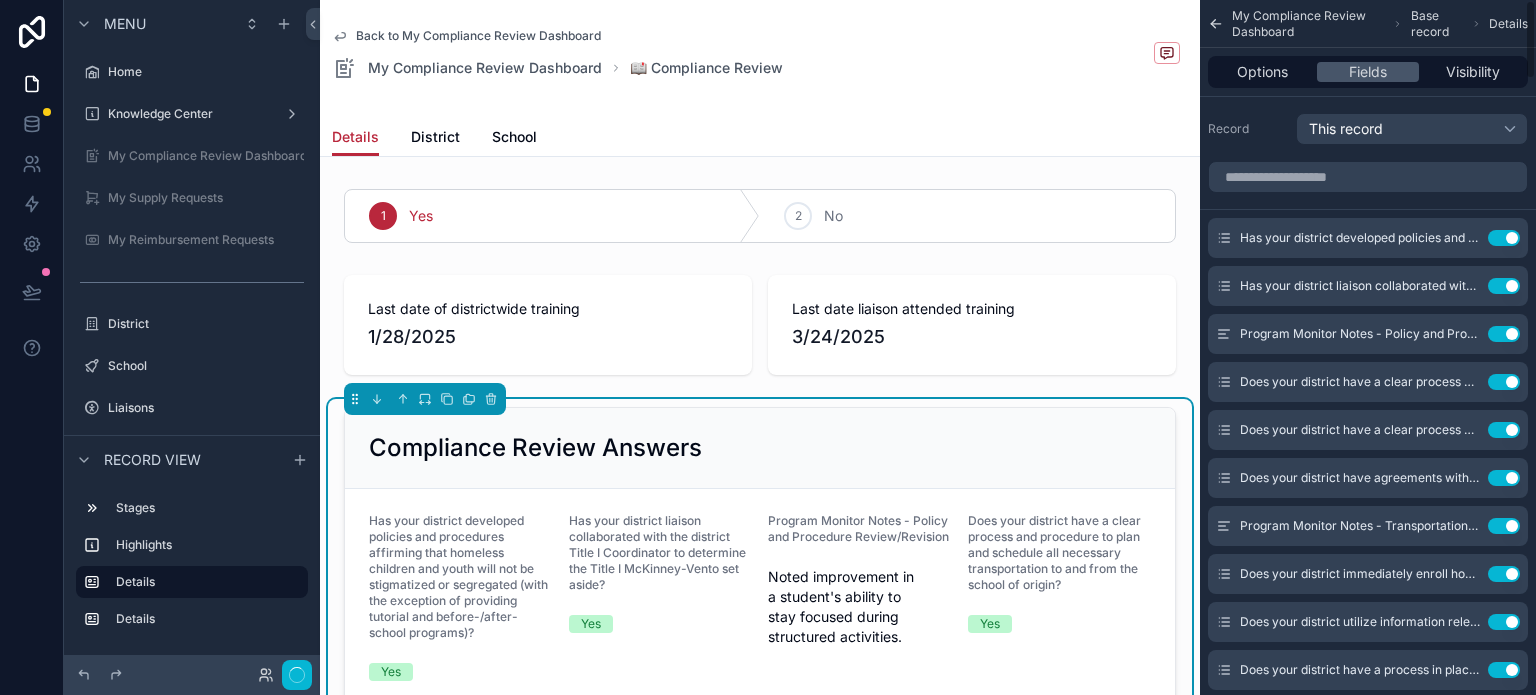 click on "Use setting" at bounding box center (1504, 286) 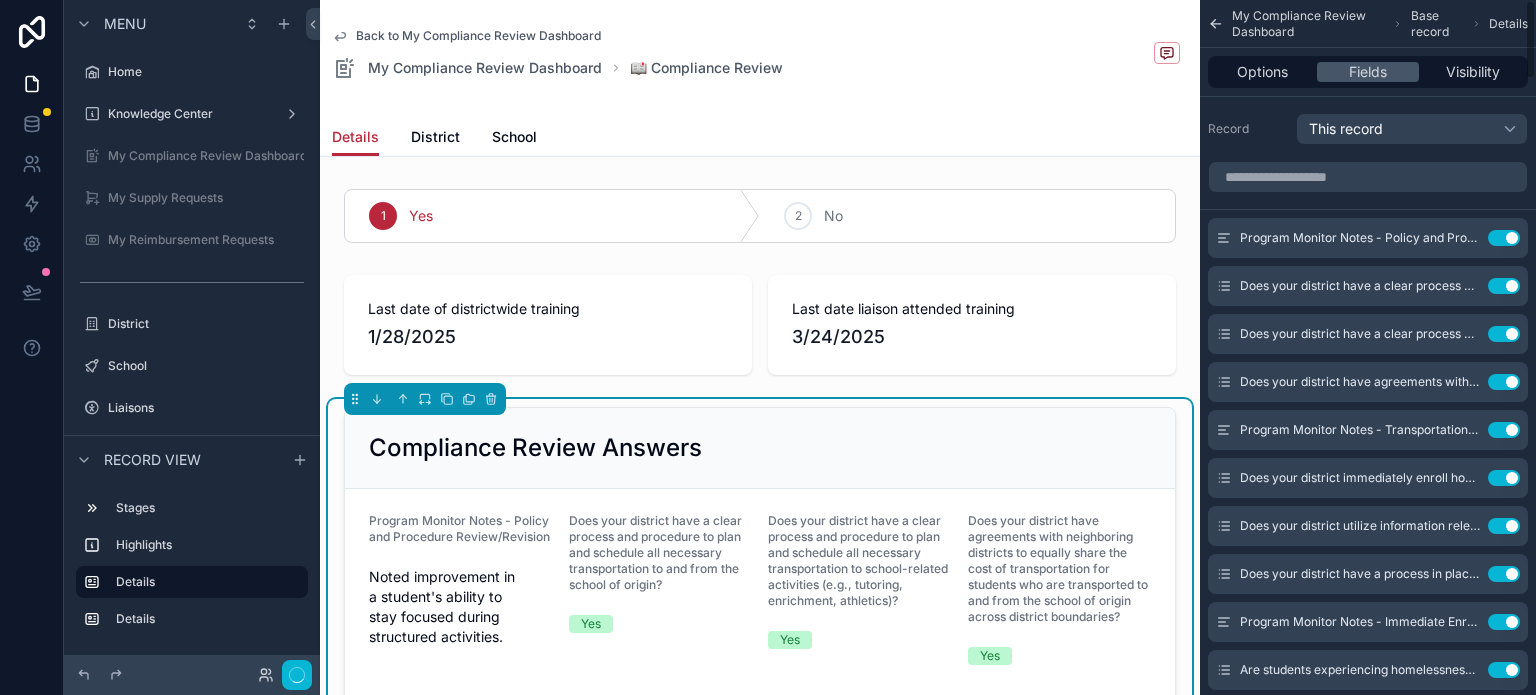 click on "Use setting" at bounding box center [1504, 238] 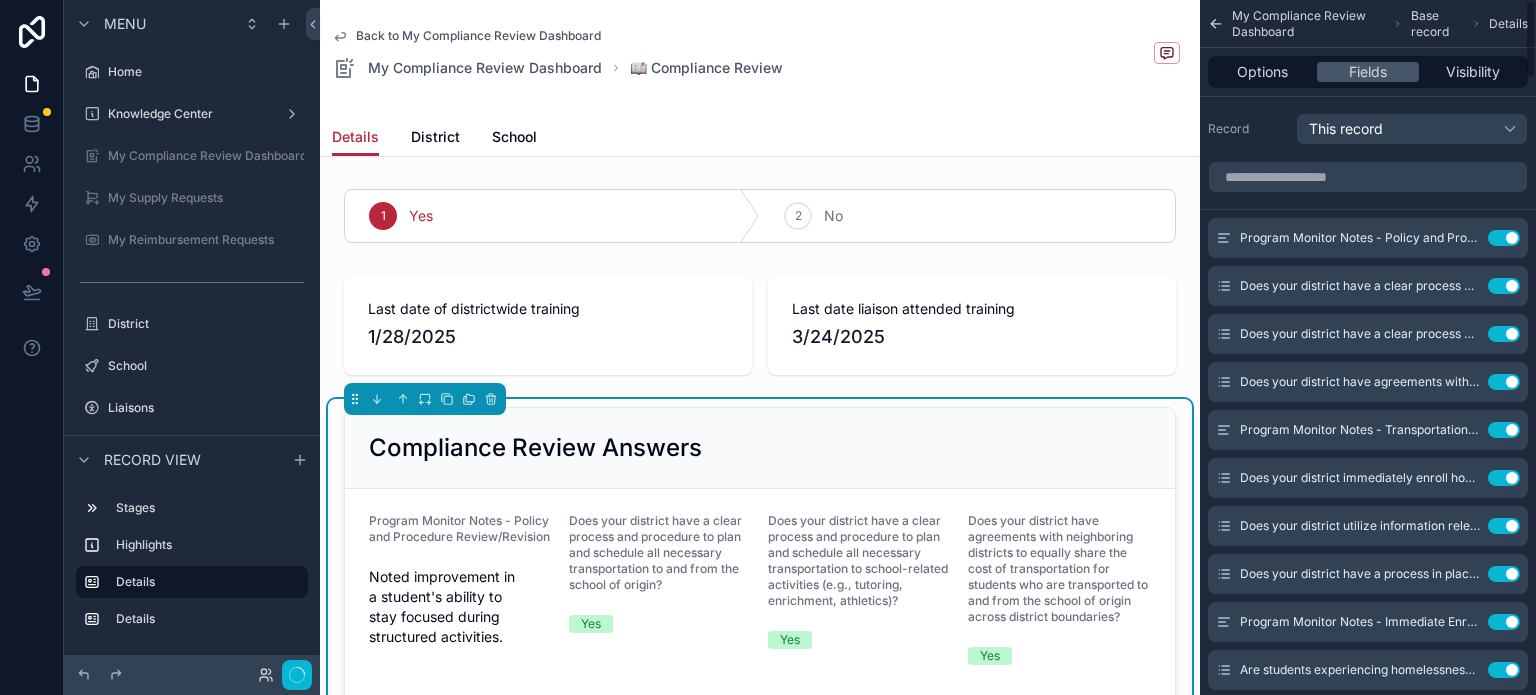 click on "Use setting" at bounding box center (1504, 286) 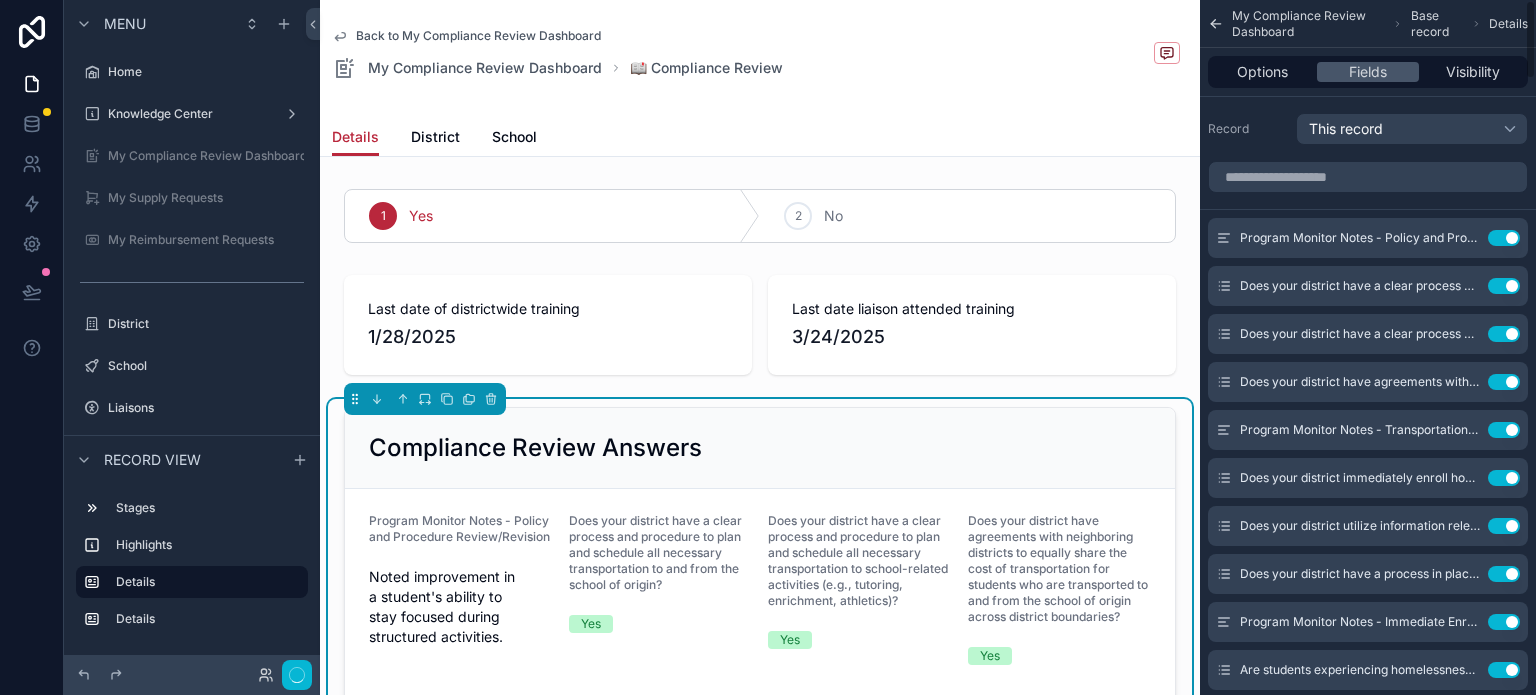 click on "Use setting" at bounding box center [1504, 334] 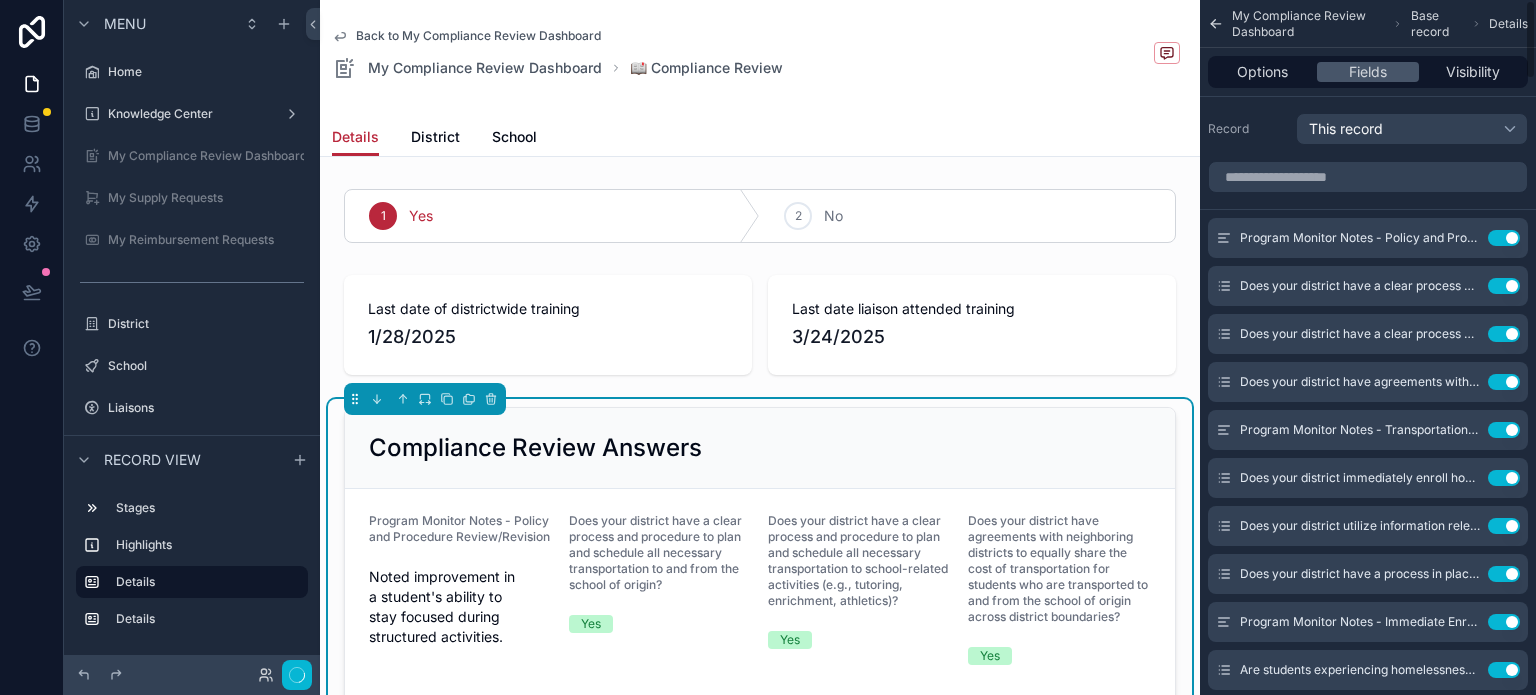click on "Use setting" at bounding box center (1504, 382) 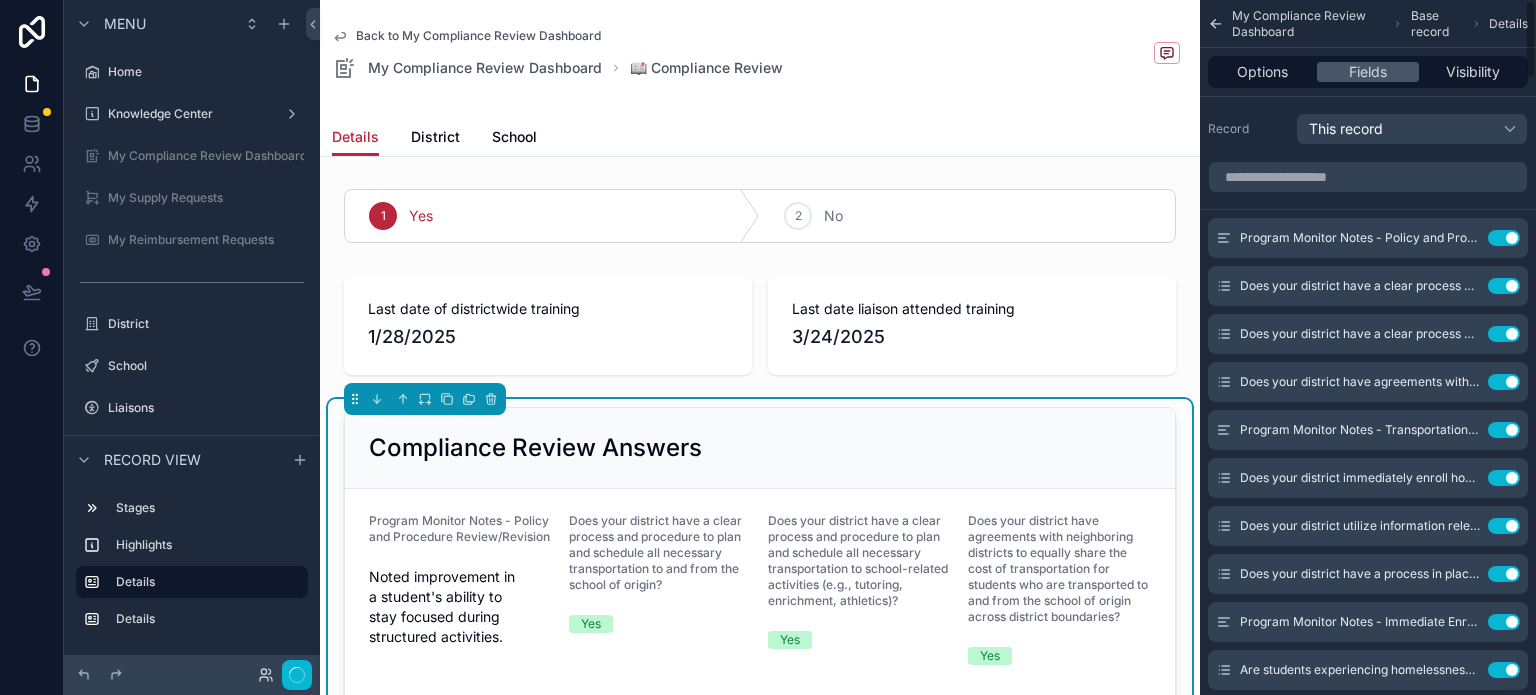 click on "Use setting" at bounding box center [1504, 430] 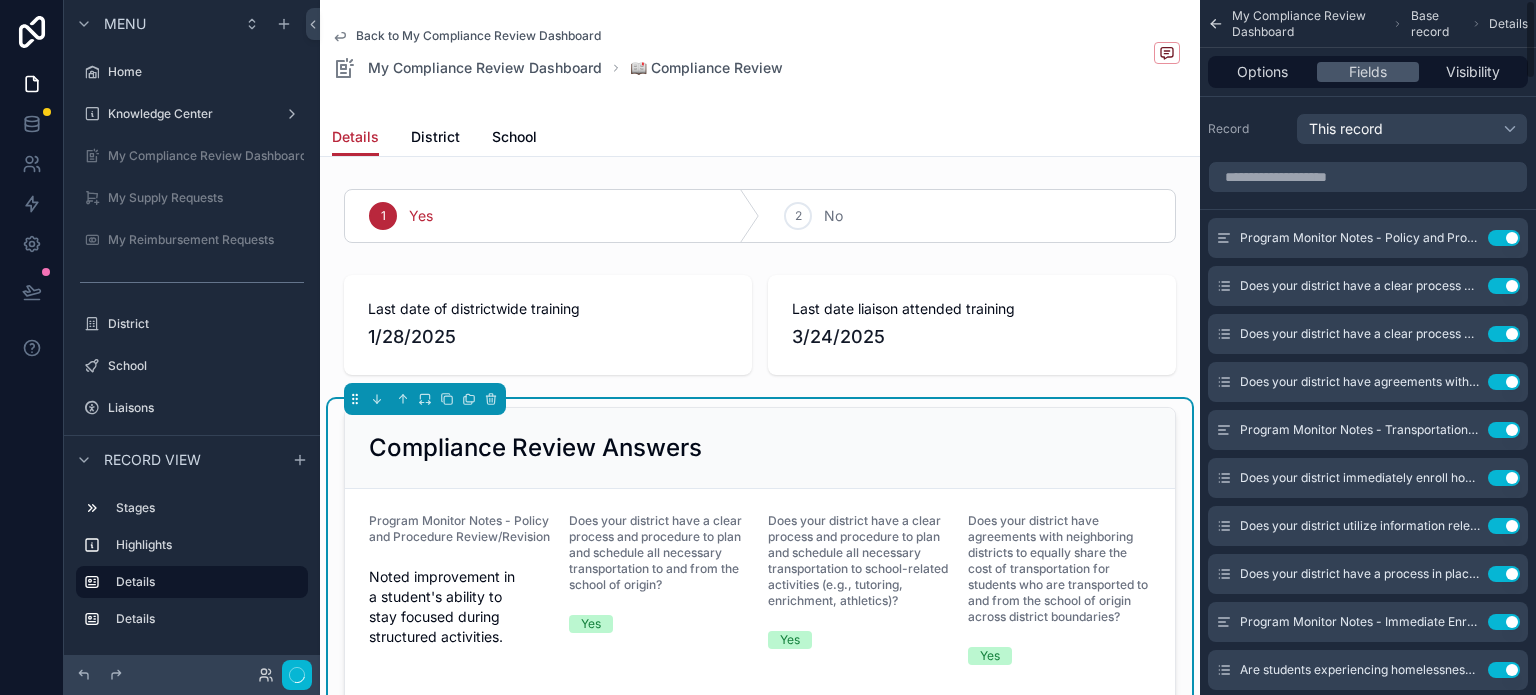 click on "Use setting" at bounding box center [1504, 478] 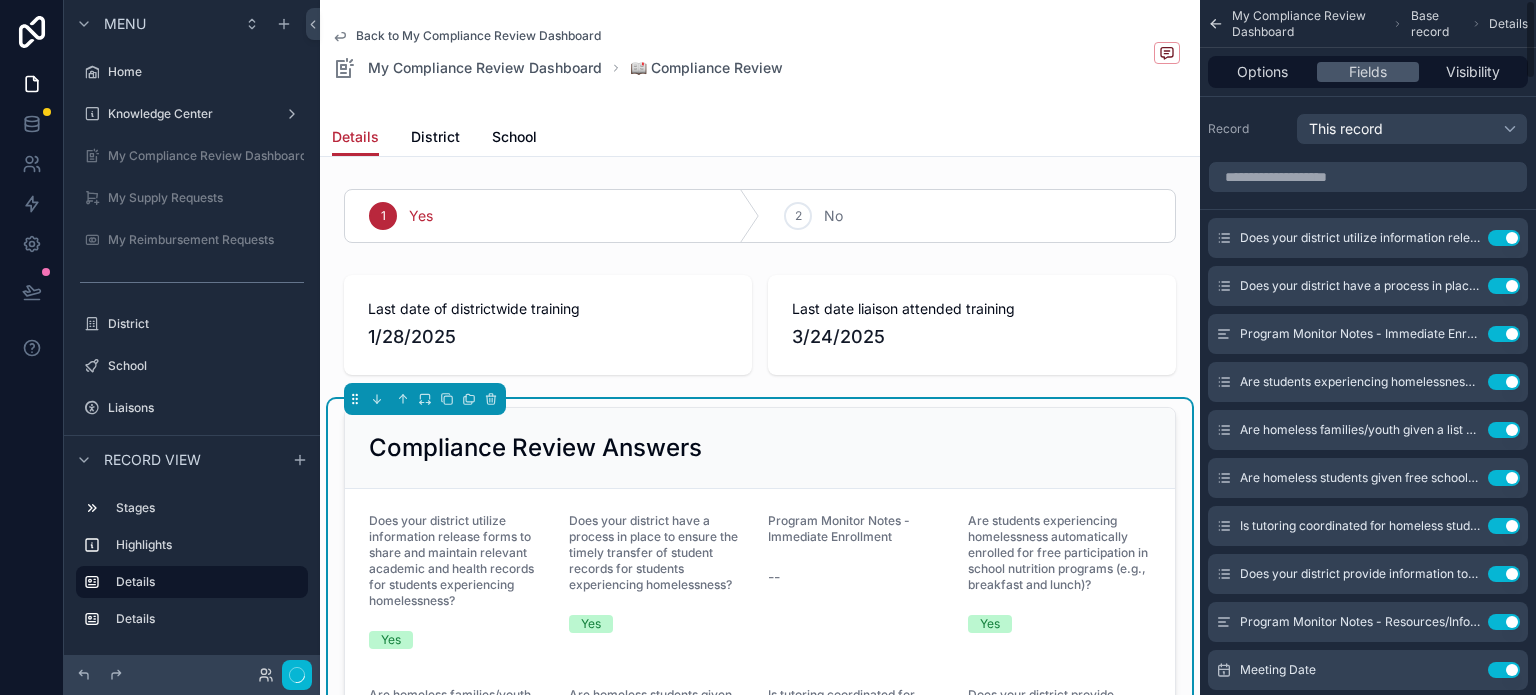 click on "Use setting" at bounding box center [1504, 238] 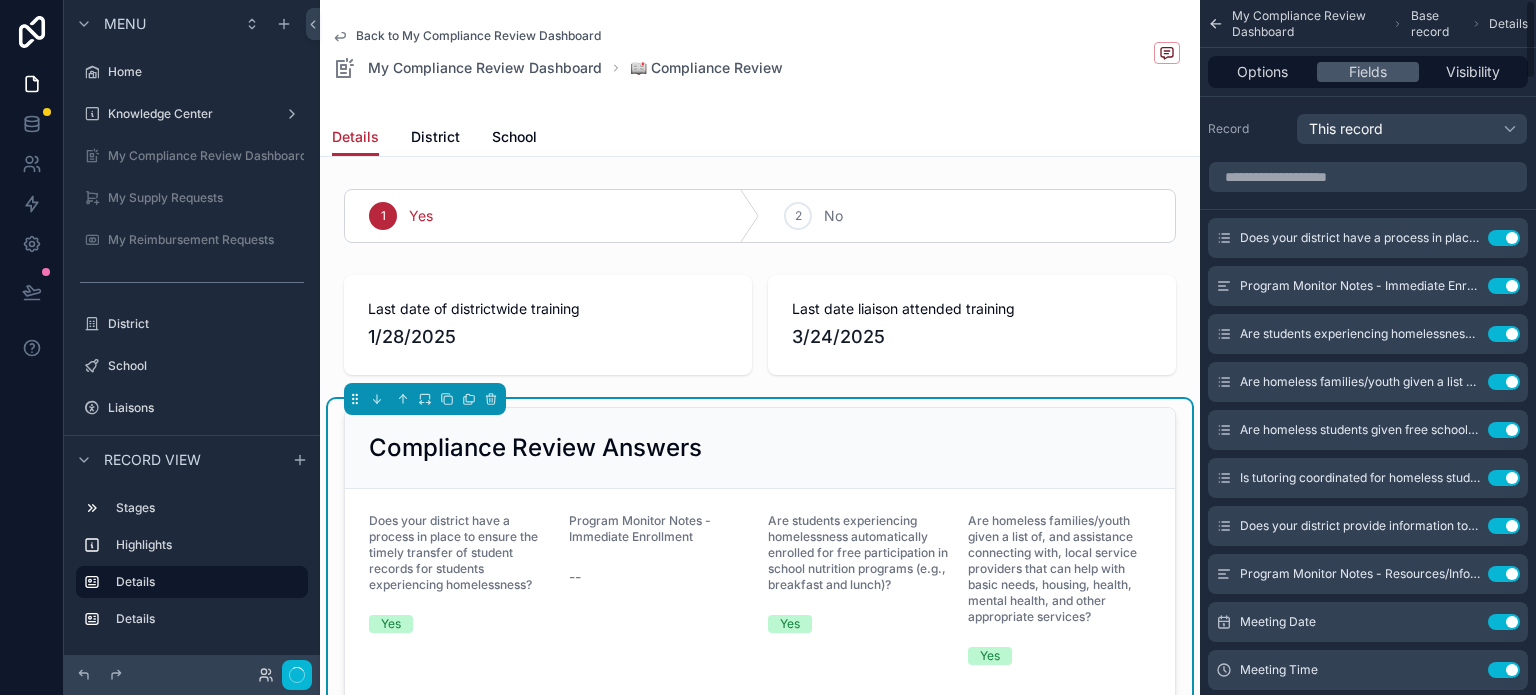 click on "Use setting" at bounding box center [1504, 238] 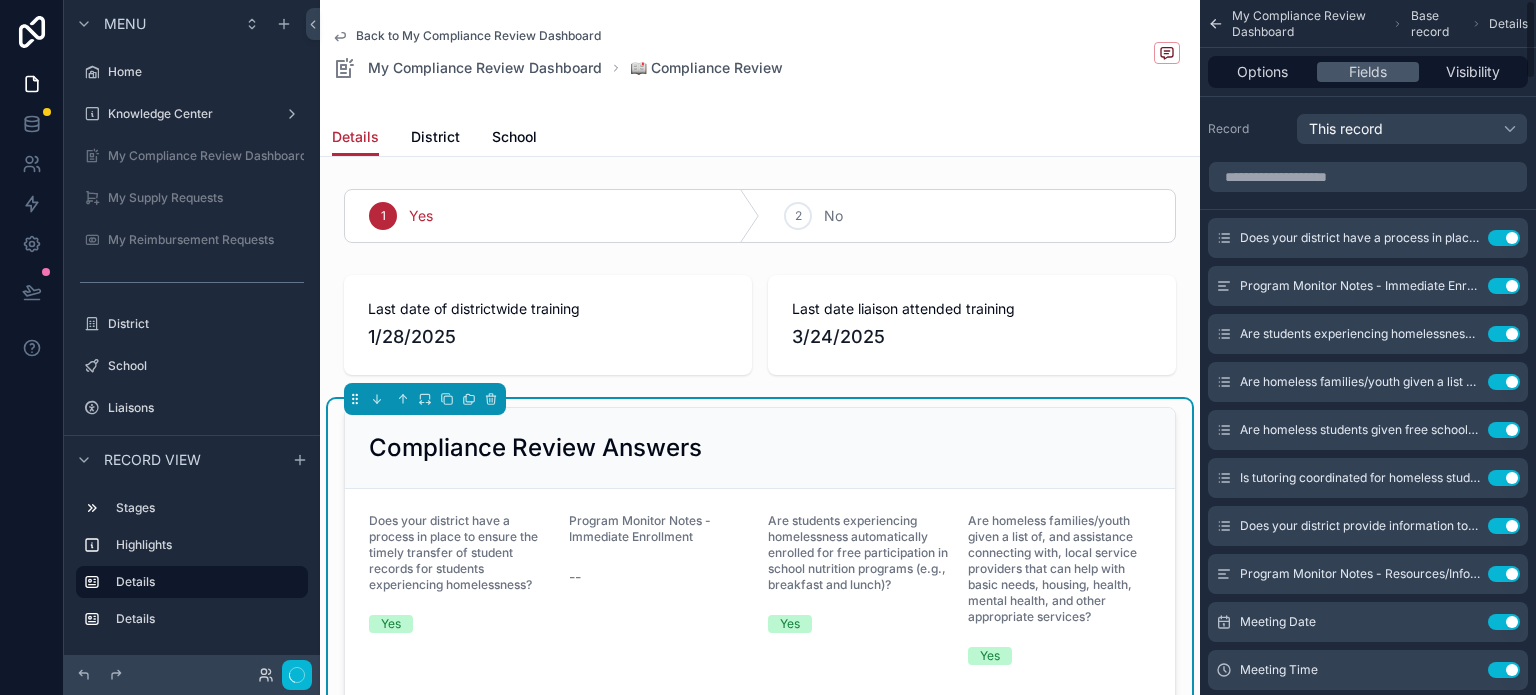 click on "Use setting" at bounding box center (1504, 286) 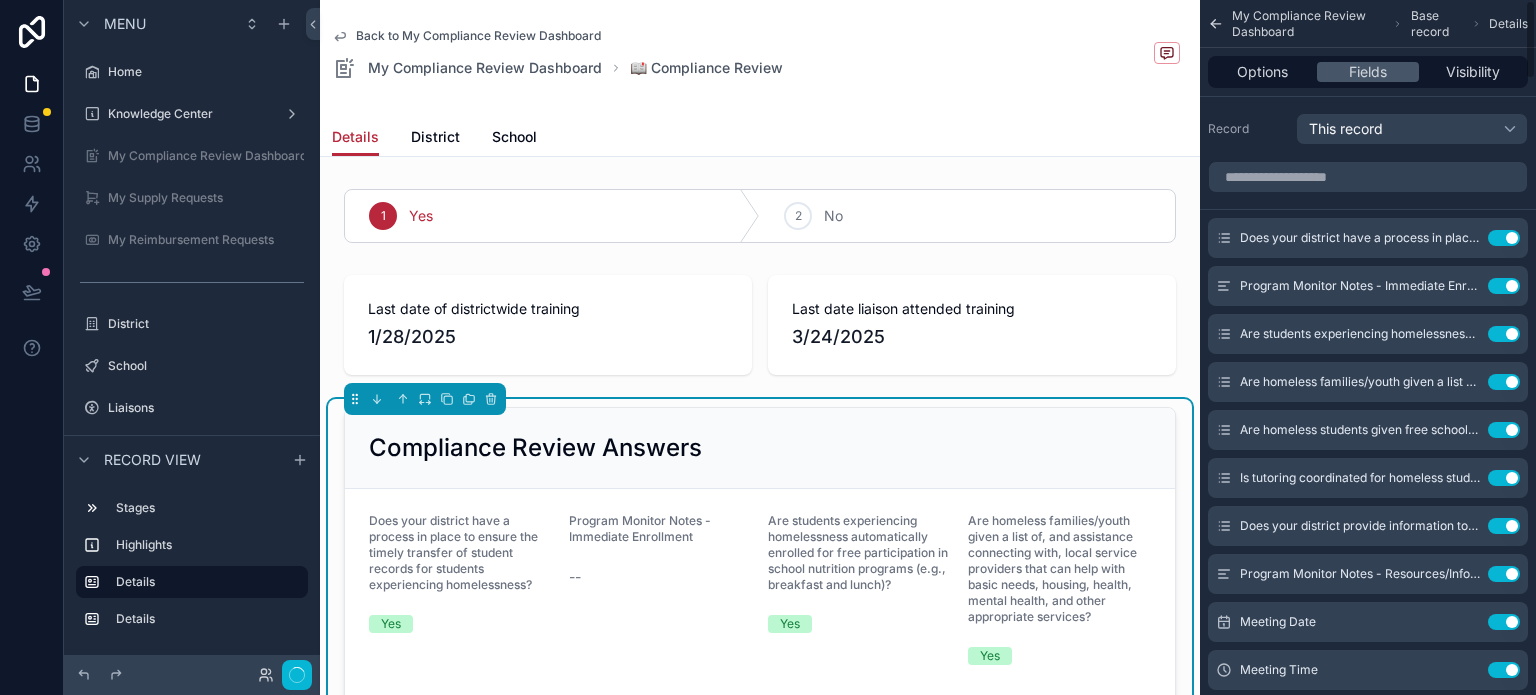 click on "Use setting" at bounding box center (1504, 334) 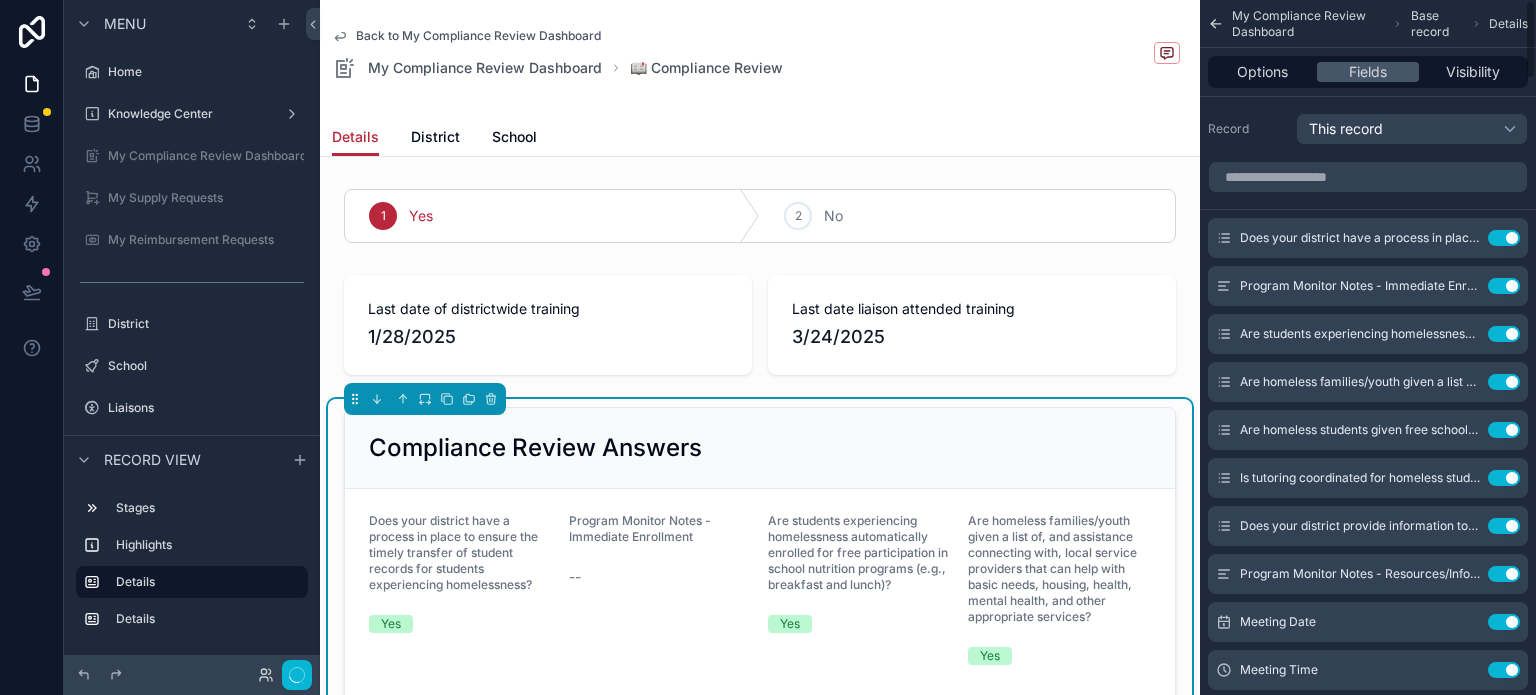 click on "Use setting" at bounding box center (1504, 382) 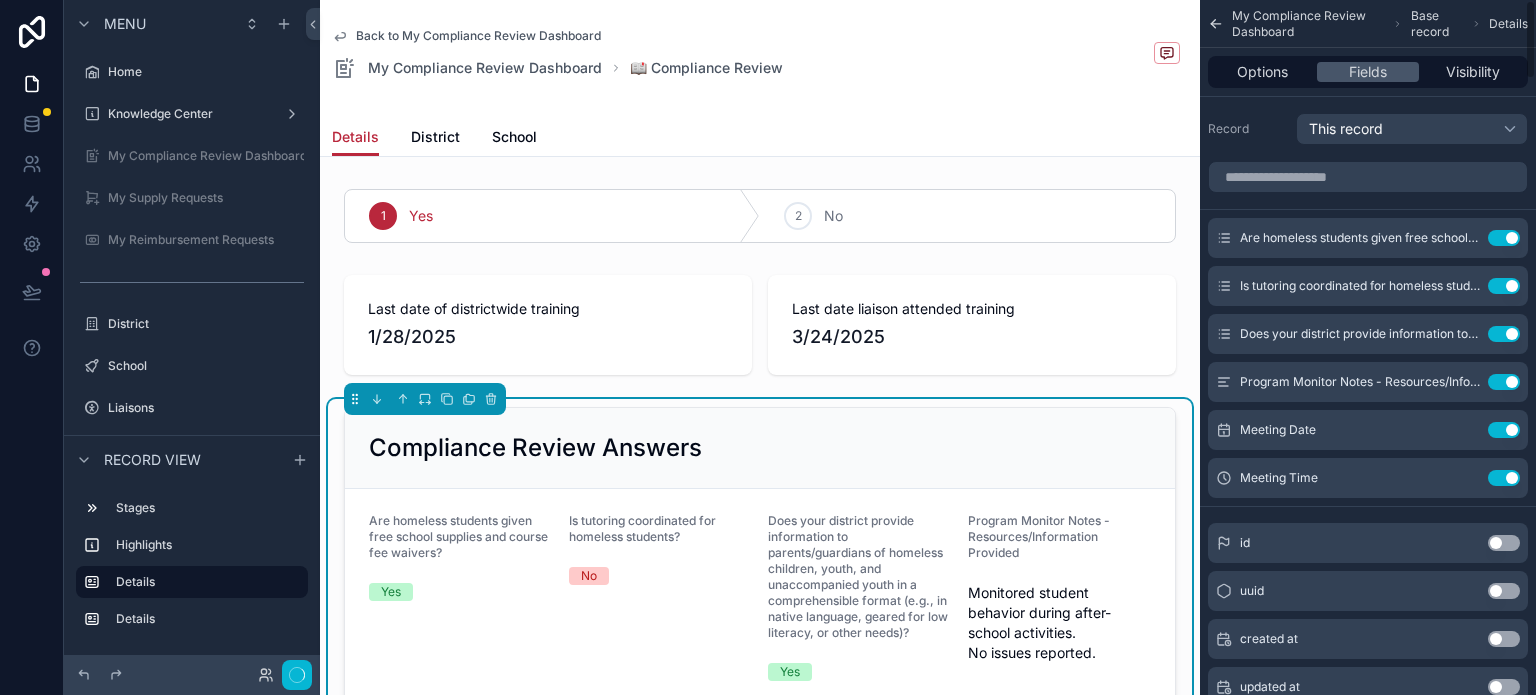 click on "Use setting" at bounding box center [1504, 238] 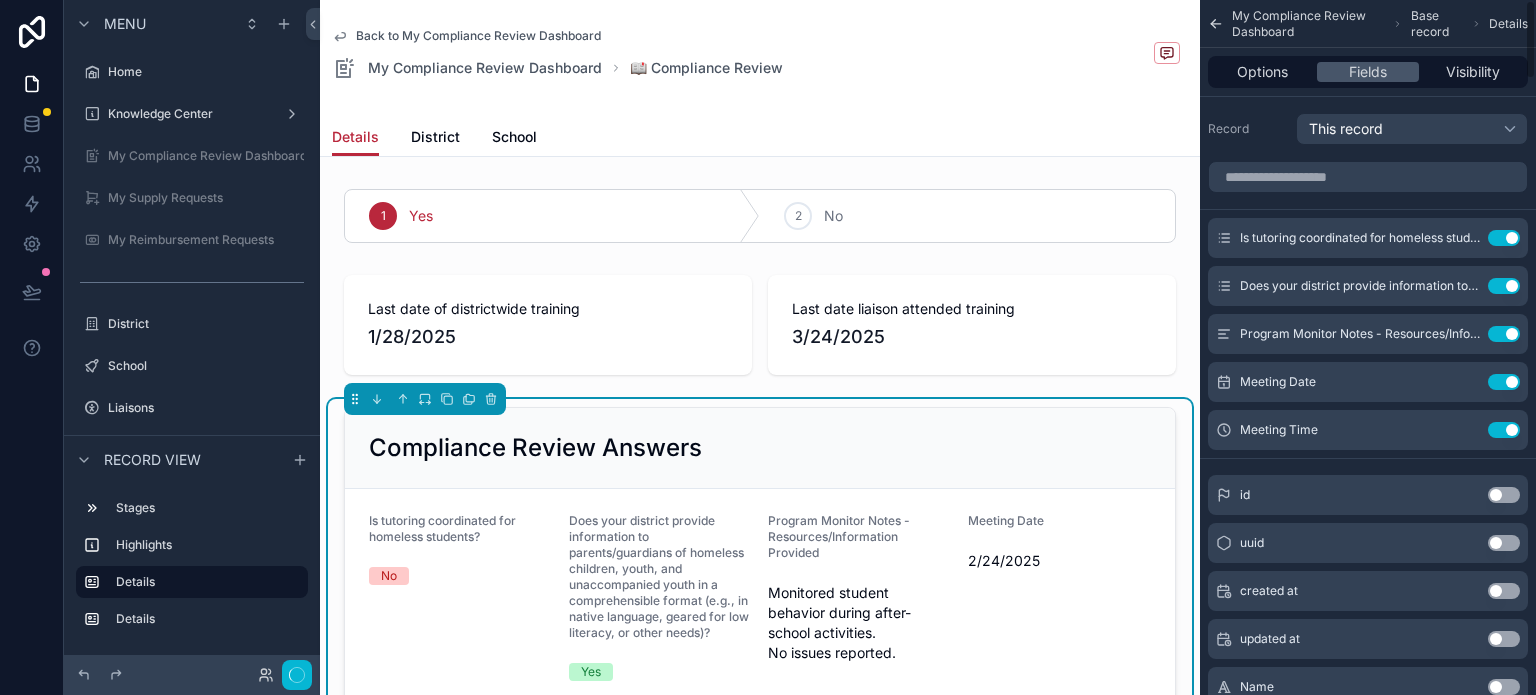 click on "Use setting" at bounding box center [1504, 238] 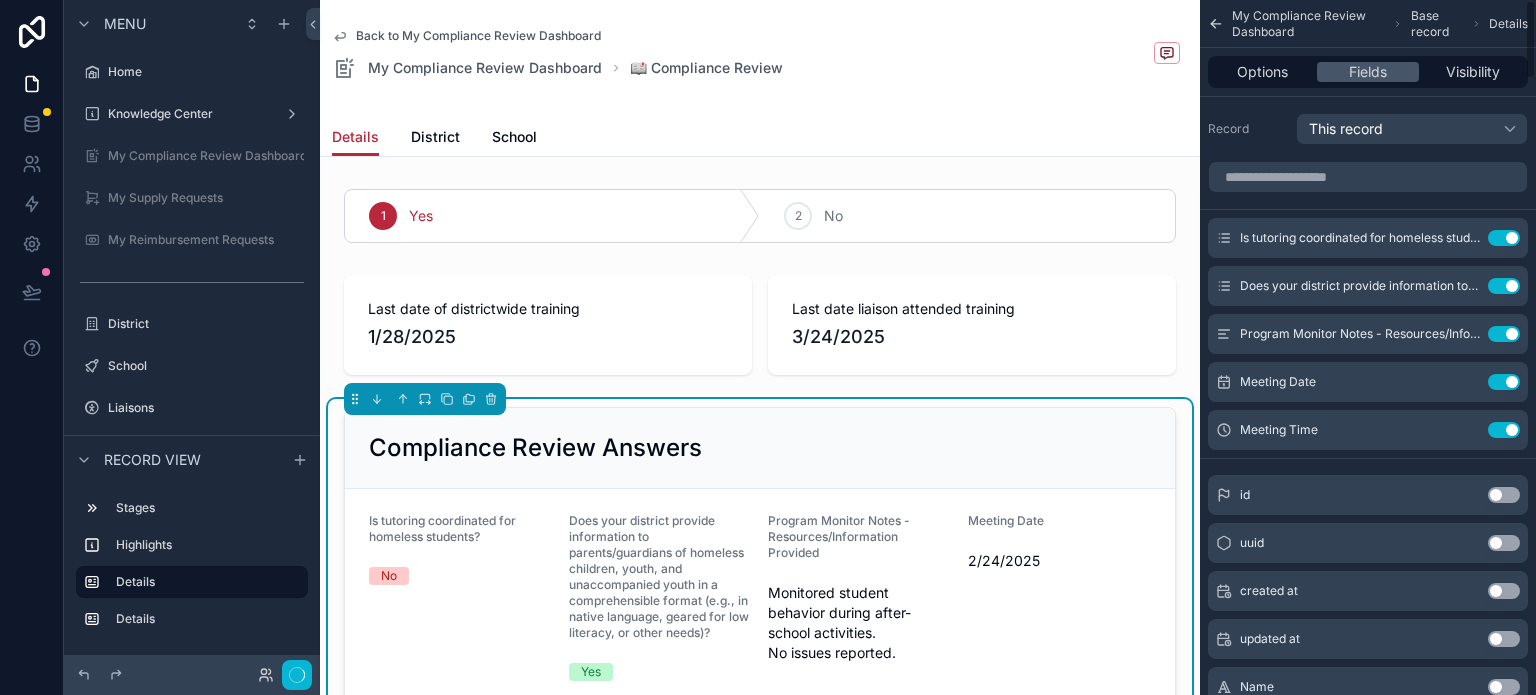 click on "Use setting" at bounding box center [1504, 286] 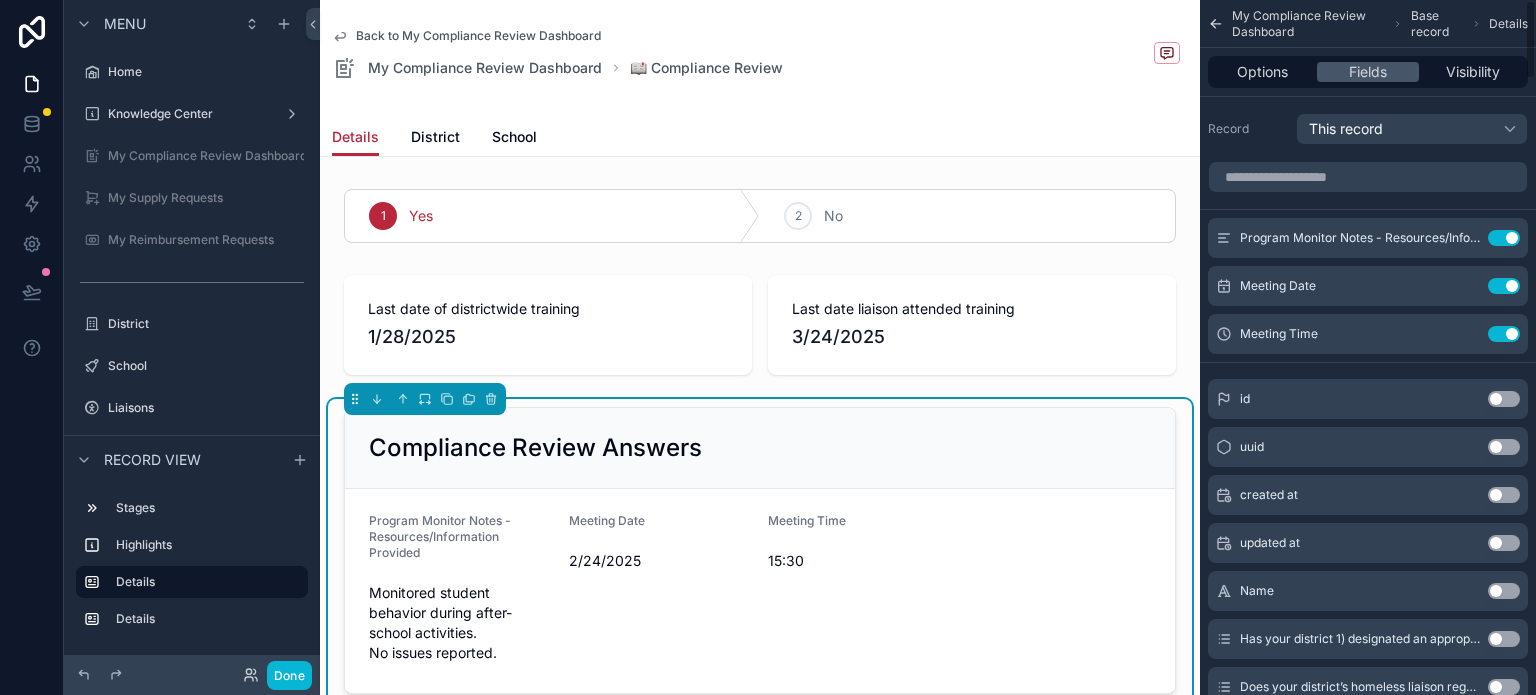 click on "Use setting" at bounding box center [1504, 238] 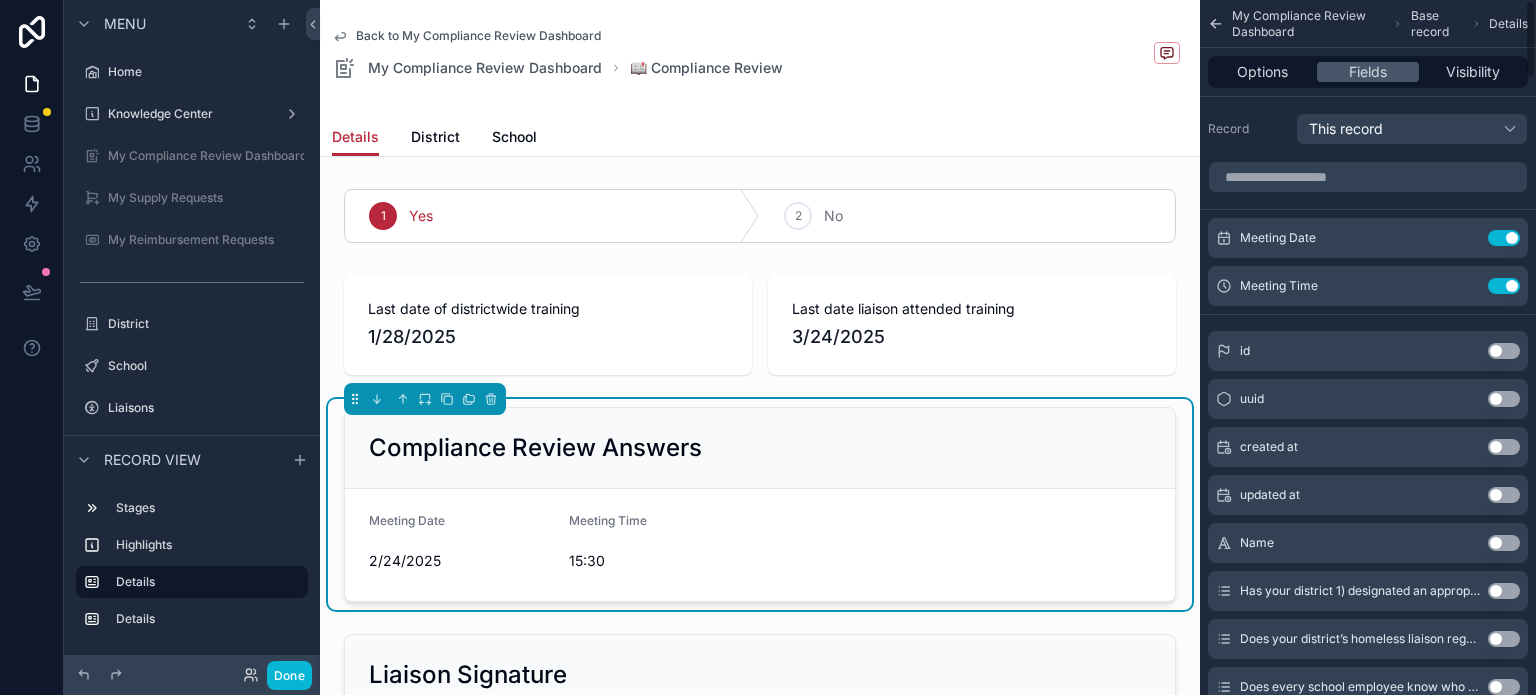 click on "Use setting" at bounding box center (1504, 238) 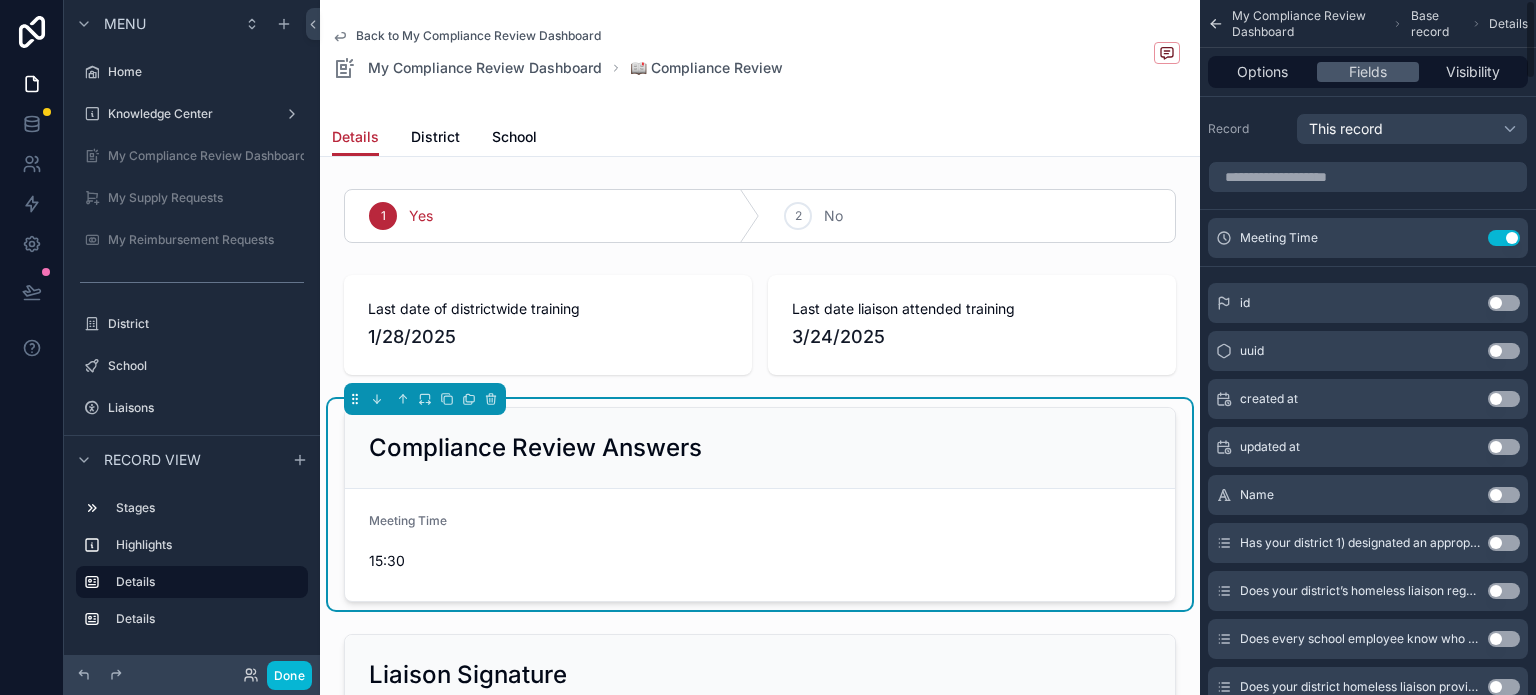 click on "Use setting" at bounding box center (1504, 238) 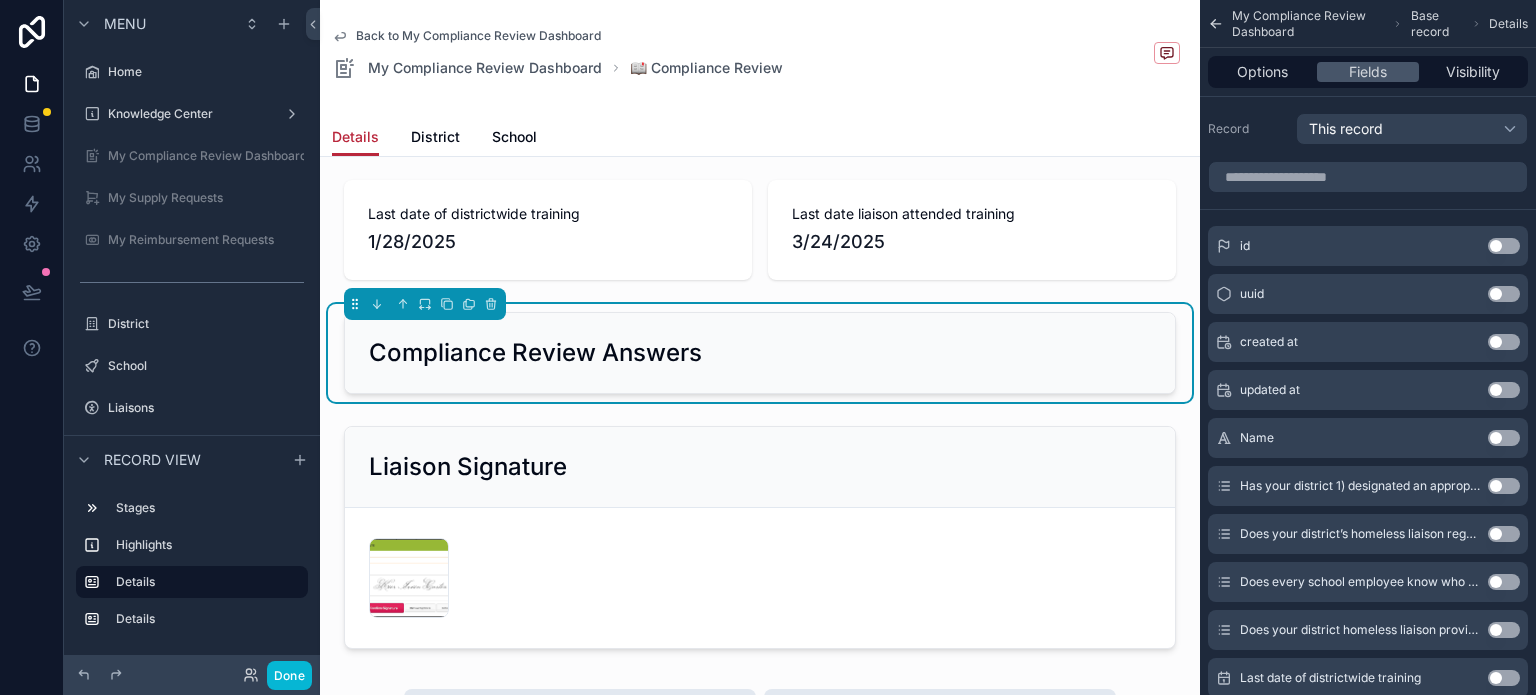 scroll, scrollTop: 100, scrollLeft: 0, axis: vertical 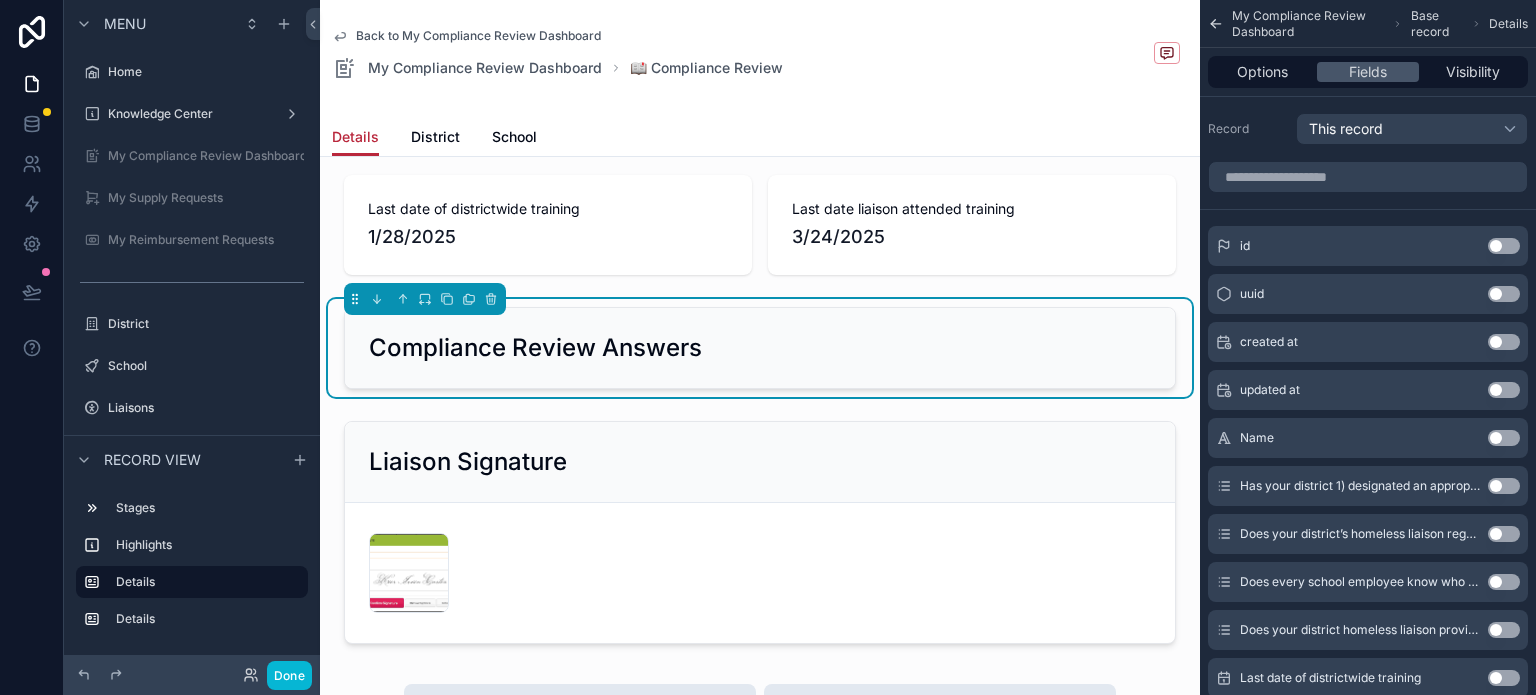 click at bounding box center [760, 532] 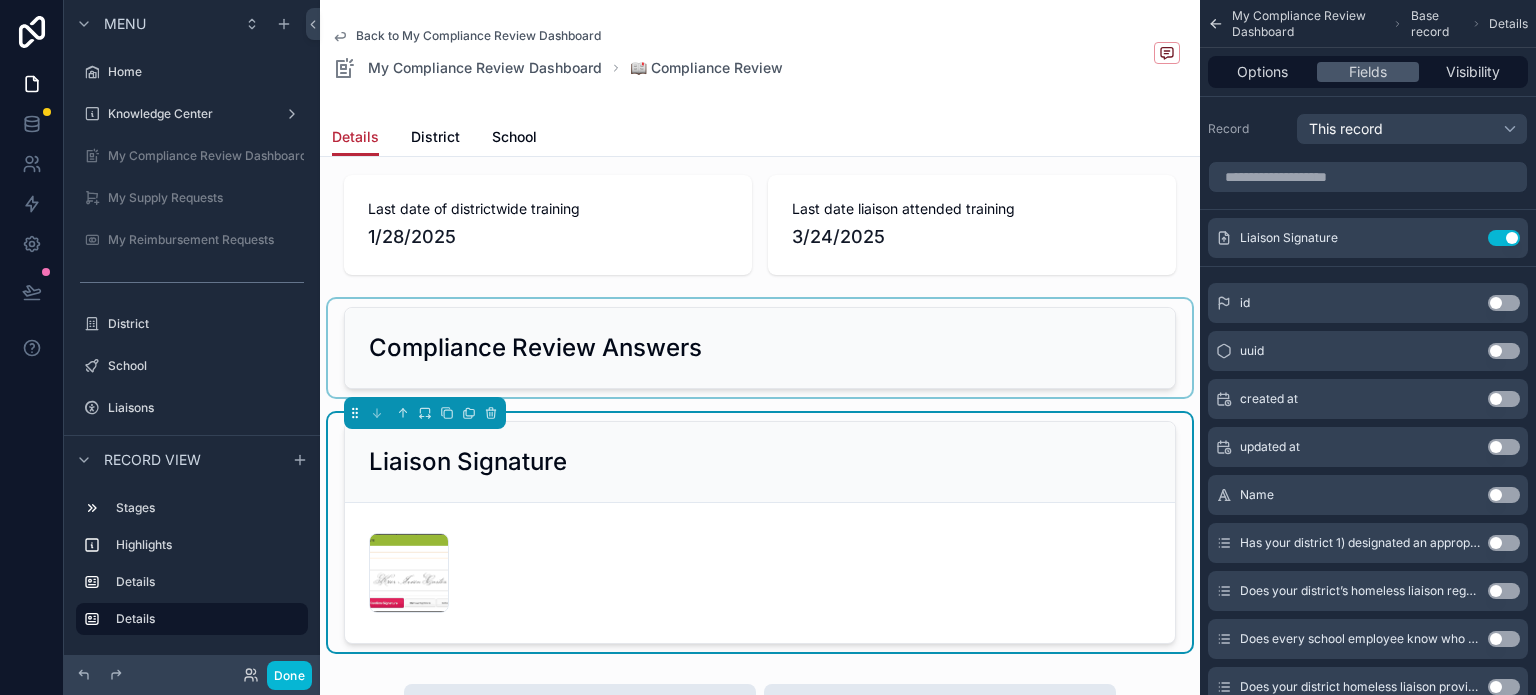 click at bounding box center [760, 348] 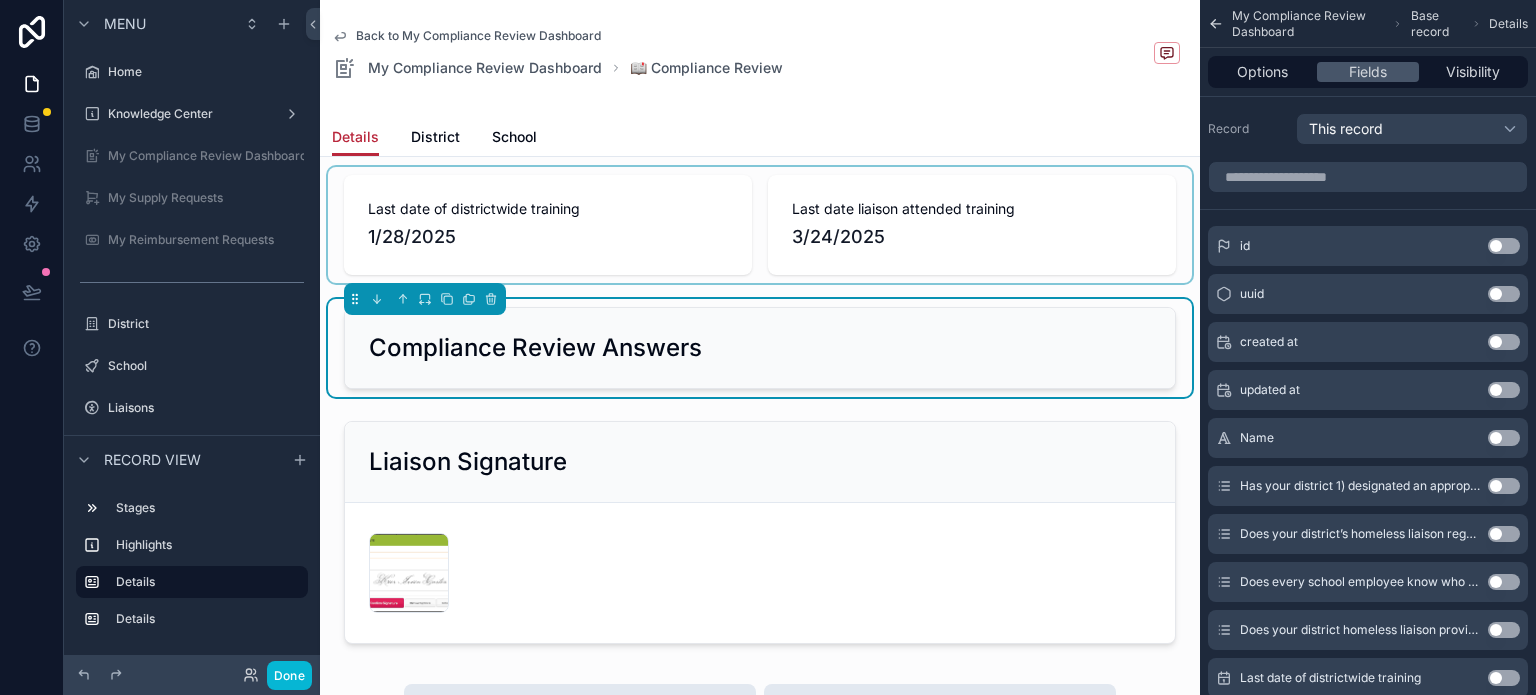 click at bounding box center [760, 225] 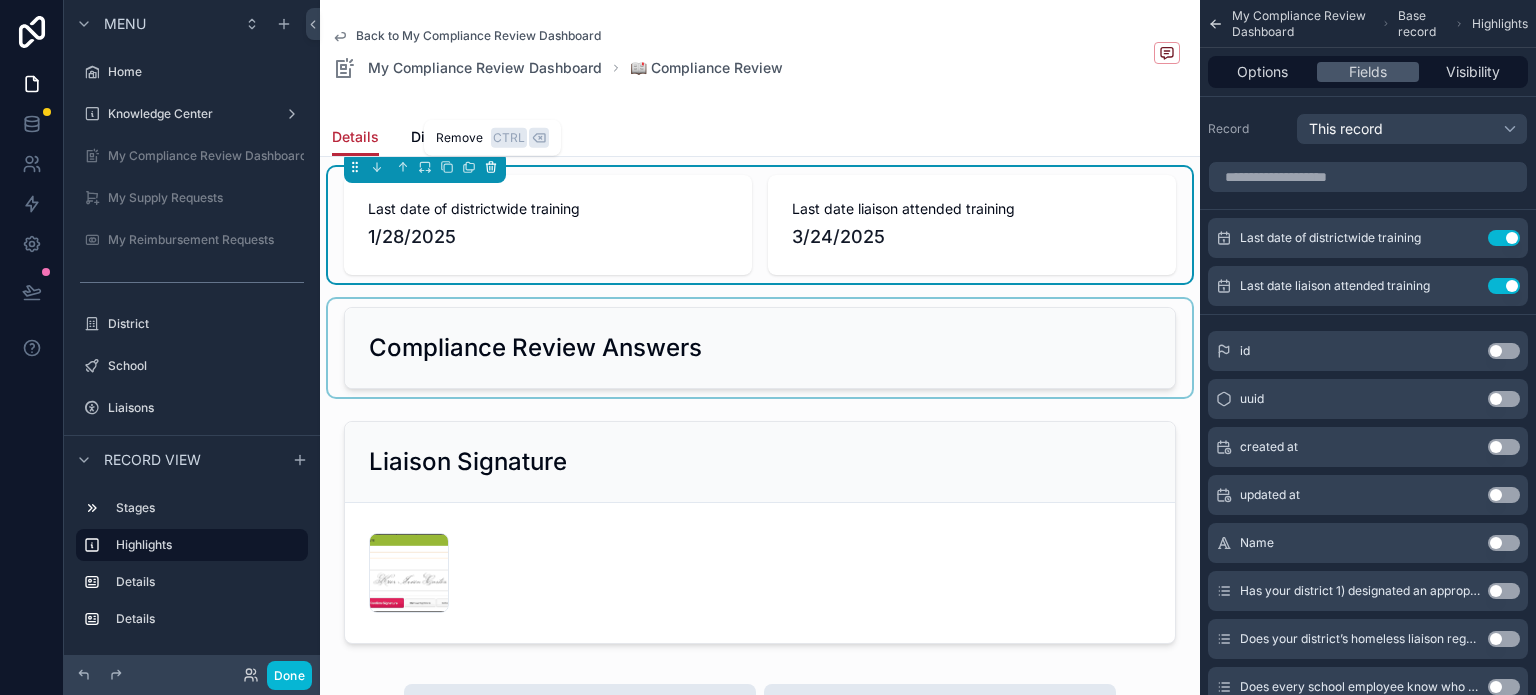 click 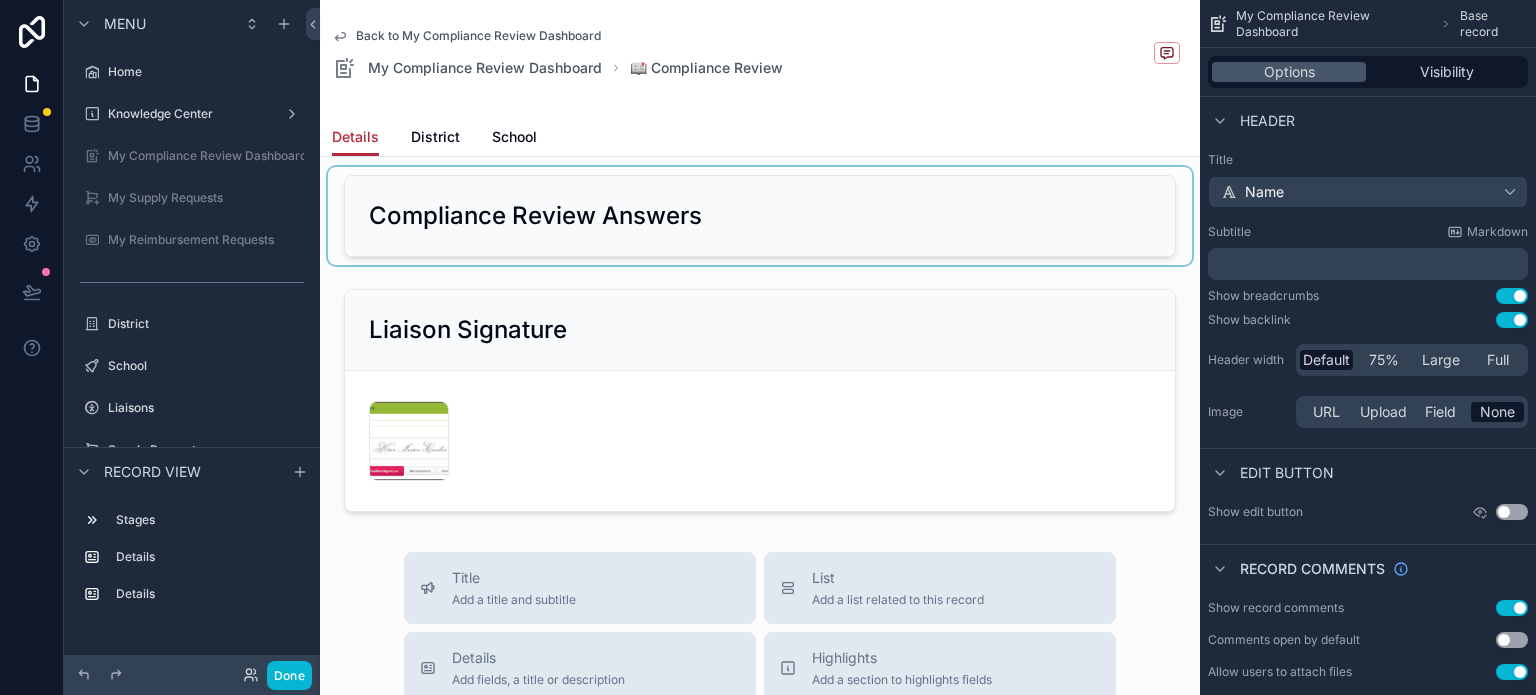 click at bounding box center (760, 216) 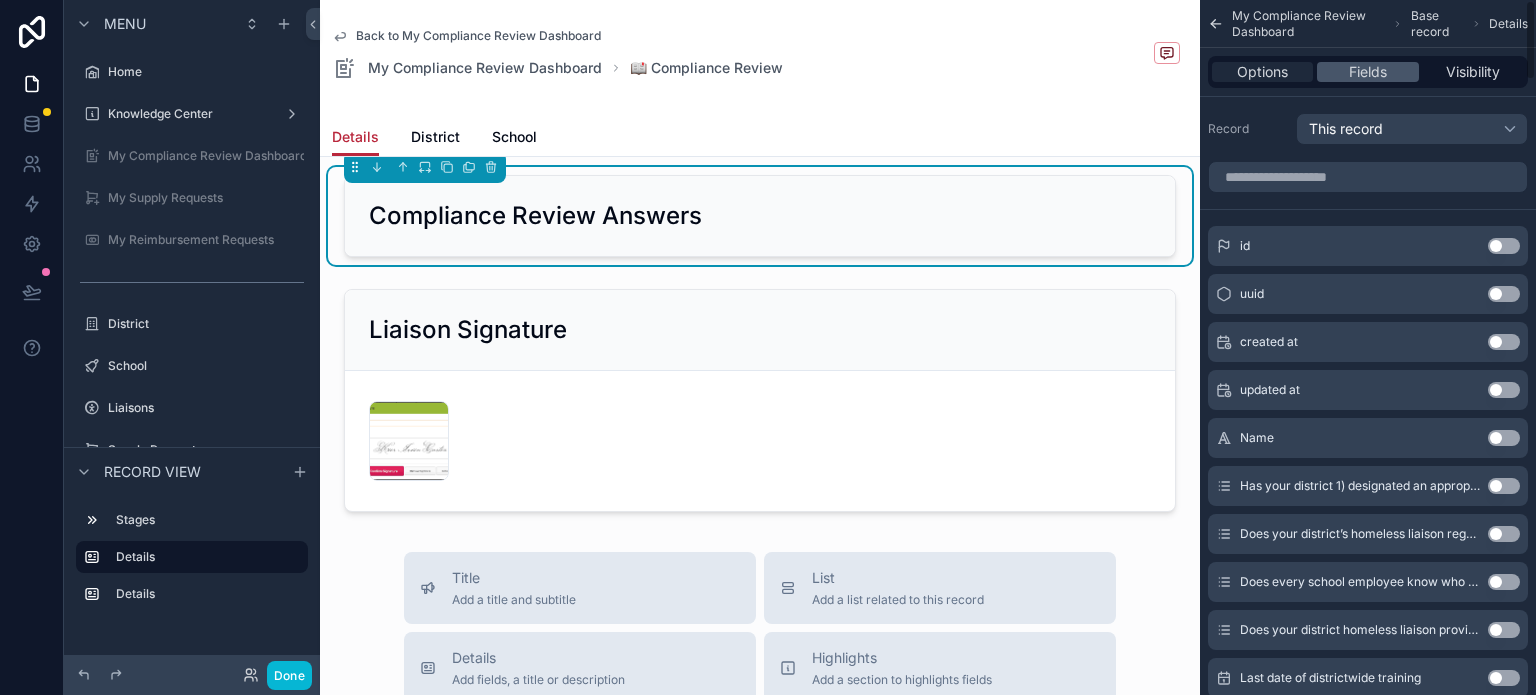 click on "Options" at bounding box center [1262, 72] 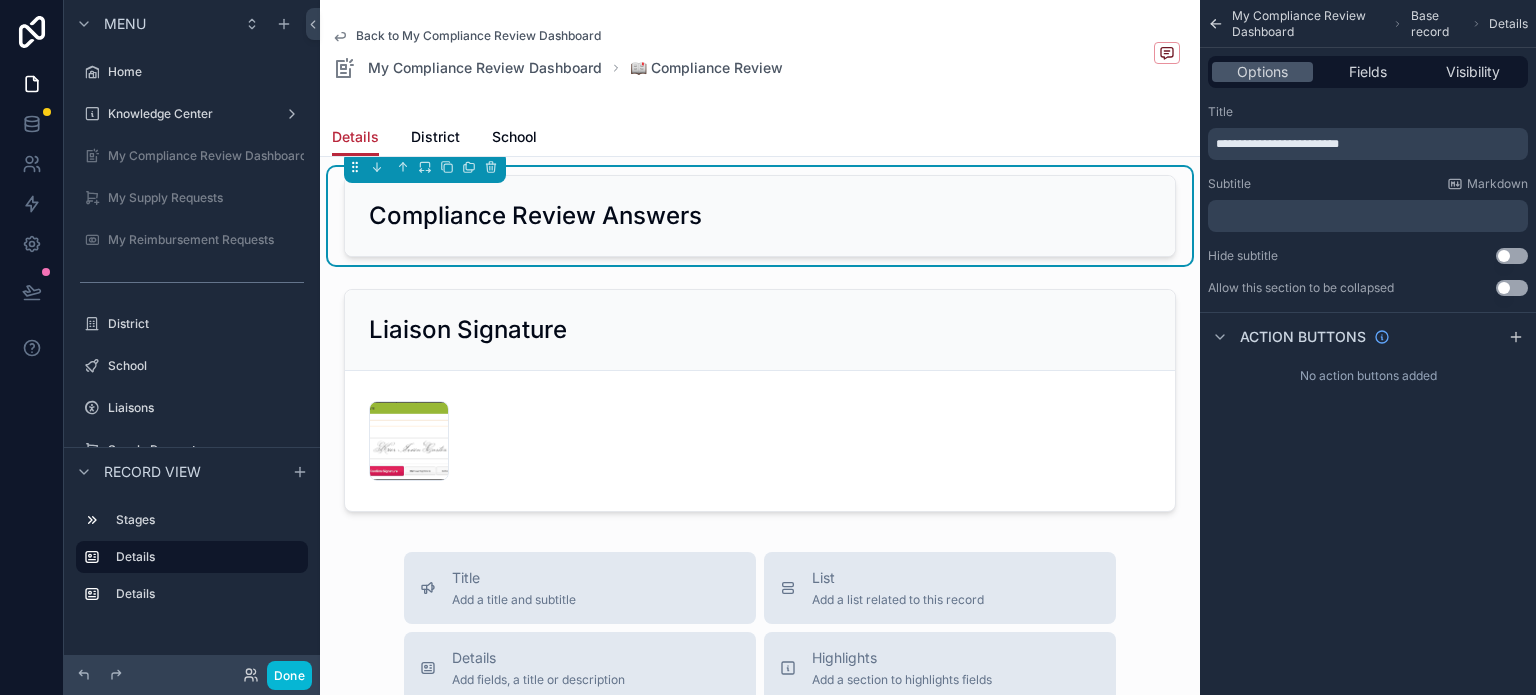 click on "**********" at bounding box center [1277, 144] 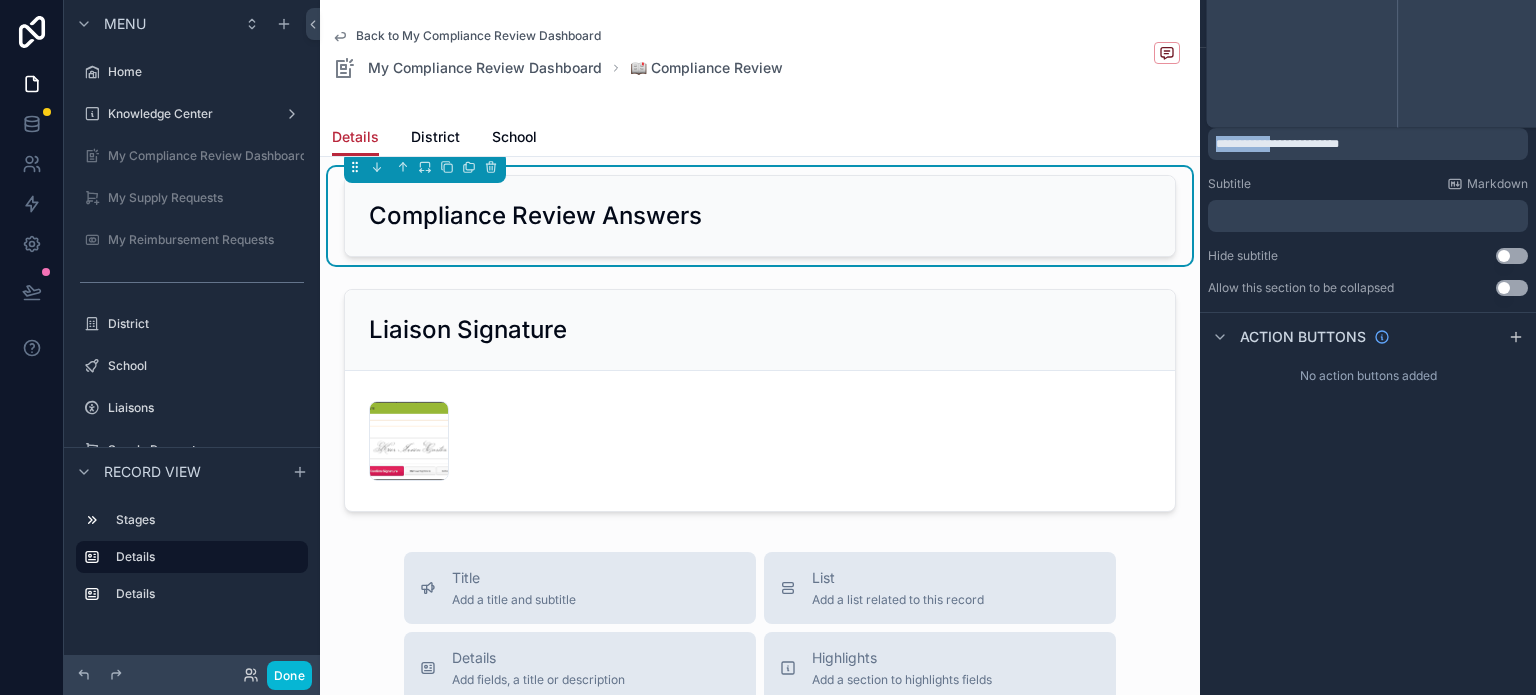 click on "**********" at bounding box center (1277, 144) 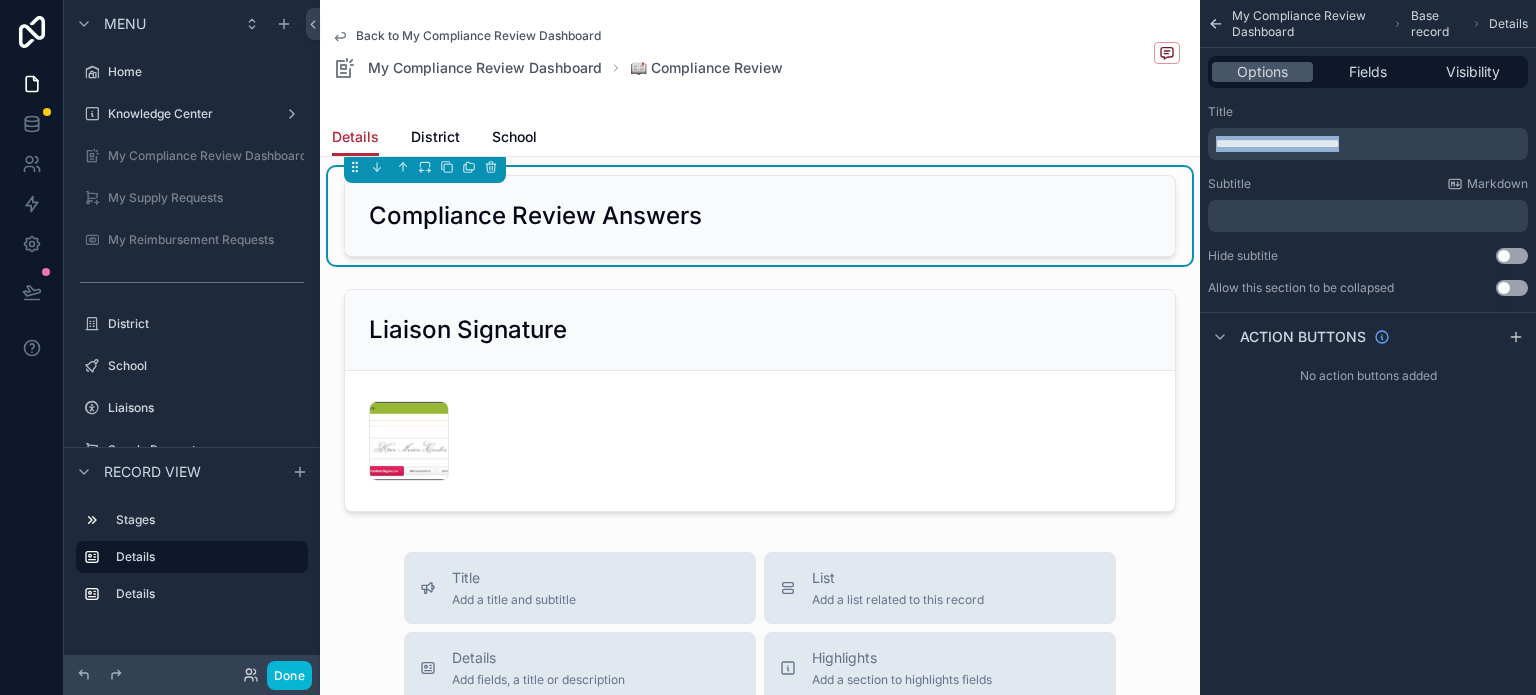 click on "**********" at bounding box center [1277, 144] 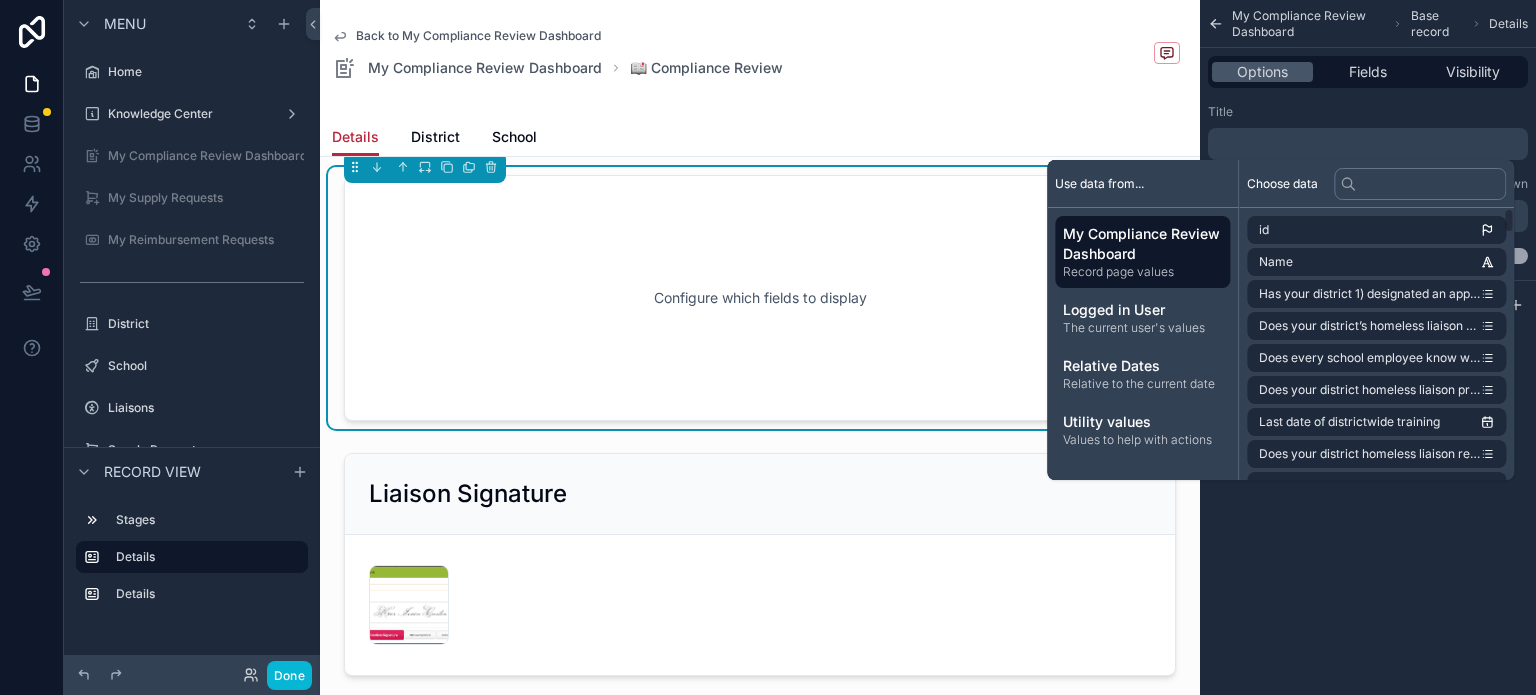 click on "Title" at bounding box center (1368, 112) 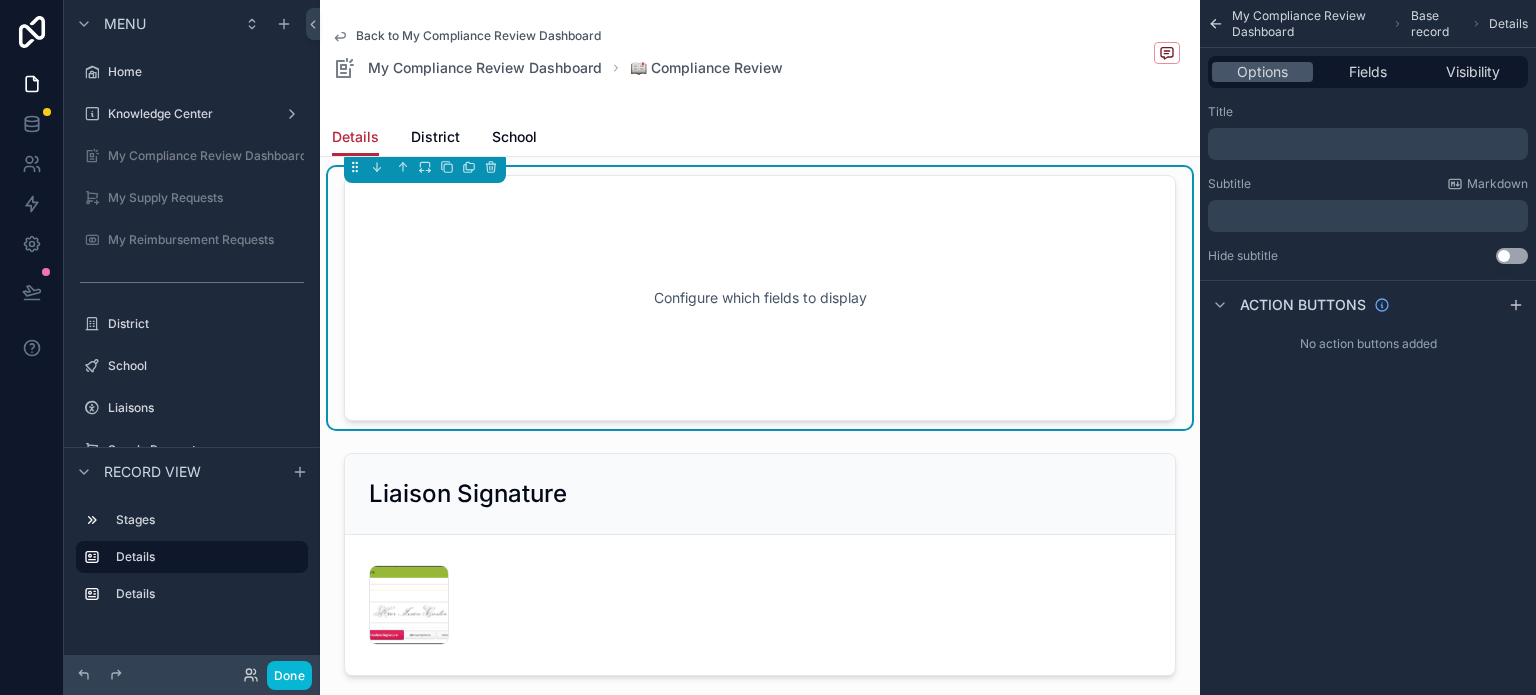 click on "﻿" at bounding box center (1370, 216) 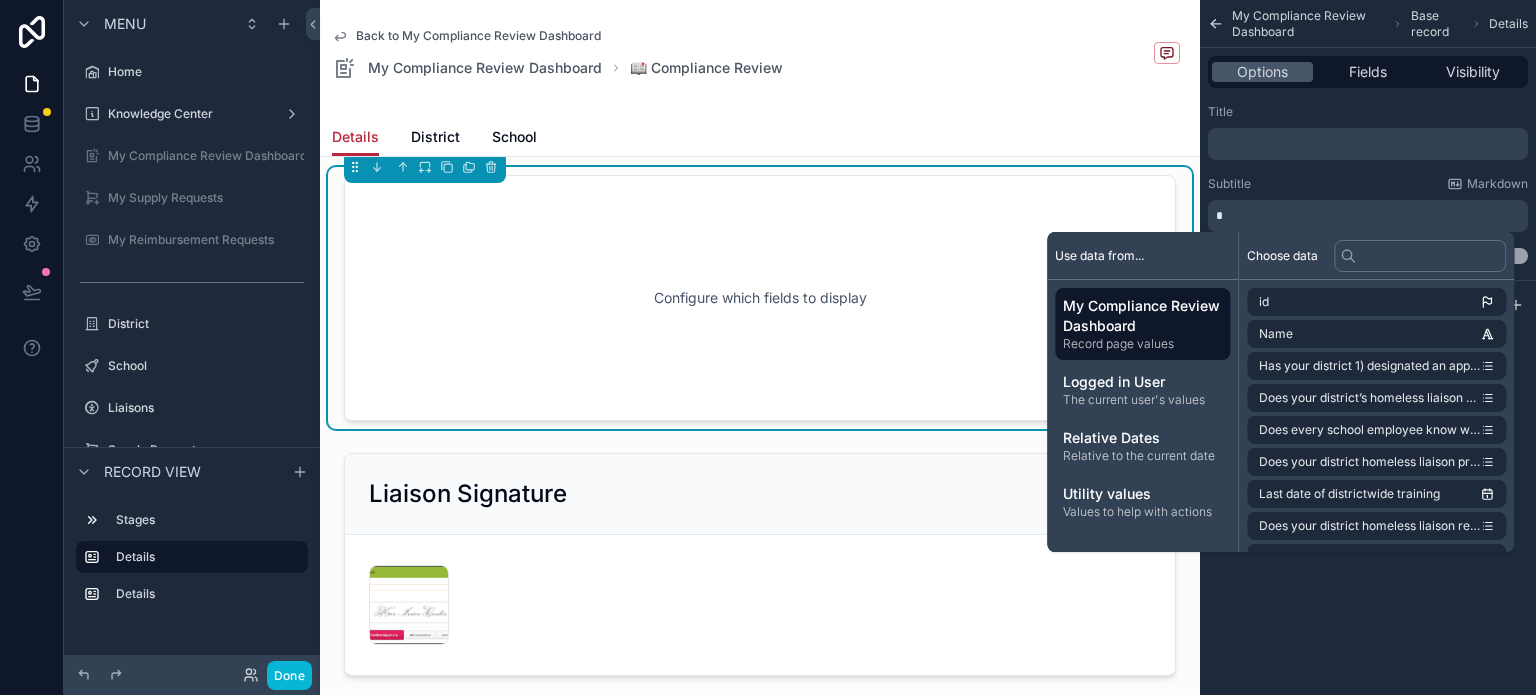 type 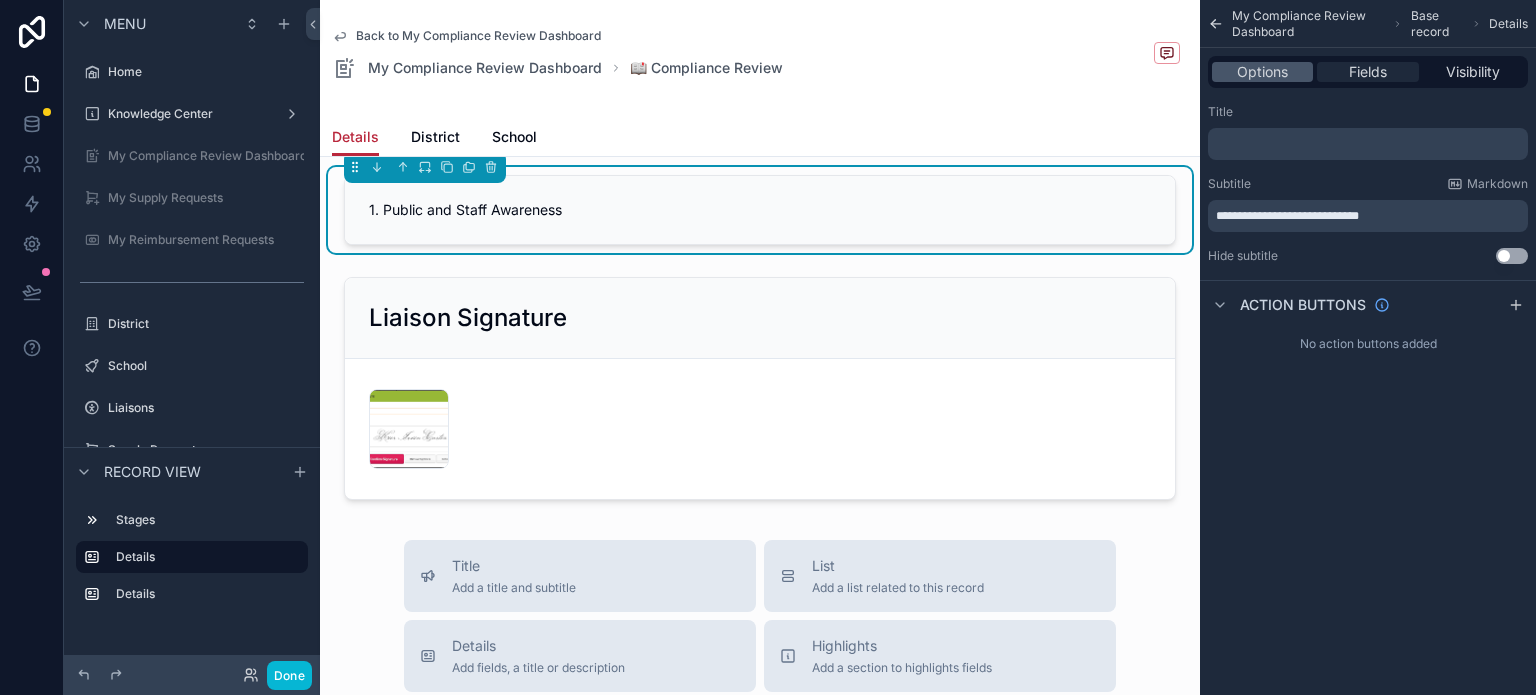 click on "Fields" at bounding box center (1368, 72) 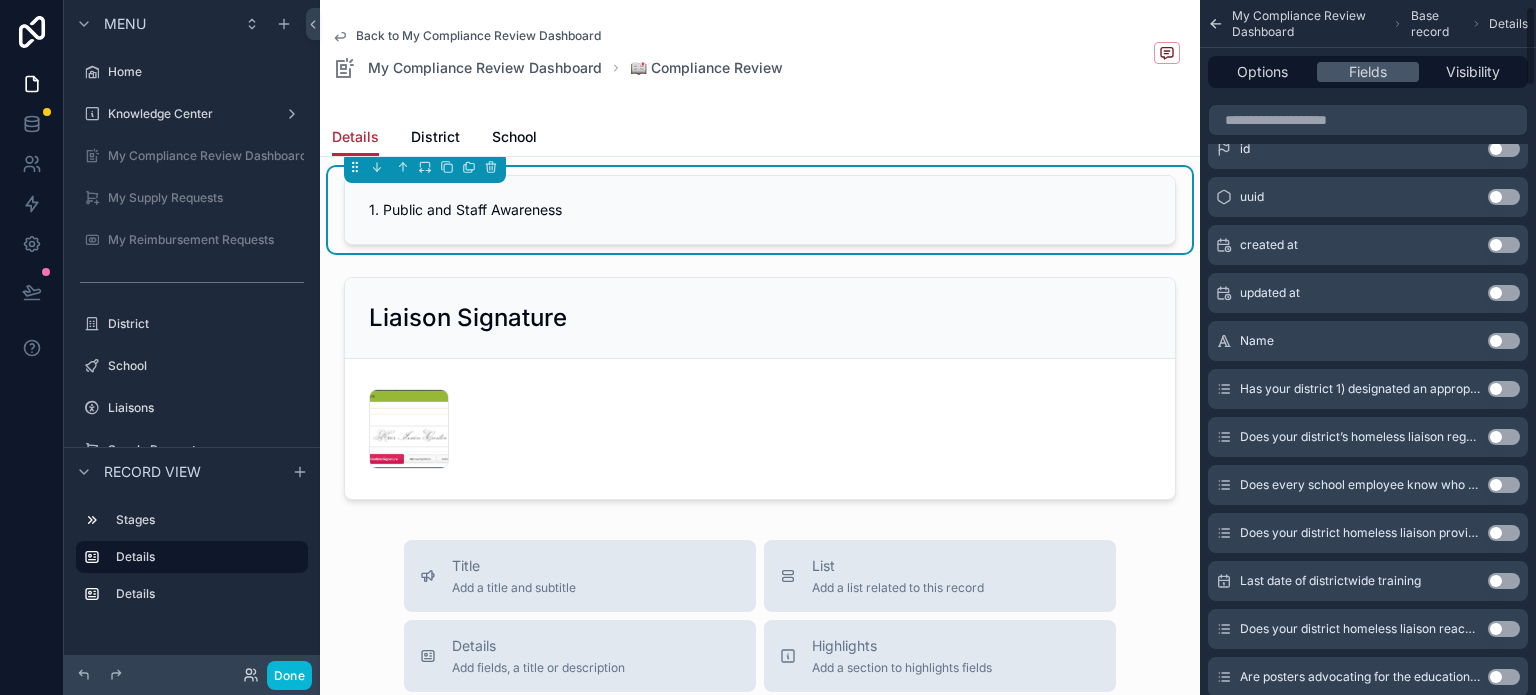 scroll, scrollTop: 100, scrollLeft: 0, axis: vertical 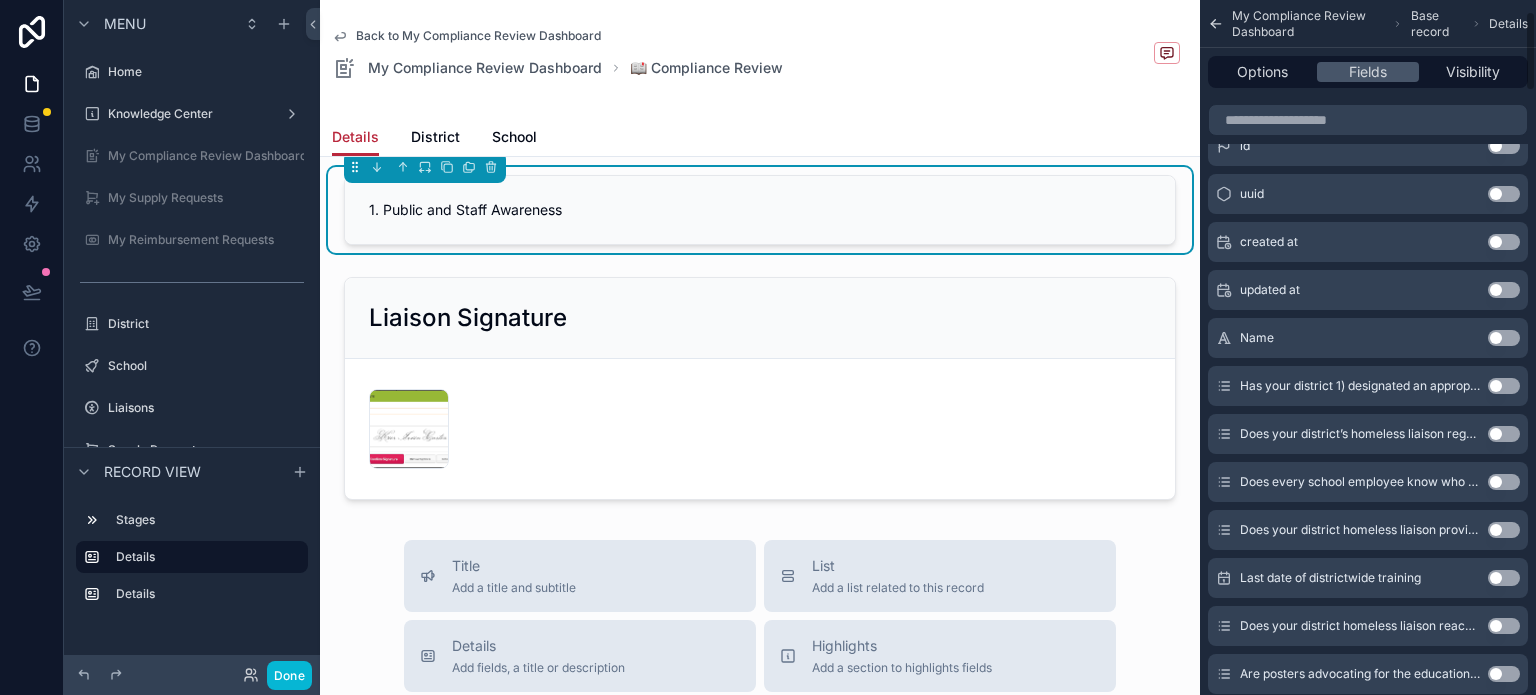 click on "Use setting" at bounding box center [1504, 386] 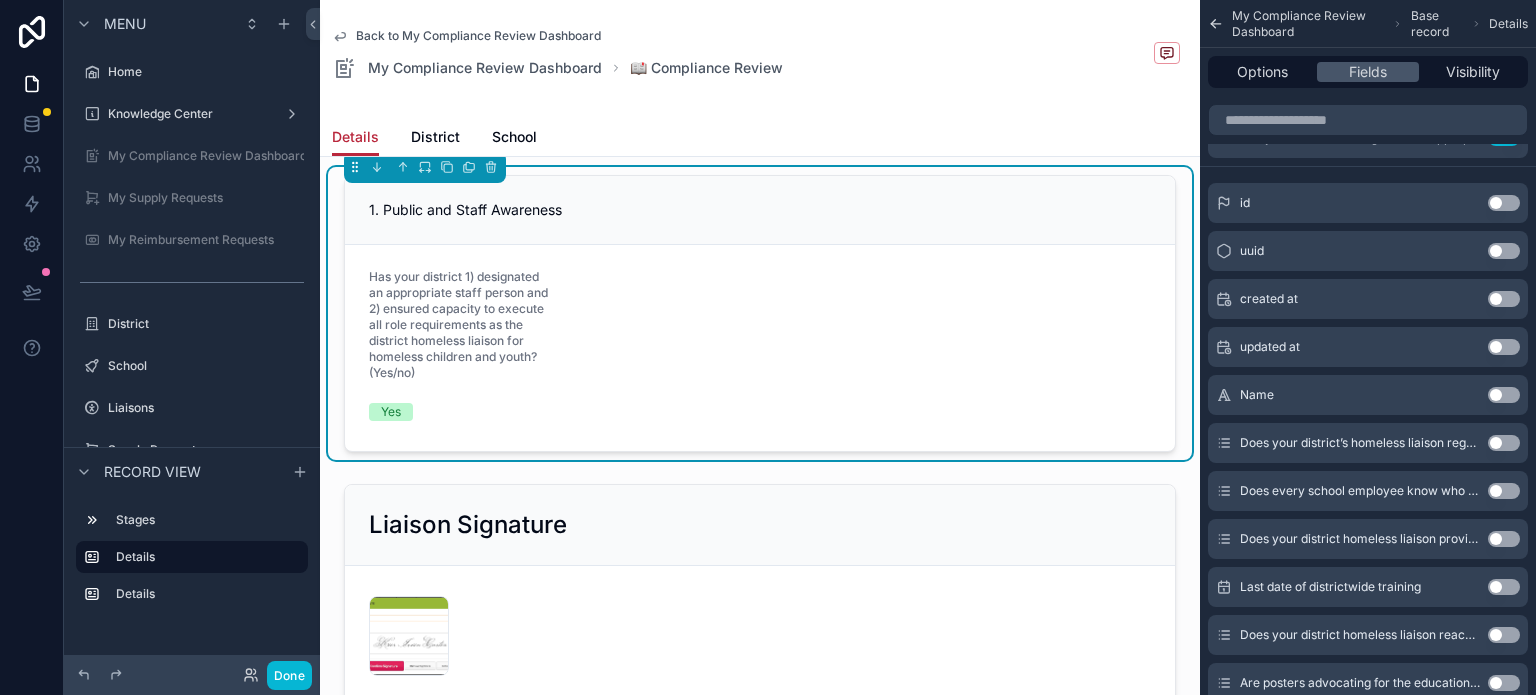 click on "Use setting" at bounding box center (1504, 443) 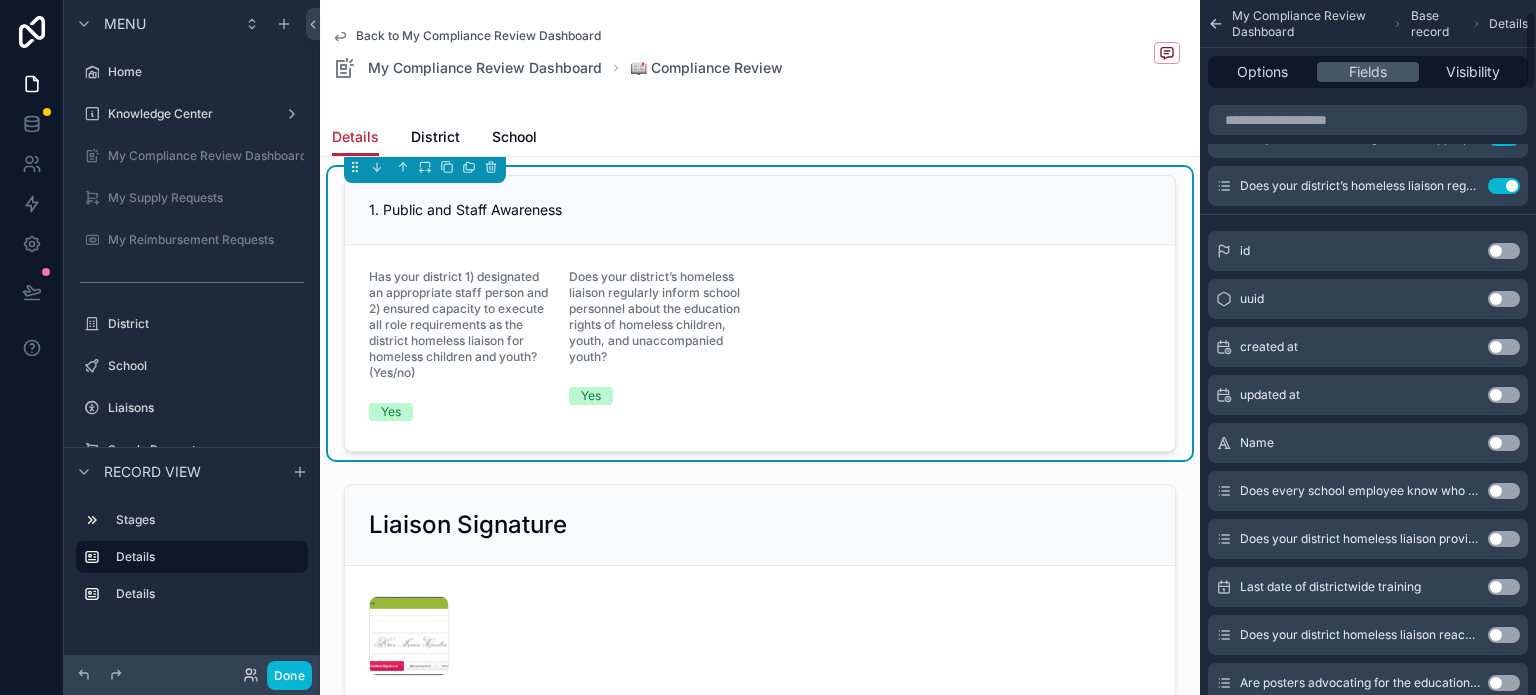 click on "Use setting" at bounding box center (1504, 491) 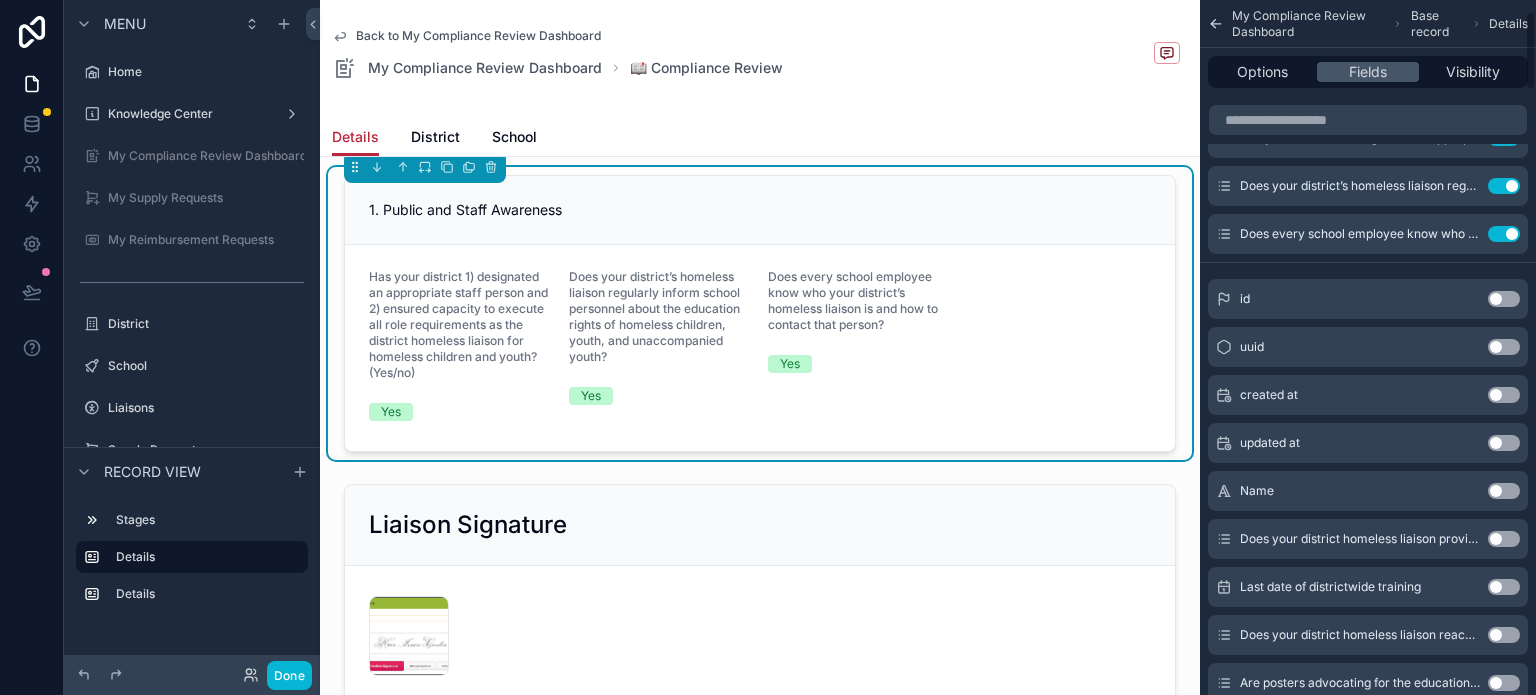 click on "Use setting" at bounding box center [1504, 539] 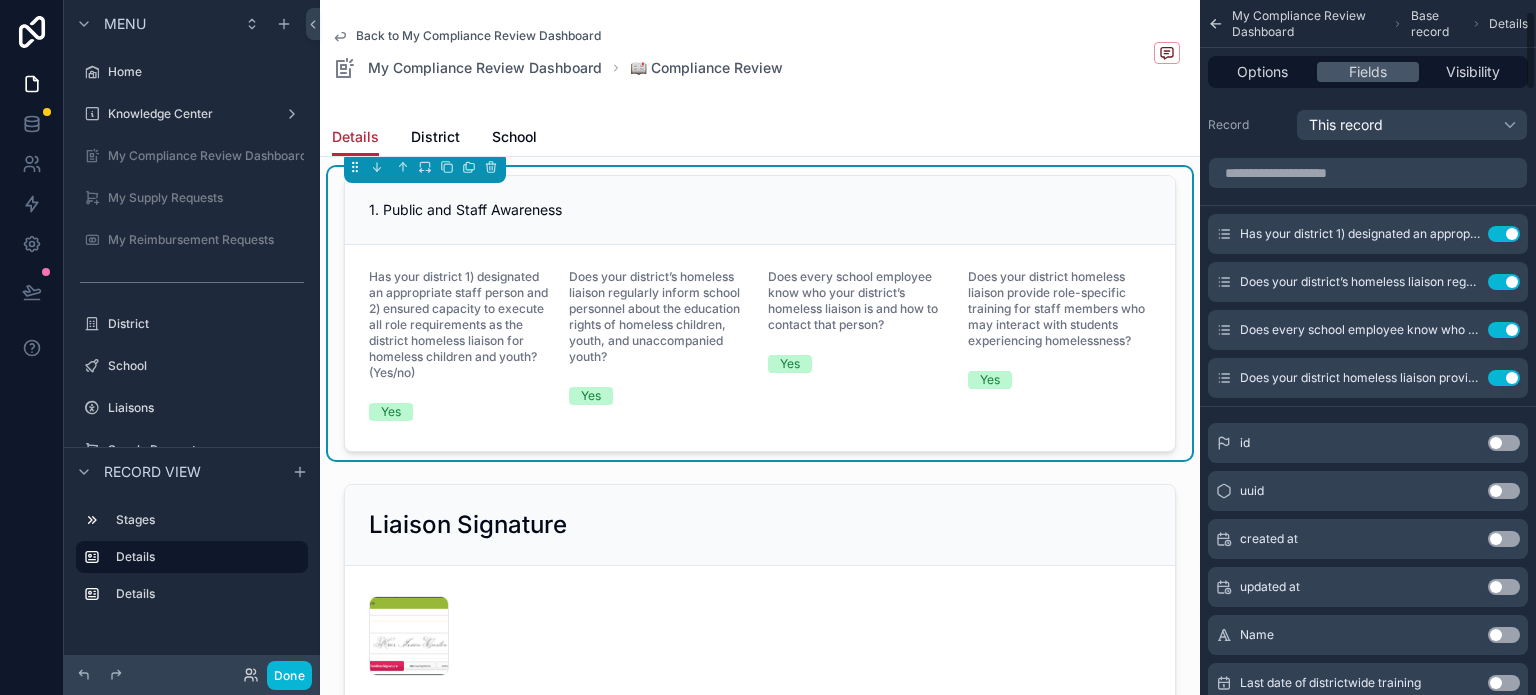 scroll, scrollTop: 0, scrollLeft: 0, axis: both 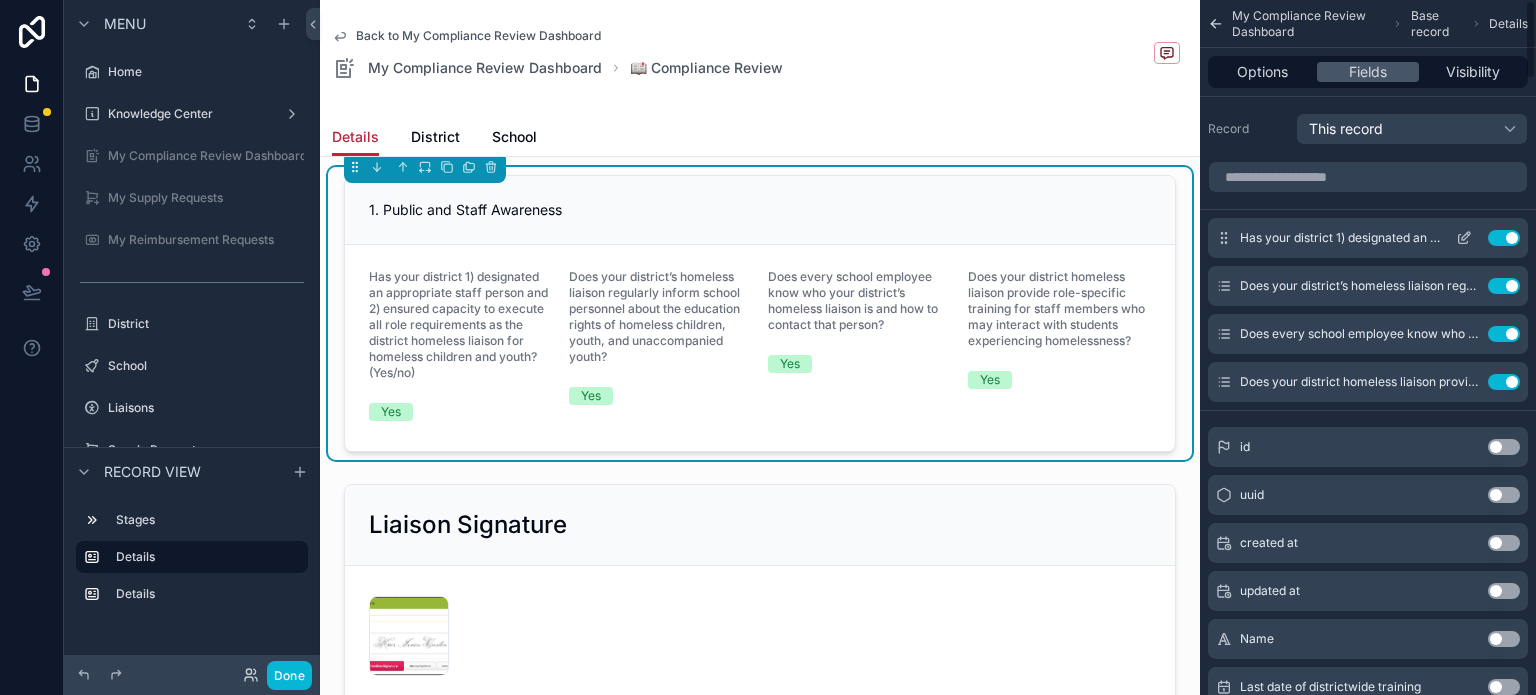 click 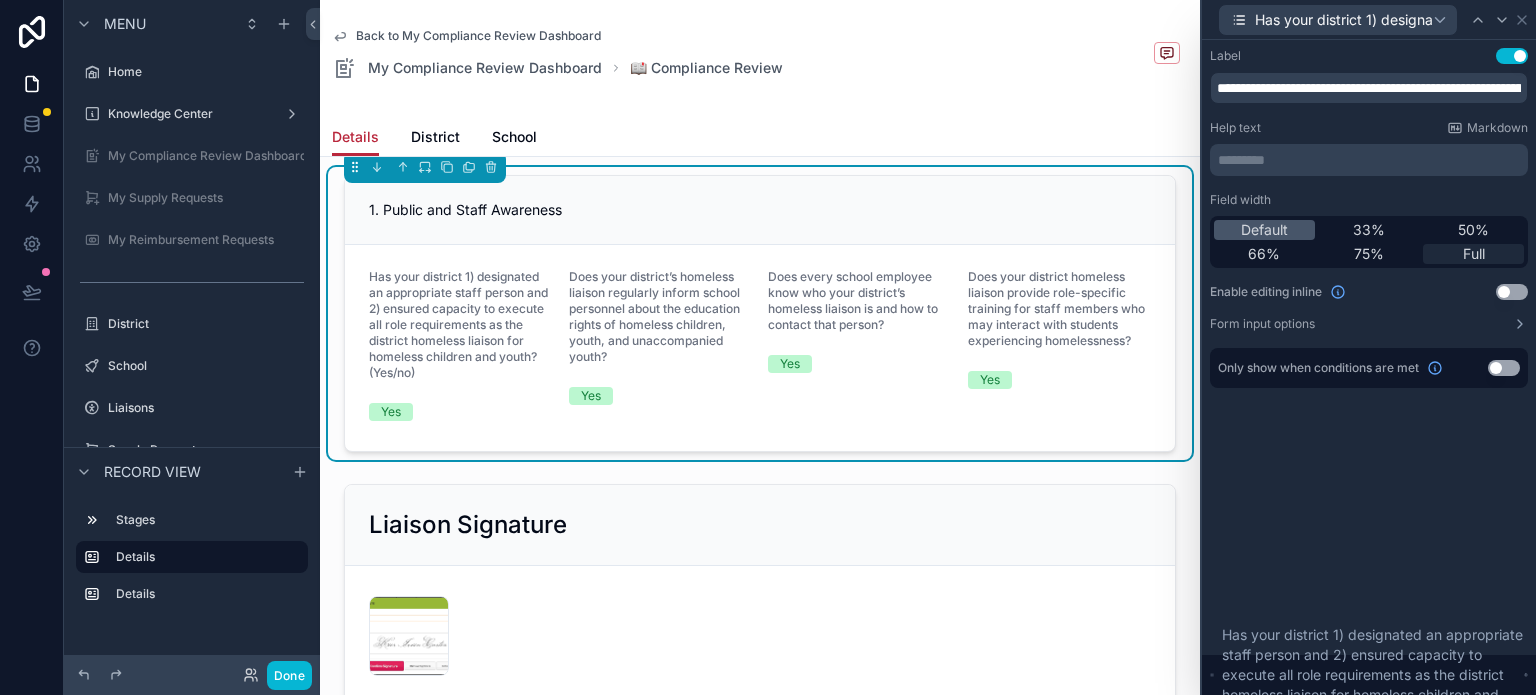 click on "Full" at bounding box center [1474, 254] 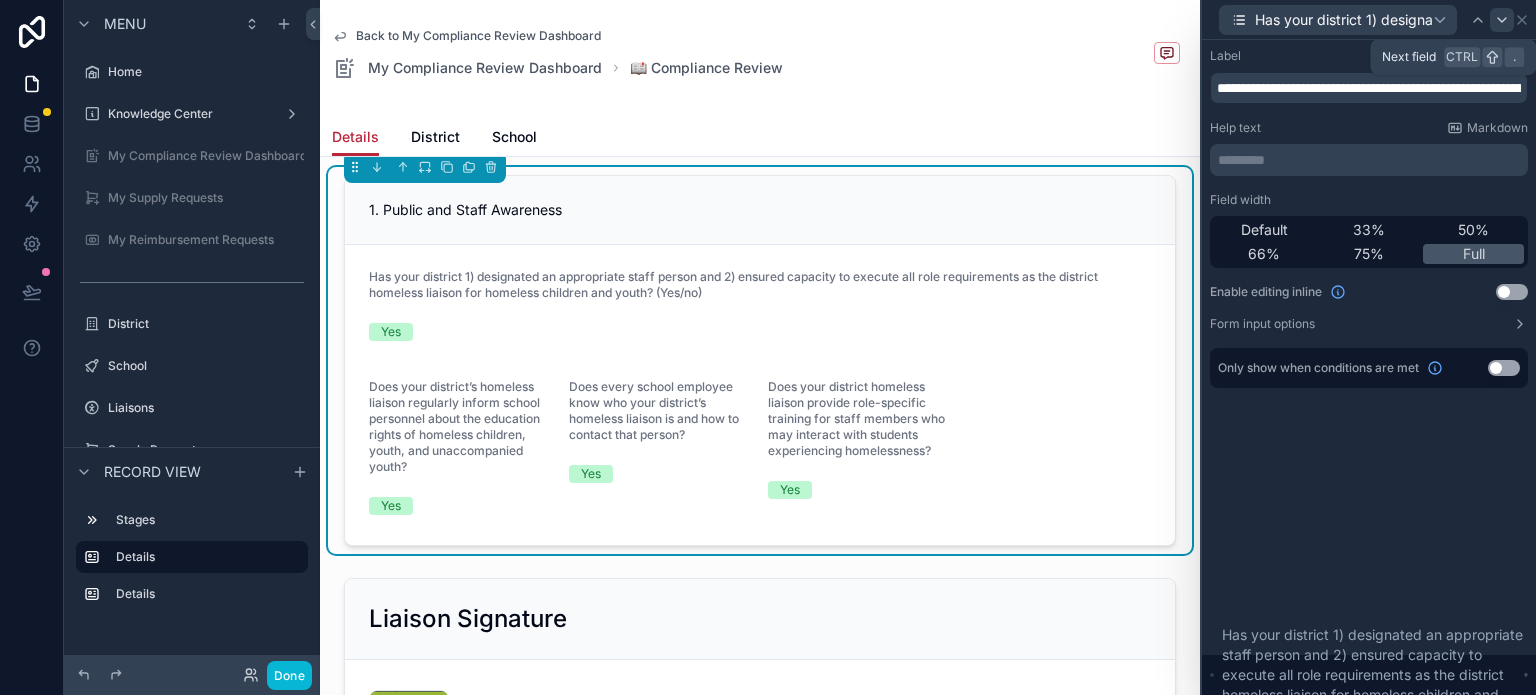 click at bounding box center (1502, 20) 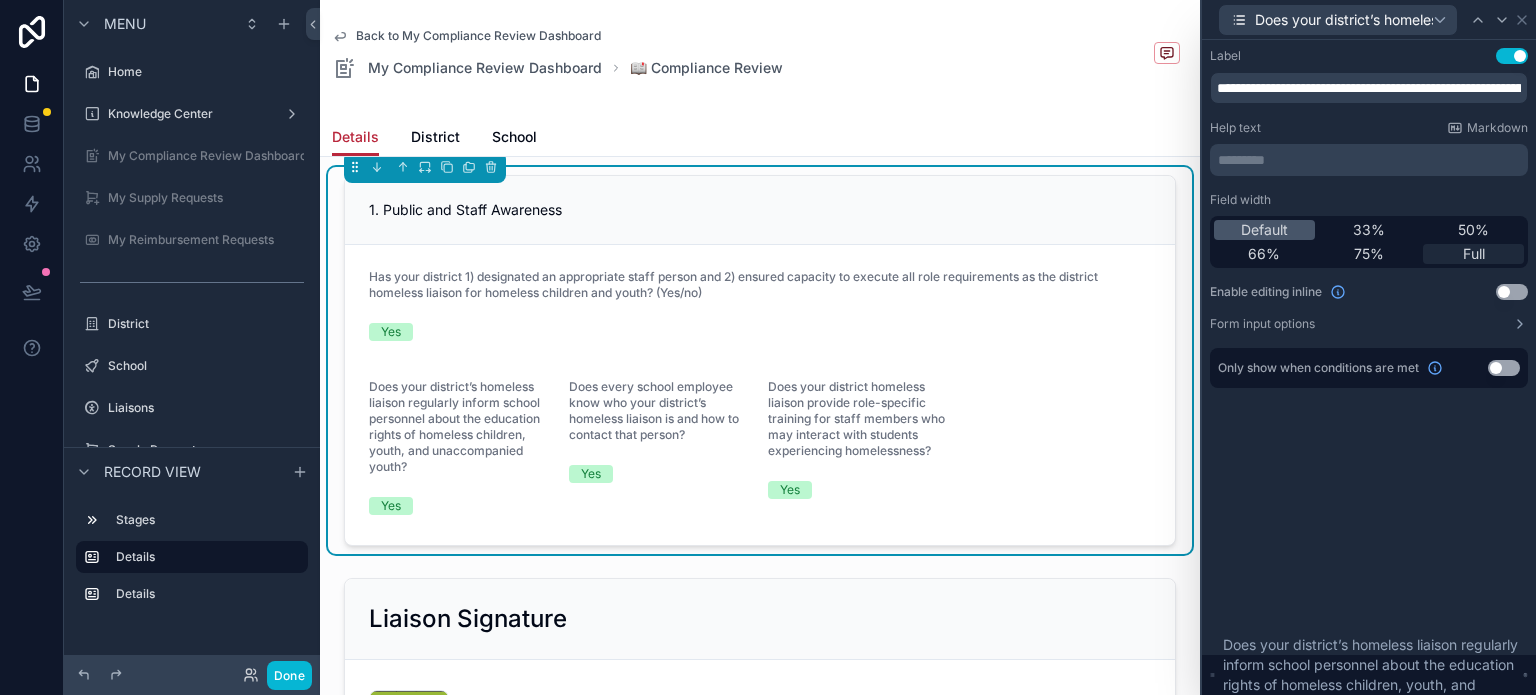click on "Full" at bounding box center [1474, 254] 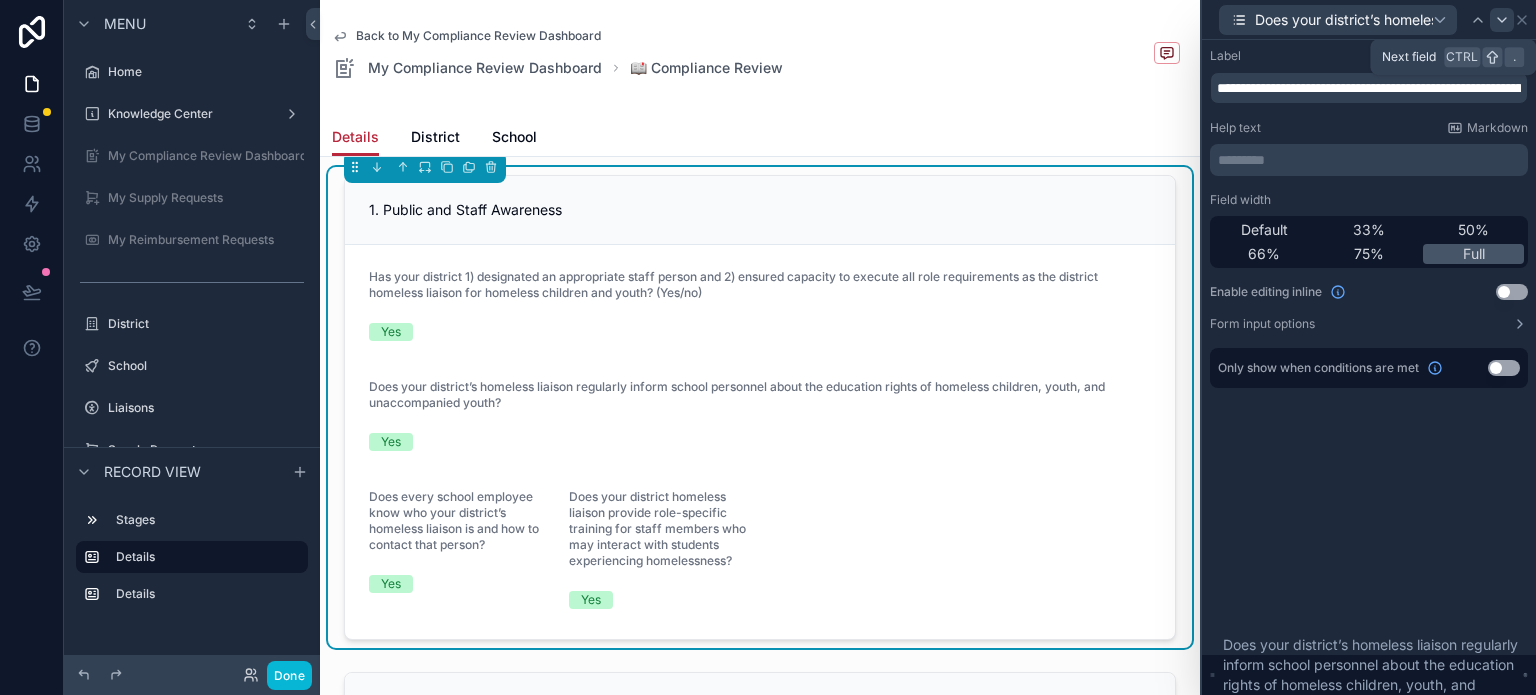 click 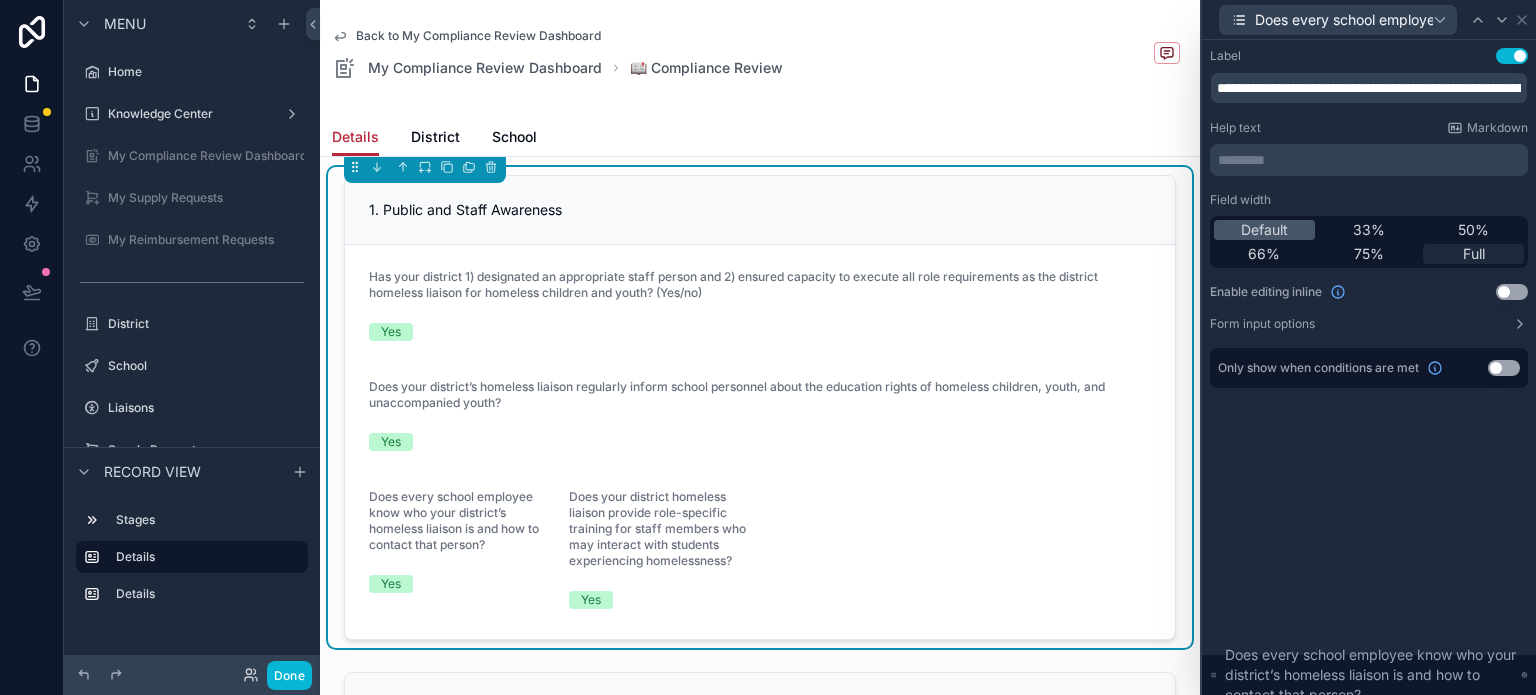 click on "Full" at bounding box center (1473, 254) 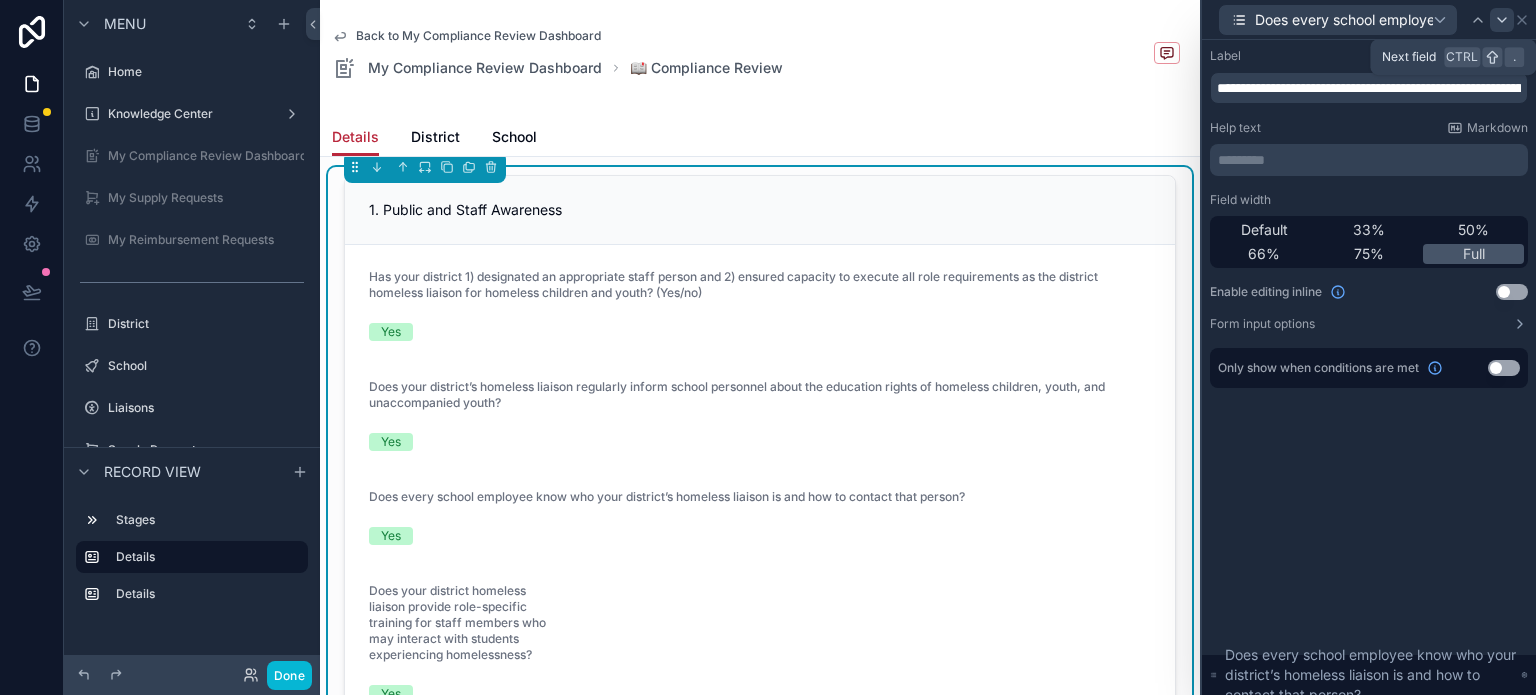 click 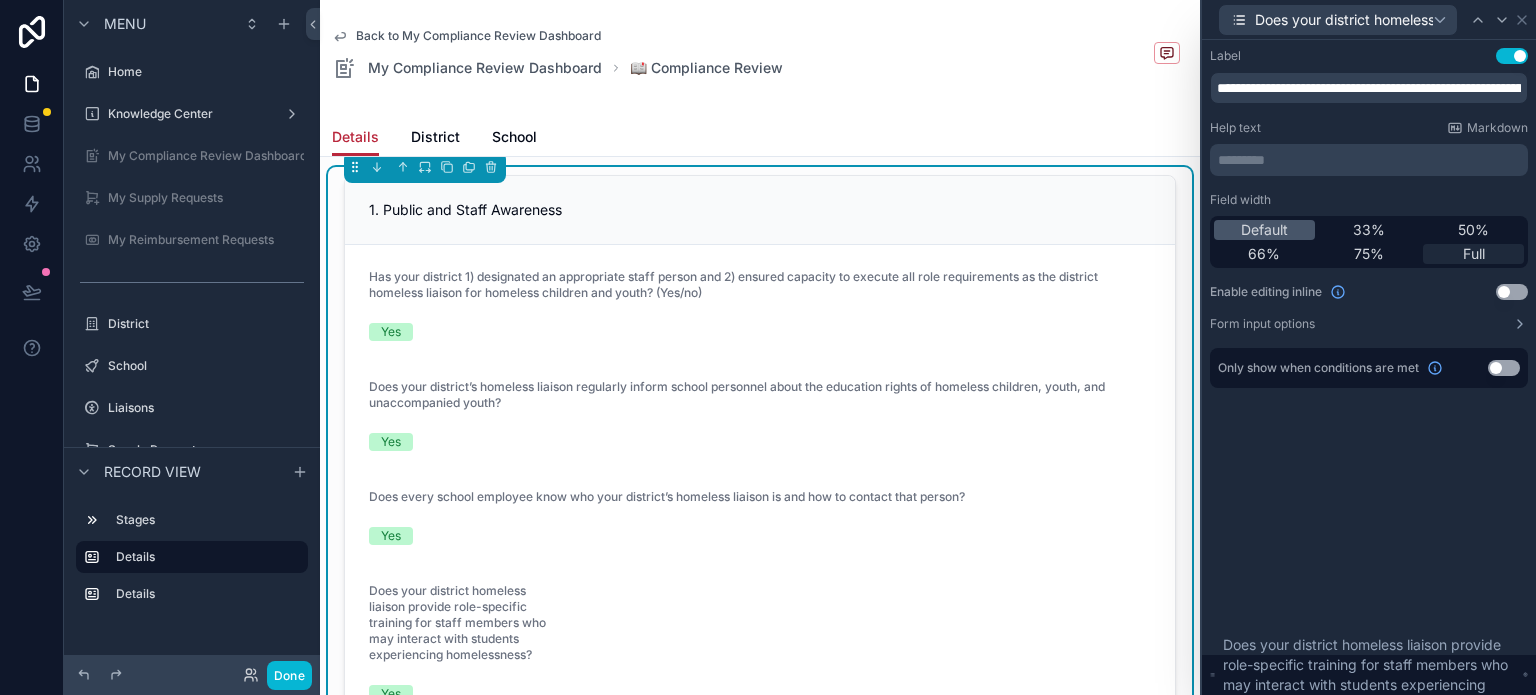 click on "Full" at bounding box center (1474, 254) 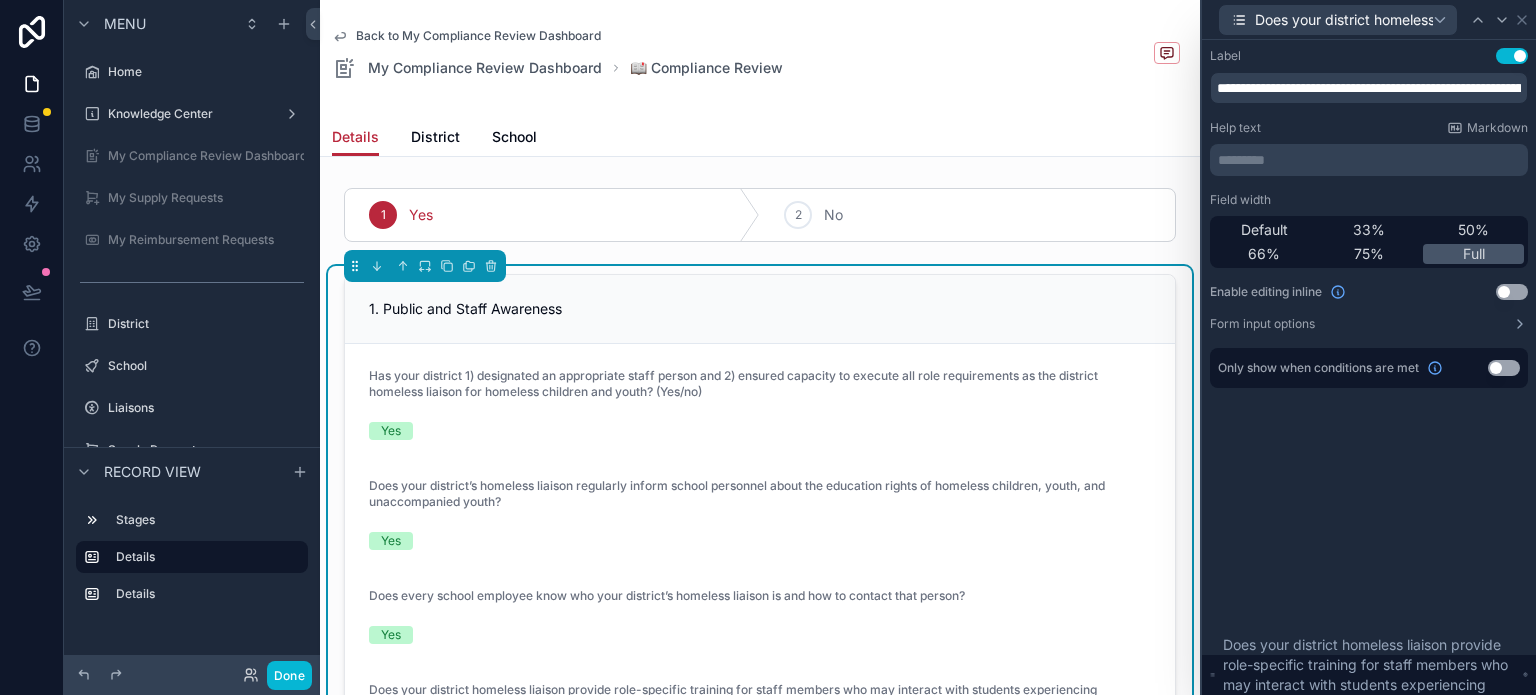 scroll, scrollTop: 0, scrollLeft: 0, axis: both 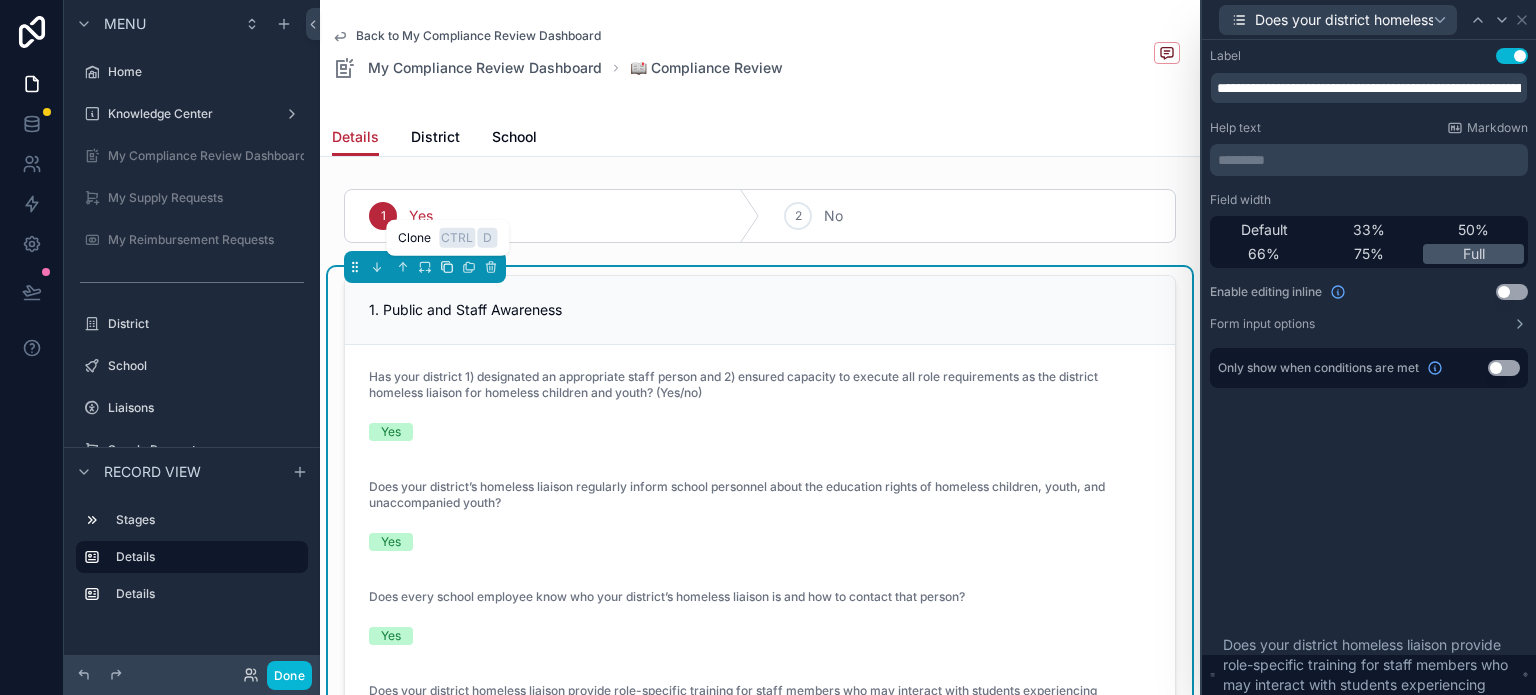 click 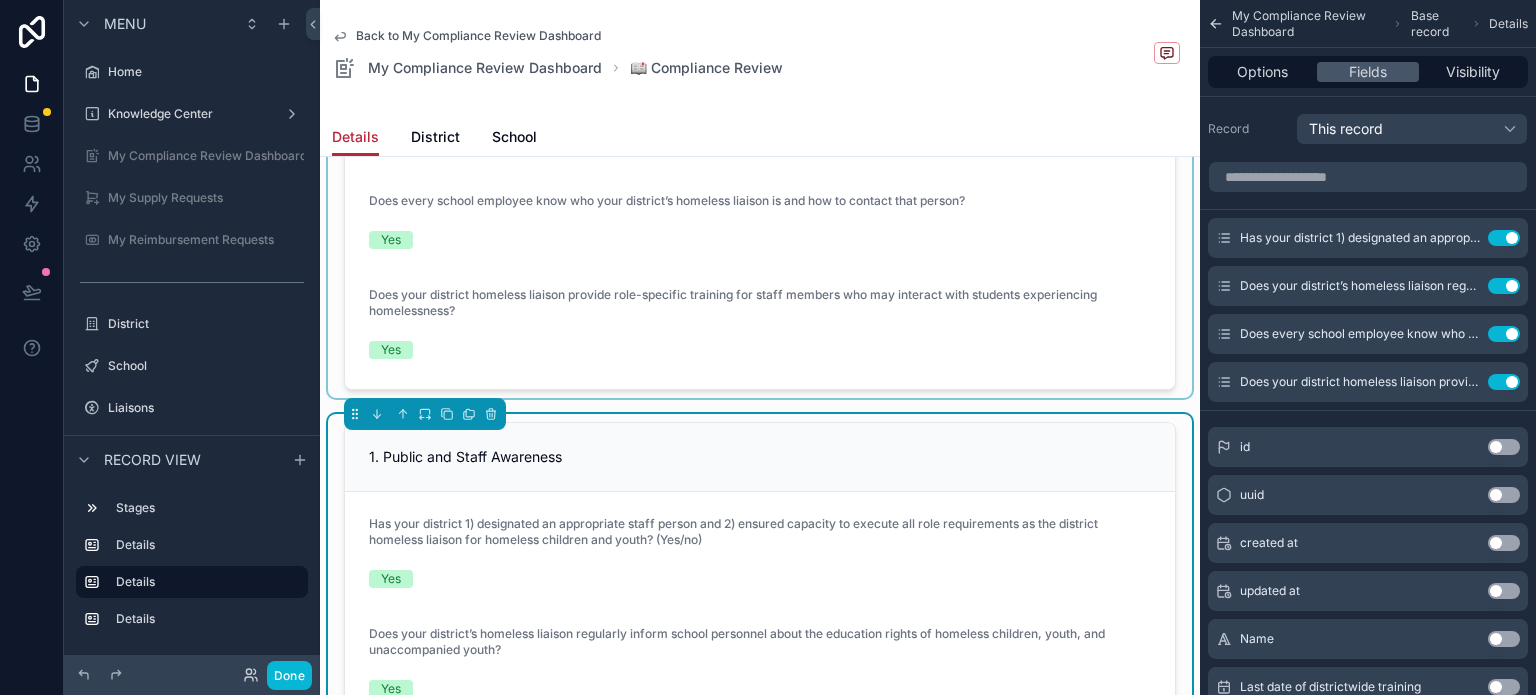 scroll, scrollTop: 400, scrollLeft: 0, axis: vertical 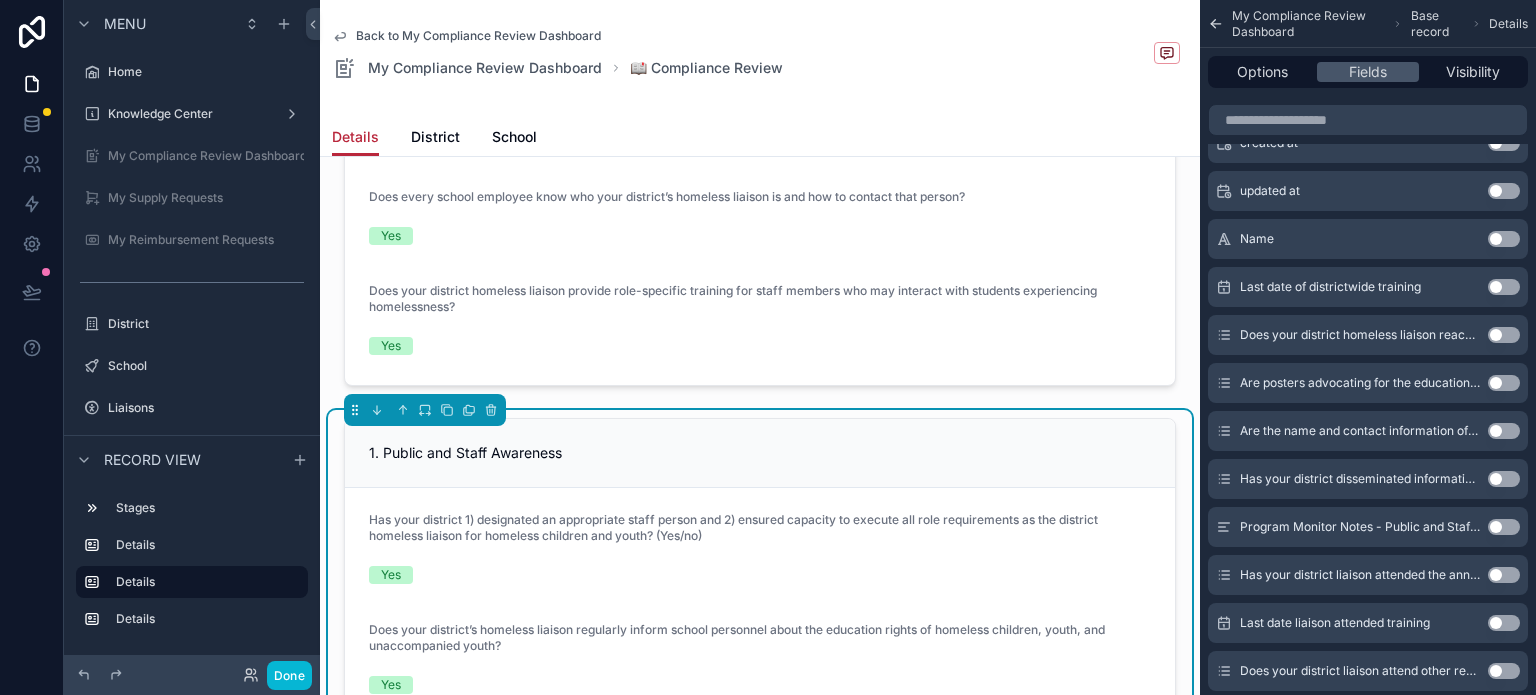 click on "Use setting" at bounding box center [1504, 335] 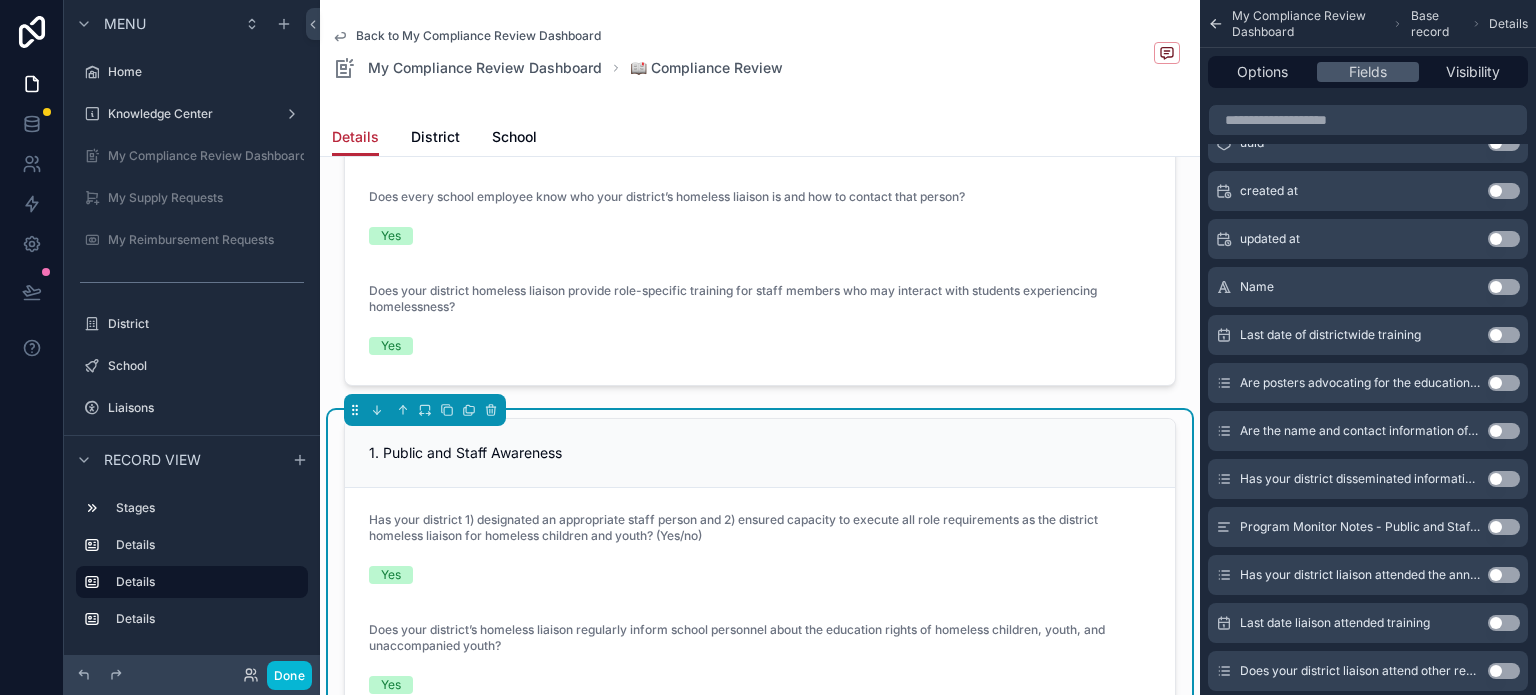 click on "Use setting" at bounding box center [1504, 383] 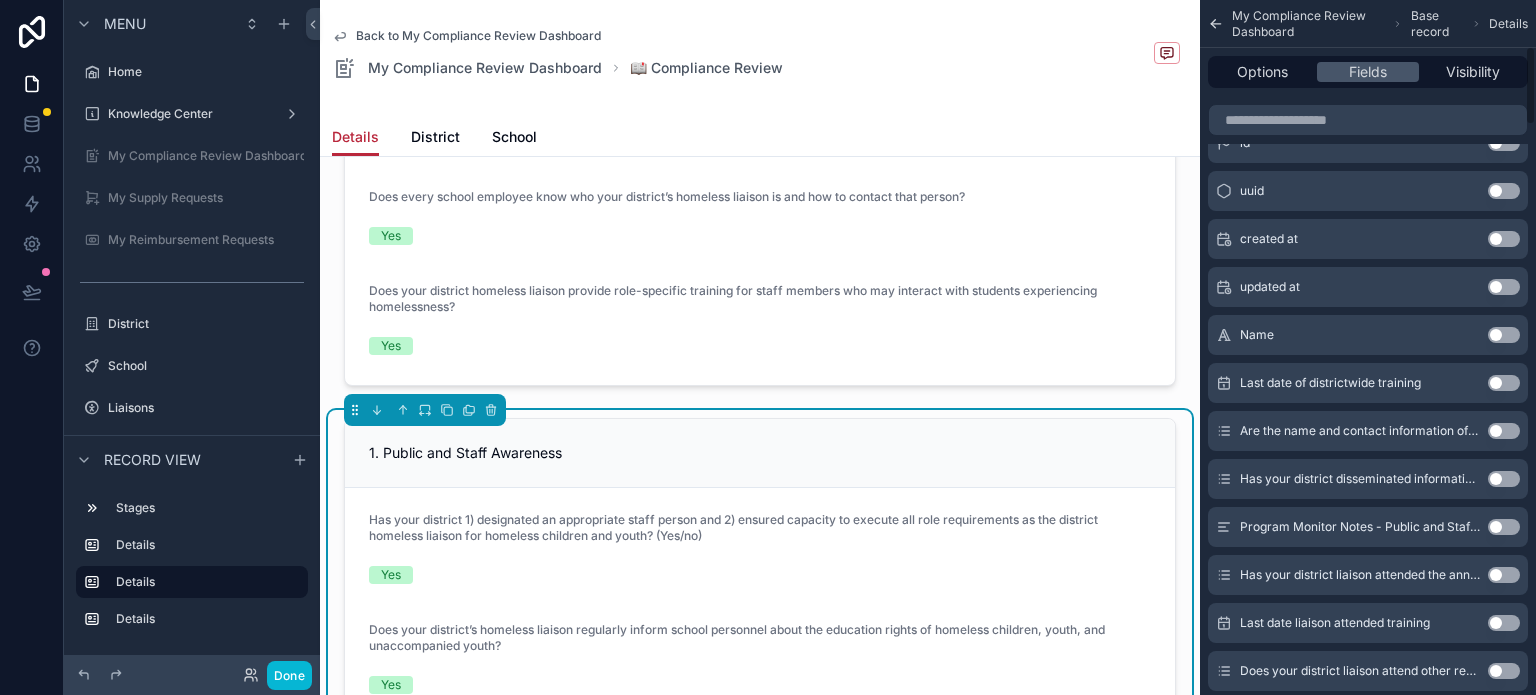 click on "Use setting" at bounding box center (1504, 431) 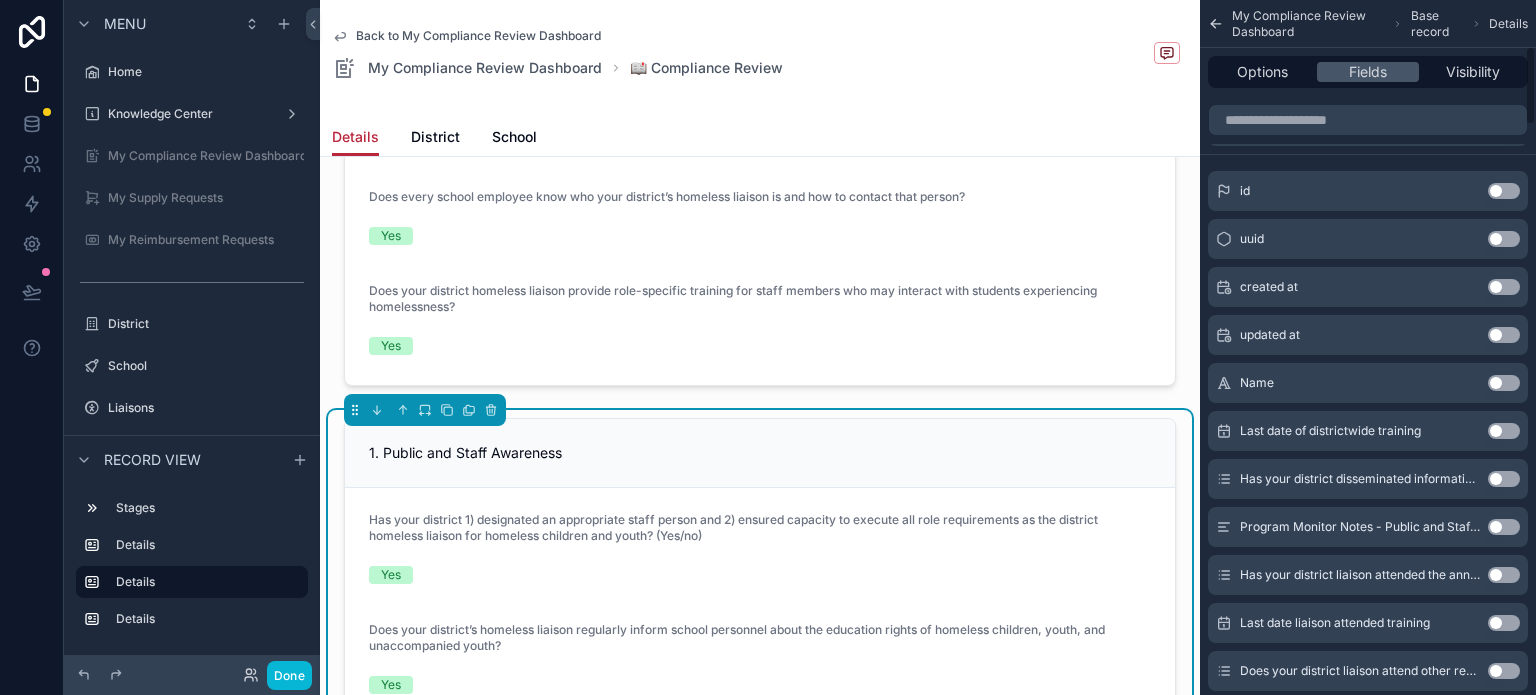 click on "Use setting" at bounding box center (1504, 479) 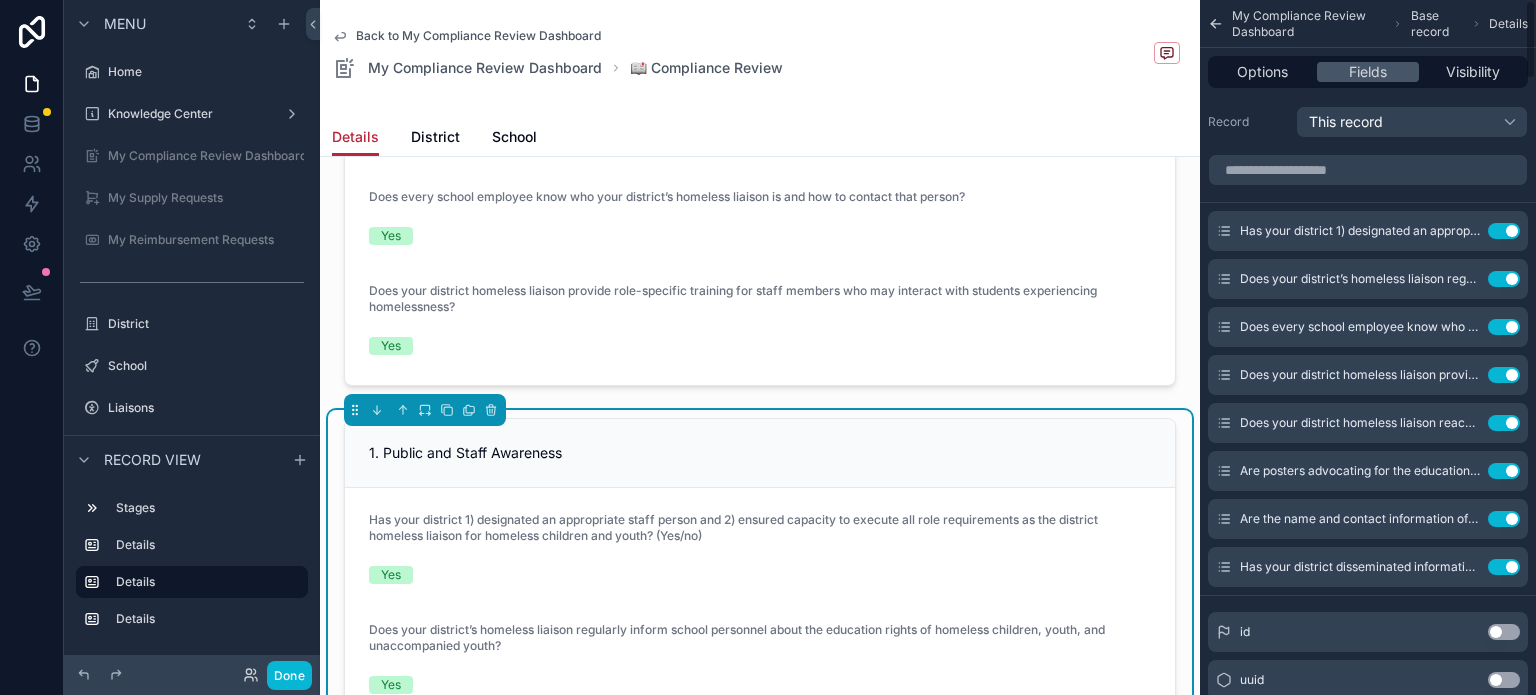 scroll, scrollTop: 0, scrollLeft: 0, axis: both 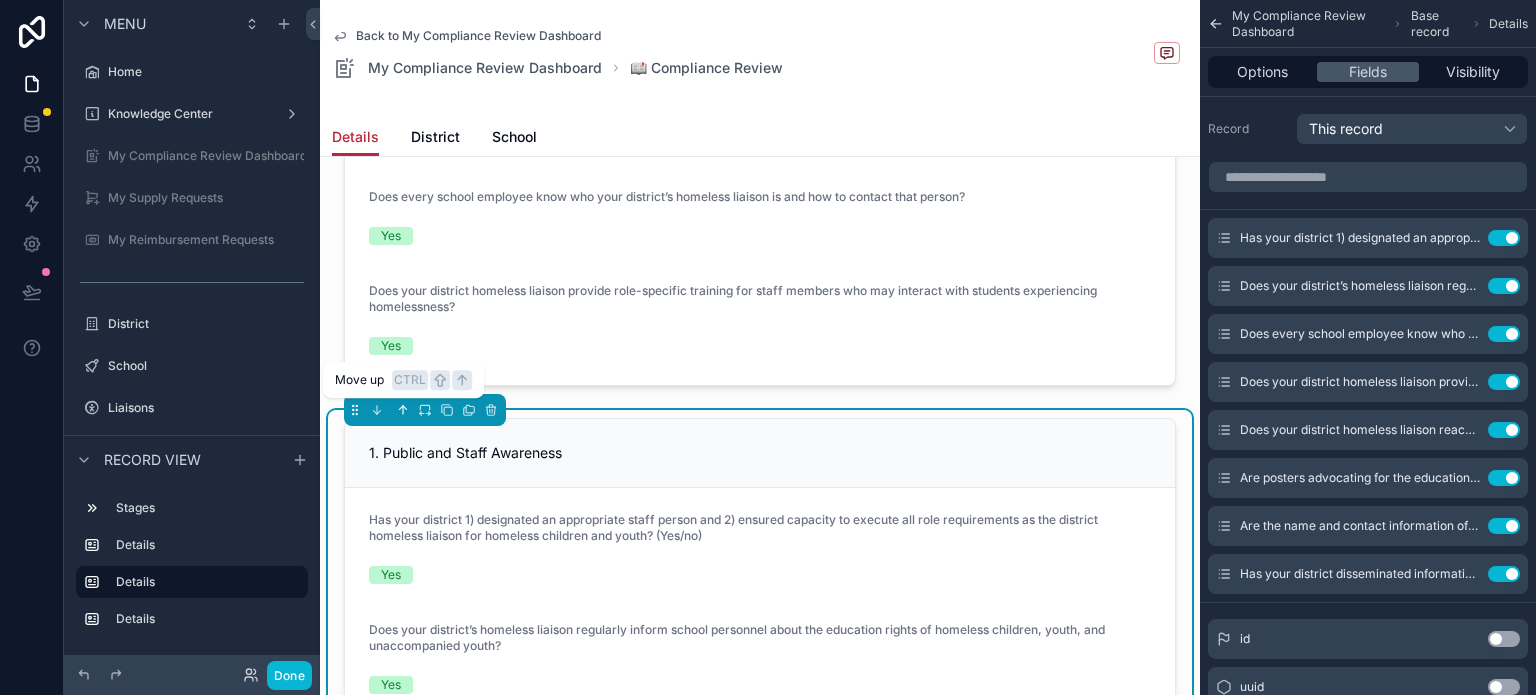 click 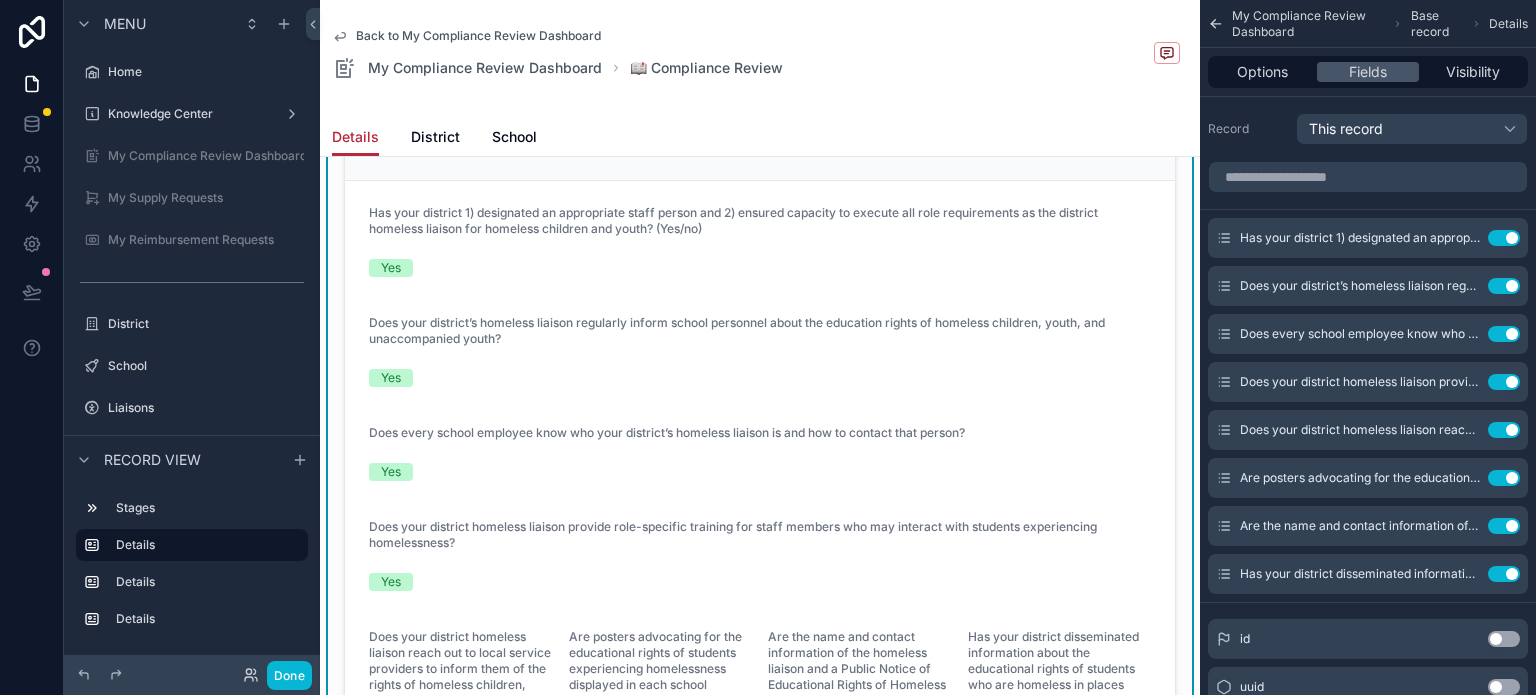 scroll, scrollTop: 100, scrollLeft: 0, axis: vertical 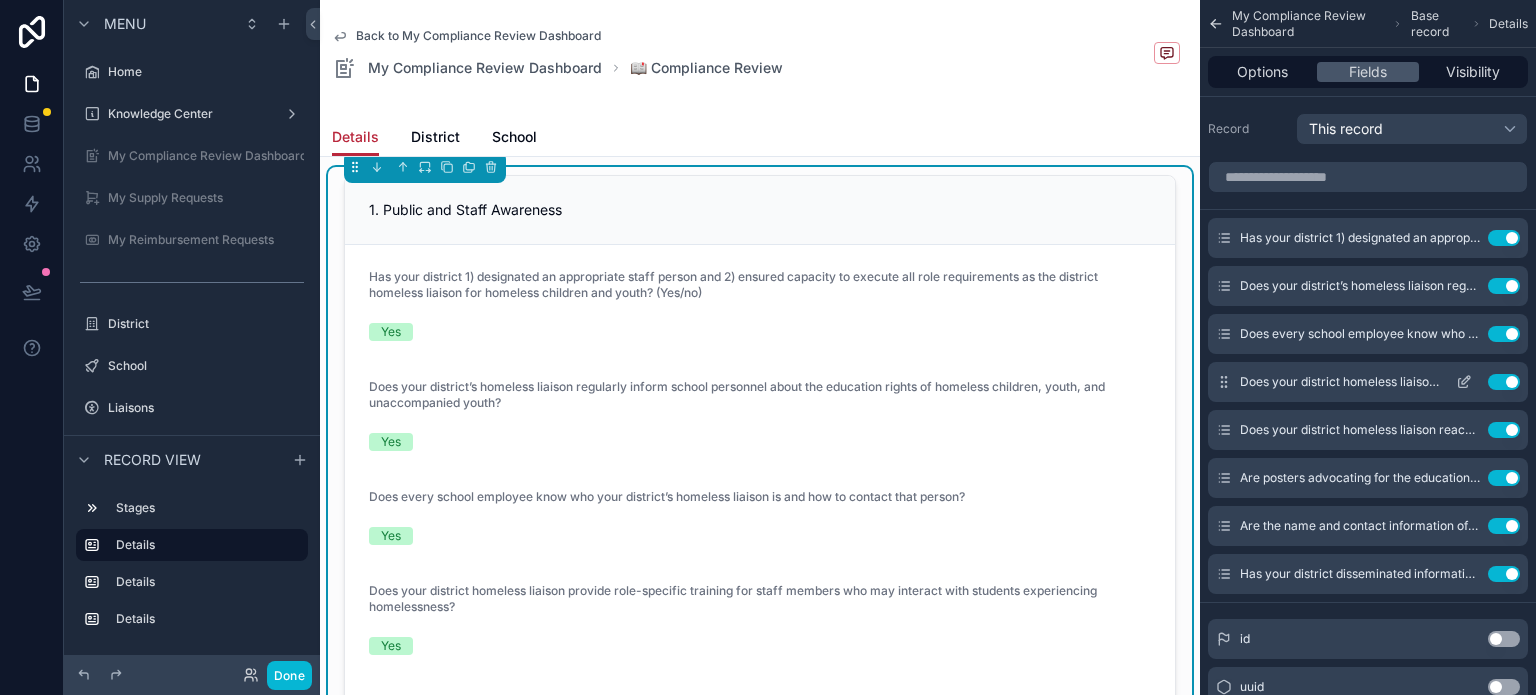 click 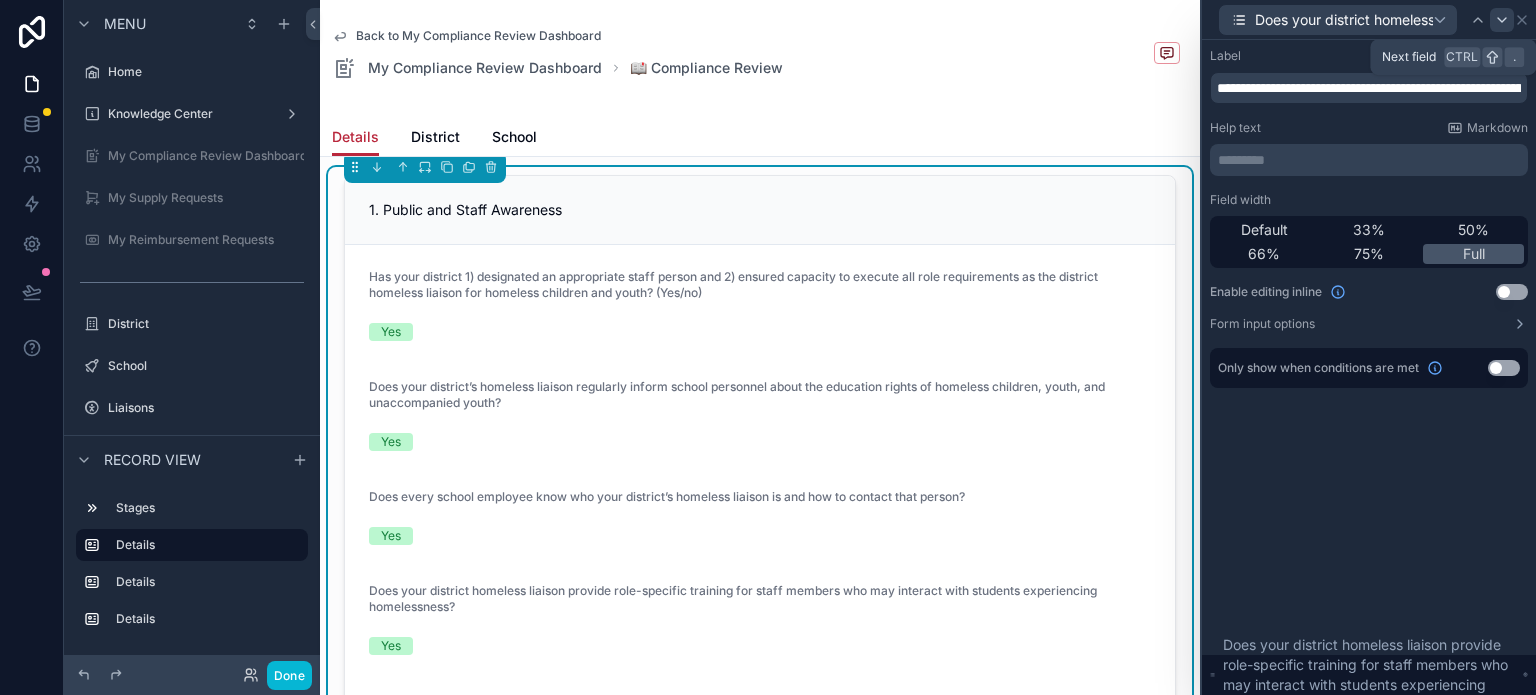click 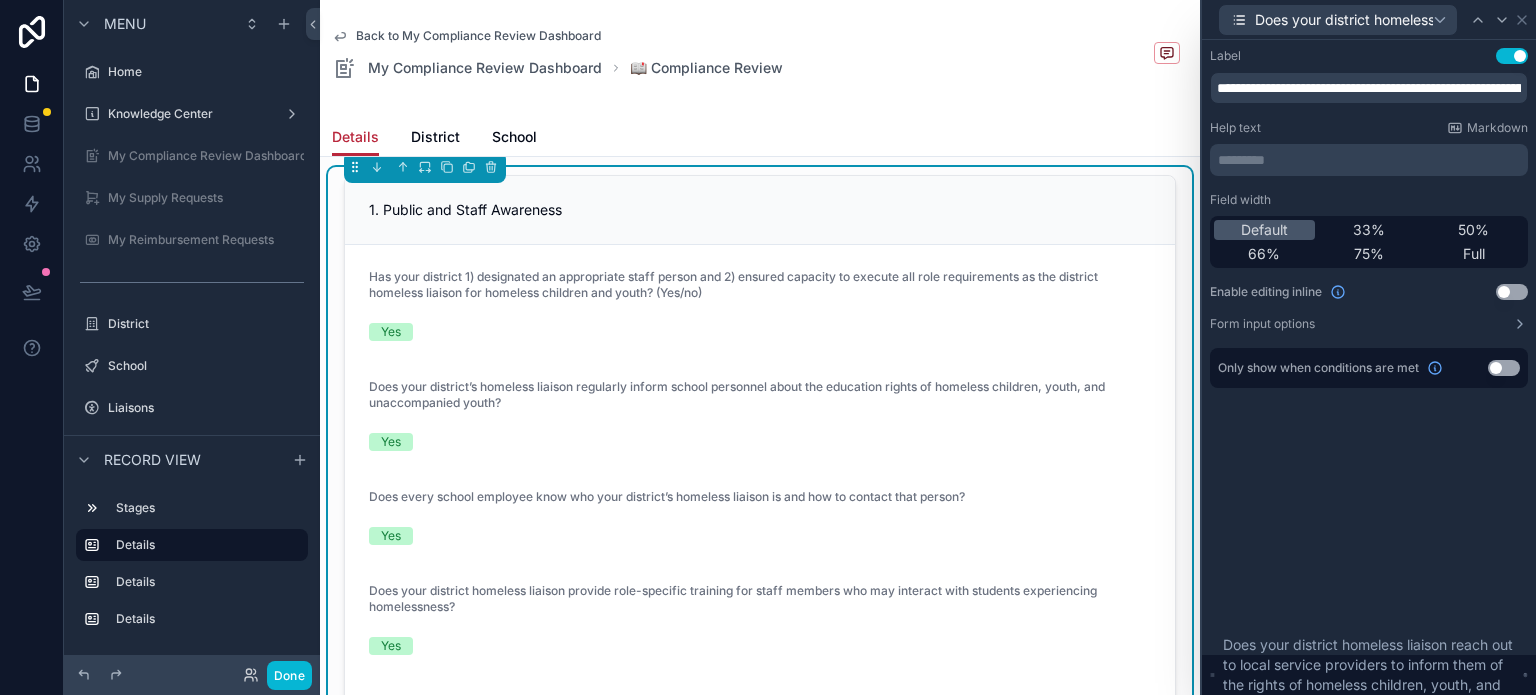 click on "Full" at bounding box center (1474, 254) 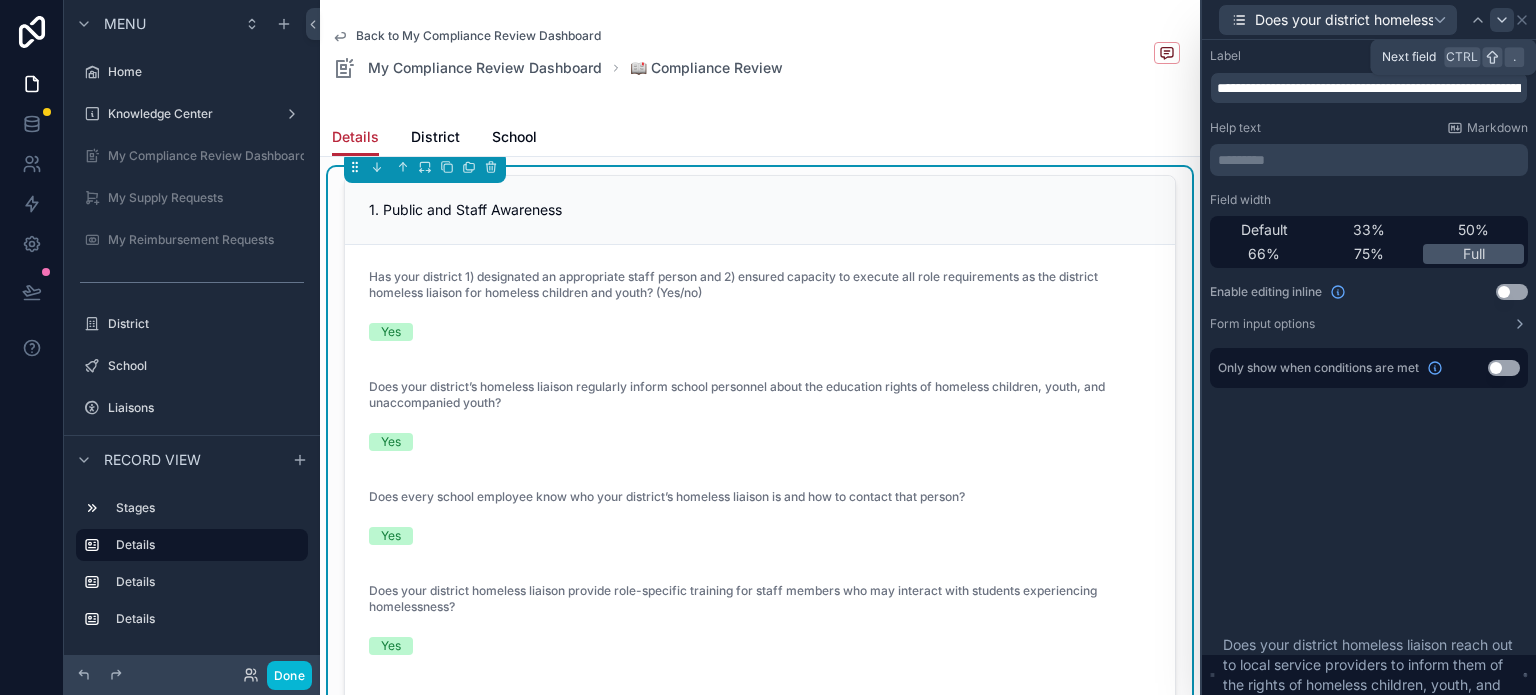 click 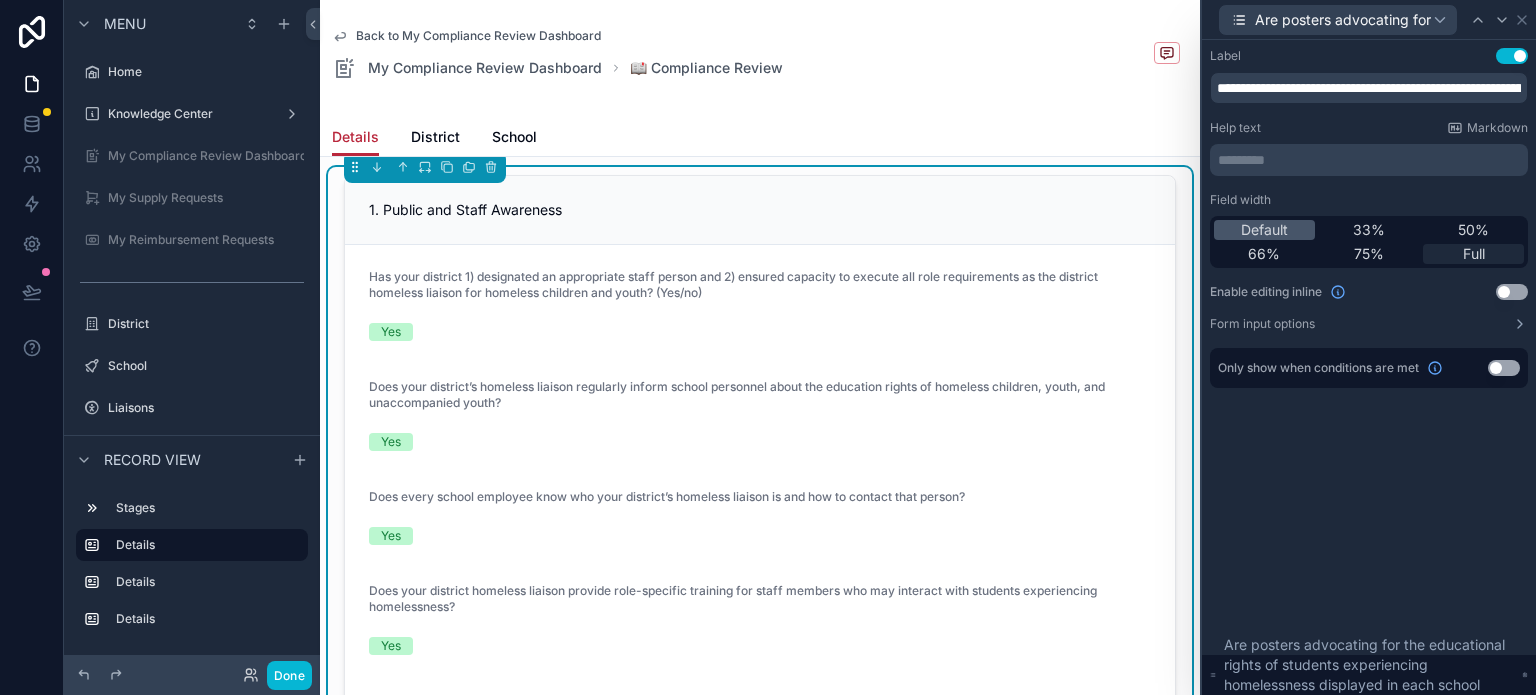 click on "Full" at bounding box center (1474, 254) 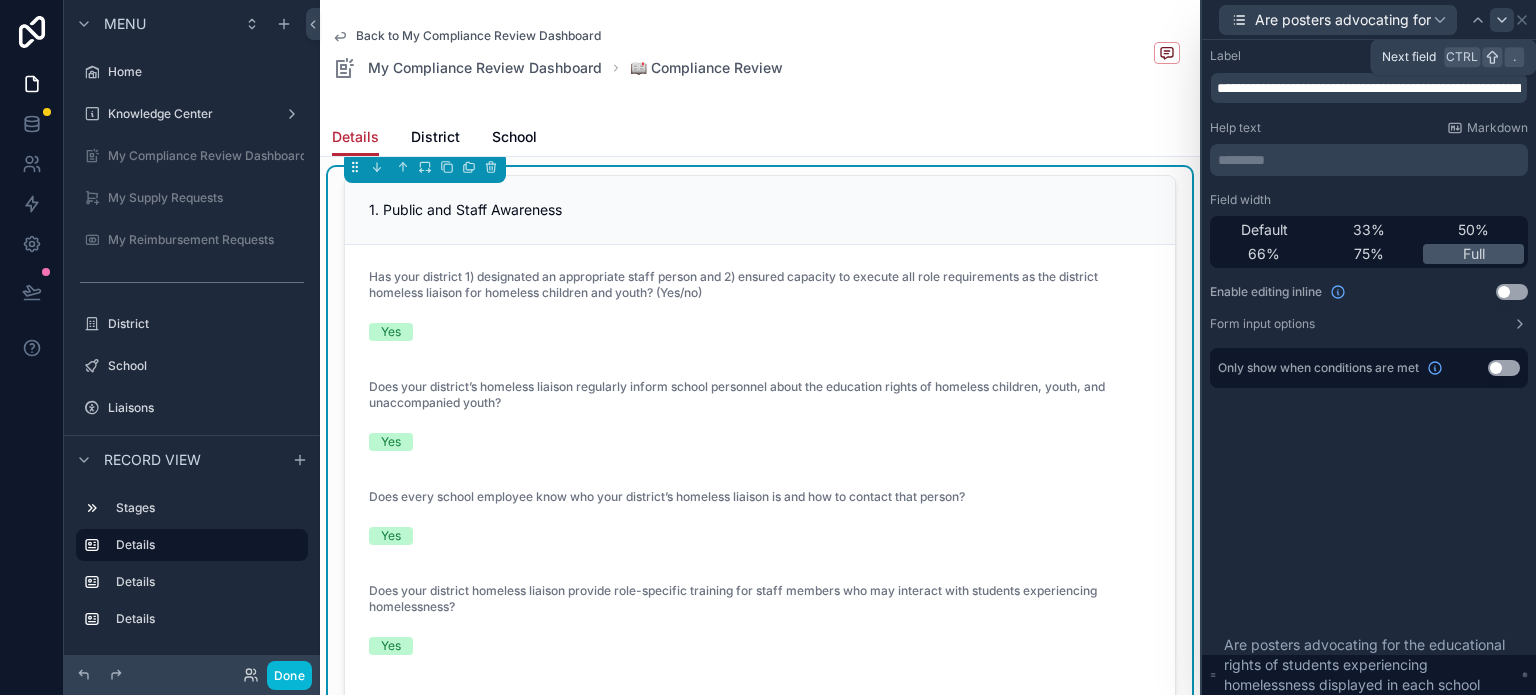 click 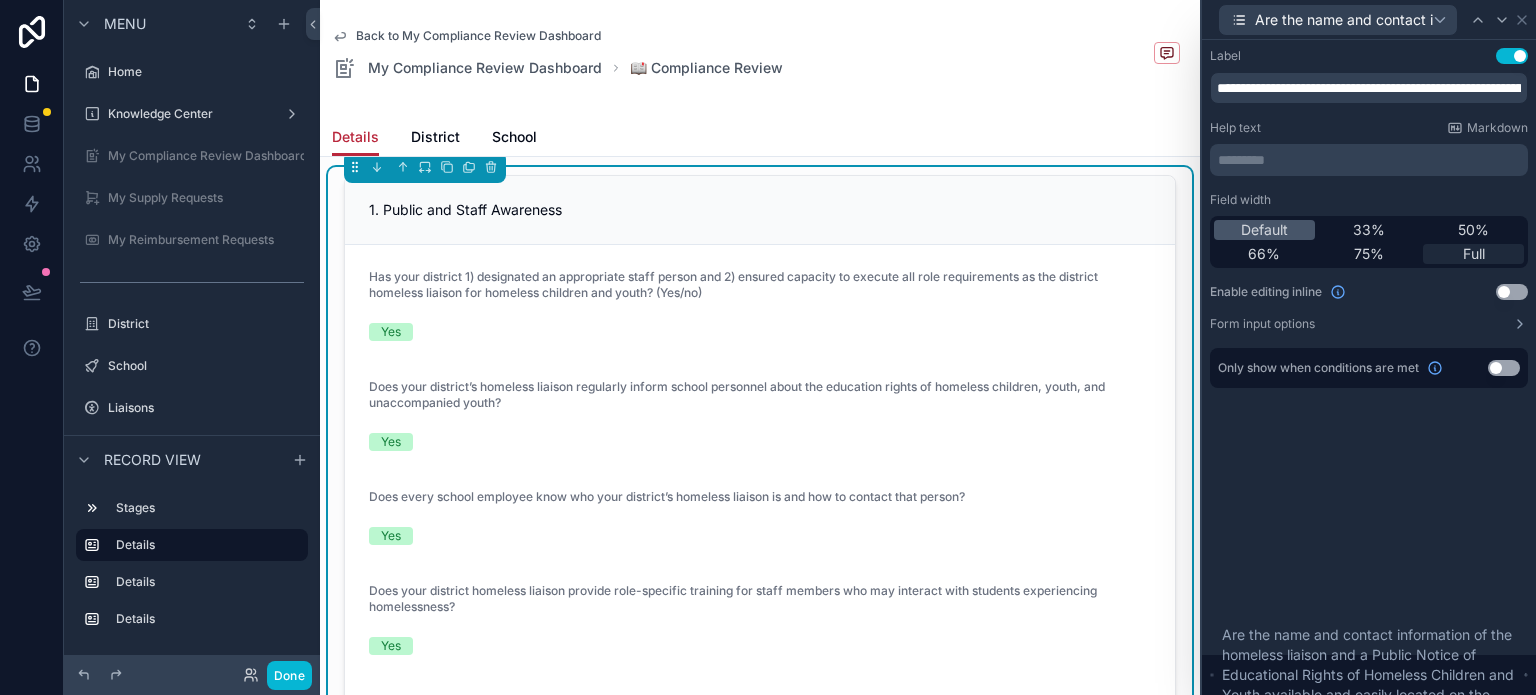click on "Full" at bounding box center [1474, 254] 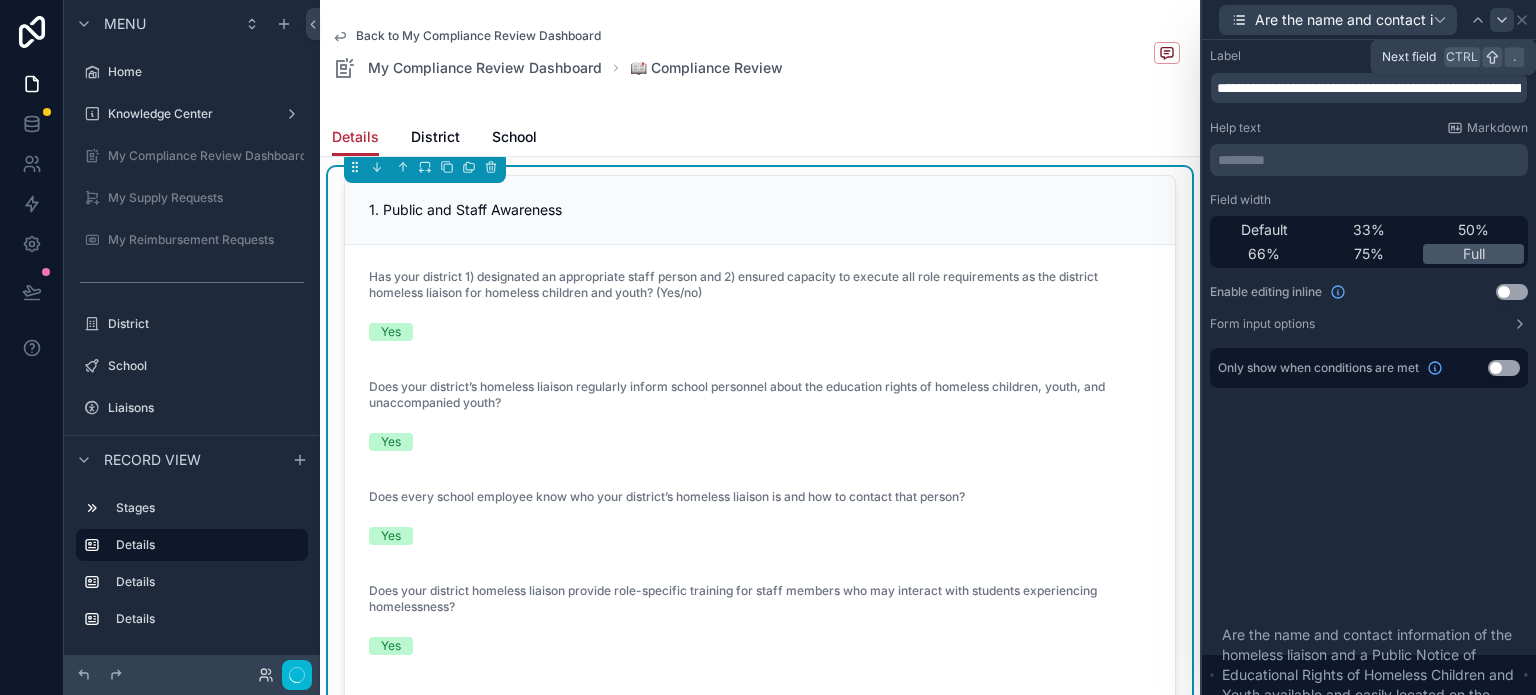 click 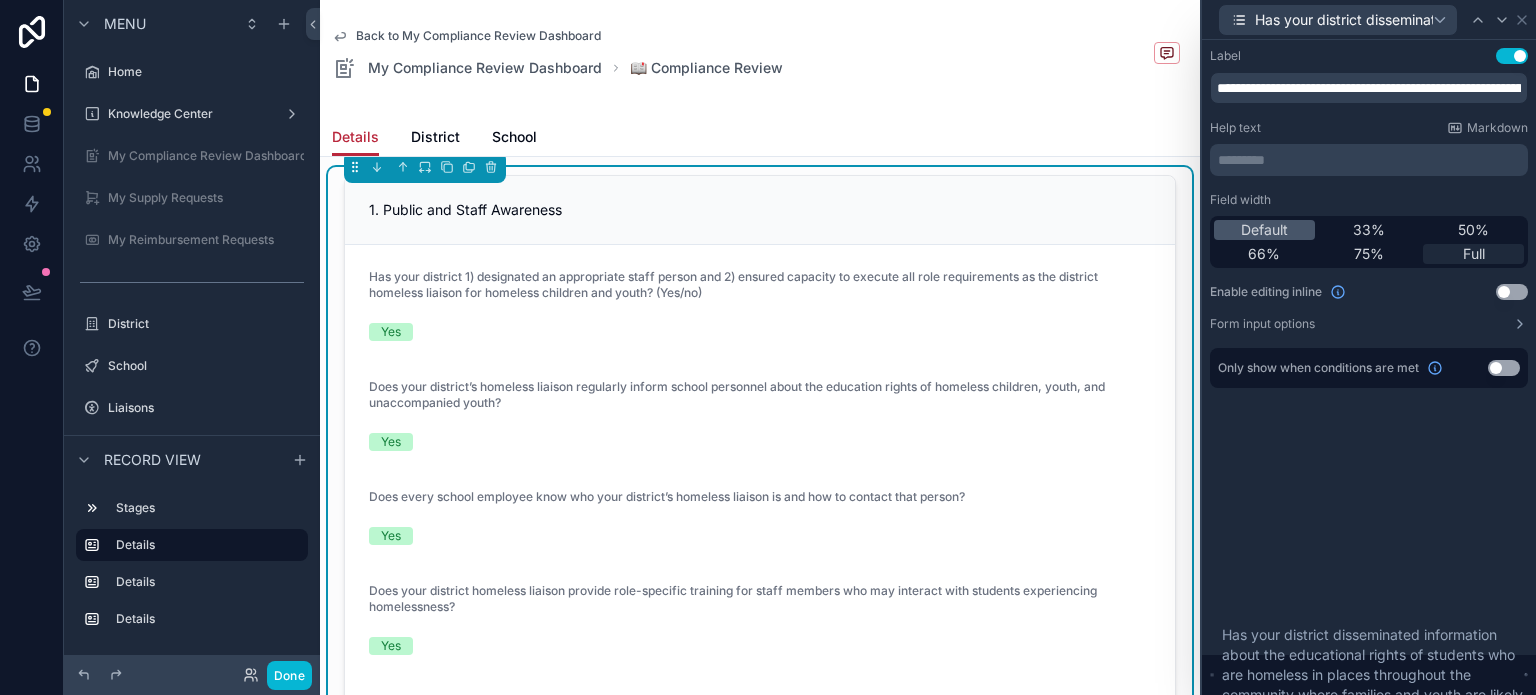 click on "Full" at bounding box center [1474, 254] 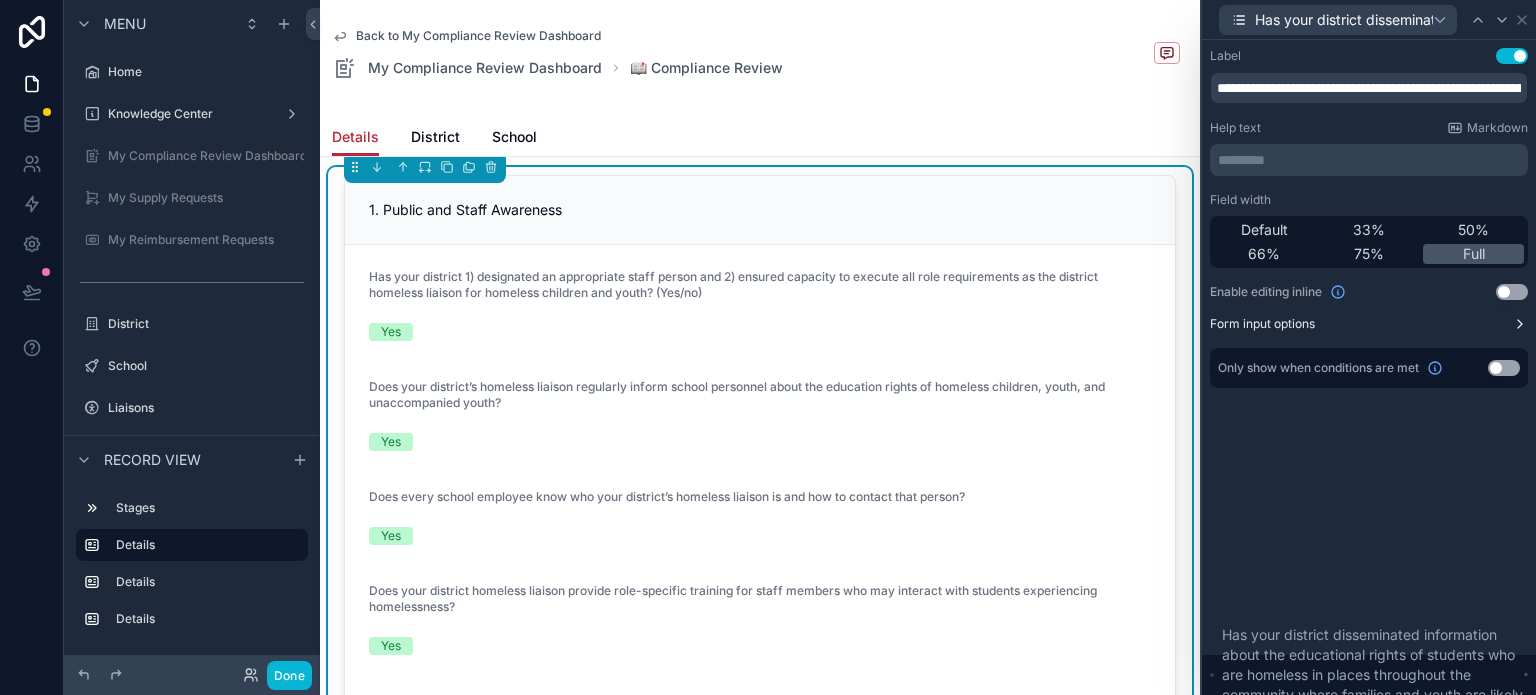 click on "Form input options" at bounding box center (1369, 324) 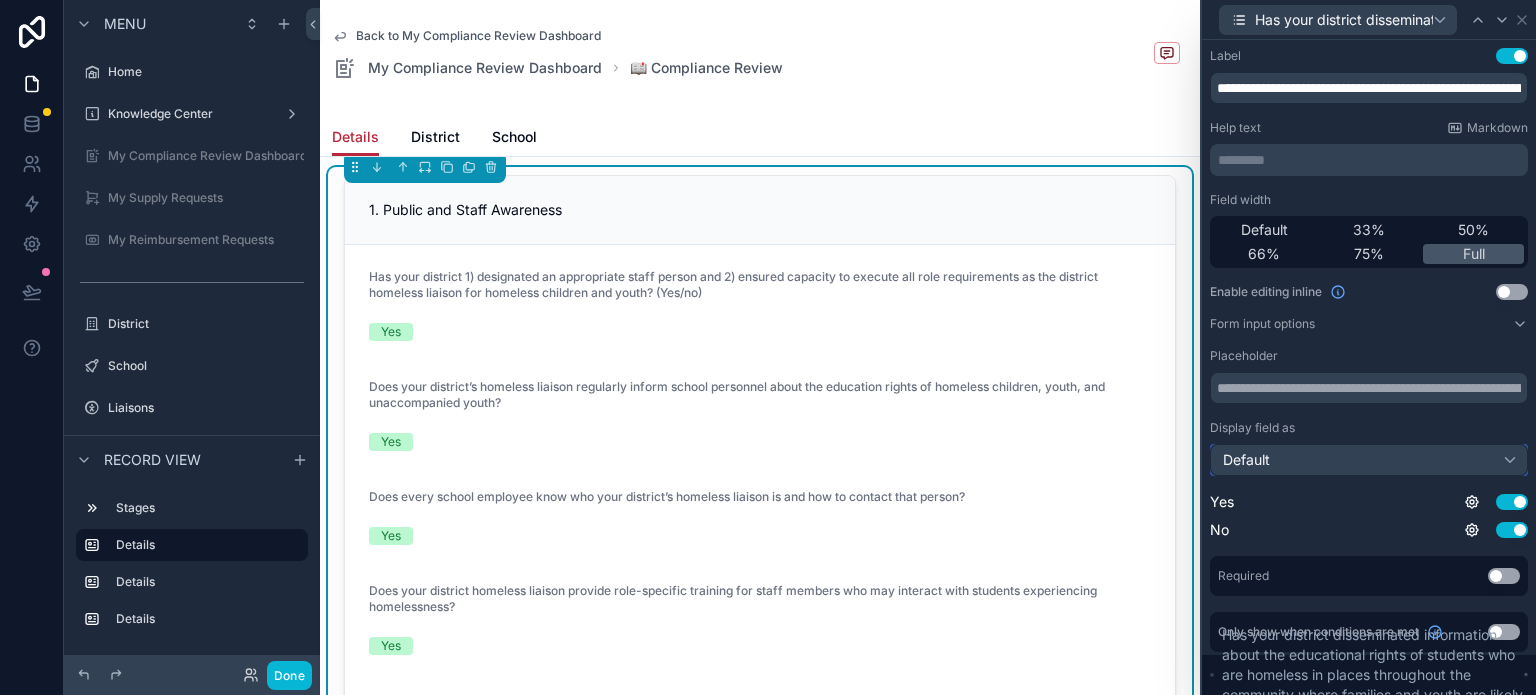 click on "Default" at bounding box center [1369, 460] 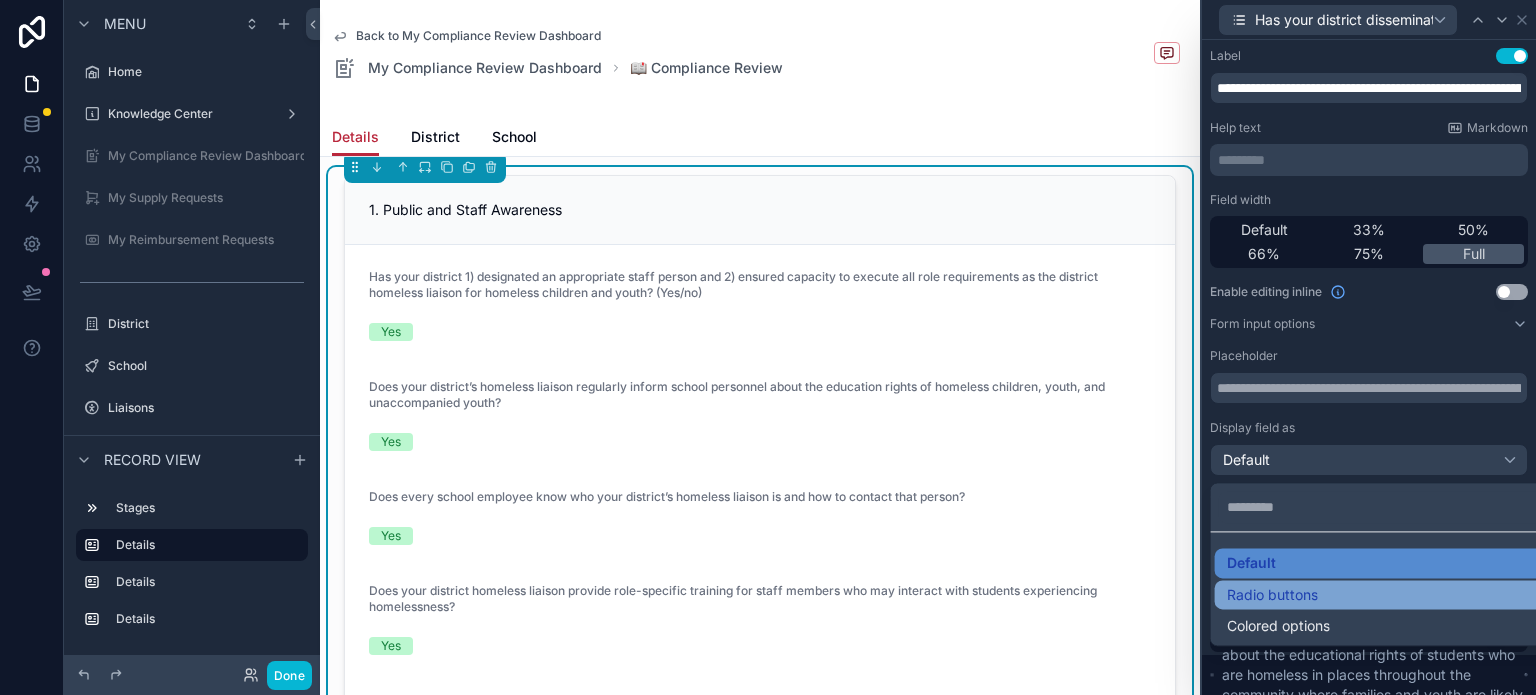 click on "Radio buttons" at bounding box center [1385, 595] 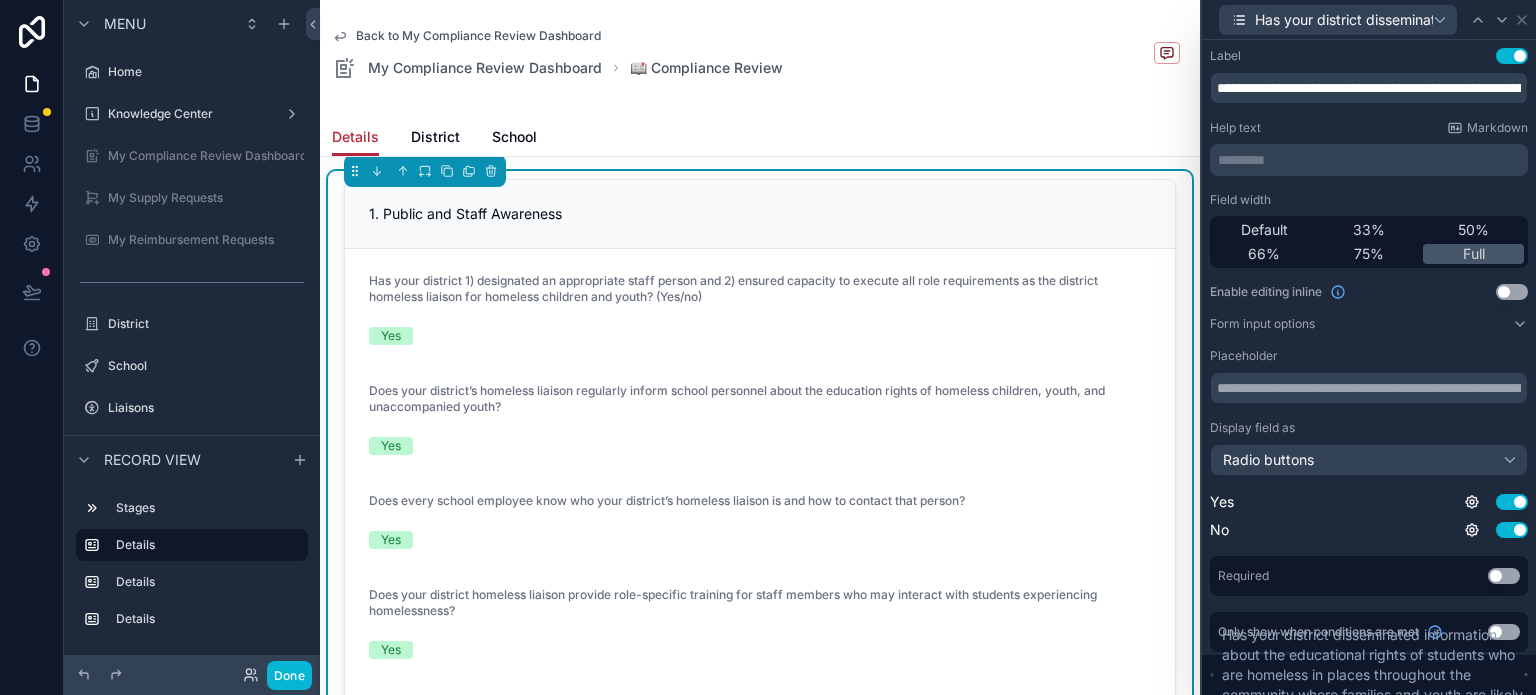 scroll, scrollTop: 100, scrollLeft: 0, axis: vertical 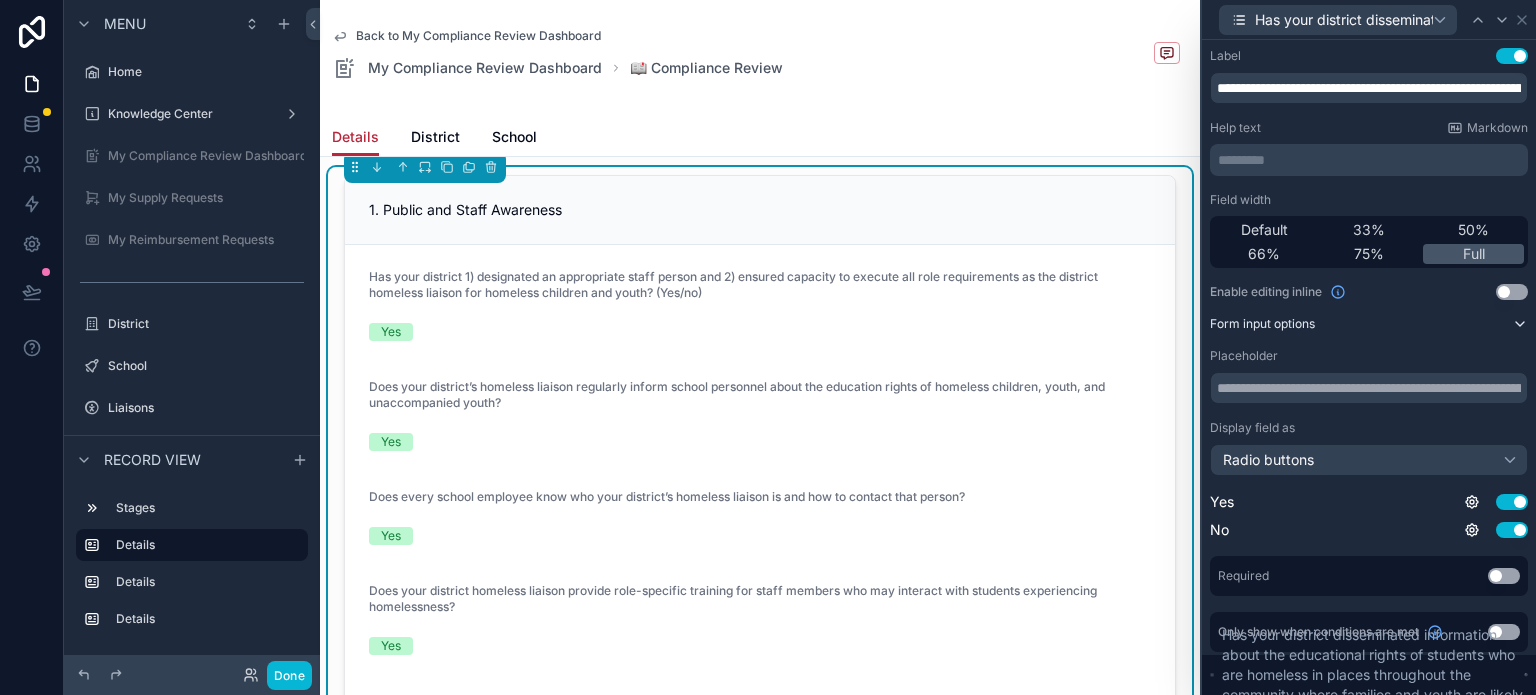click on "Form input options" at bounding box center [1369, 324] 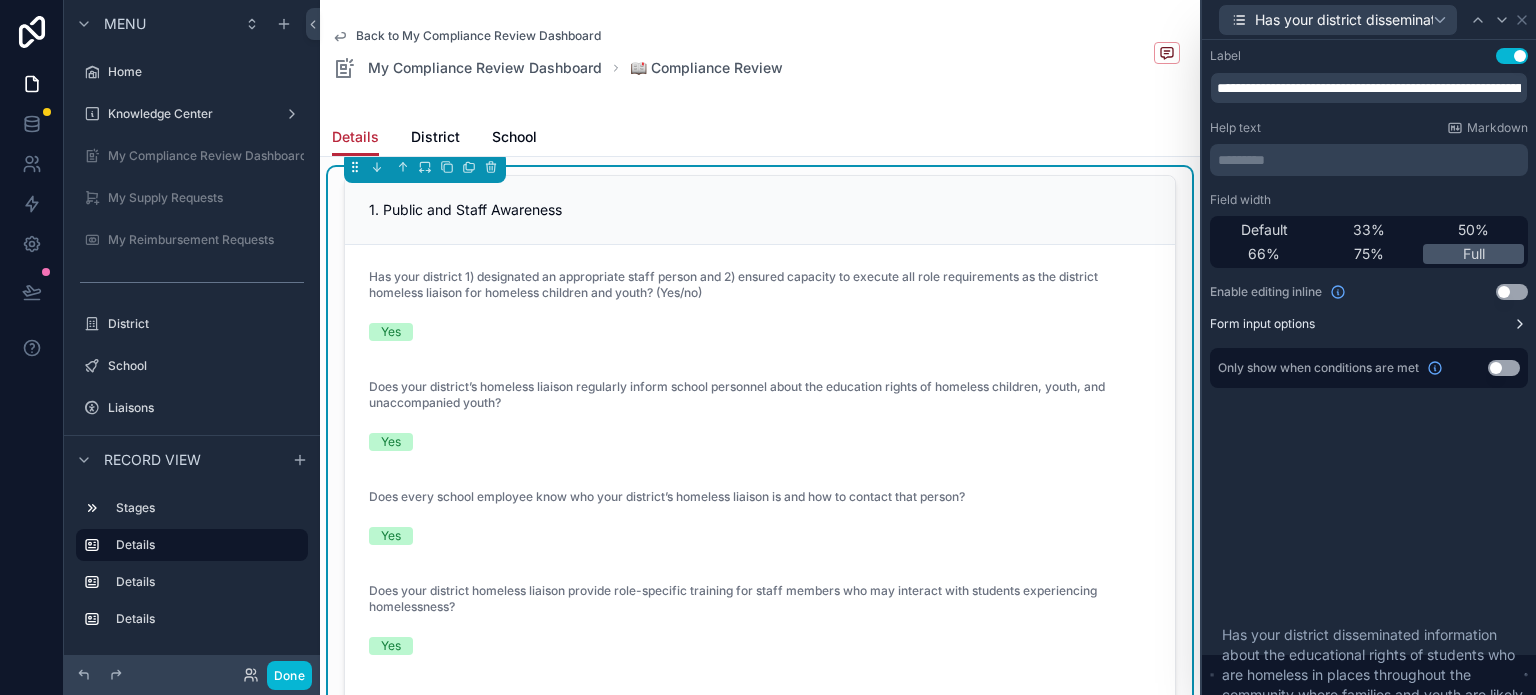 click on "Form input options" at bounding box center [1369, 324] 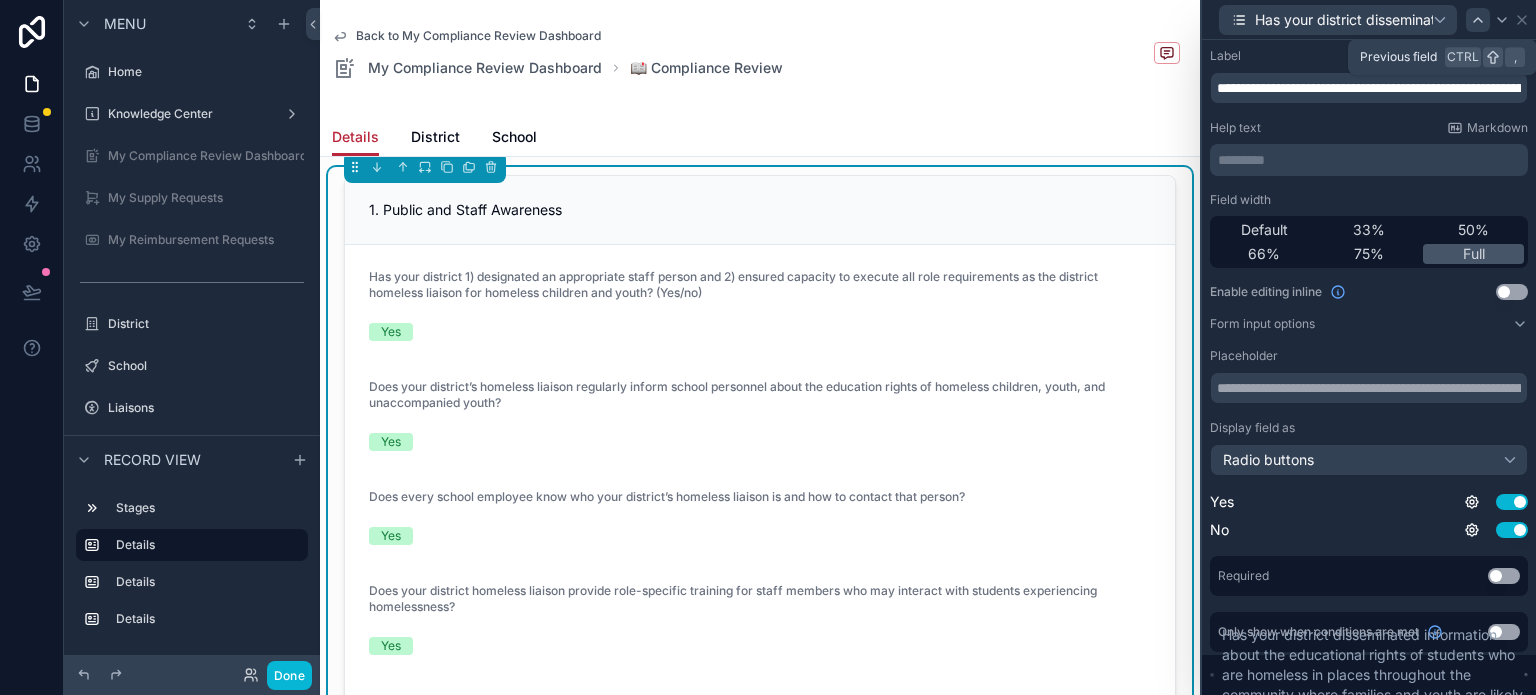 click 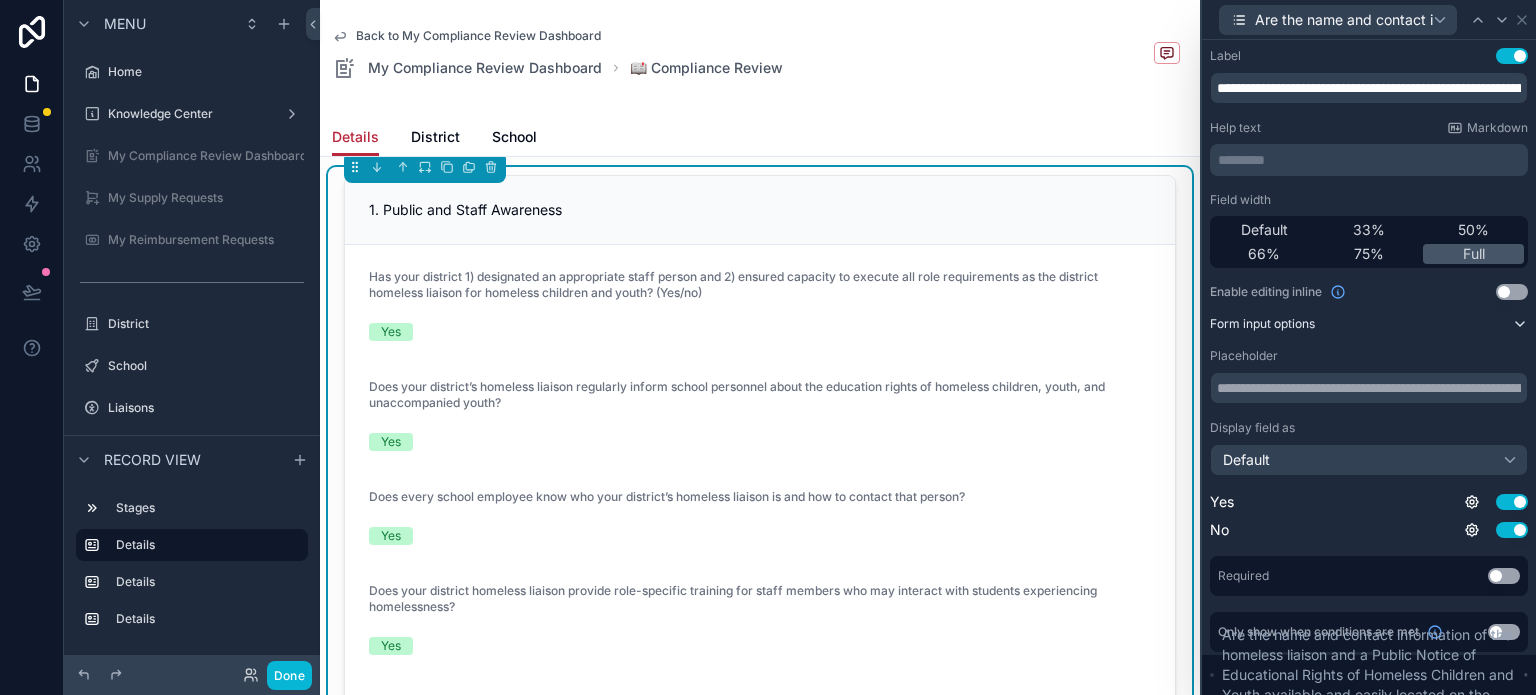 click on "Form input options" at bounding box center [1369, 324] 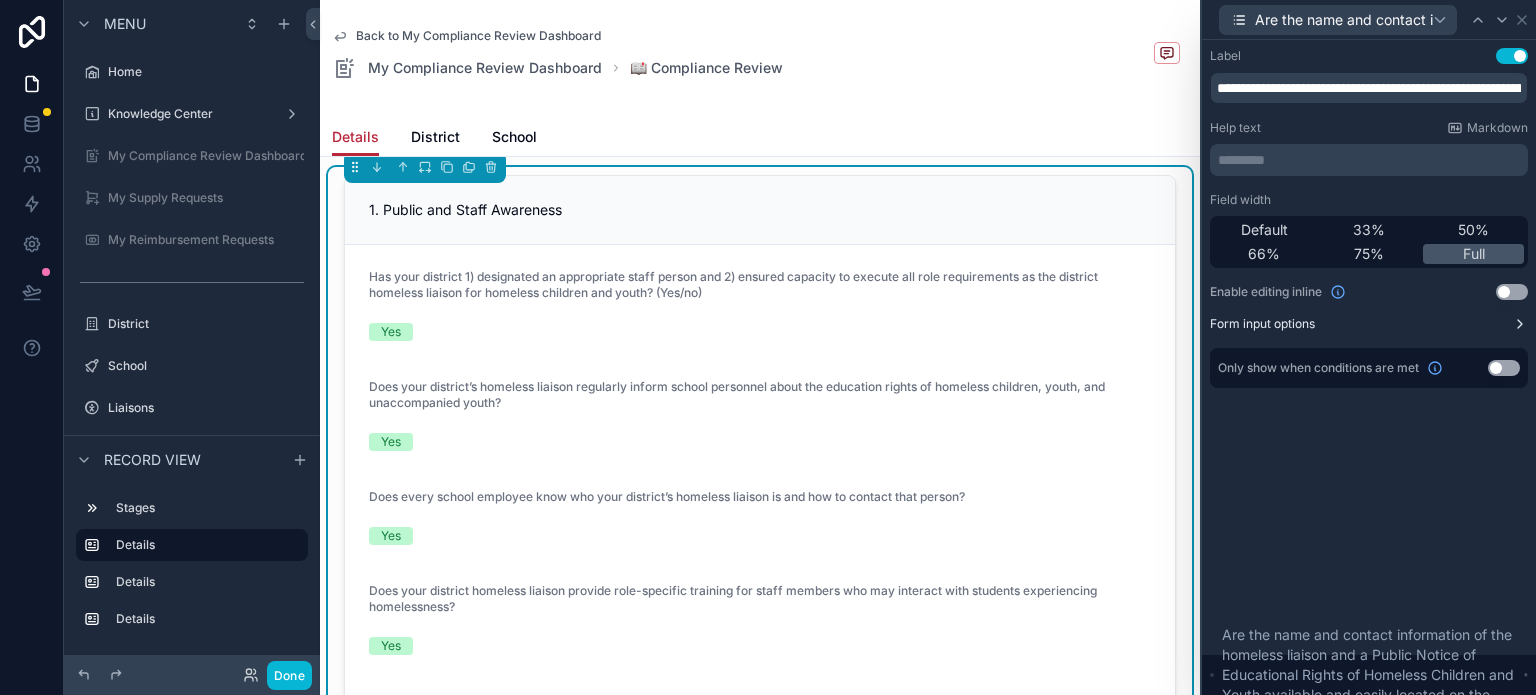 click on "Form input options" at bounding box center [1369, 324] 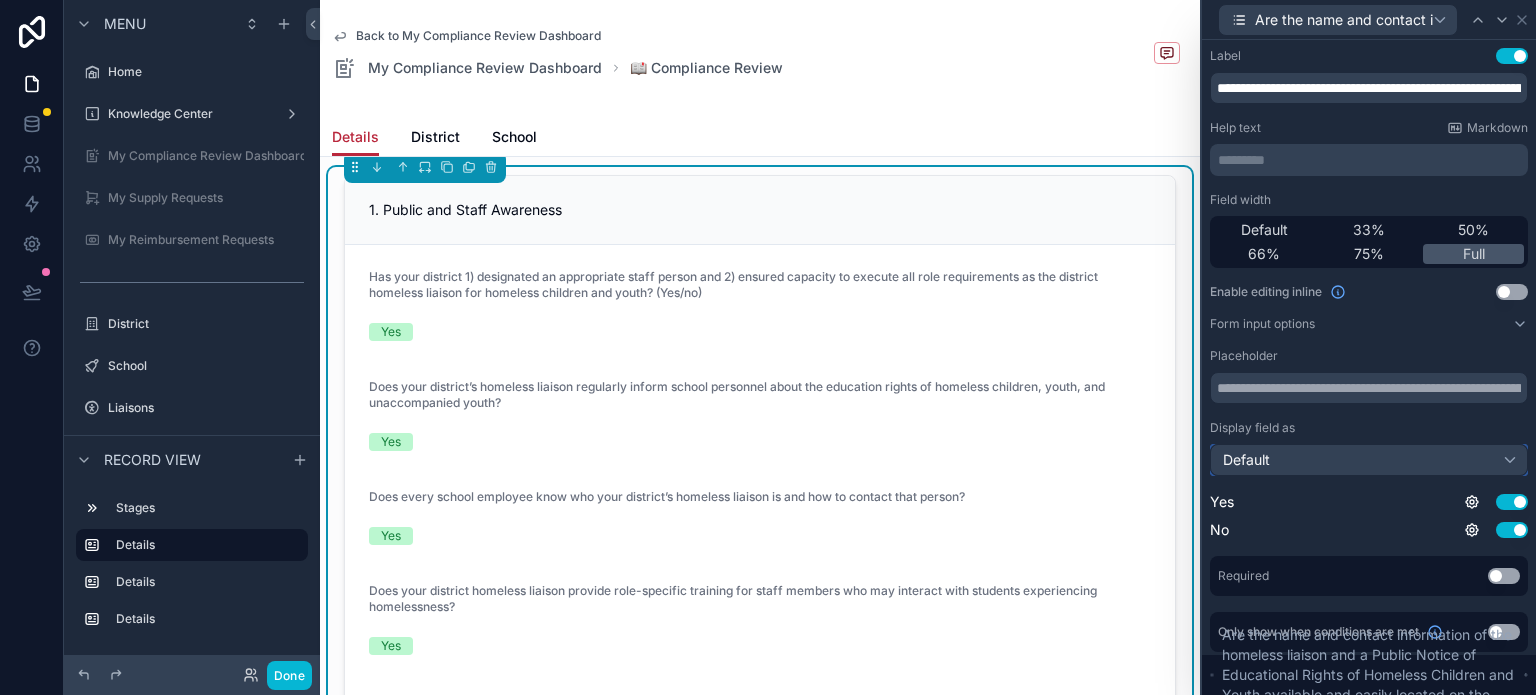click on "Default" at bounding box center (1369, 460) 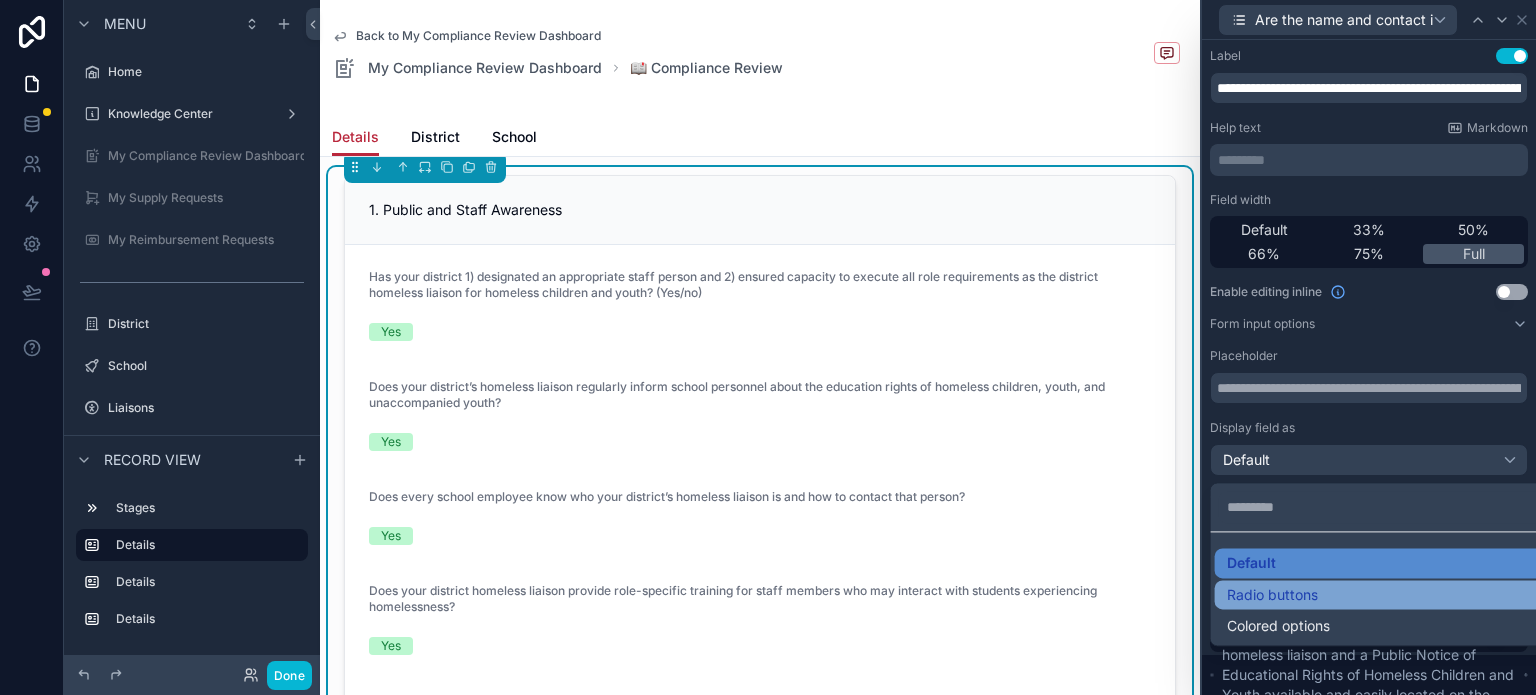 click on "Radio buttons" at bounding box center [1385, 595] 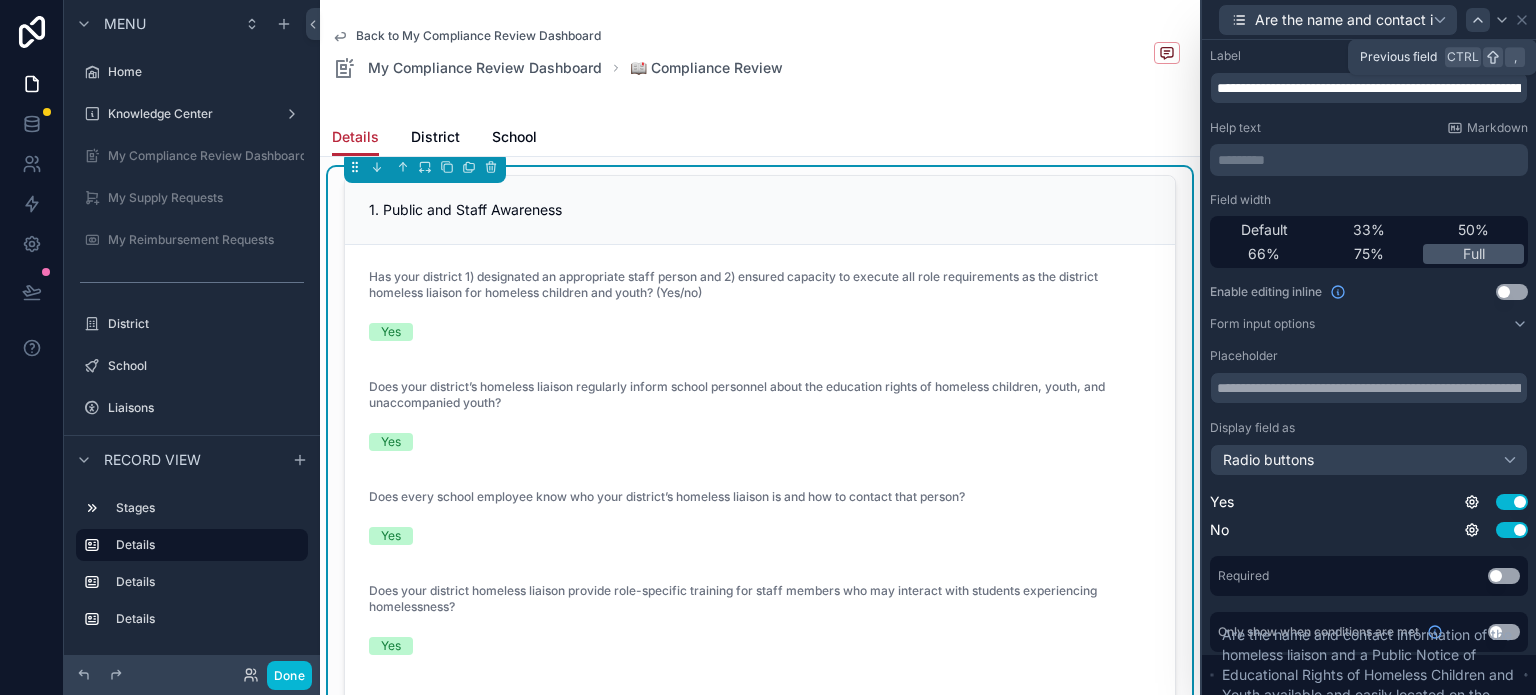 click 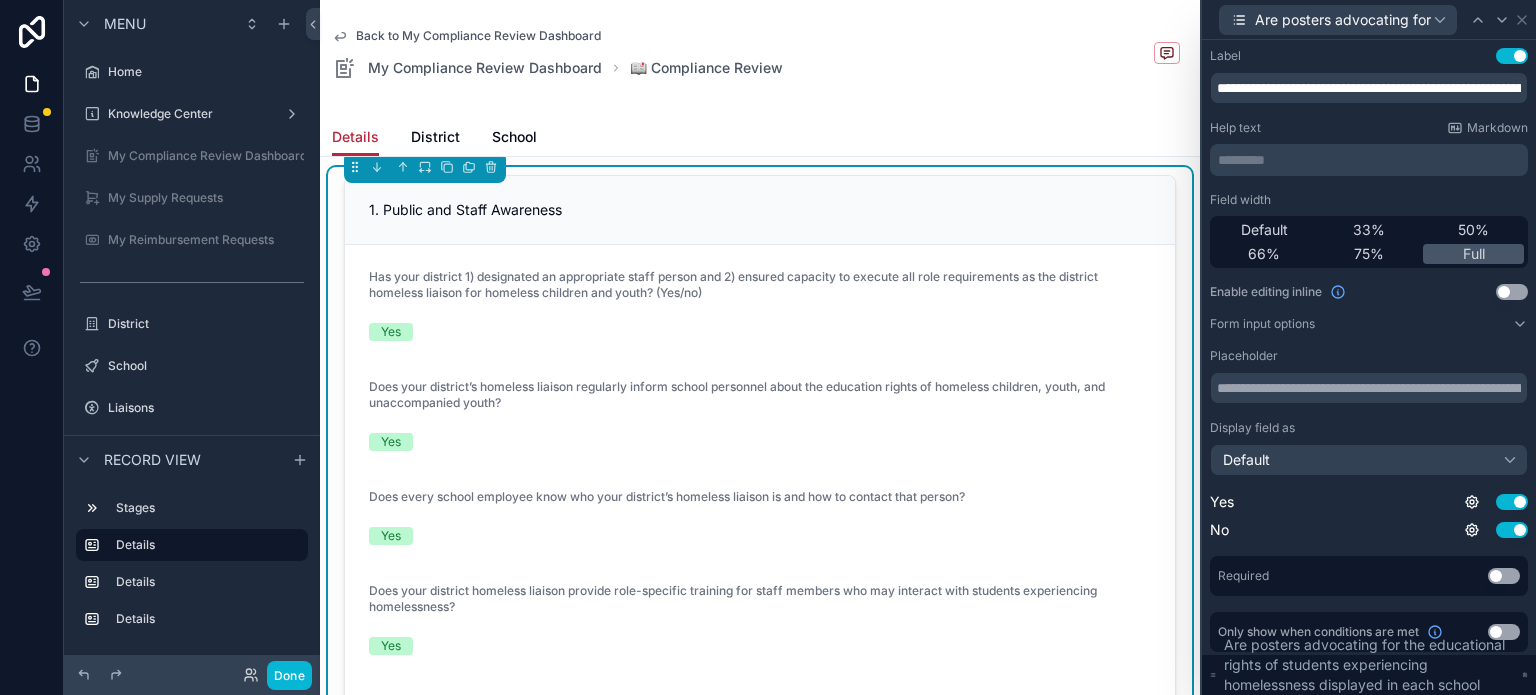 click on "Field width Default 33% 50% 66% 75% Full Enable editing inline Use setting Form input options Placeholder Display field as Default Yes Use setting No Use setting Required Use setting" at bounding box center [1369, 394] 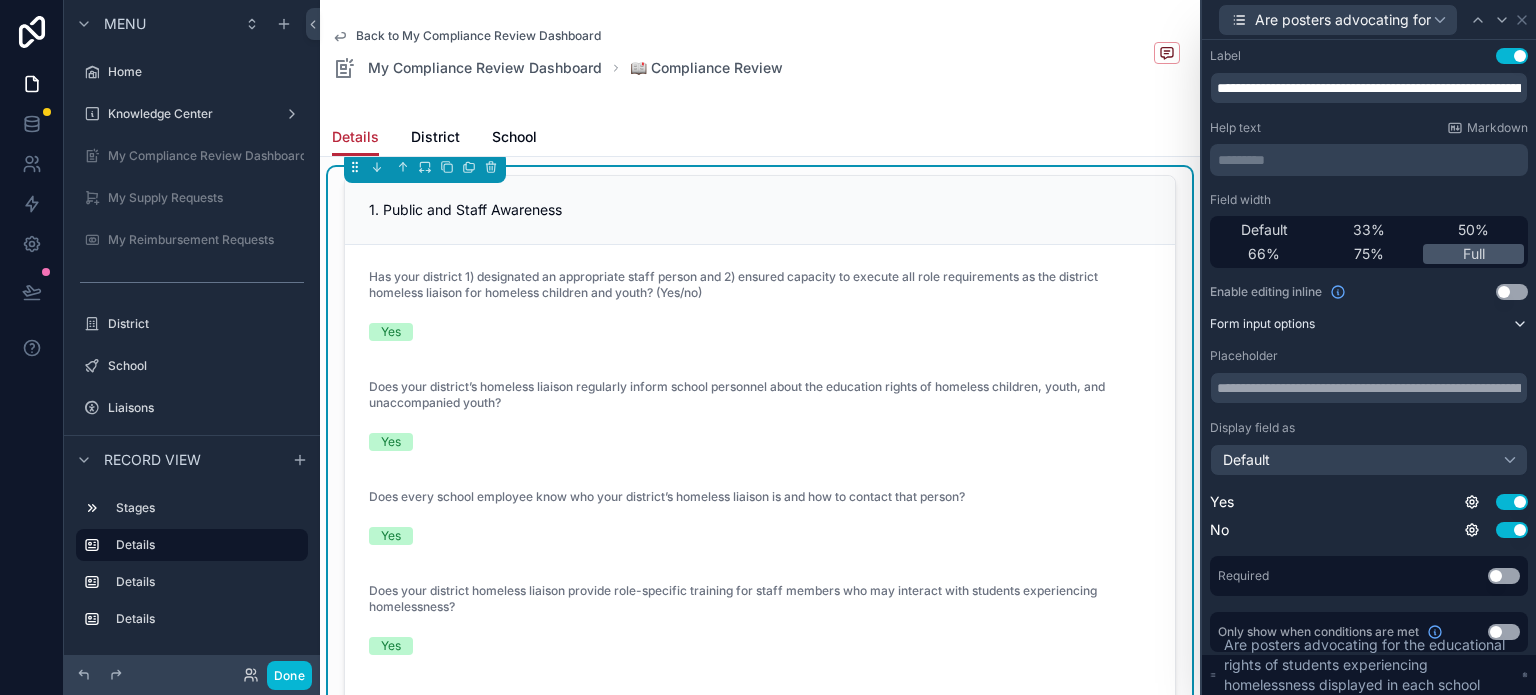click on "Form input options" at bounding box center (1369, 324) 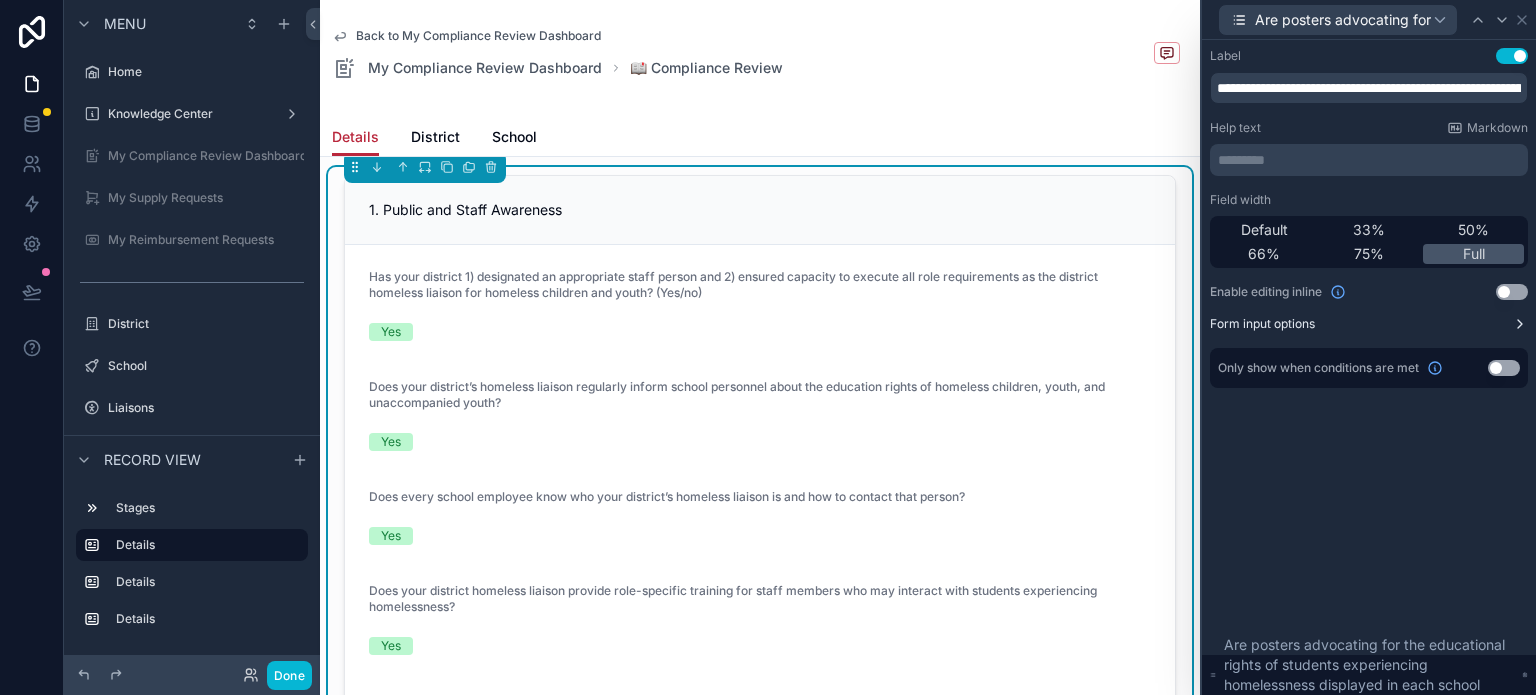 click on "Form input options" at bounding box center [1369, 324] 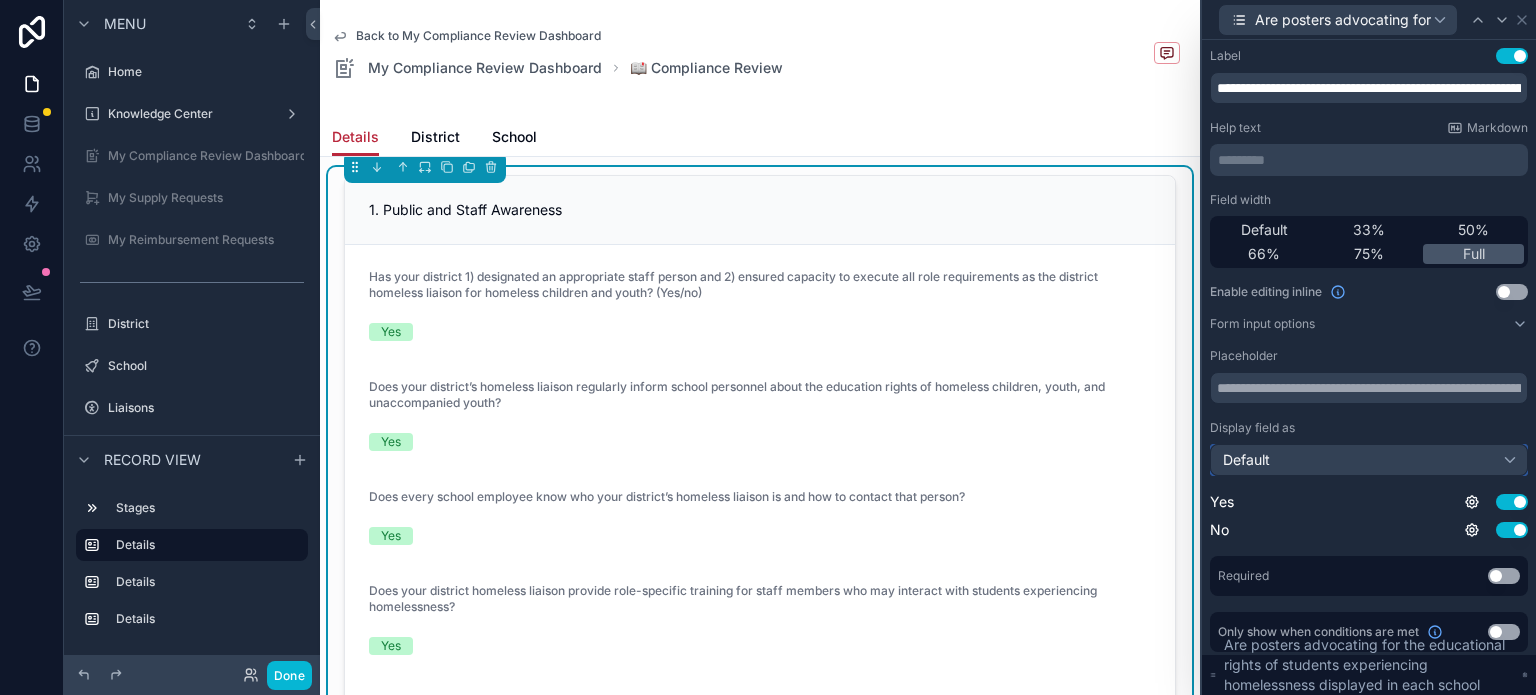 click on "Default" at bounding box center (1369, 460) 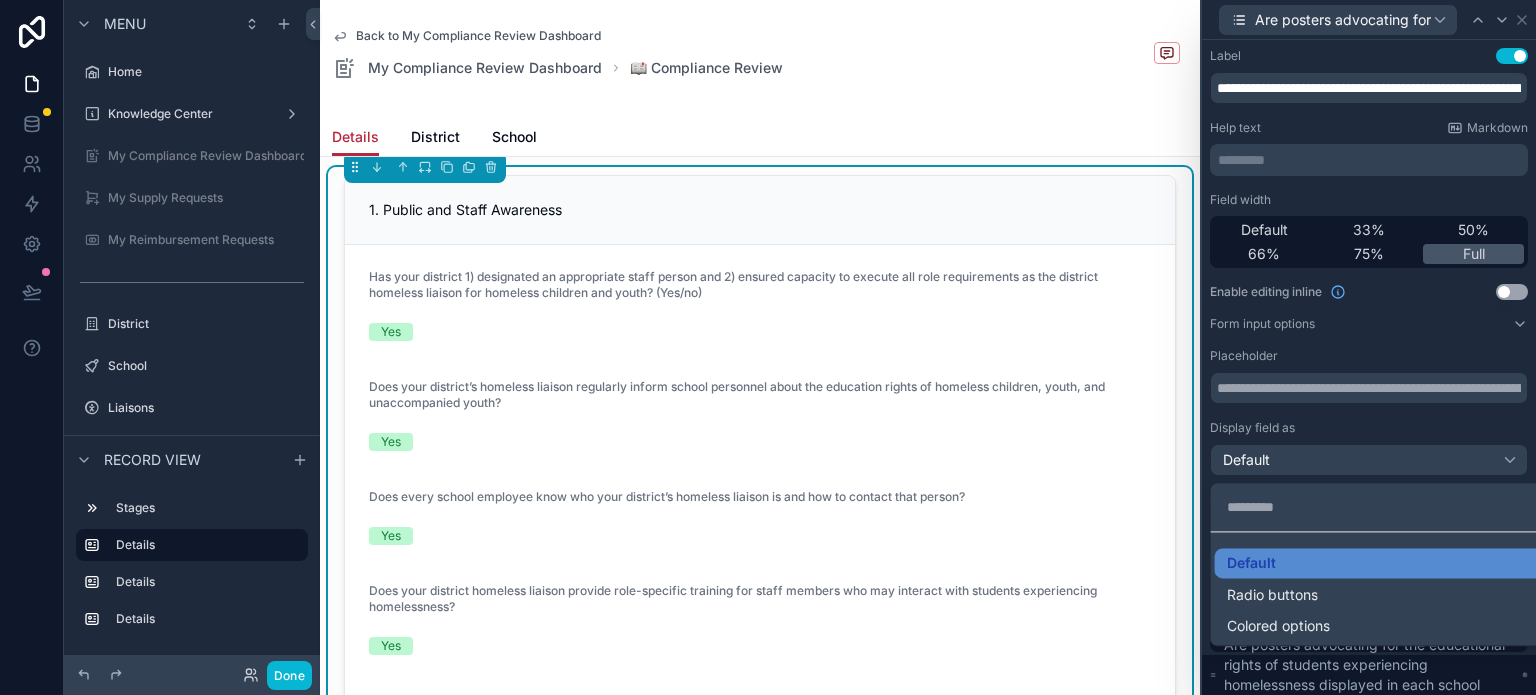 click at bounding box center (1369, 347) 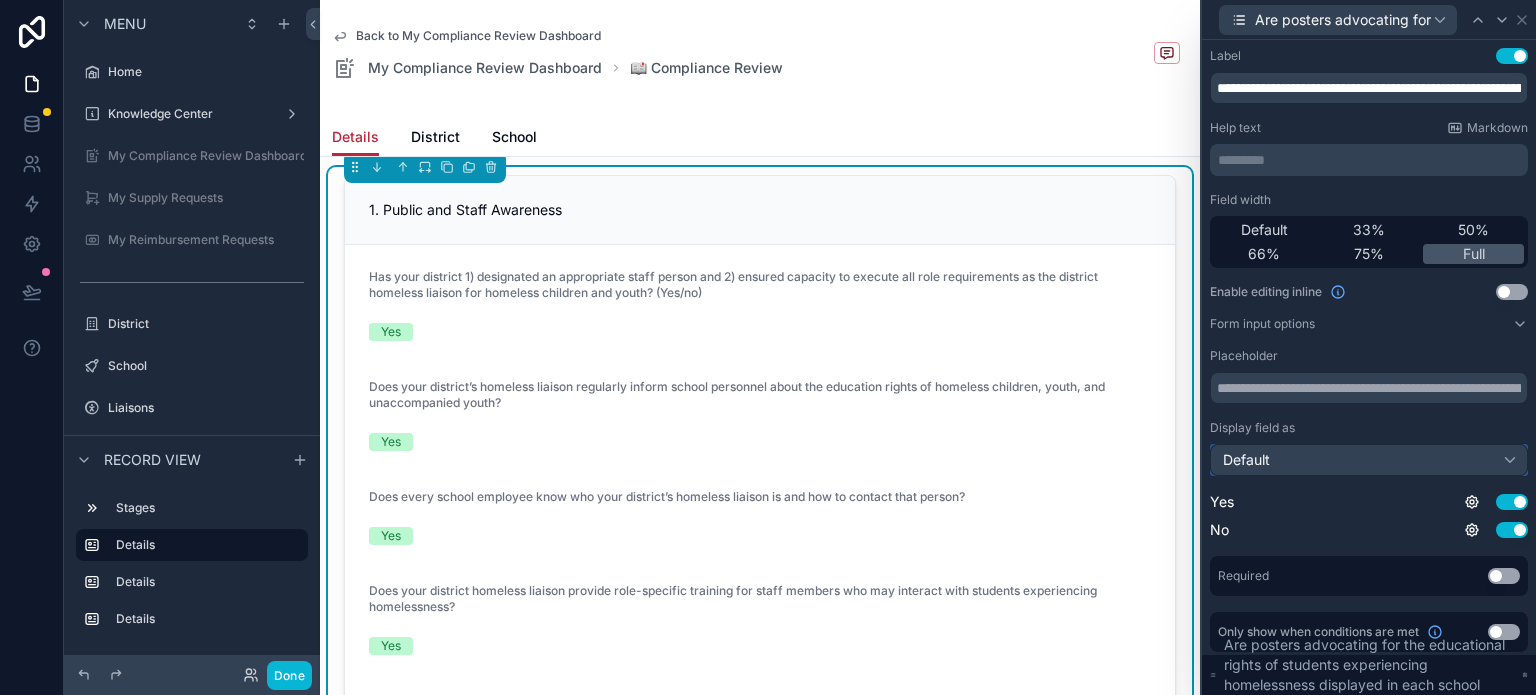 click on "Default" at bounding box center (1369, 460) 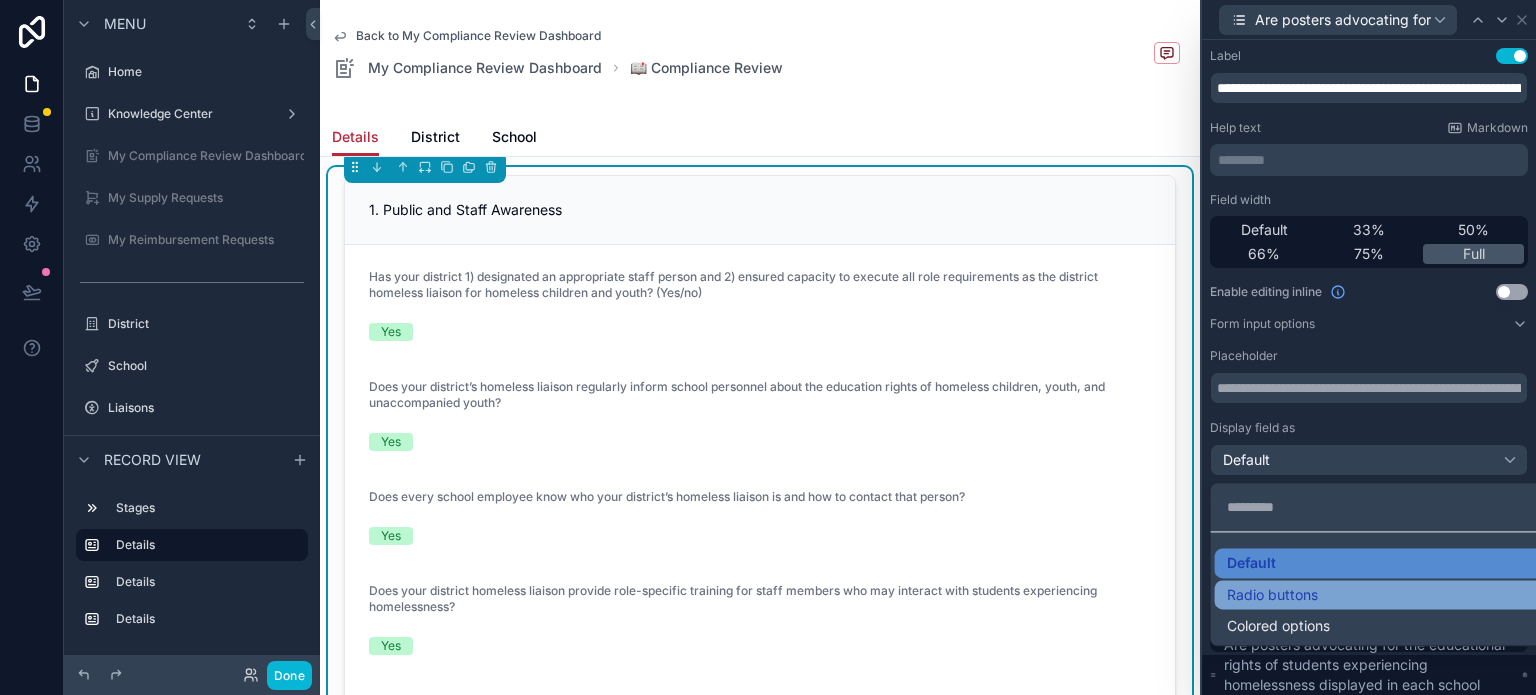 click on "Radio buttons" at bounding box center (1385, 595) 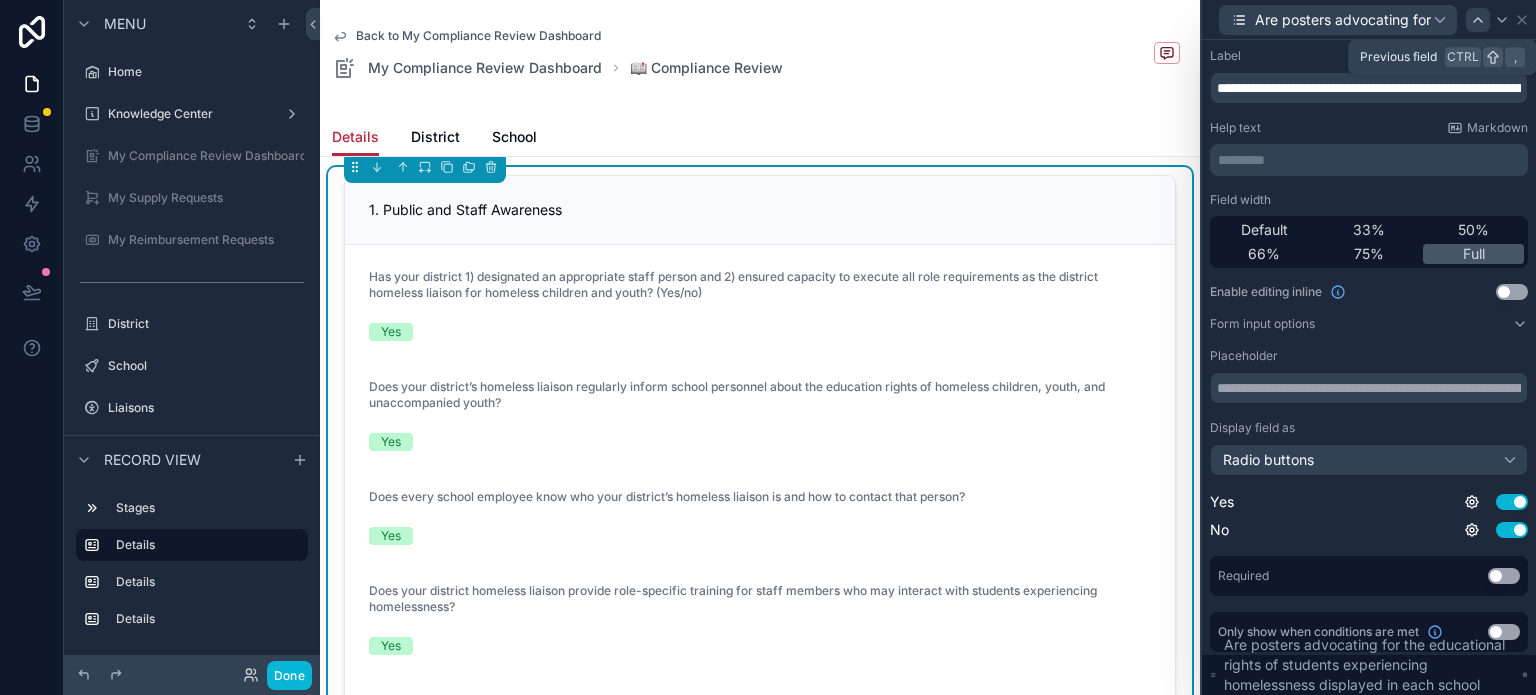 click 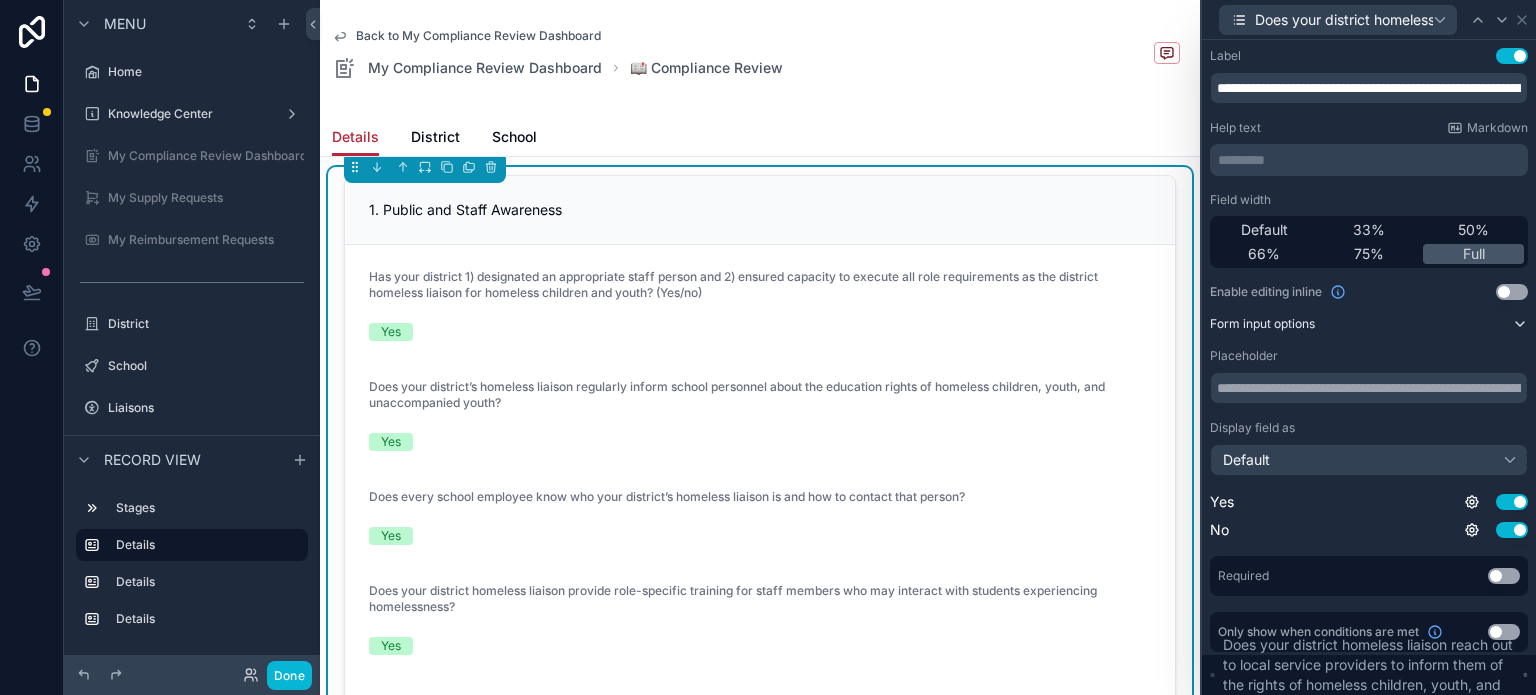 click on "Form input options" at bounding box center [1369, 324] 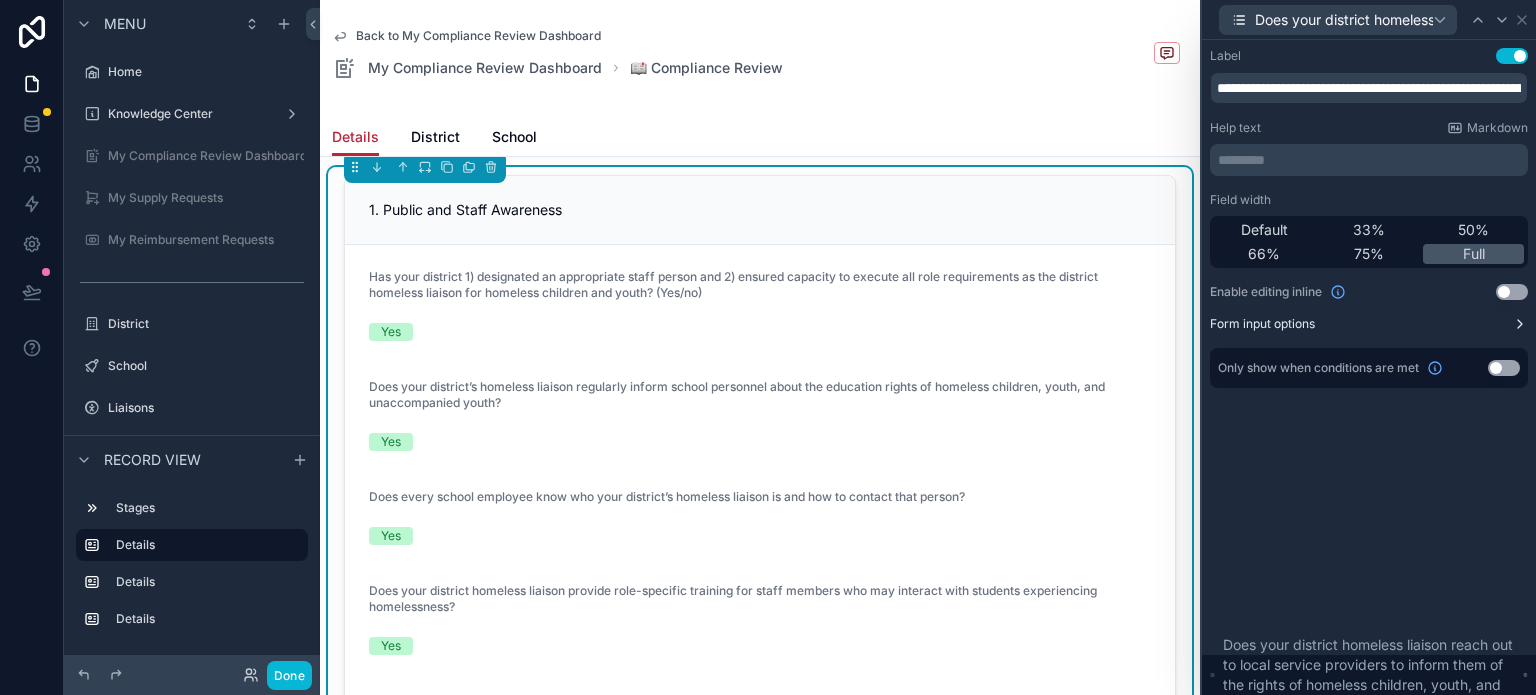 click on "Form input options" at bounding box center [1369, 324] 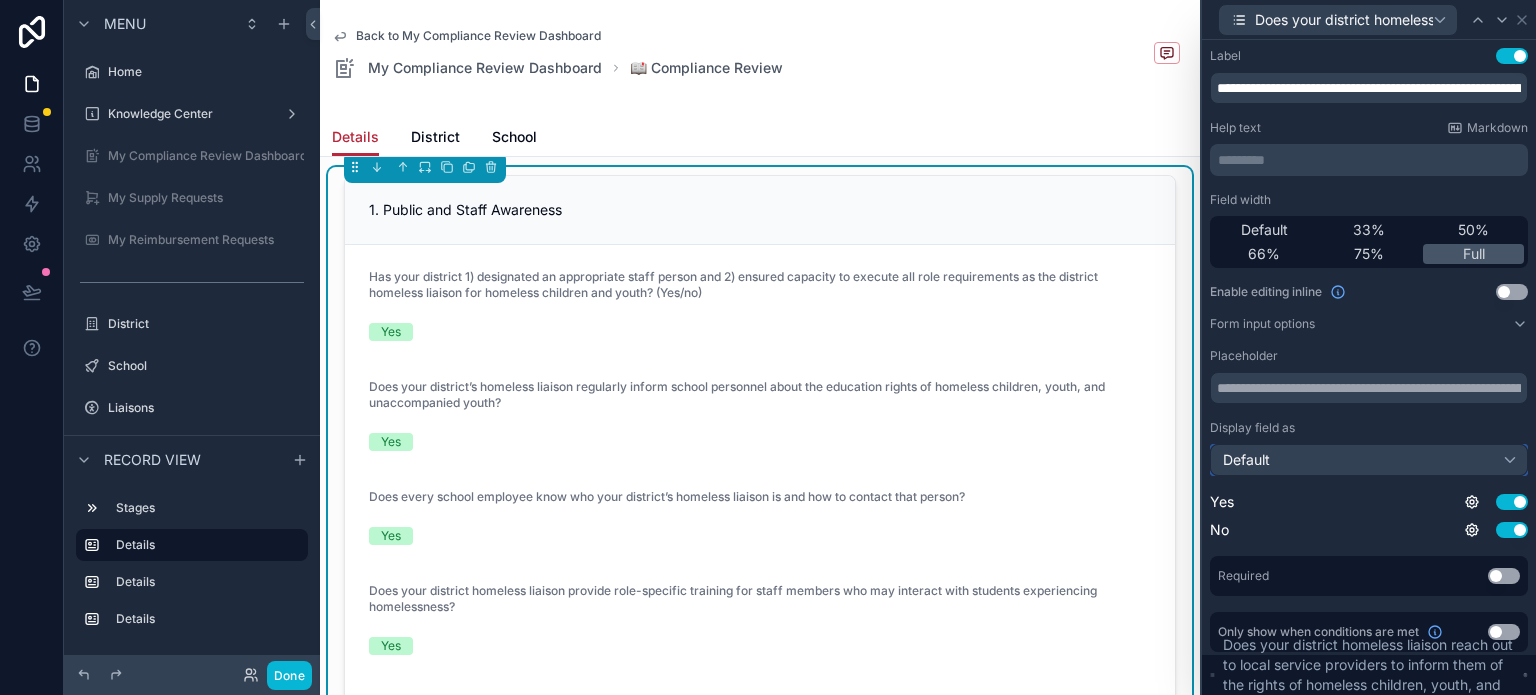 click on "Default" at bounding box center [1369, 460] 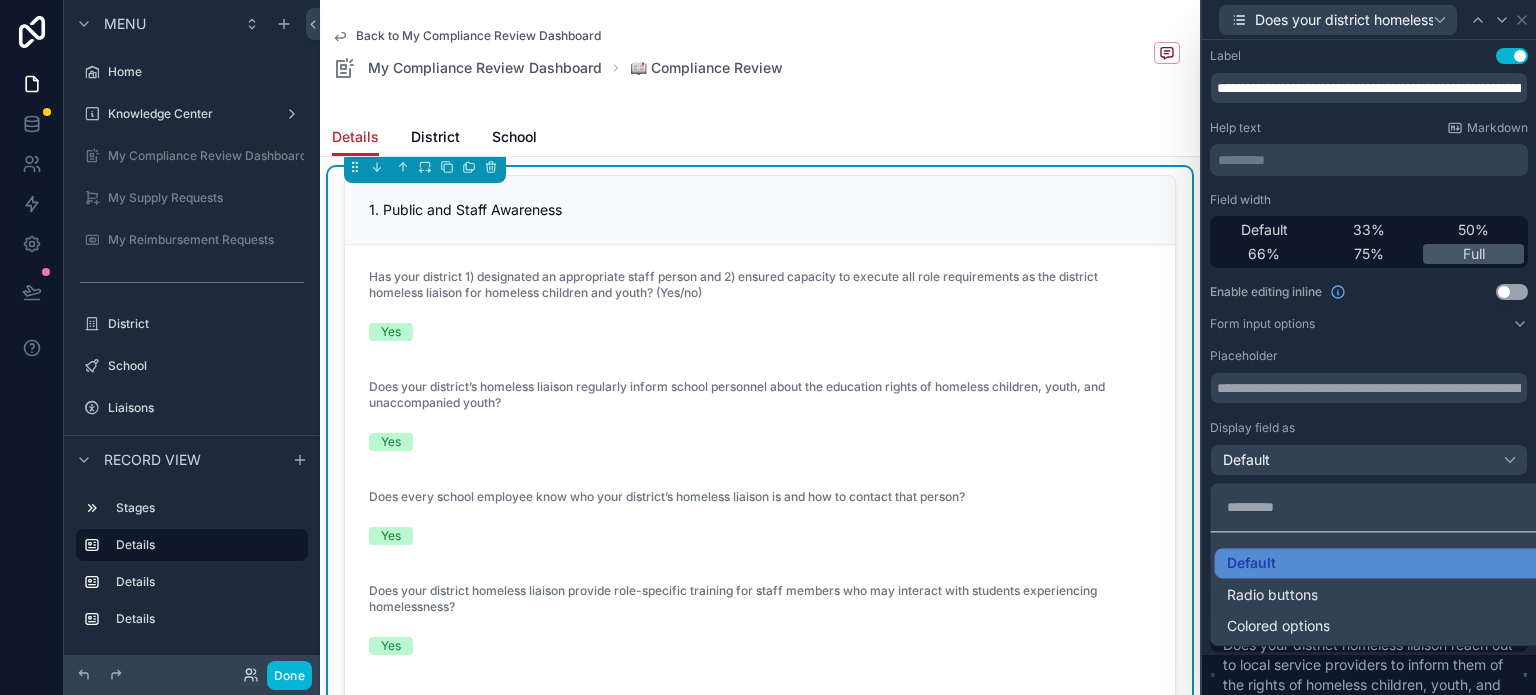 click at bounding box center [1369, 347] 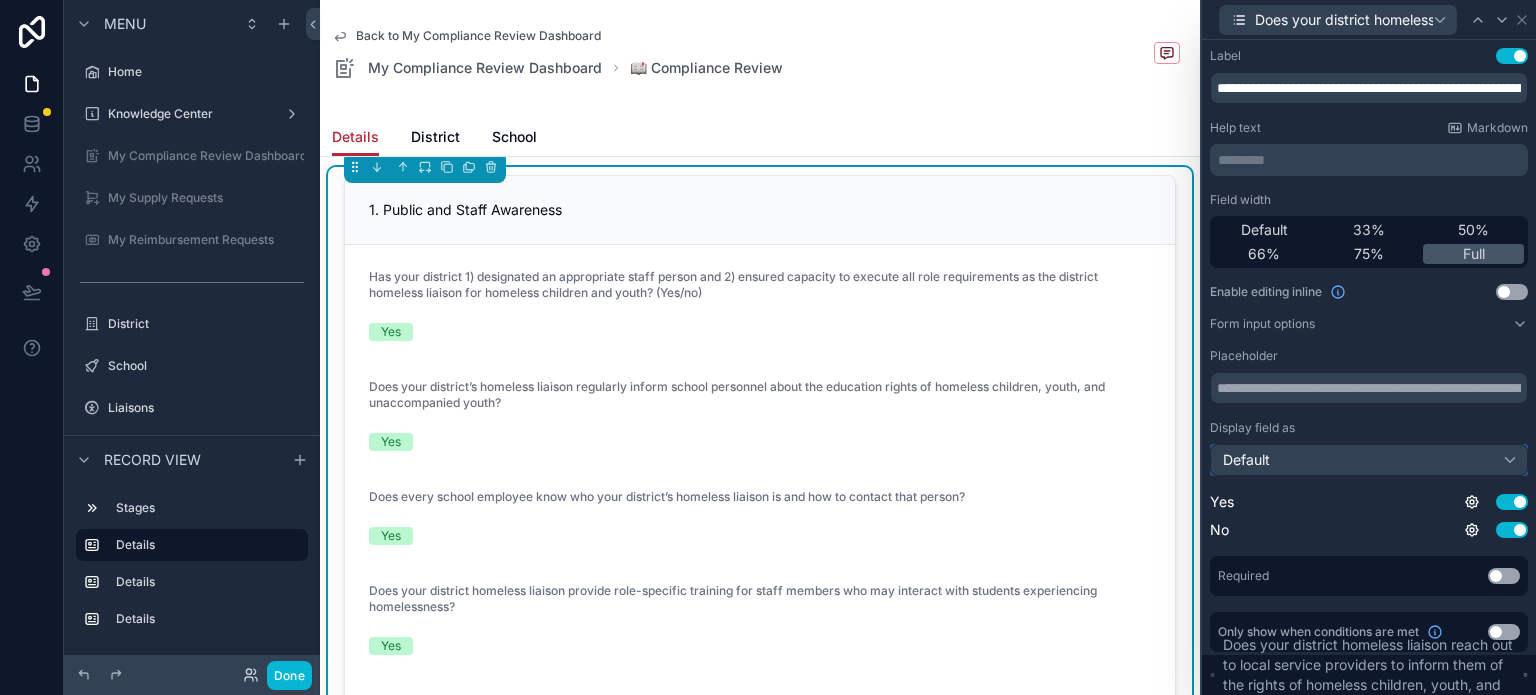 click on "Default" at bounding box center (1369, 460) 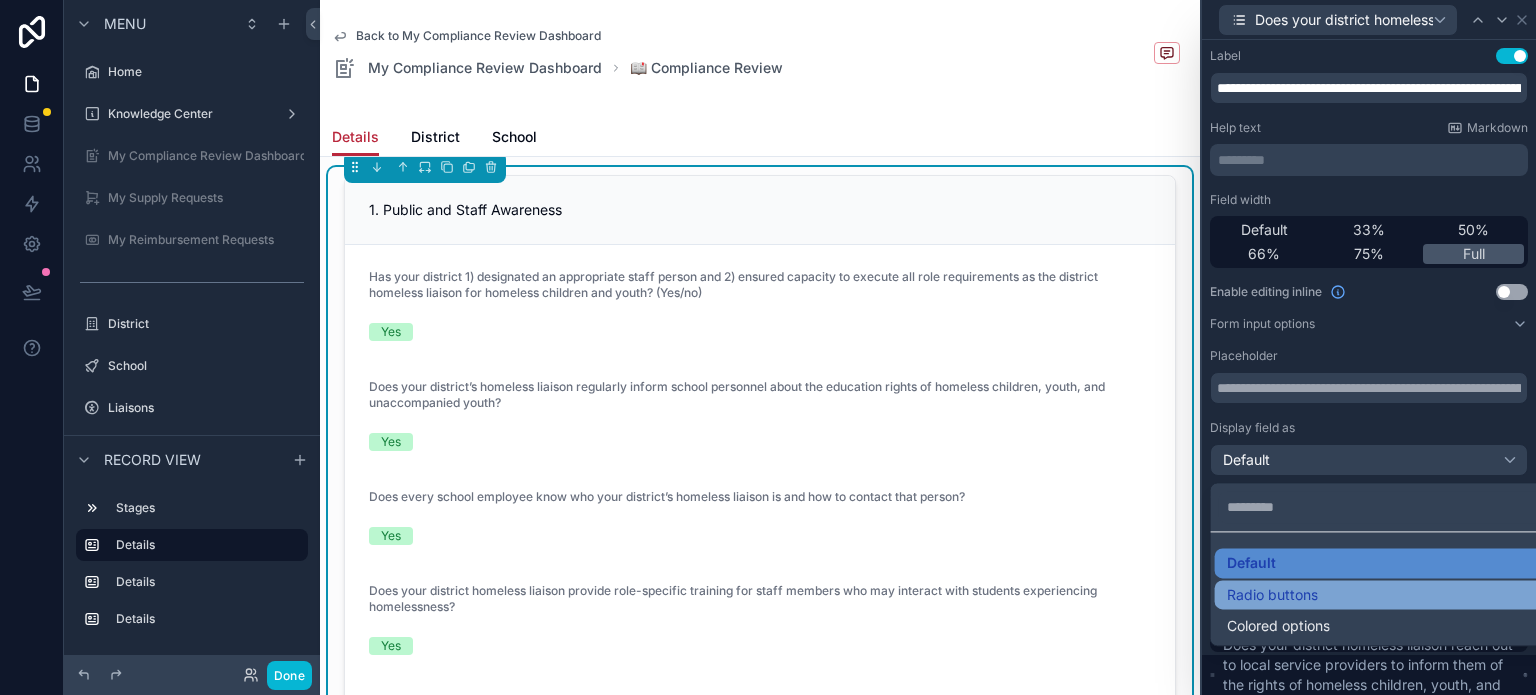 click on "Radio buttons" at bounding box center (1385, 595) 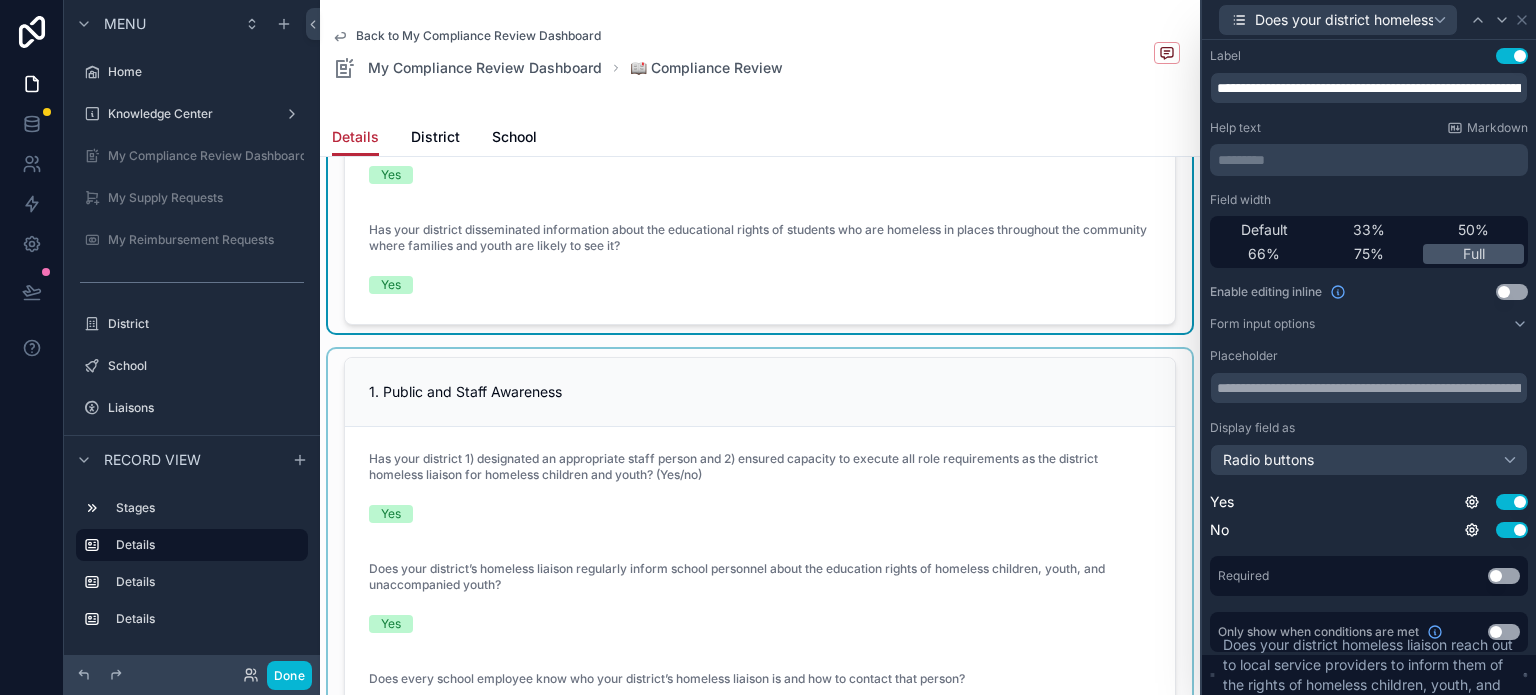 scroll, scrollTop: 900, scrollLeft: 0, axis: vertical 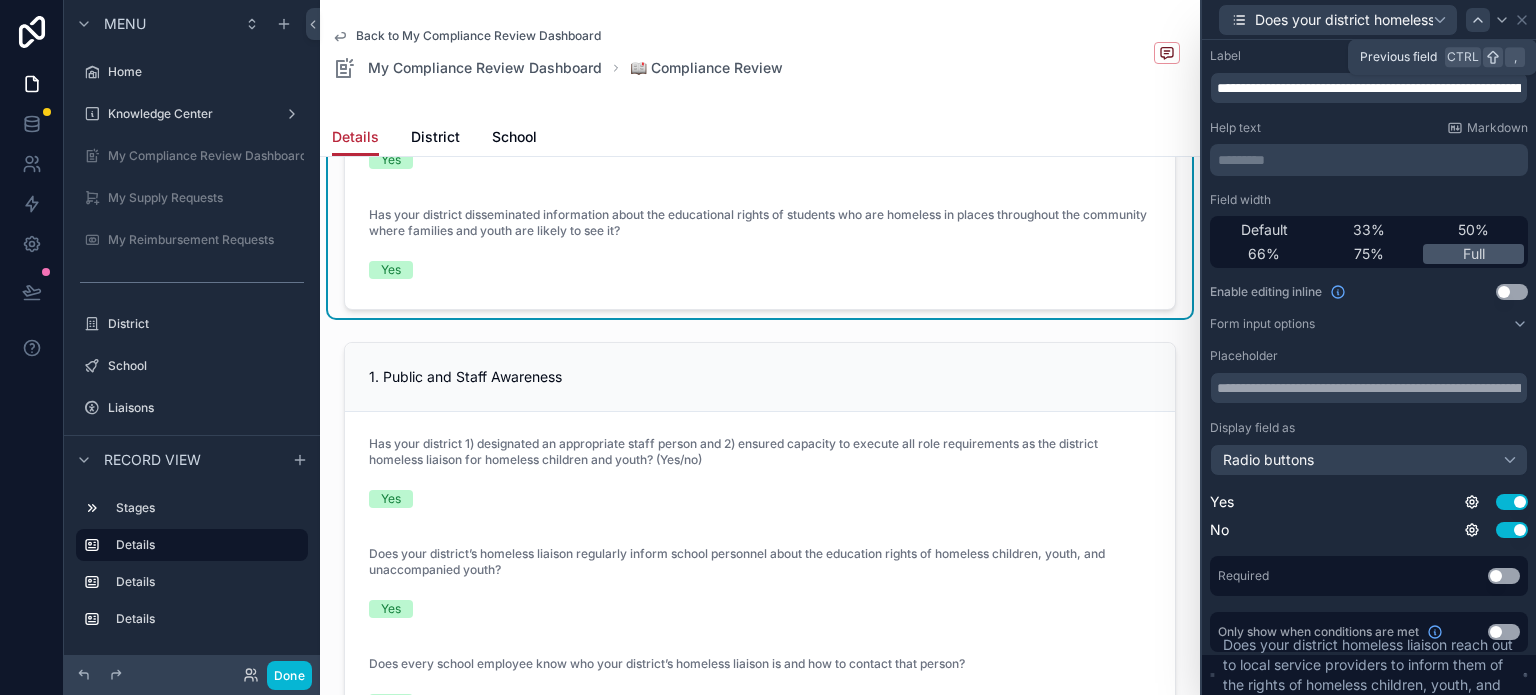 click 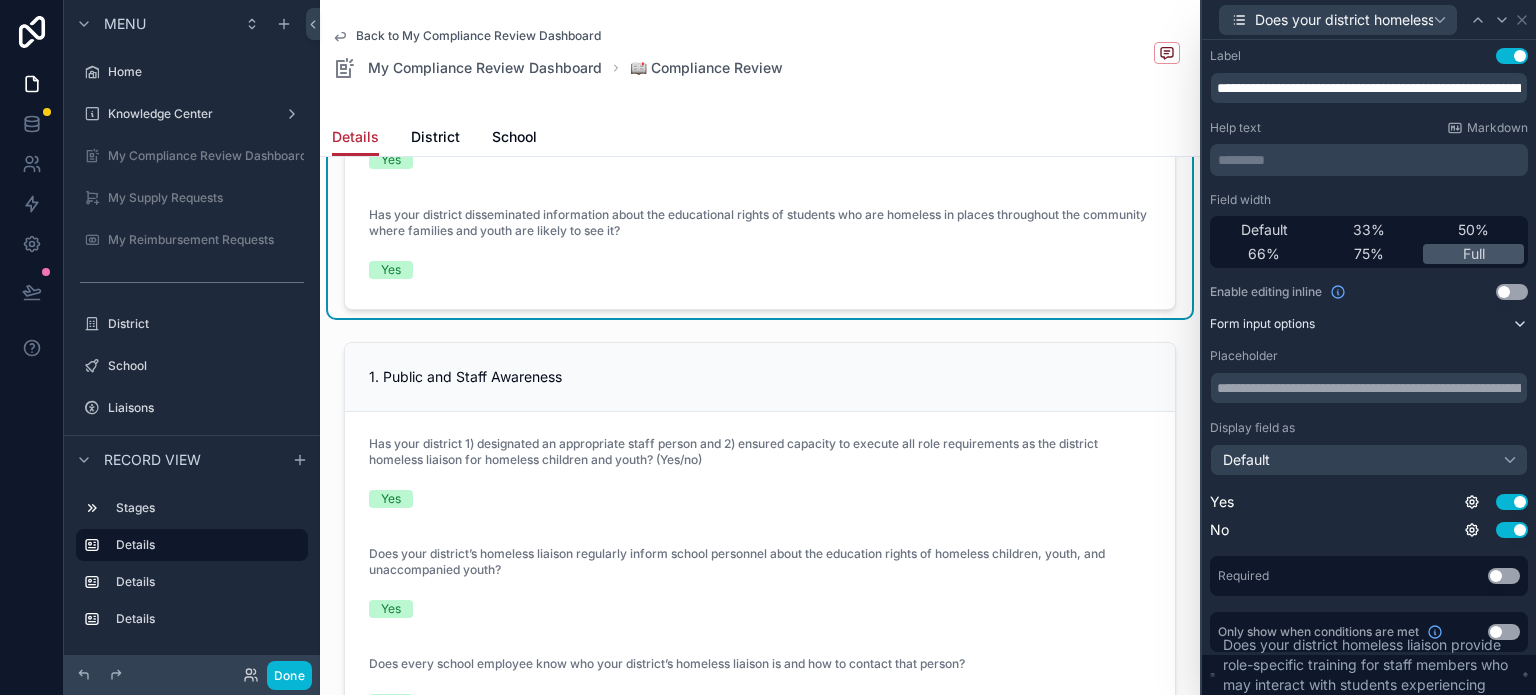 click on "Form input options" at bounding box center [1369, 324] 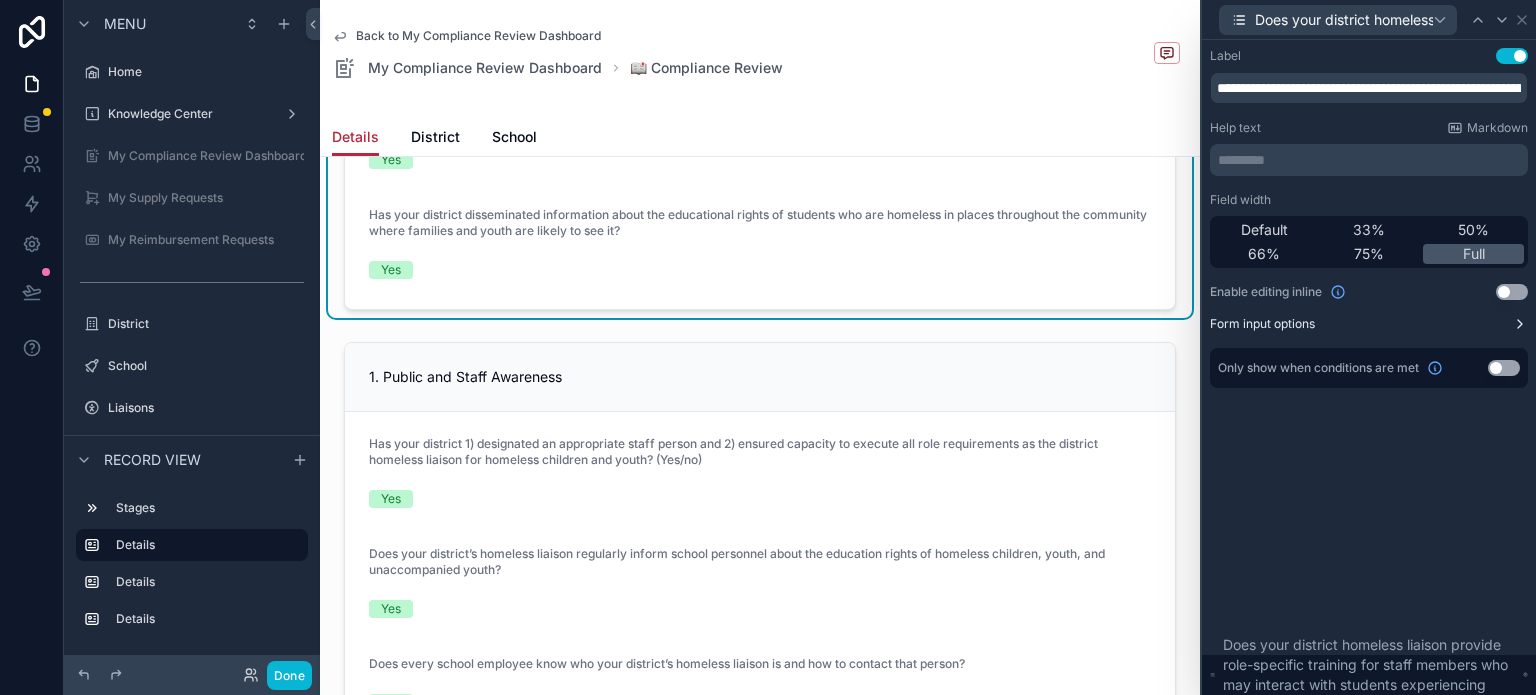 click on "Form input options" at bounding box center [1369, 324] 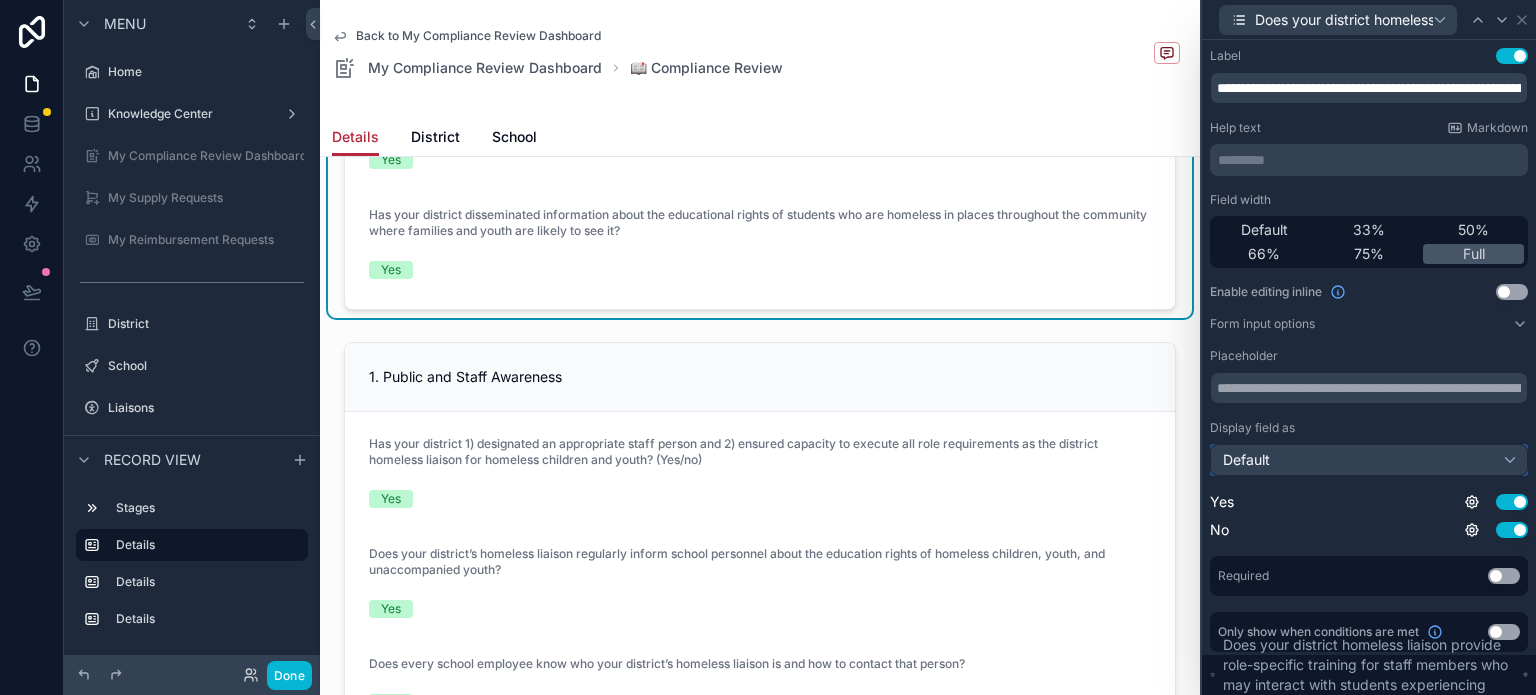 click on "Default" at bounding box center [1369, 460] 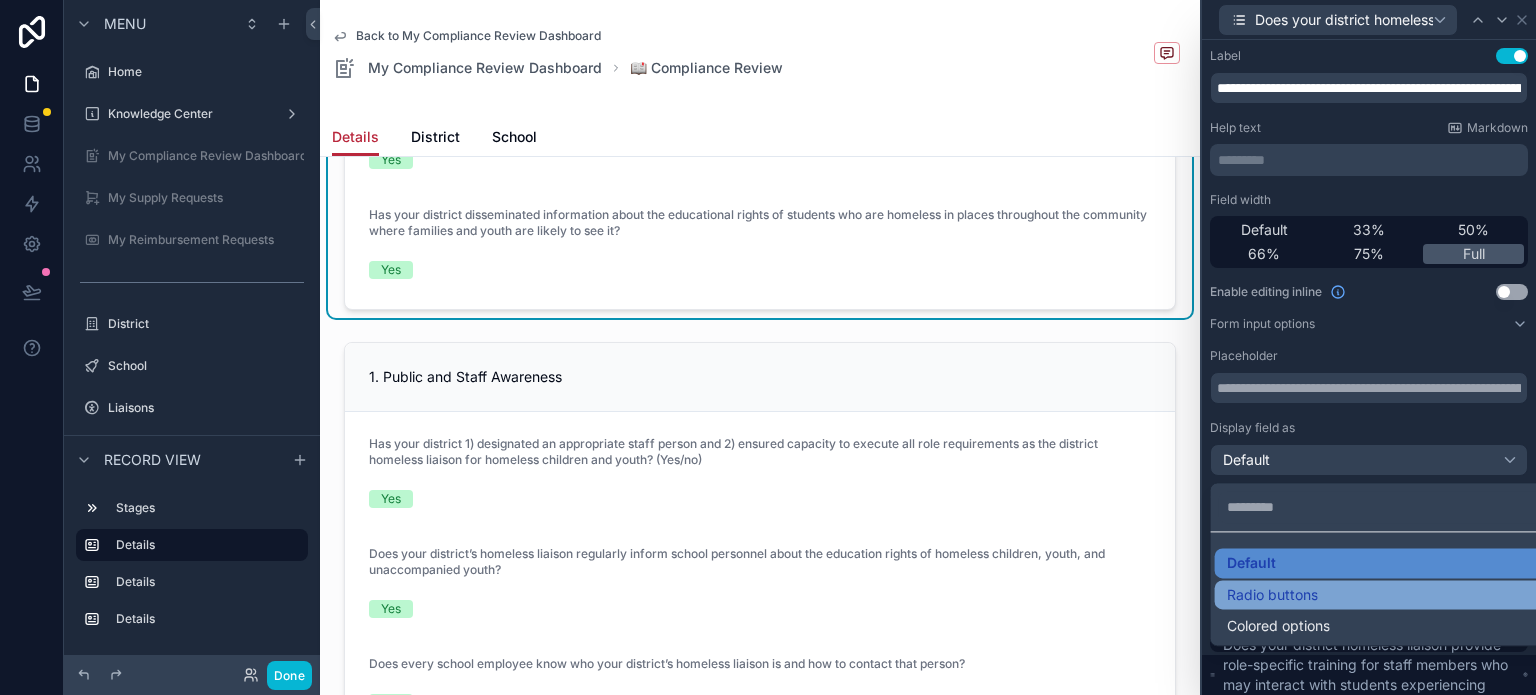 click on "Radio buttons" at bounding box center (1385, 595) 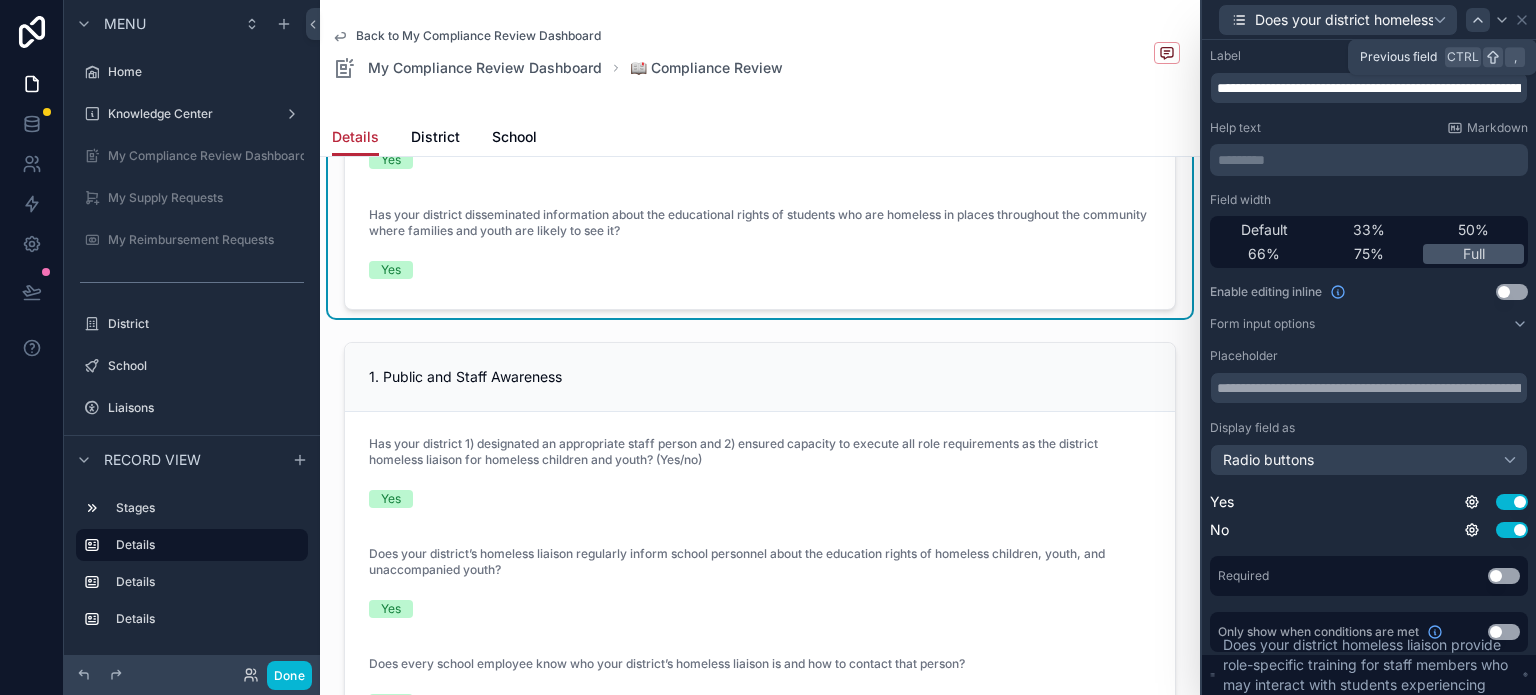 click 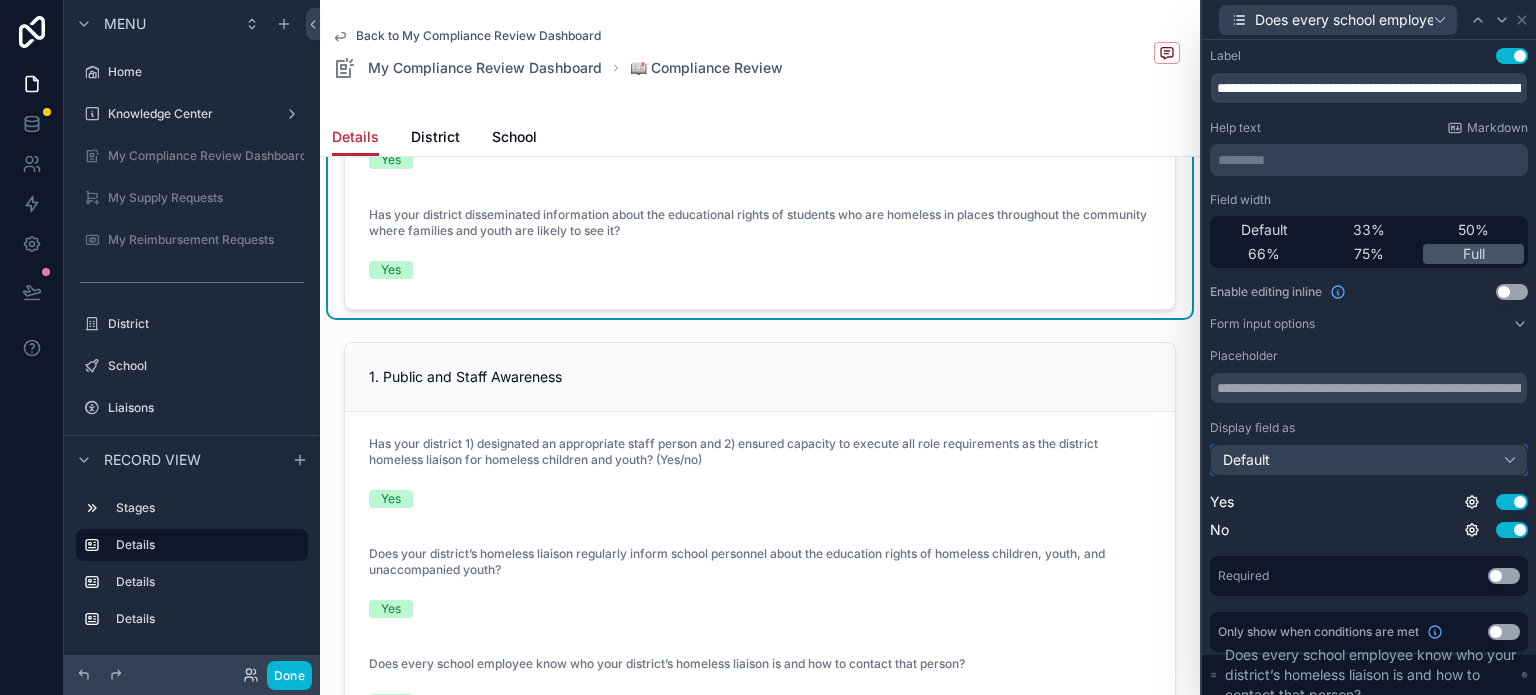 click on "Default" at bounding box center (1369, 460) 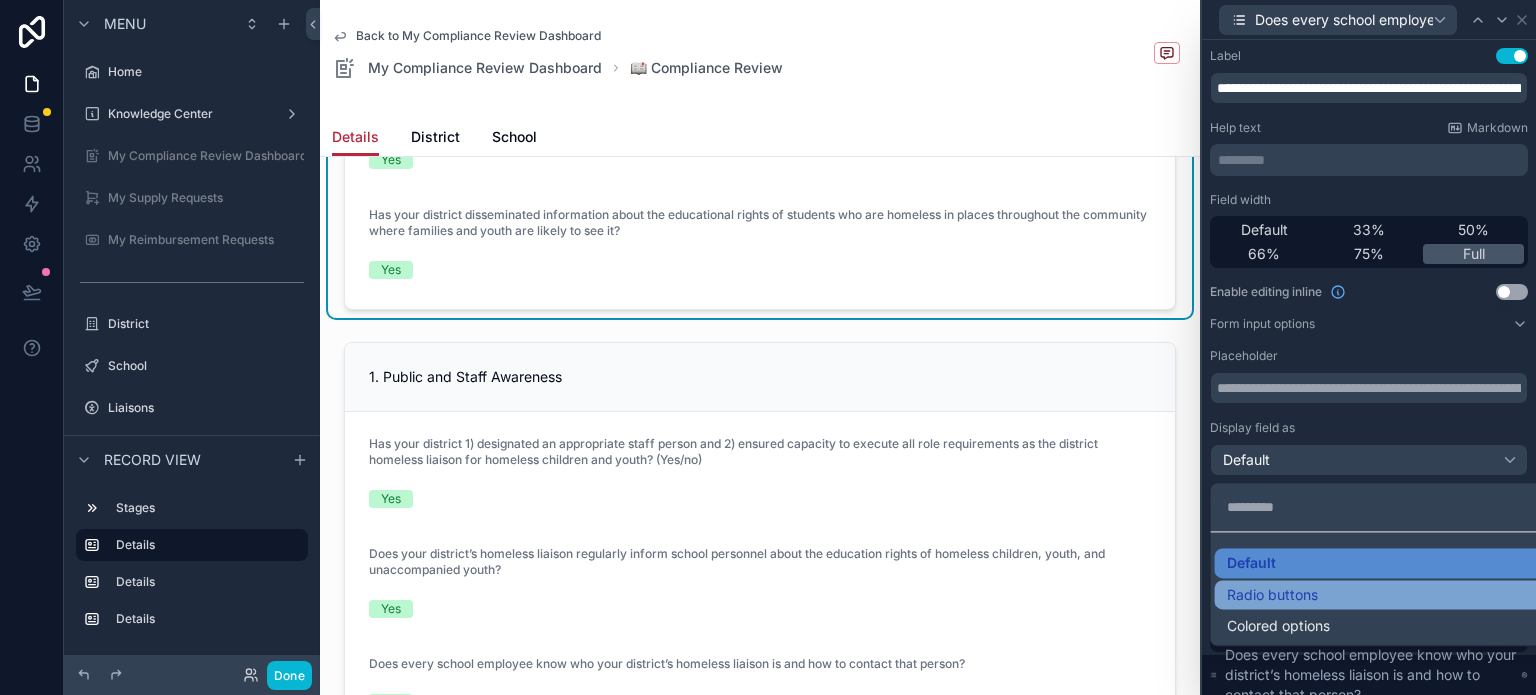 click on "Radio buttons" at bounding box center (1385, 595) 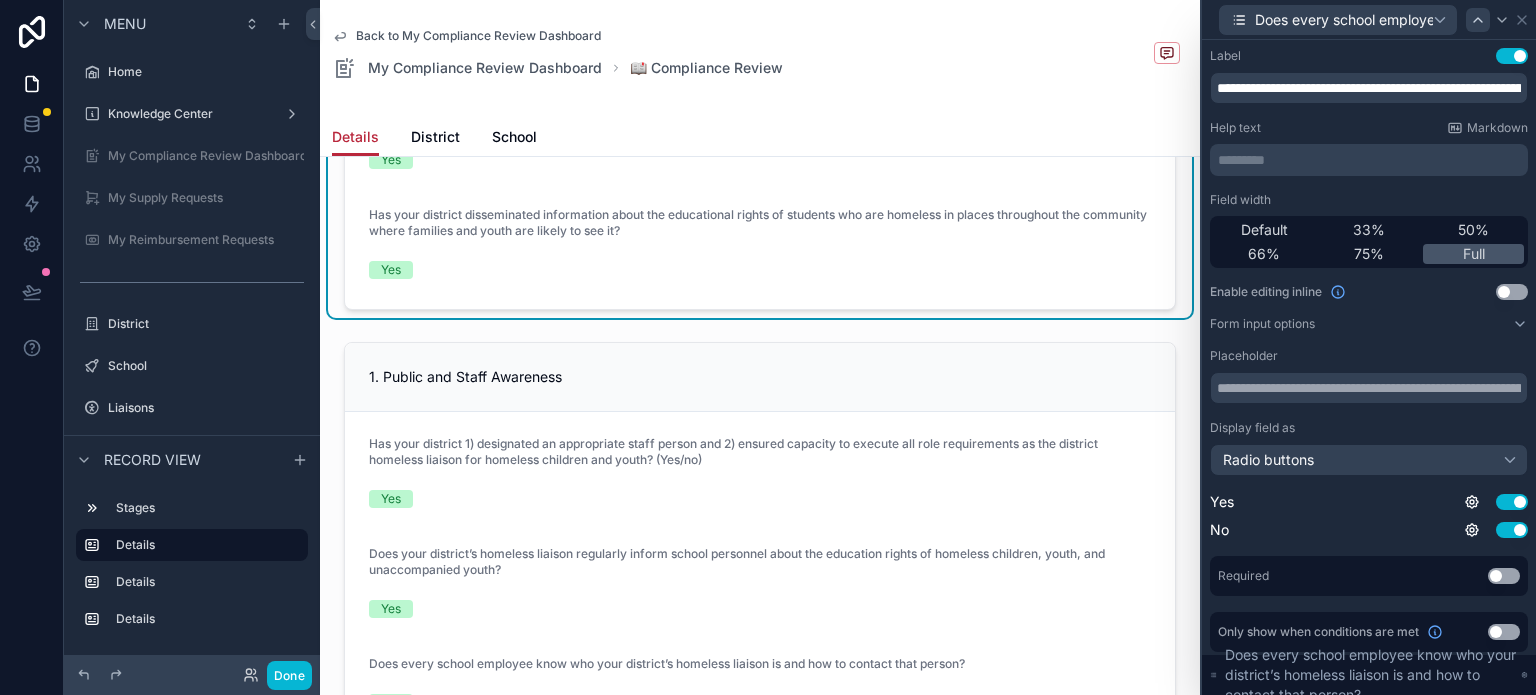 click 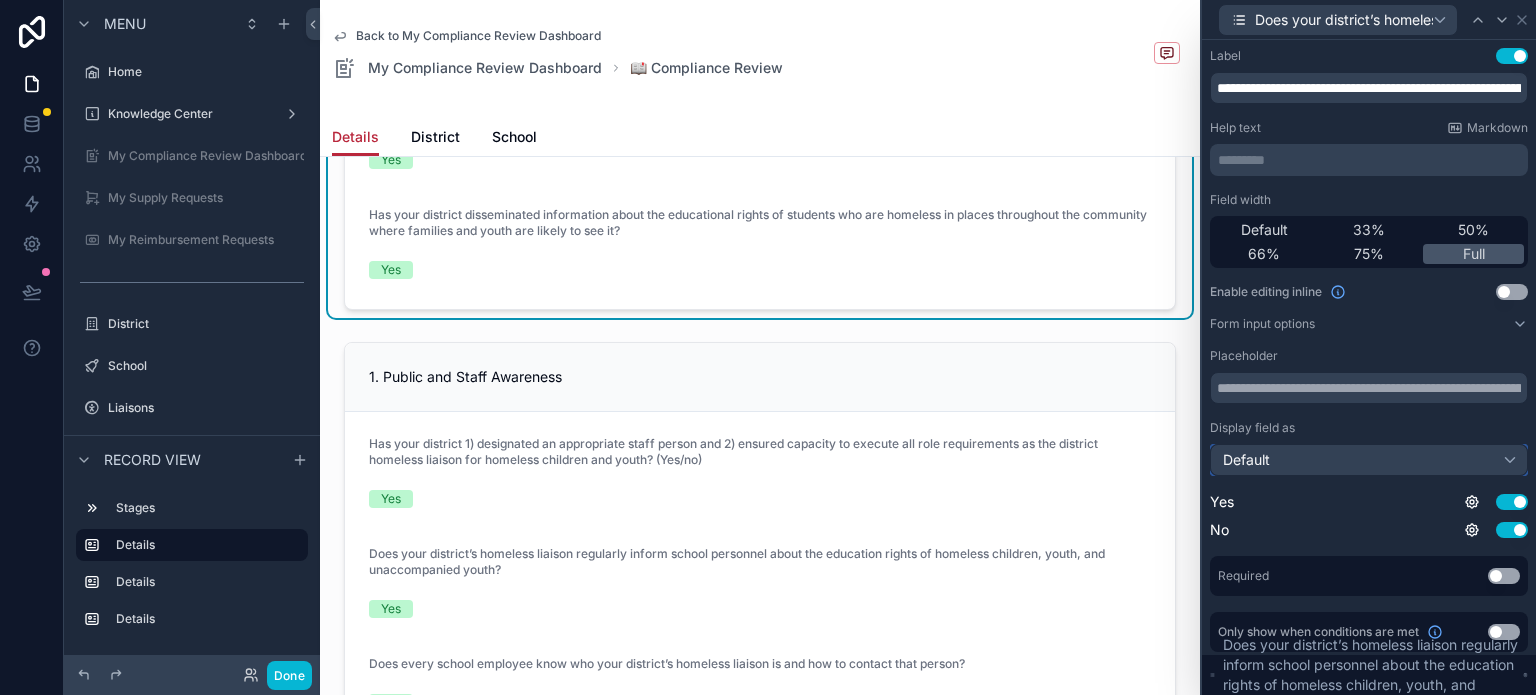 click on "Default" at bounding box center (1369, 460) 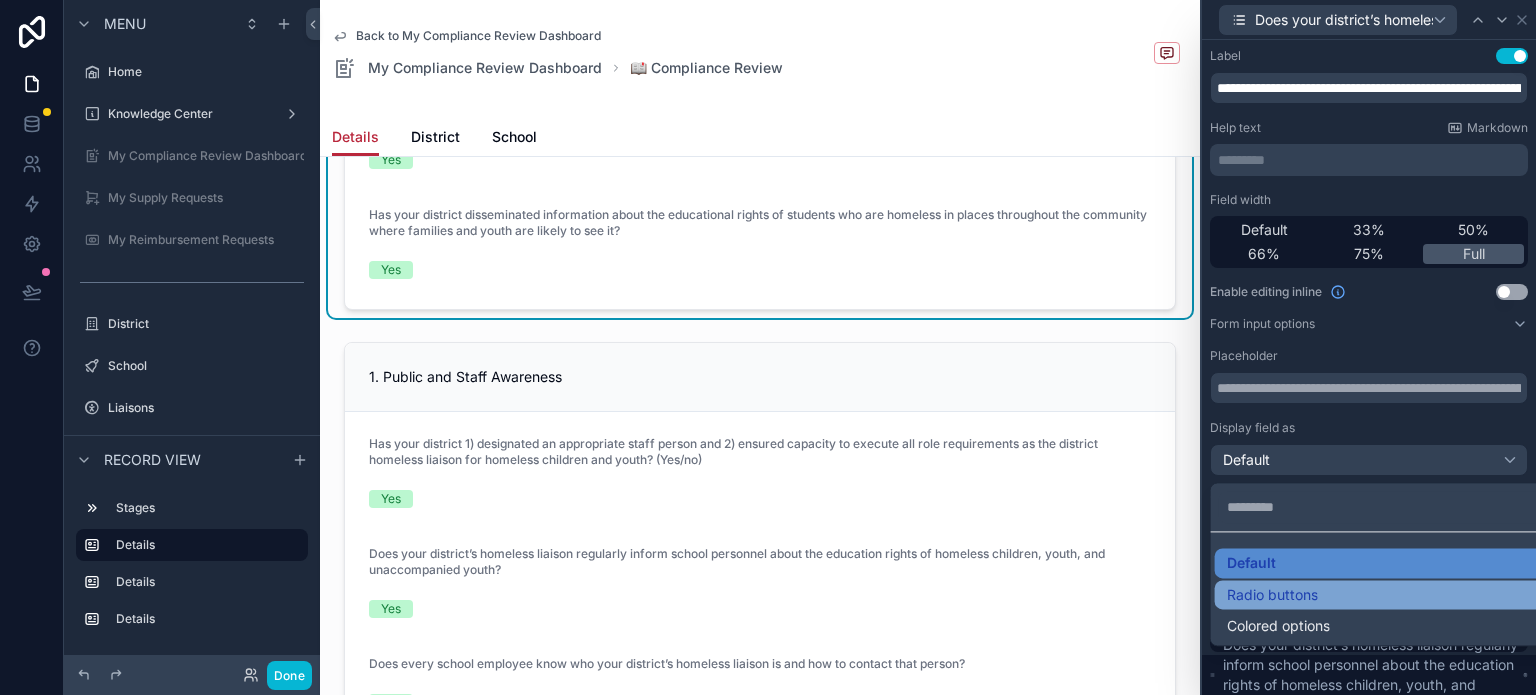 click on "Radio buttons" at bounding box center (1385, 595) 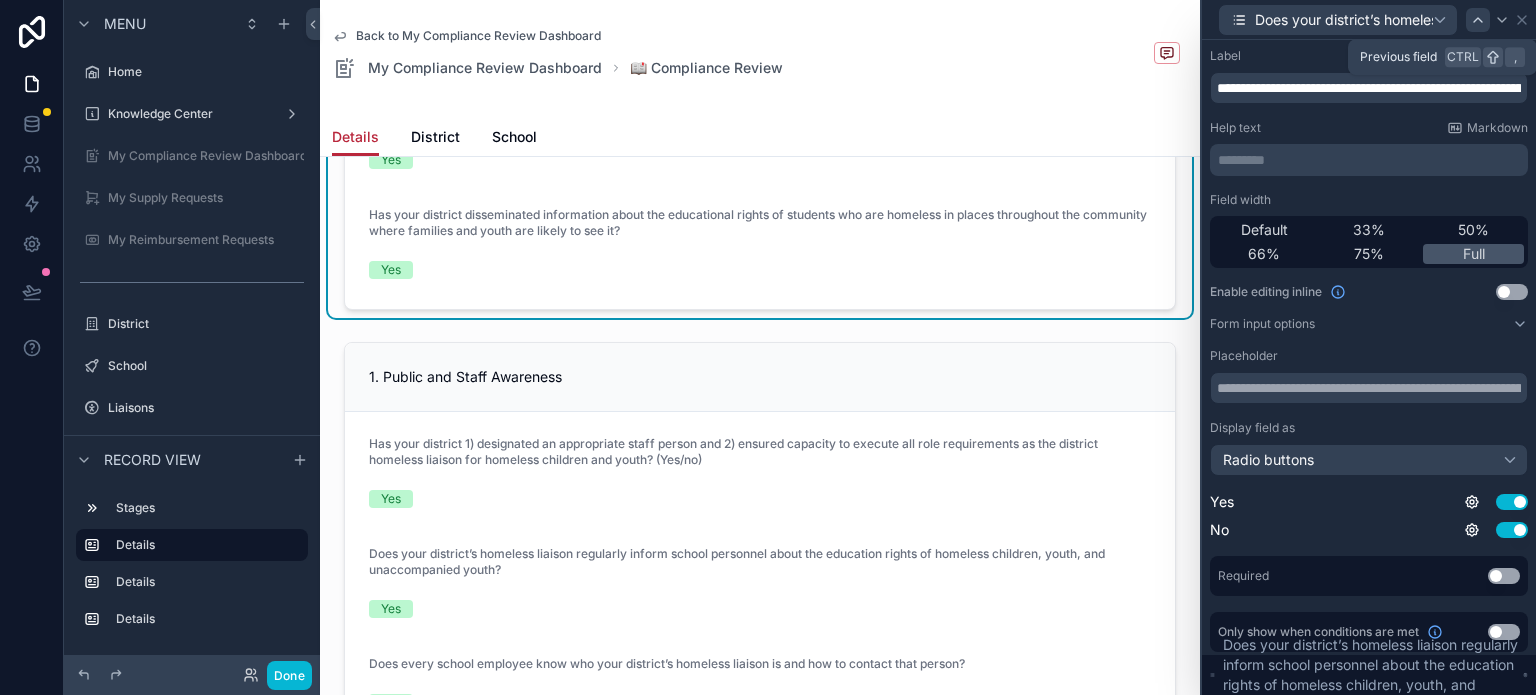 click 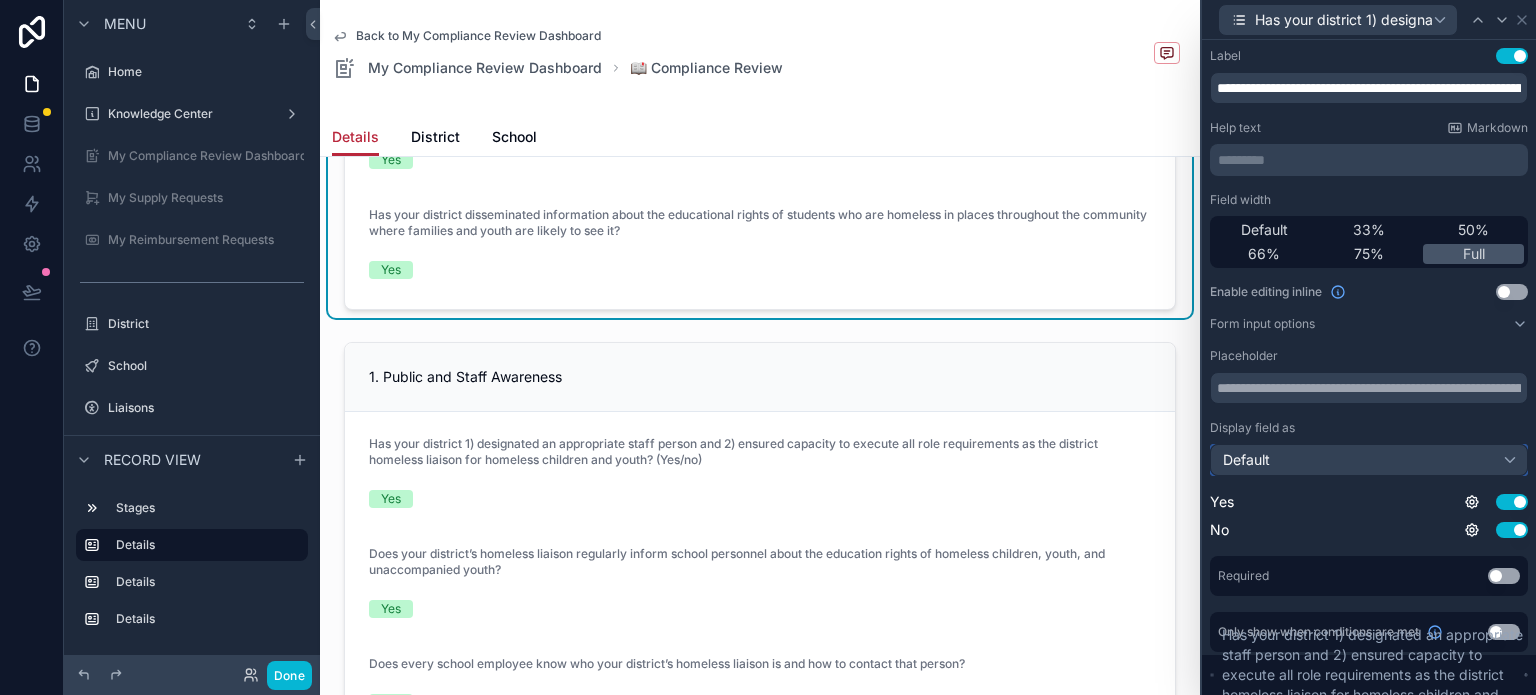 click on "Default" at bounding box center (1369, 460) 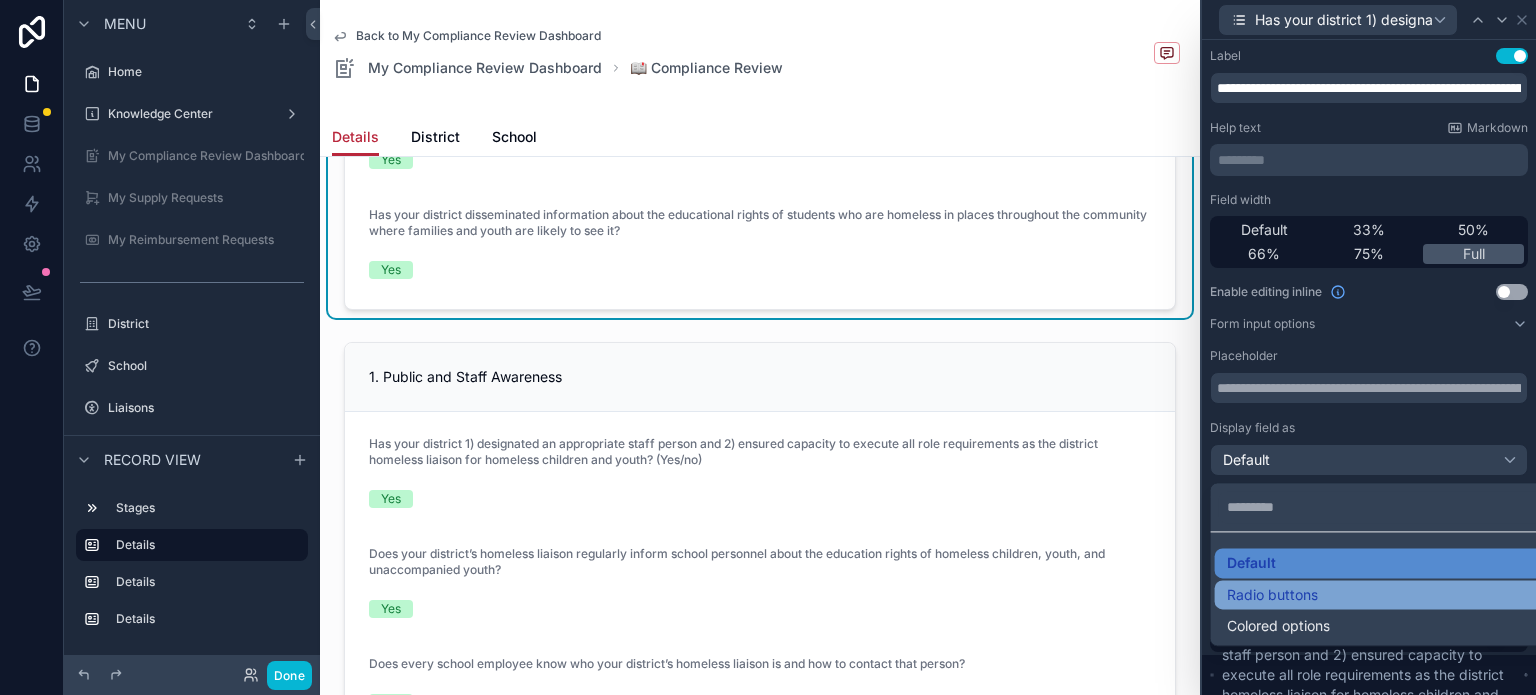 click on "Radio buttons" at bounding box center (1385, 595) 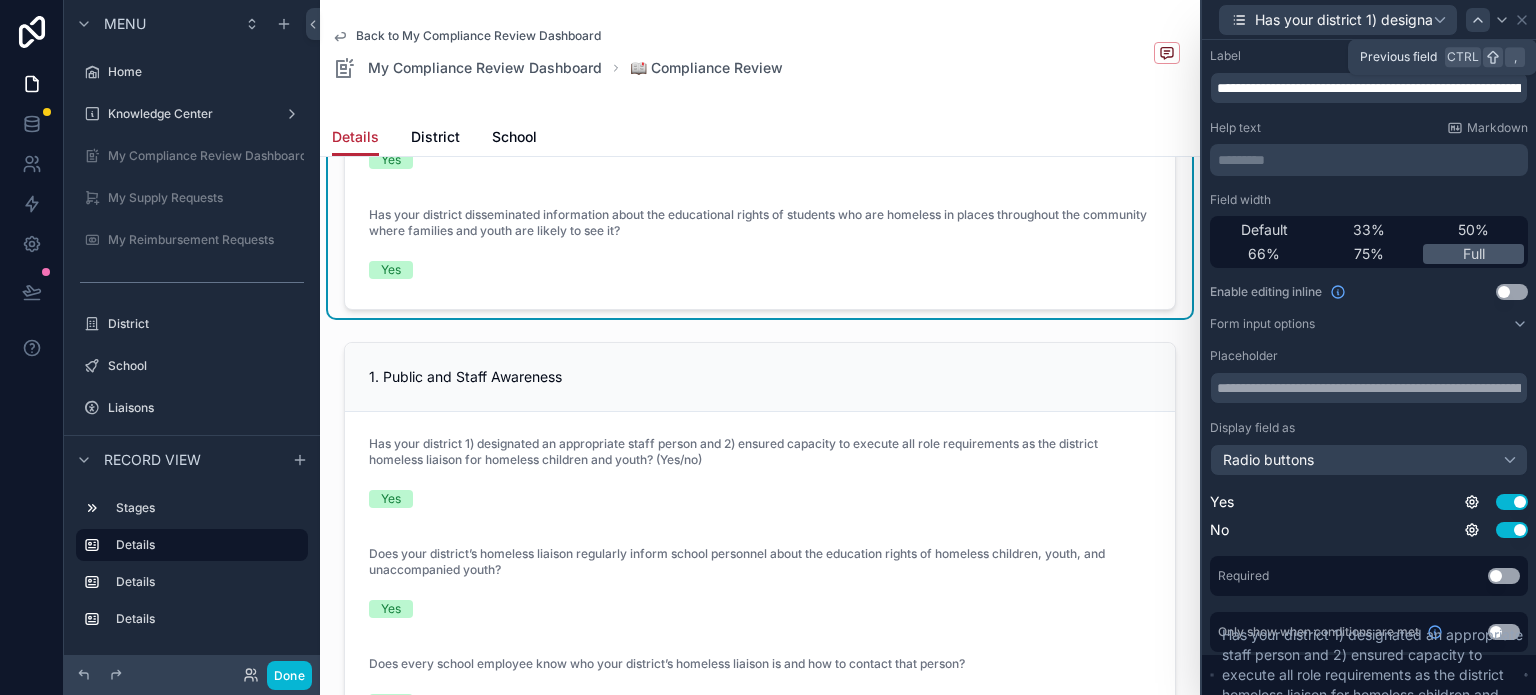 click 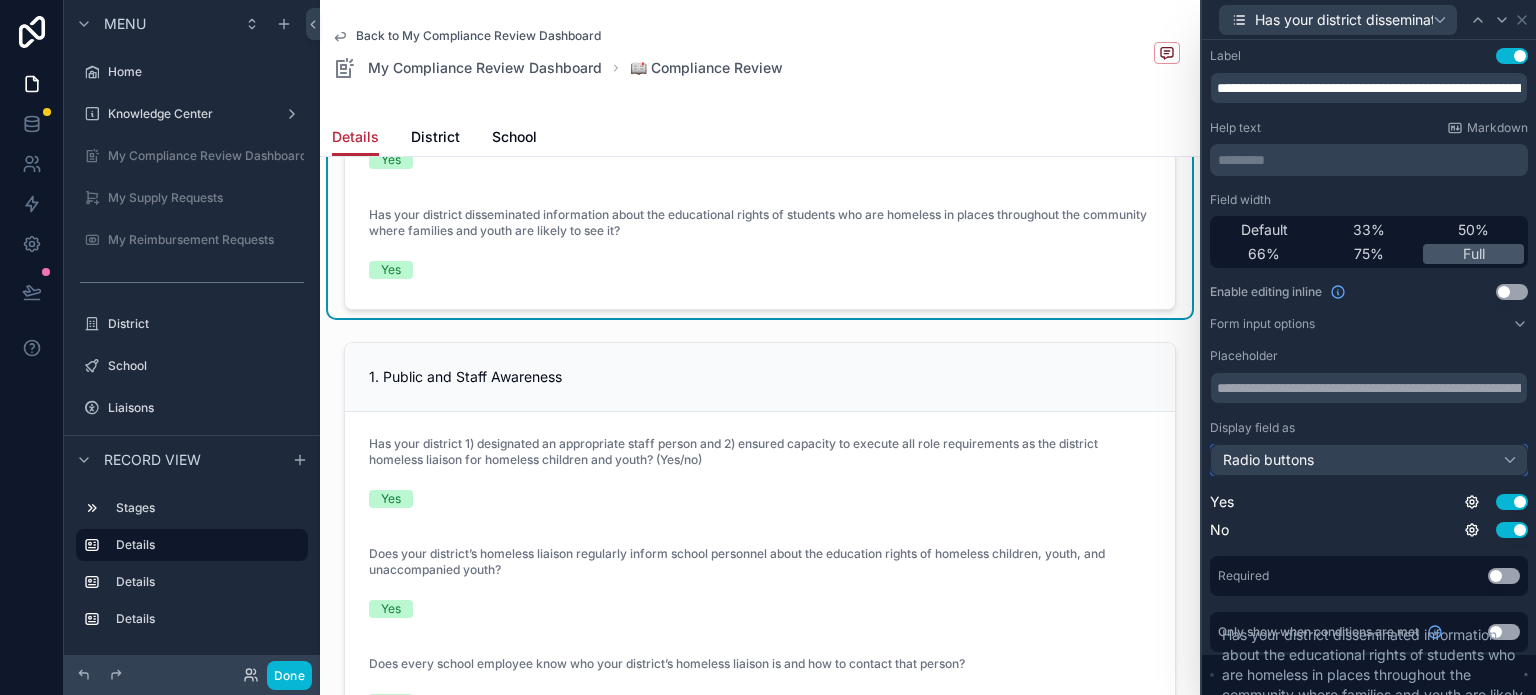 click on "Radio buttons" at bounding box center [1369, 460] 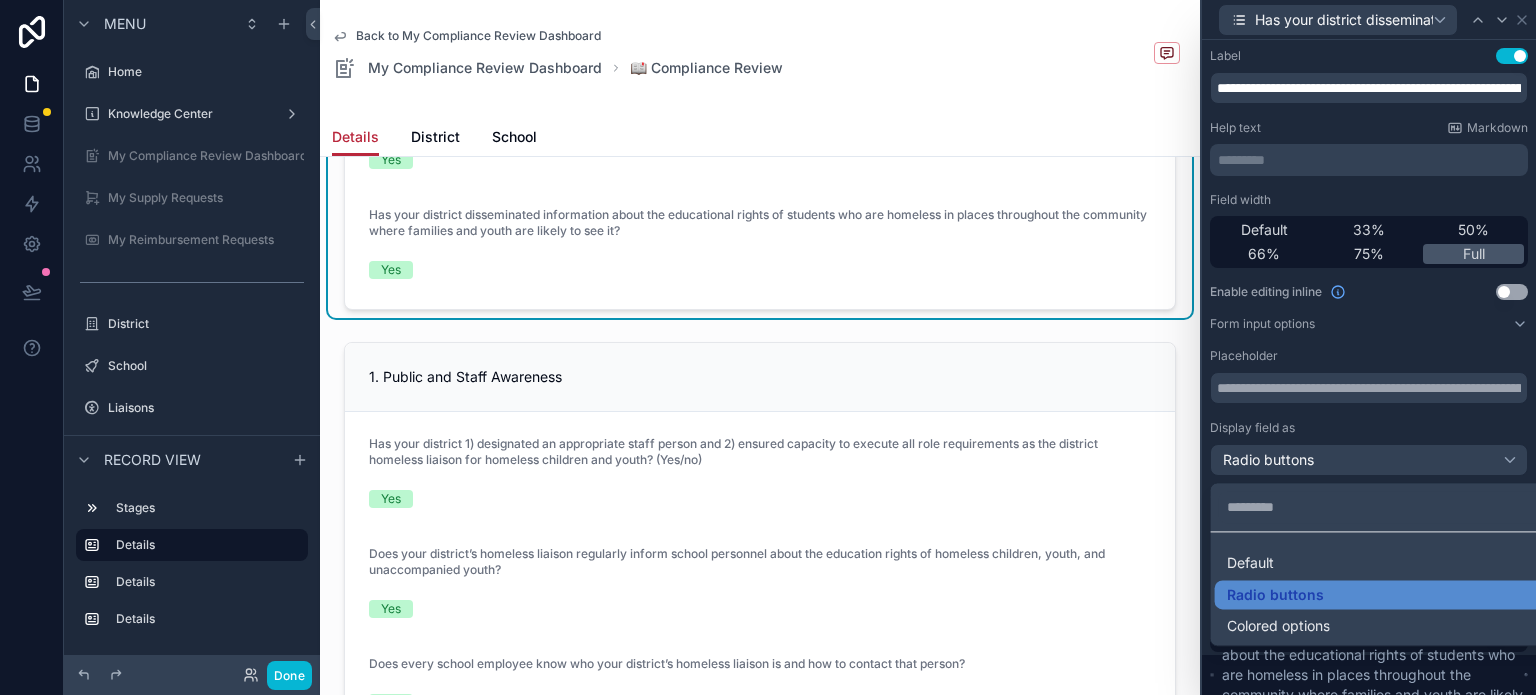 click at bounding box center (1369, 347) 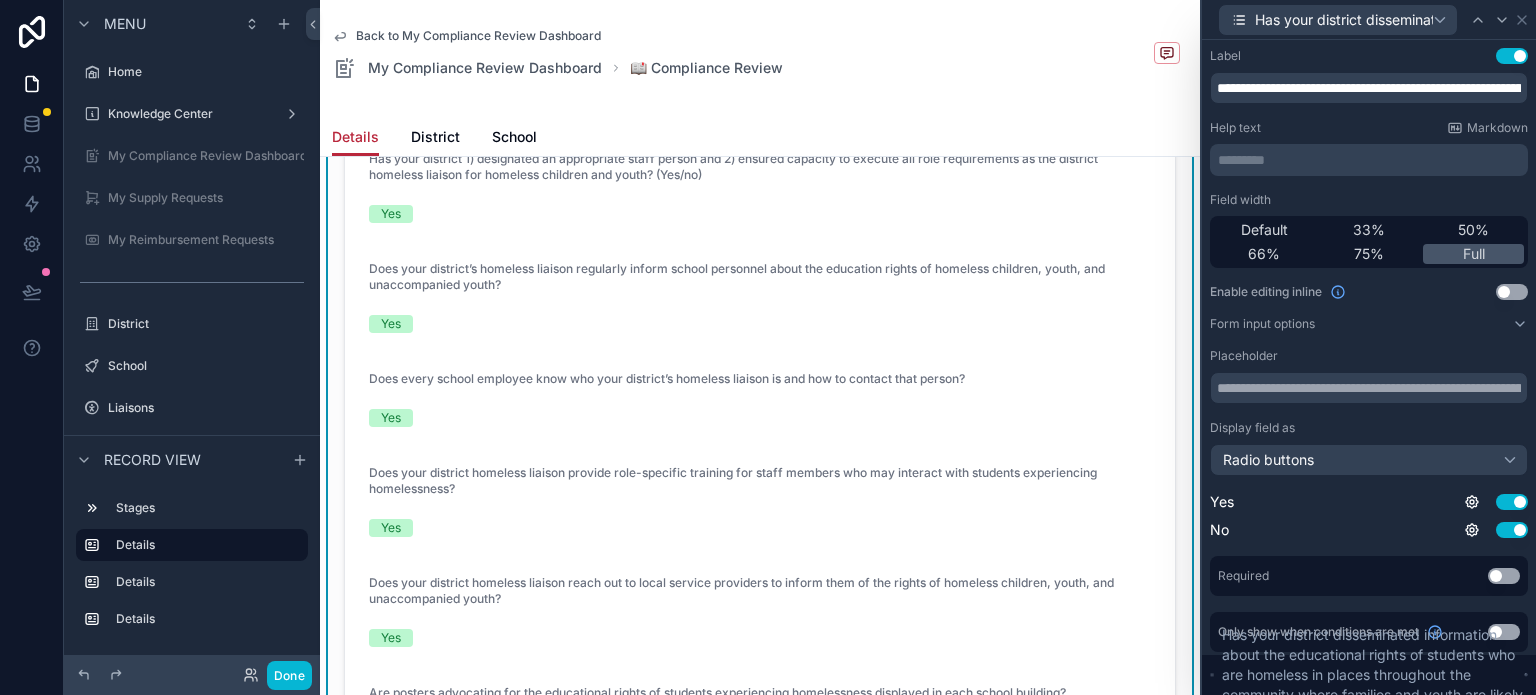 scroll, scrollTop: 100, scrollLeft: 0, axis: vertical 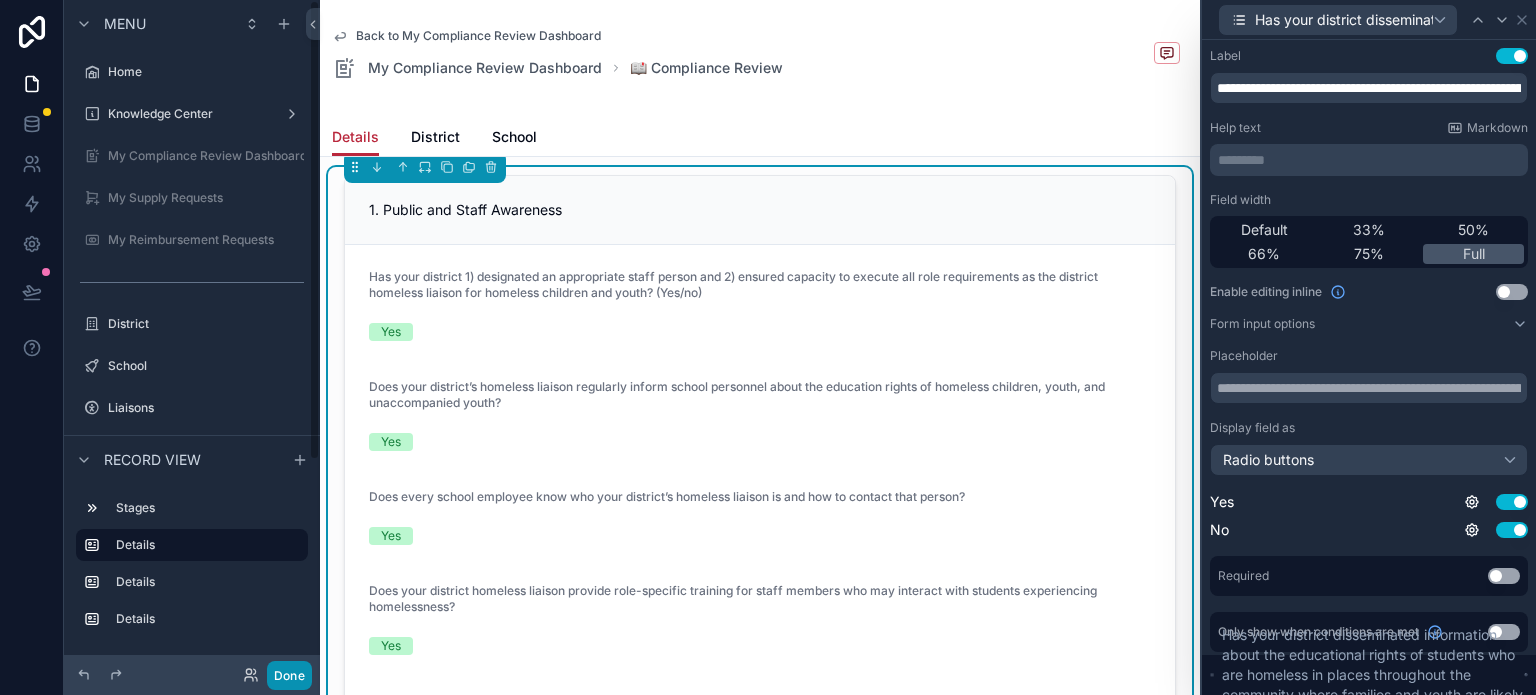 click on "Done" at bounding box center (289, 675) 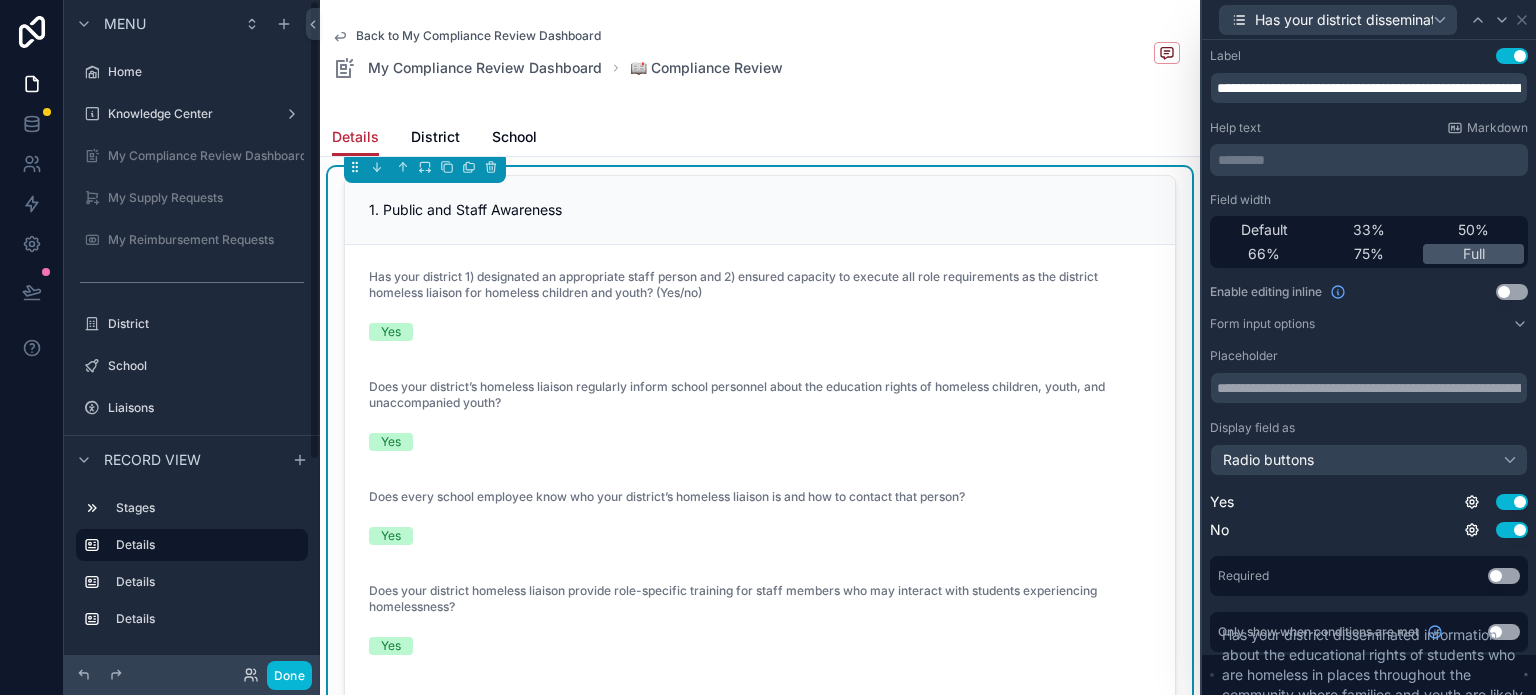 scroll, scrollTop: 0, scrollLeft: 0, axis: both 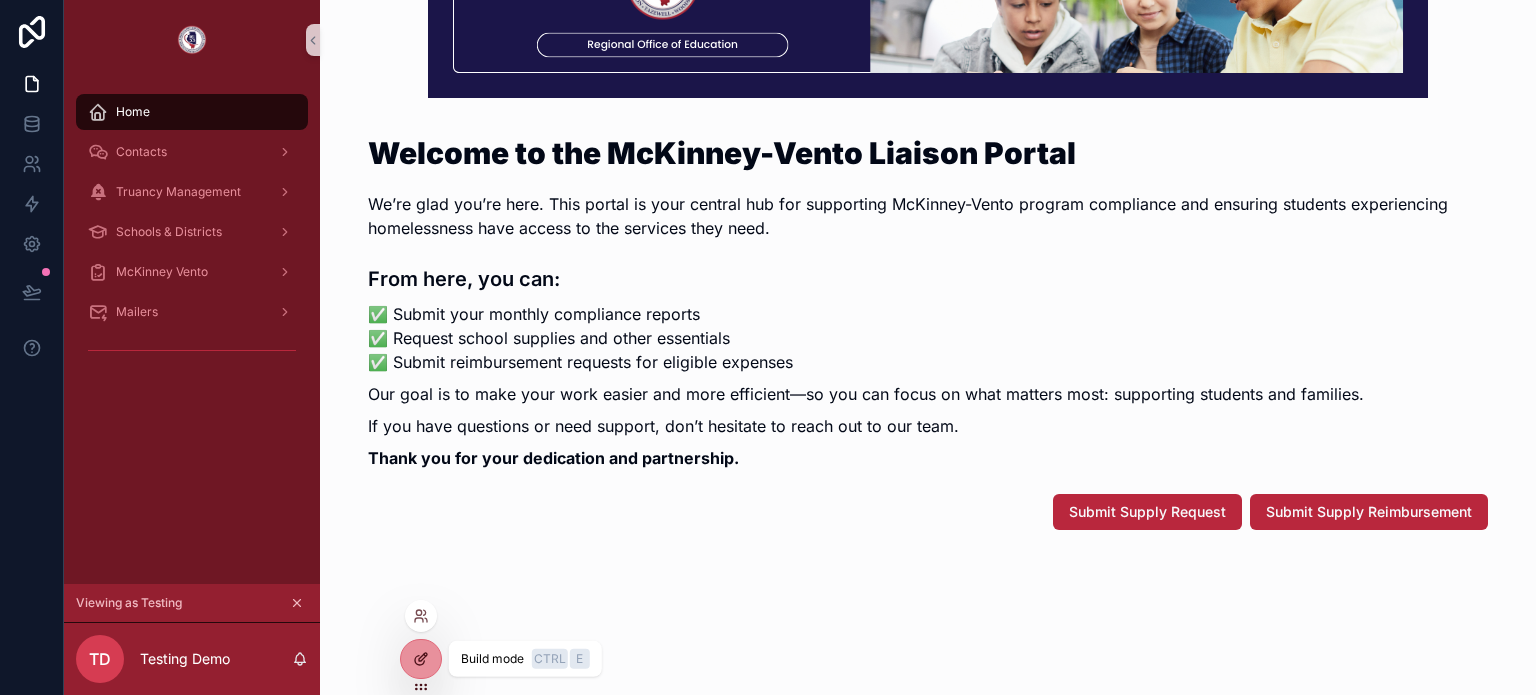 click 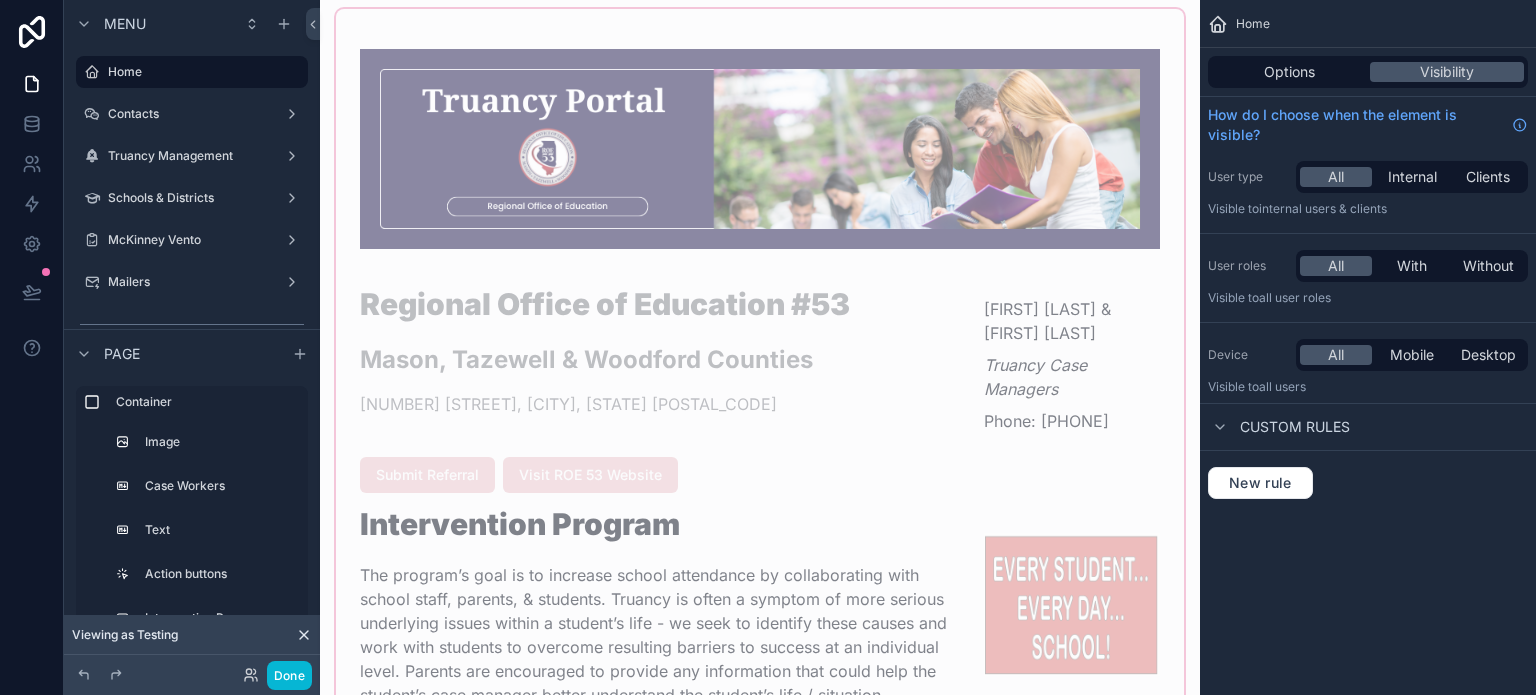 scroll, scrollTop: 0, scrollLeft: 0, axis: both 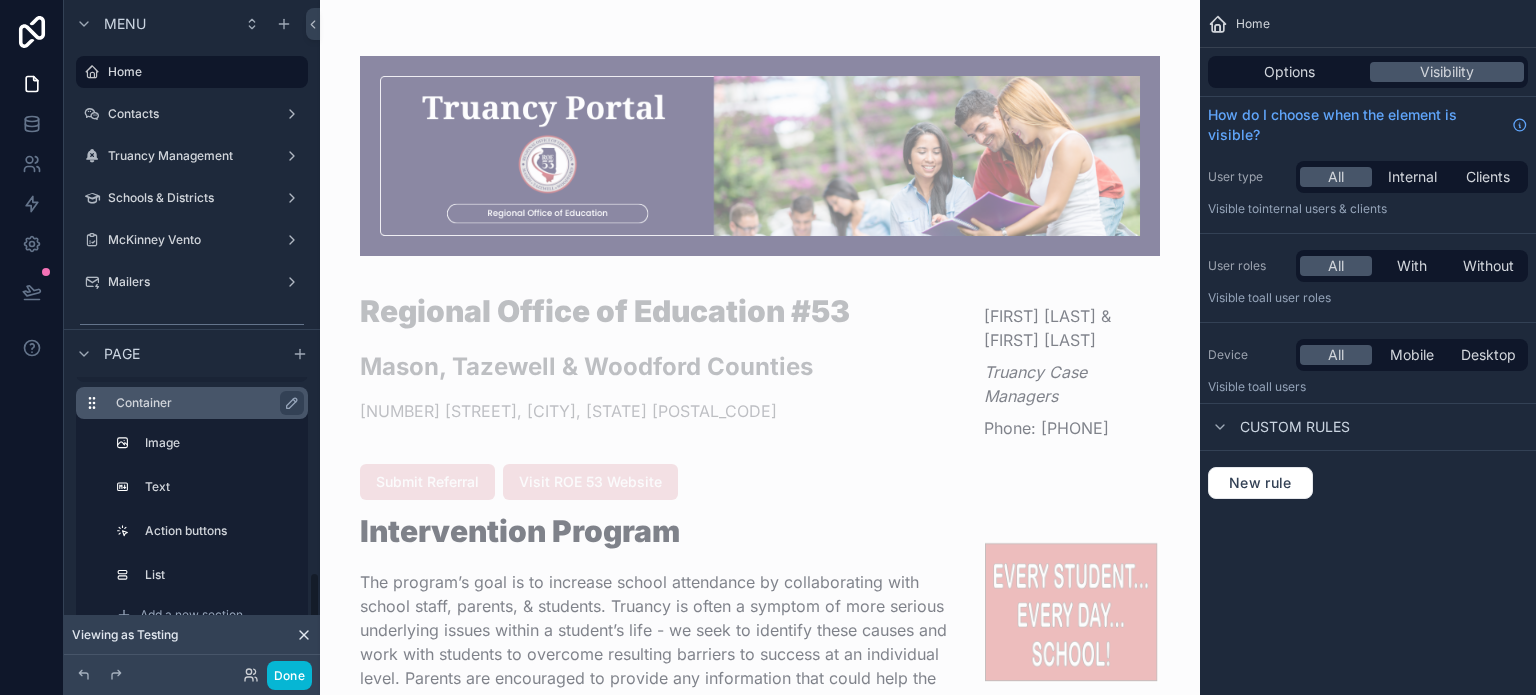click on "Container" at bounding box center [204, 403] 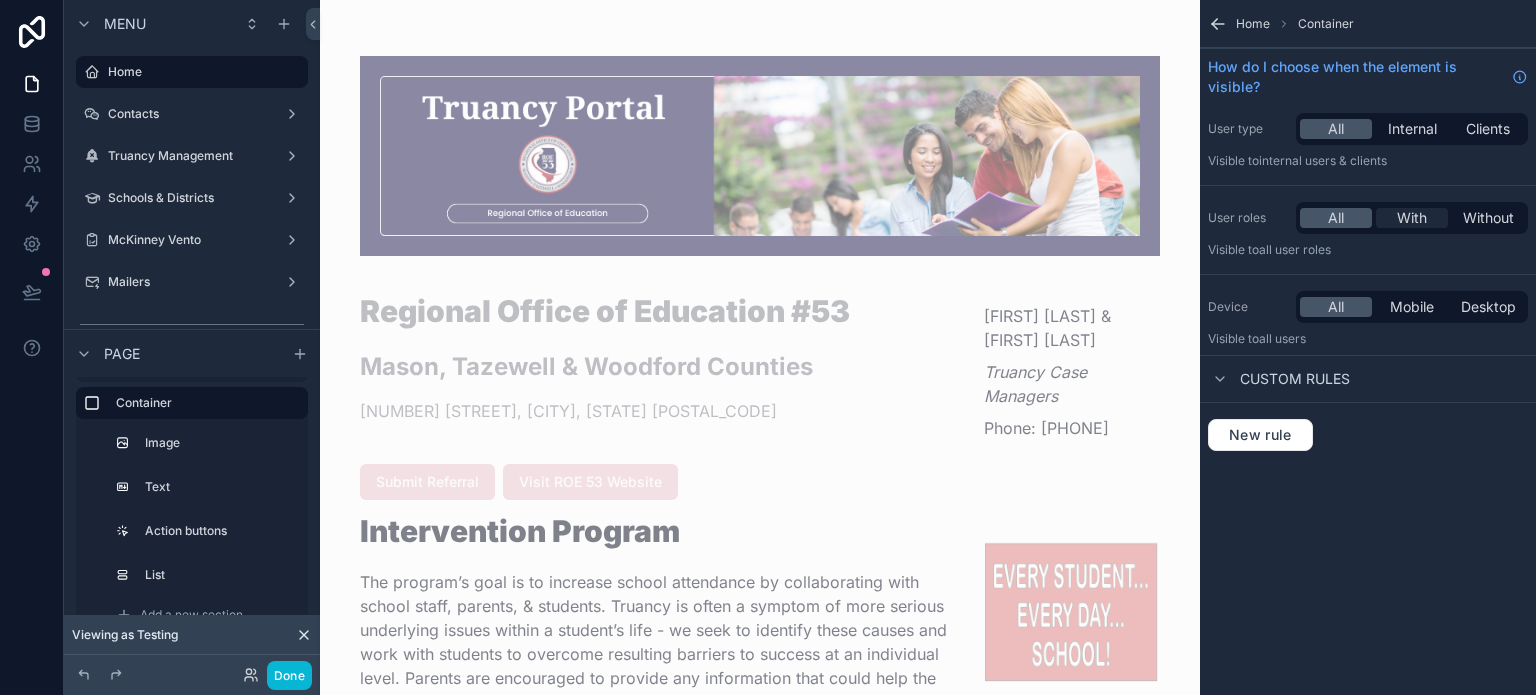 click on "With" at bounding box center [1412, 218] 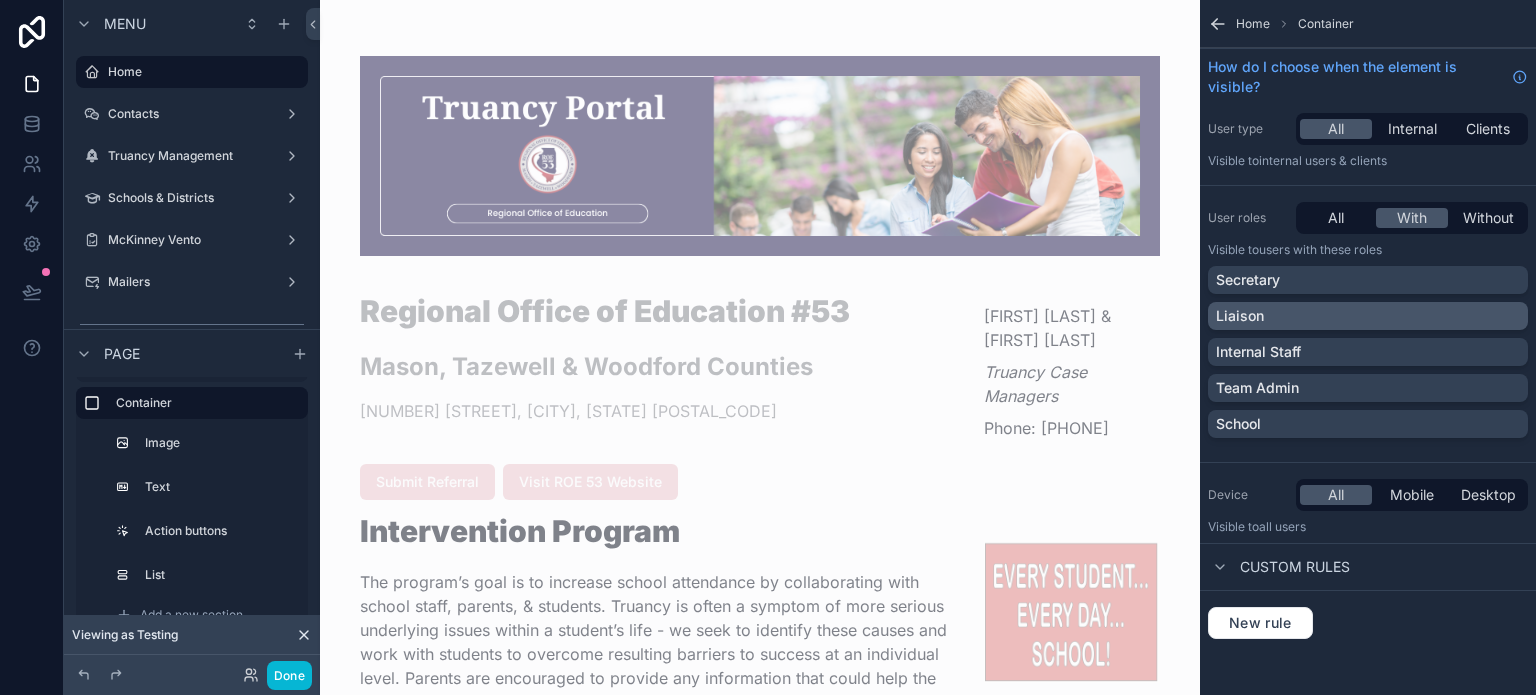 click on "Liaison" at bounding box center [1368, 316] 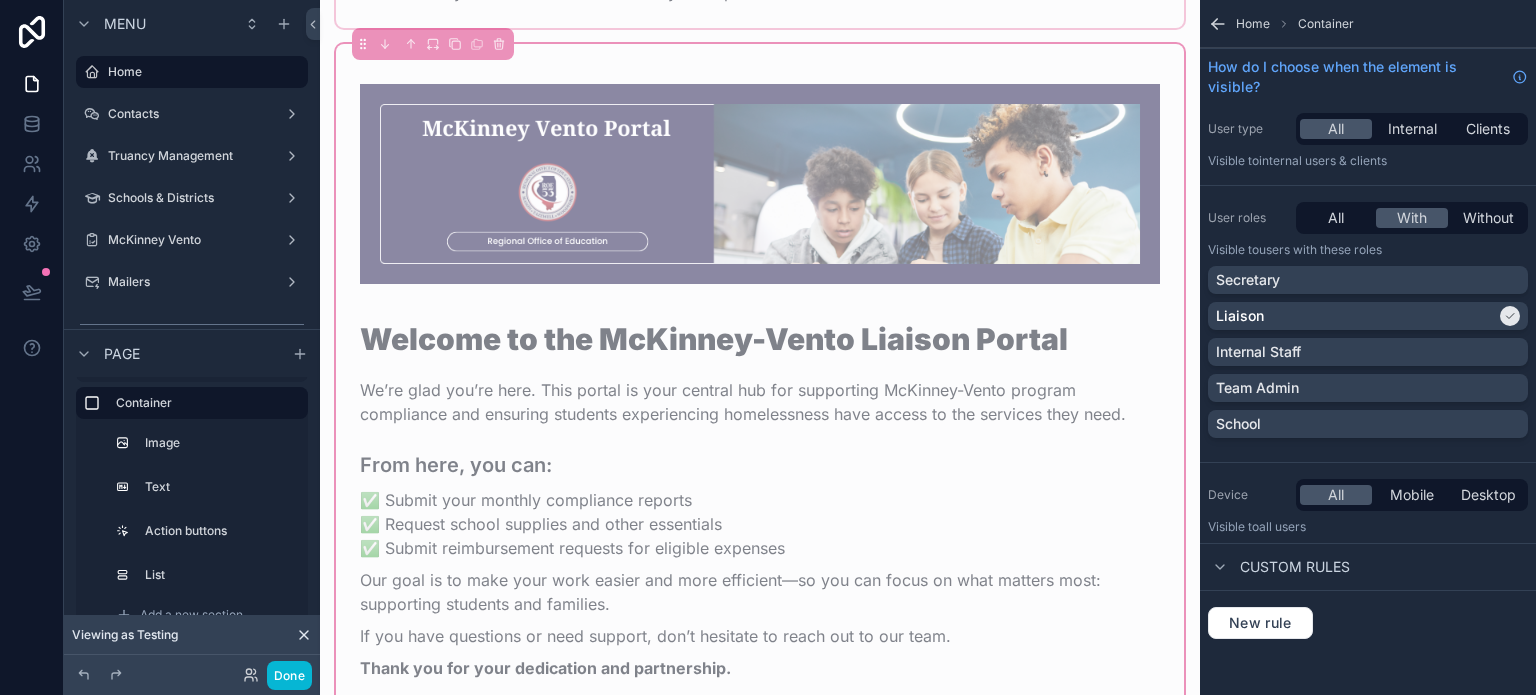 scroll, scrollTop: 2200, scrollLeft: 0, axis: vertical 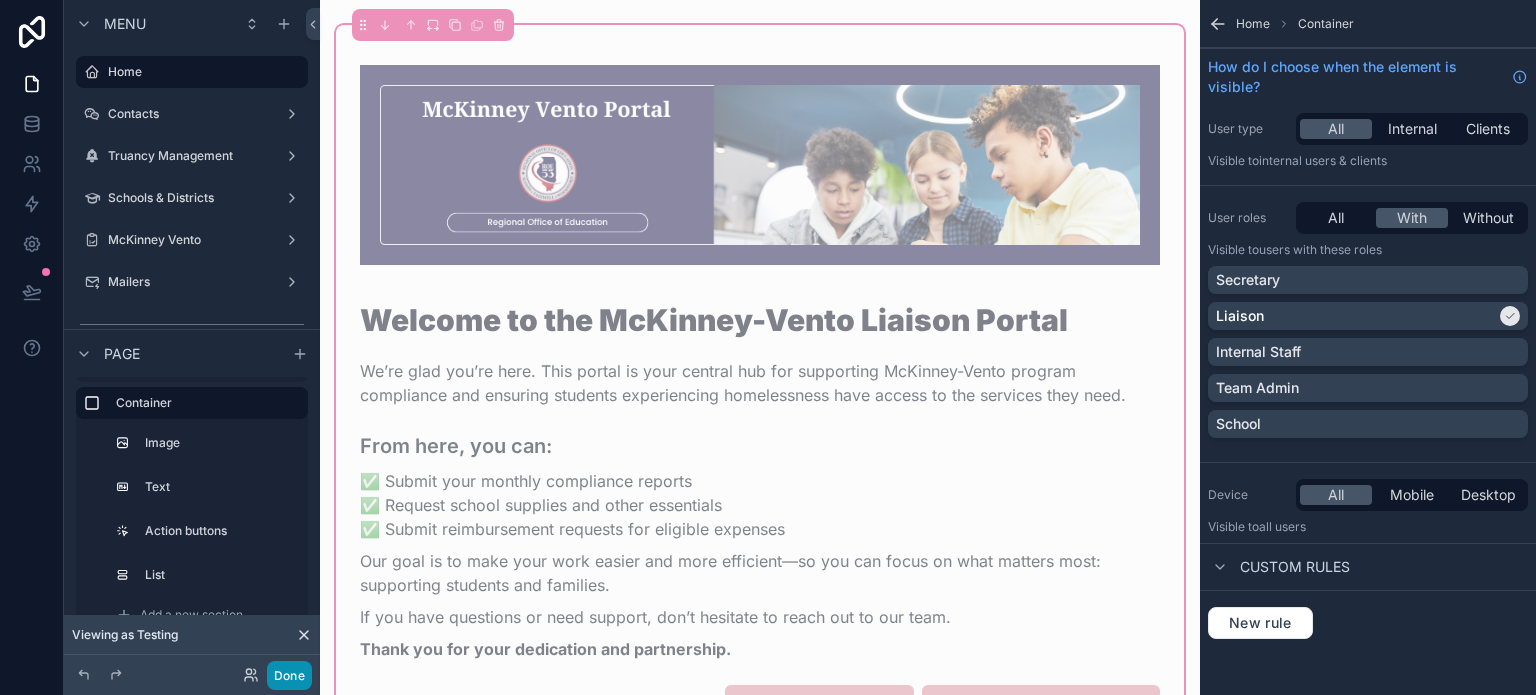 click on "Done" at bounding box center (289, 675) 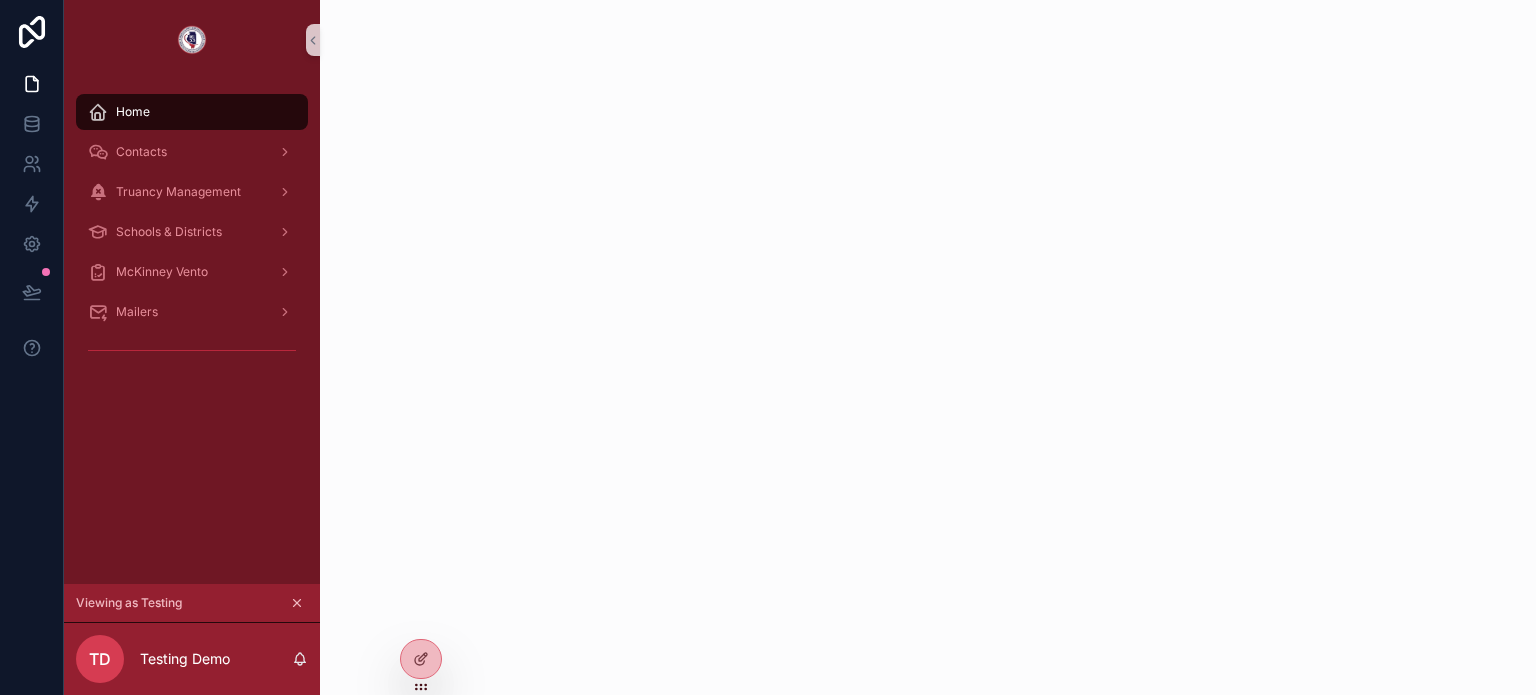 scroll, scrollTop: 0, scrollLeft: 0, axis: both 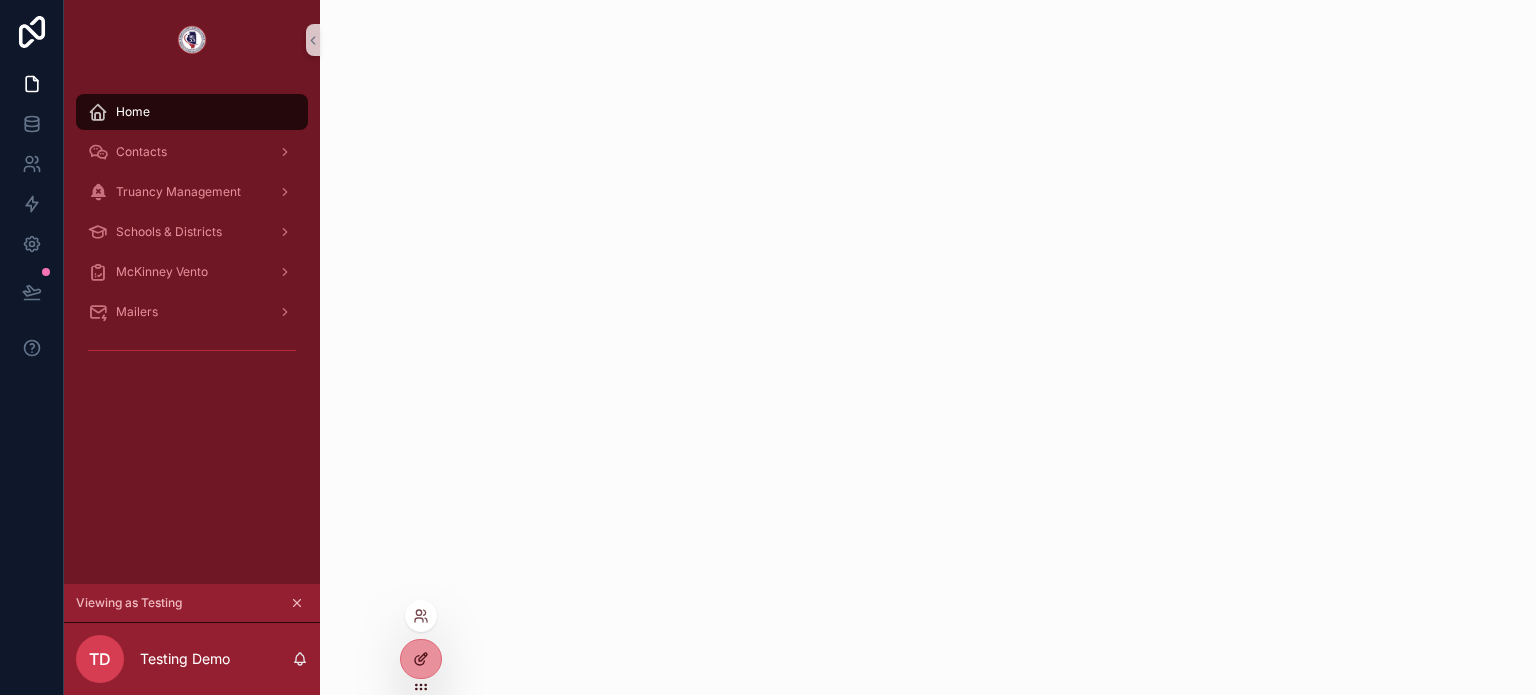 click at bounding box center [421, 659] 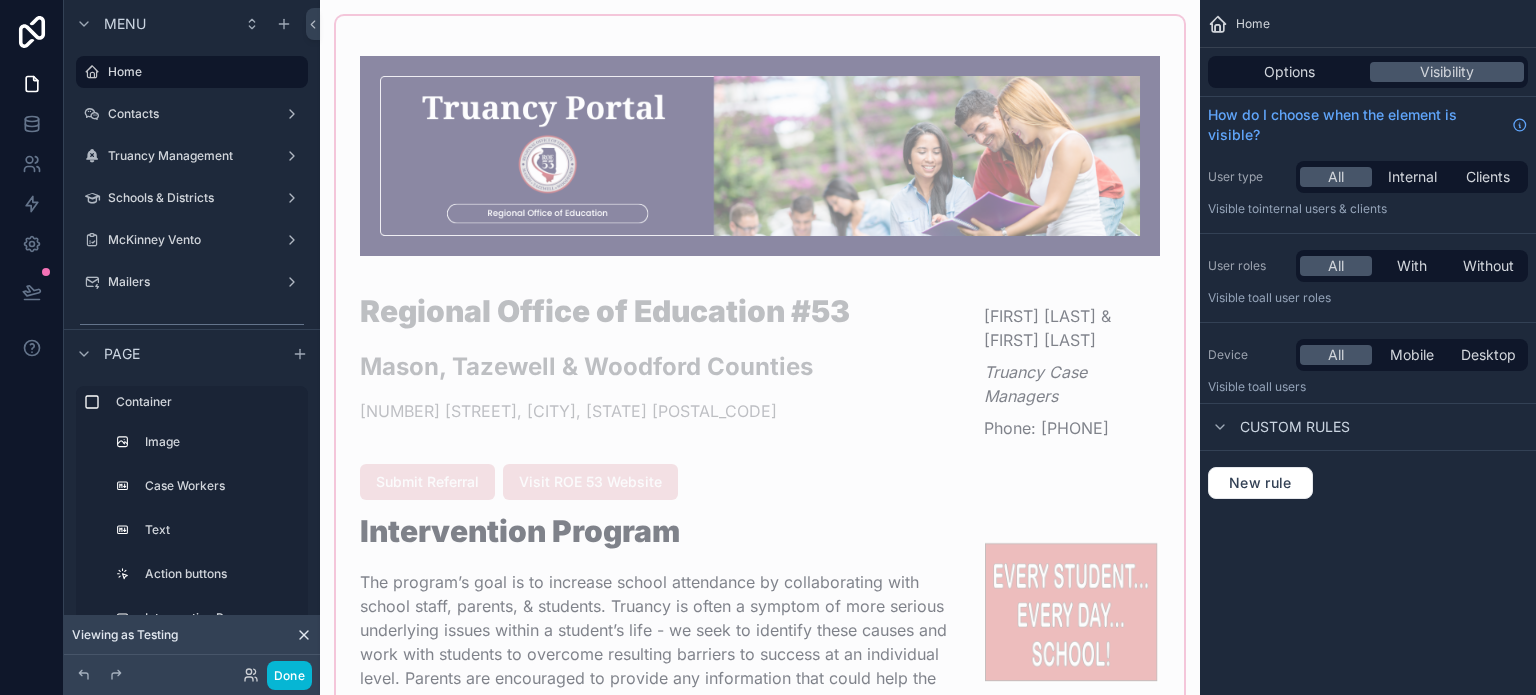 click at bounding box center [760, 1112] 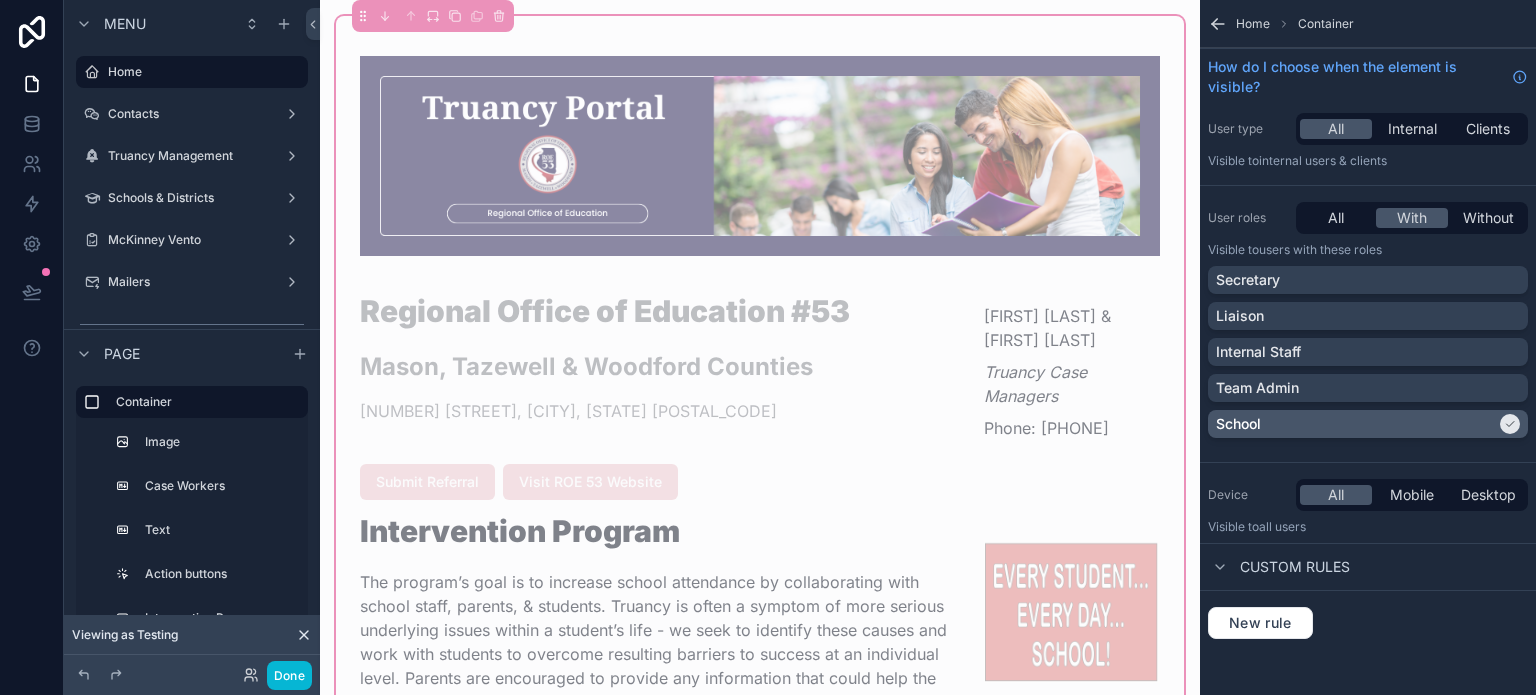 click on "School" at bounding box center (1368, 424) 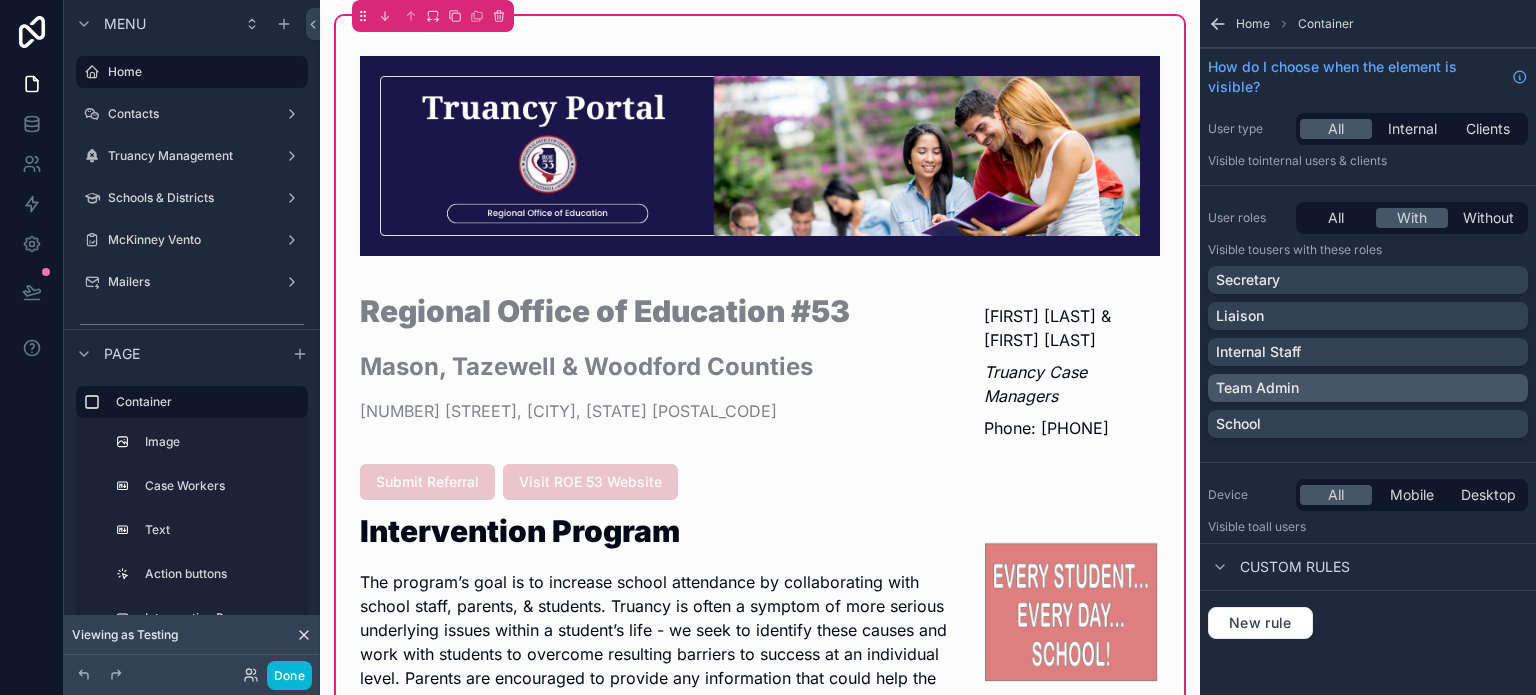 click on "Team Admin" at bounding box center (1368, 388) 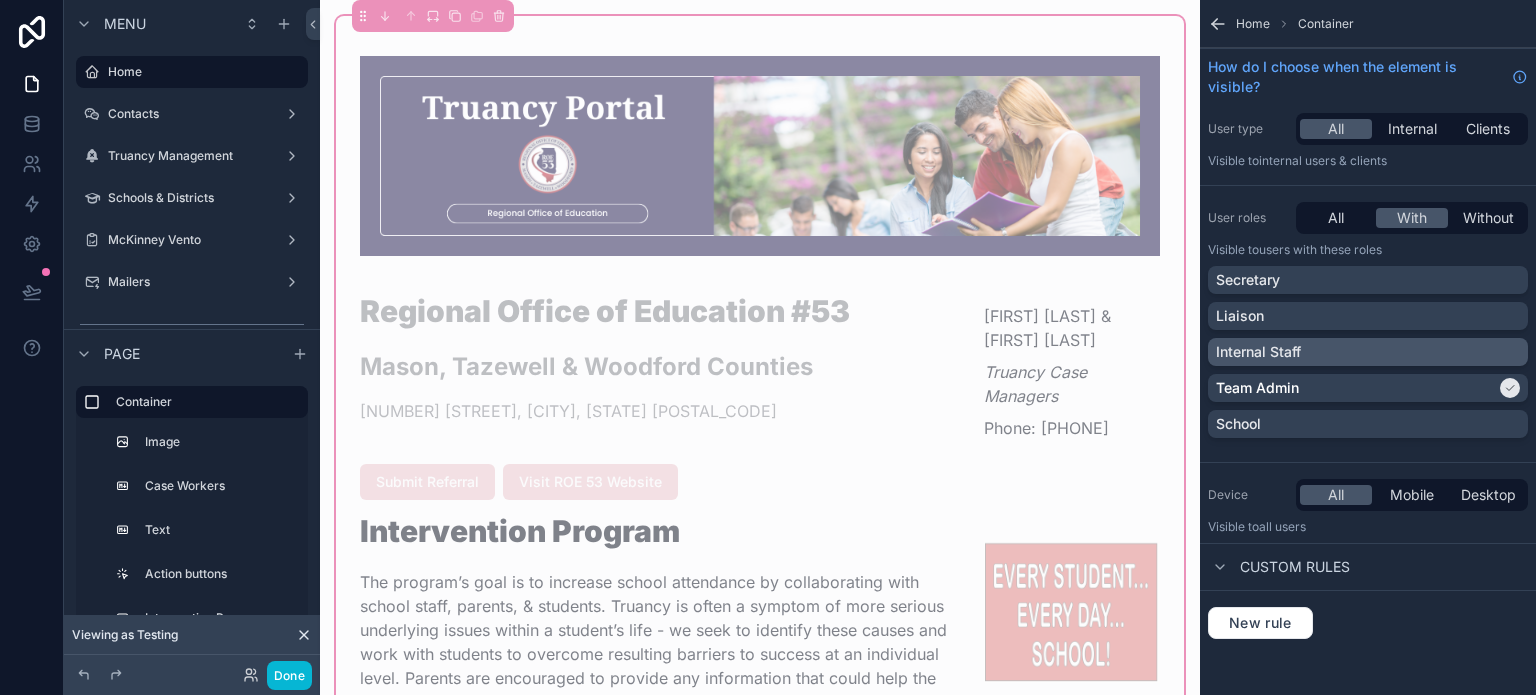 click on "Internal Staff" at bounding box center [1368, 352] 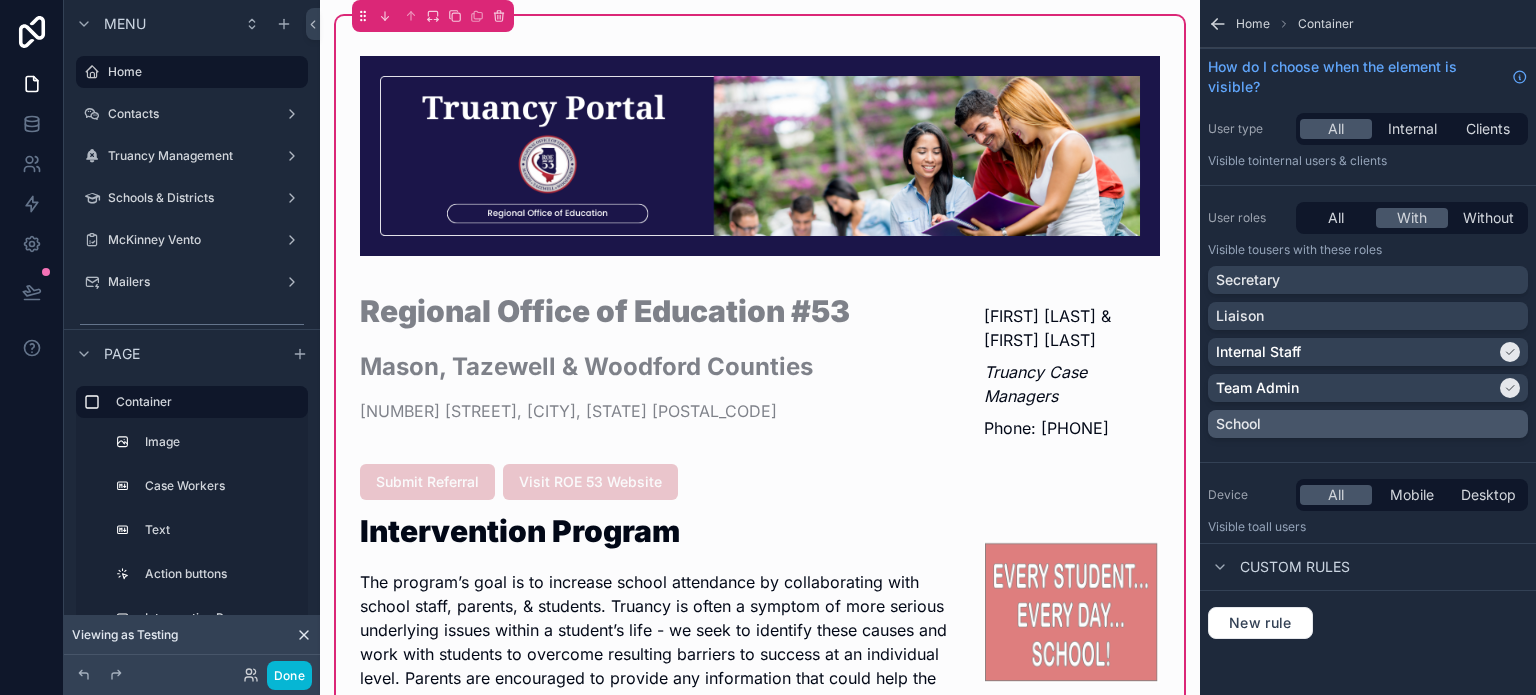 click on "School" at bounding box center [1368, 424] 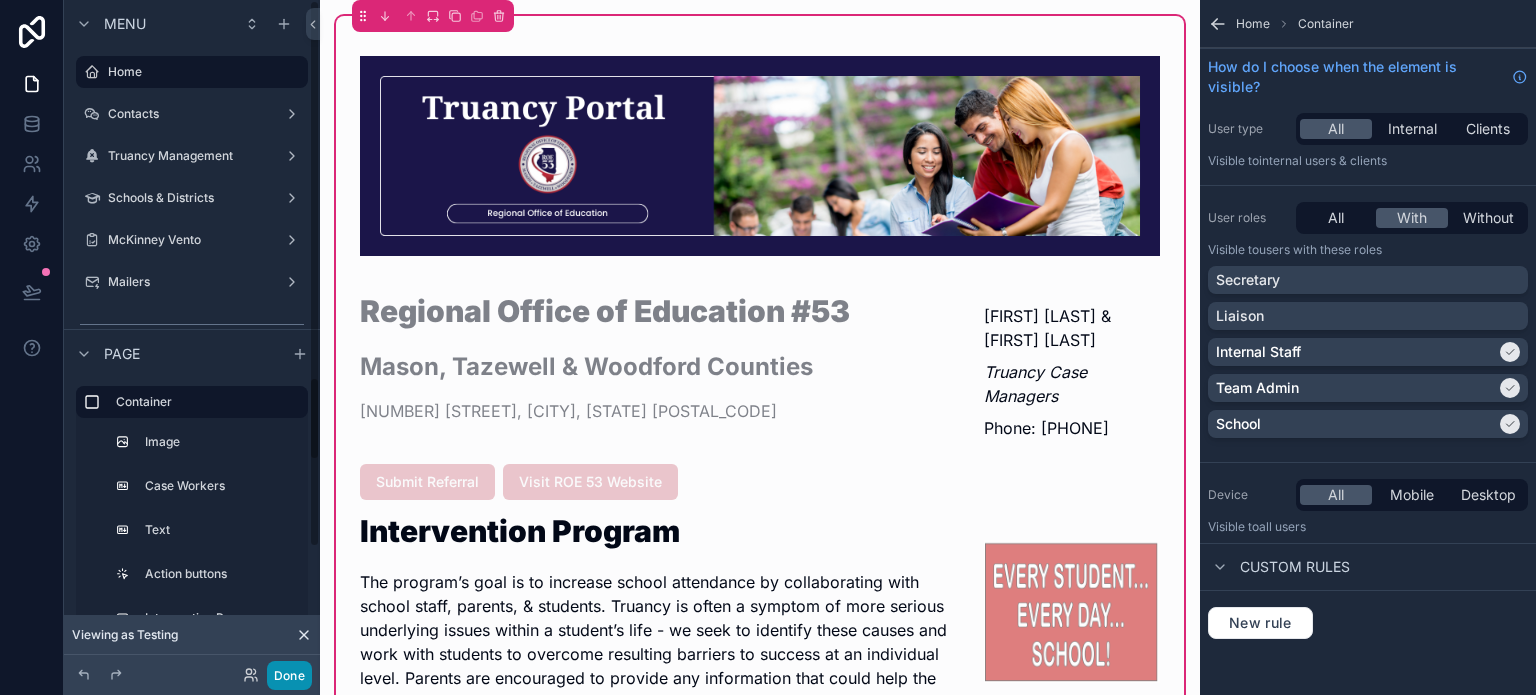 click on "Done" at bounding box center (289, 675) 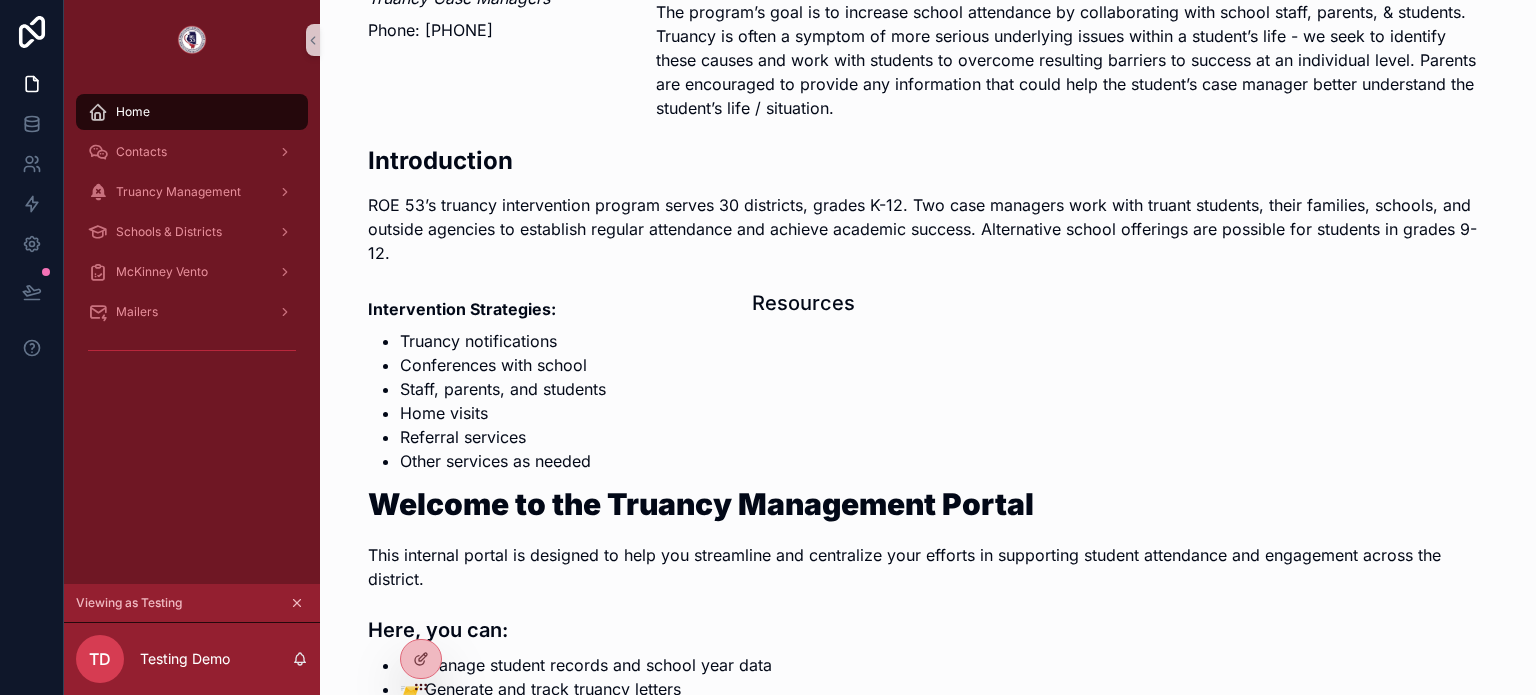 scroll, scrollTop: 400, scrollLeft: 0, axis: vertical 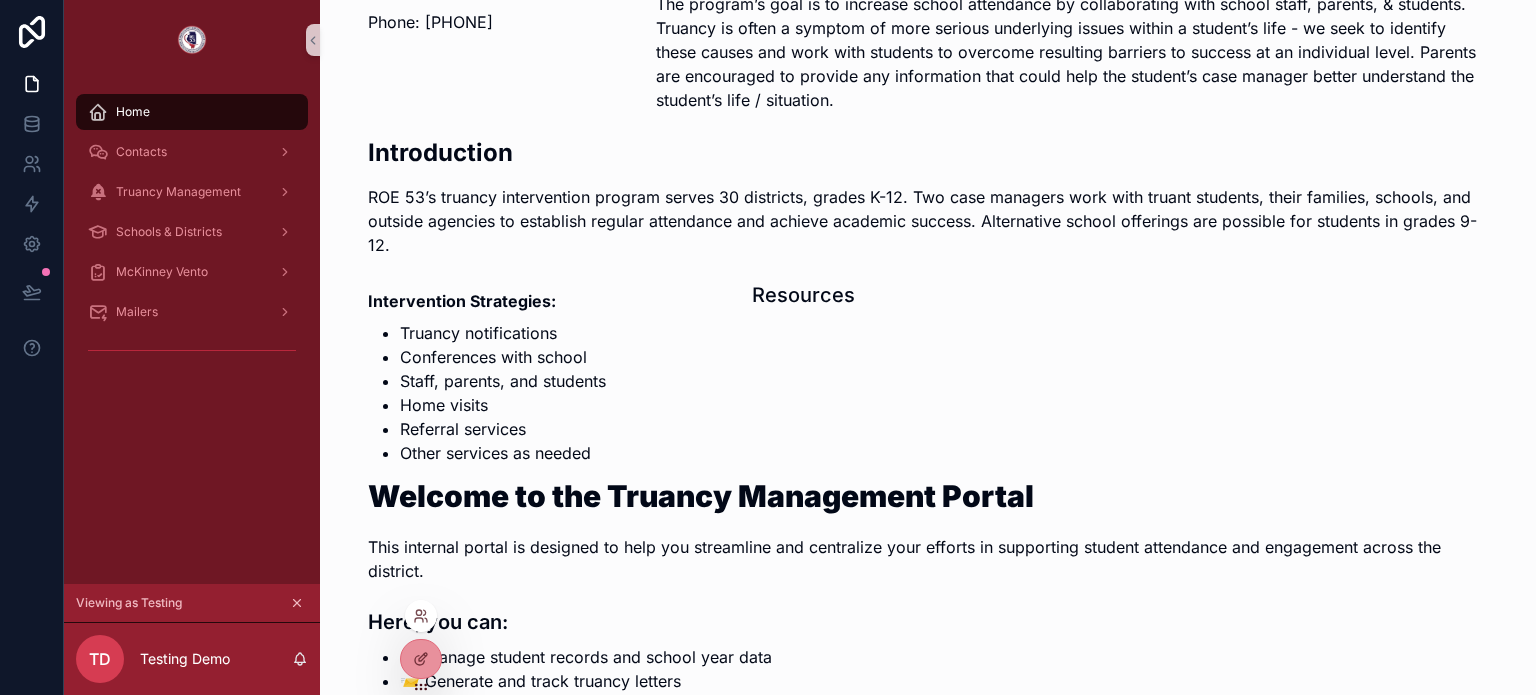 click 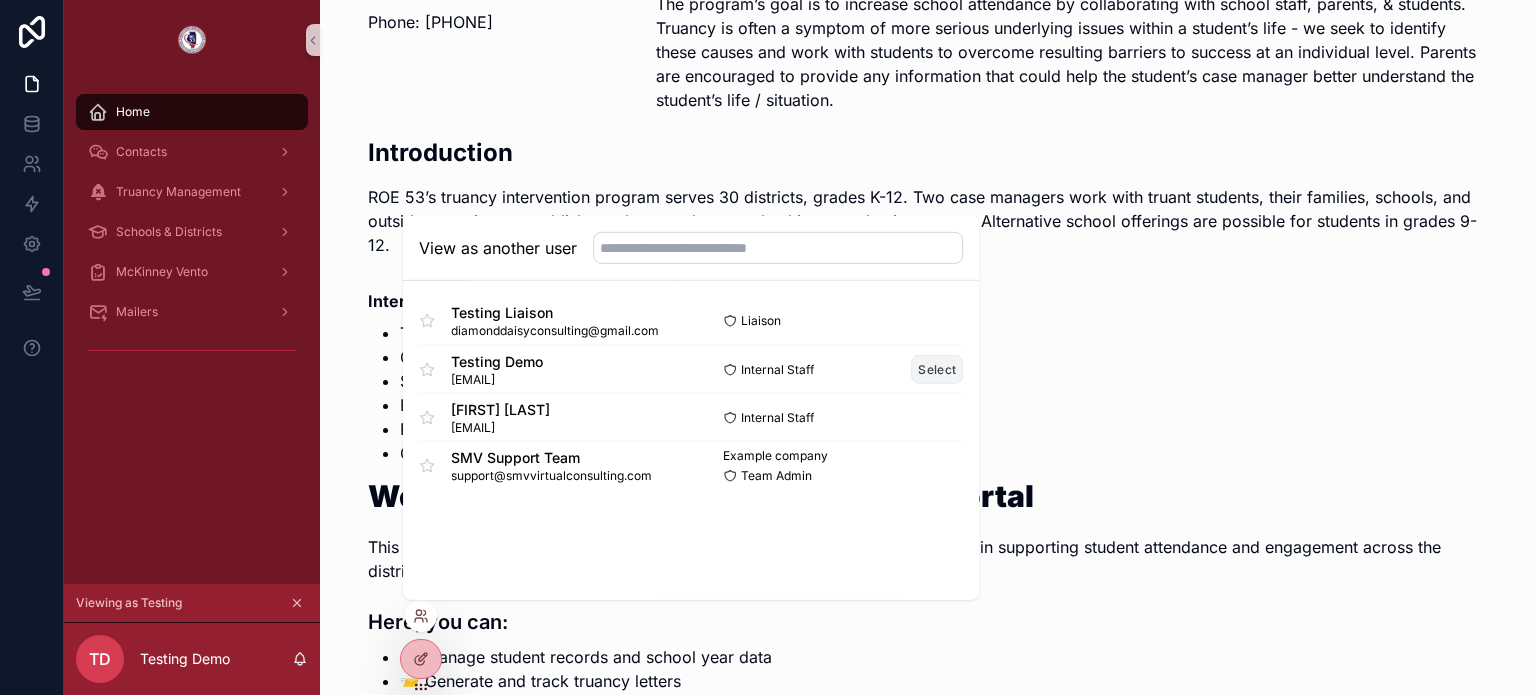 click on "Select" at bounding box center [937, 369] 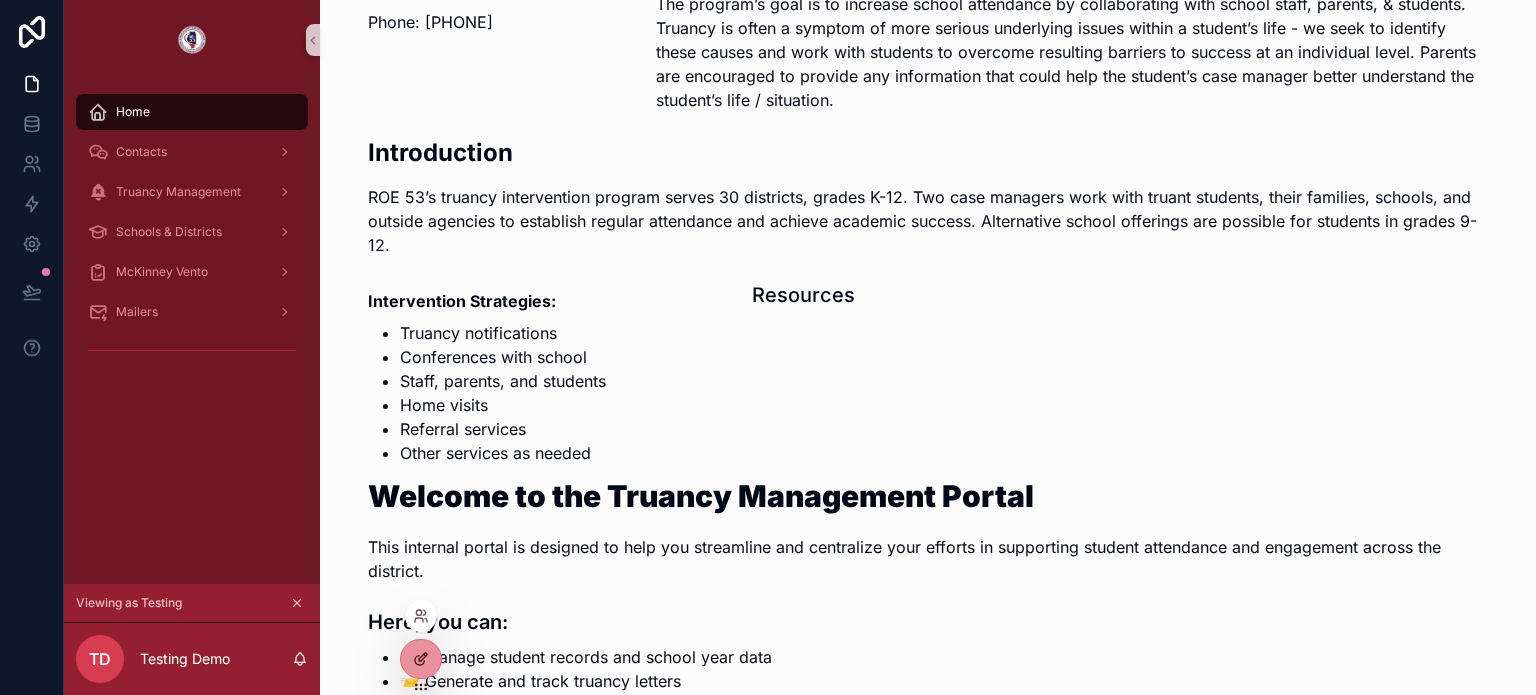 click at bounding box center (421, 659) 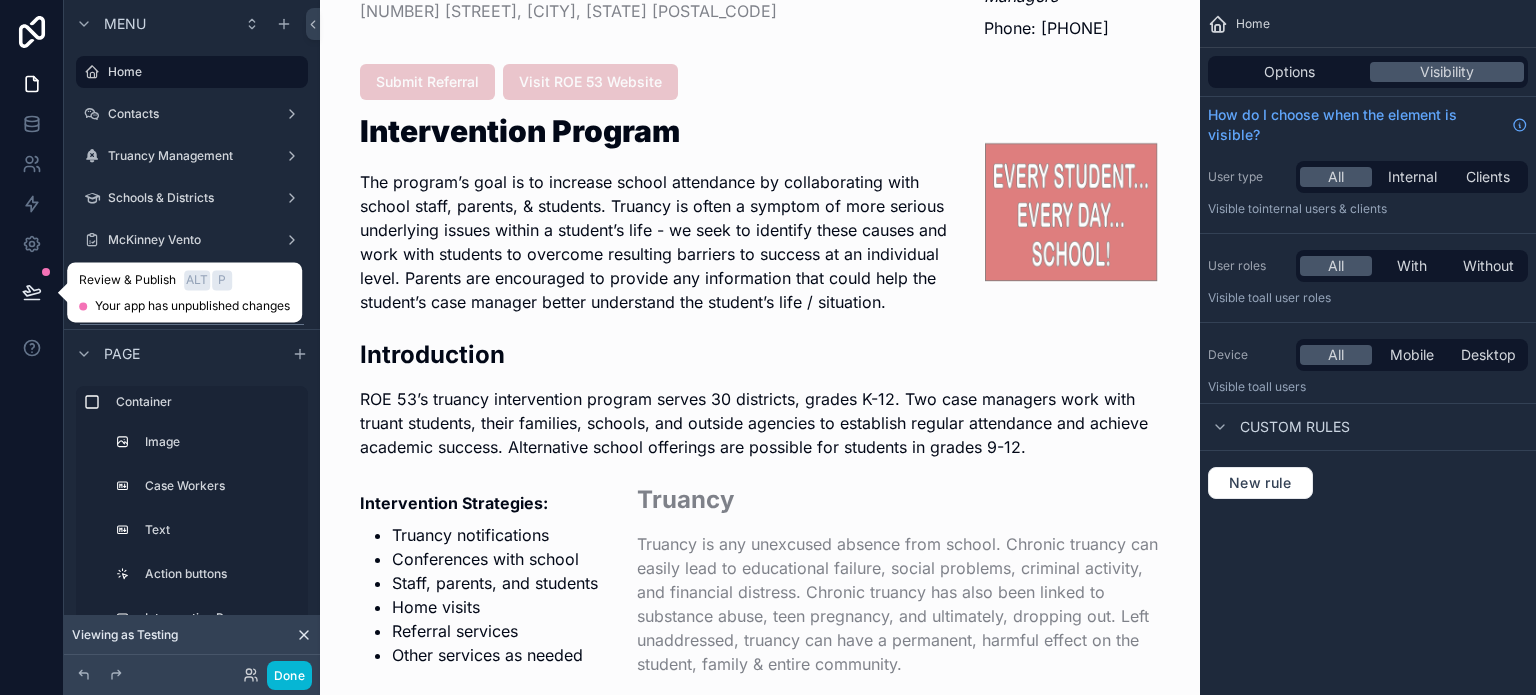 click 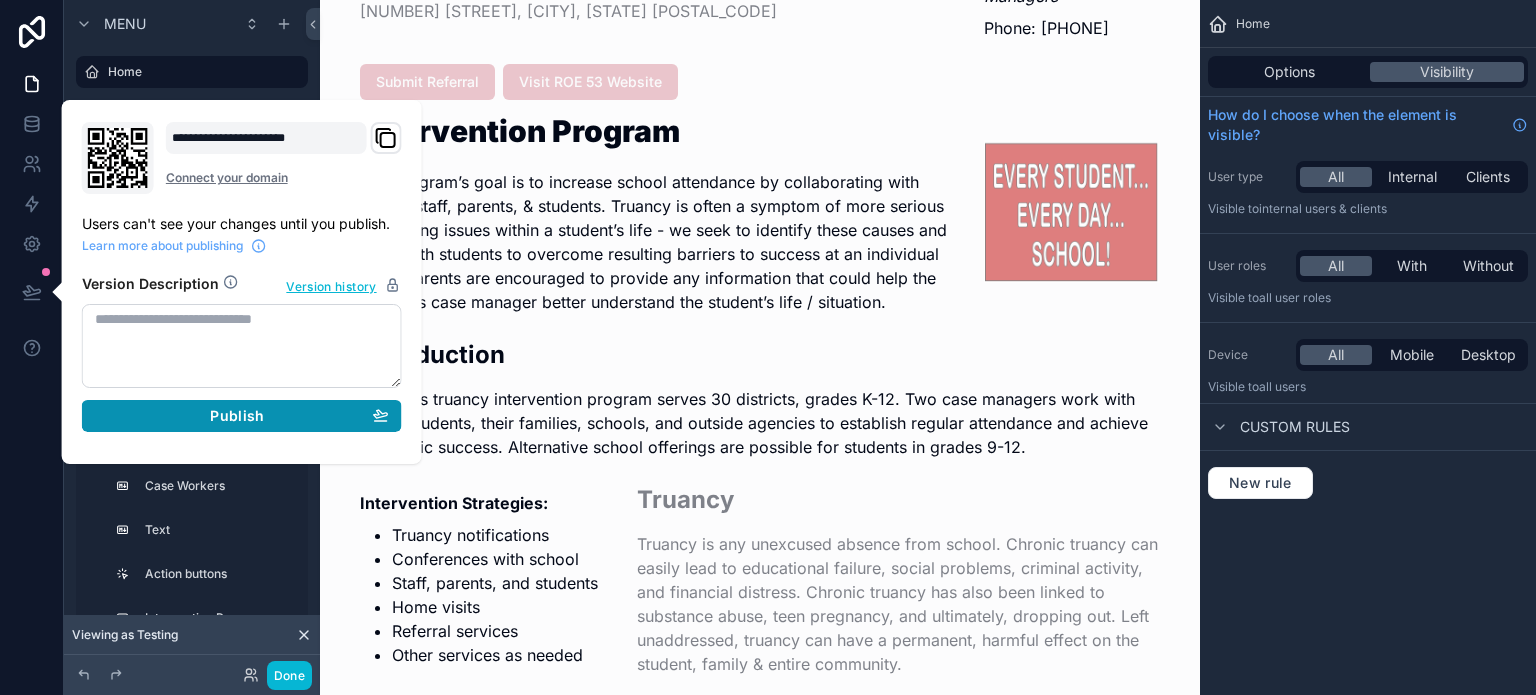 click on "Publish" at bounding box center (242, 416) 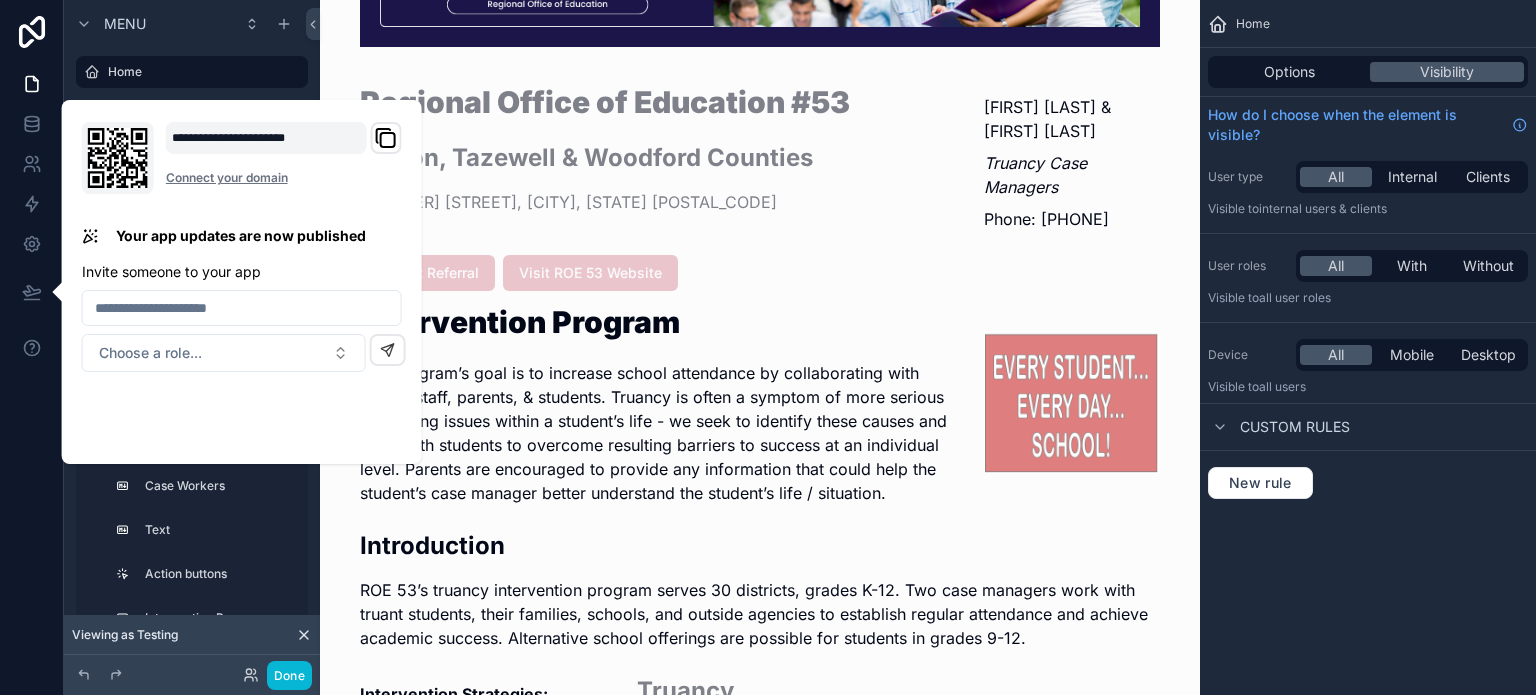scroll, scrollTop: 0, scrollLeft: 0, axis: both 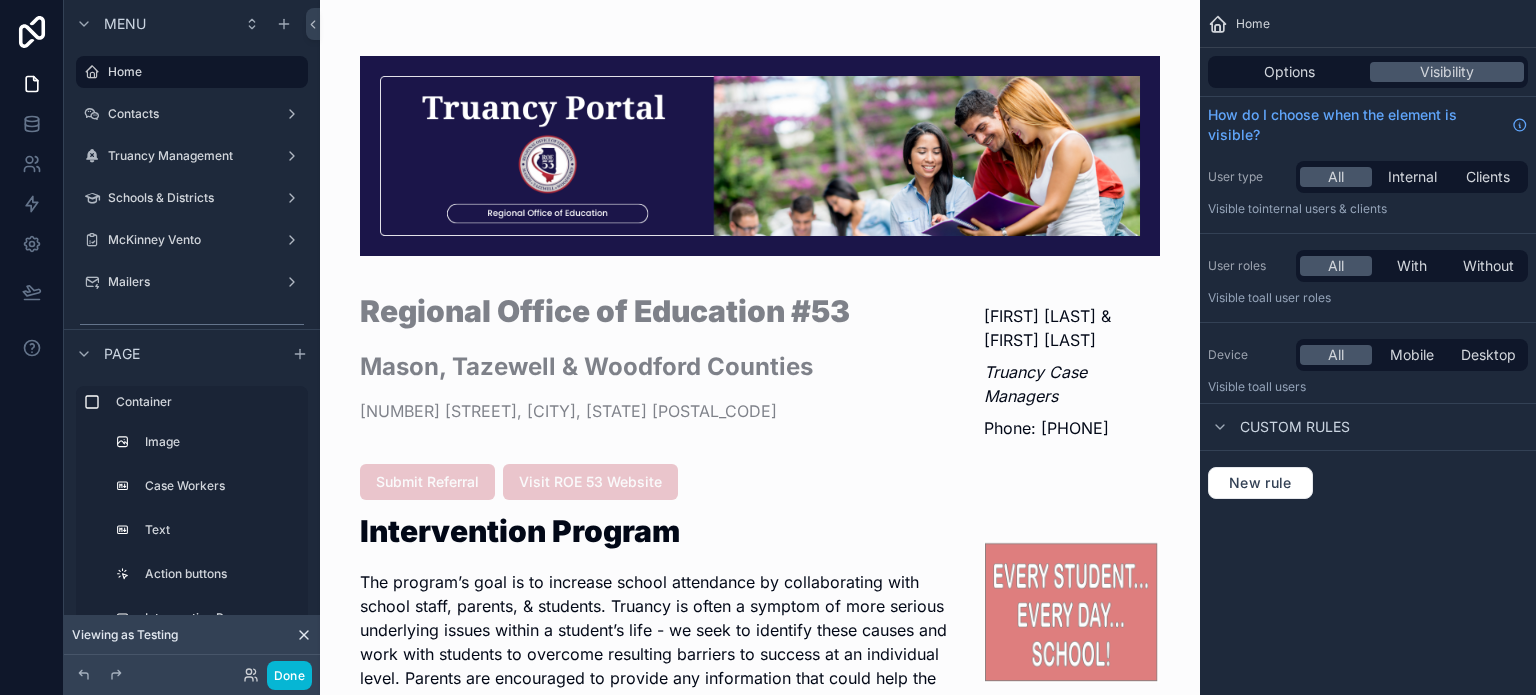 click at bounding box center [760, 1112] 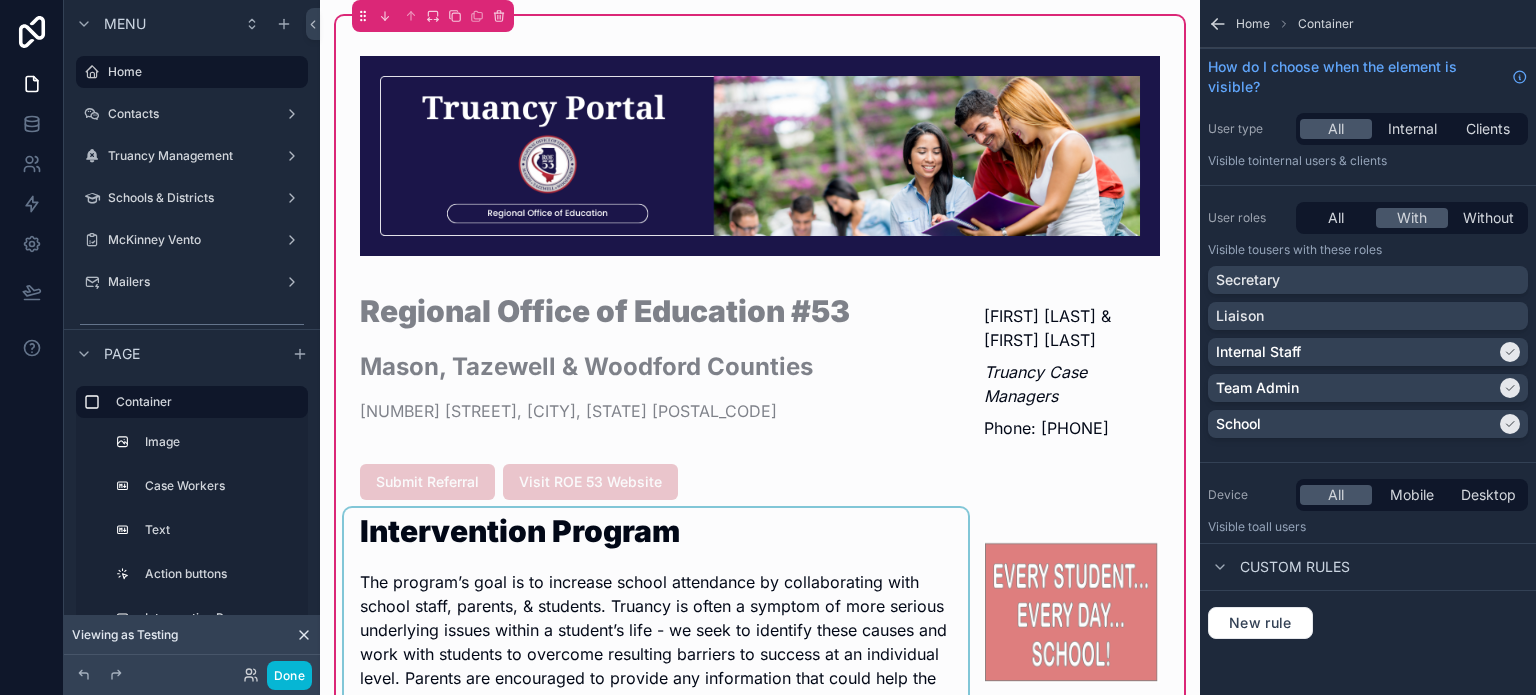 click at bounding box center (656, 619) 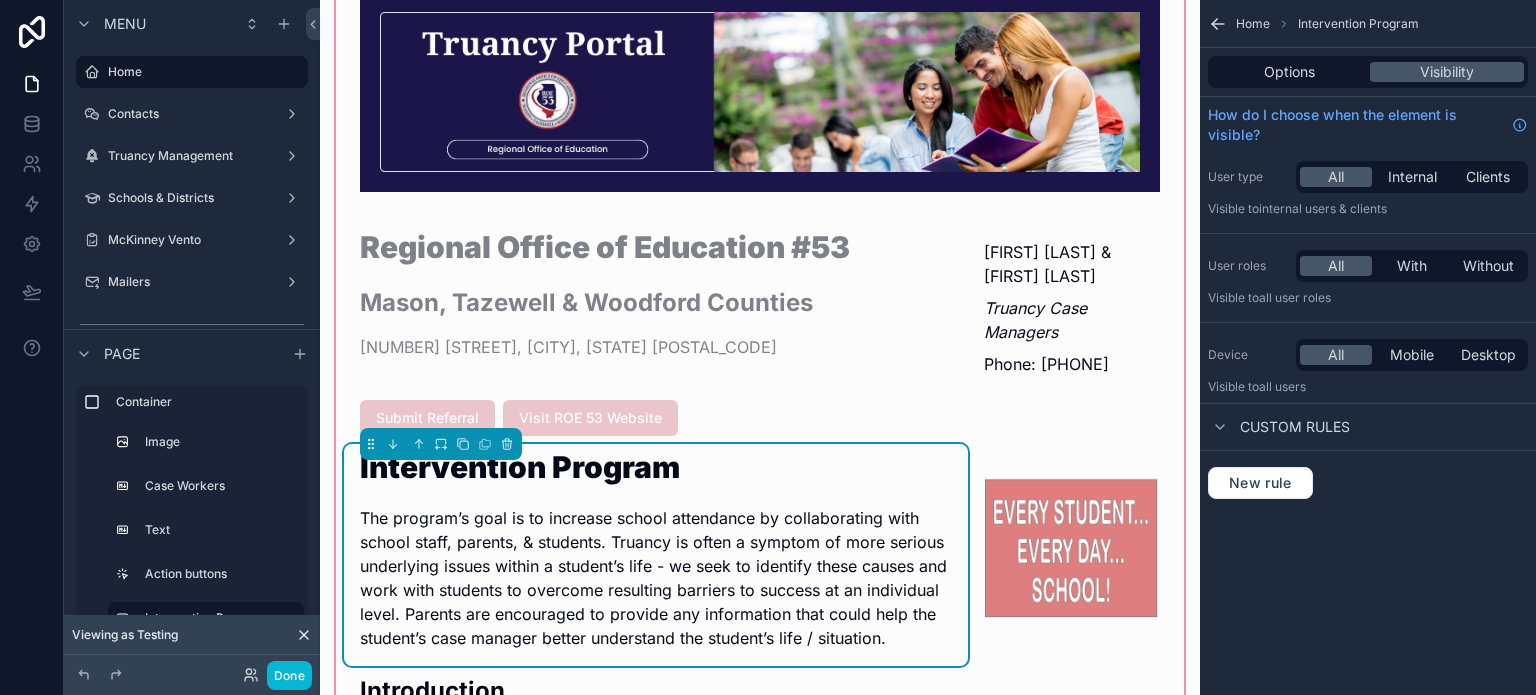 scroll, scrollTop: 200, scrollLeft: 0, axis: vertical 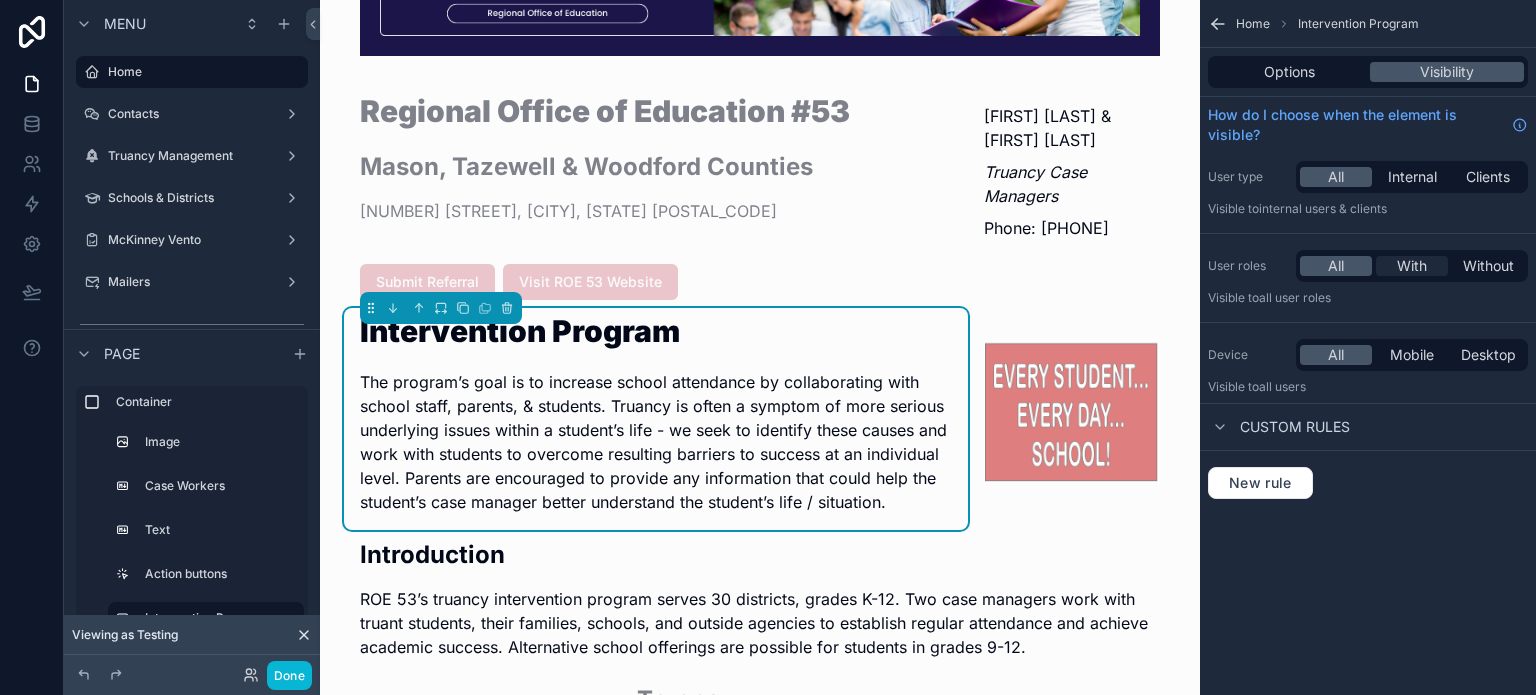 click on "With" at bounding box center (1412, 266) 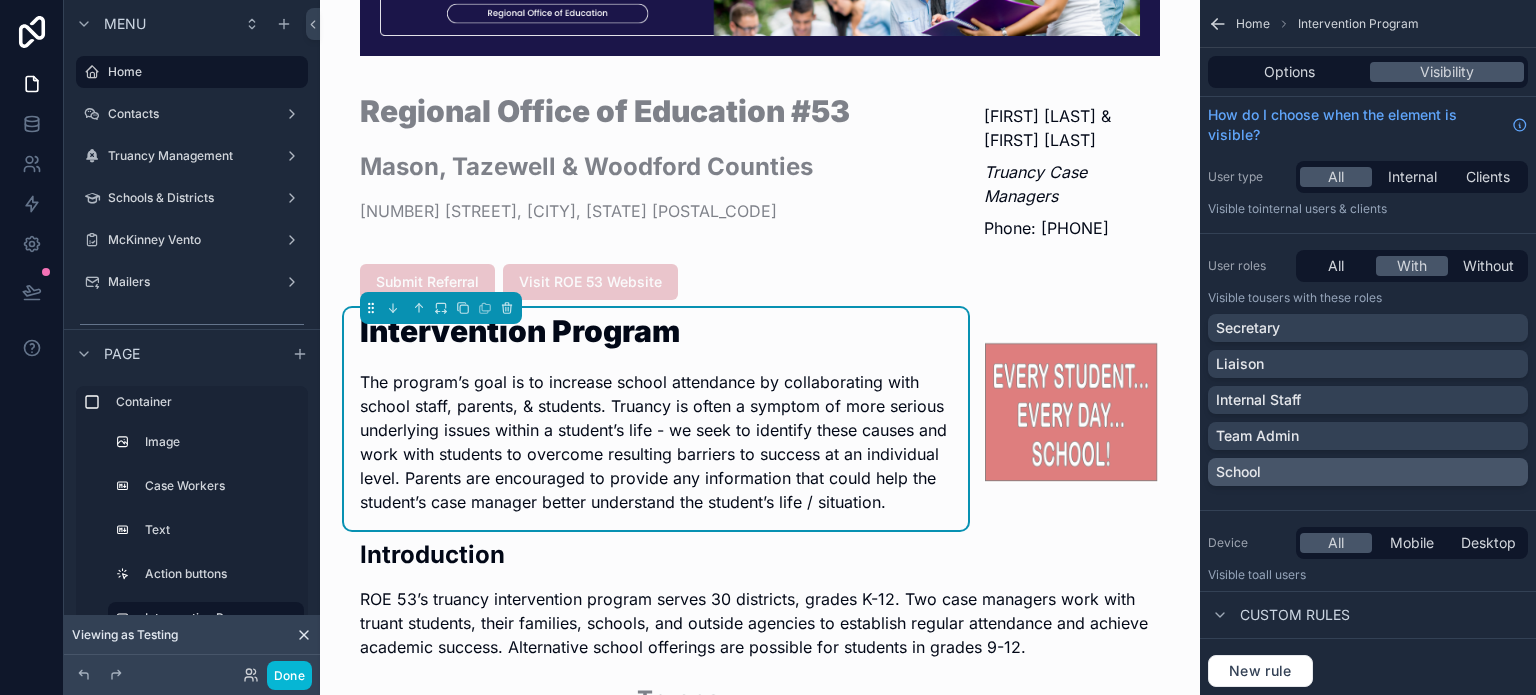 click on "School" at bounding box center [1368, 472] 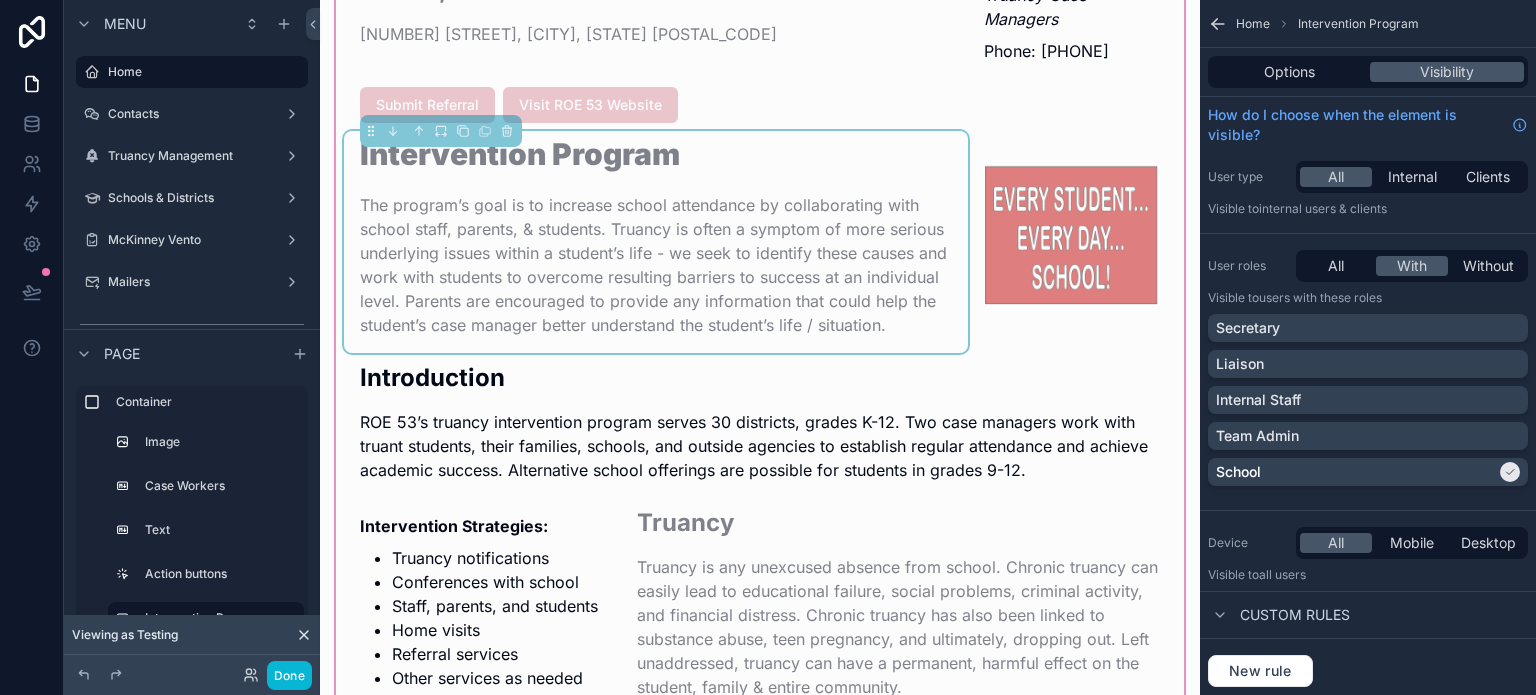 scroll, scrollTop: 400, scrollLeft: 0, axis: vertical 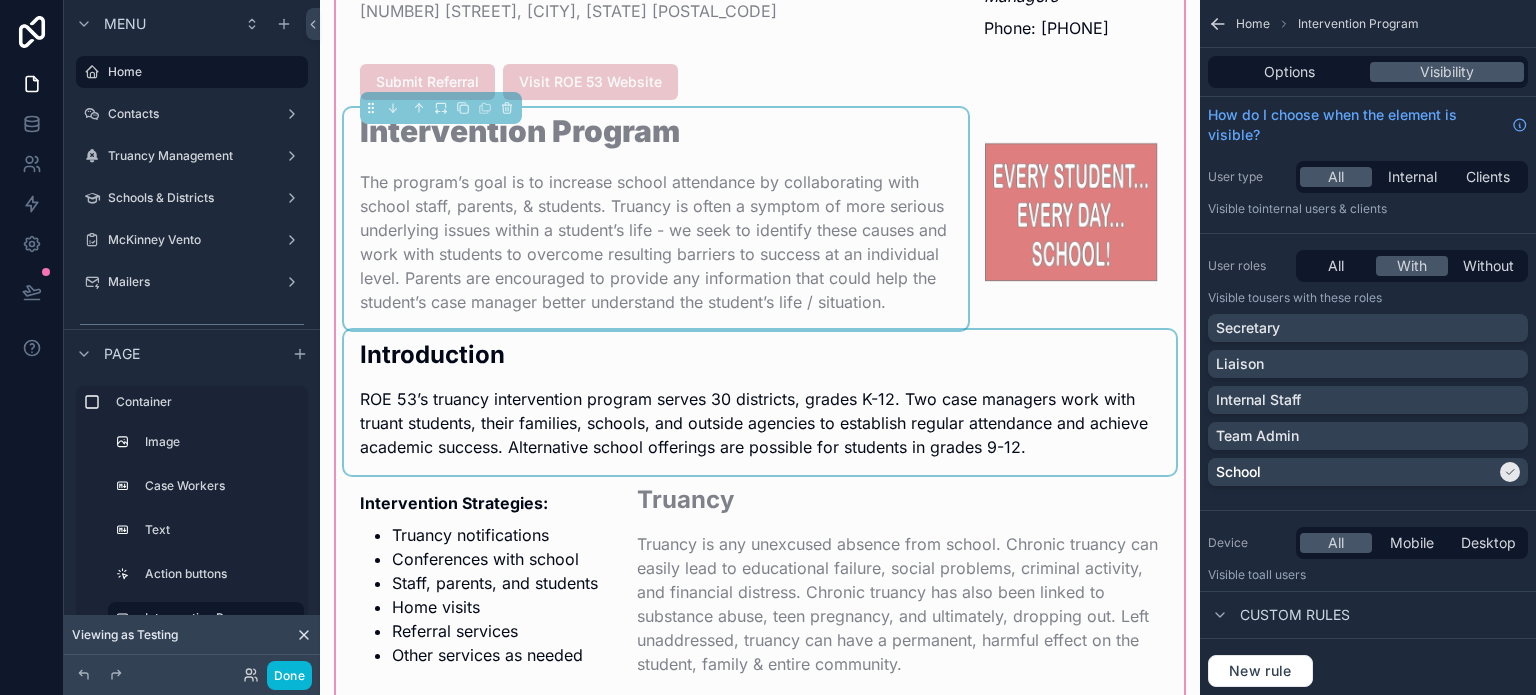 click at bounding box center [760, 402] 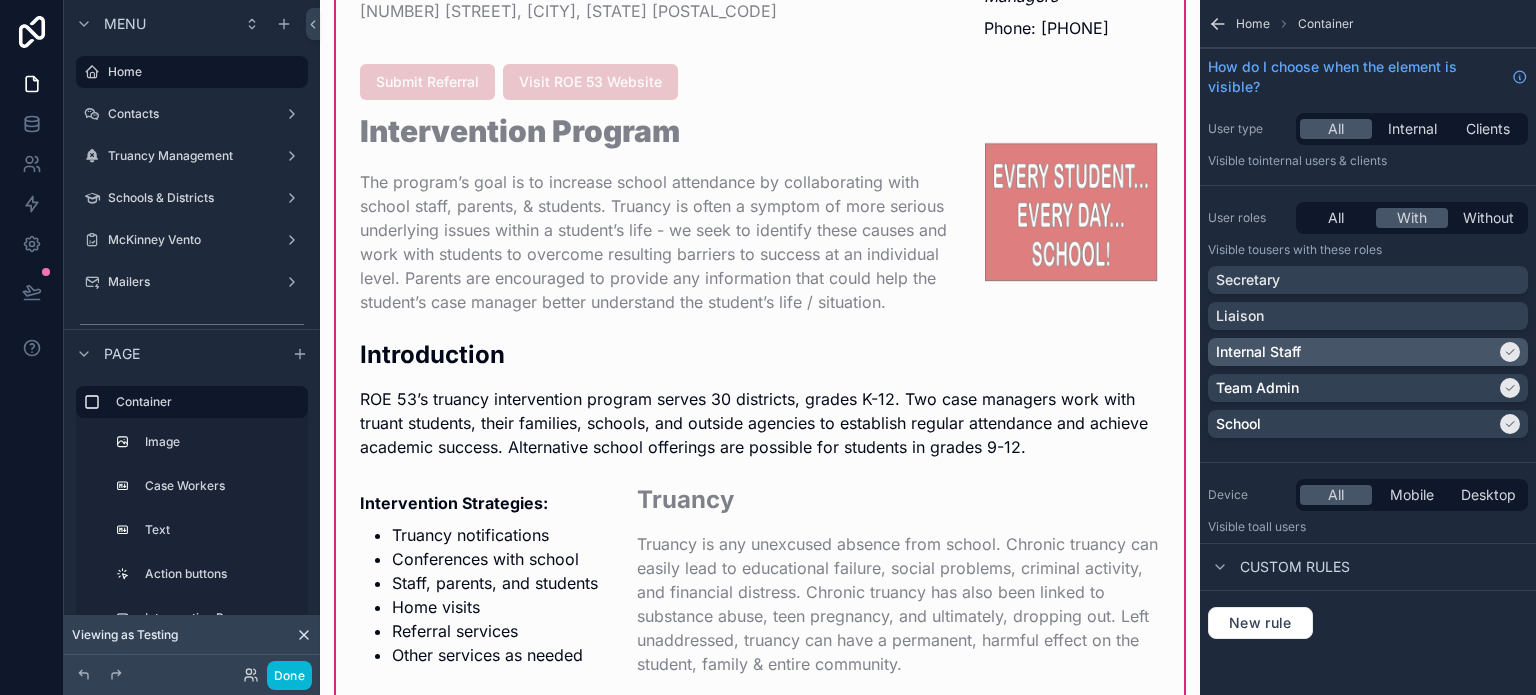 click on "Internal Staff" at bounding box center [1356, 352] 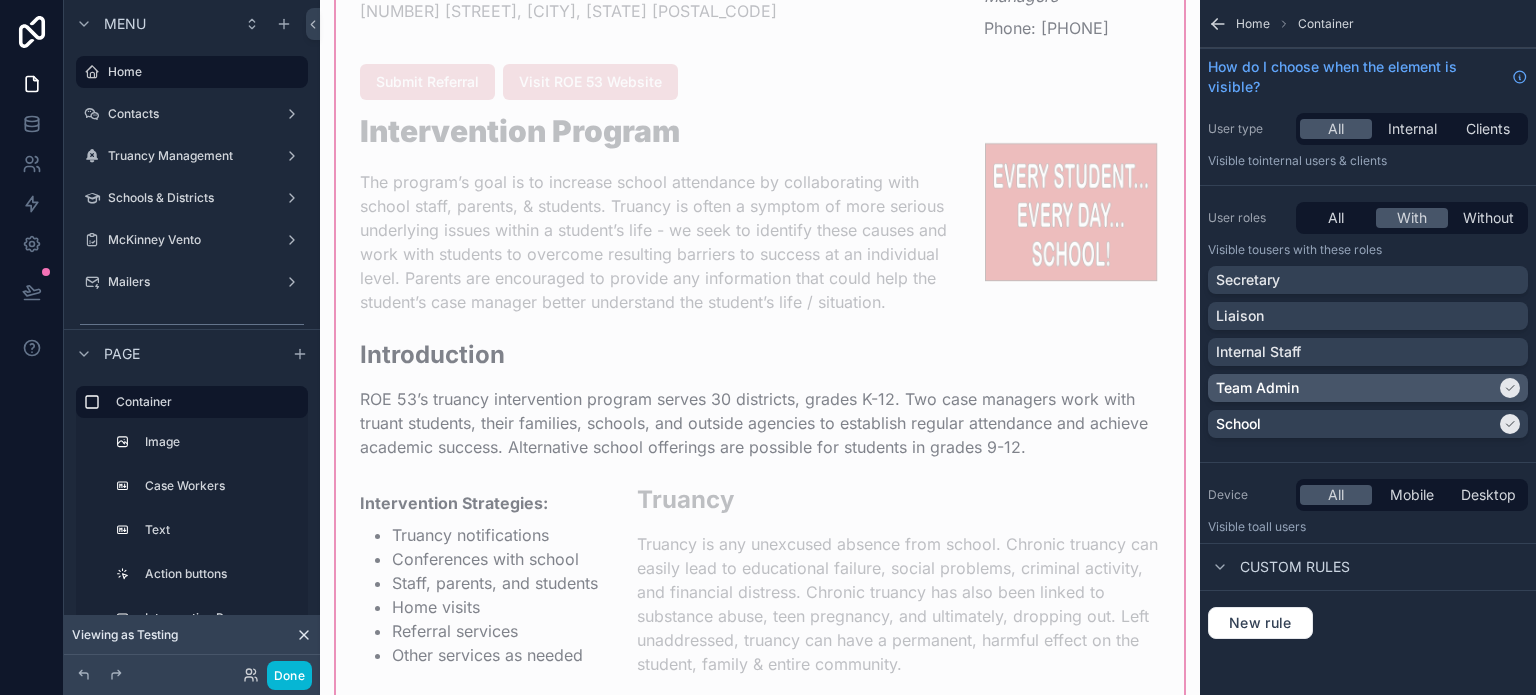 click on "Team Admin" at bounding box center [1356, 388] 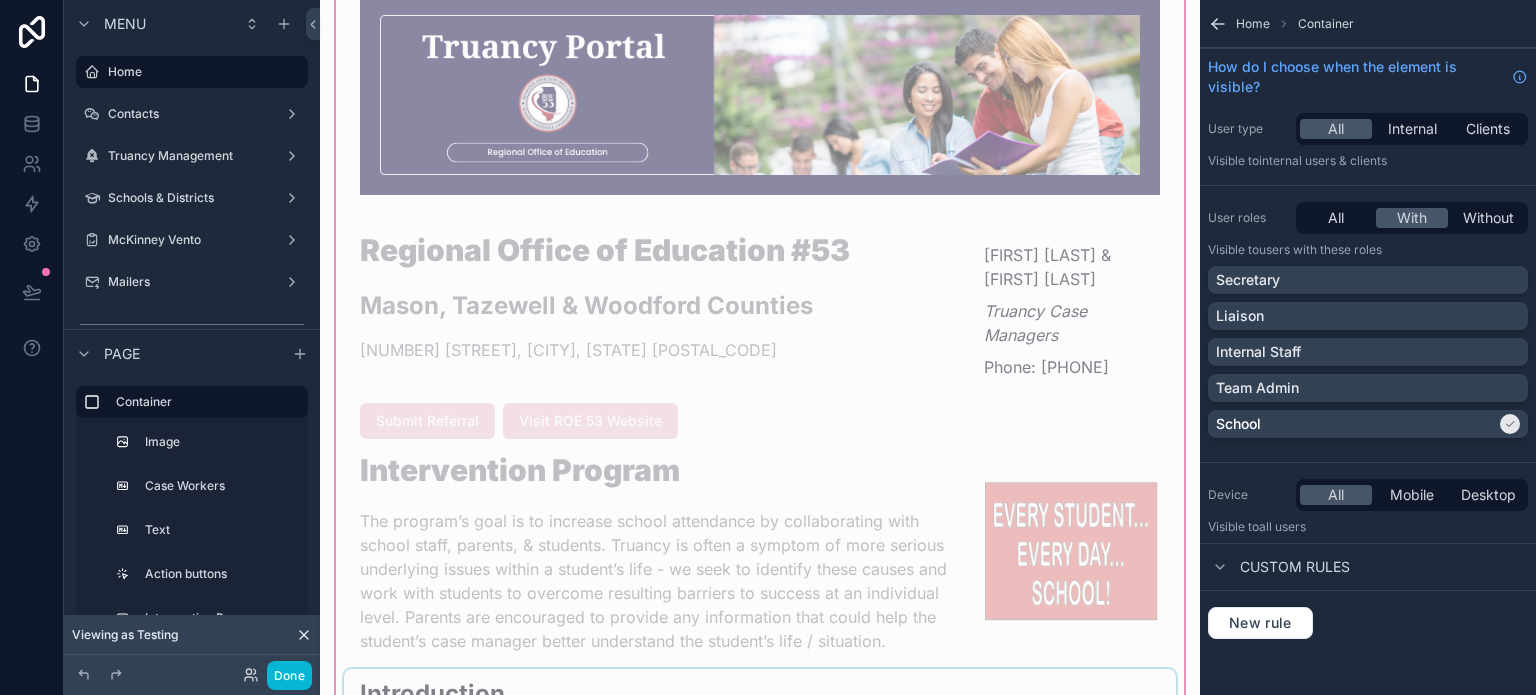 scroll, scrollTop: 0, scrollLeft: 0, axis: both 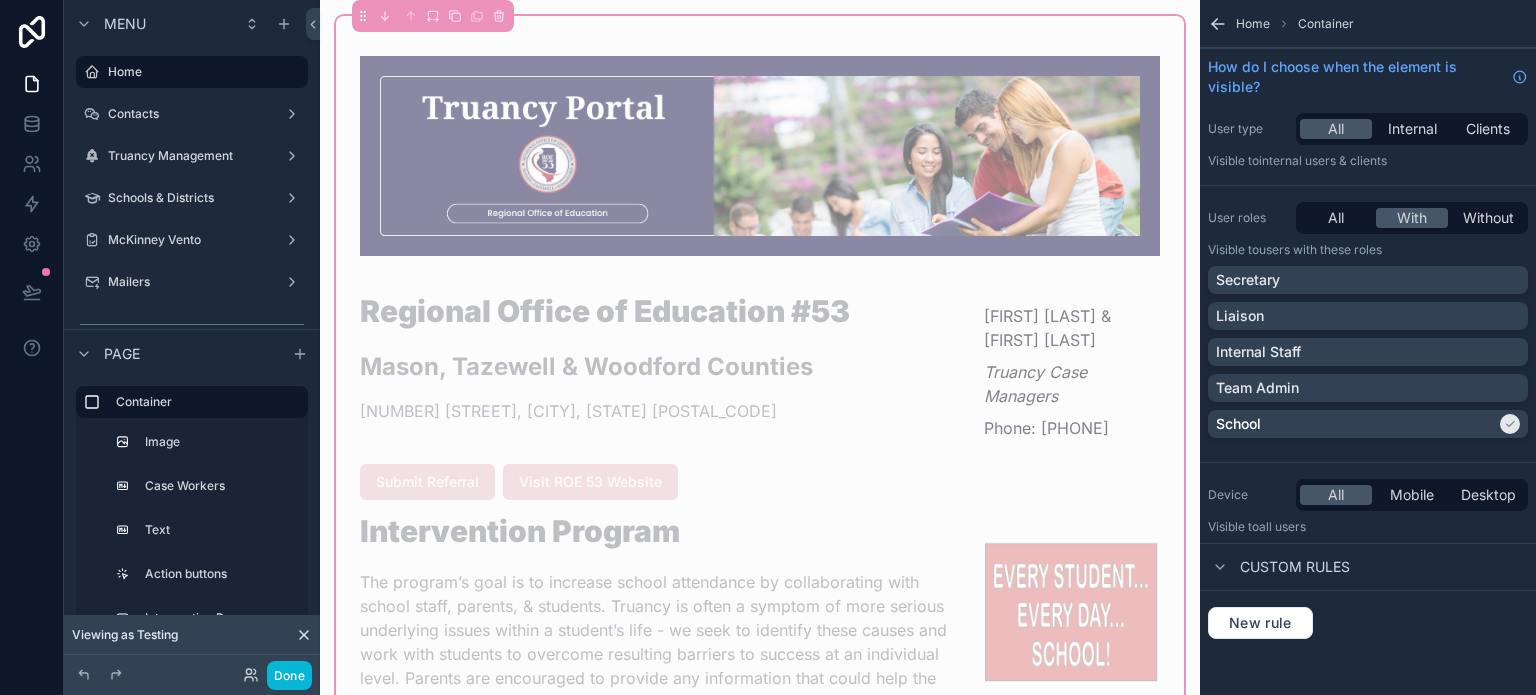 click on "Regional Office of Education #53 Mason, Tazewell & Woodford Counties 2400 Main Street, Suite C
East Peoria, IL 61611 [FIRST] [LAST] & [FIRST] [LAST] Truancy Case Managers Phone: 309-477-2290 Submit Referral Visit ROE 53 Website Intervention Program The program’s goal is to increase
school attendance by
collaborating with school staff,
parents, & students.
Truancy is often a symptom of
more serious underlying issues
within a student’s life - we seek
to identify these causes and
work with students to overcome
resulting barriers to success at
an individual level.
Parents are encouraged to
provide any information that
could help the student’s case
manager better understand the
student’s life / situation. Introduction Intervention Strategies: Truancy notifications Conferences with school Staff, parents, and students Home visits Referral services Other services as needed Truancy Resources ROE 53 Truancy Intervention Program Brochure ROE 53 Truancy Guidelines for Schools 2024 Determine your Case Manager" at bounding box center [760, 2029] 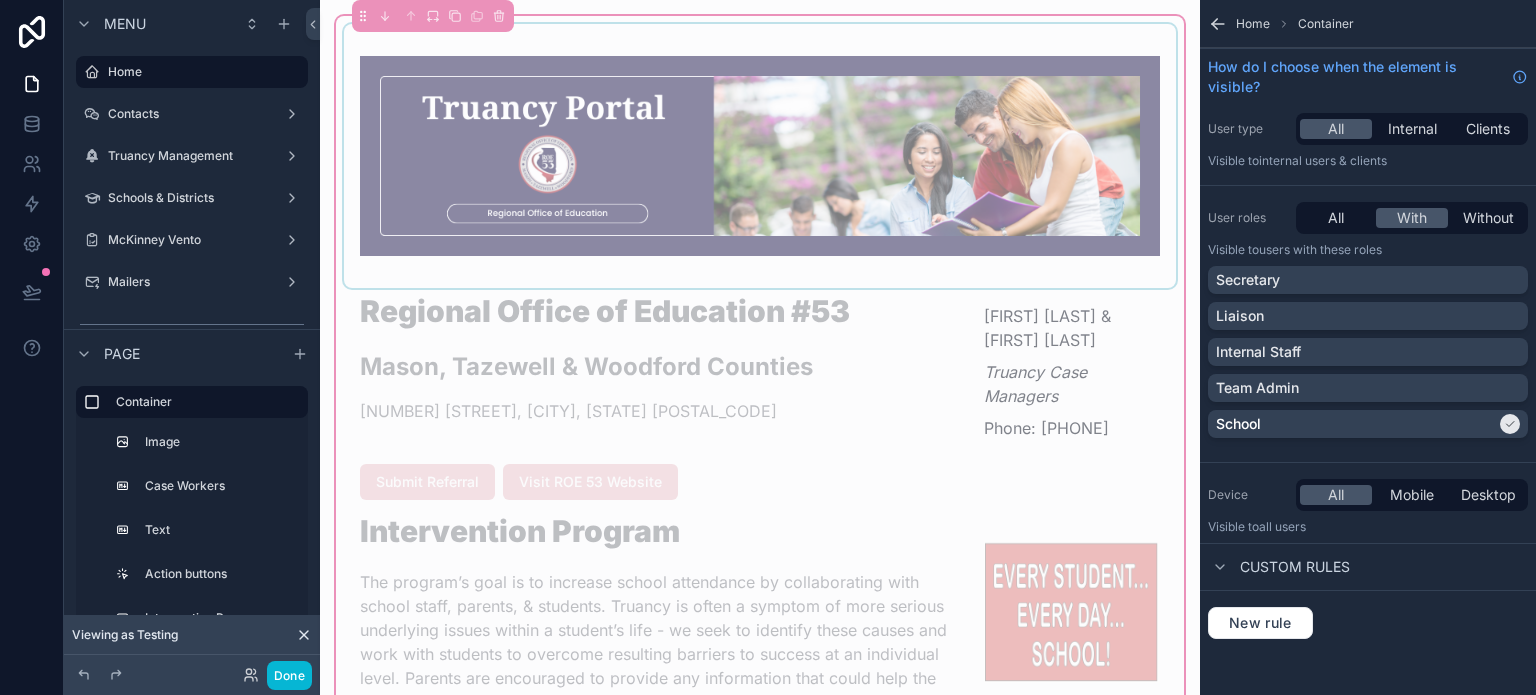 click at bounding box center [760, 156] 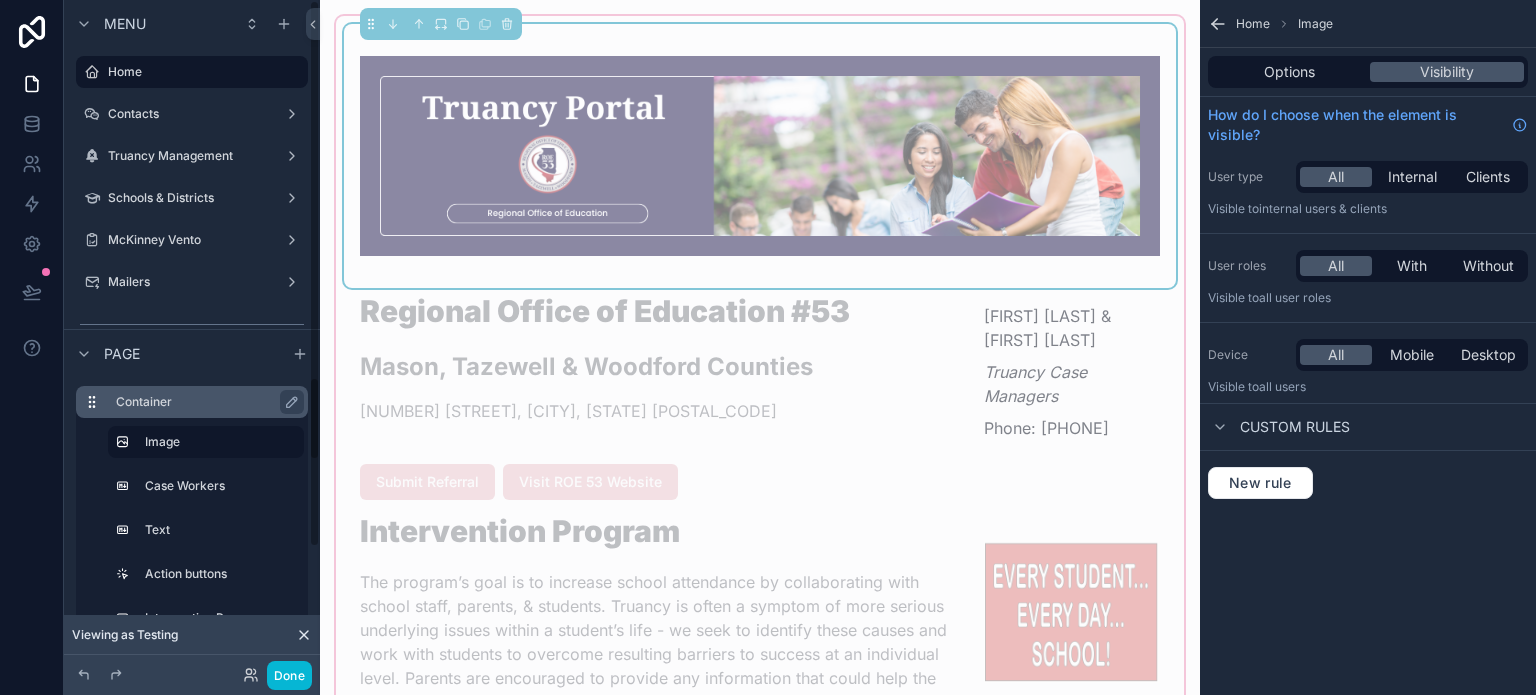 click on "Container" at bounding box center [204, 402] 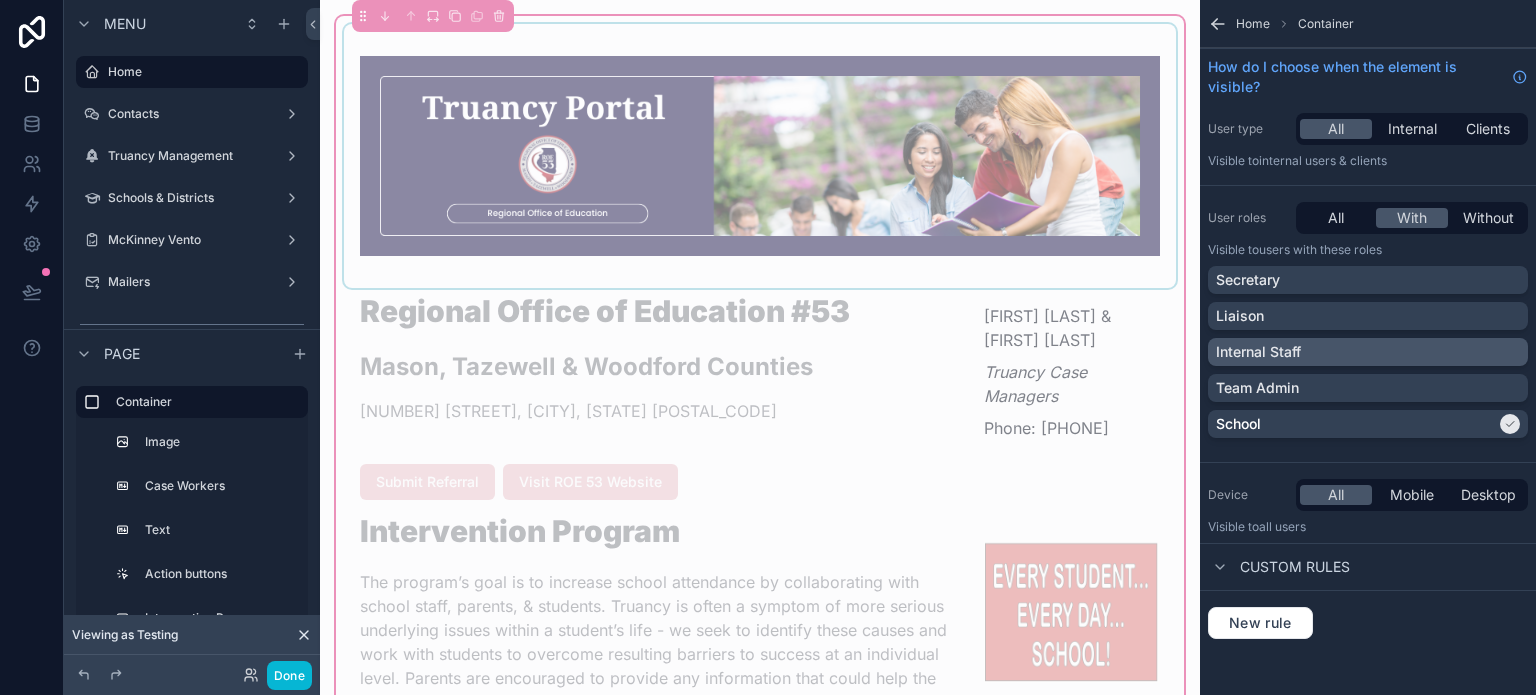 click on "Internal Staff" at bounding box center (1368, 352) 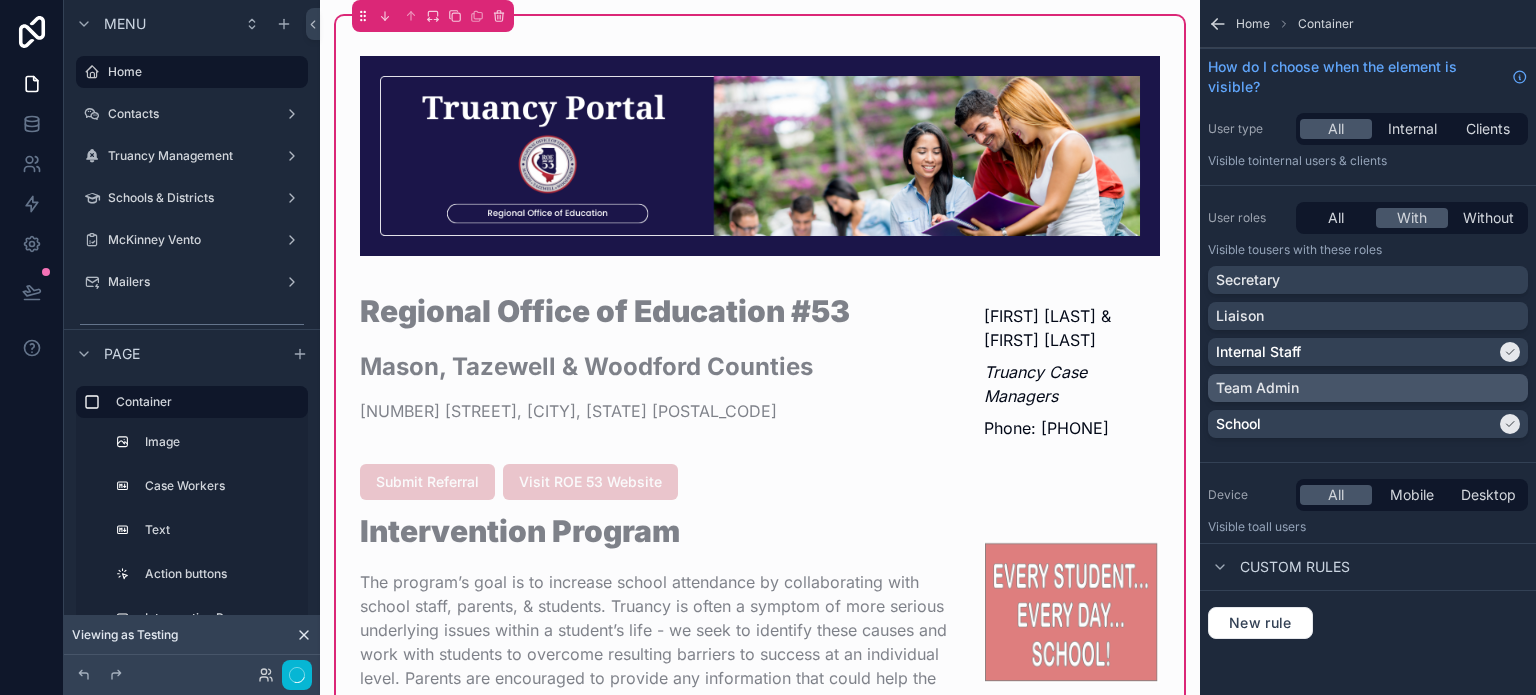 click on "Team Admin" at bounding box center (1368, 388) 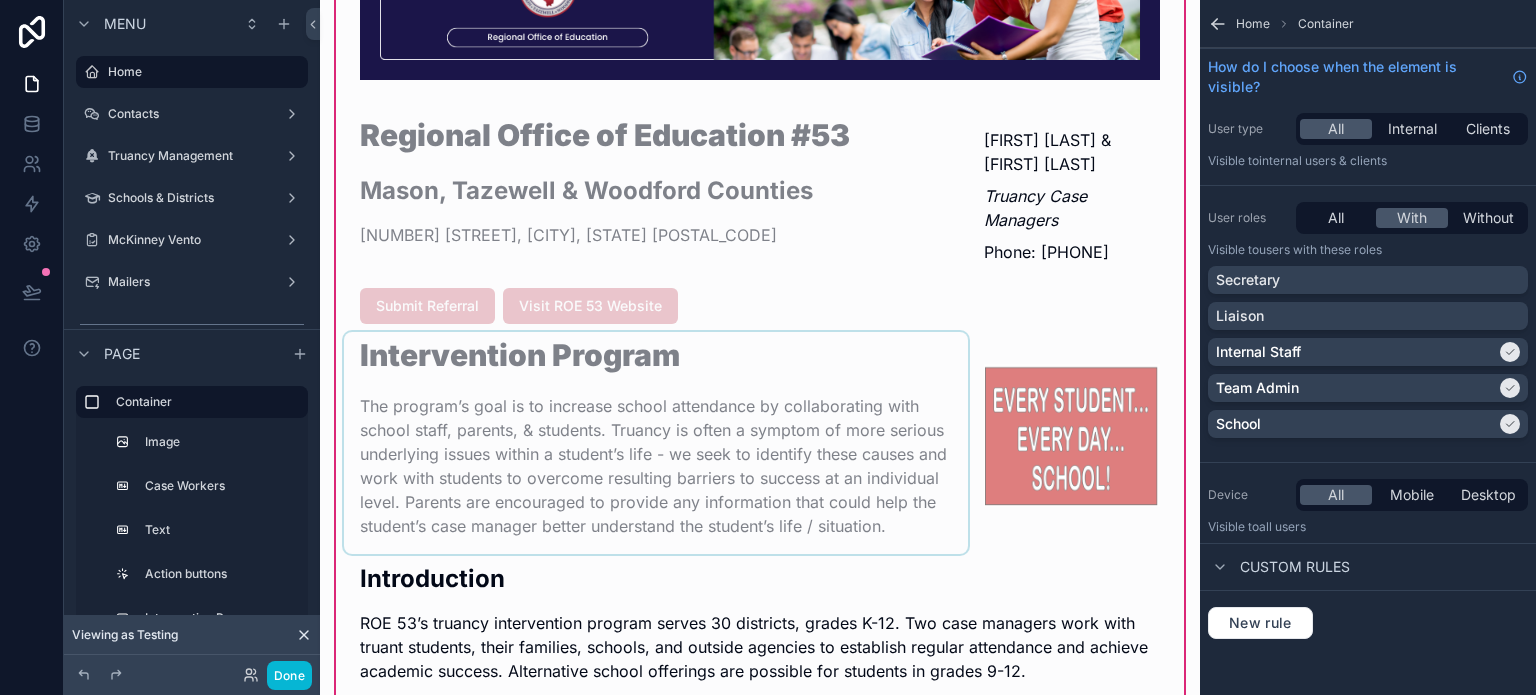 scroll, scrollTop: 200, scrollLeft: 0, axis: vertical 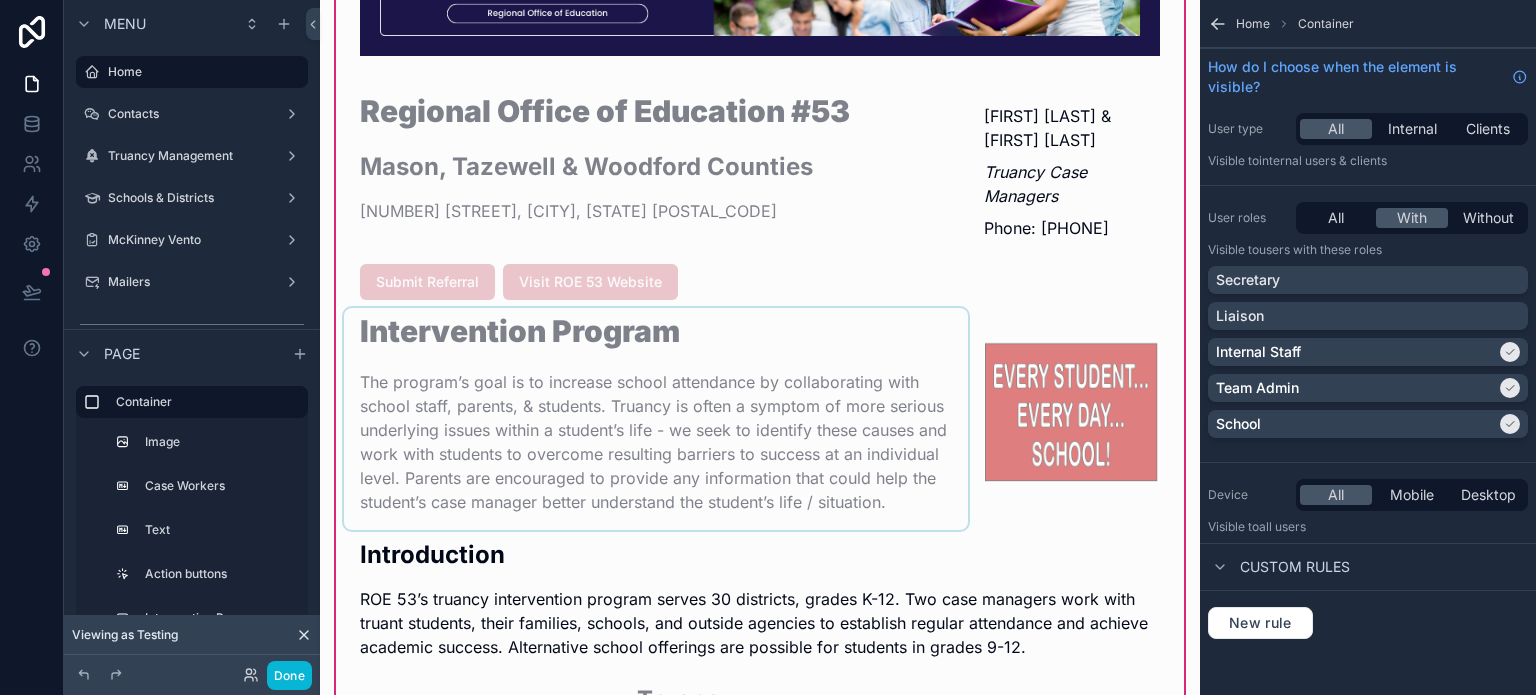 click at bounding box center (656, 419) 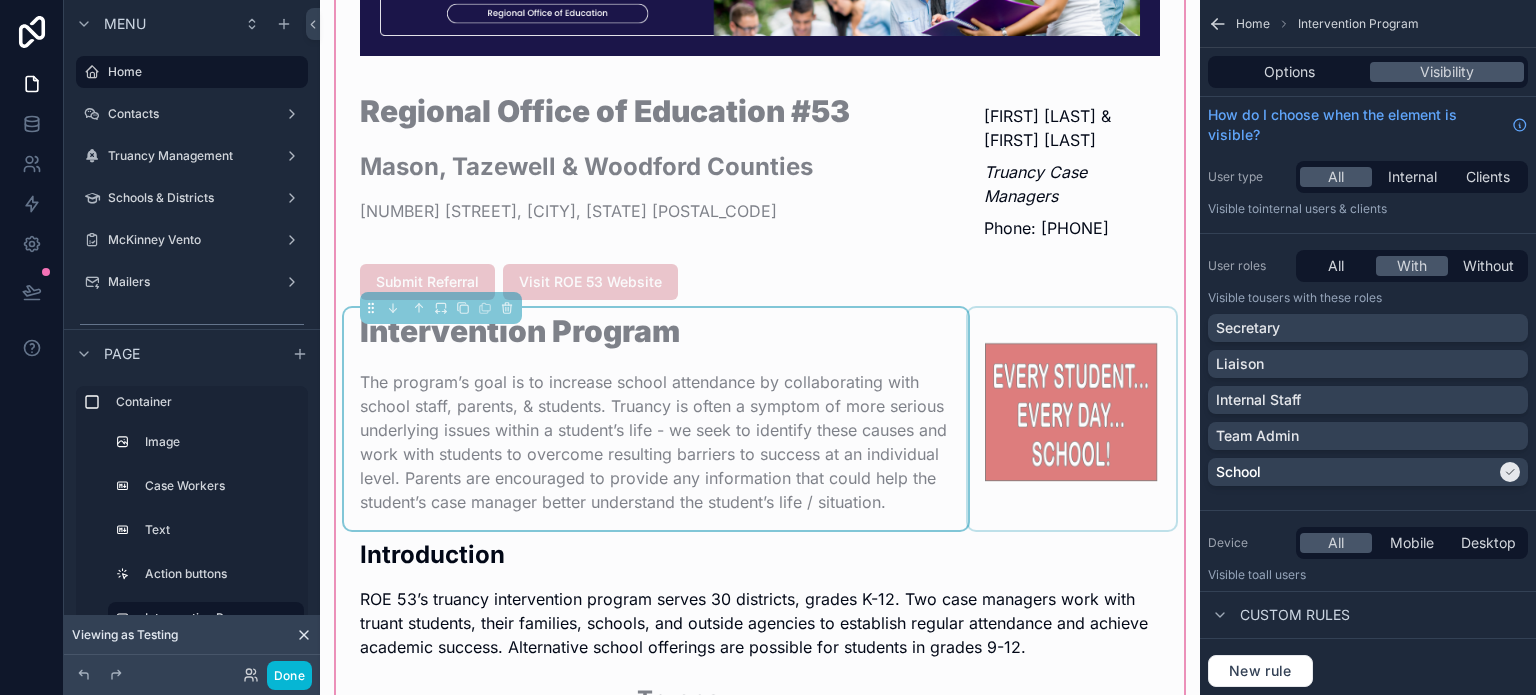 click at bounding box center (1072, 419) 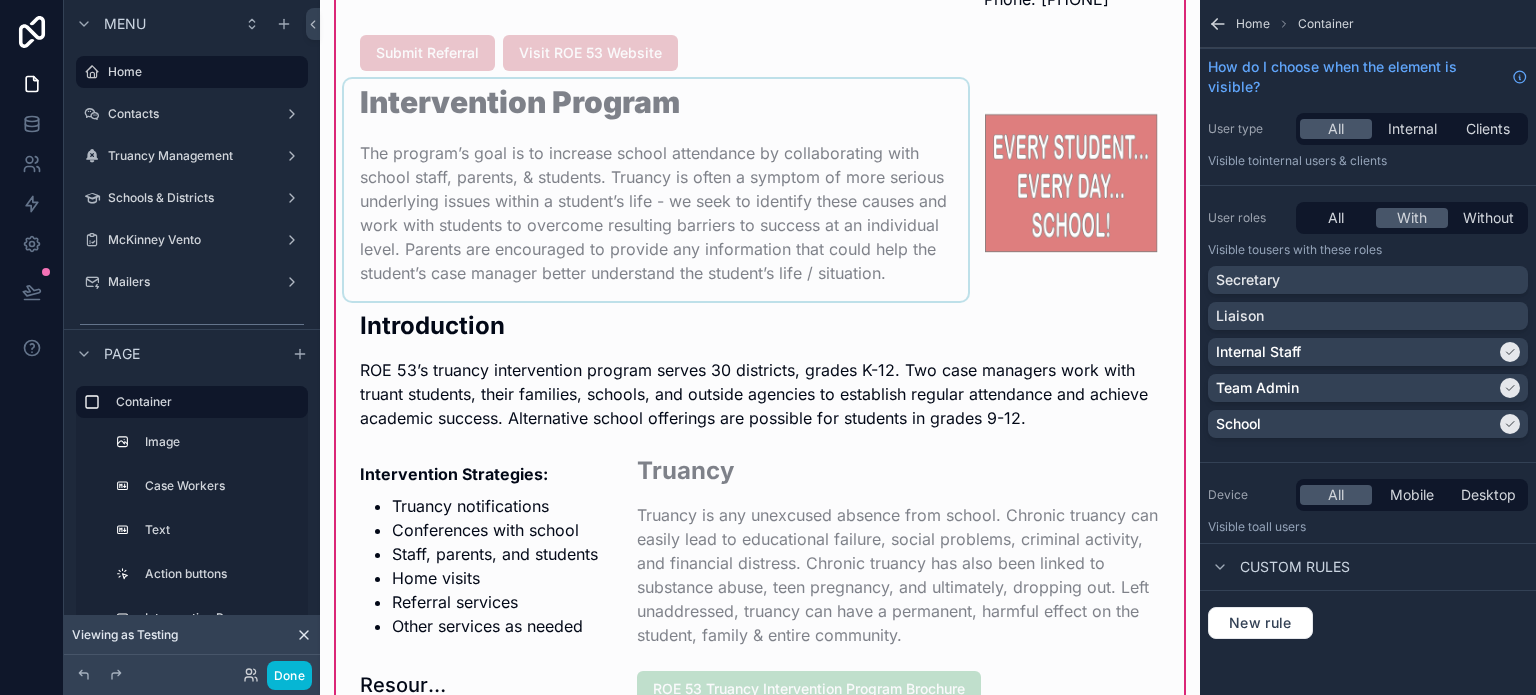 scroll, scrollTop: 500, scrollLeft: 0, axis: vertical 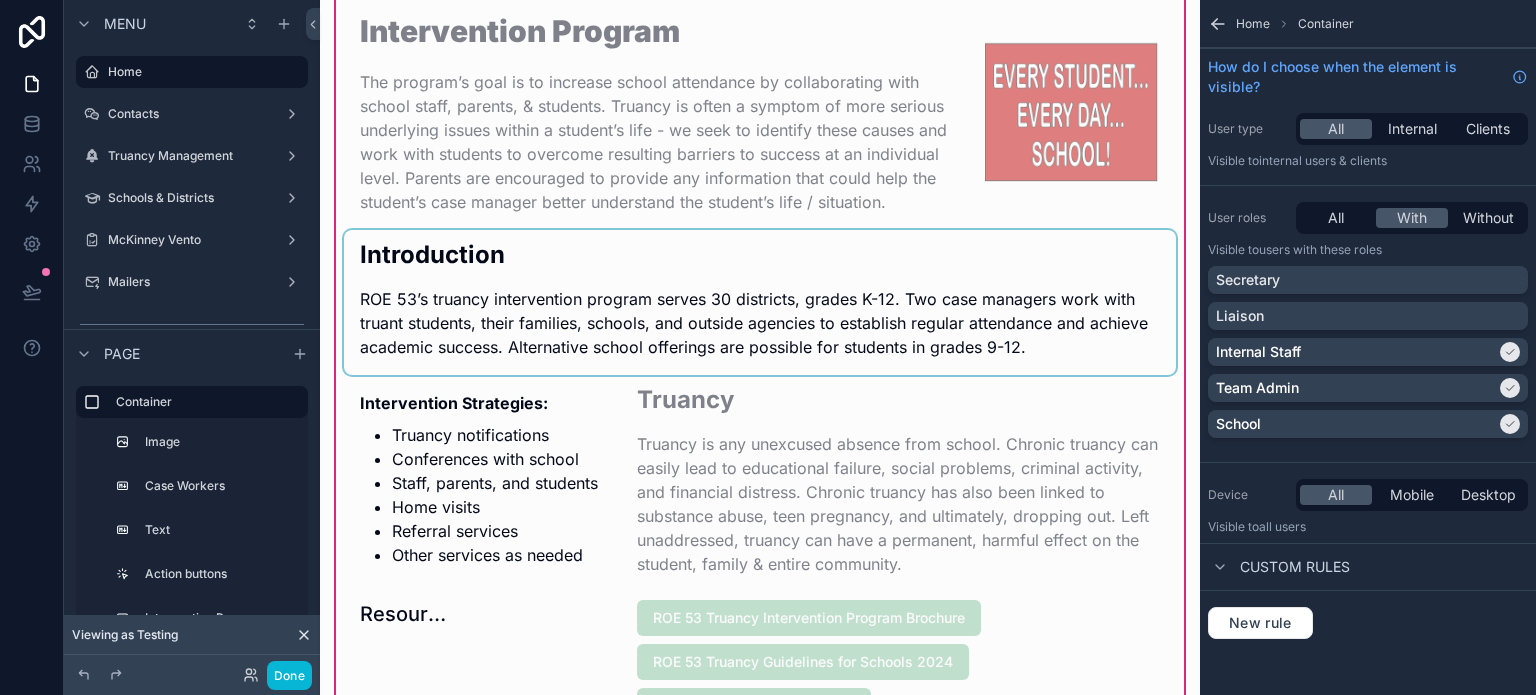 click at bounding box center [760, 302] 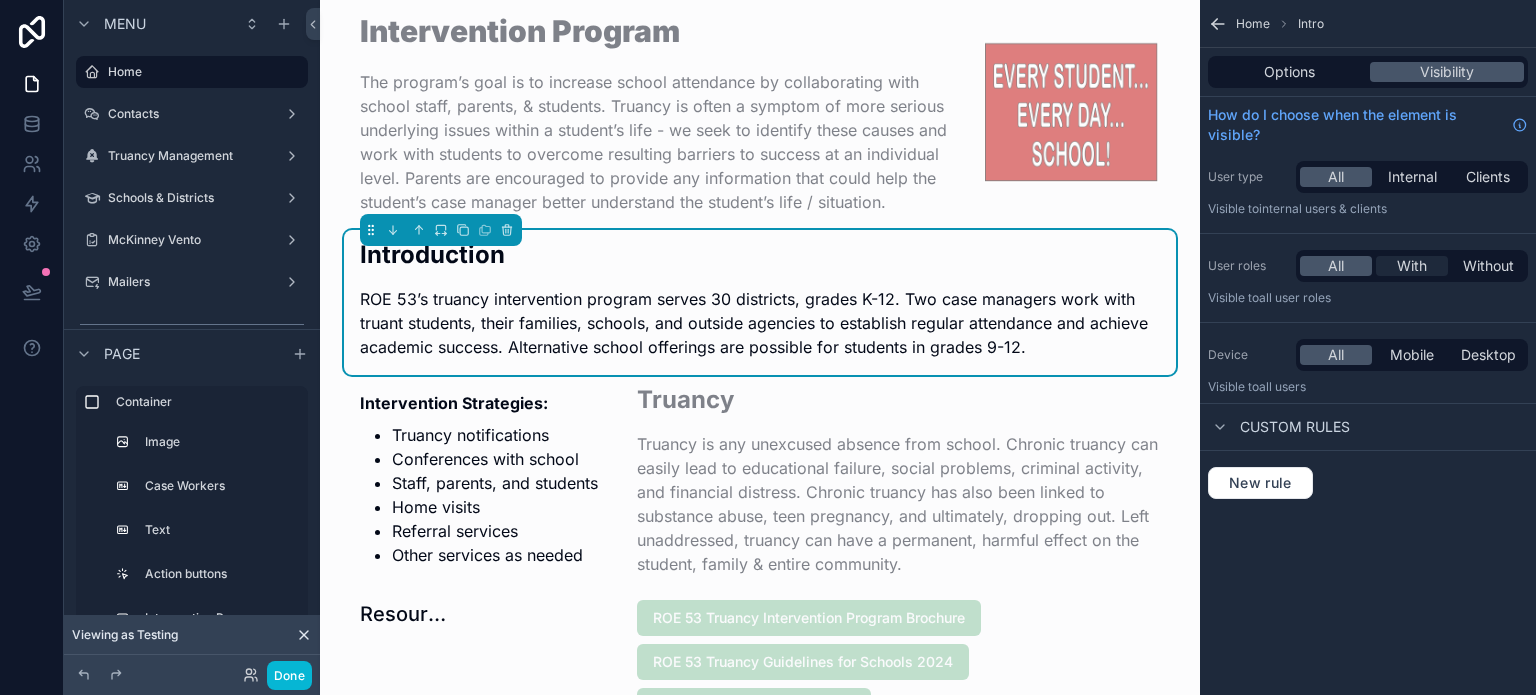 click on "With" at bounding box center (1412, 266) 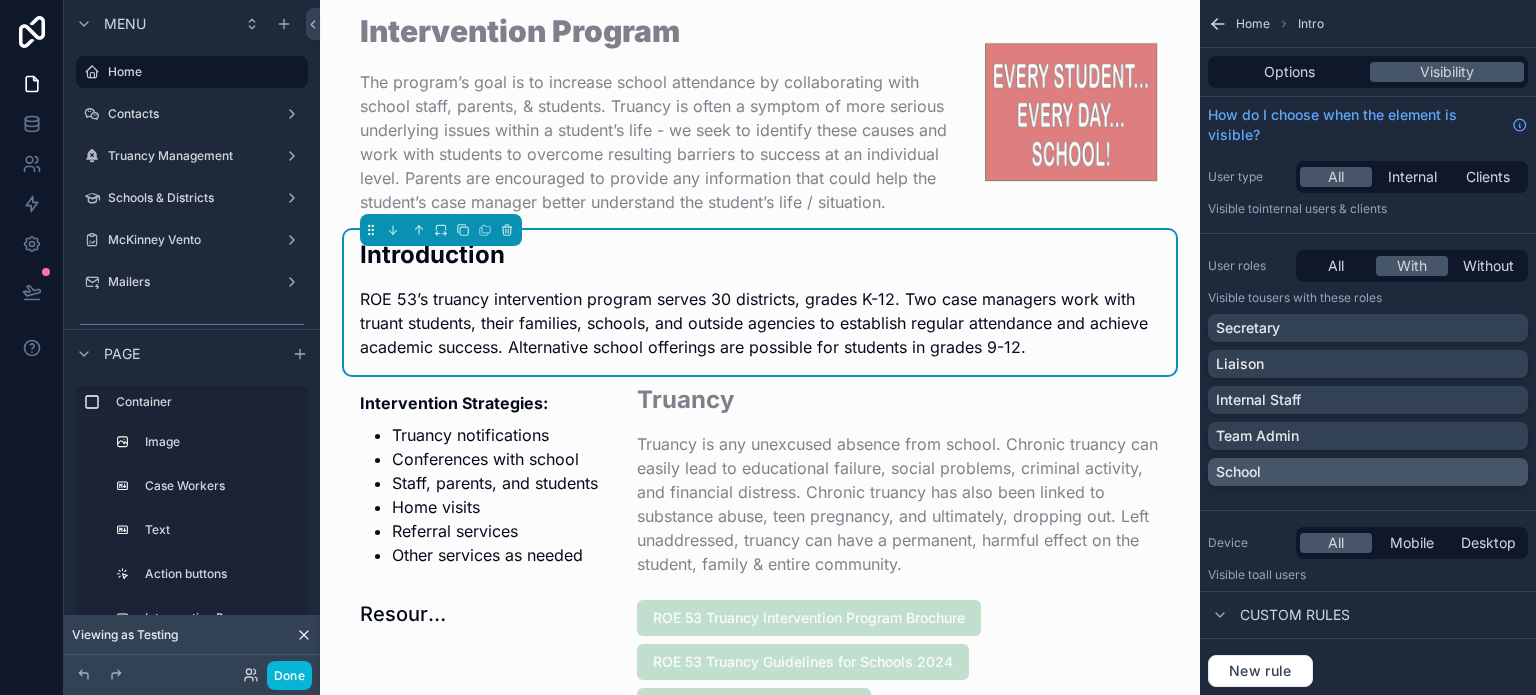 click on "School" at bounding box center (1368, 472) 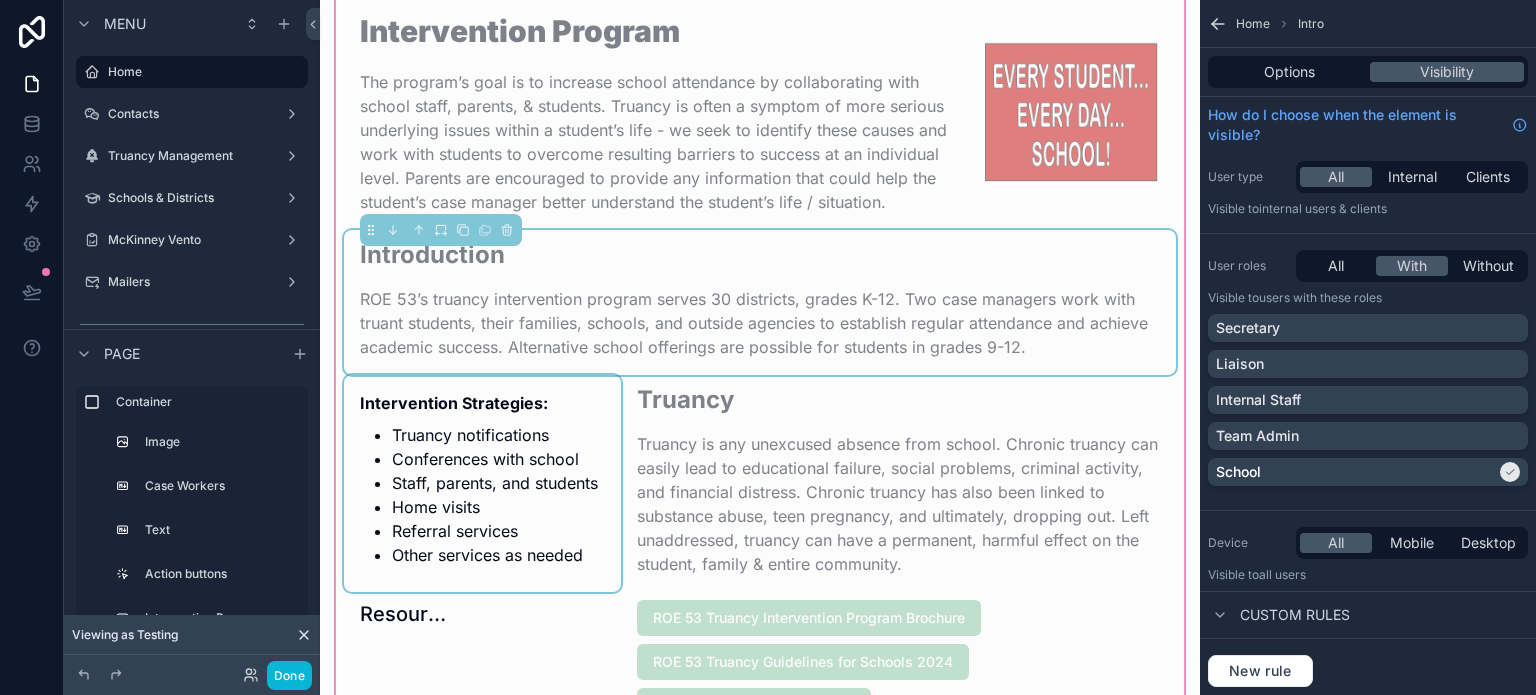 click at bounding box center (482, 483) 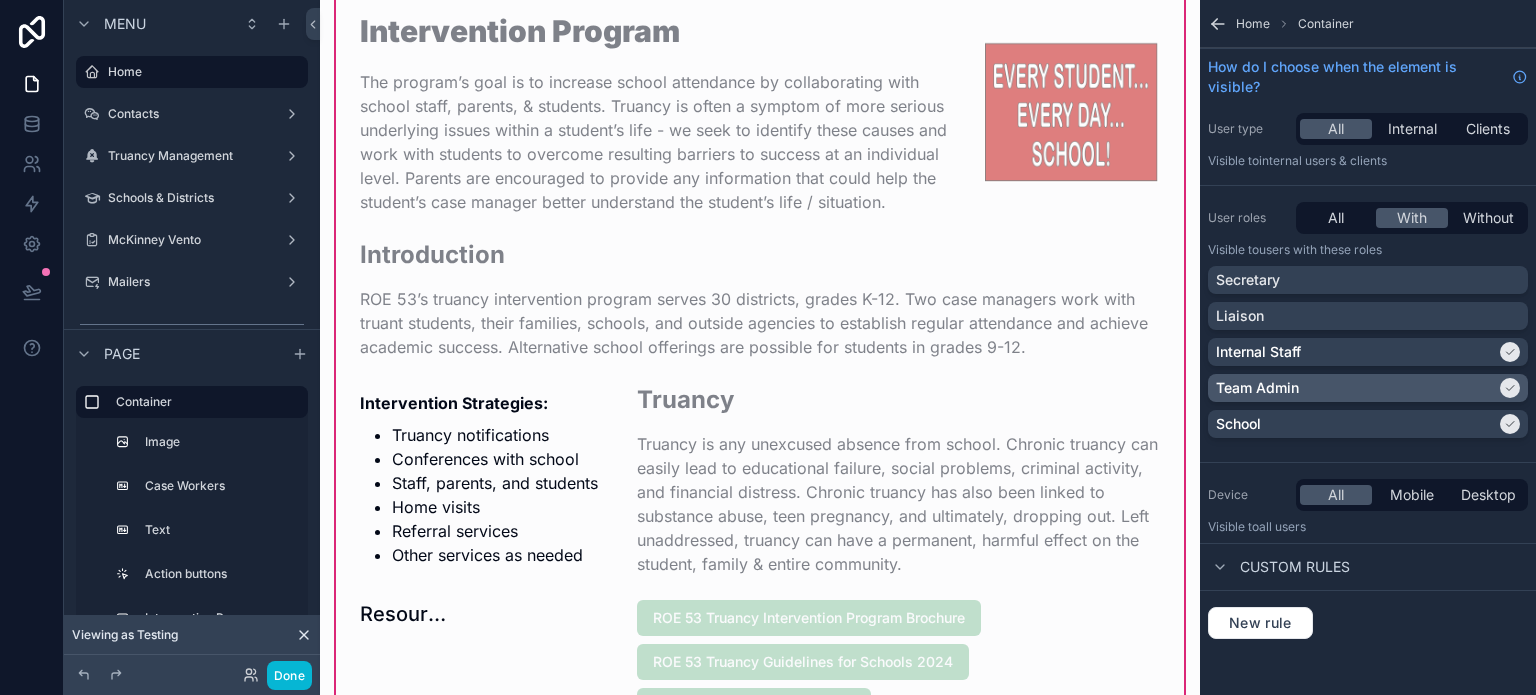 click on "Team Admin" at bounding box center [1356, 388] 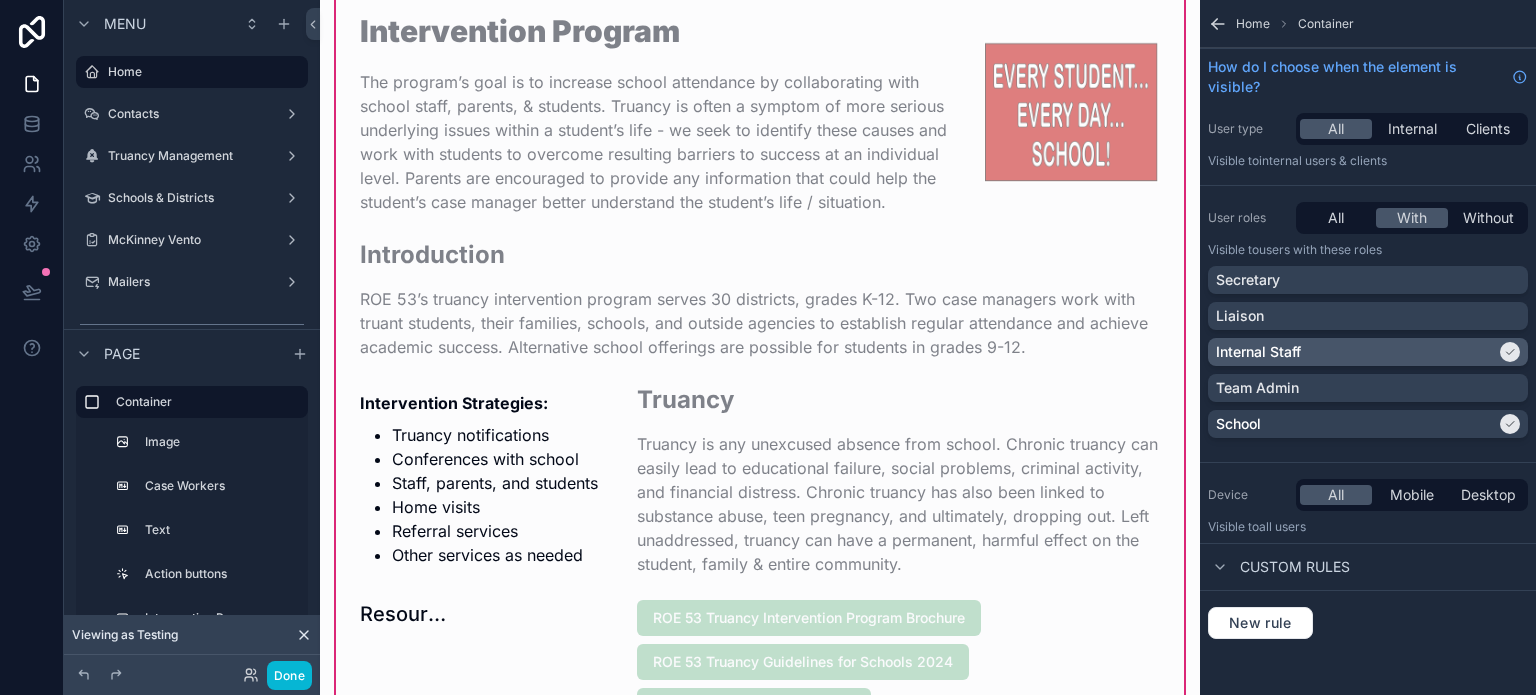 click on "Internal Staff" at bounding box center (1368, 352) 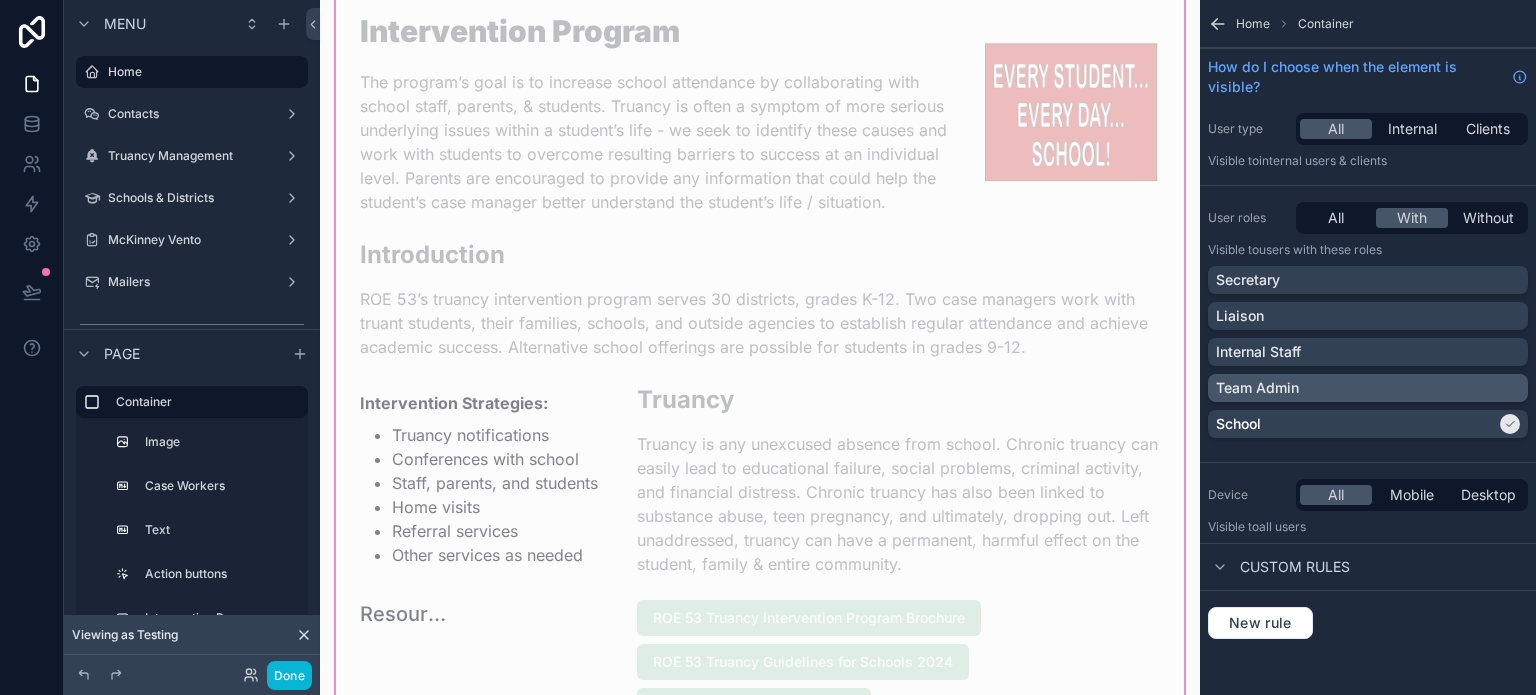 click on "Team Admin" at bounding box center [1368, 388] 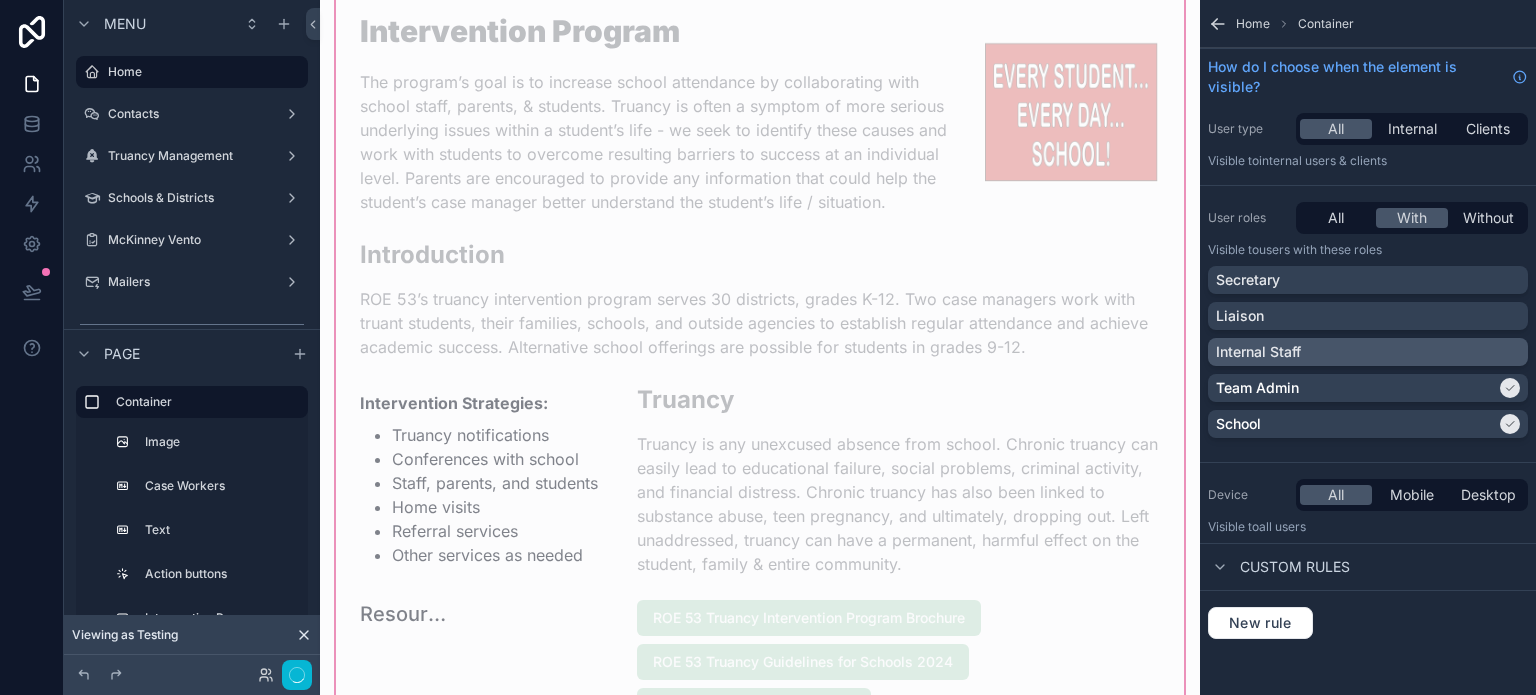 click on "Internal Staff" at bounding box center (1368, 352) 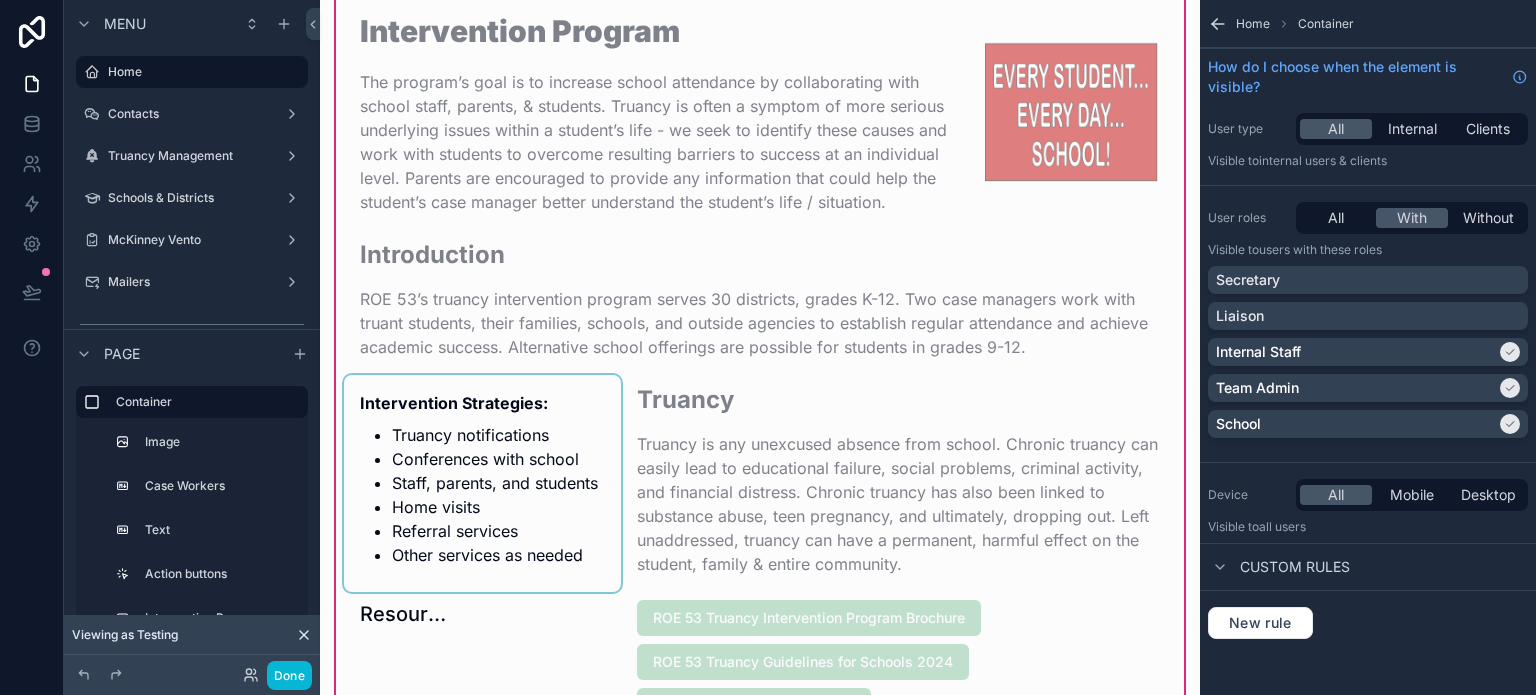 click at bounding box center [482, 483] 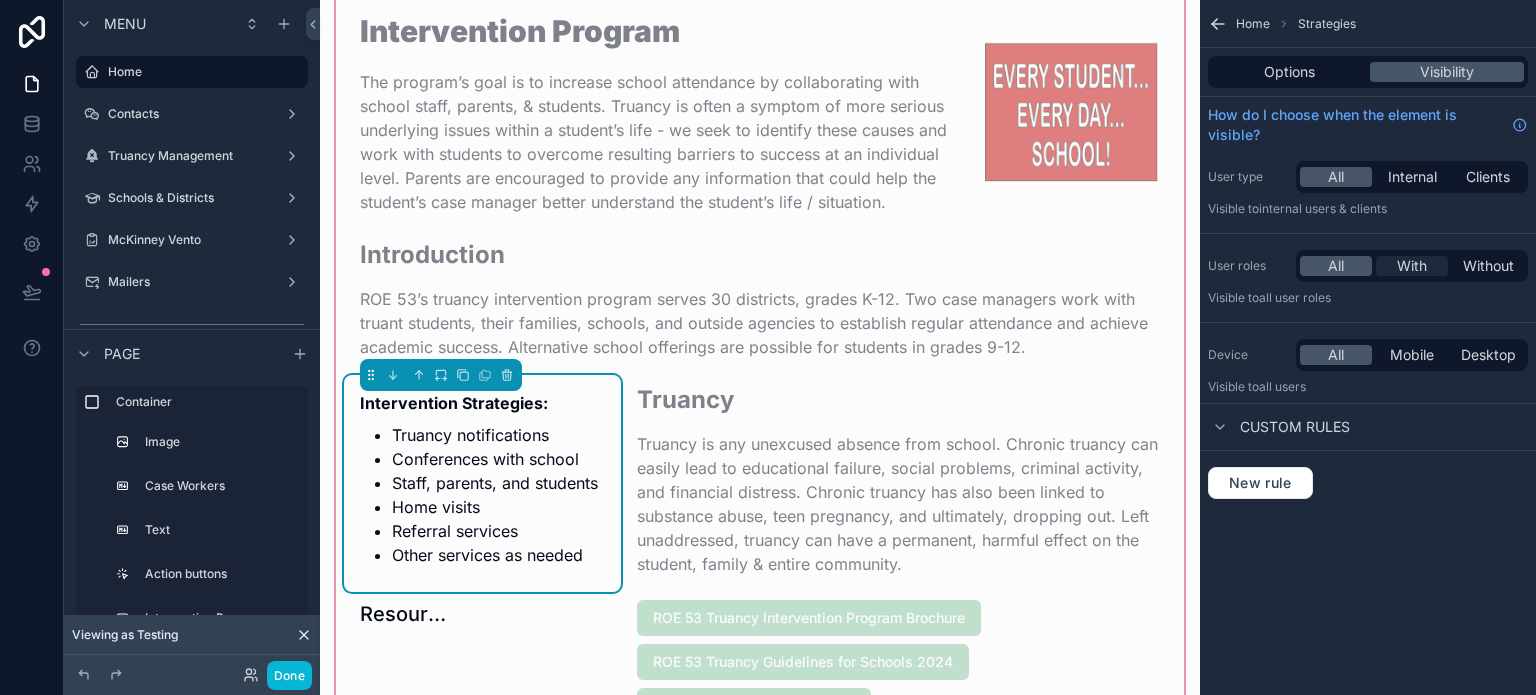 click on "With" at bounding box center [1412, 266] 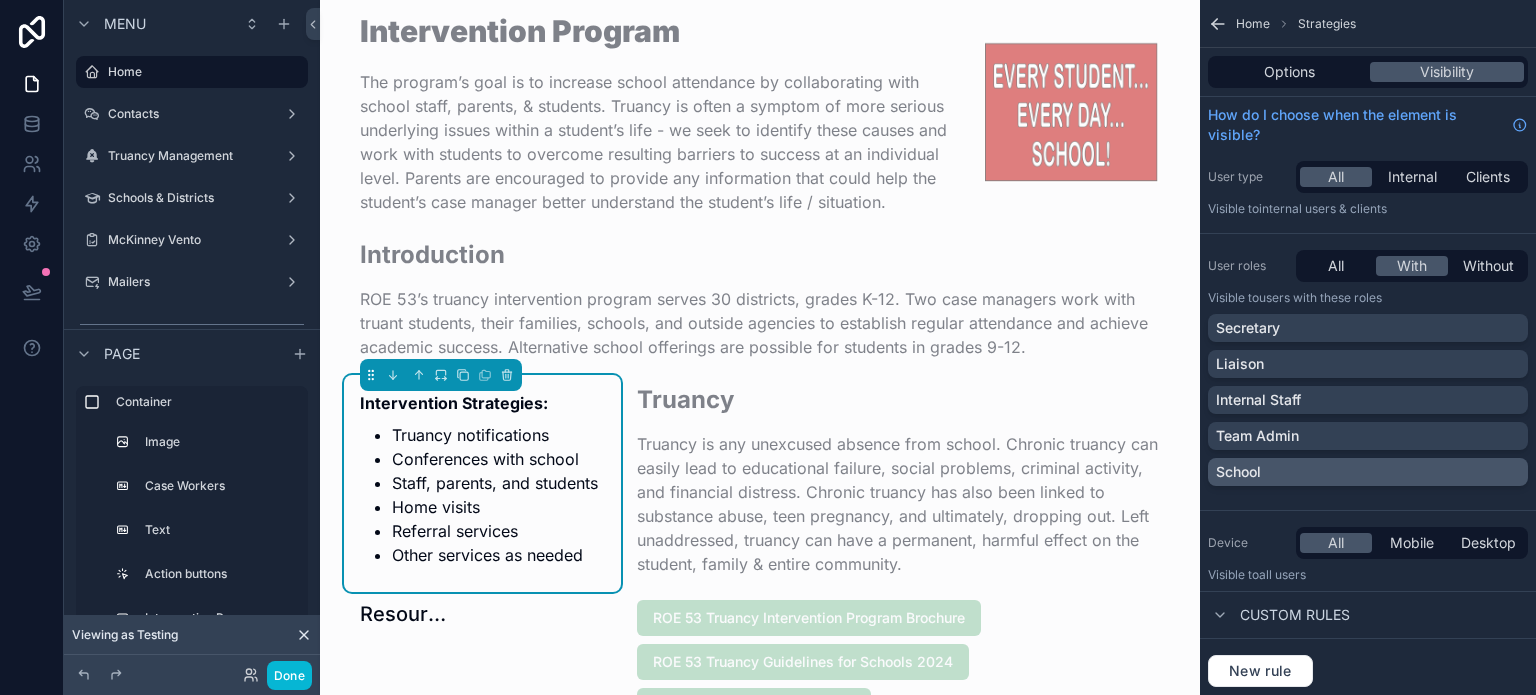 click on "School" at bounding box center [1368, 472] 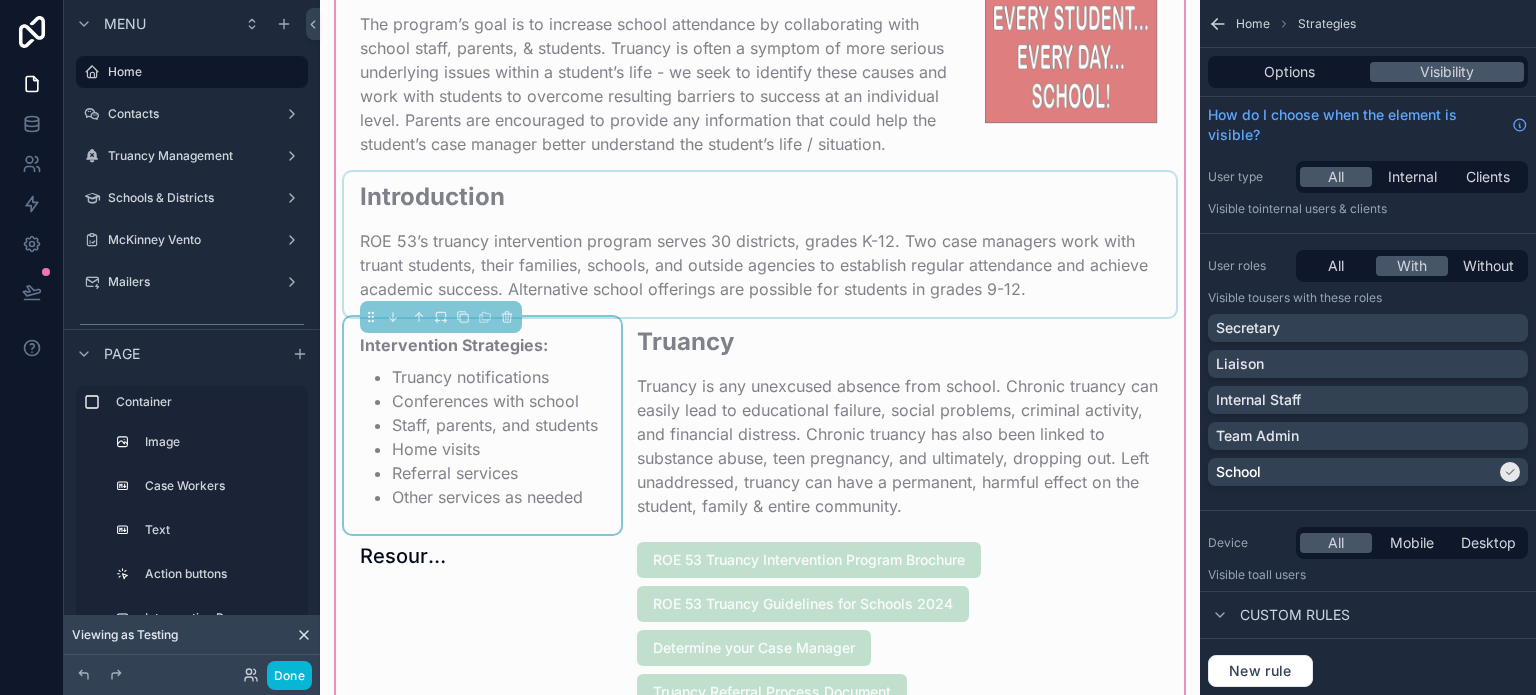 scroll, scrollTop: 700, scrollLeft: 0, axis: vertical 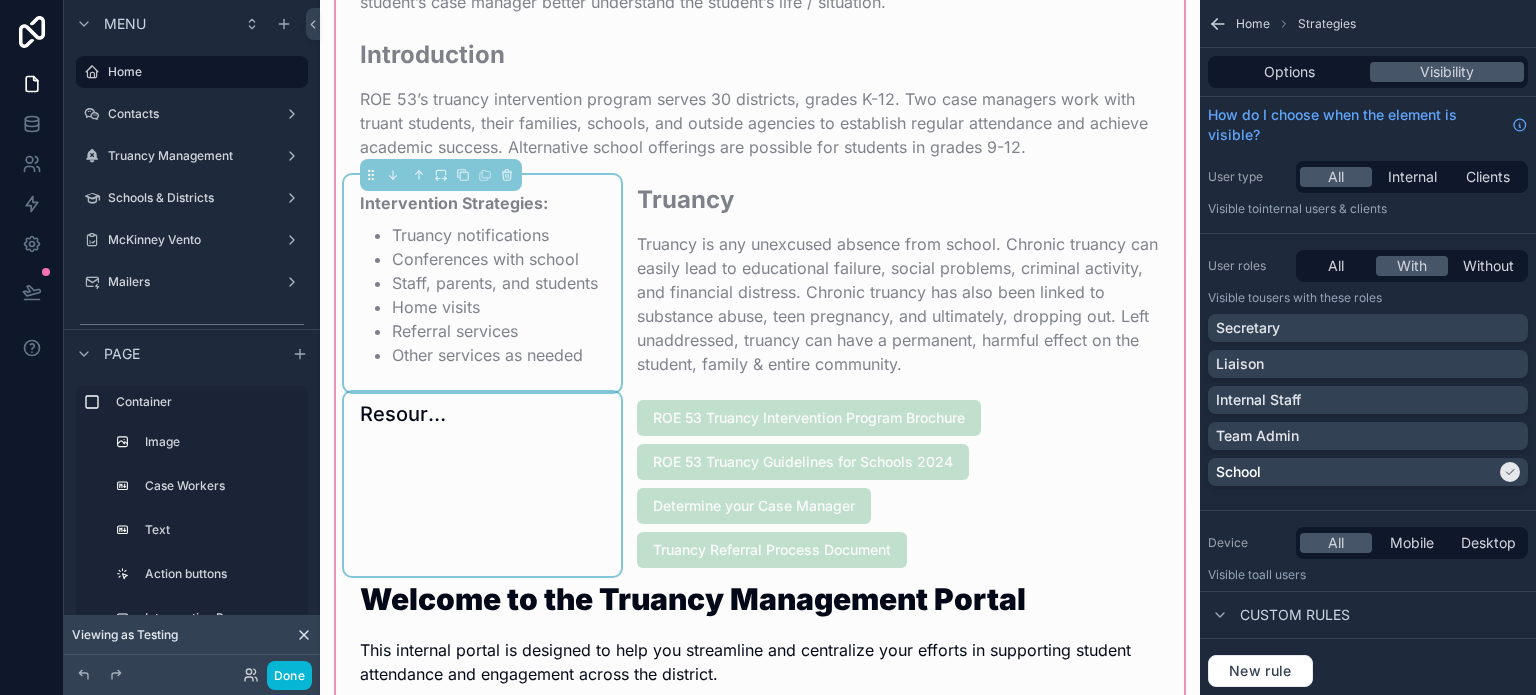 click at bounding box center (482, 484) 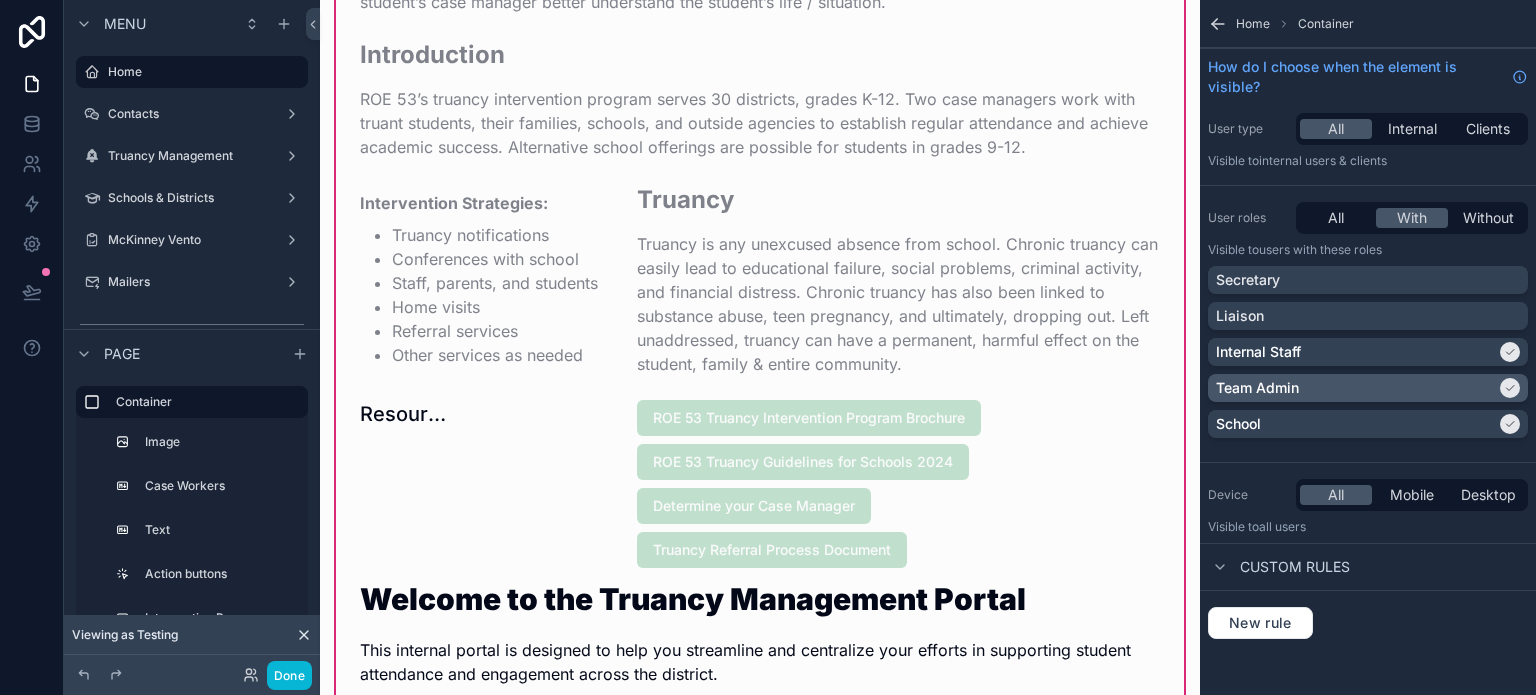 click on "Team Admin" at bounding box center [1356, 388] 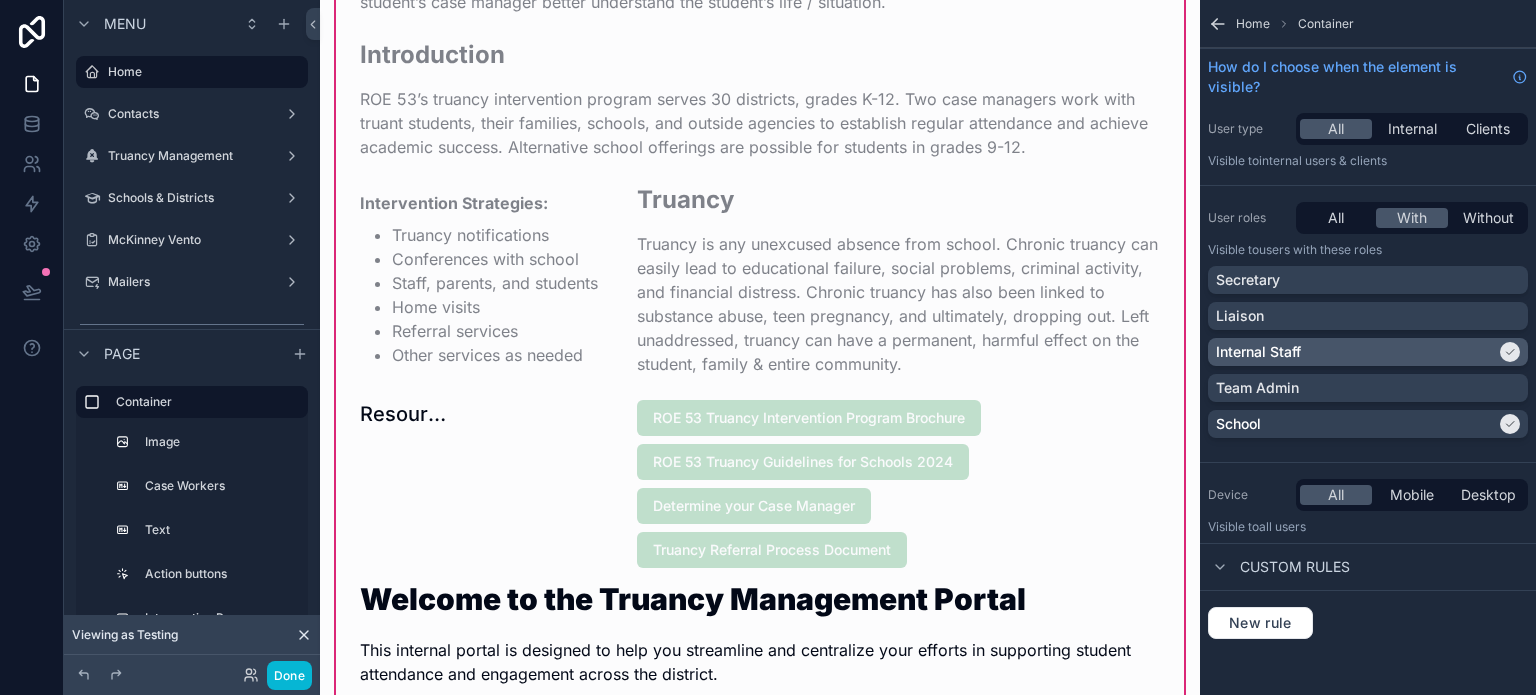 click on "Internal Staff" at bounding box center [1356, 352] 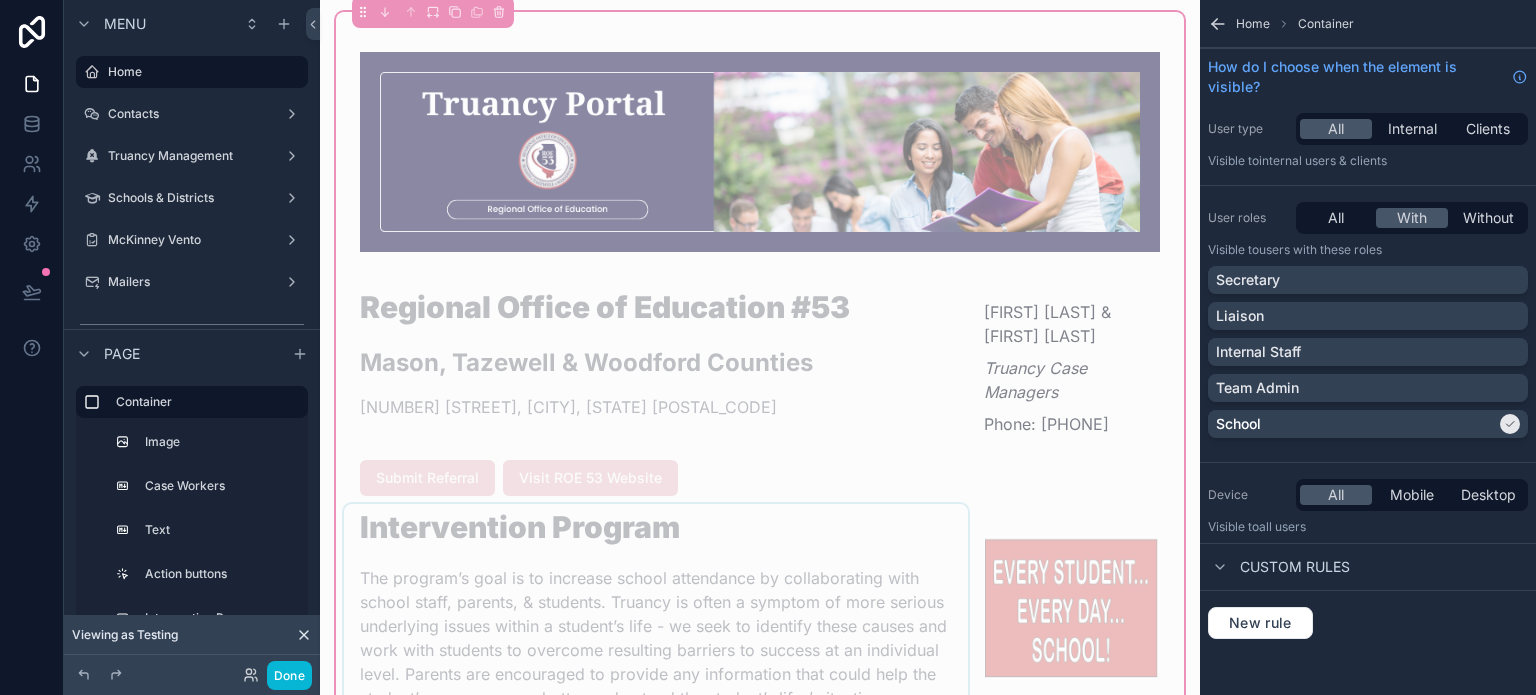 scroll, scrollTop: 0, scrollLeft: 0, axis: both 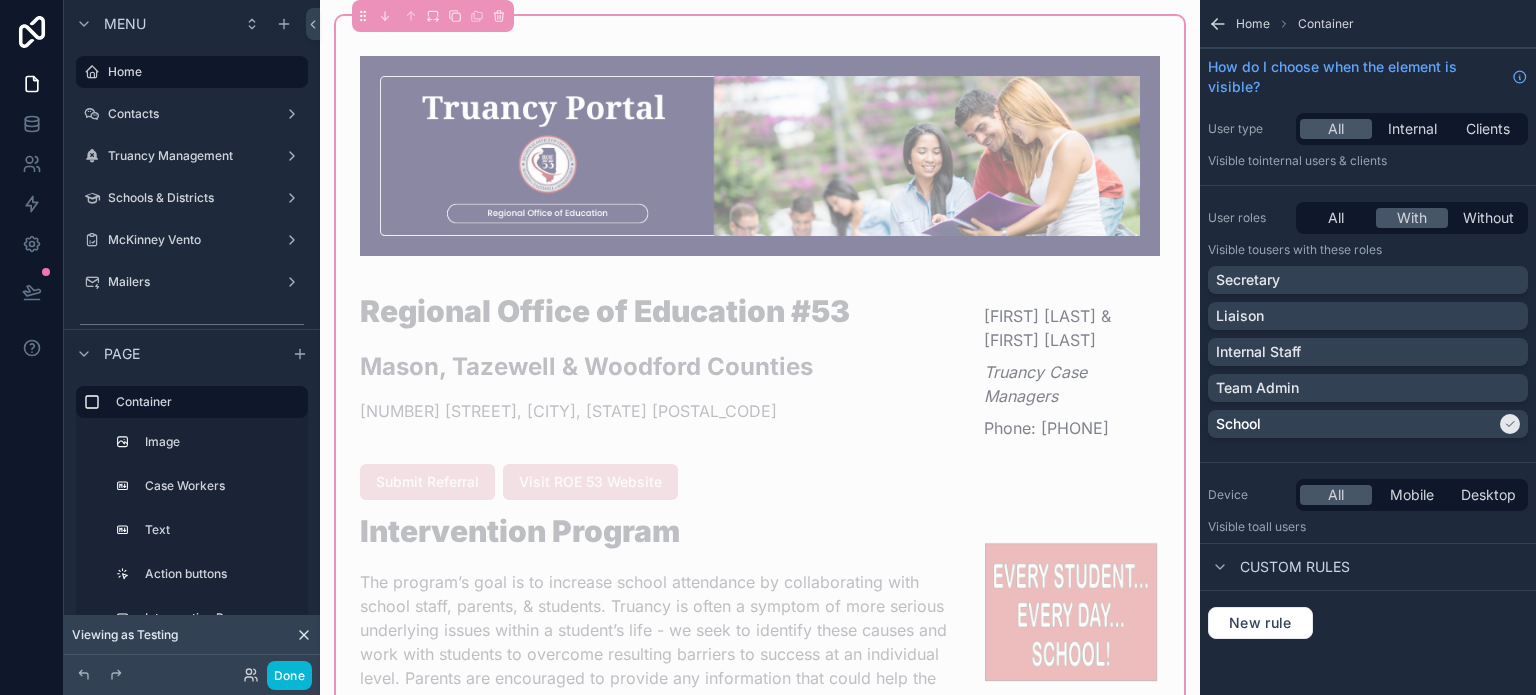 click on "Regional Office of Education #53 Mason, Tazewell & Woodford Counties 2400 Main Street, Suite C
East Peoria, IL 61611 [FIRST] [LAST] & [FIRST] [LAST] Truancy Case Managers Phone: 309-477-2290 Submit Referral Visit ROE 53 Website Intervention Program The program’s goal is to increase
school attendance by
collaborating with school staff,
parents, & students.
Truancy is often a symptom of
more serious underlying issues
within a student’s life - we seek
to identify these causes and
work with students to overcome
resulting barriers to success at
an individual level.
Parents are encouraged to
provide any information that
could help the student’s case
manager better understand the
student’s life / situation. Introduction Intervention Strategies: Truancy notifications Conferences with school Staff, parents, and students Home visits Referral services Other services as needed Truancy Resources ROE 53 Truancy Intervention Program Brochure ROE 53 Truancy Guidelines for Schools 2024 Determine your Case Manager" at bounding box center (760, 2029) 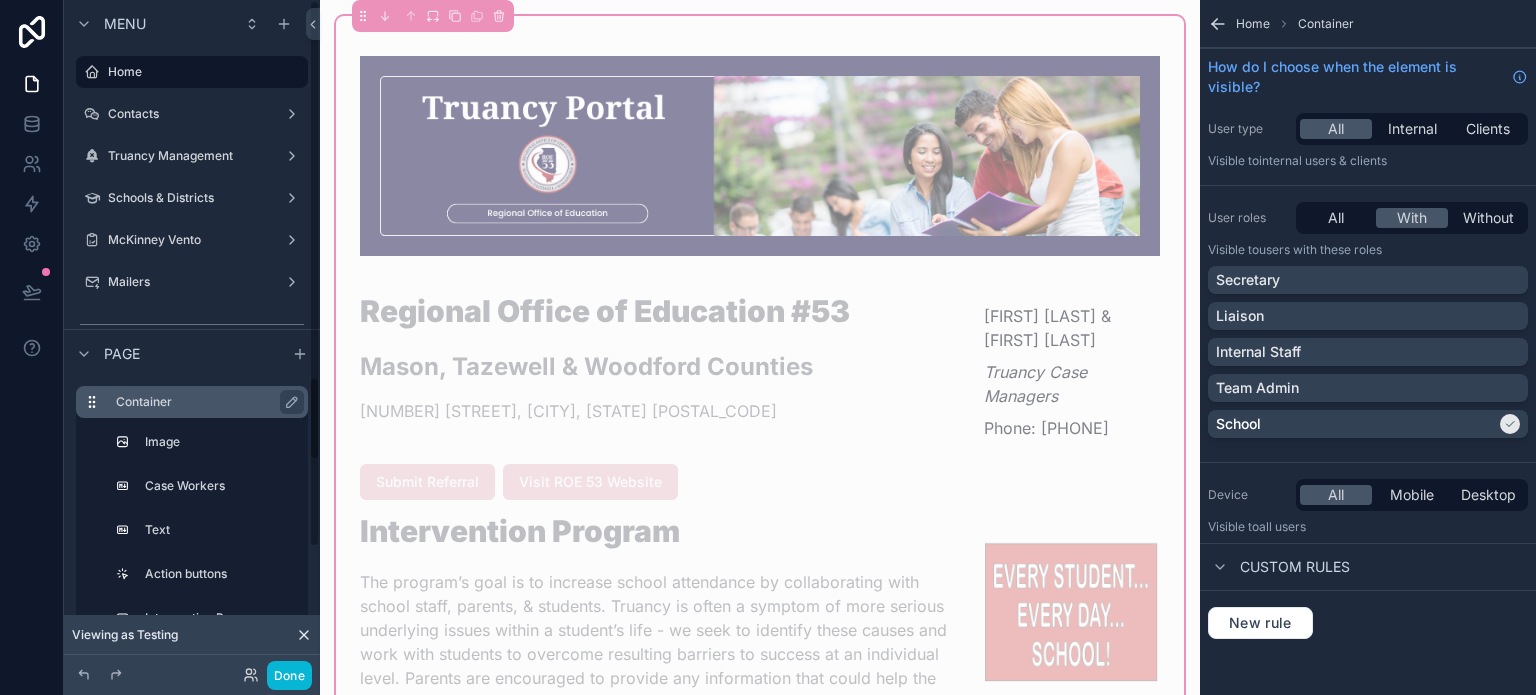 click on "Container" at bounding box center (204, 402) 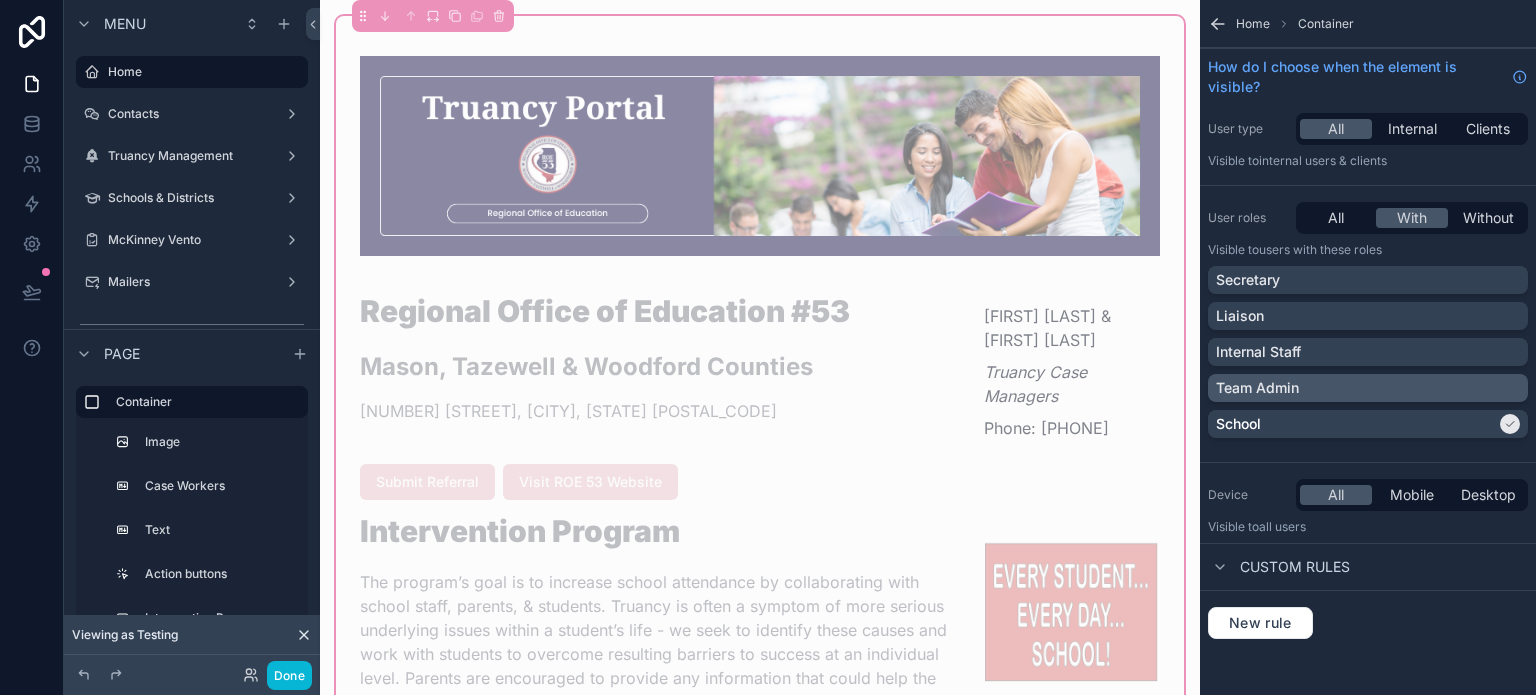 click on "Team Admin" at bounding box center (1368, 388) 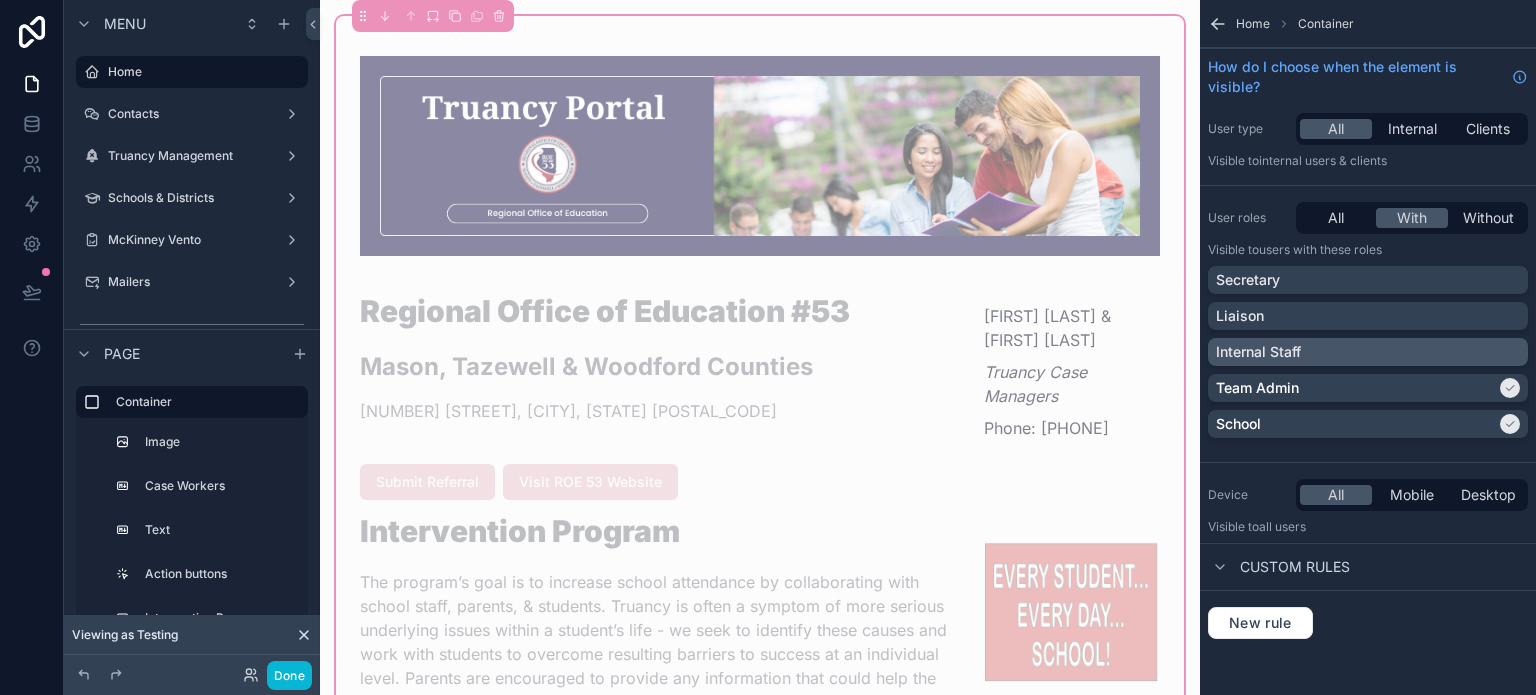 click on "Internal Staff" at bounding box center [1368, 352] 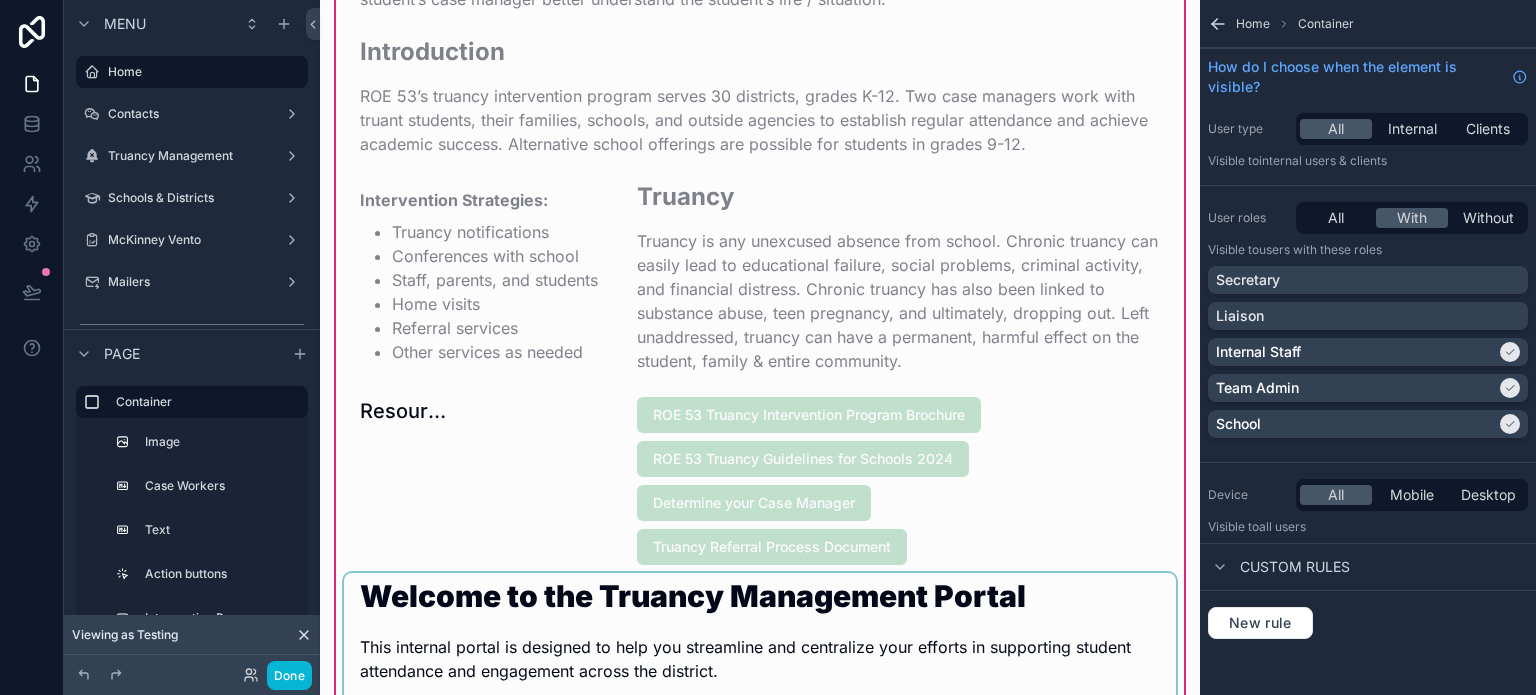 scroll, scrollTop: 700, scrollLeft: 0, axis: vertical 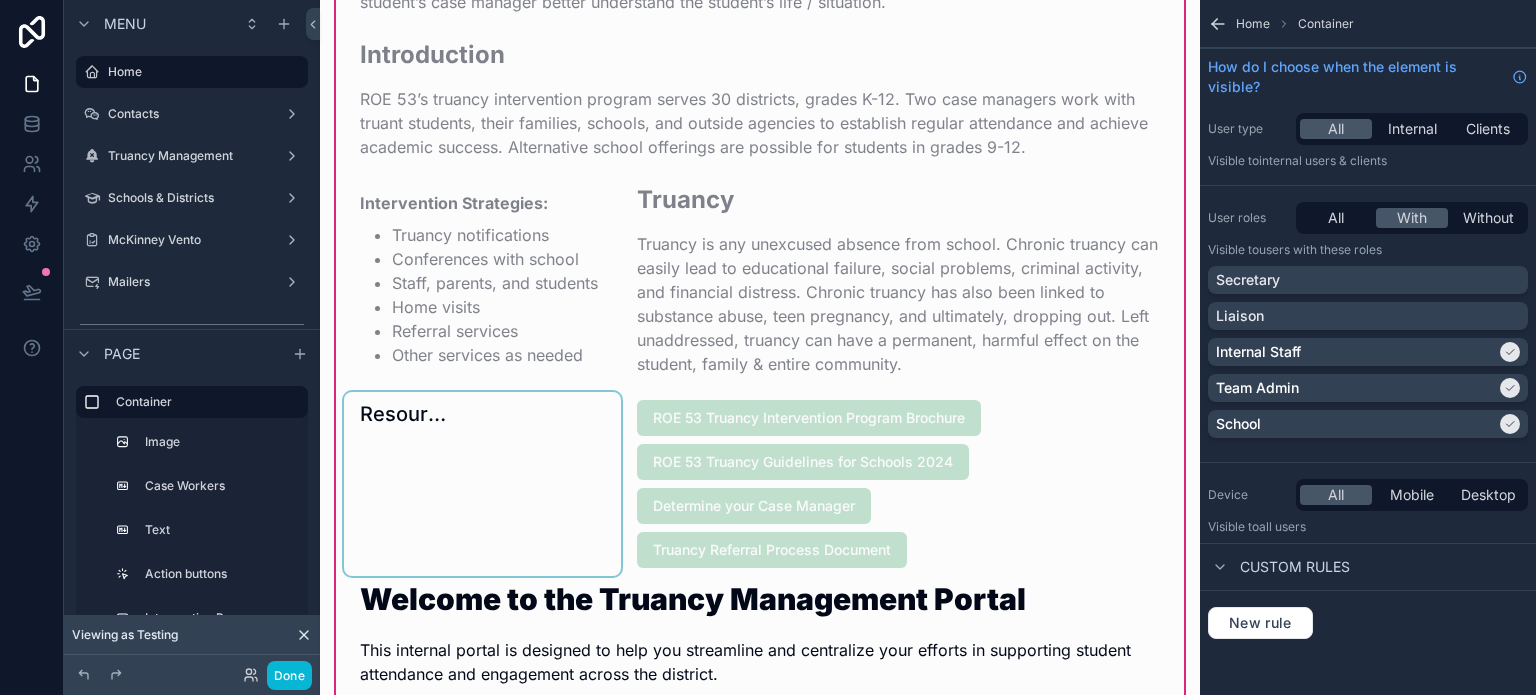 click at bounding box center (482, 484) 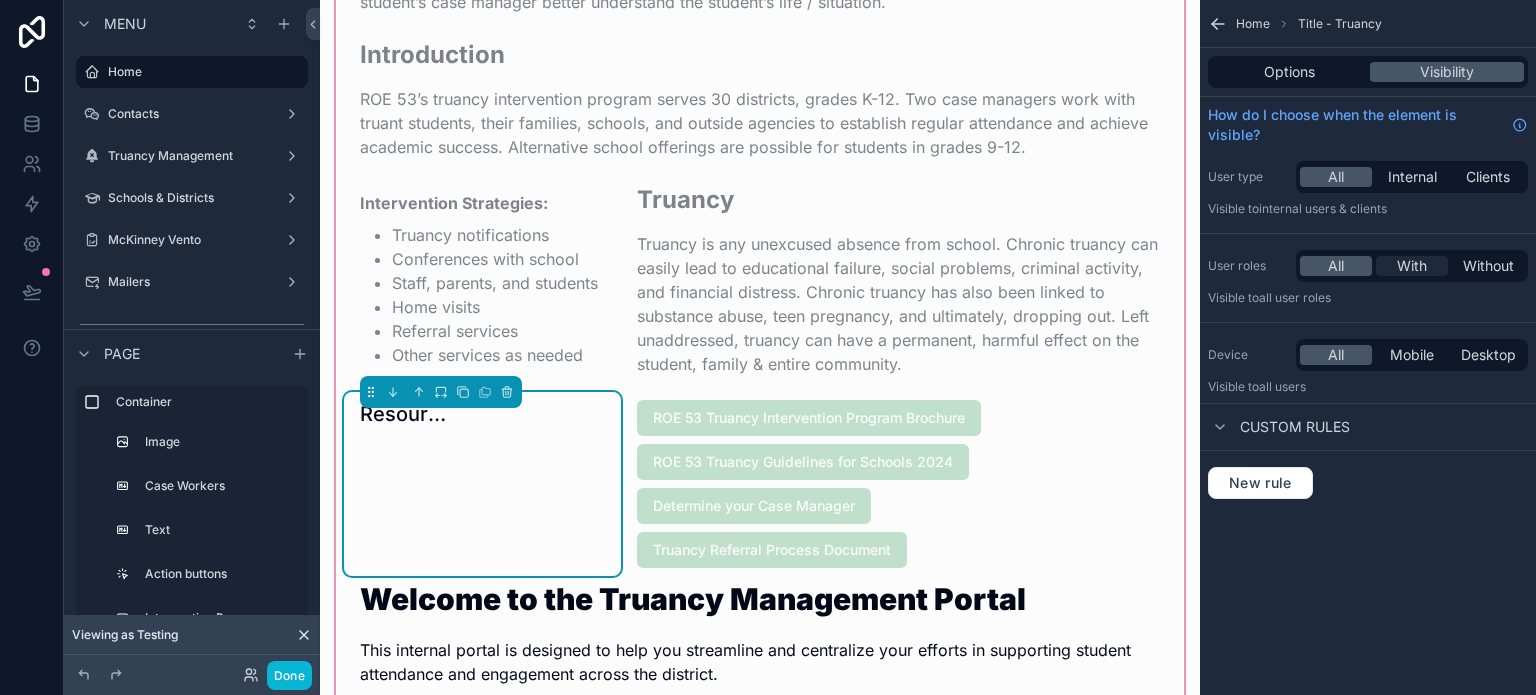 click on "With" at bounding box center (1412, 266) 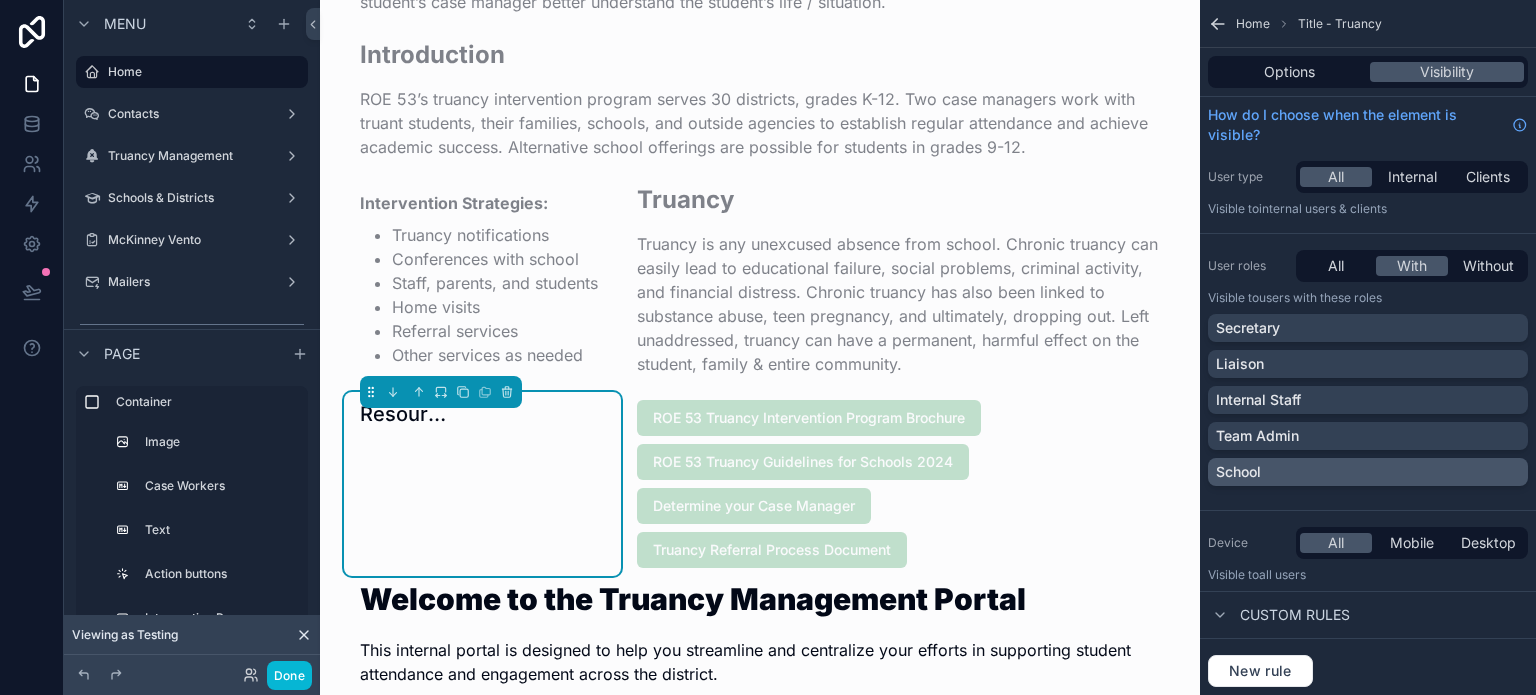 click on "School" at bounding box center (1368, 472) 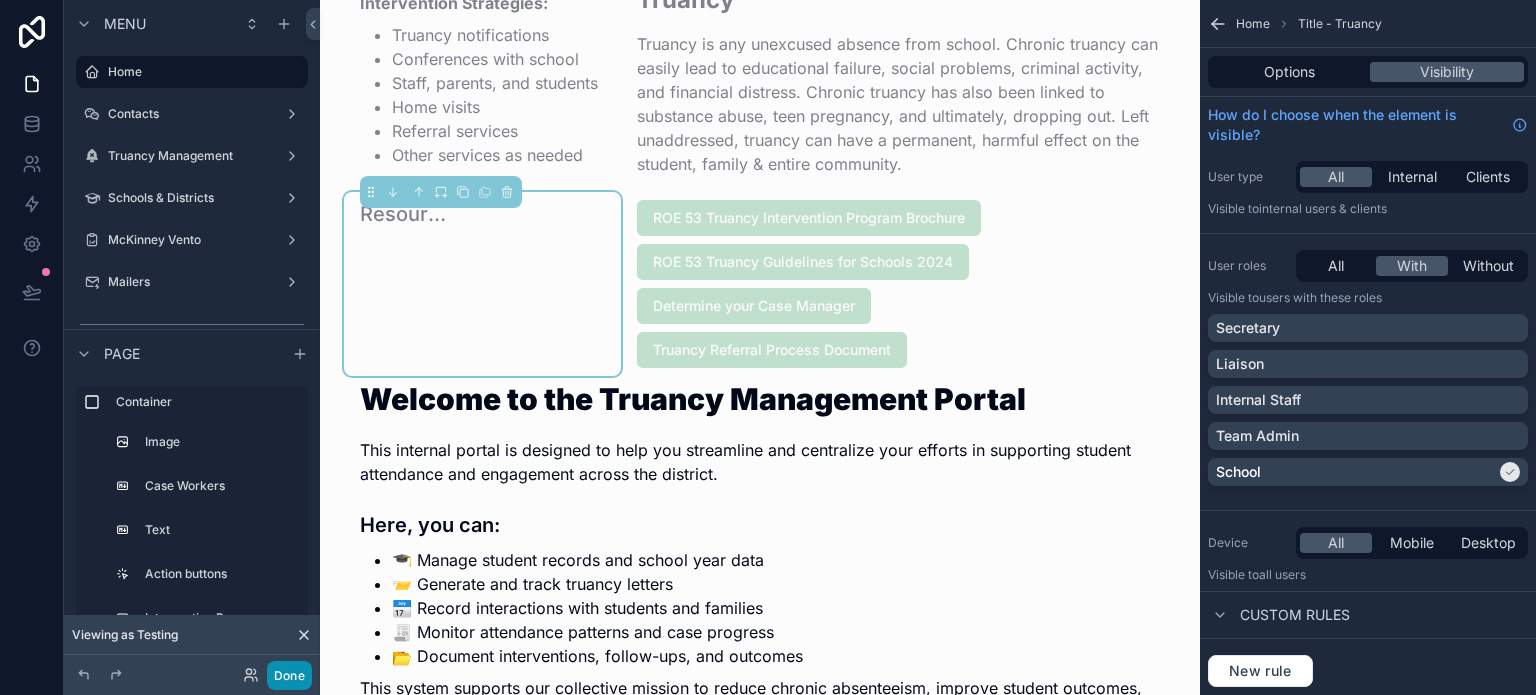 click on "Done" at bounding box center (289, 675) 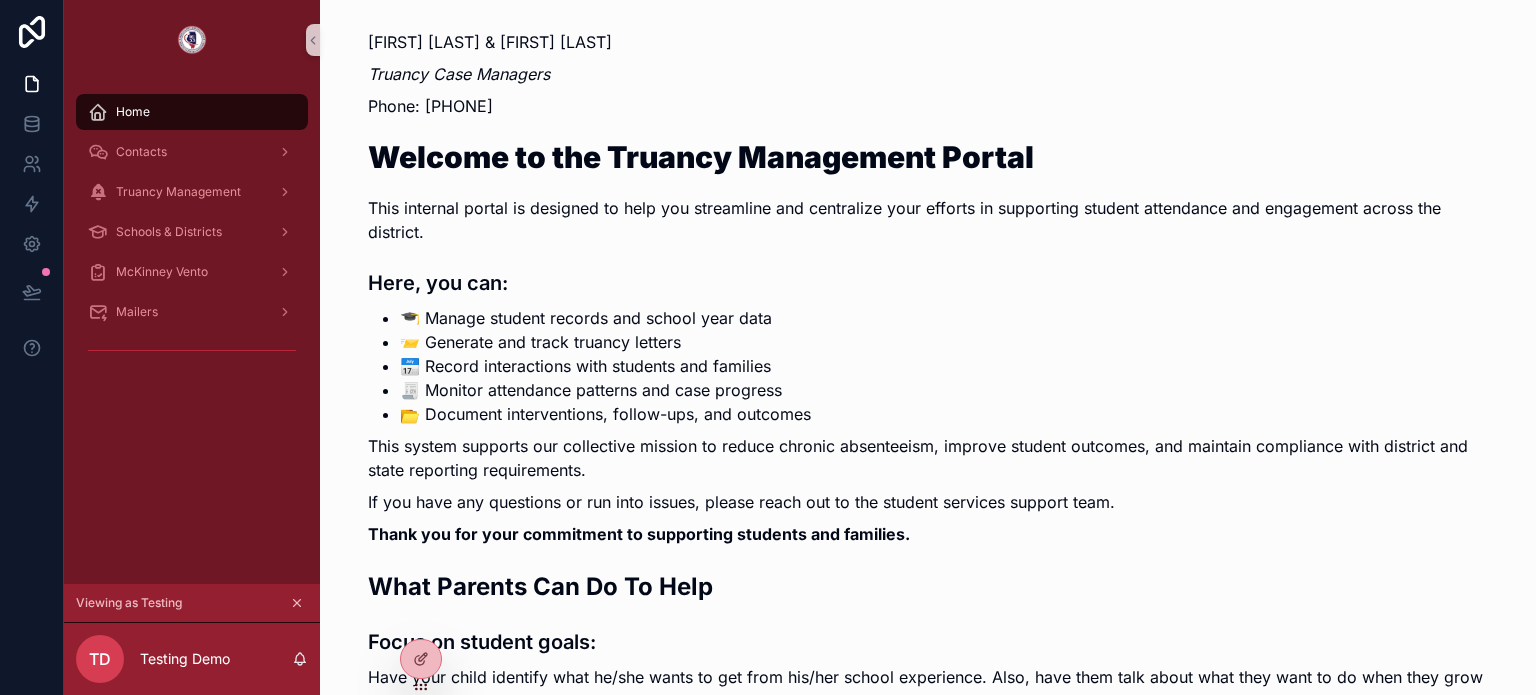 scroll, scrollTop: 616, scrollLeft: 0, axis: vertical 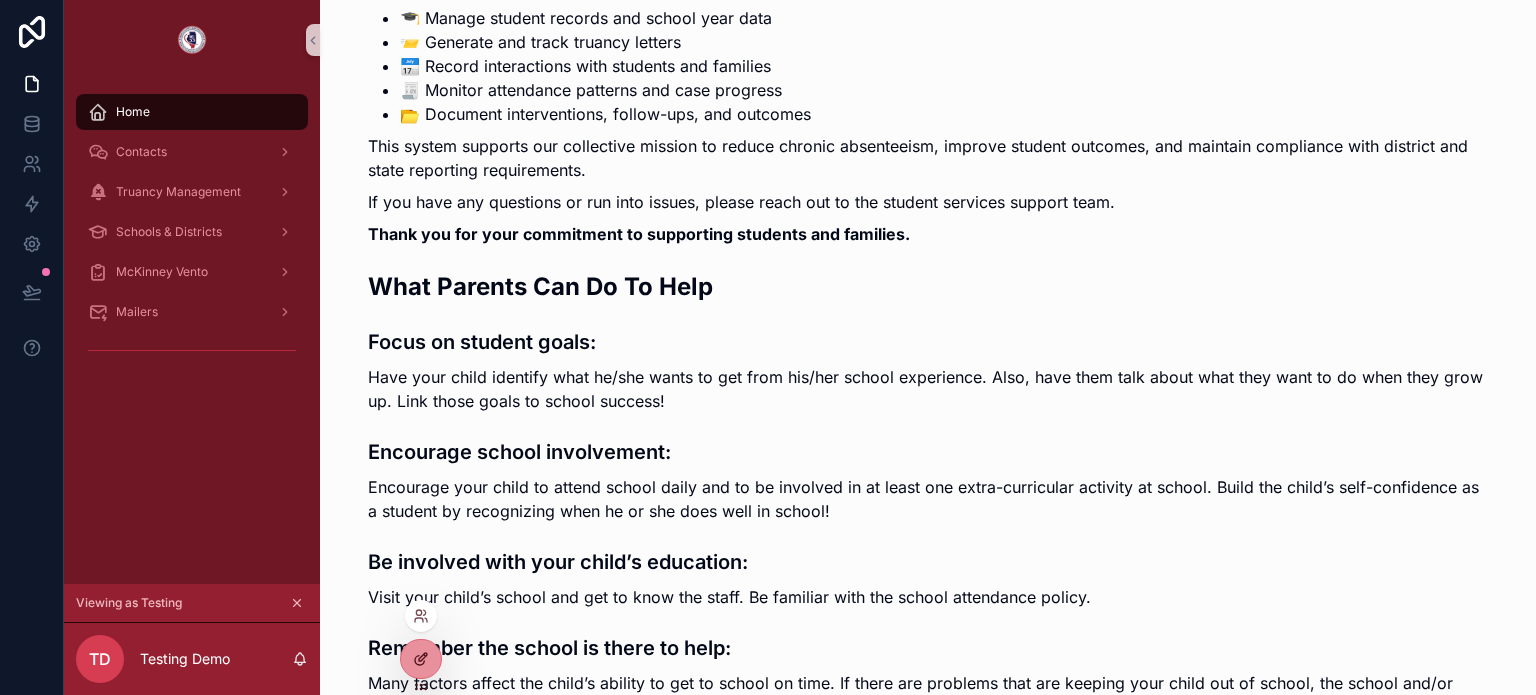 click at bounding box center (421, 659) 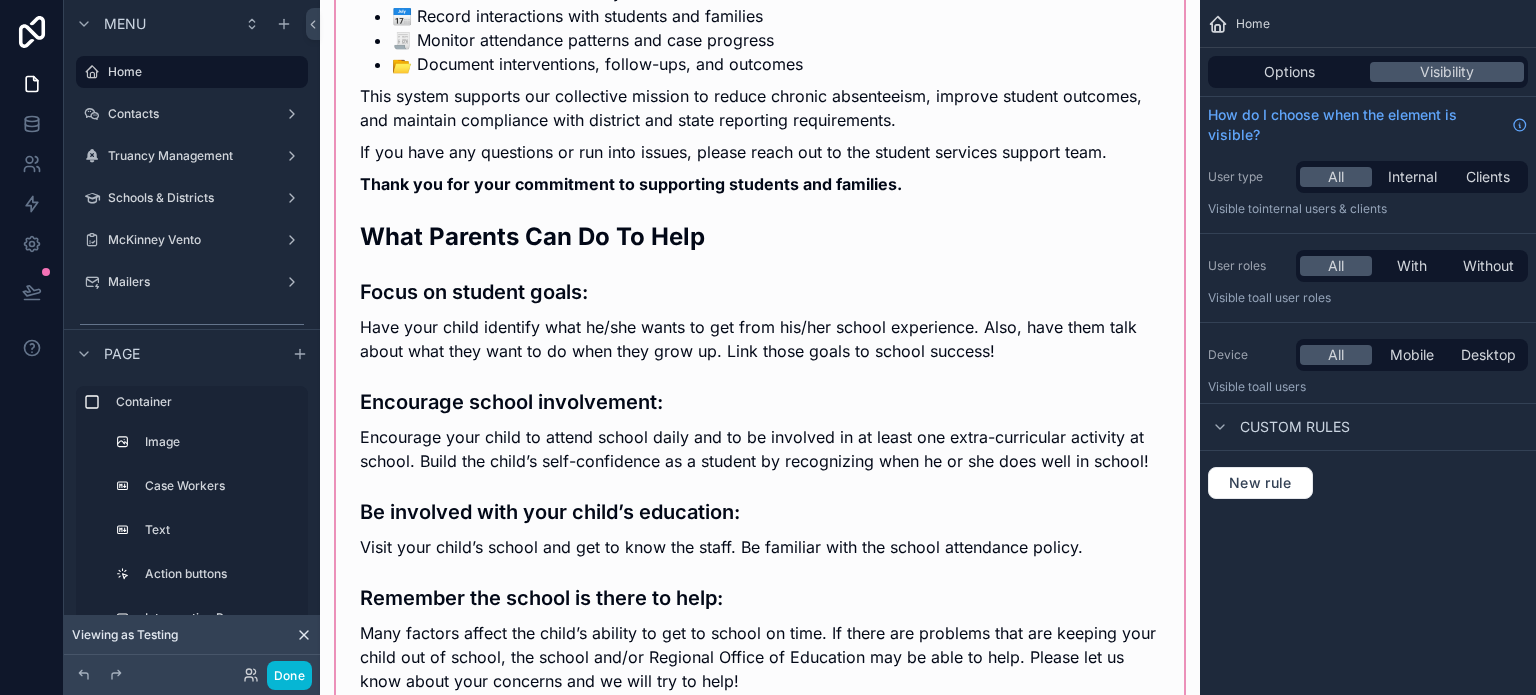 scroll, scrollTop: 1516, scrollLeft: 0, axis: vertical 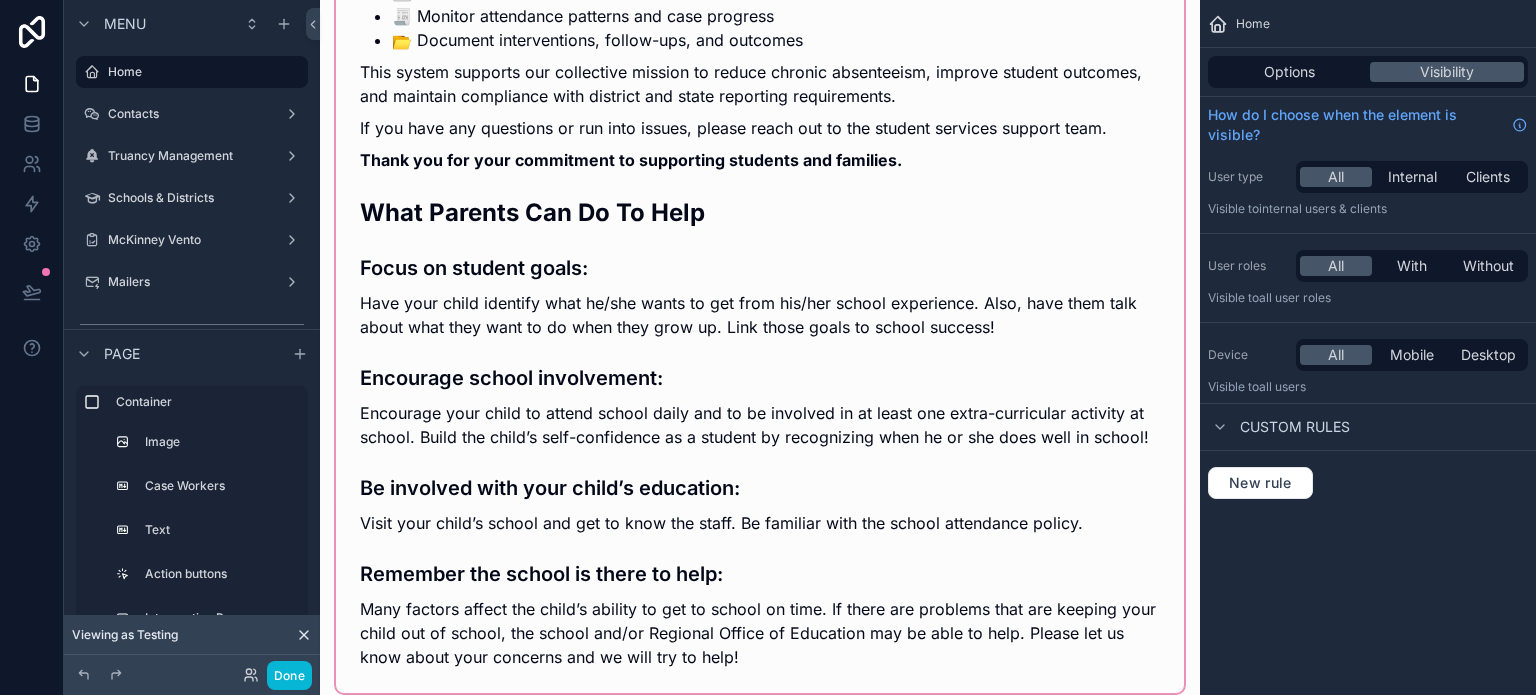 click at bounding box center (760, -404) 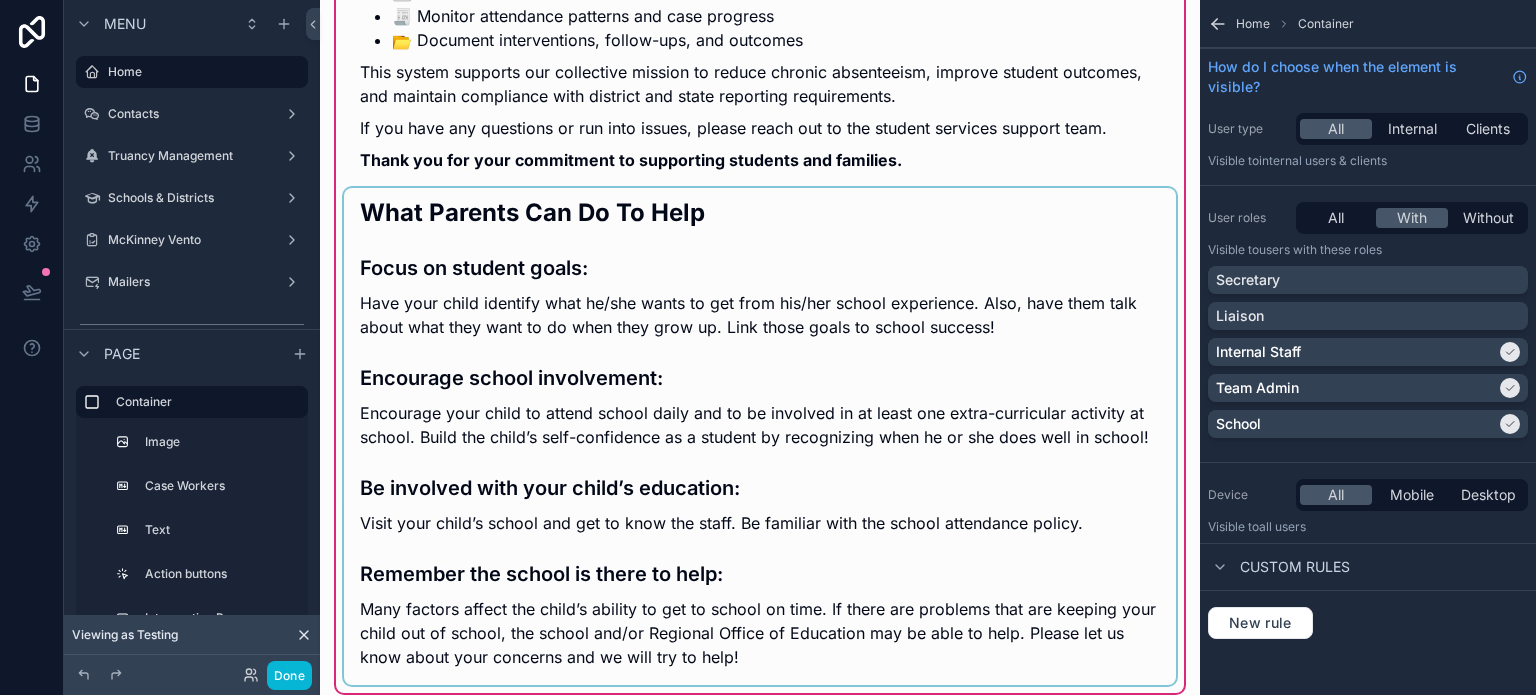 click at bounding box center [760, 436] 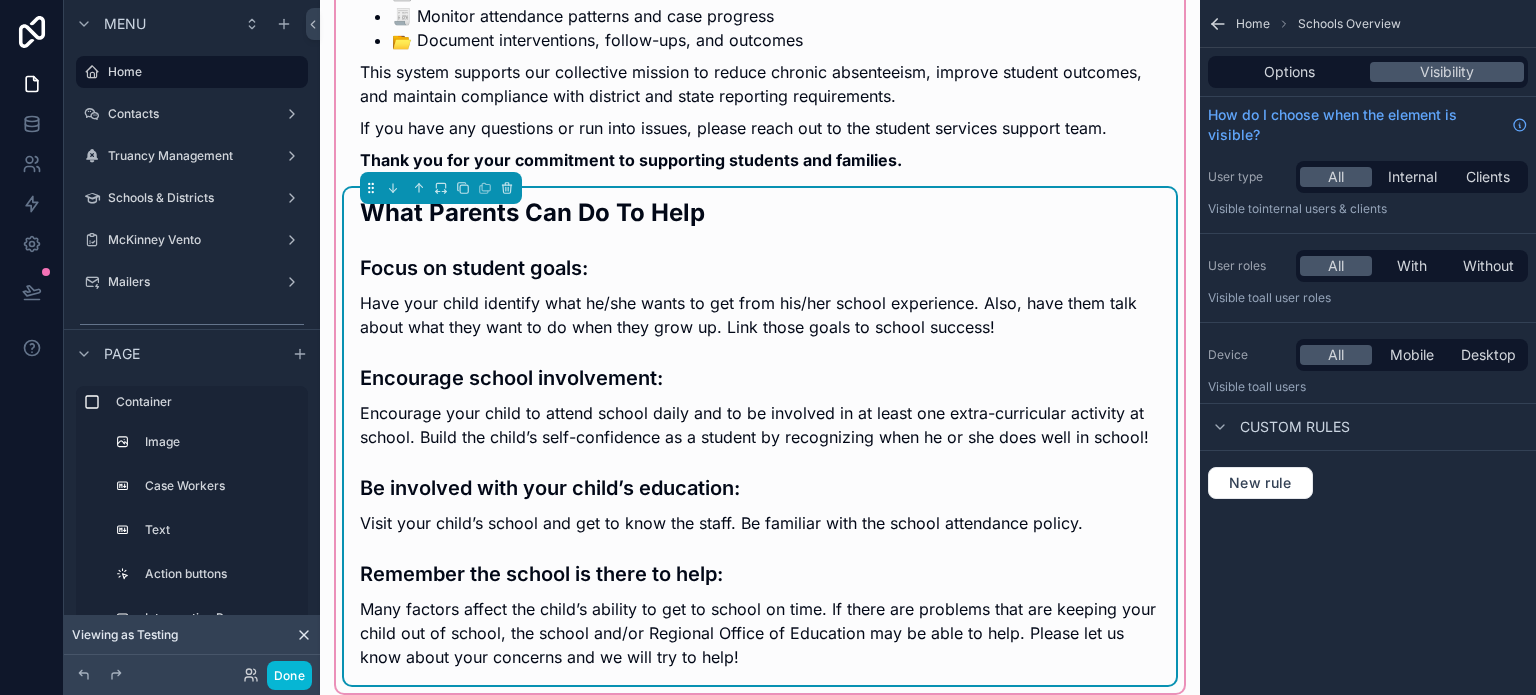 click on "Have your child identify what he/she wants to
get from his/her school experience. Also, have
them talk about what they want to do when
they grow up. Link those goals to school
success!" at bounding box center [760, 315] 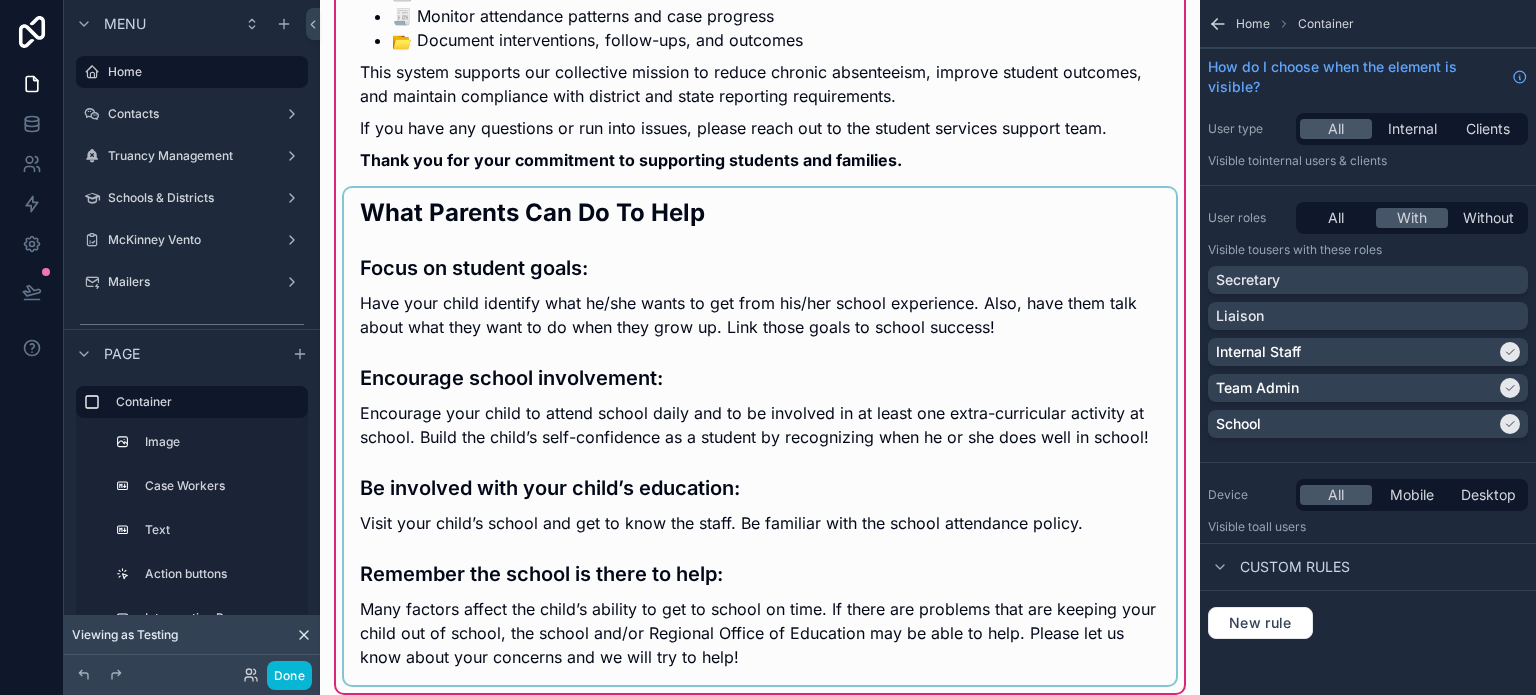 click at bounding box center [760, 436] 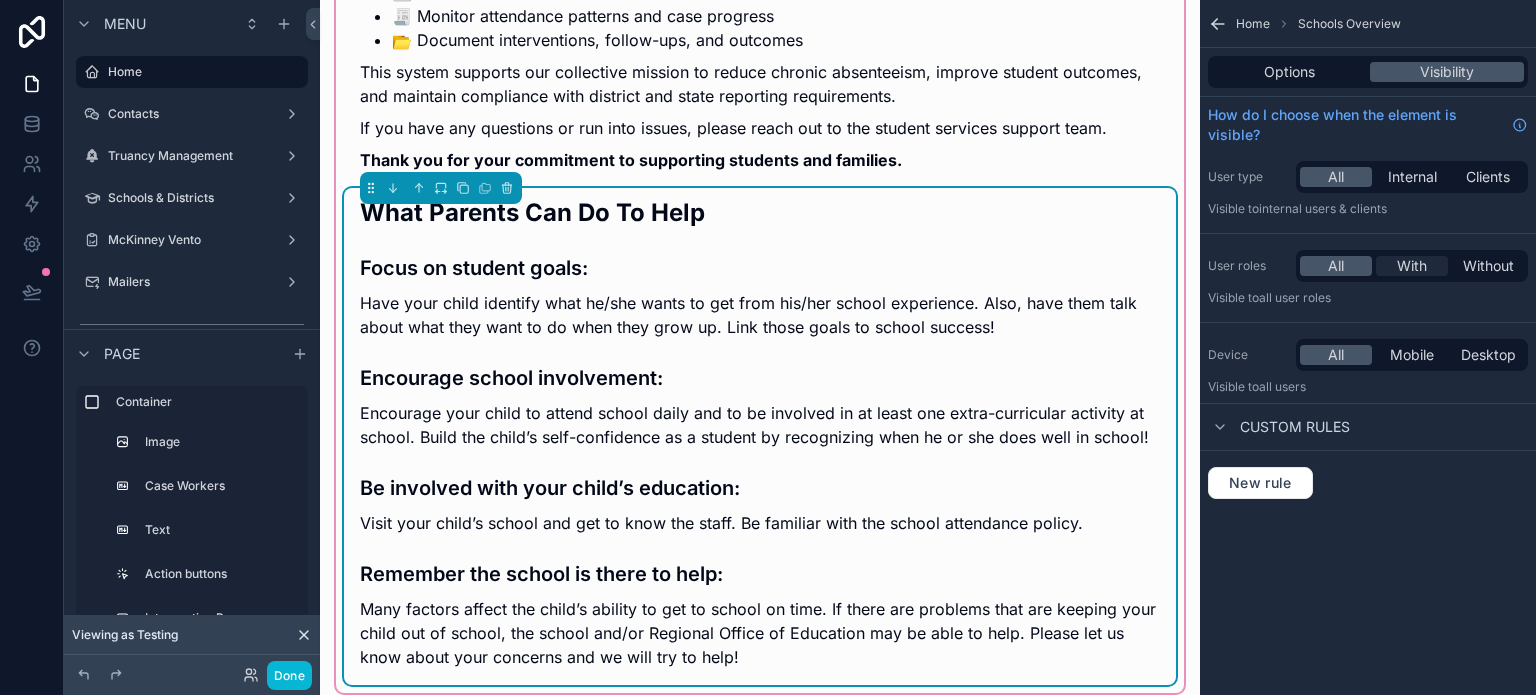 click on "With" at bounding box center [1412, 266] 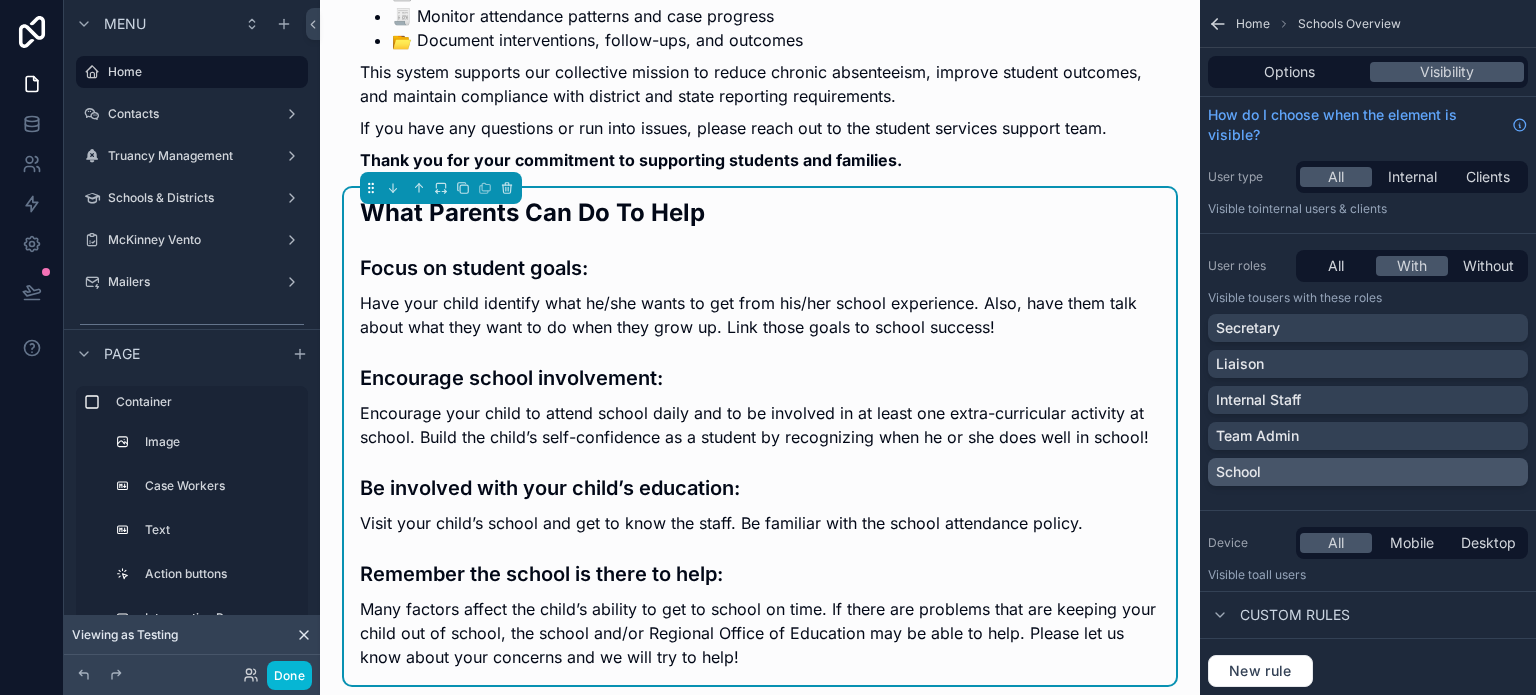 click on "School" at bounding box center (1368, 472) 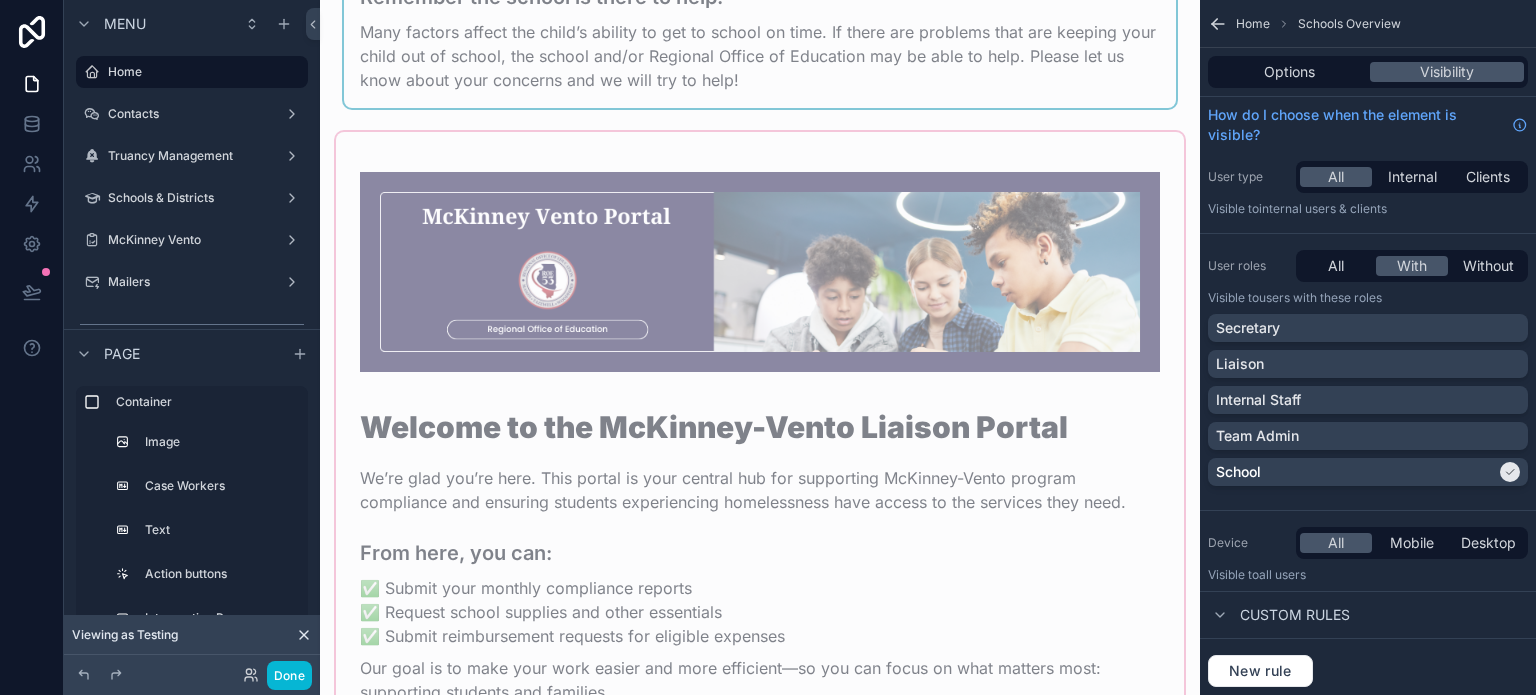 scroll, scrollTop: 2116, scrollLeft: 0, axis: vertical 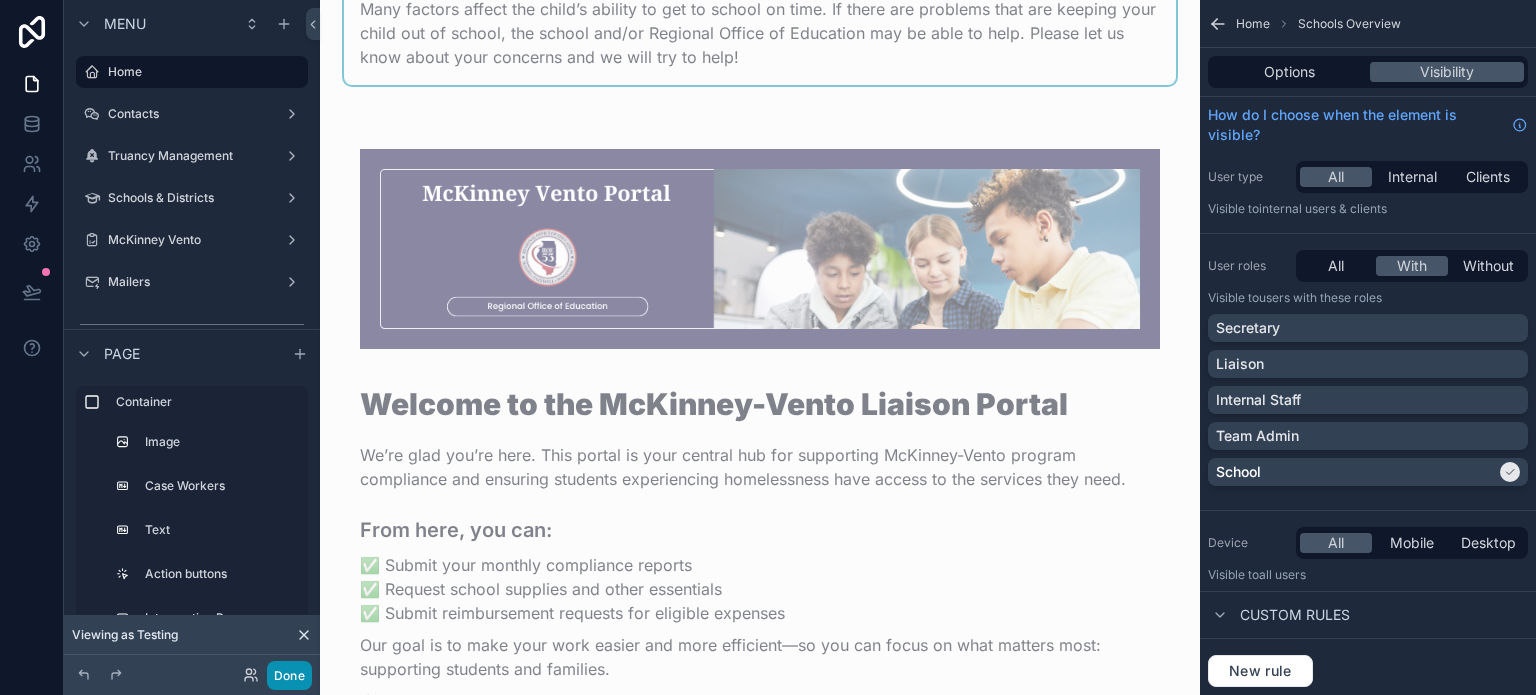 click on "Done" at bounding box center (289, 675) 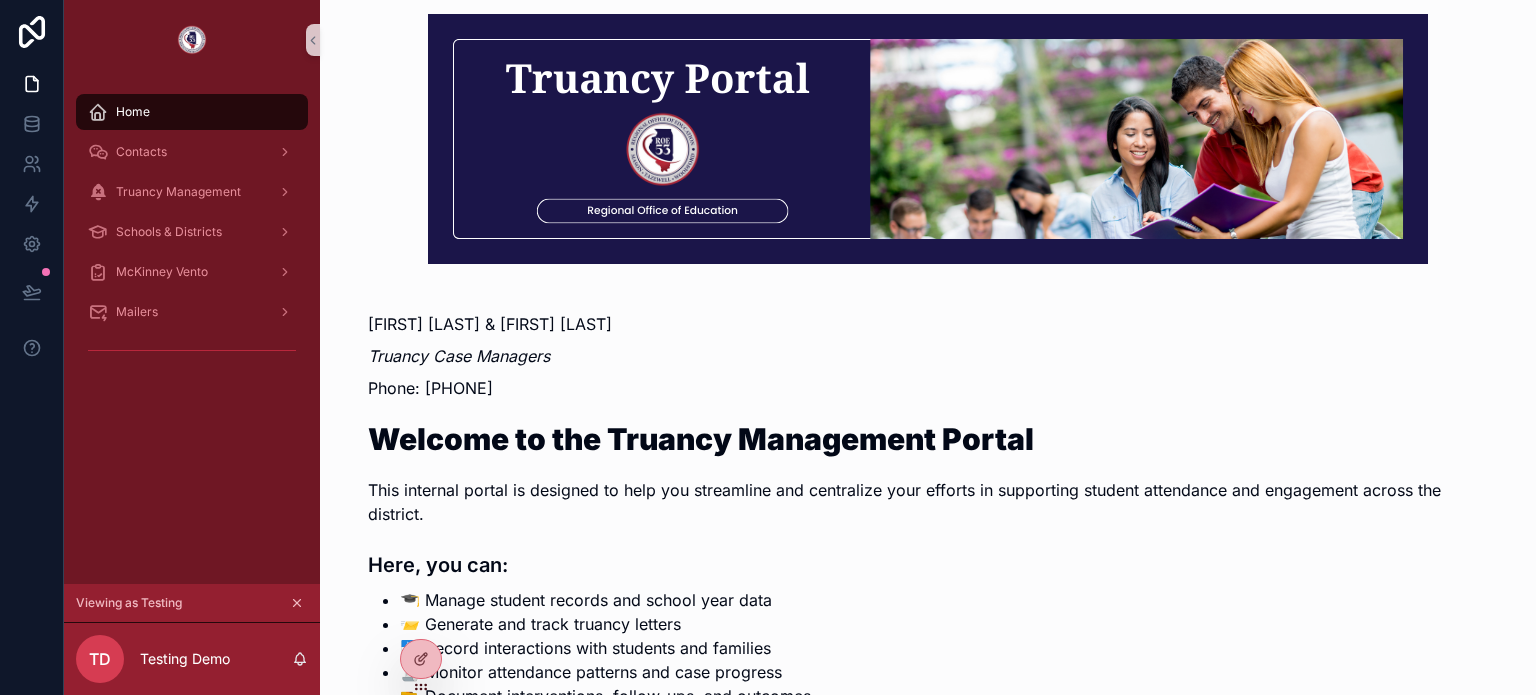scroll, scrollTop: 0, scrollLeft: 0, axis: both 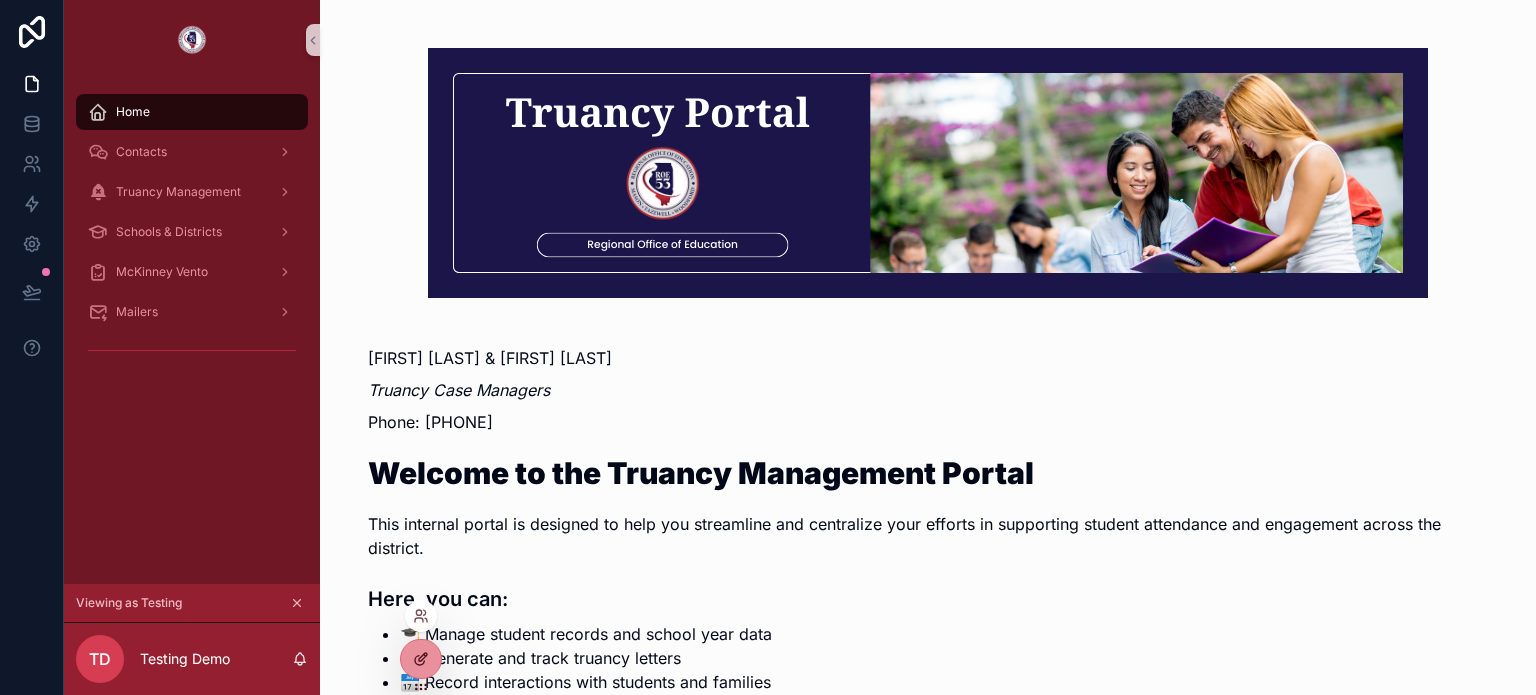 click 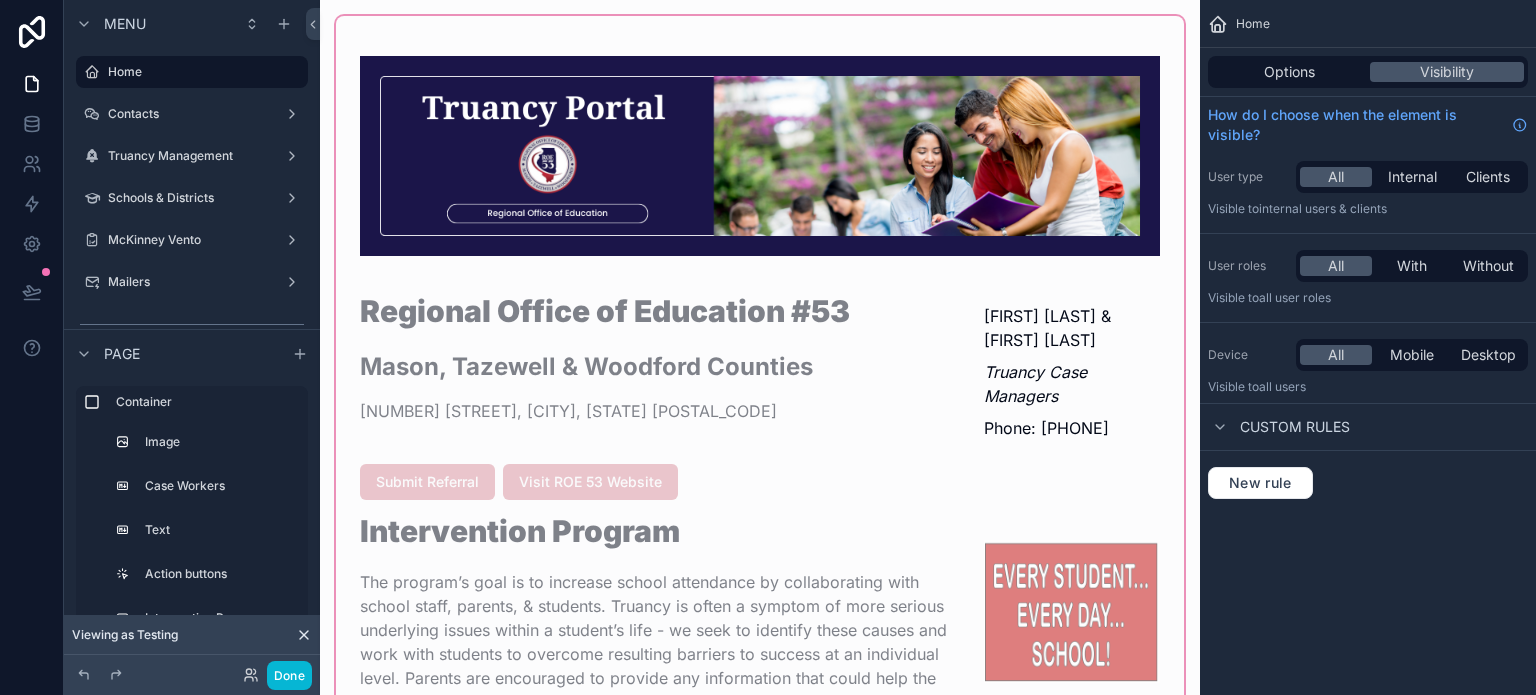 click at bounding box center [760, 1112] 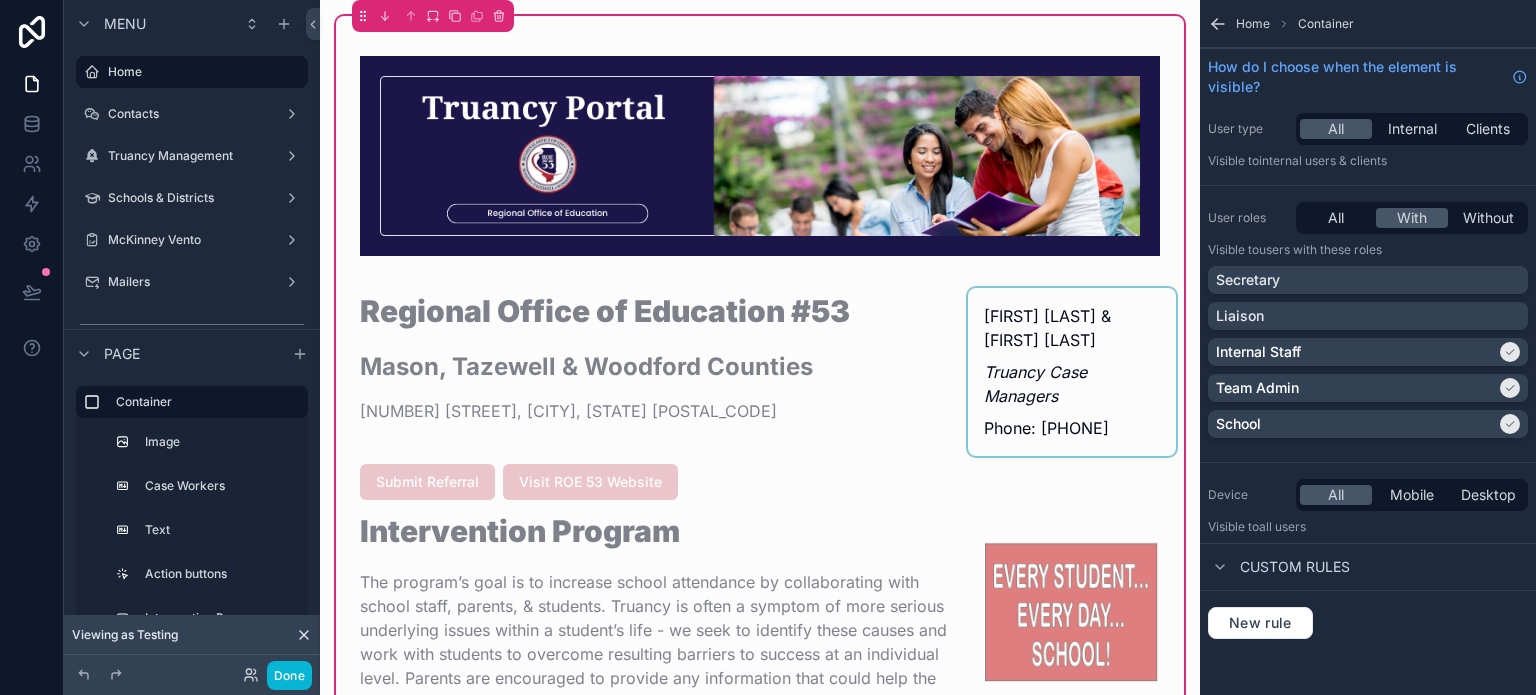 click at bounding box center (1072, 372) 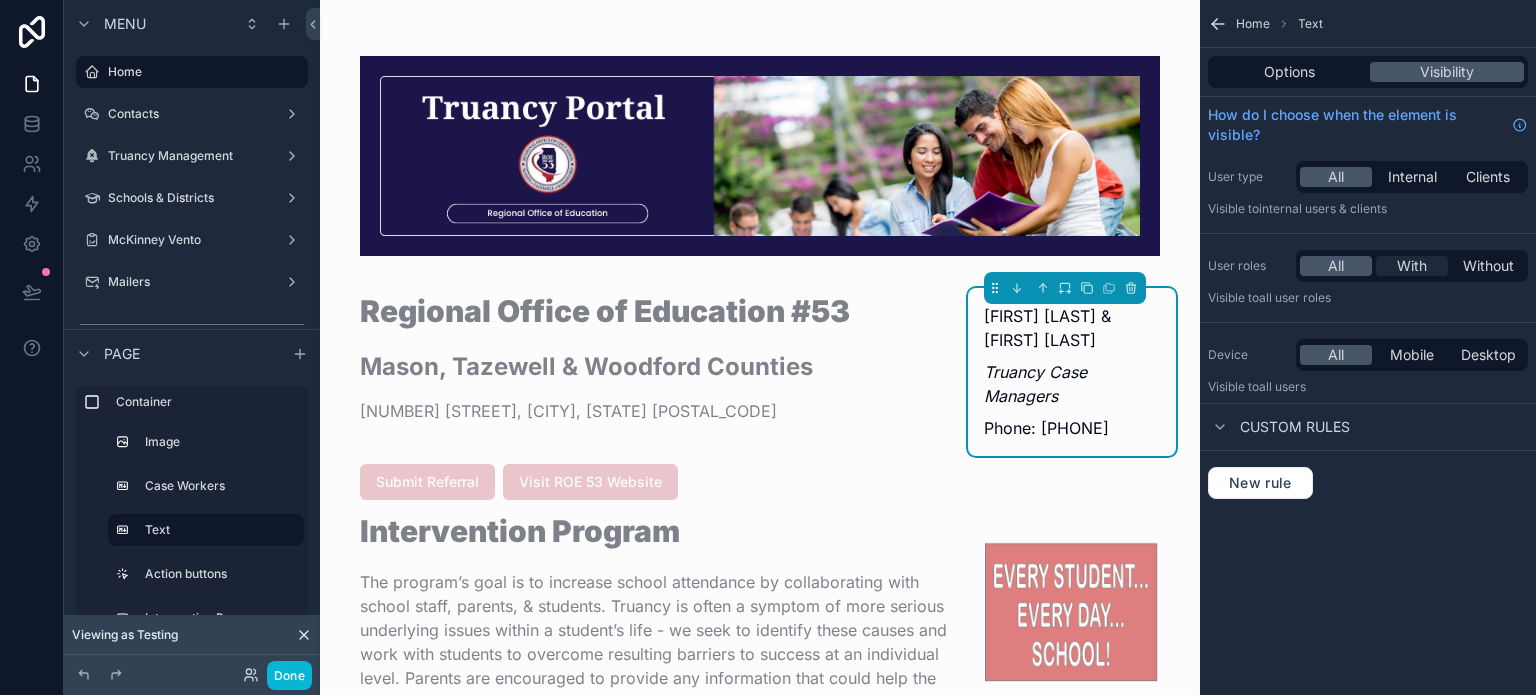 click on "With" at bounding box center [1412, 266] 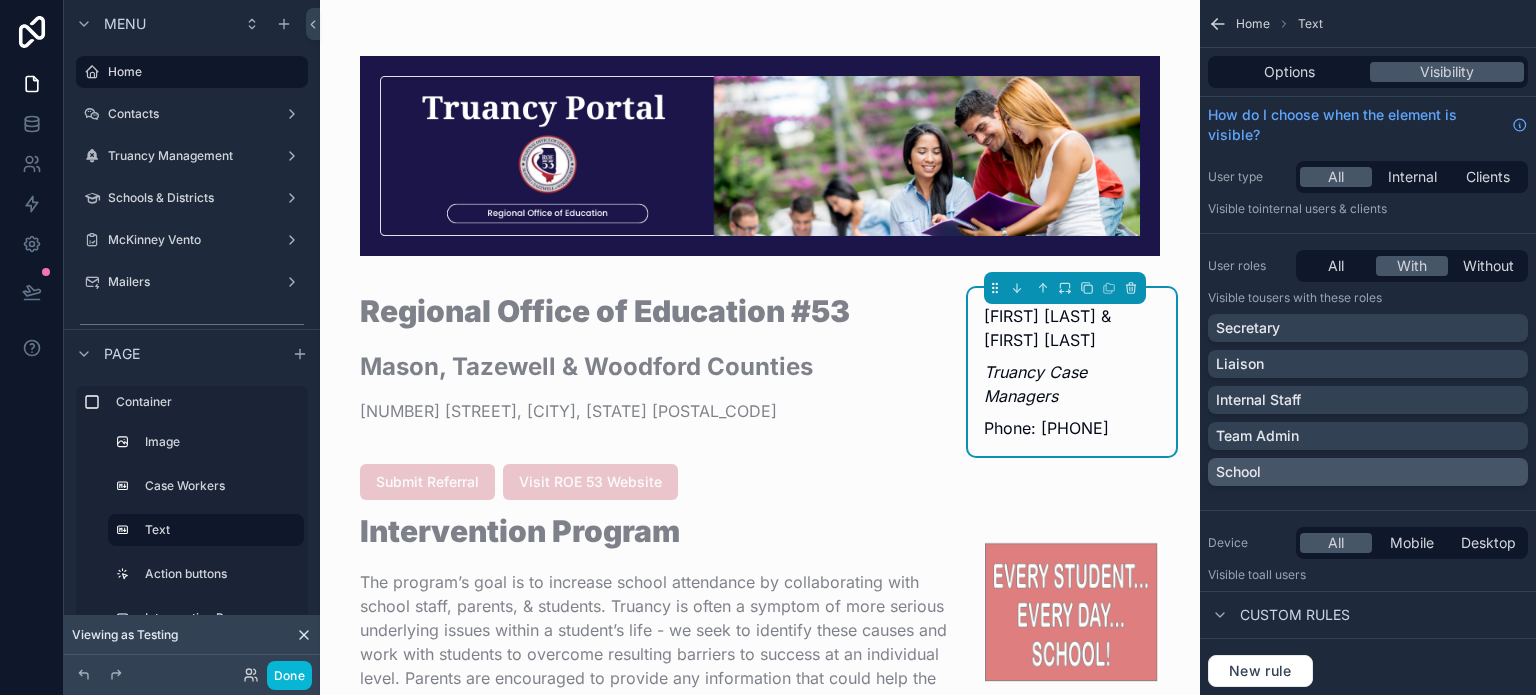 click on "School" at bounding box center [1368, 472] 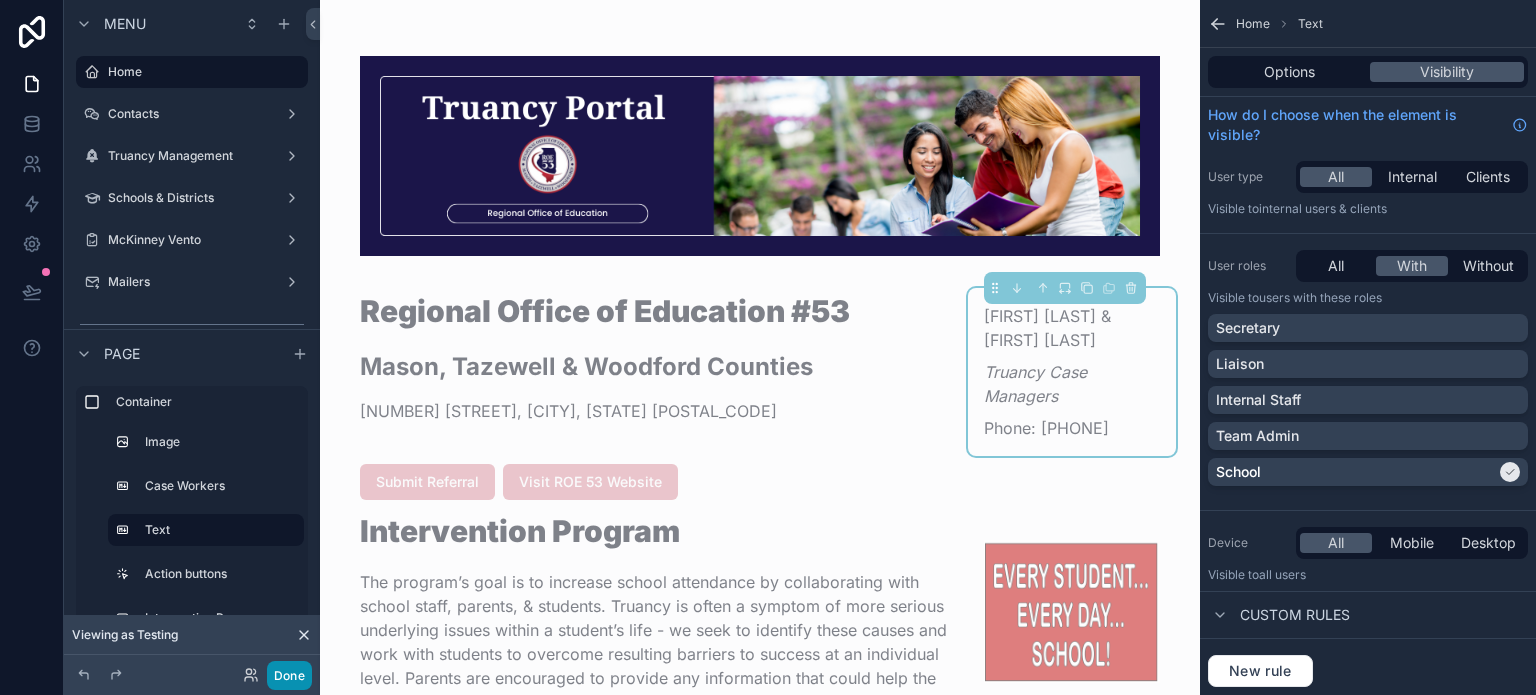 click on "Done" at bounding box center (289, 675) 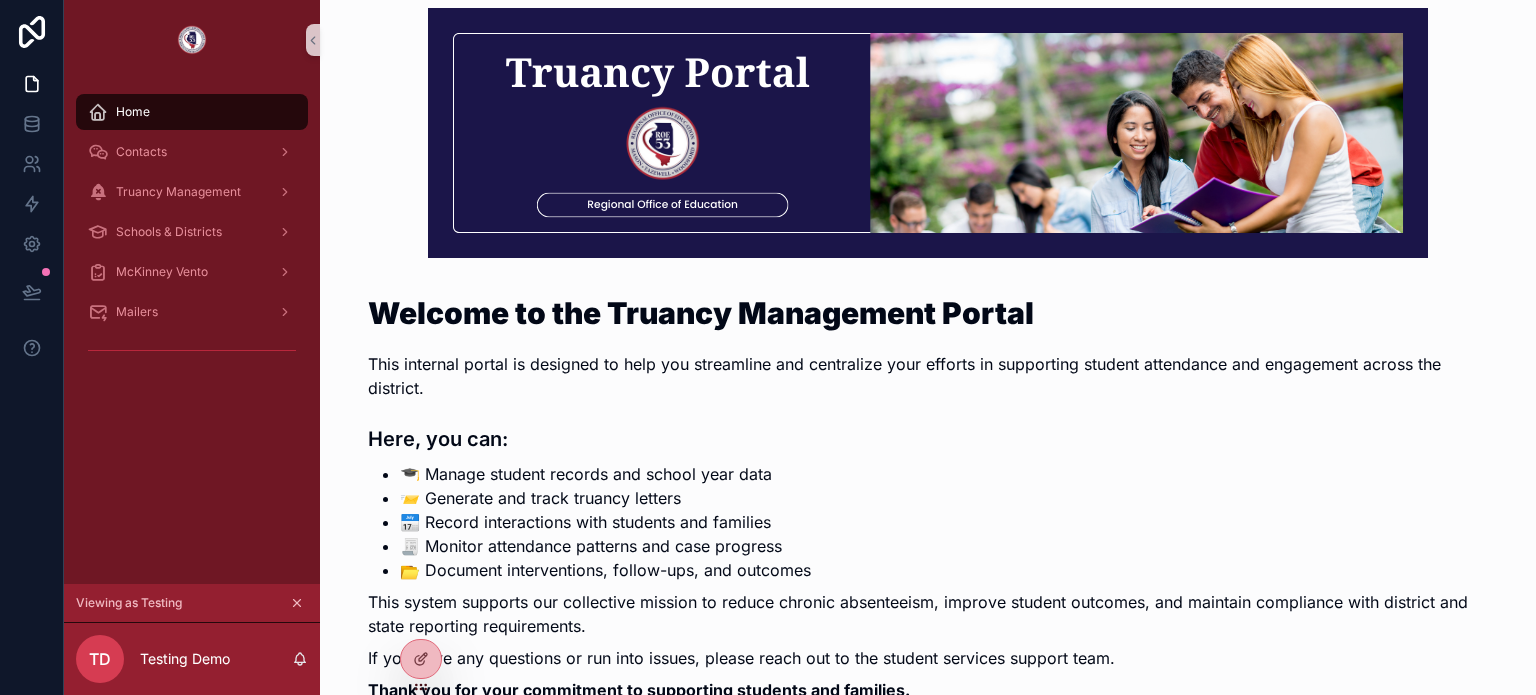scroll, scrollTop: 0, scrollLeft: 0, axis: both 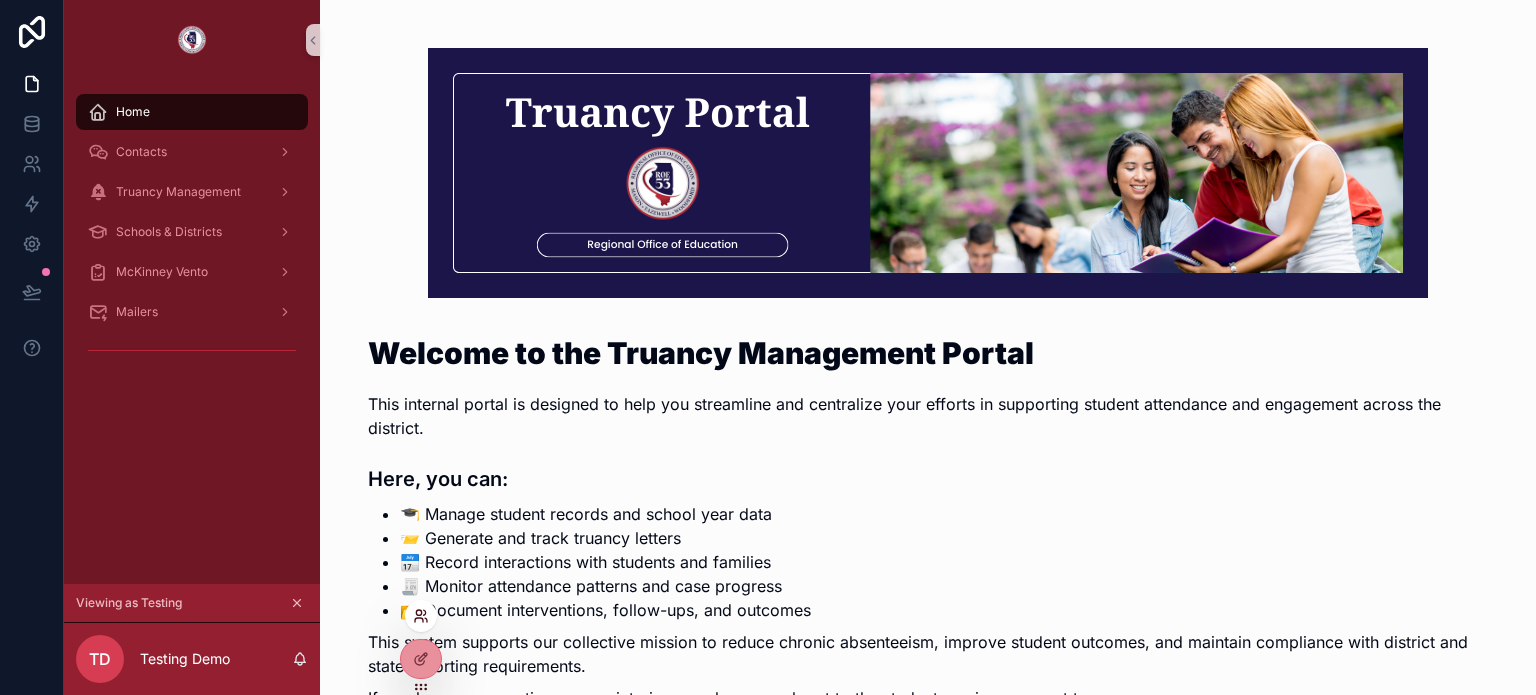click 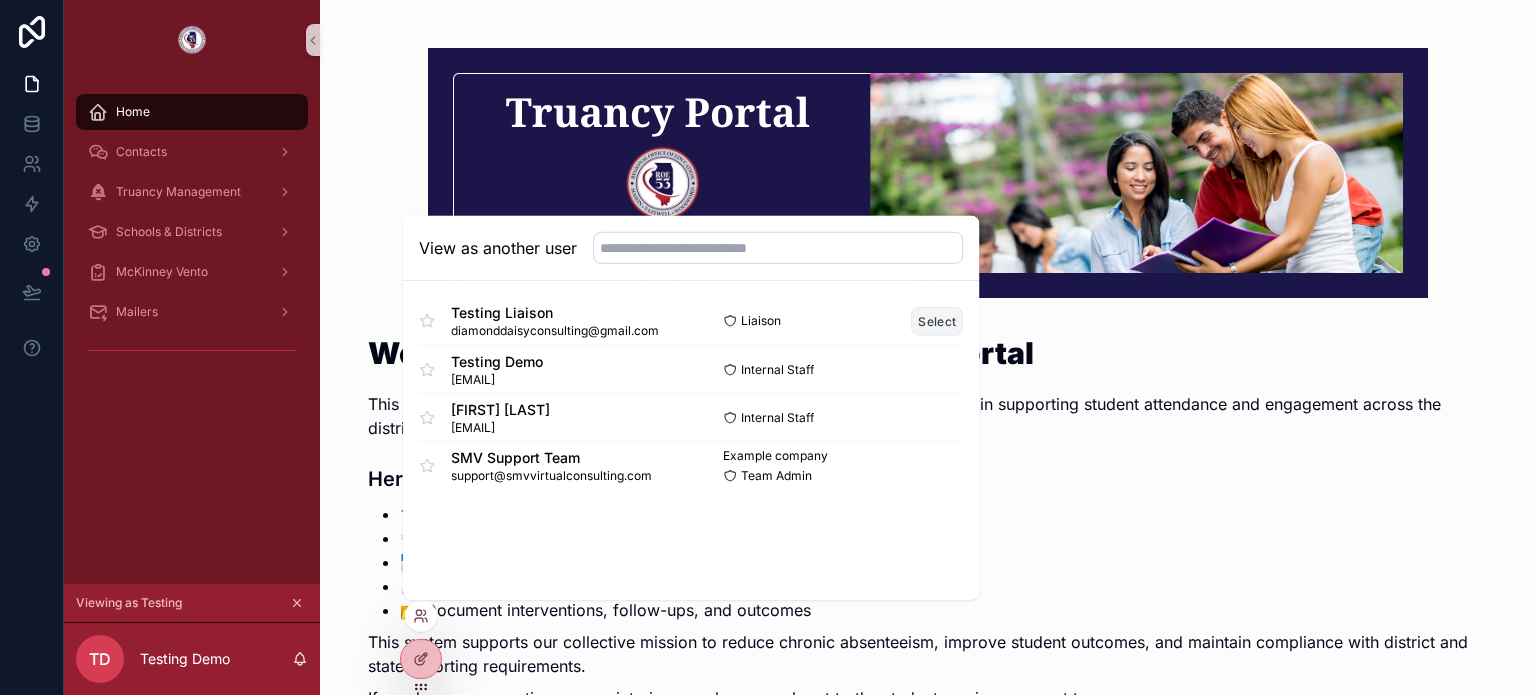 click on "Select" at bounding box center (937, 320) 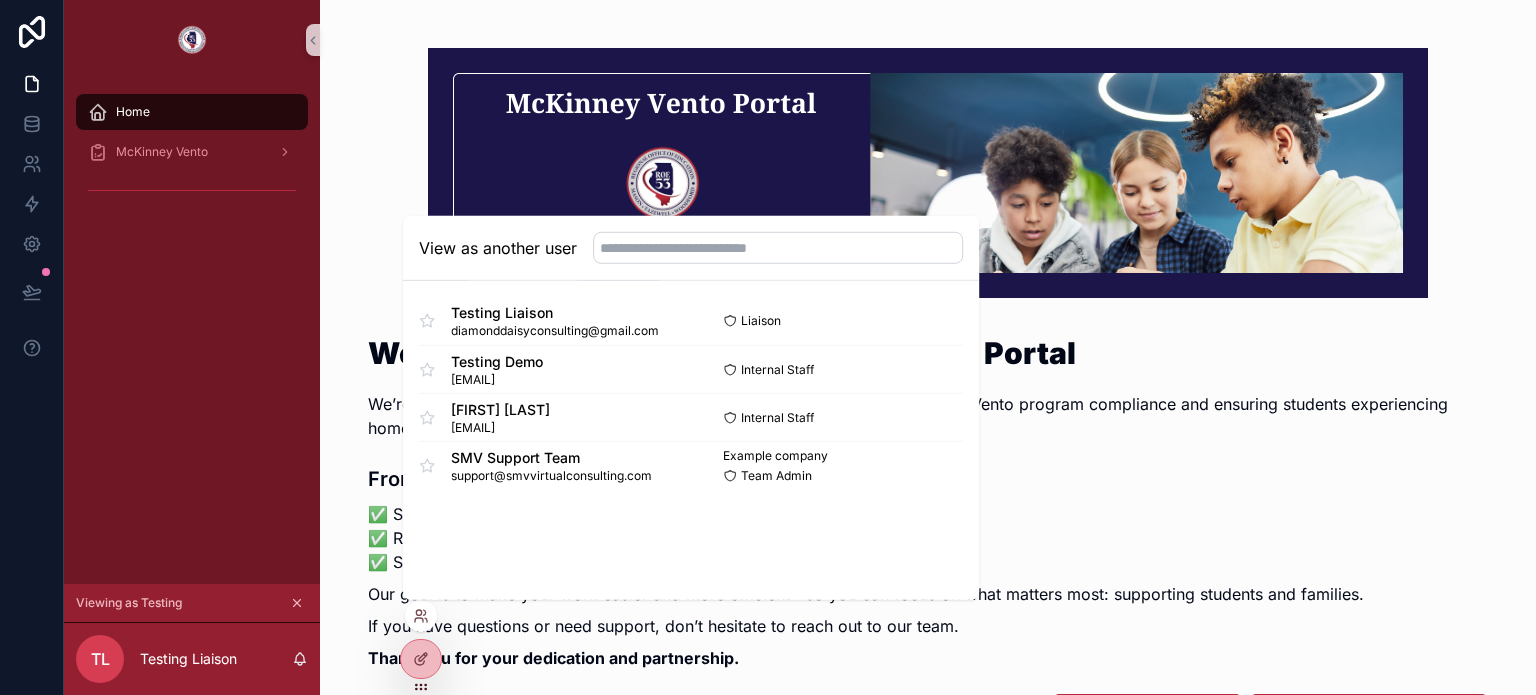 click at bounding box center (928, 173) 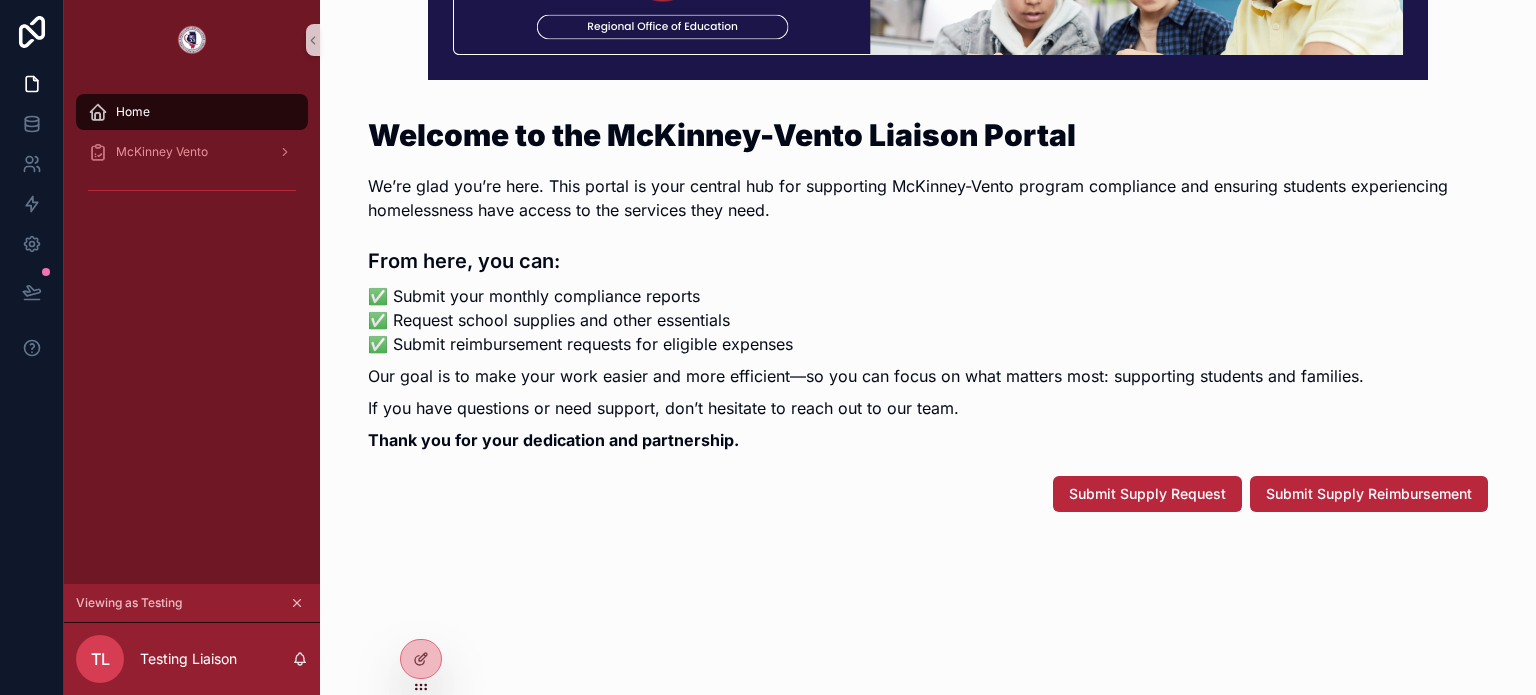 scroll, scrollTop: 219, scrollLeft: 0, axis: vertical 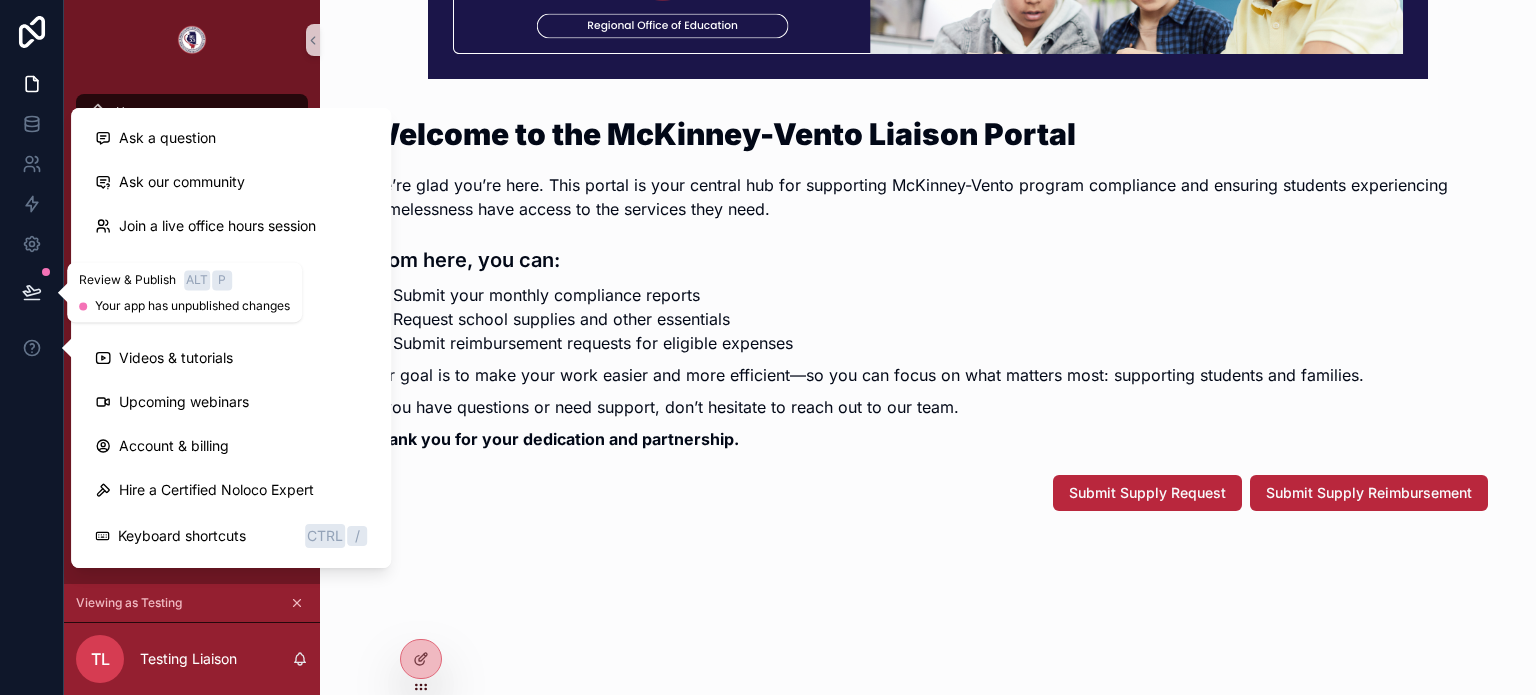 click 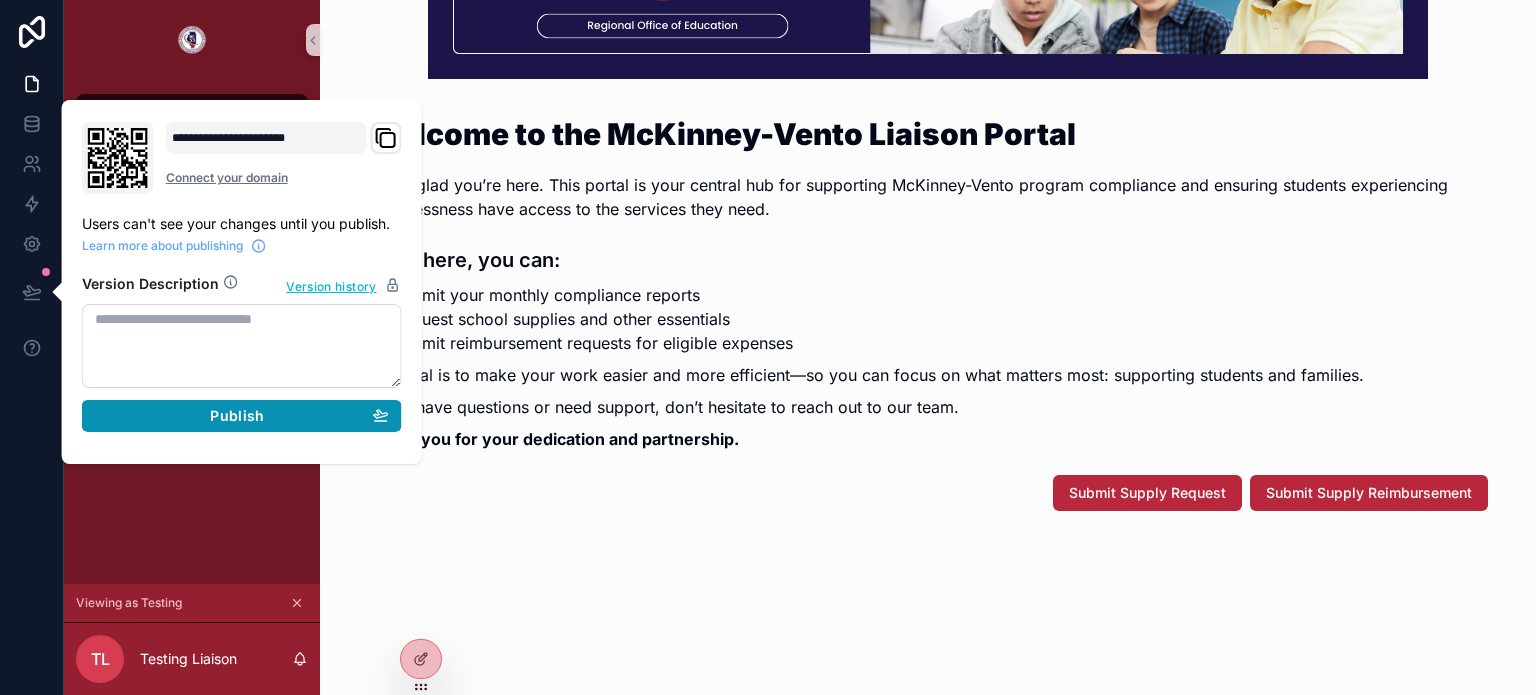 click on "Publish" at bounding box center (237, 416) 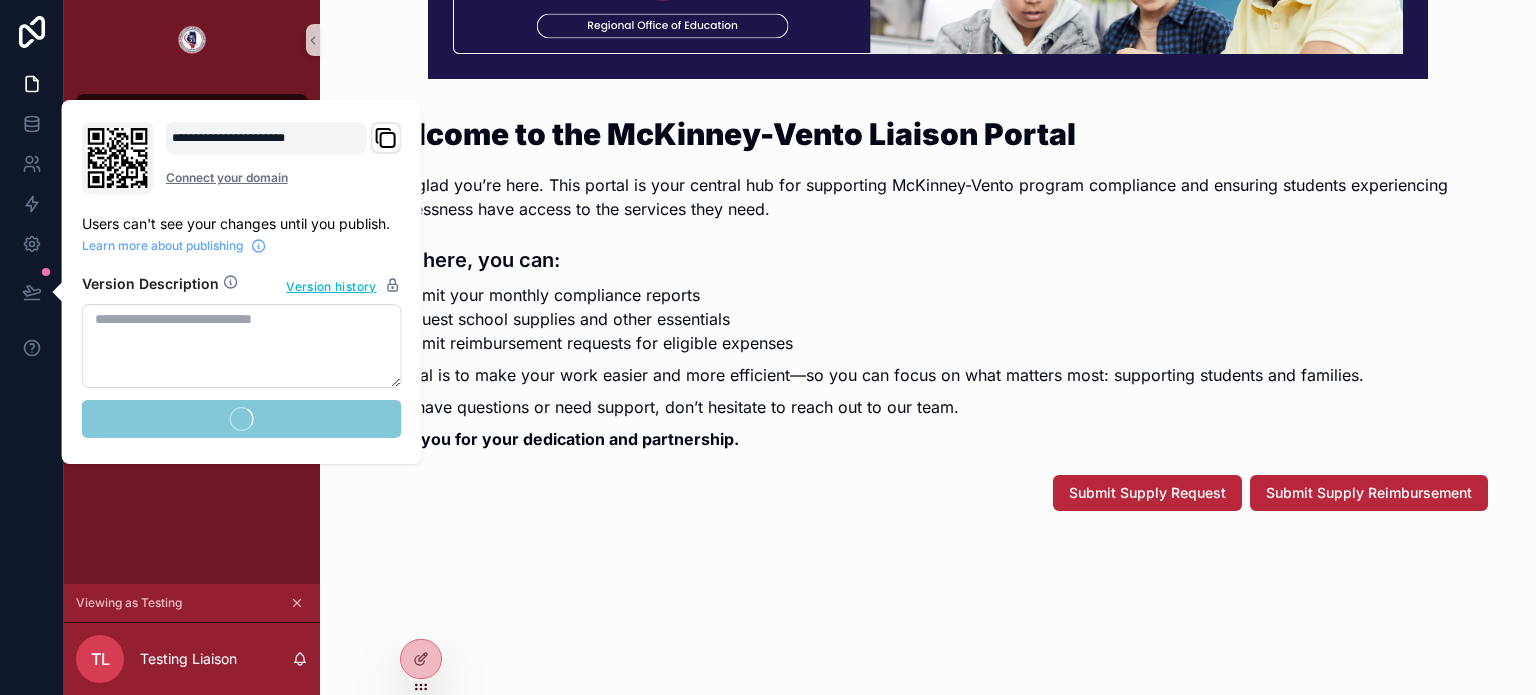 click on "✅ Submit your monthly compliance reports ✅ Request school supplies and other essentials ✅ Submit reimbursement requests for eligible expenses" at bounding box center [928, 319] 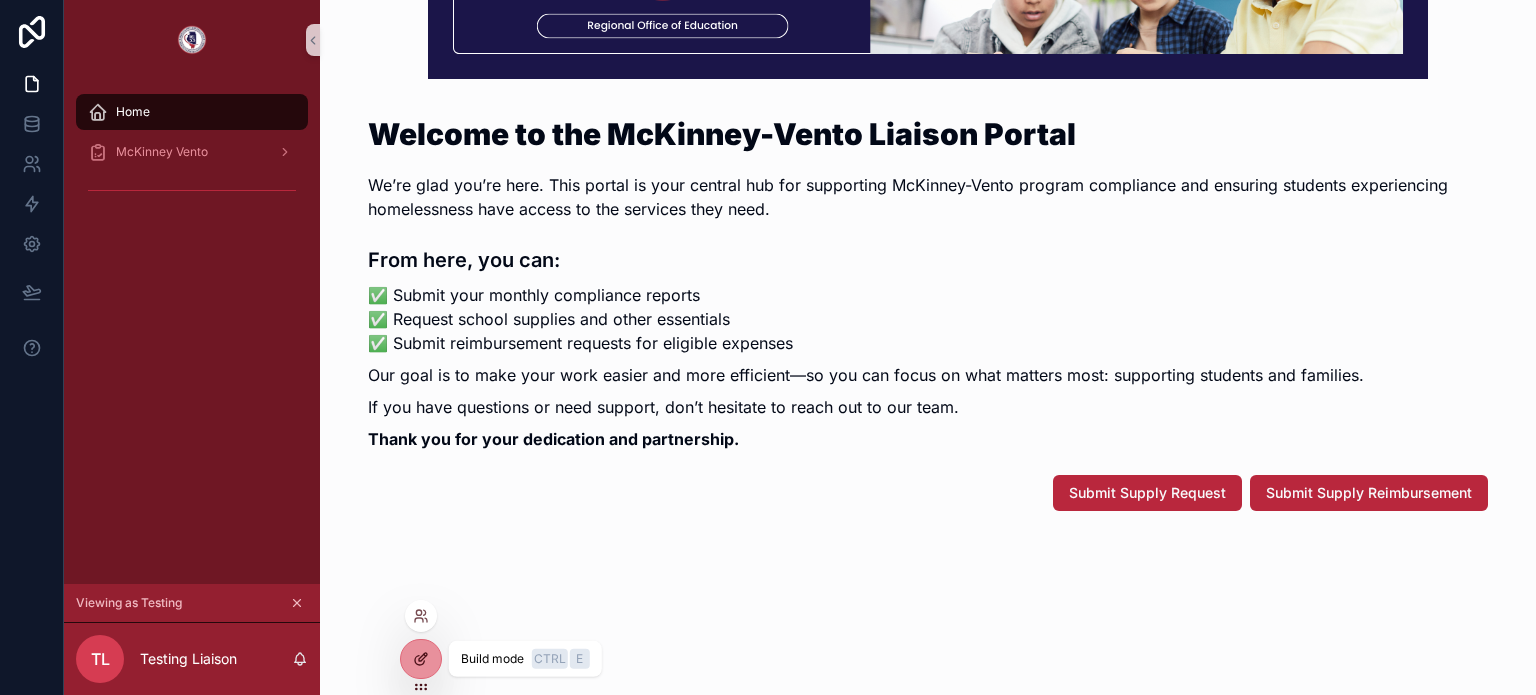 click at bounding box center [421, 659] 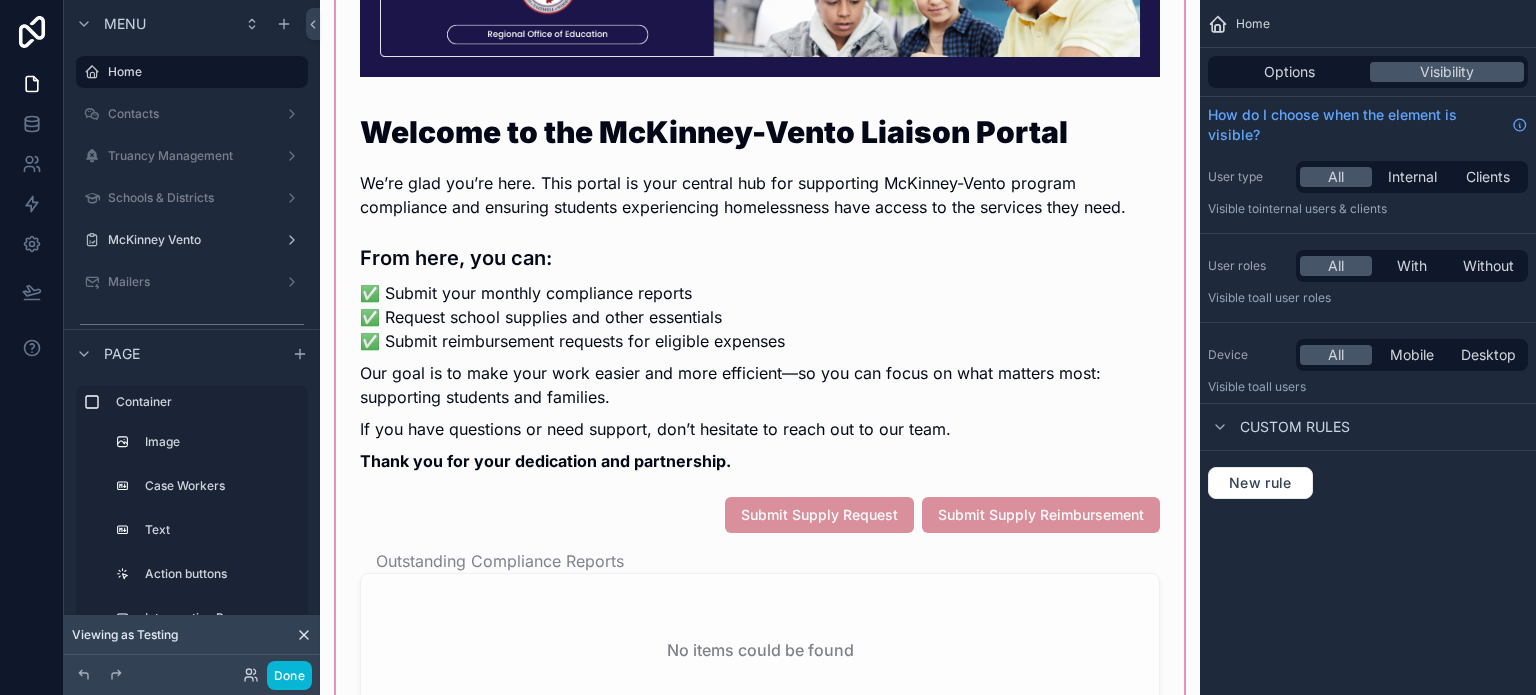 scroll, scrollTop: 2519, scrollLeft: 0, axis: vertical 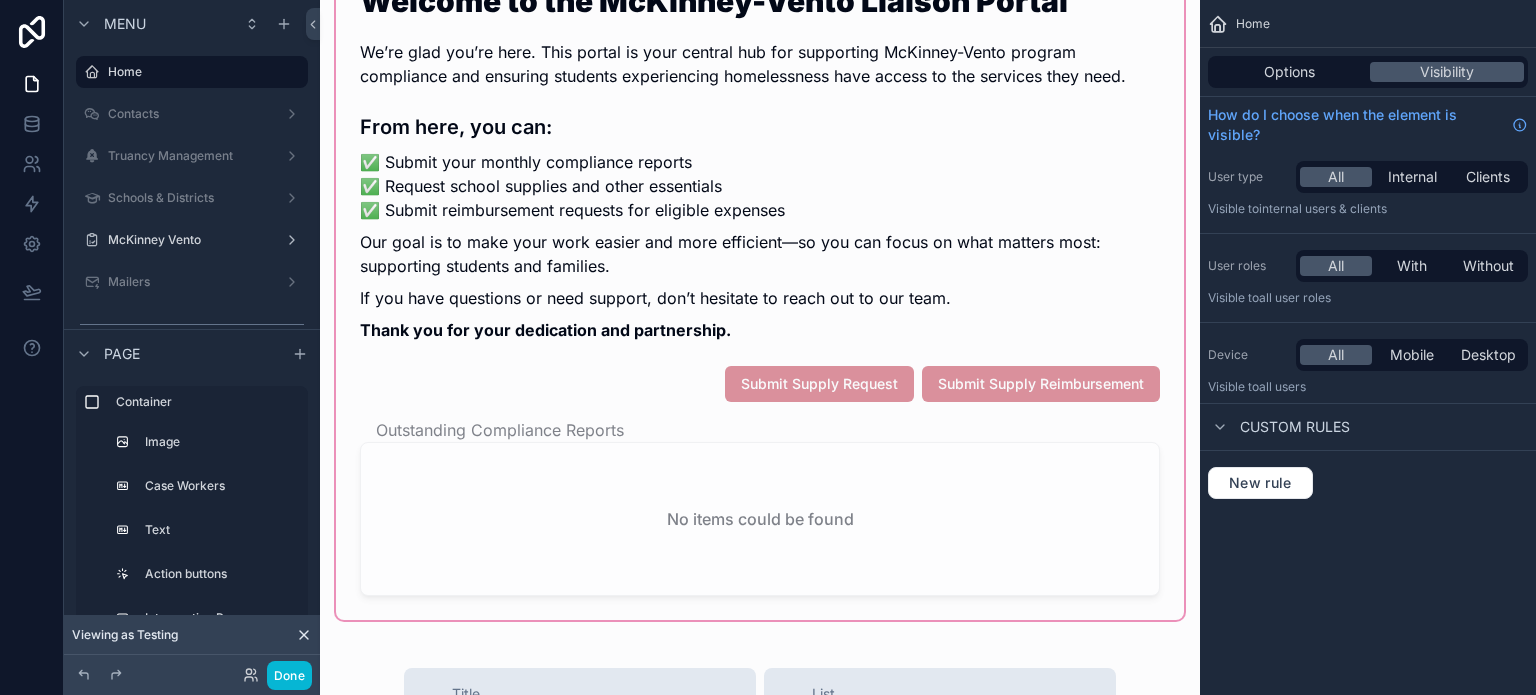 click at bounding box center (760, 163) 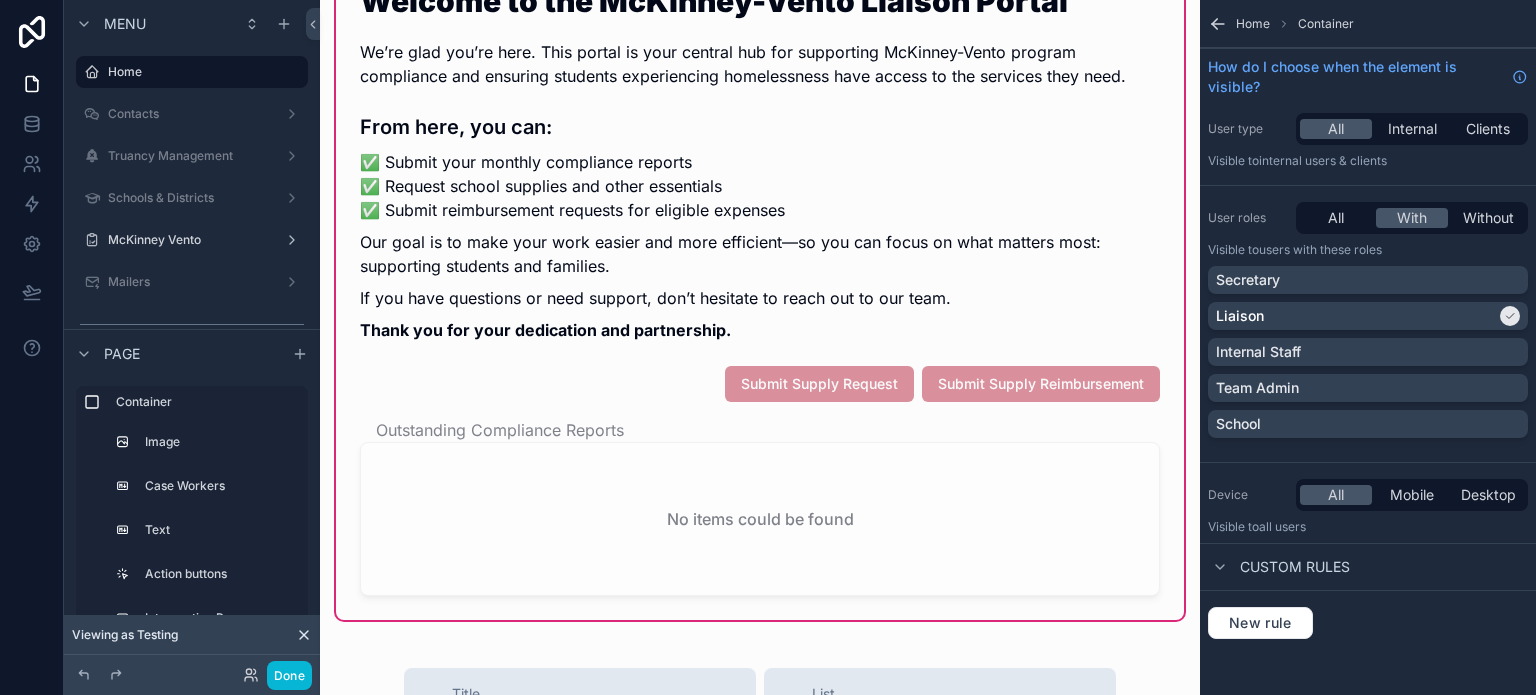click at bounding box center [760, 168] 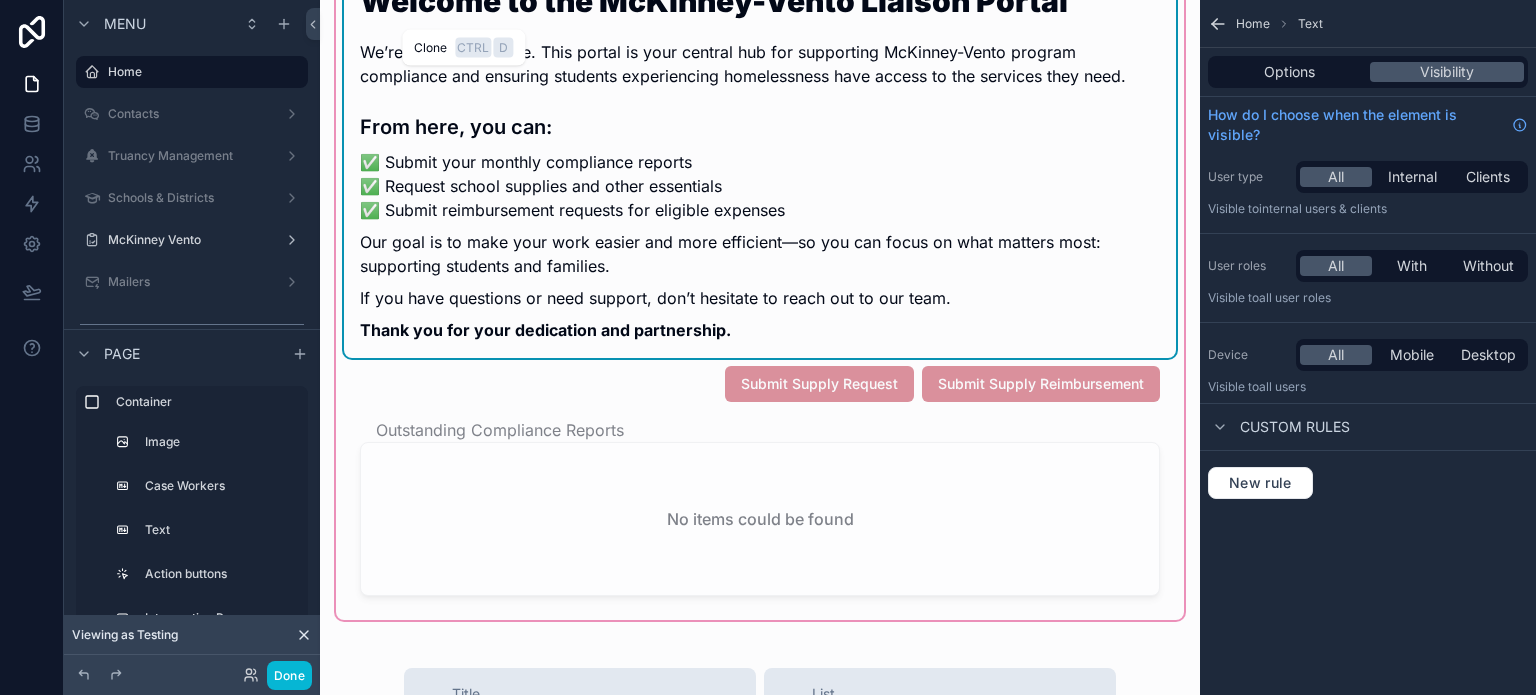 click 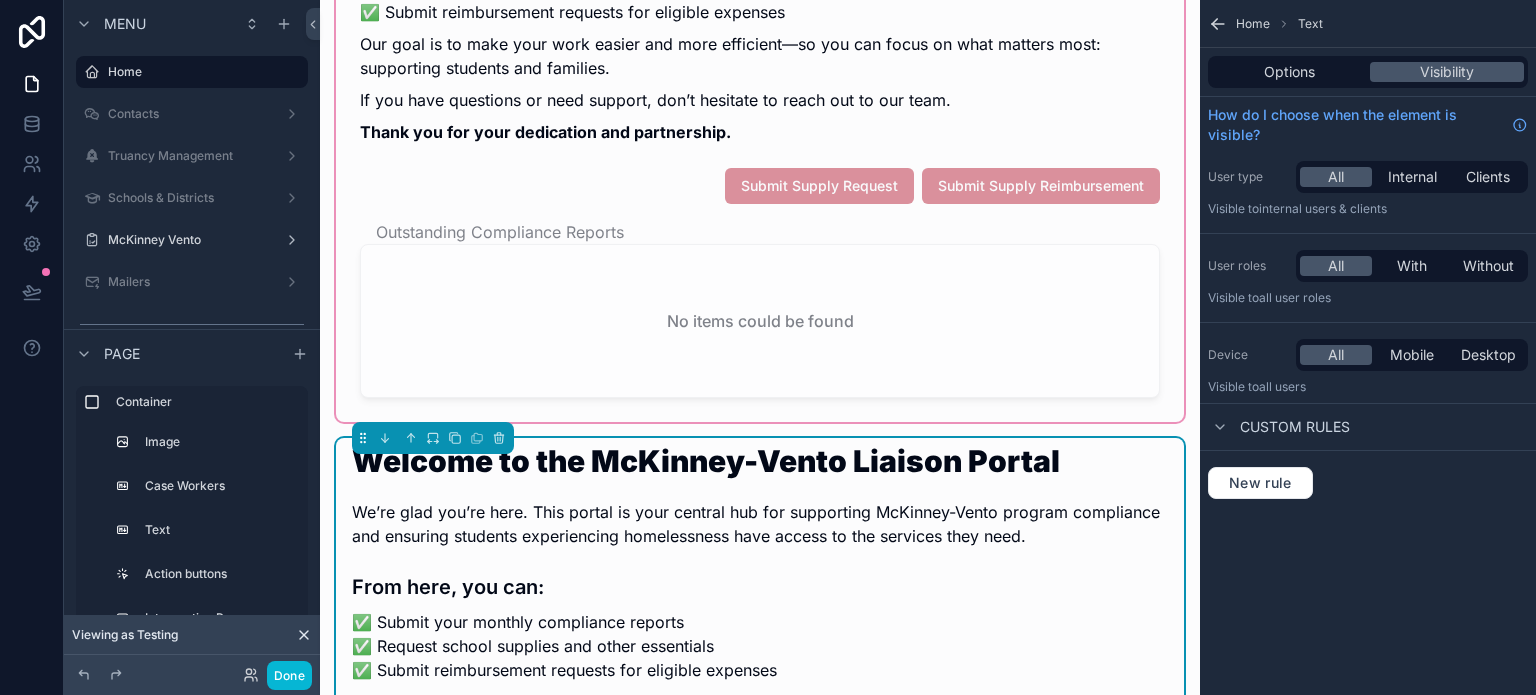 scroll, scrollTop: 2719, scrollLeft: 0, axis: vertical 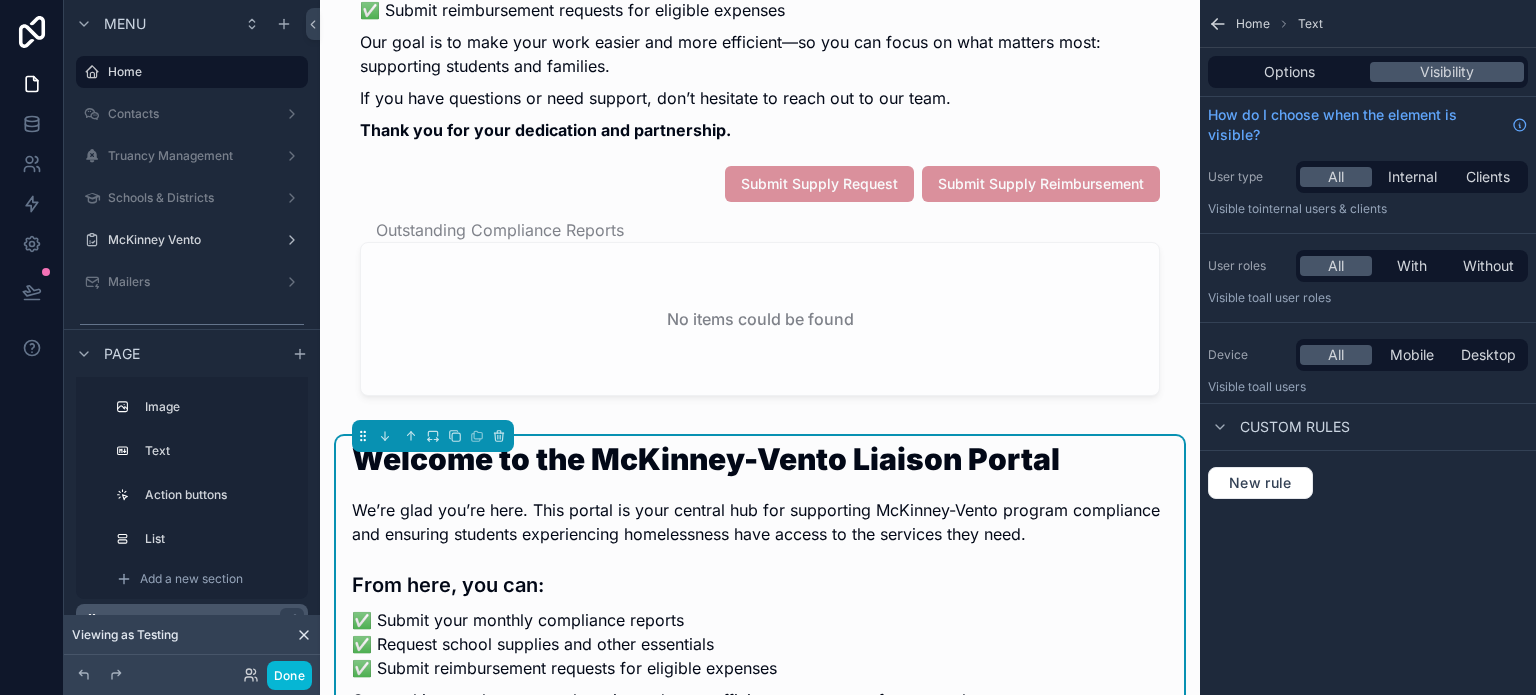 click on "Text" at bounding box center (192, 620) 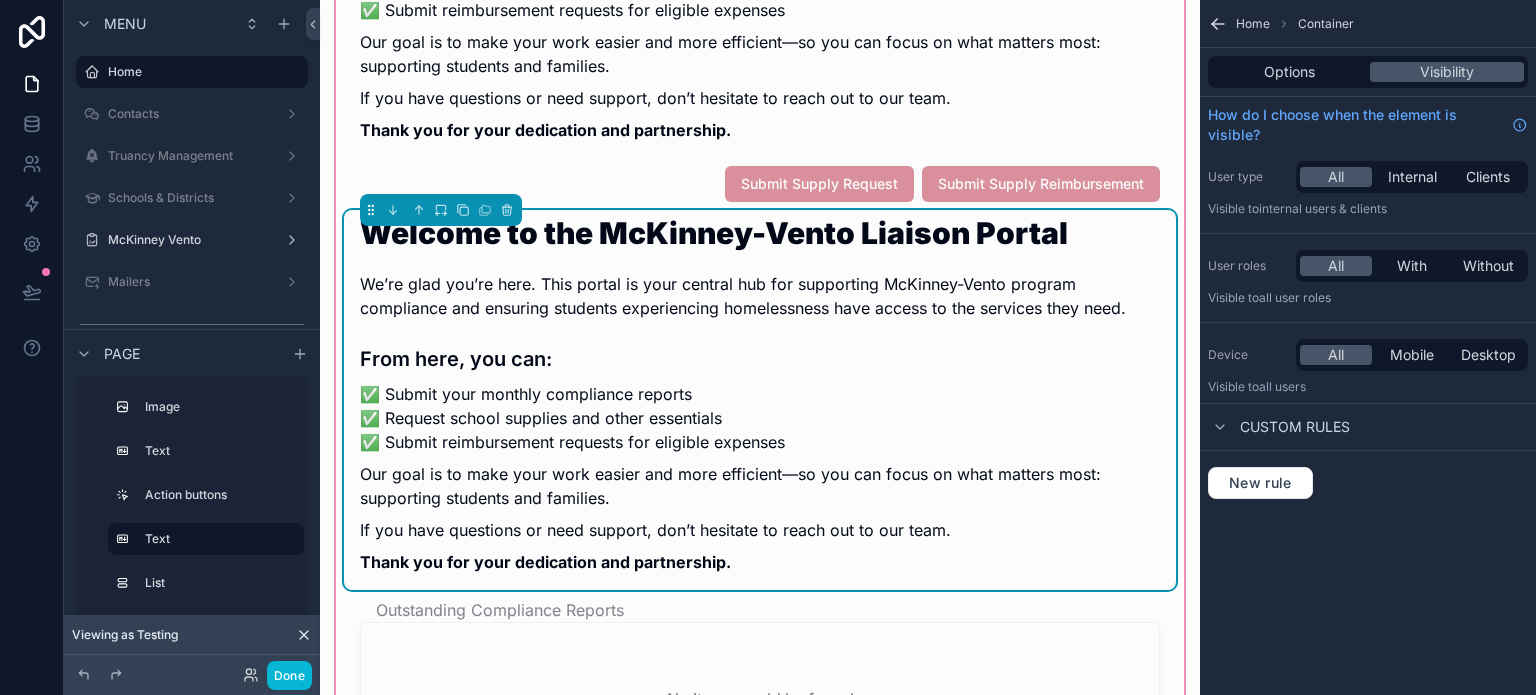 click on "✅ Submit your monthly compliance reports ✅ Request school supplies and other essentials ✅ Submit reimbursement requests for eligible expenses" at bounding box center [760, 418] 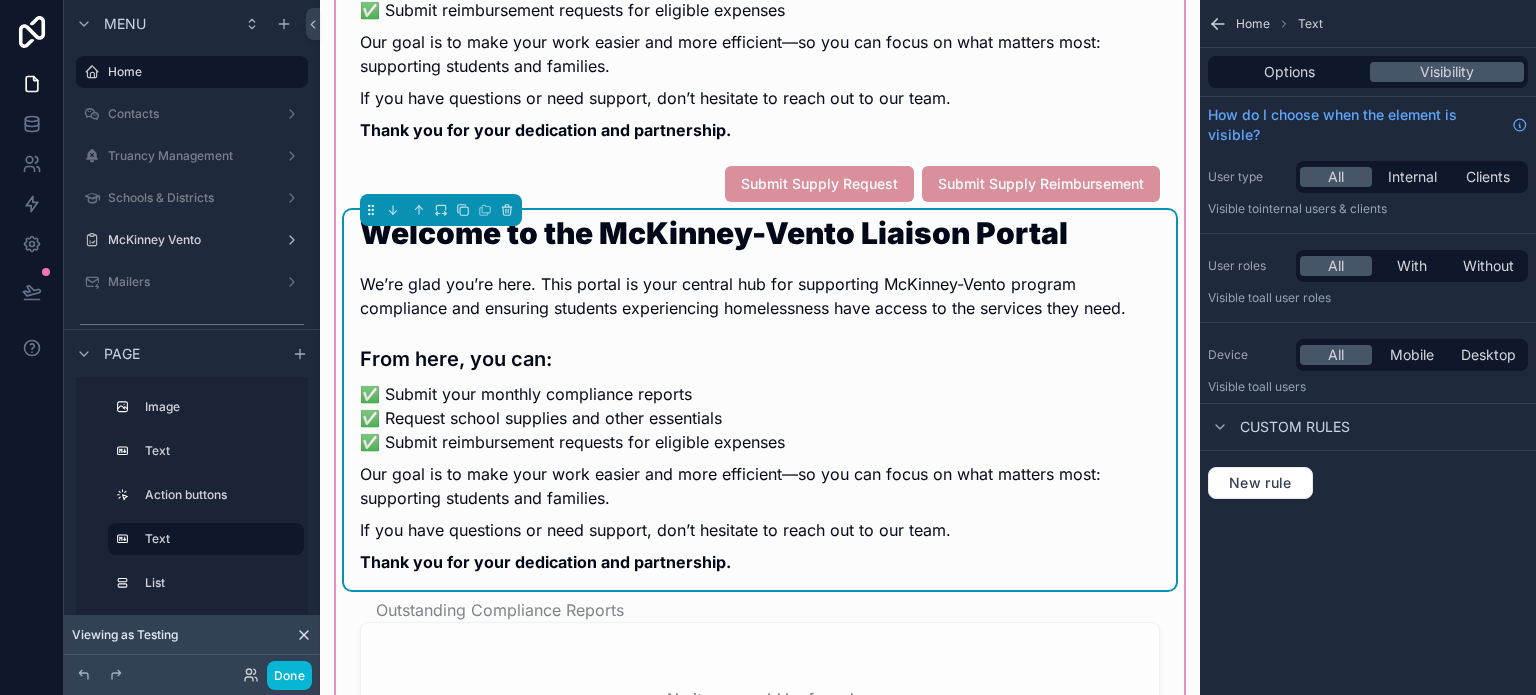 click on "✅ Submit your monthly compliance reports ✅ Request school supplies and other essentials ✅ Submit reimbursement requests for eligible expenses" at bounding box center (760, 418) 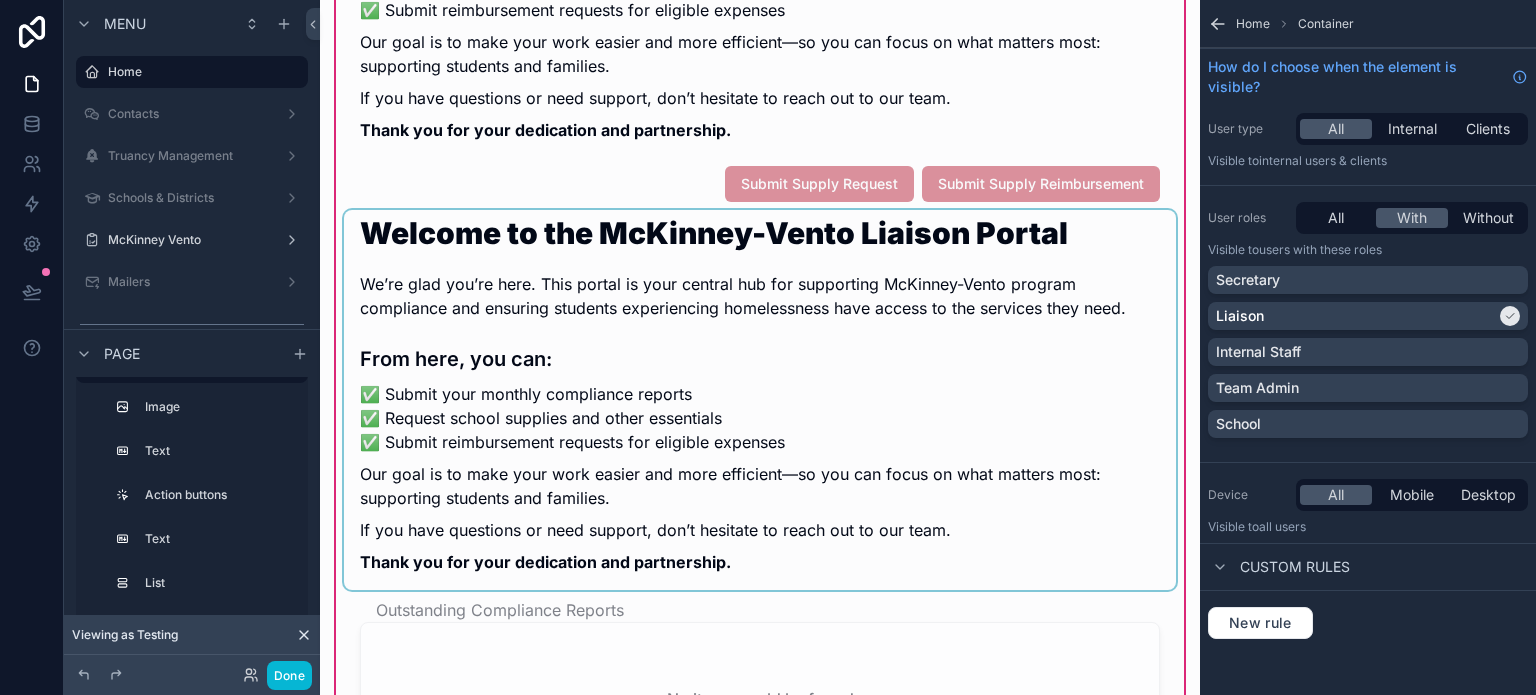 click at bounding box center (760, 400) 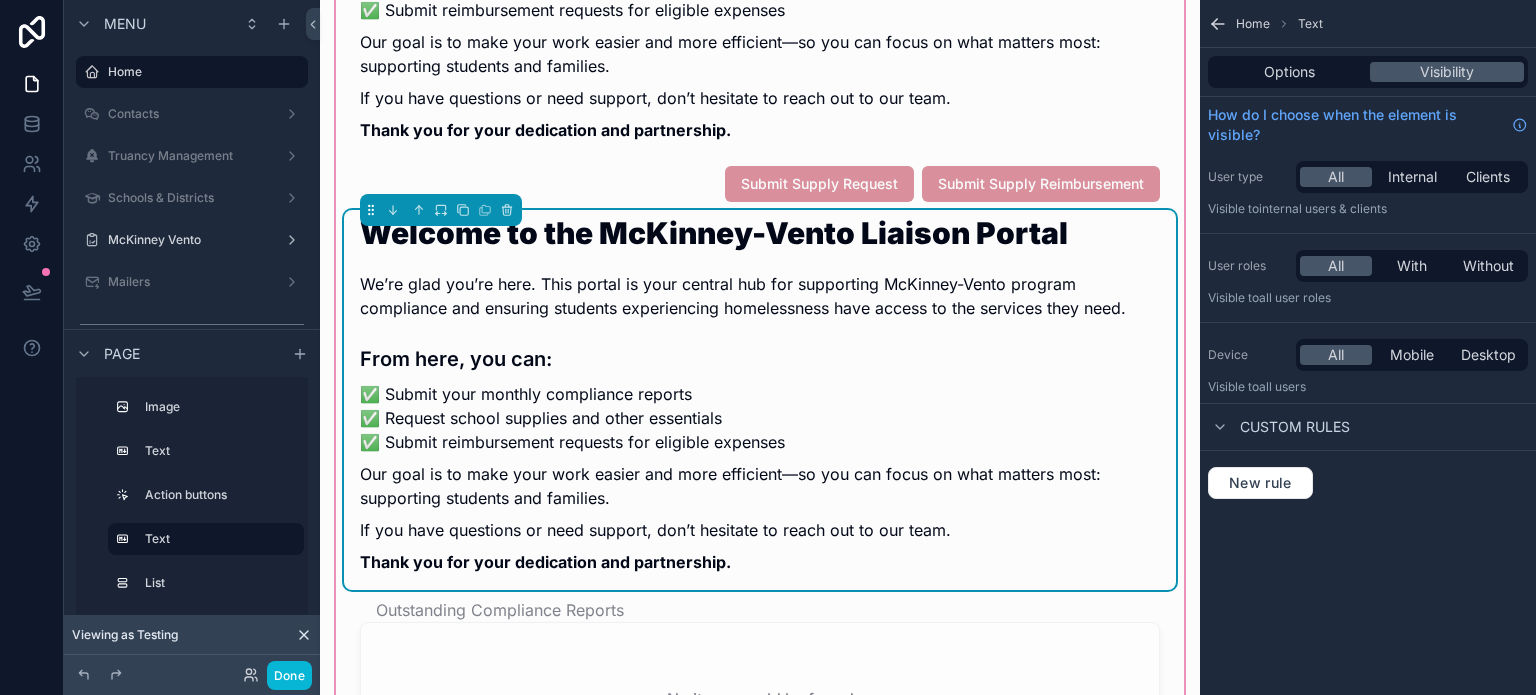 click on "✅ Submit your monthly compliance reports ✅ Request school supplies and other essentials ✅ Submit reimbursement requests for eligible expenses" at bounding box center (760, 418) 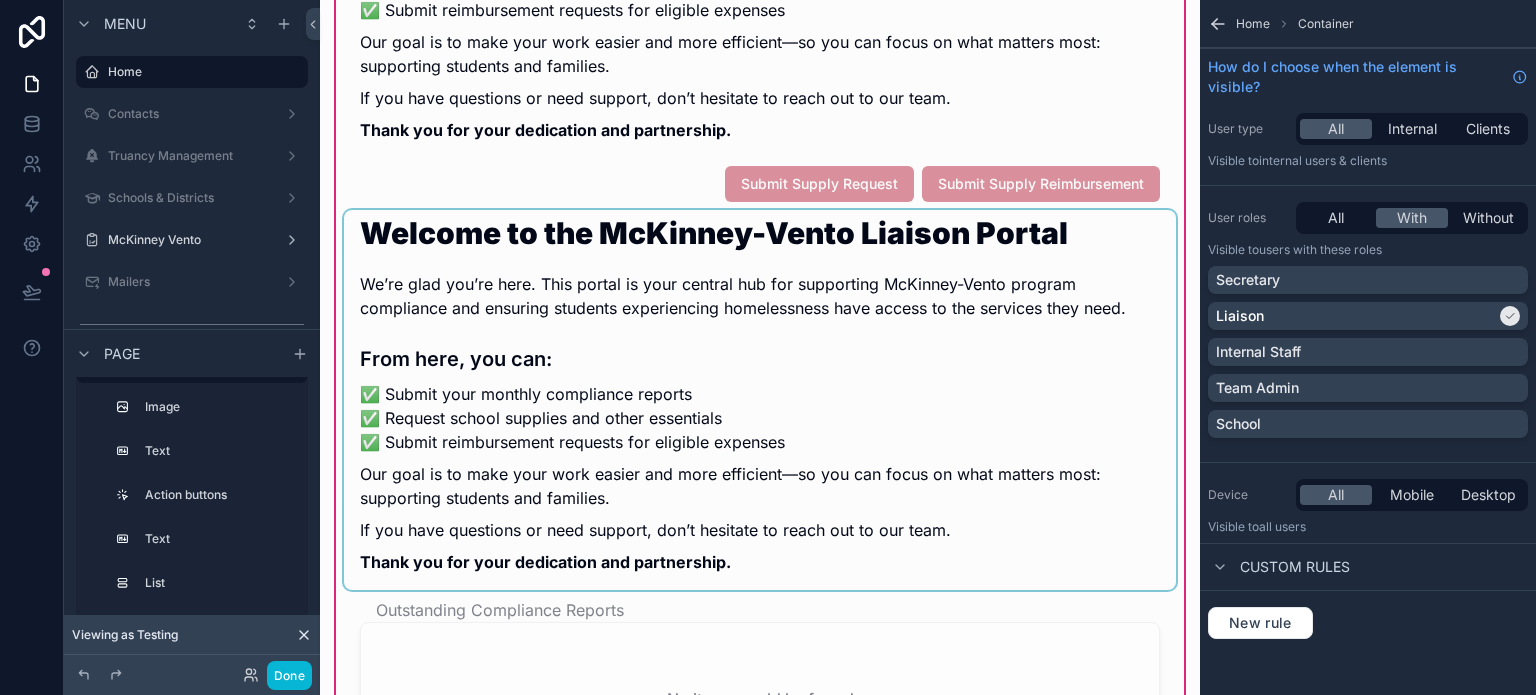 click at bounding box center (760, 400) 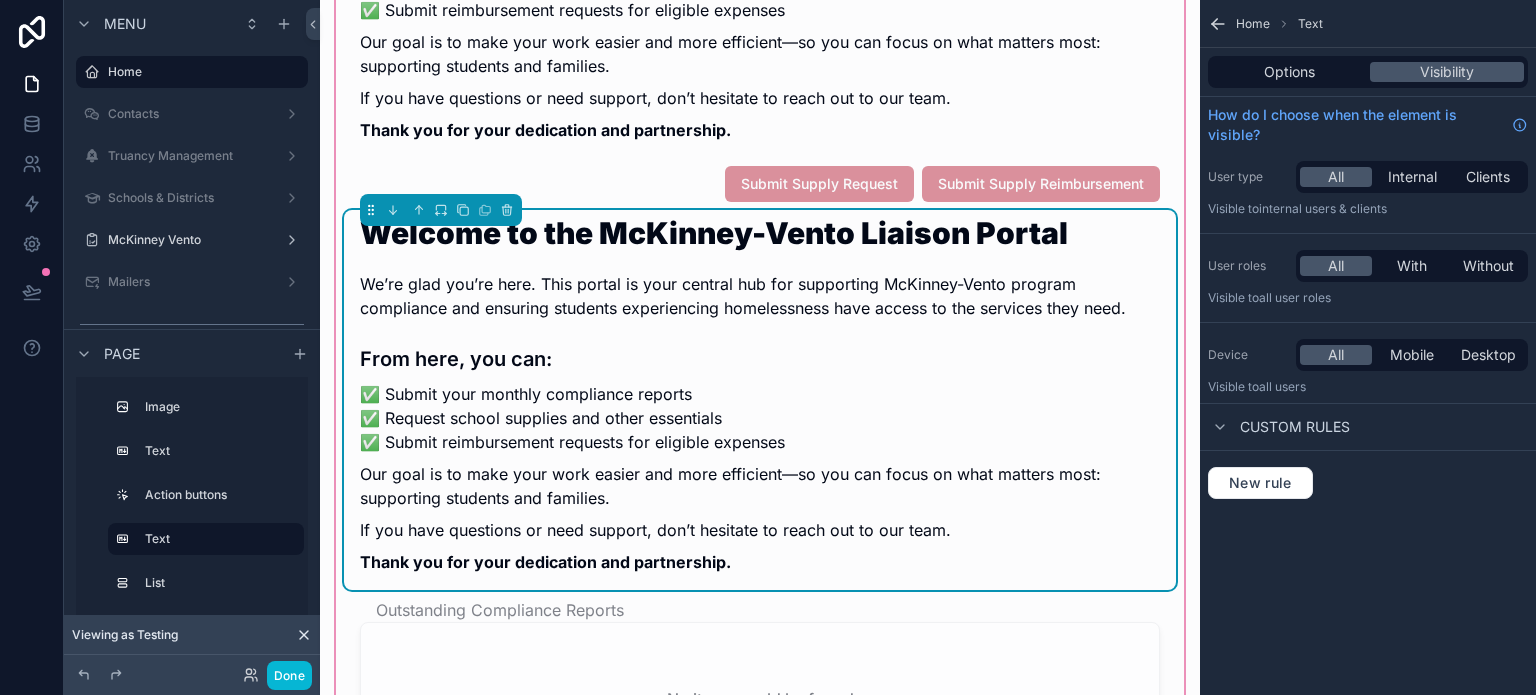 click on "✅ Submit your monthly compliance reports ✅ Request school supplies and other essentials ✅ Submit reimbursement requests for eligible expenses" at bounding box center [760, 418] 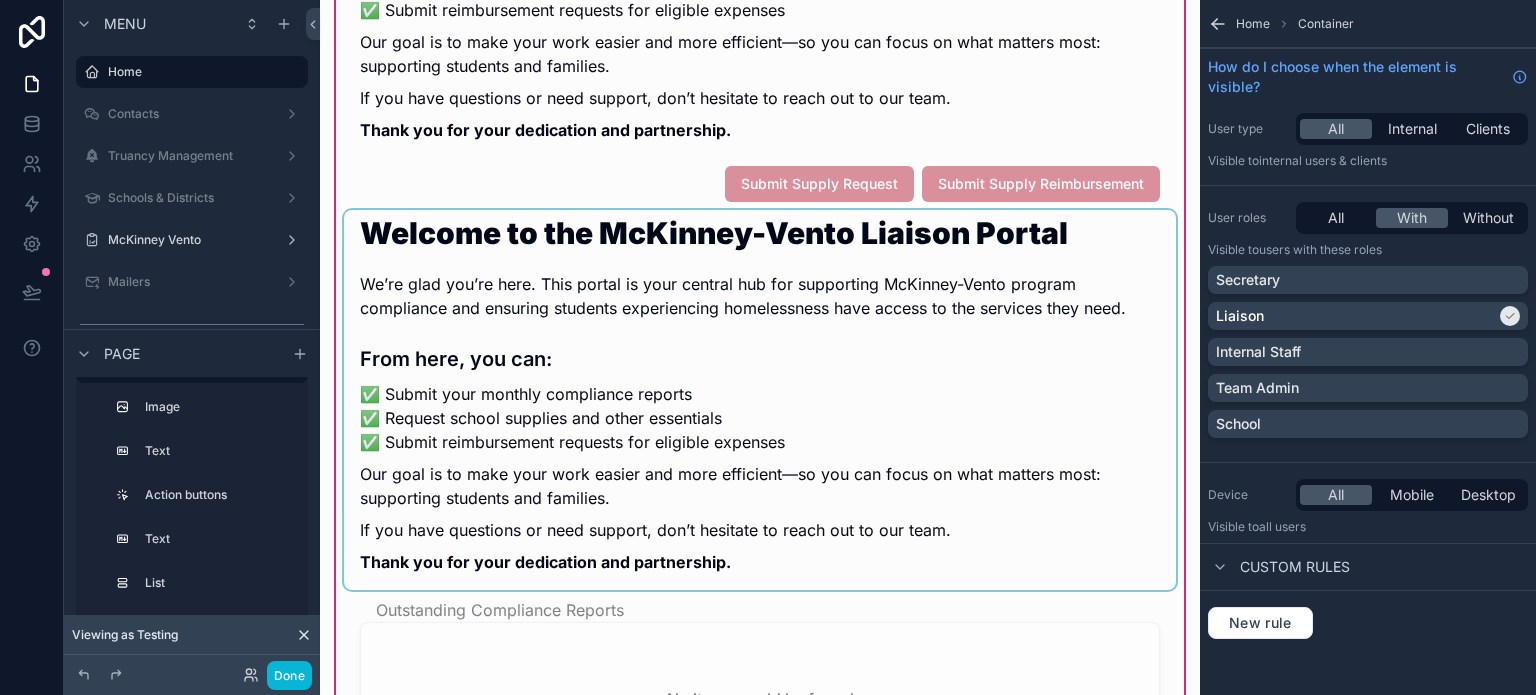 click at bounding box center (760, 400) 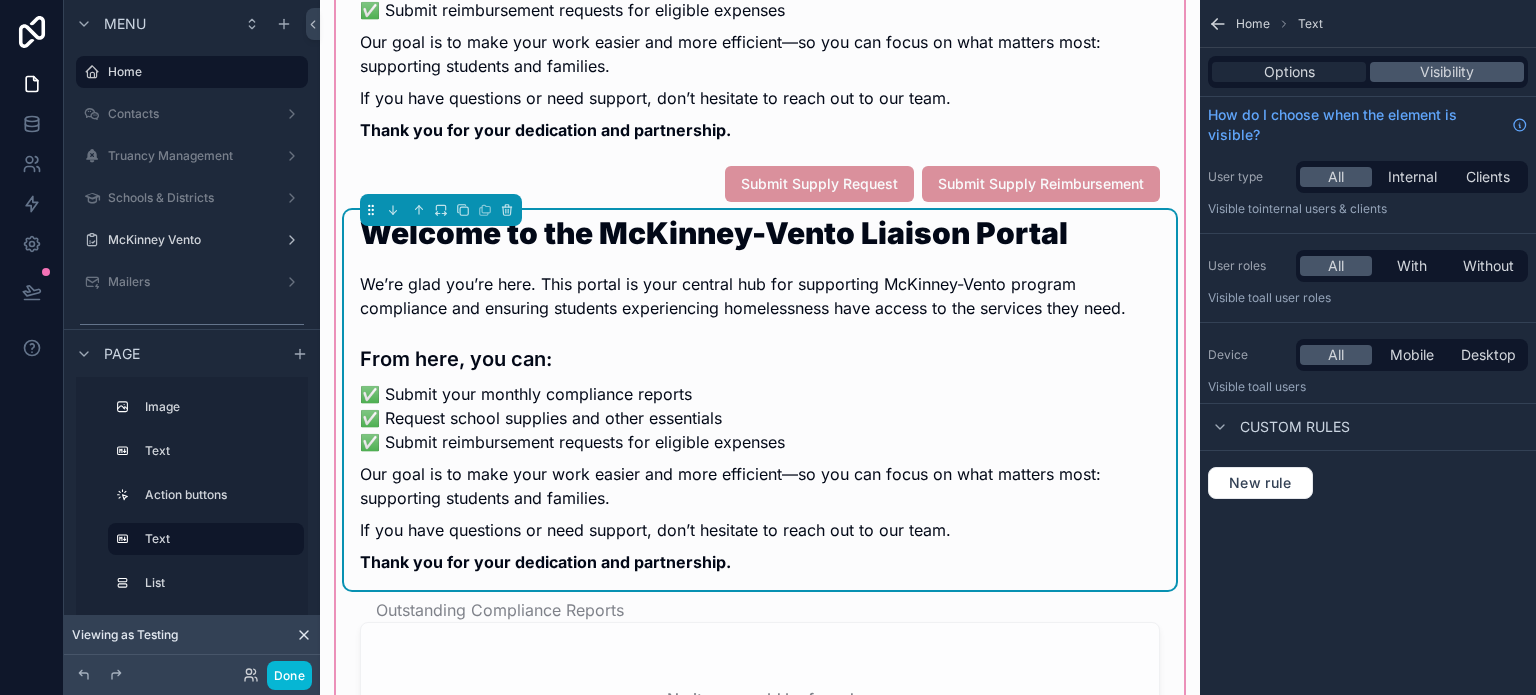 click on "Options" at bounding box center [1289, 72] 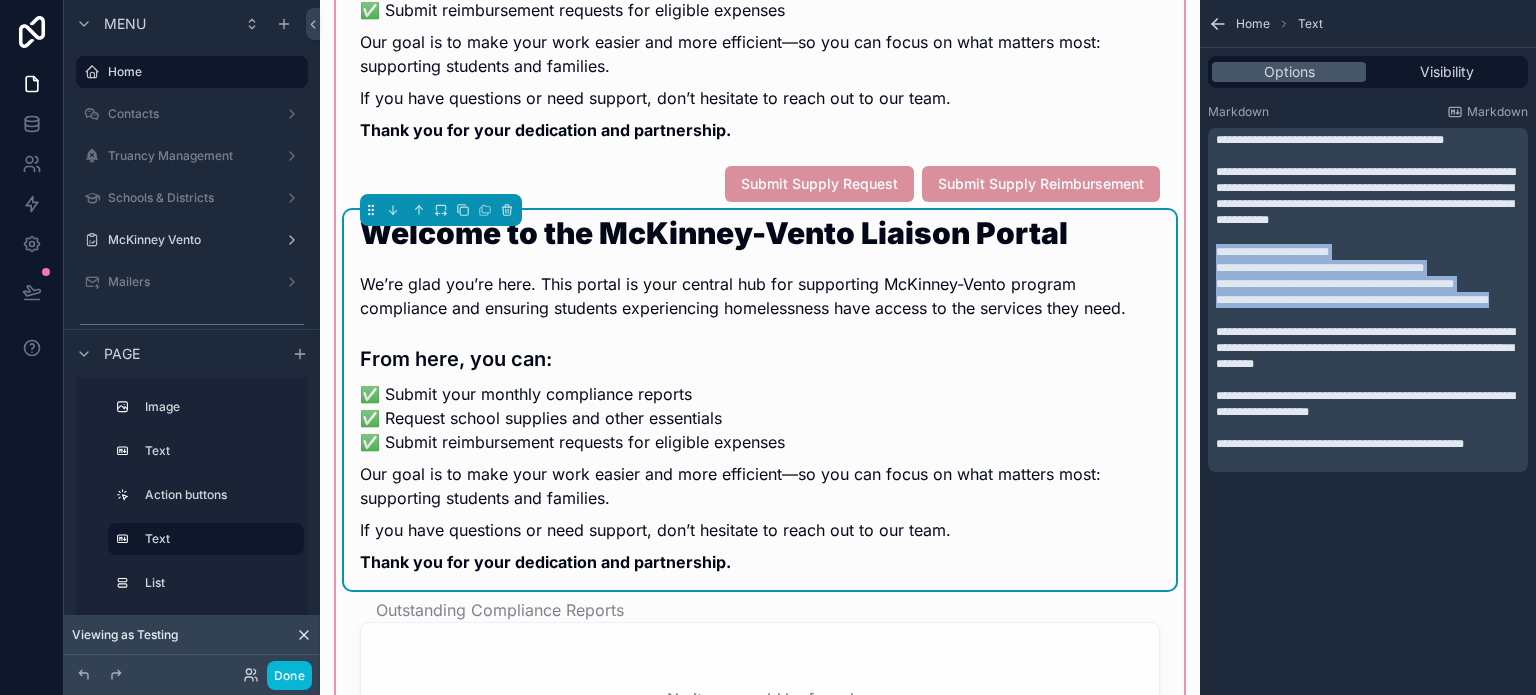 drag, startPoint x: 1283, startPoint y: 315, endPoint x: 1212, endPoint y: 247, distance: 98.31073 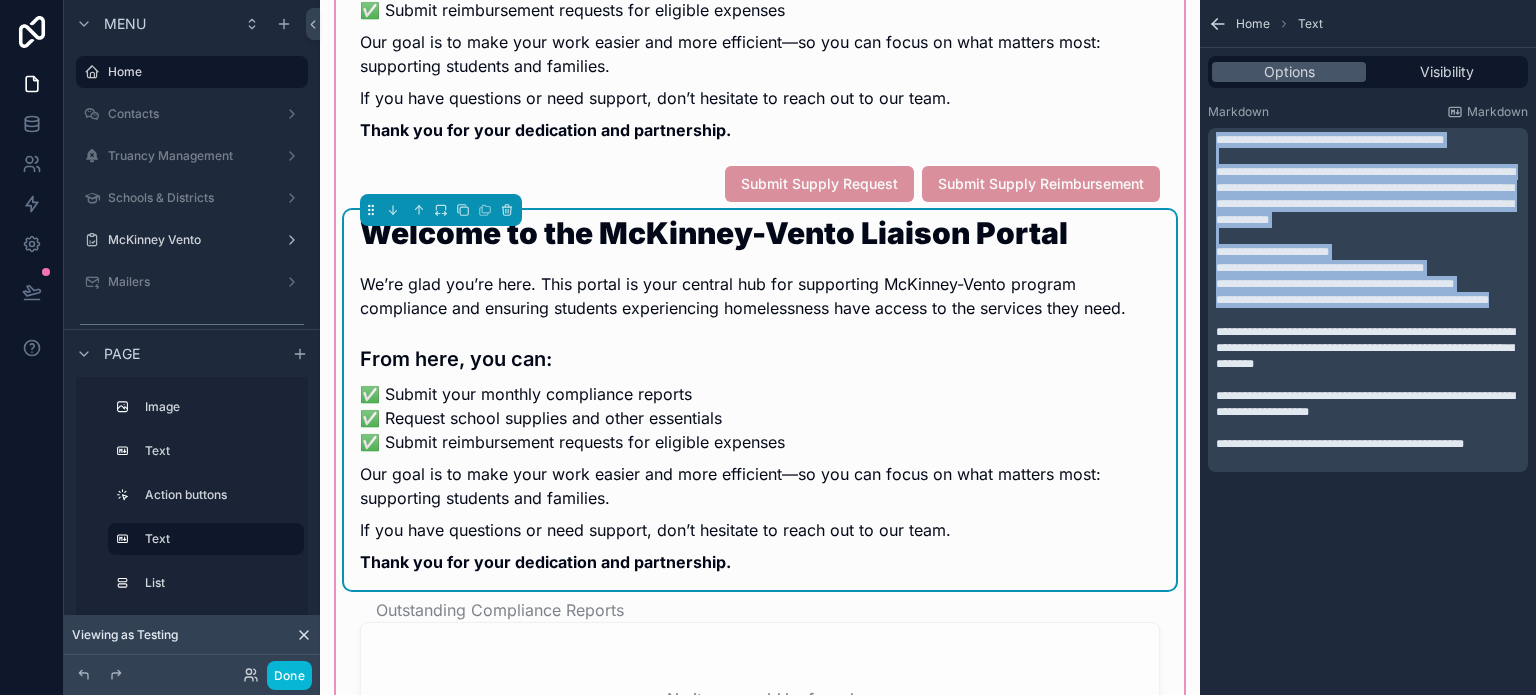 drag, startPoint x: 1300, startPoint y: 314, endPoint x: 1207, endPoint y: 131, distance: 205.27542 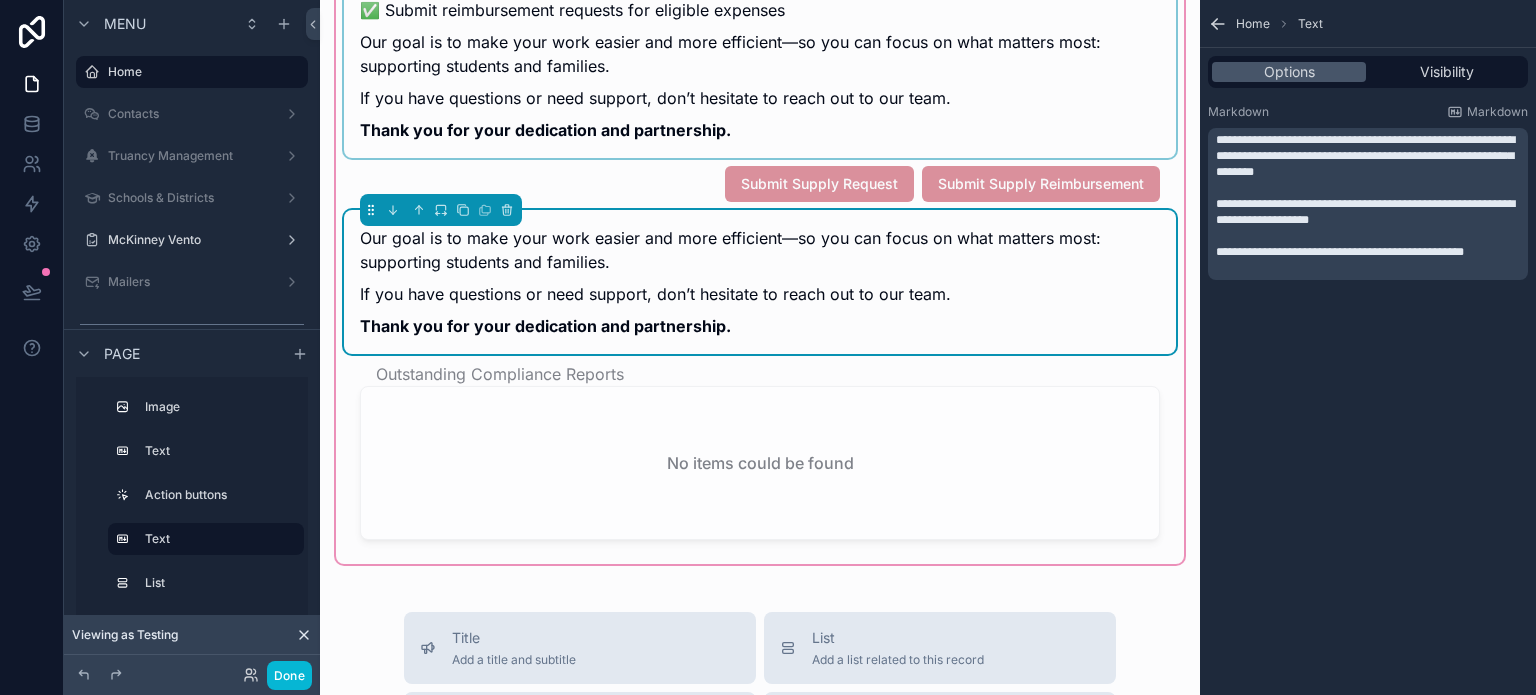 click at bounding box center [760, -32] 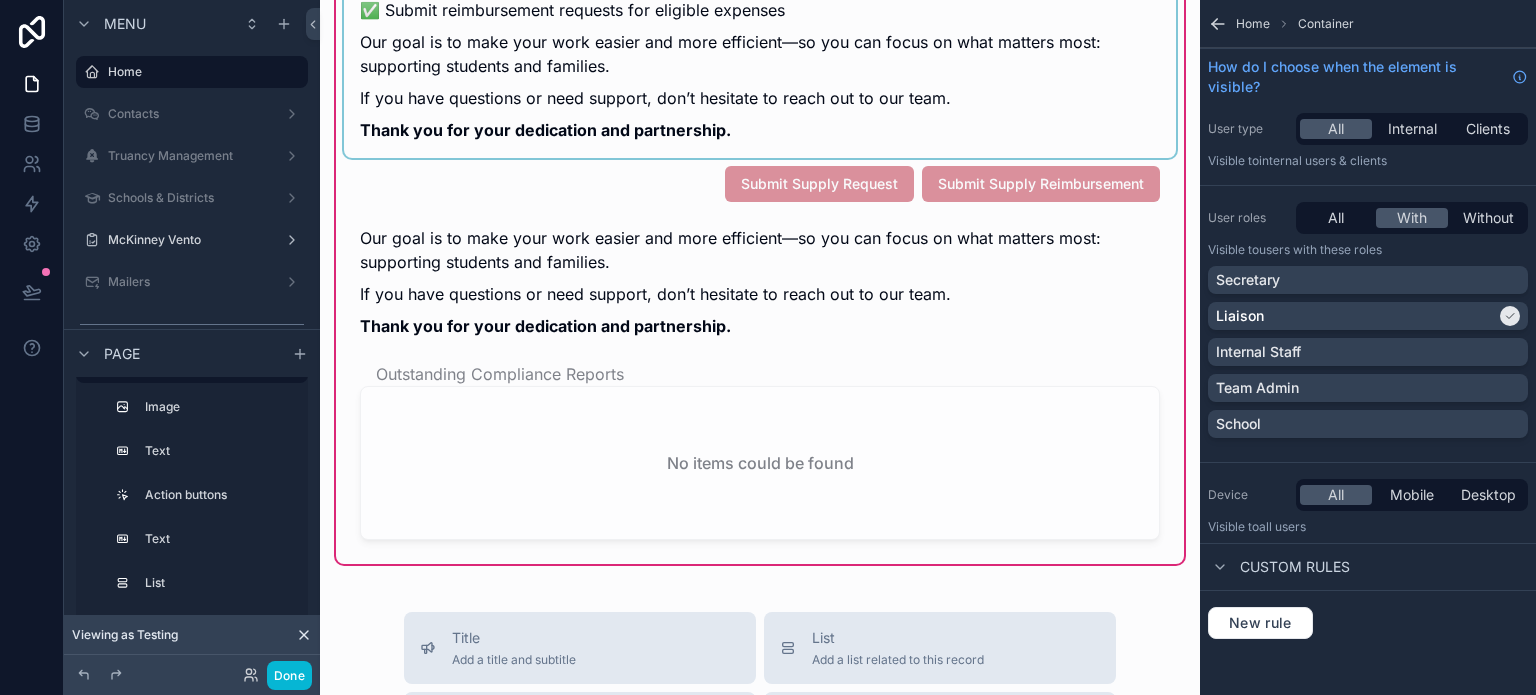 click at bounding box center [760, -32] 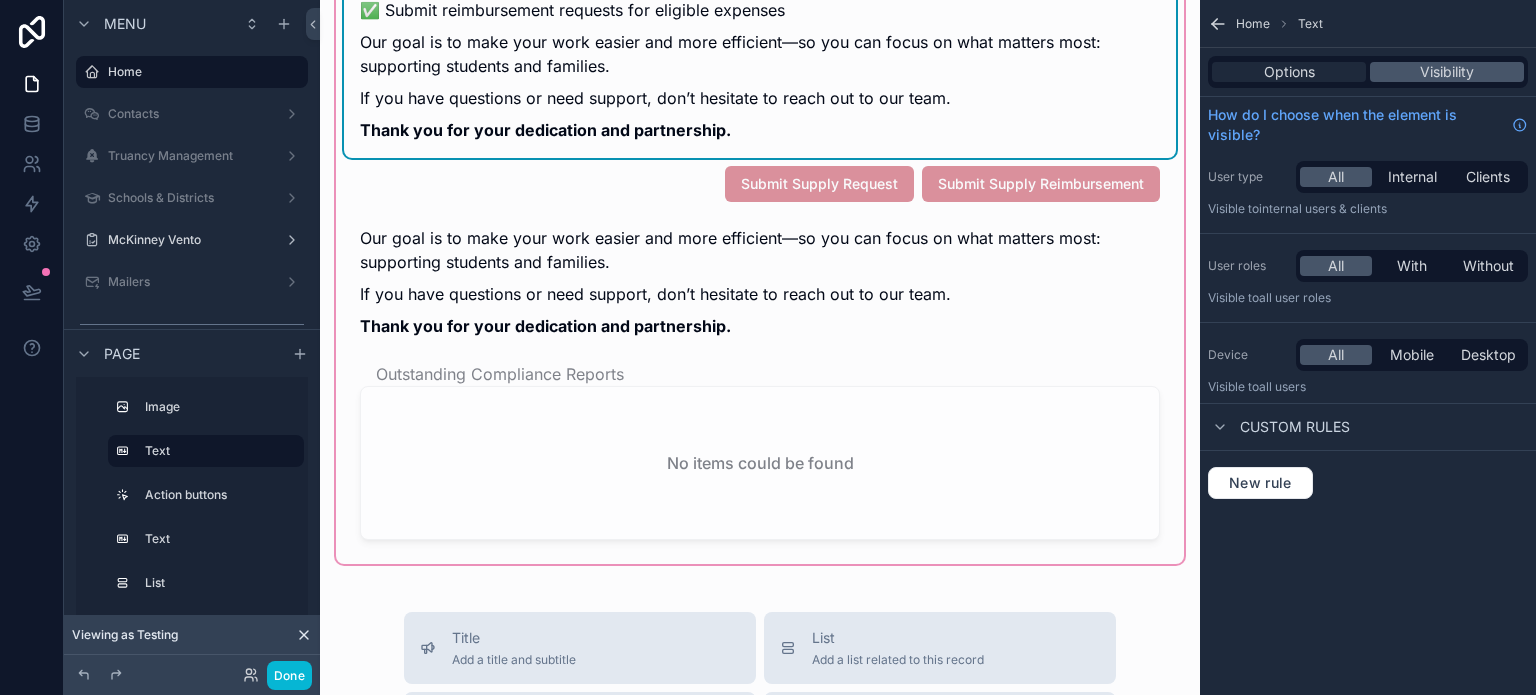 click on "Options" at bounding box center [1289, 72] 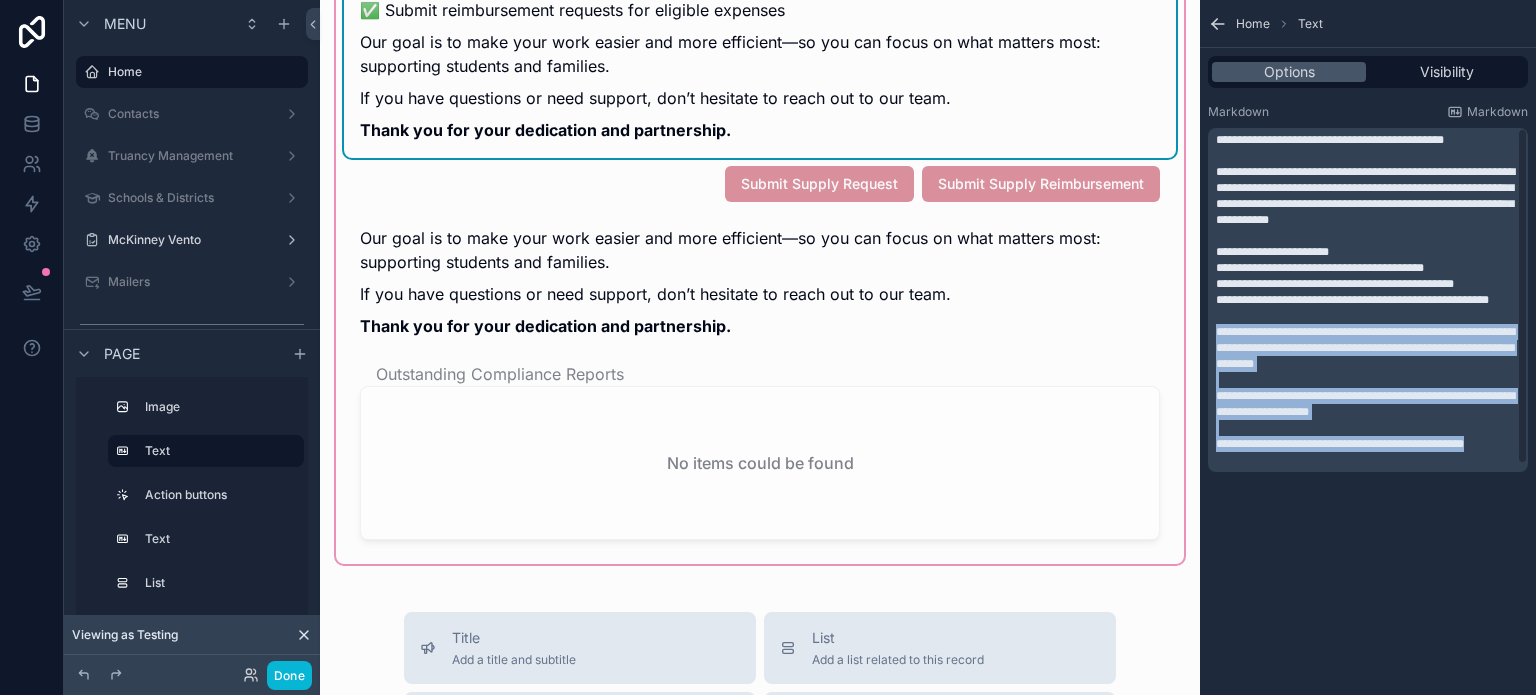 drag, startPoint x: 1216, startPoint y: 347, endPoint x: 1527, endPoint y: 457, distance: 329.88028 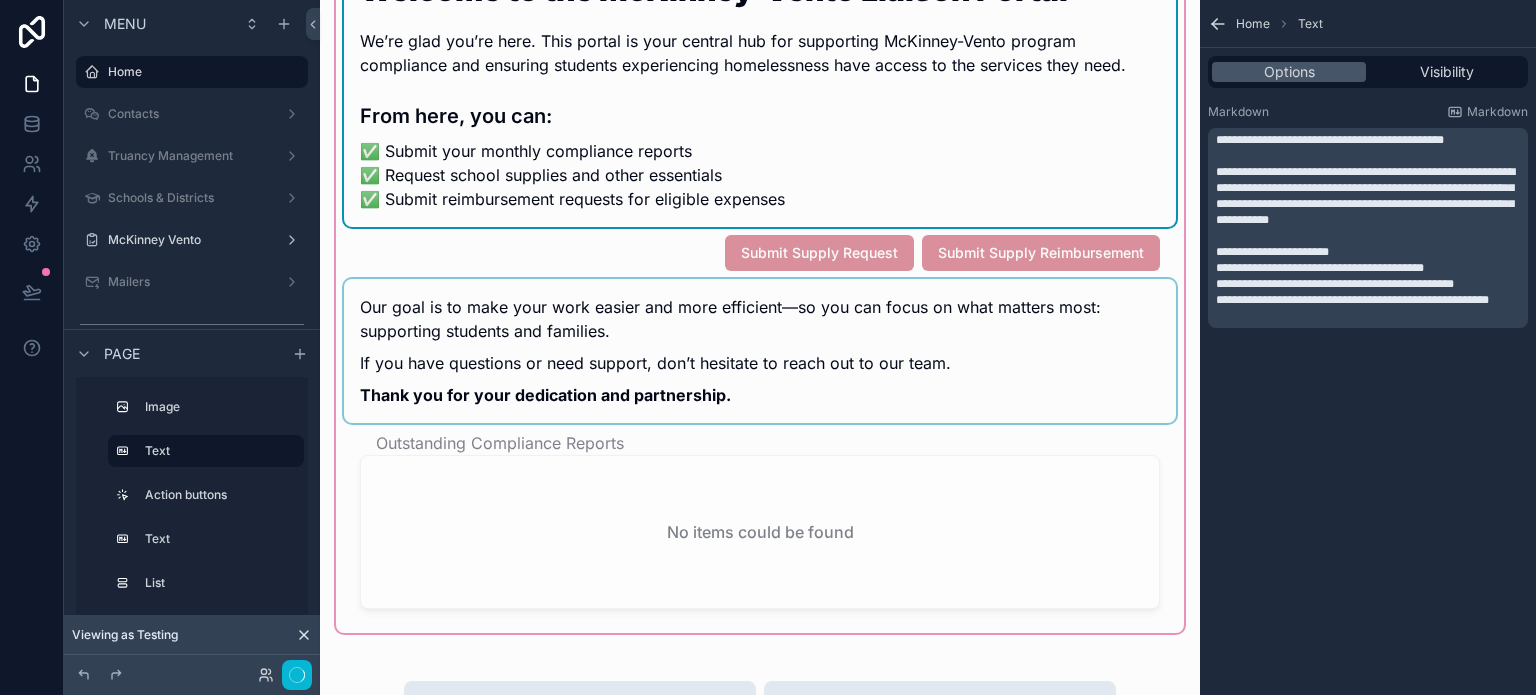 scroll, scrollTop: 2519, scrollLeft: 0, axis: vertical 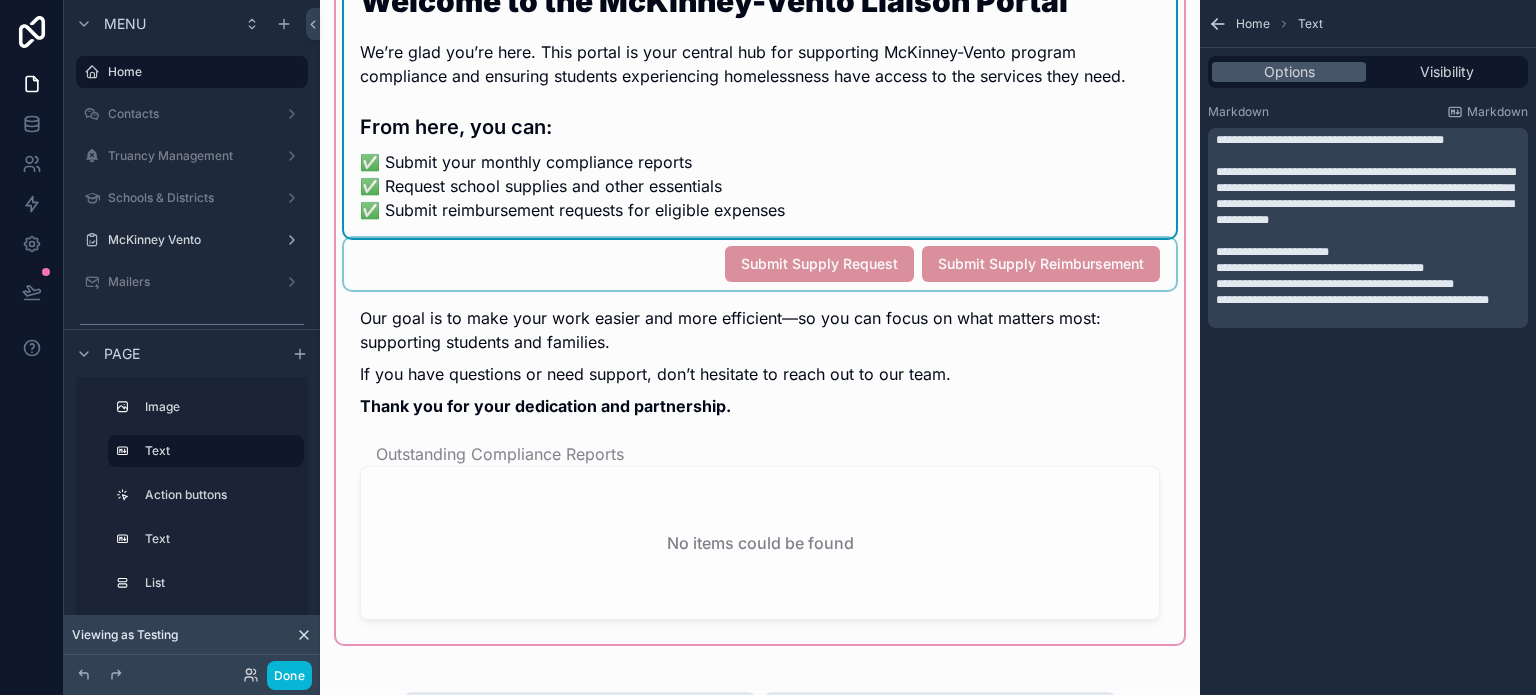 click at bounding box center (760, 264) 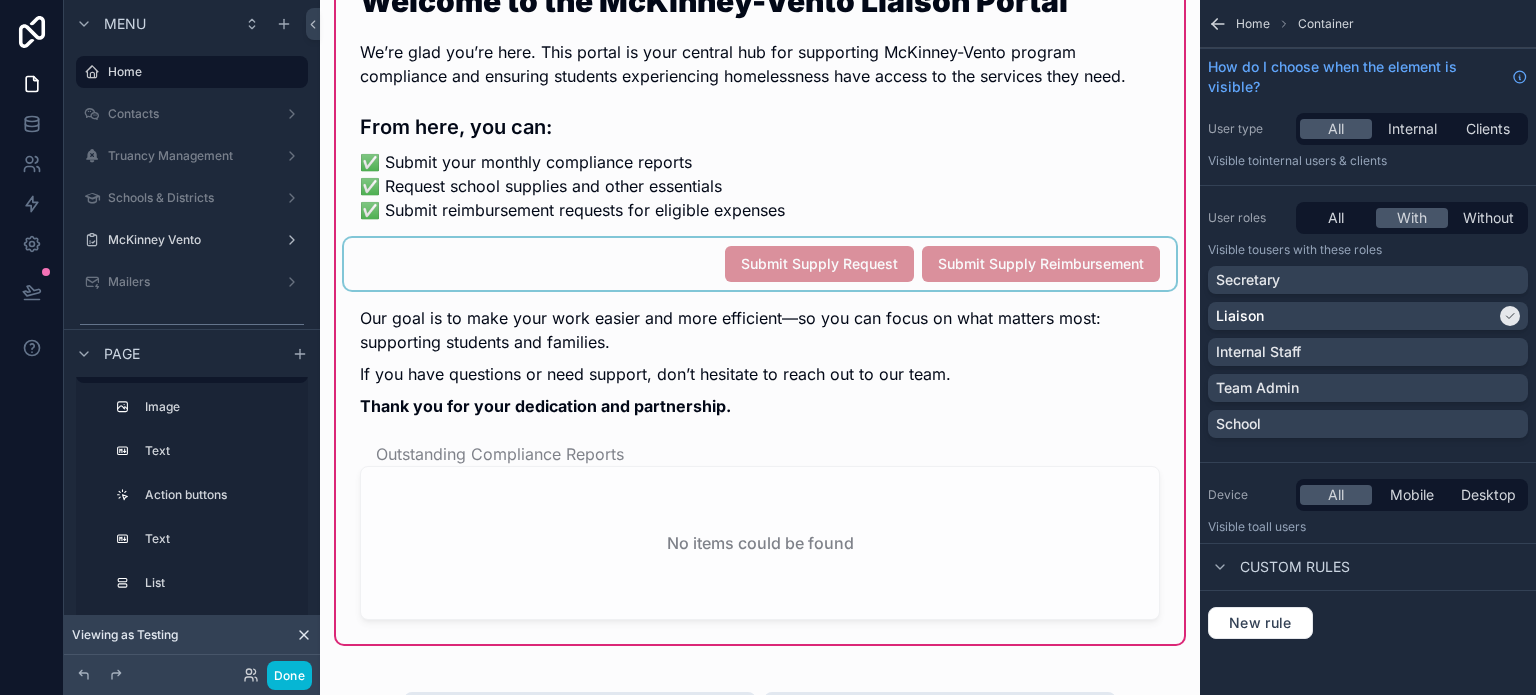 click at bounding box center [760, 264] 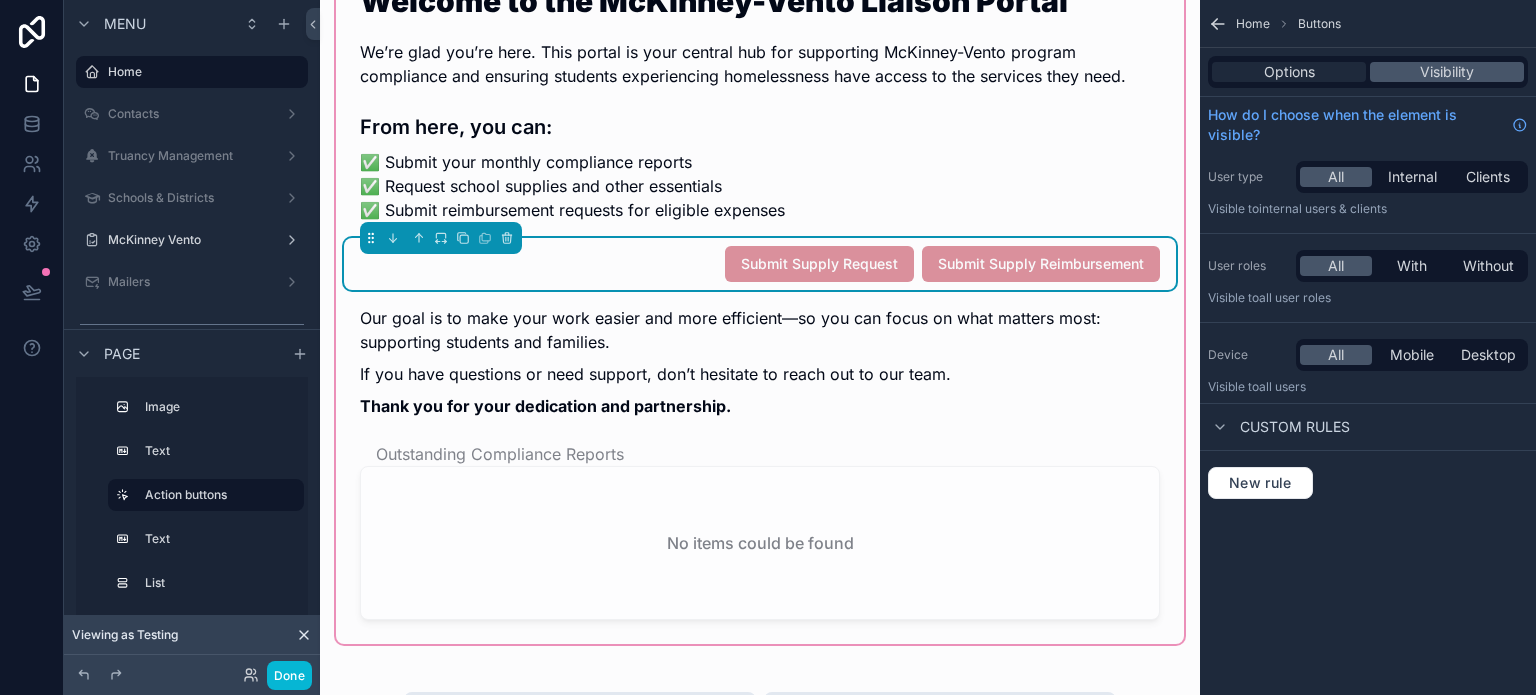 click on "Options" at bounding box center (1289, 72) 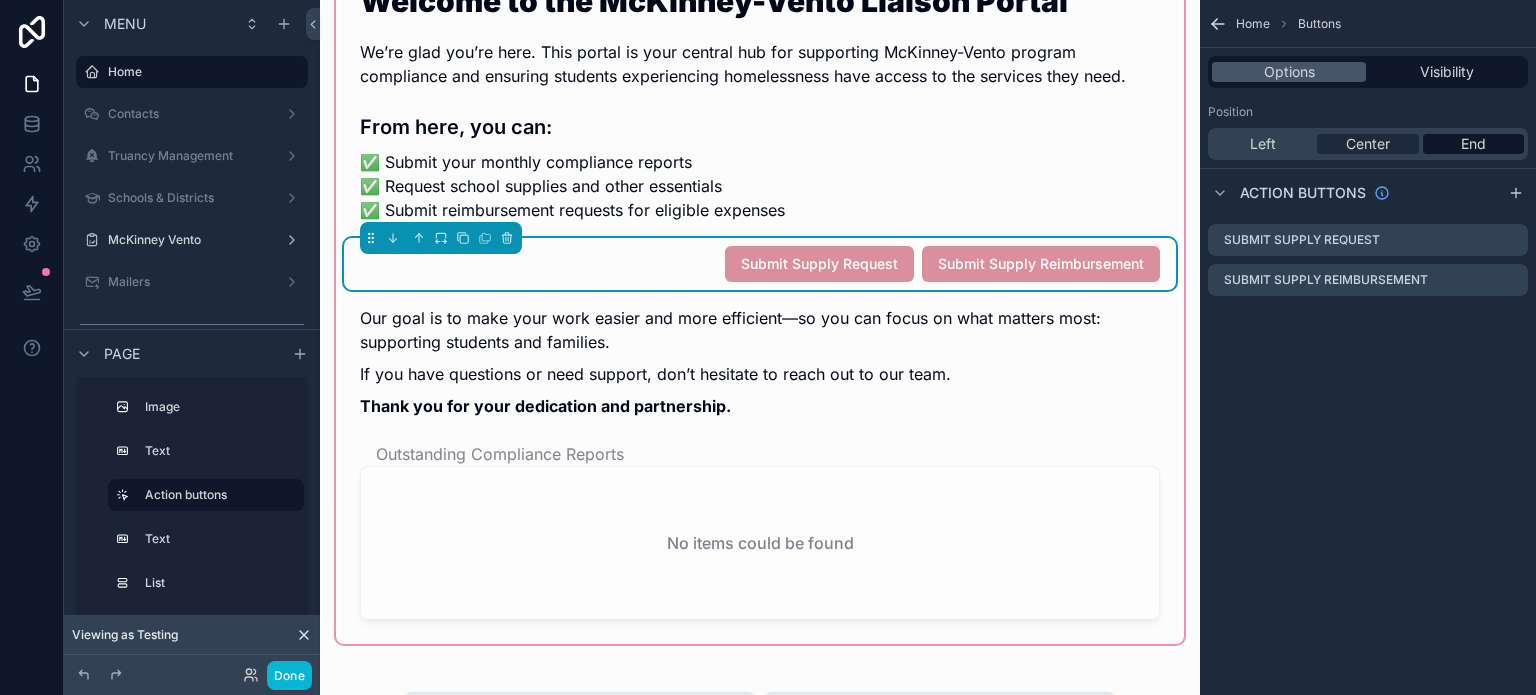 click on "Center" at bounding box center [1368, 144] 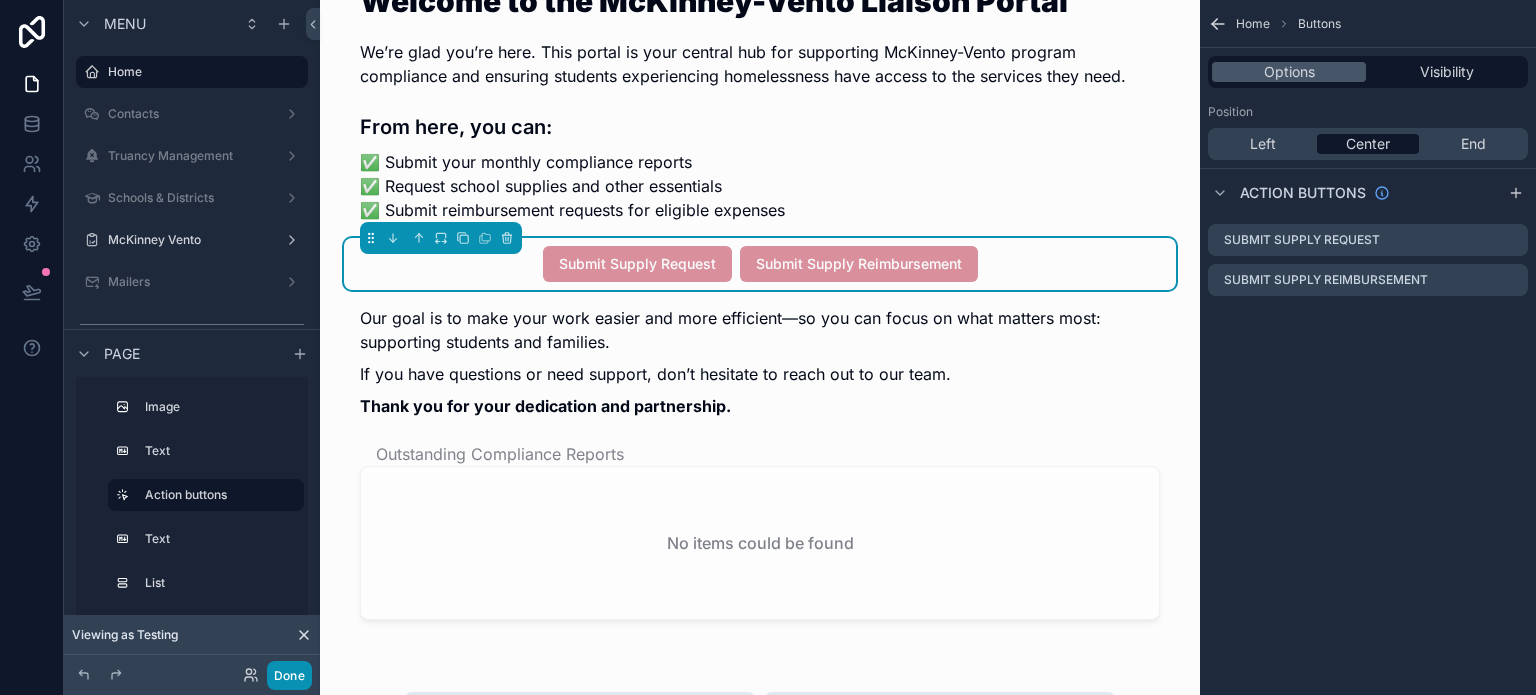 click on "Done" at bounding box center [289, 675] 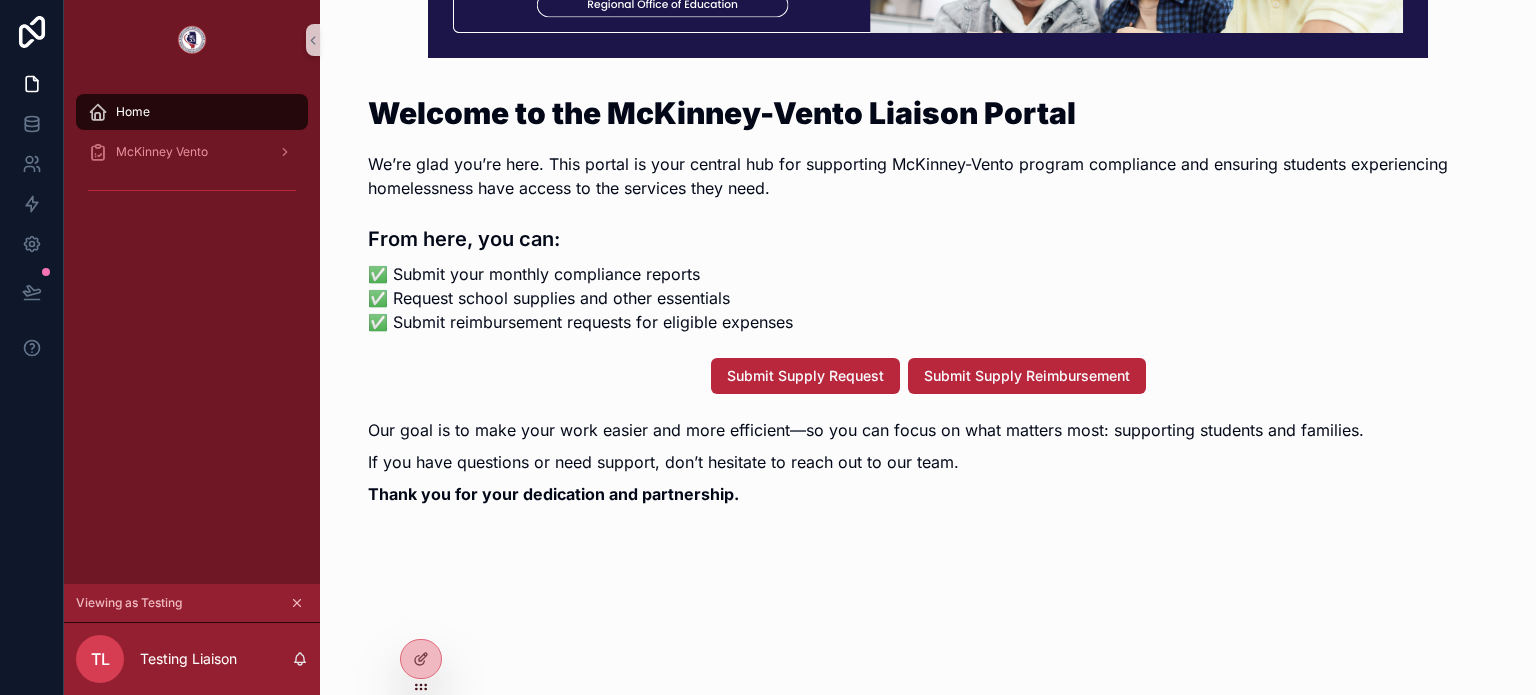 scroll, scrollTop: 243, scrollLeft: 0, axis: vertical 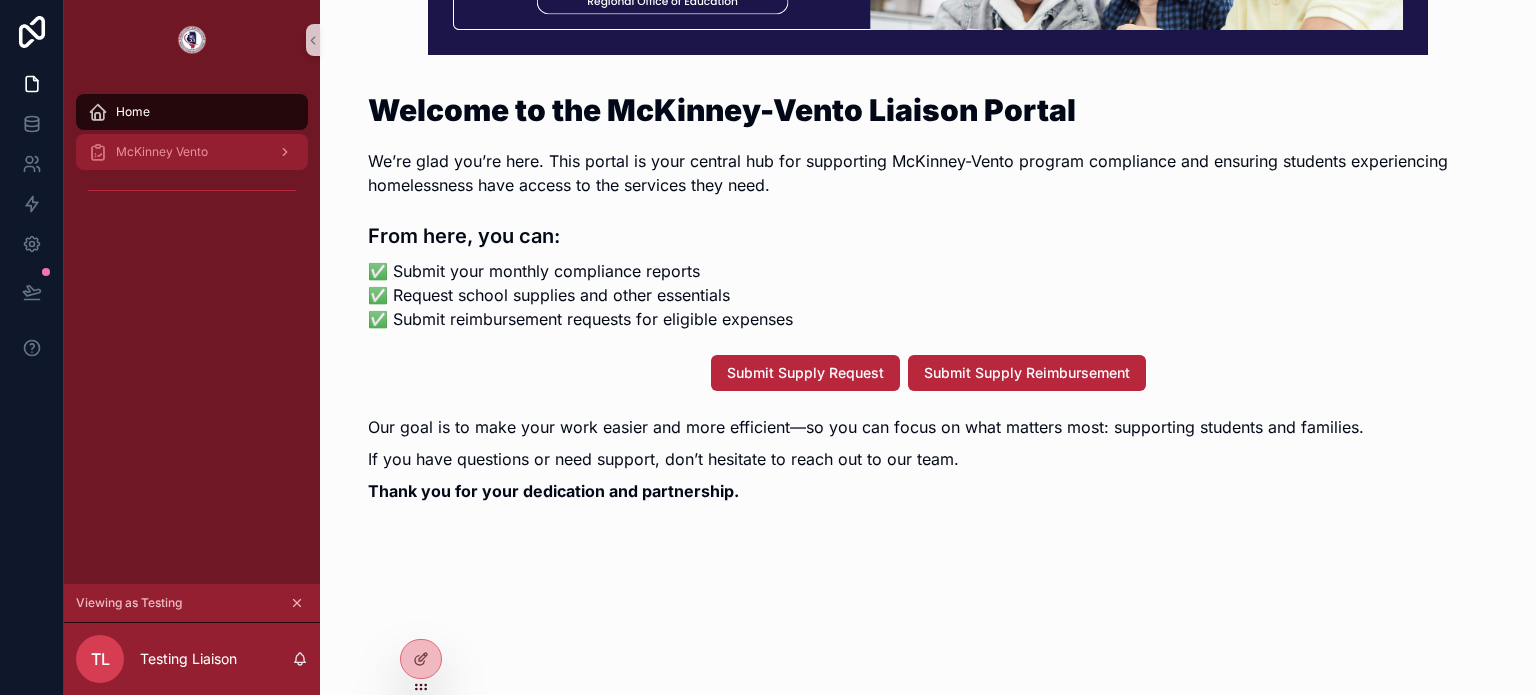 click on "McKinney Vento" at bounding box center (192, 152) 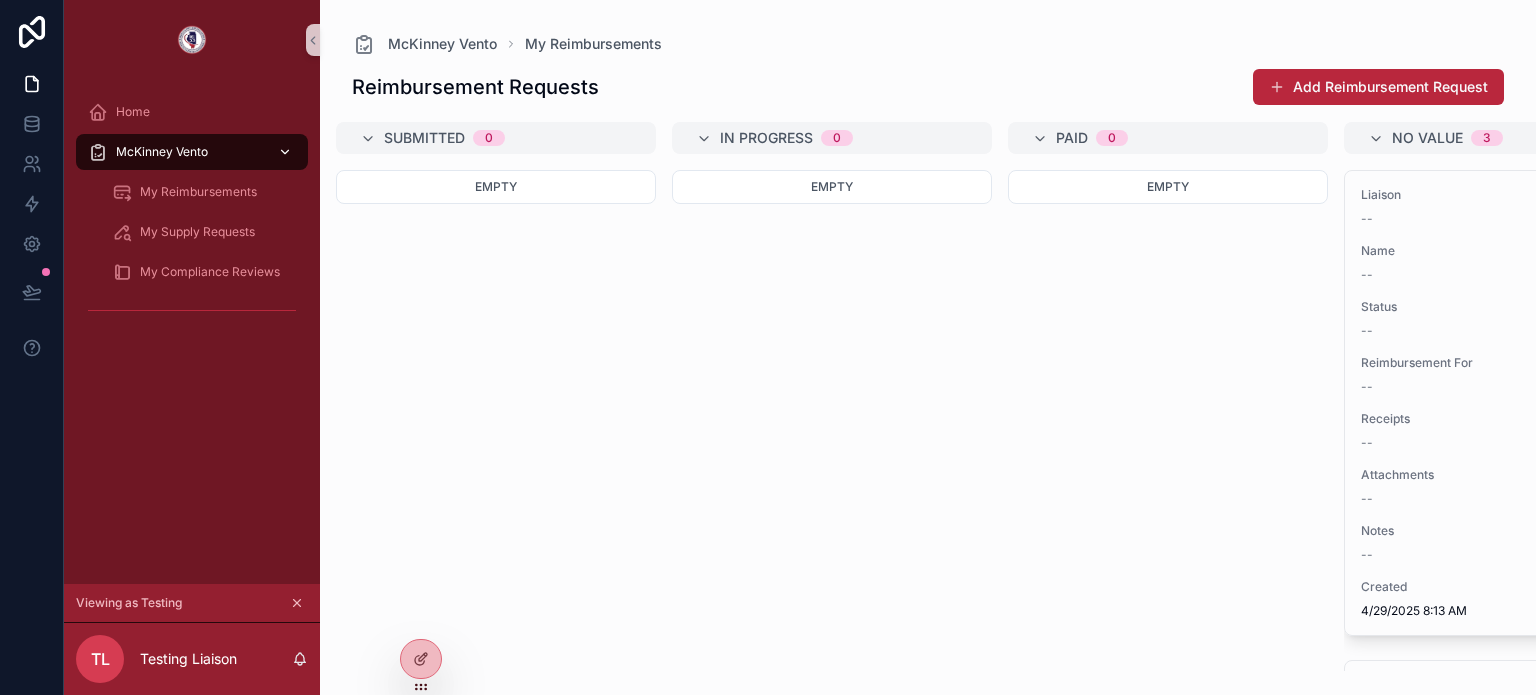 scroll, scrollTop: 0, scrollLeft: 0, axis: both 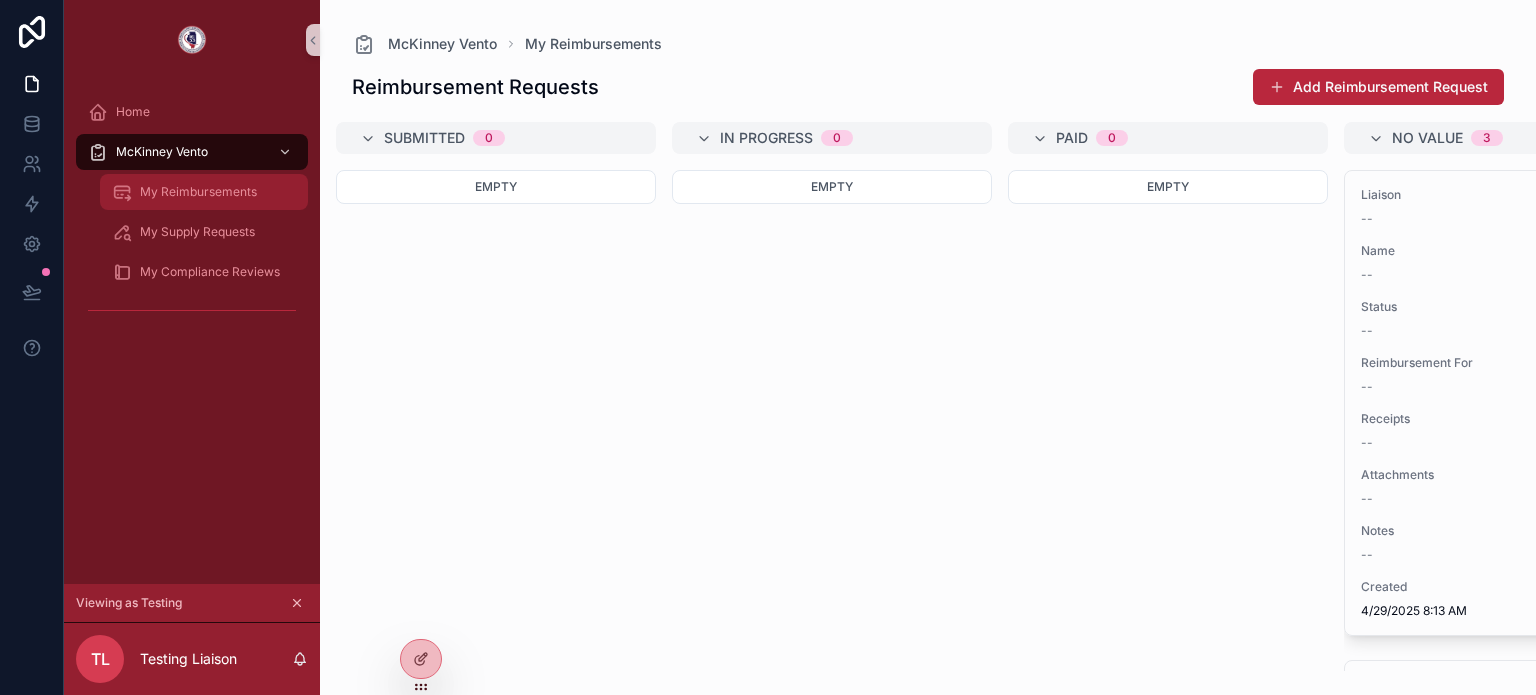 click on "My Reimbursements" at bounding box center [198, 192] 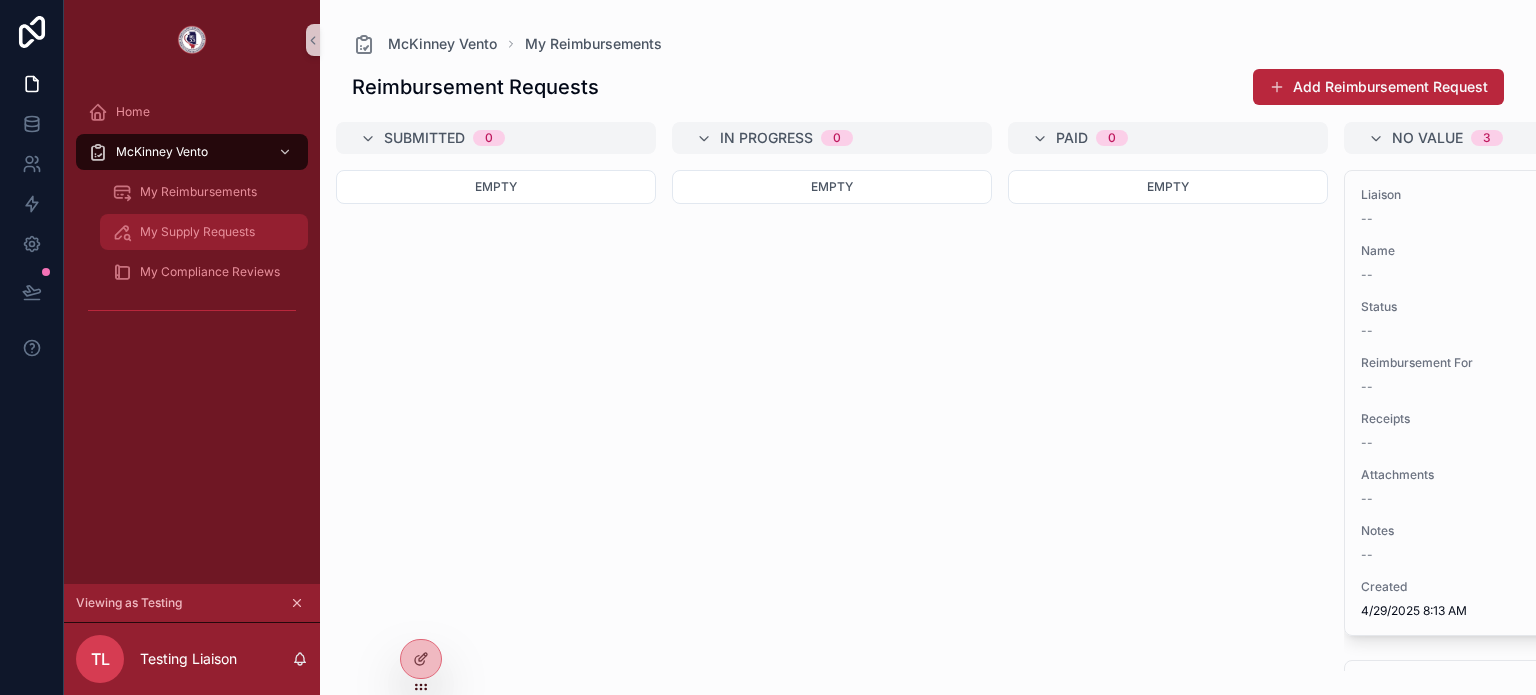 click on "My Supply Requests" at bounding box center [204, 232] 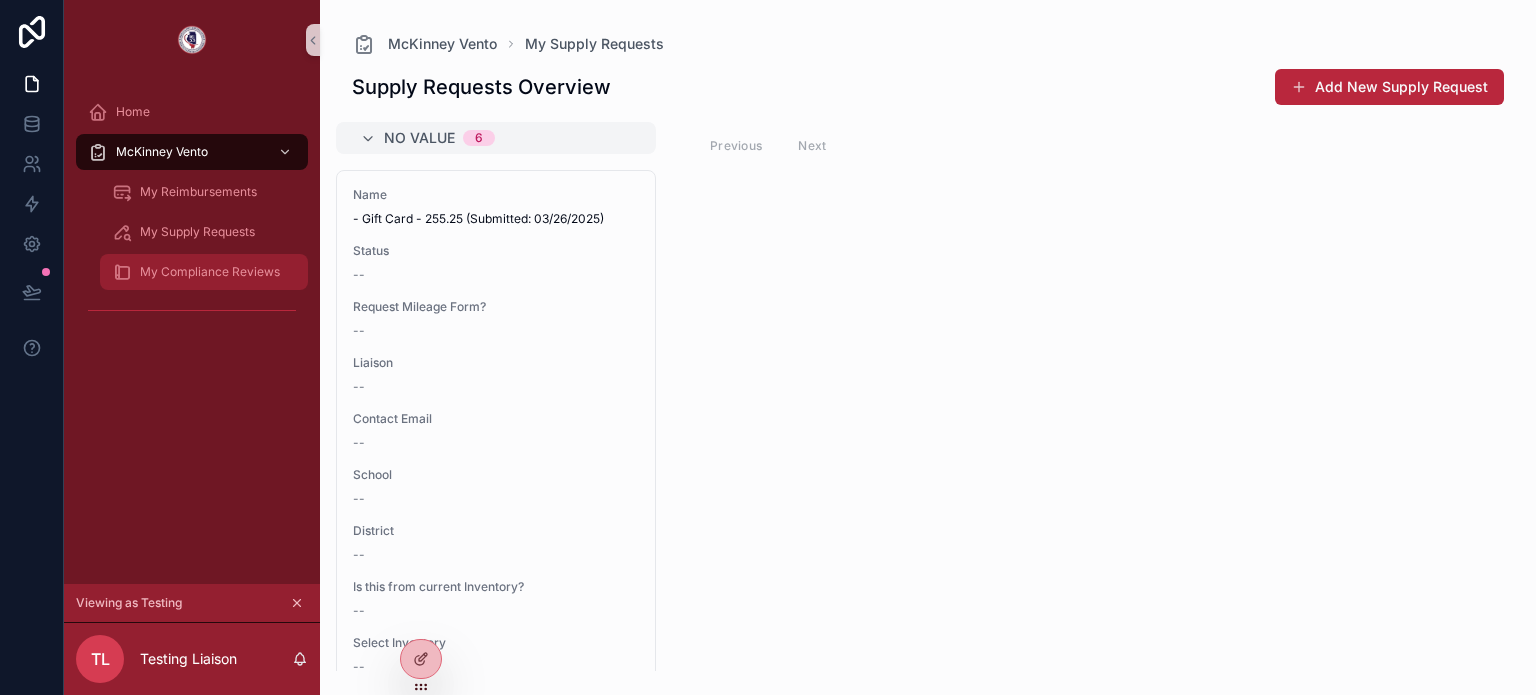 click on "My Compliance Reviews" at bounding box center [204, 272] 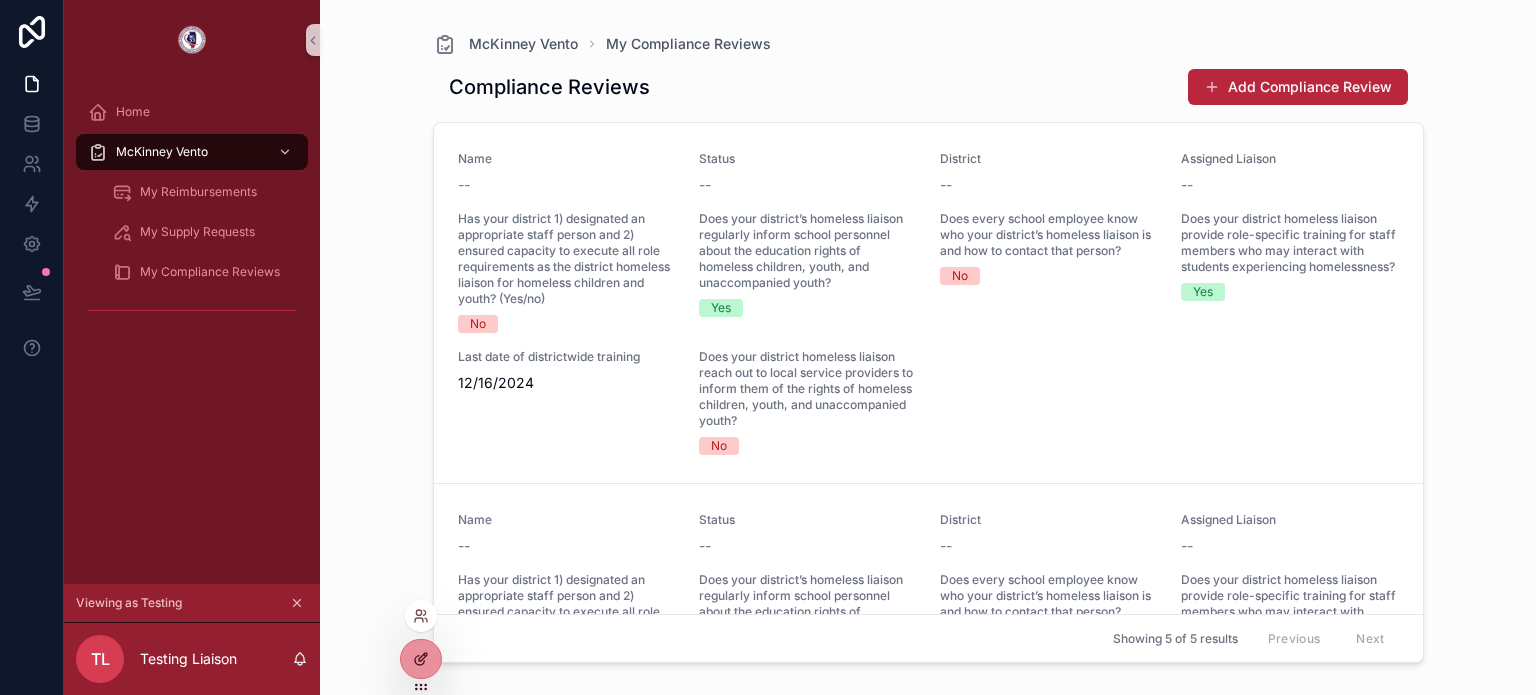 click 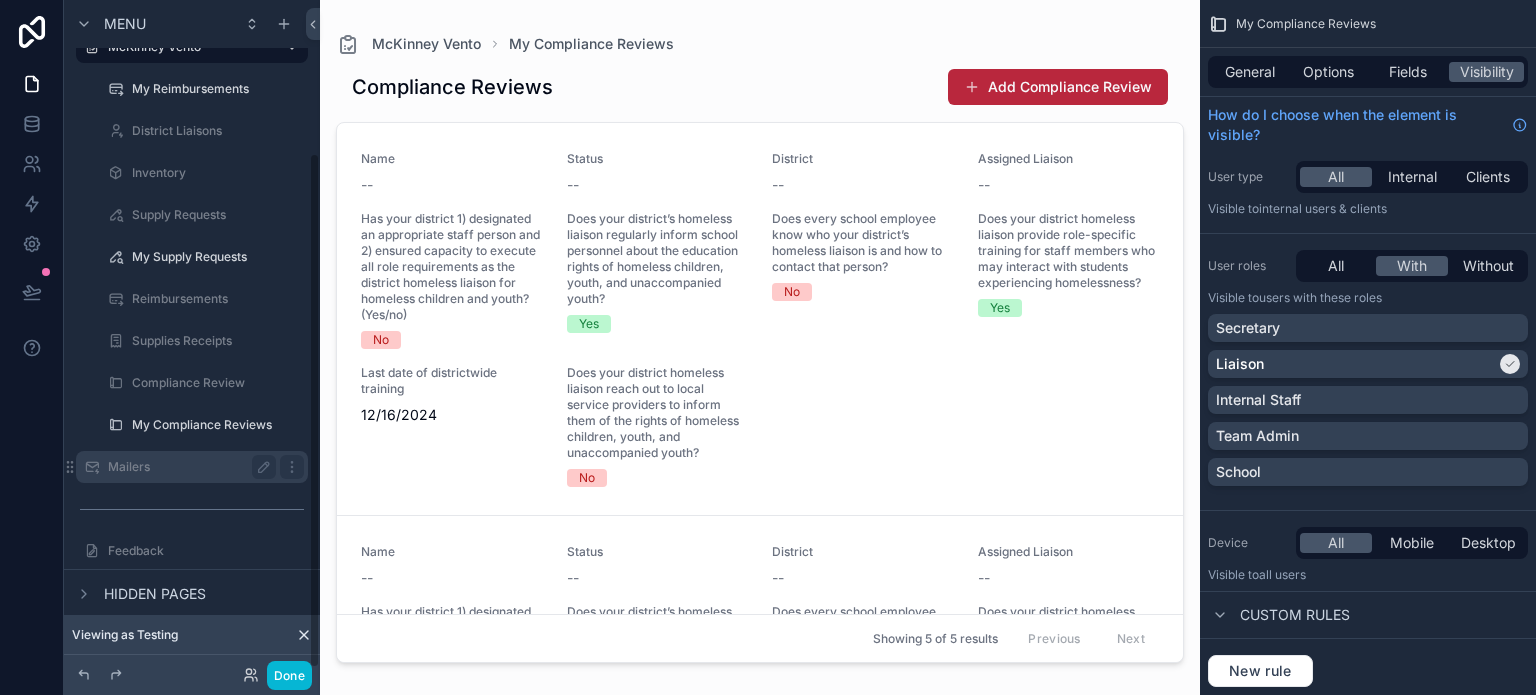 scroll, scrollTop: 200, scrollLeft: 0, axis: vertical 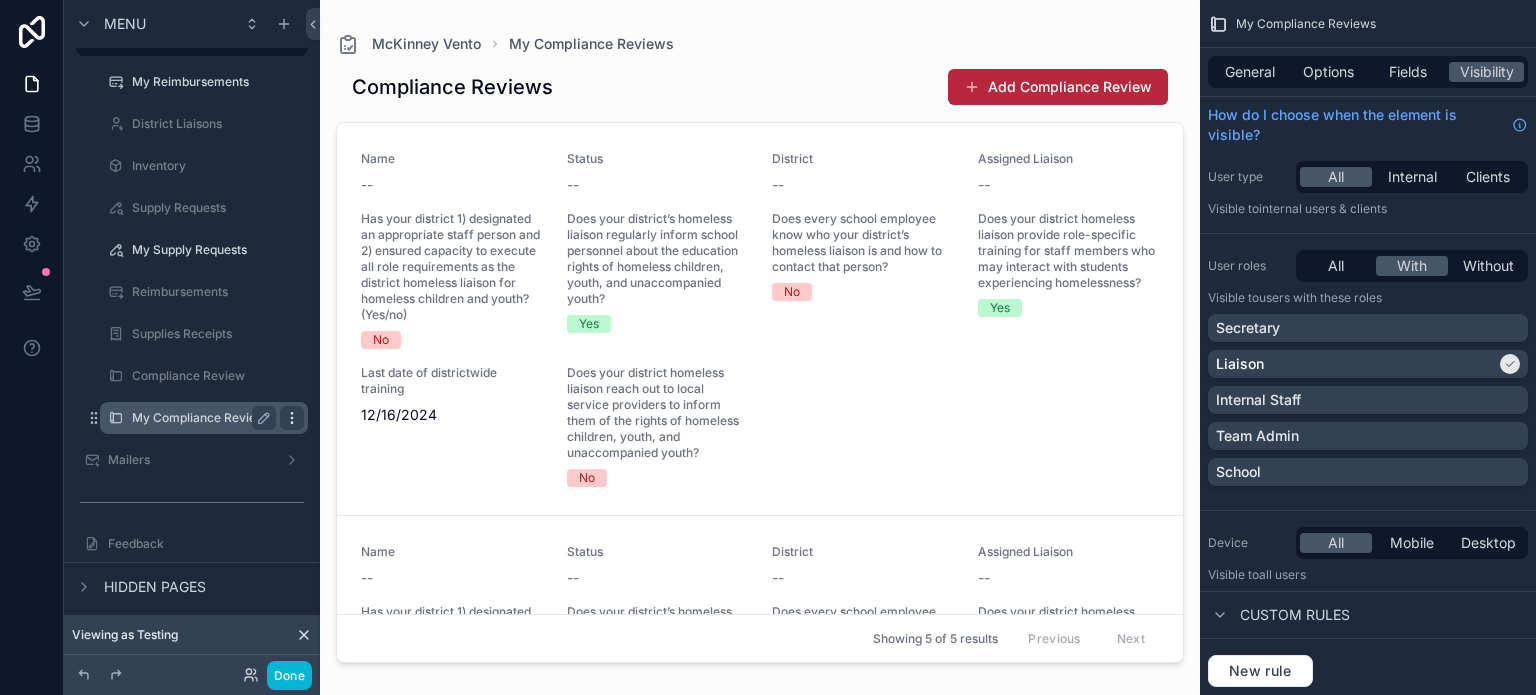 click 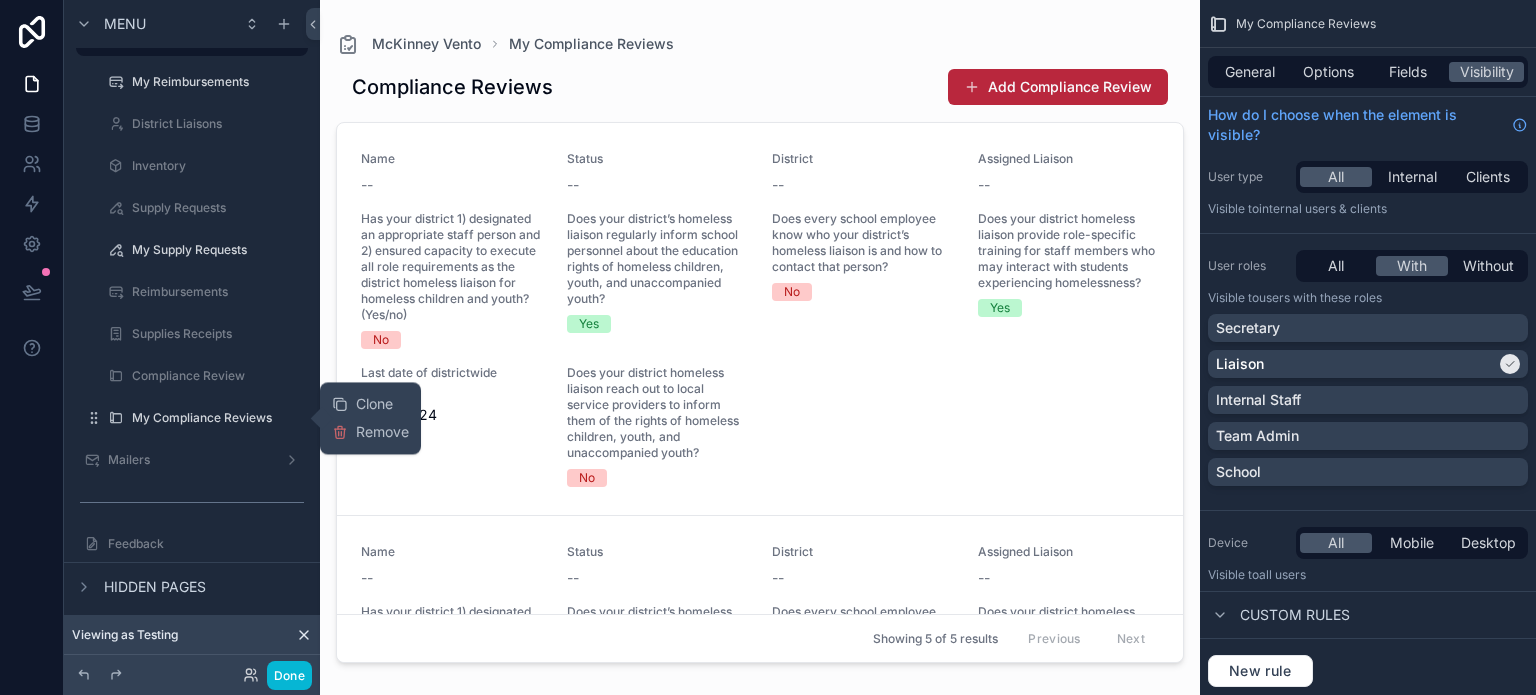 click at bounding box center (760, 335) 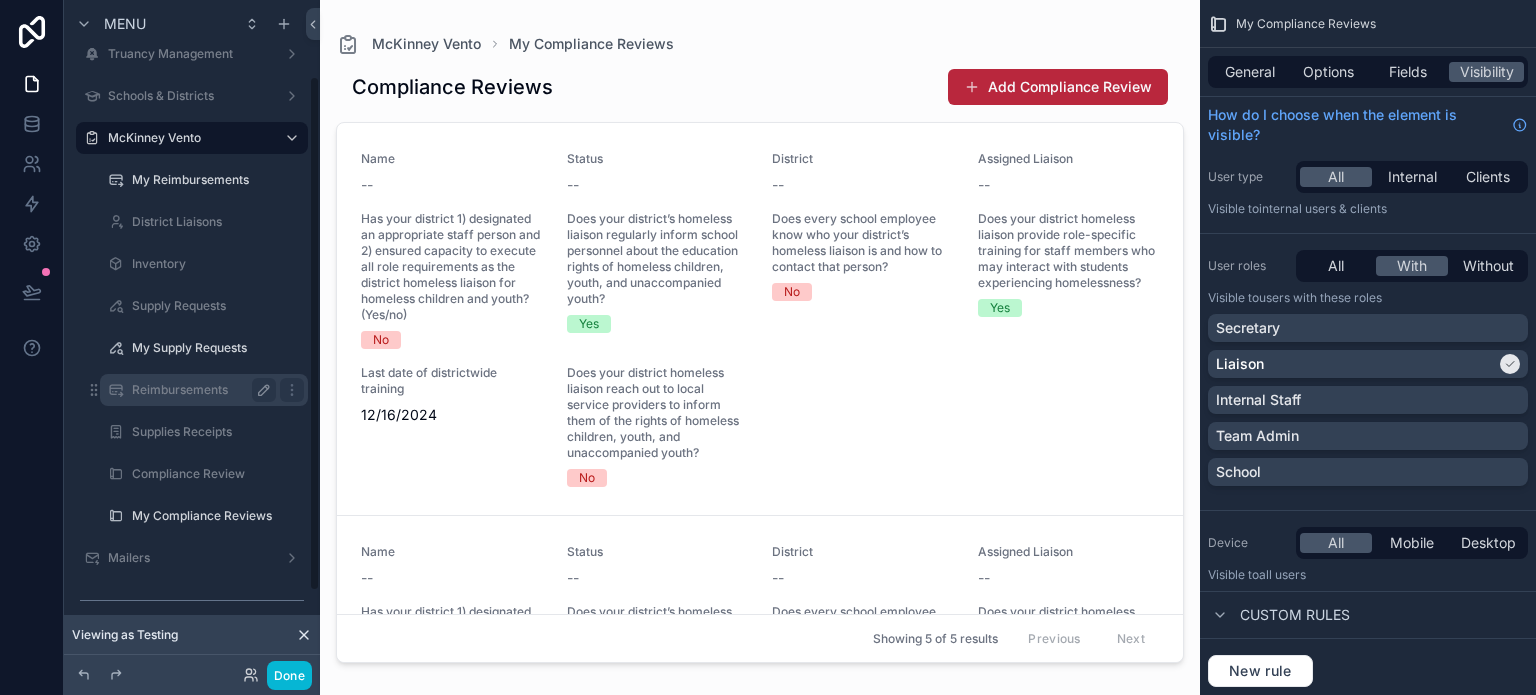 scroll, scrollTop: 100, scrollLeft: 0, axis: vertical 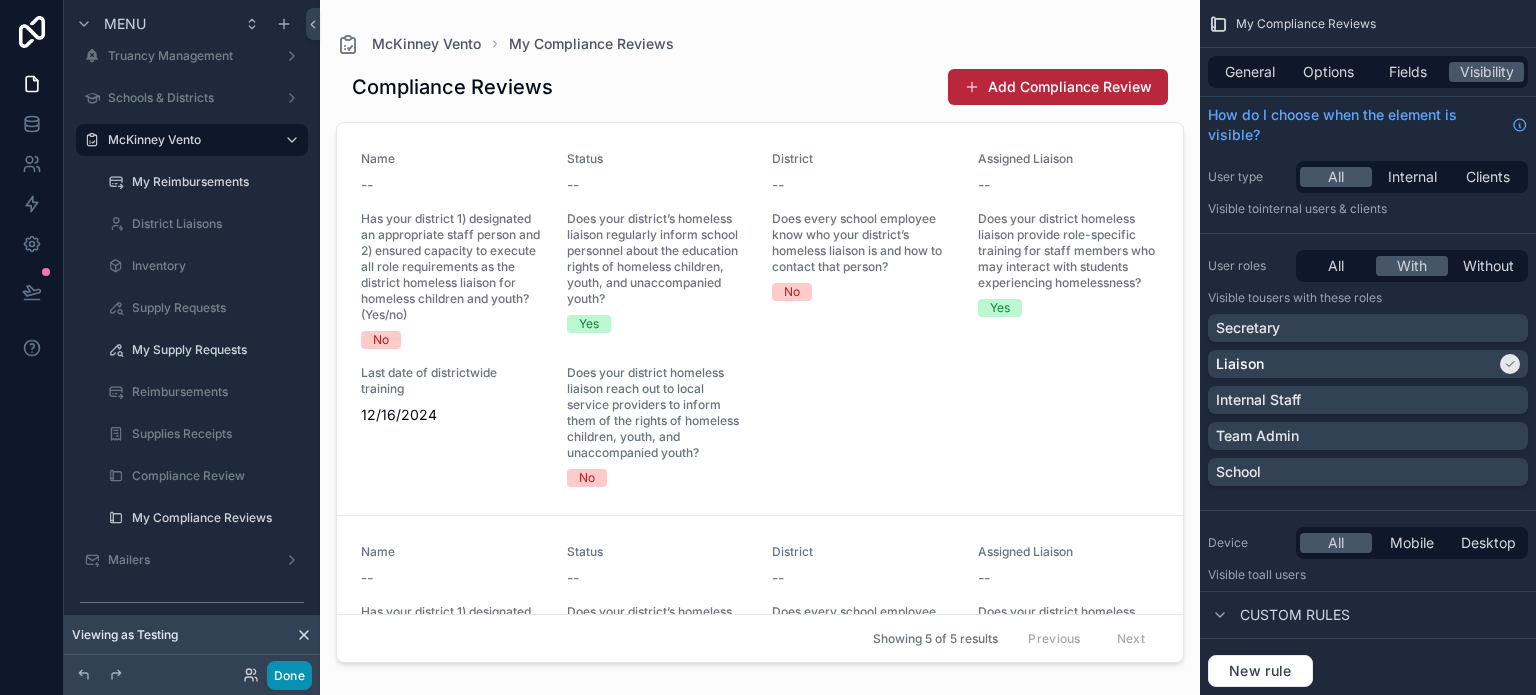 click on "Done" at bounding box center [289, 675] 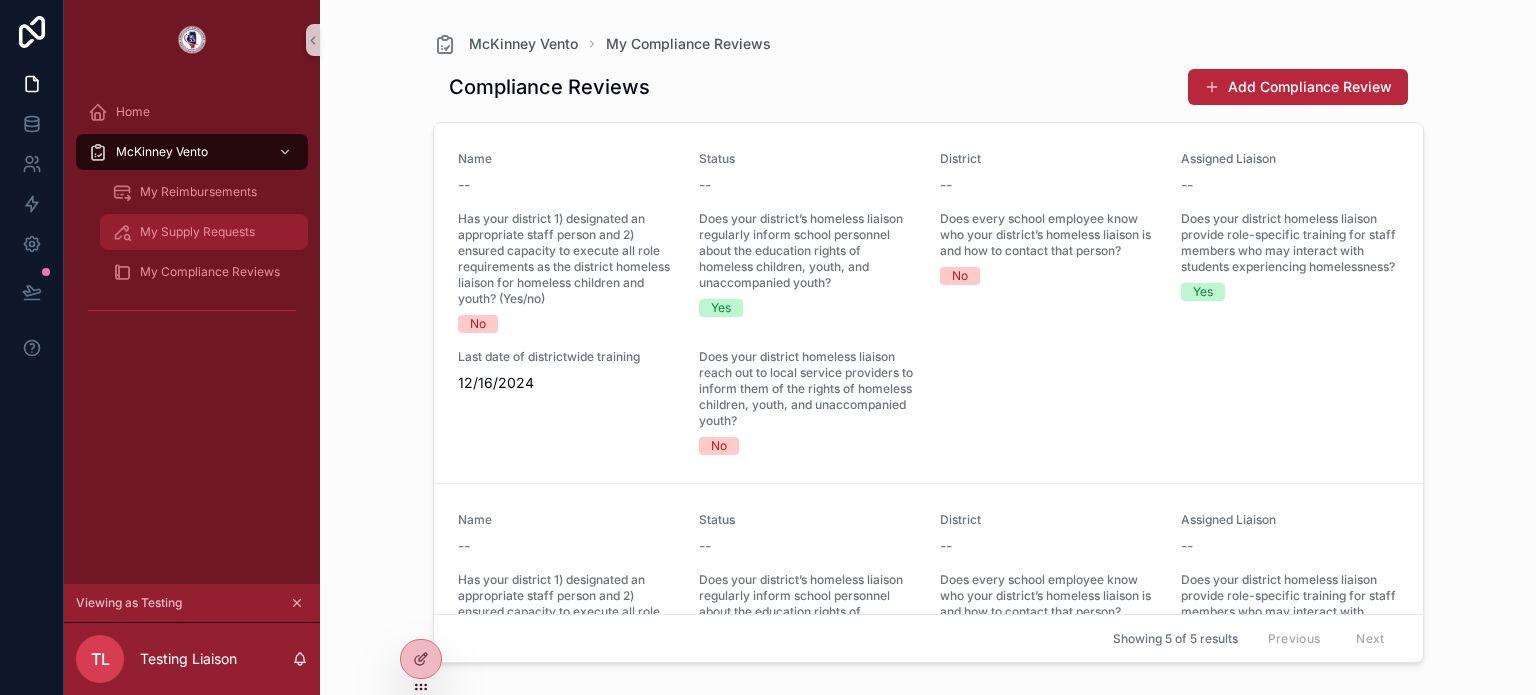 click on "My Supply Requests" at bounding box center [197, 232] 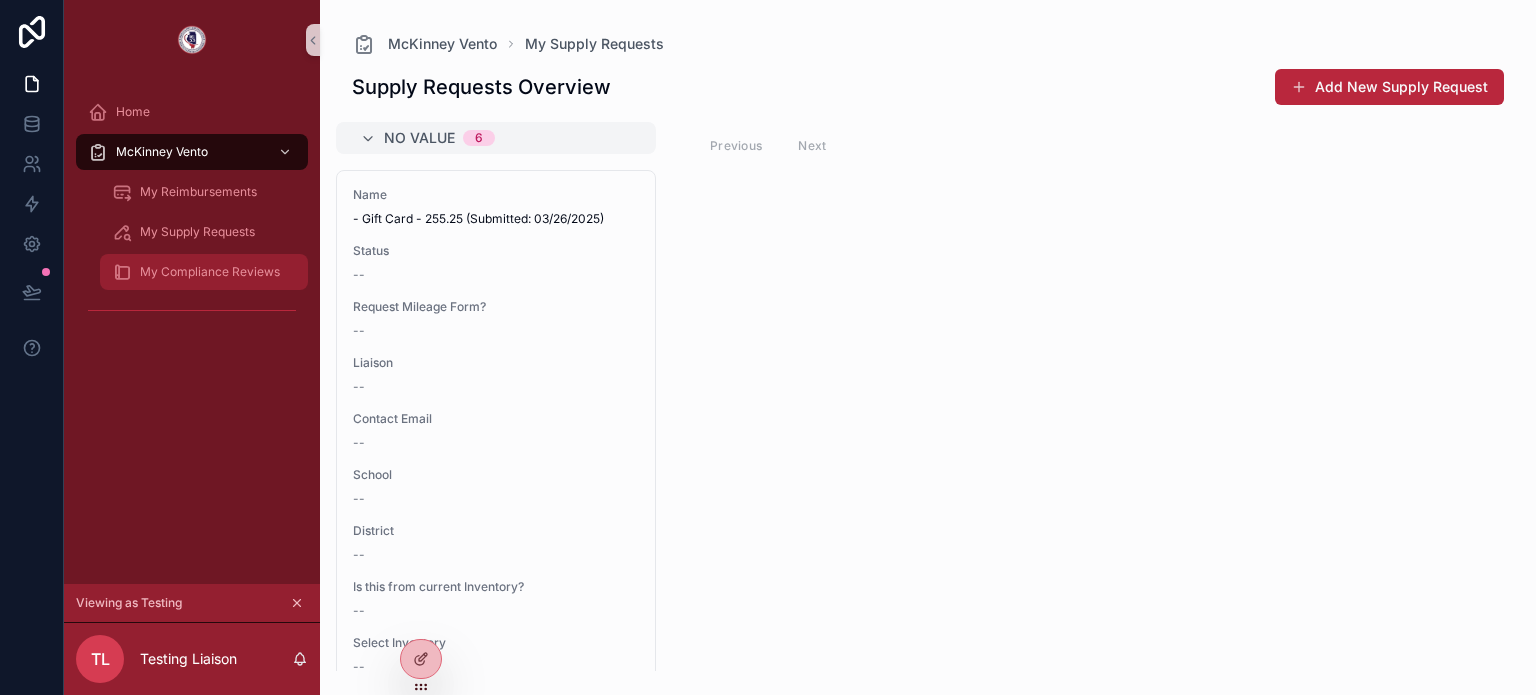 click on "My Compliance Reviews" at bounding box center [210, 272] 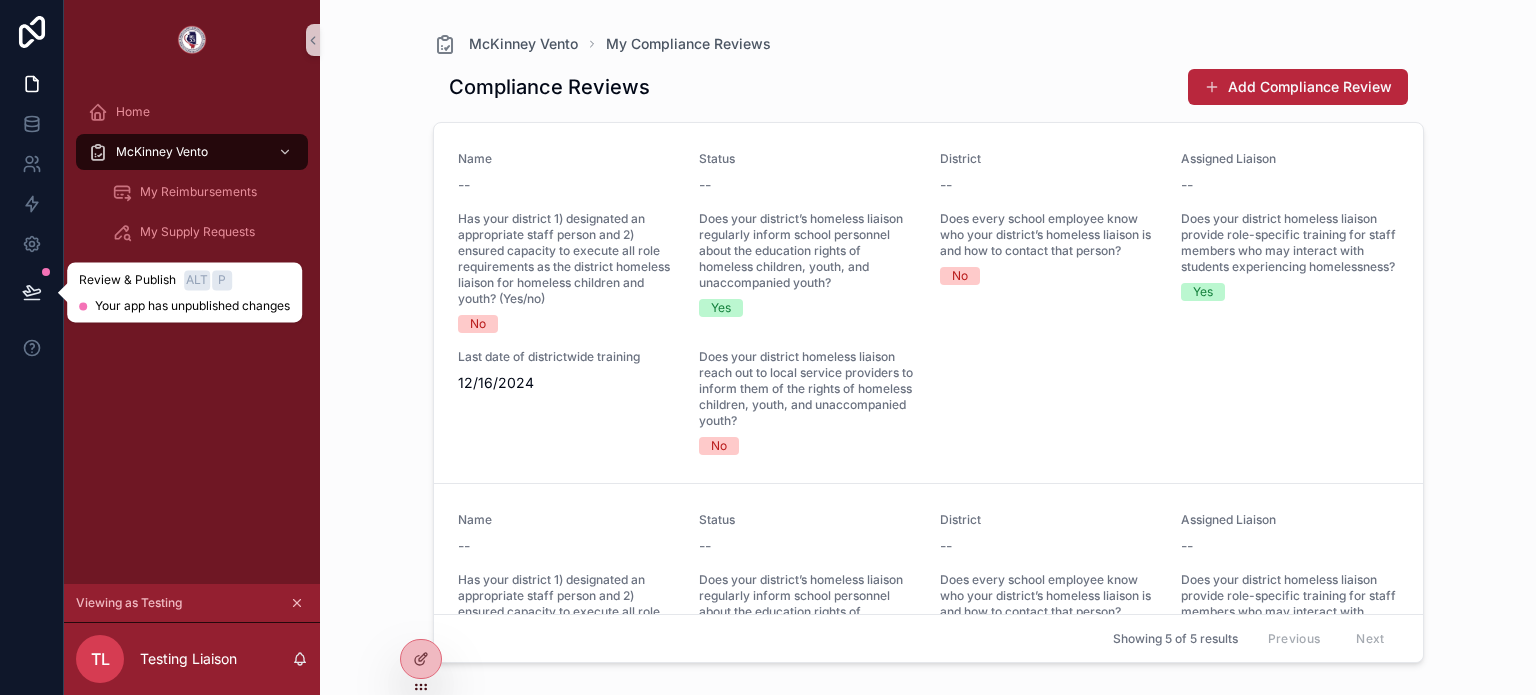 click 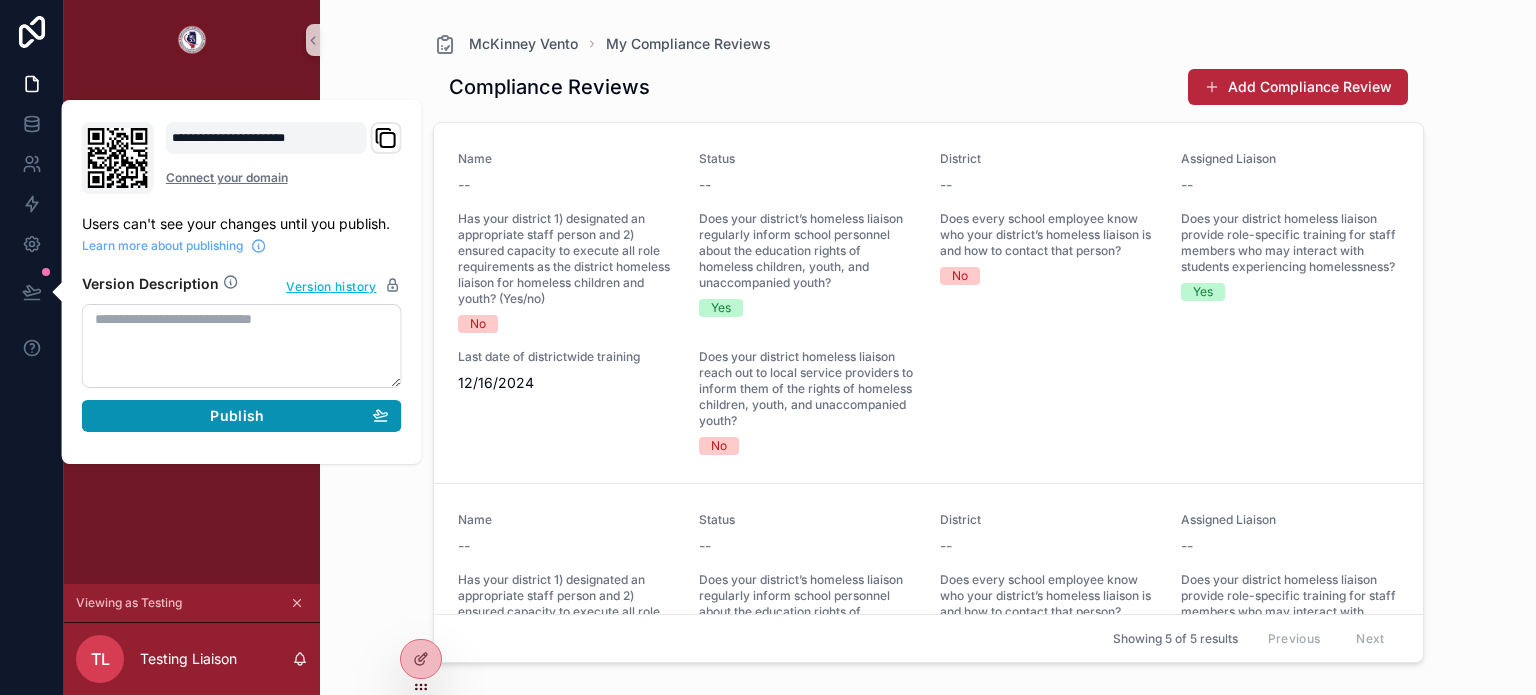 click on "Publish" at bounding box center (237, 416) 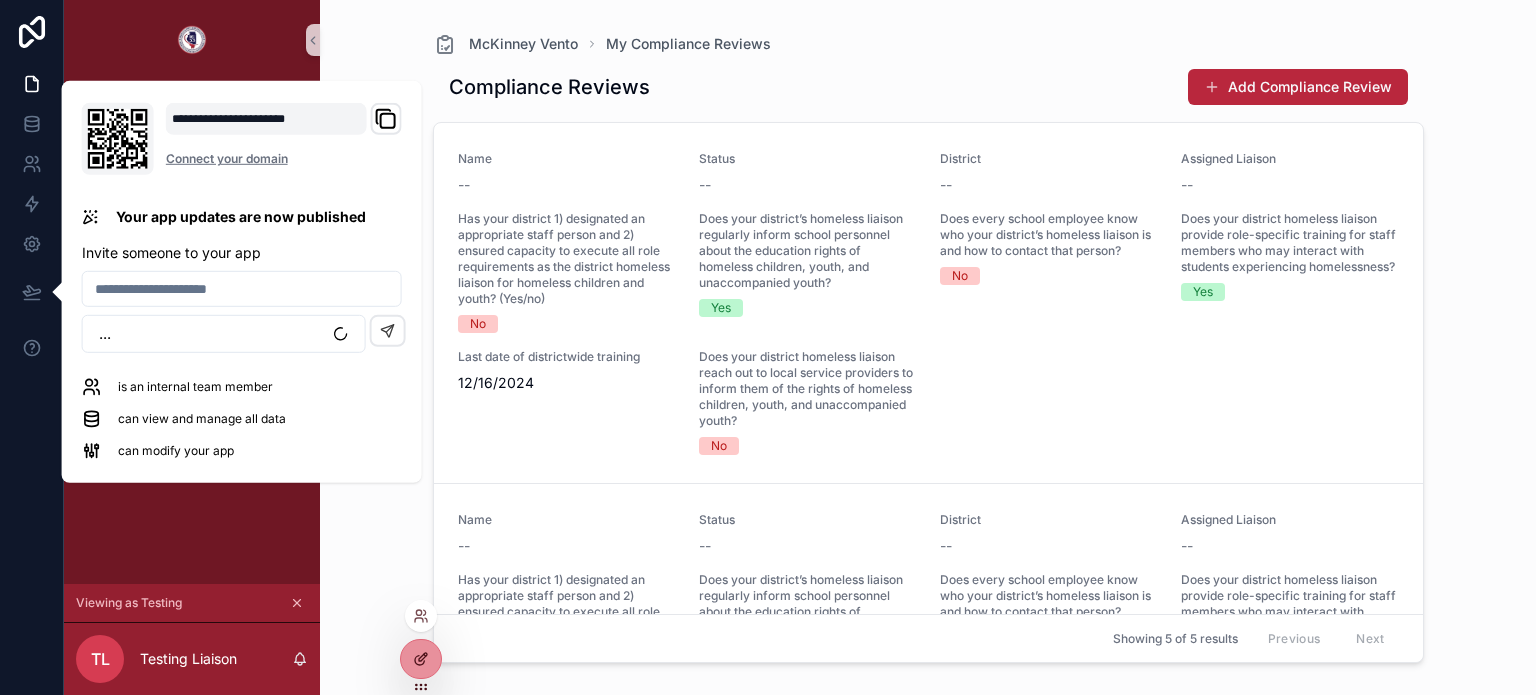 click at bounding box center [421, 659] 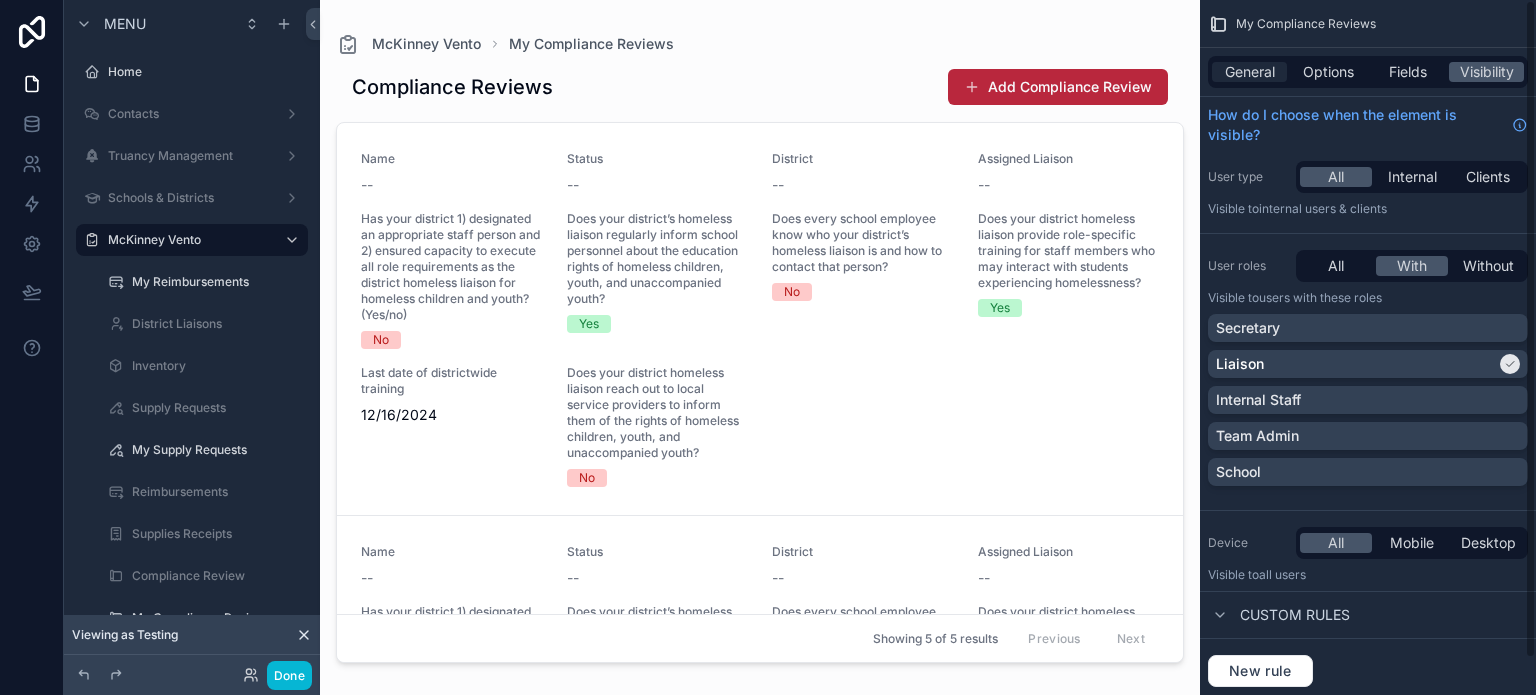 click on "General" at bounding box center [1250, 72] 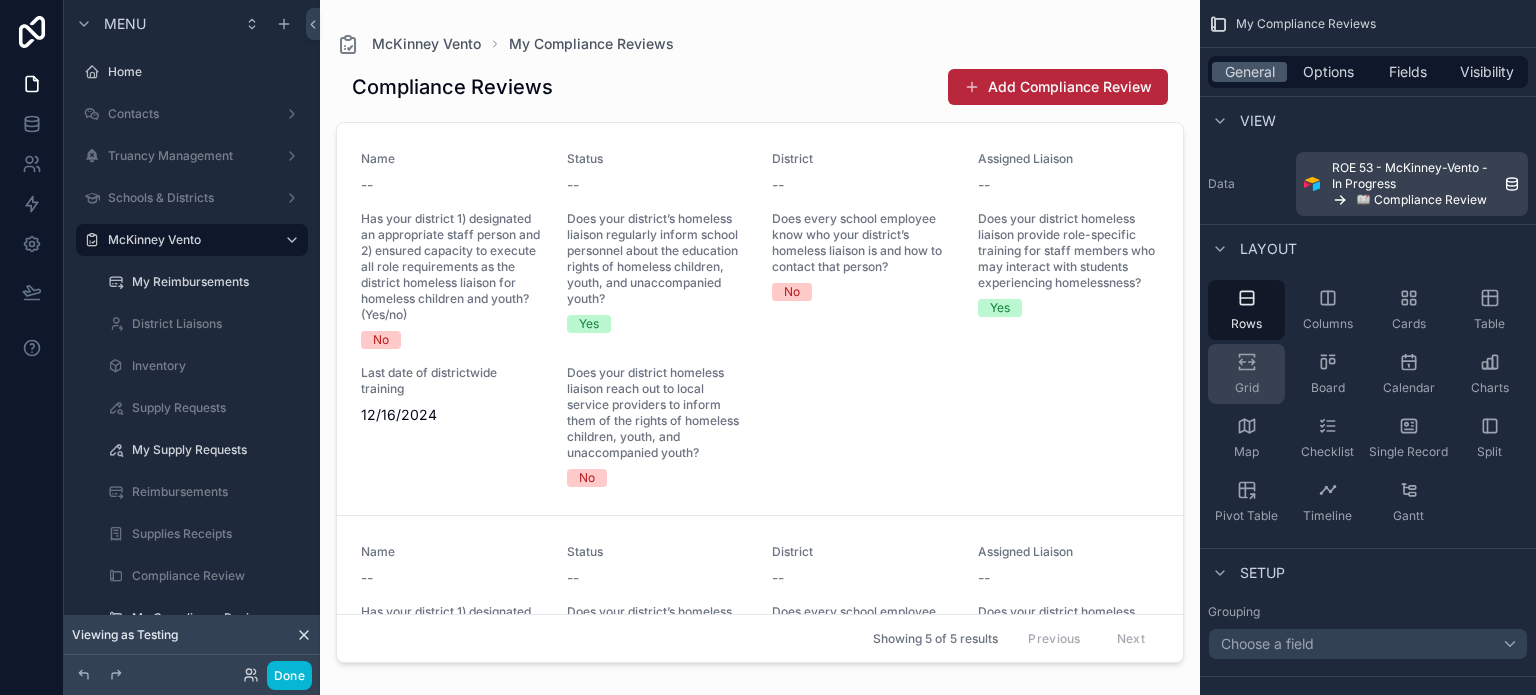 click on "Grid" at bounding box center (1246, 374) 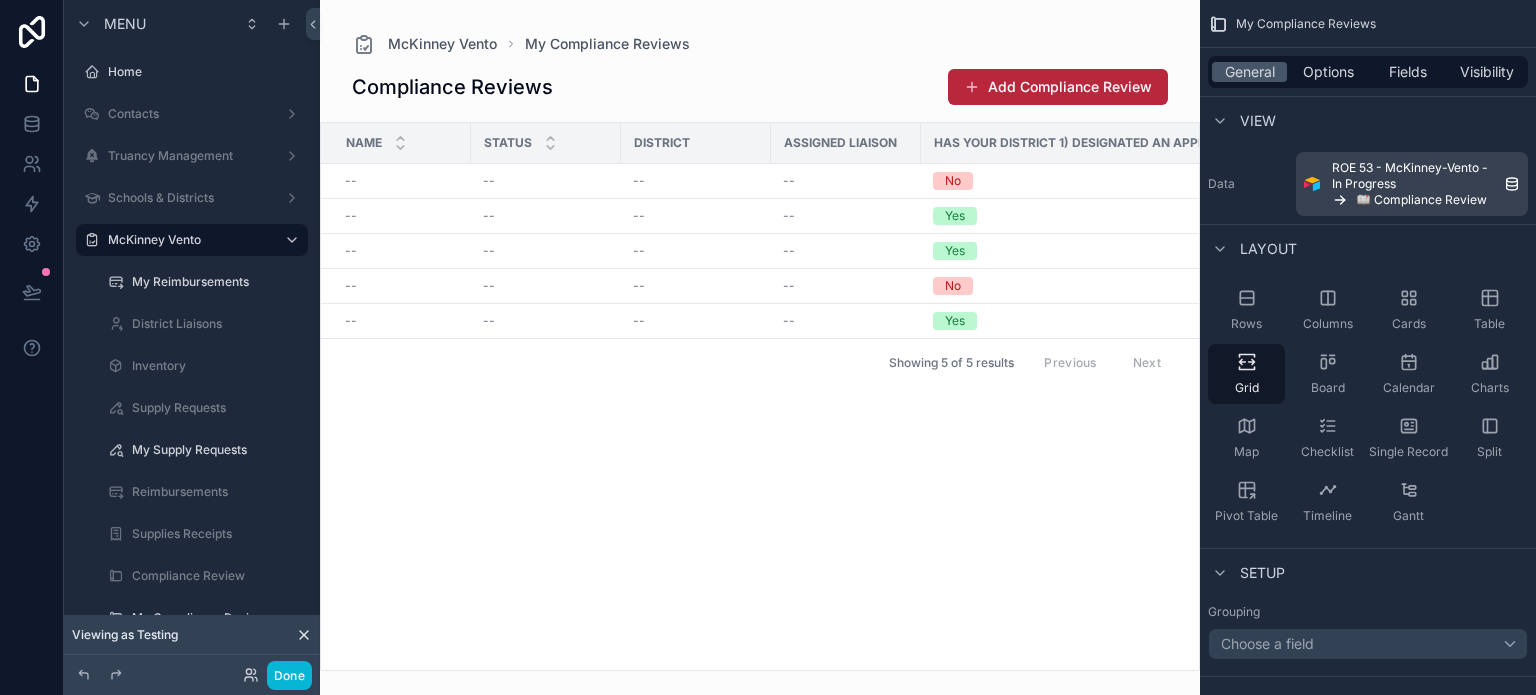 click at bounding box center (760, 347) 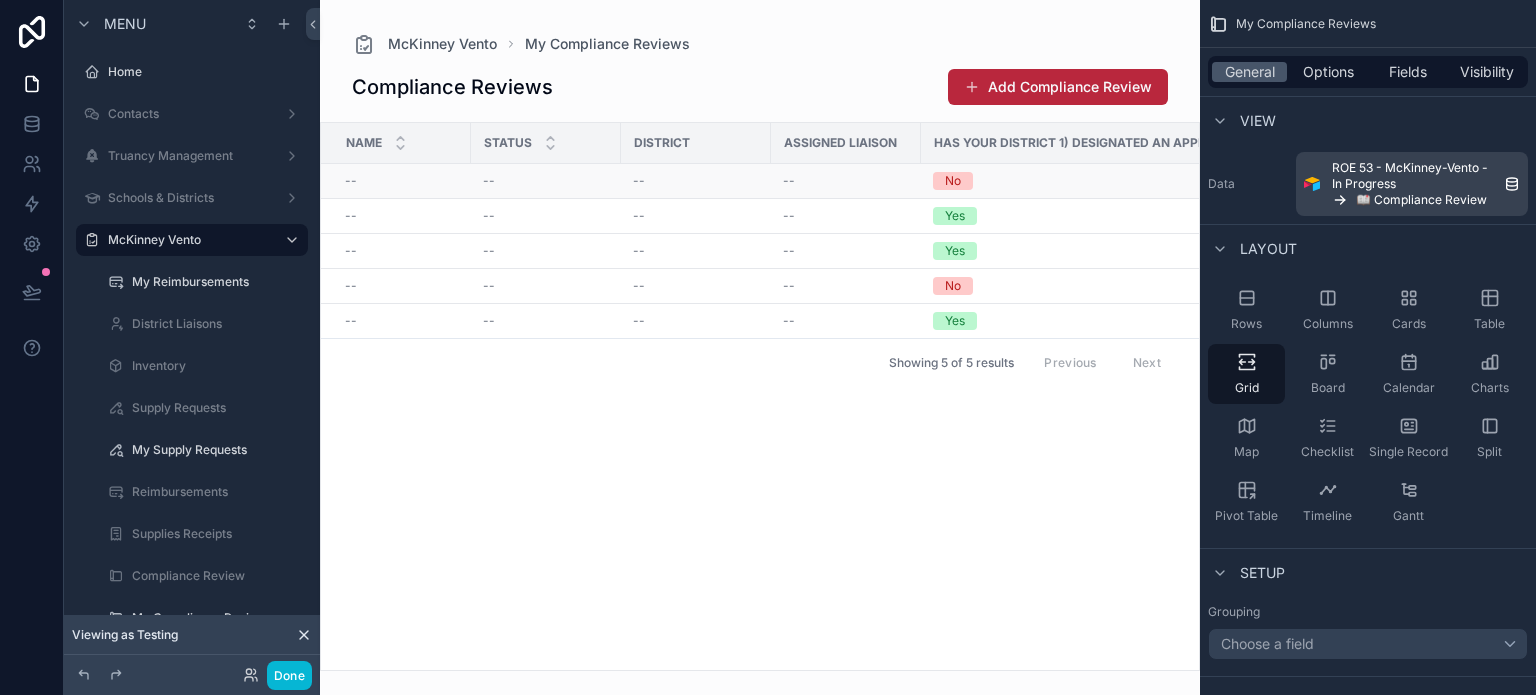 click on "--" at bounding box center (402, 181) 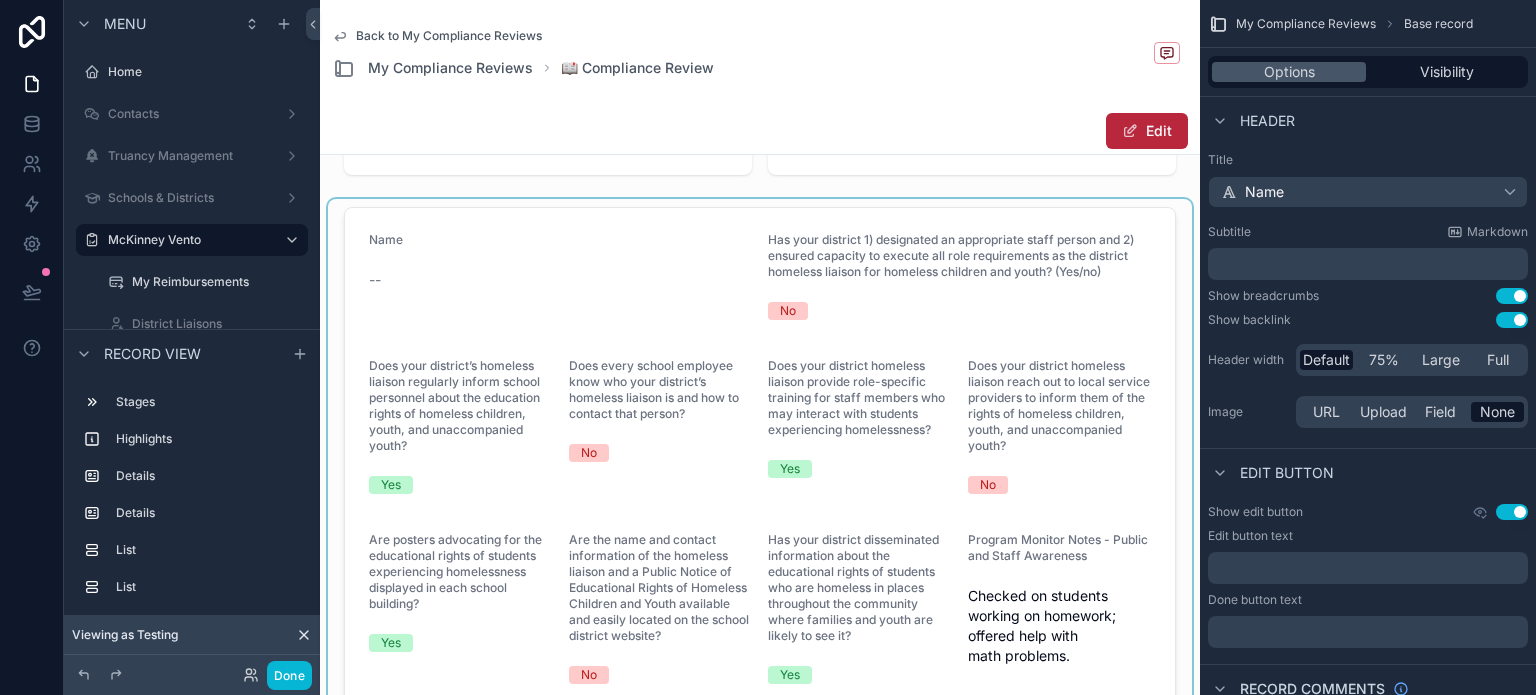 scroll, scrollTop: 200, scrollLeft: 0, axis: vertical 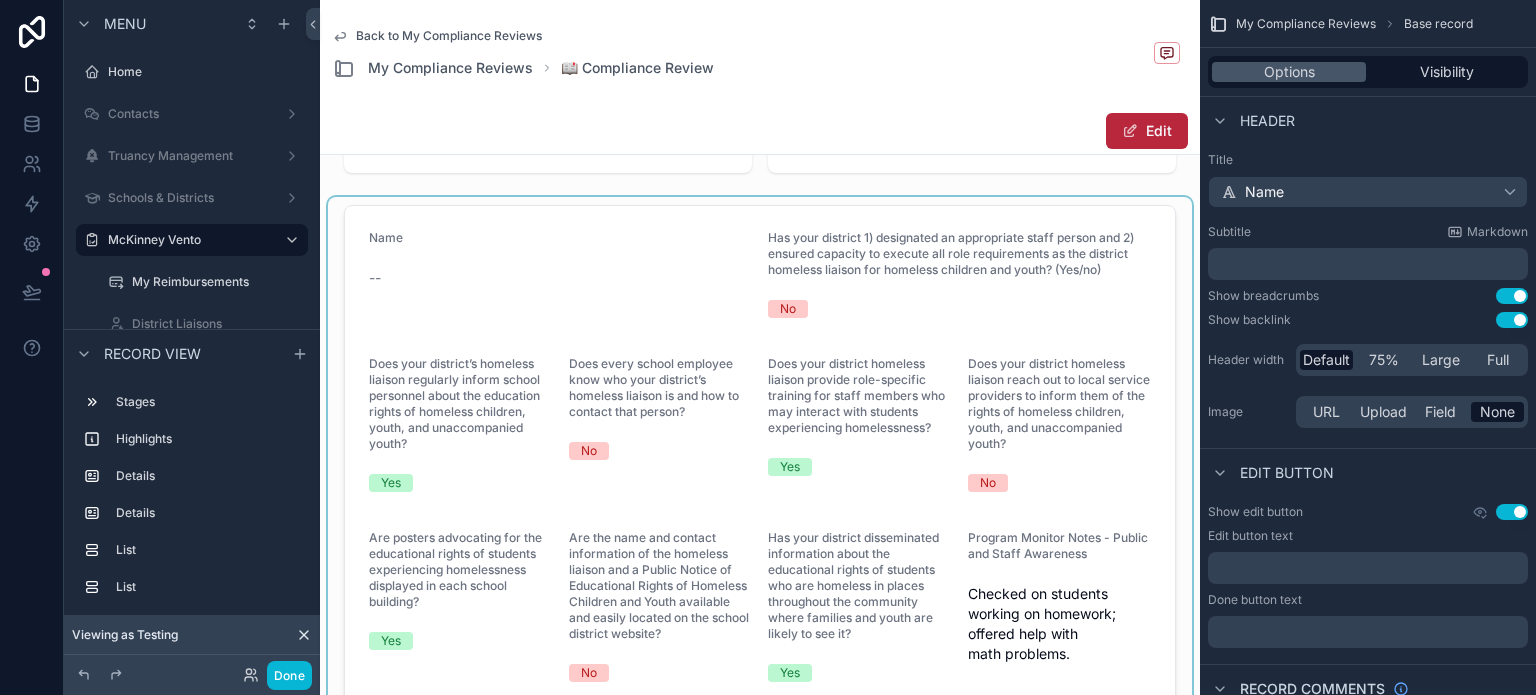 click at bounding box center (760, 459) 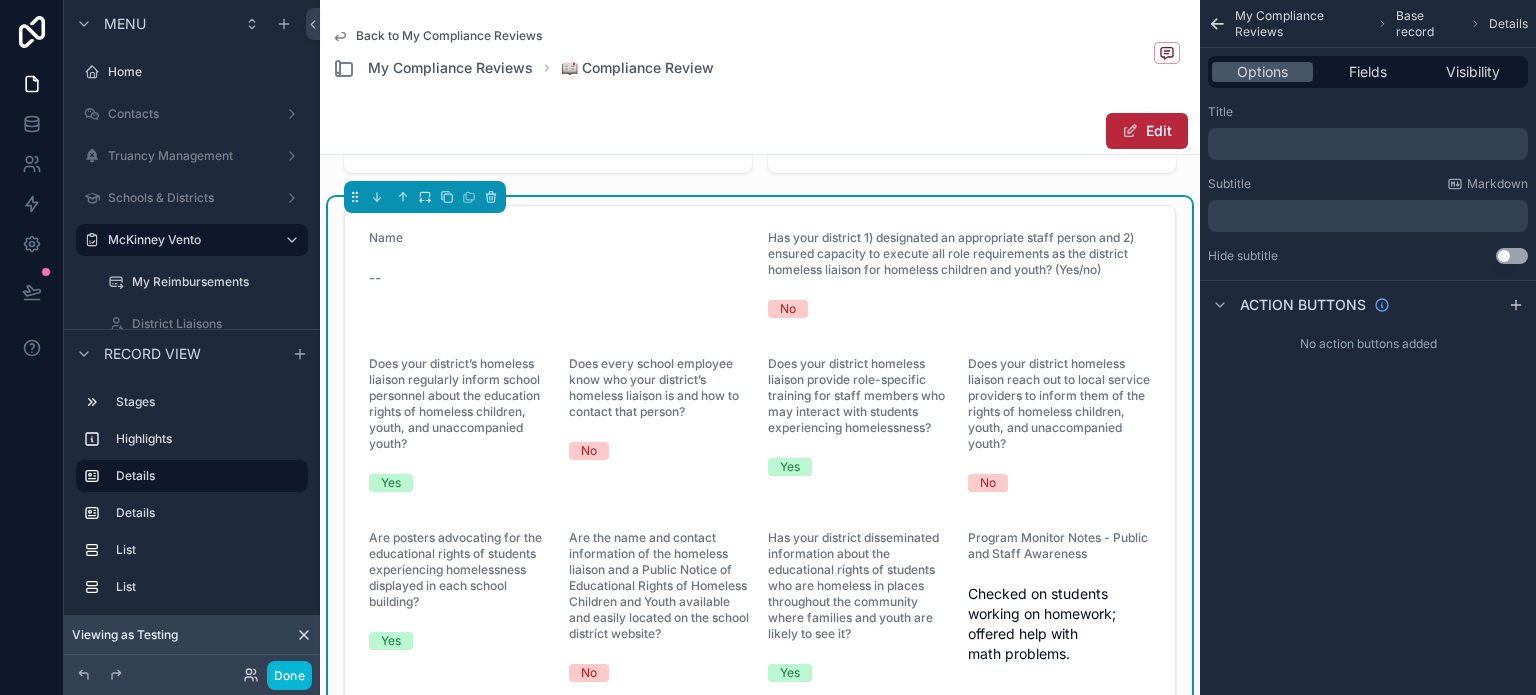 click on "Name -- Has your district 1) designated an appropriate staff person and 2) ensured capacity to execute all role requirements as the district homeless liaison for homeless children and youth? (Yes/no) No Does your district’s homeless liaison regularly inform school personnel about the education rights of homeless children, youth, and unaccompanied youth? Yes Does every school employee know who your district’s homeless liaison is and how to contact that person? No Does your district homeless liaison provide role-specific training for staff members who may interact with students experiencing homelessness? Yes Does your district homeless liaison reach out to local service providers to inform them of the rights of homeless children, youth, and unaccompanied youth? No Are posters advocating for the educational rights of students experiencing homelessness displayed in each school building? Yes No Yes Program Monitor Notes - Public and Staff Awareness" at bounding box center [760, 459] 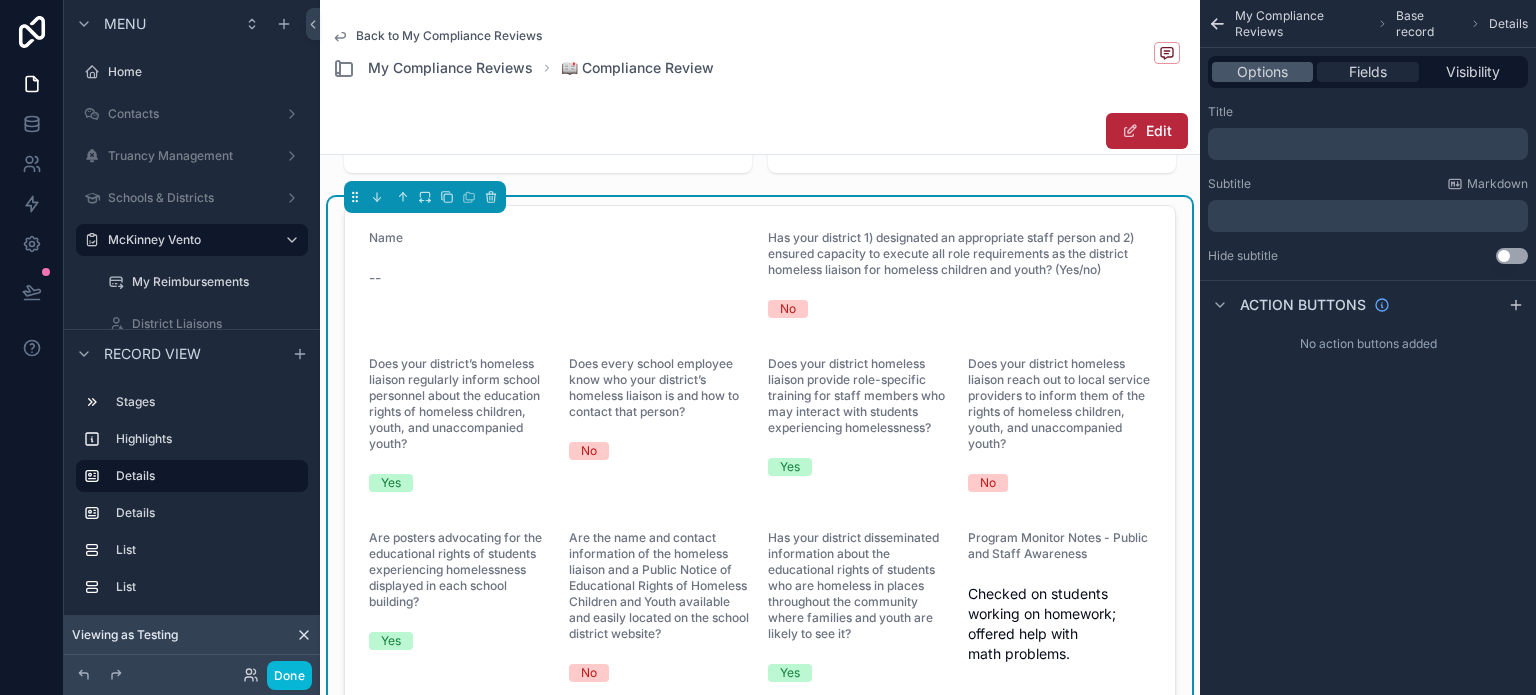 click on "Fields" at bounding box center (1368, 72) 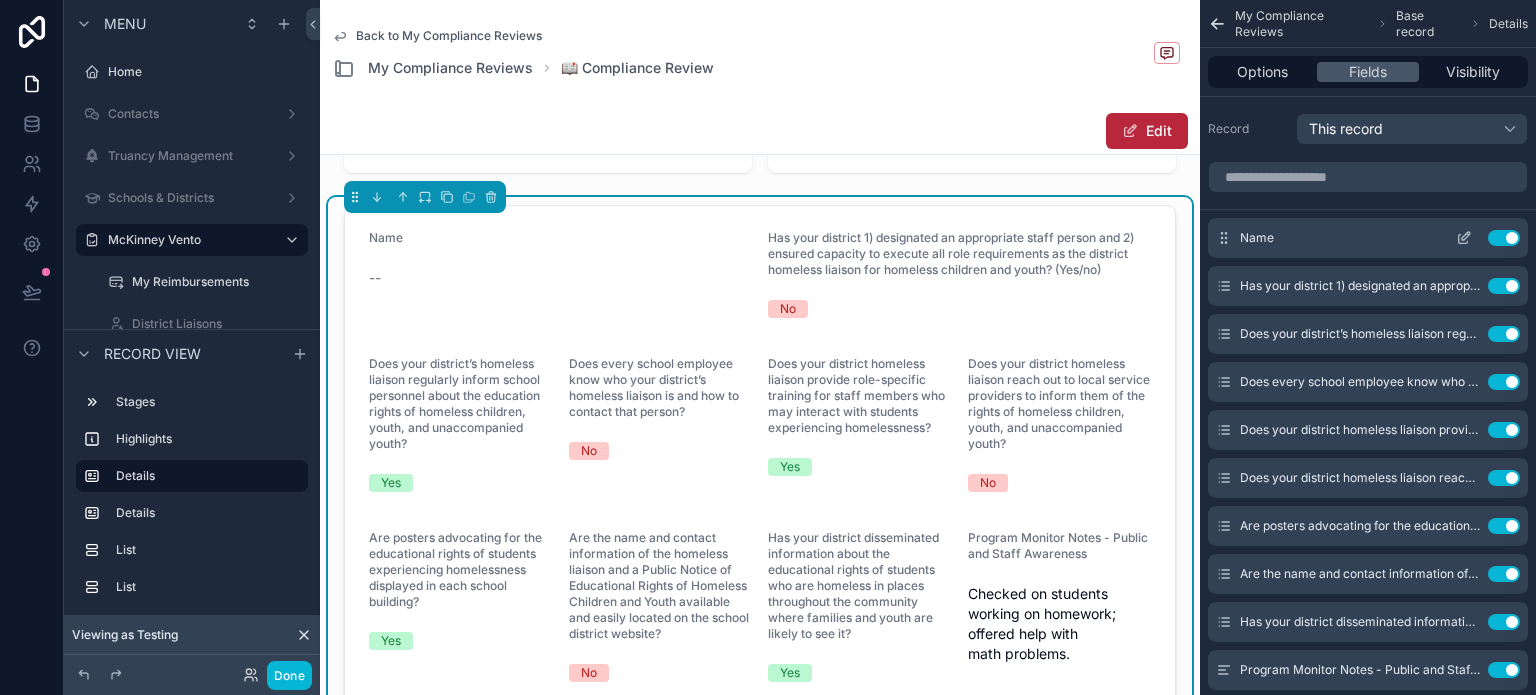 click on "Use setting" at bounding box center [1504, 238] 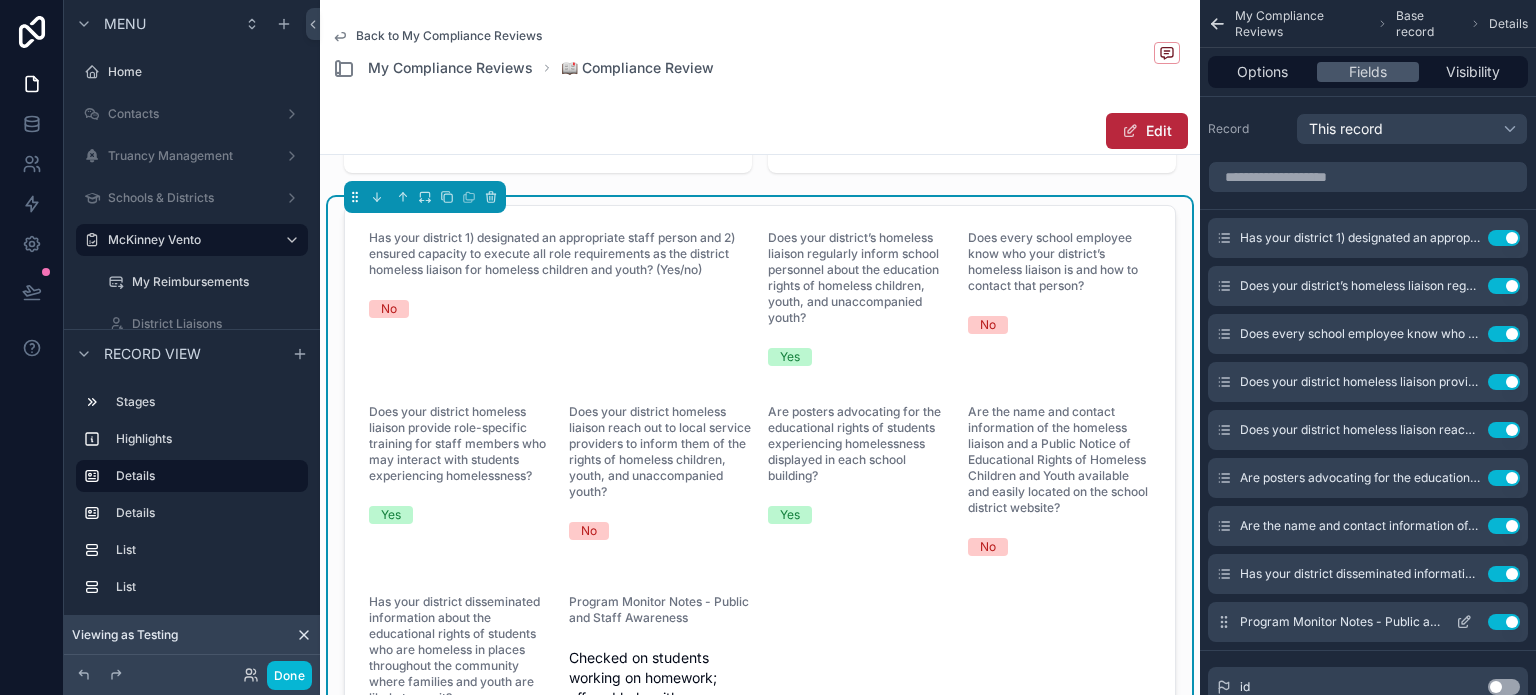 click on "Use setting" at bounding box center [1504, 622] 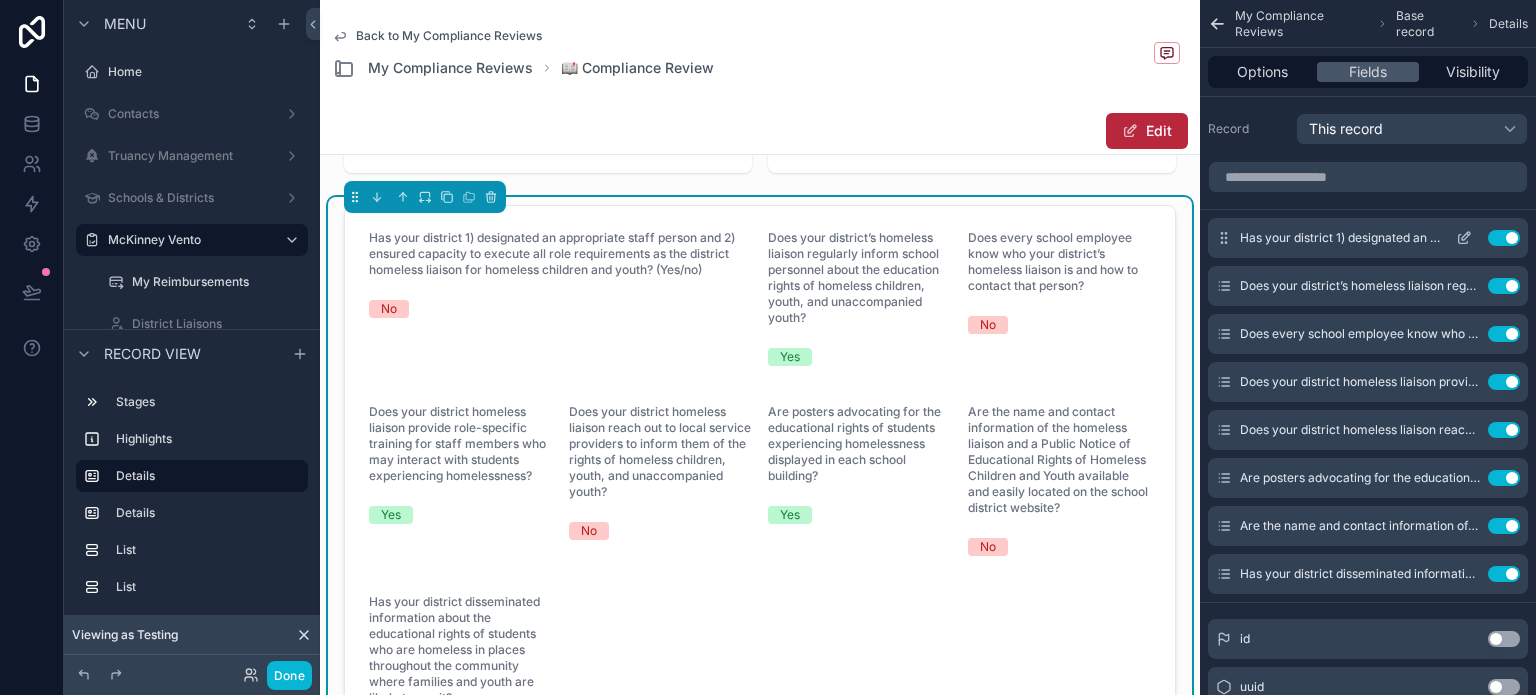 click 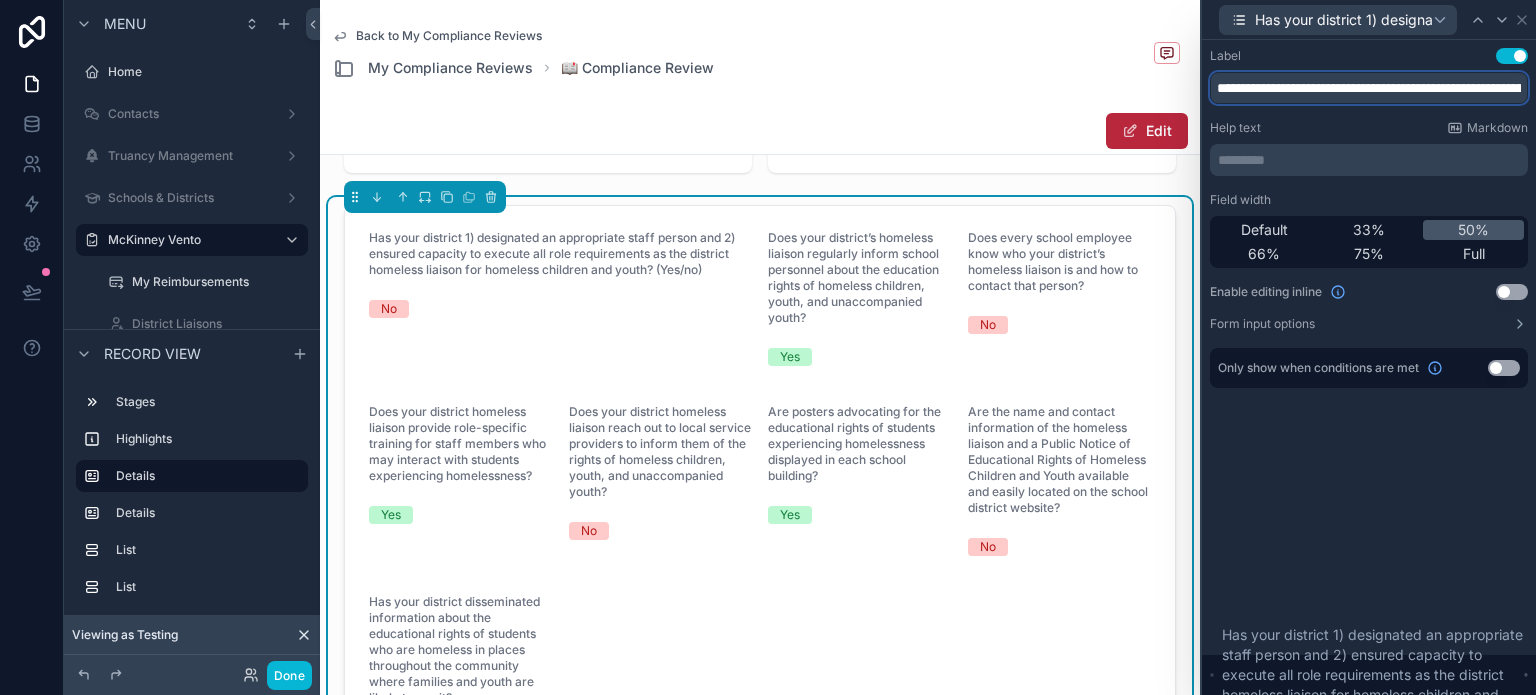 click on "**********" at bounding box center (1369, 88) 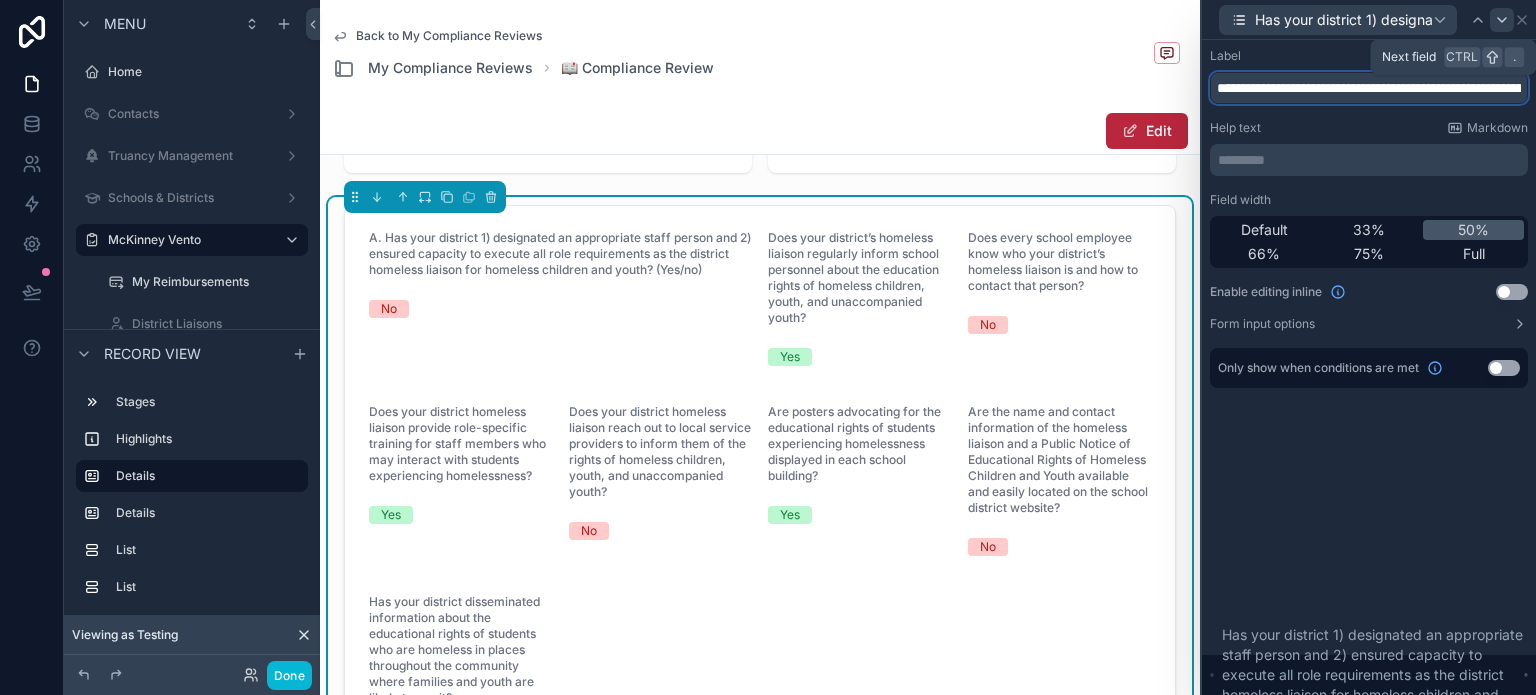 type on "**********" 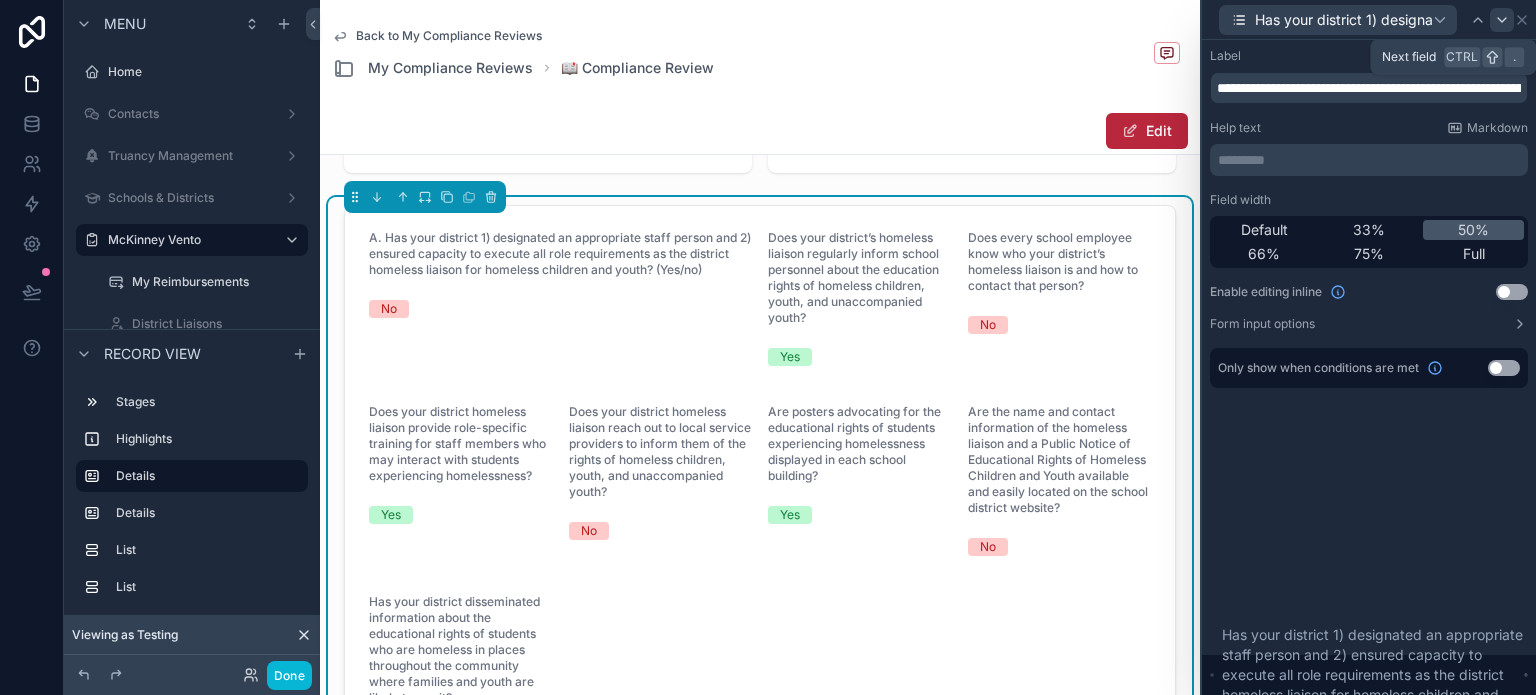 click 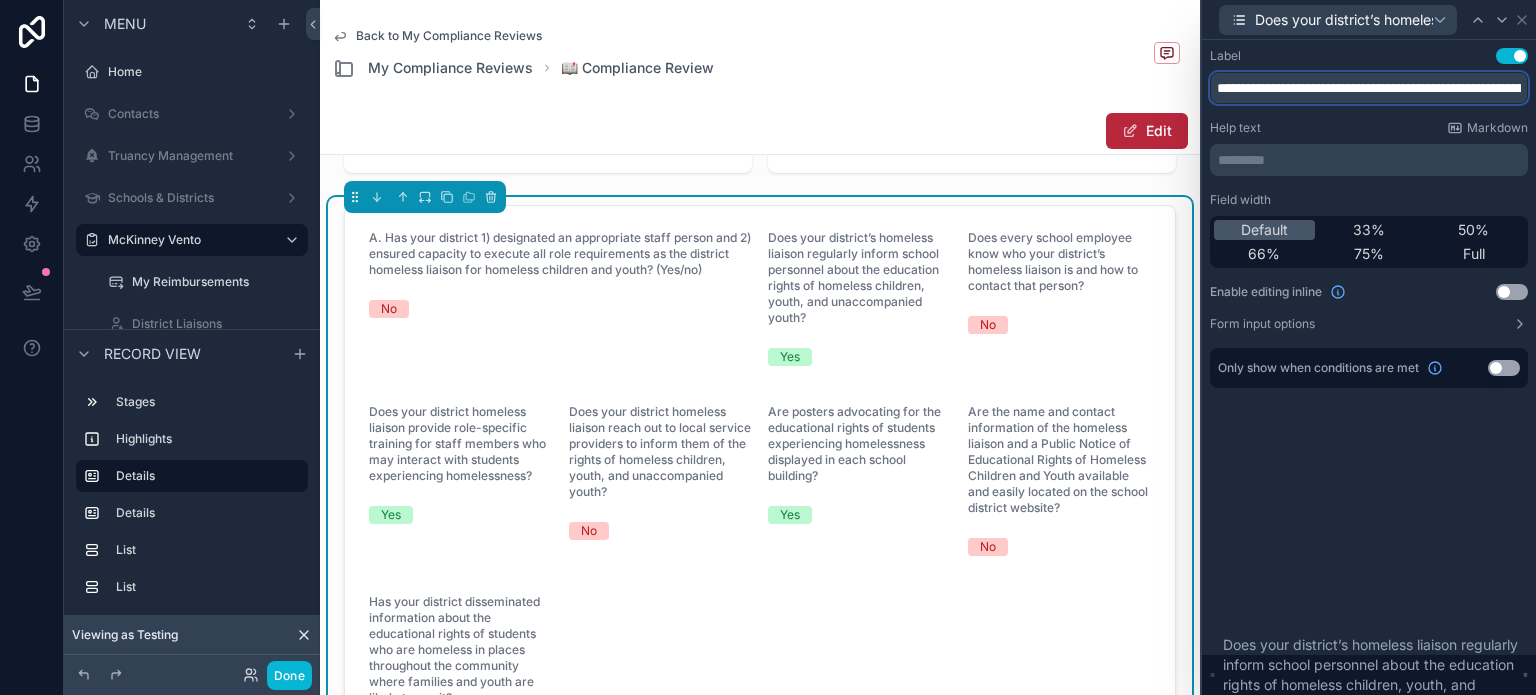 click on "**********" at bounding box center [1369, 88] 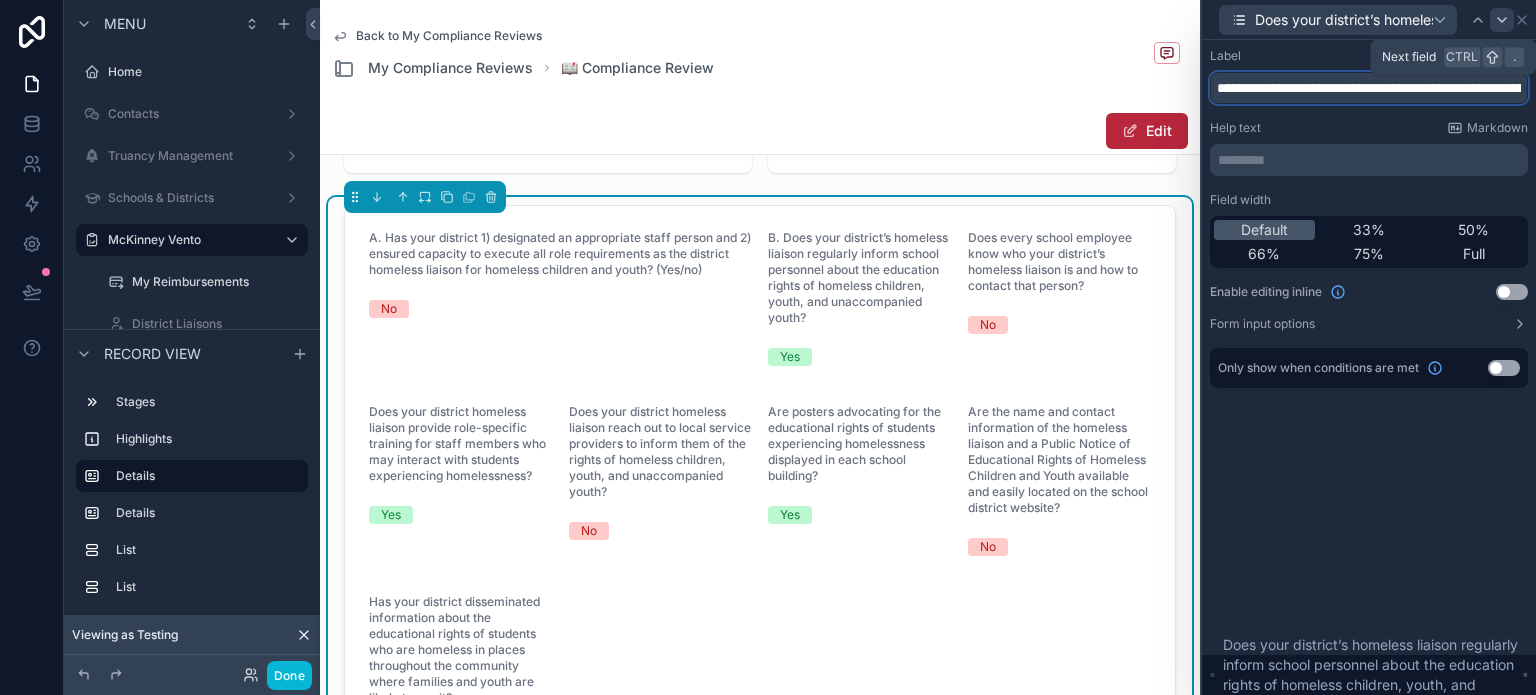 type on "**********" 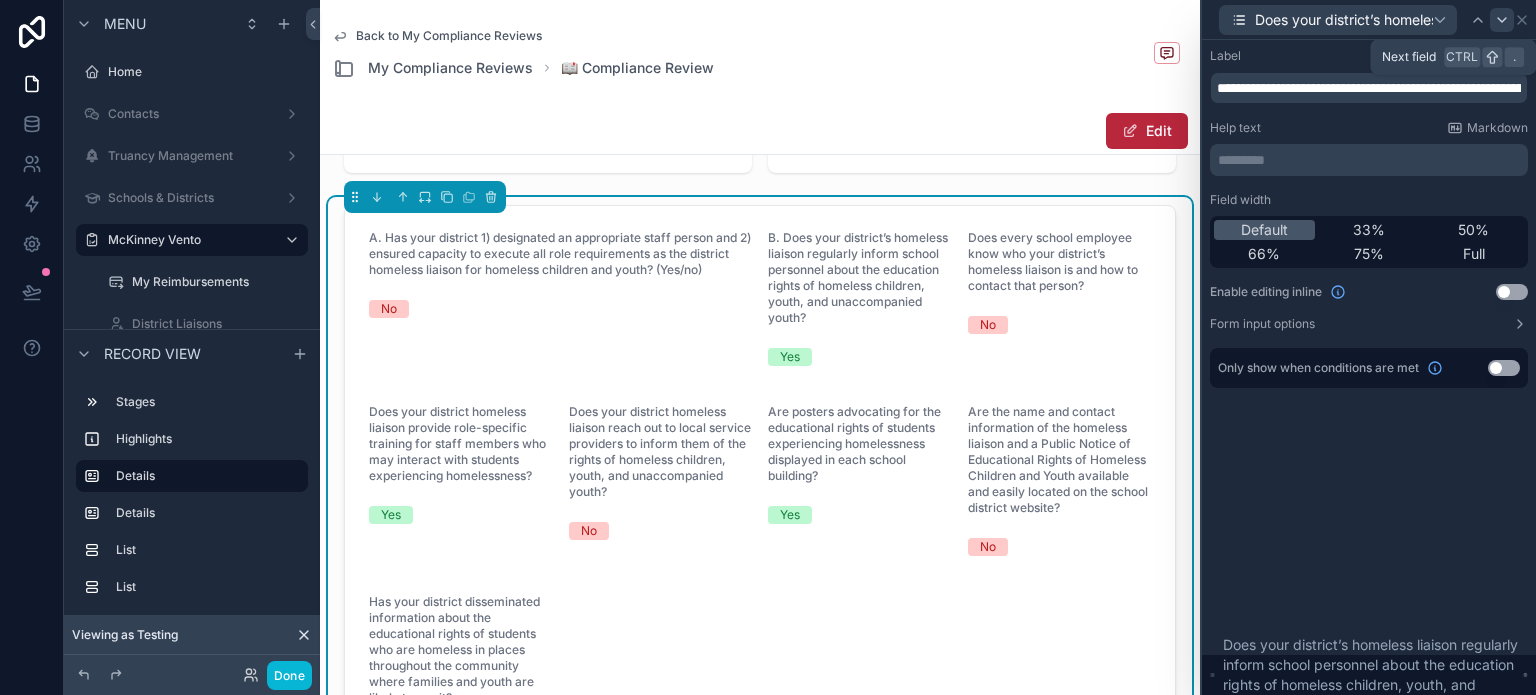 click at bounding box center [1502, 20] 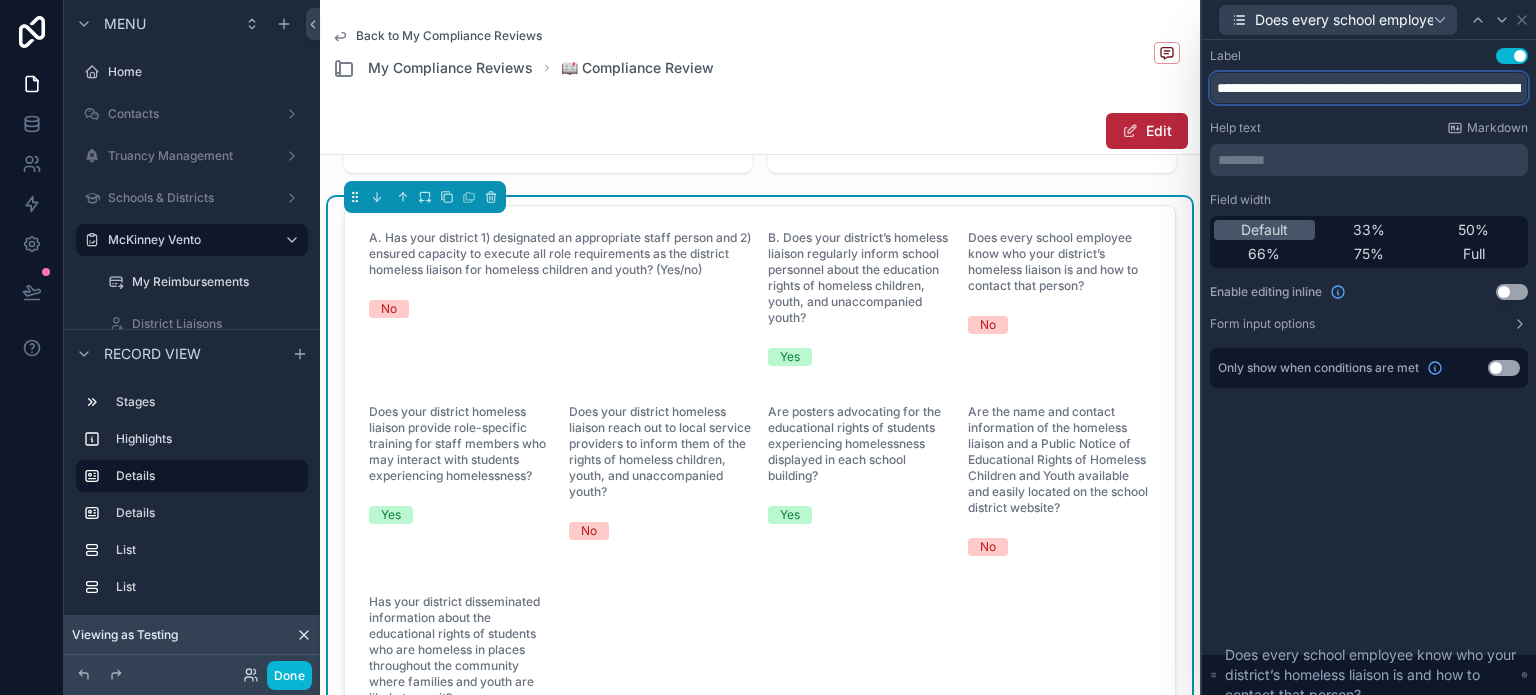 click on "**********" at bounding box center [1369, 88] 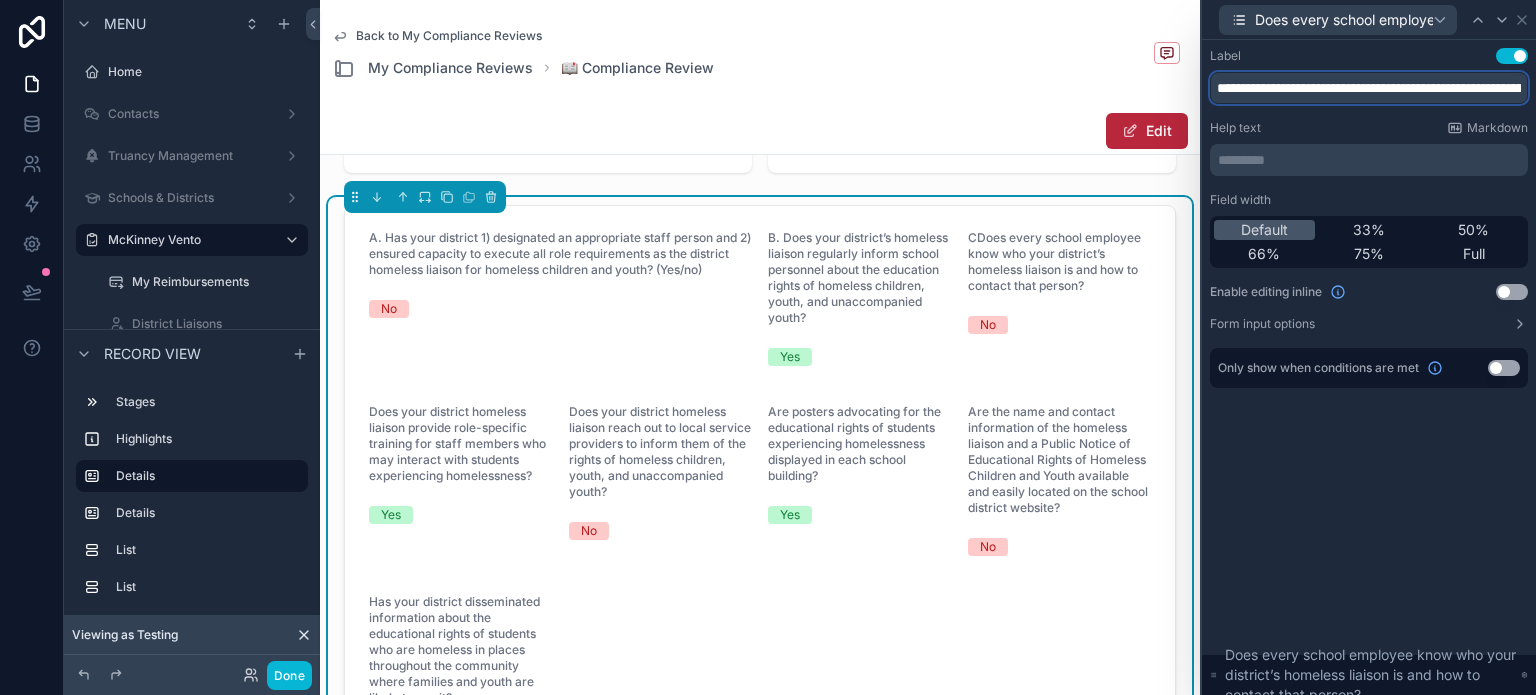 type on "**********" 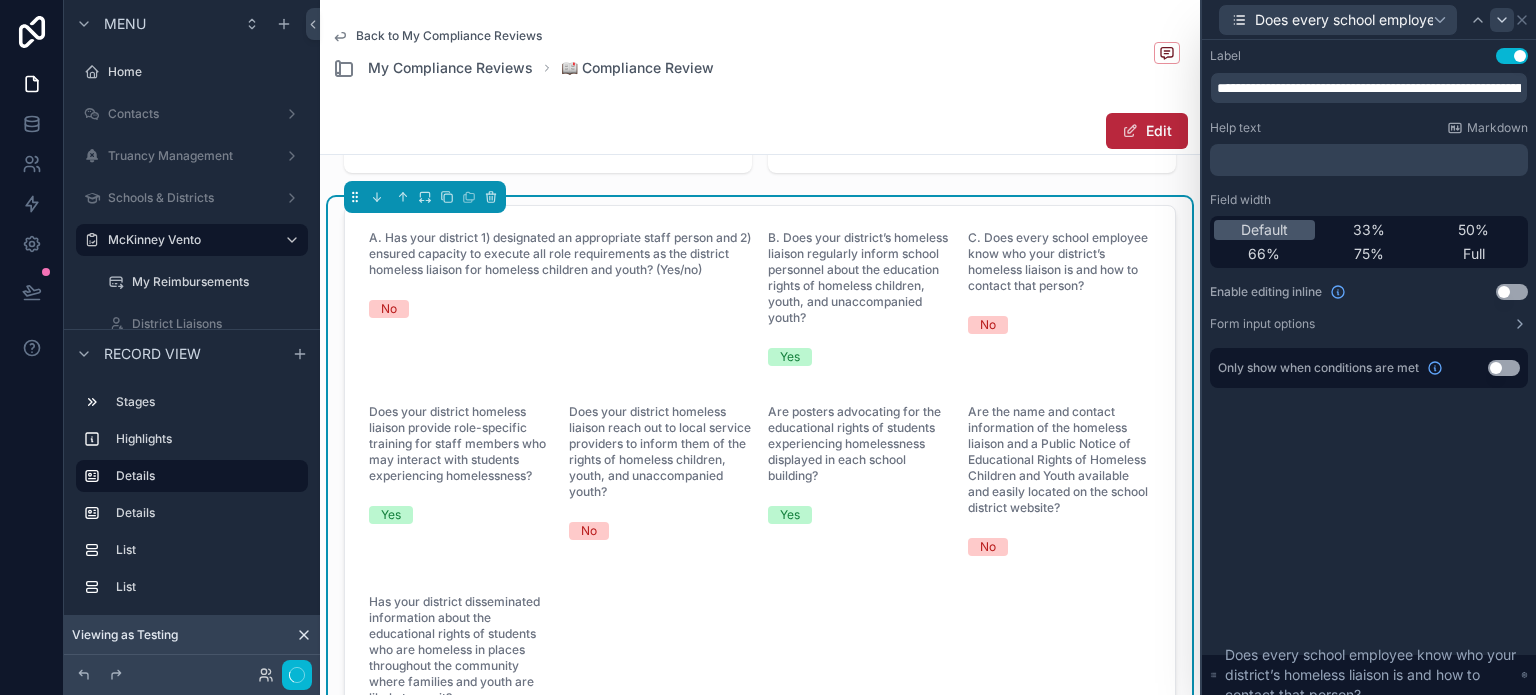 click 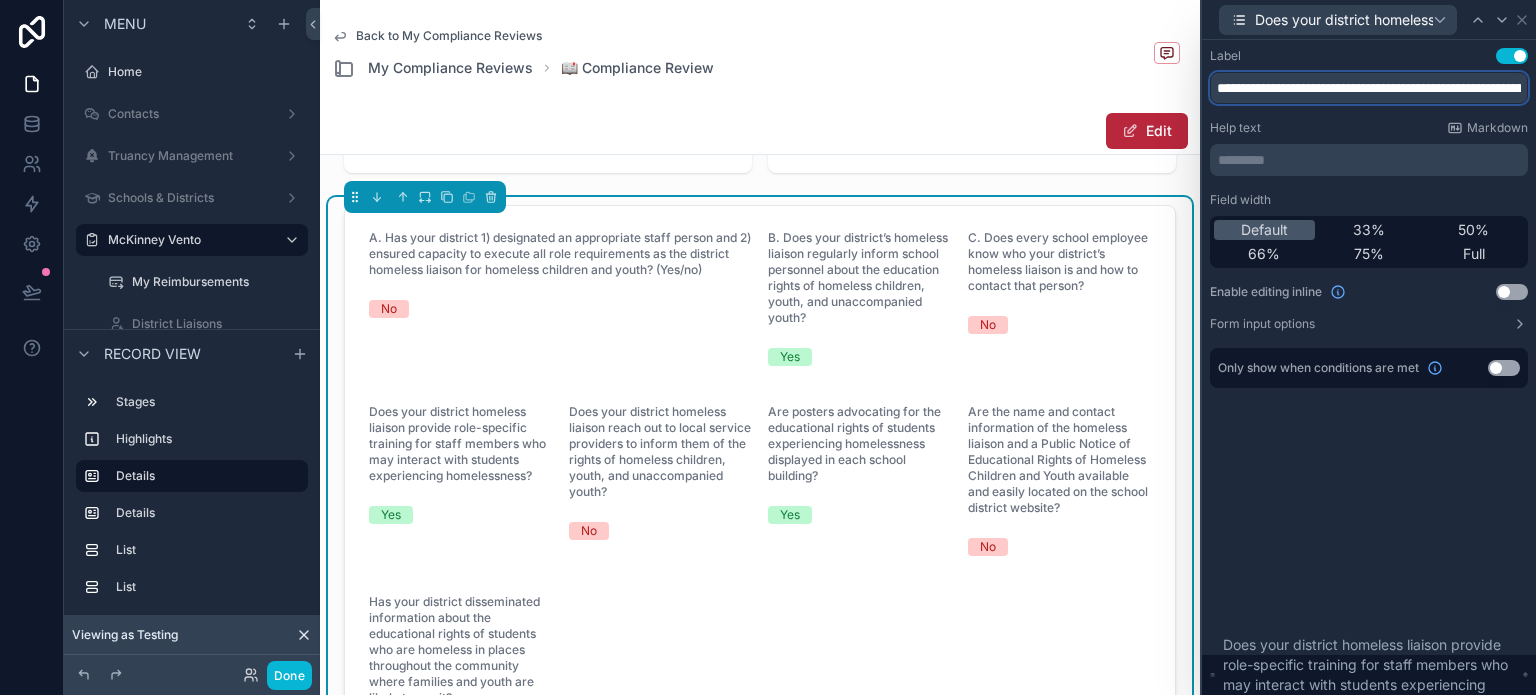 click on "**********" at bounding box center [1369, 88] 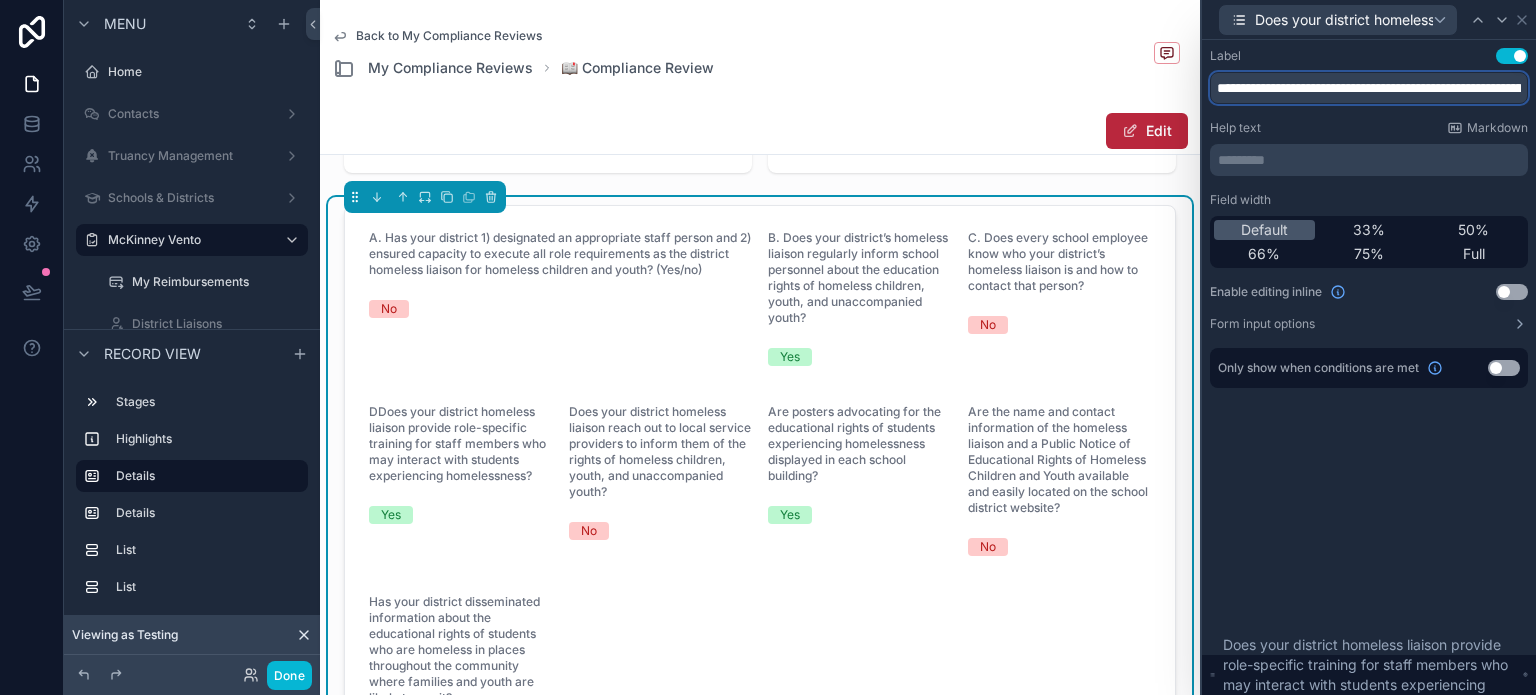 type on "**********" 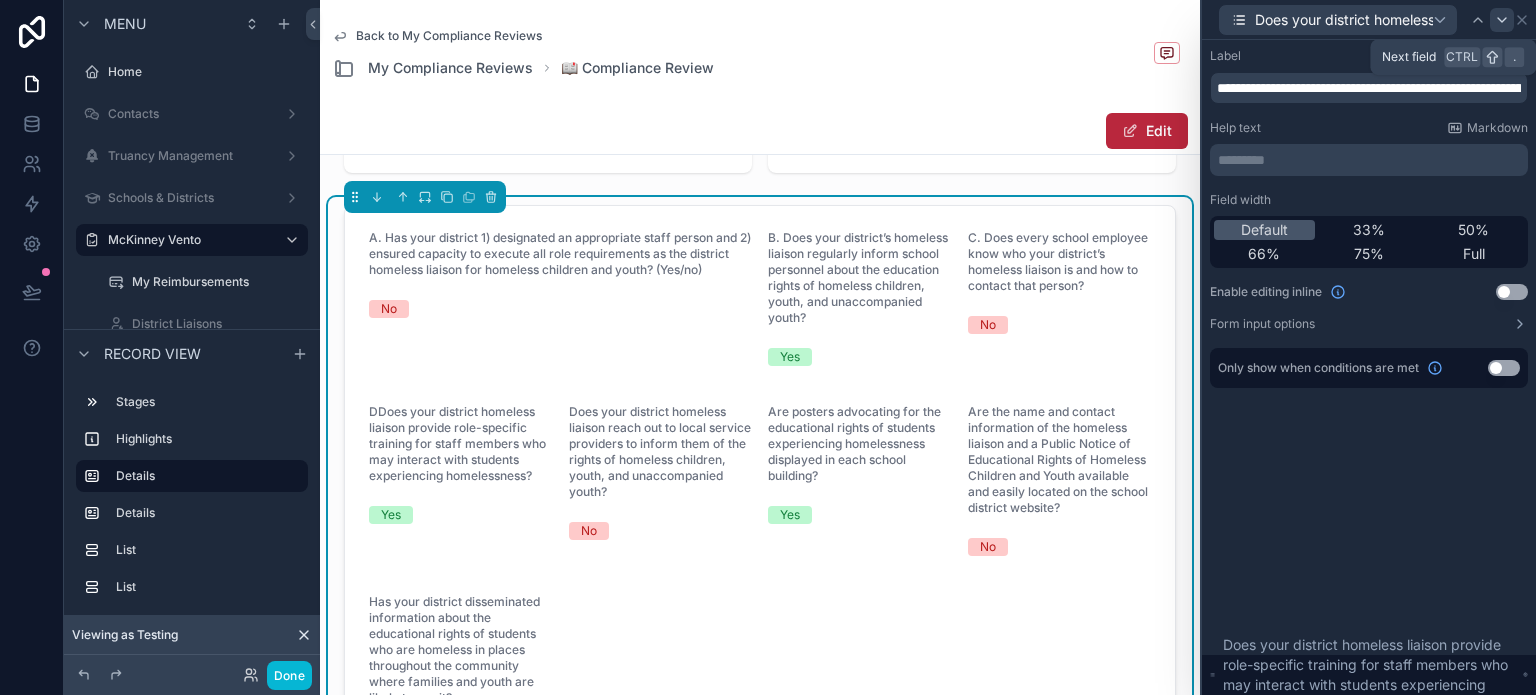 click 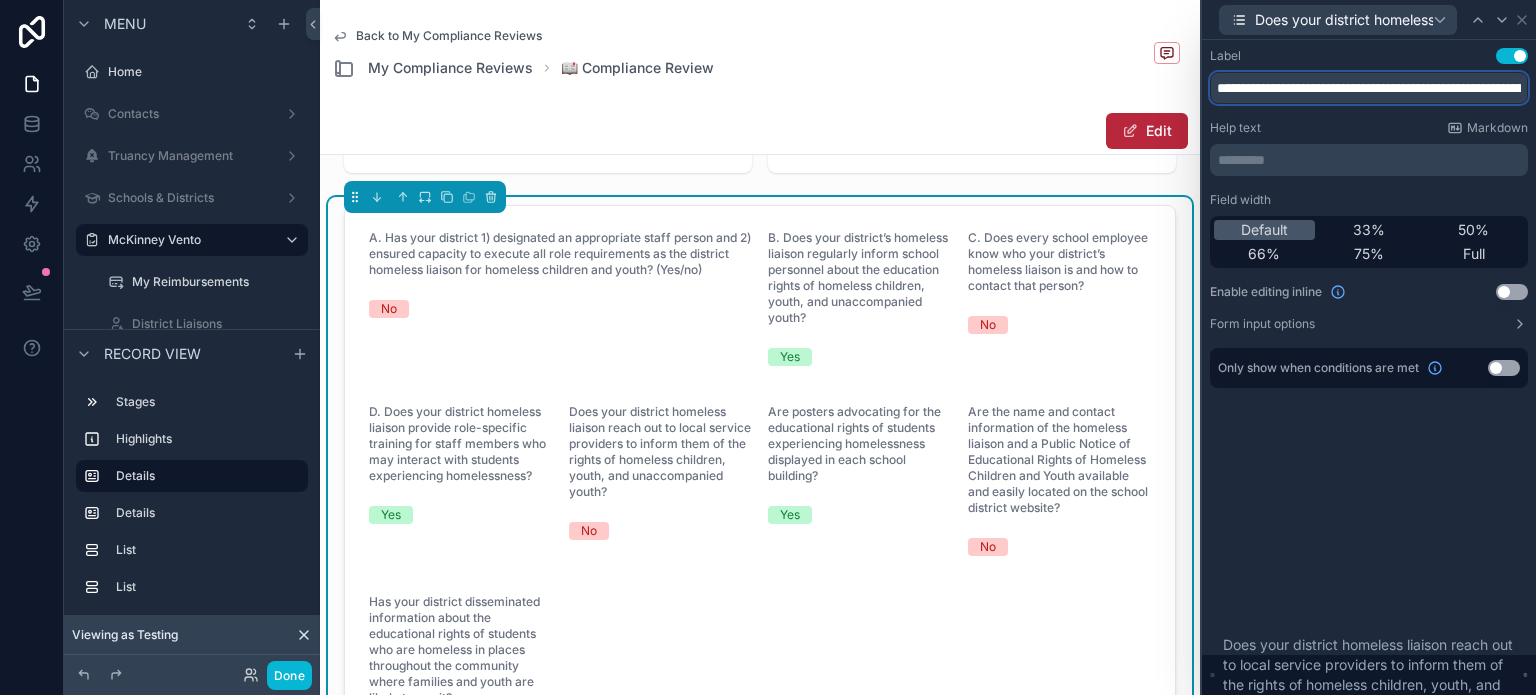 click on "**********" at bounding box center [1369, 88] 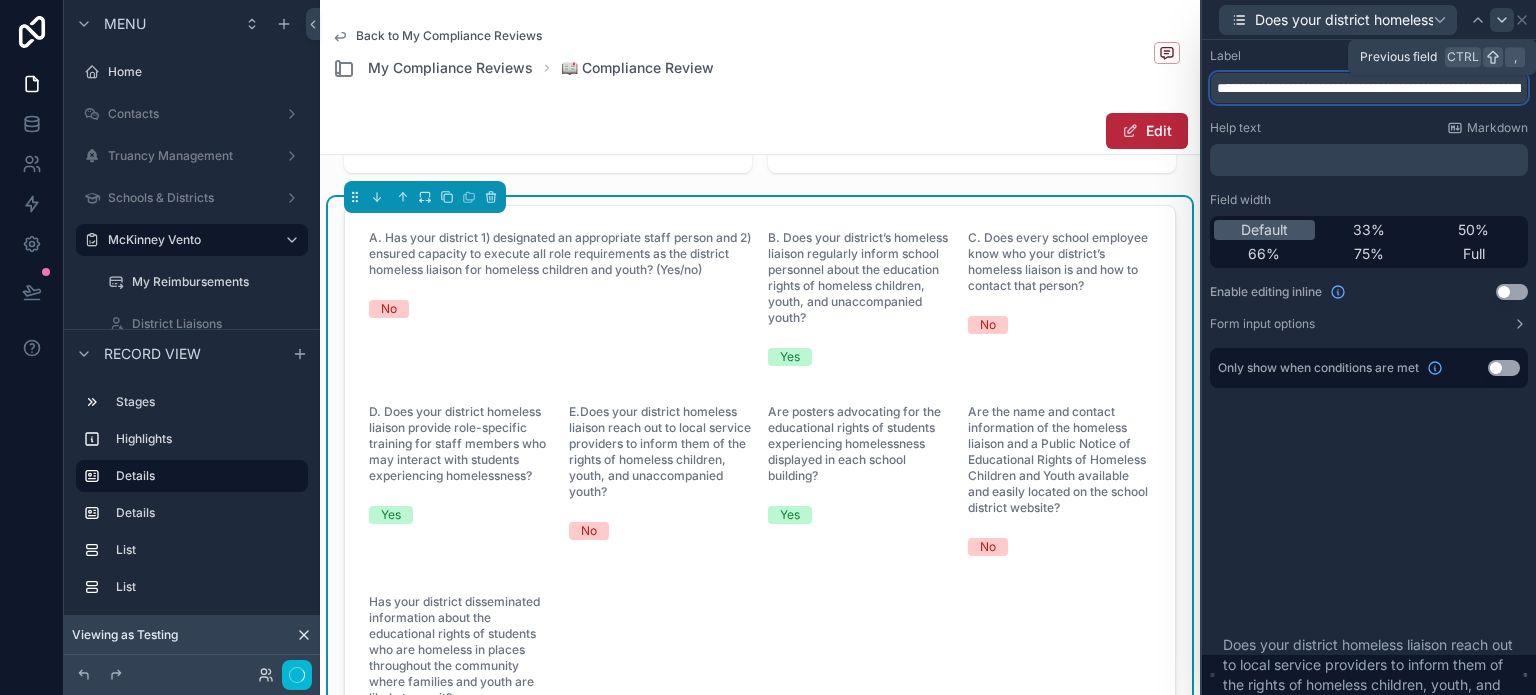 type on "**********" 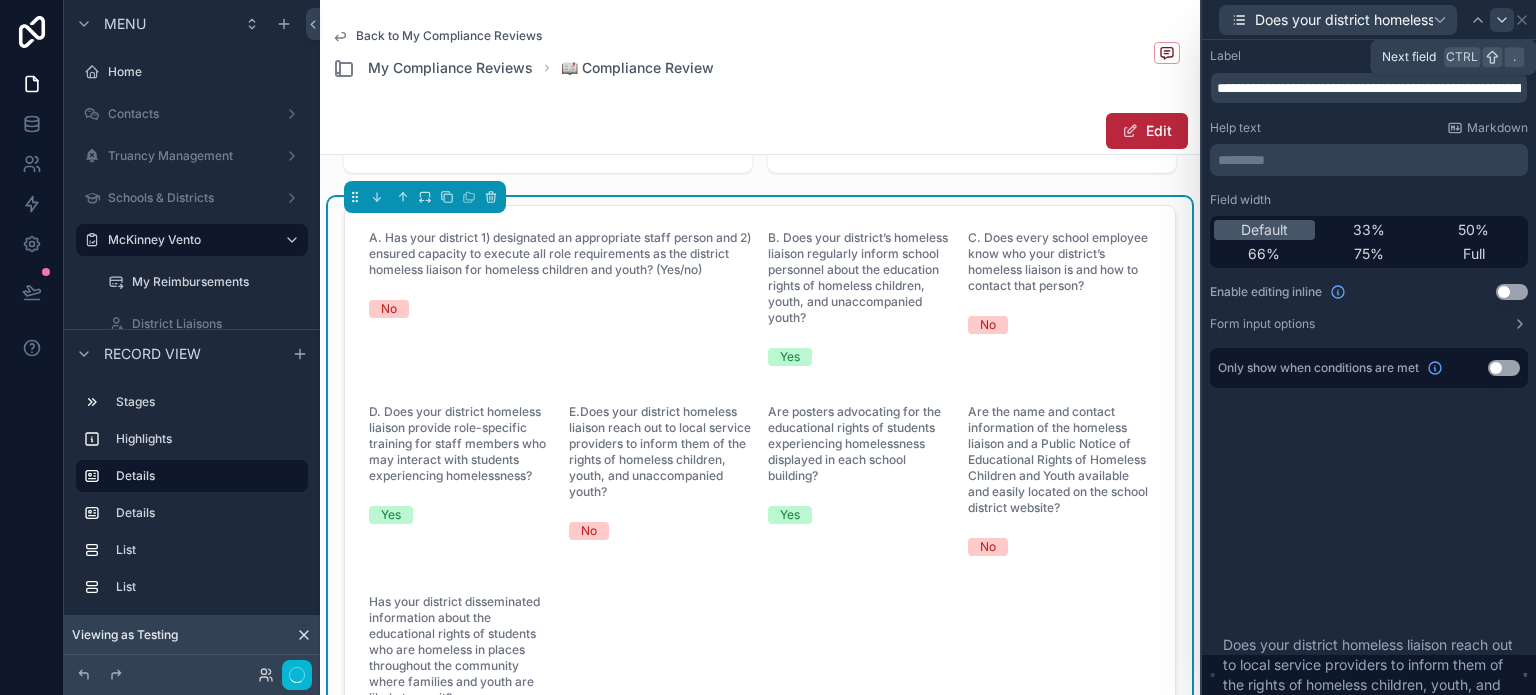 click 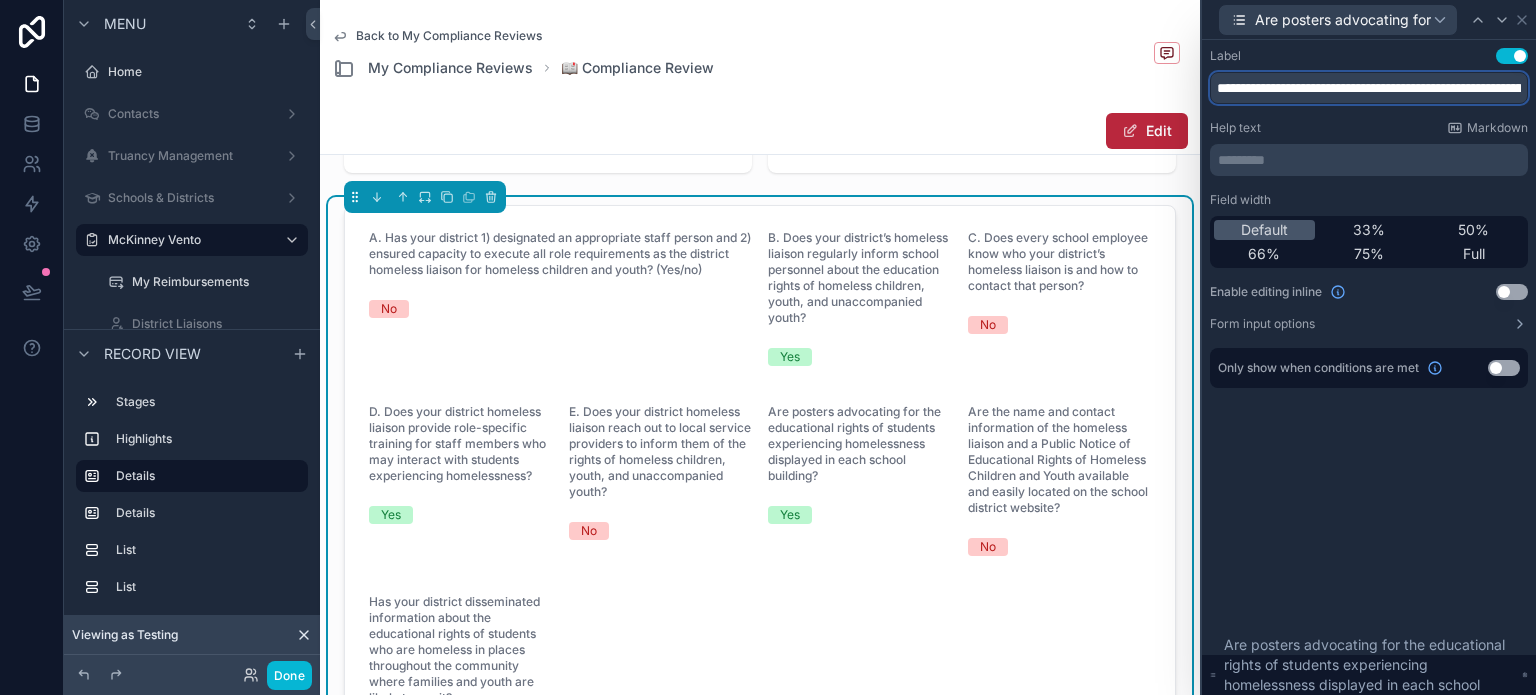 click on "**********" at bounding box center [1369, 88] 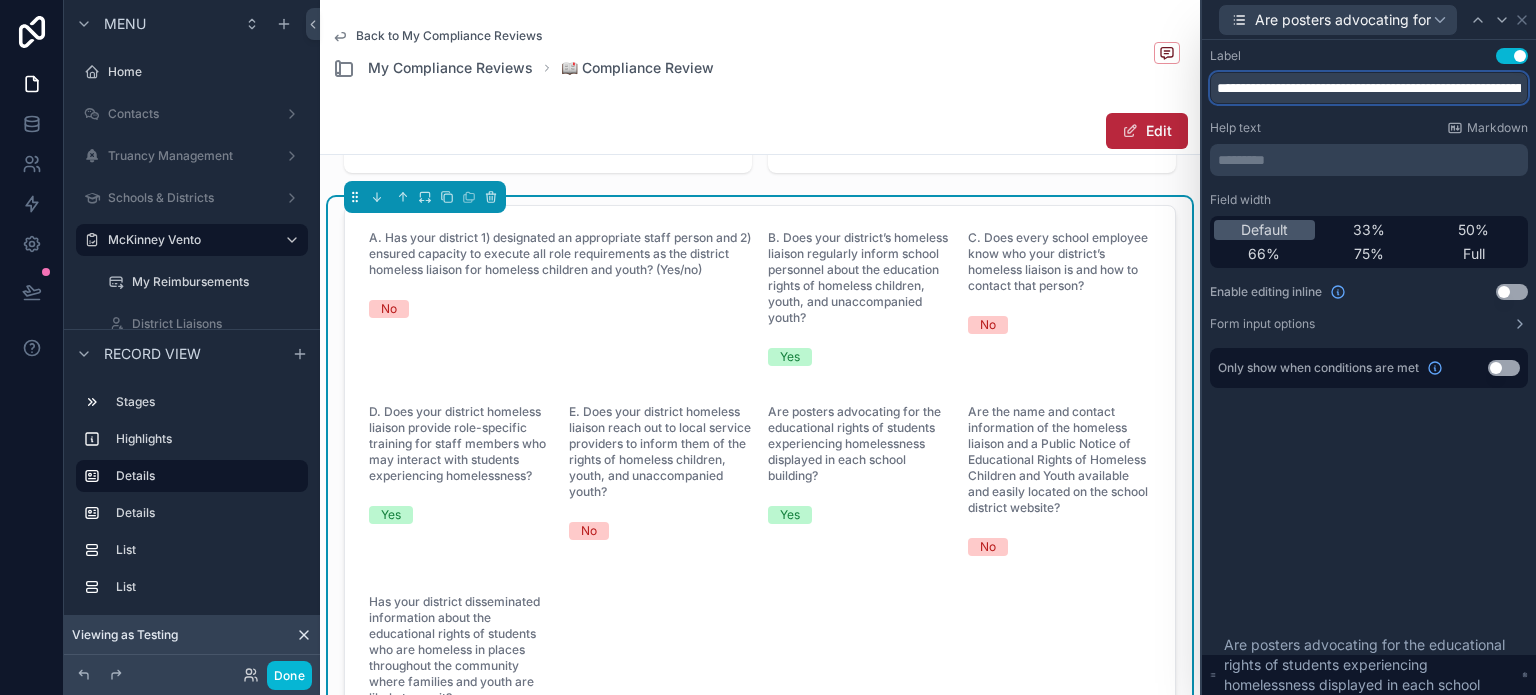 click on "**********" at bounding box center [1369, 88] 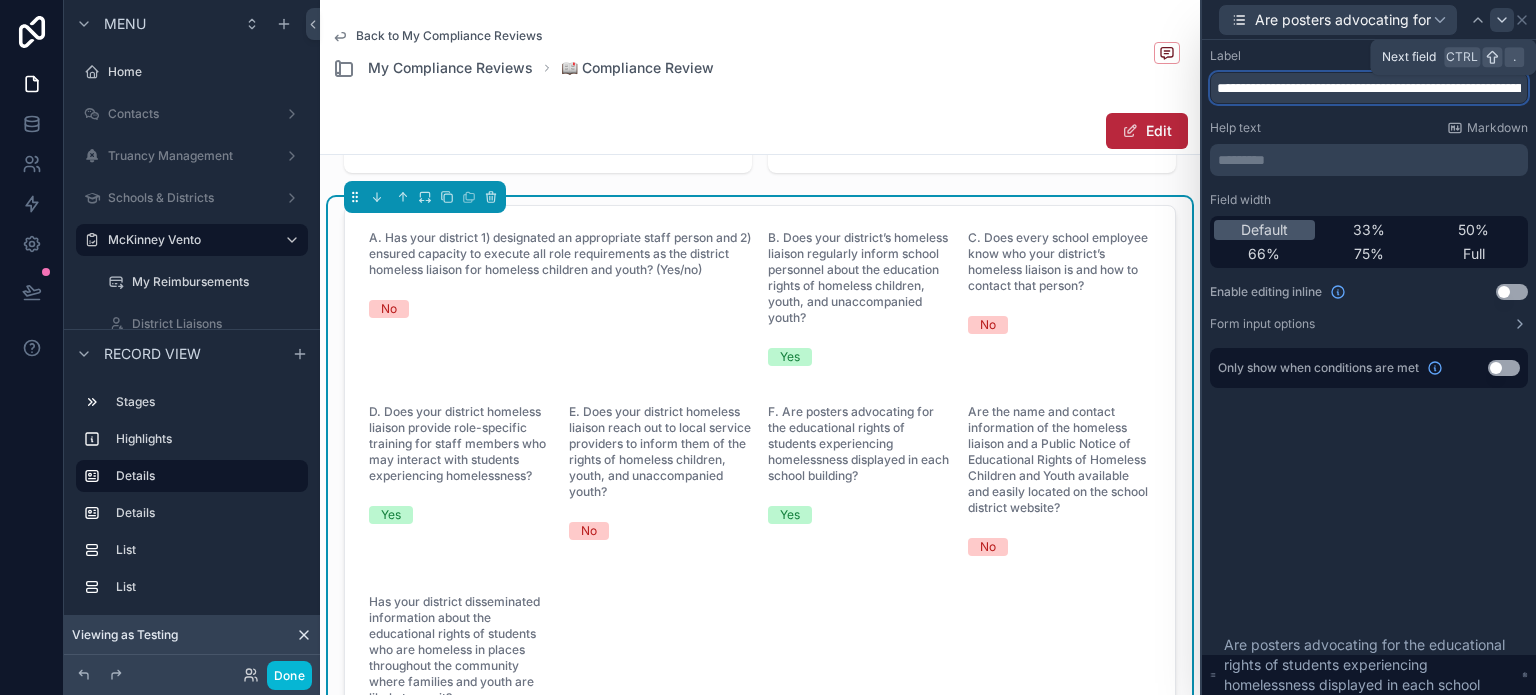 type on "**********" 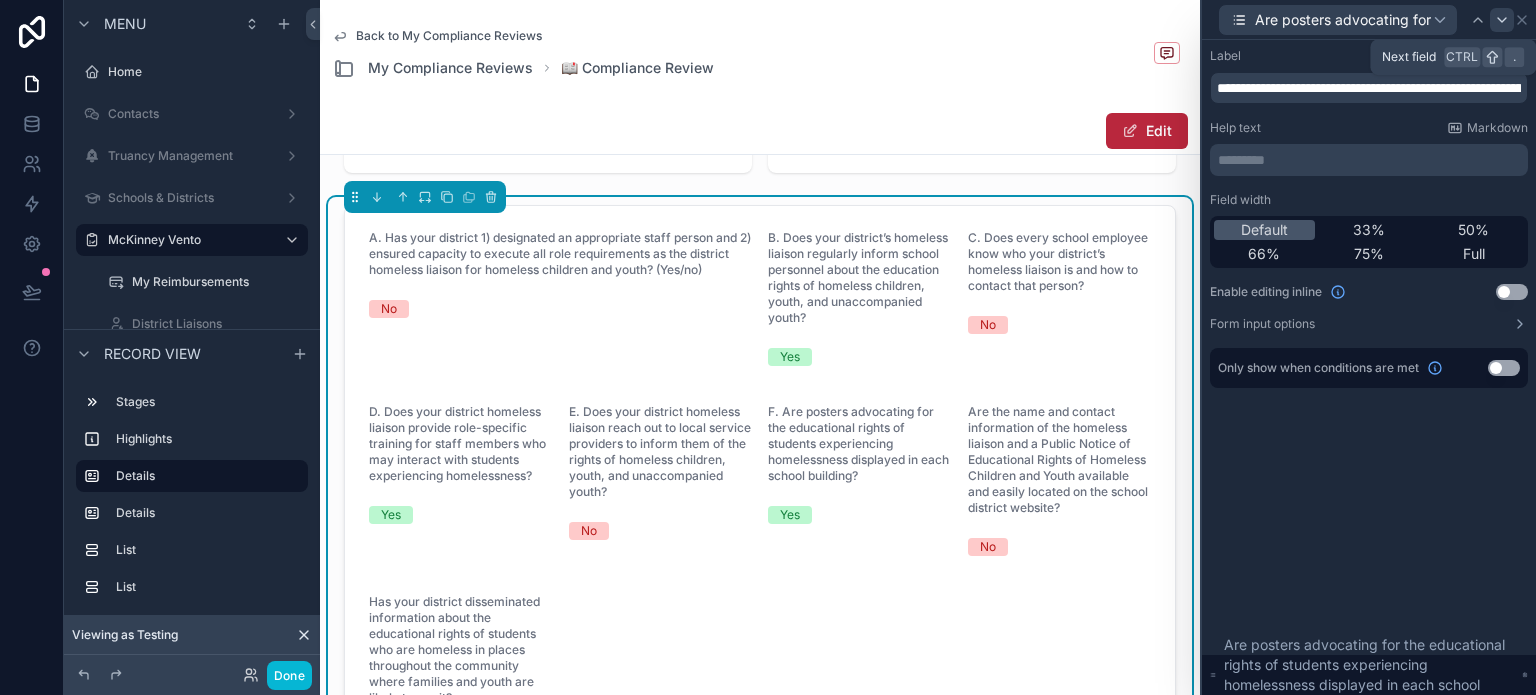 click at bounding box center (1502, 20) 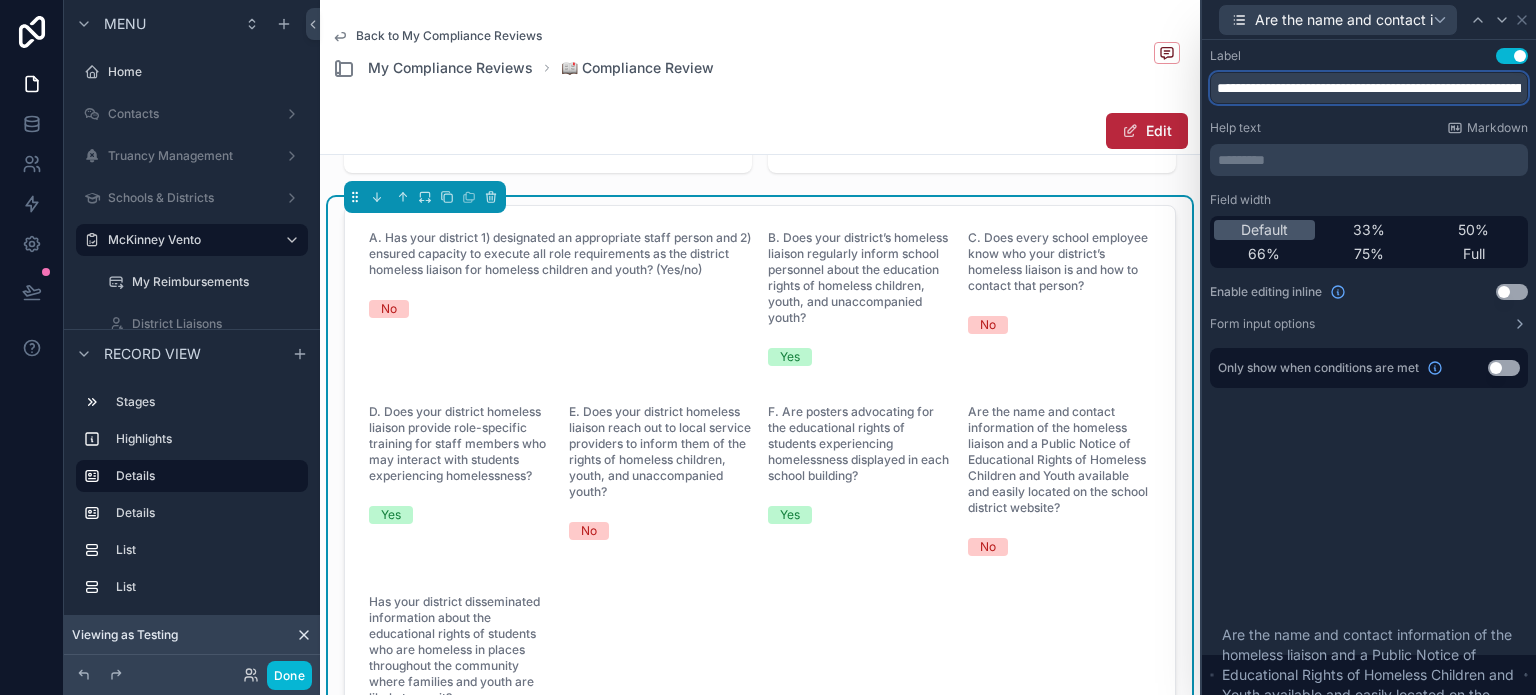 click on "**********" at bounding box center (1369, 88) 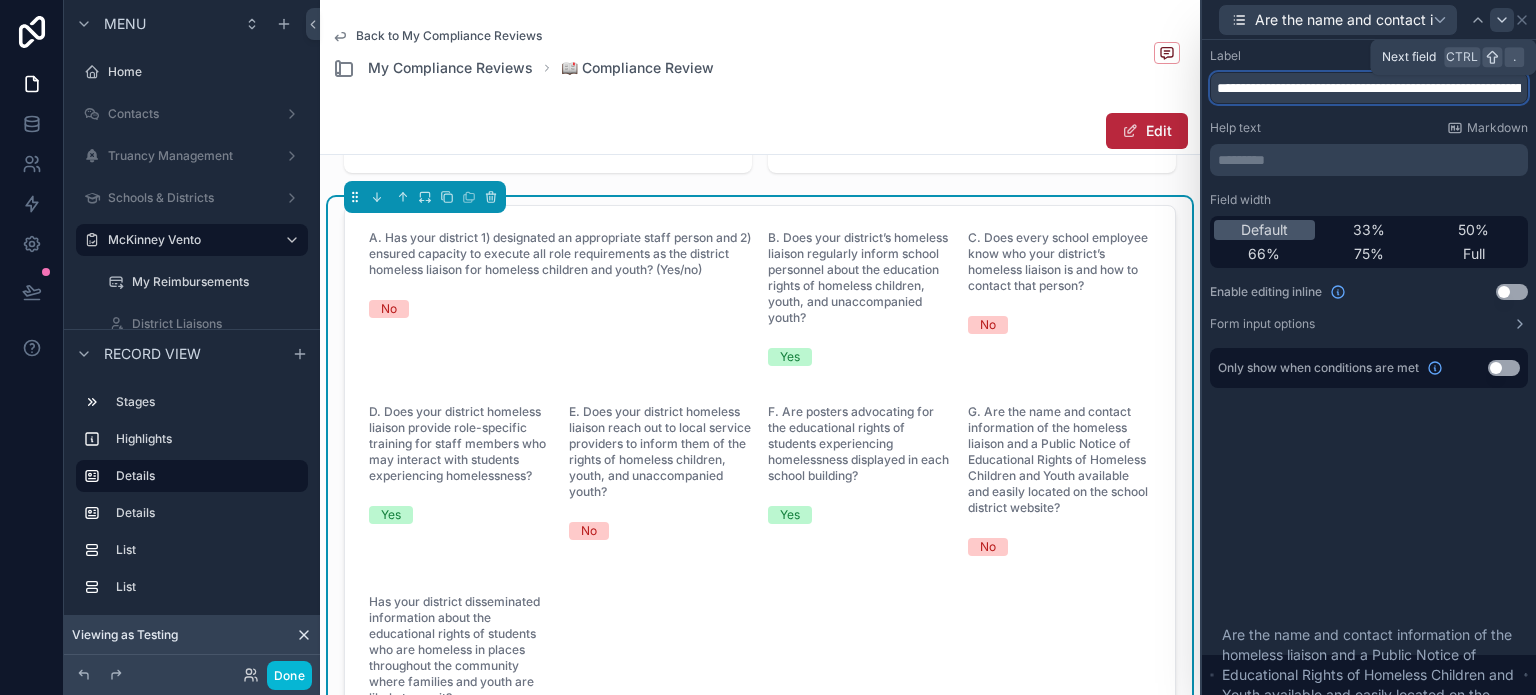 type on "**********" 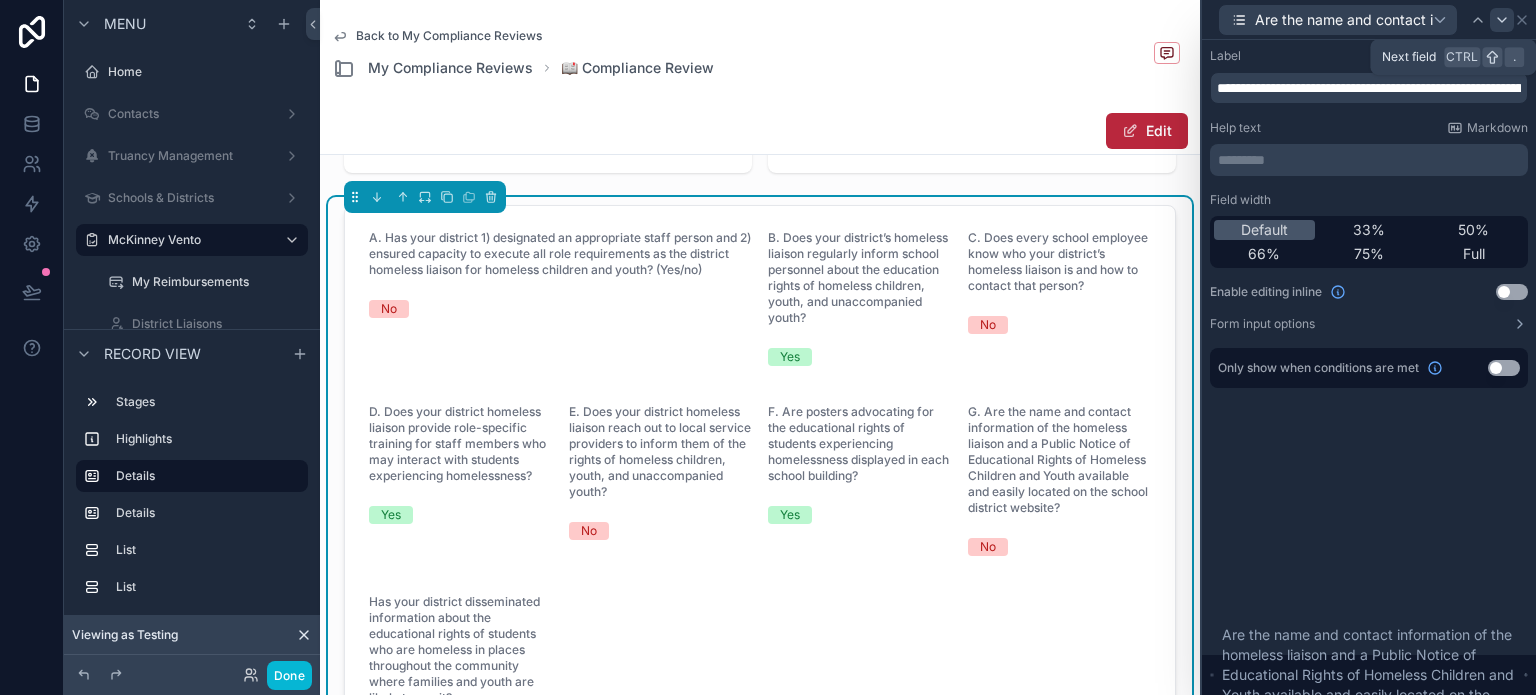 click 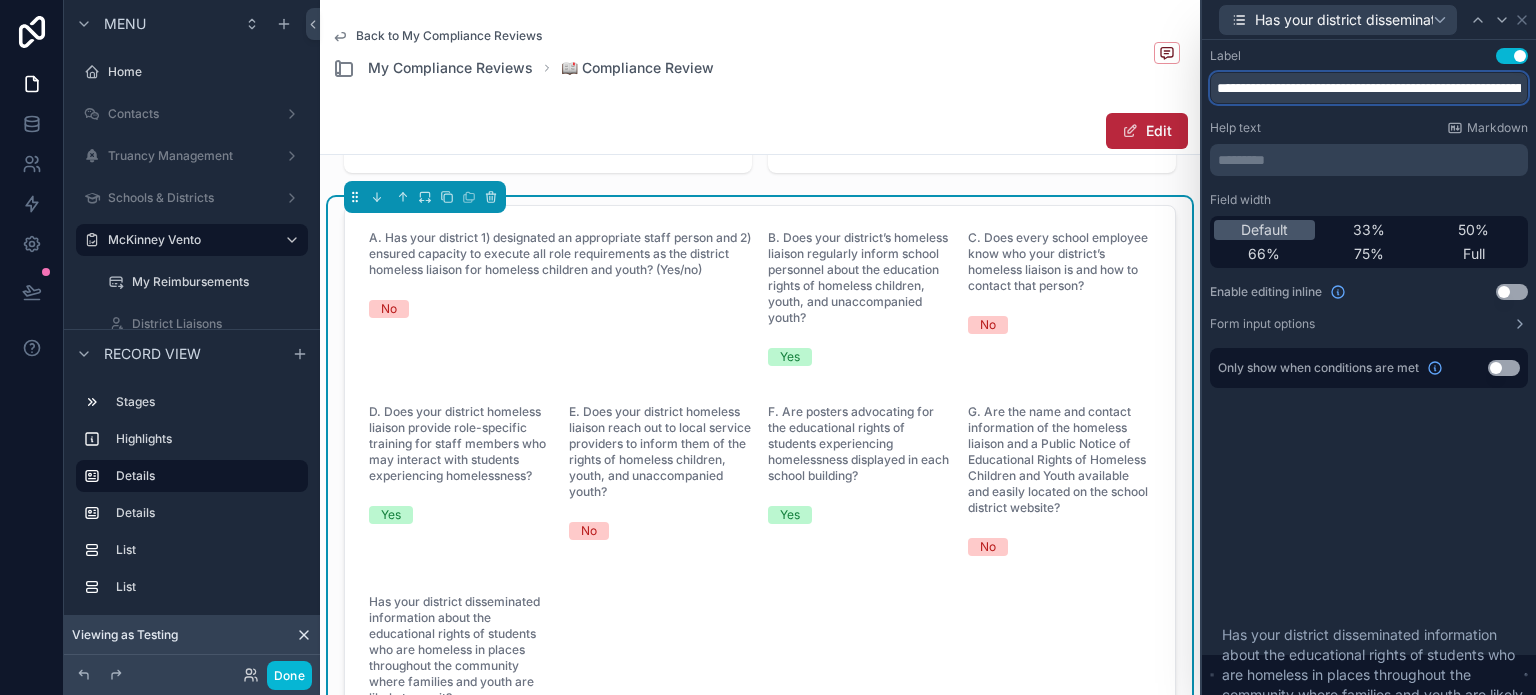 click on "**********" at bounding box center (1369, 88) 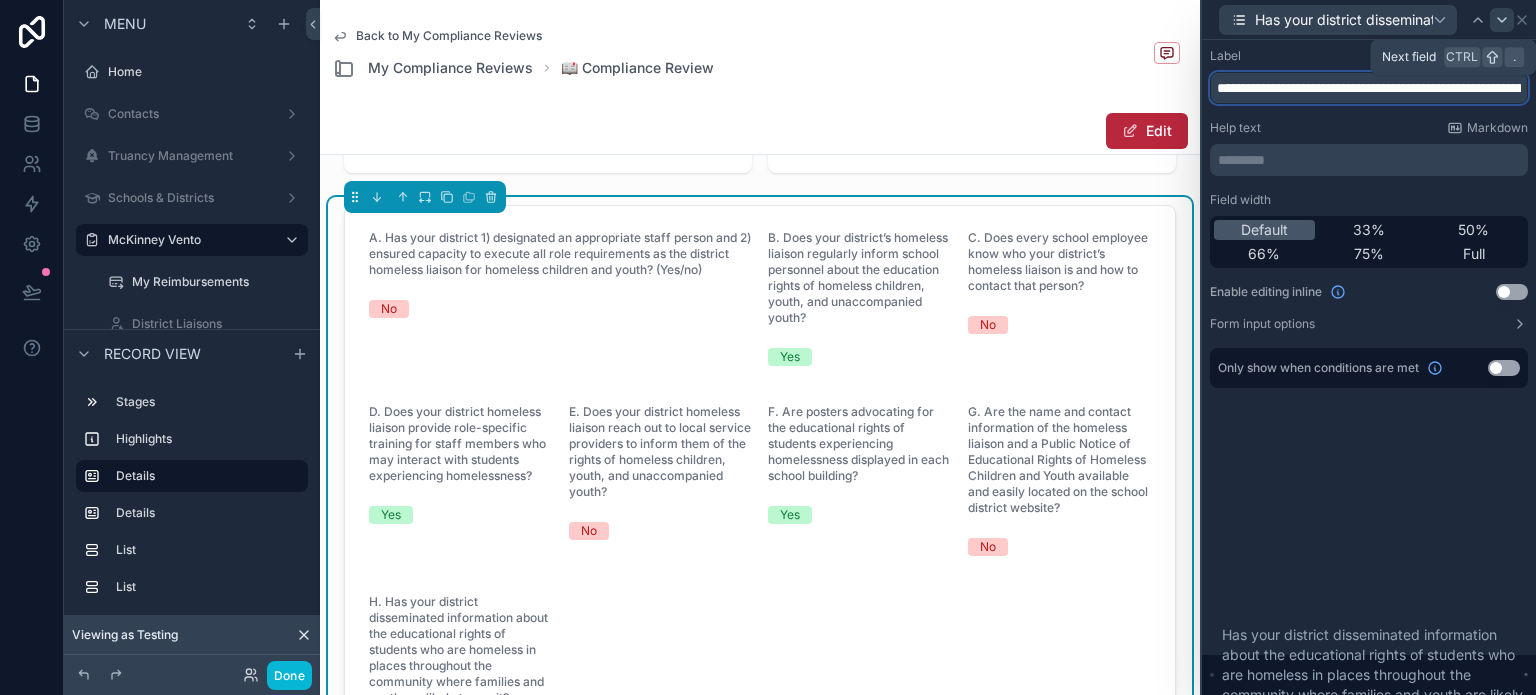 type on "**********" 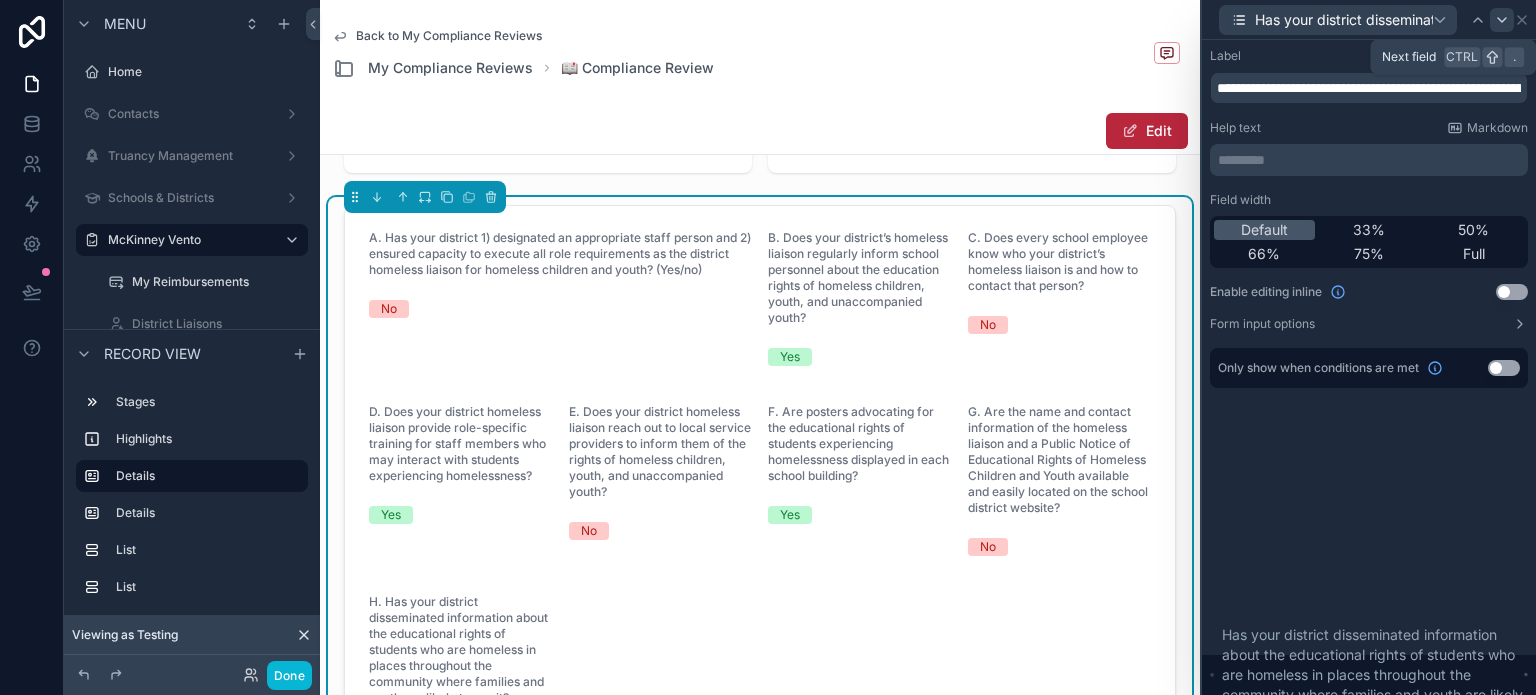 click at bounding box center [1502, 20] 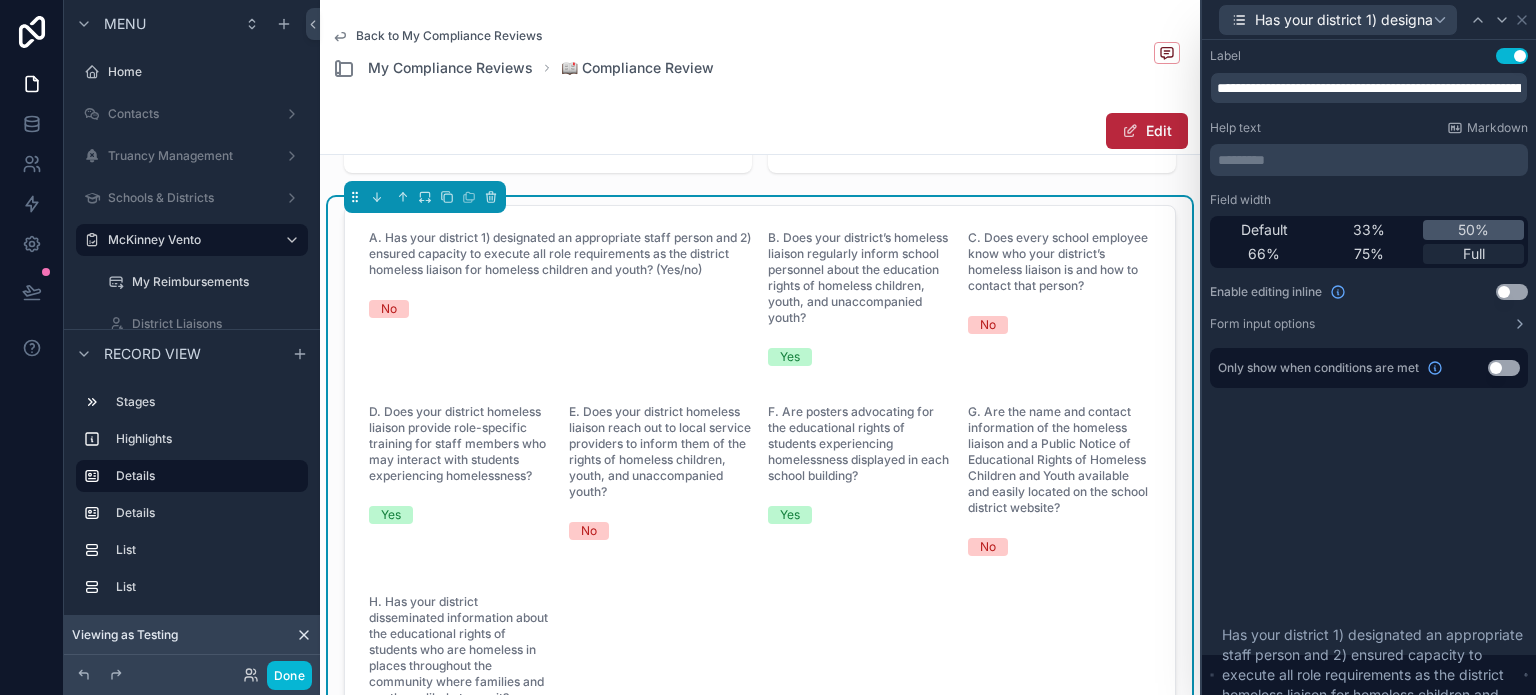 click on "Full" at bounding box center (1474, 254) 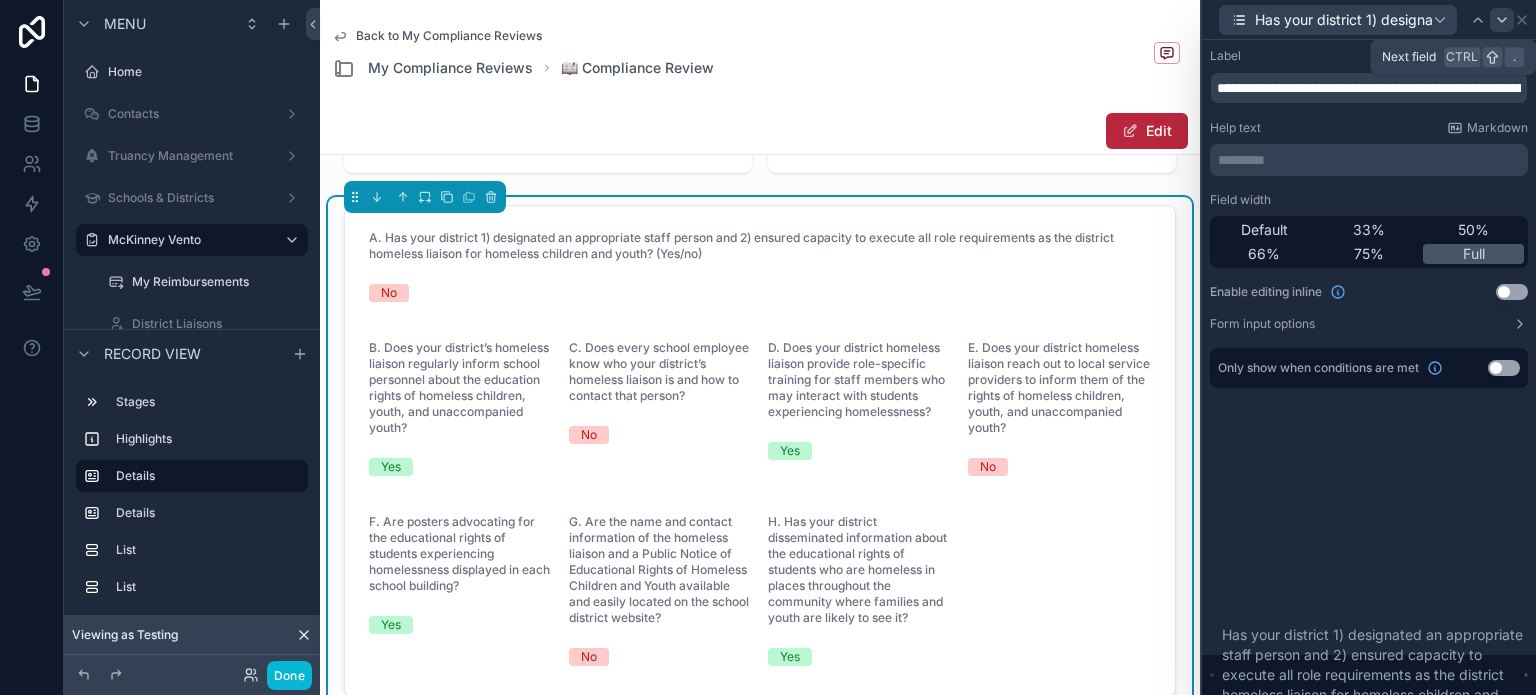 click 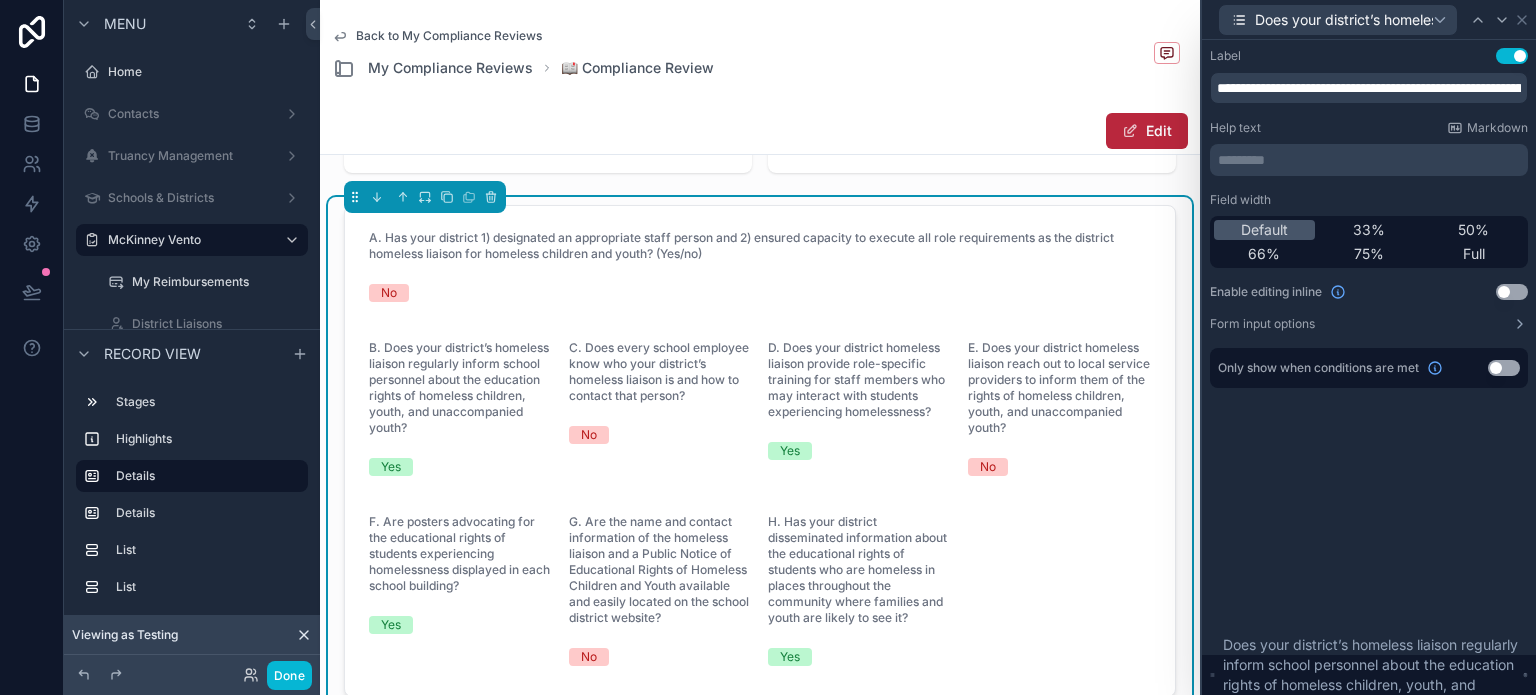 click on "Default 33% 50% 66% 75% Full" at bounding box center [1369, 242] 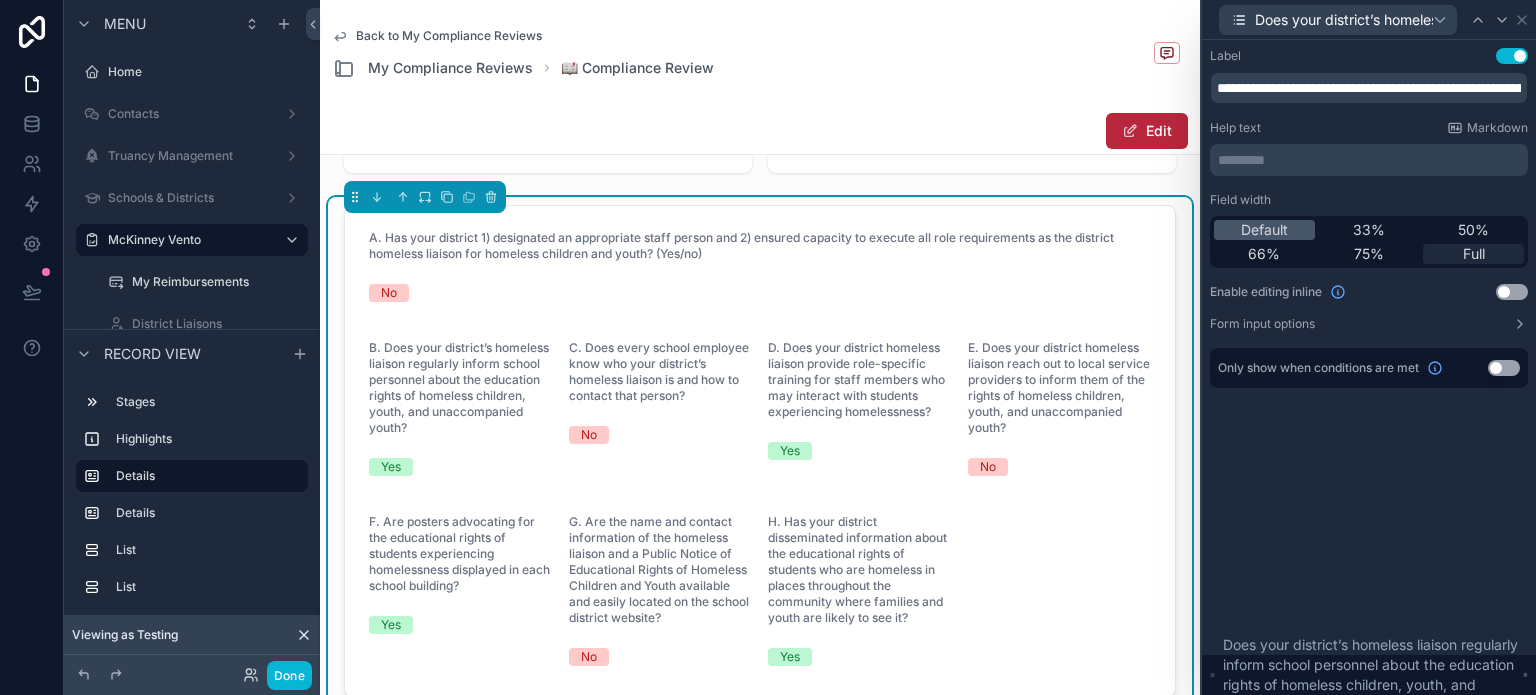 click on "Full" at bounding box center [1473, 254] 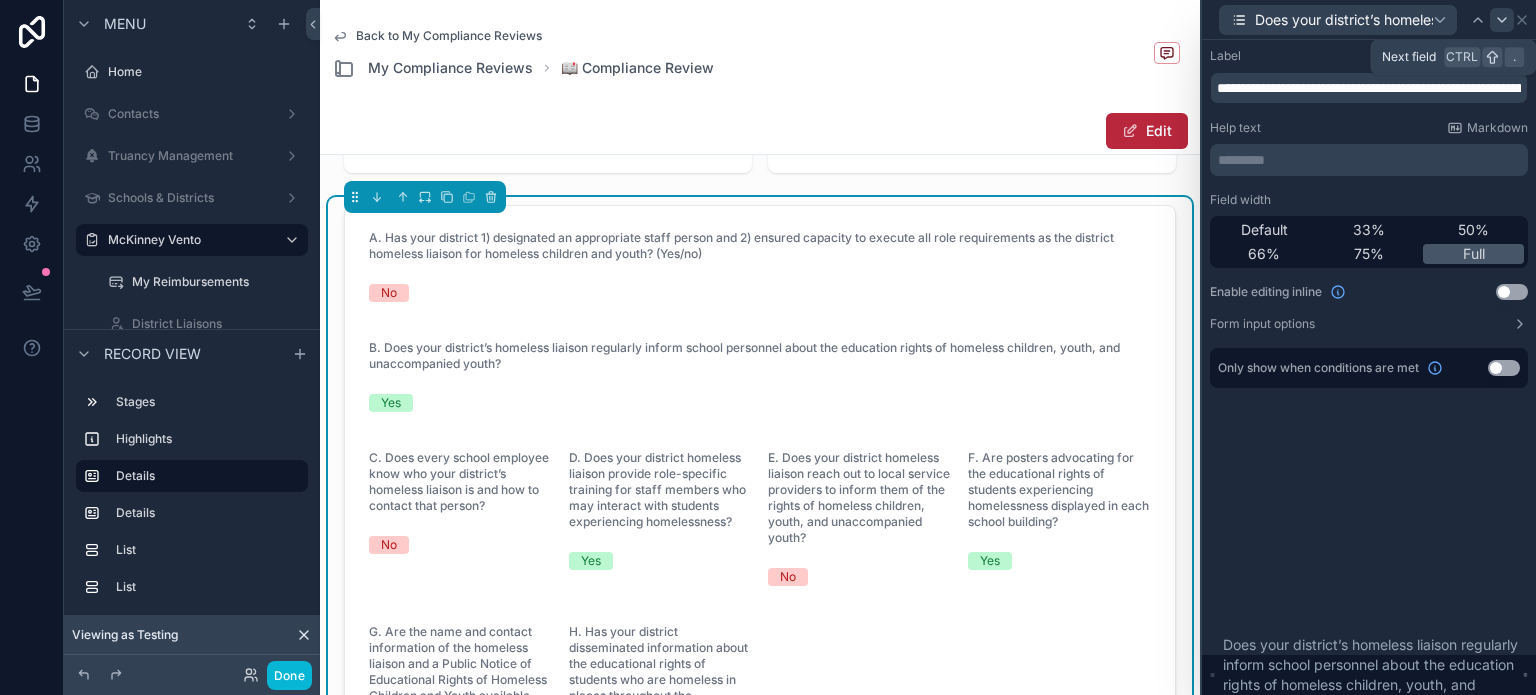 click 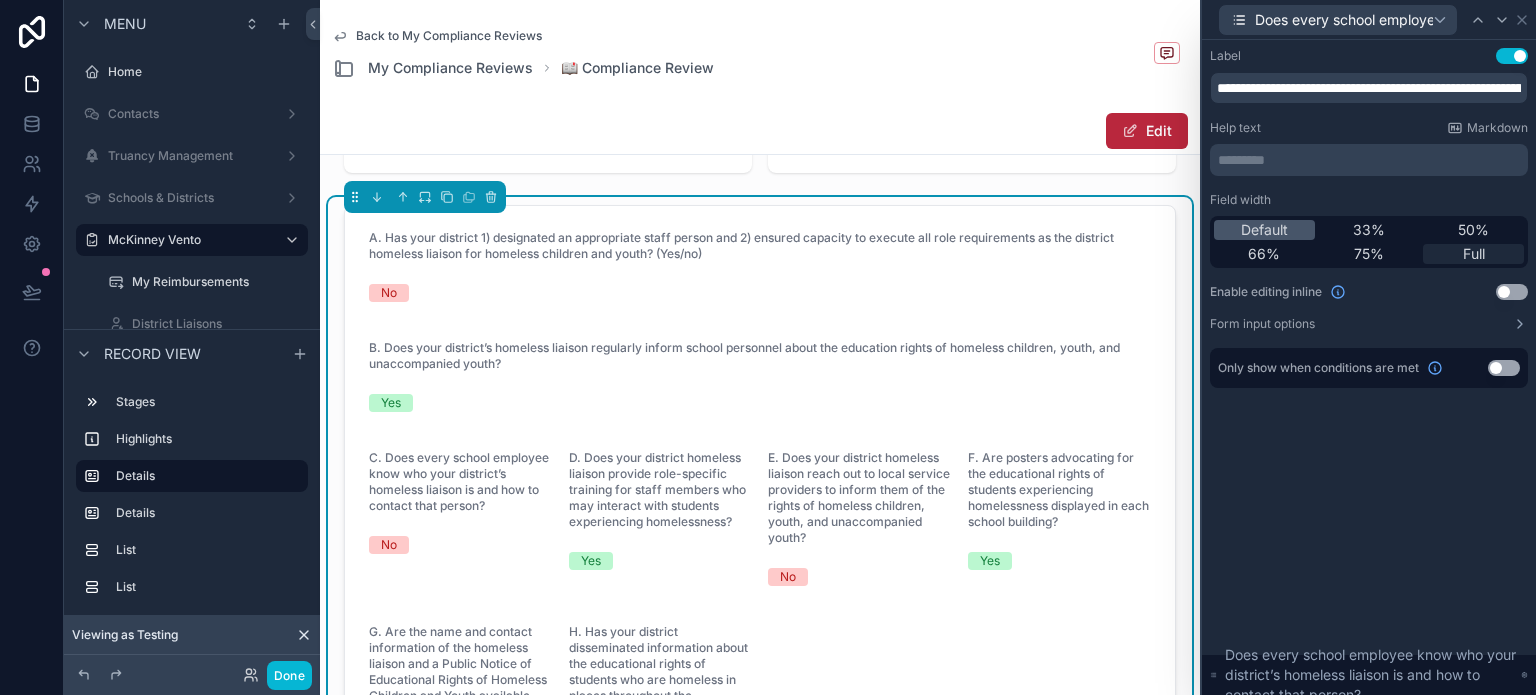 click on "Full" at bounding box center (1474, 254) 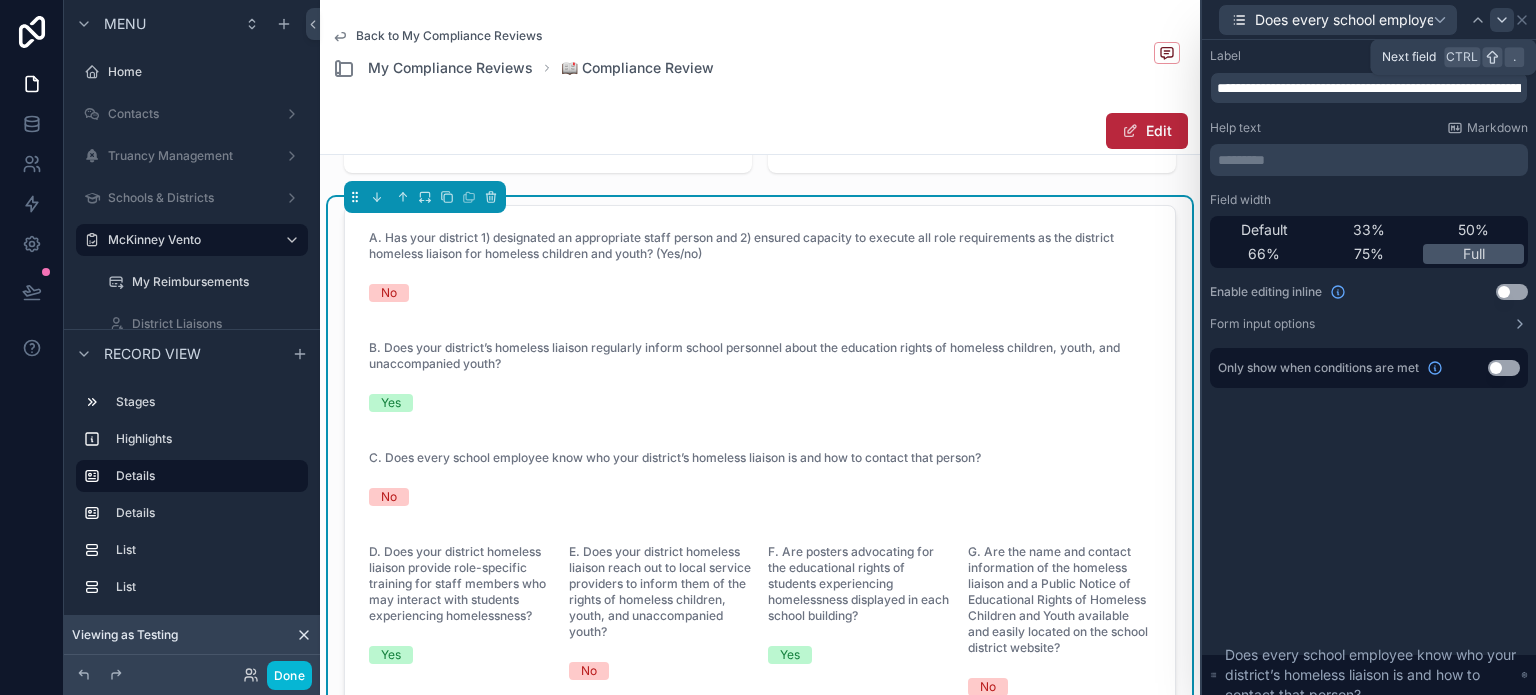 click 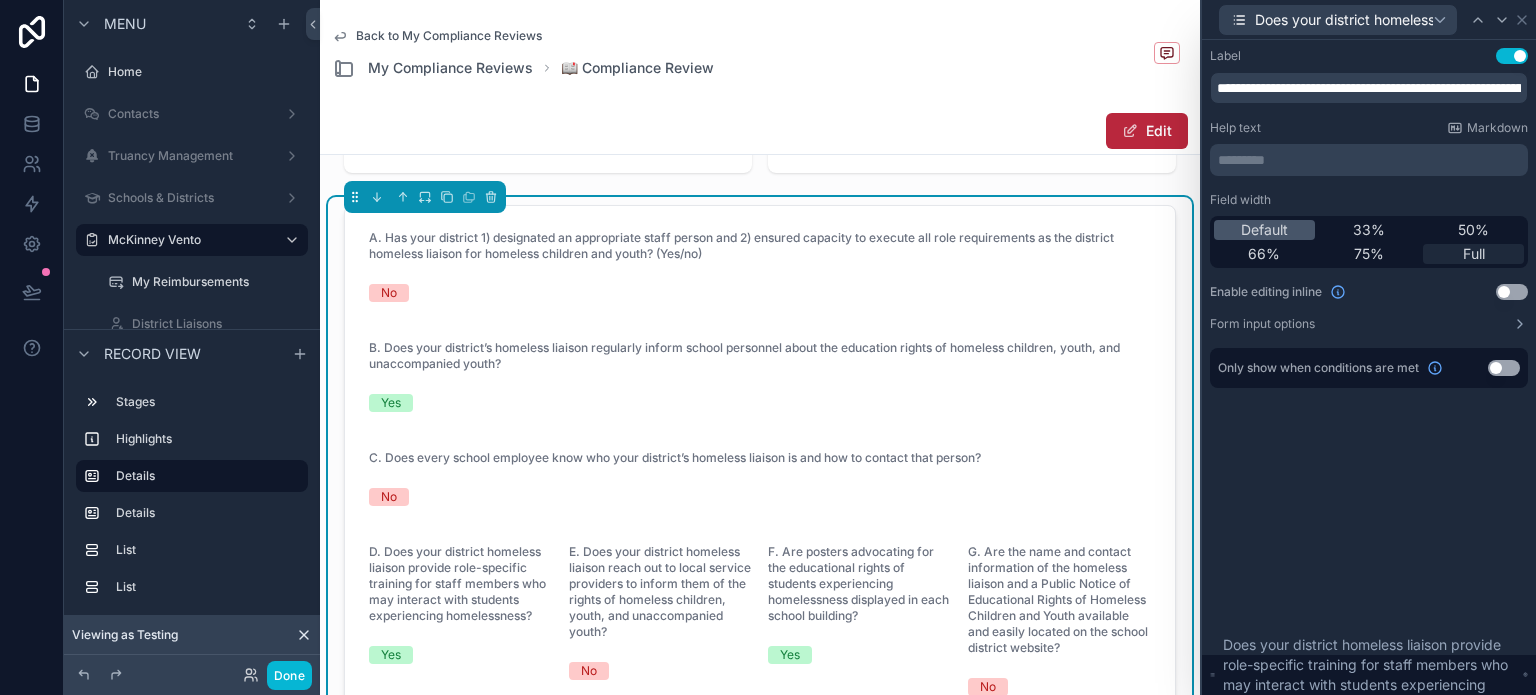 click on "Full" at bounding box center [1473, 254] 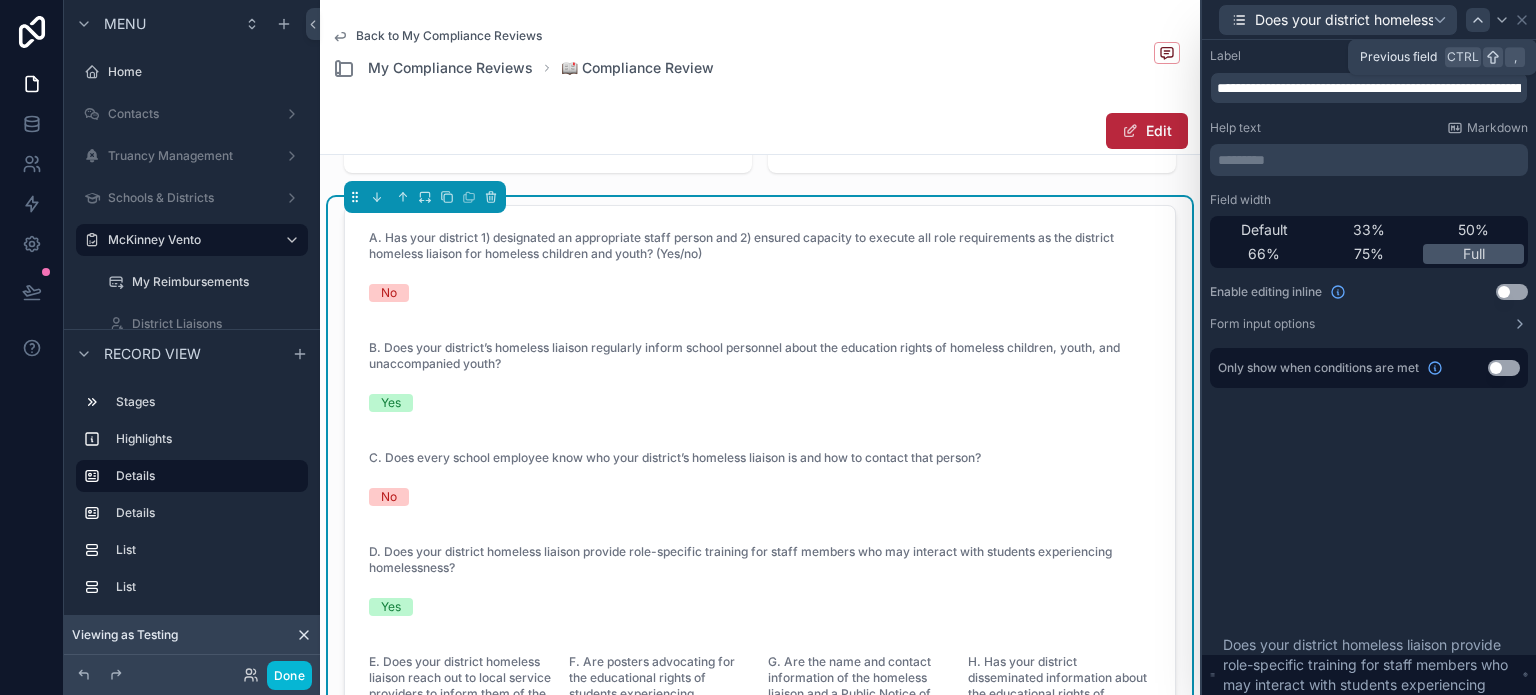 click at bounding box center [1478, 20] 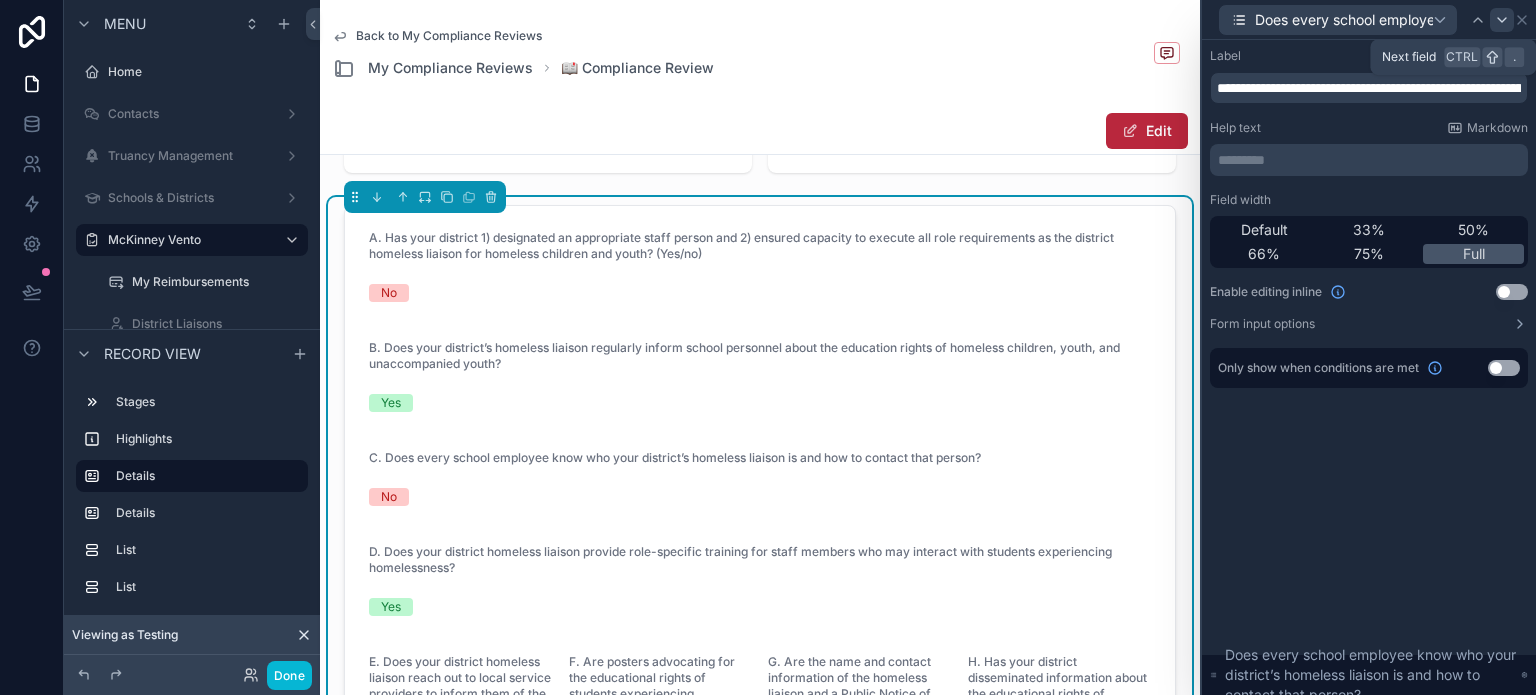 click at bounding box center (1502, 20) 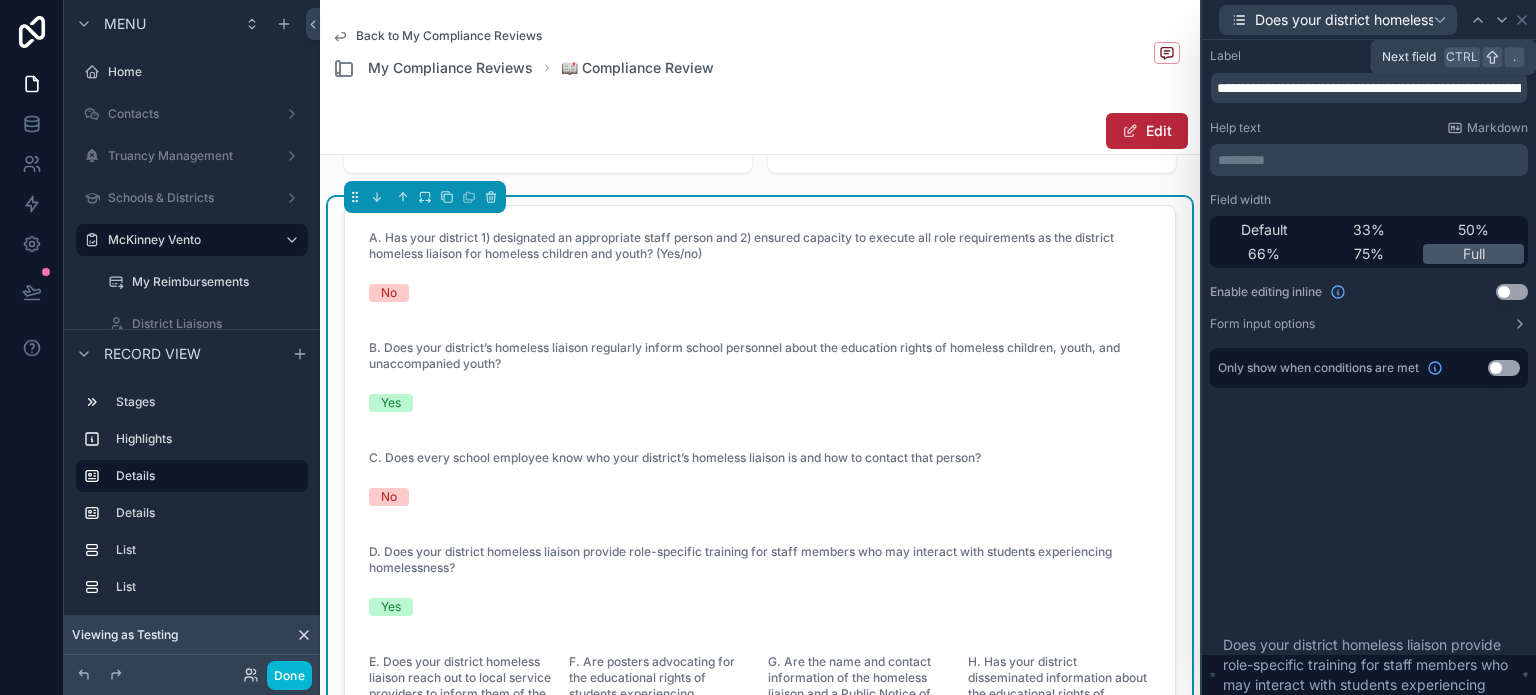 click at bounding box center (1502, 20) 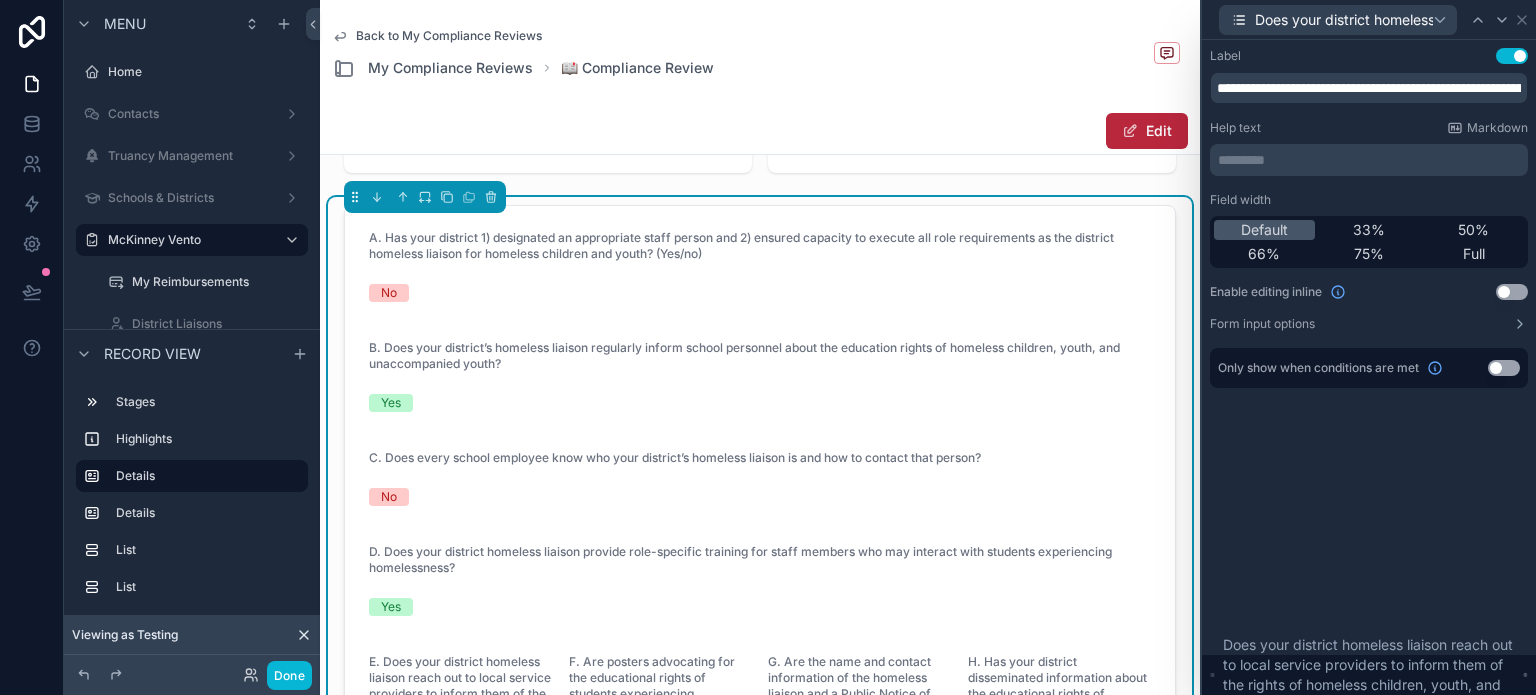 click on "Field width Default 33% 50% 66% 75% Full Enable editing inline Use setting Form input options" at bounding box center [1369, 262] 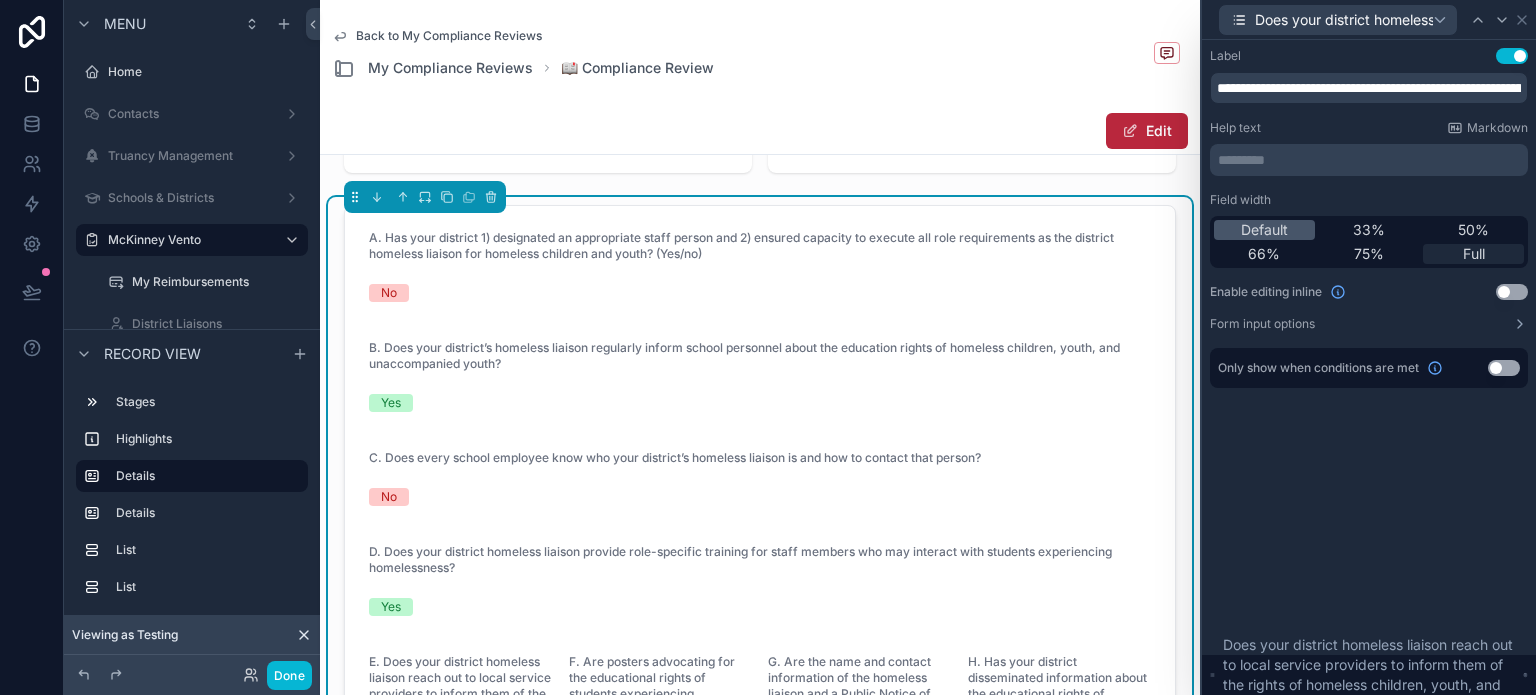 click on "Full" at bounding box center (1473, 254) 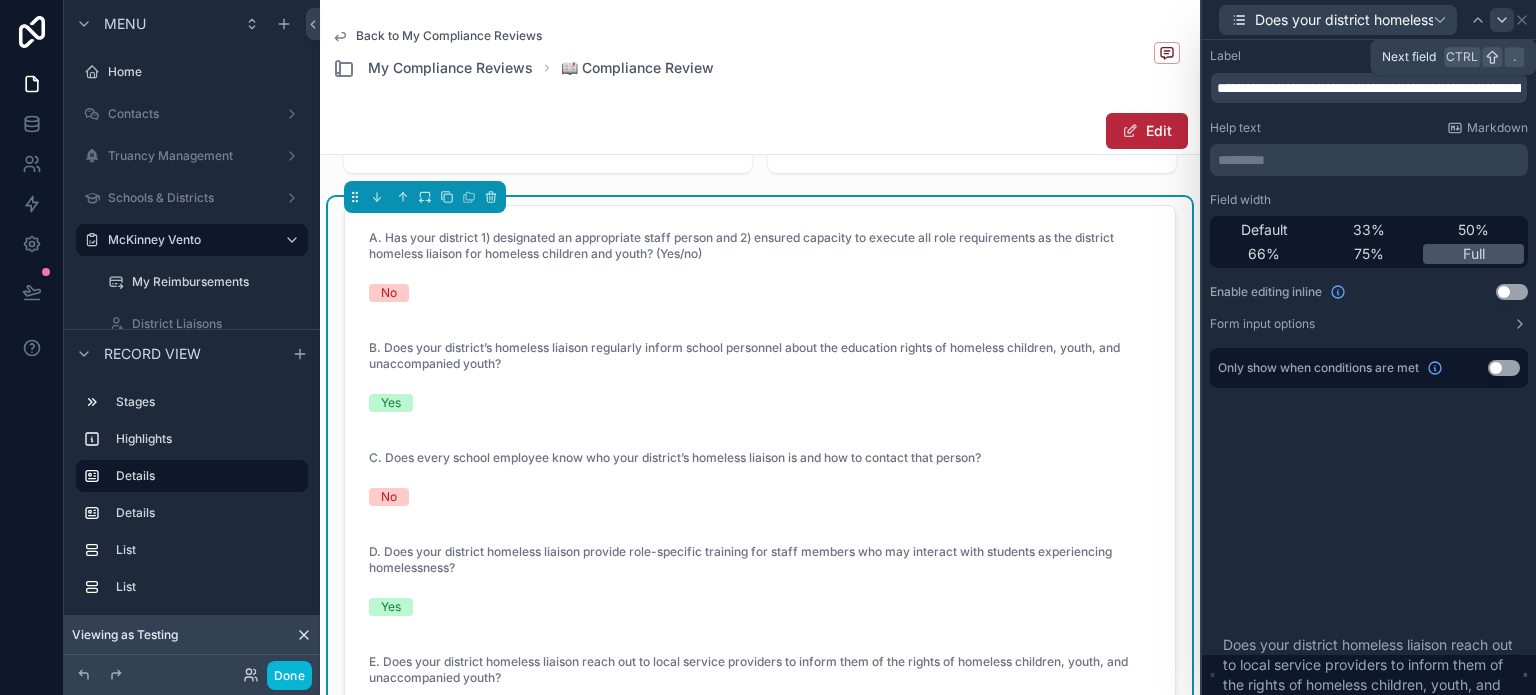 click at bounding box center [1502, 20] 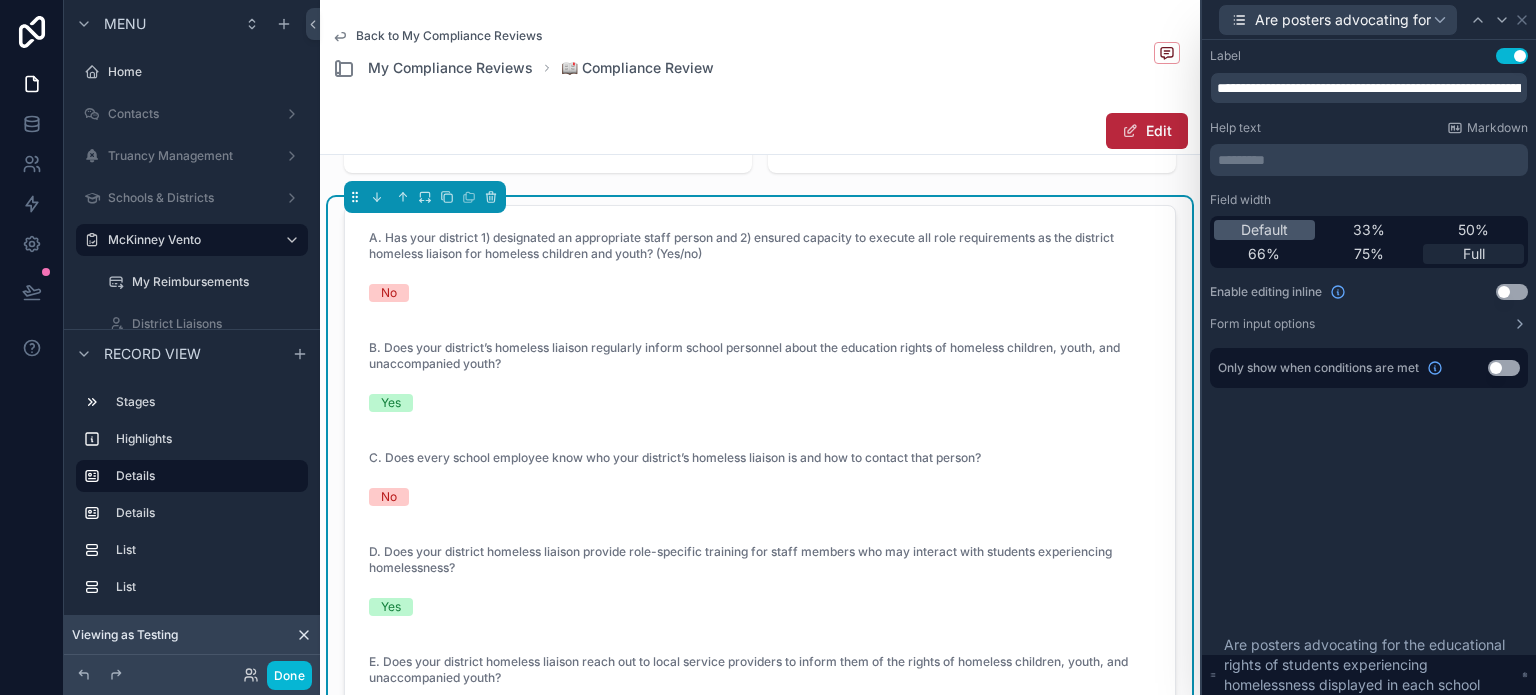 click on "Full" at bounding box center [1474, 254] 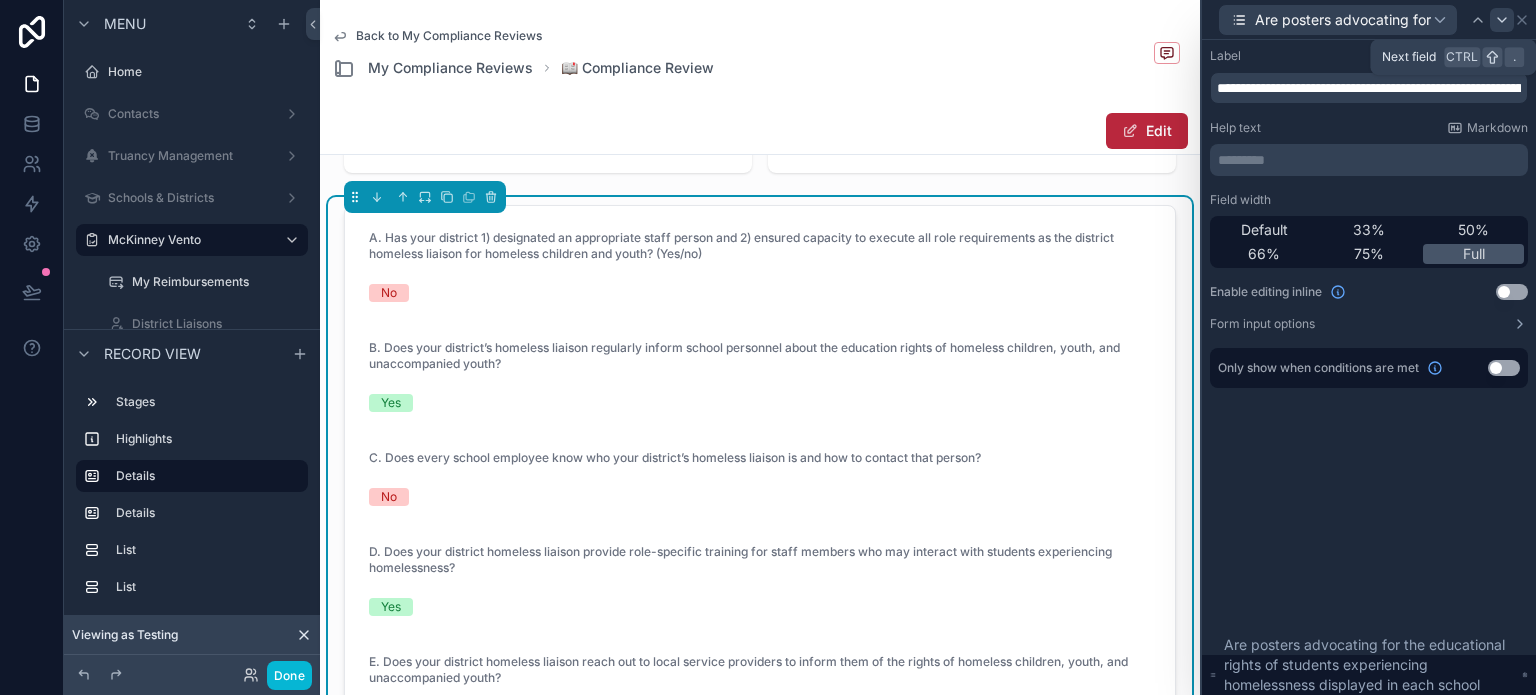 click 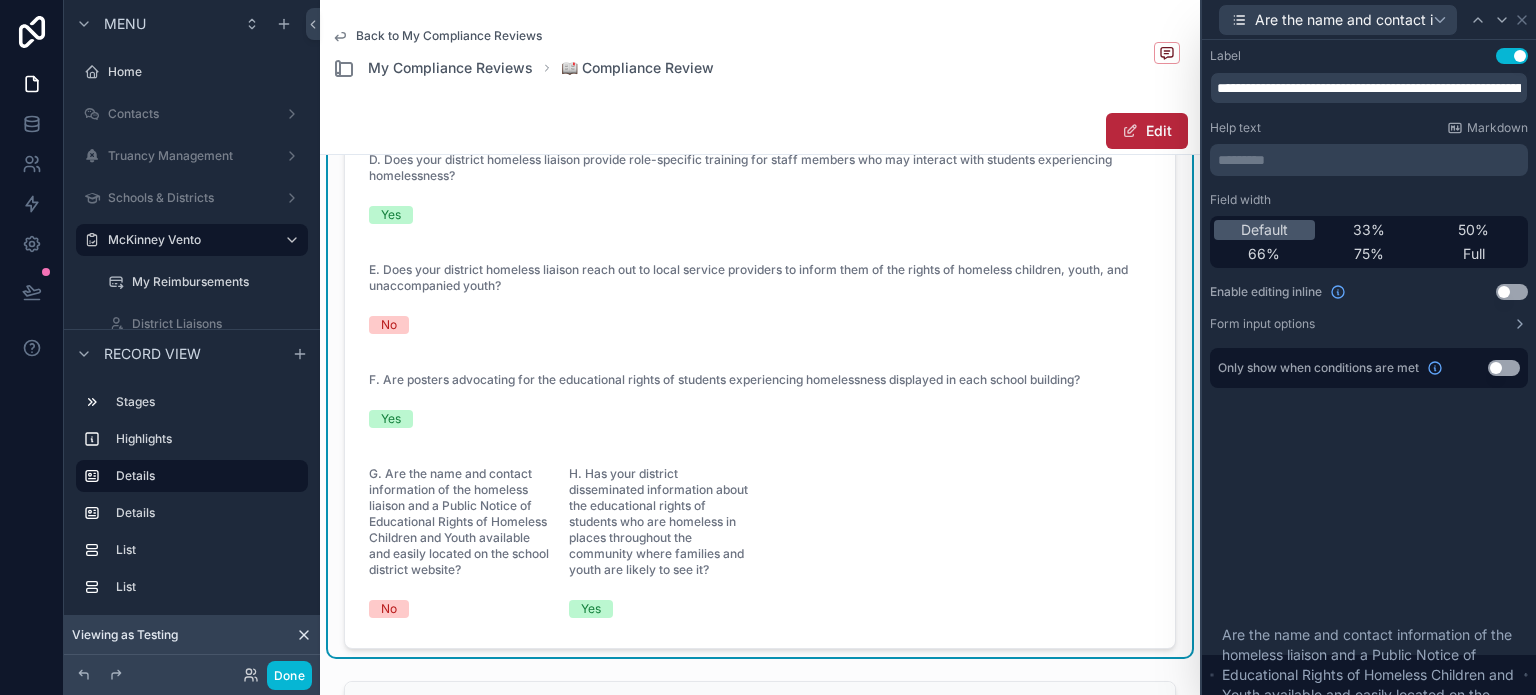 scroll, scrollTop: 600, scrollLeft: 0, axis: vertical 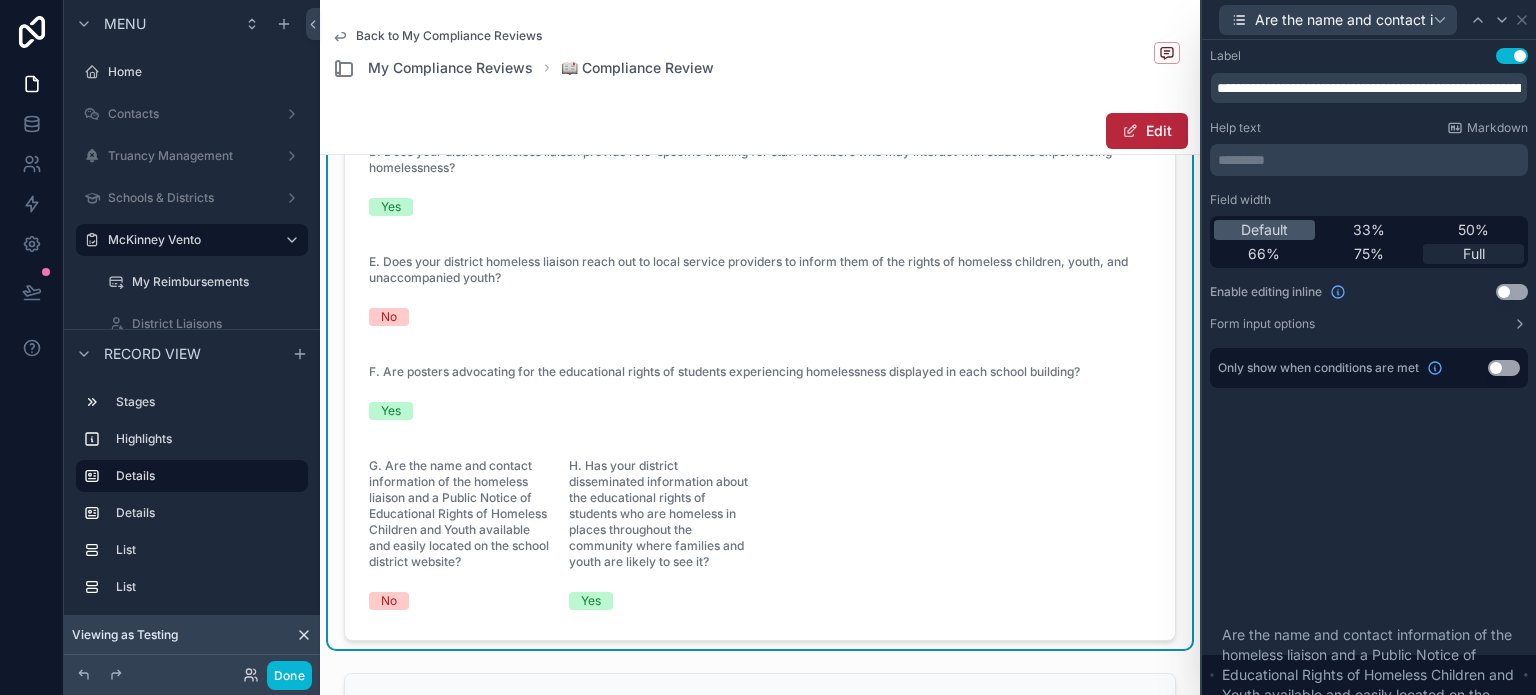 click on "Full" at bounding box center [1474, 254] 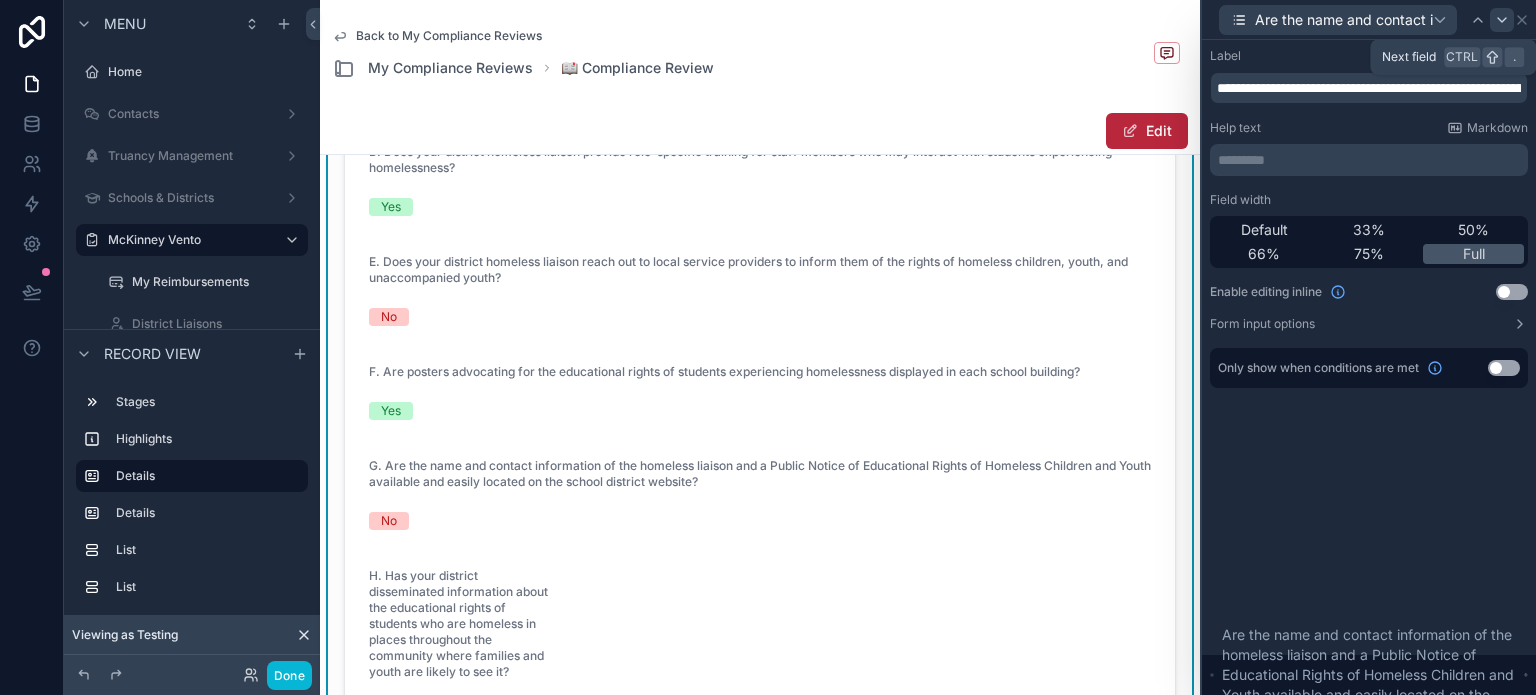 click 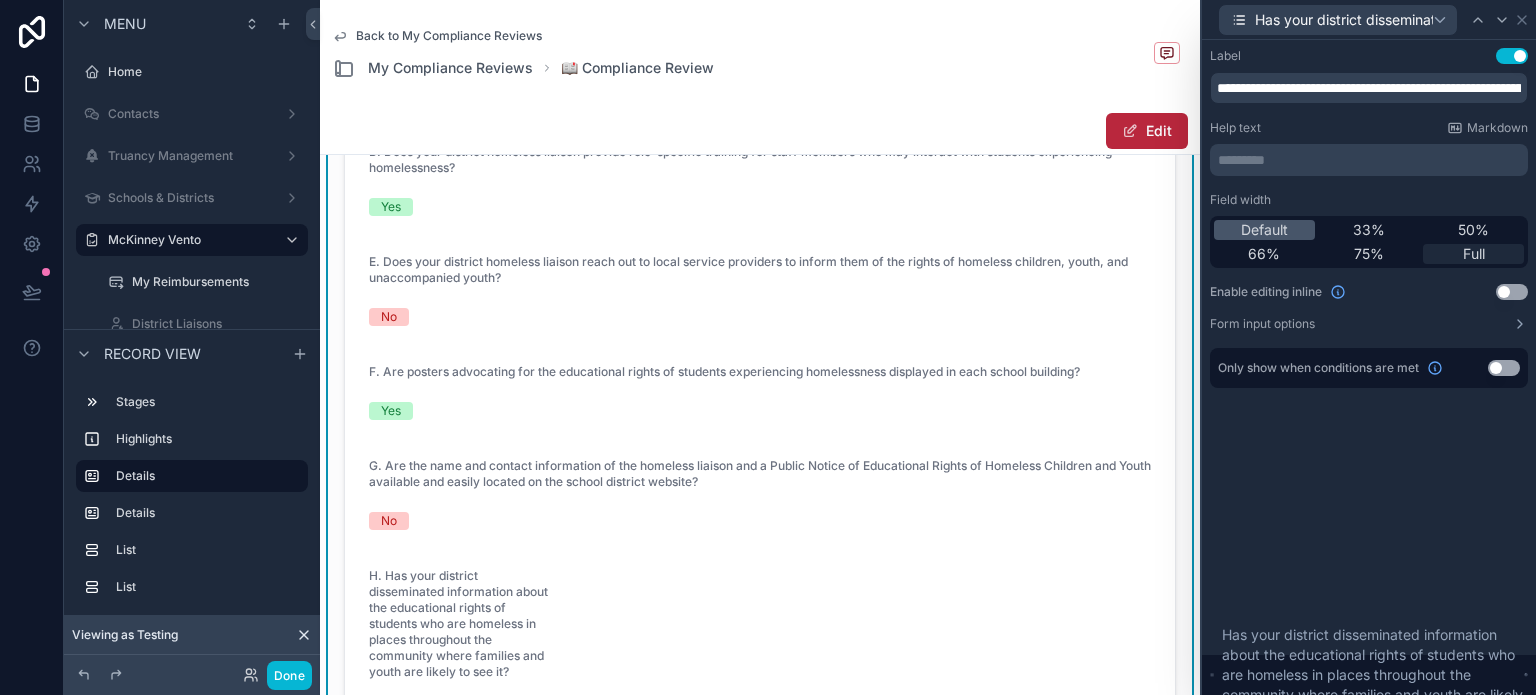 click on "Full" at bounding box center (1473, 254) 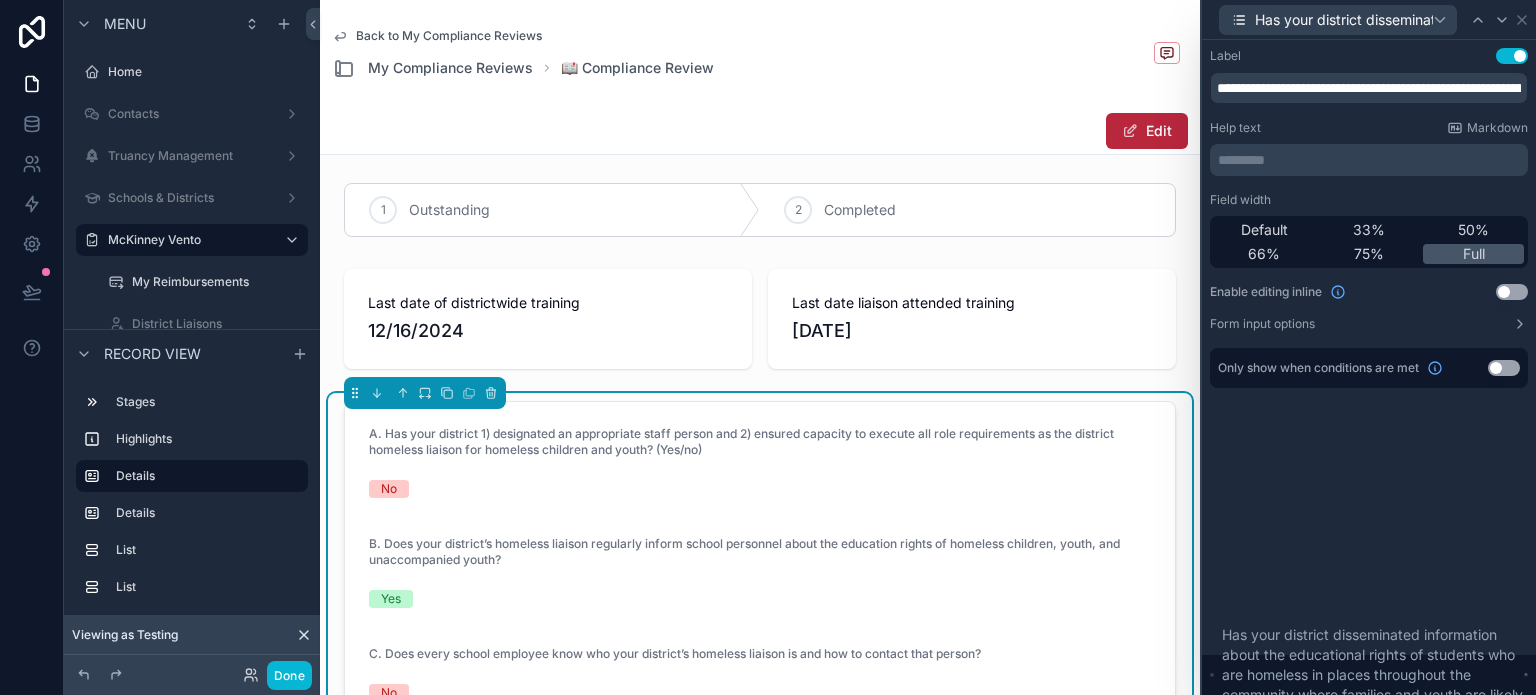 scroll, scrollTop: 0, scrollLeft: 0, axis: both 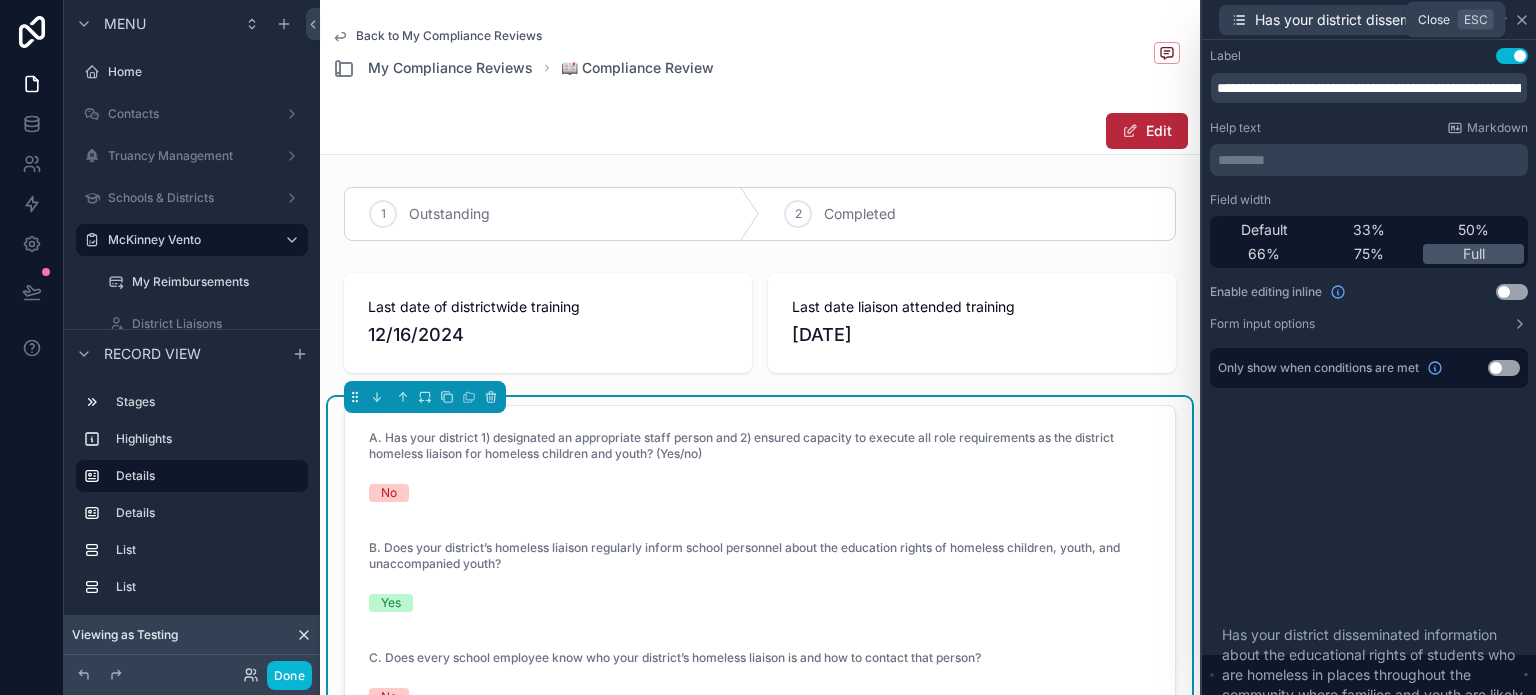 click 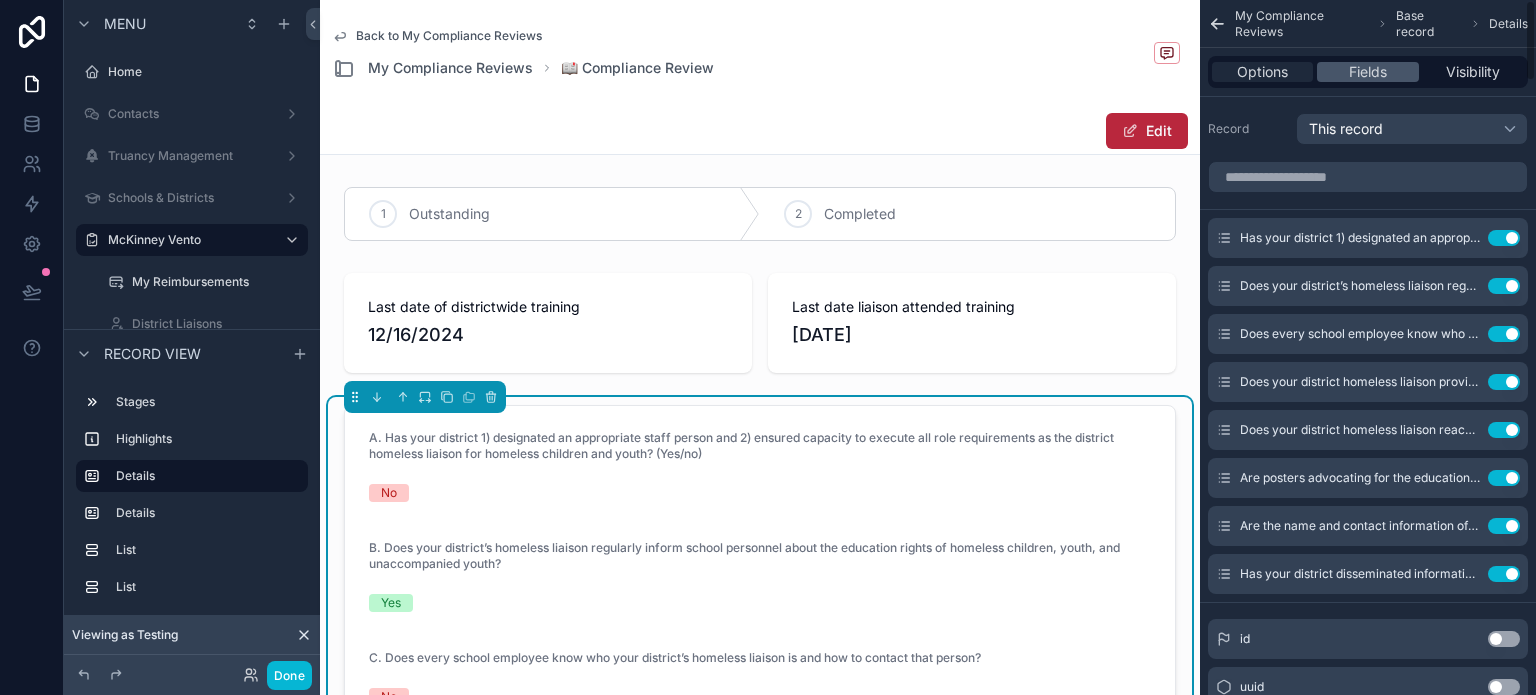 click on "Options" at bounding box center [1262, 72] 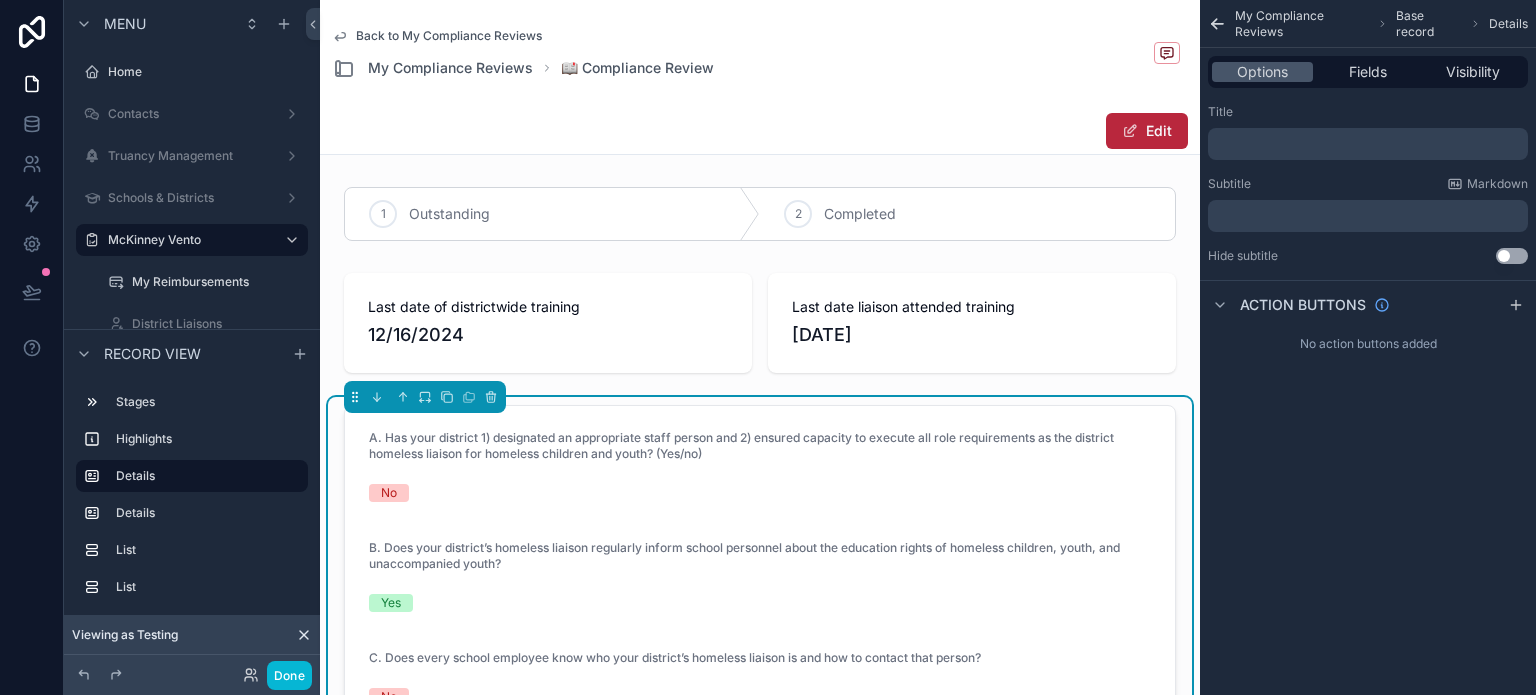 click on "﻿" at bounding box center (1370, 216) 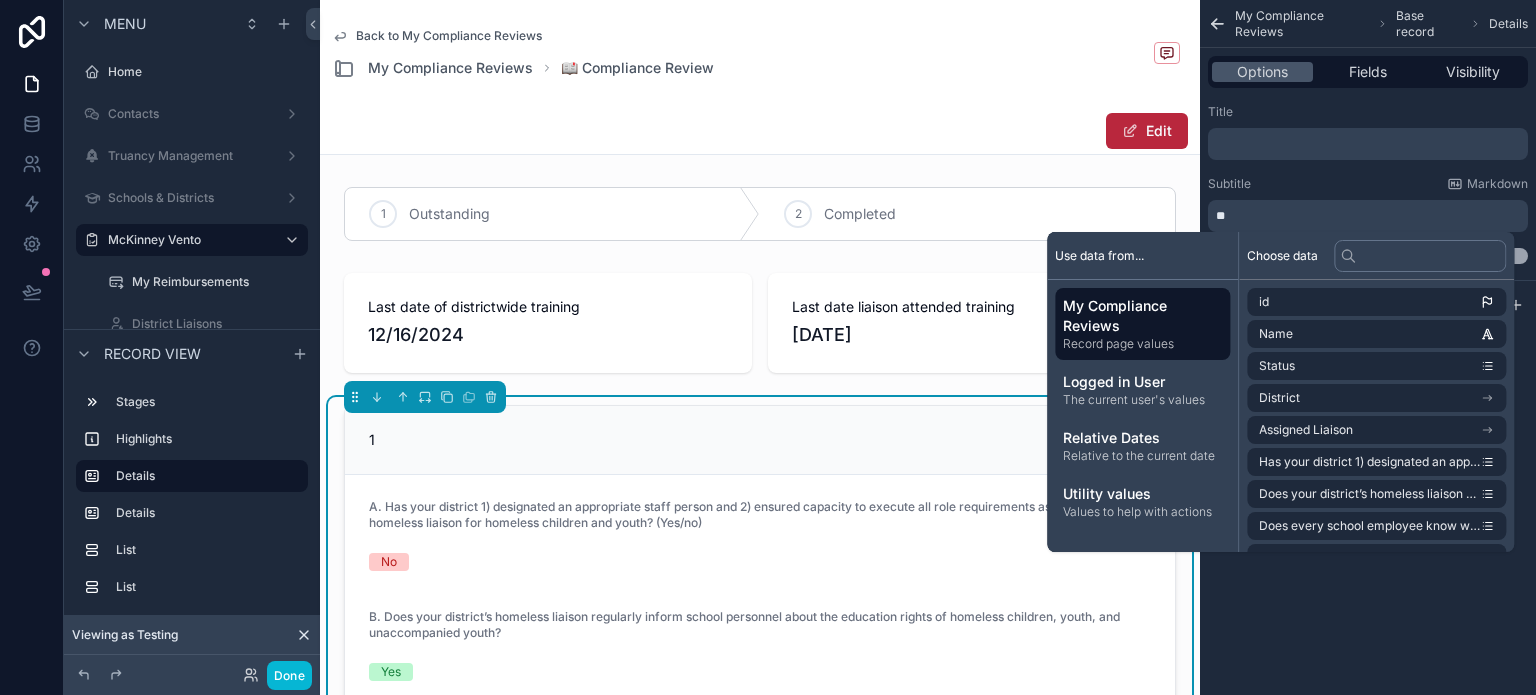 type 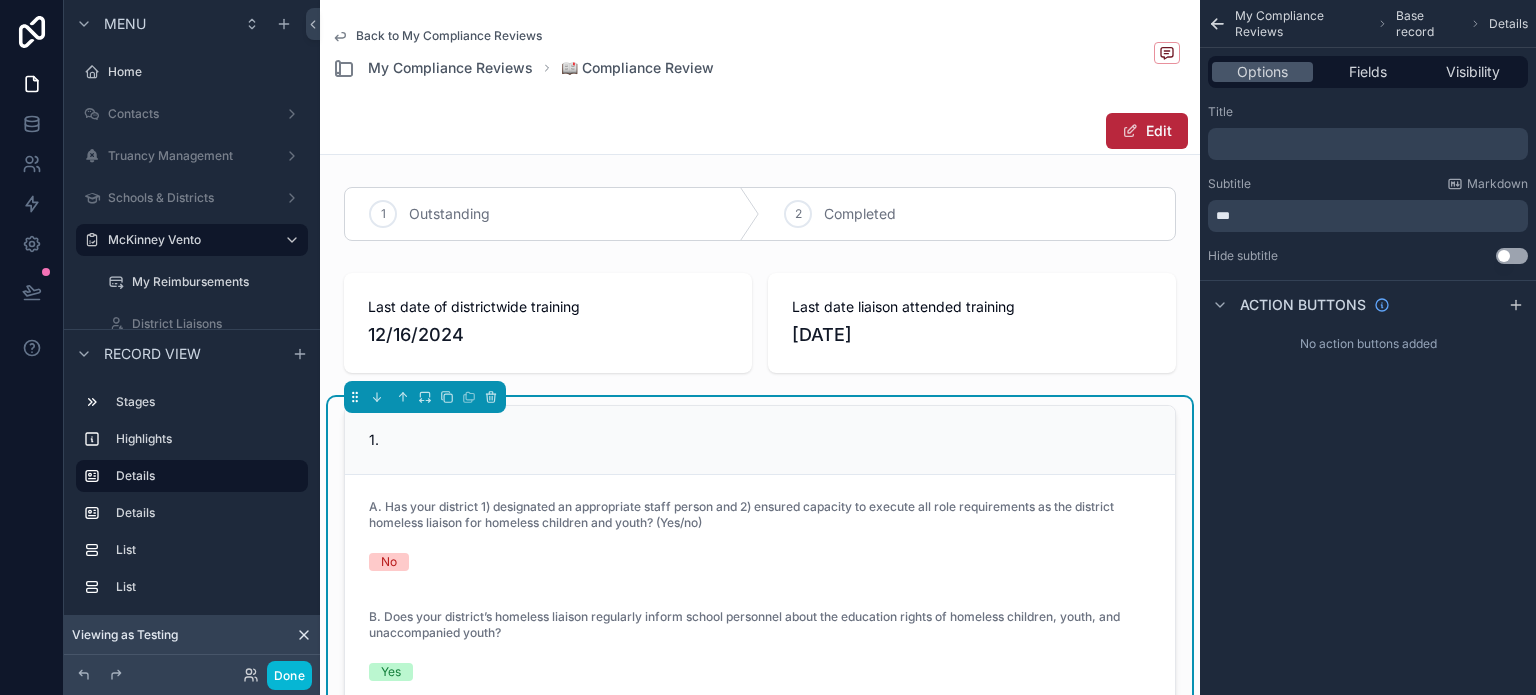 click on "﻿" at bounding box center [1370, 144] 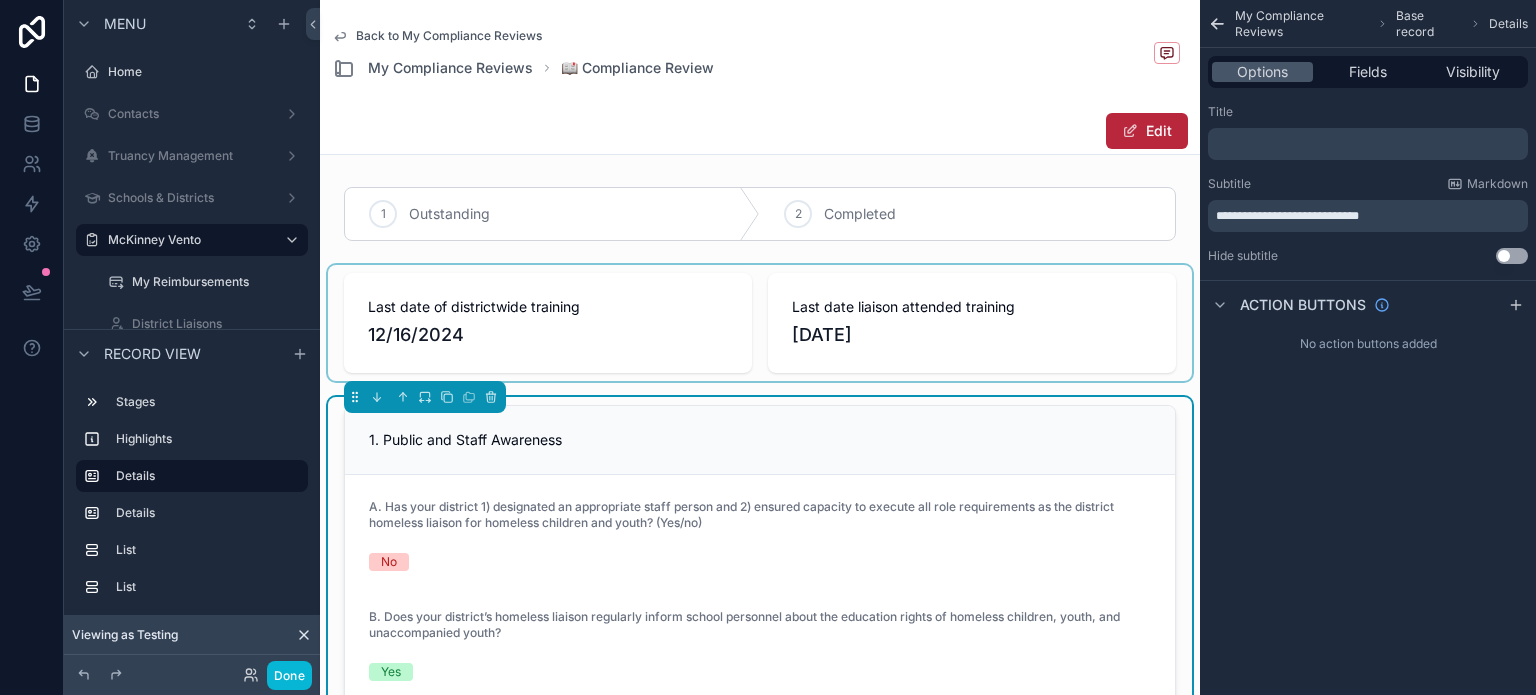 click at bounding box center (760, 323) 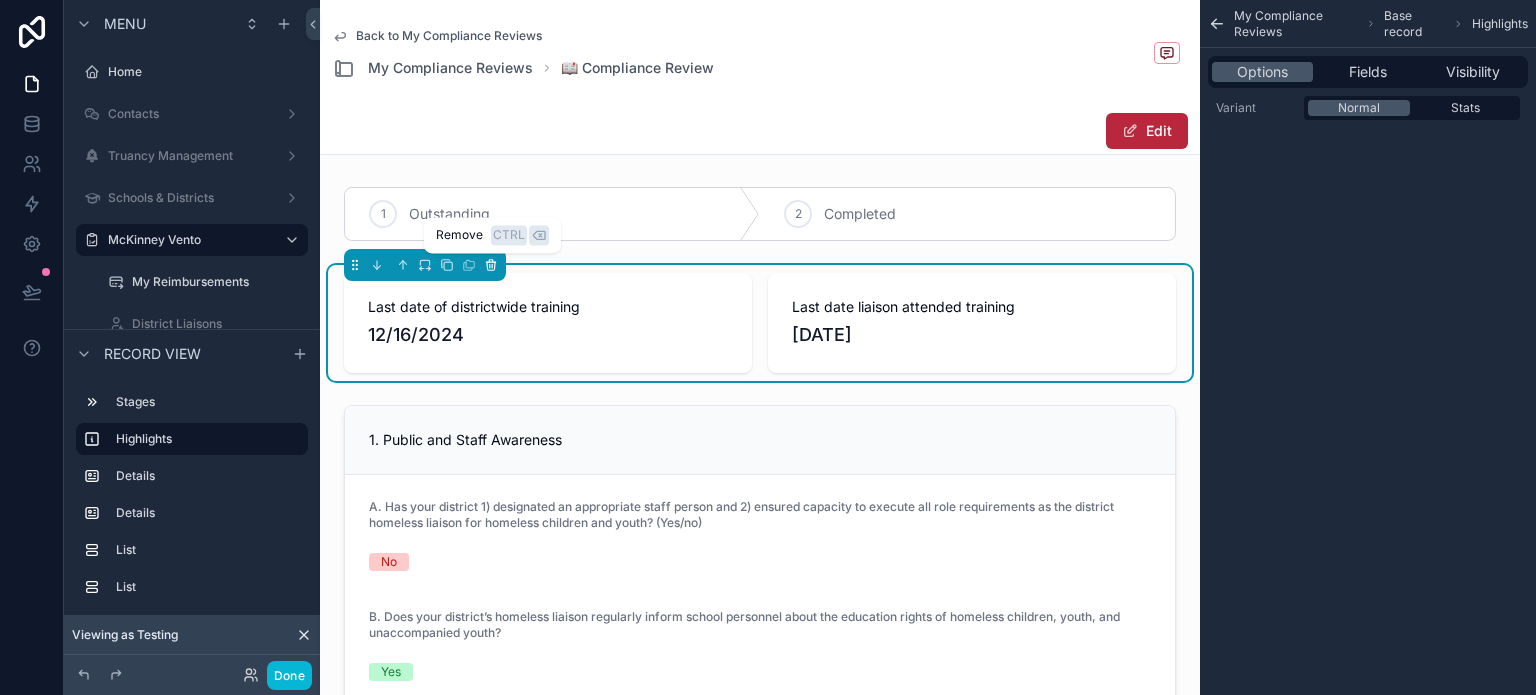click 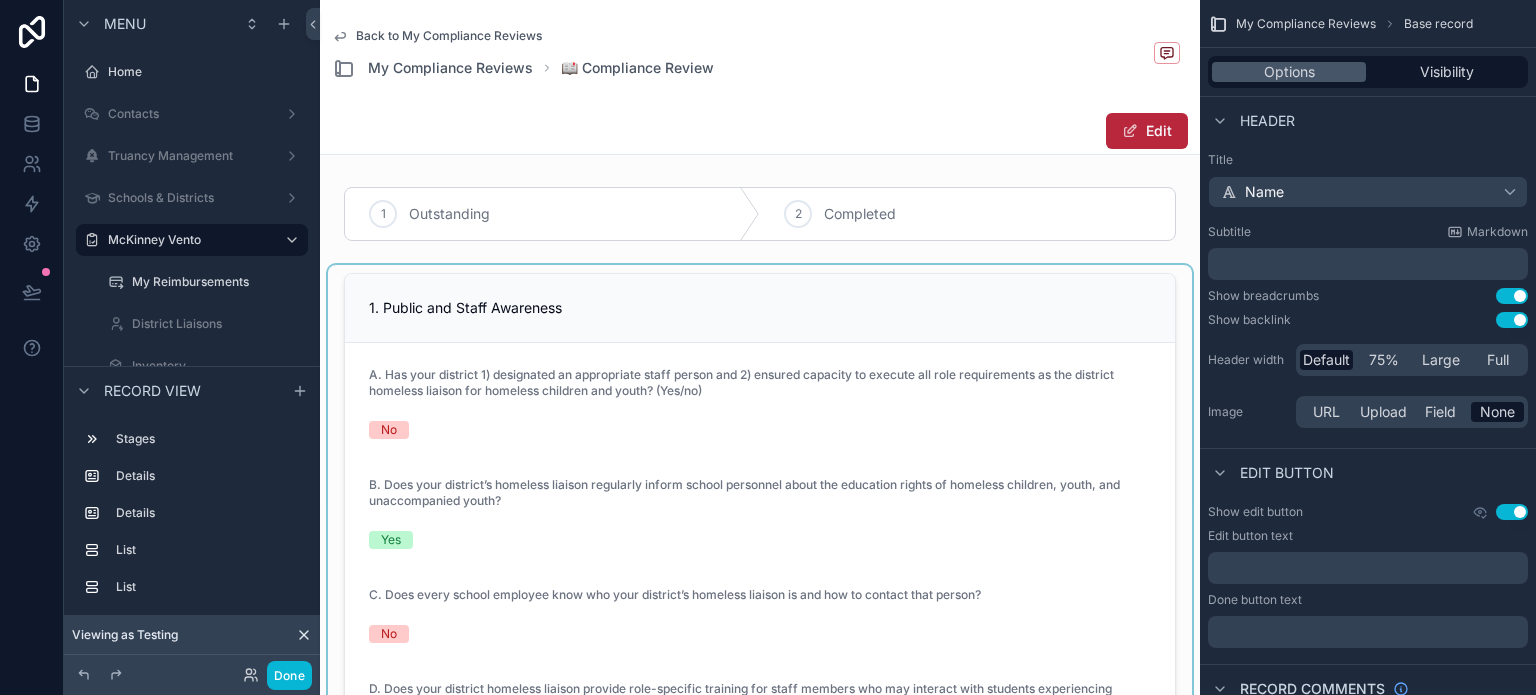 click at bounding box center (760, 740) 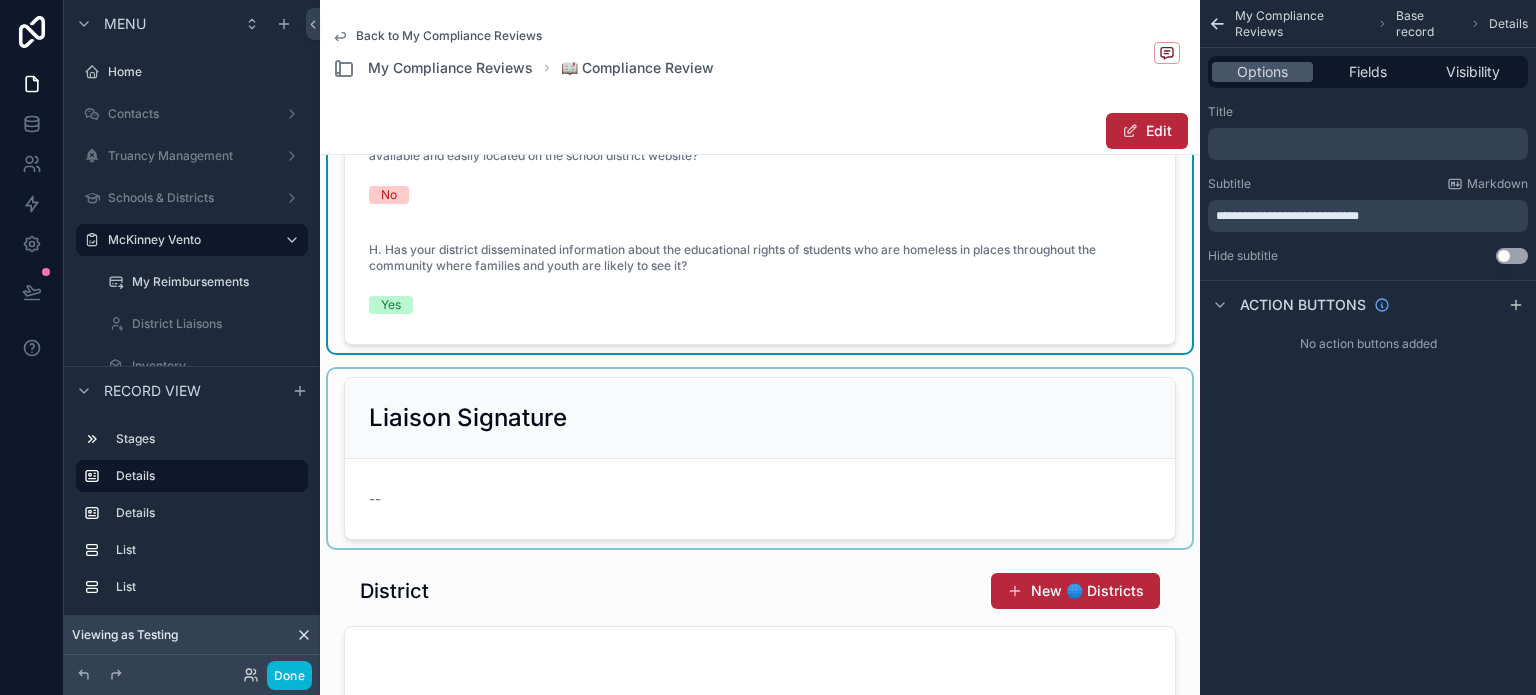 scroll, scrollTop: 800, scrollLeft: 0, axis: vertical 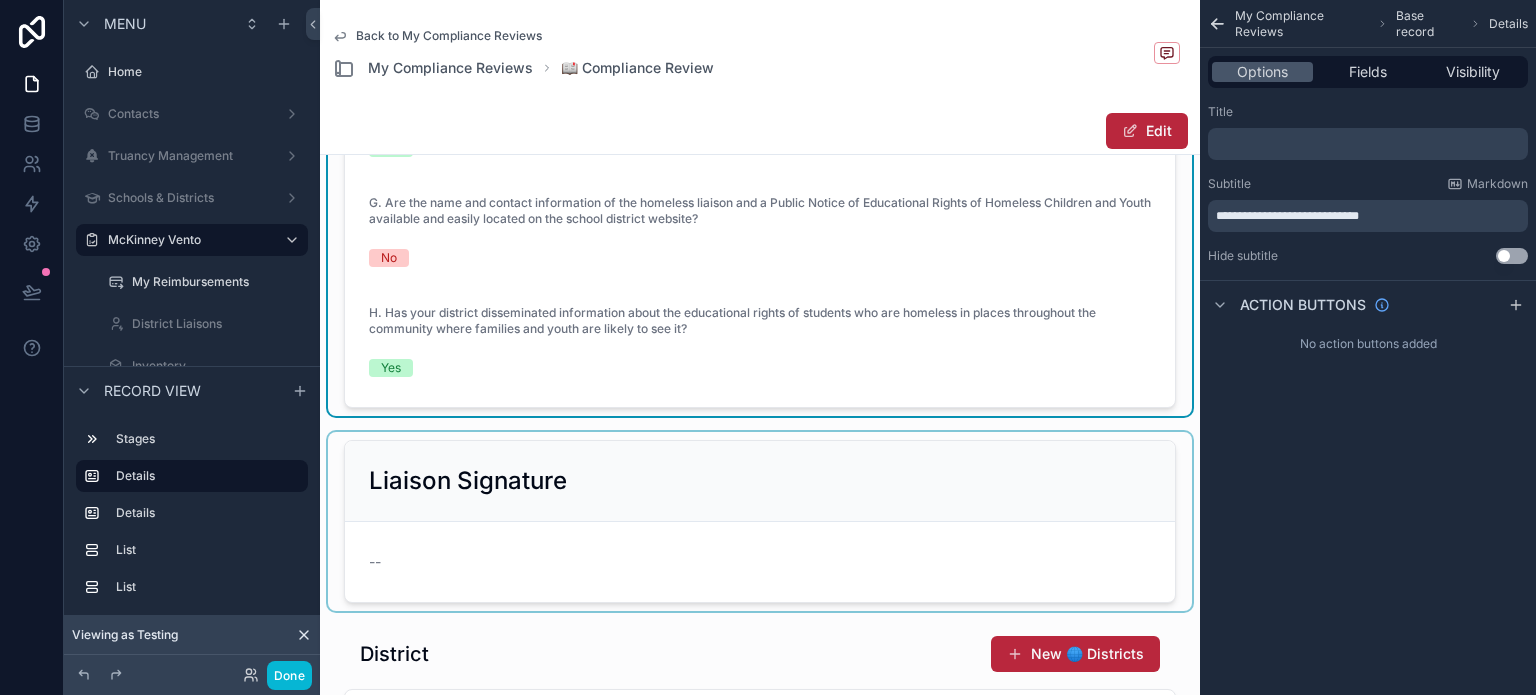 click on "Yes" at bounding box center (760, 368) 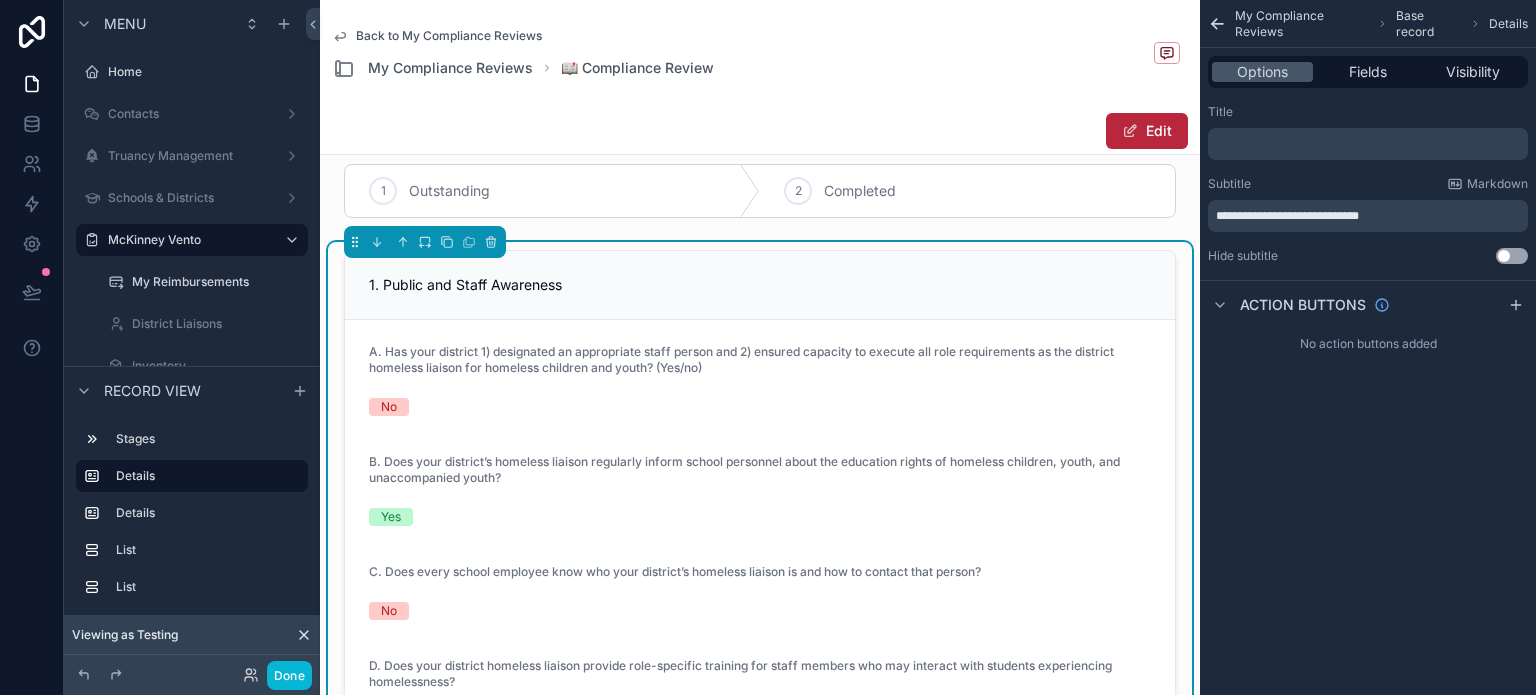 scroll, scrollTop: 0, scrollLeft: 0, axis: both 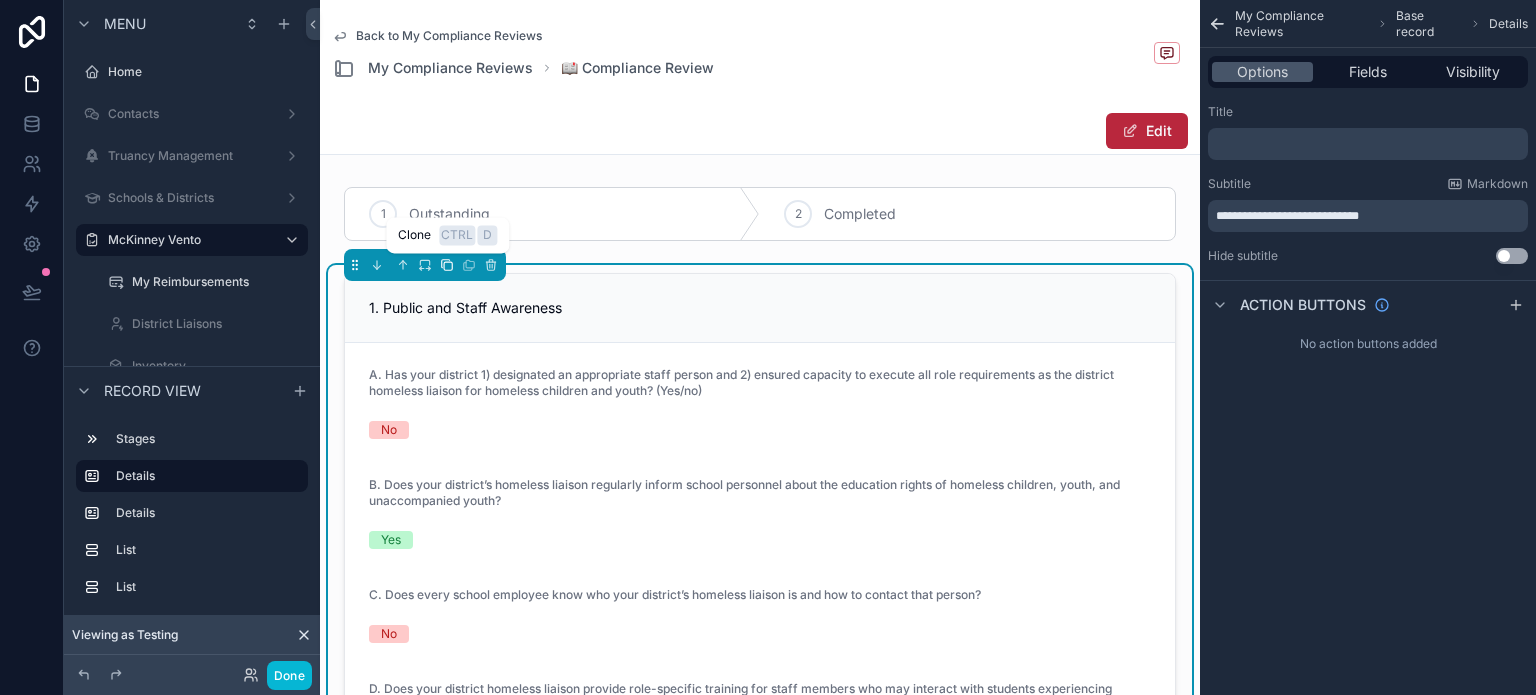 click at bounding box center [447, 265] 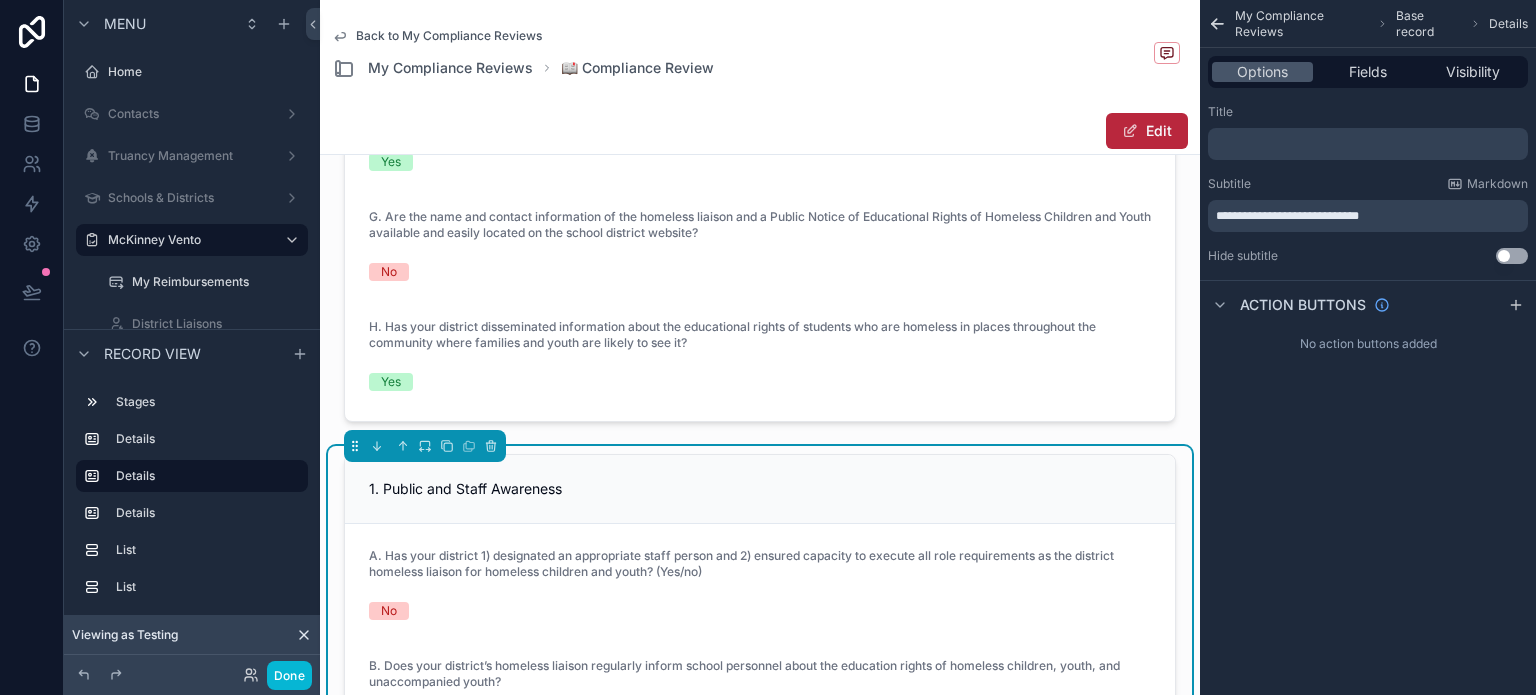 scroll, scrollTop: 800, scrollLeft: 0, axis: vertical 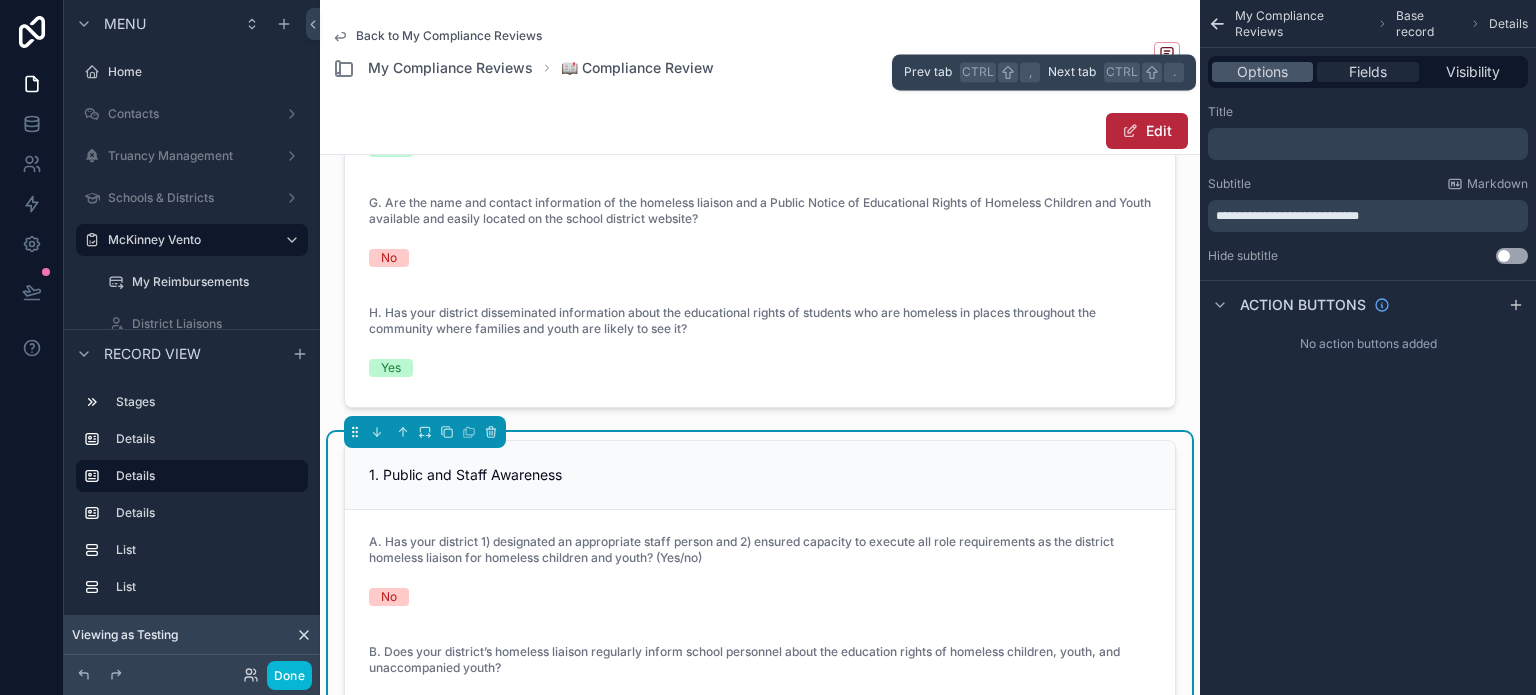 click on "Fields" at bounding box center [1367, 72] 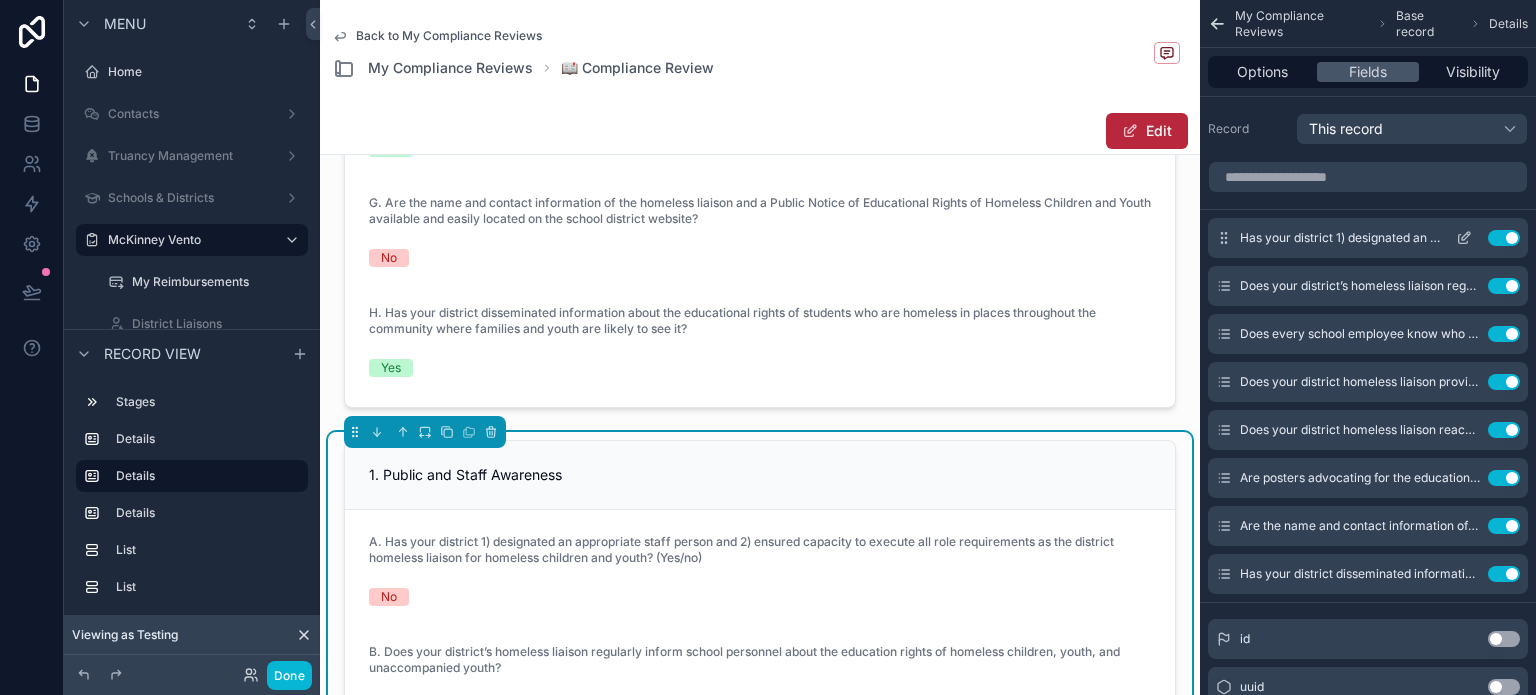click on "Use setting" at bounding box center (1504, 238) 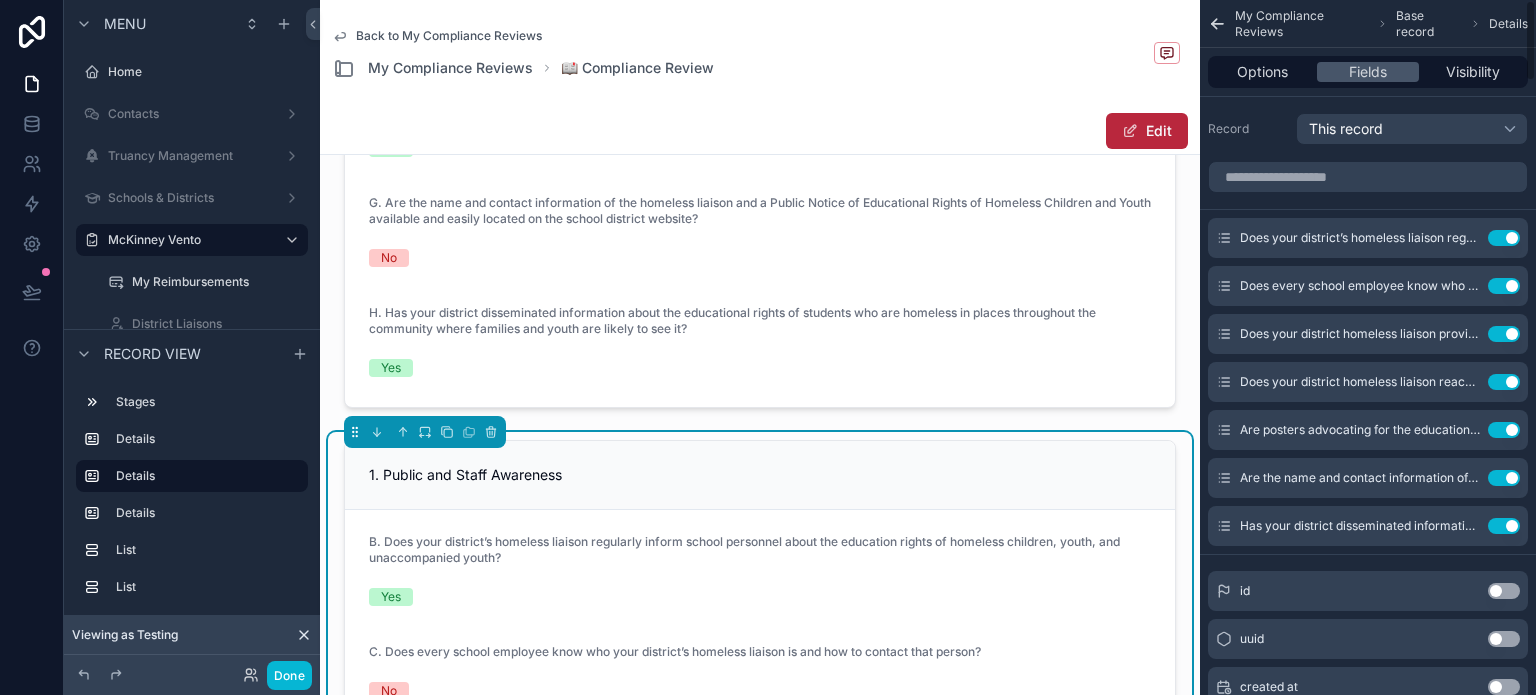 click on "Use setting" at bounding box center (1504, 238) 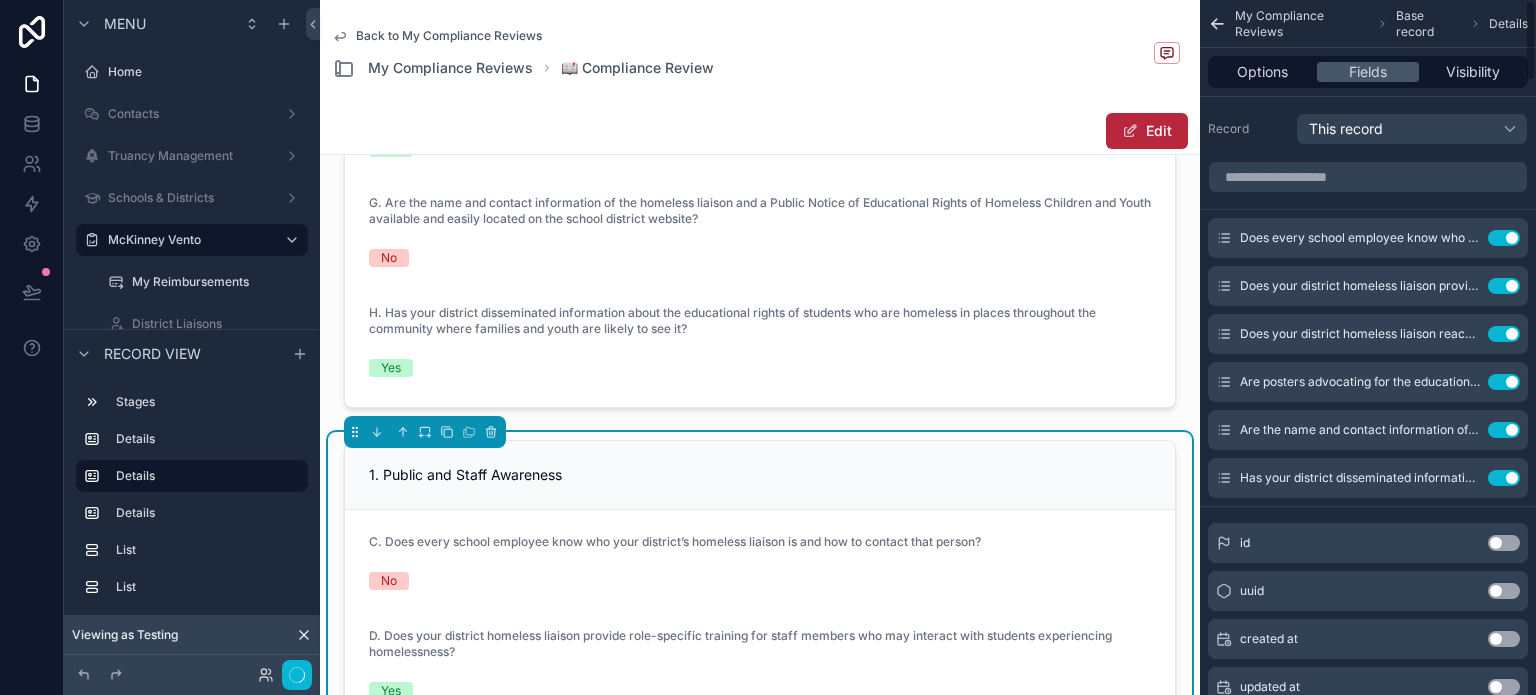 click on "Use setting" at bounding box center (1504, 238) 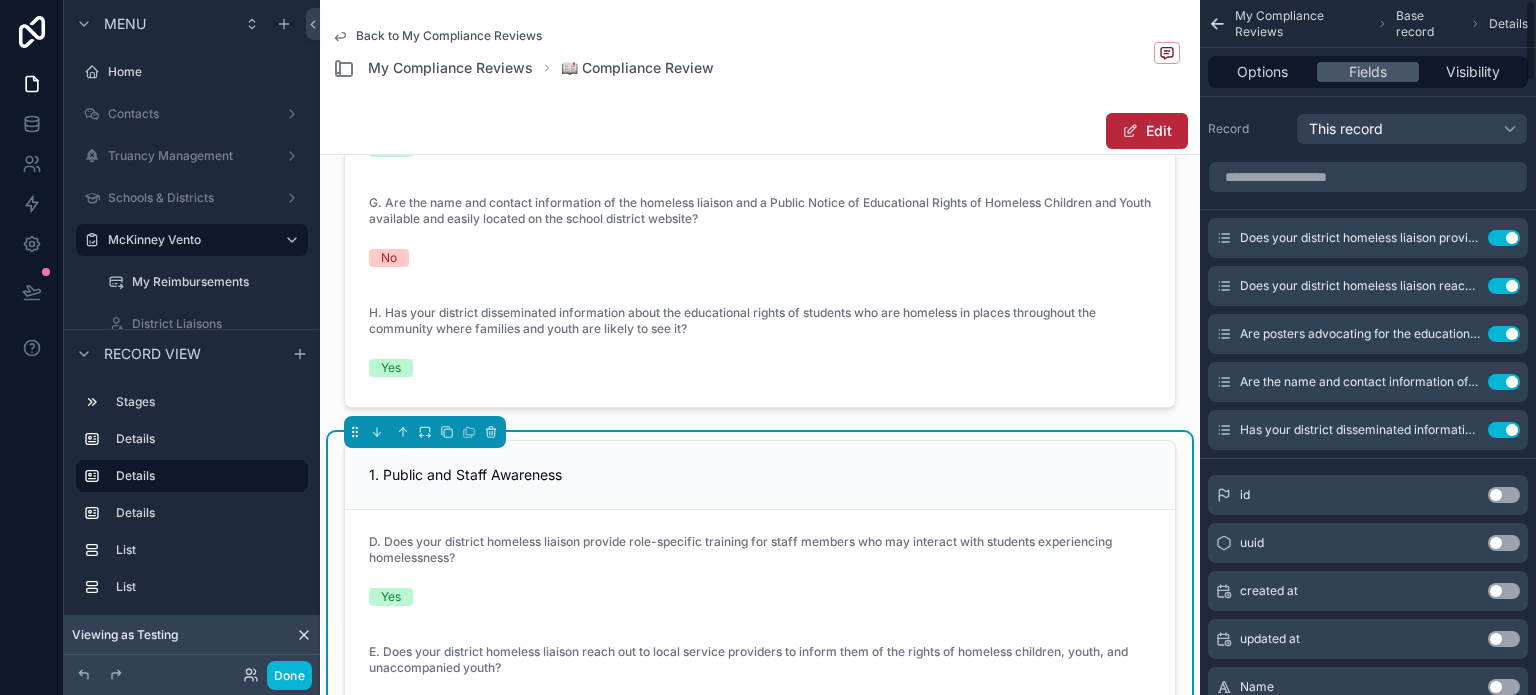 click on "Use setting" at bounding box center [1504, 238] 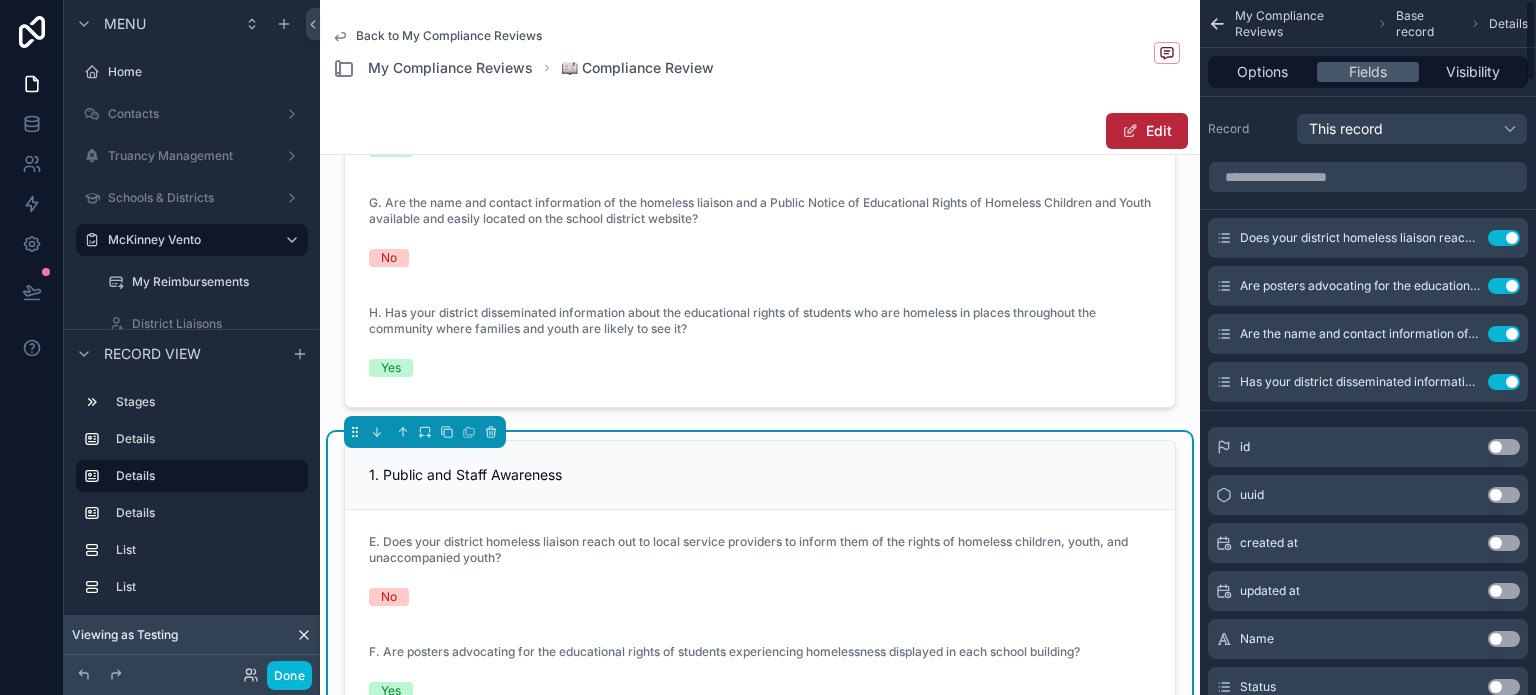 click on "Use setting" at bounding box center [1504, 238] 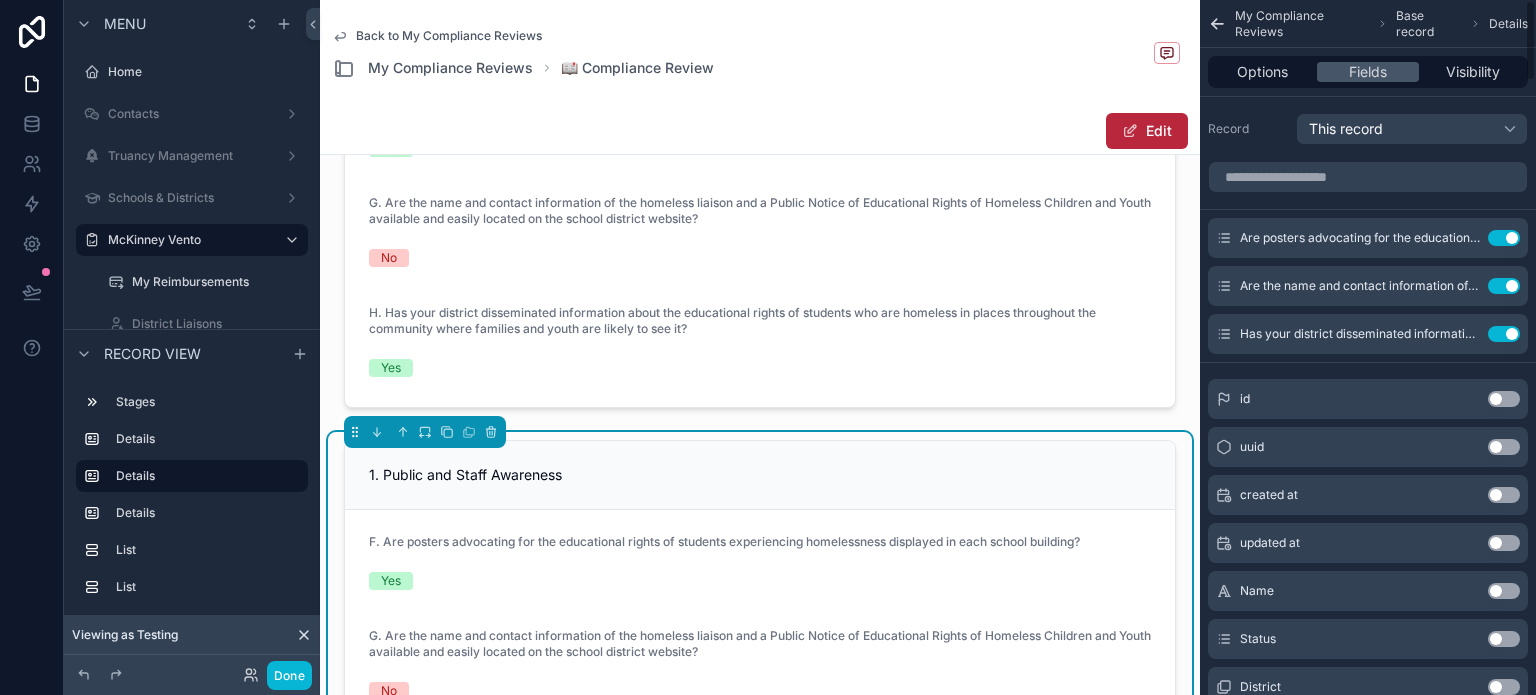 click on "Use setting" at bounding box center [1504, 238] 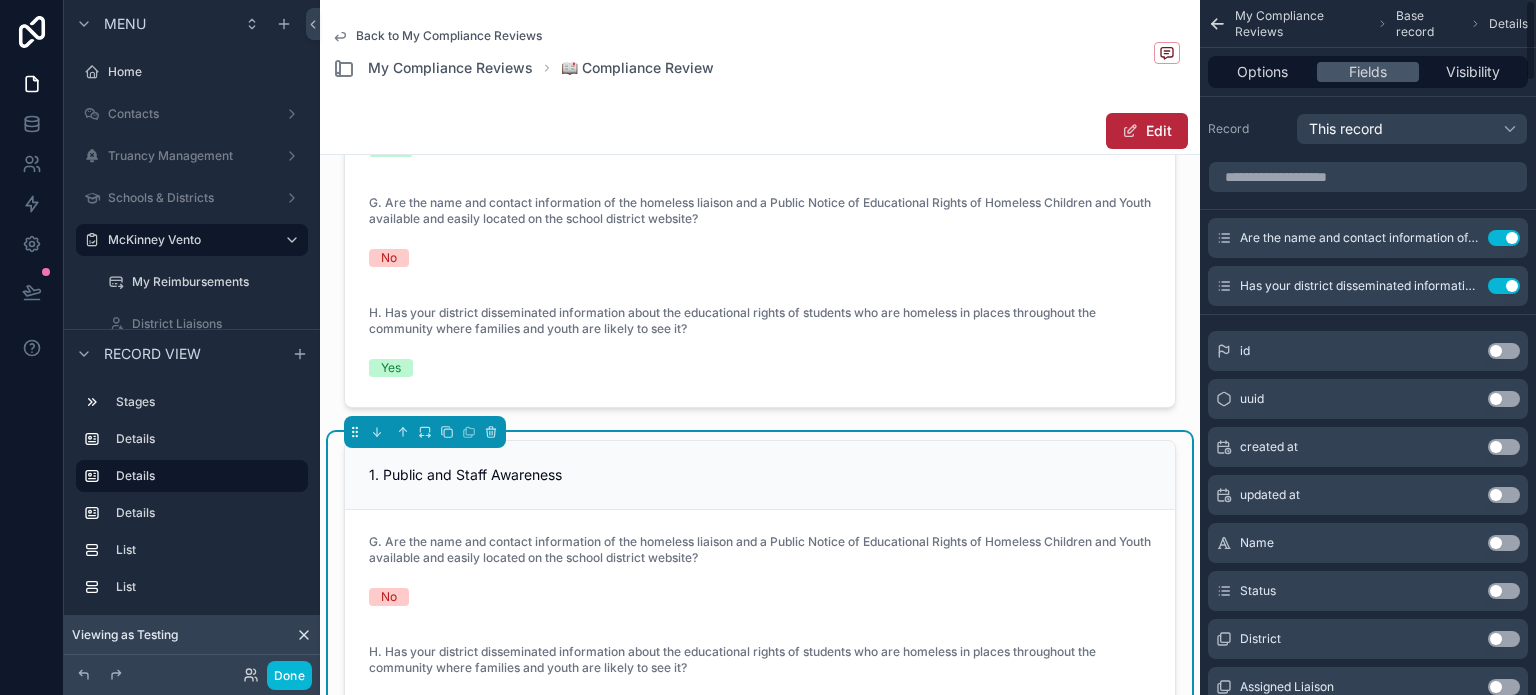 click on "Use setting" at bounding box center [1504, 238] 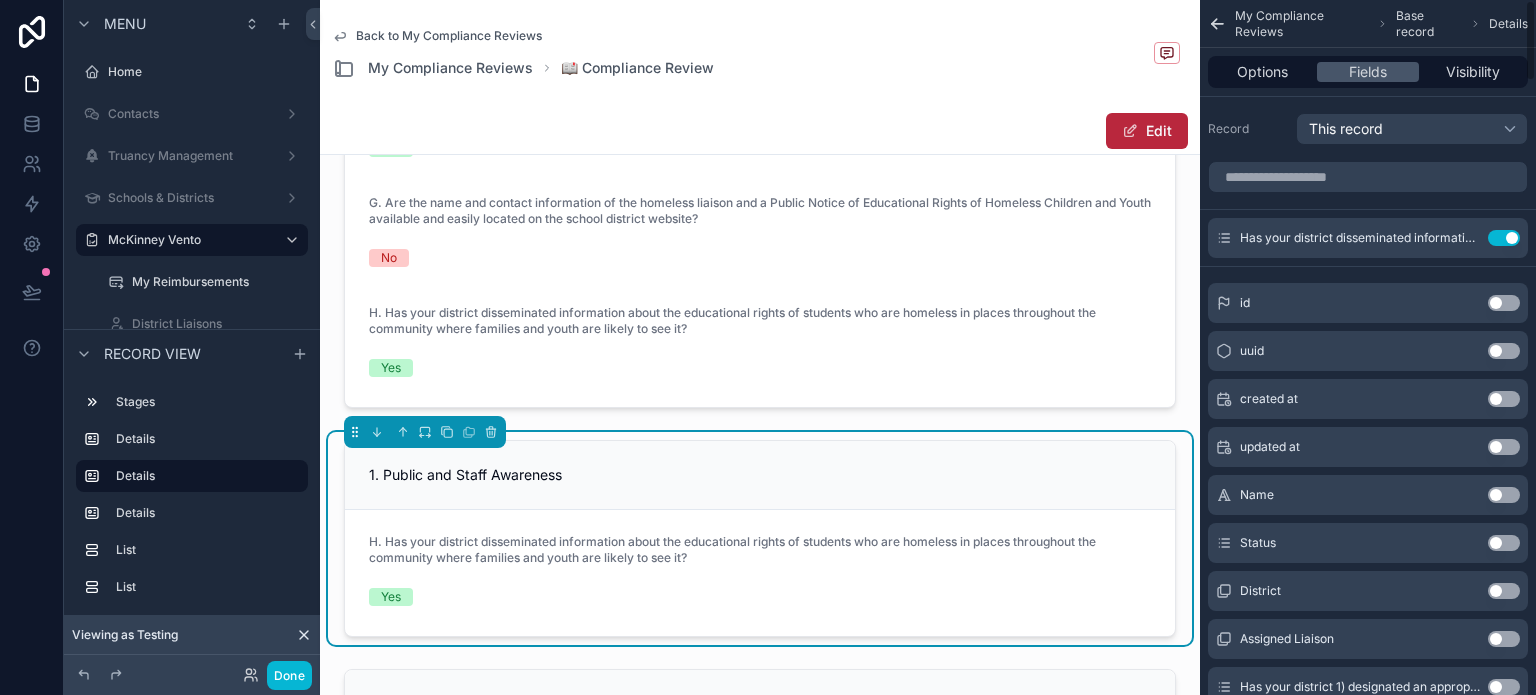 click on "Use setting" at bounding box center [1504, 238] 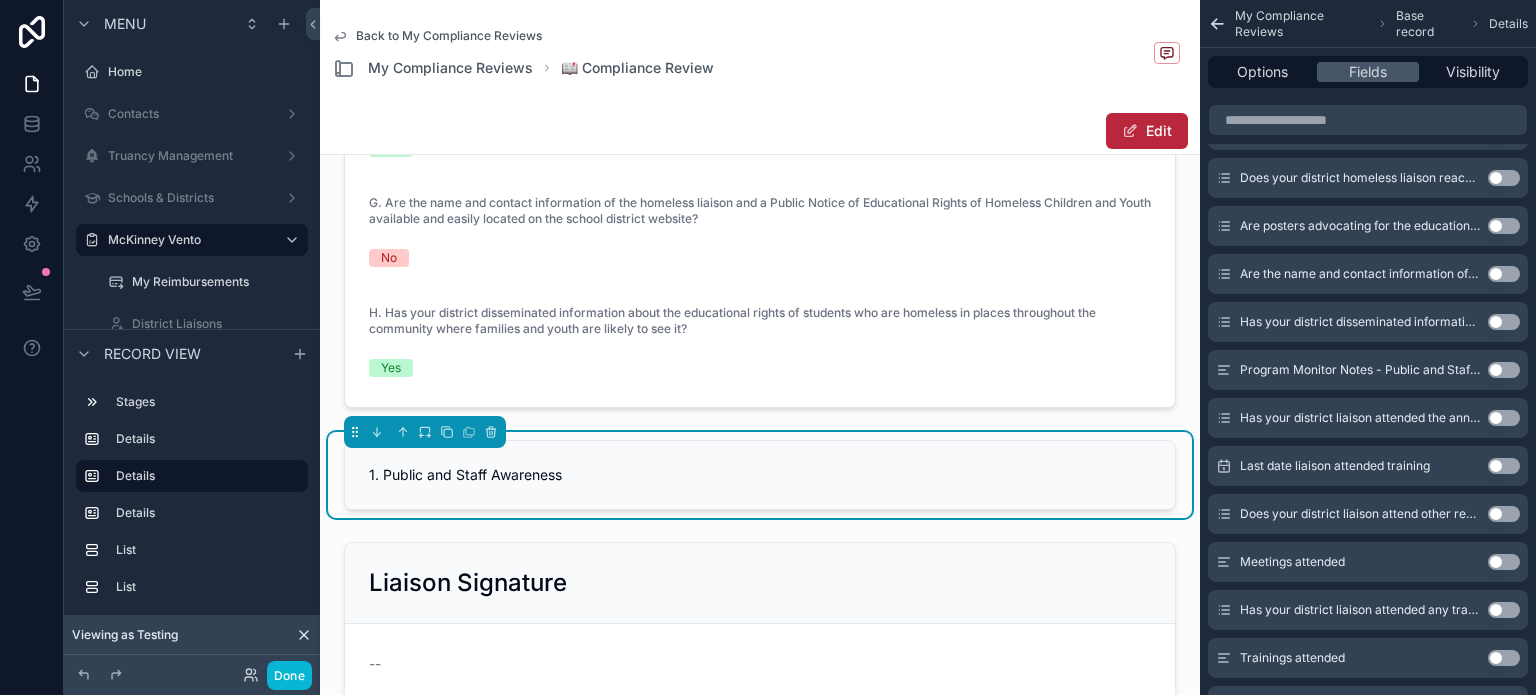 scroll, scrollTop: 700, scrollLeft: 0, axis: vertical 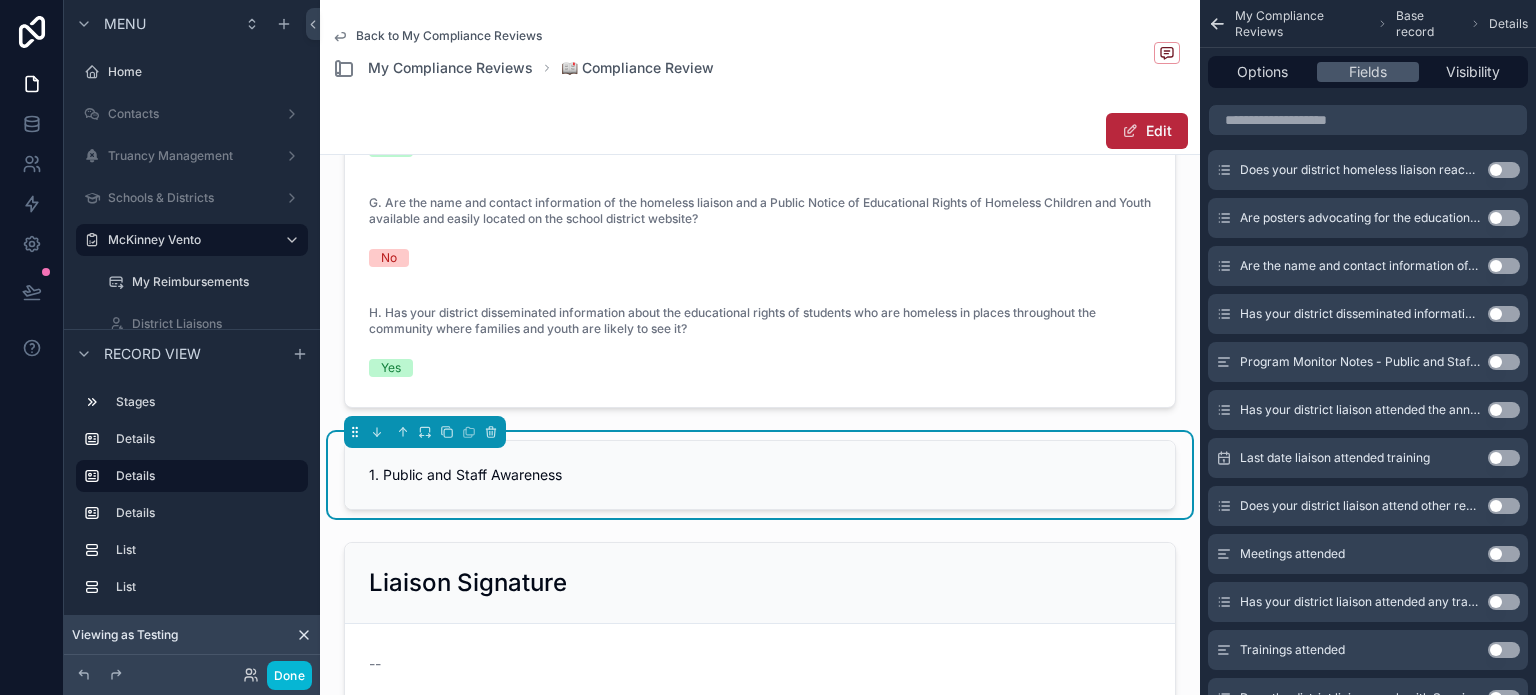 click on "Use setting" at bounding box center (1504, 410) 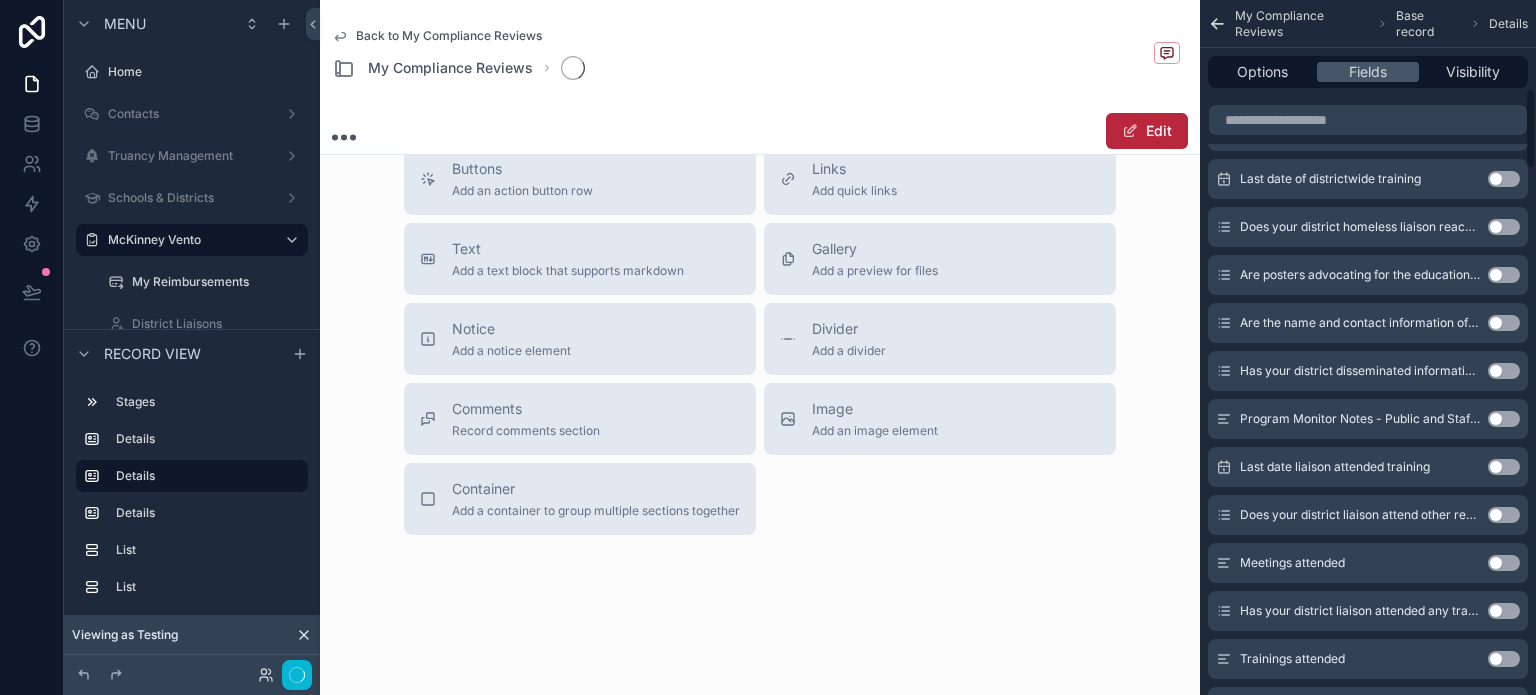 scroll, scrollTop: 704, scrollLeft: 0, axis: vertical 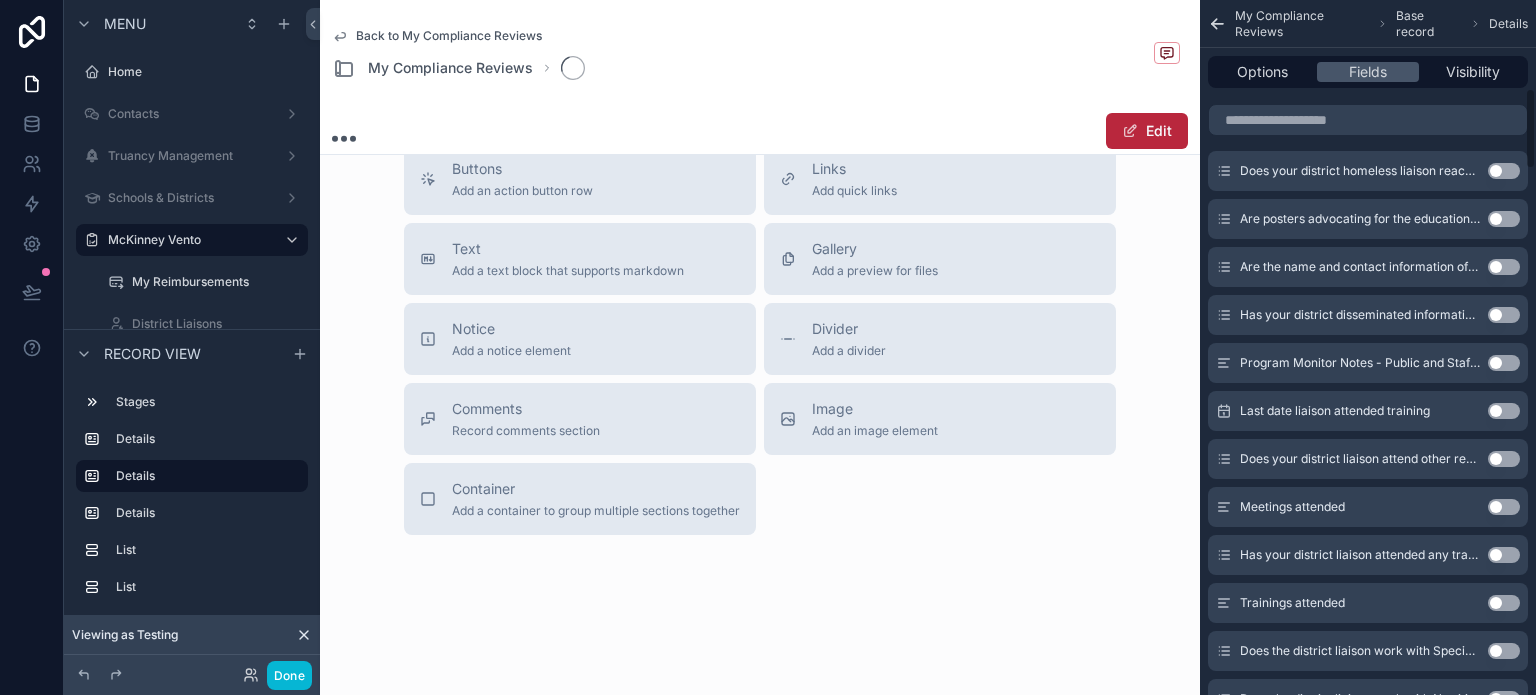 click on "Use setting" at bounding box center [1504, 411] 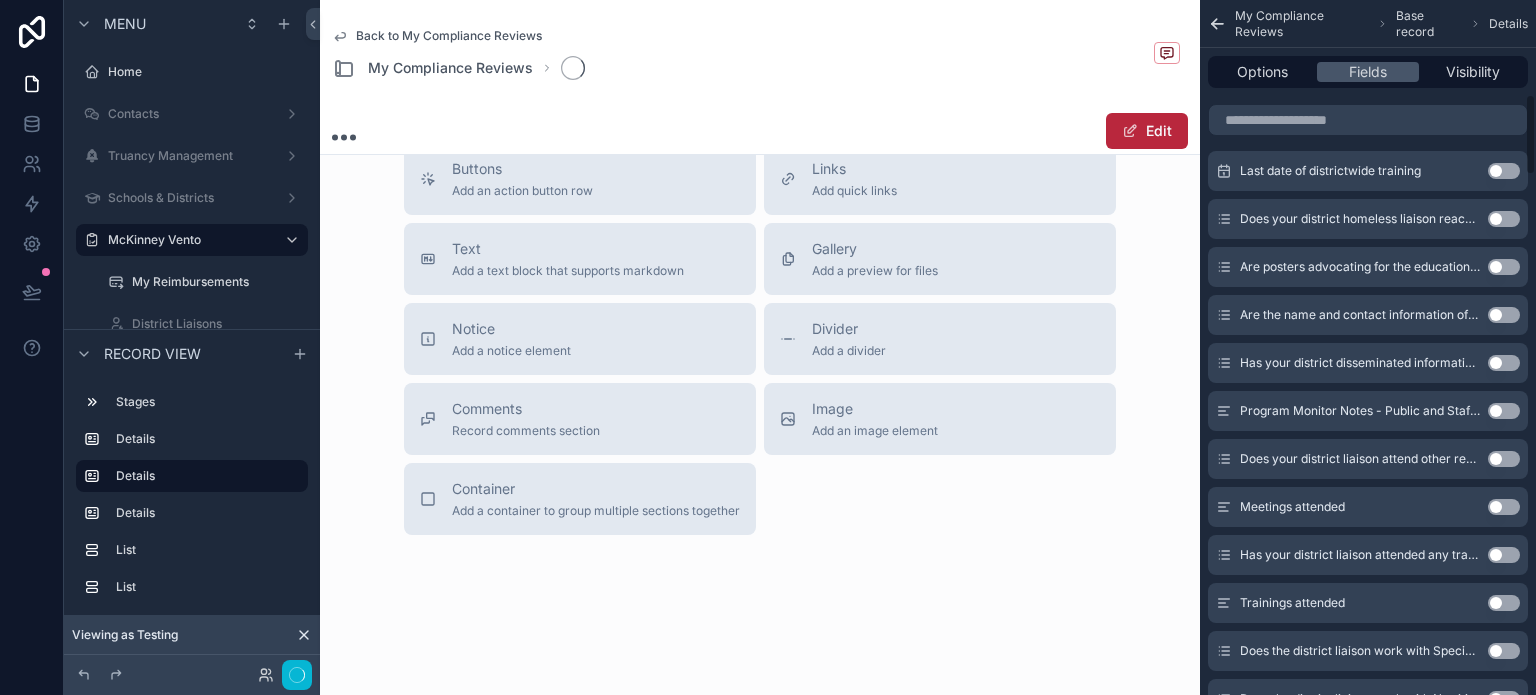 scroll, scrollTop: 804, scrollLeft: 0, axis: vertical 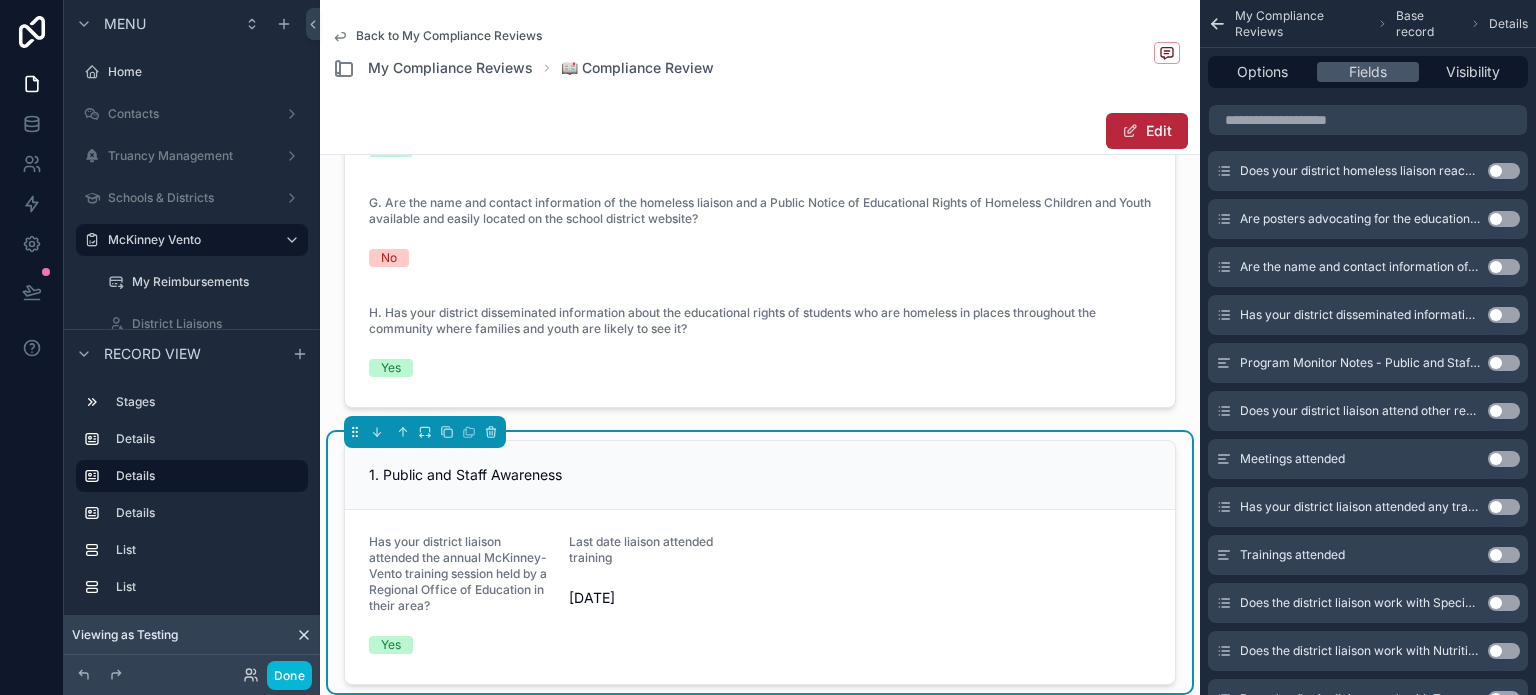 click on "Use setting" at bounding box center [1504, 411] 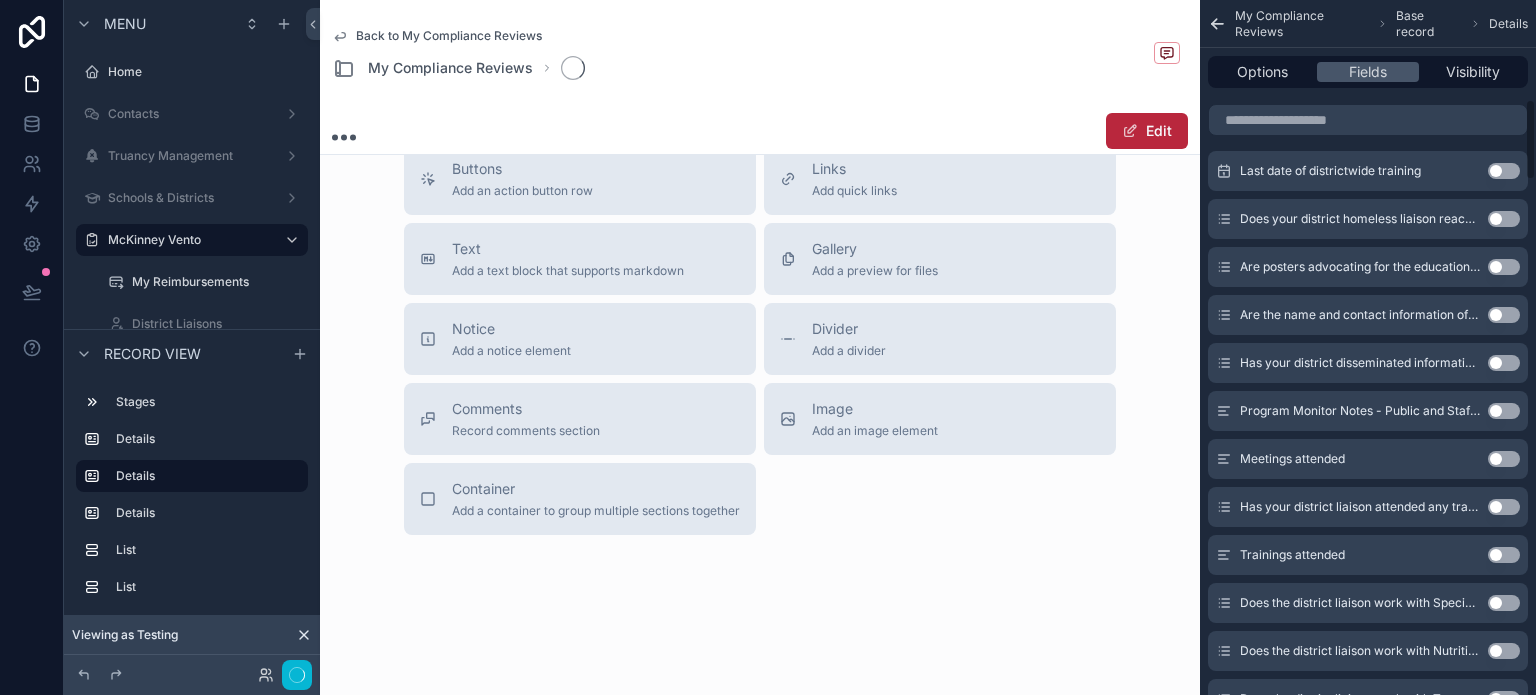 scroll, scrollTop: 704, scrollLeft: 0, axis: vertical 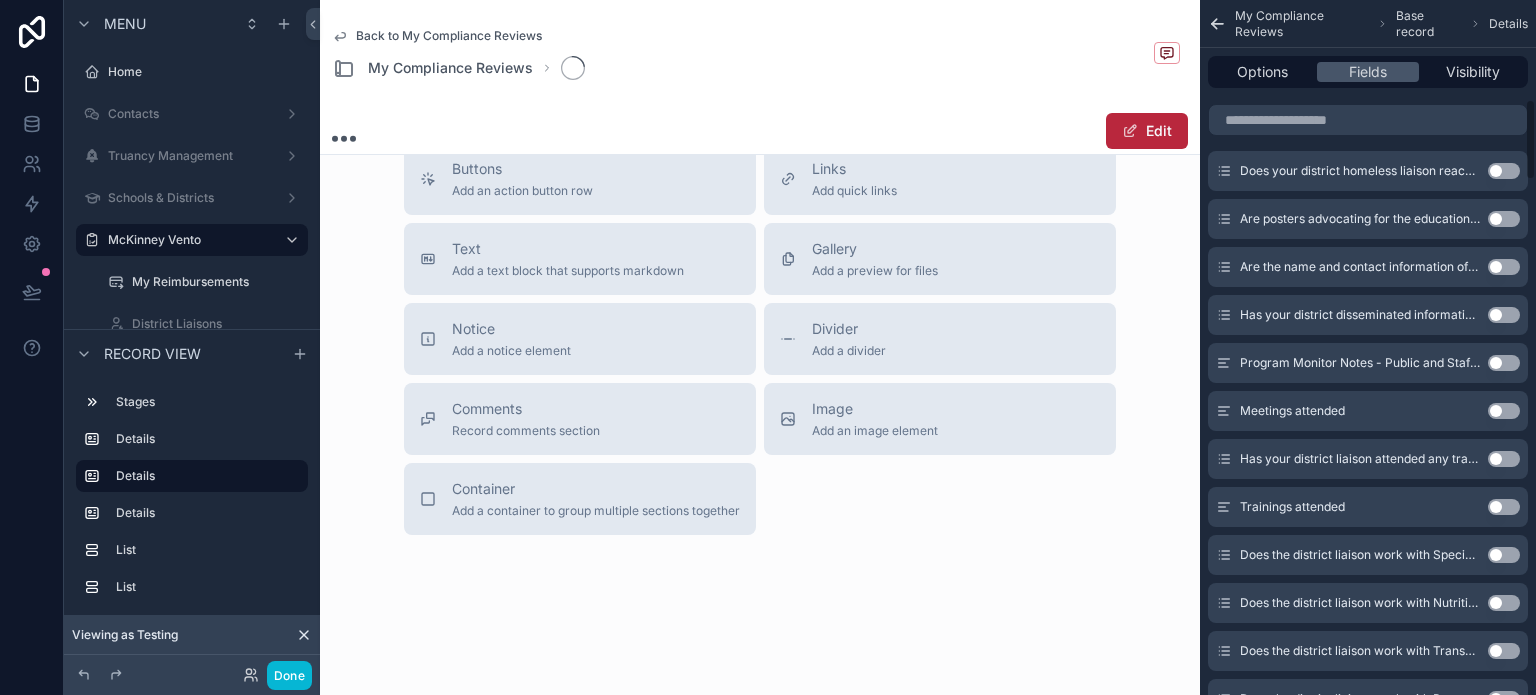 click on "Use setting" at bounding box center [1504, 411] 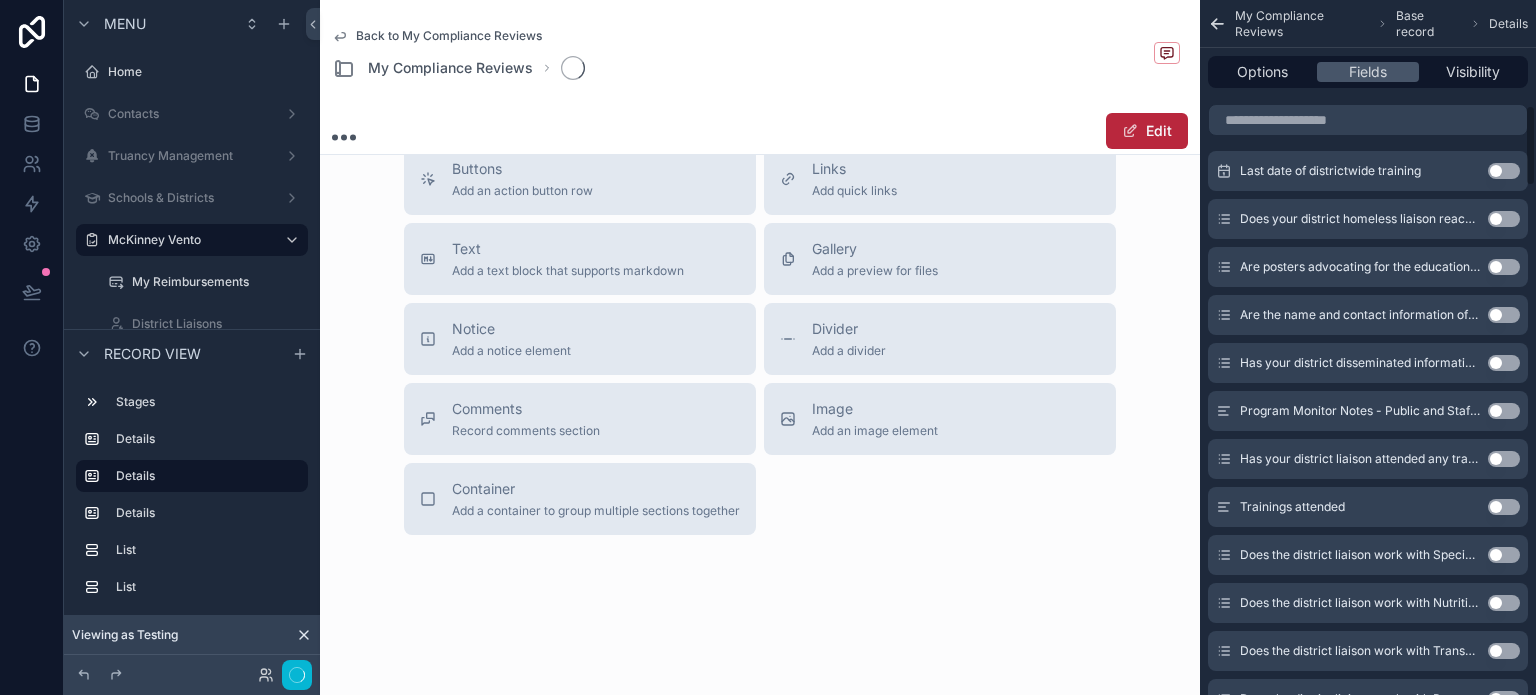 scroll, scrollTop: 900, scrollLeft: 0, axis: vertical 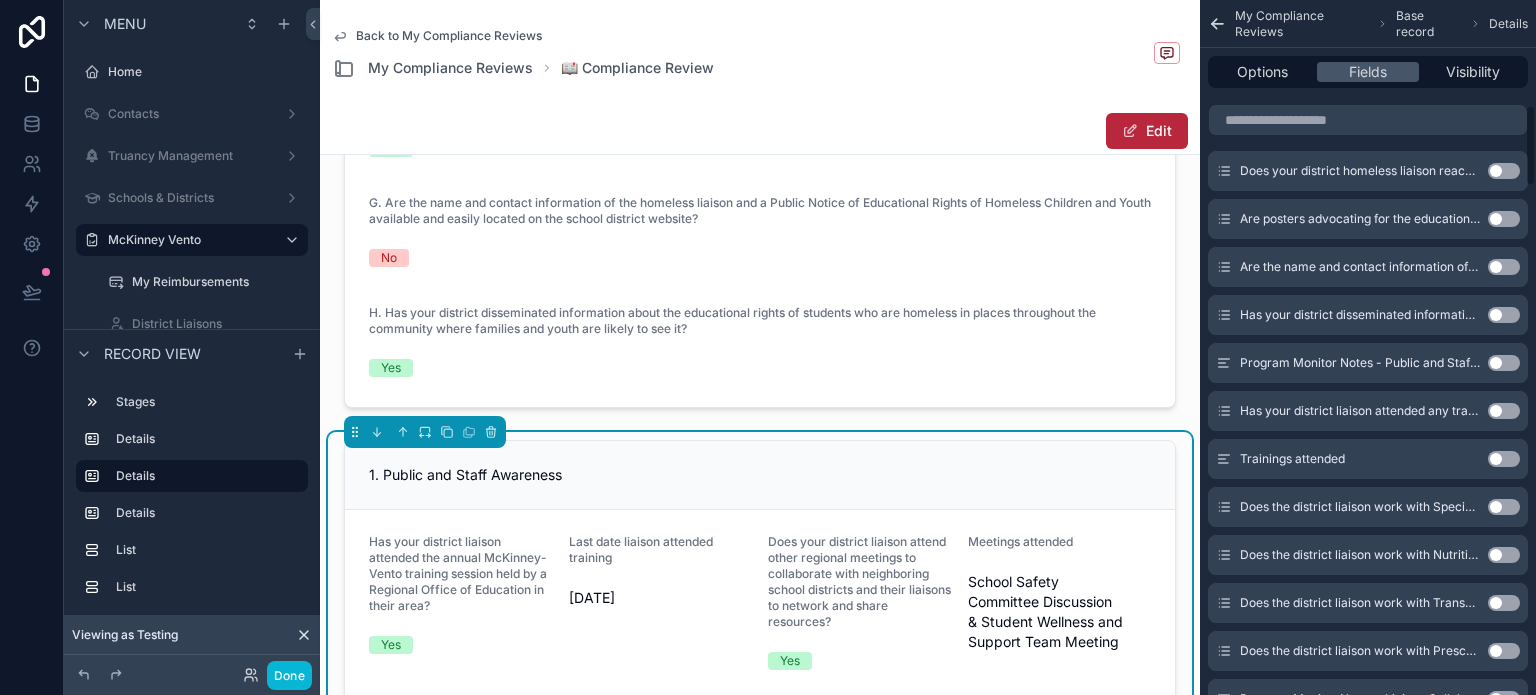 click on "Use setting" at bounding box center (1504, 411) 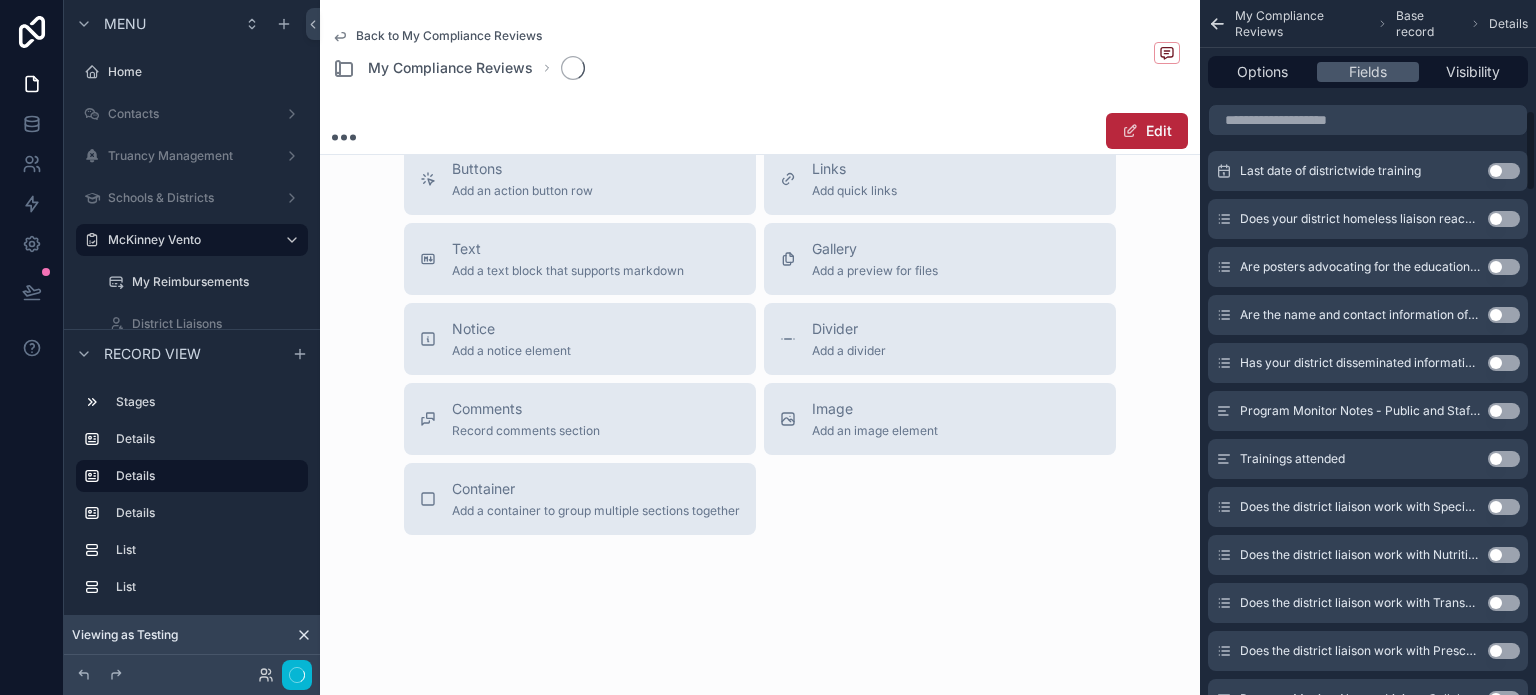 scroll, scrollTop: 704, scrollLeft: 0, axis: vertical 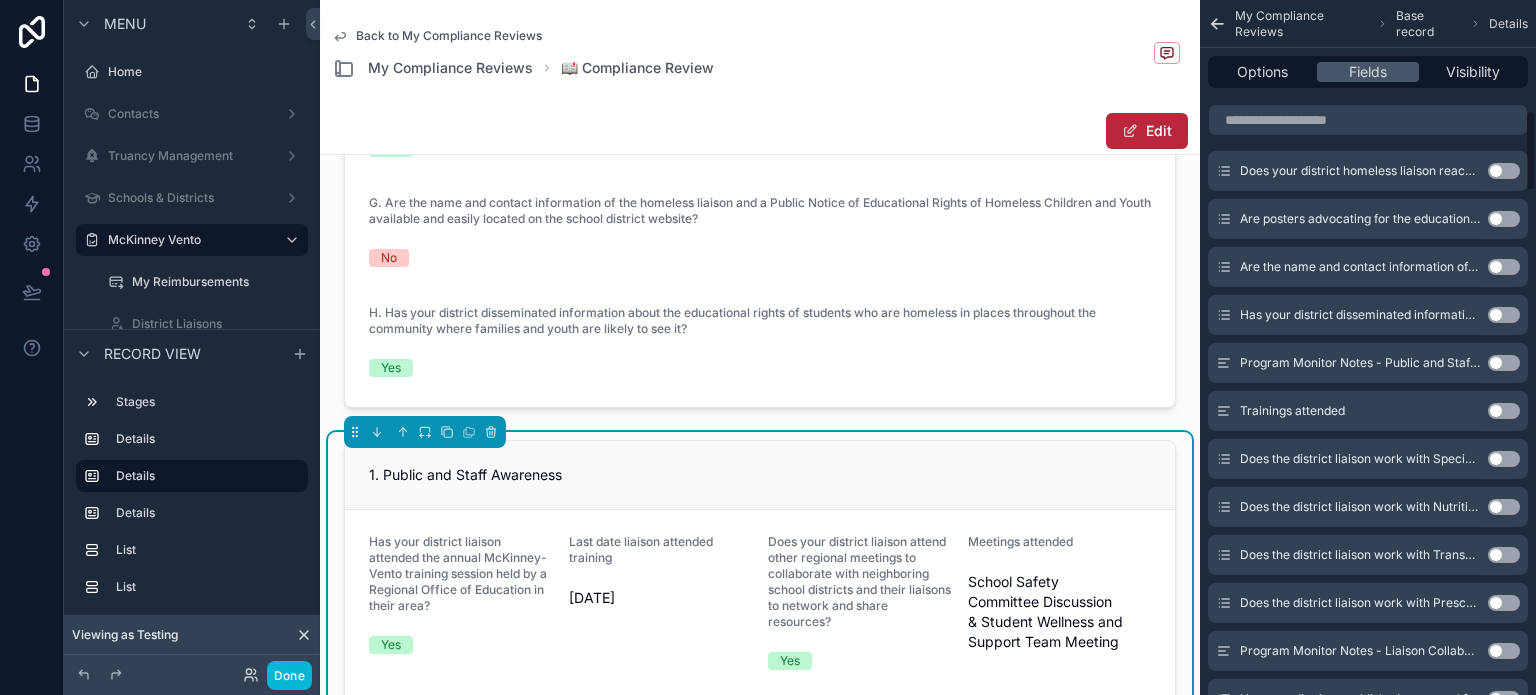 click on "Use setting" at bounding box center (1504, 411) 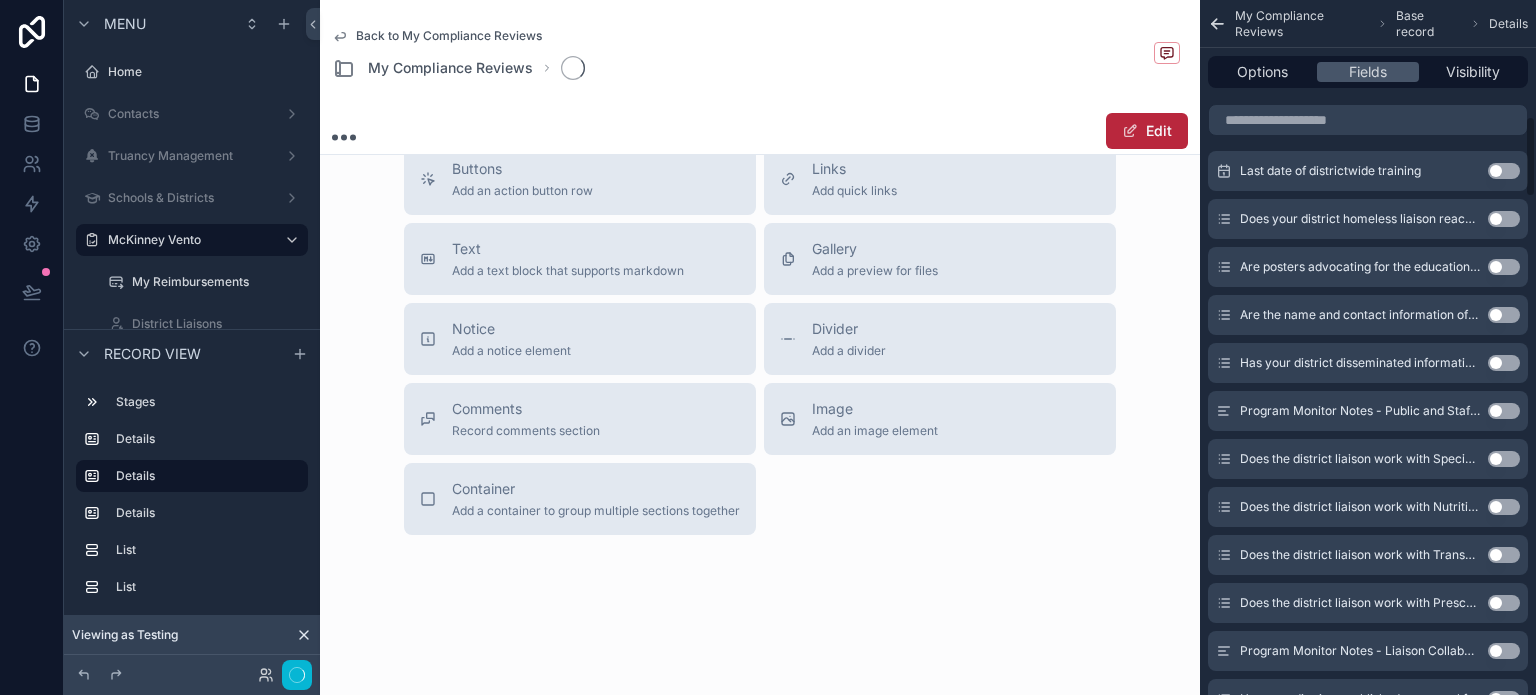 scroll, scrollTop: 704, scrollLeft: 0, axis: vertical 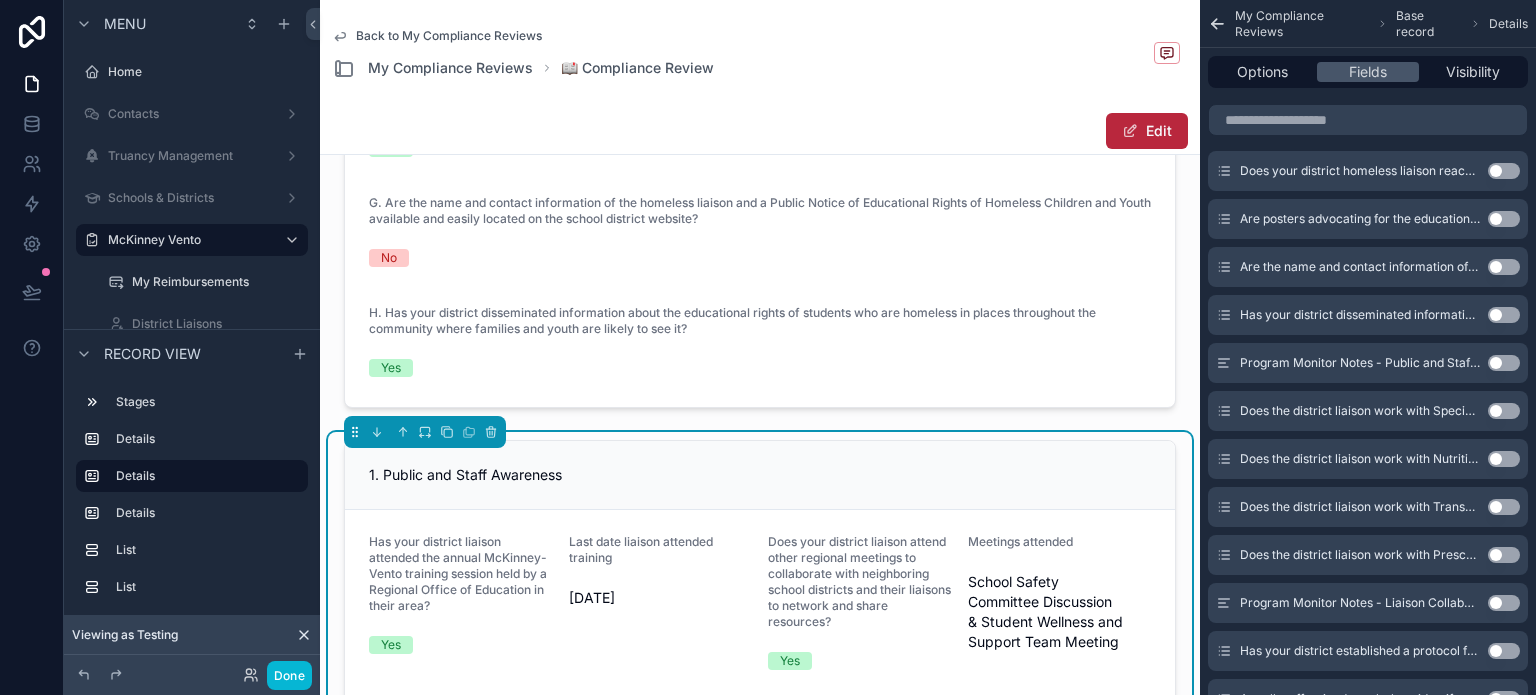 click on "Use setting" at bounding box center (1504, 411) 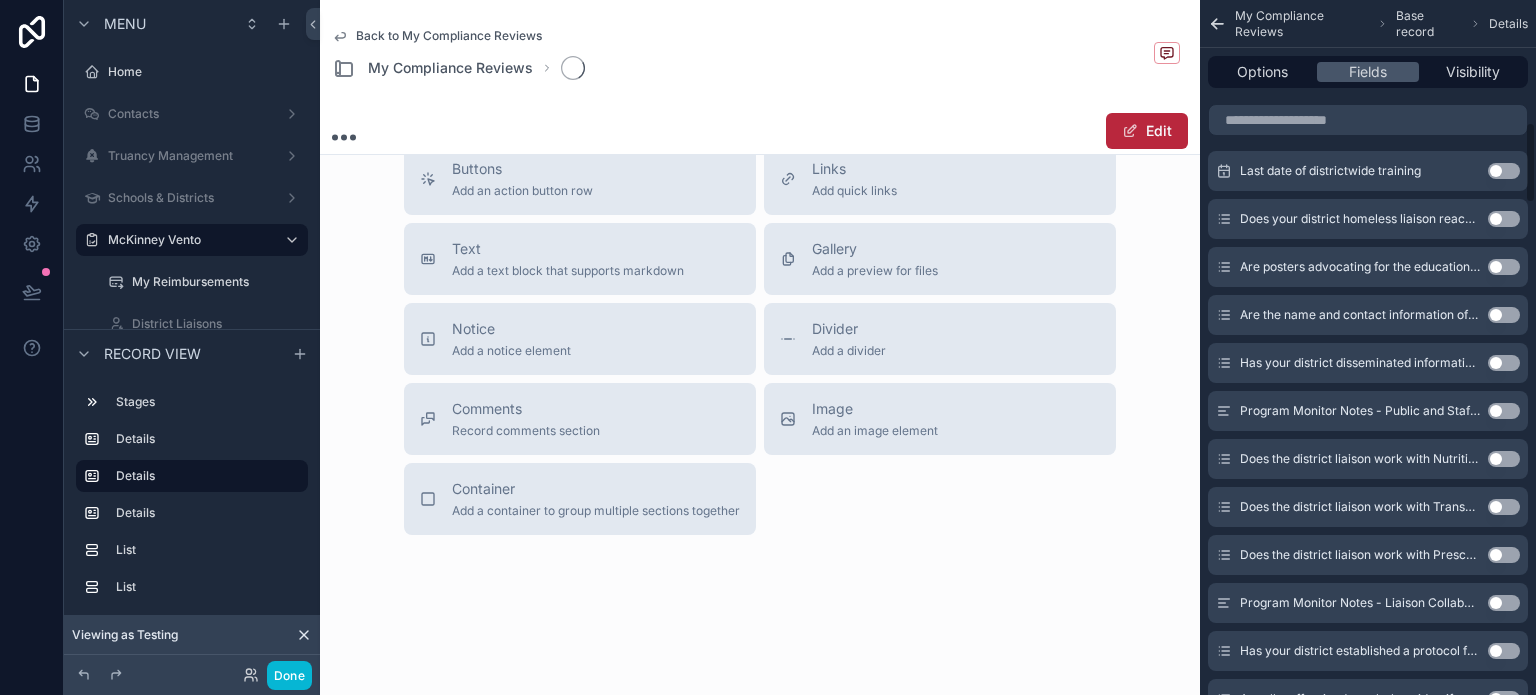 scroll, scrollTop: 704, scrollLeft: 0, axis: vertical 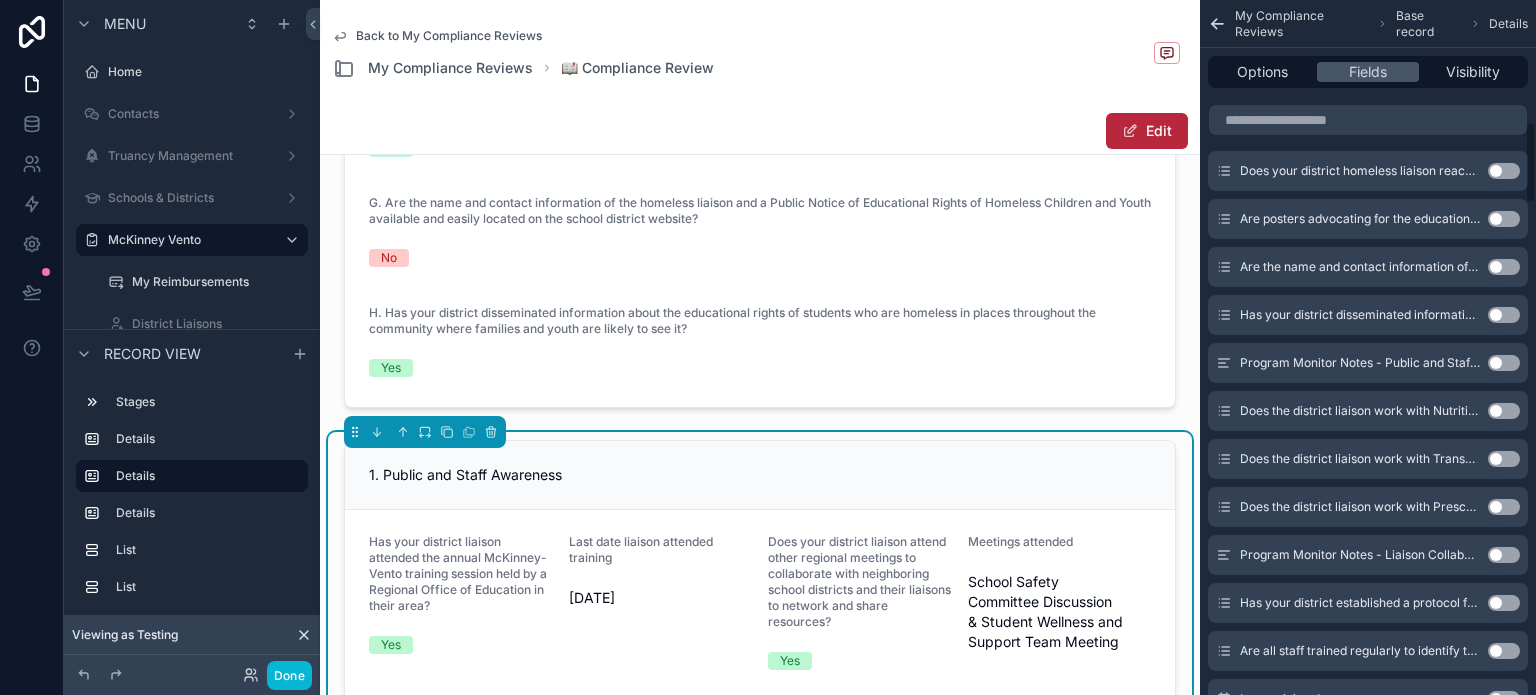 click on "Use setting" at bounding box center (1504, 411) 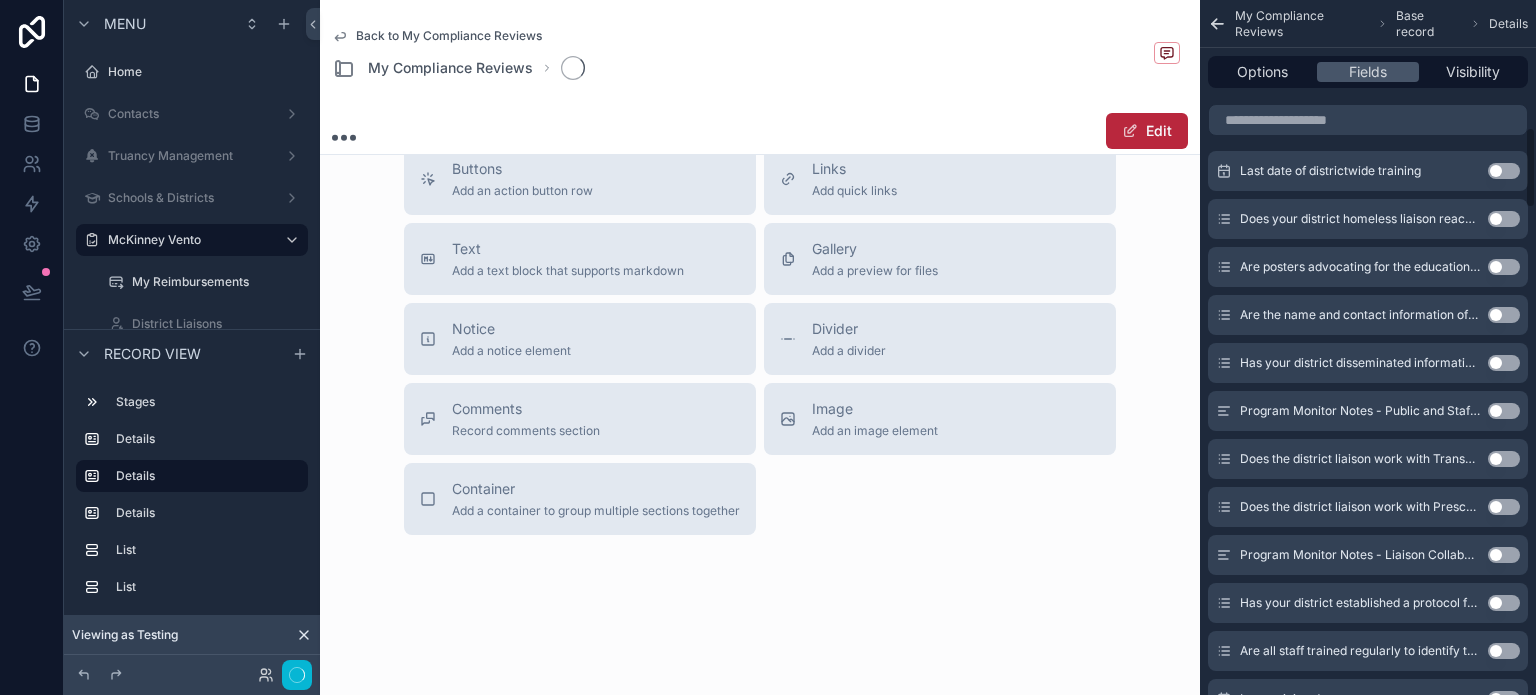 scroll, scrollTop: 704, scrollLeft: 0, axis: vertical 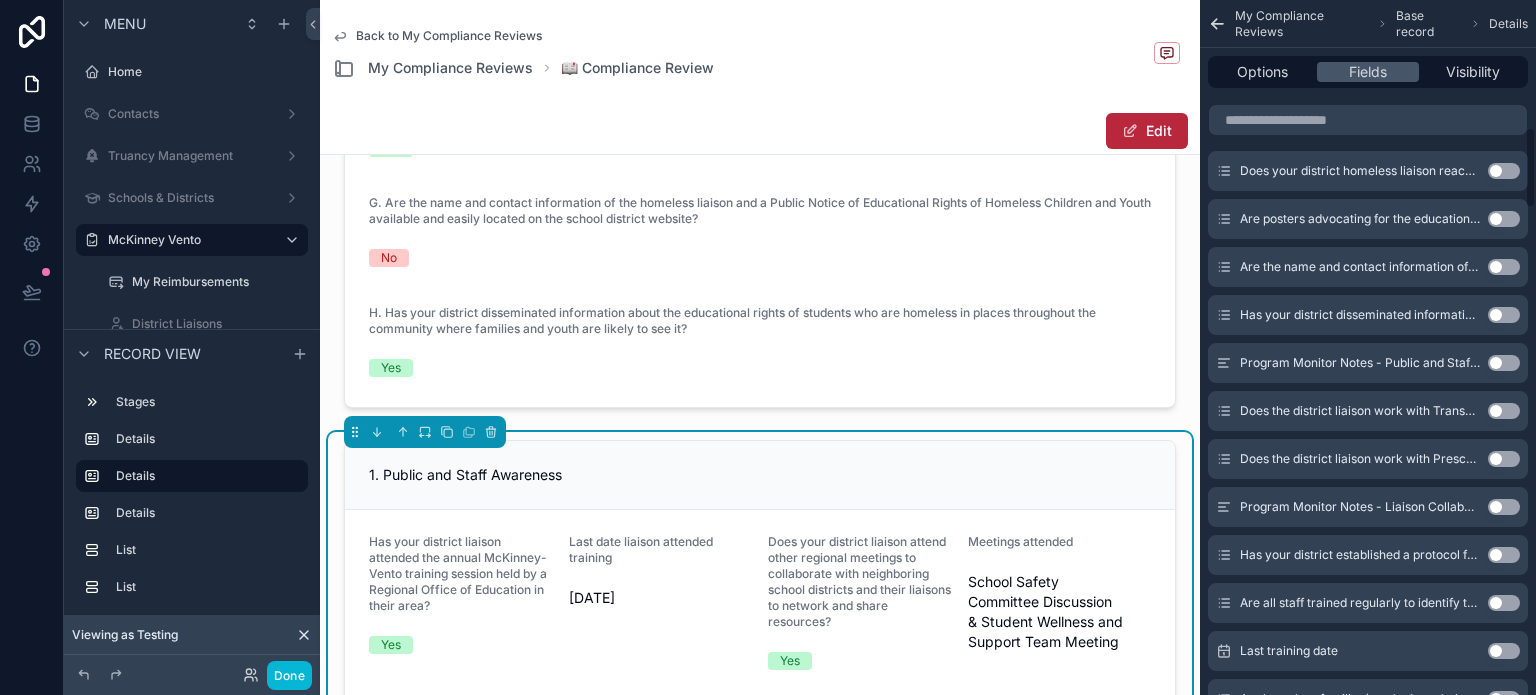 click on "Use setting" at bounding box center [1504, 411] 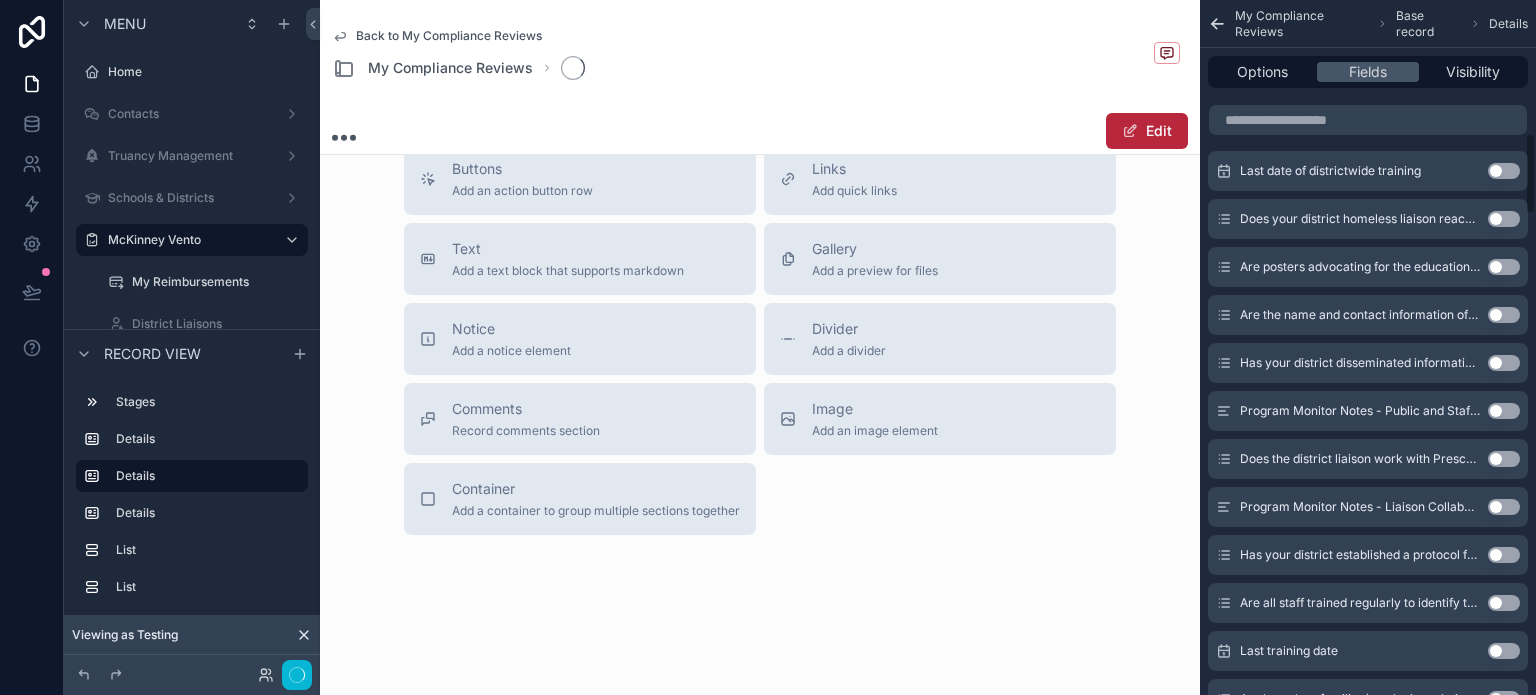 scroll, scrollTop: 704, scrollLeft: 0, axis: vertical 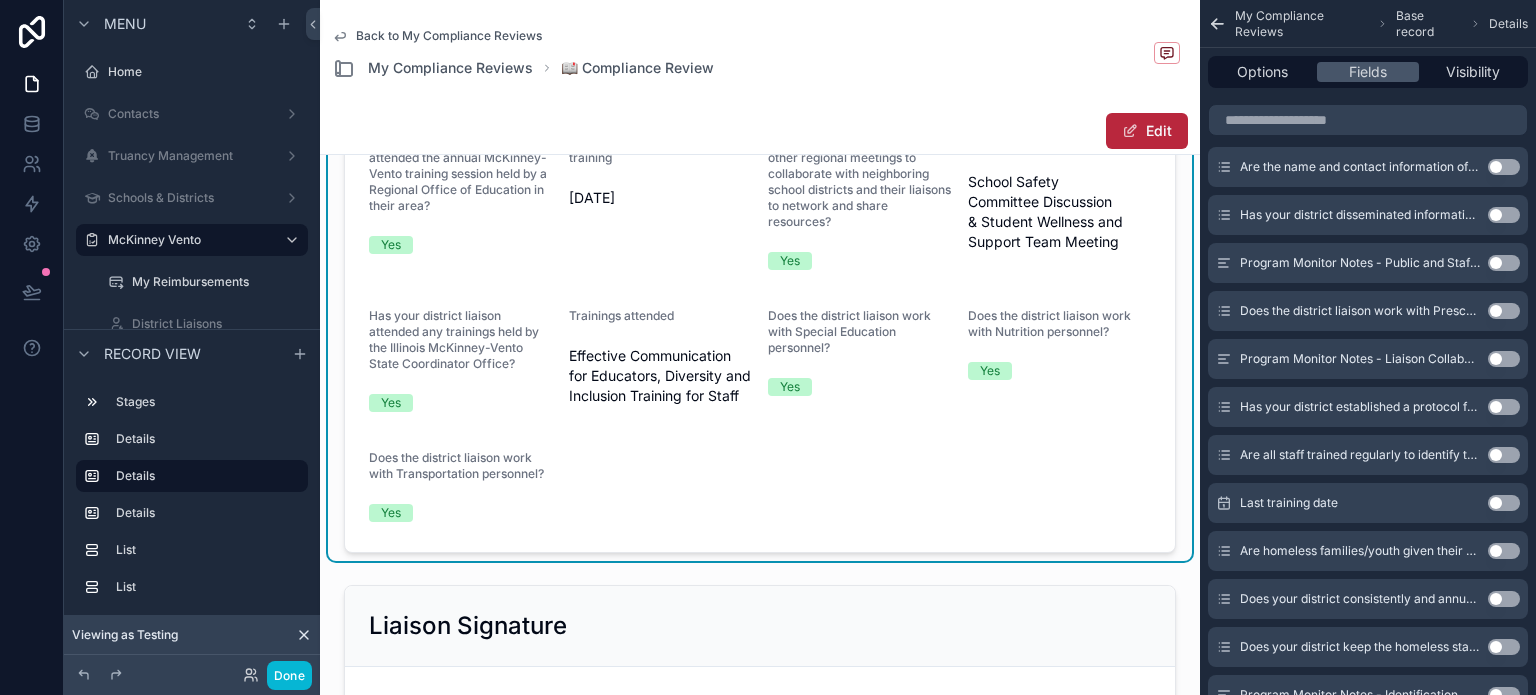 click on "Use setting" at bounding box center (1504, 311) 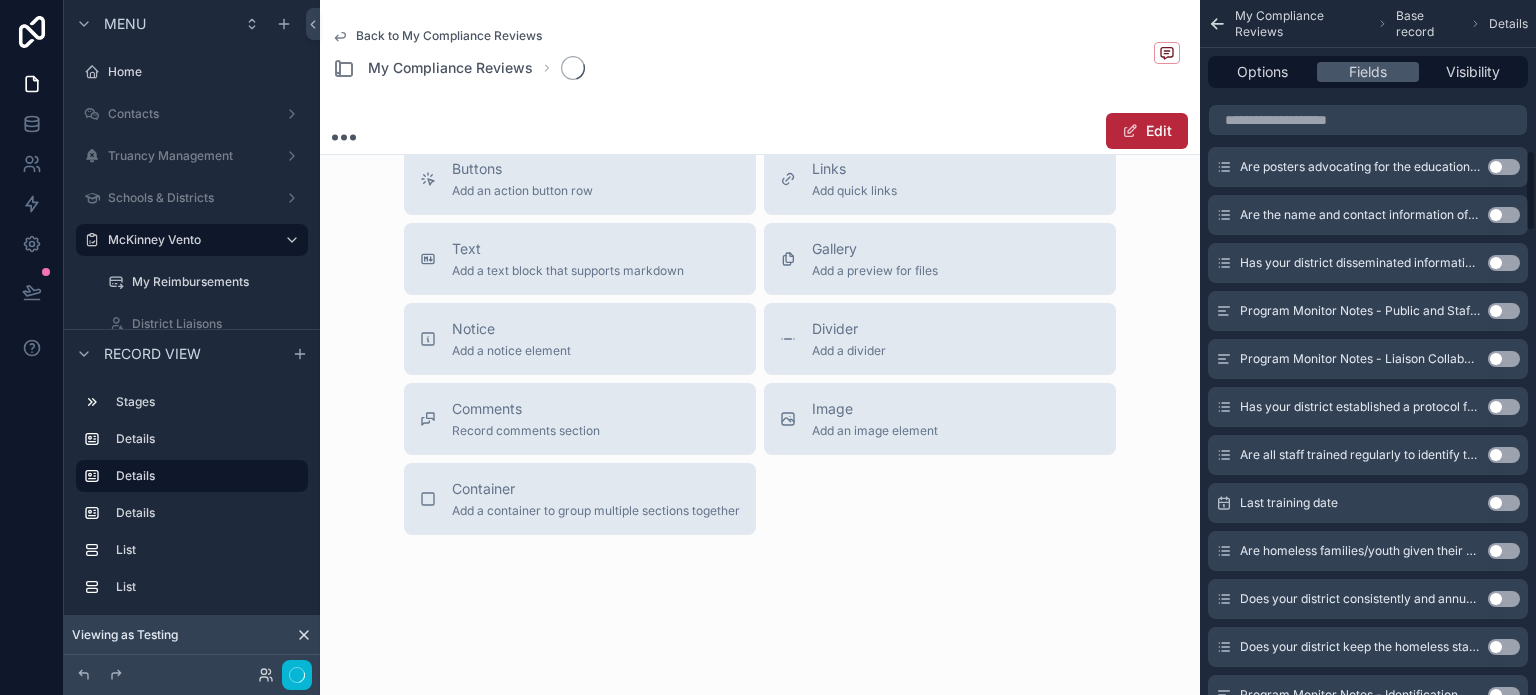 scroll, scrollTop: 704, scrollLeft: 0, axis: vertical 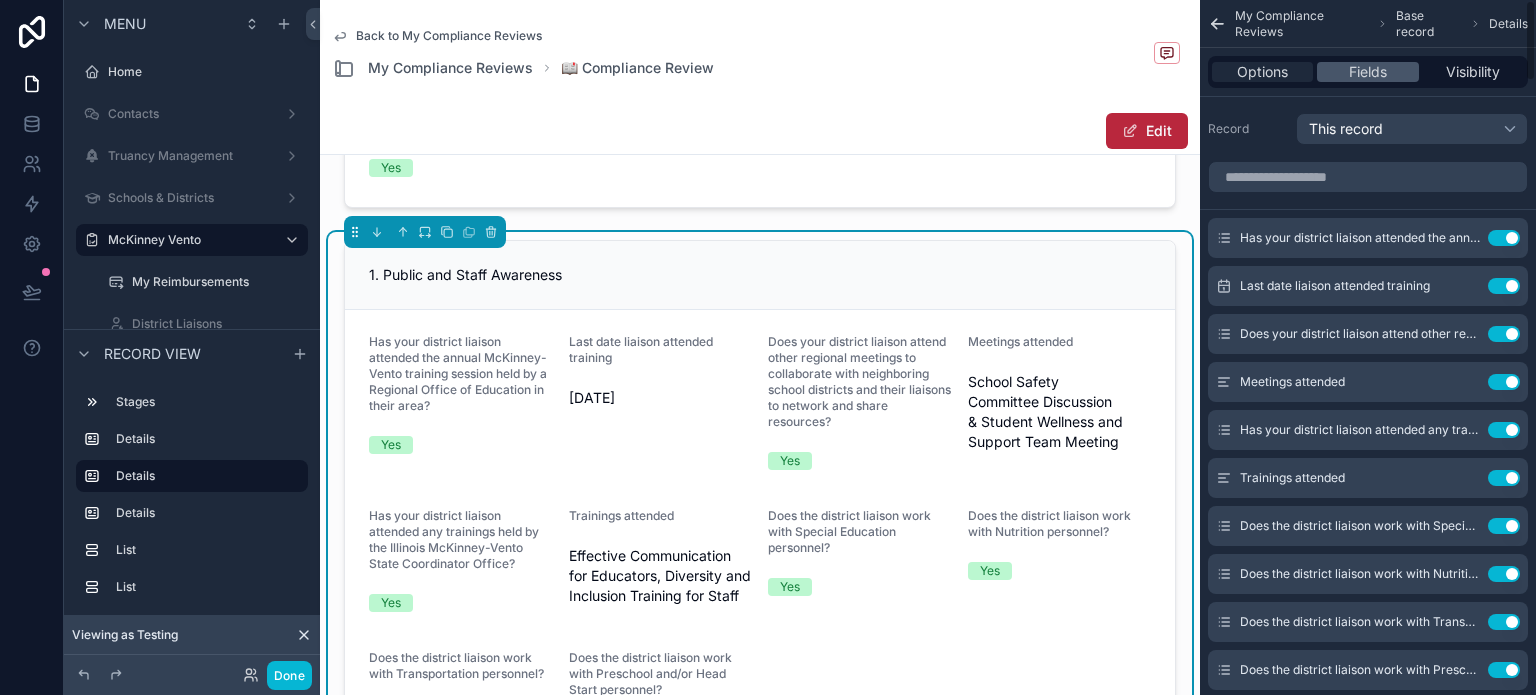 click on "Options" at bounding box center (1262, 72) 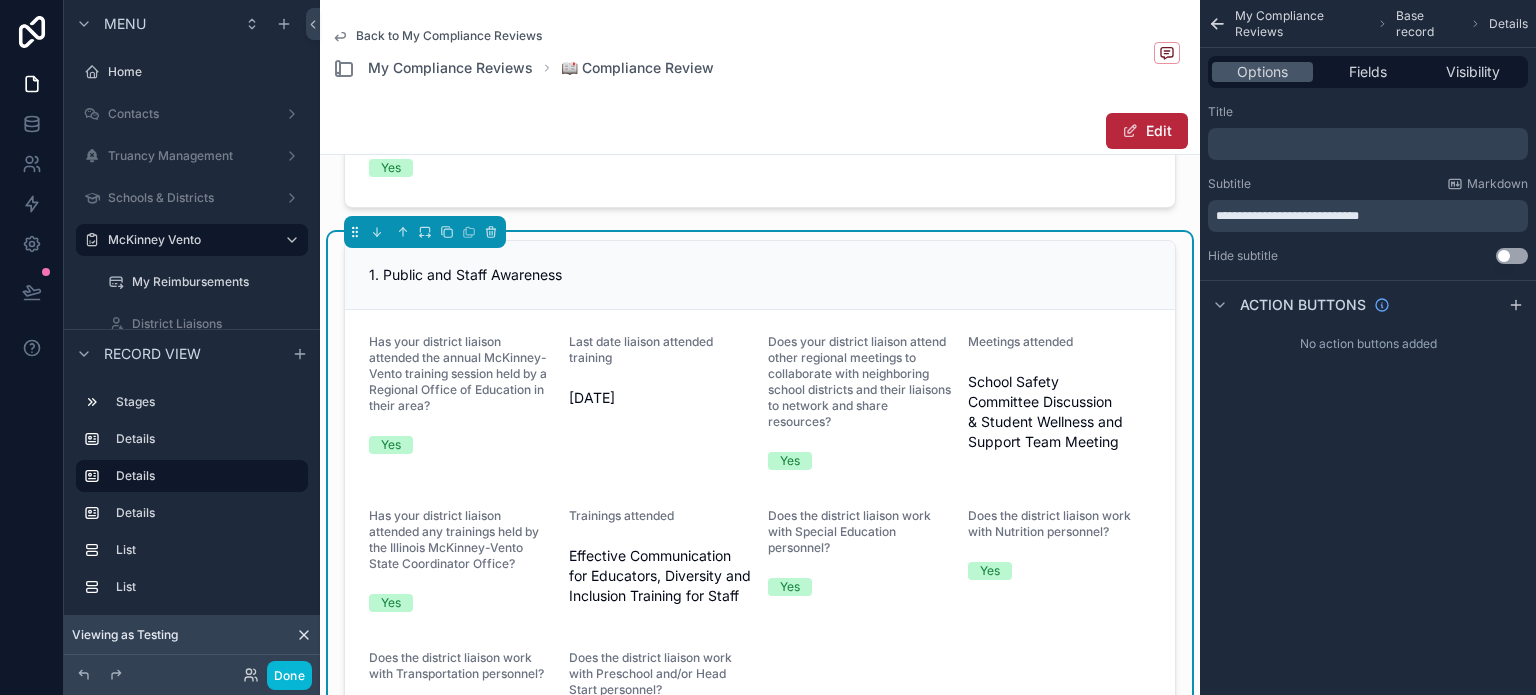 click on "**********" at bounding box center [1287, 216] 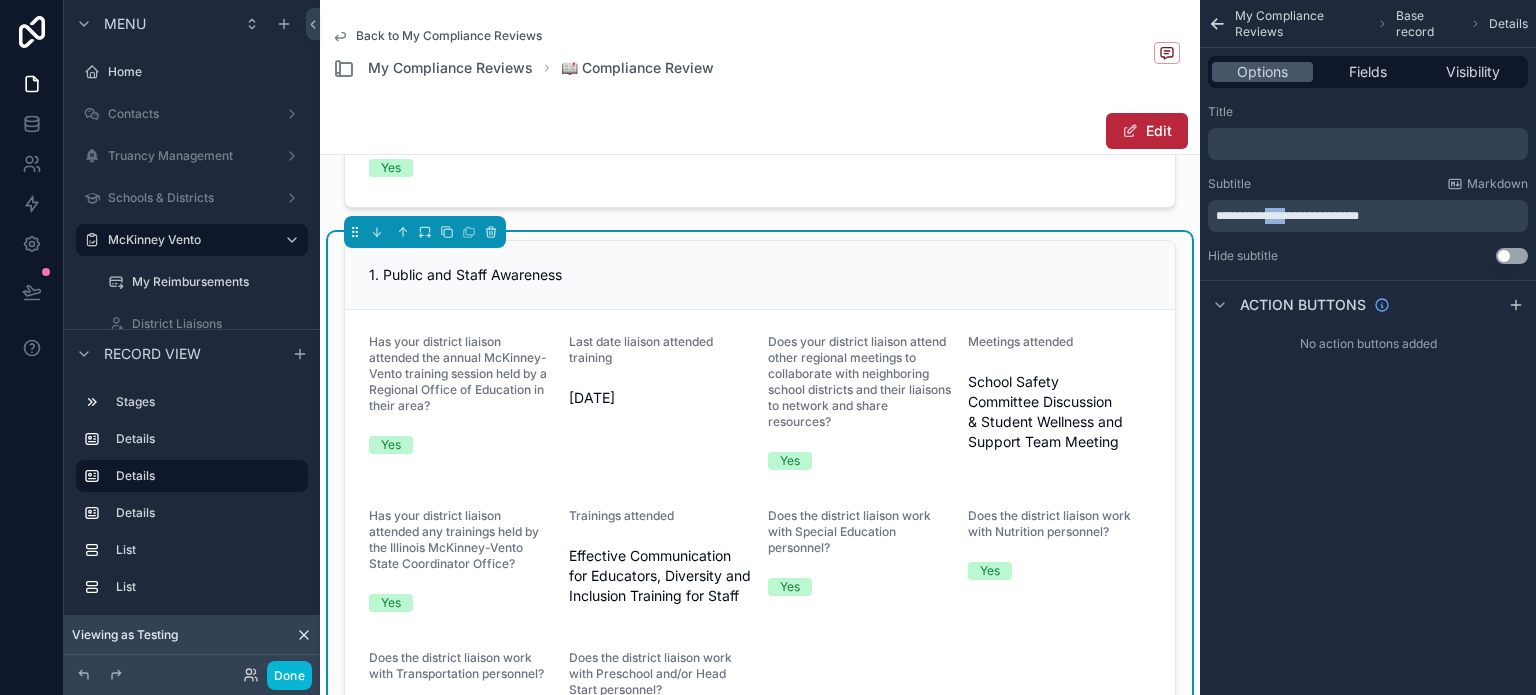 click on "**********" at bounding box center (1287, 216) 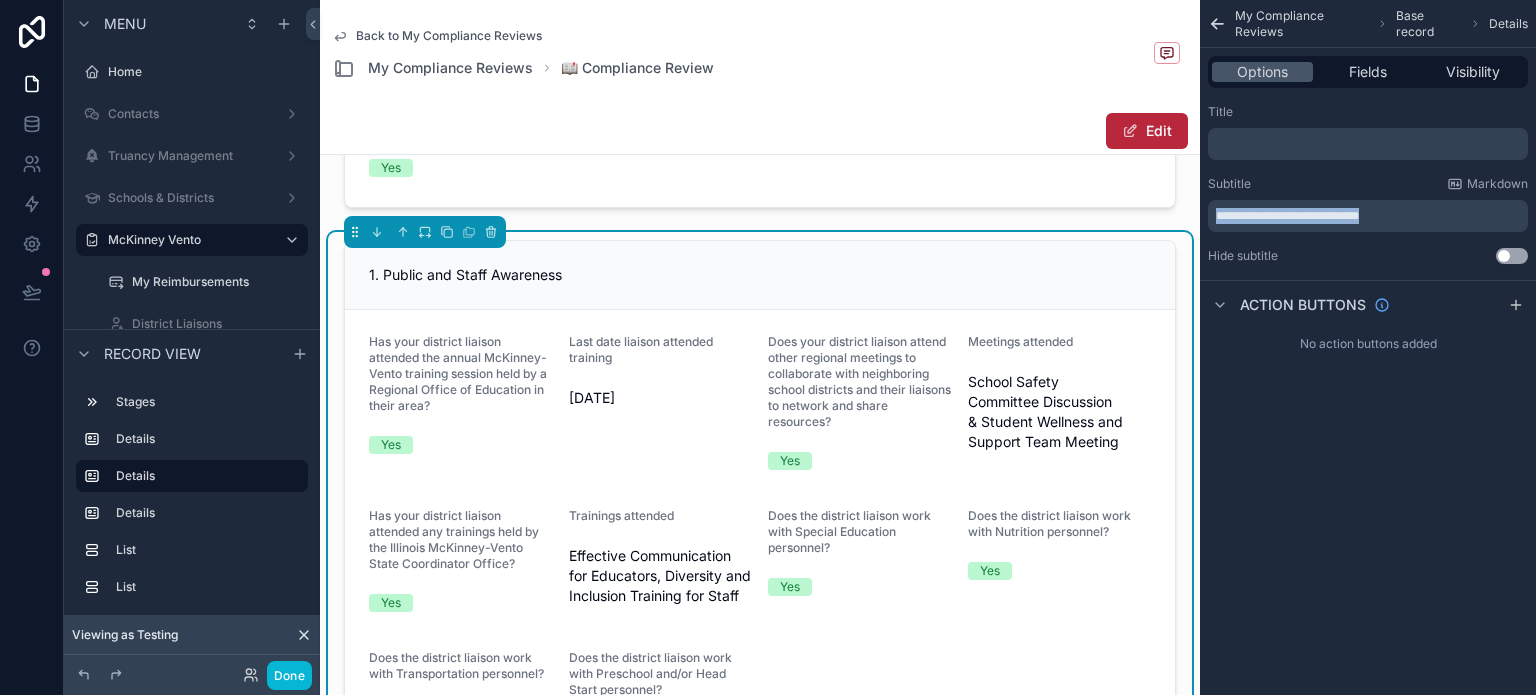 click on "**********" at bounding box center (1287, 216) 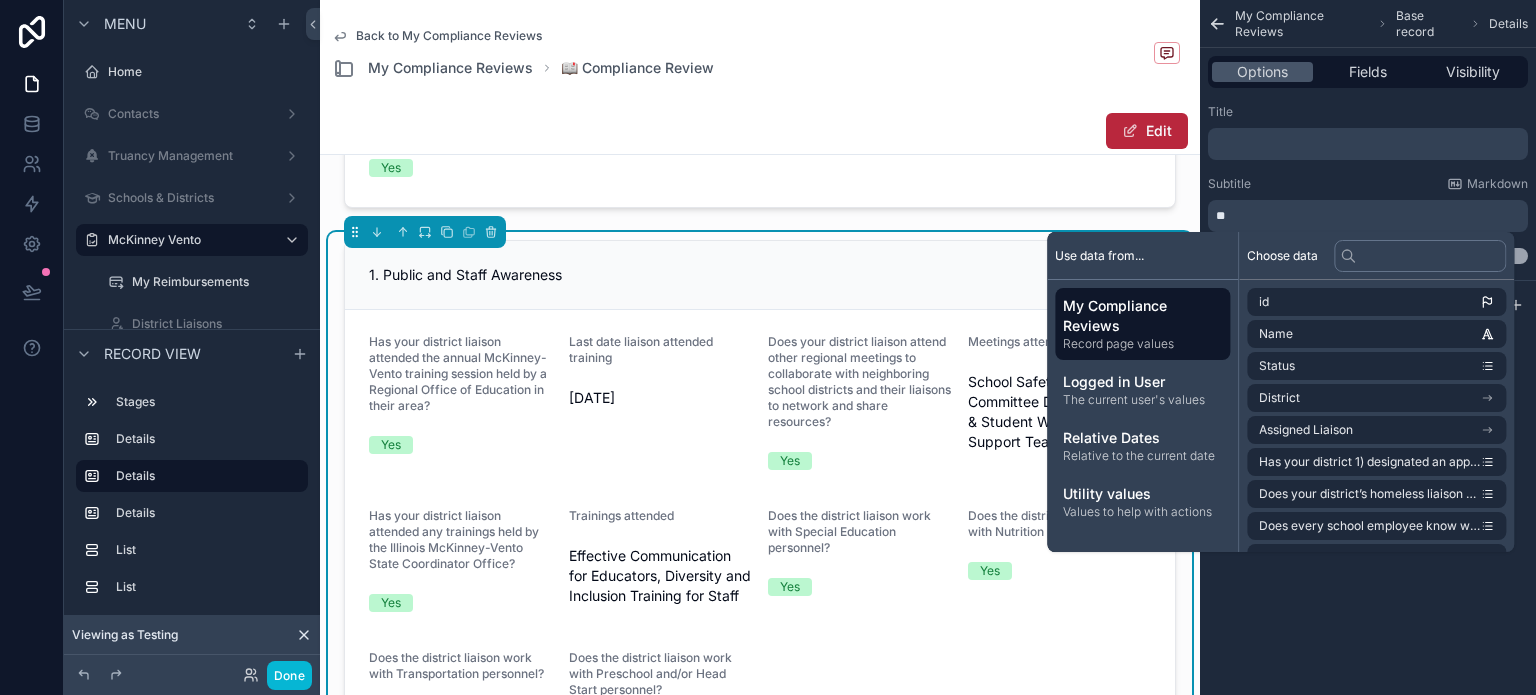 type 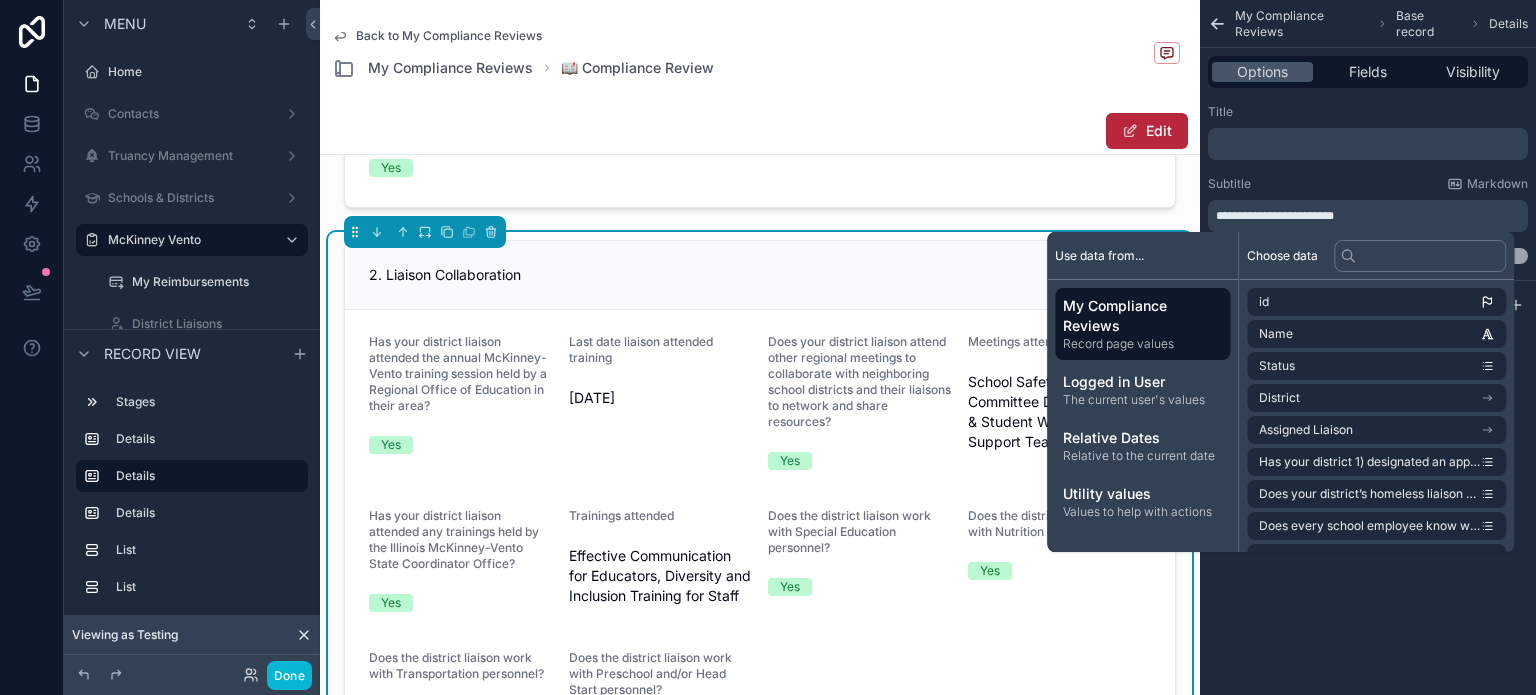 click on "Subtitle Markdown" at bounding box center (1368, 184) 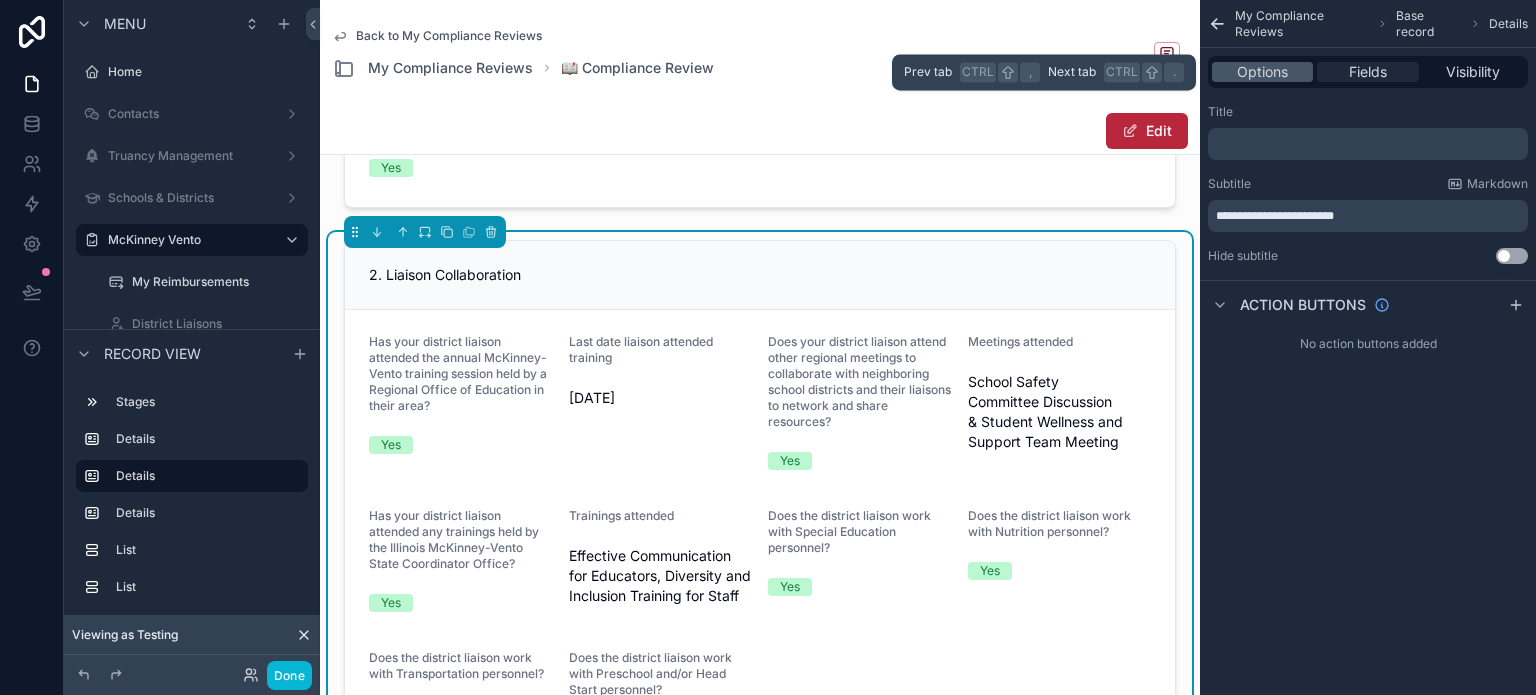 click on "Fields" at bounding box center (1368, 72) 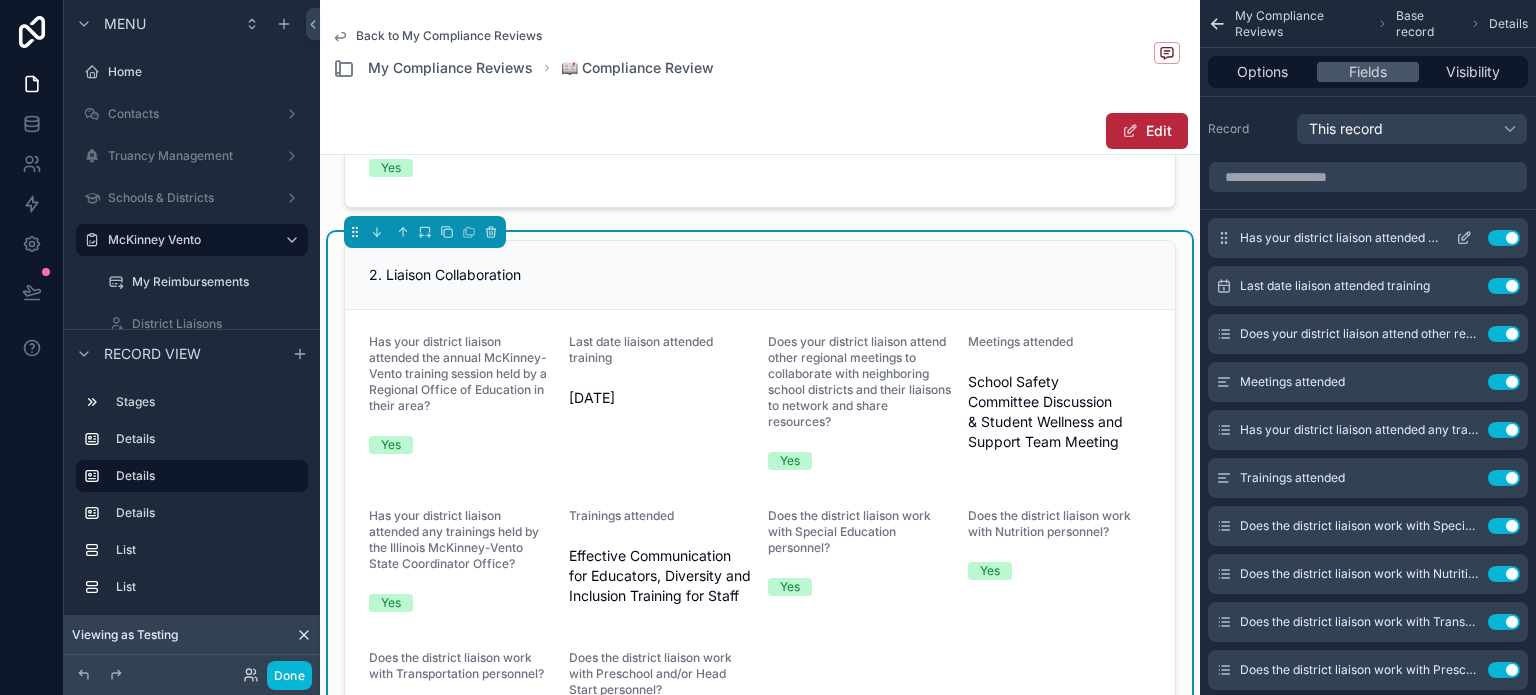 click 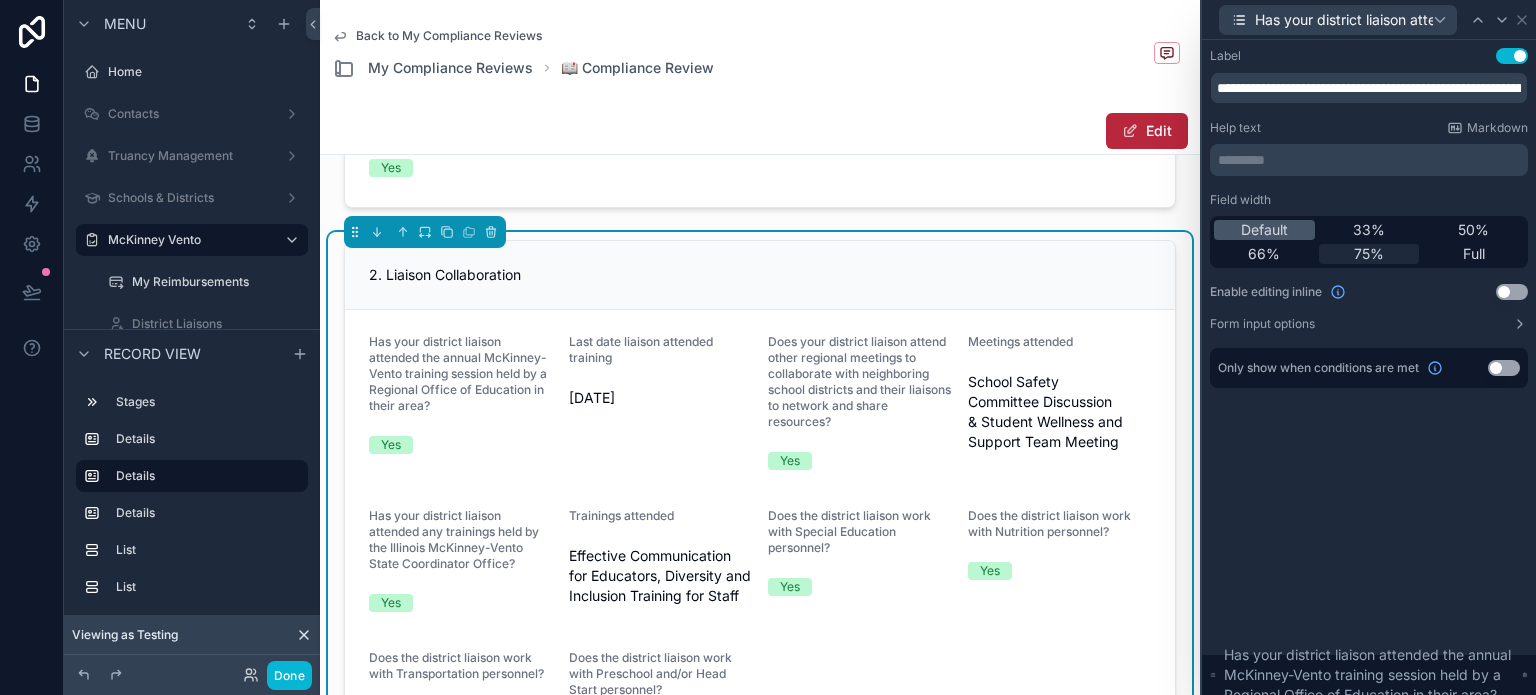 click on "75%" at bounding box center [1369, 254] 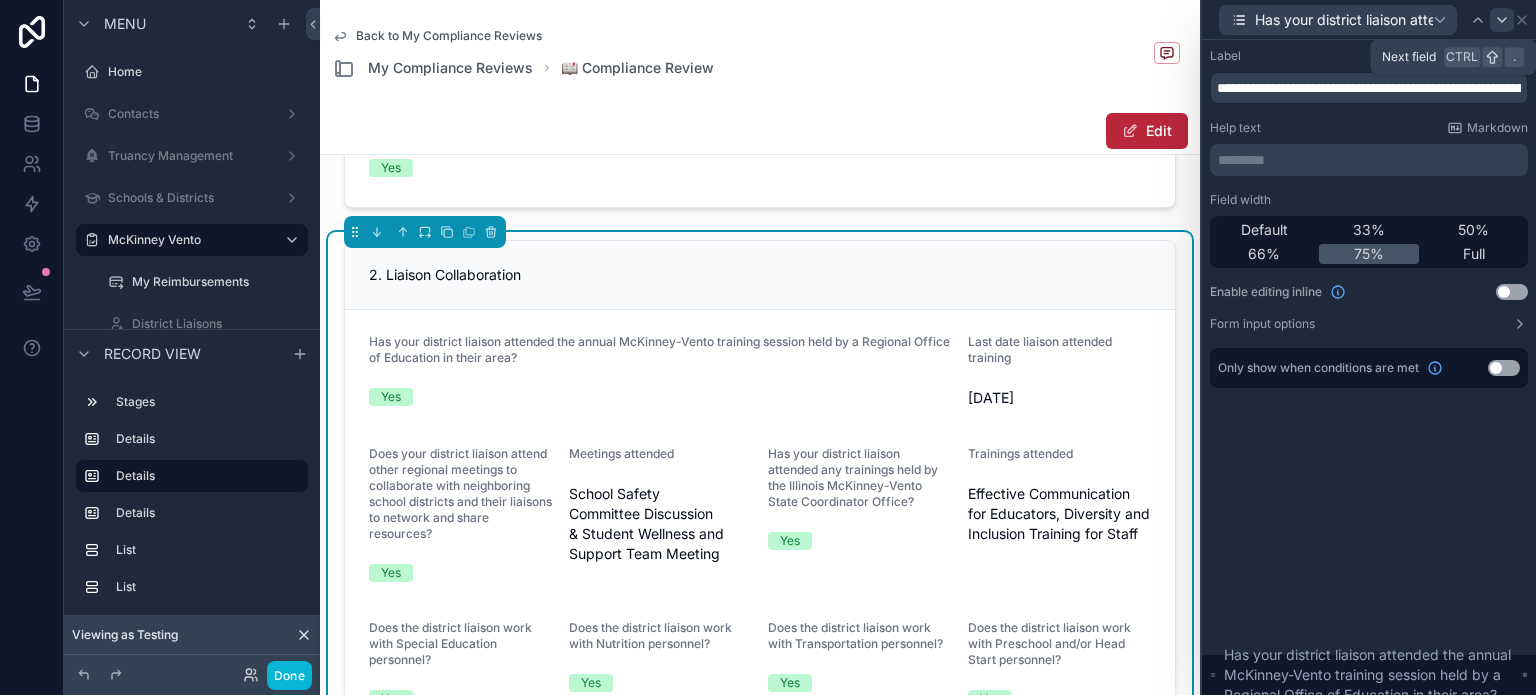 click at bounding box center [1502, 20] 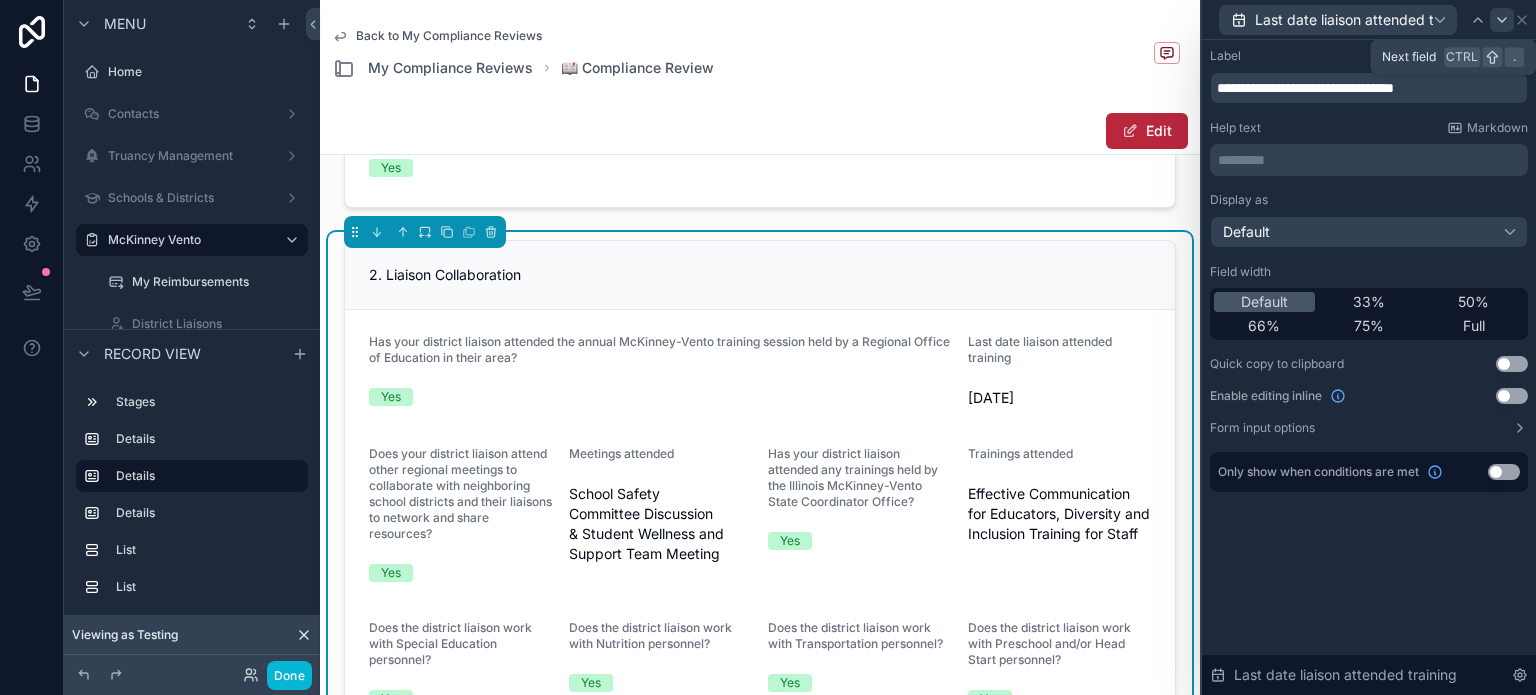 click 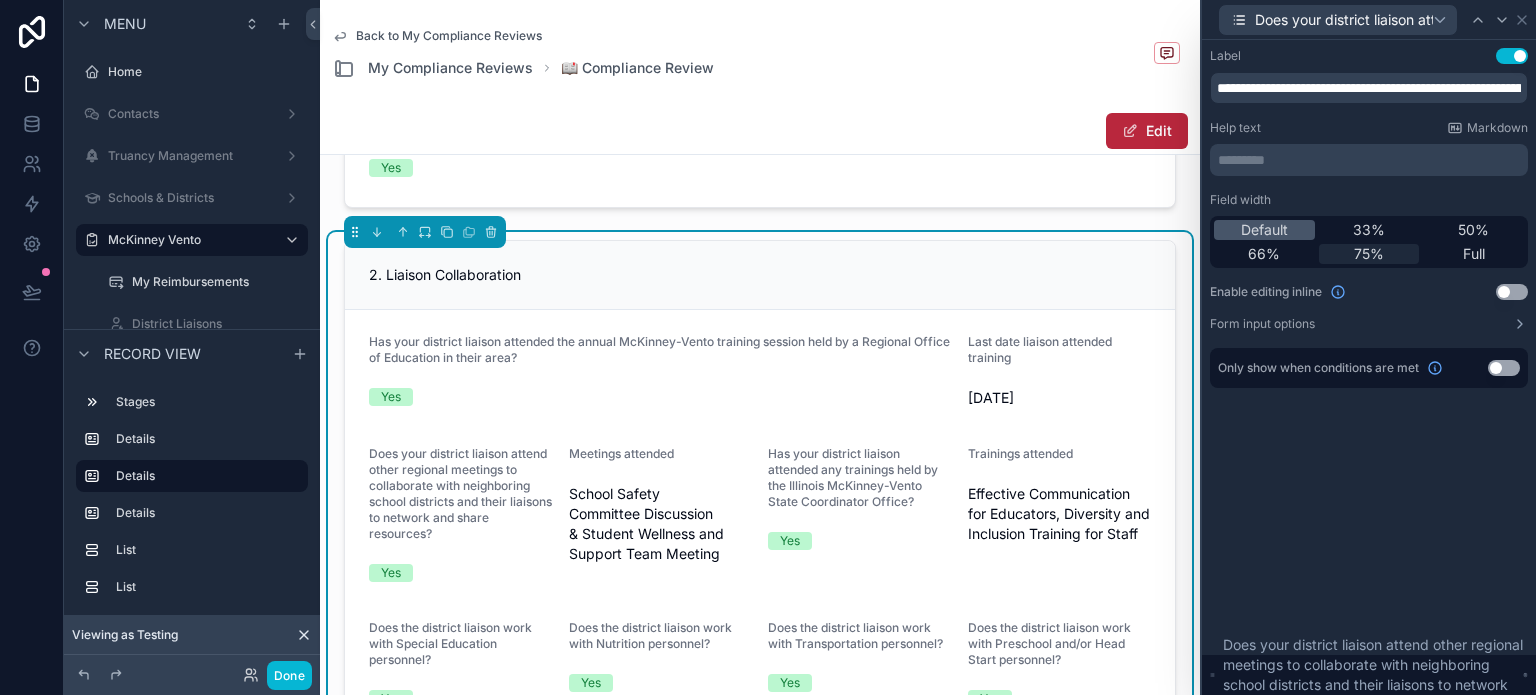 click on "75%" at bounding box center [1369, 254] 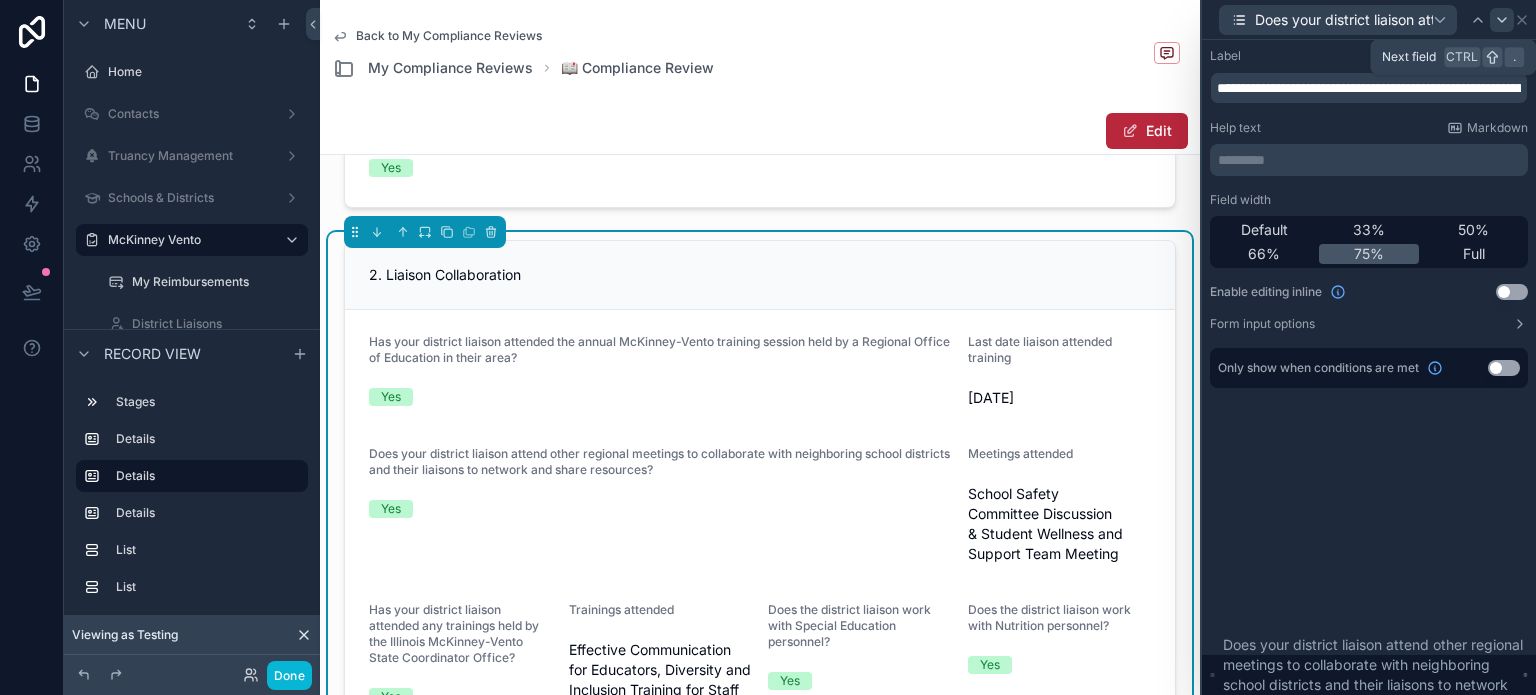 click 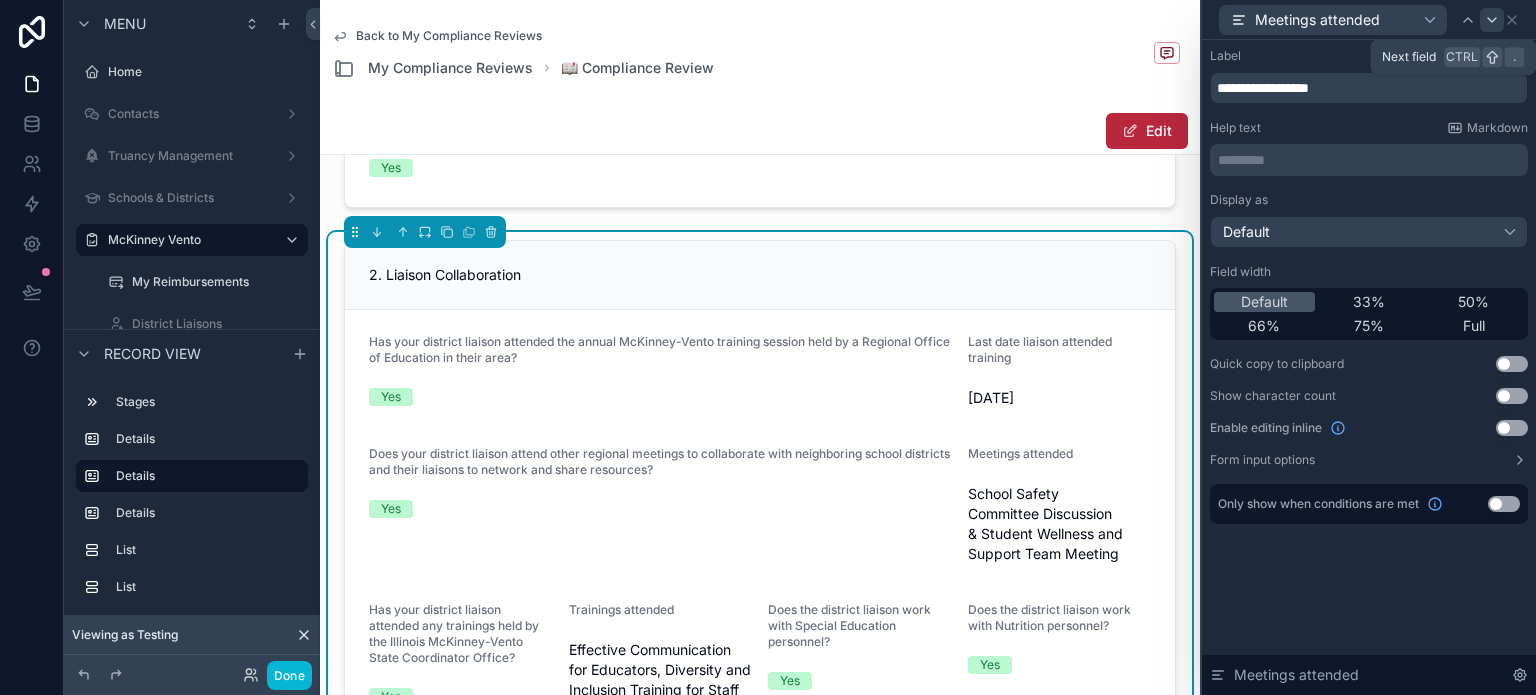 click 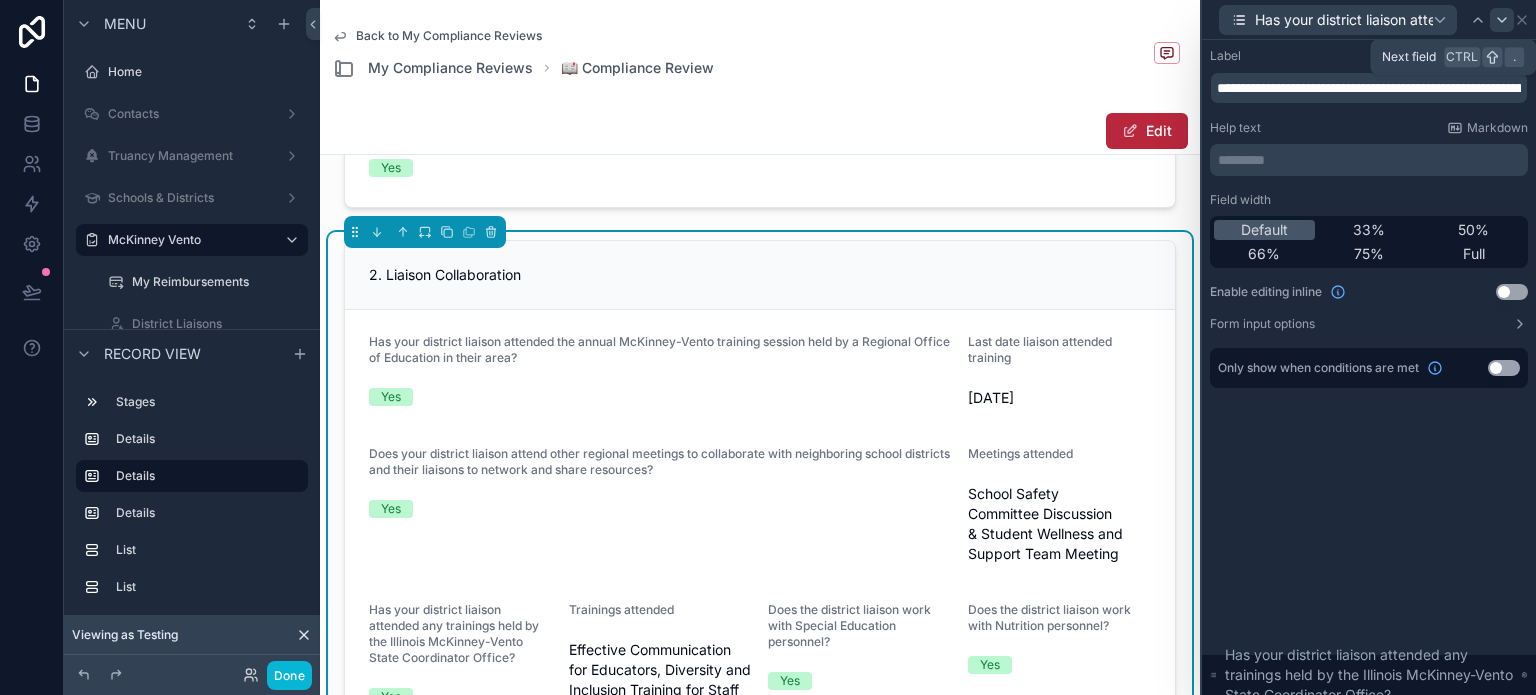 click 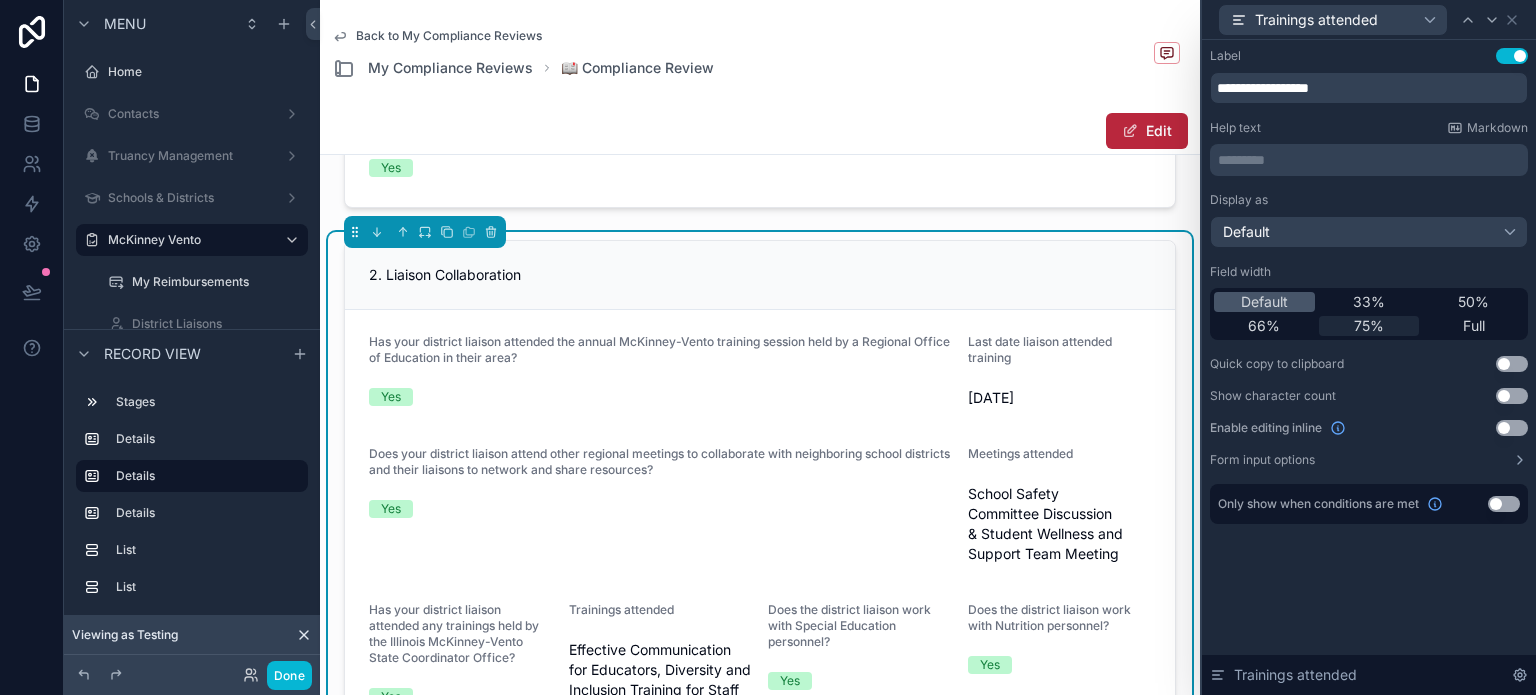 click on "75%" at bounding box center (1369, 326) 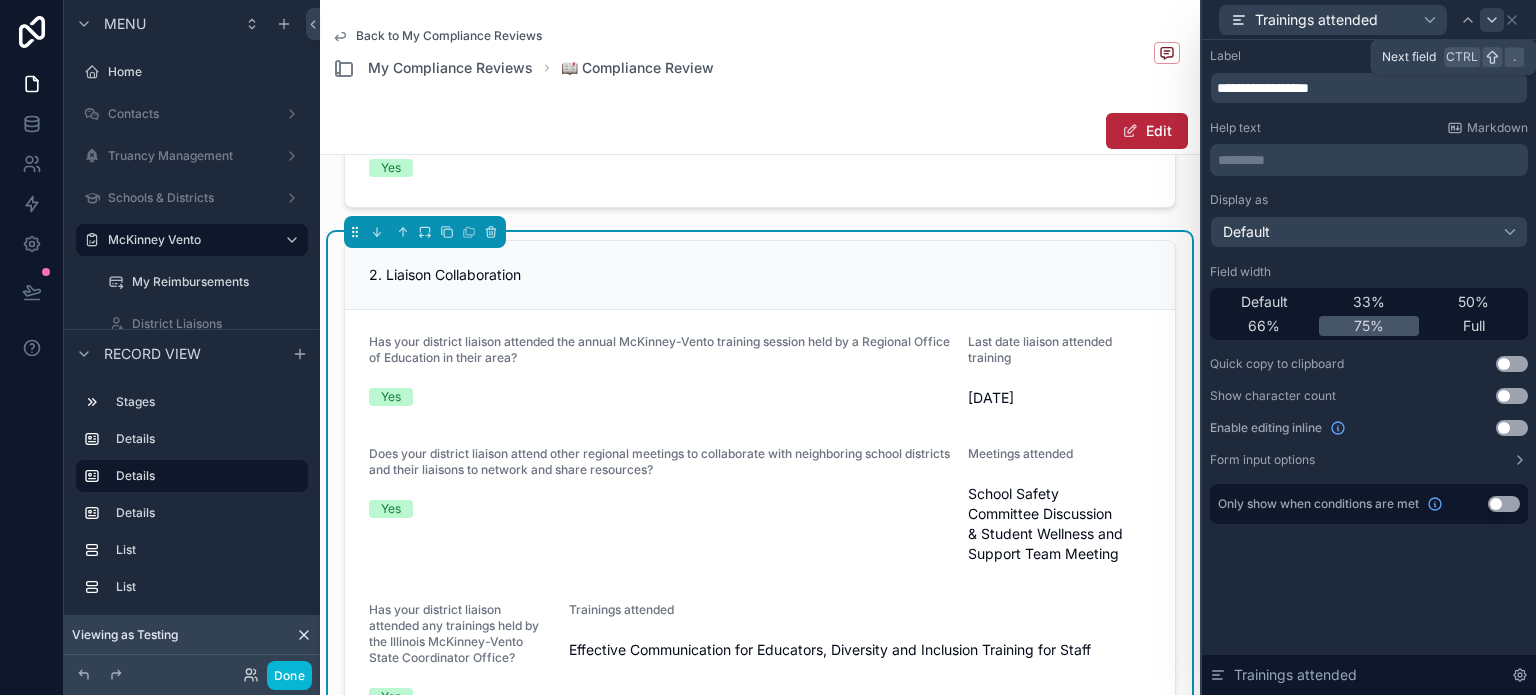 click 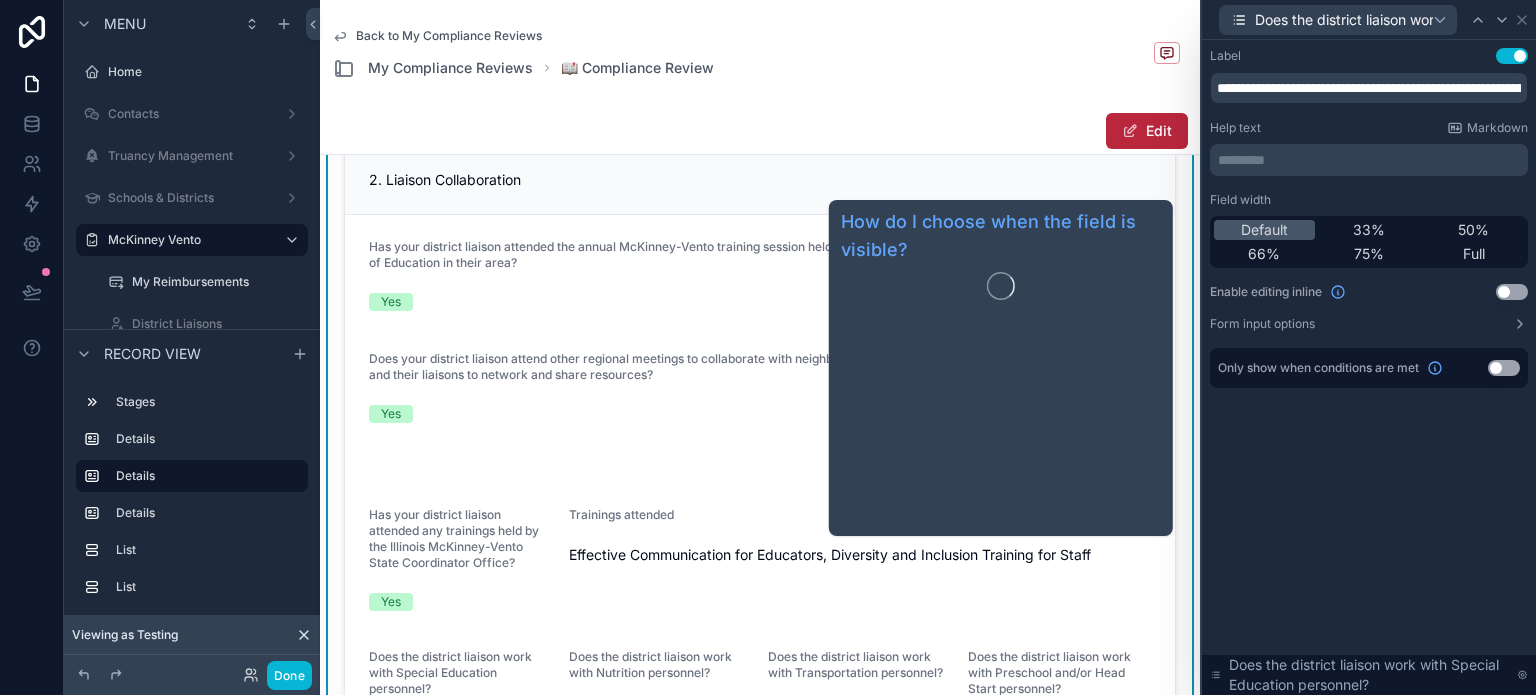 scroll, scrollTop: 1100, scrollLeft: 0, axis: vertical 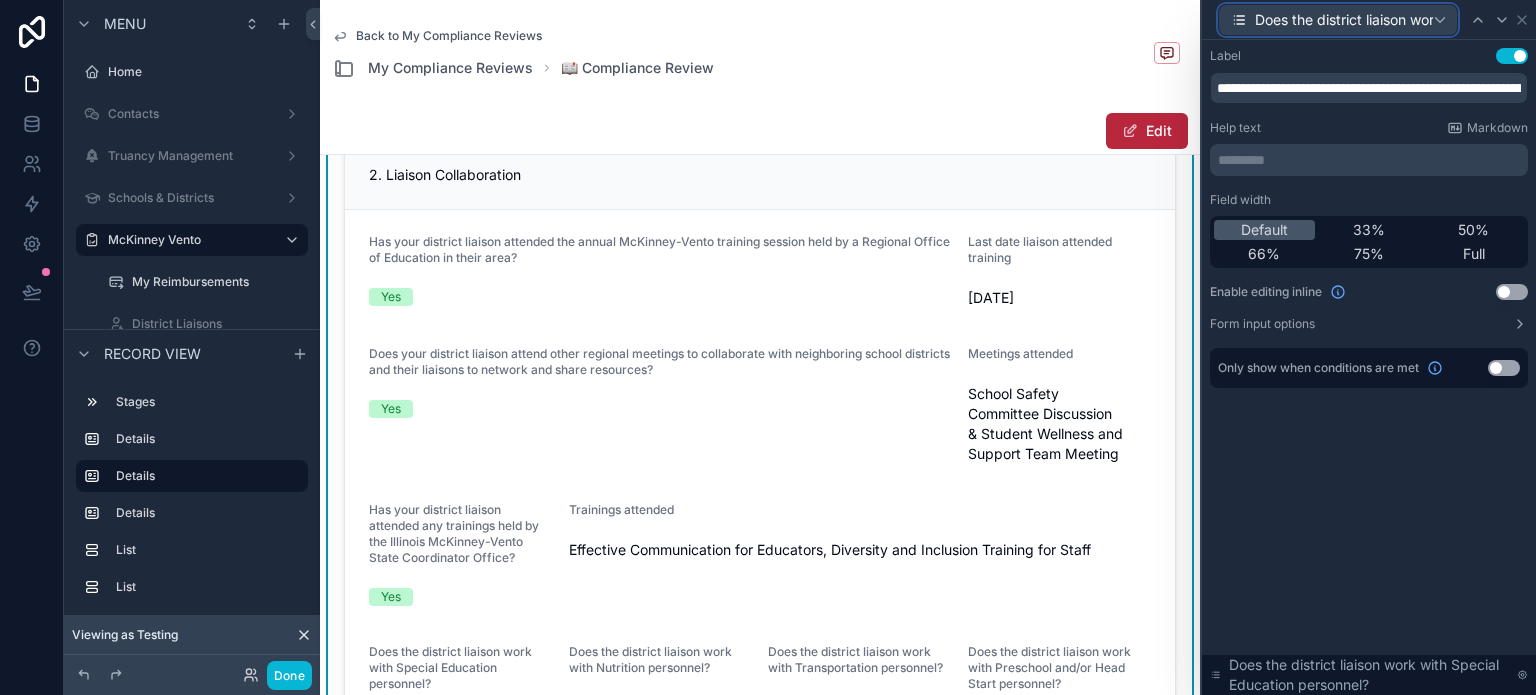 click on "Does the district liaison work with Special Education personnel?" at bounding box center [1344, 20] 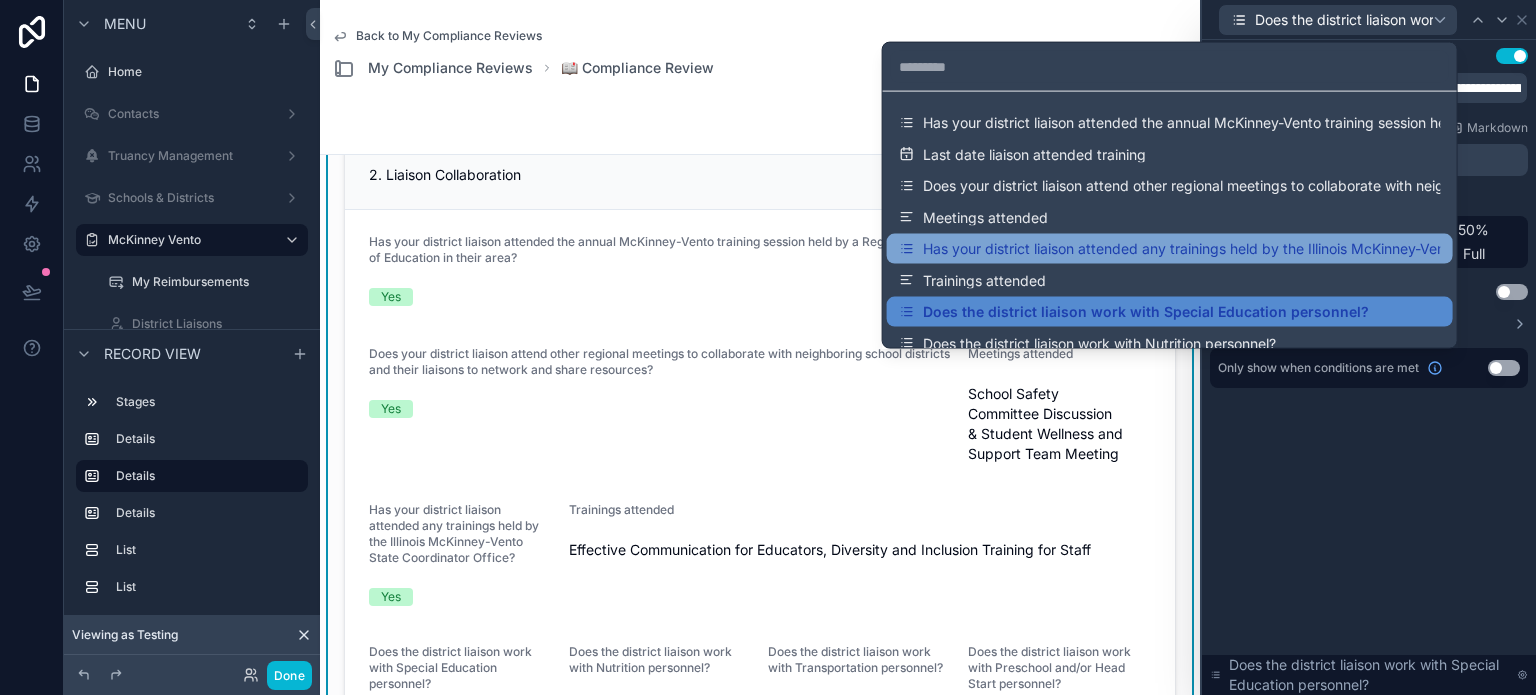 click on "Has your district liaison attended any trainings held by the Illinois McKinney-Vento State Coordinator Office?" at bounding box center [1182, 249] 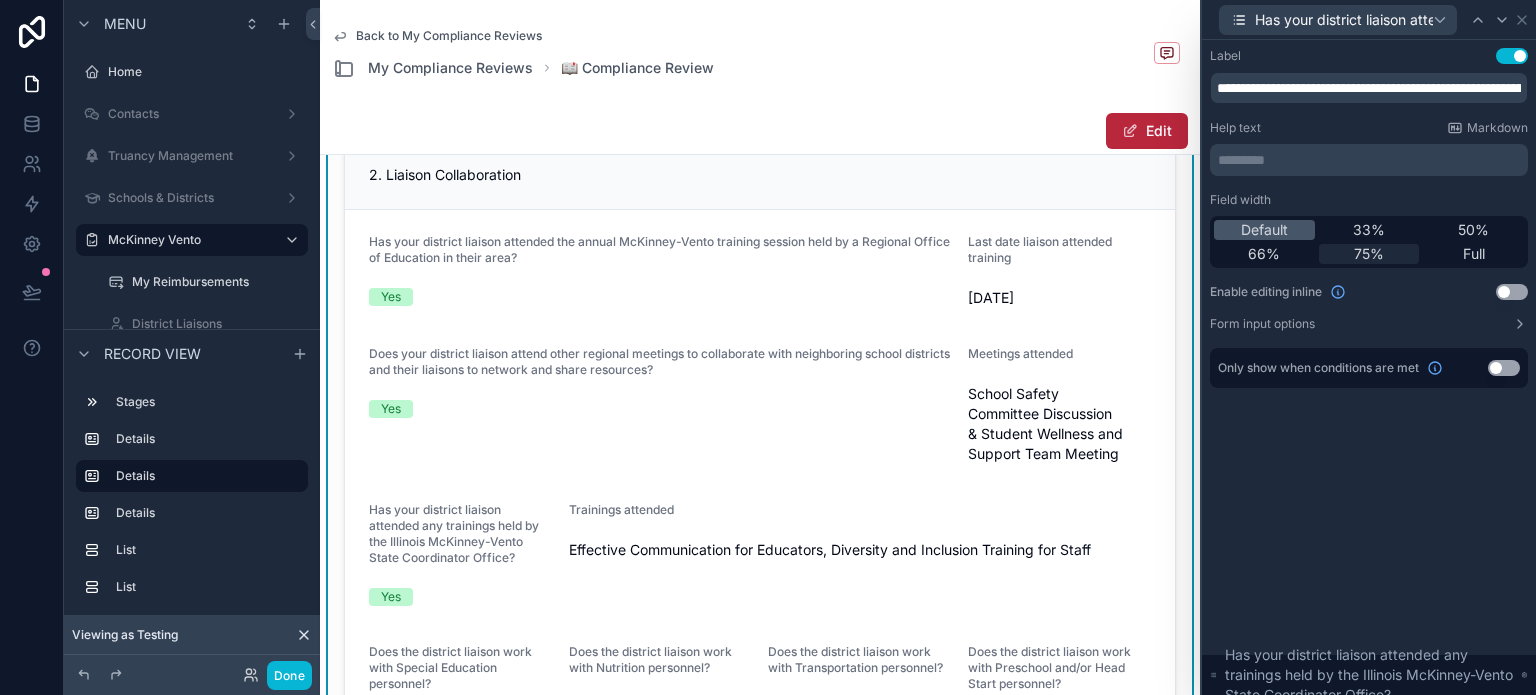 click on "75%" at bounding box center (1369, 254) 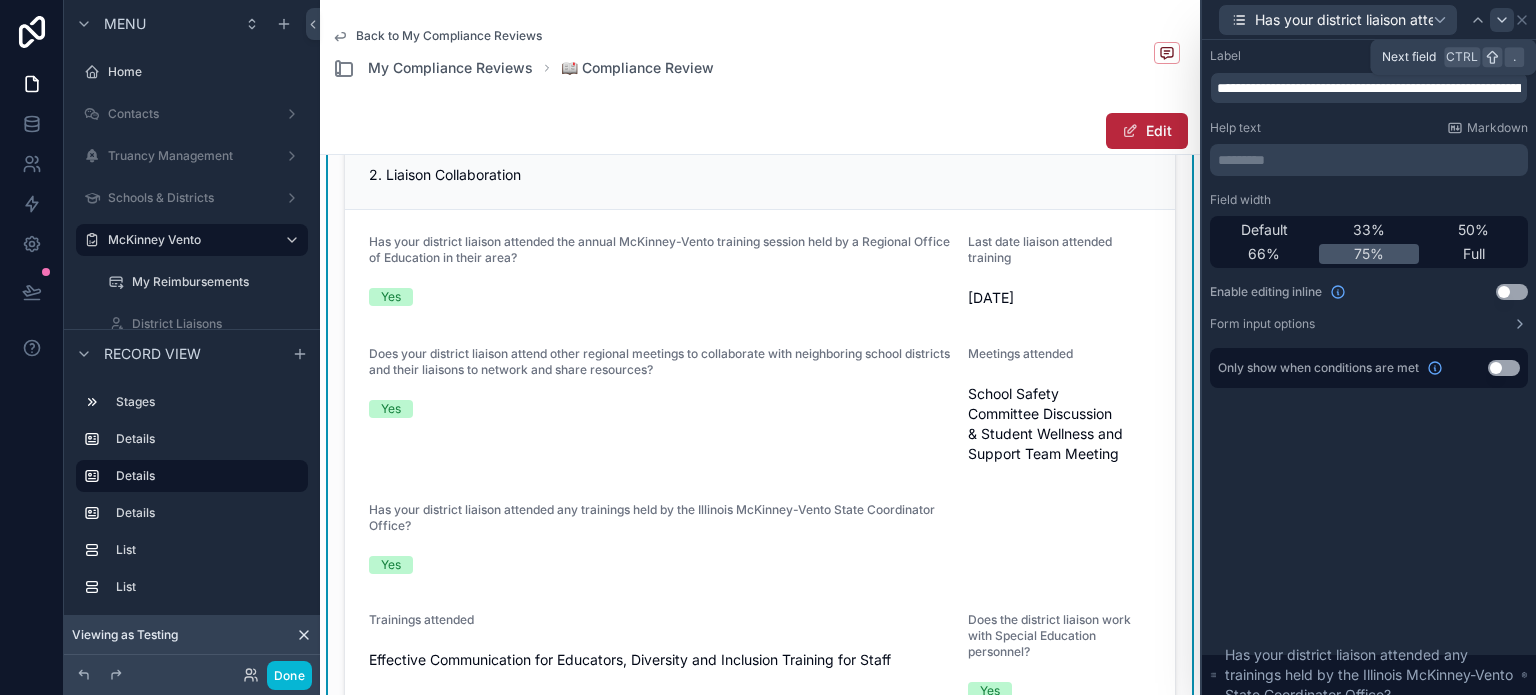 click 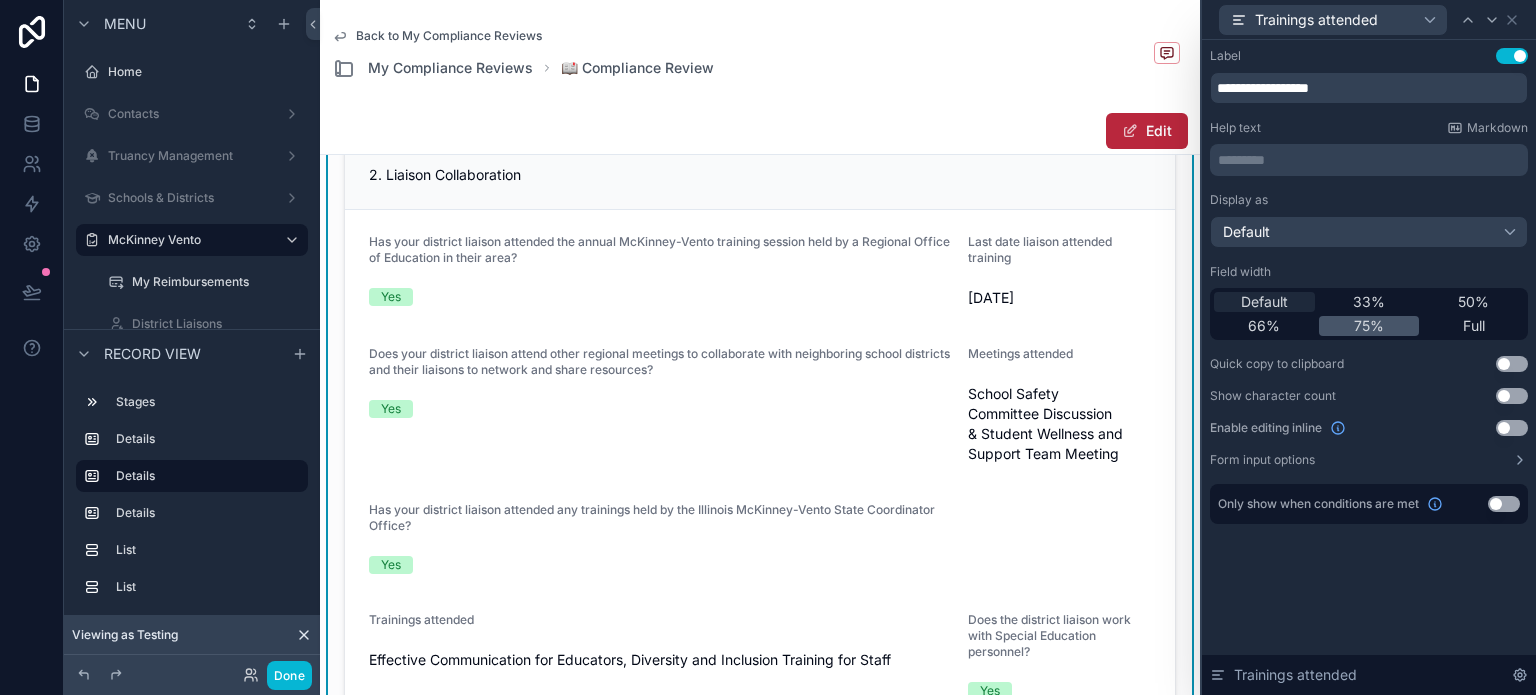 click on "Default" at bounding box center (1264, 302) 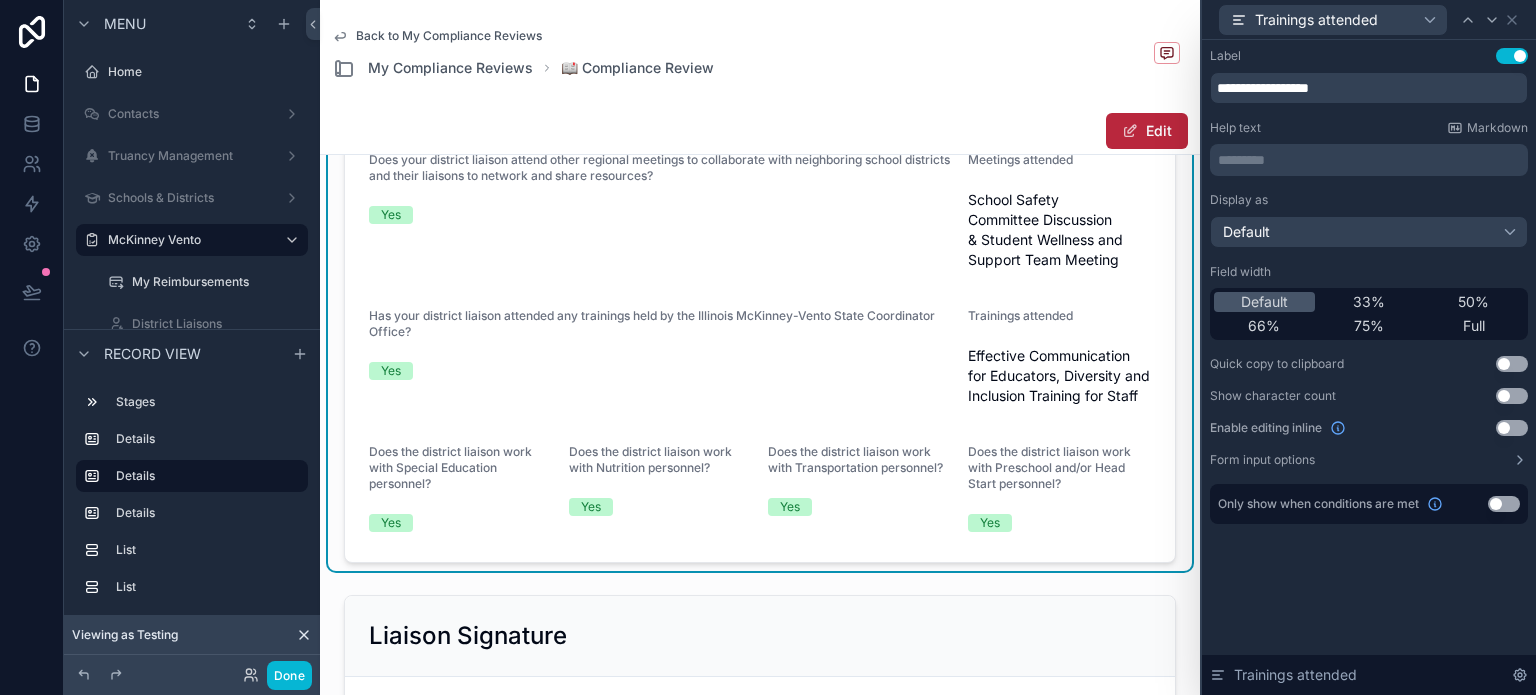 scroll, scrollTop: 1300, scrollLeft: 0, axis: vertical 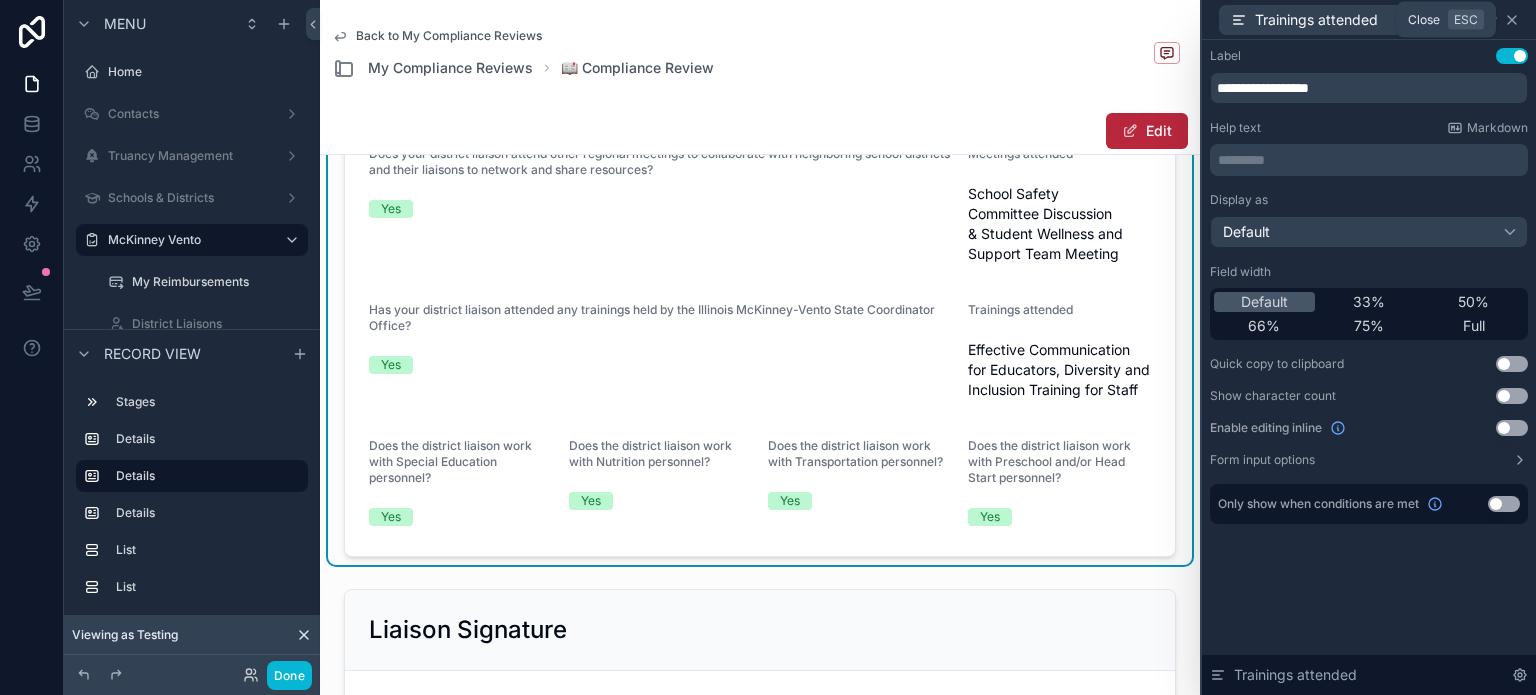 click 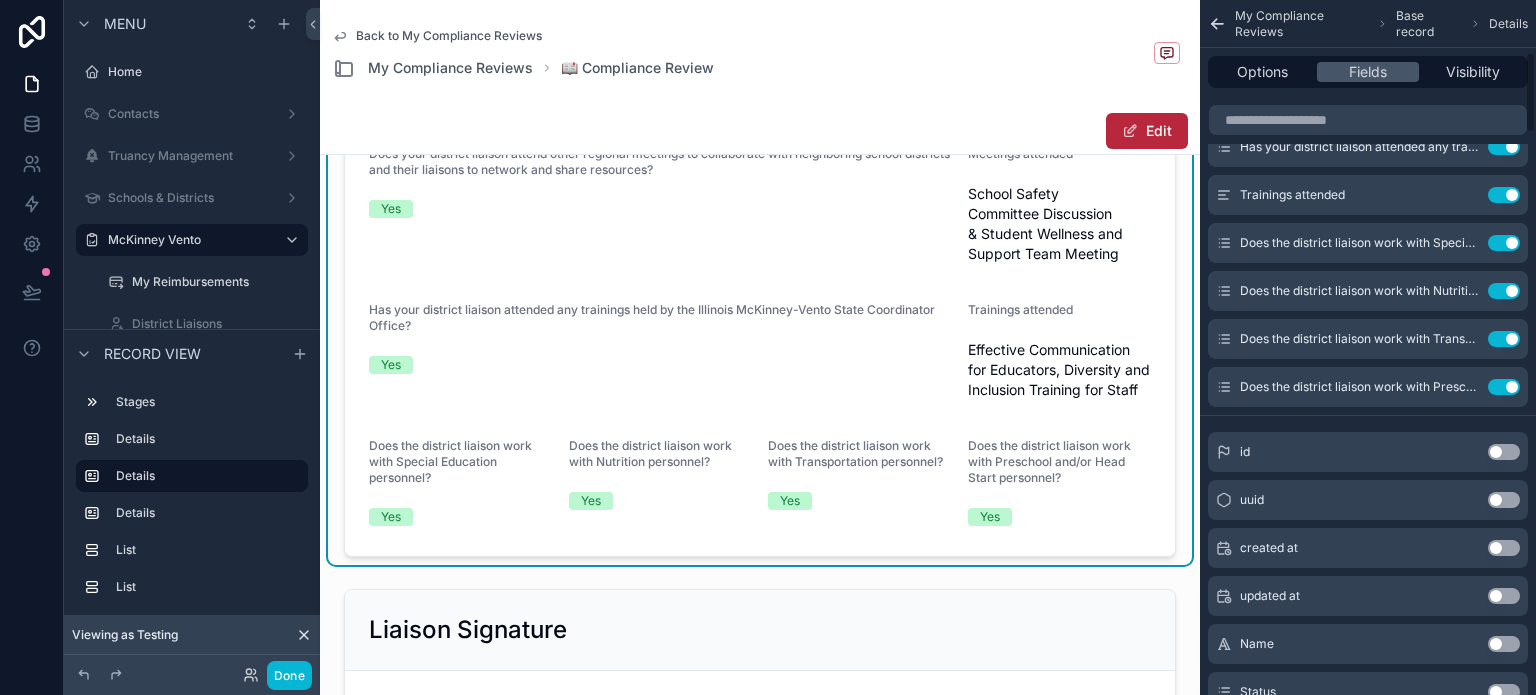 scroll, scrollTop: 251, scrollLeft: 0, axis: vertical 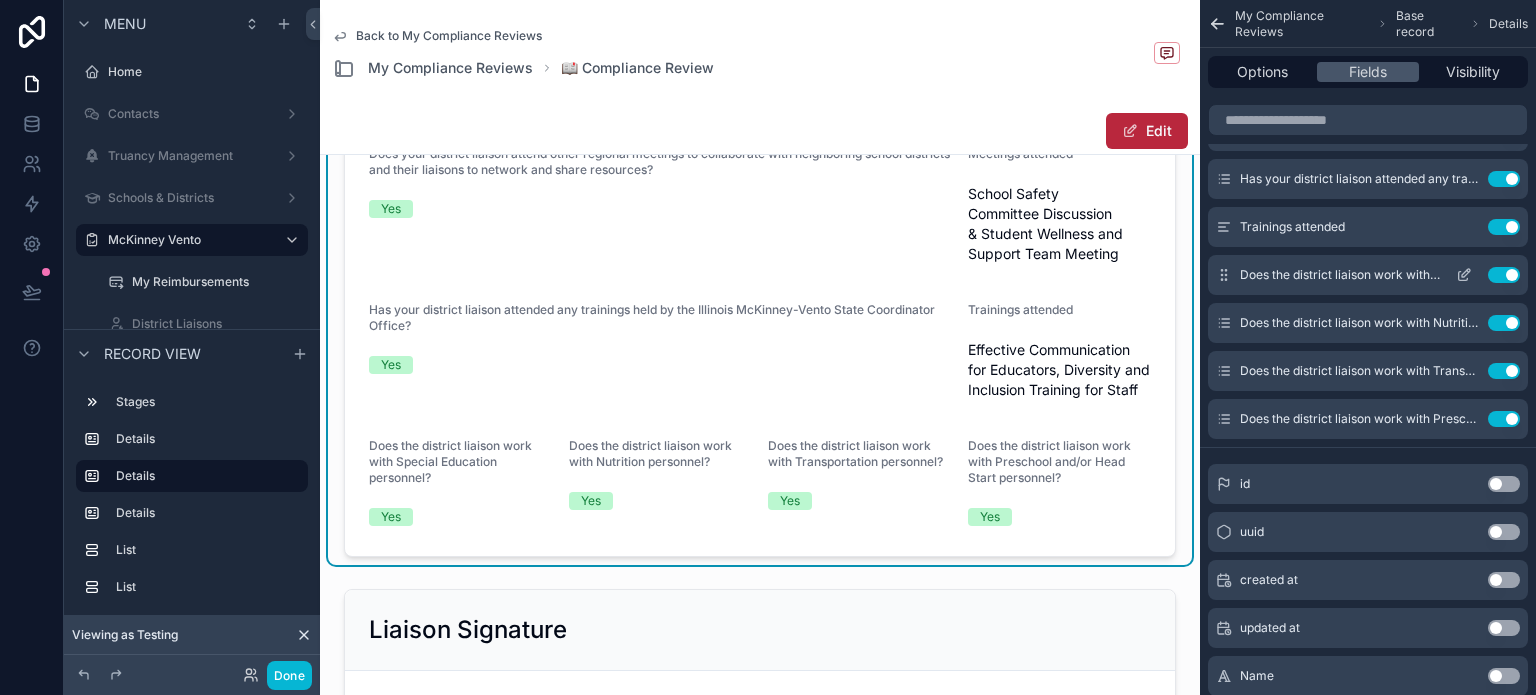 click on "Use setting" at bounding box center (1504, 275) 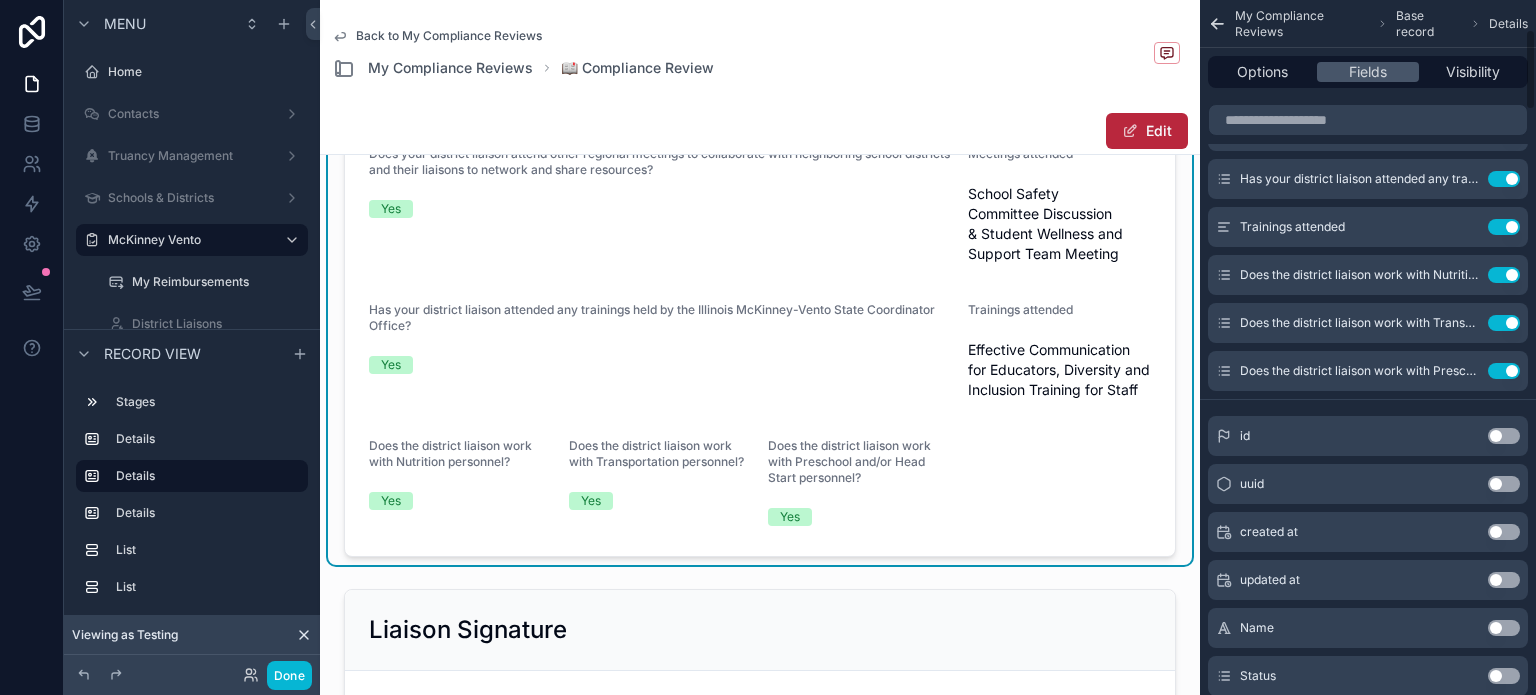 click on "Use setting" at bounding box center (1504, 275) 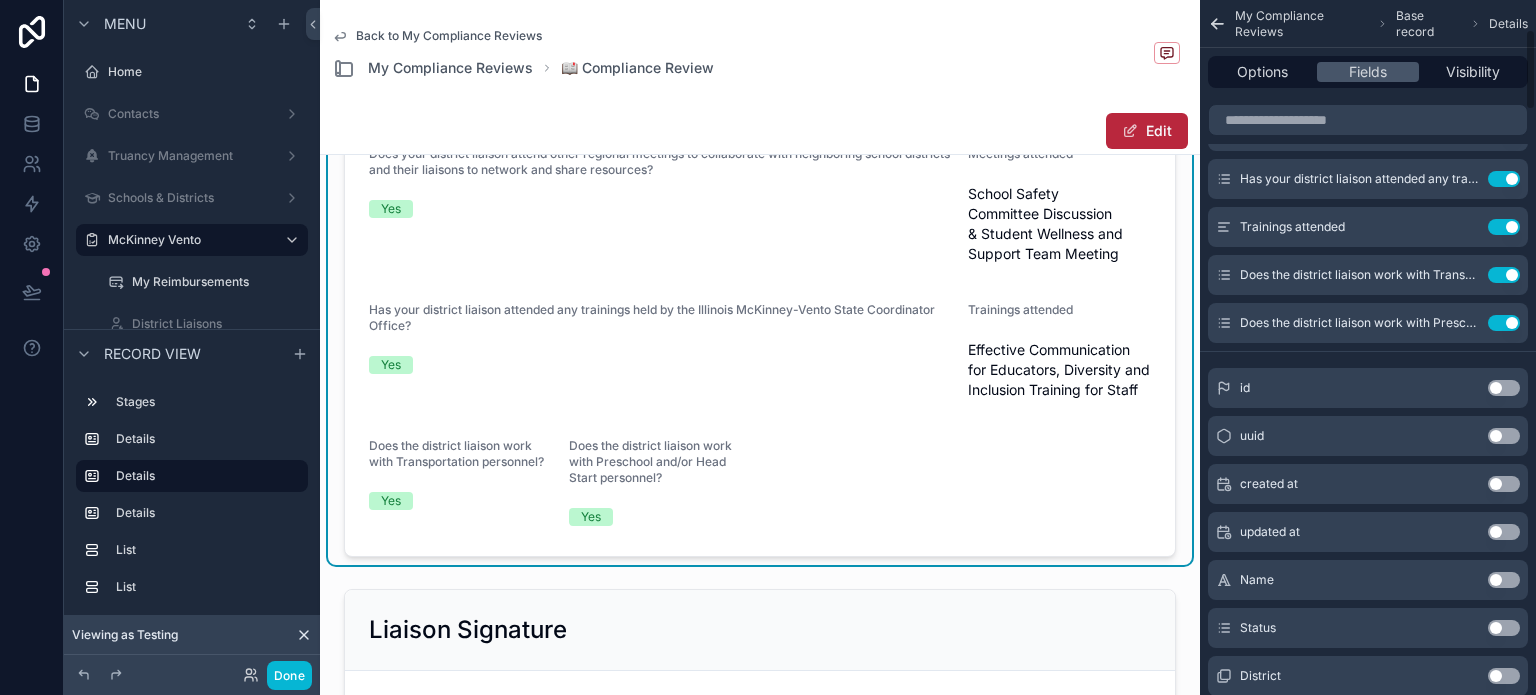 click on "Use setting" at bounding box center [1504, 275] 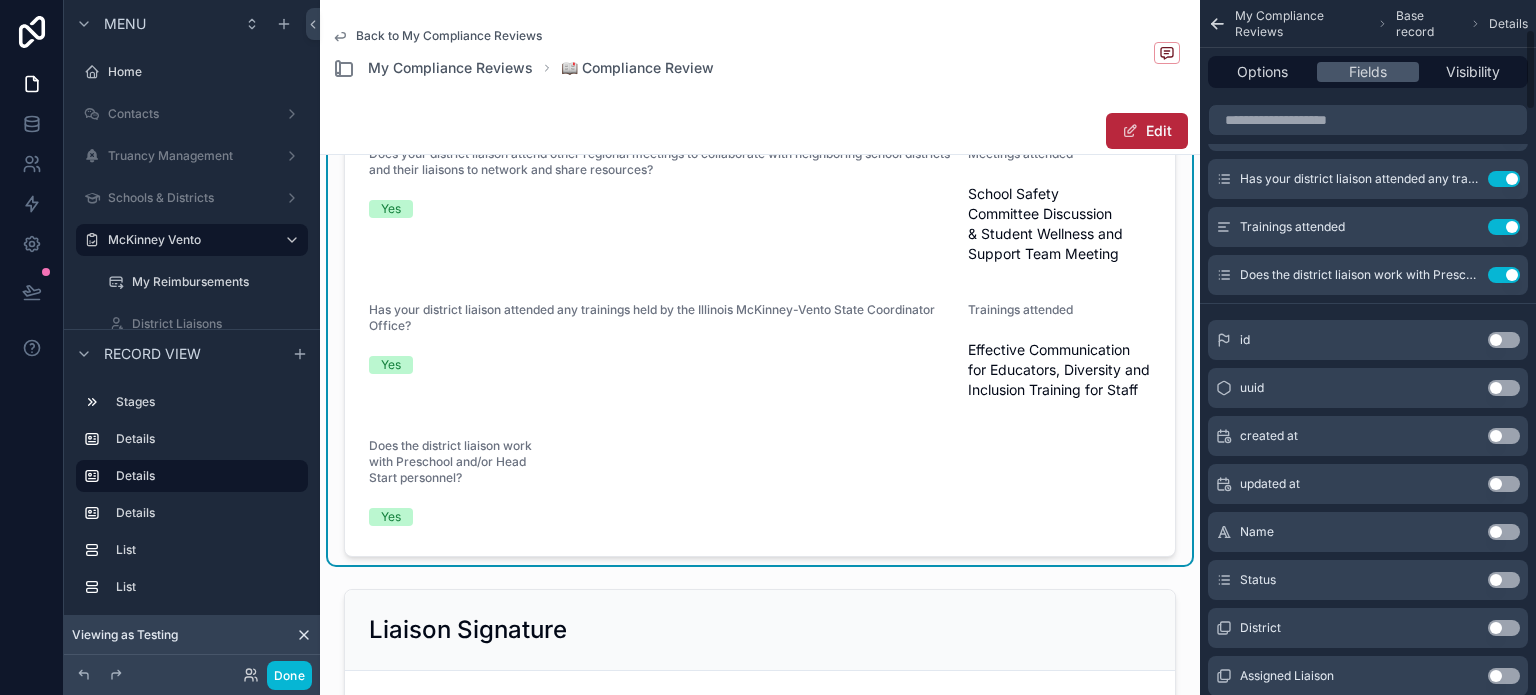 click on "Use setting" at bounding box center [1504, 275] 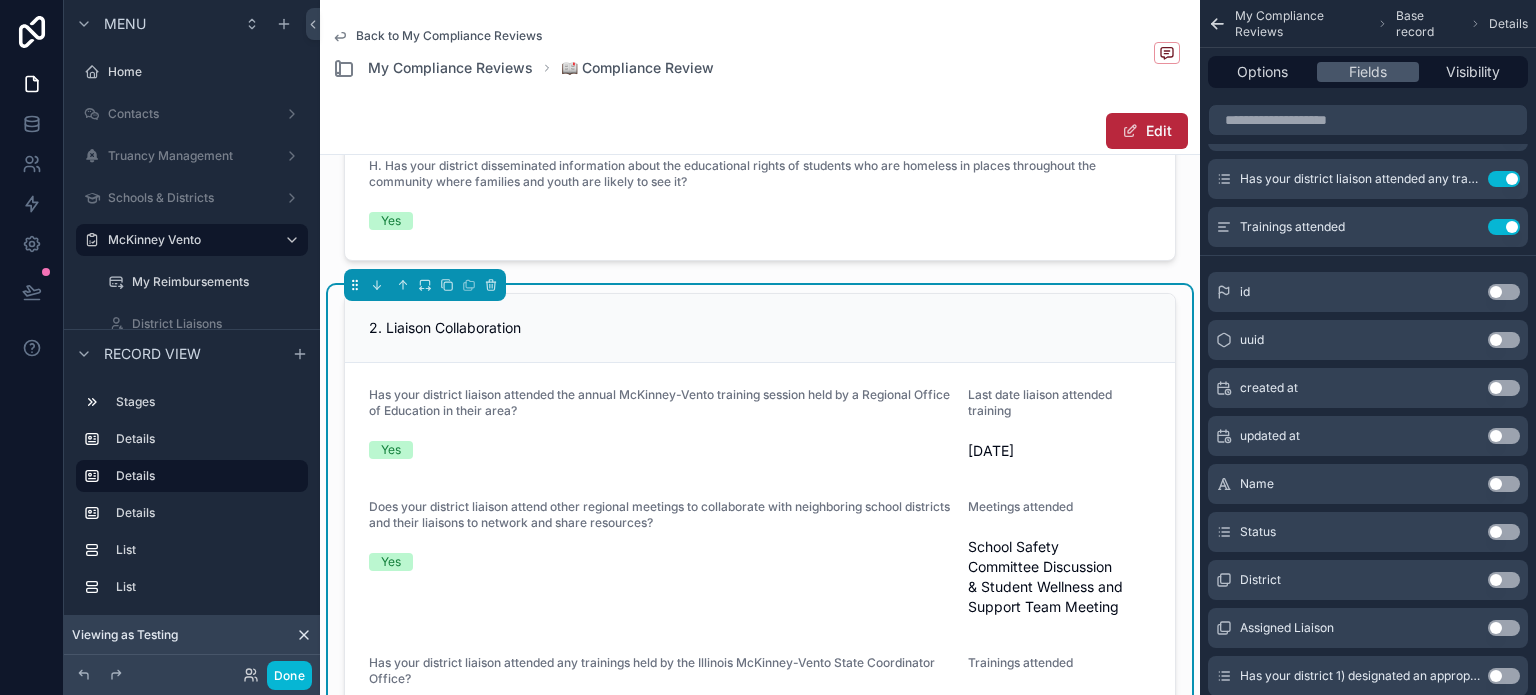scroll, scrollTop: 900, scrollLeft: 0, axis: vertical 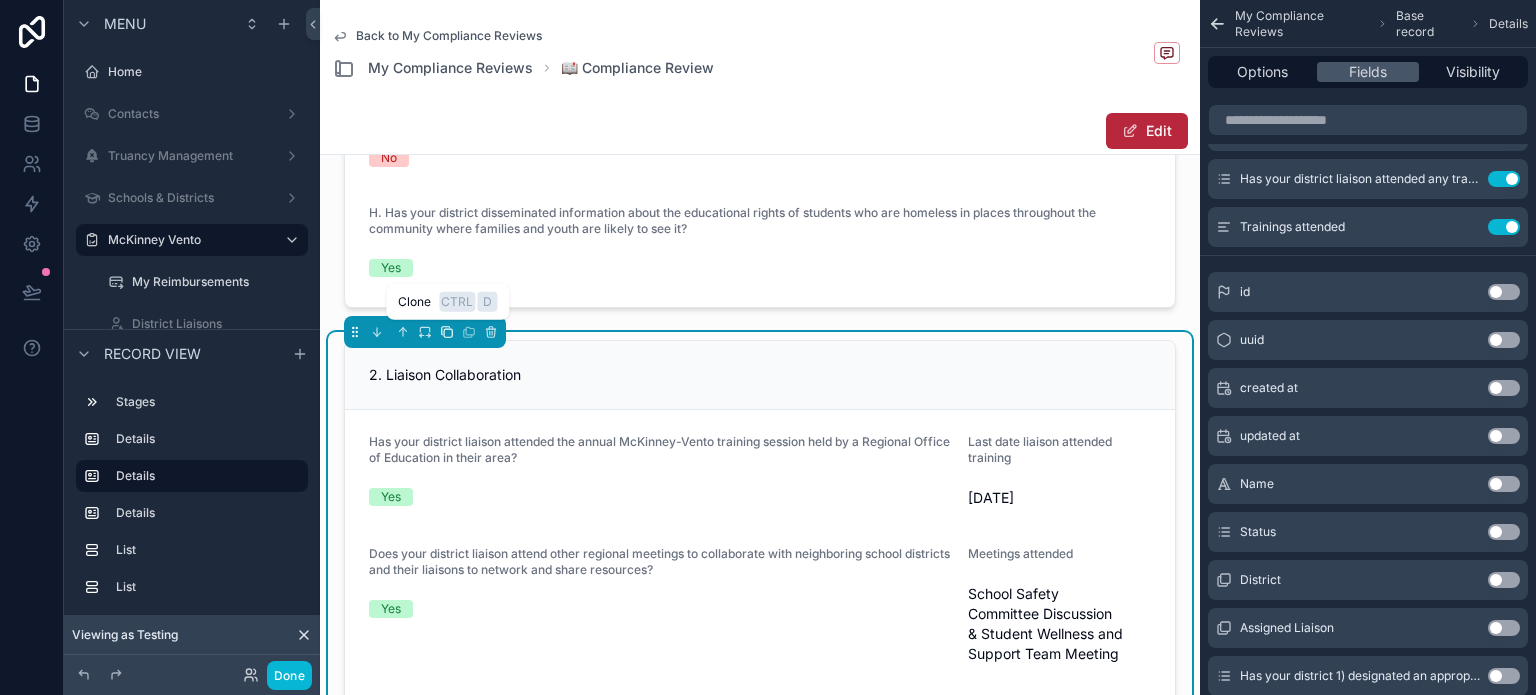 click 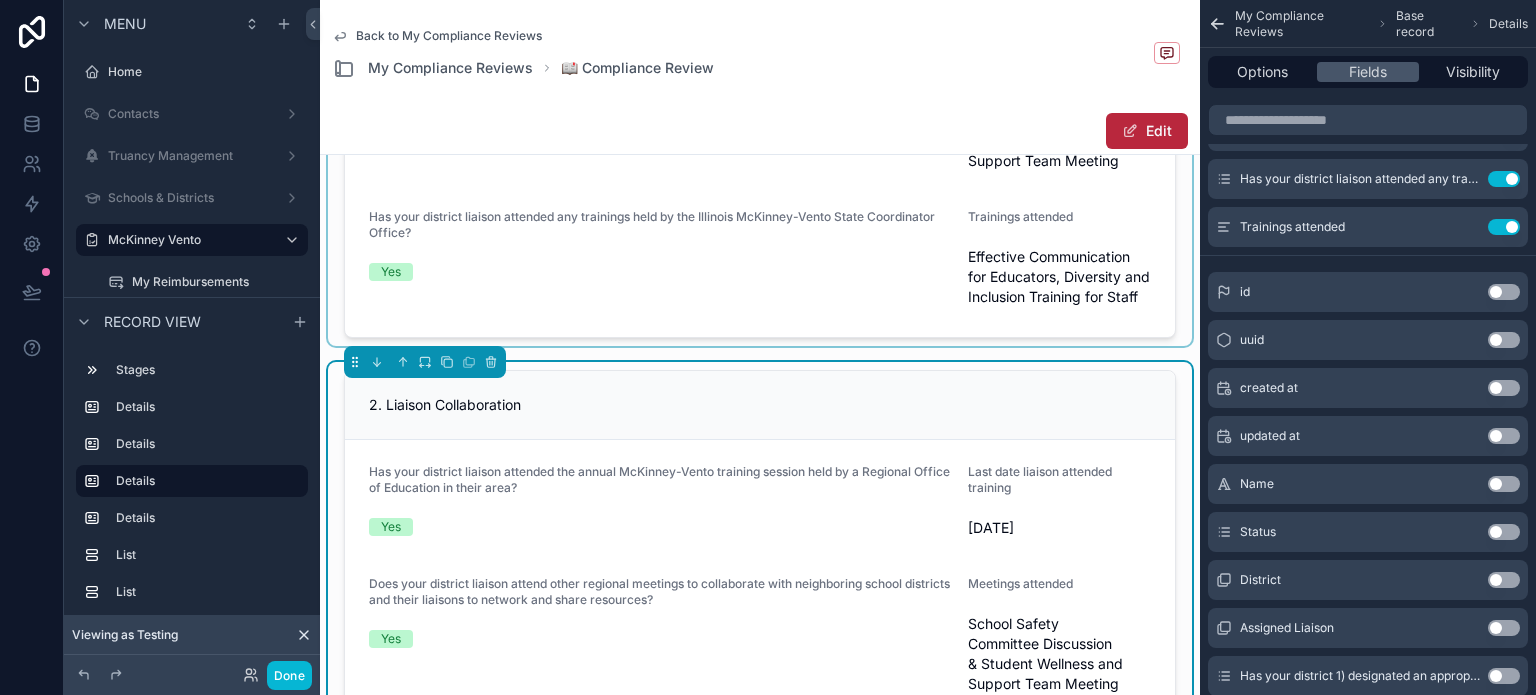 scroll, scrollTop: 1400, scrollLeft: 0, axis: vertical 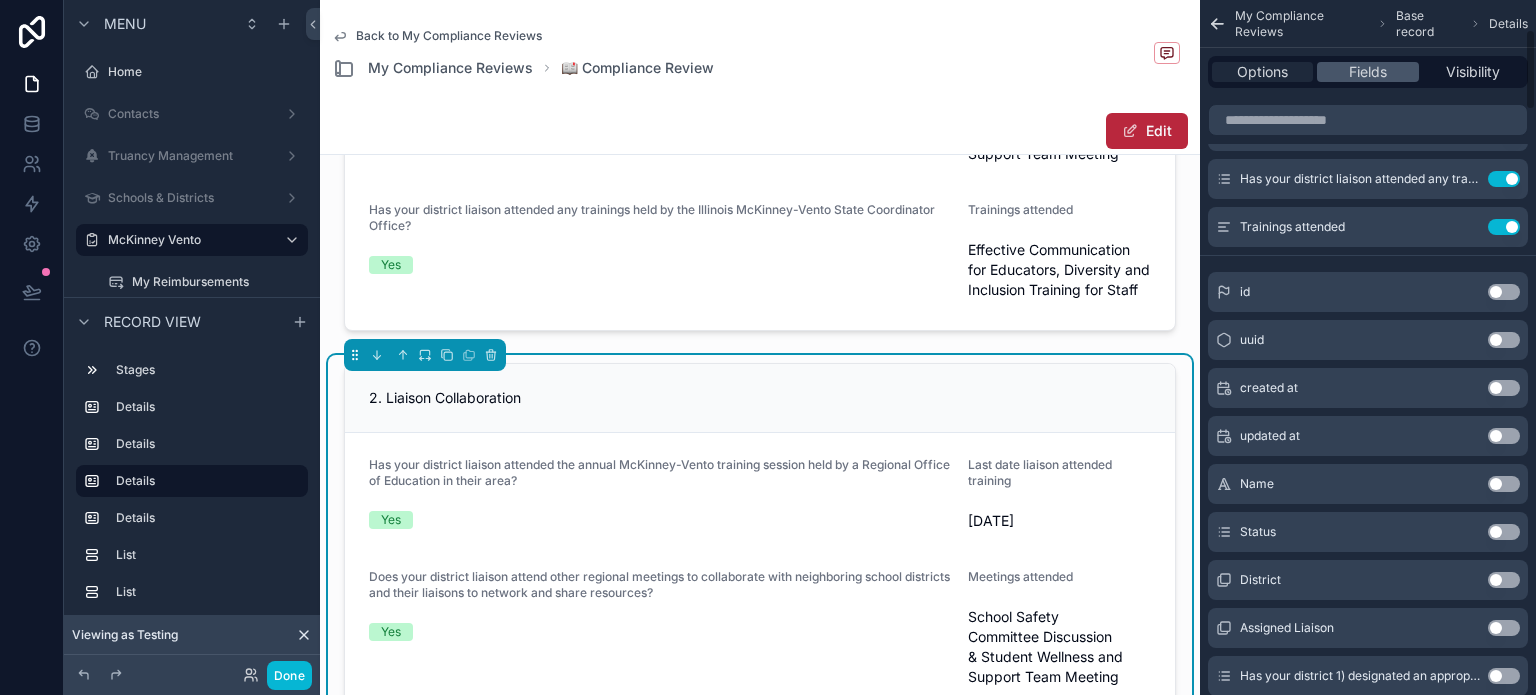 click on "Options" at bounding box center [1262, 72] 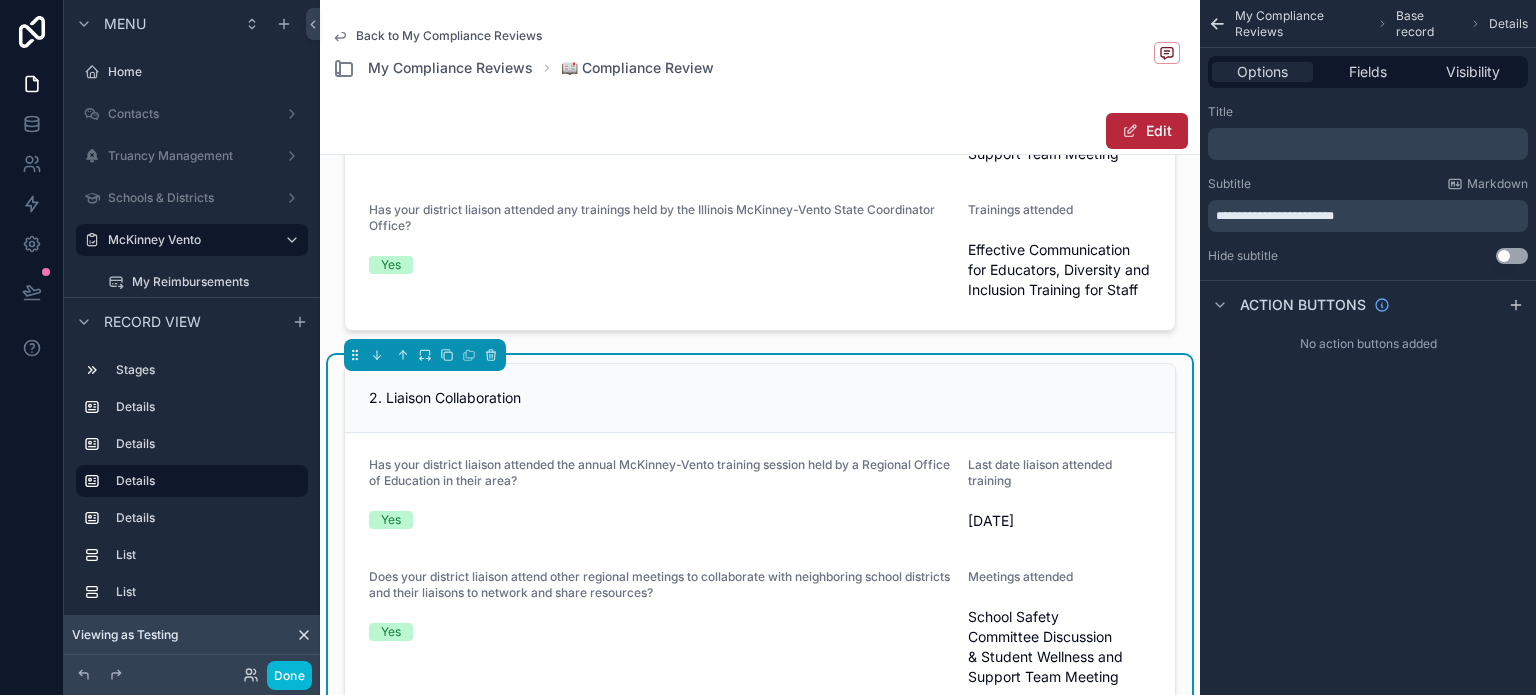 scroll, scrollTop: 0, scrollLeft: 0, axis: both 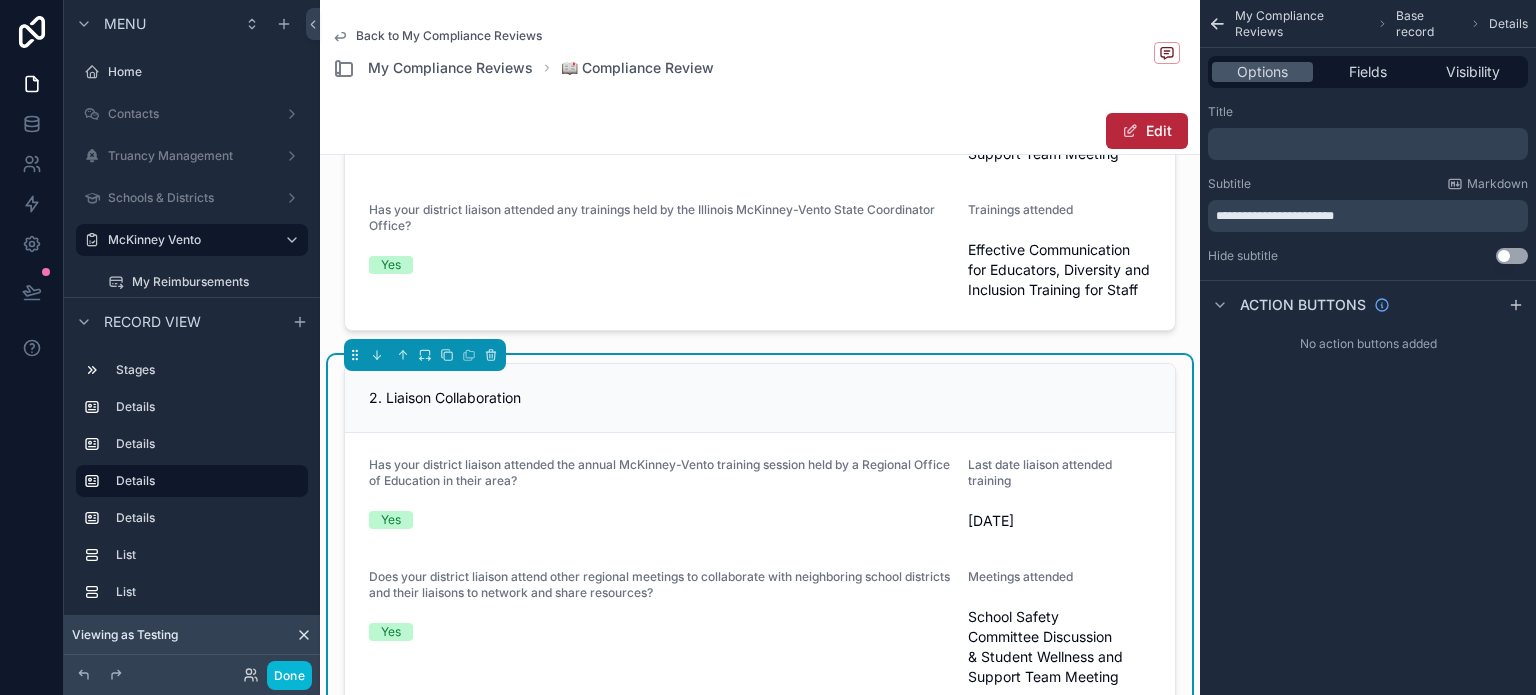 click on "**********" at bounding box center [1368, 216] 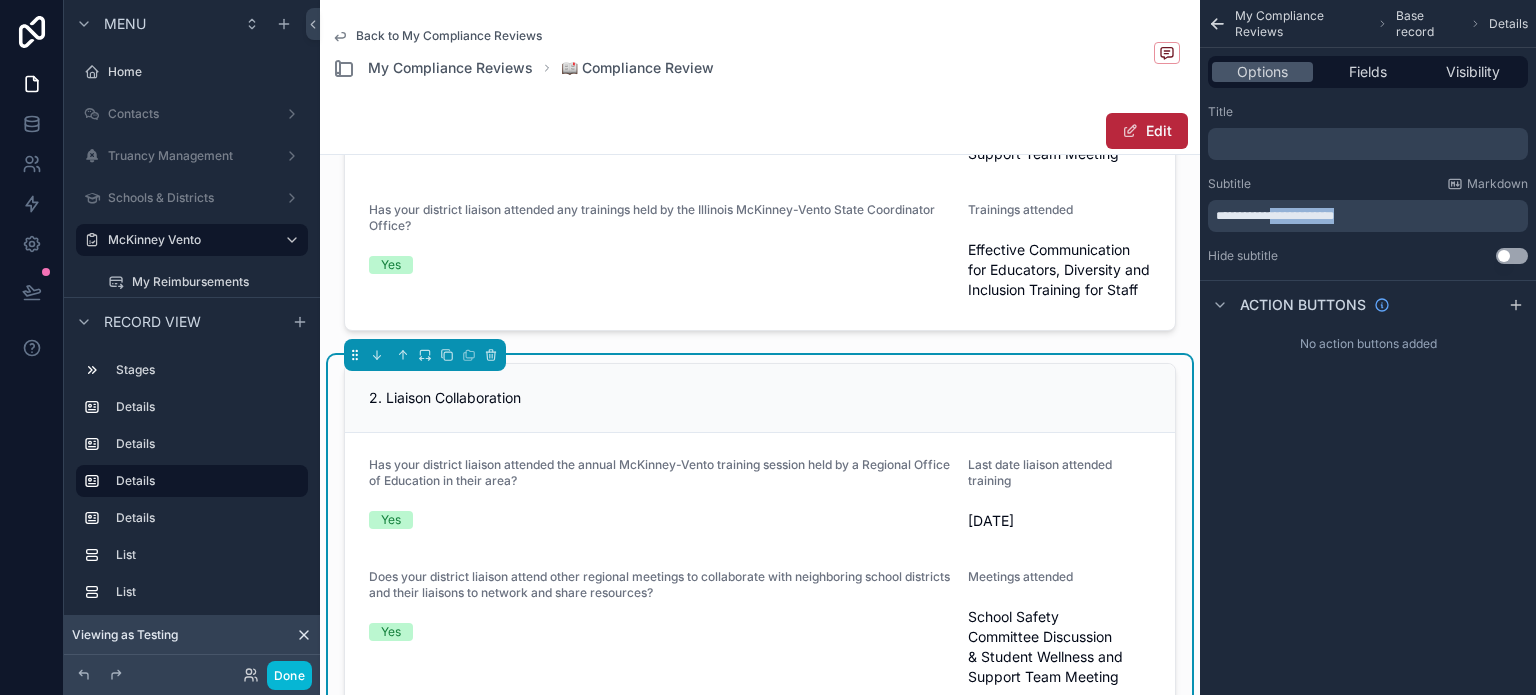 click on "**********" at bounding box center (1275, 216) 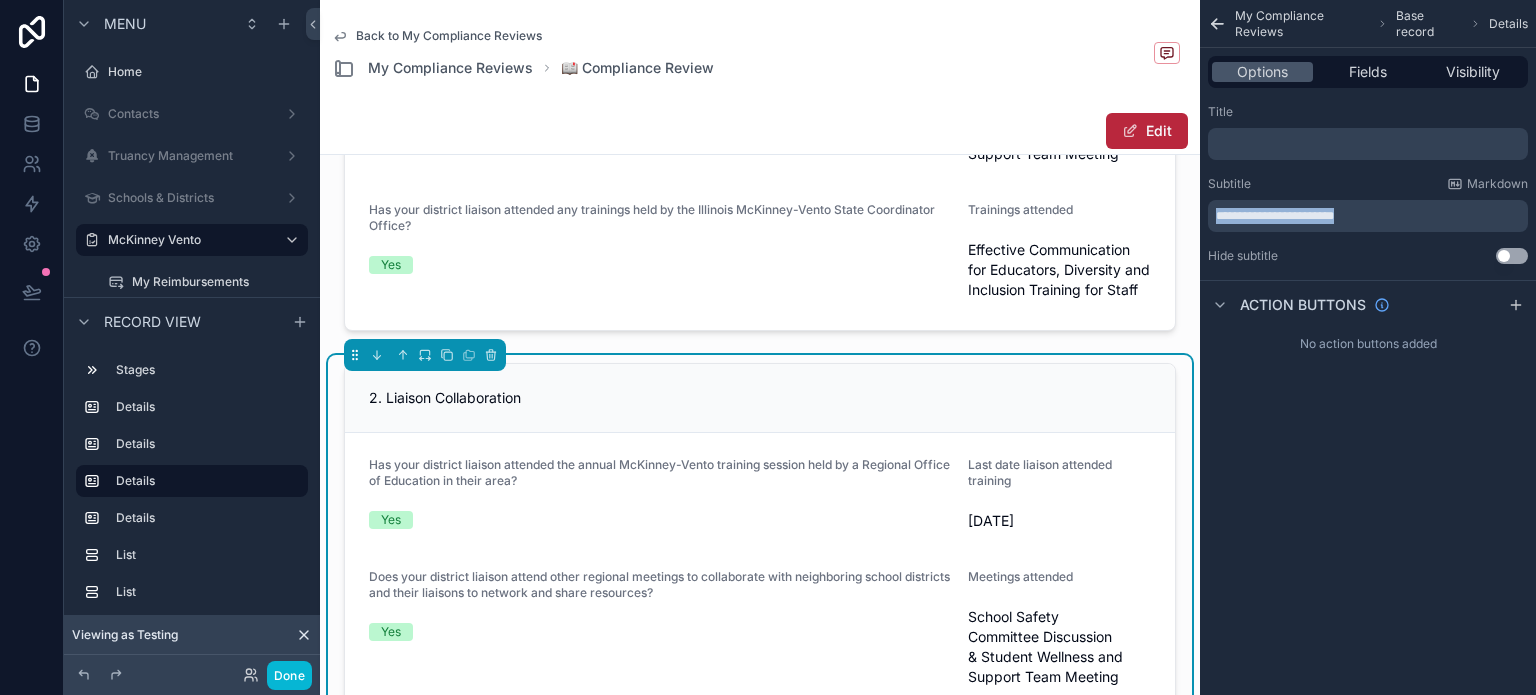 click on "**********" at bounding box center [1275, 216] 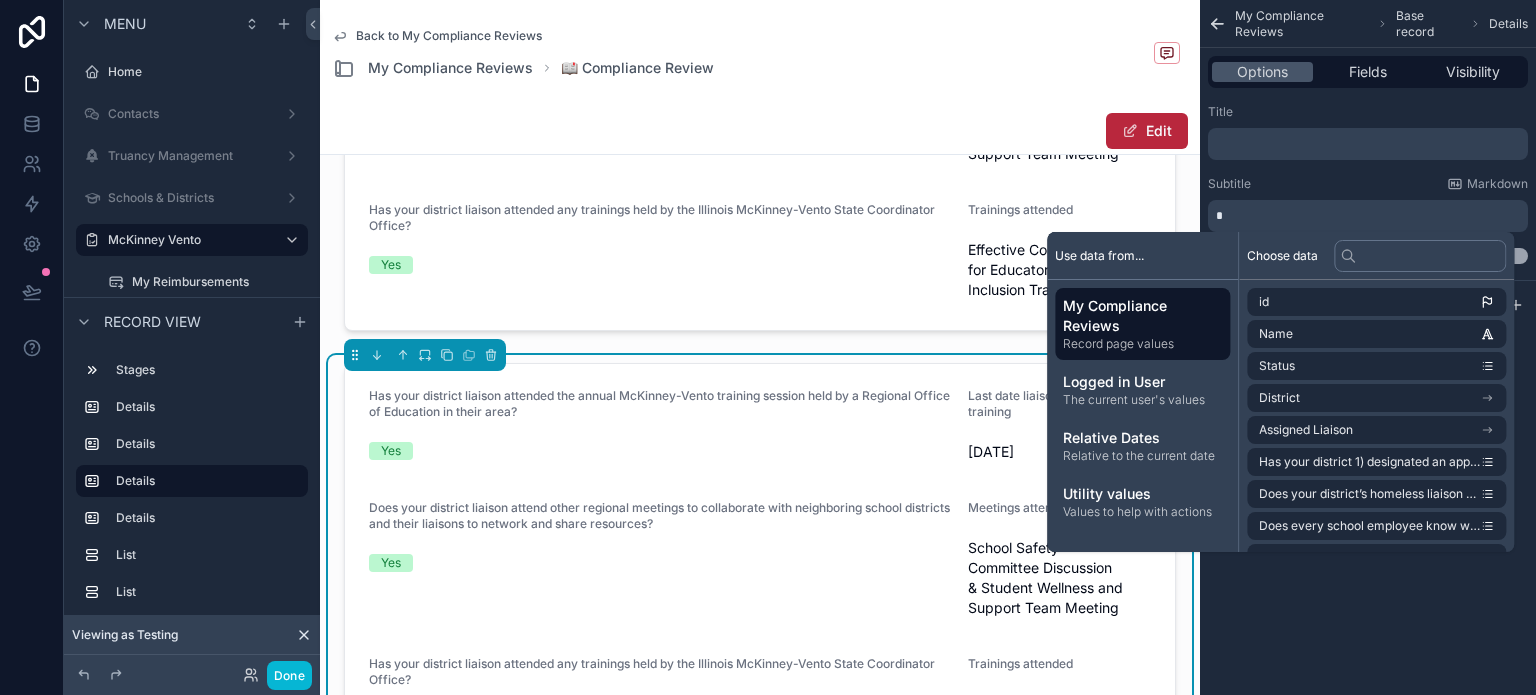 type 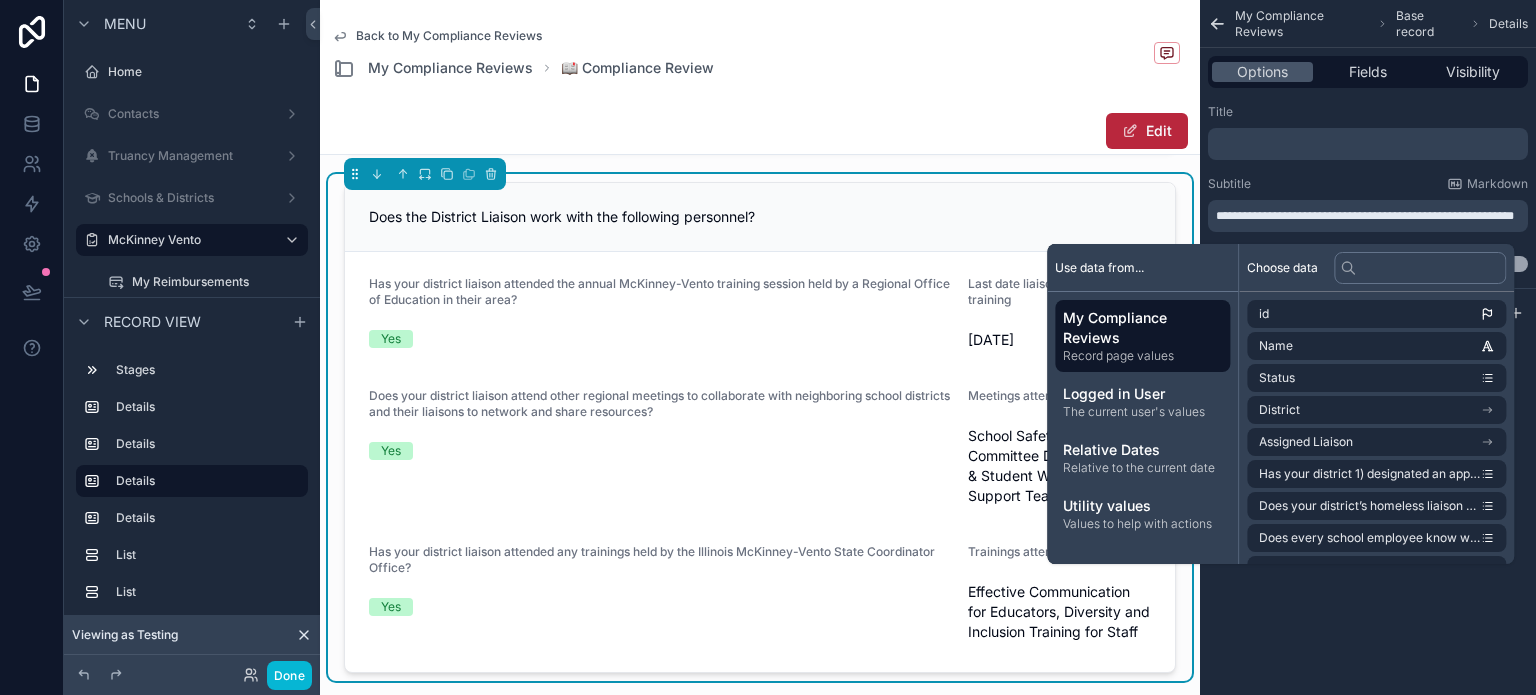 scroll, scrollTop: 1600, scrollLeft: 0, axis: vertical 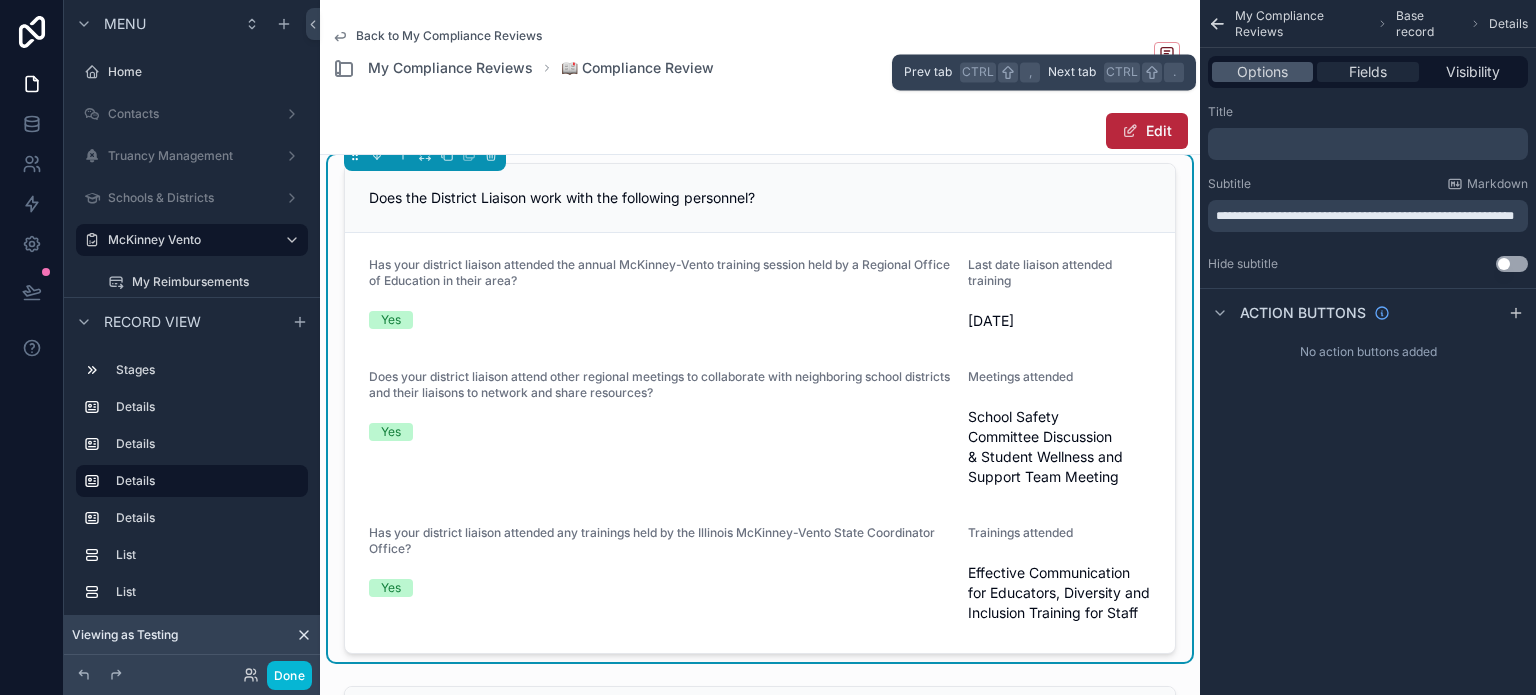 click on "Fields" at bounding box center [1368, 72] 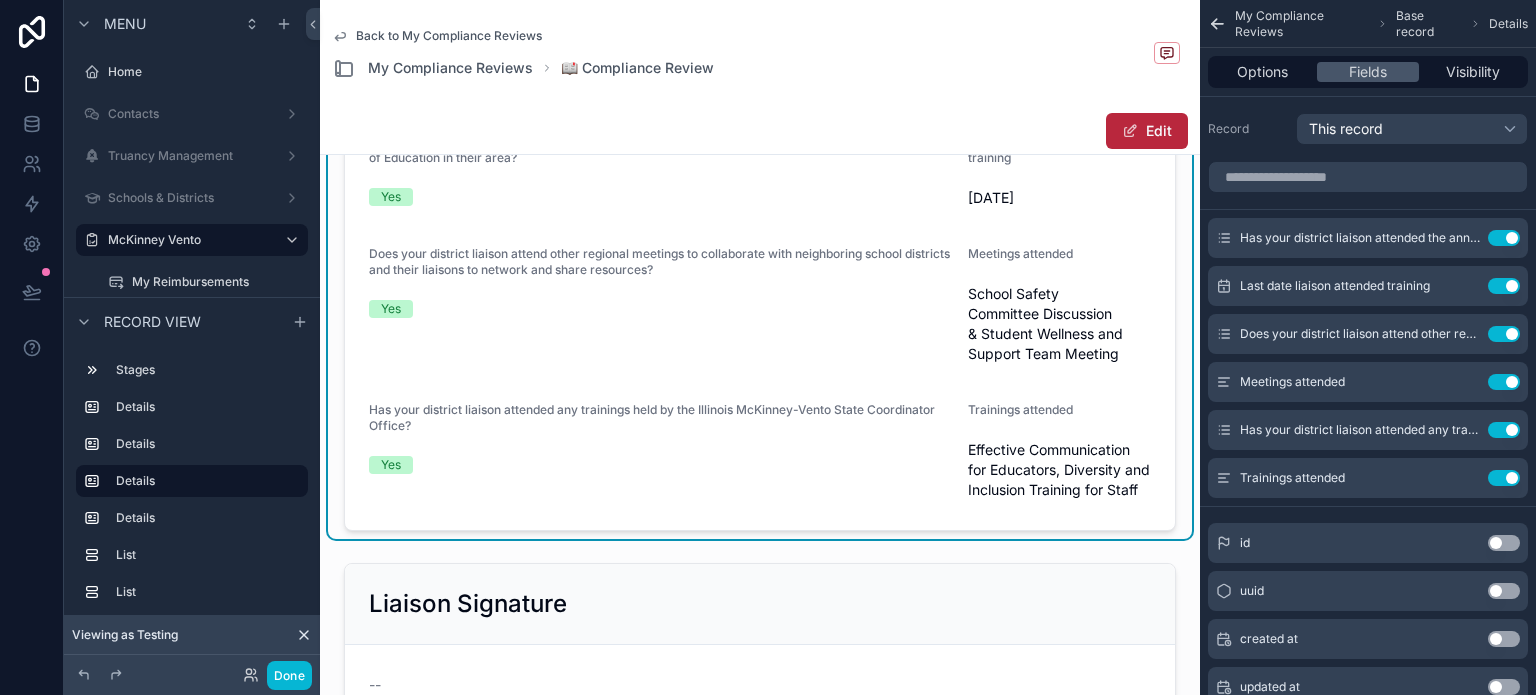 scroll, scrollTop: 1700, scrollLeft: 0, axis: vertical 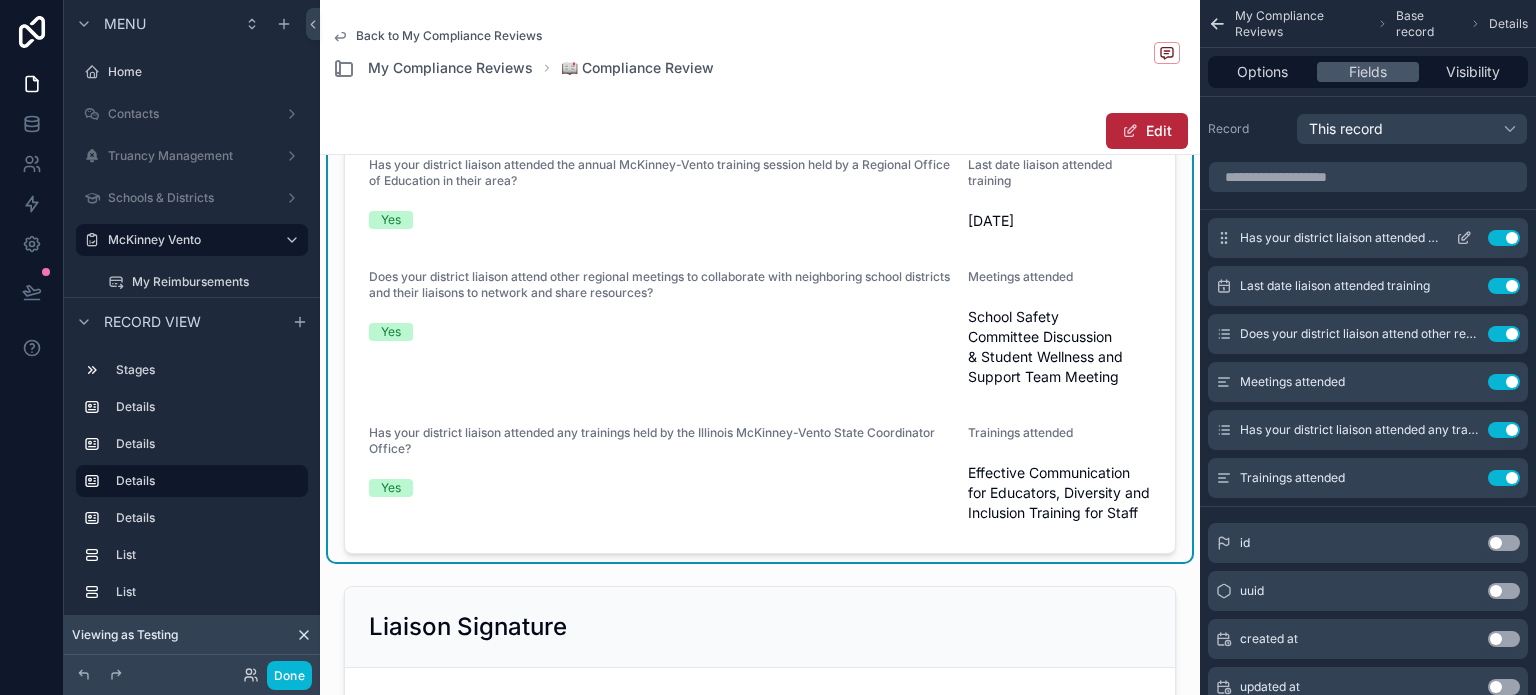 click on "Use setting" at bounding box center (1504, 238) 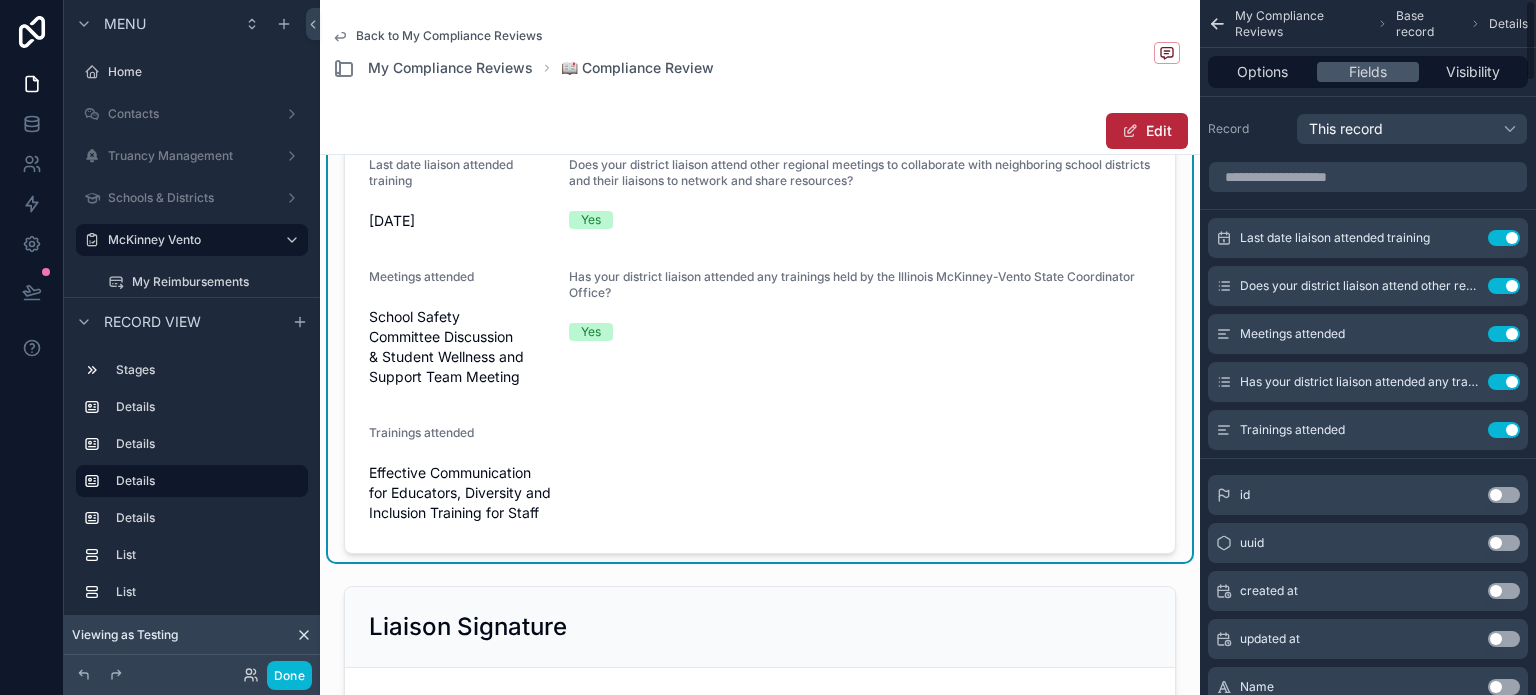 click on "Use setting" at bounding box center (1504, 238) 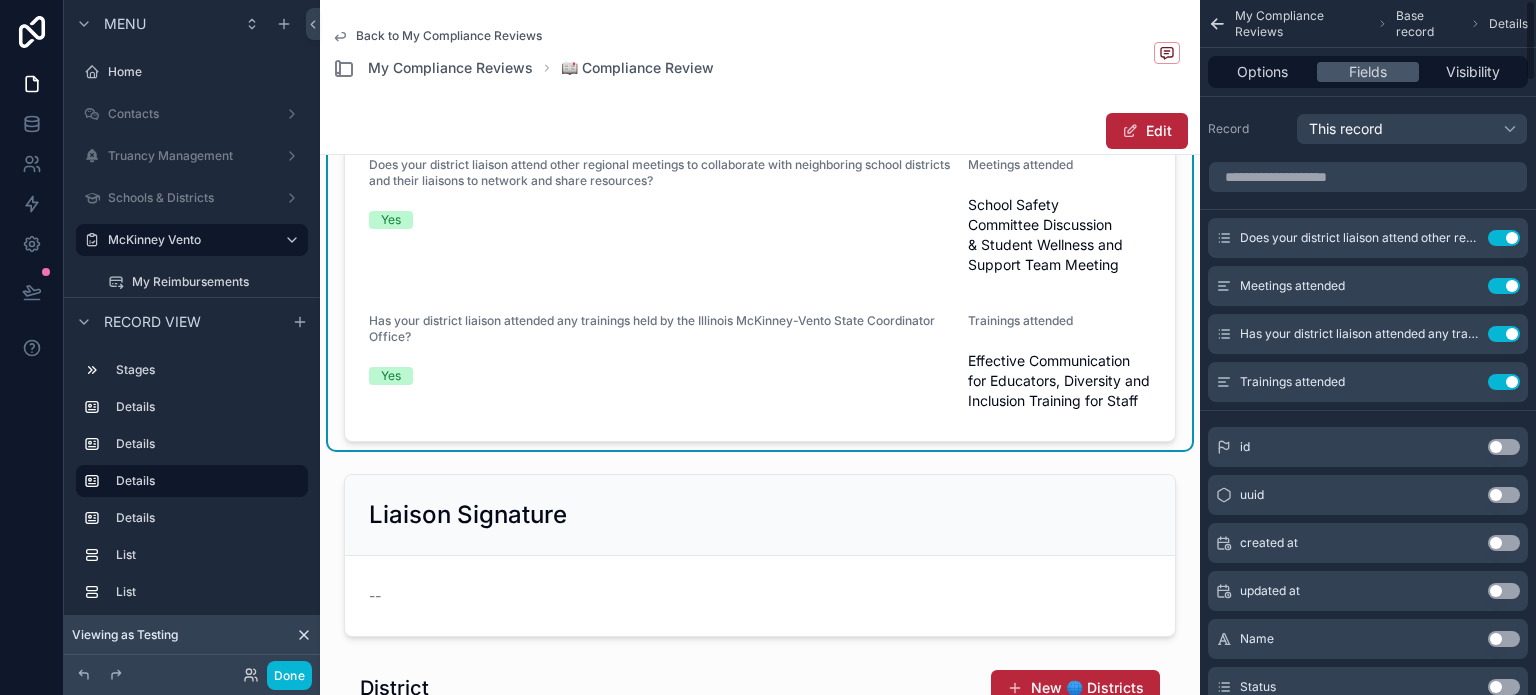 click on "Use setting" at bounding box center [1504, 238] 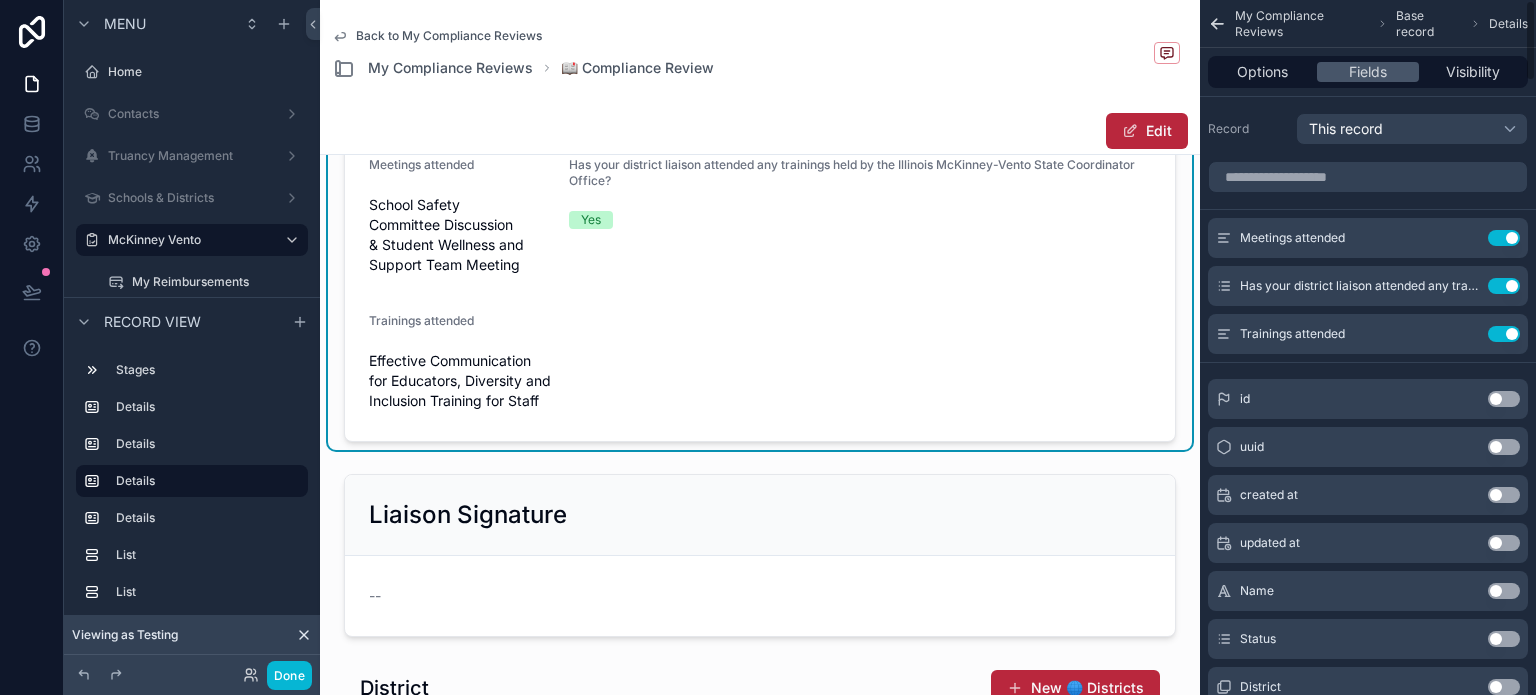 click on "Use setting" at bounding box center [1504, 238] 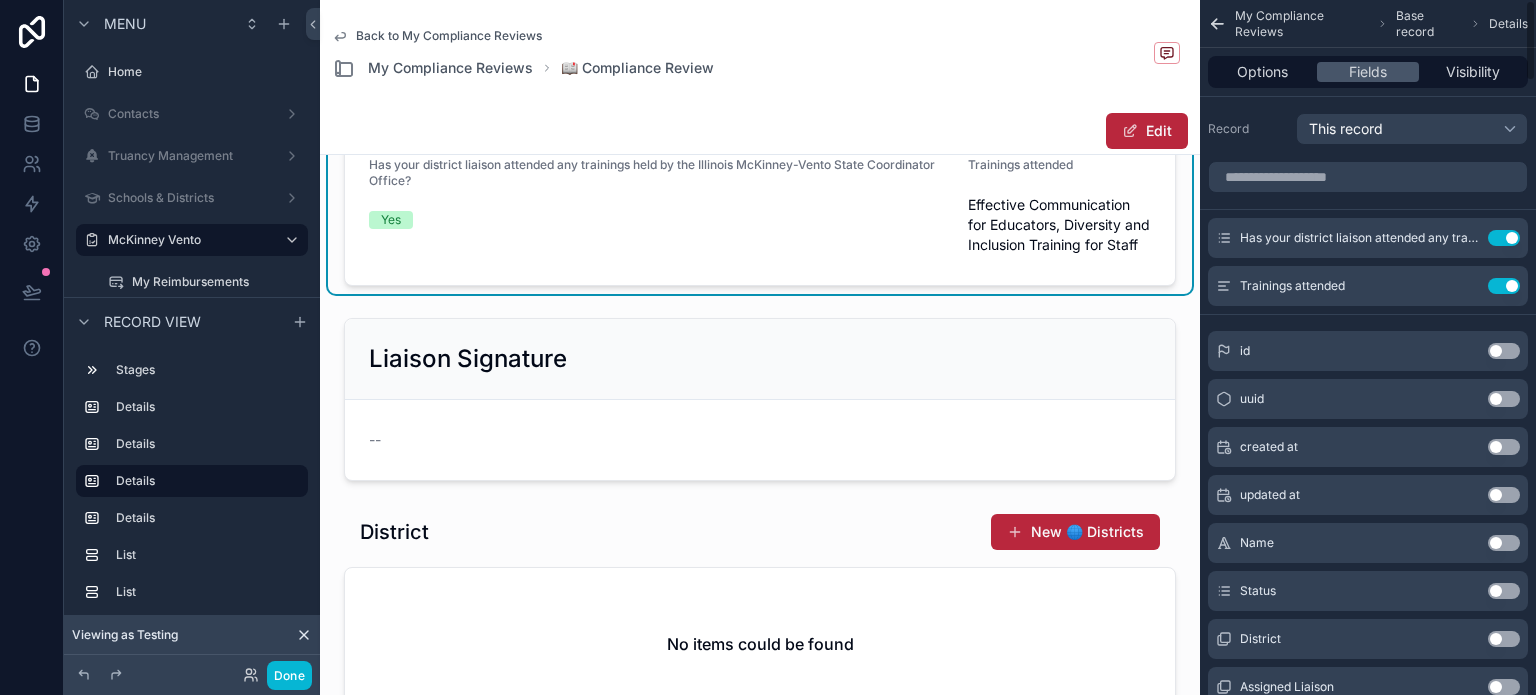 click on "Use setting" at bounding box center (1504, 238) 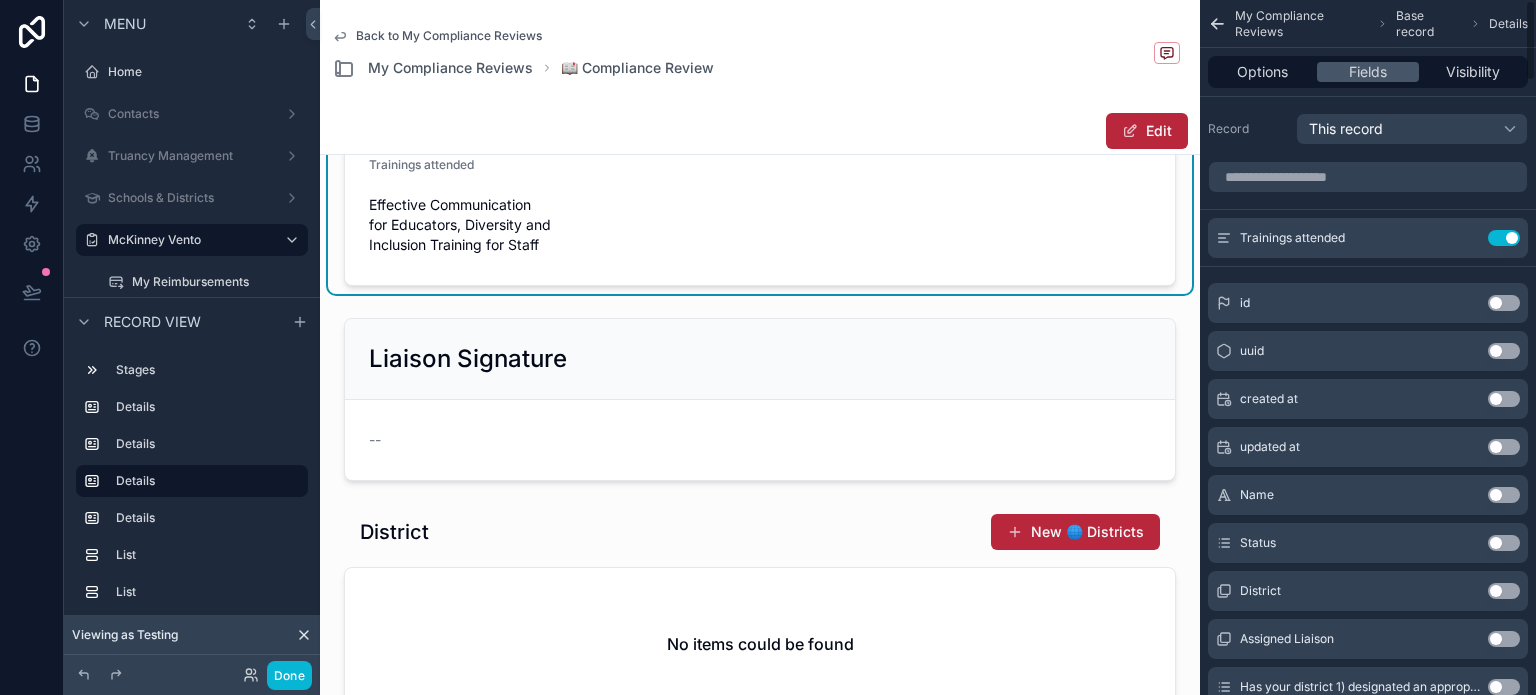 click on "Use setting" at bounding box center (1504, 238) 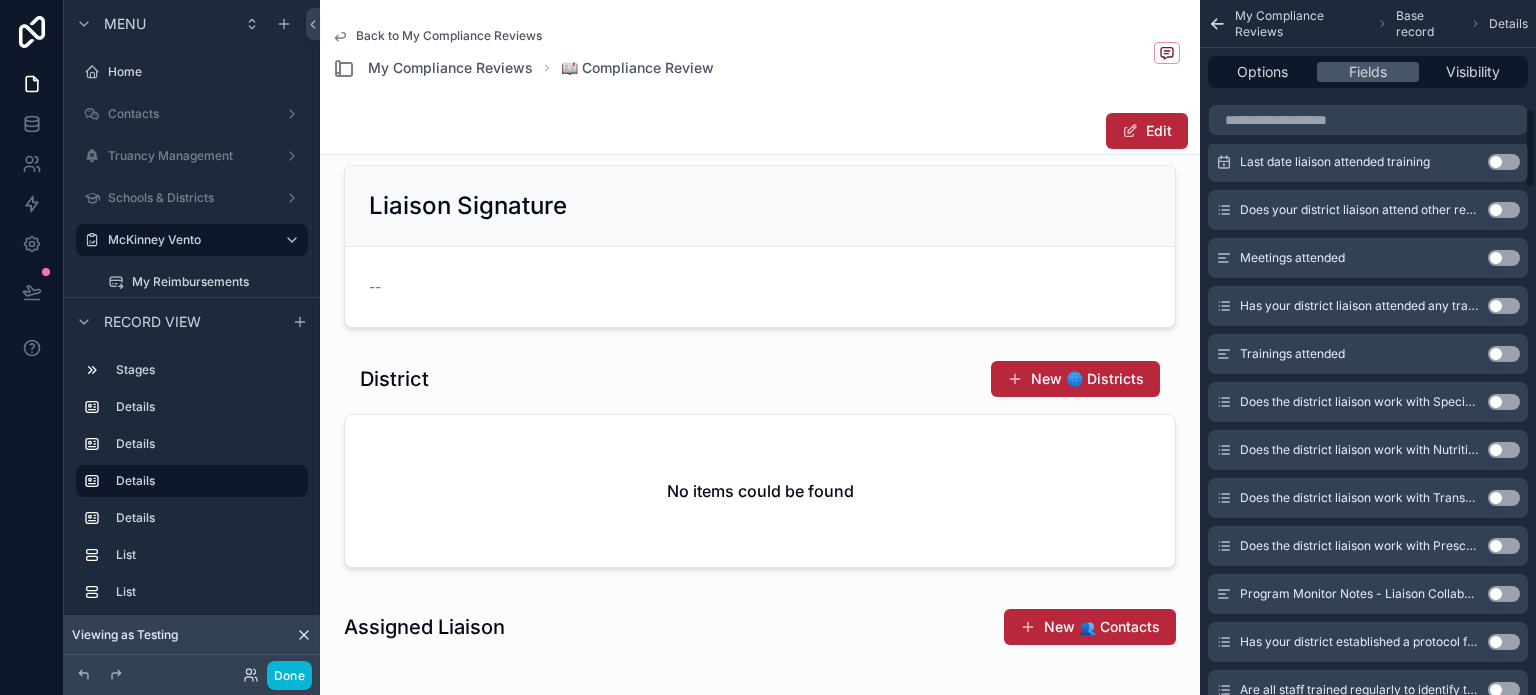scroll, scrollTop: 1000, scrollLeft: 0, axis: vertical 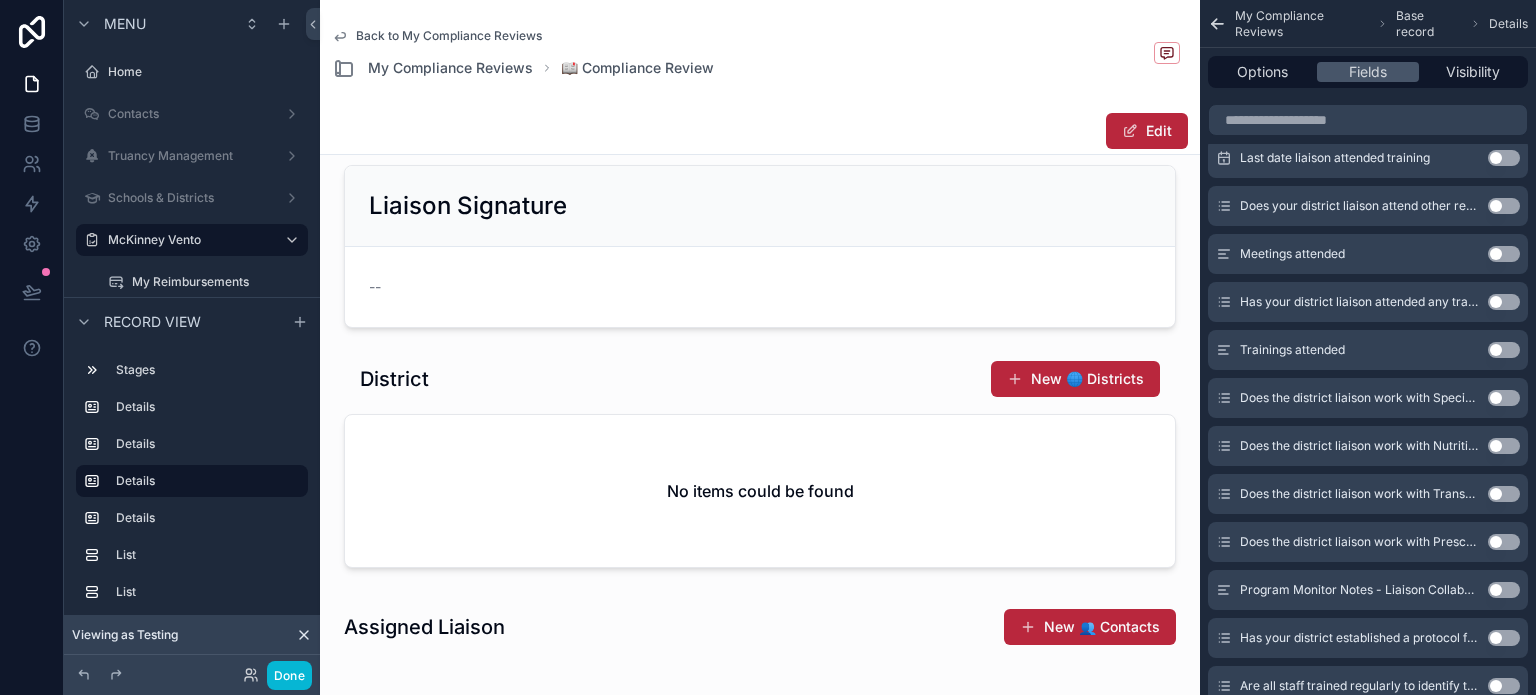 click on "Use setting" at bounding box center (1504, 398) 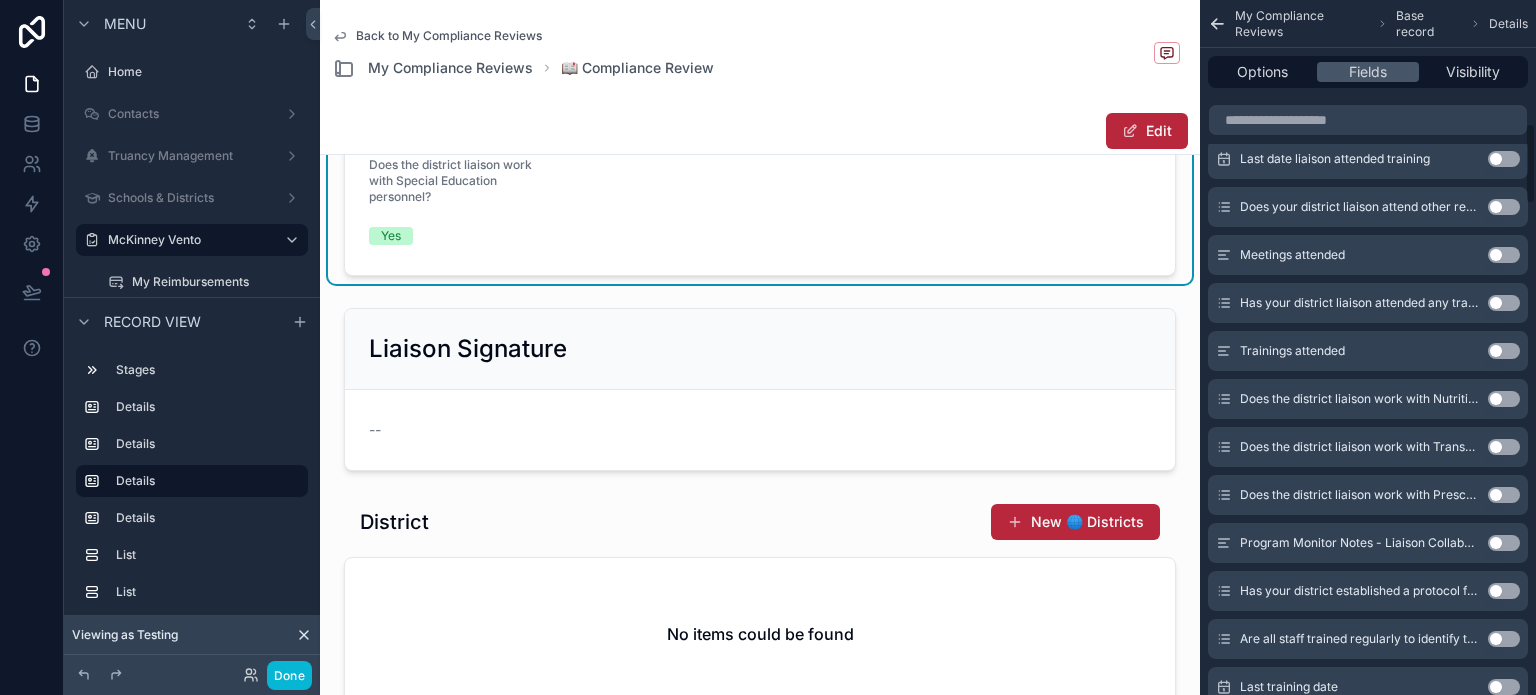click on "Use setting" at bounding box center [1504, 399] 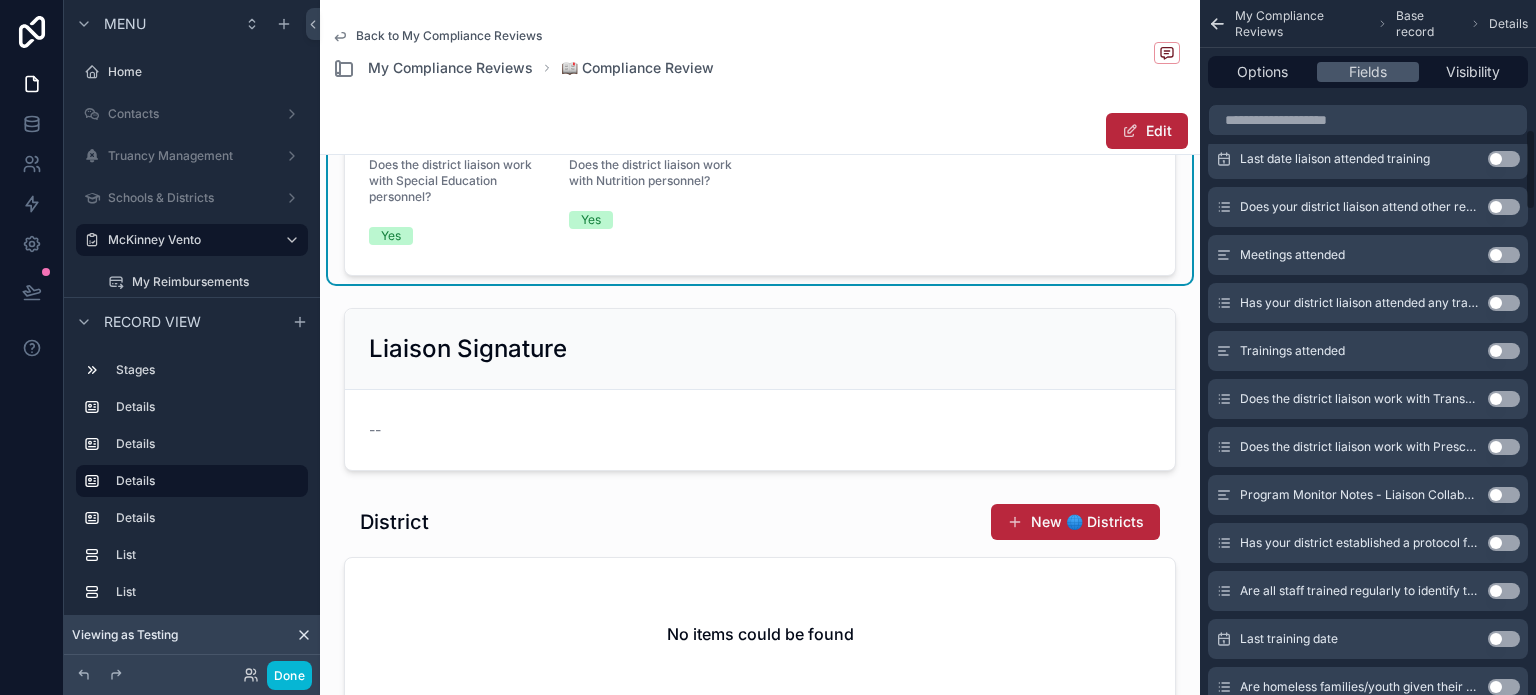 click on "Use setting" at bounding box center (1504, 399) 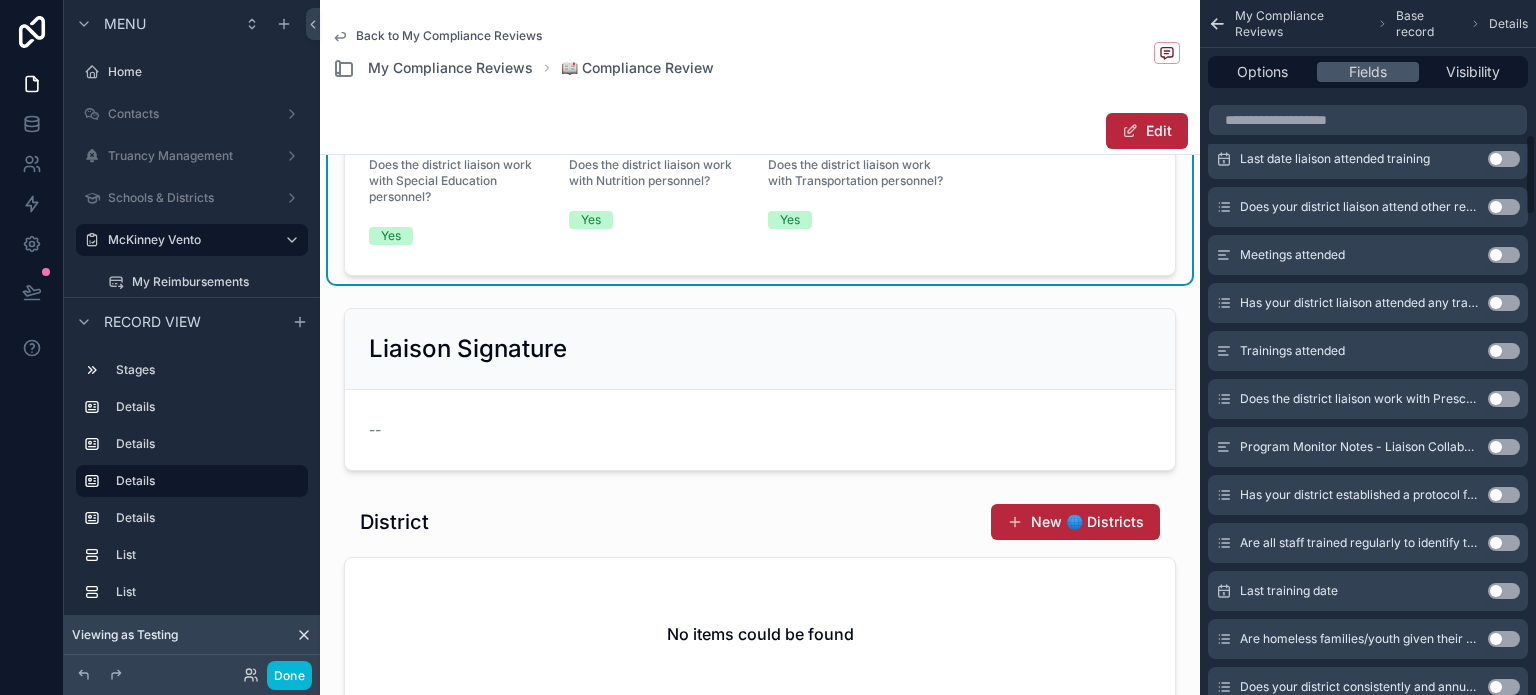 click on "Use setting" at bounding box center [1504, 399] 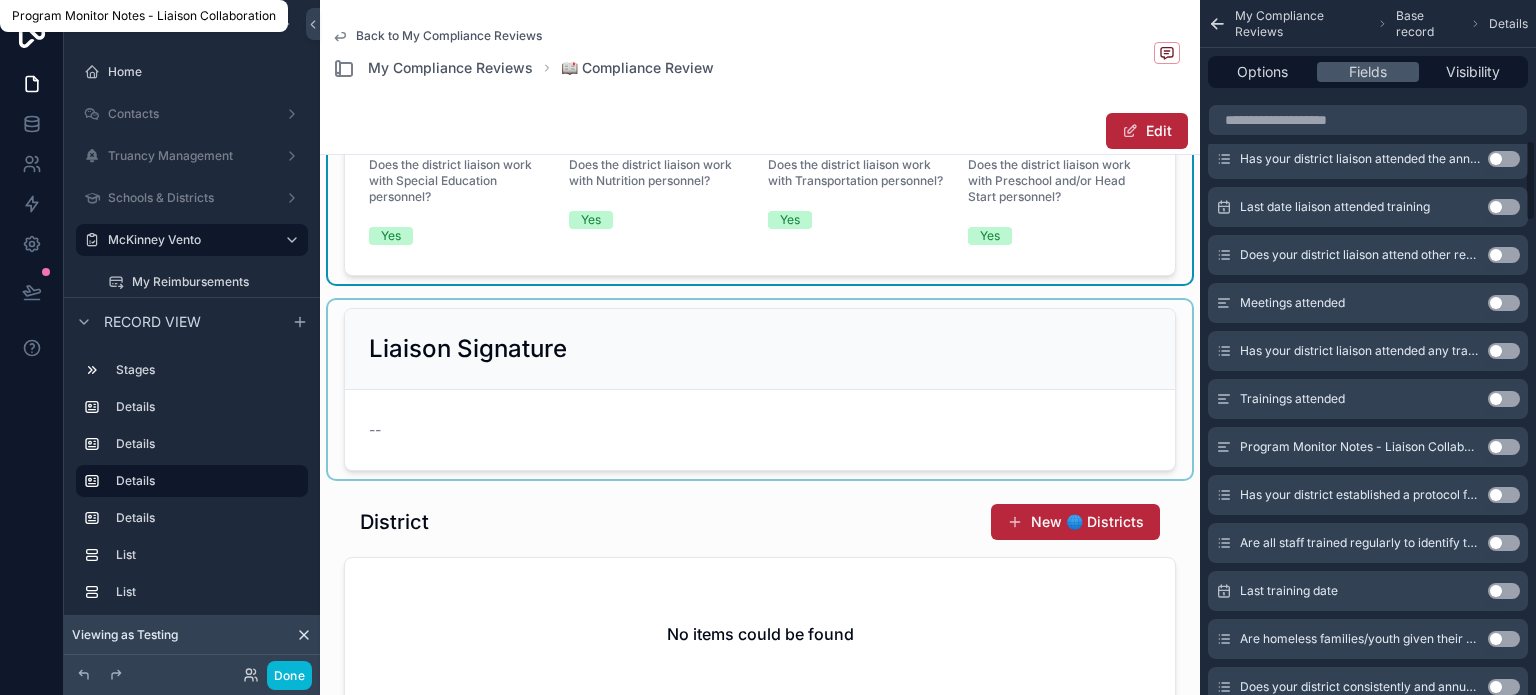 scroll, scrollTop: 1200, scrollLeft: 0, axis: vertical 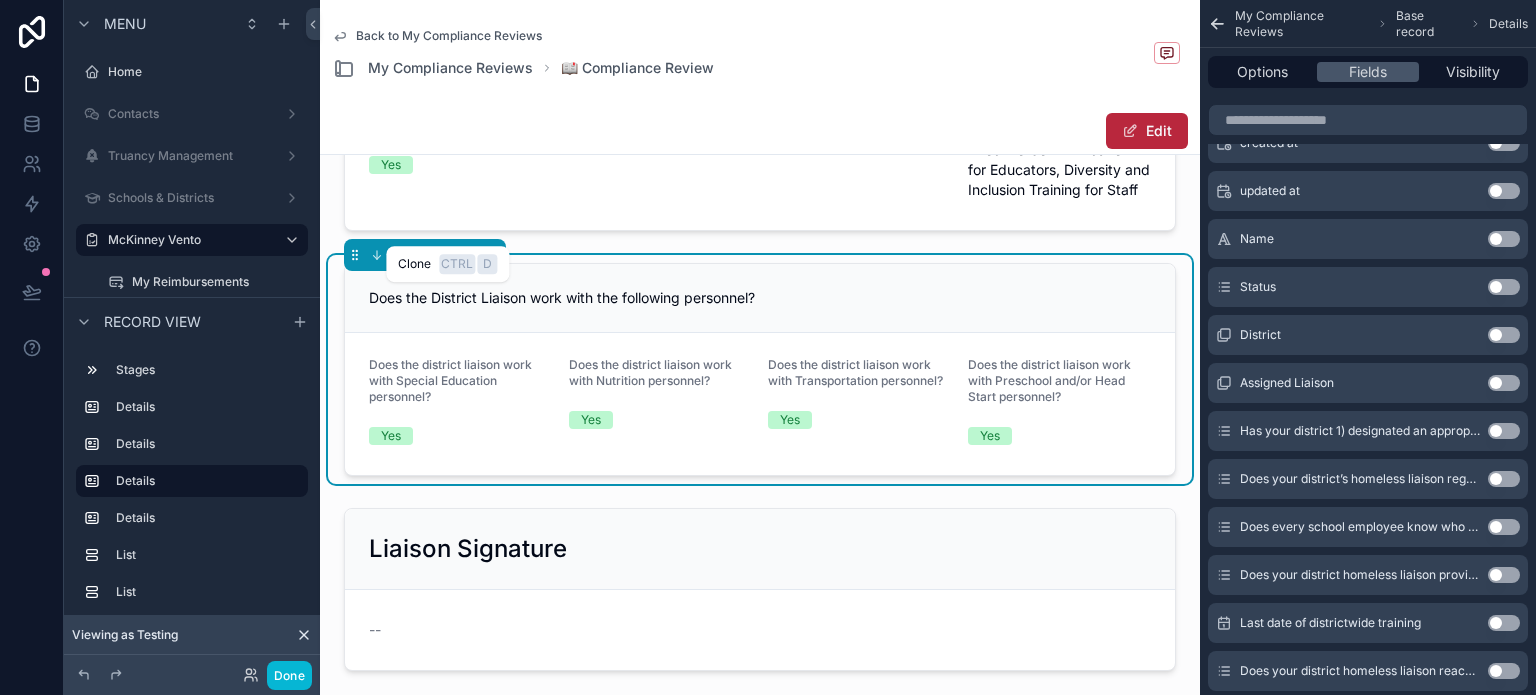 click 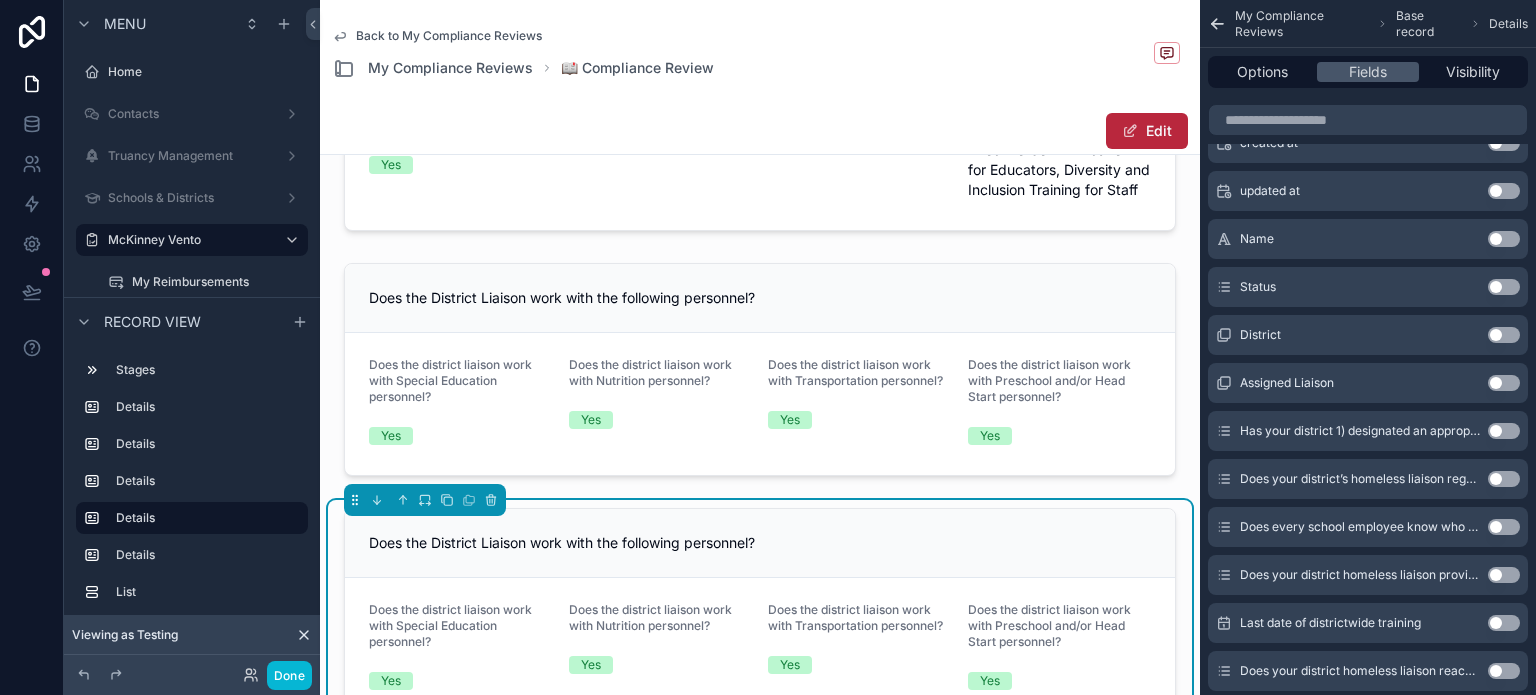 click on "Does the District Liaison work with the following personnel?" at bounding box center [760, 543] 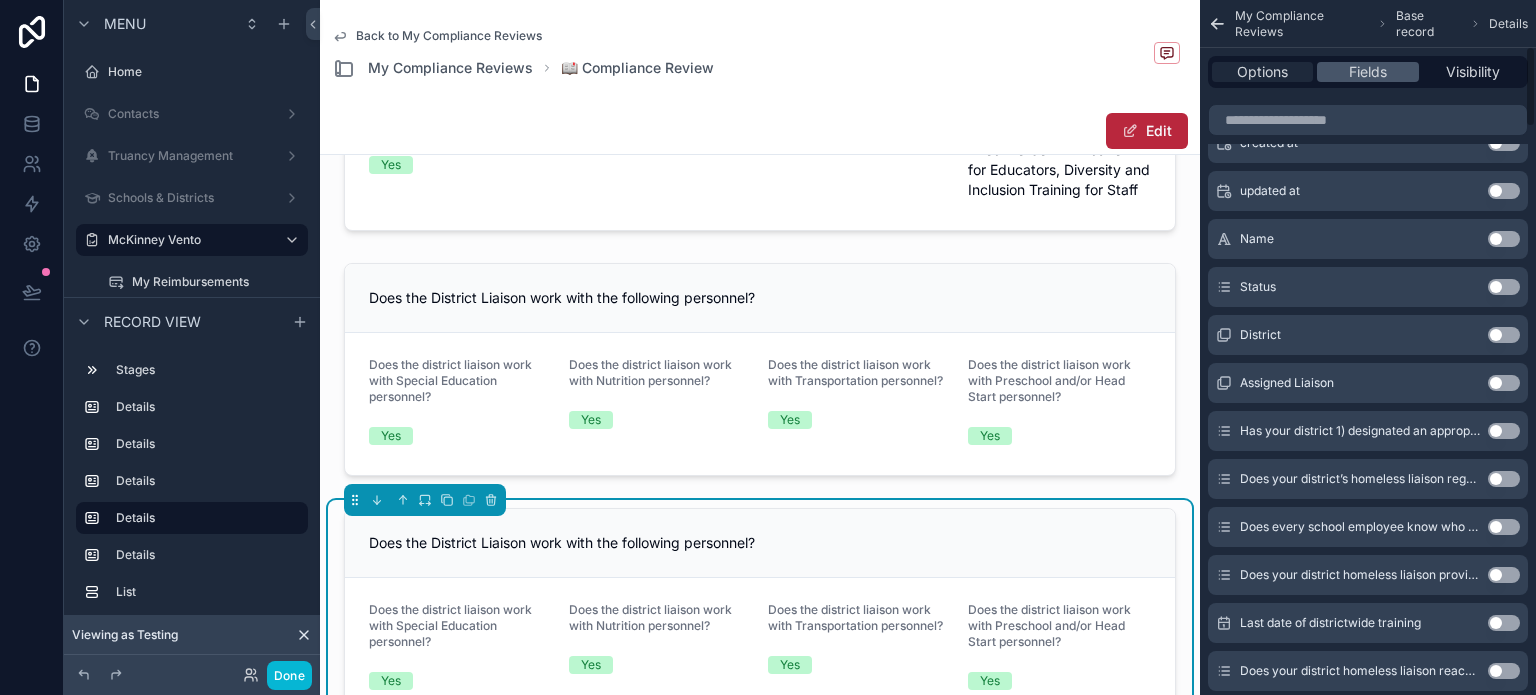 click on "Options" at bounding box center [1262, 72] 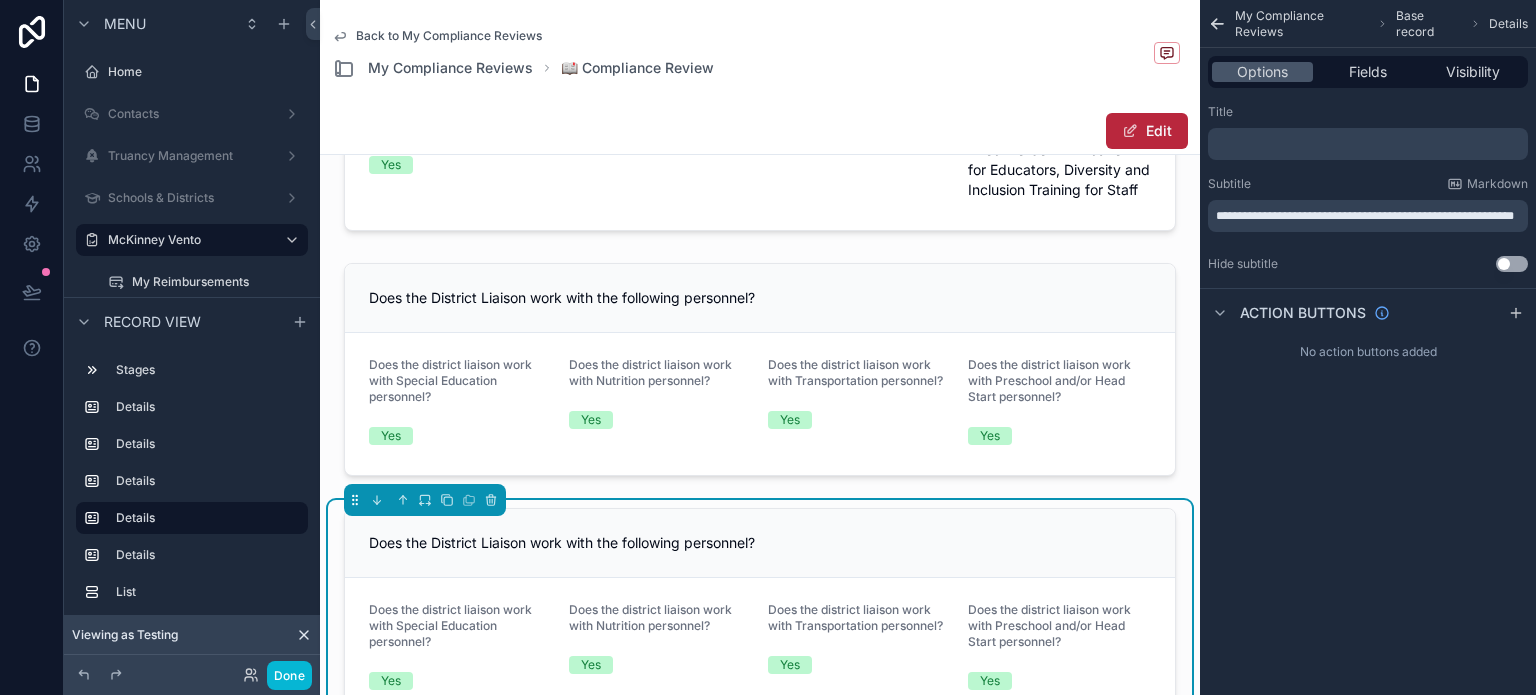 scroll, scrollTop: 0, scrollLeft: 0, axis: both 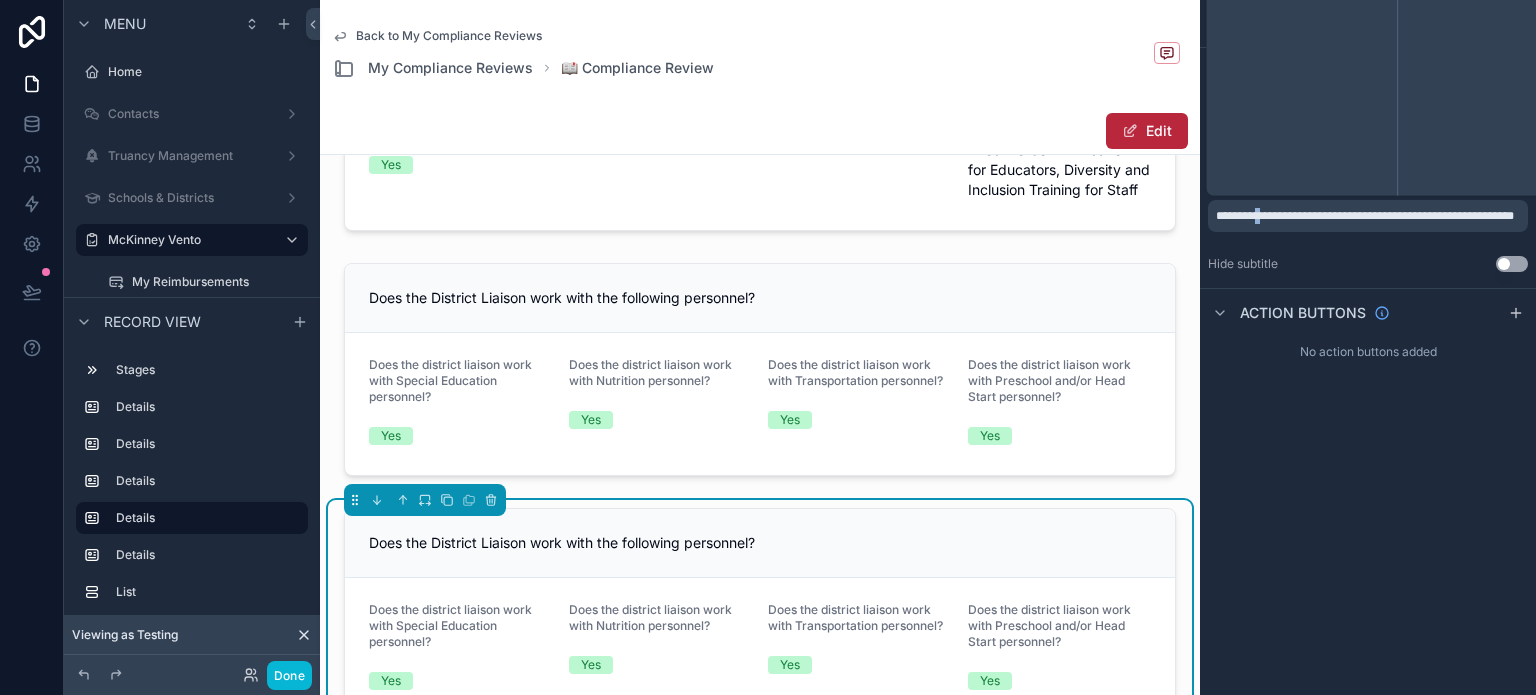 click on "**********" at bounding box center (1365, 216) 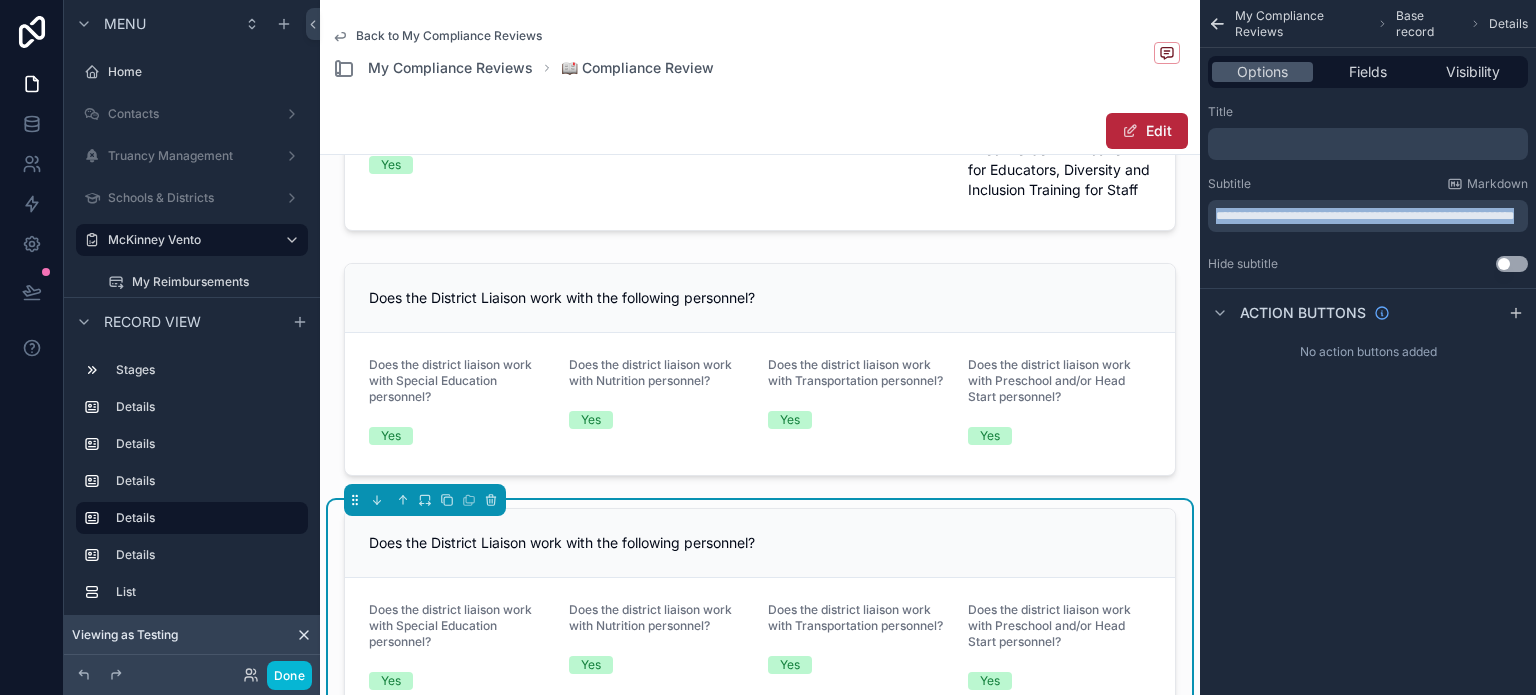 click on "**********" at bounding box center (1365, 216) 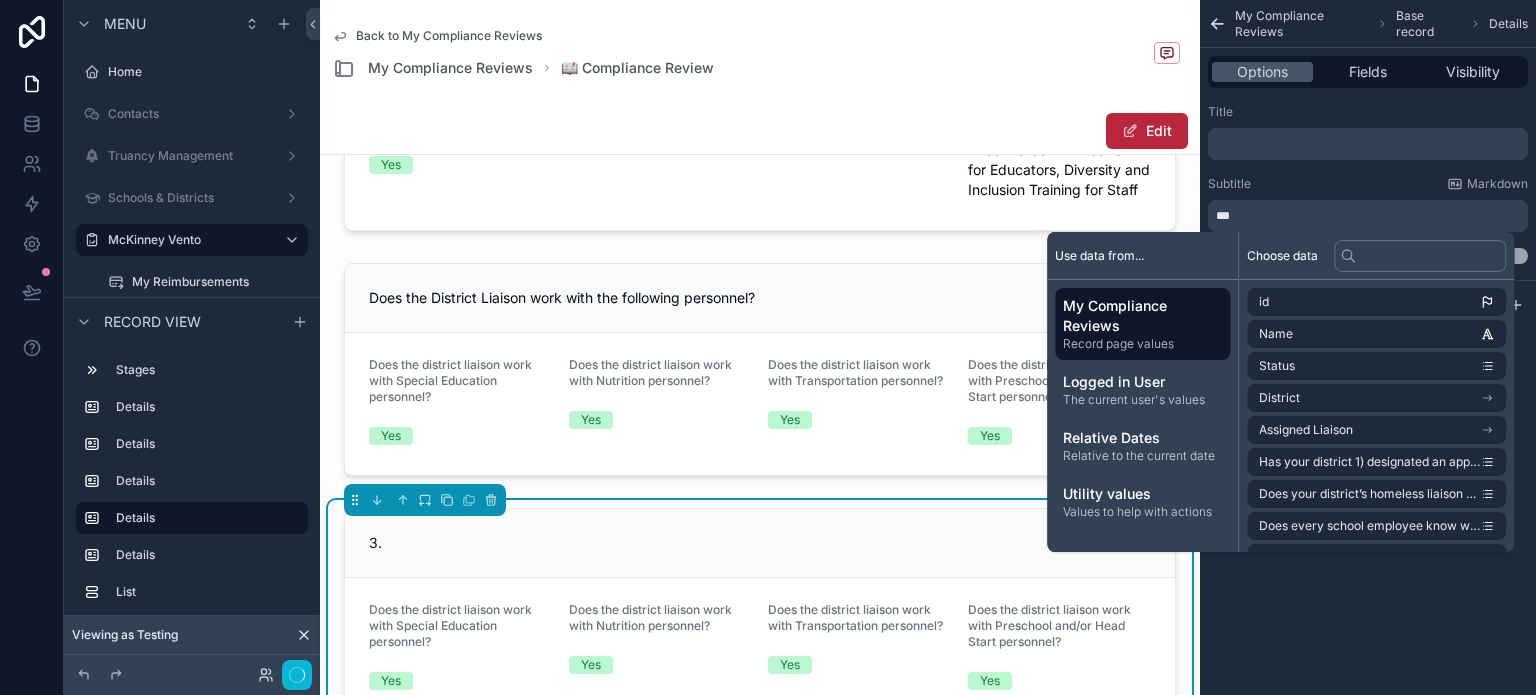 type 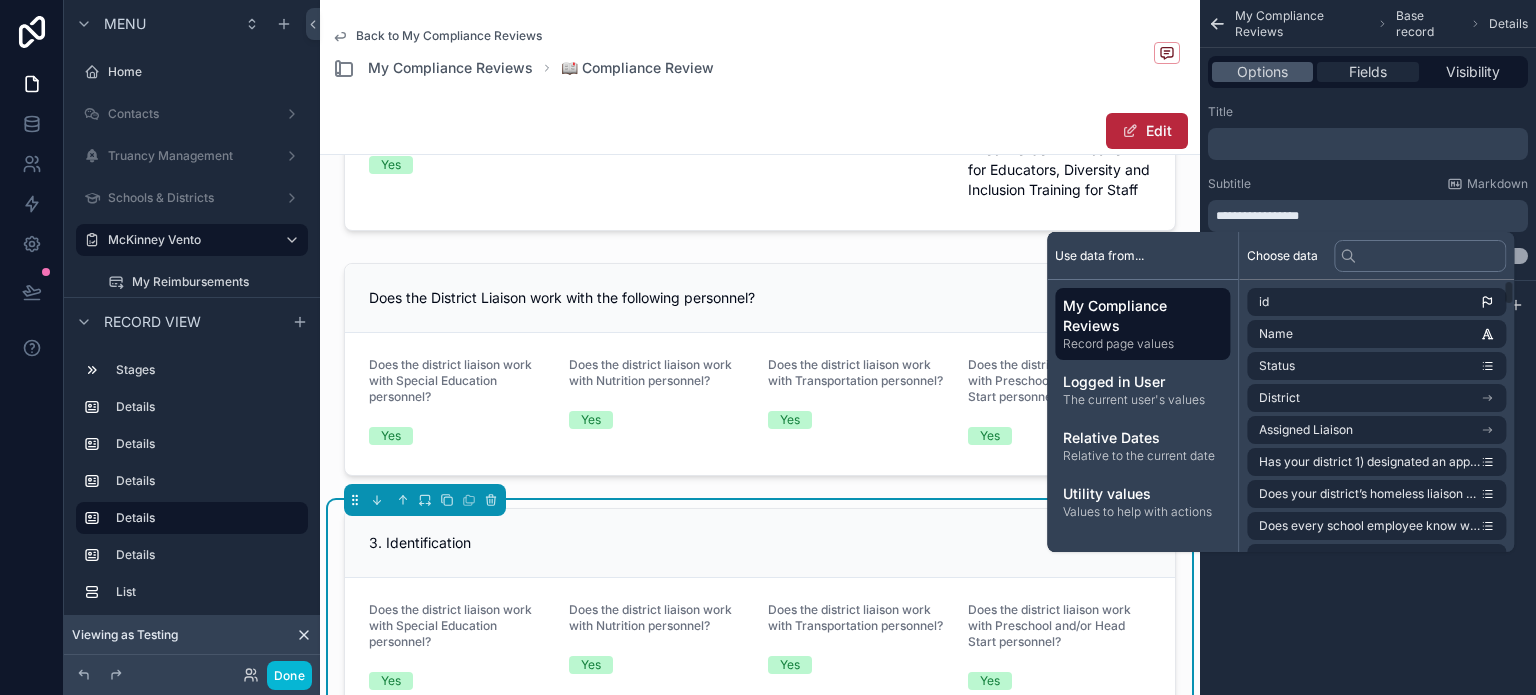 click on "Fields" at bounding box center [1368, 72] 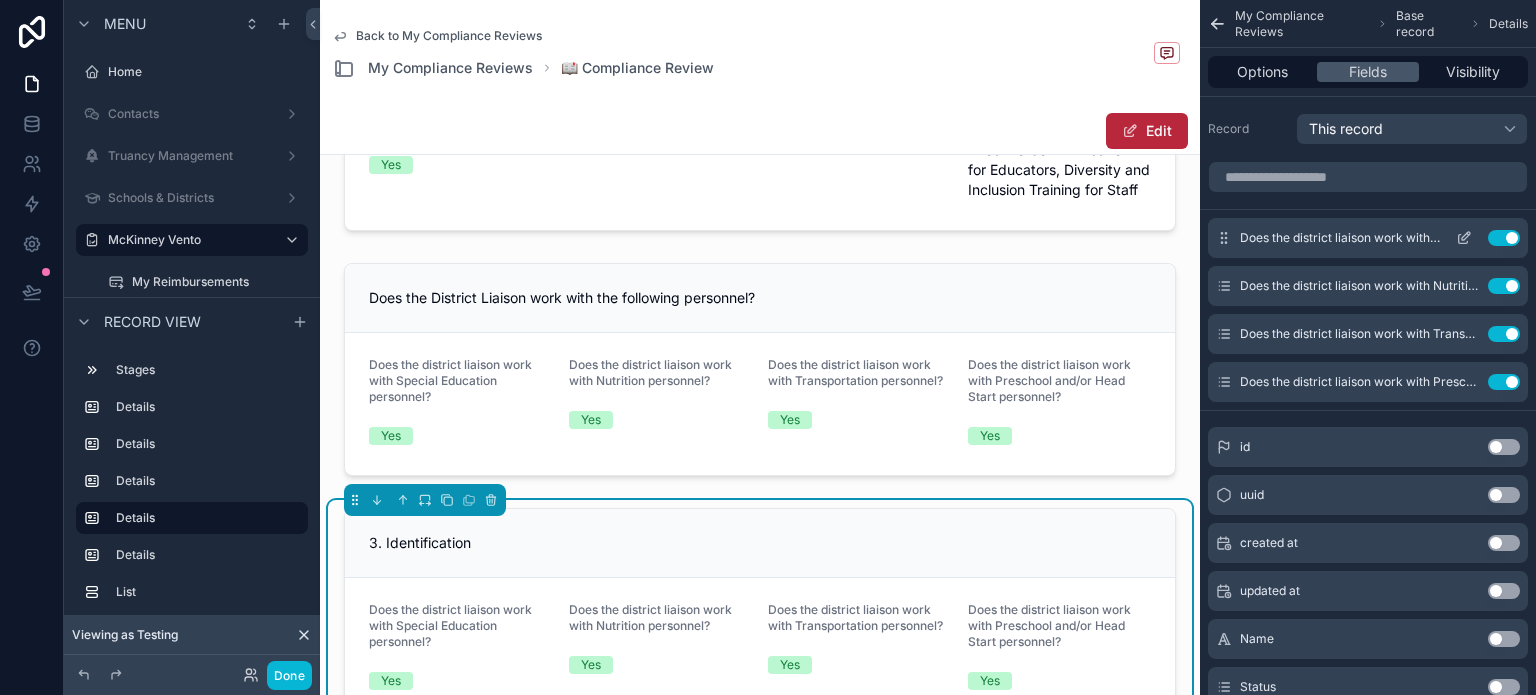 click on "Use setting" at bounding box center (1504, 238) 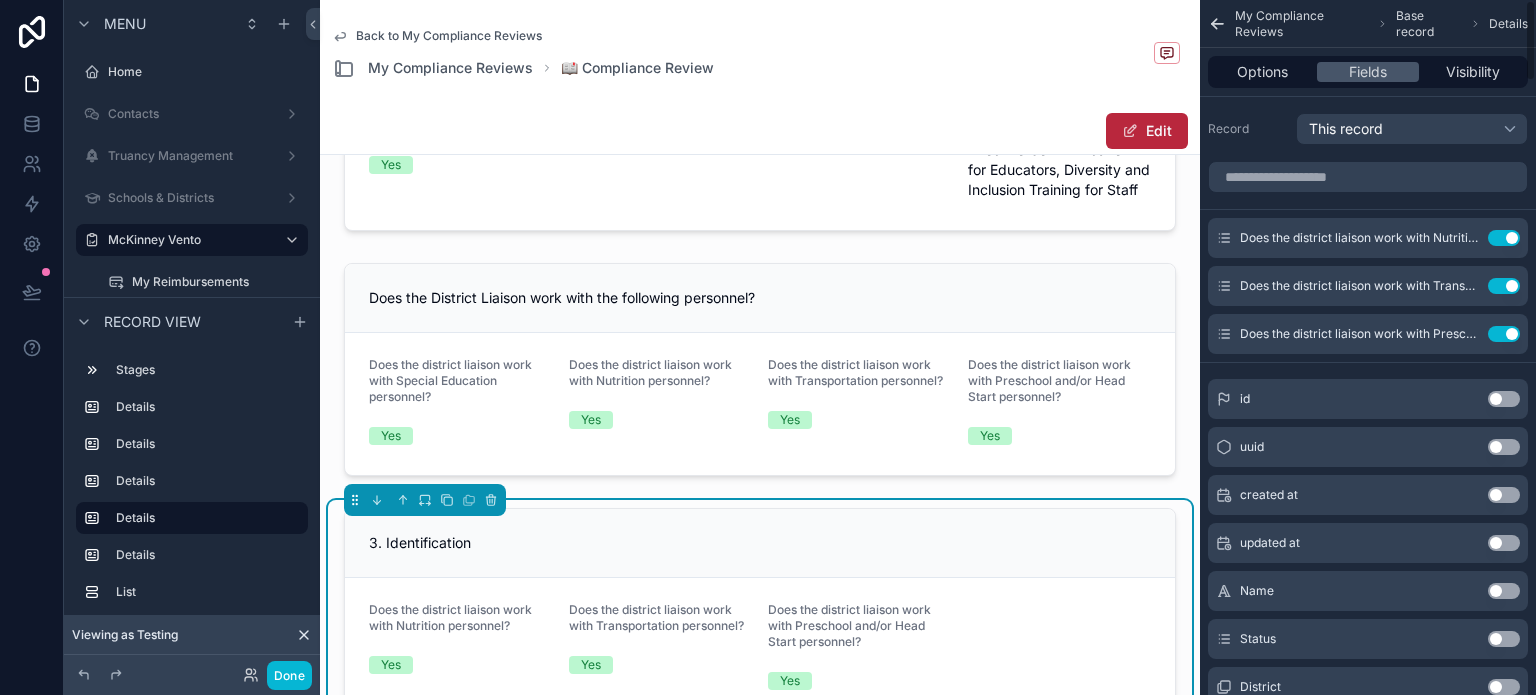 click on "Use setting" at bounding box center (1504, 238) 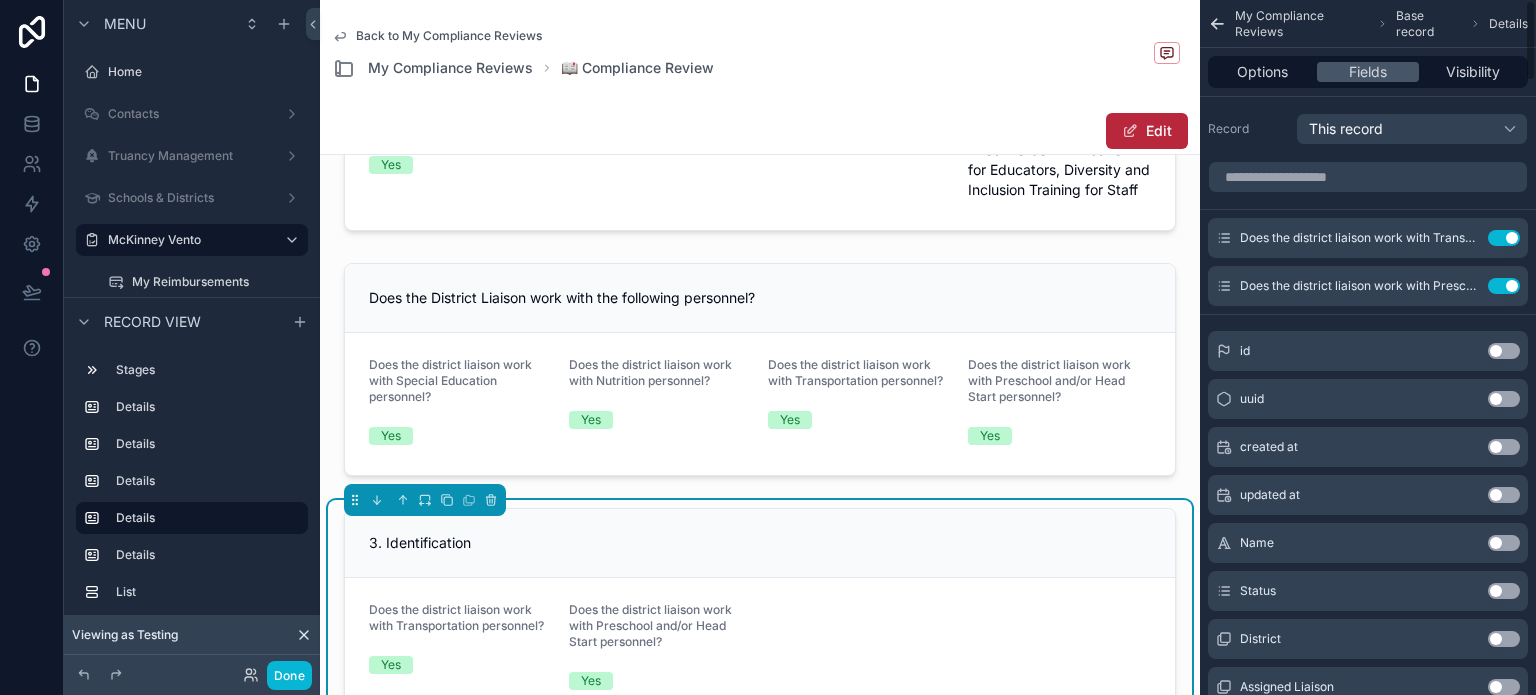 click on "Use setting" at bounding box center [1504, 238] 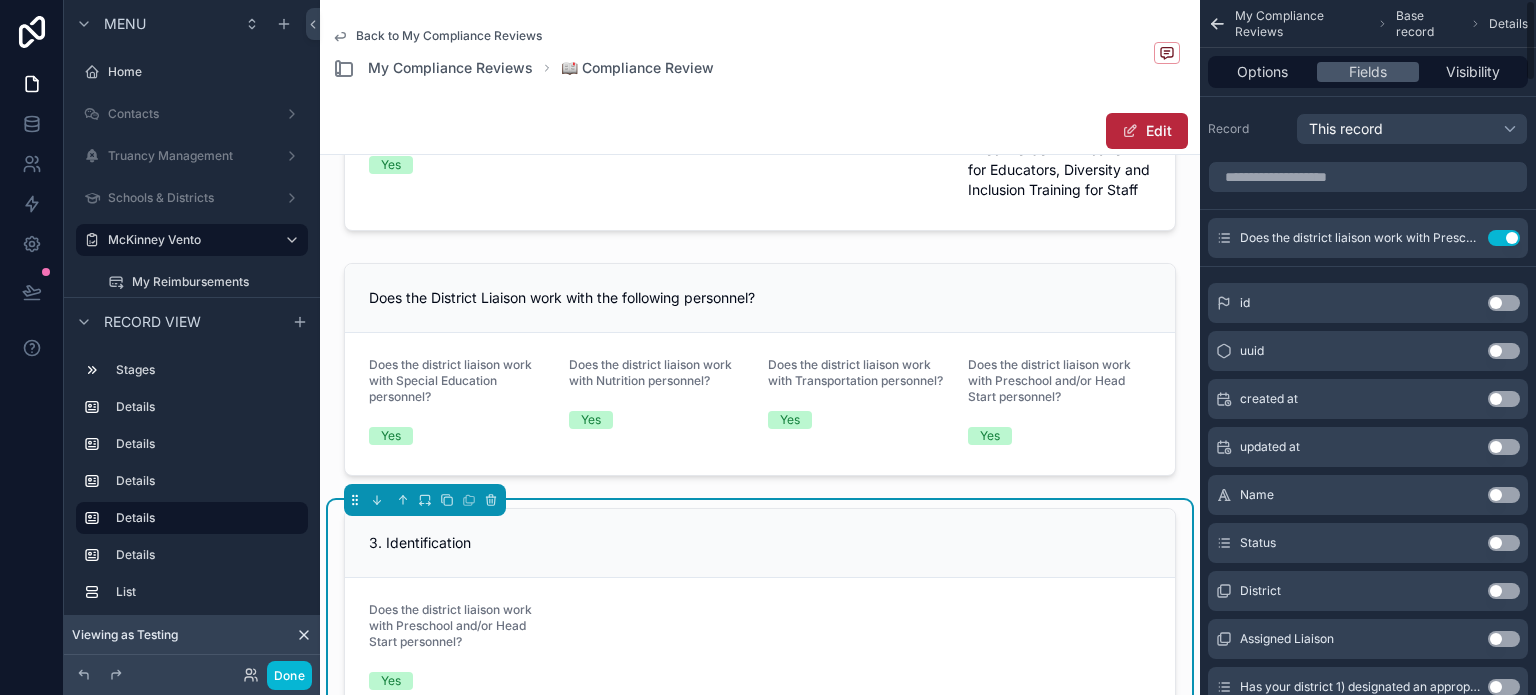 click on "Use setting" at bounding box center [1504, 238] 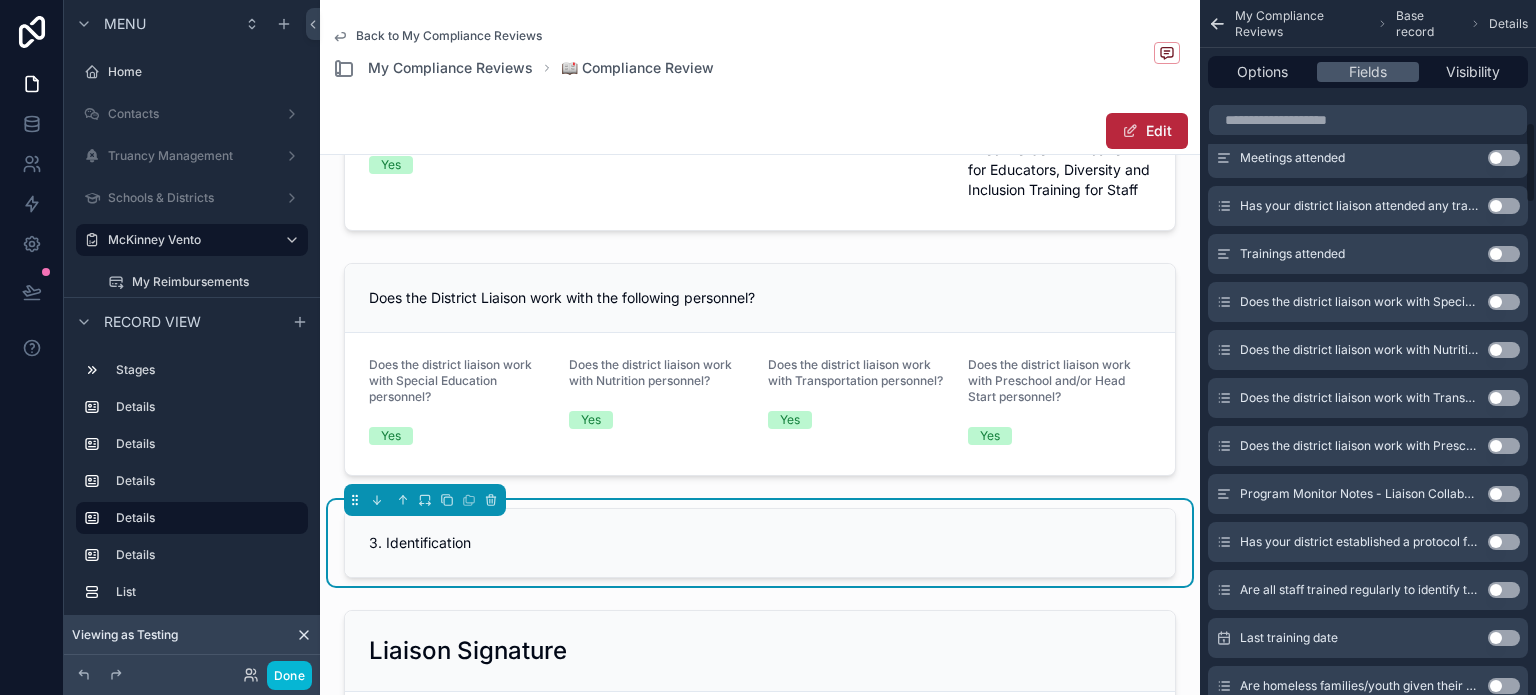 scroll, scrollTop: 1100, scrollLeft: 0, axis: vertical 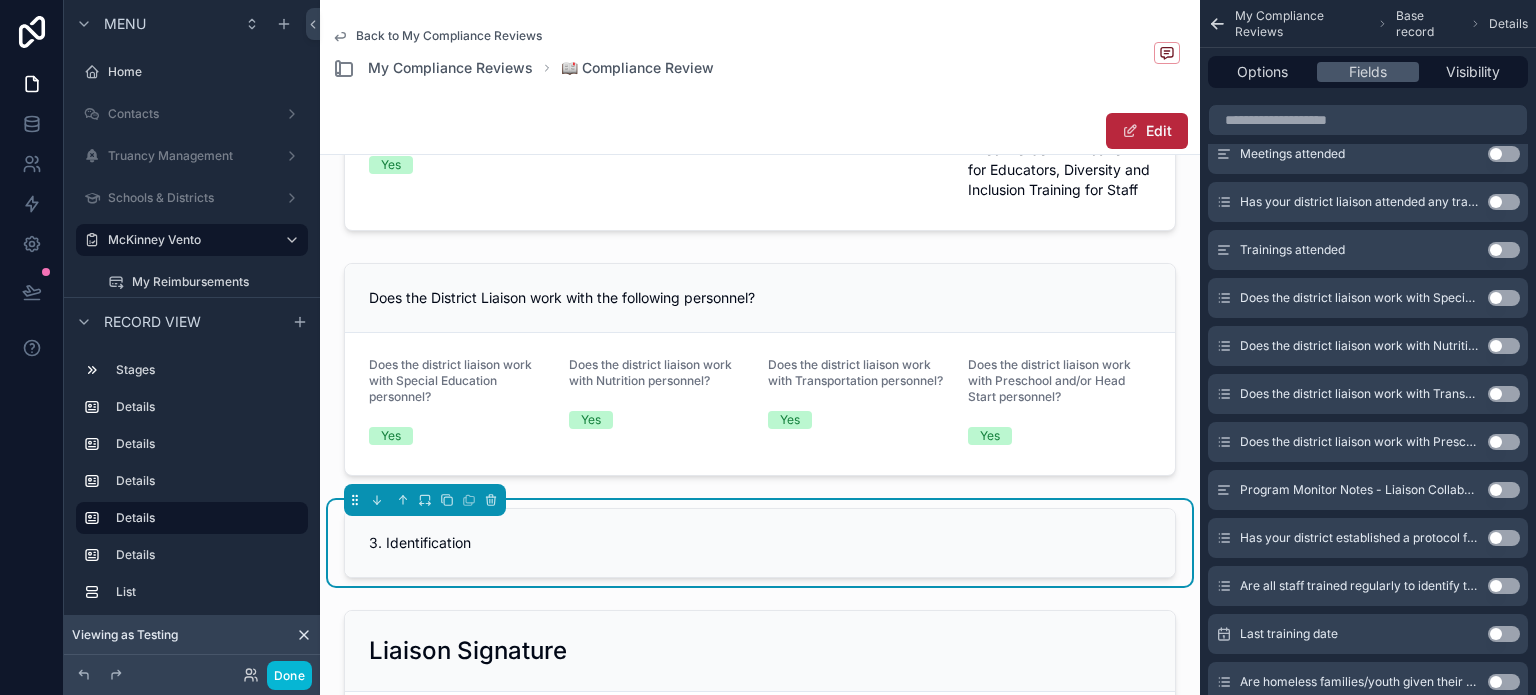 click on "Use setting" at bounding box center [1504, 538] 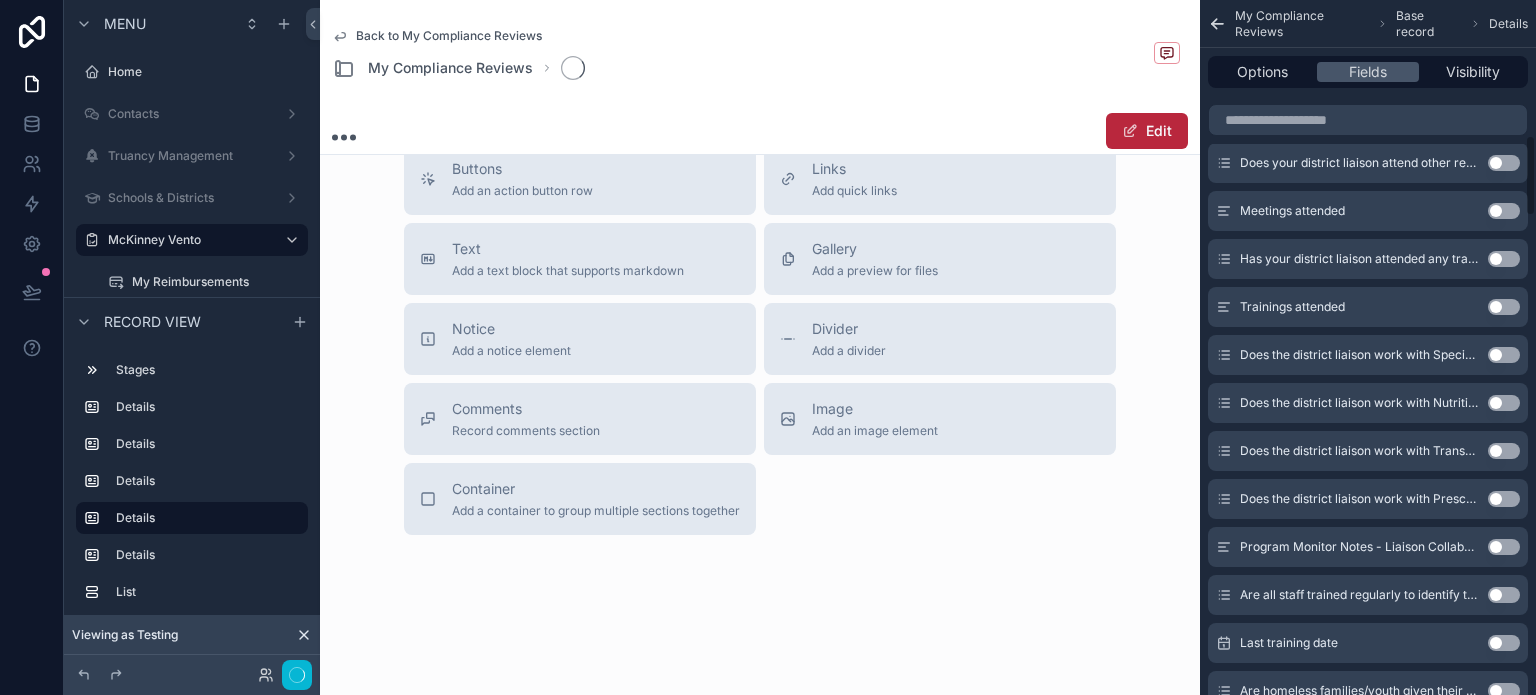 scroll, scrollTop: 704, scrollLeft: 0, axis: vertical 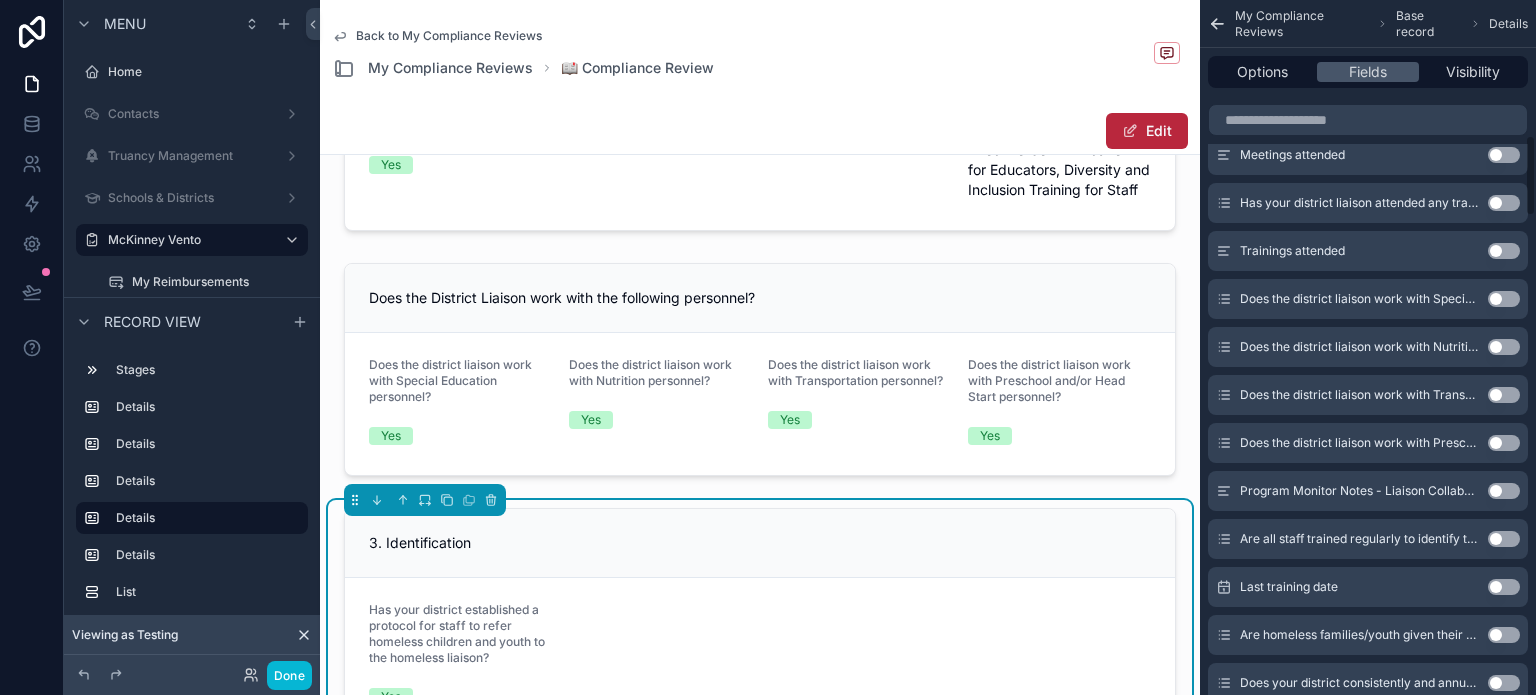 click on "Use setting" at bounding box center [1504, 539] 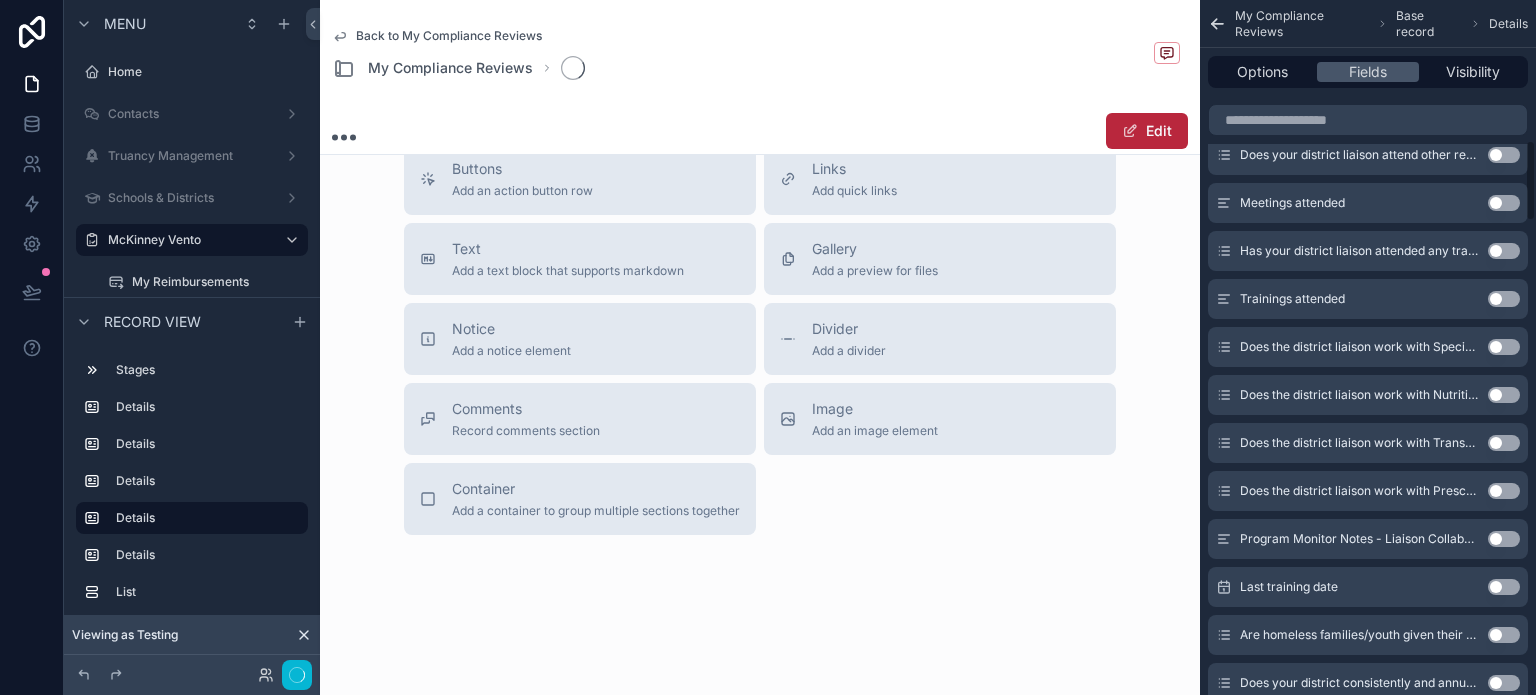 scroll, scrollTop: 704, scrollLeft: 0, axis: vertical 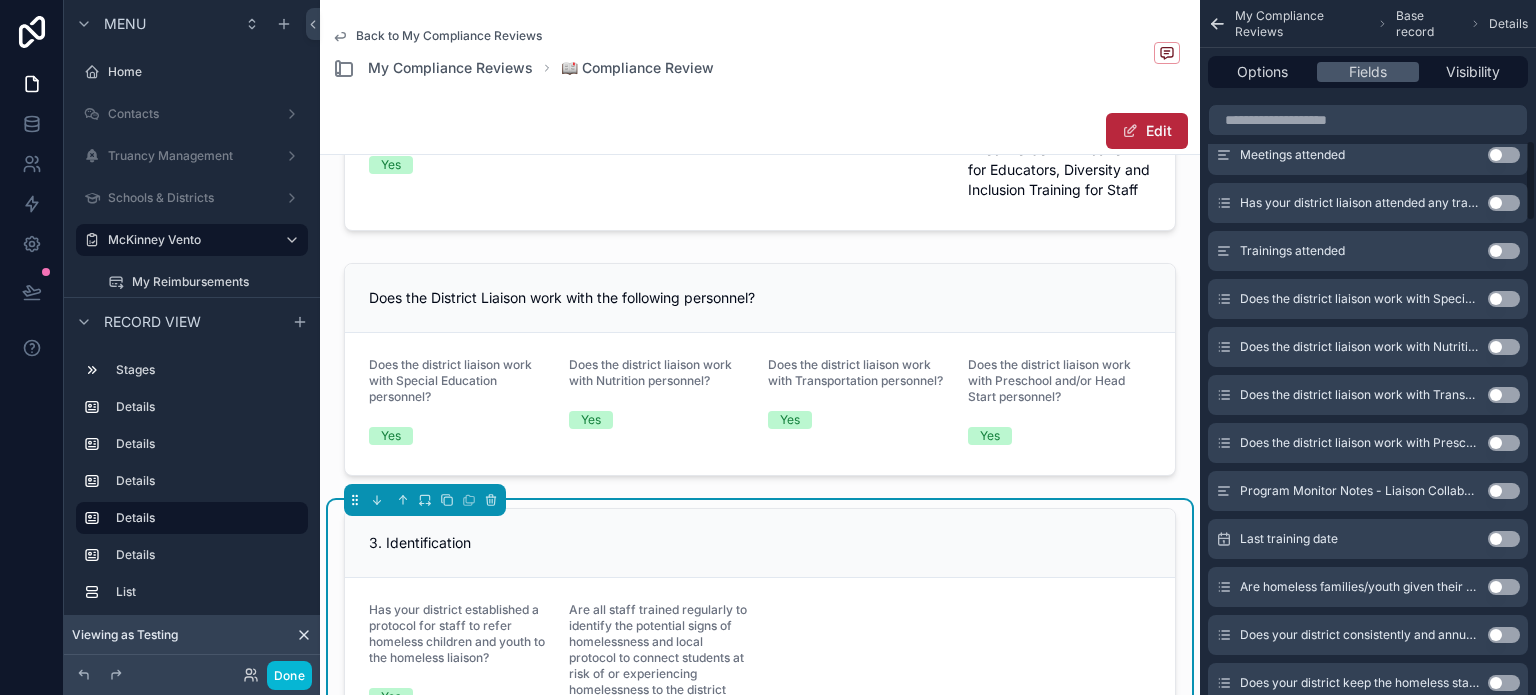 click on "Use setting" at bounding box center (1504, 539) 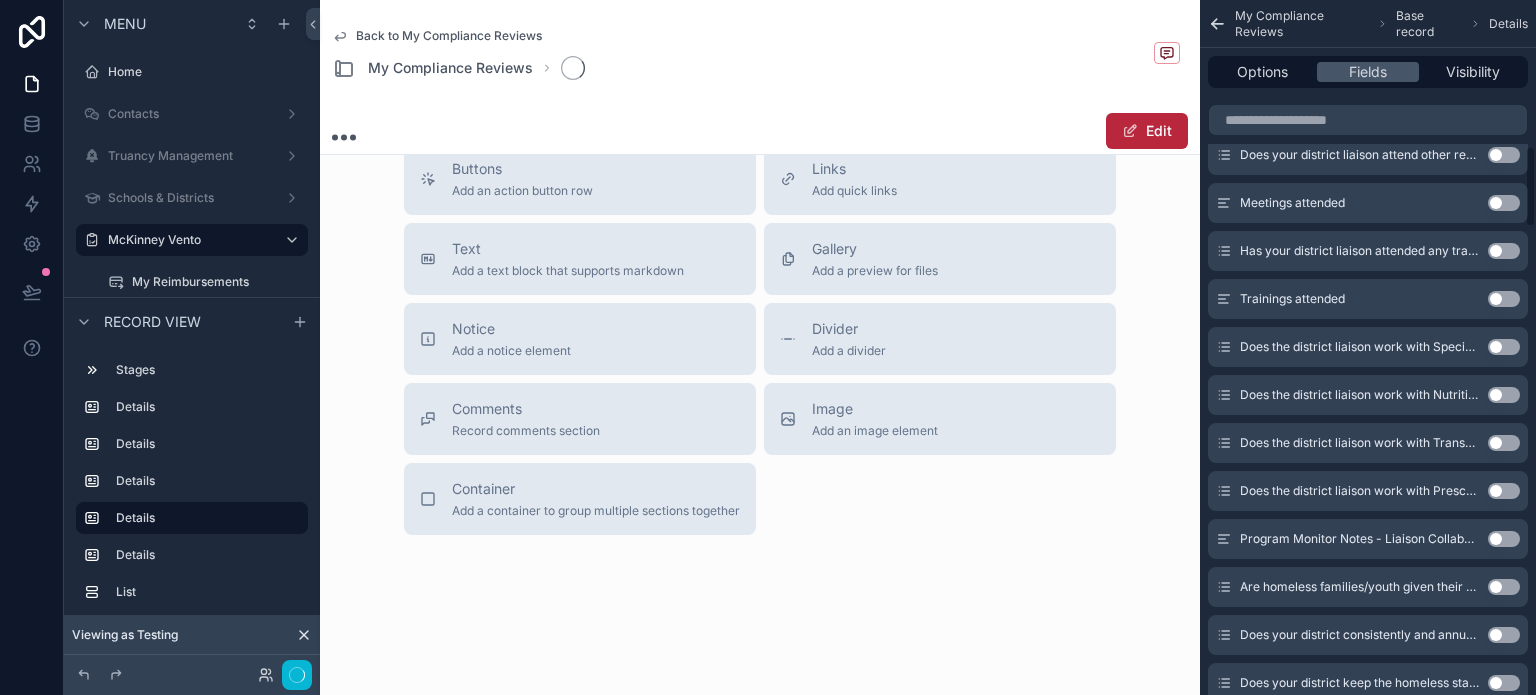scroll, scrollTop: 704, scrollLeft: 0, axis: vertical 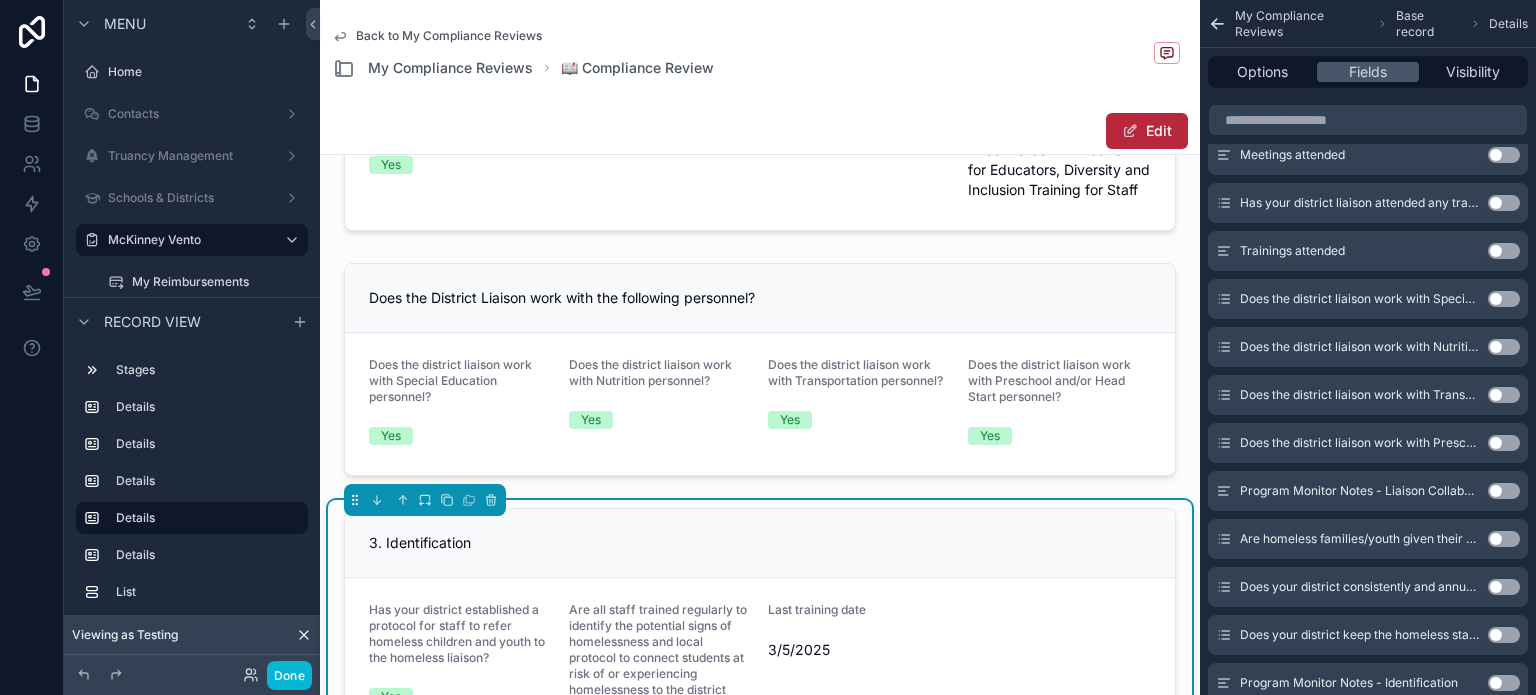 click on "Use setting" at bounding box center (1504, 539) 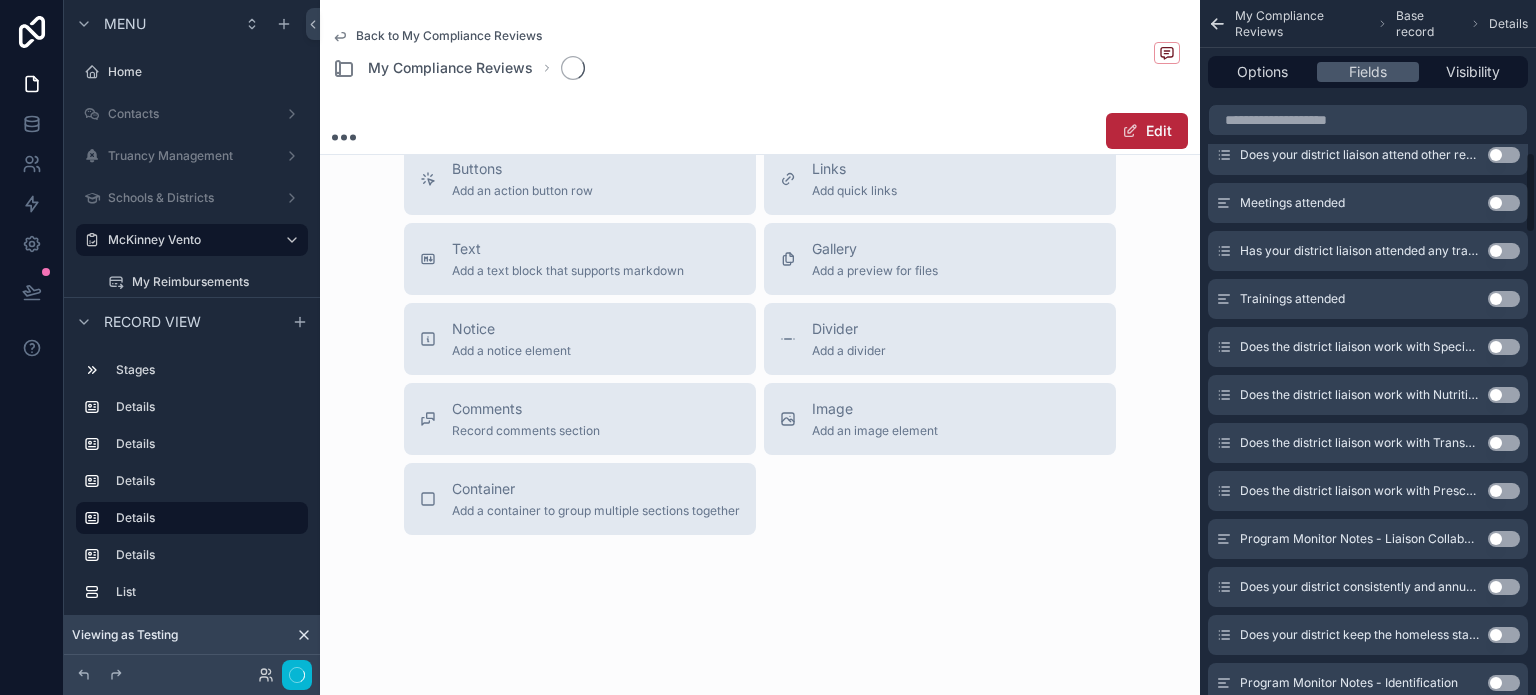 scroll, scrollTop: 704, scrollLeft: 0, axis: vertical 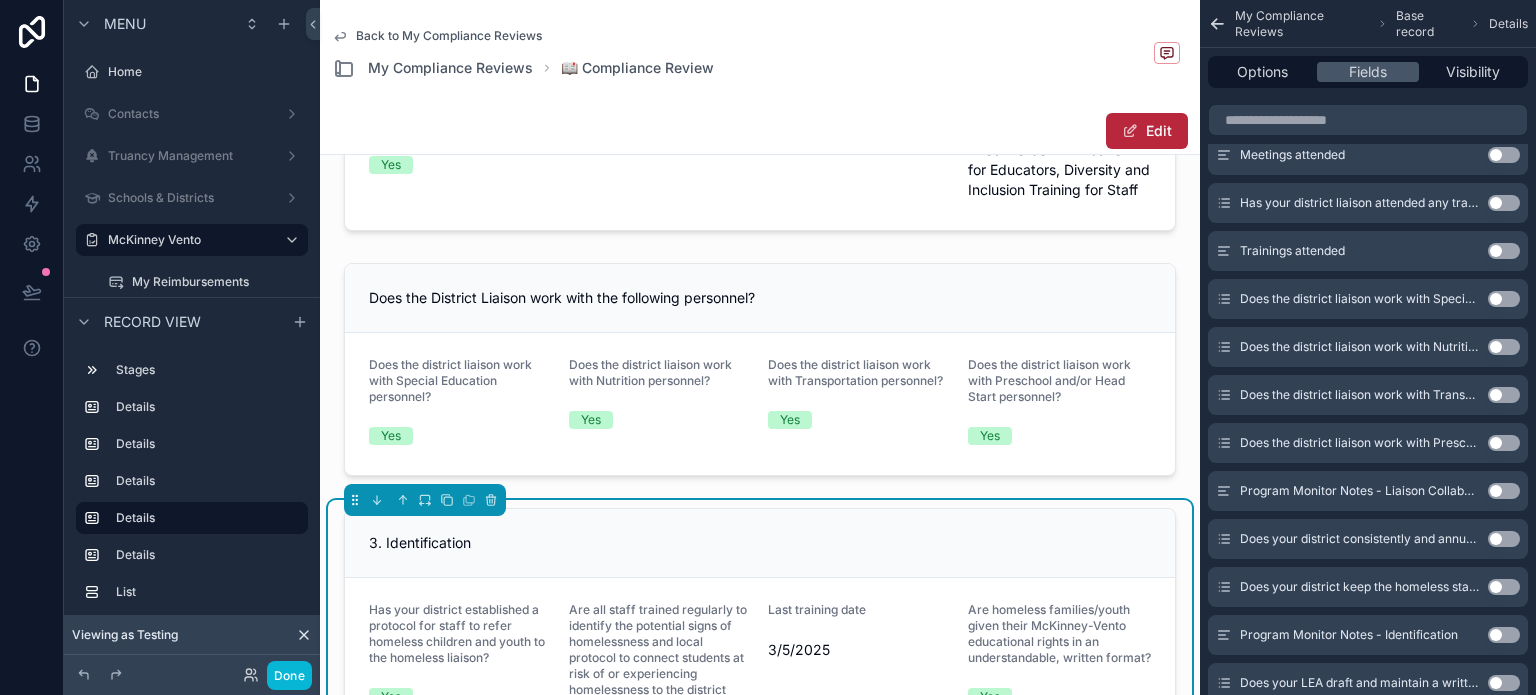 click on "Use setting" at bounding box center (1504, 539) 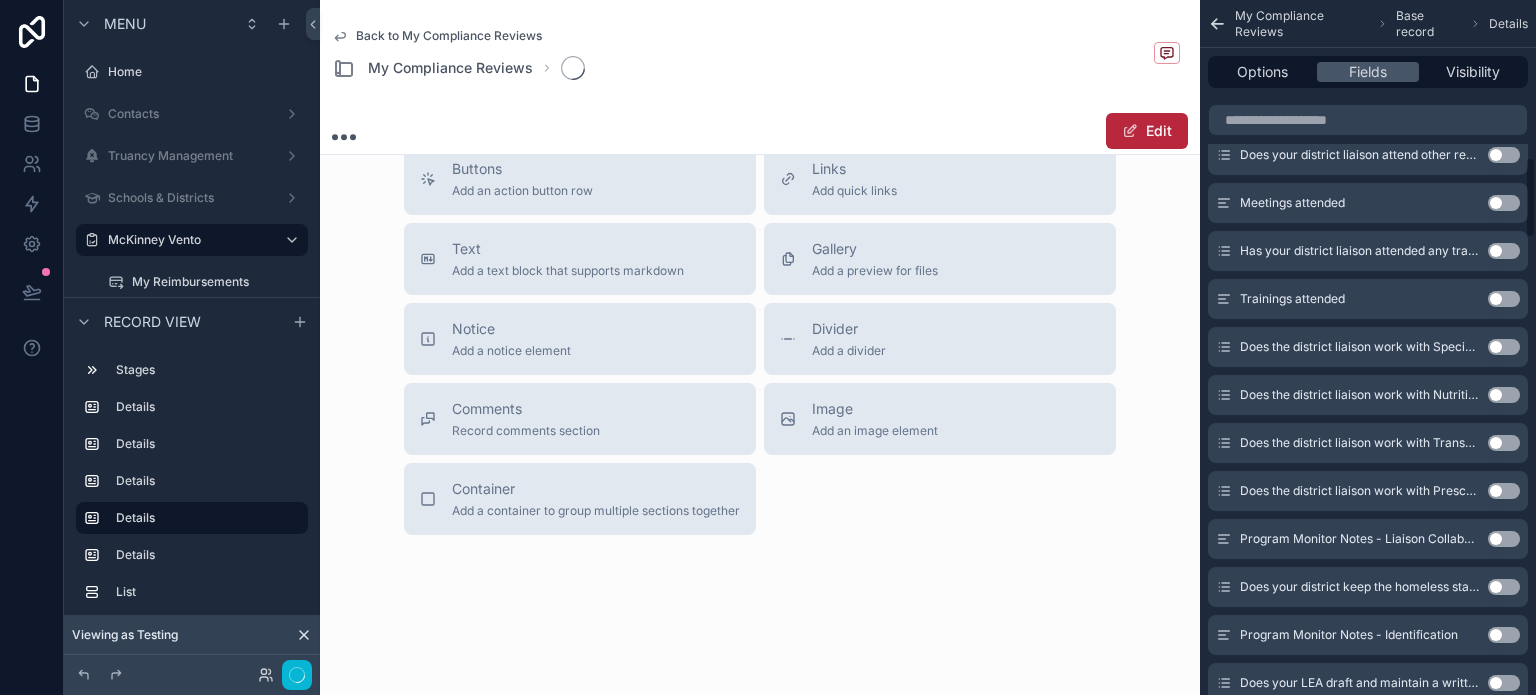 scroll, scrollTop: 704, scrollLeft: 0, axis: vertical 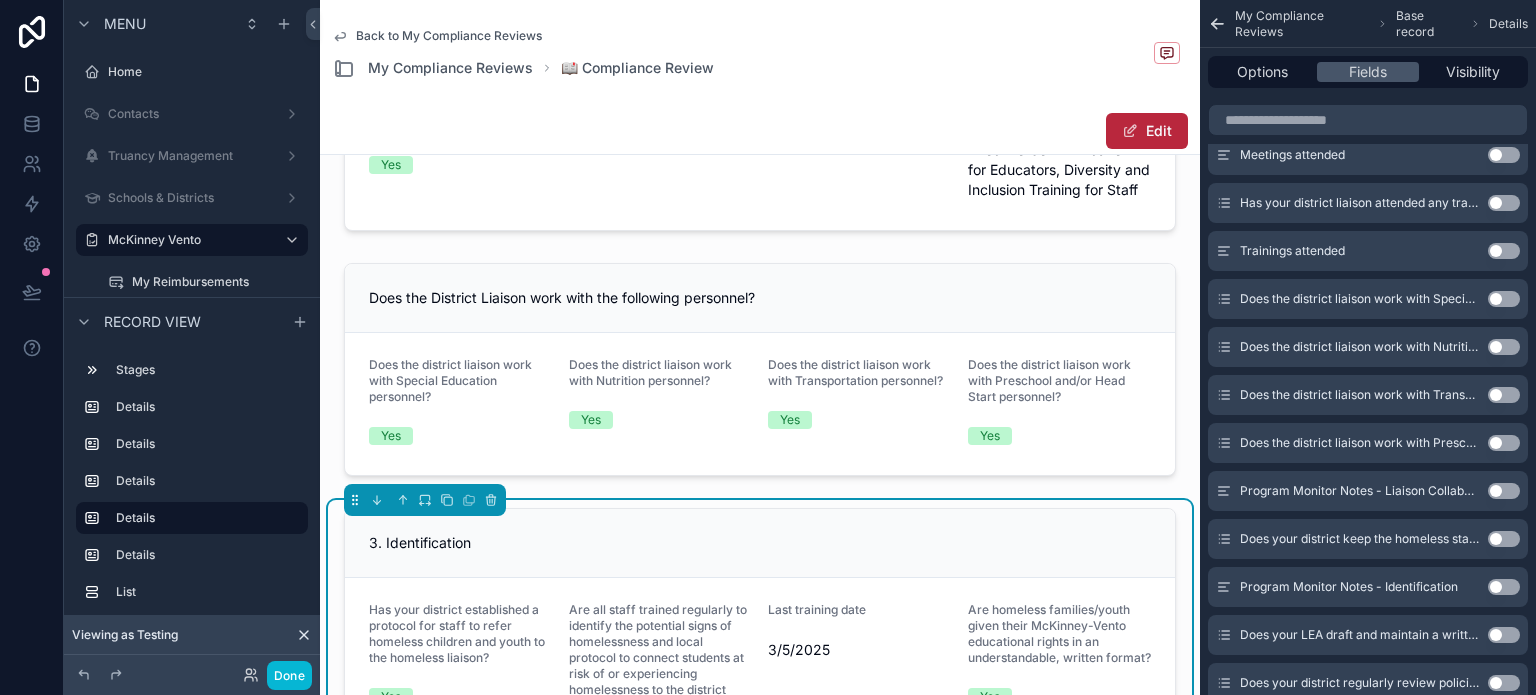 click on "Use setting" at bounding box center (1504, 539) 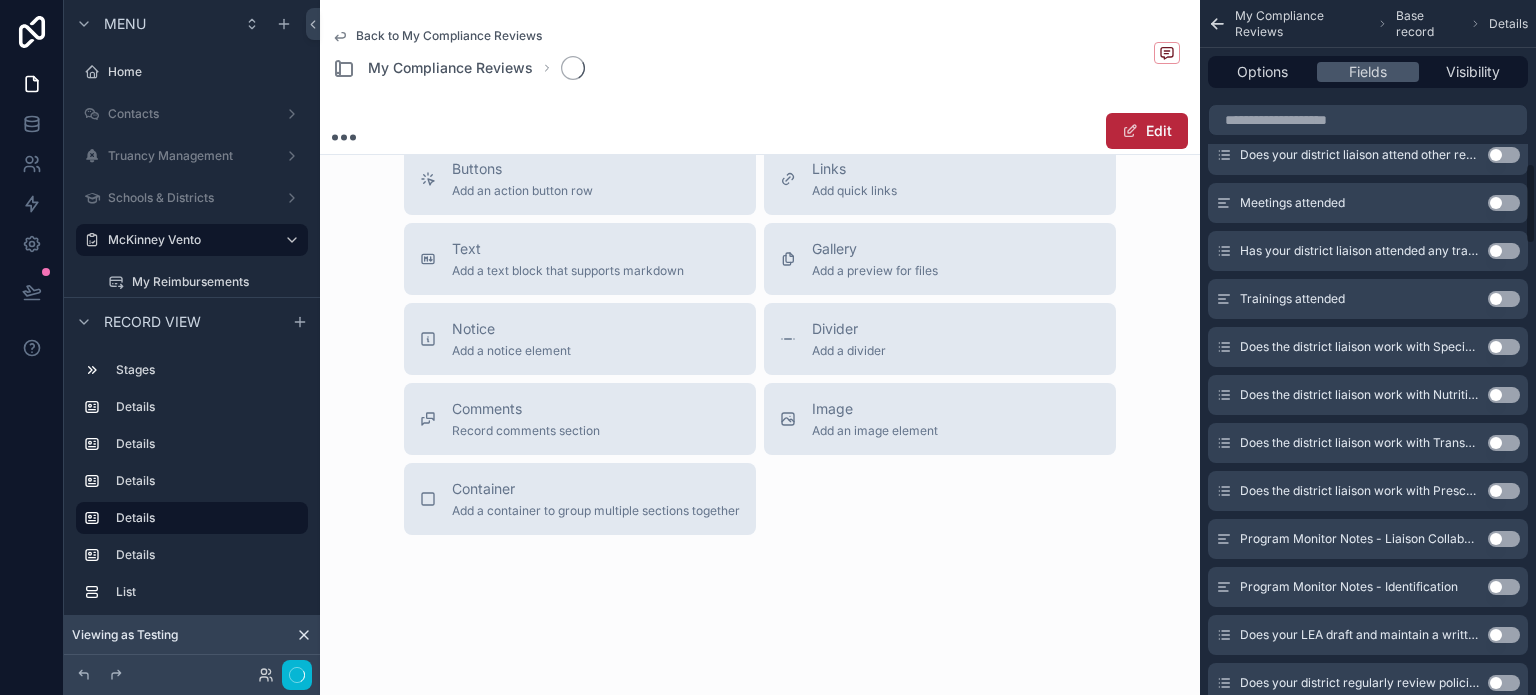 scroll, scrollTop: 704, scrollLeft: 0, axis: vertical 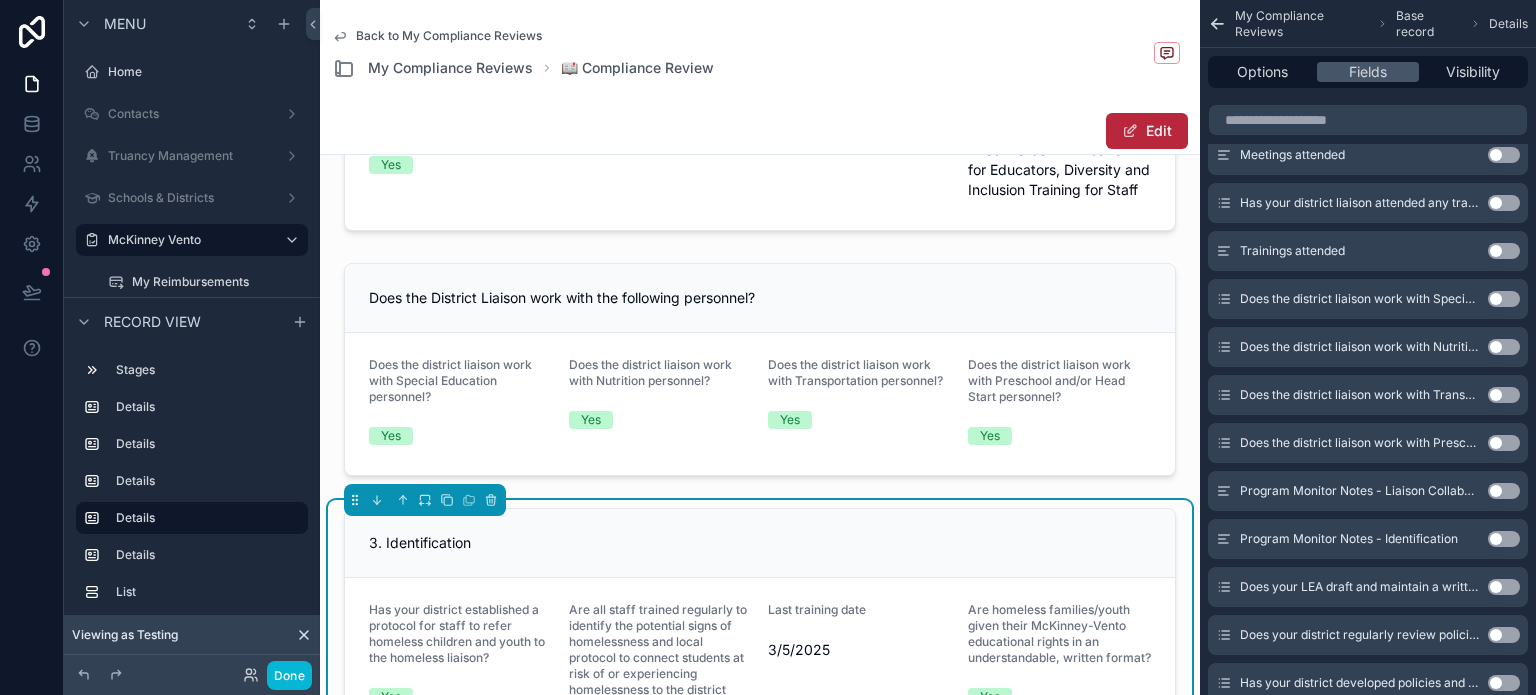click on "Use setting" at bounding box center (1504, 539) 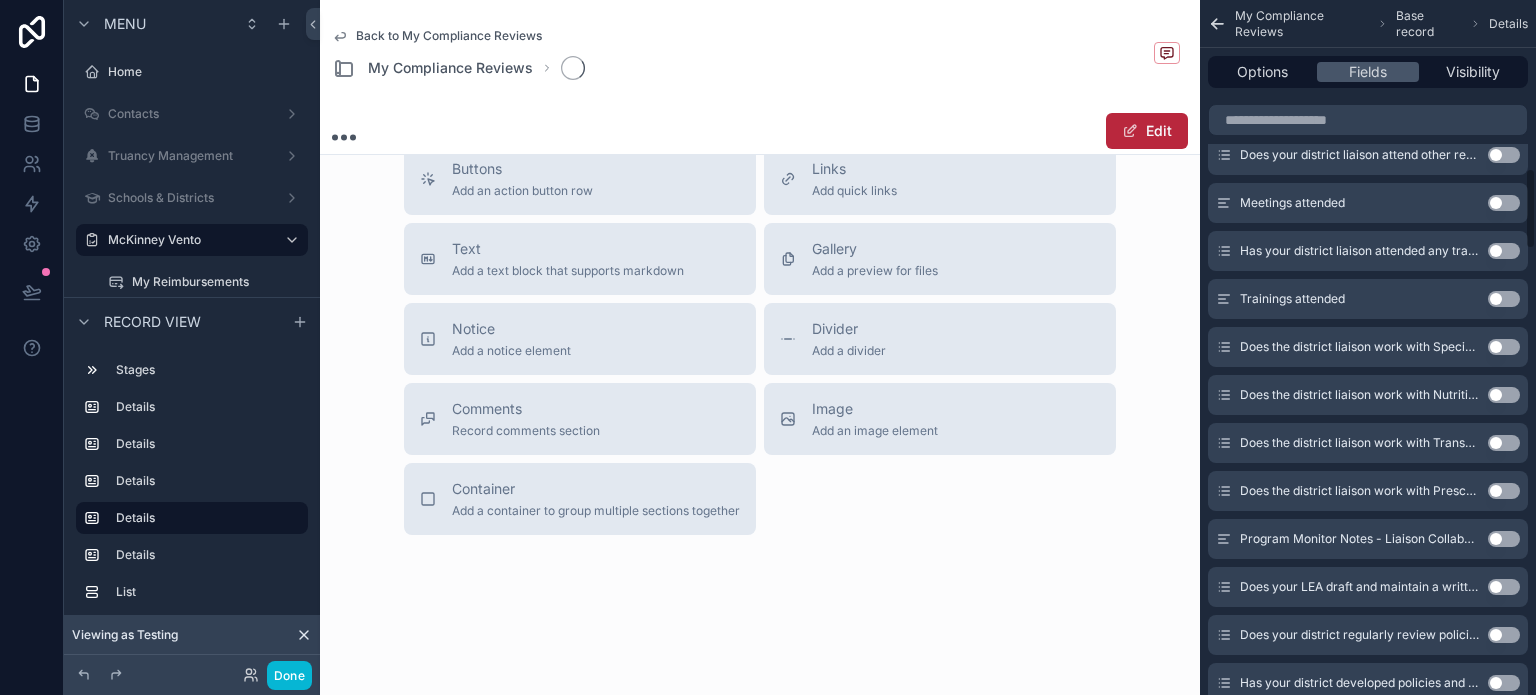 scroll, scrollTop: 704, scrollLeft: 0, axis: vertical 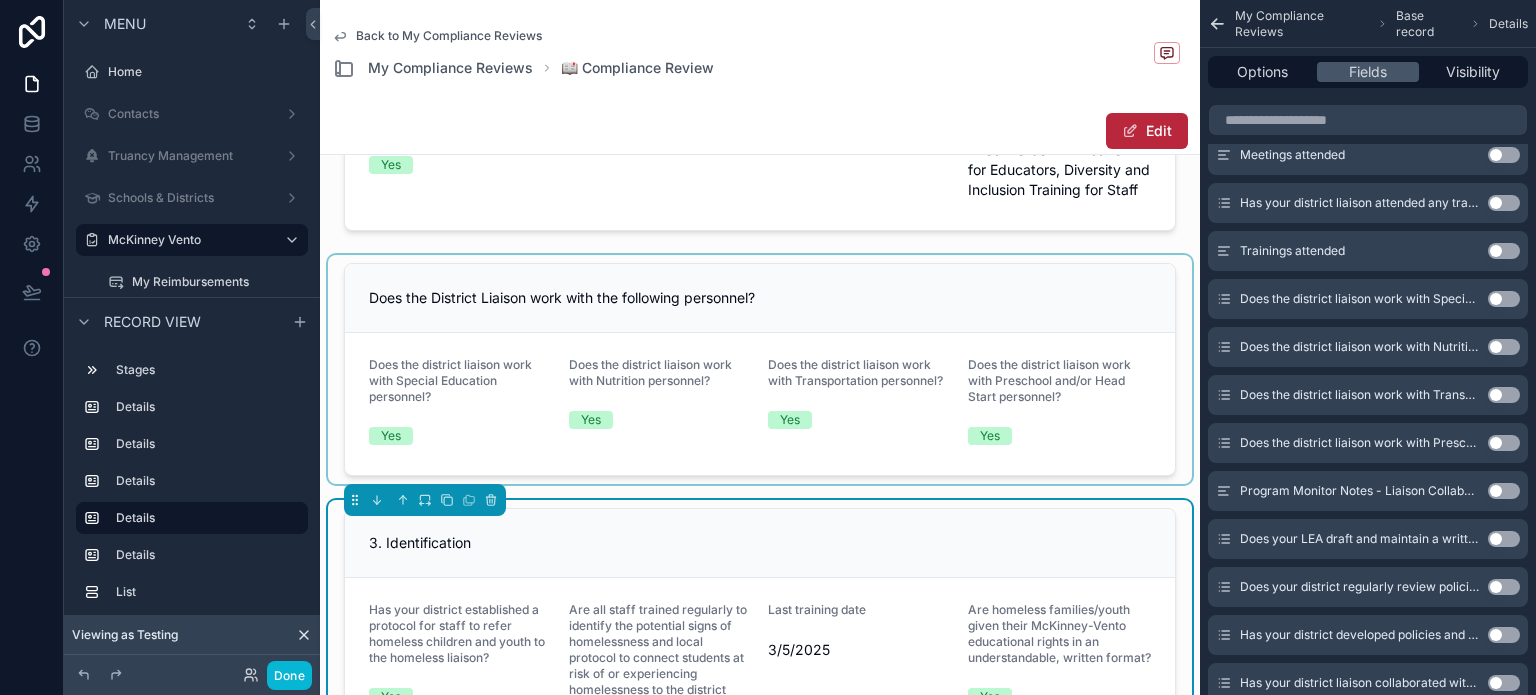 click at bounding box center (760, 369) 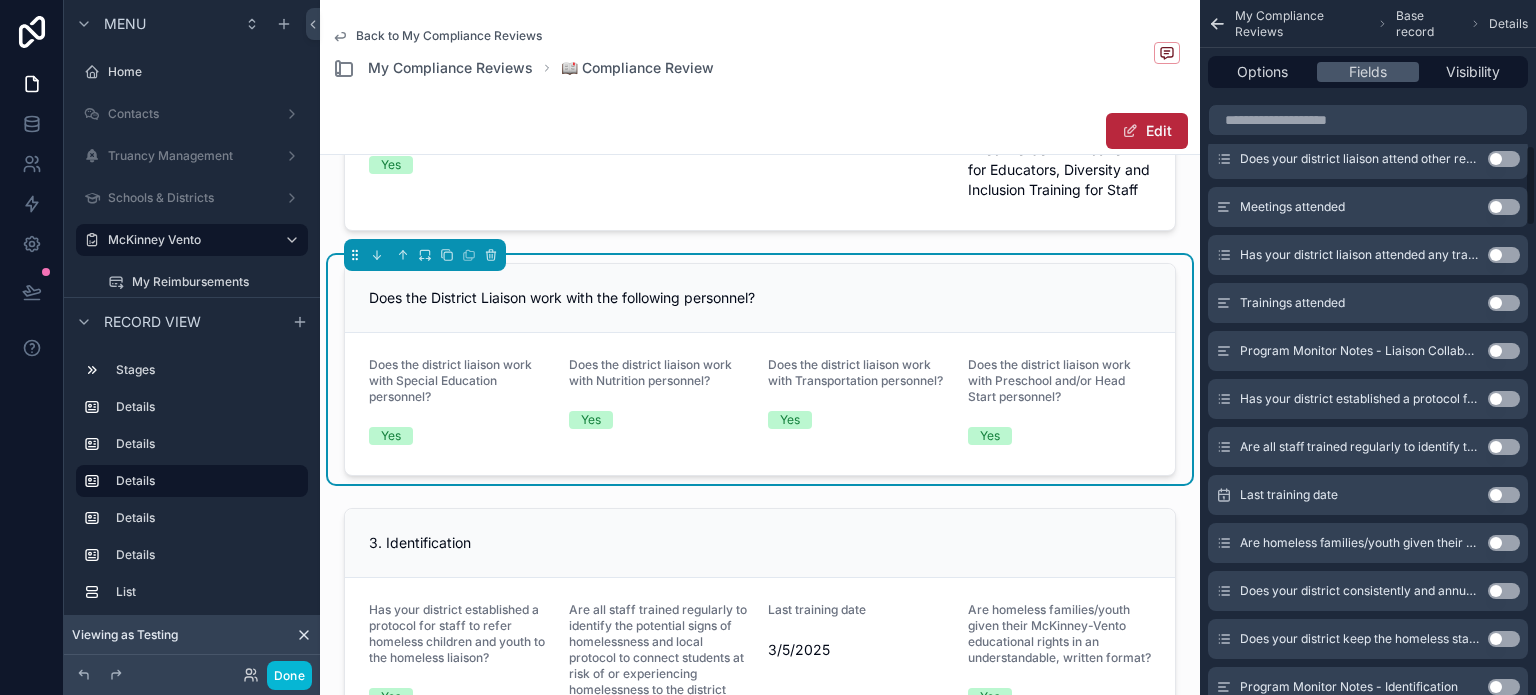 scroll, scrollTop: 1244, scrollLeft: 0, axis: vertical 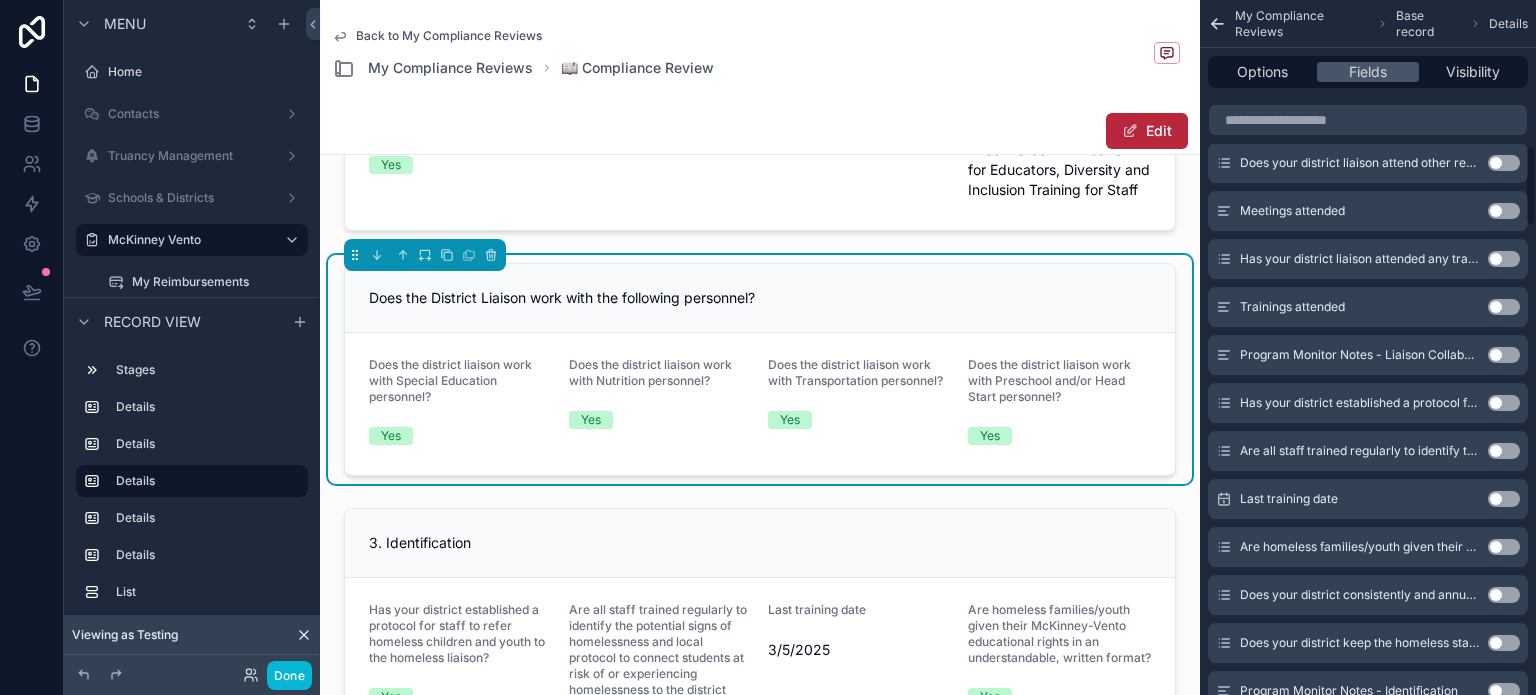 click on "Use setting" at bounding box center [1504, 355] 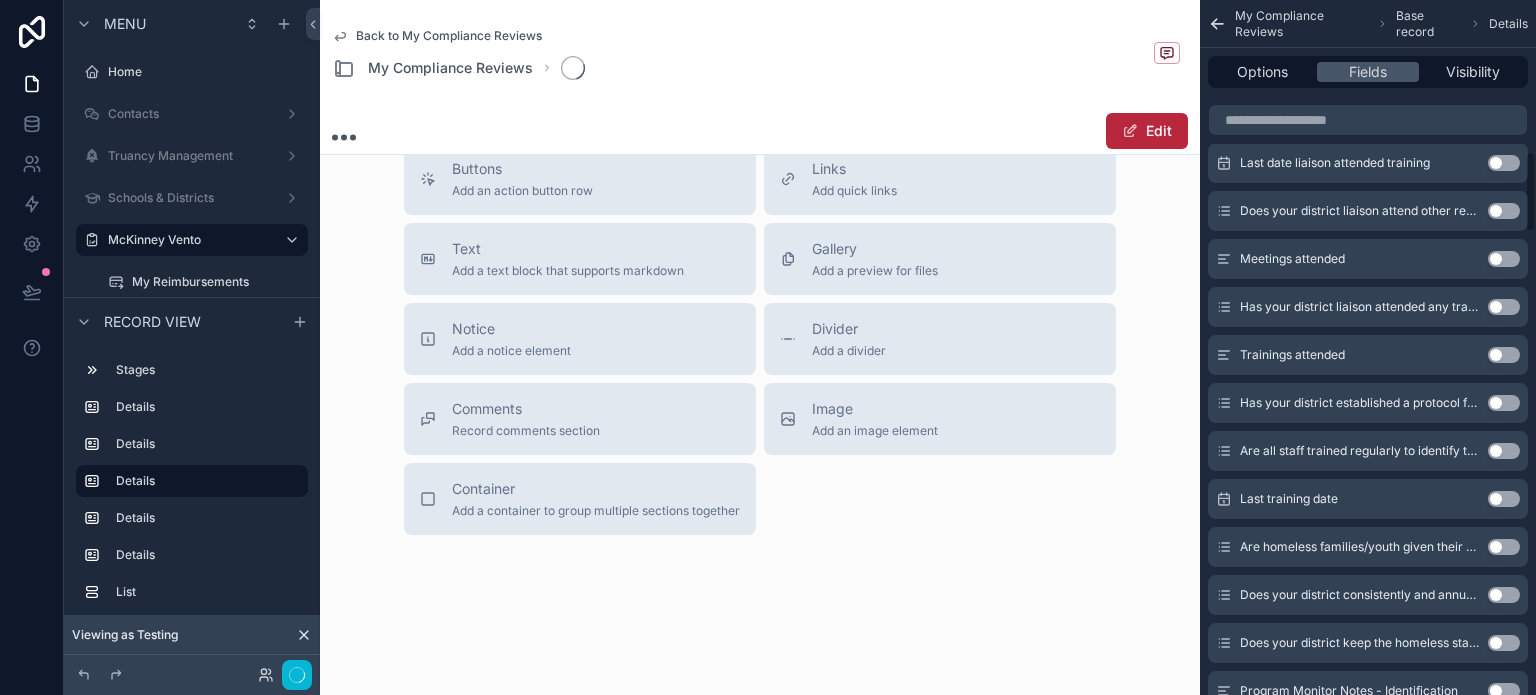 scroll, scrollTop: 704, scrollLeft: 0, axis: vertical 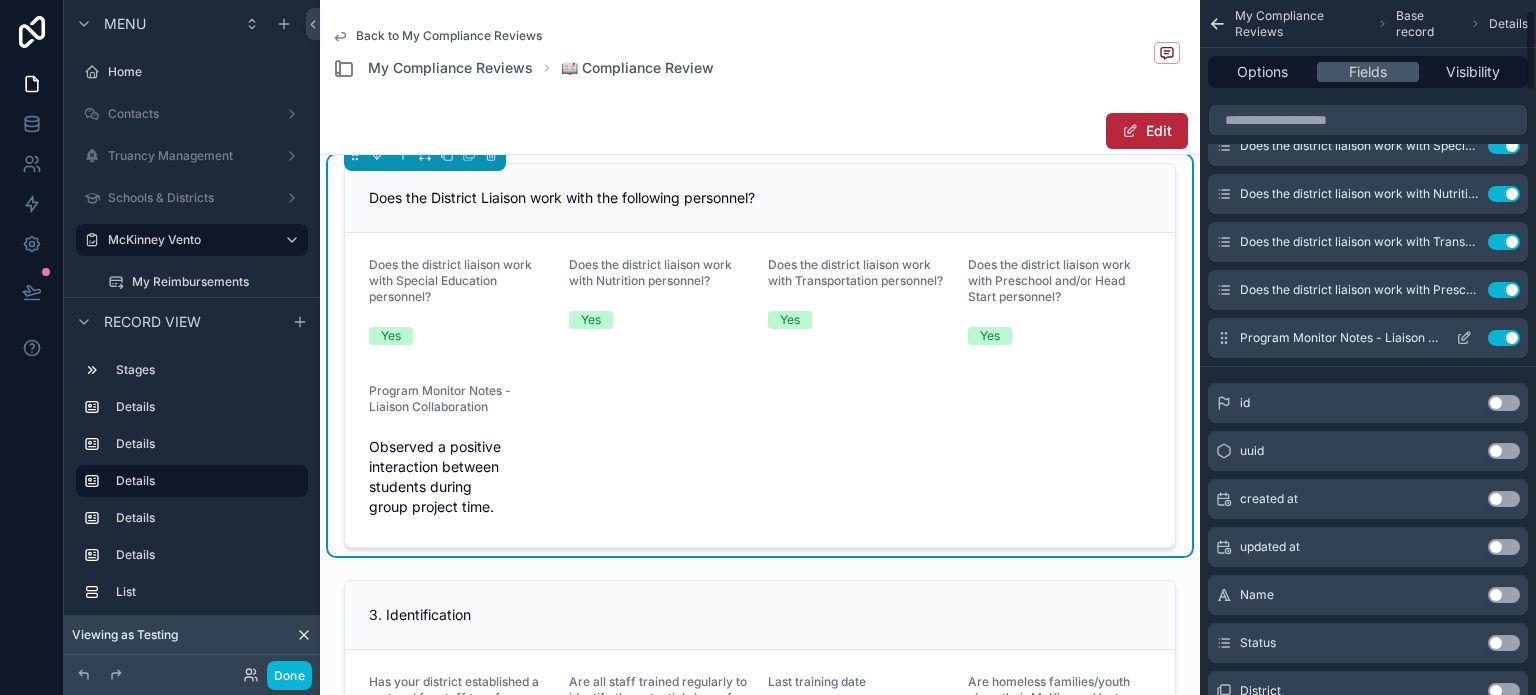 click 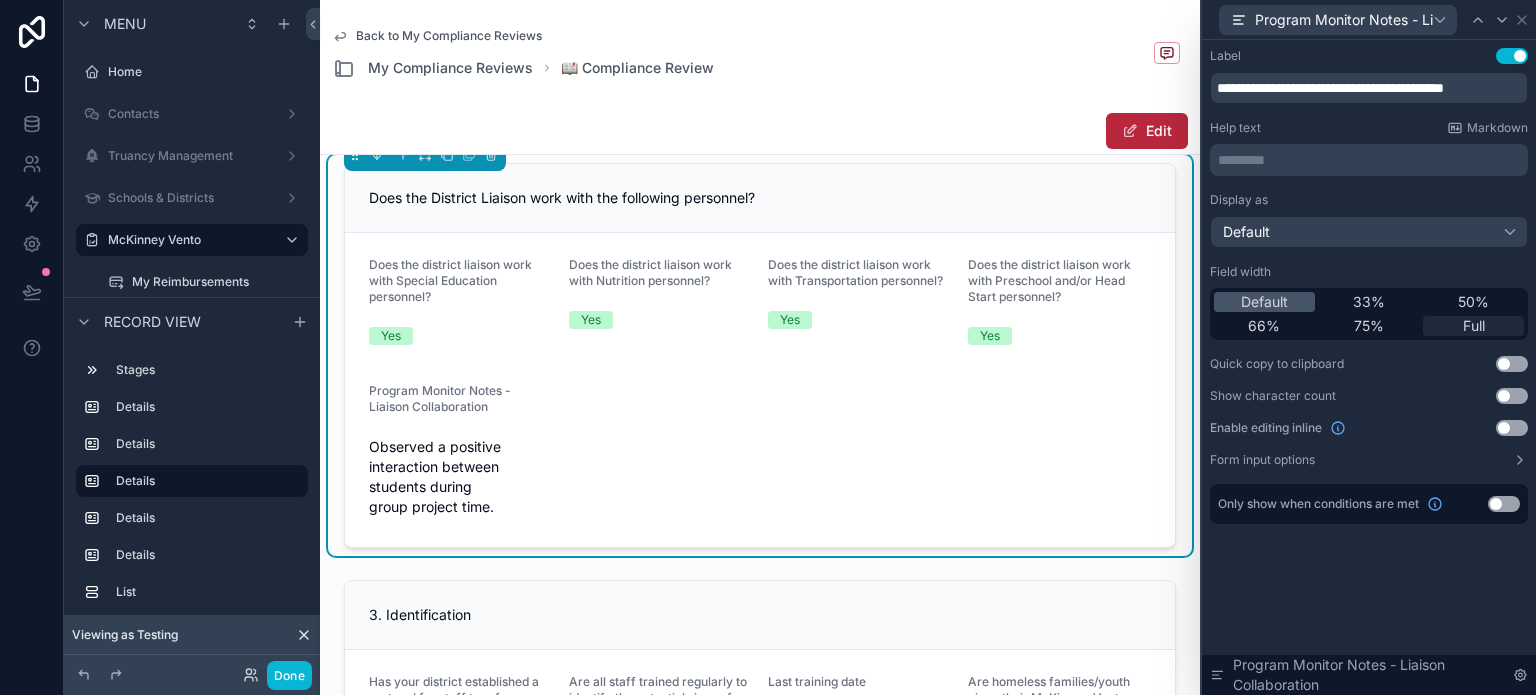 click on "Full" at bounding box center [1473, 326] 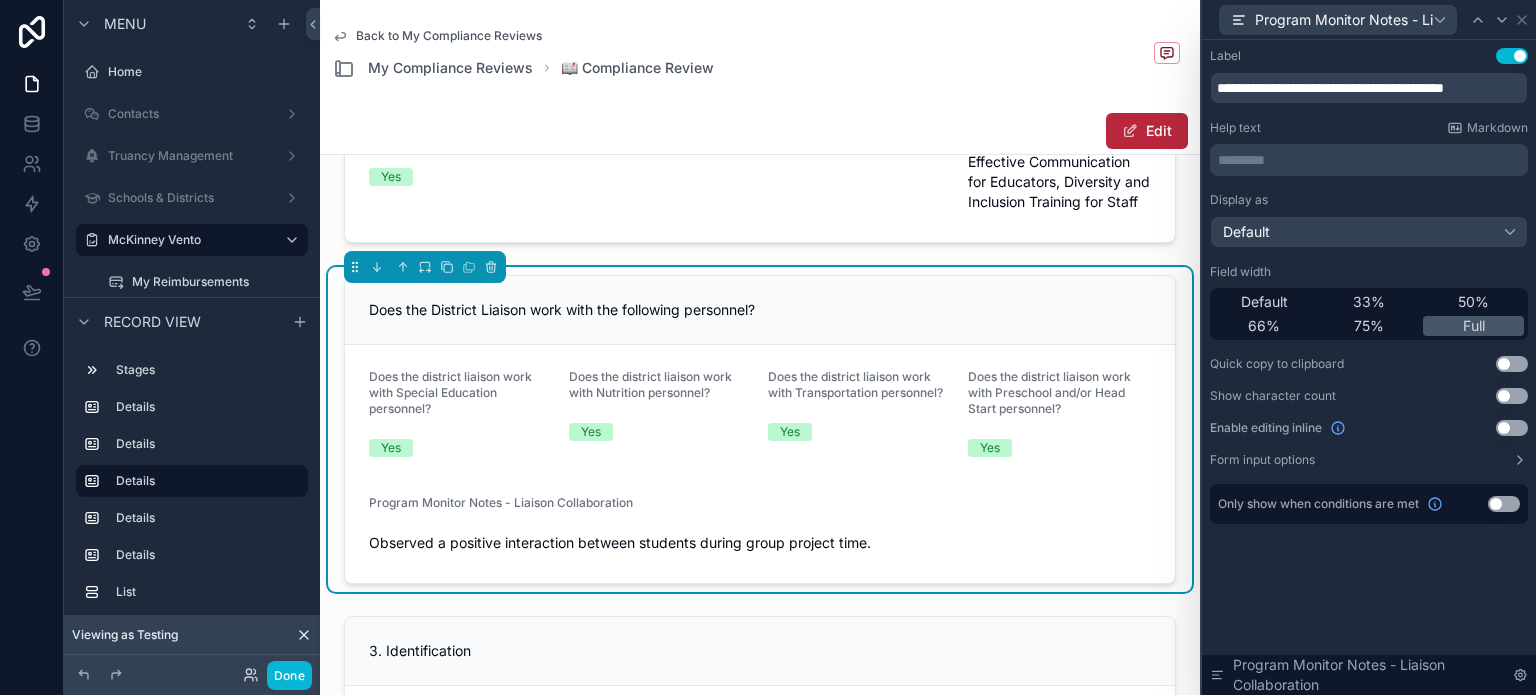 scroll, scrollTop: 1500, scrollLeft: 0, axis: vertical 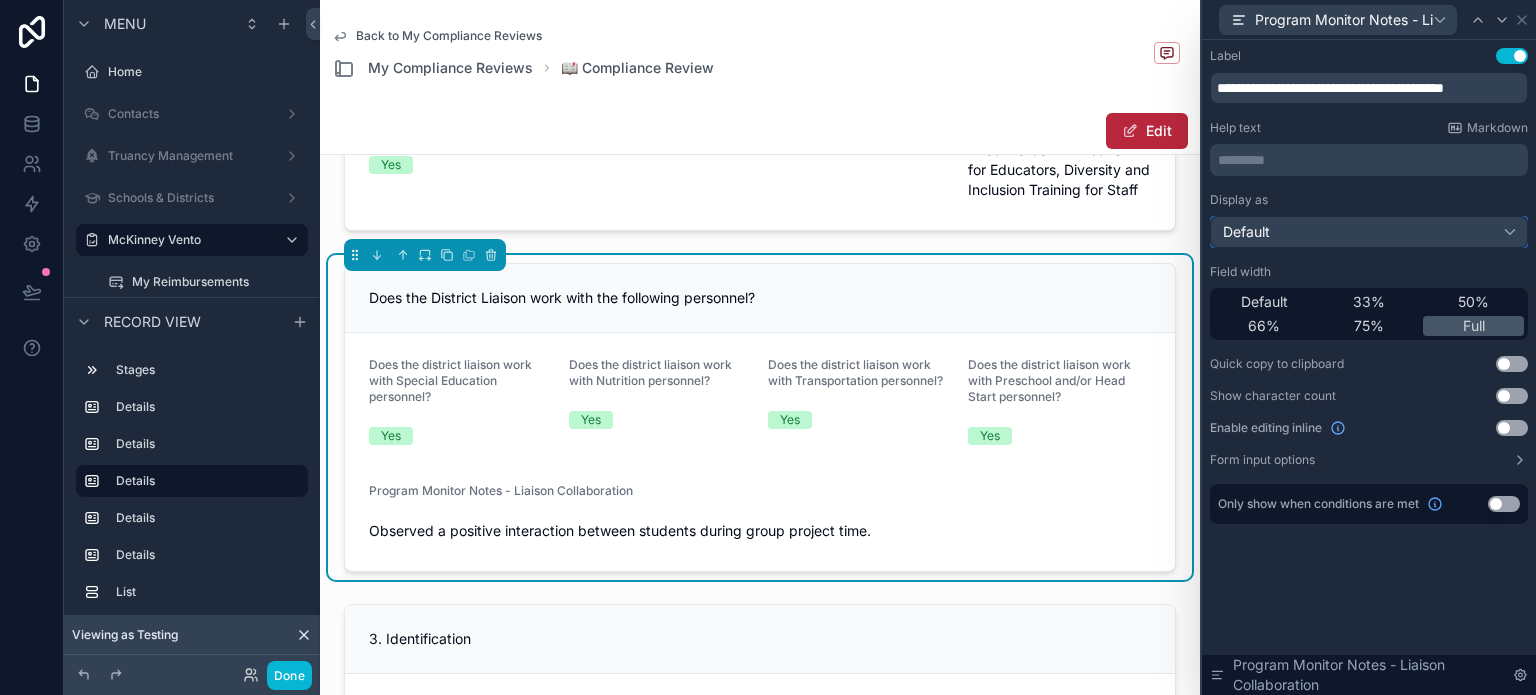 click on "Default" at bounding box center (1369, 232) 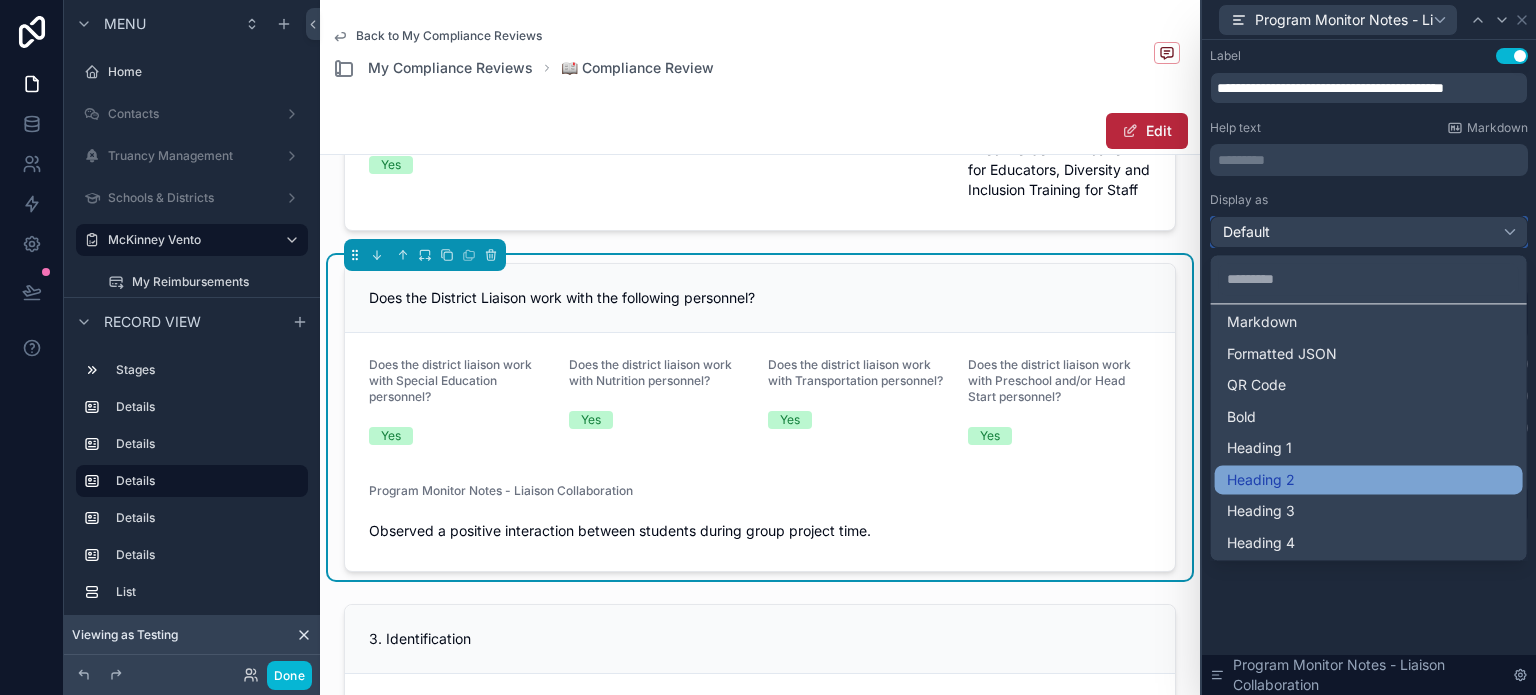 scroll, scrollTop: 140, scrollLeft: 0, axis: vertical 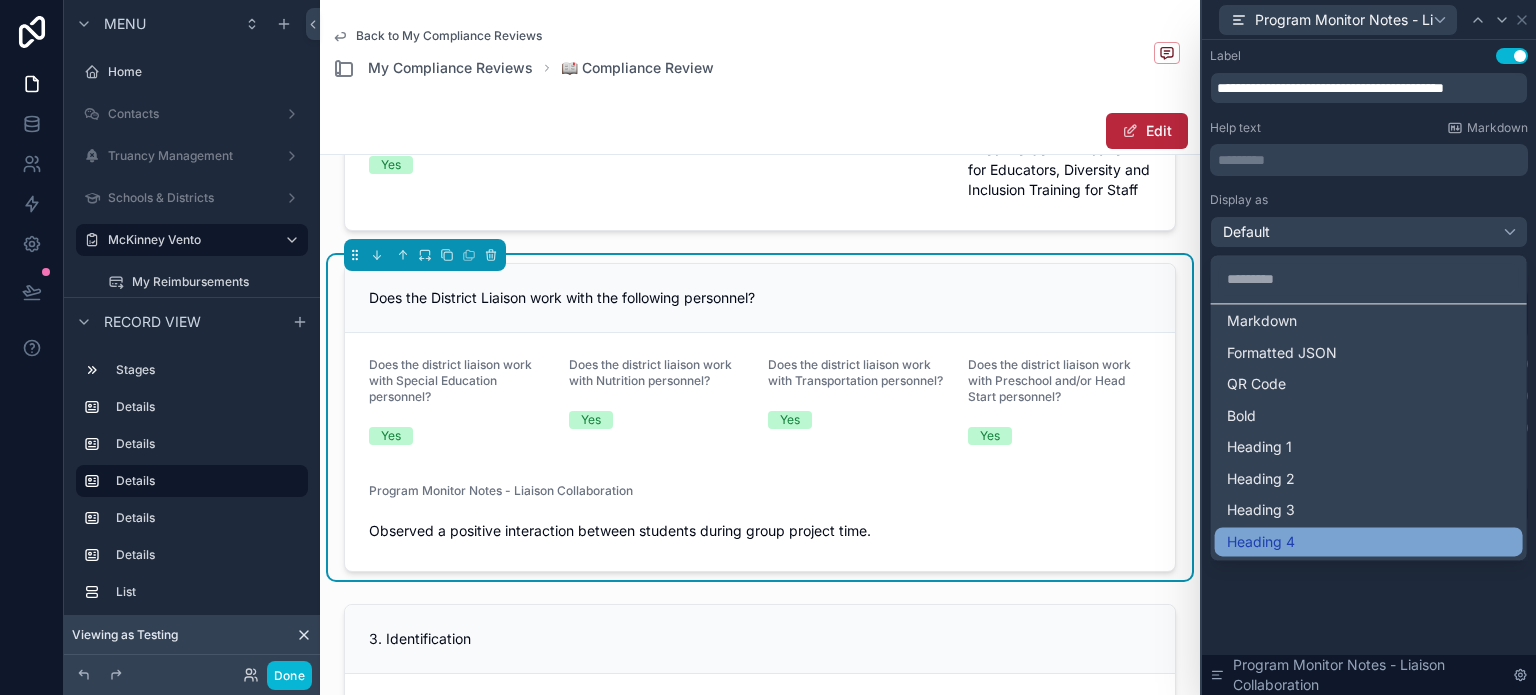 click on "Heading 4" at bounding box center (1369, 542) 